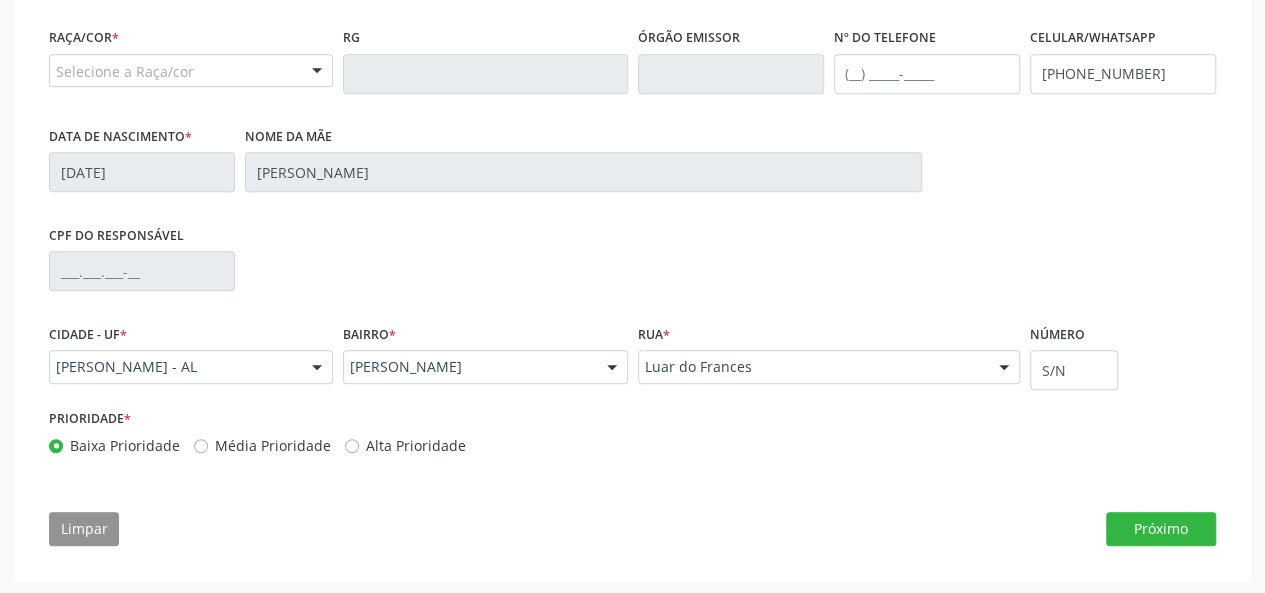 scroll, scrollTop: 544, scrollLeft: 0, axis: vertical 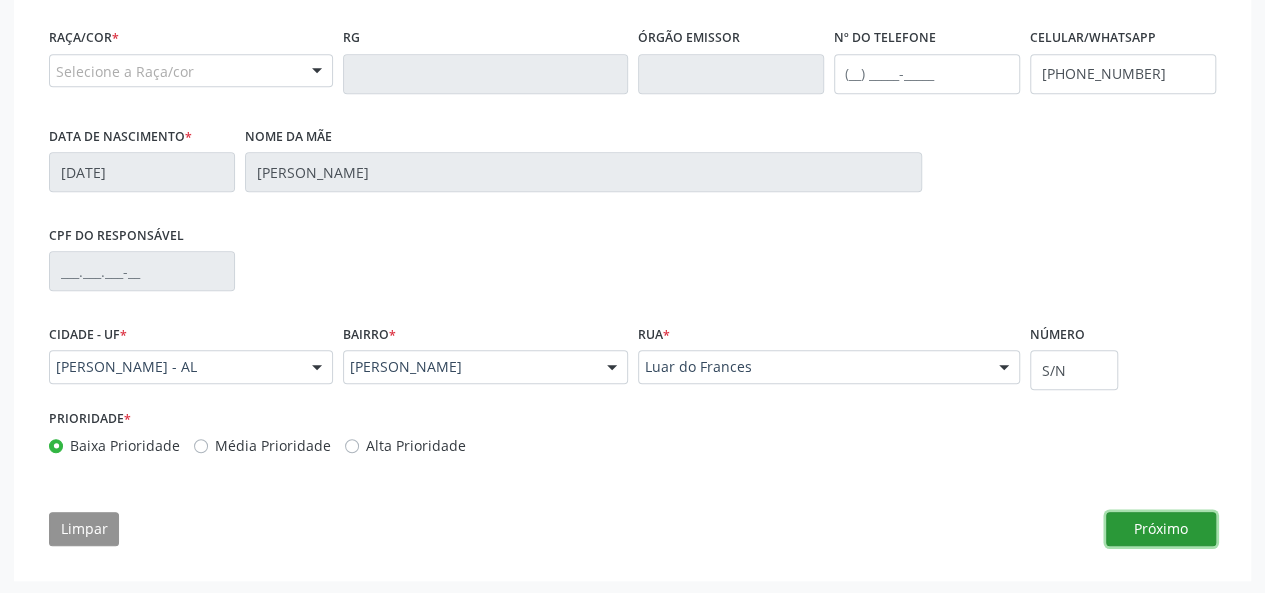click on "Próximo" at bounding box center (1161, 529) 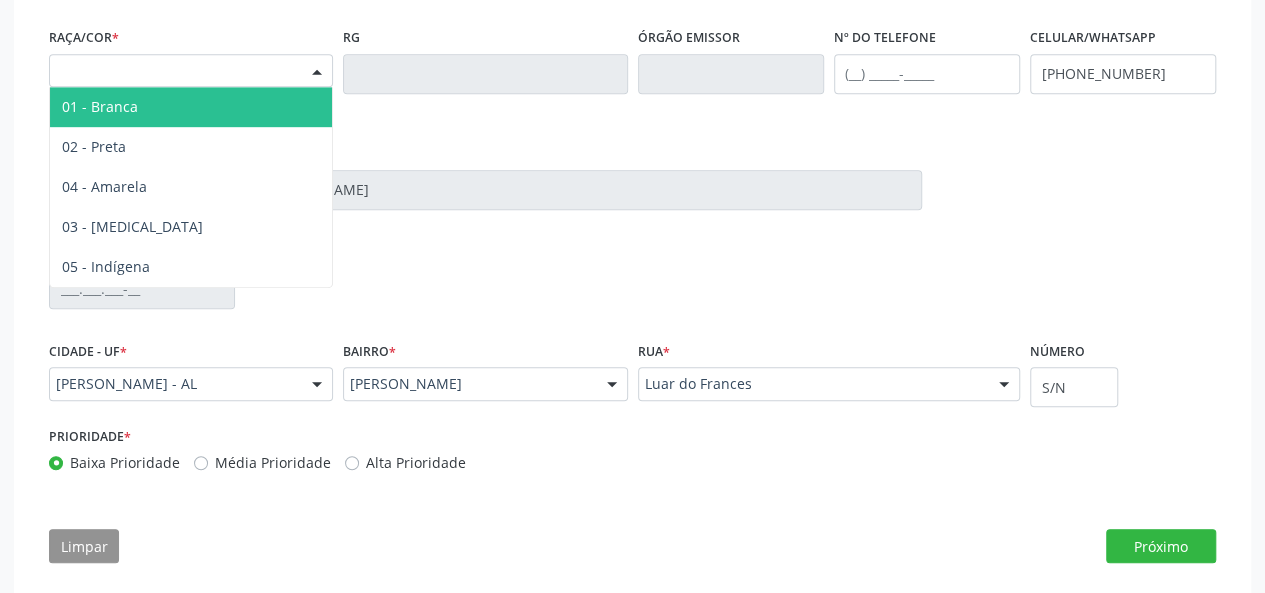 click on "Selecione a Raça/cor" at bounding box center (191, 71) 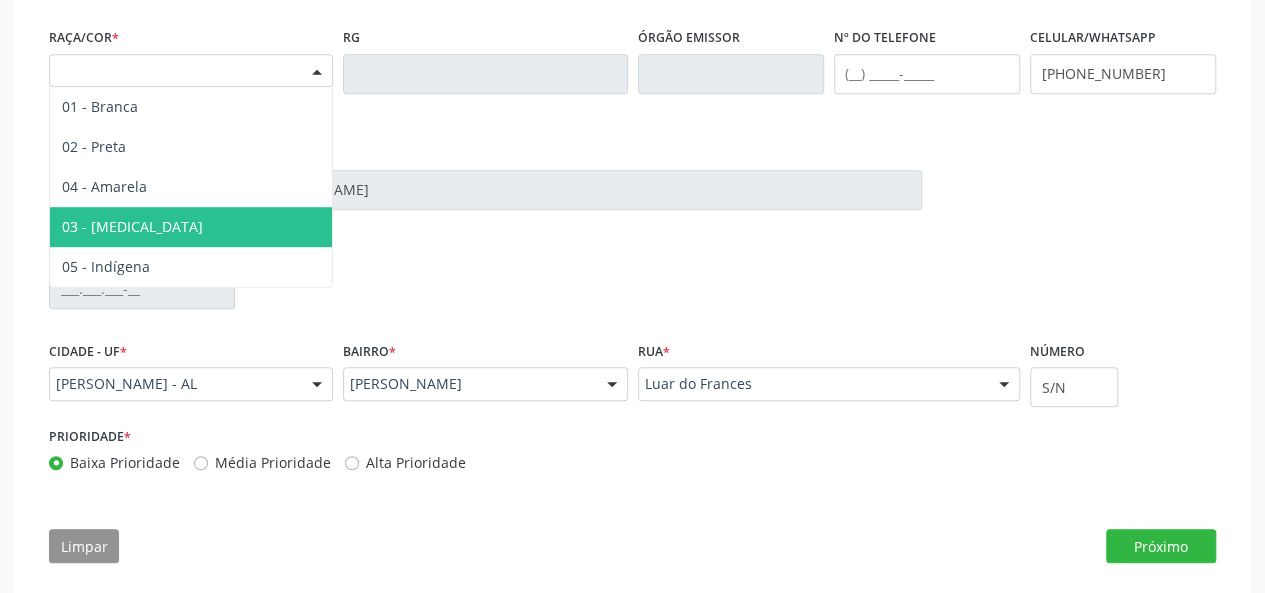 click on "03 - [MEDICAL_DATA]" at bounding box center (132, 226) 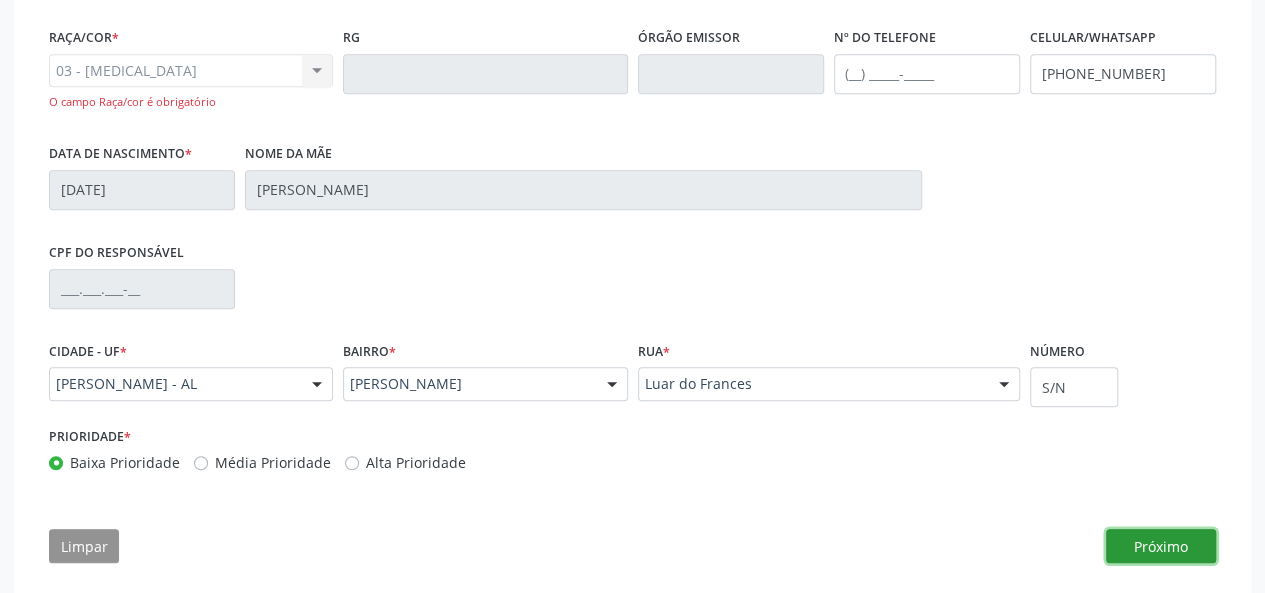 click on "Próximo" at bounding box center [1161, 546] 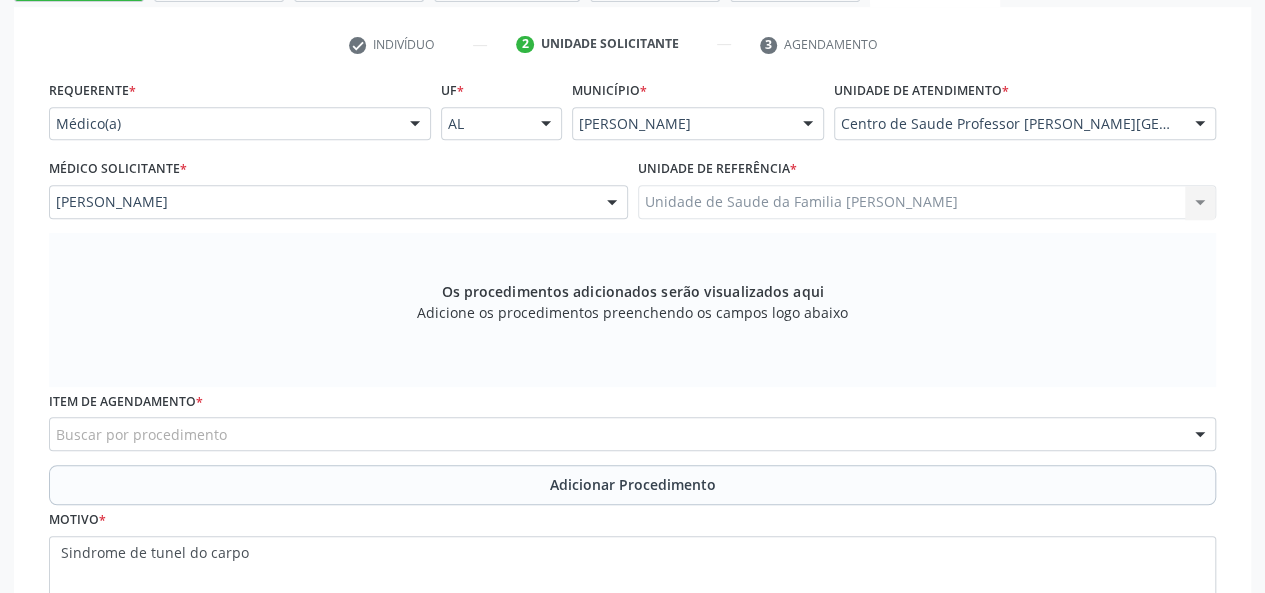 scroll, scrollTop: 144, scrollLeft: 0, axis: vertical 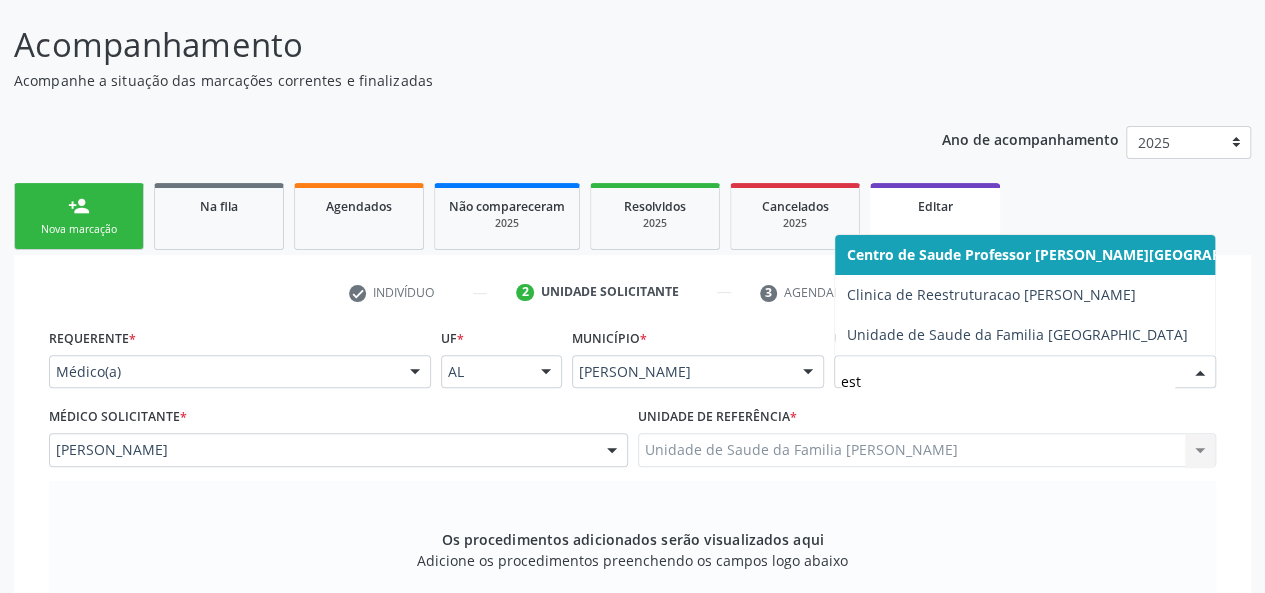 type on "esta" 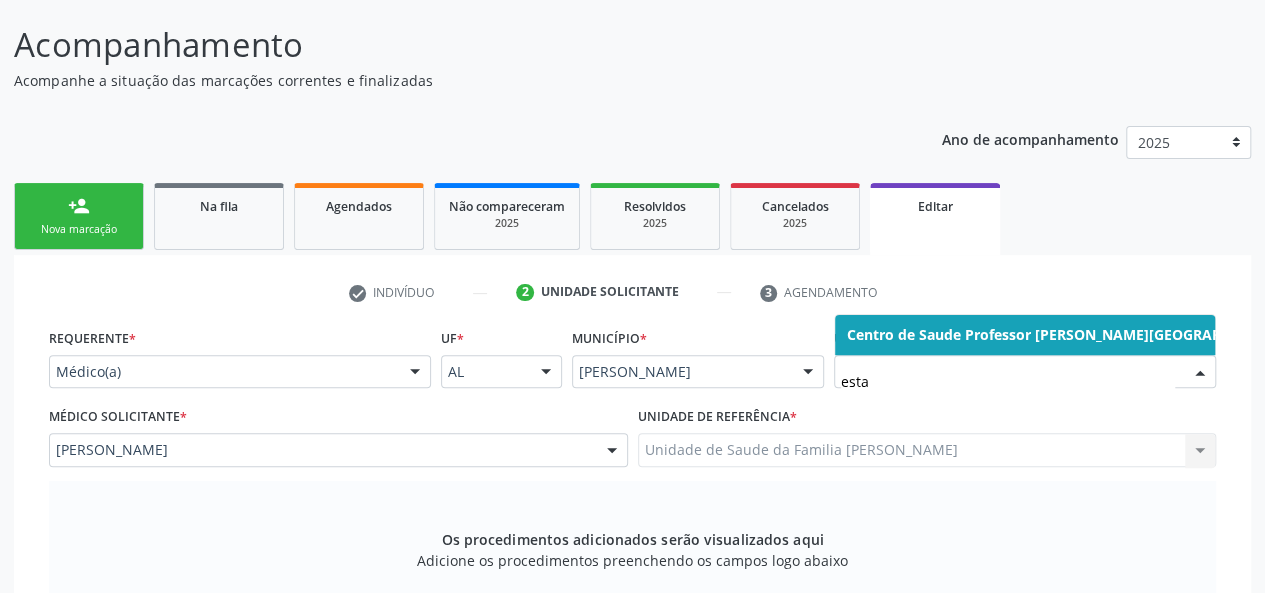 click on "Centro de Saude Professor [PERSON_NAME][GEOGRAPHIC_DATA]" at bounding box center [1071, 335] 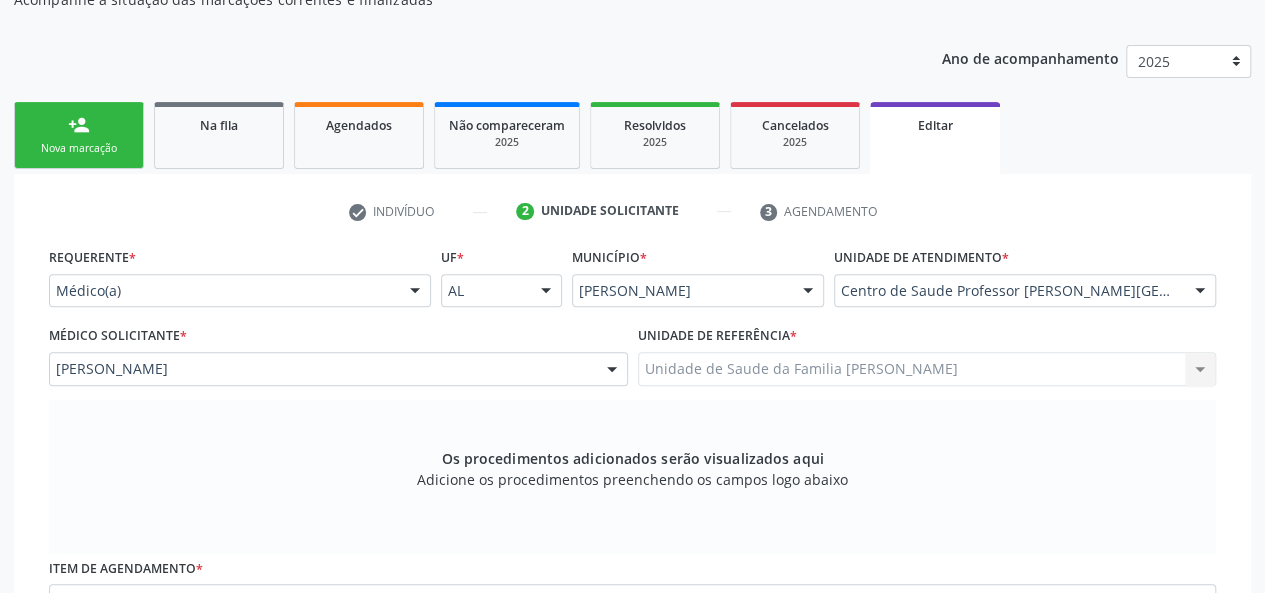 scroll, scrollTop: 444, scrollLeft: 0, axis: vertical 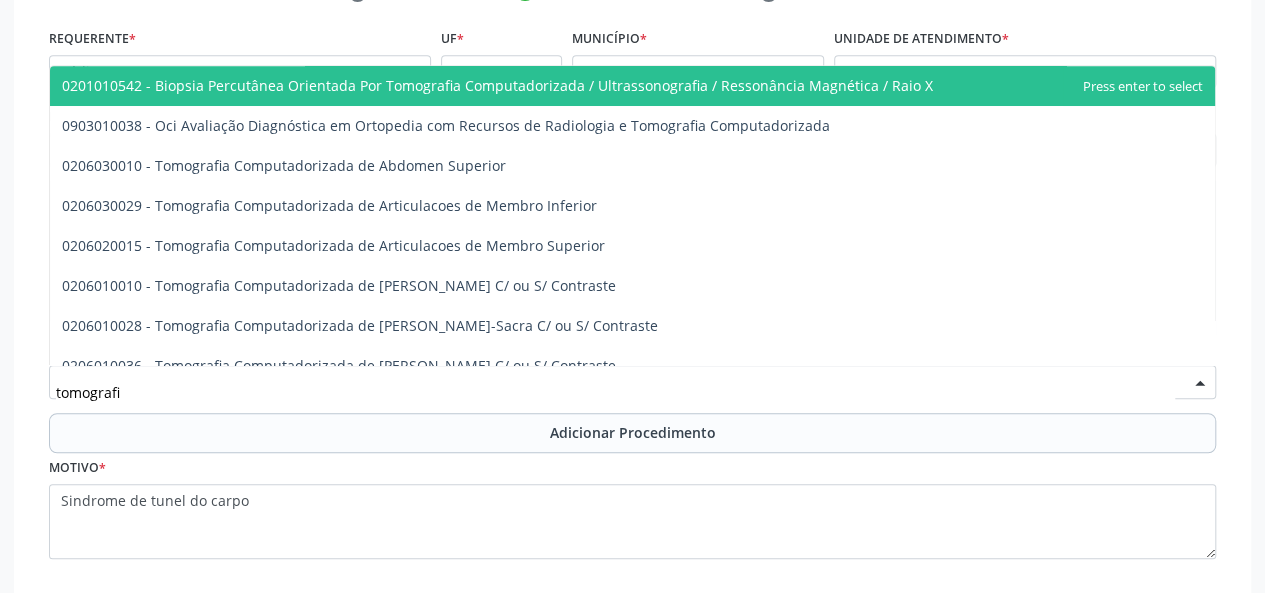 type on "tomografia" 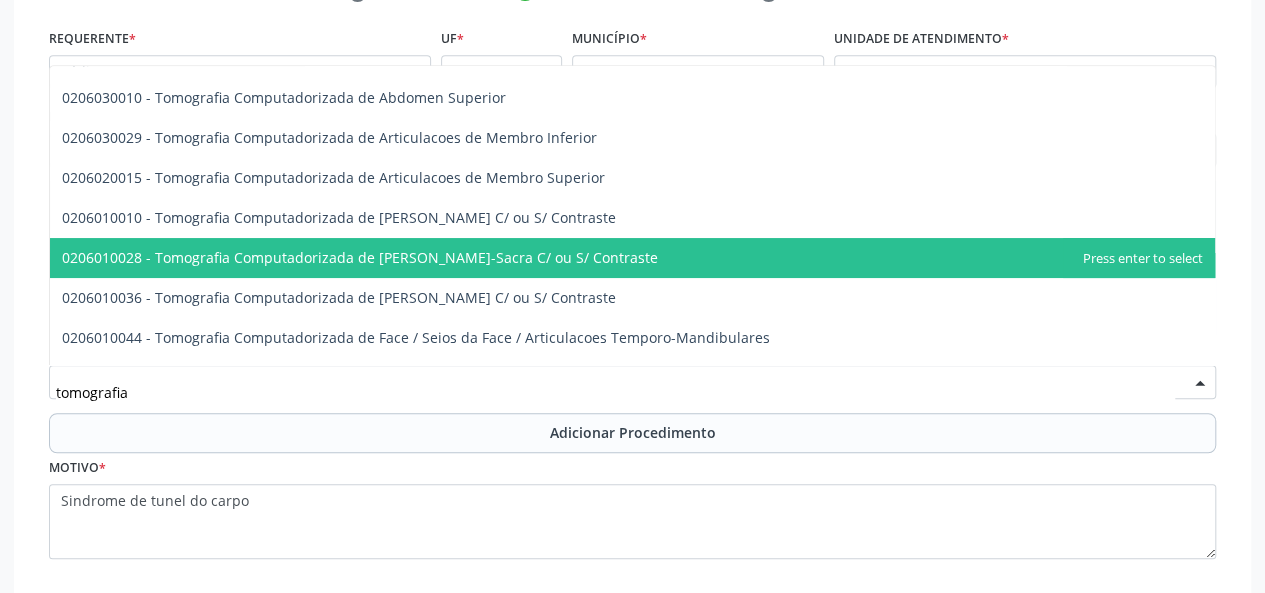 scroll, scrollTop: 100, scrollLeft: 0, axis: vertical 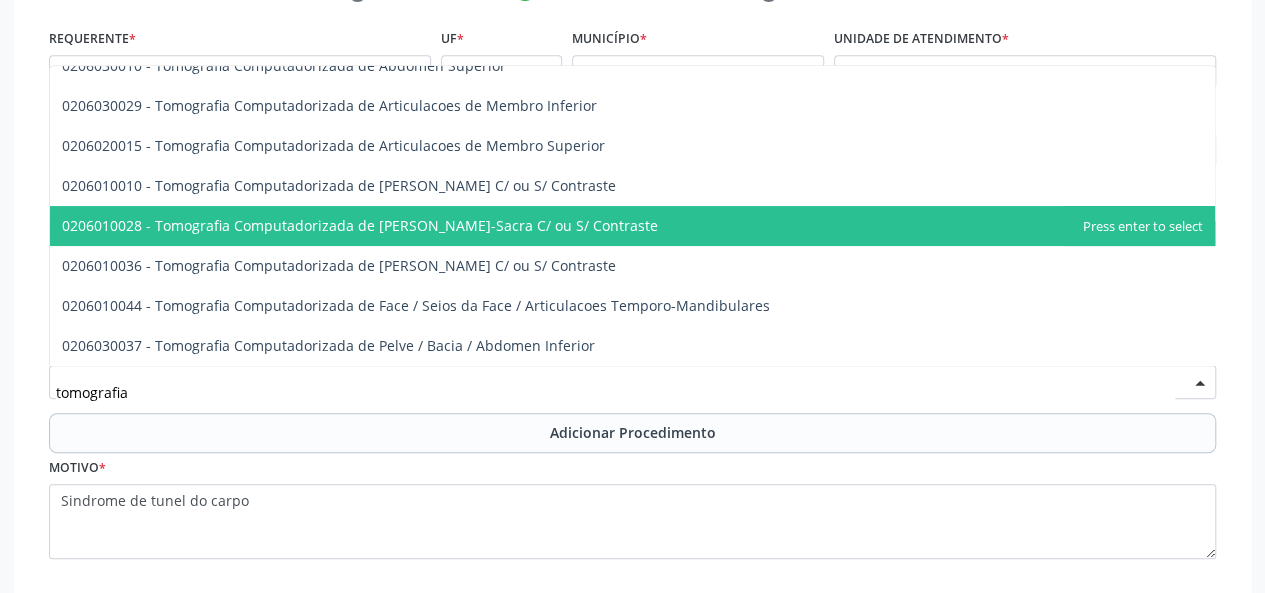 click on "0206010028 - Tomografia Computadorizada de [PERSON_NAME]-Sacra C/ ou S/ Contraste" at bounding box center [360, 225] 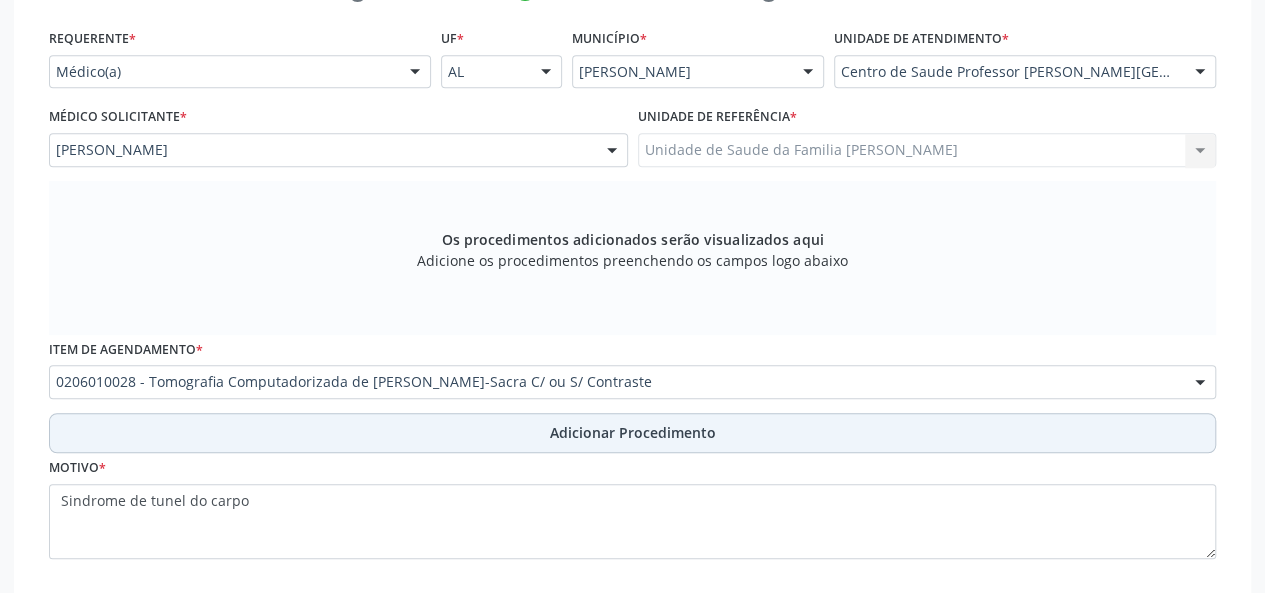 click on "Adicionar Procedimento" at bounding box center (632, 433) 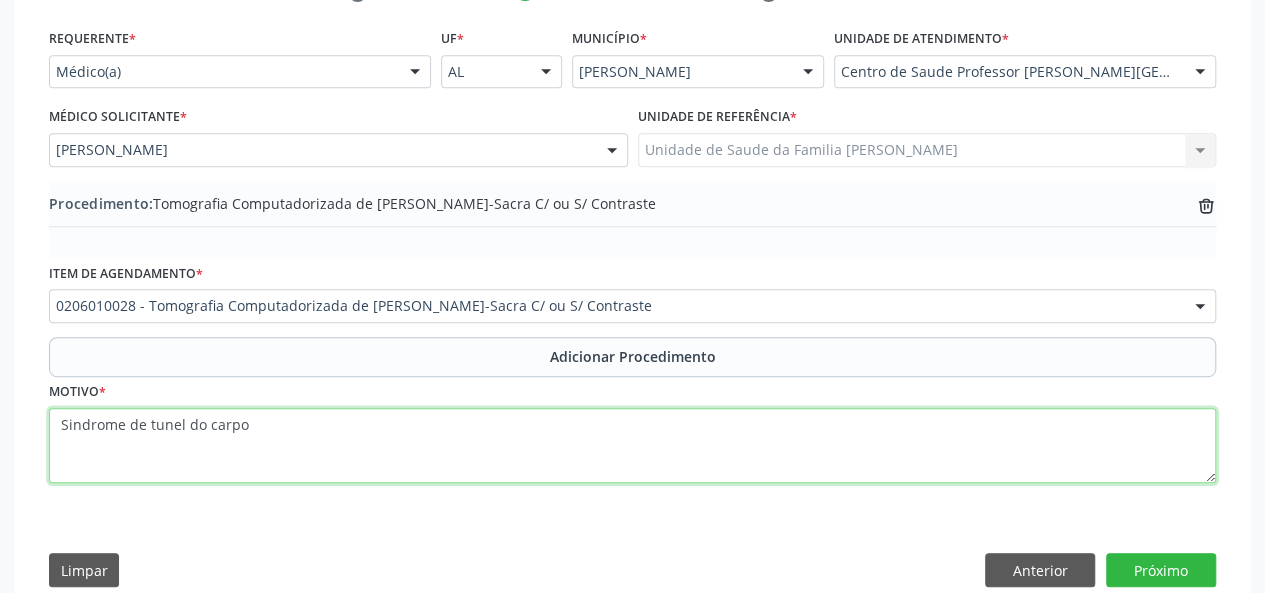 drag, startPoint x: 265, startPoint y: 428, endPoint x: 0, endPoint y: 417, distance: 265.2282 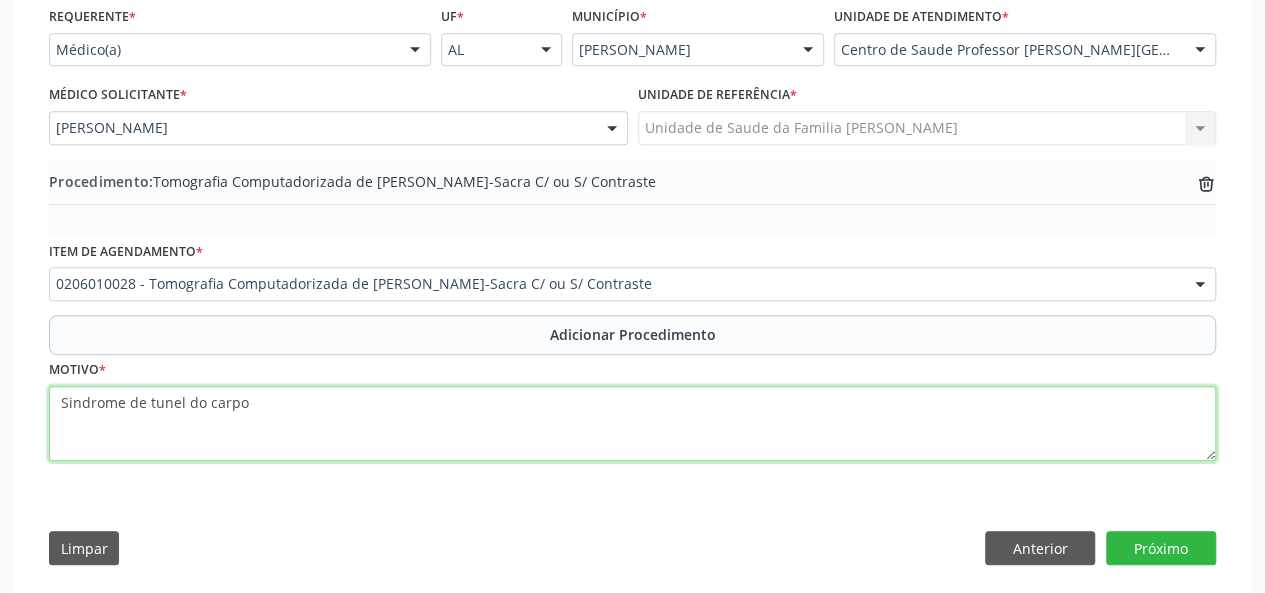scroll, scrollTop: 484, scrollLeft: 0, axis: vertical 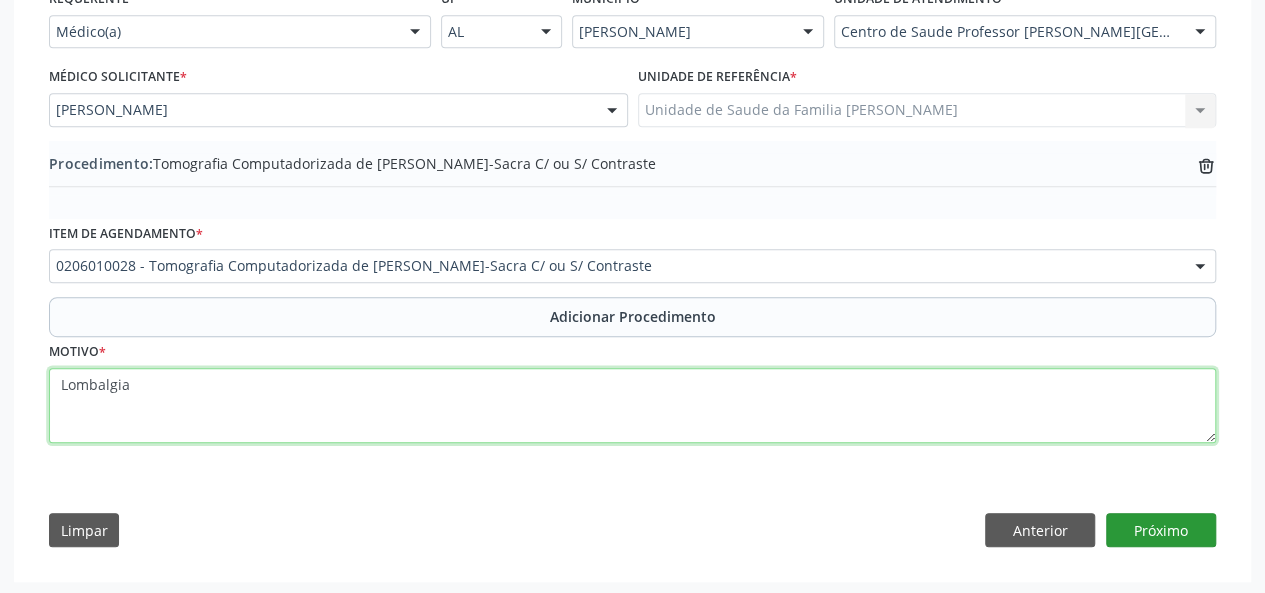 type on "Lombalgia" 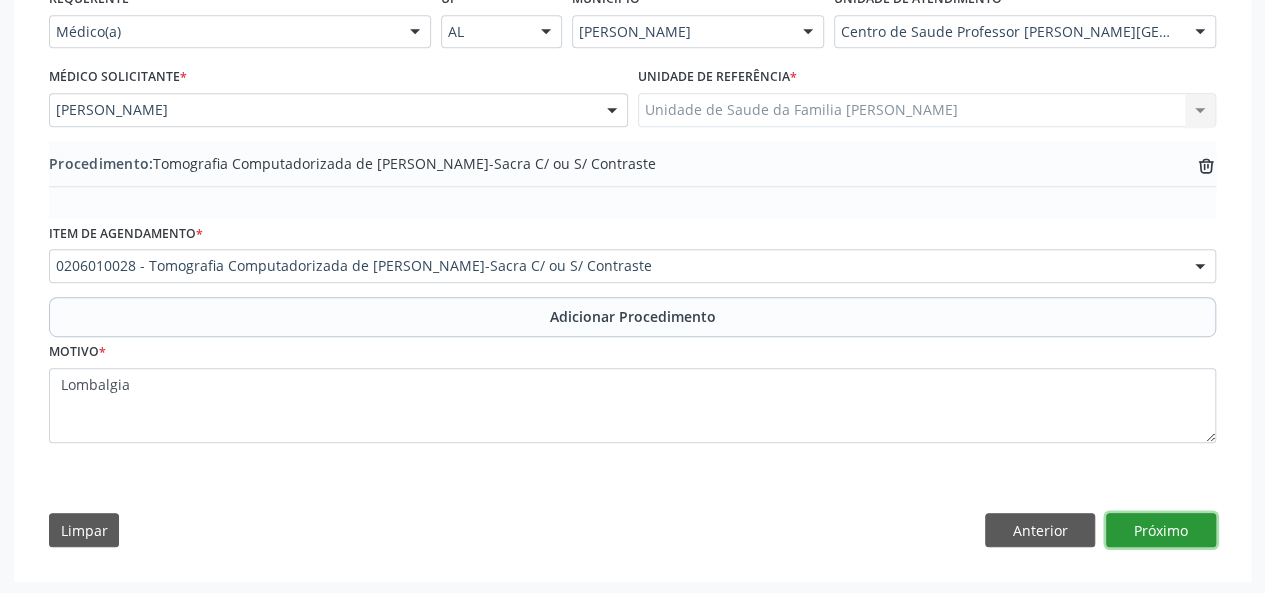 click on "Próximo" at bounding box center (1161, 530) 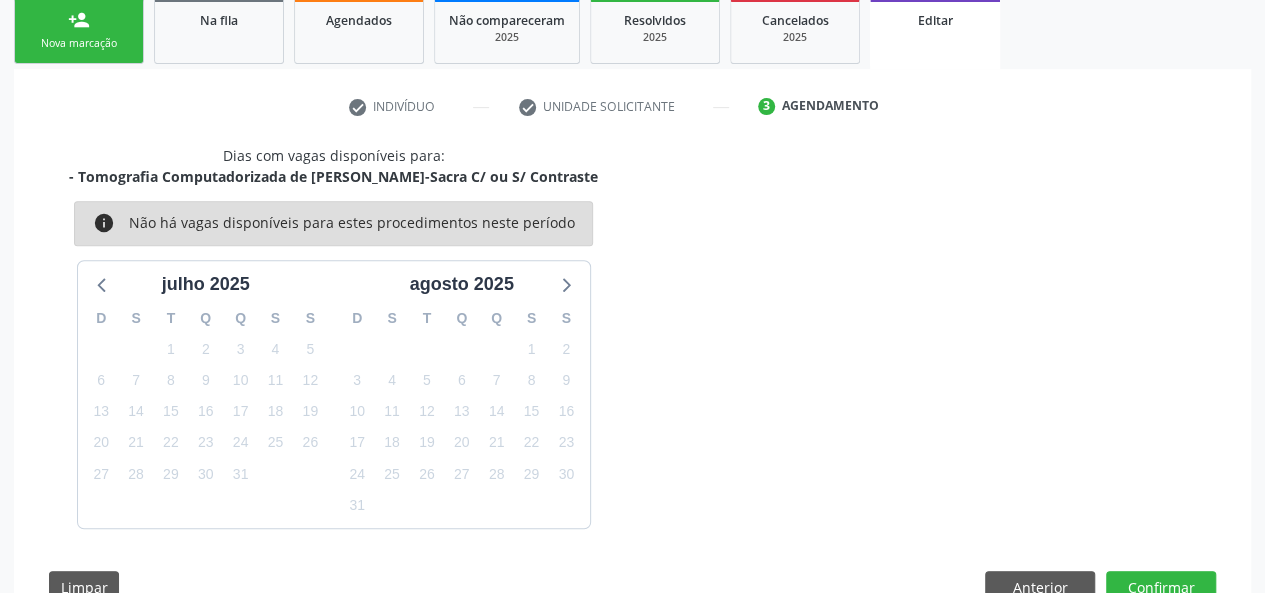 scroll, scrollTop: 388, scrollLeft: 0, axis: vertical 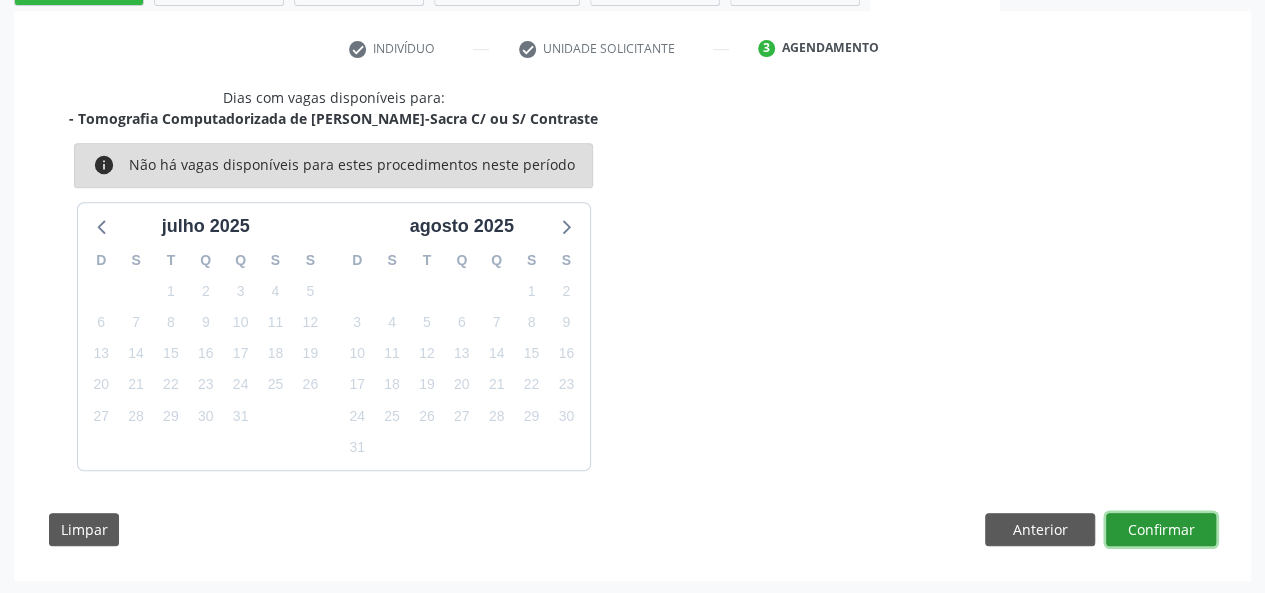 click on "Confirmar" at bounding box center [1161, 530] 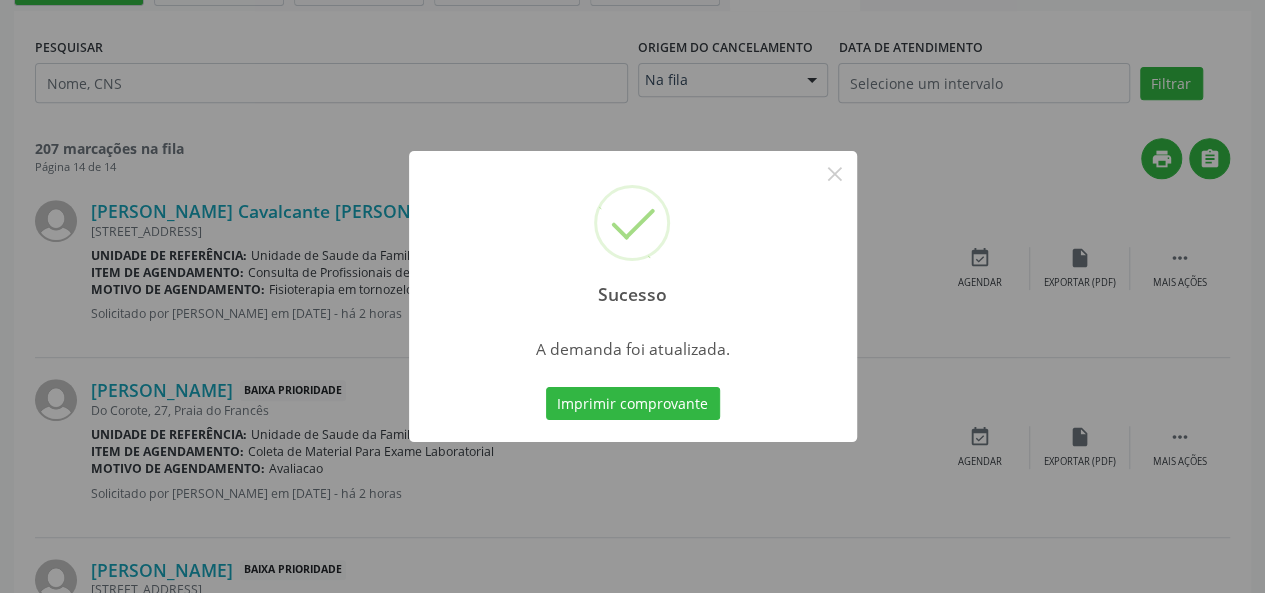 scroll, scrollTop: 0, scrollLeft: 0, axis: both 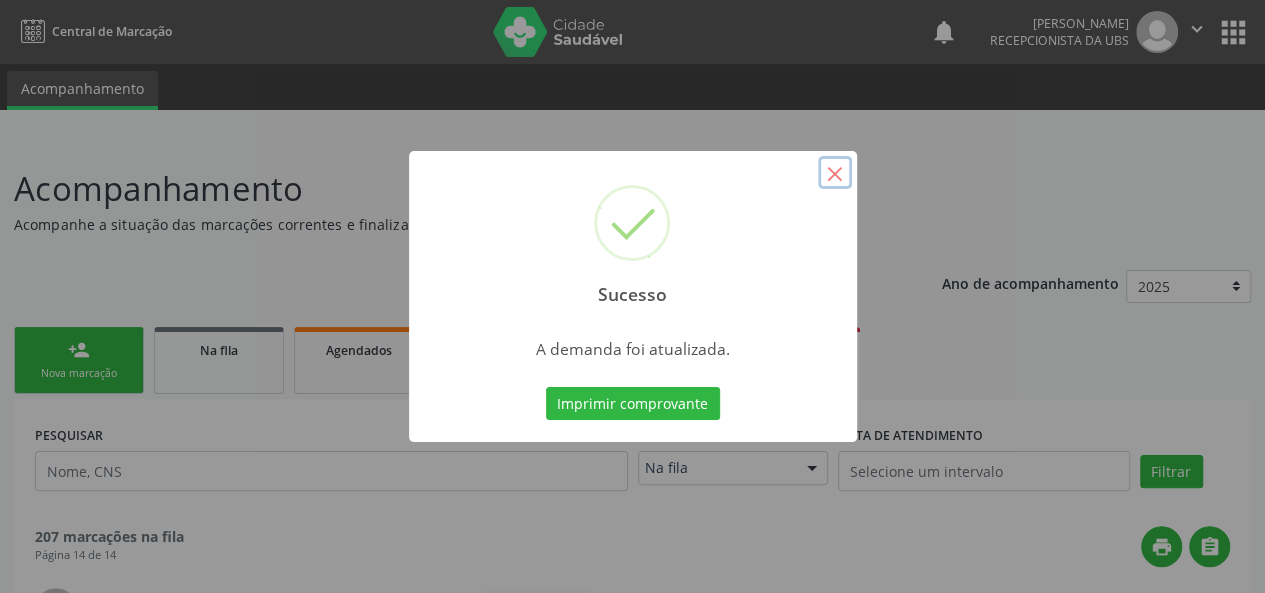 click on "×" at bounding box center [835, 173] 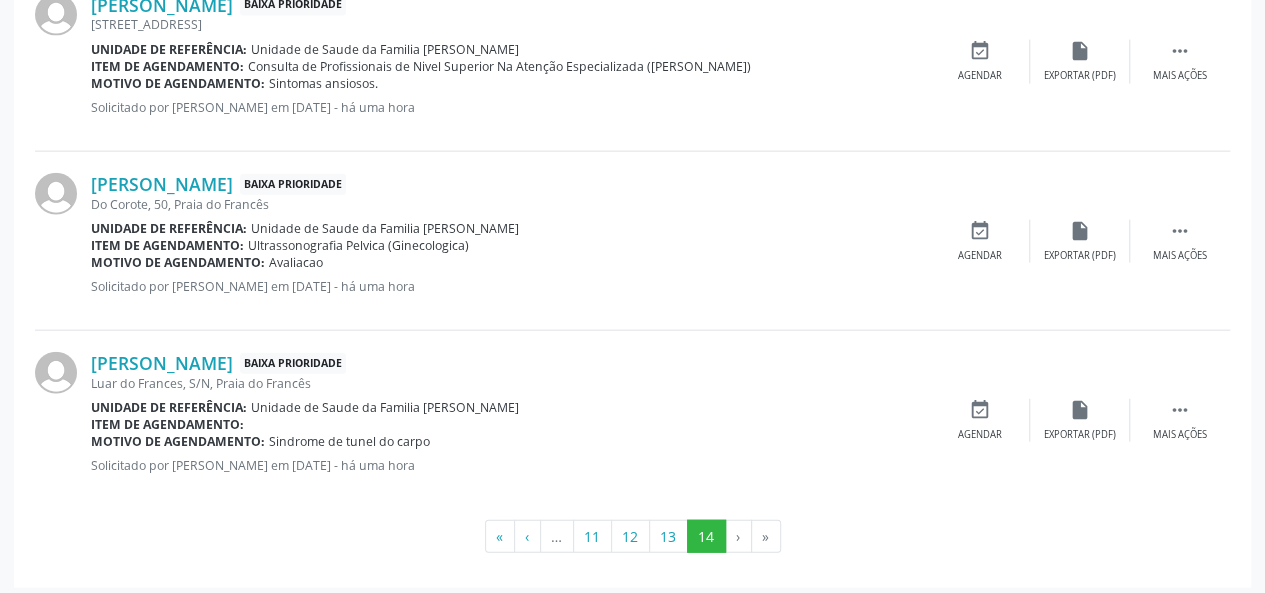 scroll, scrollTop: 2210, scrollLeft: 0, axis: vertical 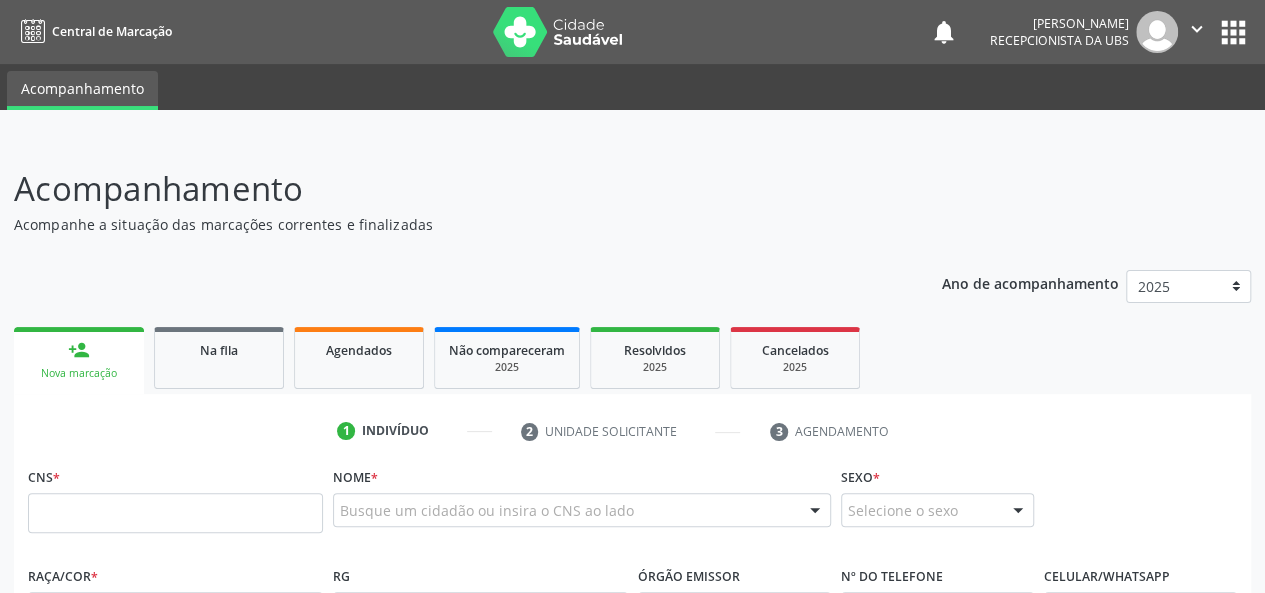 drag, startPoint x: 235, startPoint y: 337, endPoint x: 308, endPoint y: 326, distance: 73.82411 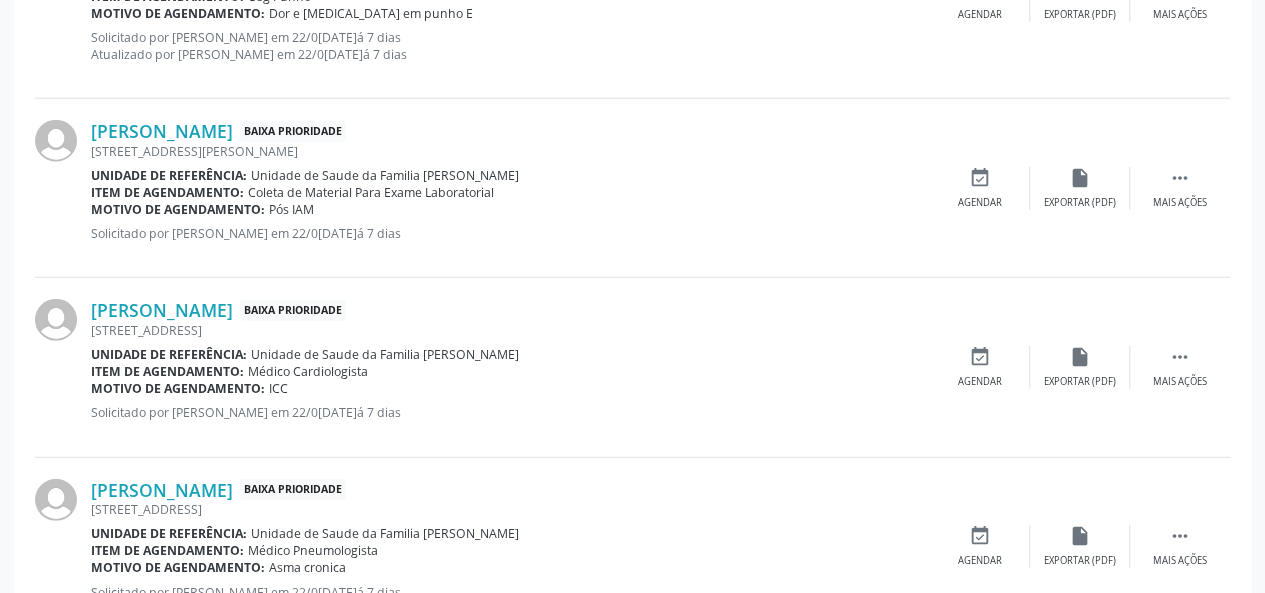 scroll, scrollTop: 2829, scrollLeft: 0, axis: vertical 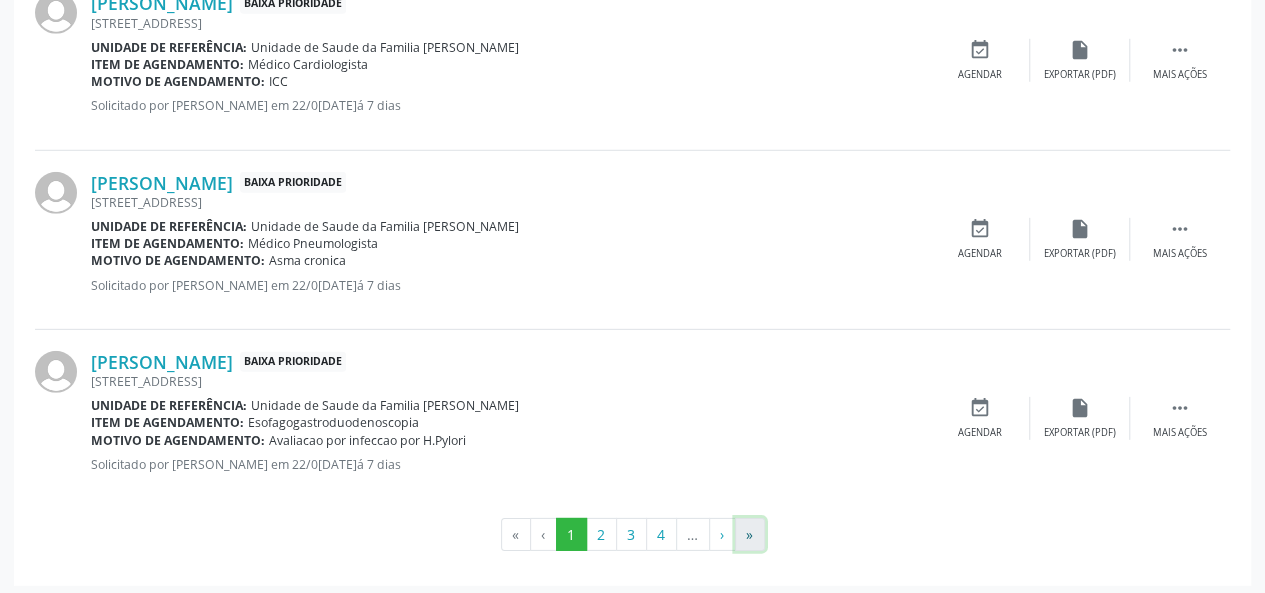 click on "»" at bounding box center [750, 535] 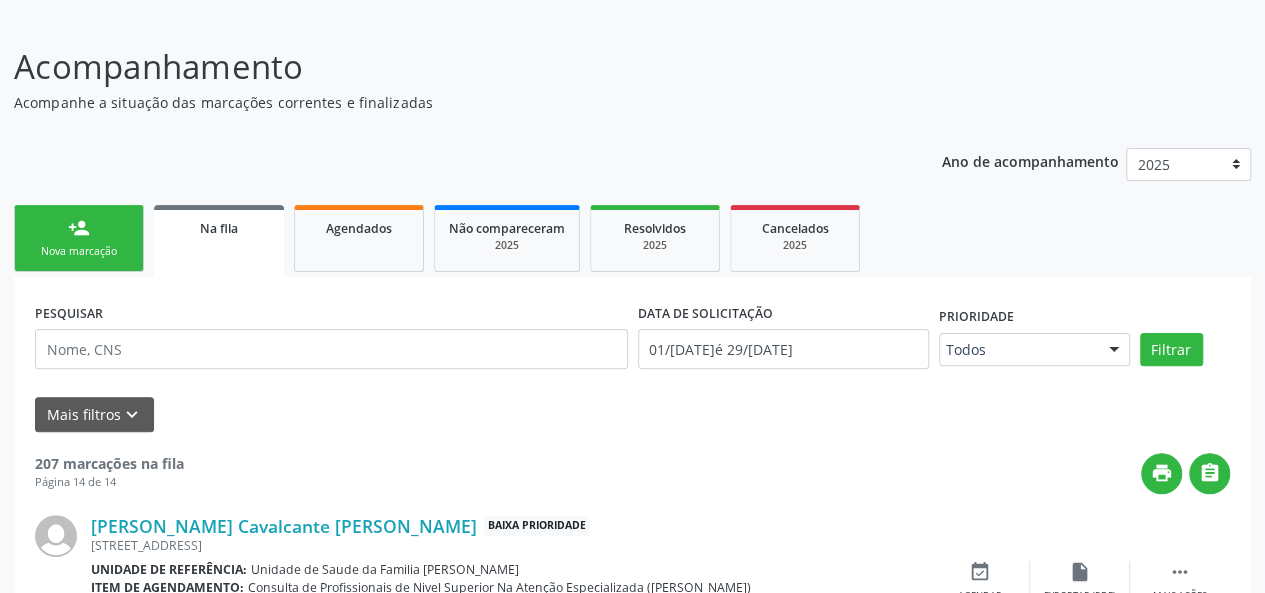 scroll, scrollTop: 2275, scrollLeft: 0, axis: vertical 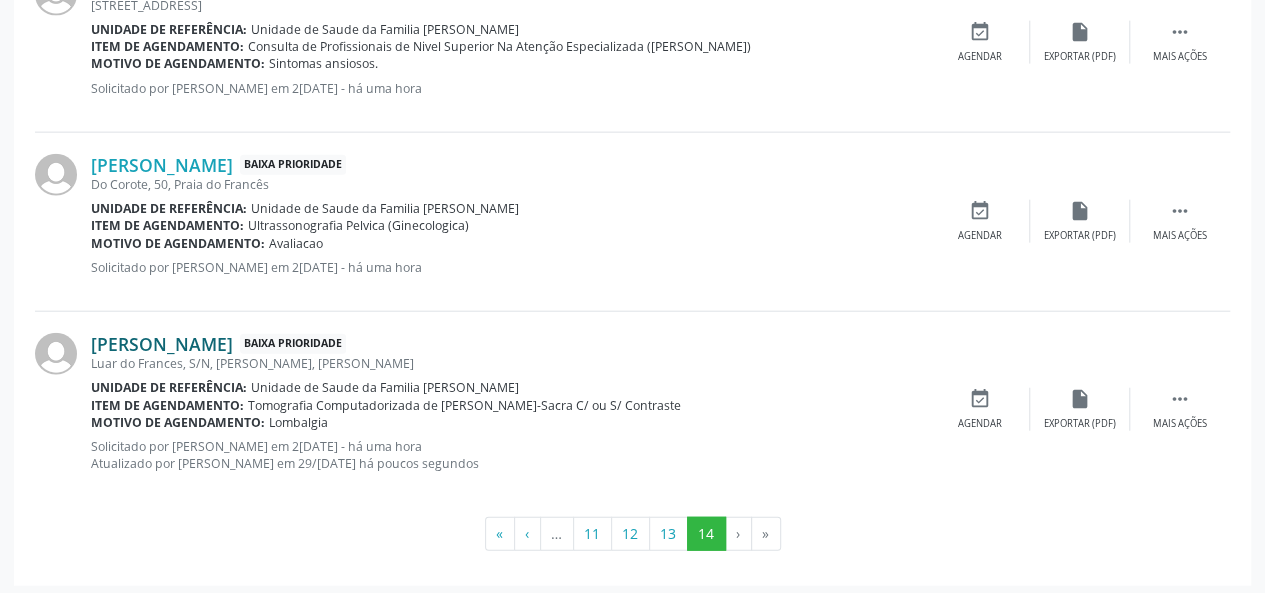 click on "[PERSON_NAME]" at bounding box center (162, 344) 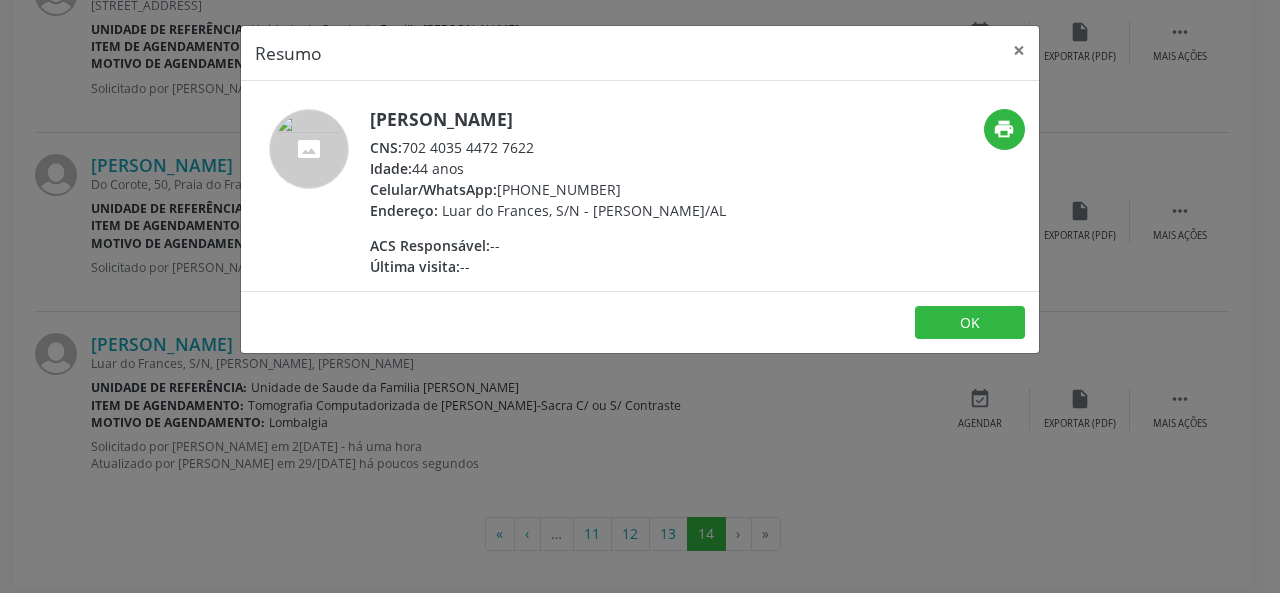 drag, startPoint x: 543, startPoint y: 141, endPoint x: 401, endPoint y: 141, distance: 142 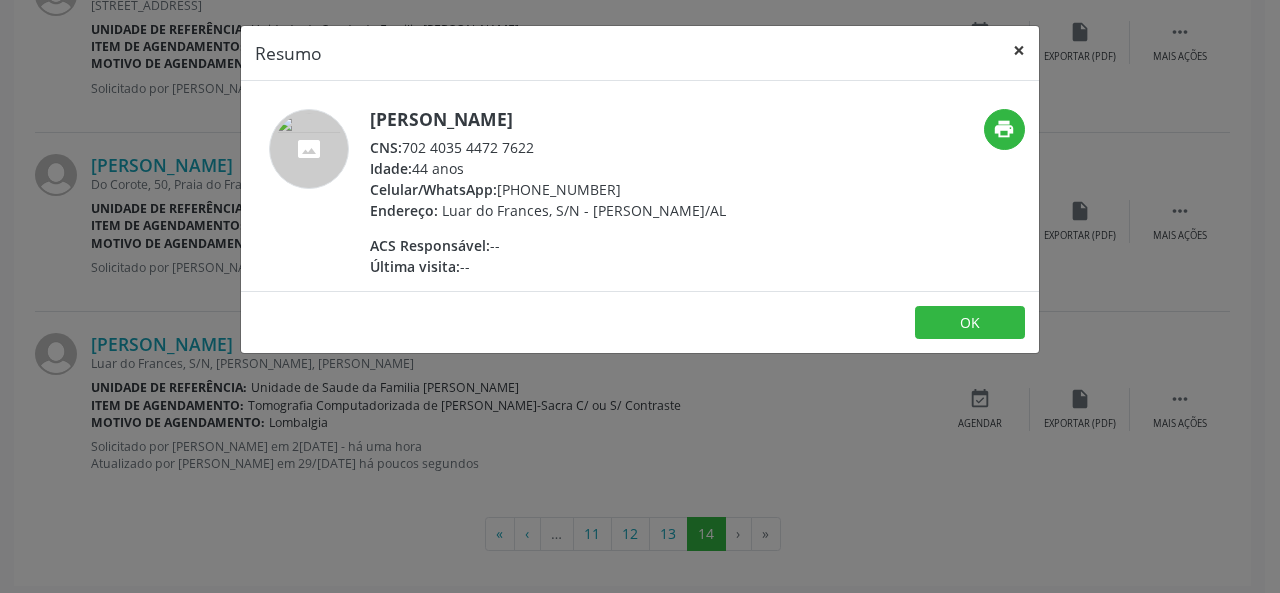 click on "×" at bounding box center (1019, 50) 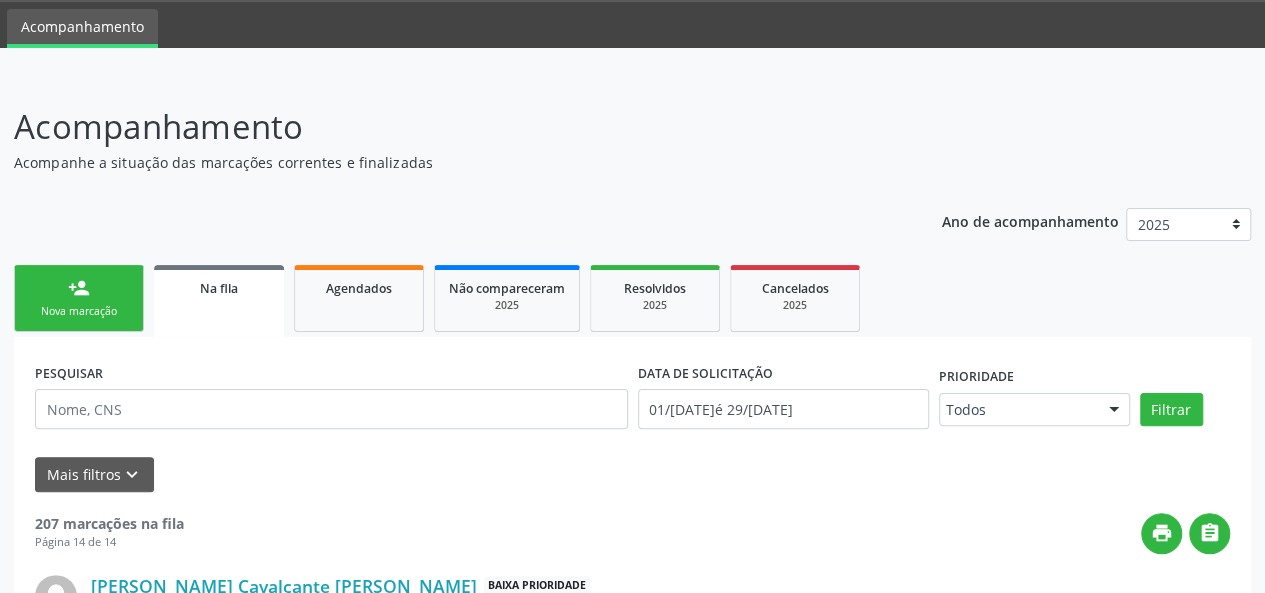 scroll, scrollTop: 0, scrollLeft: 0, axis: both 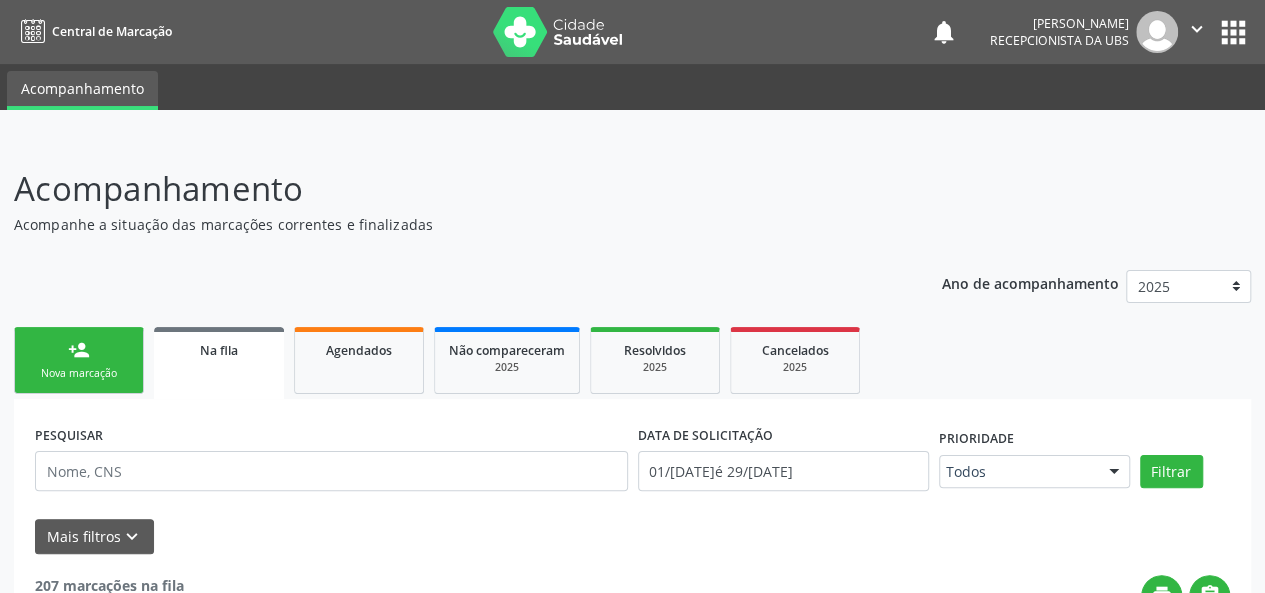 click on "Nova marcação" at bounding box center (79, 373) 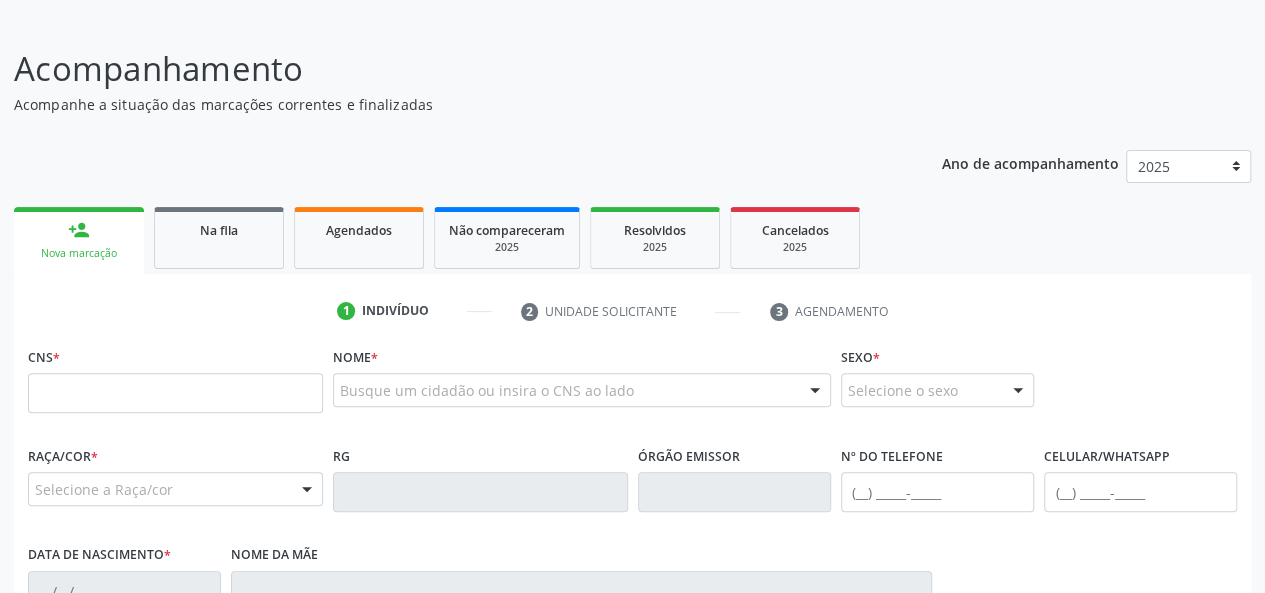 scroll, scrollTop: 300, scrollLeft: 0, axis: vertical 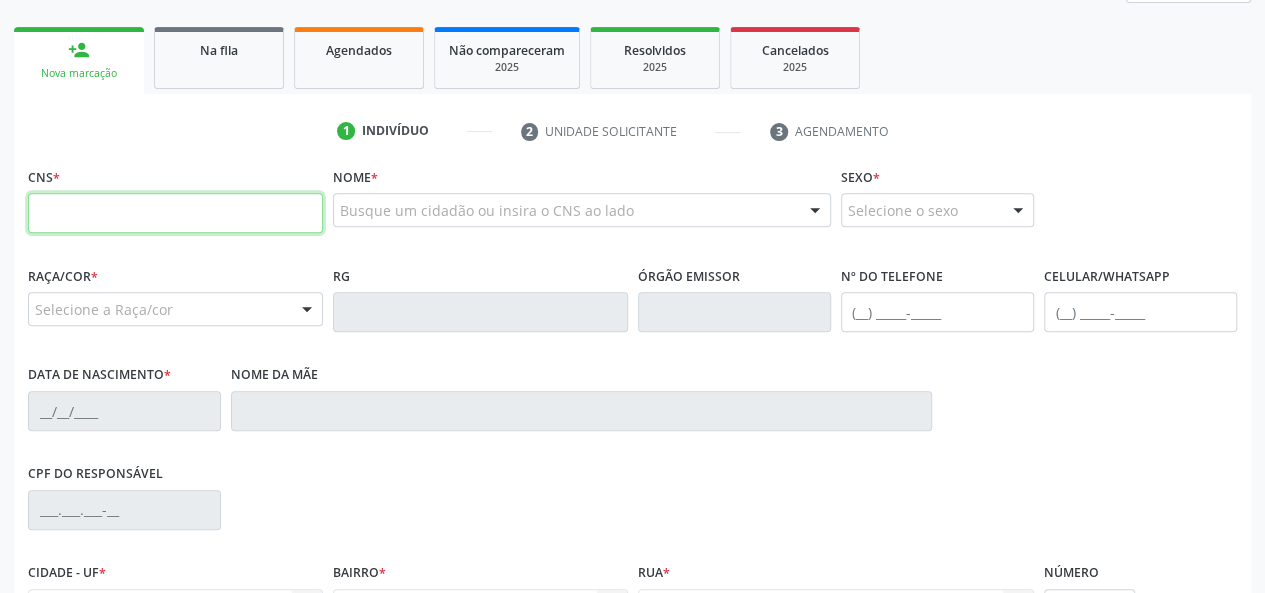 click at bounding box center [175, 213] 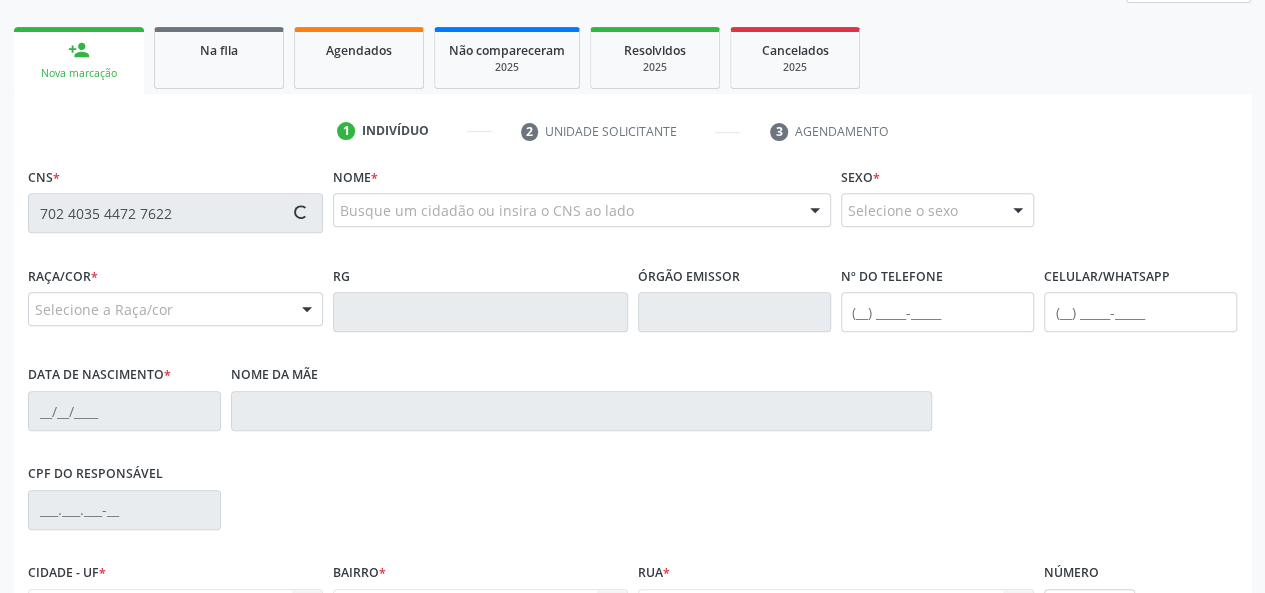 type on "702 4035 4472 7622" 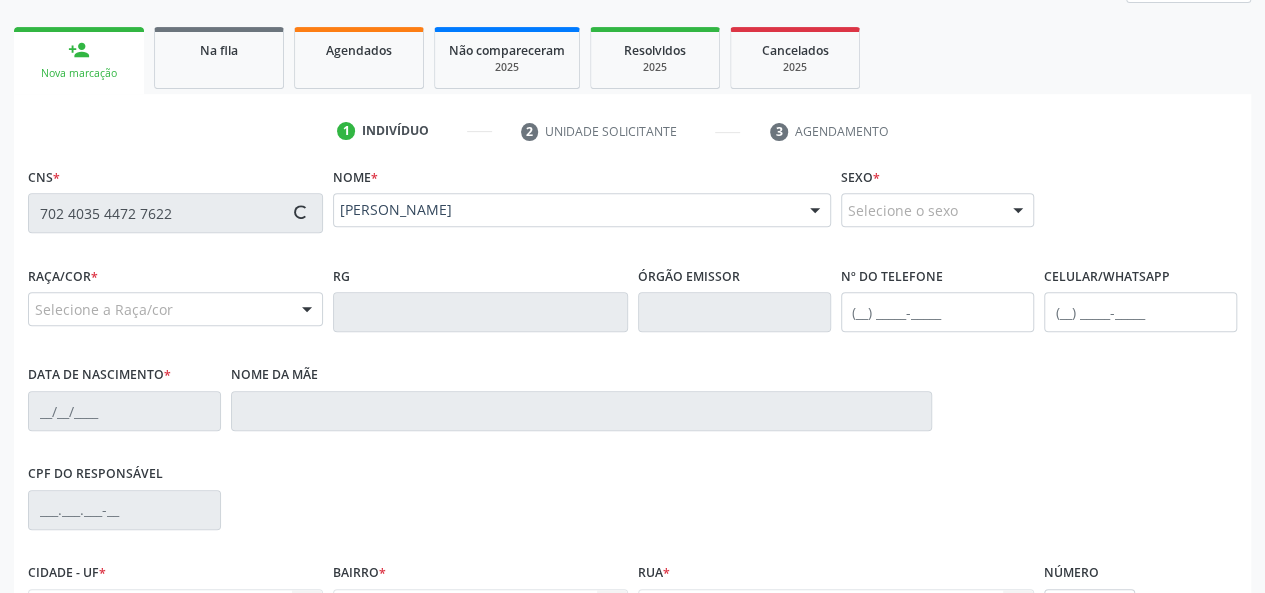type on "[PHONE_NUMBER]" 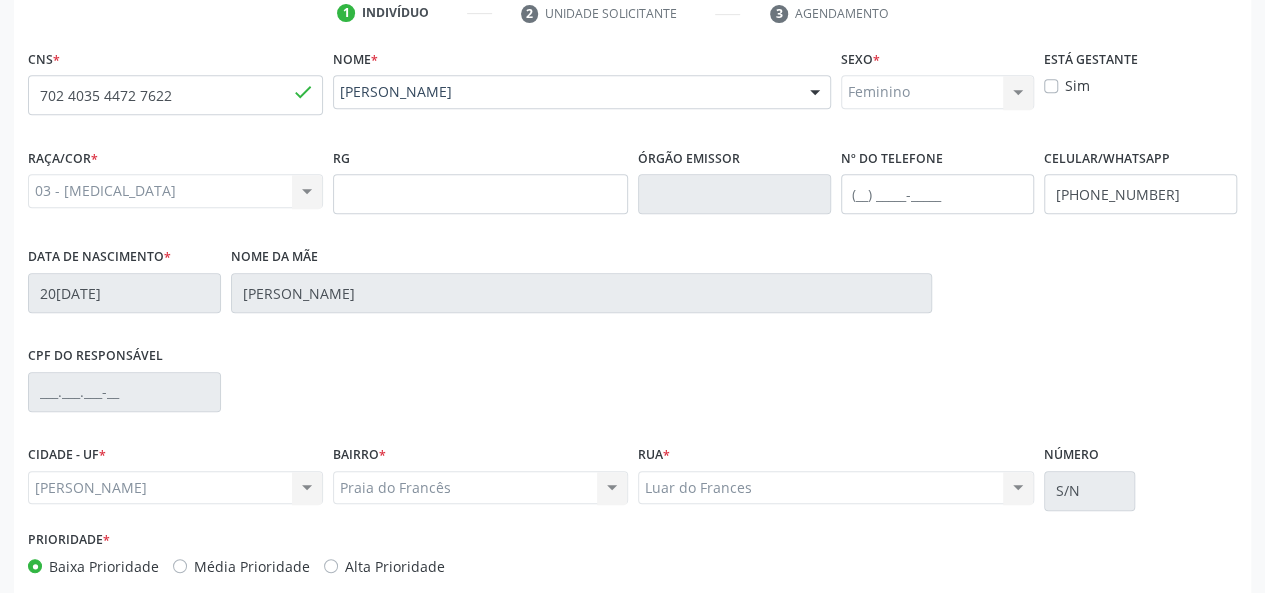 scroll, scrollTop: 518, scrollLeft: 0, axis: vertical 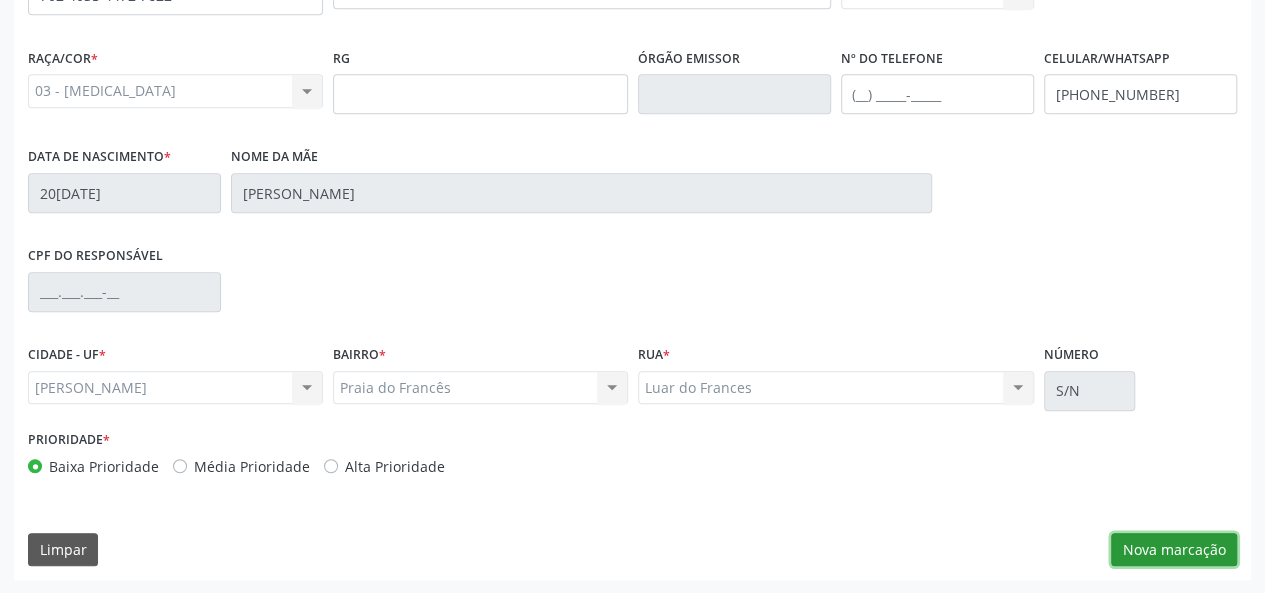 click on "Nova marcação" at bounding box center (1174, 550) 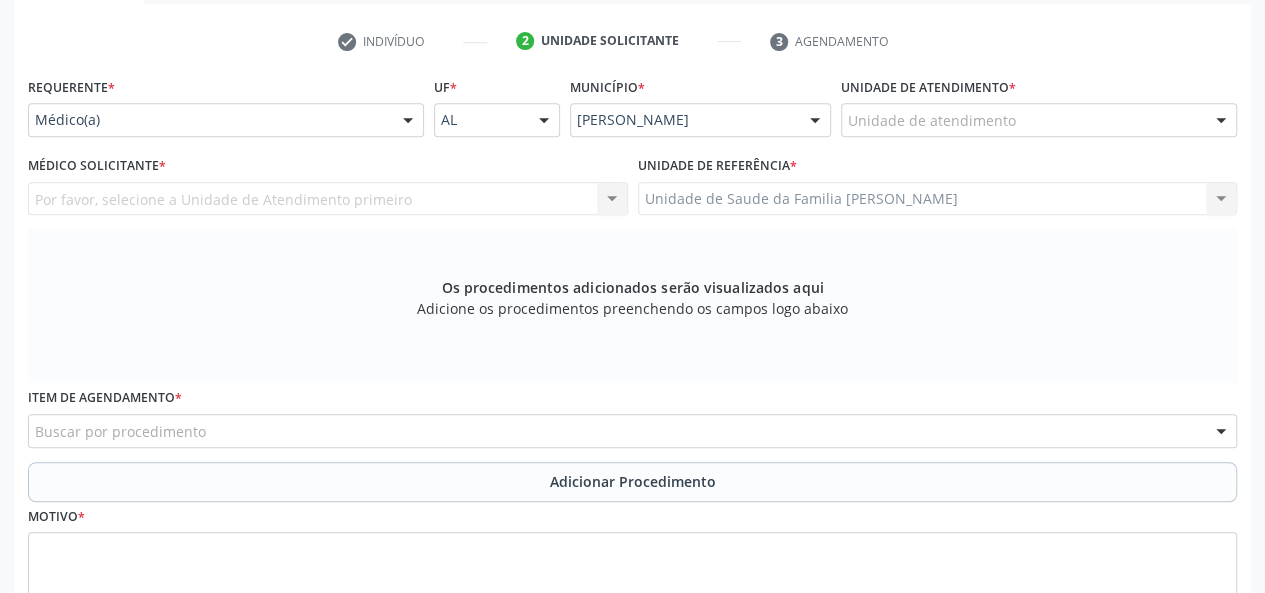 scroll, scrollTop: 318, scrollLeft: 0, axis: vertical 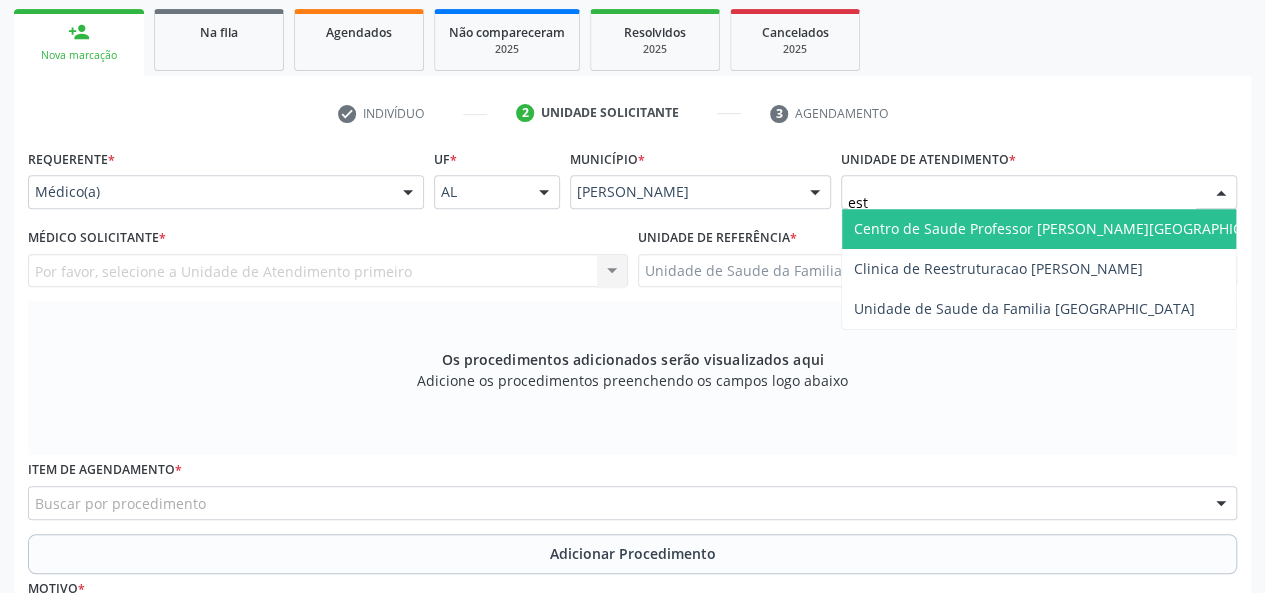 type on "esta" 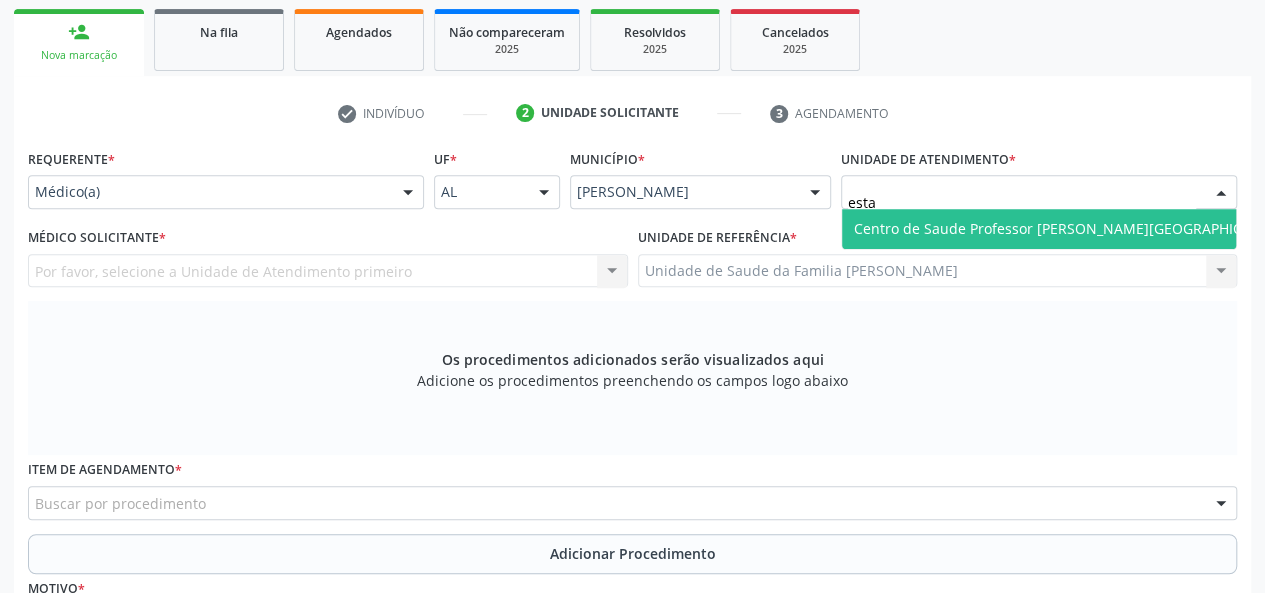 click on "Centro de Saude Professor [PERSON_NAME][GEOGRAPHIC_DATA]" at bounding box center [1071, 229] 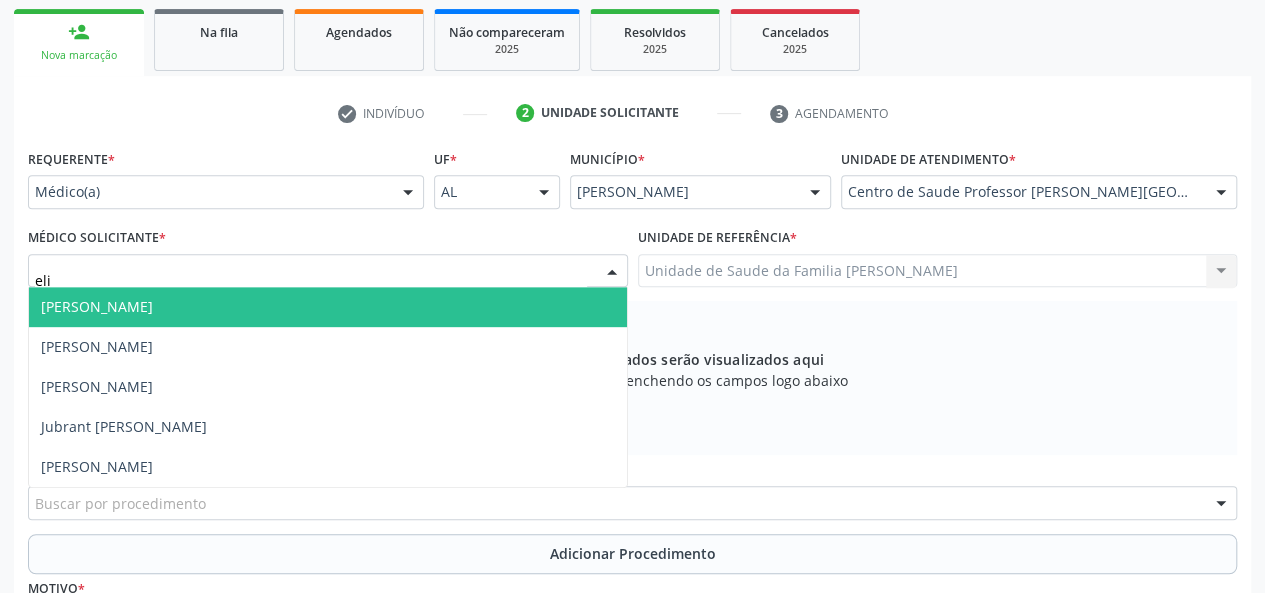 type on "elio" 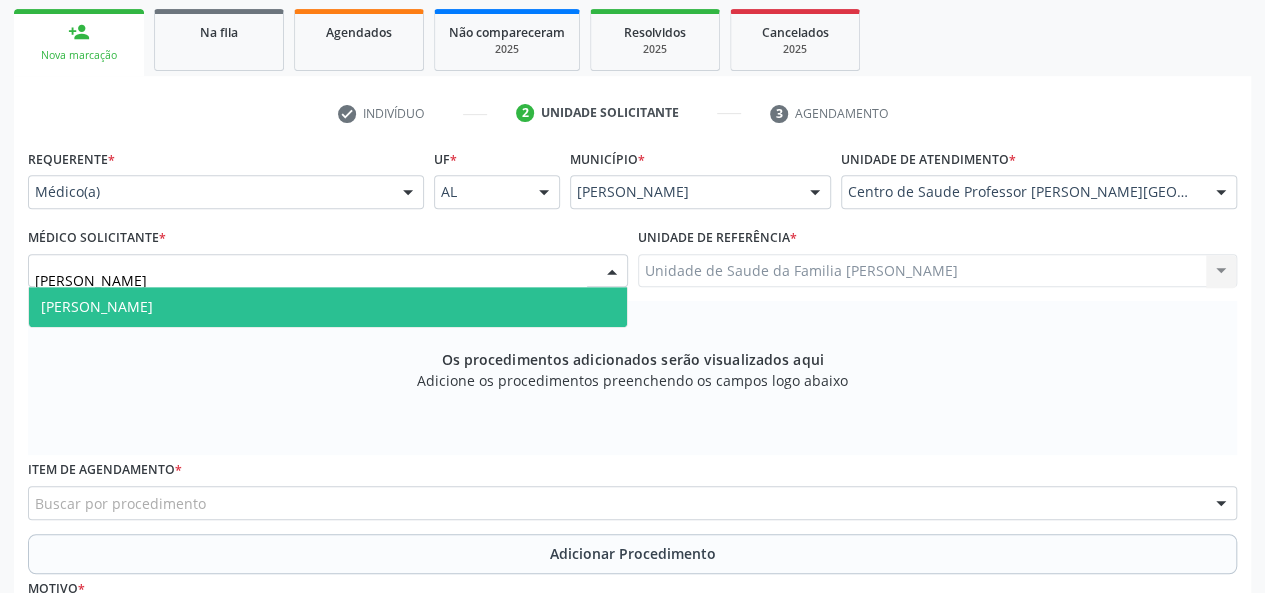 click on "[PERSON_NAME]" at bounding box center (97, 306) 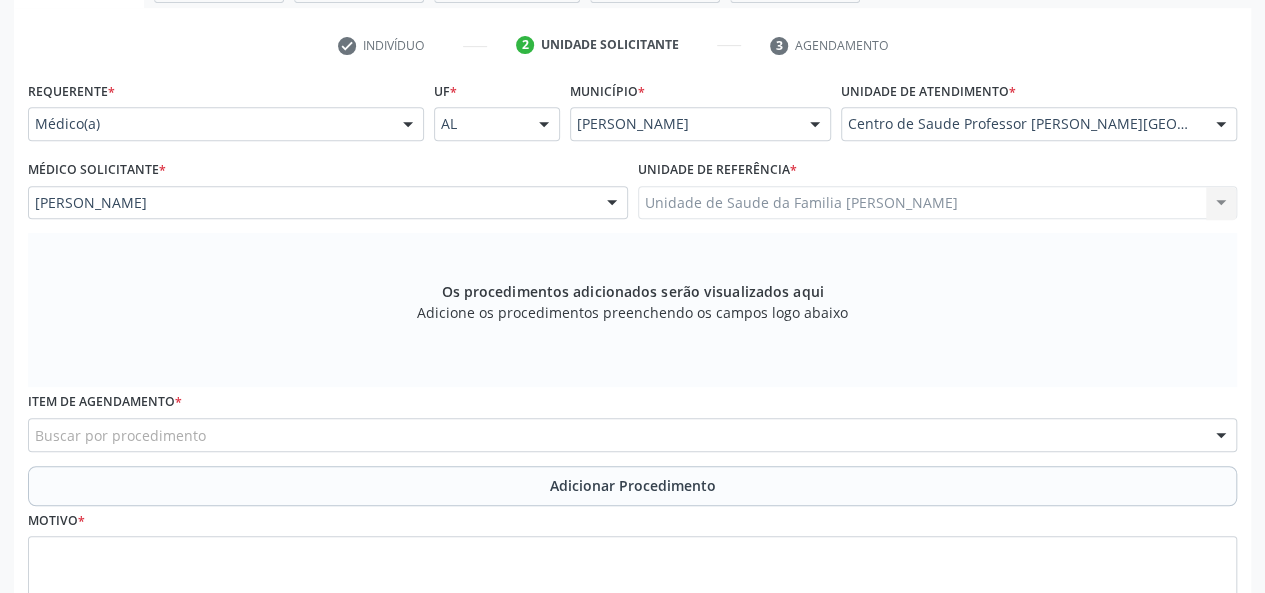scroll, scrollTop: 418, scrollLeft: 0, axis: vertical 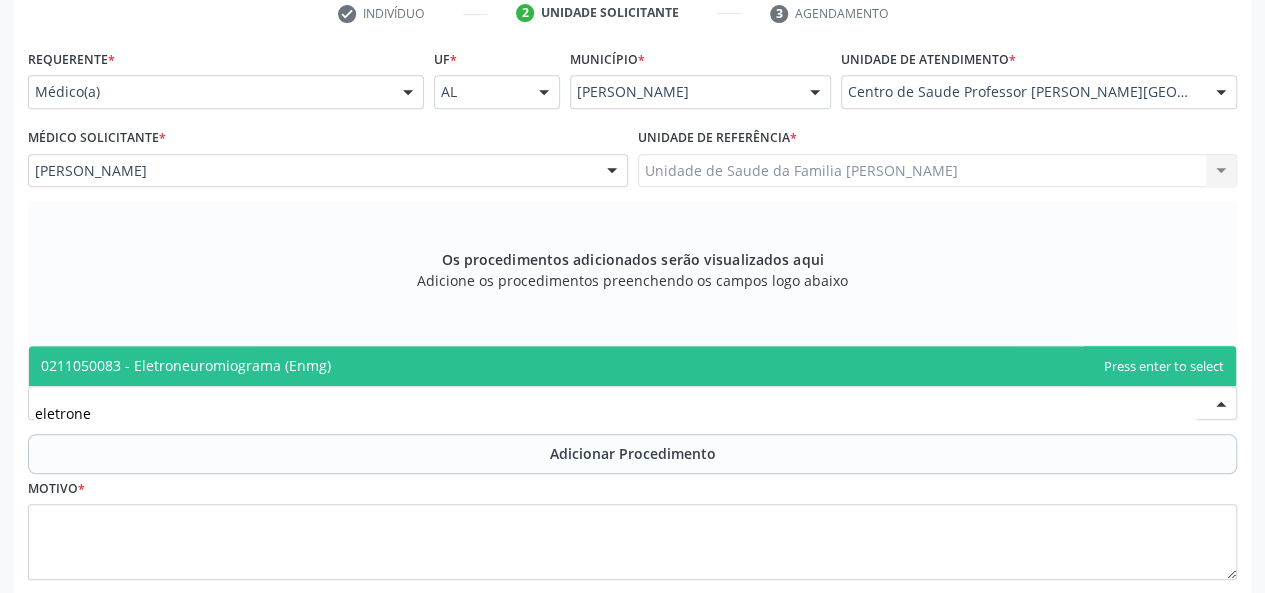 type on "eletroneu" 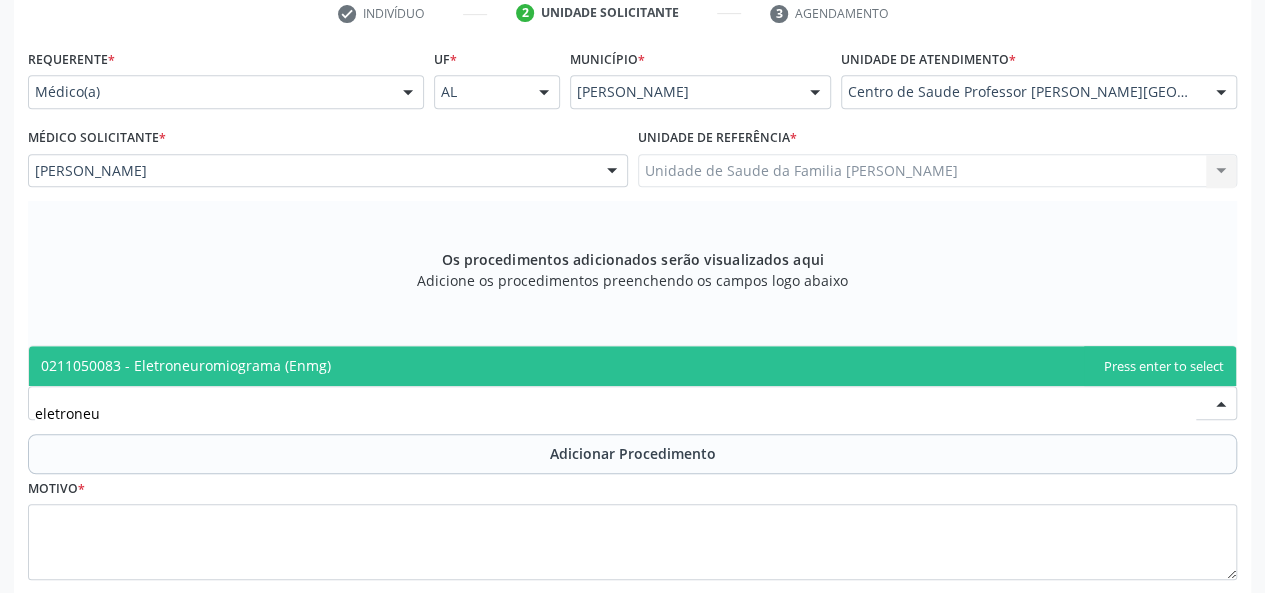 click on "0211050083 - Eletroneuromiograma (Enmg)" at bounding box center [186, 365] 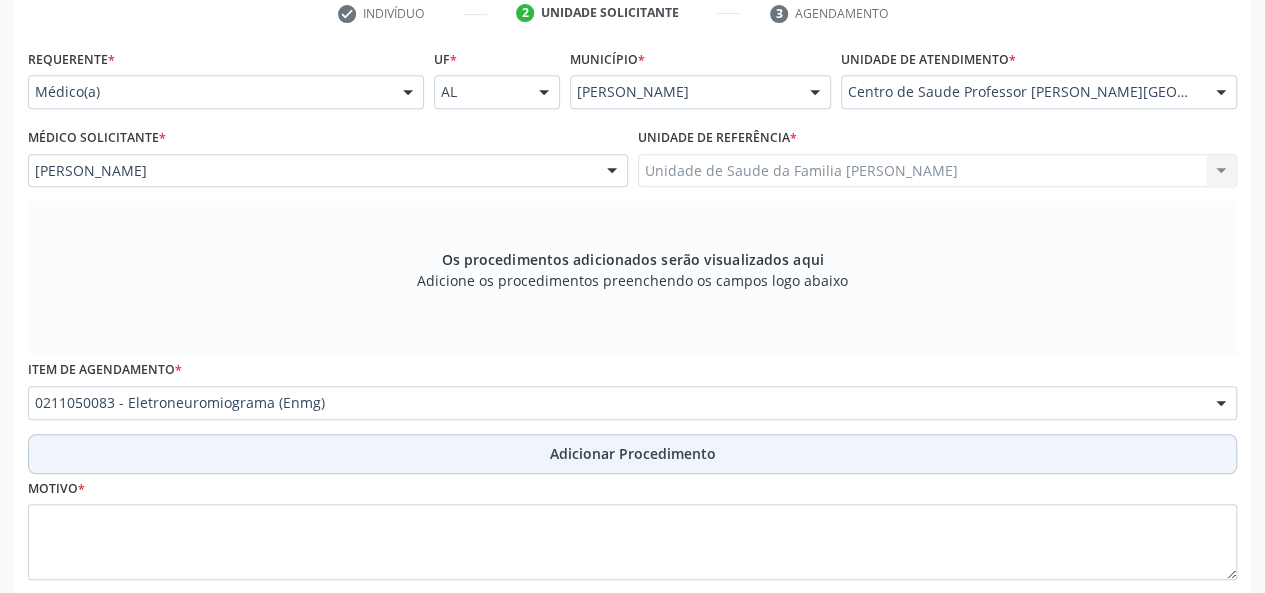 click on "Adicionar Procedimento" at bounding box center (632, 454) 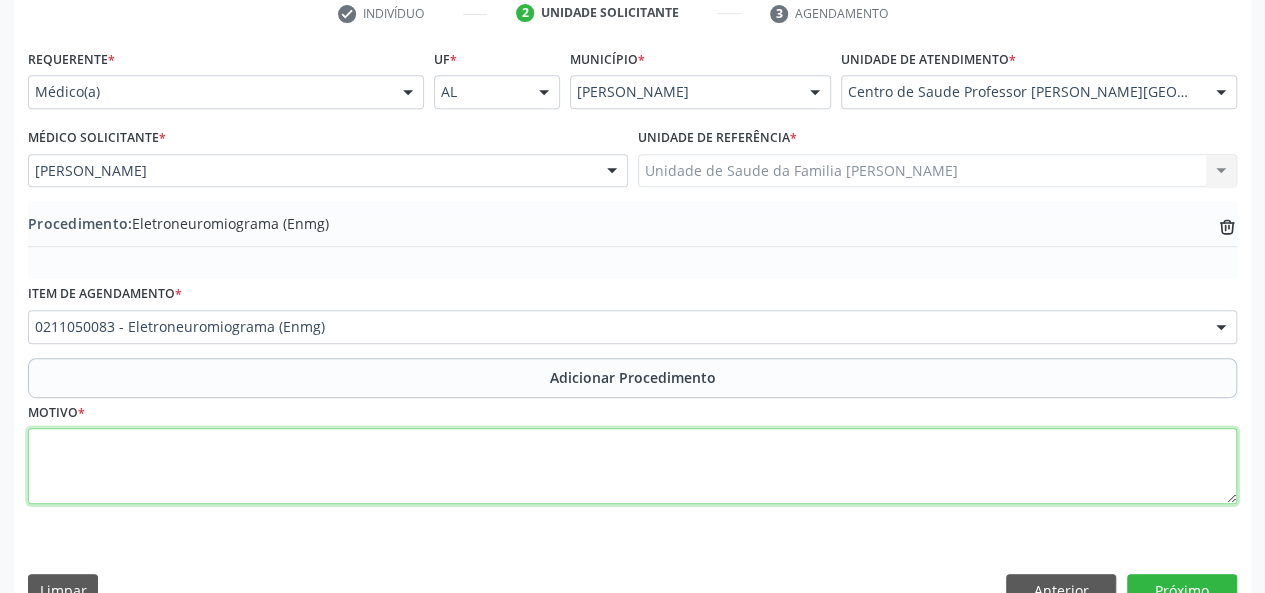click at bounding box center (632, 466) 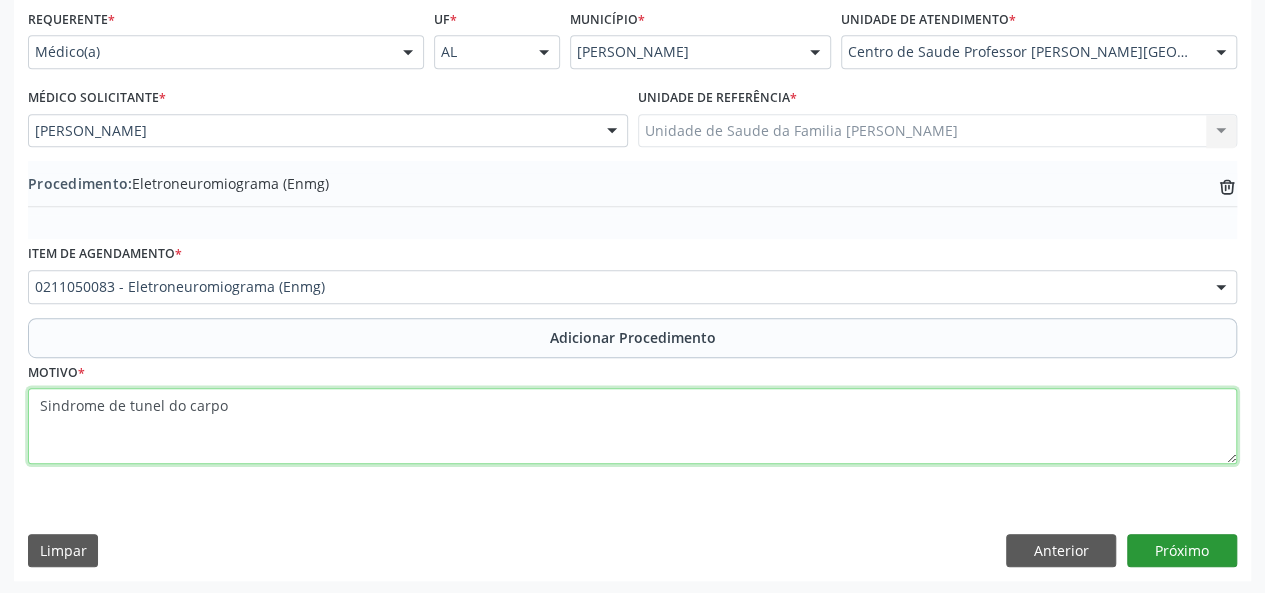 type on "Sindrome de tunel do carpo" 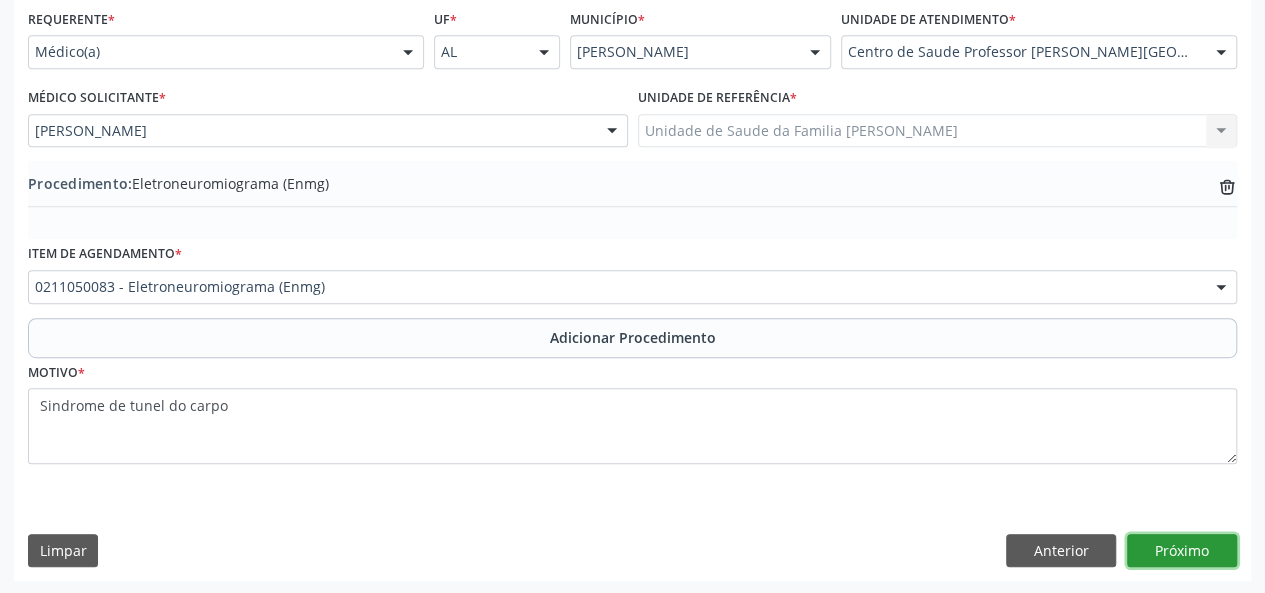 click on "Próximo" at bounding box center (1182, 551) 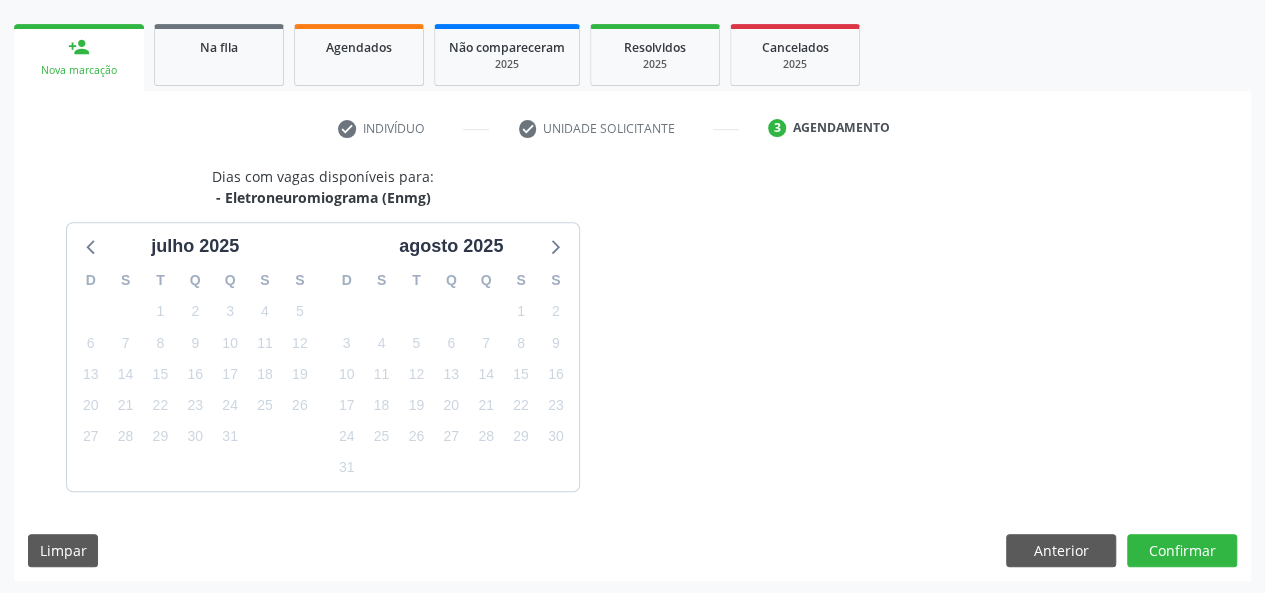 scroll, scrollTop: 362, scrollLeft: 0, axis: vertical 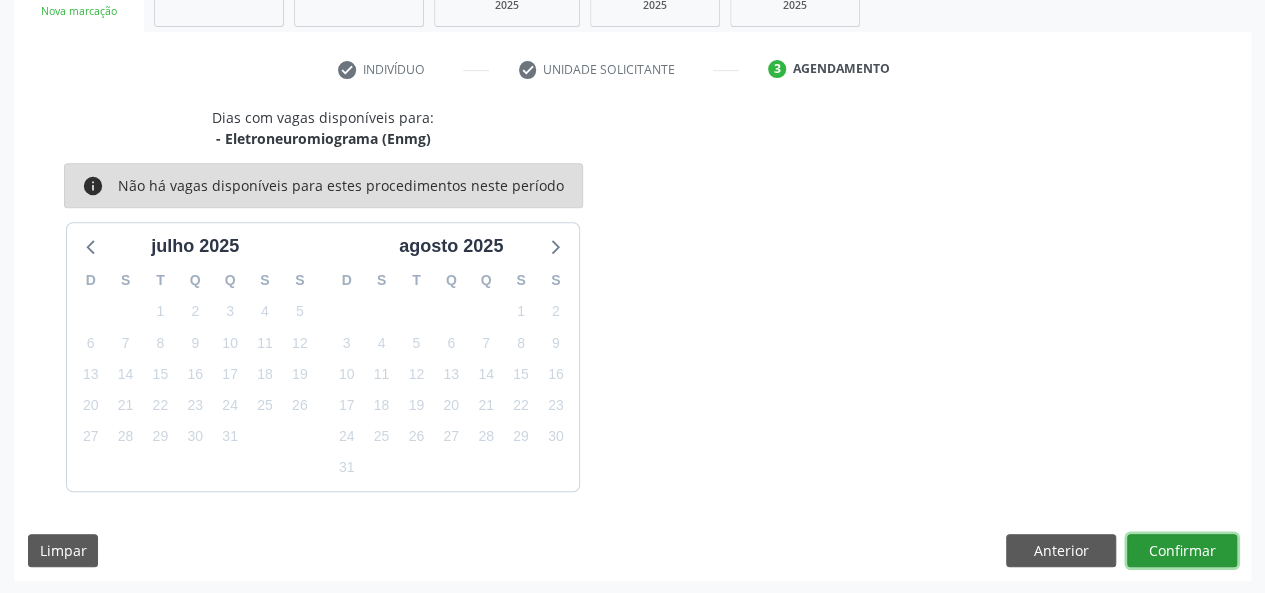 click on "Confirmar" at bounding box center [1182, 551] 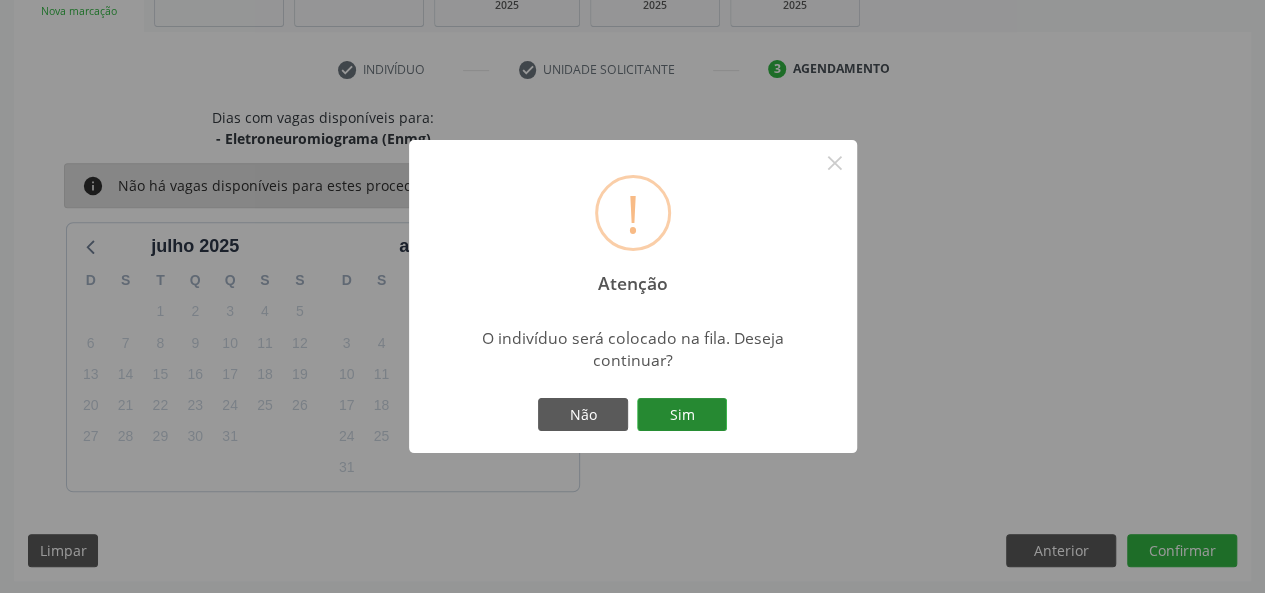 click on "Sim" at bounding box center (682, 415) 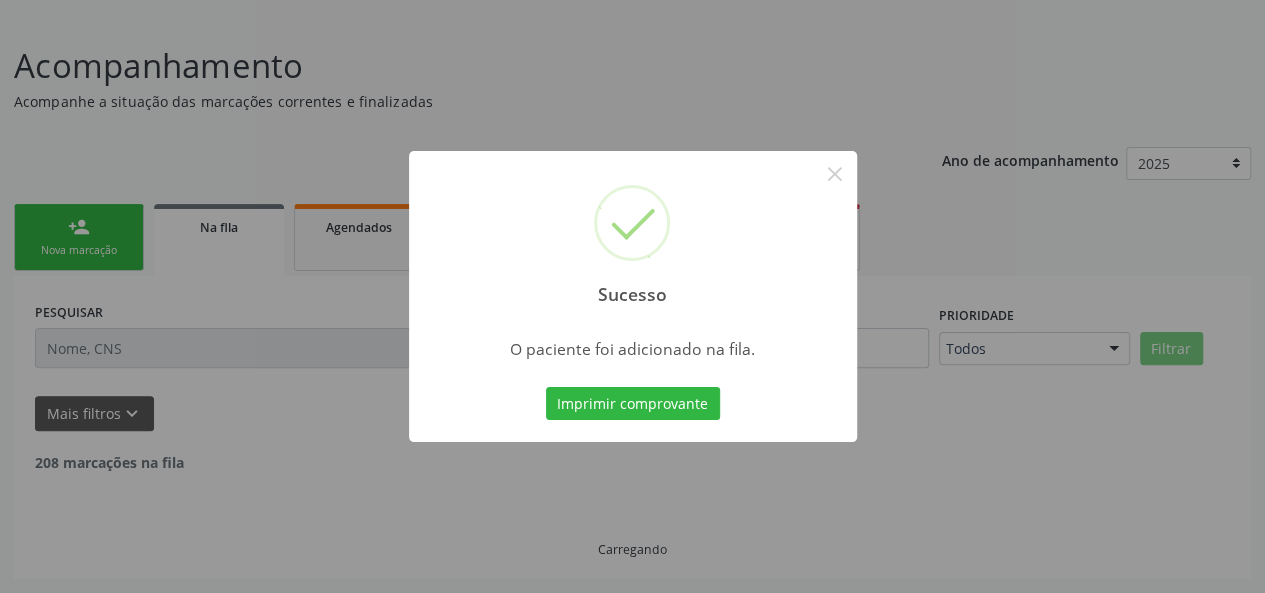 scroll, scrollTop: 100, scrollLeft: 0, axis: vertical 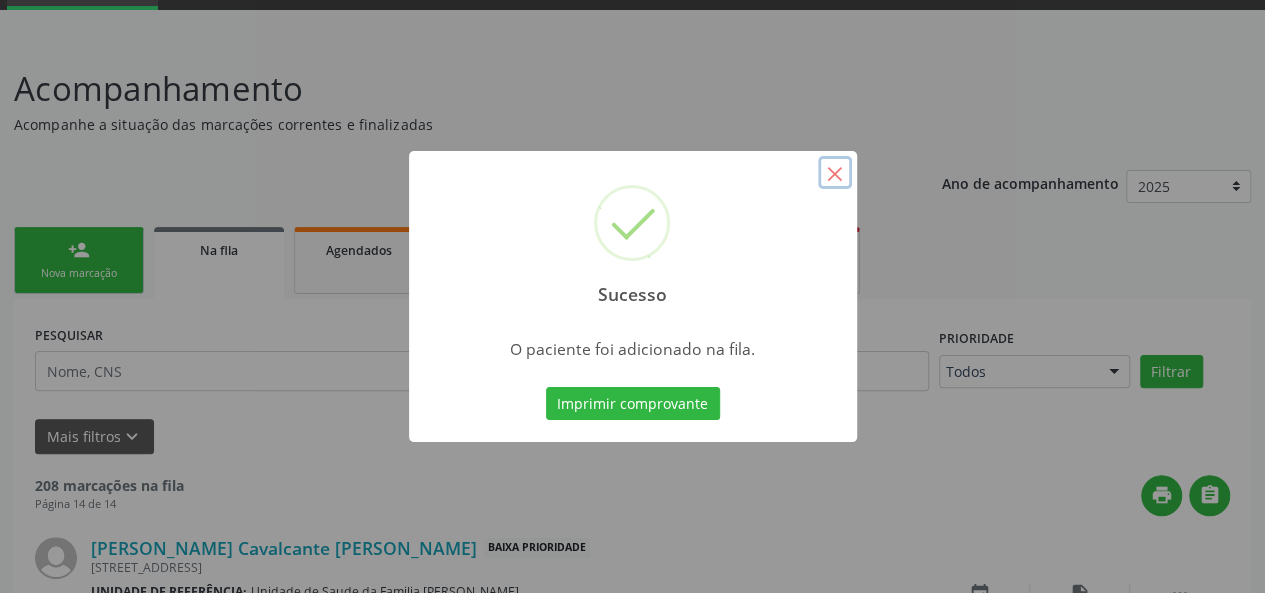 click on "×" at bounding box center [835, 173] 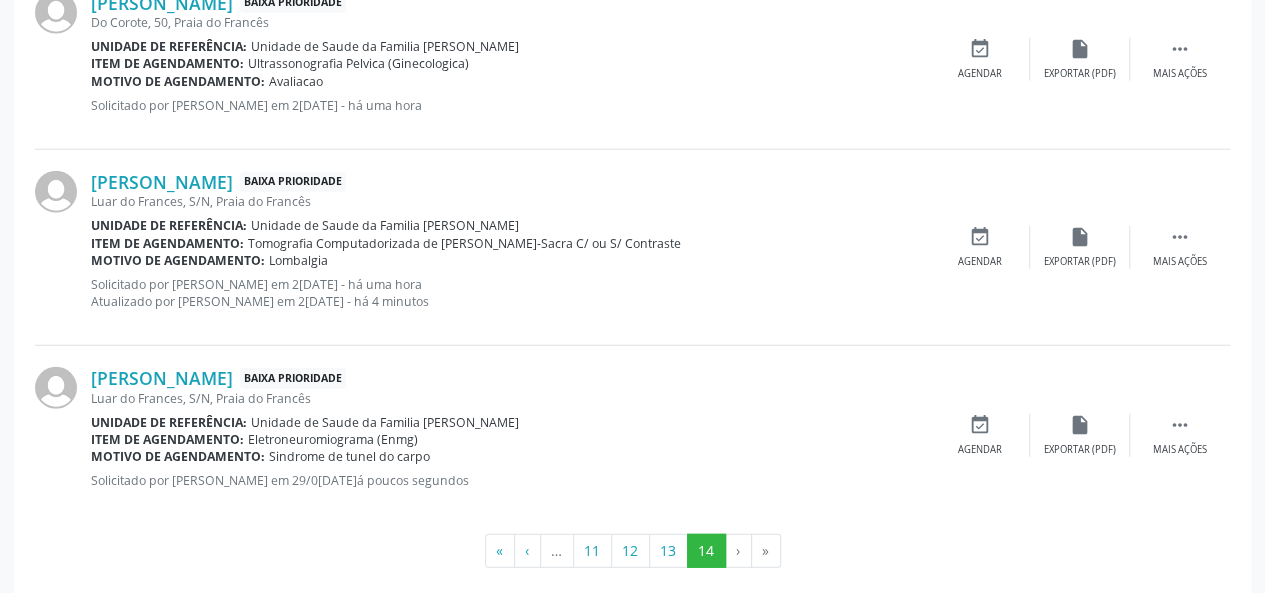 scroll, scrollTop: 2454, scrollLeft: 0, axis: vertical 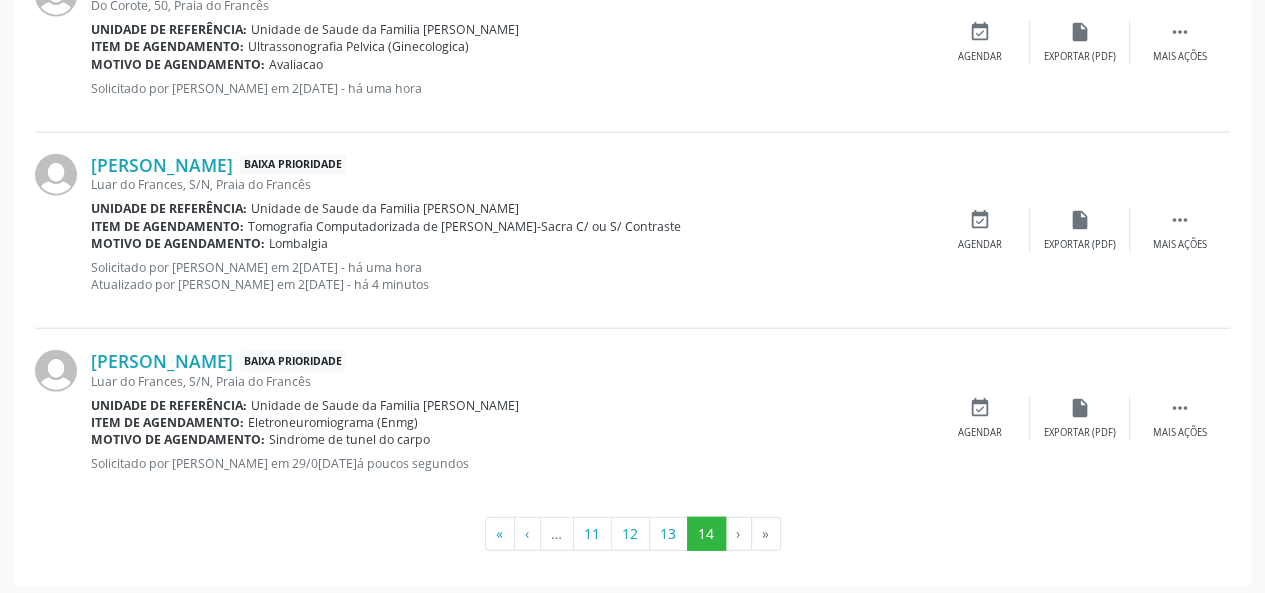 click on "« ‹ … 11 12 13 14 › »" at bounding box center [632, 534] 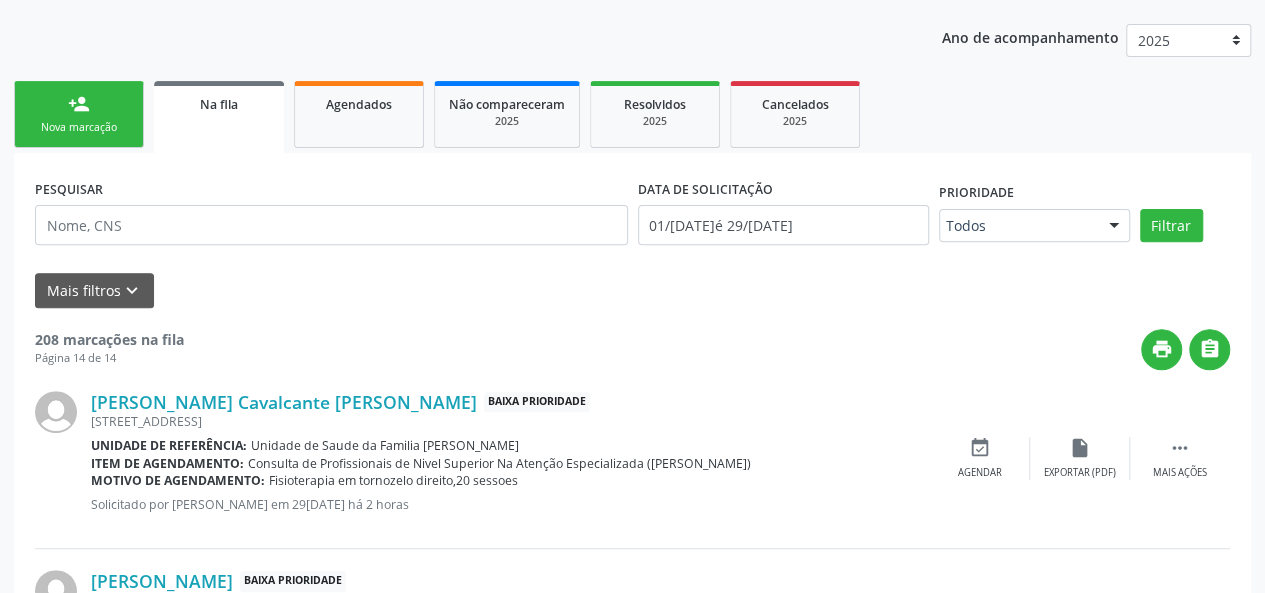scroll, scrollTop: 54, scrollLeft: 0, axis: vertical 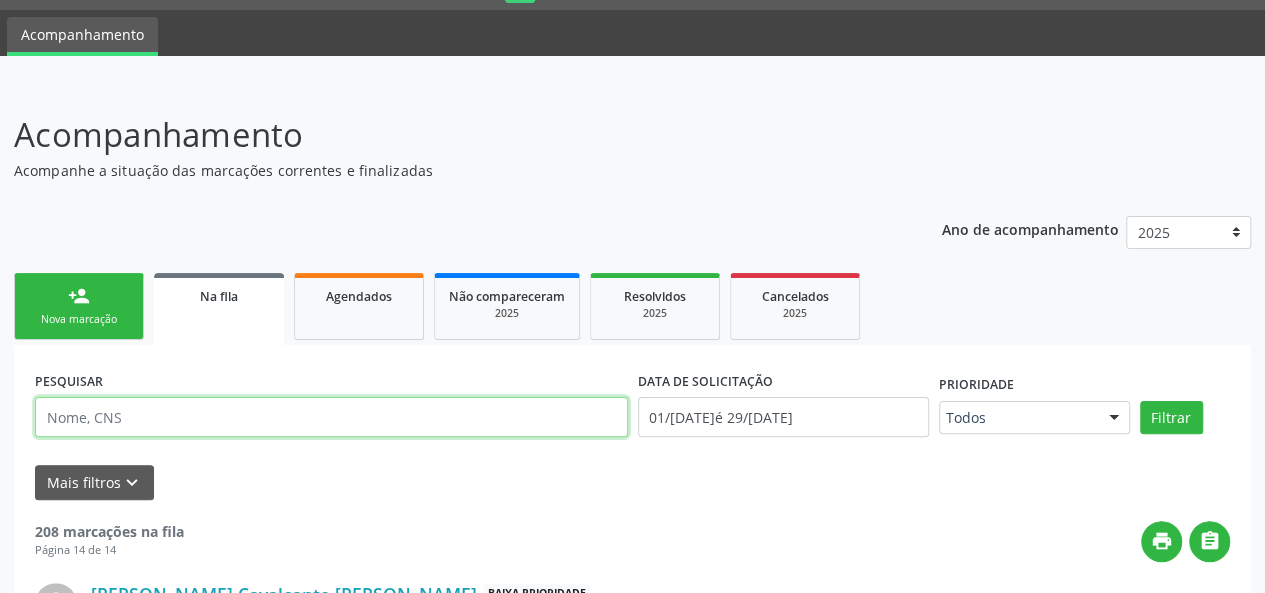 click at bounding box center (331, 417) 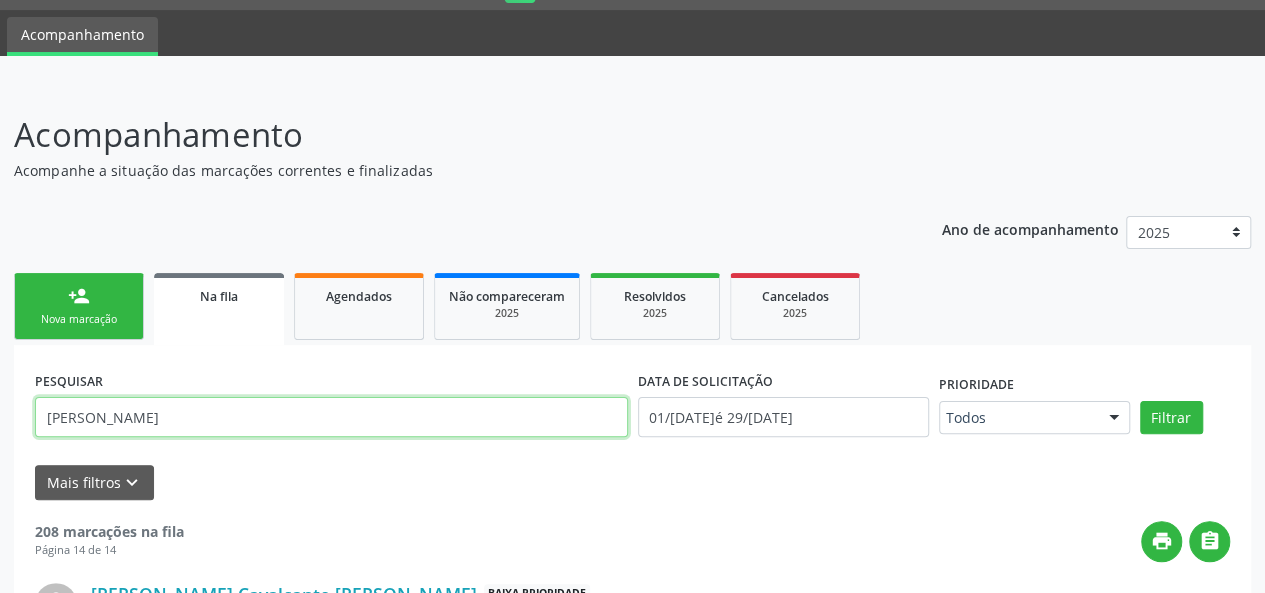 type on "Wagner" 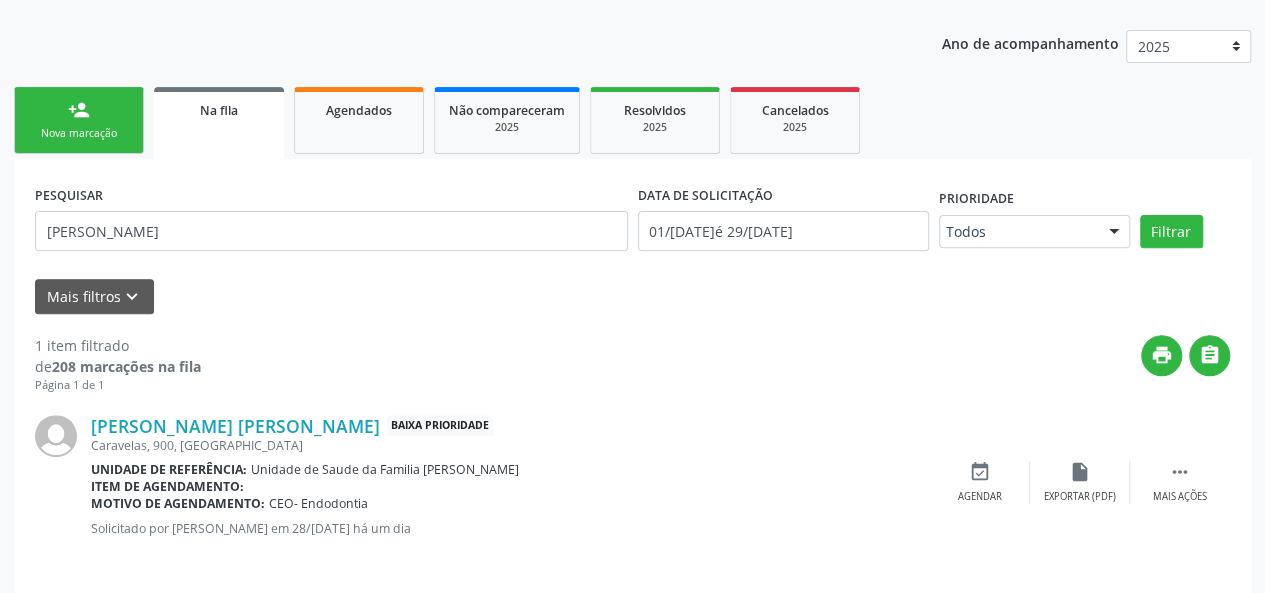 scroll, scrollTop: 252, scrollLeft: 0, axis: vertical 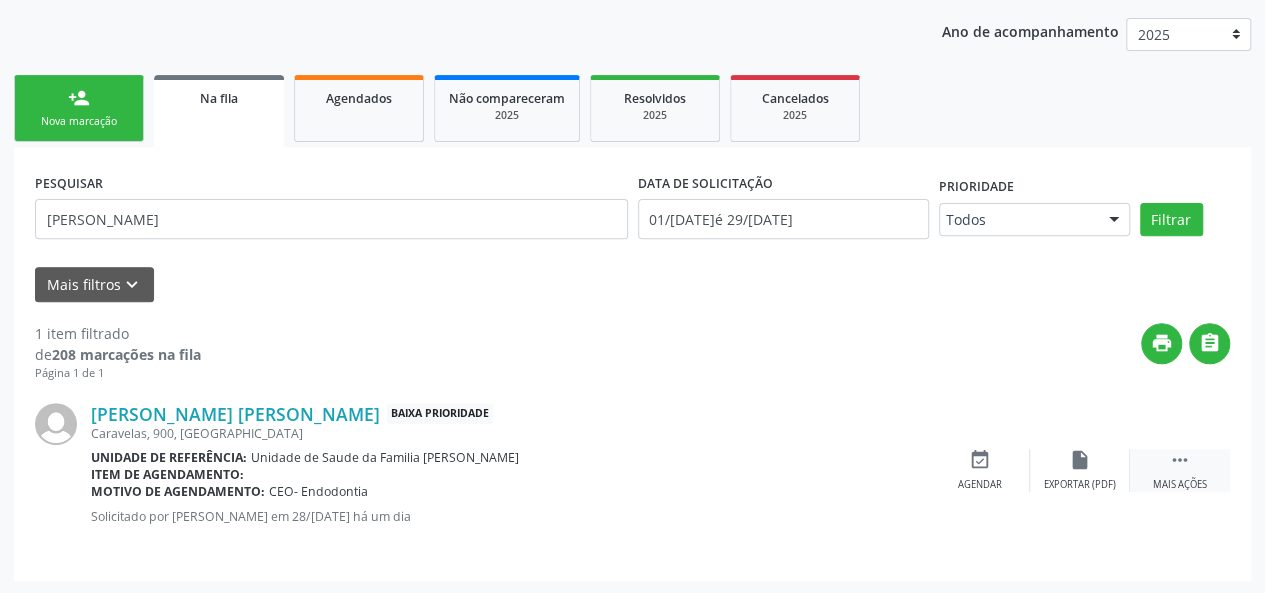 click on "Mais ações" at bounding box center (1180, 485) 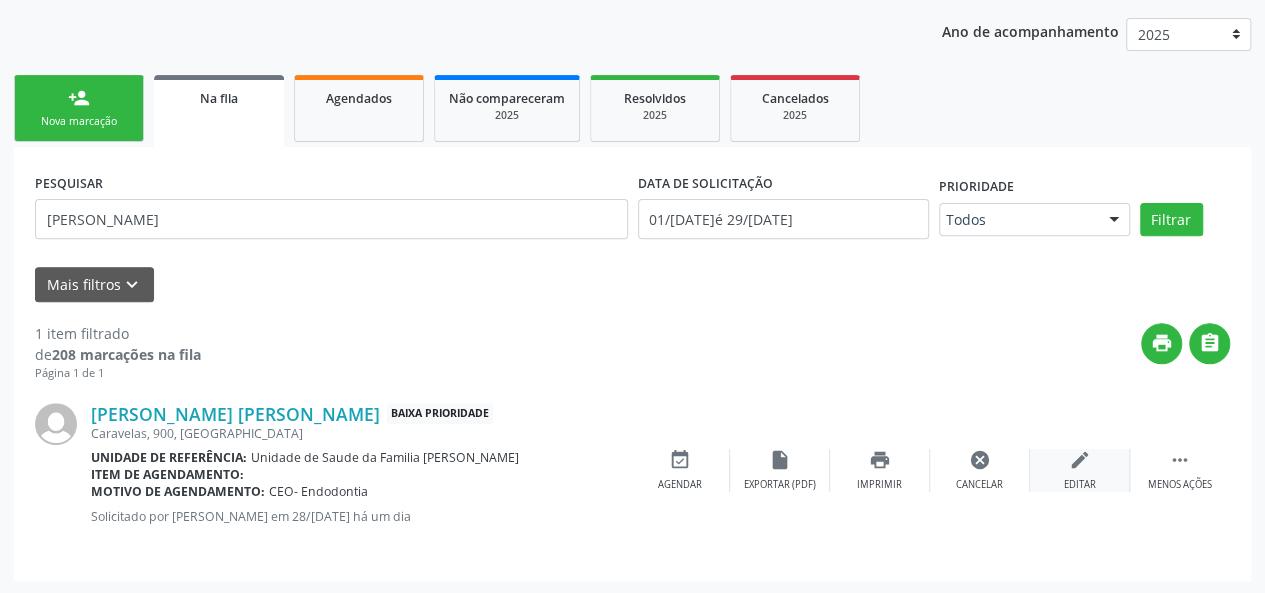 click on "edit
Editar" at bounding box center (1080, 470) 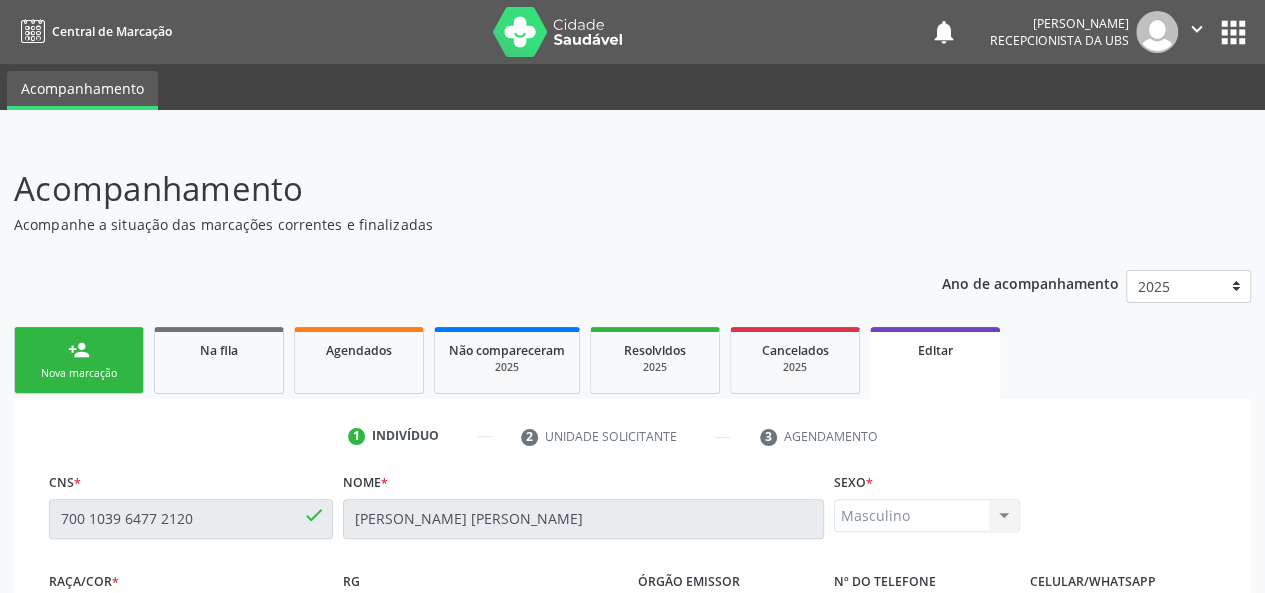 scroll, scrollTop: 500, scrollLeft: 0, axis: vertical 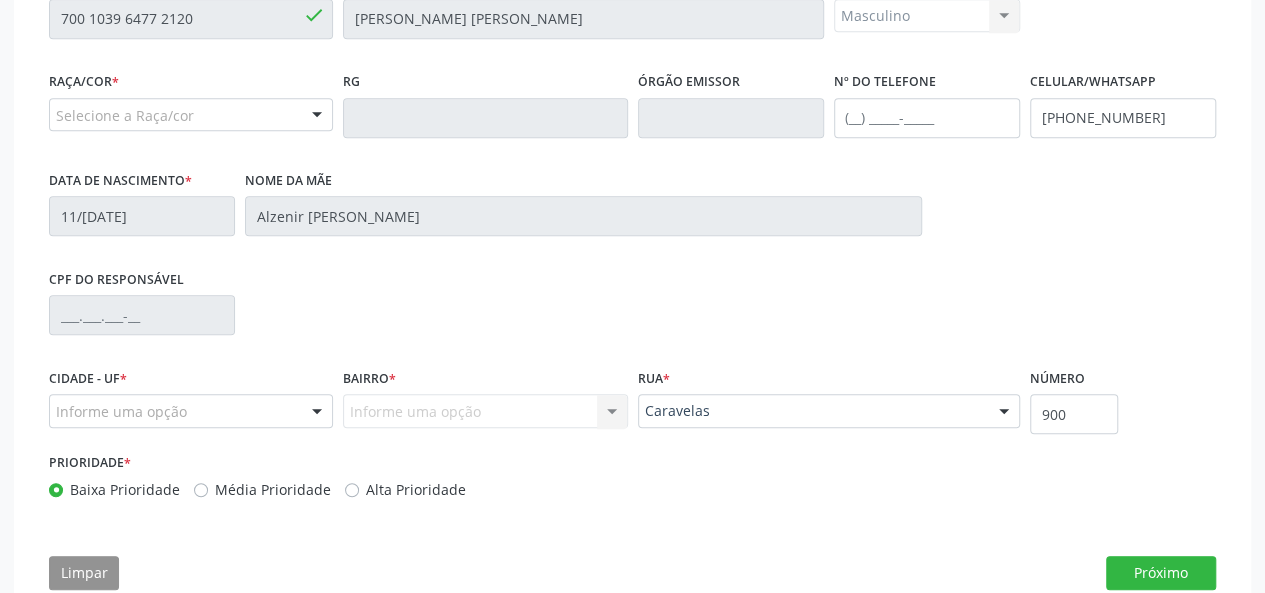 click on "Selecione a Raça/cor" at bounding box center (191, 115) 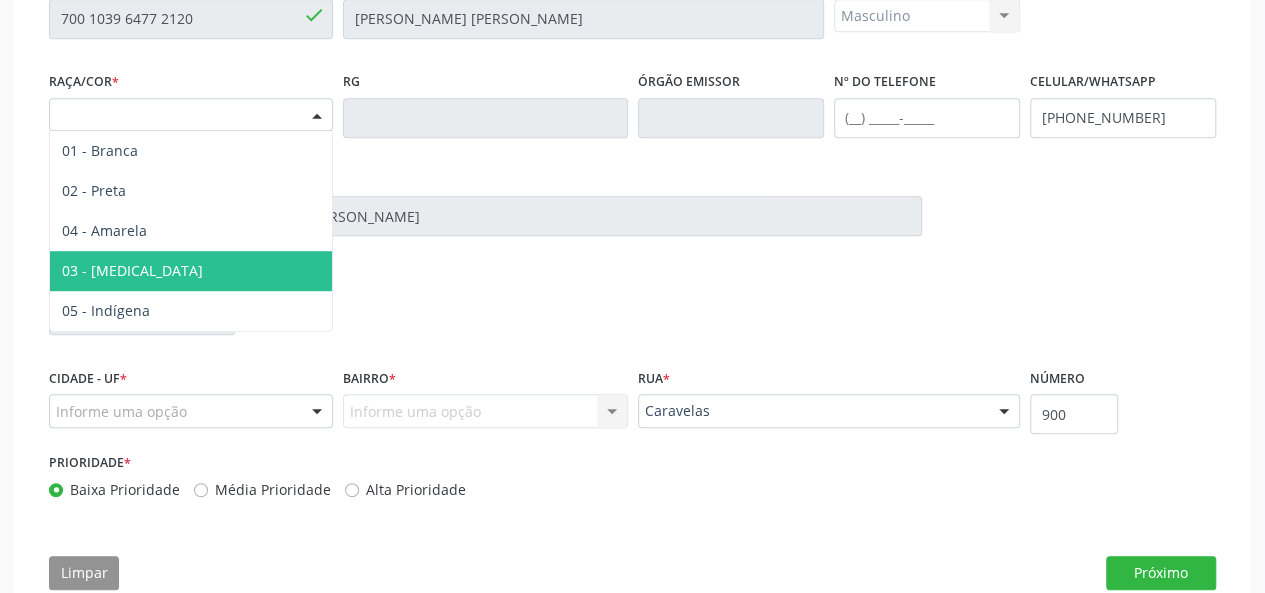 click on "03 - [MEDICAL_DATA]" at bounding box center (191, 271) 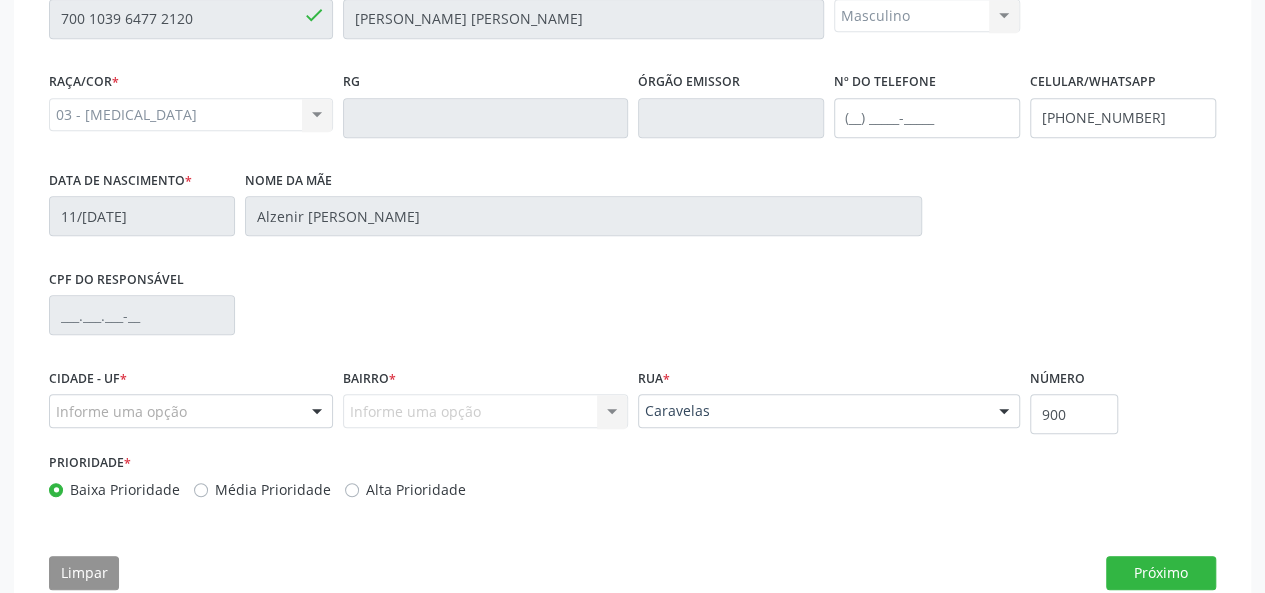 click on "Informe uma opção" at bounding box center (191, 411) 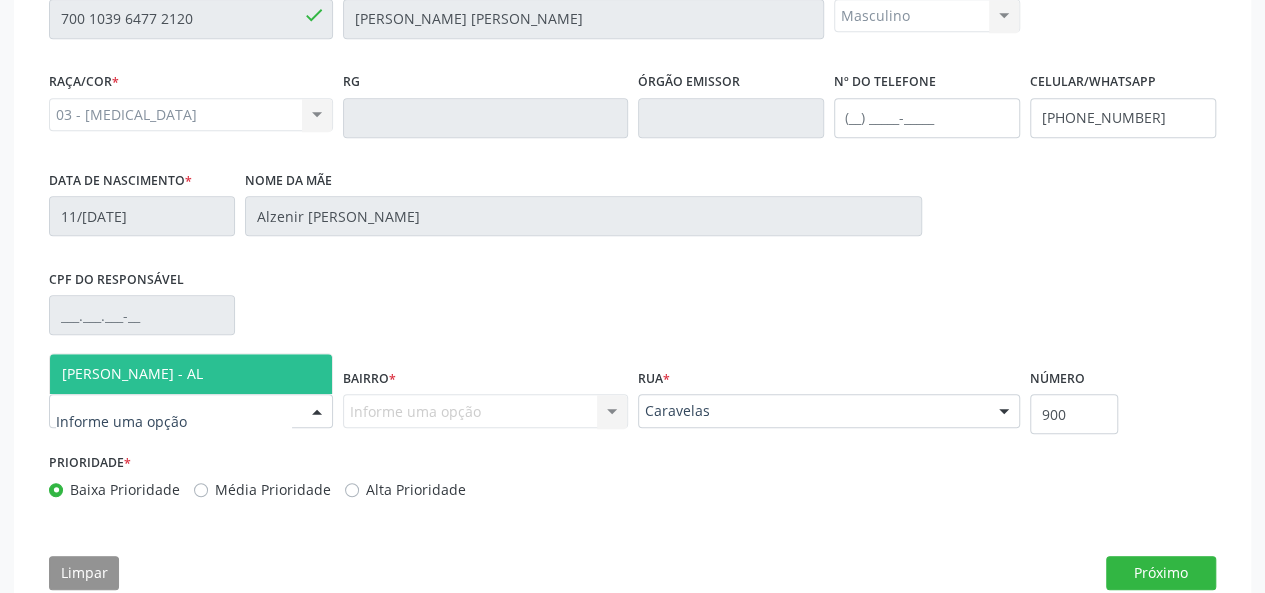 click on "[PERSON_NAME] - AL" at bounding box center [132, 373] 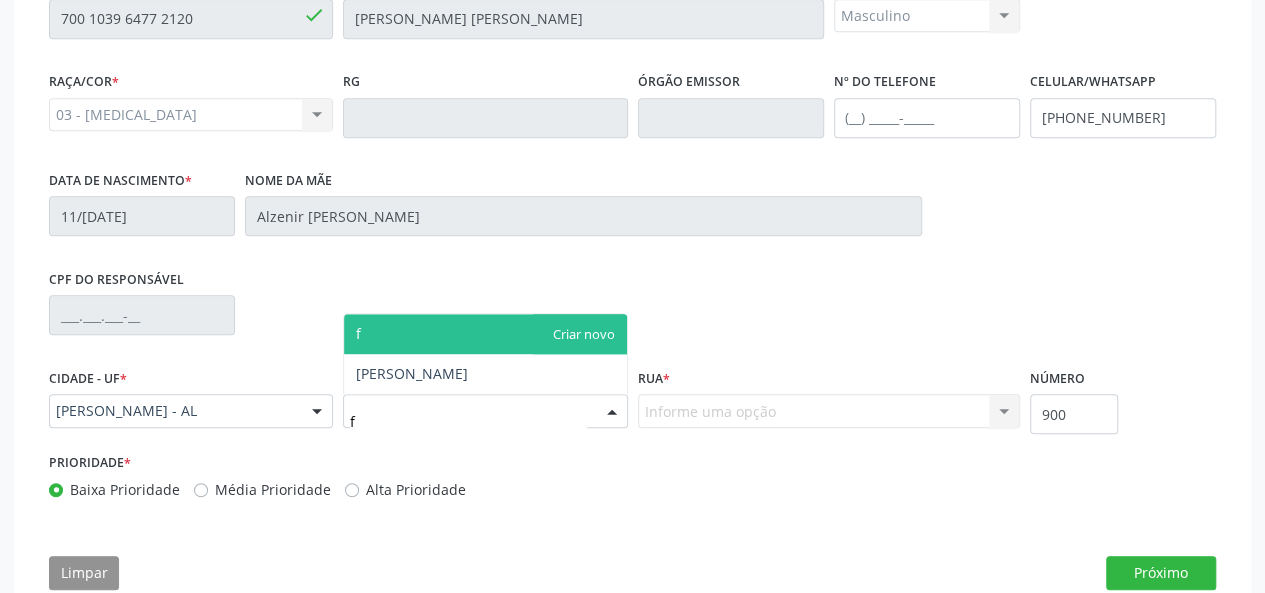 type on "fr" 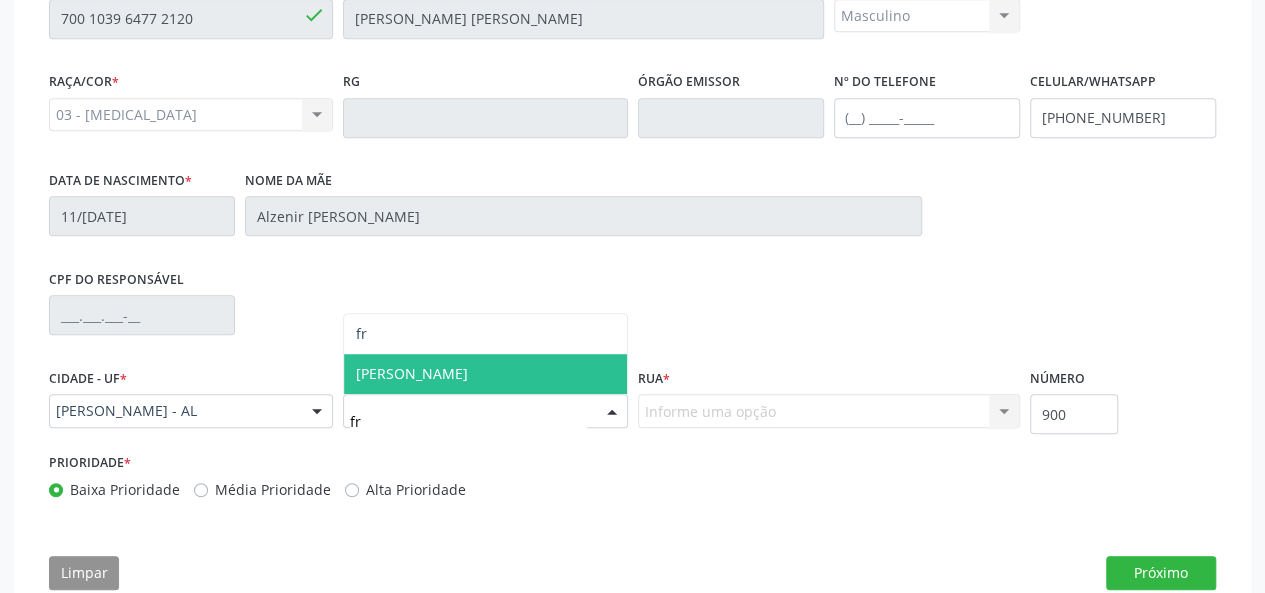 click on "[PERSON_NAME]" at bounding box center [412, 373] 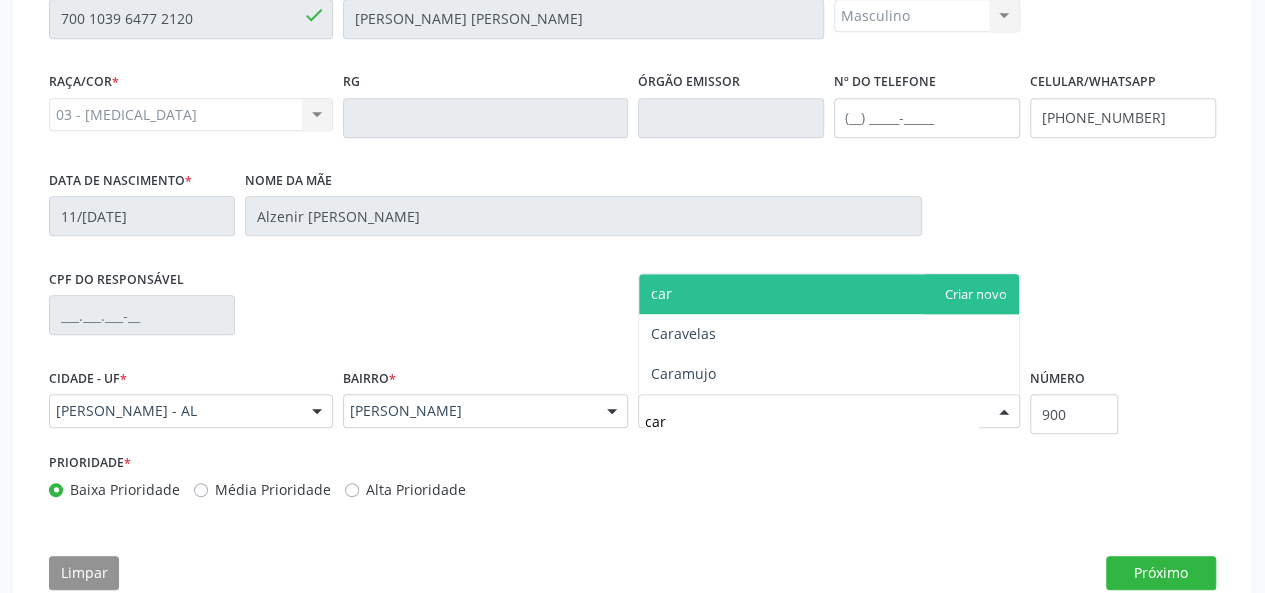 type on "cara" 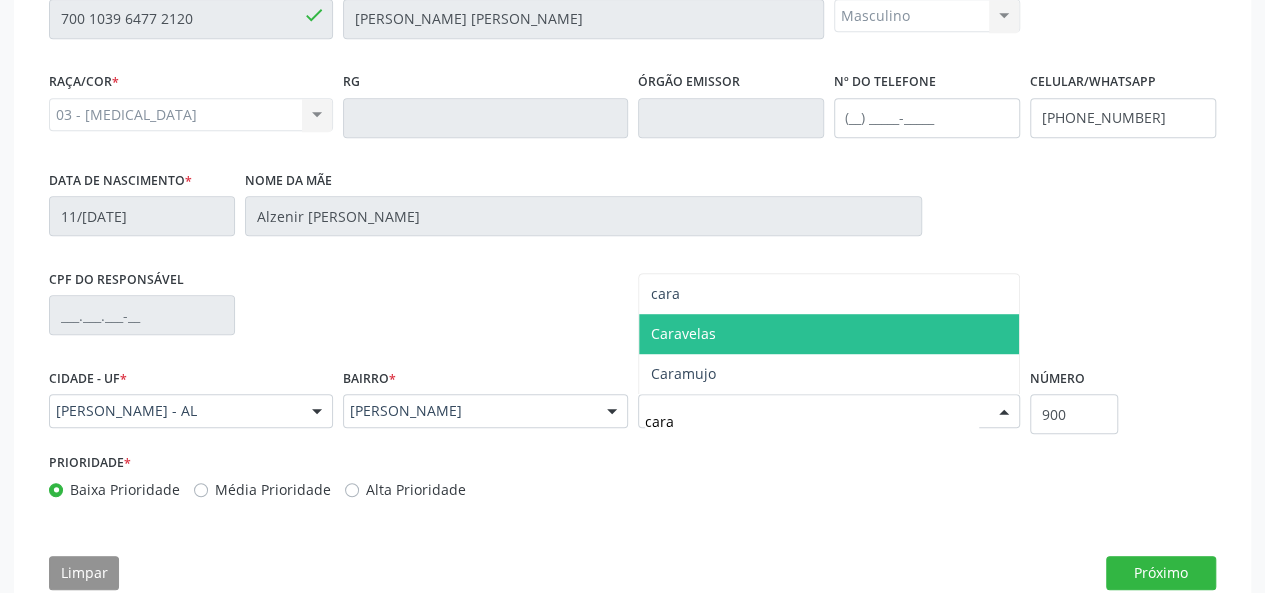 click on "Caravelas" at bounding box center (683, 333) 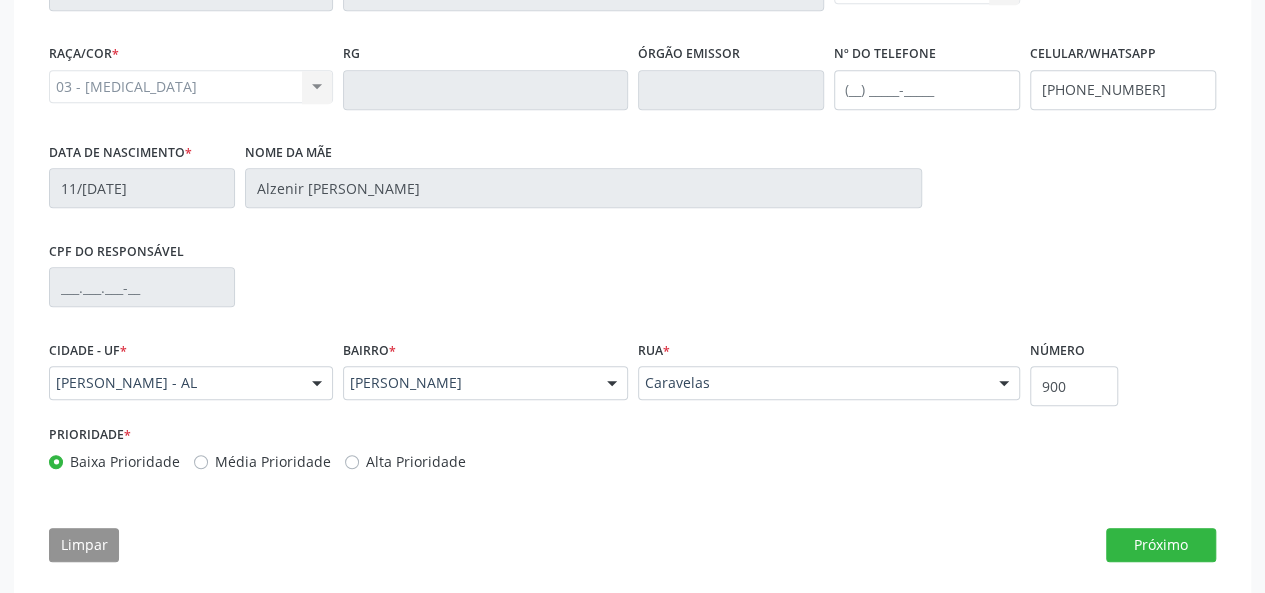 scroll, scrollTop: 544, scrollLeft: 0, axis: vertical 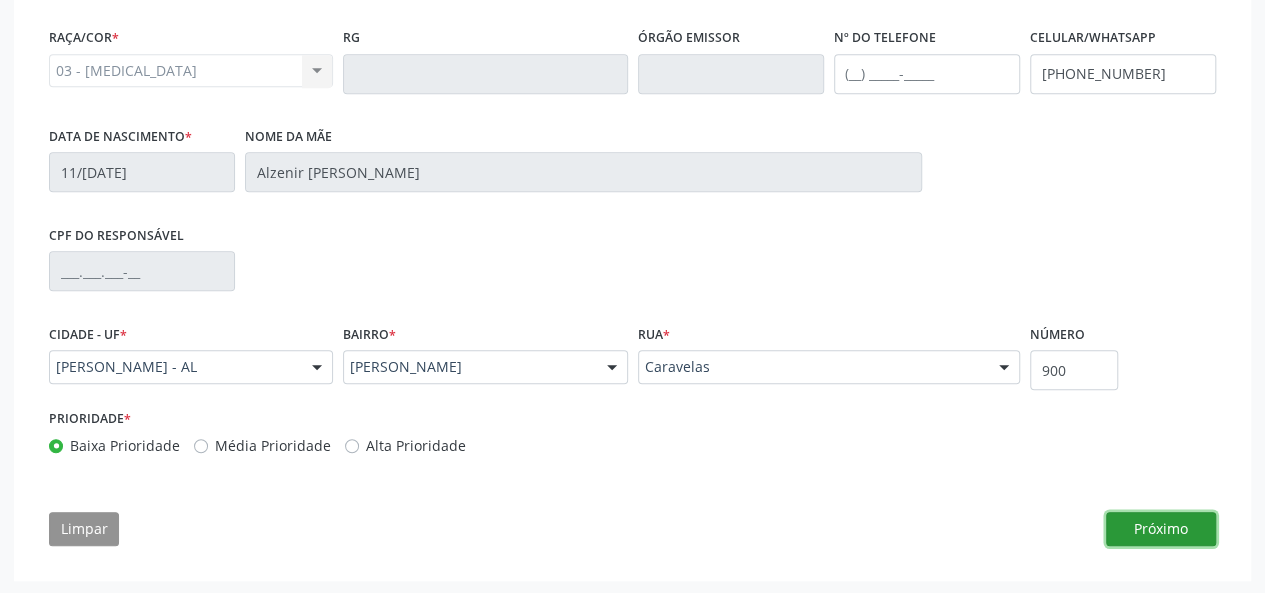 click on "Próximo" at bounding box center [1161, 529] 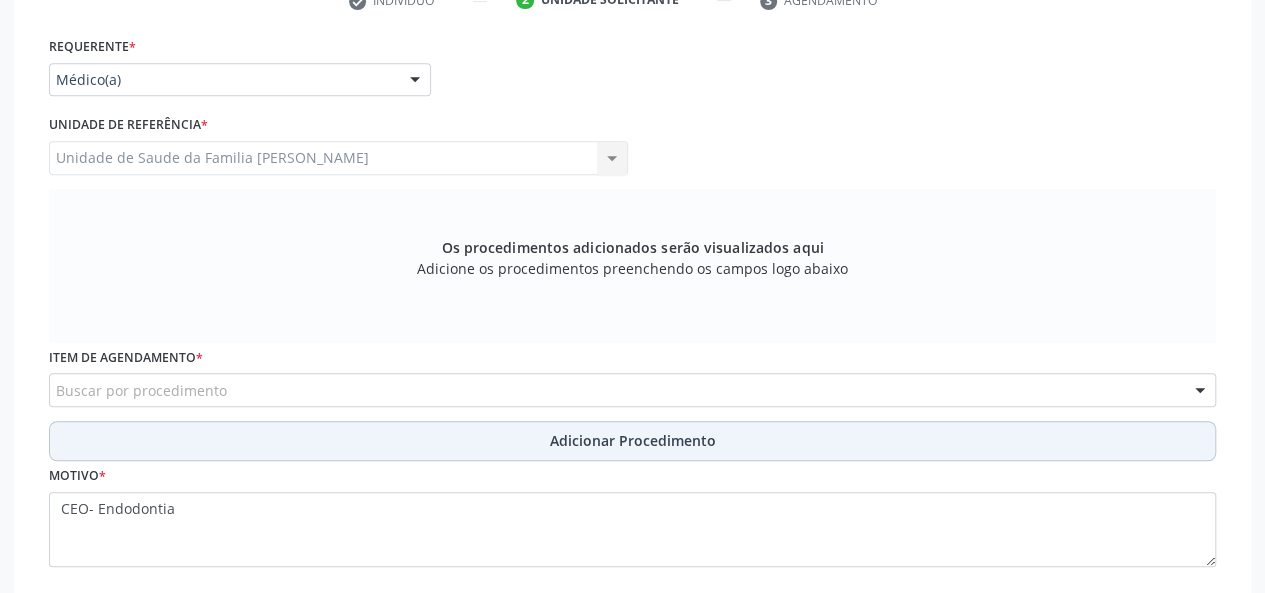 scroll, scrollTop: 444, scrollLeft: 0, axis: vertical 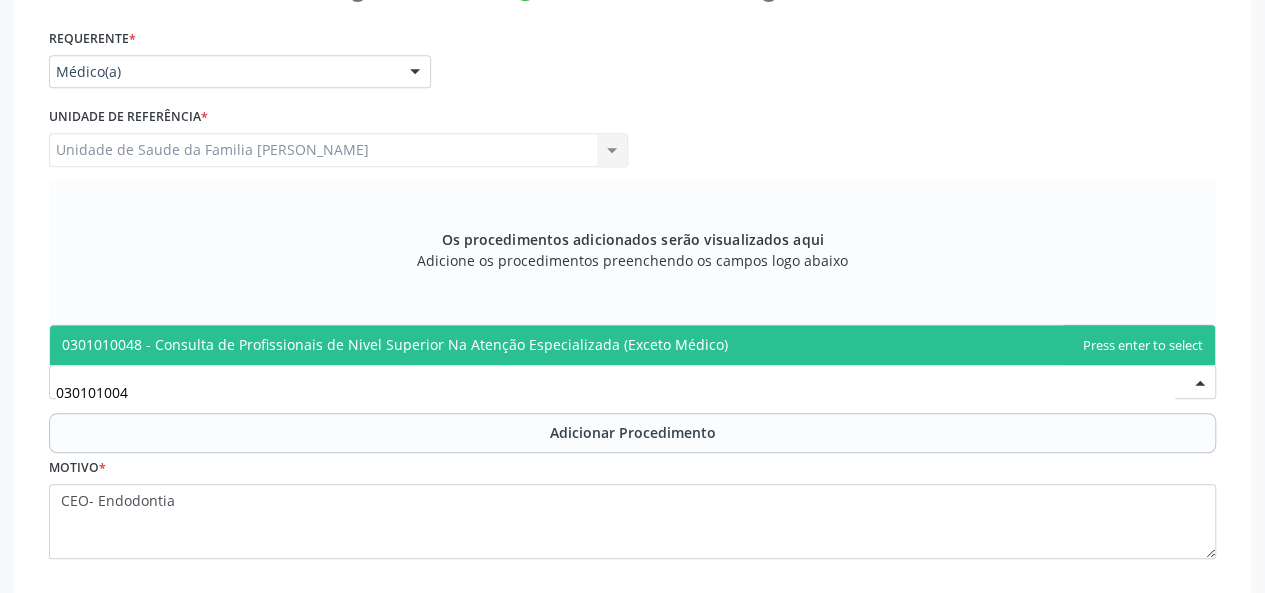 type on "0301010048" 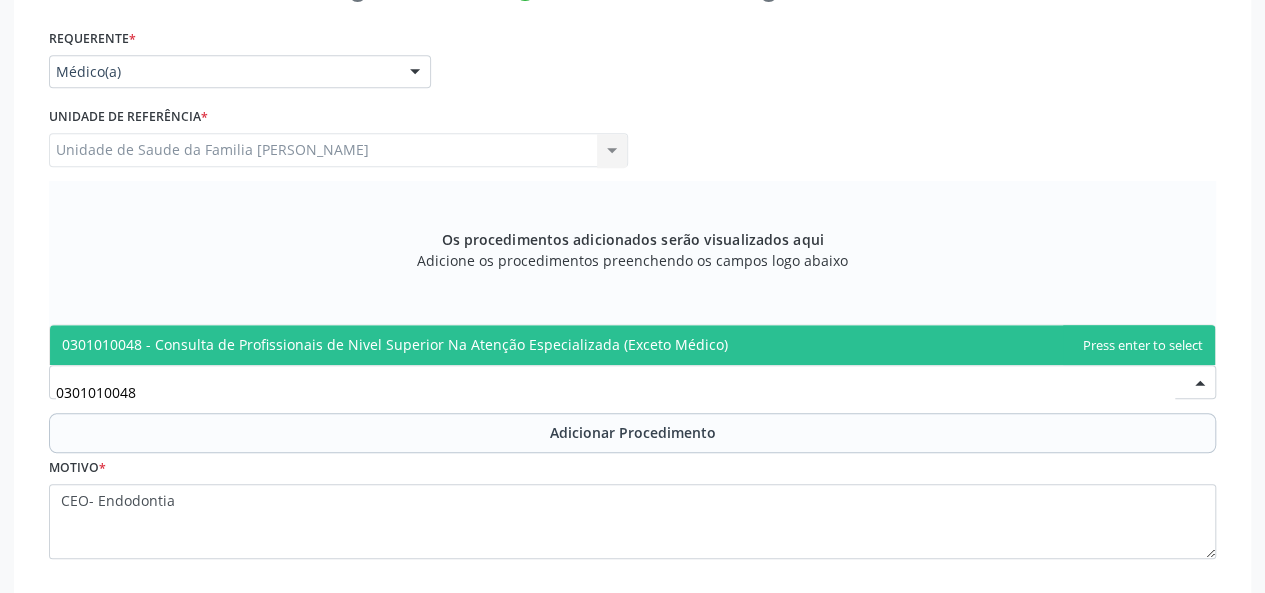 click on "0301010048 - Consulta de Profissionais de Nivel Superior Na Atenção Especializada (Exceto Médico)" at bounding box center (632, 345) 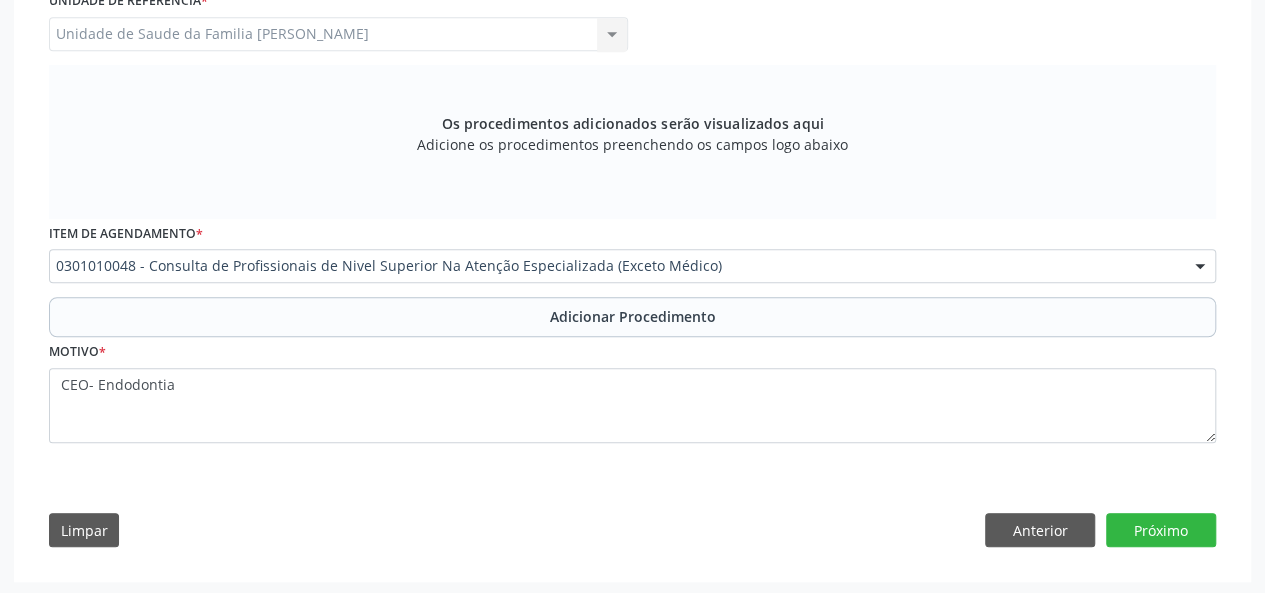 scroll, scrollTop: 561, scrollLeft: 0, axis: vertical 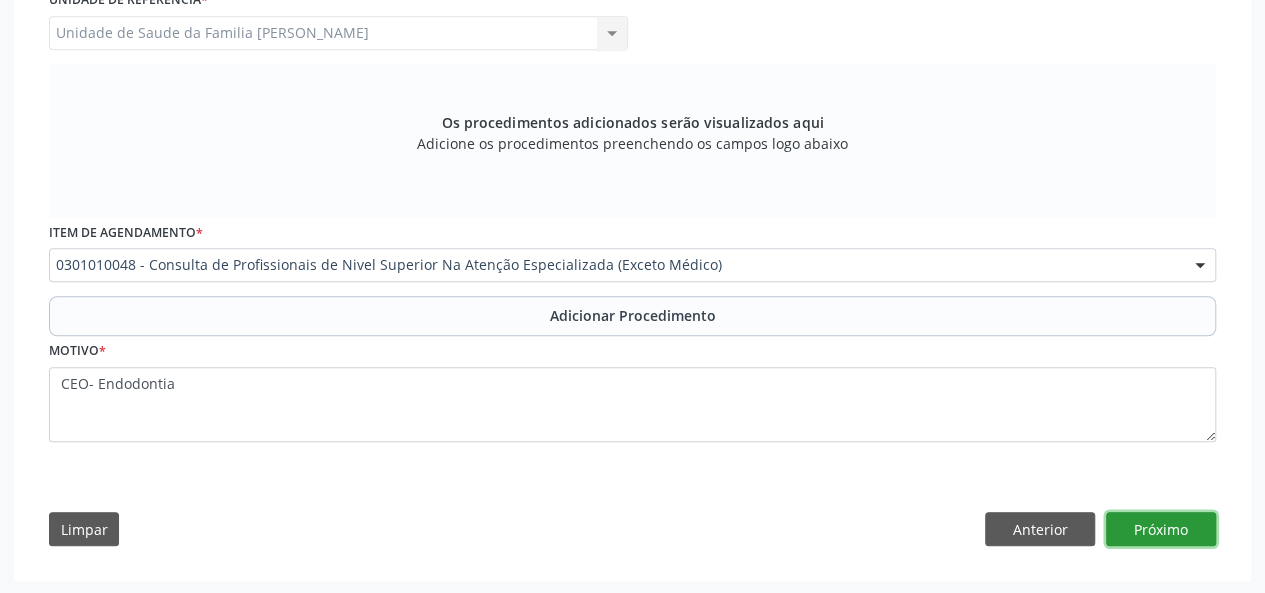 click on "Próximo" at bounding box center [1161, 529] 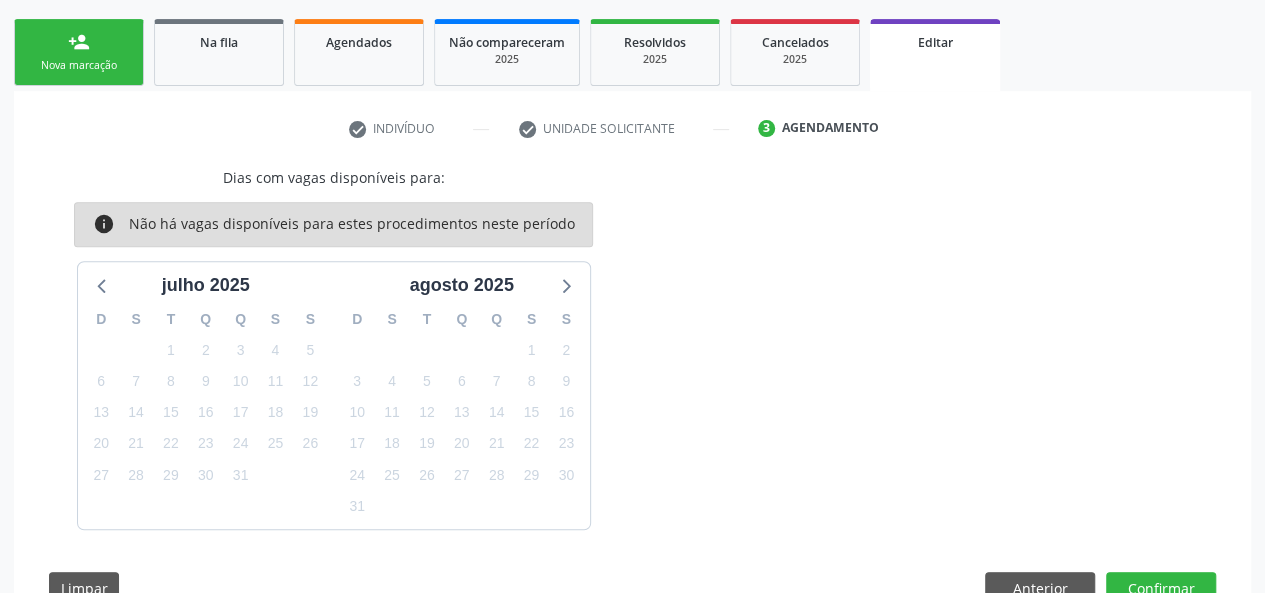 scroll, scrollTop: 367, scrollLeft: 0, axis: vertical 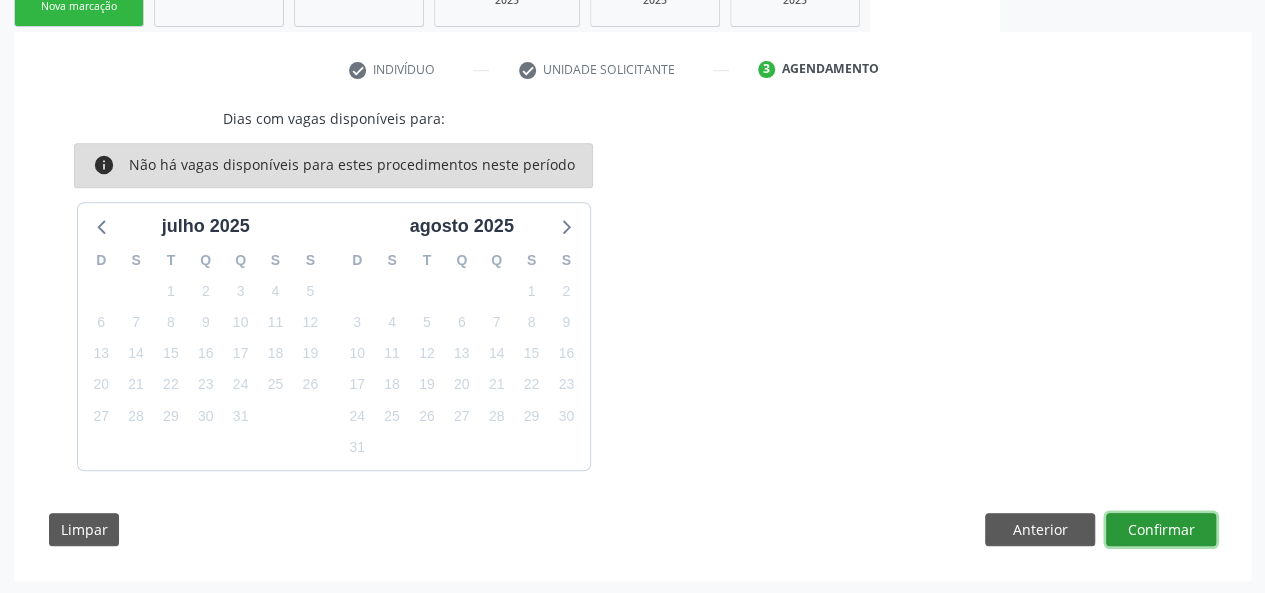 click on "Confirmar" at bounding box center [1161, 530] 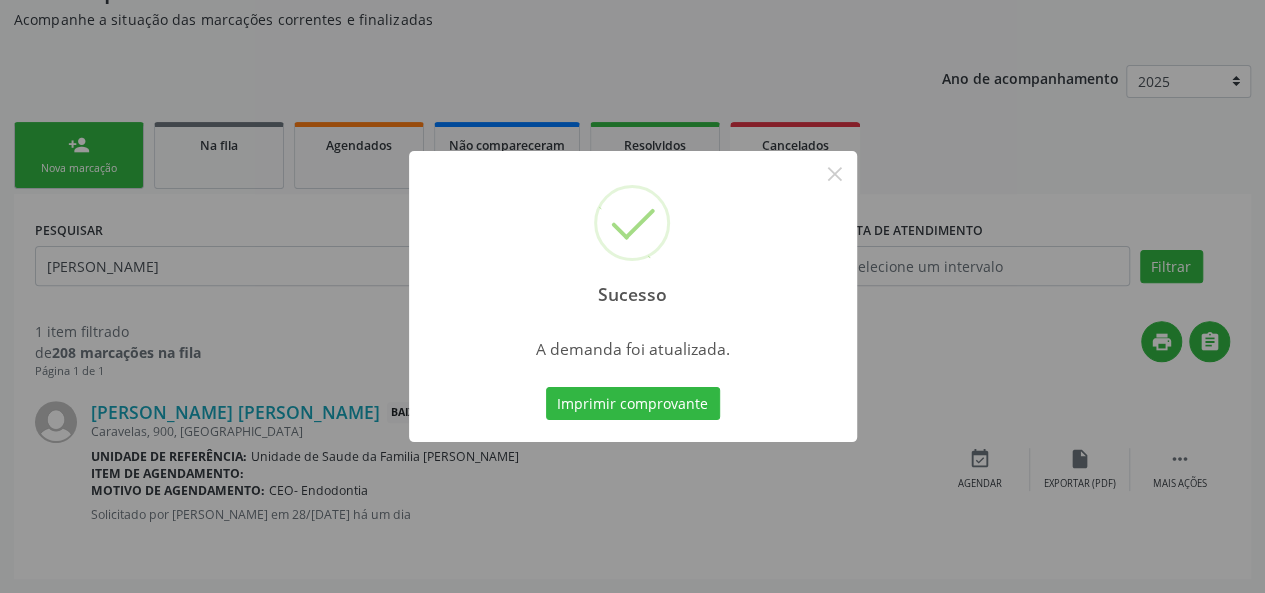 scroll, scrollTop: 0, scrollLeft: 0, axis: both 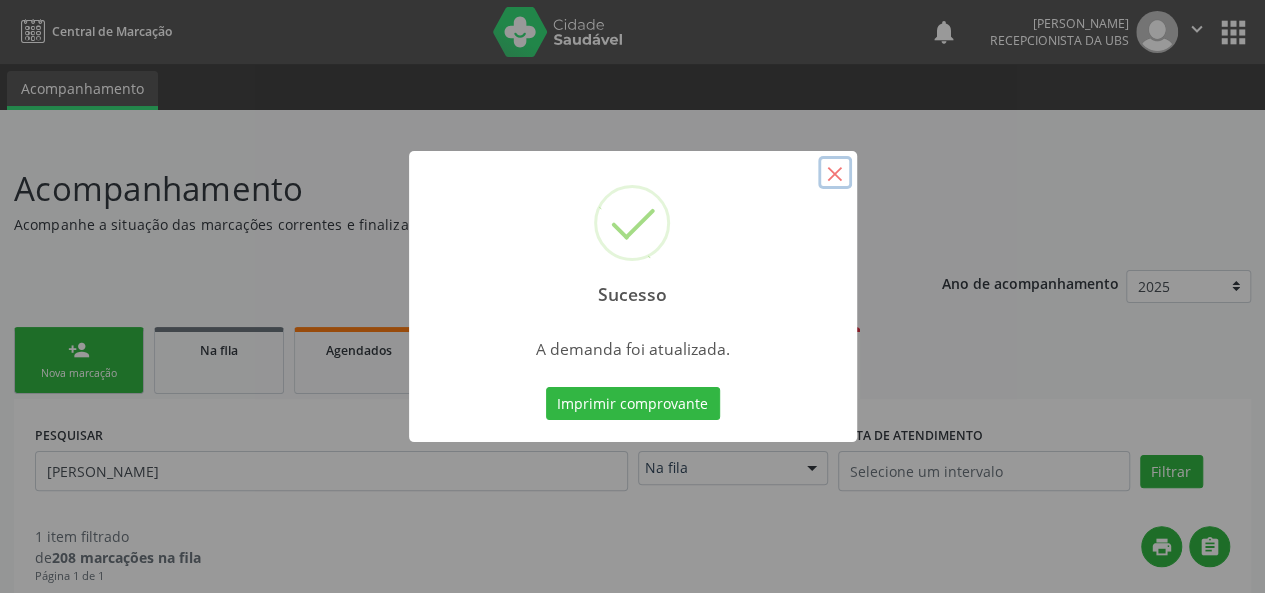 click on "×" at bounding box center [835, 173] 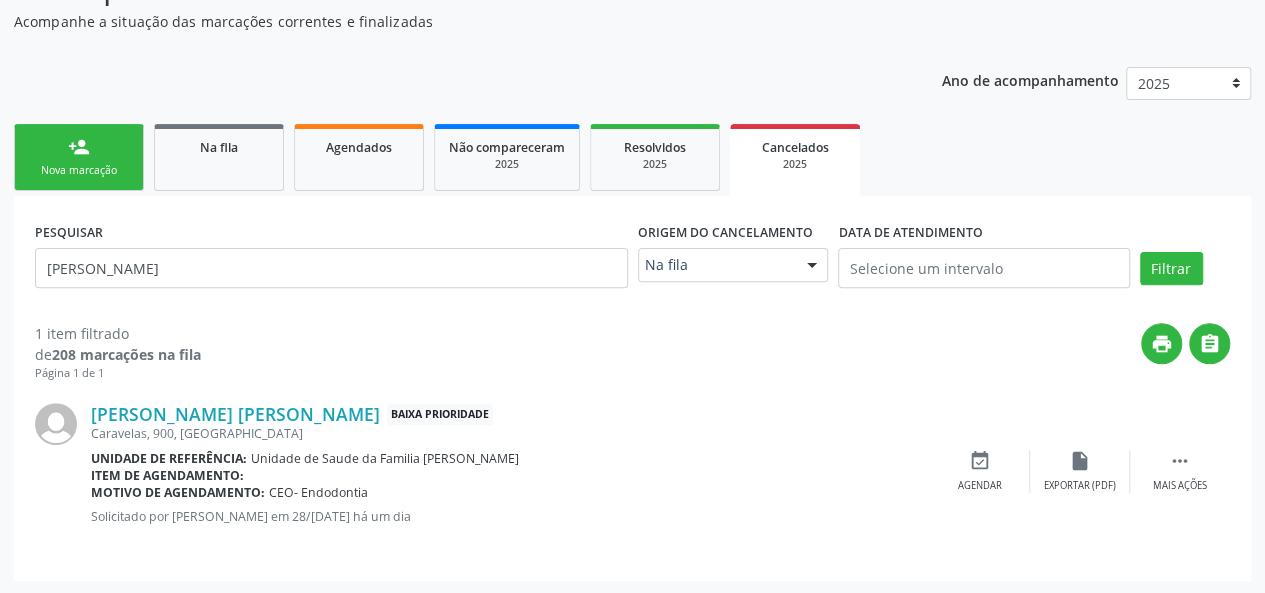scroll, scrollTop: 204, scrollLeft: 0, axis: vertical 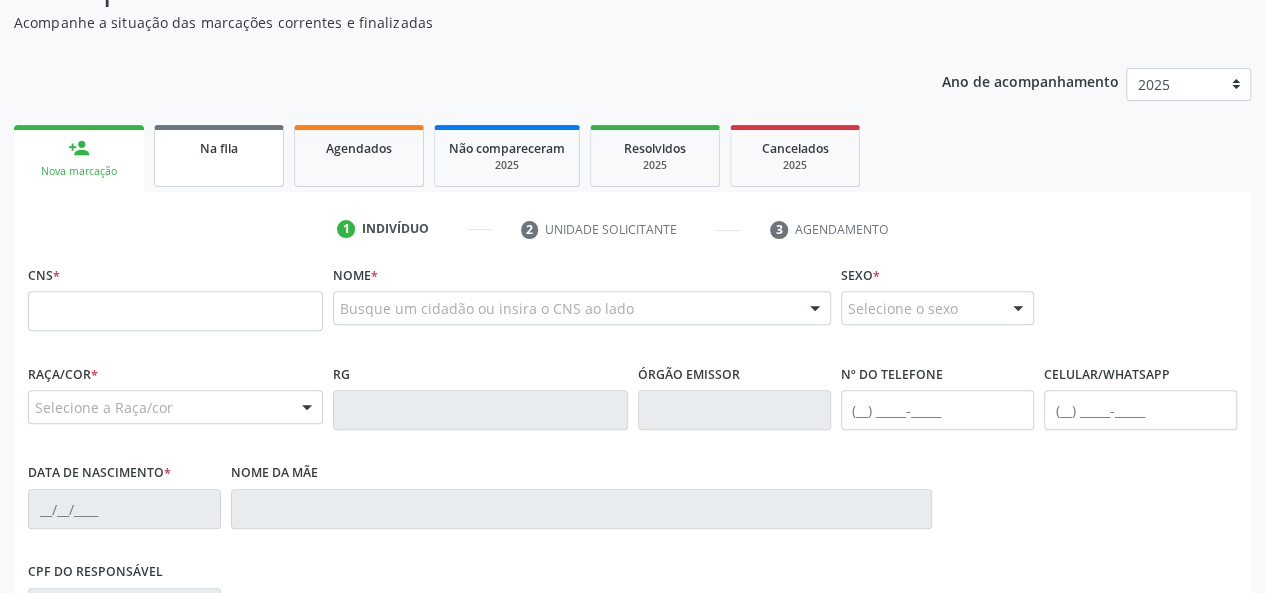 click on "Na fila" at bounding box center [219, 156] 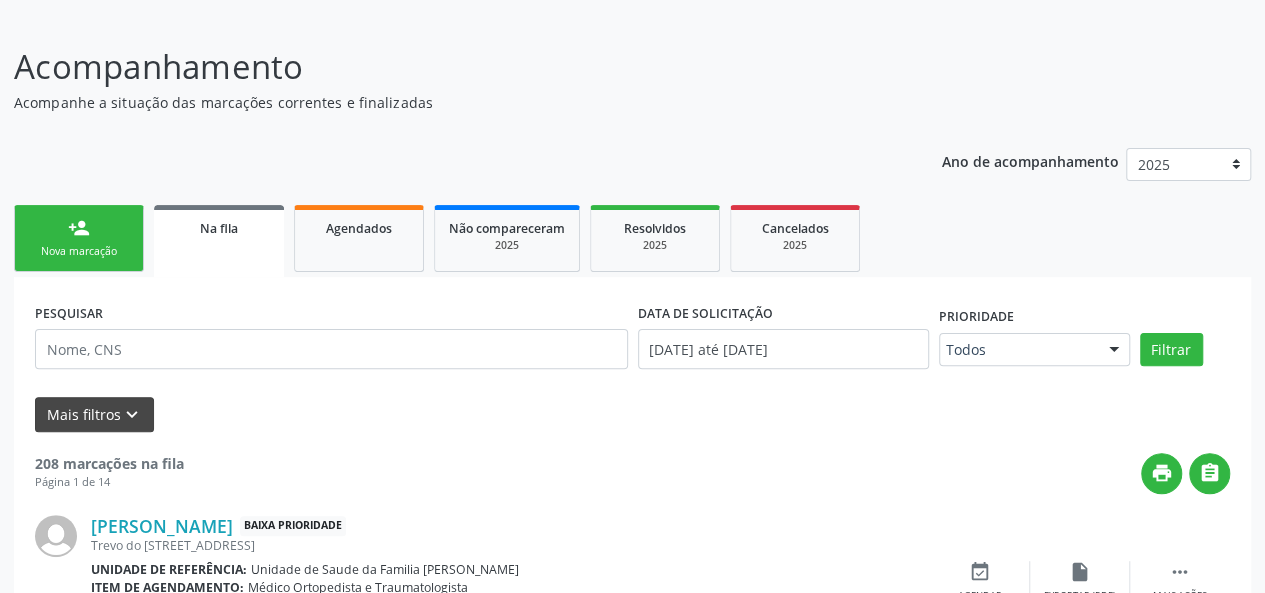 scroll, scrollTop: 202, scrollLeft: 0, axis: vertical 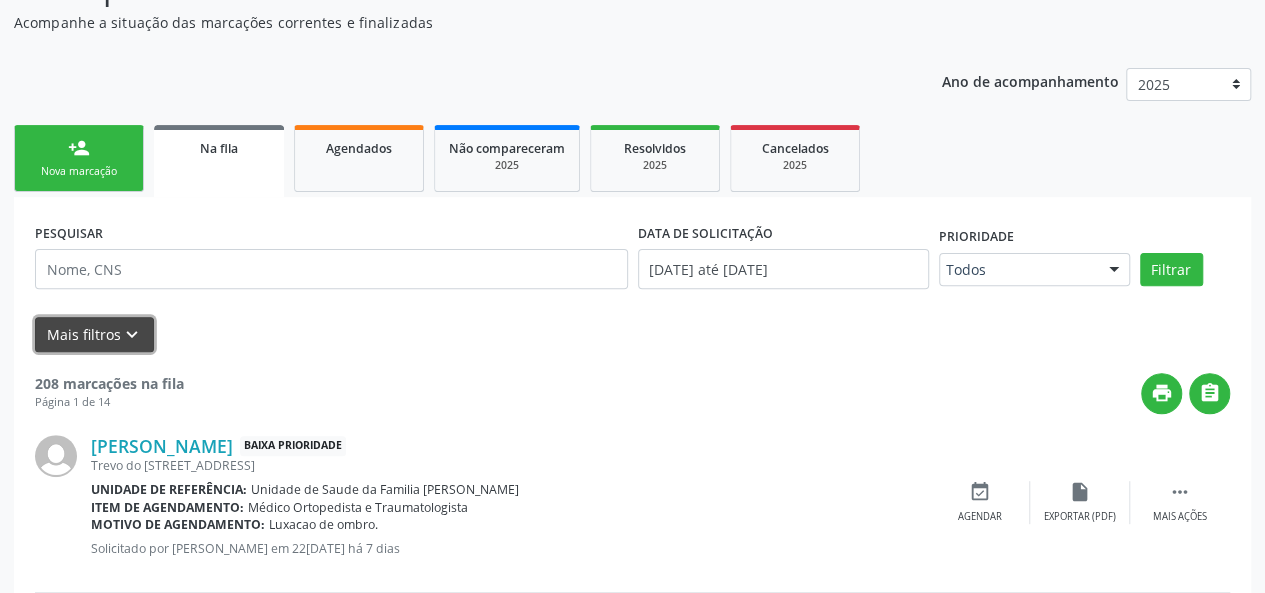 click on "Mais filtros
keyboard_arrow_down" at bounding box center [94, 334] 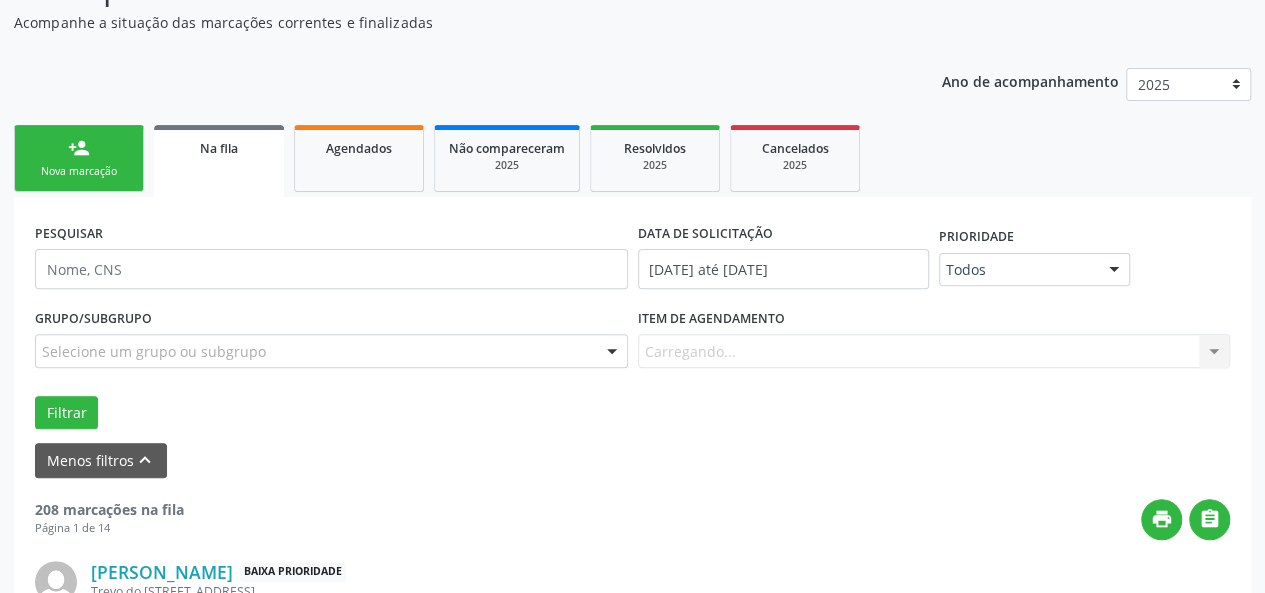 click on "Grupo/Subgrupo" at bounding box center (93, 318) 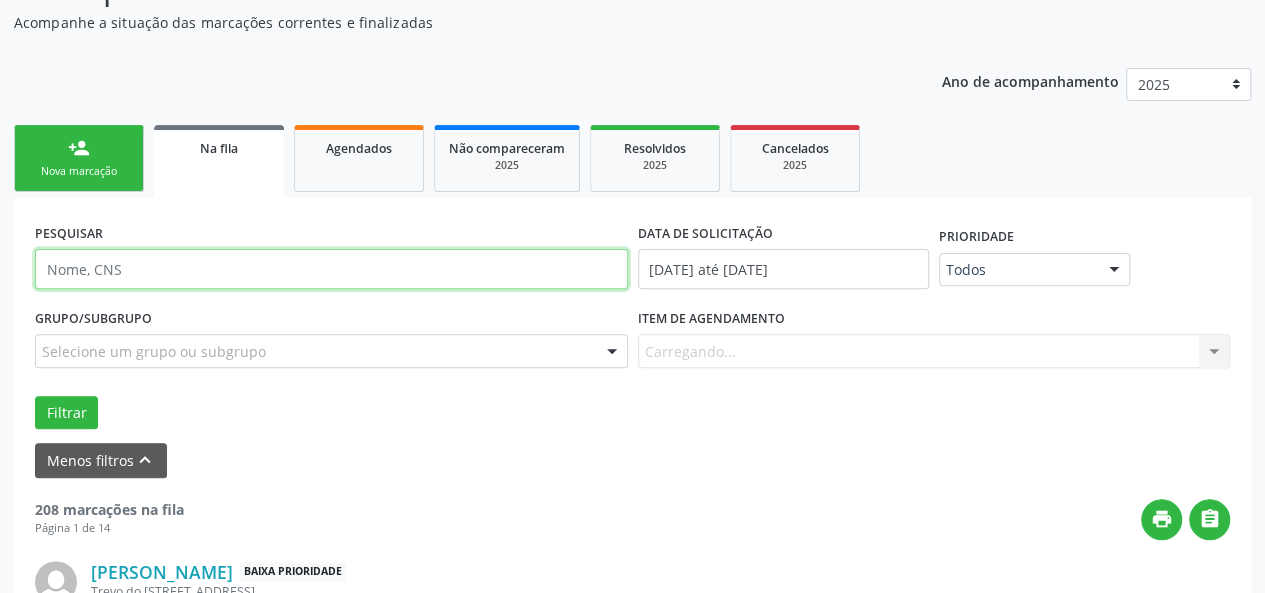 click at bounding box center [331, 269] 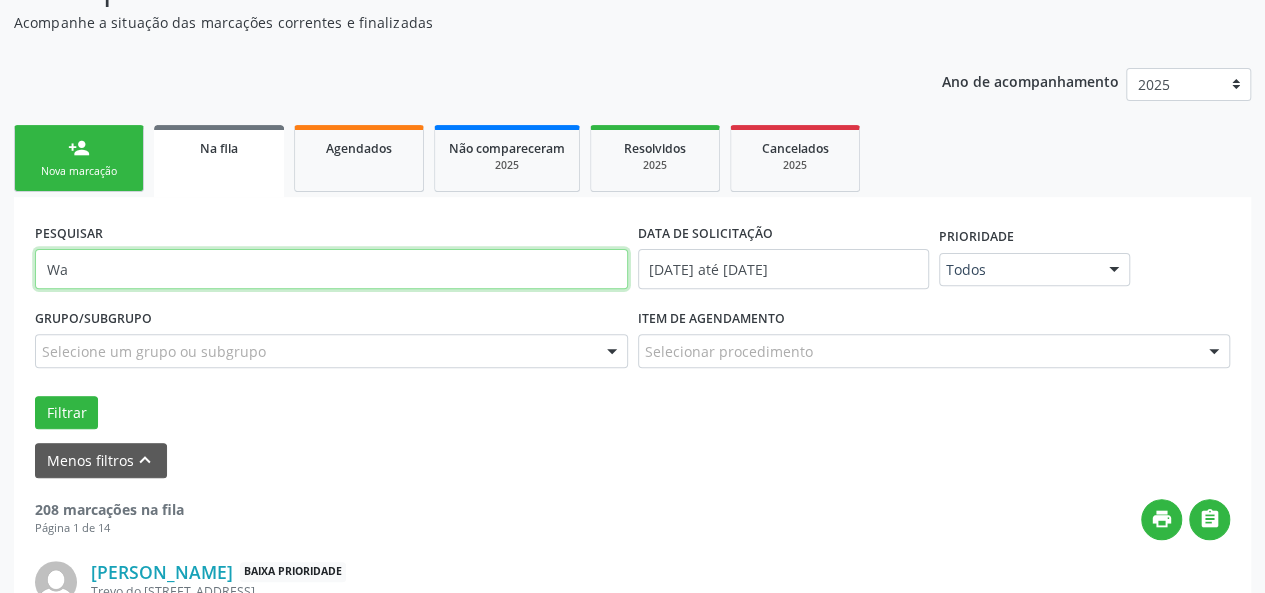 type on "[PERSON_NAME]" 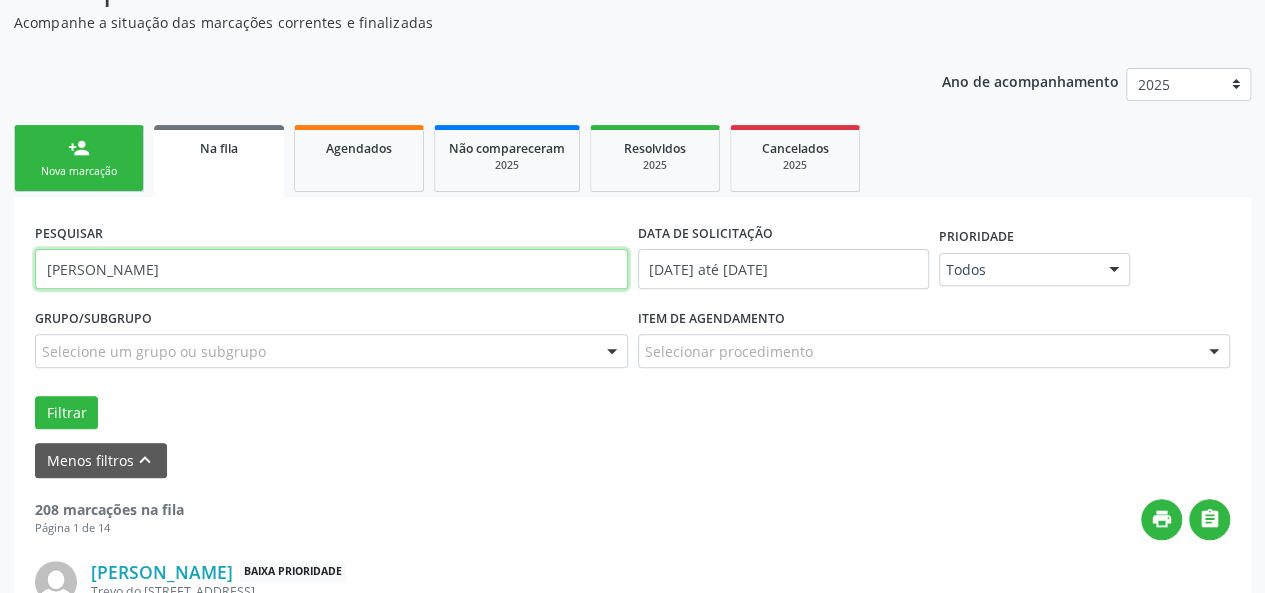 click on "Filtrar" at bounding box center (66, 413) 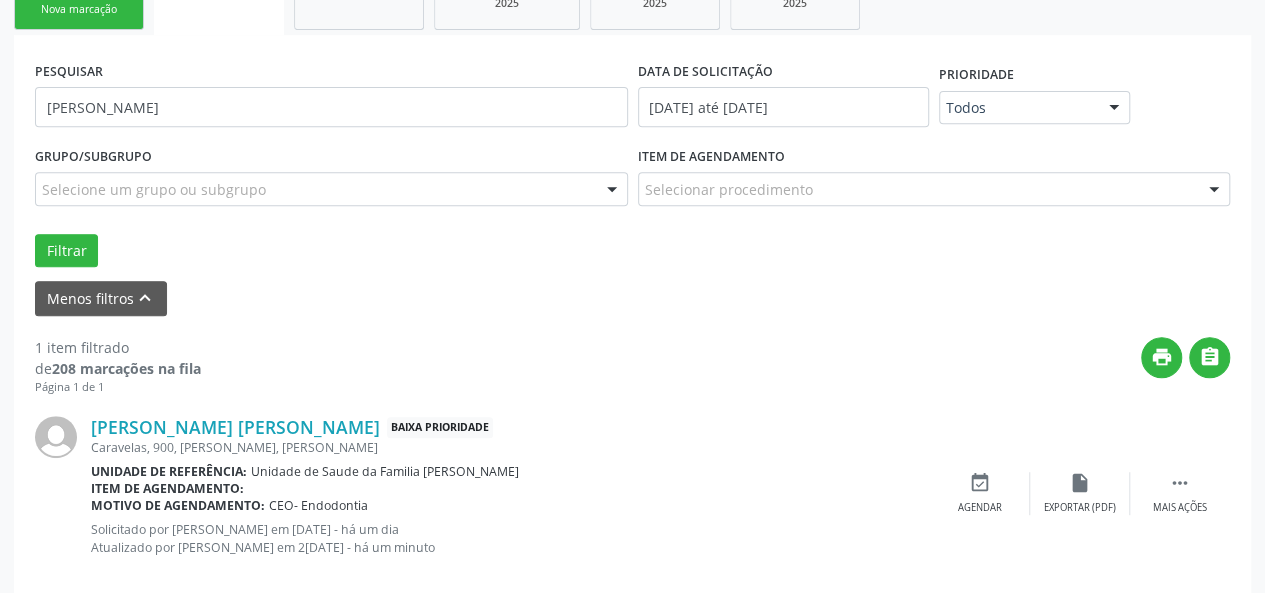 scroll, scrollTop: 395, scrollLeft: 0, axis: vertical 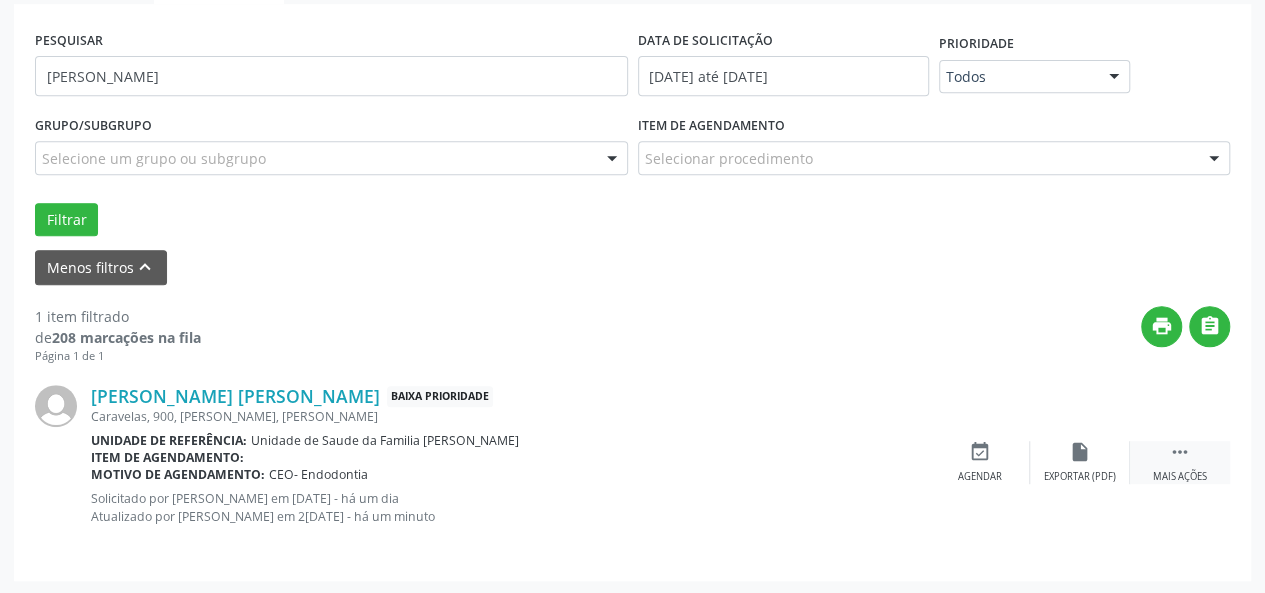 click on "" at bounding box center [1180, 452] 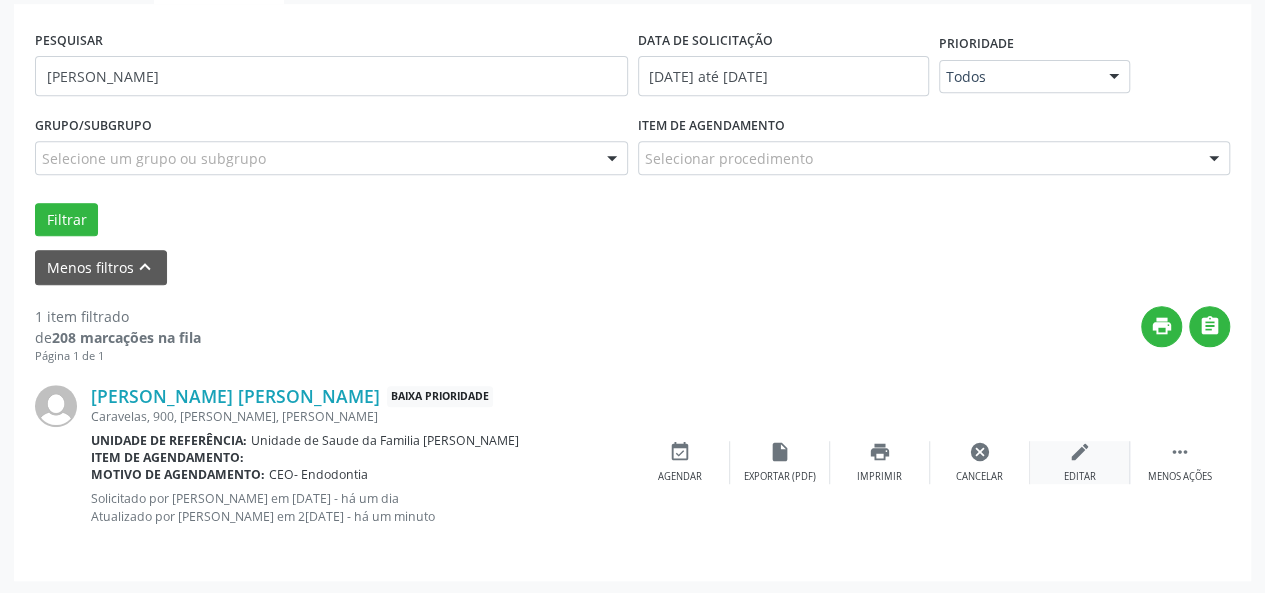 click on "edit
Editar" at bounding box center (1080, 462) 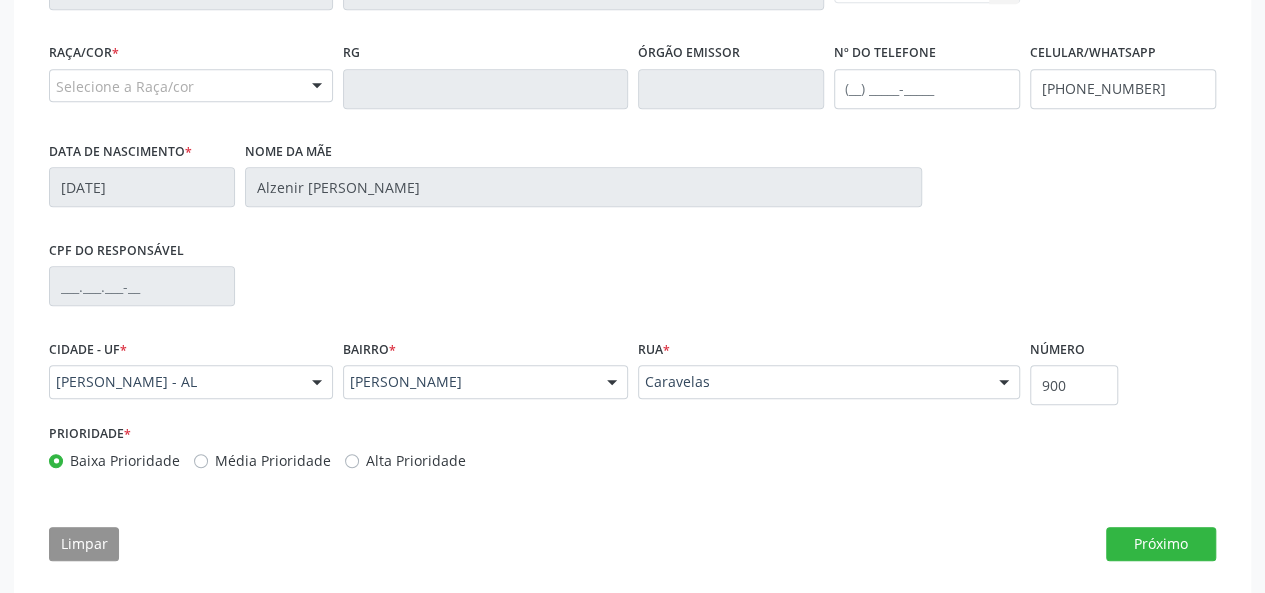 scroll, scrollTop: 544, scrollLeft: 0, axis: vertical 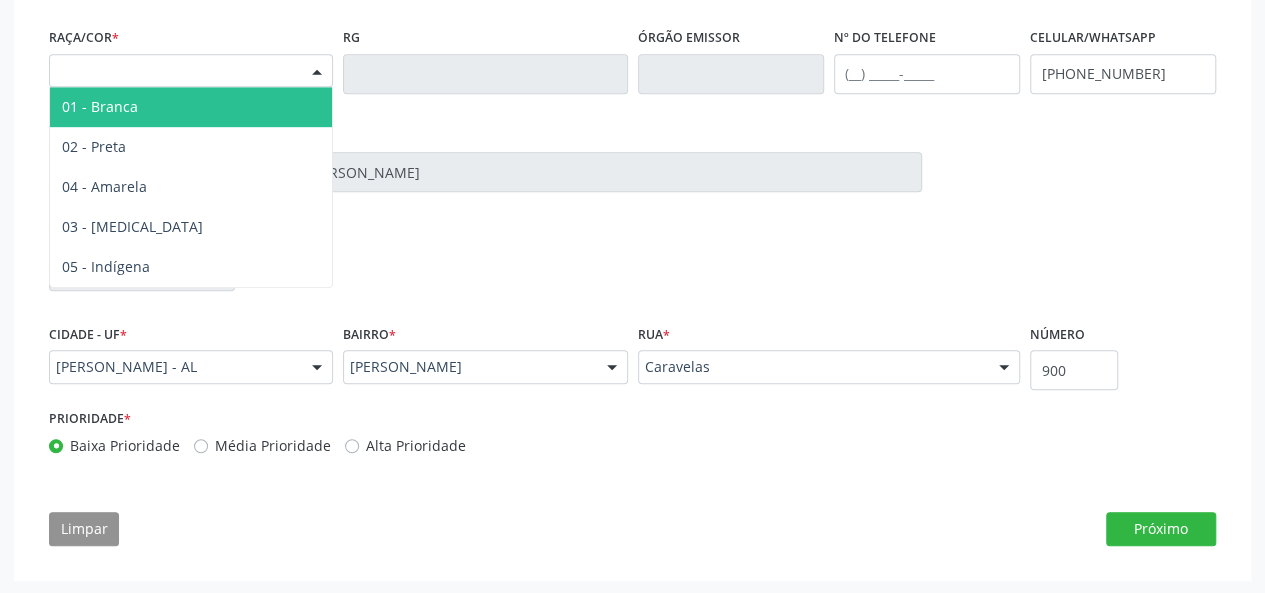 click on "Selecione a Raça/cor" at bounding box center (191, 71) 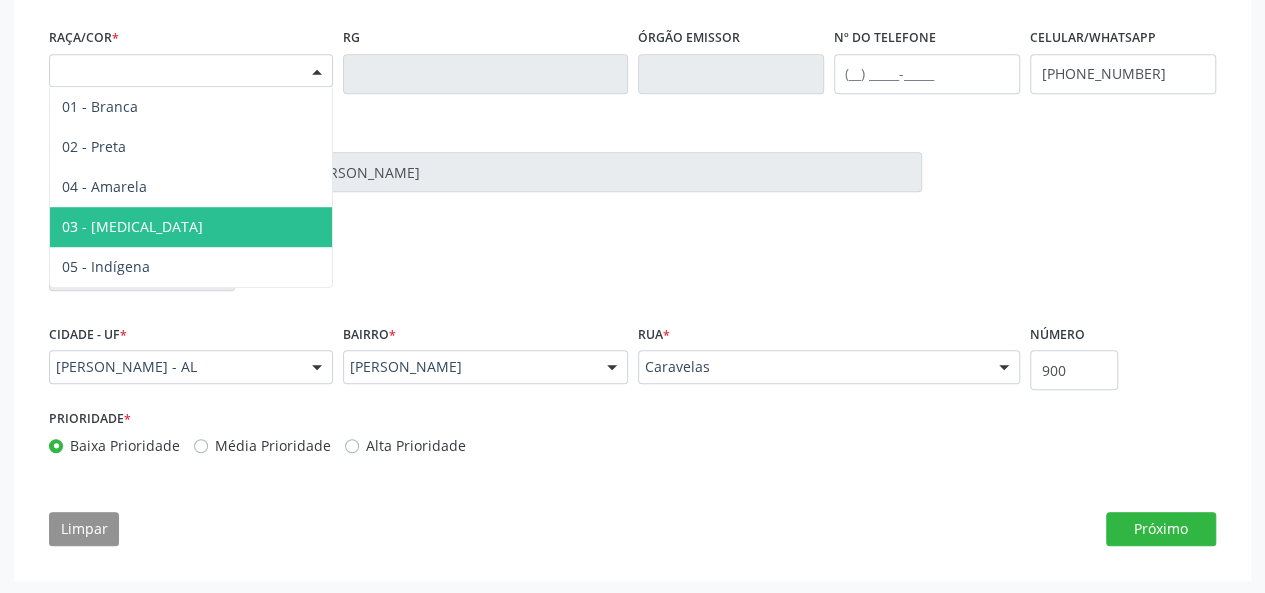 drag, startPoint x: 104, startPoint y: 220, endPoint x: 116, endPoint y: 230, distance: 15.6205 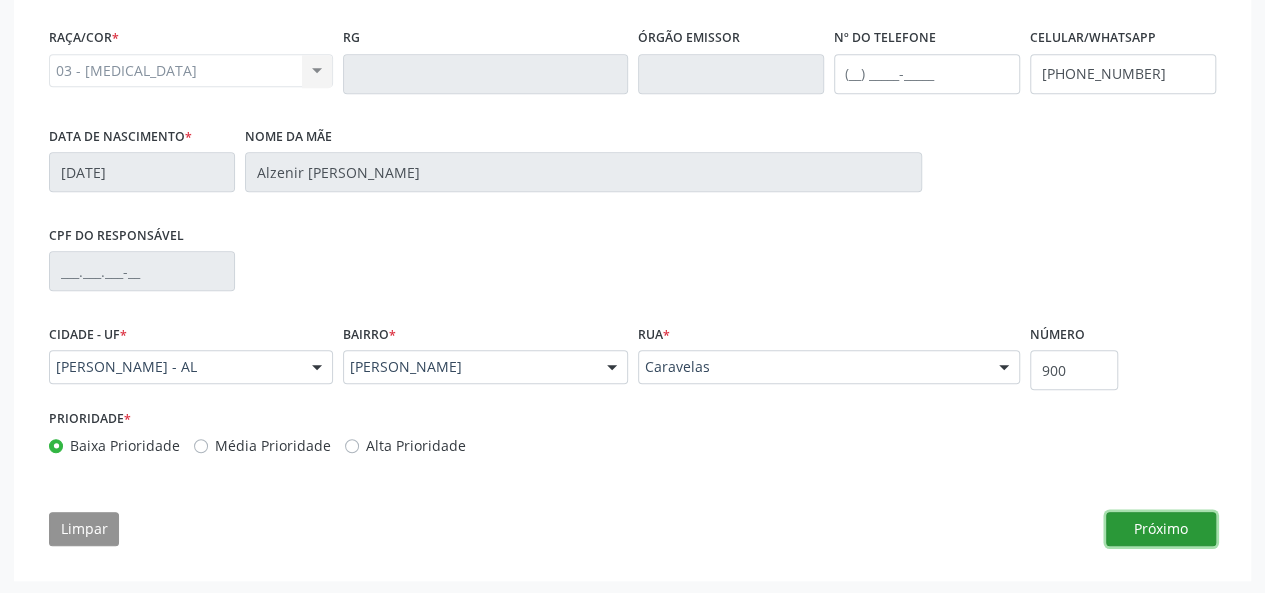 click on "Próximo" at bounding box center (1161, 529) 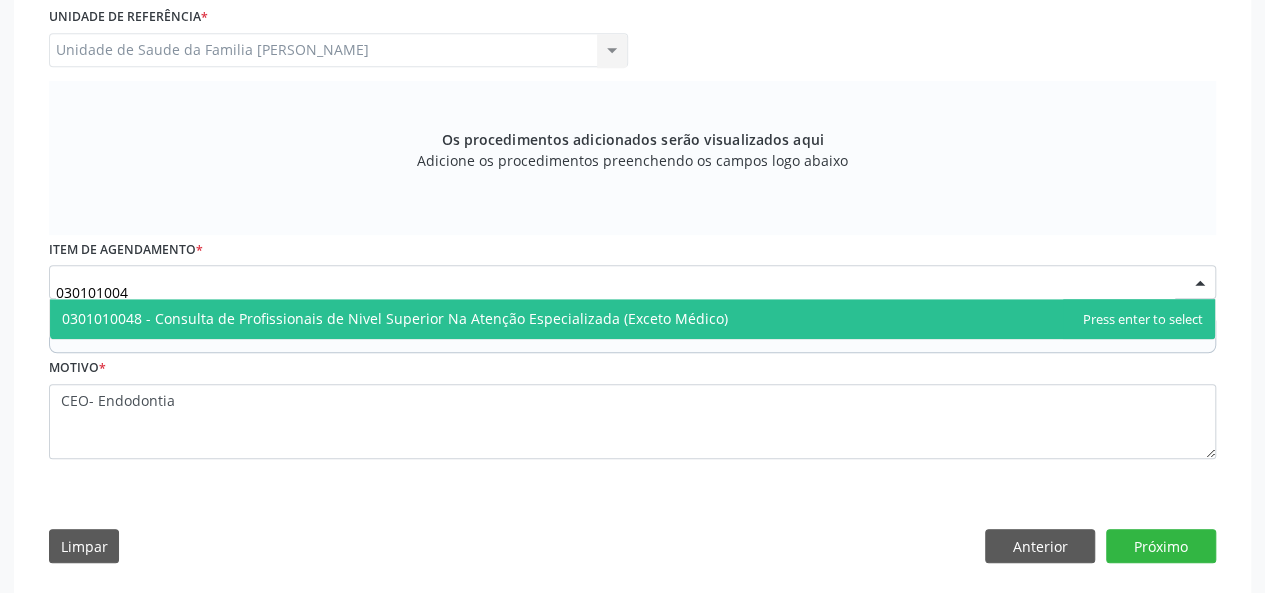 type on "0301010048" 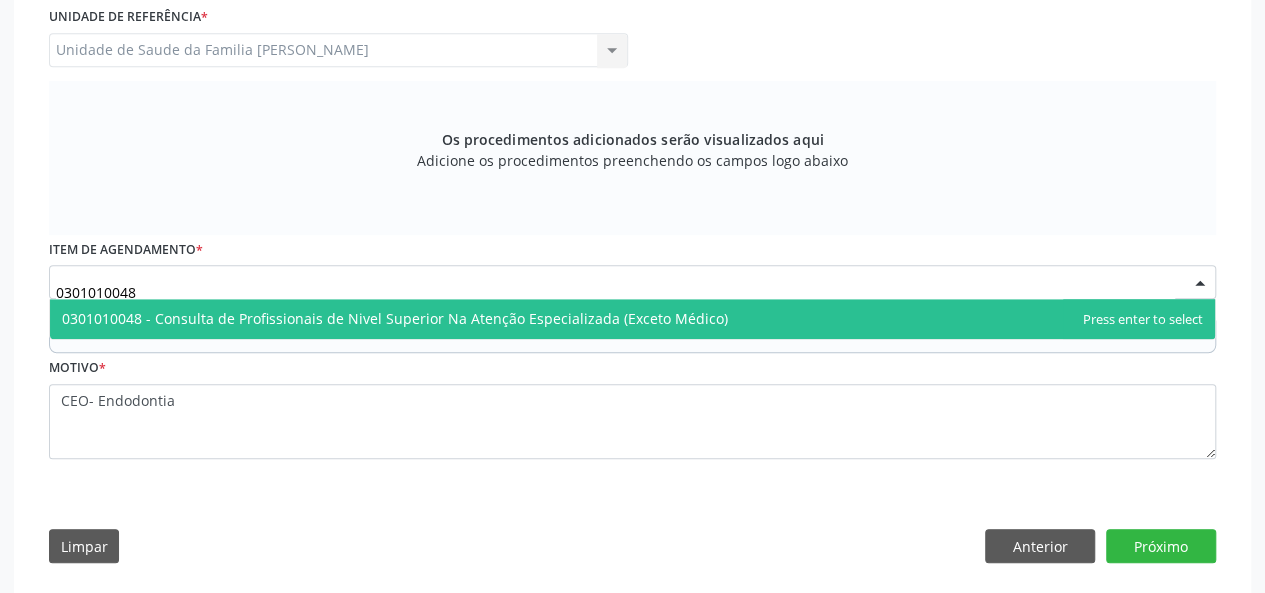 click on "0301010048 - Consulta de Profissionais de Nivel Superior Na Atenção Especializada (Exceto Médico)" at bounding box center (632, 319) 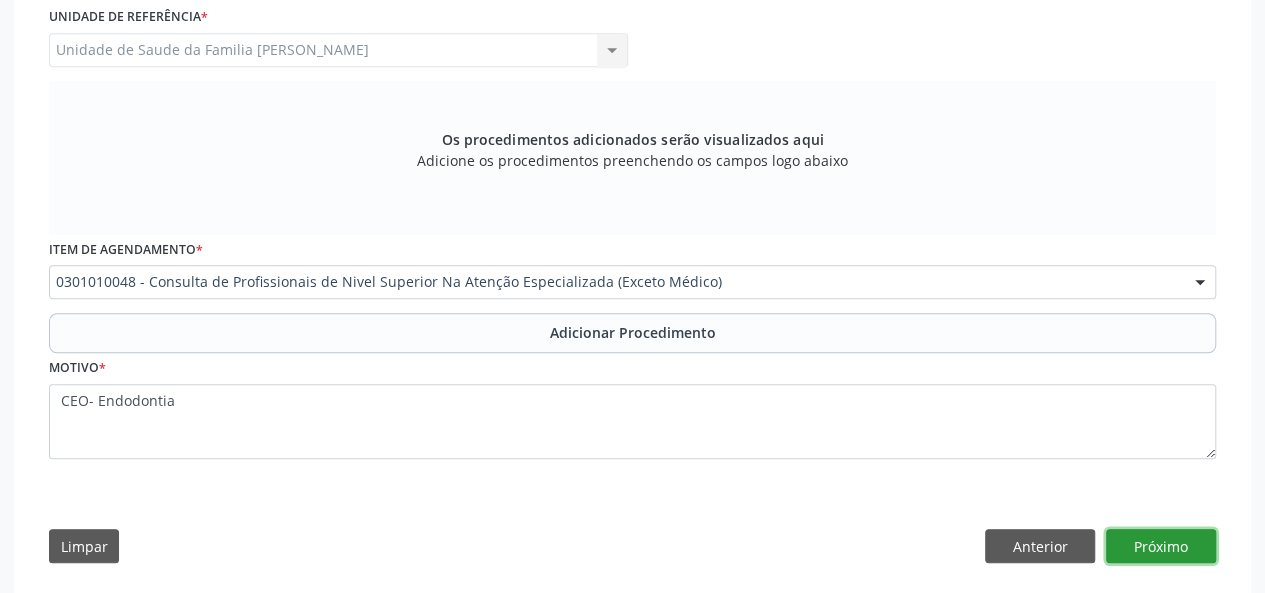 click on "Próximo" at bounding box center [1161, 546] 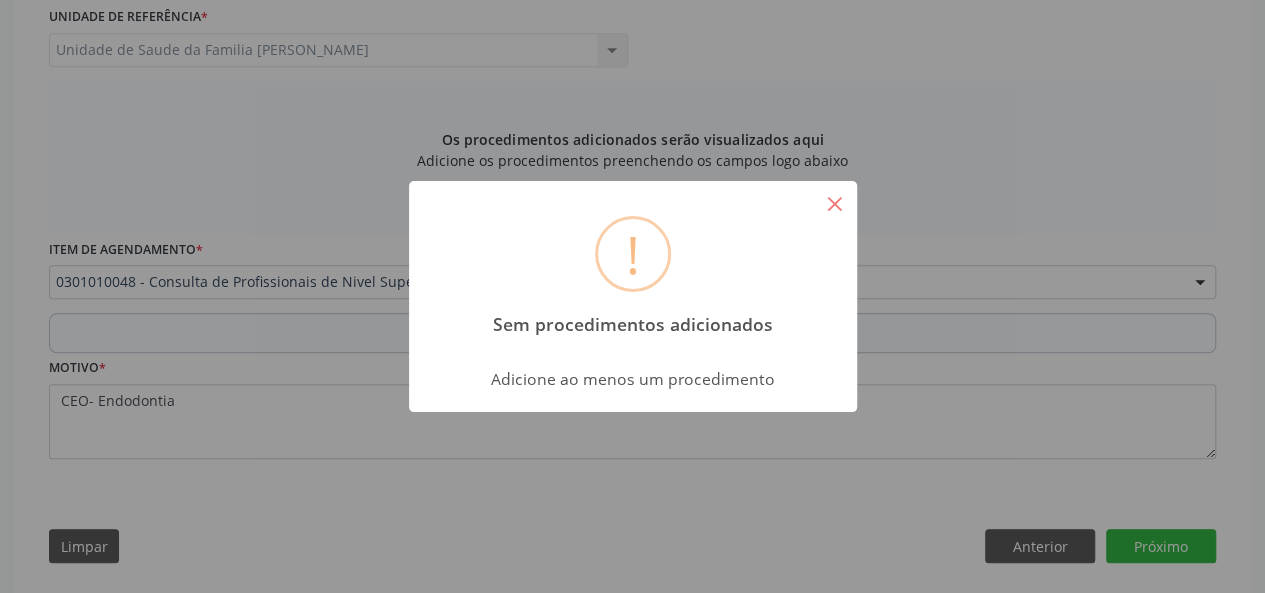 click on "×" at bounding box center (835, 203) 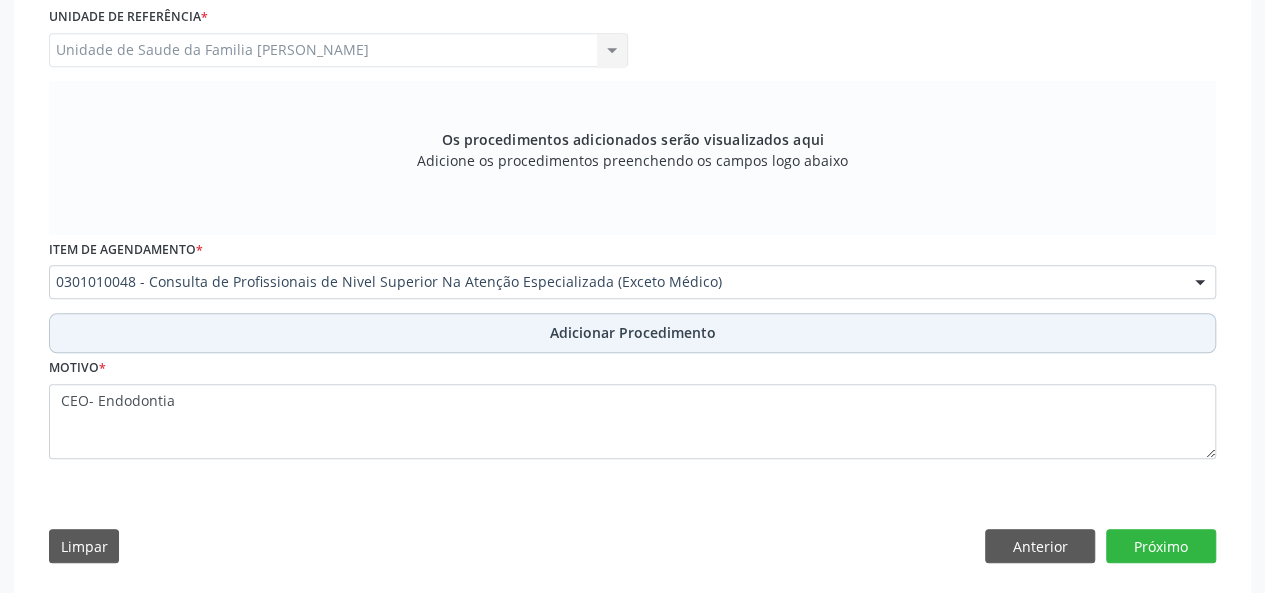 click on "Adicionar Procedimento" at bounding box center (632, 333) 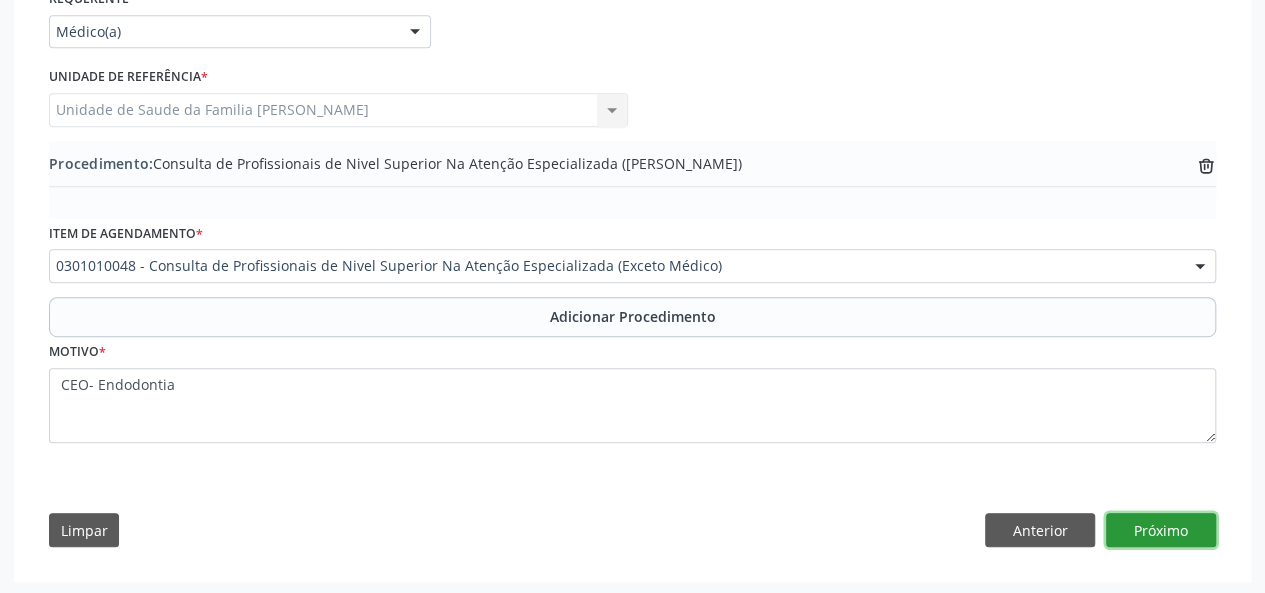click on "Próximo" at bounding box center (1161, 530) 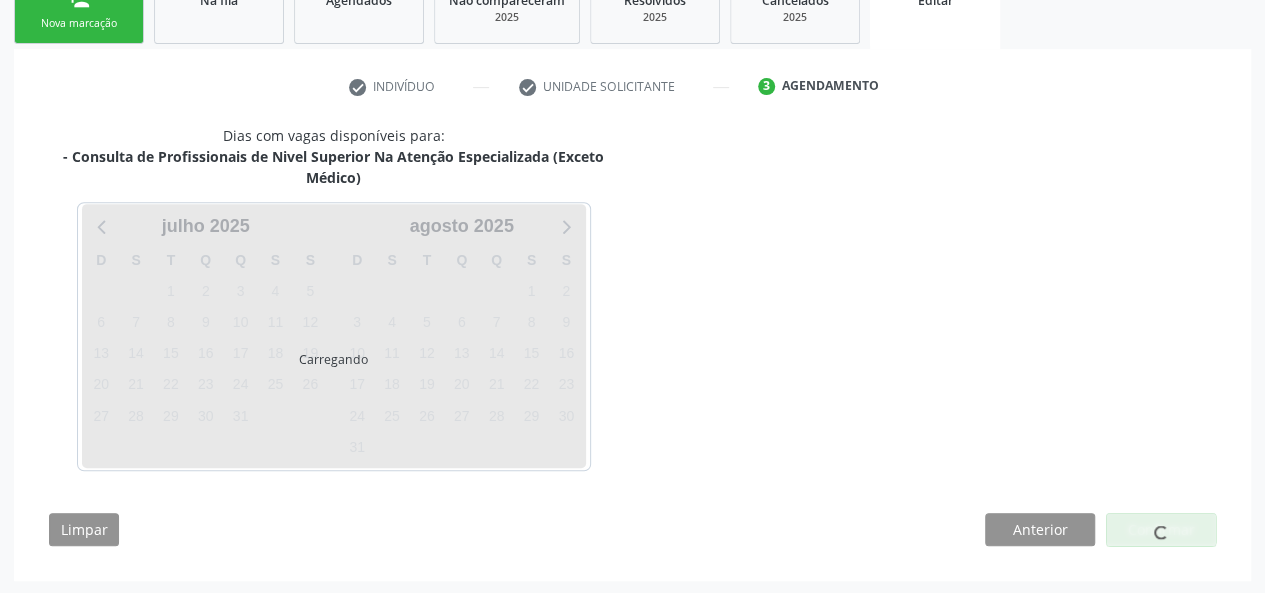 scroll, scrollTop: 409, scrollLeft: 0, axis: vertical 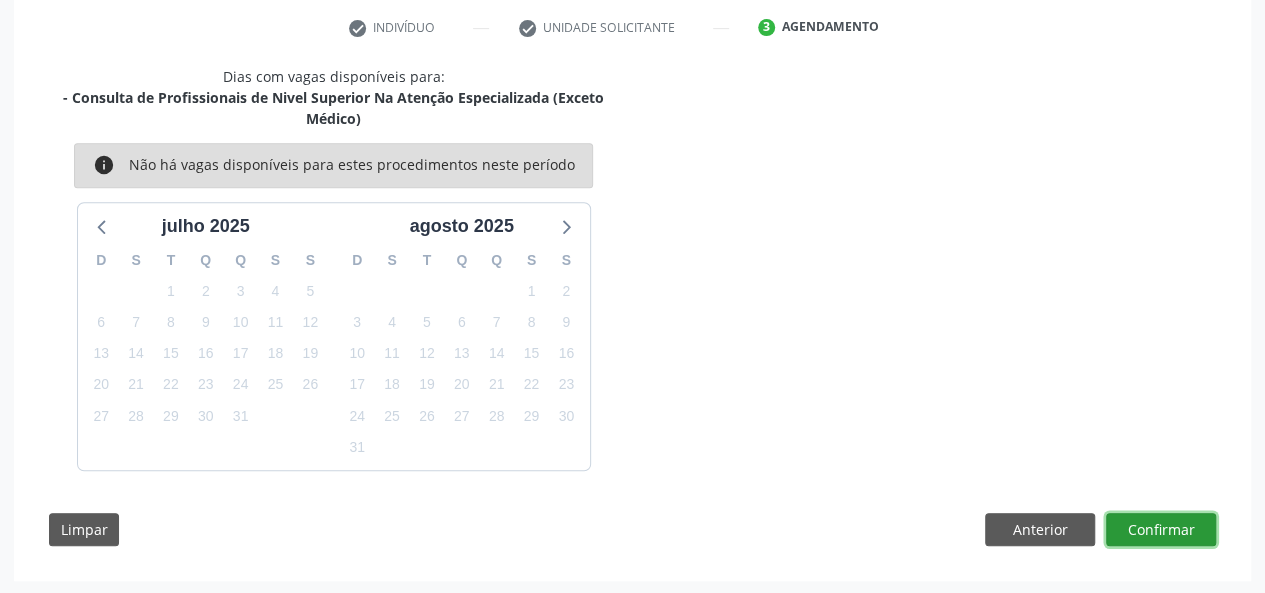 click on "Confirmar" at bounding box center (1161, 530) 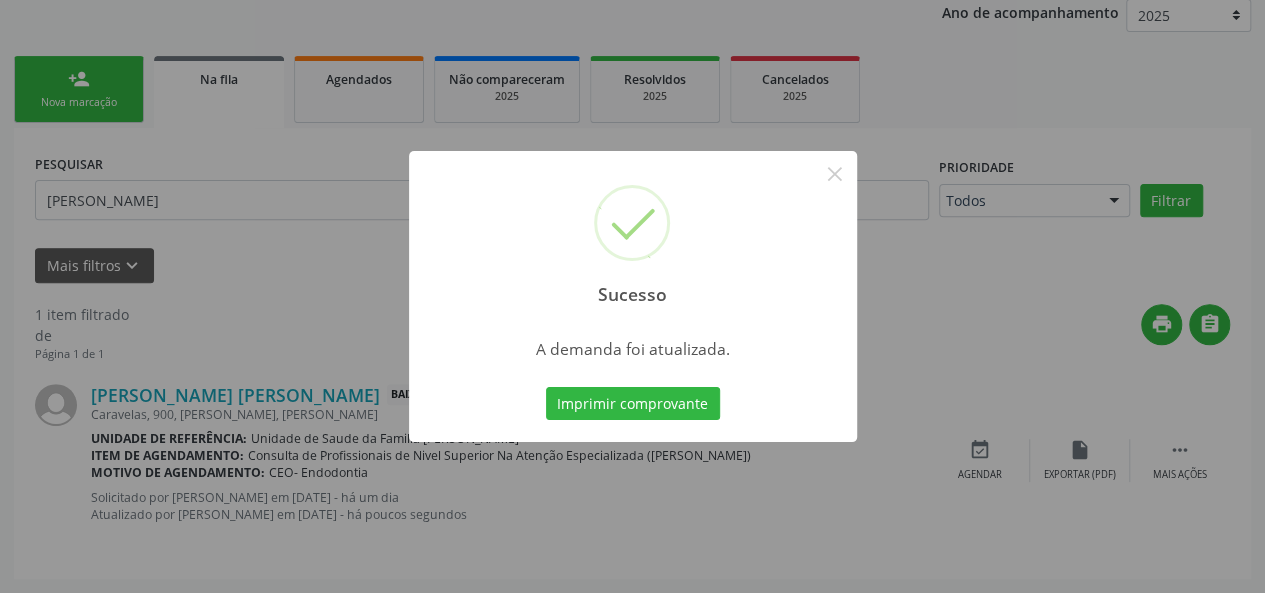 scroll, scrollTop: 100, scrollLeft: 0, axis: vertical 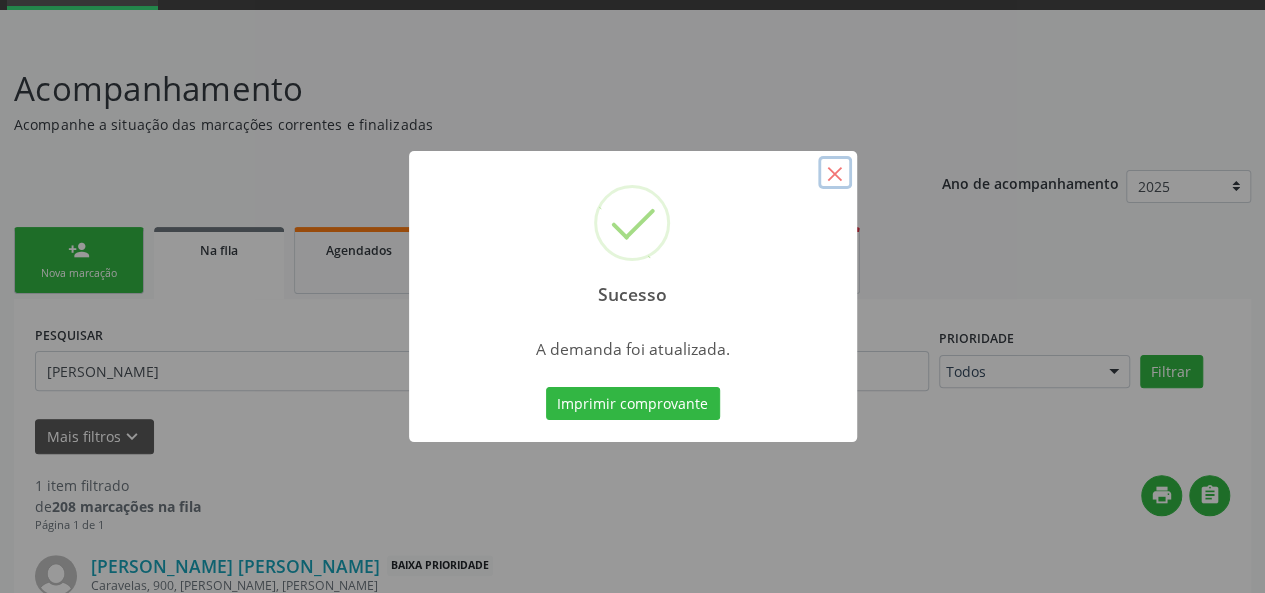 click on "×" at bounding box center [835, 173] 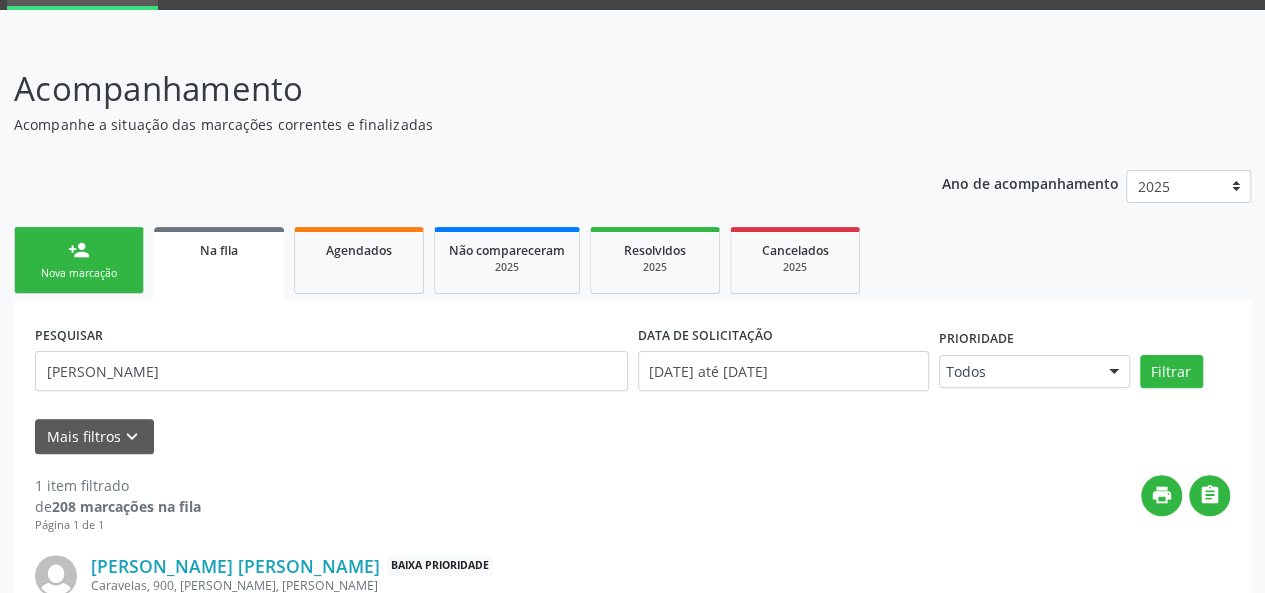scroll, scrollTop: 270, scrollLeft: 0, axis: vertical 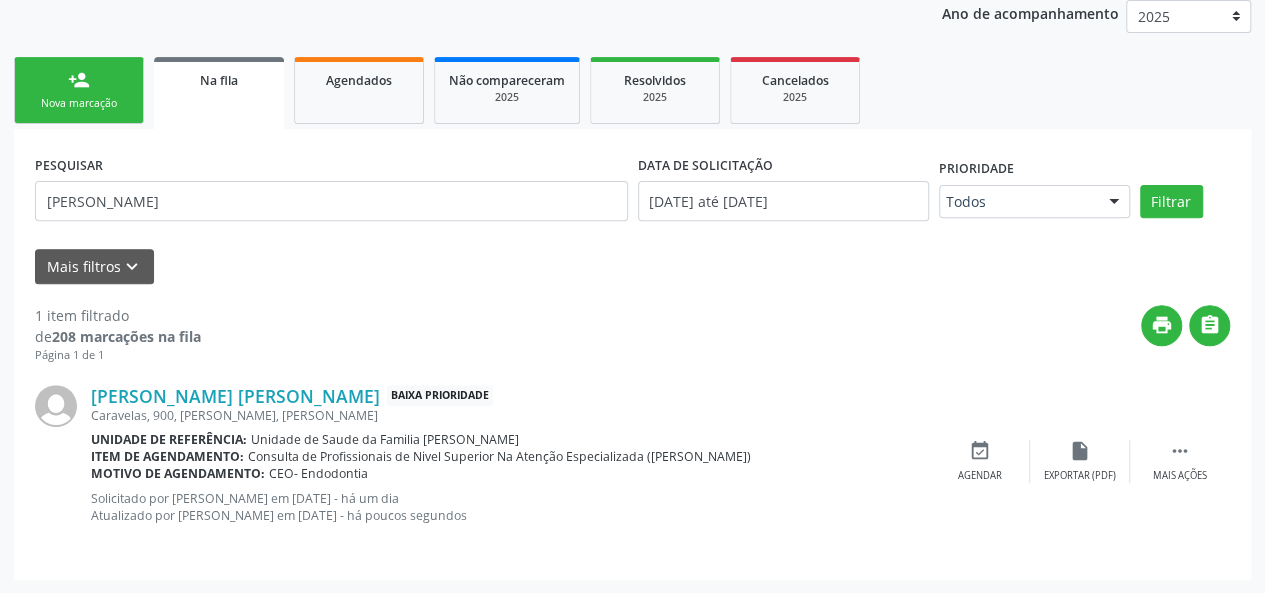 click on "Nova marcação" at bounding box center (79, 103) 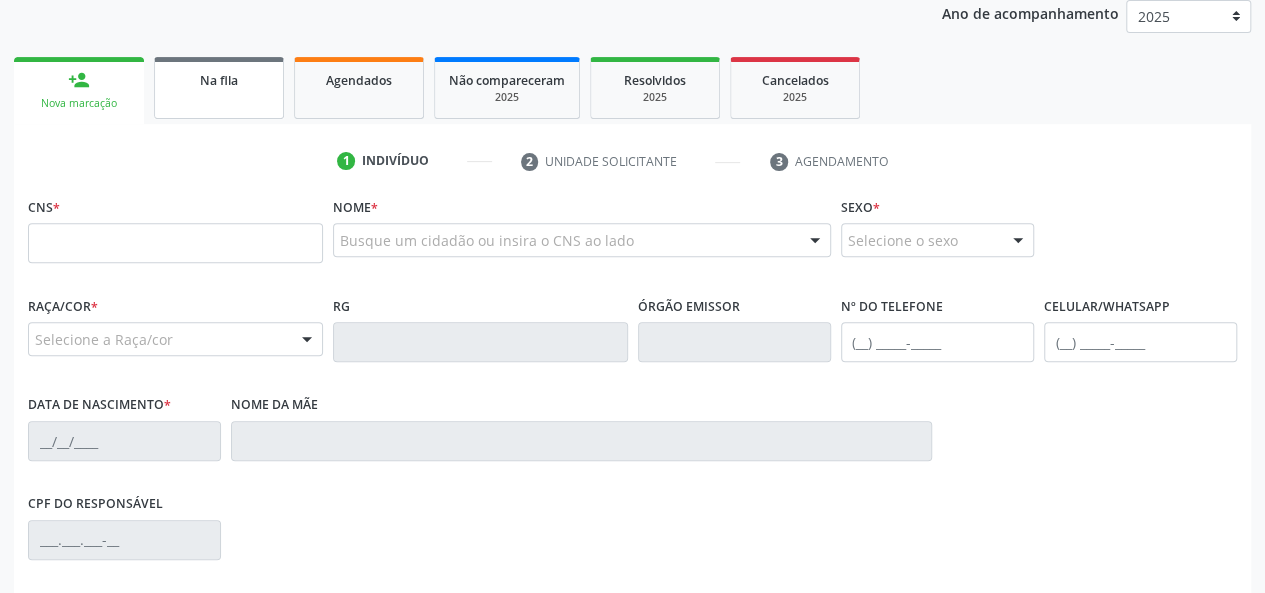 click on "Na fila" at bounding box center (219, 88) 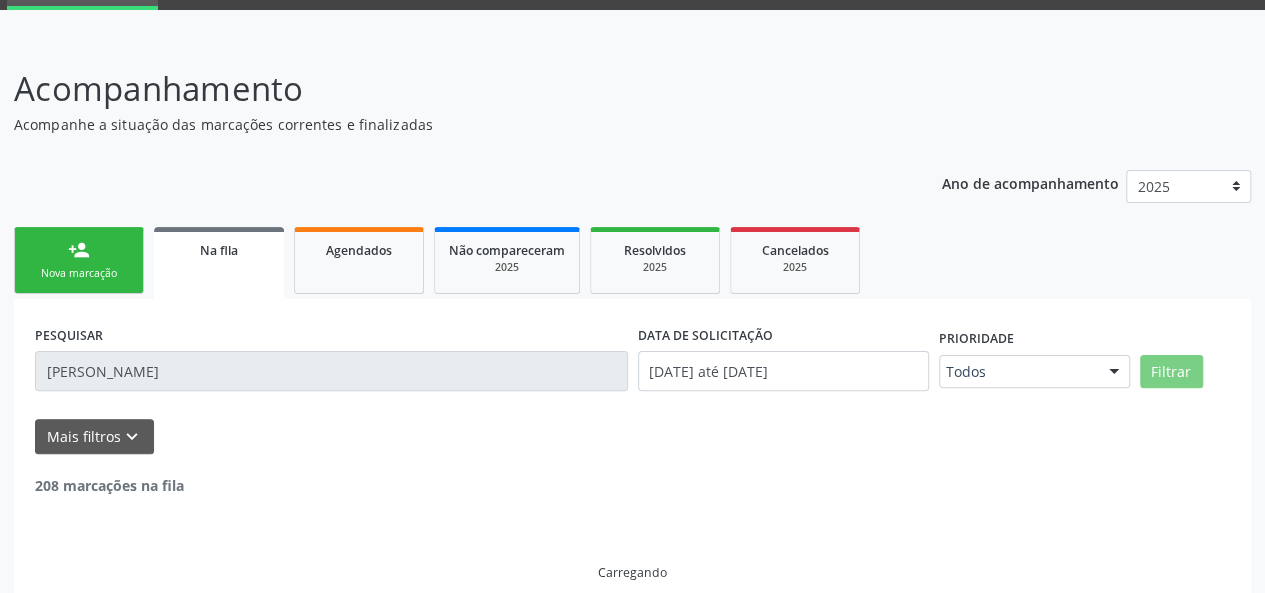 scroll, scrollTop: 270, scrollLeft: 0, axis: vertical 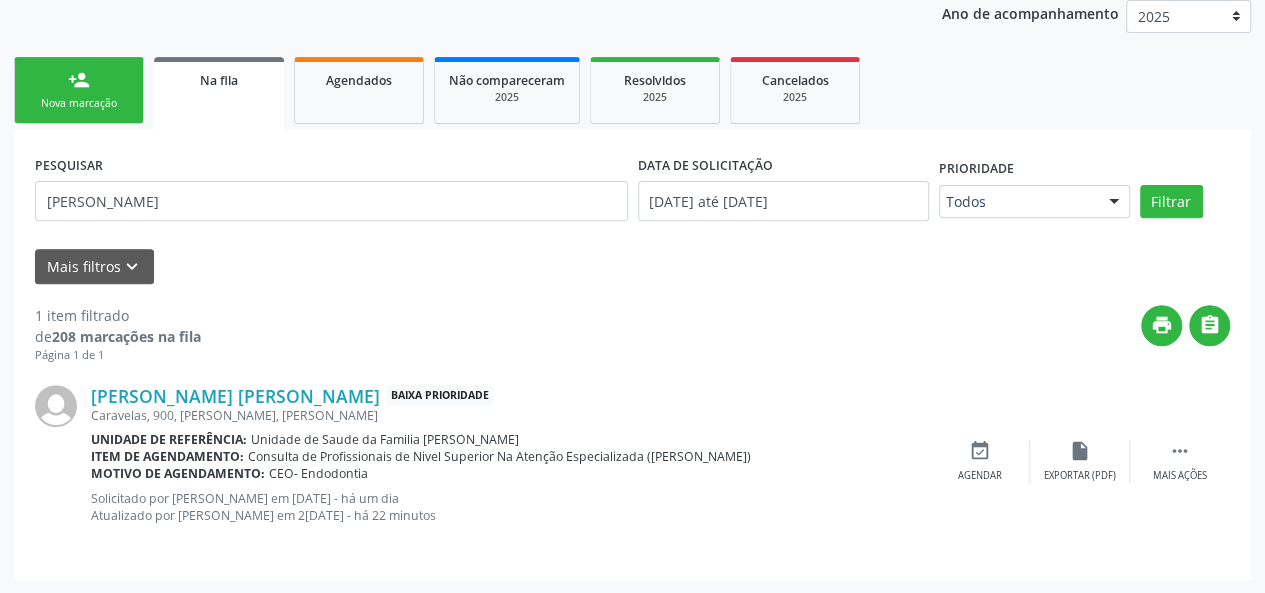 click on "person_add" at bounding box center [79, 80] 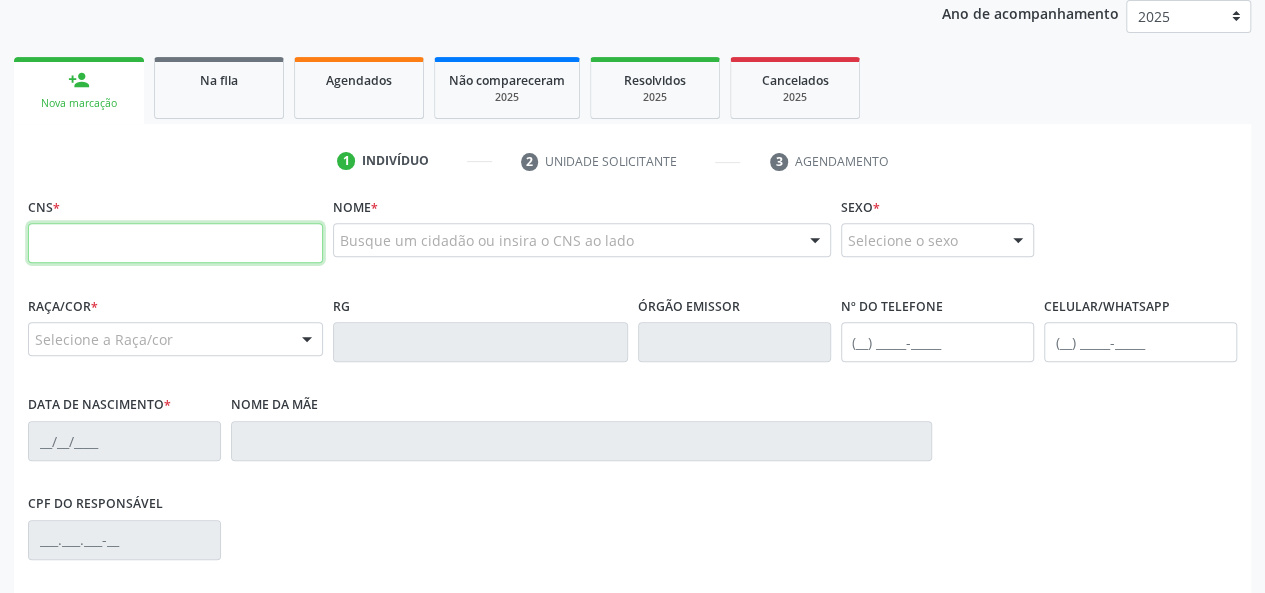 click at bounding box center [175, 243] 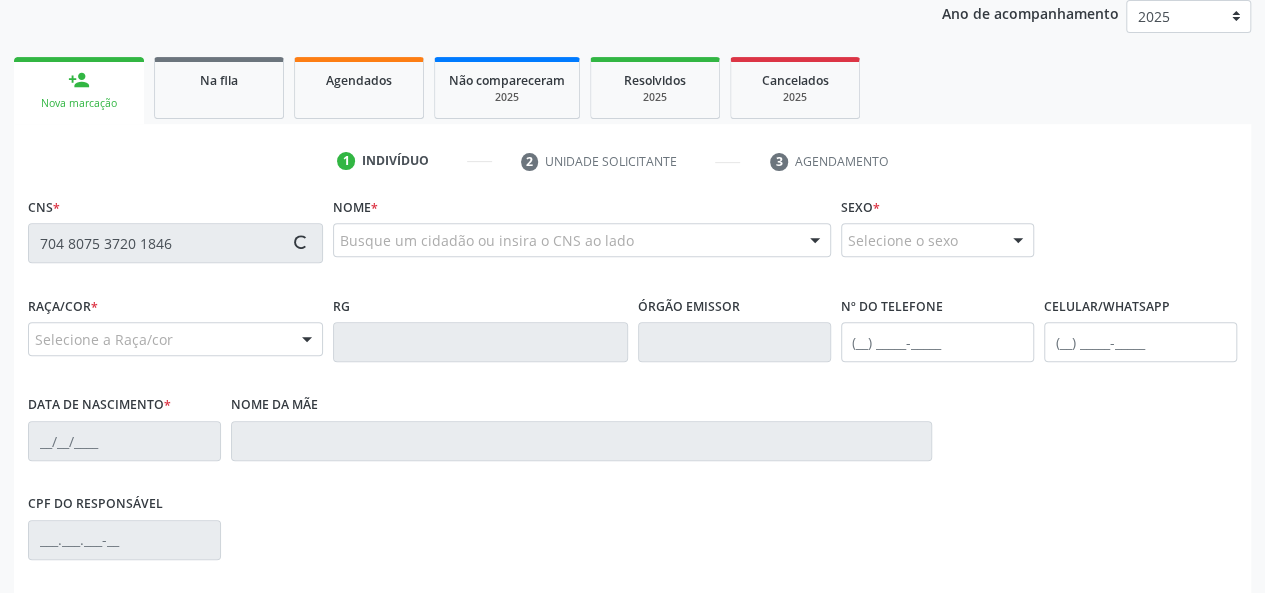 type on "704 8075 3720 1846" 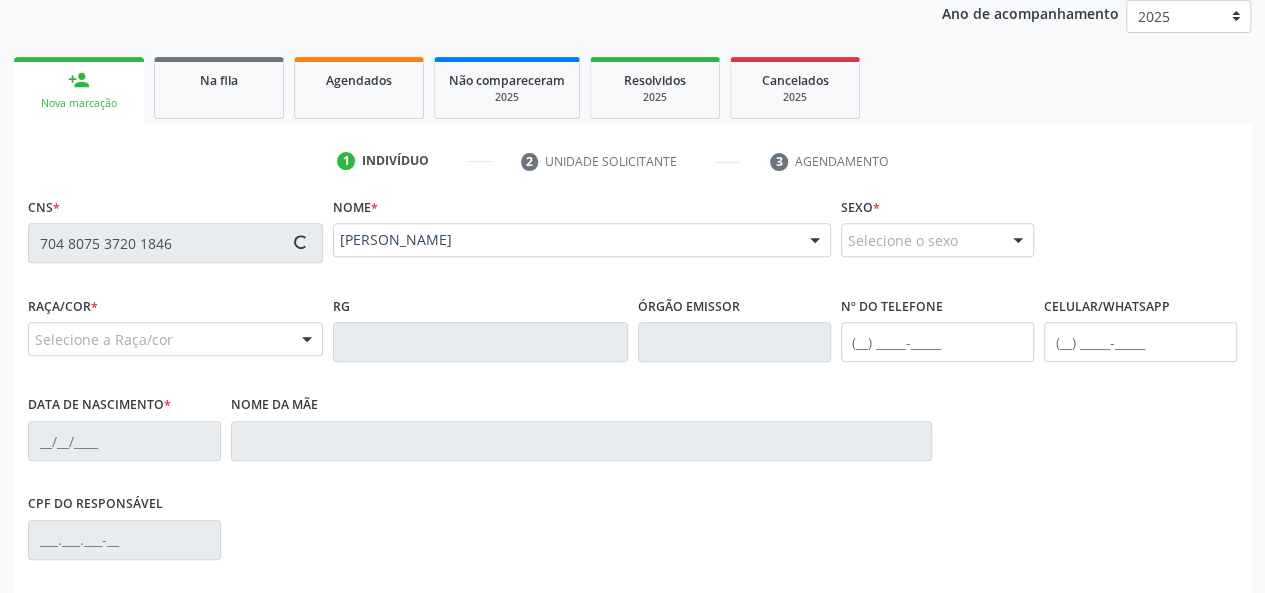 type on "(82) 99360-8916" 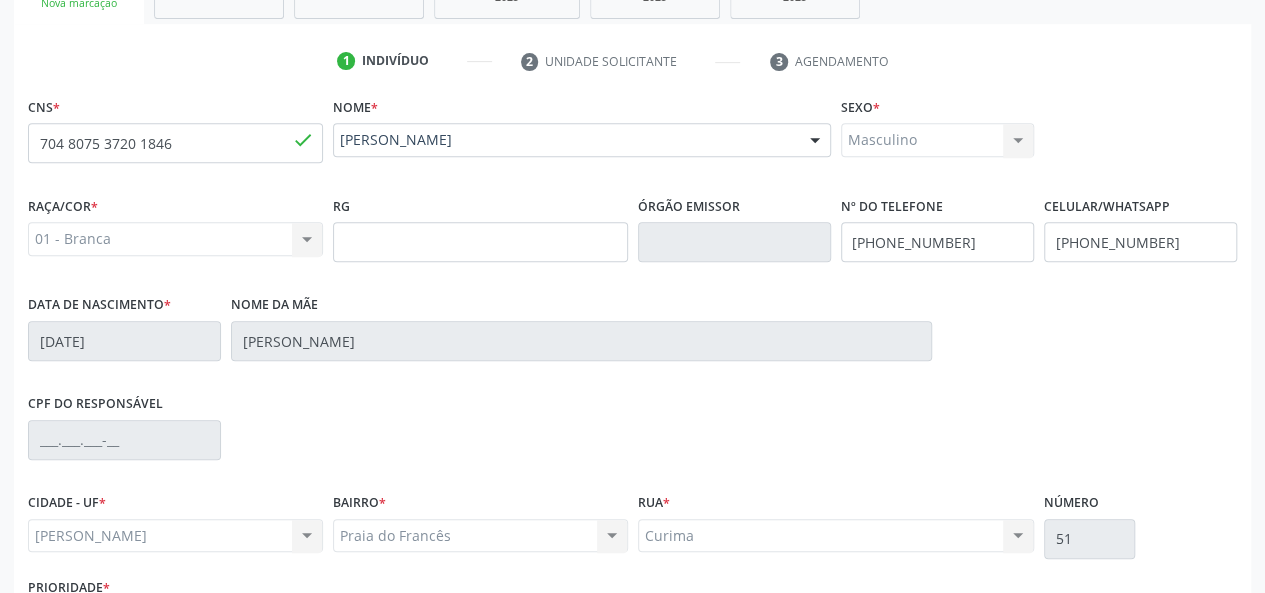scroll, scrollTop: 518, scrollLeft: 0, axis: vertical 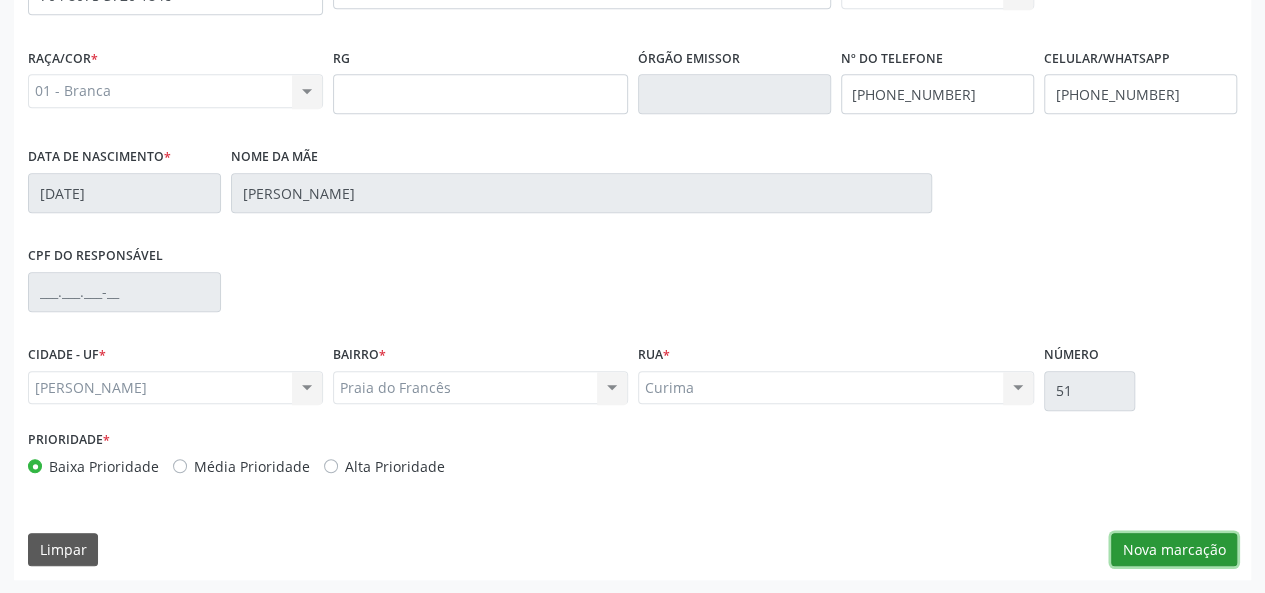 click on "Nova marcação" at bounding box center [1174, 550] 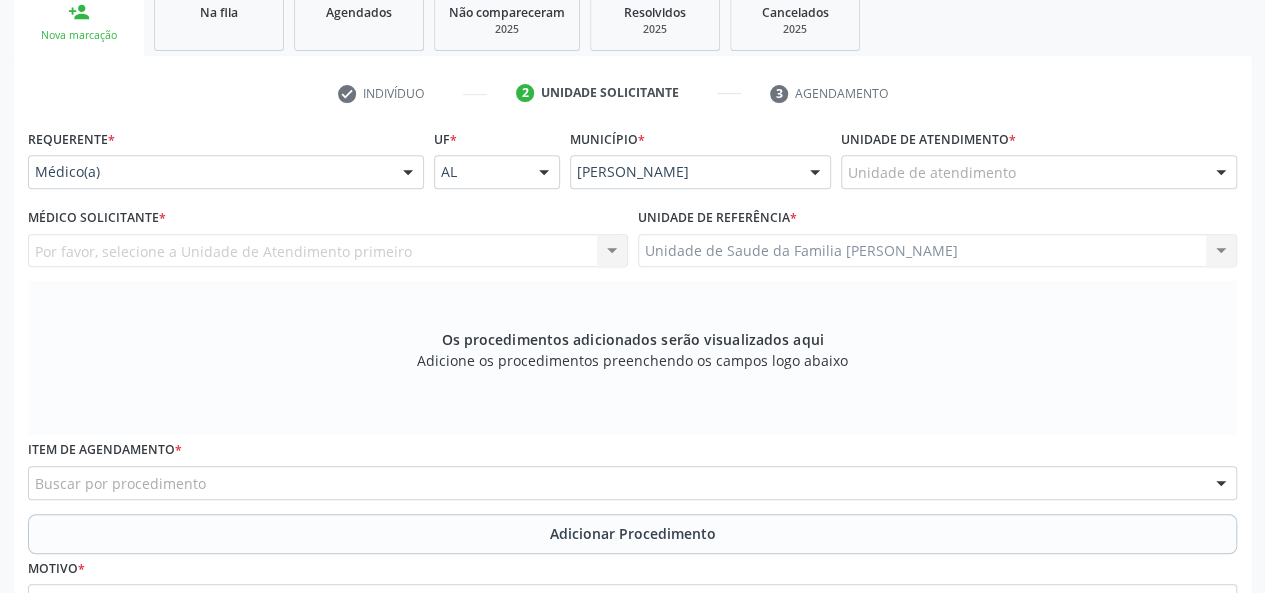 scroll, scrollTop: 218, scrollLeft: 0, axis: vertical 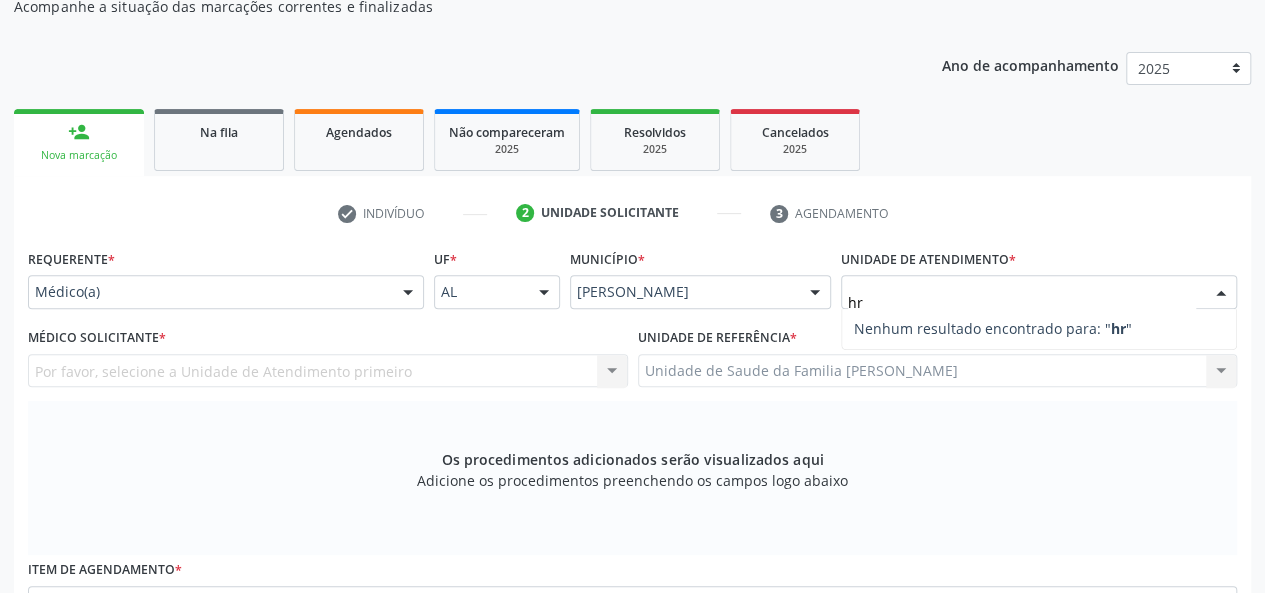 type on "h" 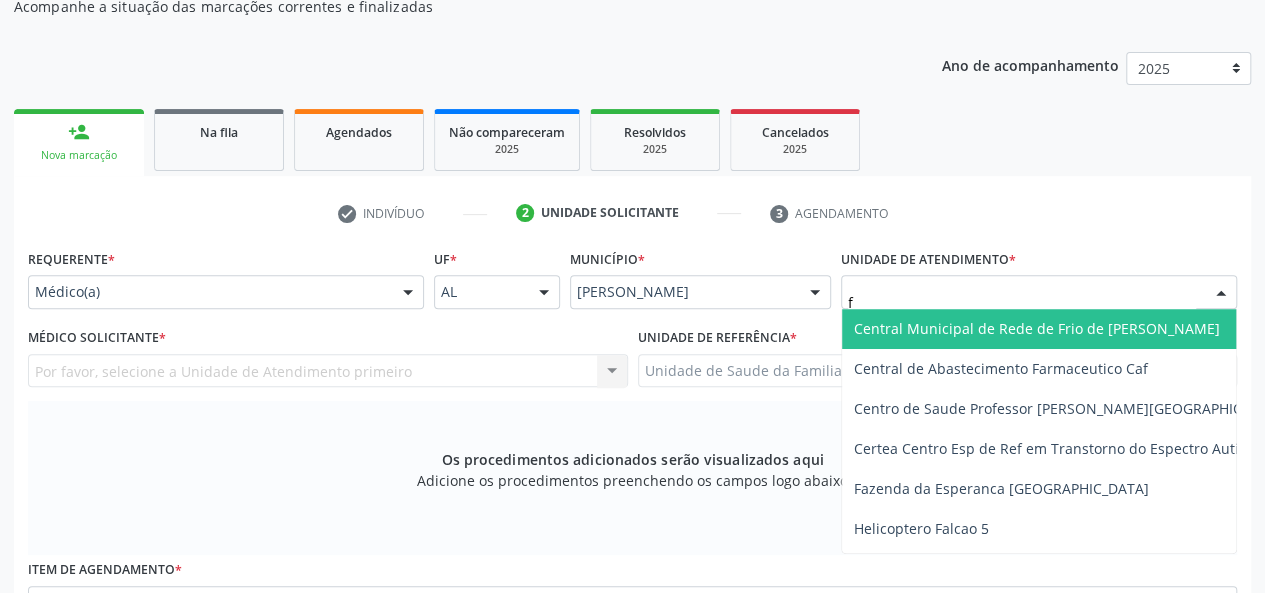 type on "fr" 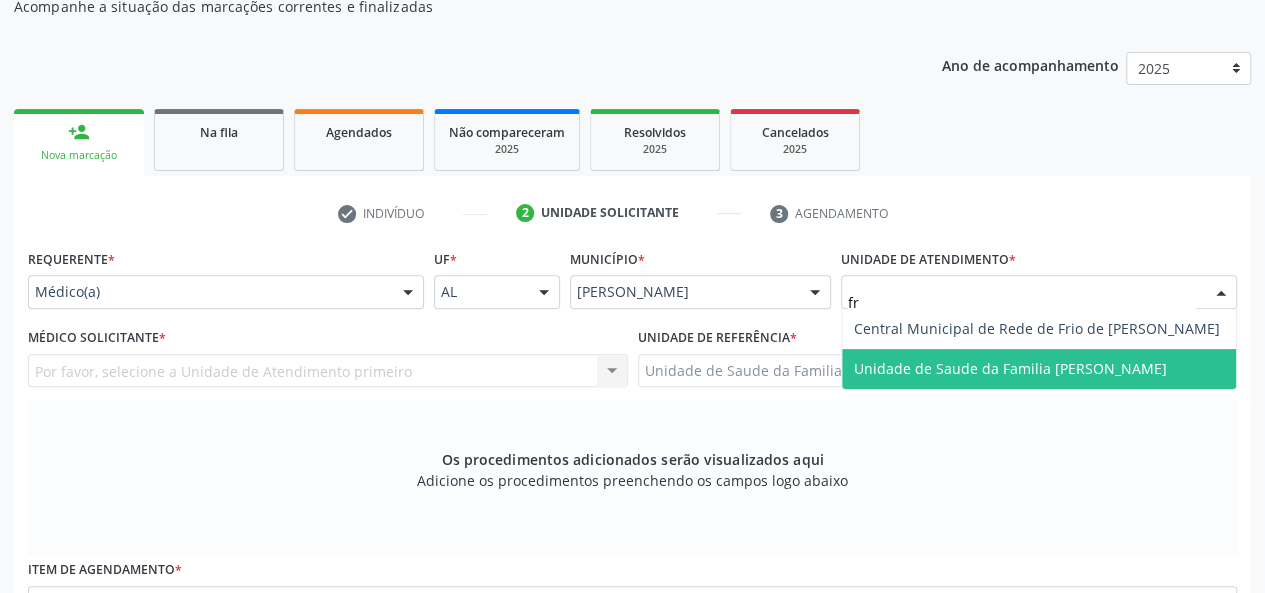 click on "Unidade de Saude da Familia [PERSON_NAME]" at bounding box center [1039, 369] 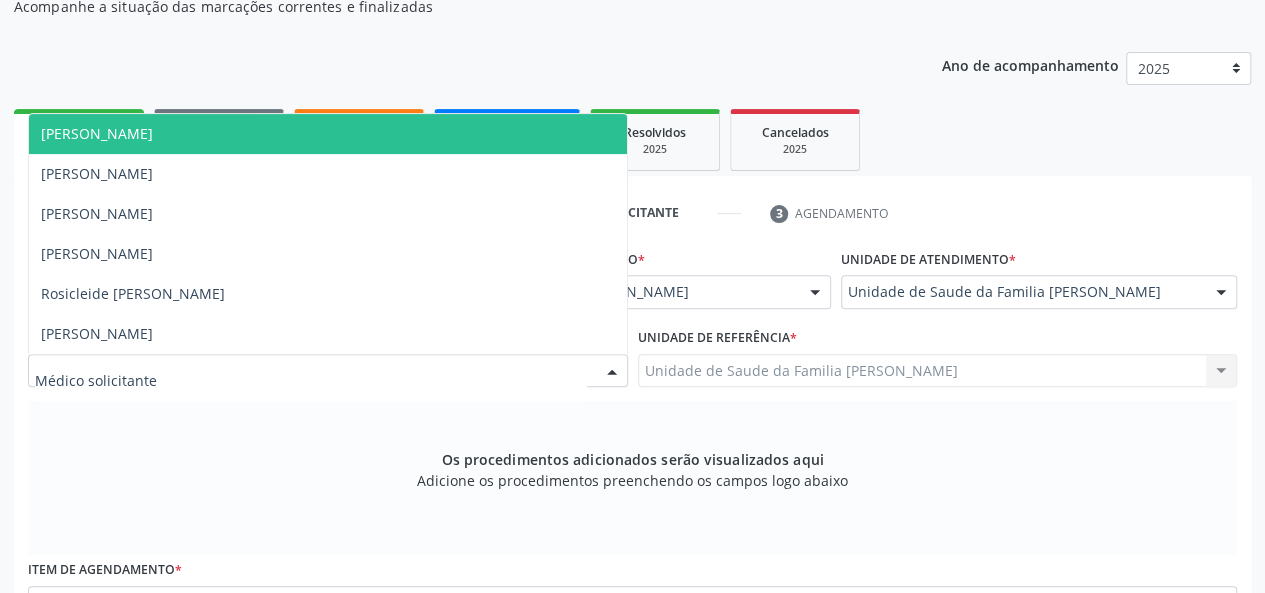 click on "Arthur Cunha de Mendonca Fragoso" at bounding box center (97, 133) 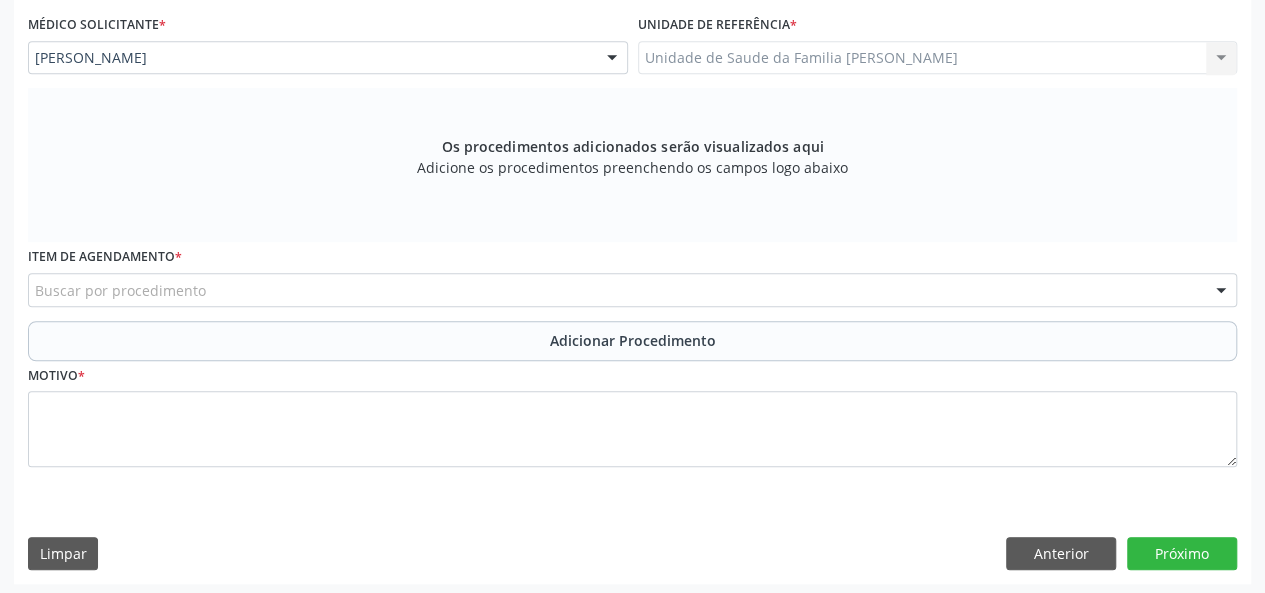 scroll, scrollTop: 534, scrollLeft: 0, axis: vertical 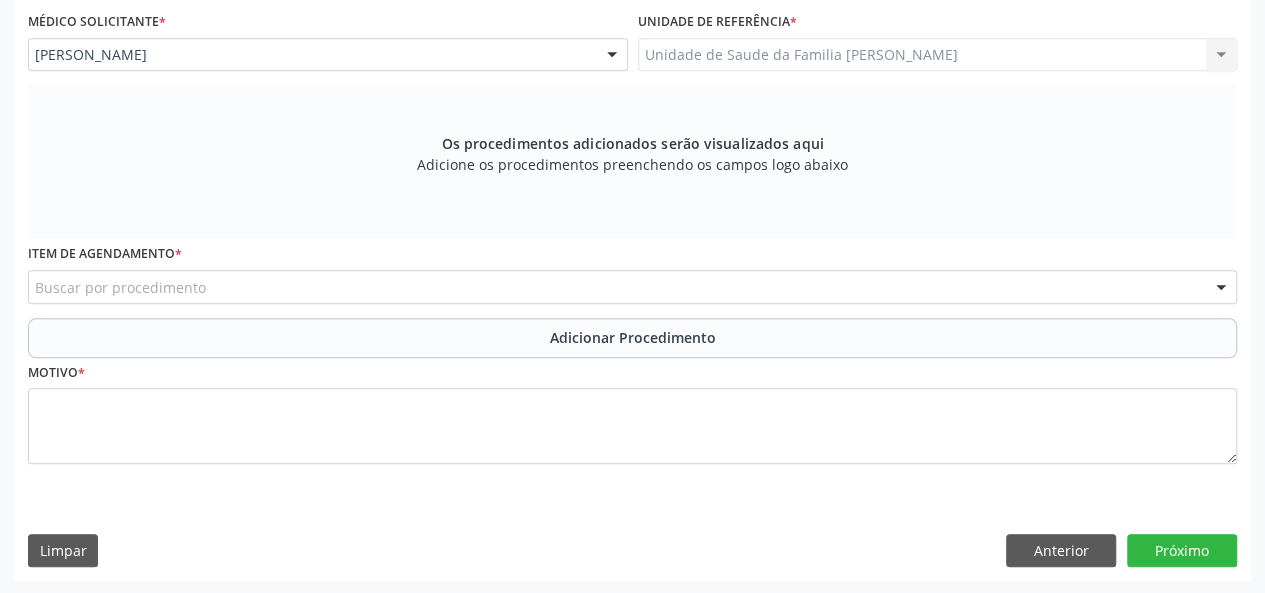 click on "Buscar por procedimento" at bounding box center [632, 287] 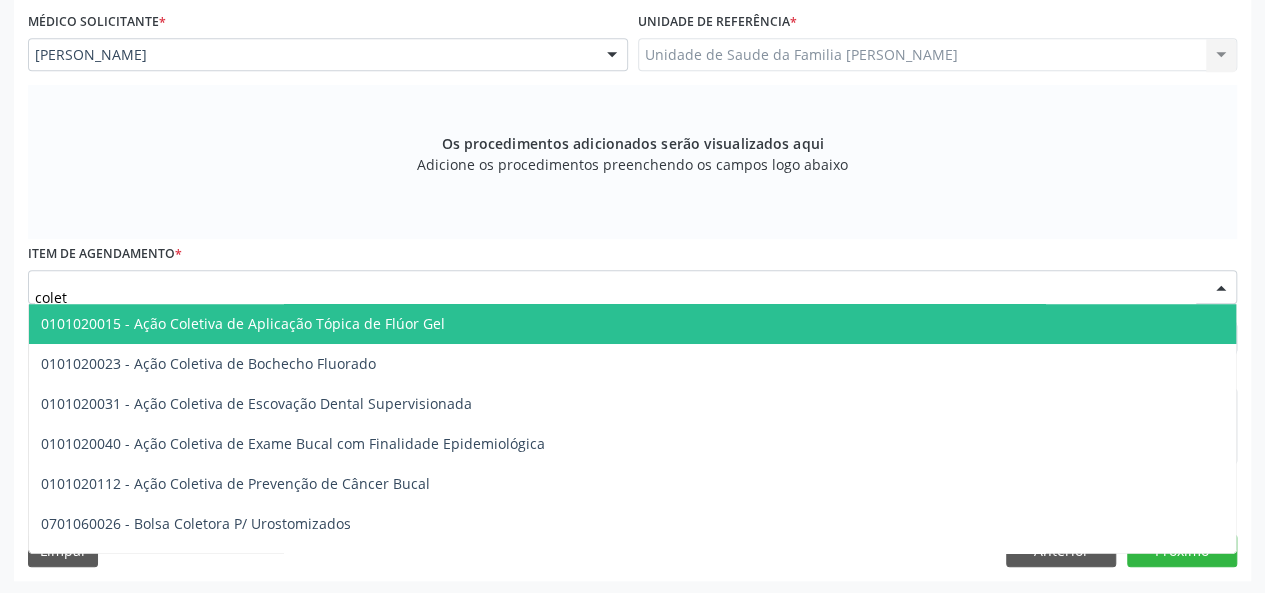 type on "coleta" 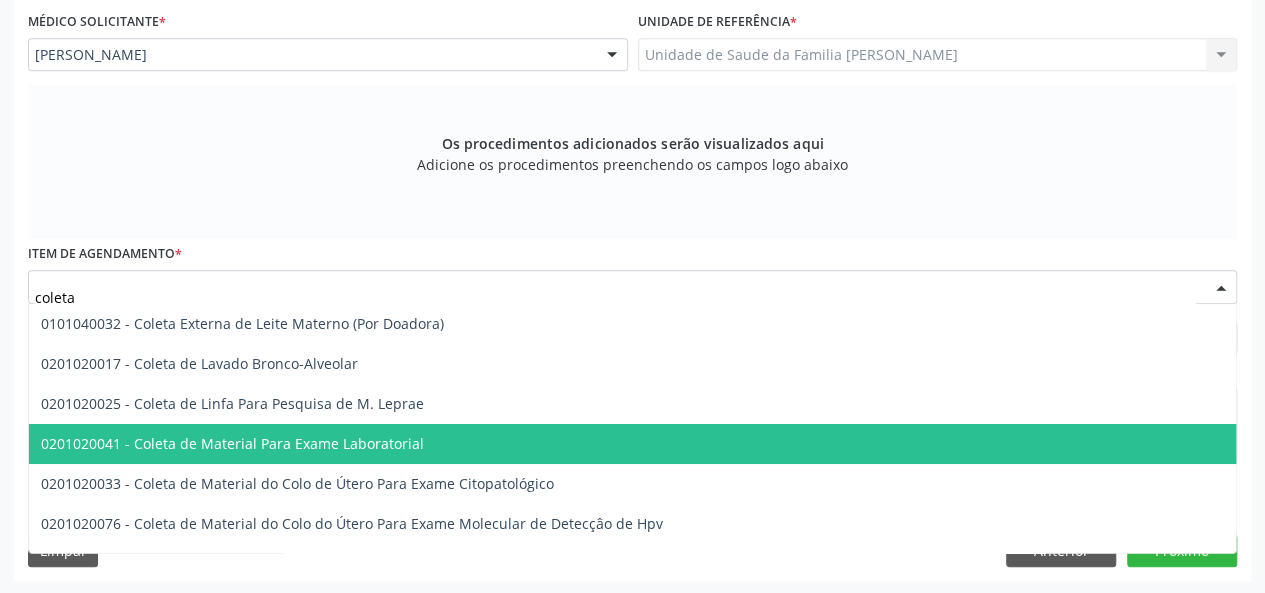 click on "0201020041 - Coleta de Material Para Exame Laboratorial" at bounding box center [232, 443] 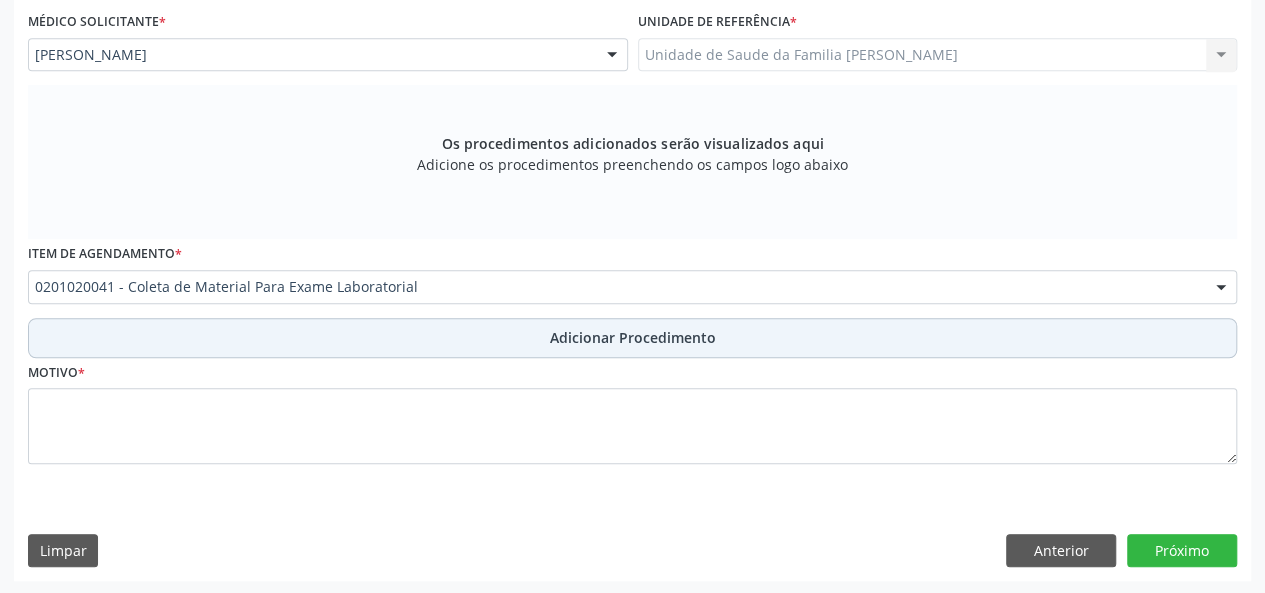 click on "Adicionar Procedimento" at bounding box center [633, 337] 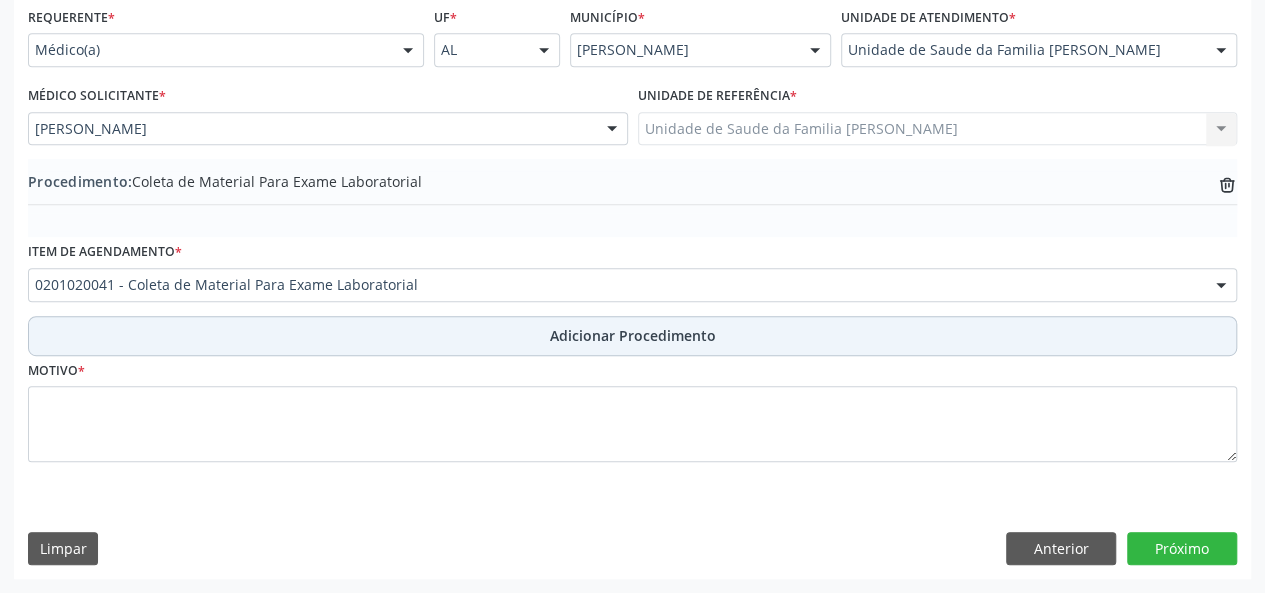 scroll, scrollTop: 458, scrollLeft: 0, axis: vertical 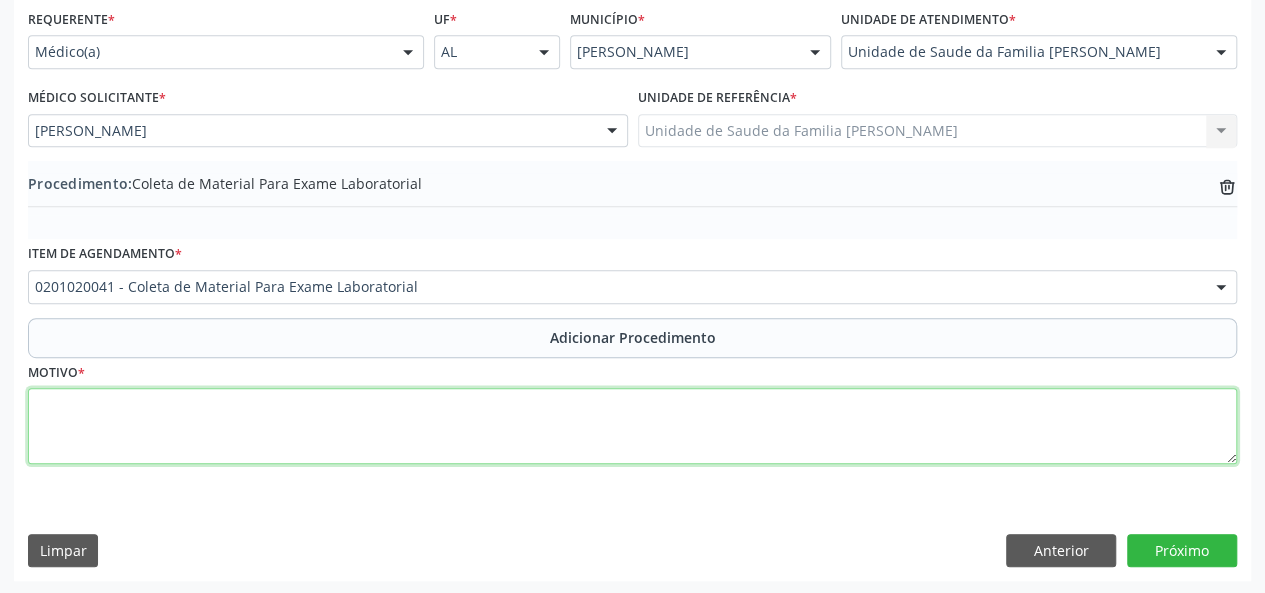 click at bounding box center (632, 426) 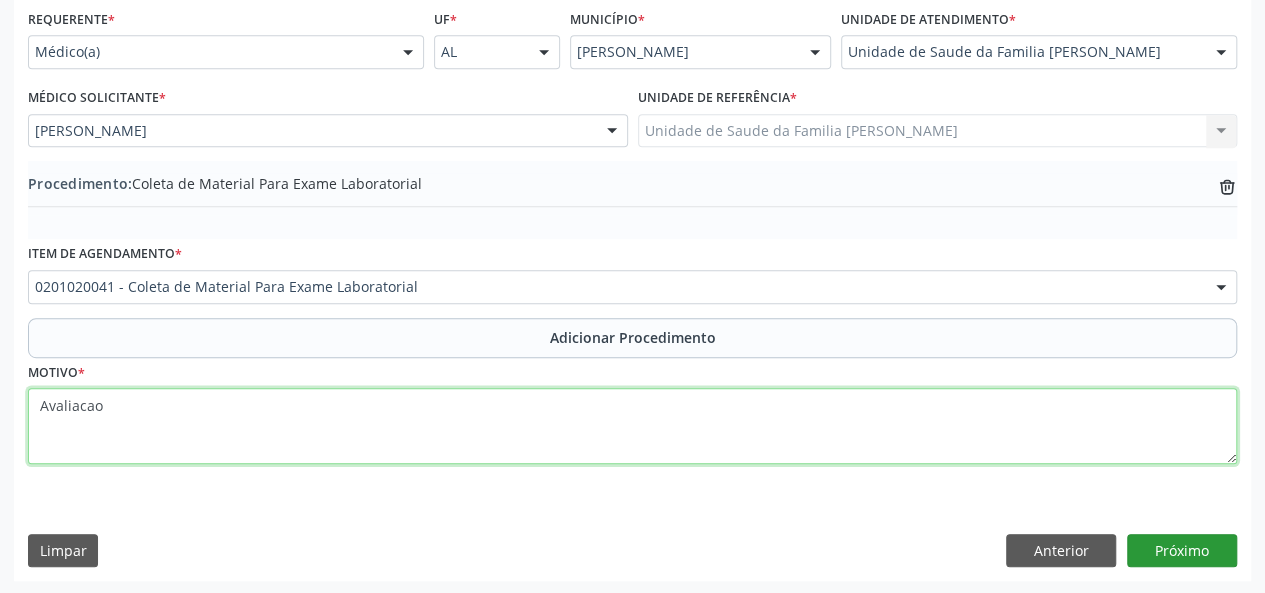 type on "Avaliacao" 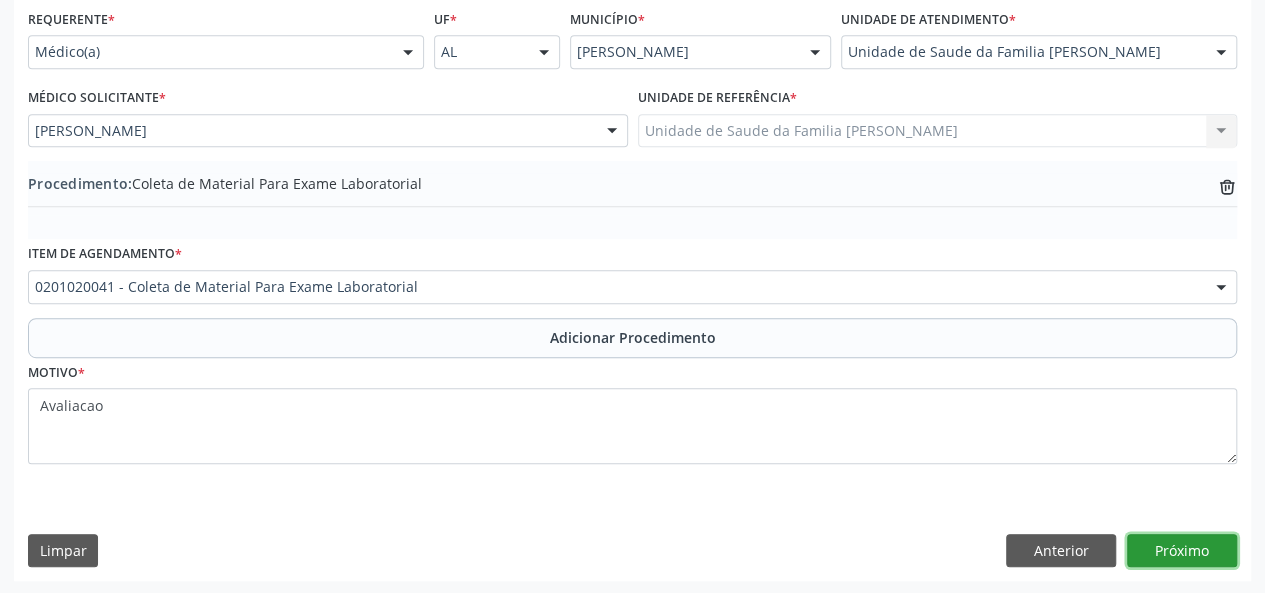 click on "Próximo" at bounding box center [1182, 551] 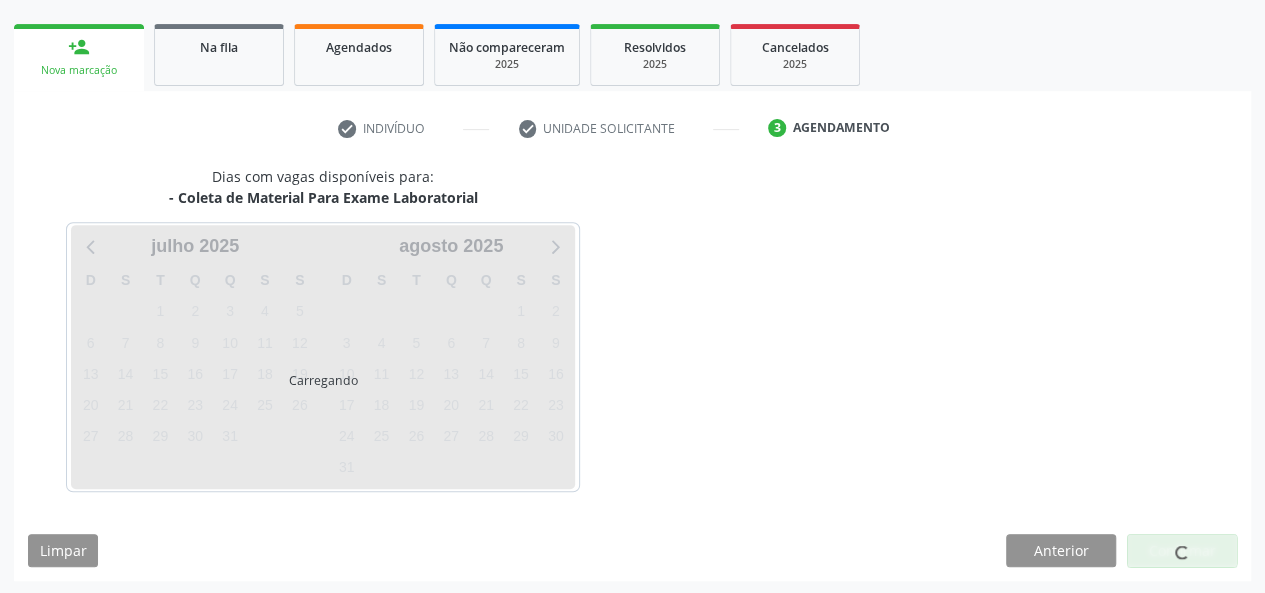 scroll, scrollTop: 362, scrollLeft: 0, axis: vertical 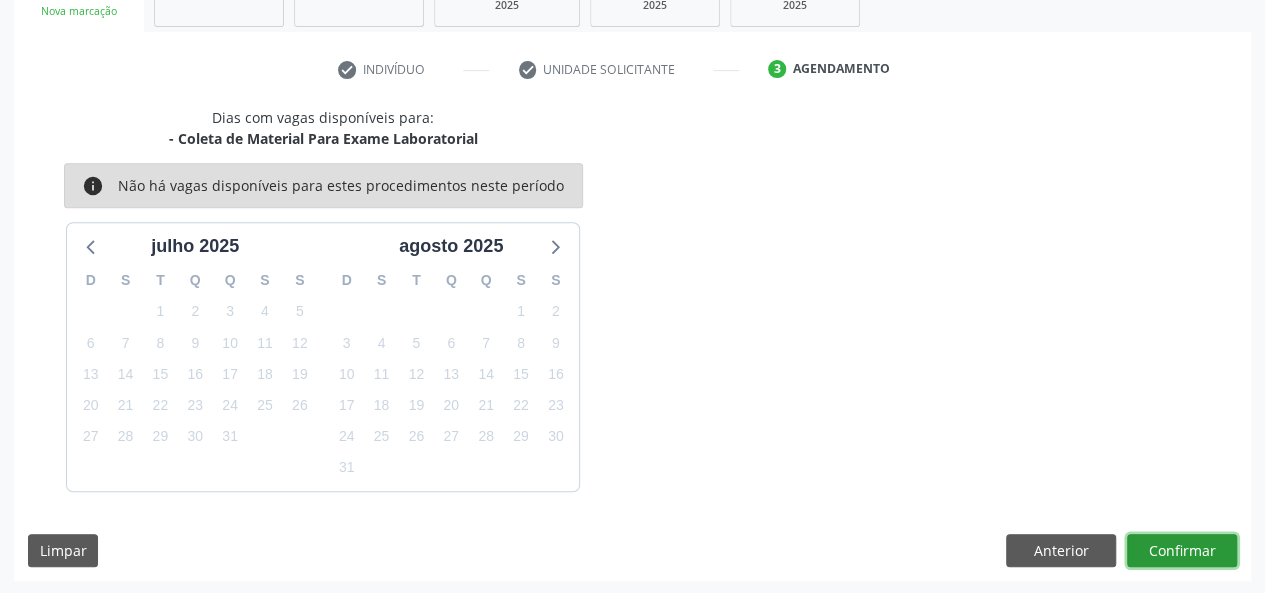 click on "Confirmar" at bounding box center [1182, 551] 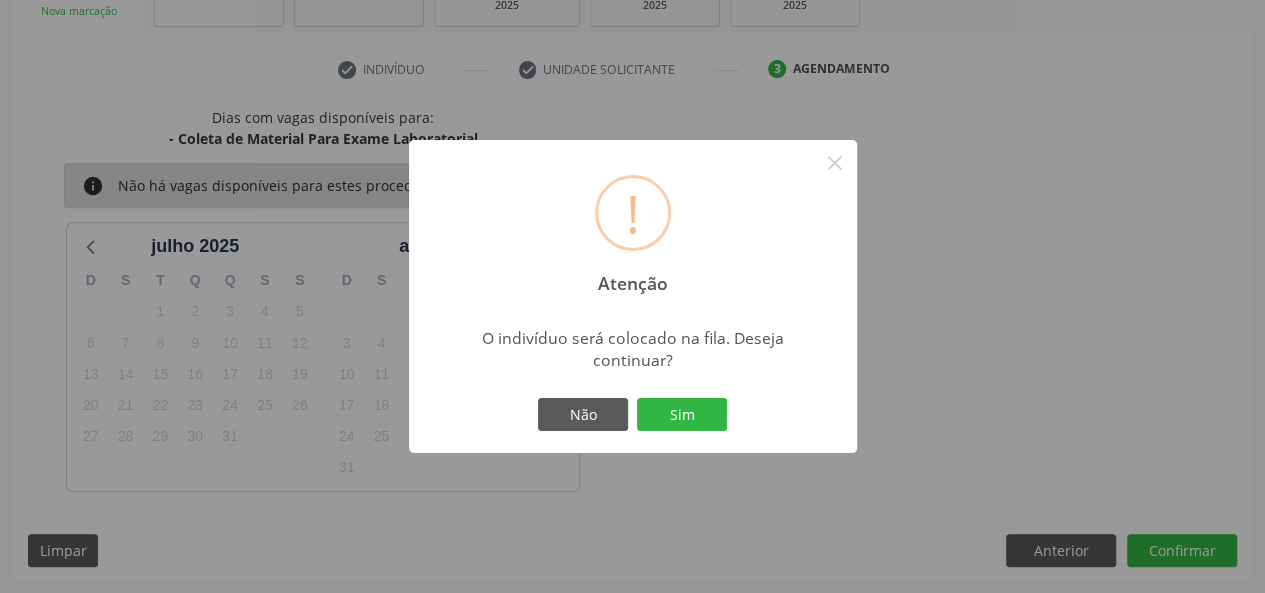 drag, startPoint x: 720, startPoint y: 414, endPoint x: 998, endPoint y: 460, distance: 281.78006 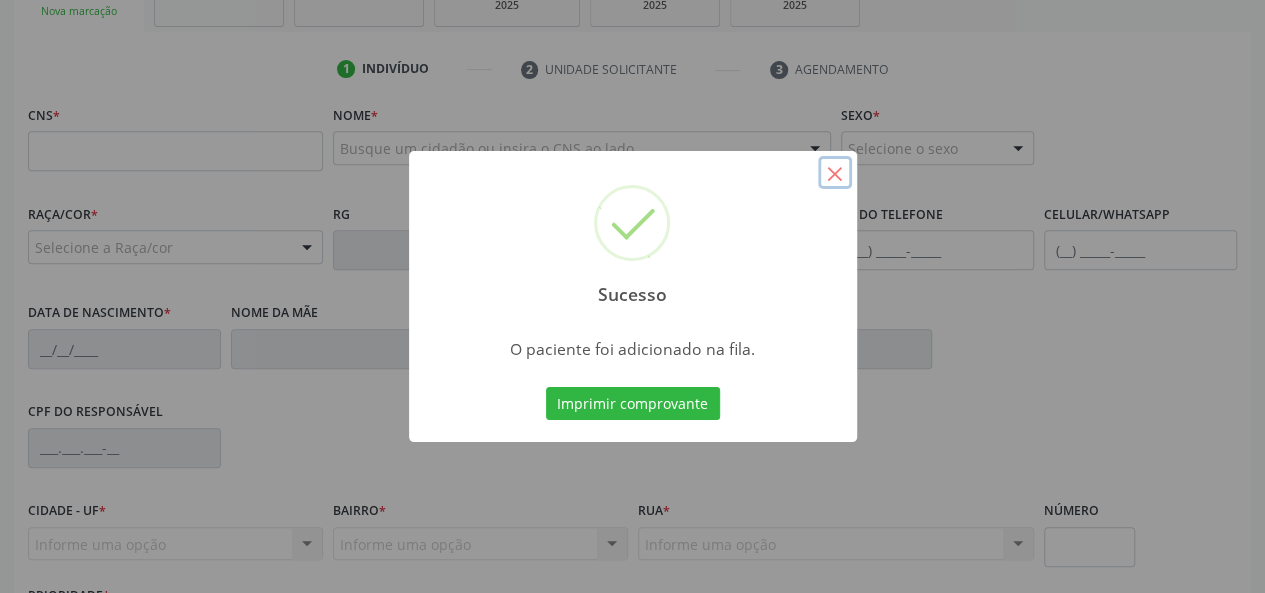 click on "×" at bounding box center (835, 173) 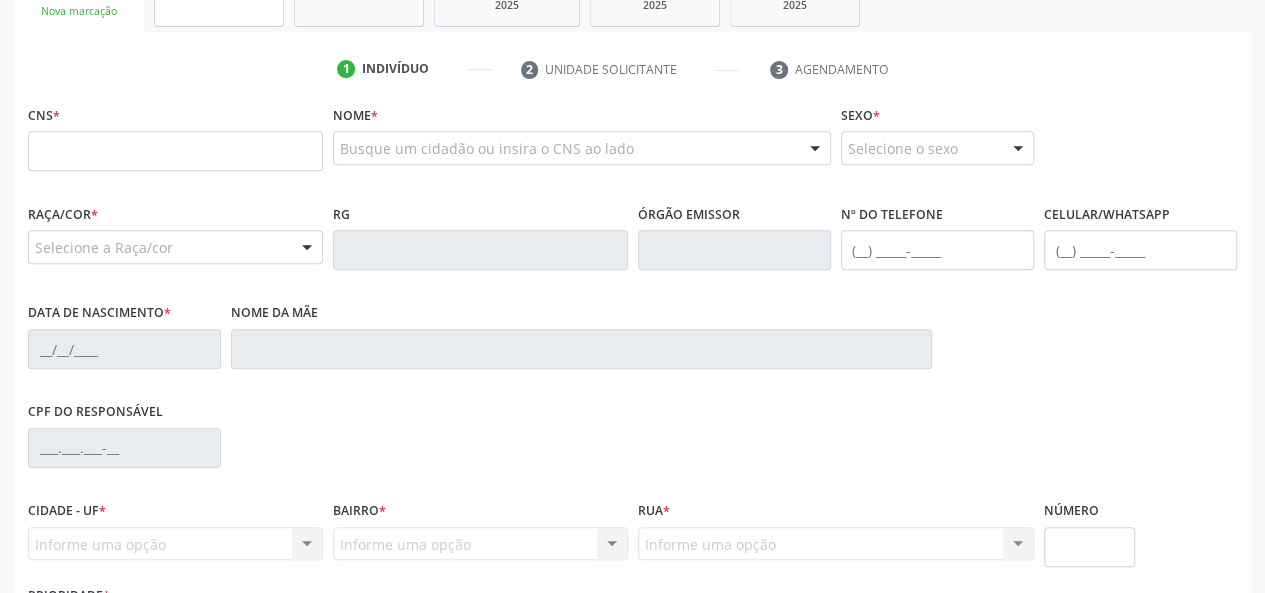 scroll, scrollTop: 162, scrollLeft: 0, axis: vertical 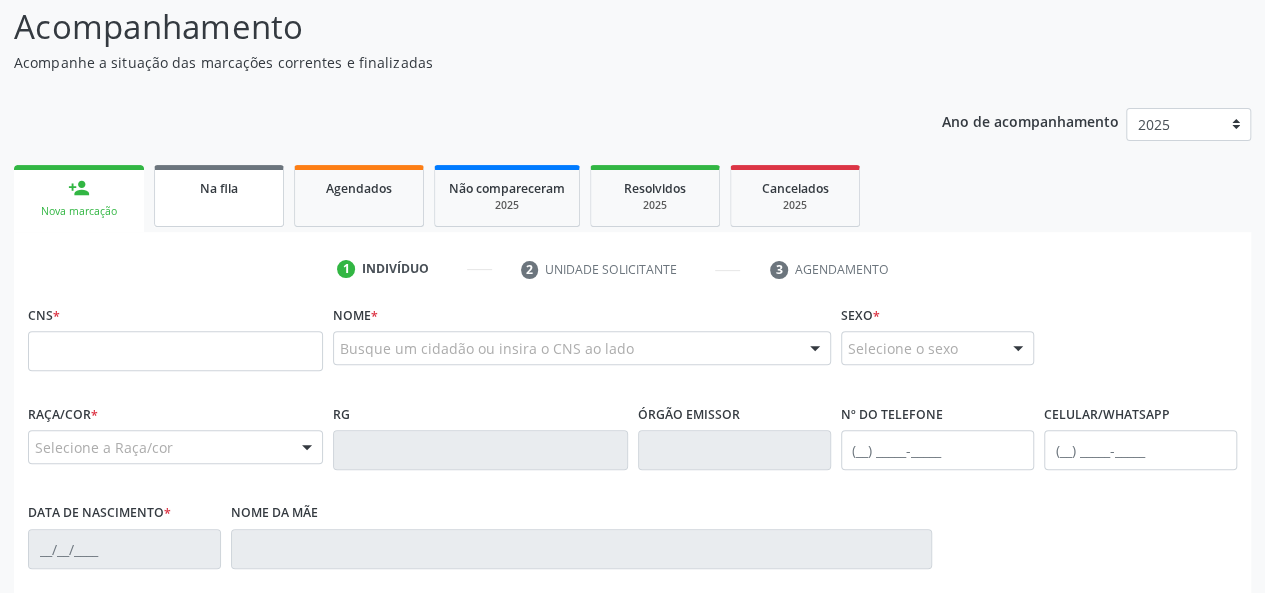 click on "Na fila" at bounding box center (219, 188) 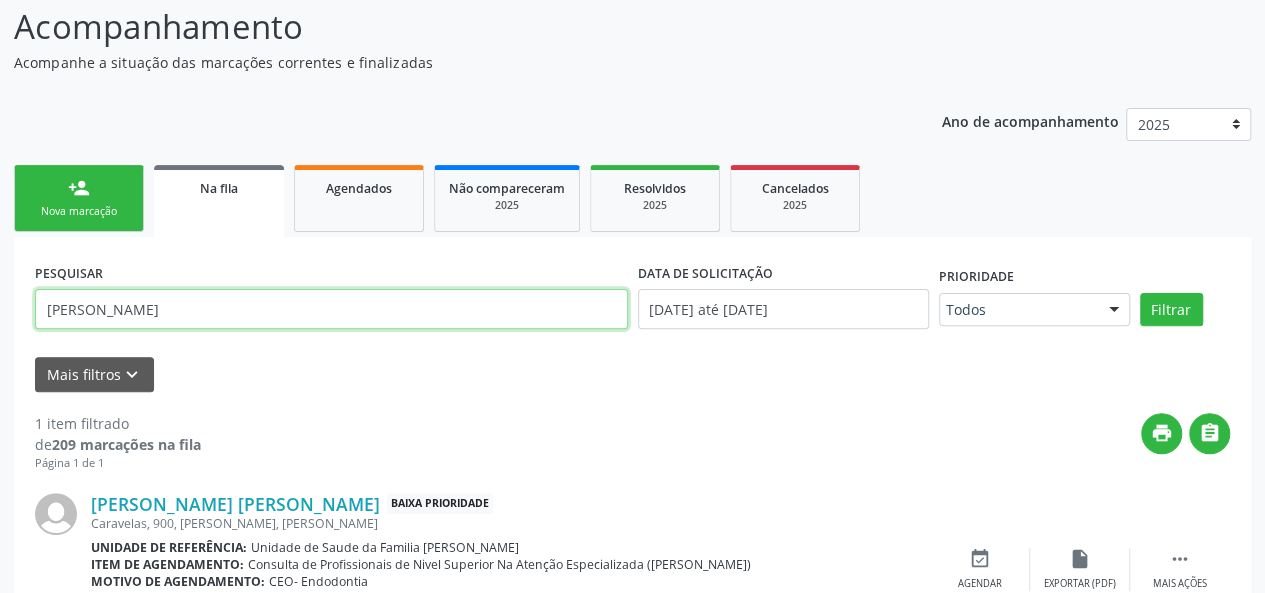 drag, startPoint x: 174, startPoint y: 322, endPoint x: 68, endPoint y: 339, distance: 107.35455 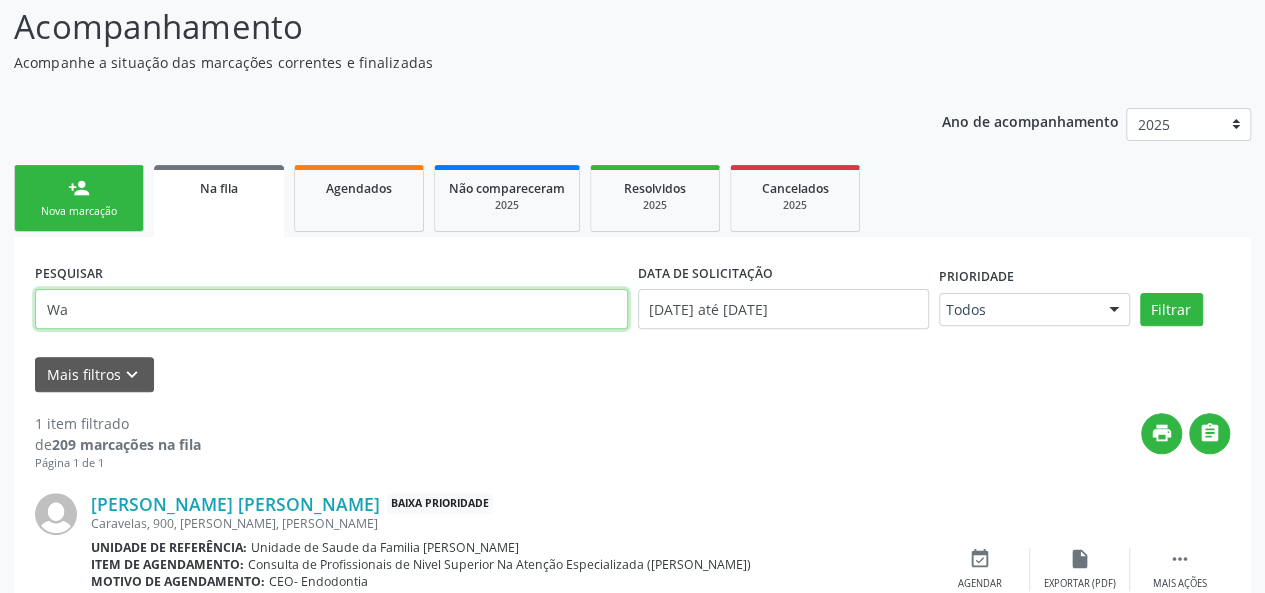 type on "W" 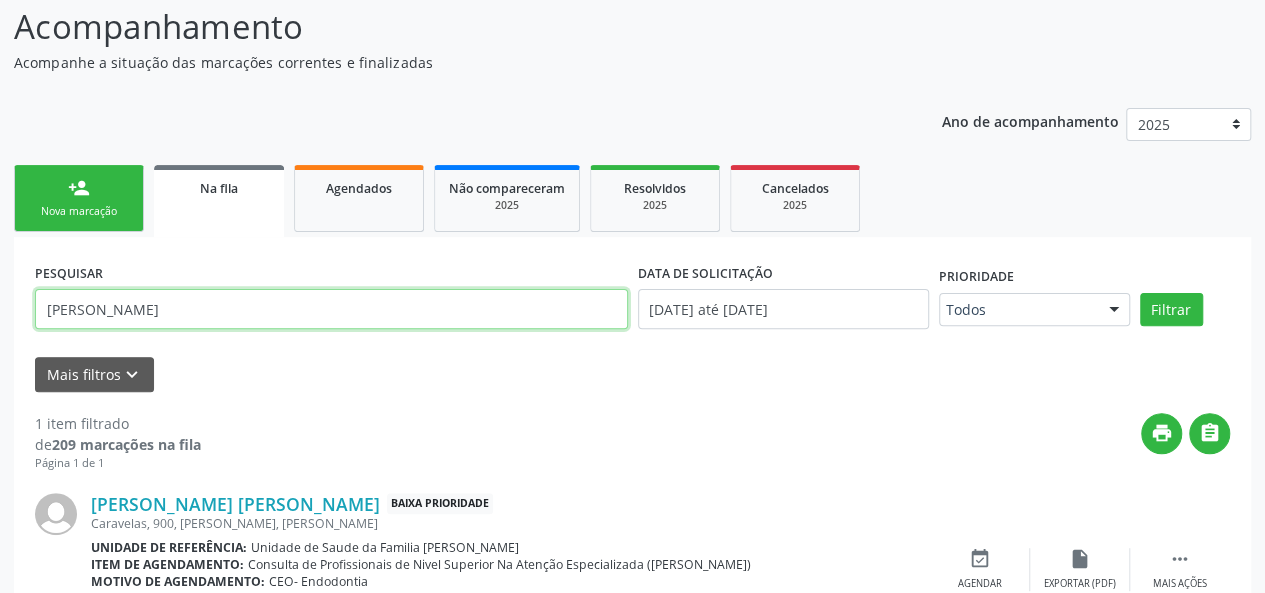type on "Fernando" 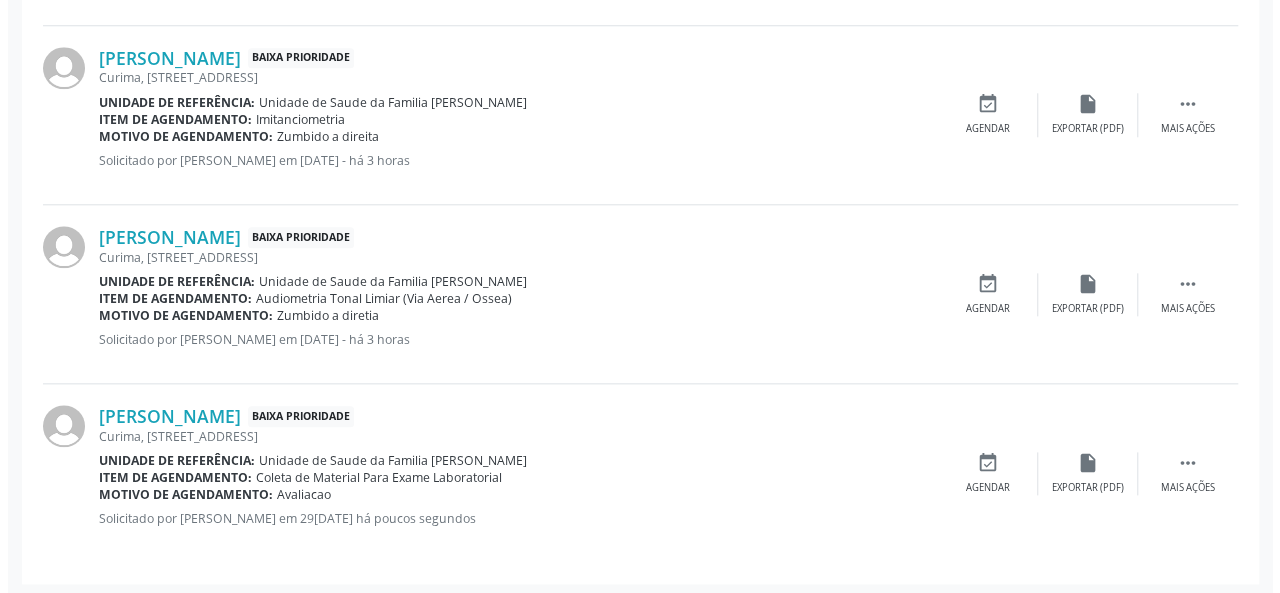 scroll, scrollTop: 968, scrollLeft: 0, axis: vertical 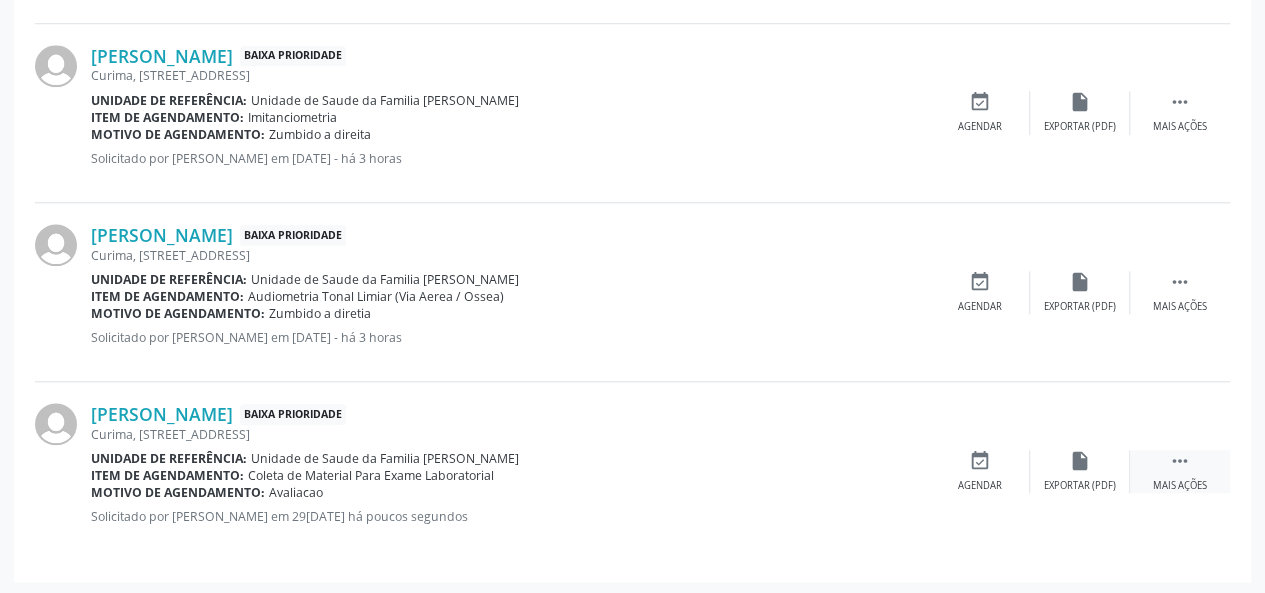 click on "
Mais ações" at bounding box center (1180, 471) 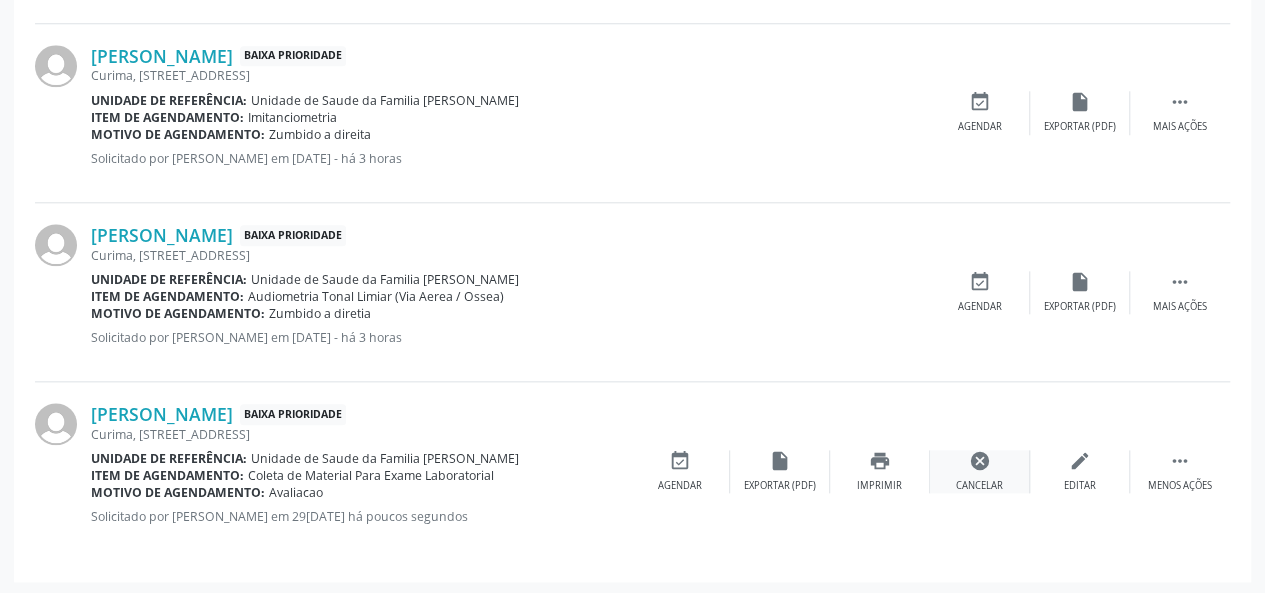 click on "cancel
Cancelar" at bounding box center (980, 471) 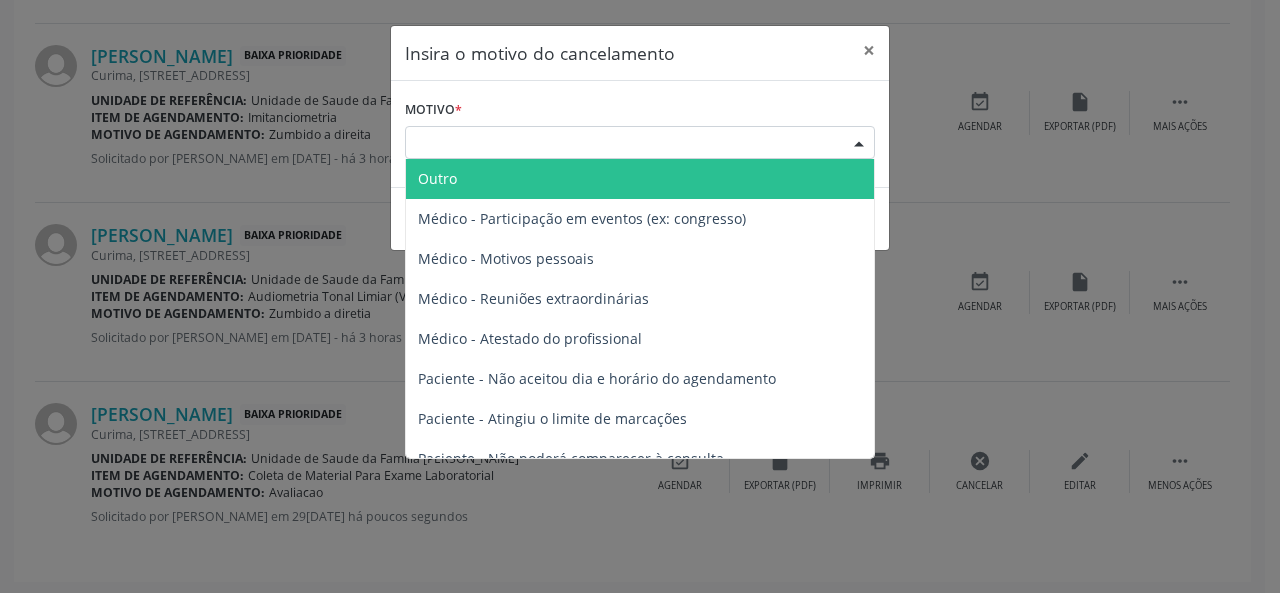 click on "Escolha o motivo" at bounding box center [640, 143] 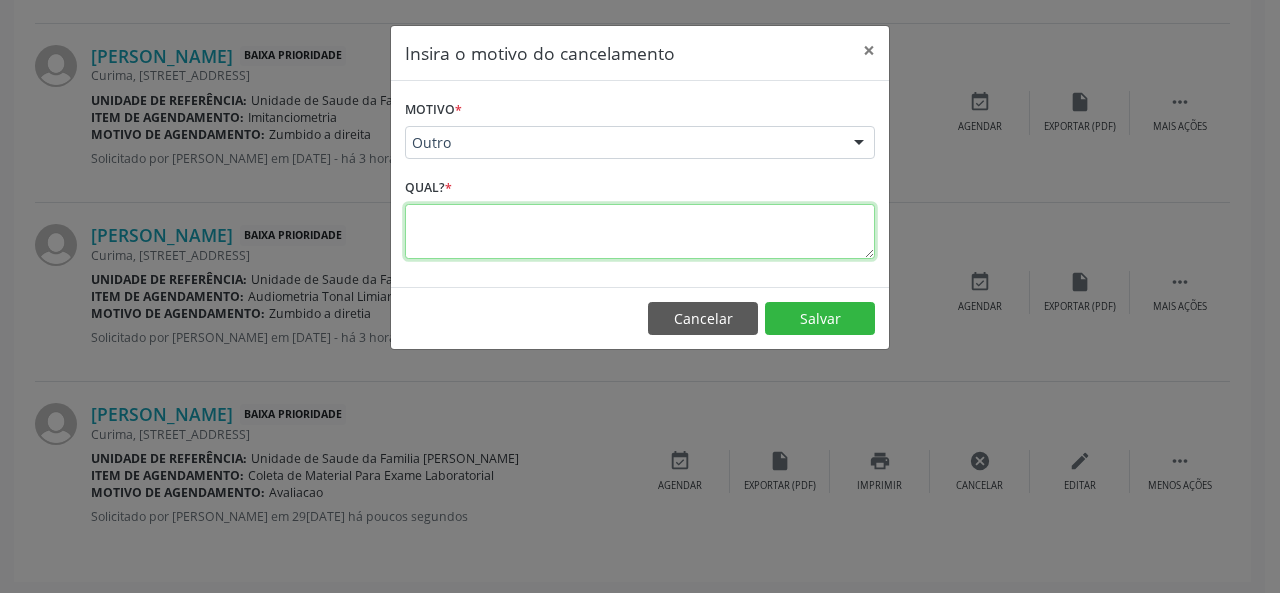 click at bounding box center [640, 231] 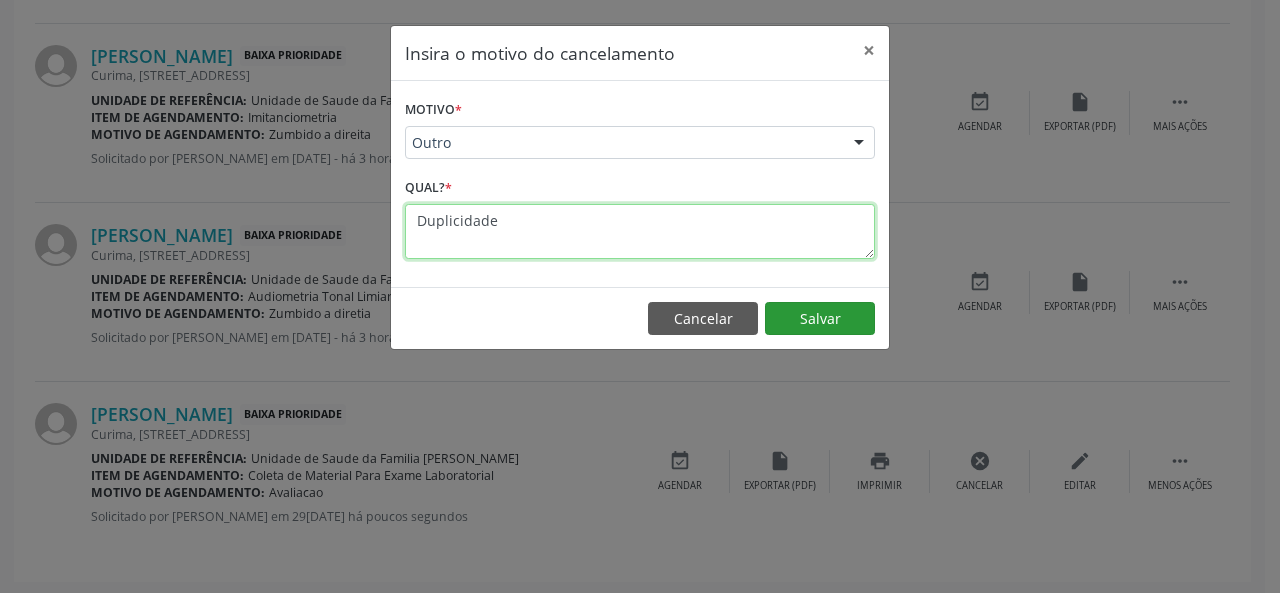 type on "Duplicidade" 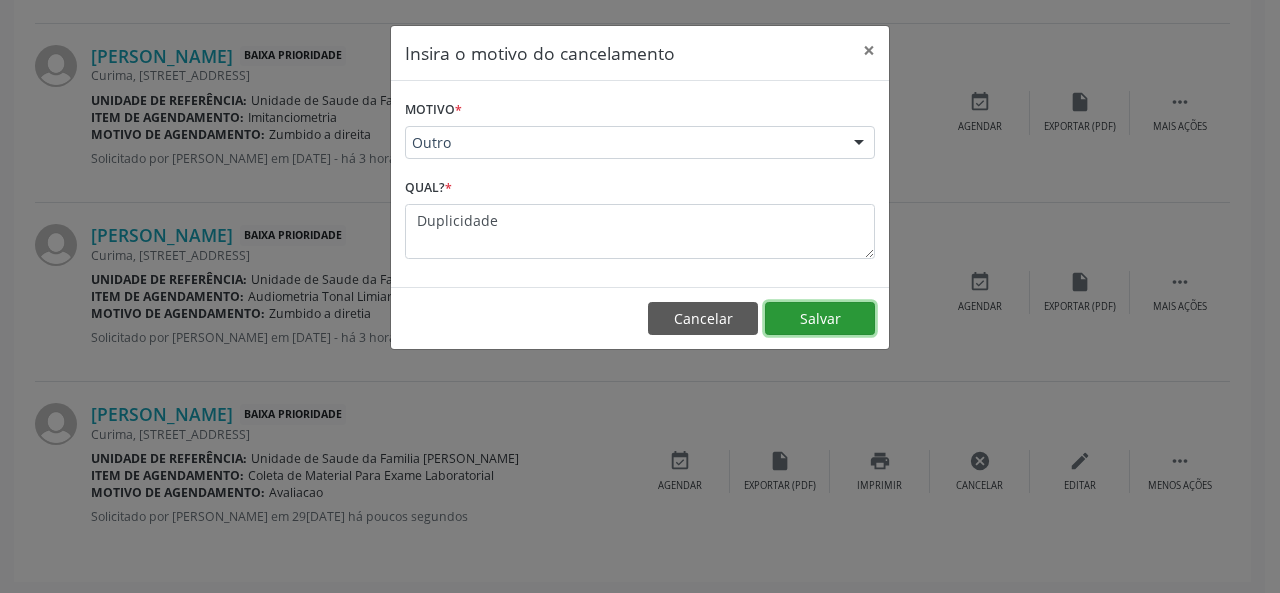 click on "Salvar" at bounding box center (820, 319) 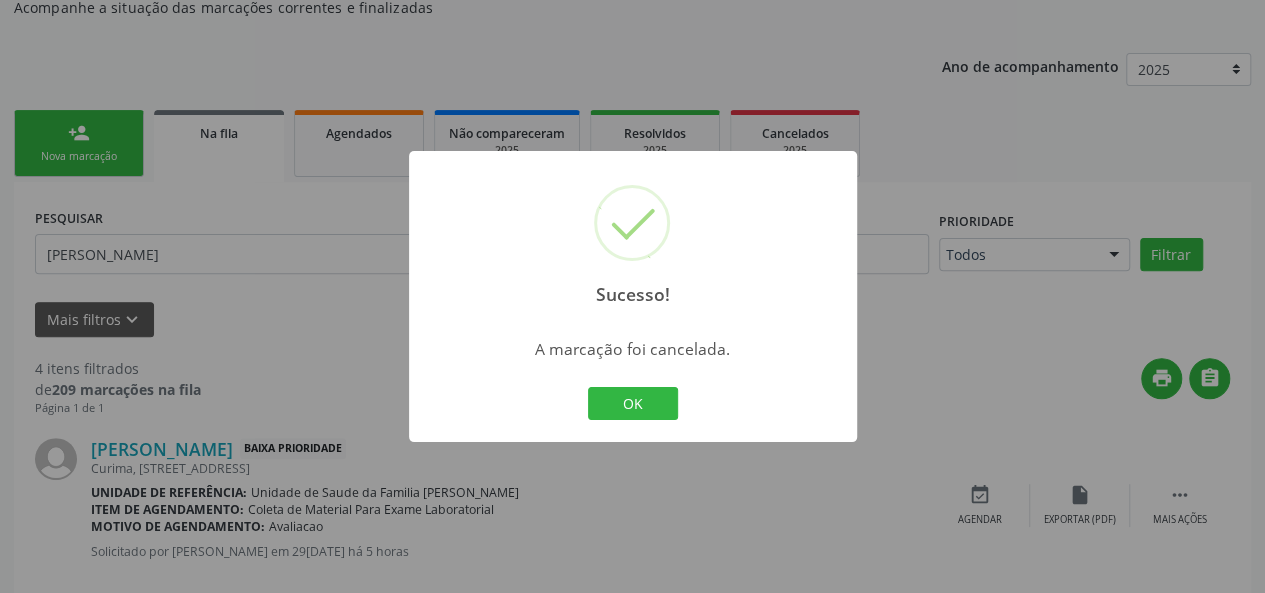 scroll, scrollTop: 400, scrollLeft: 0, axis: vertical 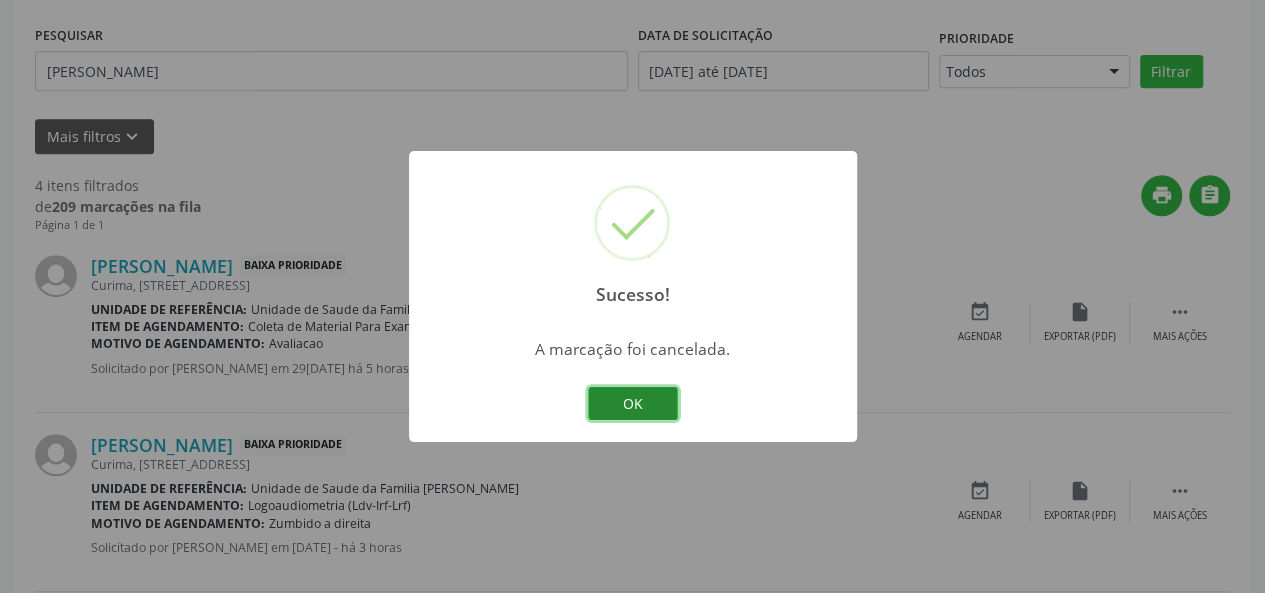 click on "OK" at bounding box center (633, 404) 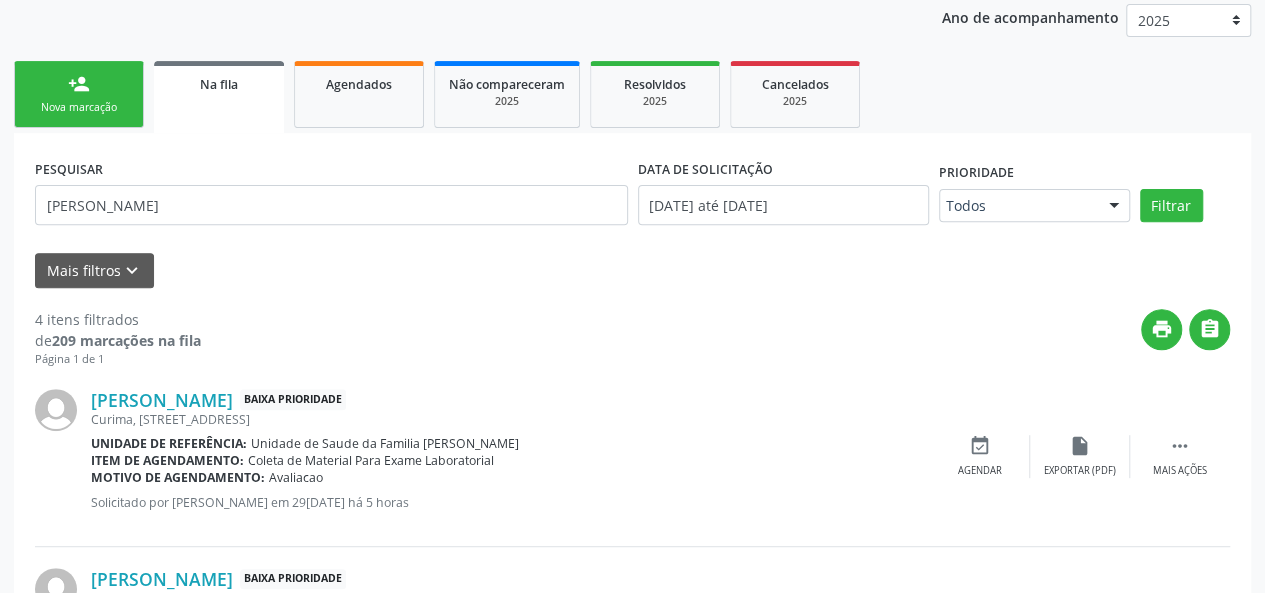 scroll, scrollTop: 100, scrollLeft: 0, axis: vertical 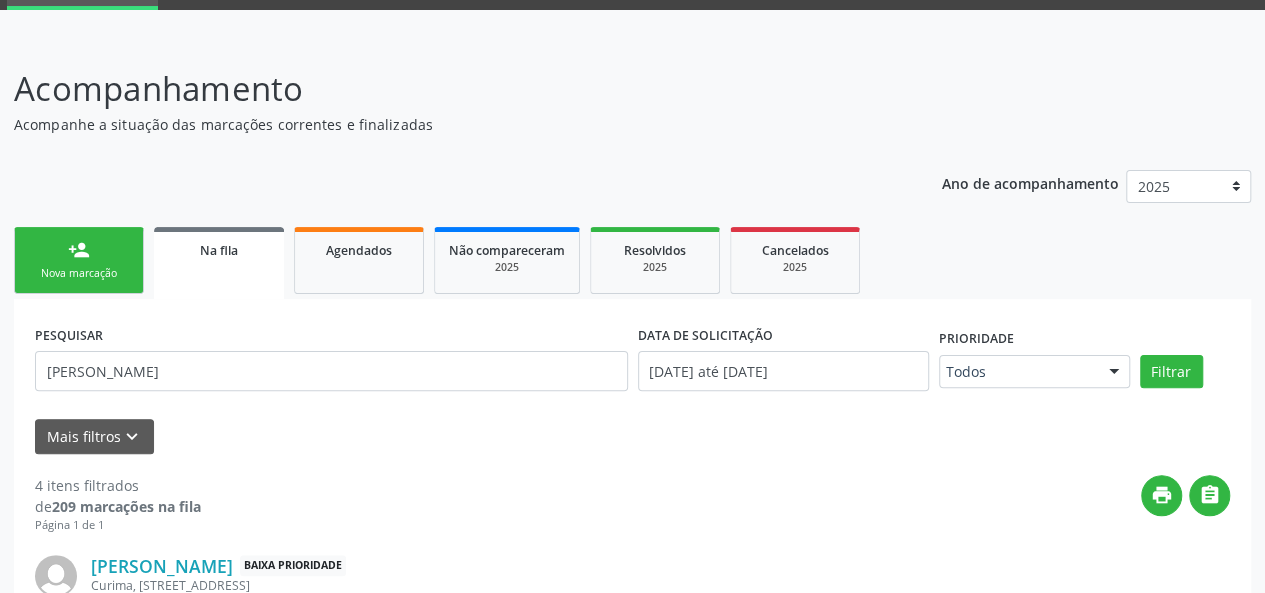 click on "Nova marcação" at bounding box center [79, 273] 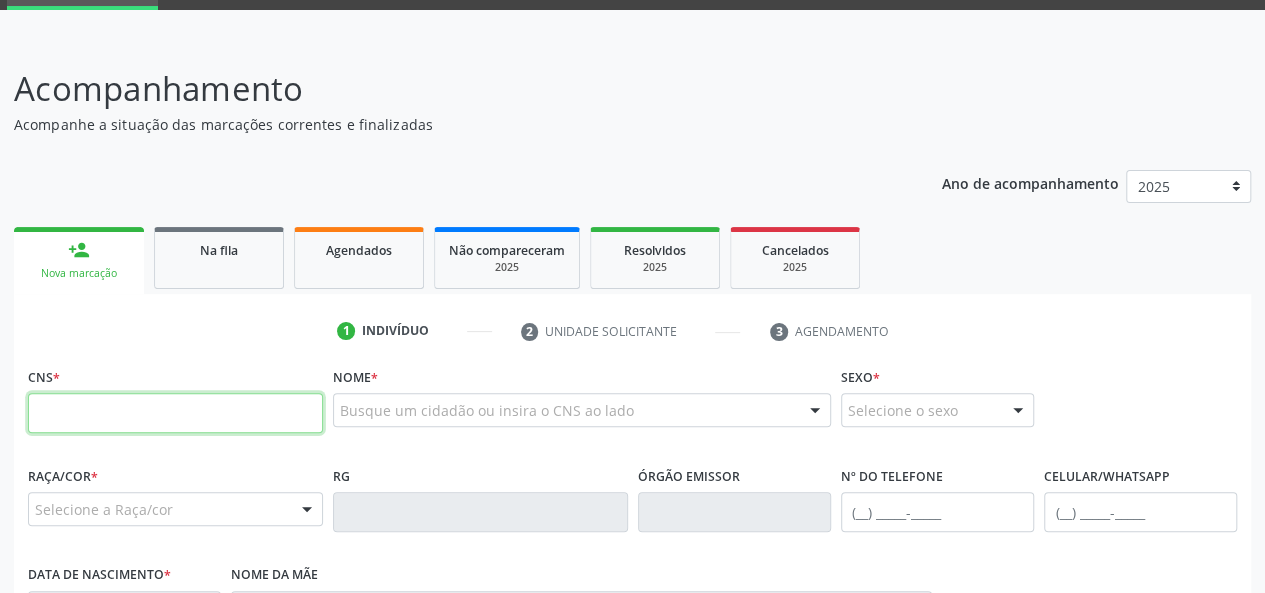 click at bounding box center [175, 413] 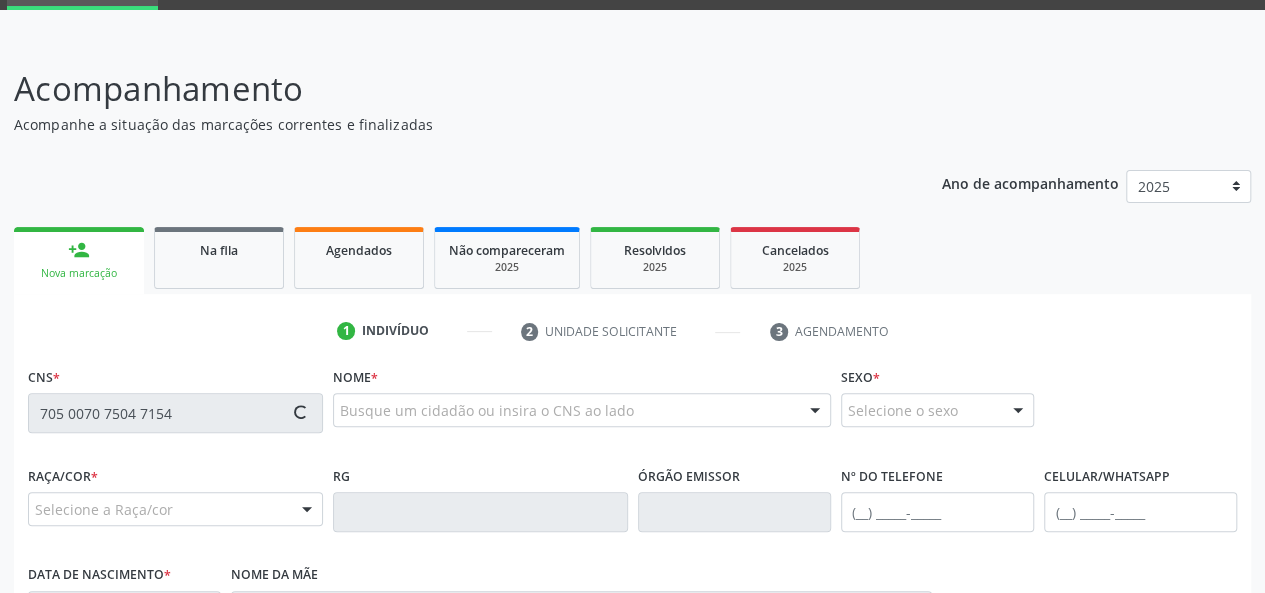 type on "705 0070 7504 7154" 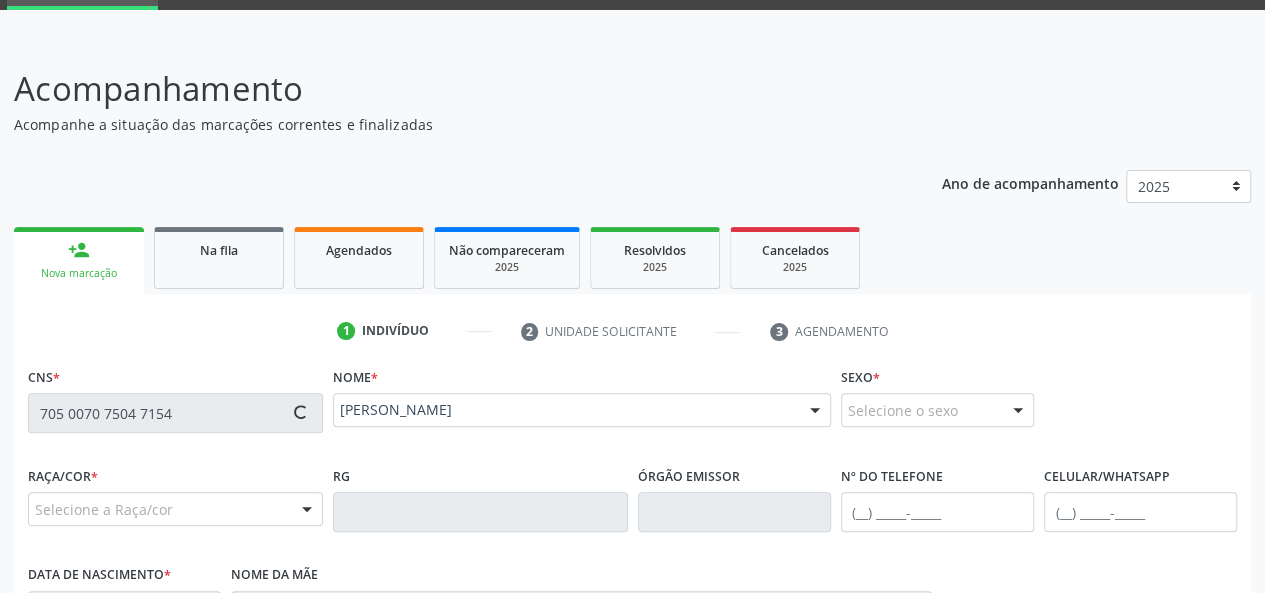 type on "[PHONE_NUMBER]" 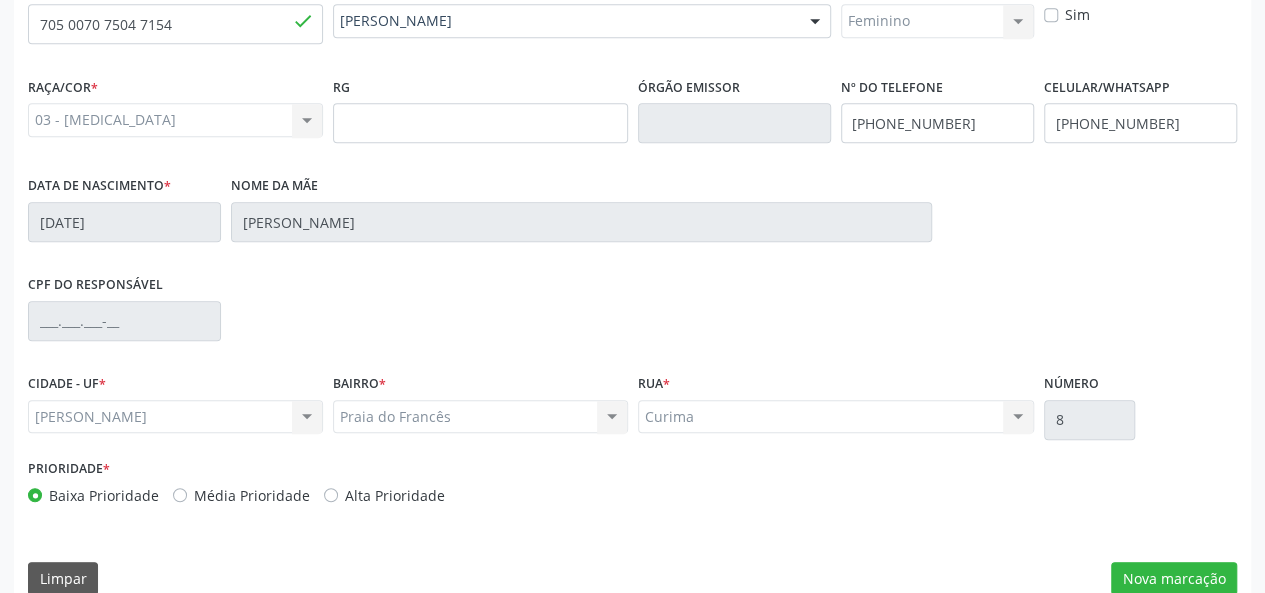 scroll, scrollTop: 500, scrollLeft: 0, axis: vertical 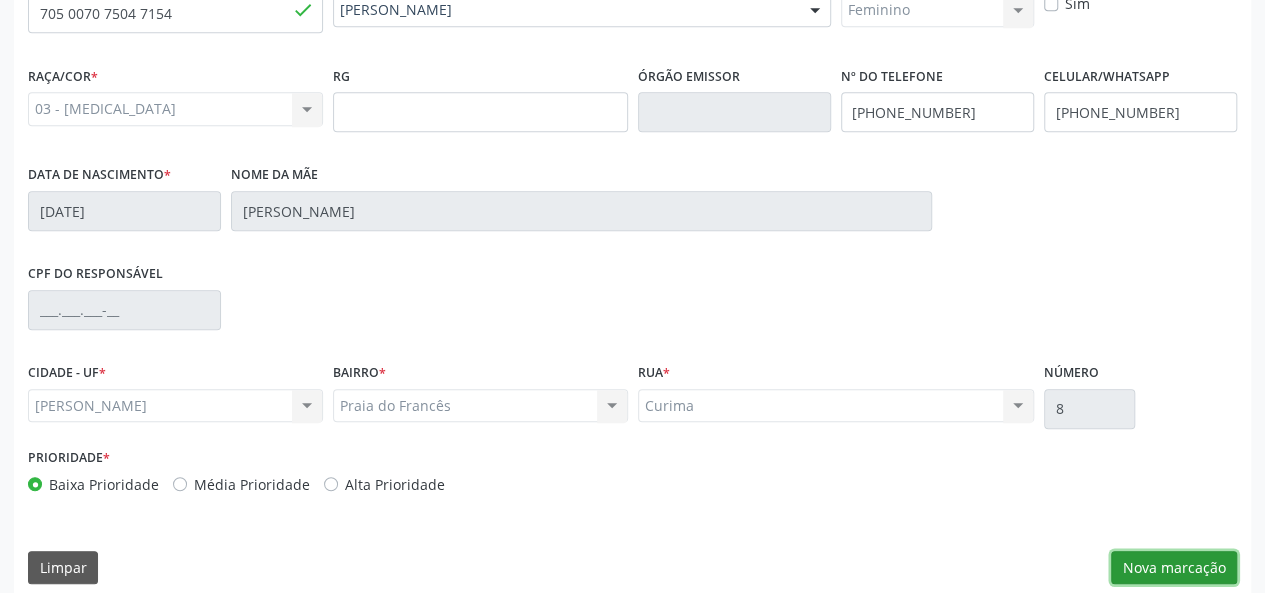 click on "Nova marcação" at bounding box center [1174, 568] 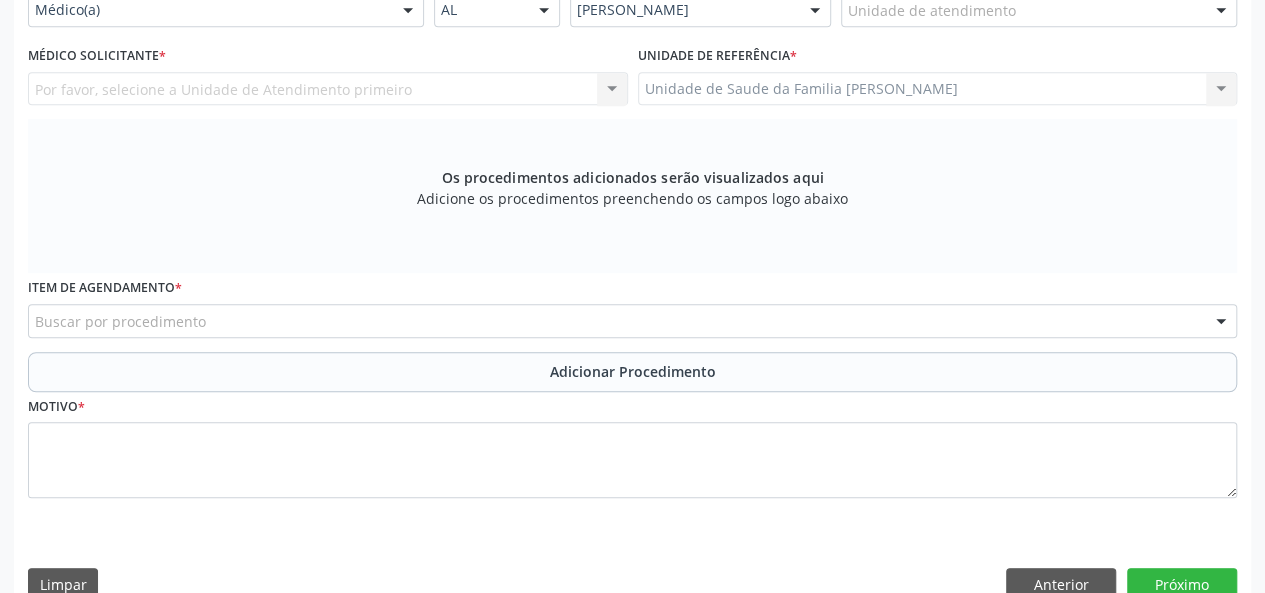 scroll, scrollTop: 100, scrollLeft: 0, axis: vertical 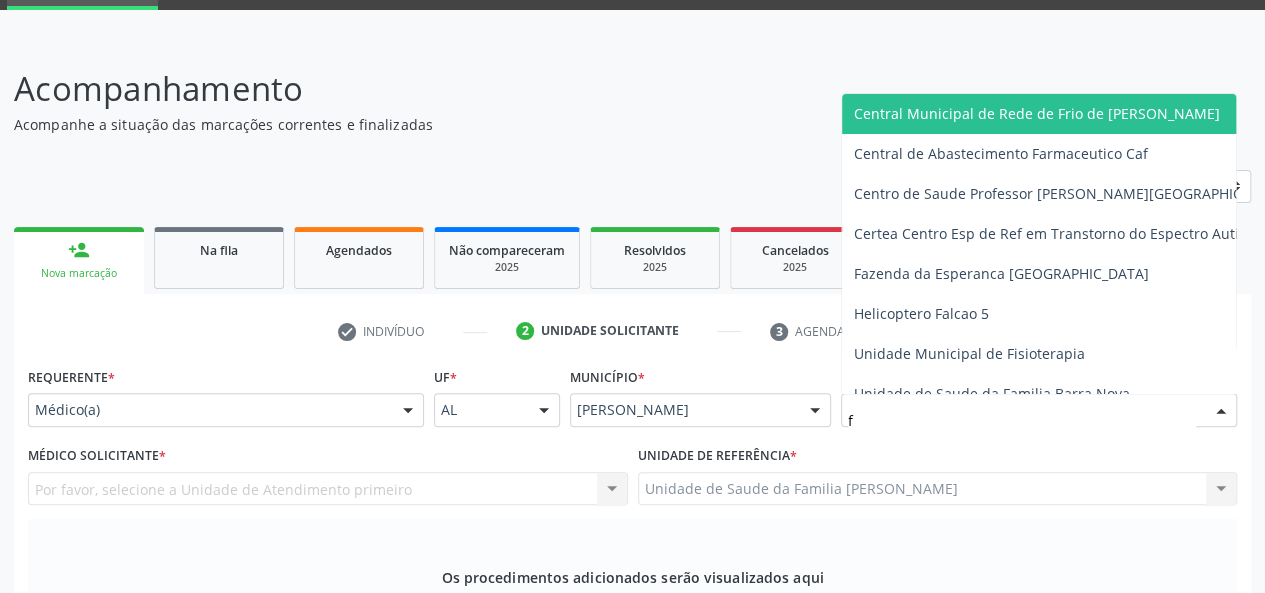 type on "fr" 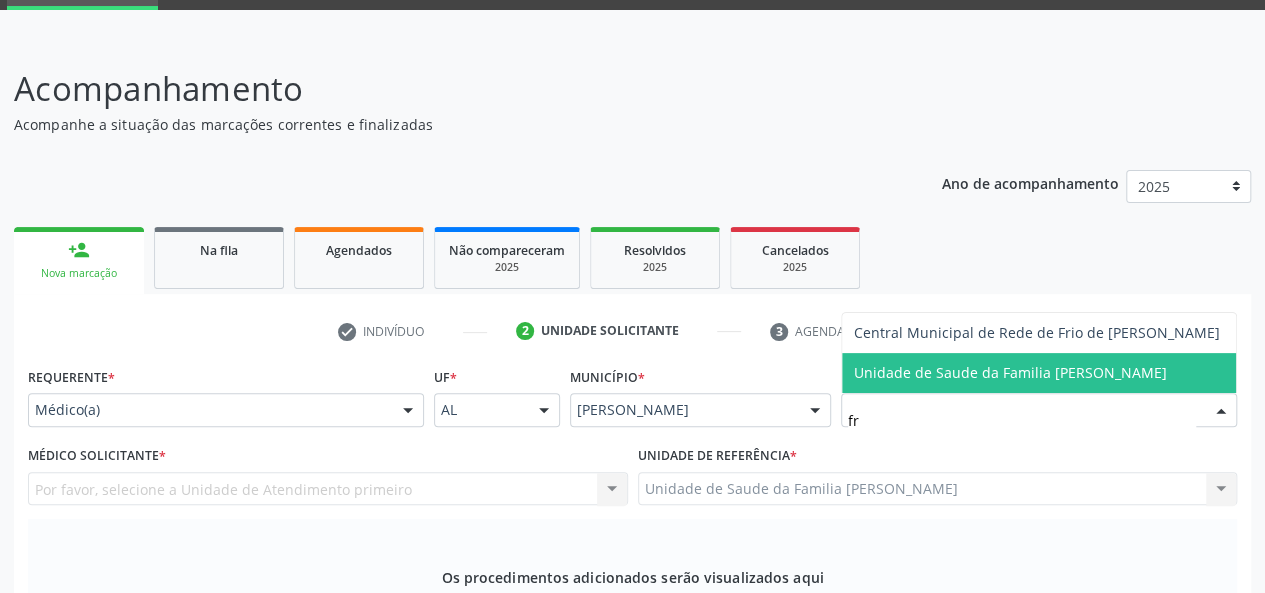 click on "Unidade de Saude da Familia [PERSON_NAME]" at bounding box center [1039, 373] 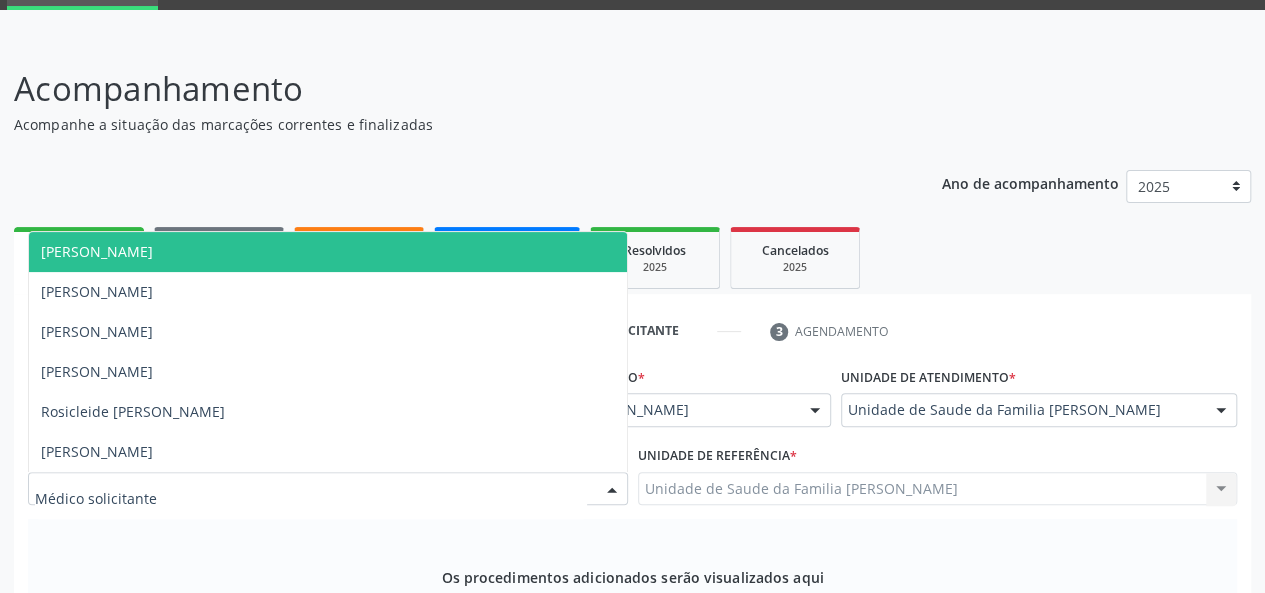 click on "[PERSON_NAME]" at bounding box center (97, 251) 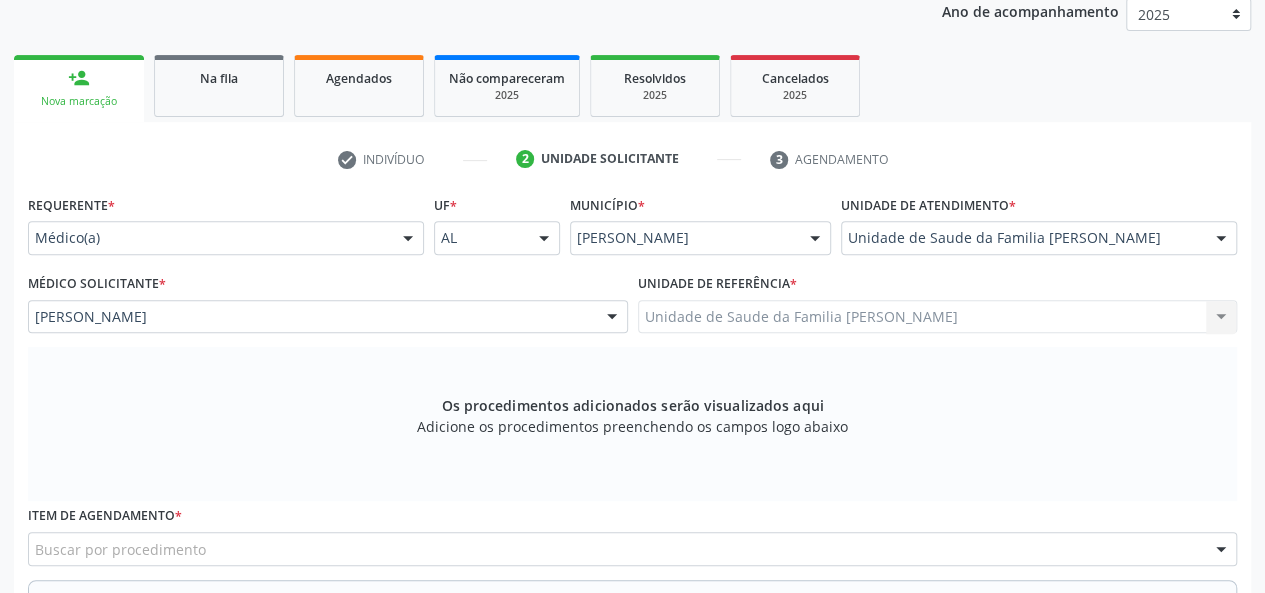 scroll, scrollTop: 400, scrollLeft: 0, axis: vertical 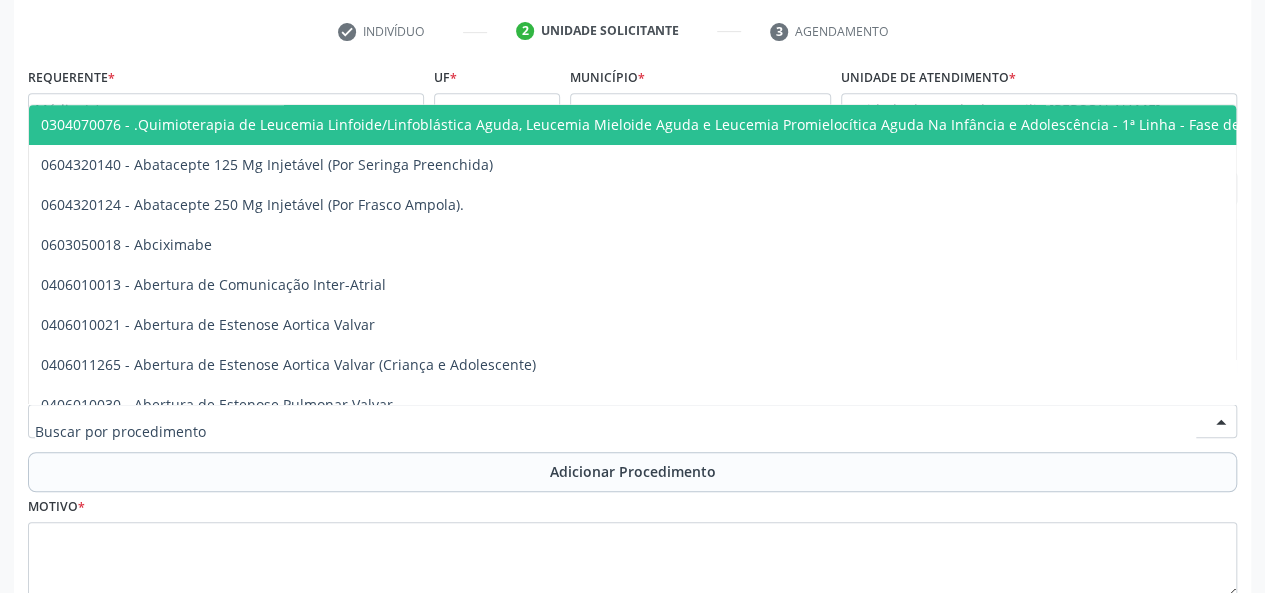 click at bounding box center (632, 421) 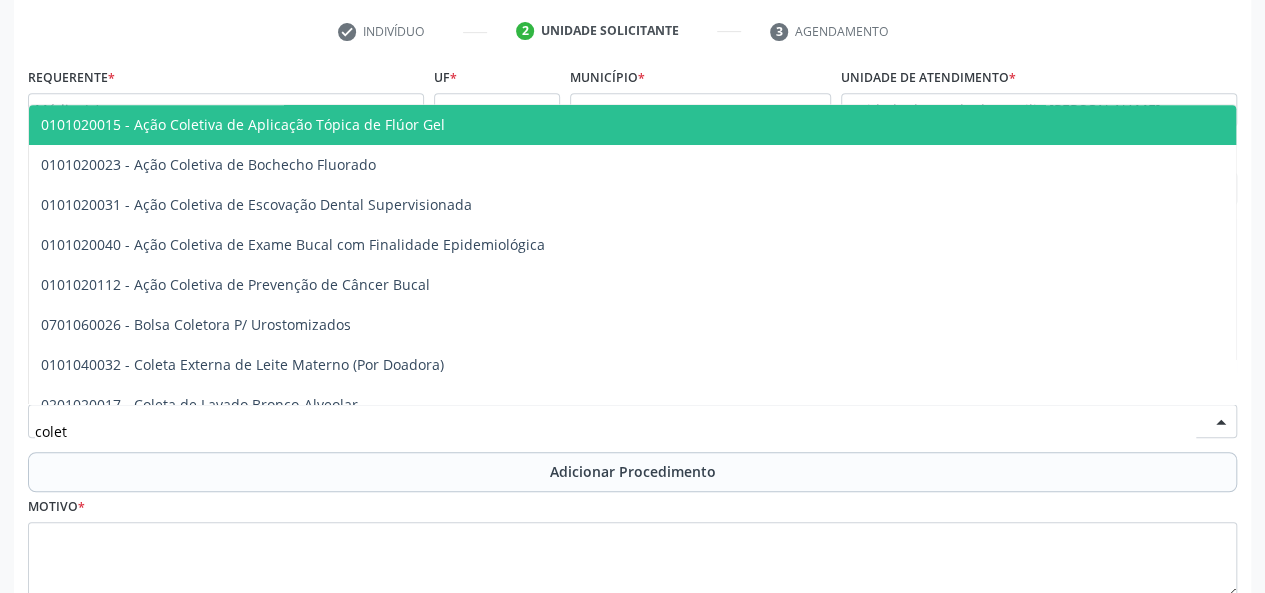 type on "coleta" 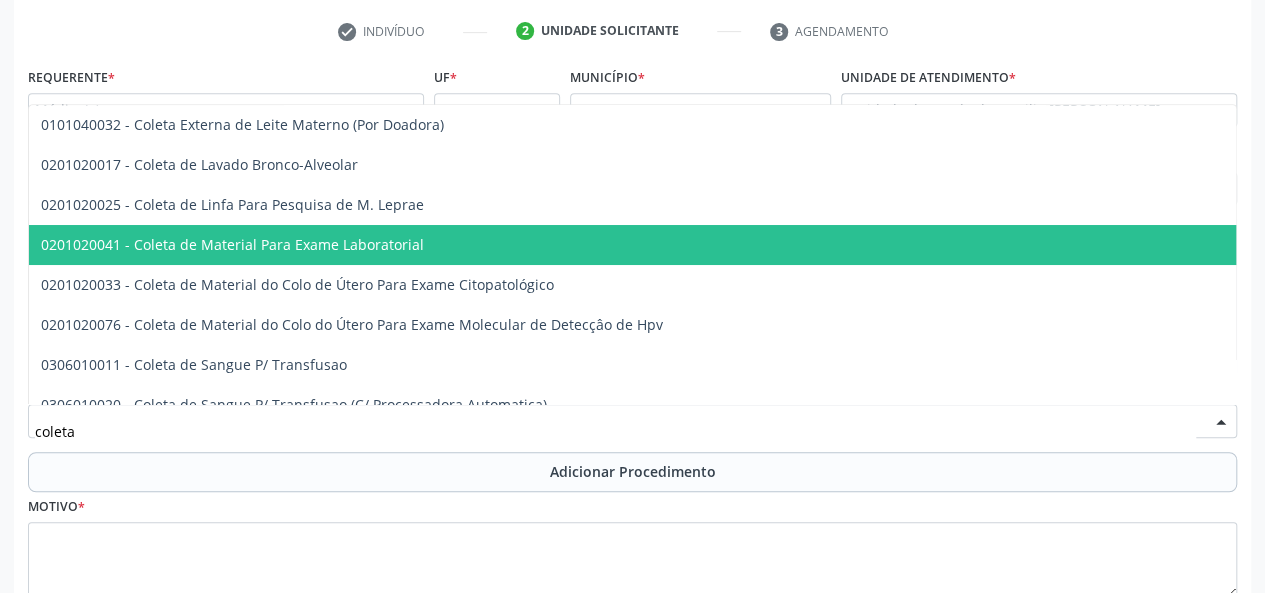 click on "0201020041 - Coleta de Material Para Exame Laboratorial" at bounding box center (750, 245) 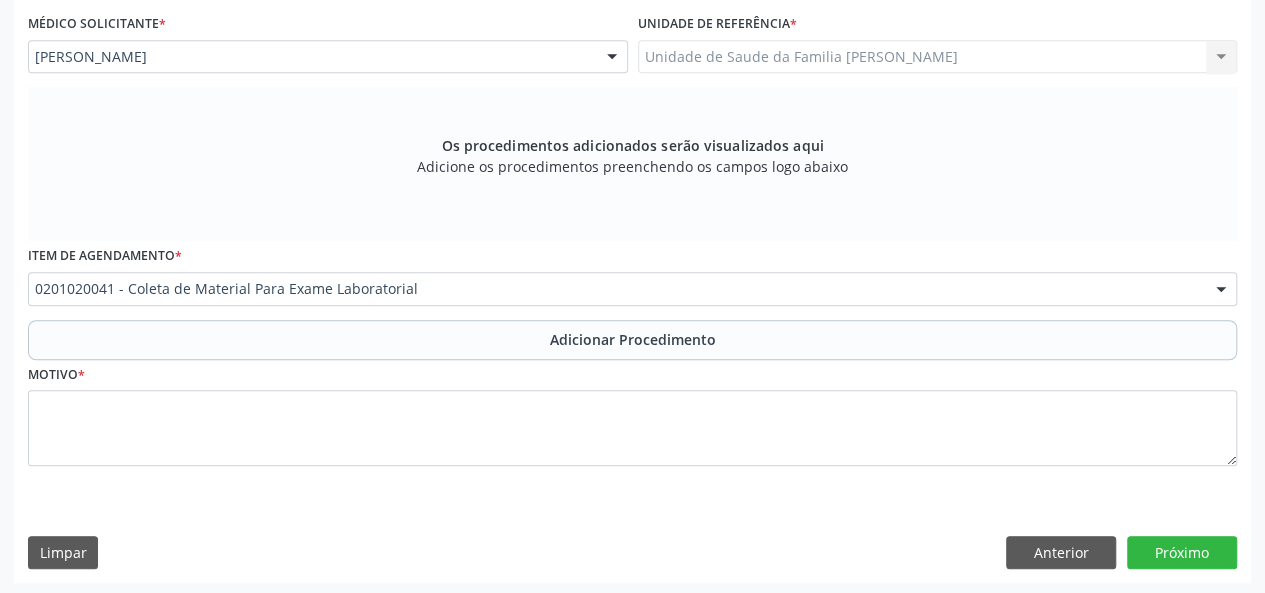 scroll, scrollTop: 534, scrollLeft: 0, axis: vertical 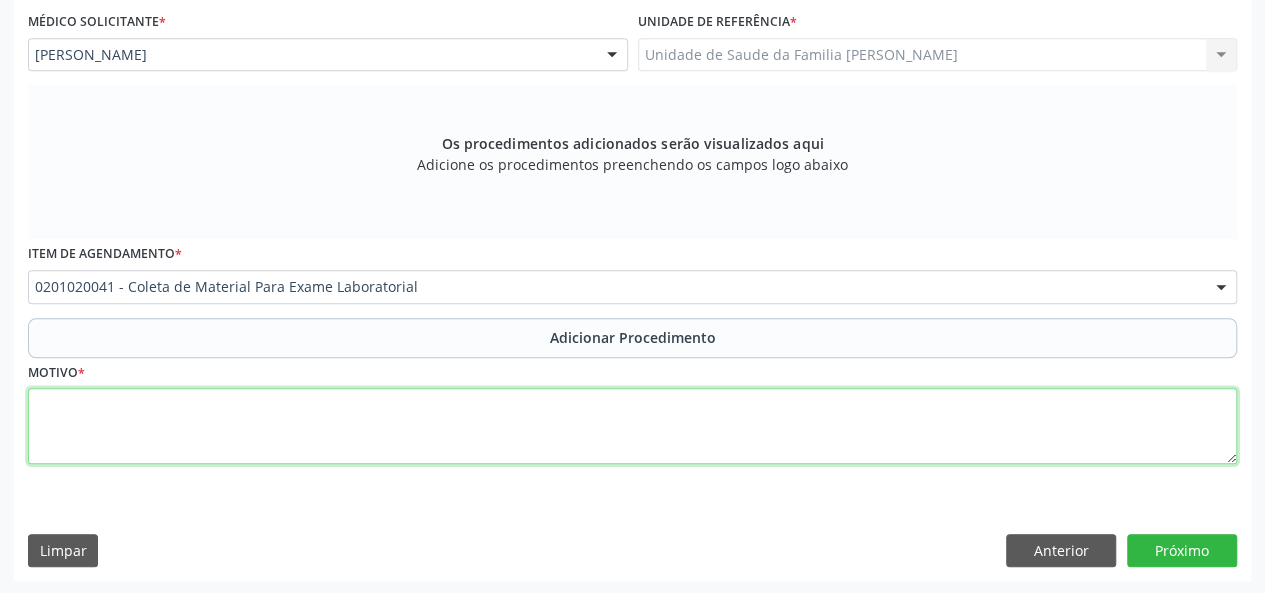 click at bounding box center (632, 426) 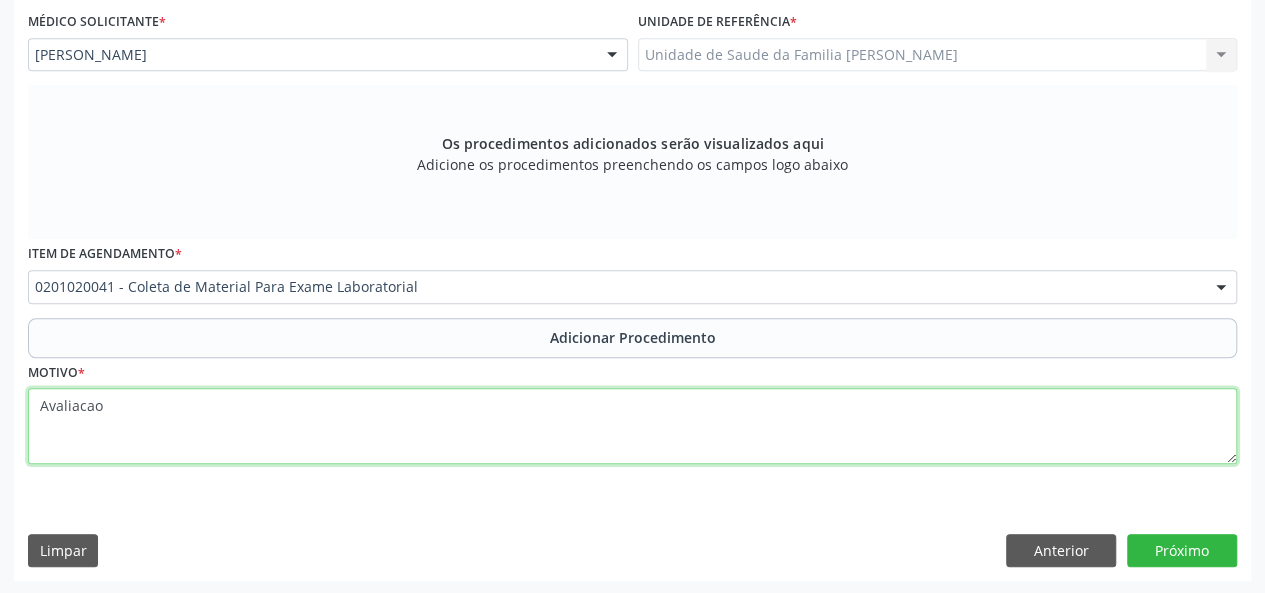 type on "Avaliacao" 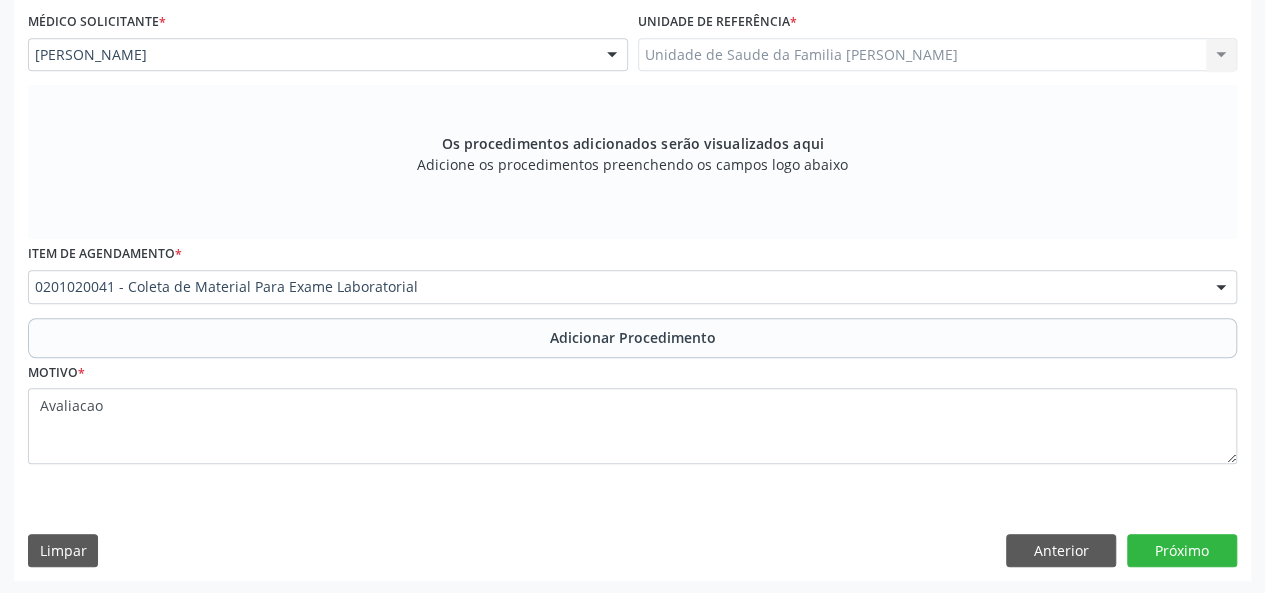 click on "Acompanhamento
Acompanhe a situação das marcações correntes e finalizadas
Relatórios
Ano de acompanhamento
2025
person_add
Nova marcação
Na fila   Agendados   Não compareceram
2025
Resolvidos
2025
Cancelados
2025
check
Indivíduo
2
Unidade solicitante
3
Agendamento
CNS
*
705 0070 7504 7154       done
Nome
*
Leticia Brandao Gueiros Lima
Leticia Brandao Gueiros Lima
CNS:
705 0070 7504 7154
CPF:    --   Nascimento:
21/02/2013
Nenhum resultado encontrado para: "   "
Digite o nome ou CNS para buscar um indivíduo
Sexo
*
Feminino         Masculino   Feminino
Nenhum resultado encontrado para: "   "
Está gestante" at bounding box center [632, 99] 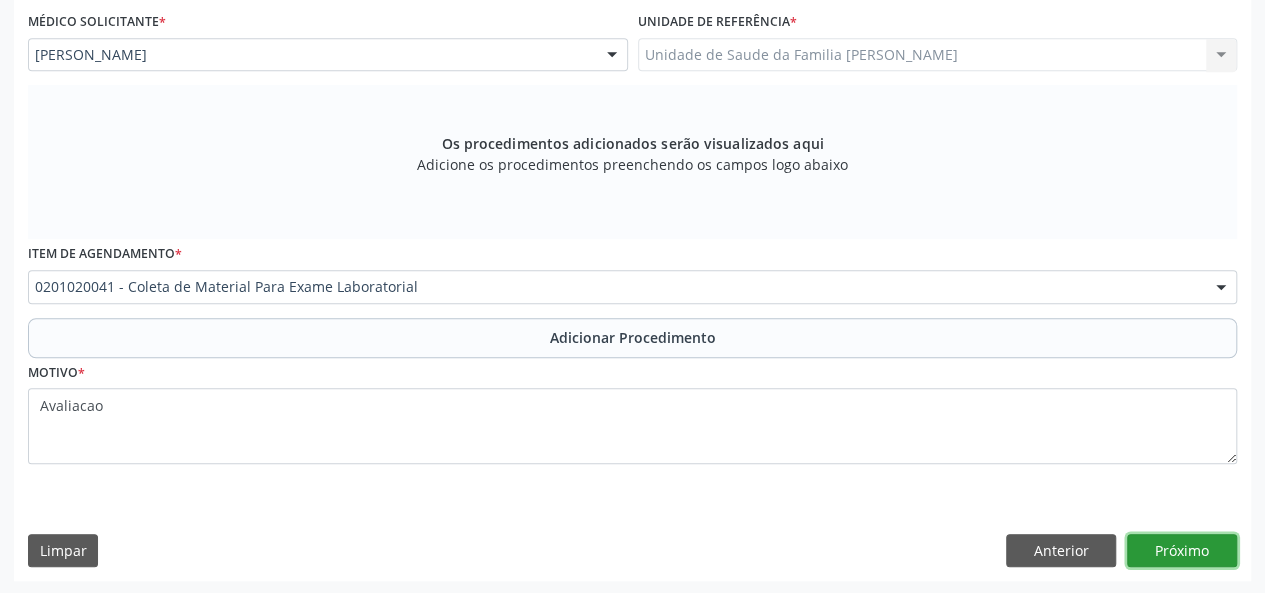 click on "Próximo" at bounding box center (1182, 551) 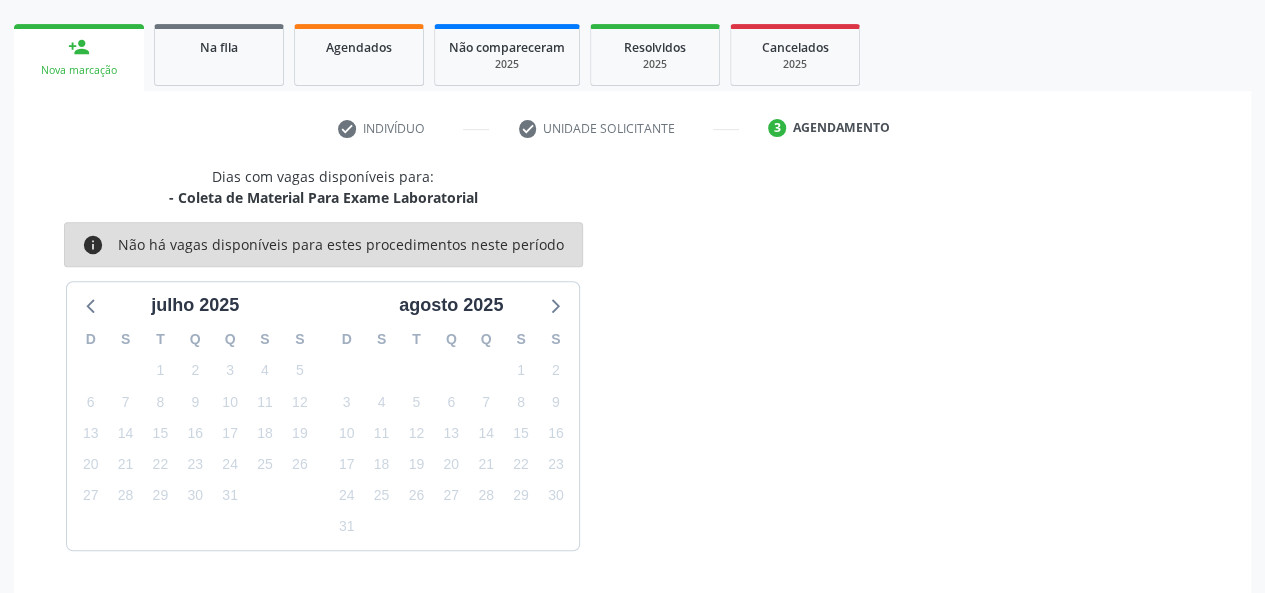 scroll, scrollTop: 362, scrollLeft: 0, axis: vertical 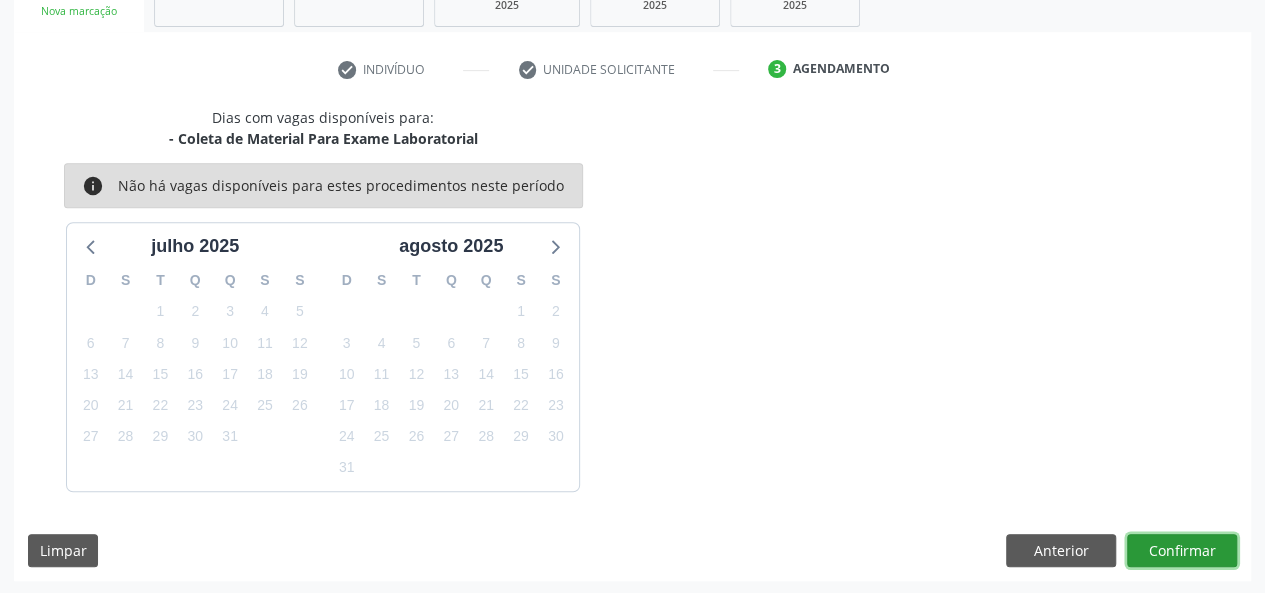click on "Confirmar" at bounding box center (1182, 551) 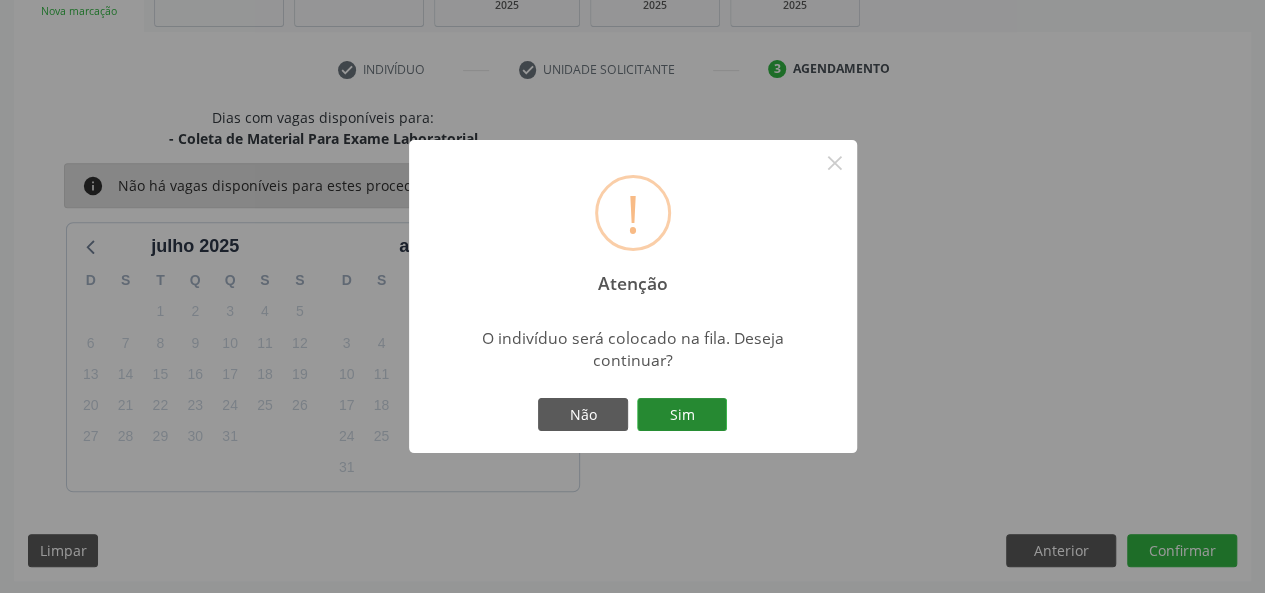click on "Sim" at bounding box center [682, 415] 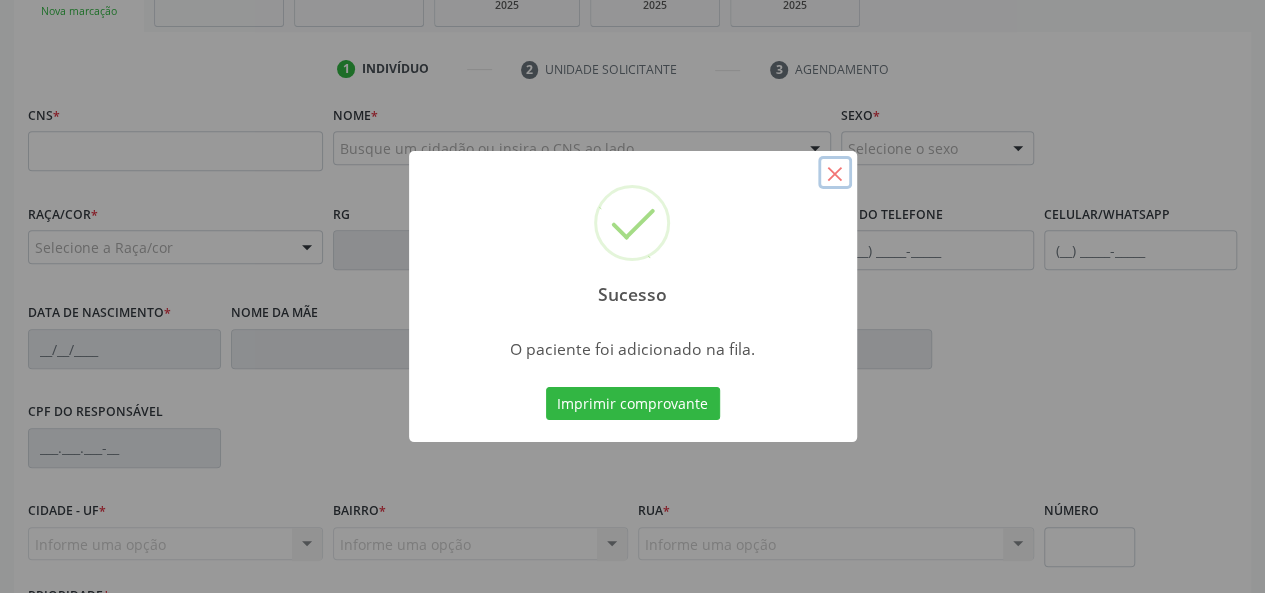 click on "×" at bounding box center (835, 173) 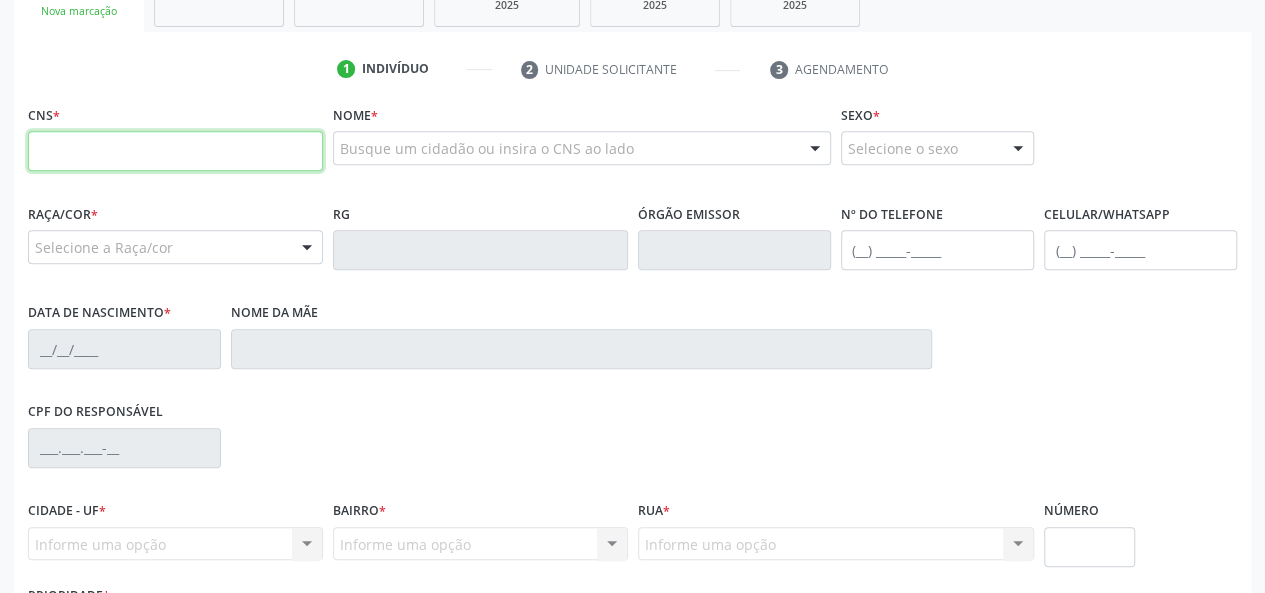 paste on "705 0070 7504 7154" 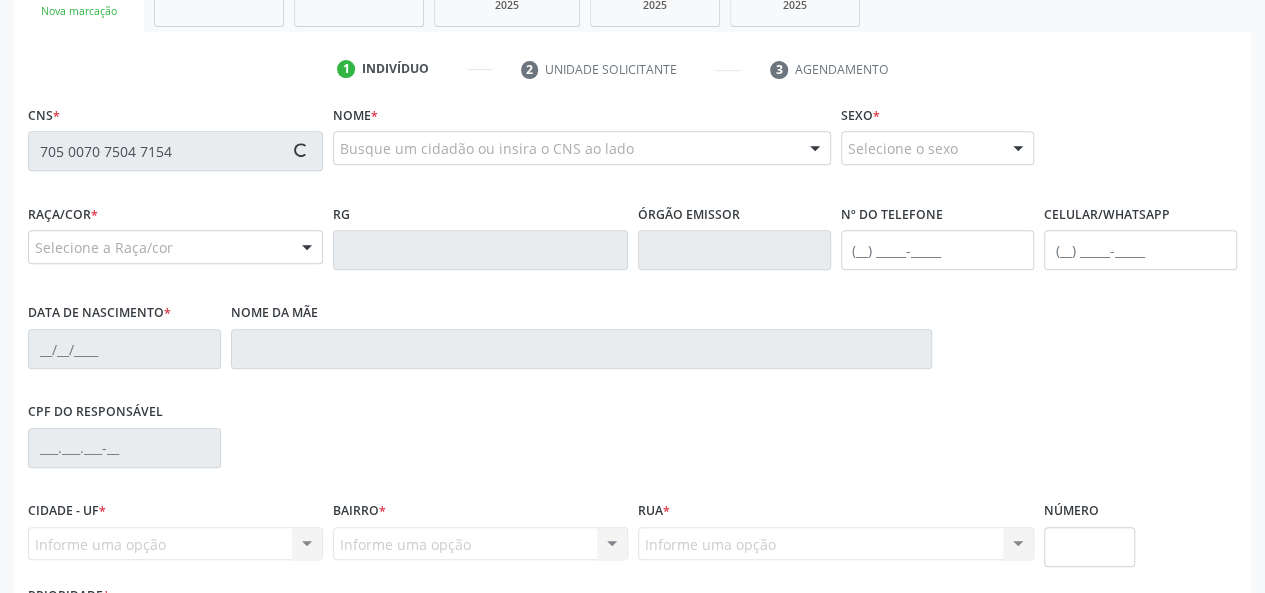 type on "705 0070 7504 7154" 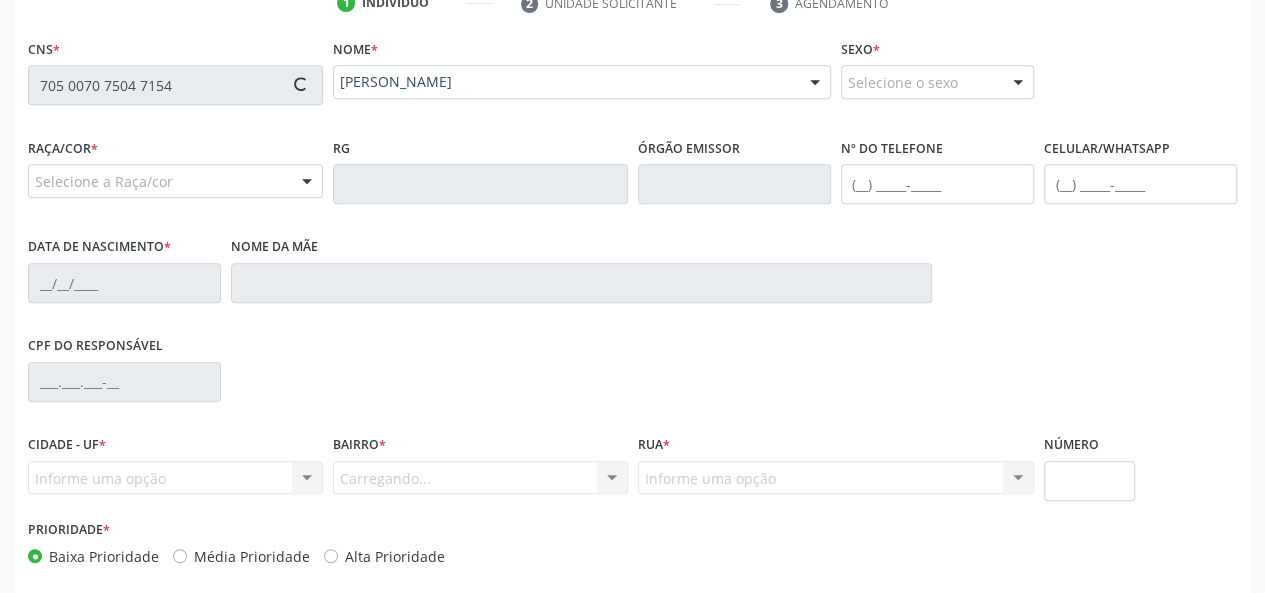 scroll, scrollTop: 518, scrollLeft: 0, axis: vertical 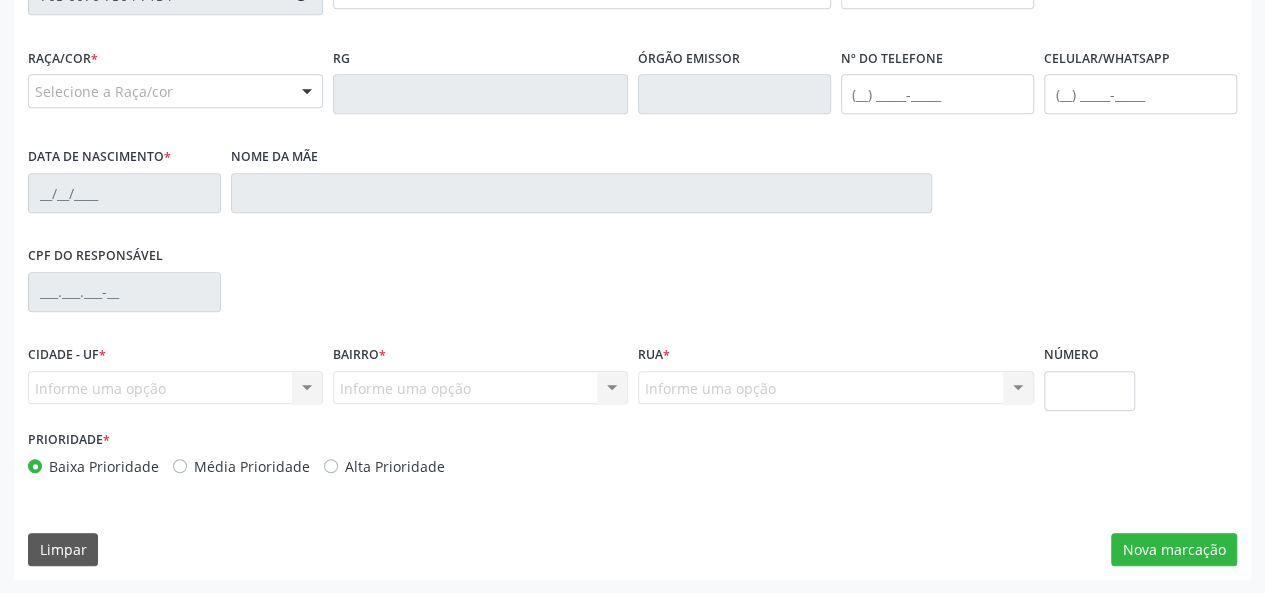 type on "[PHONE_NUMBER]" 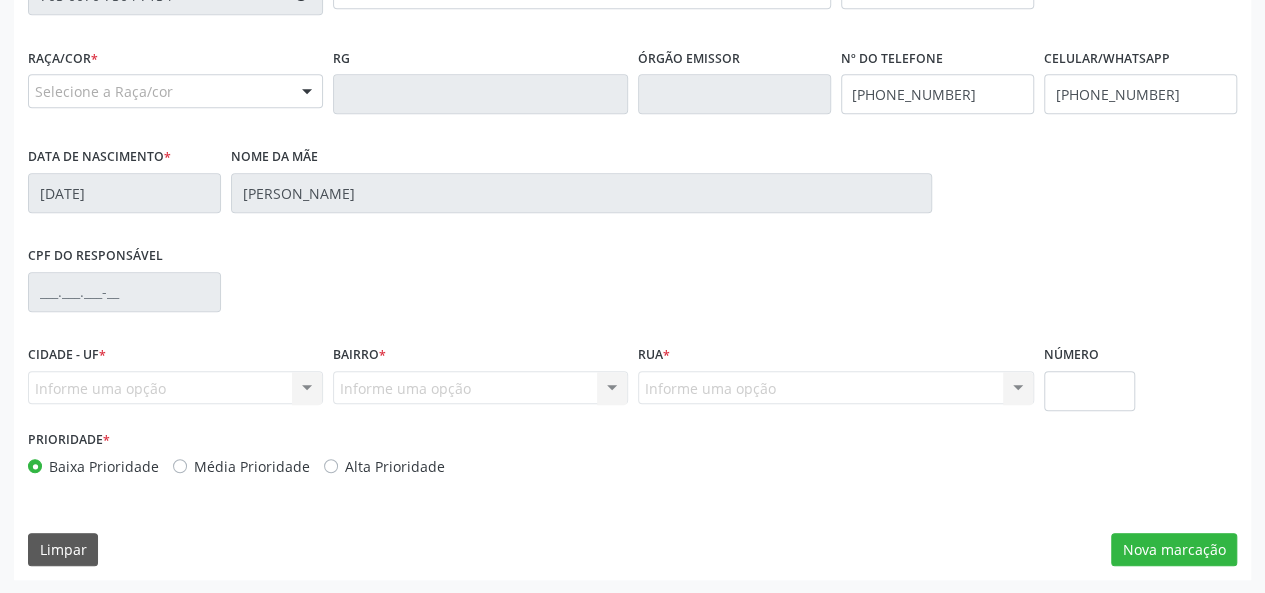 type on "8" 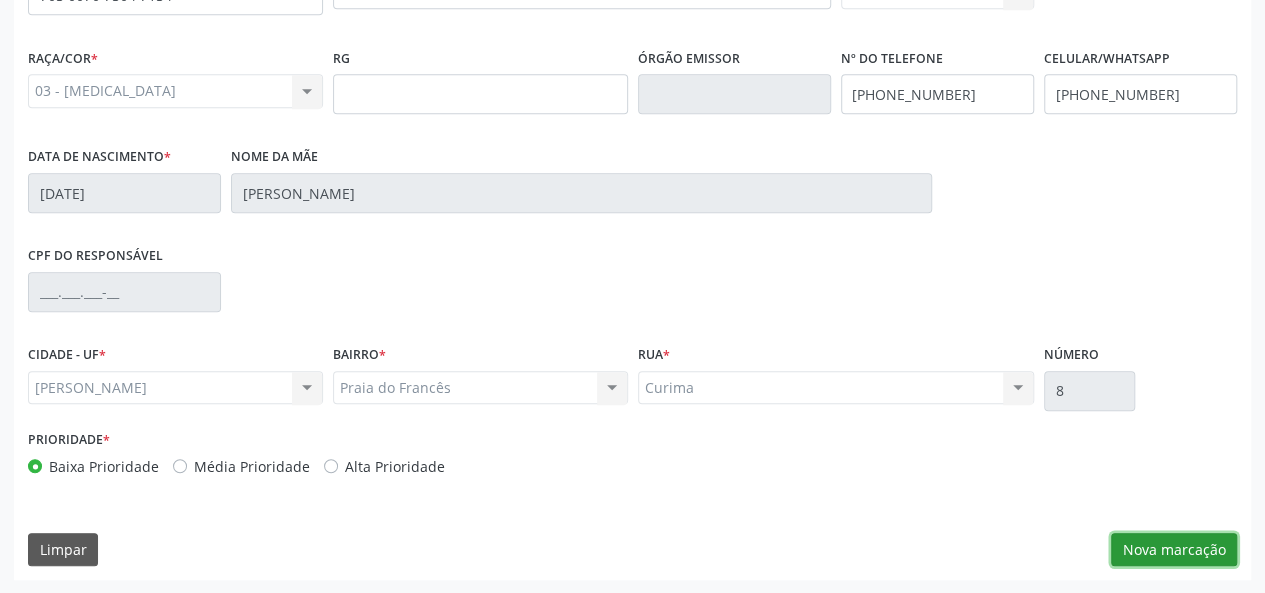 click on "Nova marcação" at bounding box center [1174, 550] 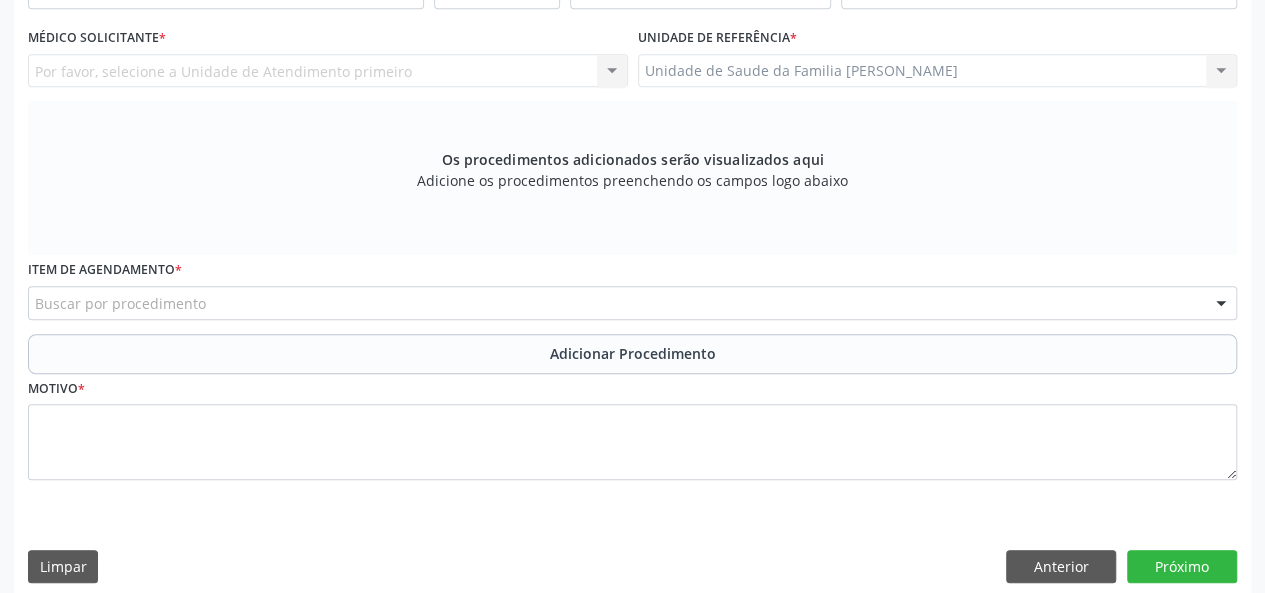 scroll, scrollTop: 218, scrollLeft: 0, axis: vertical 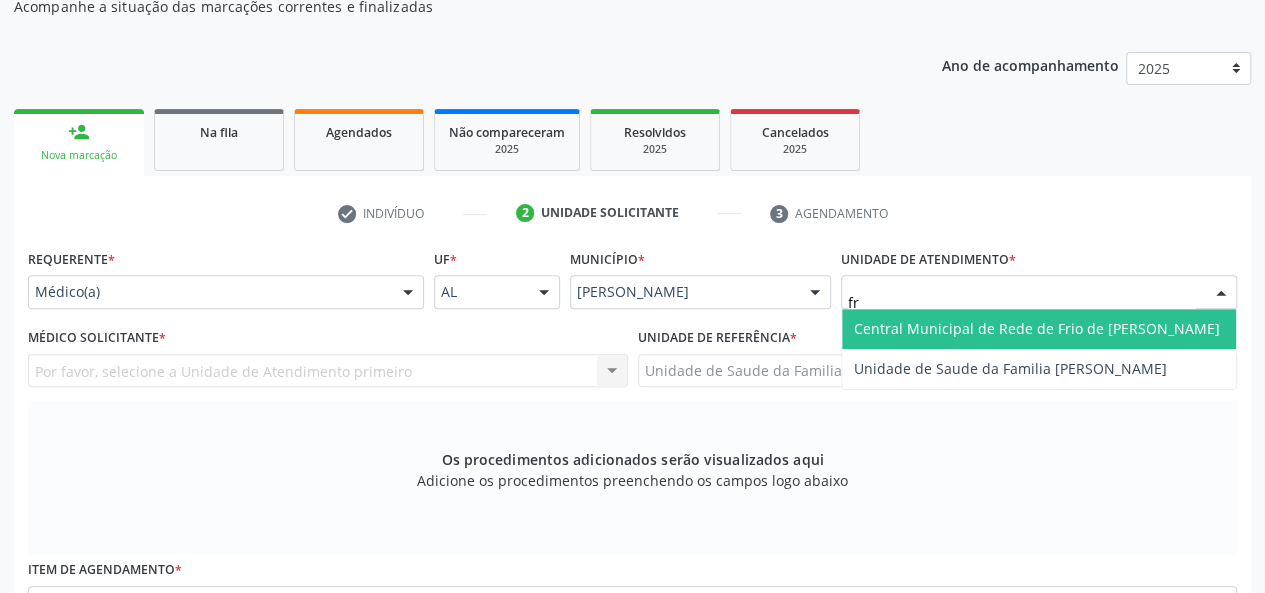 type on "fra" 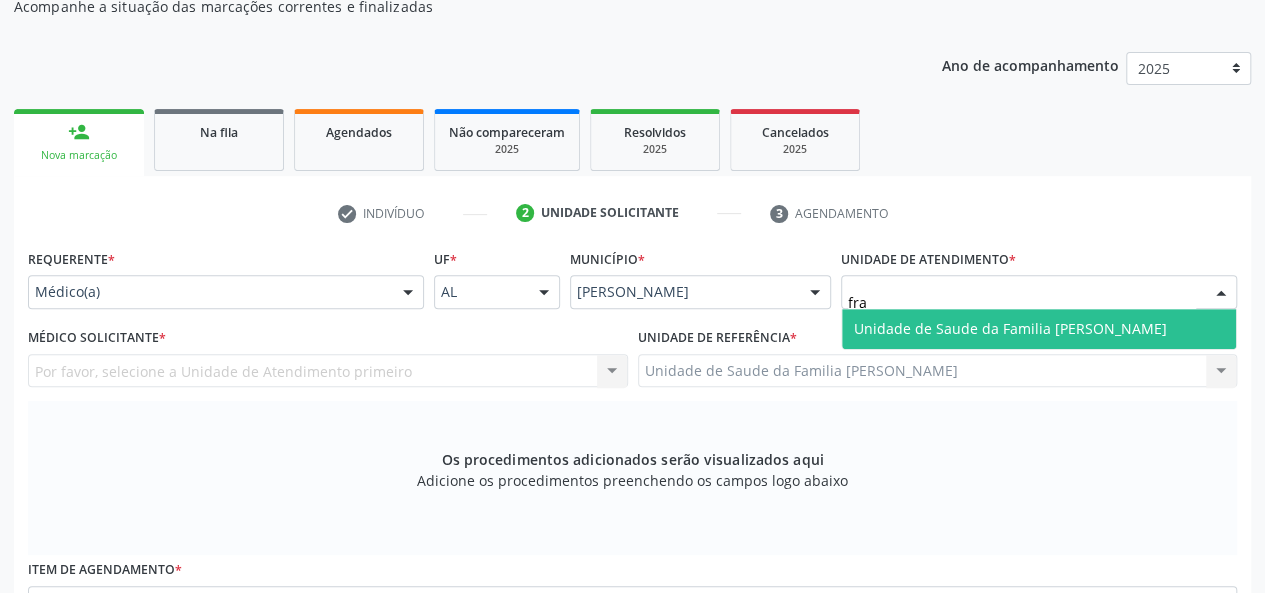 click on "Unidade de Saude da Familia [PERSON_NAME]" at bounding box center [1010, 328] 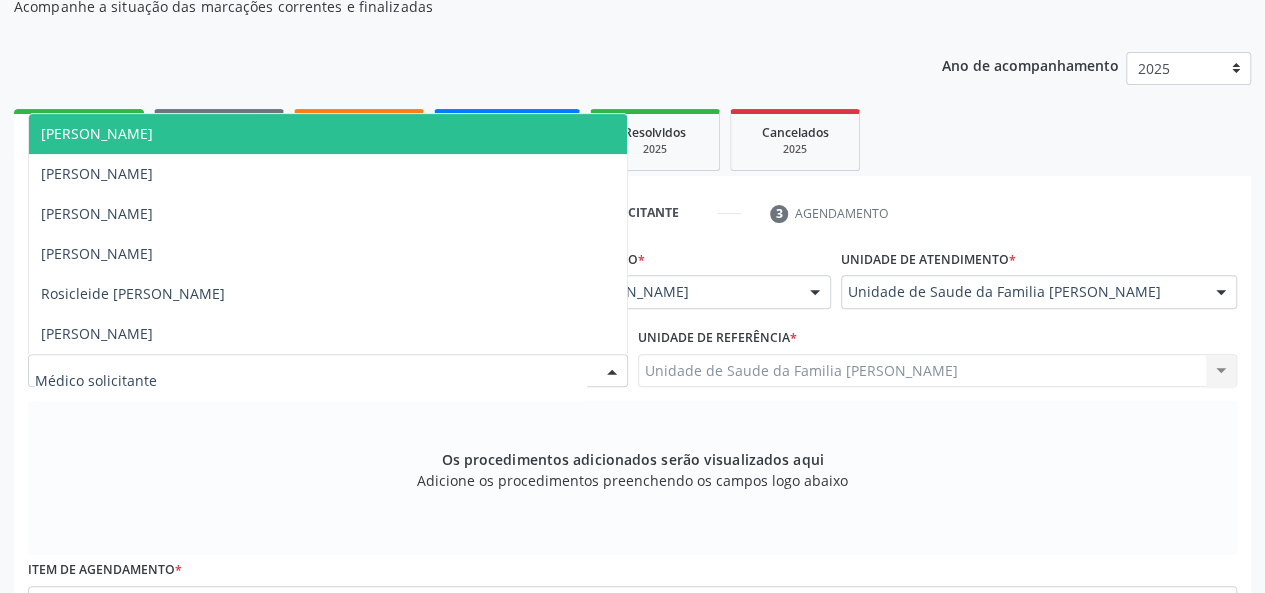 click on "[PERSON_NAME]" at bounding box center (97, 133) 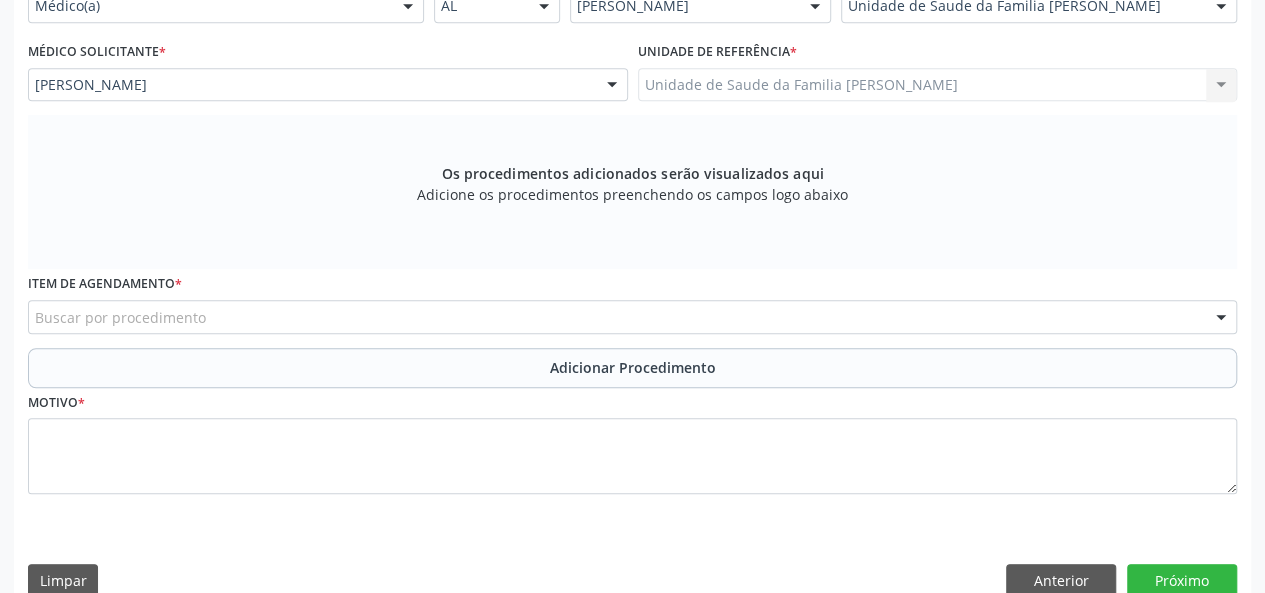 scroll, scrollTop: 534, scrollLeft: 0, axis: vertical 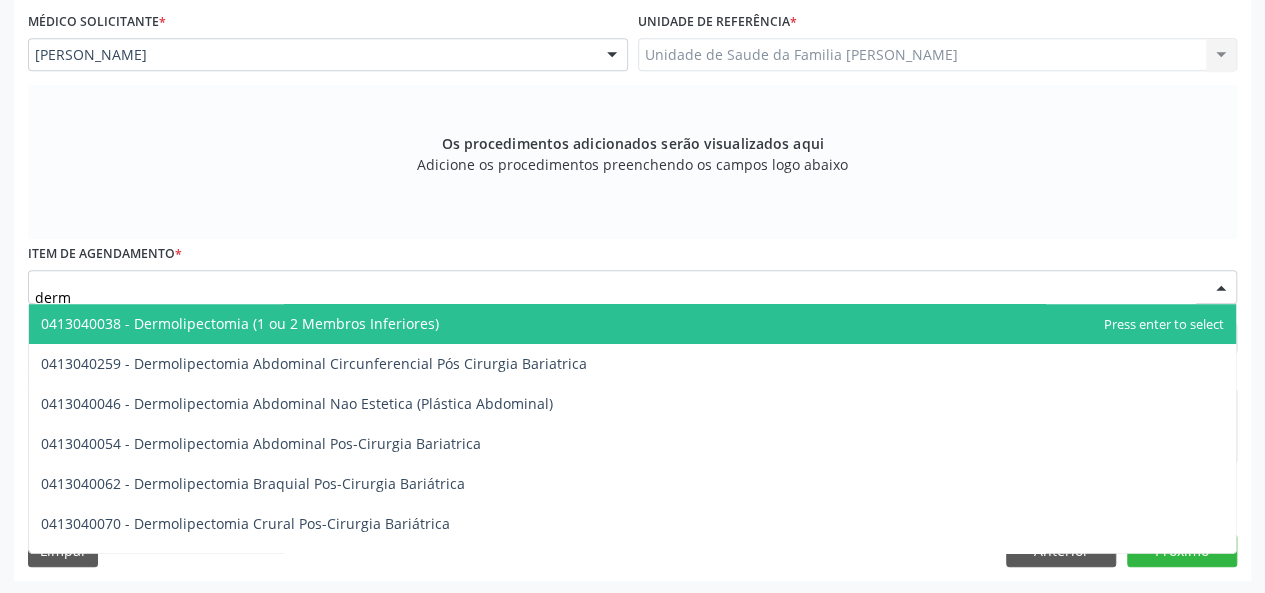 type on "derma" 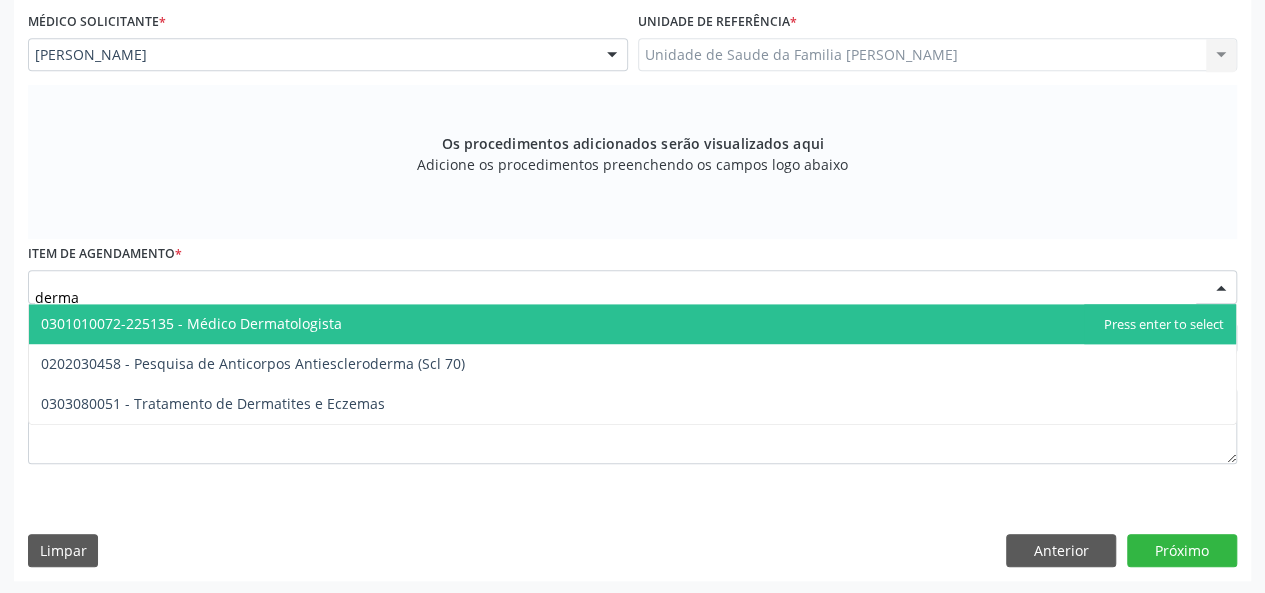 click on "0301010072-225135 - Médico Dermatologista" at bounding box center (632, 324) 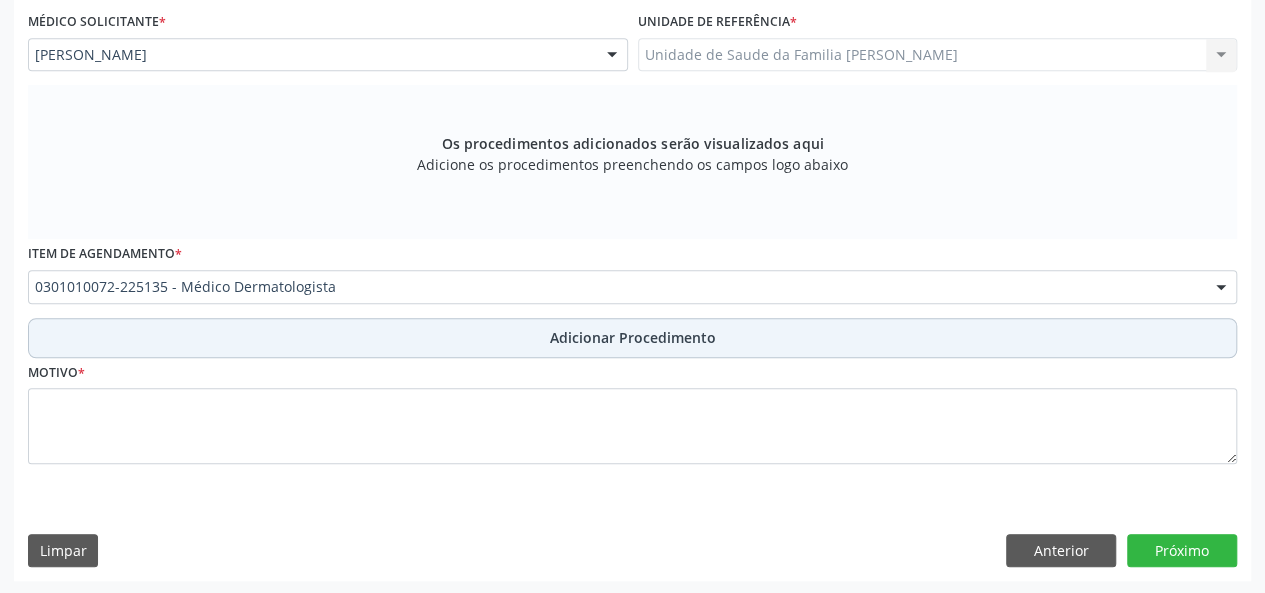 click on "Adicionar Procedimento" at bounding box center [632, 338] 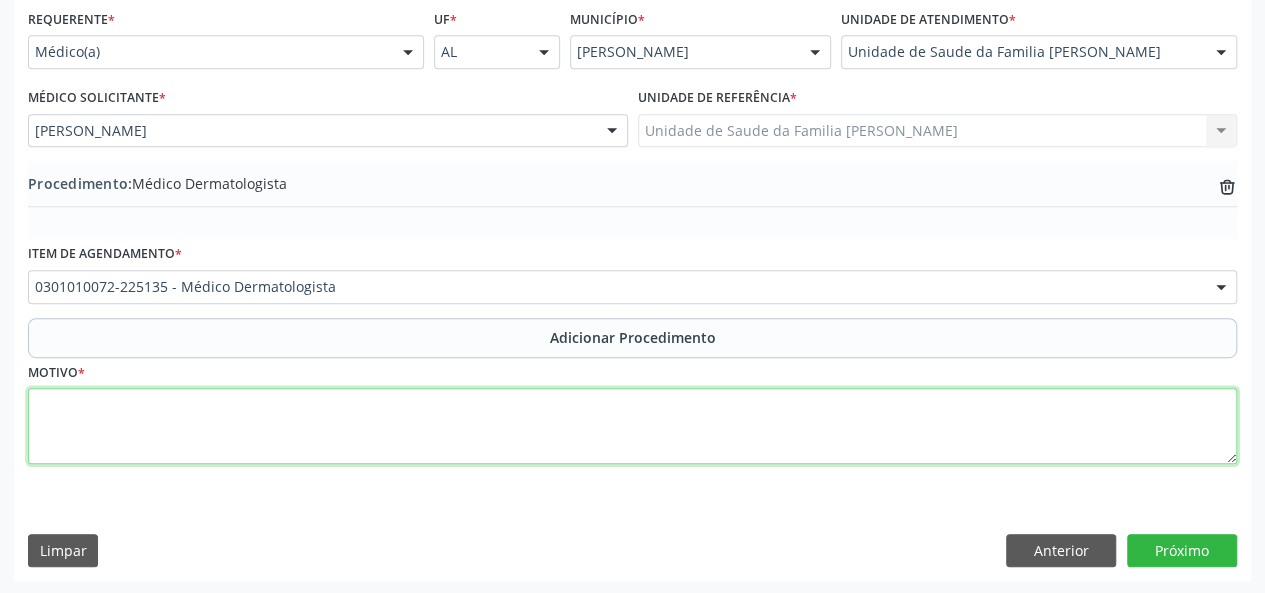 click at bounding box center [632, 426] 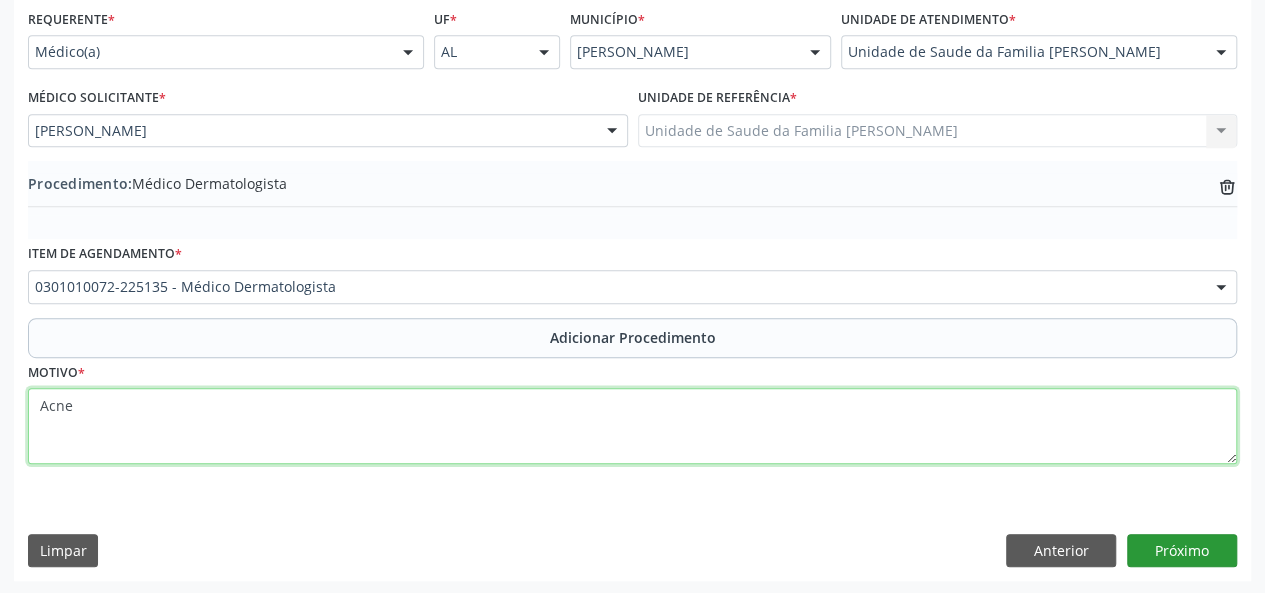 type on "Acne" 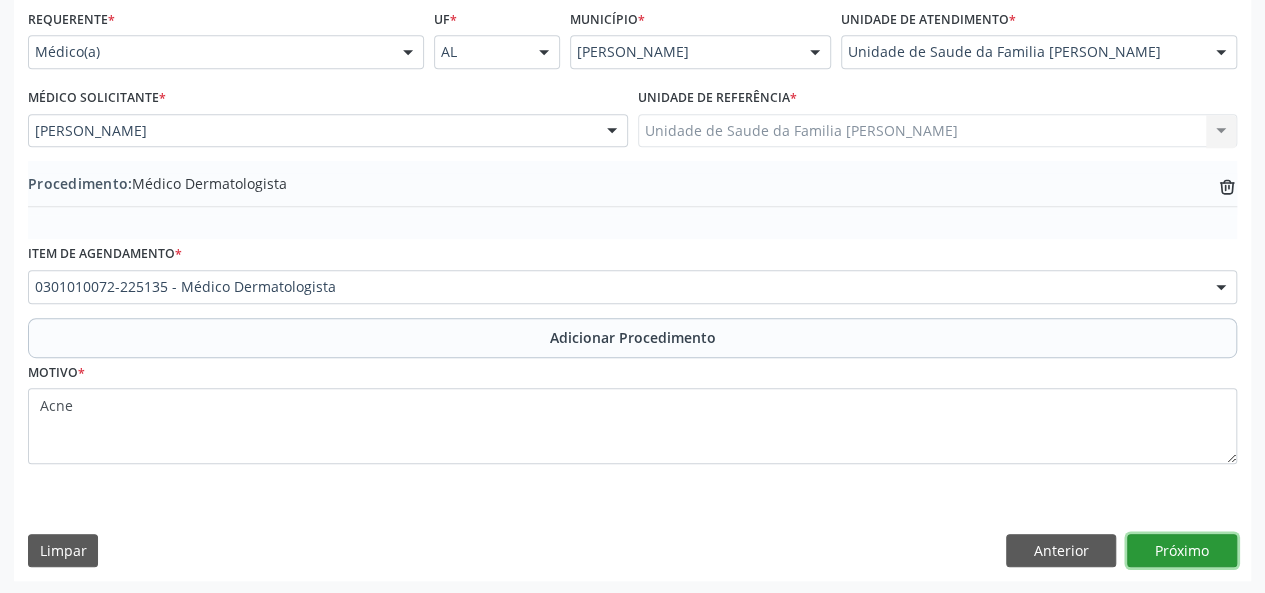 click on "Próximo" at bounding box center (1182, 551) 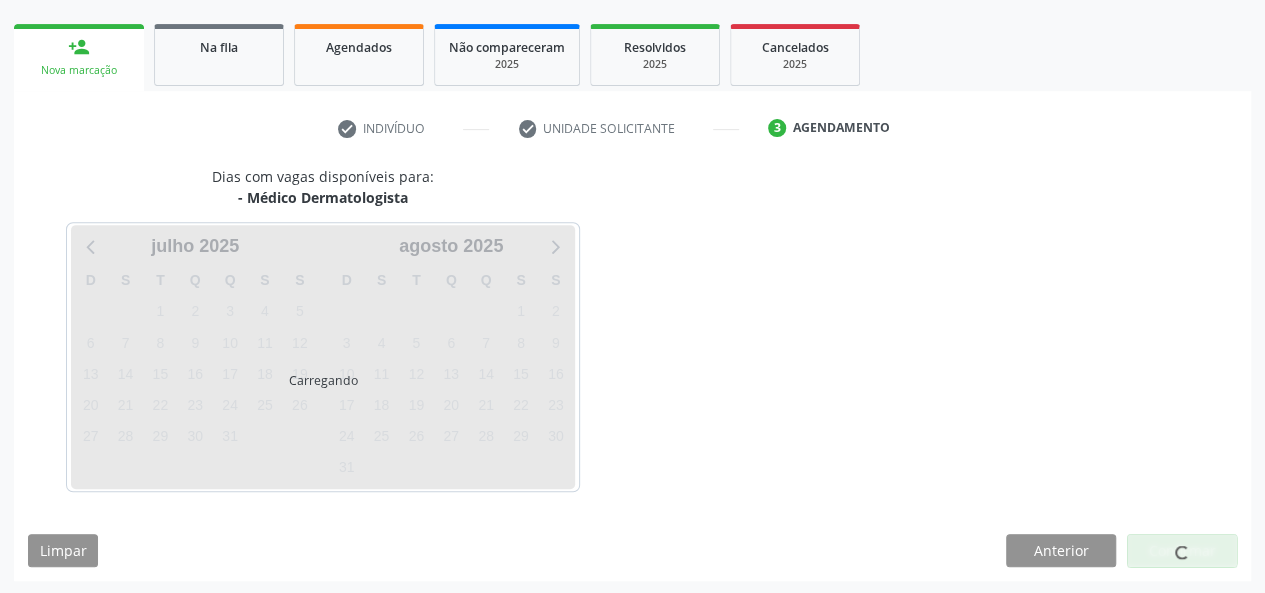 scroll, scrollTop: 362, scrollLeft: 0, axis: vertical 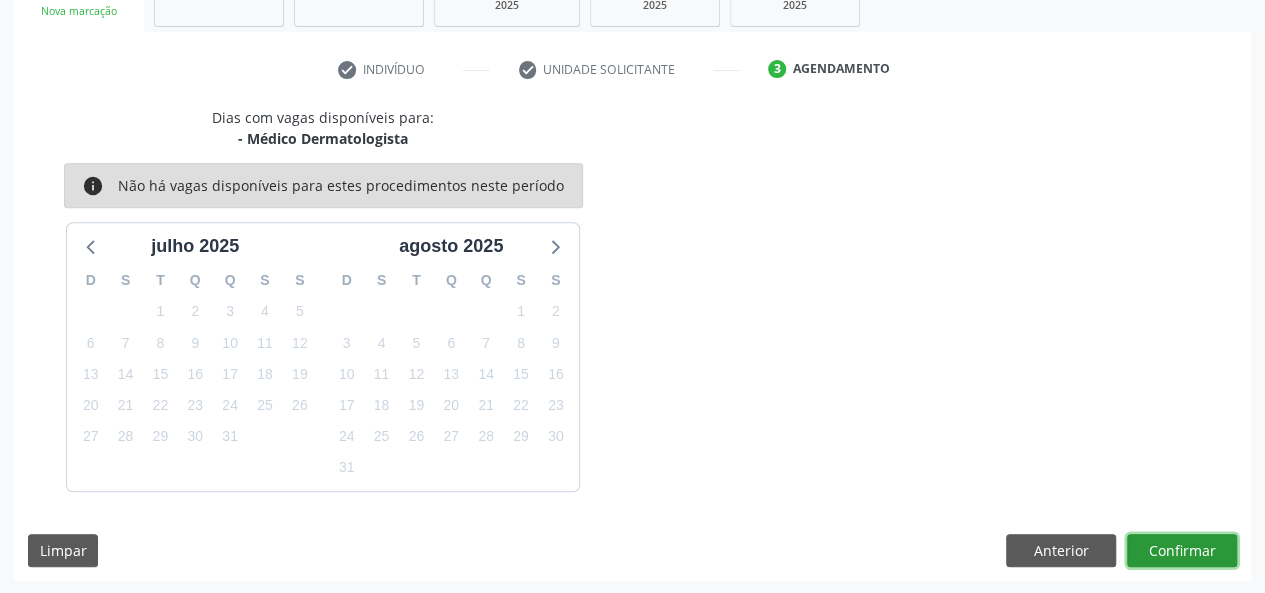 click on "Confirmar" at bounding box center [1182, 551] 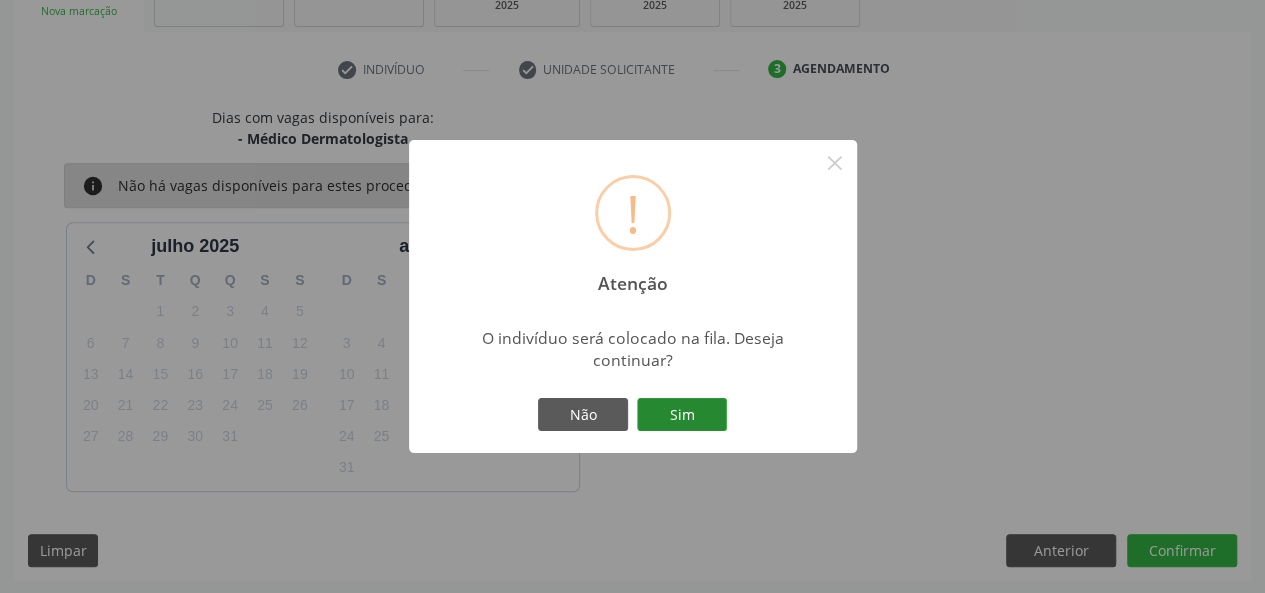 click on "Sim" at bounding box center [682, 415] 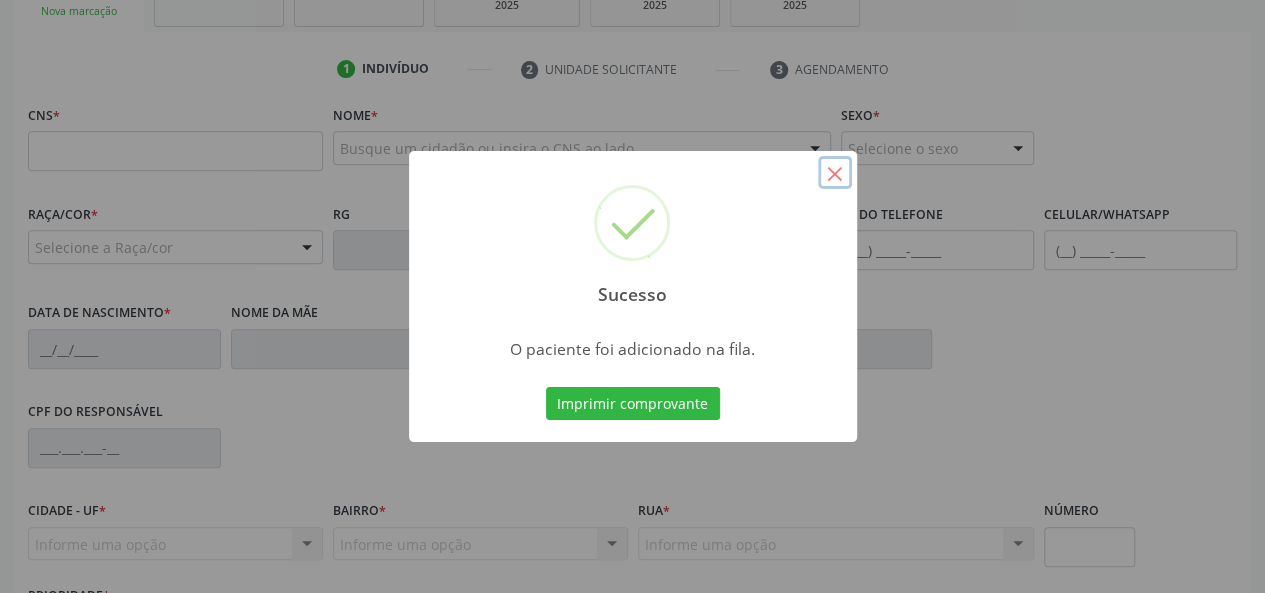 click on "×" at bounding box center [835, 173] 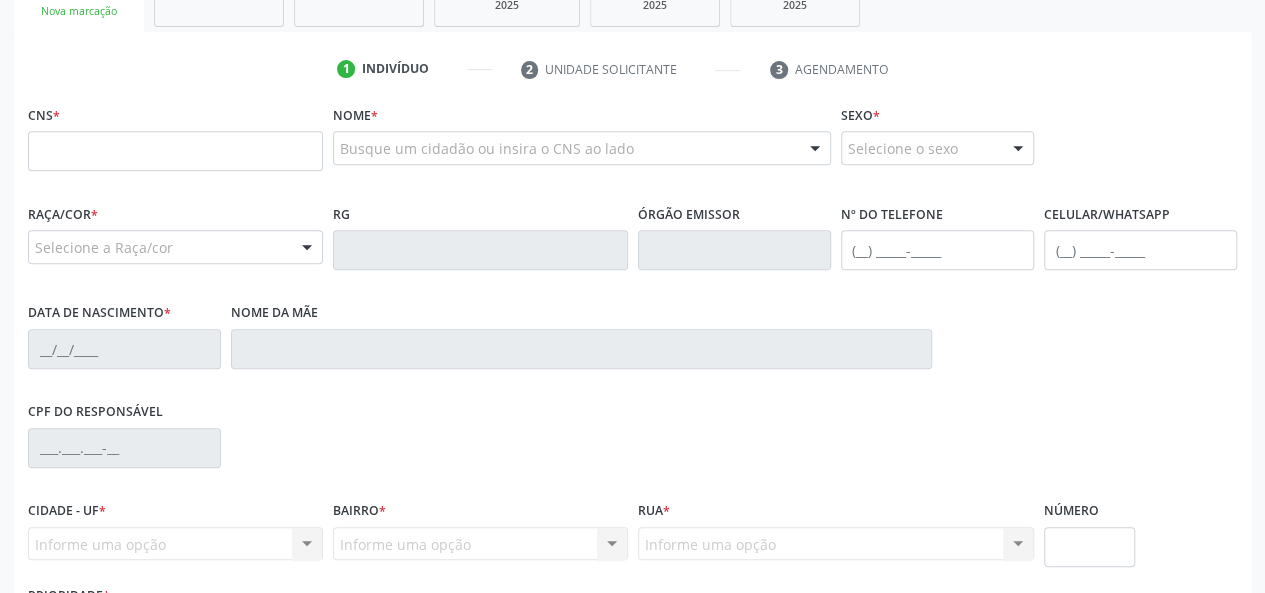 scroll, scrollTop: 162, scrollLeft: 0, axis: vertical 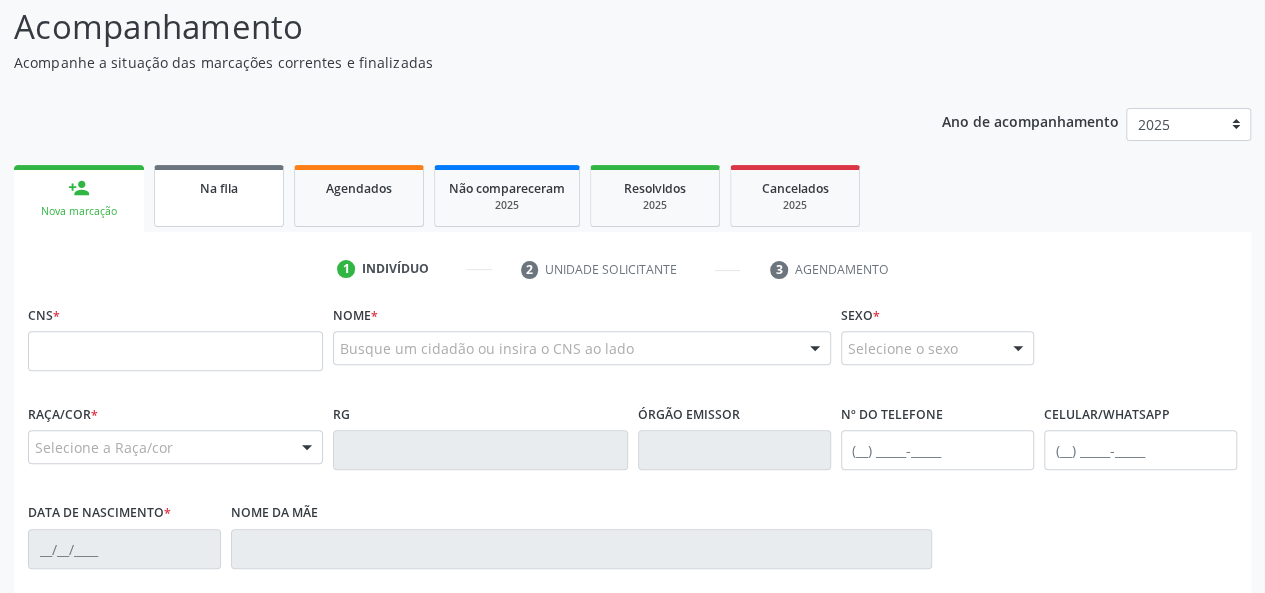 click on "Na fila" at bounding box center [219, 188] 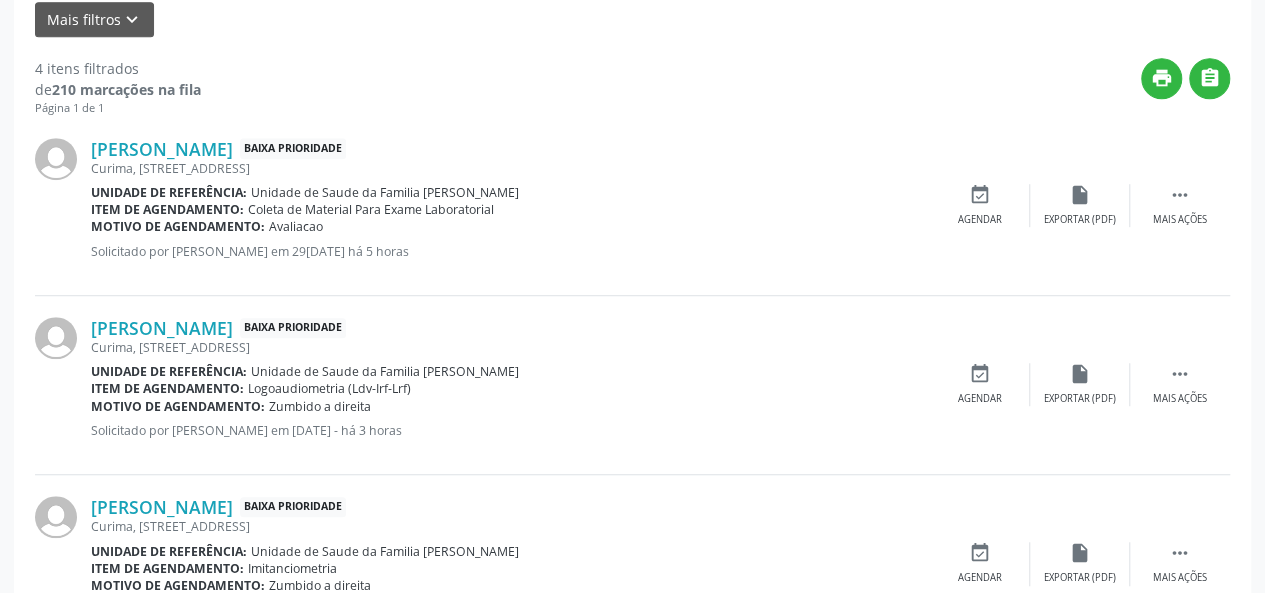 scroll, scrollTop: 389, scrollLeft: 0, axis: vertical 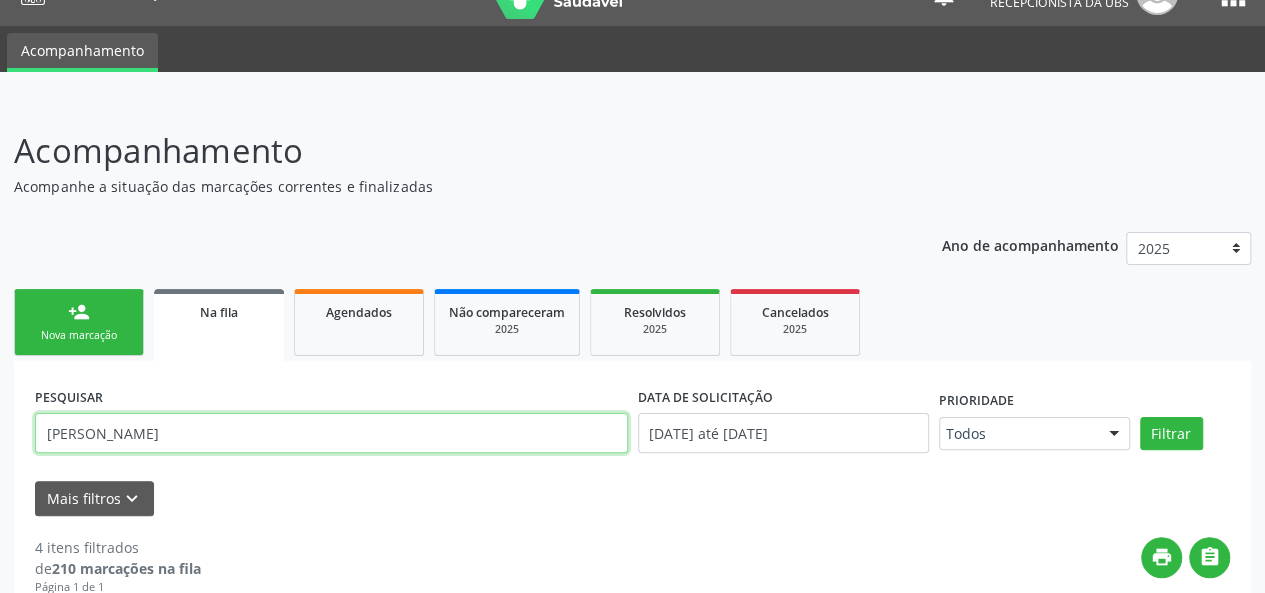 drag, startPoint x: 320, startPoint y: 65, endPoint x: 0, endPoint y: -19, distance: 330.84134 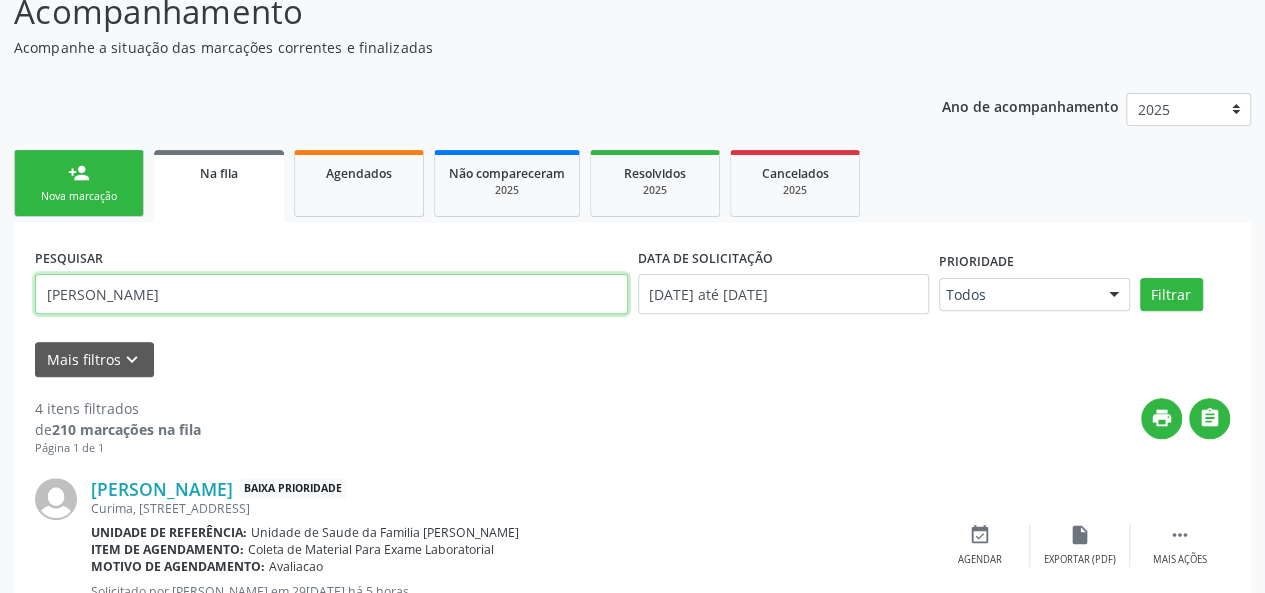 scroll, scrollTop: 306, scrollLeft: 0, axis: vertical 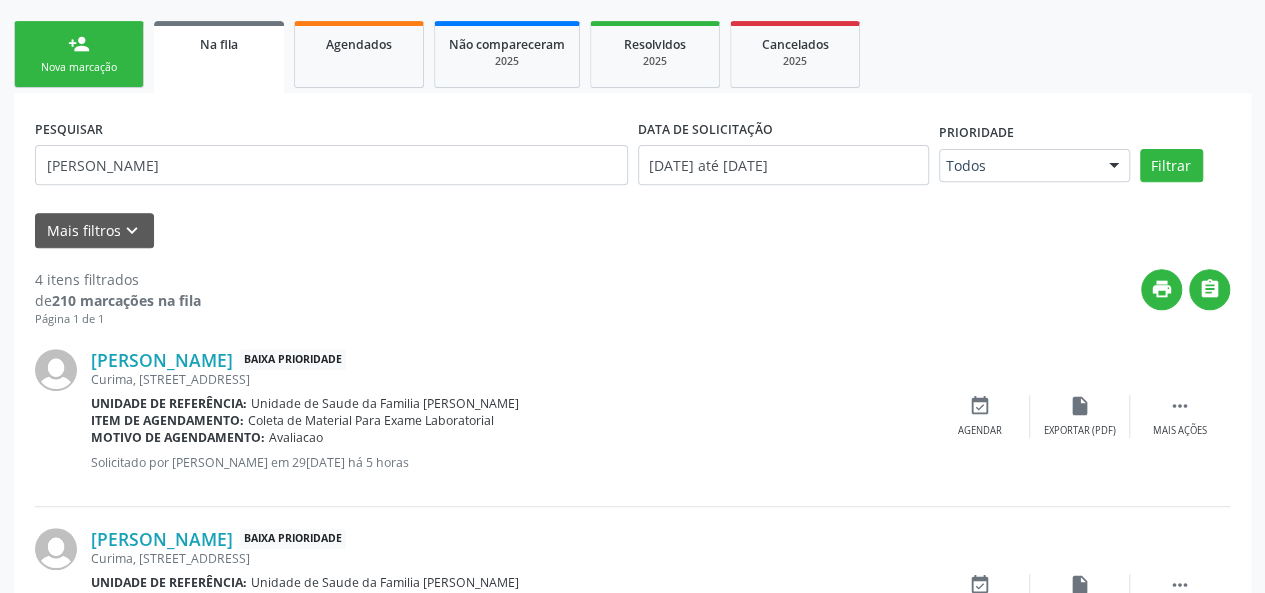 click on "PESQUISAR
Fernando" at bounding box center [331, 156] 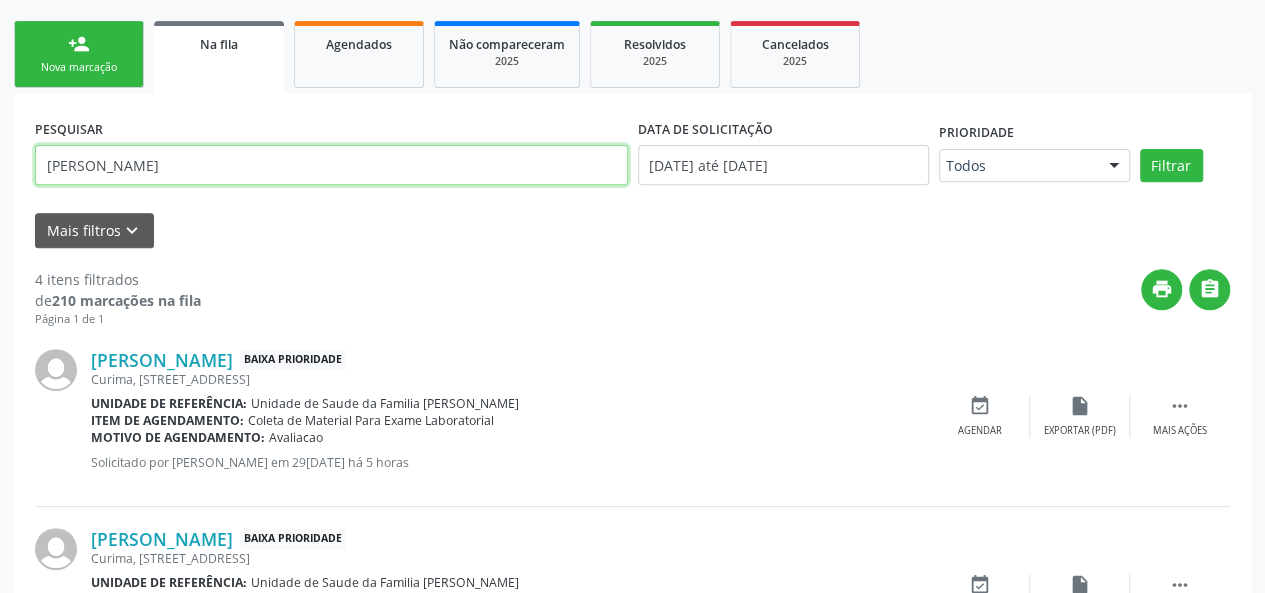 click on "Fernando" at bounding box center (331, 165) 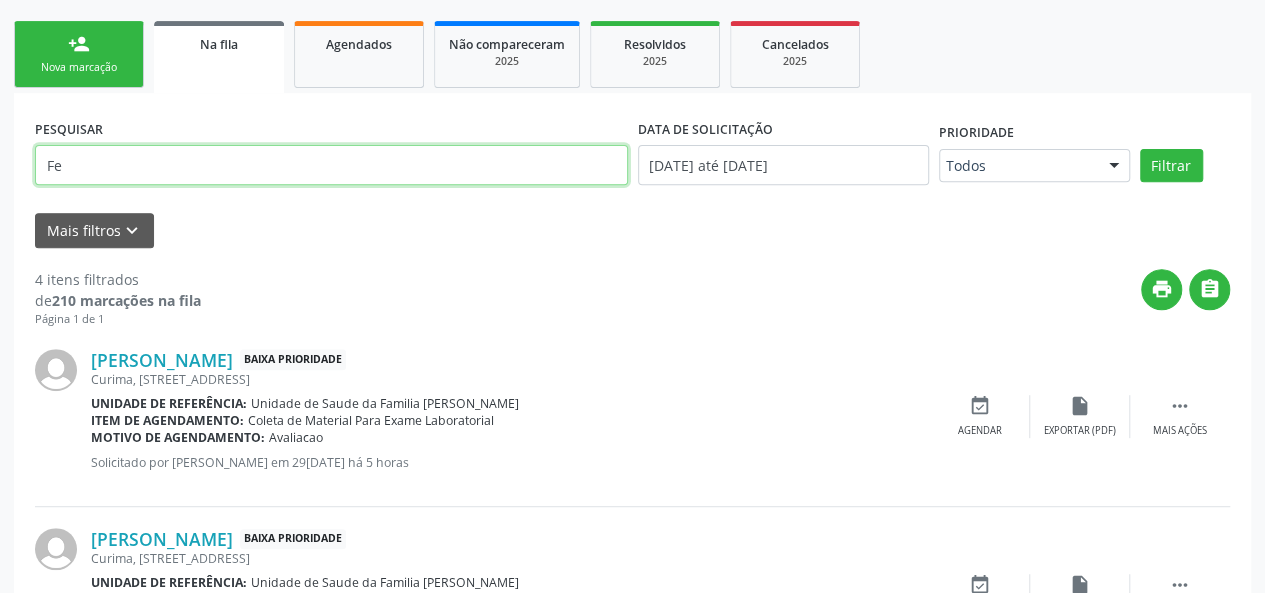 type on "F" 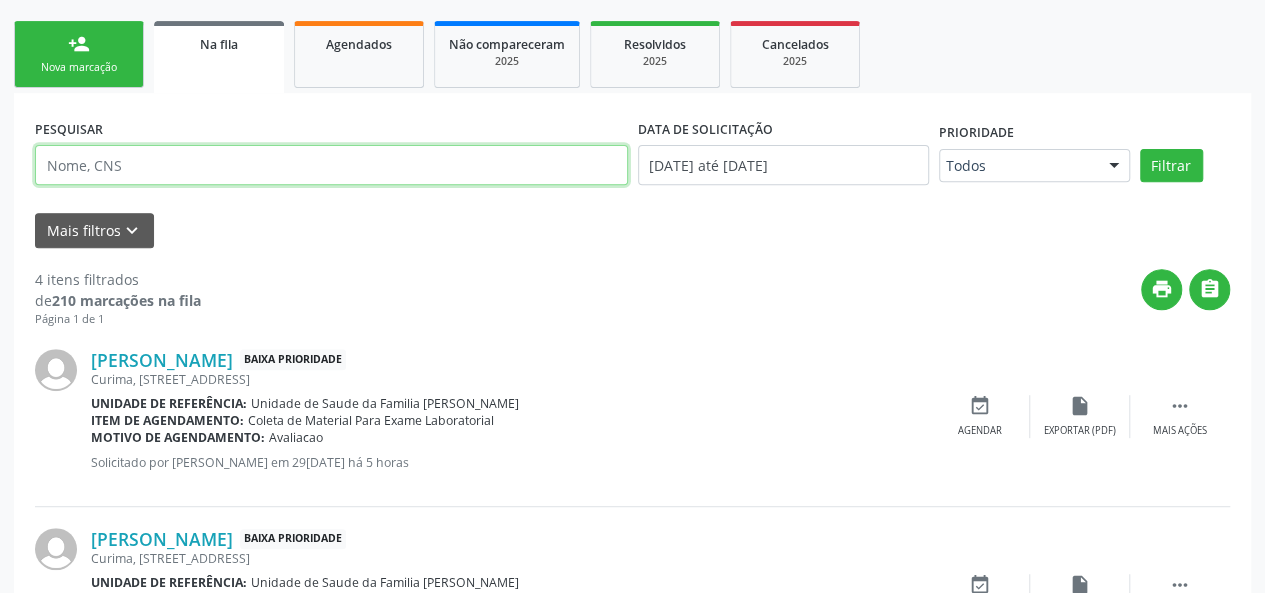click at bounding box center [331, 165] 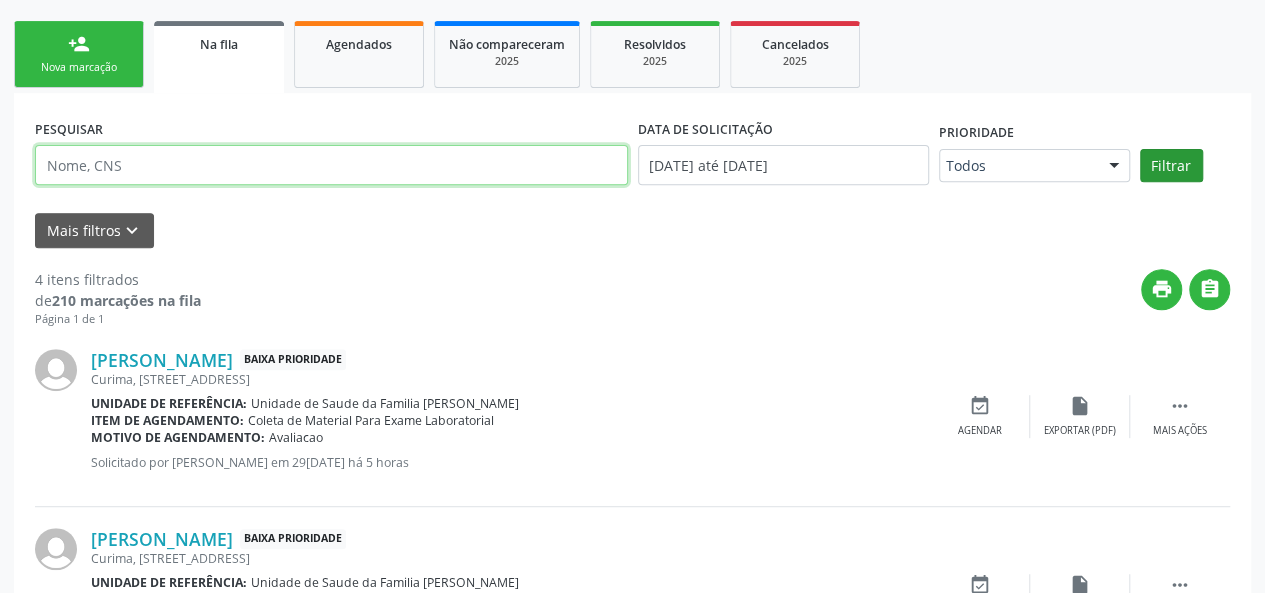 type 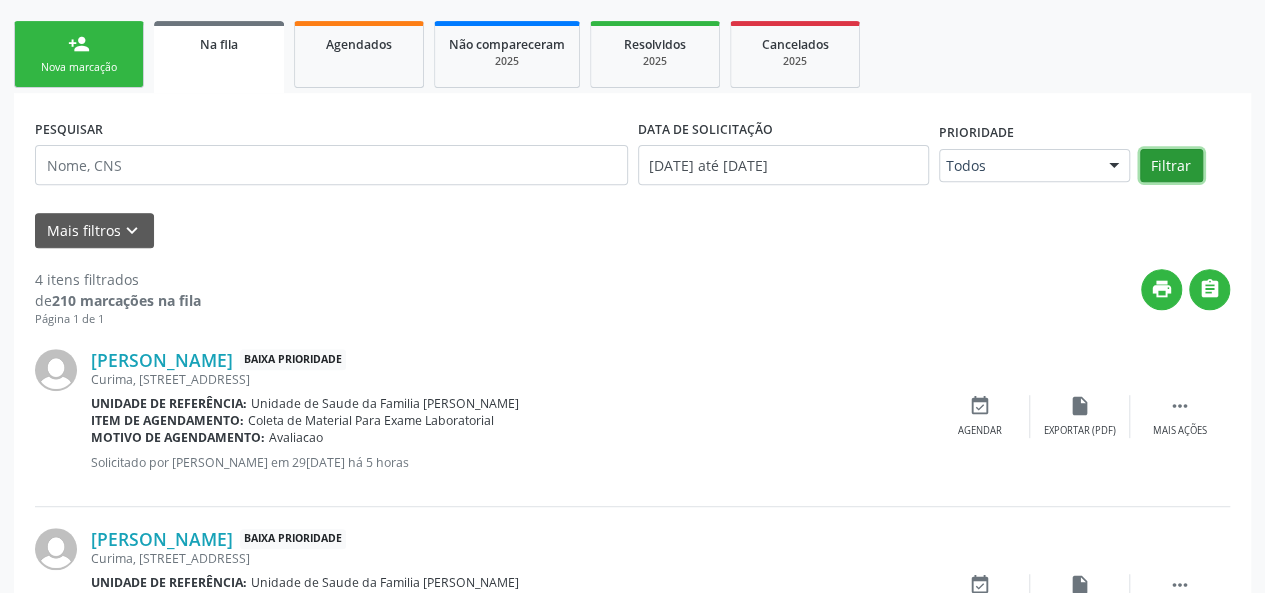 click on "Filtrar" at bounding box center (1171, 166) 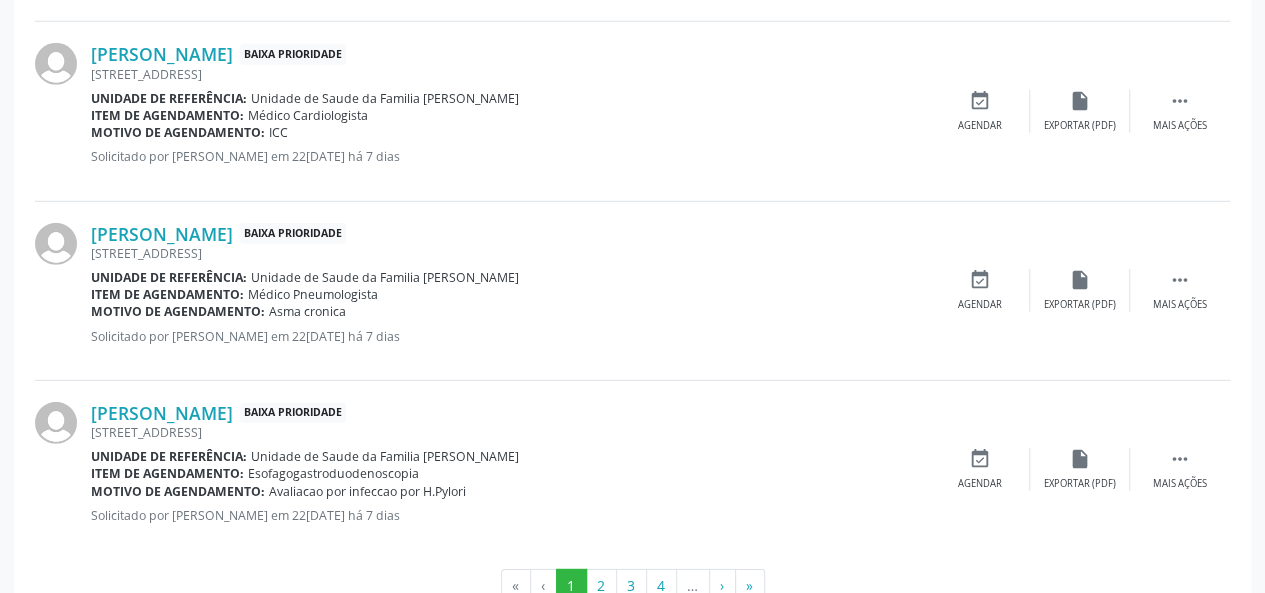 scroll, scrollTop: 2829, scrollLeft: 0, axis: vertical 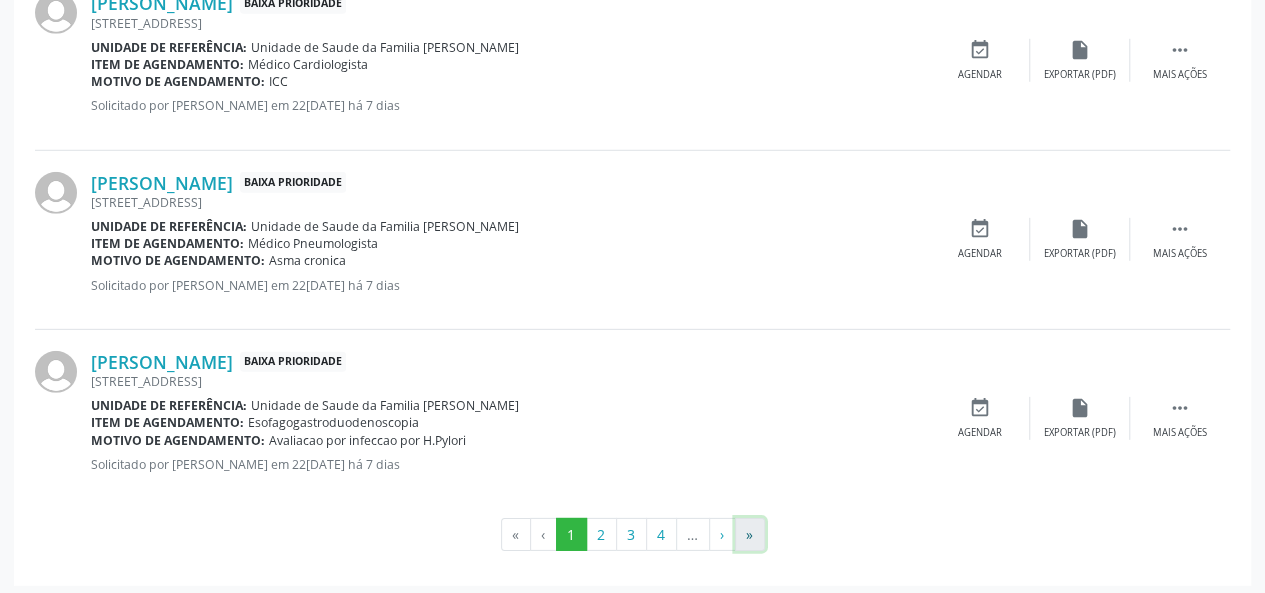 click on "»" at bounding box center (750, 535) 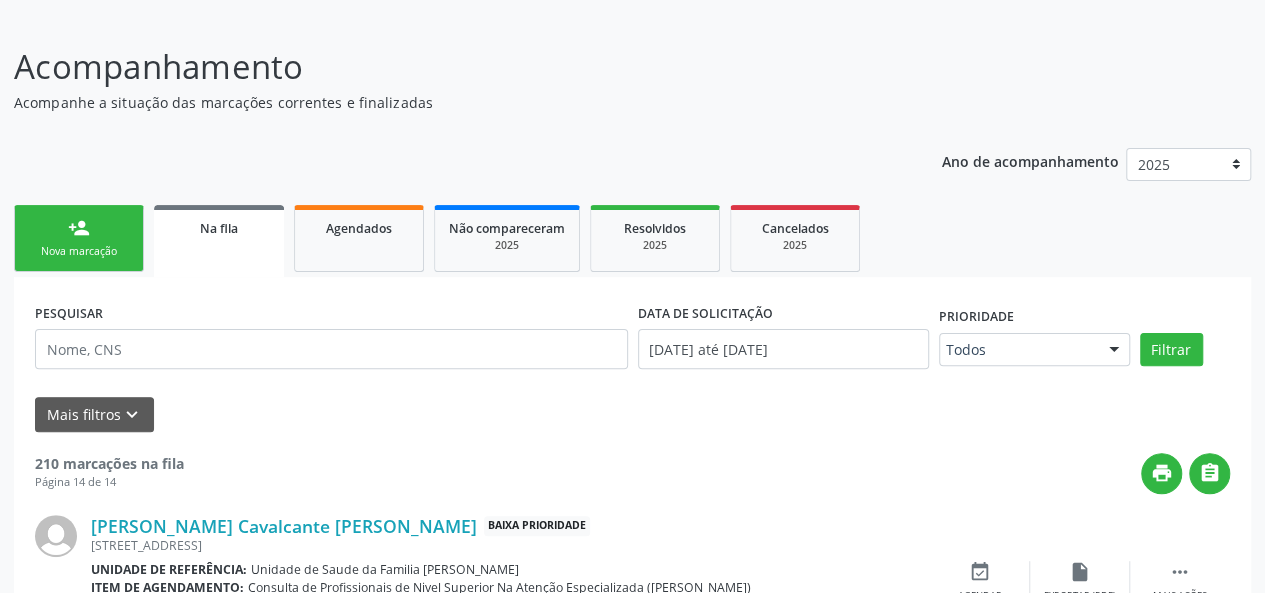scroll, scrollTop: 2812, scrollLeft: 0, axis: vertical 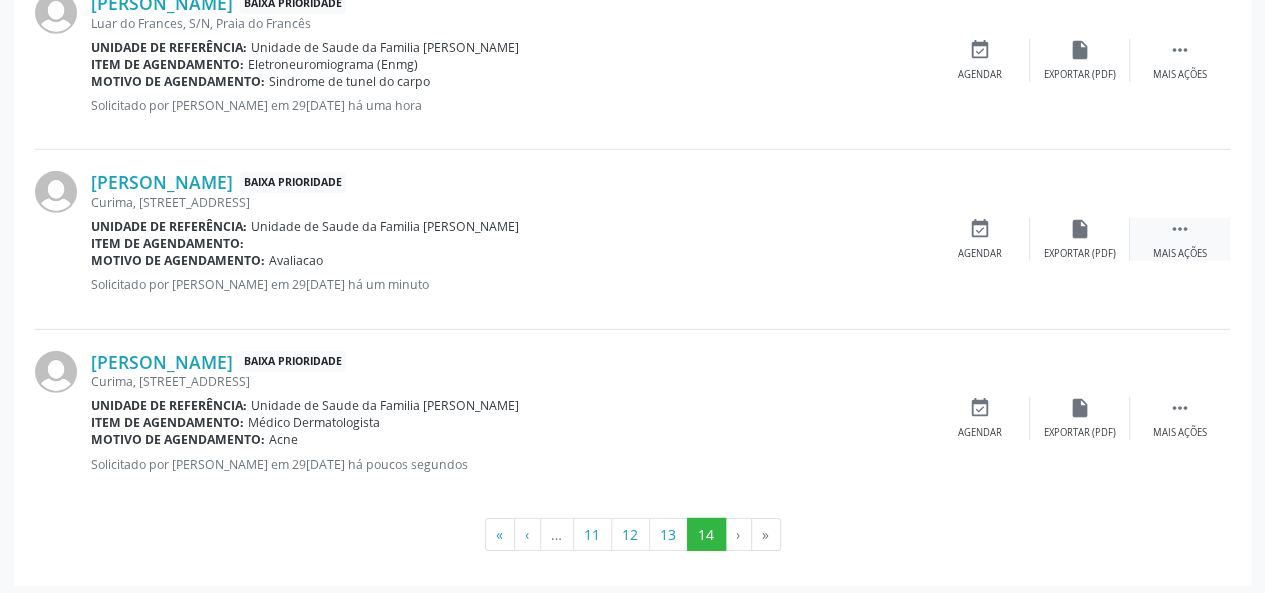 click on "" at bounding box center (1180, 229) 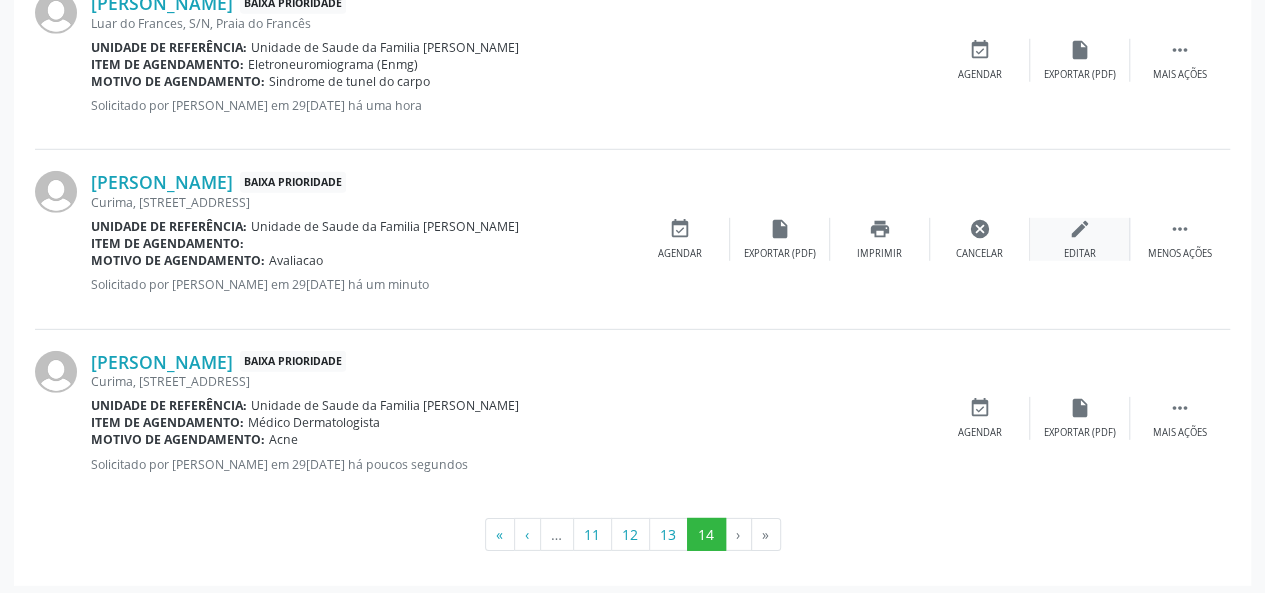 click on "edit
Editar" at bounding box center [1080, 239] 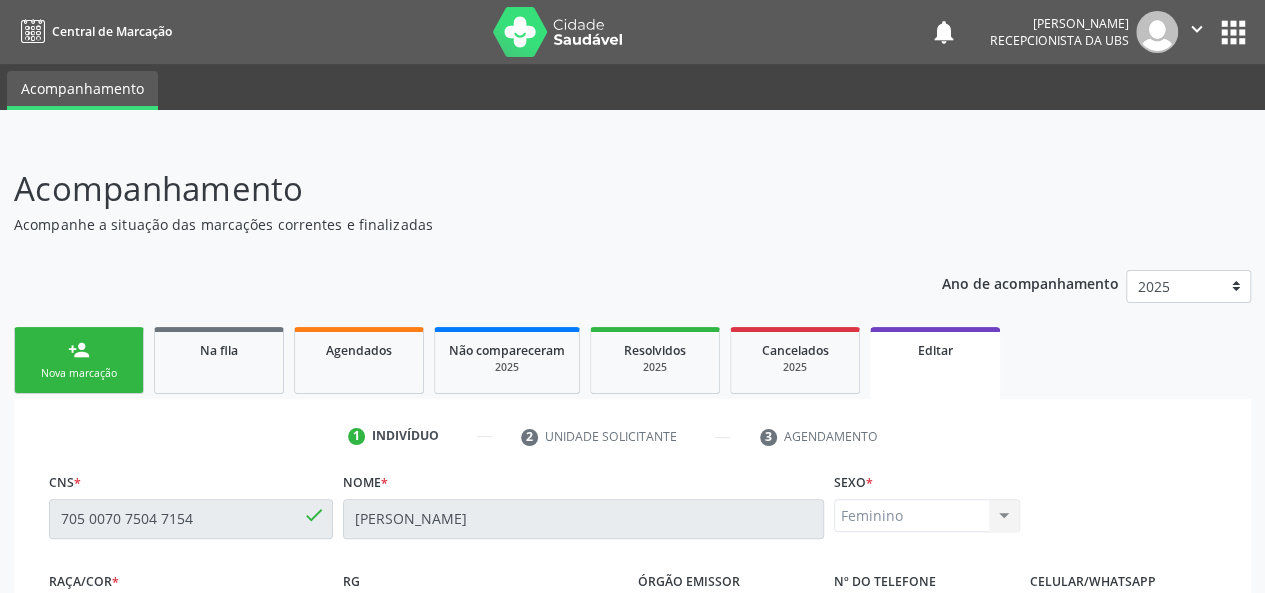 scroll, scrollTop: 544, scrollLeft: 0, axis: vertical 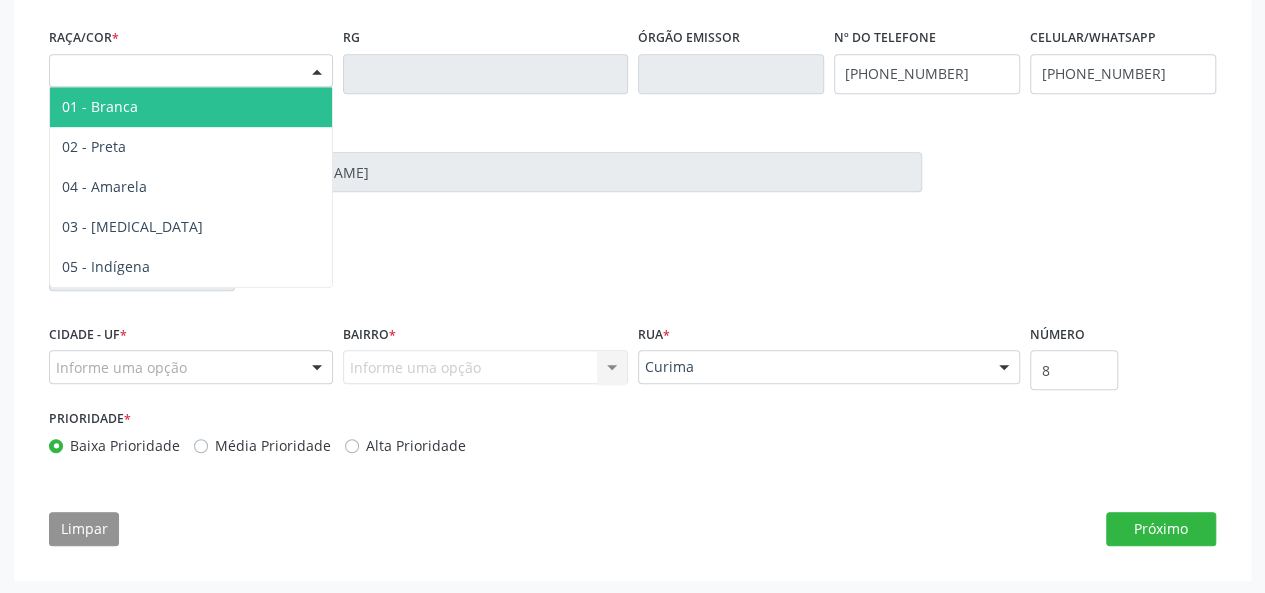 click on "Selecione a Raça/cor" at bounding box center (191, 71) 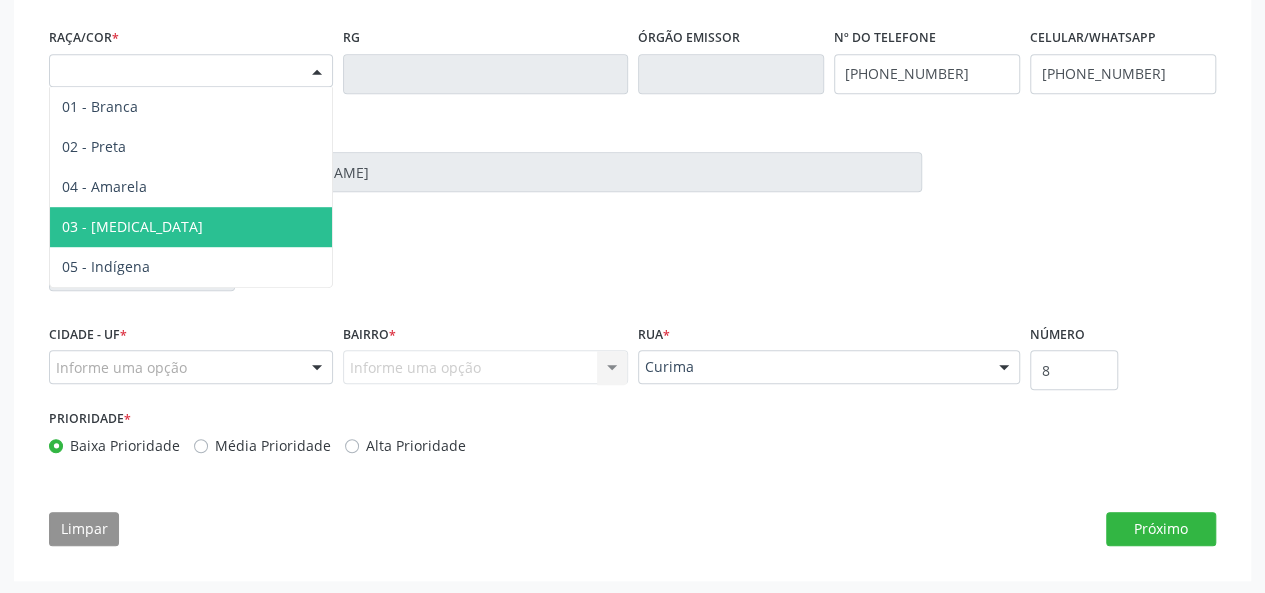 click on "03 - Parda" at bounding box center [191, 227] 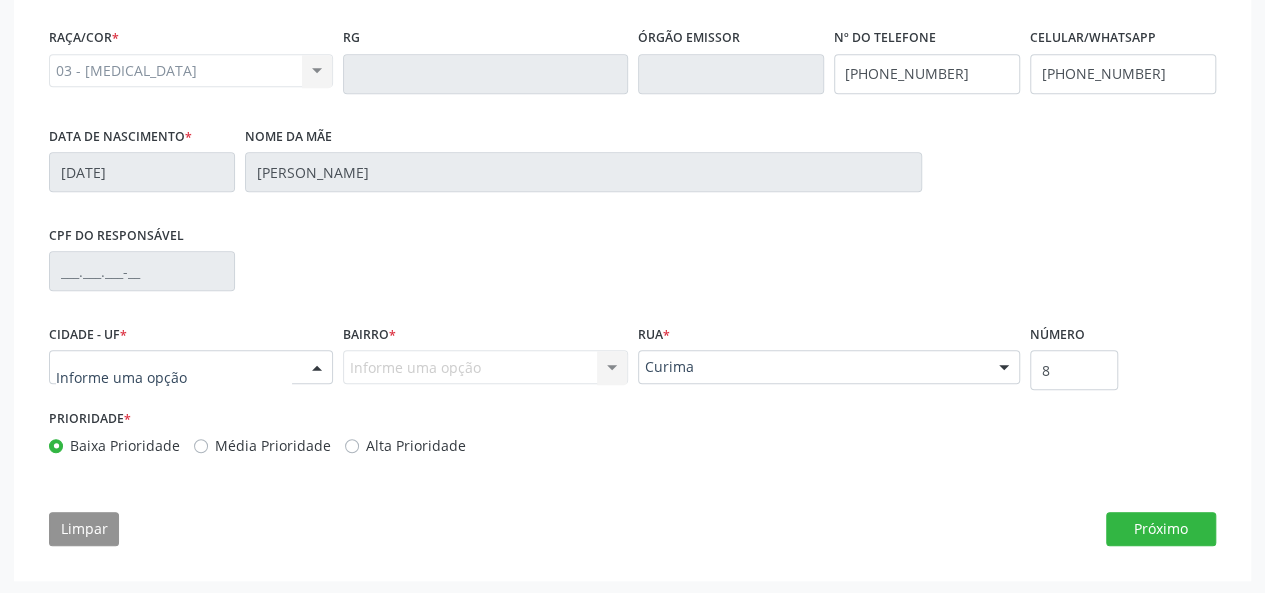 drag, startPoint x: 162, startPoint y: 369, endPoint x: 165, endPoint y: 355, distance: 14.3178215 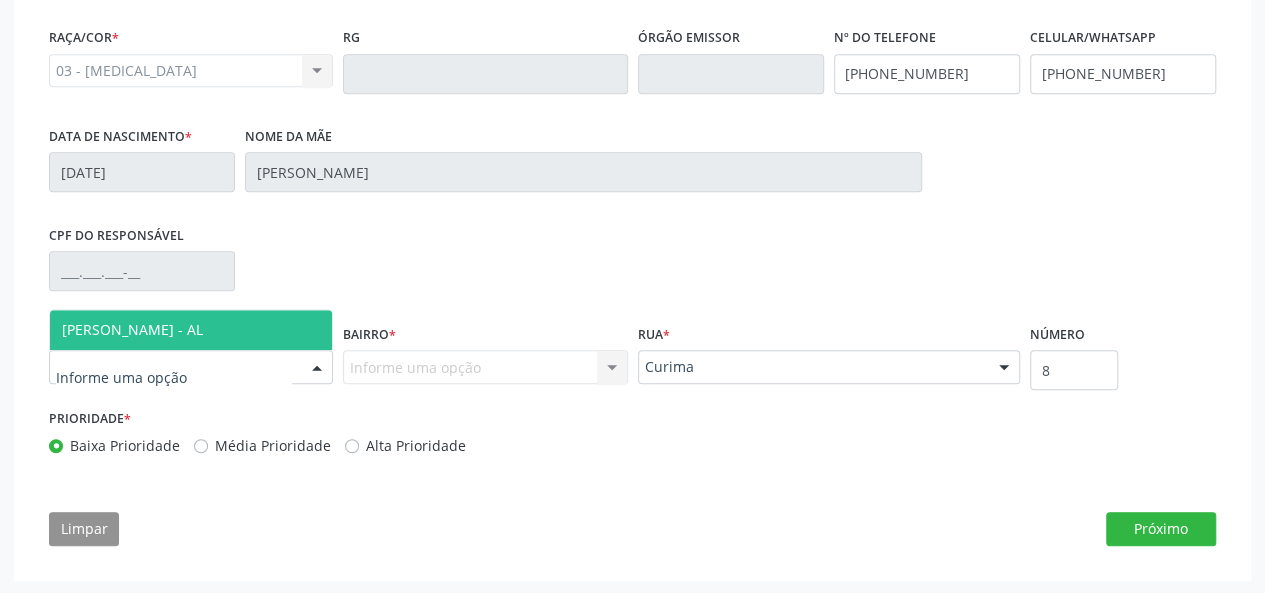 click on "[PERSON_NAME] - AL" at bounding box center (132, 329) 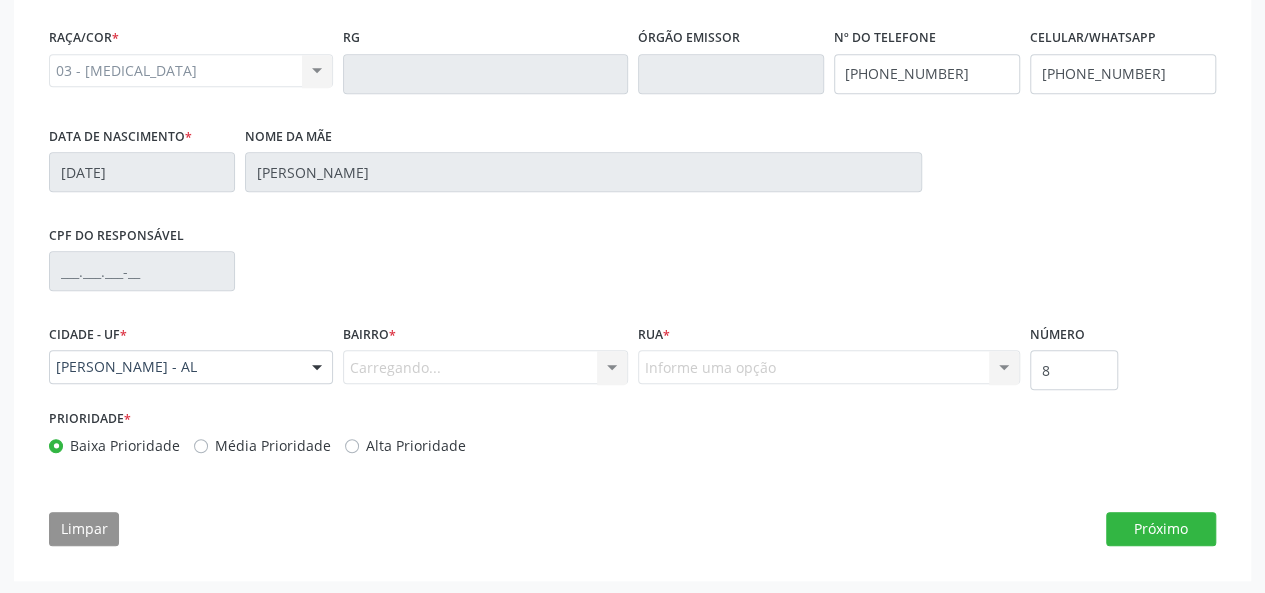 click on "Carregando...
Nenhum resultado encontrado para: "   "
Nenhuma opção encontrada. Digite para adicionar." at bounding box center [485, 367] 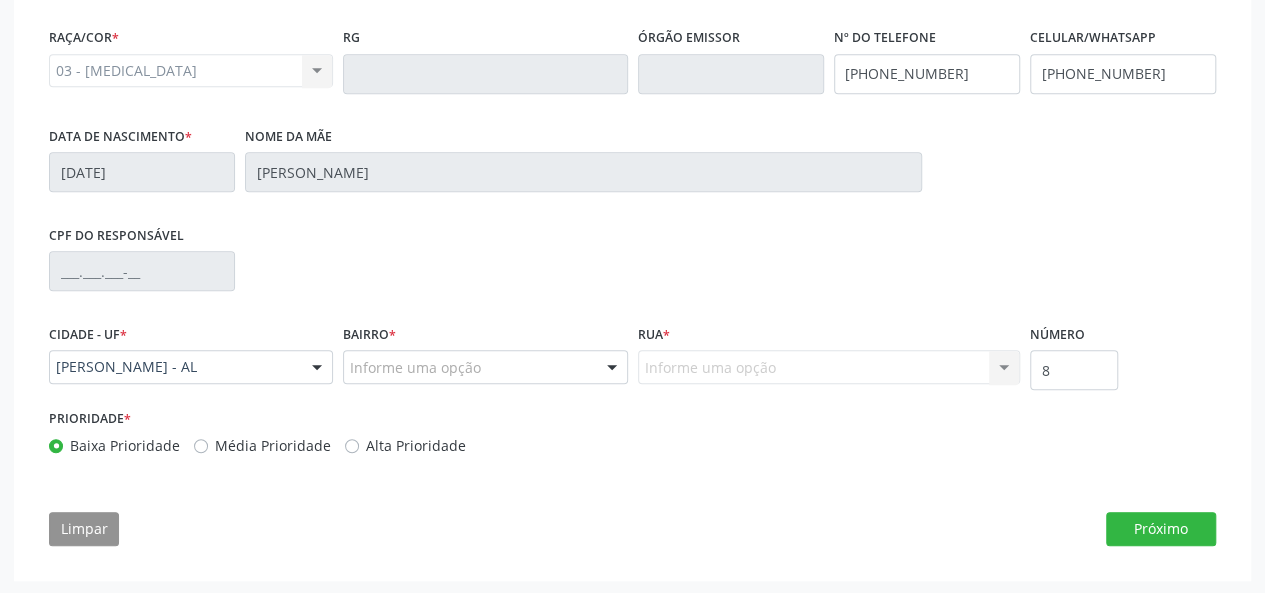 click on "Prioridade
*
Baixa Prioridade
Média Prioridade
Alta Prioridade" at bounding box center (338, 437) 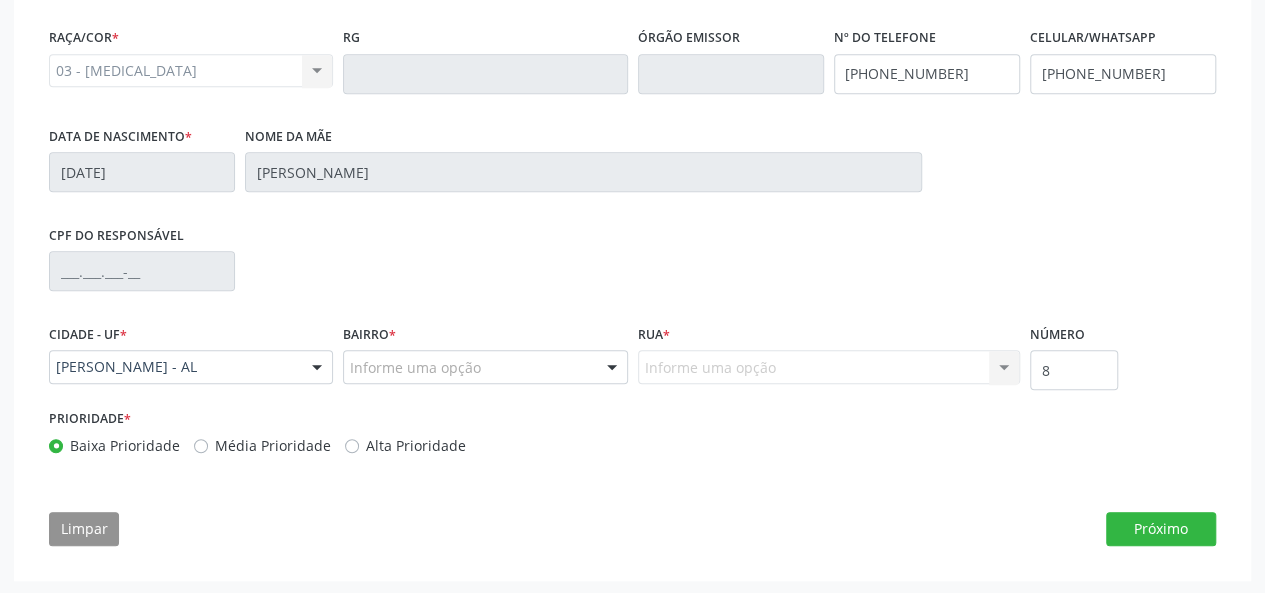 click on "Bairro
*
Informe uma opção
Tuquanduba   JOSE DIAS   Taperaguá   CENTRO   URBANO   RURAL   barra nova   POEIRA   Povoado Cabreiras   PEDRAS   Frances   Massagueira   VILA ALTINA   Santa  Rita   POVOADO MALHADAS   MARECHAL
Nenhum resultado encontrado para: "   "
Nenhuma opção encontrada. Digite para adicionar." at bounding box center (485, 351) 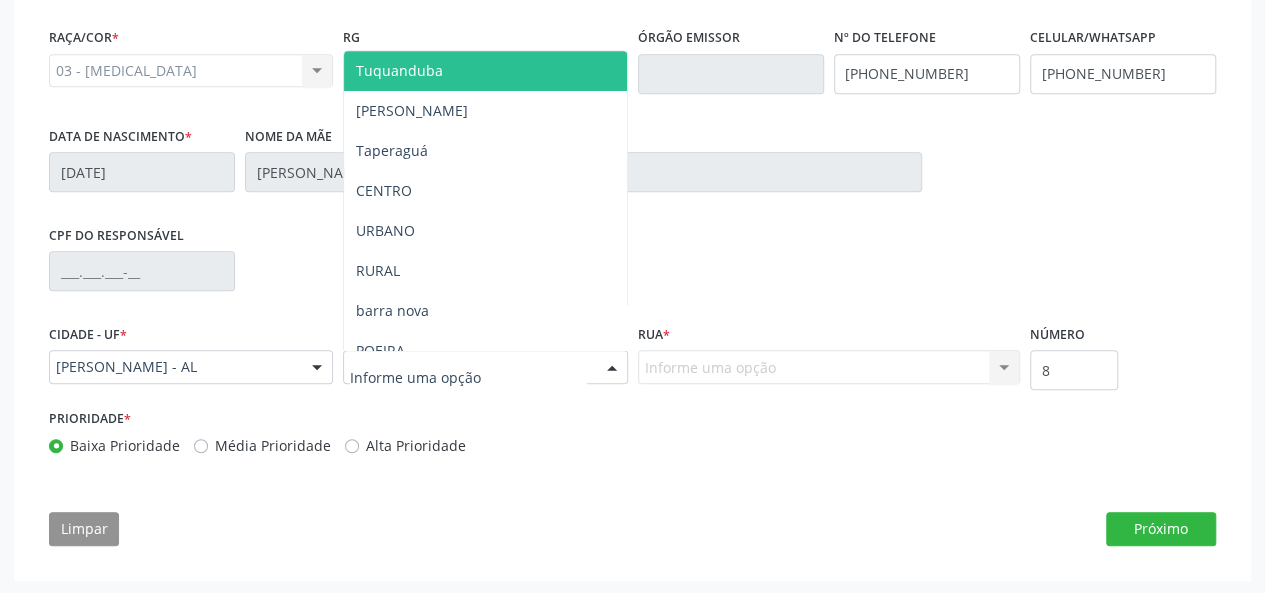 click at bounding box center (485, 367) 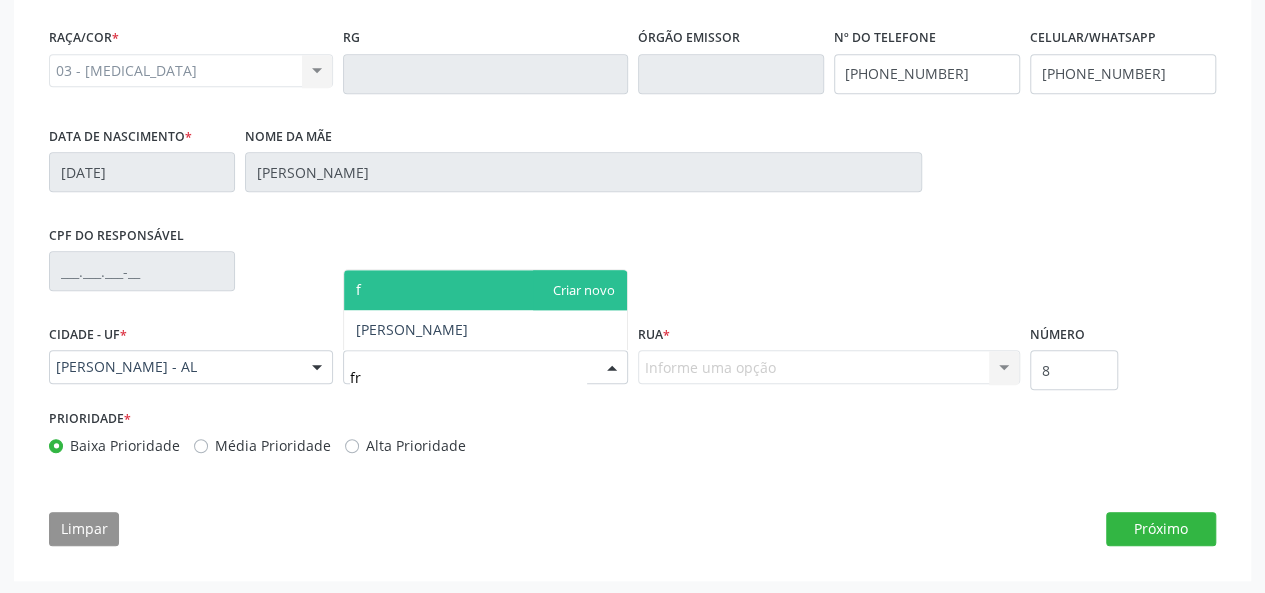 type on "fra" 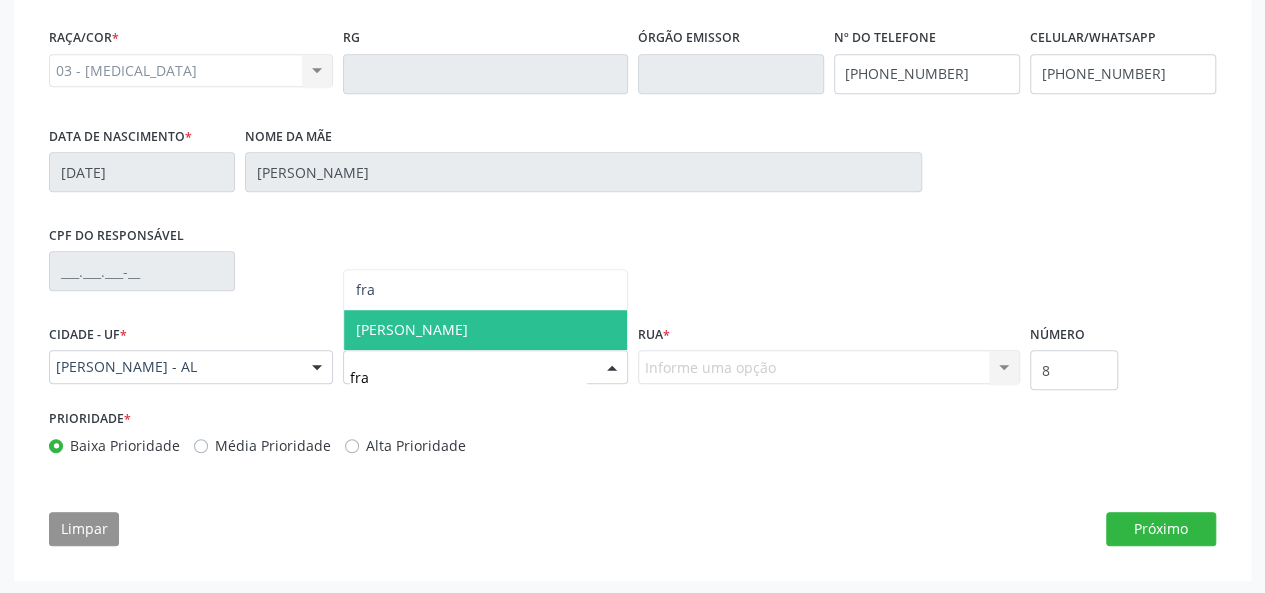 click on "[PERSON_NAME]" at bounding box center [412, 329] 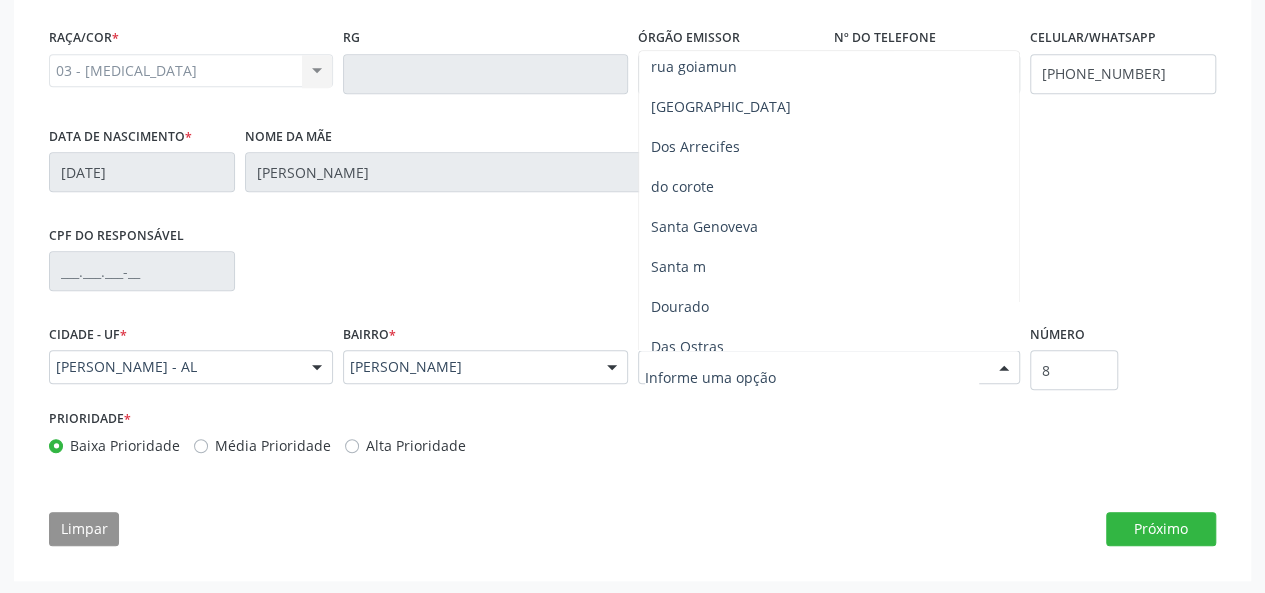 scroll, scrollTop: 0, scrollLeft: 0, axis: both 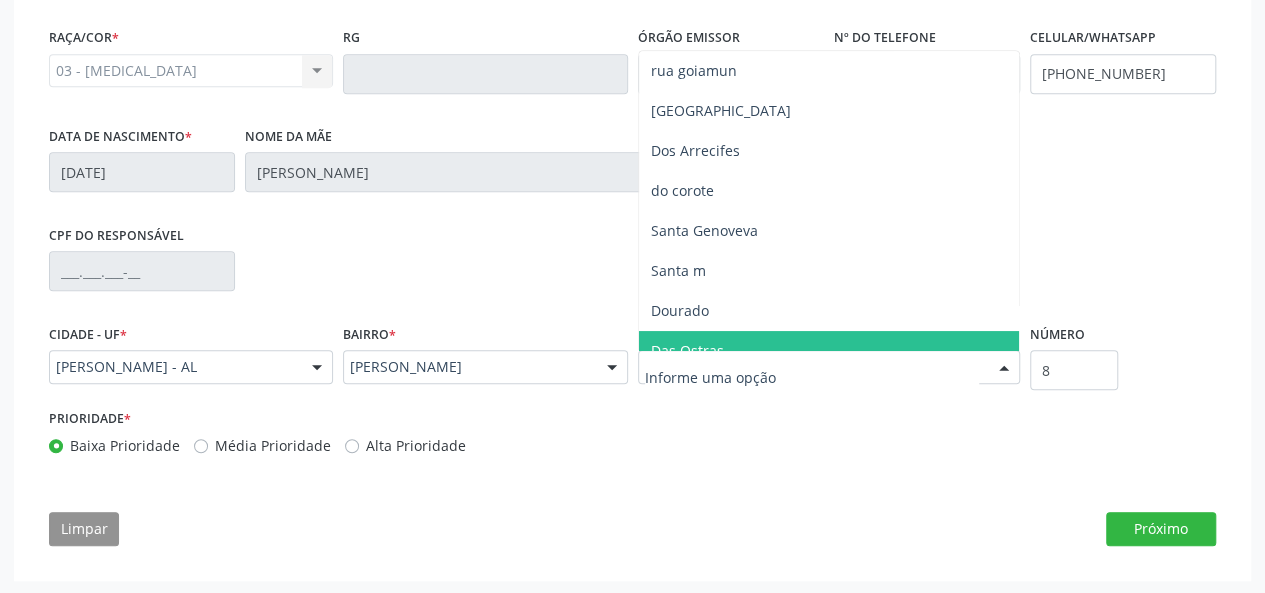 click at bounding box center [812, 377] 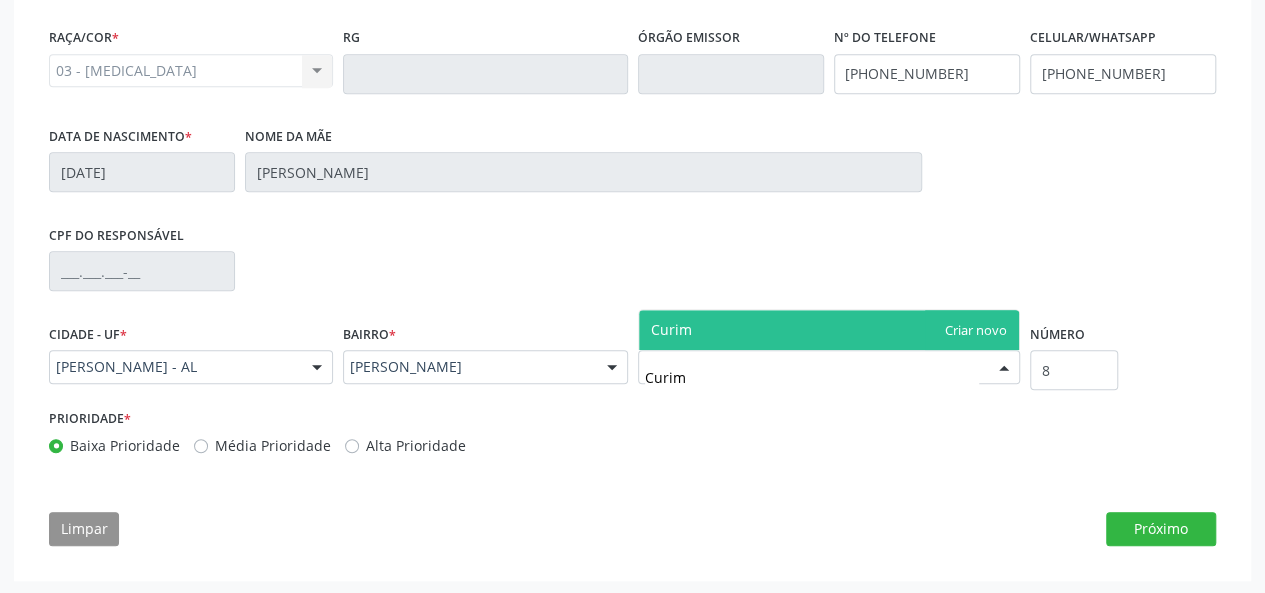 type on "Curima" 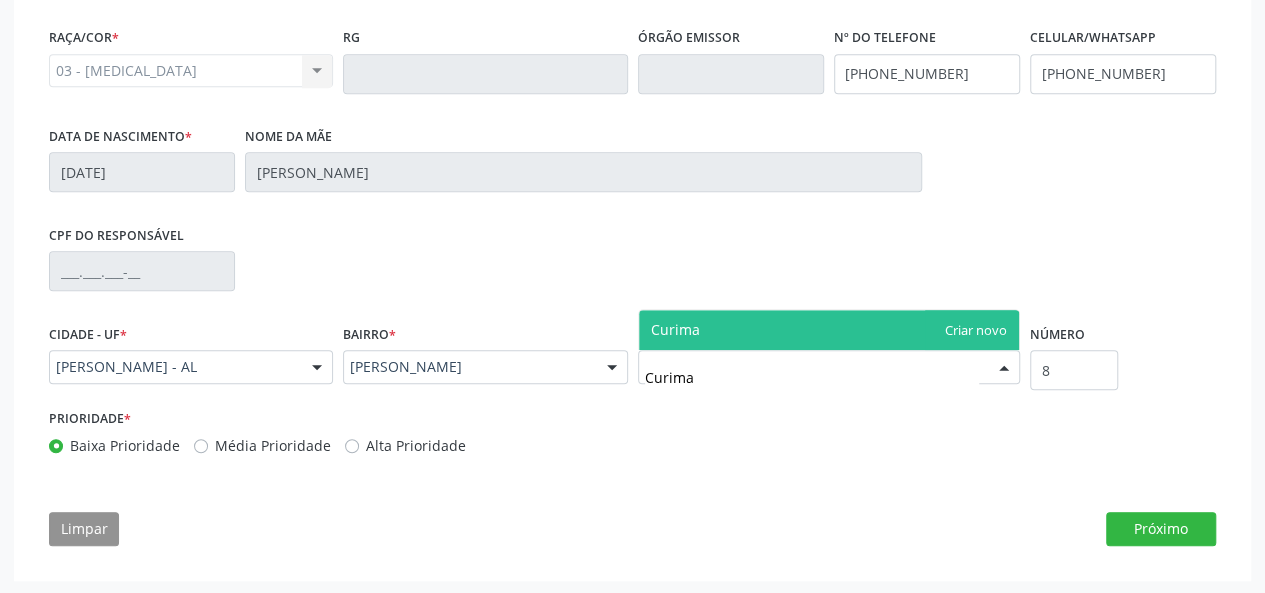 click on "Curima" at bounding box center (829, 330) 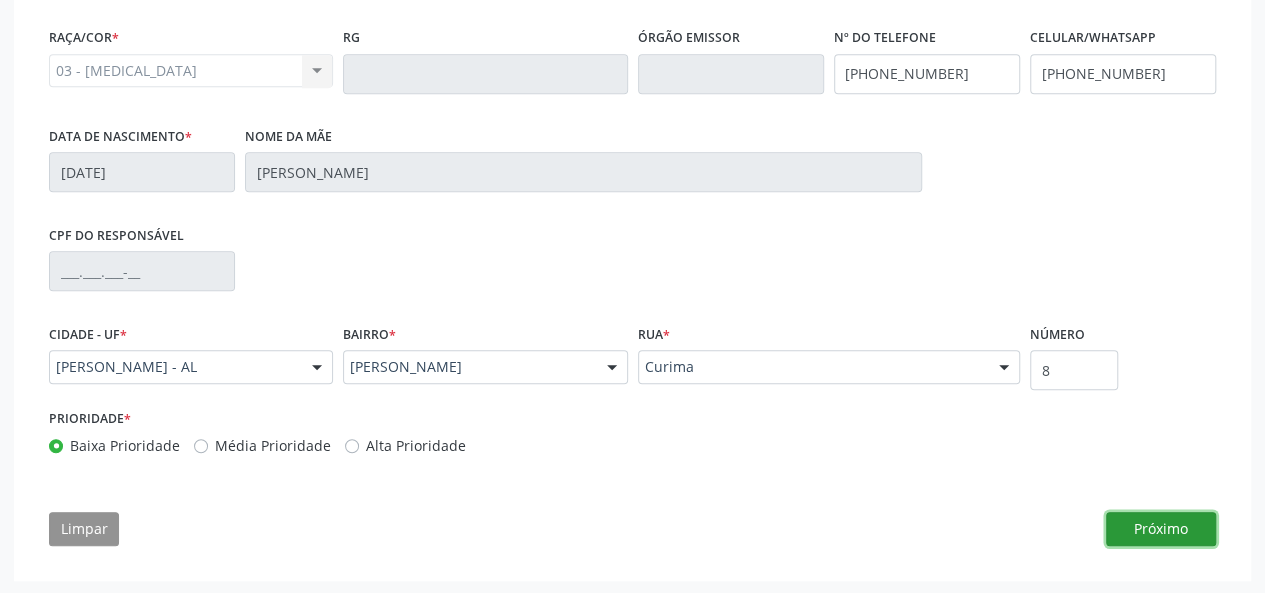 click on "Próximo" at bounding box center (1161, 529) 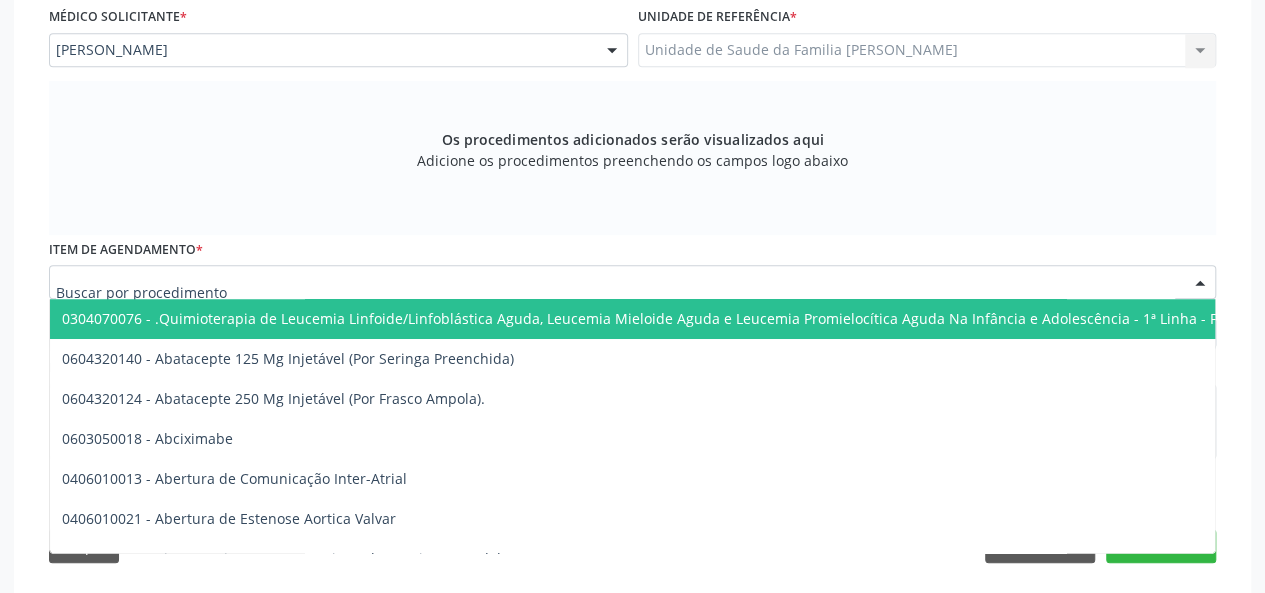 click at bounding box center [632, 282] 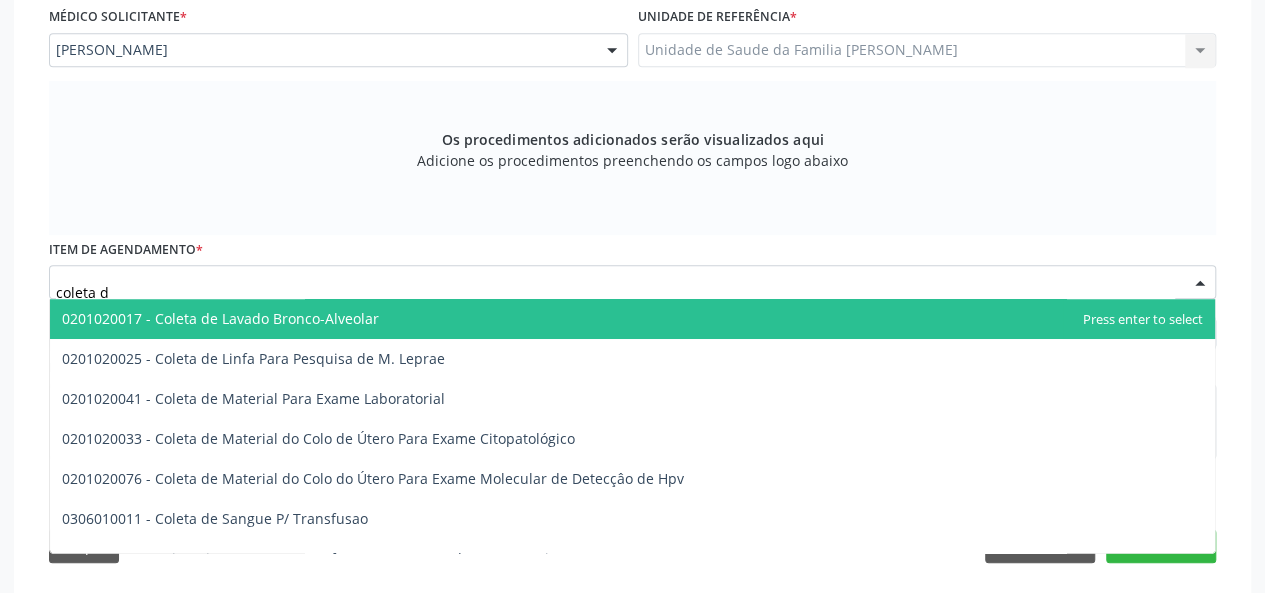type on "coleta de" 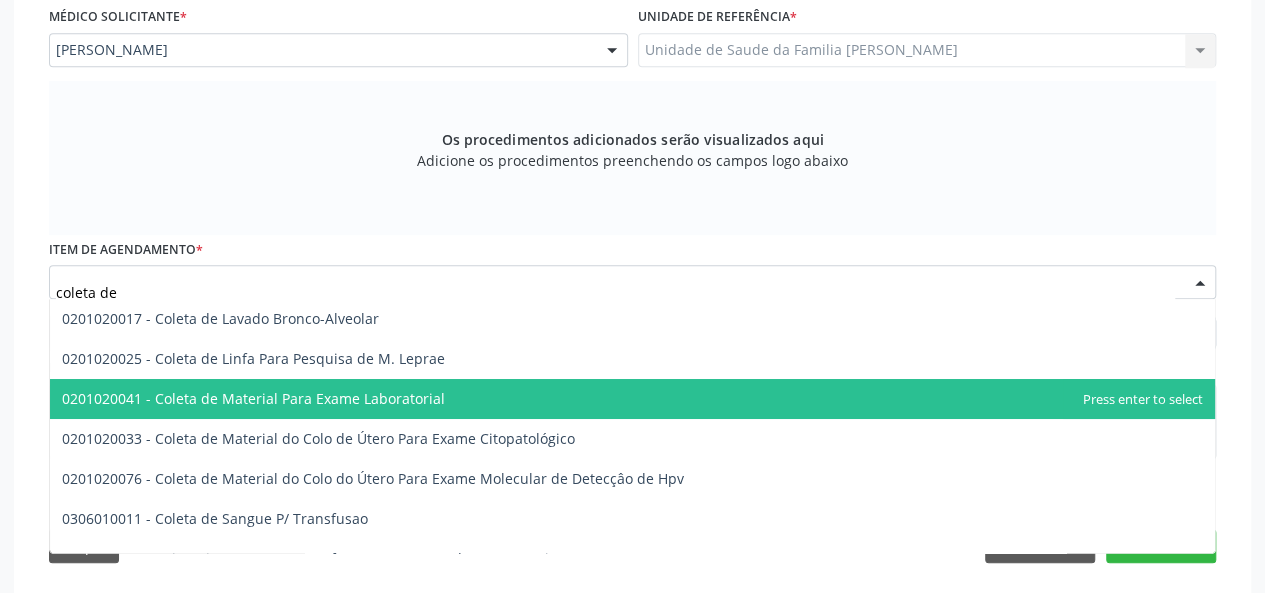 click on "0201020041 - Coleta de Material Para Exame Laboratorial" at bounding box center [253, 398] 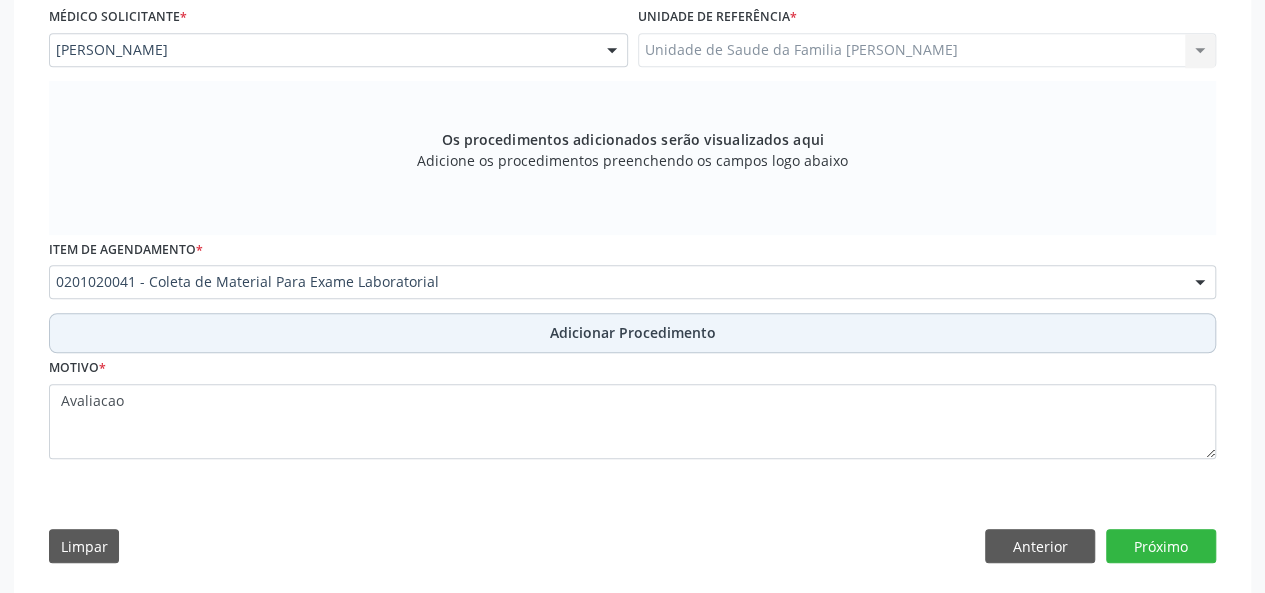 click on "Adicionar Procedimento" at bounding box center [633, 332] 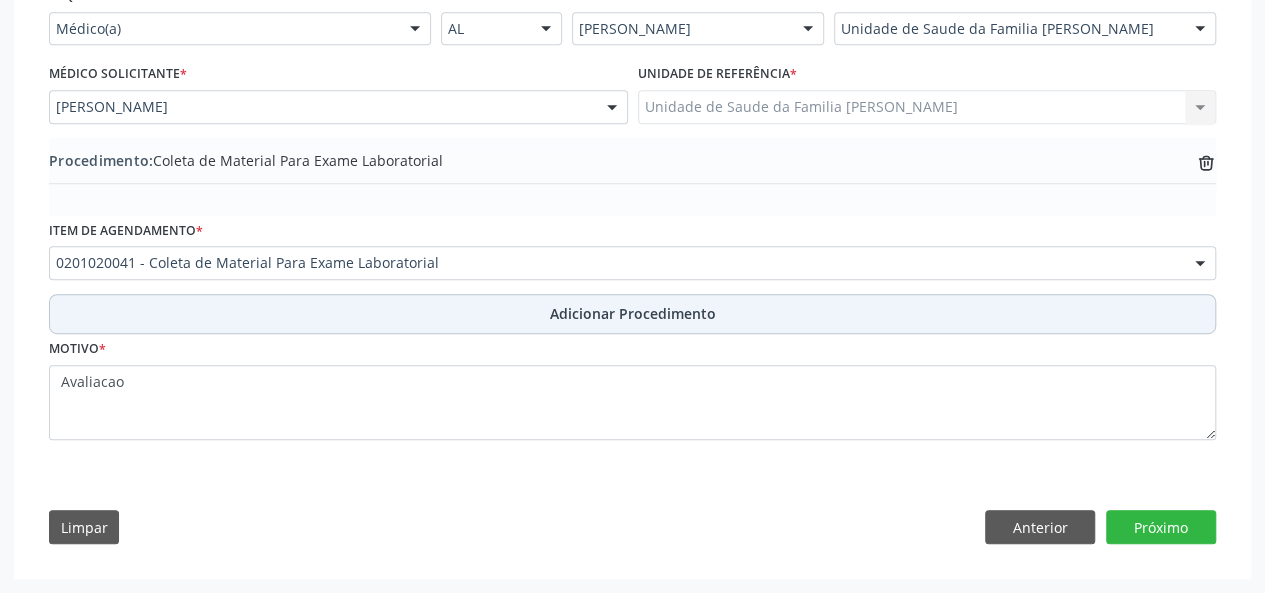 scroll, scrollTop: 484, scrollLeft: 0, axis: vertical 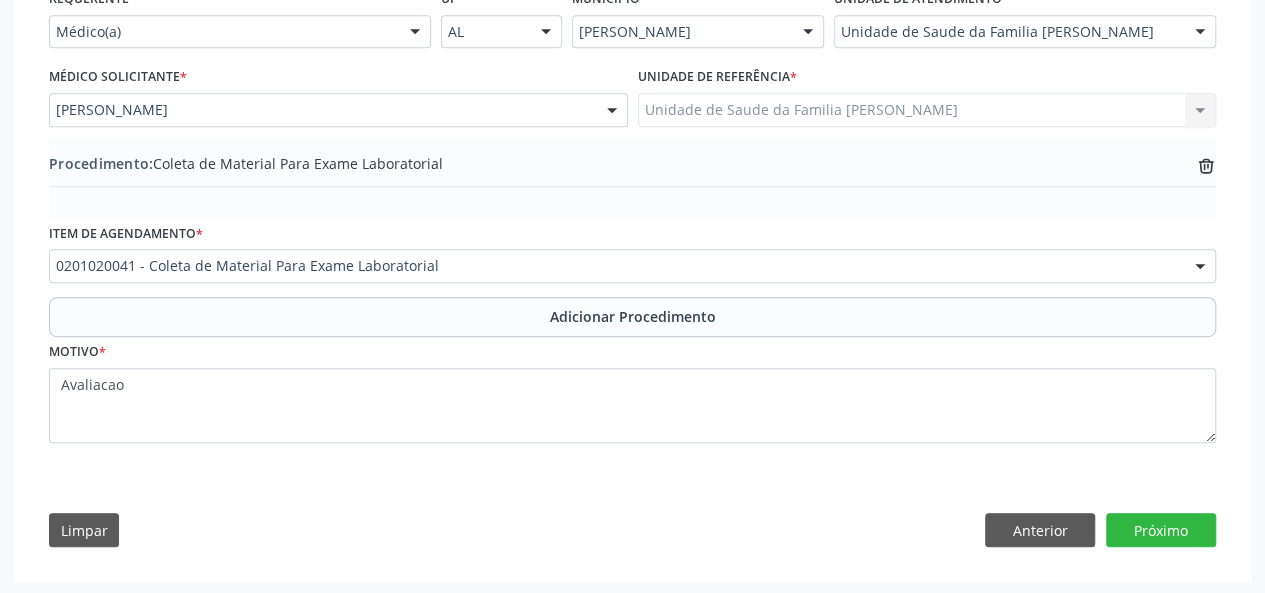 click on "Requerente
*
Médico(a)         Médico(a)   Enfermeiro(a)   Paciente
Nenhum resultado encontrado para: "   "
Não há nenhuma opção para ser exibida.
UF
*
AL         AL
Nenhum resultado encontrado para: "   "
Não há nenhuma opção para ser exibida.
Município
*
Marechal Deodoro         Marechal Deodoro
Nenhum resultado encontrado para: "   "
Não há nenhuma opção para ser exibida.
Unidade de atendimento
*
Unidade de Saude da Familia Frances         Aeronave Baron 58   Aeronave Cessna   Associacao Divina Misericordia   Caps Maria Celia de Araujo Sarmento   Central Municipal de Rede de Frio de Marechal Deodoro   Central de Abastecimento Farmaceutico Caf   Centro Municipal de Especialidade Odontologica   Centro de Parto Normal Imaculada Conceicao   Centro de Saude Professor Estacio de Lima                   Labmar" at bounding box center [632, 272] 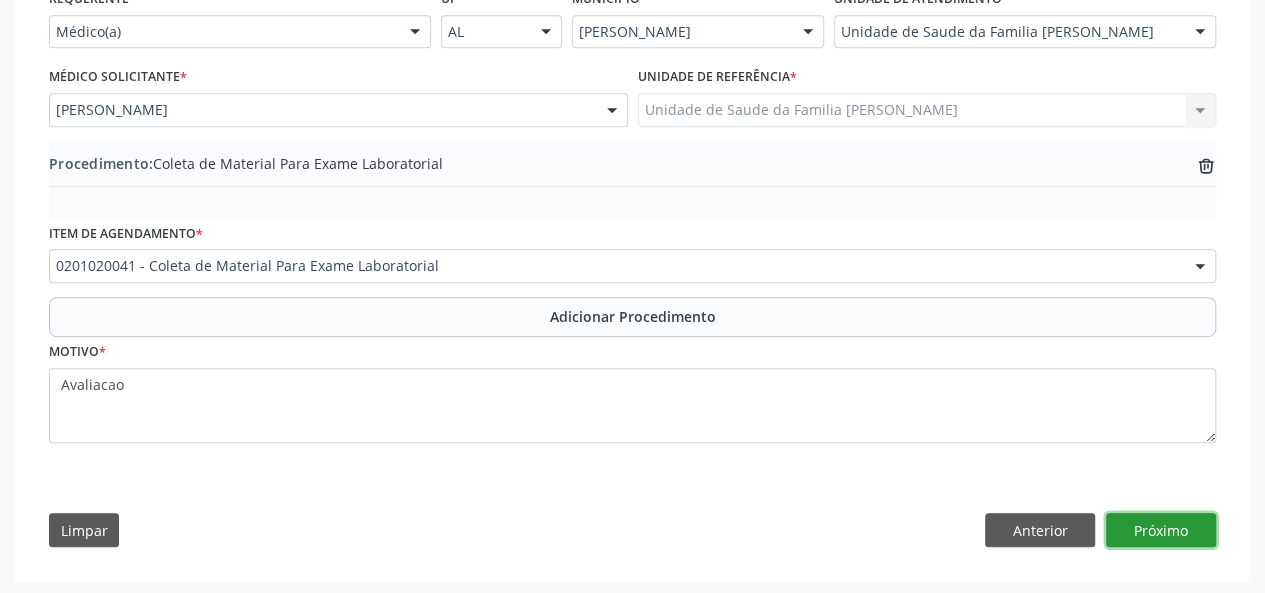 click on "Próximo" at bounding box center [1161, 530] 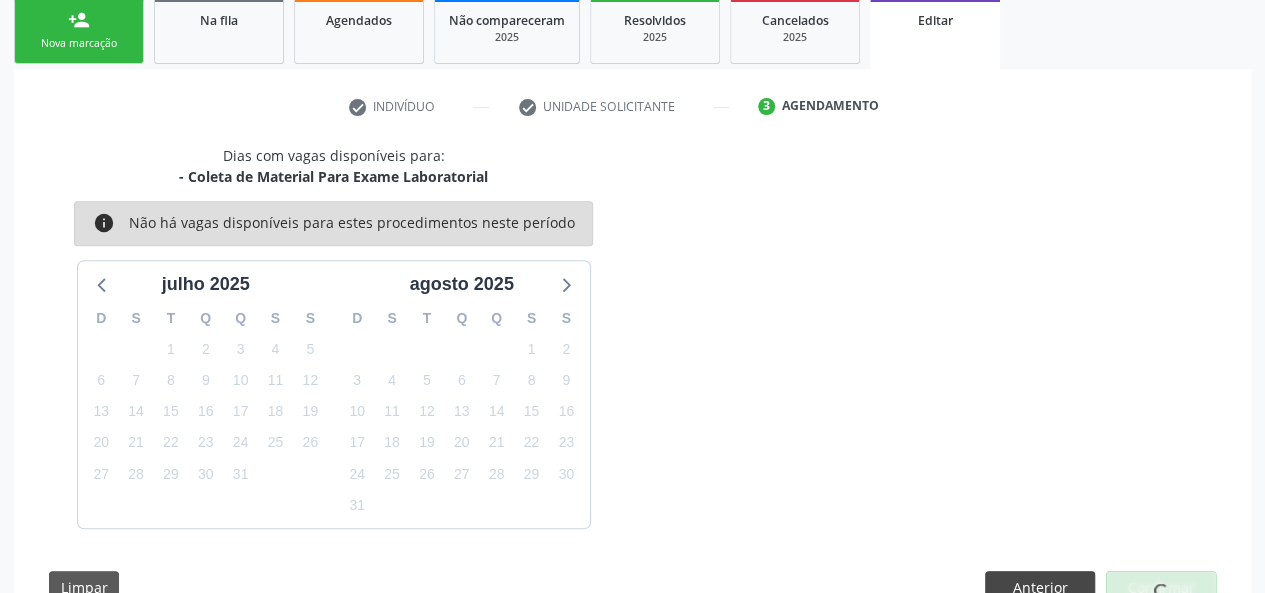 scroll, scrollTop: 388, scrollLeft: 0, axis: vertical 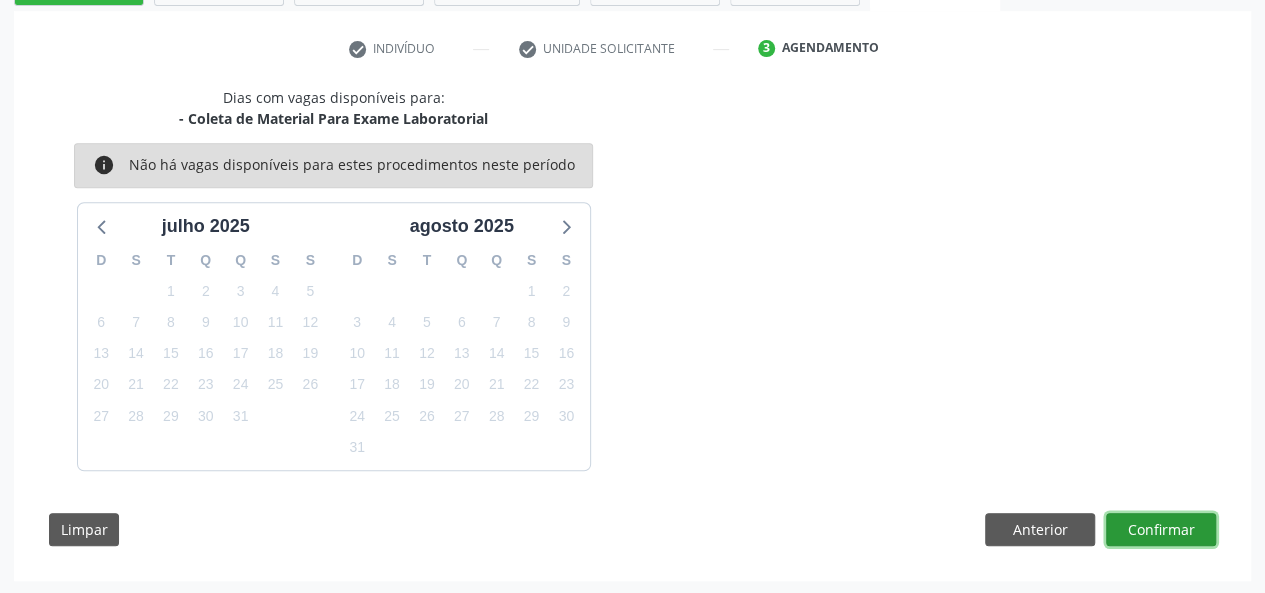 click on "Confirmar" at bounding box center [1161, 530] 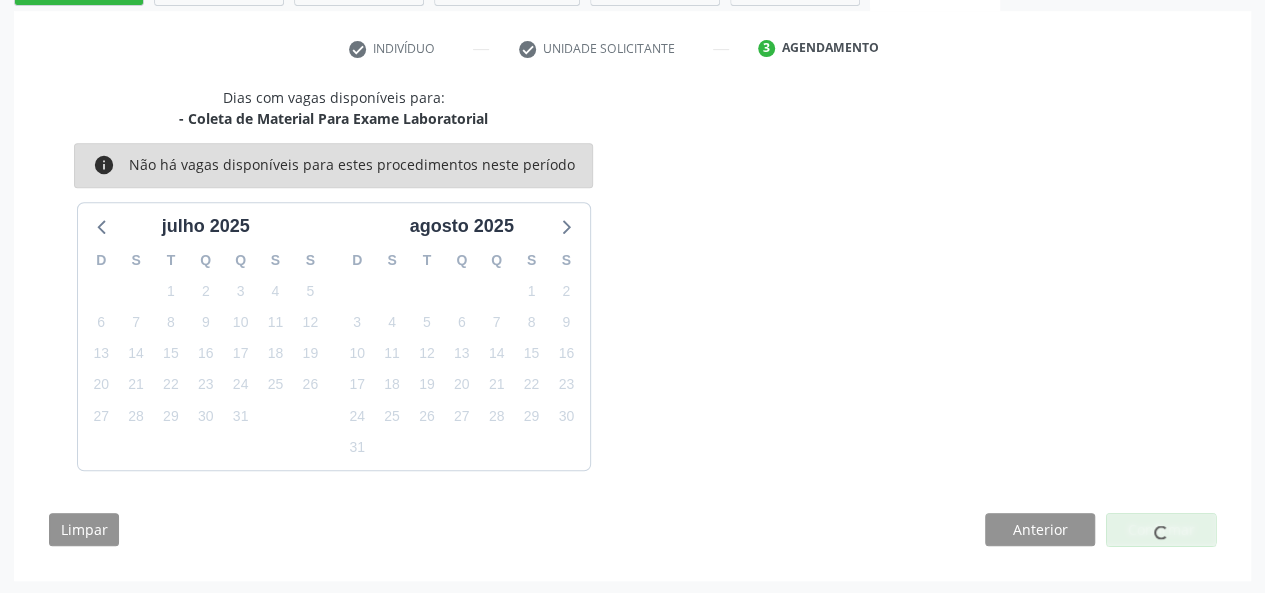scroll, scrollTop: 0, scrollLeft: 0, axis: both 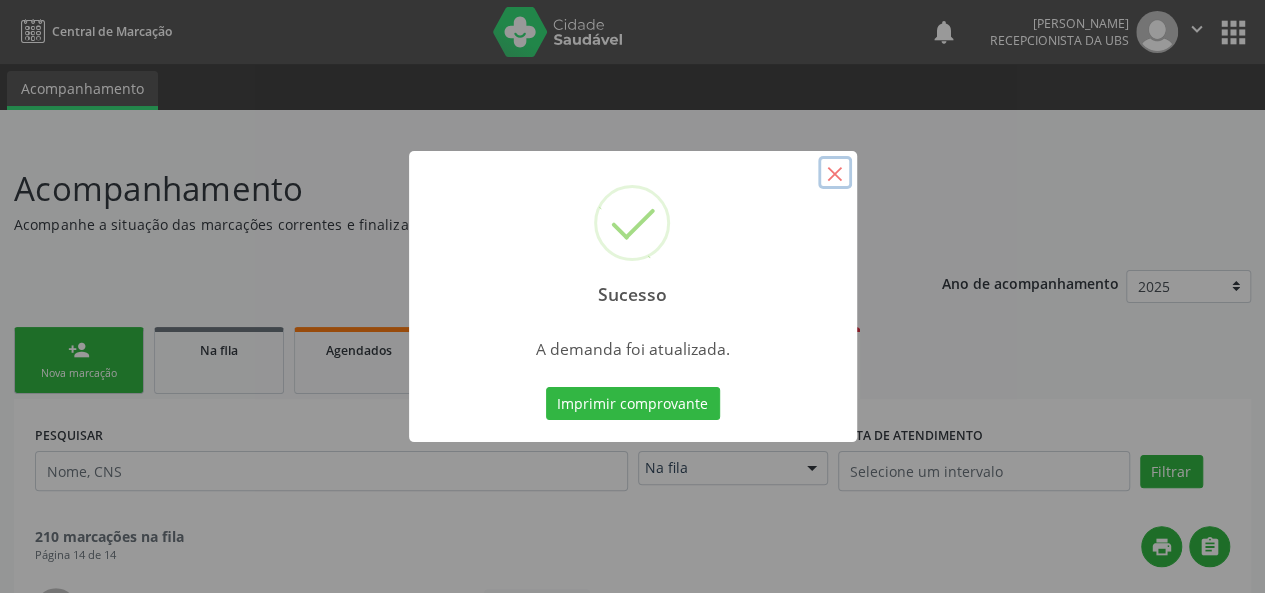 click on "×" at bounding box center [835, 173] 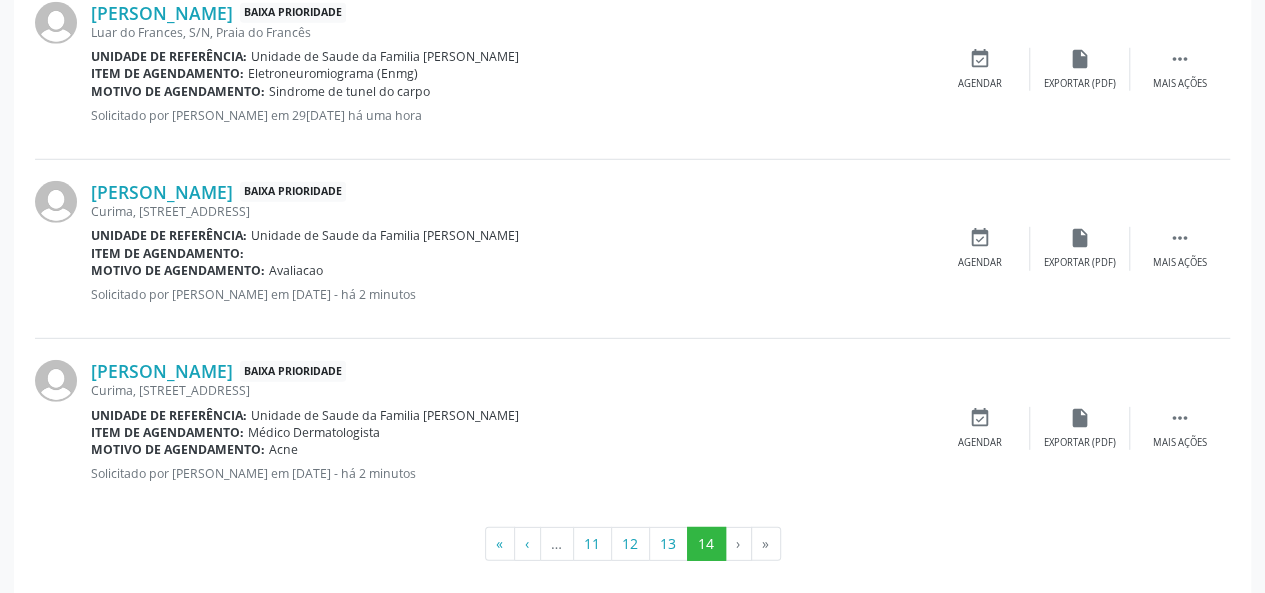 scroll, scrollTop: 2764, scrollLeft: 0, axis: vertical 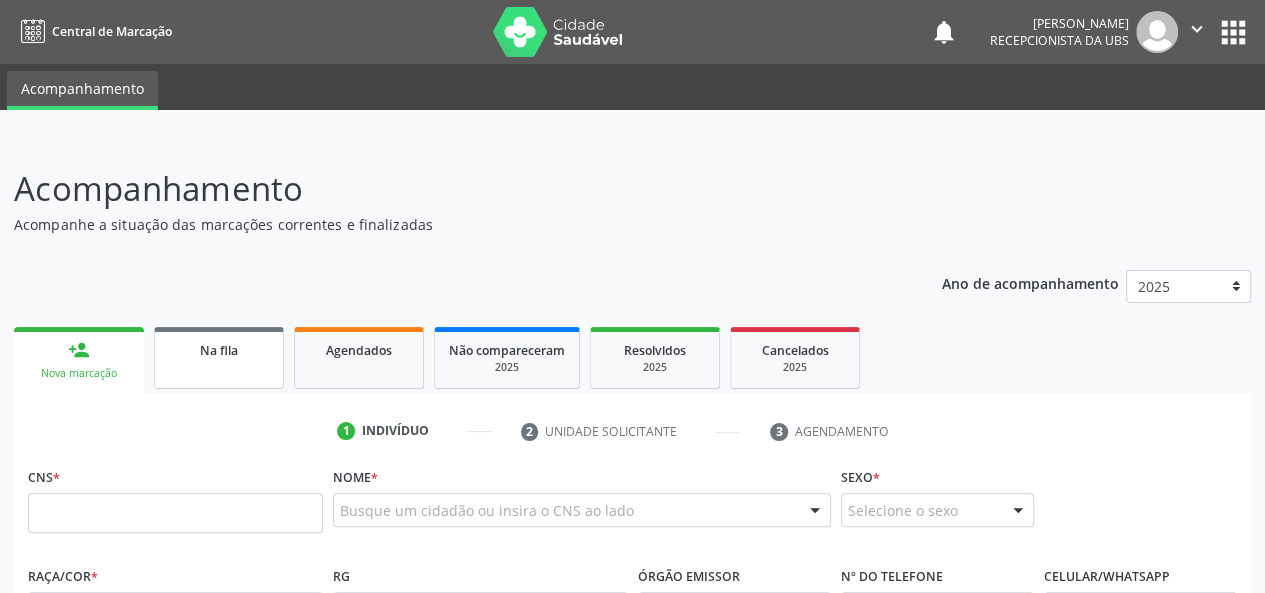 click on "Na fila" at bounding box center [219, 349] 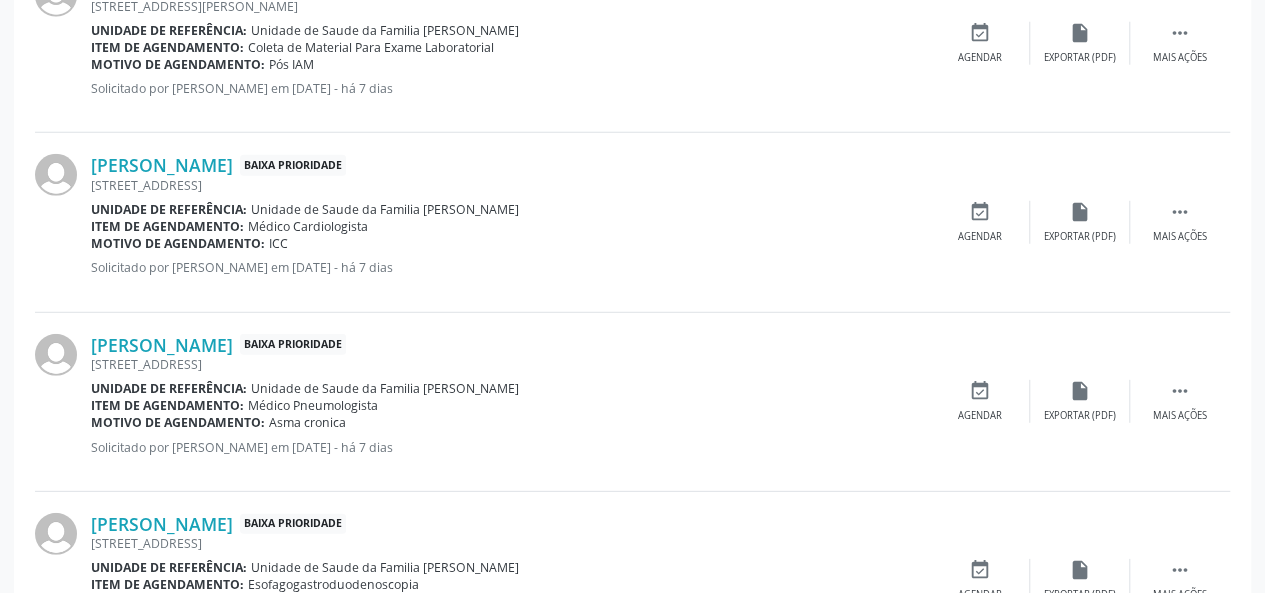 scroll, scrollTop: 2829, scrollLeft: 0, axis: vertical 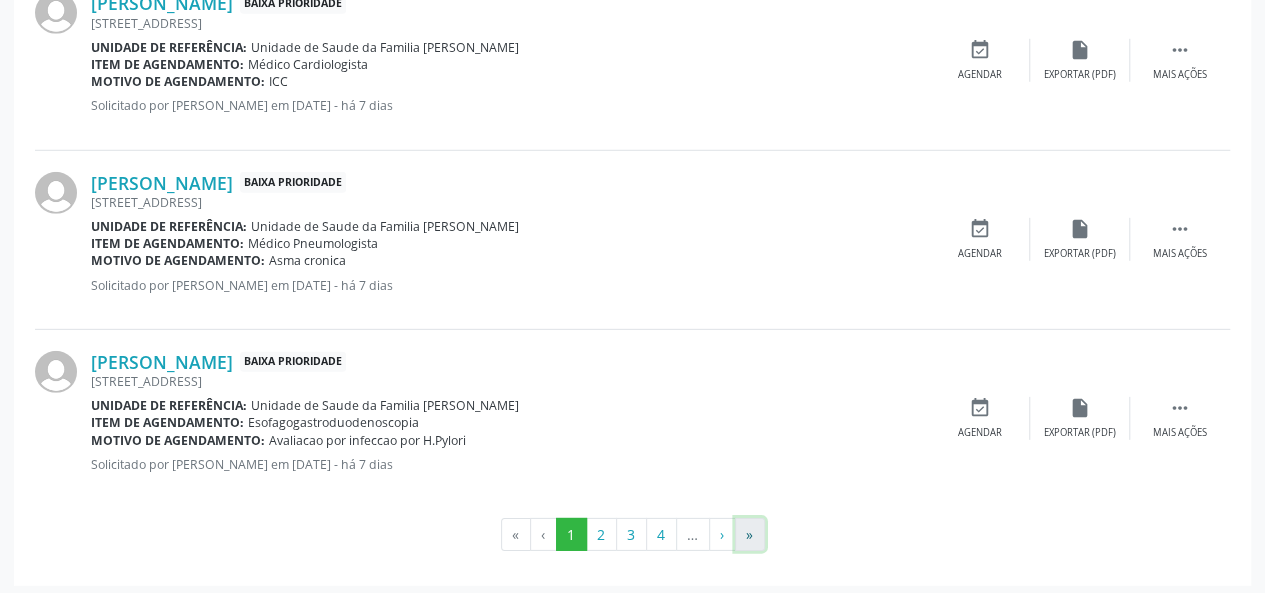 click on "»" at bounding box center [750, 535] 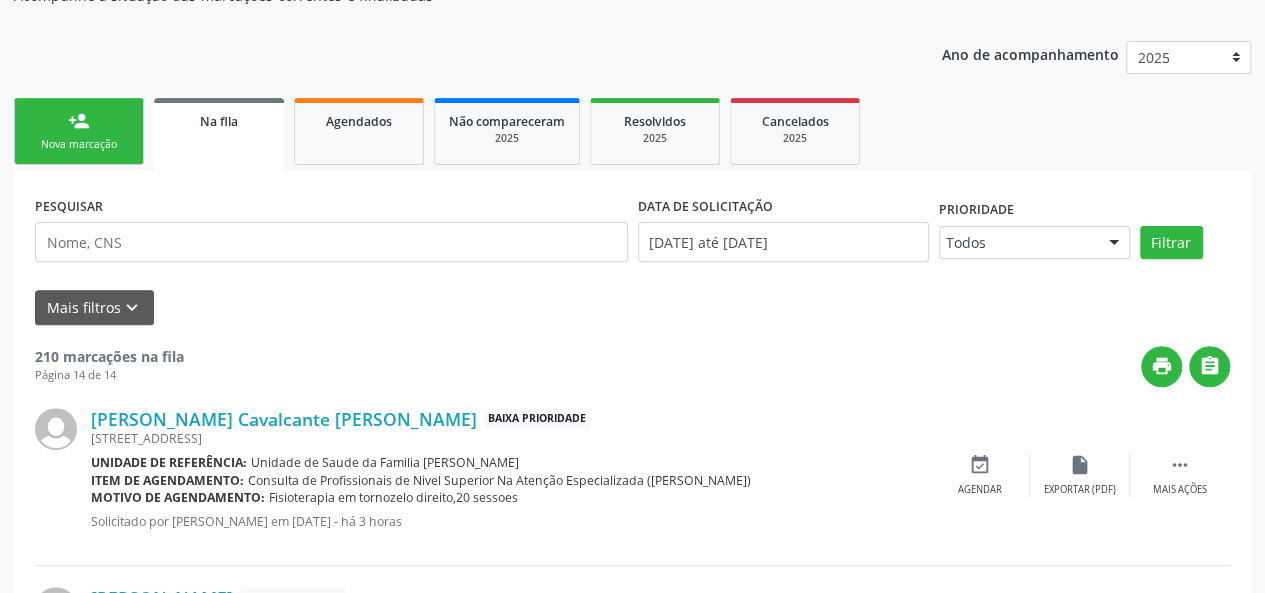 scroll, scrollTop: 0, scrollLeft: 0, axis: both 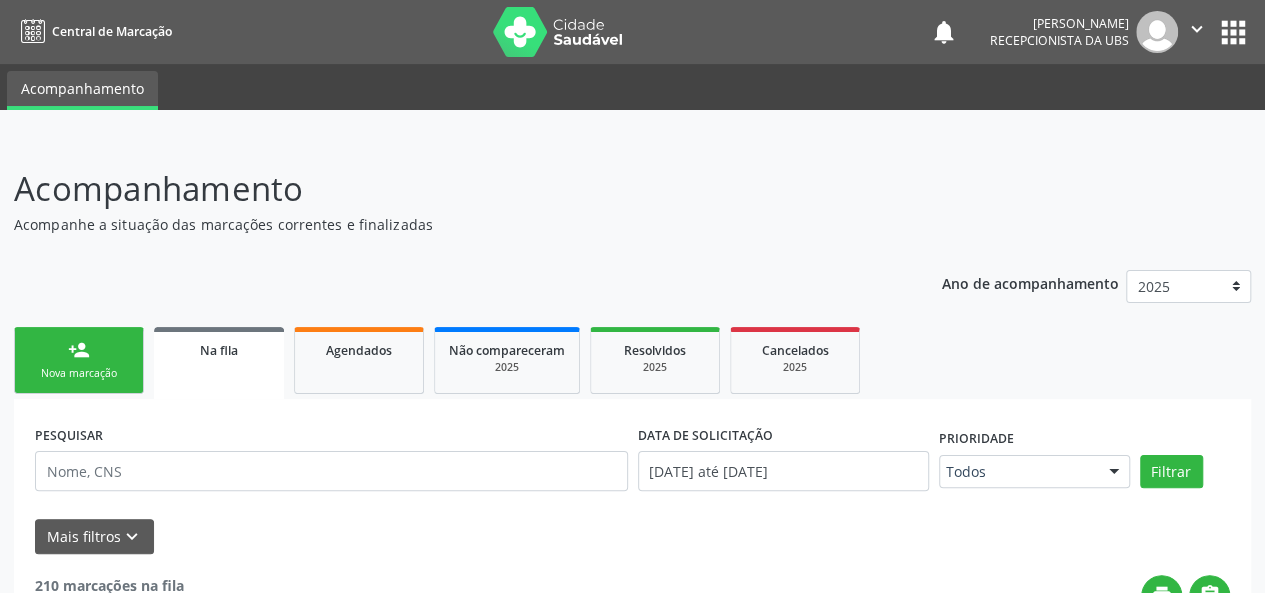 click on "person_add
Nova marcação" at bounding box center (79, 360) 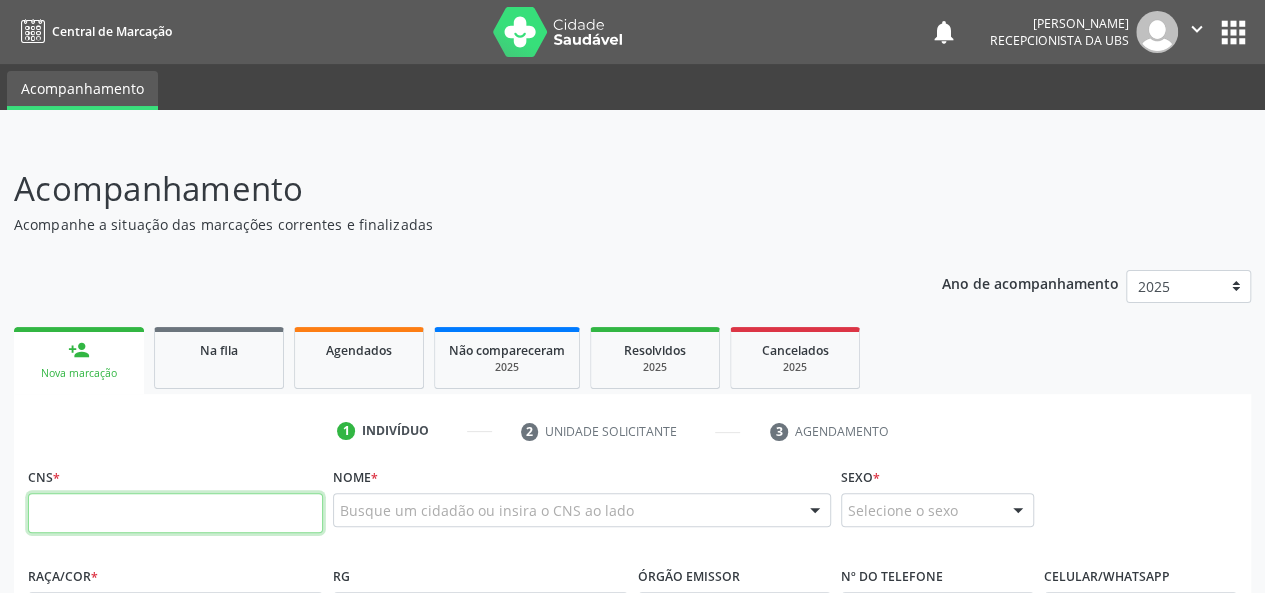 paste on "703 4022 4863 0714" 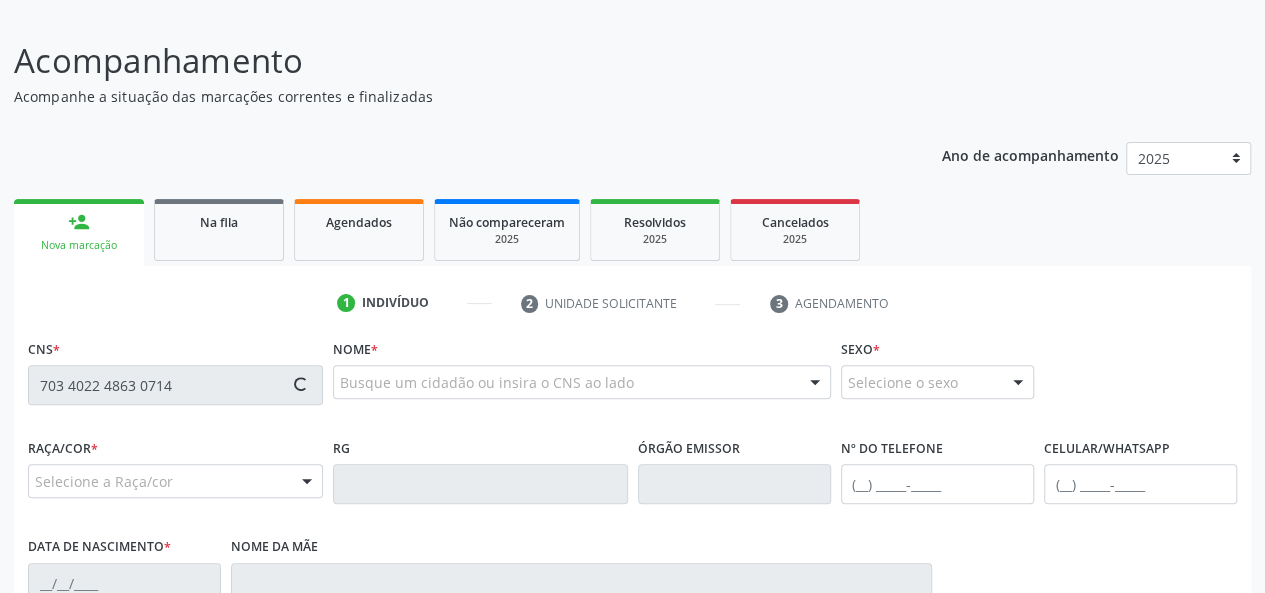 scroll, scrollTop: 300, scrollLeft: 0, axis: vertical 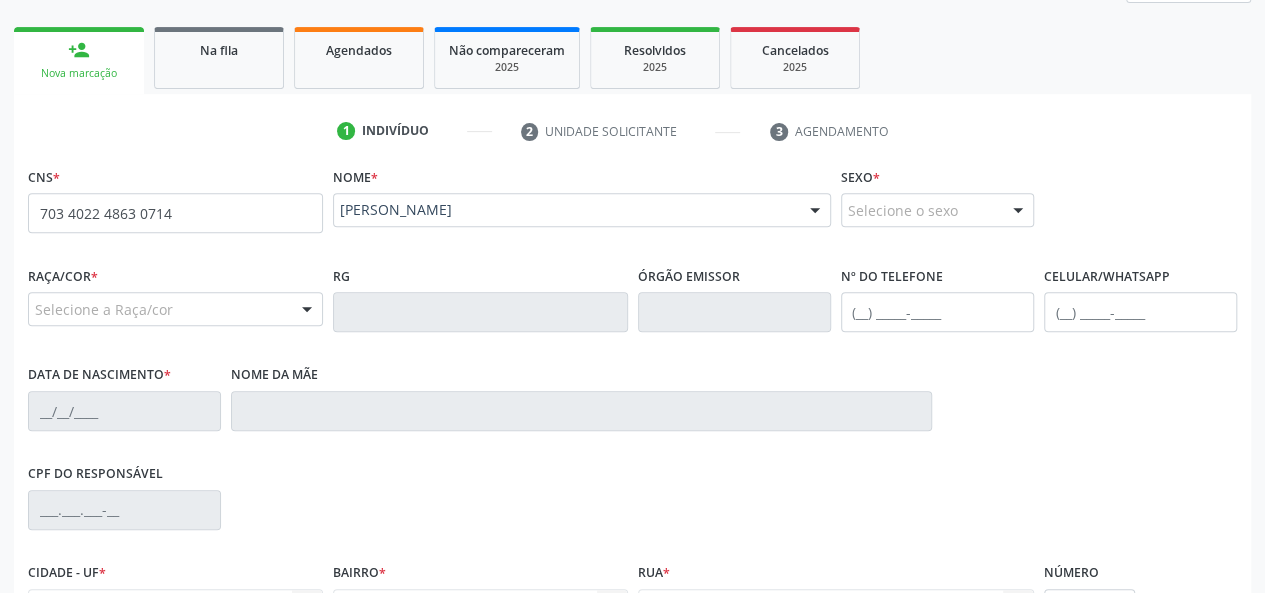 type on "703 4022 4863 0714" 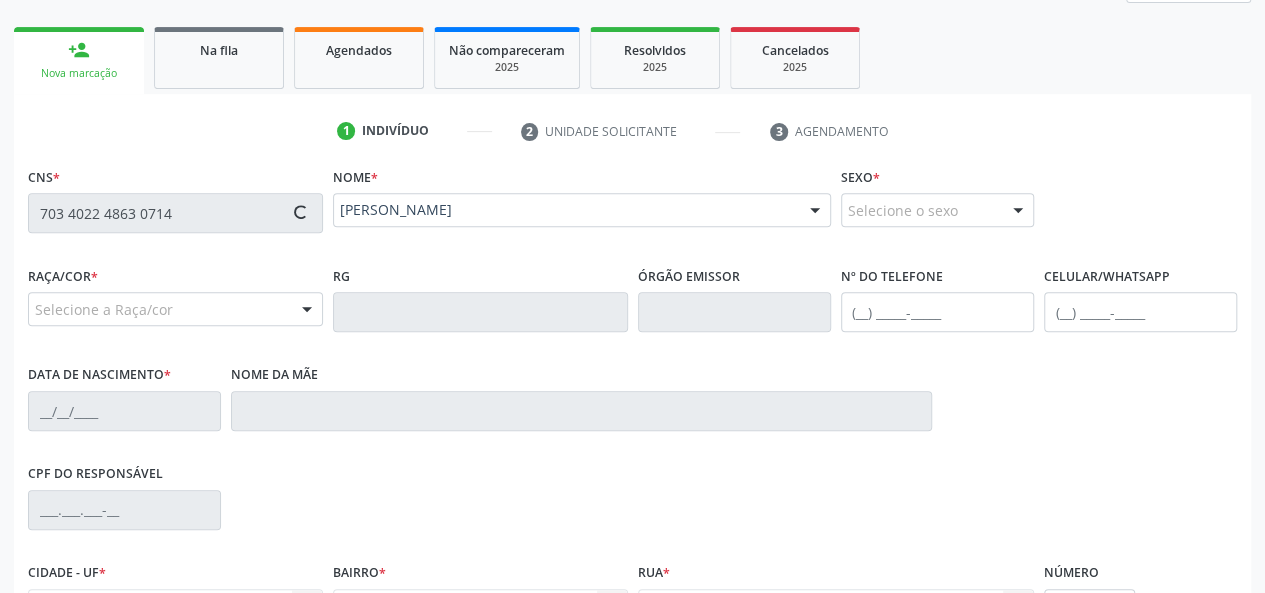 type on "(82) 3528-1160" 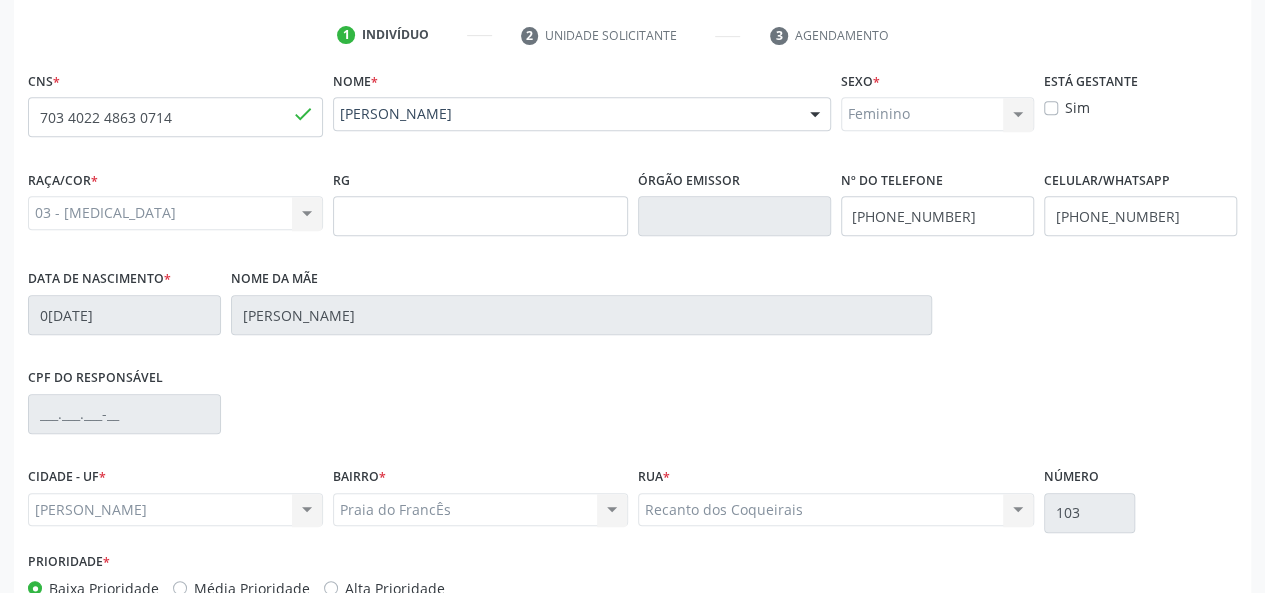 scroll, scrollTop: 518, scrollLeft: 0, axis: vertical 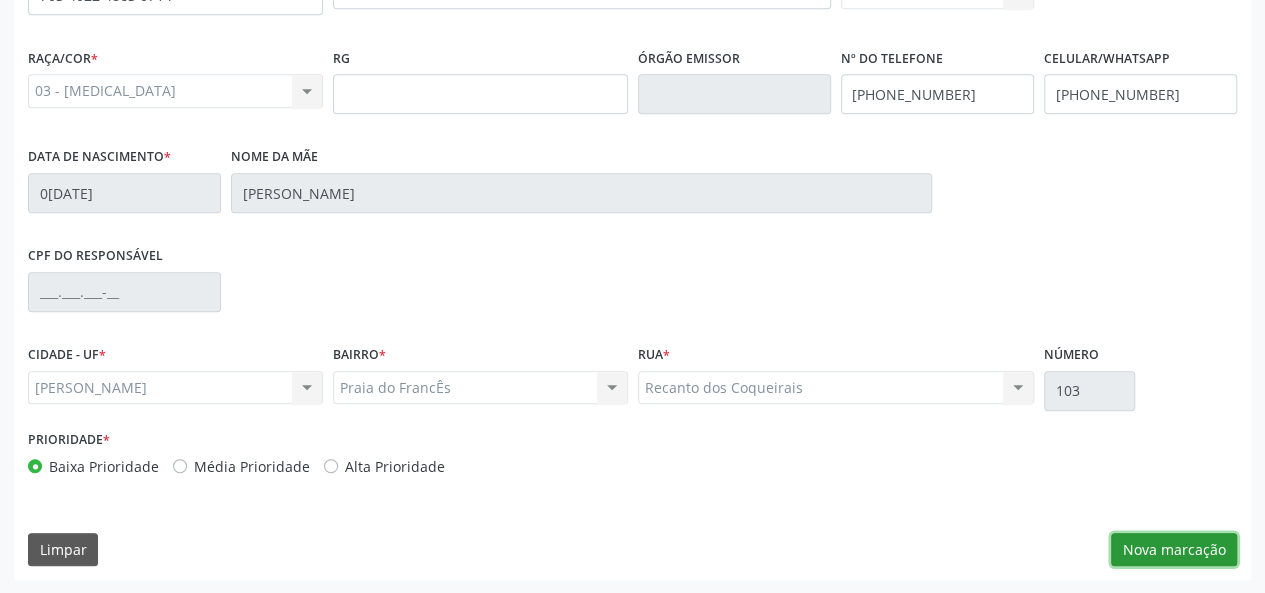 click on "Nova marcação" at bounding box center (1174, 550) 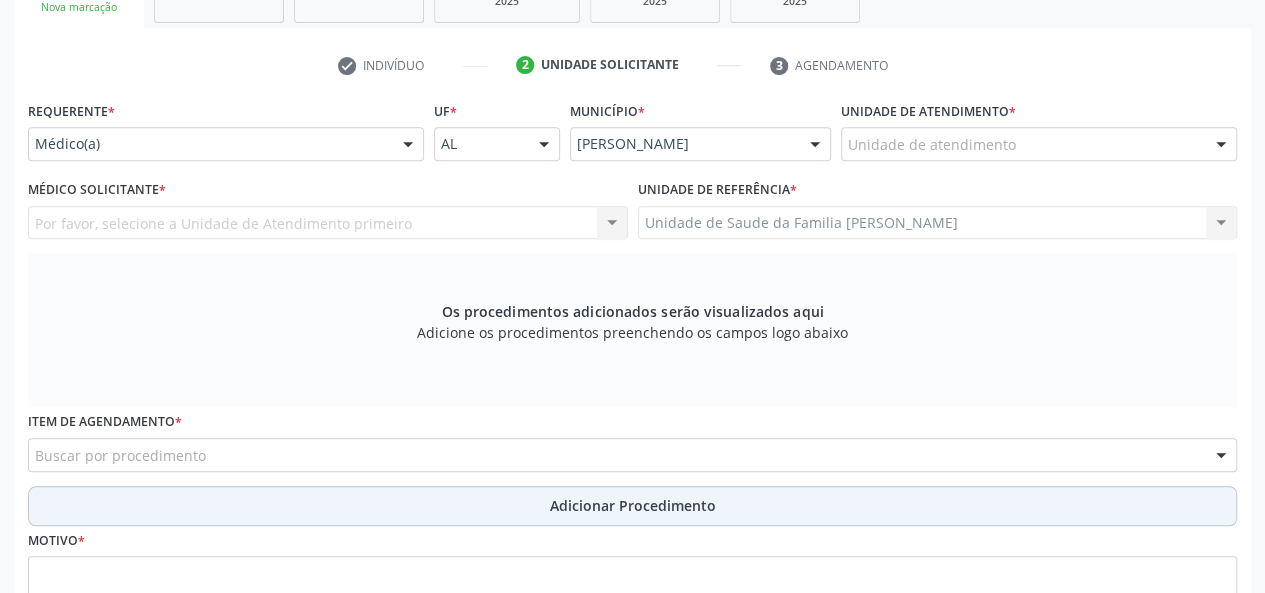 scroll, scrollTop: 118, scrollLeft: 0, axis: vertical 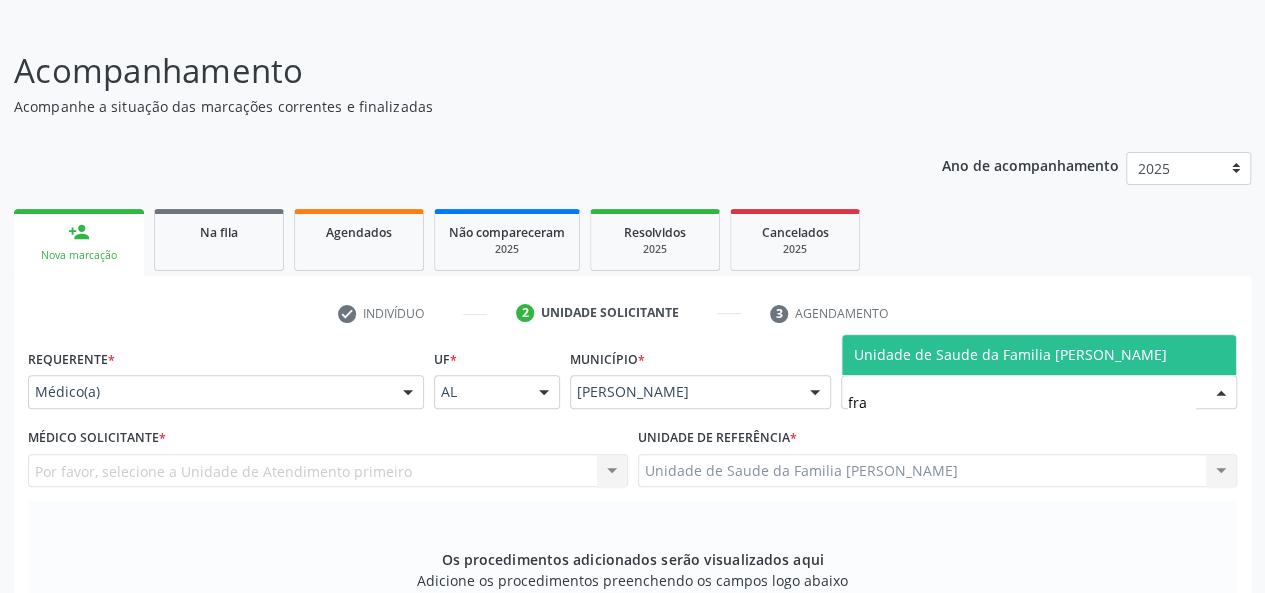 type on "fra" 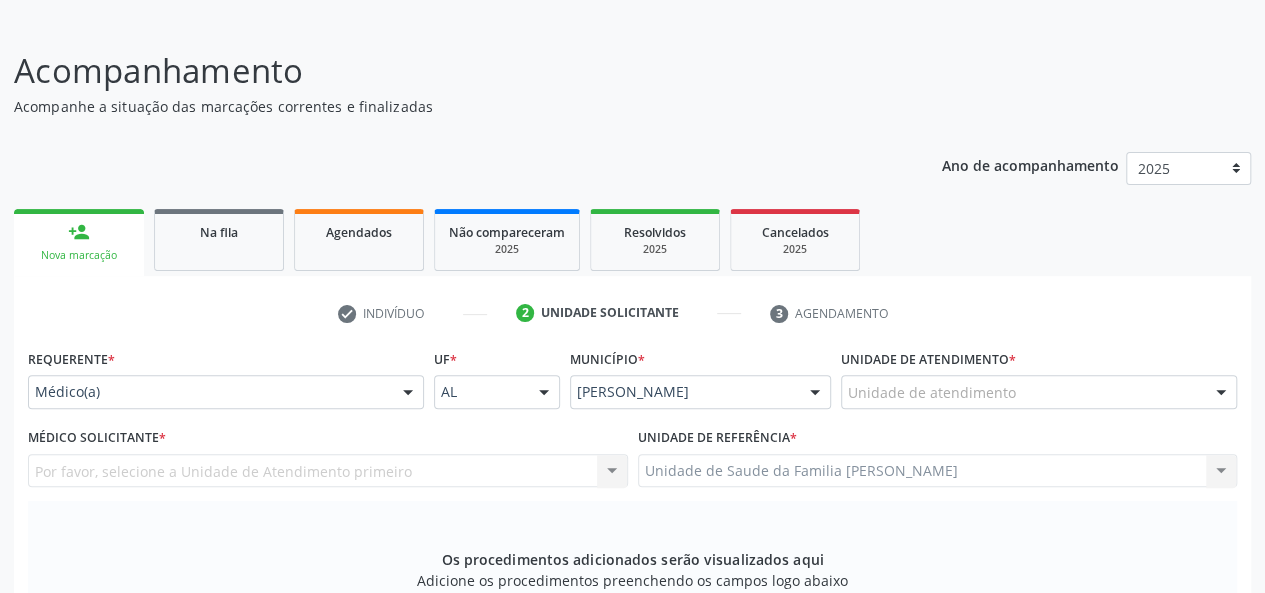 click on "check
Indivíduo
2
Unidade solicitante
3
Agendamento
CNS
*
703 4022 4863 0714       done
Nome
*
QuitÉria Pereira da Silva Caju
QuitÉria Pereira da Silva Caju
CNS:
703 4022 4863 0714
CPF:    --   Nascimento:
06/10/1952
Nenhum resultado encontrado para: "   "
Digite o nome ou CNS para buscar um indivíduo
Sexo
*
Feminino         Masculino   Feminino
Nenhum resultado encontrado para: "   "
Não há nenhuma opção para ser exibida.
Está gestante
Sim
Raça/cor
*
03 - Parda         01 - Branca   02 - Preta   04 - Amarela   03 - Parda   05 - Indígena
Nenhum resultado encontrado para: "   "
Não há nenhuma opção para ser exibida." at bounding box center (632, 647) 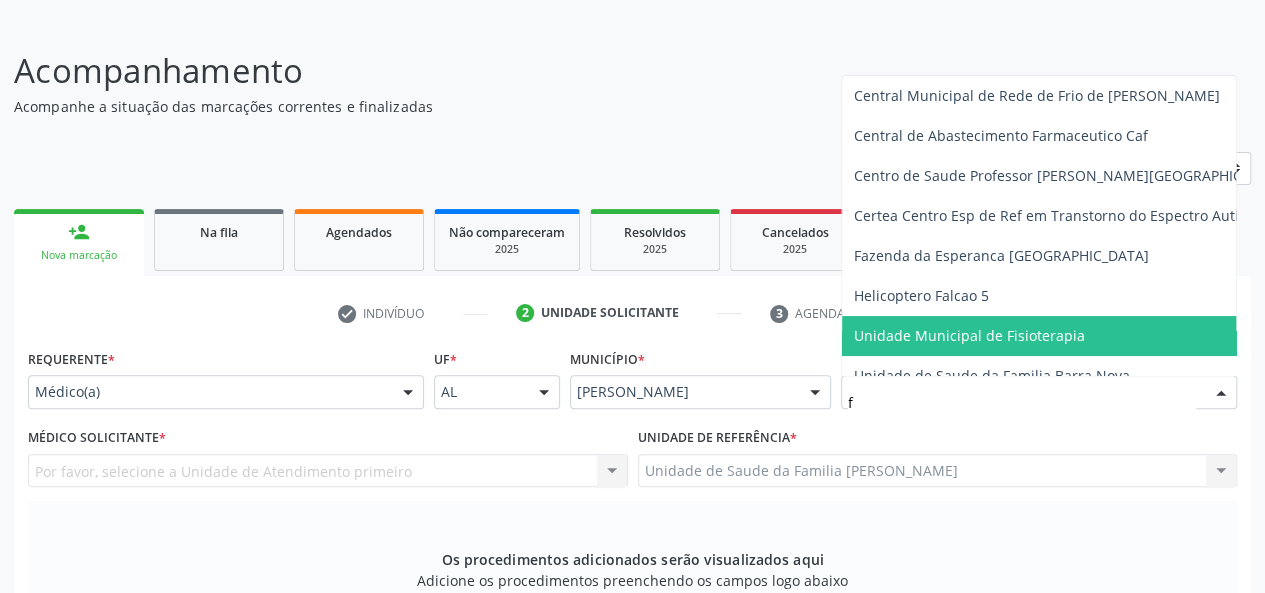 type on "fr" 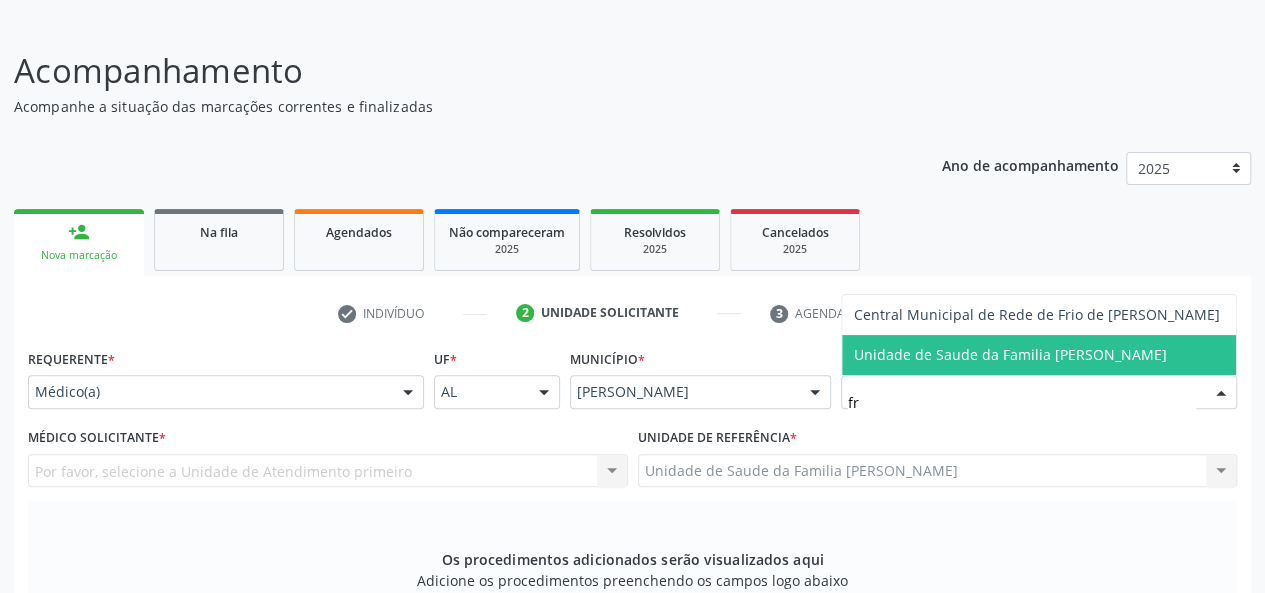 click on "Unidade de Saude da Familia [PERSON_NAME]" at bounding box center [1010, 354] 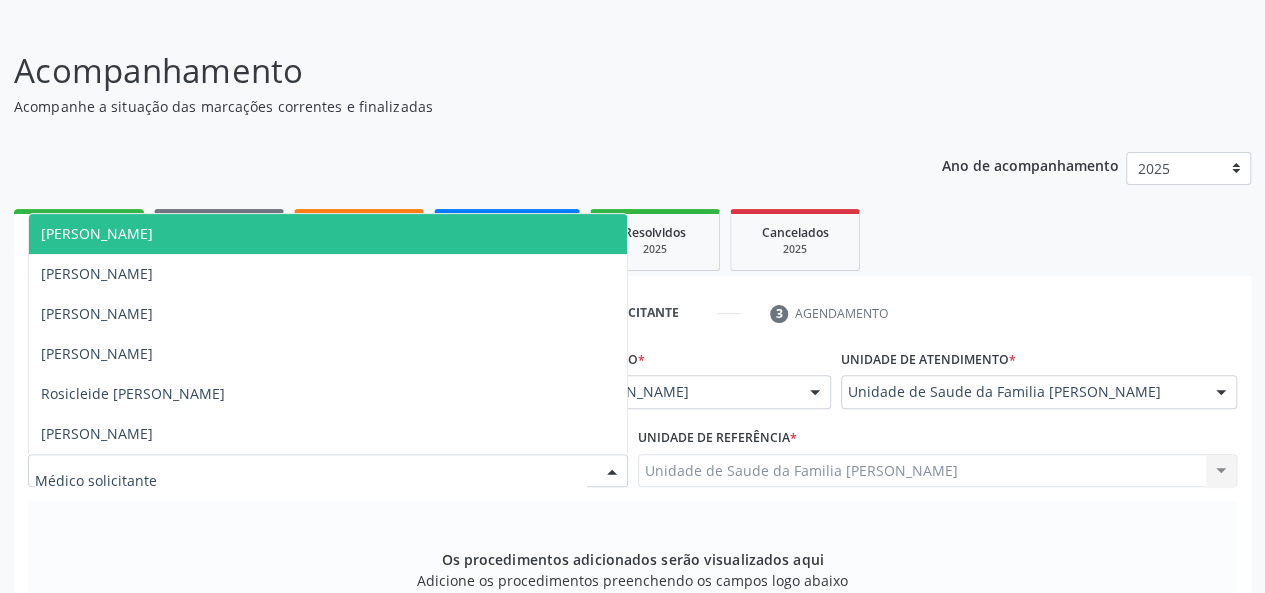 click at bounding box center [328, 471] 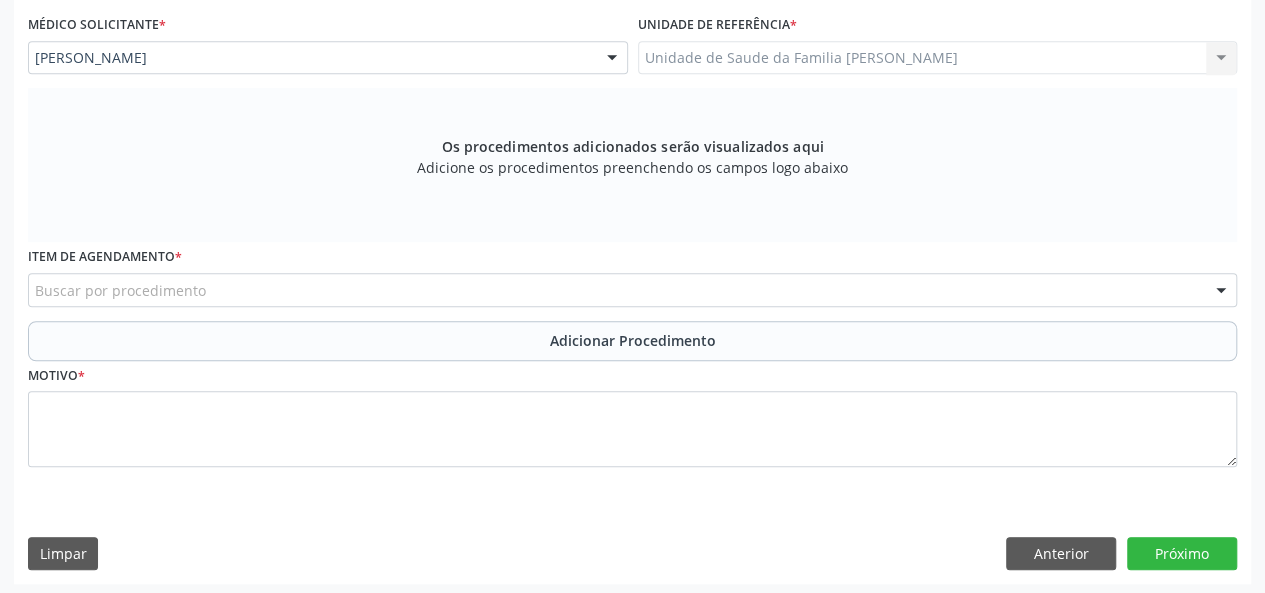 scroll, scrollTop: 534, scrollLeft: 0, axis: vertical 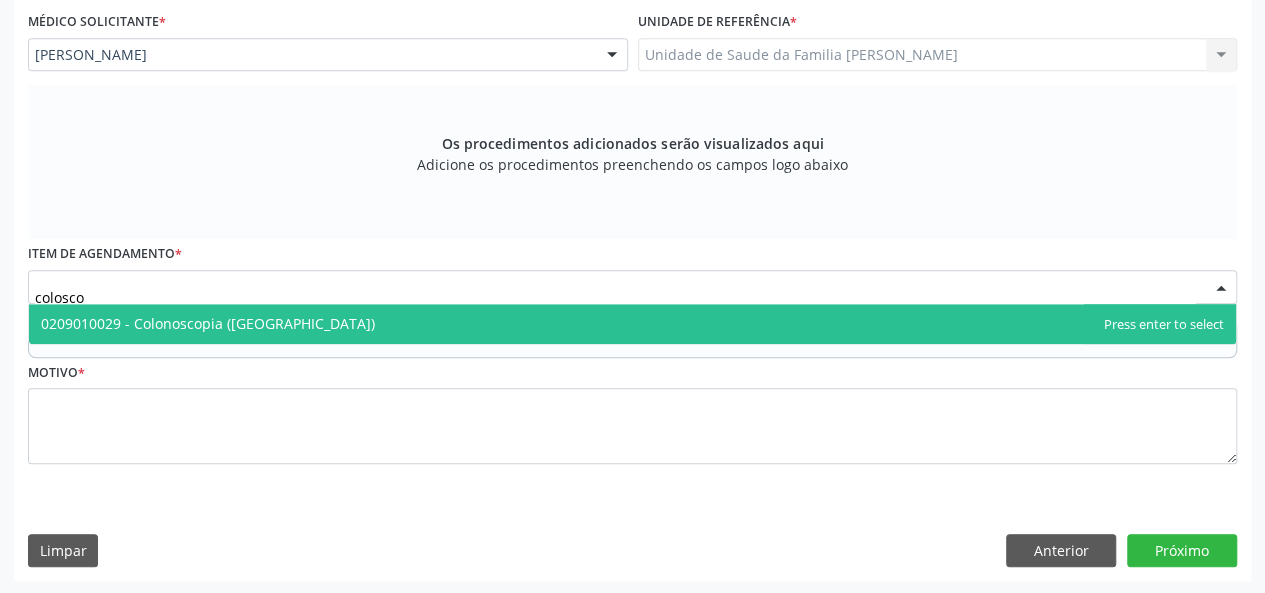 type on "coloscop" 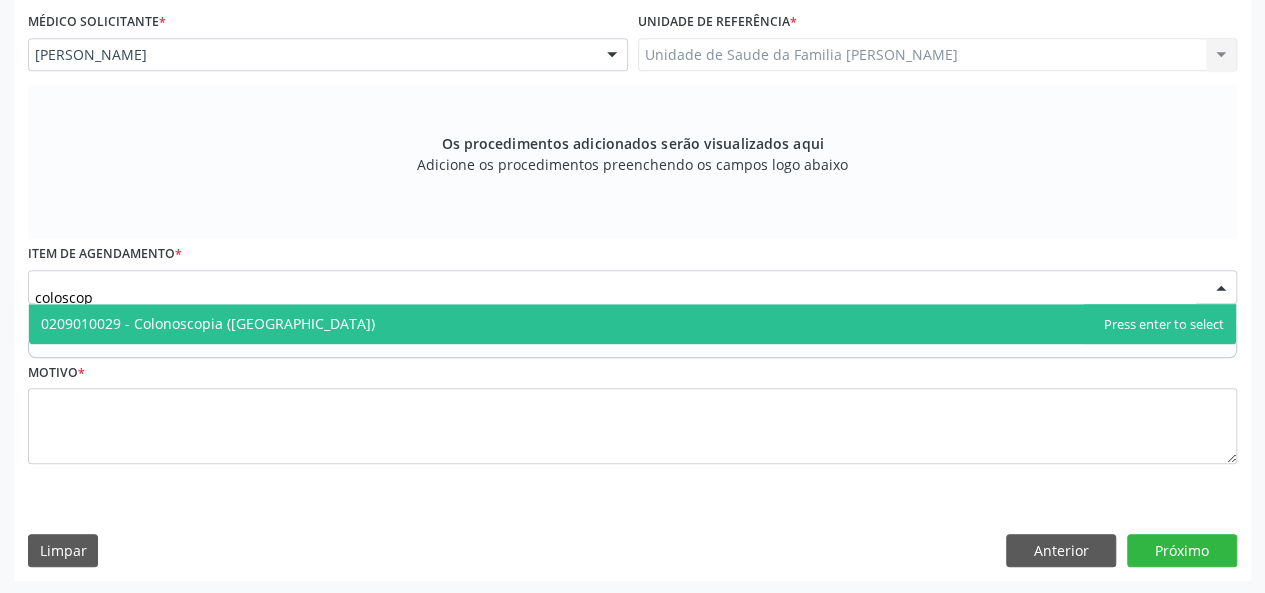 click on "0209010029 - Colonoscopia ([GEOGRAPHIC_DATA])" at bounding box center (632, 324) 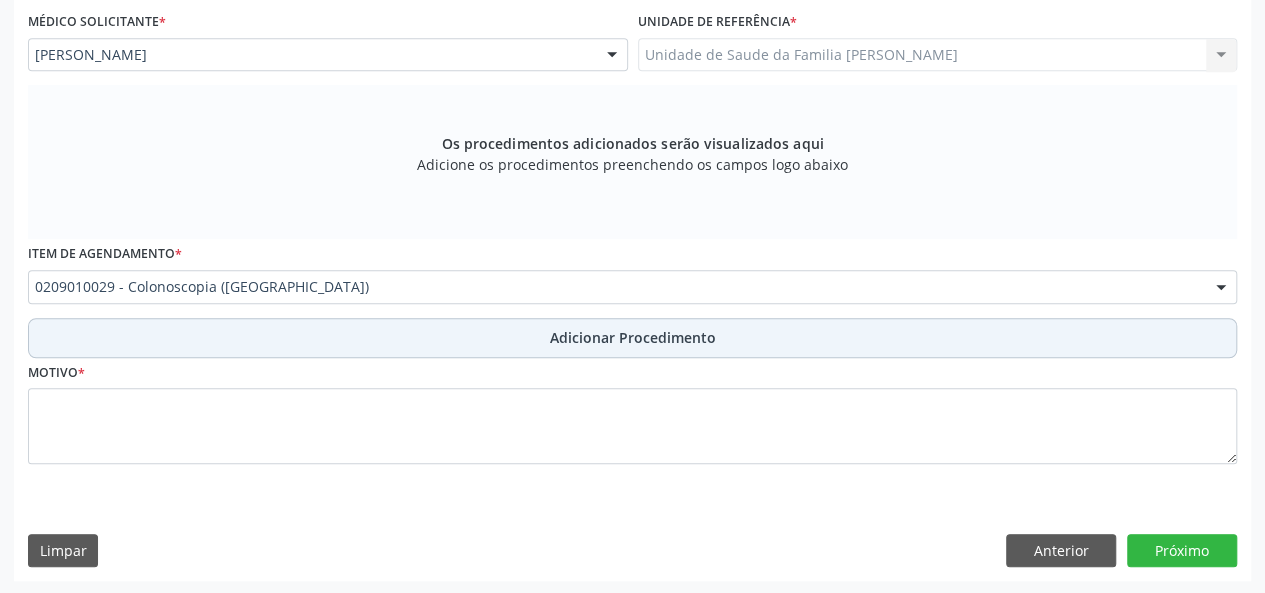 click on "Adicionar Procedimento" at bounding box center (633, 337) 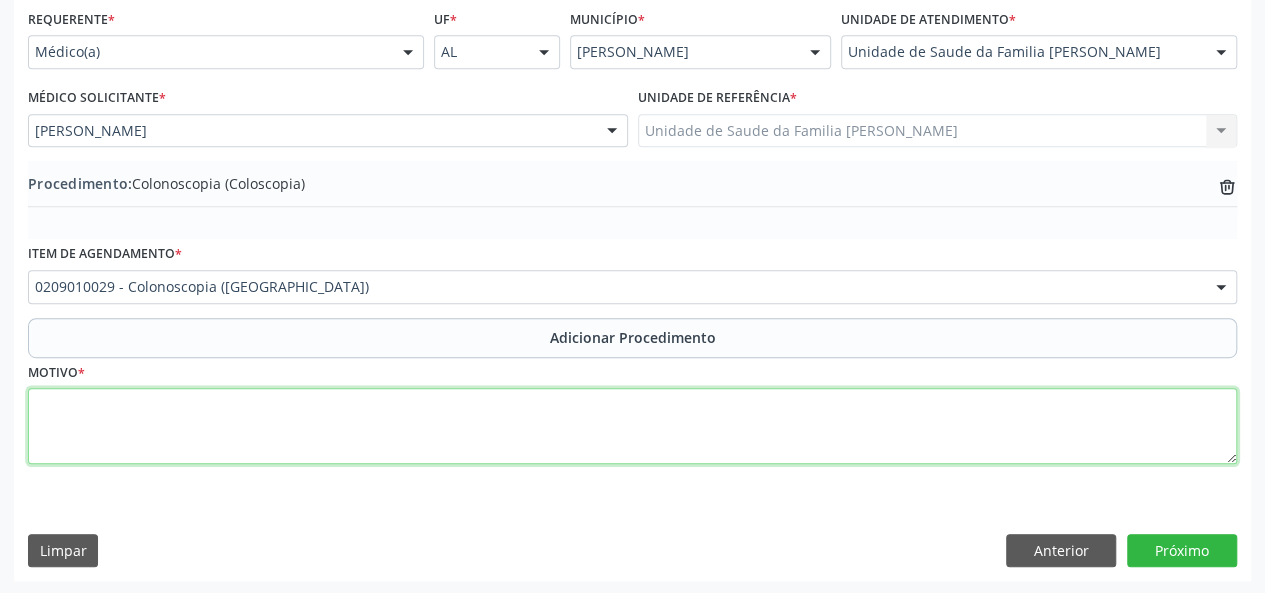 click at bounding box center (632, 426) 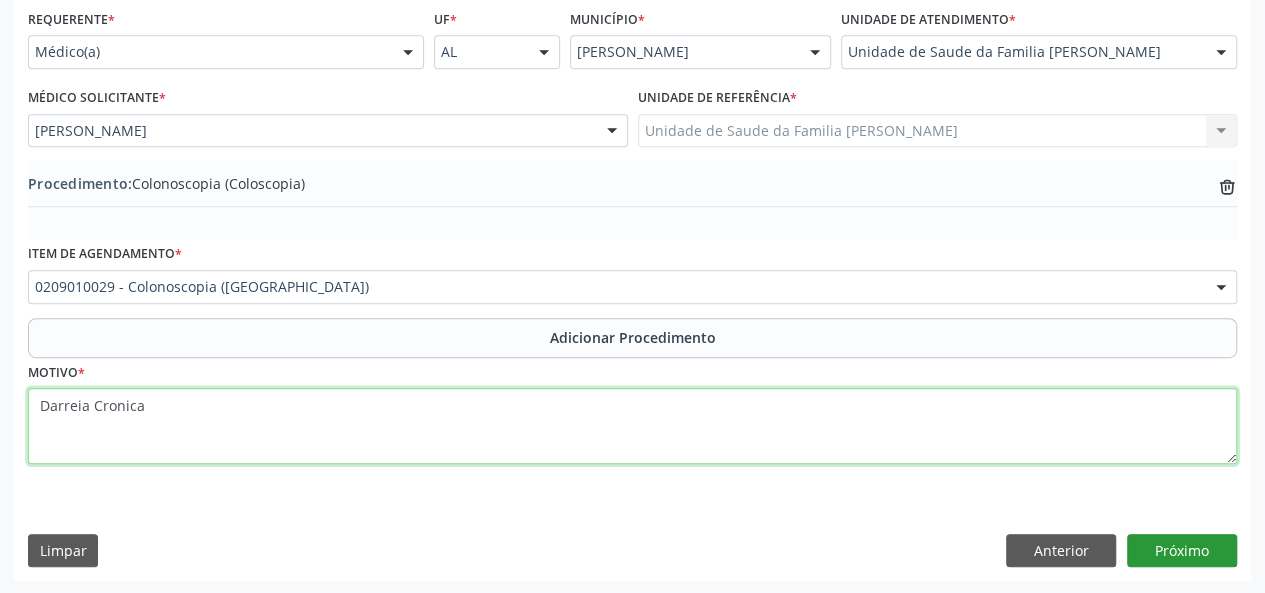 type on "Darreia Cronica" 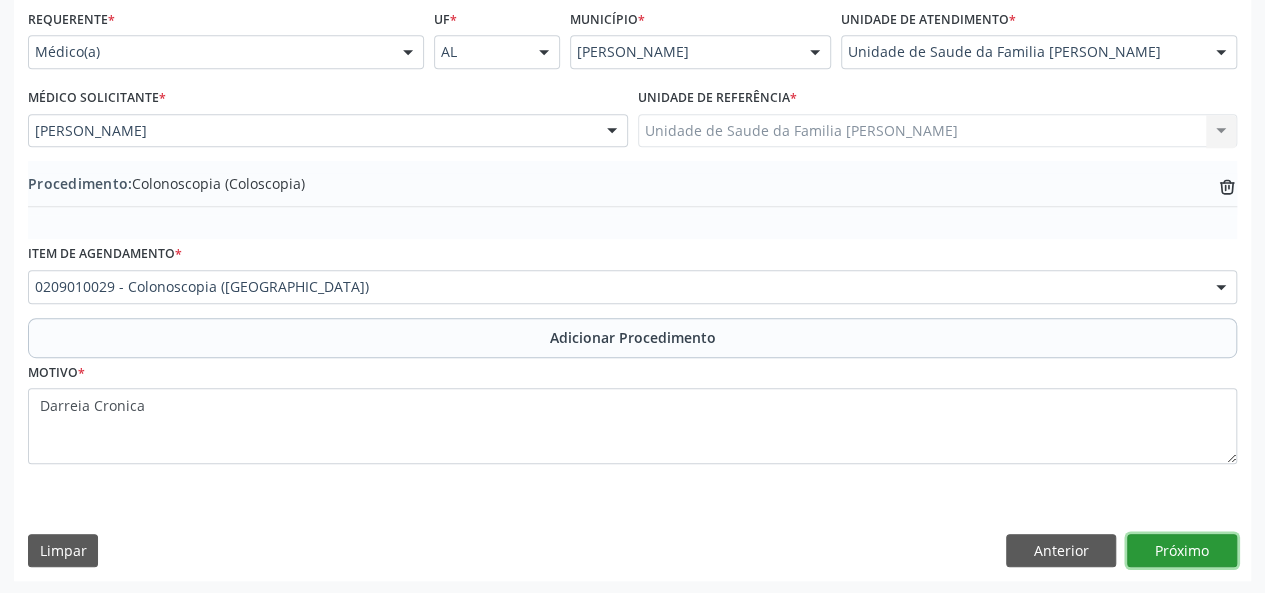 click on "Próximo" at bounding box center (1182, 551) 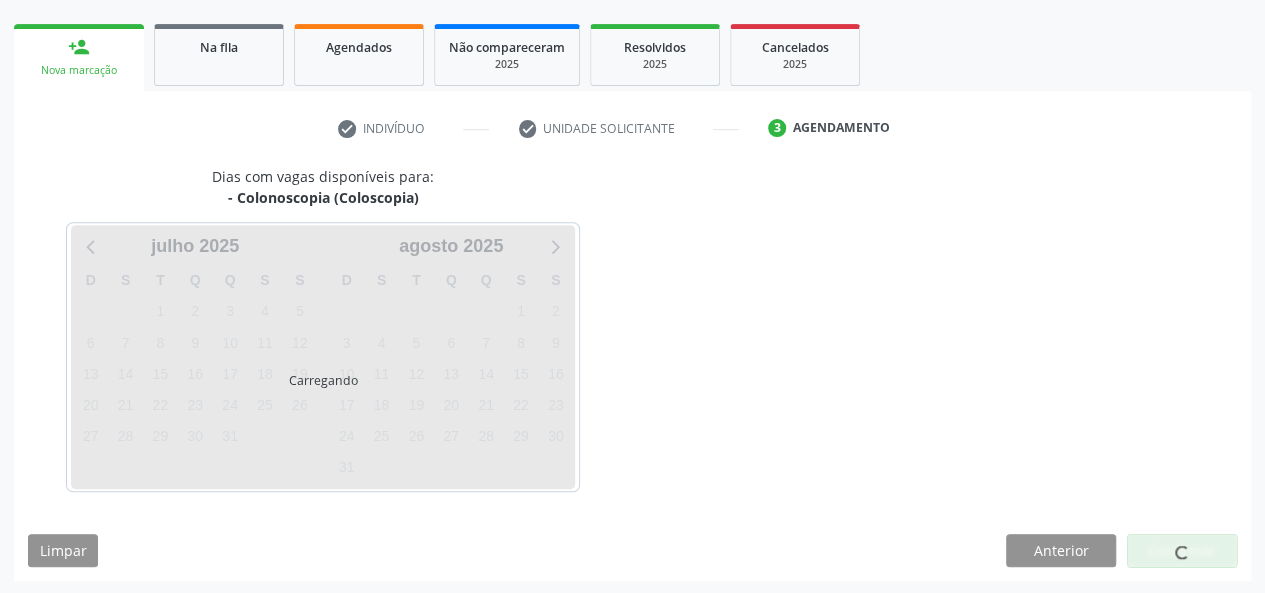scroll, scrollTop: 362, scrollLeft: 0, axis: vertical 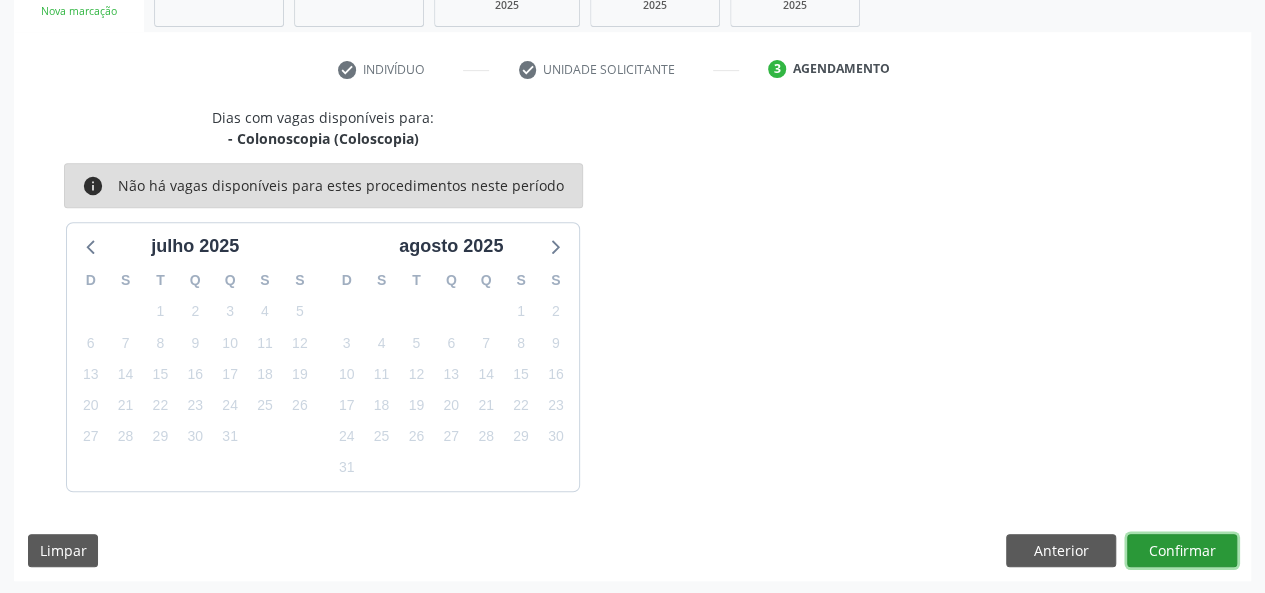 click on "Confirmar" at bounding box center [1182, 551] 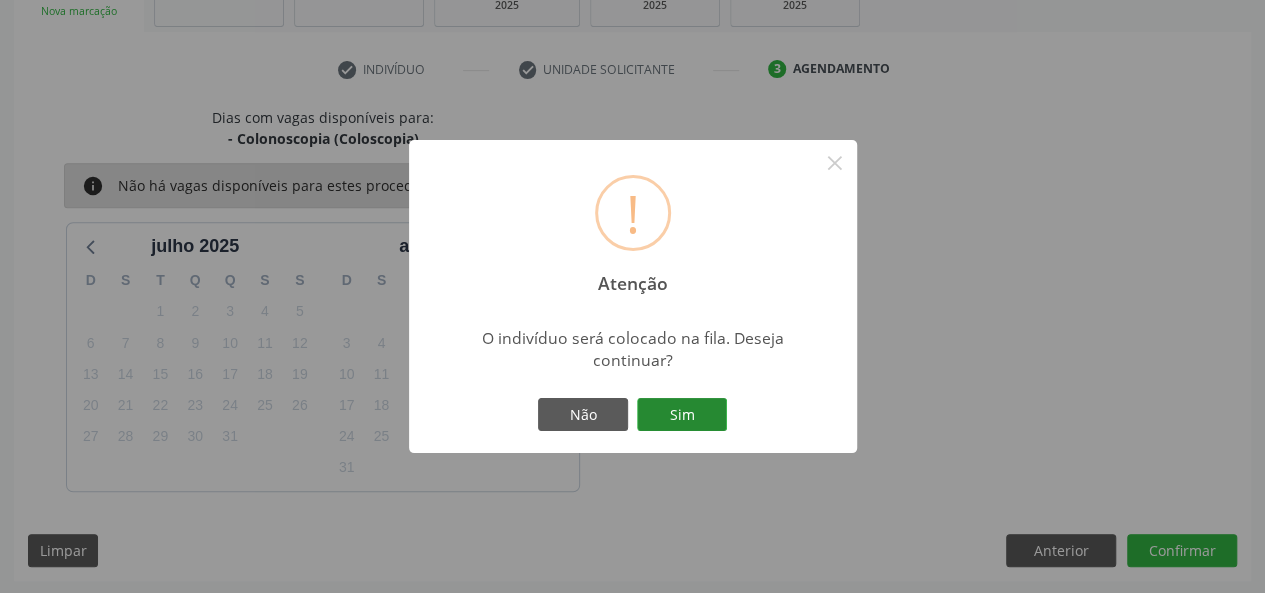 click on "Sim" at bounding box center [682, 415] 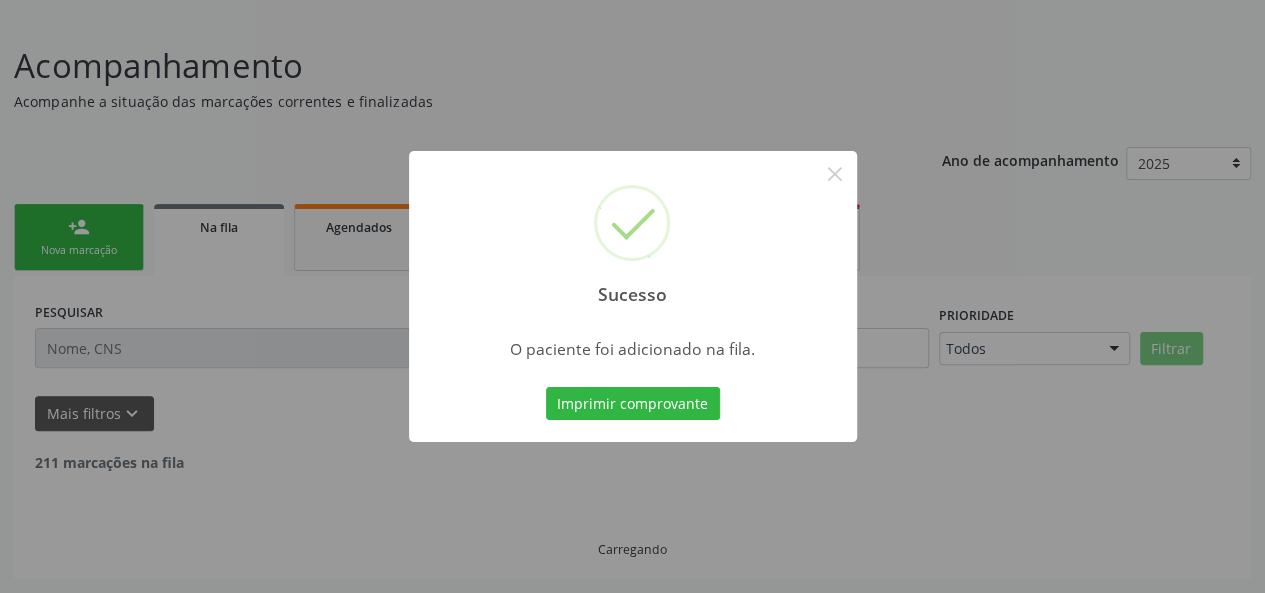 scroll, scrollTop: 100, scrollLeft: 0, axis: vertical 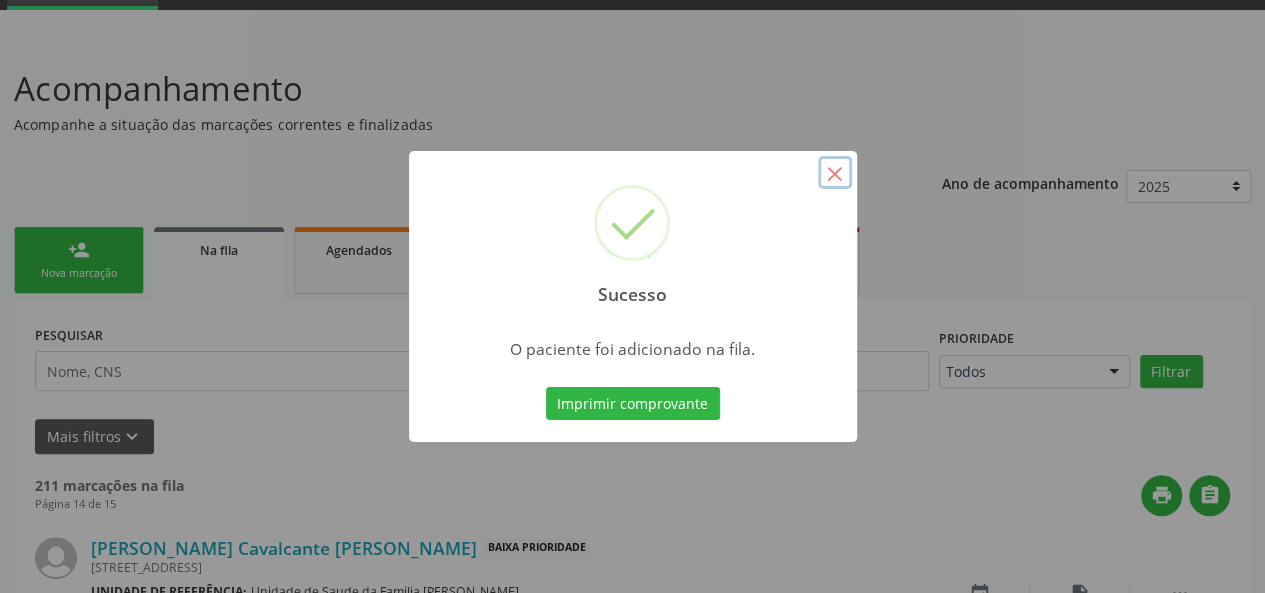 click on "×" at bounding box center [835, 173] 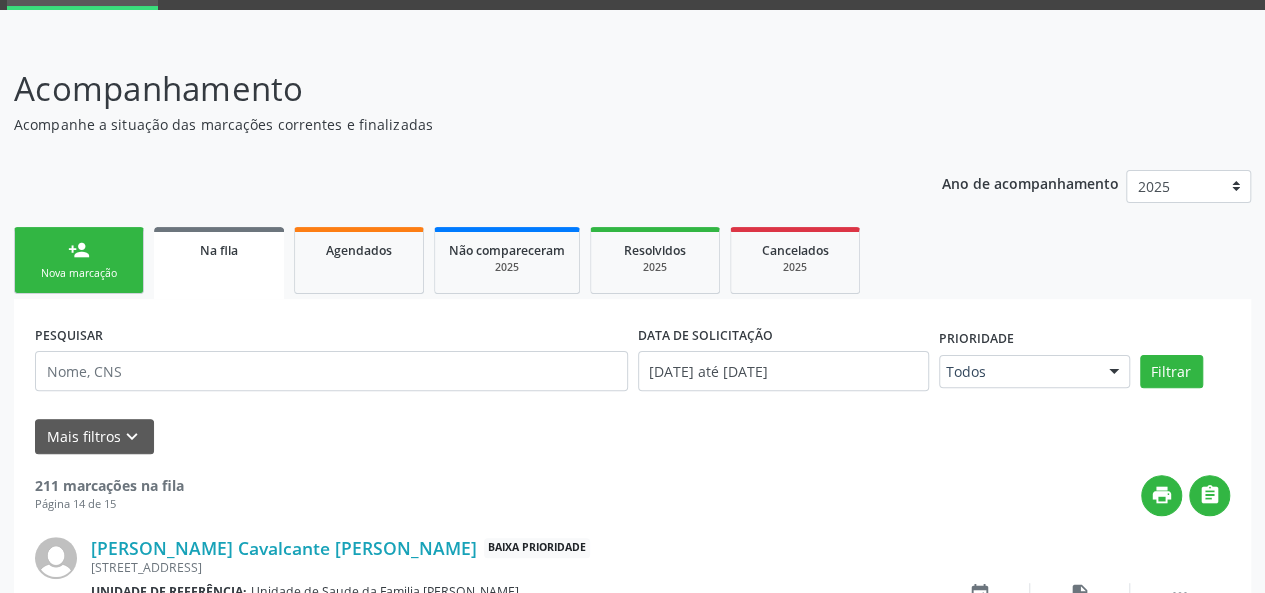 click on "person_add
Nova marcação
Na fila   Agendados   Não compareceram
2025
Resolvidos
2025
Cancelados
2025" at bounding box center (632, 260) 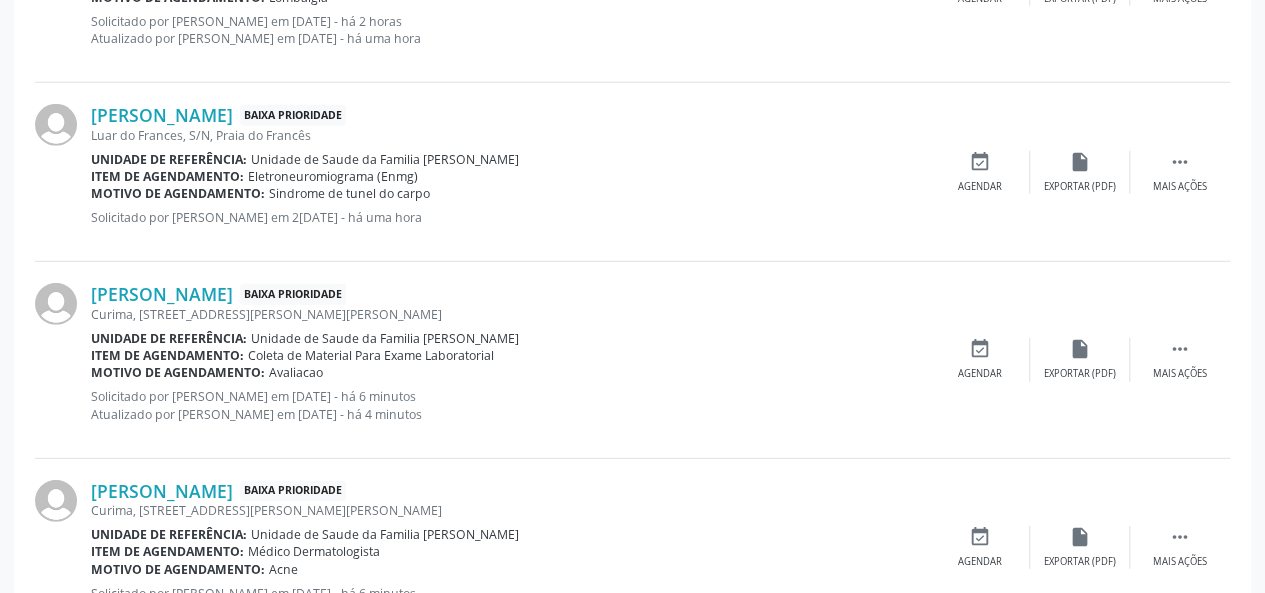 scroll, scrollTop: 2829, scrollLeft: 0, axis: vertical 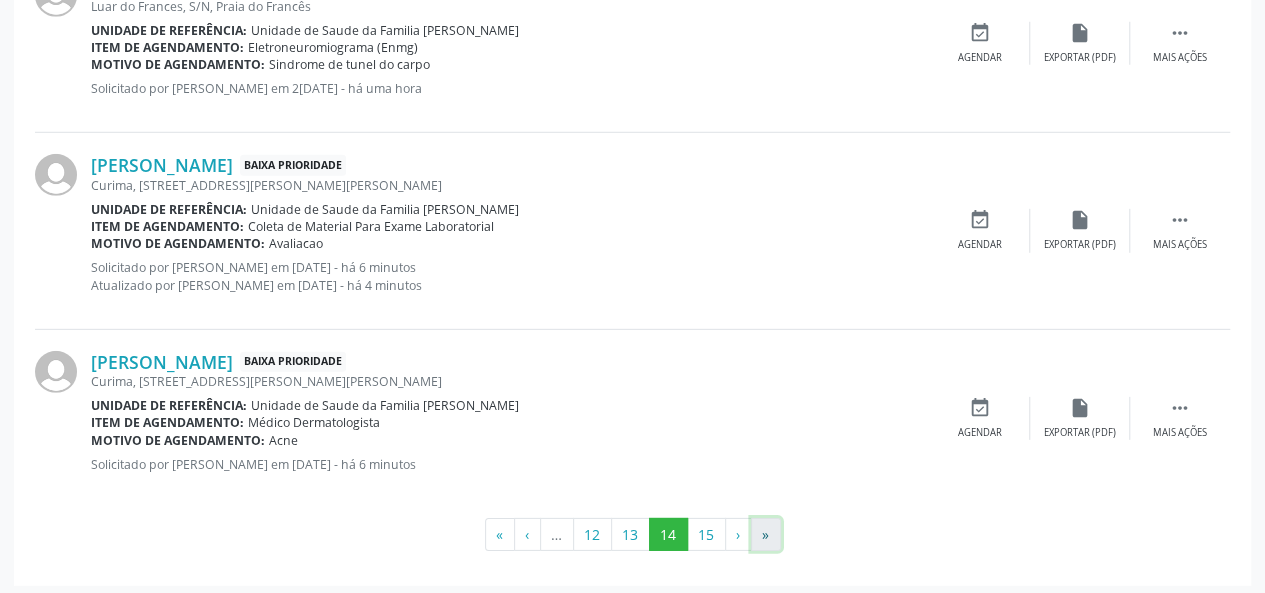 click on "»" at bounding box center [766, 535] 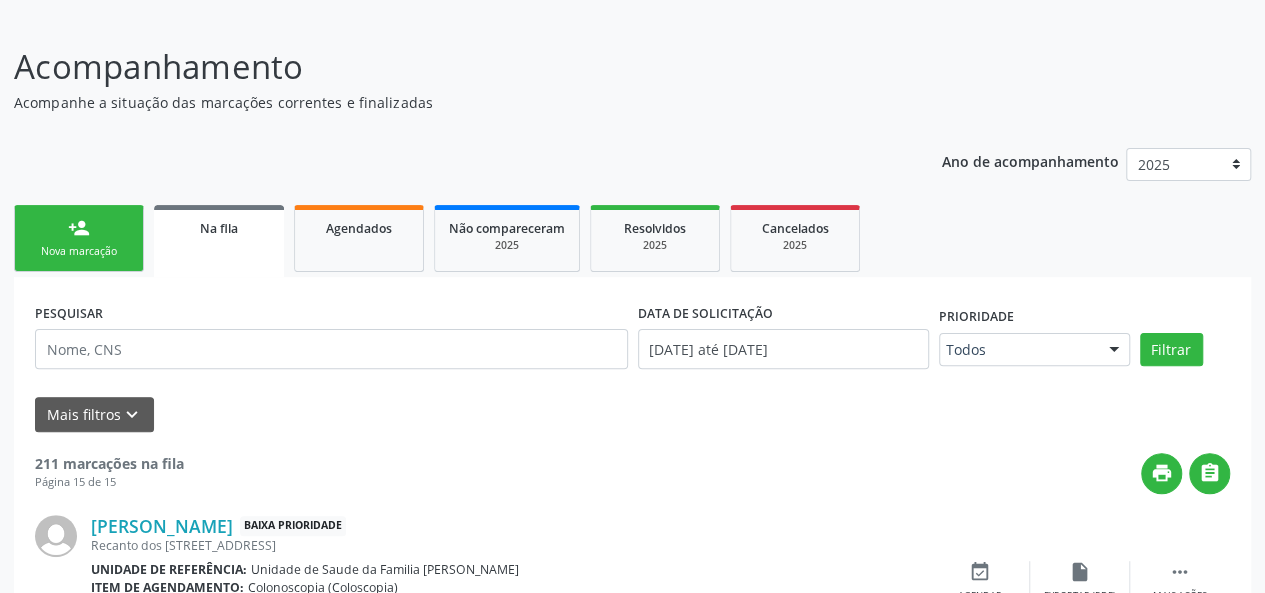 scroll, scrollTop: 292, scrollLeft: 0, axis: vertical 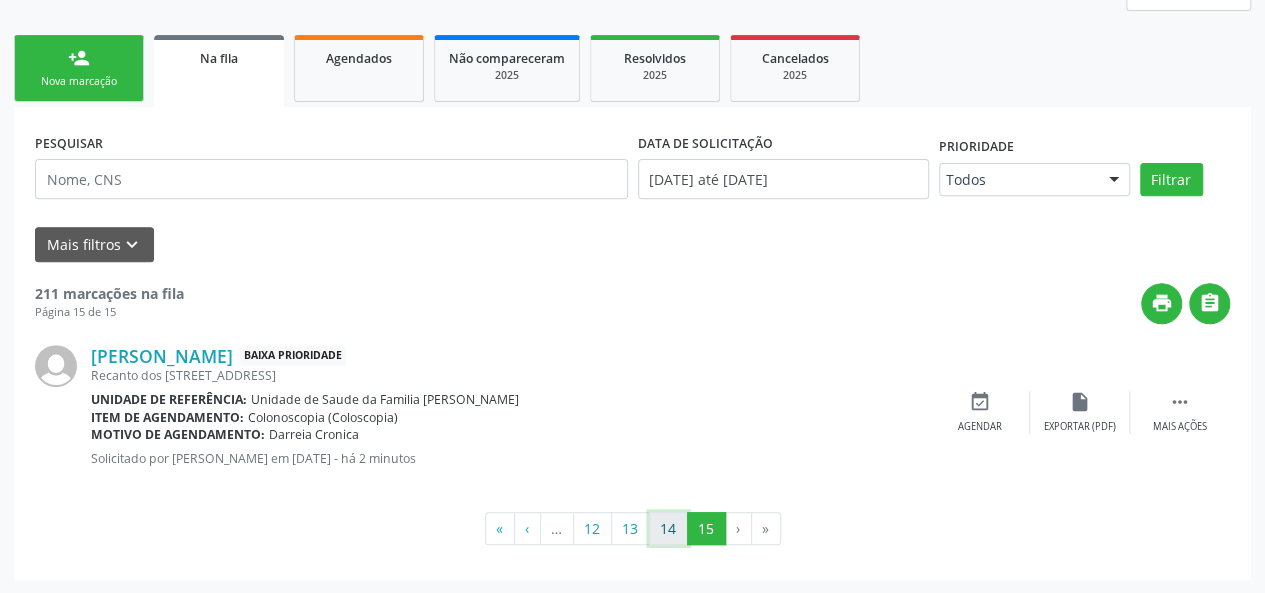 click on "14" at bounding box center [668, 529] 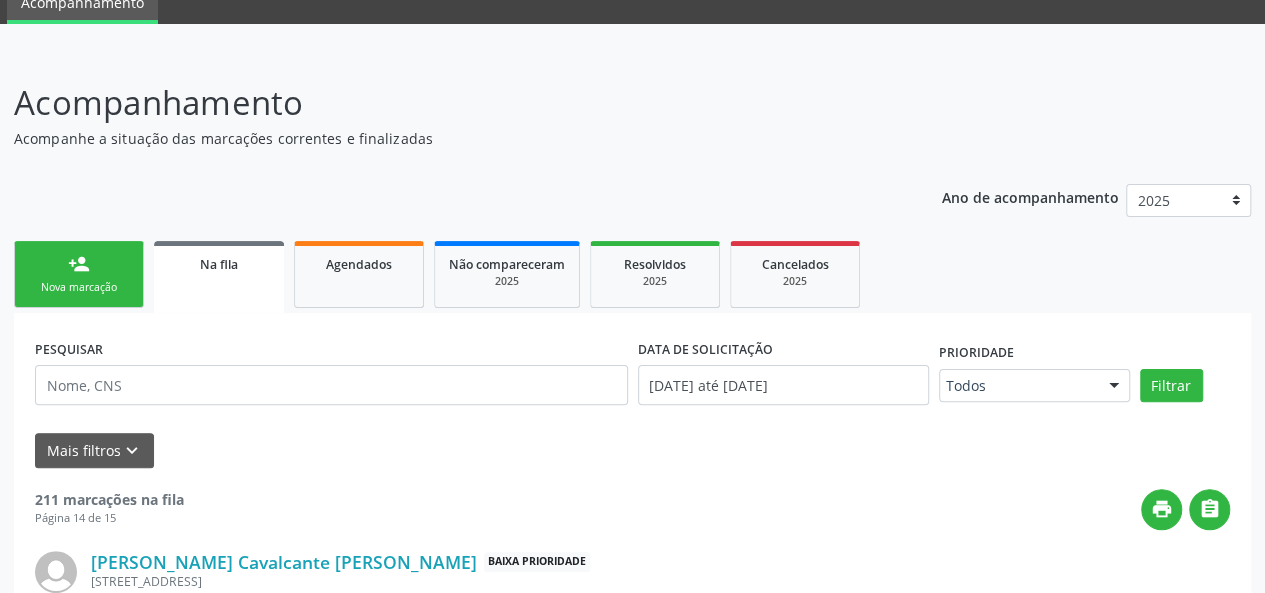 scroll, scrollTop: 0, scrollLeft: 0, axis: both 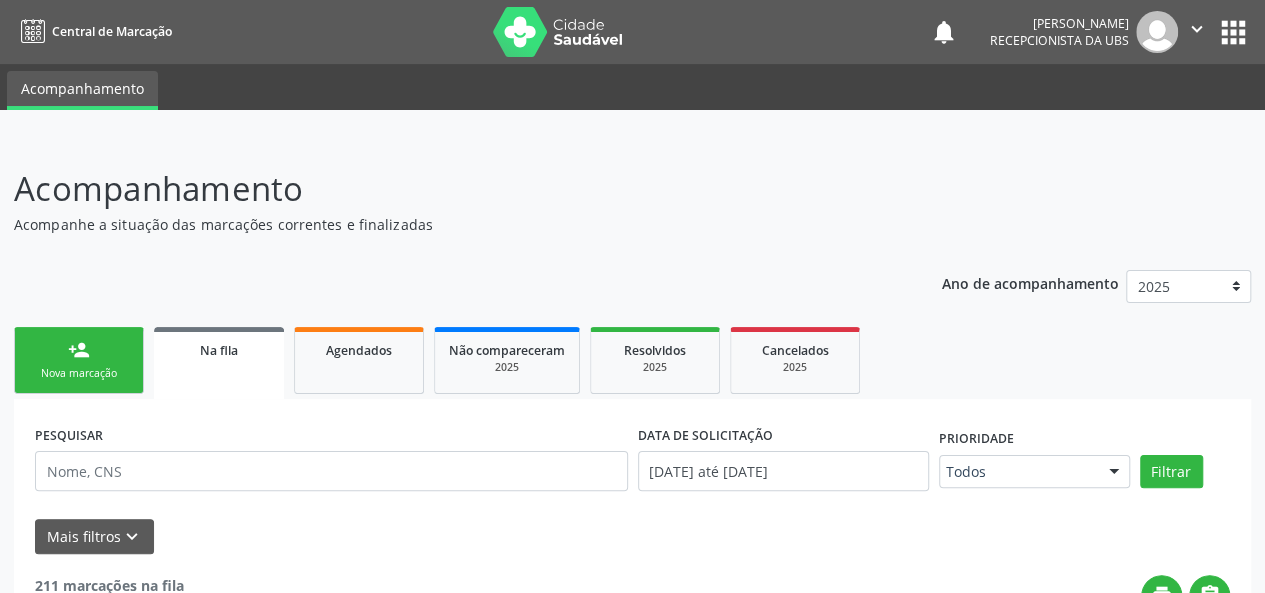 click on "Nova marcação" at bounding box center (79, 373) 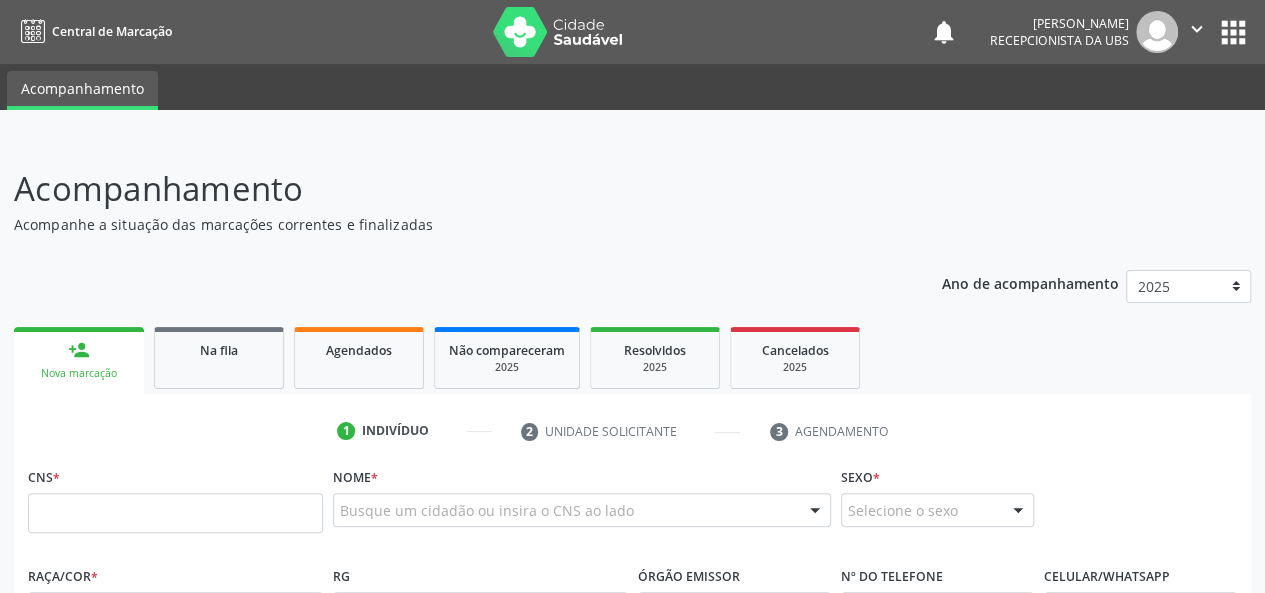 click at bounding box center [43, 546] 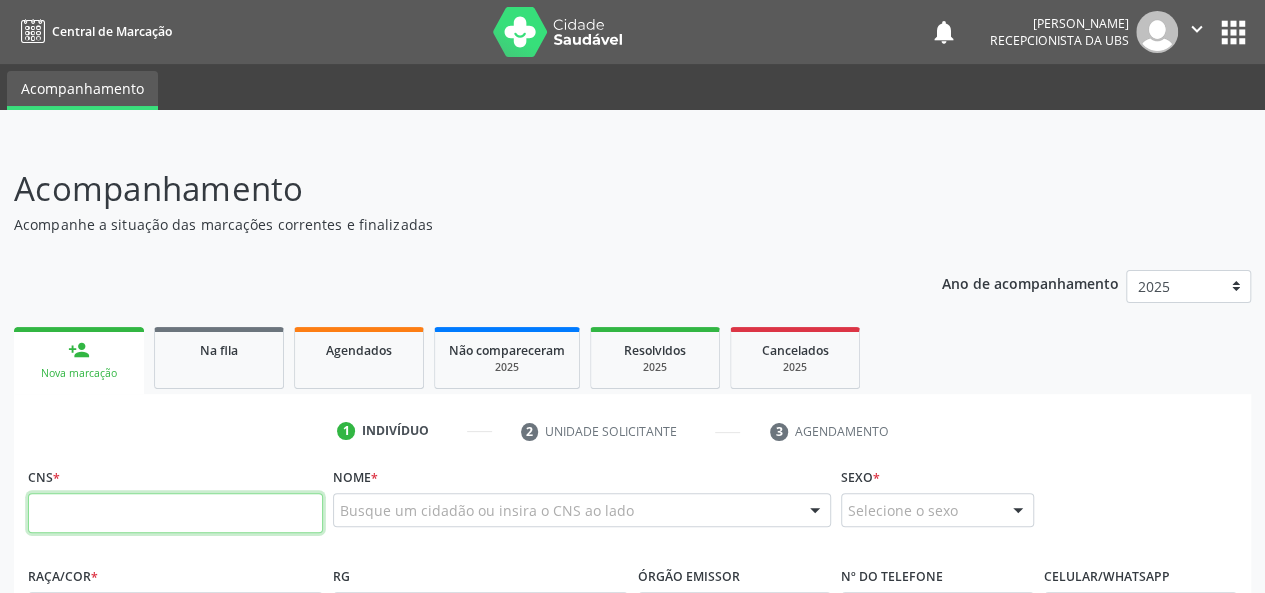 click at bounding box center [175, 513] 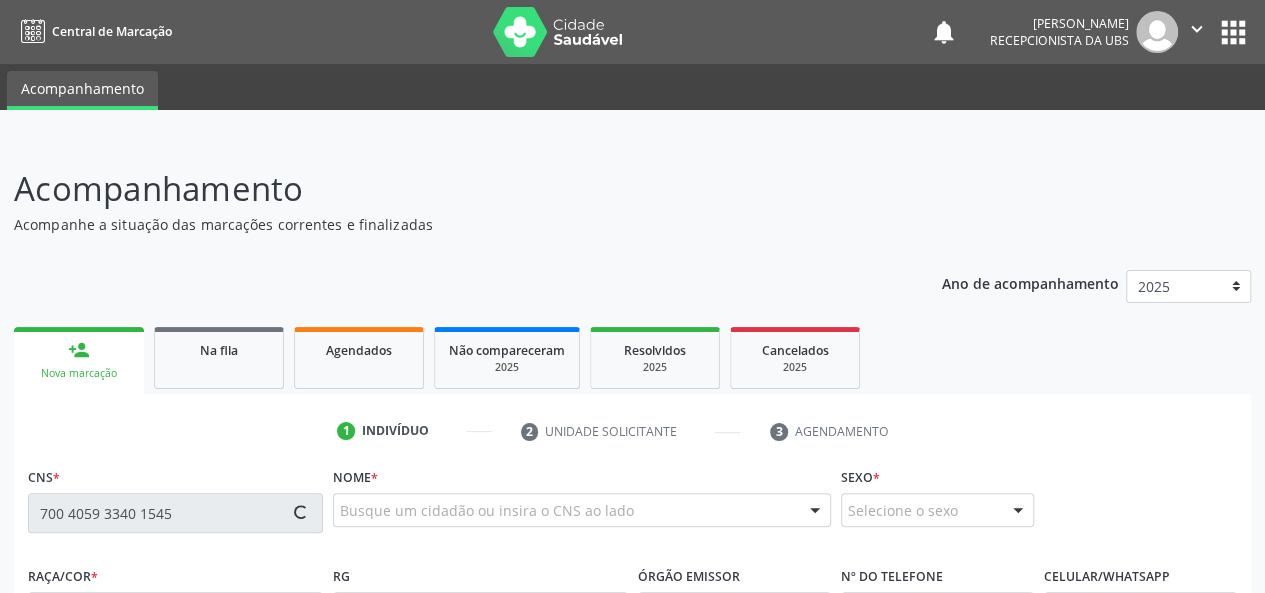 type on "700 4059 3340 1545" 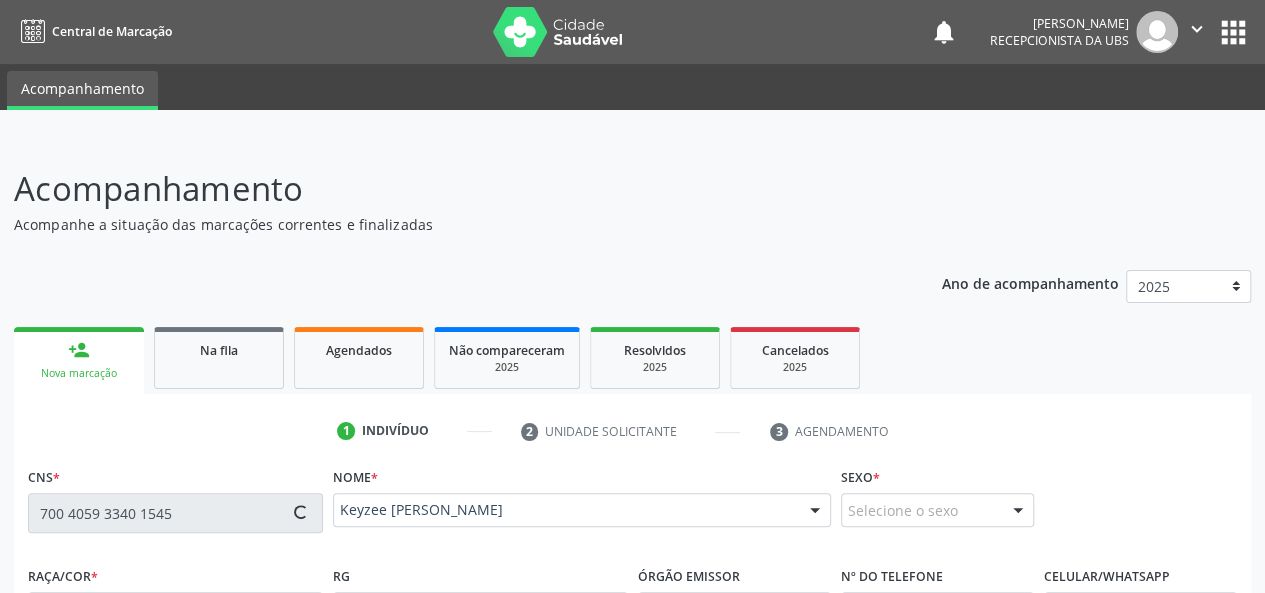 scroll, scrollTop: 200, scrollLeft: 0, axis: vertical 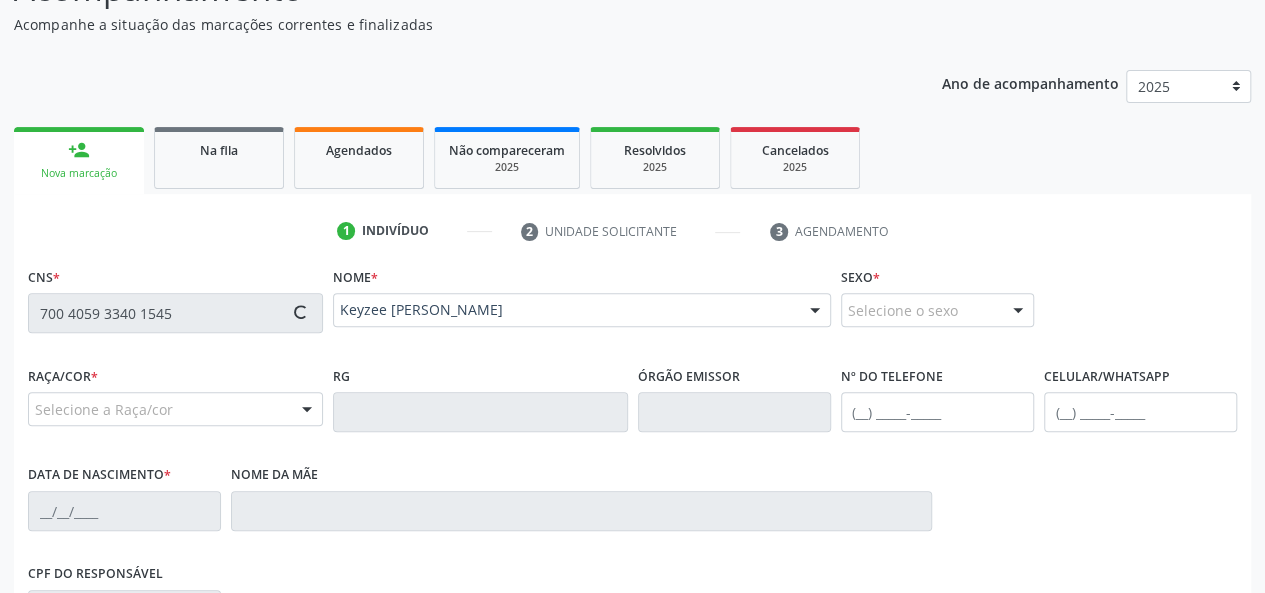 type on "(82) 99421-8060" 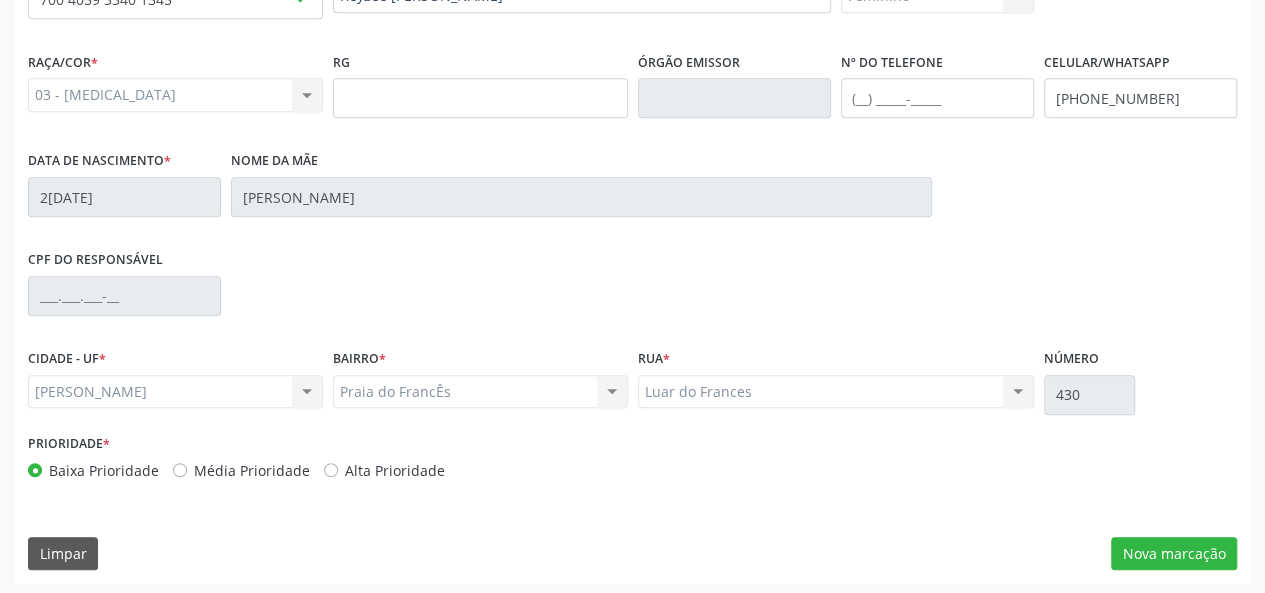 scroll, scrollTop: 518, scrollLeft: 0, axis: vertical 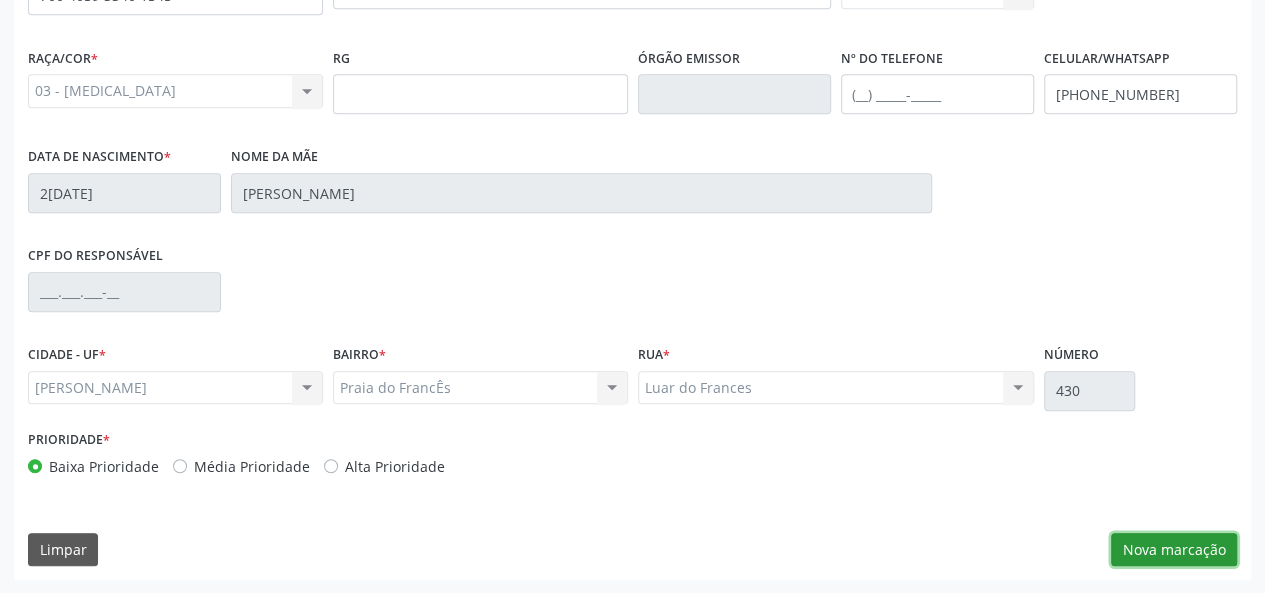 click on "Nova marcação" at bounding box center (1174, 550) 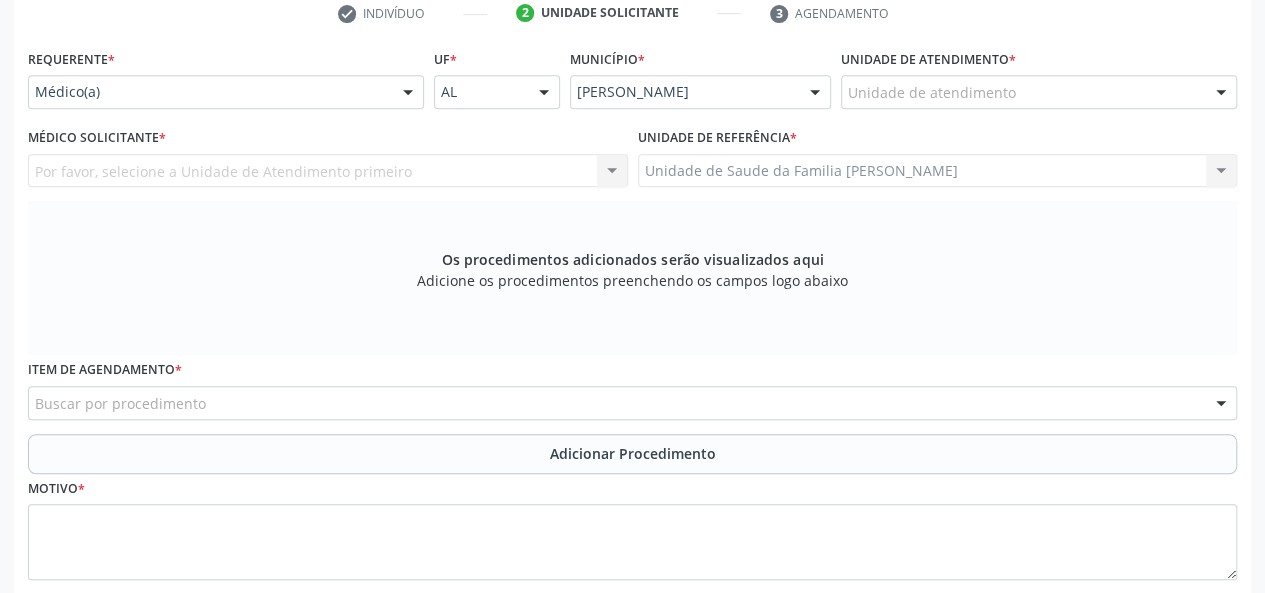 scroll, scrollTop: 118, scrollLeft: 0, axis: vertical 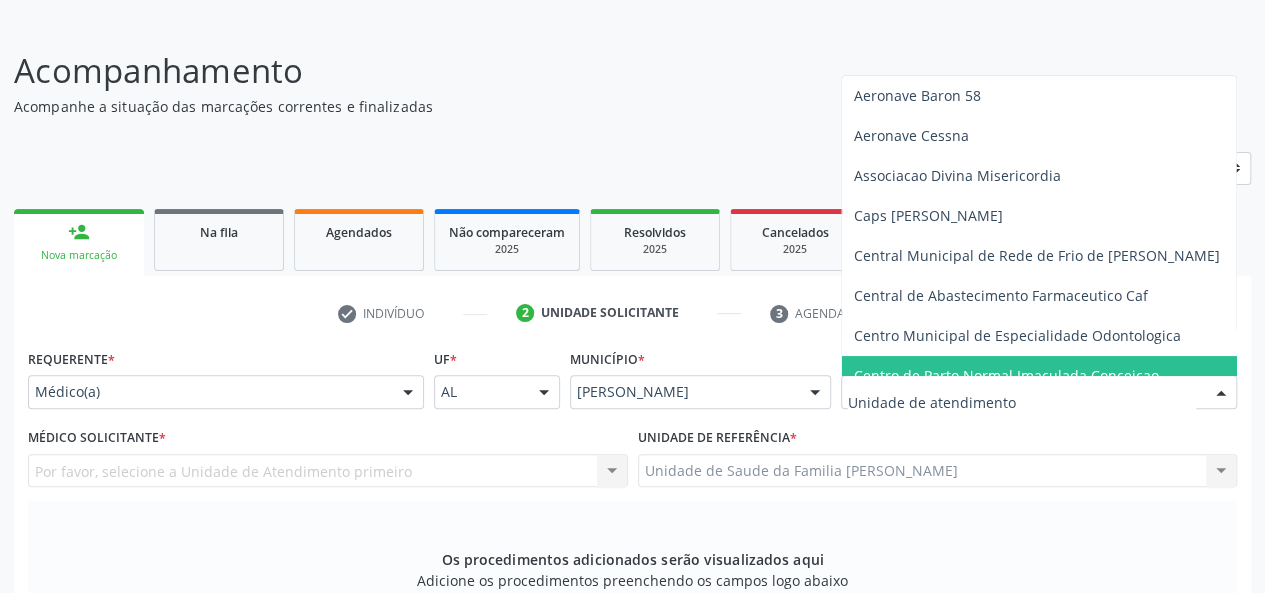 click at bounding box center [1022, 402] 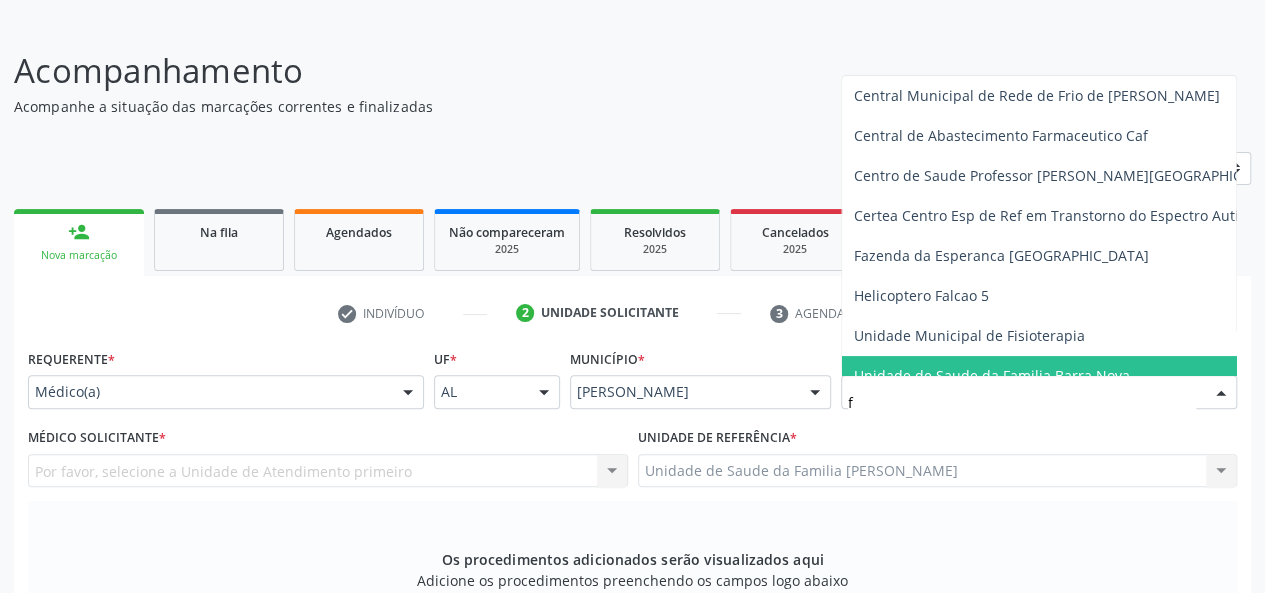 type on "fr" 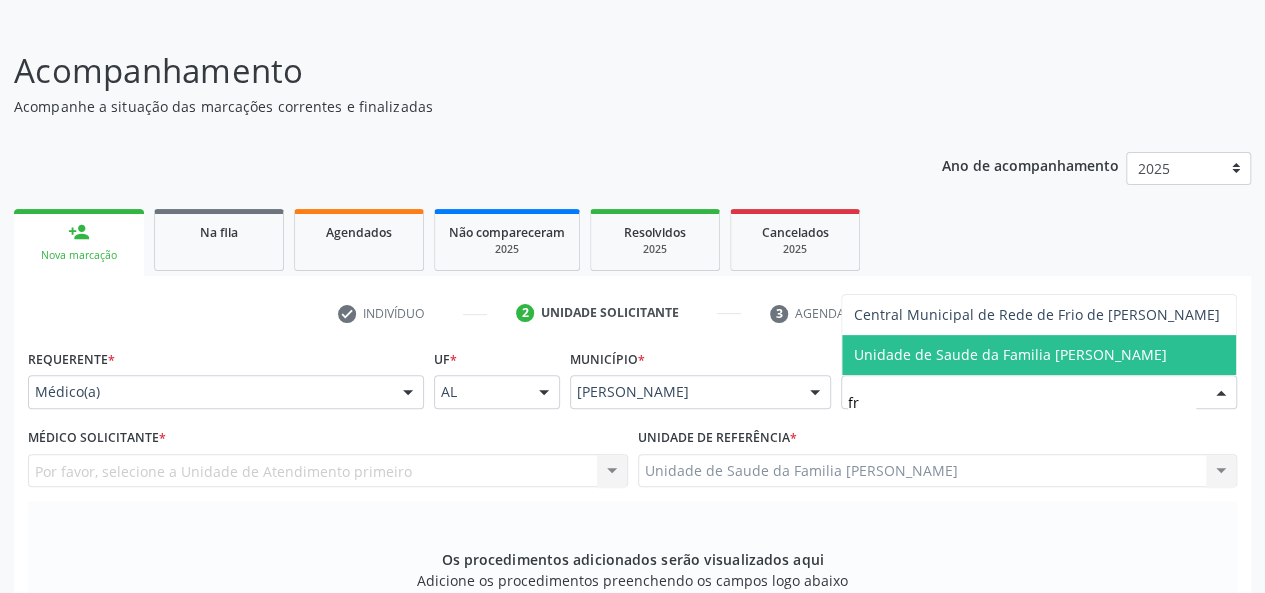 click on "Unidade de Saude da Familia [PERSON_NAME]" at bounding box center [1039, 355] 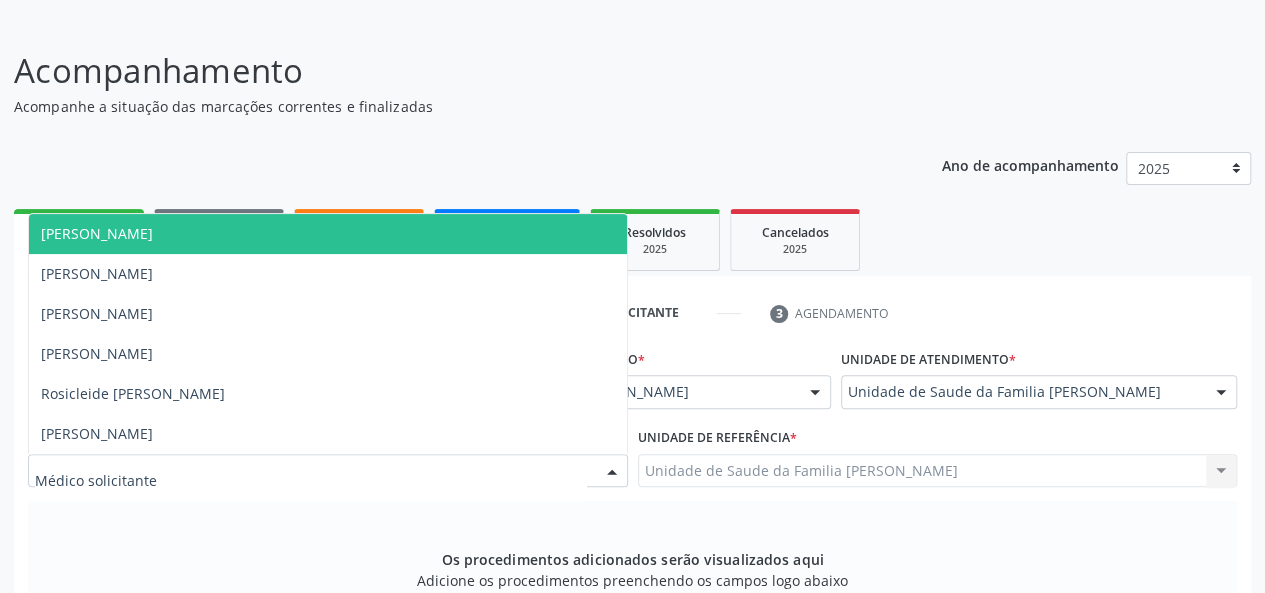 click on "Arthur Cunha de Mendonca Fragoso" at bounding box center (97, 233) 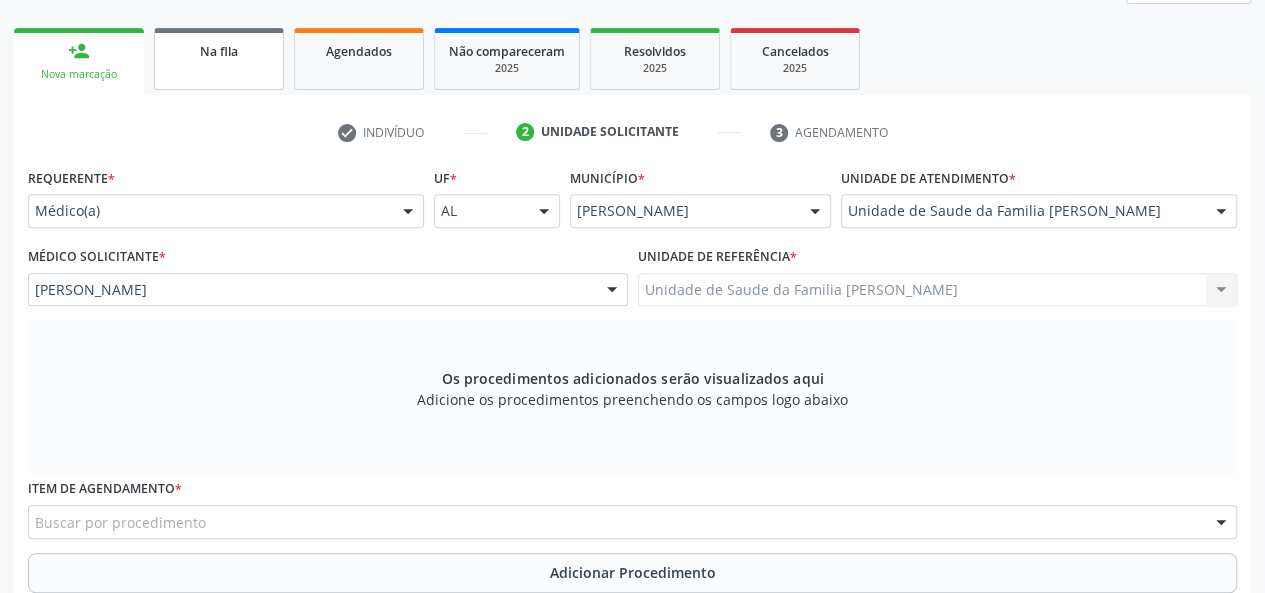 scroll, scrollTop: 518, scrollLeft: 0, axis: vertical 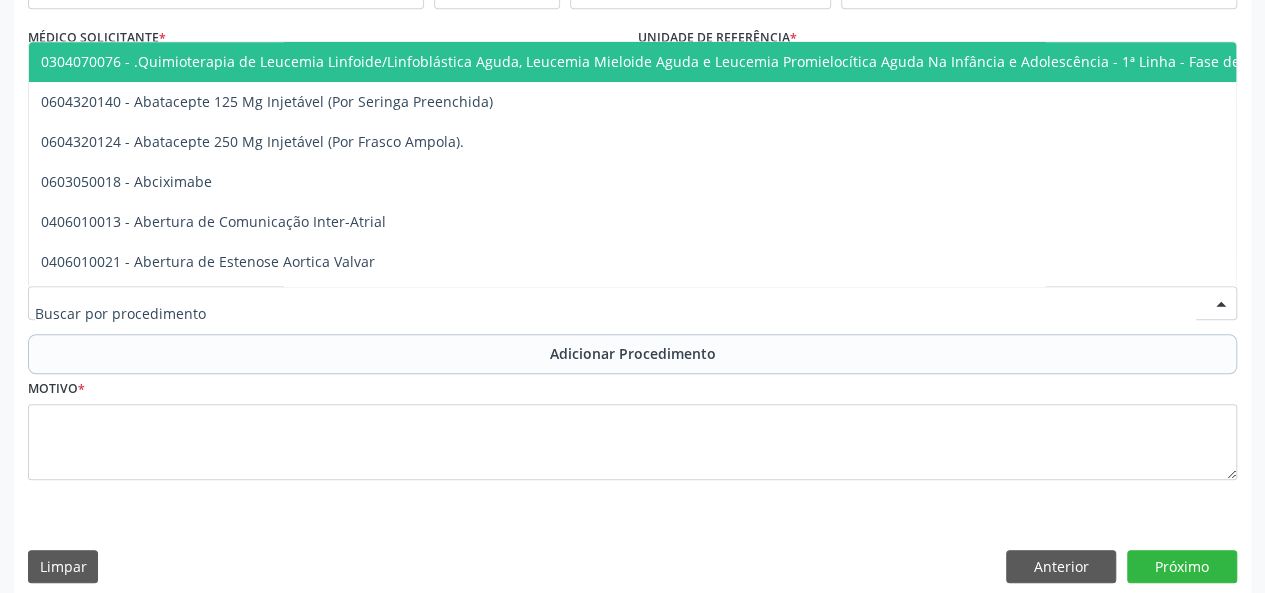 click at bounding box center [632, 303] 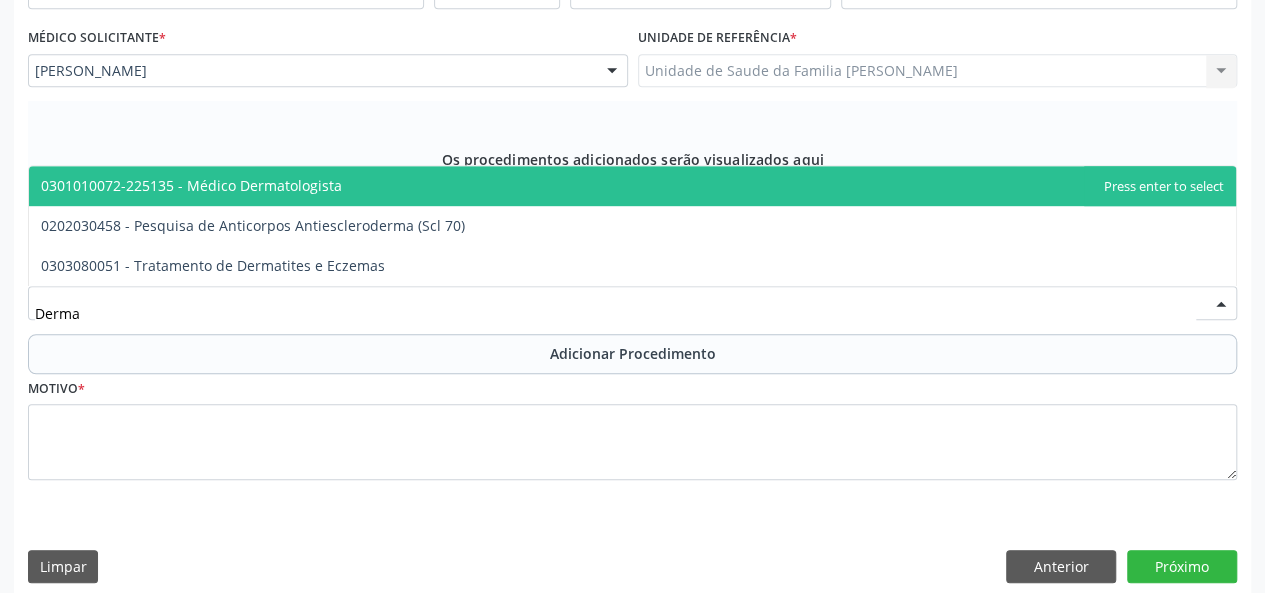 type on "Dermat" 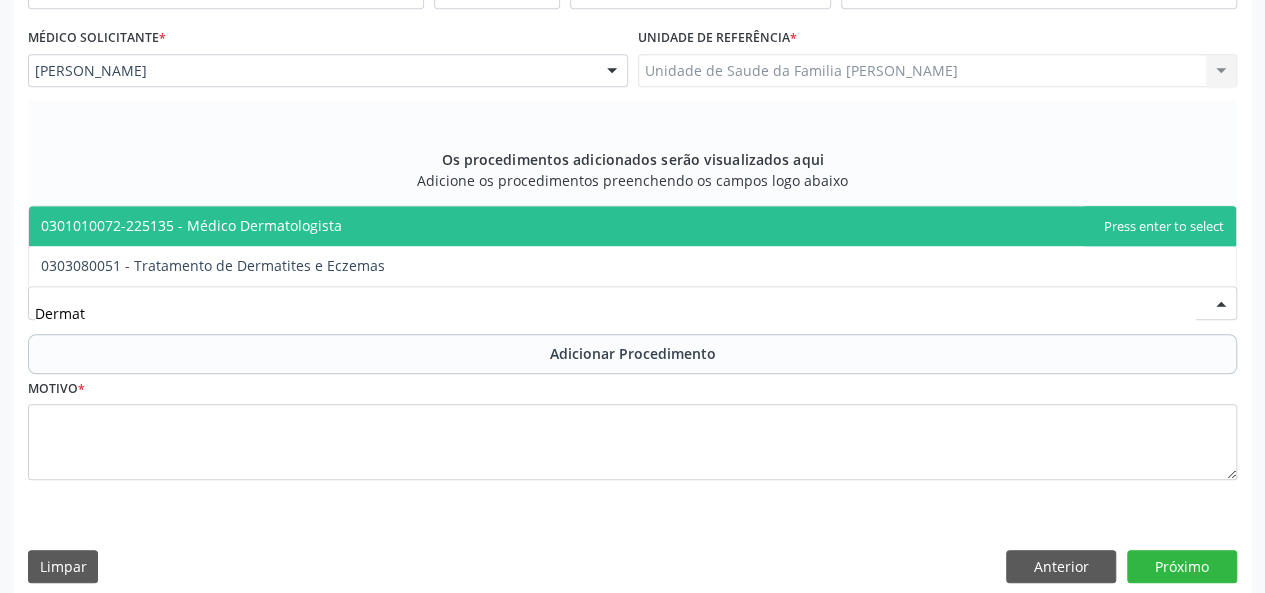 click on "0301010072-225135 - Médico Dermatologista" at bounding box center (191, 225) 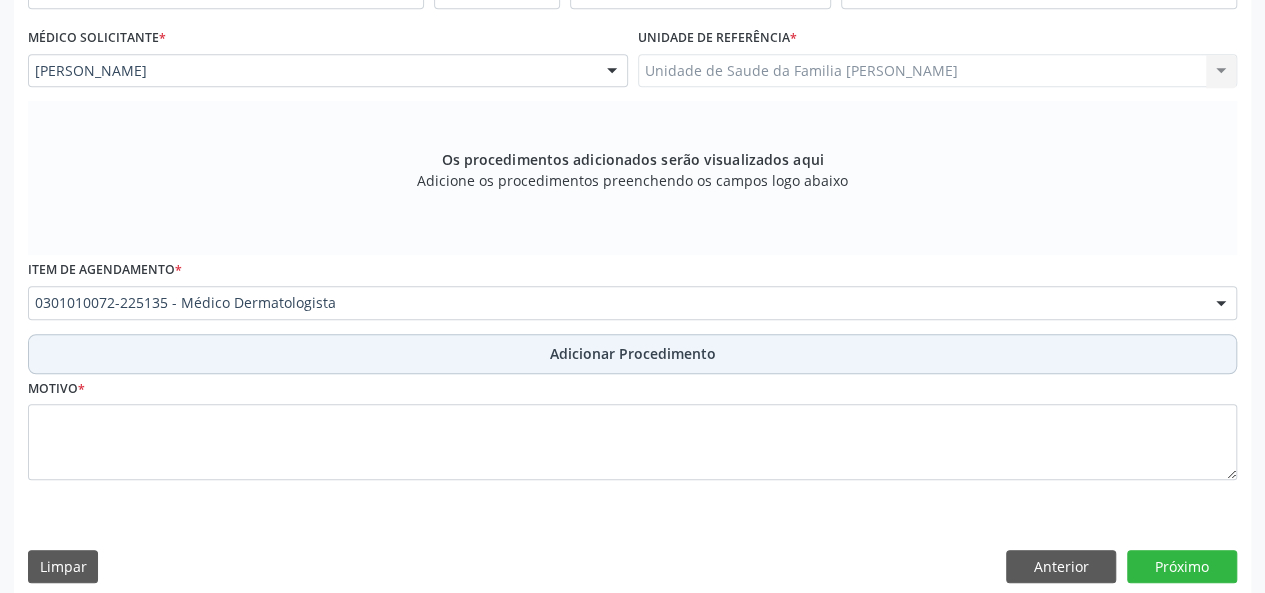 click on "Adicionar Procedimento" at bounding box center (633, 353) 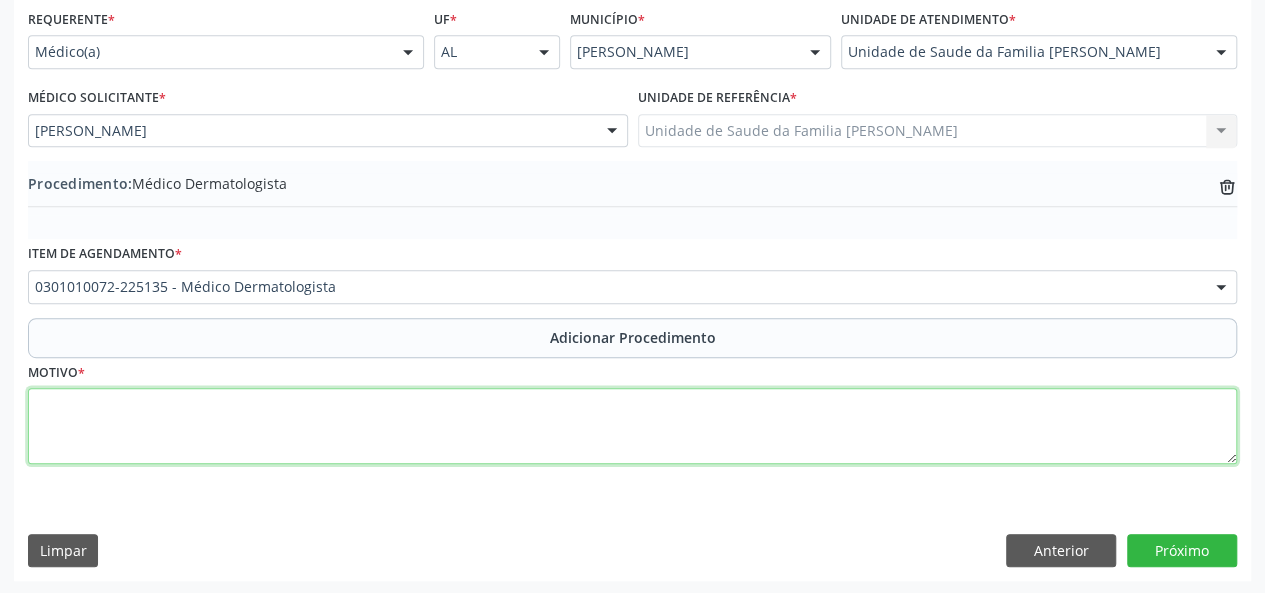 click at bounding box center [632, 426] 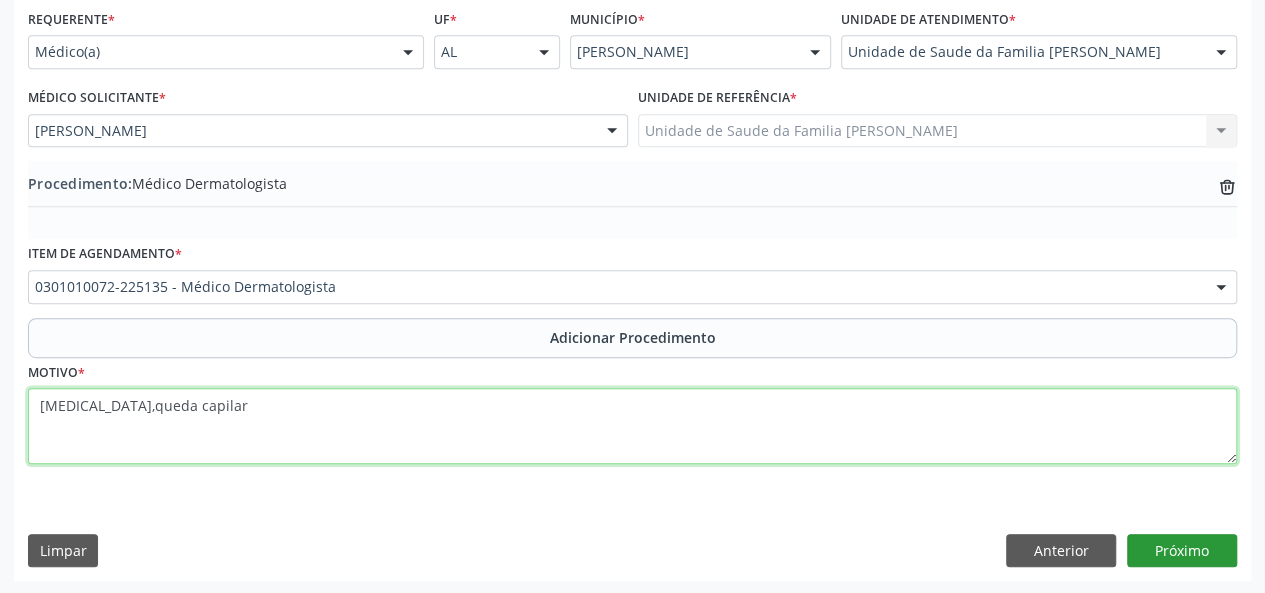 type on "Melasma,queda capilar" 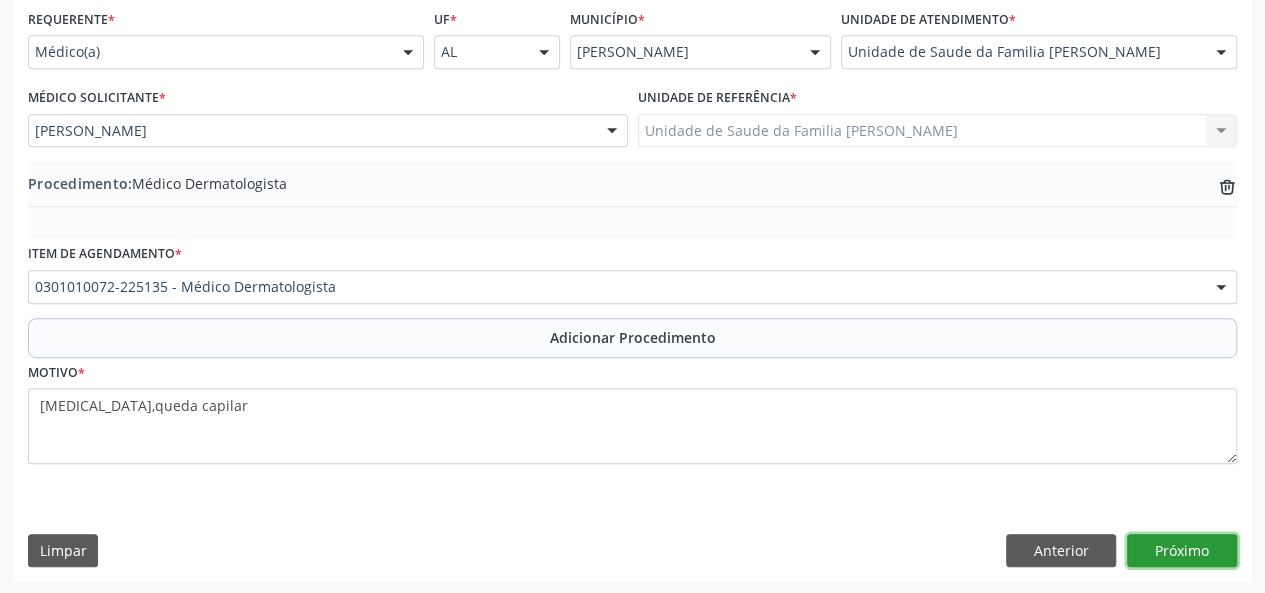 click on "Próximo" at bounding box center [1182, 551] 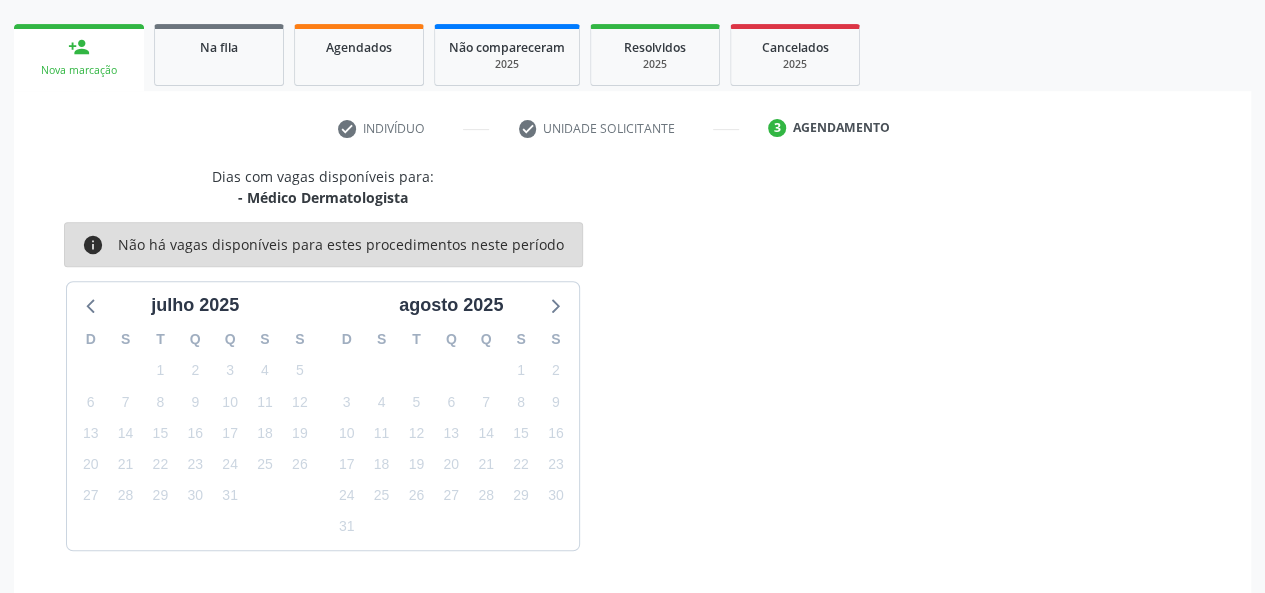 scroll, scrollTop: 362, scrollLeft: 0, axis: vertical 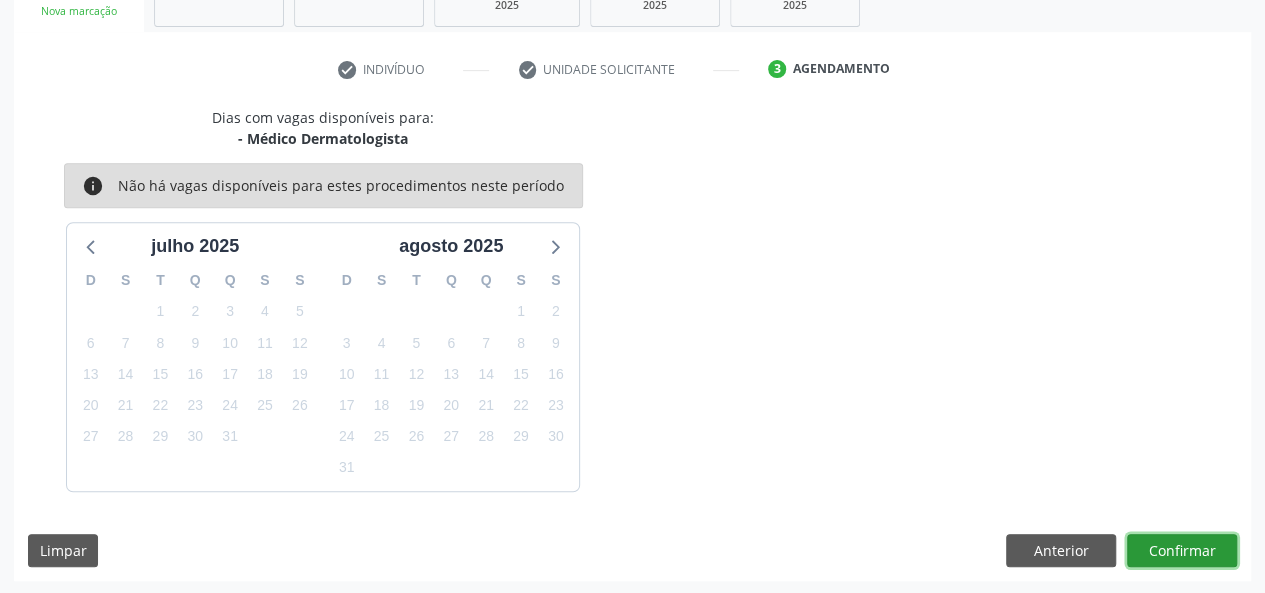click on "Confirmar" at bounding box center (1182, 551) 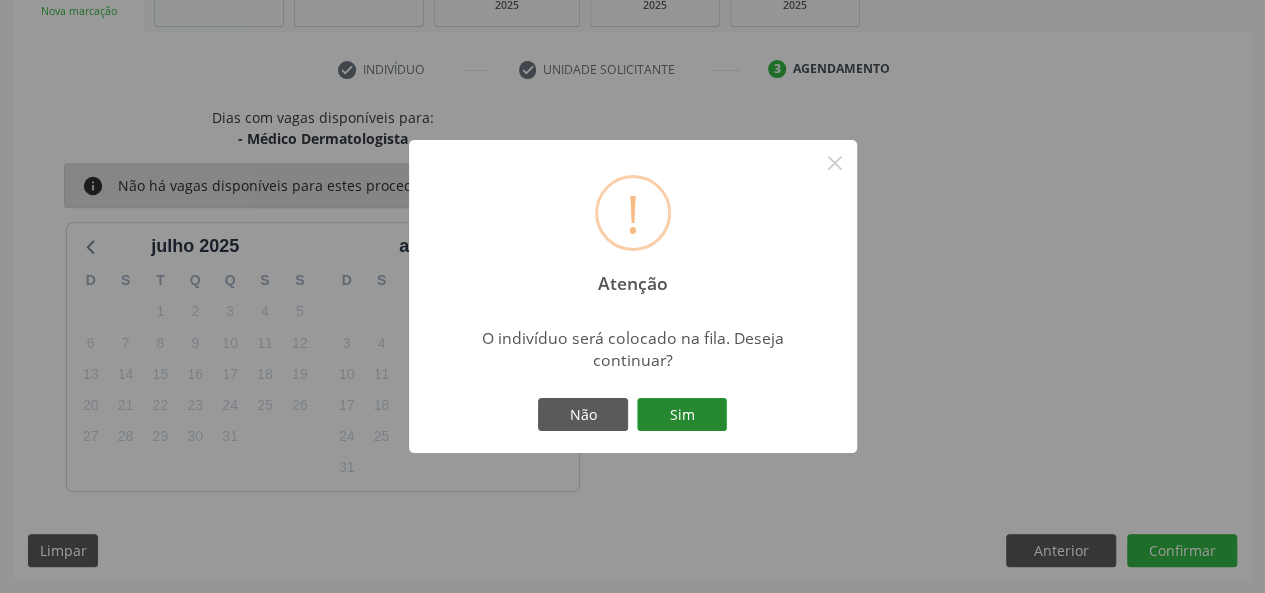 click on "Sim" at bounding box center (682, 415) 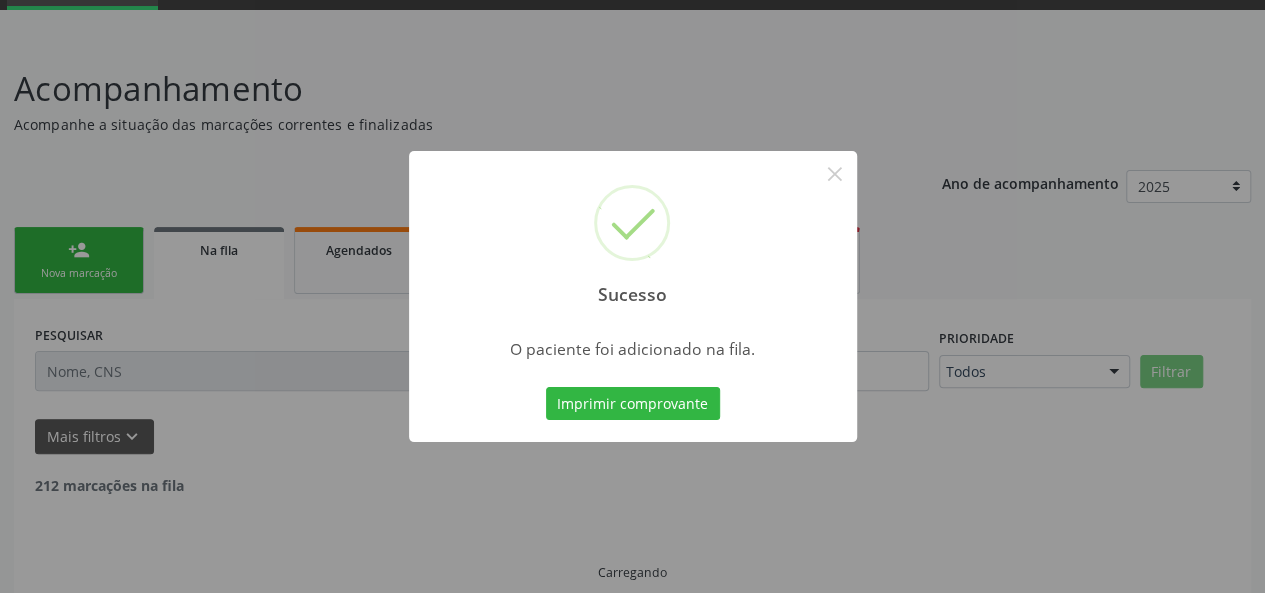scroll, scrollTop: 122, scrollLeft: 0, axis: vertical 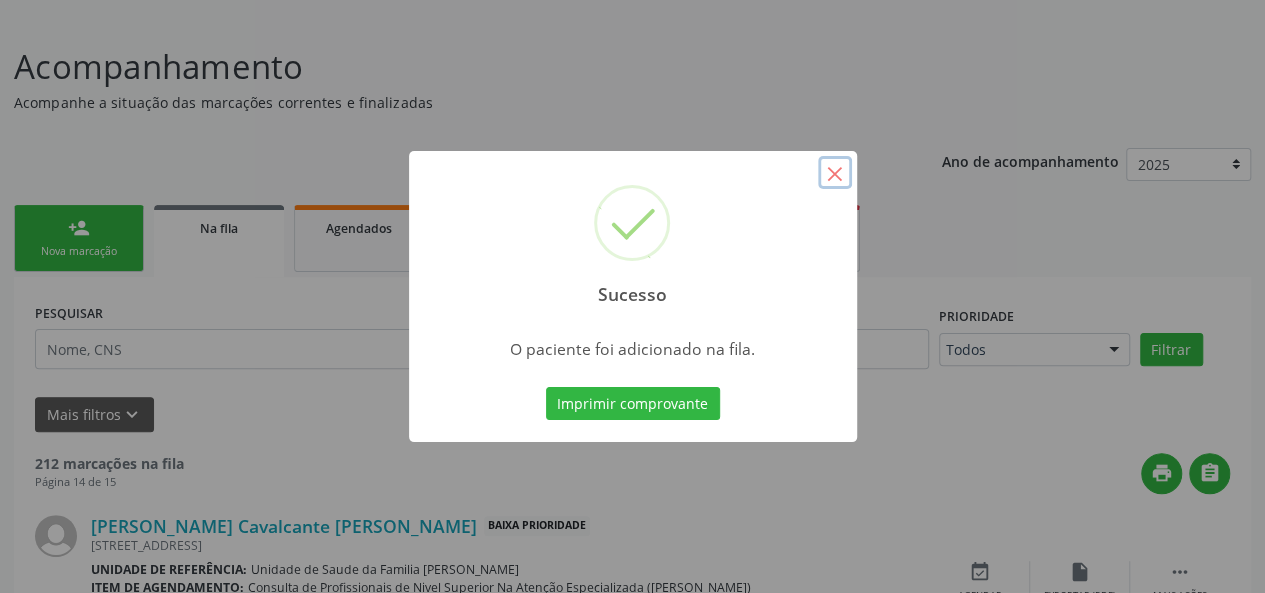 click on "×" at bounding box center [835, 173] 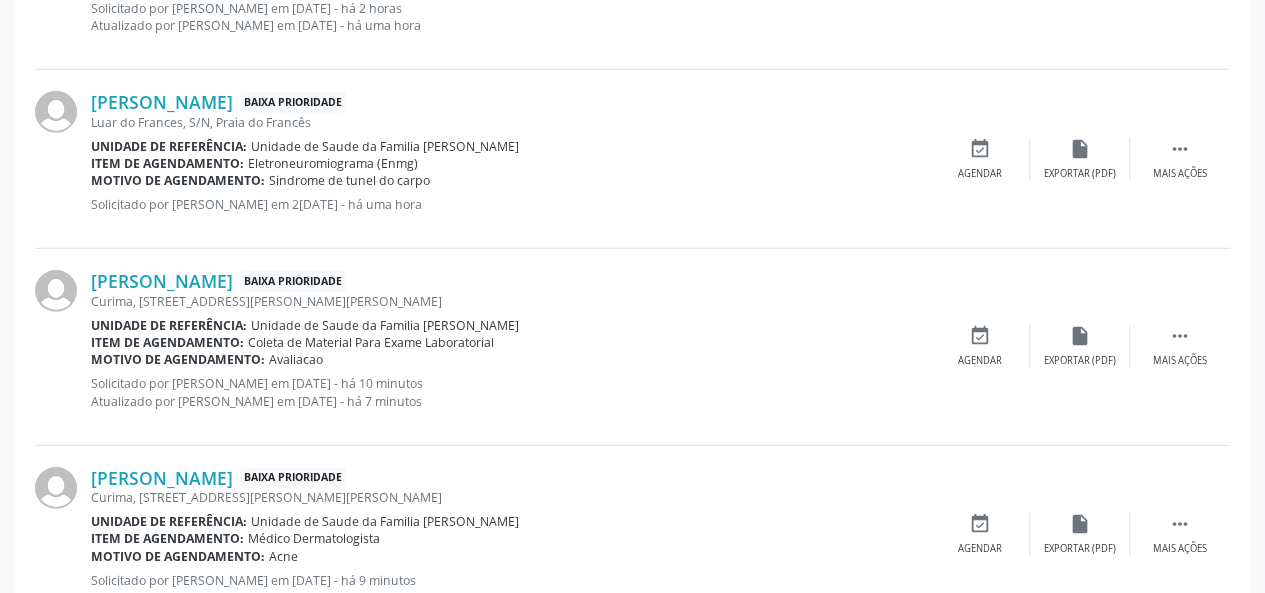scroll, scrollTop: 2829, scrollLeft: 0, axis: vertical 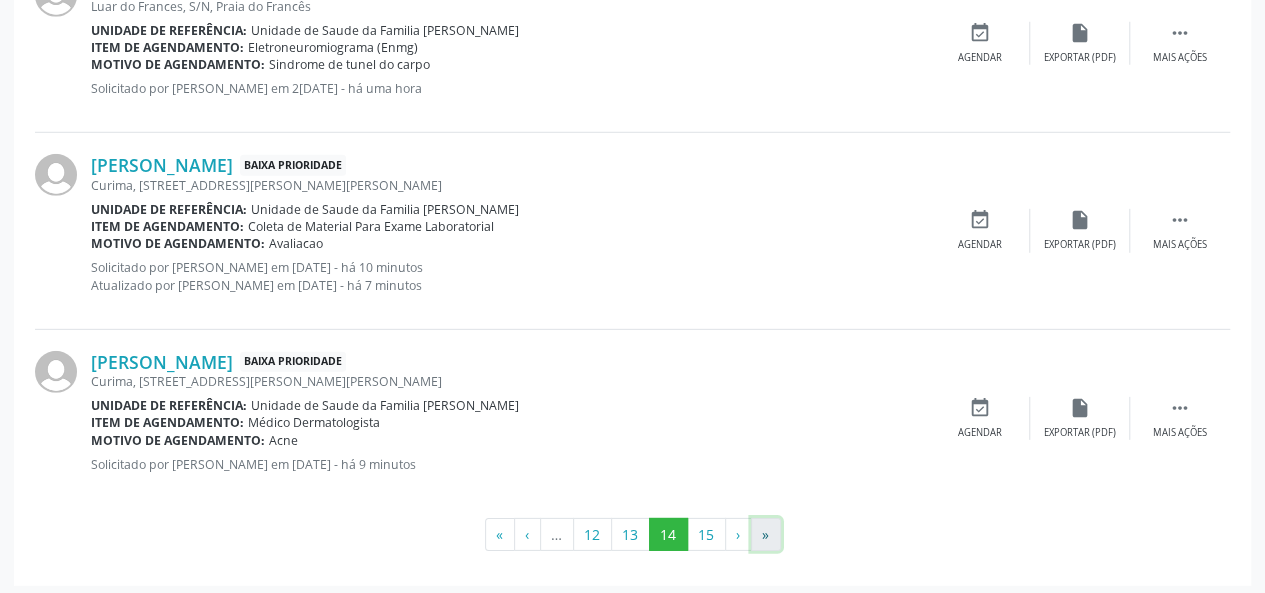 click on "»" at bounding box center [766, 535] 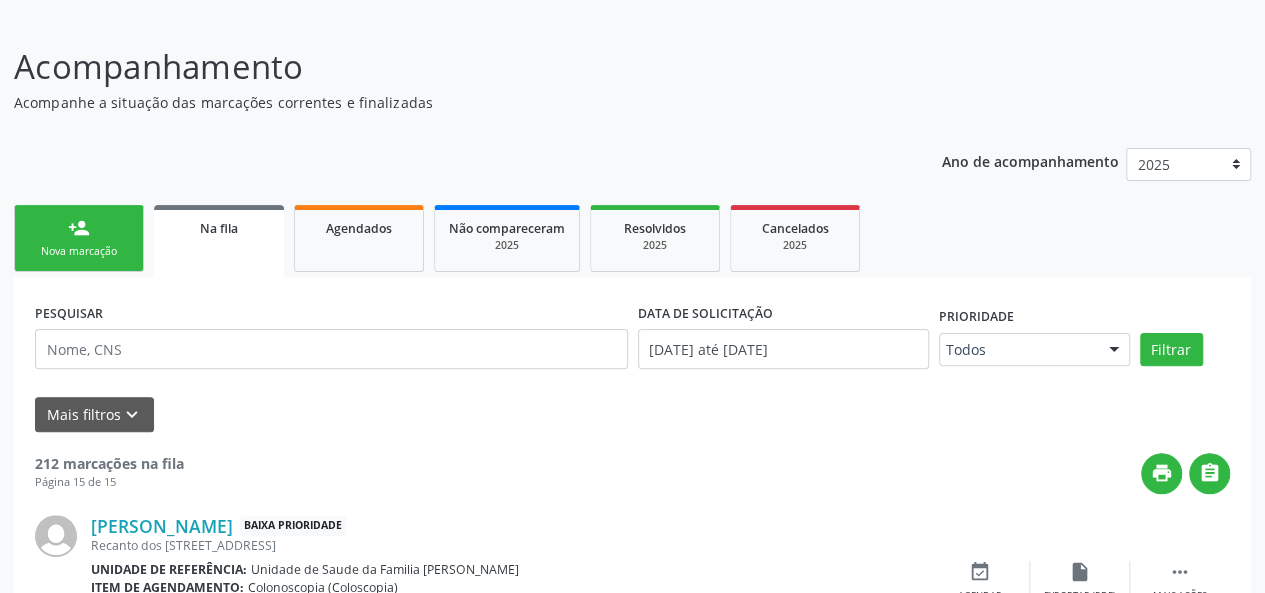 scroll, scrollTop: 470, scrollLeft: 0, axis: vertical 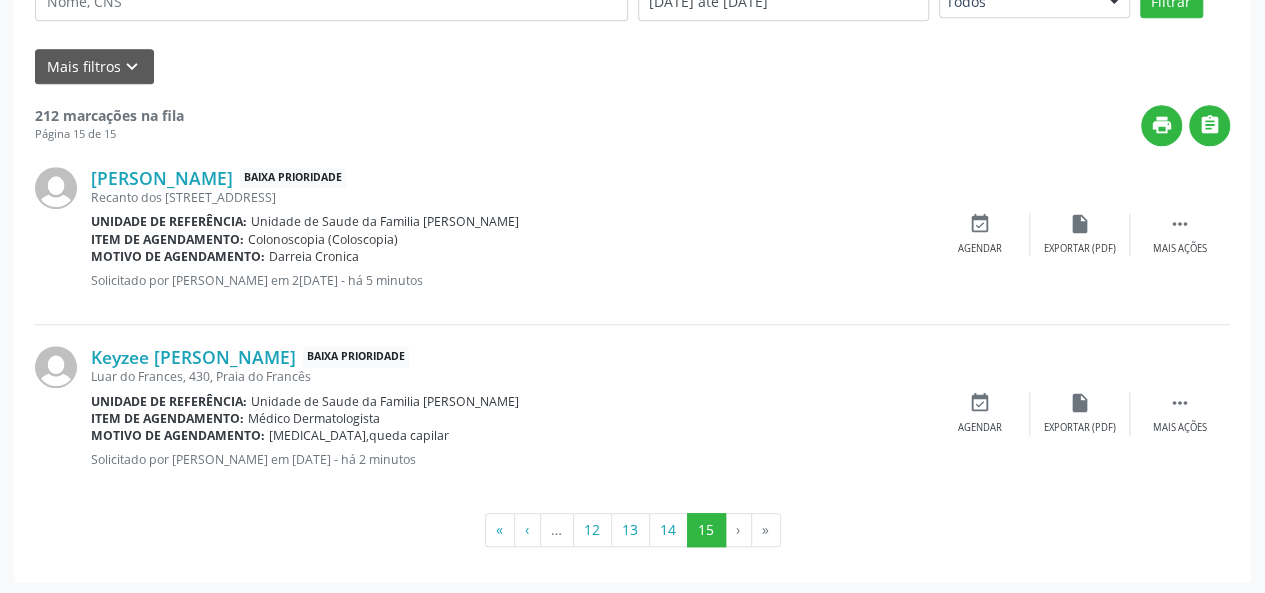click on "Keyzee Jhenneyfer de Oliveira Correia
Baixa Prioridade
Luar do Frances, 430, Praia do Francês
Unidade de referência:
Unidade de Saude da Familia Frances
Item de agendamento:
Médico Dermatologista
Motivo de agendamento:
Melasma,queda capilar
Solicitado por Maria Quiteria Lima Pereira em 29/07/2025 - há 2 minutos" at bounding box center (510, 414) 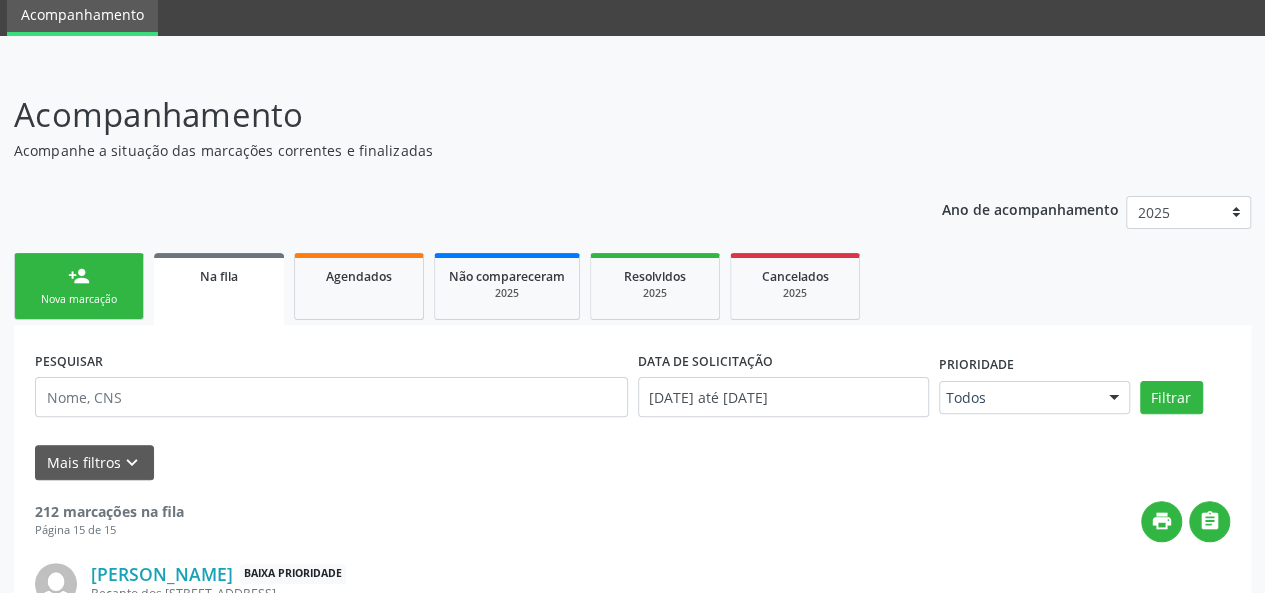 scroll, scrollTop: 70, scrollLeft: 0, axis: vertical 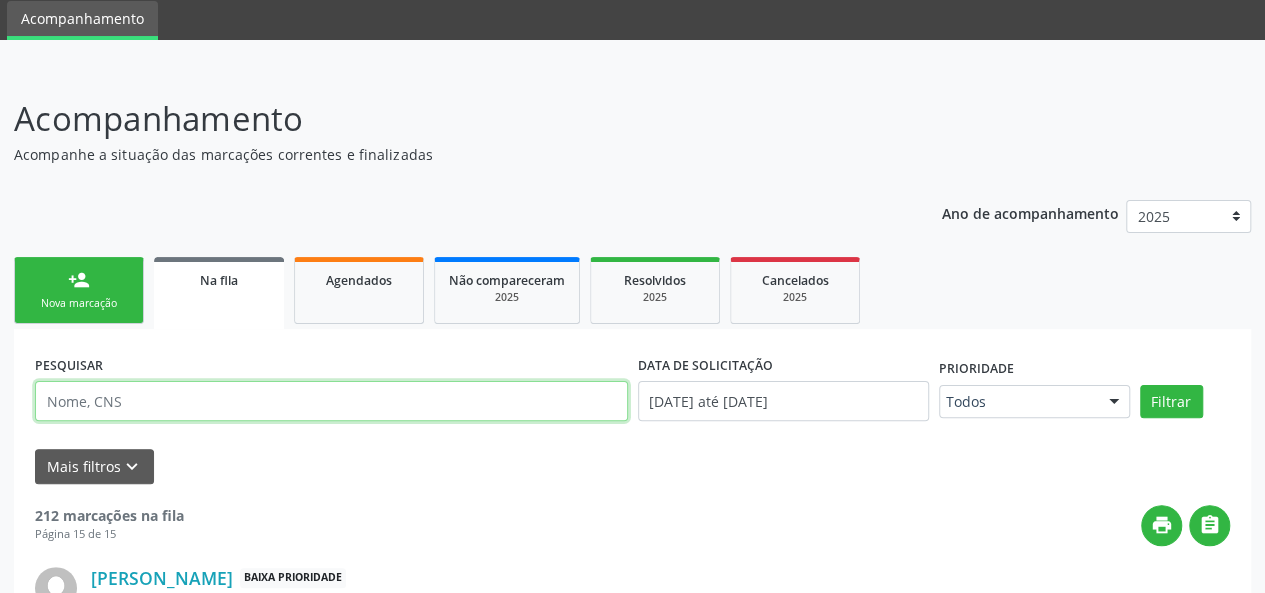 click at bounding box center (331, 401) 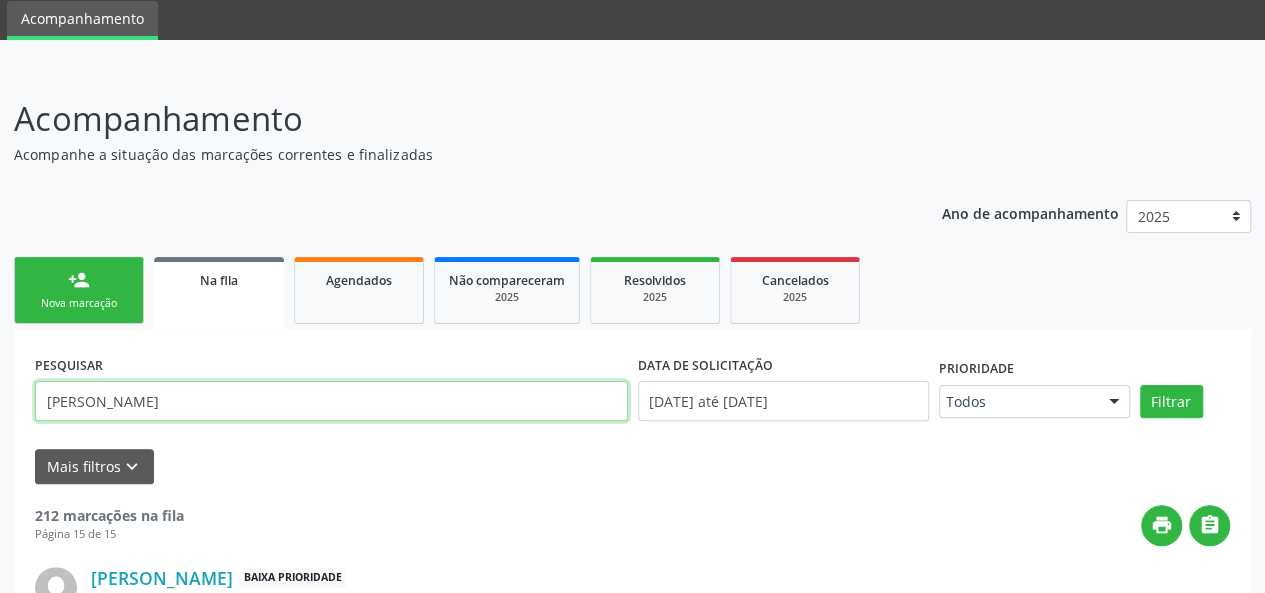 type on "osvaldo" 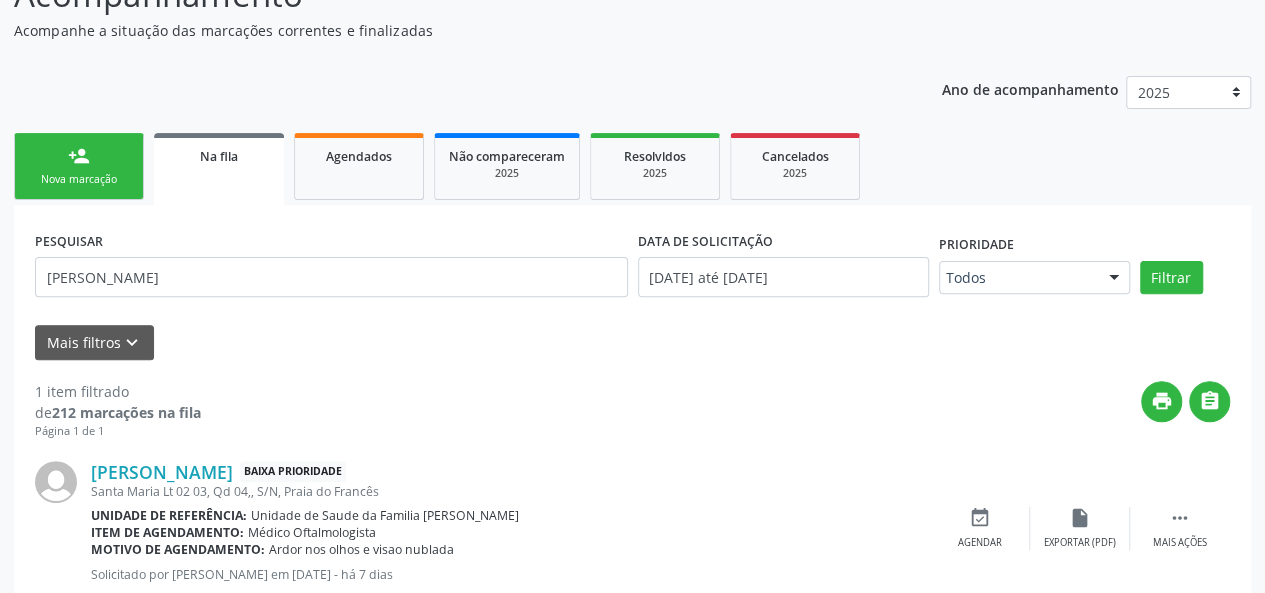 scroll, scrollTop: 252, scrollLeft: 0, axis: vertical 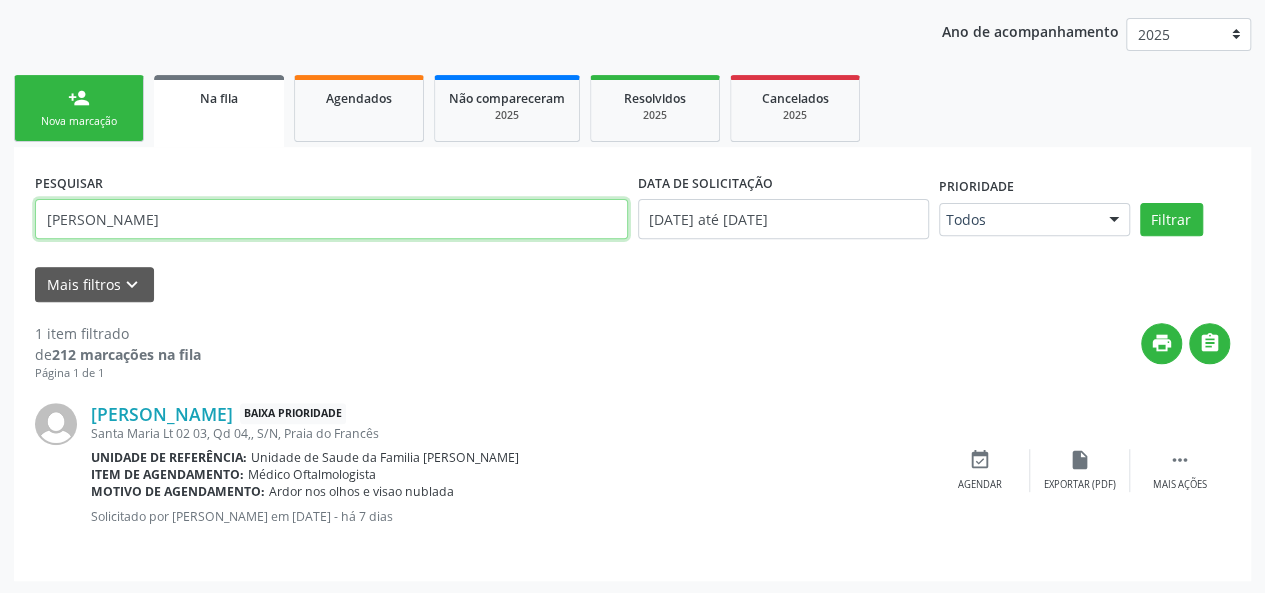 drag, startPoint x: 158, startPoint y: 221, endPoint x: 0, endPoint y: 211, distance: 158.31615 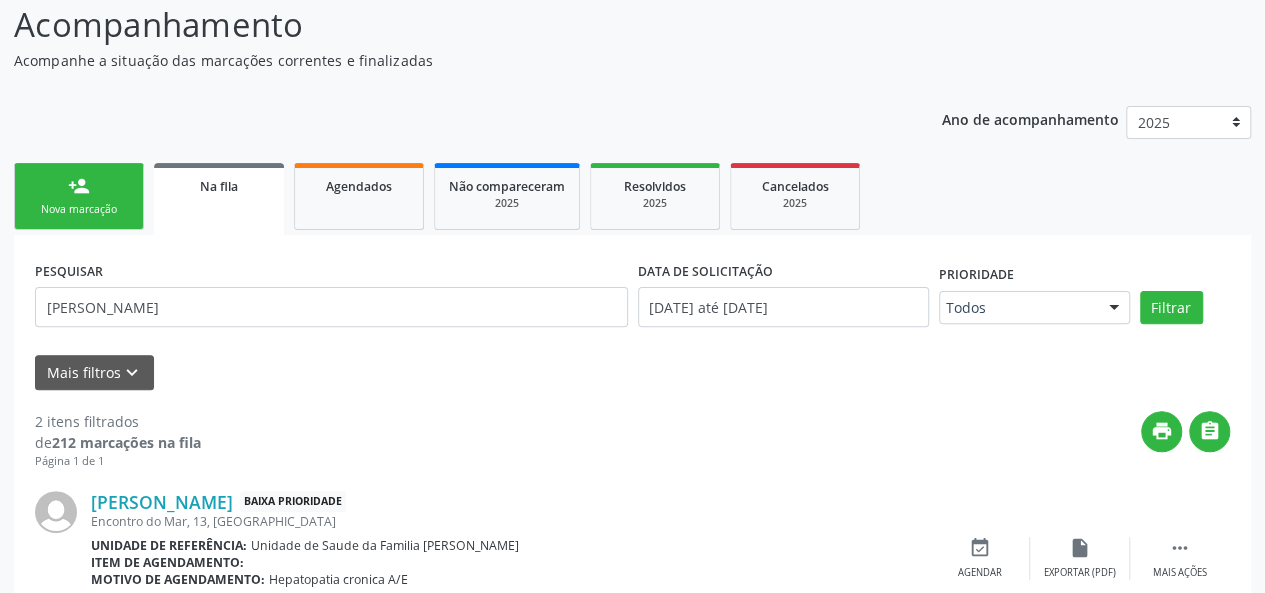 scroll, scrollTop: 131, scrollLeft: 0, axis: vertical 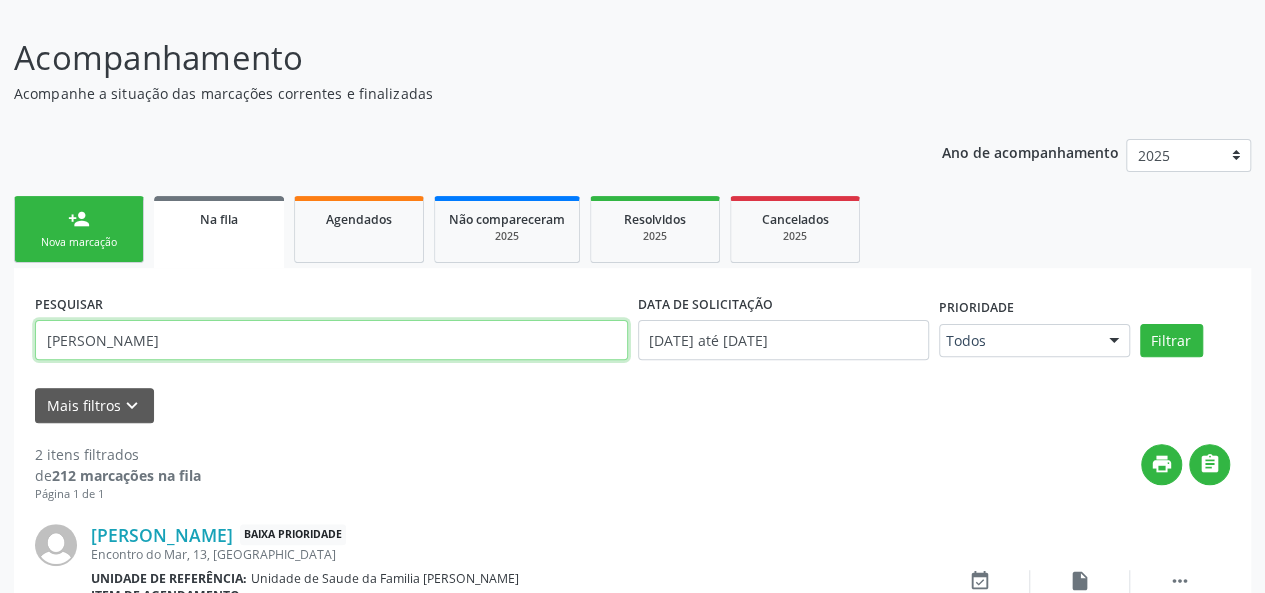 drag, startPoint x: 109, startPoint y: 343, endPoint x: 38, endPoint y: 355, distance: 72.00694 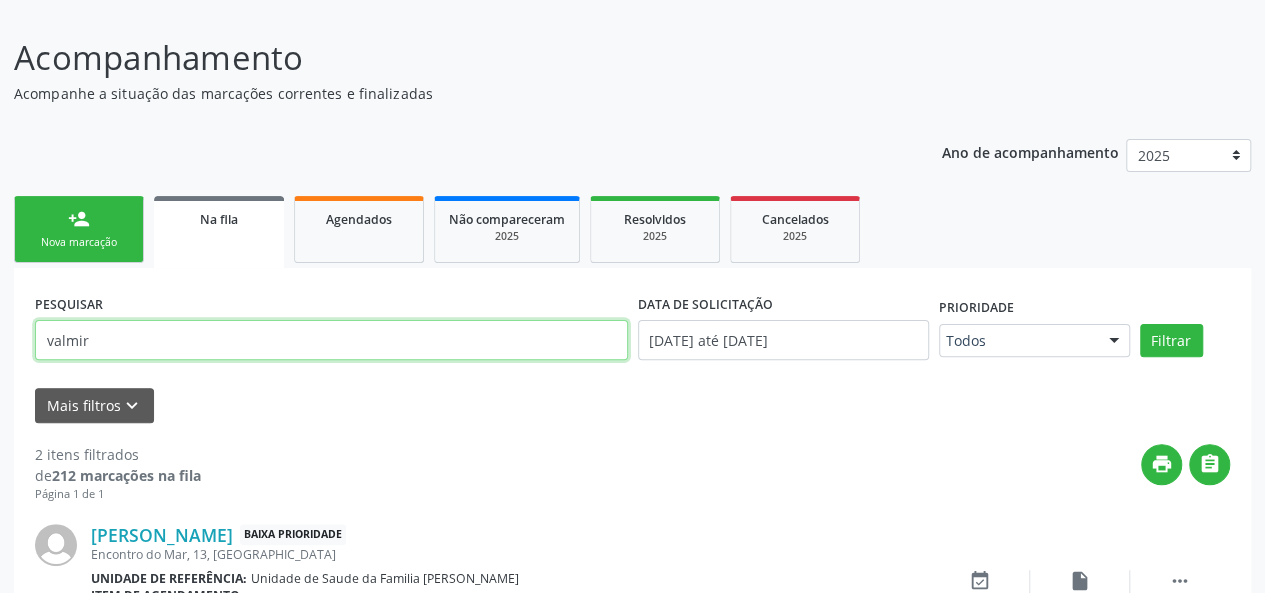 type on "valmir" 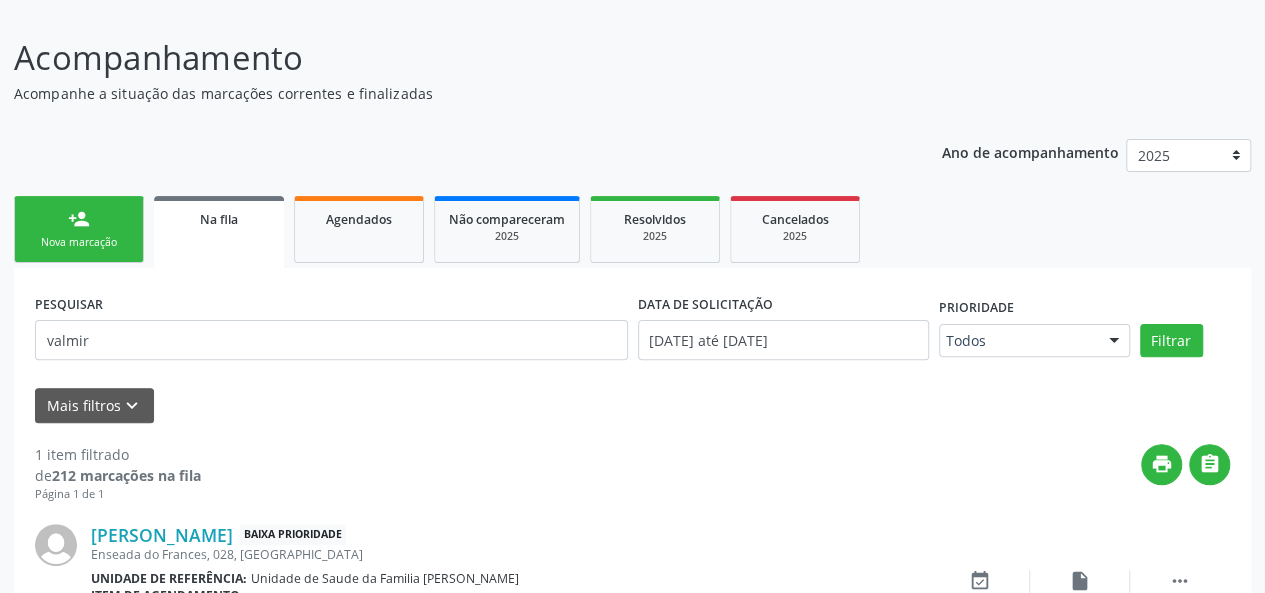 scroll, scrollTop: 252, scrollLeft: 0, axis: vertical 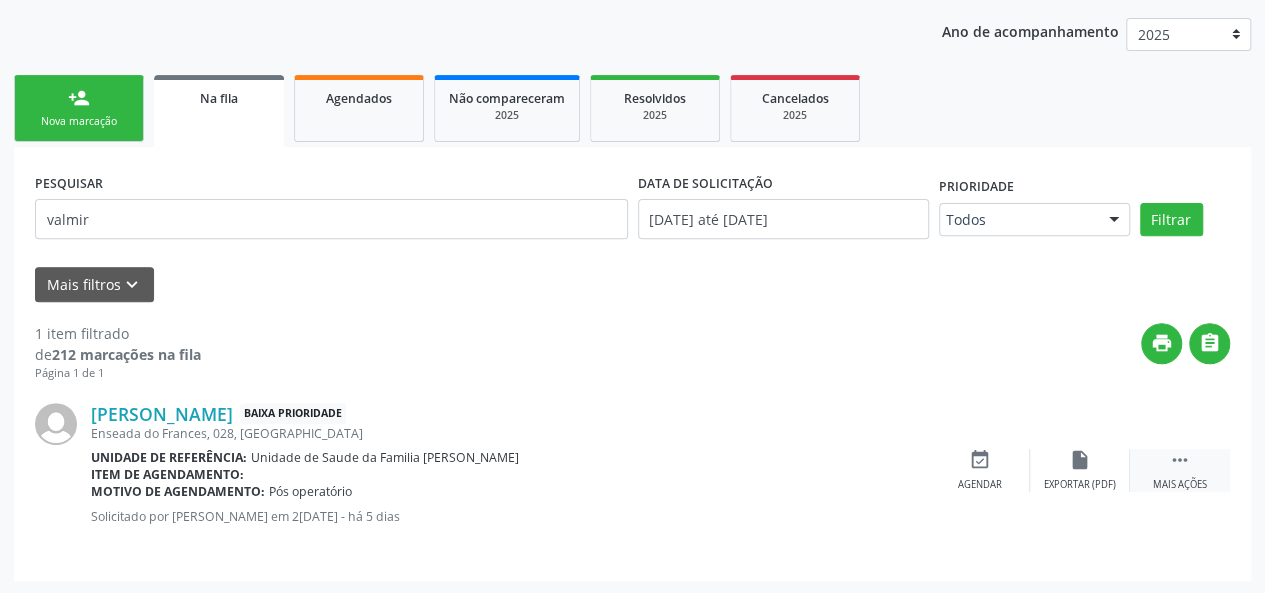 click on "
Mais ações" at bounding box center [1180, 470] 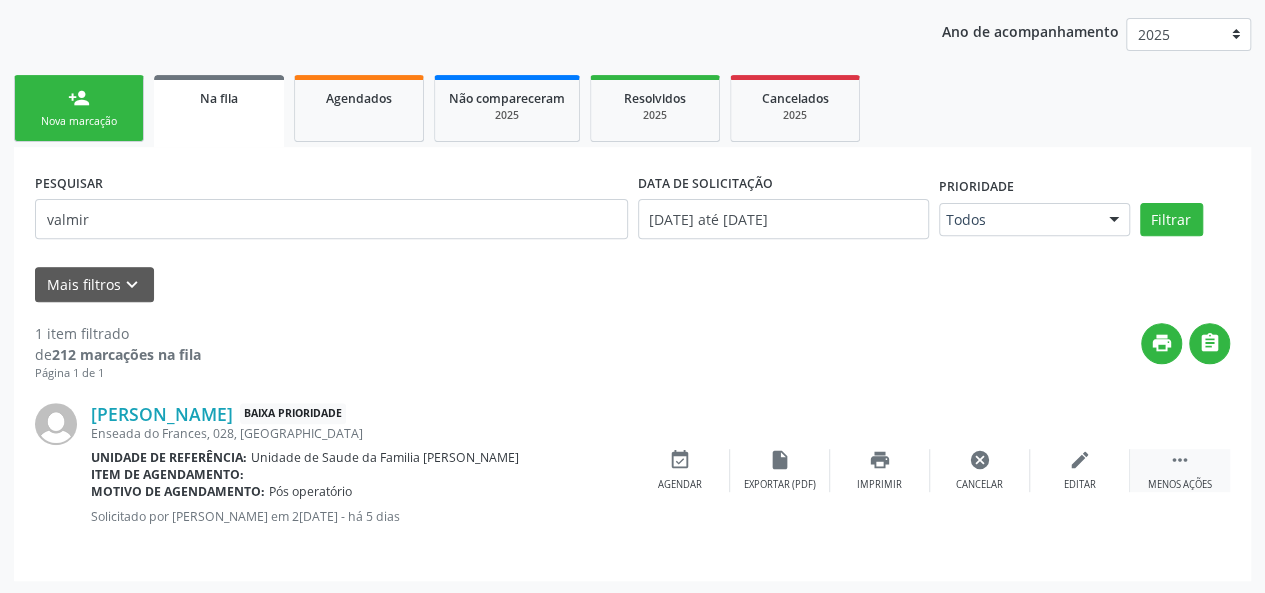 click on "
Menos ações" at bounding box center (1180, 470) 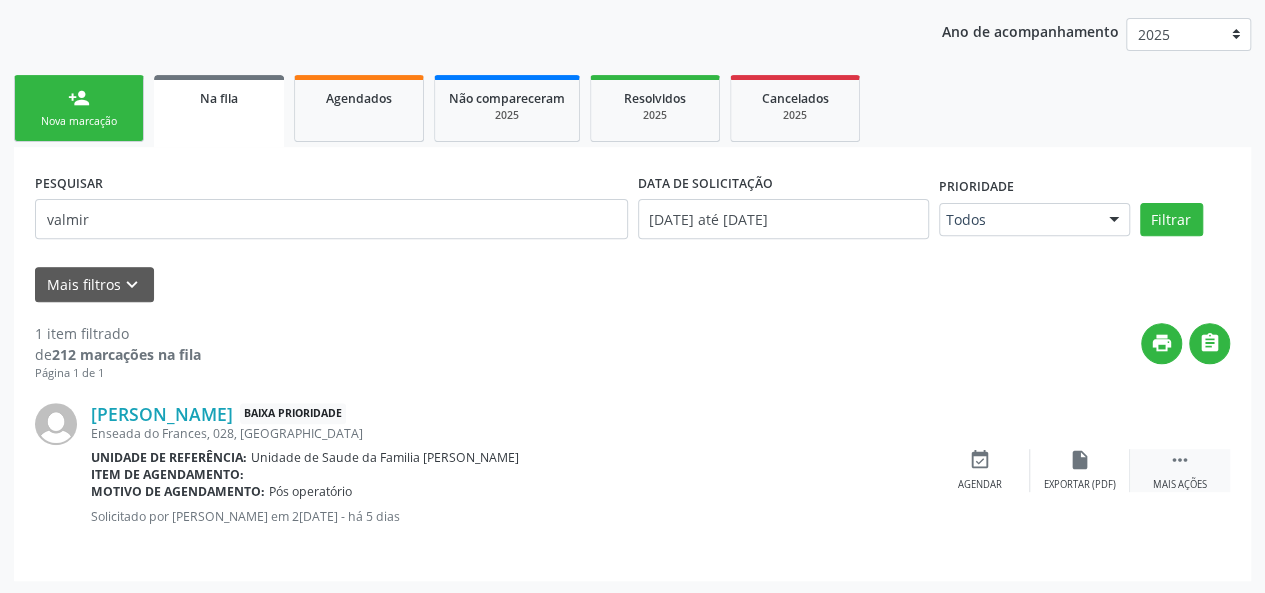 click on "
Mais ações" at bounding box center (1180, 470) 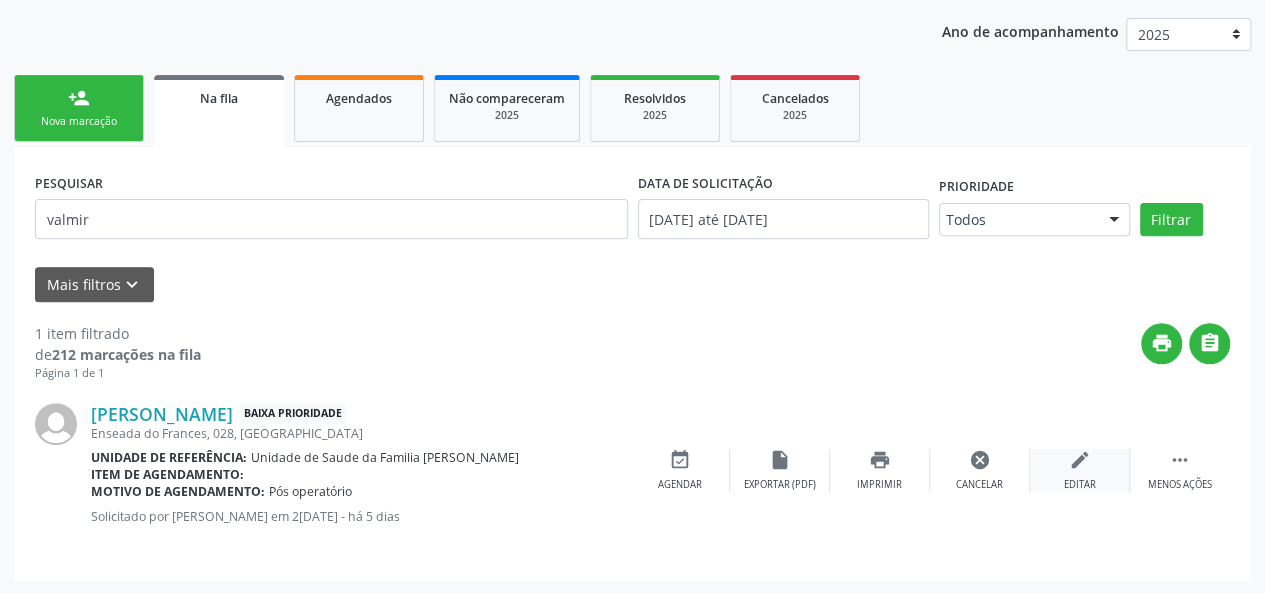 click on "edit" at bounding box center (1080, 460) 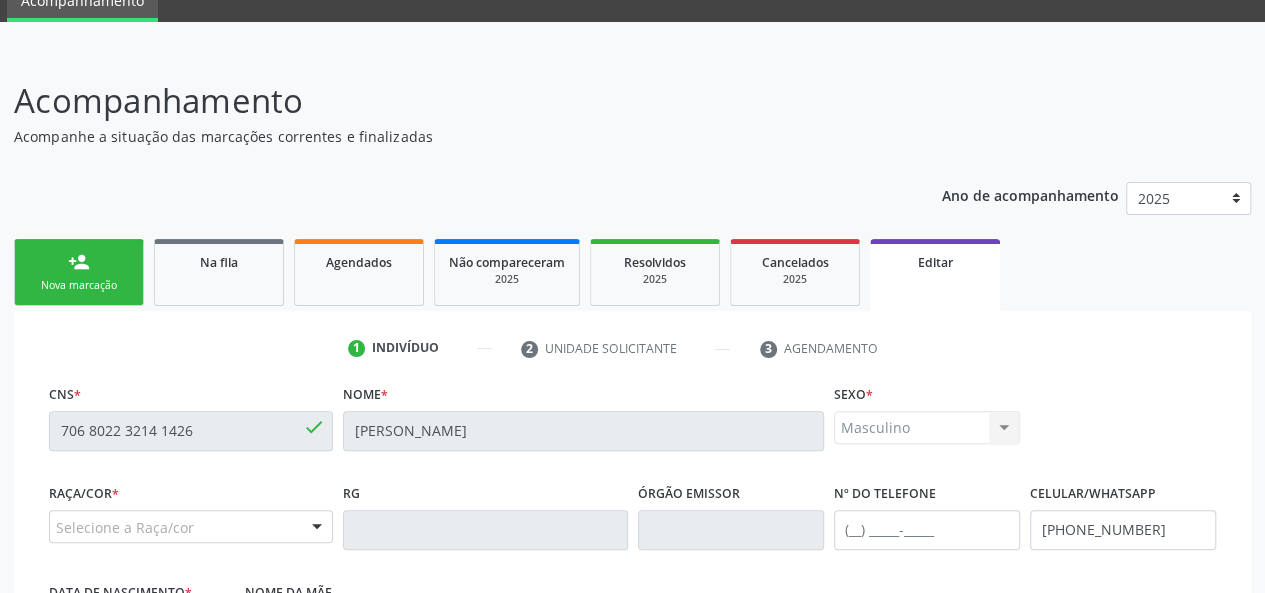 scroll, scrollTop: 400, scrollLeft: 0, axis: vertical 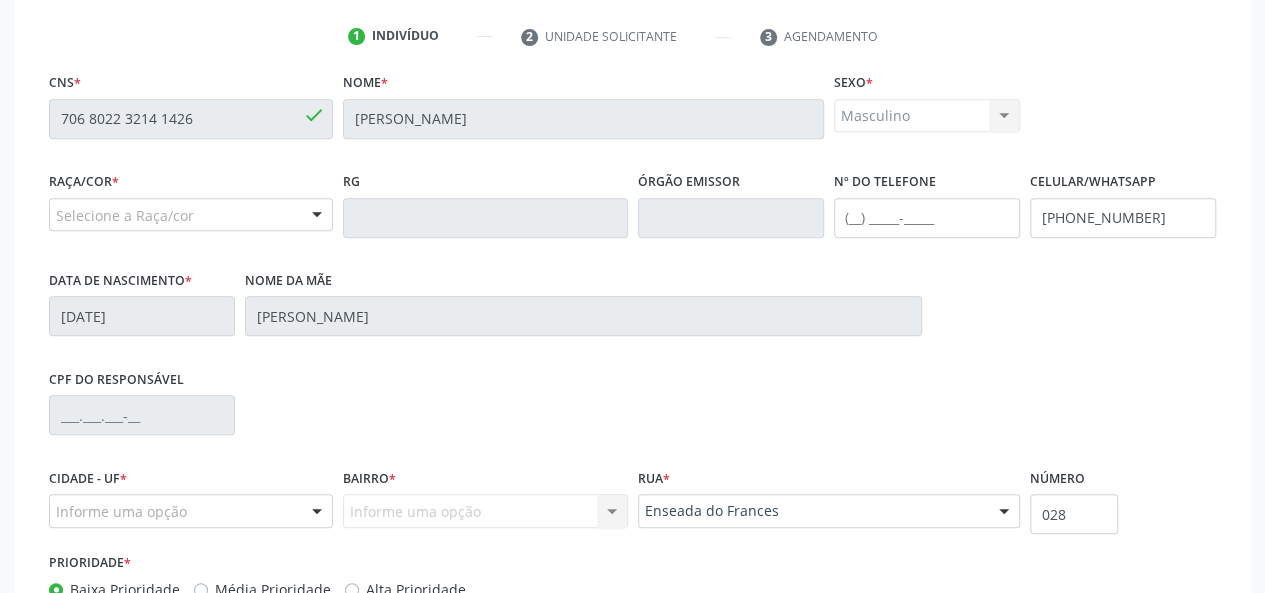 click on "Selecione a Raça/cor" at bounding box center [191, 215] 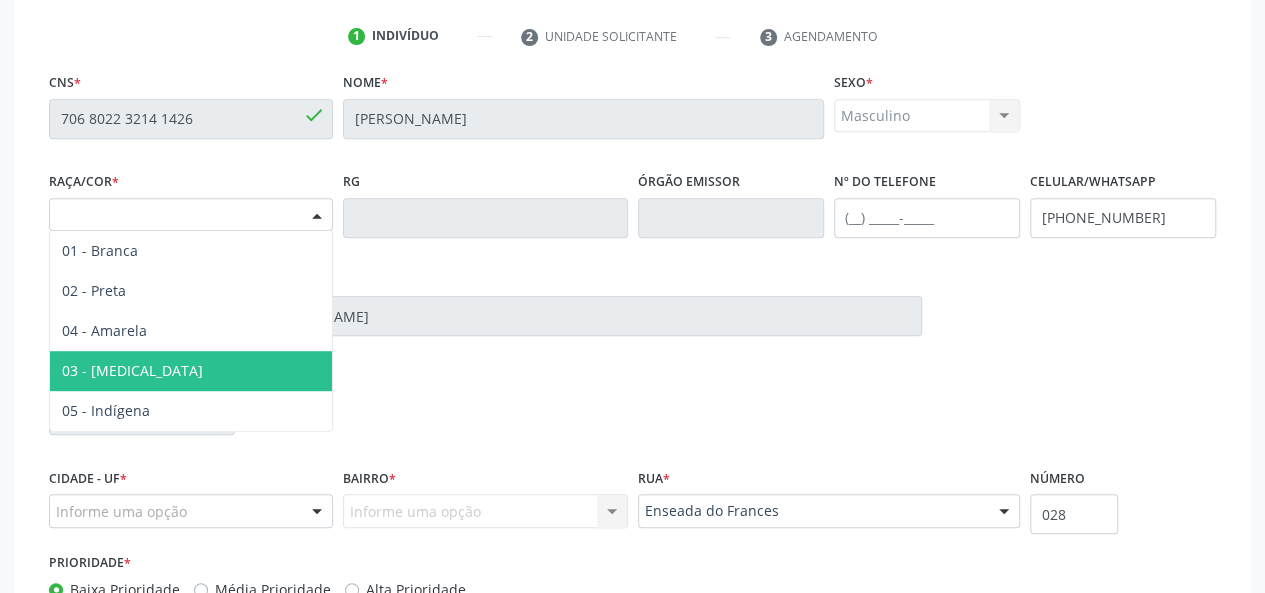 click on "03 - [MEDICAL_DATA]" at bounding box center [132, 370] 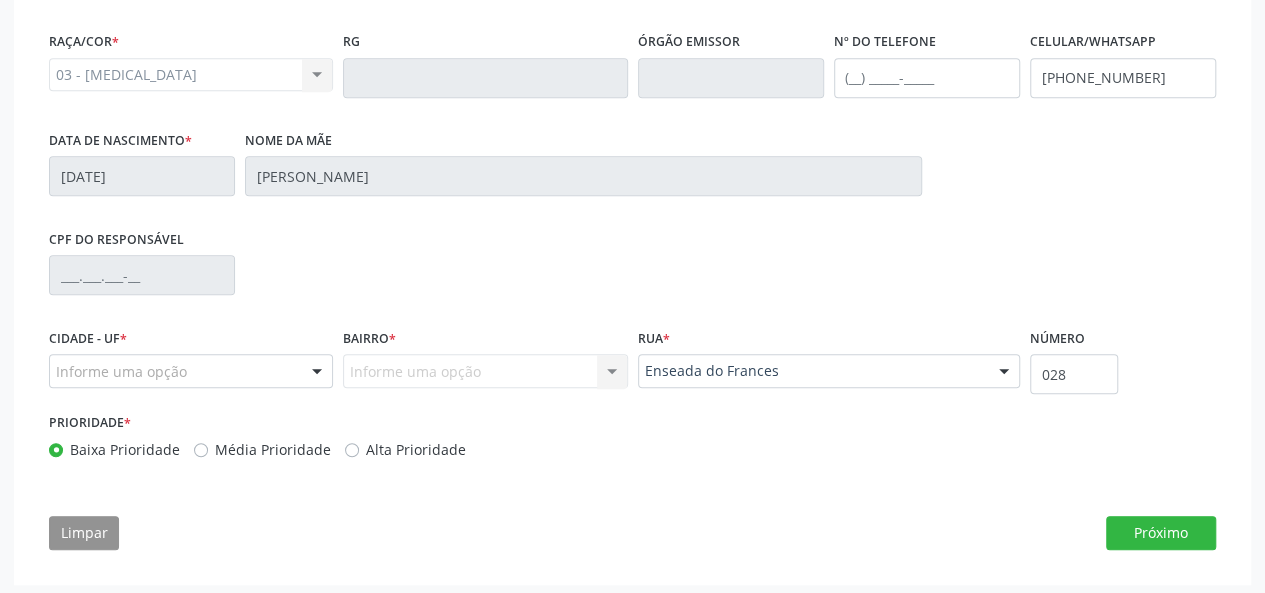 scroll, scrollTop: 544, scrollLeft: 0, axis: vertical 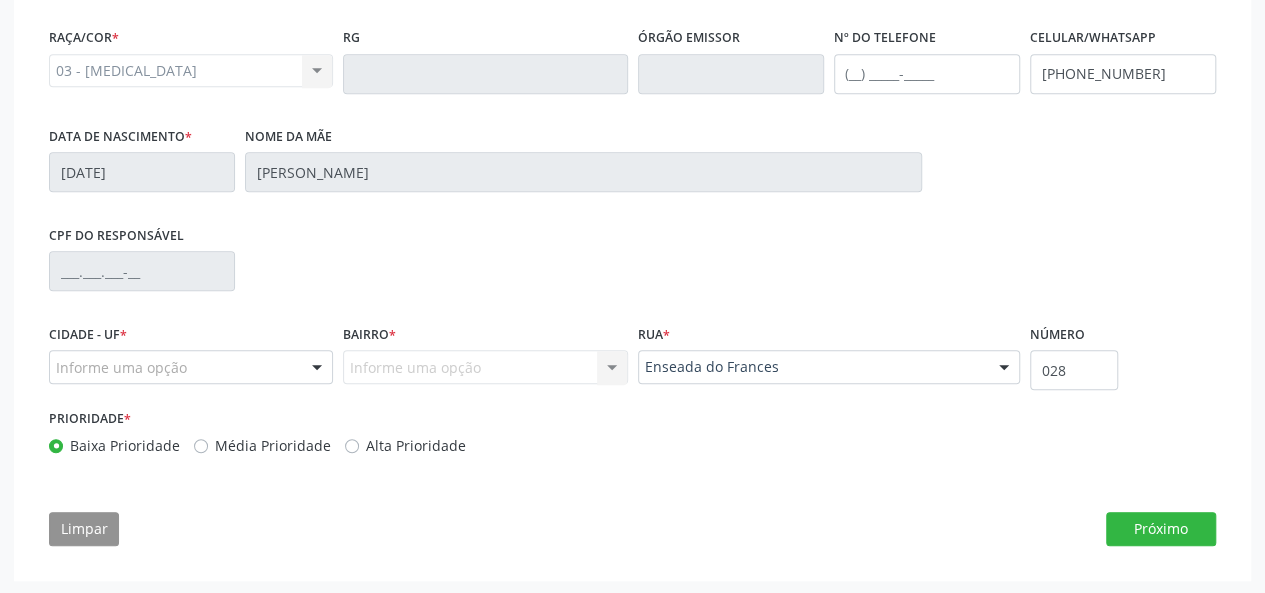 click on "Informe uma opção" at bounding box center [191, 367] 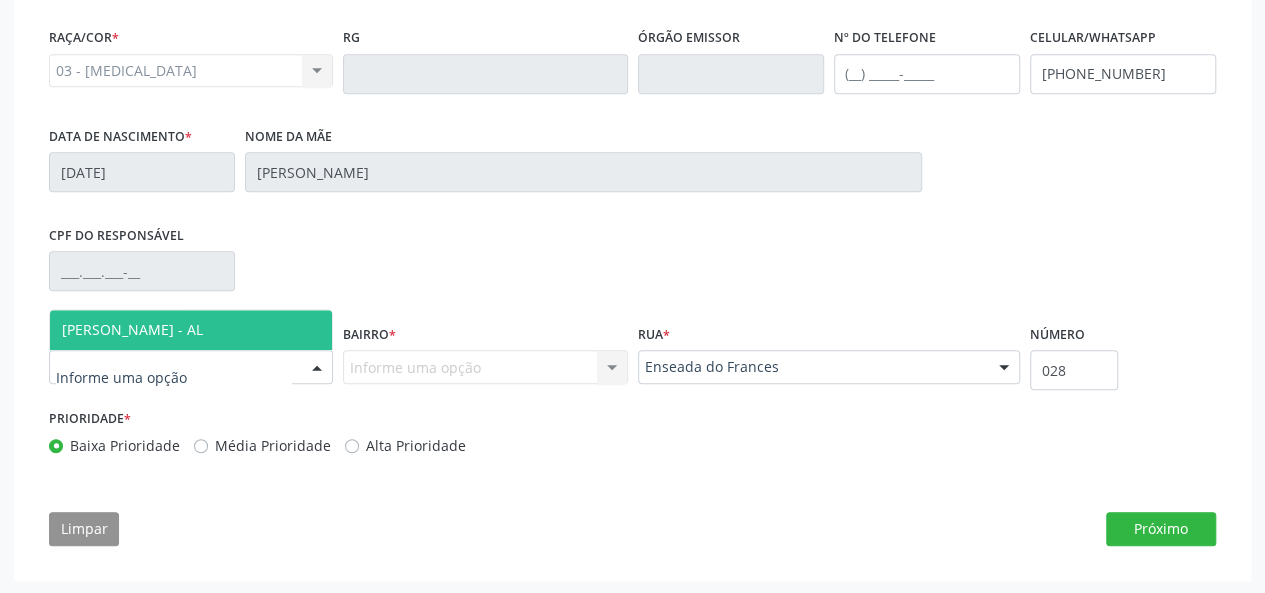 click on "[PERSON_NAME] - AL" at bounding box center [132, 329] 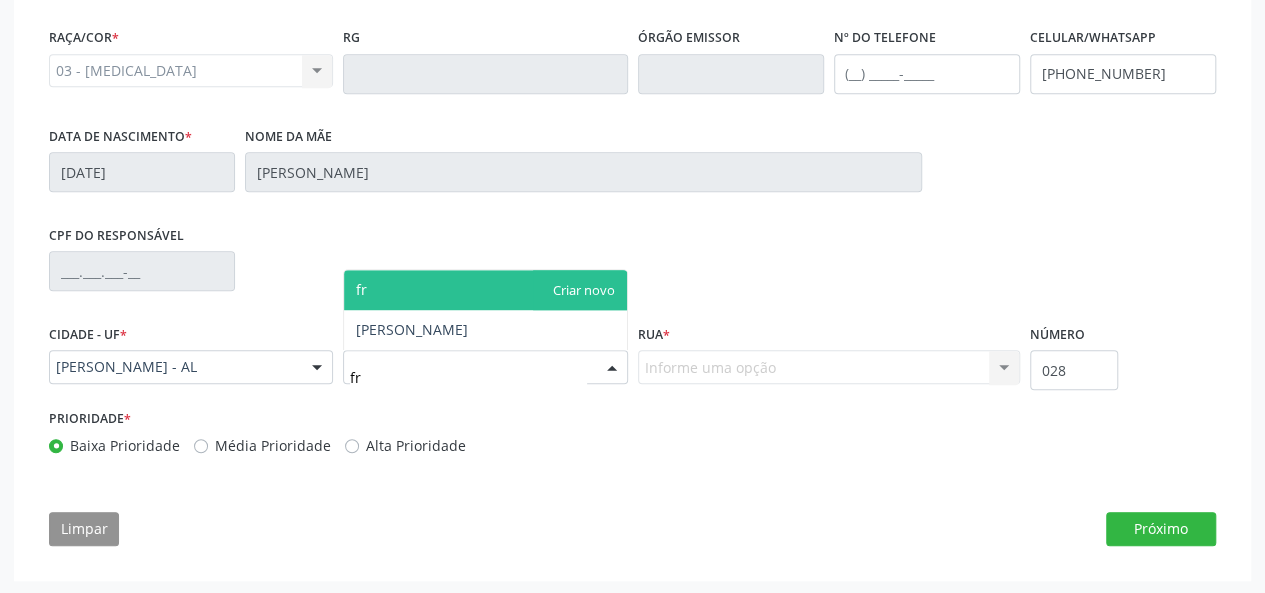 type on "fra" 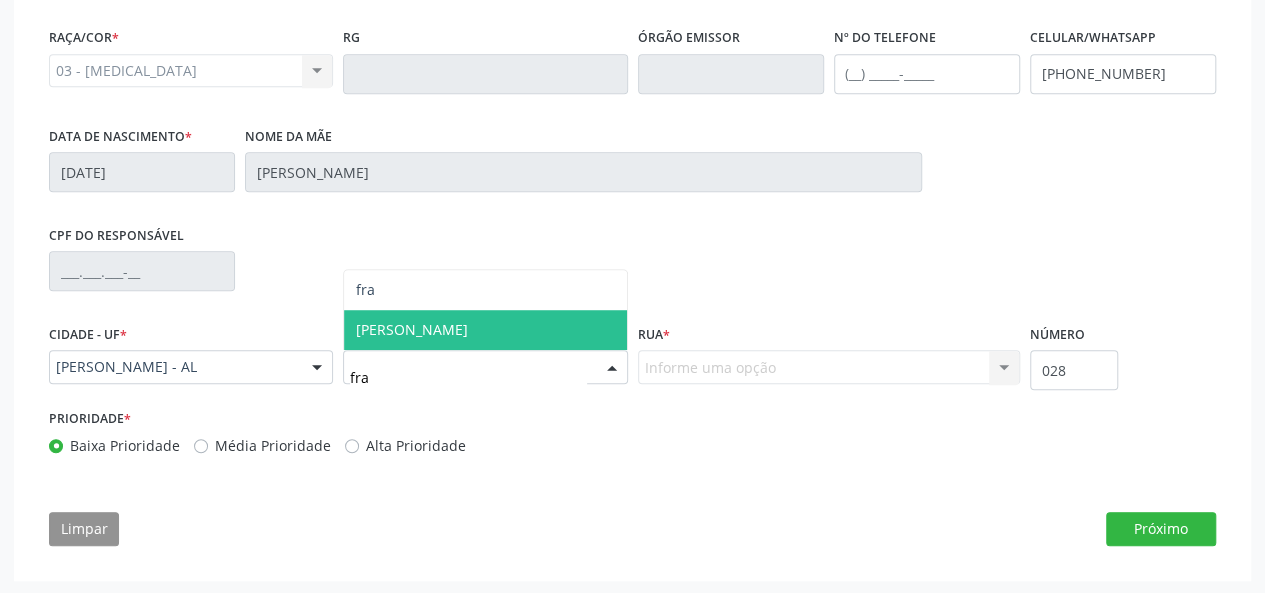 click on "[PERSON_NAME]" at bounding box center (412, 329) 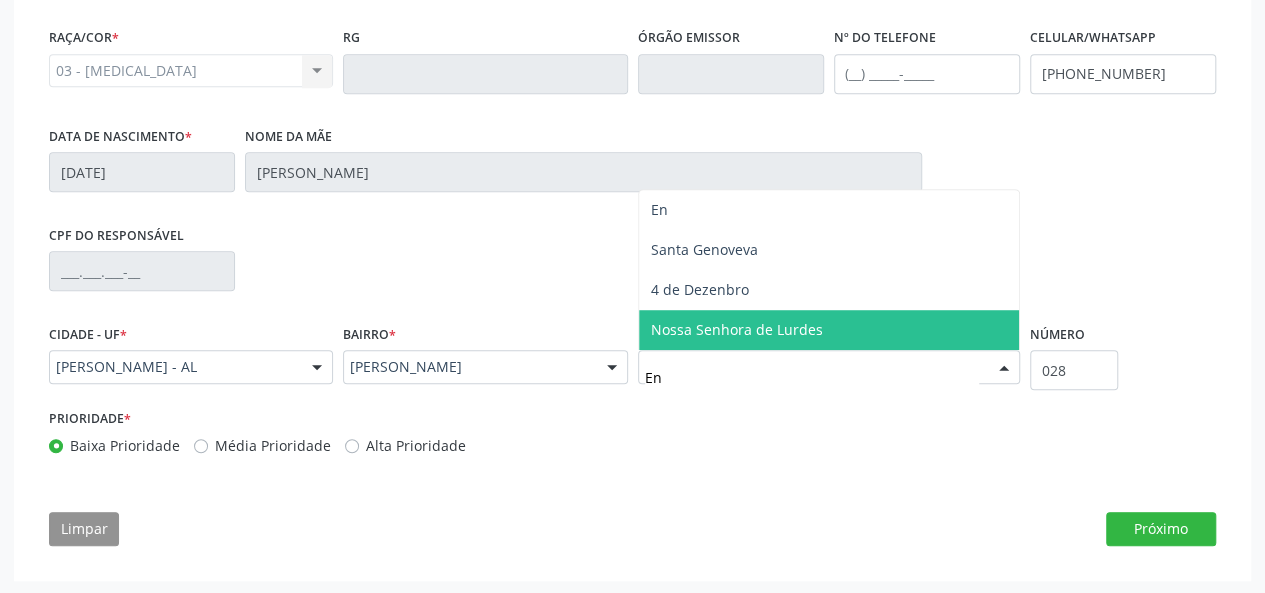 scroll, scrollTop: 0, scrollLeft: 0, axis: both 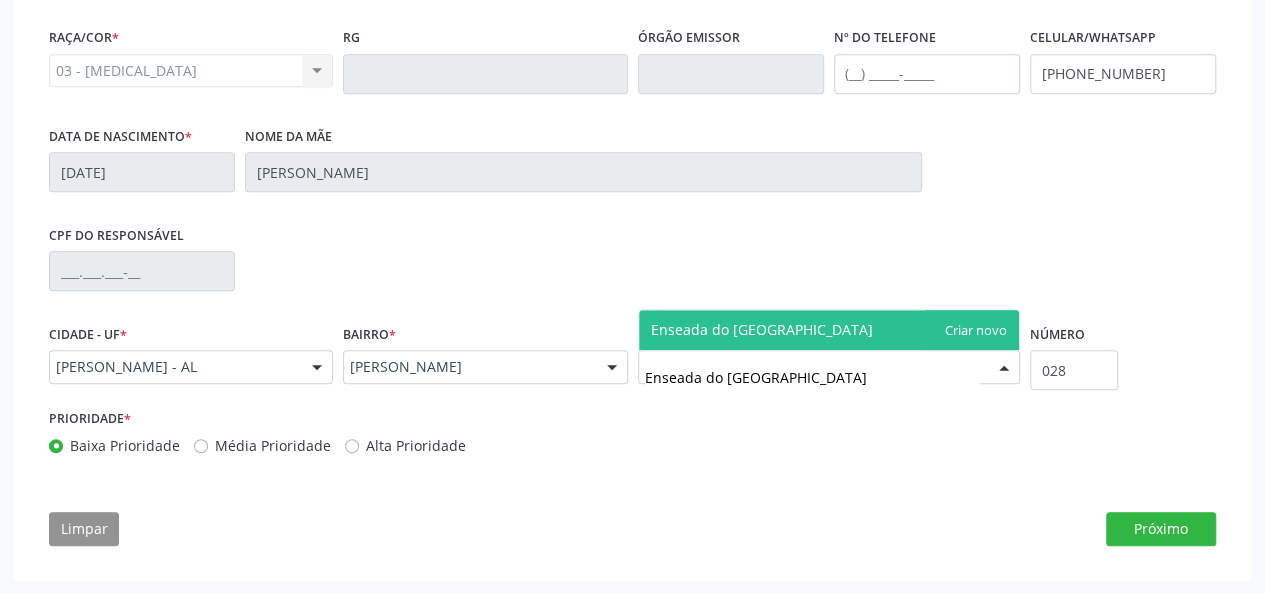 type on "Enseada do Frances" 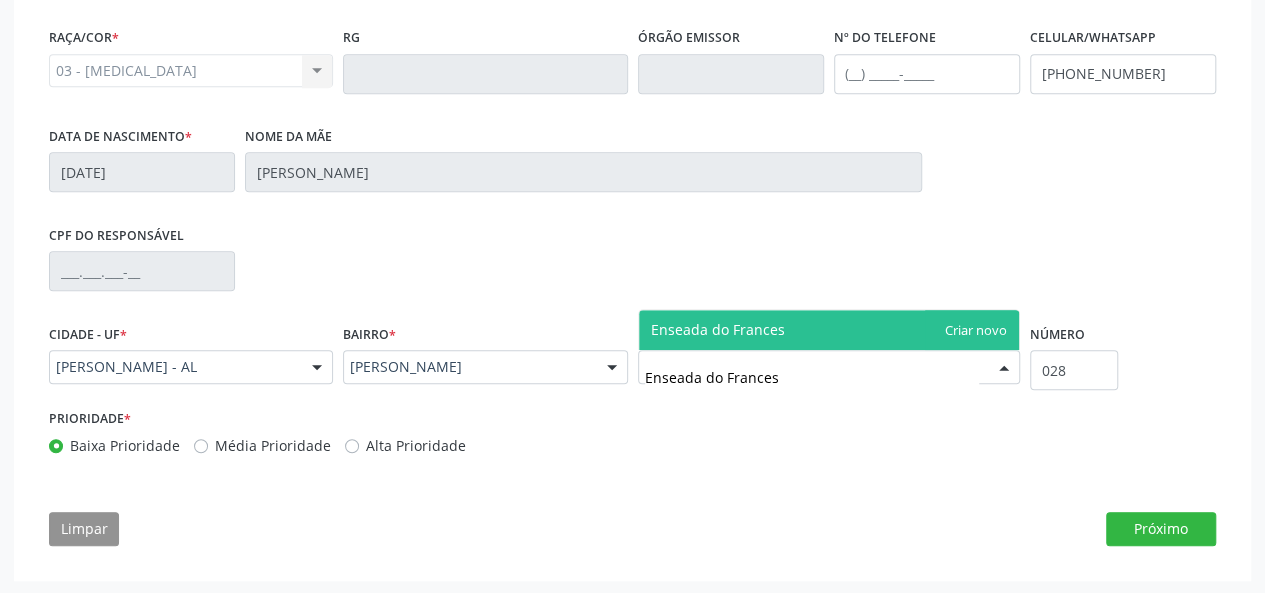 click on "Enseada do Frances" at bounding box center [829, 330] 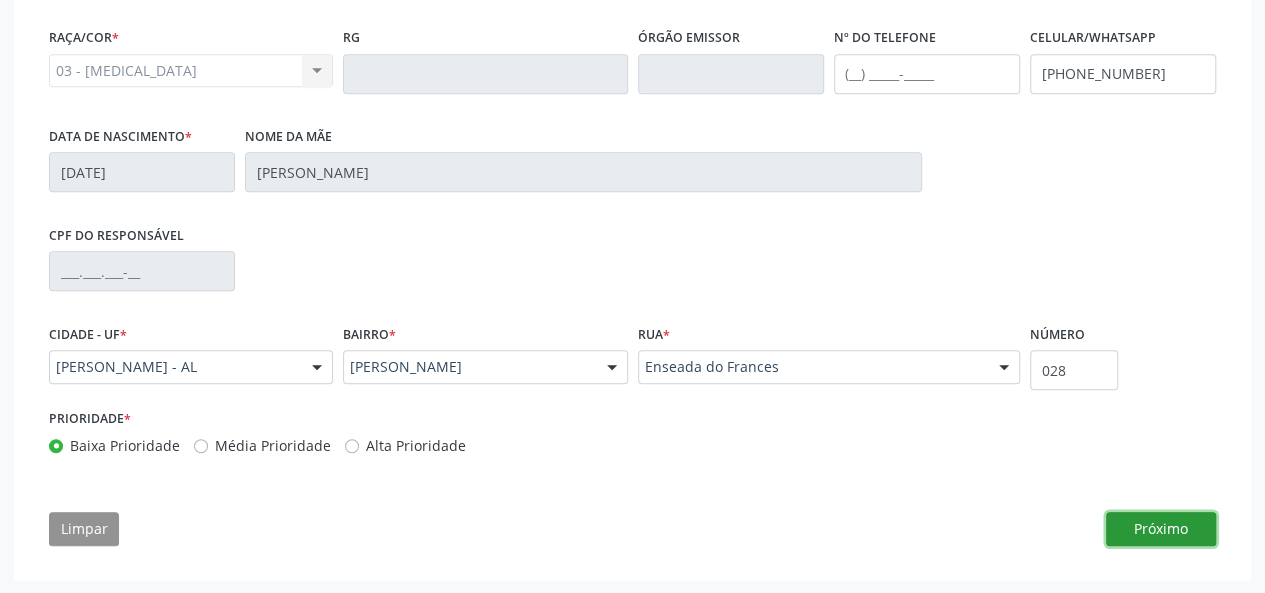 click on "Próximo" at bounding box center (1161, 529) 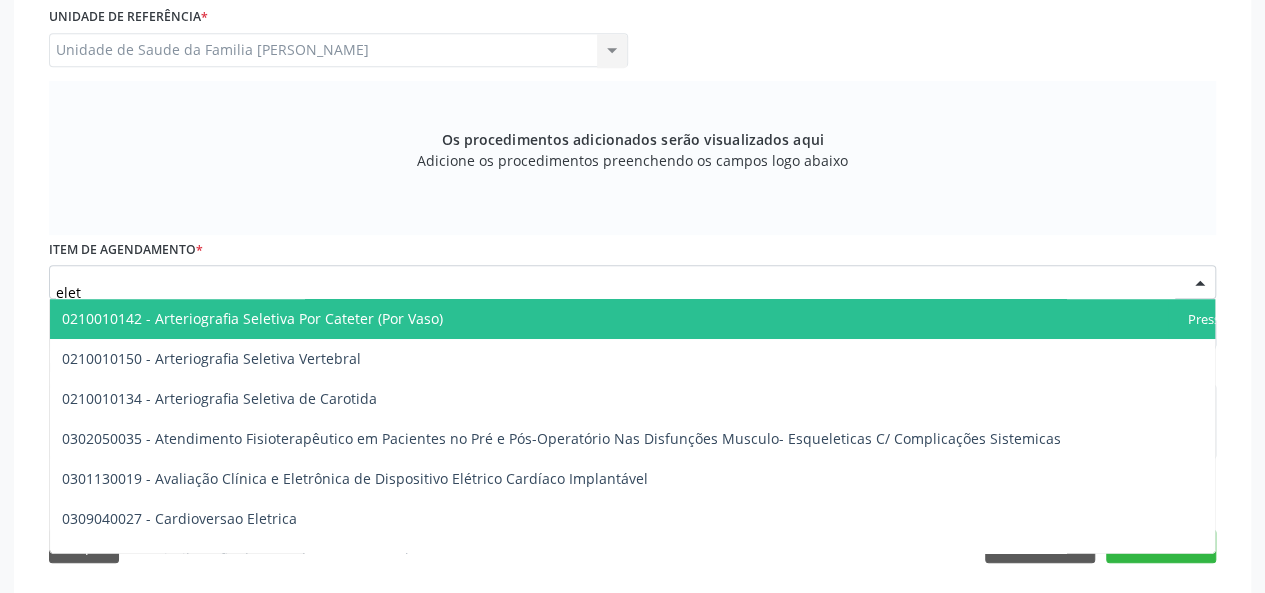 type on "eletr" 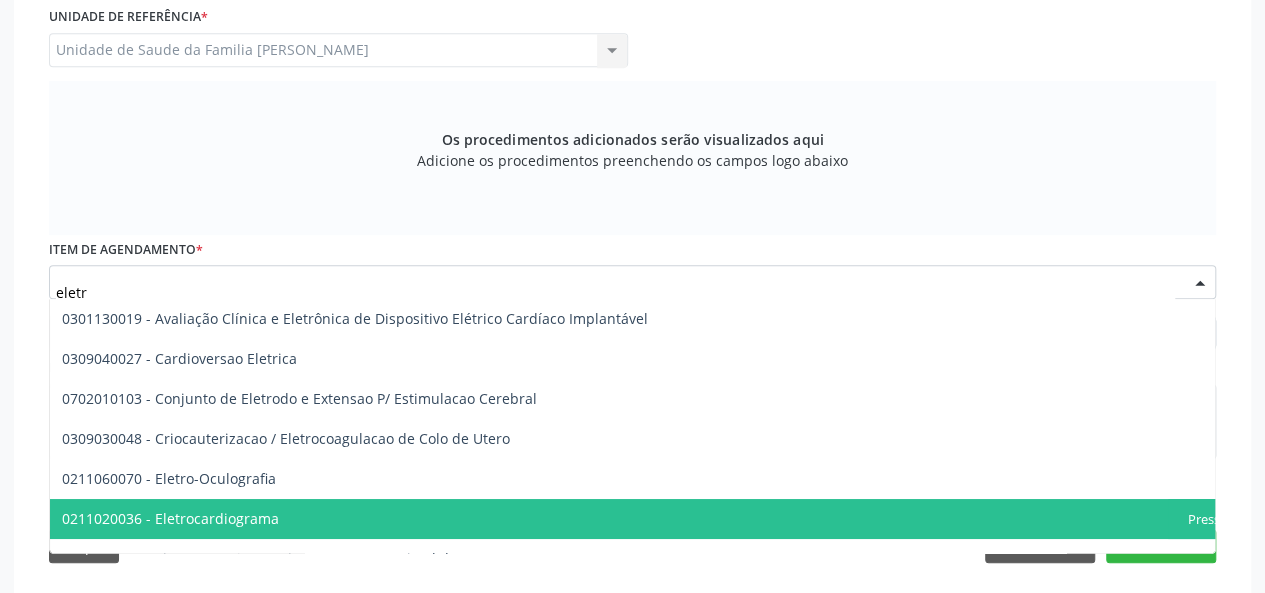 click on "0211020036 - Eletrocardiograma" at bounding box center (170, 518) 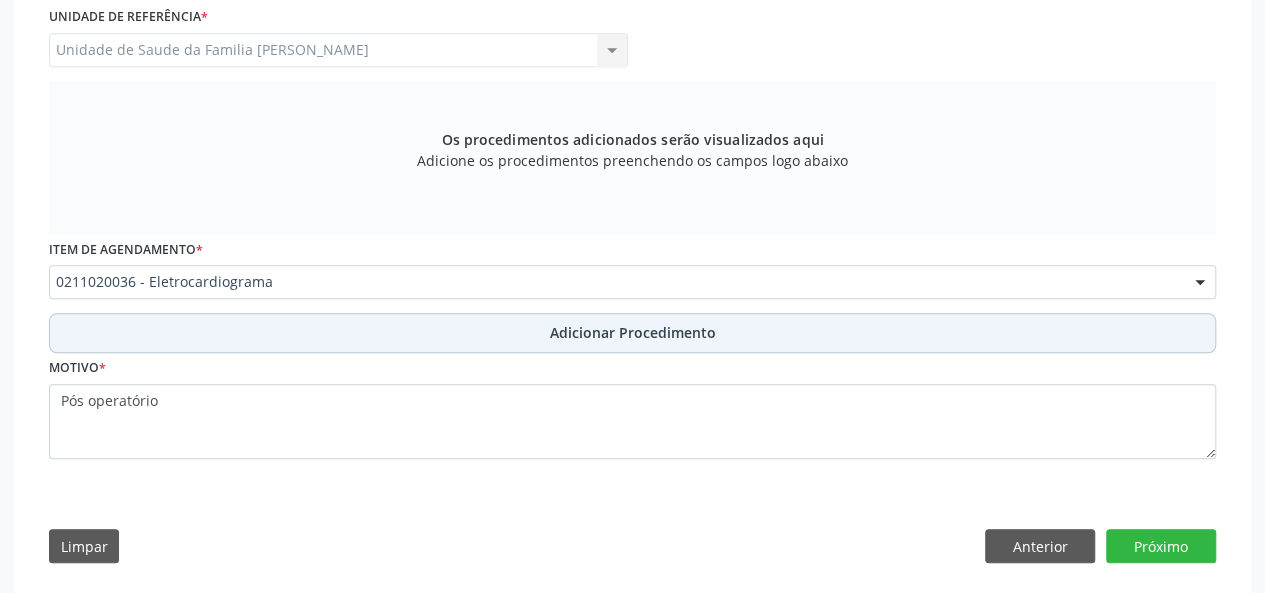 click on "Adicionar Procedimento" at bounding box center [633, 332] 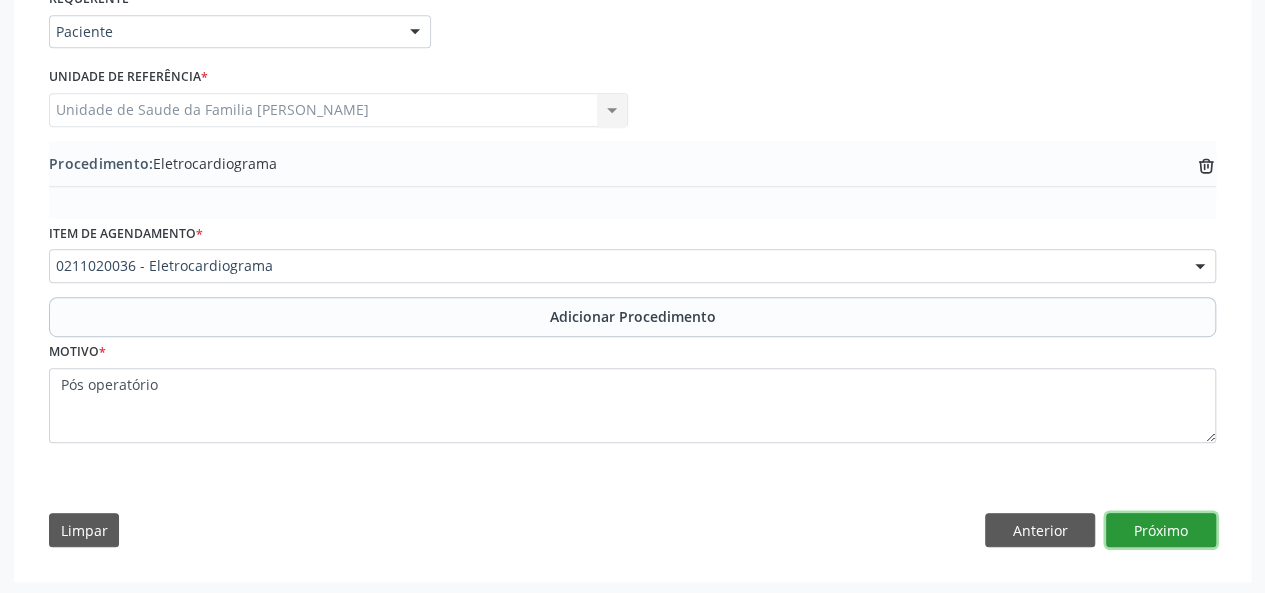 click on "Próximo" at bounding box center (1161, 530) 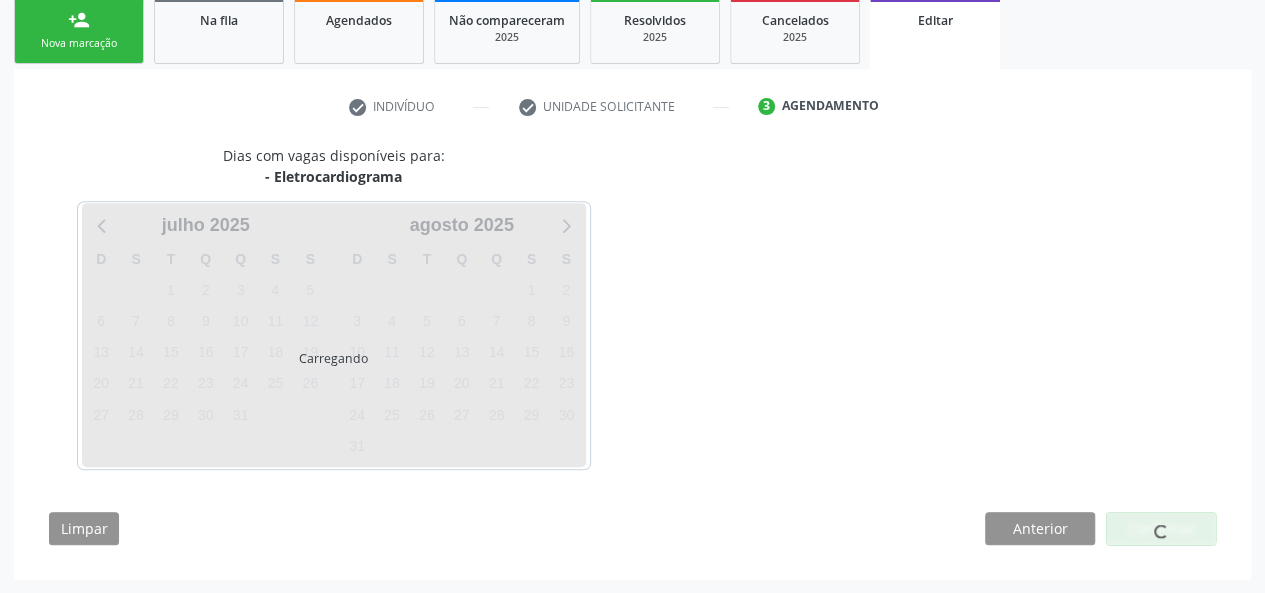 scroll, scrollTop: 388, scrollLeft: 0, axis: vertical 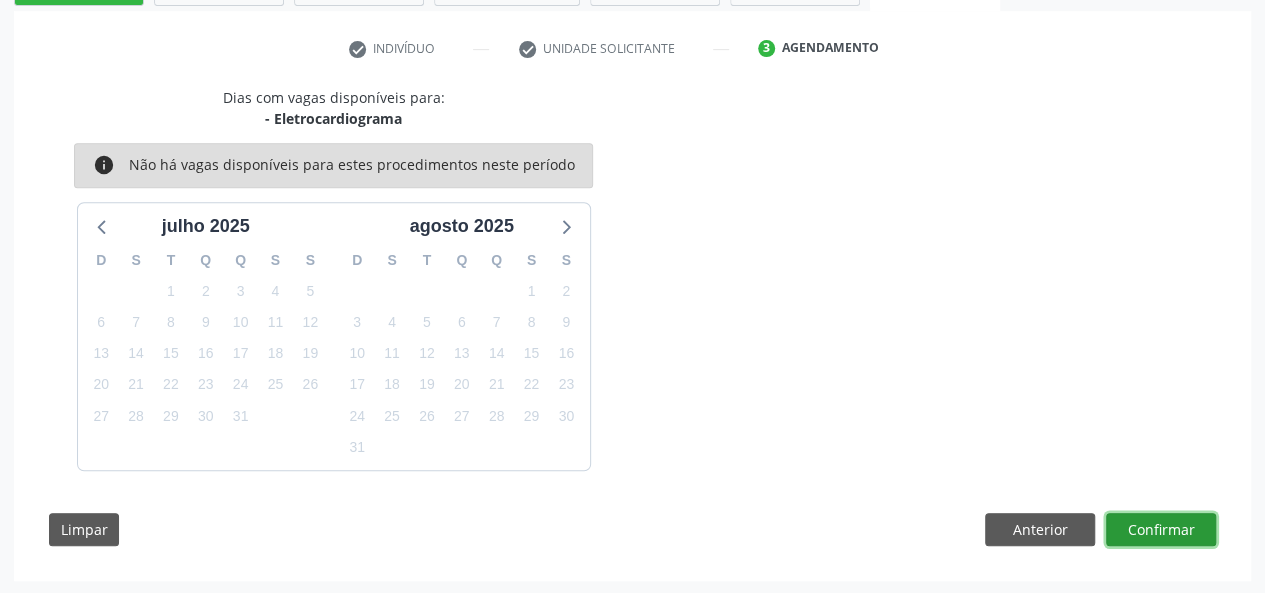 click on "Confirmar" at bounding box center [1161, 530] 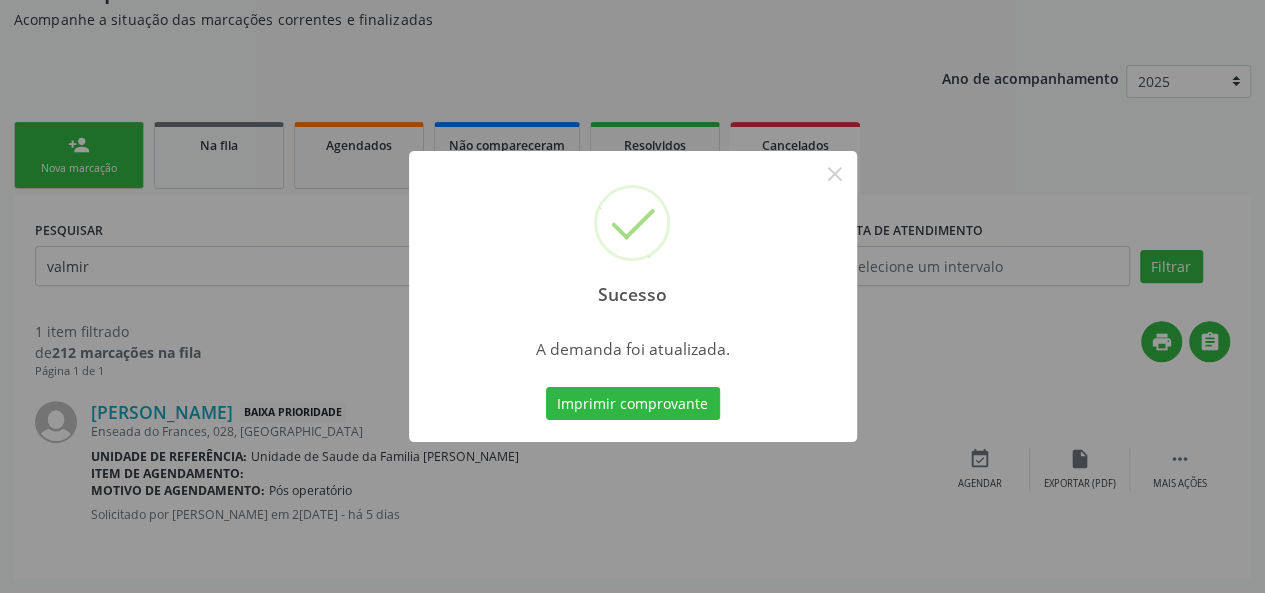scroll, scrollTop: 0, scrollLeft: 0, axis: both 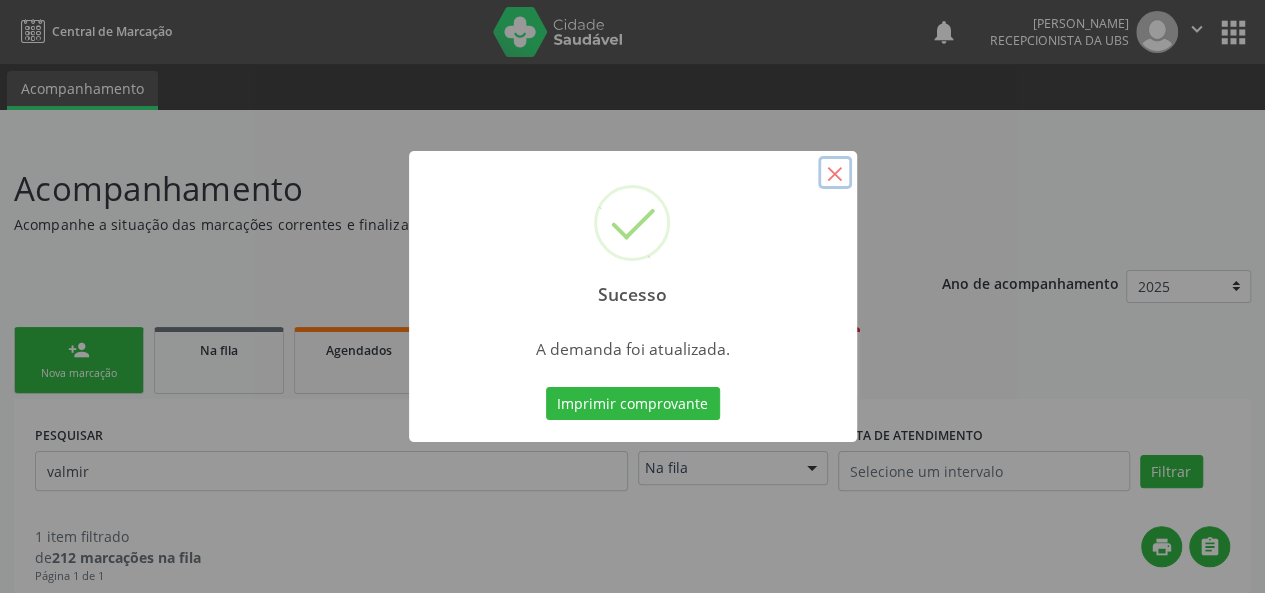 click on "×" at bounding box center [835, 173] 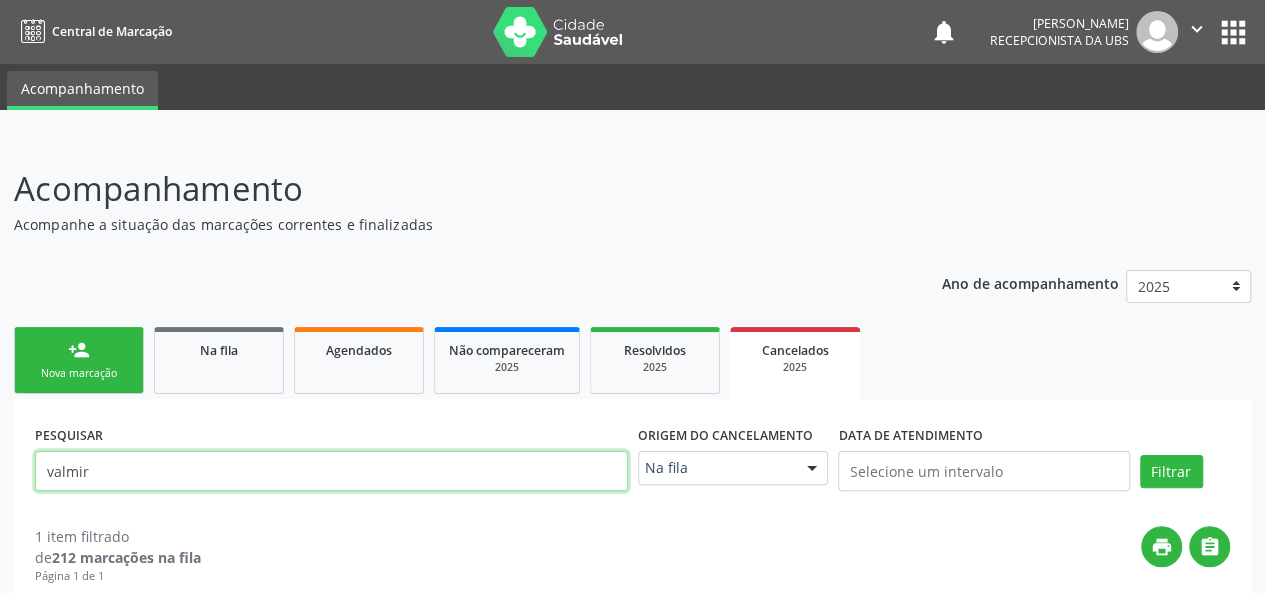 drag, startPoint x: 117, startPoint y: 473, endPoint x: 30, endPoint y: 481, distance: 87.36704 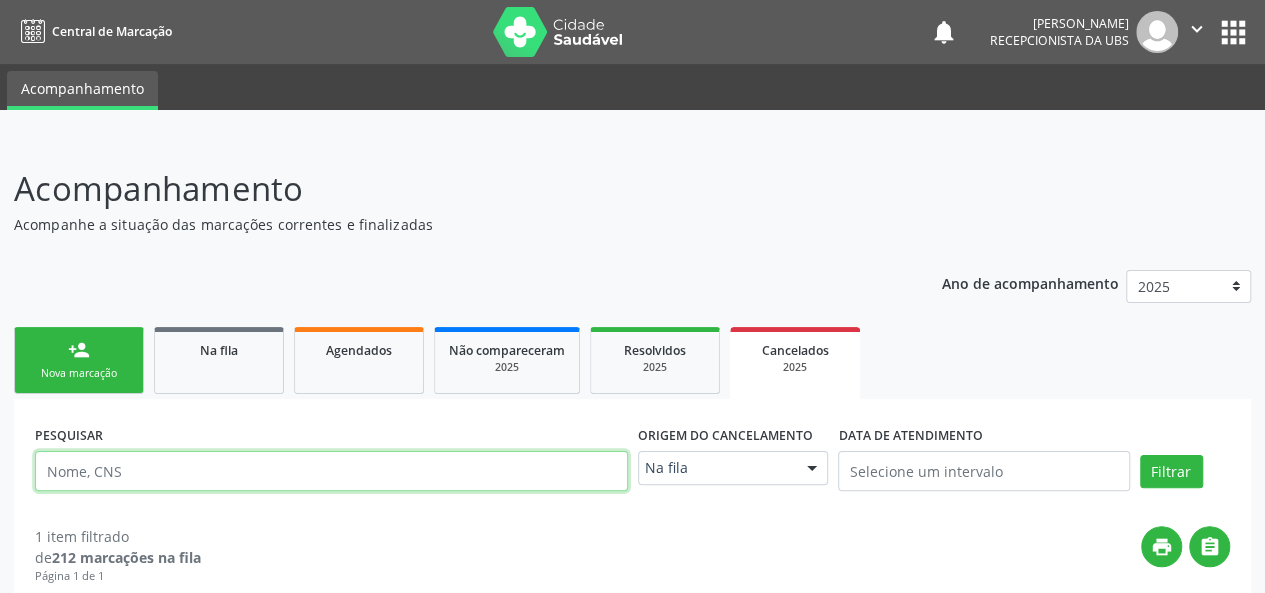 click at bounding box center (331, 471) 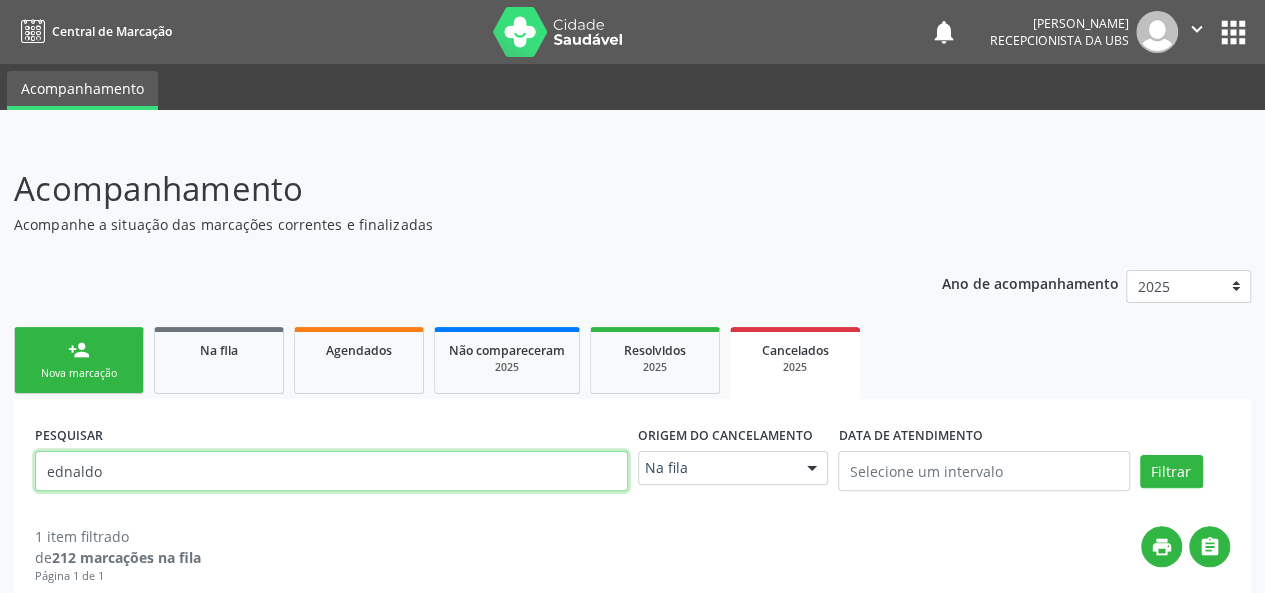 type on "Ednaldo" 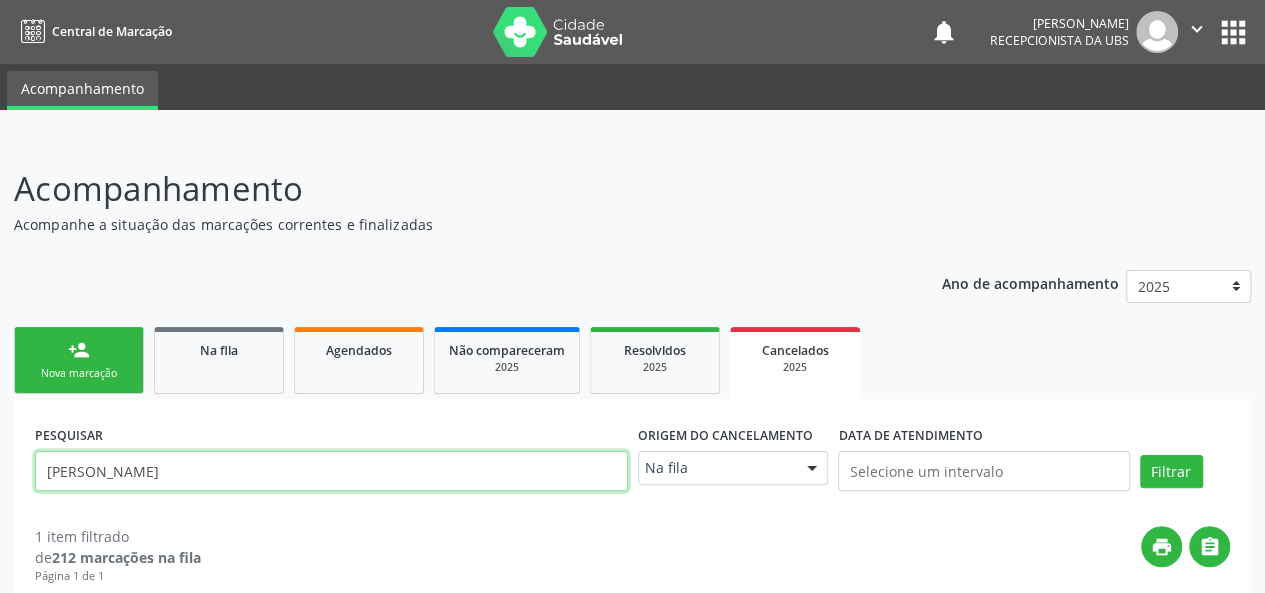 click on "Filtrar" at bounding box center [1171, 472] 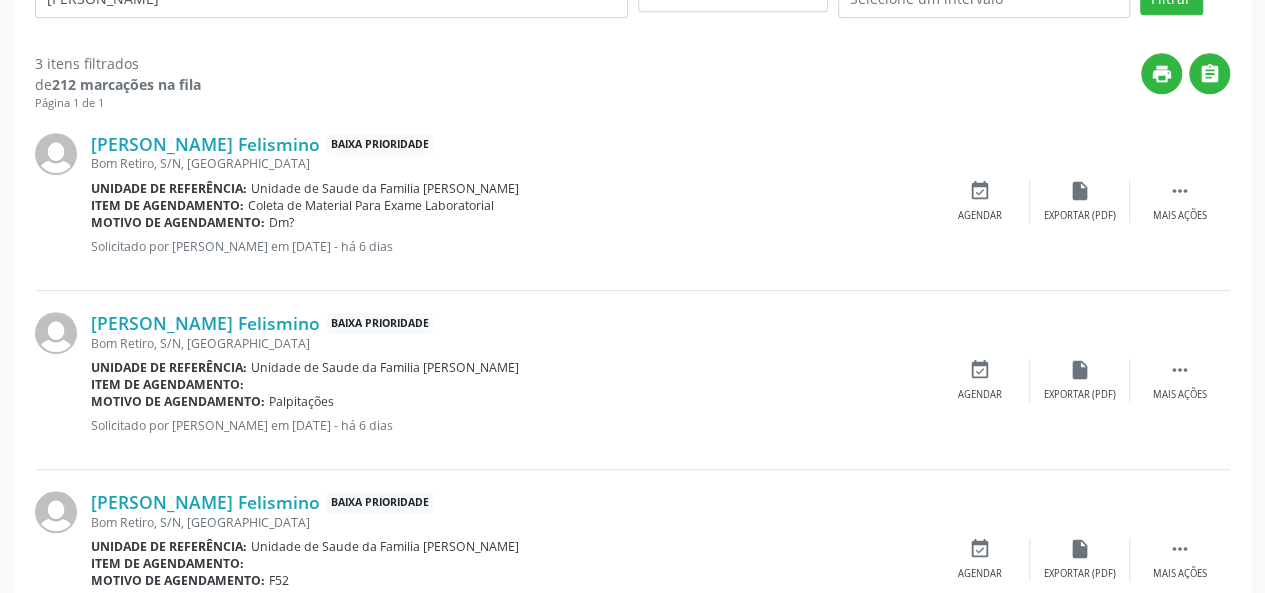 scroll, scrollTop: 562, scrollLeft: 0, axis: vertical 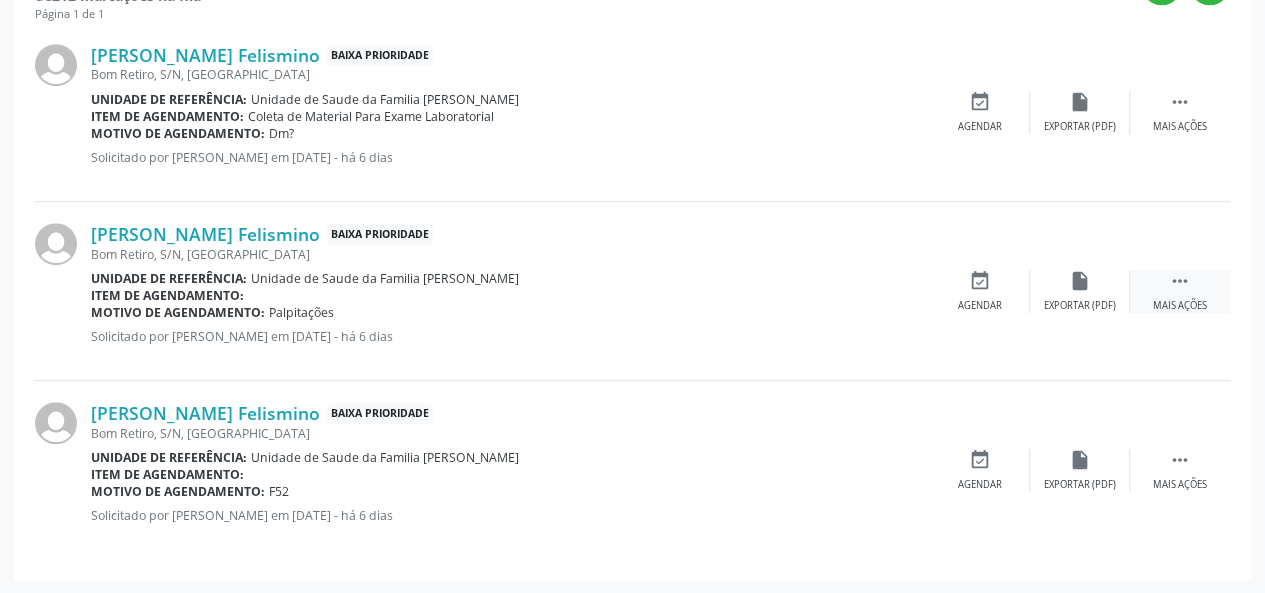 click on "Mais ações" at bounding box center [1180, 306] 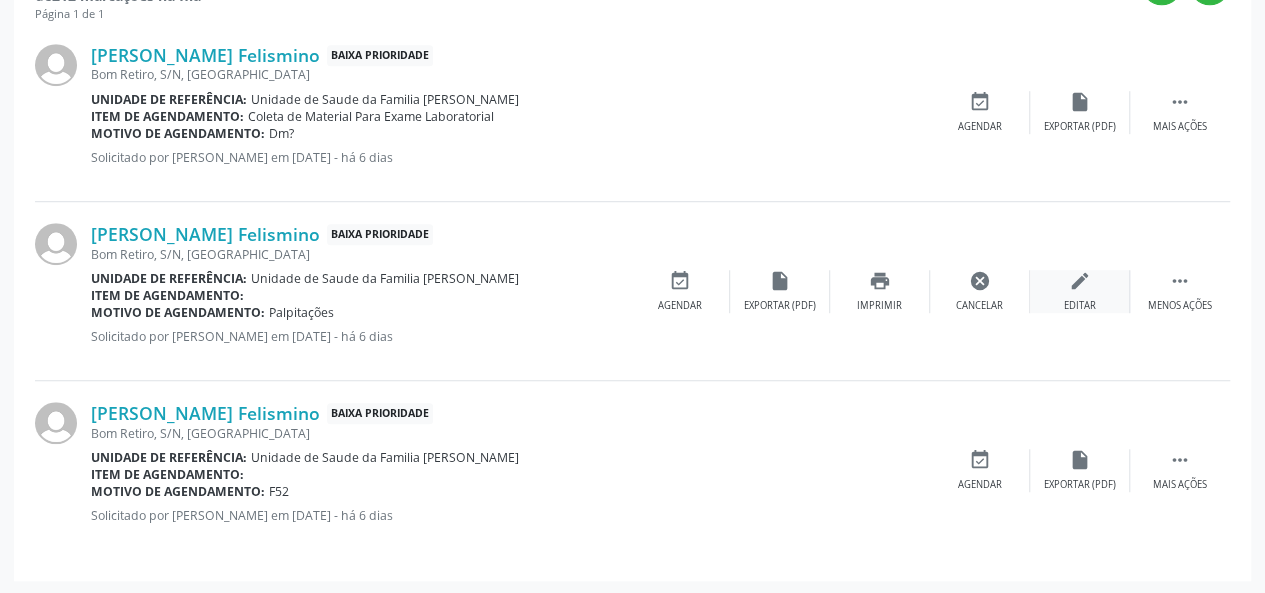 click on "edit
Editar" at bounding box center [1080, 291] 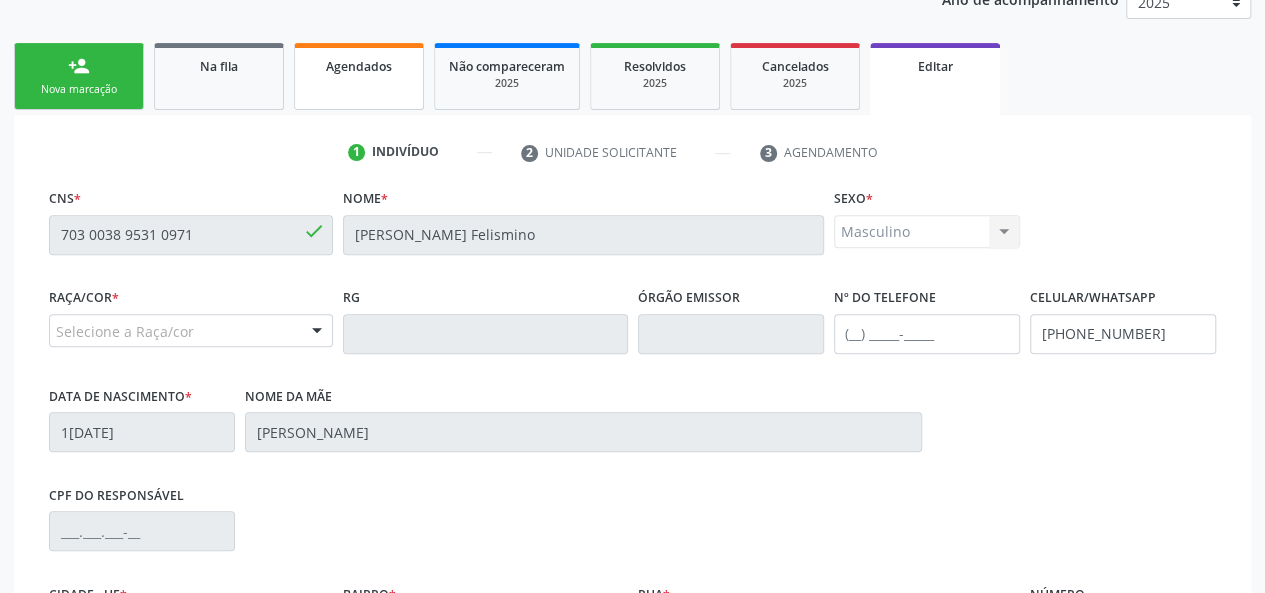 scroll, scrollTop: 544, scrollLeft: 0, axis: vertical 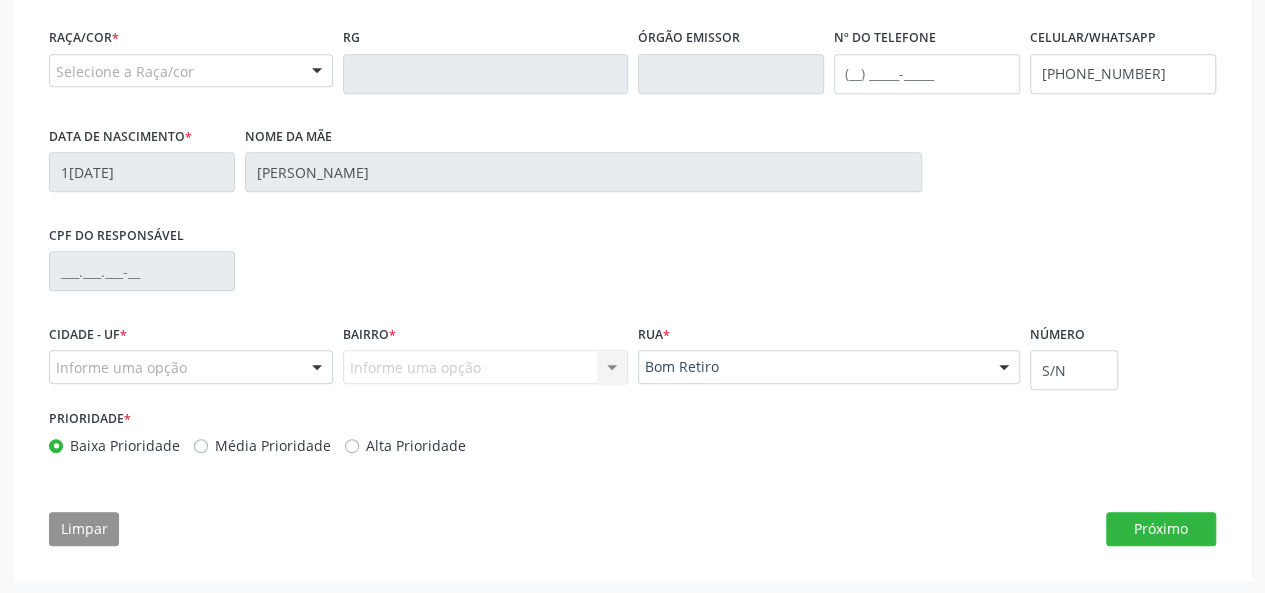 click on "Selecione a Raça/cor" at bounding box center (191, 71) 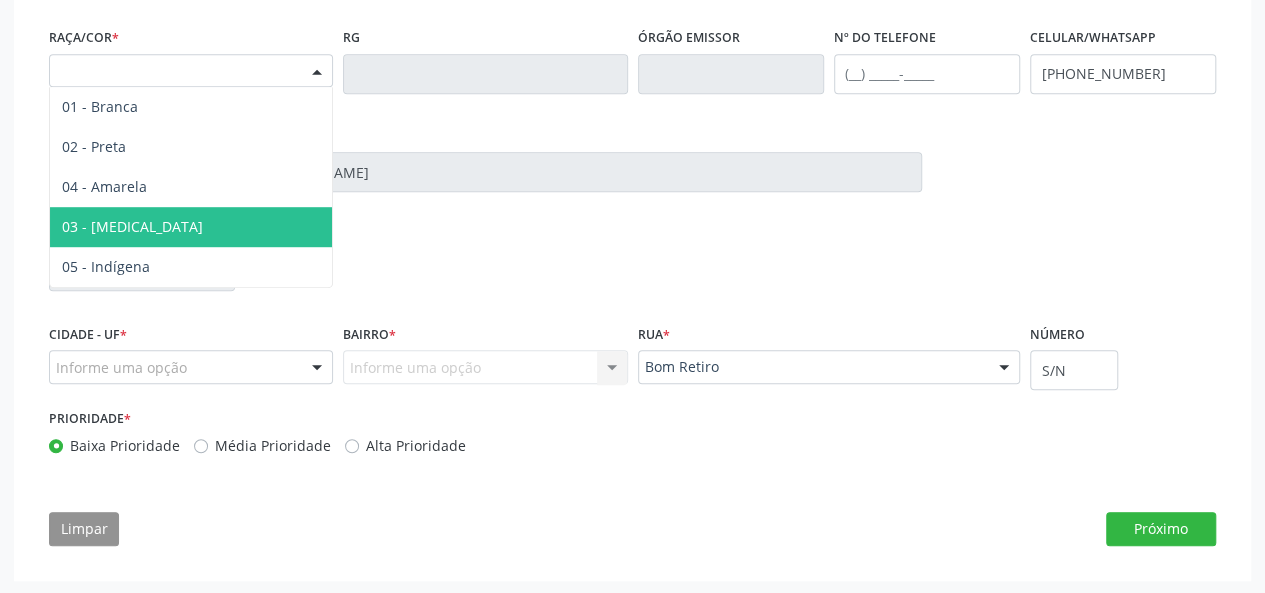 click on "03 - [MEDICAL_DATA]" at bounding box center (132, 226) 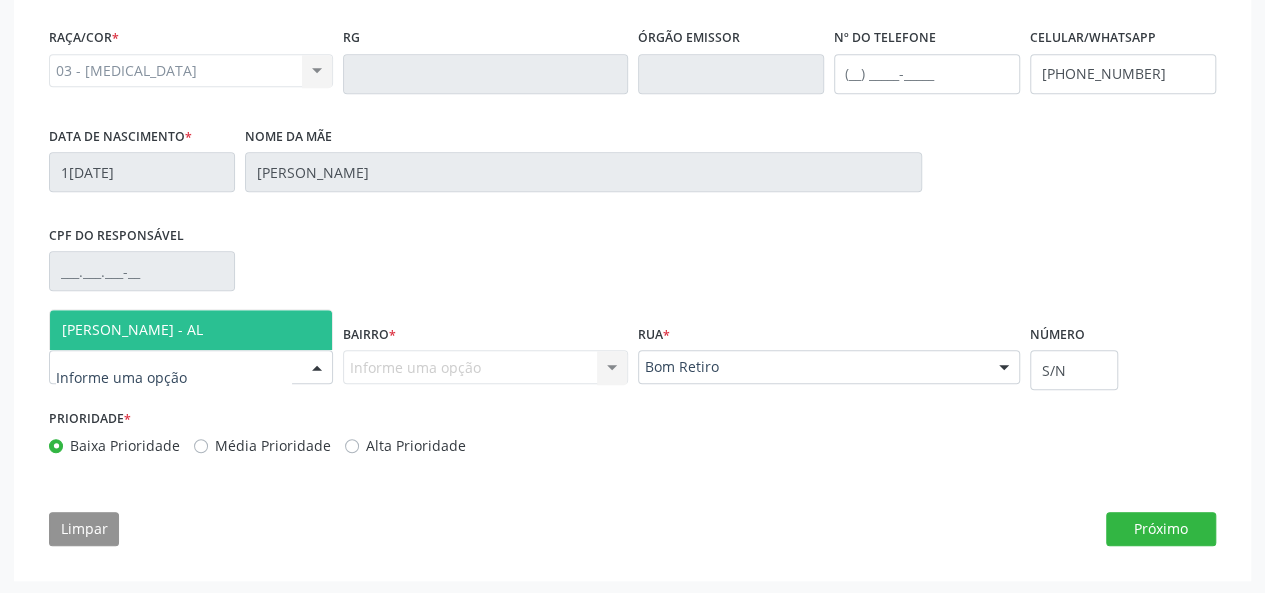 click on "[PERSON_NAME] - AL" at bounding box center (132, 329) 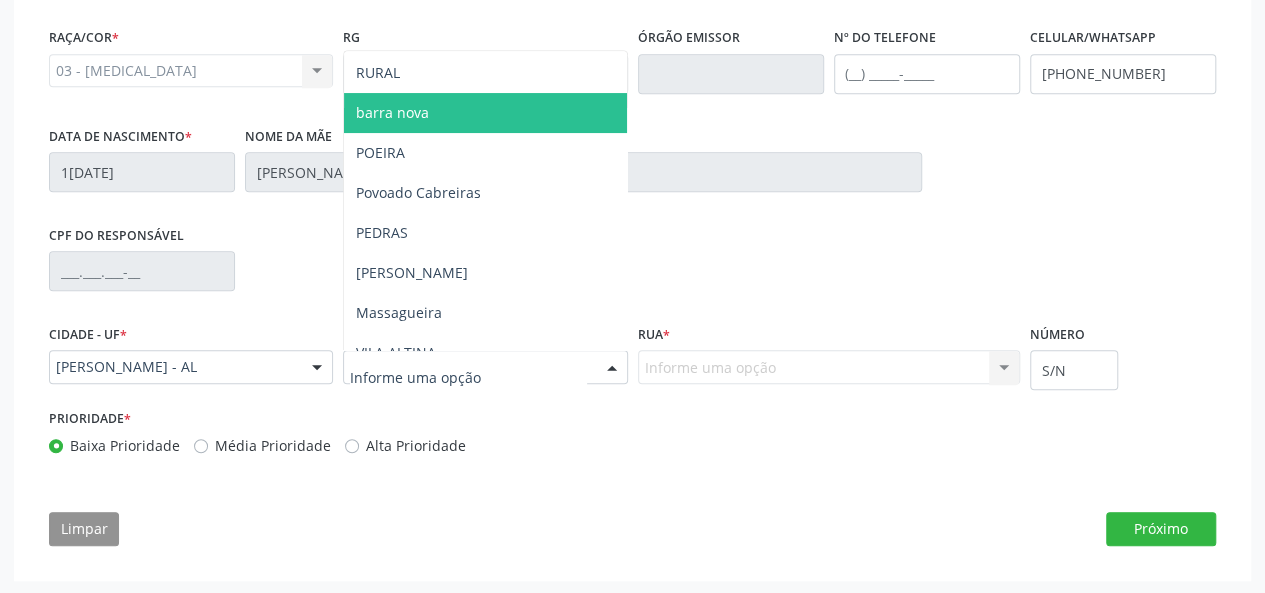 scroll, scrollTop: 200, scrollLeft: 0, axis: vertical 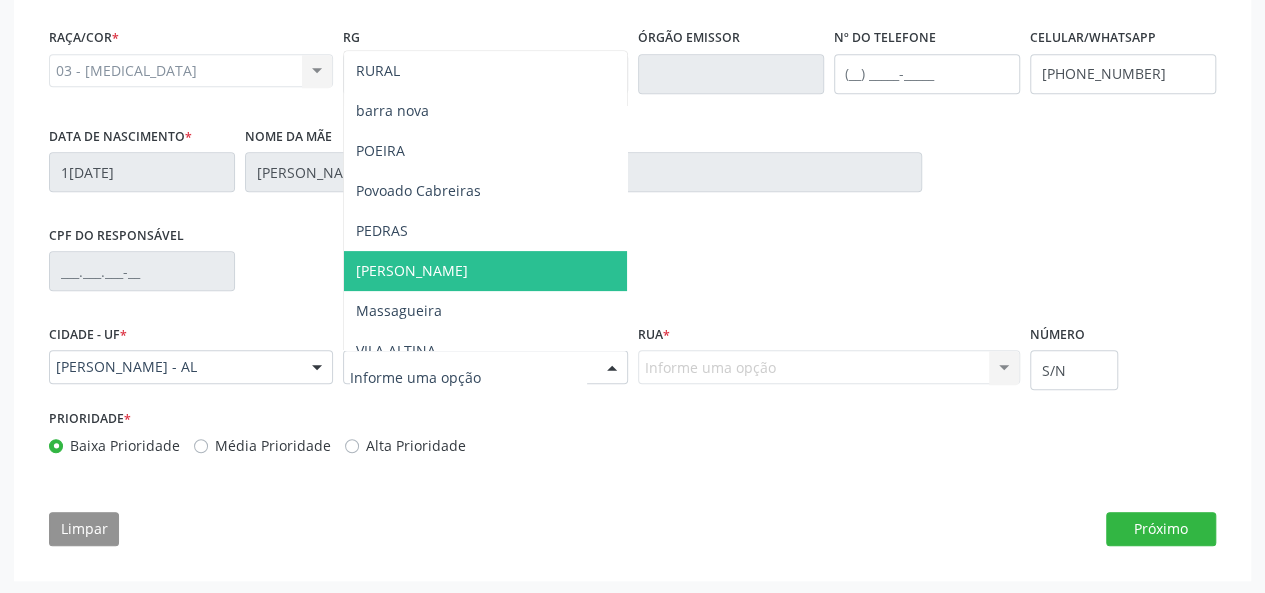 click on "[PERSON_NAME]" at bounding box center [485, 271] 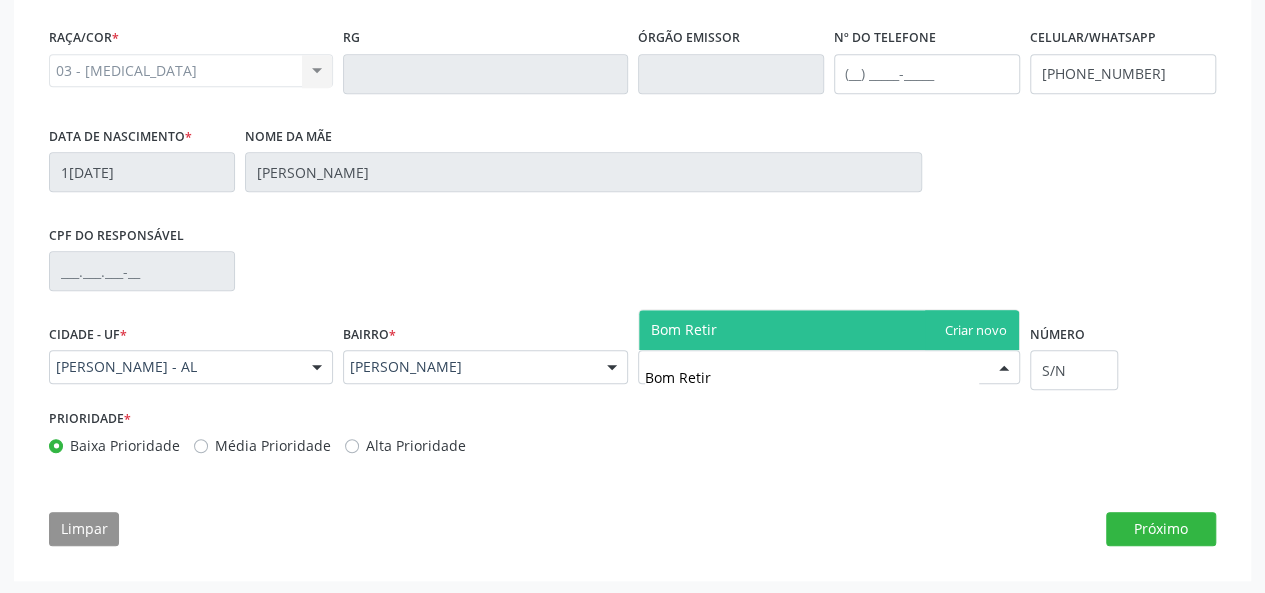 type on "Bom Retiro" 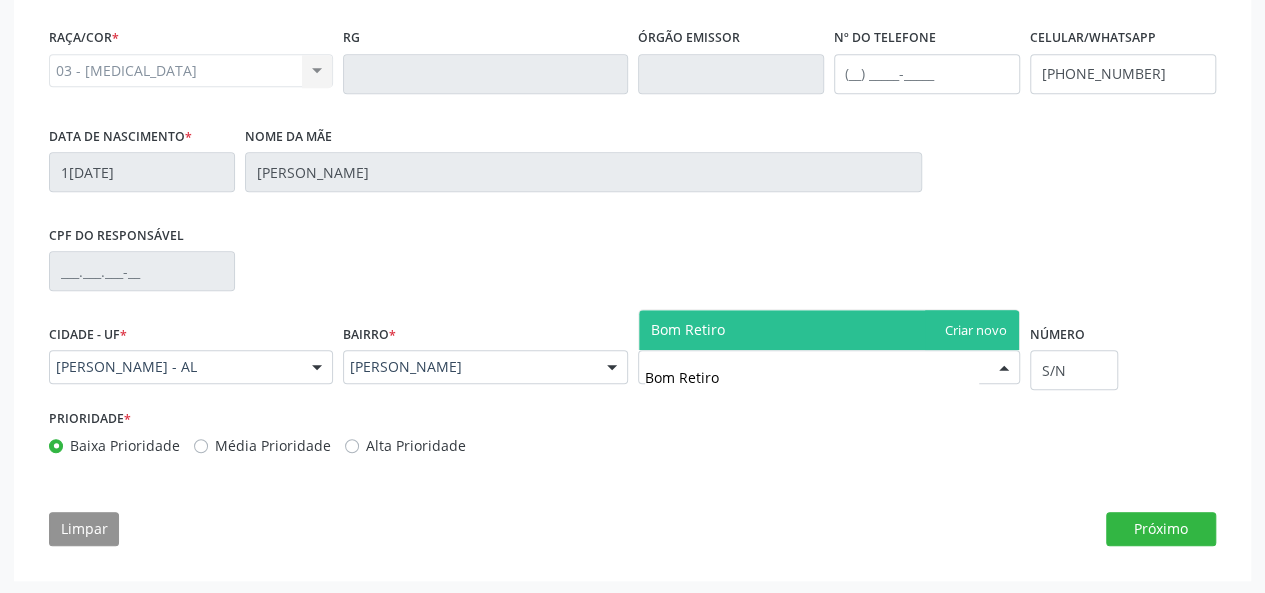 click on "Bom Retiro" at bounding box center [829, 330] 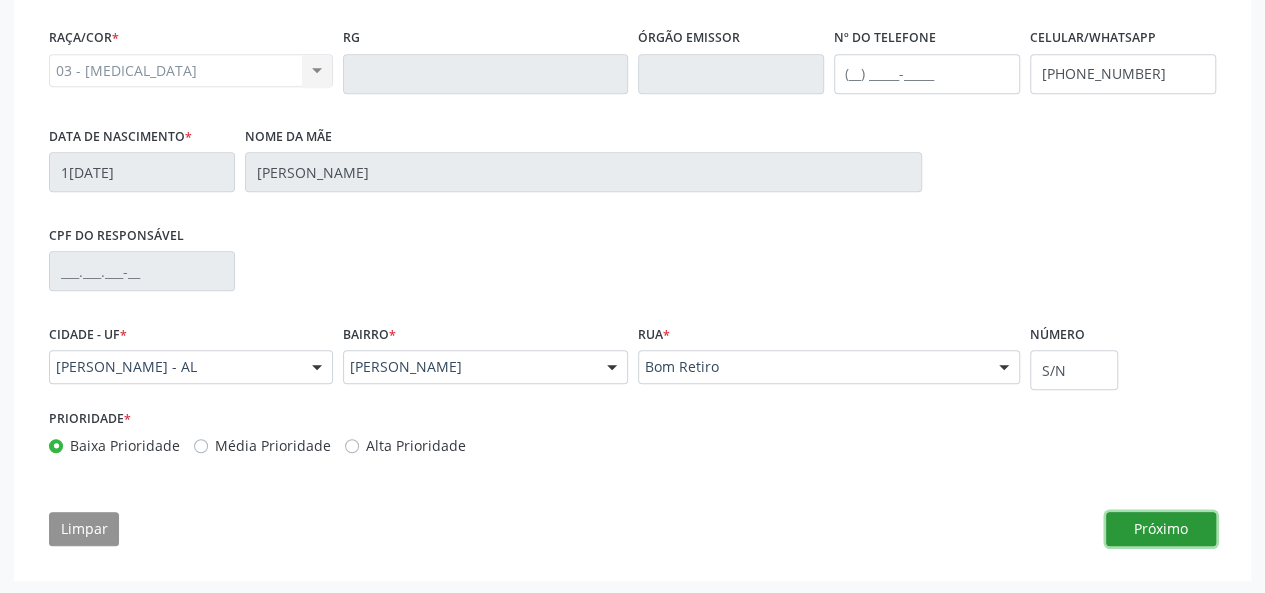 click on "Próximo" at bounding box center [1161, 529] 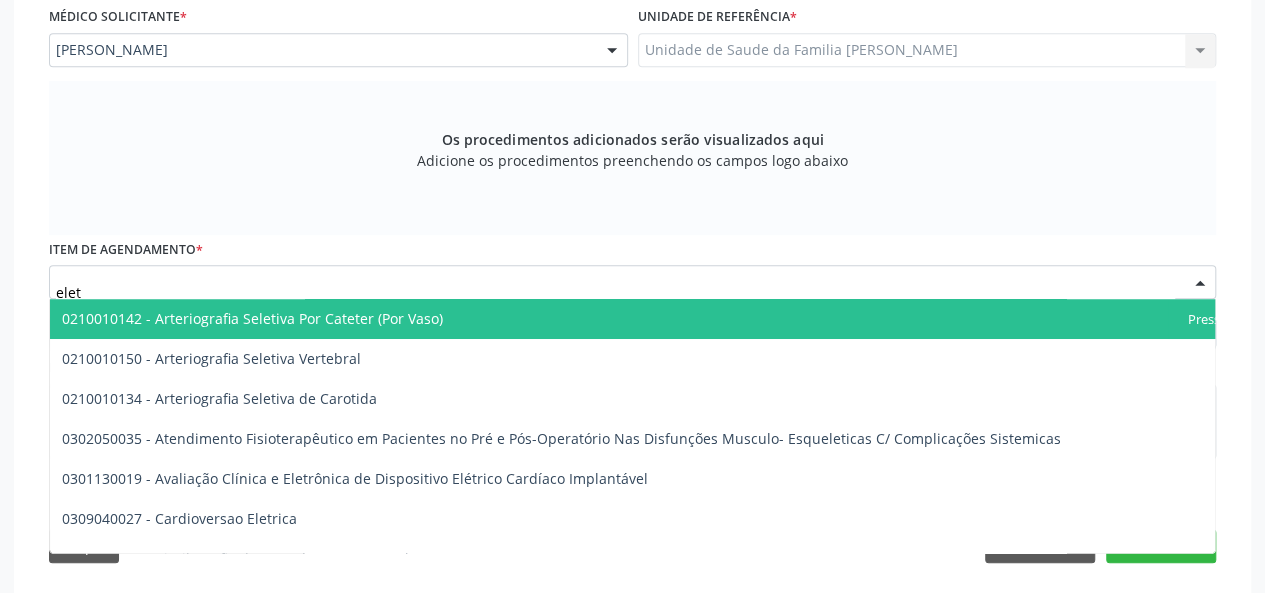 type on "eletr" 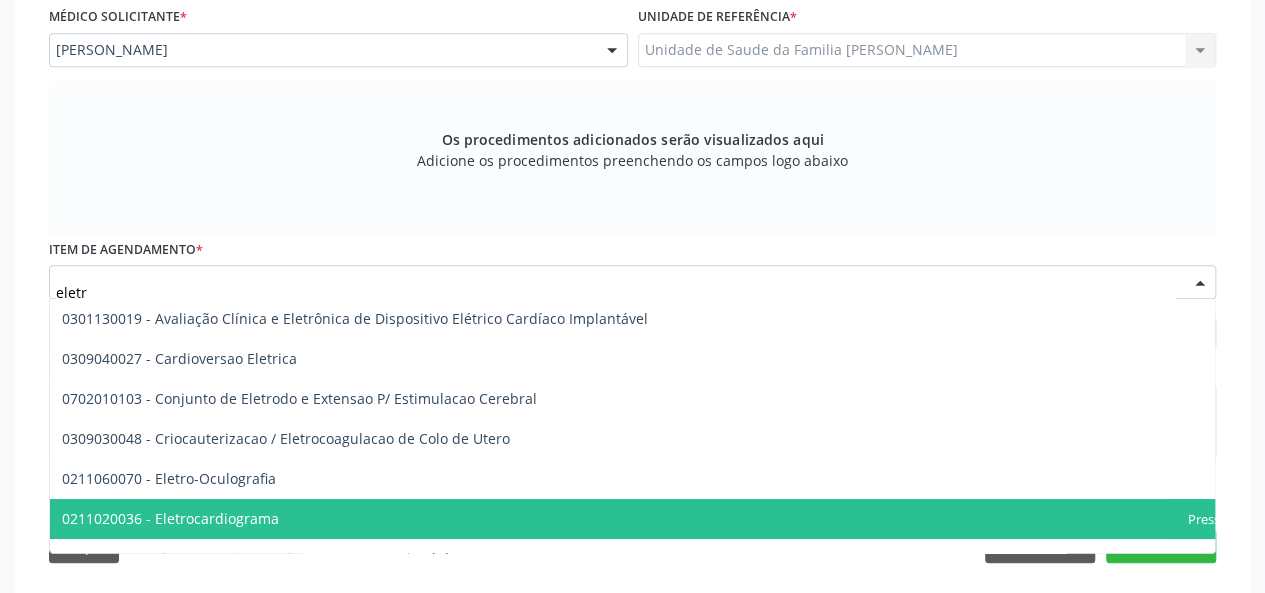 click on "0211020036 - Eletrocardiograma" at bounding box center (170, 518) 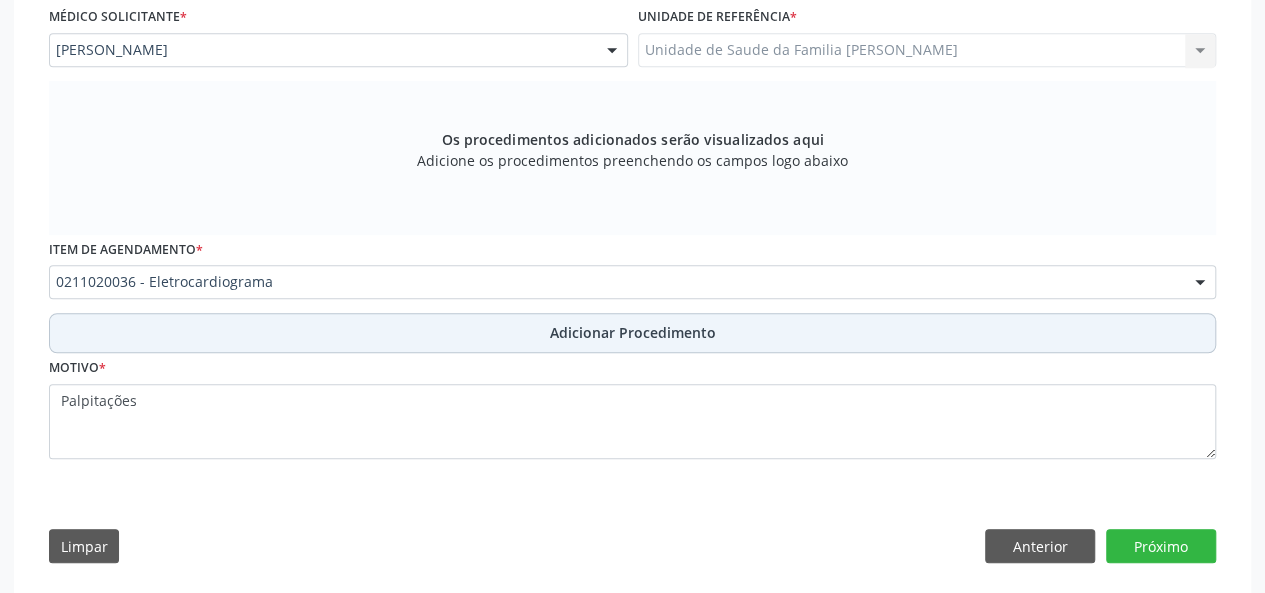 click on "Adicionar Procedimento" at bounding box center (633, 332) 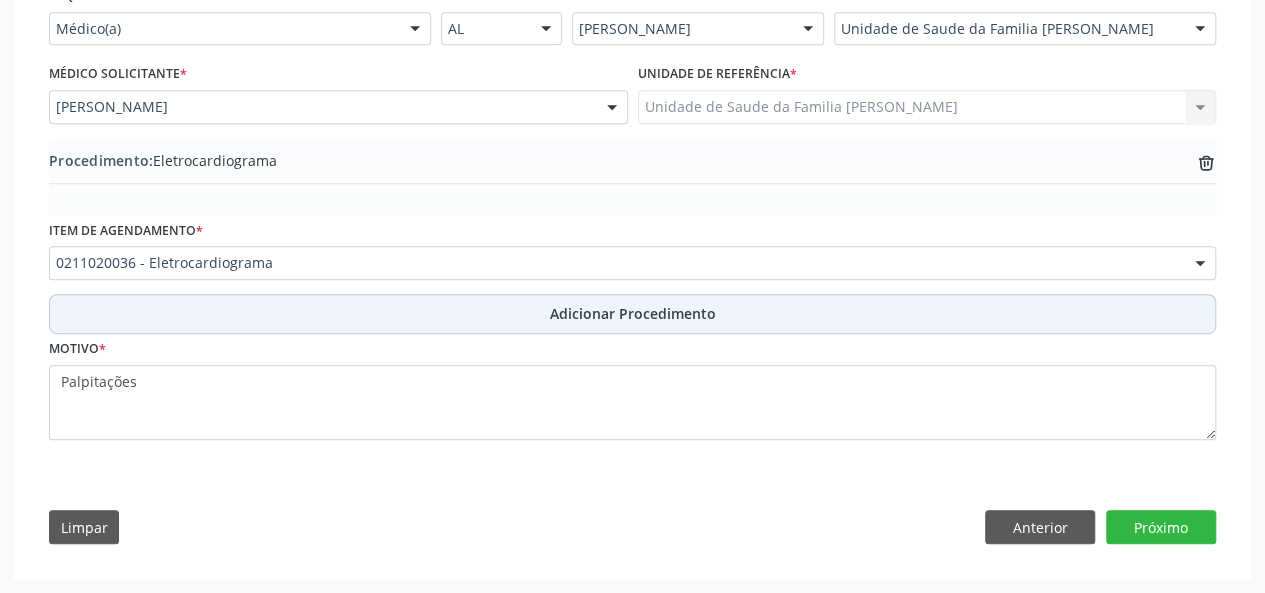 scroll, scrollTop: 484, scrollLeft: 0, axis: vertical 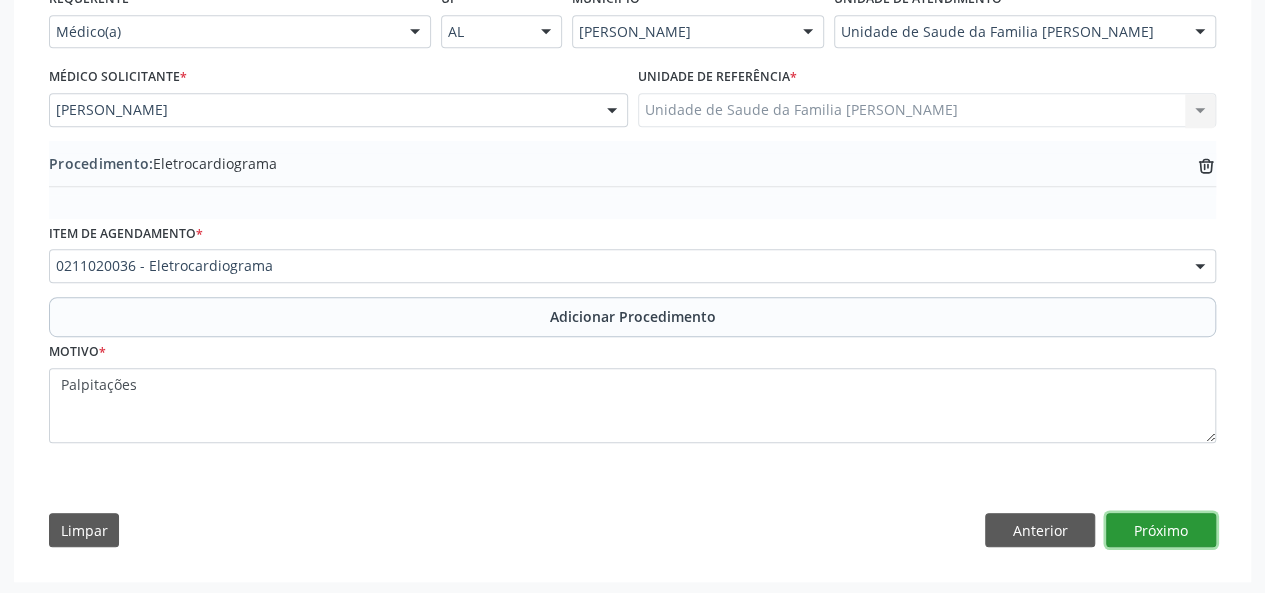 click on "Próximo" at bounding box center [1161, 530] 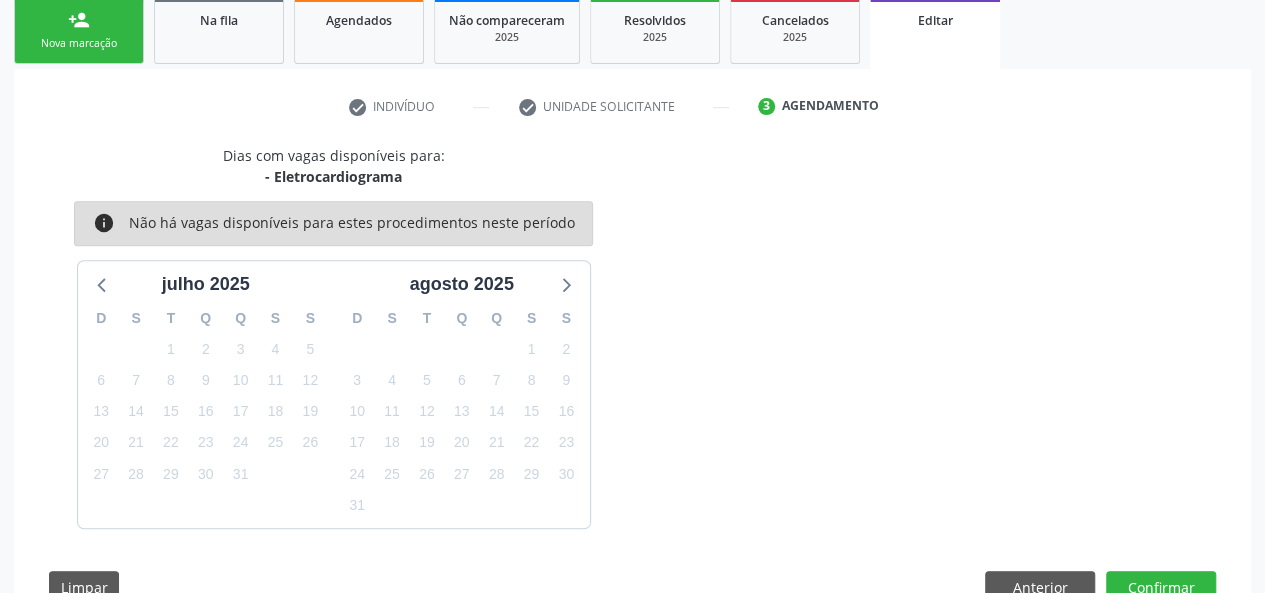 scroll, scrollTop: 388, scrollLeft: 0, axis: vertical 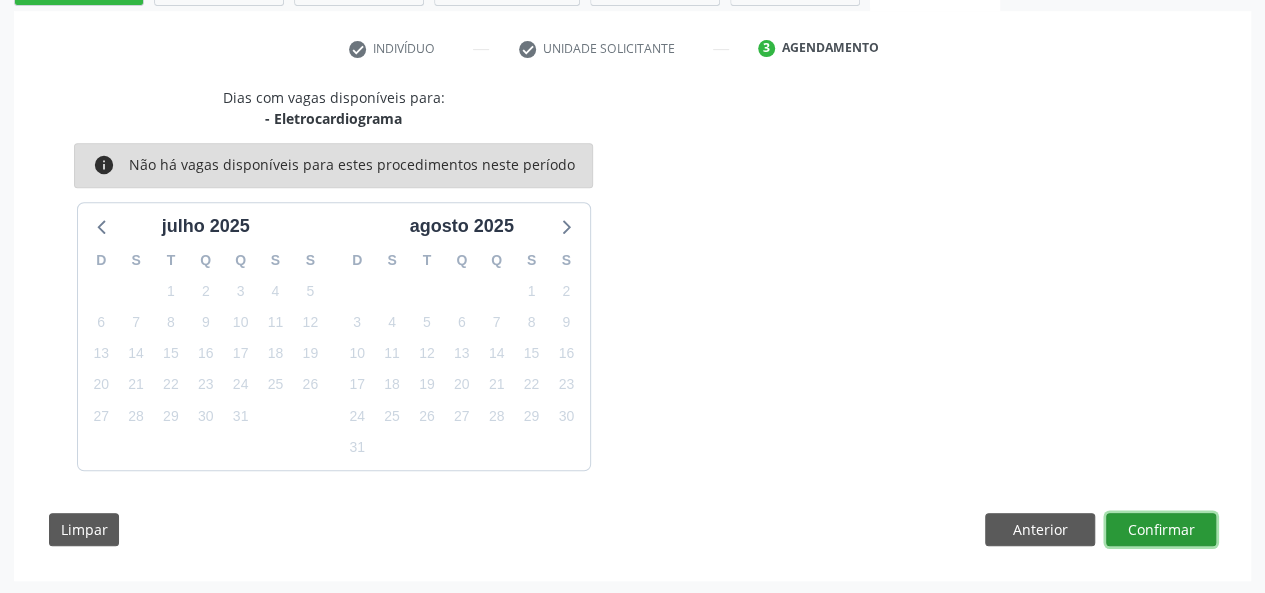 click on "Confirmar" at bounding box center (1161, 530) 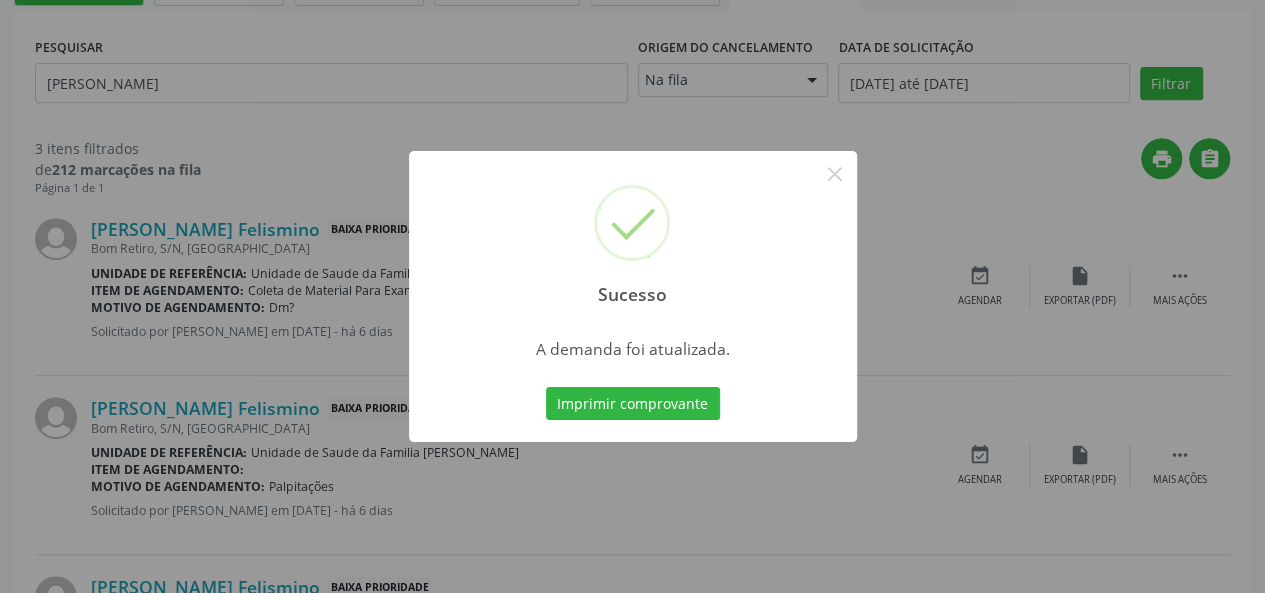 scroll, scrollTop: 0, scrollLeft: 0, axis: both 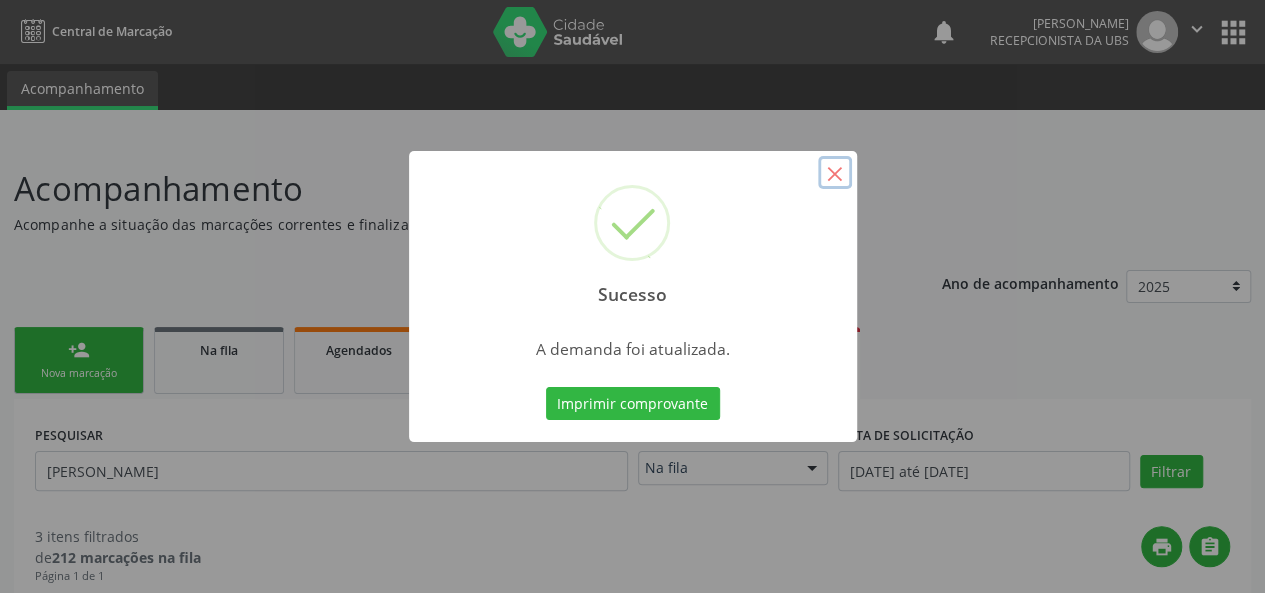 click on "×" at bounding box center (835, 173) 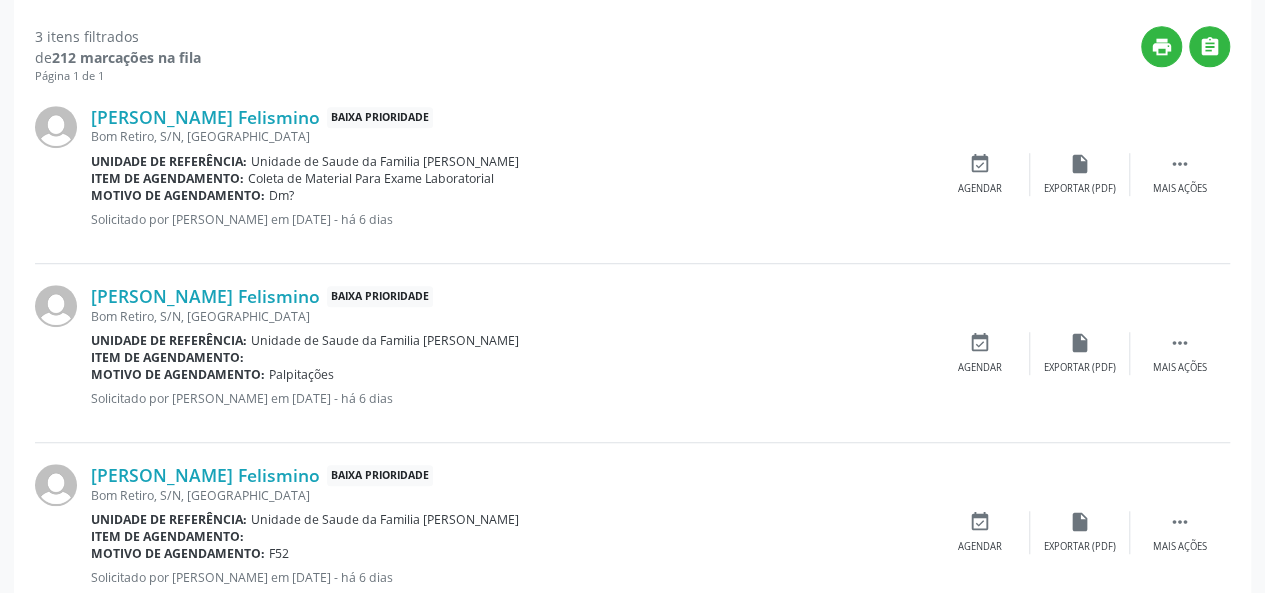 scroll, scrollTop: 562, scrollLeft: 0, axis: vertical 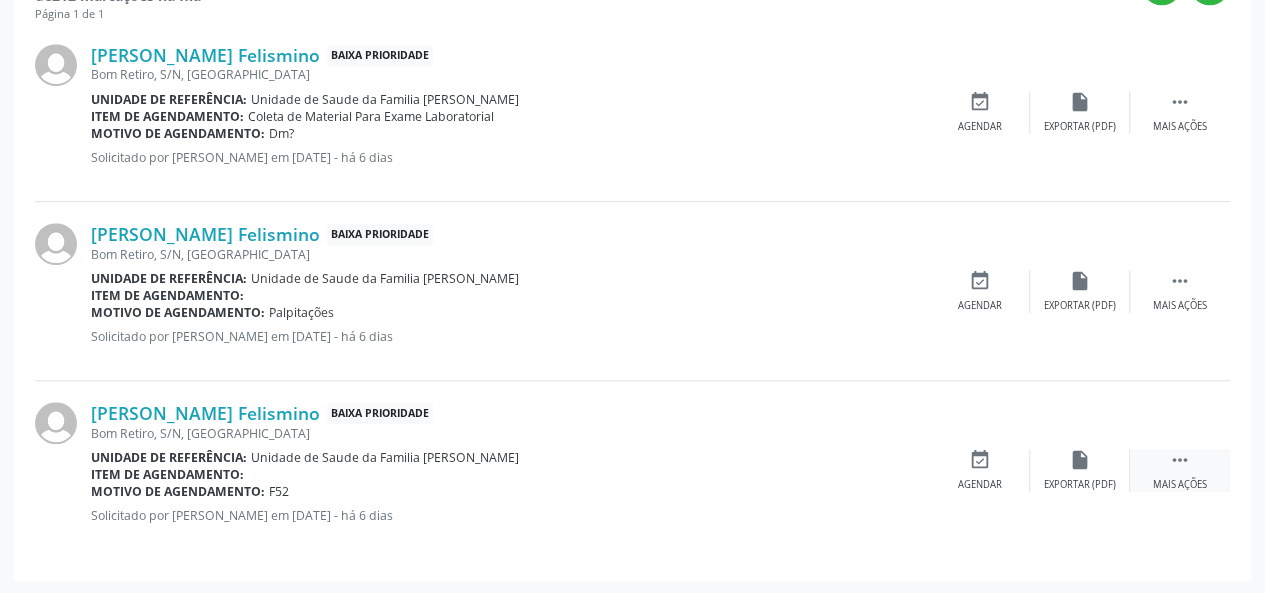 click on "" at bounding box center [1180, 460] 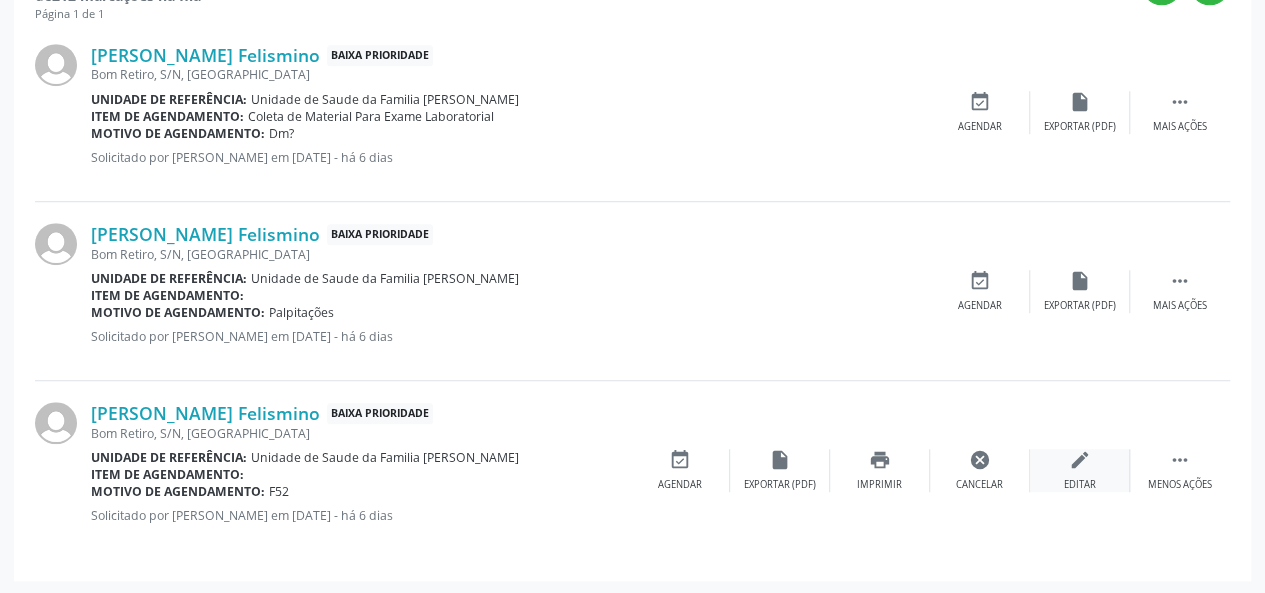click on "Editar" at bounding box center (1080, 485) 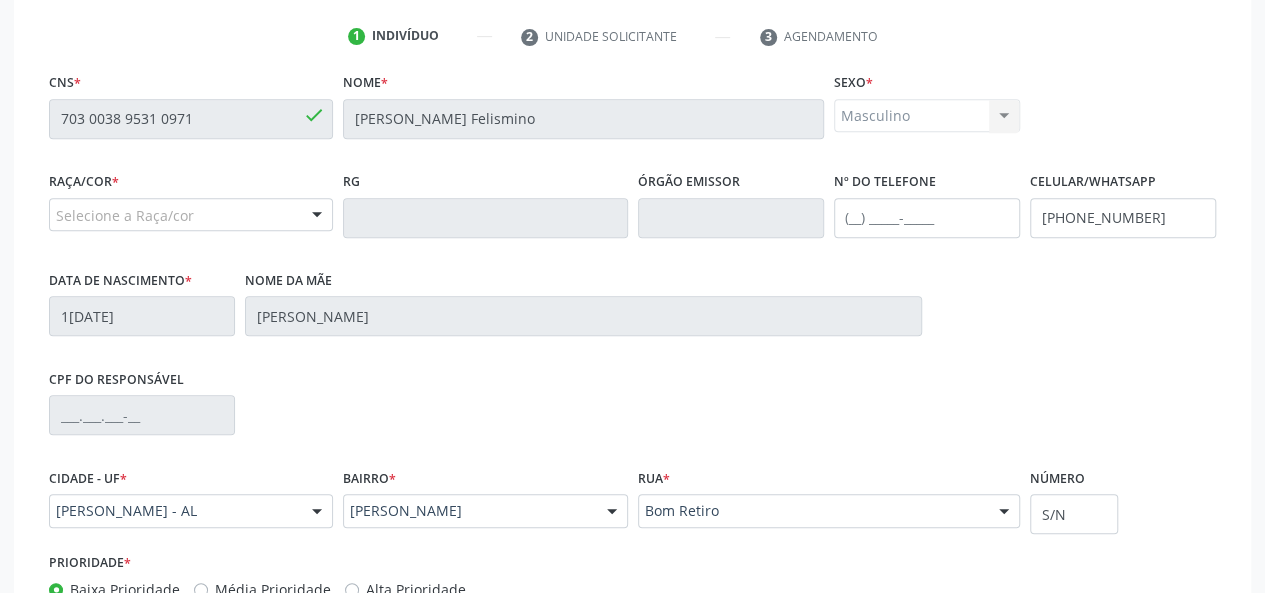 scroll, scrollTop: 500, scrollLeft: 0, axis: vertical 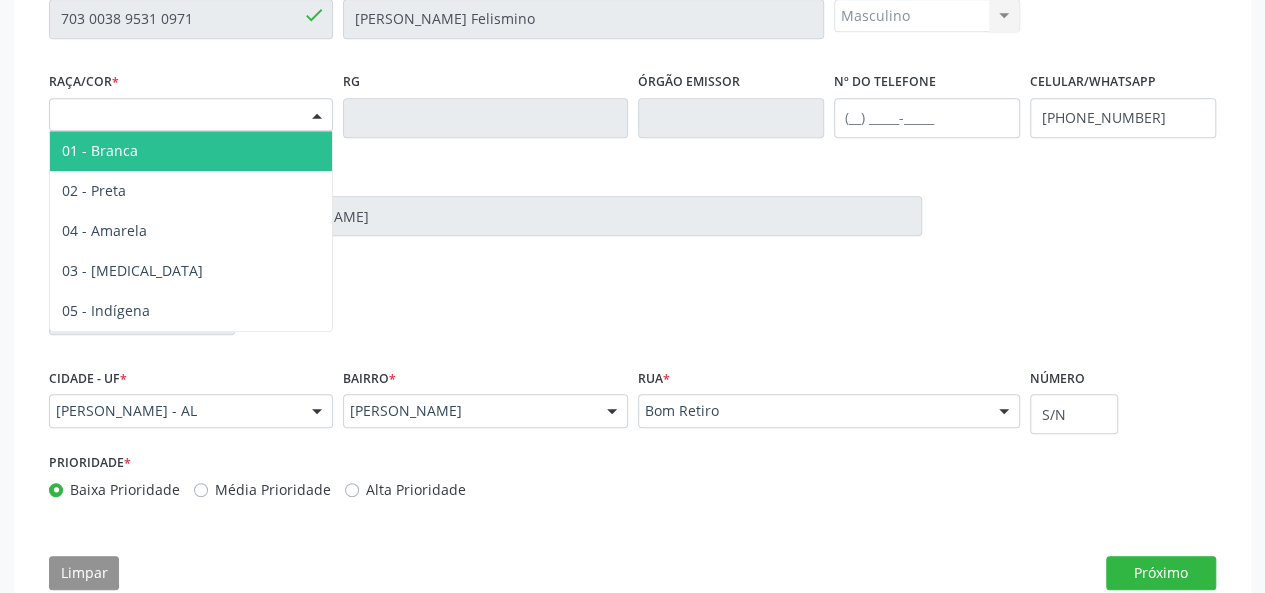 click on "Selecione a Raça/cor" at bounding box center [191, 115] 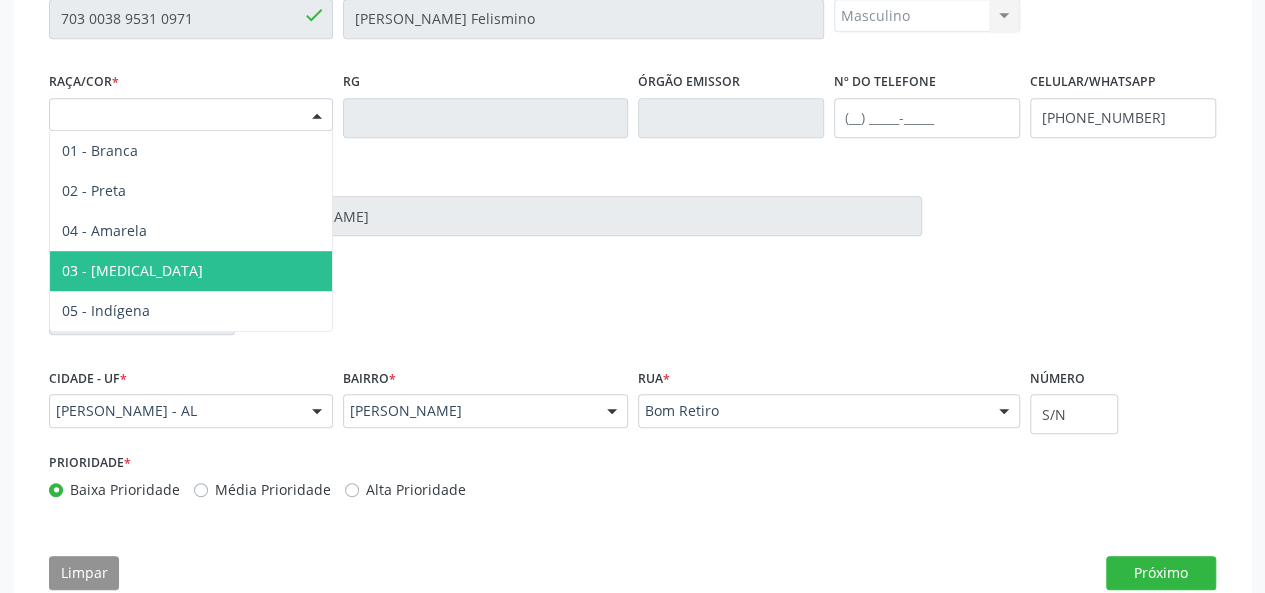 click on "03 - [MEDICAL_DATA]" at bounding box center (191, 271) 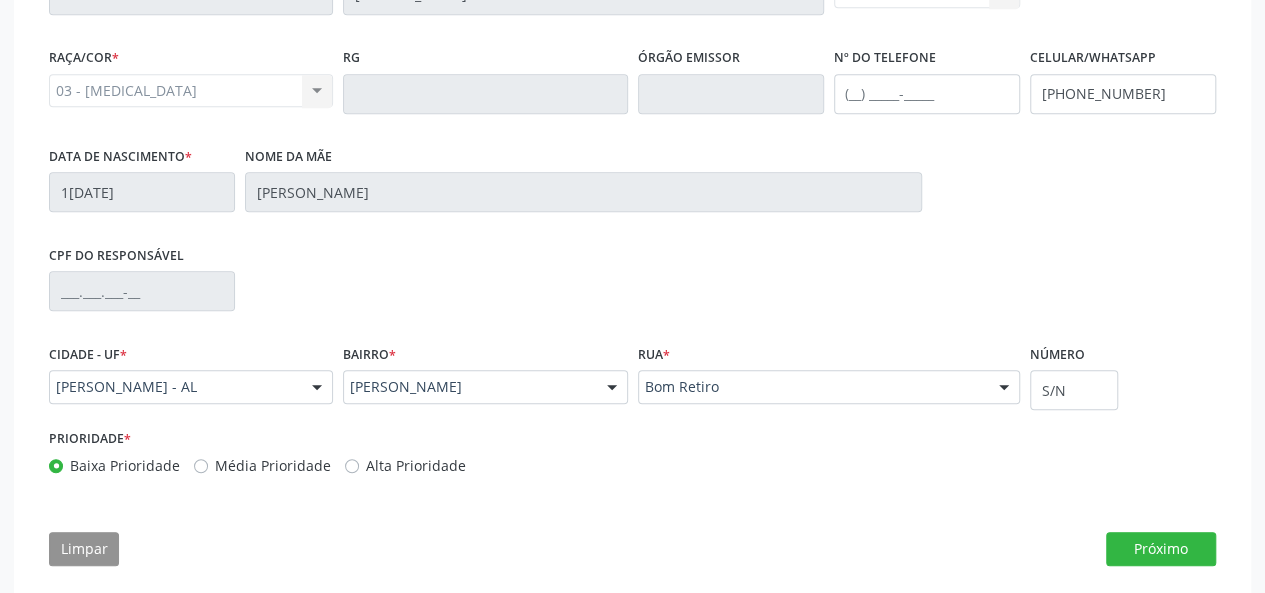 scroll, scrollTop: 544, scrollLeft: 0, axis: vertical 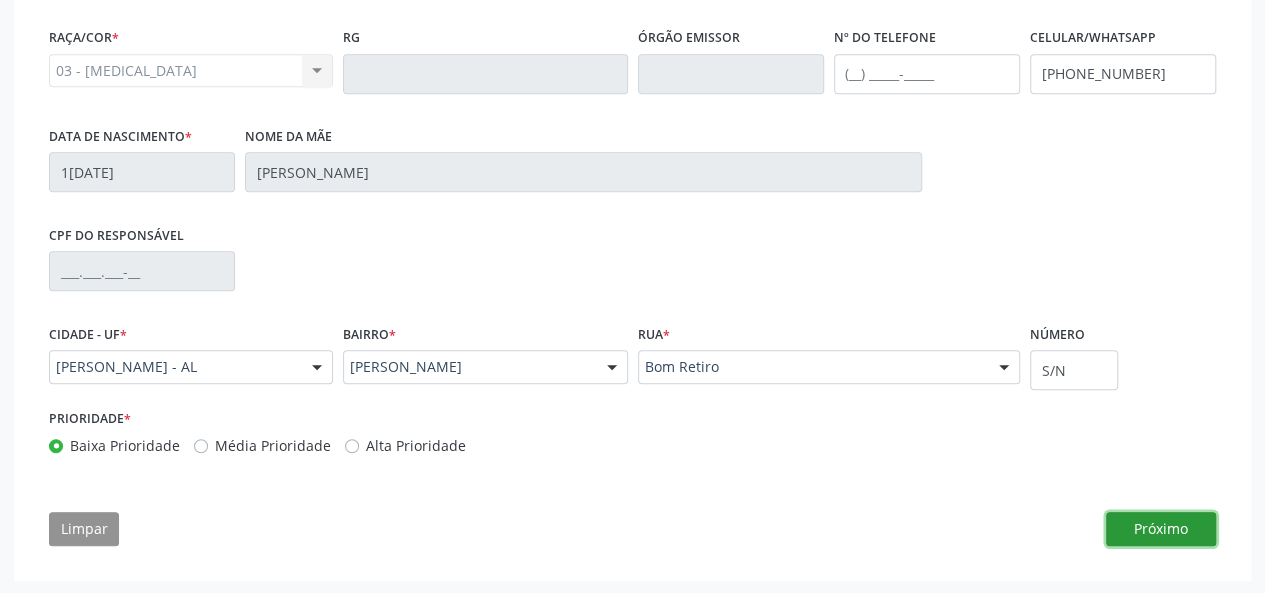 click on "Próximo" at bounding box center [1161, 529] 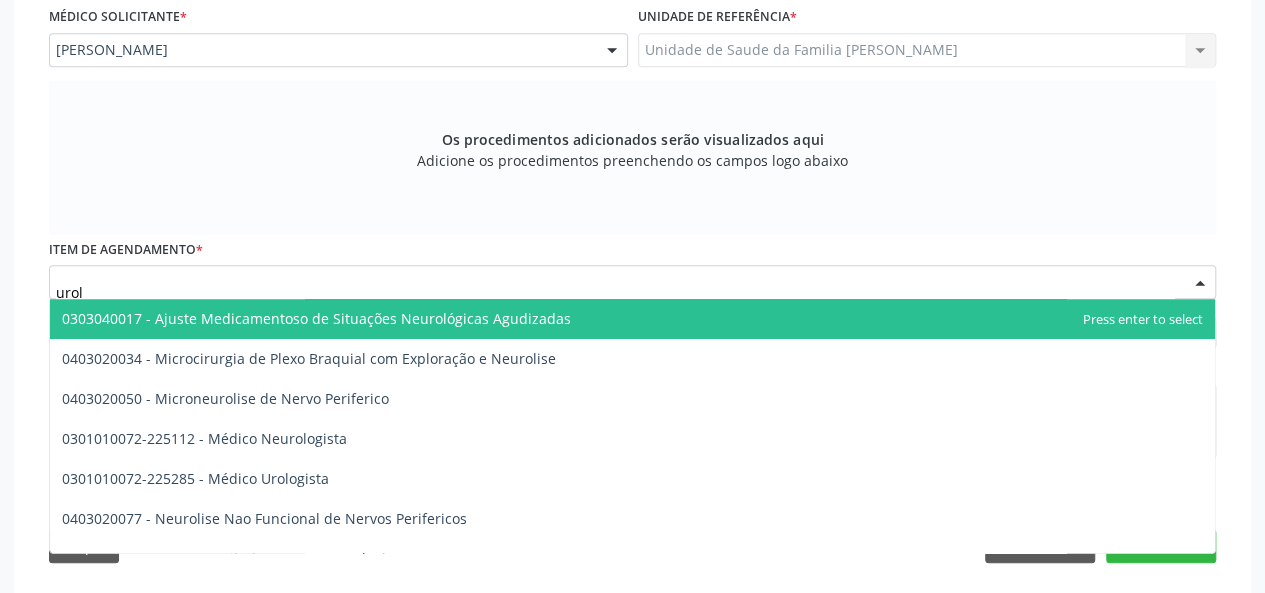type on "urolo" 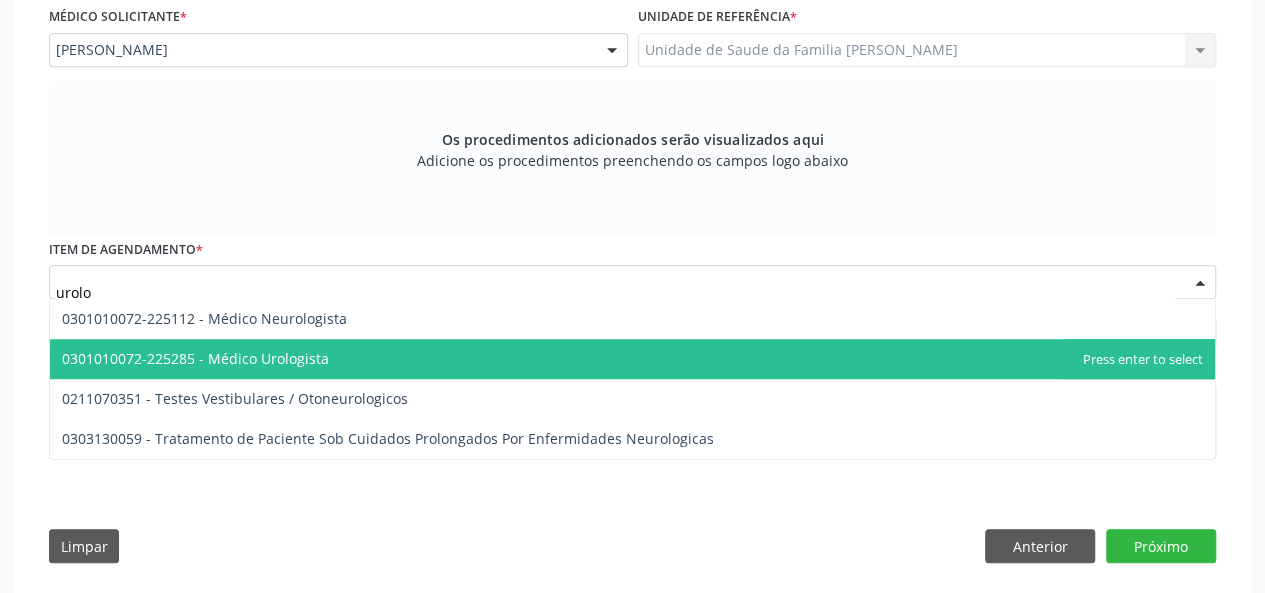 click on "0301010072-225285 - Médico Urologista" at bounding box center (632, 359) 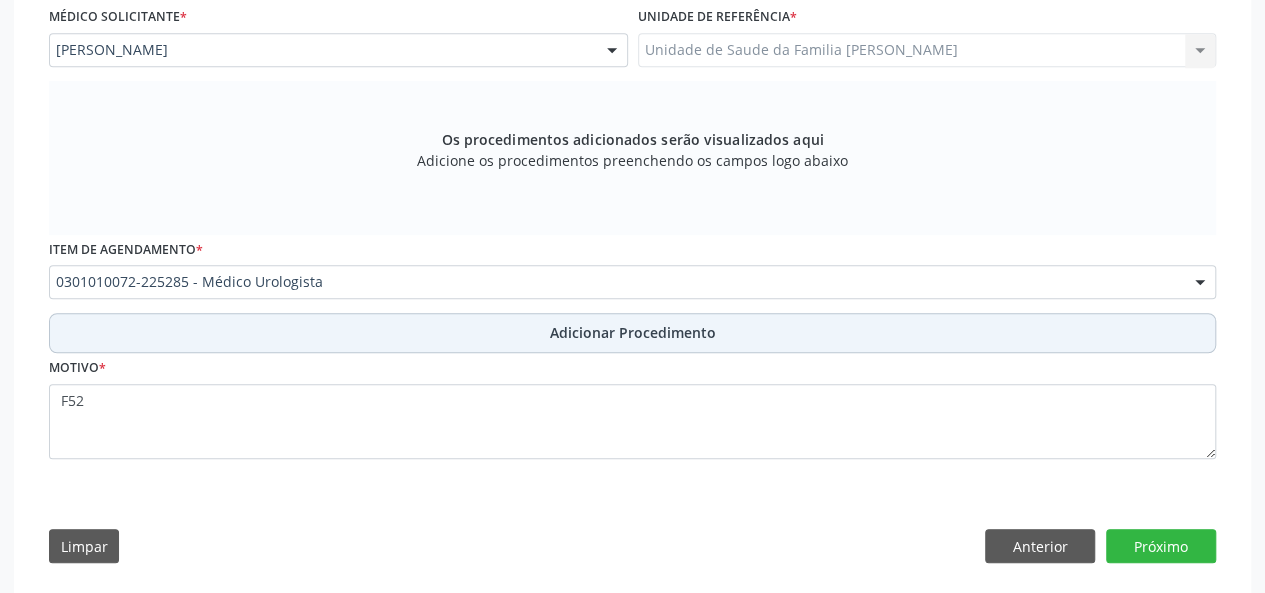 click on "Adicionar Procedimento" at bounding box center (633, 332) 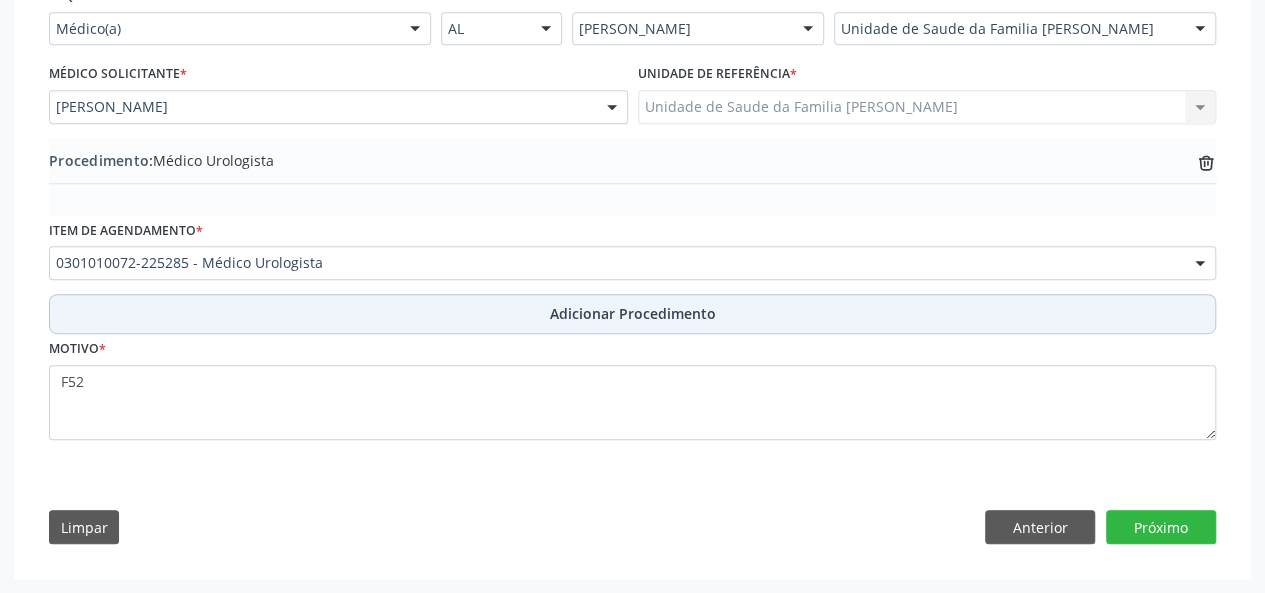 scroll, scrollTop: 484, scrollLeft: 0, axis: vertical 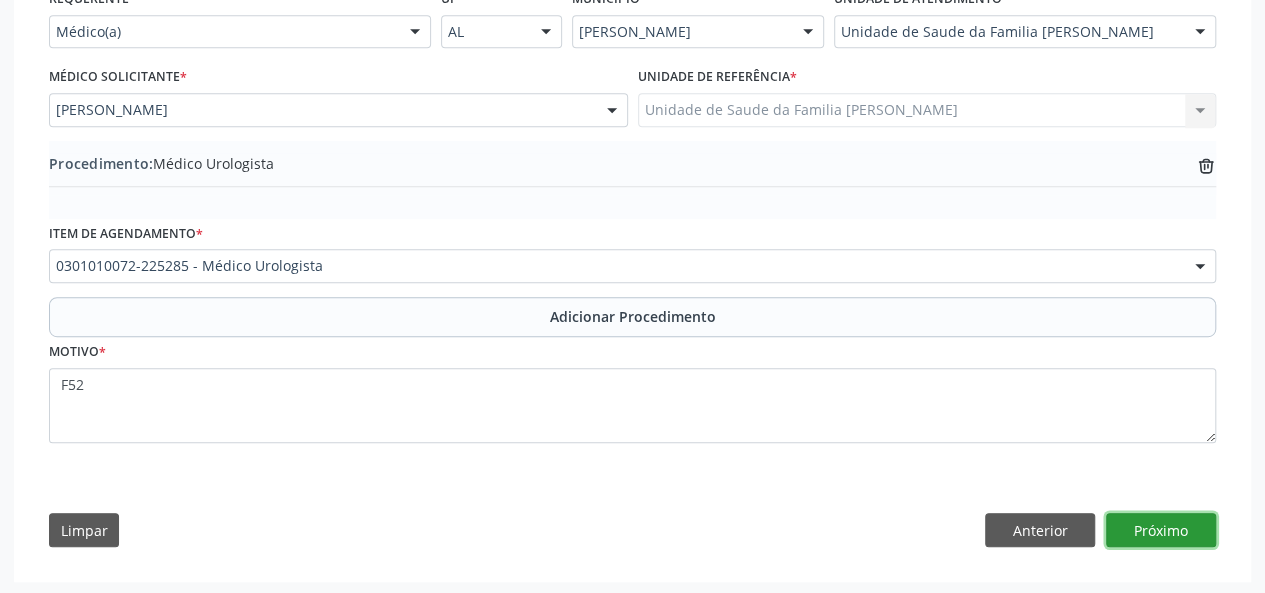 click on "Próximo" at bounding box center [1161, 530] 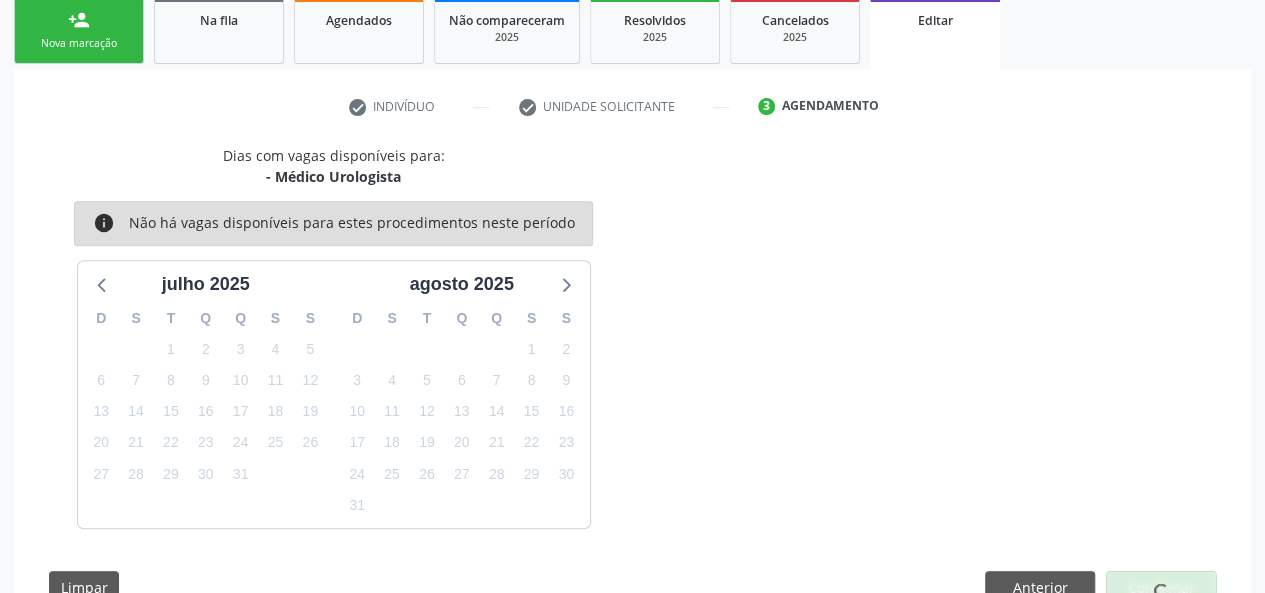 scroll, scrollTop: 388, scrollLeft: 0, axis: vertical 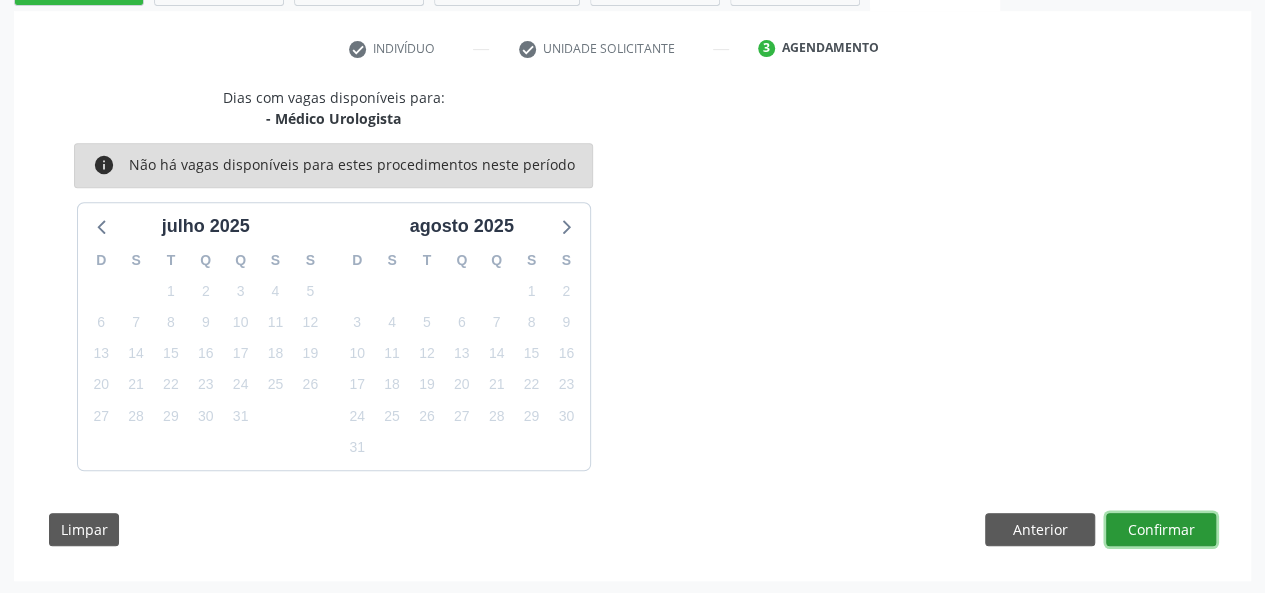 click on "Confirmar" at bounding box center (1161, 530) 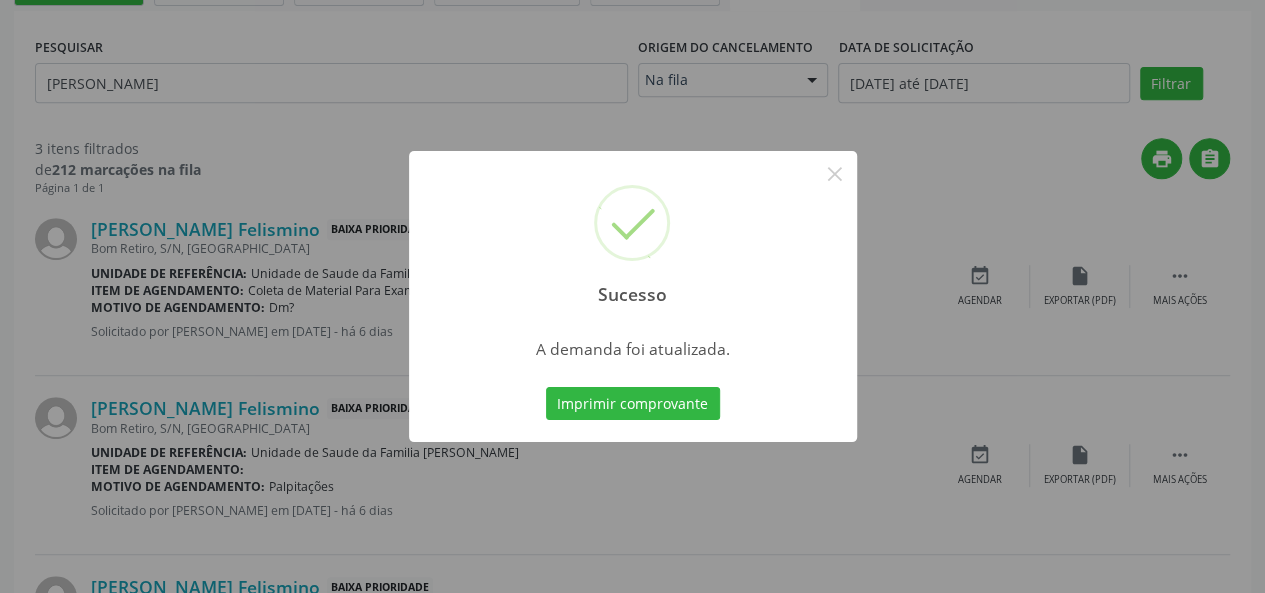 scroll, scrollTop: 0, scrollLeft: 0, axis: both 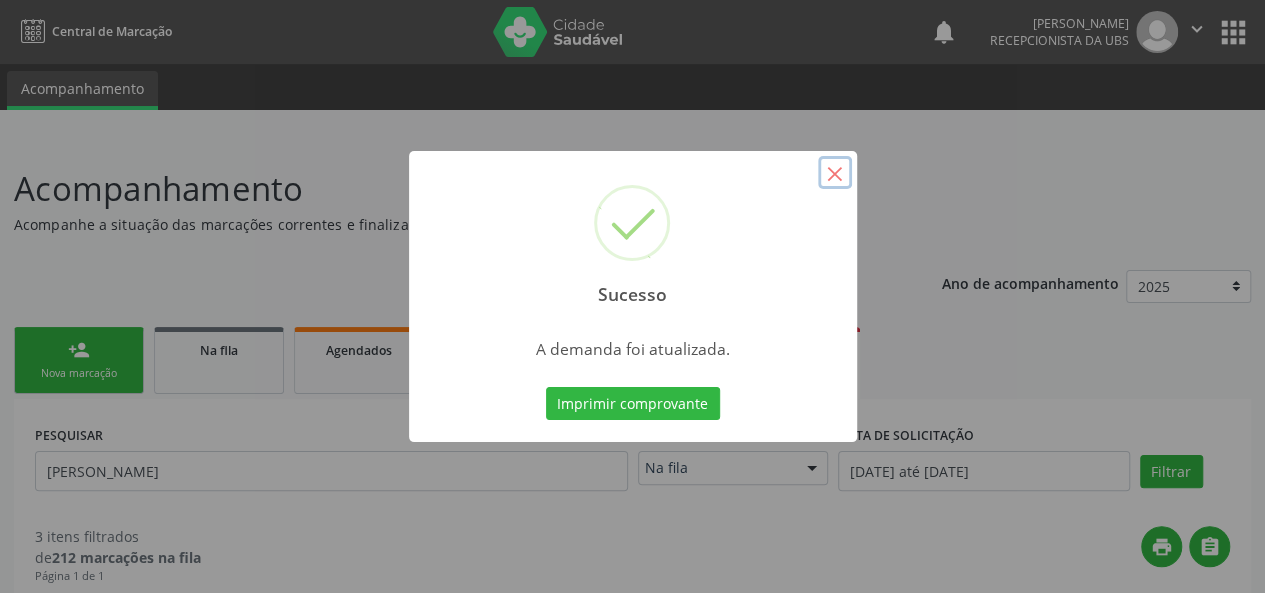 click on "×" at bounding box center (835, 173) 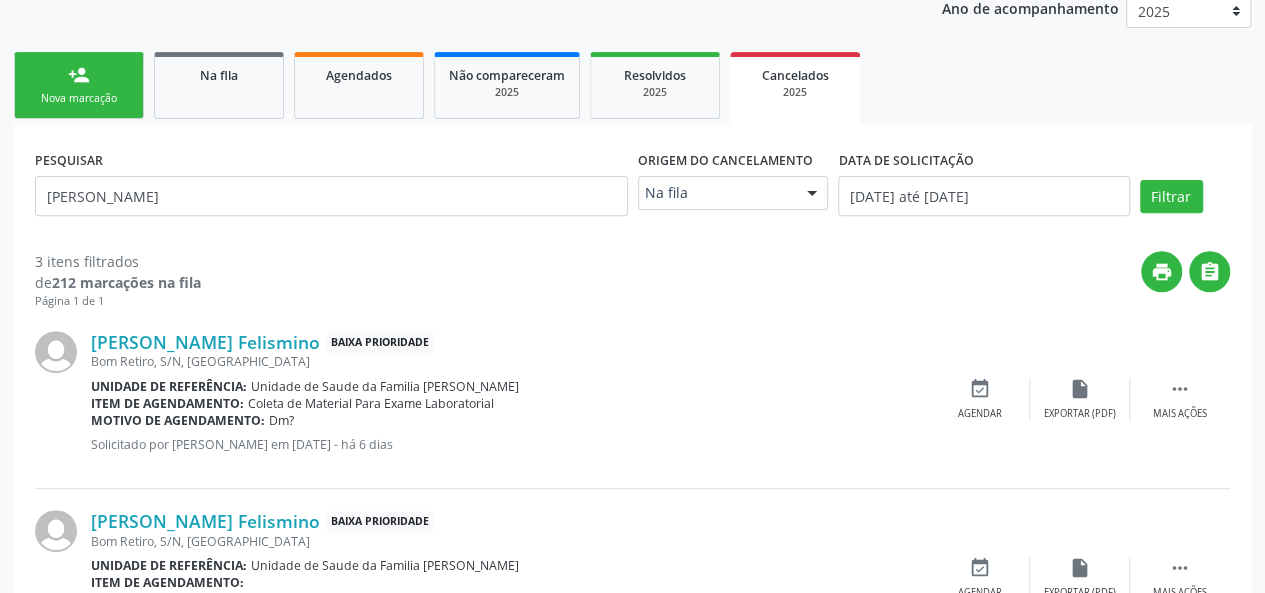 scroll, scrollTop: 300, scrollLeft: 0, axis: vertical 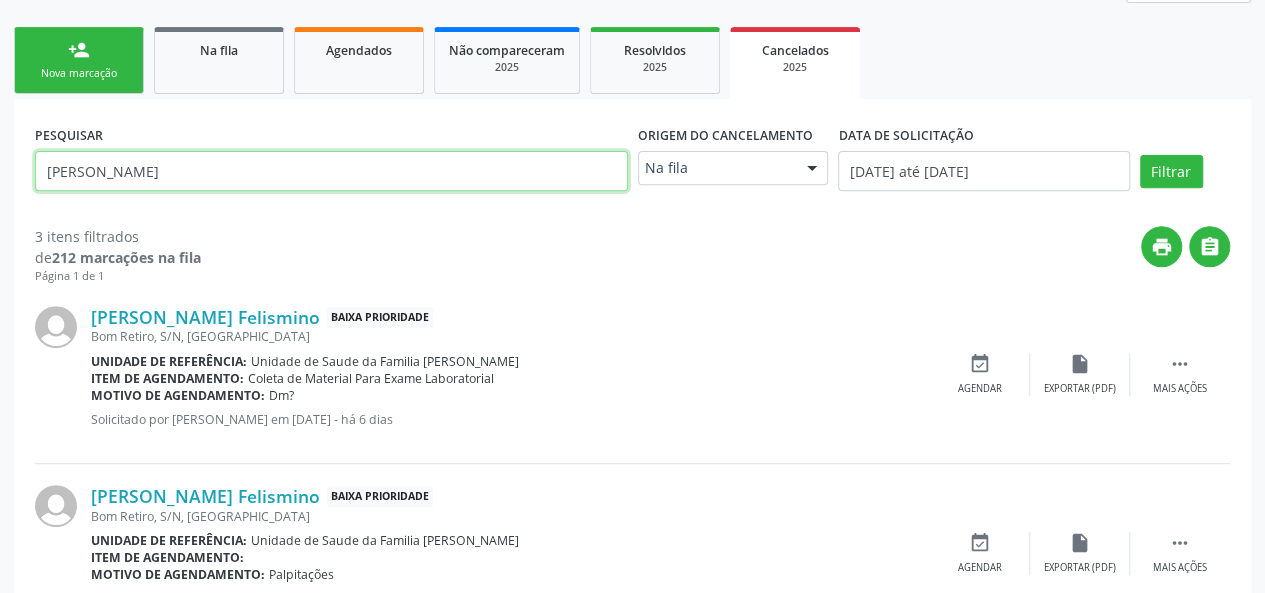 drag, startPoint x: 146, startPoint y: 182, endPoint x: 13, endPoint y: 159, distance: 134.97408 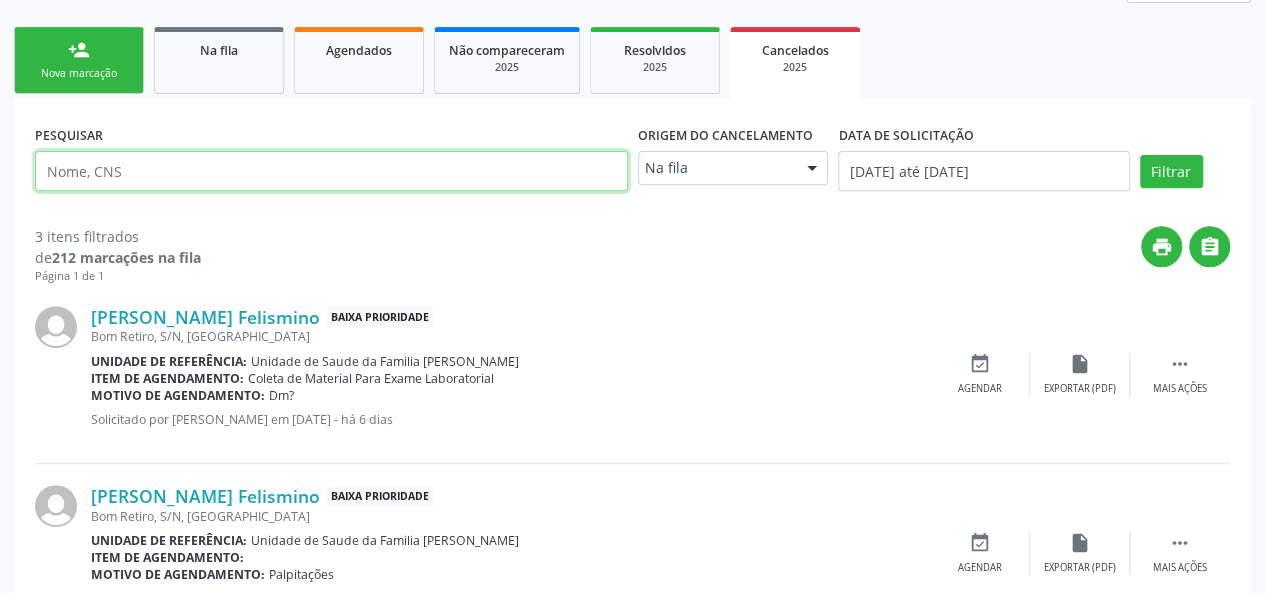 type 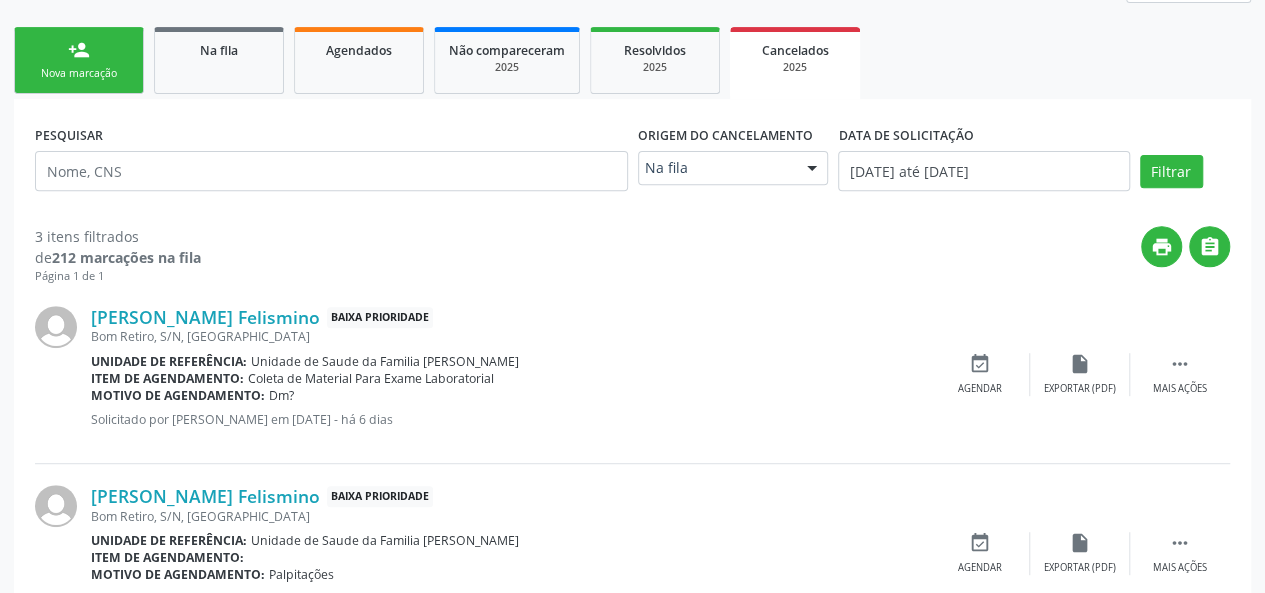 click on "Nova marcação" at bounding box center (79, 73) 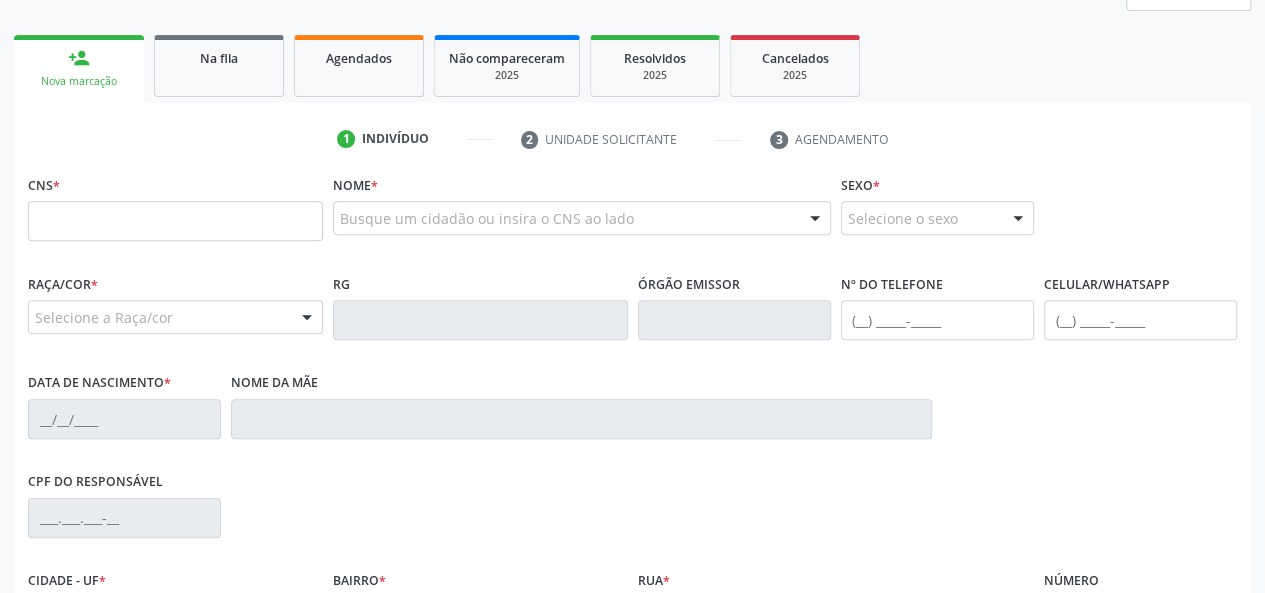scroll, scrollTop: 166, scrollLeft: 0, axis: vertical 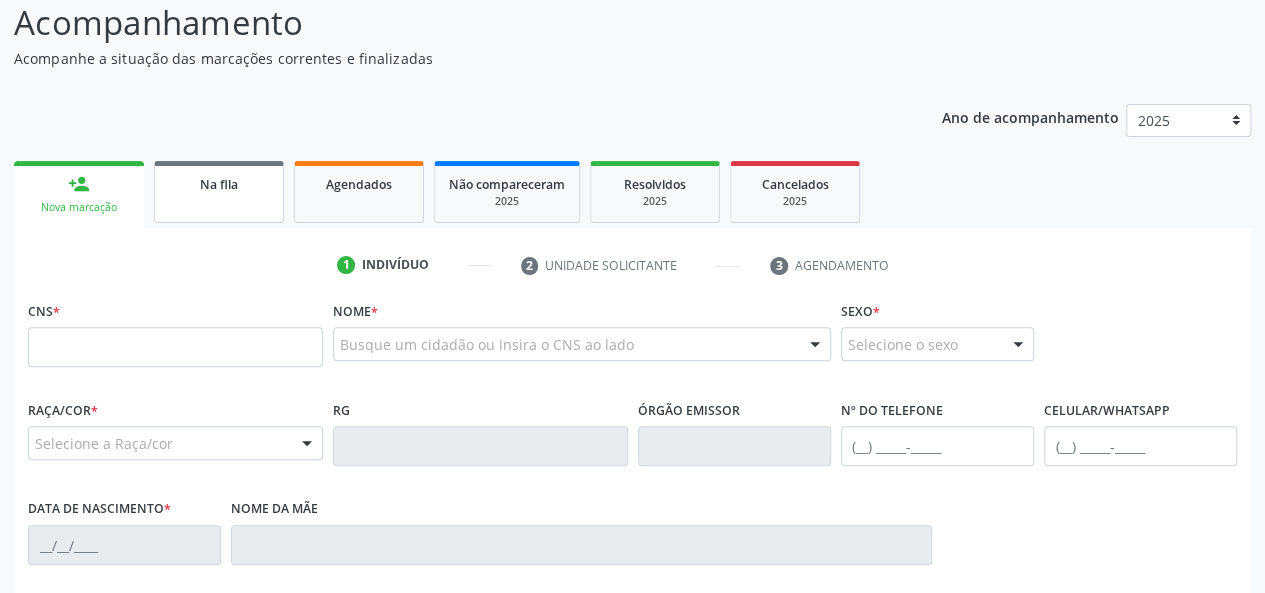 click on "Na fila" at bounding box center (219, 184) 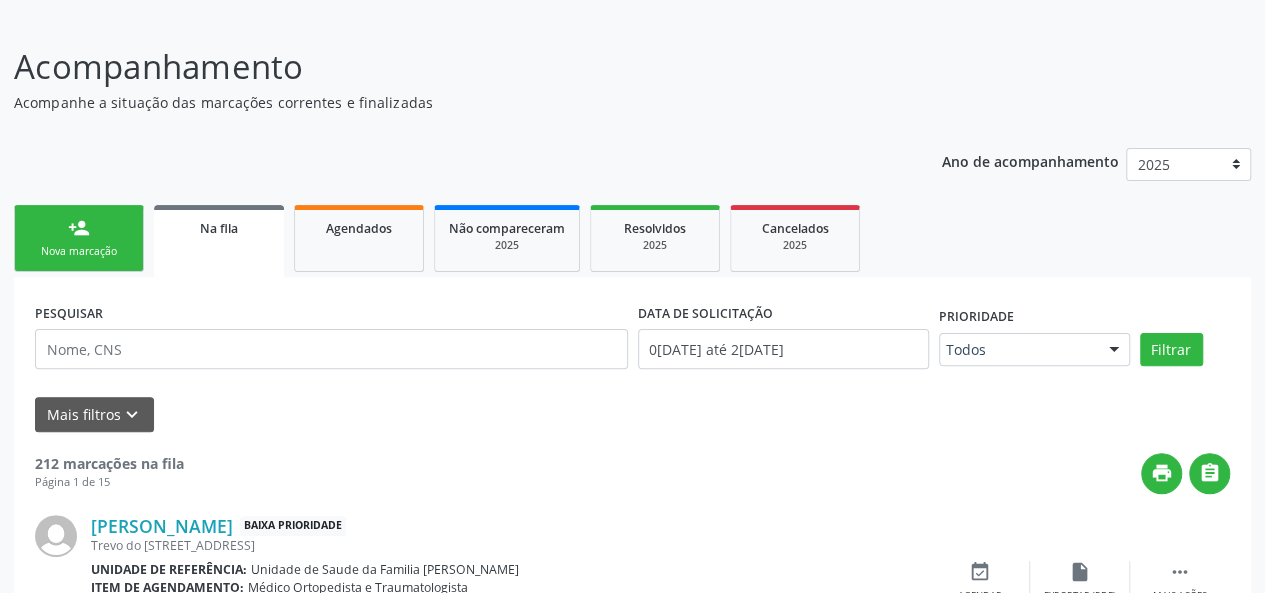 scroll, scrollTop: 166, scrollLeft: 0, axis: vertical 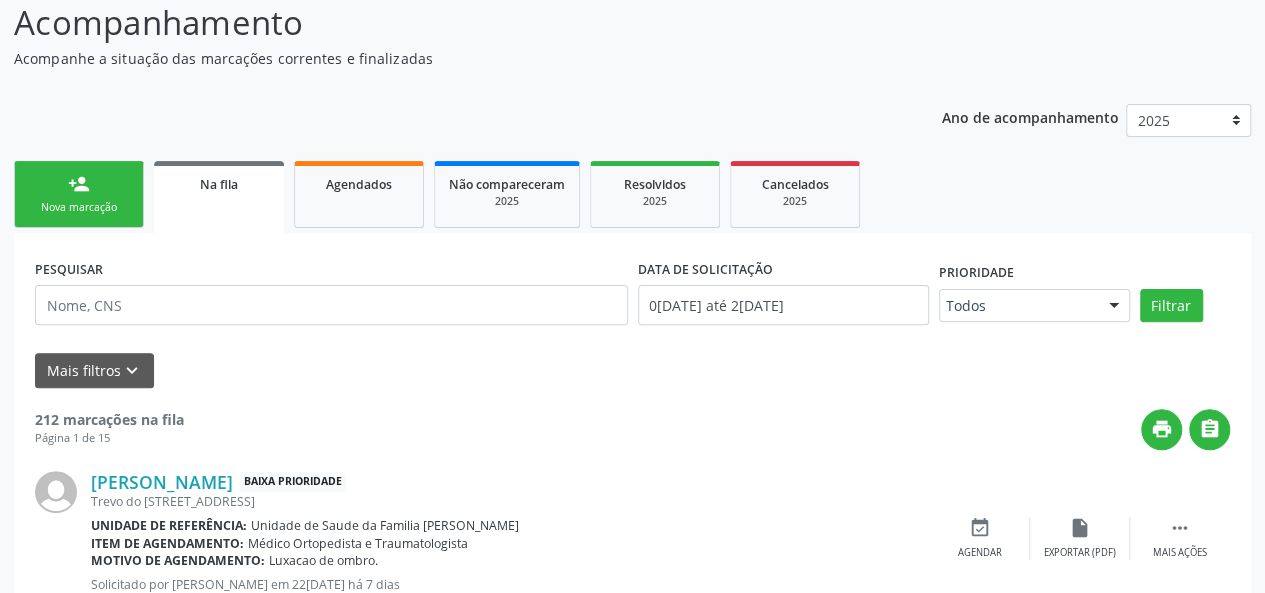 click on "PESQUISAR
DATA DE SOLICITAÇÃO
0[DATE] até 2[DATE]
Prioridade
Todos         Todos   Baixa Prioridade   Média Prioridade   Alta Prioridade
Nenhum resultado encontrado para: "   "
Não há nenhuma opção para ser exibida.
Filtrar
Grupo/Subgrupo
Selecione um grupo ou subgrupo
Todos os grupos e subgrupos
01 - Ações de promoção e prevenção em saúde
01.01 - Ações coletivas/individuais em saúde
01.02 - Vigilância em saúde
01.03 - Medicamentos de âmbito hospitalar e urgência
02 - Procedimentos com finalidade diagnóstica
02.01 - Coleta de material
02.02 - Diagnóstico em laboratório clínico
02.03 - Diagnóstico por anatomia patológica e citopatologia" at bounding box center (632, 320) 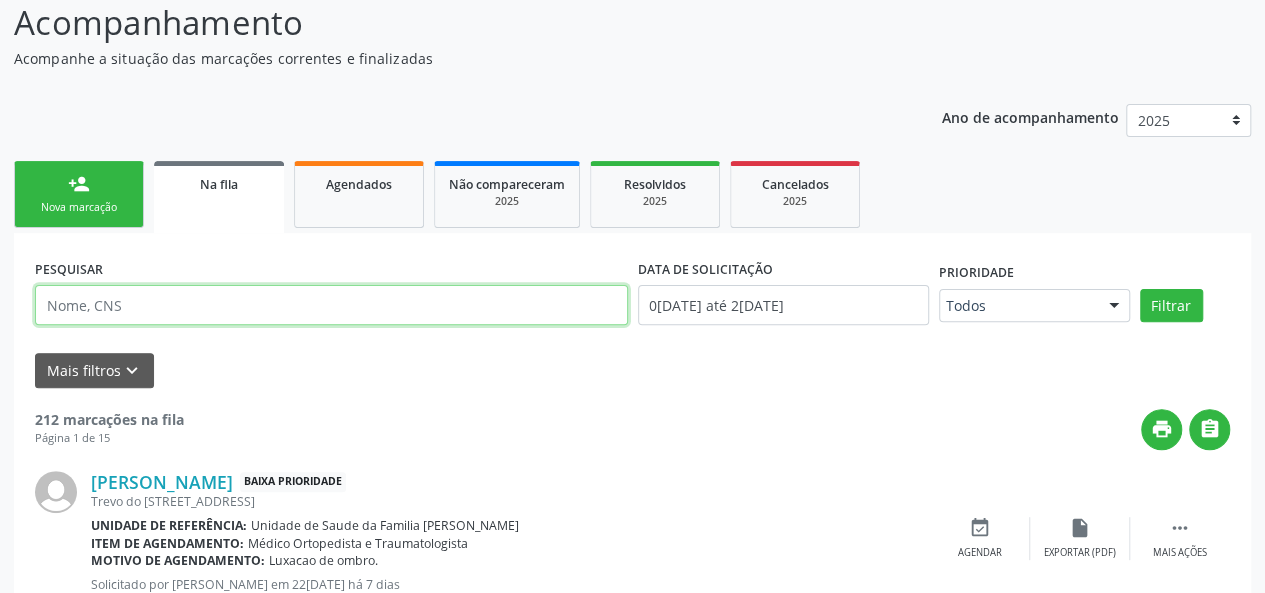 click at bounding box center [331, 305] 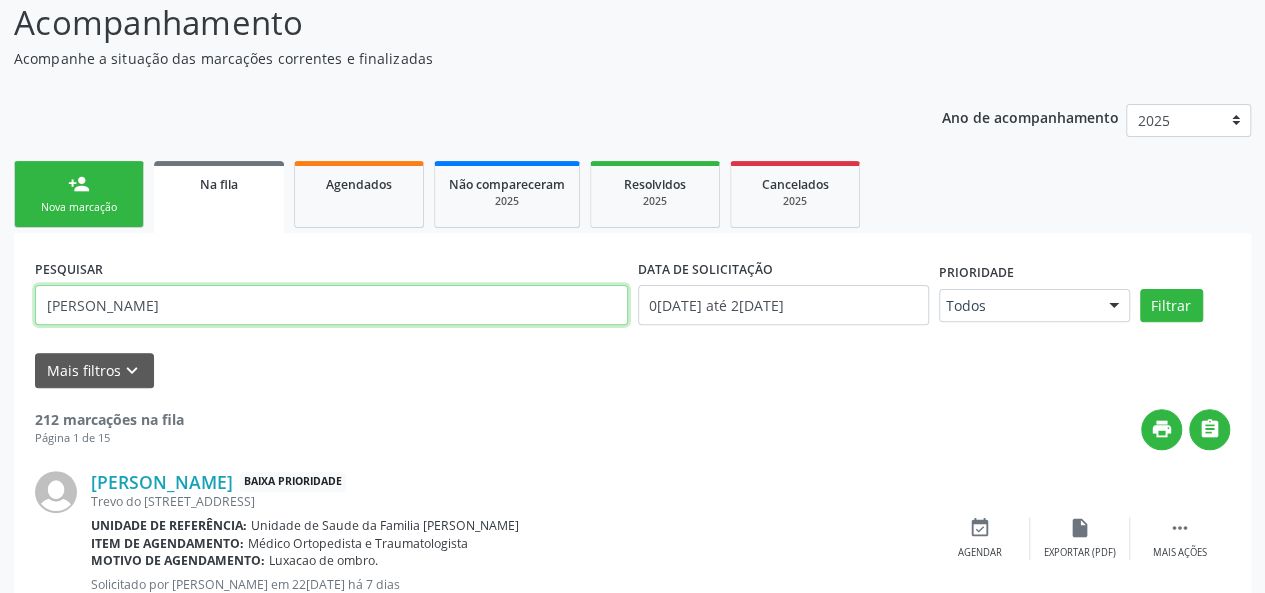 click on "Filtrar" at bounding box center [1171, 306] 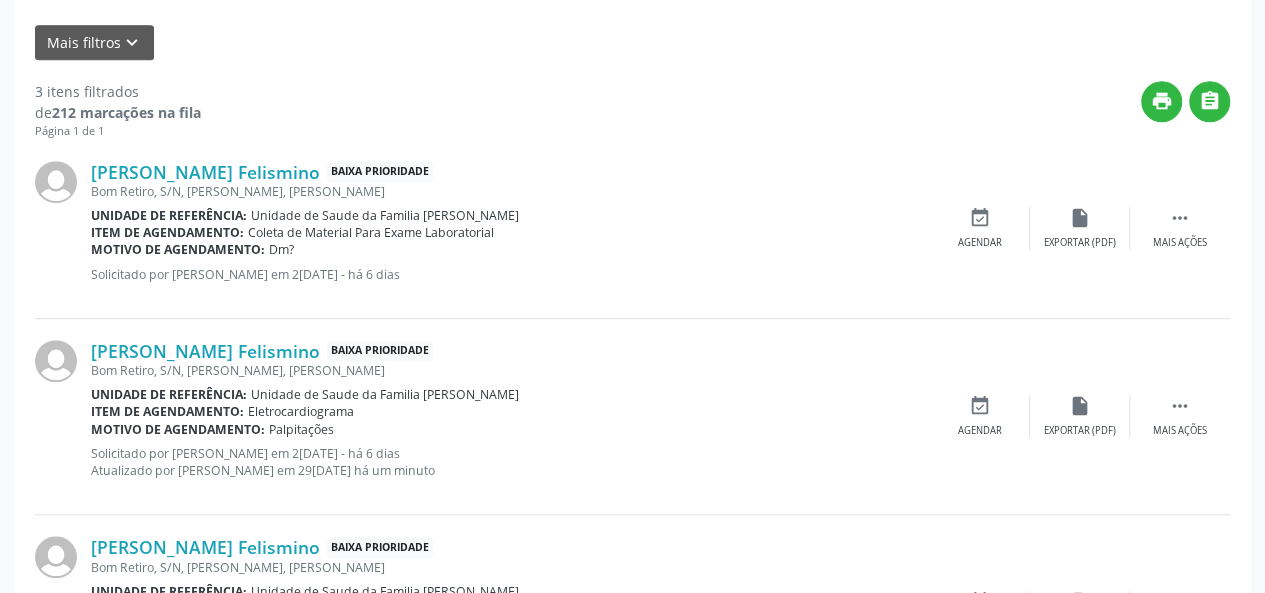 scroll, scrollTop: 344, scrollLeft: 0, axis: vertical 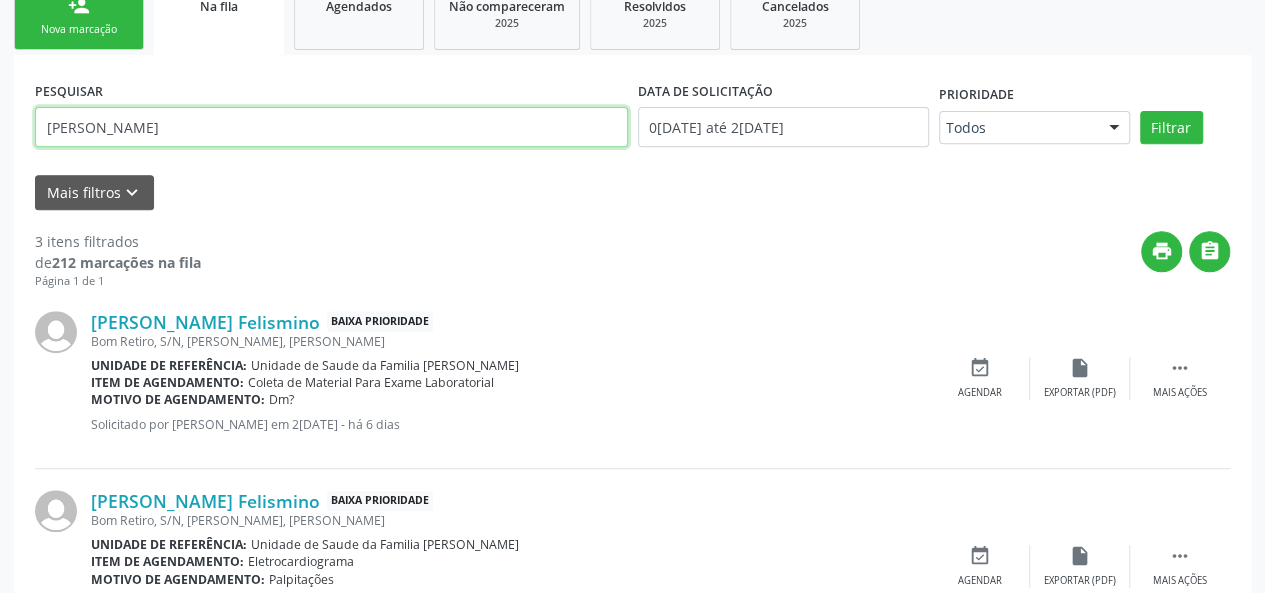 drag, startPoint x: 208, startPoint y: 134, endPoint x: 0, endPoint y: 127, distance: 208.11775 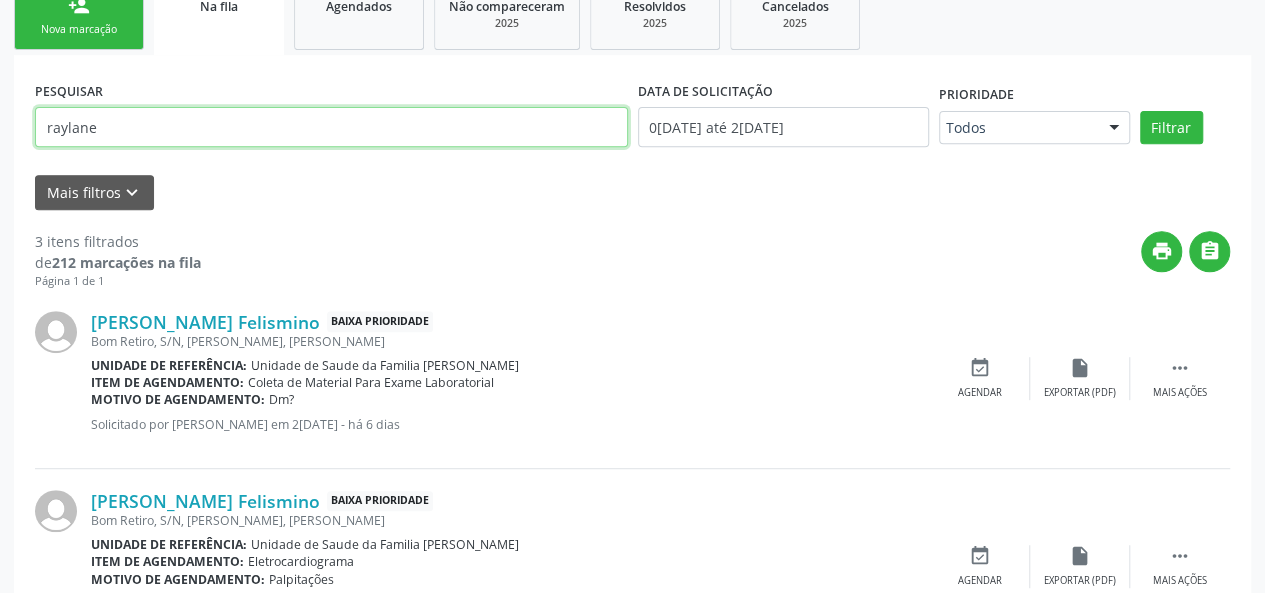 type on "raylane" 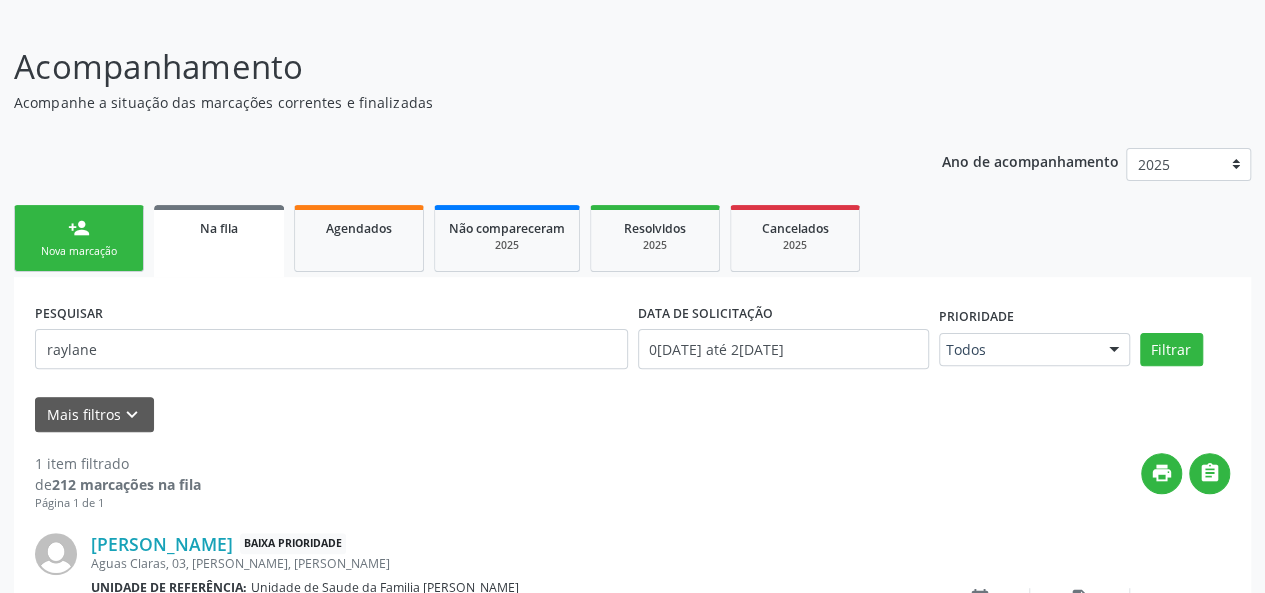 scroll, scrollTop: 270, scrollLeft: 0, axis: vertical 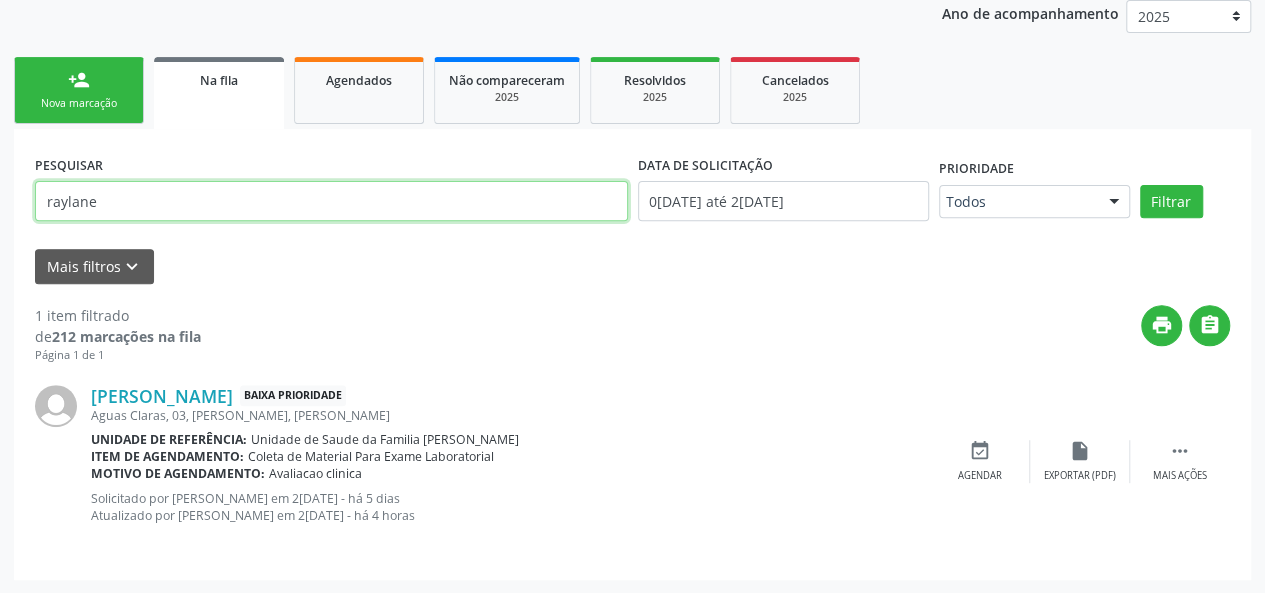 drag, startPoint x: 177, startPoint y: 195, endPoint x: 8, endPoint y: 188, distance: 169.14491 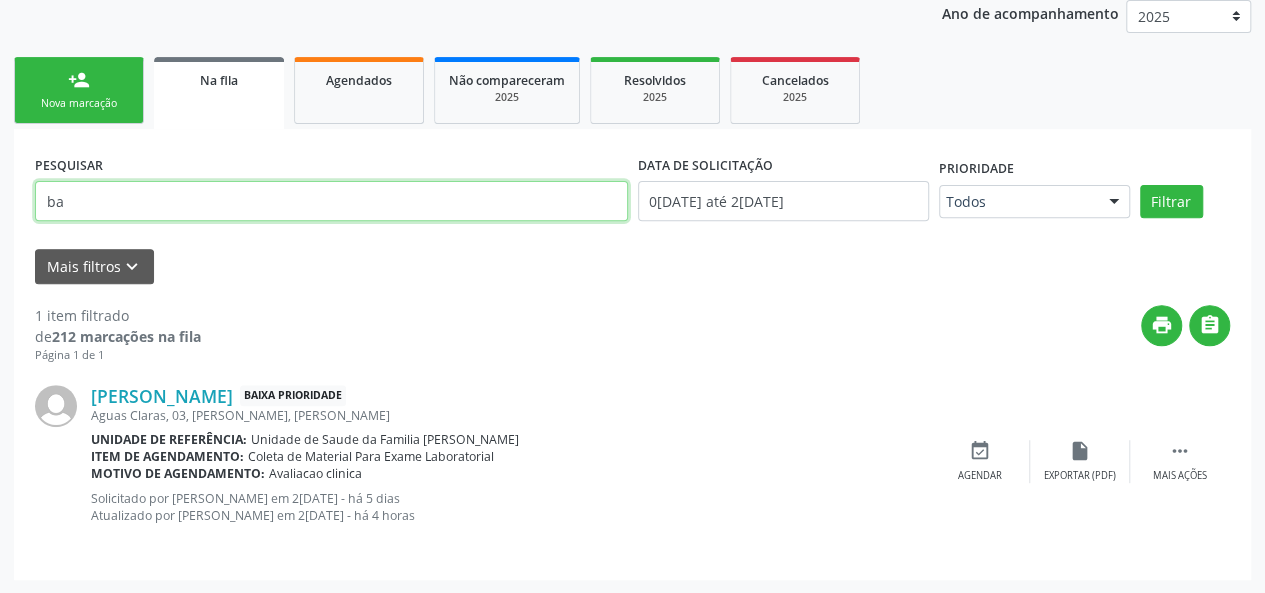 type on "b" 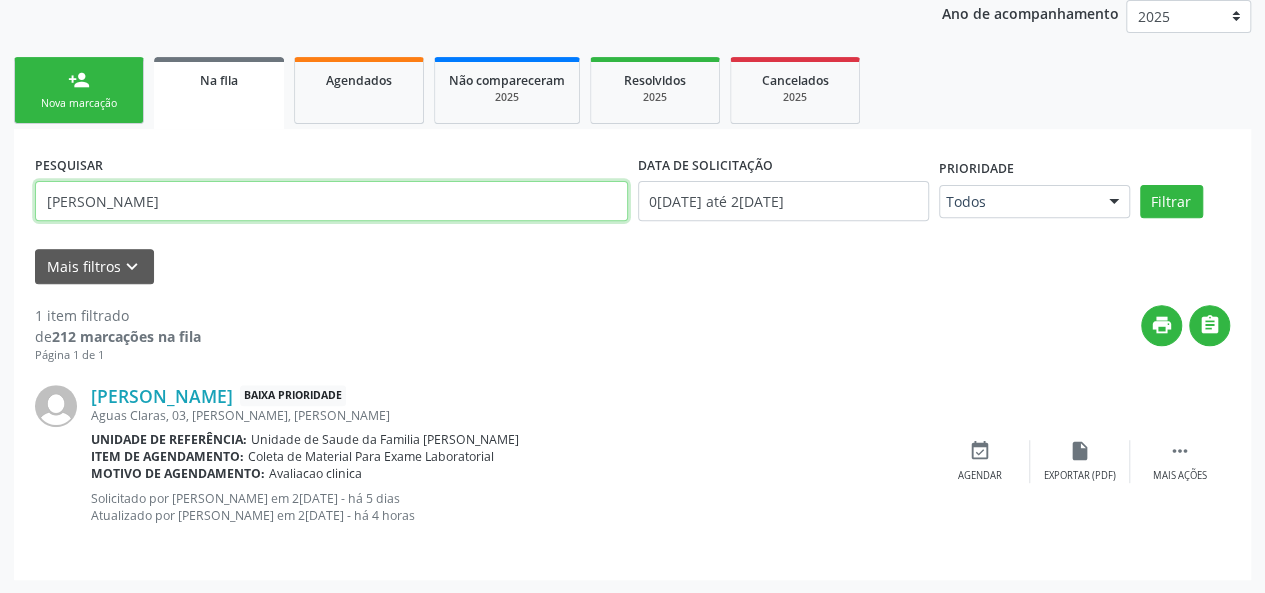 type on "[PERSON_NAME]" 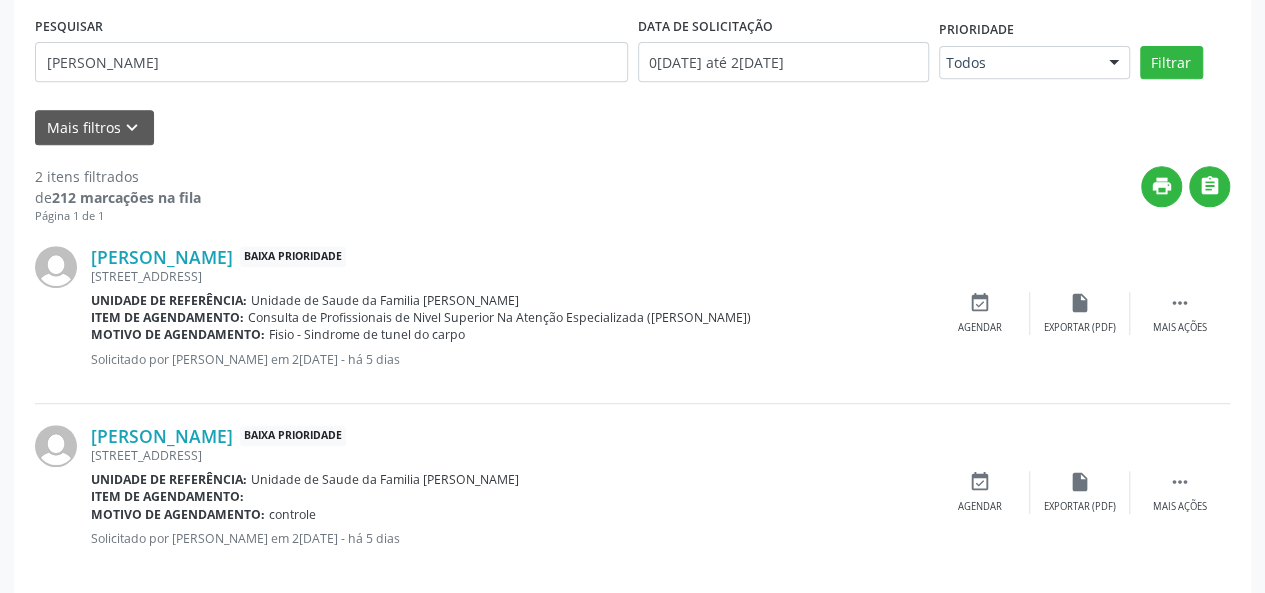 scroll, scrollTop: 431, scrollLeft: 0, axis: vertical 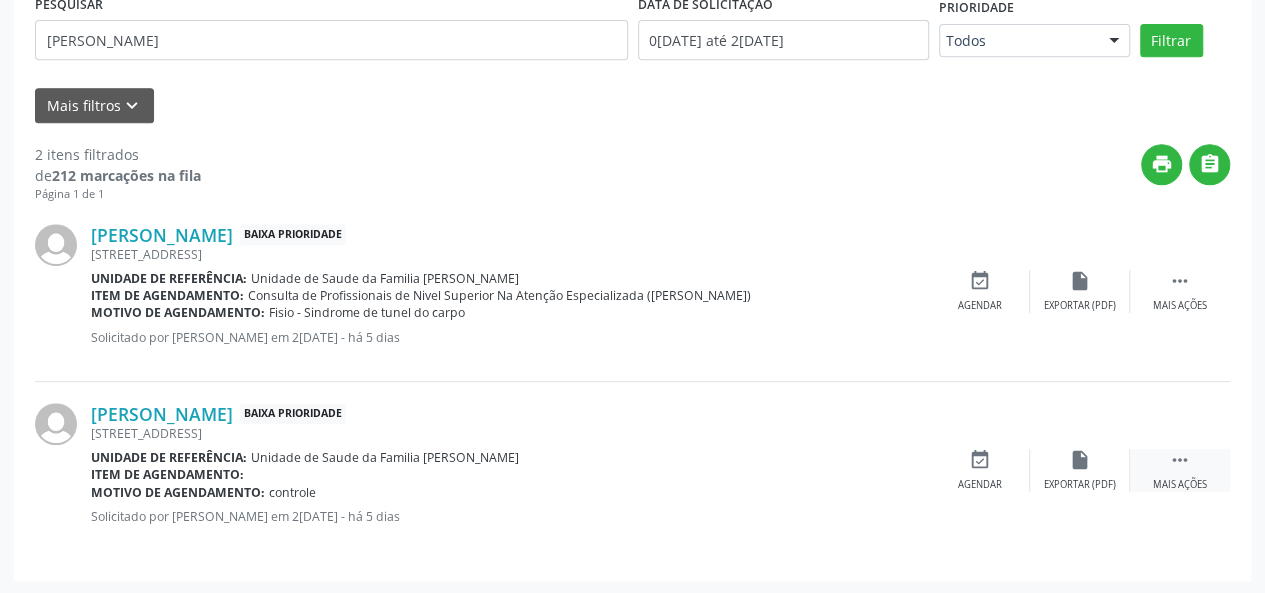 click on "
Mais ações" at bounding box center (1180, 470) 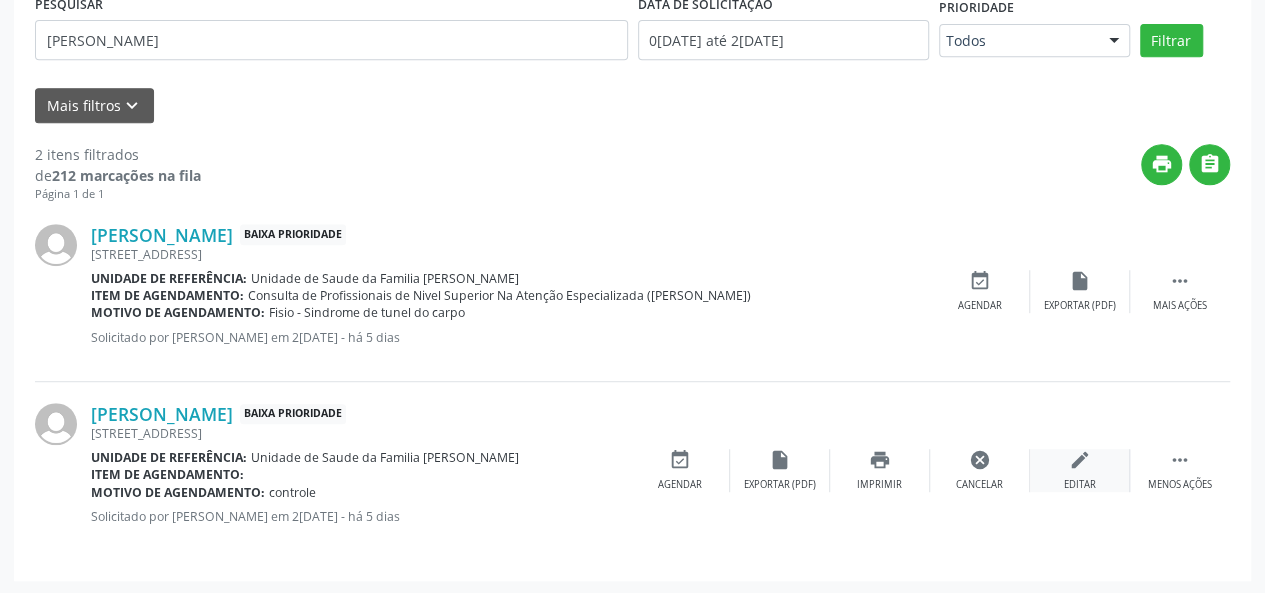 click on "edit
Editar" at bounding box center [1080, 470] 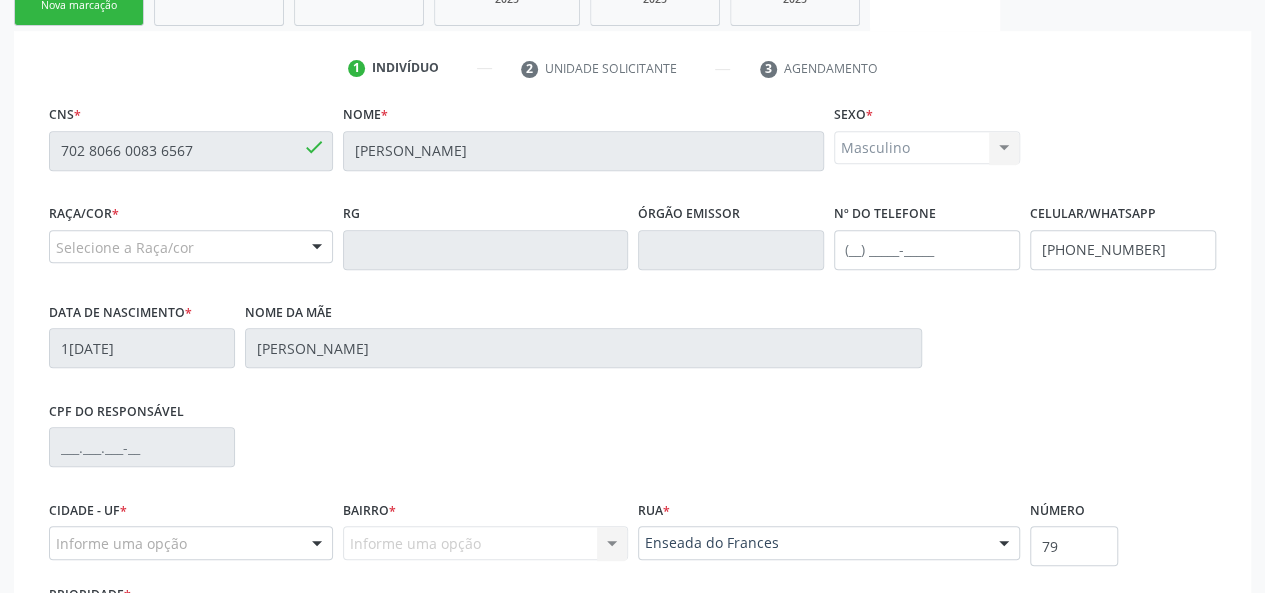 scroll, scrollTop: 400, scrollLeft: 0, axis: vertical 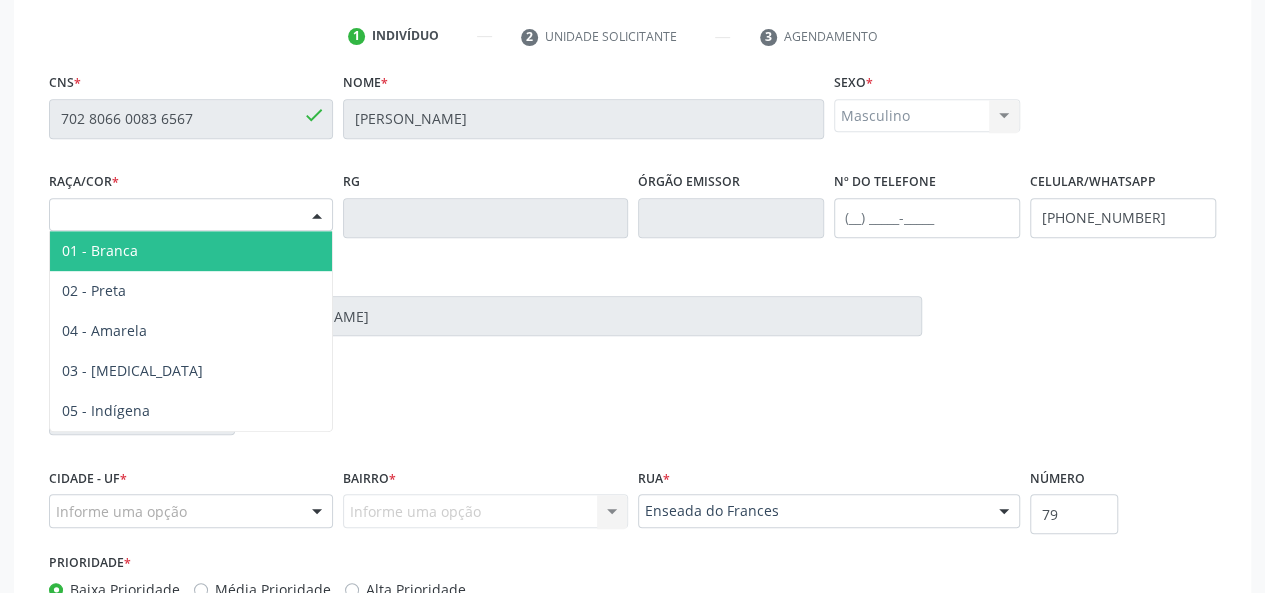 click on "Selecione a Raça/cor" at bounding box center (191, 215) 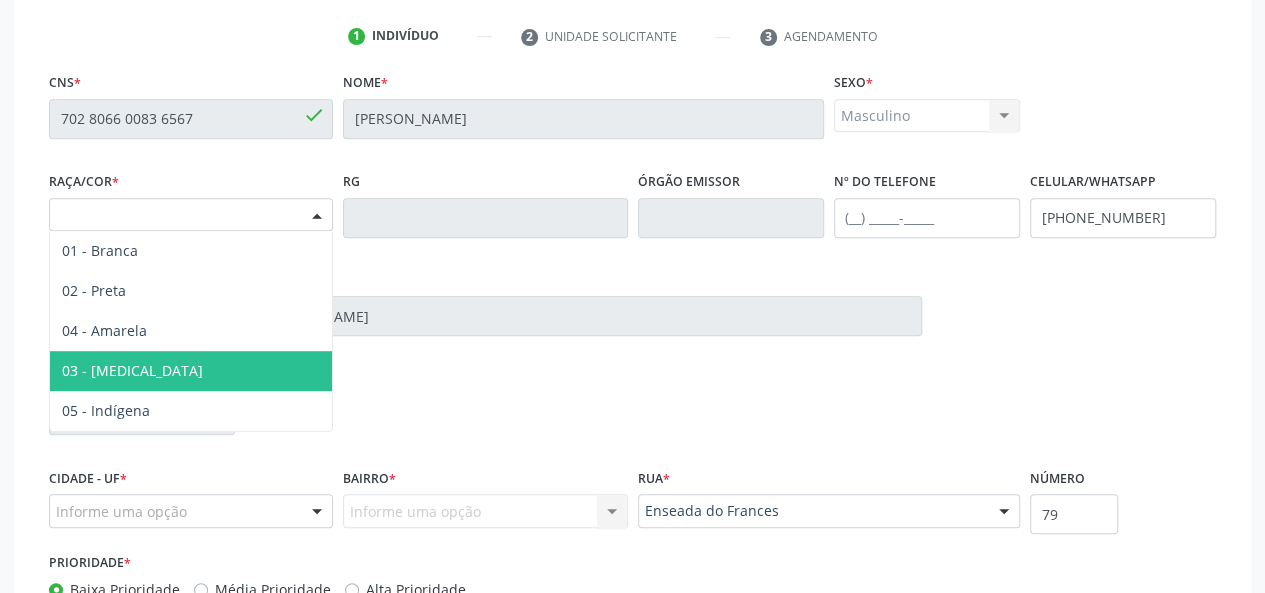 click on "03 - [MEDICAL_DATA]" at bounding box center [132, 370] 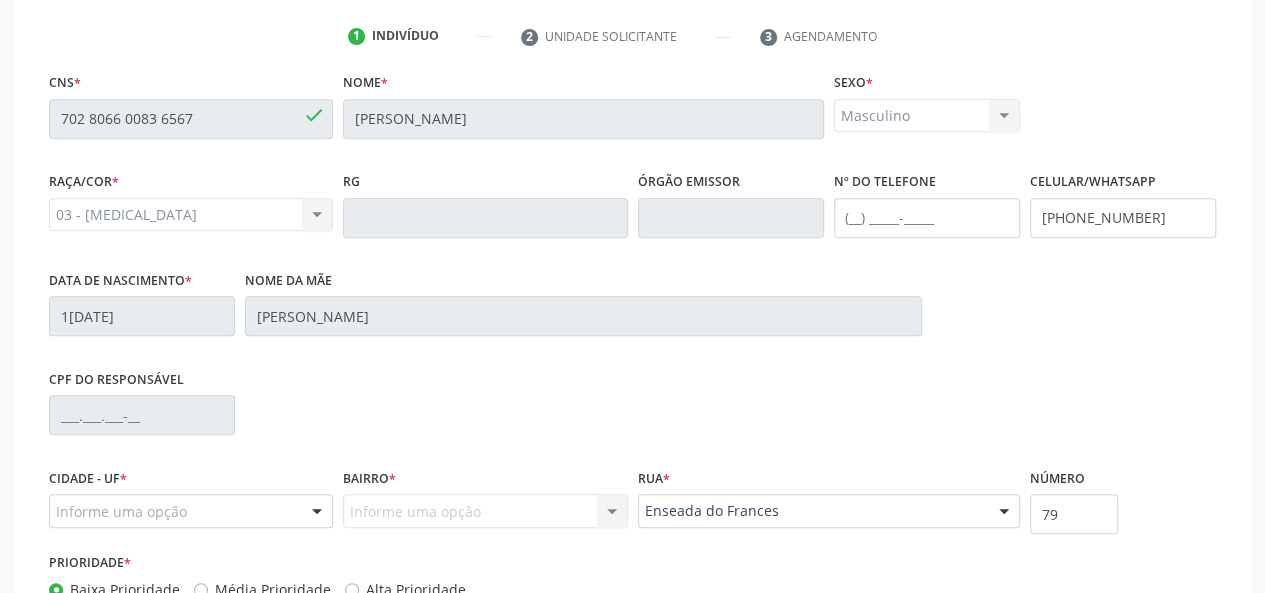 click on "Informe uma opção" at bounding box center (191, 511) 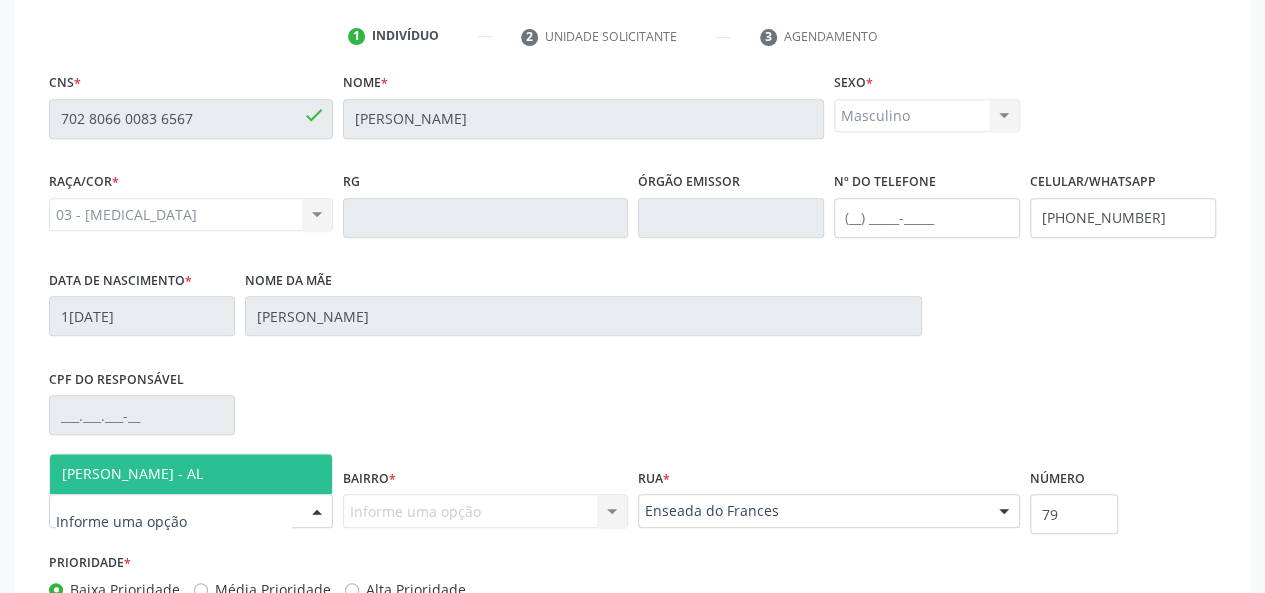 click on "[PERSON_NAME] - AL" at bounding box center (191, 474) 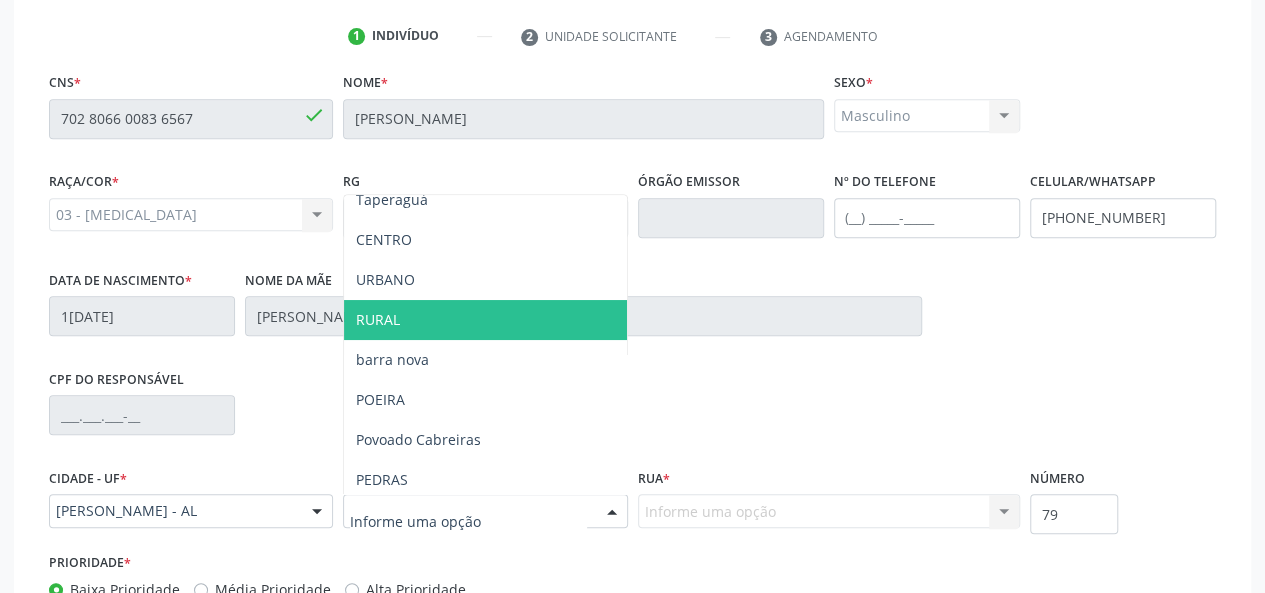scroll, scrollTop: 300, scrollLeft: 0, axis: vertical 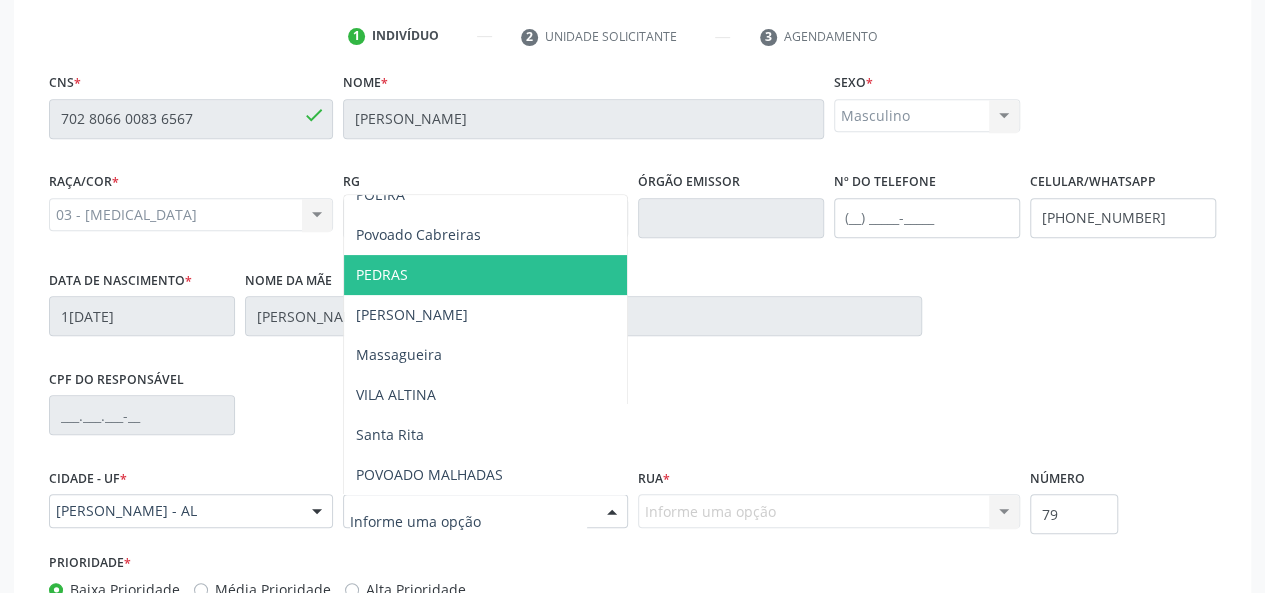 click on "Tuquanduba   [PERSON_NAME]   CENTRO   URBANO   RURAL   [GEOGRAPHIC_DATA]   PEDRAS   [PERSON_NAME]   VILA ALTINA   [GEOGRAPHIC_DATA]   POVOADO [GEOGRAPHIC_DATA]   MARECHAL
Nenhum resultado encontrado para: "   "
Nenhuma opção encontrada. Digite para adicionar." at bounding box center [485, 215] 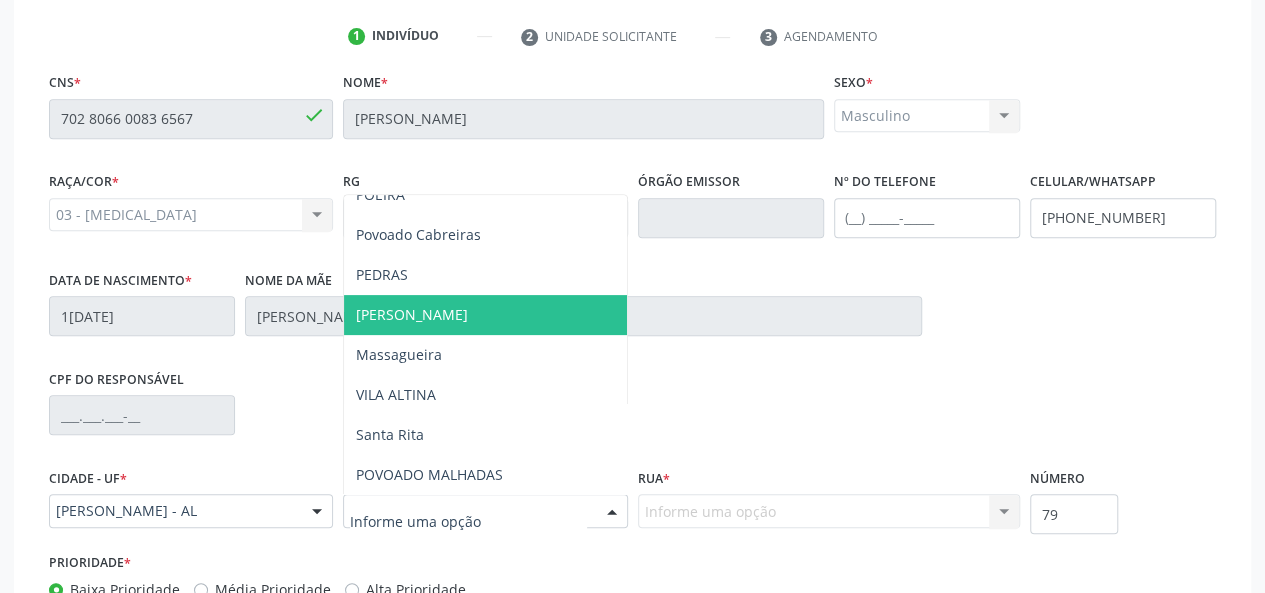 click on "[PERSON_NAME]" at bounding box center (412, 314) 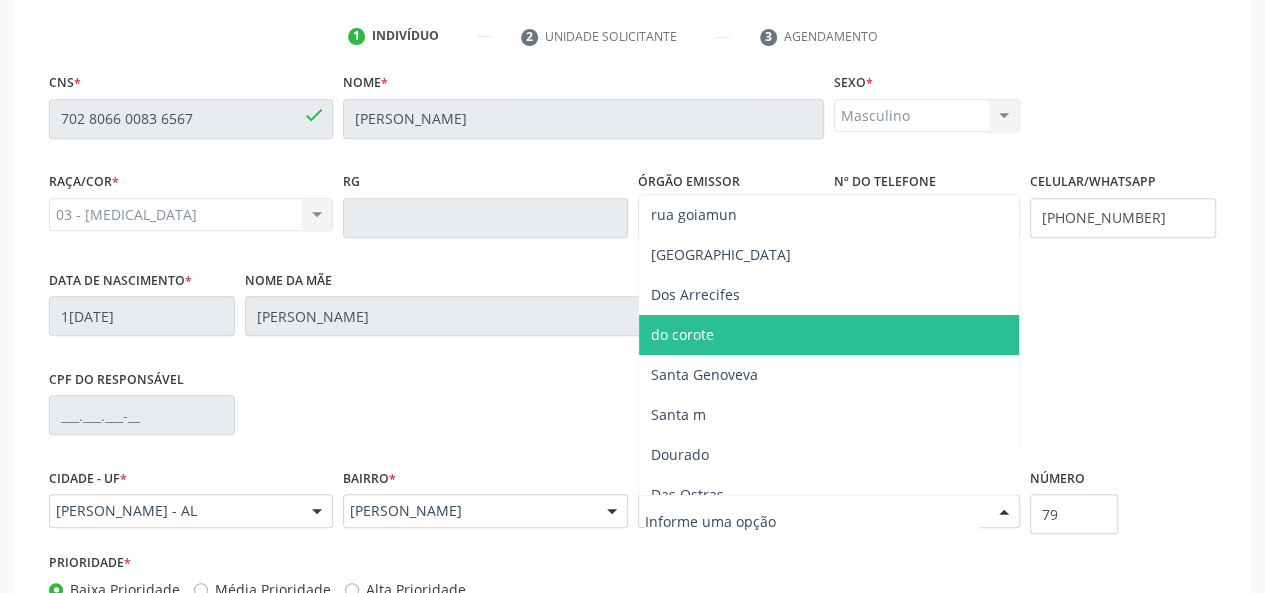 click on "do corote" at bounding box center (829, 335) 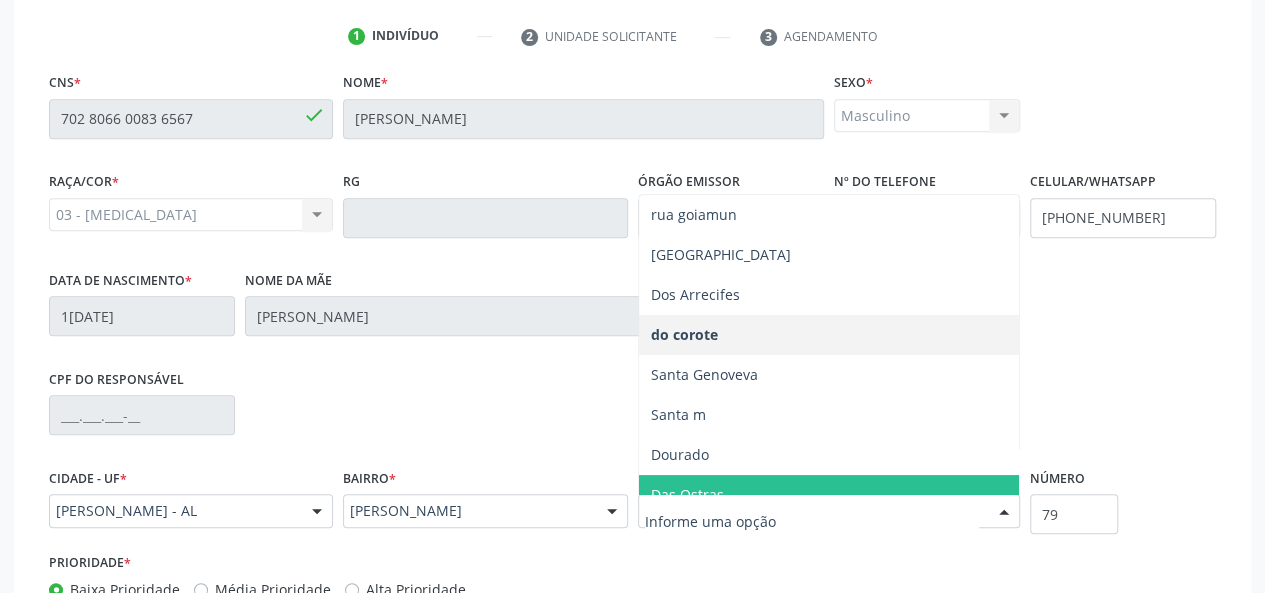 click at bounding box center [812, 521] 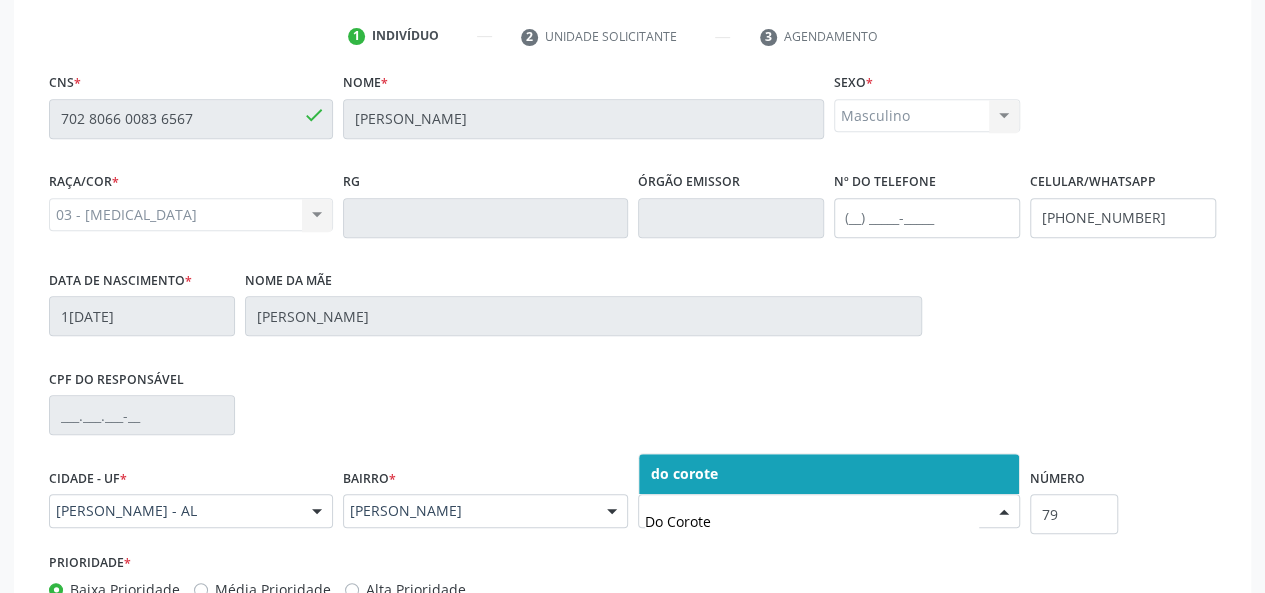 click on "Do Corote" at bounding box center (812, 521) 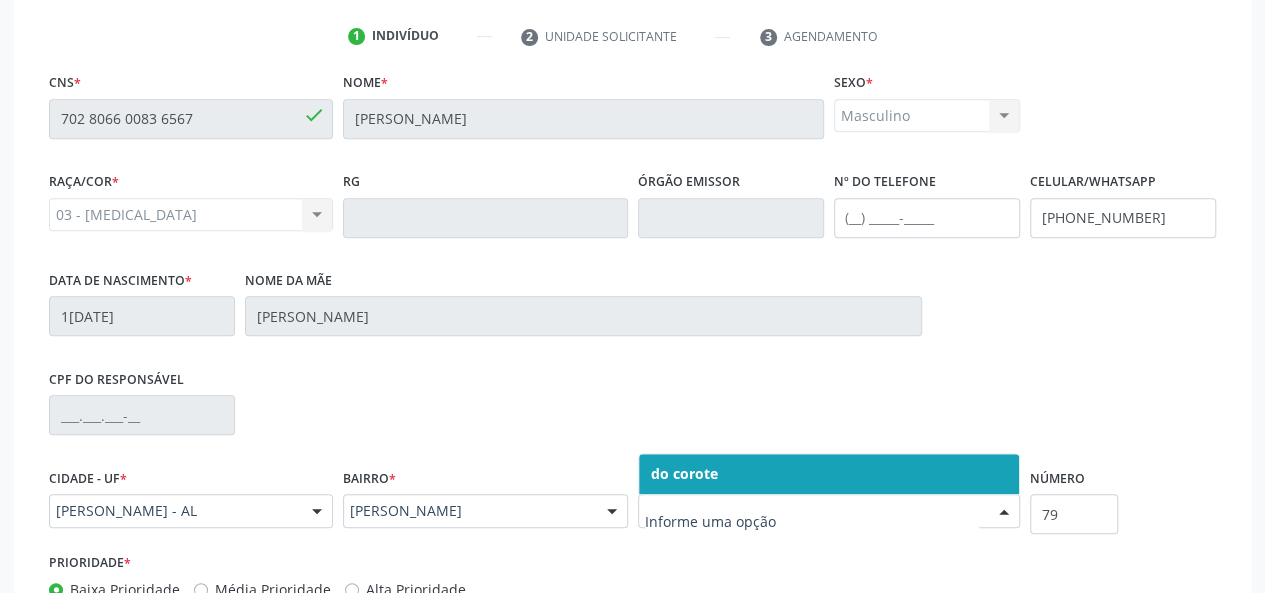click at bounding box center [829, 511] 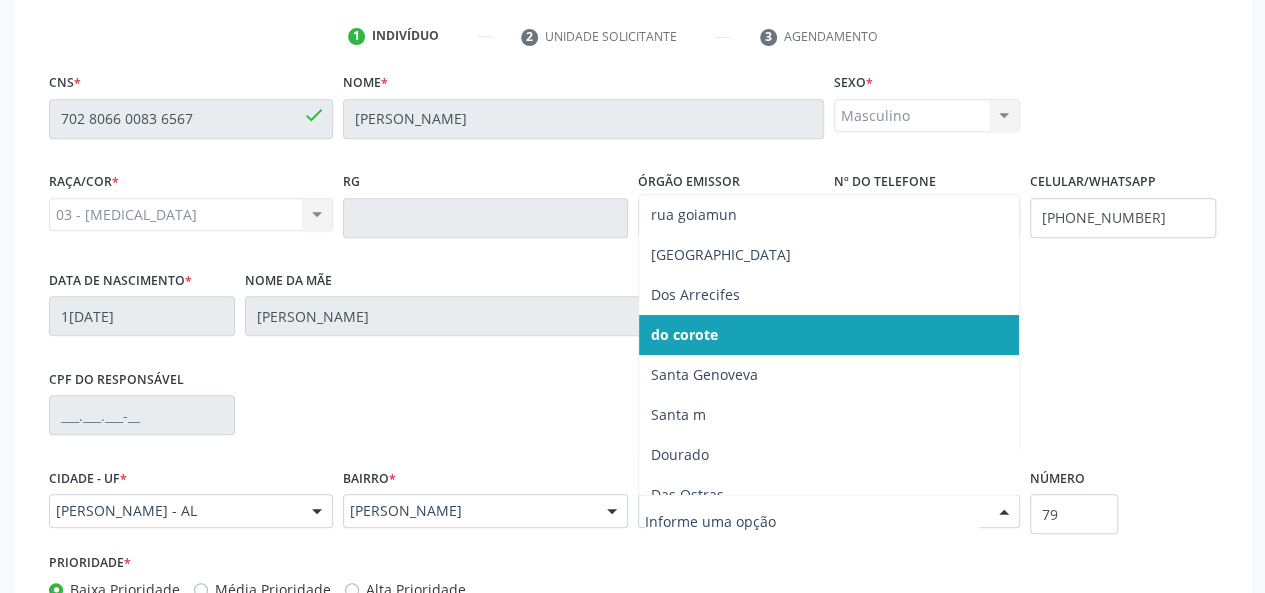 click on "do corote" at bounding box center [829, 335] 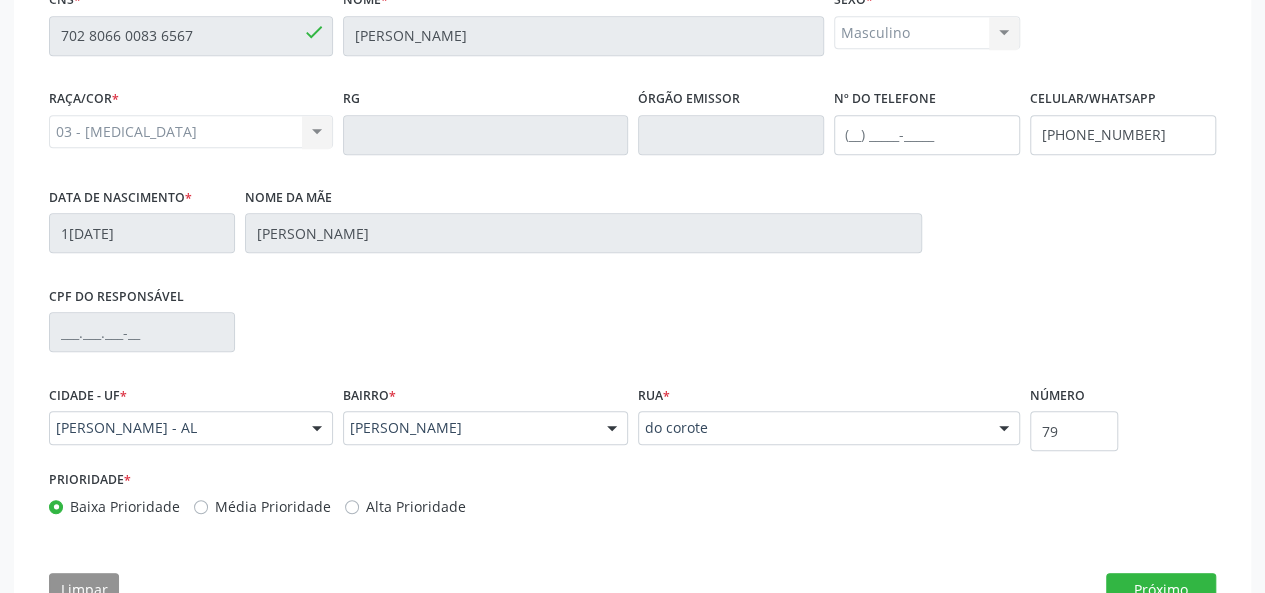 scroll, scrollTop: 544, scrollLeft: 0, axis: vertical 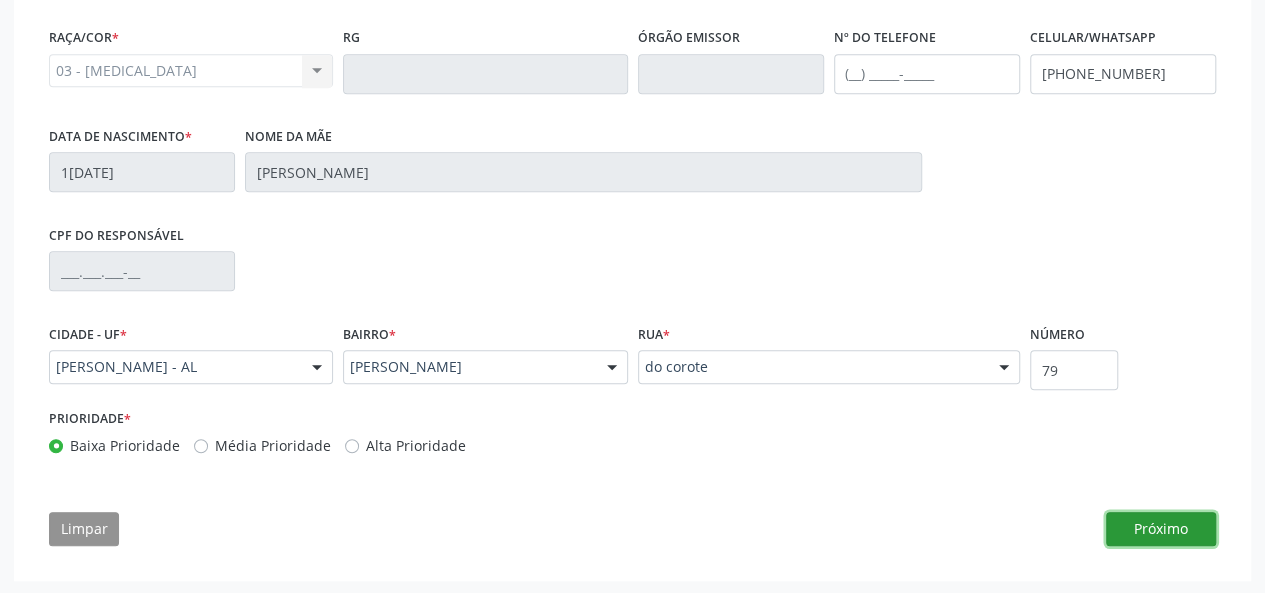 click on "Próximo" at bounding box center [1161, 529] 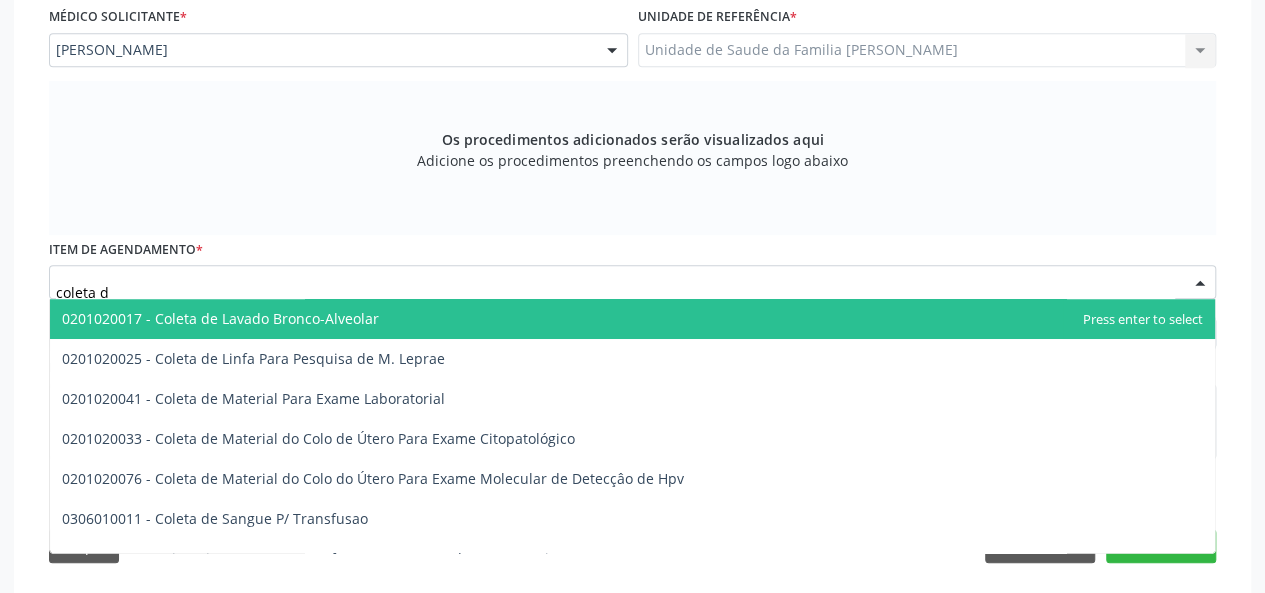 type on "coleta de" 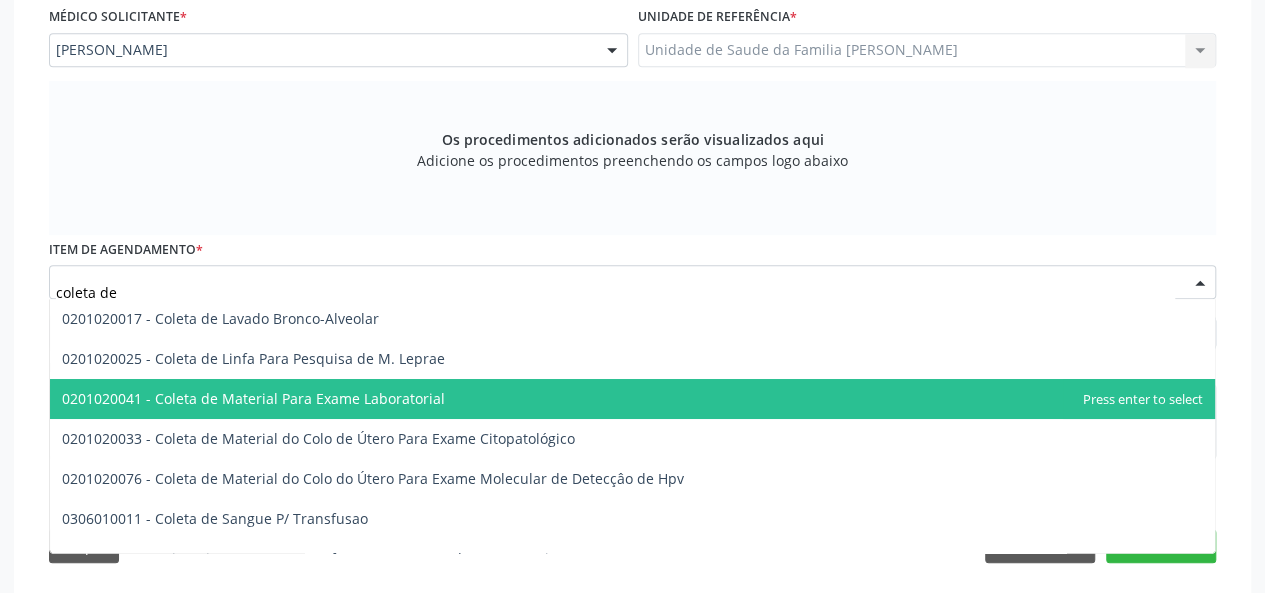 click on "0201020041 - Coleta de Material Para Exame Laboratorial" at bounding box center [253, 398] 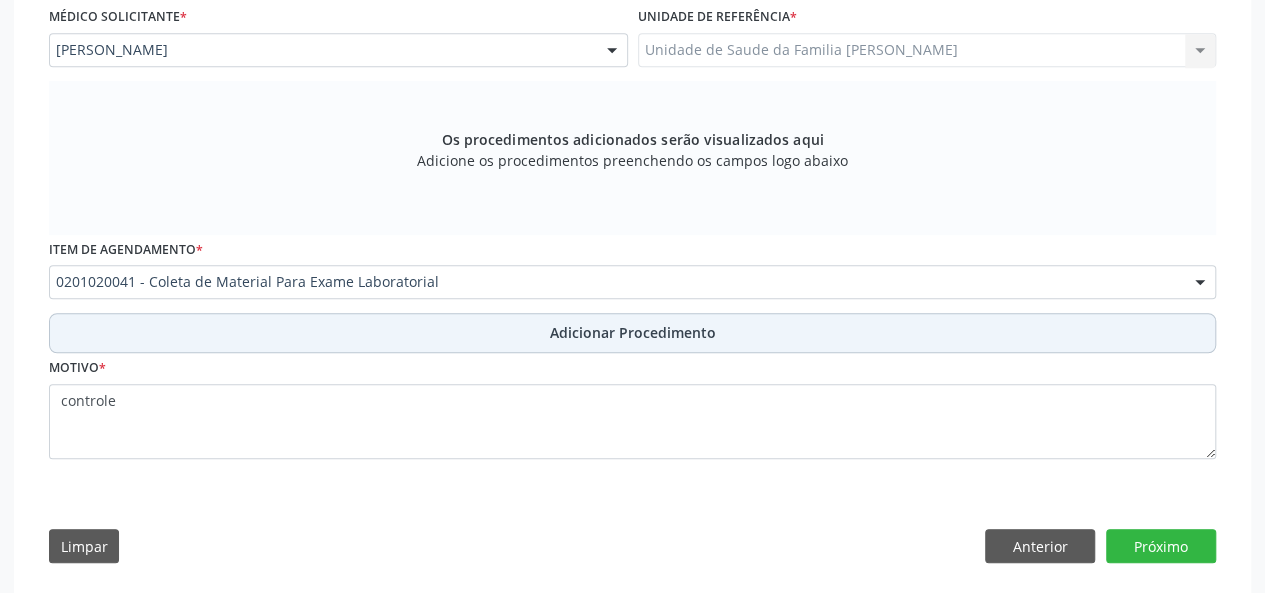 click on "Adicionar Procedimento" at bounding box center [632, 333] 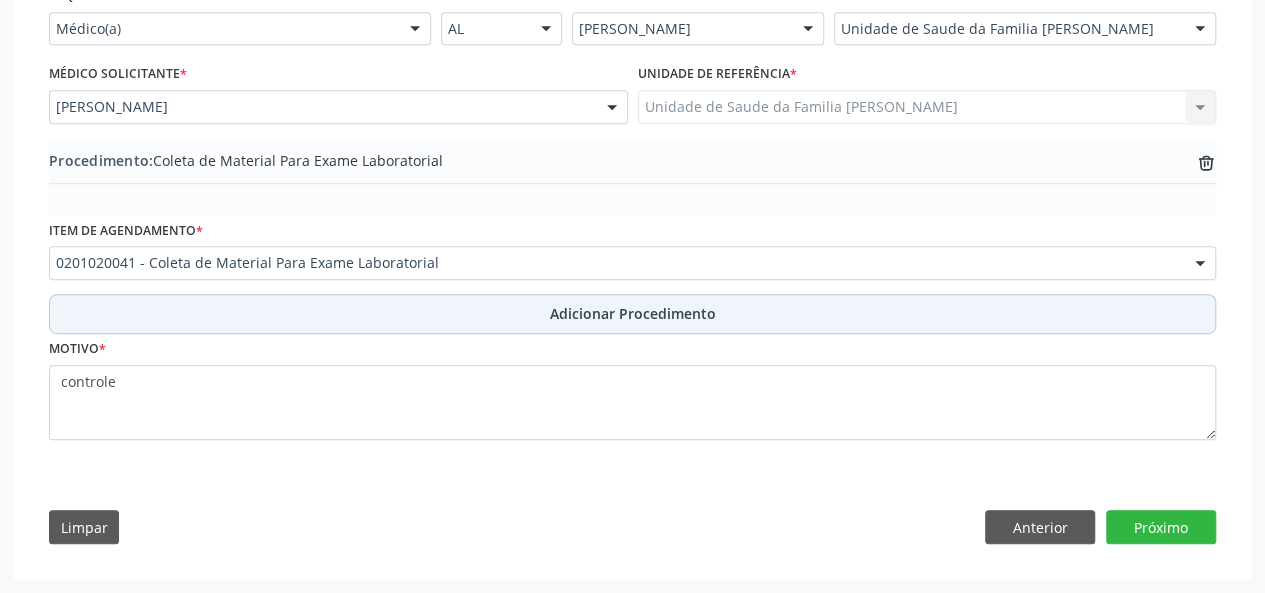 scroll, scrollTop: 484, scrollLeft: 0, axis: vertical 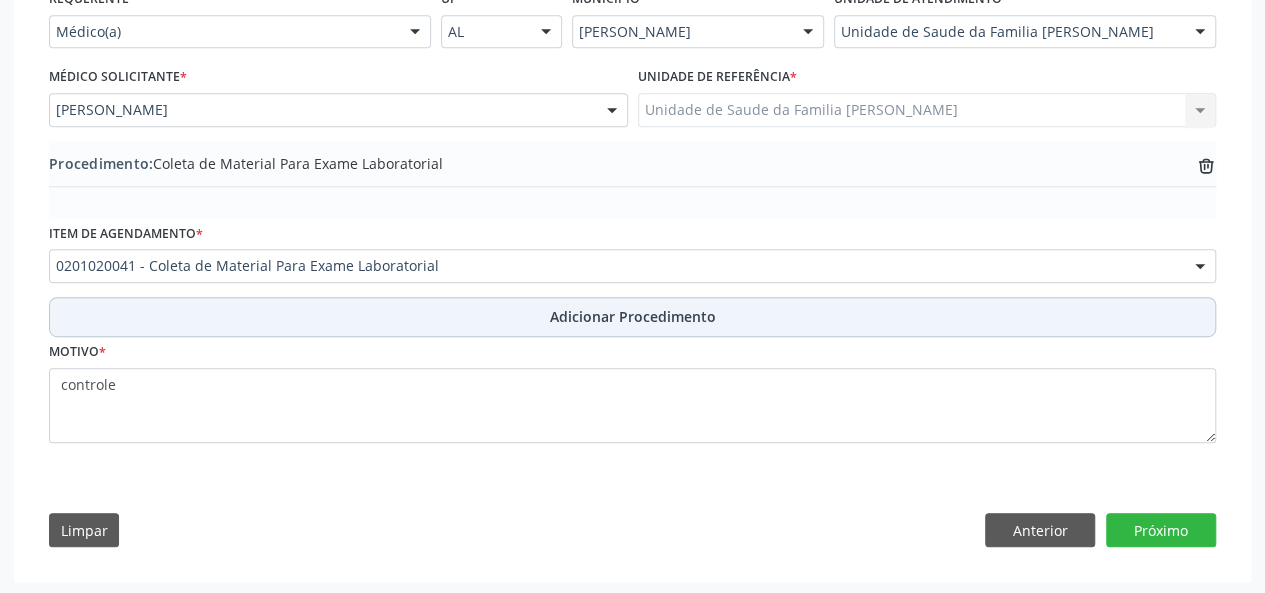 click on "Adicionar Procedimento" at bounding box center (633, 316) 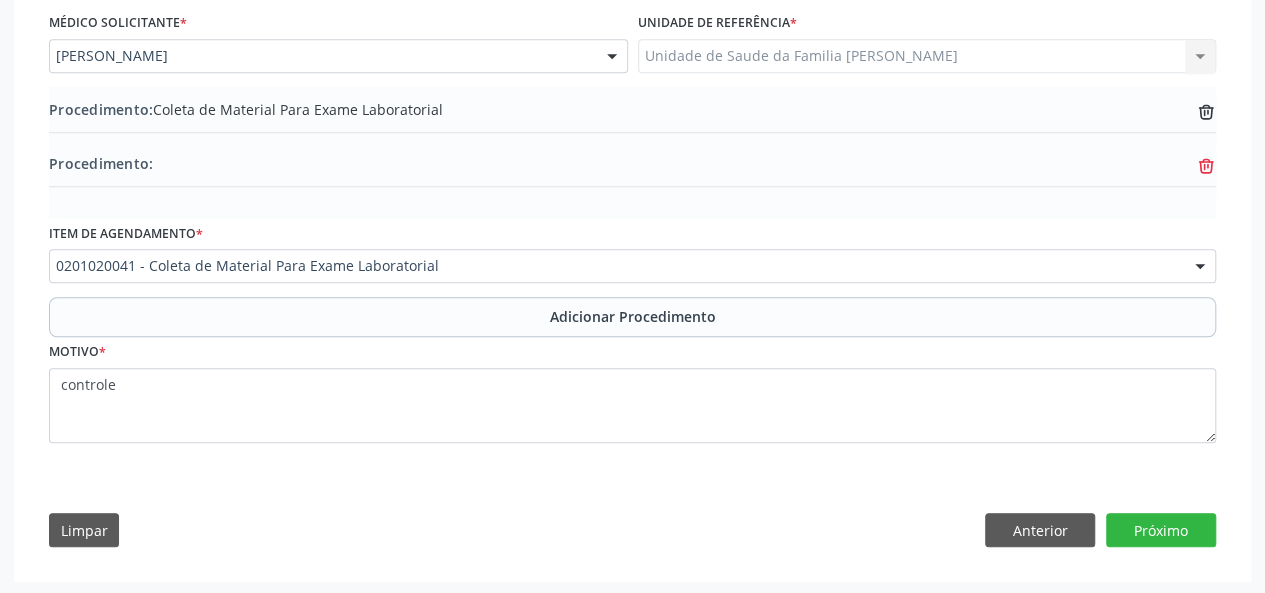 click 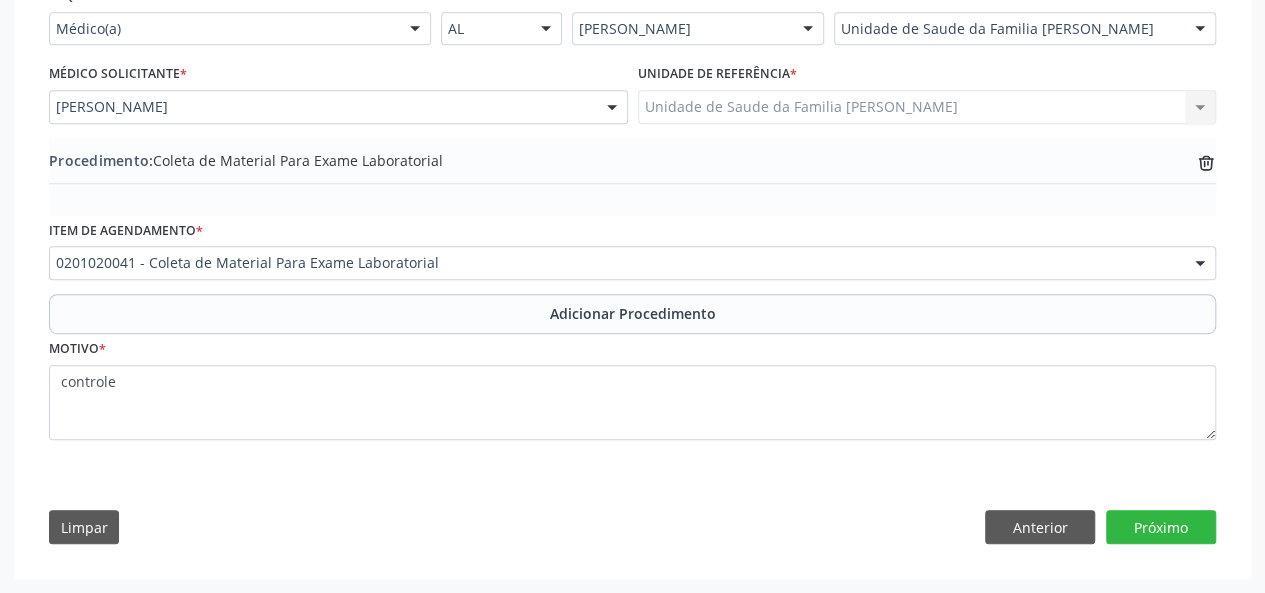 scroll, scrollTop: 484, scrollLeft: 0, axis: vertical 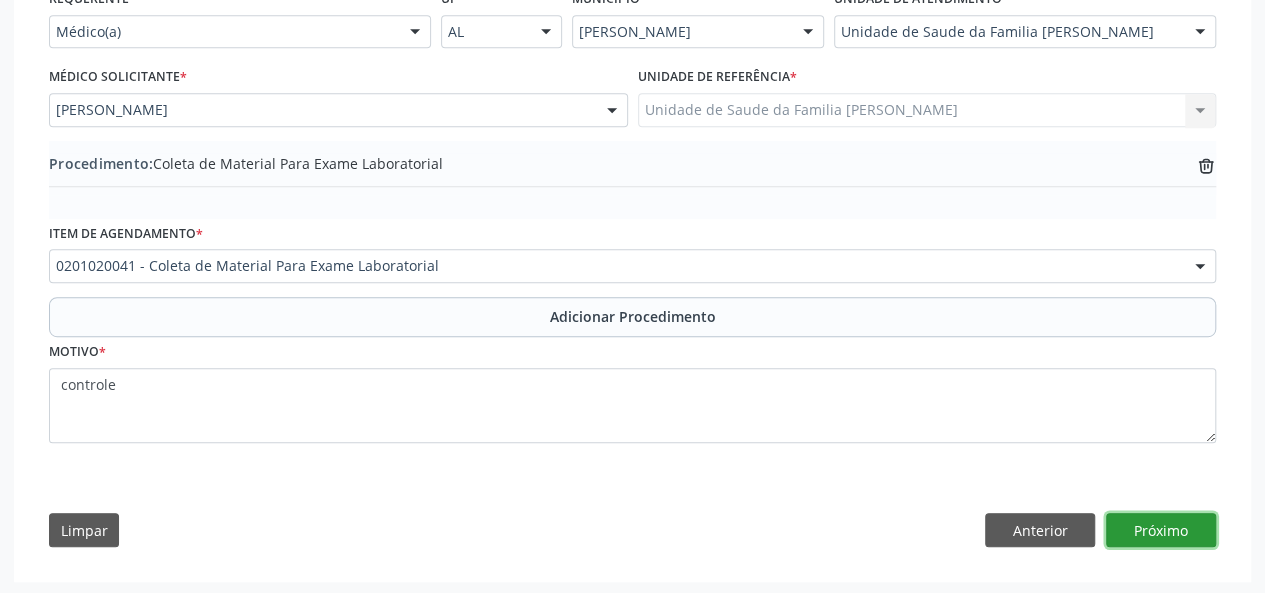 click on "Próximo" at bounding box center (1161, 530) 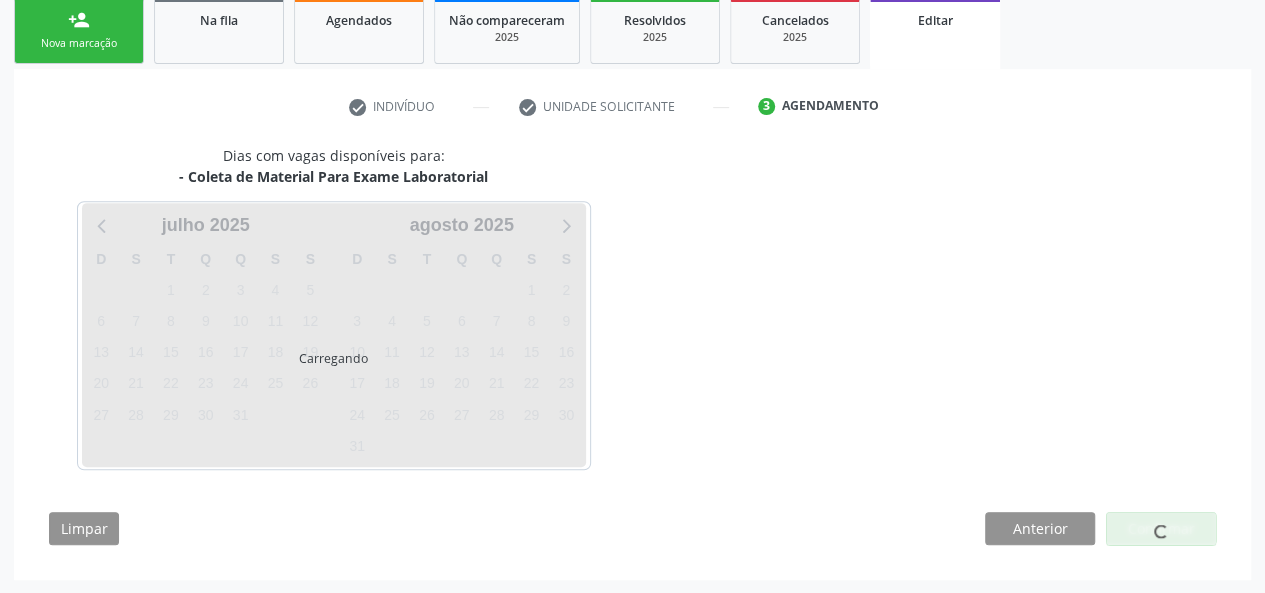 scroll, scrollTop: 388, scrollLeft: 0, axis: vertical 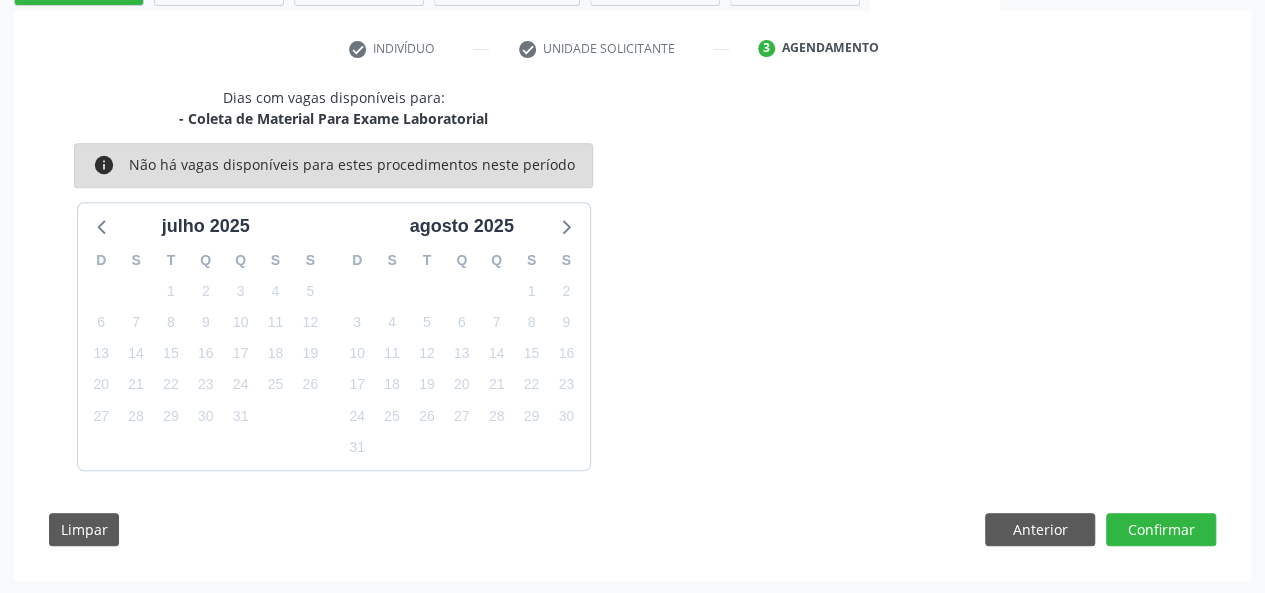 click on "Limpar
Anterior
Confirmar" at bounding box center [632, 530] 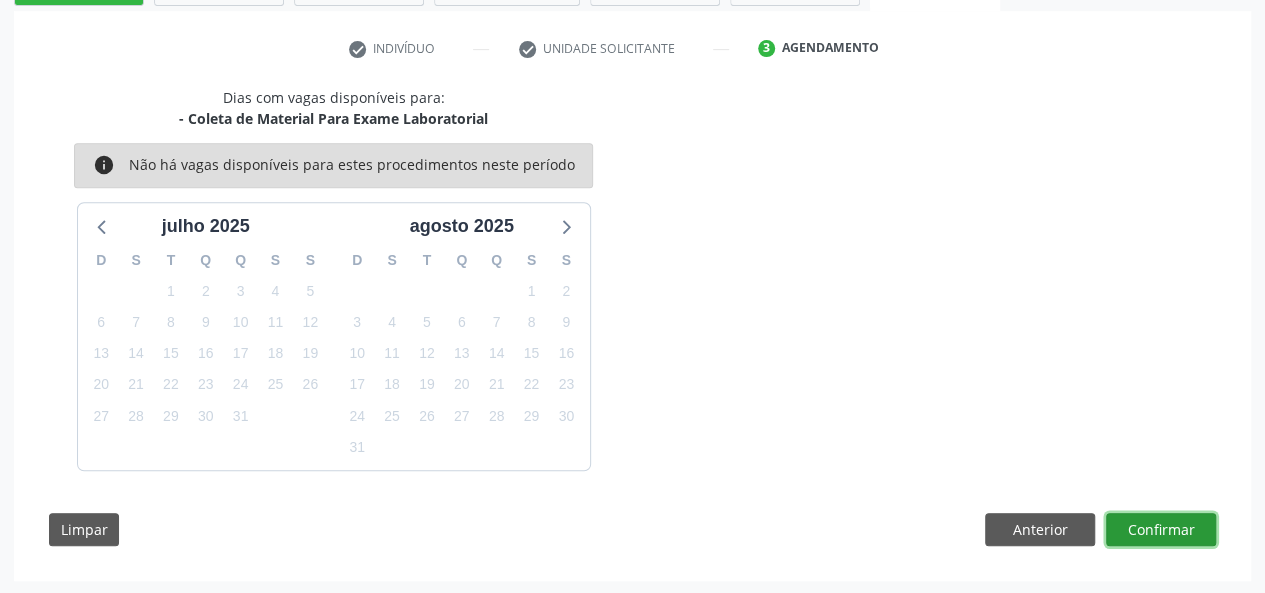 click on "Confirmar" at bounding box center (1161, 530) 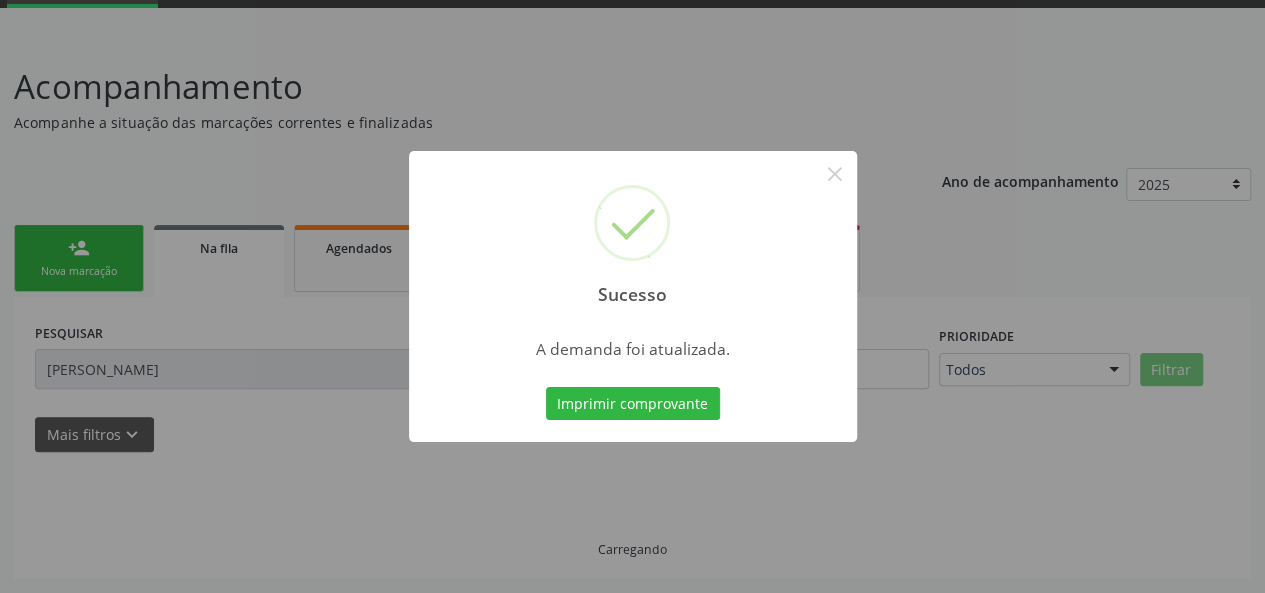 scroll, scrollTop: 100, scrollLeft: 0, axis: vertical 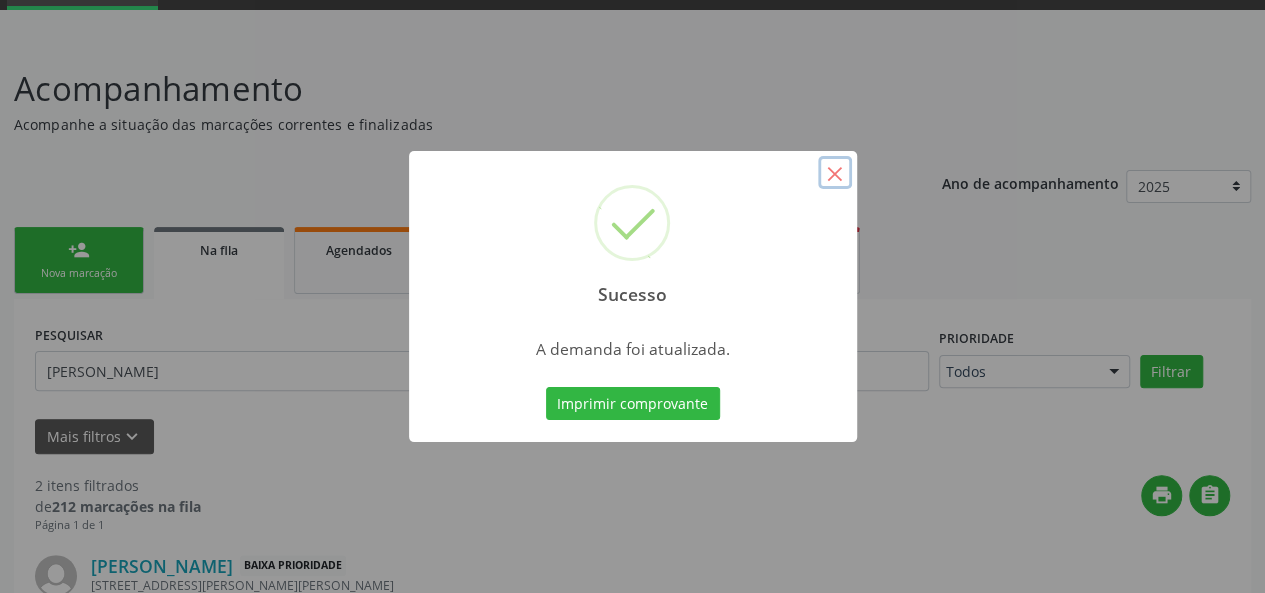 click on "×" at bounding box center [835, 173] 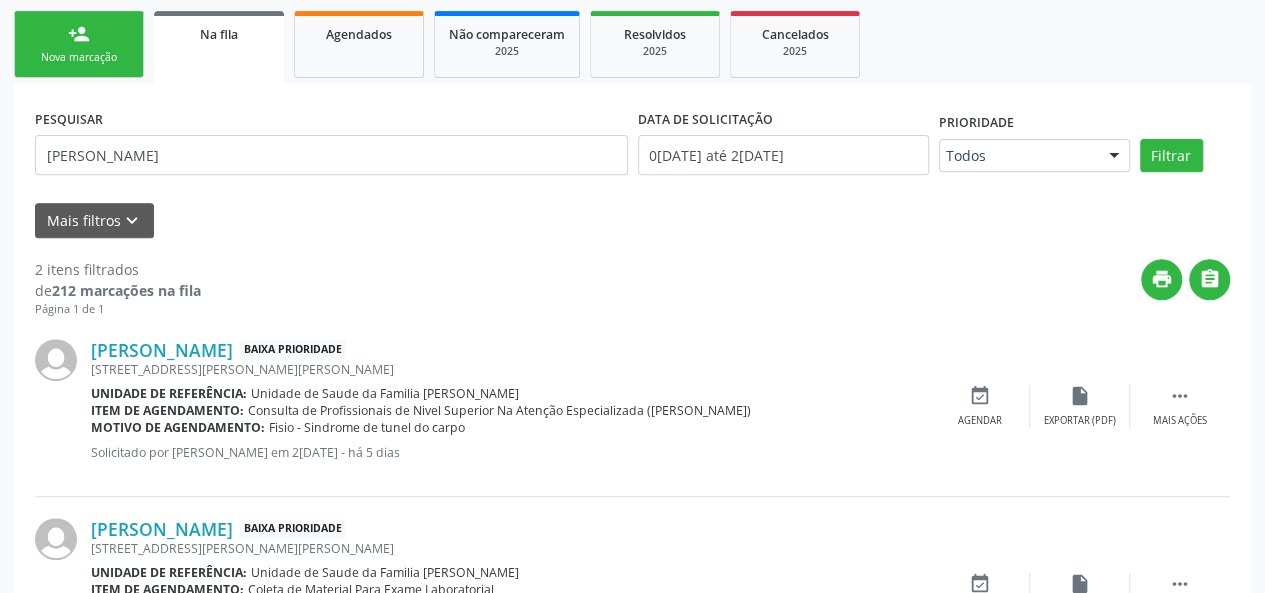 scroll, scrollTop: 148, scrollLeft: 0, axis: vertical 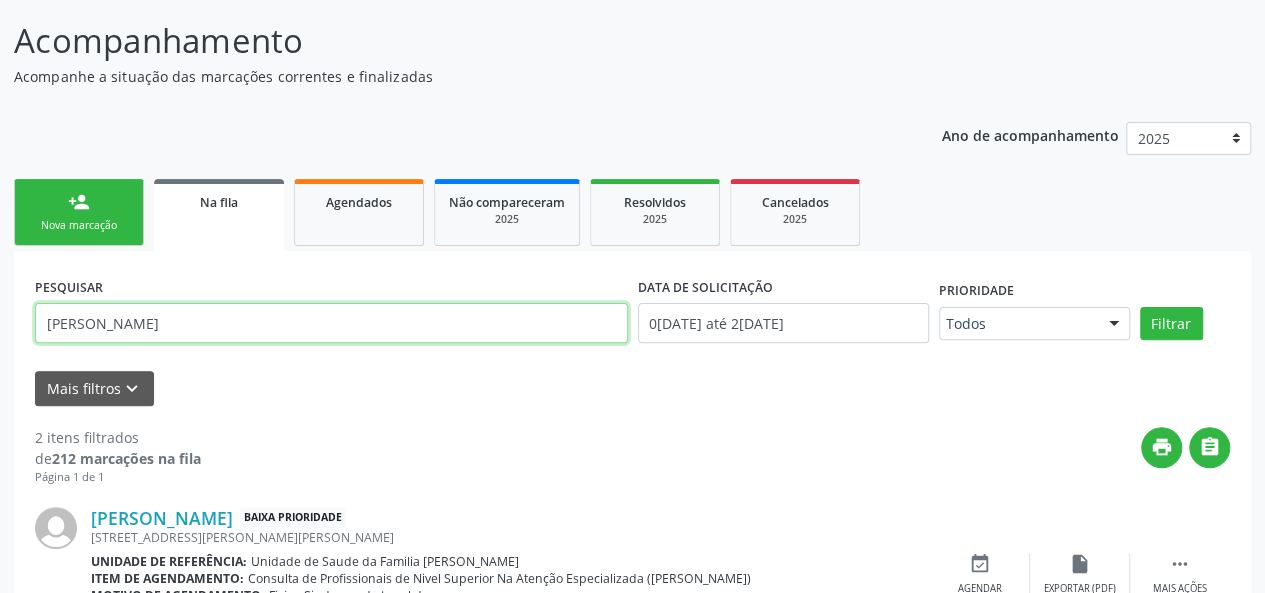 drag, startPoint x: 216, startPoint y: 326, endPoint x: 7, endPoint y: 350, distance: 210.37347 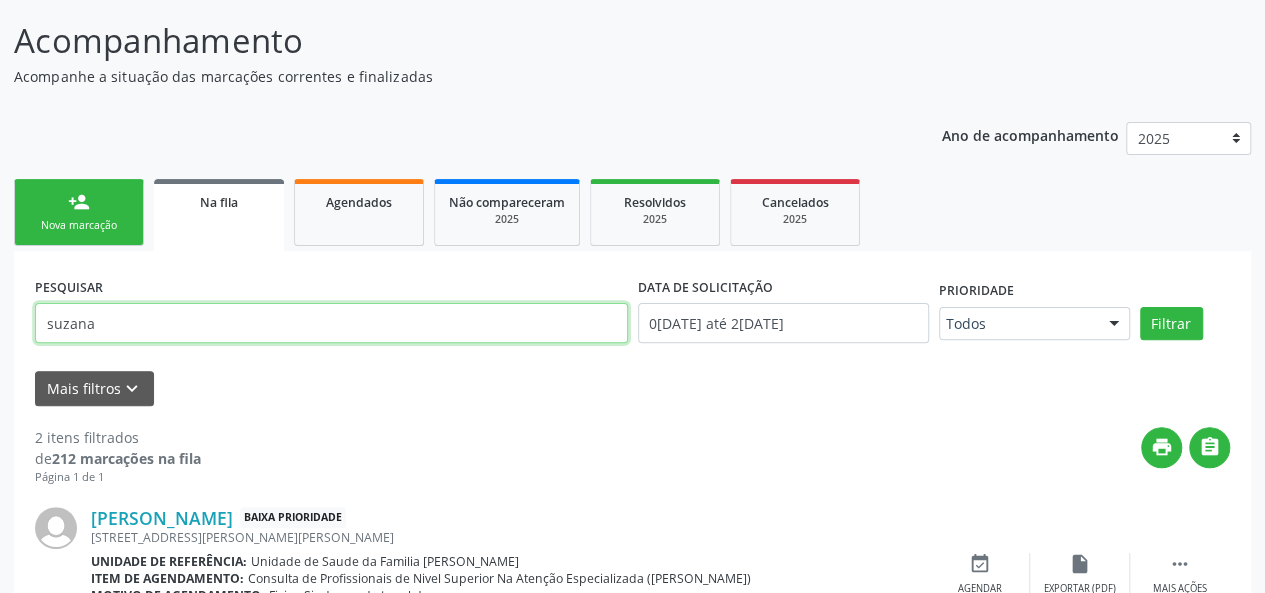 type on "suzana" 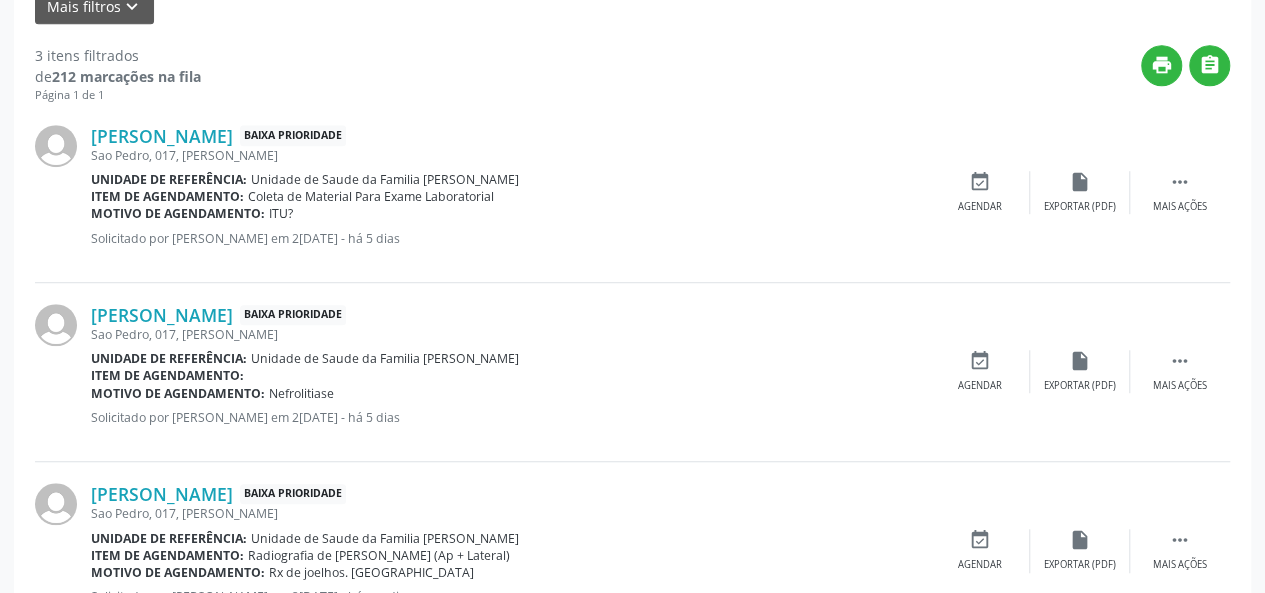 scroll, scrollTop: 410, scrollLeft: 0, axis: vertical 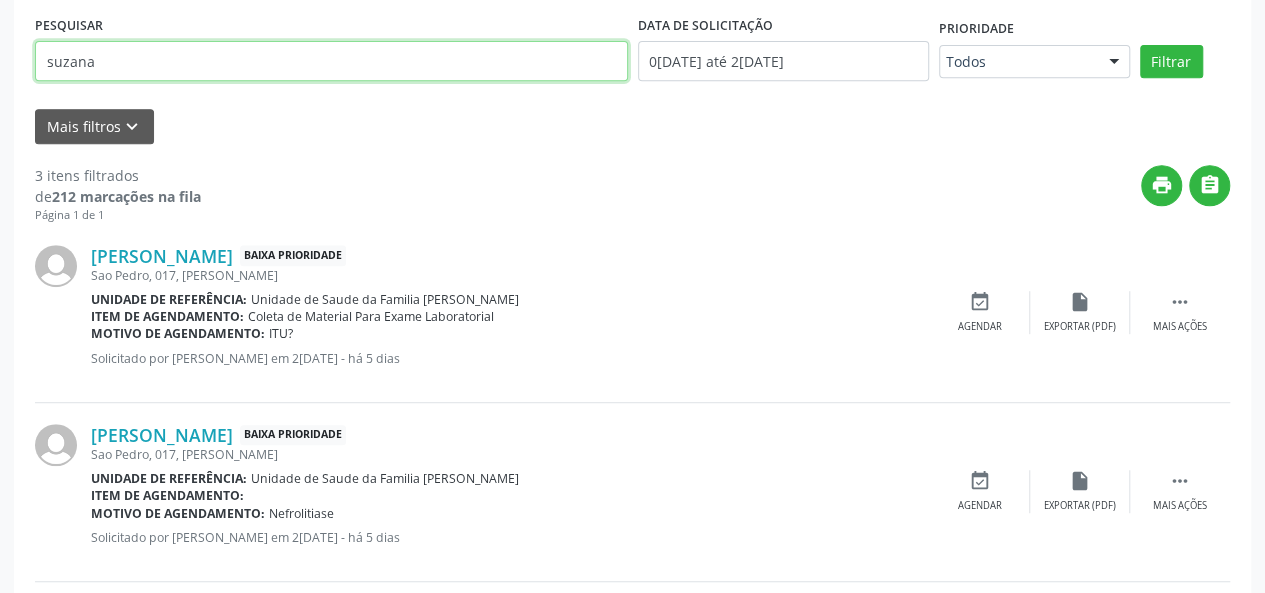 drag, startPoint x: 122, startPoint y: 62, endPoint x: 0, endPoint y: 59, distance: 122.03688 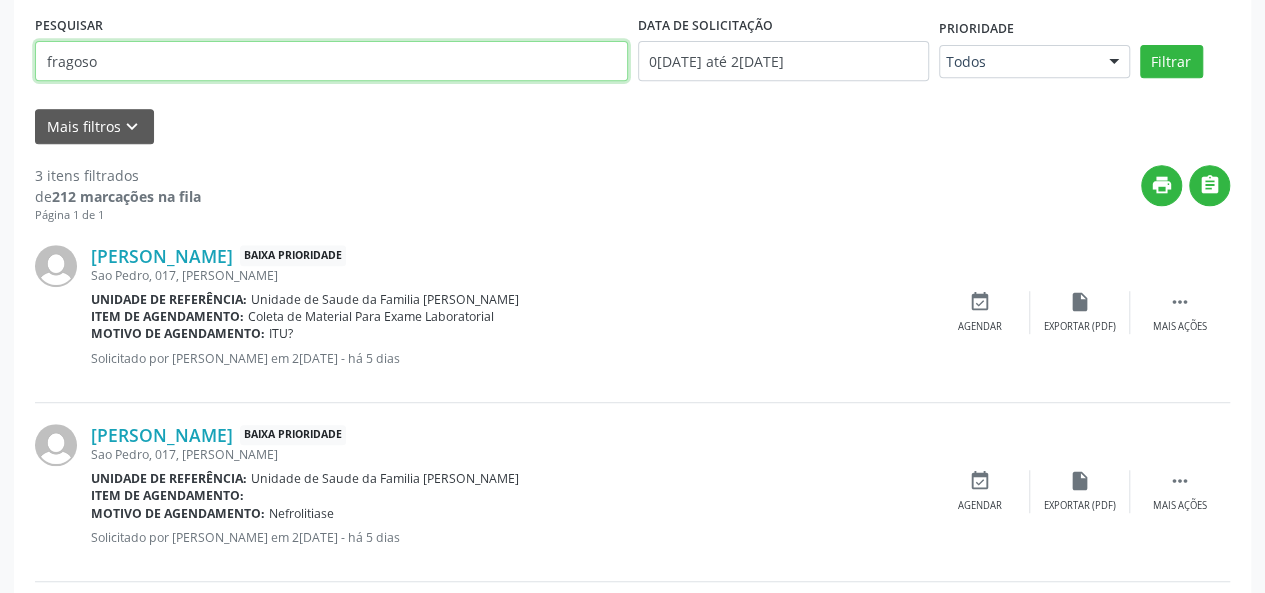 type on "fragoso" 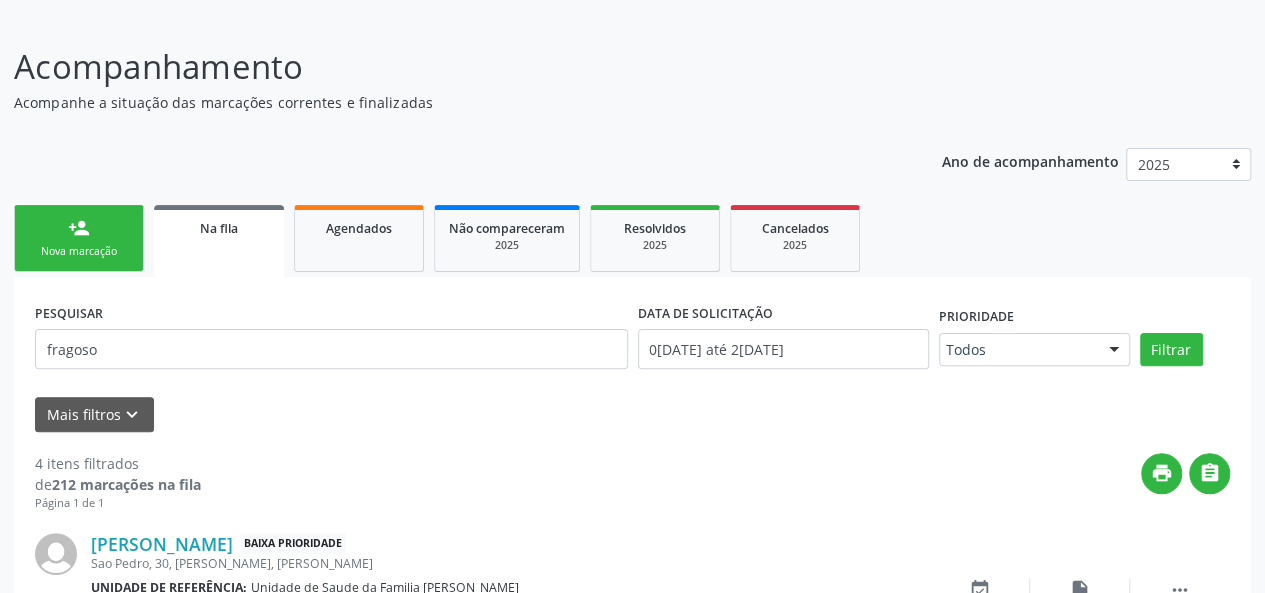 scroll, scrollTop: 410, scrollLeft: 0, axis: vertical 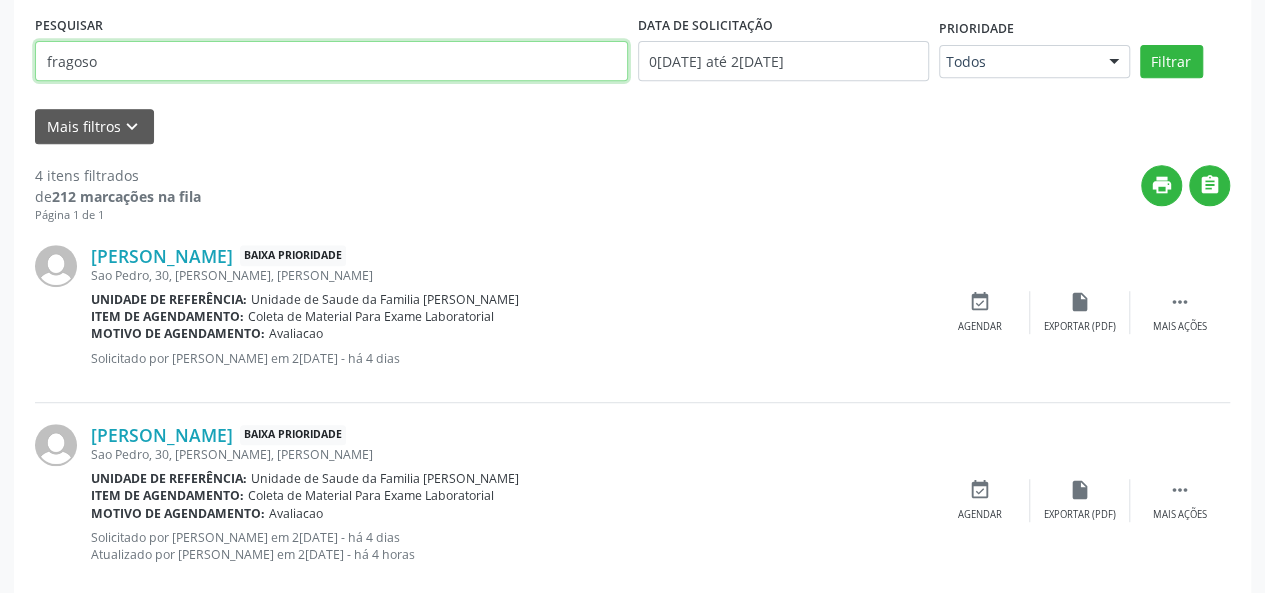 drag, startPoint x: 152, startPoint y: 54, endPoint x: 0, endPoint y: 77, distance: 153.73029 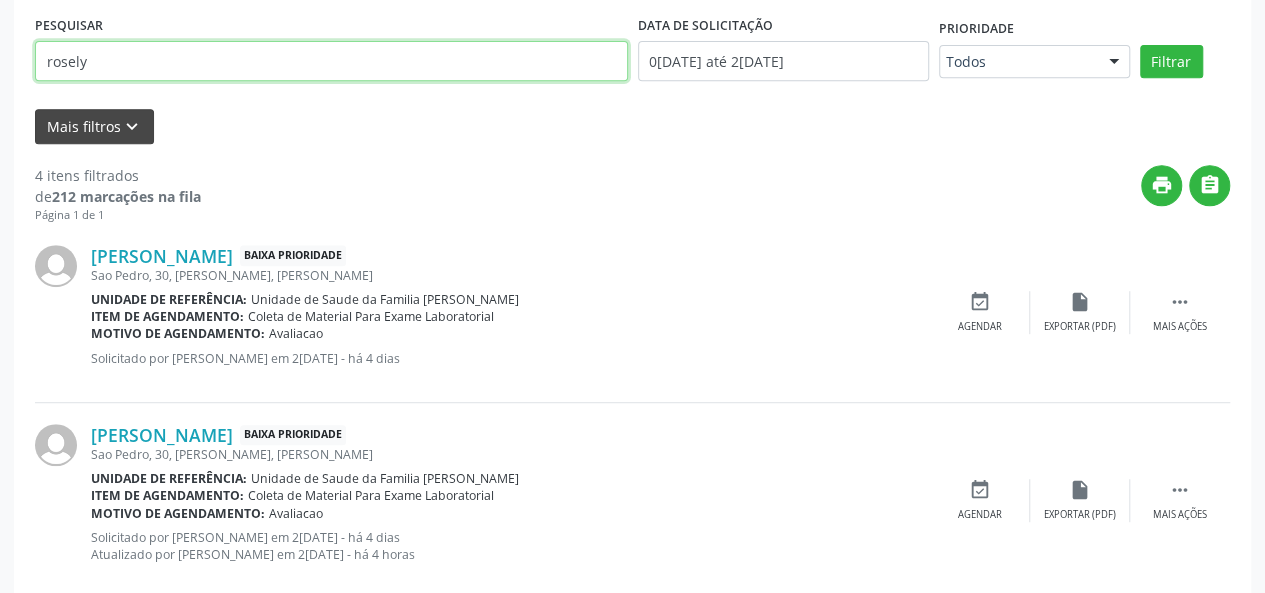 type on "rosely" 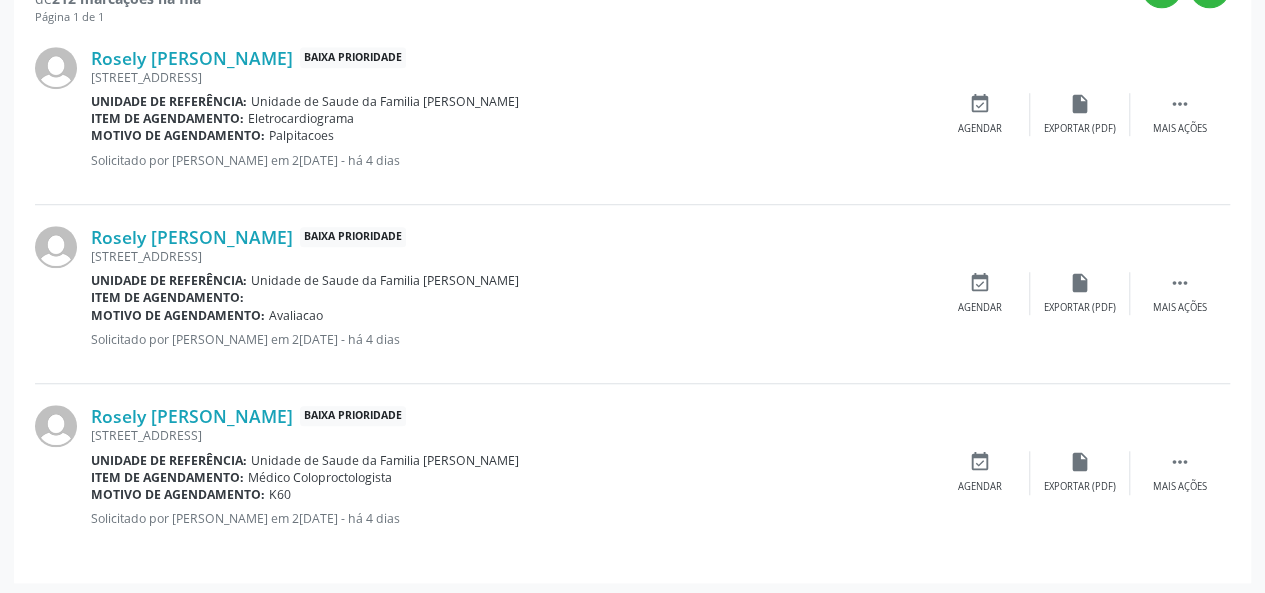 scroll, scrollTop: 610, scrollLeft: 0, axis: vertical 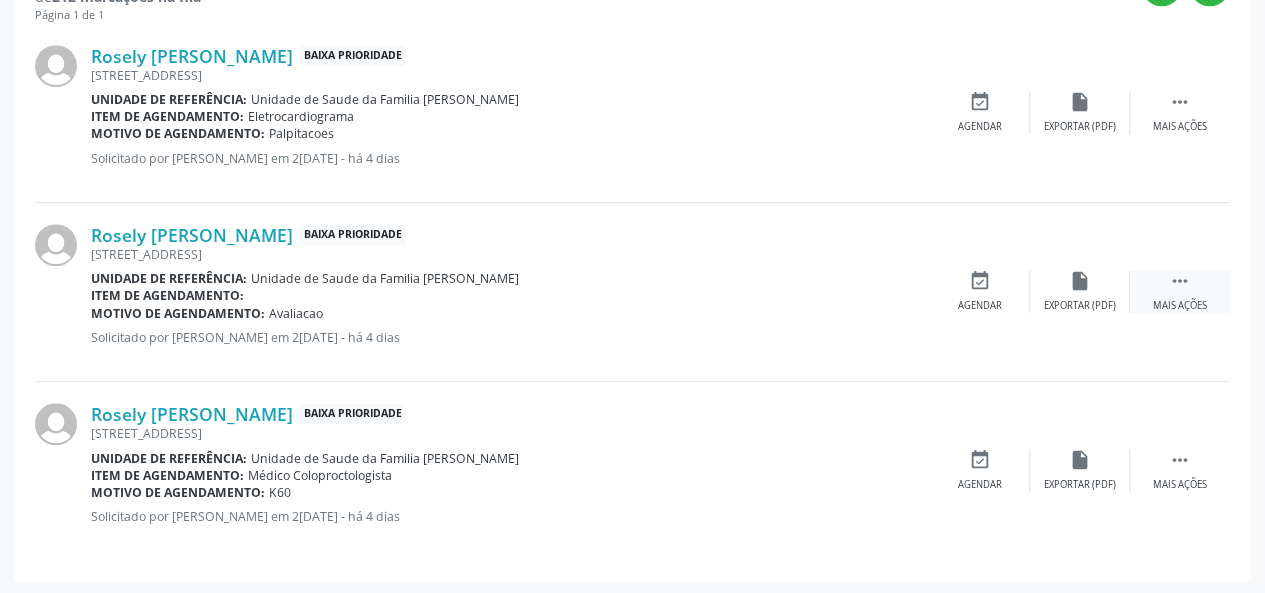 click on "Mais ações" at bounding box center (1180, 306) 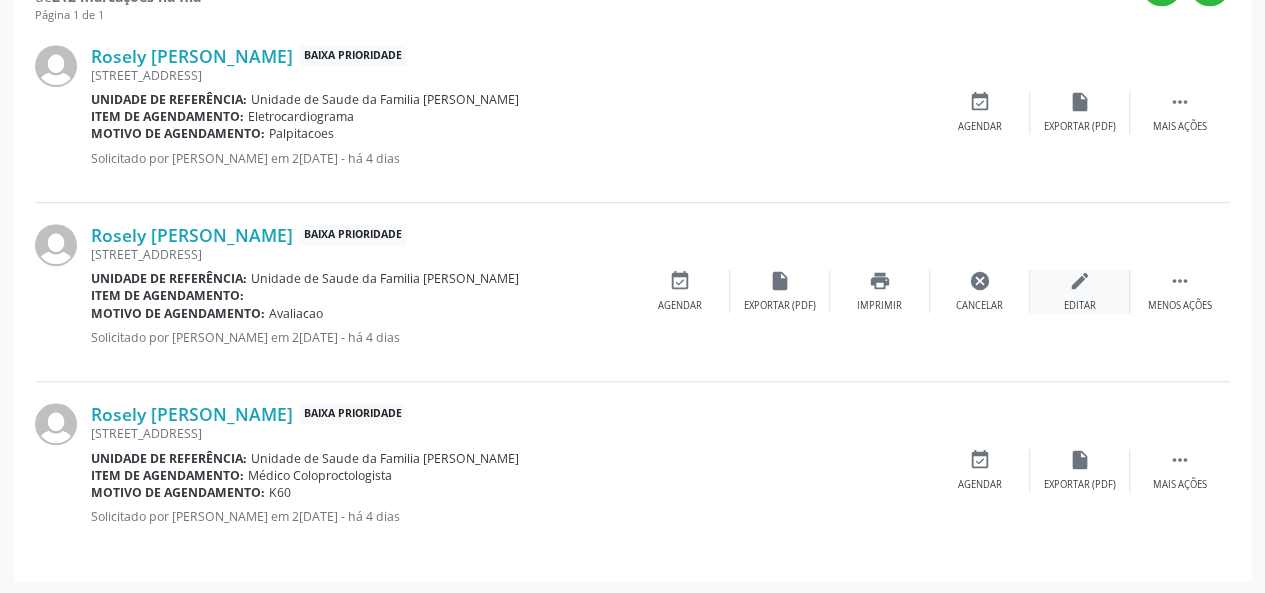 click on "Editar" at bounding box center [1080, 306] 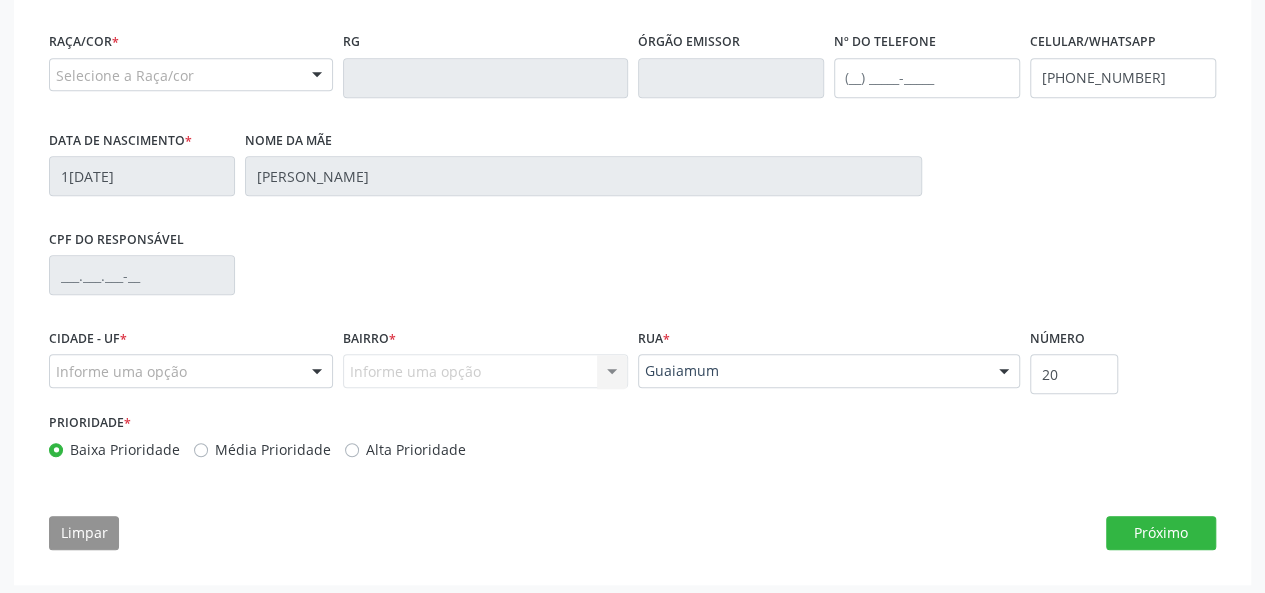 scroll, scrollTop: 544, scrollLeft: 0, axis: vertical 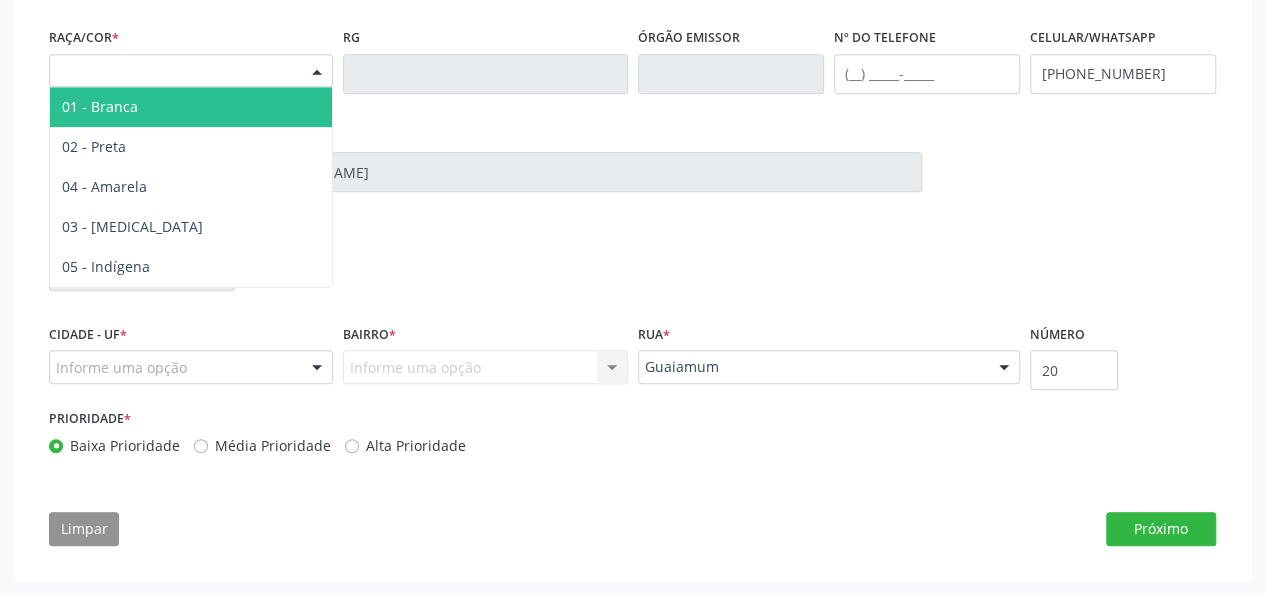click on "Selecione a Raça/cor" at bounding box center (191, 71) 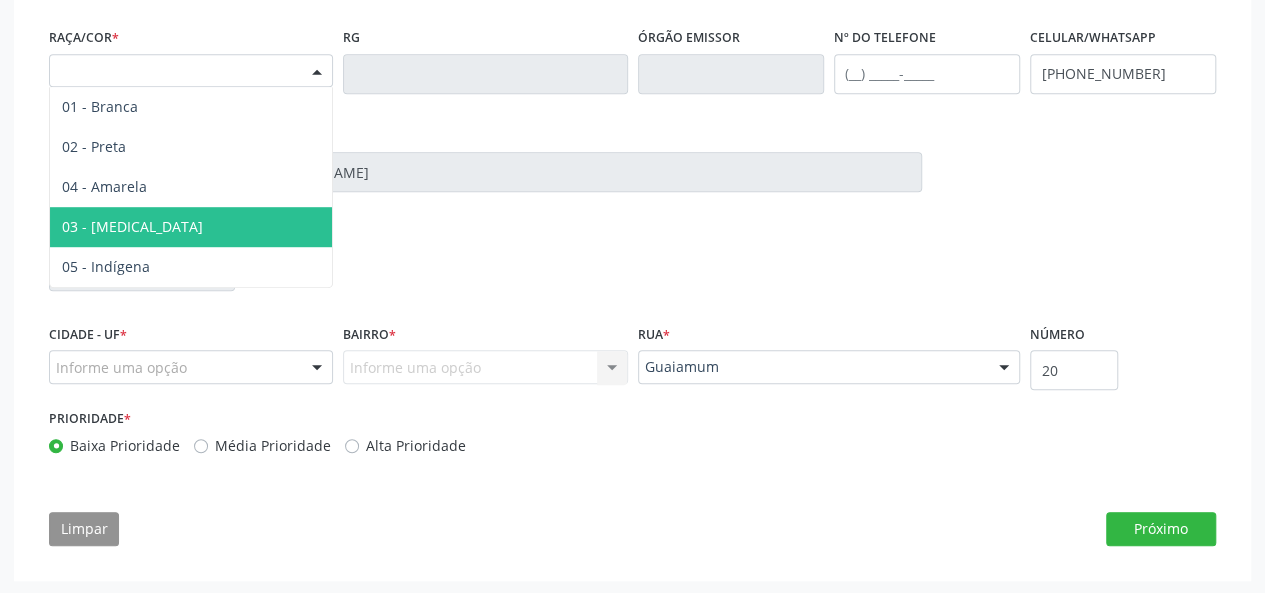 click on "03 - [MEDICAL_DATA]" at bounding box center [132, 226] 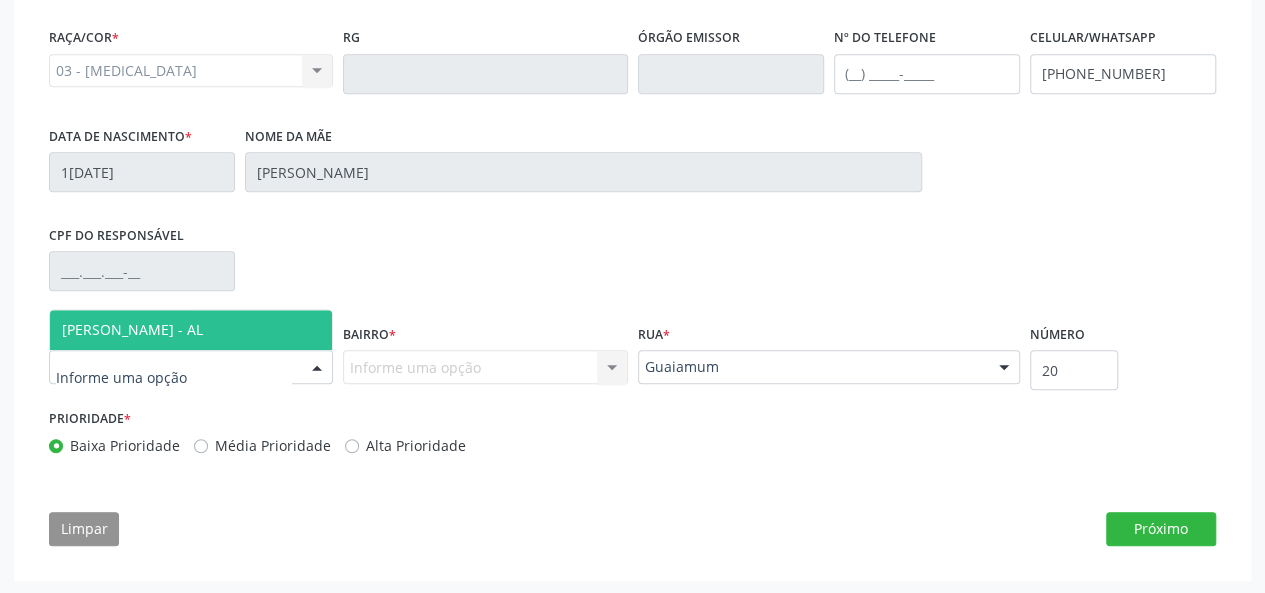 click on "[PERSON_NAME] - AL" at bounding box center (132, 329) 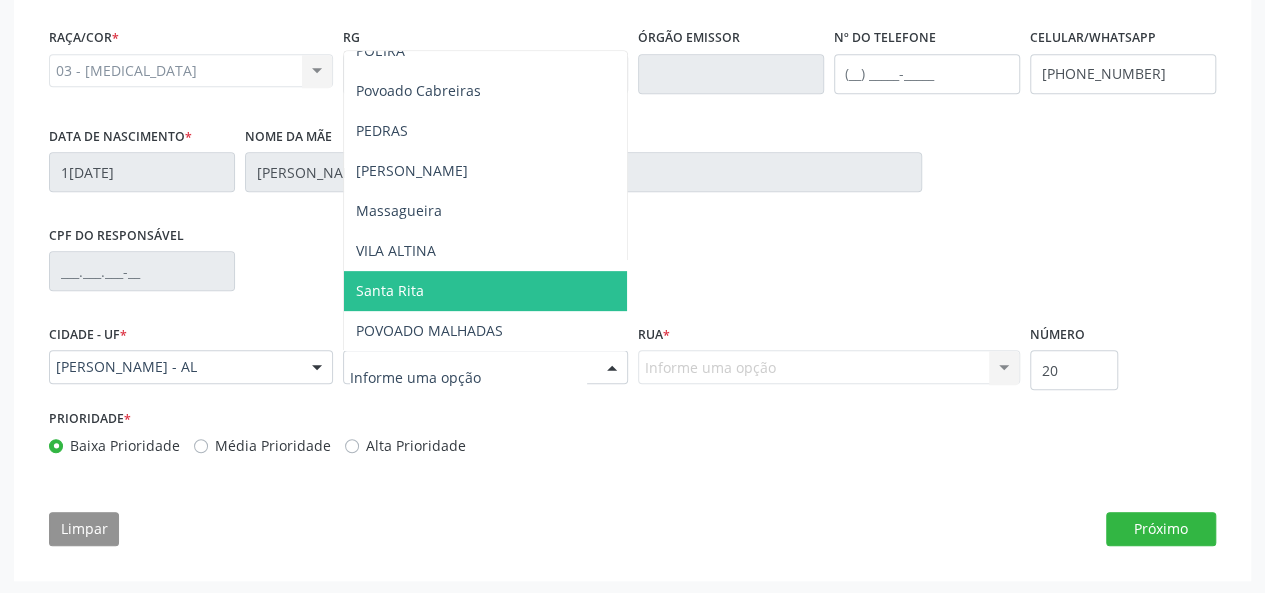 scroll, scrollTop: 340, scrollLeft: 0, axis: vertical 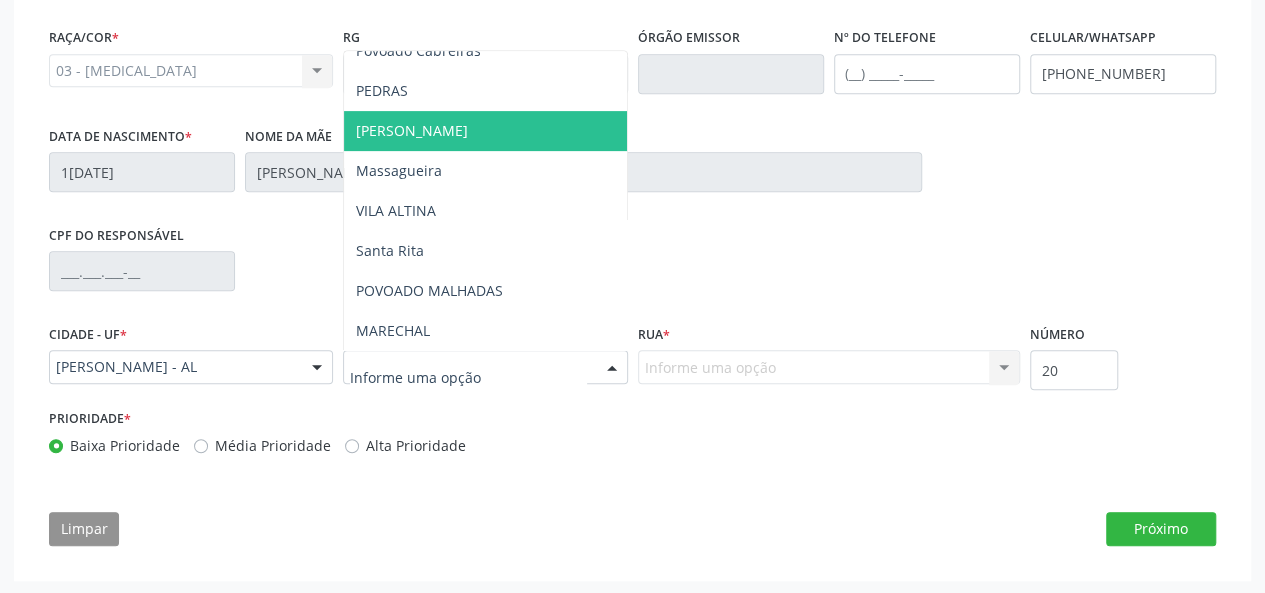 click on "[PERSON_NAME]" at bounding box center [485, 131] 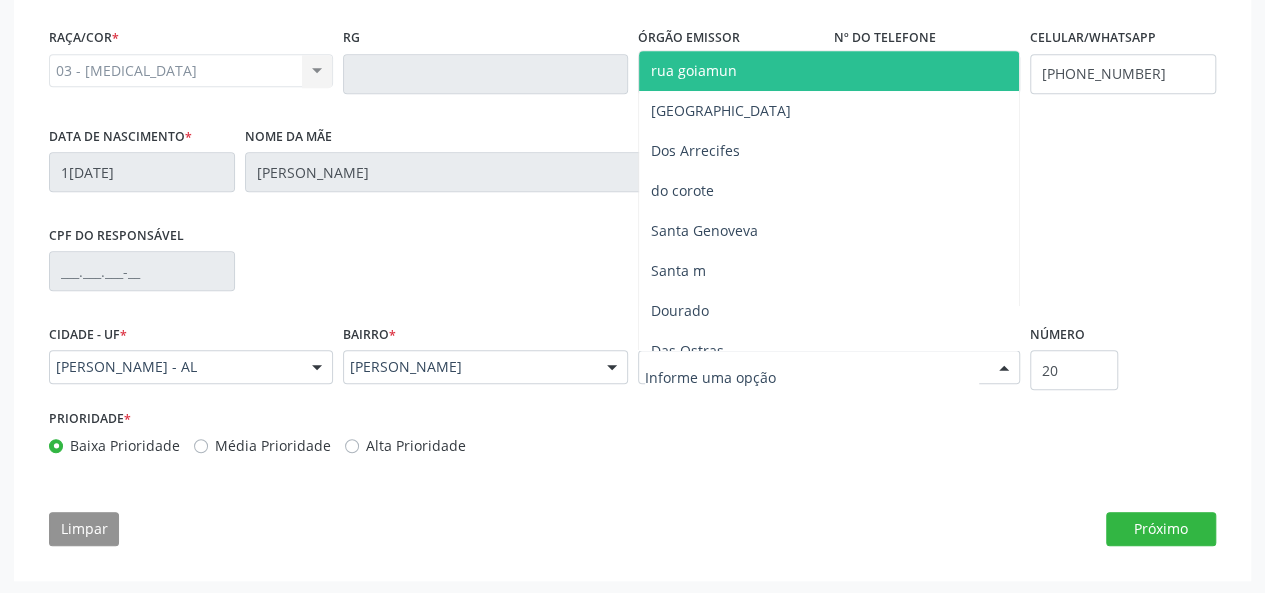 click on "rua goiamun" at bounding box center (694, 70) 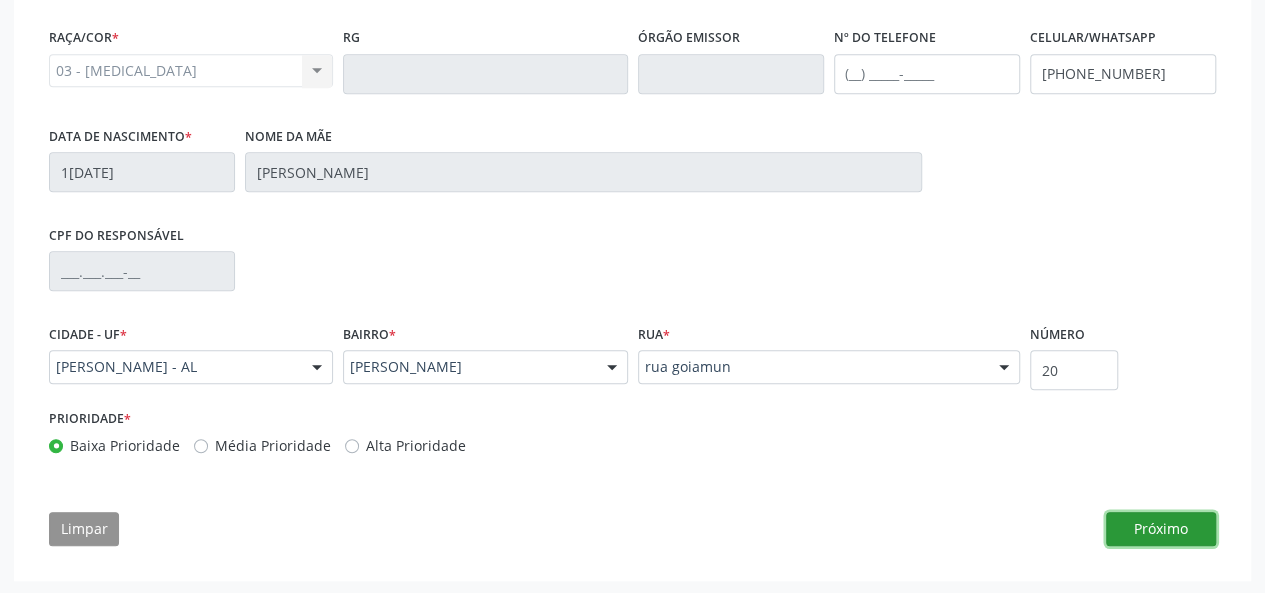 click on "Próximo" at bounding box center (1161, 529) 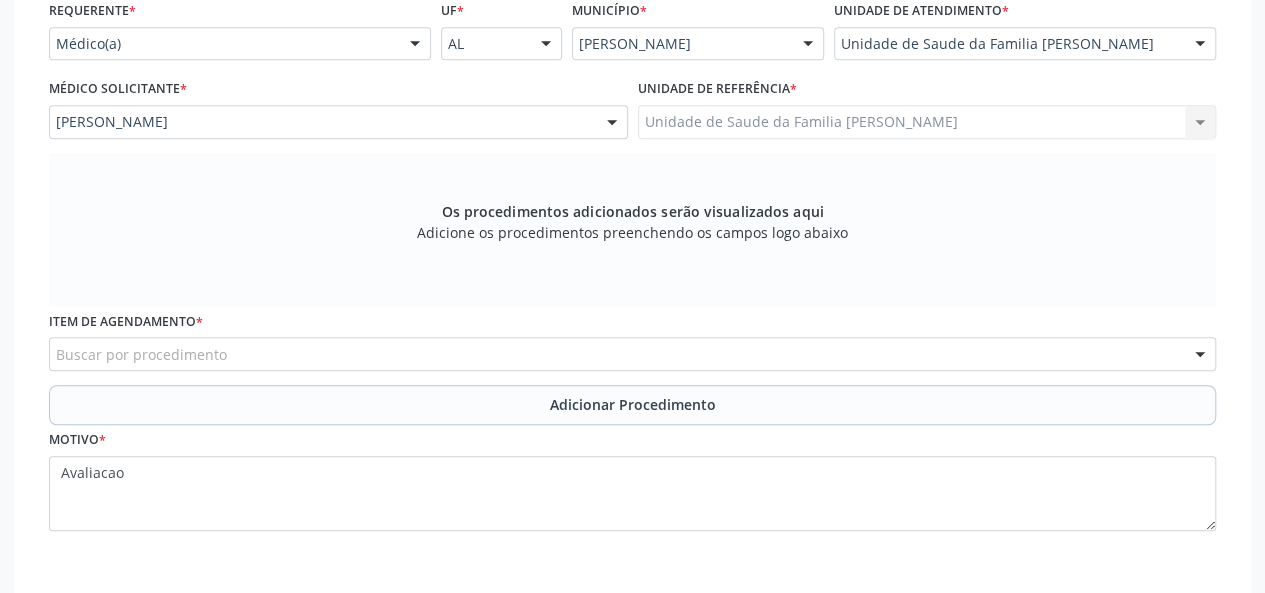 scroll, scrollTop: 444, scrollLeft: 0, axis: vertical 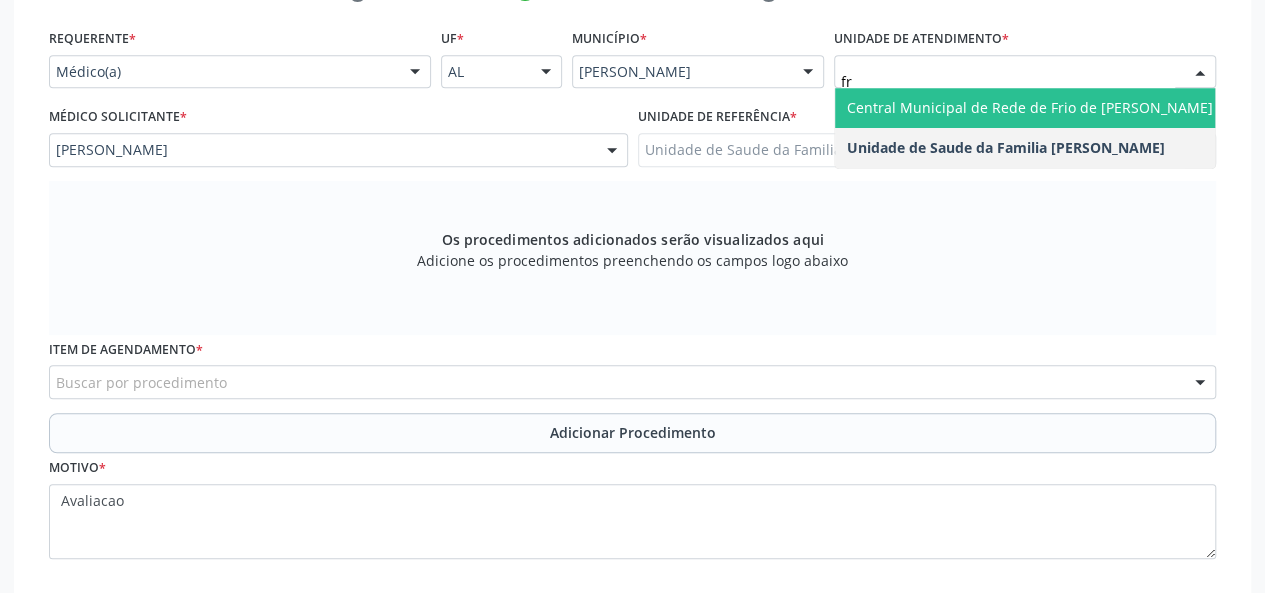 type on "fra" 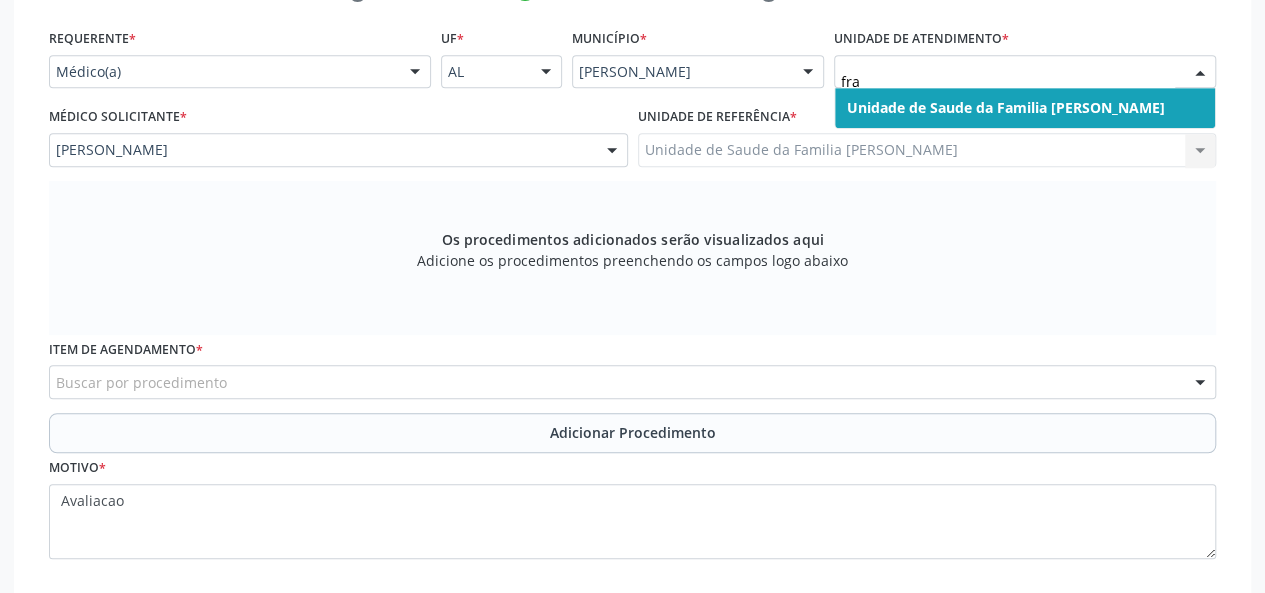 click on "Unidade de Saude da Familia [PERSON_NAME]" at bounding box center [1006, 107] 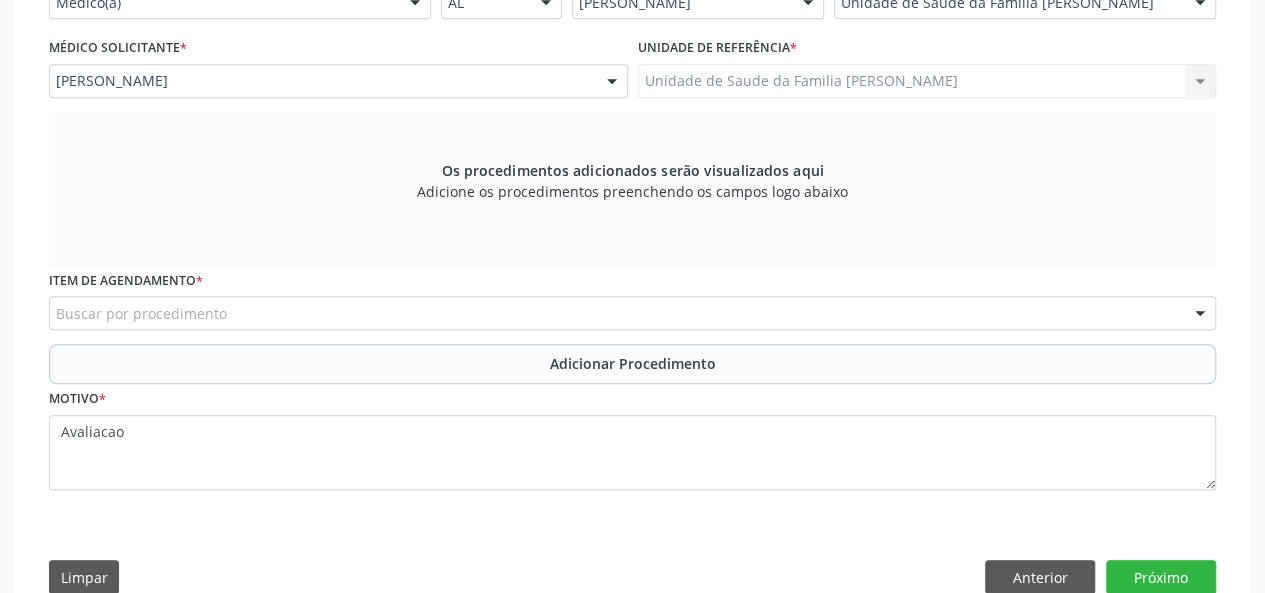 scroll, scrollTop: 544, scrollLeft: 0, axis: vertical 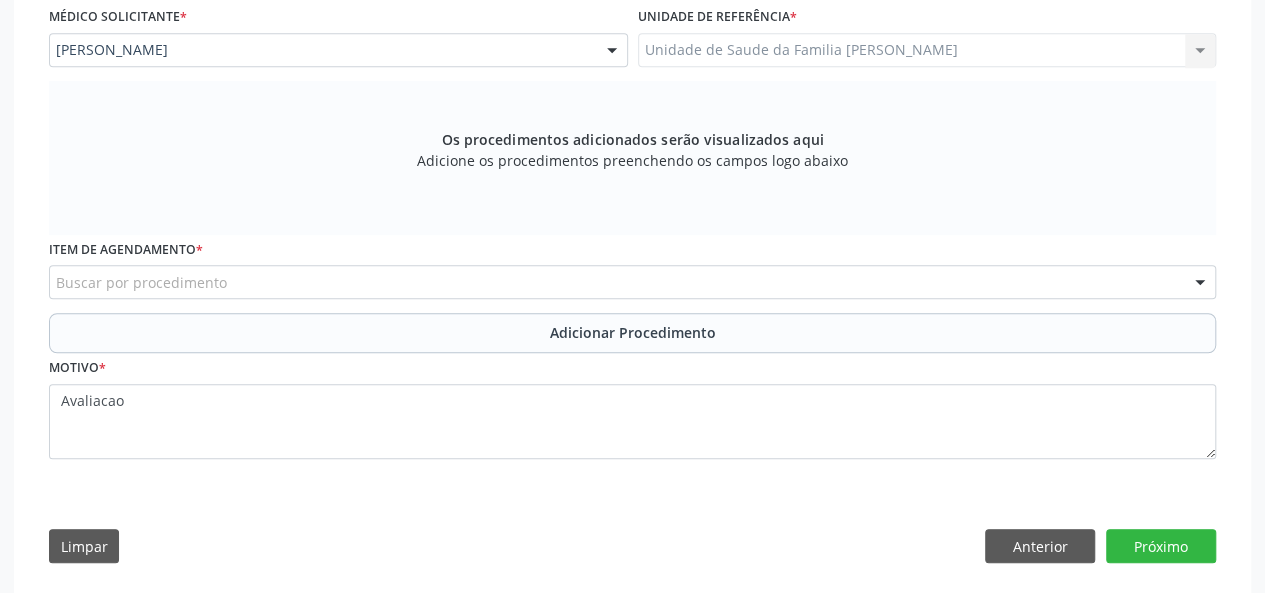 click on "Buscar por procedimento" at bounding box center [632, 282] 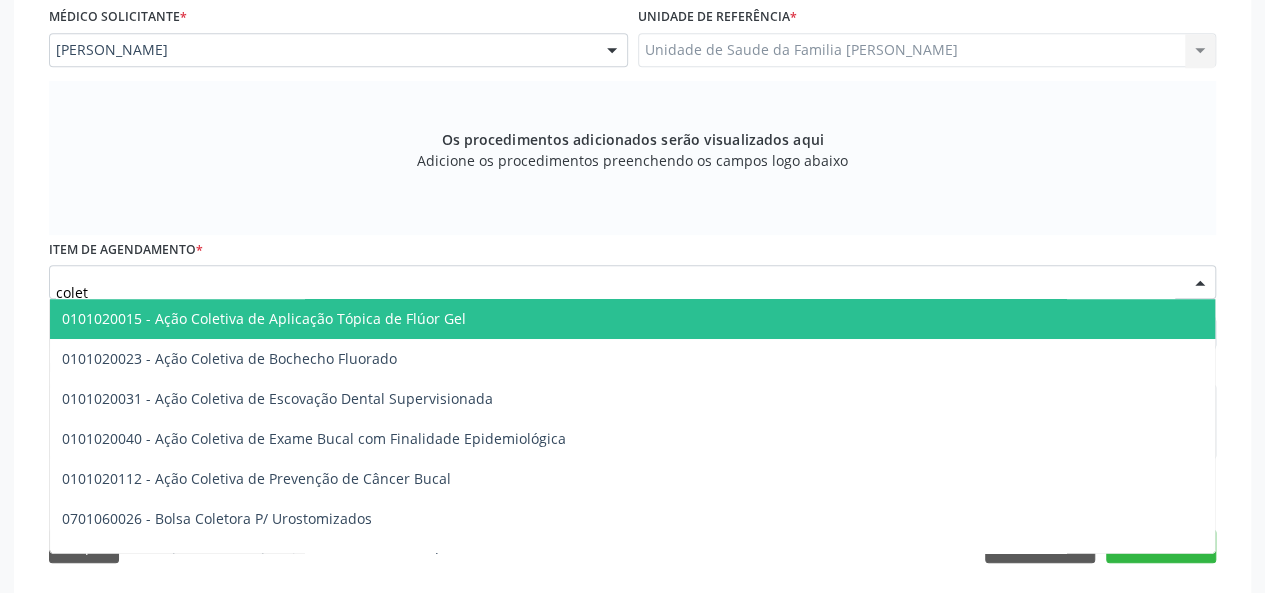 type on "coleta" 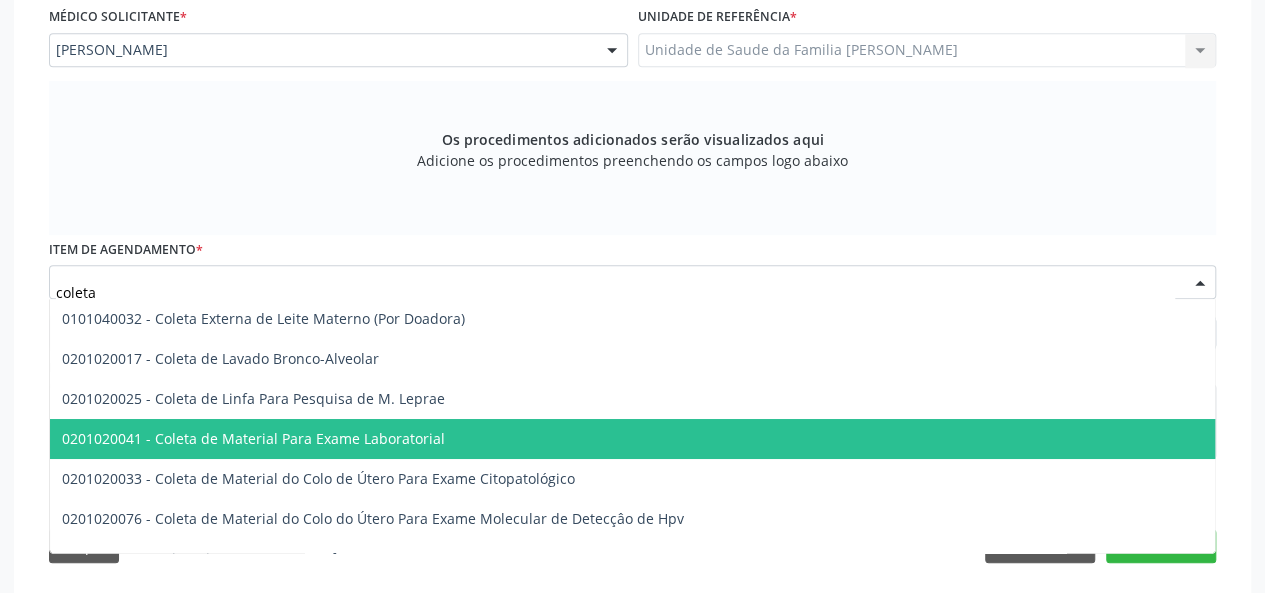 click on "0201020041 - Coleta de Material Para Exame Laboratorial" at bounding box center [253, 438] 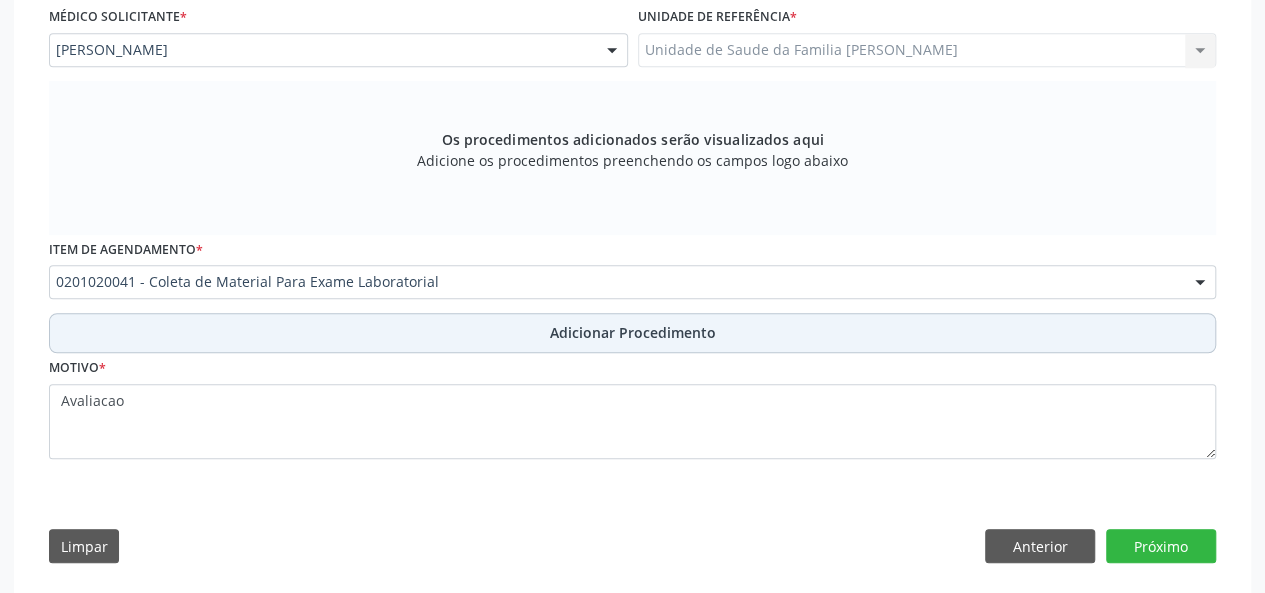click on "Adicionar Procedimento" at bounding box center [633, 332] 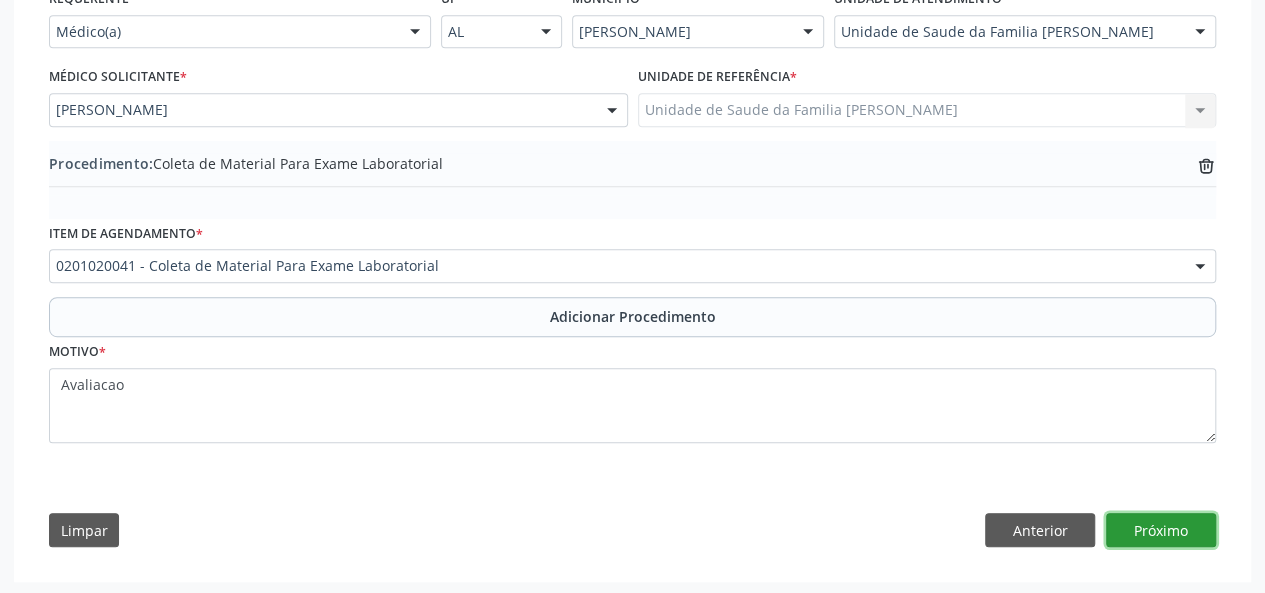 click on "Próximo" at bounding box center (1161, 530) 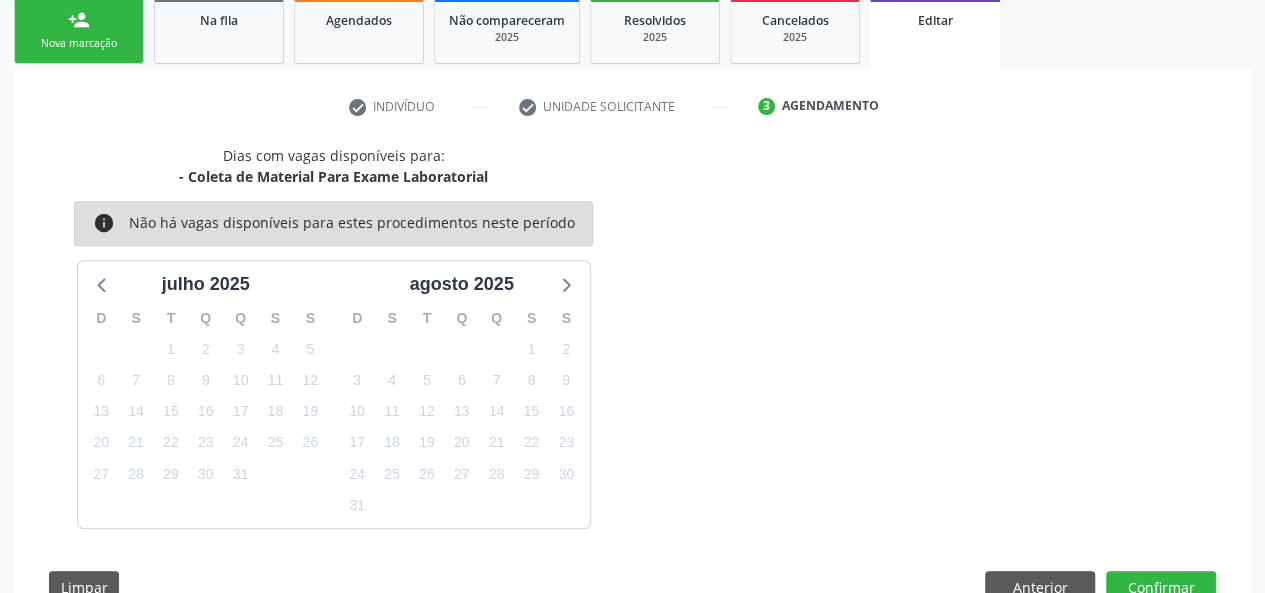 scroll, scrollTop: 388, scrollLeft: 0, axis: vertical 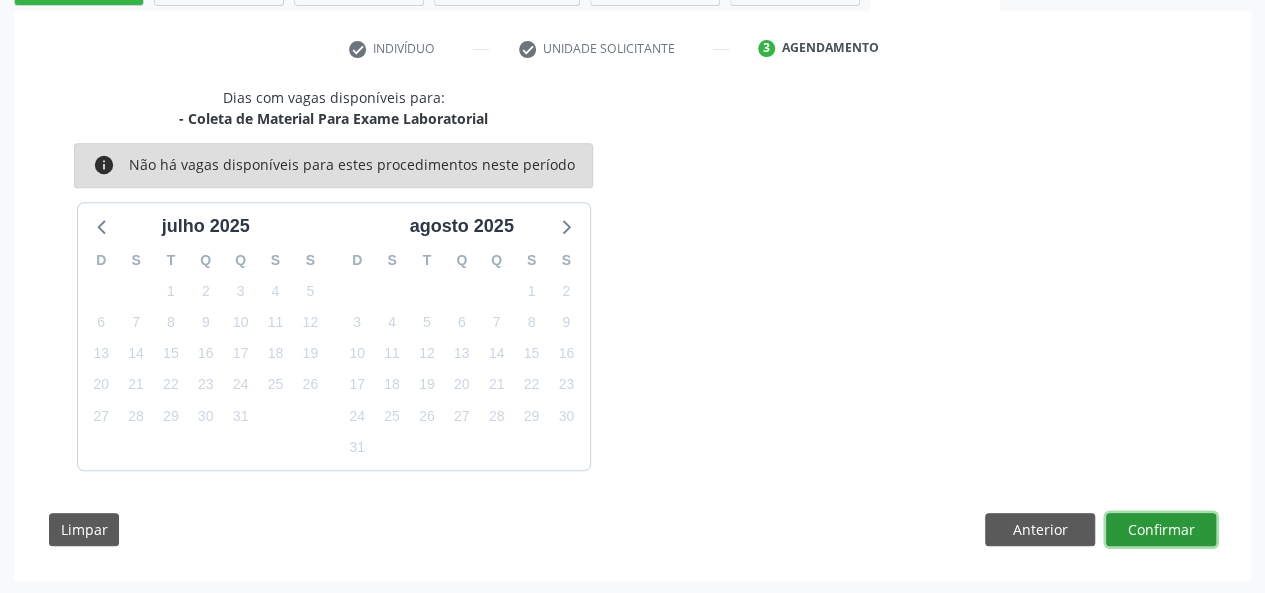 click on "Confirmar" at bounding box center (1161, 530) 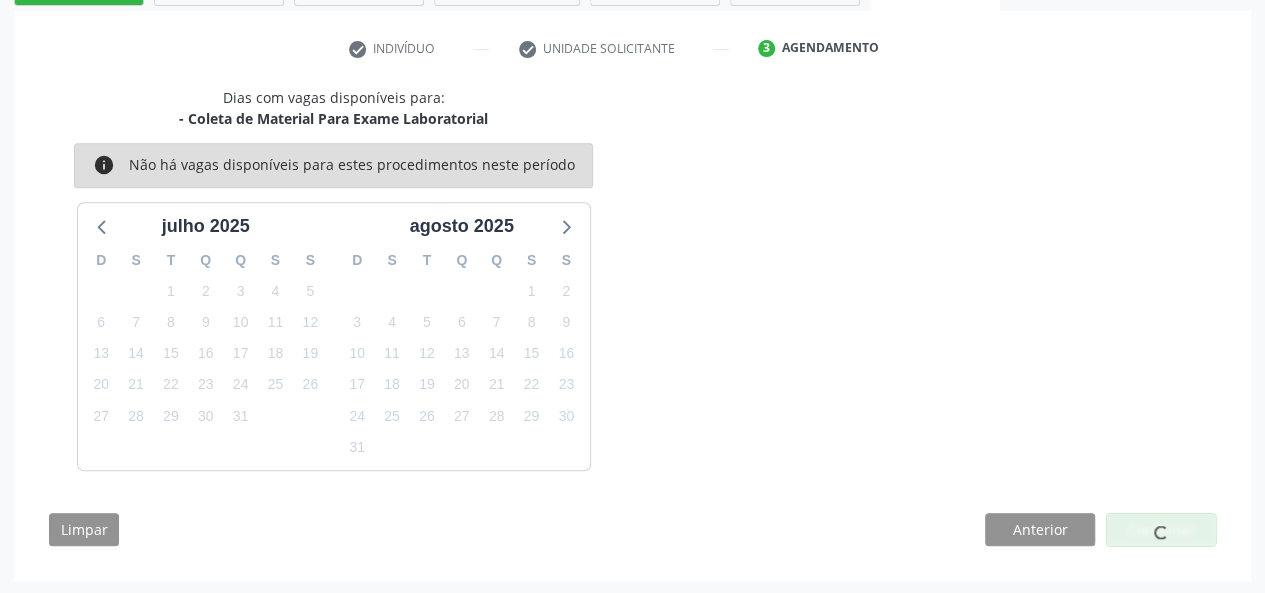 scroll, scrollTop: 100, scrollLeft: 0, axis: vertical 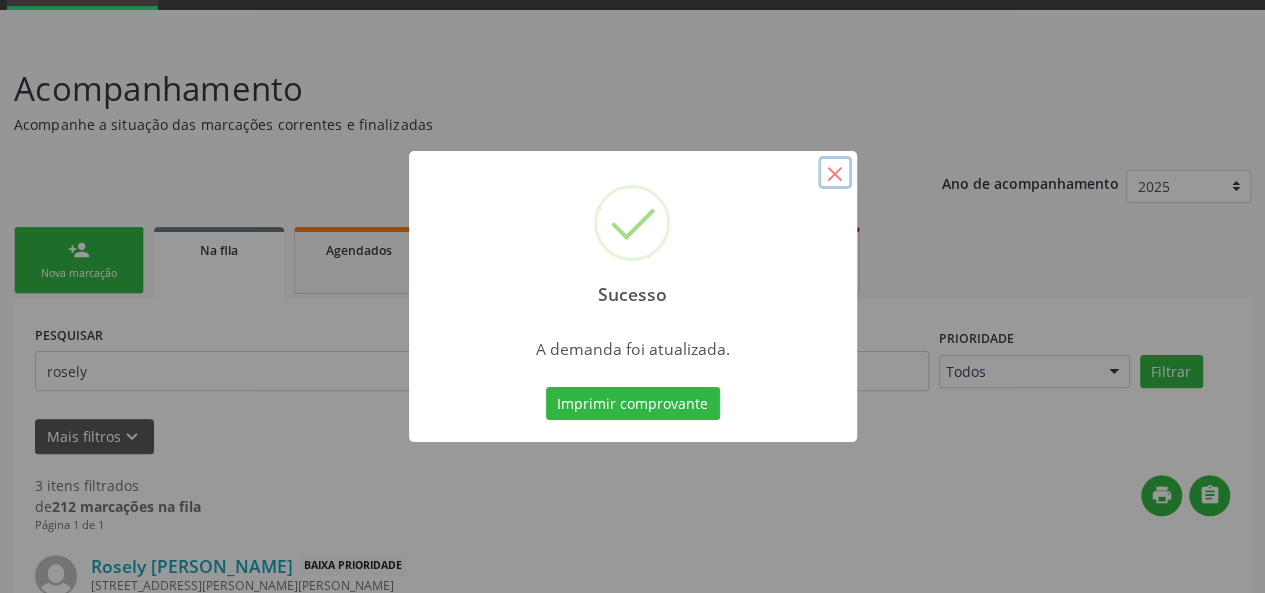 click on "×" at bounding box center [835, 173] 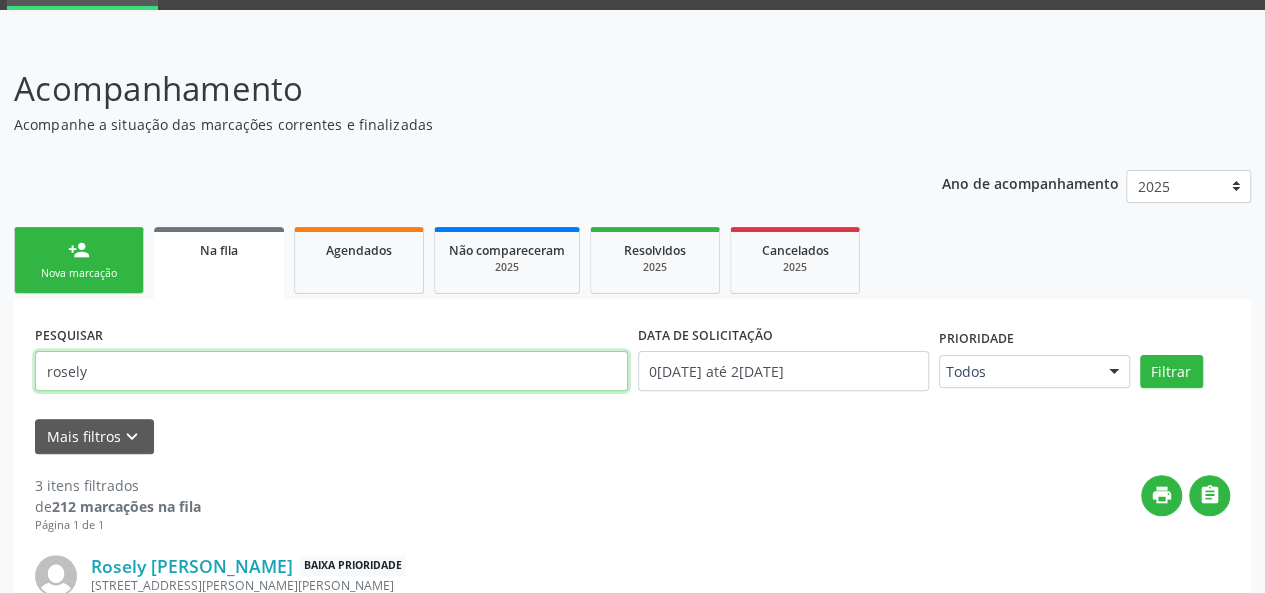 drag, startPoint x: 46, startPoint y: 367, endPoint x: 0, endPoint y: 381, distance: 48.08326 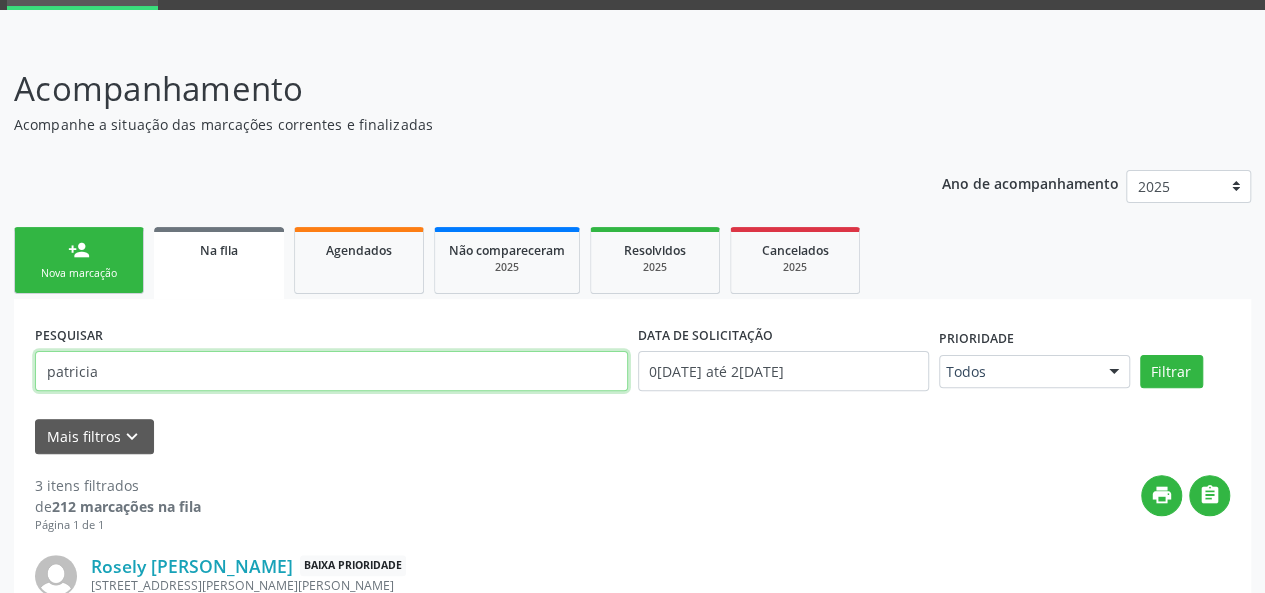 type on "patricia" 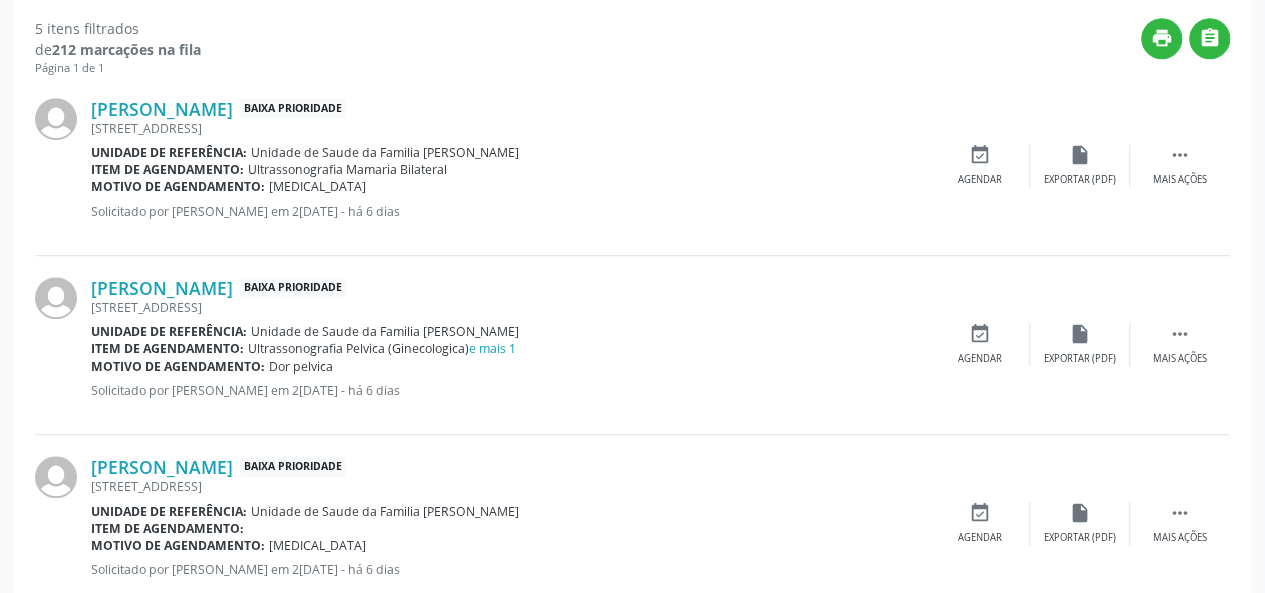 scroll, scrollTop: 600, scrollLeft: 0, axis: vertical 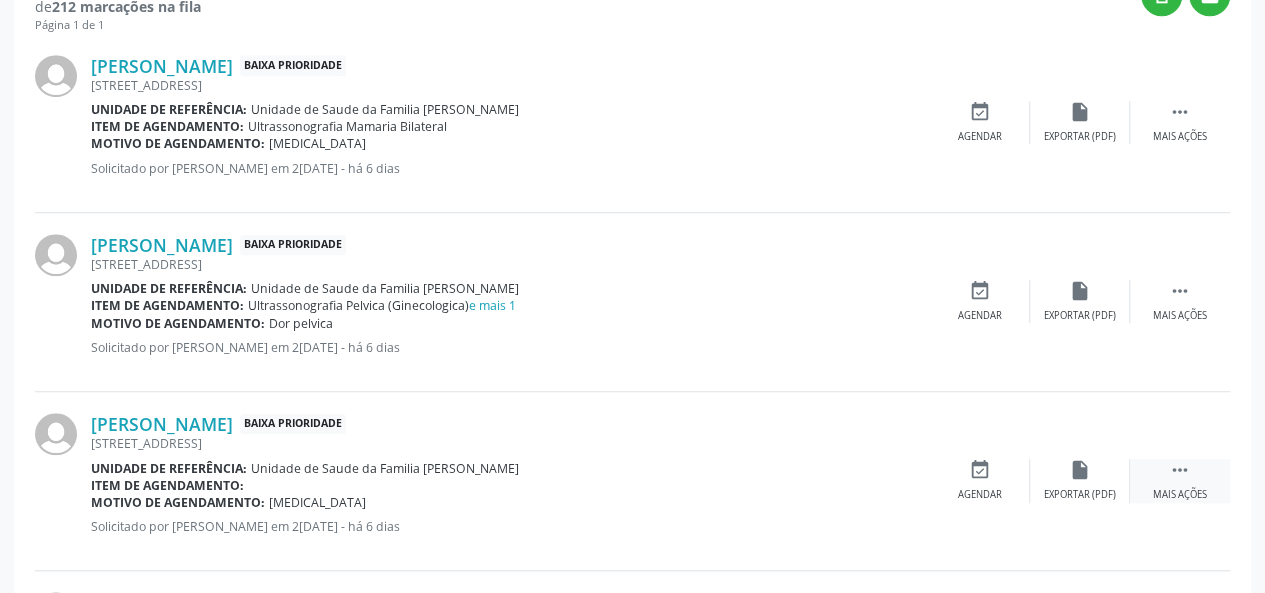 click on "
Mais ações" at bounding box center (1180, 480) 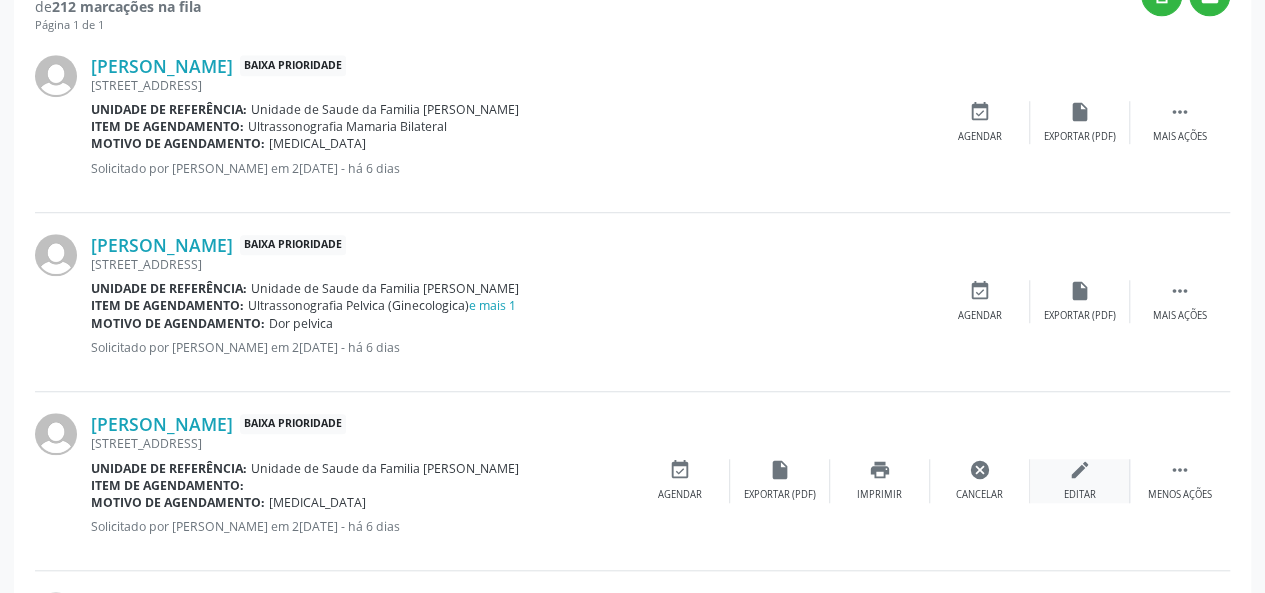 click on "Editar" at bounding box center [1080, 495] 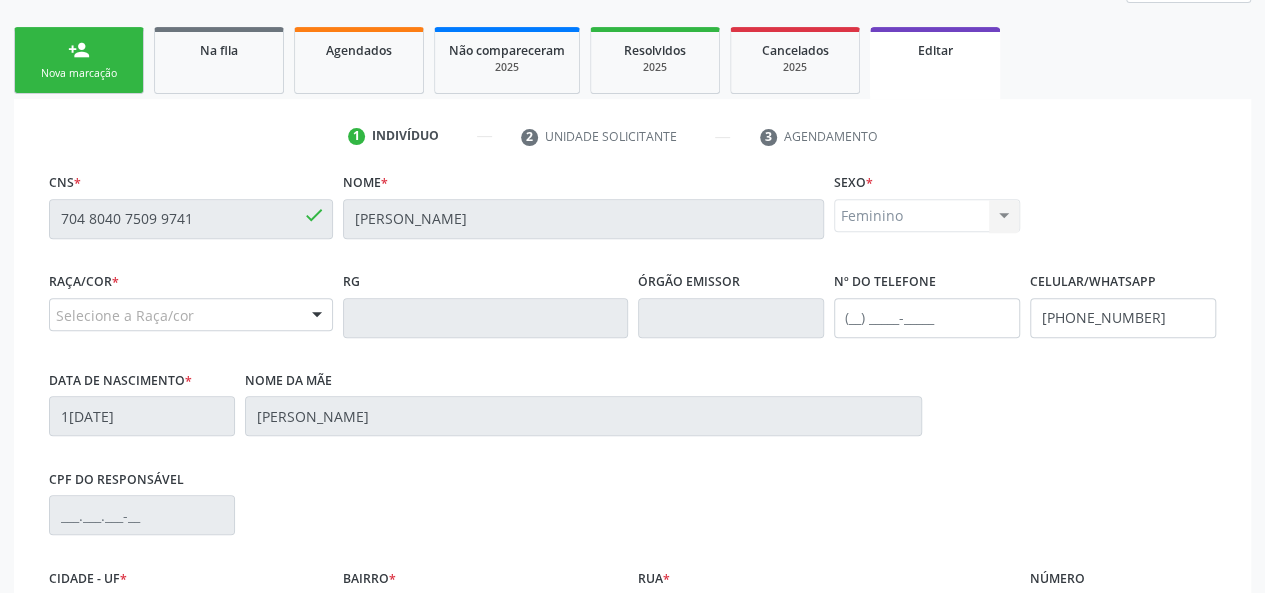 scroll, scrollTop: 544, scrollLeft: 0, axis: vertical 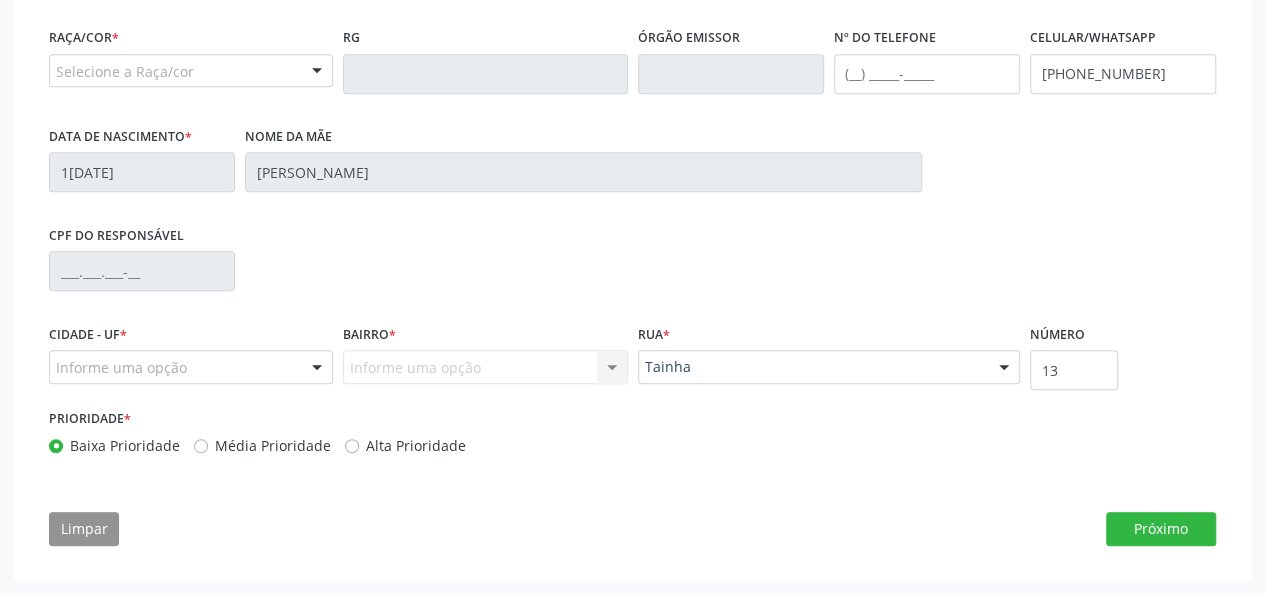 click on "Selecione a Raça/cor" at bounding box center (191, 71) 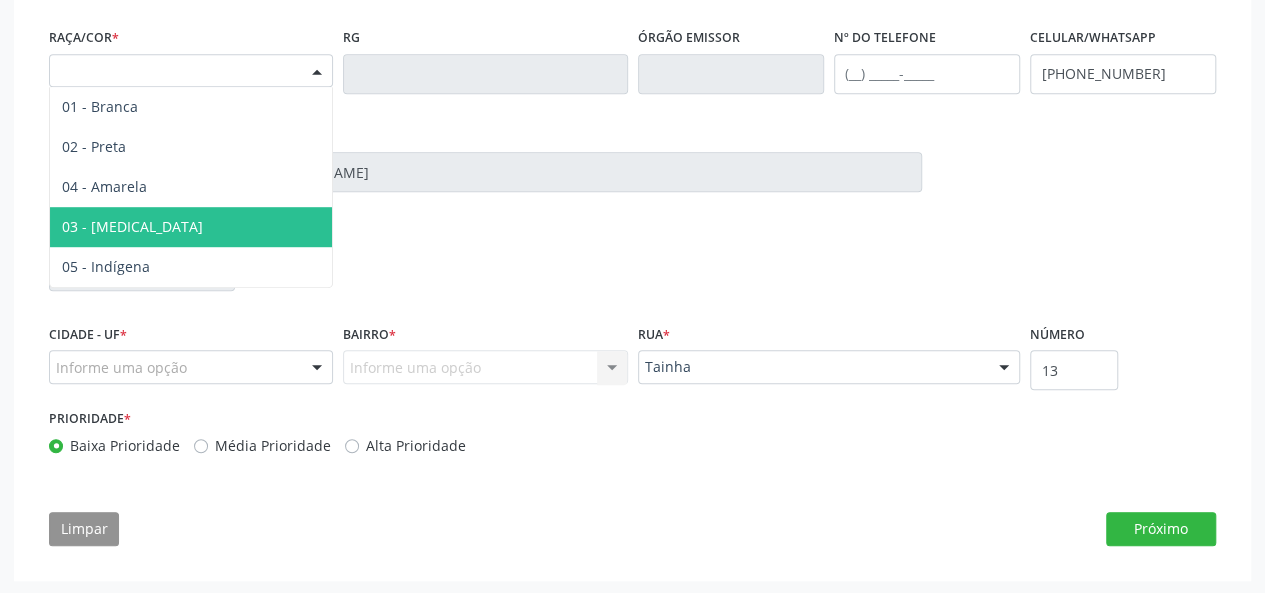 click on "03 - [MEDICAL_DATA]" at bounding box center (191, 227) 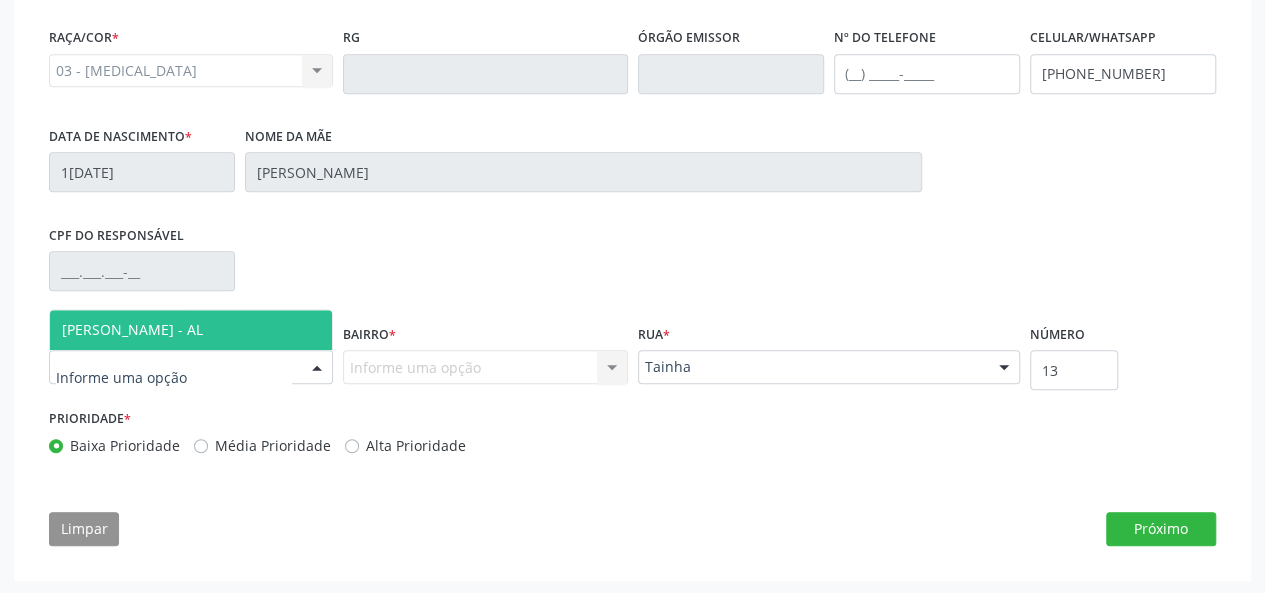 click on "[PERSON_NAME] - AL" at bounding box center [191, 330] 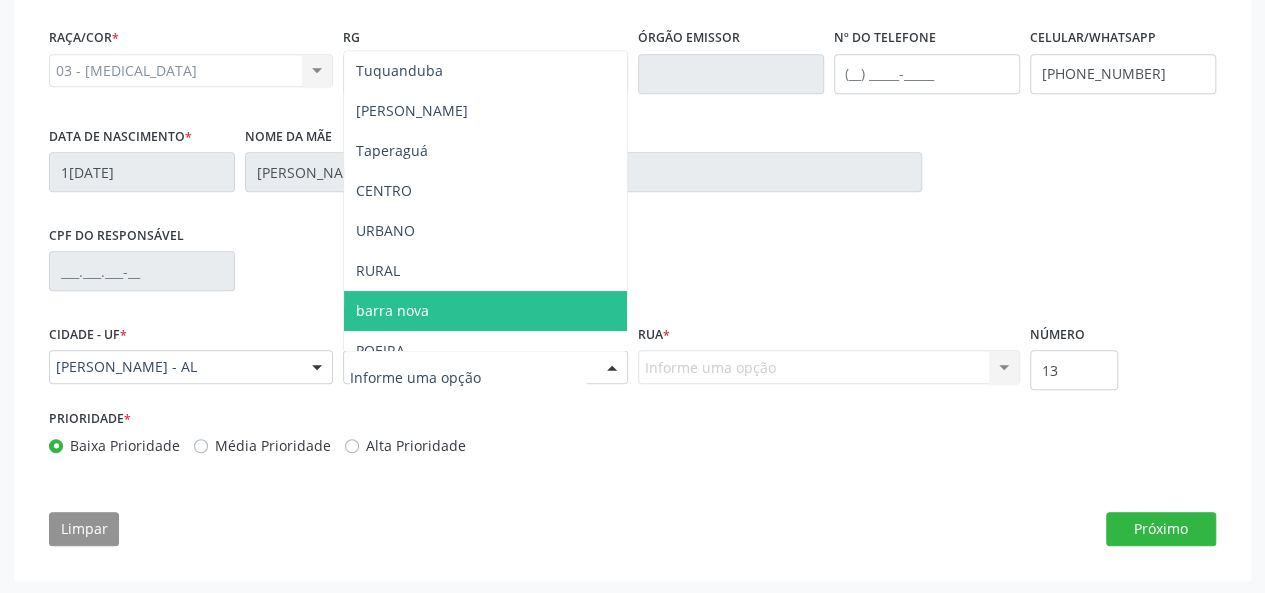 scroll, scrollTop: 200, scrollLeft: 0, axis: vertical 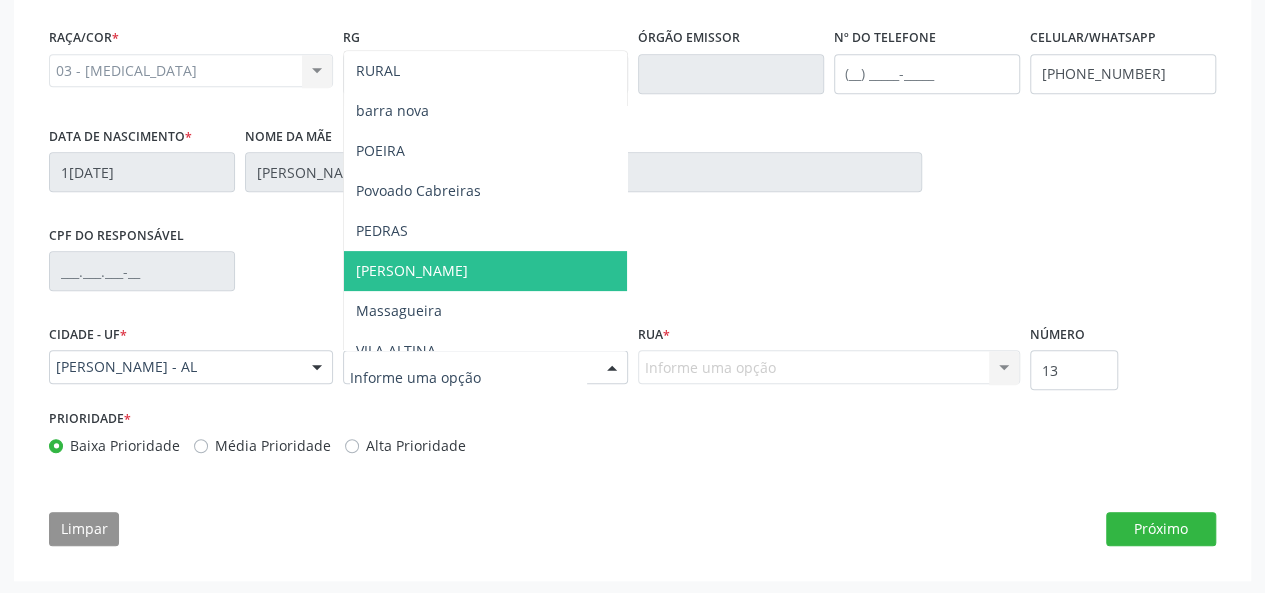 click on "[PERSON_NAME]" at bounding box center (485, 271) 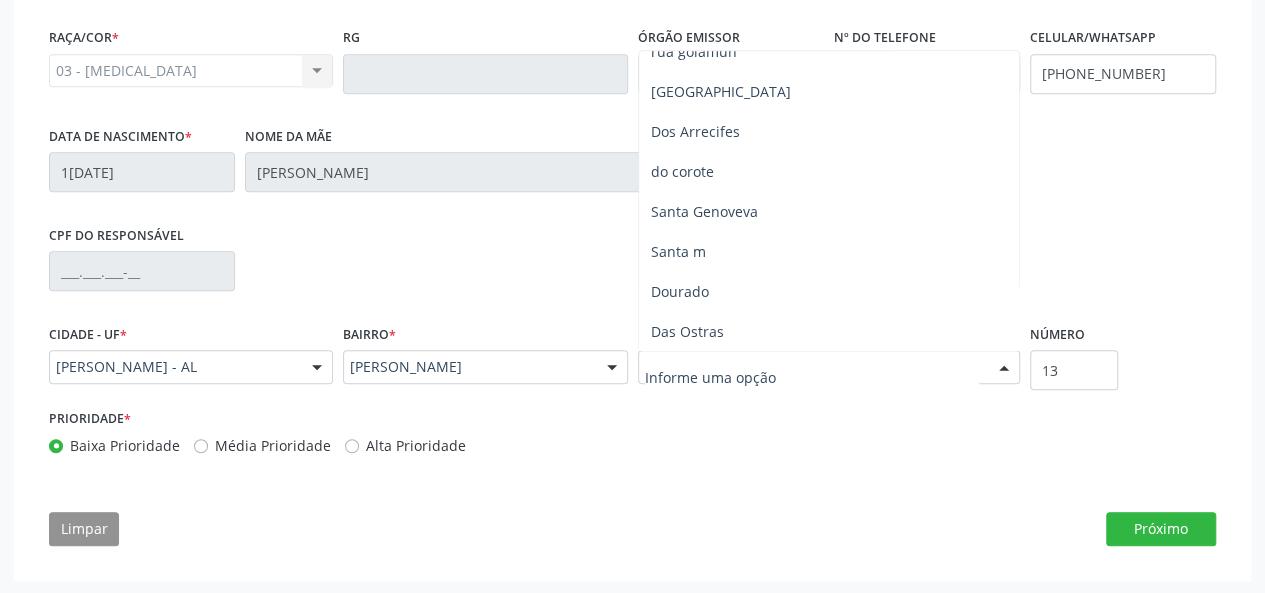 scroll, scrollTop: 0, scrollLeft: 0, axis: both 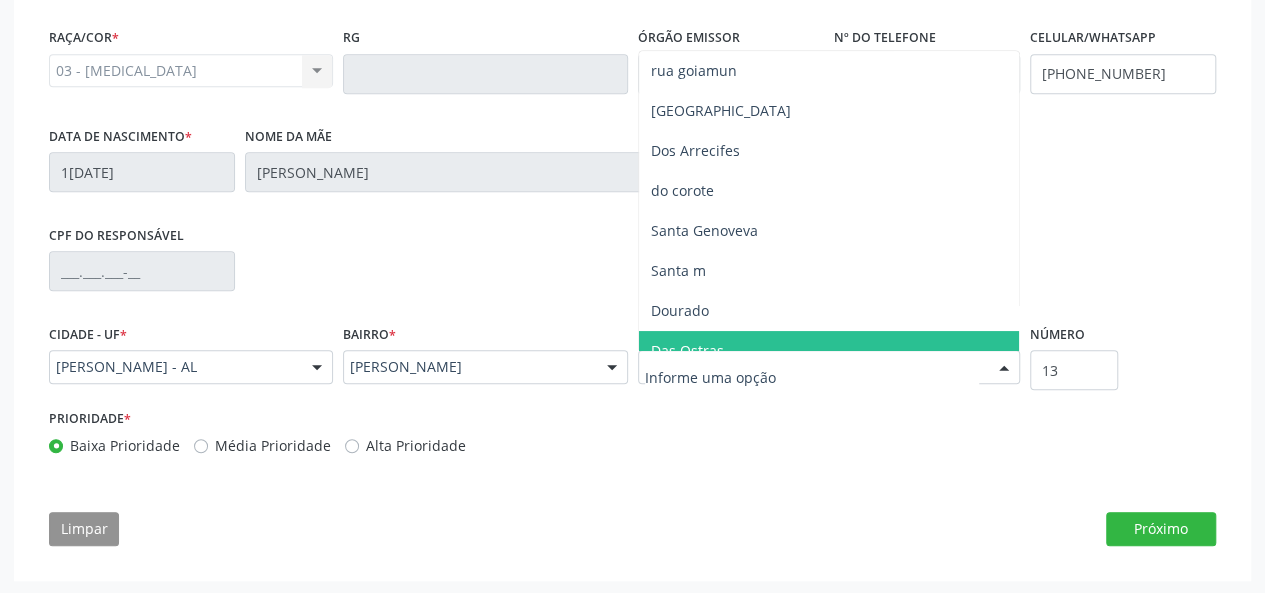 click at bounding box center [812, 377] 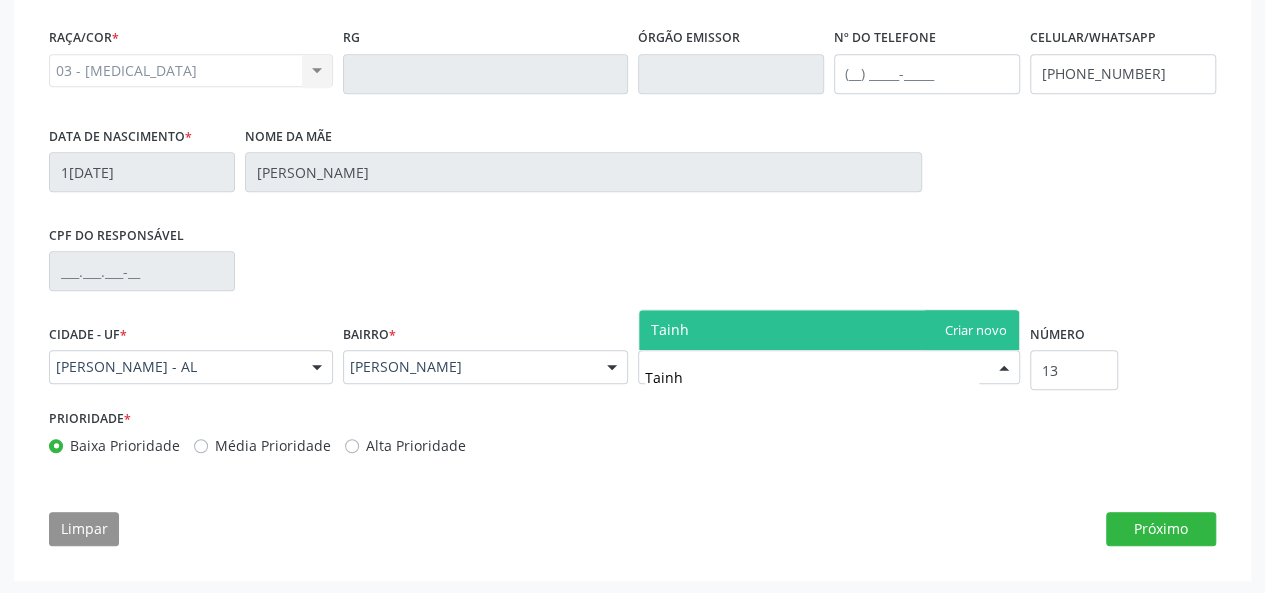 type on "Tainha" 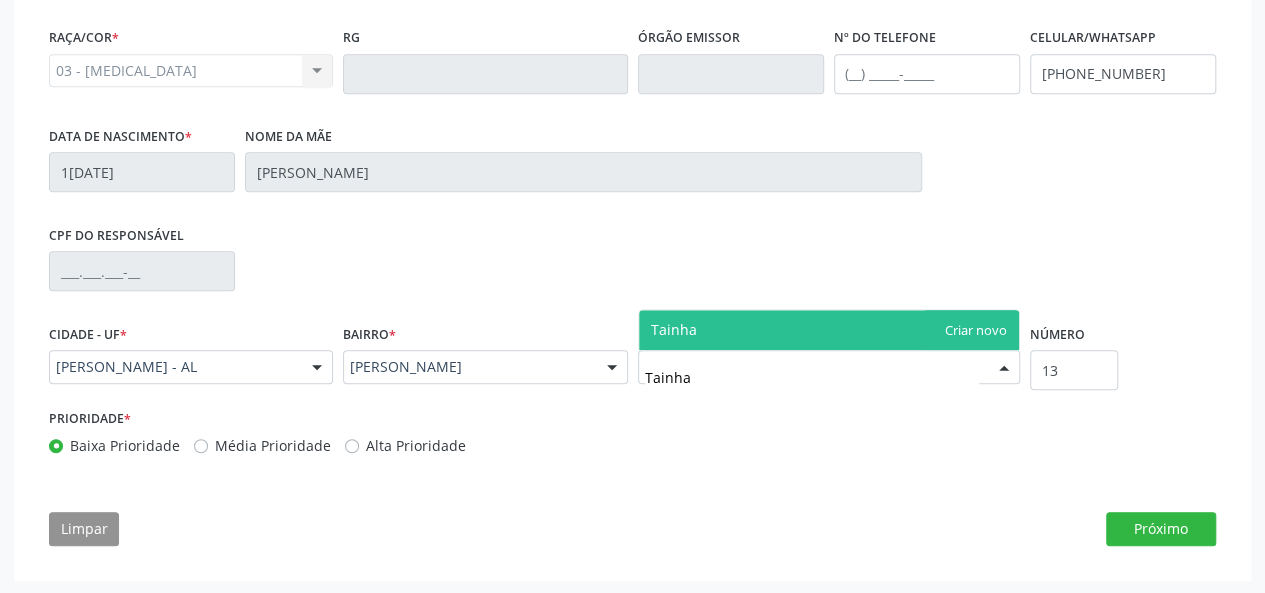click on "Tainha" at bounding box center [829, 330] 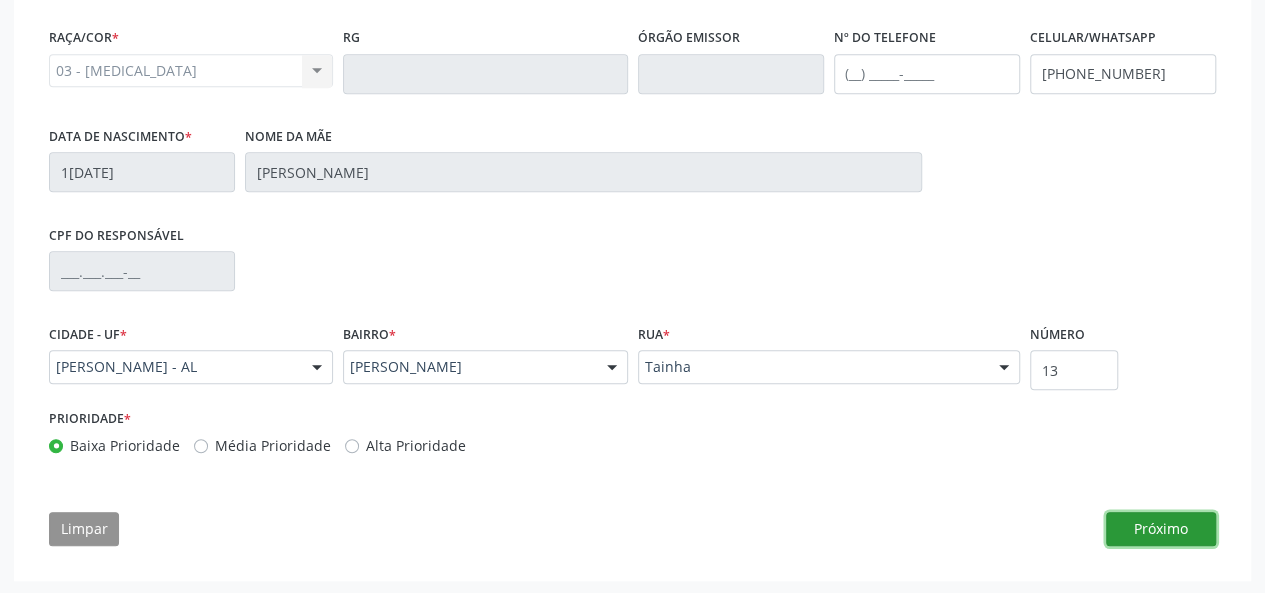 click on "Próximo" at bounding box center [1161, 529] 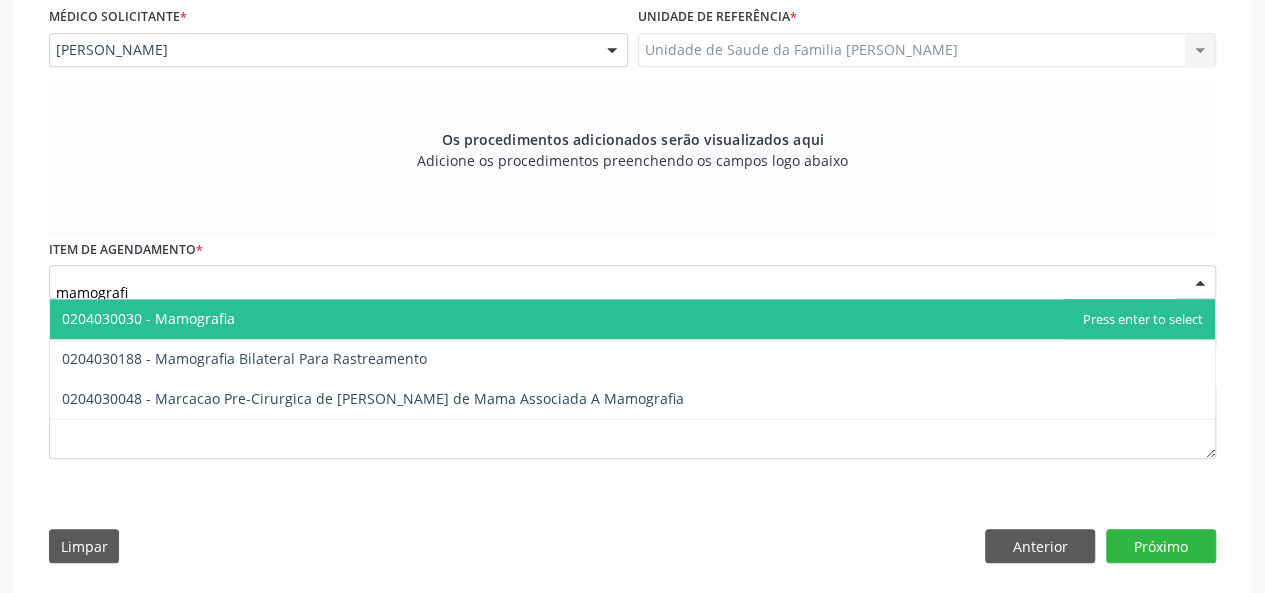 type on "mamografia" 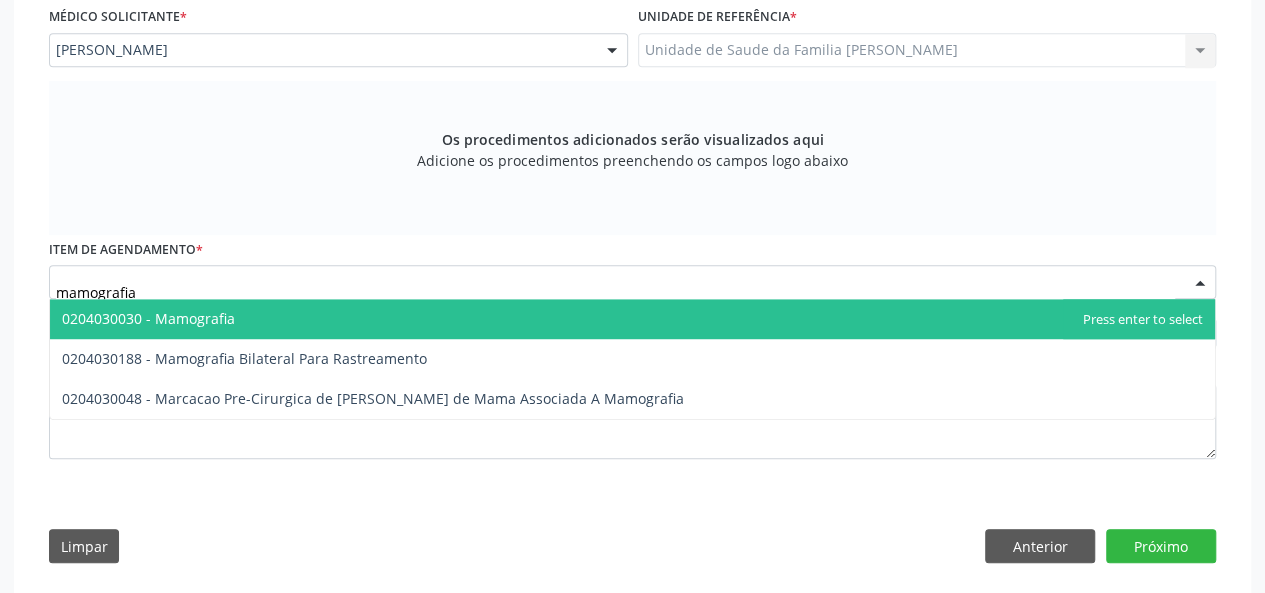 click on "0204030030 - Mamografia" at bounding box center (148, 318) 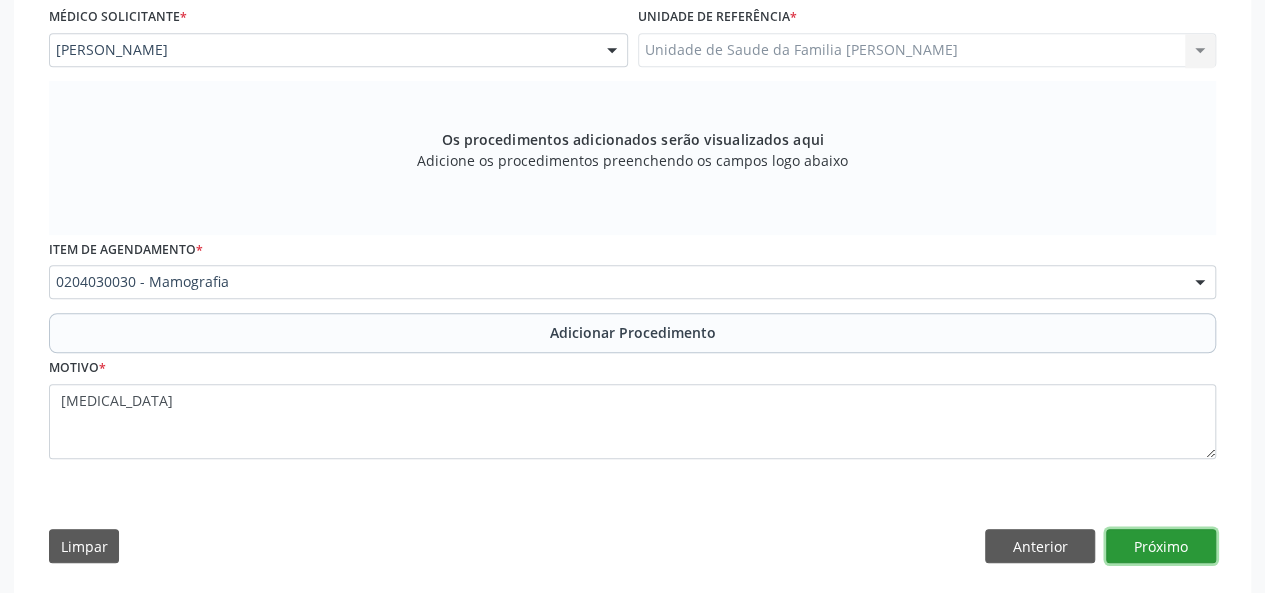 click on "Próximo" at bounding box center (1161, 546) 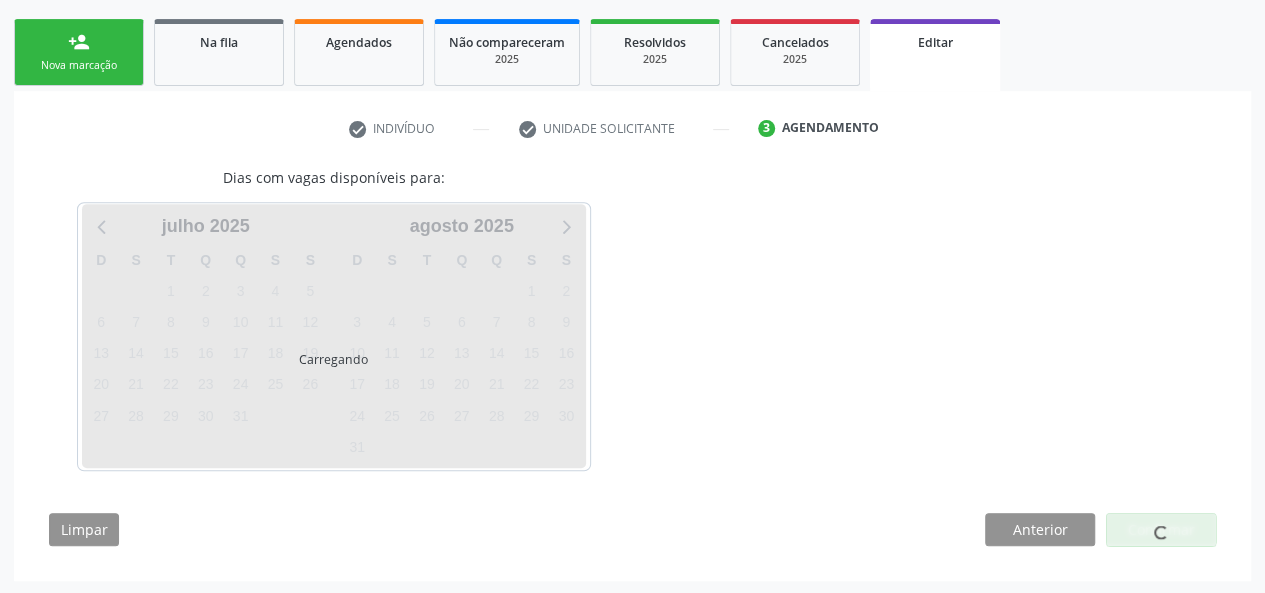 scroll, scrollTop: 367, scrollLeft: 0, axis: vertical 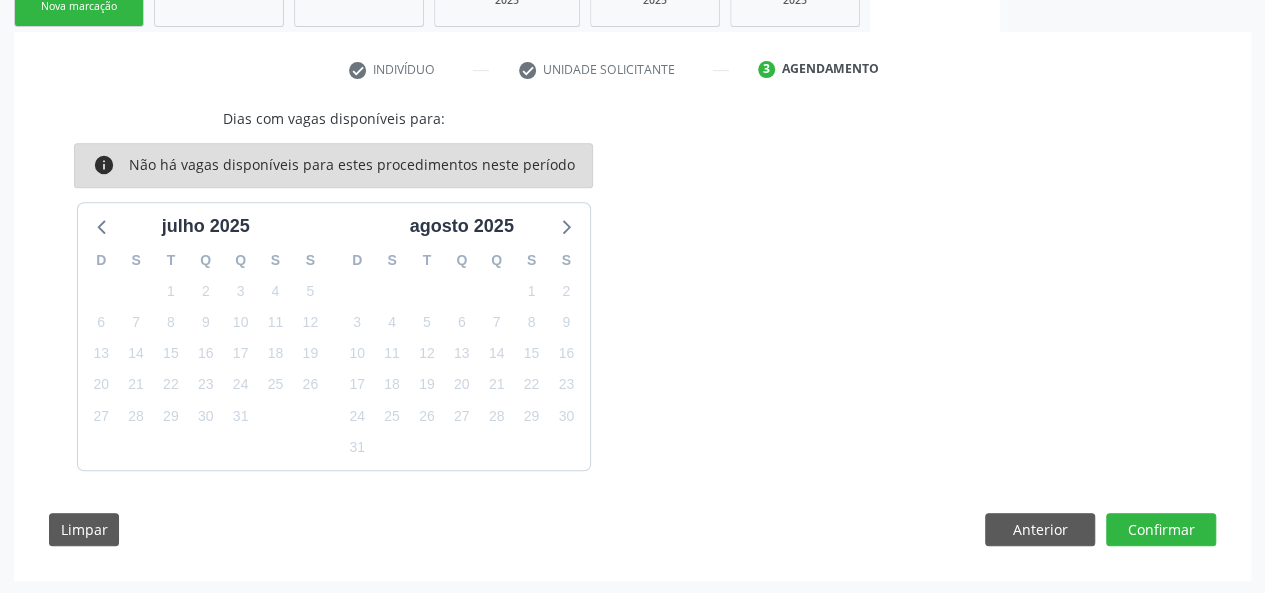 click on "Dias com vagas disponíveis para:
info
Não há vagas disponíveis para estes procedimentos neste período
julho 2025 D S T Q Q S S 29 30 1 2 3 4 5 6 7 8 9 10 11 12 13 14 15 16 17 18 19 20 21 22 23 24 25 26 27 28 29 30 31 1 2 3 4 5 6 7 8 9 agosto 2025 D S T Q Q S S 27 28 29 30 31 1 2 3 4 5 6 7 8 9 10 11 12 13 14 15 16 17 18 19 20 21 22 23 24 25 26 27 28 29 30 31 1 2 3 4 5 6
Limpar
Anterior
Confirmar" at bounding box center [632, 334] 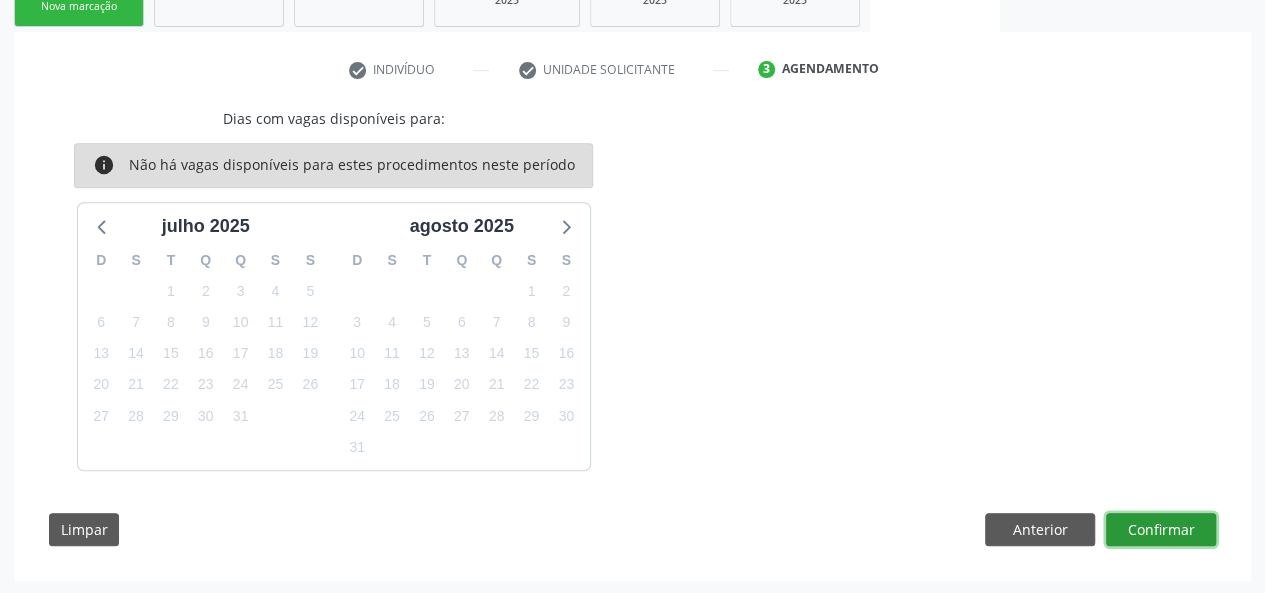 click on "Confirmar" at bounding box center [1161, 530] 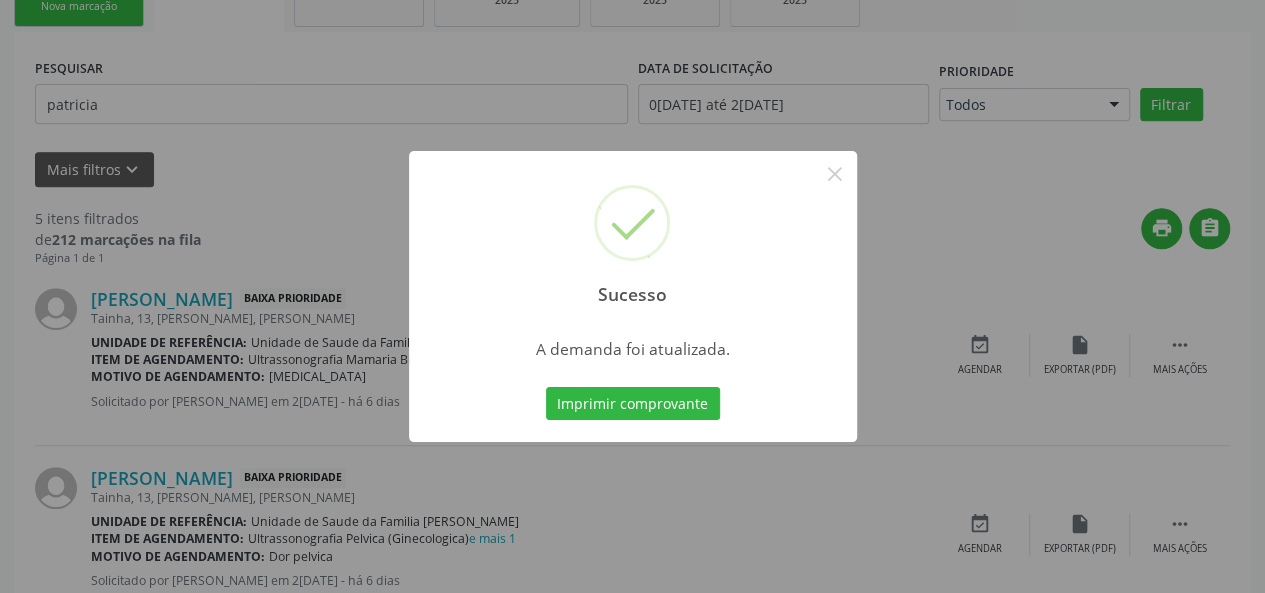 scroll, scrollTop: 100, scrollLeft: 0, axis: vertical 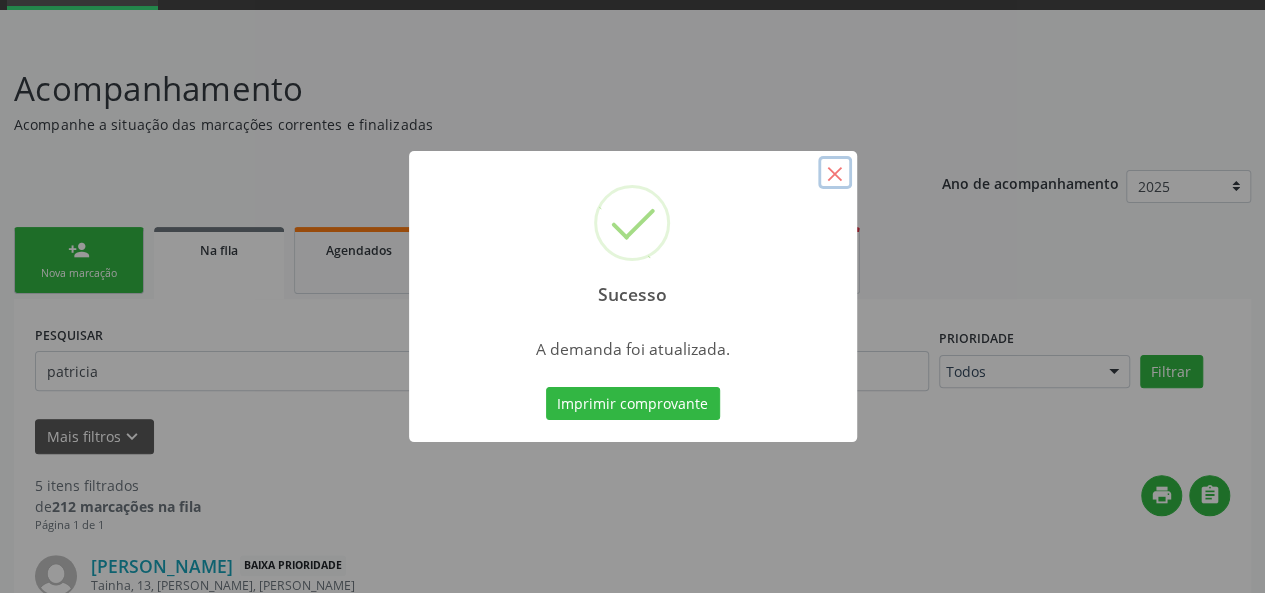 click on "×" at bounding box center (835, 173) 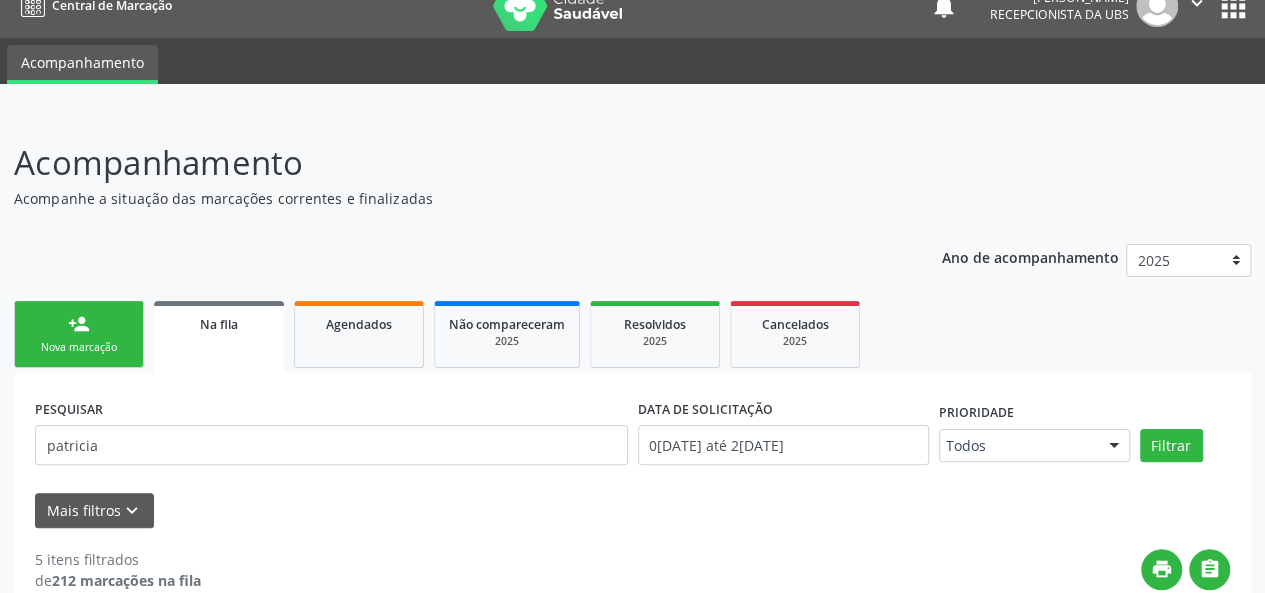 scroll, scrollTop: 0, scrollLeft: 0, axis: both 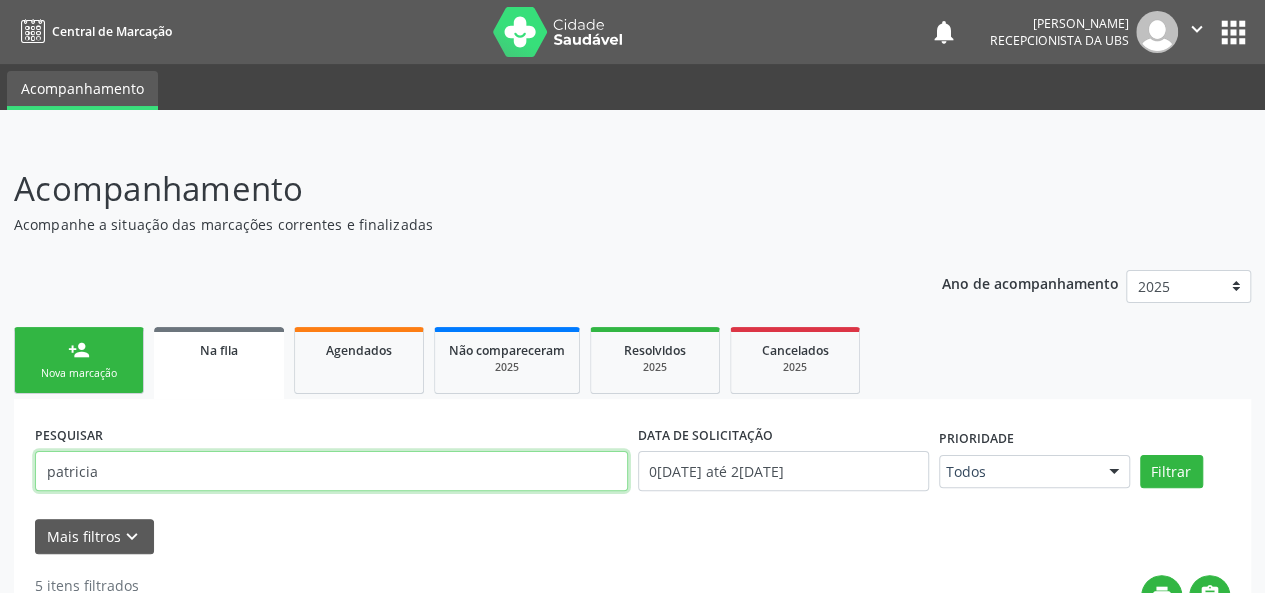 drag, startPoint x: 127, startPoint y: 466, endPoint x: 24, endPoint y: 479, distance: 103.81715 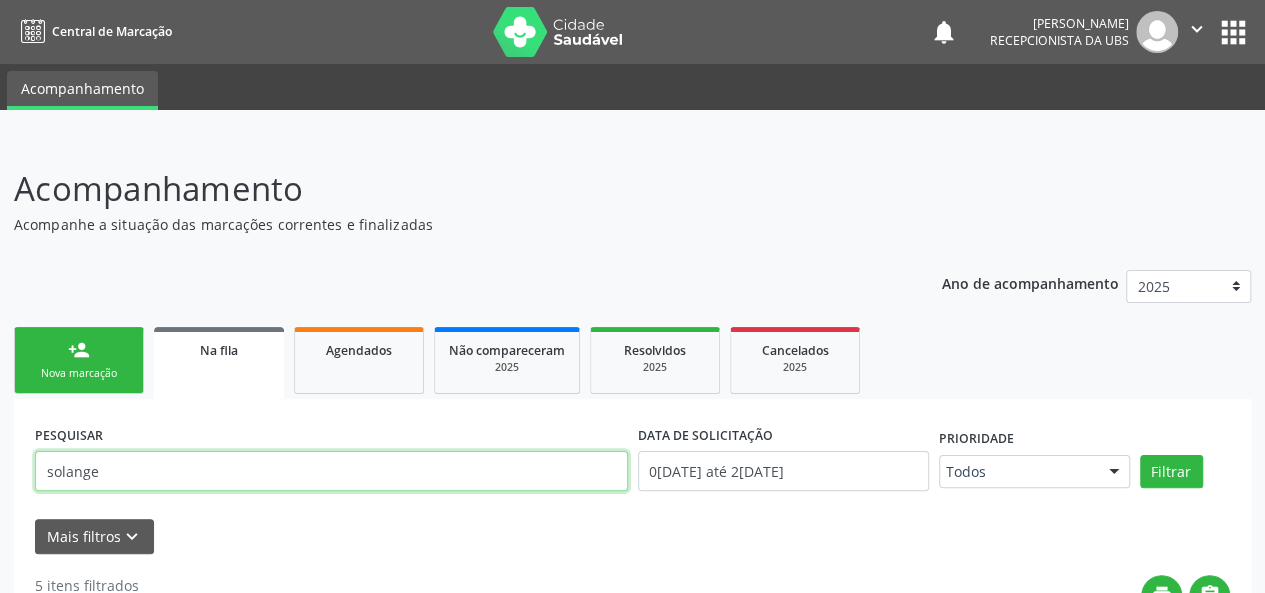 type on "solange" 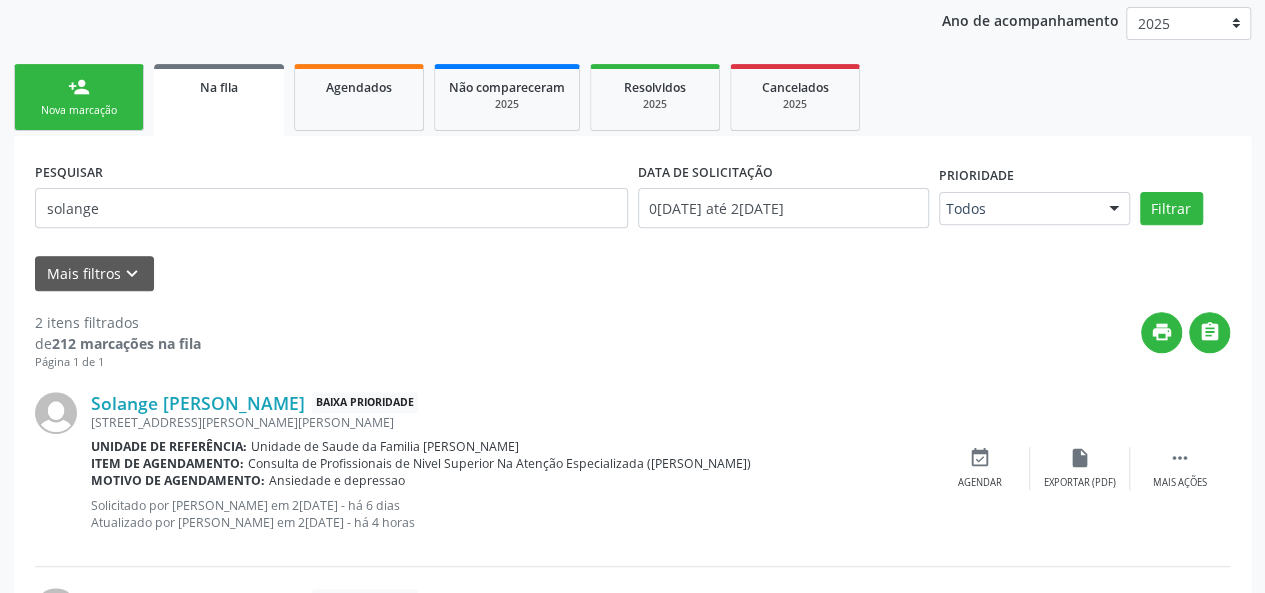 scroll, scrollTop: 248, scrollLeft: 0, axis: vertical 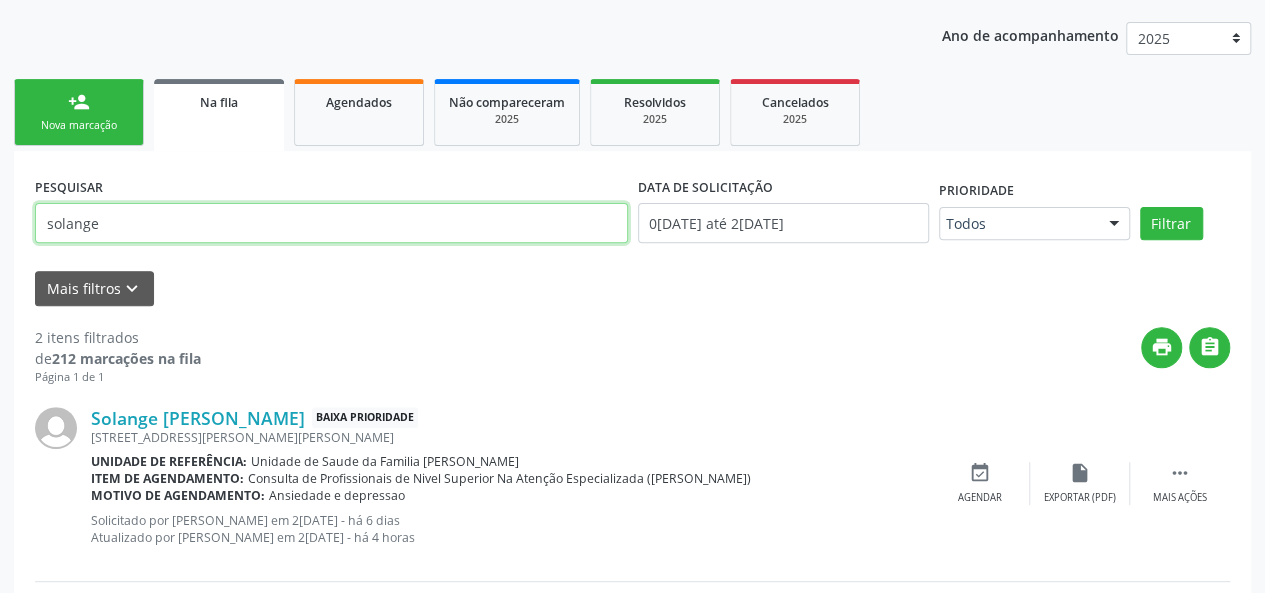 drag, startPoint x: 123, startPoint y: 218, endPoint x: 0, endPoint y: 217, distance: 123.00407 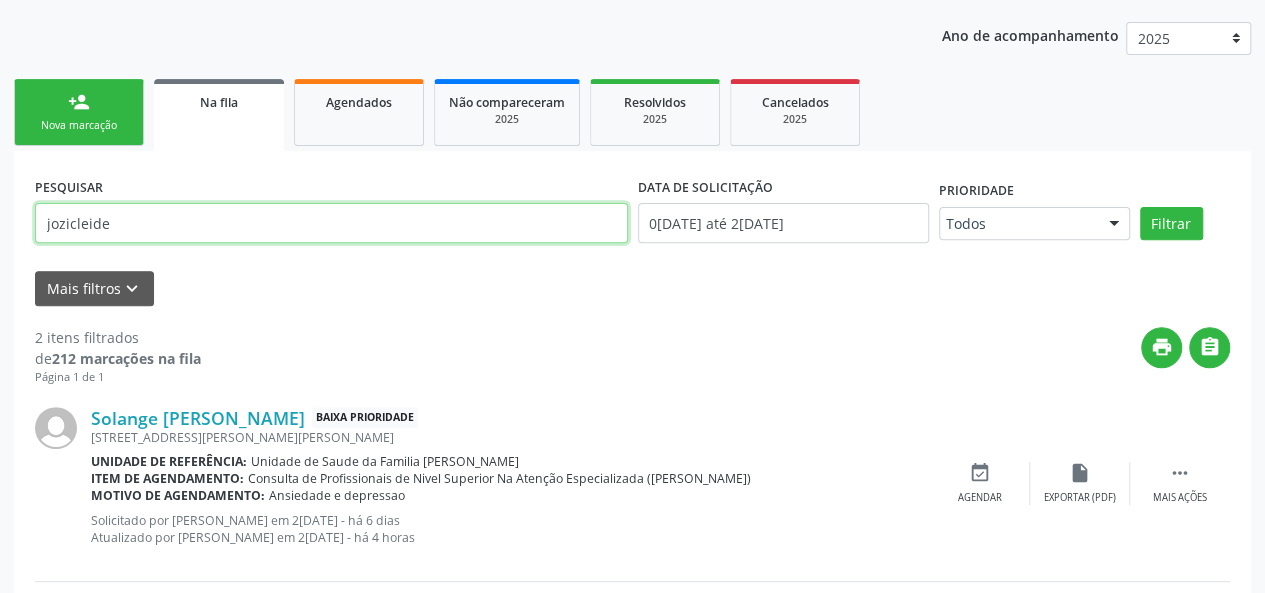 type on "jozicleide" 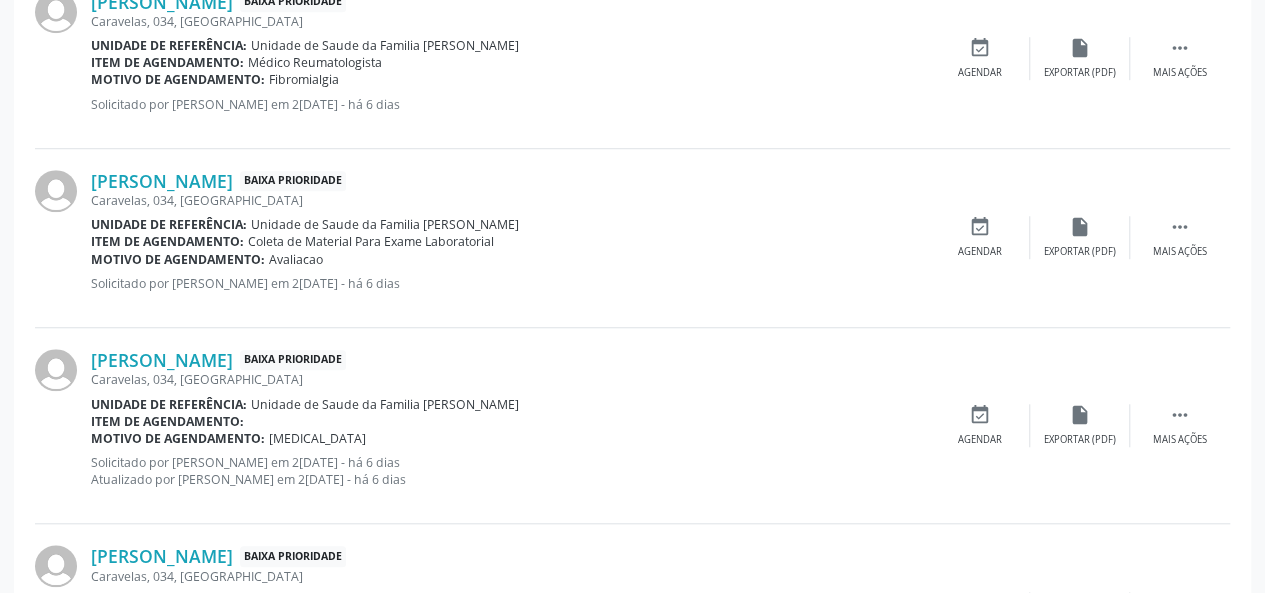 scroll, scrollTop: 764, scrollLeft: 0, axis: vertical 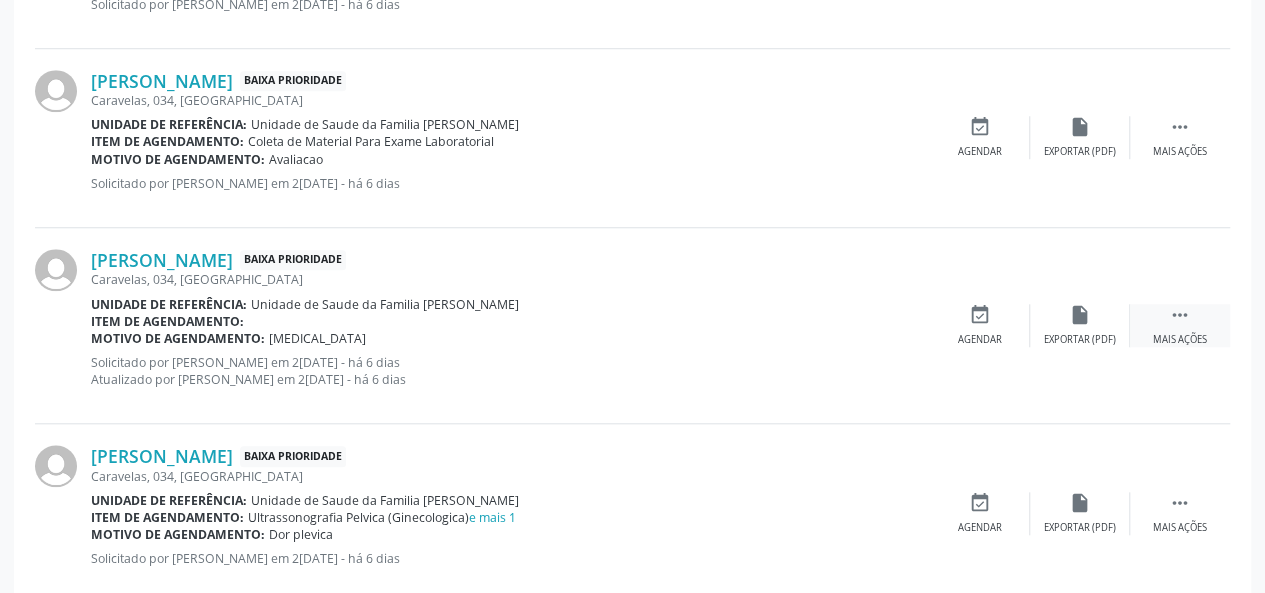 click on "
Mais ações" at bounding box center (1180, 325) 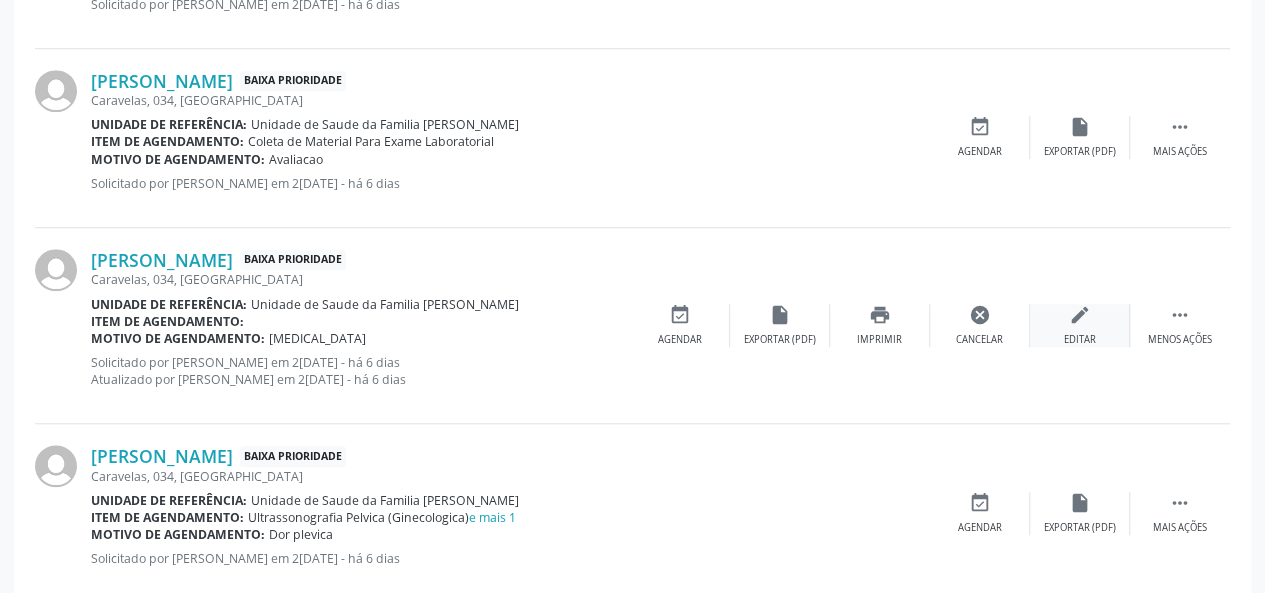 click on "Editar" at bounding box center (1080, 340) 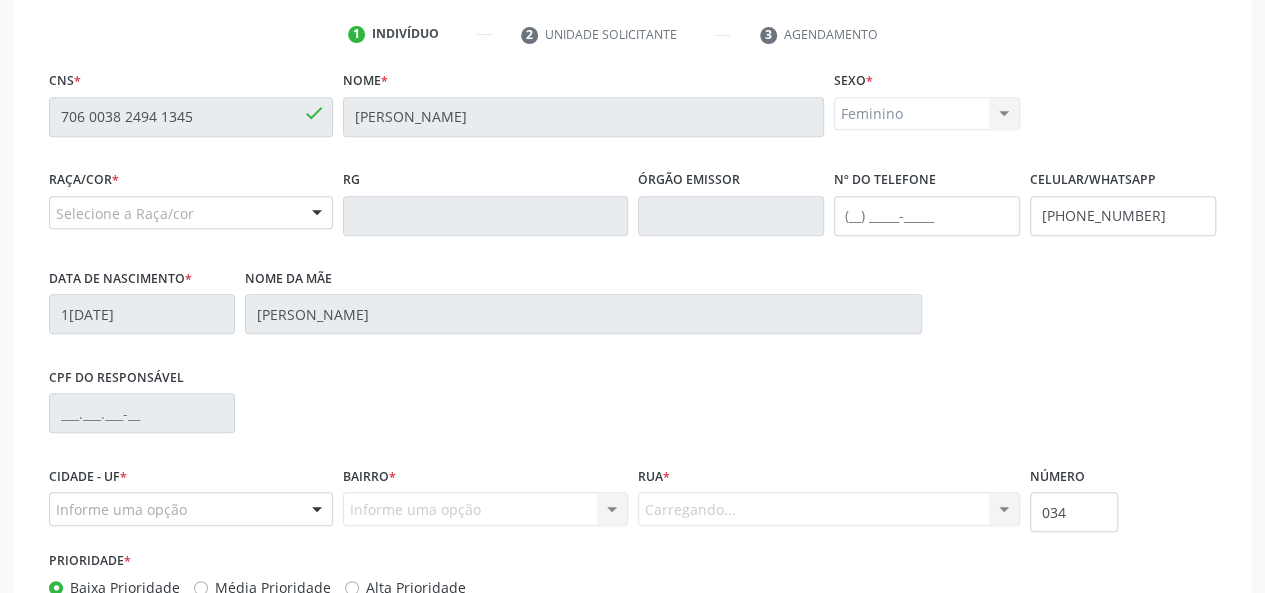 scroll, scrollTop: 544, scrollLeft: 0, axis: vertical 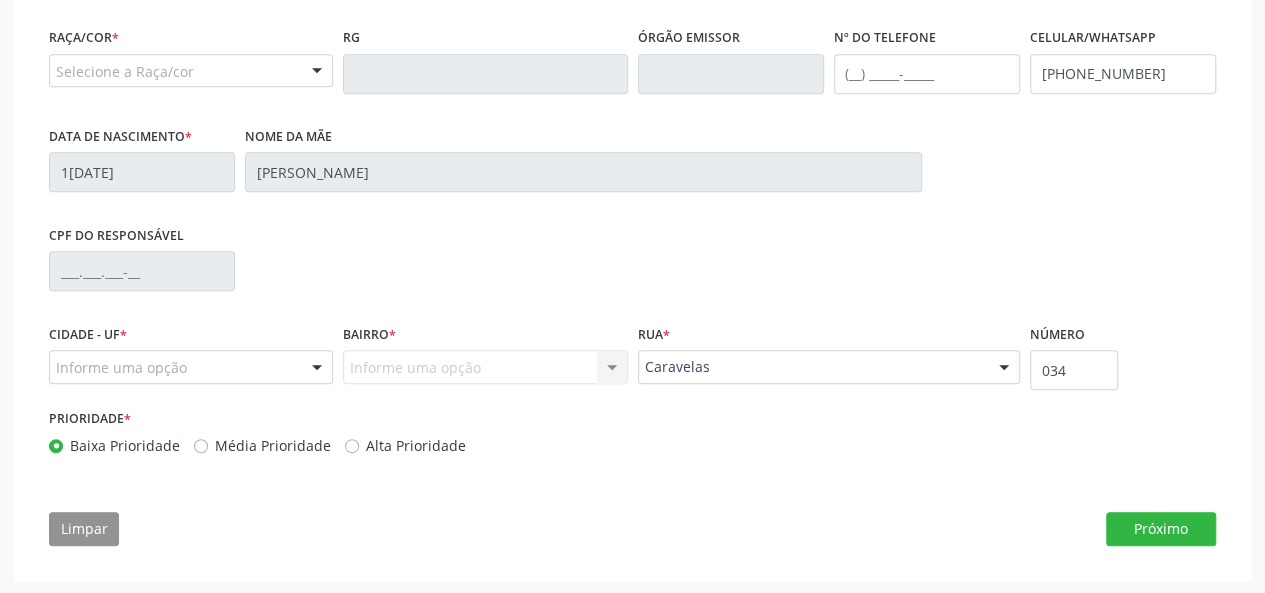 click on "Raça/cor
*
Selecione a Raça/cor
01 - Branca   02 - Preta   04 - Amarela   03 - Parda   05 - Indígena
Nenhum resultado encontrado para: "   "
Não há nenhuma opção para ser exibida." at bounding box center [191, 55] 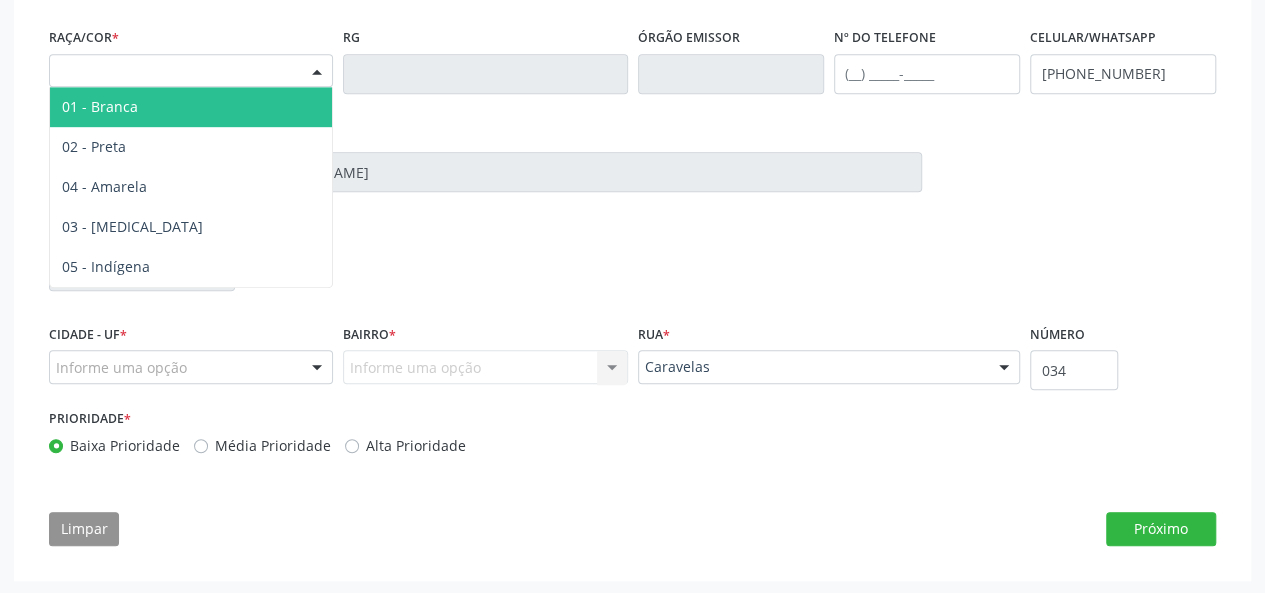 click on "Selecione a Raça/cor" at bounding box center (191, 71) 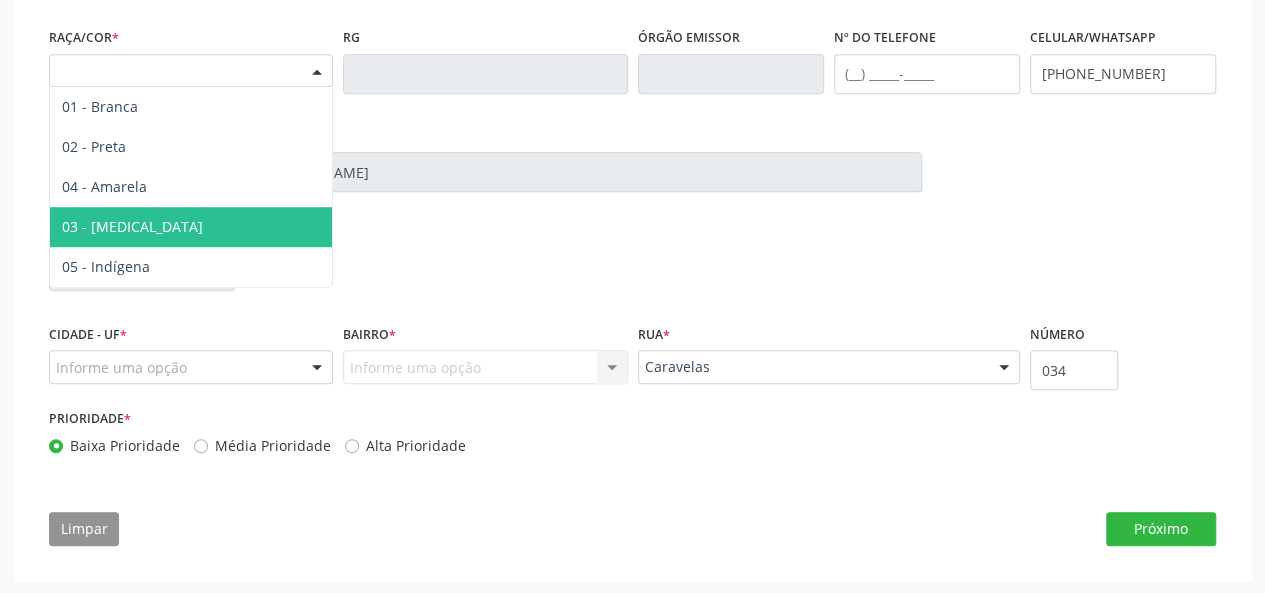 click on "03 - Parda" at bounding box center (191, 227) 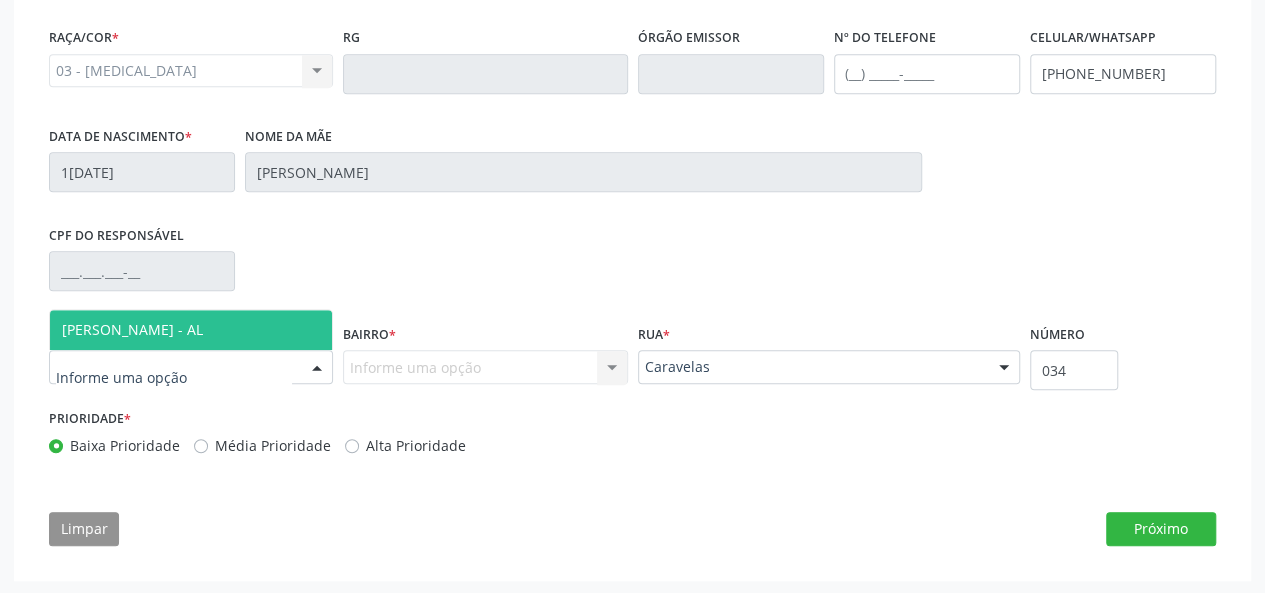 click on "[PERSON_NAME] - AL" at bounding box center (132, 329) 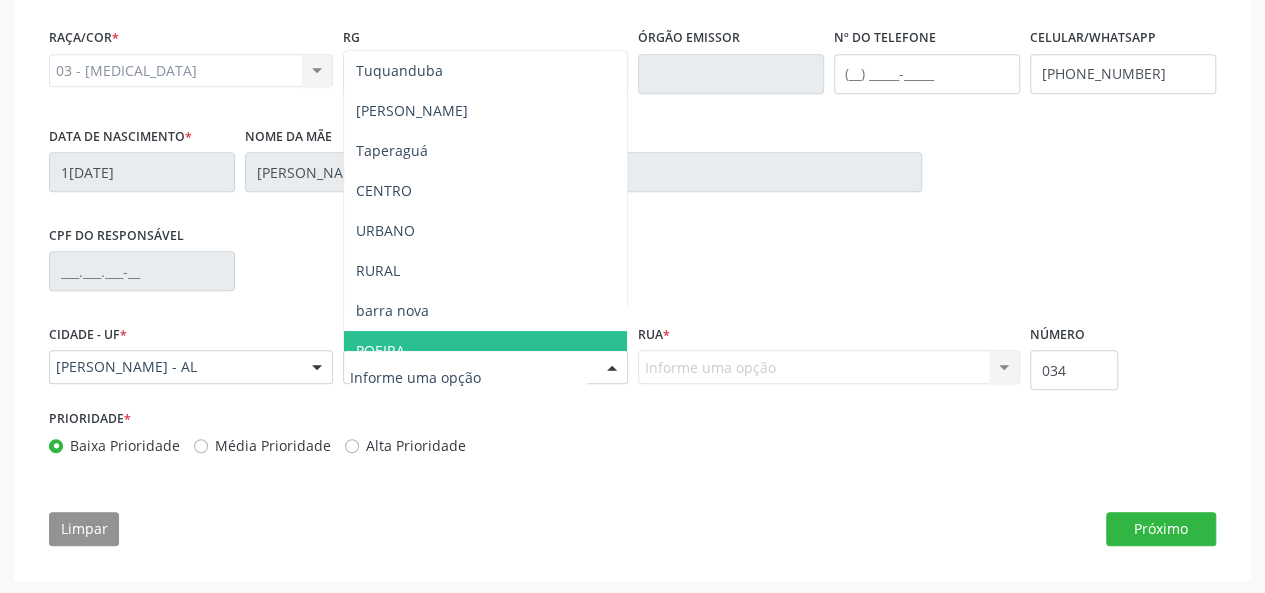 scroll, scrollTop: 200, scrollLeft: 0, axis: vertical 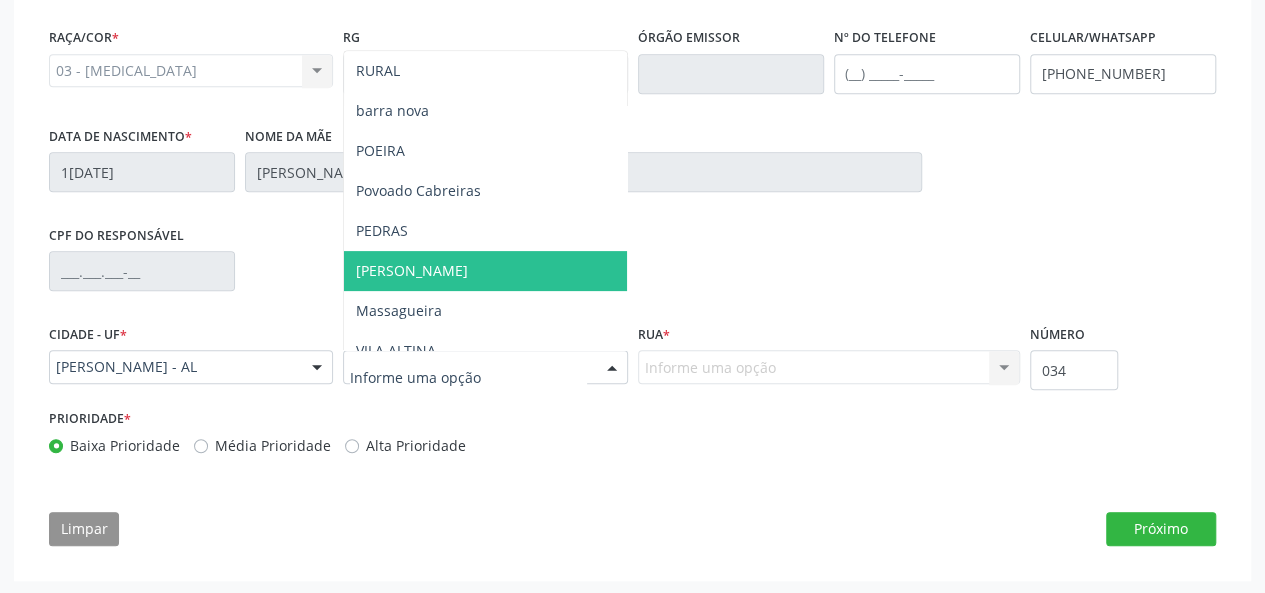 click on "[PERSON_NAME]" at bounding box center (485, 271) 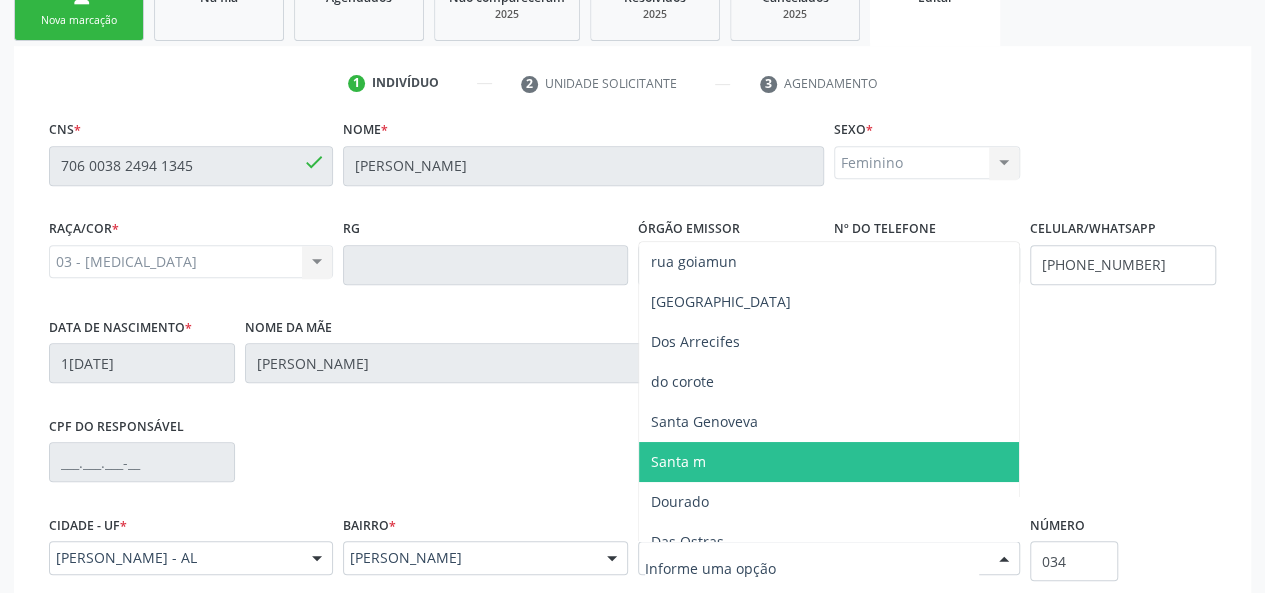 scroll, scrollTop: 344, scrollLeft: 0, axis: vertical 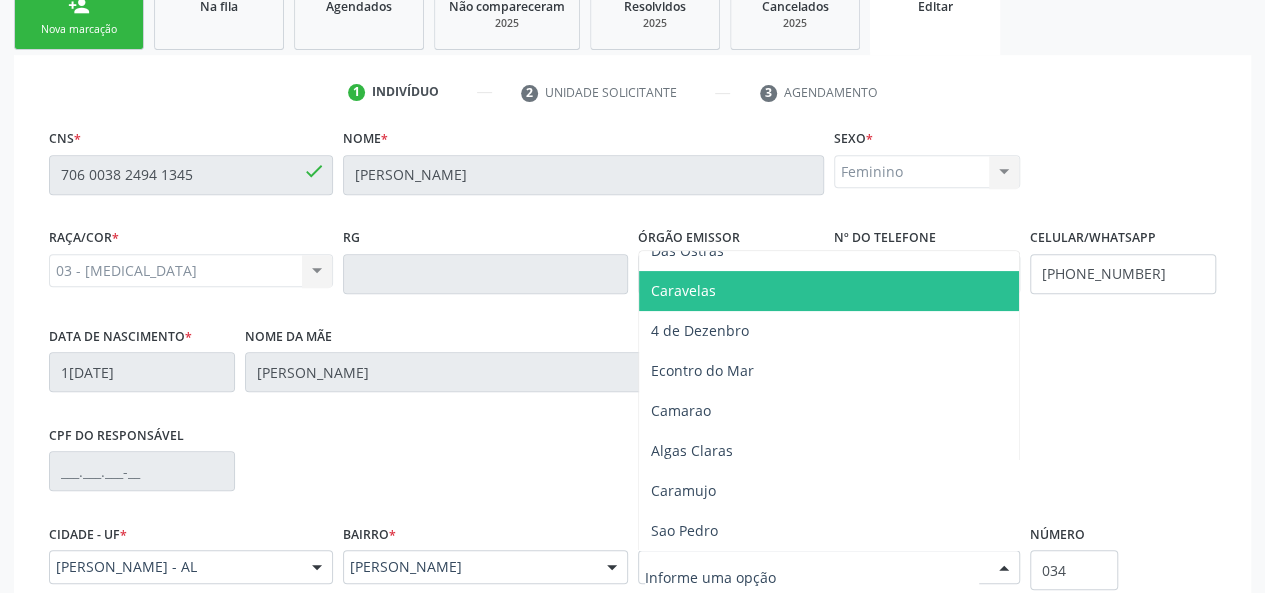 click on "Caravelas" at bounding box center (829, 291) 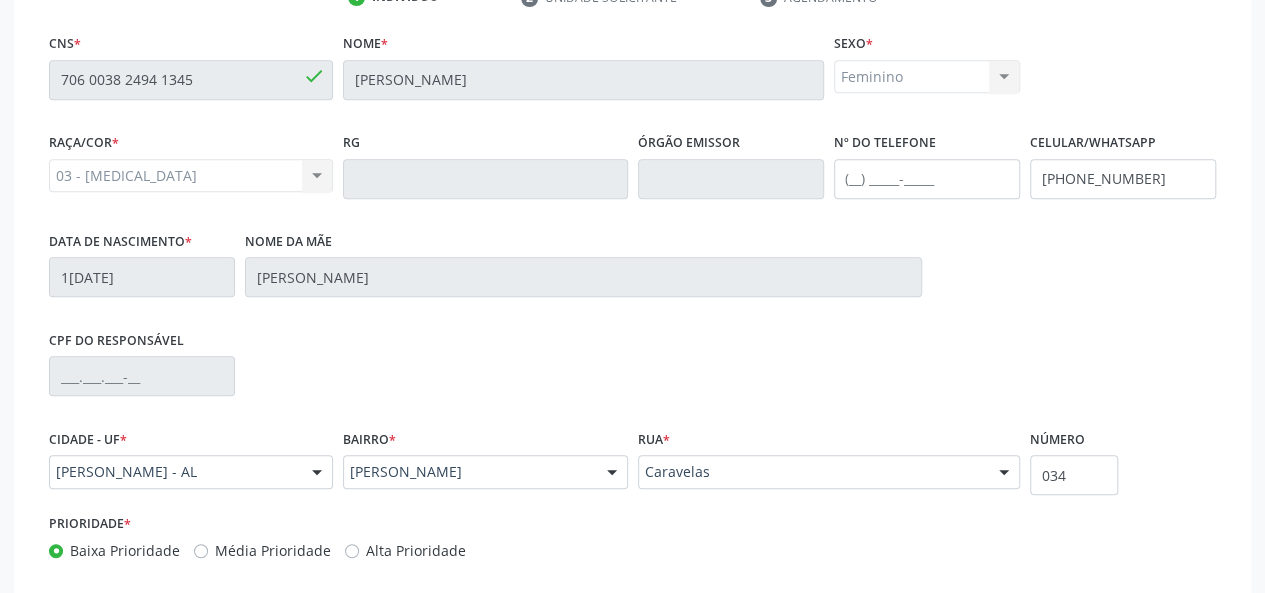 scroll, scrollTop: 544, scrollLeft: 0, axis: vertical 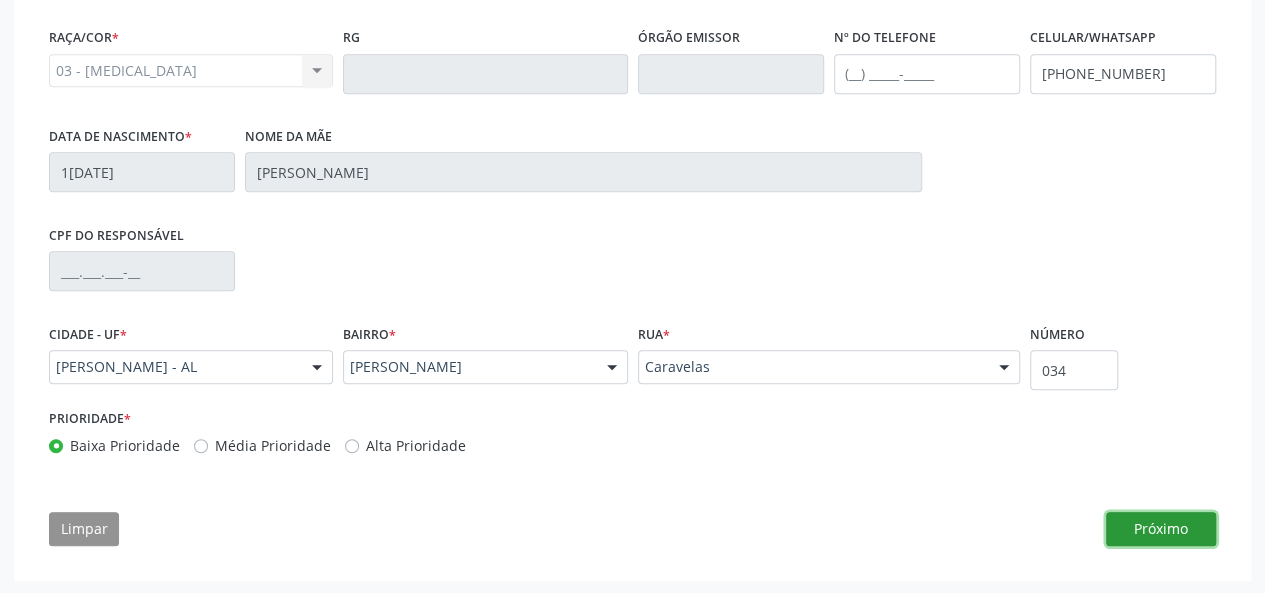 click on "Próximo" at bounding box center (1161, 529) 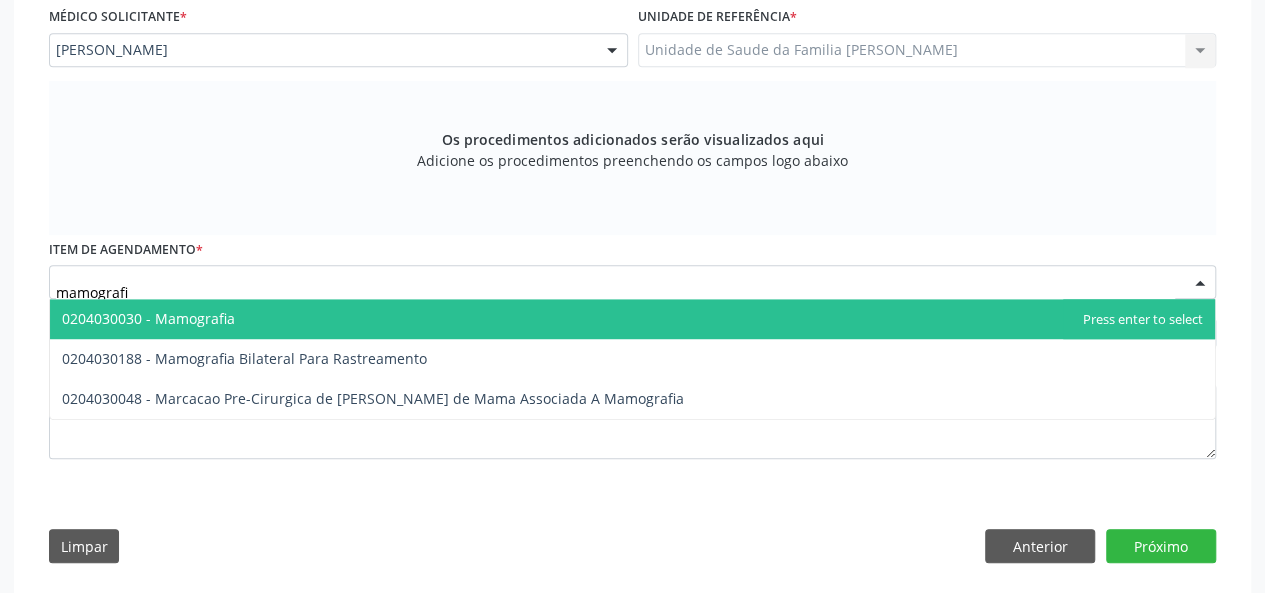 type on "mamografia" 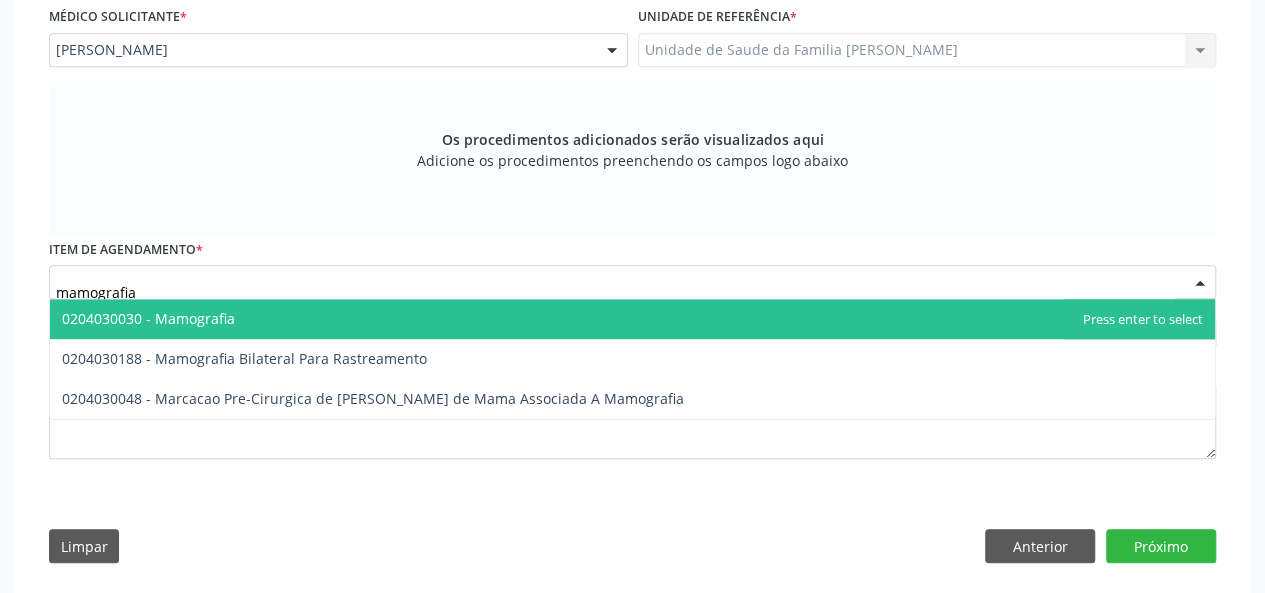 click on "0204030030 - Mamografia" at bounding box center [148, 318] 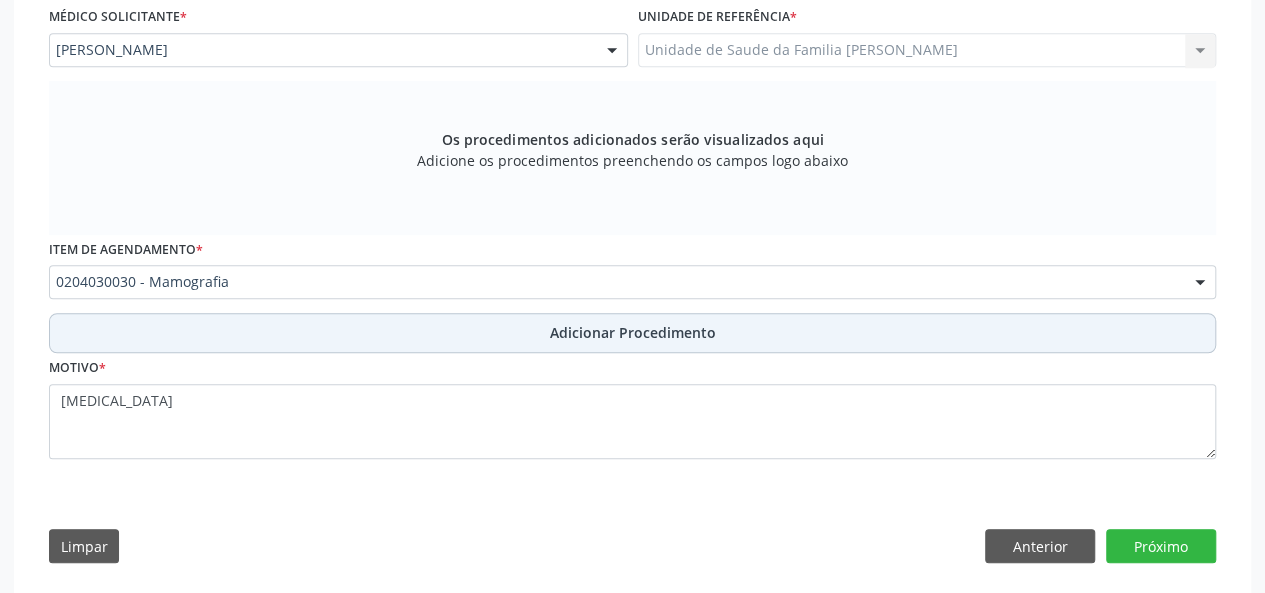 click on "Adicionar Procedimento" at bounding box center (633, 332) 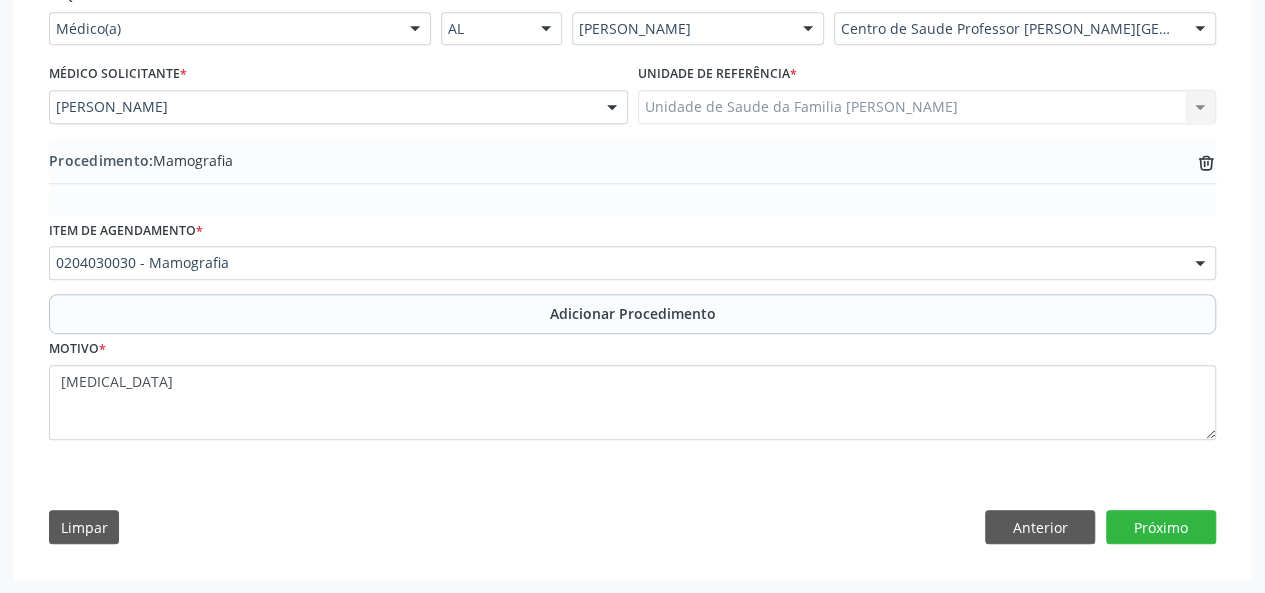 scroll, scrollTop: 484, scrollLeft: 0, axis: vertical 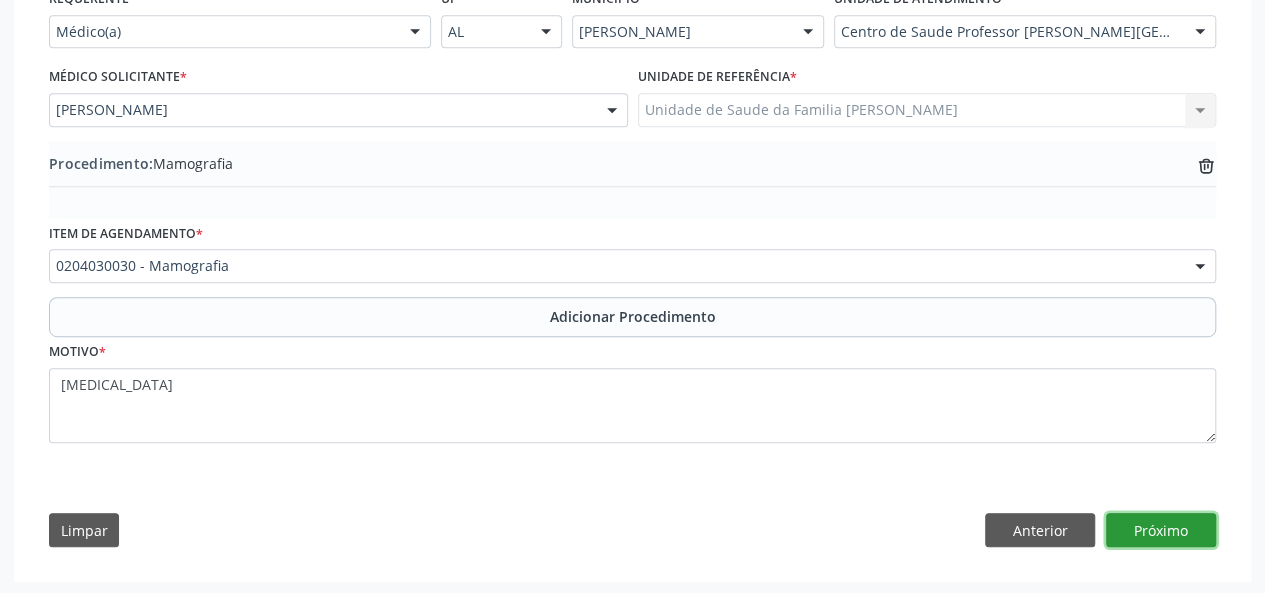 click on "Próximo" at bounding box center [1161, 530] 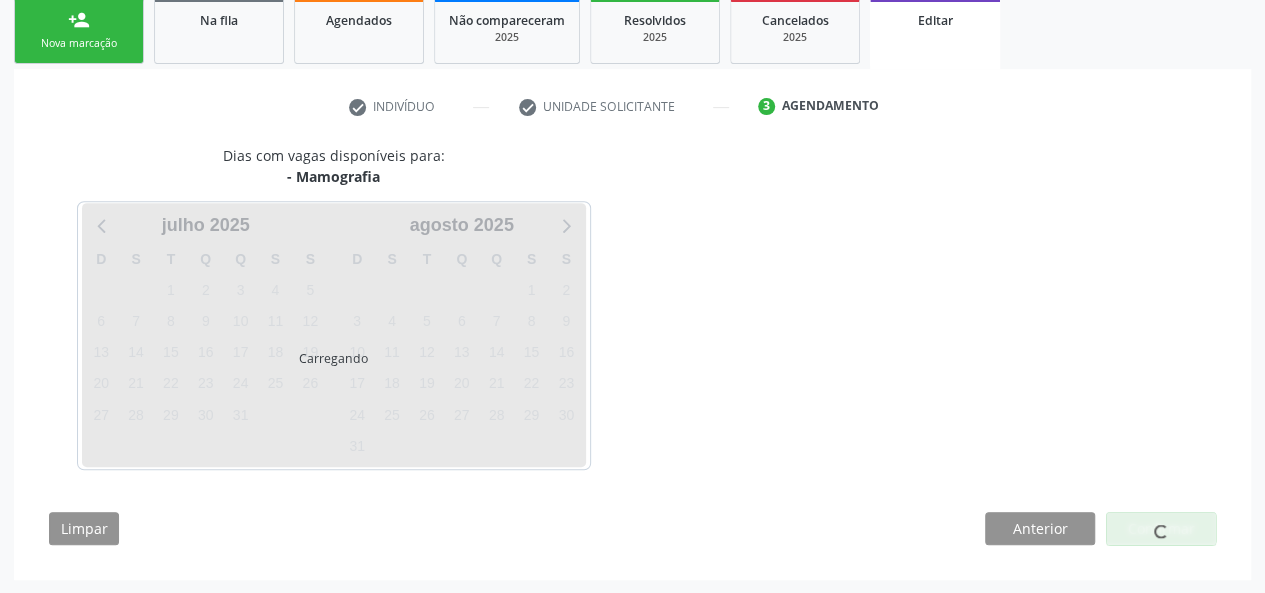 scroll, scrollTop: 388, scrollLeft: 0, axis: vertical 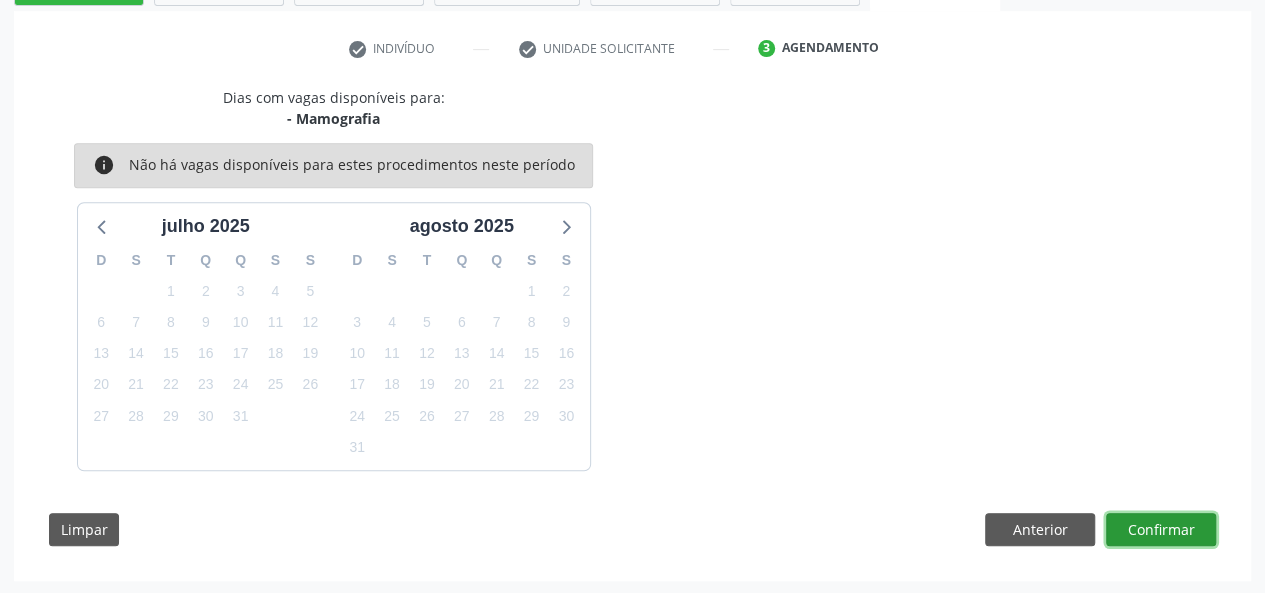 click on "Confirmar" at bounding box center (1161, 530) 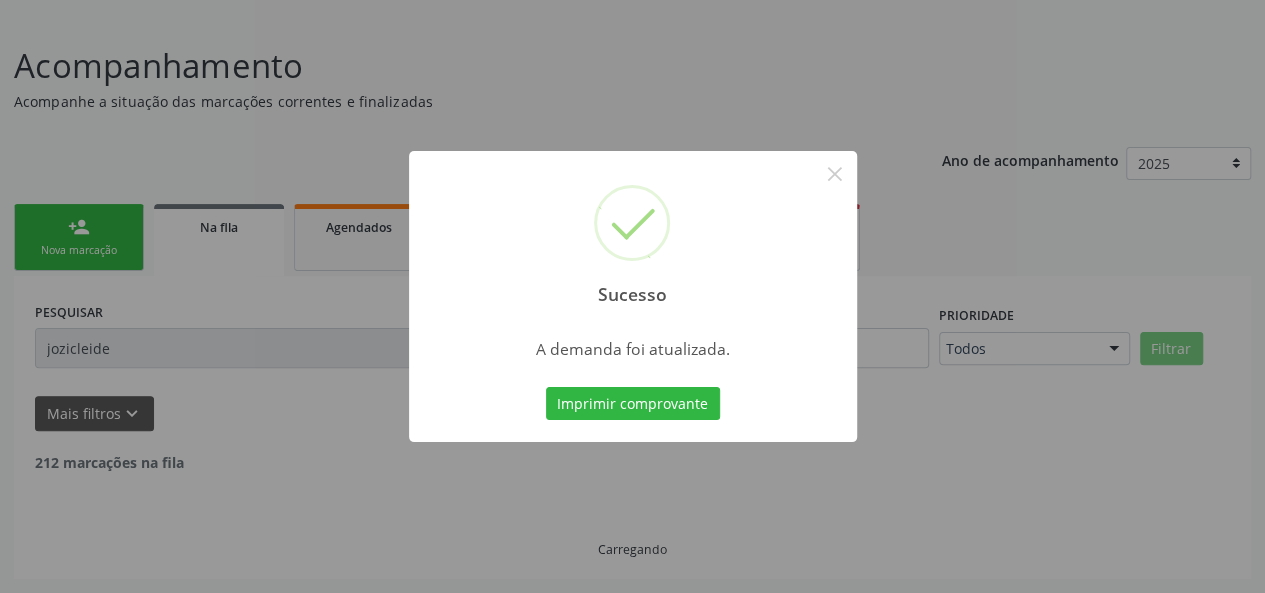 scroll, scrollTop: 100, scrollLeft: 0, axis: vertical 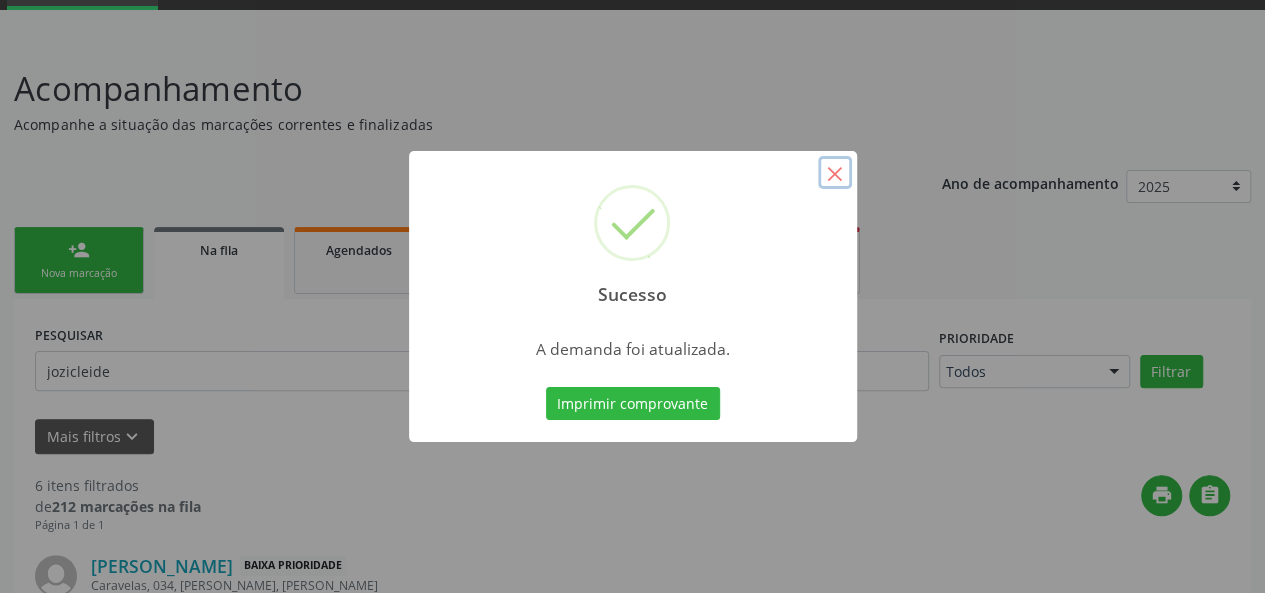 click on "×" at bounding box center (835, 173) 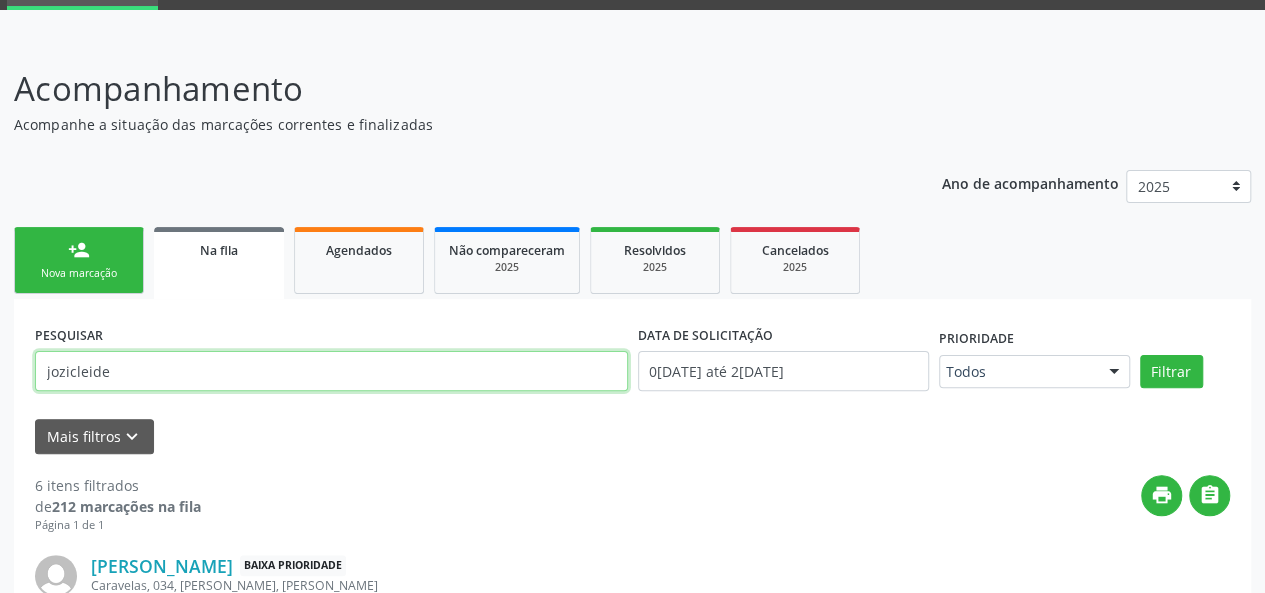 drag, startPoint x: 154, startPoint y: 369, endPoint x: 0, endPoint y: 355, distance: 154.63506 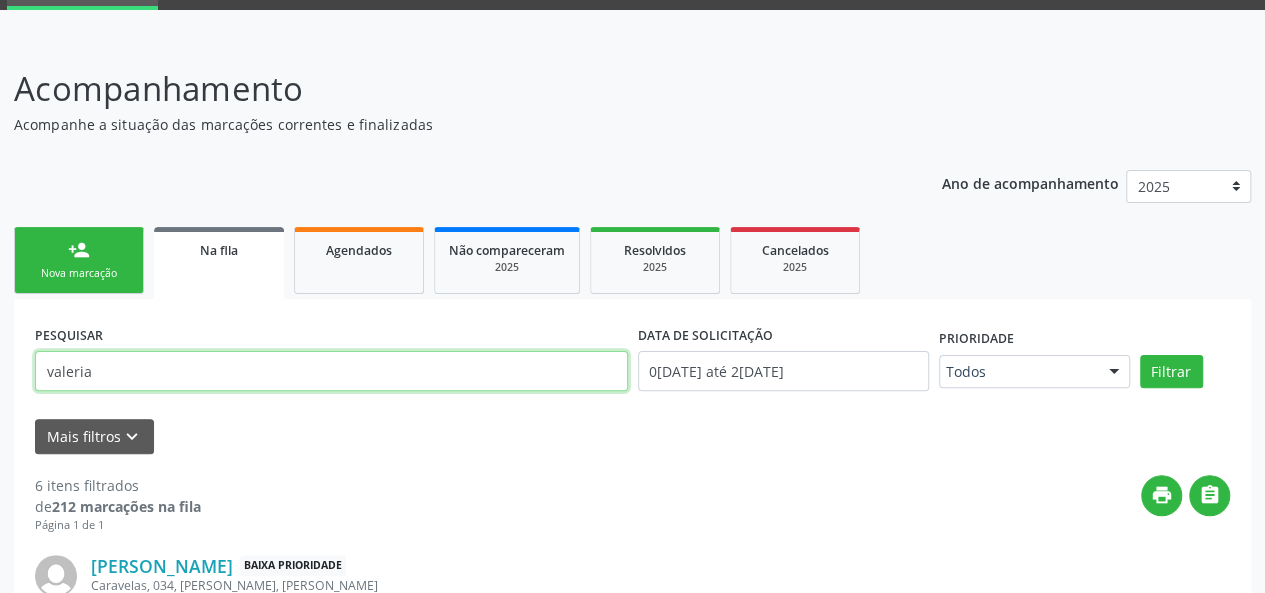 type on "valeria" 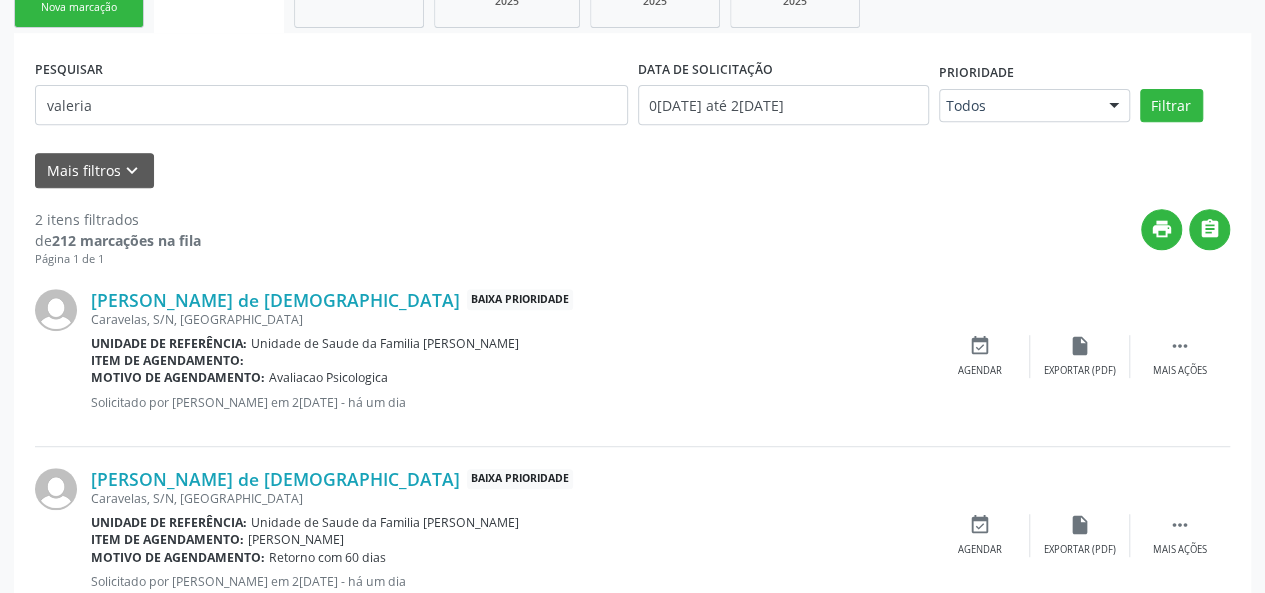 scroll, scrollTop: 400, scrollLeft: 0, axis: vertical 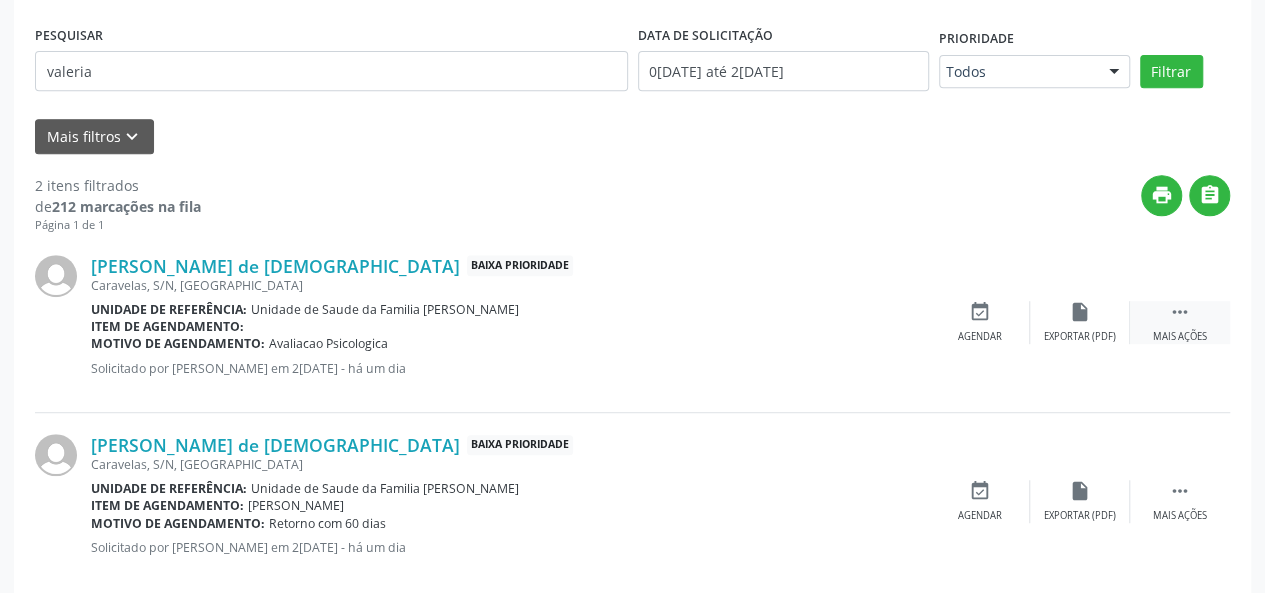 click on "" at bounding box center (1180, 312) 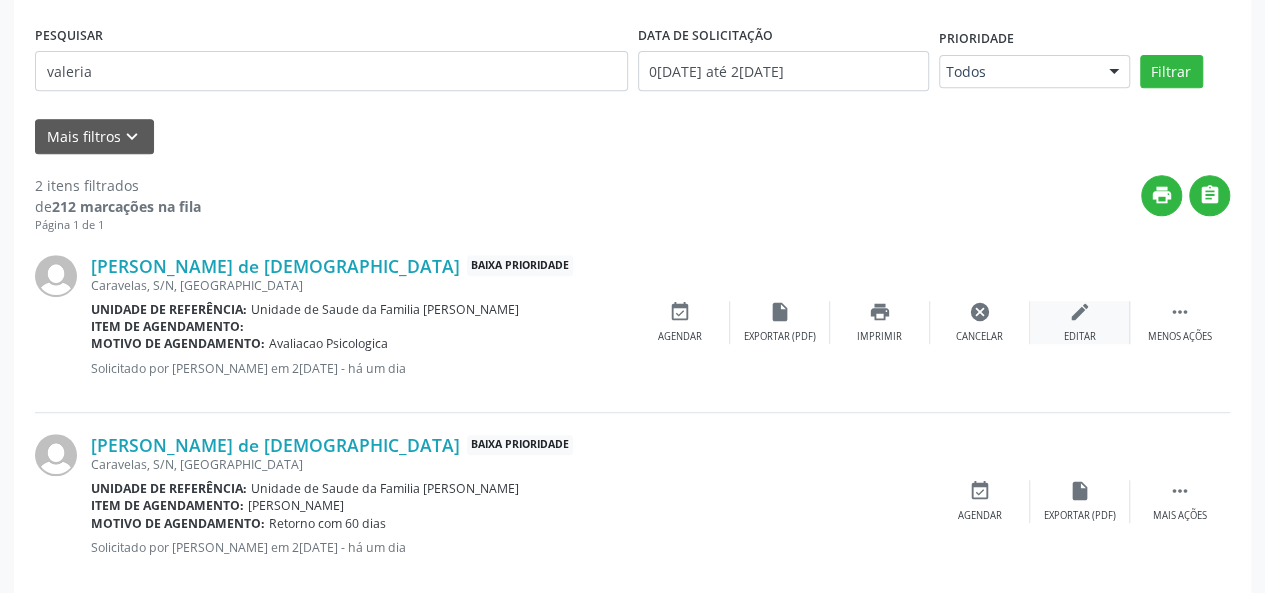 click on "Editar" at bounding box center [1080, 337] 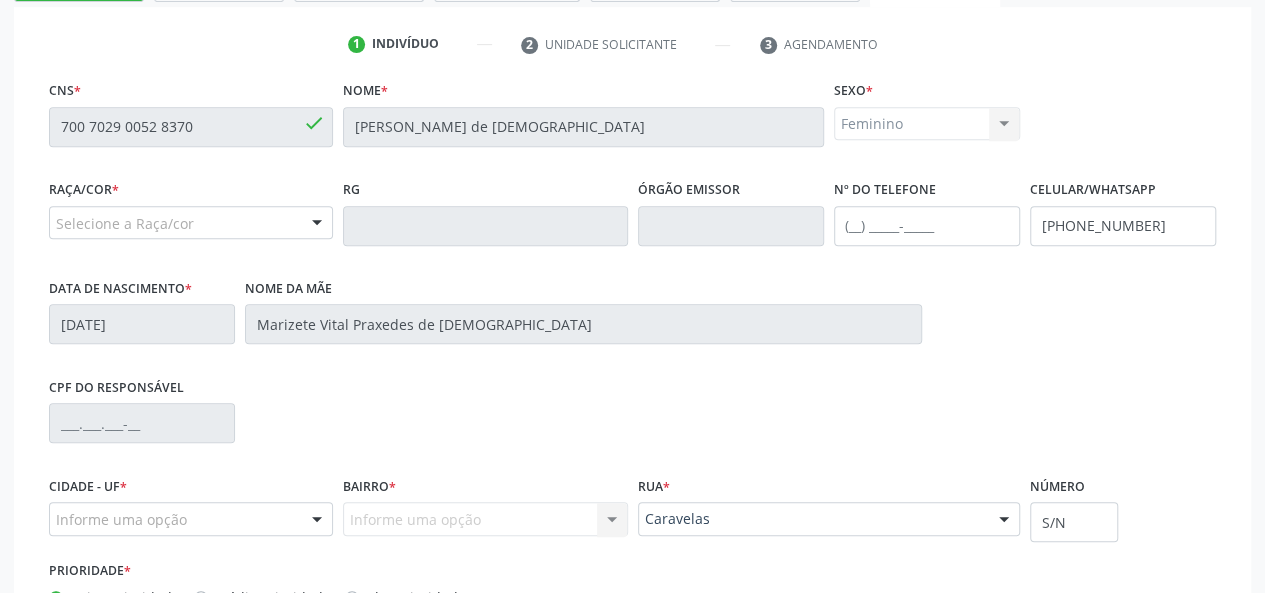scroll, scrollTop: 544, scrollLeft: 0, axis: vertical 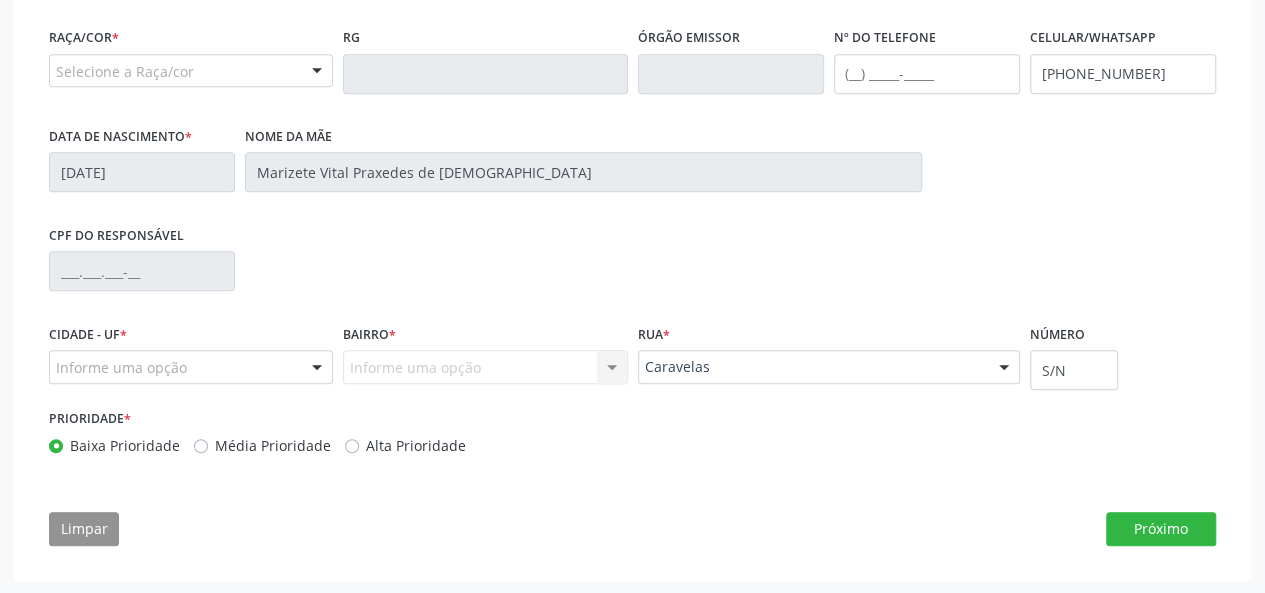 click on "Selecione a Raça/cor" at bounding box center (191, 71) 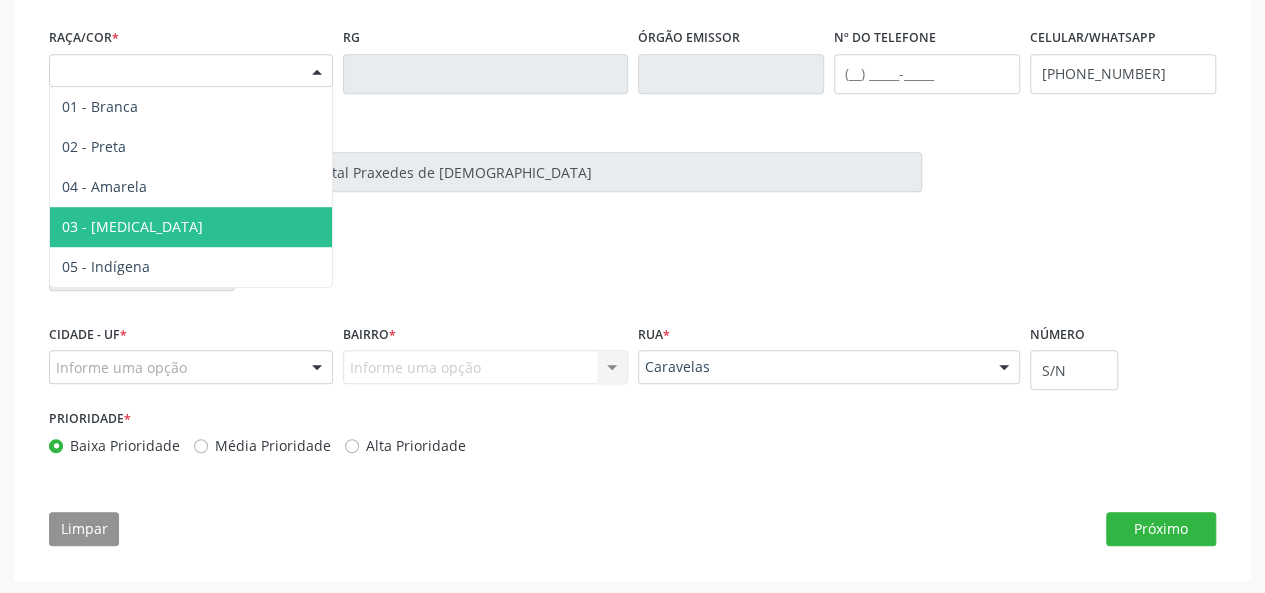 click on "03 - Parda" at bounding box center [191, 227] 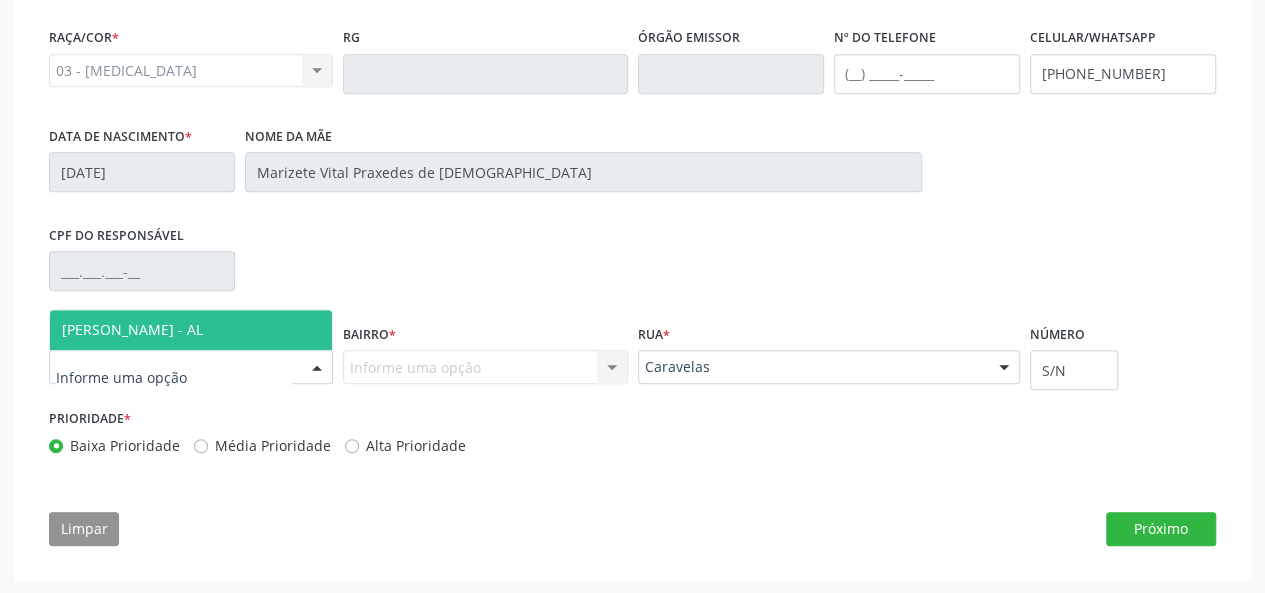 click on "[PERSON_NAME] - AL" at bounding box center (191, 330) 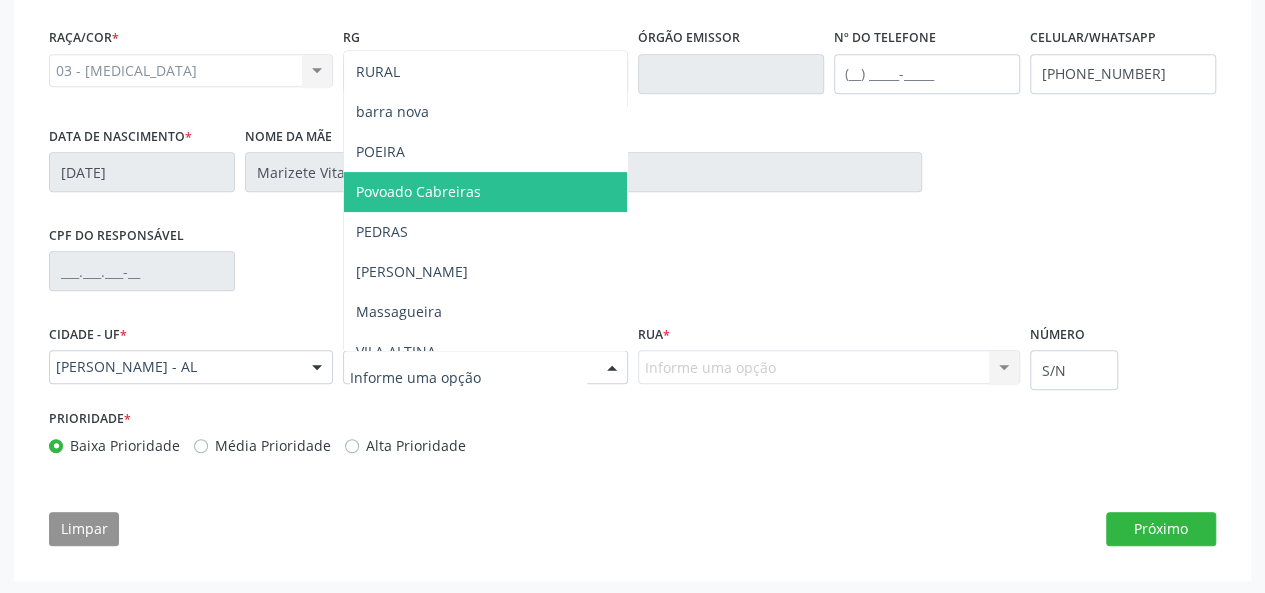 scroll, scrollTop: 200, scrollLeft: 0, axis: vertical 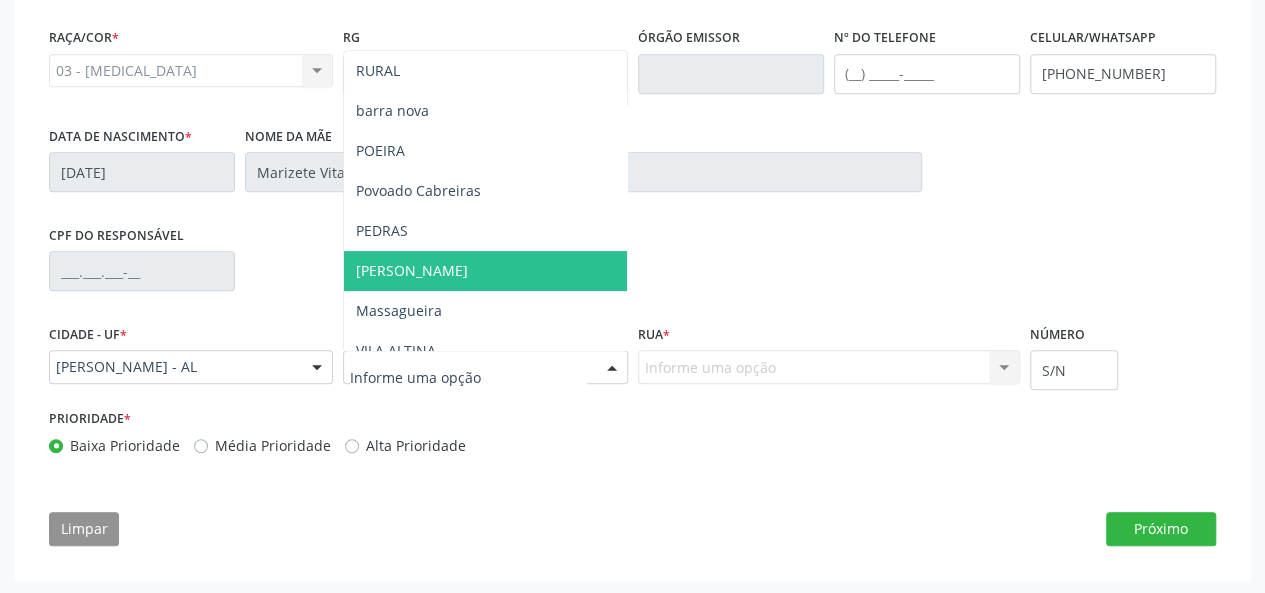 click on "Frances" at bounding box center [485, 271] 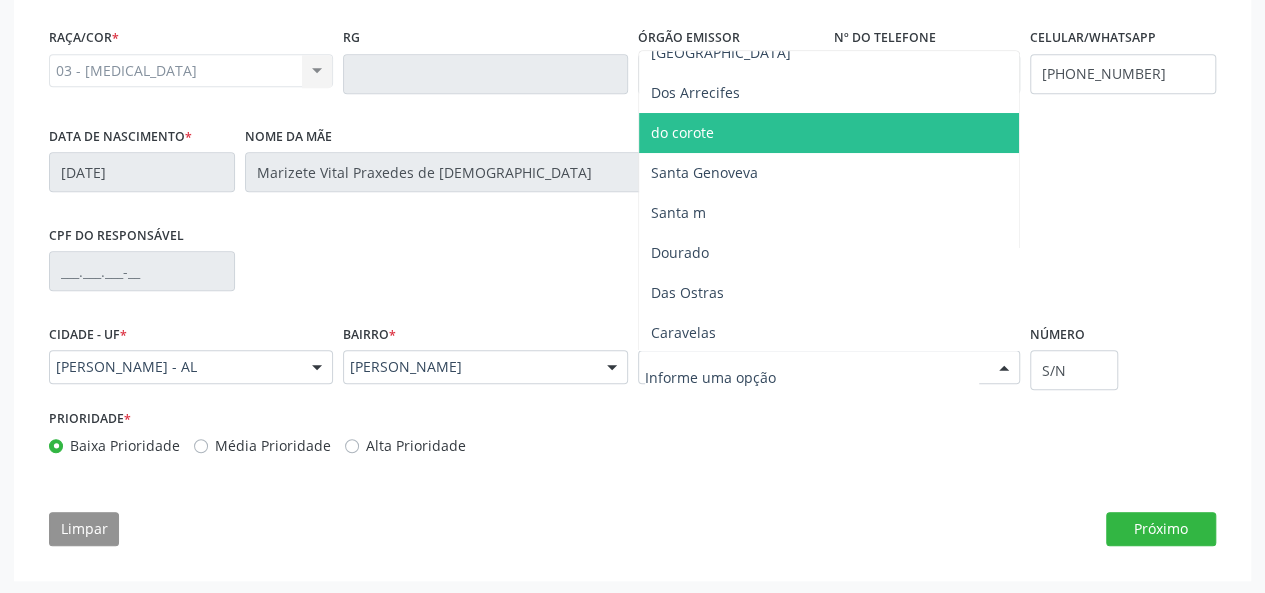 scroll, scrollTop: 100, scrollLeft: 0, axis: vertical 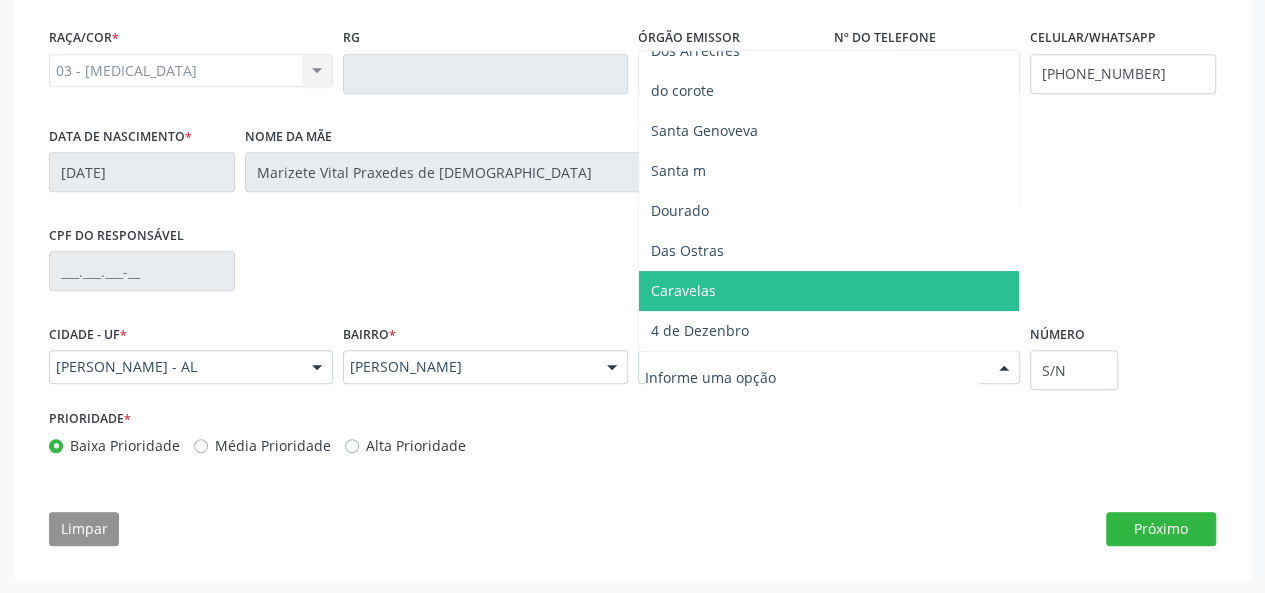 click on "Caravelas" at bounding box center [683, 290] 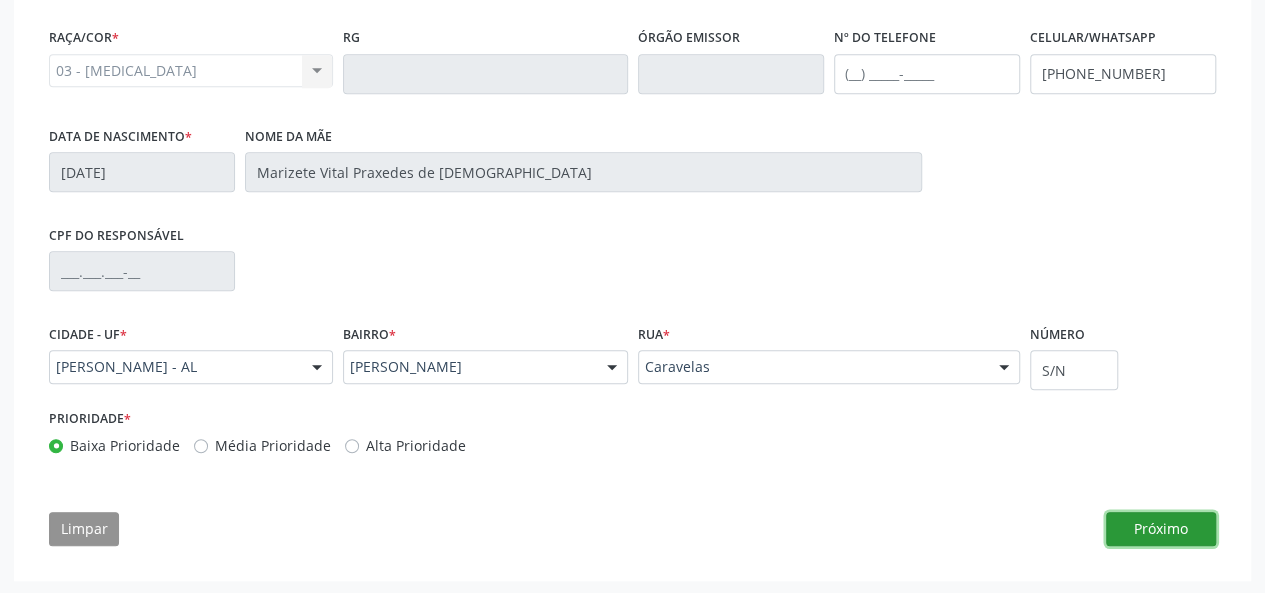 click on "Próximo" at bounding box center (1161, 529) 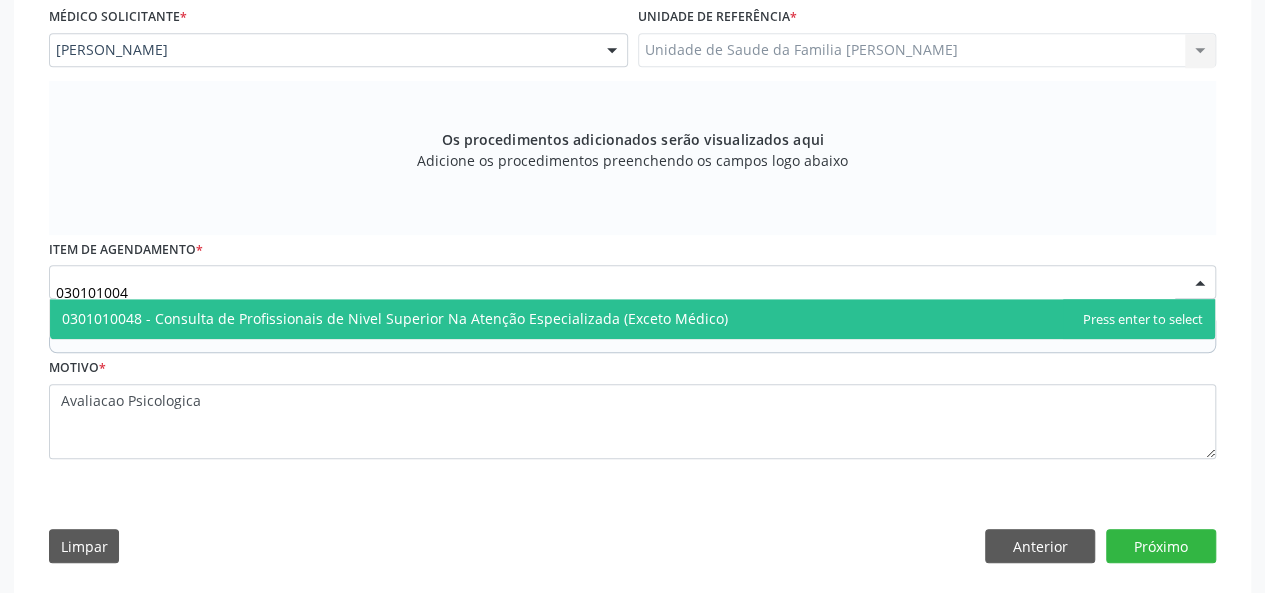 type on "0301010048" 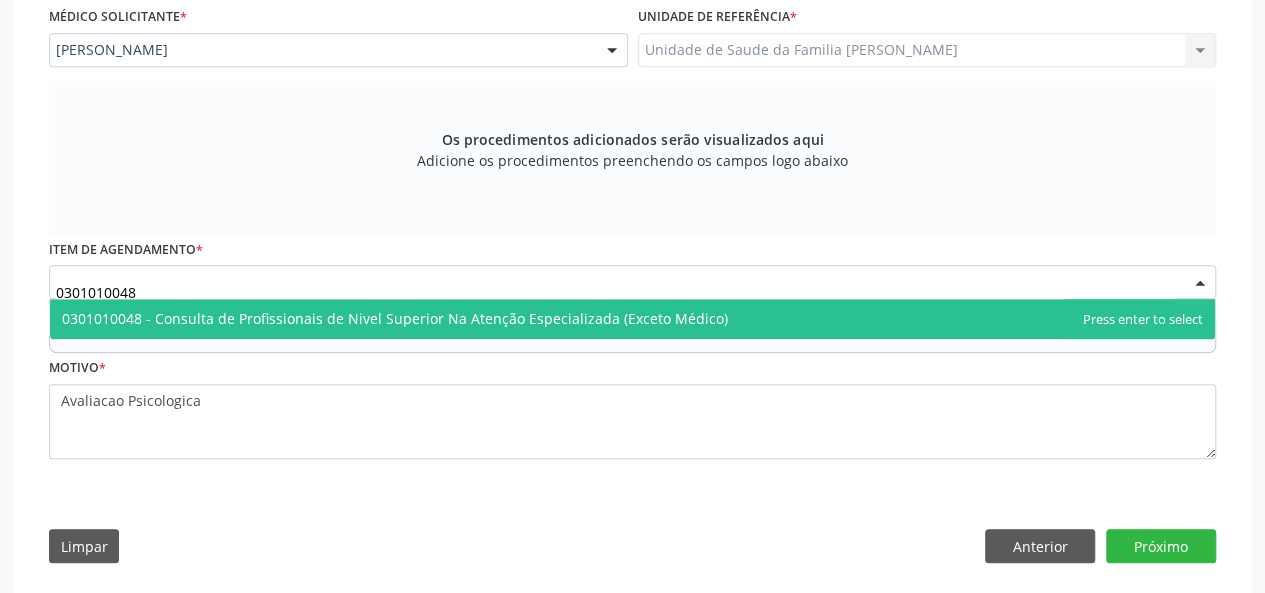 click on "0301010048 - Consulta de Profissionais de Nivel Superior Na Atenção Especializada (Exceto Médico)" at bounding box center [395, 318] 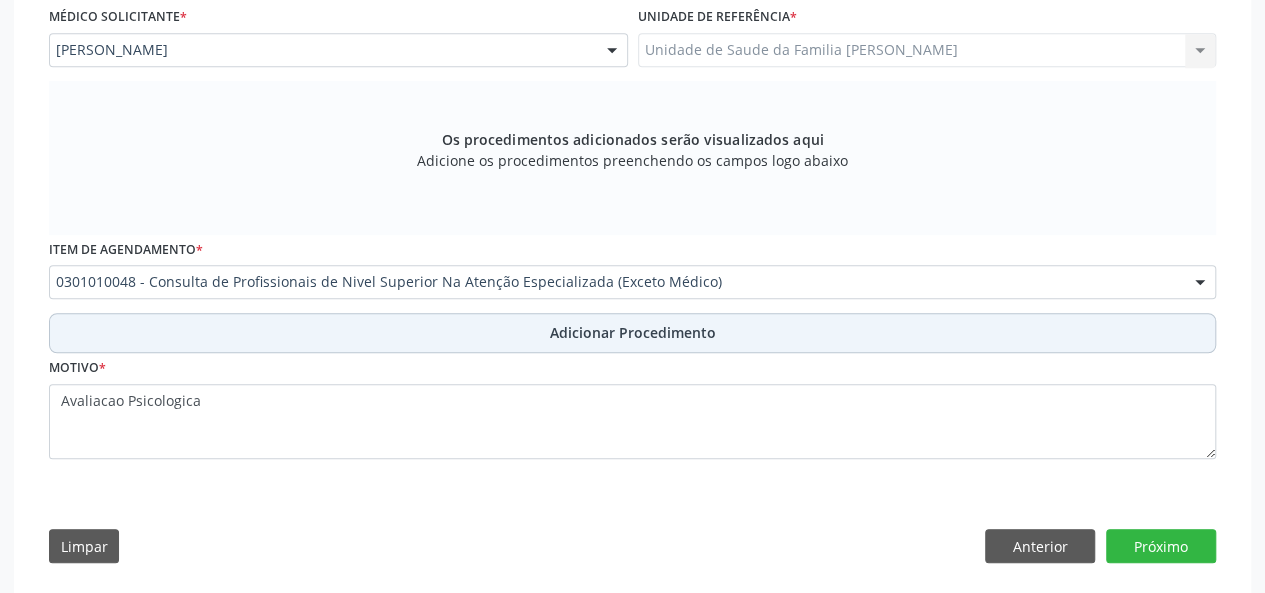 click on "Adicionar Procedimento" at bounding box center (633, 332) 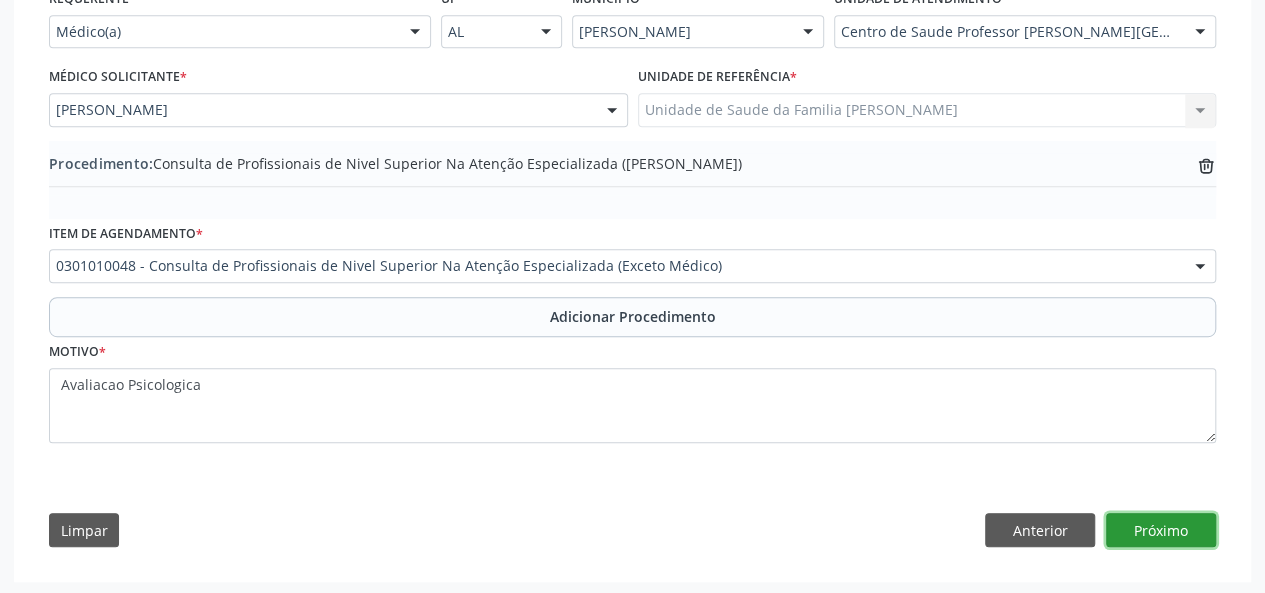 click on "Próximo" at bounding box center [1161, 530] 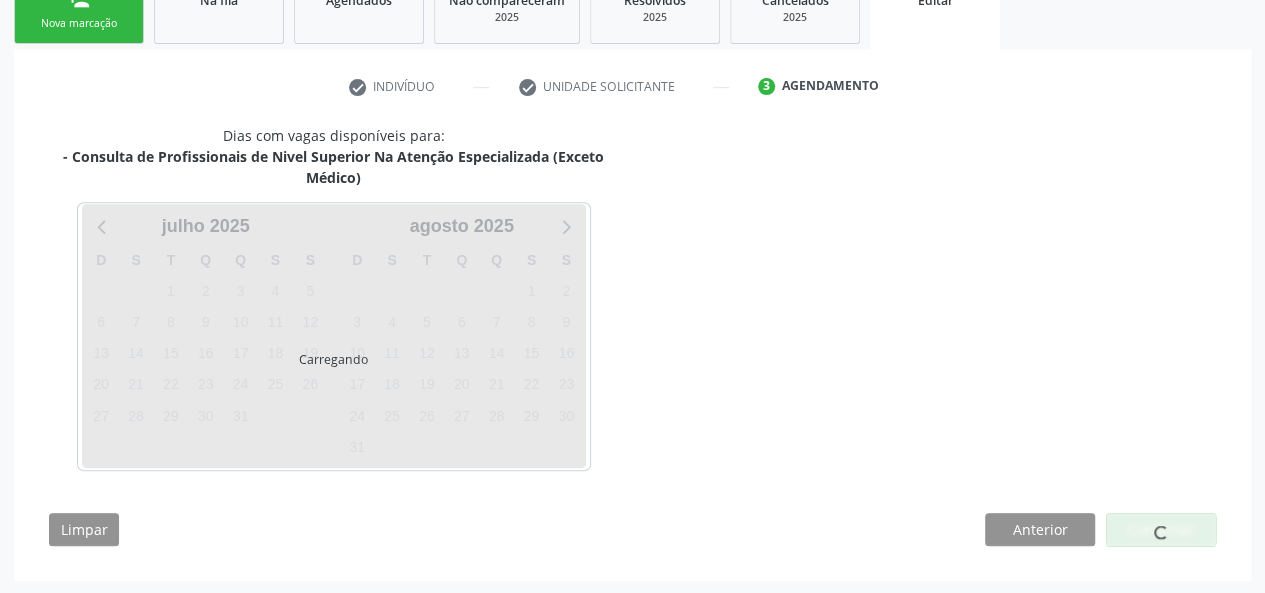 scroll, scrollTop: 409, scrollLeft: 0, axis: vertical 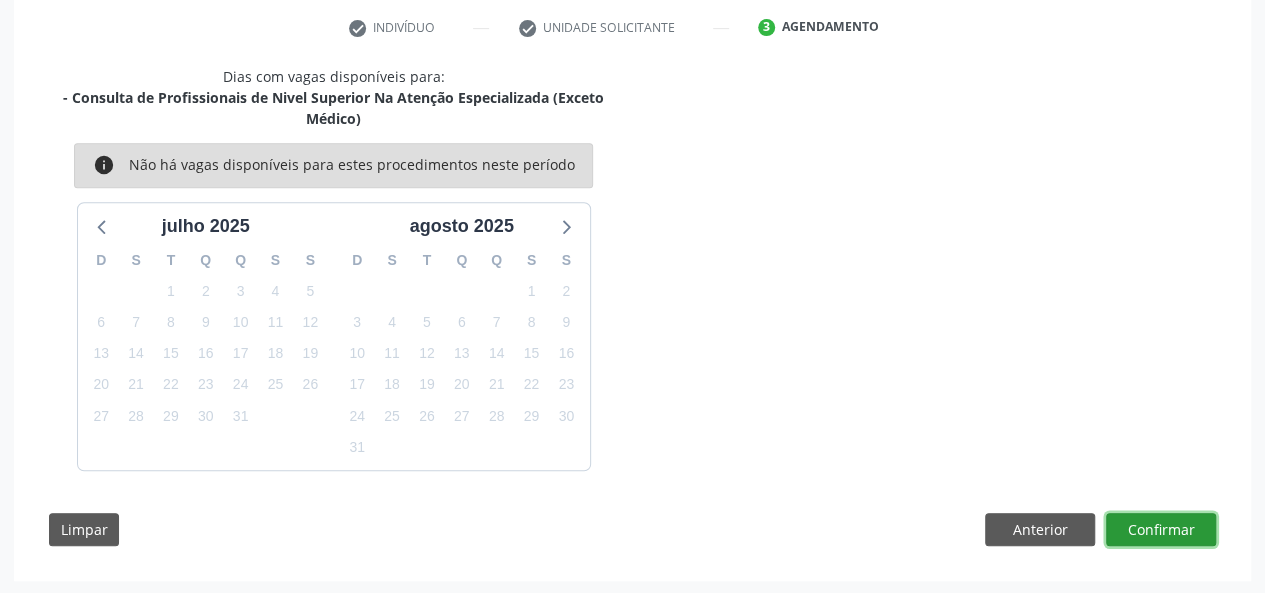 click on "Confirmar" at bounding box center [1161, 530] 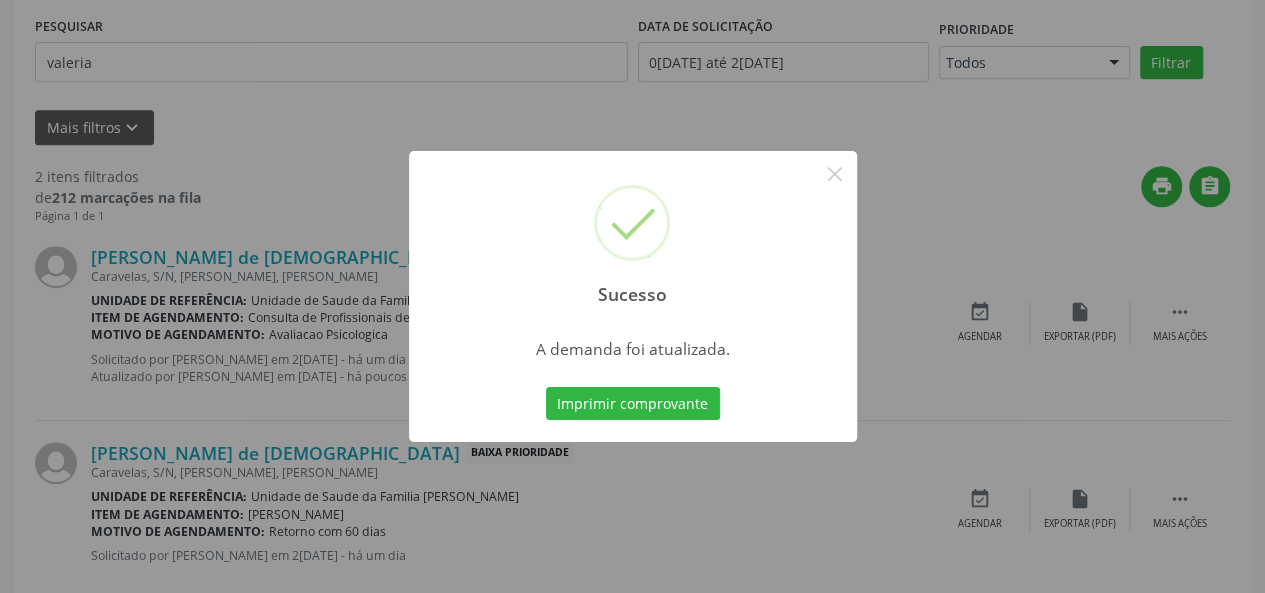 scroll, scrollTop: 100, scrollLeft: 0, axis: vertical 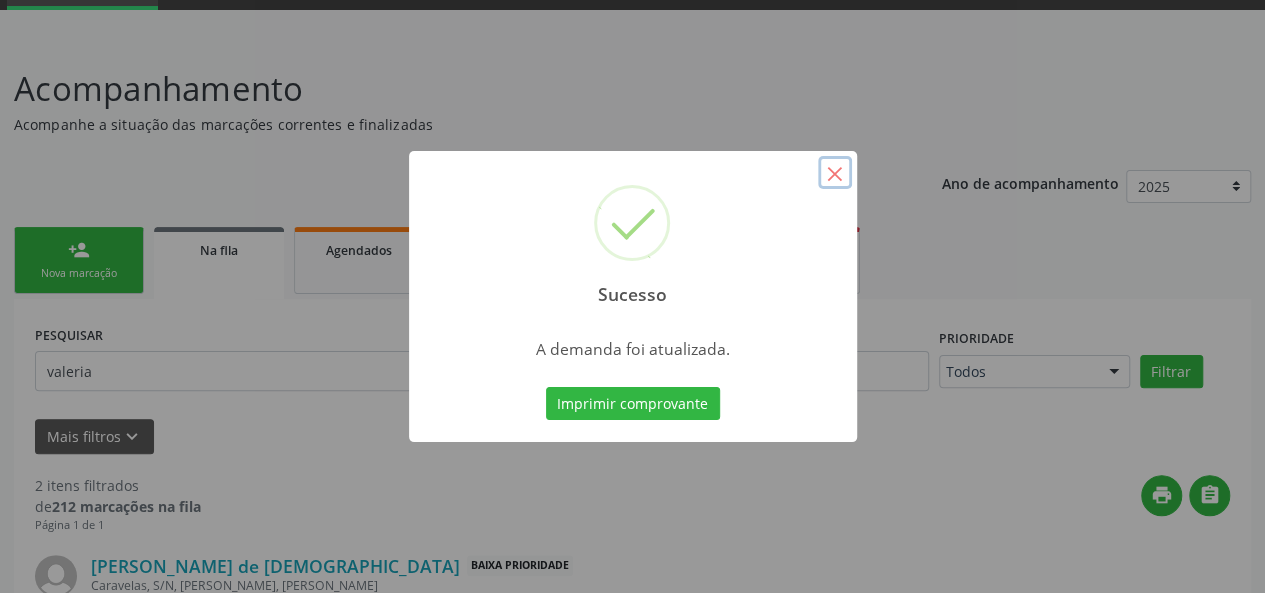 click on "×" at bounding box center [835, 173] 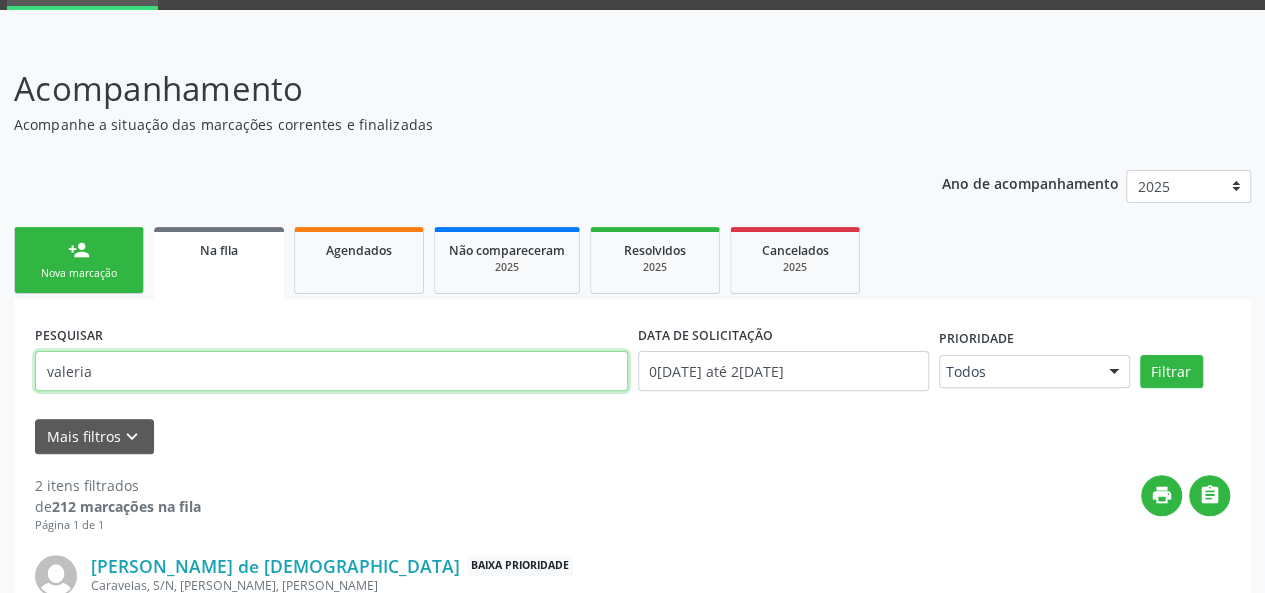 drag, startPoint x: 104, startPoint y: 373, endPoint x: 26, endPoint y: 373, distance: 78 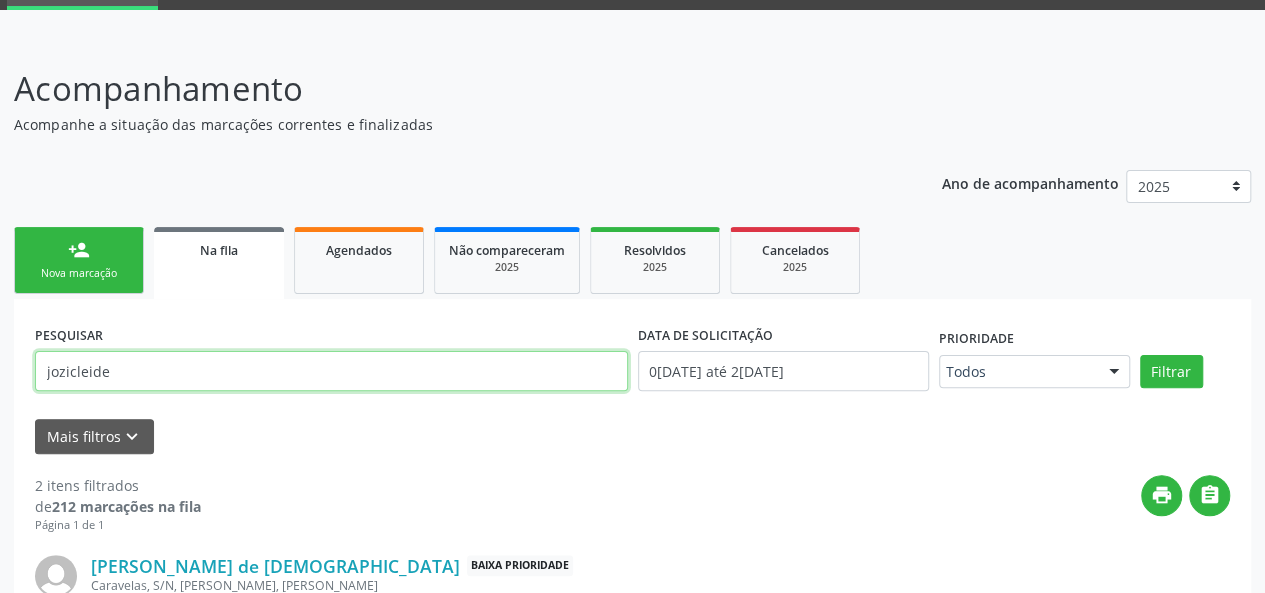 type on "jozicleide" 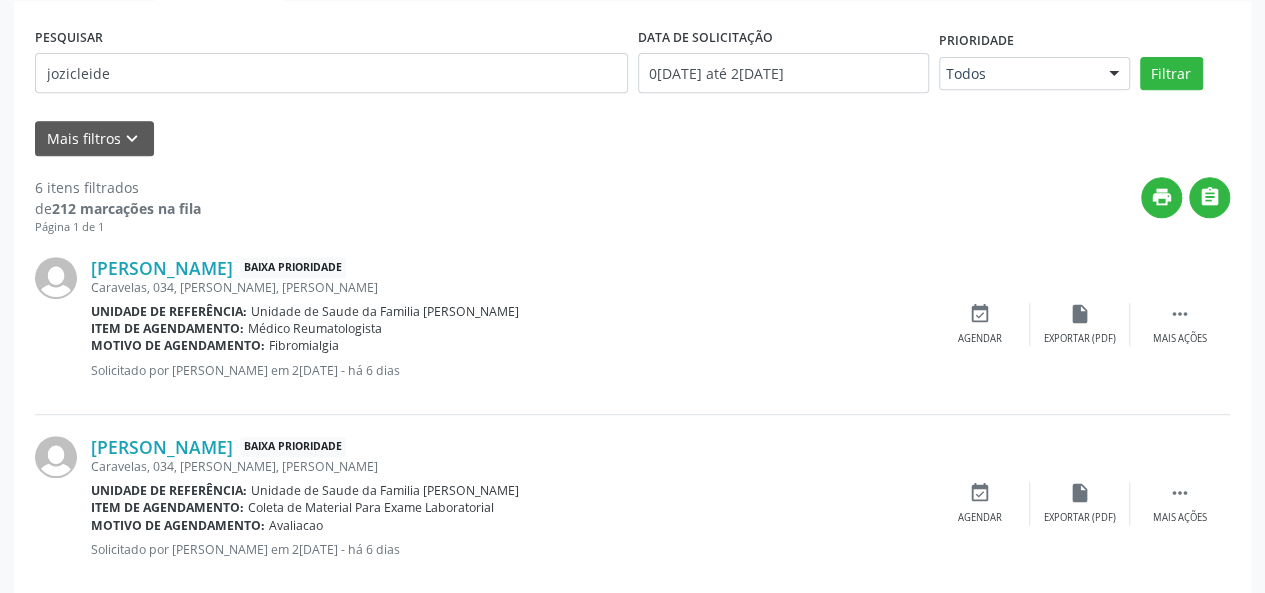 scroll, scrollTop: 164, scrollLeft: 0, axis: vertical 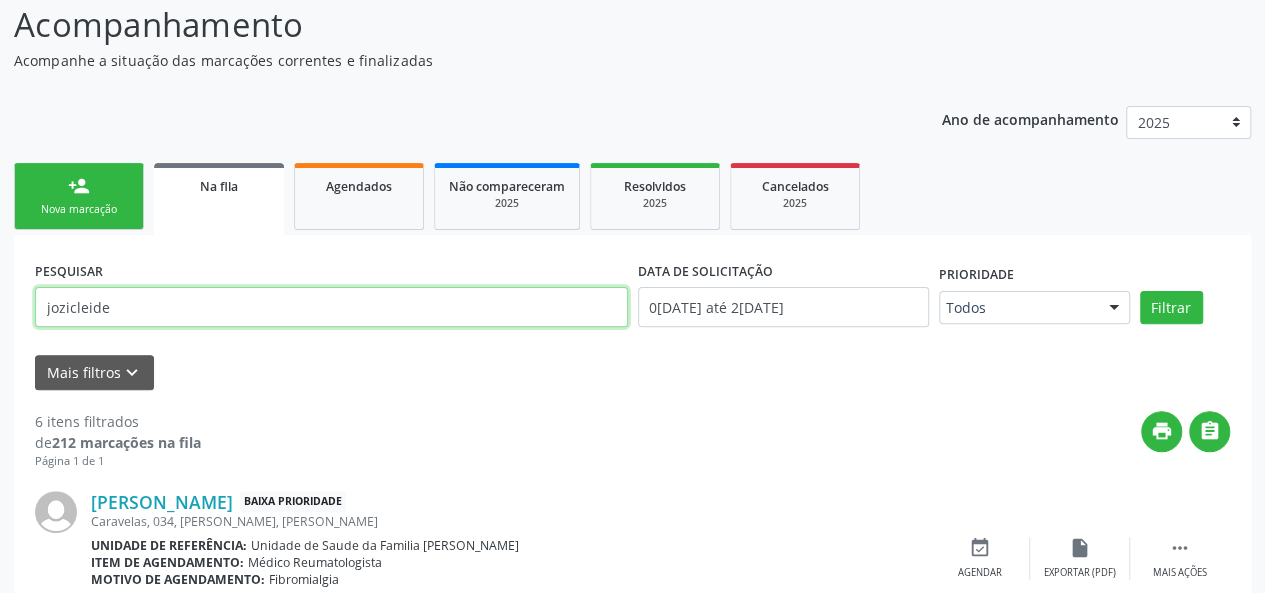 drag, startPoint x: 64, startPoint y: 305, endPoint x: 0, endPoint y: 299, distance: 64.28063 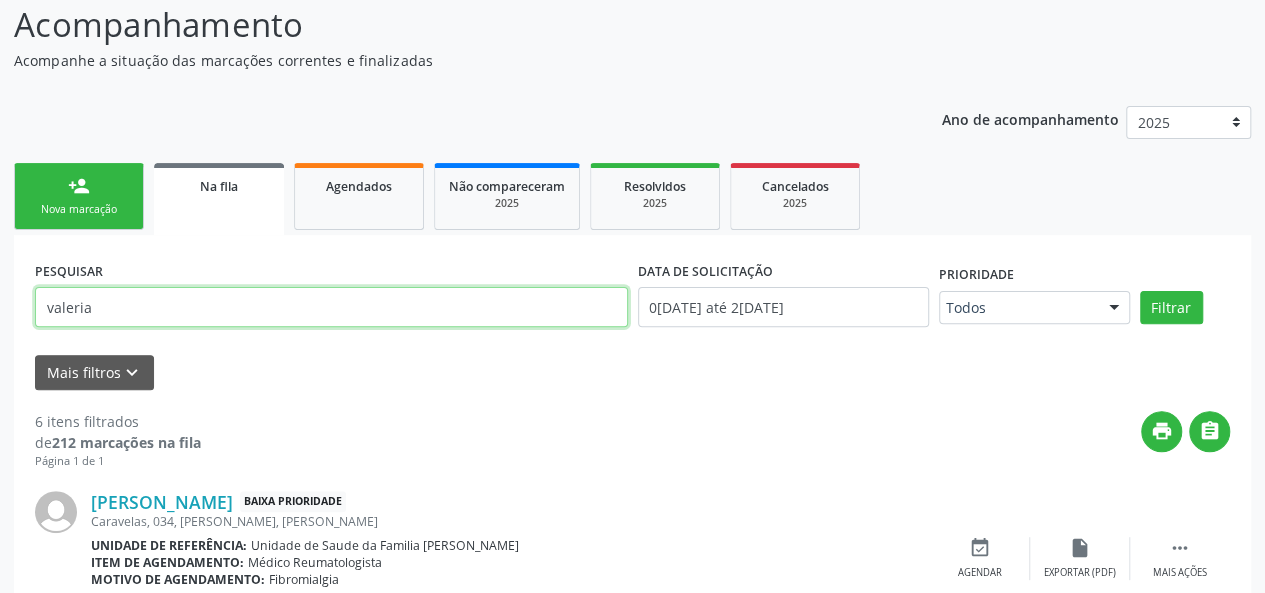 type on "valeria" 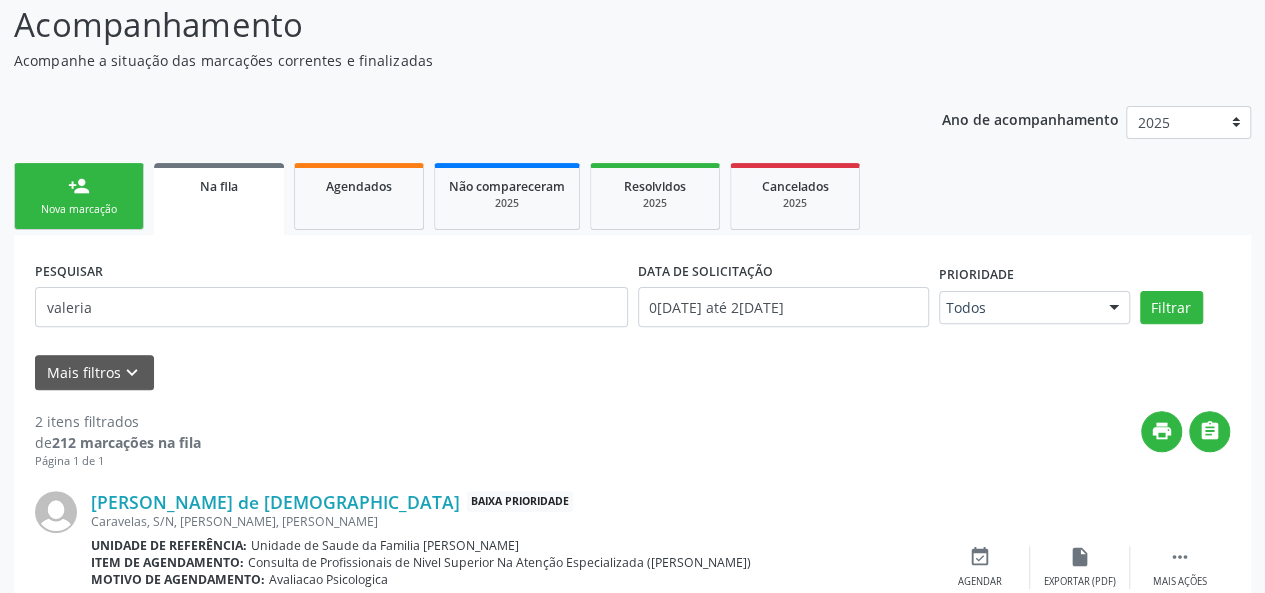 scroll, scrollTop: 264, scrollLeft: 0, axis: vertical 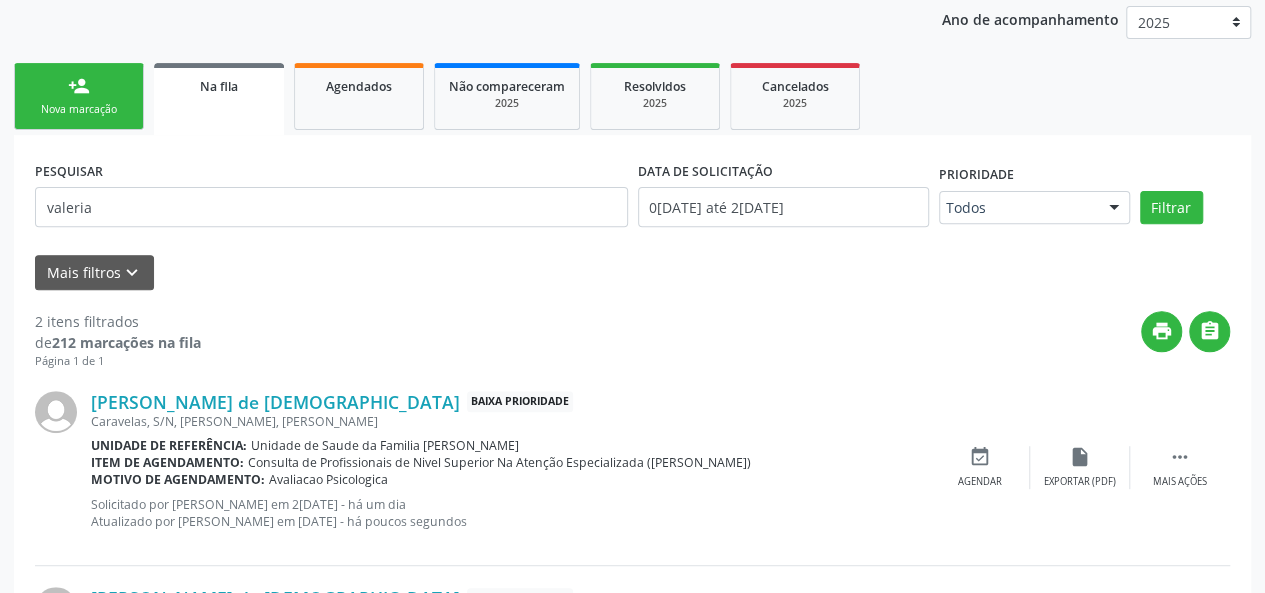 click on "person_add
Nova marcação" at bounding box center [79, 96] 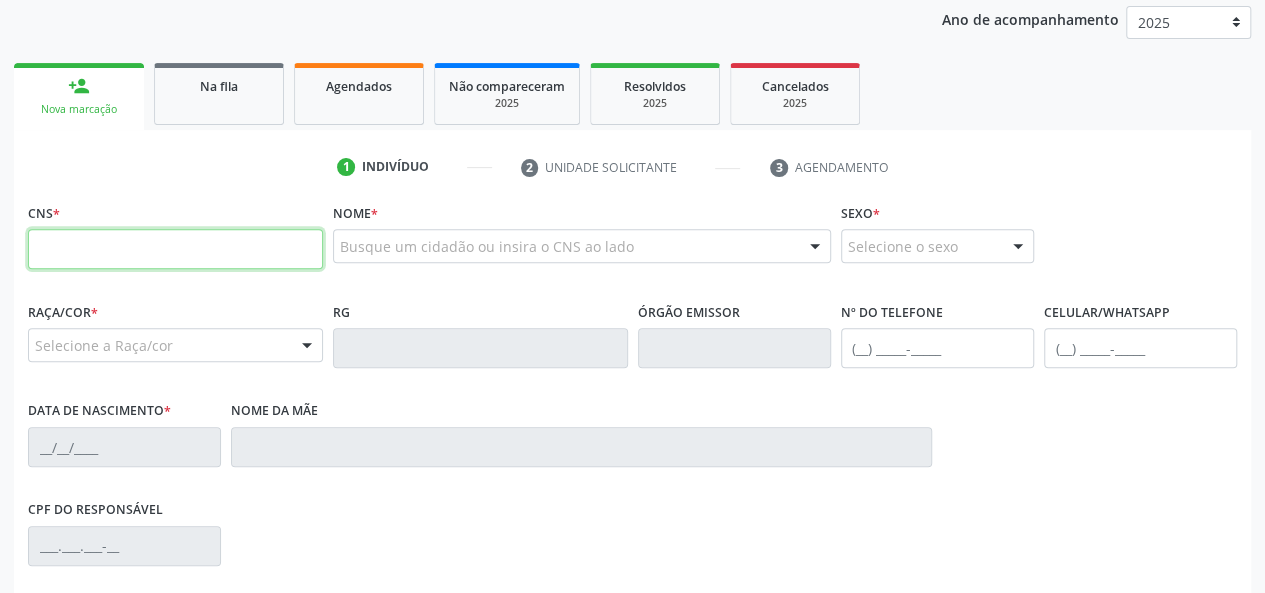 click at bounding box center [175, 249] 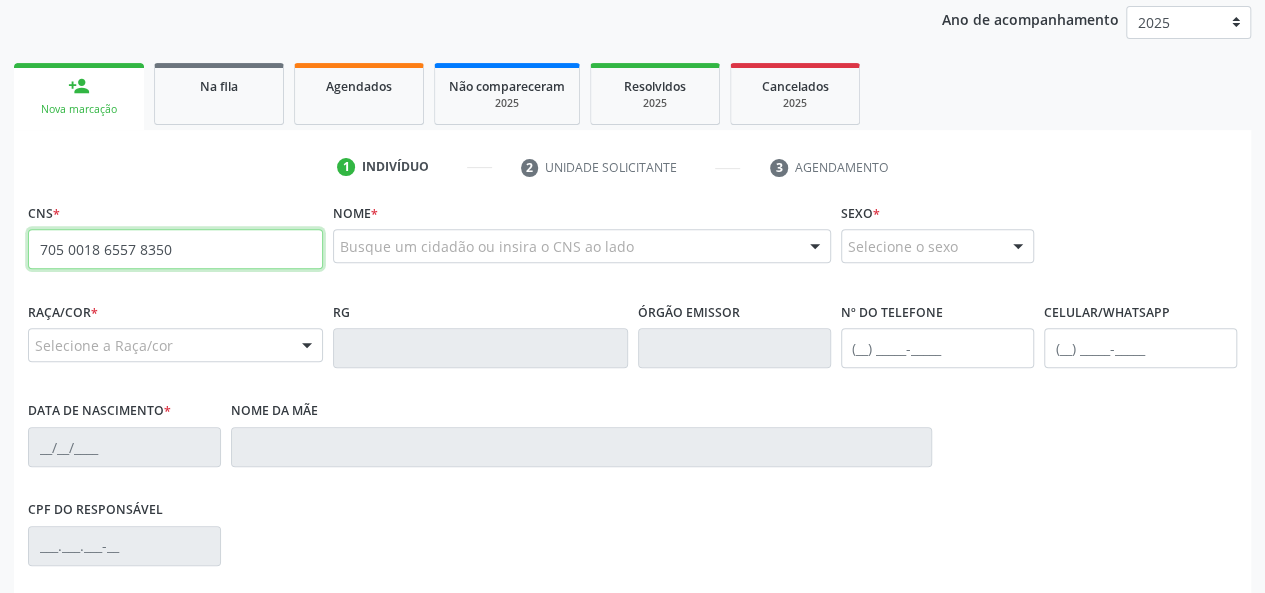 type on "705 0018 6557 8350" 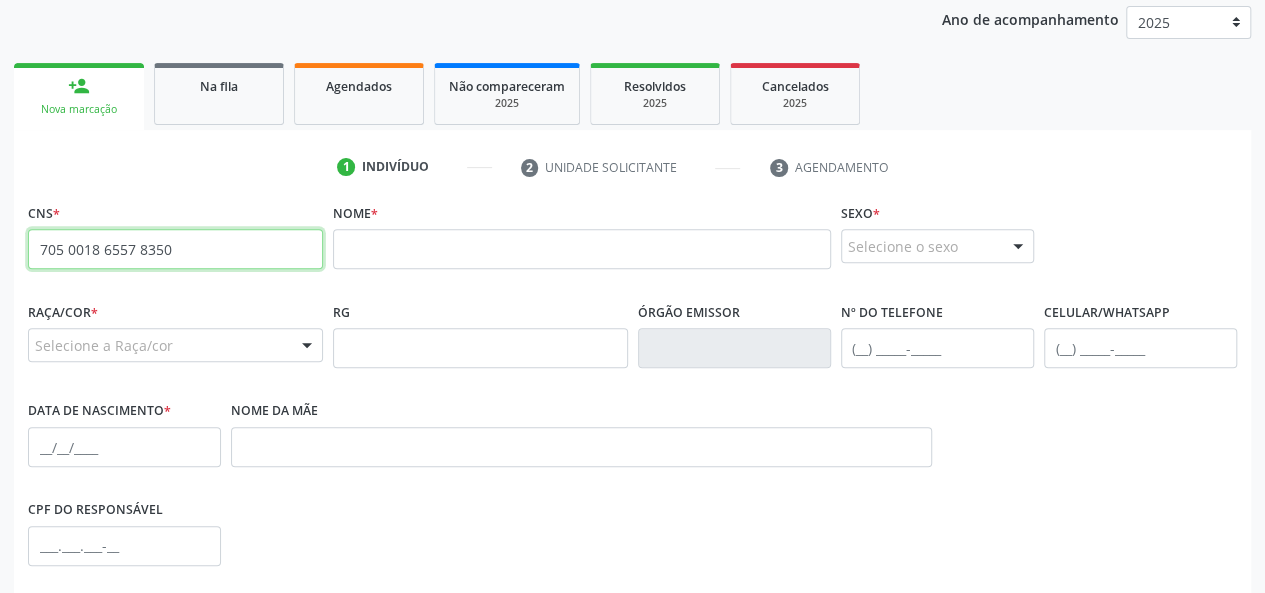 drag, startPoint x: 185, startPoint y: 249, endPoint x: 0, endPoint y: 232, distance: 185.77943 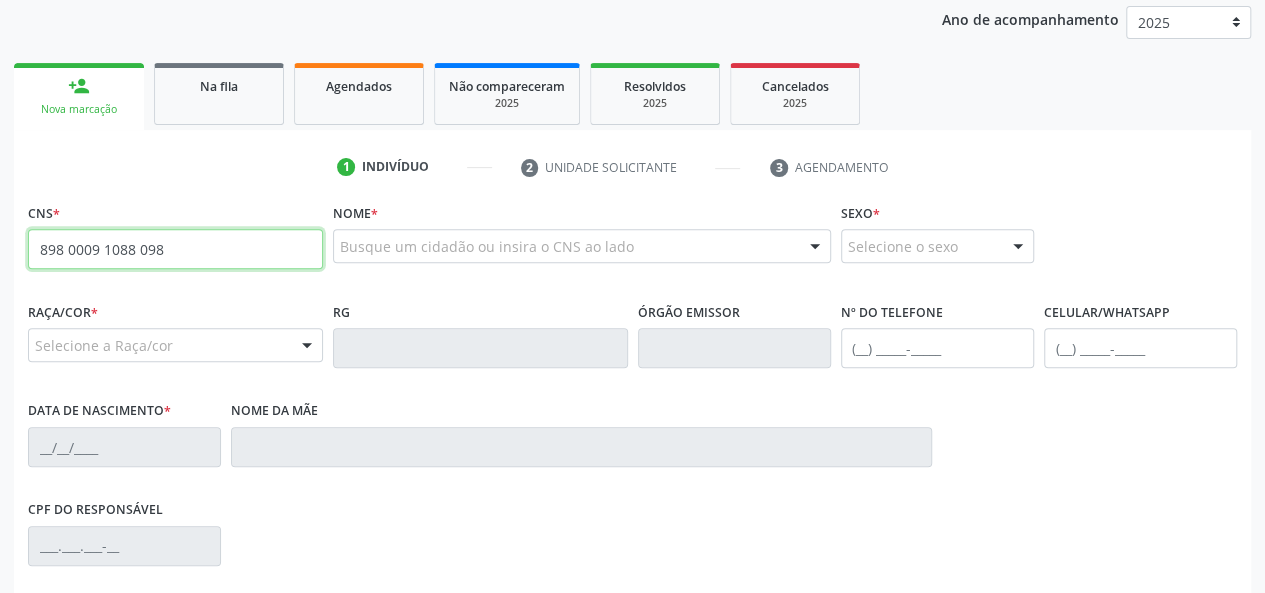 type on "898 0009 1088 098" 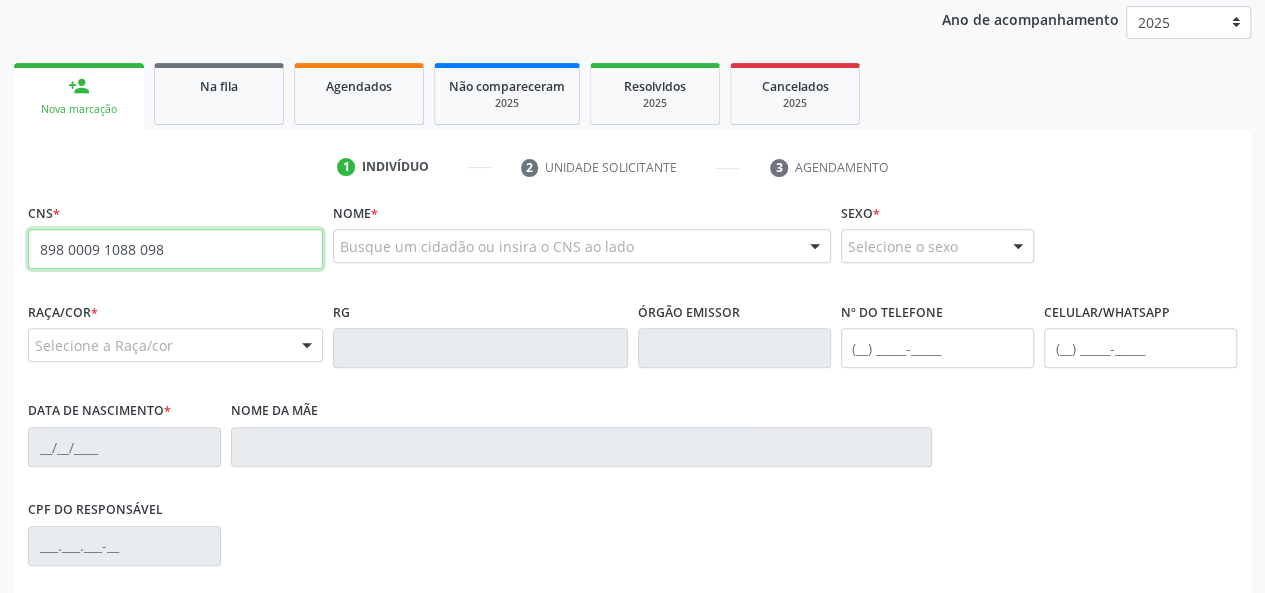 drag, startPoint x: 192, startPoint y: 247, endPoint x: 0, endPoint y: 255, distance: 192.1666 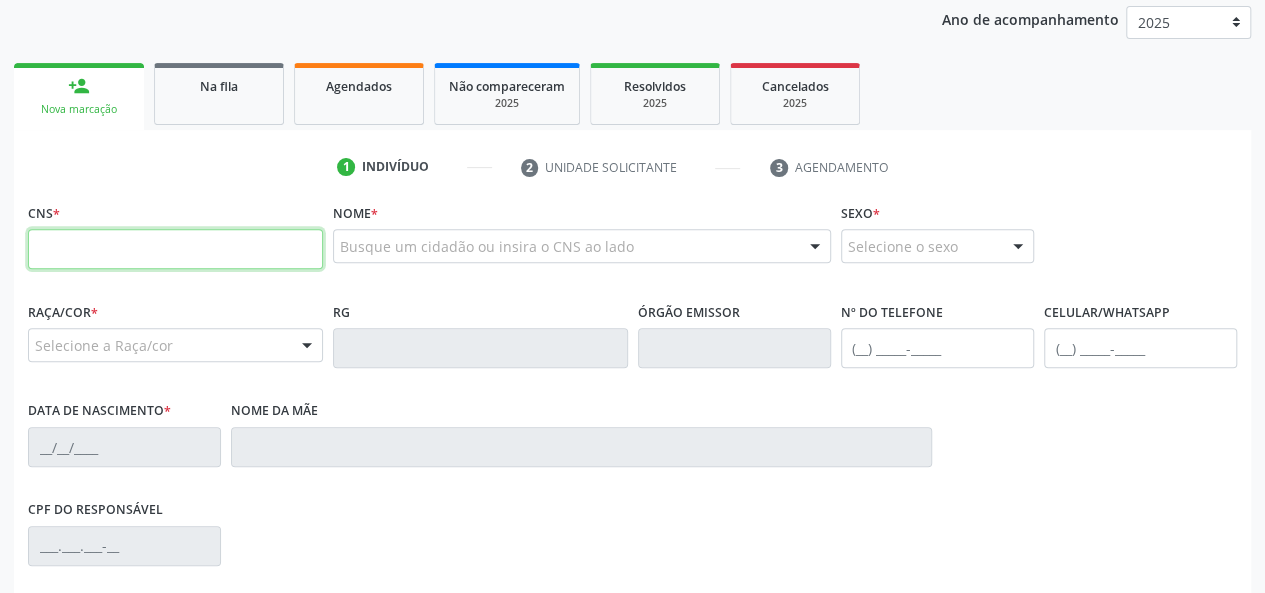 paste on "898 0003 9108 8698" 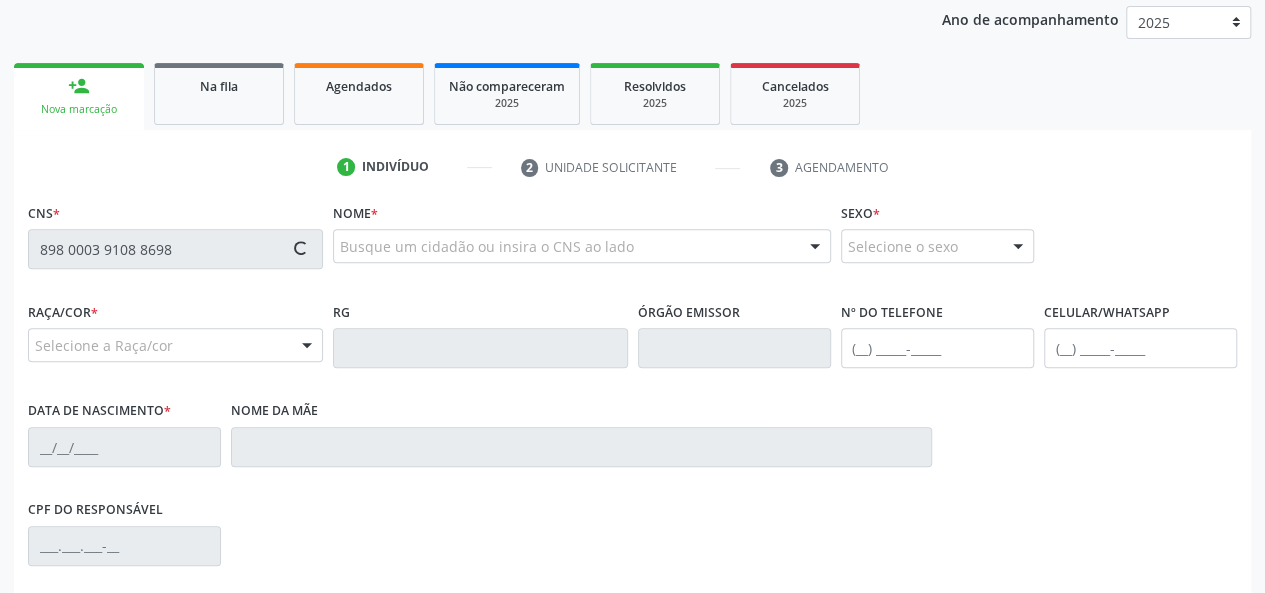 type on "898 0003 9108 8698" 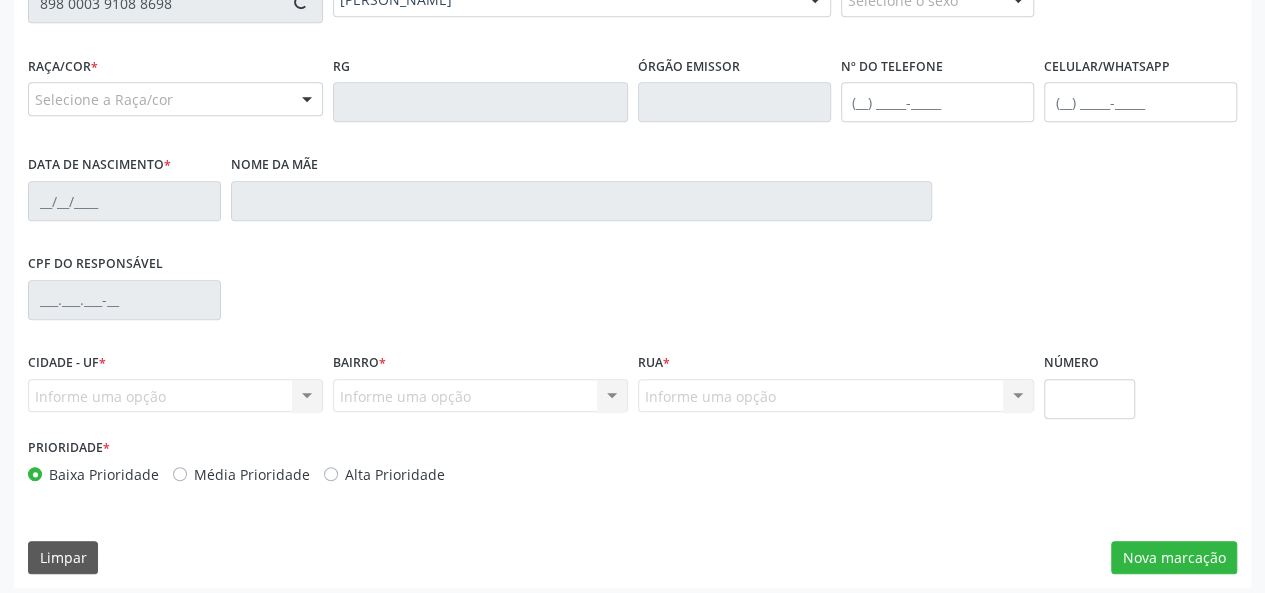 scroll, scrollTop: 518, scrollLeft: 0, axis: vertical 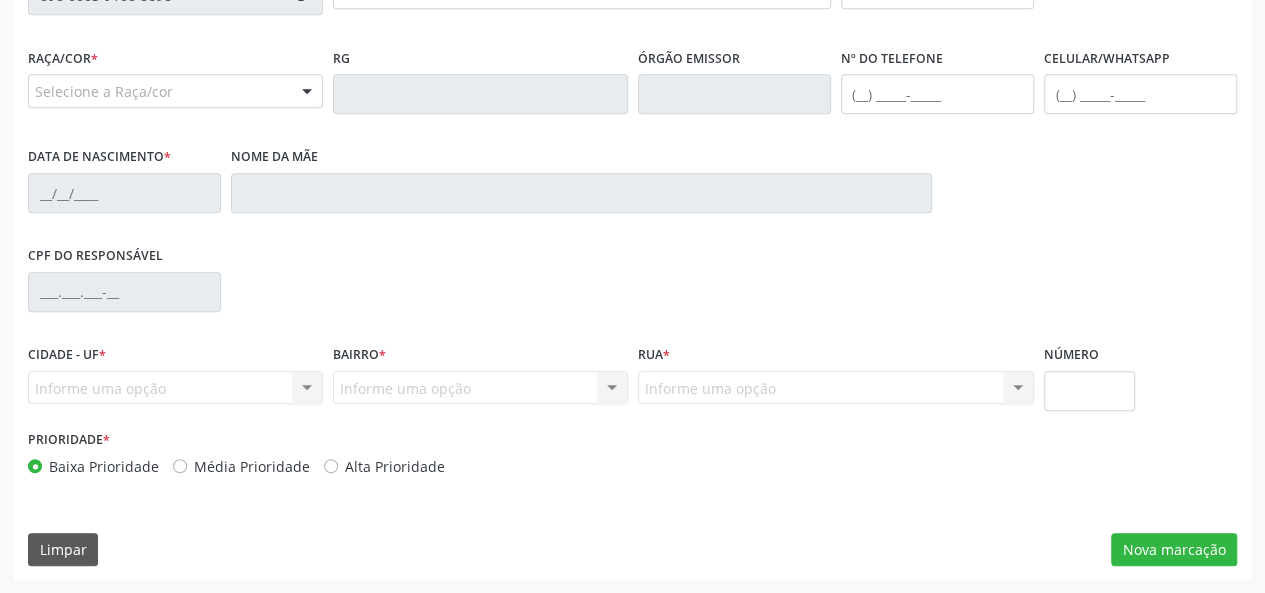 type on "(82) 9115-9000" 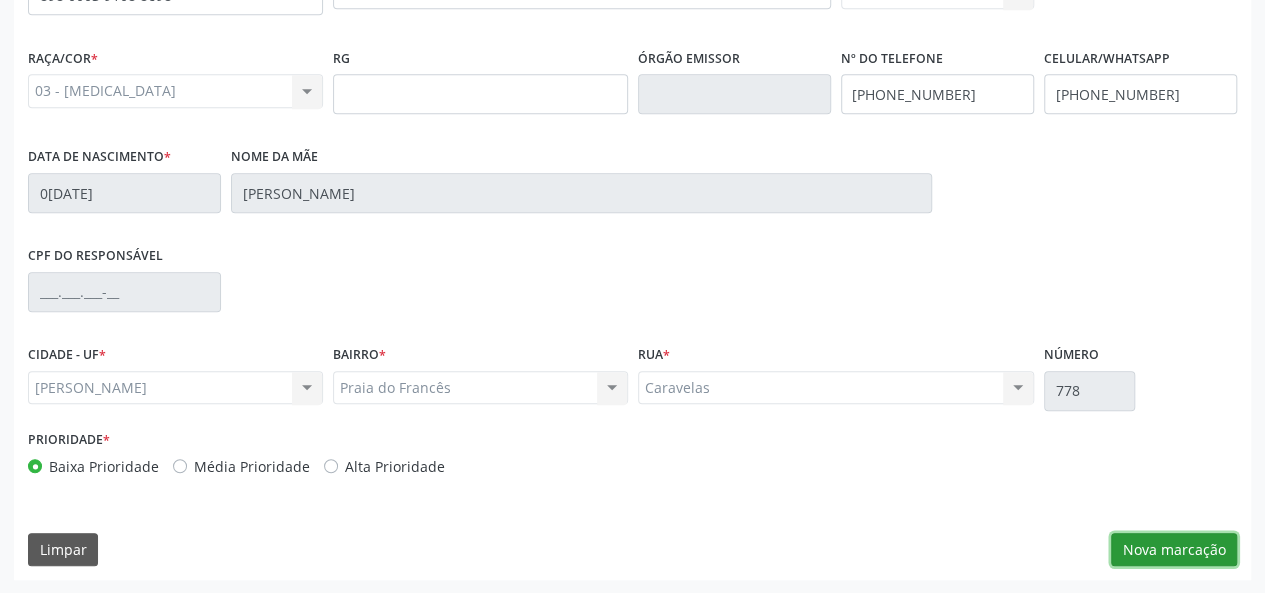 click on "Nova marcação" at bounding box center (1174, 550) 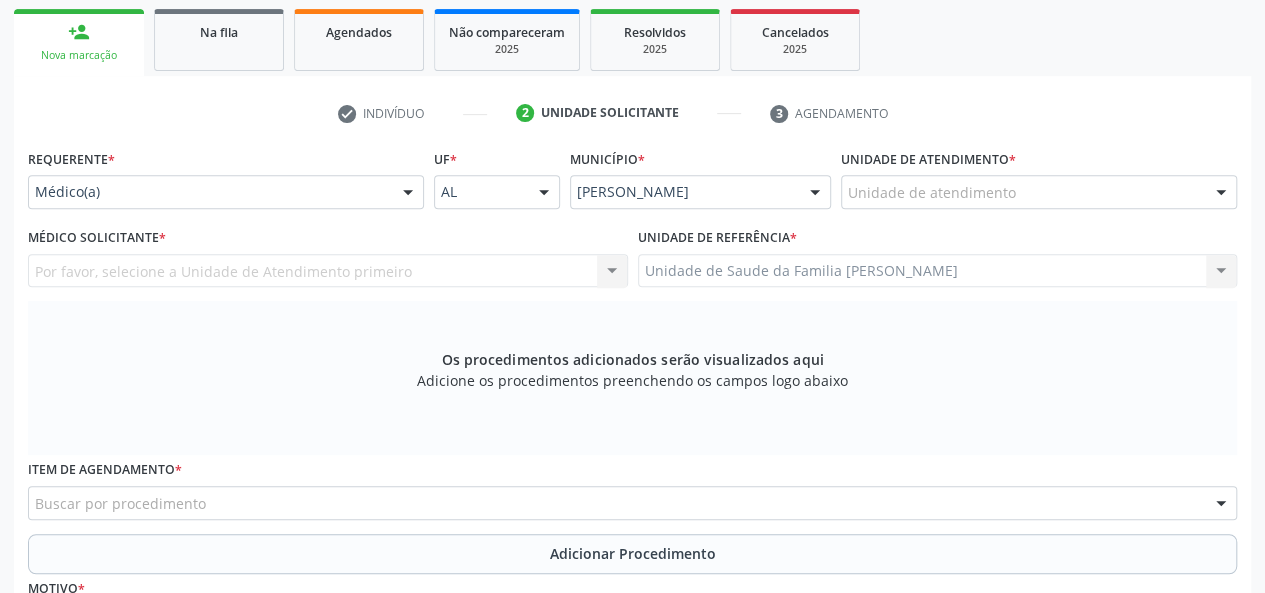 scroll, scrollTop: 218, scrollLeft: 0, axis: vertical 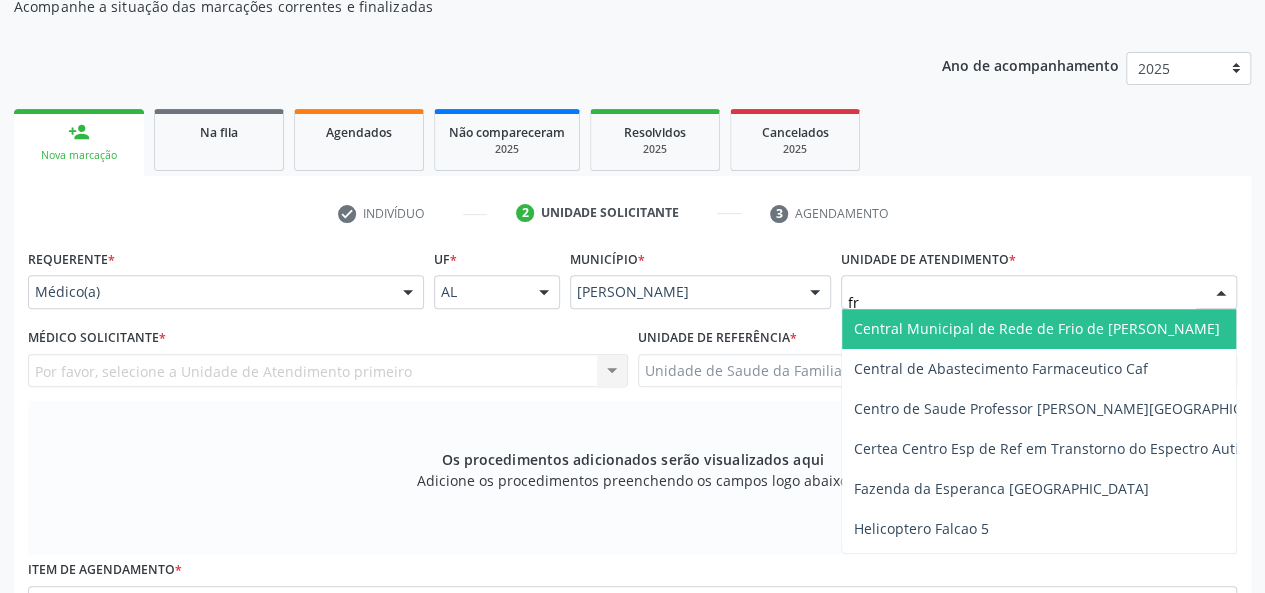 type on "fra" 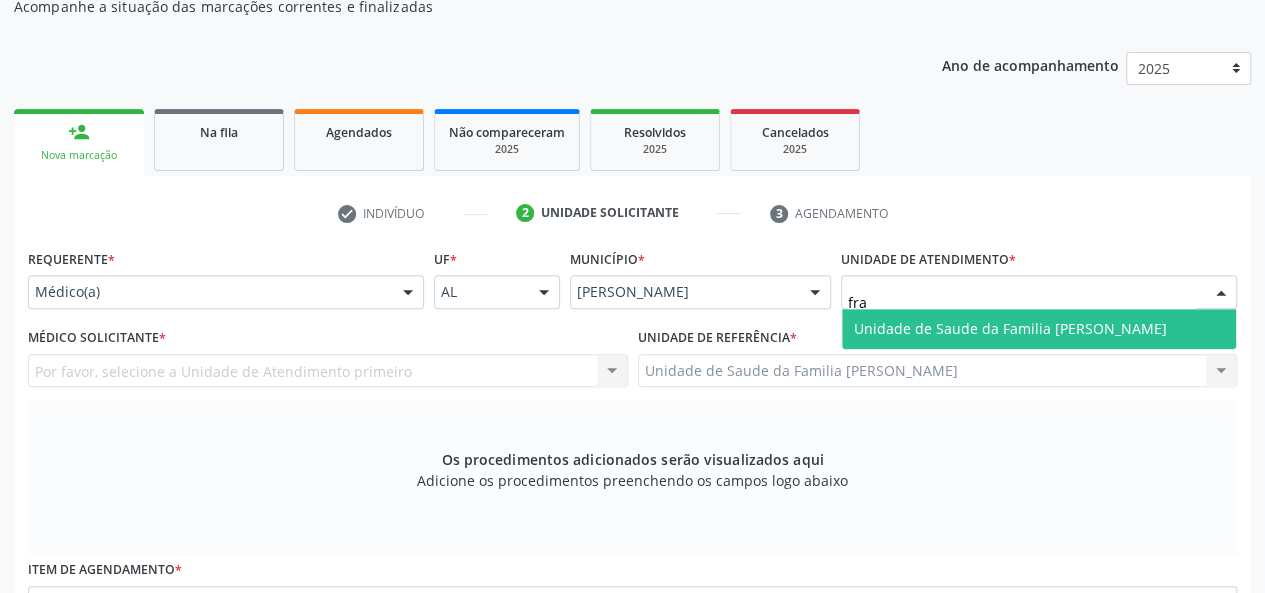 click on "Unidade de Saude da Familia [PERSON_NAME]" at bounding box center (1010, 328) 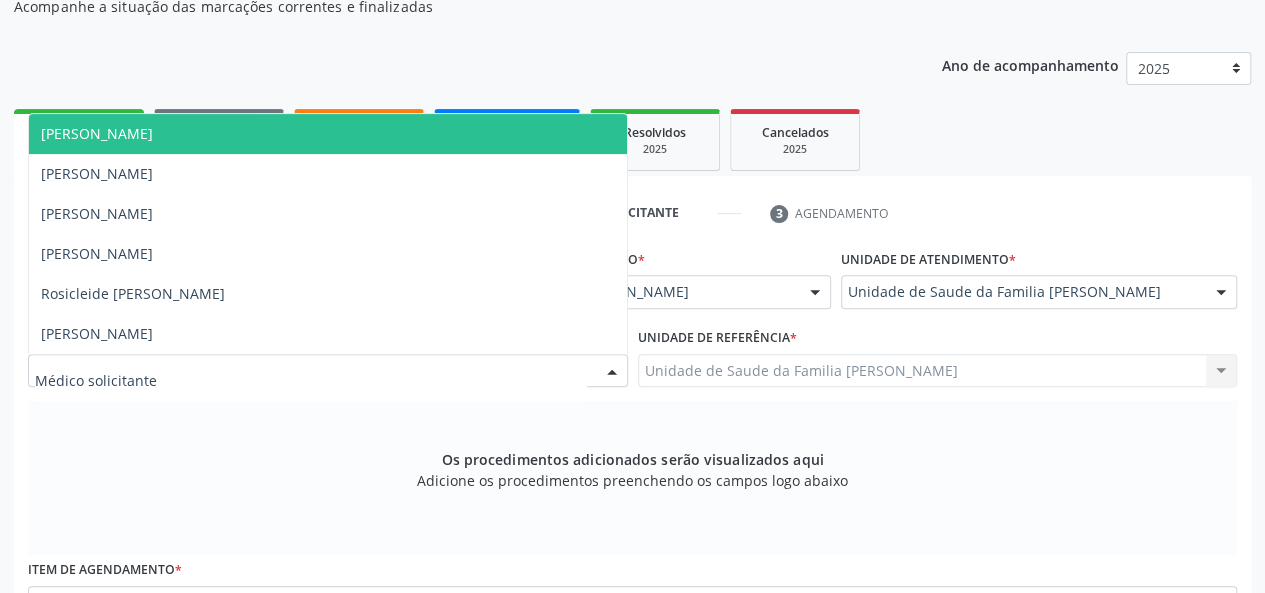 click on "Arthur Cunha de Mendonca Fragoso" at bounding box center [97, 133] 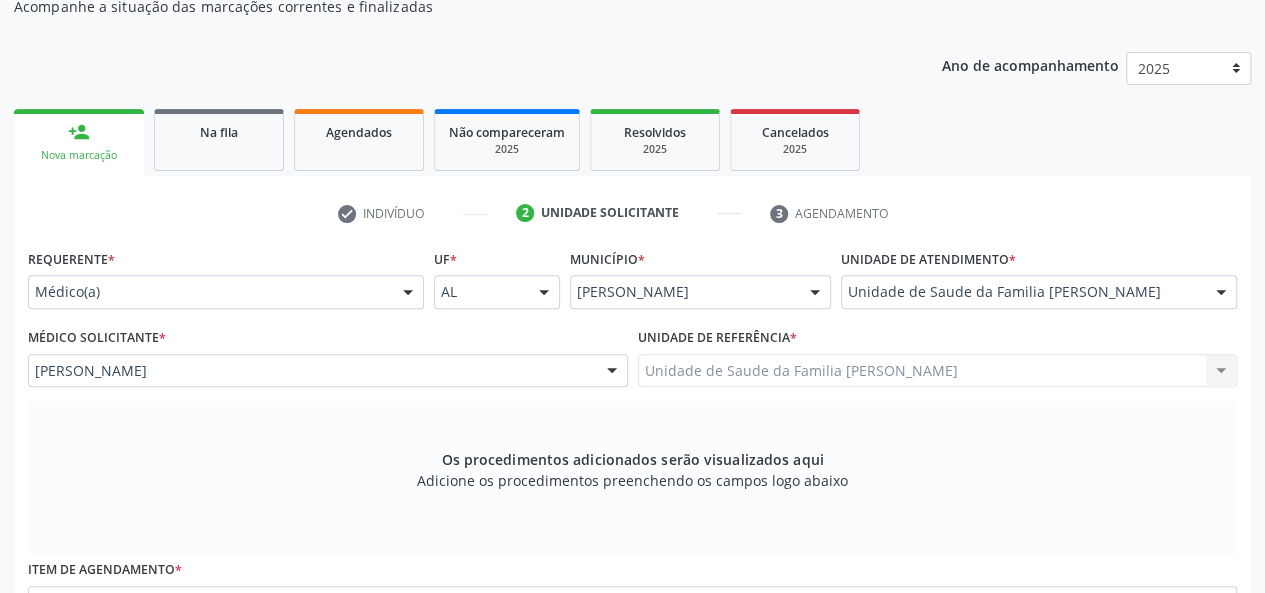 scroll, scrollTop: 418, scrollLeft: 0, axis: vertical 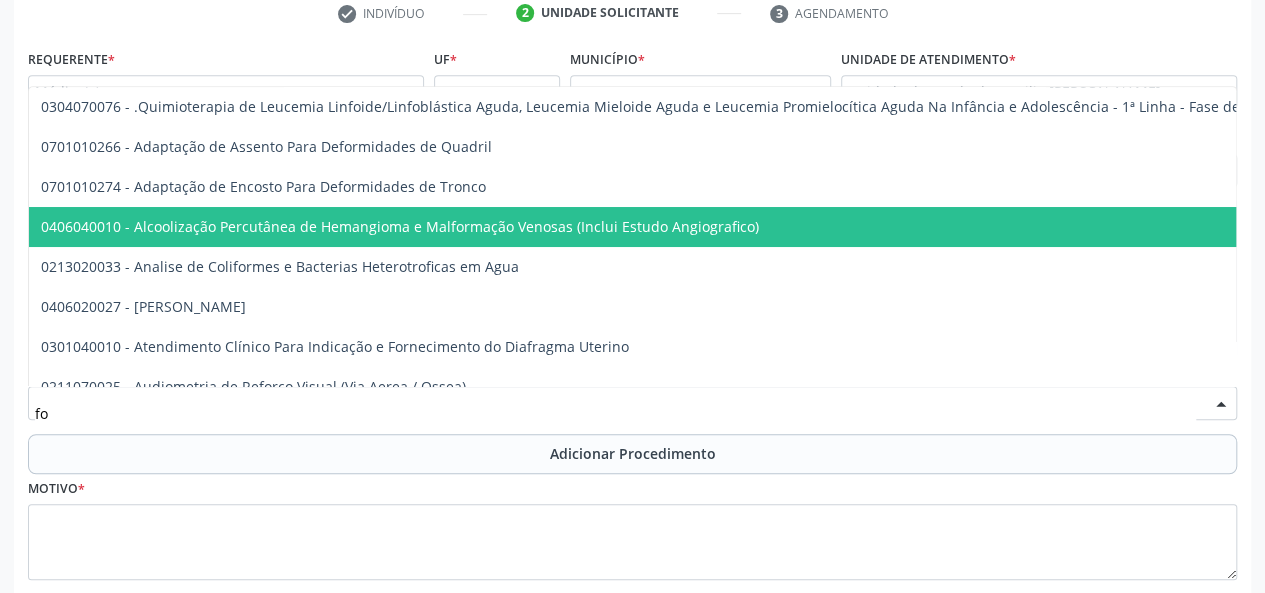type on "f" 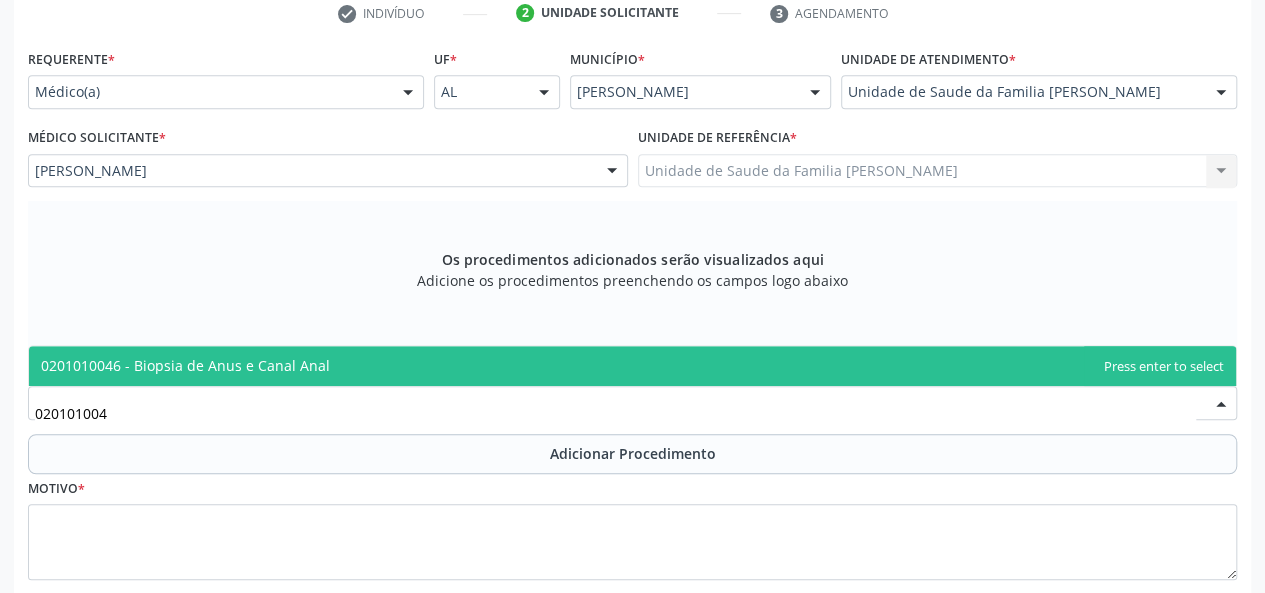 click on "020101004" at bounding box center [615, 413] 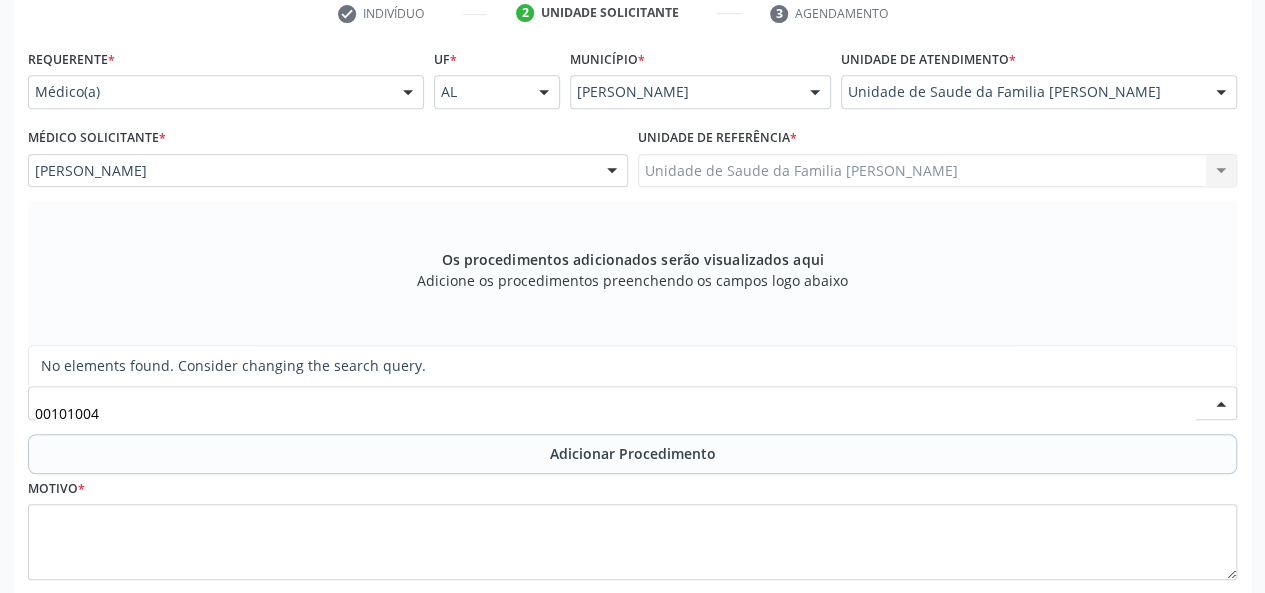 type on "030101004" 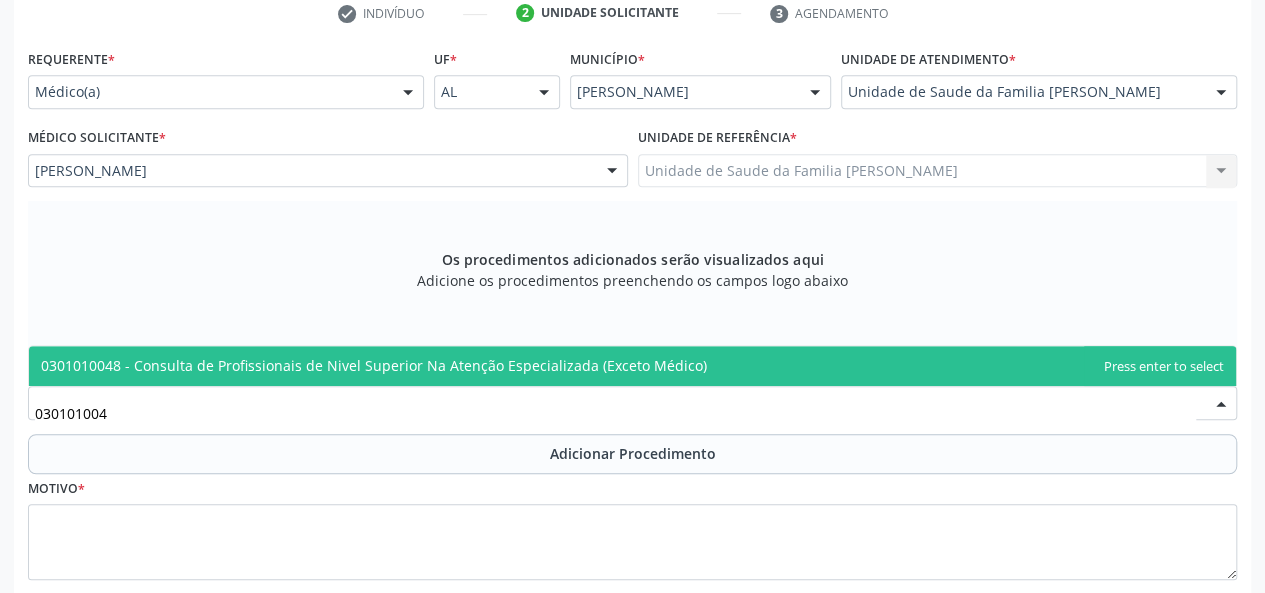 click on "0301010048 - Consulta de Profissionais de Nivel Superior Na Atenção Especializada (Exceto Médico)" at bounding box center [374, 365] 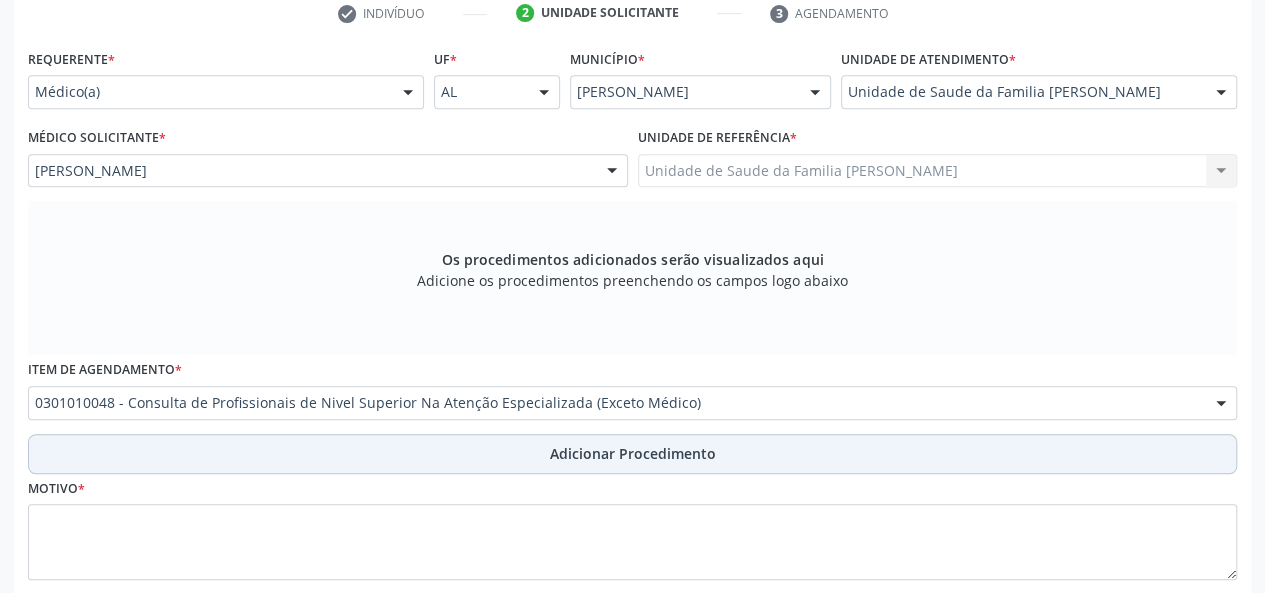 click on "Adicionar Procedimento" at bounding box center [632, 454] 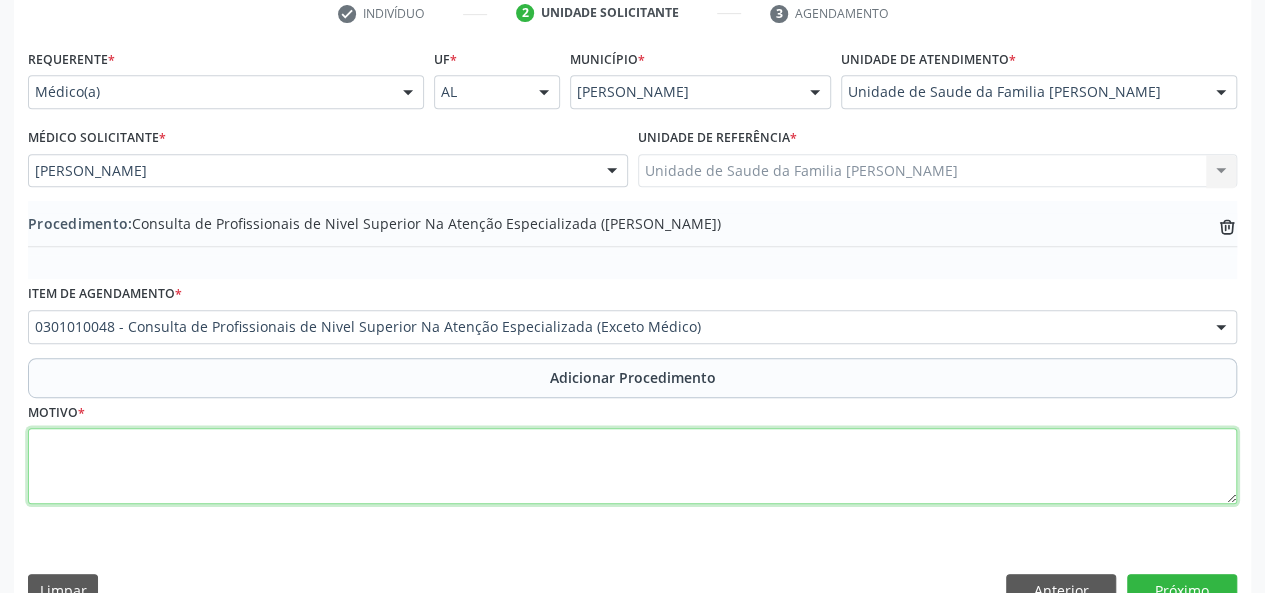 click at bounding box center (632, 466) 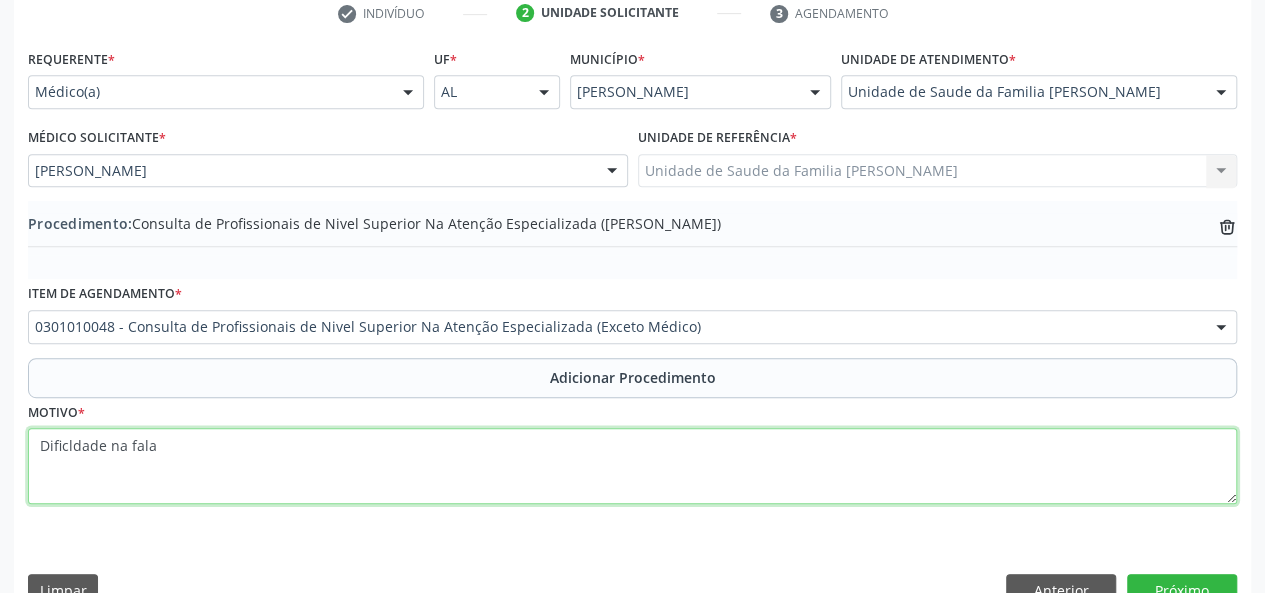 click on "Dificldade na fala" at bounding box center [632, 466] 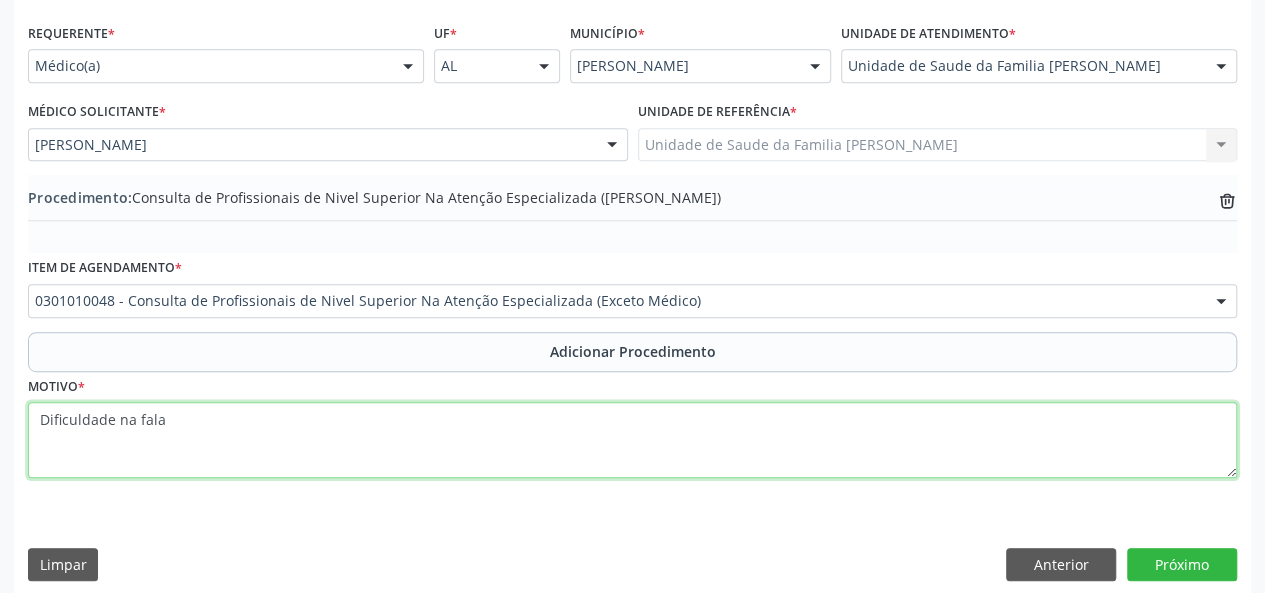 scroll, scrollTop: 458, scrollLeft: 0, axis: vertical 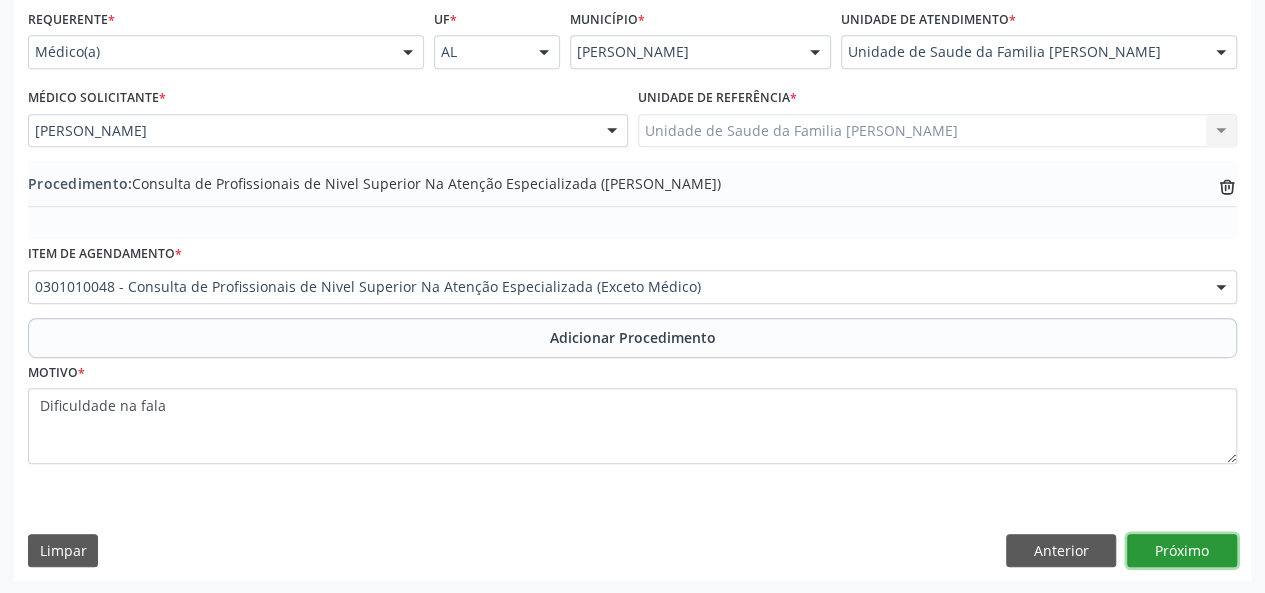 click on "Próximo" at bounding box center [1182, 551] 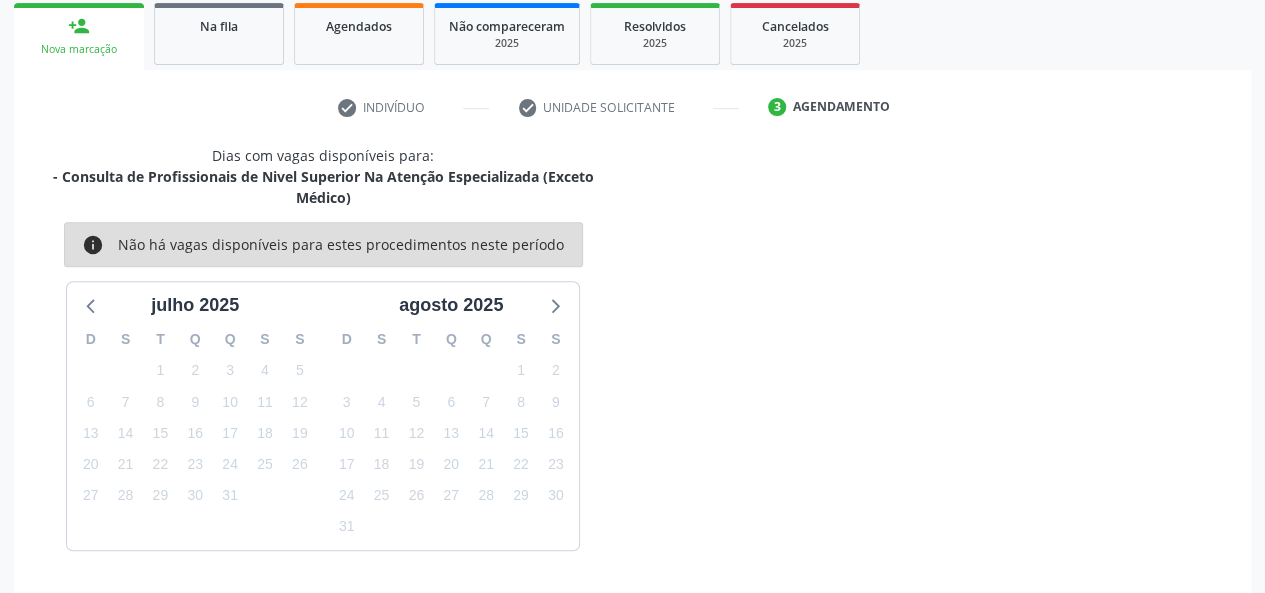 scroll, scrollTop: 382, scrollLeft: 0, axis: vertical 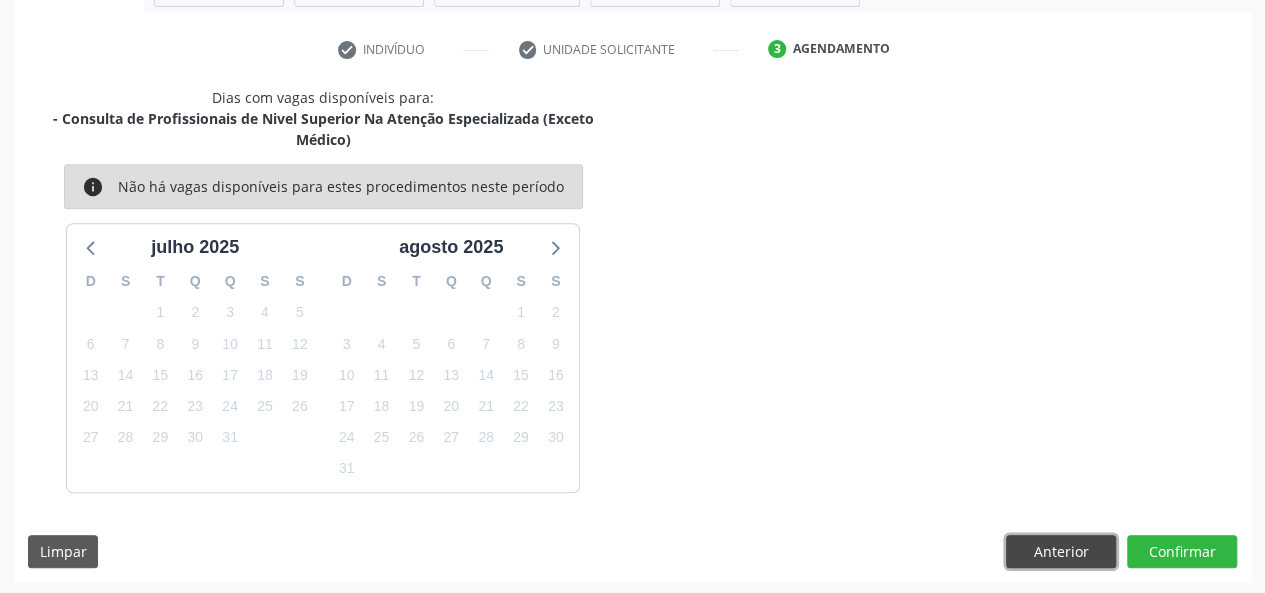 click on "Anterior" at bounding box center (1061, 552) 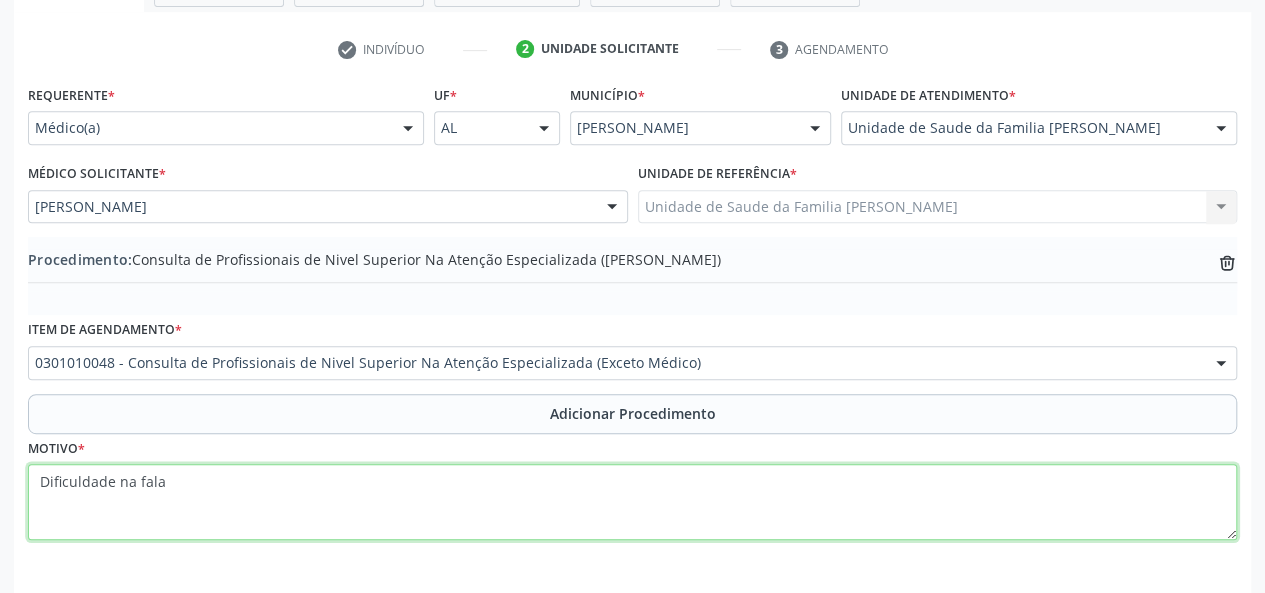 click on "Dificuldade na fala" at bounding box center (632, 502) 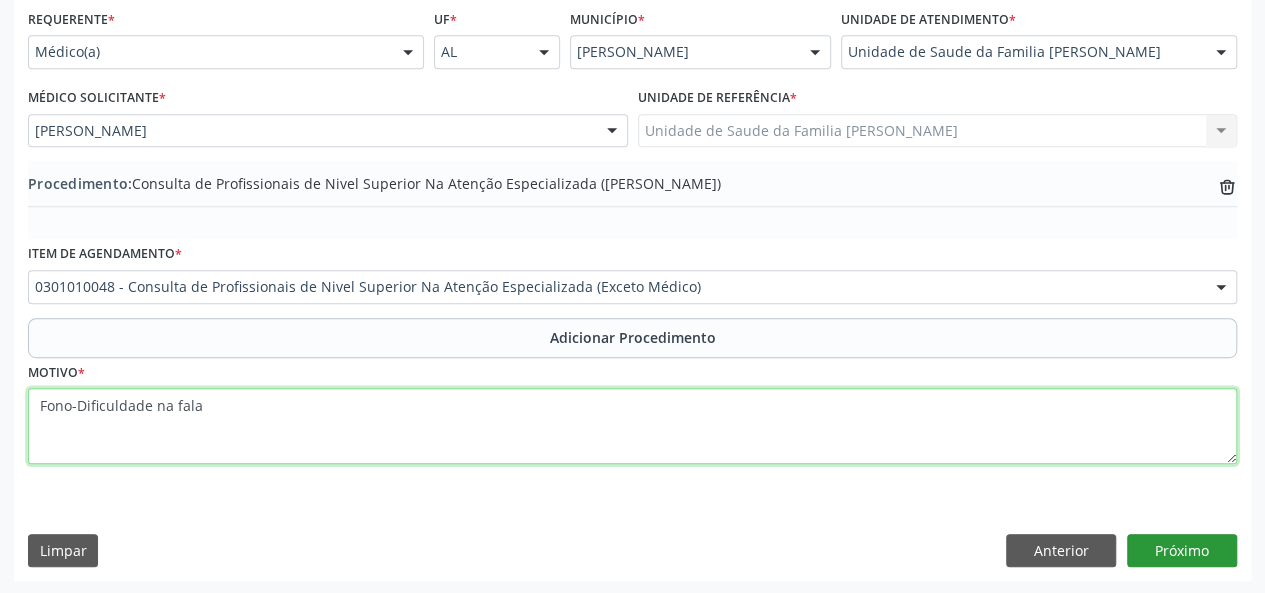 type on "Fono-Dificuldade na fala" 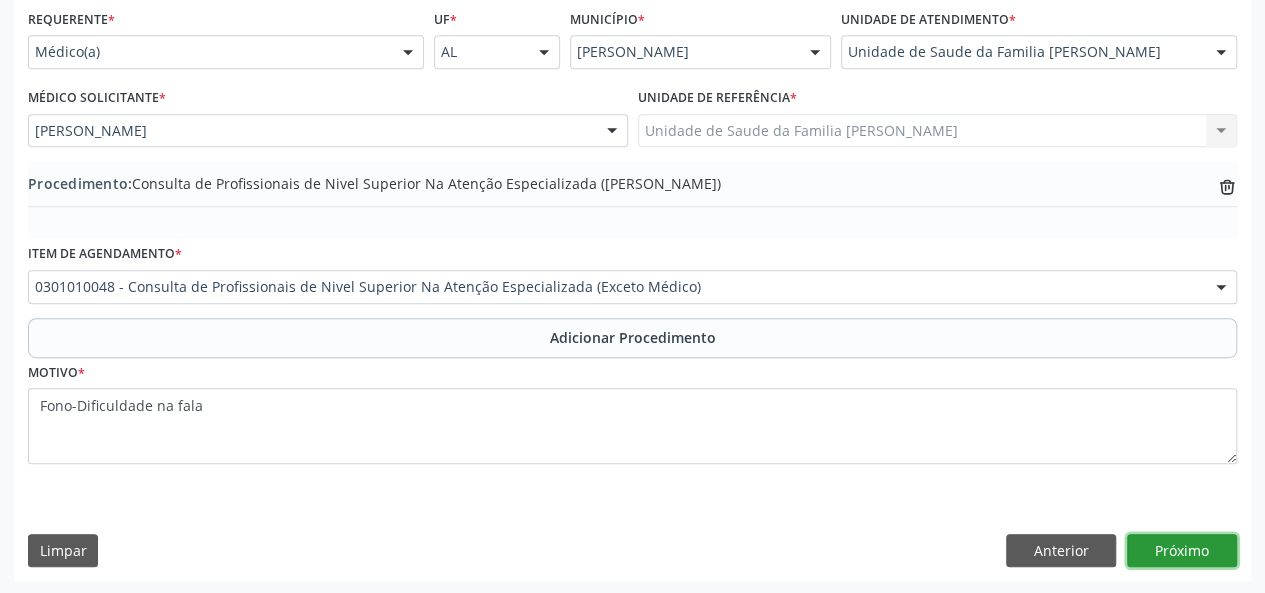click on "Próximo" at bounding box center (1182, 551) 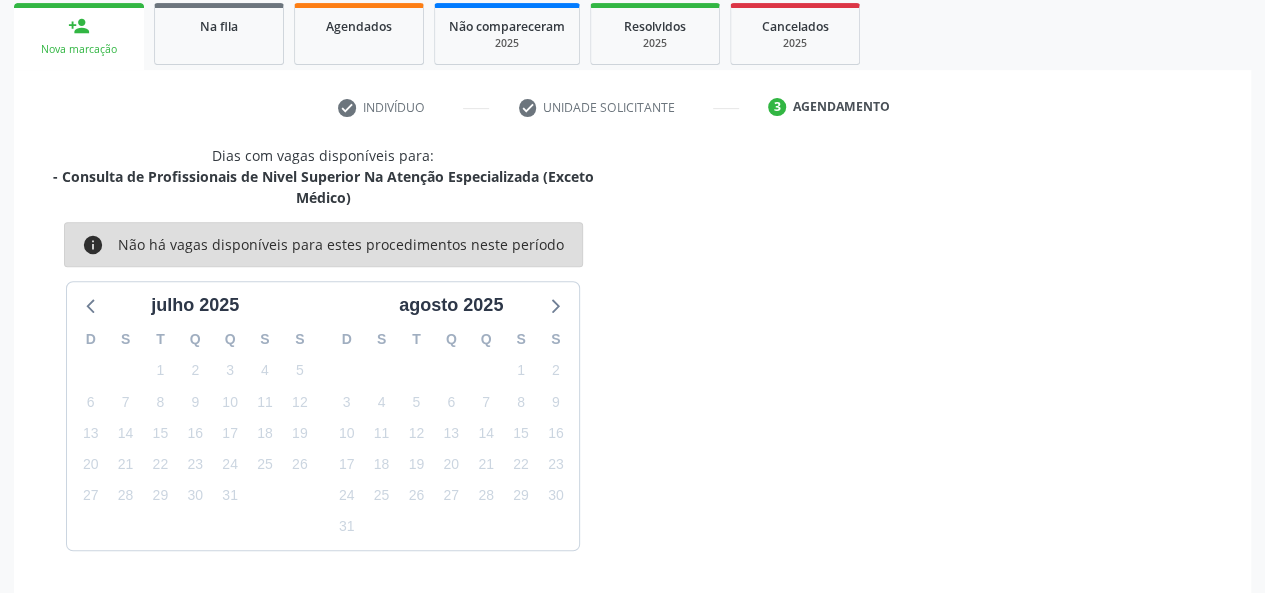 scroll, scrollTop: 382, scrollLeft: 0, axis: vertical 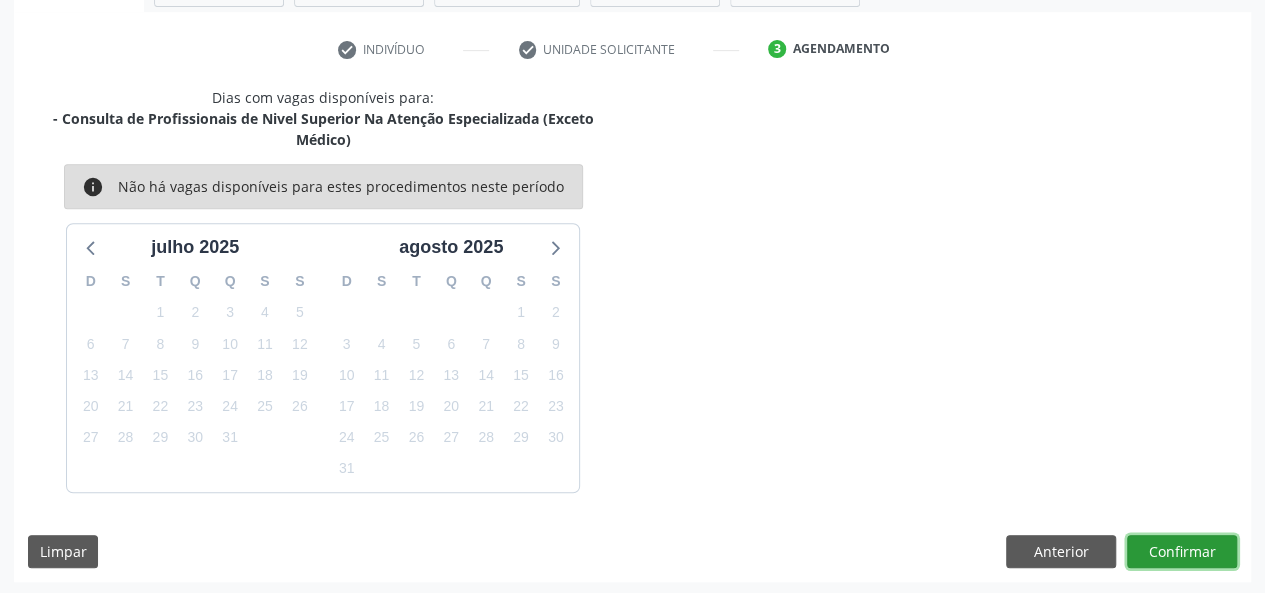 click on "Confirmar" at bounding box center [1182, 552] 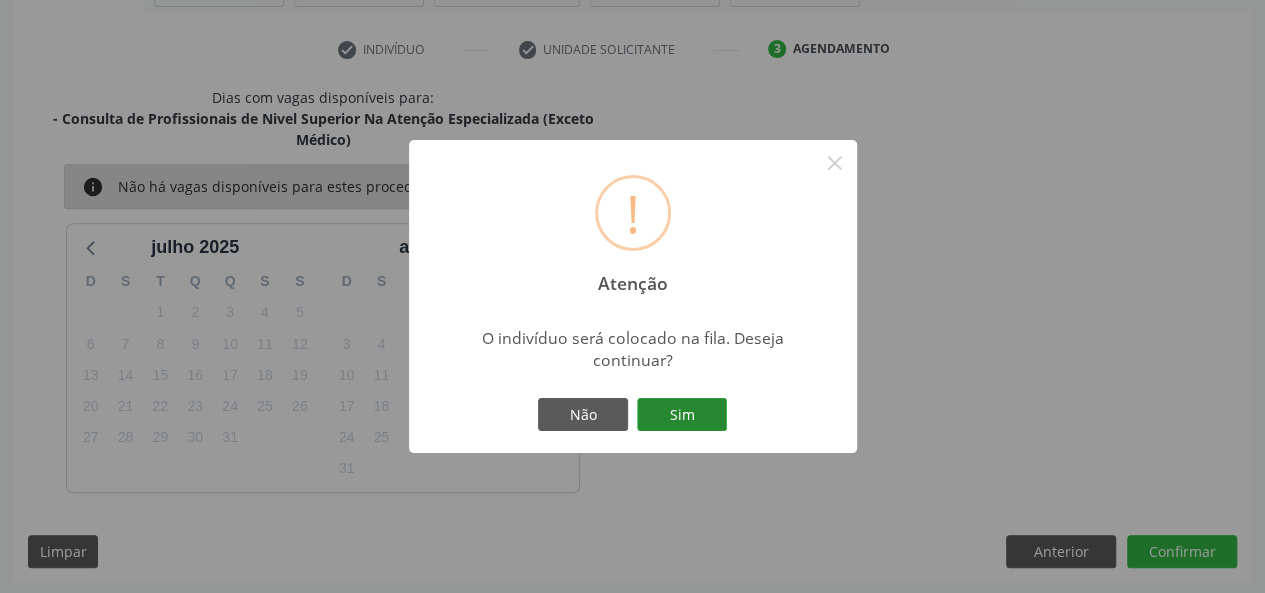click on "Sim" at bounding box center (682, 415) 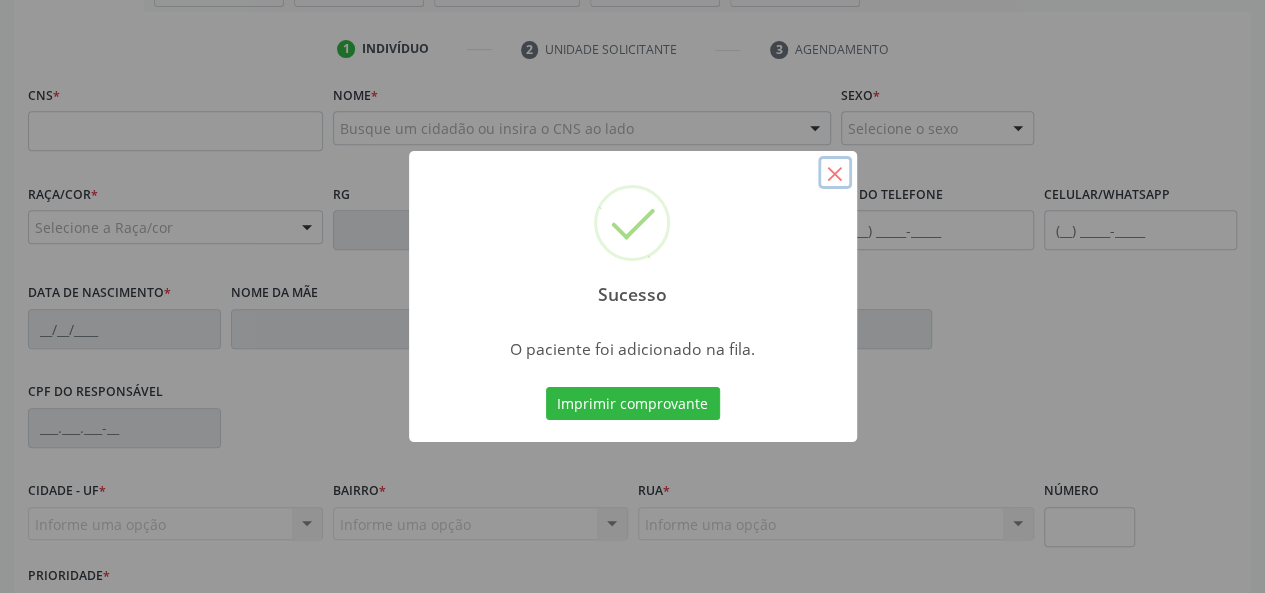 click on "×" at bounding box center [835, 173] 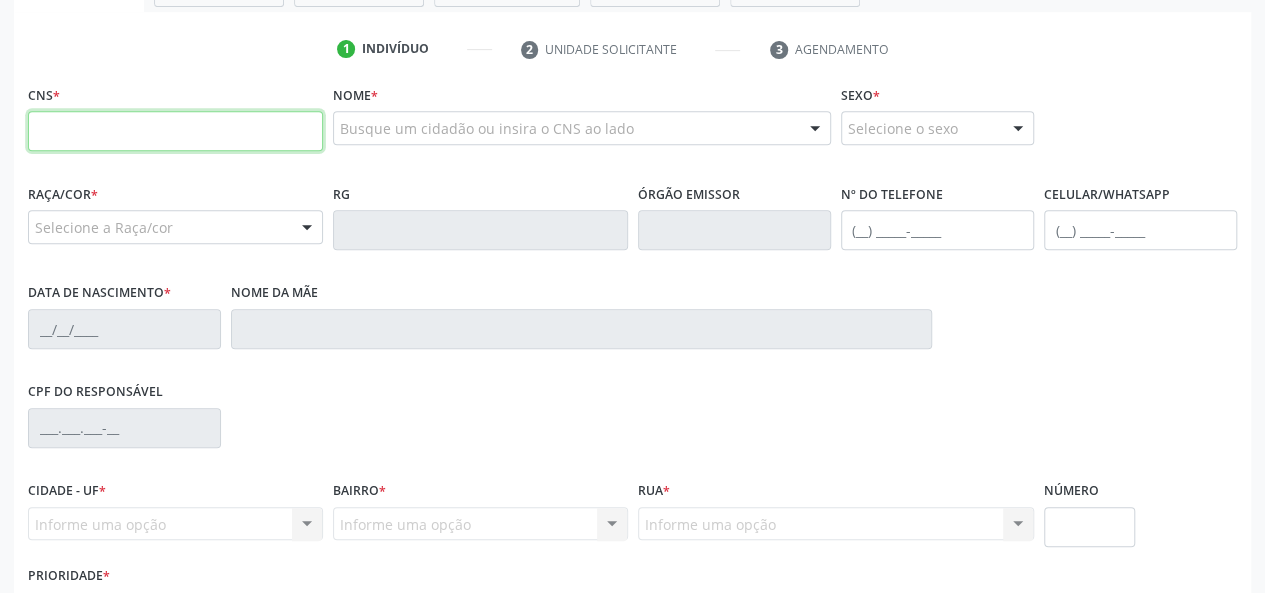 paste on "898 0003 9108 8698" 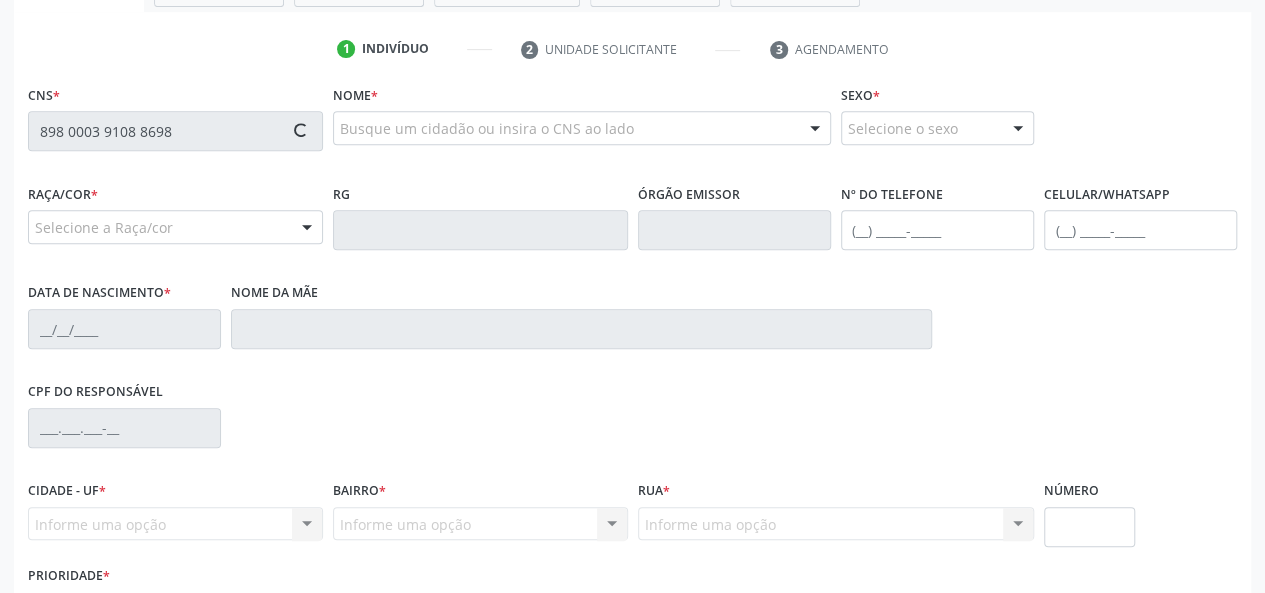 type on "898 0003 9108 8698" 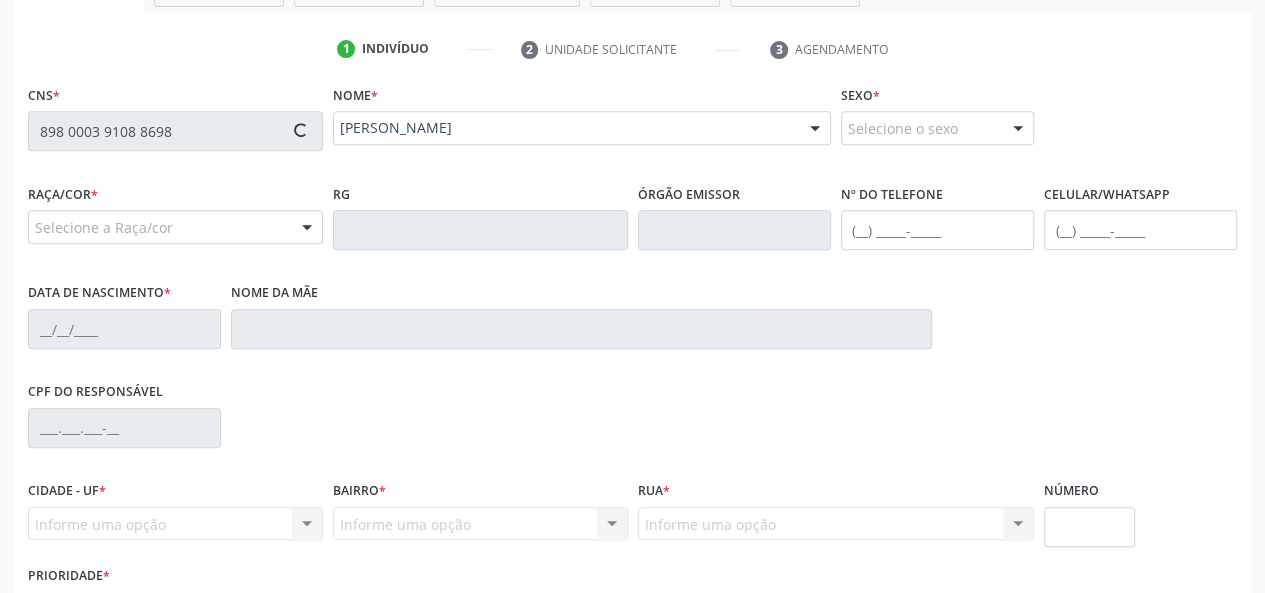 type on "(82) 9115-9000" 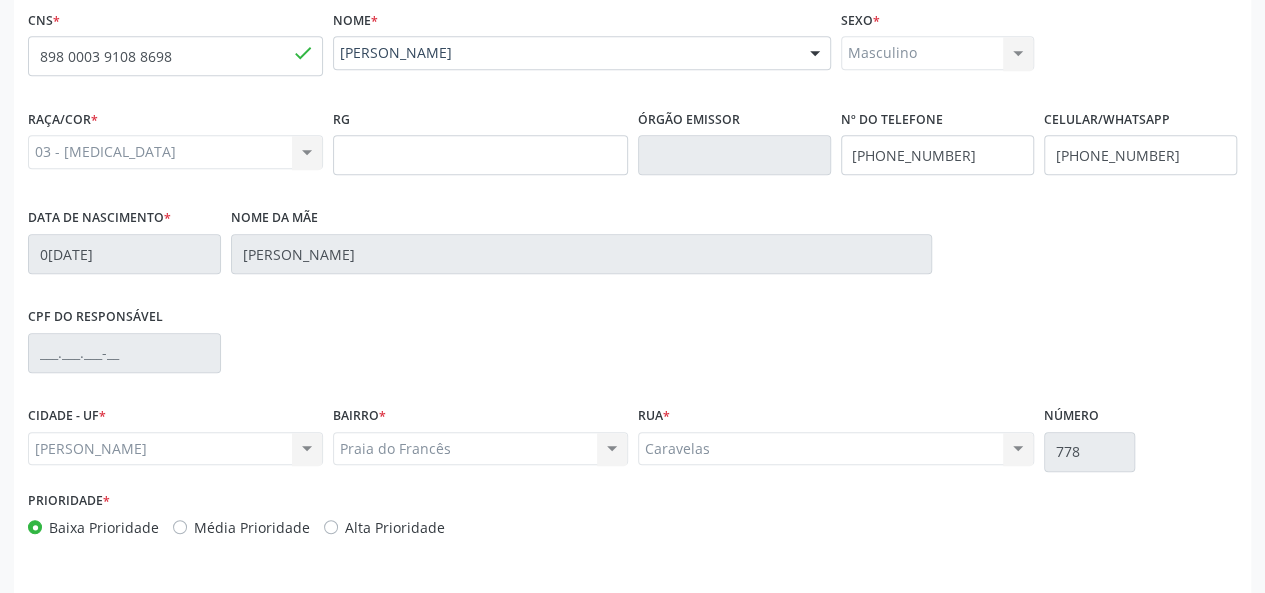 scroll, scrollTop: 518, scrollLeft: 0, axis: vertical 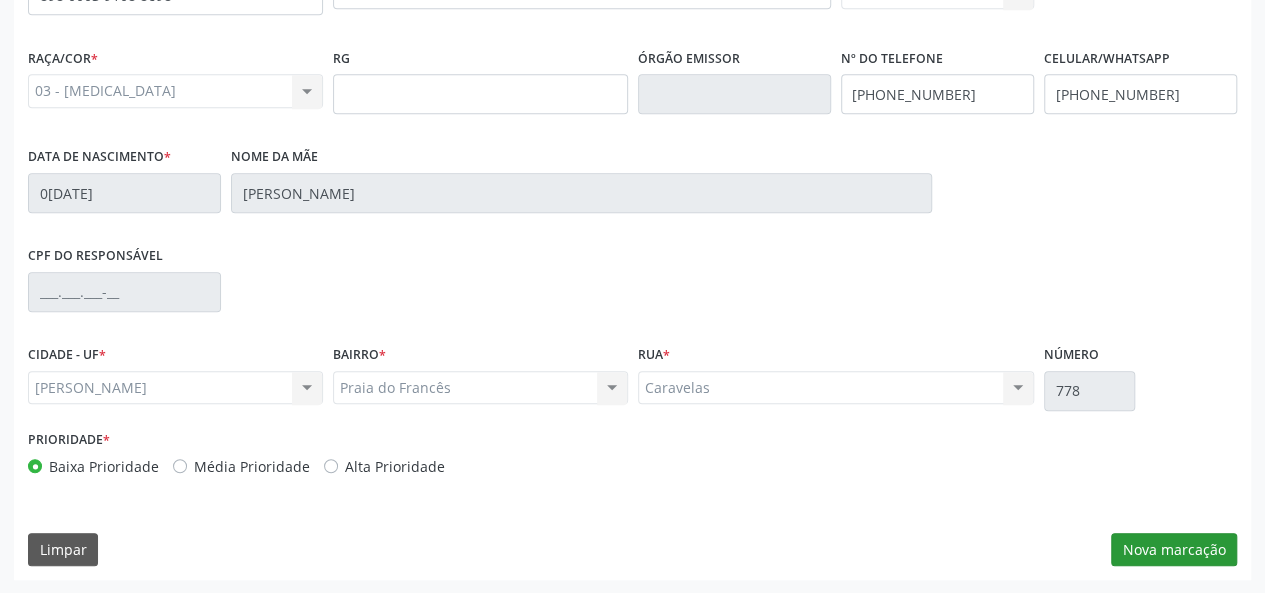 drag, startPoint x: 1148, startPoint y: 523, endPoint x: 1153, endPoint y: 542, distance: 19.646883 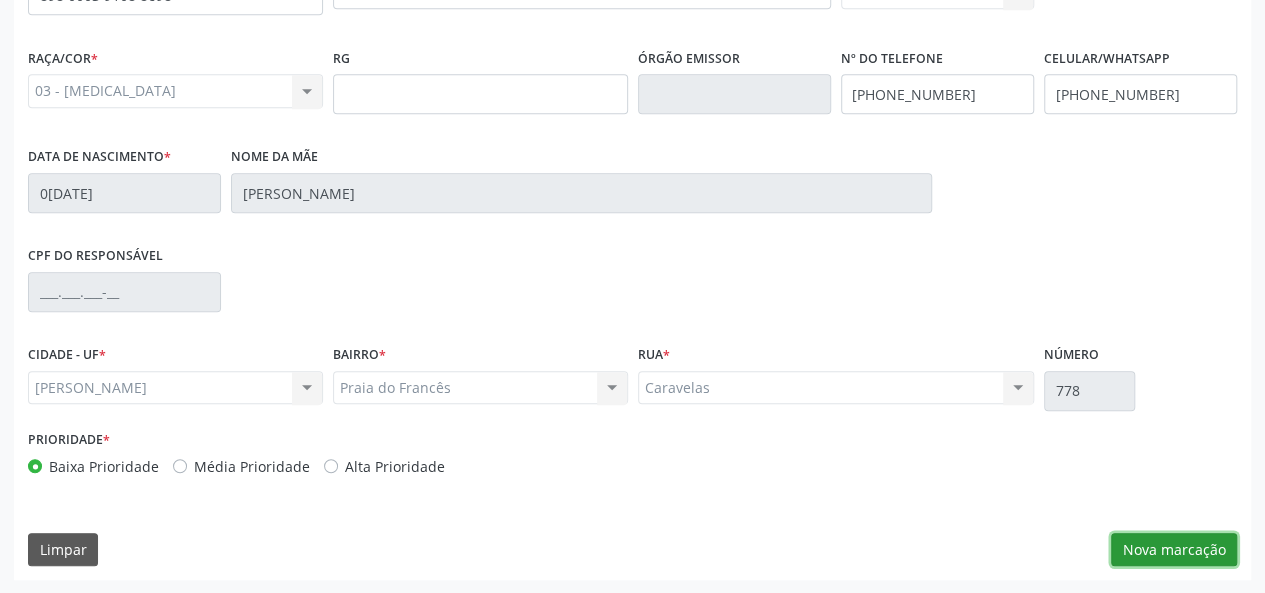click on "Nova marcação" at bounding box center [1174, 550] 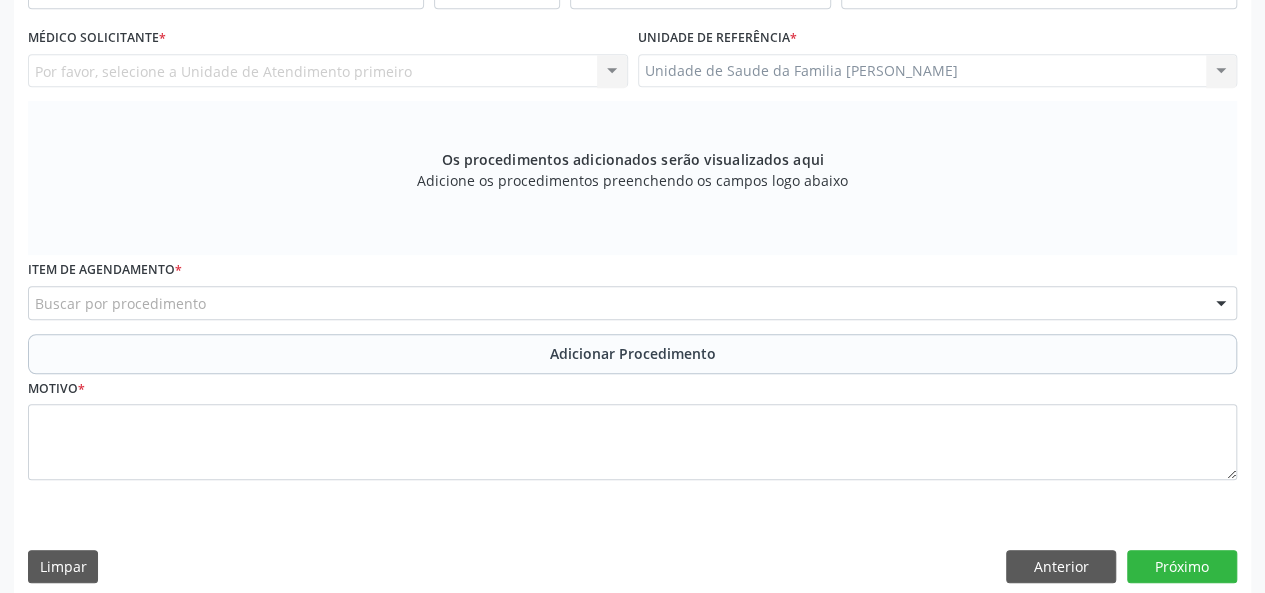 scroll, scrollTop: 318, scrollLeft: 0, axis: vertical 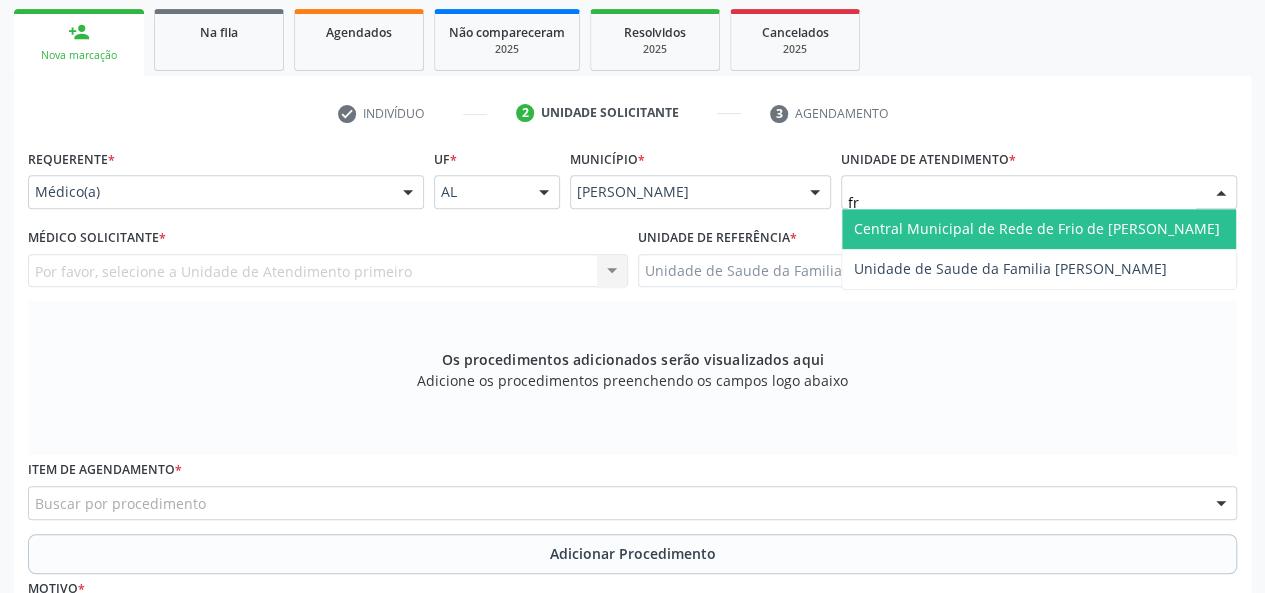 type on "fra" 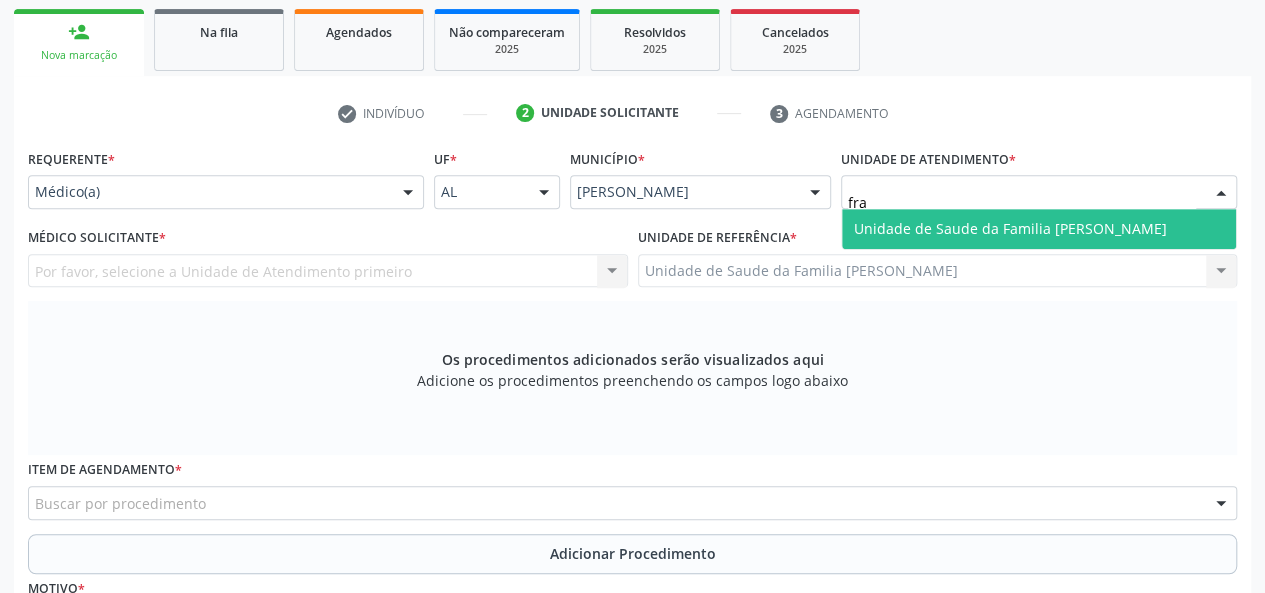 click on "Unidade de Saude da Familia [PERSON_NAME]" at bounding box center [1010, 228] 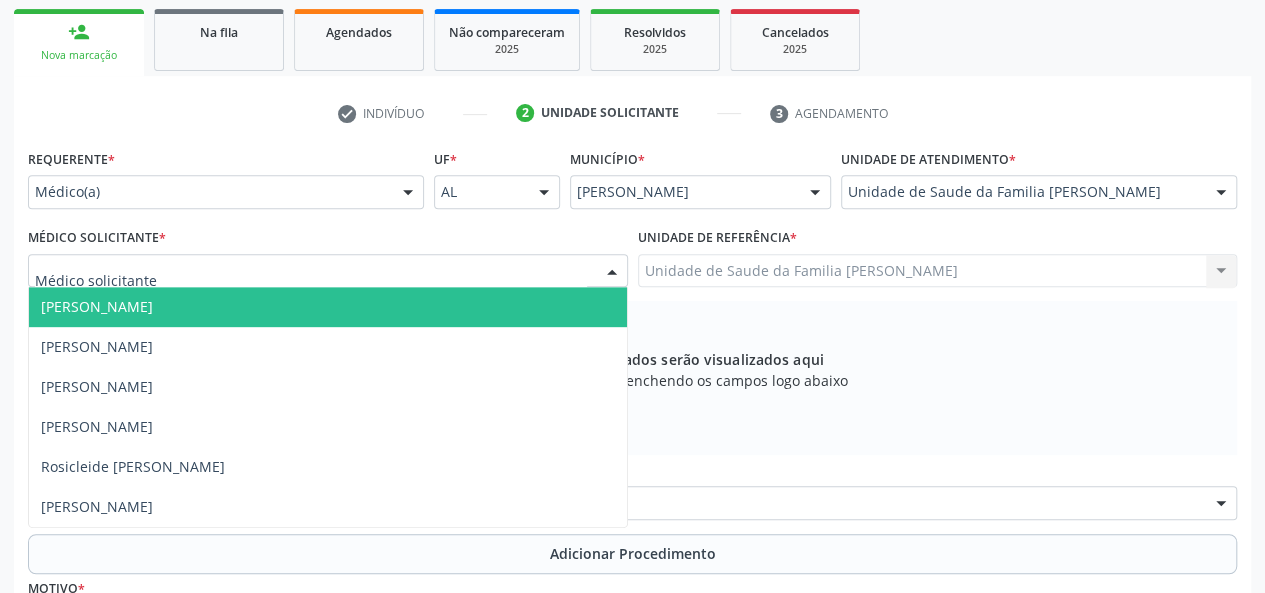 click on "Arthur Cunha de Mendonca Fragoso" at bounding box center [97, 306] 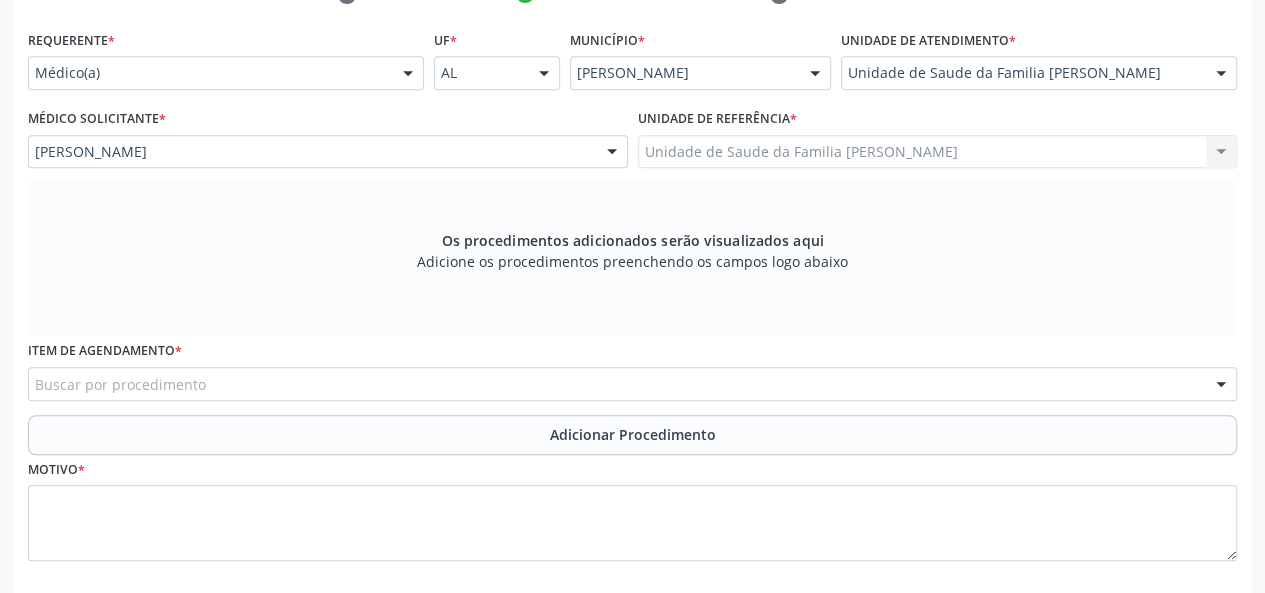 scroll, scrollTop: 534, scrollLeft: 0, axis: vertical 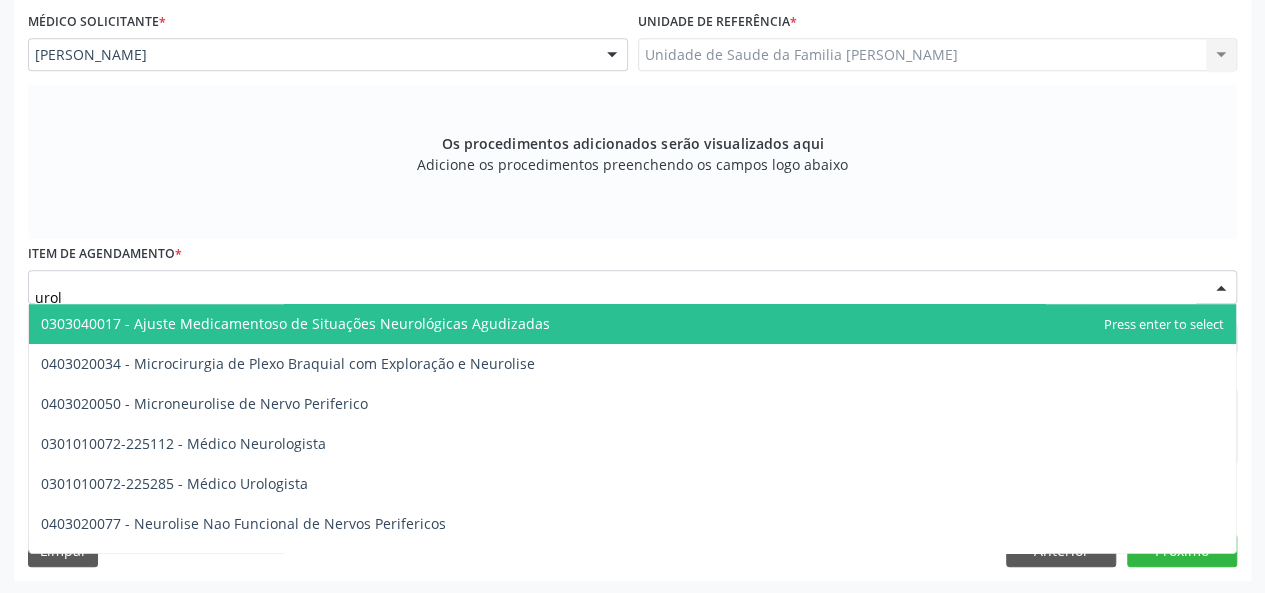 type on "urolo" 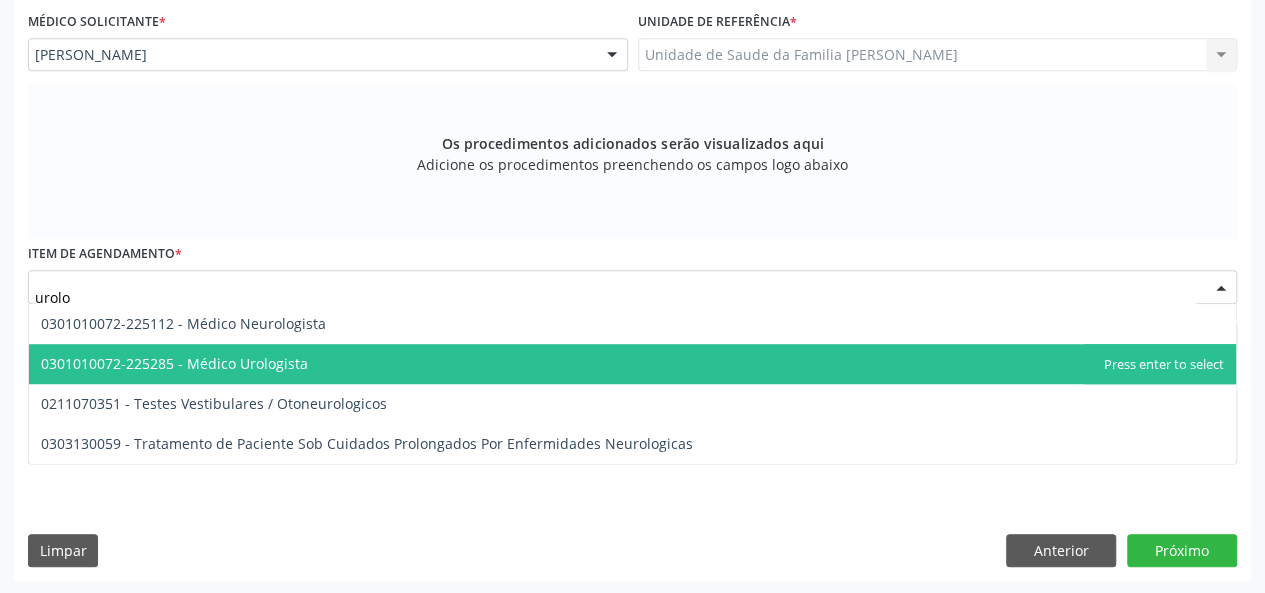 click on "0301010072-225285 - Médico Urologista" at bounding box center (632, 364) 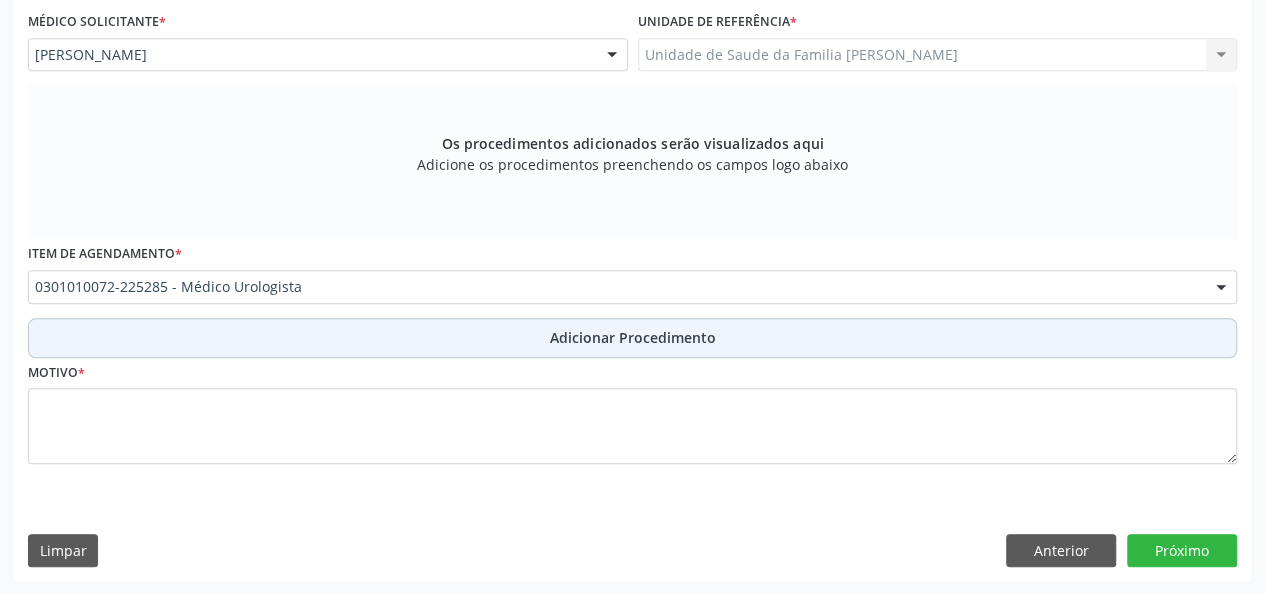 click on "Adicionar Procedimento" at bounding box center [632, 338] 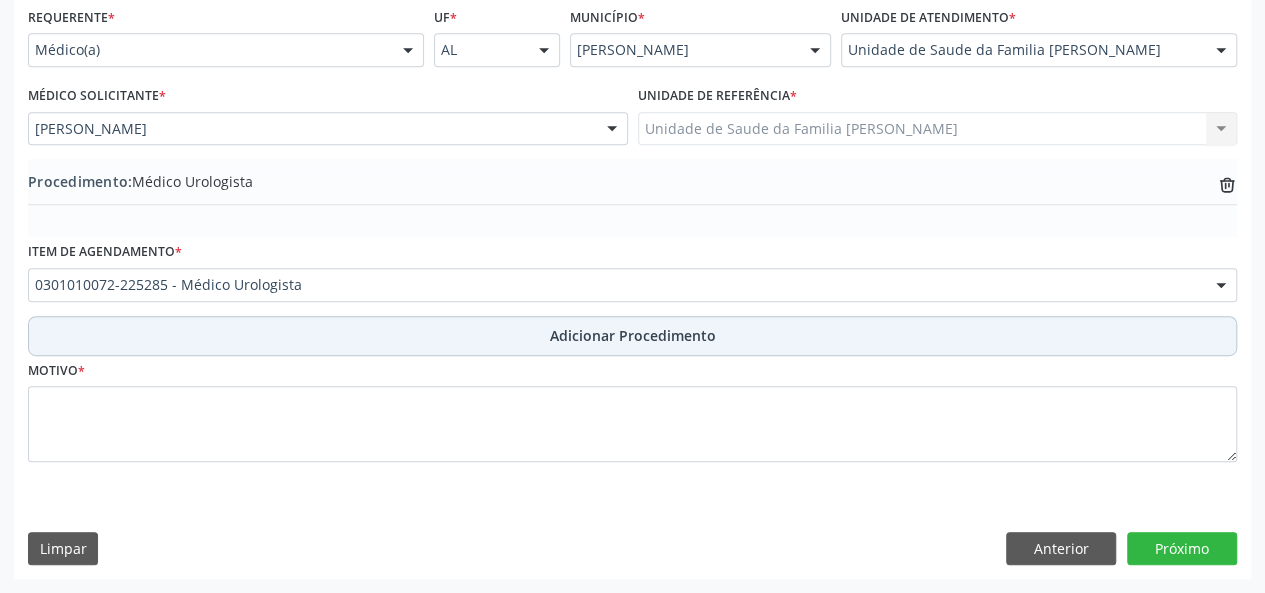 scroll, scrollTop: 458, scrollLeft: 0, axis: vertical 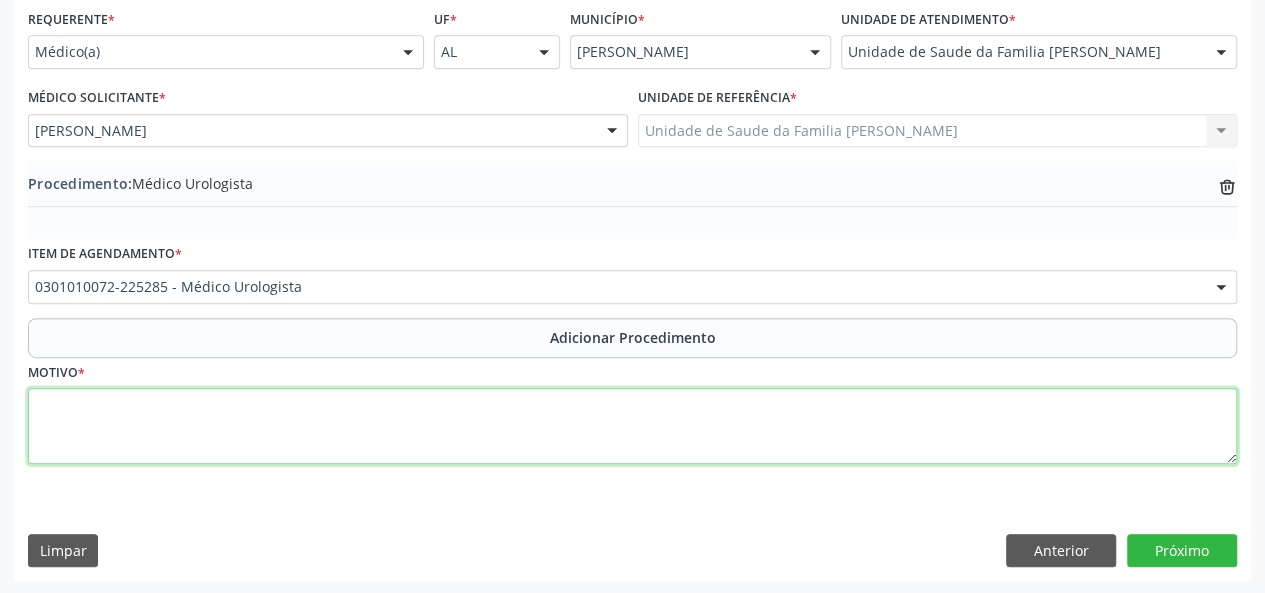 click at bounding box center (632, 426) 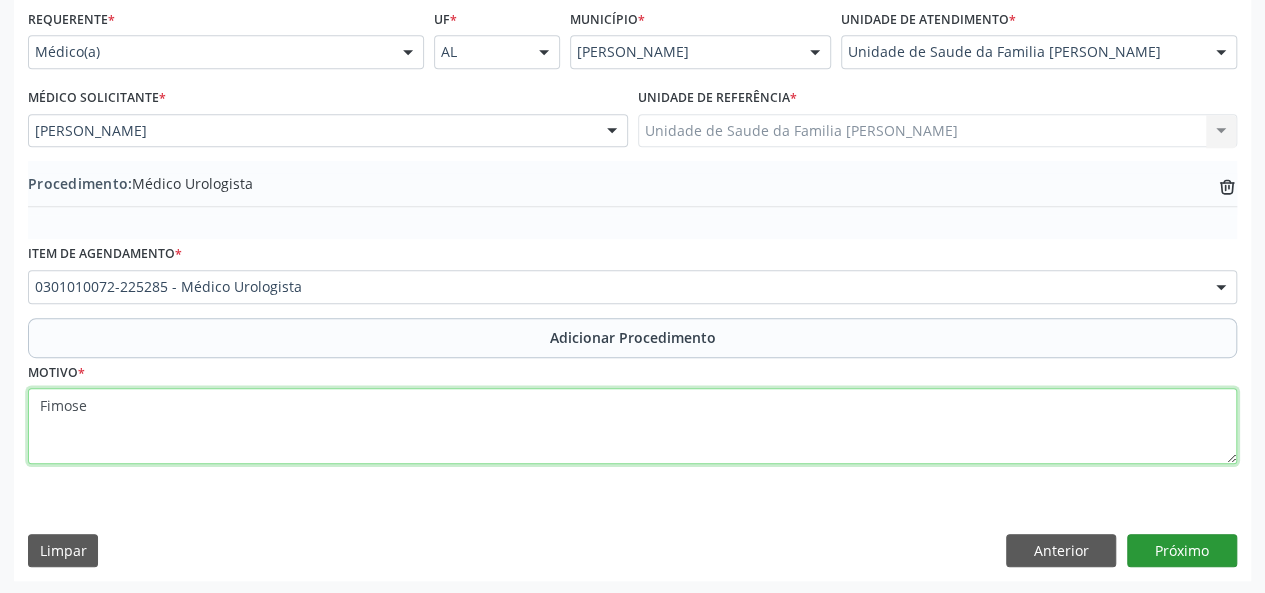 type on "Fimose" 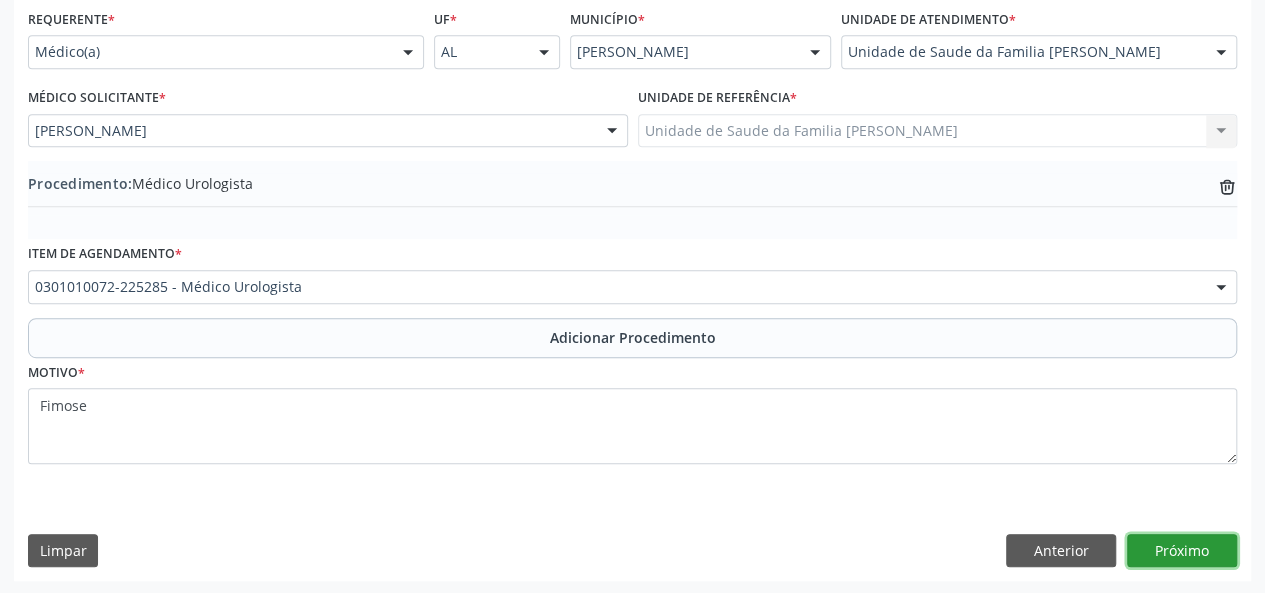 click on "Próximo" at bounding box center [1182, 551] 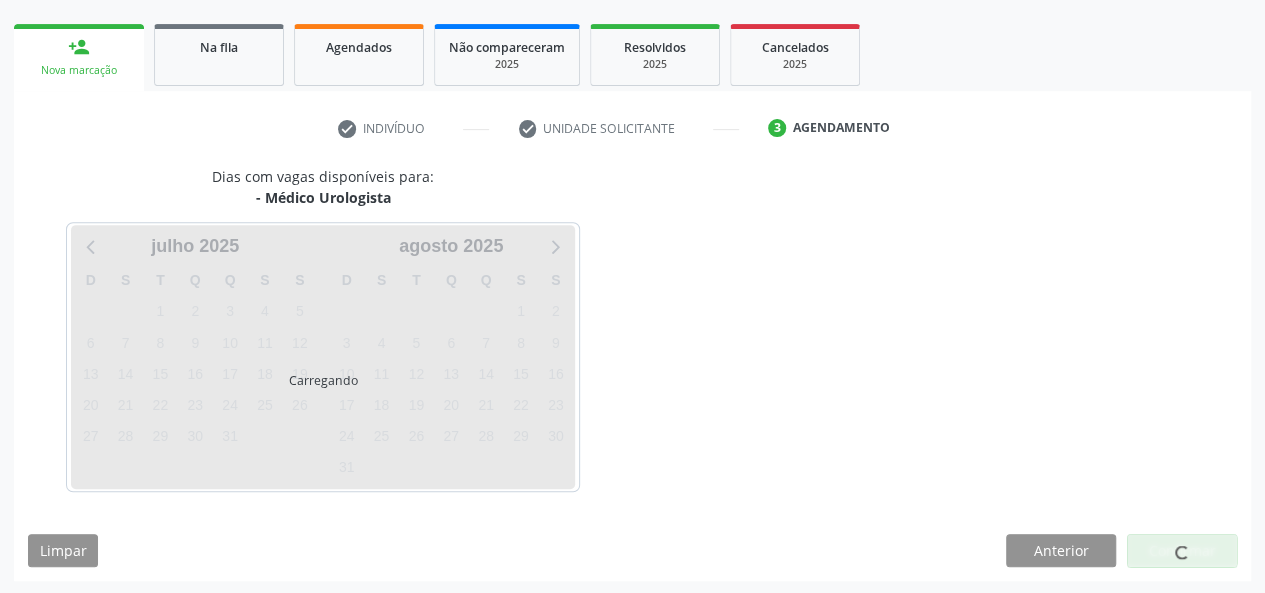 scroll, scrollTop: 362, scrollLeft: 0, axis: vertical 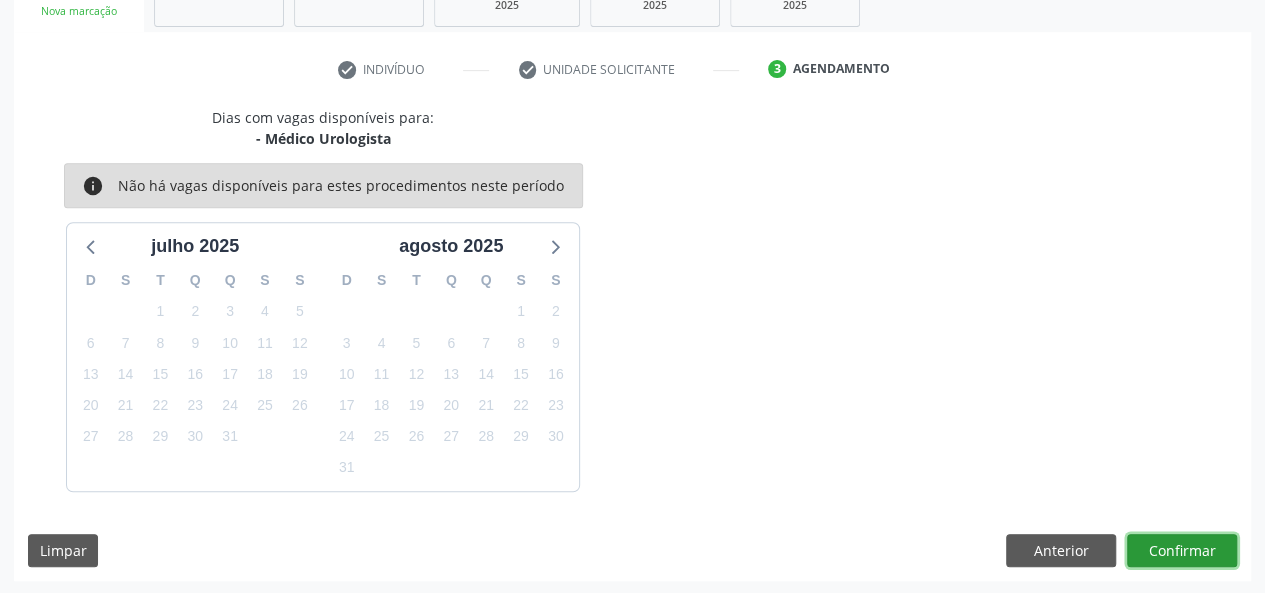 click on "Confirmar" at bounding box center (1182, 551) 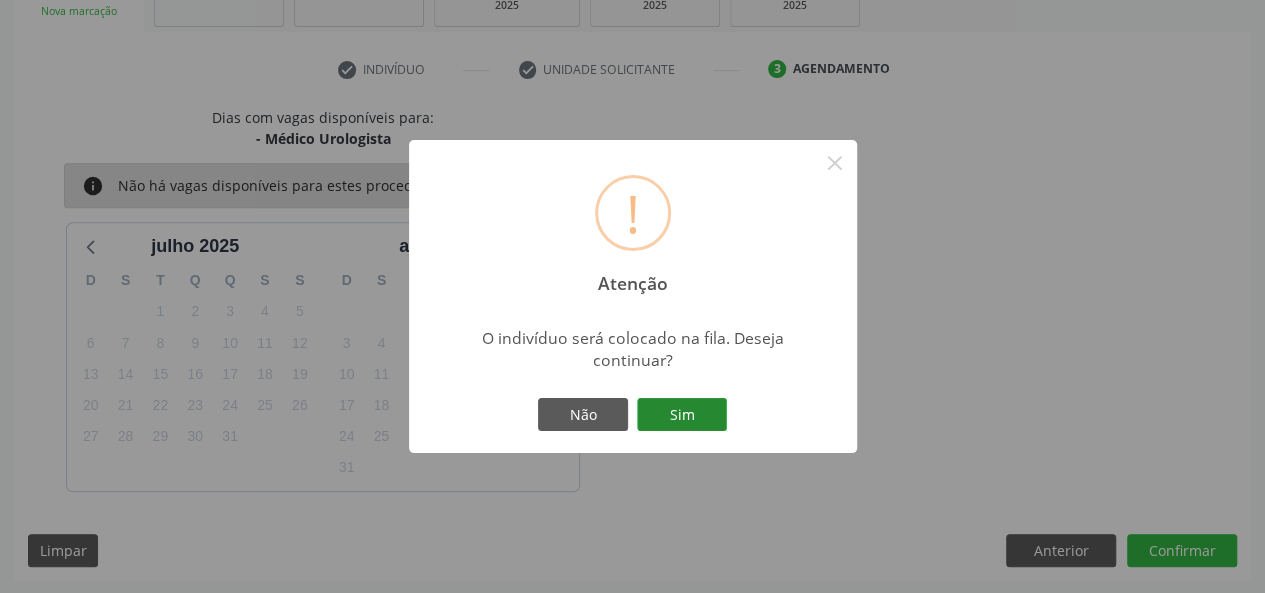 click on "Sim" at bounding box center [682, 415] 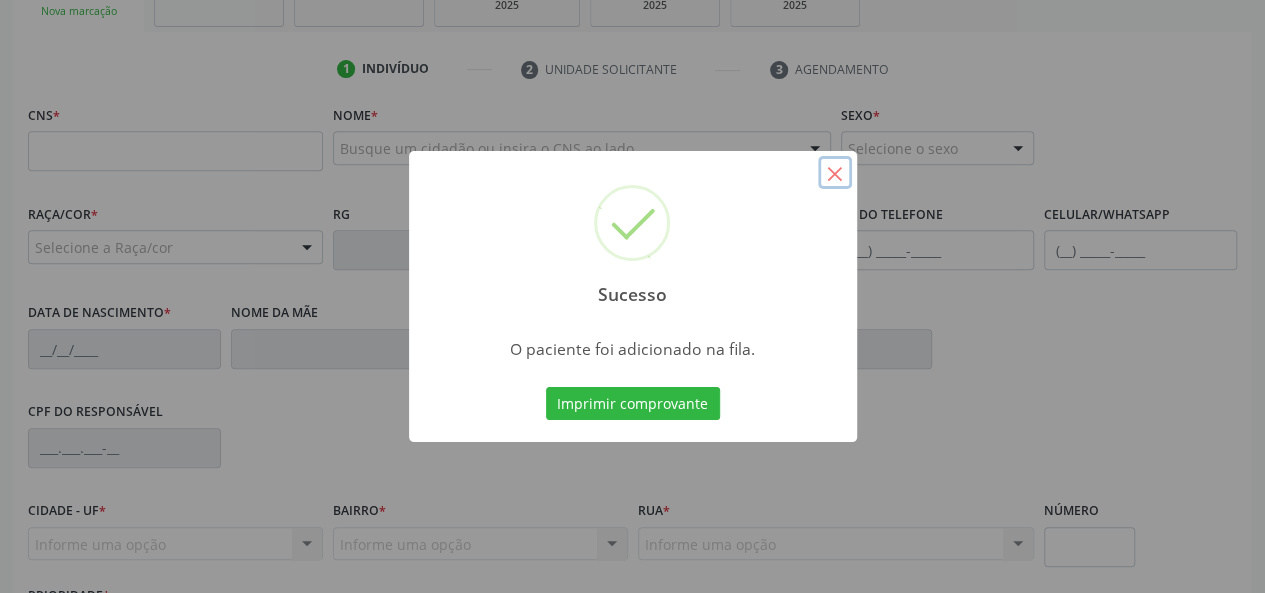 click on "×" at bounding box center (835, 173) 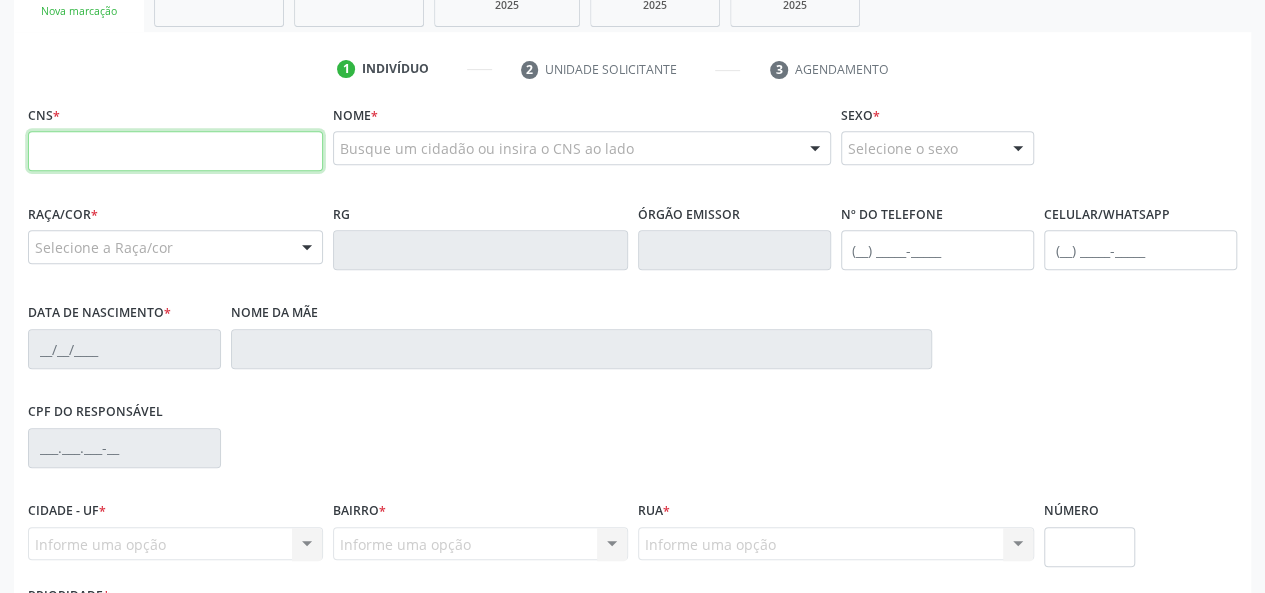 paste on "898 0003 9108 8698" 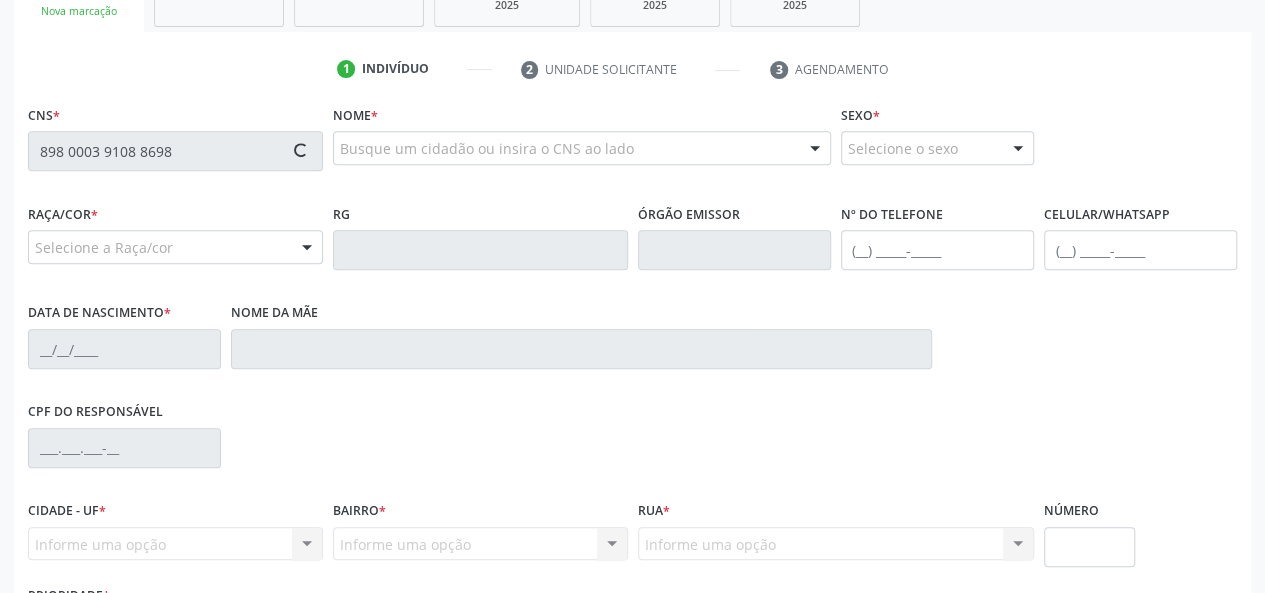 type on "898 0003 9108 8698" 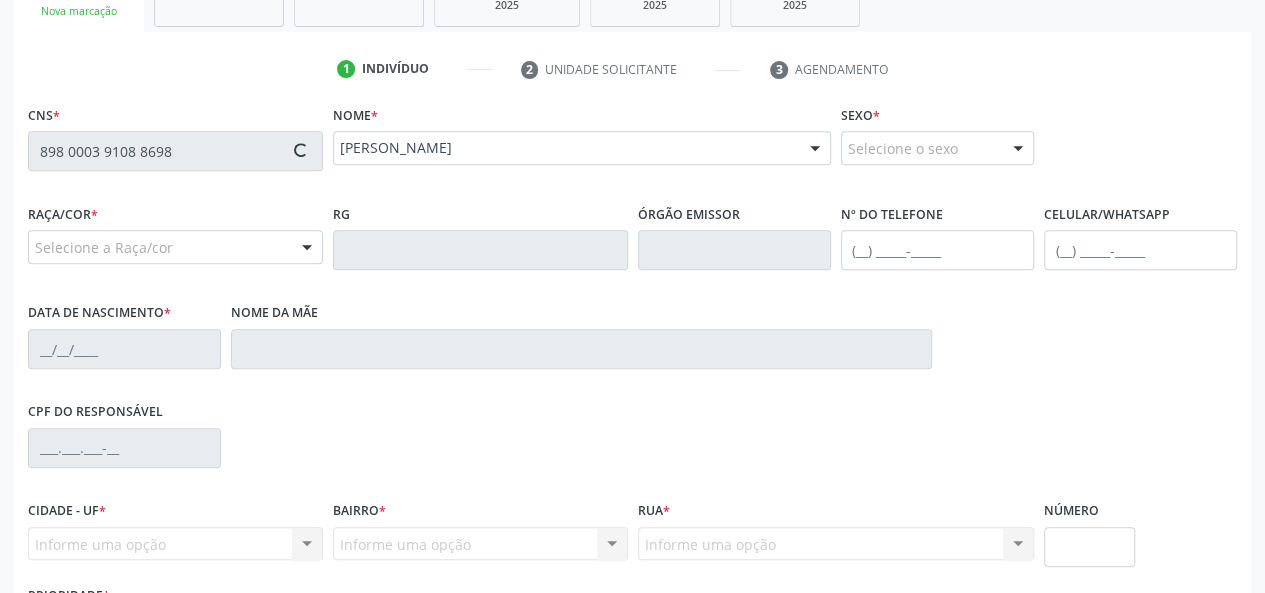 type on "(82) 9115-9000" 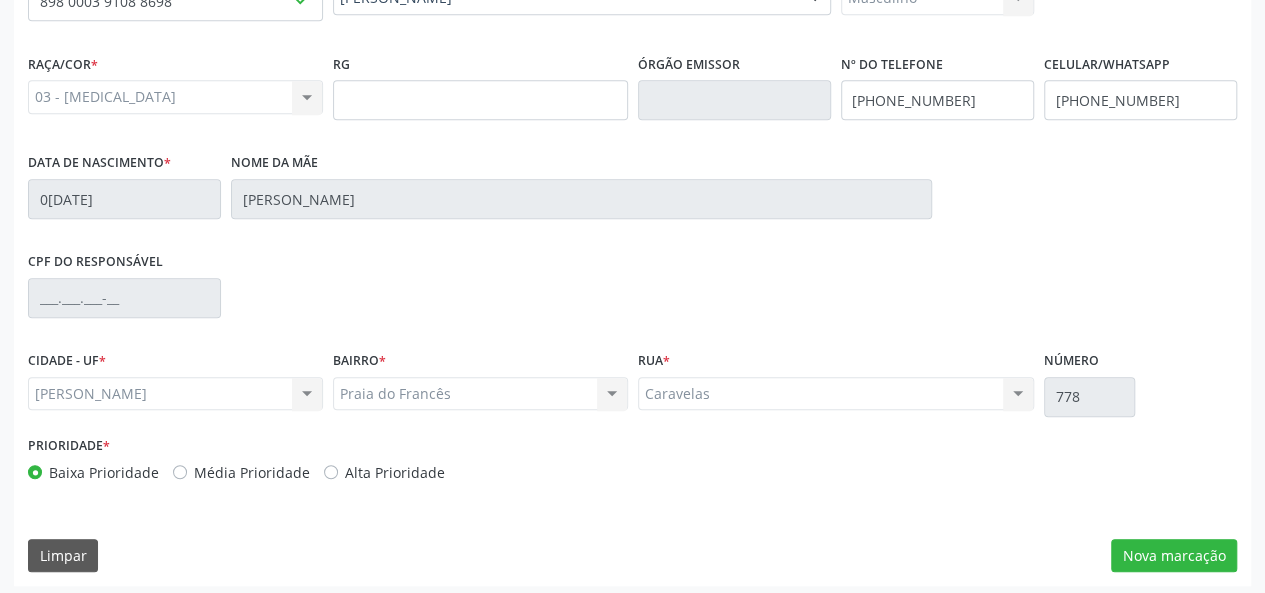 scroll, scrollTop: 518, scrollLeft: 0, axis: vertical 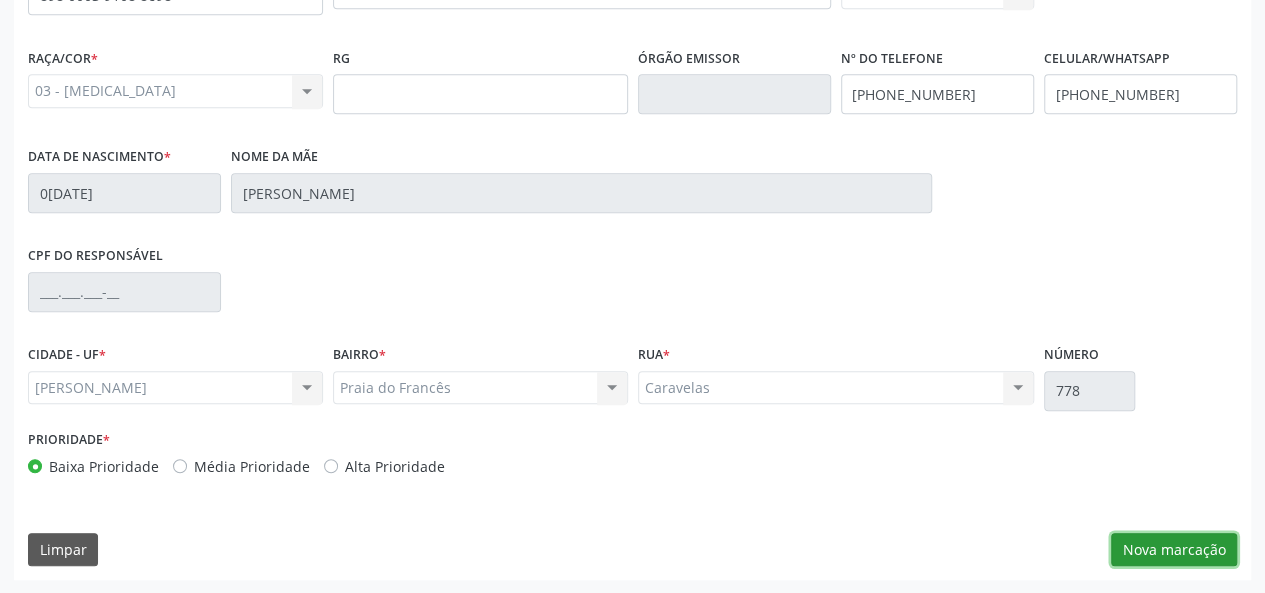 click on "Nova marcação" at bounding box center [1174, 550] 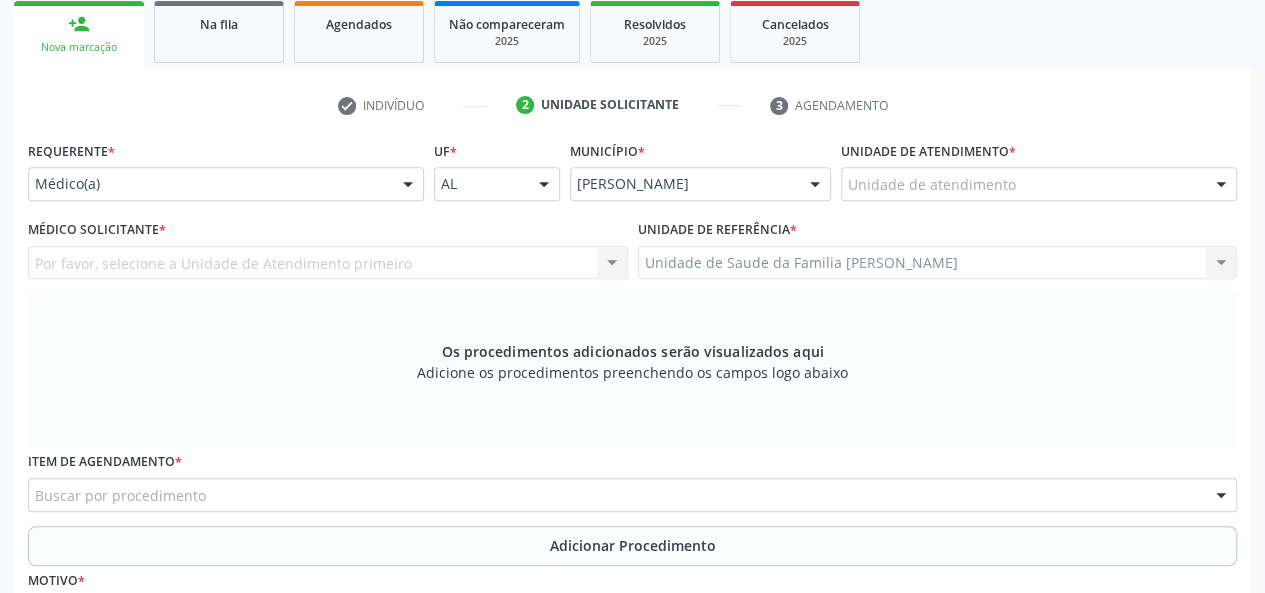 scroll, scrollTop: 318, scrollLeft: 0, axis: vertical 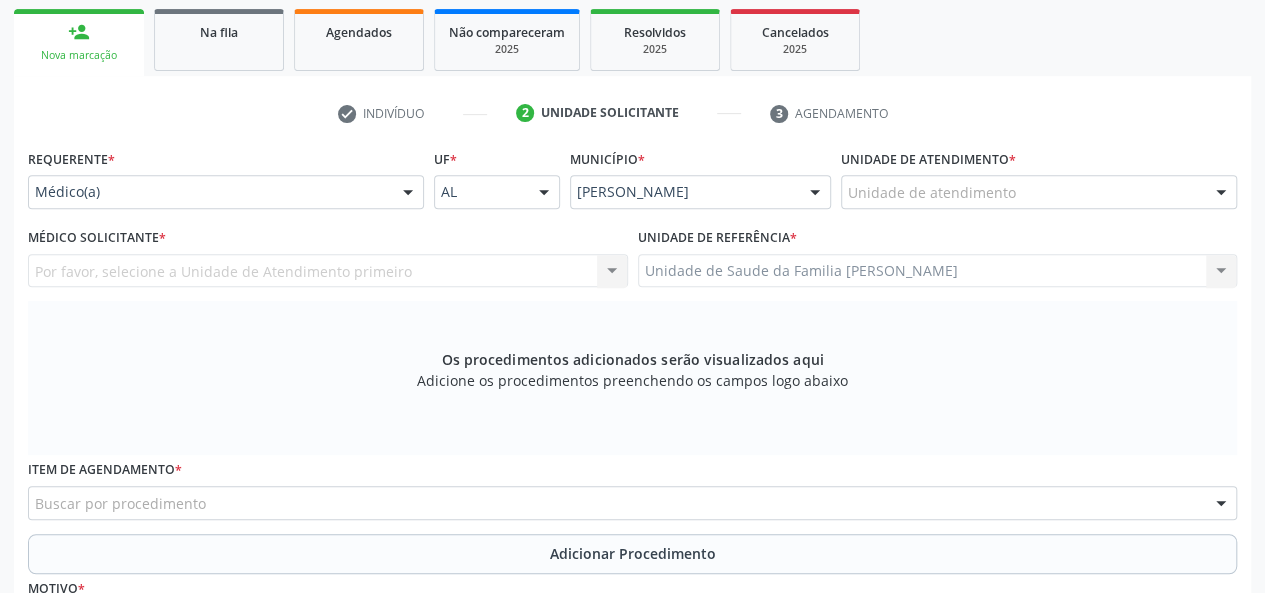 click on "Unidade de atendimento" at bounding box center (1039, 192) 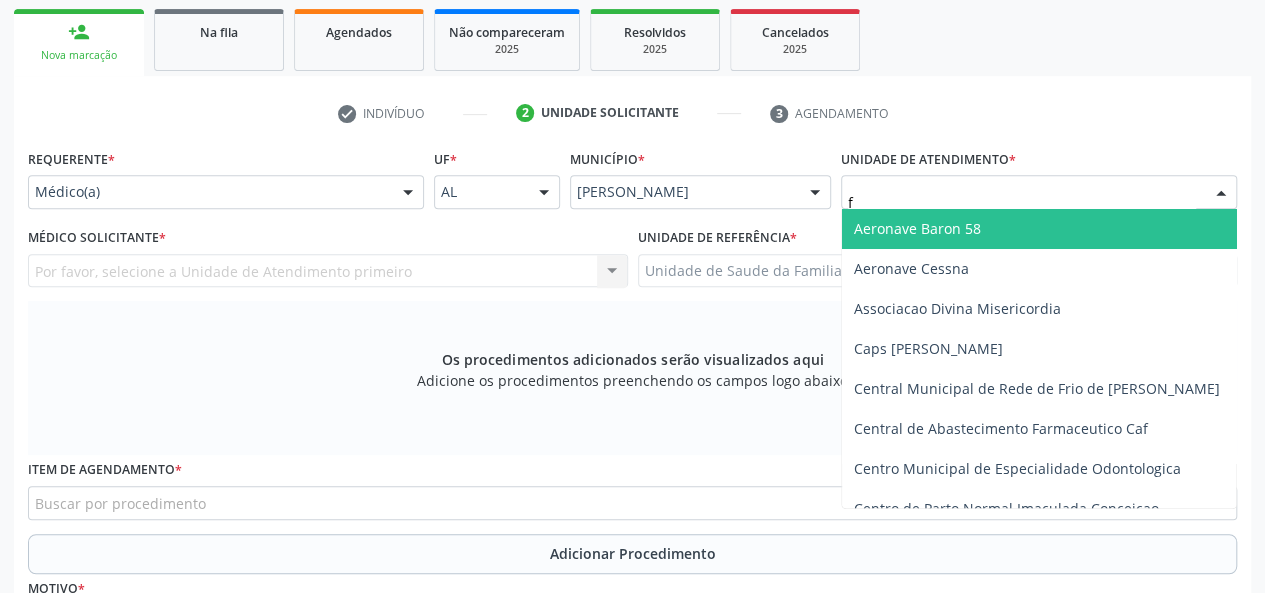 type on "fr" 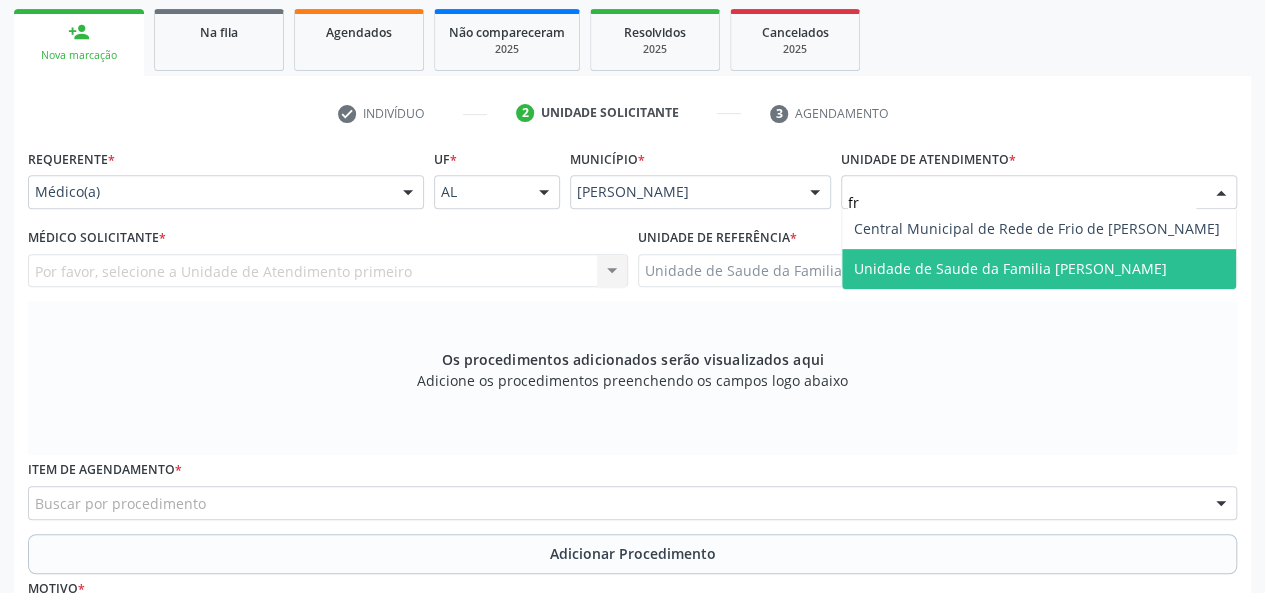 click on "Unidade de Saude da Familia [PERSON_NAME]" at bounding box center [1010, 268] 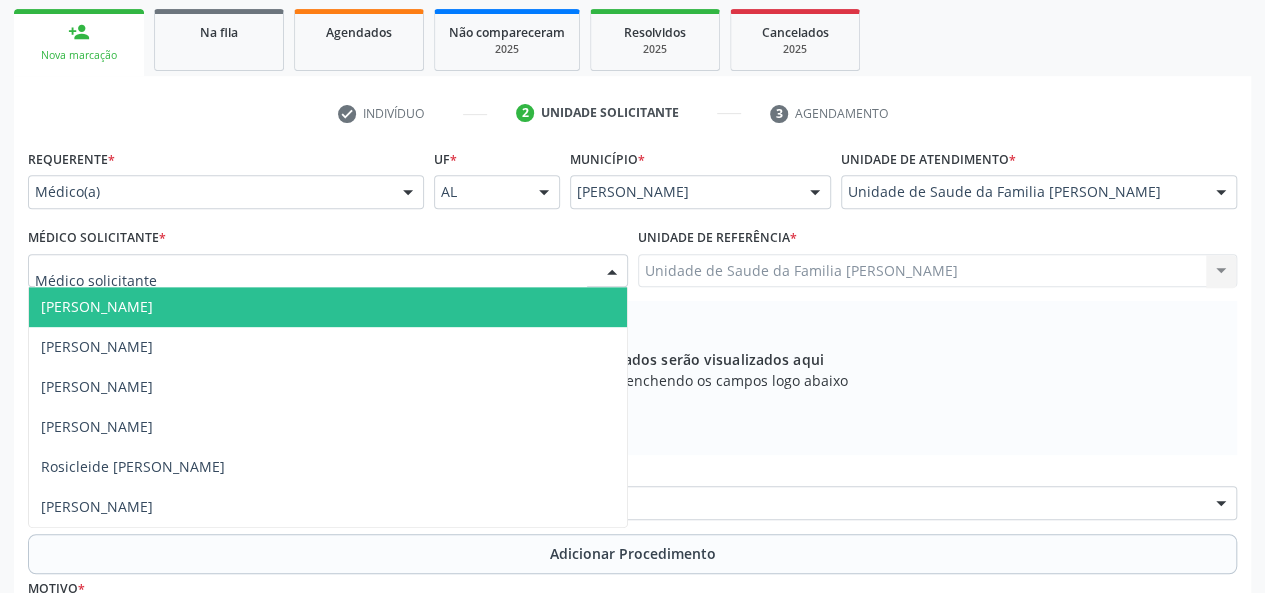 click on "Arthur Cunha de Mendonca Fragoso" at bounding box center (328, 307) 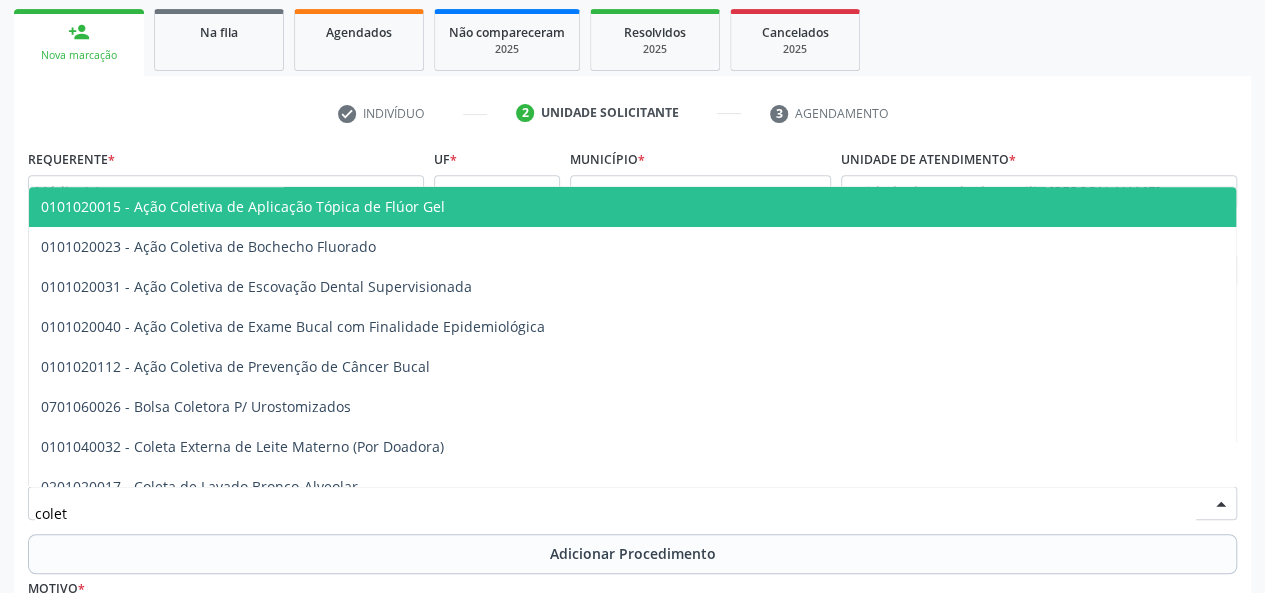 type on "coleta" 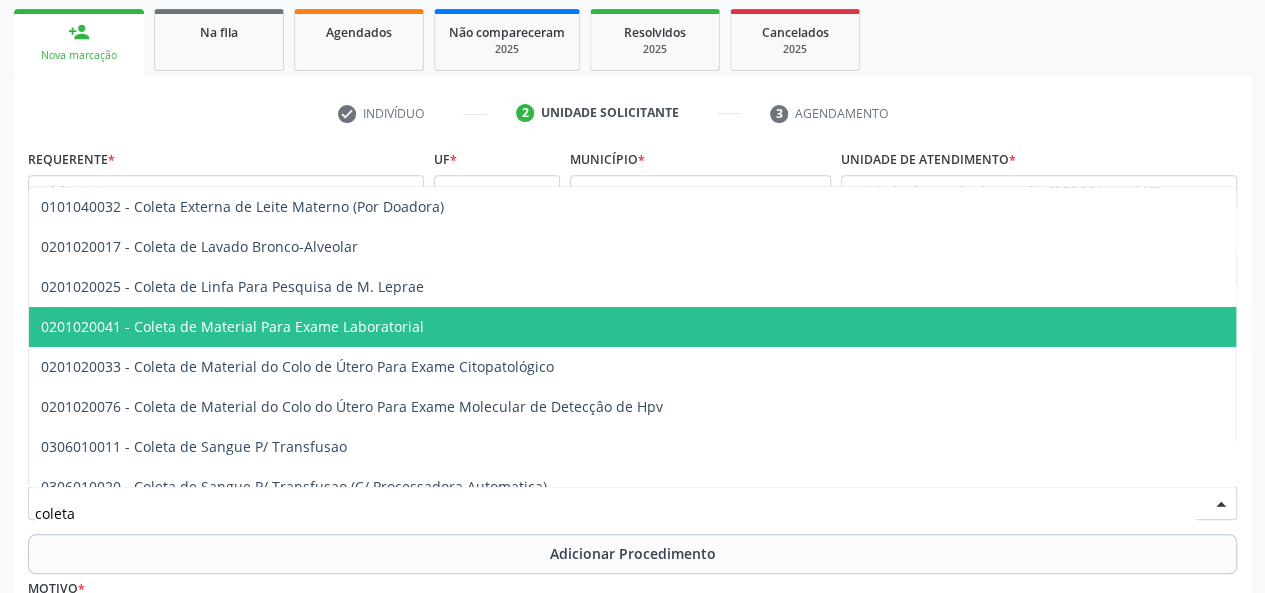 click on "0201020041 - Coleta de Material Para Exame Laboratorial" at bounding box center (232, 326) 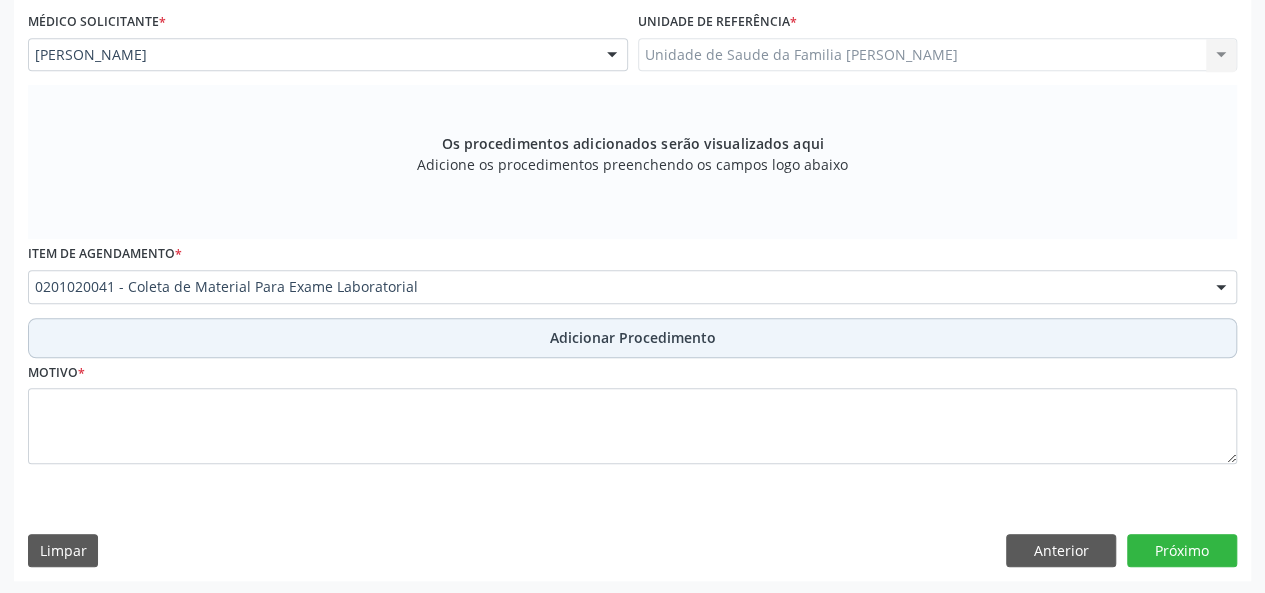click on "Adicionar Procedimento" at bounding box center (633, 337) 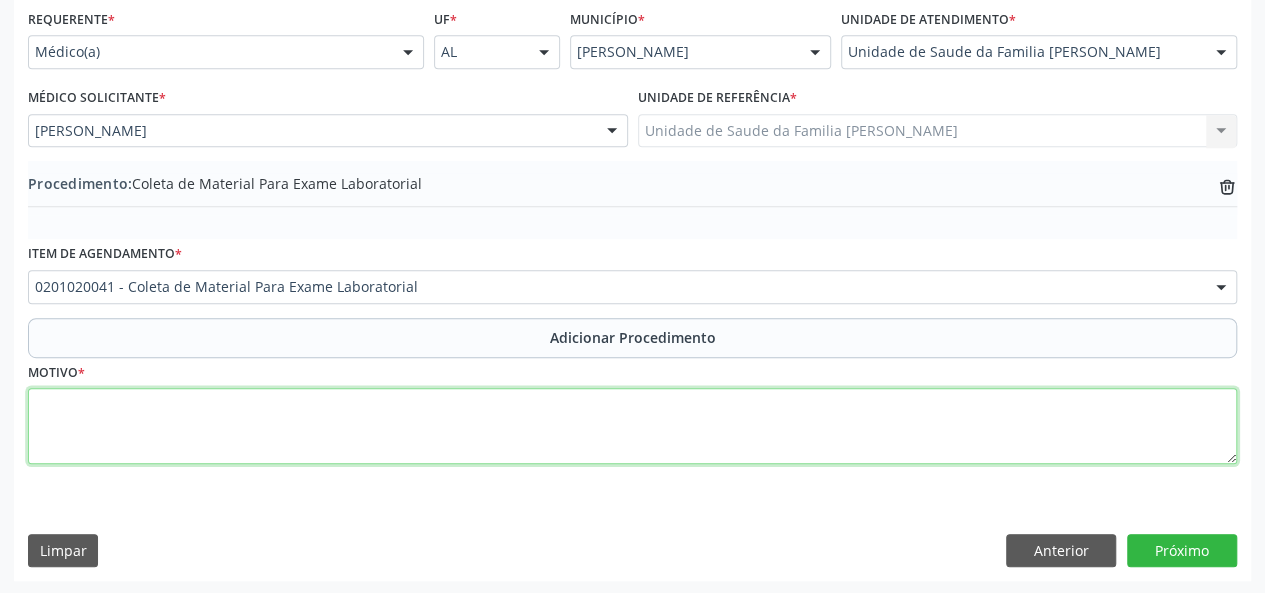 click at bounding box center (632, 426) 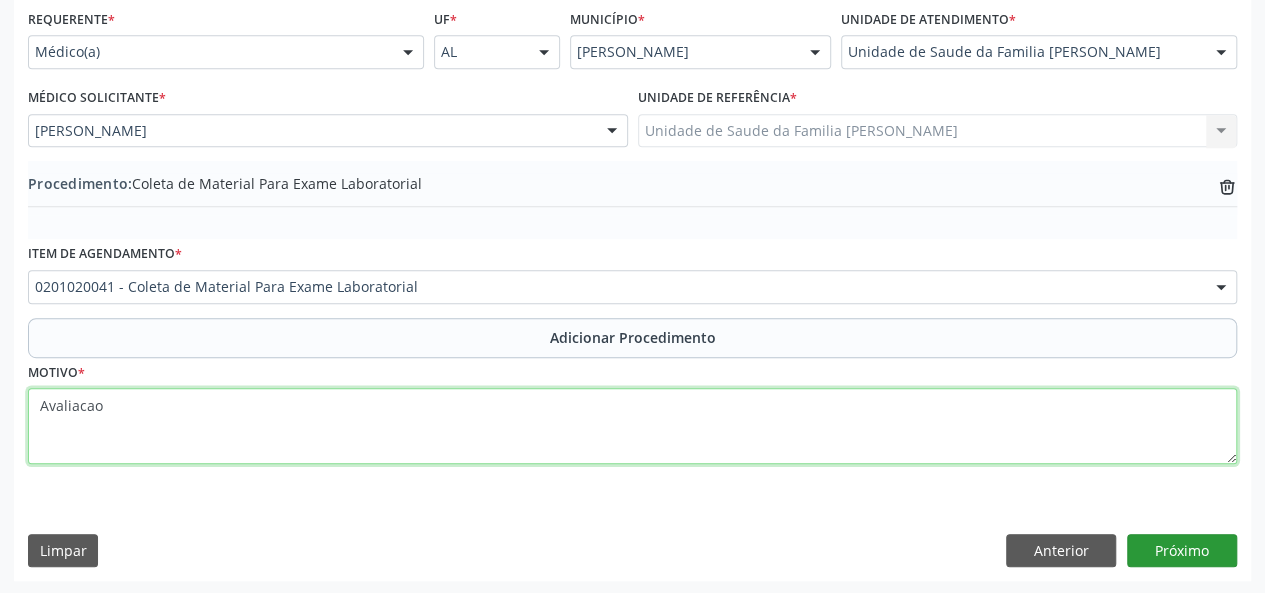 type on "Avaliacao" 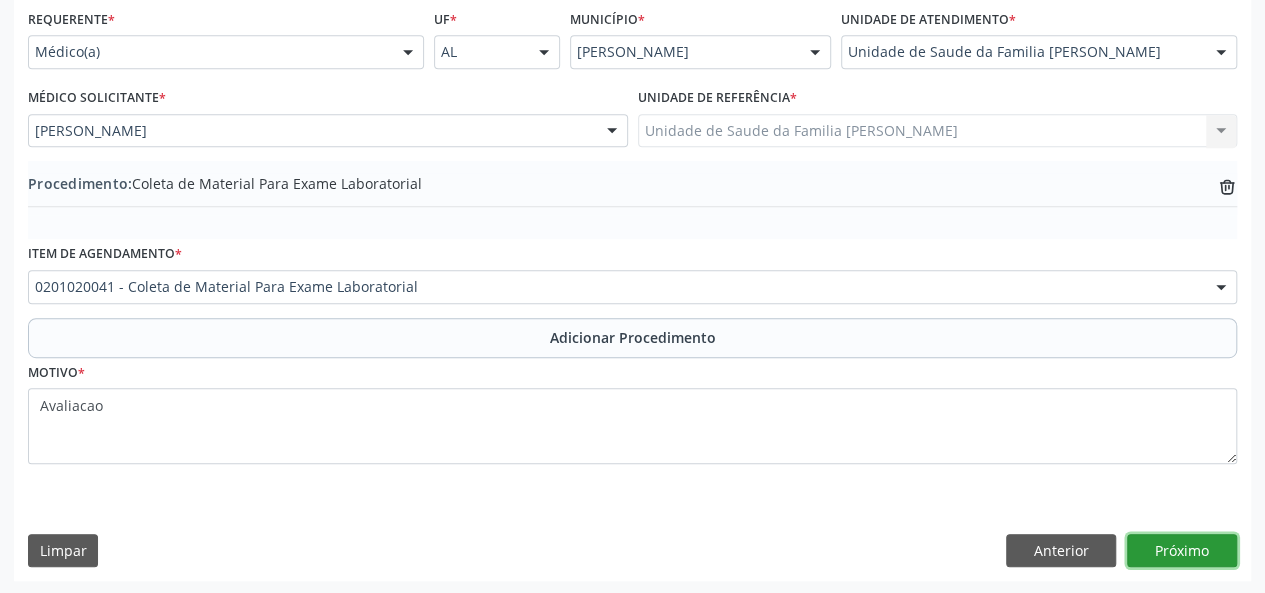 click on "Próximo" at bounding box center [1182, 551] 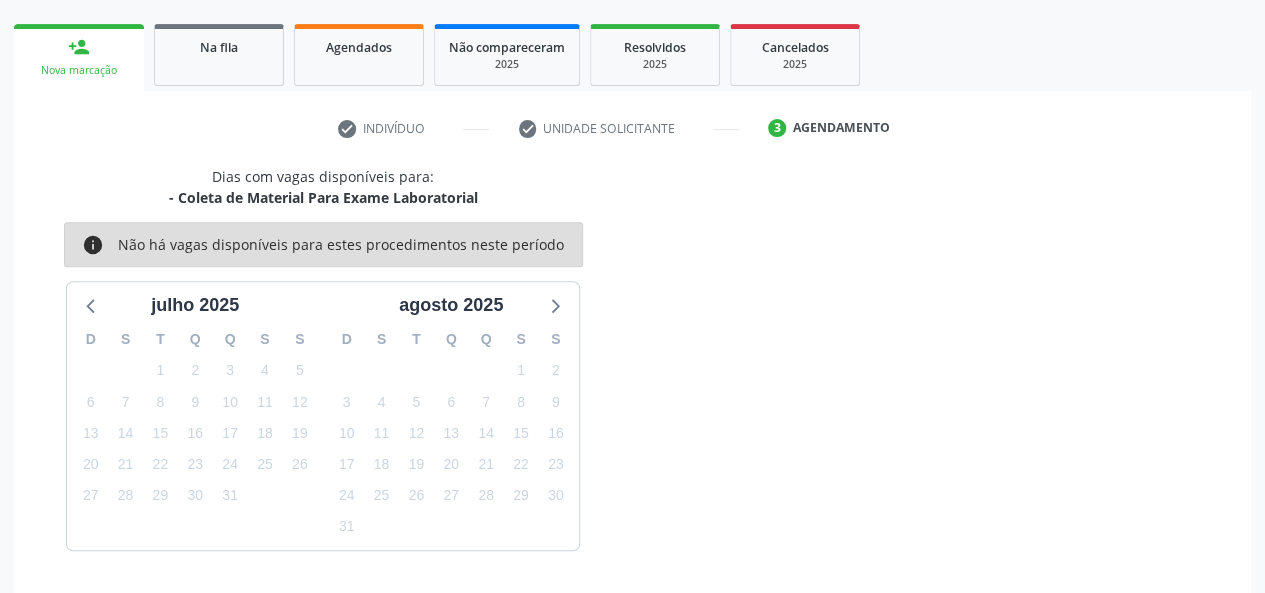 scroll, scrollTop: 362, scrollLeft: 0, axis: vertical 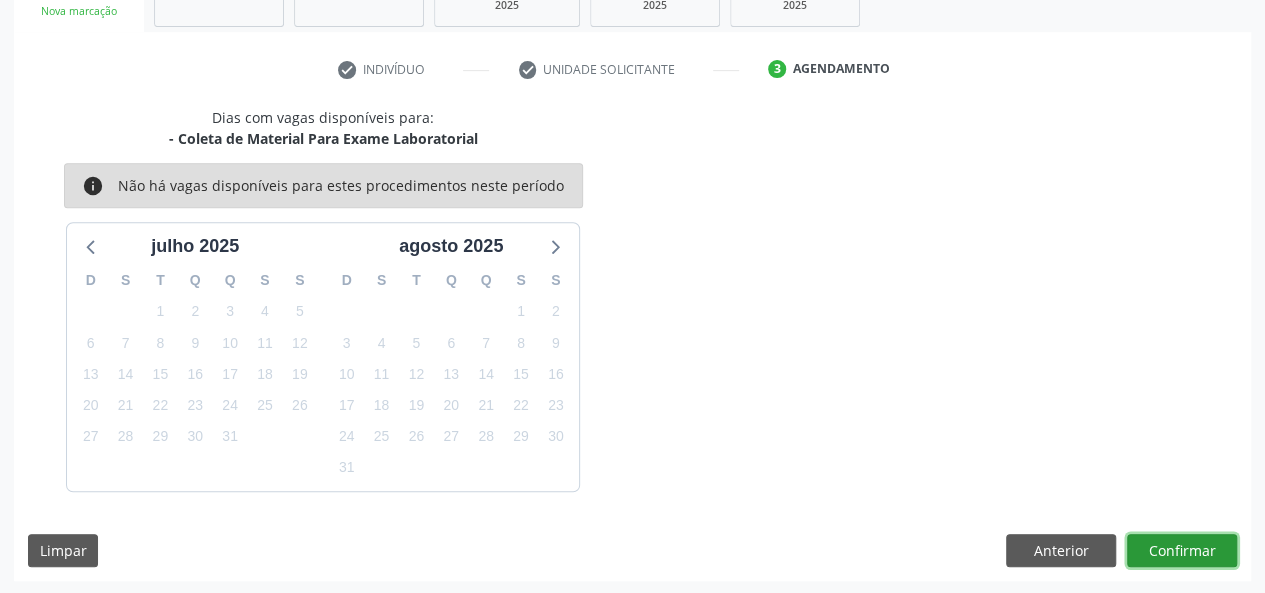 click on "Confirmar" at bounding box center (1182, 551) 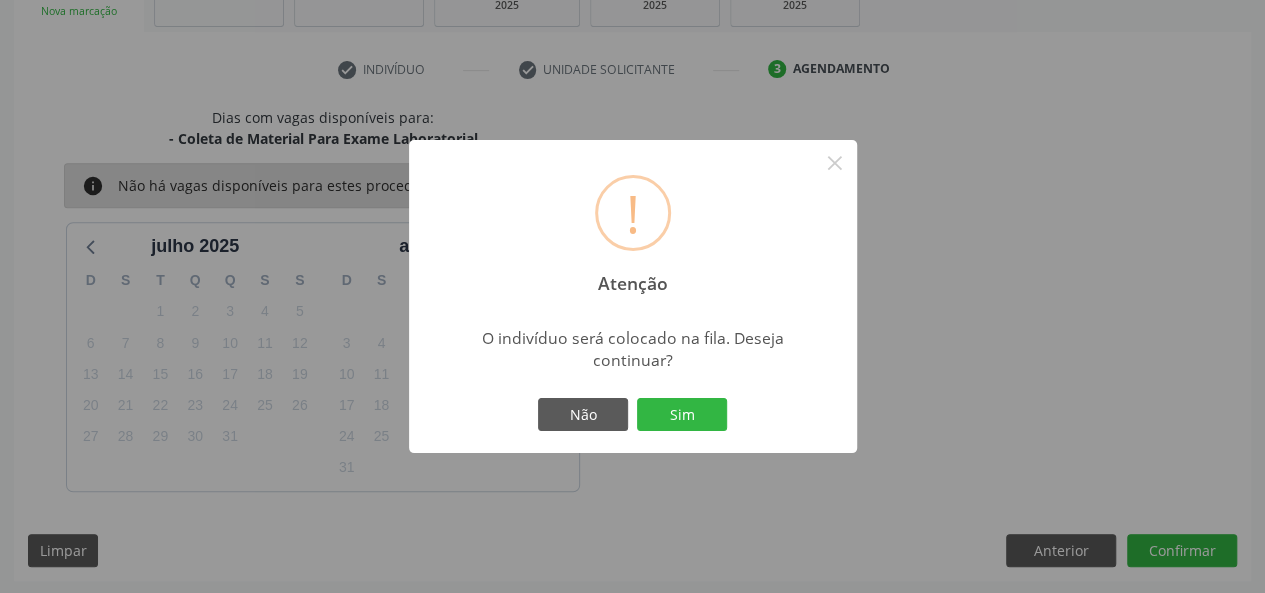 click on "Não Sim" at bounding box center (633, 415) 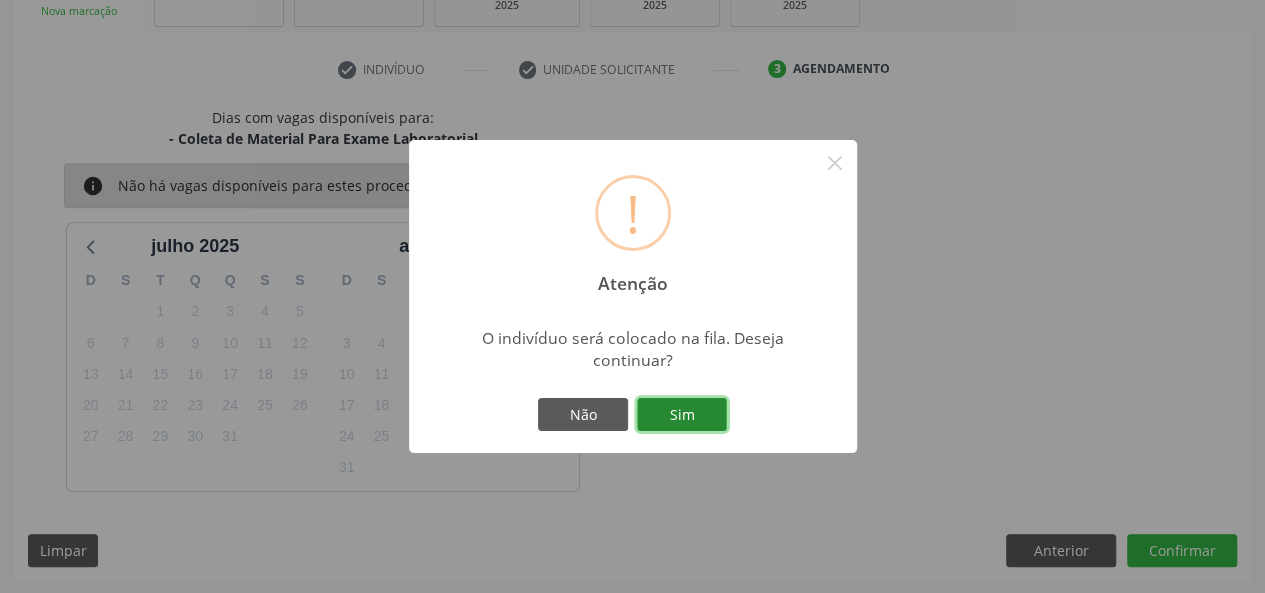 click on "Sim" at bounding box center [682, 415] 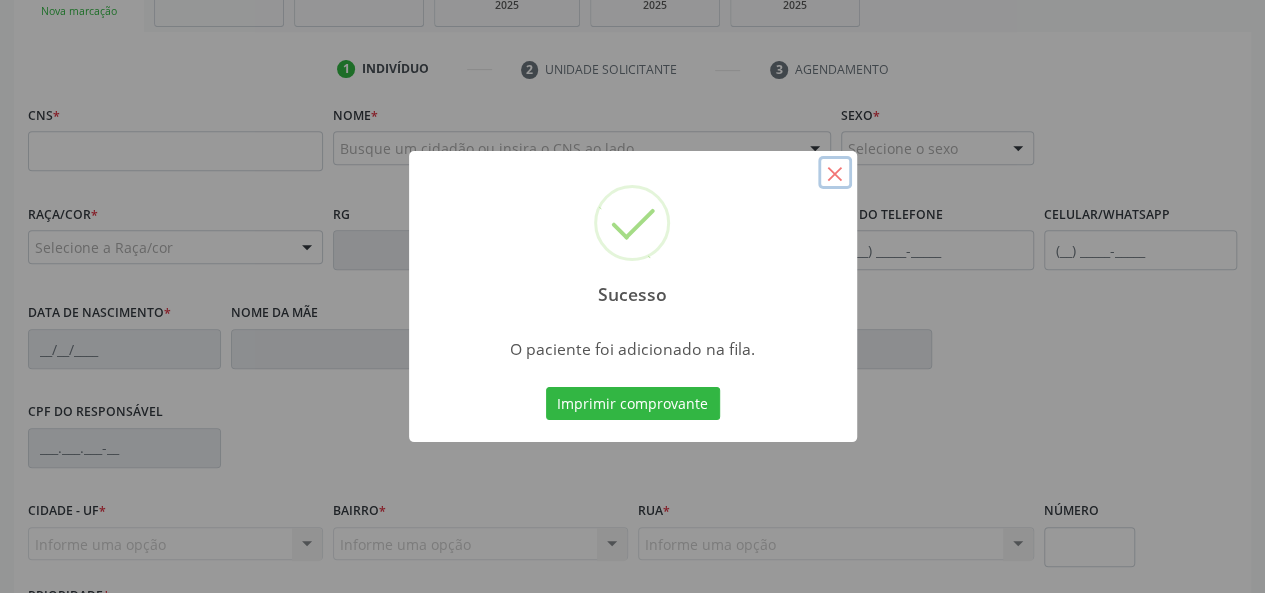 click on "×" at bounding box center (835, 173) 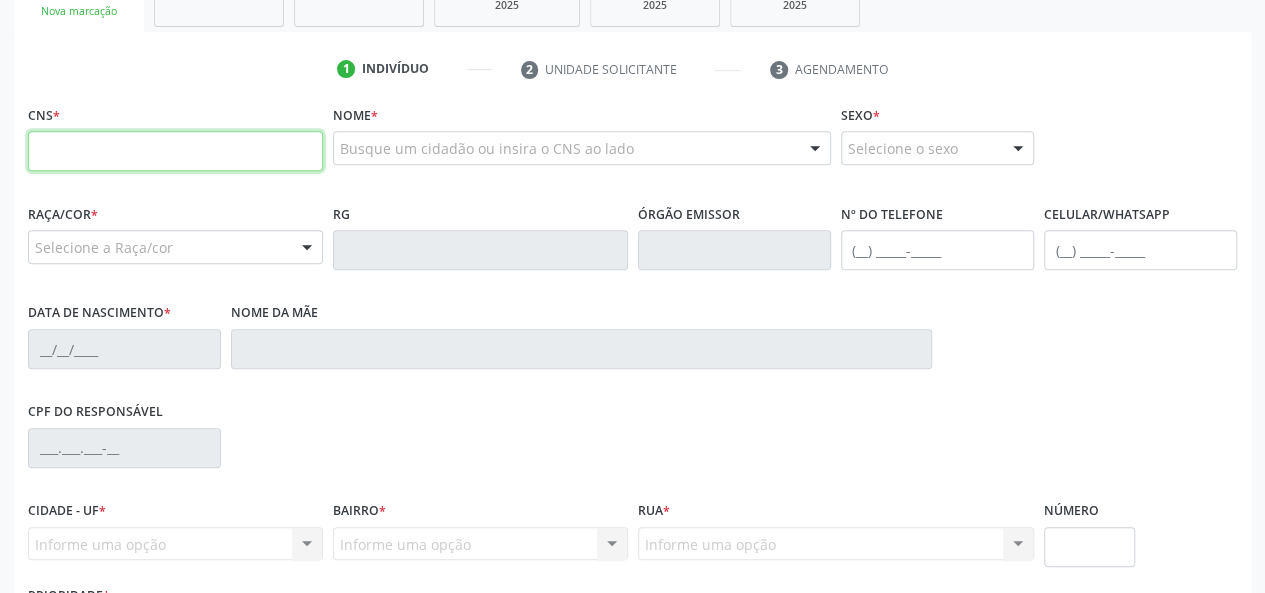 paste on "898 0003 9108 8698" 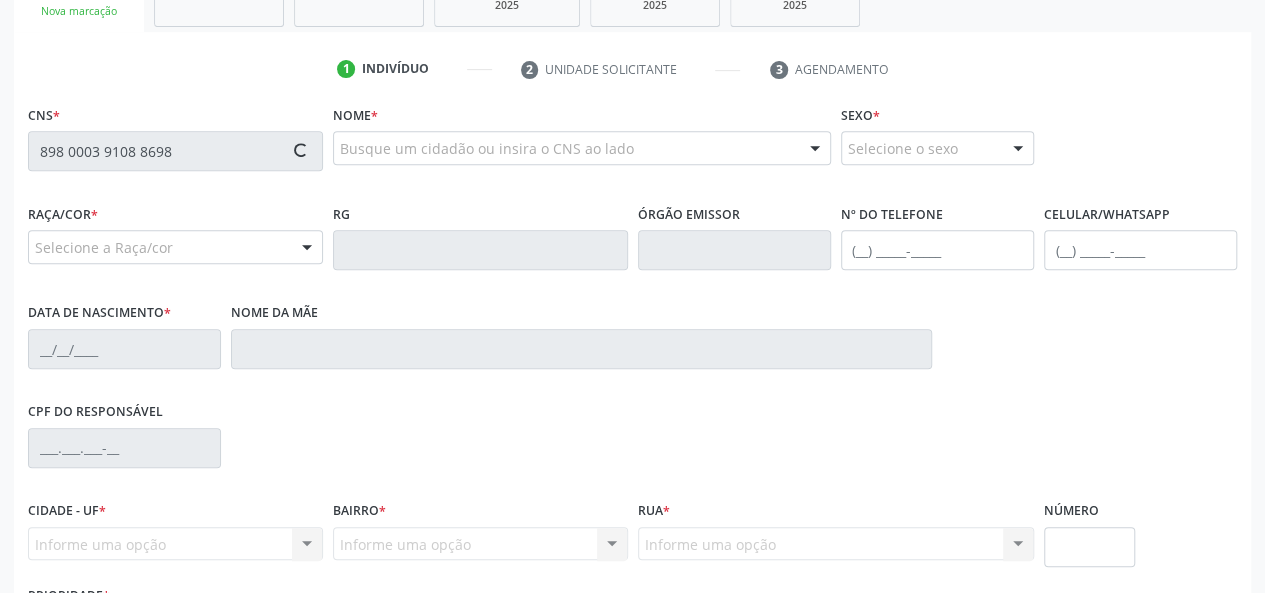 type on "898 0003 9108 8698" 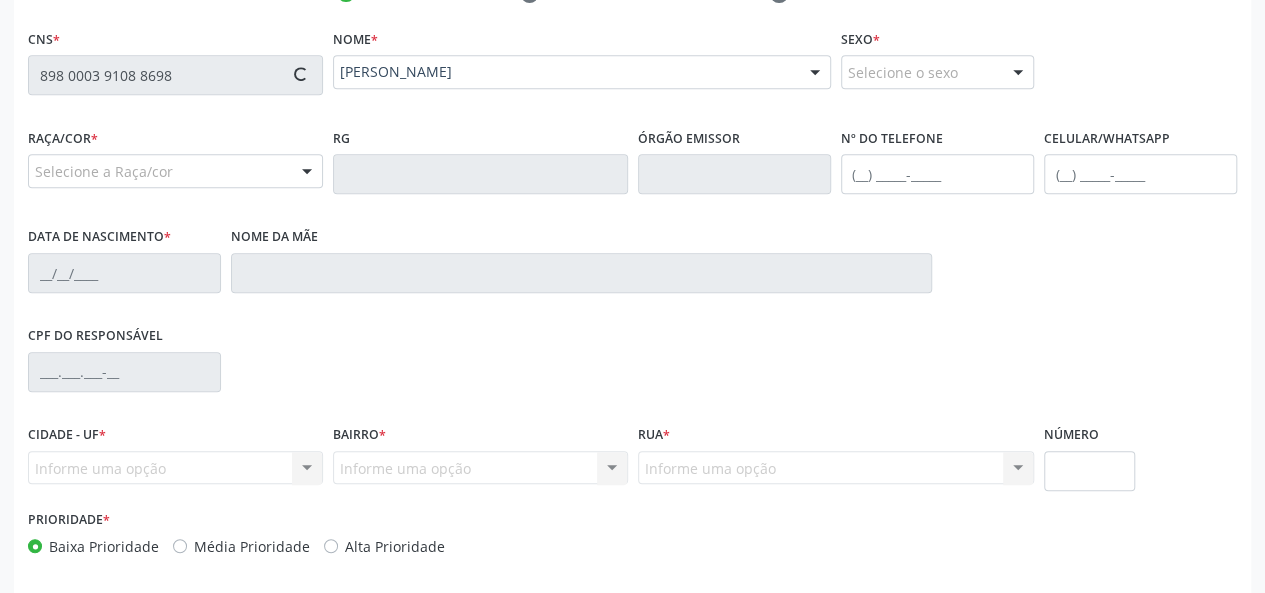 type on "(82) 9115-9000" 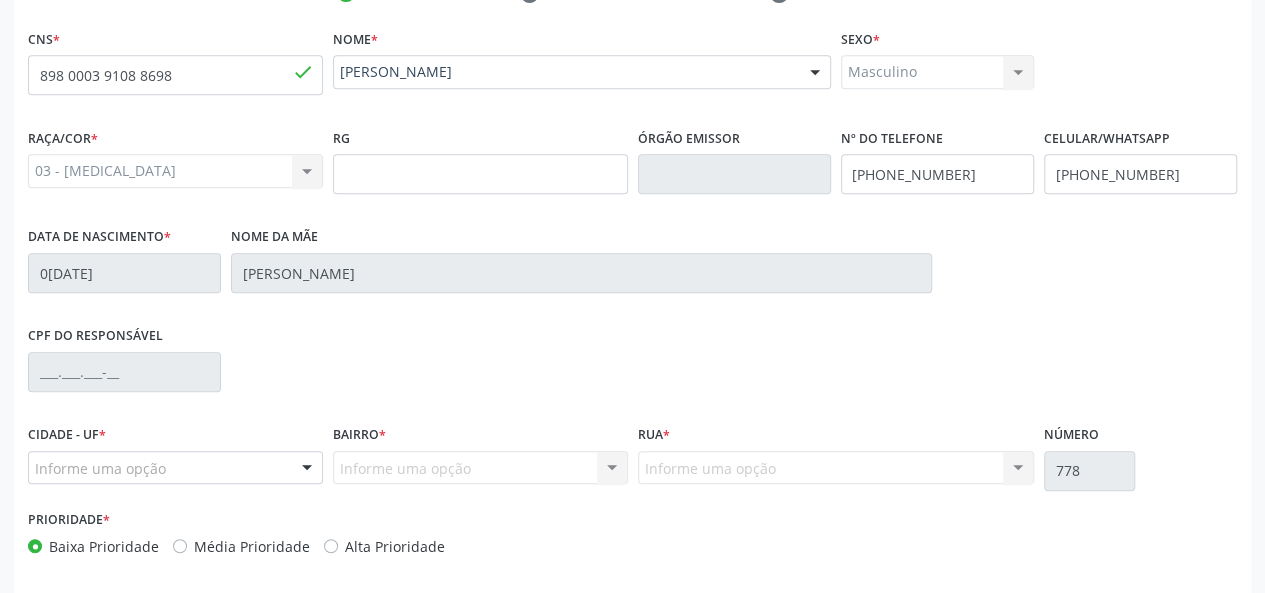scroll, scrollTop: 518, scrollLeft: 0, axis: vertical 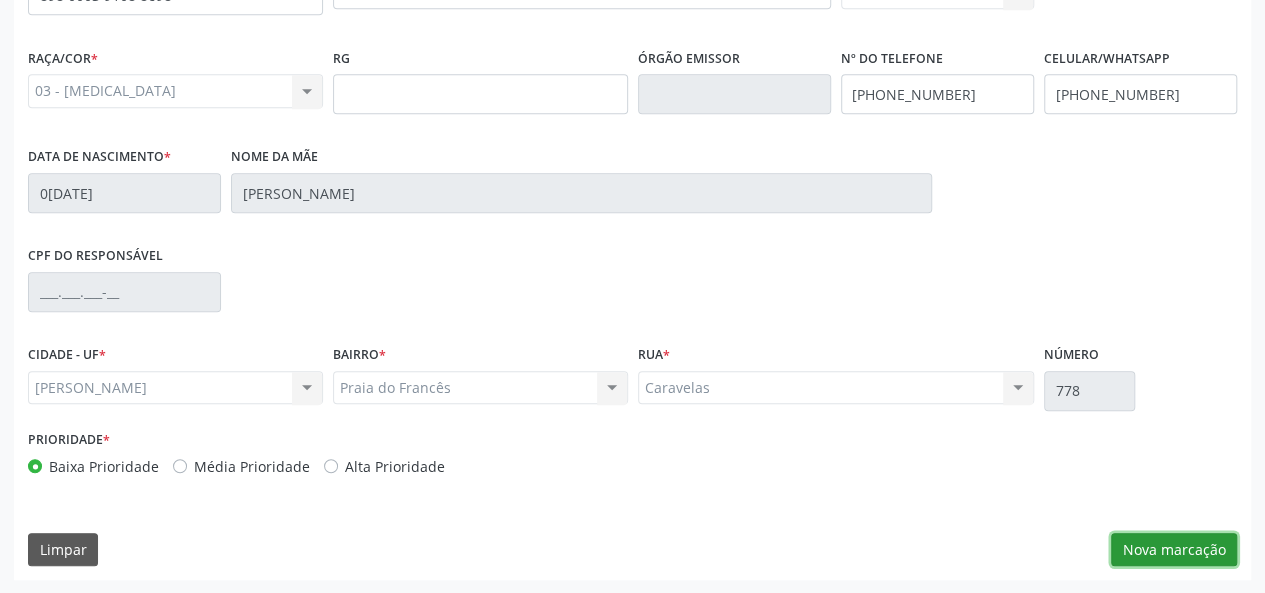 click on "Nova marcação" at bounding box center (1174, 550) 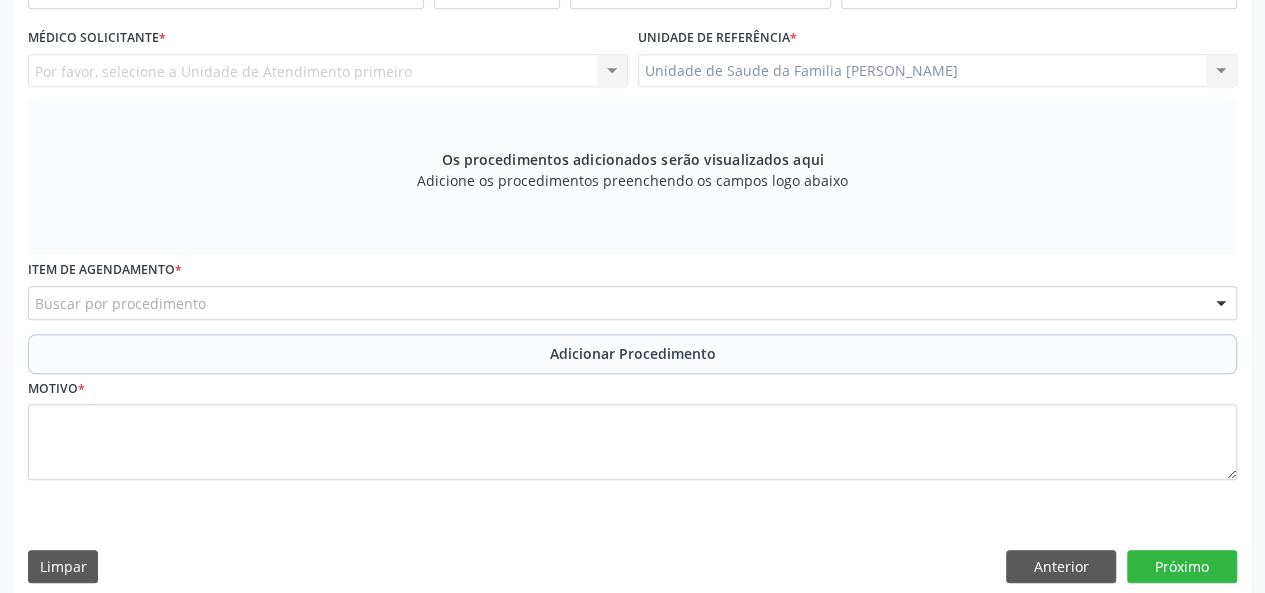 click on "Unidade de Saude da Familia Frances         Unidade de Saude da Familia Frances
Nenhum resultado encontrado para: "   "
Não há nenhuma opção para ser exibida." at bounding box center [938, 71] 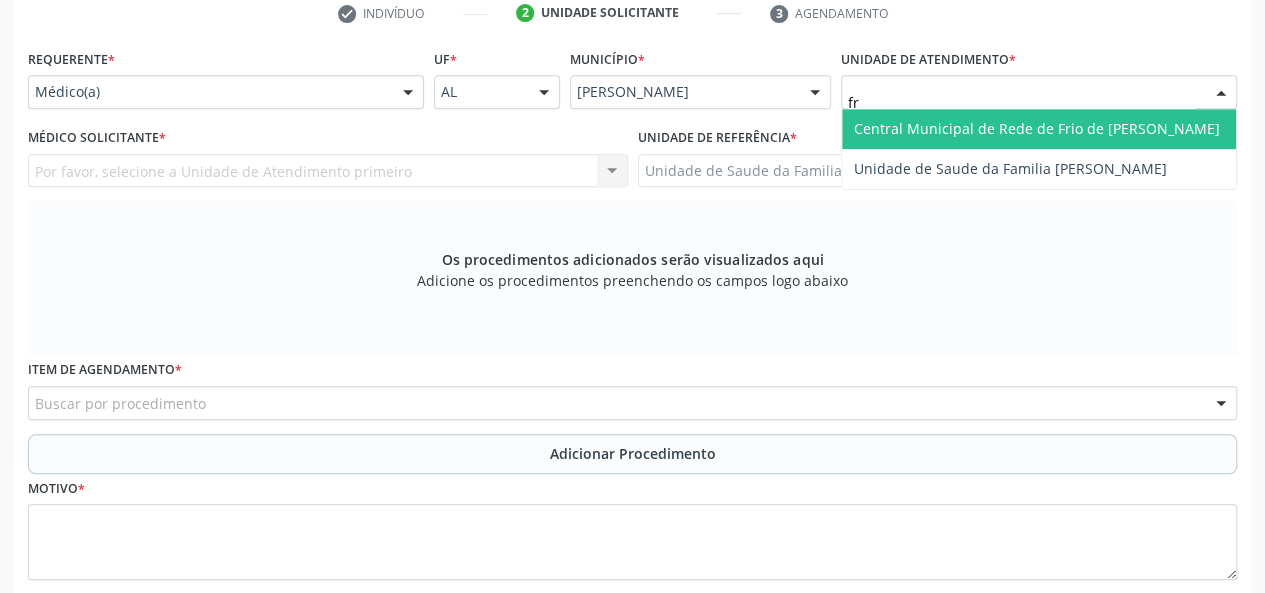 type on "fra" 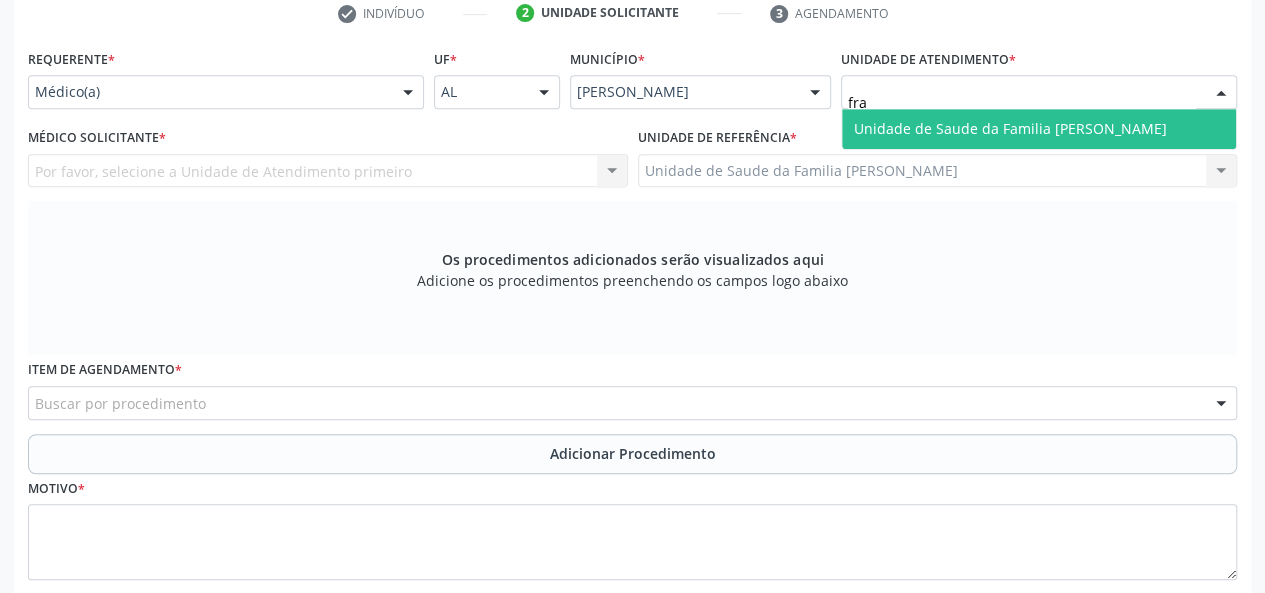 click on "Unidade de Saude da Familia [PERSON_NAME]" at bounding box center (1010, 128) 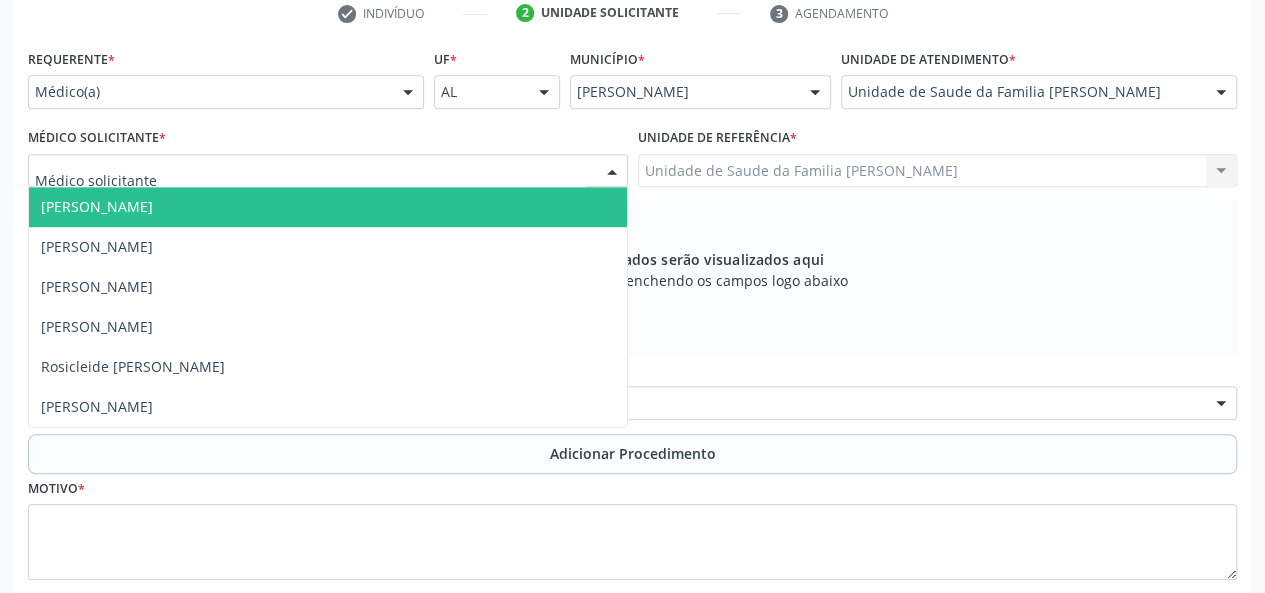 click on "Arthur Cunha de Mendonca Fragoso" at bounding box center (328, 207) 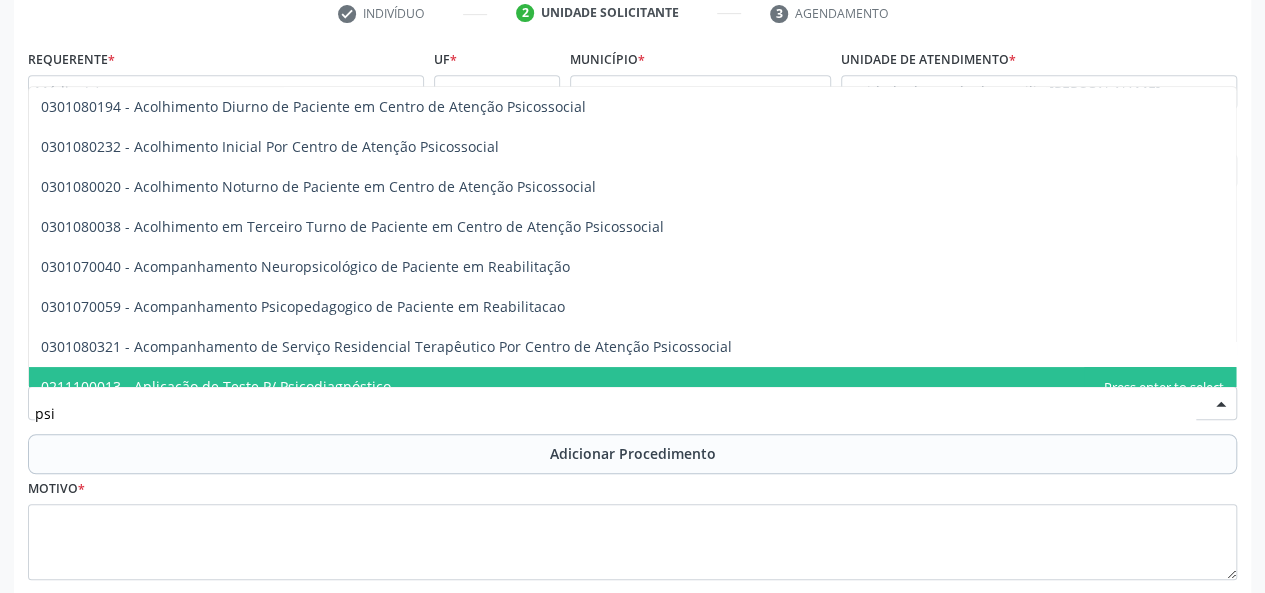type on "psiq" 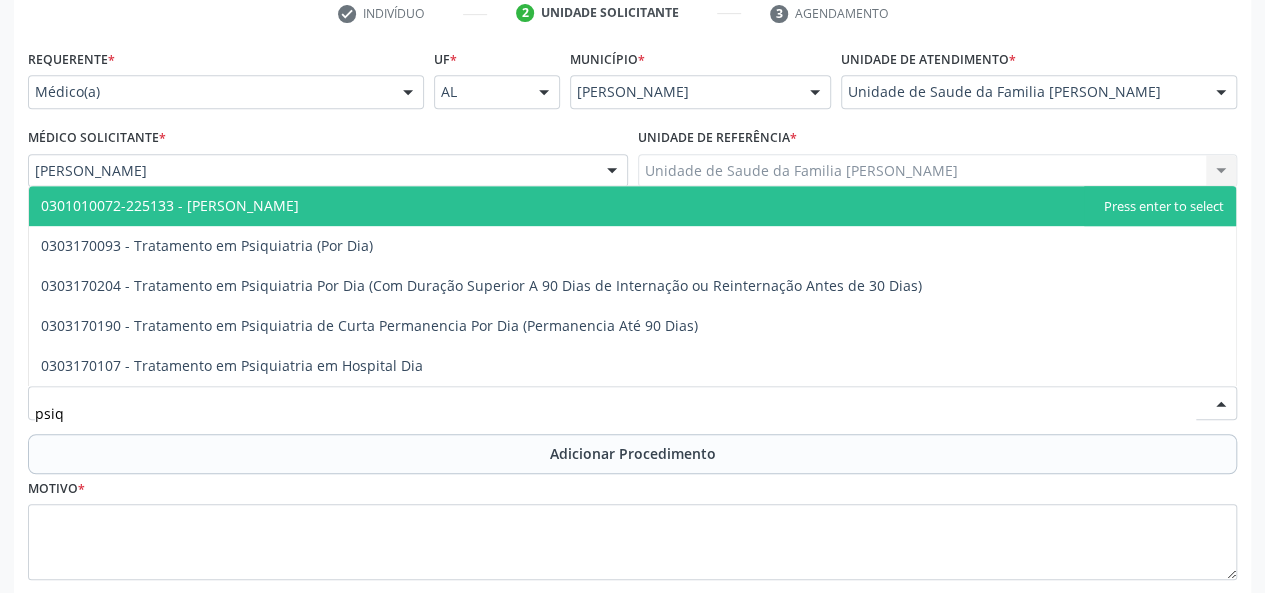 click on "0301010072-225133 - Médico Psiquiatra" at bounding box center [632, 206] 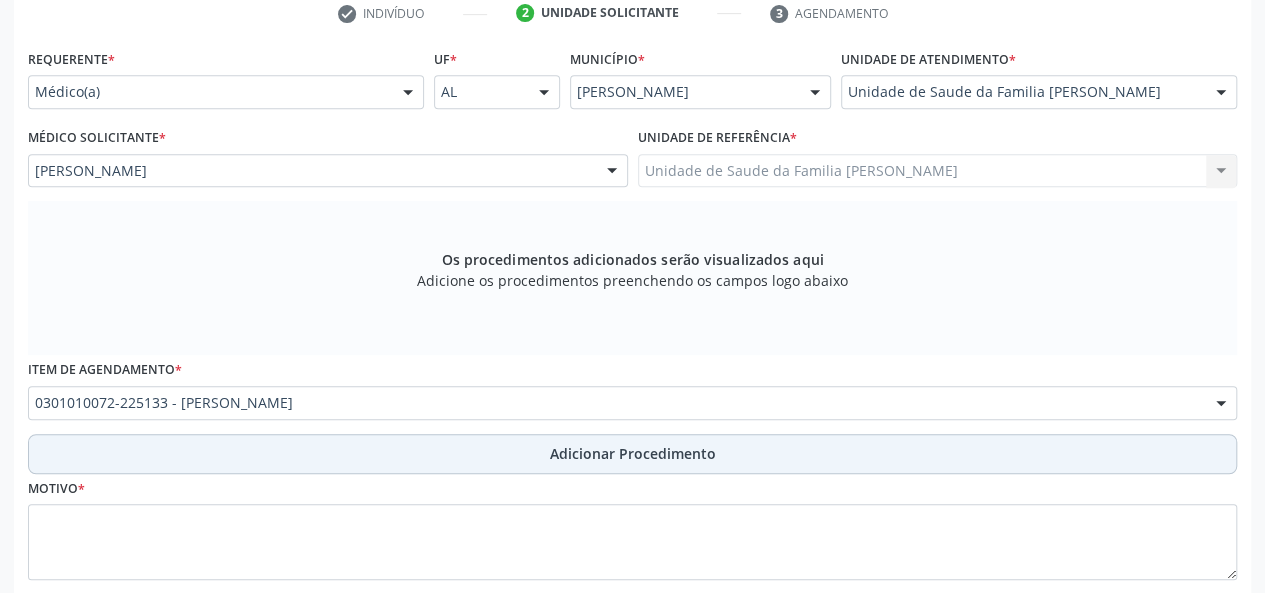 click on "Adicionar Procedimento" at bounding box center [633, 453] 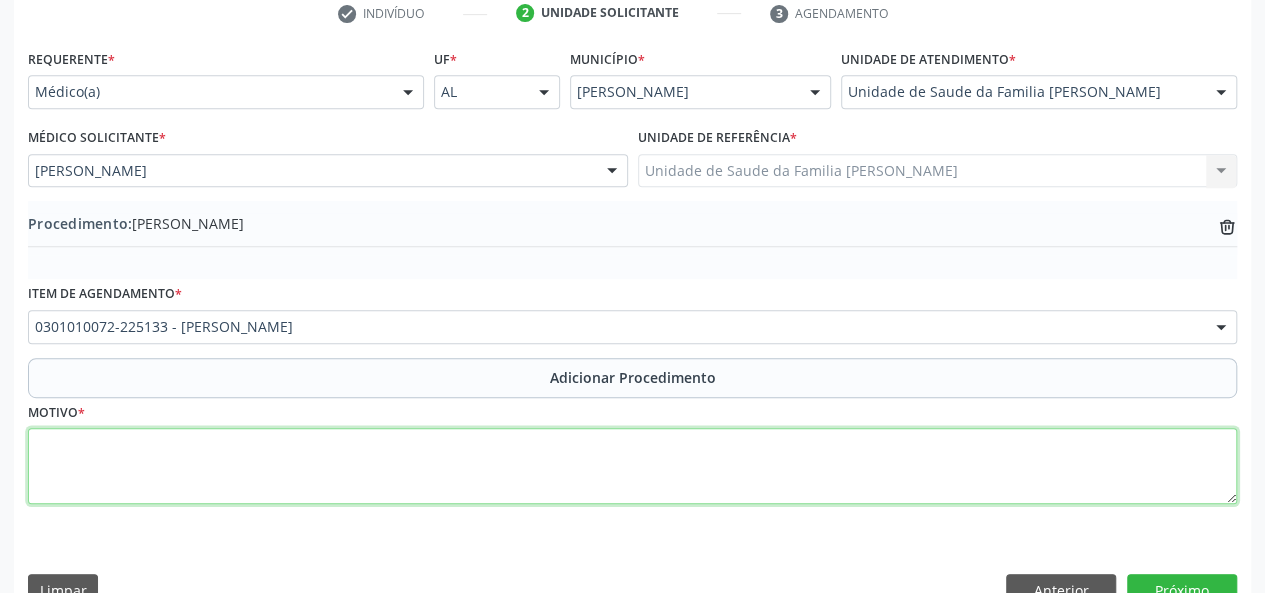 click at bounding box center [632, 466] 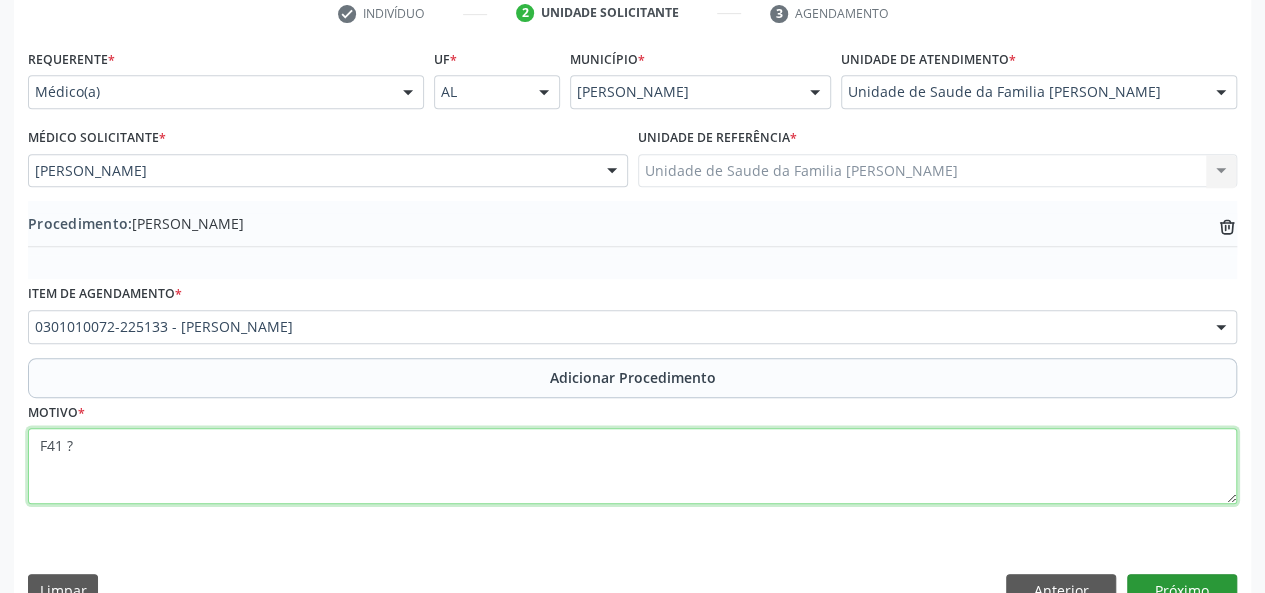 type on "F41 ?" 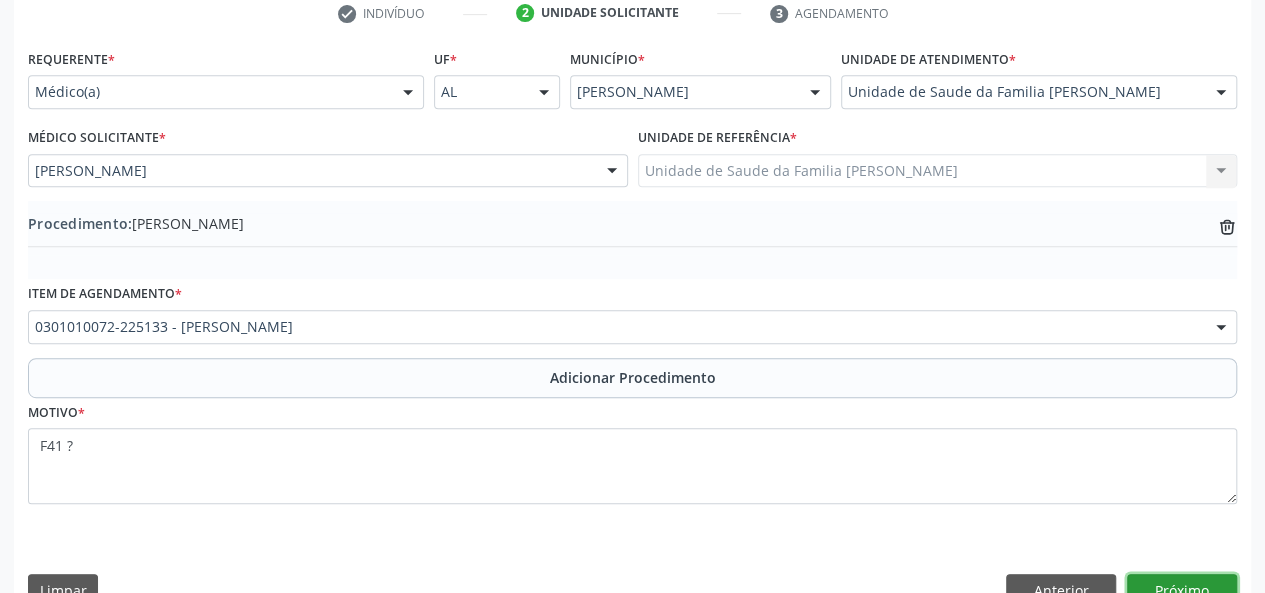 click on "Próximo" at bounding box center [1182, 591] 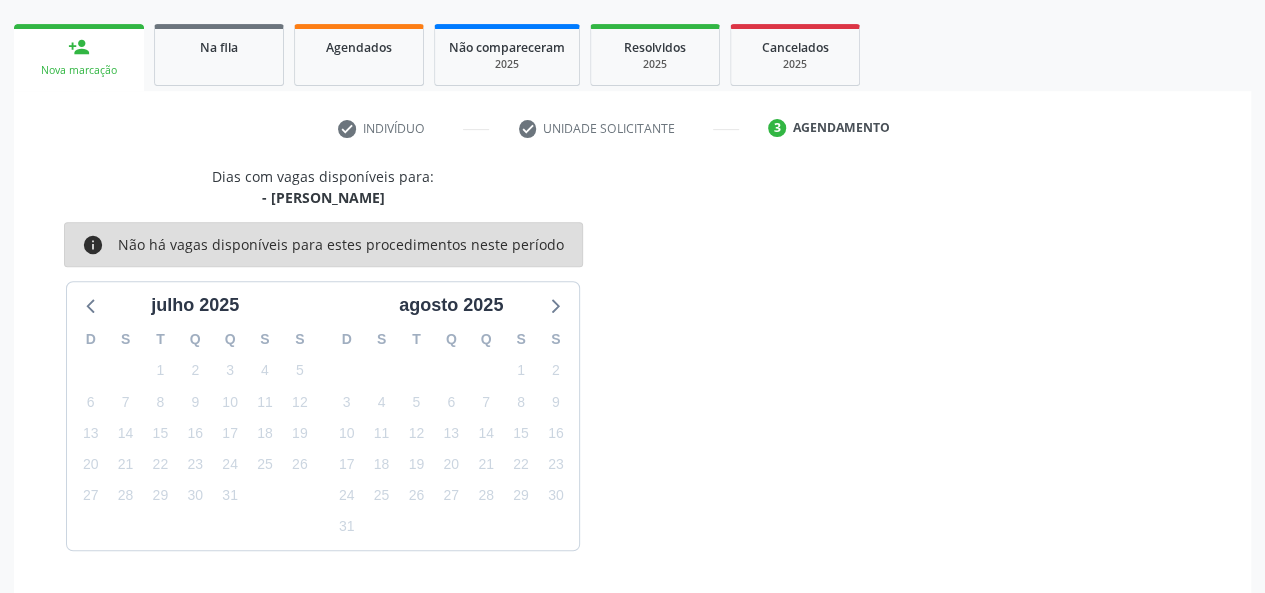 scroll, scrollTop: 362, scrollLeft: 0, axis: vertical 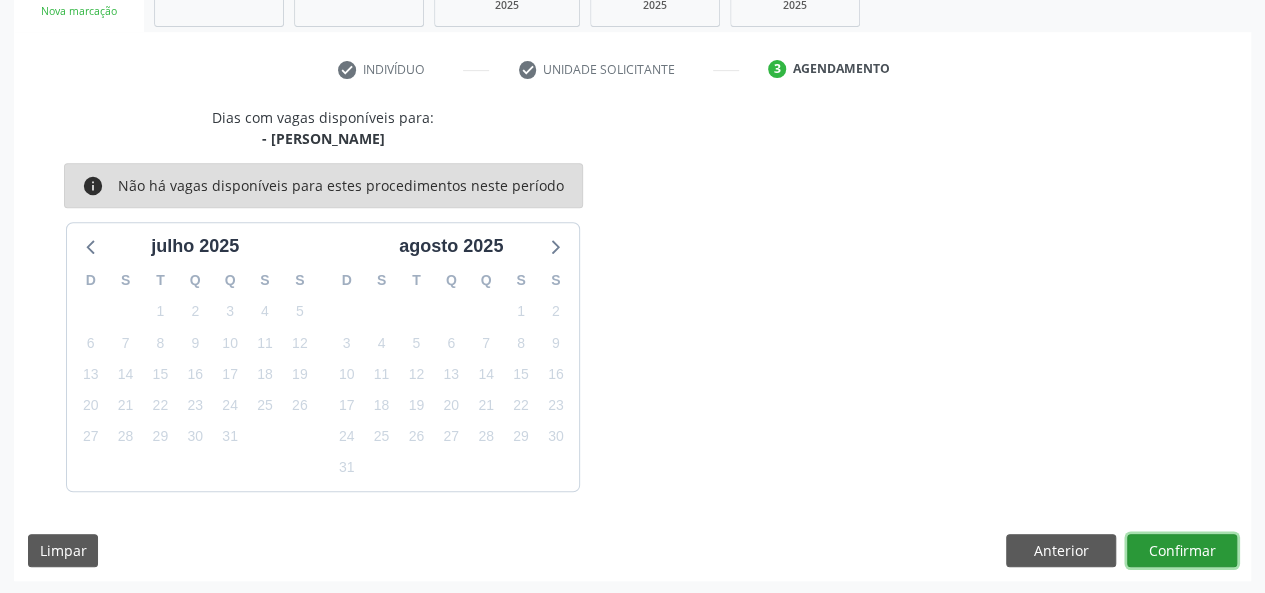 click on "Confirmar" at bounding box center [1182, 551] 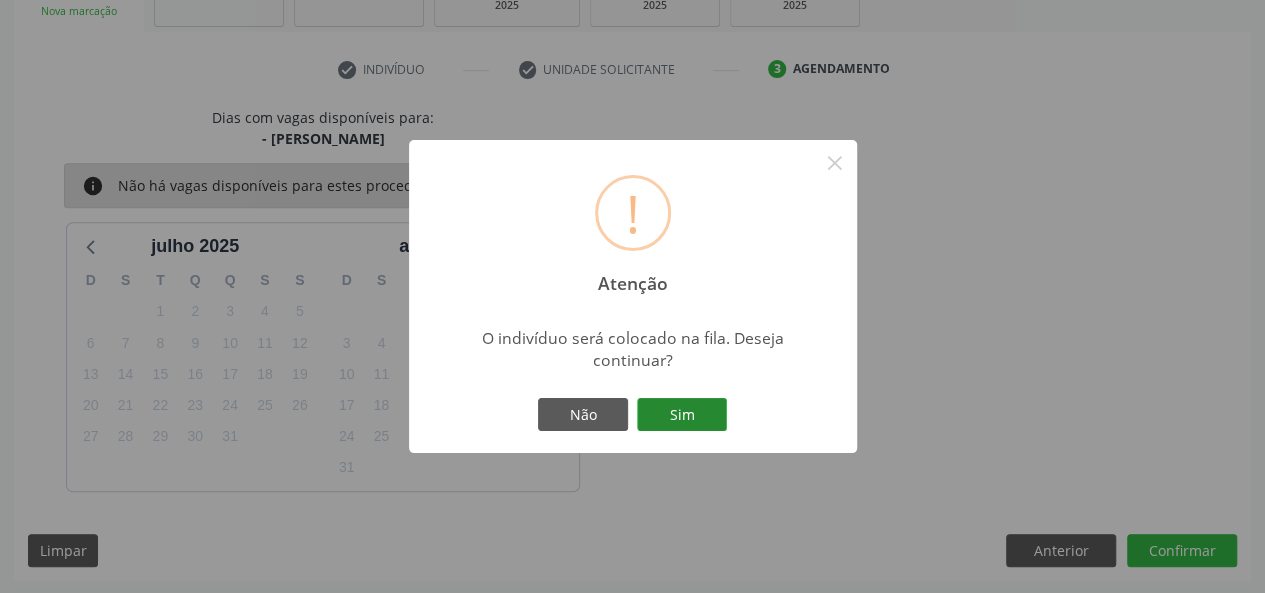 click on "Sim" at bounding box center [682, 415] 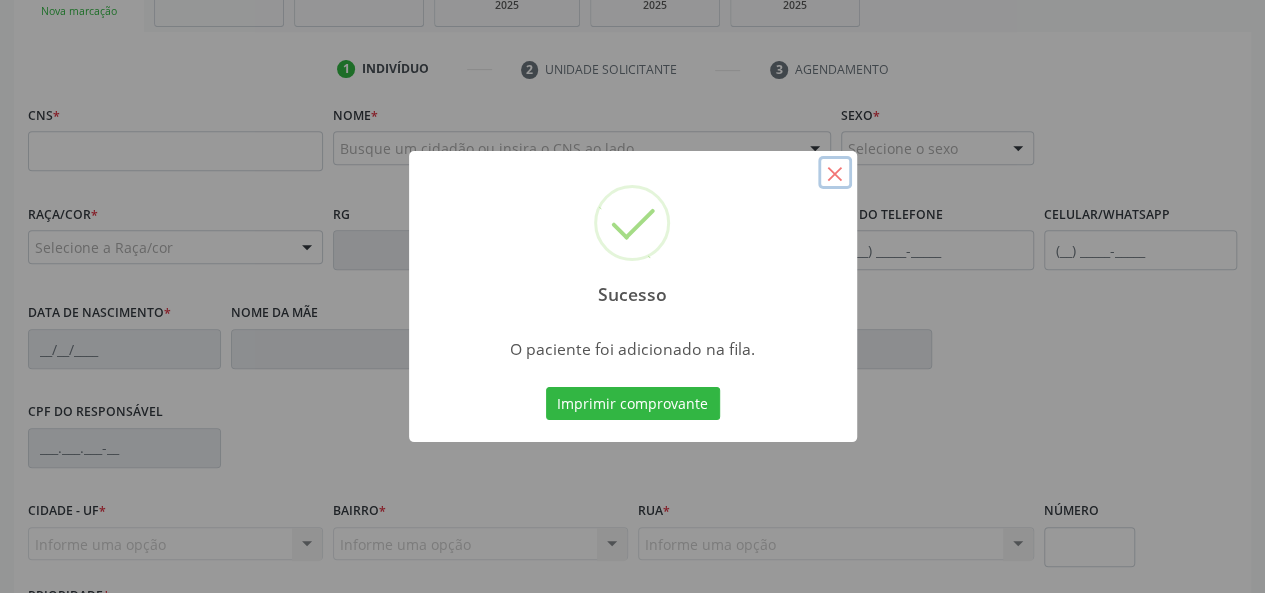 click on "×" at bounding box center [835, 173] 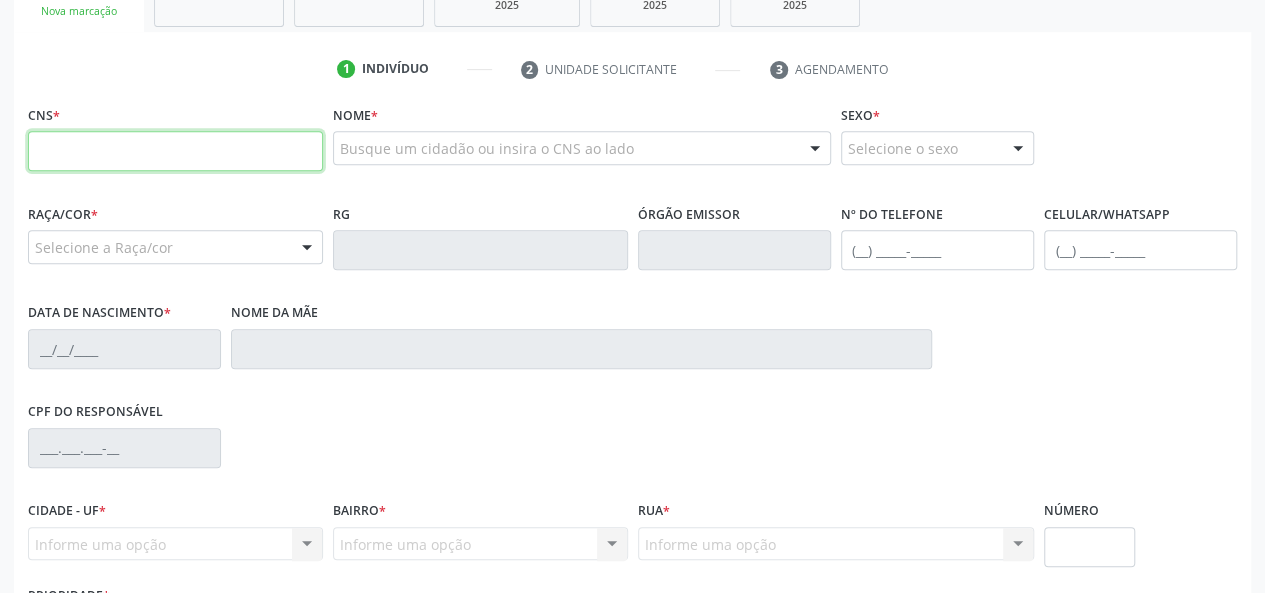 click at bounding box center [175, 151] 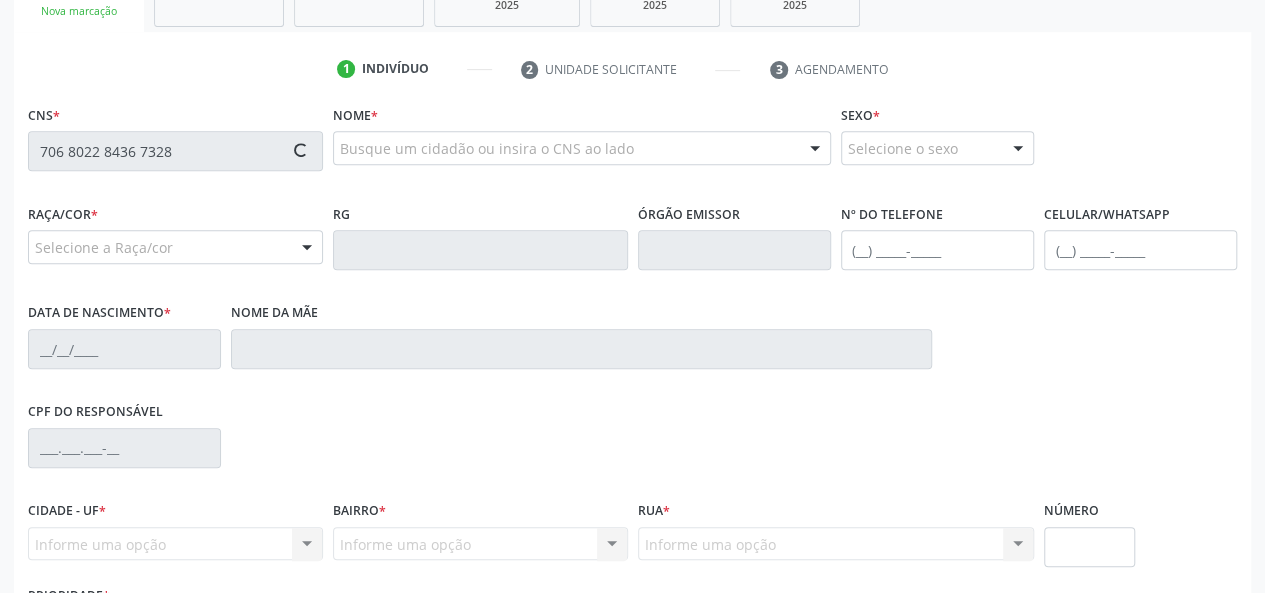 type on "706 8022 8436 7328" 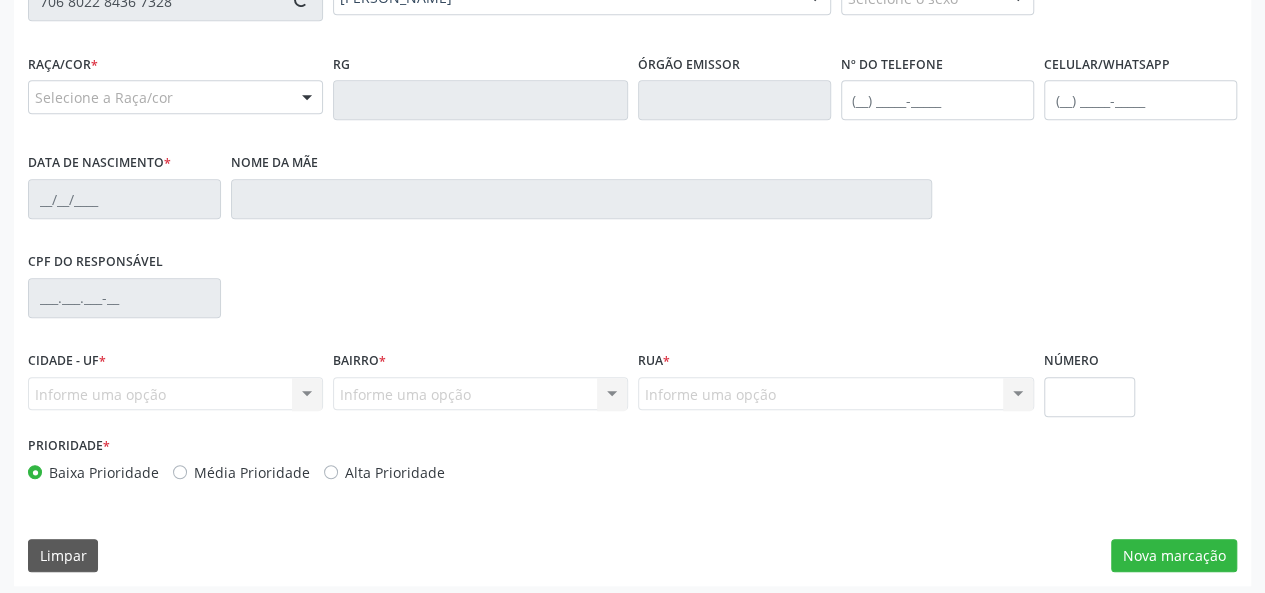 scroll, scrollTop: 518, scrollLeft: 0, axis: vertical 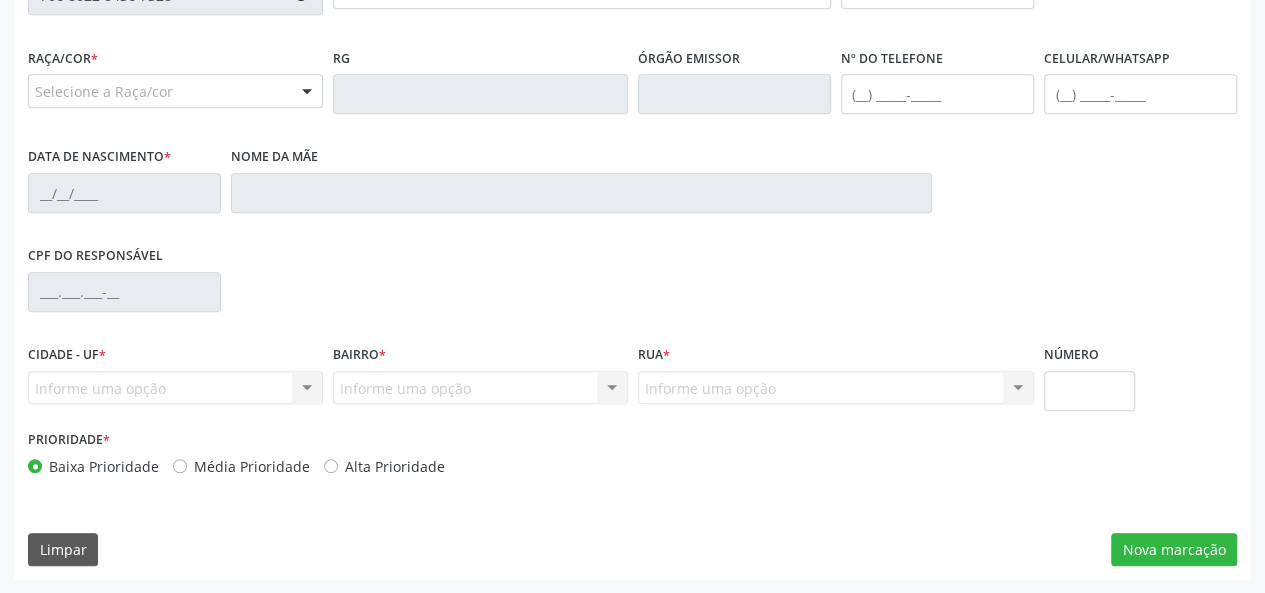 type on "(82) 98218-4503" 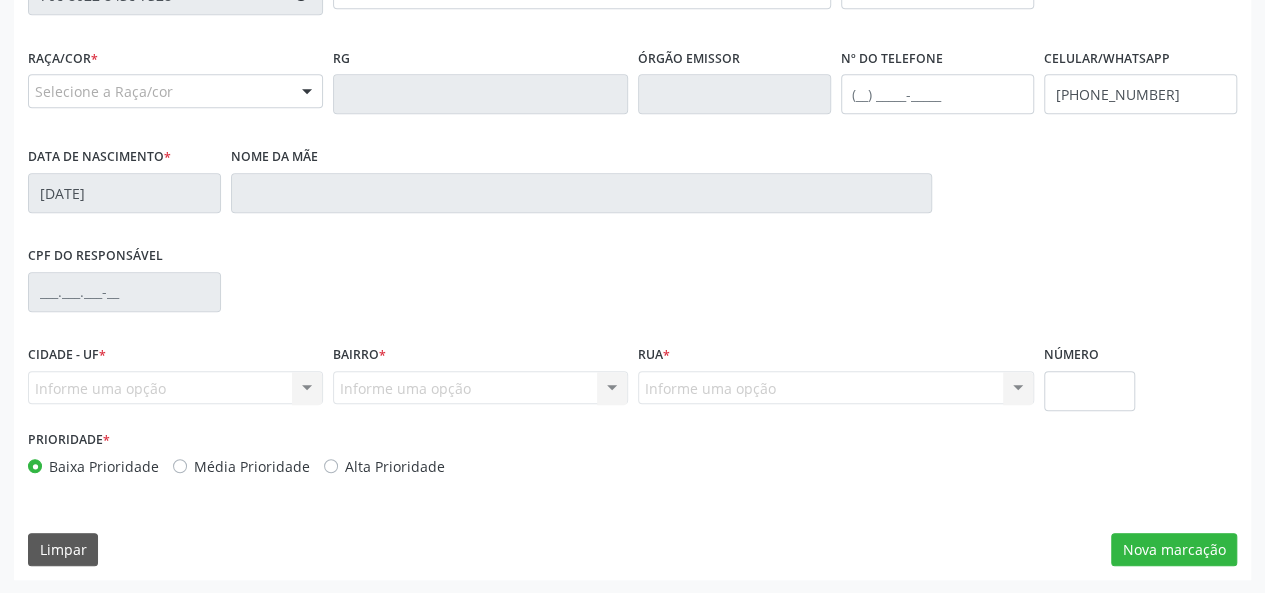 type on "Ana Maria Ferreira dos Santos" 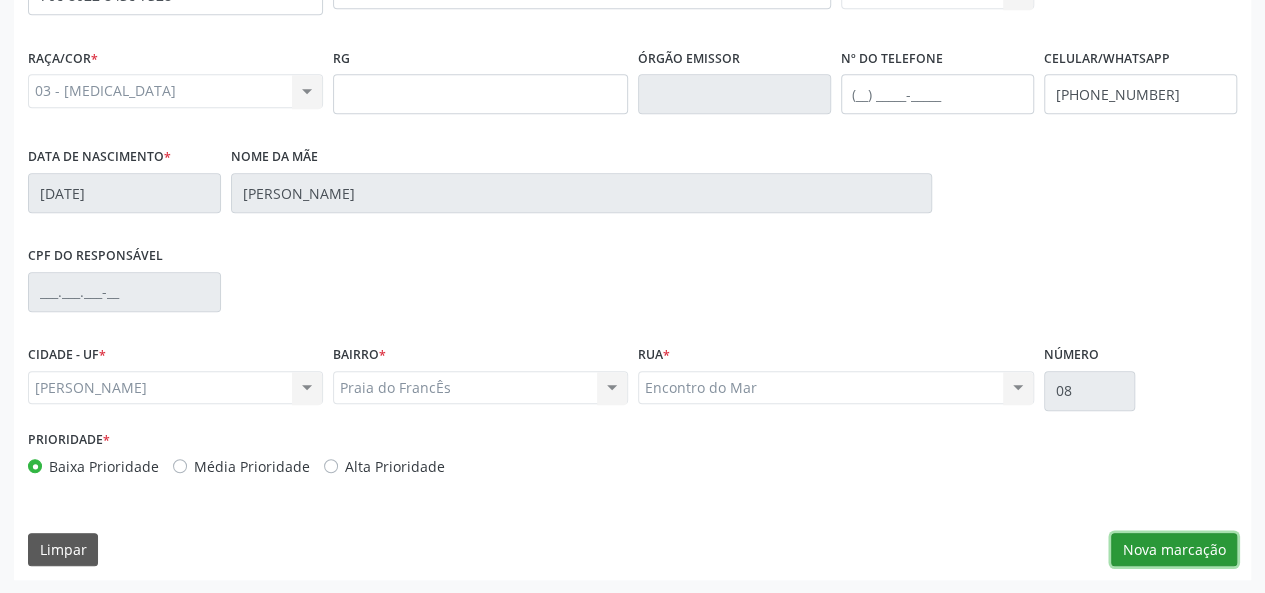 click on "Nova marcação" at bounding box center [1174, 550] 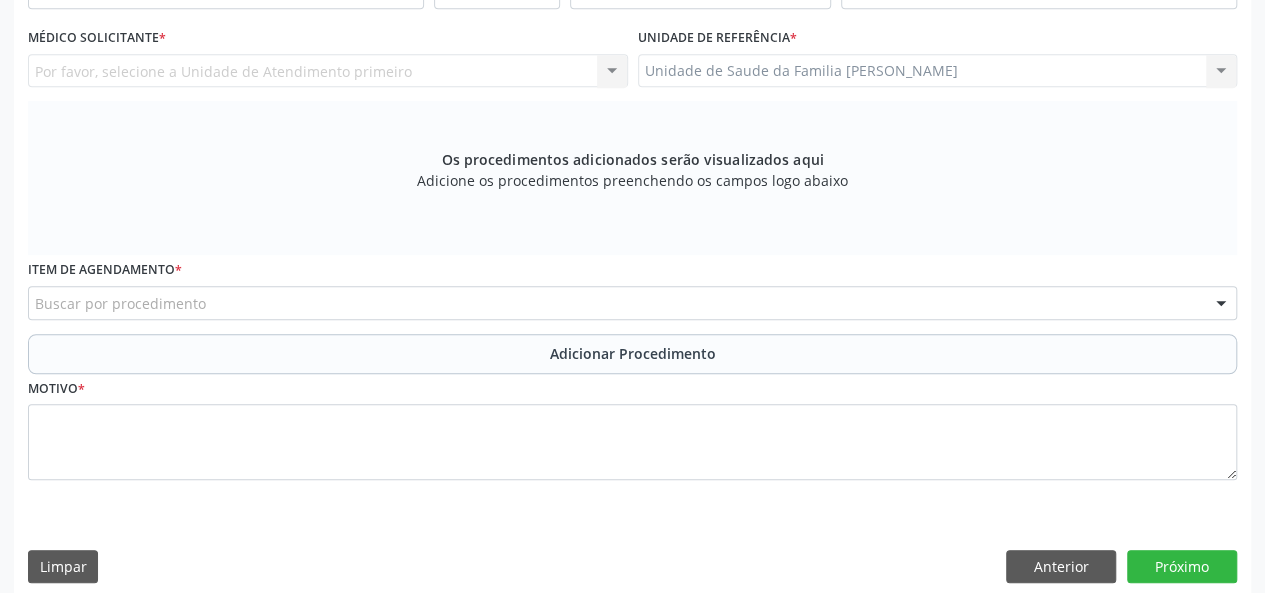 scroll, scrollTop: 318, scrollLeft: 0, axis: vertical 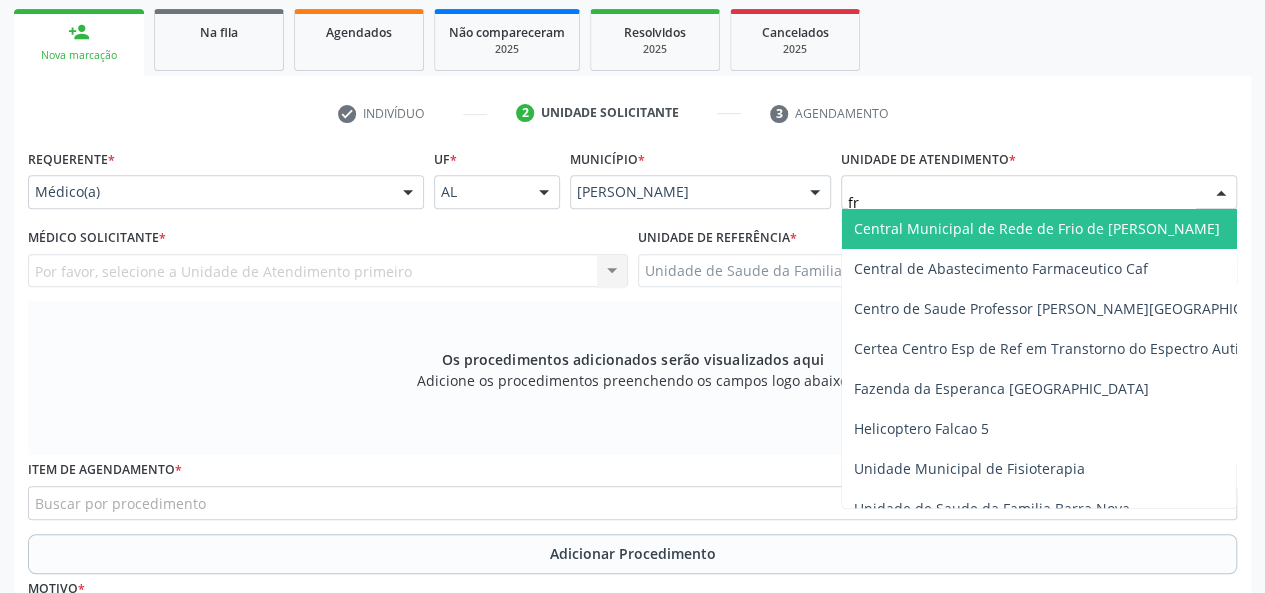 type on "fra" 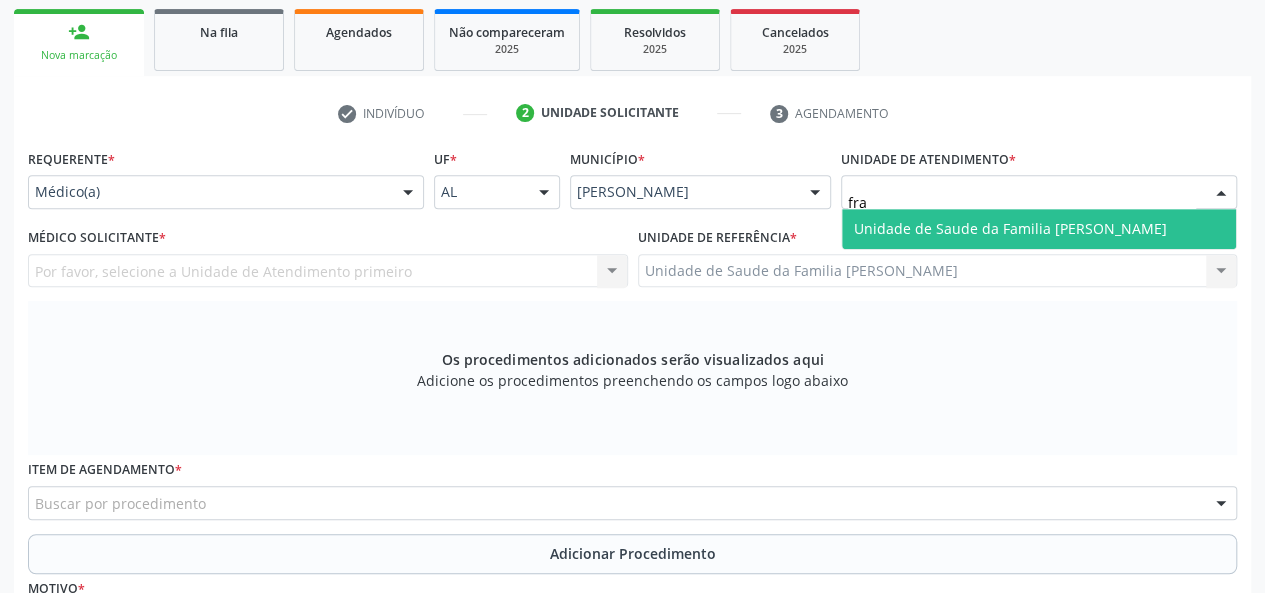 click on "Unidade de Saude da Familia [PERSON_NAME]" at bounding box center [1010, 228] 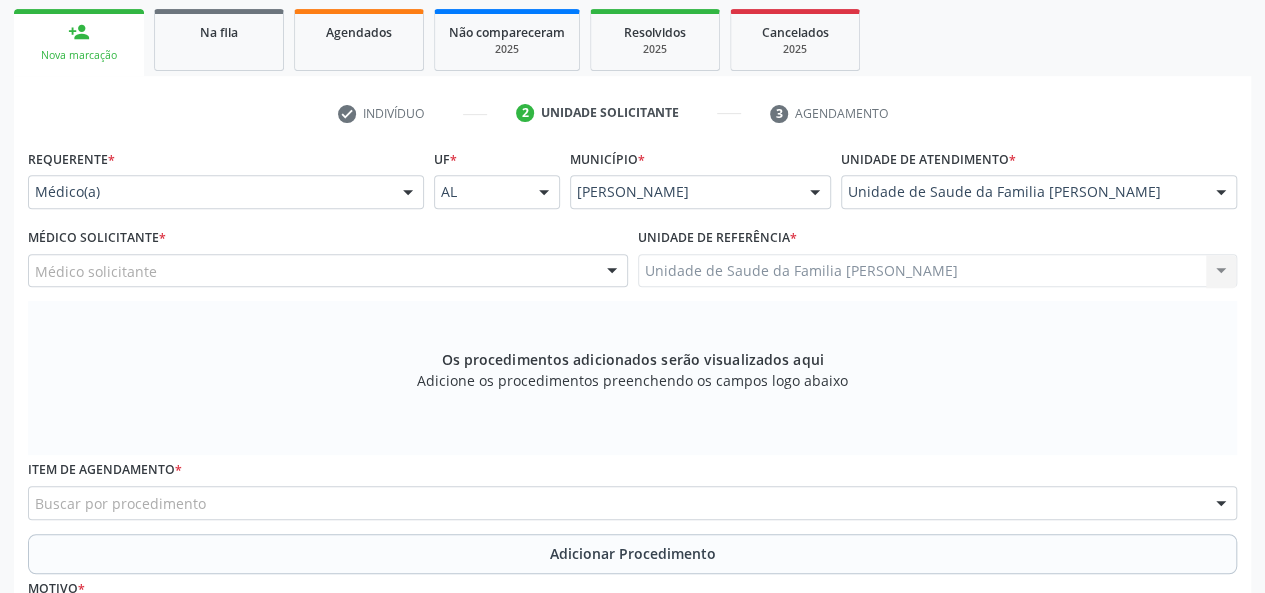 click on "Médico solicitante" at bounding box center (328, 271) 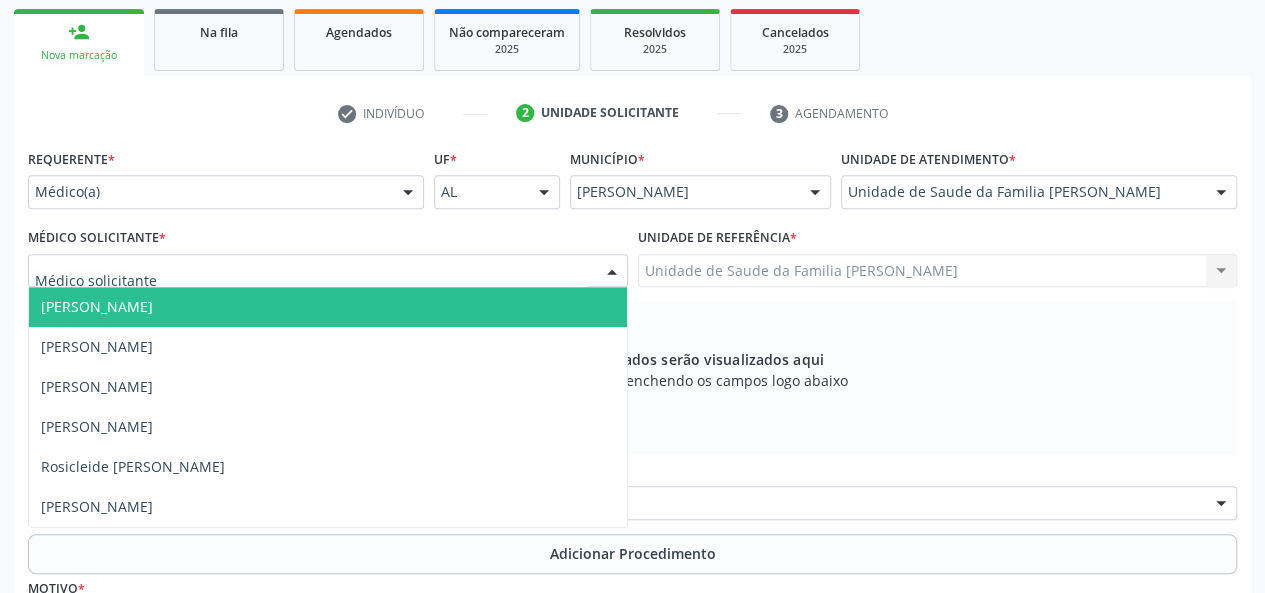 click on "Arthur Cunha de Mendonca Fragoso" at bounding box center (97, 306) 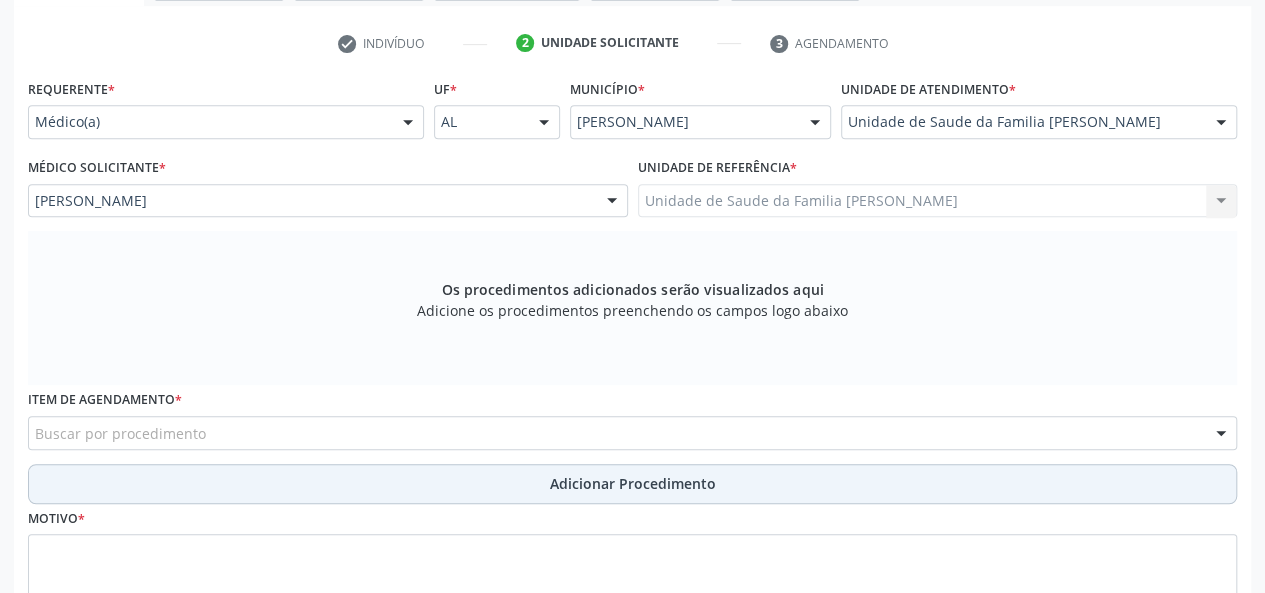 scroll, scrollTop: 418, scrollLeft: 0, axis: vertical 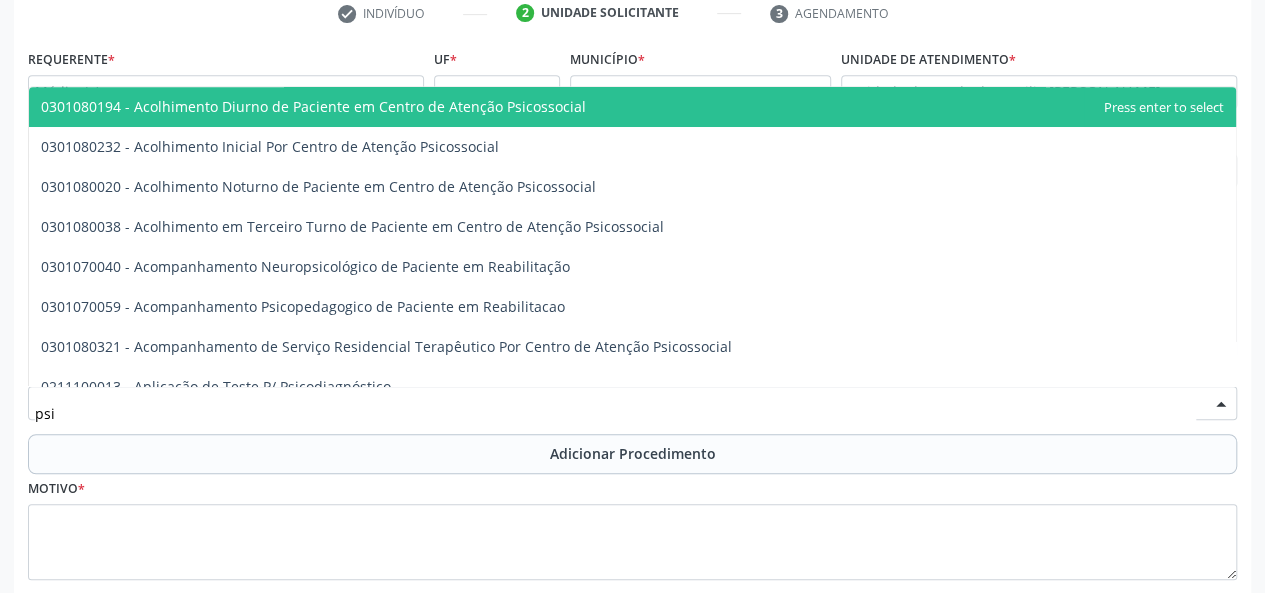 type on "psiq" 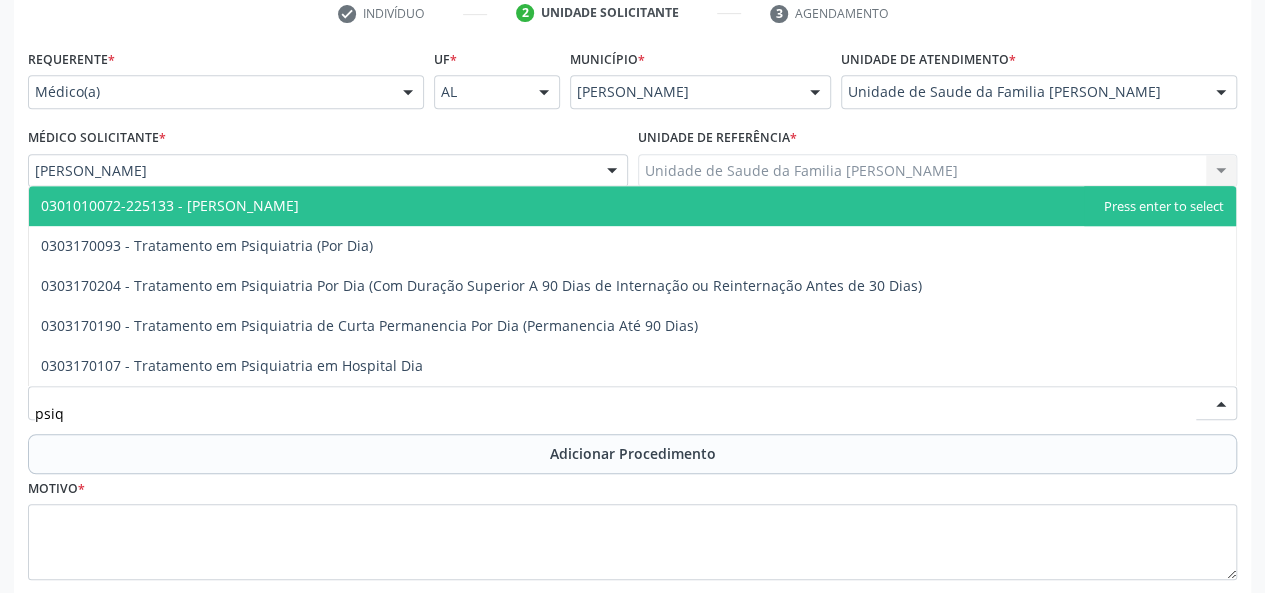 click on "0301010072-225133 - Médico Psiquiatra" at bounding box center (632, 206) 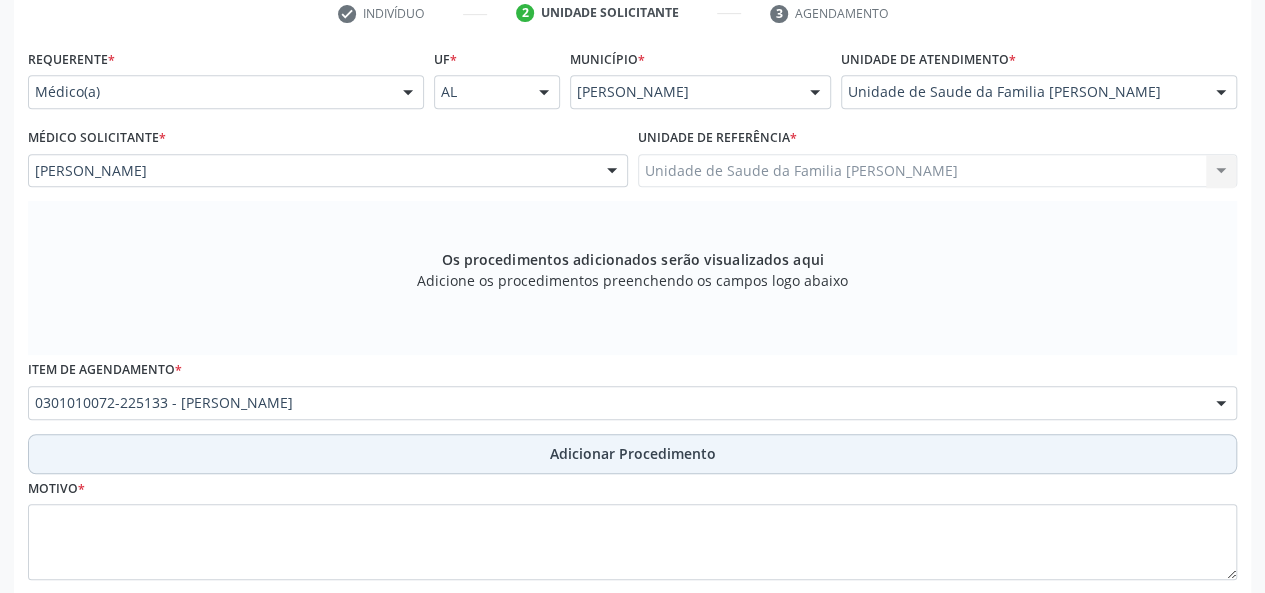 click on "Adicionar Procedimento" at bounding box center (632, 454) 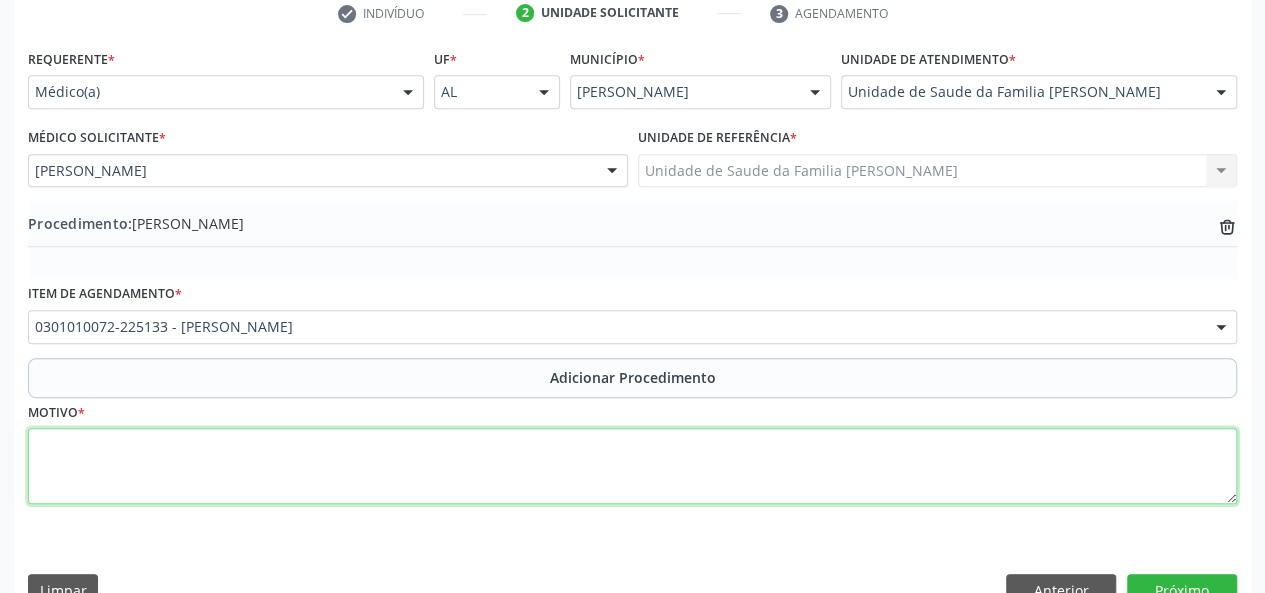 click at bounding box center [632, 466] 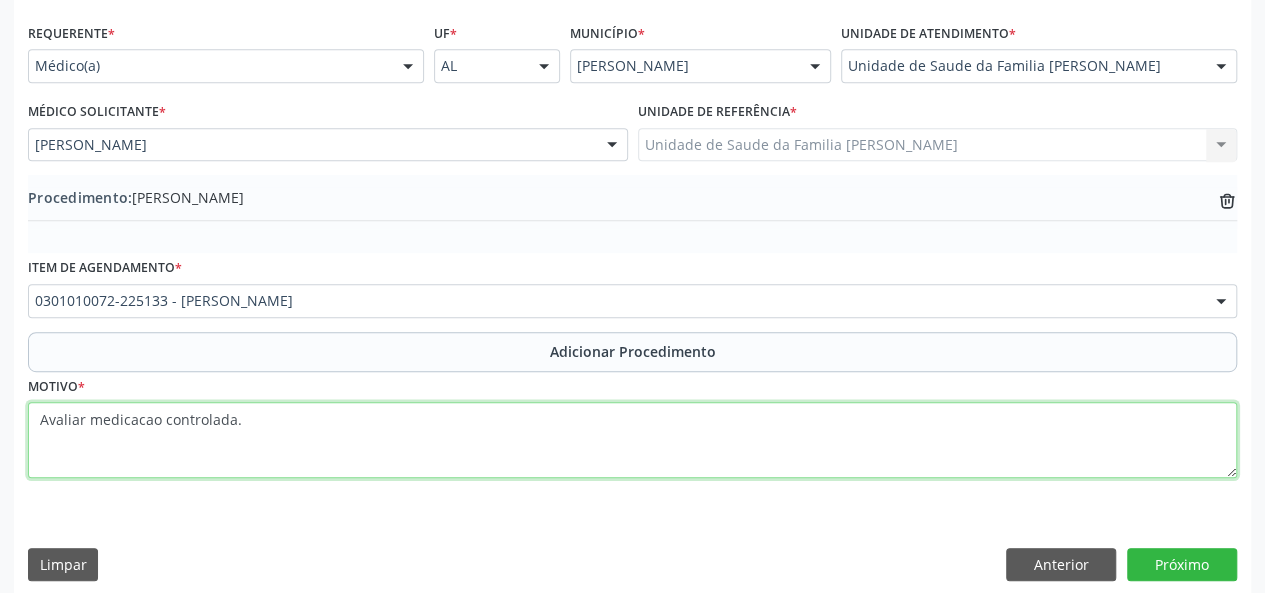 scroll, scrollTop: 458, scrollLeft: 0, axis: vertical 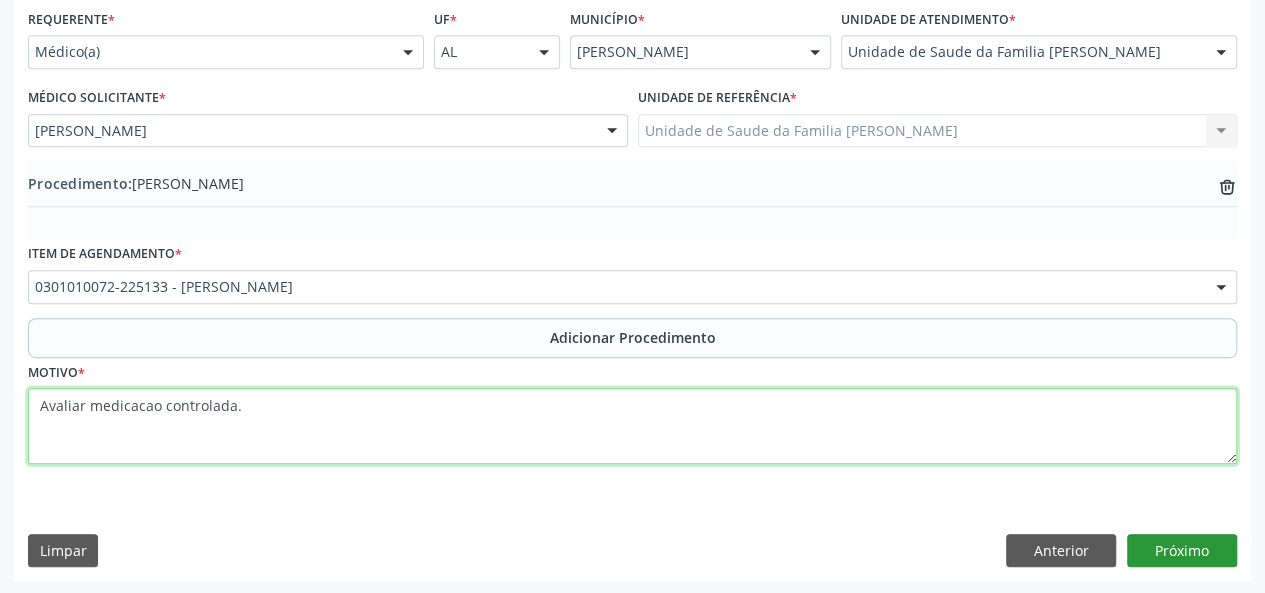 type on "Avaliar medicacao controlada." 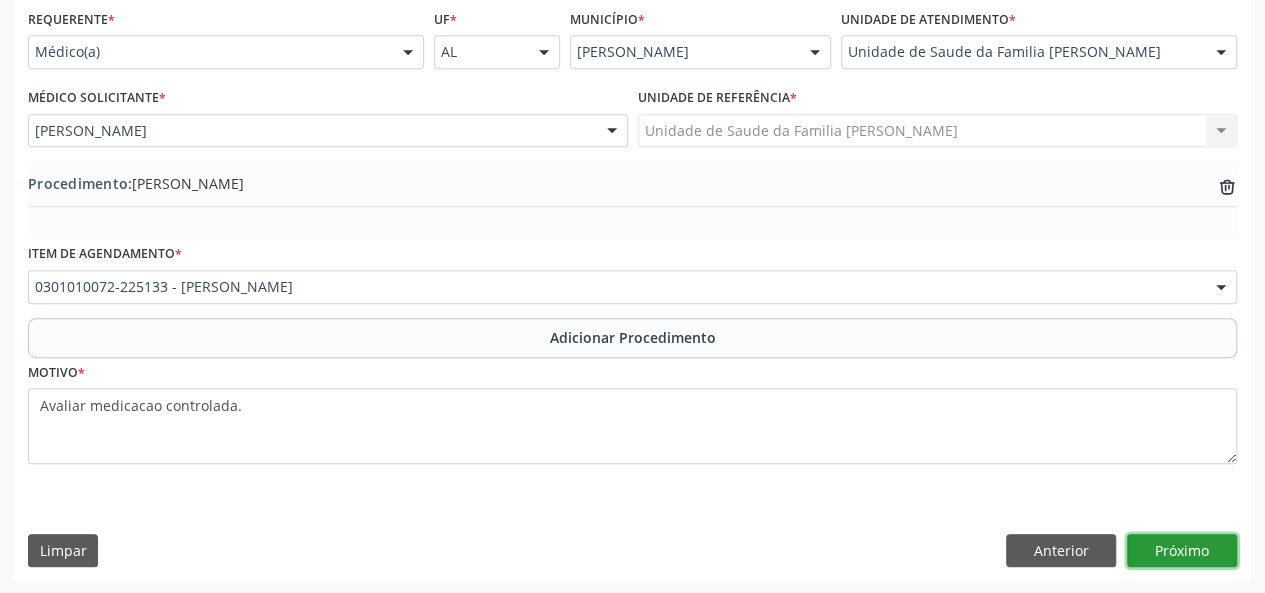 click on "Próximo" at bounding box center [1182, 551] 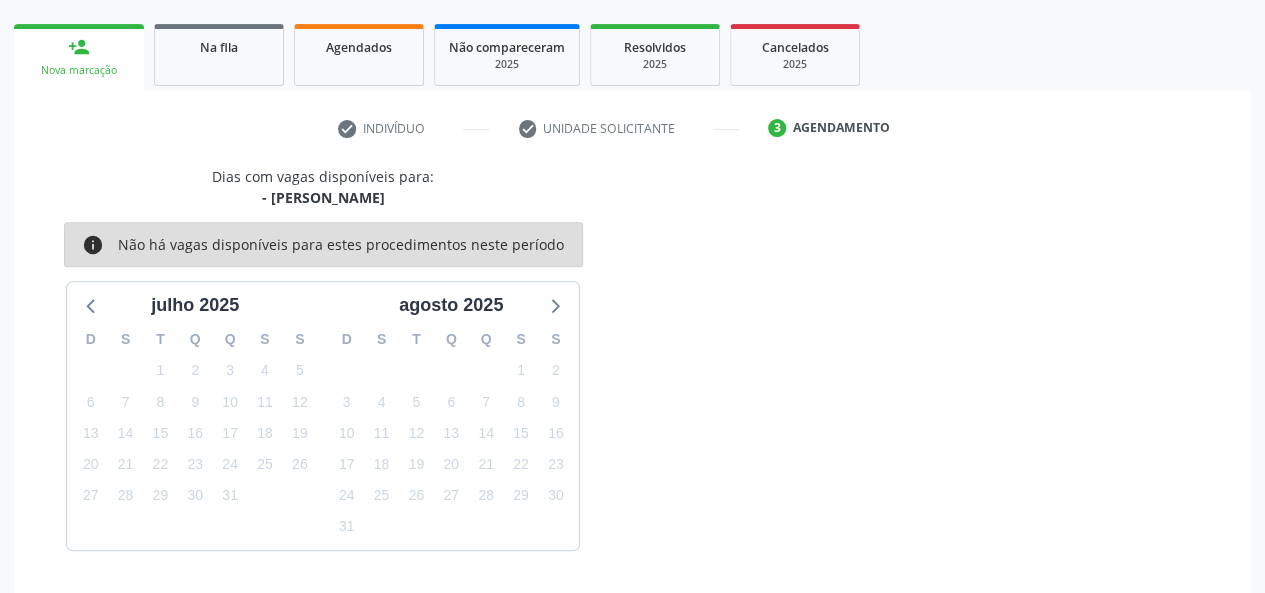 scroll, scrollTop: 362, scrollLeft: 0, axis: vertical 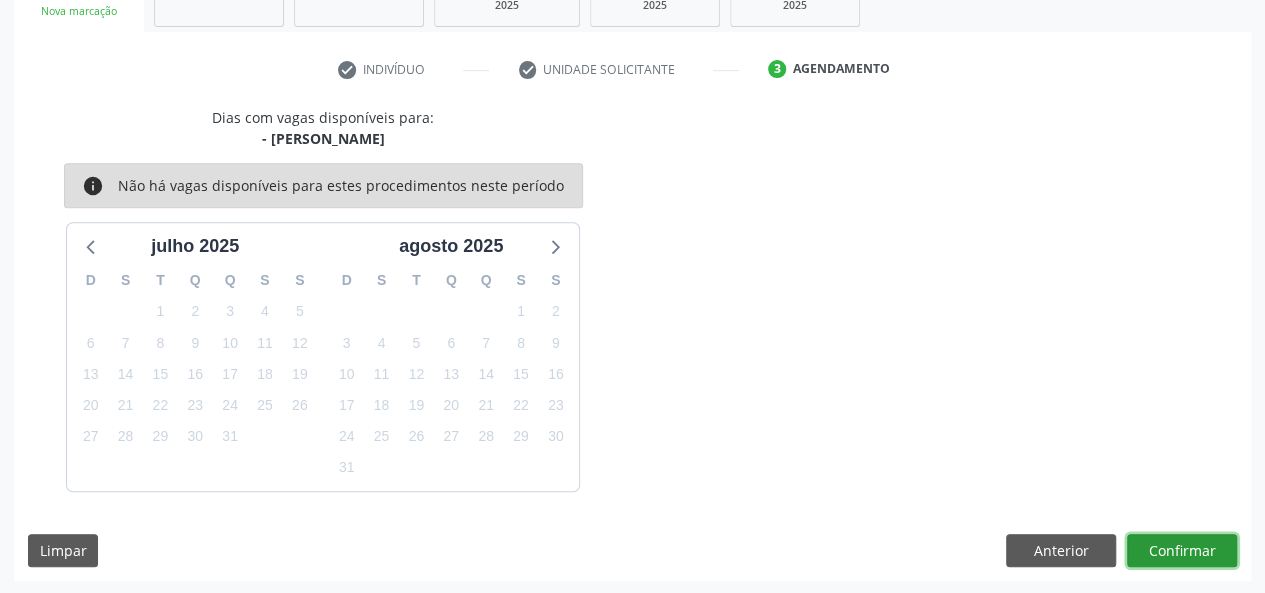 click on "Confirmar" at bounding box center [1182, 551] 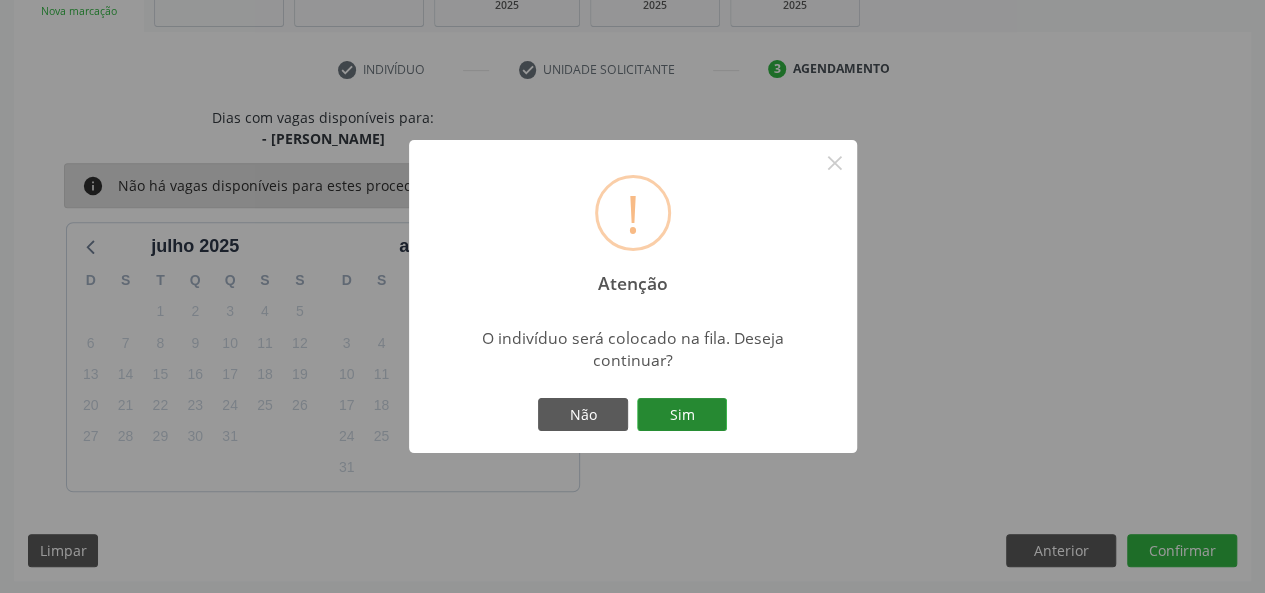 drag, startPoint x: 684, startPoint y: 407, endPoint x: 842, endPoint y: 454, distance: 164.84235 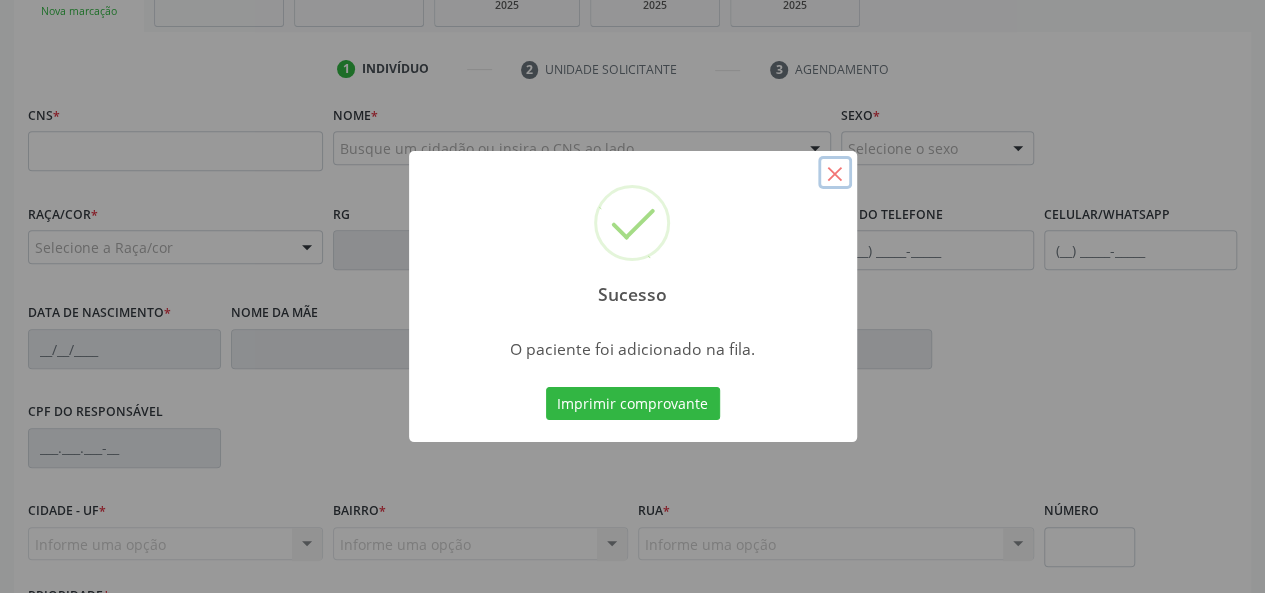 click on "×" at bounding box center (835, 173) 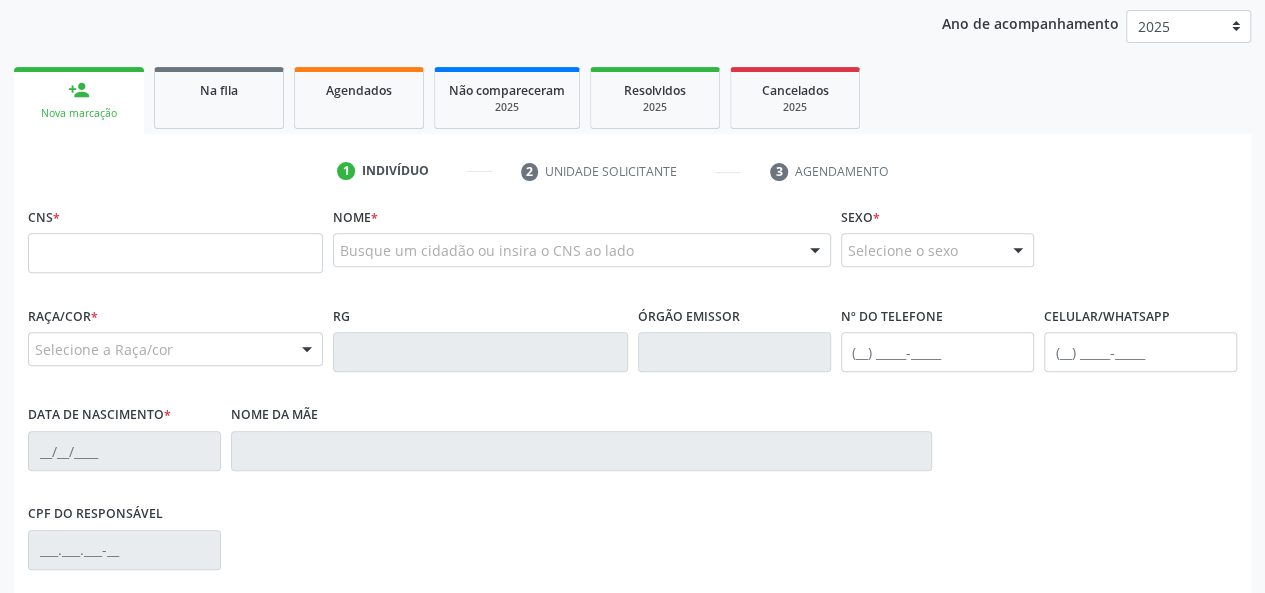 scroll, scrollTop: 162, scrollLeft: 0, axis: vertical 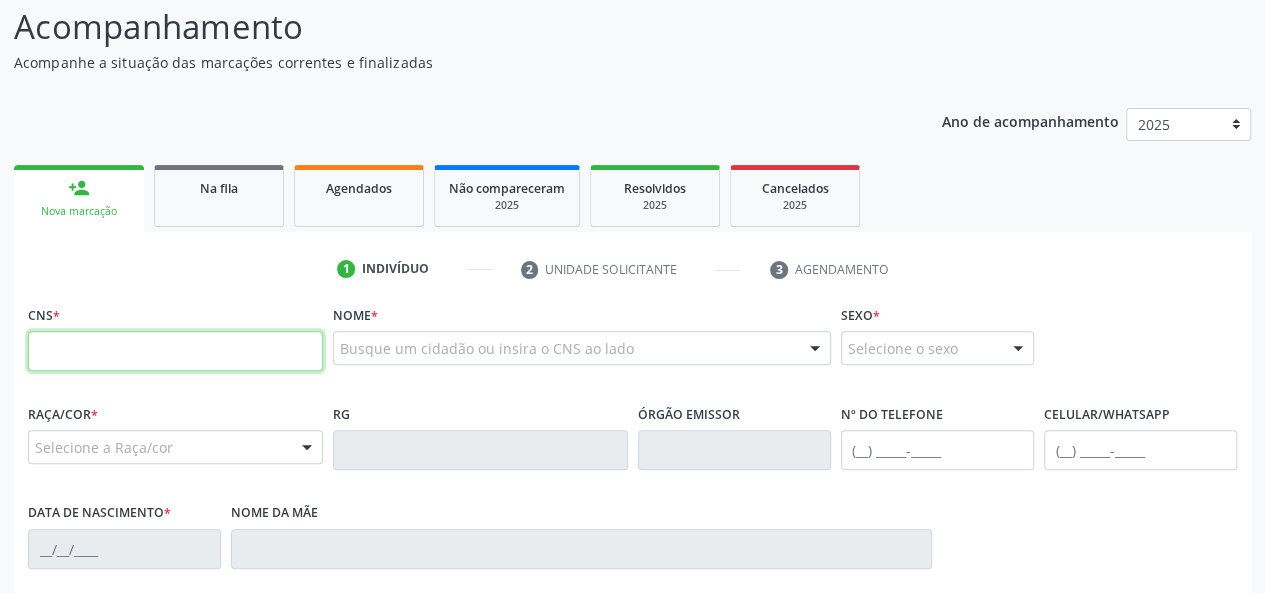 click at bounding box center (175, 351) 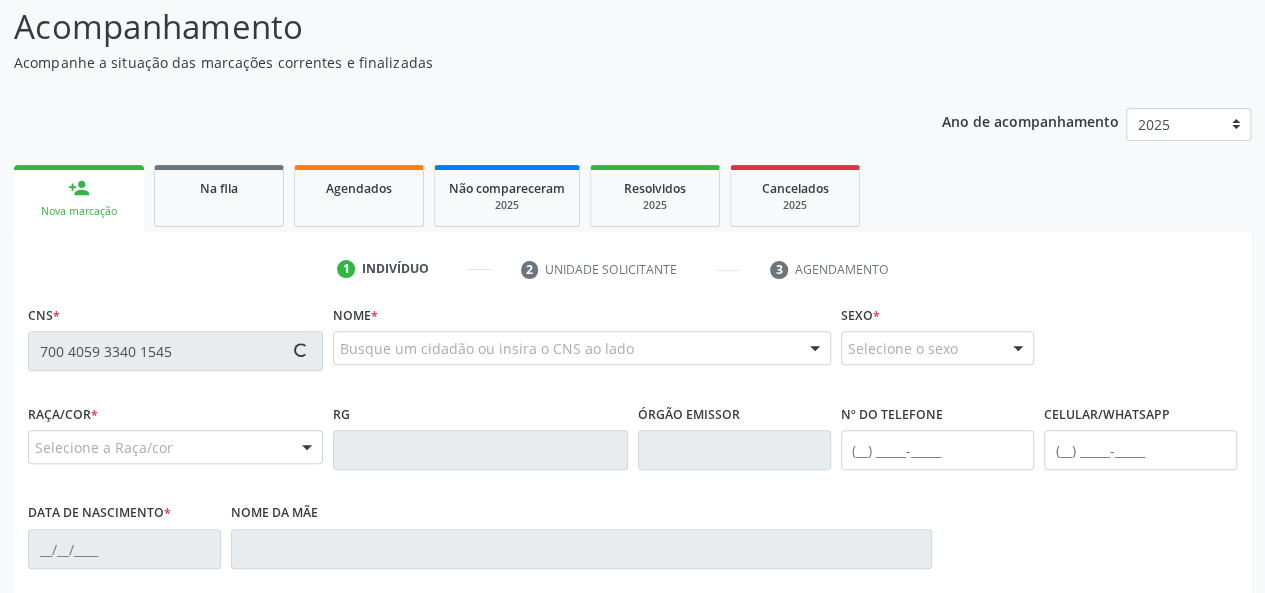 type on "700 4059 3340 1545" 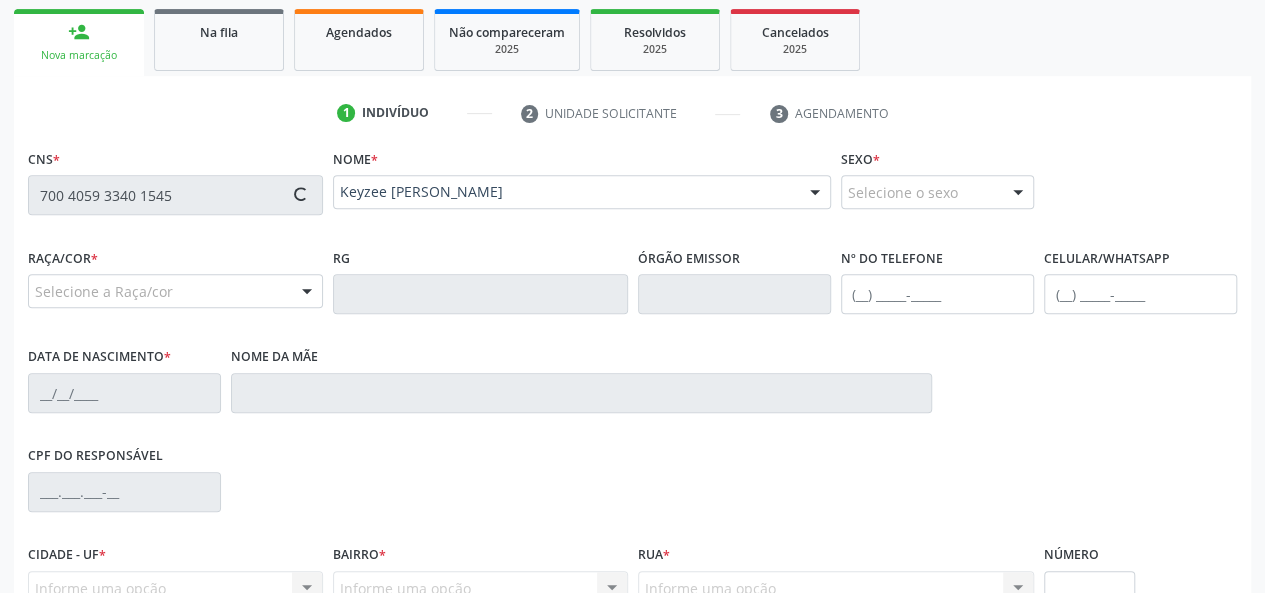 scroll, scrollTop: 462, scrollLeft: 0, axis: vertical 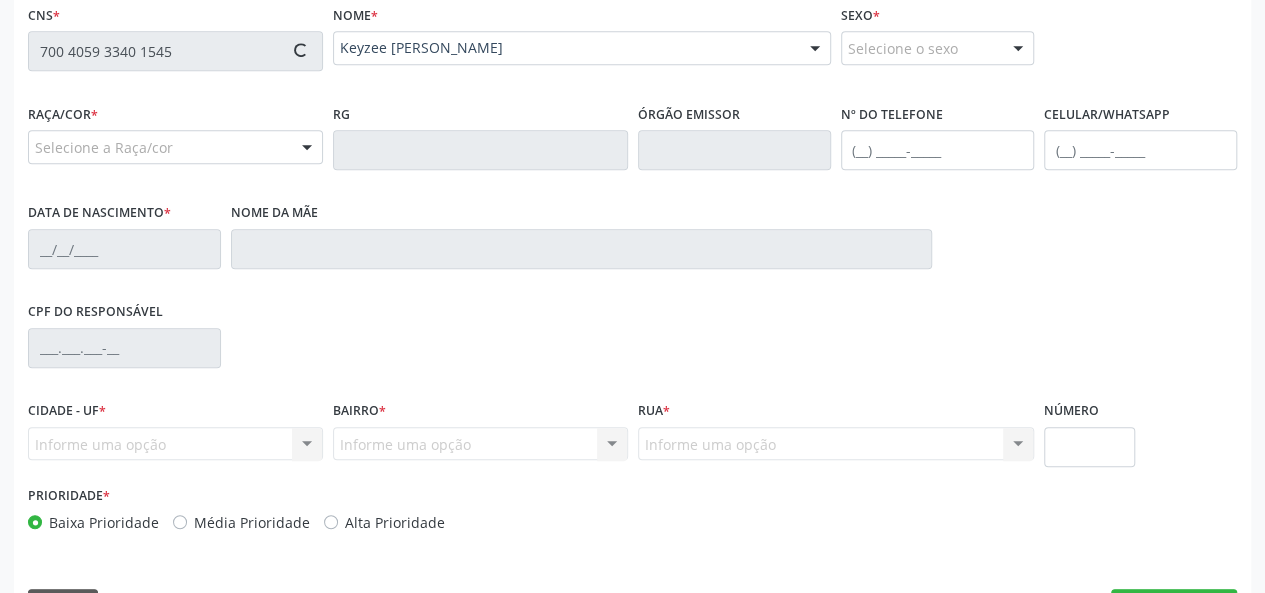 type on "(82) 99421-8060" 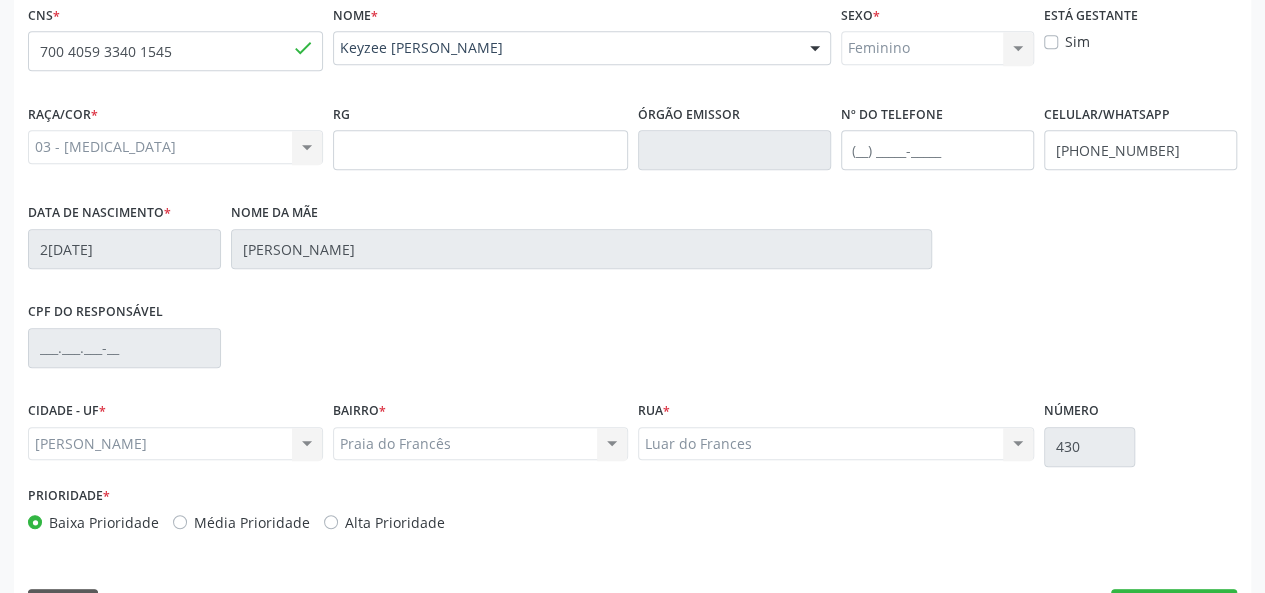 scroll, scrollTop: 518, scrollLeft: 0, axis: vertical 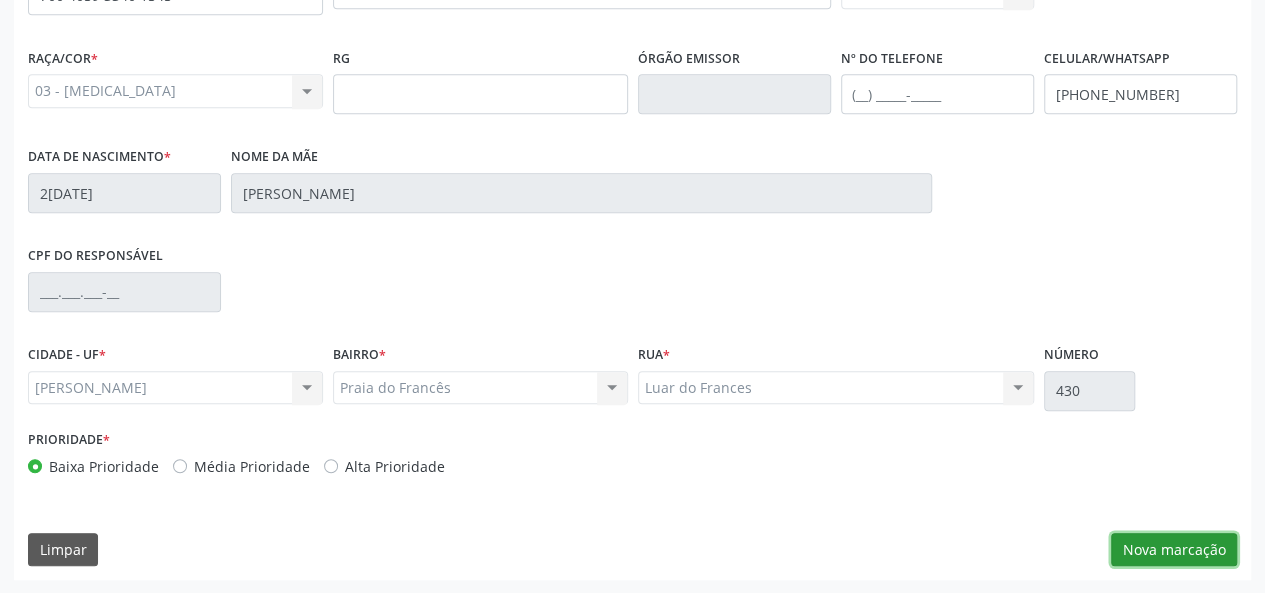 click on "Nova marcação" at bounding box center [1174, 550] 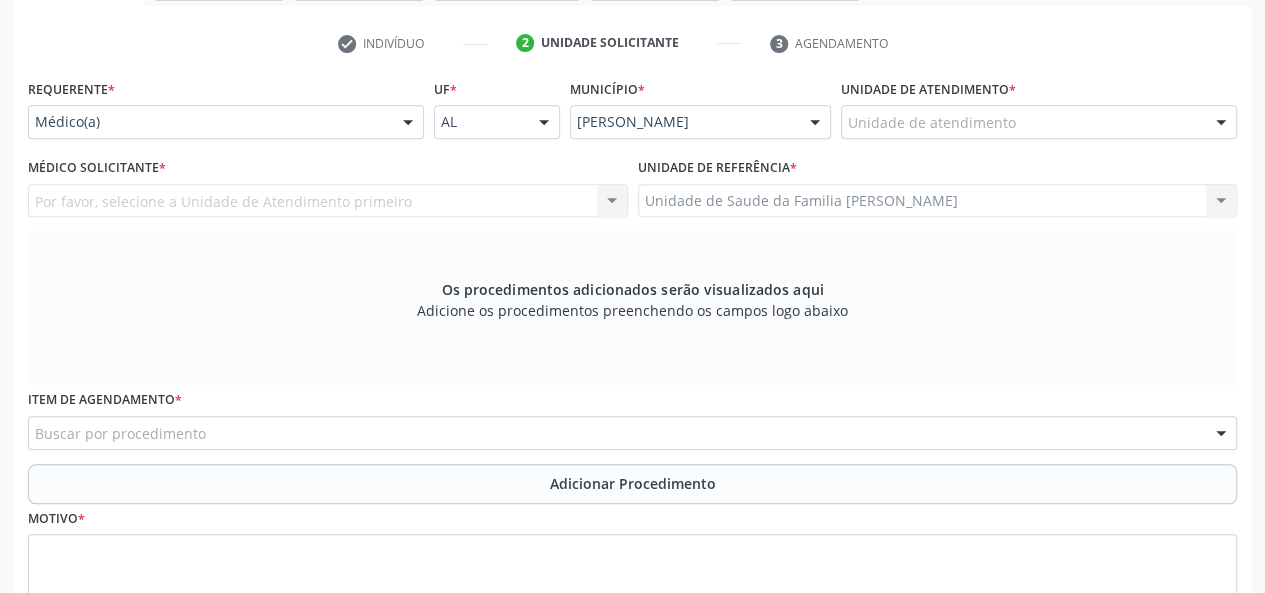 scroll, scrollTop: 318, scrollLeft: 0, axis: vertical 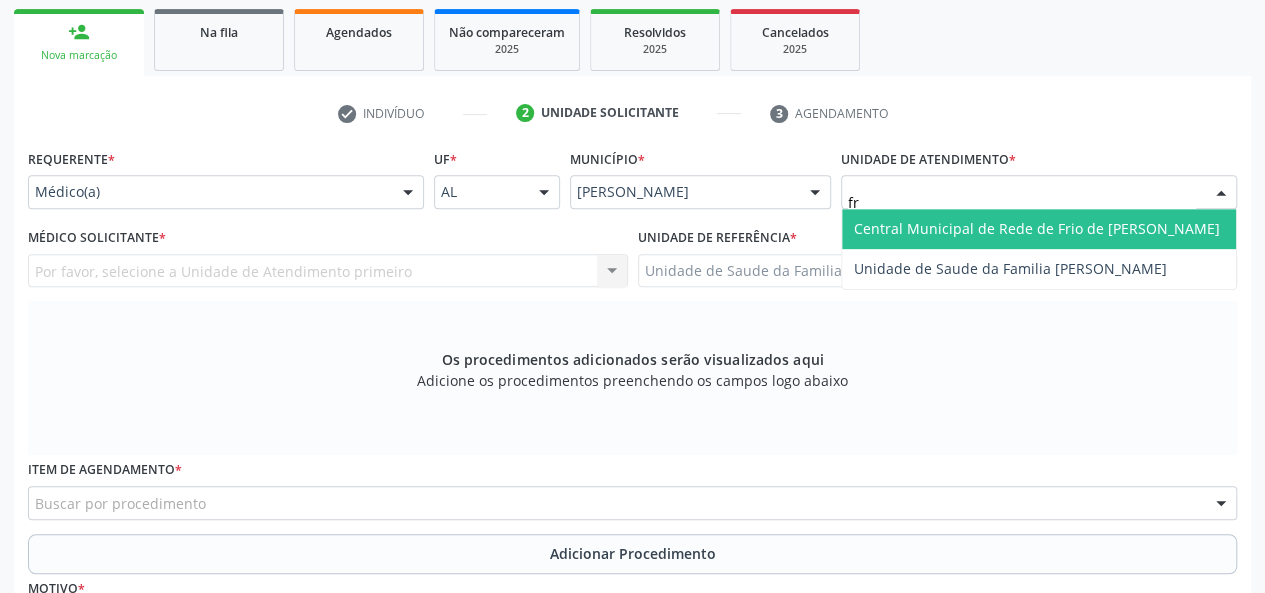 click on "Central Municipal de Rede de Frio de [PERSON_NAME]" at bounding box center (1037, 228) 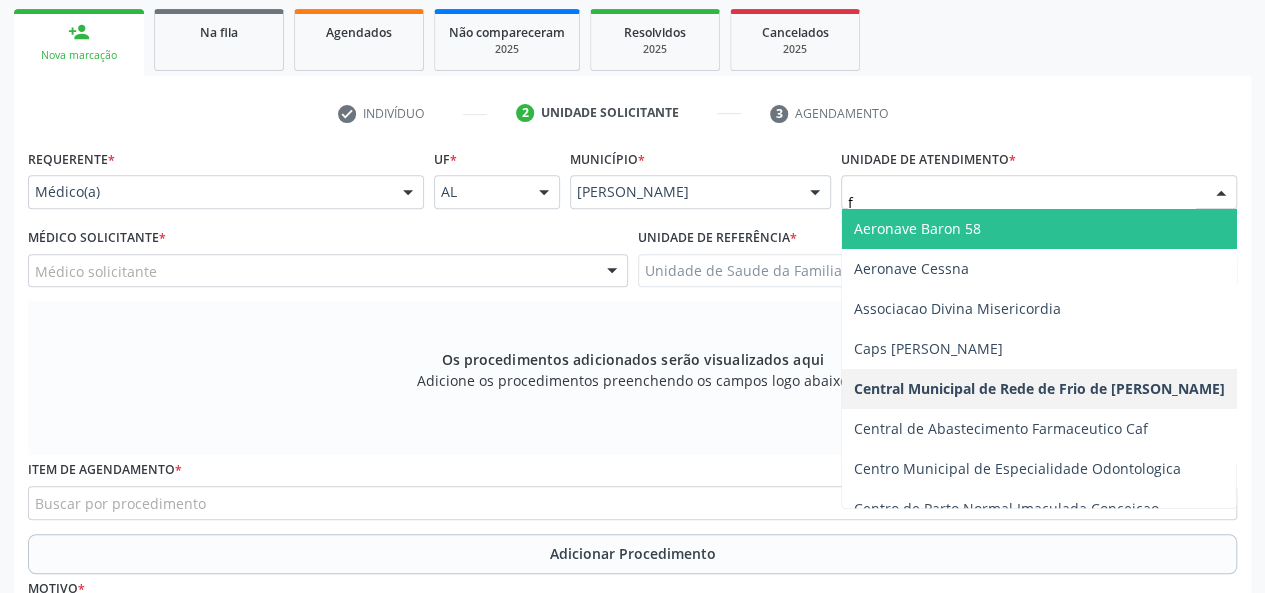 type on "fr" 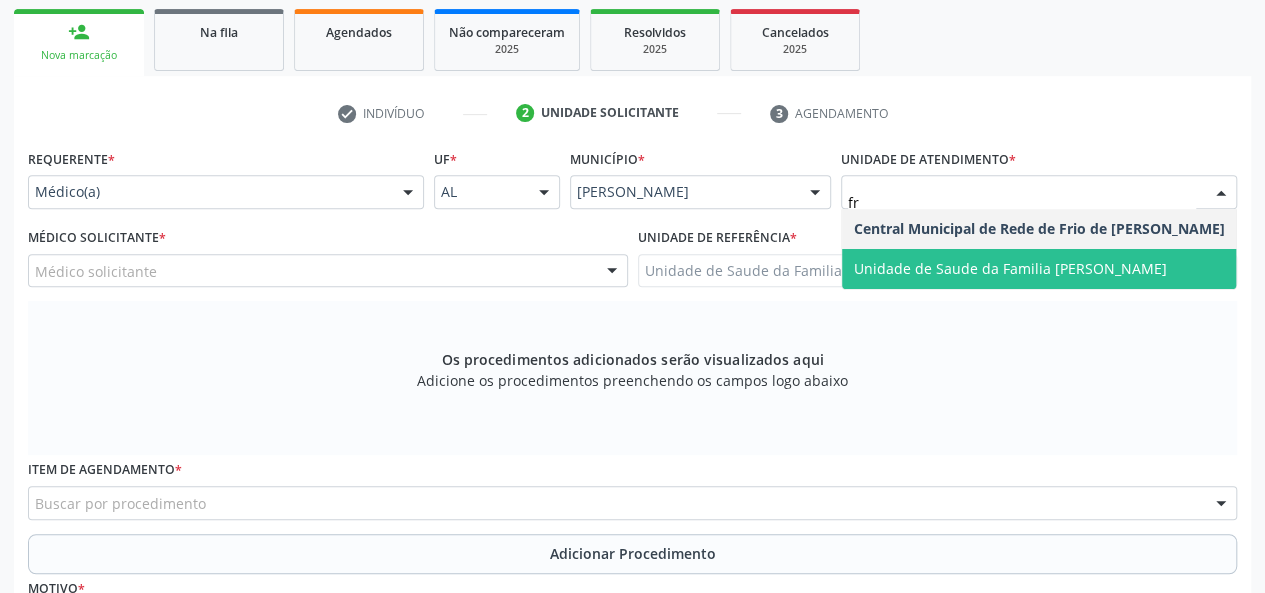 click on "Unidade de Saude da Familia [PERSON_NAME]" at bounding box center [1010, 268] 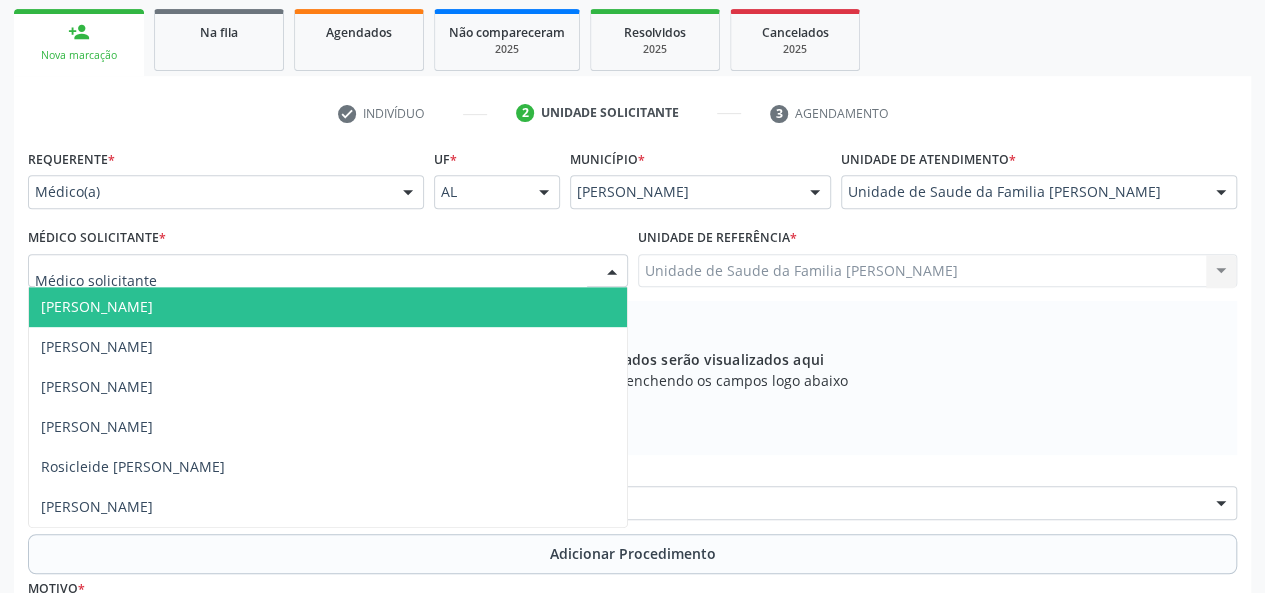 click on "Arthur Cunha de Mendonca Fragoso" at bounding box center (97, 306) 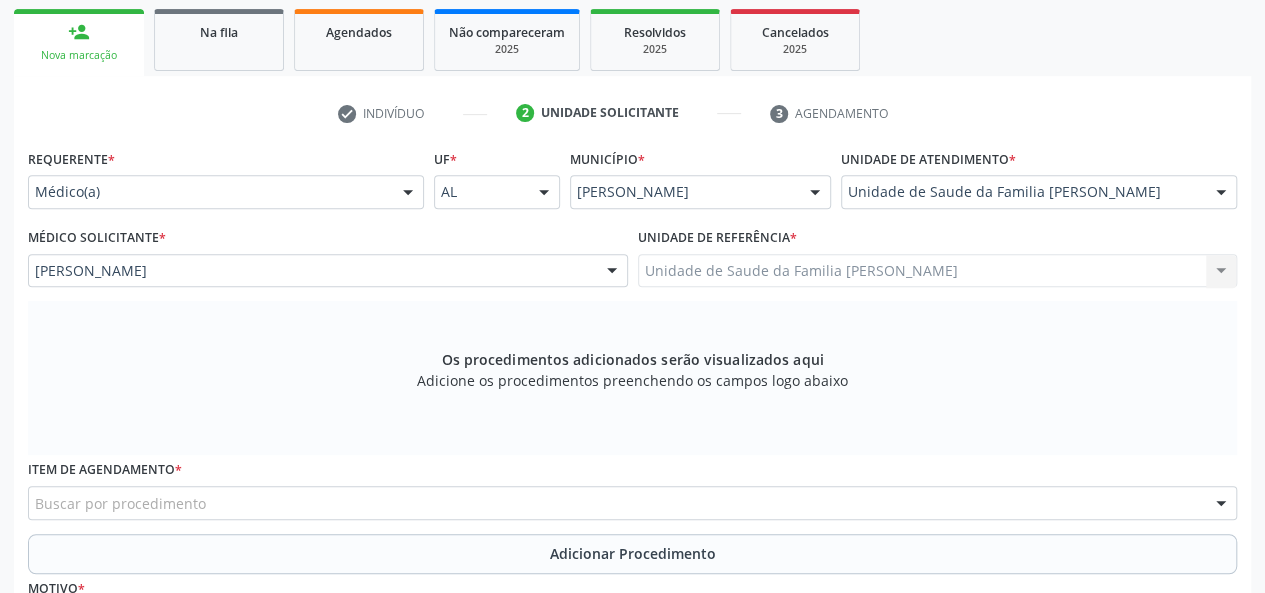 scroll, scrollTop: 518, scrollLeft: 0, axis: vertical 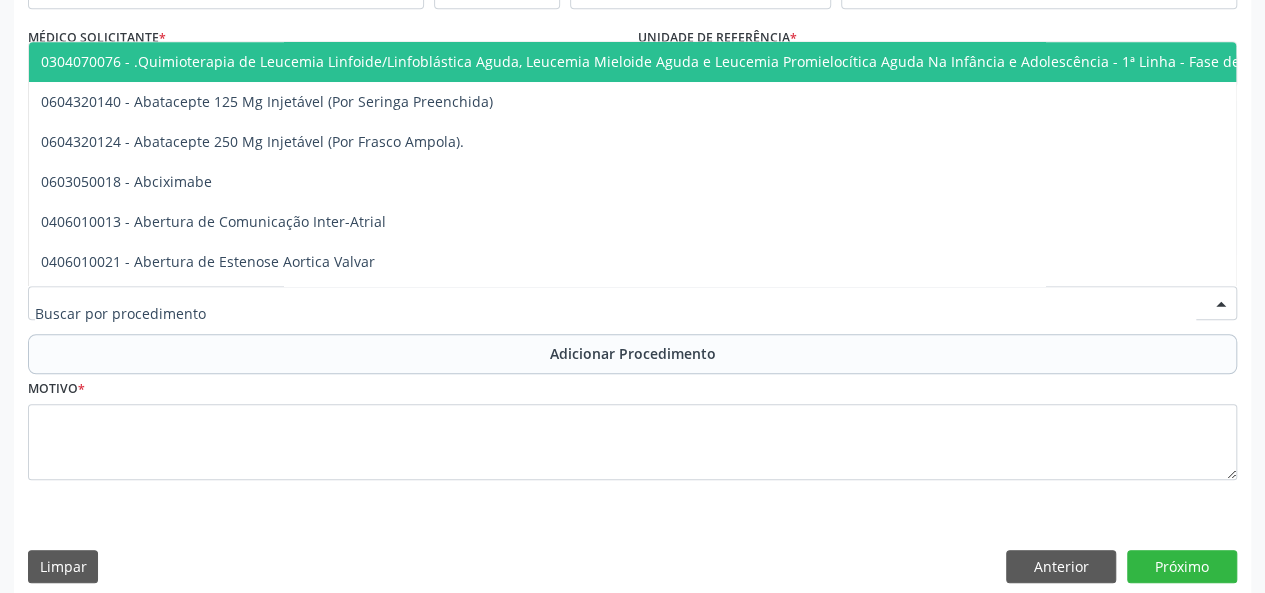 click at bounding box center [632, 303] 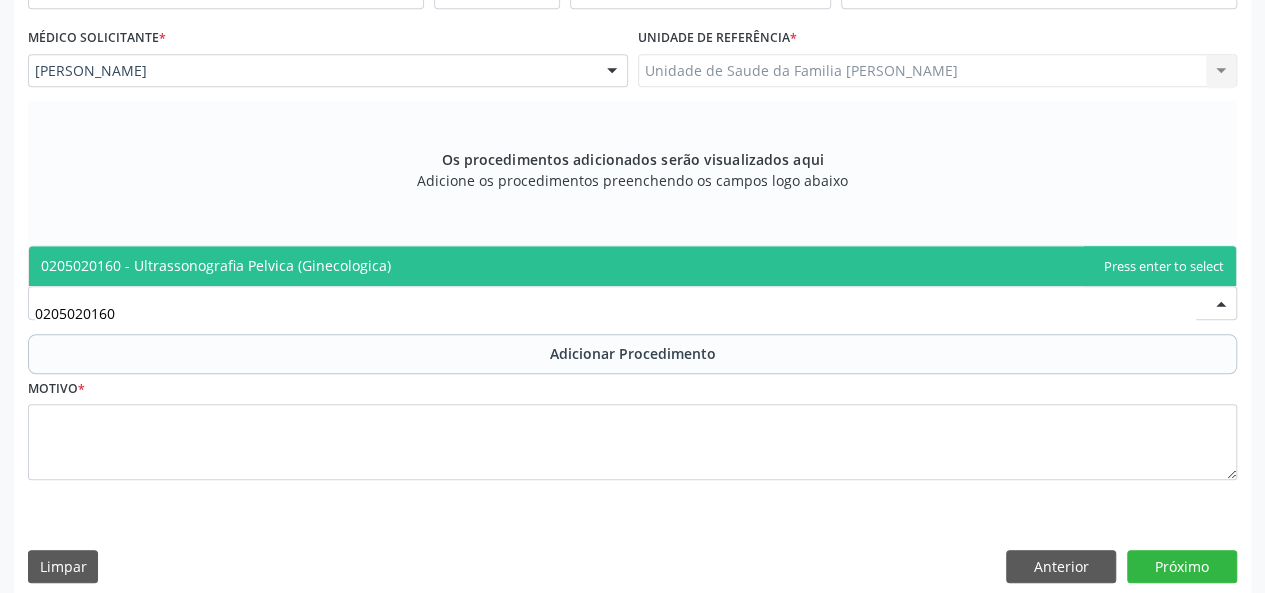 click on "0205020160 - Ultrassonografia Pelvica (Ginecologica)" at bounding box center (216, 265) 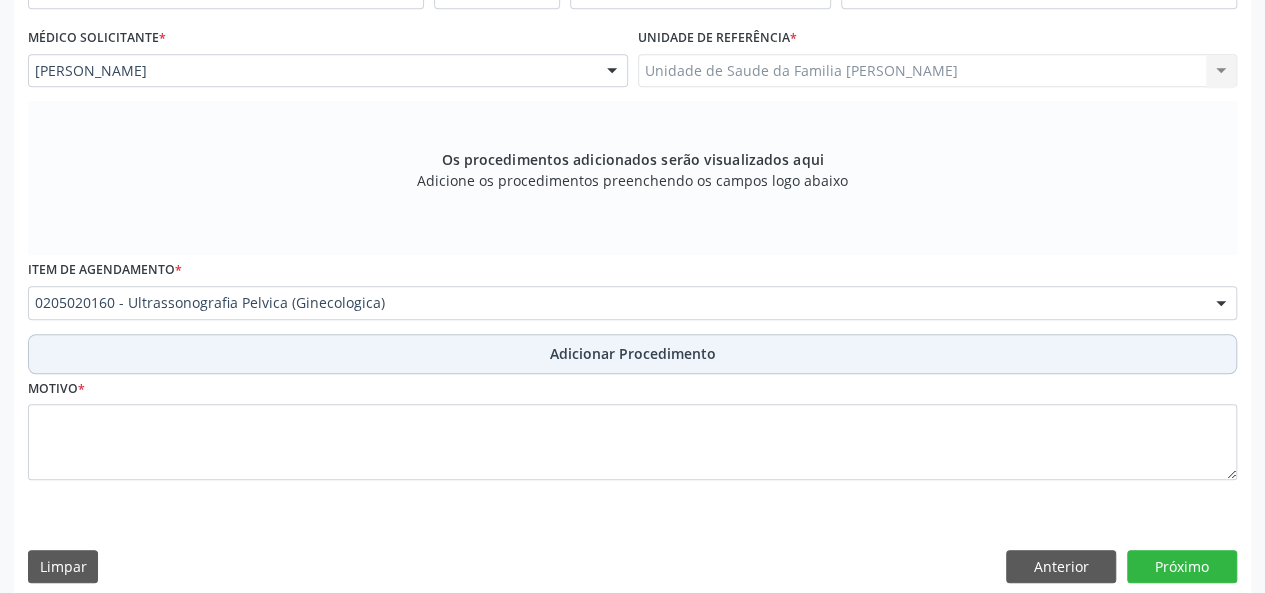 click on "Adicionar Procedimento" at bounding box center [633, 353] 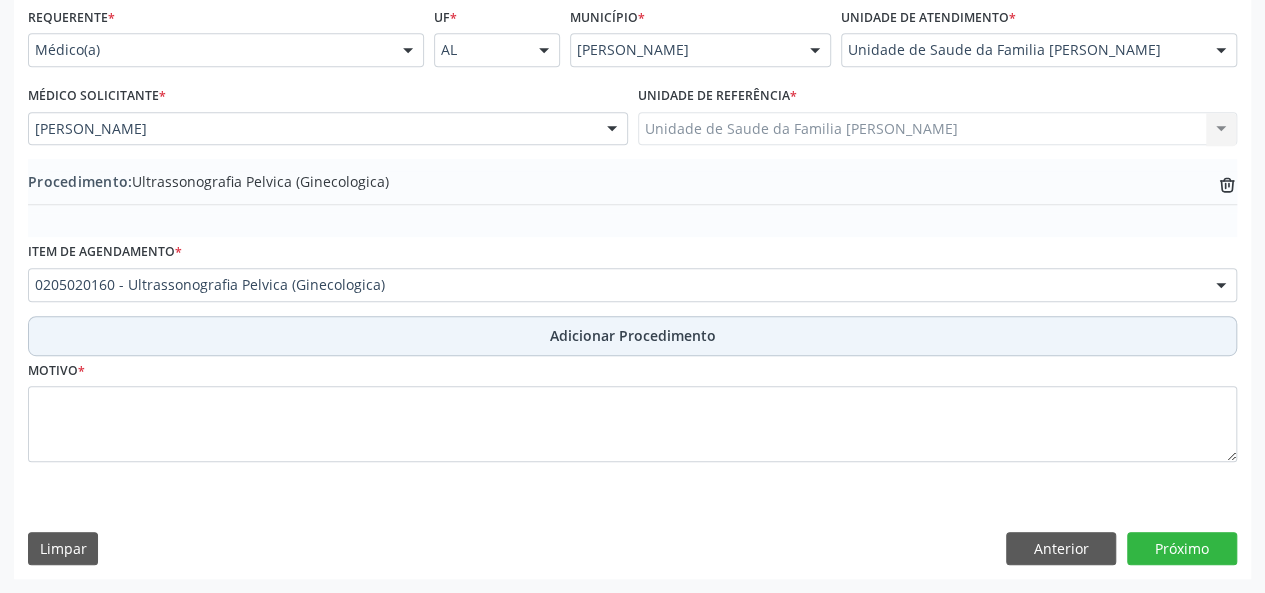 scroll, scrollTop: 458, scrollLeft: 0, axis: vertical 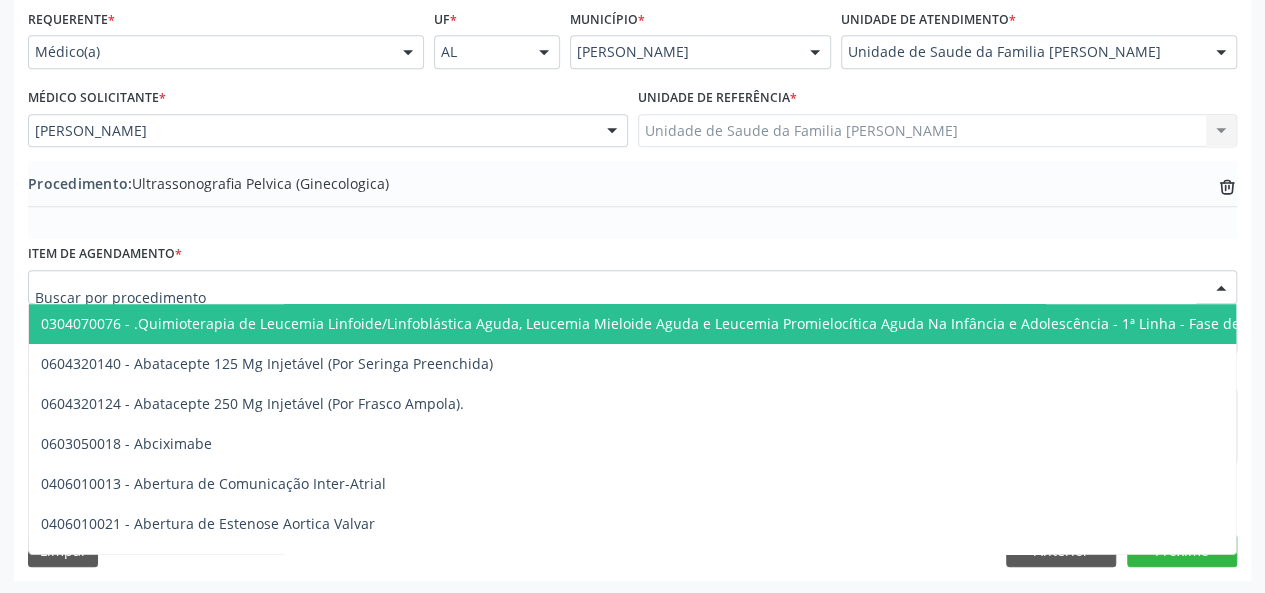 drag, startPoint x: 396, startPoint y: 289, endPoint x: 30, endPoint y: 283, distance: 366.04916 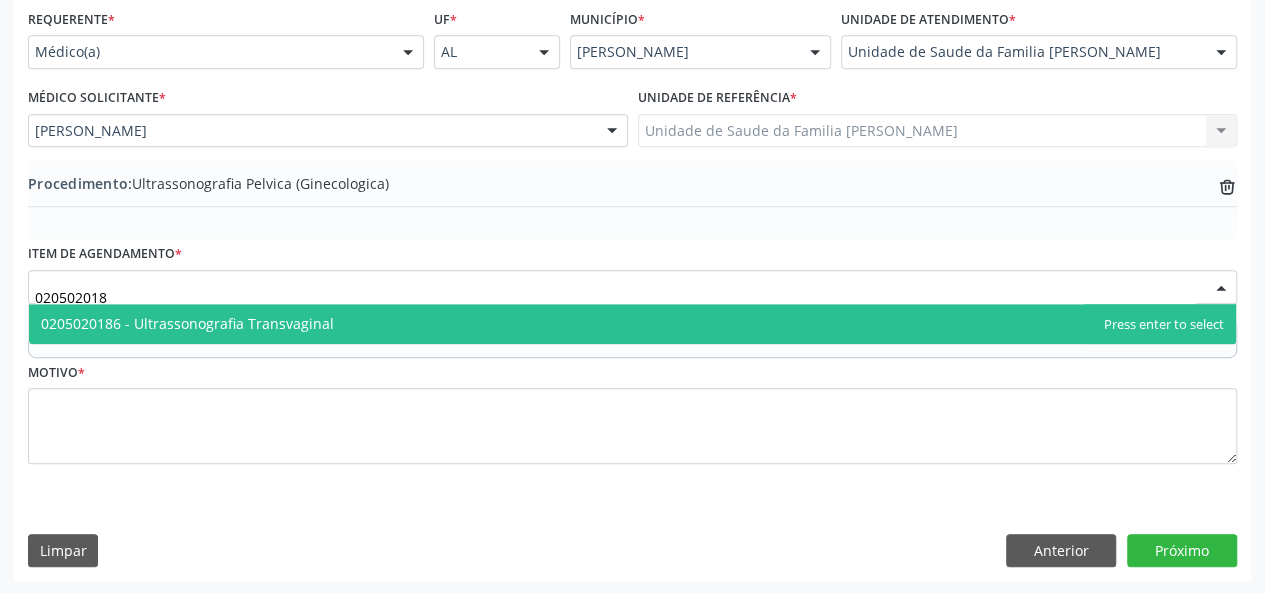 type on "0205020186" 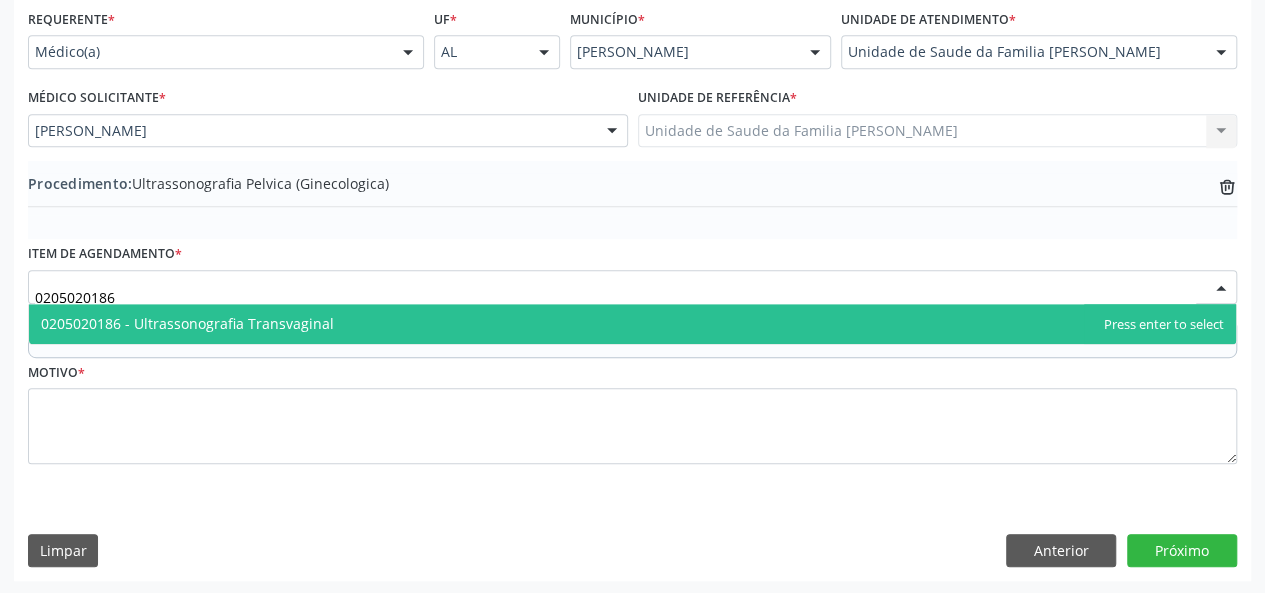 click on "0205020186 - Ultrassonografia Transvaginal" at bounding box center [187, 323] 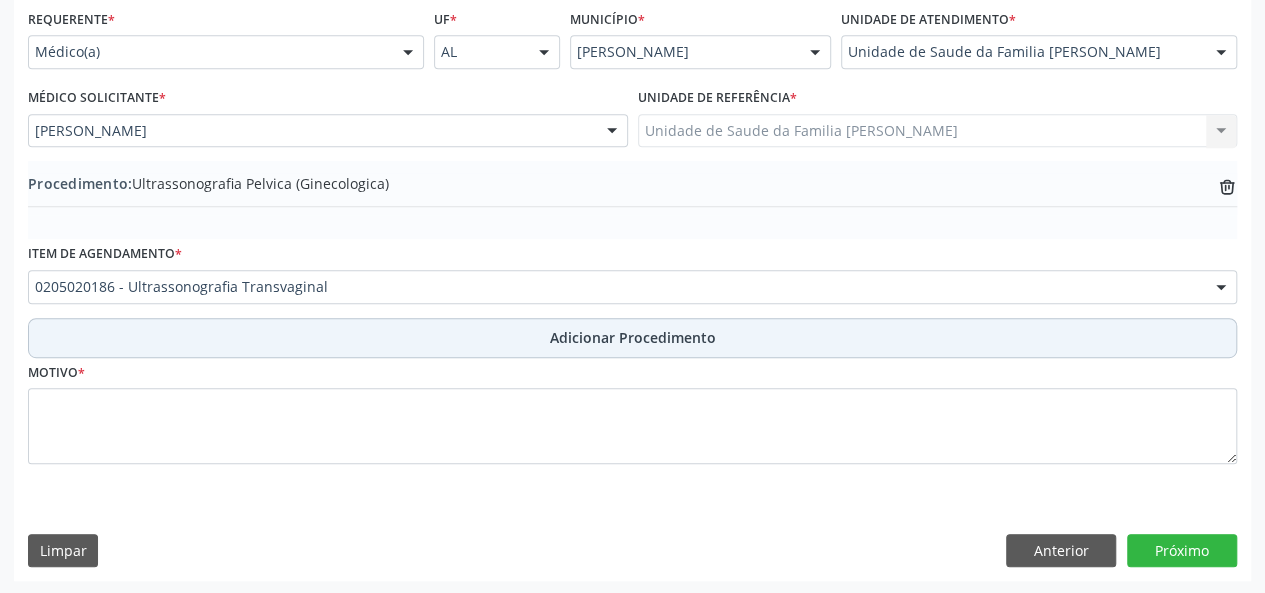 click on "Adicionar Procedimento" at bounding box center [633, 337] 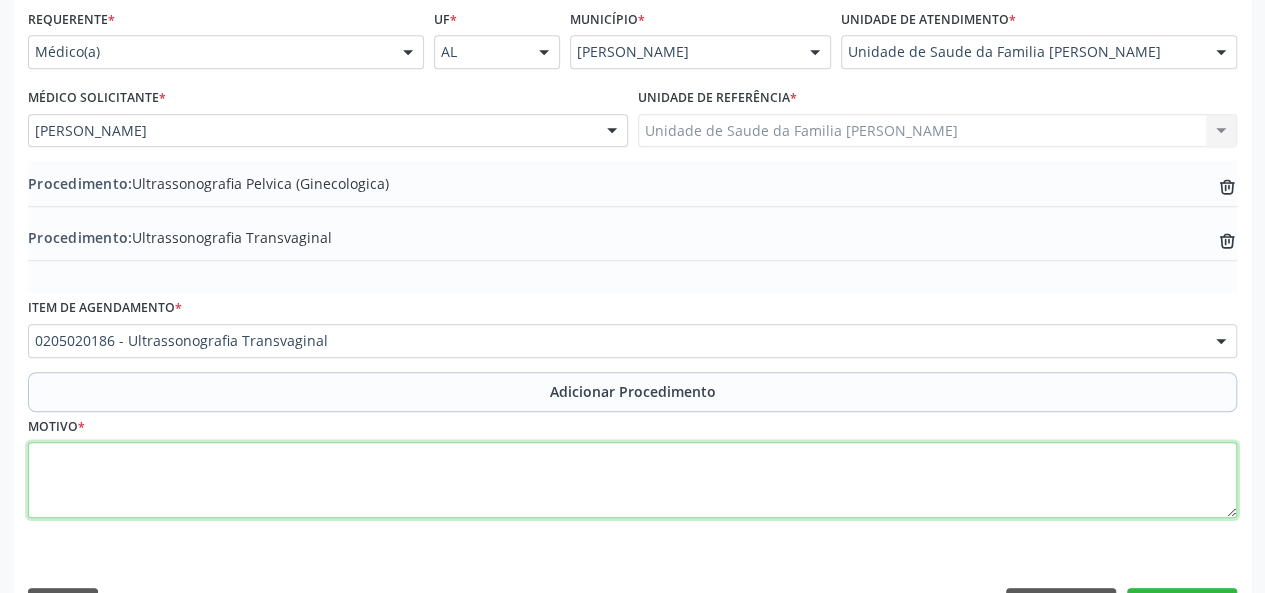 click at bounding box center [632, 480] 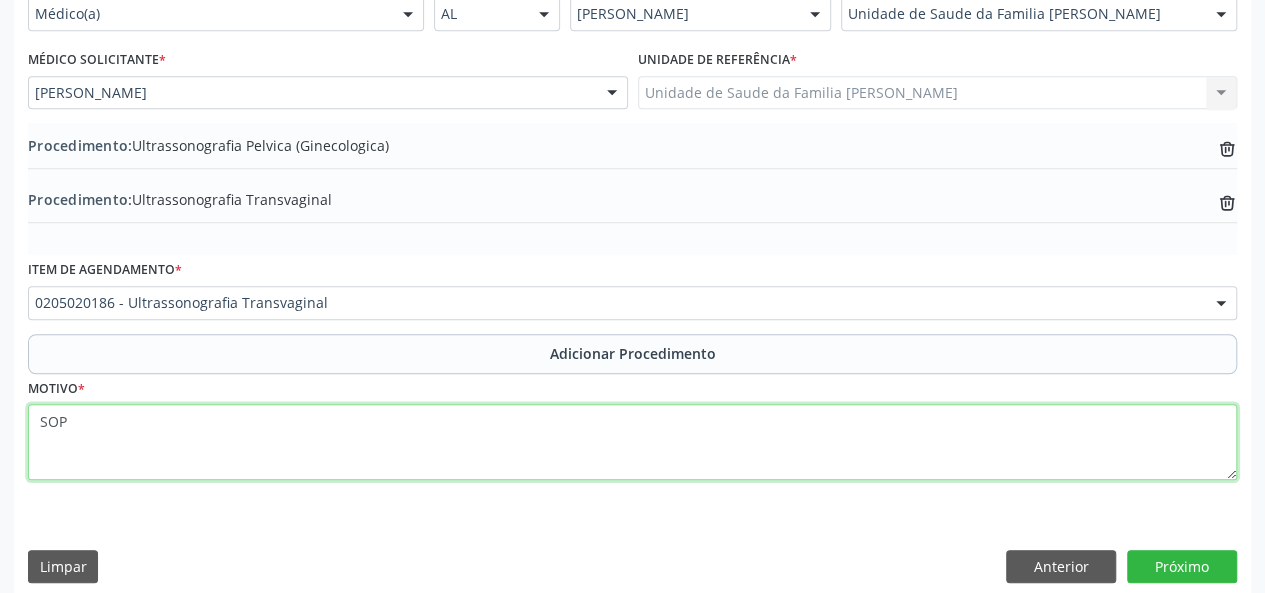 scroll, scrollTop: 512, scrollLeft: 0, axis: vertical 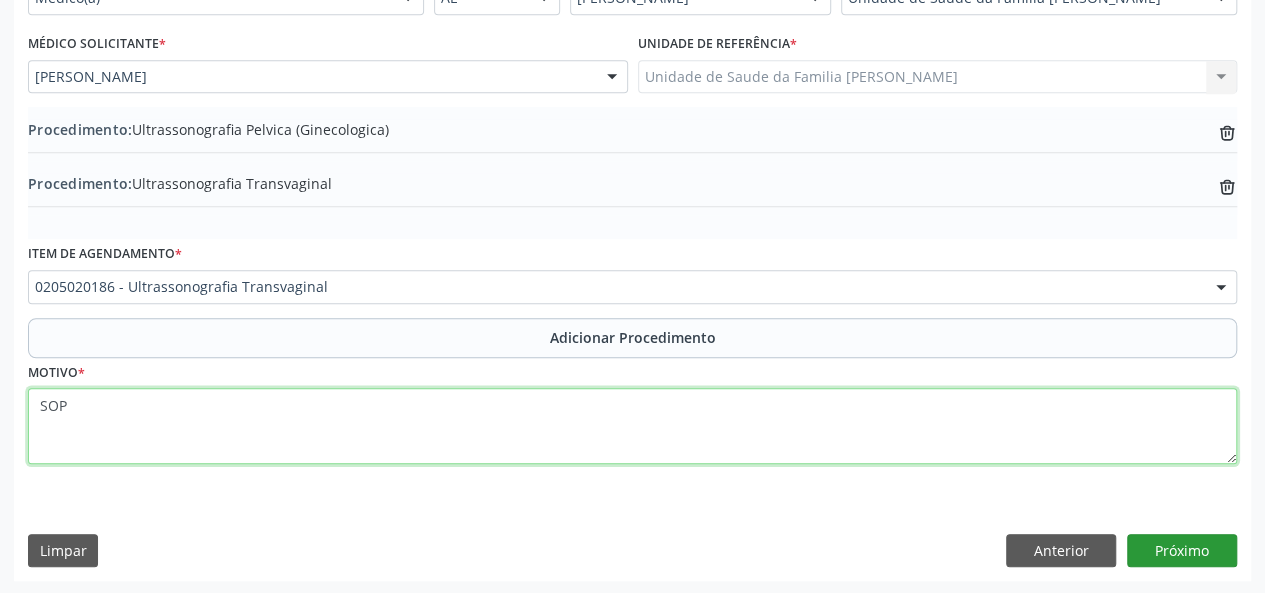 type on "SOP" 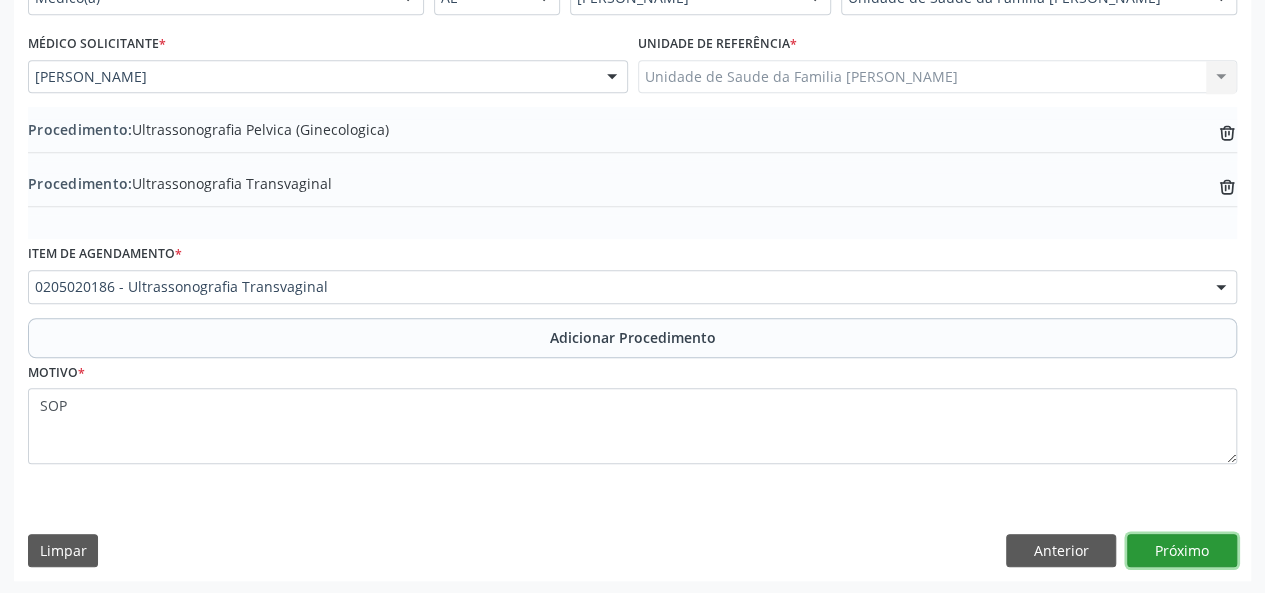 click on "Próximo" at bounding box center (1182, 551) 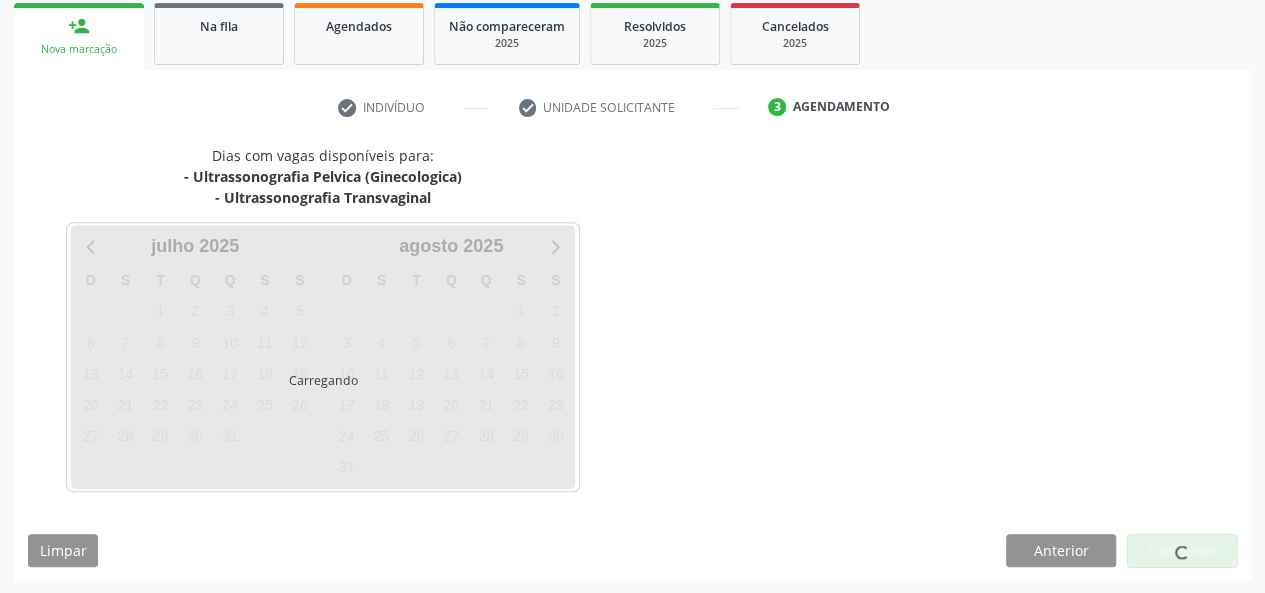 scroll, scrollTop: 382, scrollLeft: 0, axis: vertical 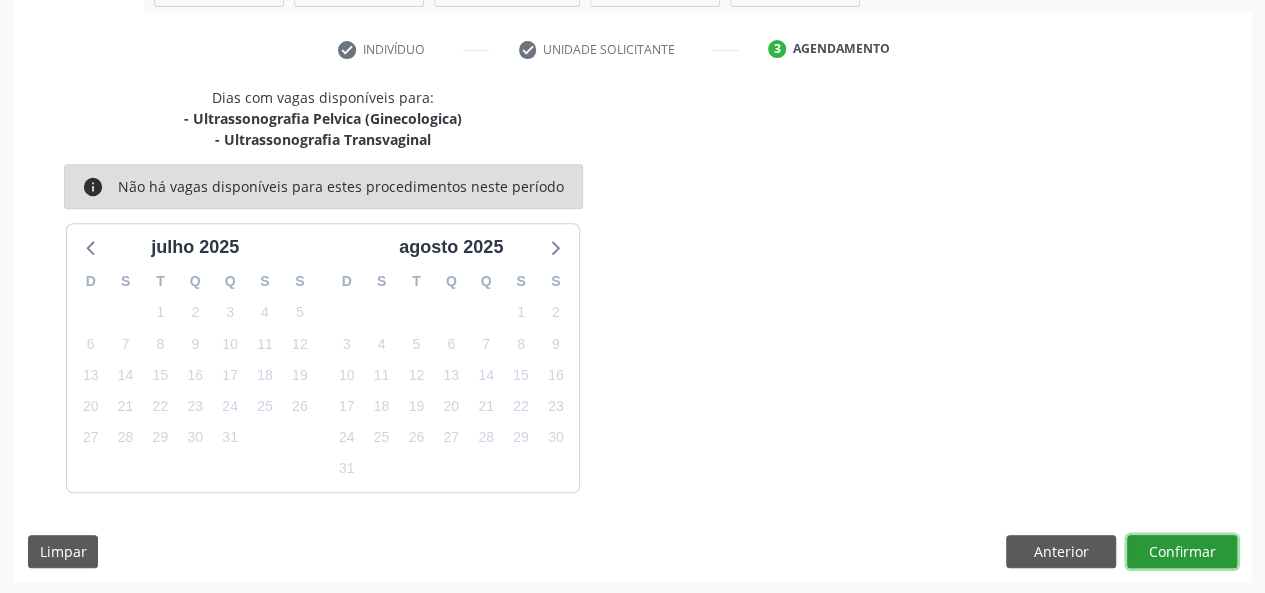click on "Confirmar" at bounding box center [1182, 552] 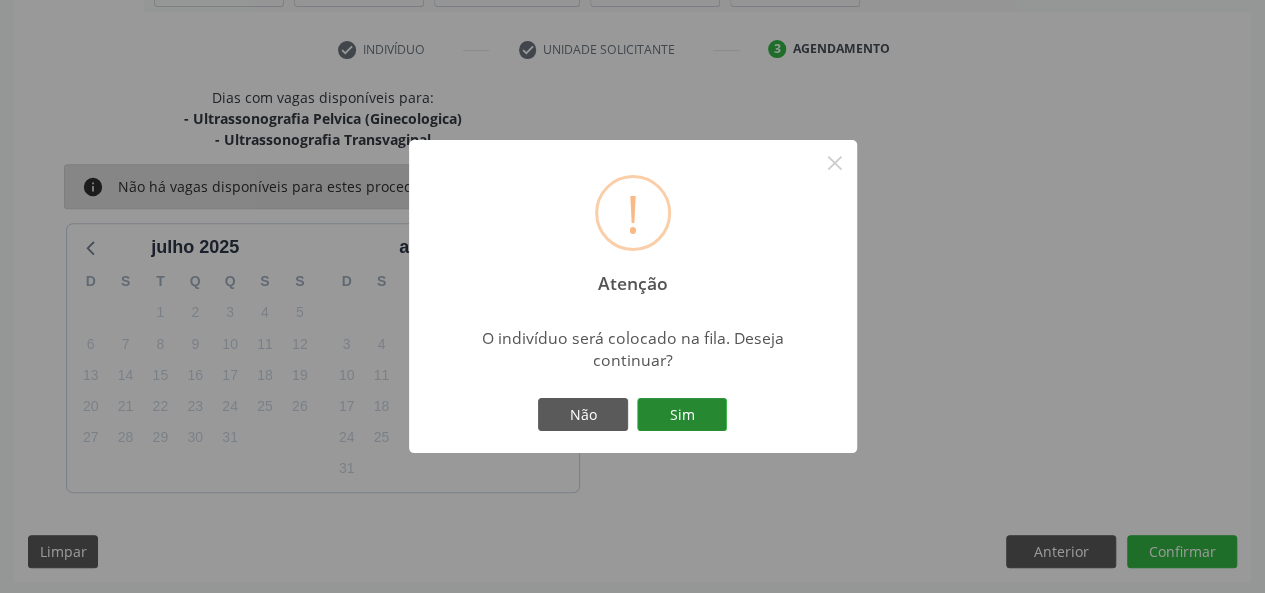 click on "Sim" at bounding box center [682, 415] 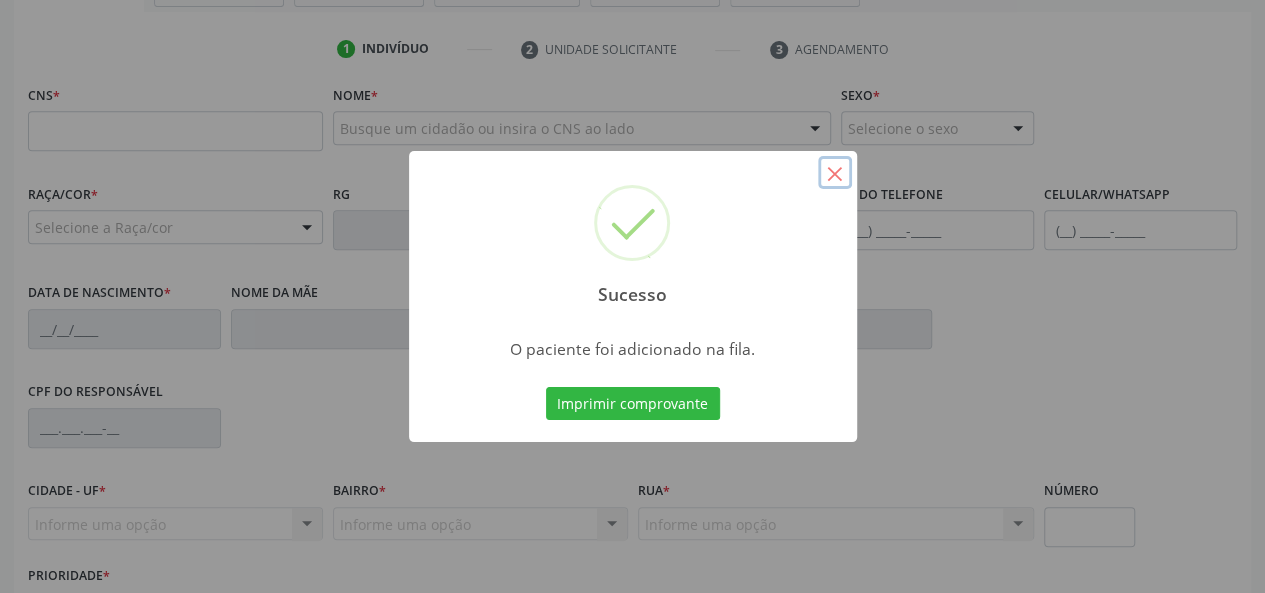click on "×" at bounding box center (835, 173) 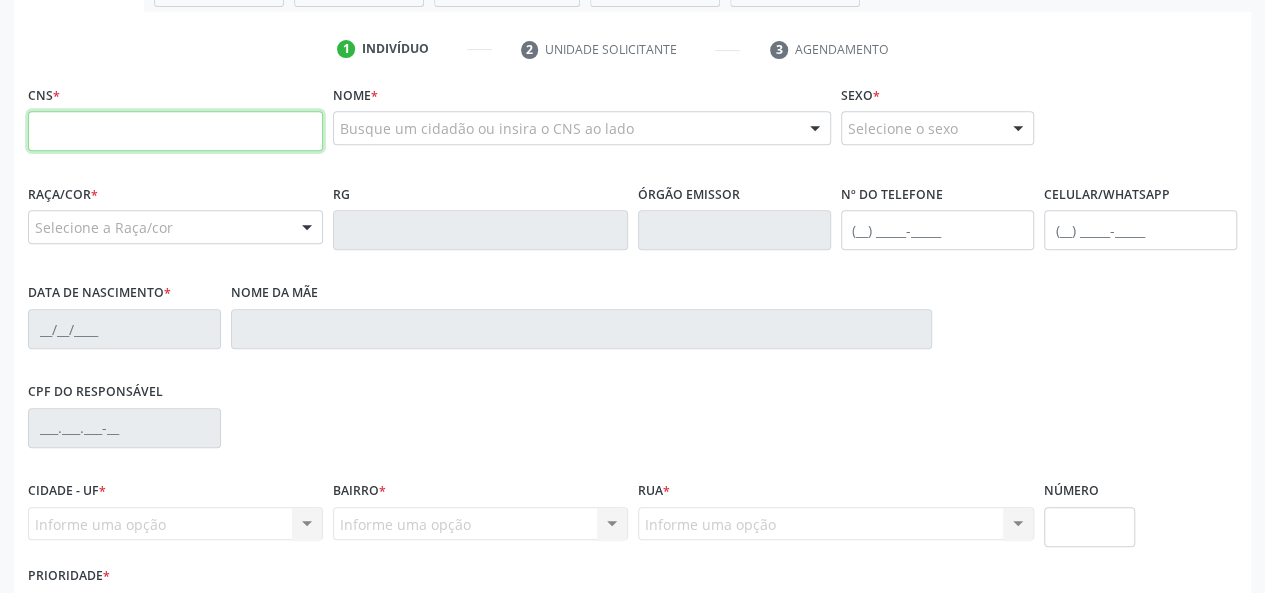 click at bounding box center (175, 131) 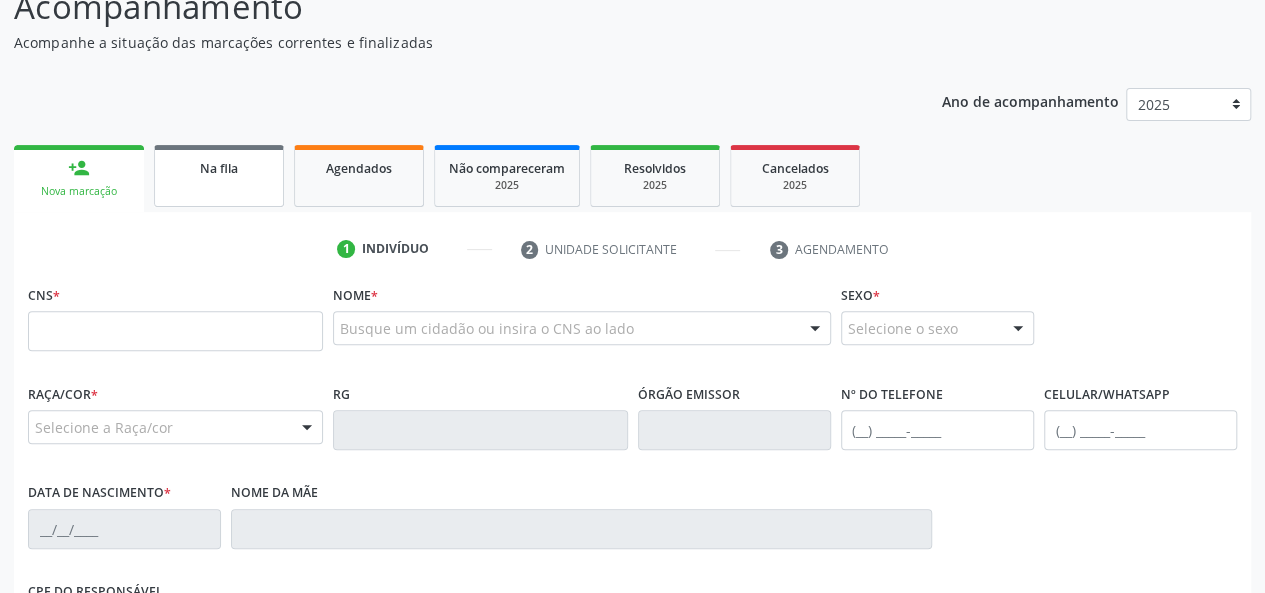click on "Na fila" at bounding box center [219, 176] 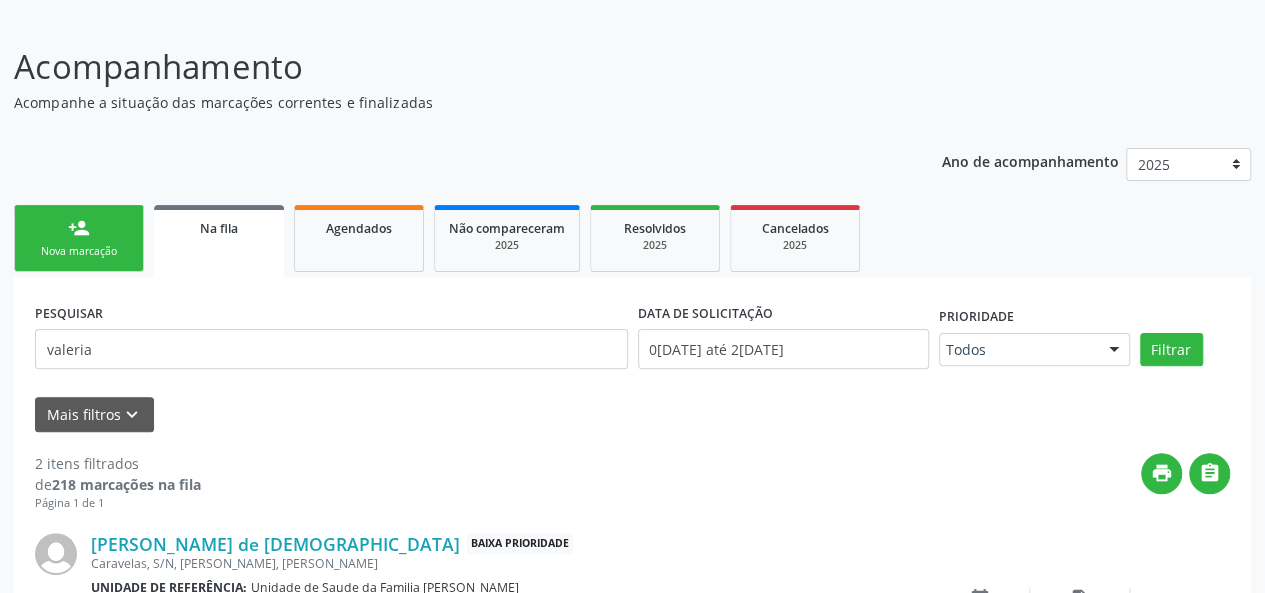 scroll, scrollTop: 182, scrollLeft: 0, axis: vertical 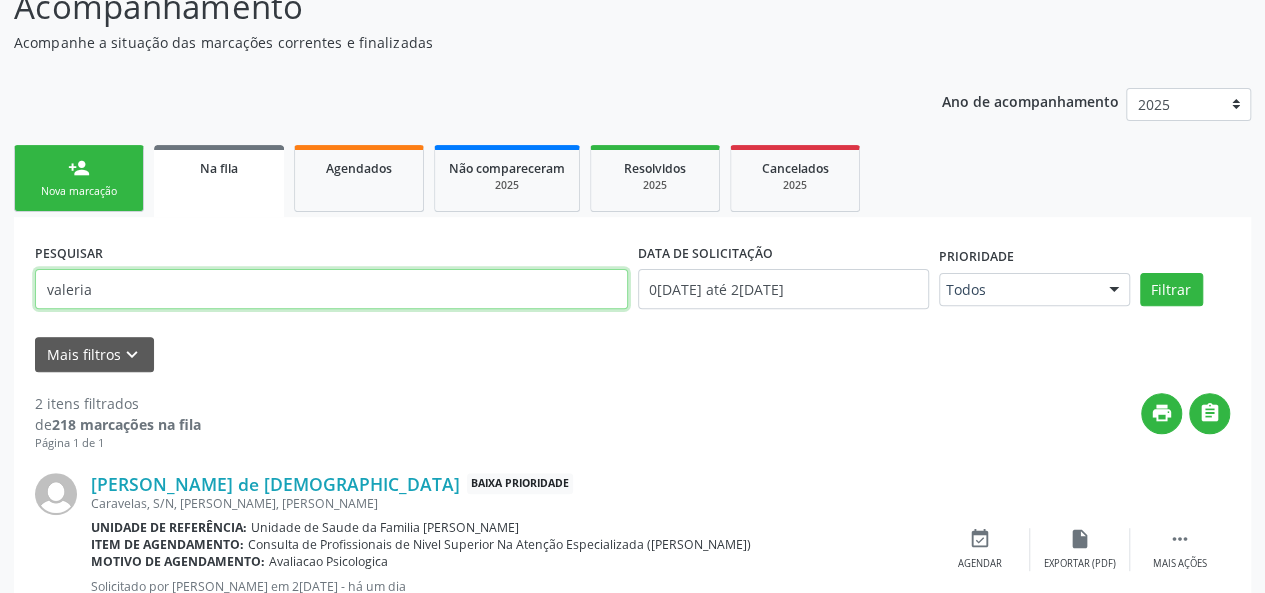drag, startPoint x: 128, startPoint y: 299, endPoint x: 0, endPoint y: 295, distance: 128.06248 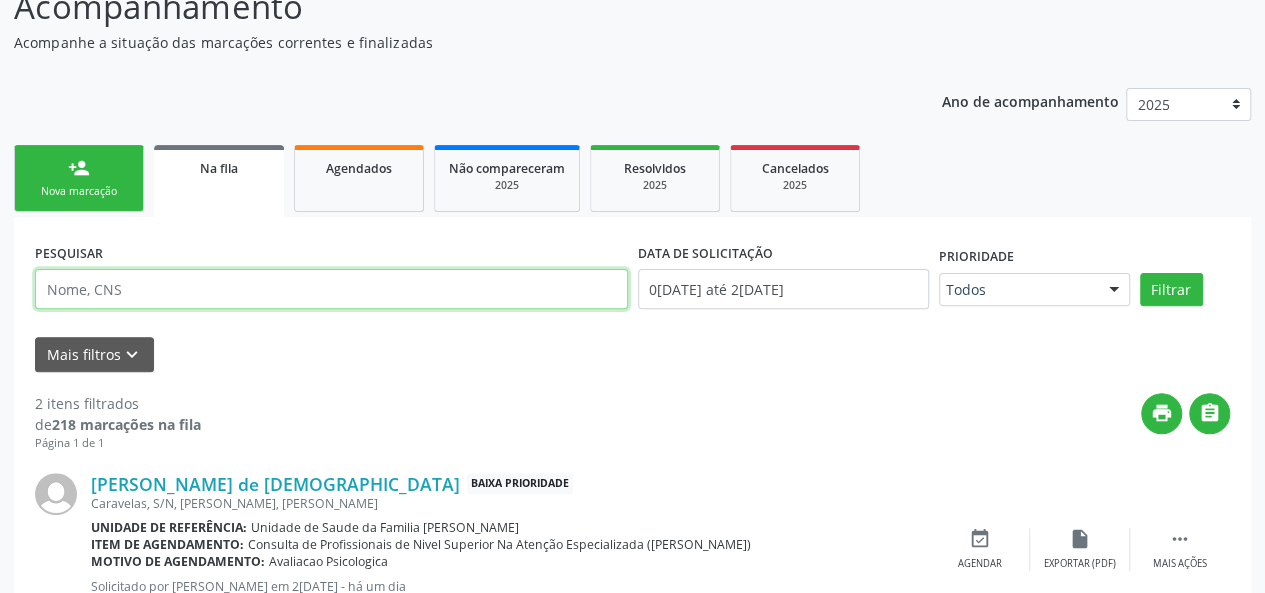 paste on "Patricia Michela de Sousa Pessoa" 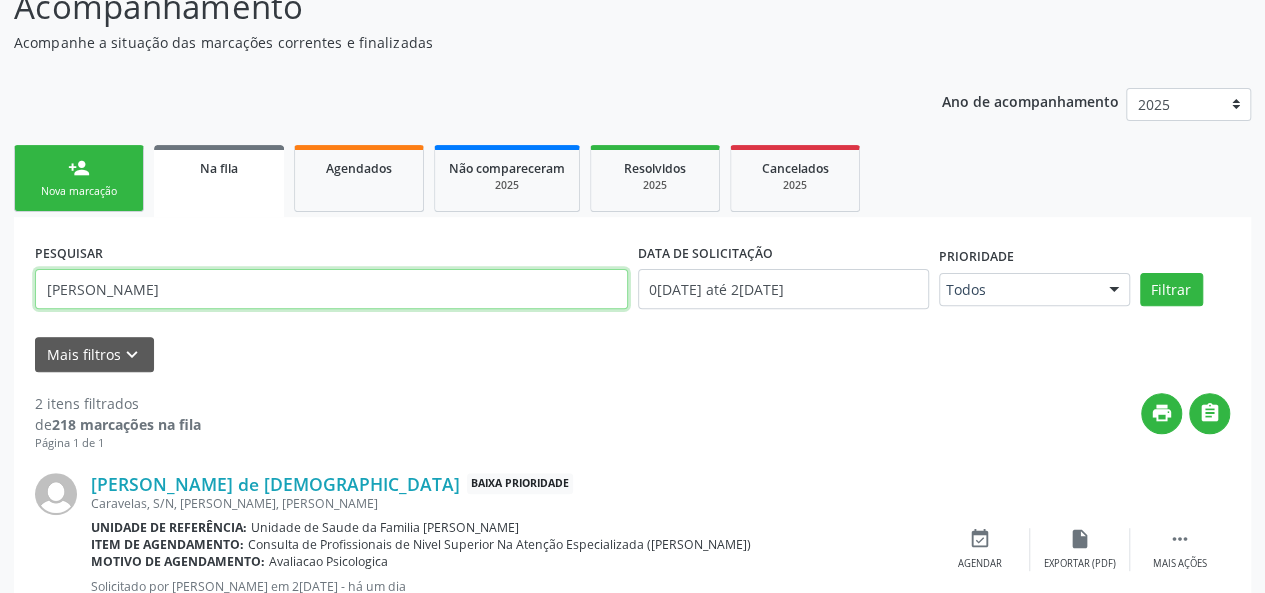 type on "Patricia Michela de Sousa Pessoa" 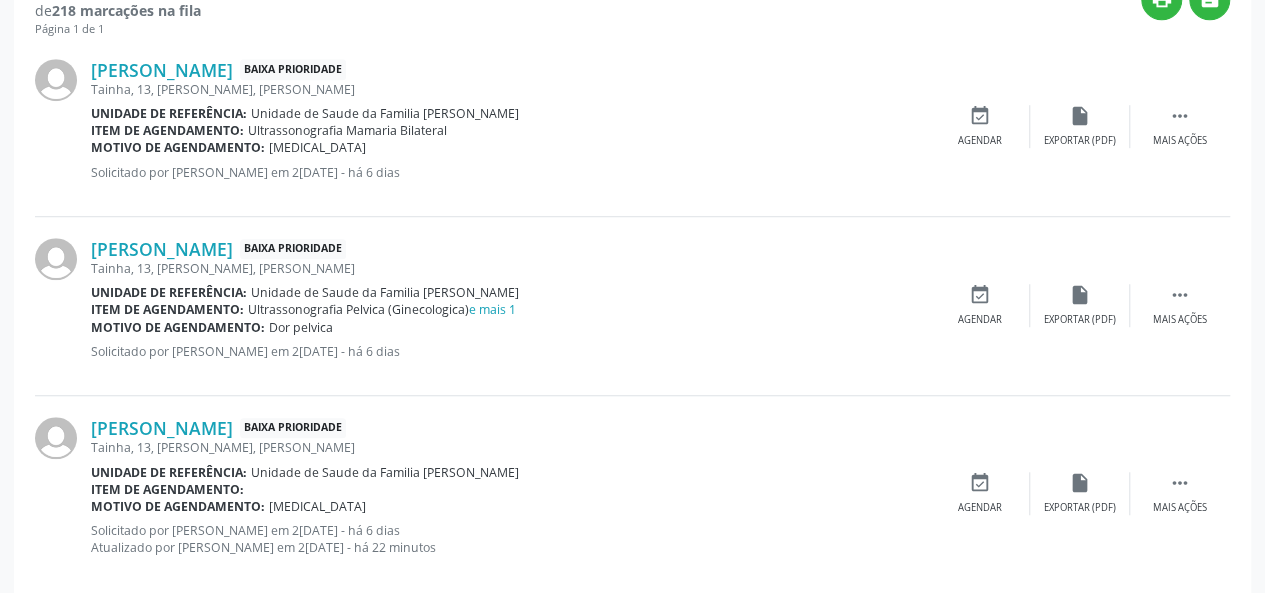 scroll, scrollTop: 627, scrollLeft: 0, axis: vertical 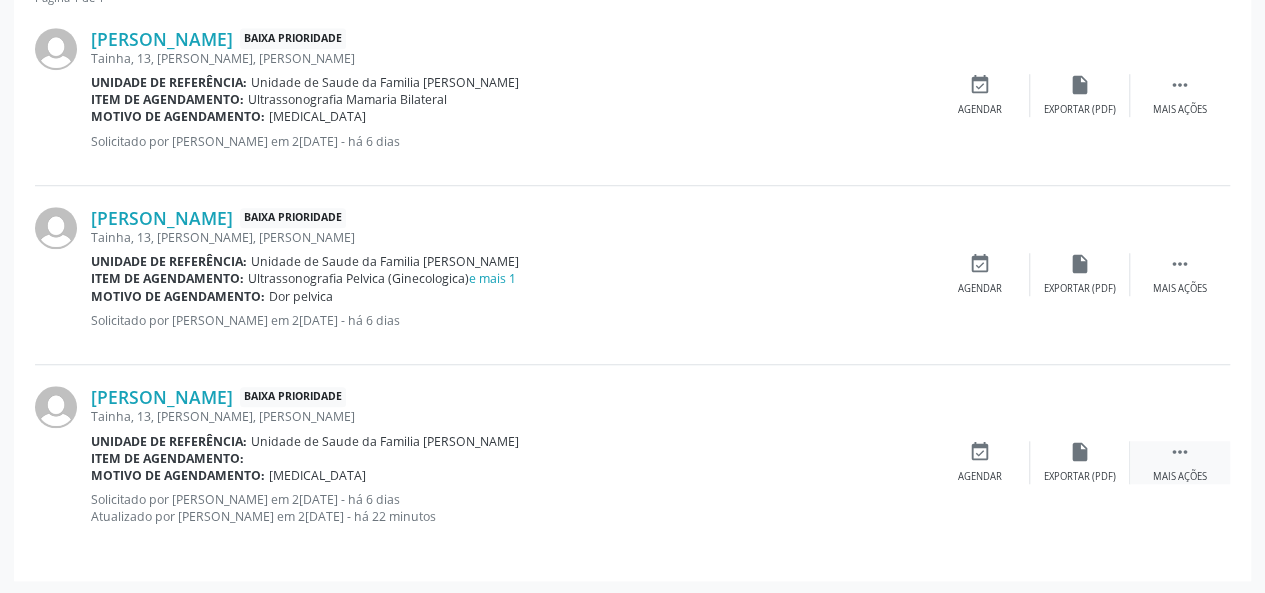 click on "
Mais ações" at bounding box center [1180, 462] 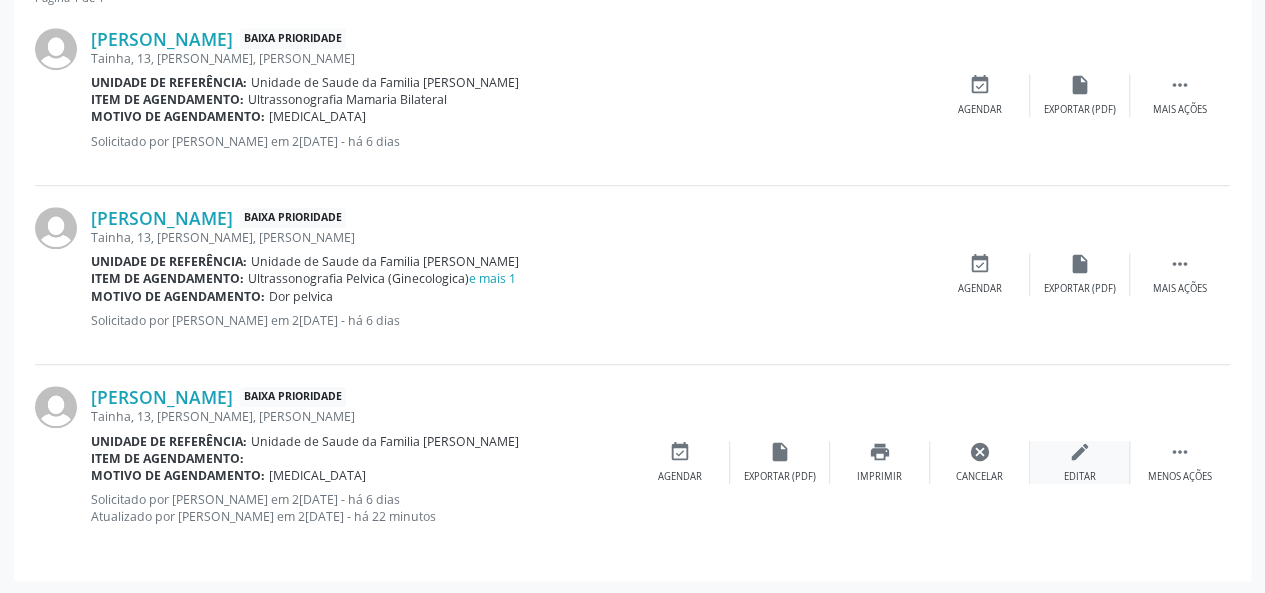 click on "Editar" at bounding box center (1080, 477) 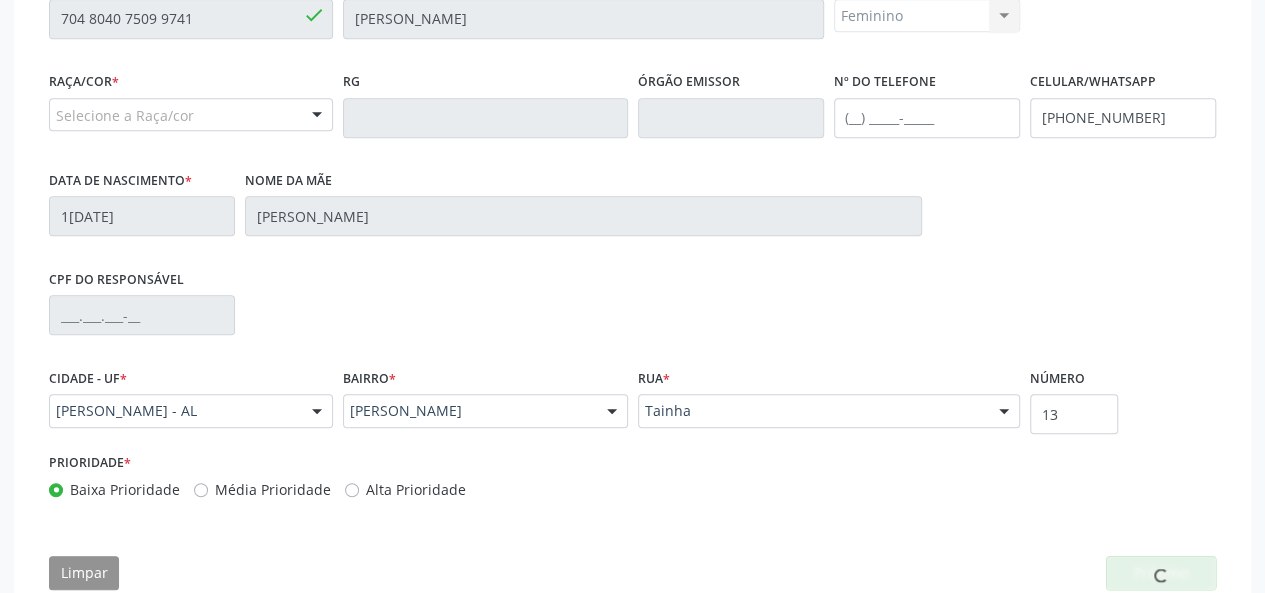scroll, scrollTop: 544, scrollLeft: 0, axis: vertical 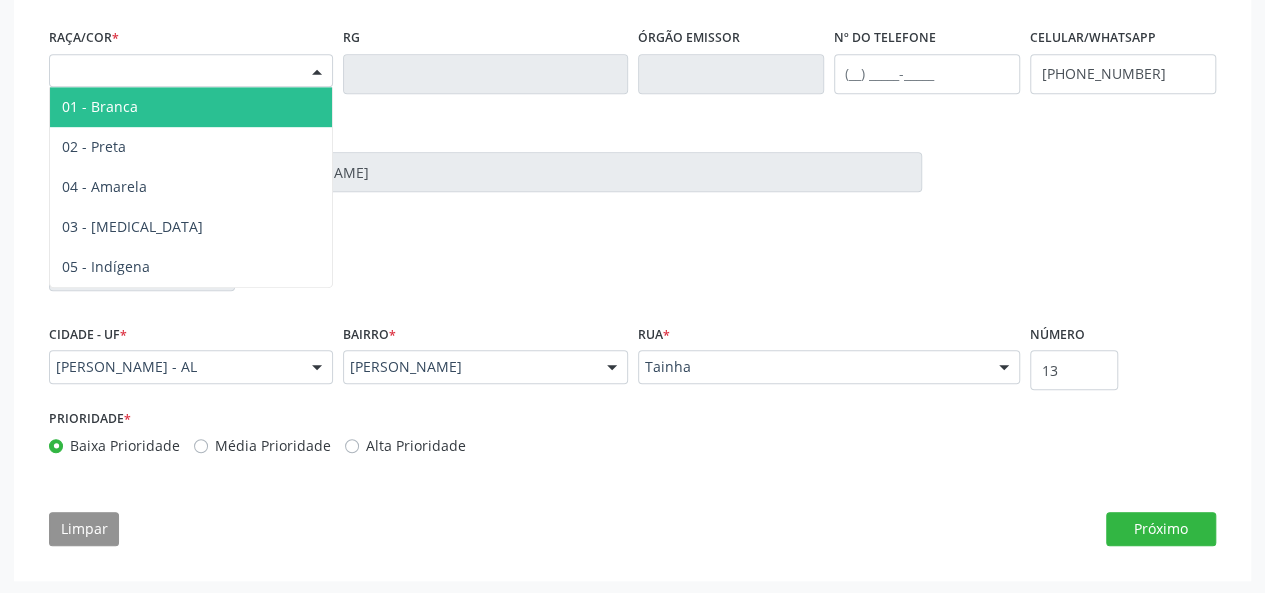 click on "Selecione a Raça/cor" at bounding box center (191, 71) 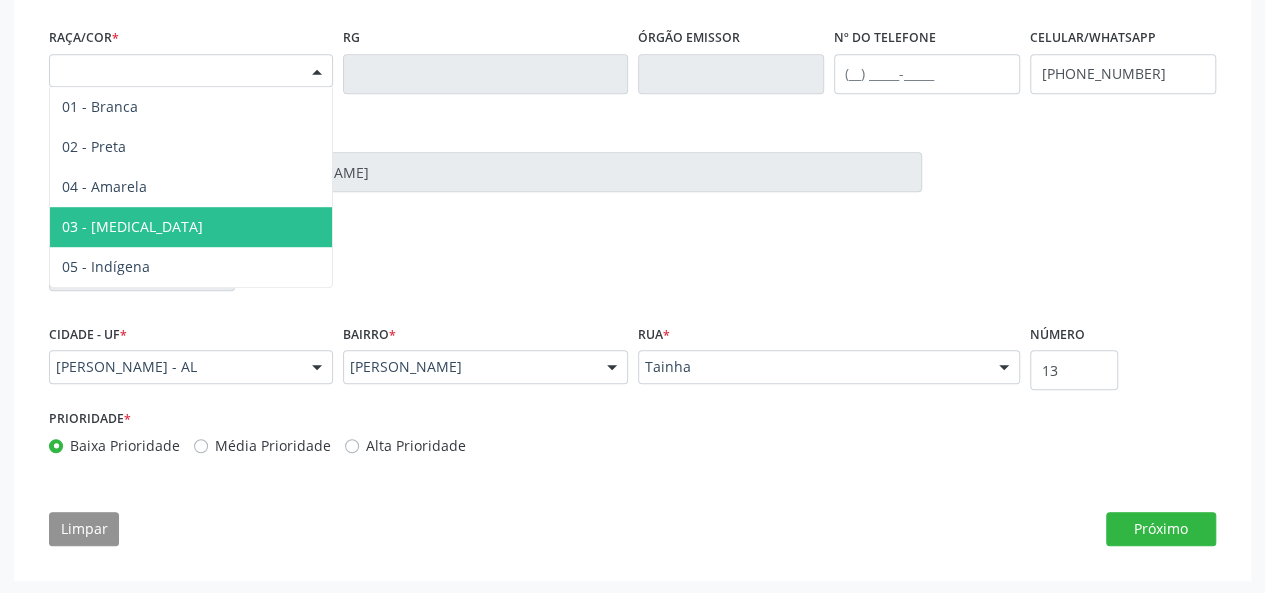 click on "03 - Parda" at bounding box center (191, 227) 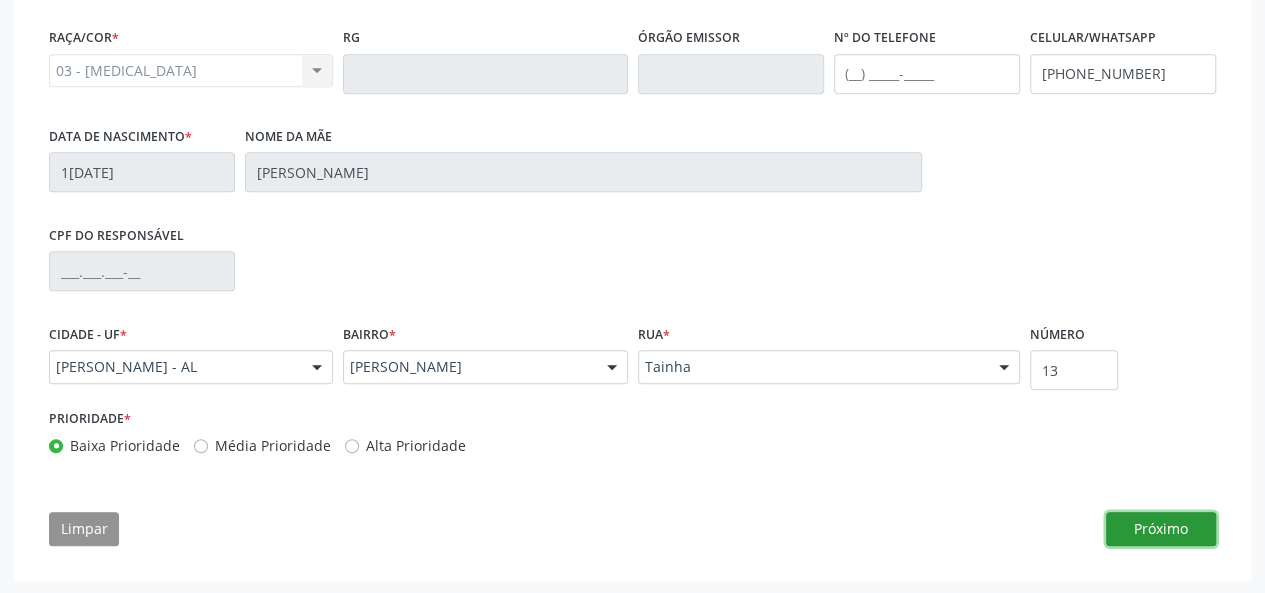 click on "Próximo" at bounding box center [1161, 529] 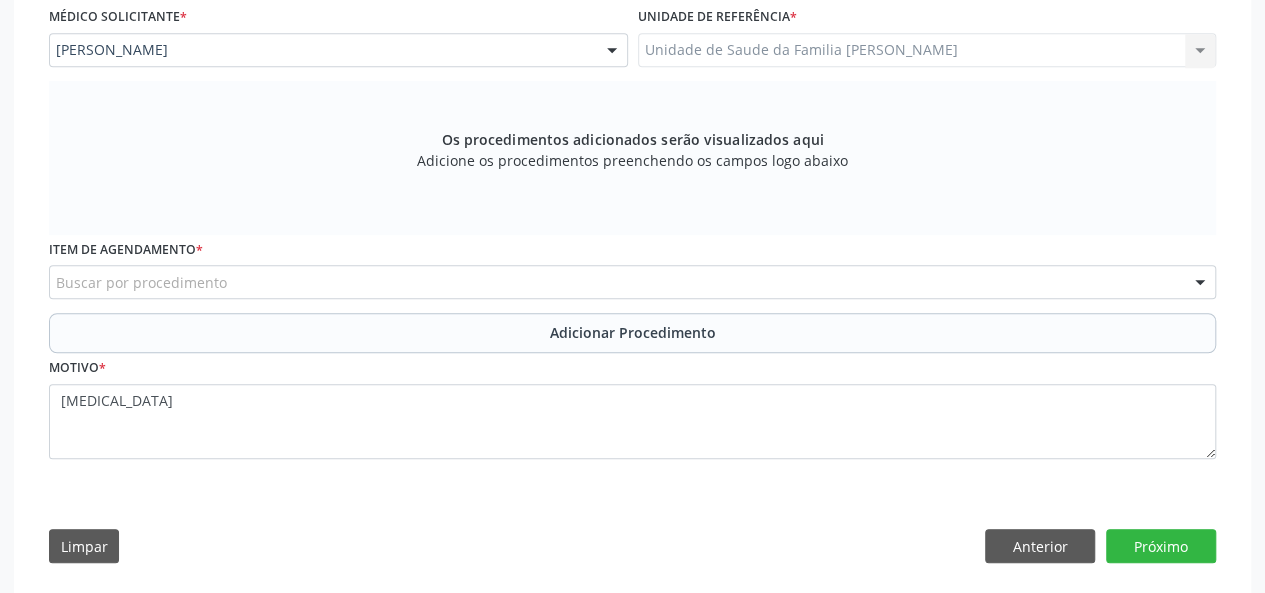 click on "Buscar por procedimento" at bounding box center [632, 282] 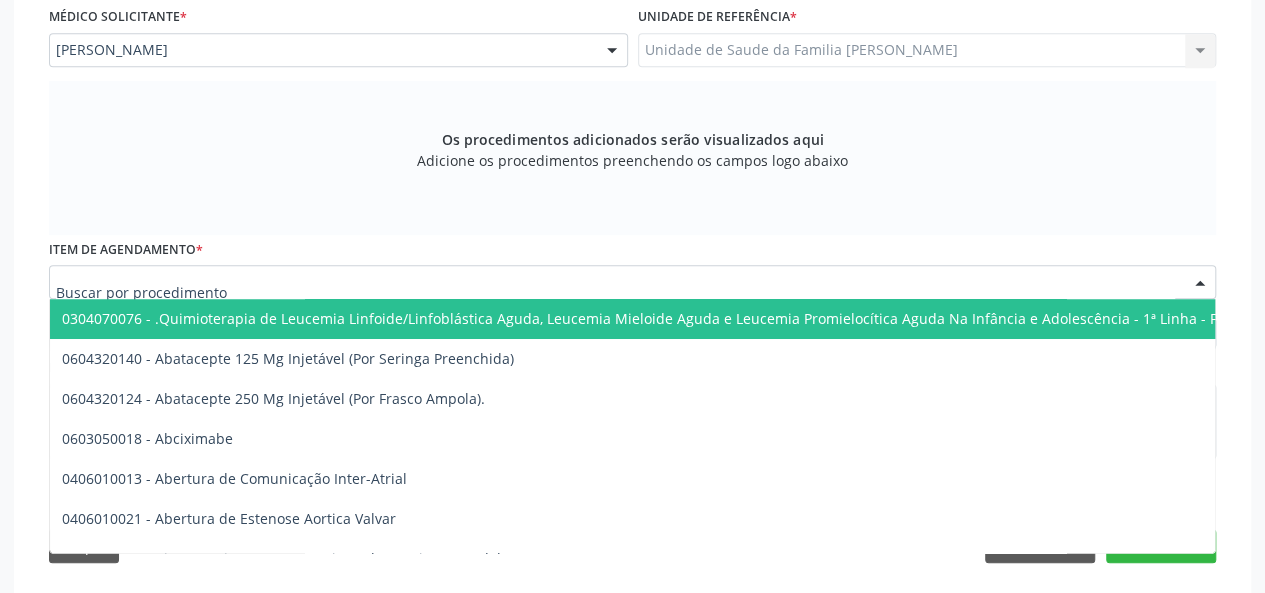 click at bounding box center (615, 292) 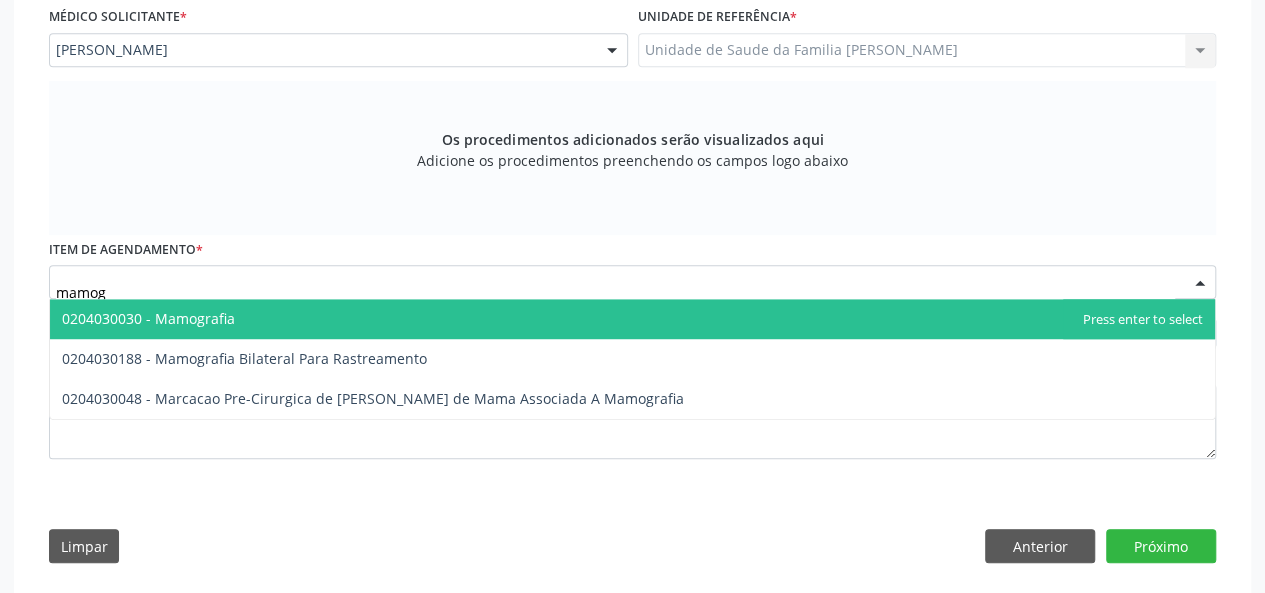 type on "mamogr" 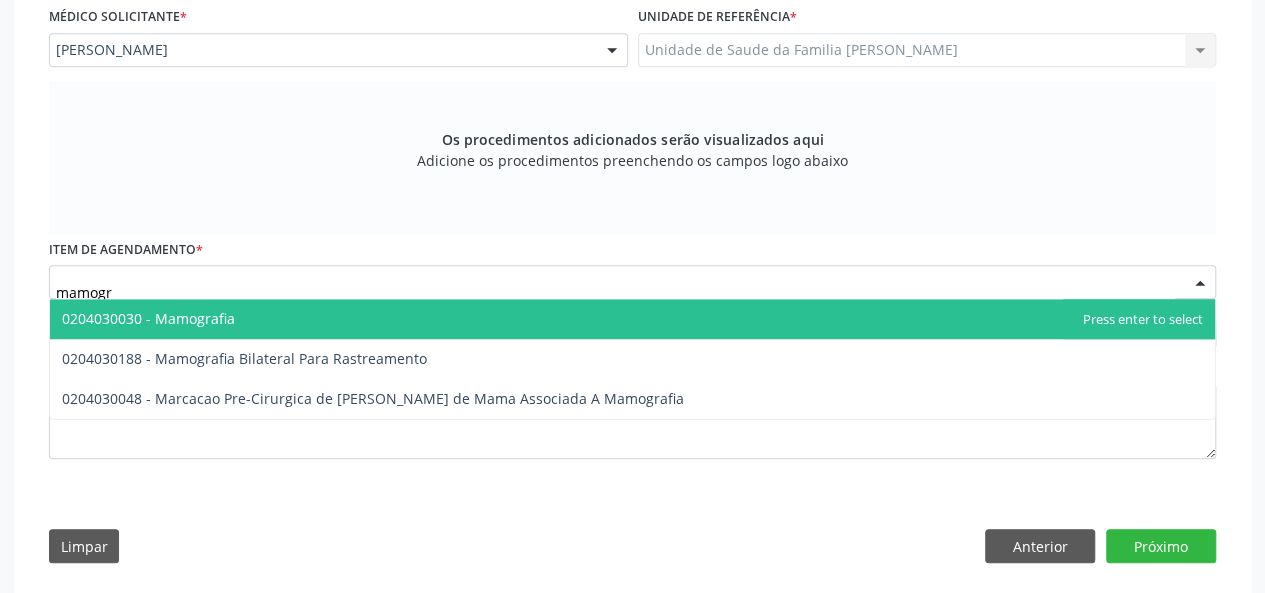 click on "0204030030 - Mamografia" at bounding box center [632, 319] 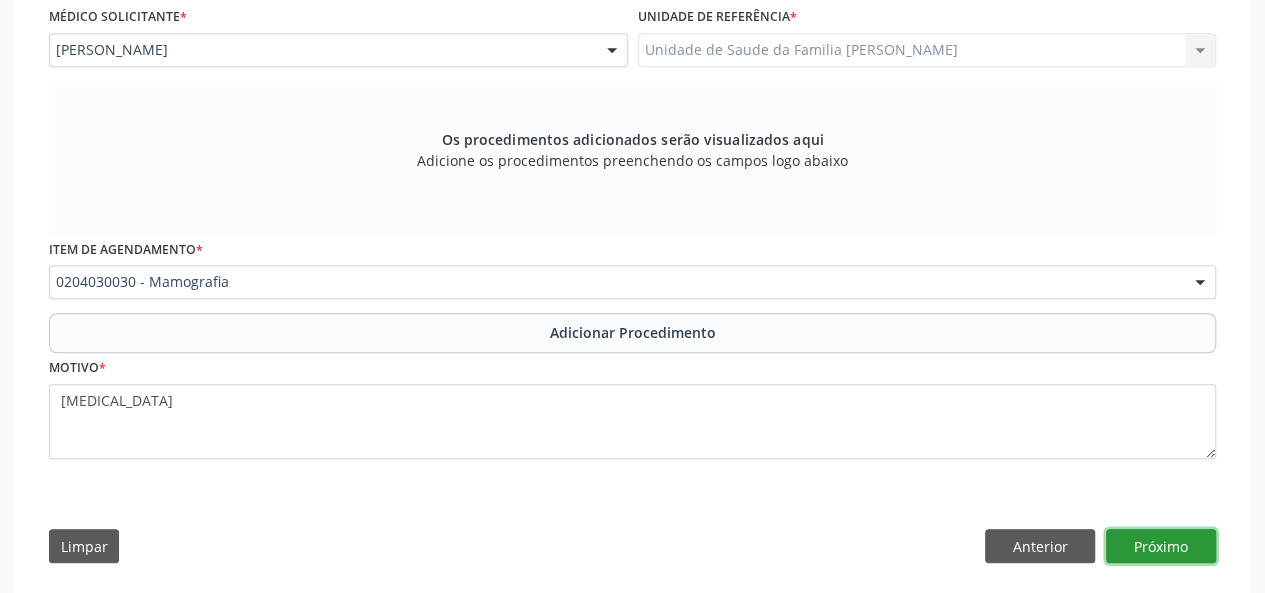click on "Próximo" at bounding box center [1161, 546] 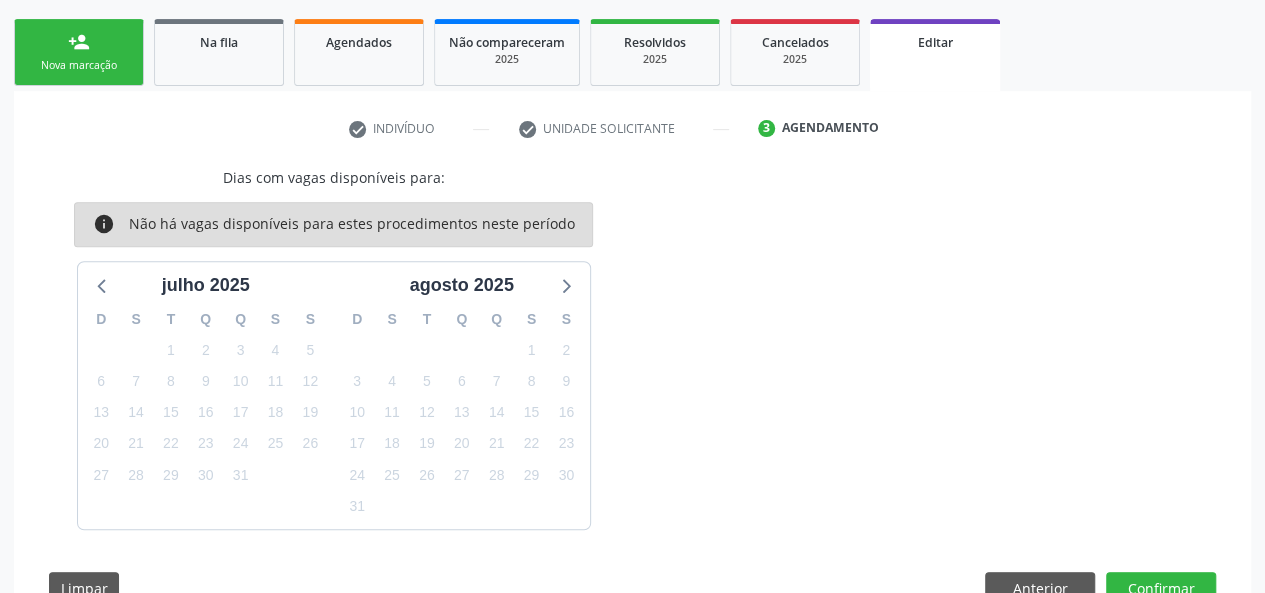 scroll, scrollTop: 367, scrollLeft: 0, axis: vertical 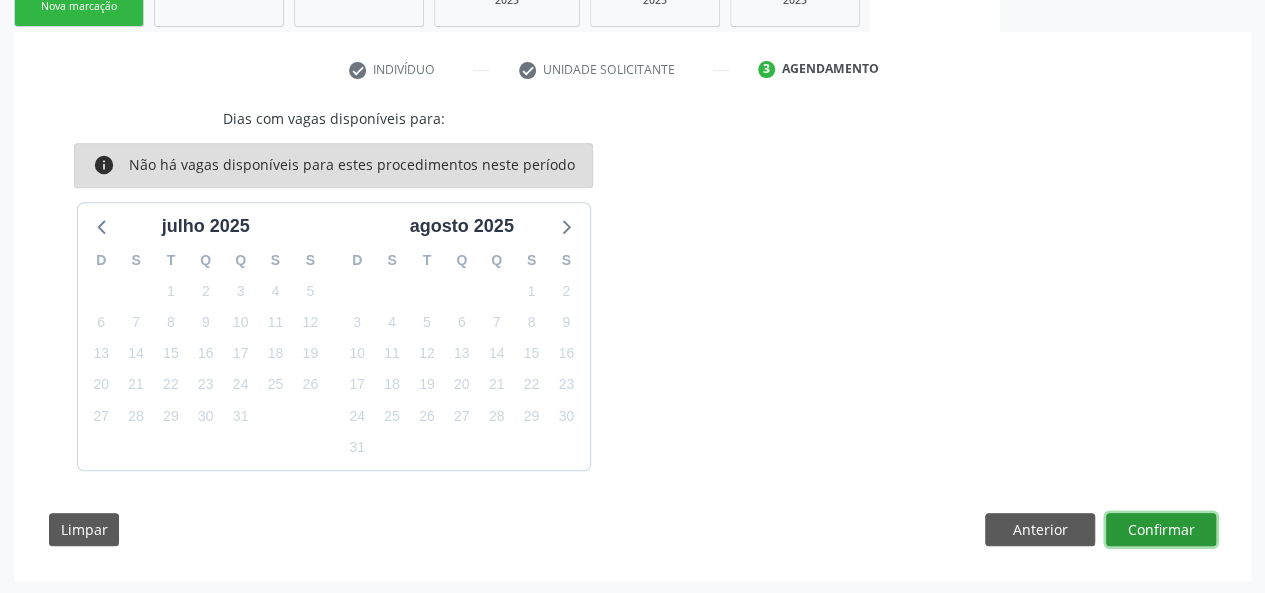 click on "Confirmar" at bounding box center [1161, 530] 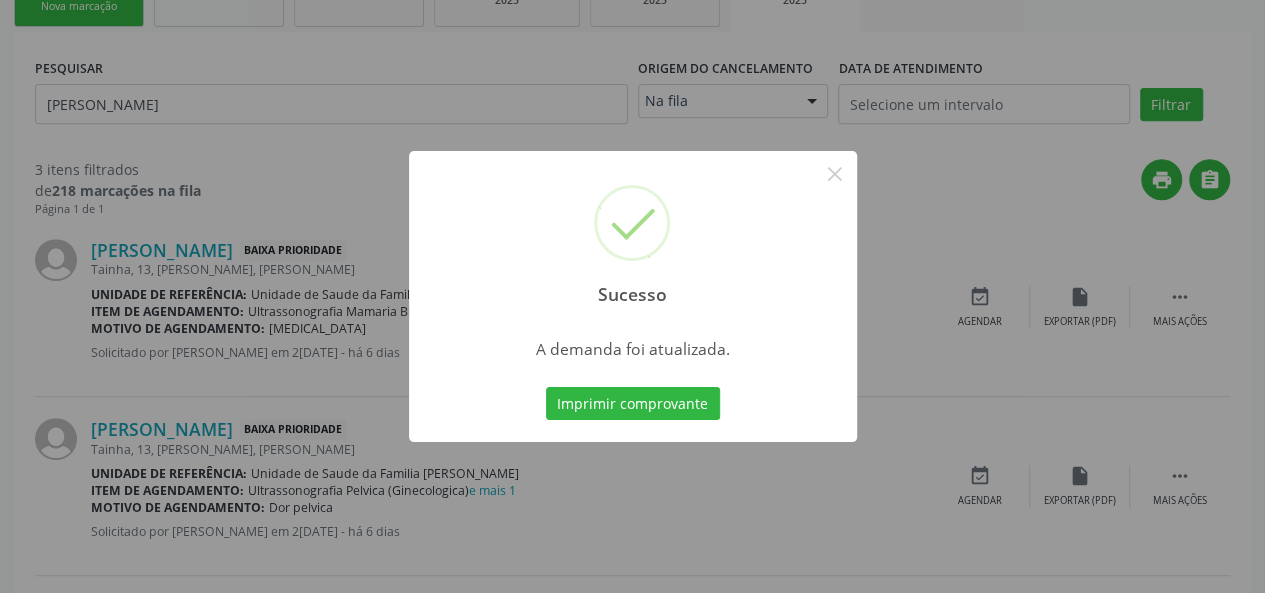 scroll, scrollTop: 0, scrollLeft: 0, axis: both 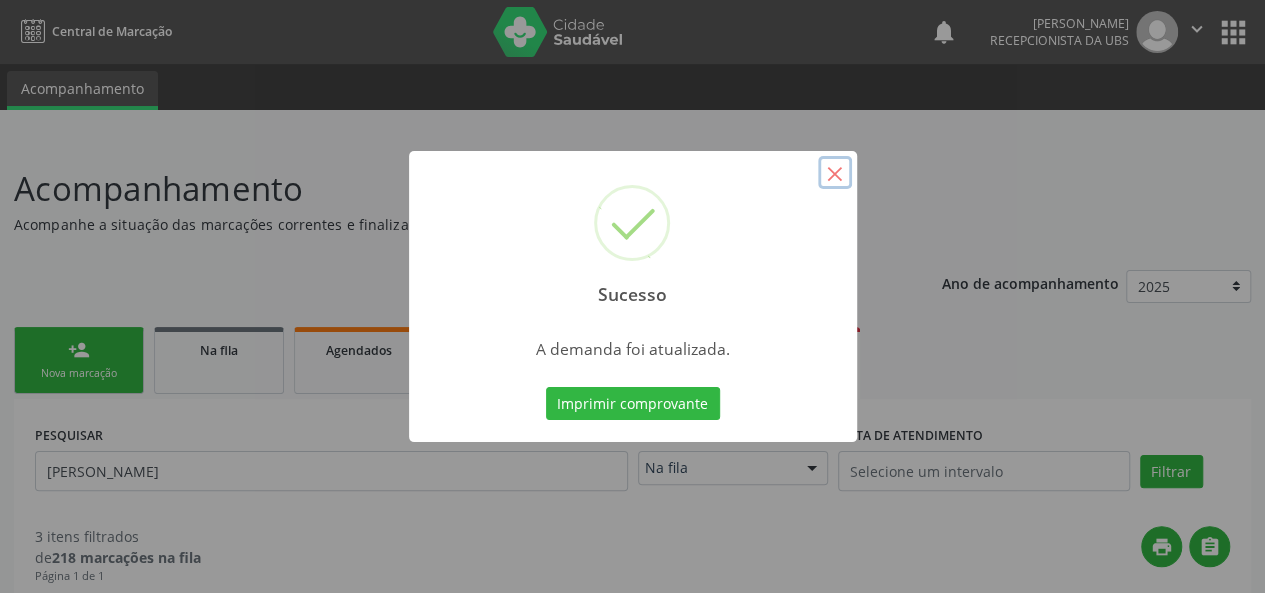 click on "×" at bounding box center (835, 173) 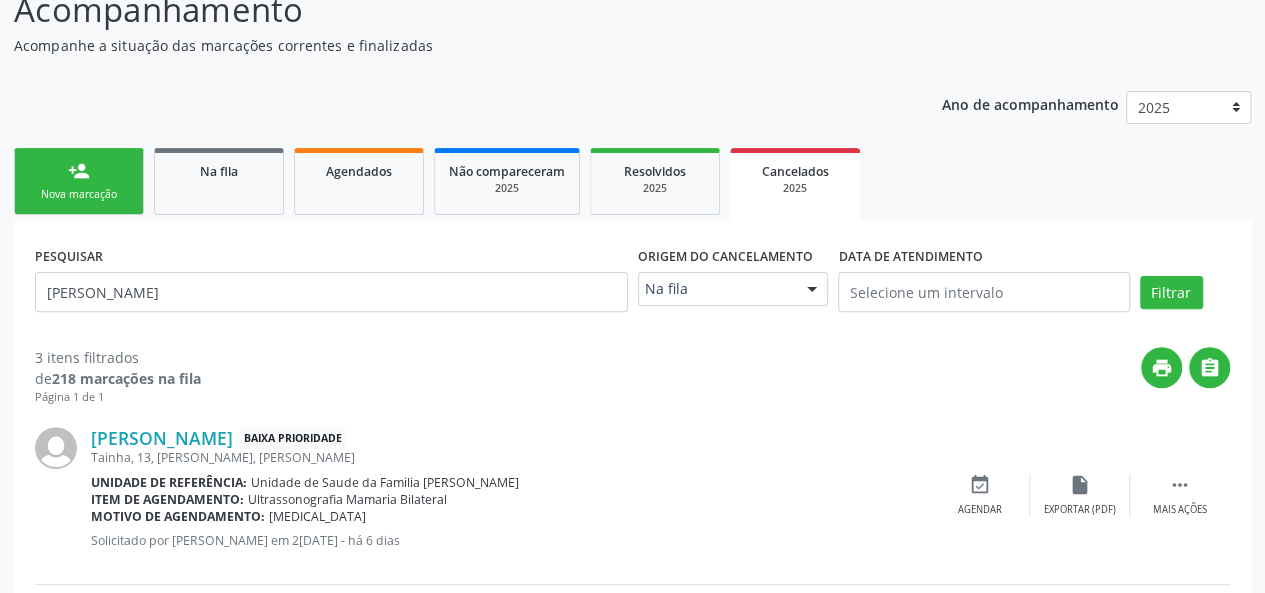 scroll, scrollTop: 0, scrollLeft: 0, axis: both 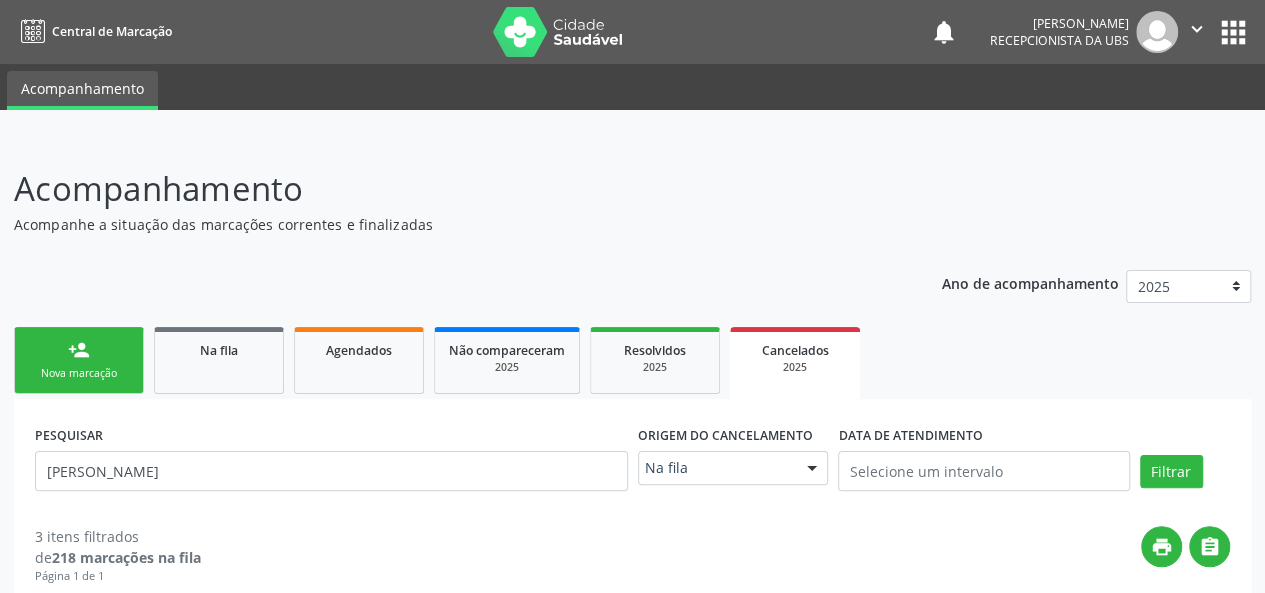 click on "person_add" at bounding box center (79, 350) 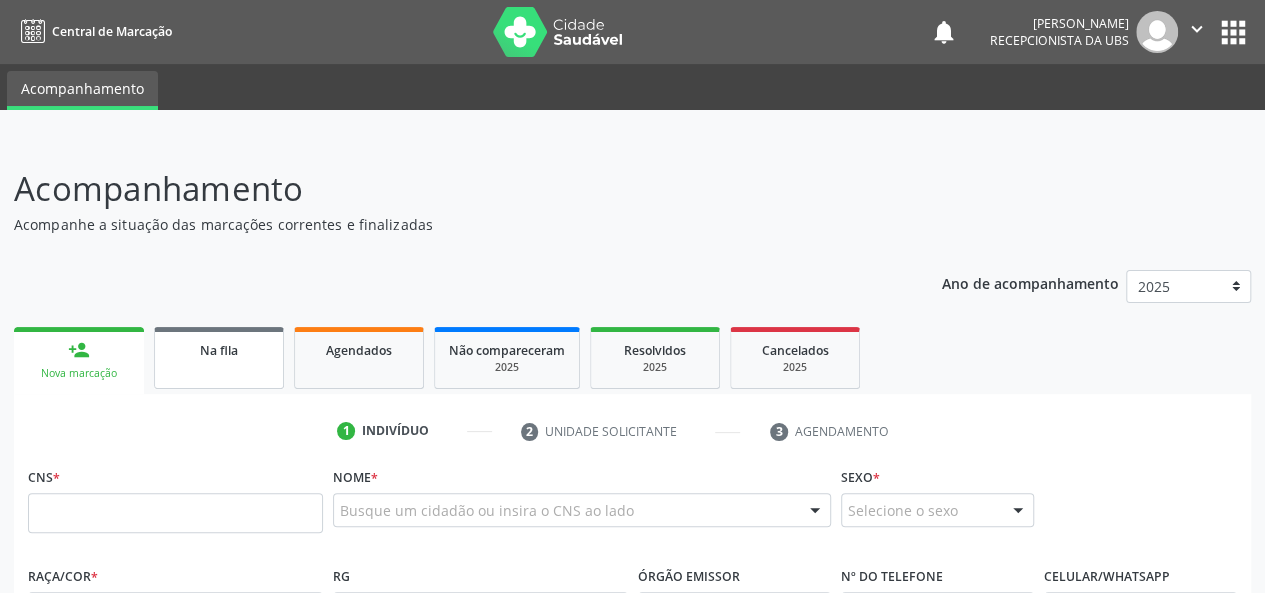 click on "Na fila" at bounding box center (219, 349) 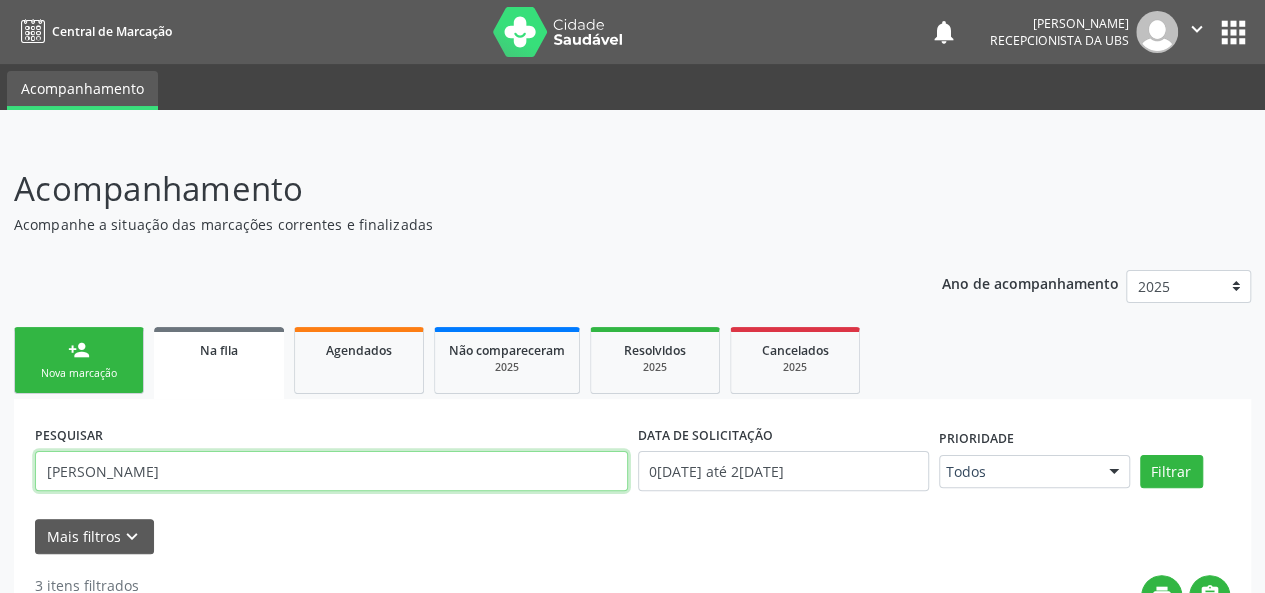 drag, startPoint x: 268, startPoint y: 468, endPoint x: 34, endPoint y: 467, distance: 234.00214 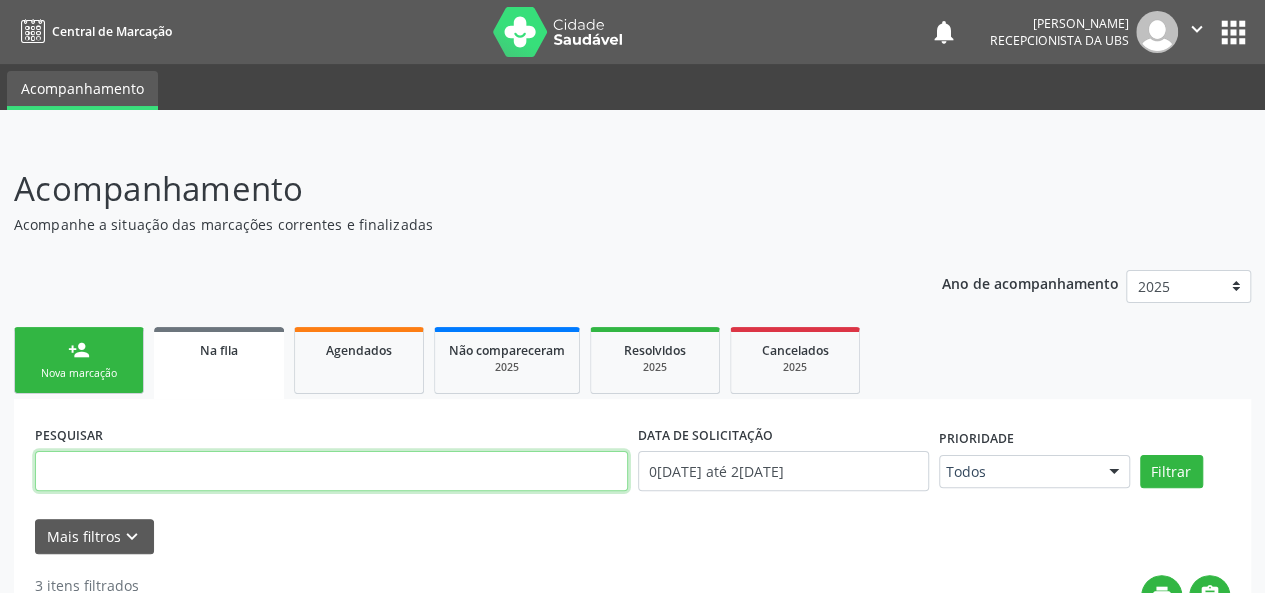 type 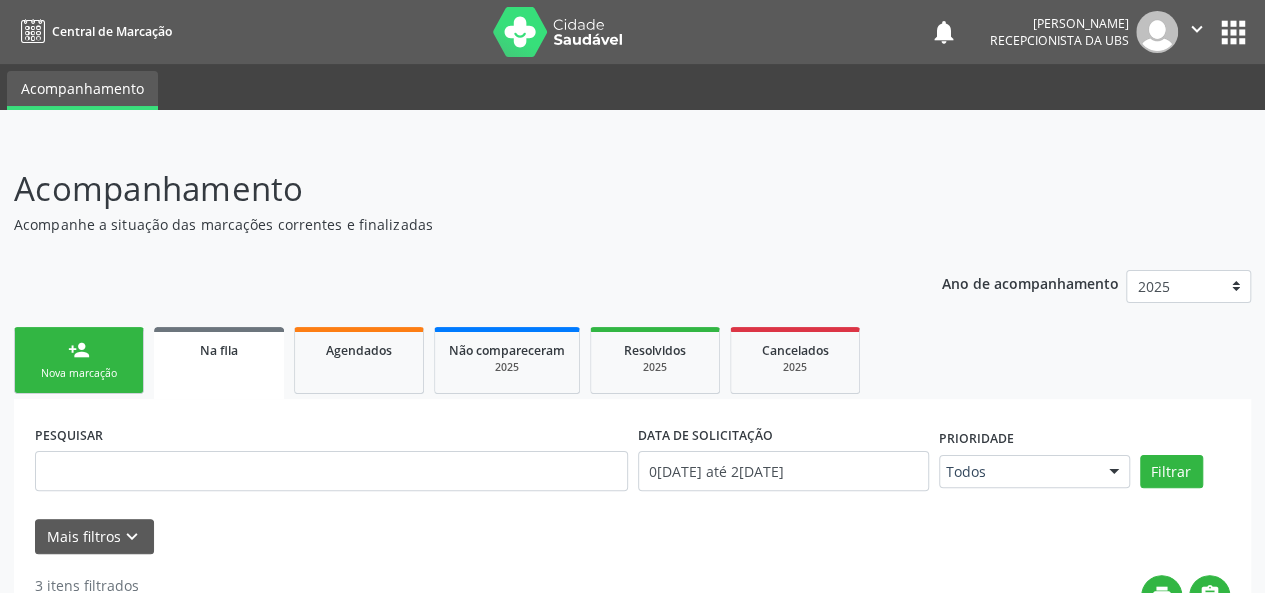 click on "person_add
Nova marcação" at bounding box center (79, 360) 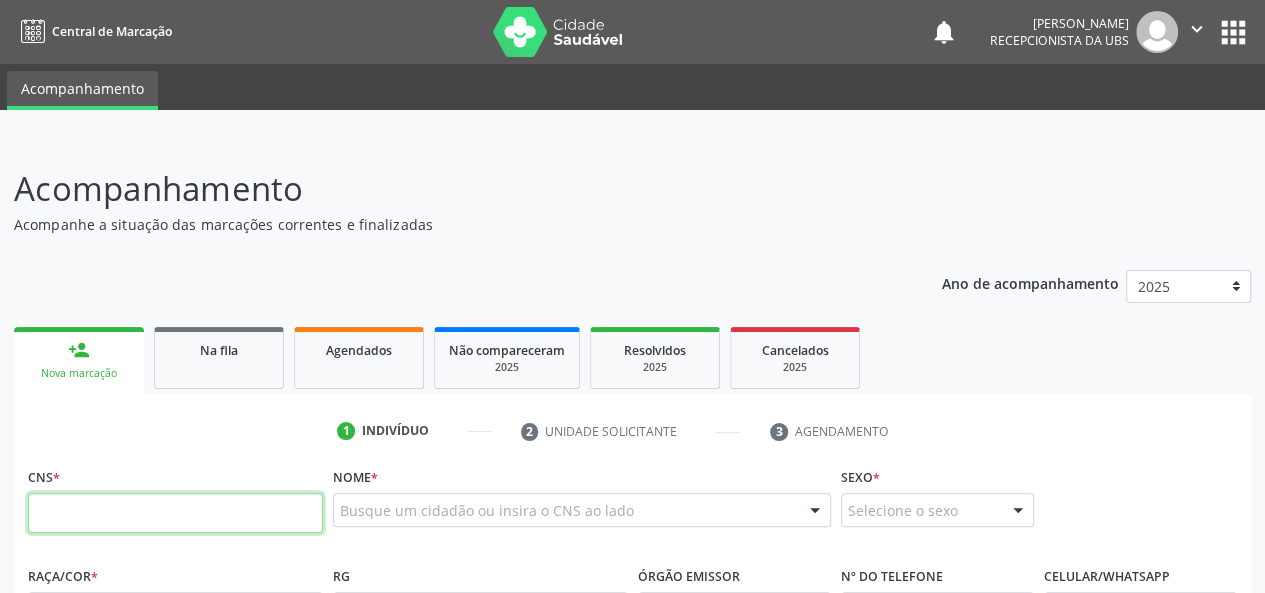 click at bounding box center (175, 513) 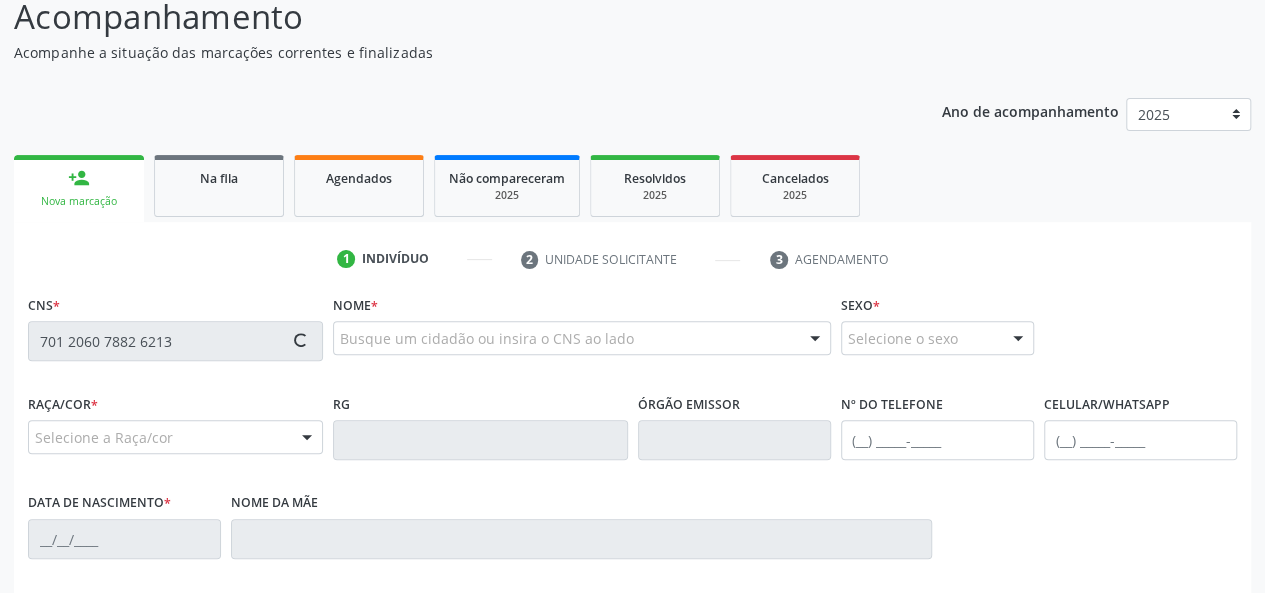 scroll, scrollTop: 200, scrollLeft: 0, axis: vertical 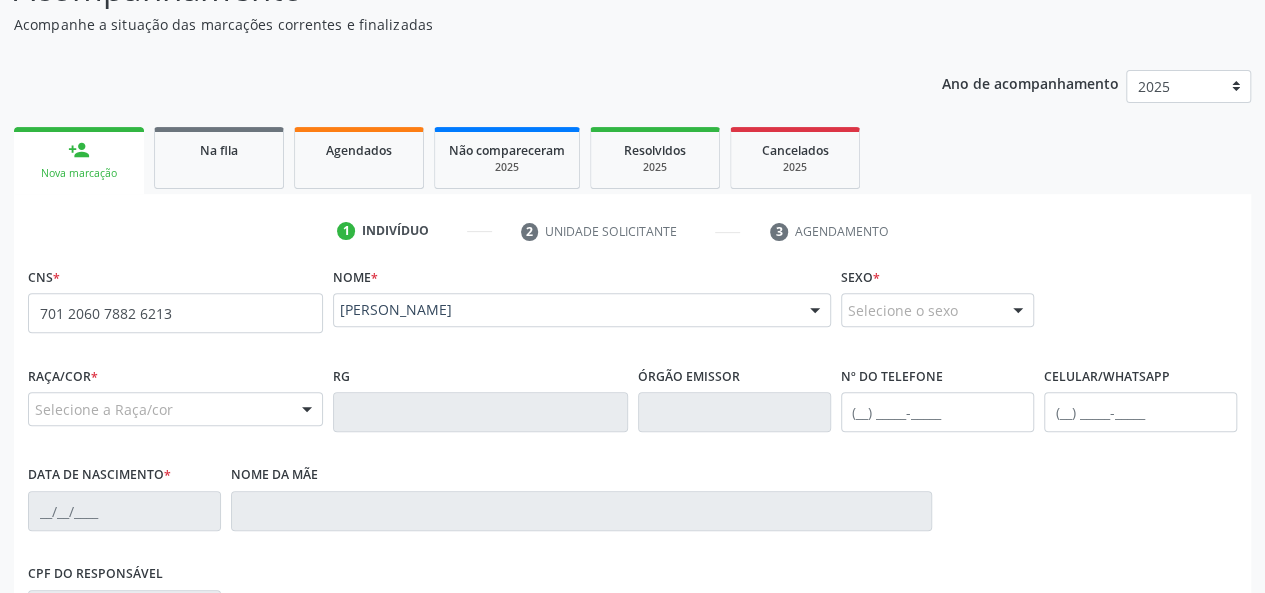 type on "701 2060 7882 6213" 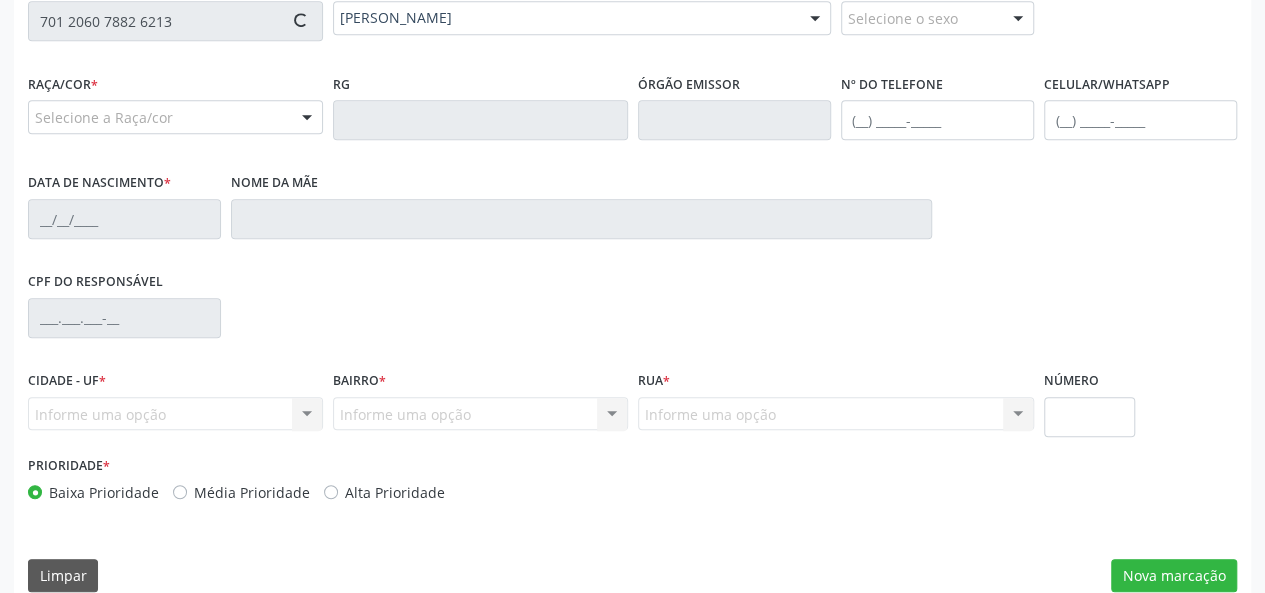 scroll, scrollTop: 518, scrollLeft: 0, axis: vertical 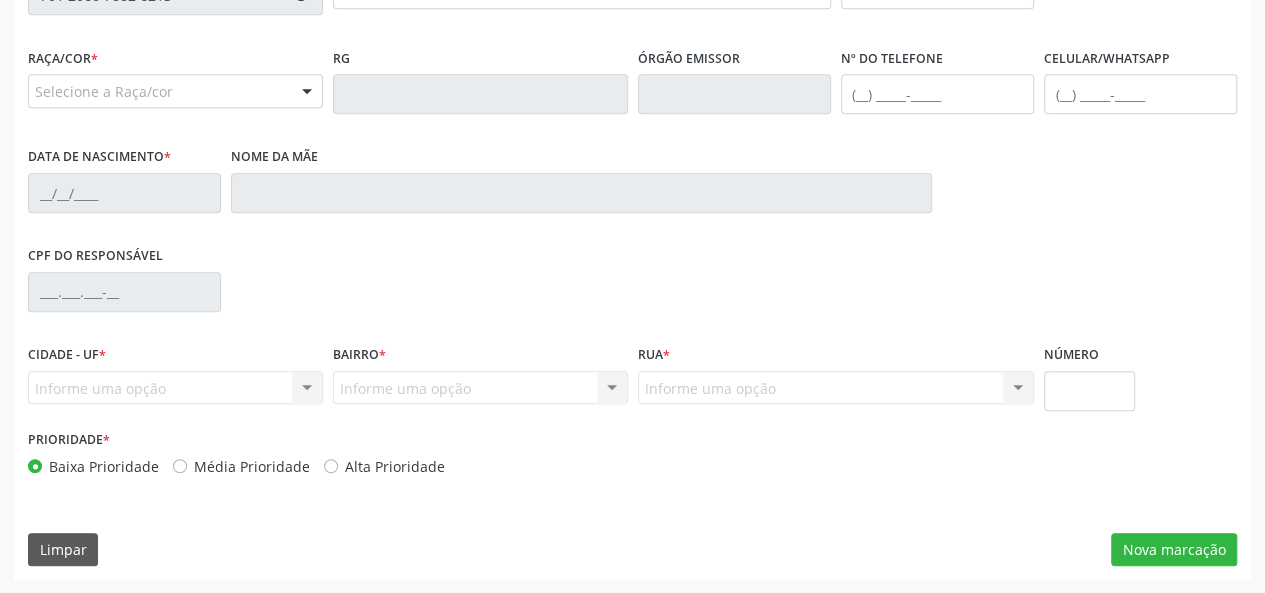 type on "(82) 99115-9000" 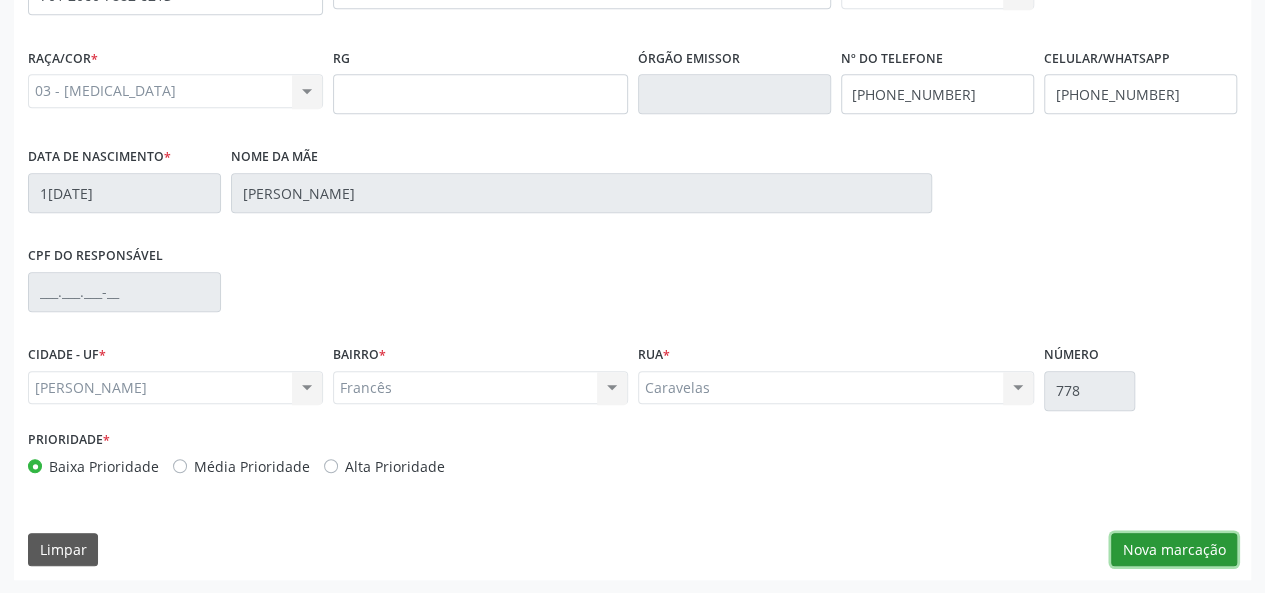 click on "Nova marcação" at bounding box center (1174, 550) 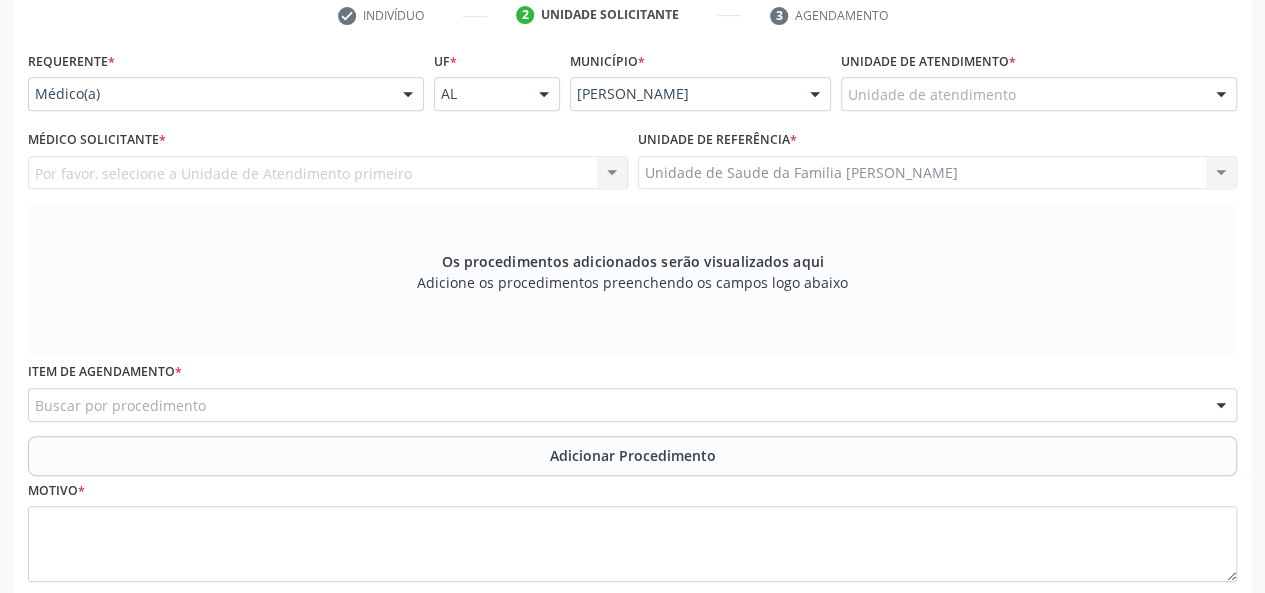 scroll, scrollTop: 318, scrollLeft: 0, axis: vertical 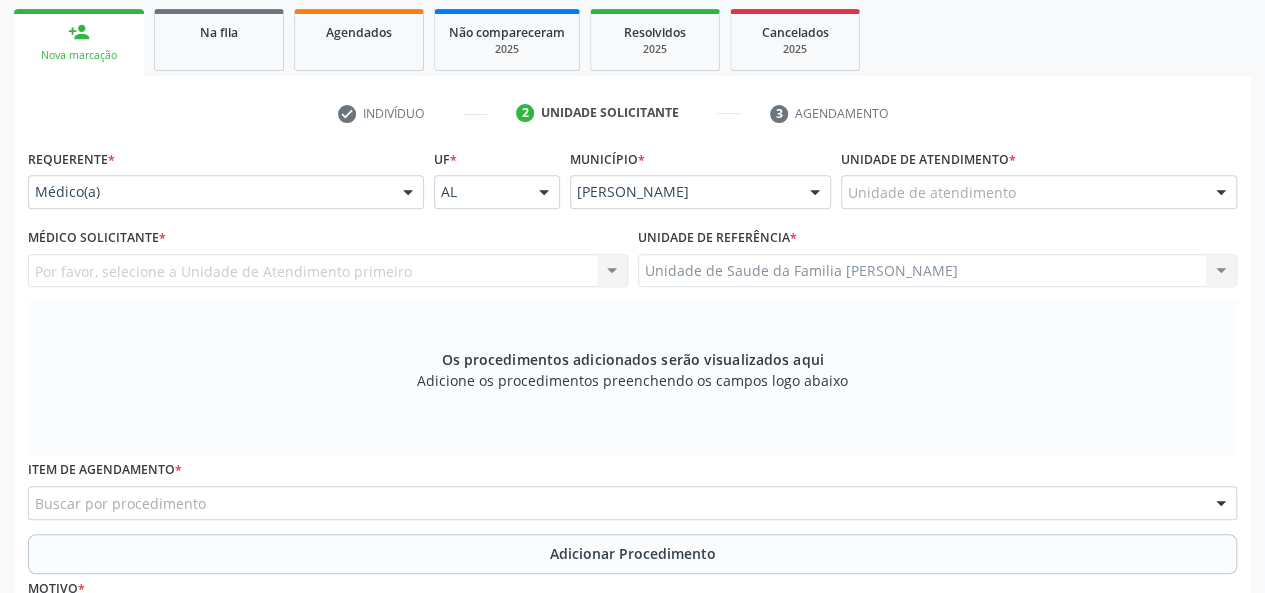 click on "Unidade de atendimento" at bounding box center [1039, 192] 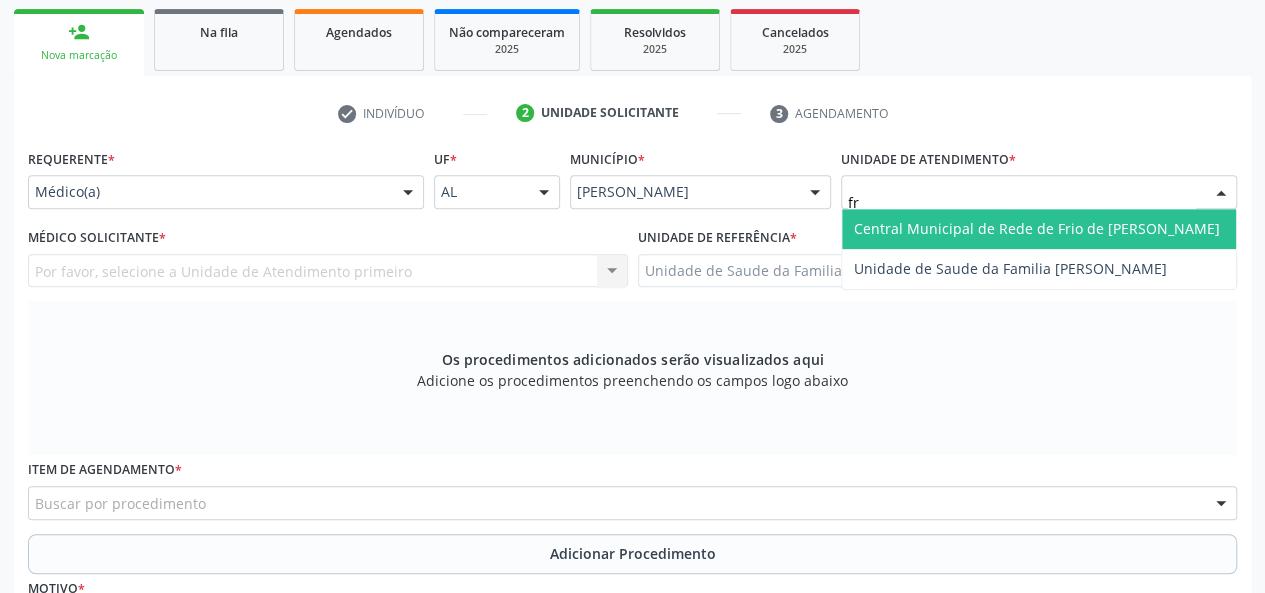 type on "fra" 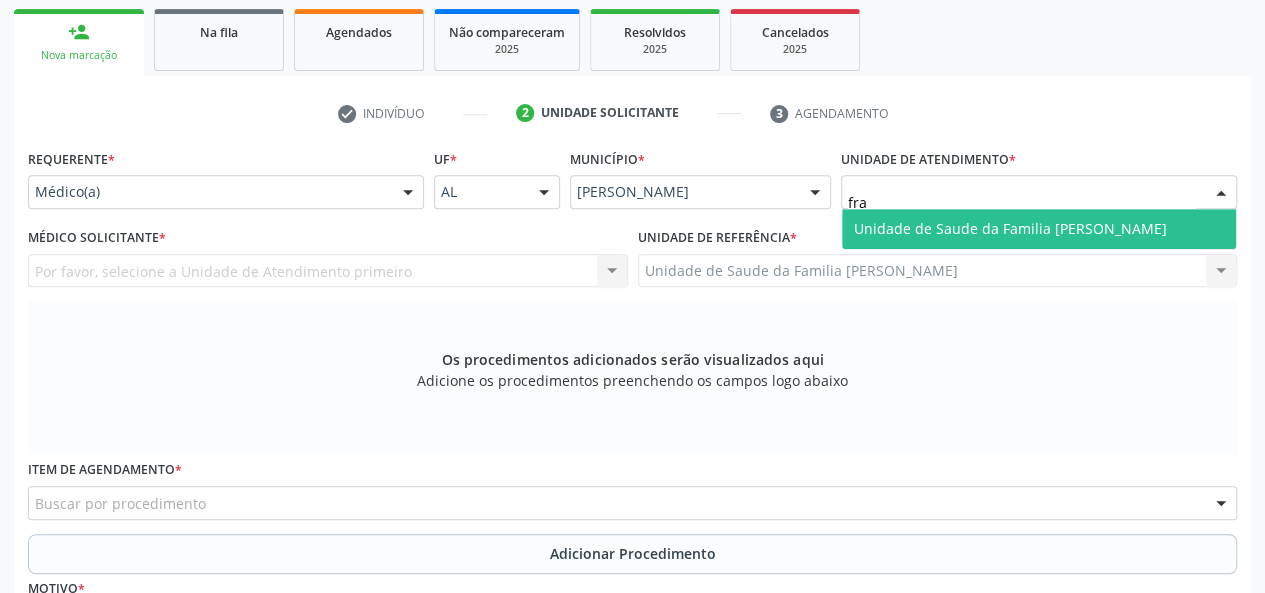 click on "Unidade de Saude da Familia [PERSON_NAME]" at bounding box center [1039, 229] 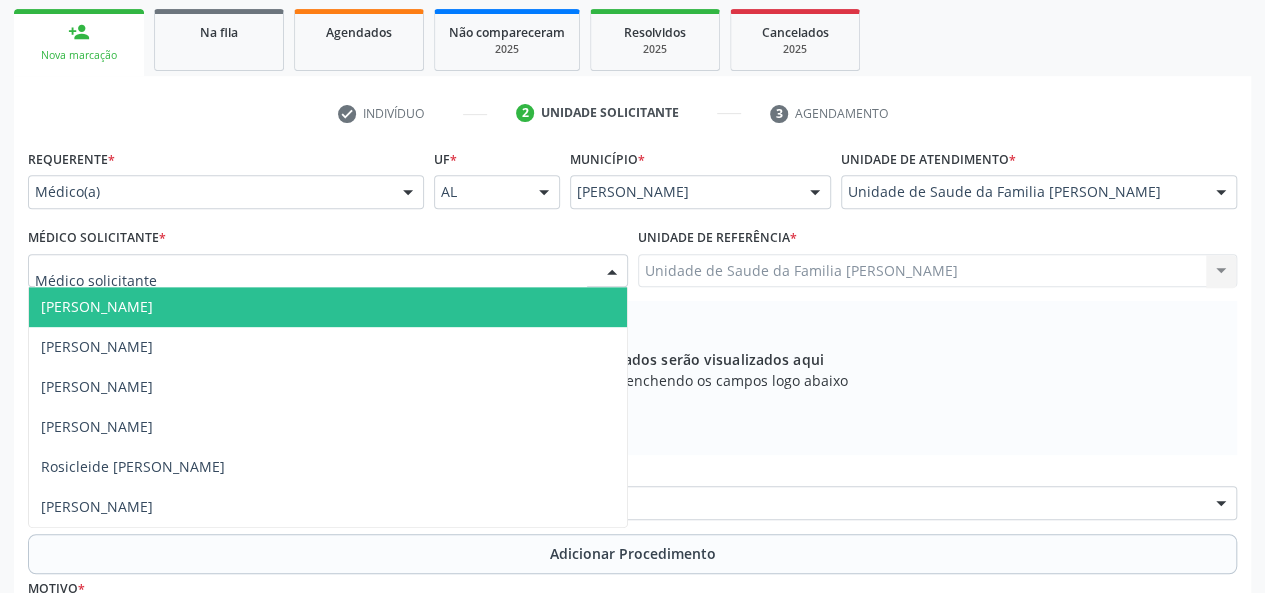 drag, startPoint x: 81, startPoint y: 302, endPoint x: 351, endPoint y: 317, distance: 270.41635 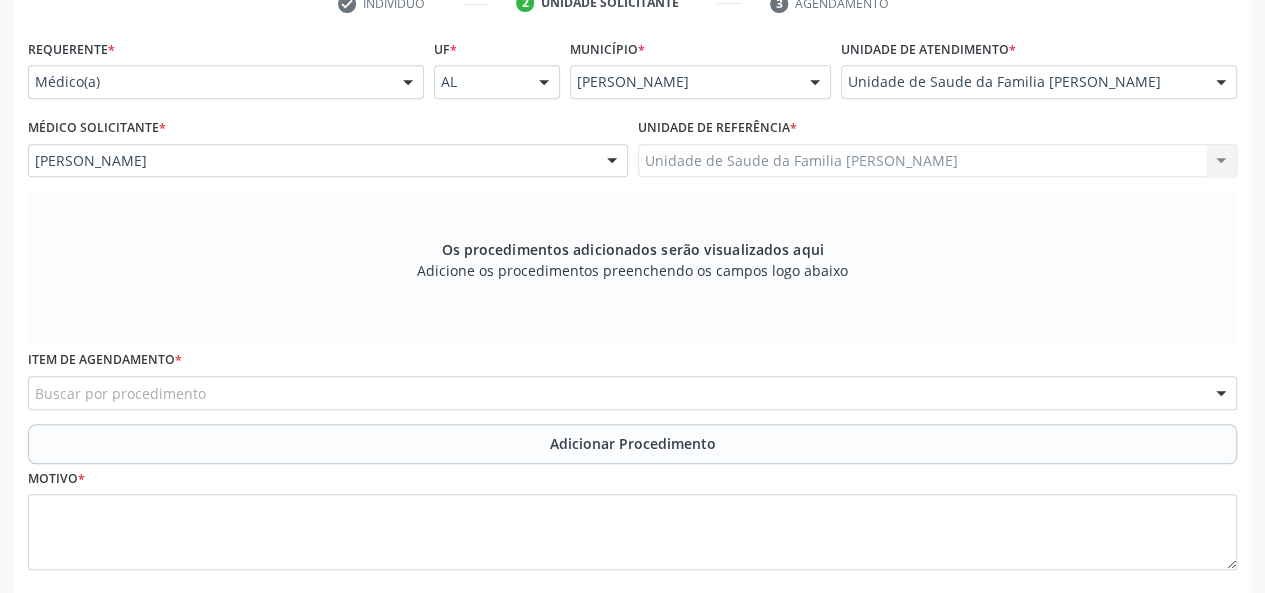 scroll, scrollTop: 518, scrollLeft: 0, axis: vertical 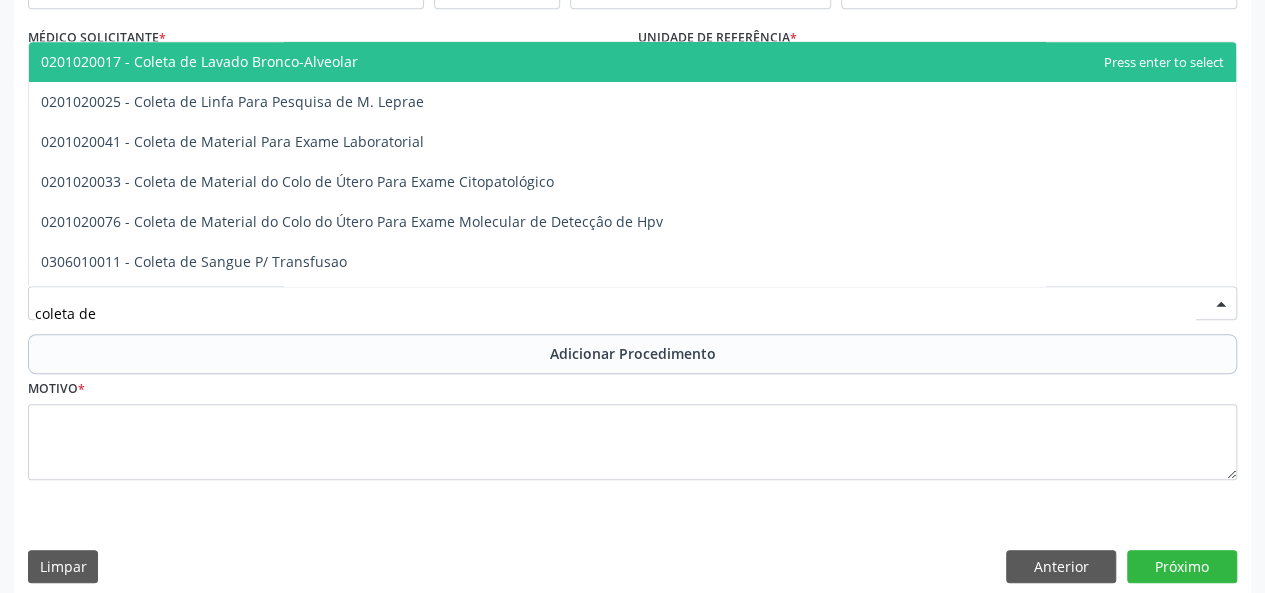type on "coleta de" 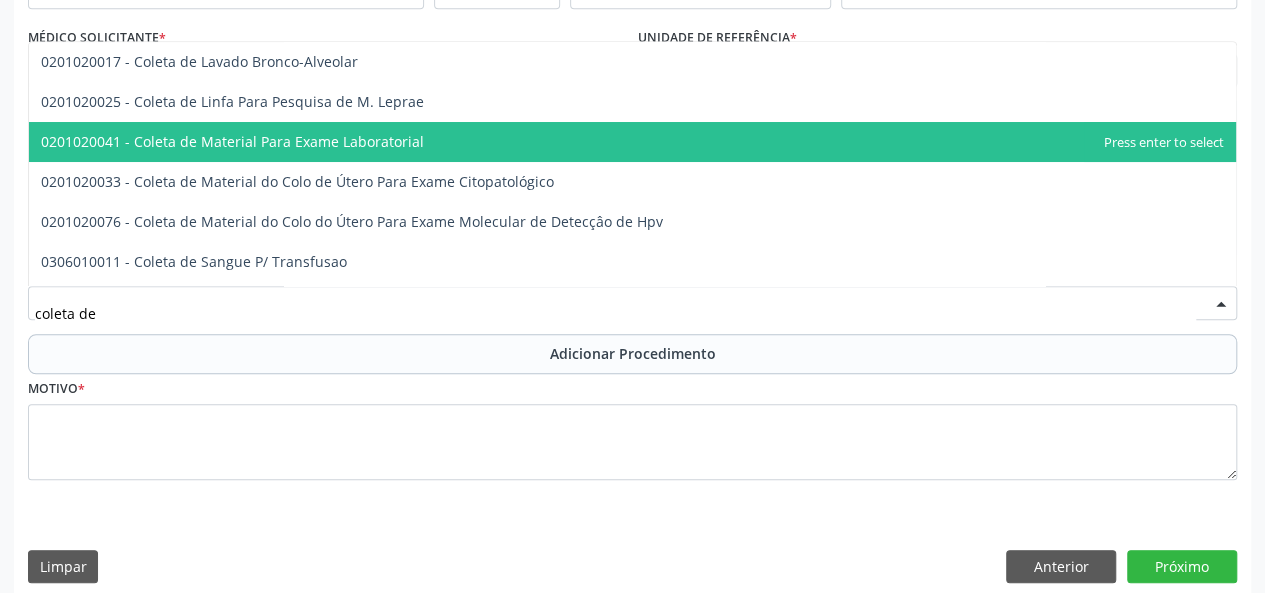 click on "0201020041 - Coleta de Material Para Exame Laboratorial" at bounding box center (632, 142) 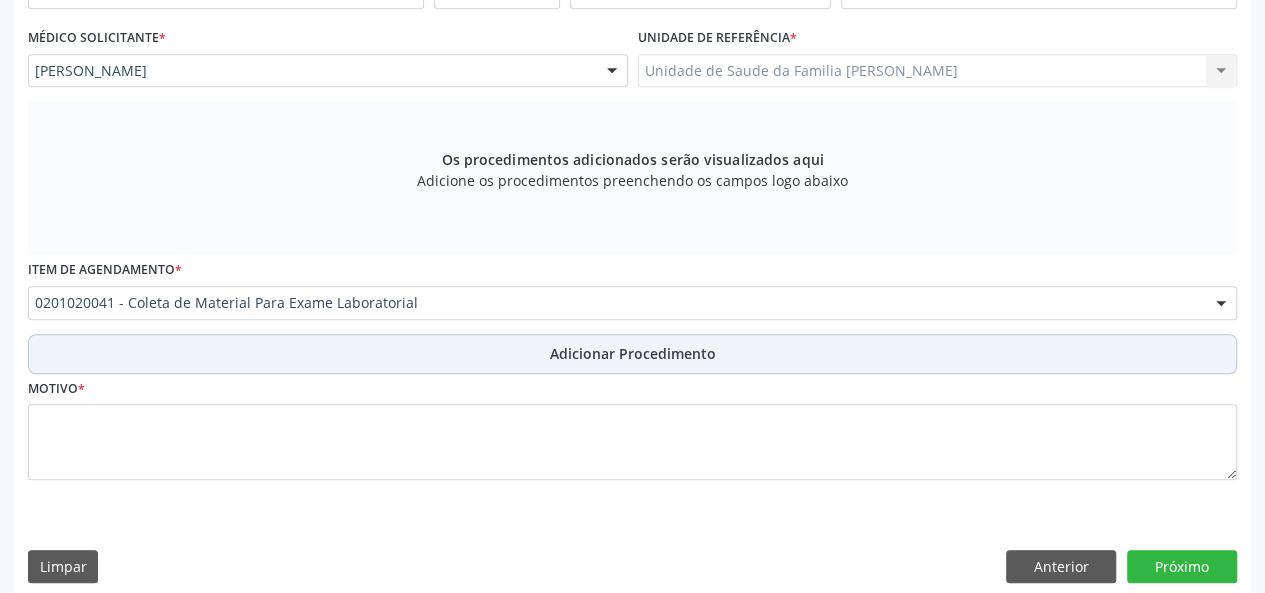 click on "Adicionar Procedimento" at bounding box center (632, 354) 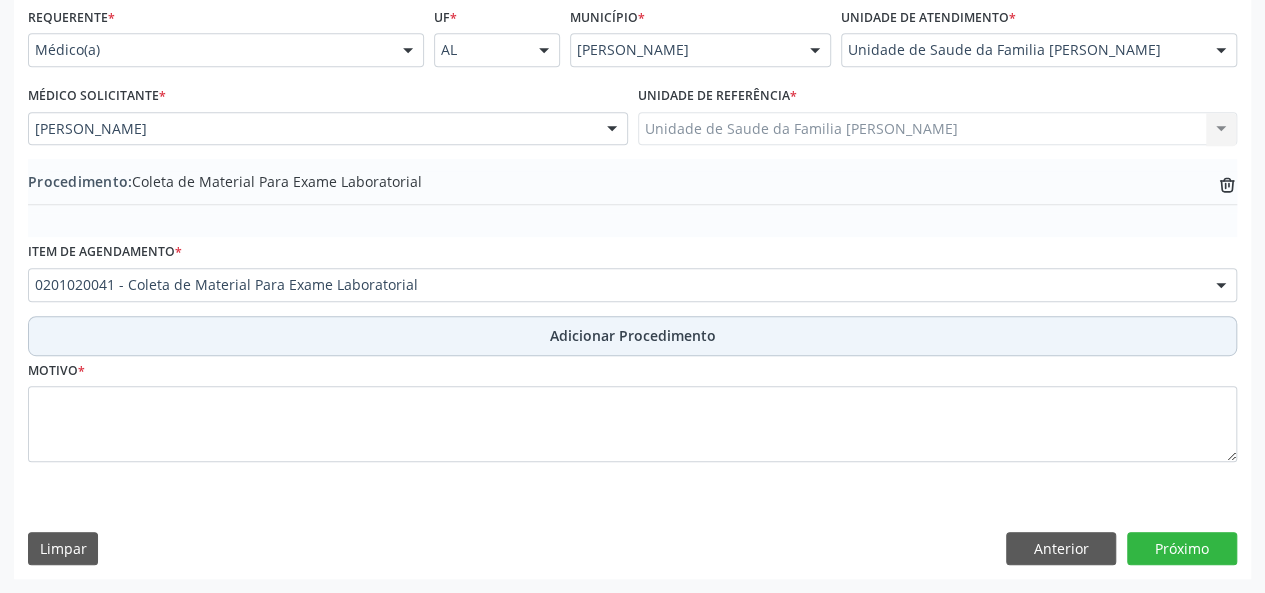 scroll, scrollTop: 458, scrollLeft: 0, axis: vertical 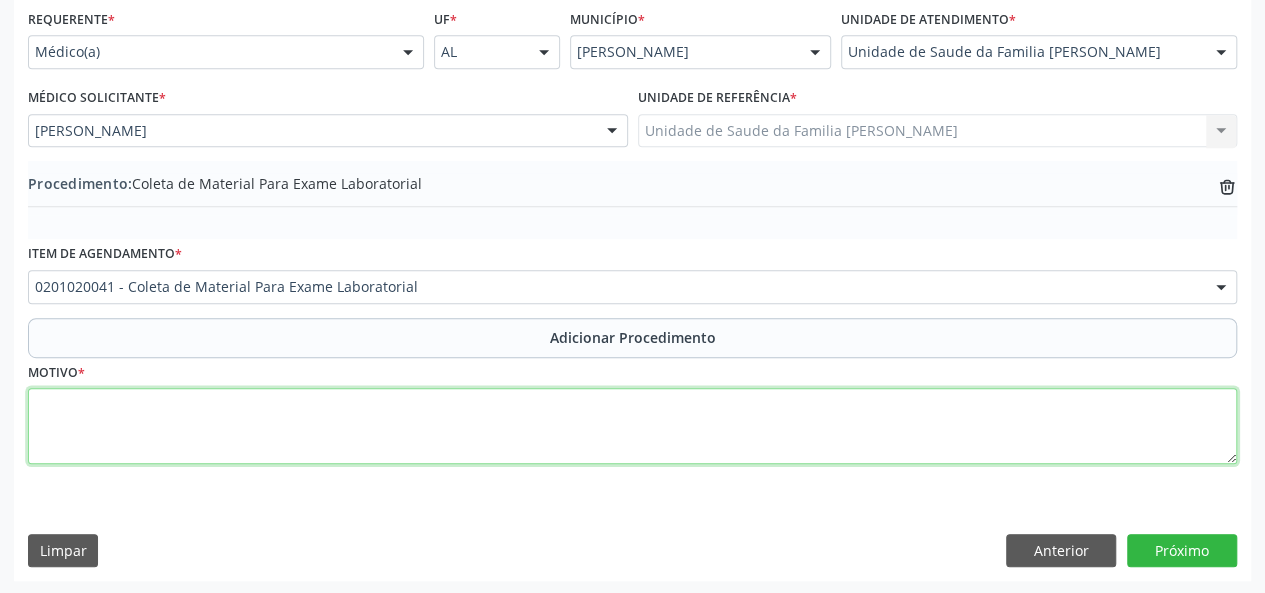 click at bounding box center [632, 426] 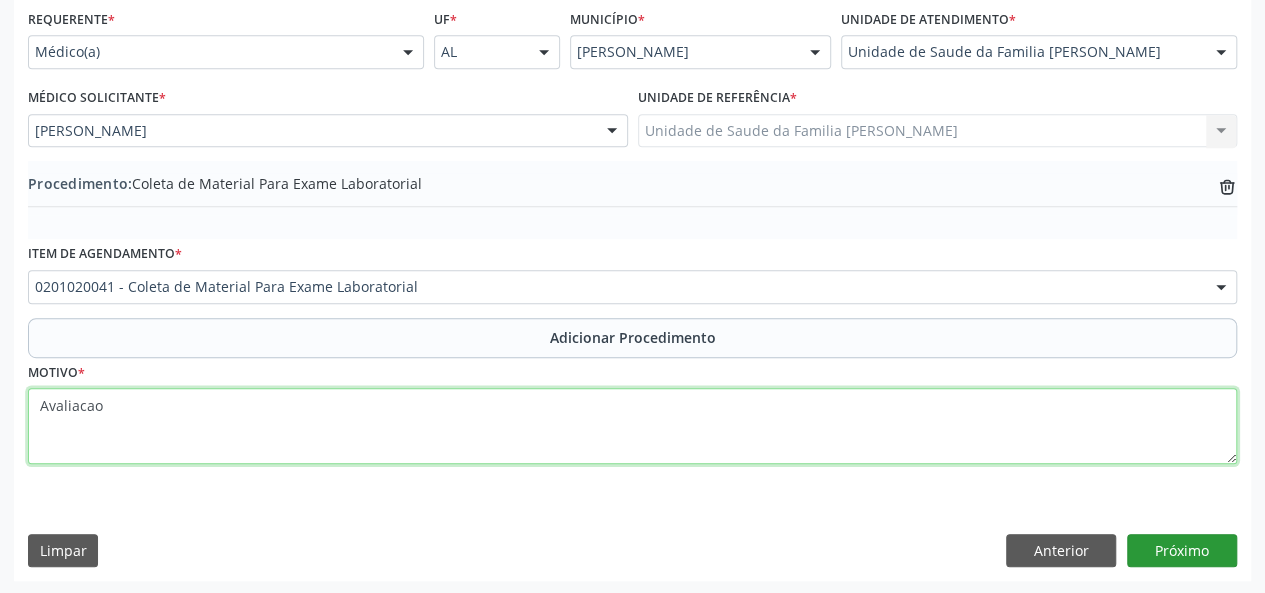 type on "Avaliacao" 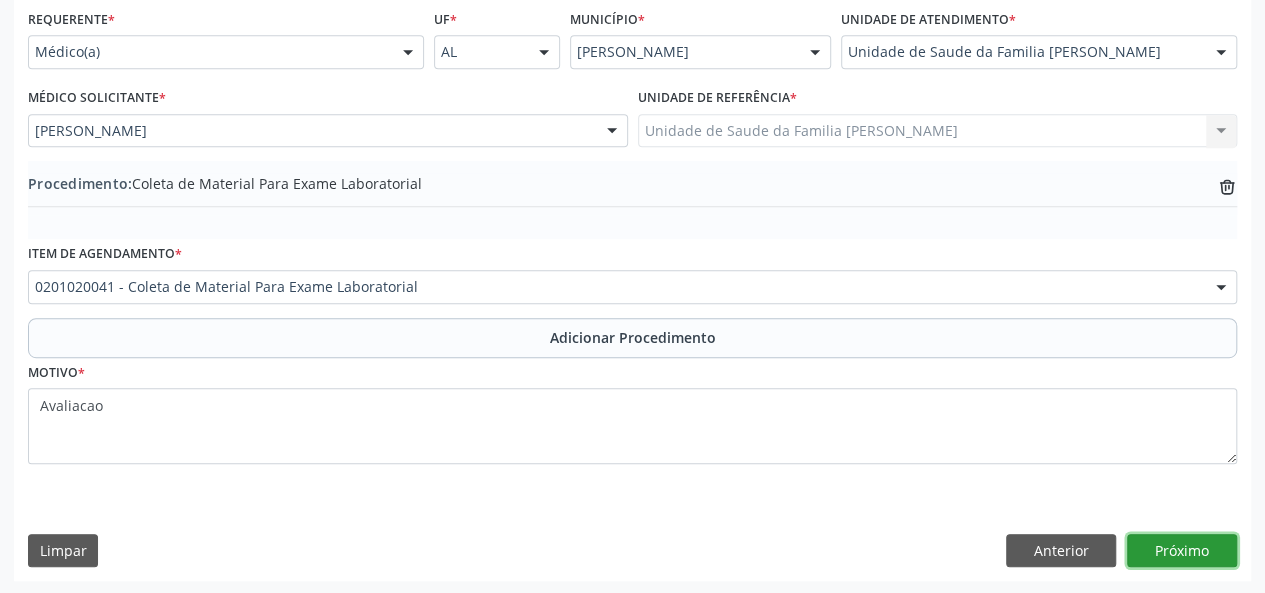 click on "Próximo" at bounding box center [1182, 551] 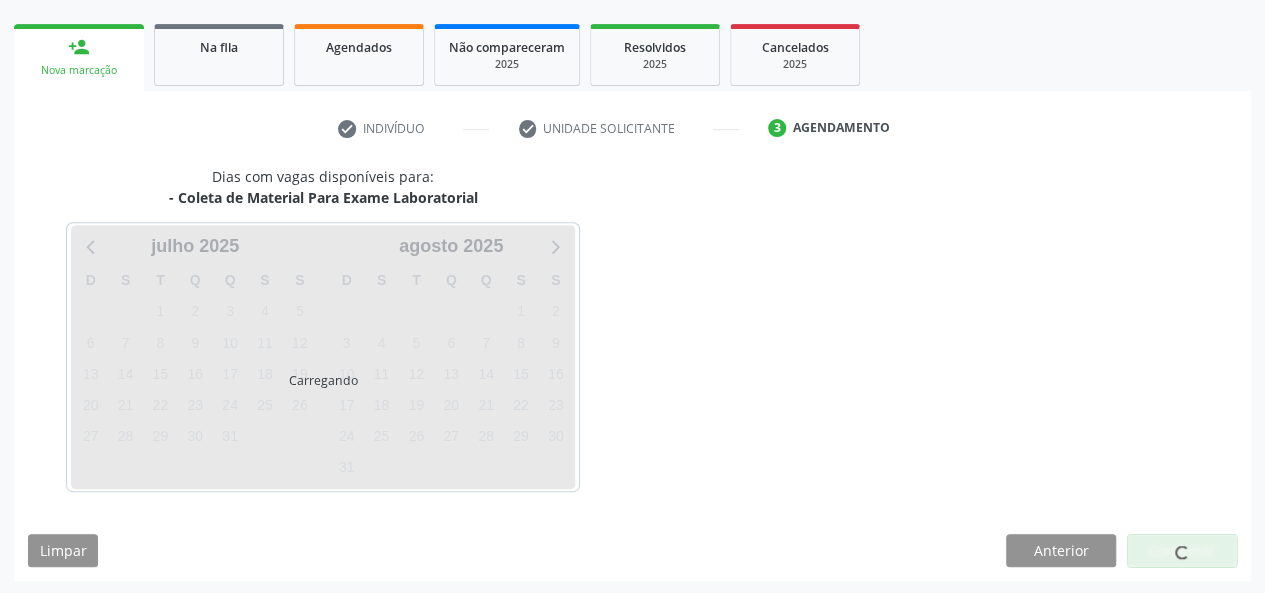 scroll, scrollTop: 362, scrollLeft: 0, axis: vertical 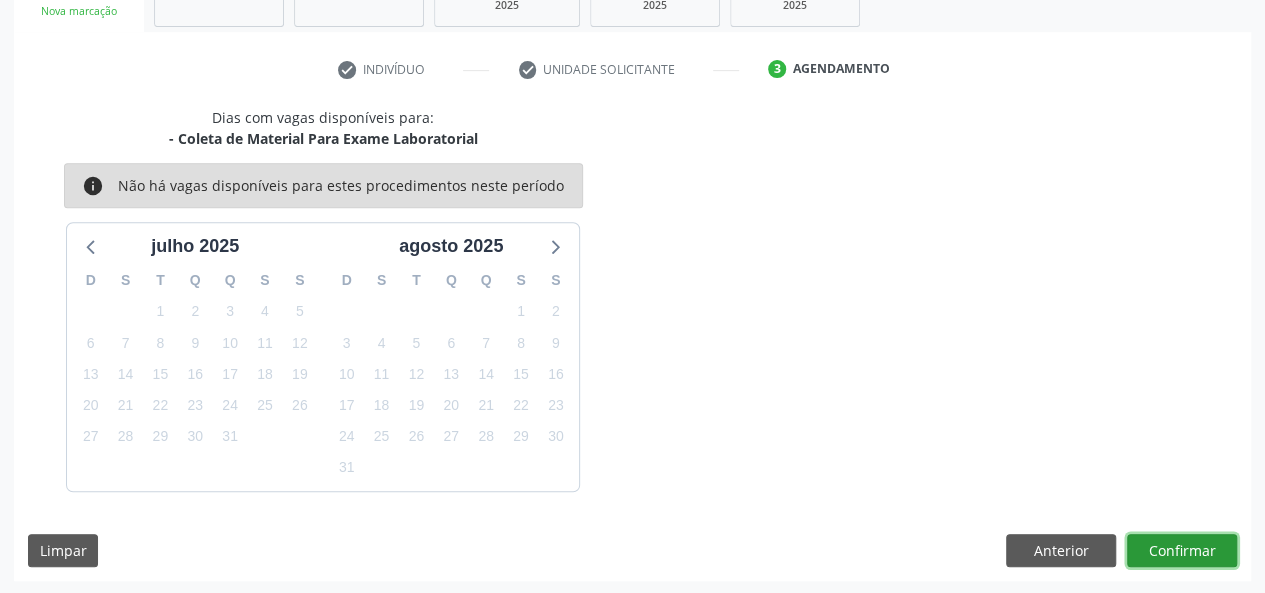 click on "Confirmar" at bounding box center [1182, 551] 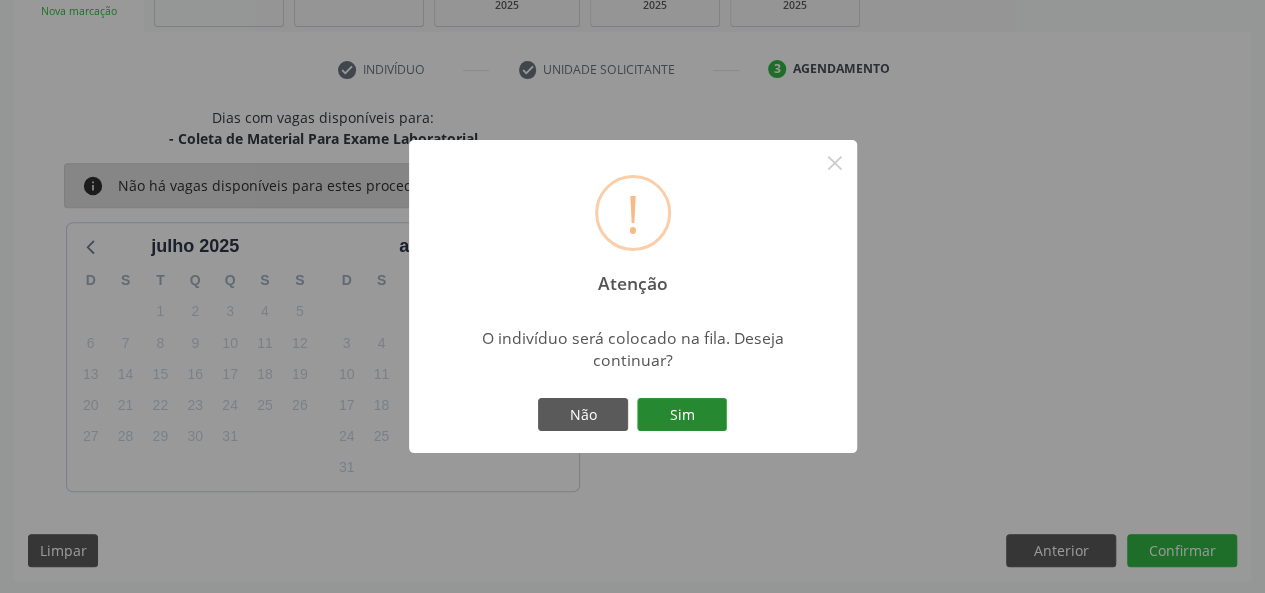 click on "Sim" at bounding box center (682, 415) 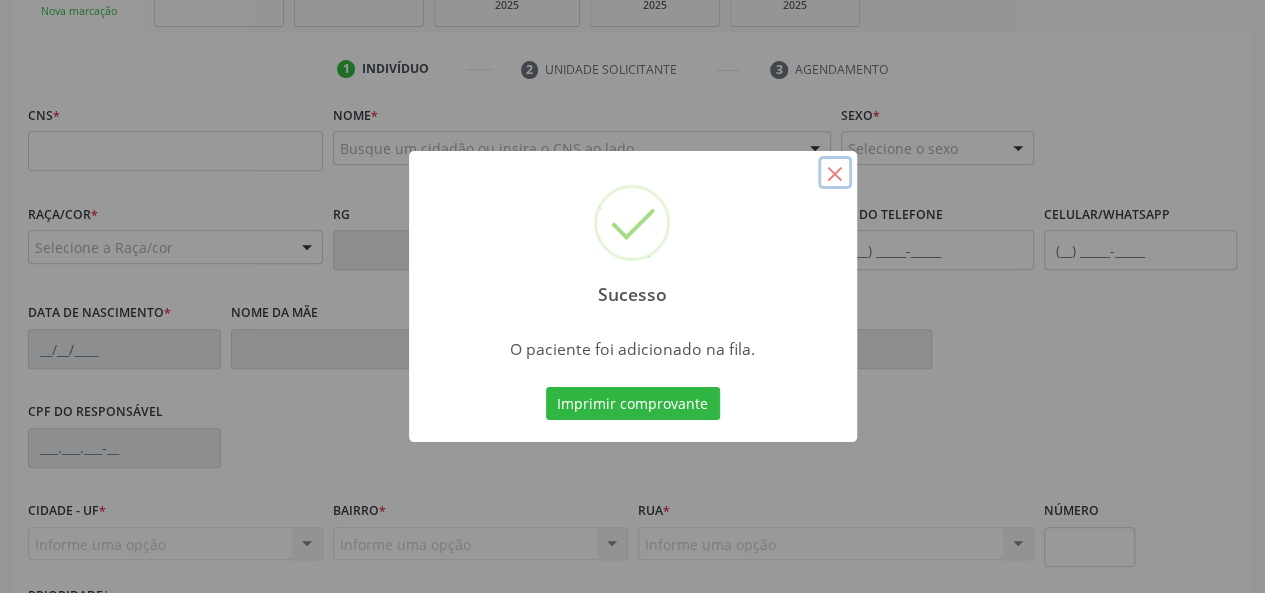 click on "×" at bounding box center [835, 173] 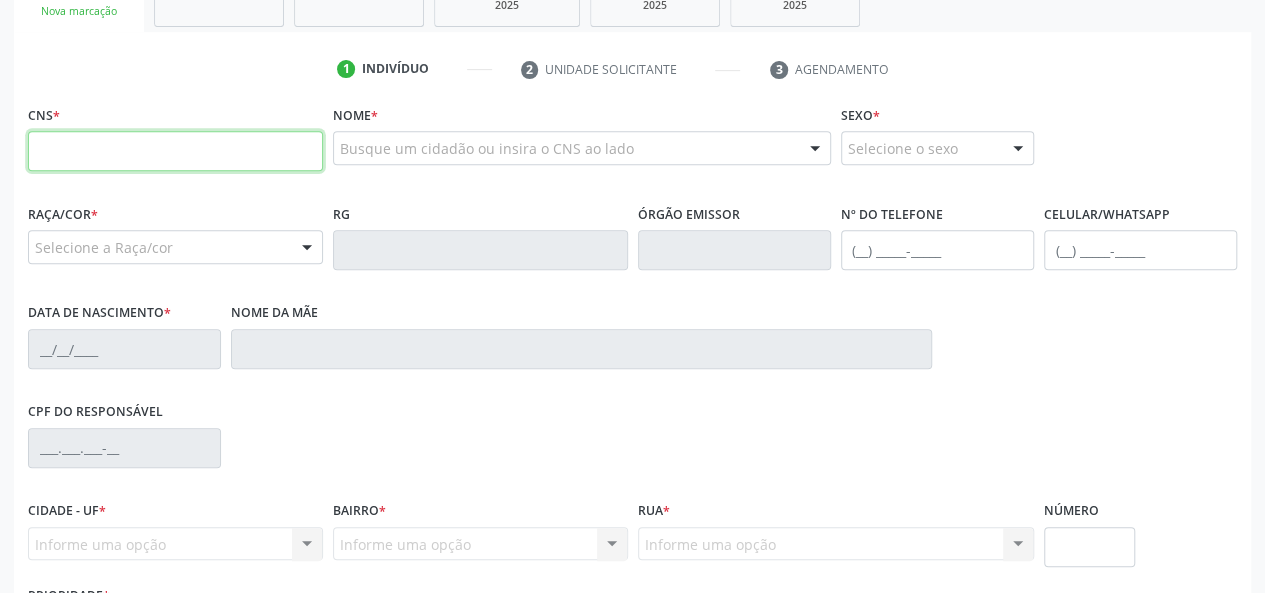 paste on "701 2060 7882 6213" 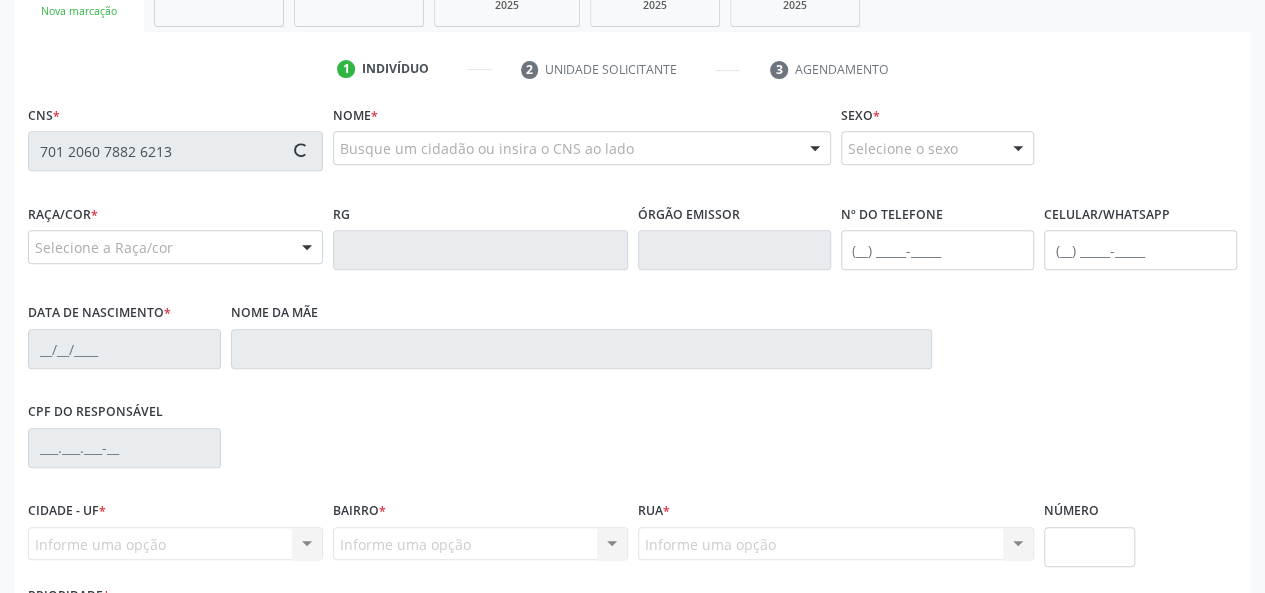 type on "701 2060 7882 6213" 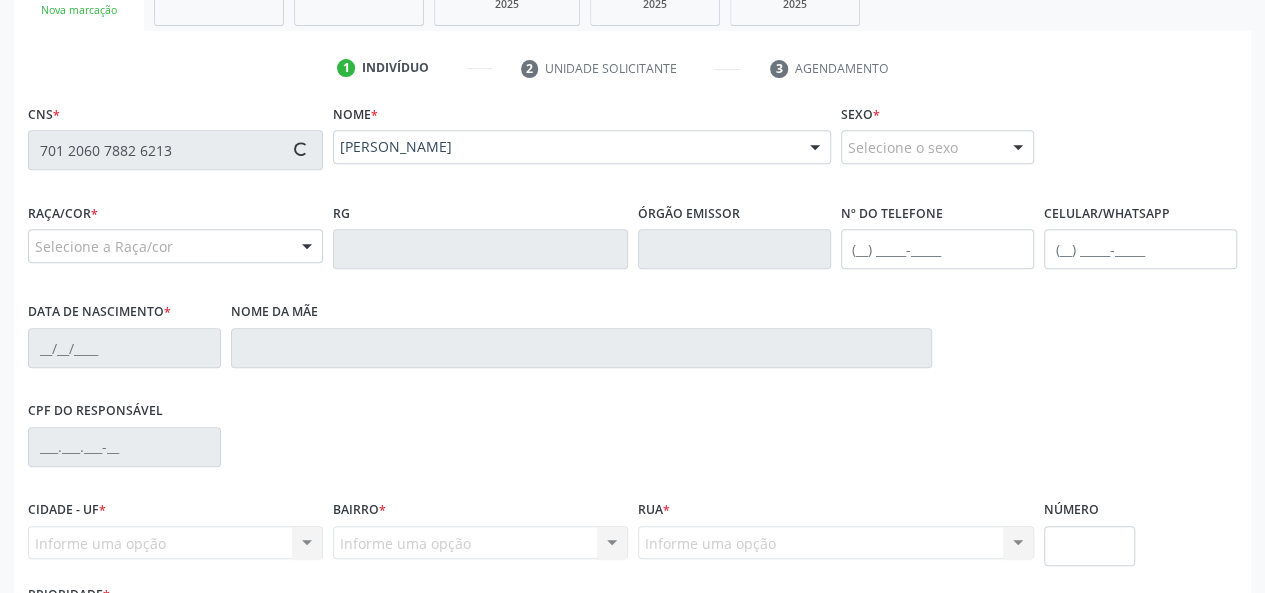 type on "(82) 99115-9000" 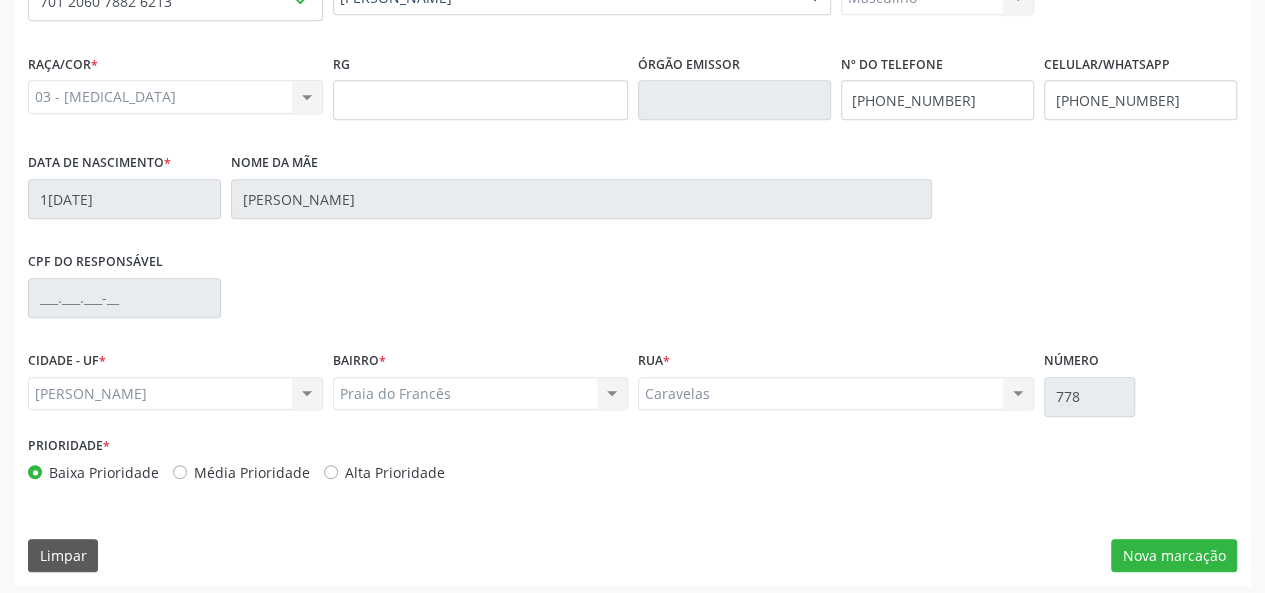 scroll, scrollTop: 518, scrollLeft: 0, axis: vertical 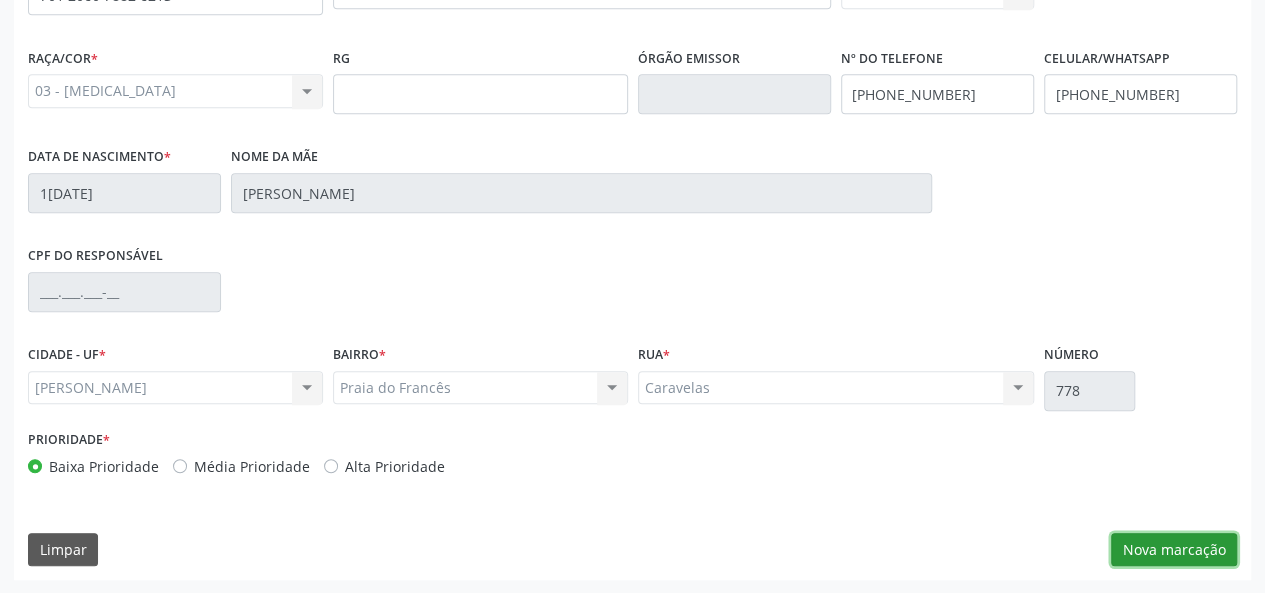 click on "Nova marcação" at bounding box center (1174, 550) 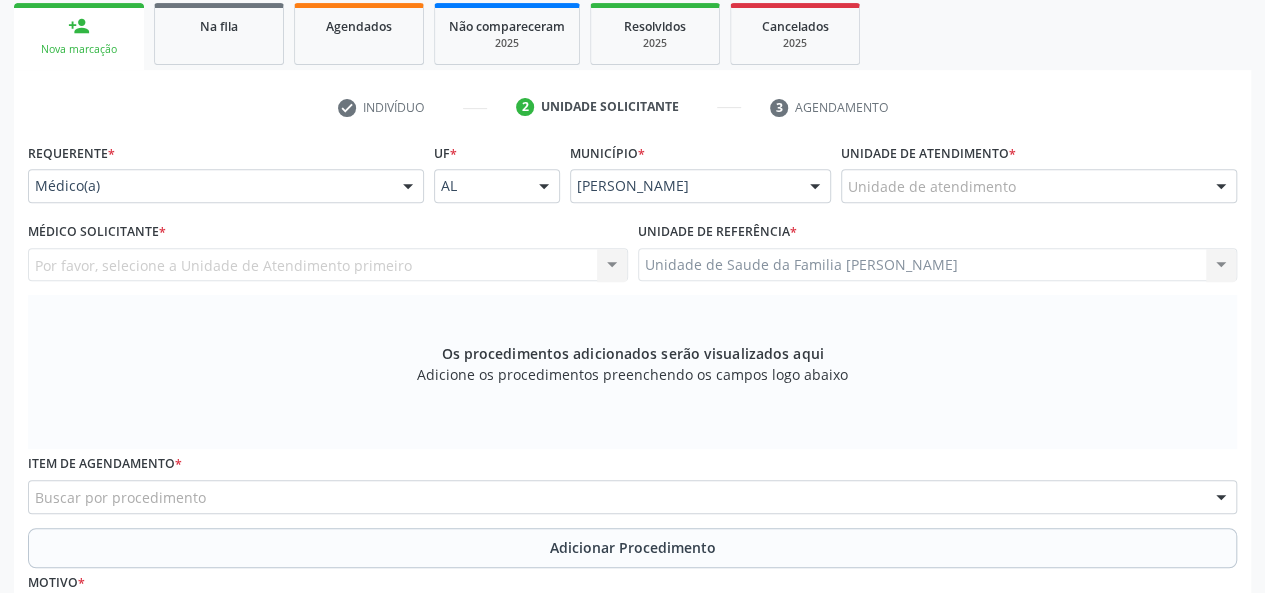 scroll, scrollTop: 318, scrollLeft: 0, axis: vertical 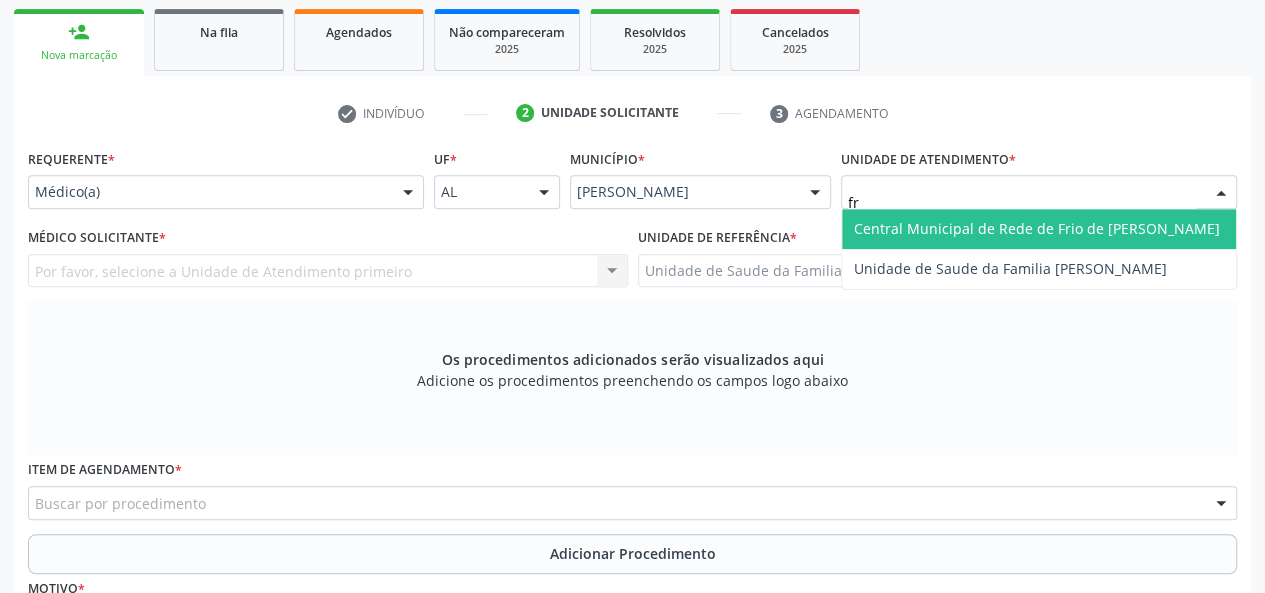 type on "fra" 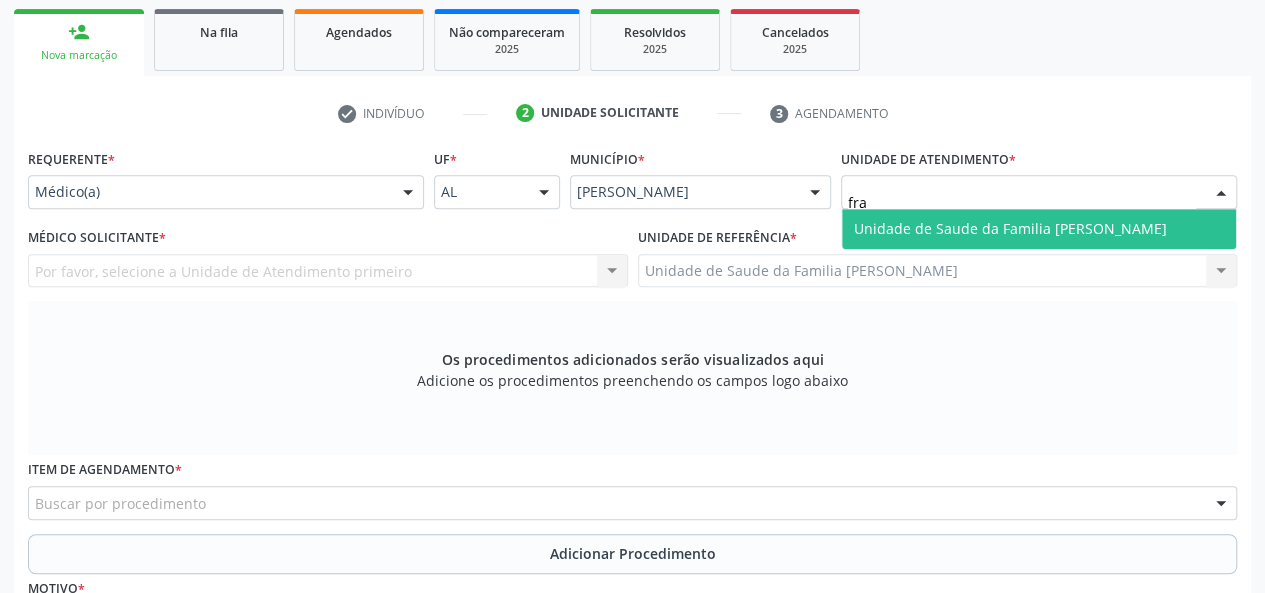 click on "Unidade de Saude da Familia [PERSON_NAME]" at bounding box center (1010, 228) 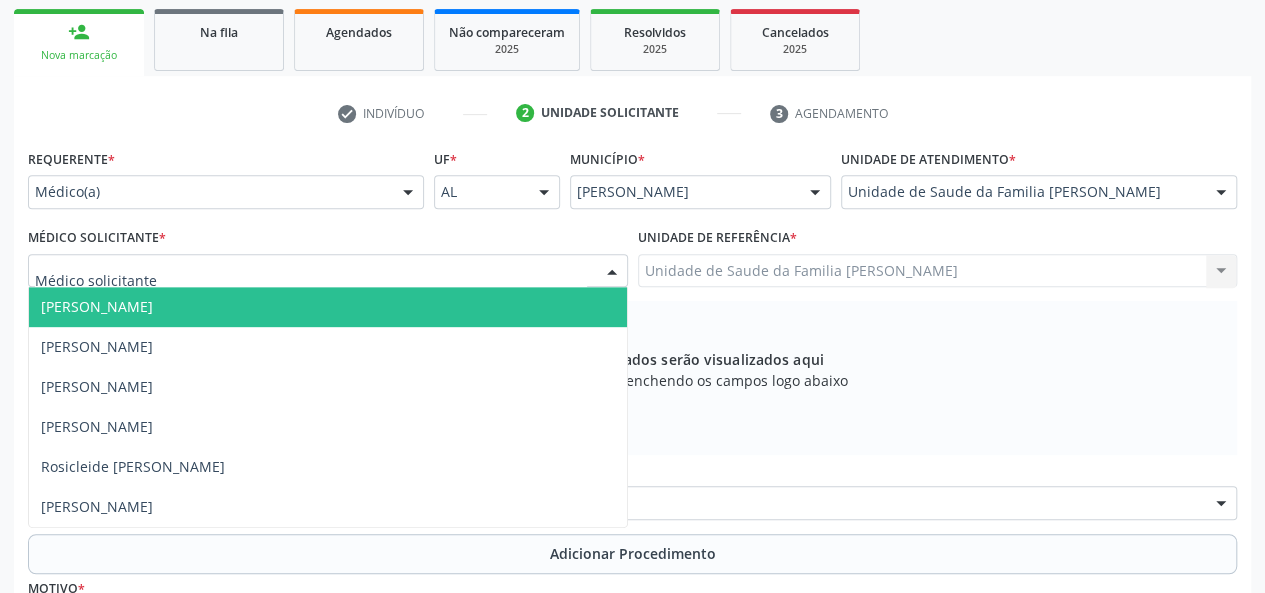 click on "Arthur Cunha de Mendonca Fragoso" at bounding box center (97, 306) 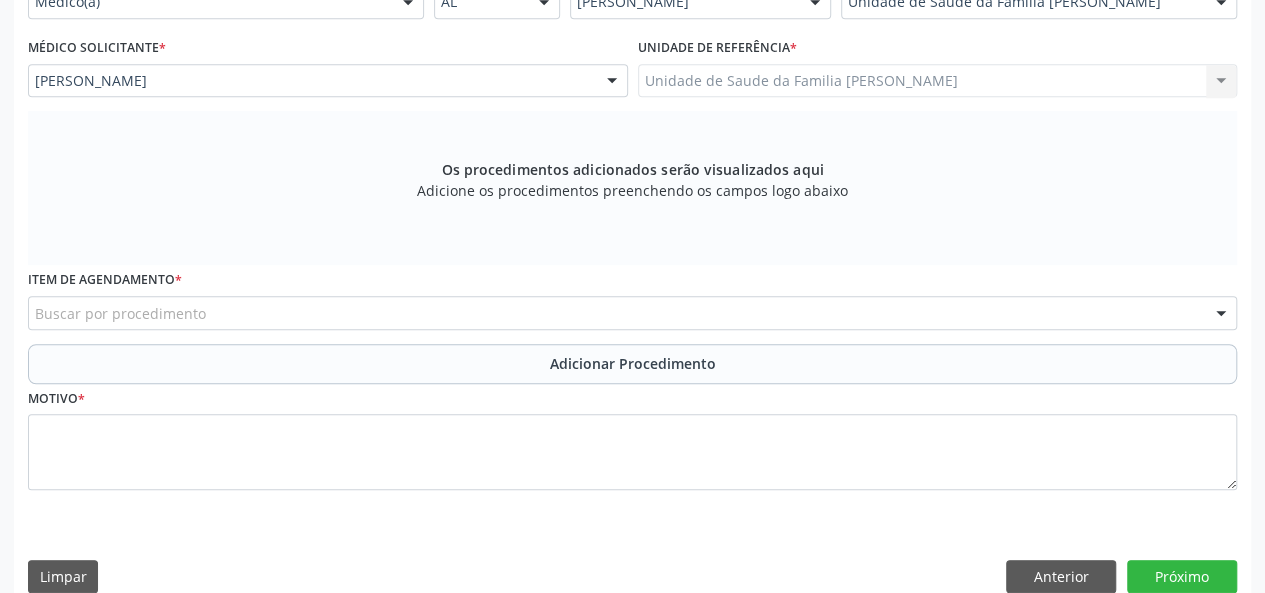 scroll, scrollTop: 534, scrollLeft: 0, axis: vertical 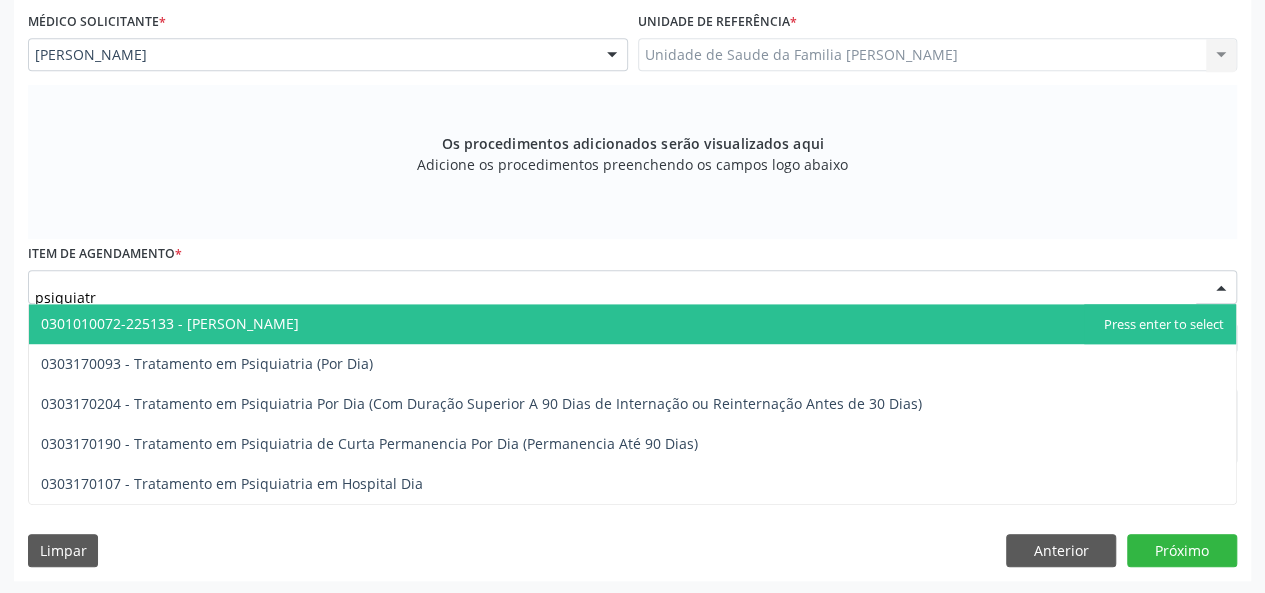 type on "psiquiatra" 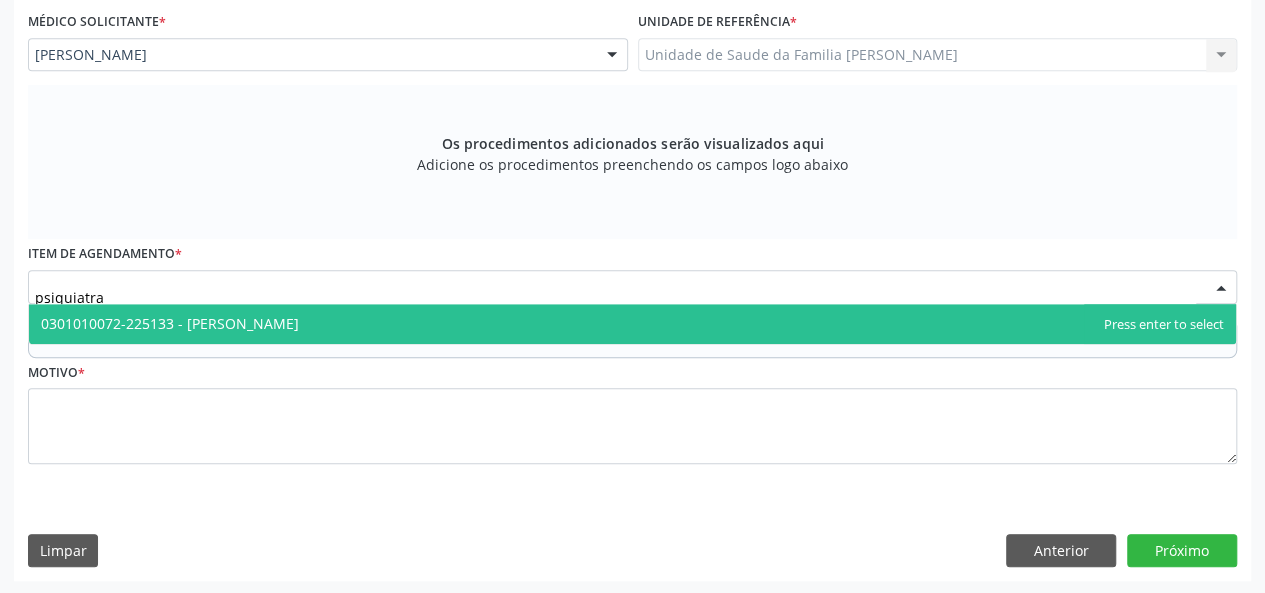click on "0301010072-225133 - Médico Psiquiatra" at bounding box center (170, 323) 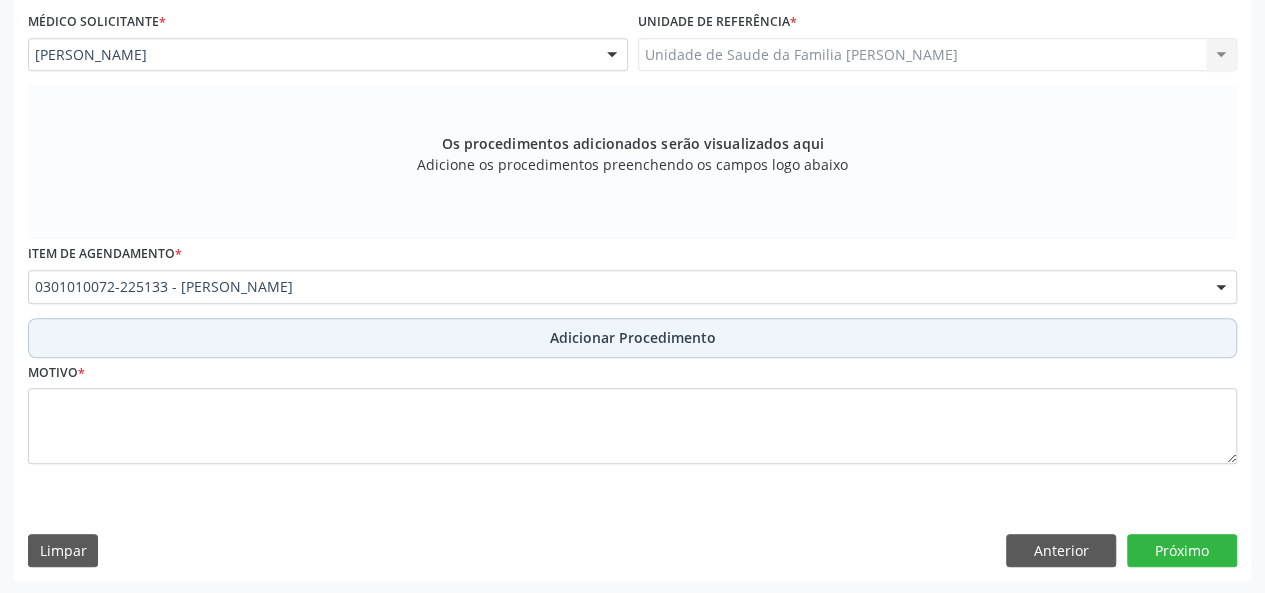 click on "Adicionar Procedimento" at bounding box center (633, 337) 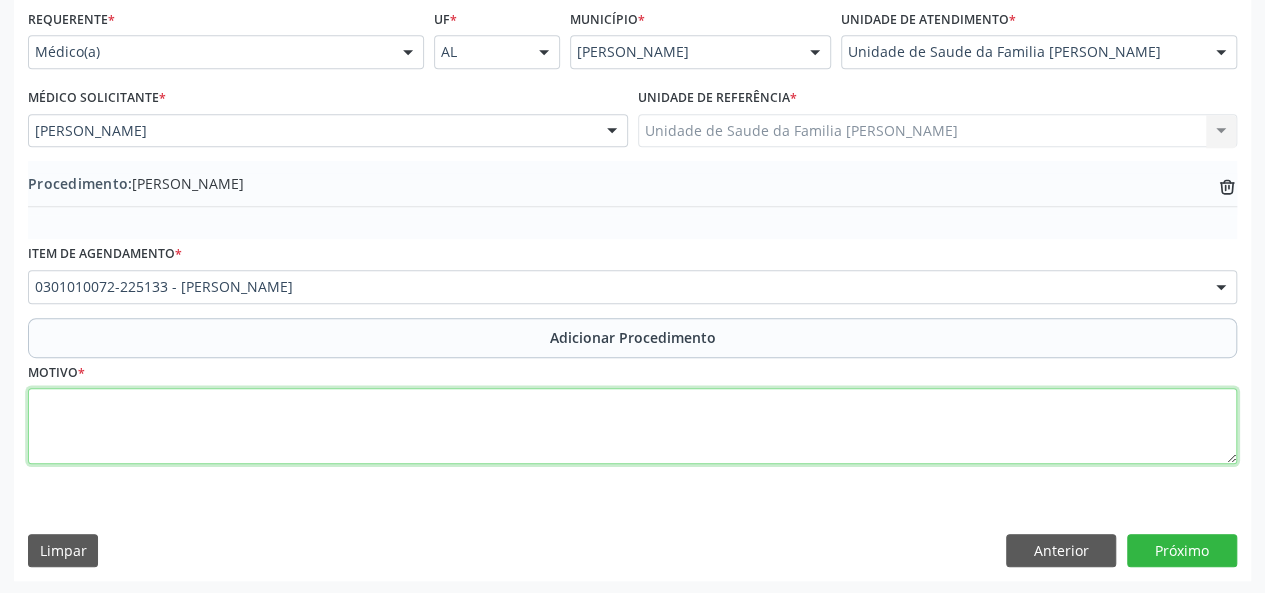 click at bounding box center (632, 426) 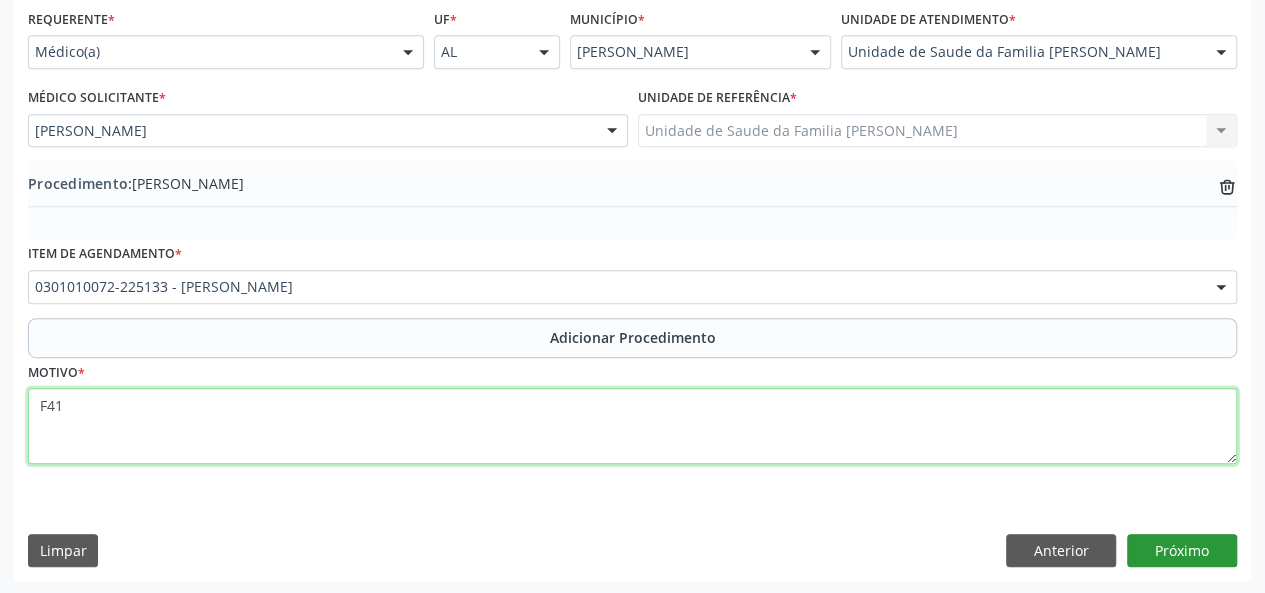 type on "F41" 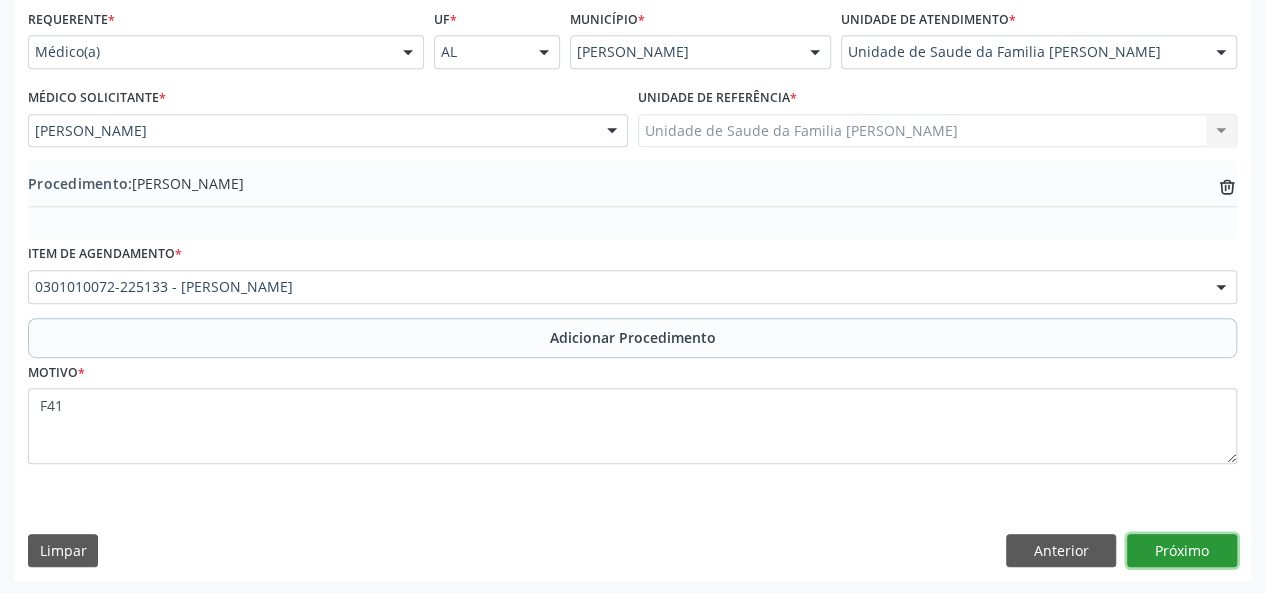 click on "Próximo" at bounding box center (1182, 551) 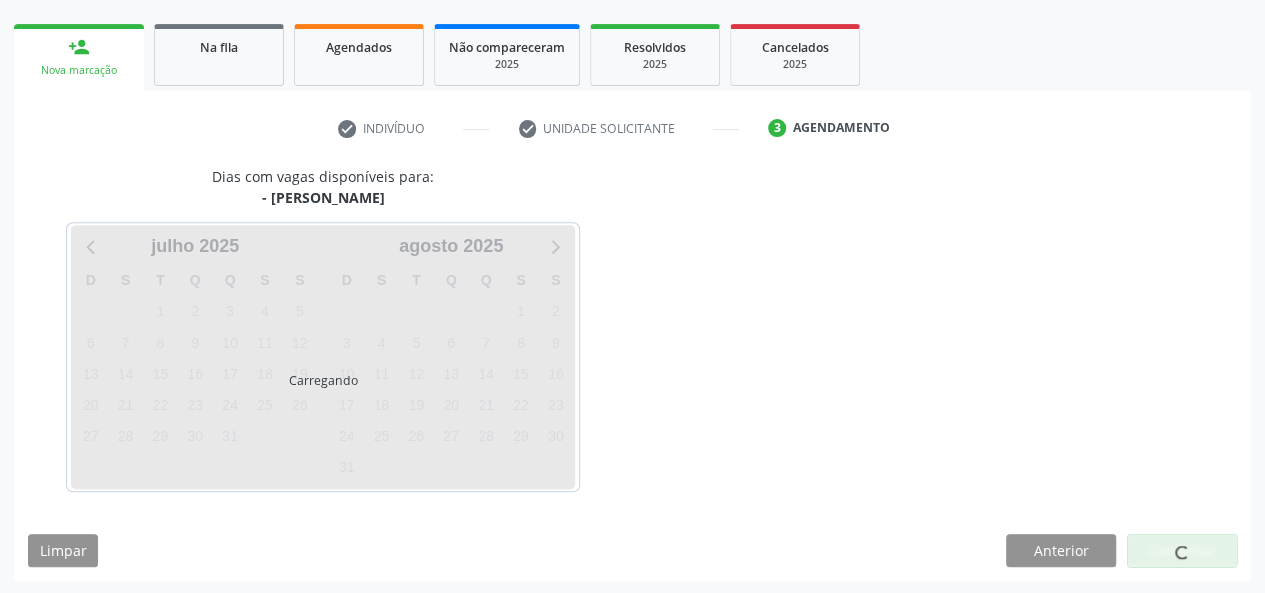 scroll, scrollTop: 362, scrollLeft: 0, axis: vertical 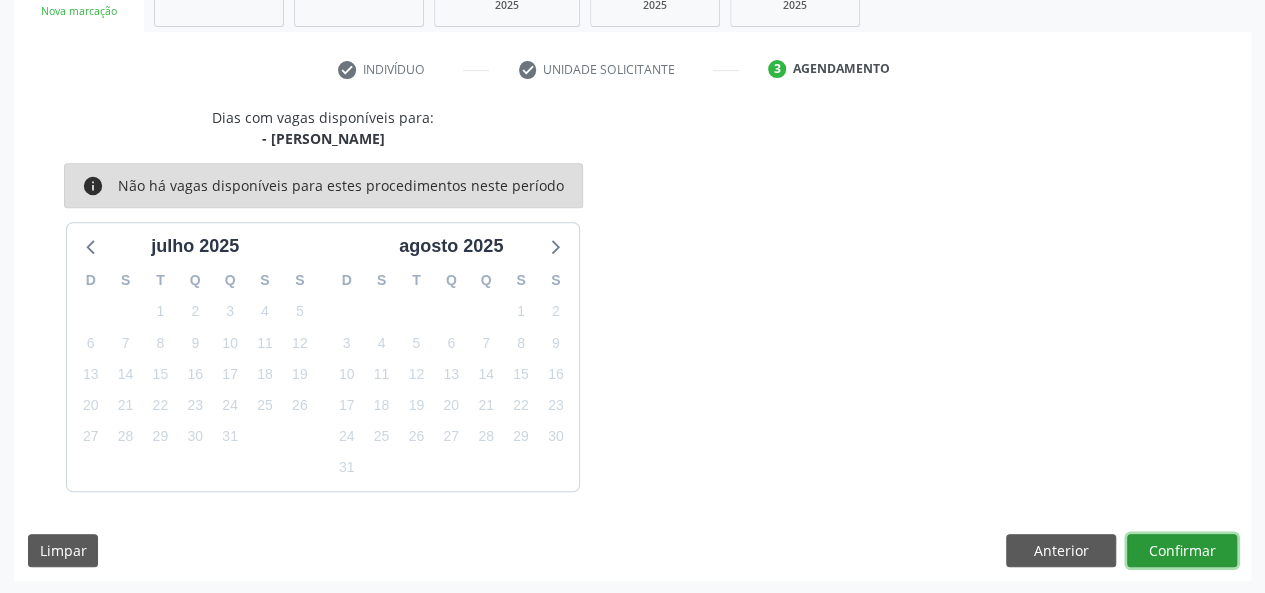 click on "Confirmar" at bounding box center [1182, 551] 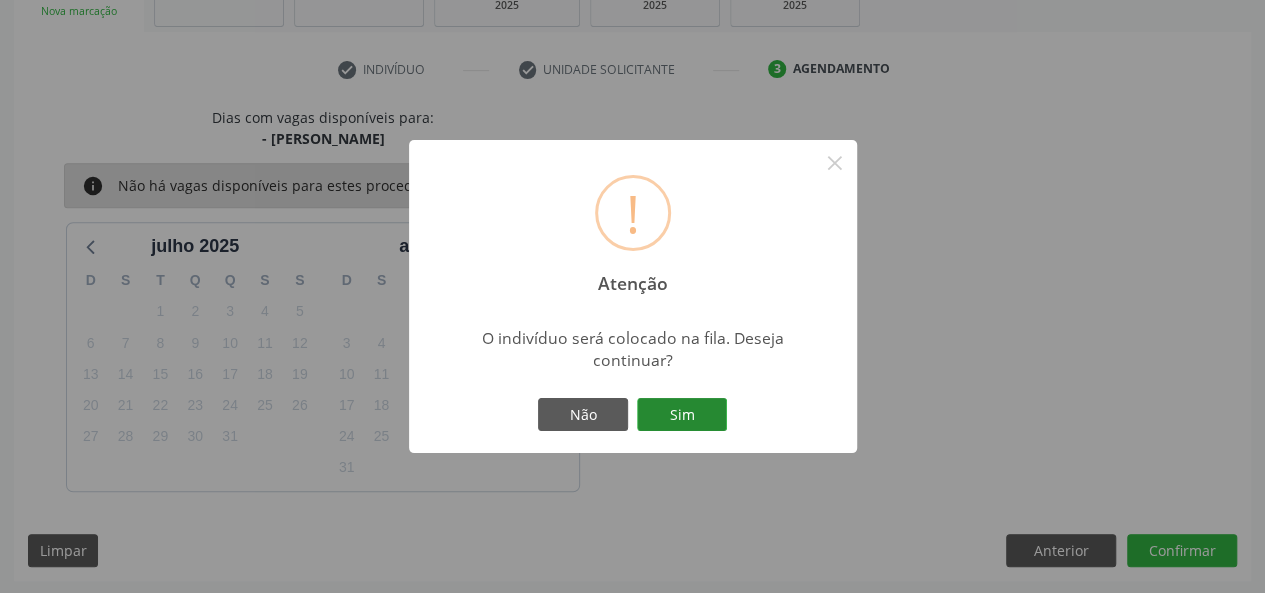 click on "Sim" at bounding box center [682, 415] 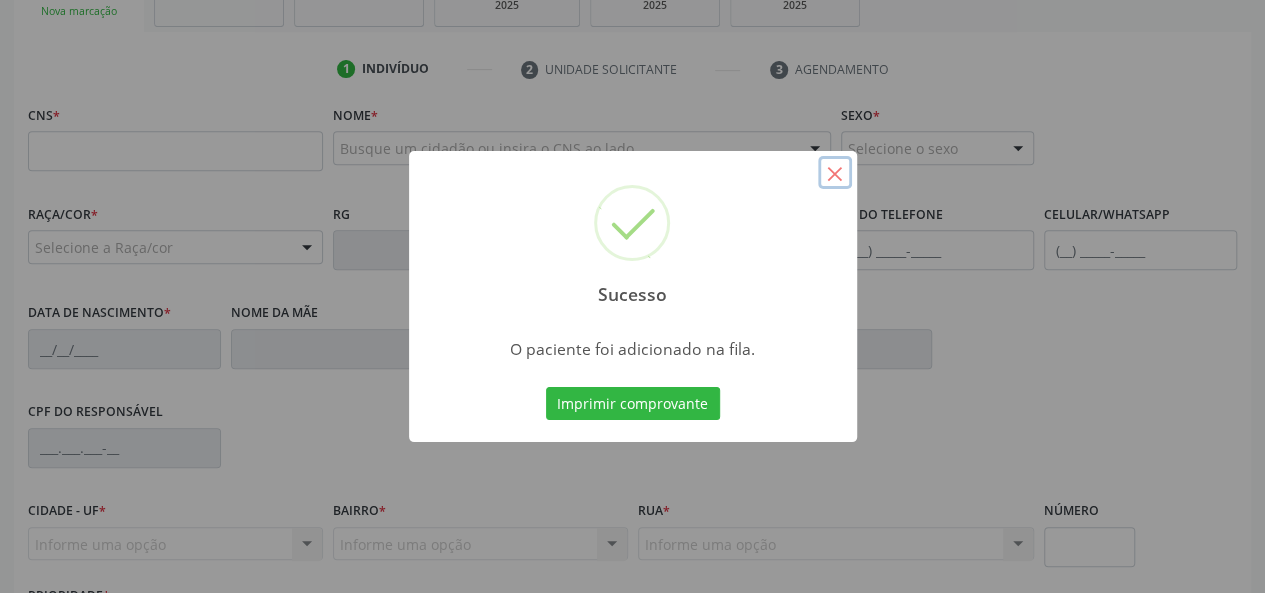 click on "×" at bounding box center (835, 173) 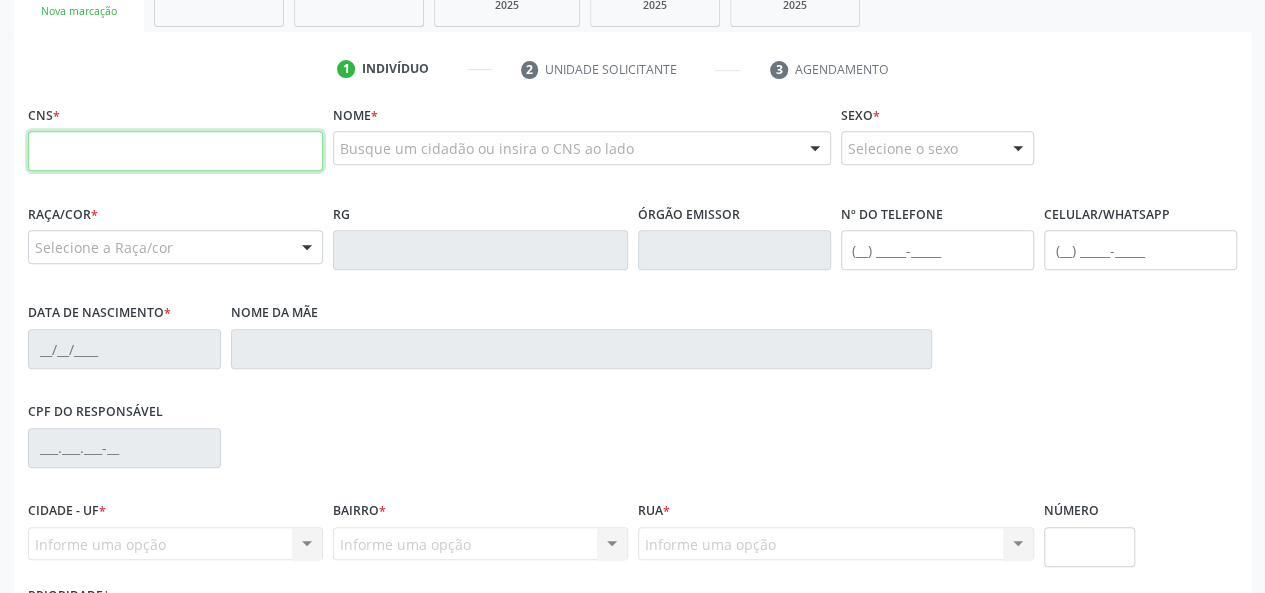 paste on "701 2060 7882 6213" 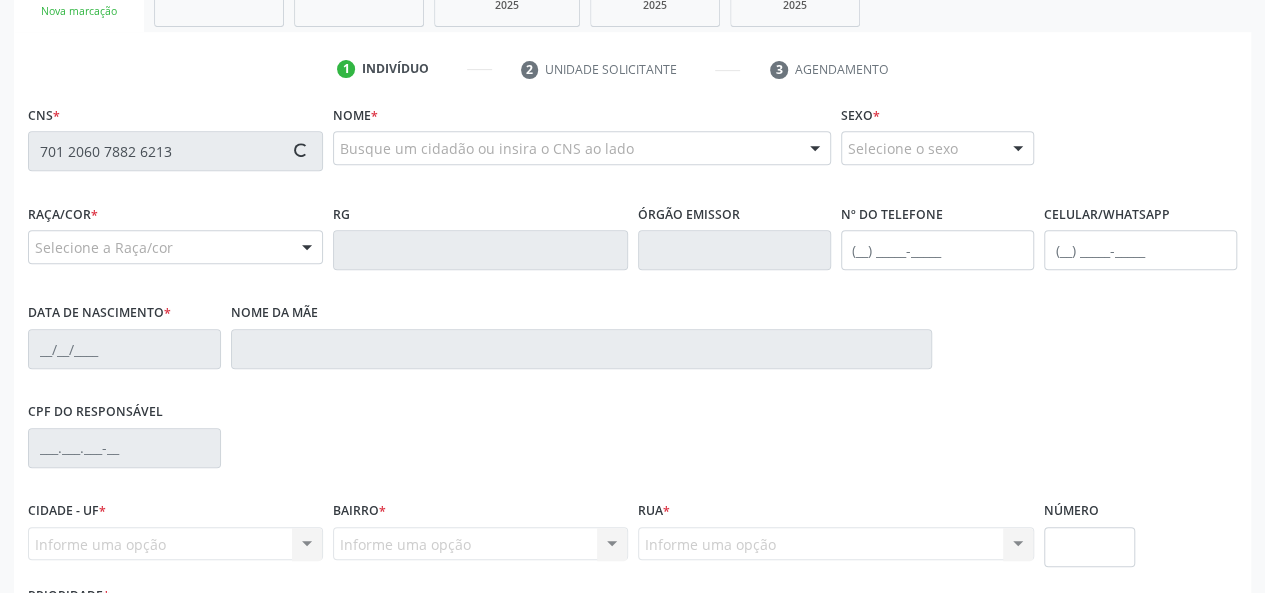 type on "701 2060 7882 6213" 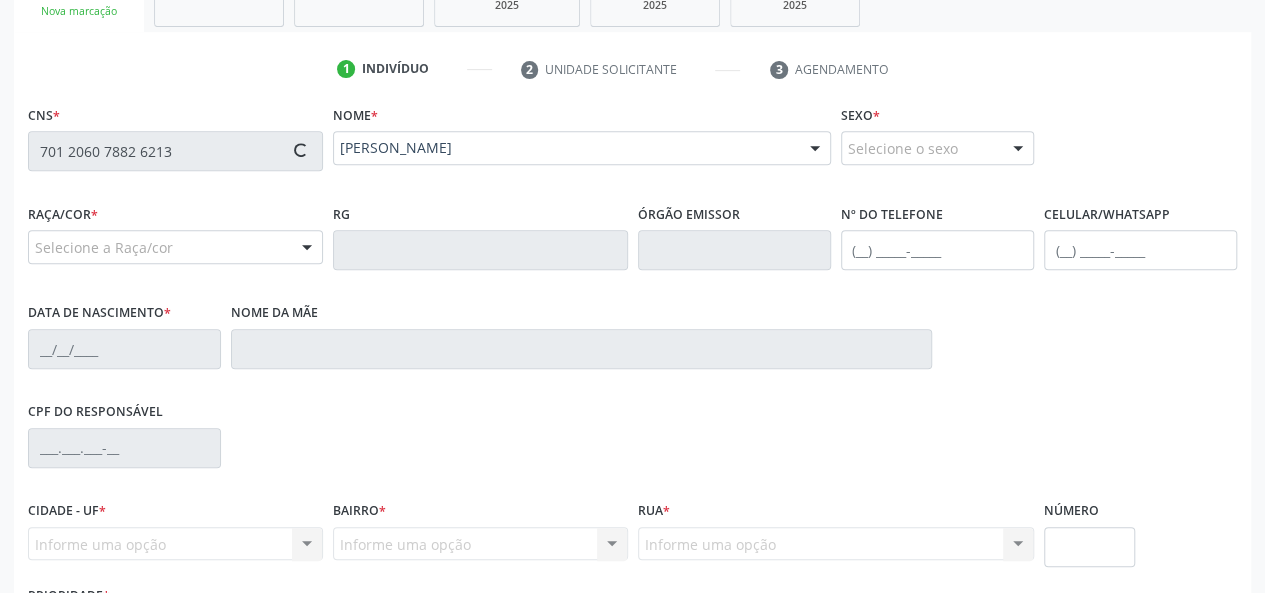 type on "(82) 99115-9000" 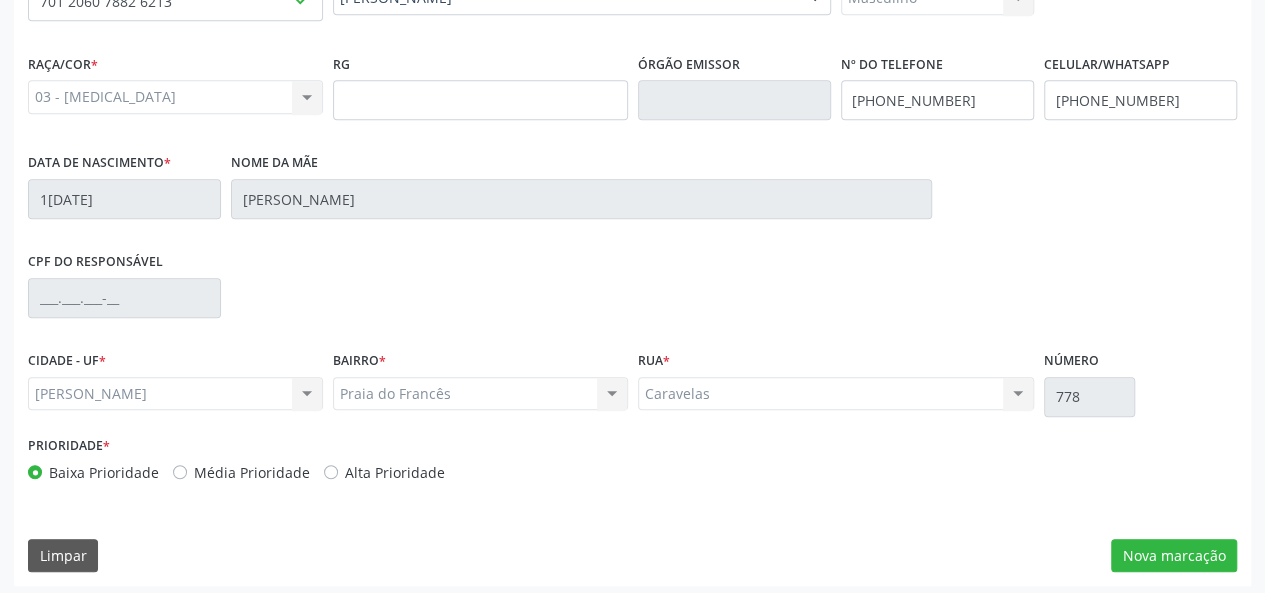 scroll, scrollTop: 518, scrollLeft: 0, axis: vertical 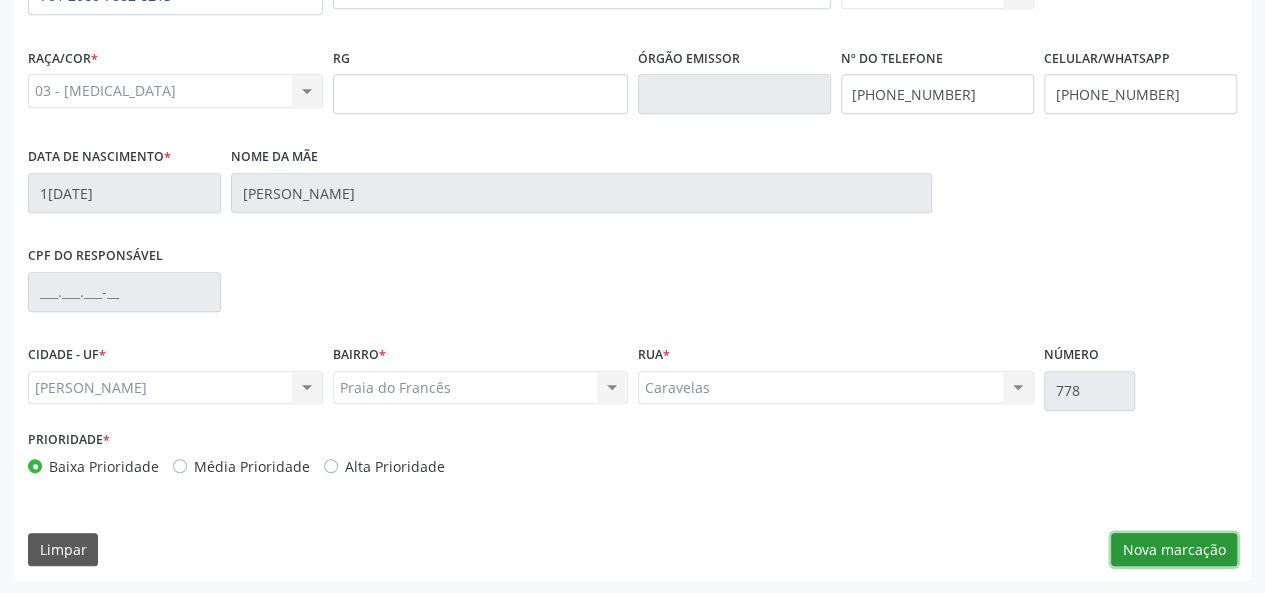 click on "Nova marcação" at bounding box center [1174, 550] 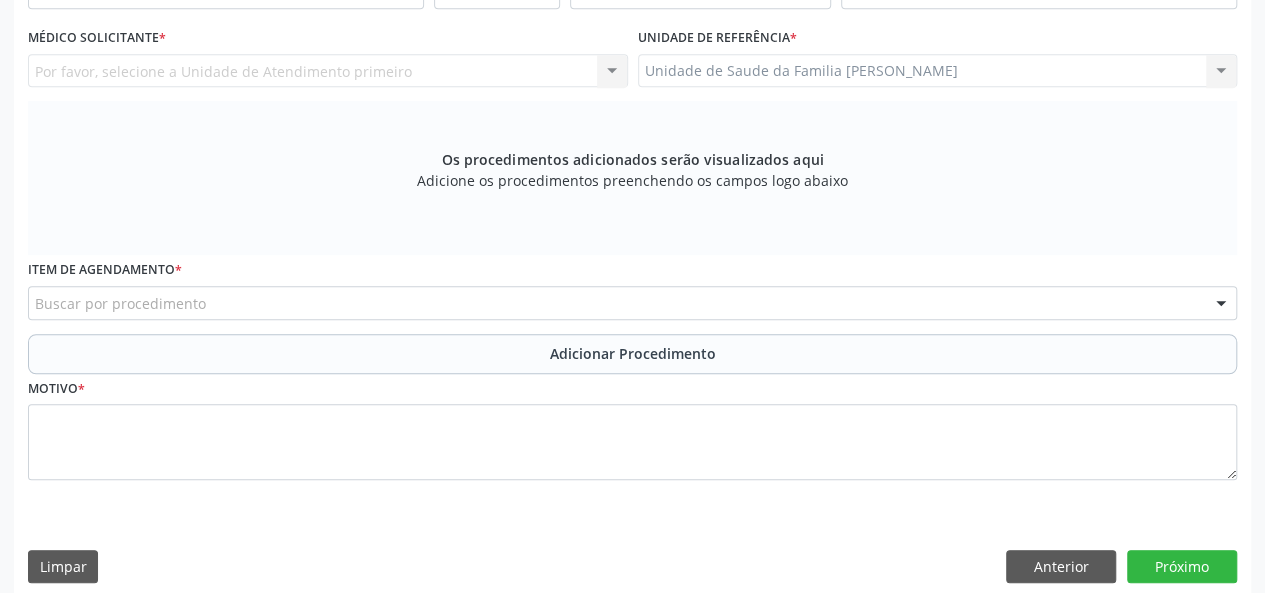 scroll, scrollTop: 318, scrollLeft: 0, axis: vertical 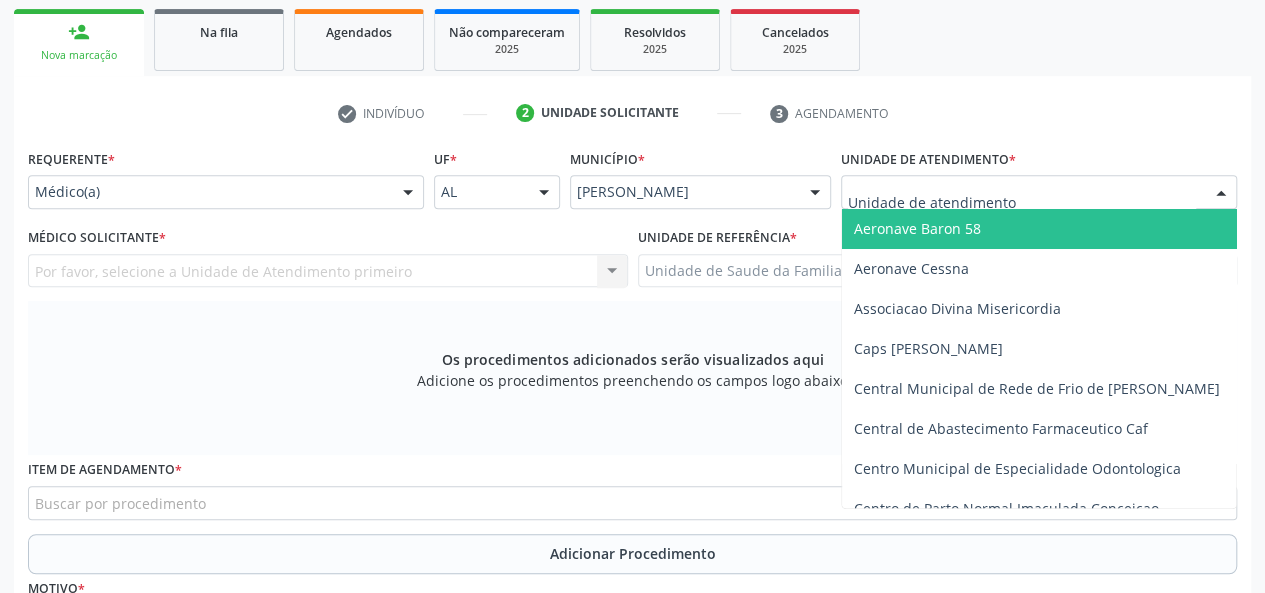 click at bounding box center (1039, 192) 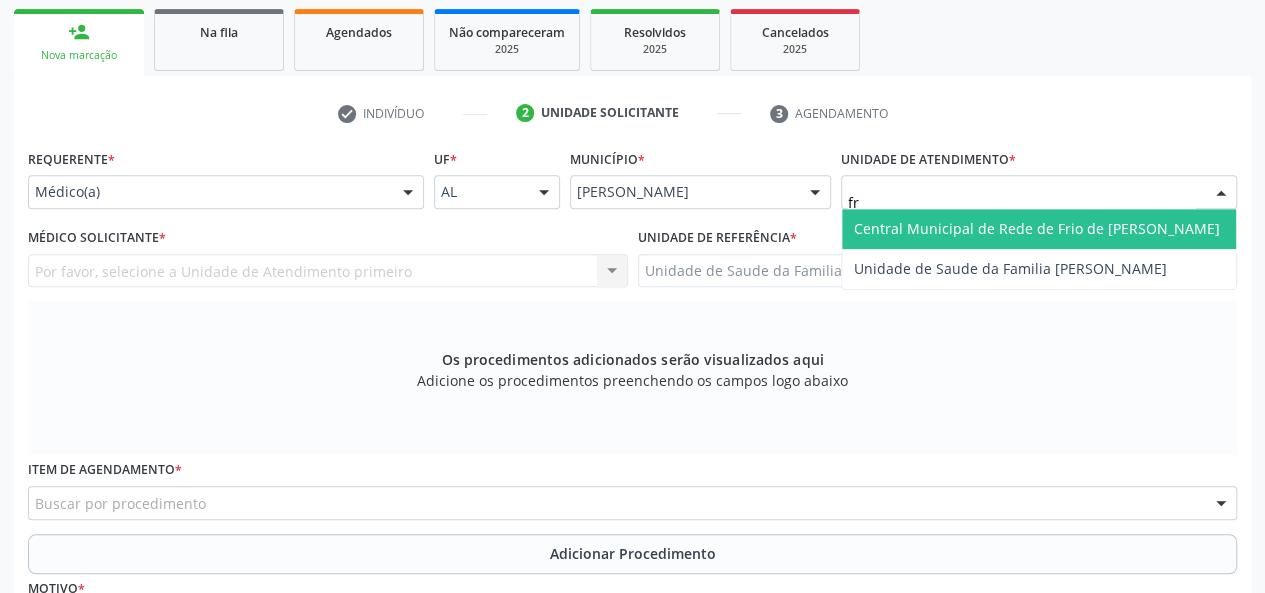 type on "fra" 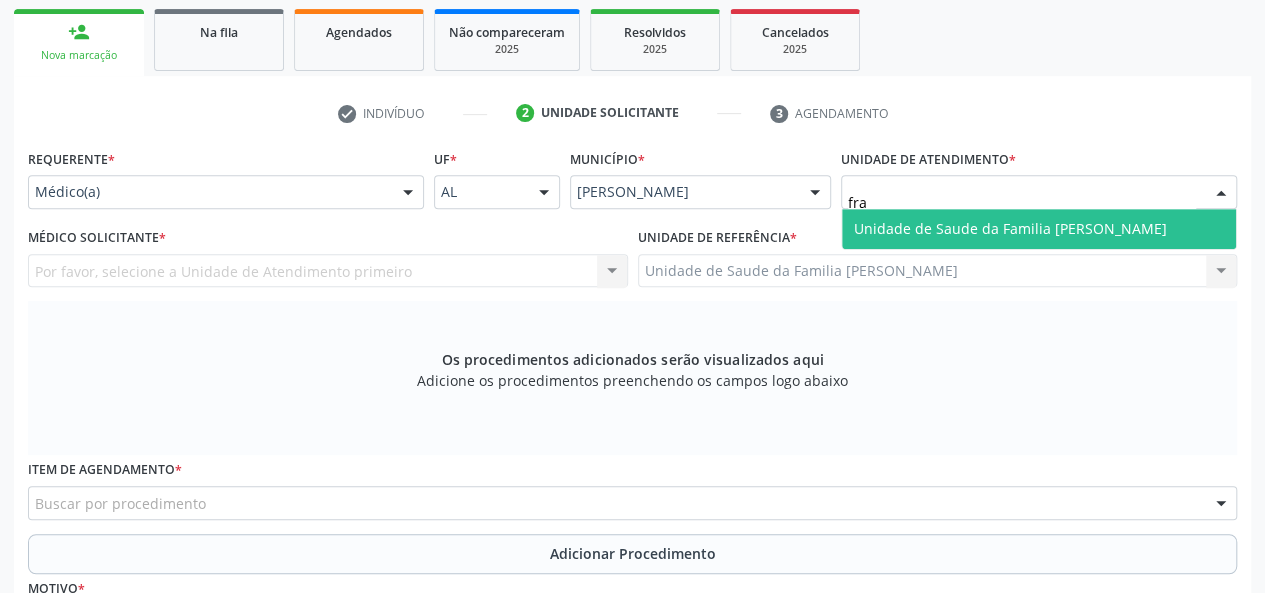 click on "Unidade de Saude da Familia [PERSON_NAME]" at bounding box center (1039, 229) 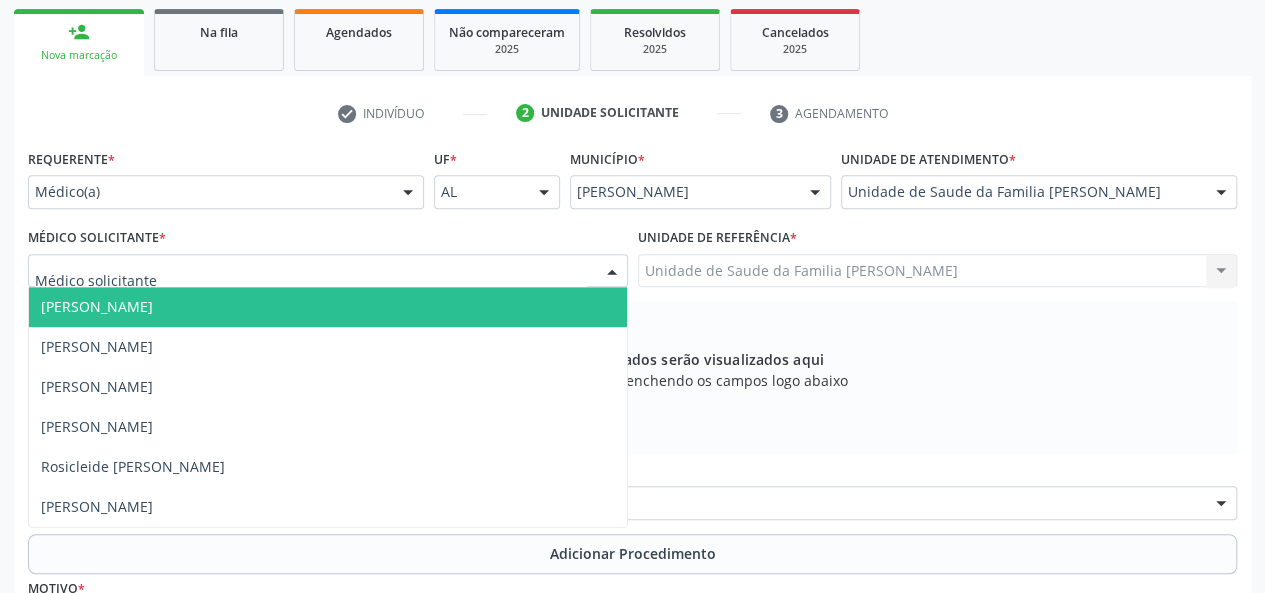 click on "Arthur Cunha de Mendonca Fragoso" at bounding box center (97, 306) 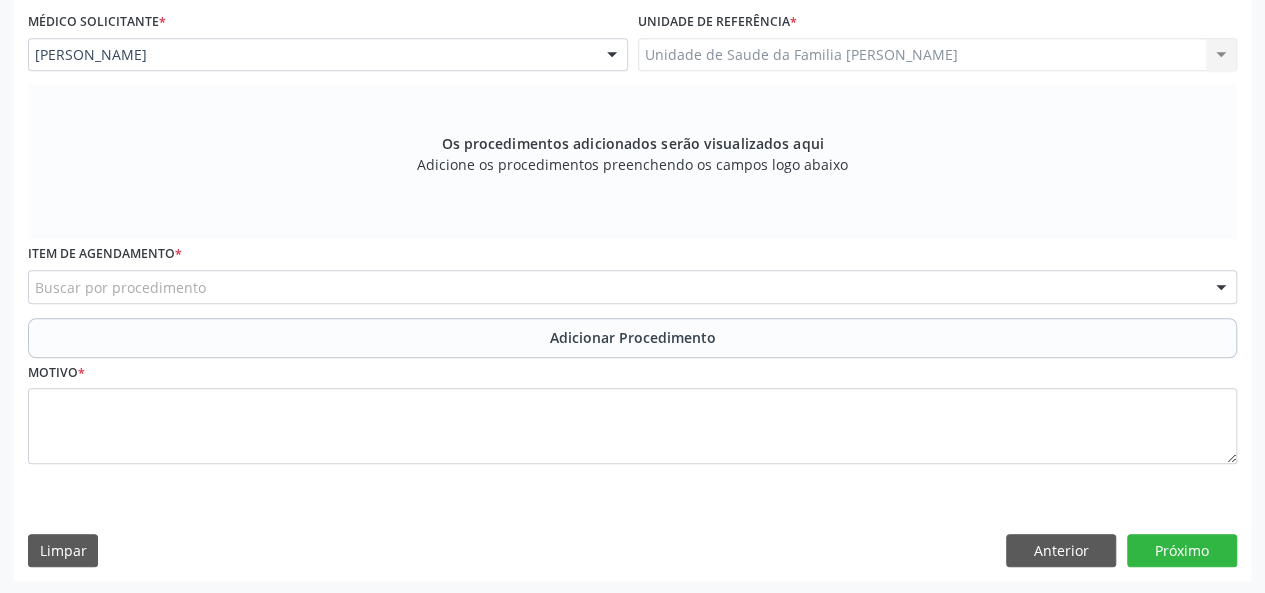 scroll, scrollTop: 534, scrollLeft: 0, axis: vertical 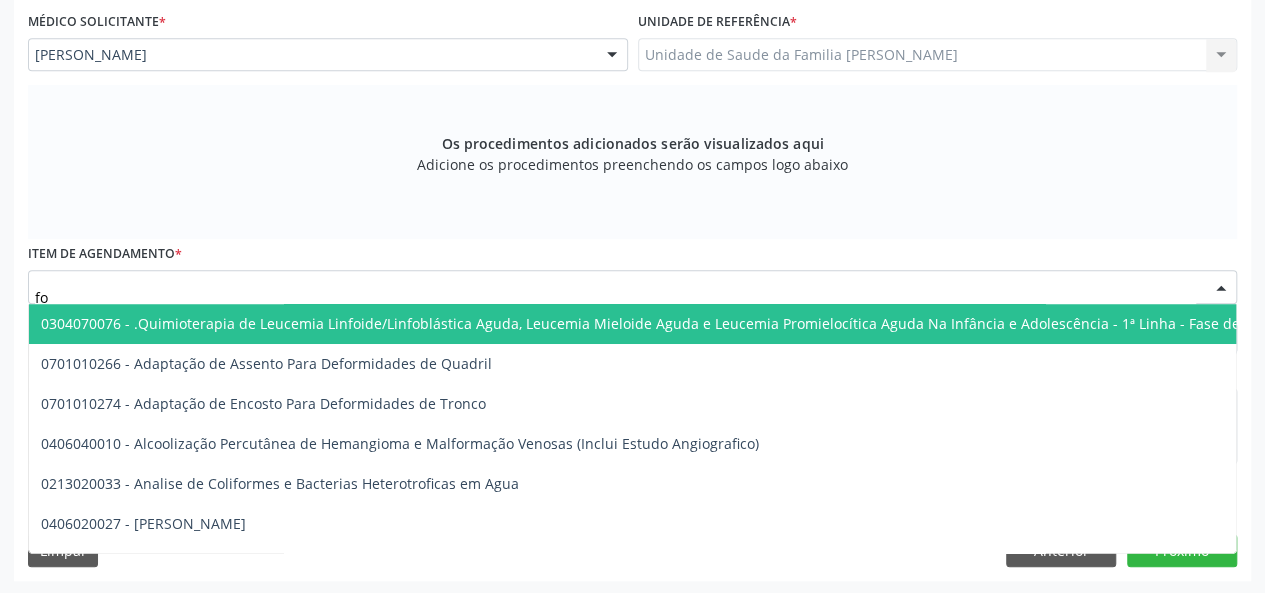 type on "f" 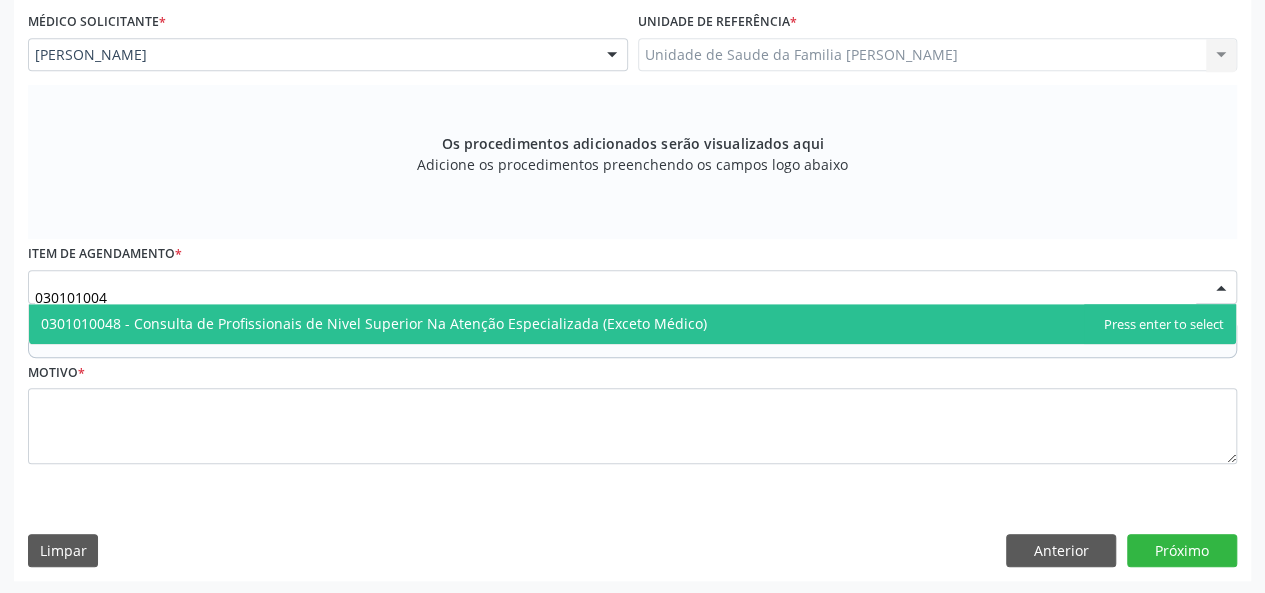 type on "0301010048" 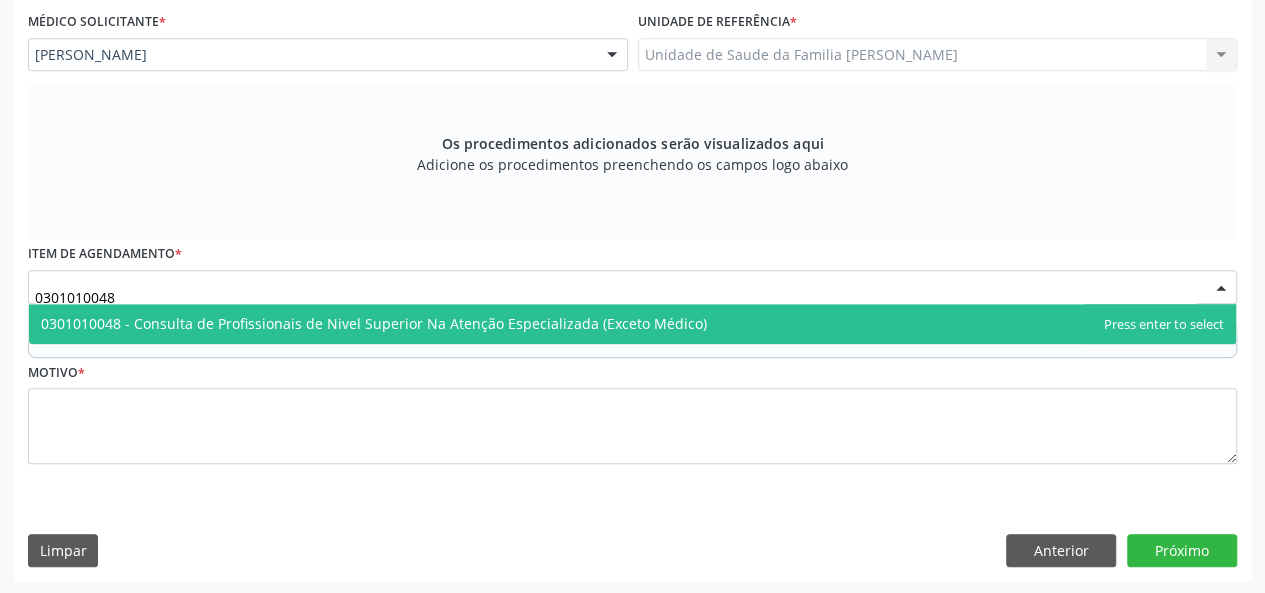 click on "0301010048 - Consulta de Profissionais de Nivel Superior Na Atenção Especializada (Exceto Médico)" at bounding box center (374, 323) 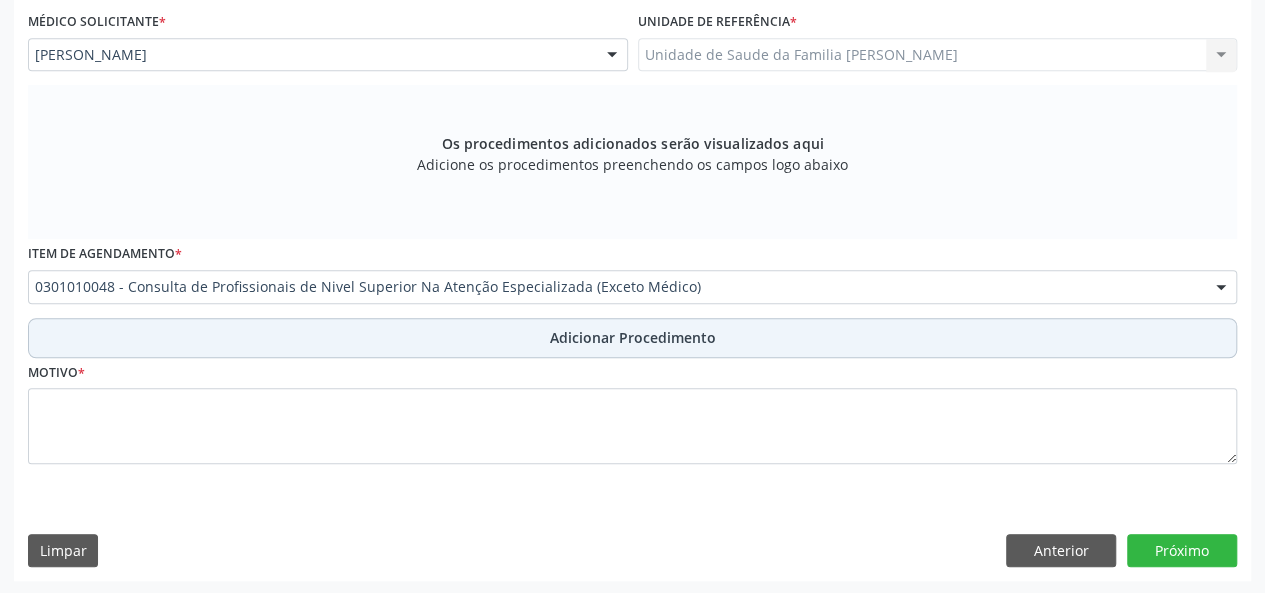 click on "Adicionar Procedimento" at bounding box center (633, 337) 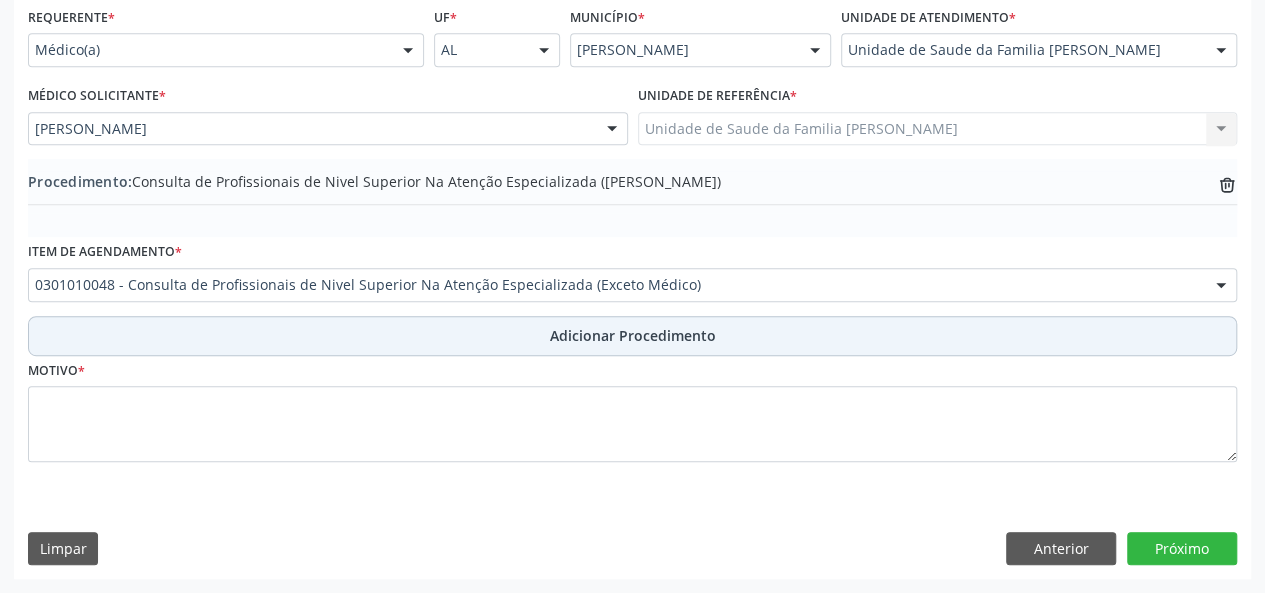 scroll, scrollTop: 458, scrollLeft: 0, axis: vertical 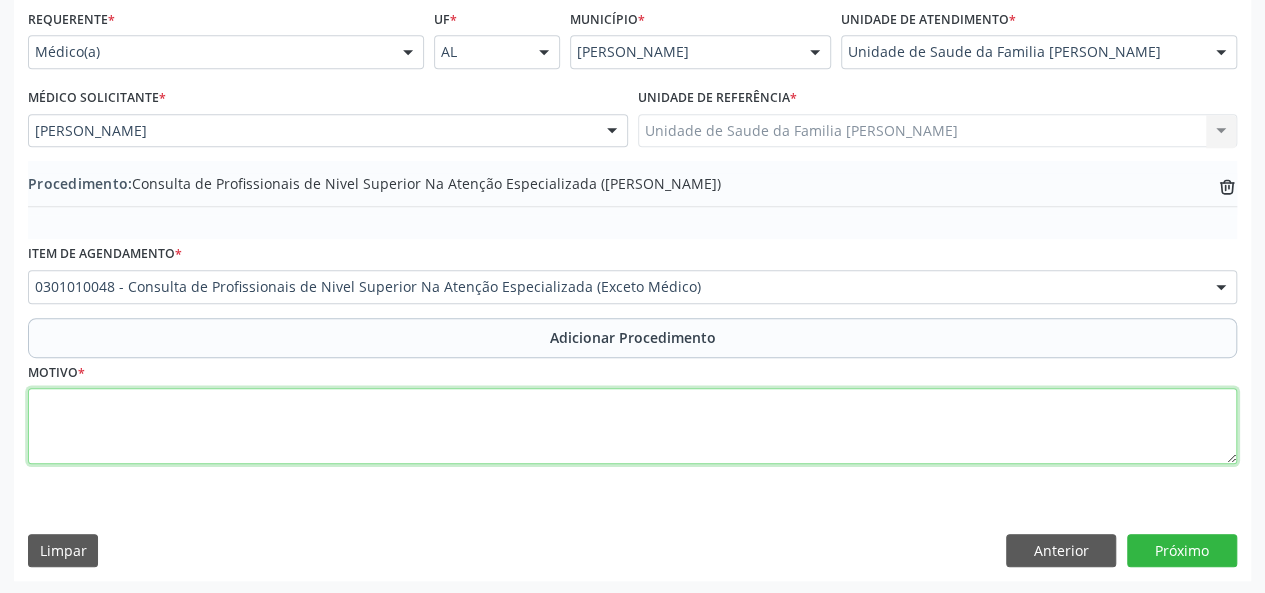 click at bounding box center [632, 426] 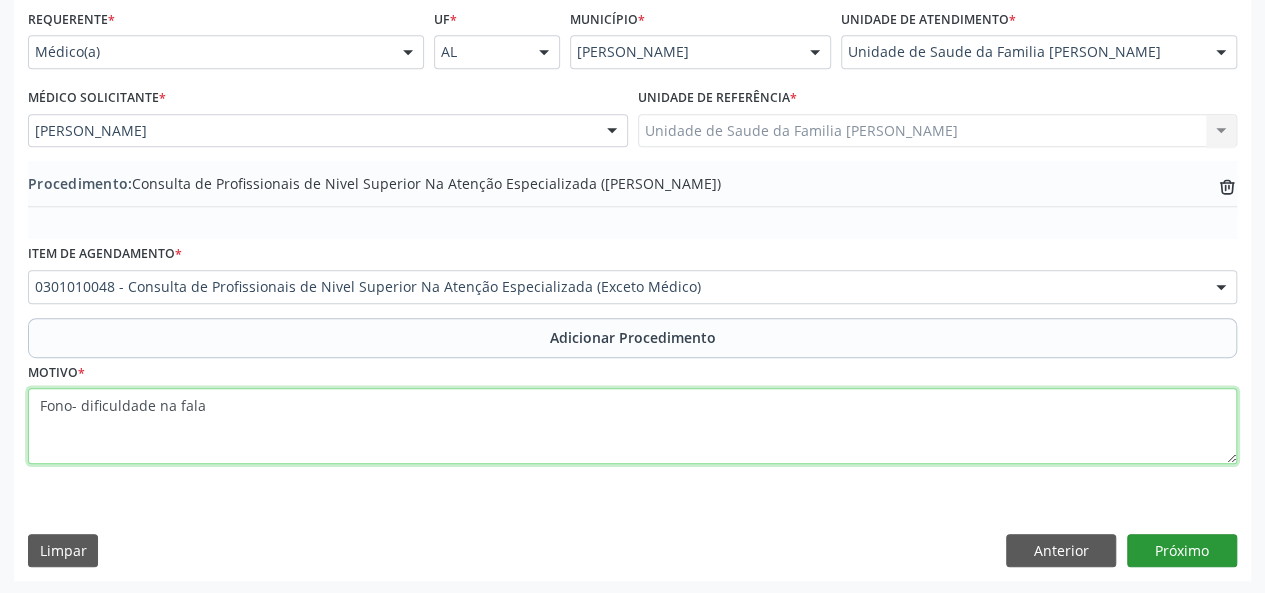 type on "Fono- dificuldade na fala" 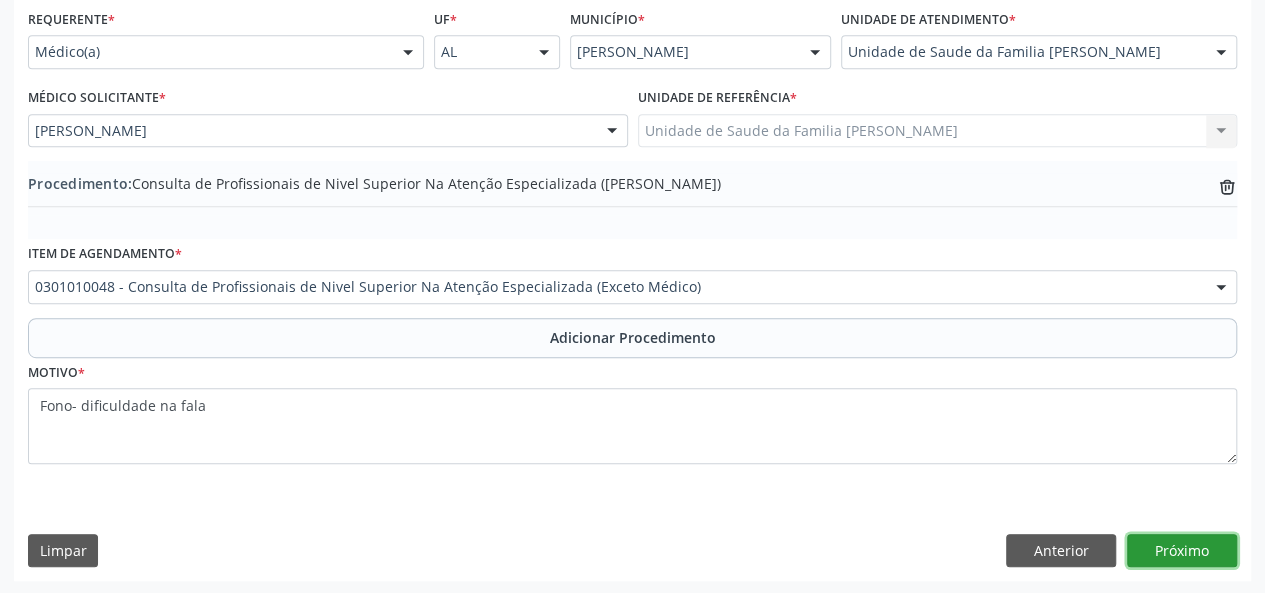 click on "Próximo" at bounding box center [1182, 551] 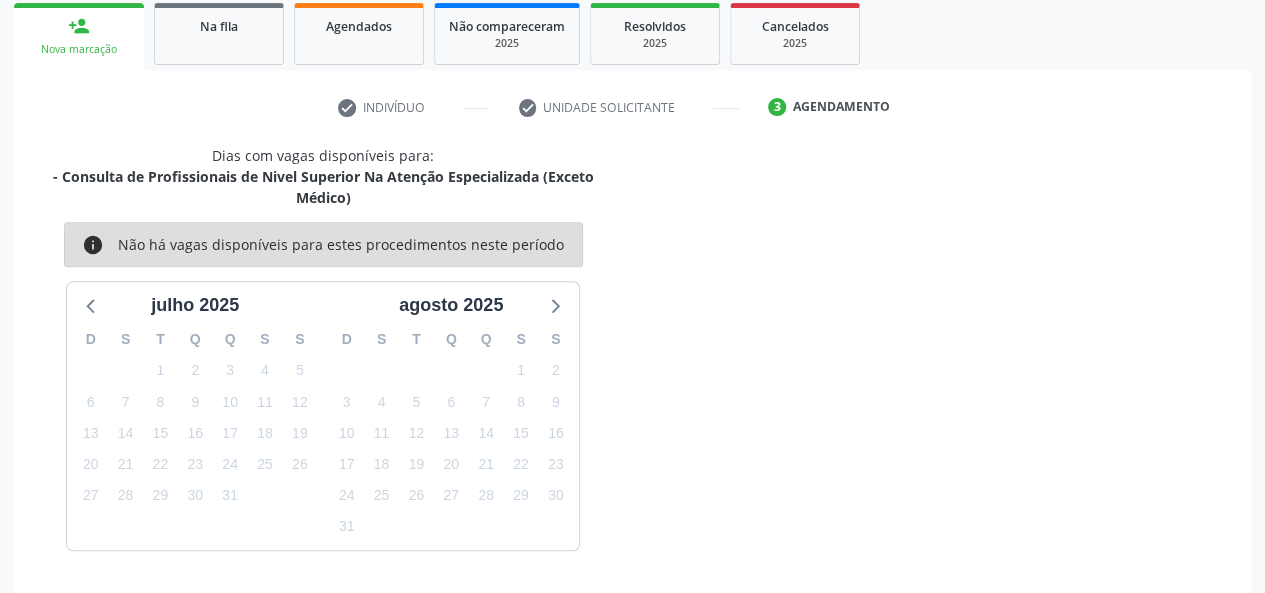 scroll, scrollTop: 382, scrollLeft: 0, axis: vertical 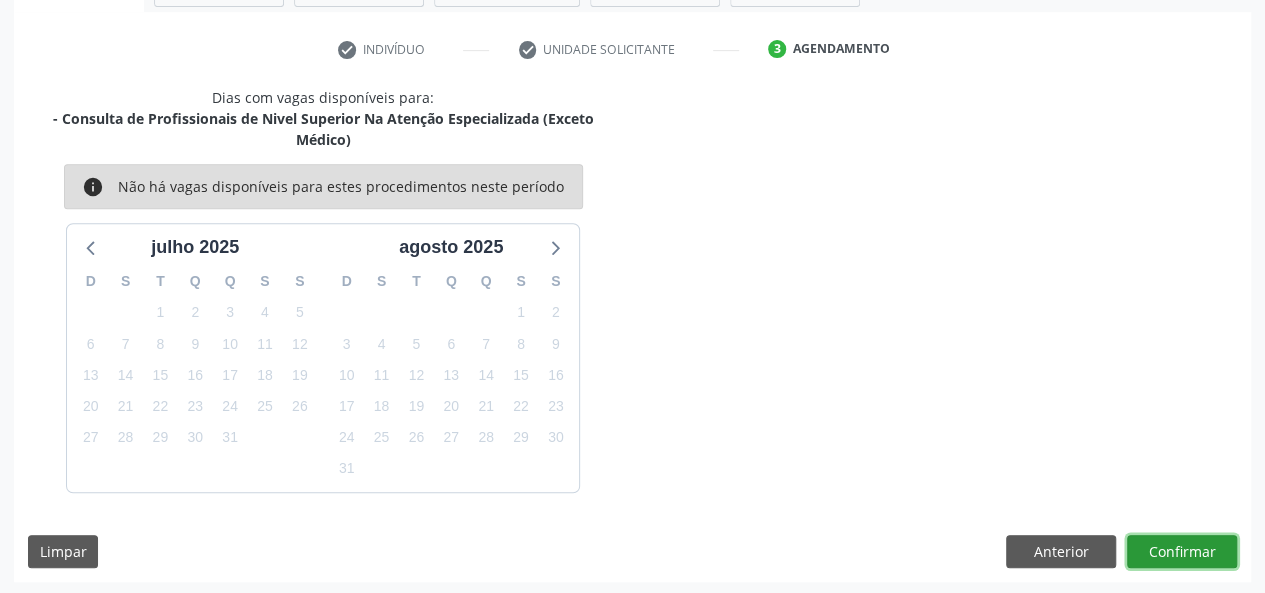 click on "Confirmar" at bounding box center [1182, 552] 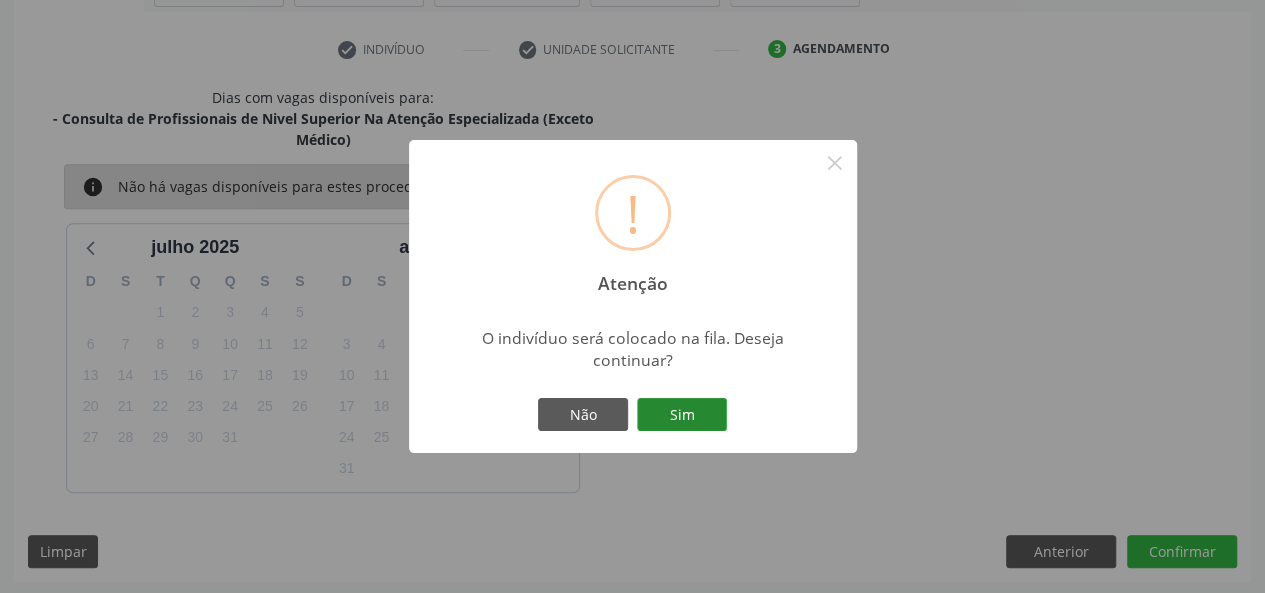 click on "Sim" at bounding box center (682, 415) 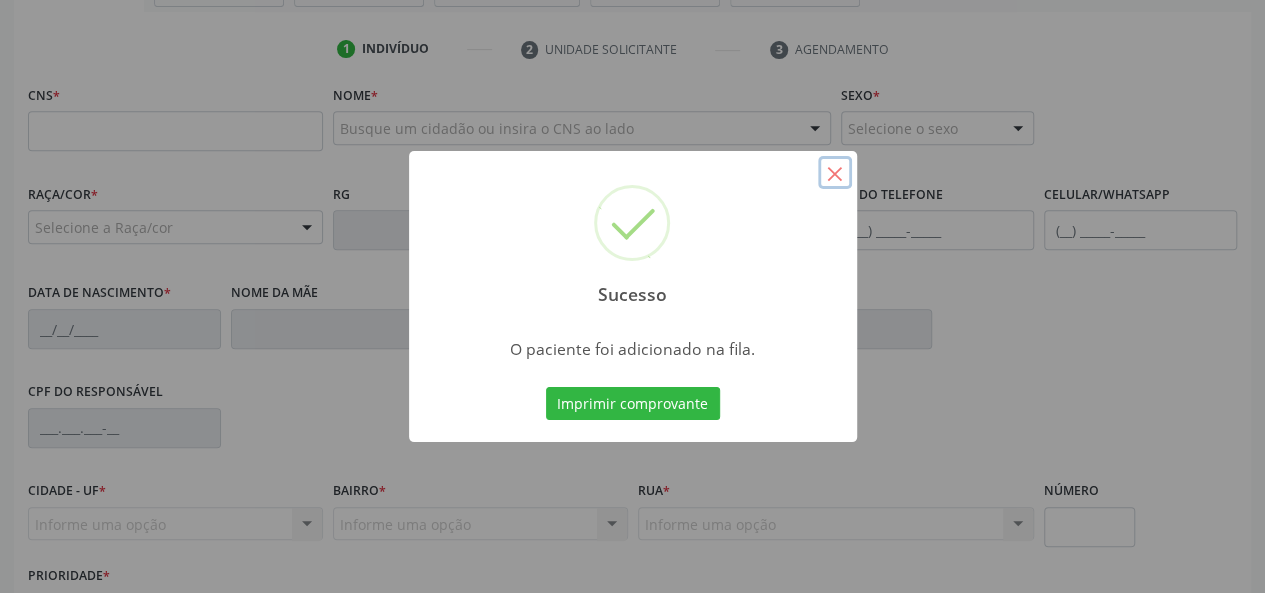 click on "×" at bounding box center [835, 173] 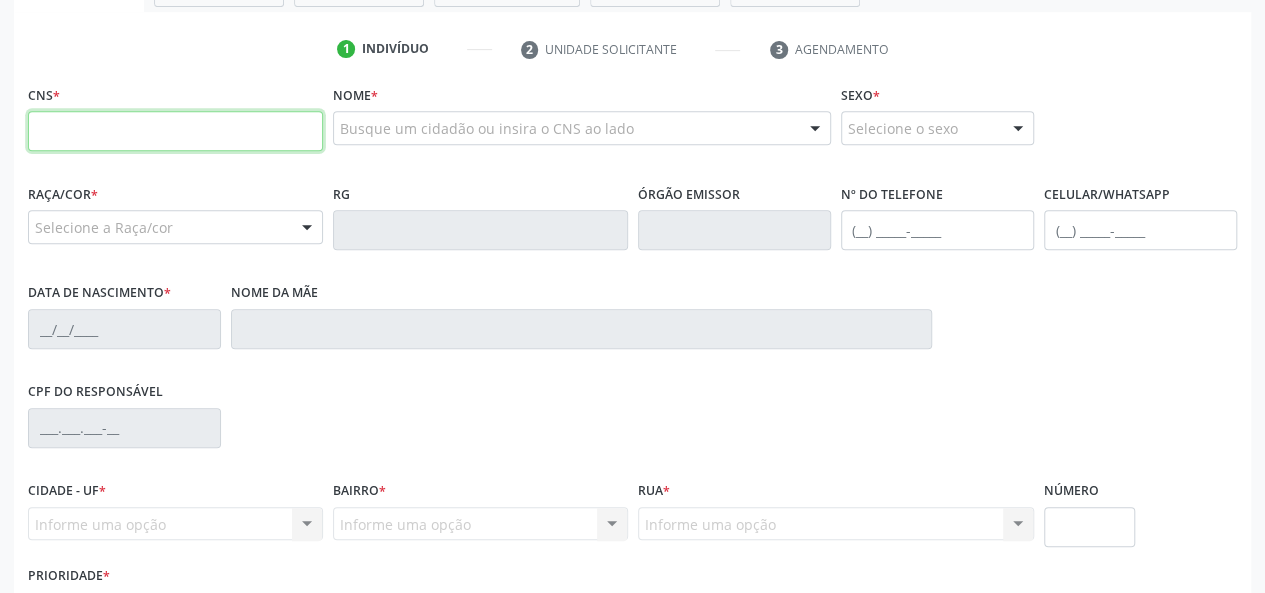 paste on "700 8054 2576 9188" 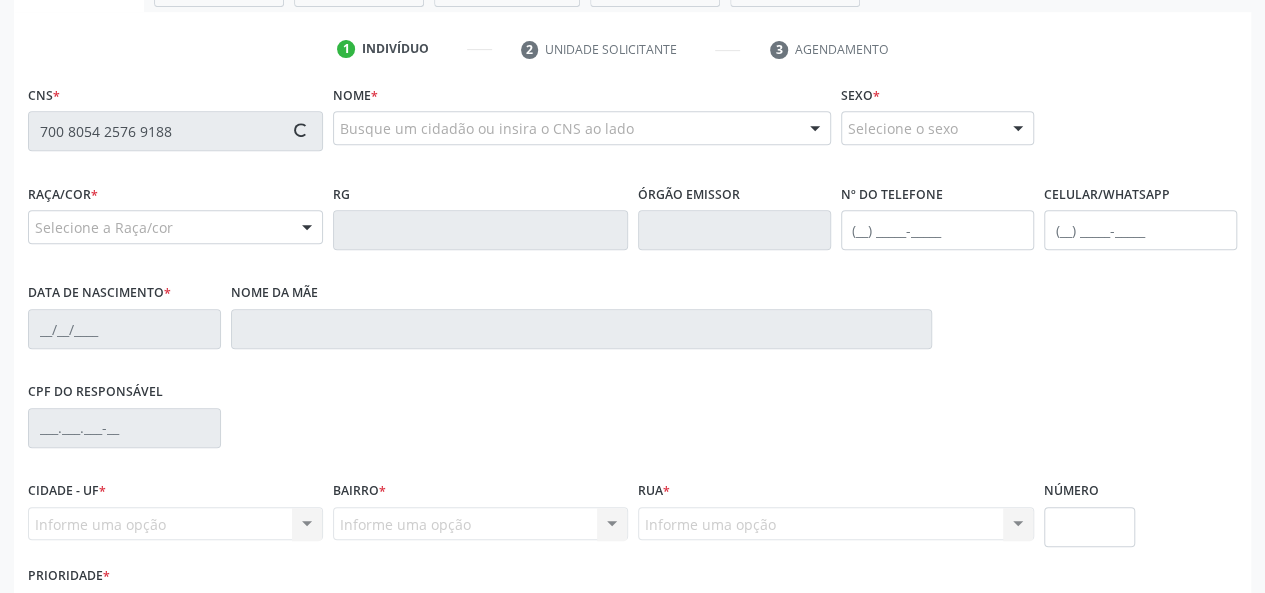 type on "700 8054 2576 9188" 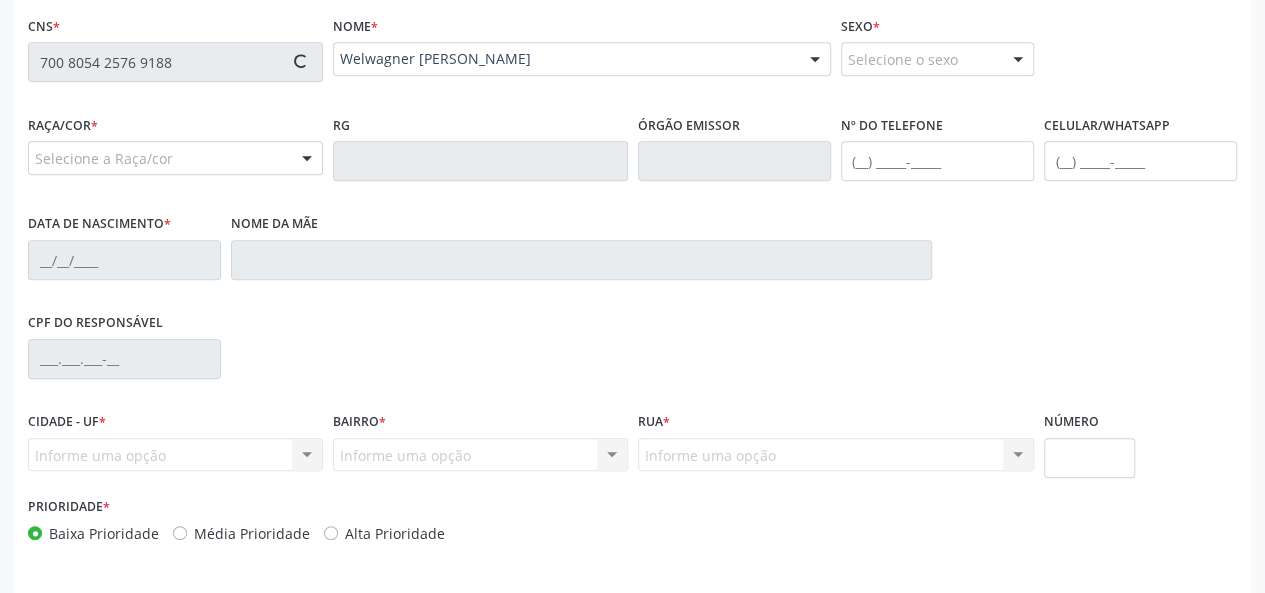 scroll, scrollTop: 518, scrollLeft: 0, axis: vertical 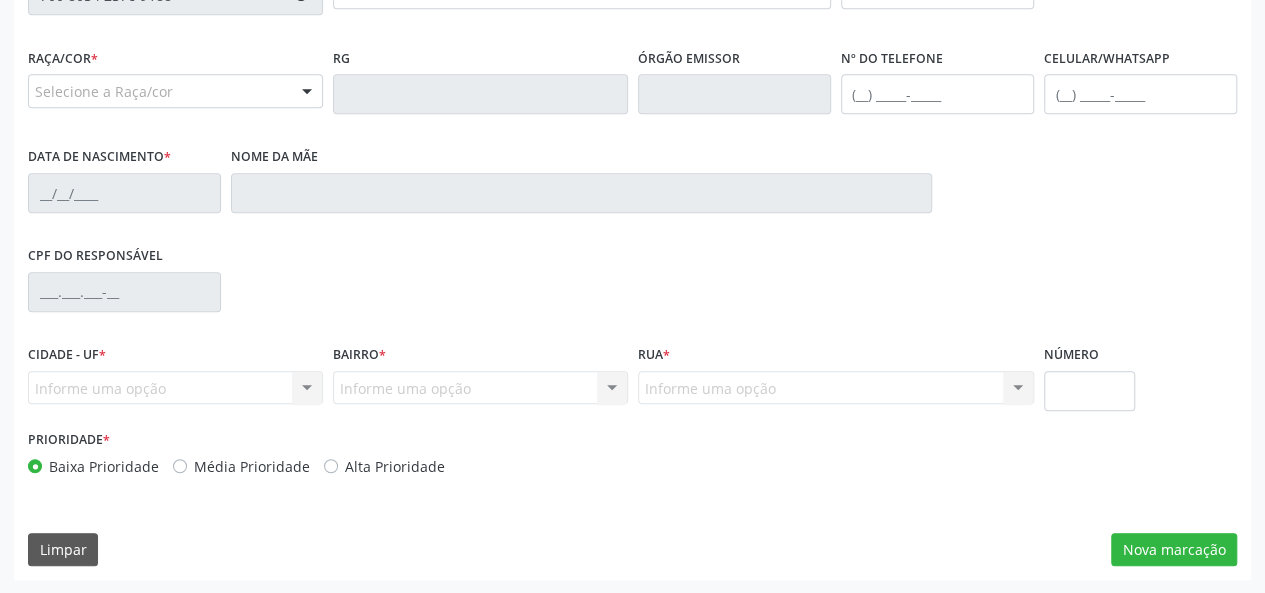 type on "(82) 99373-1534" 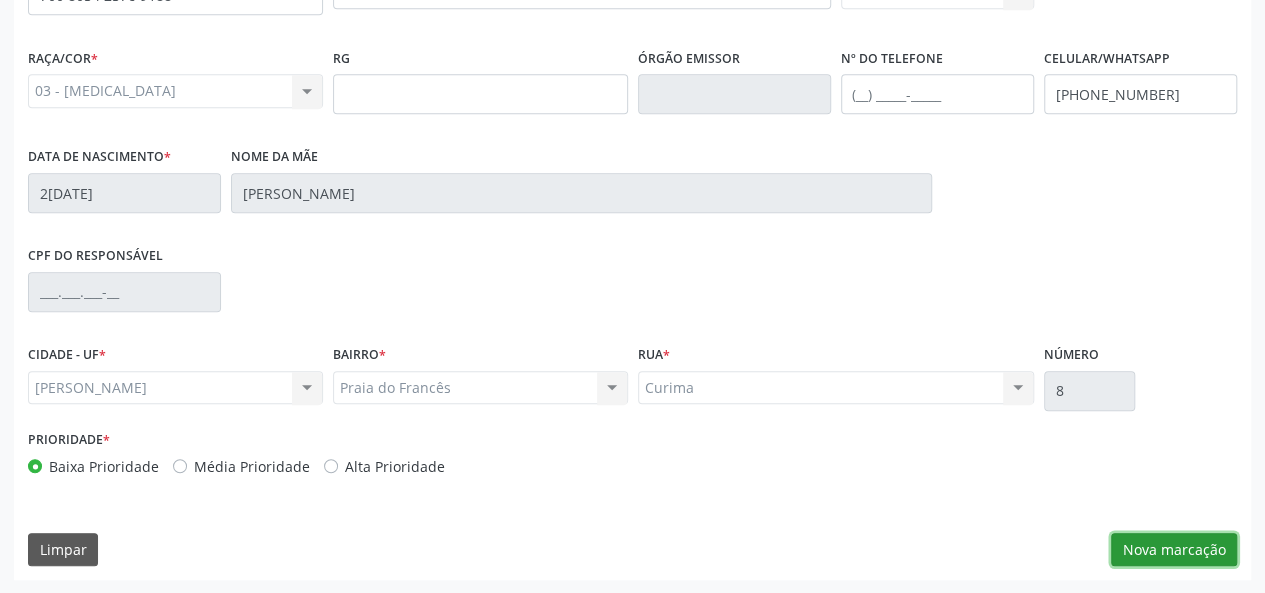 click on "Nova marcação" at bounding box center [1174, 550] 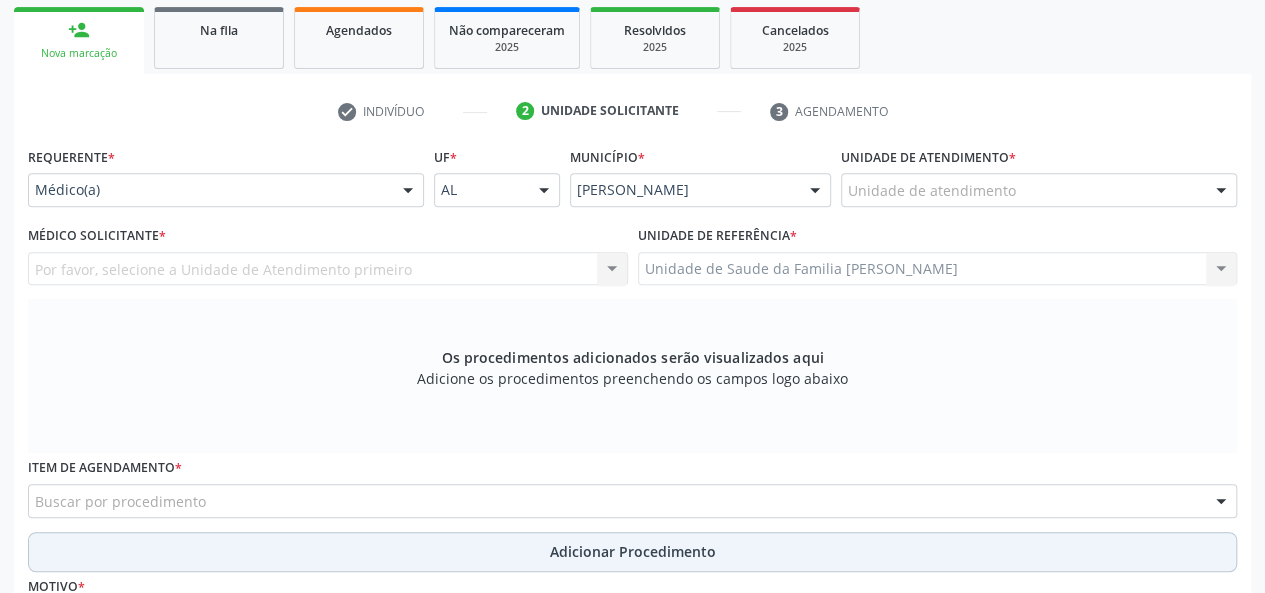 scroll, scrollTop: 318, scrollLeft: 0, axis: vertical 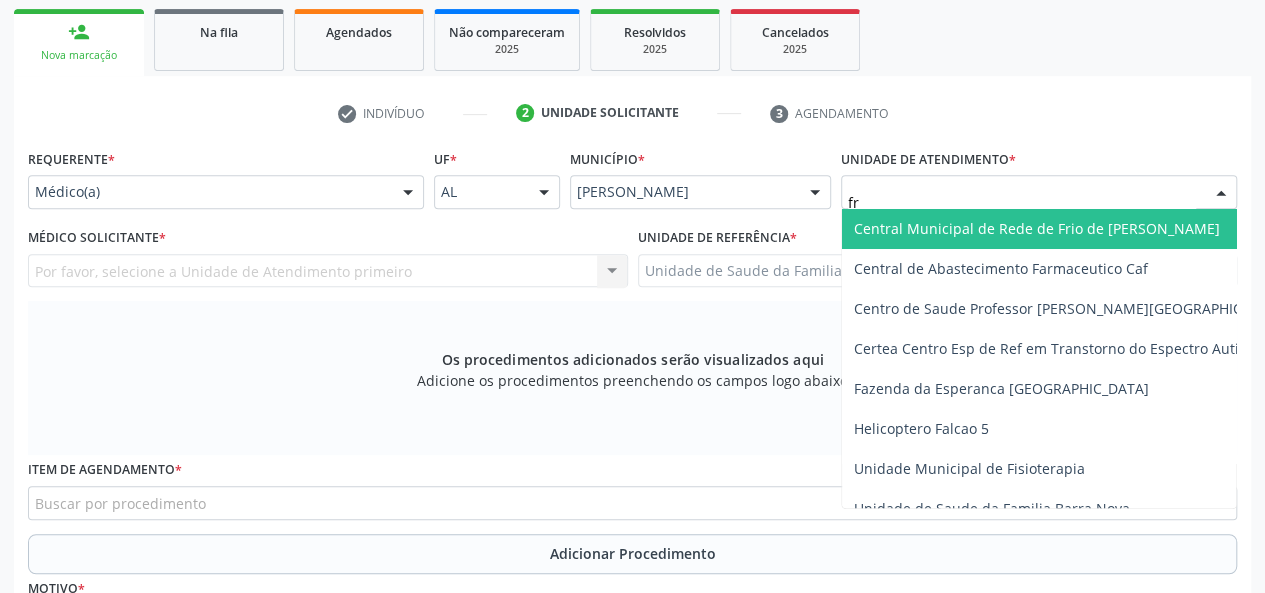 type on "fra" 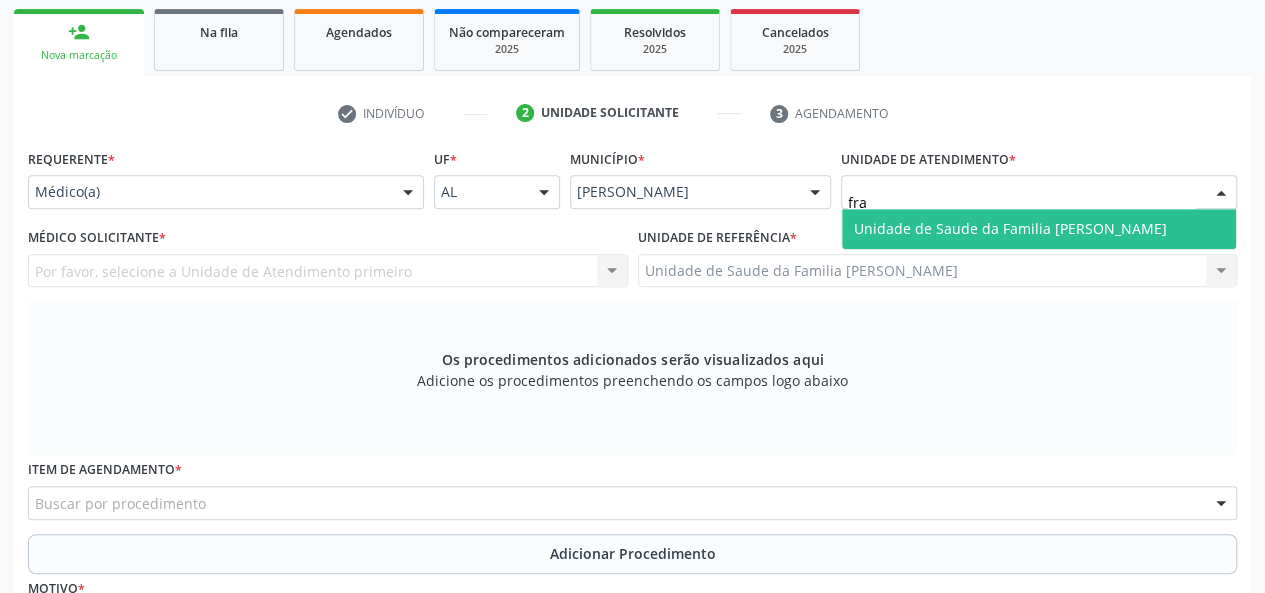 click on "Unidade de Saude da Familia [PERSON_NAME]" at bounding box center (1039, 229) 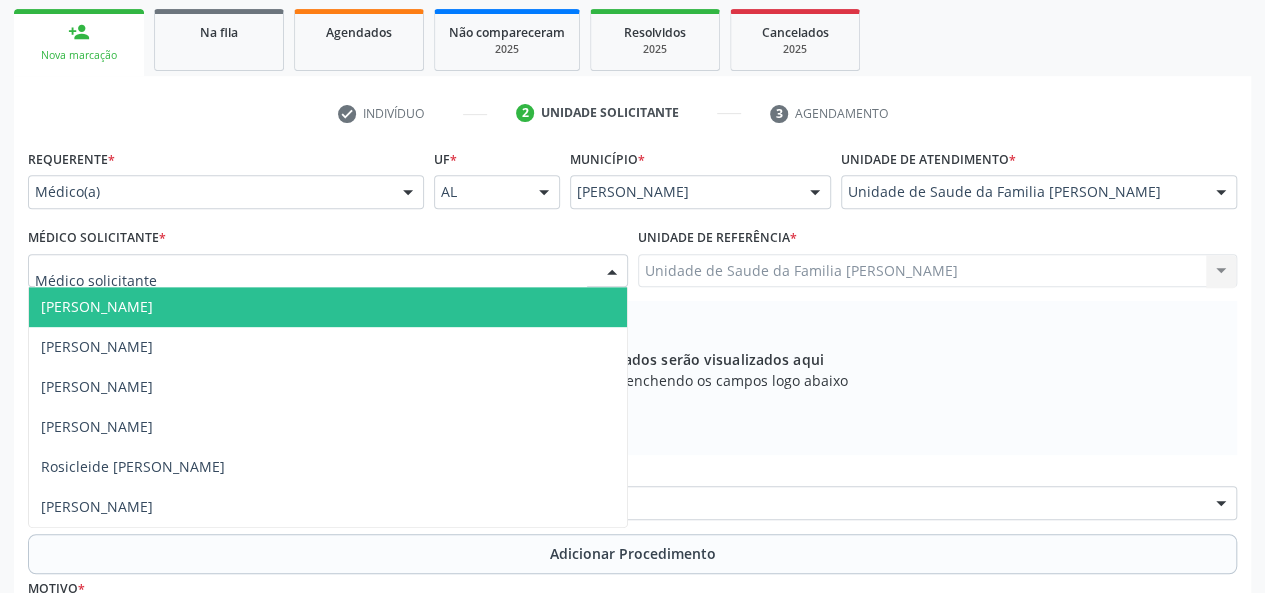 click at bounding box center (328, 271) 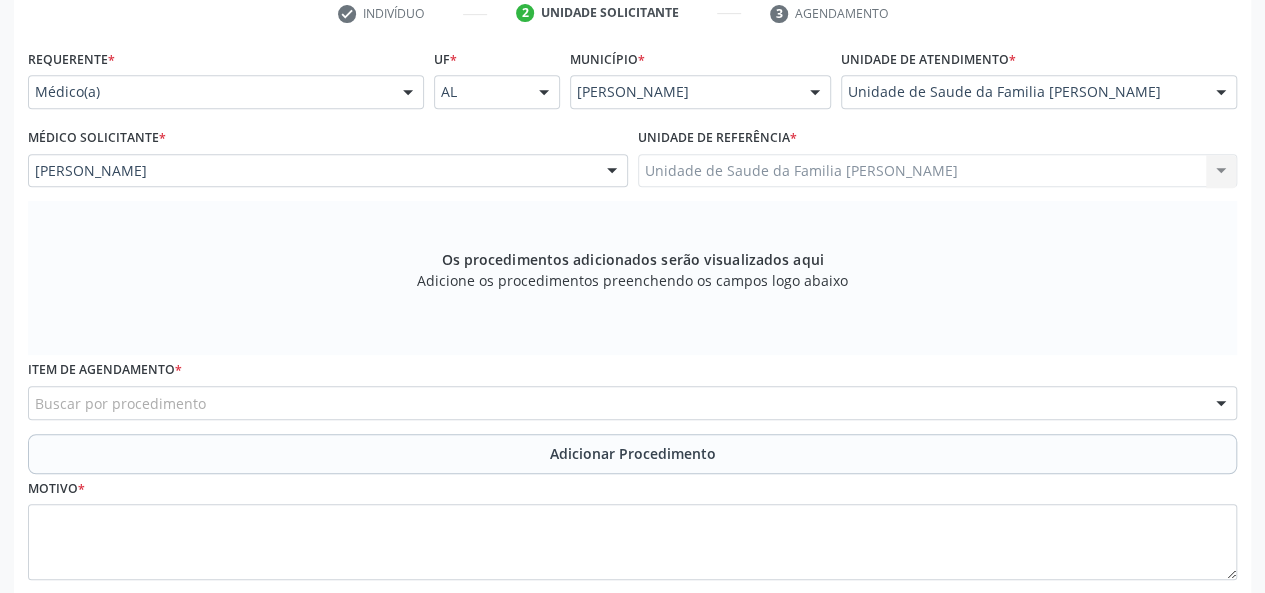 scroll, scrollTop: 534, scrollLeft: 0, axis: vertical 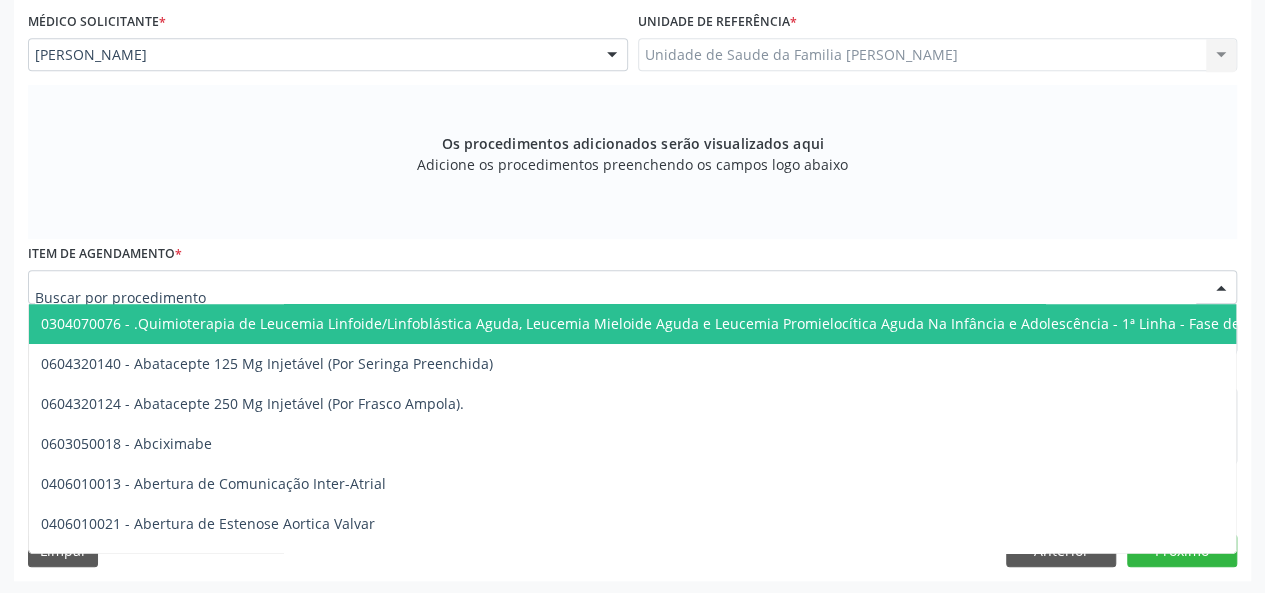 click at bounding box center (632, 287) 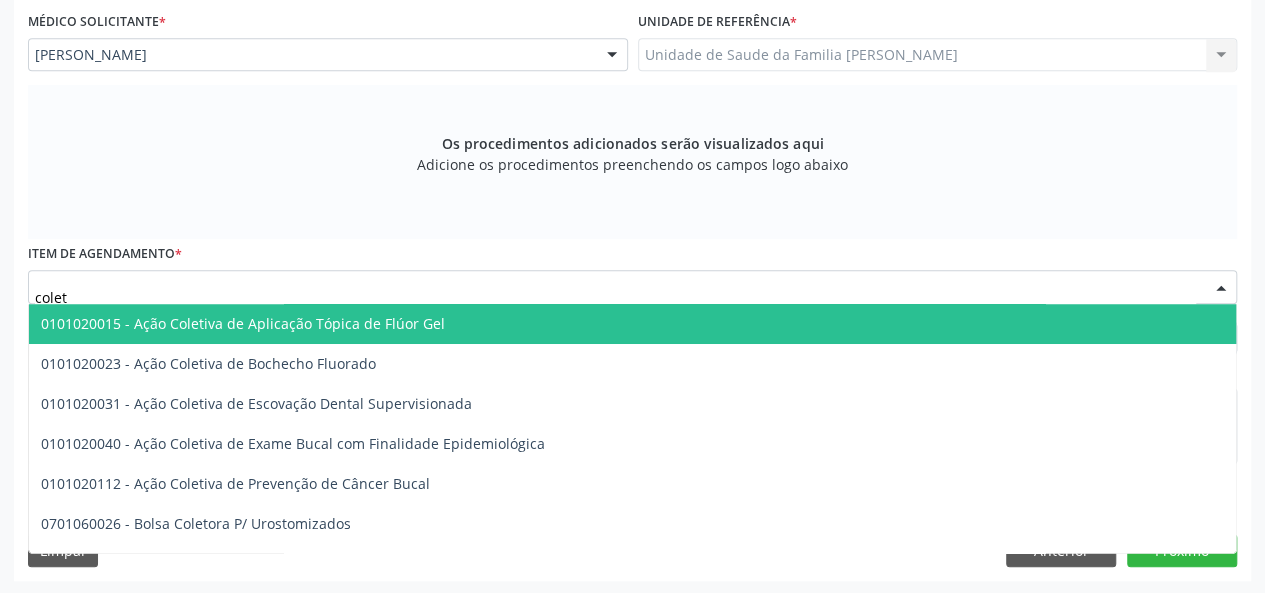 type on "coleta" 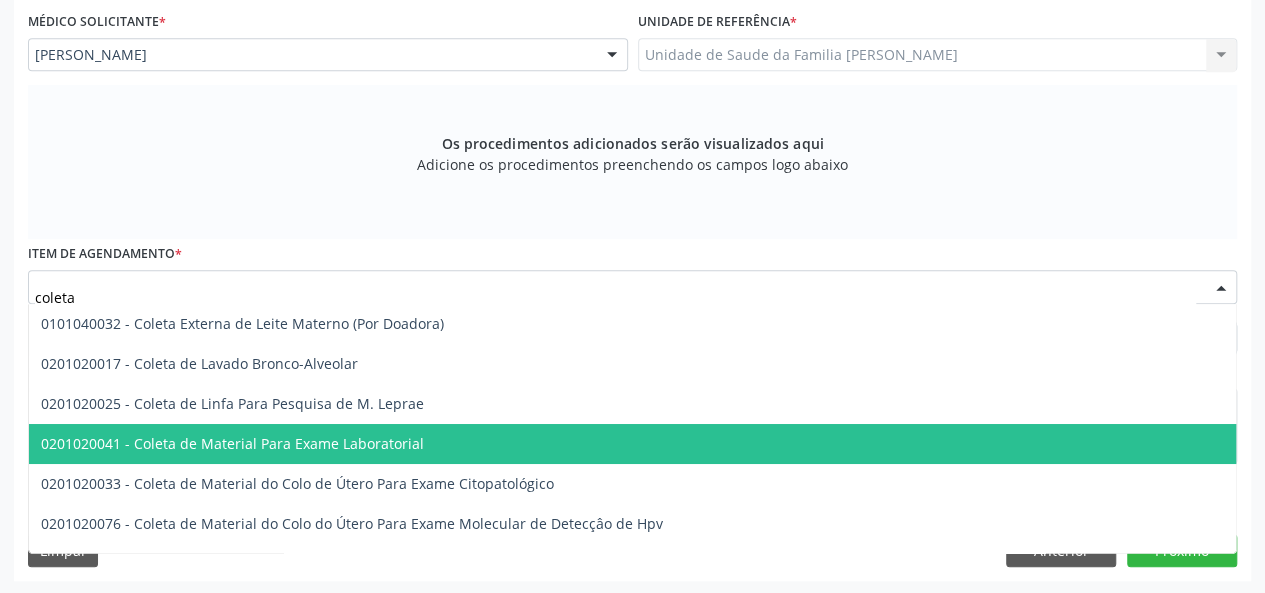 click on "0201020041 - Coleta de Material Para Exame Laboratorial" at bounding box center (750, 444) 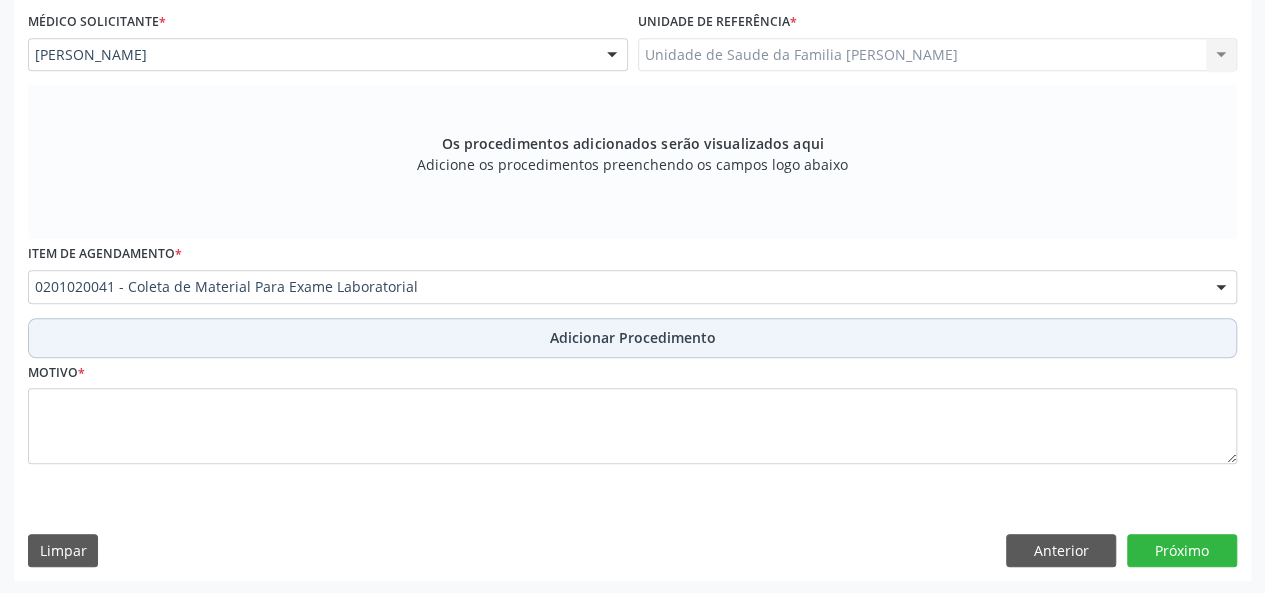 click on "Adicionar Procedimento" at bounding box center (633, 337) 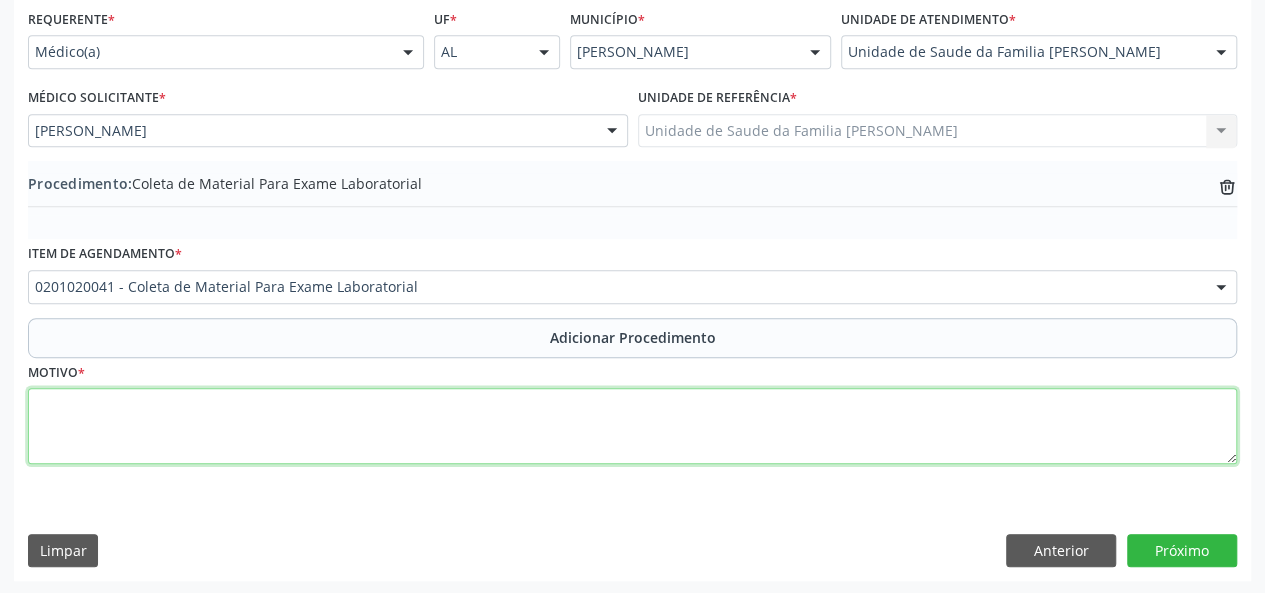 click at bounding box center [632, 426] 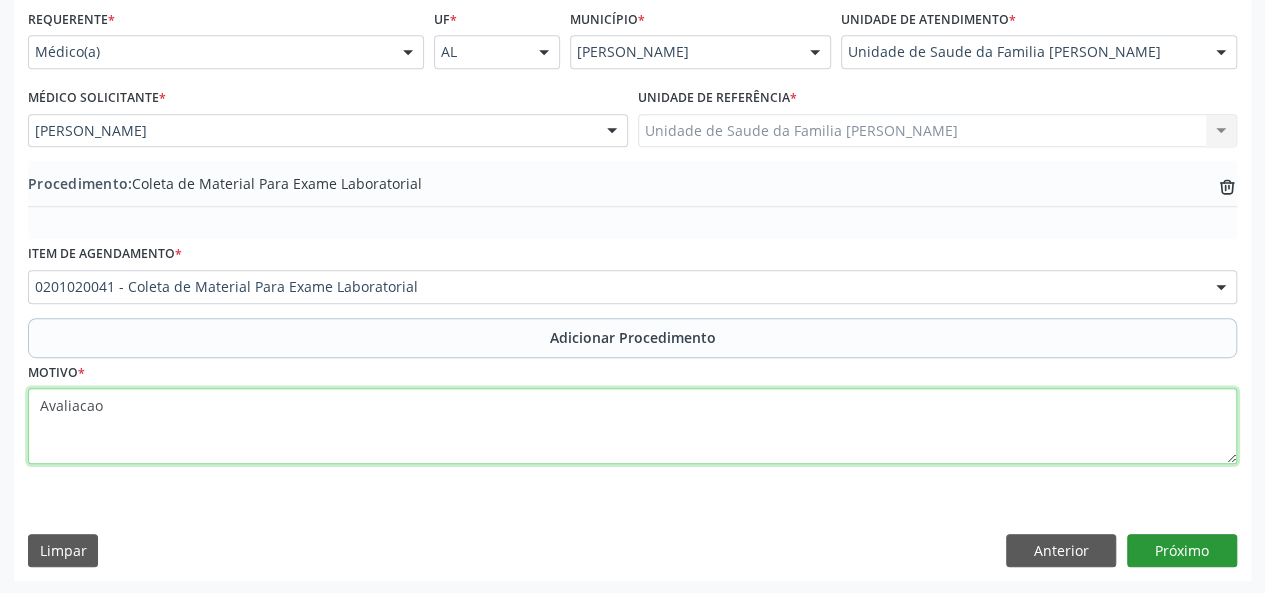 type on "Avaliacao" 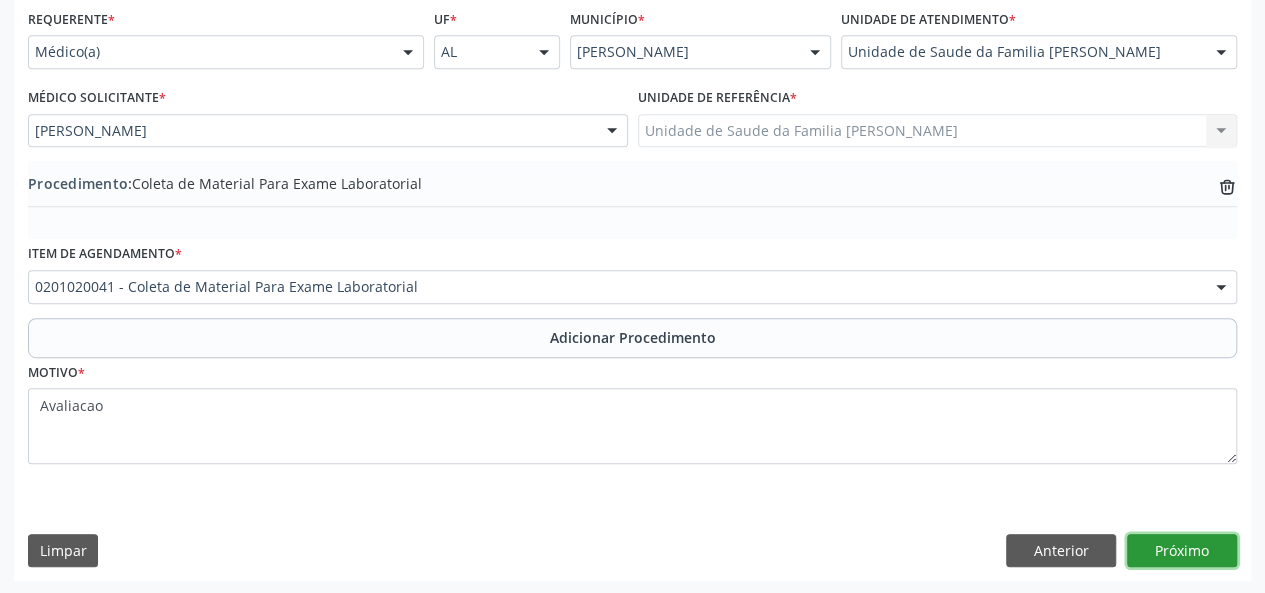 click on "Próximo" at bounding box center [1182, 551] 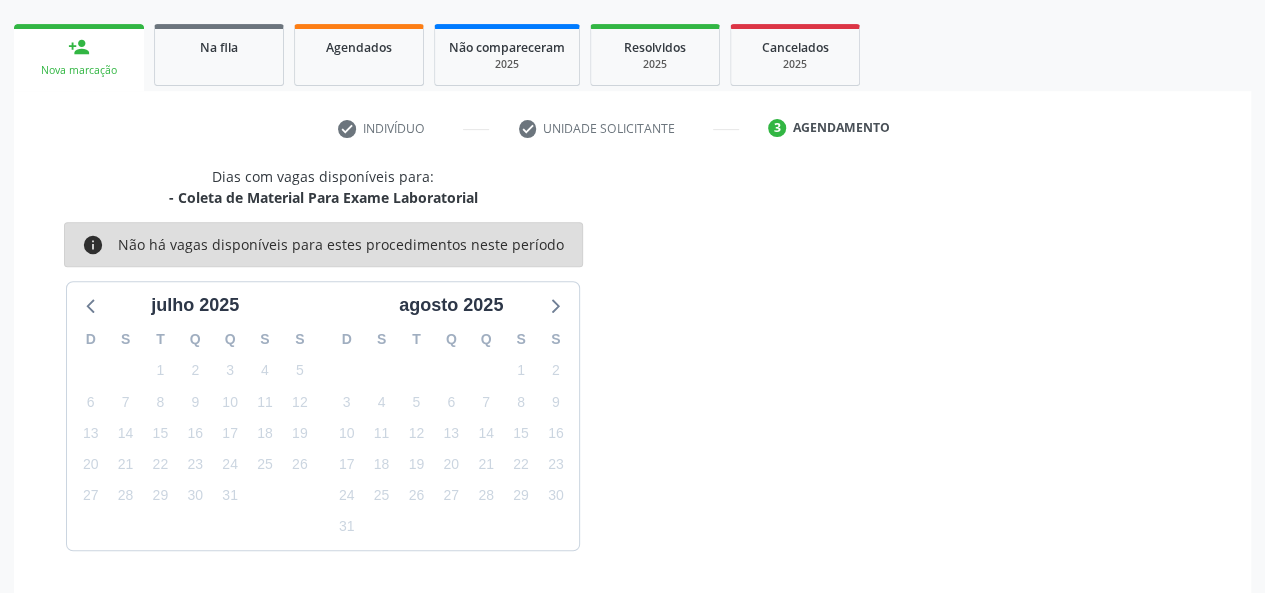 scroll, scrollTop: 362, scrollLeft: 0, axis: vertical 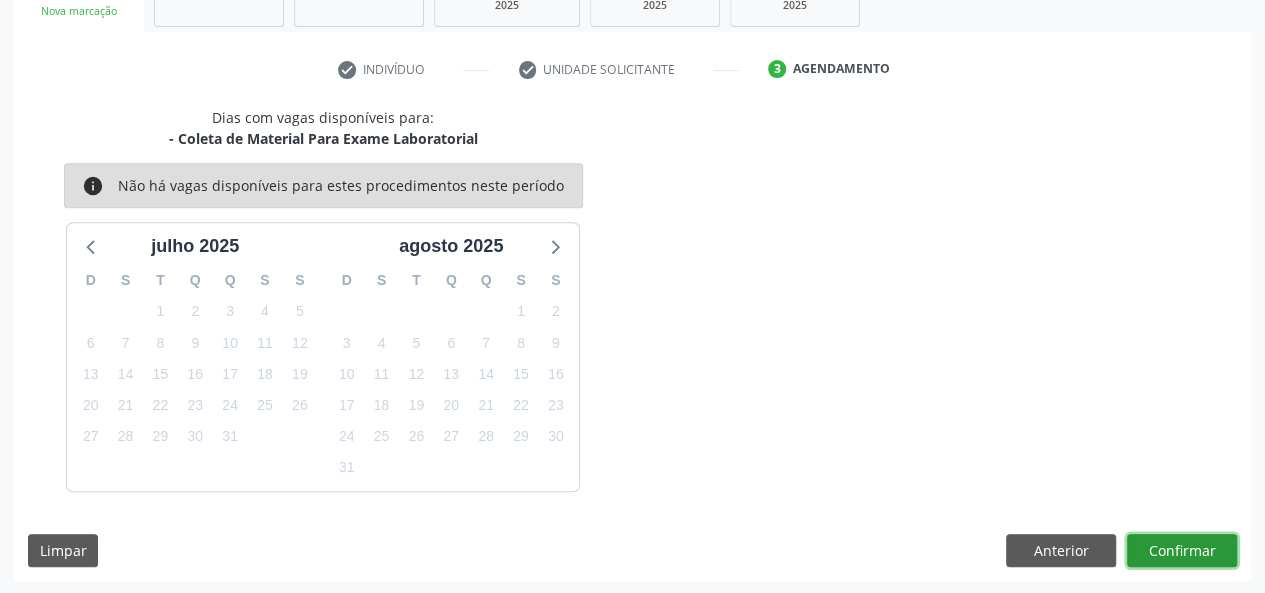 click on "Confirmar" at bounding box center [1182, 551] 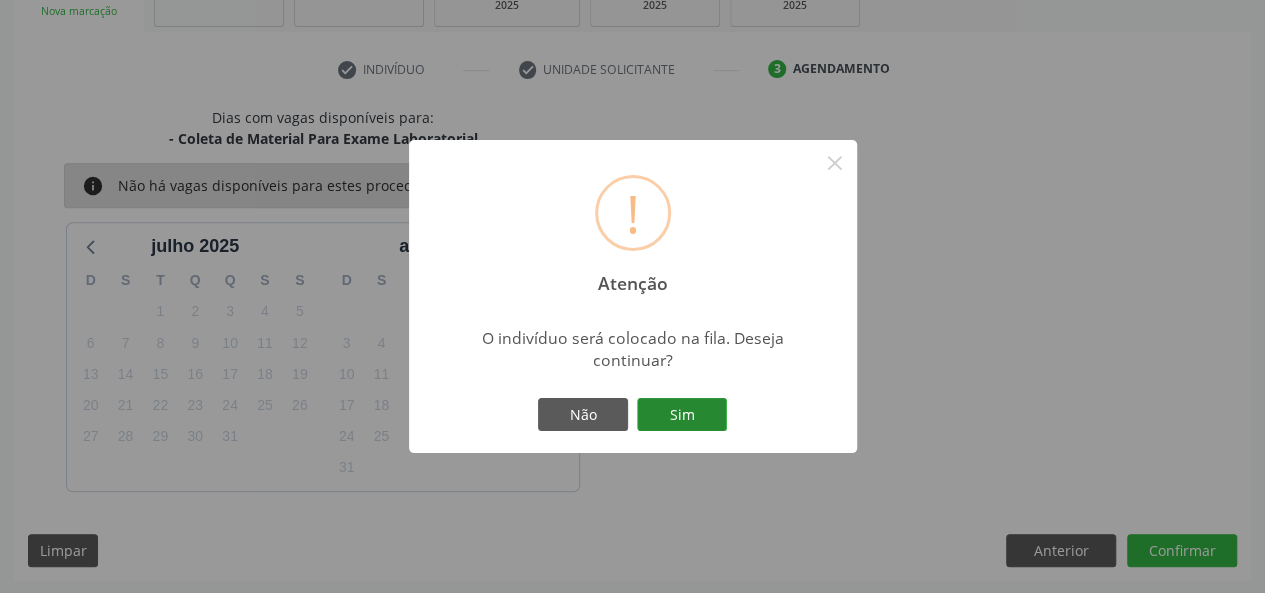 click on "Sim" at bounding box center [682, 415] 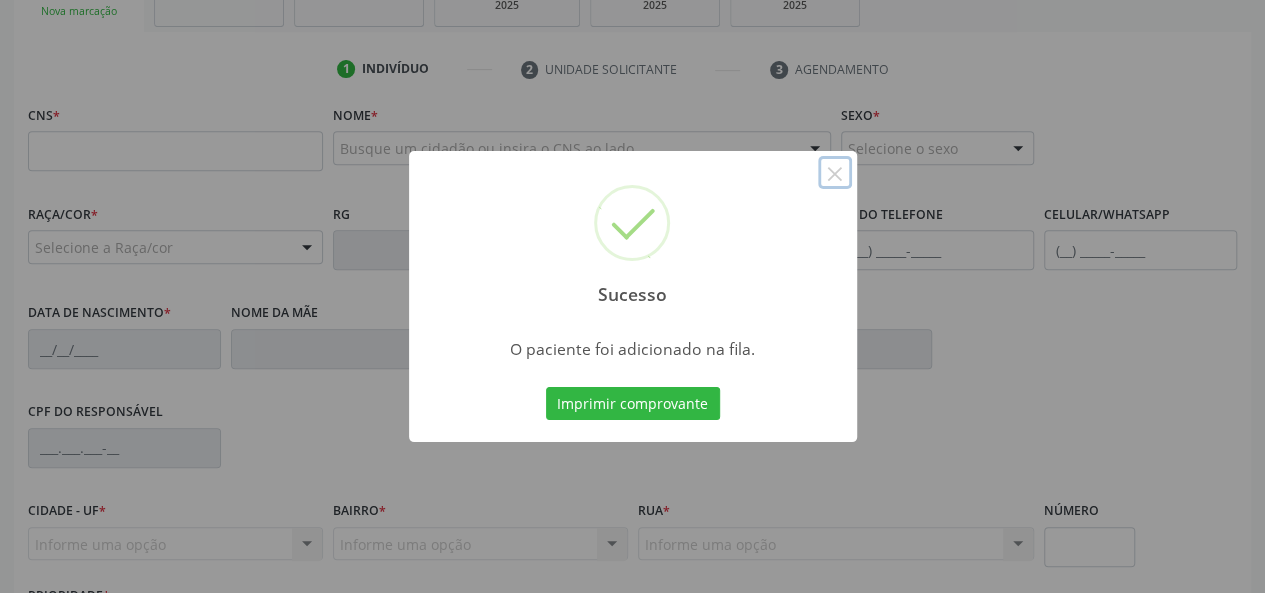 drag, startPoint x: 824, startPoint y: 183, endPoint x: 836, endPoint y: 192, distance: 15 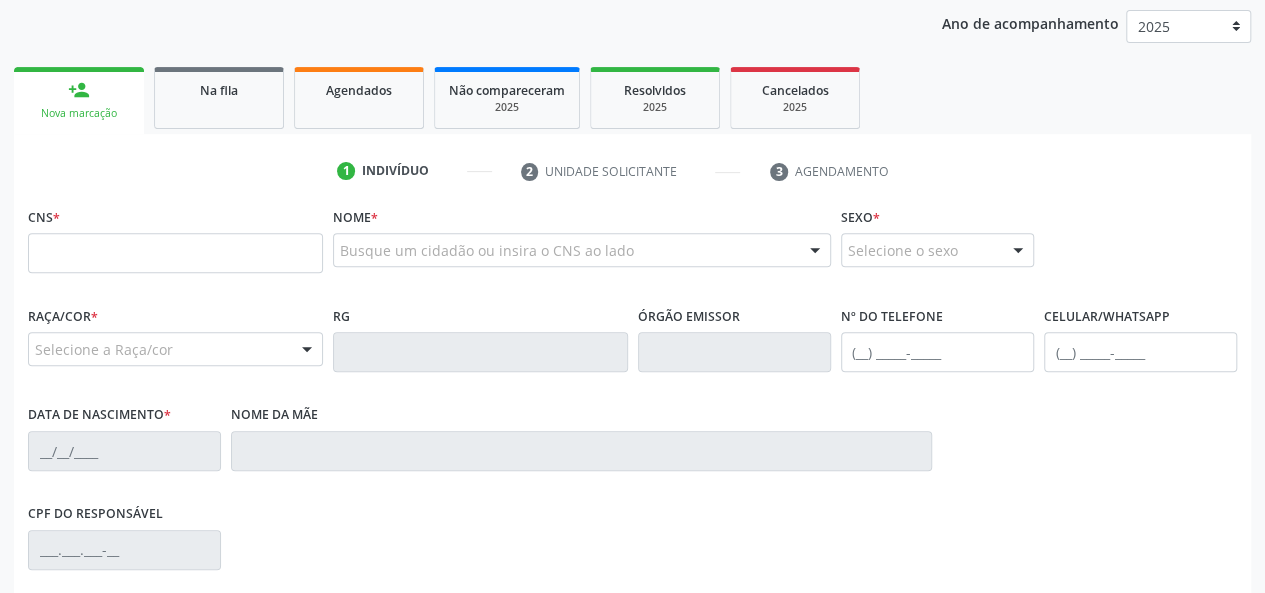 scroll, scrollTop: 162, scrollLeft: 0, axis: vertical 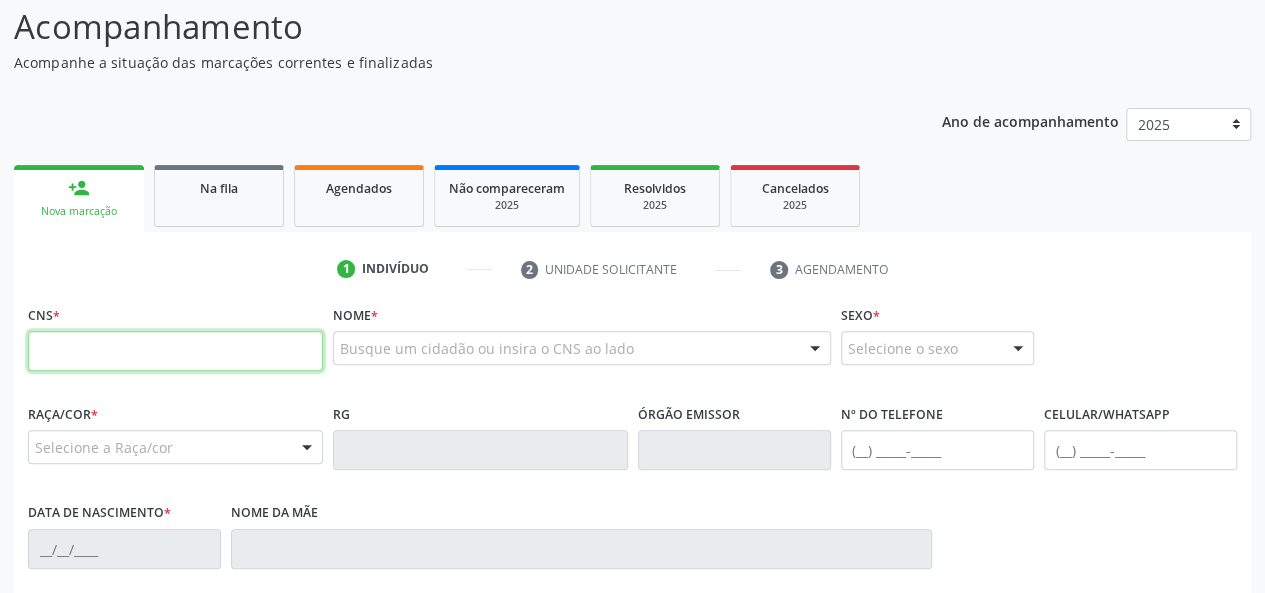 paste on "708 2041 1394 4049" 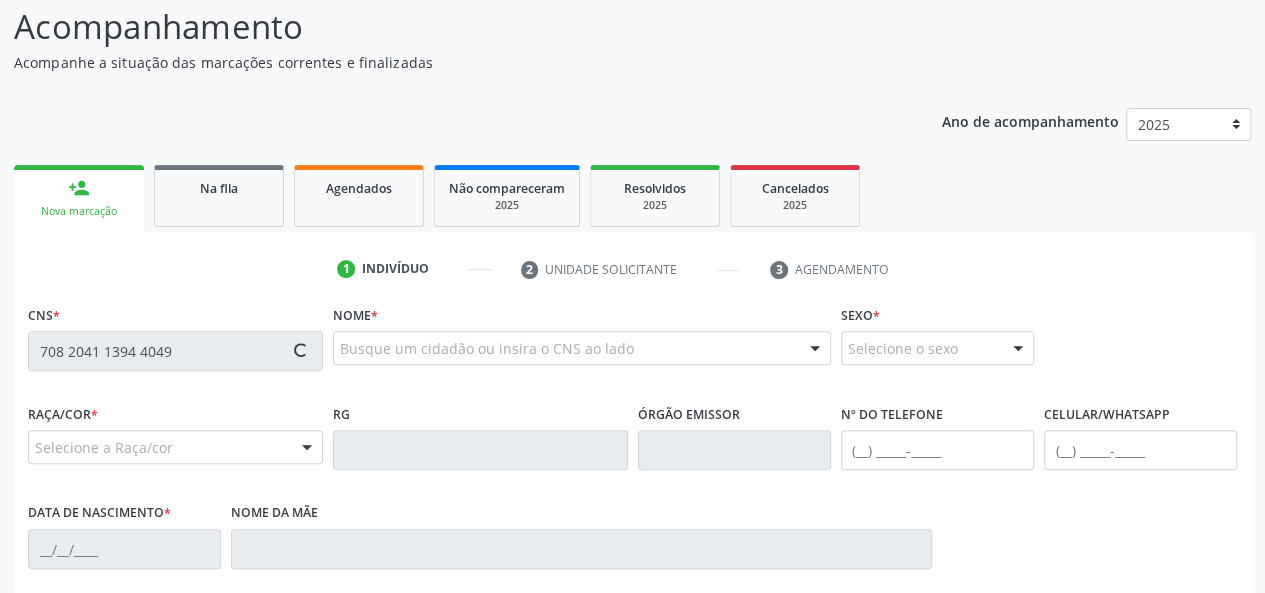 type on "708 2041 1394 4049" 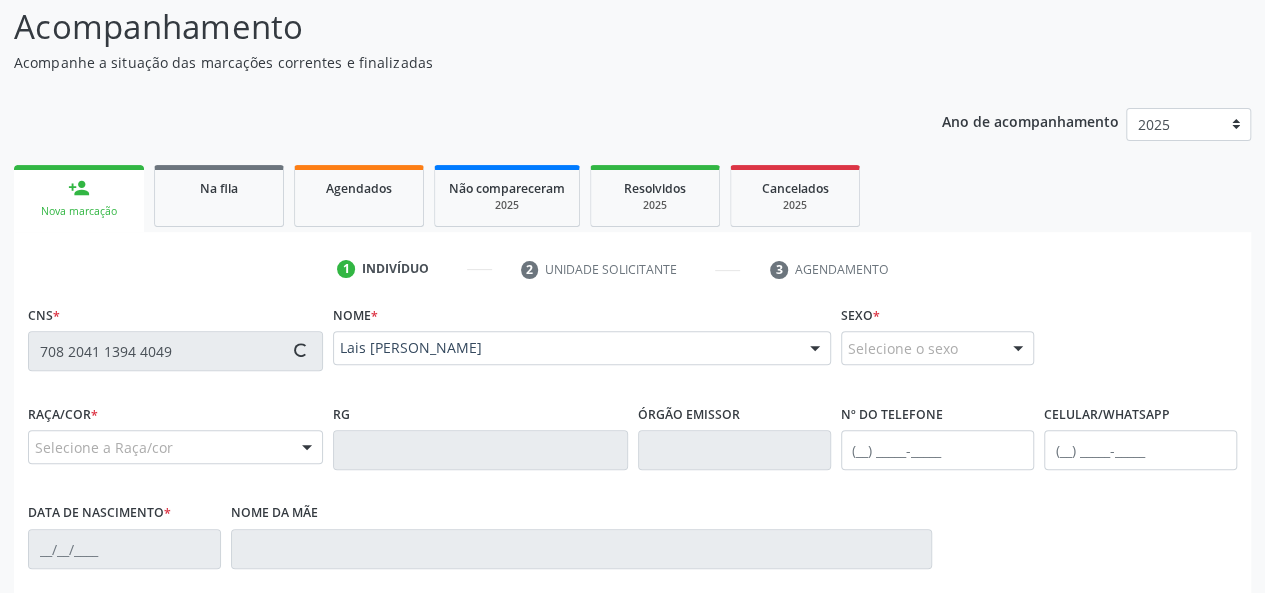 type on "(82) 99373-1534" 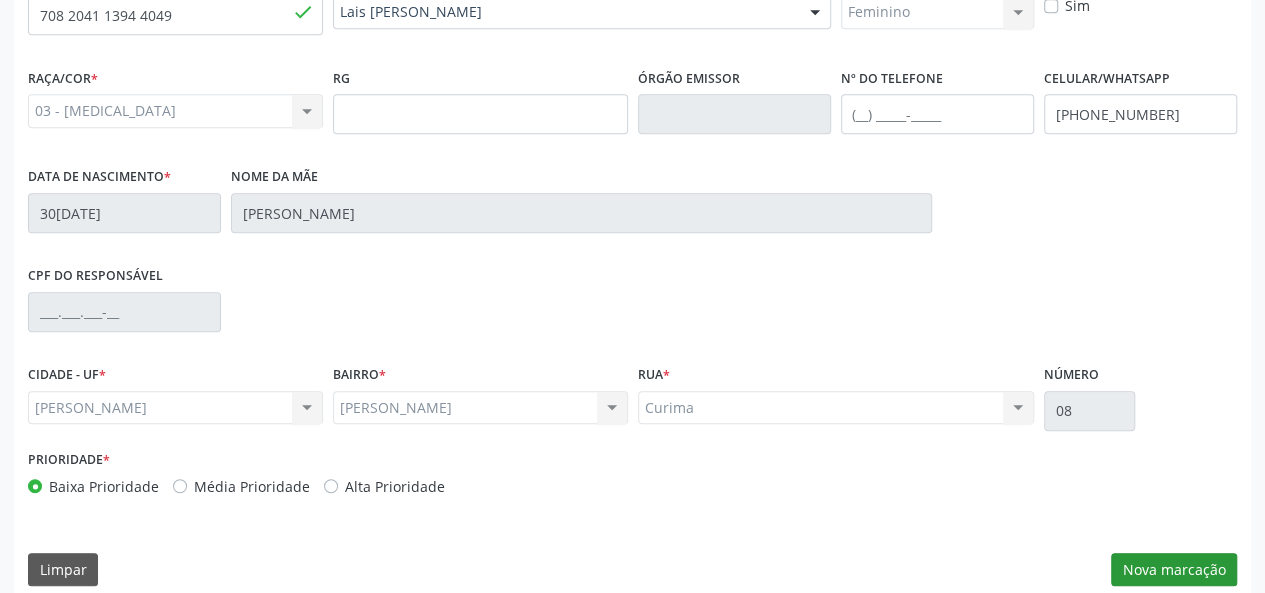 scroll, scrollTop: 518, scrollLeft: 0, axis: vertical 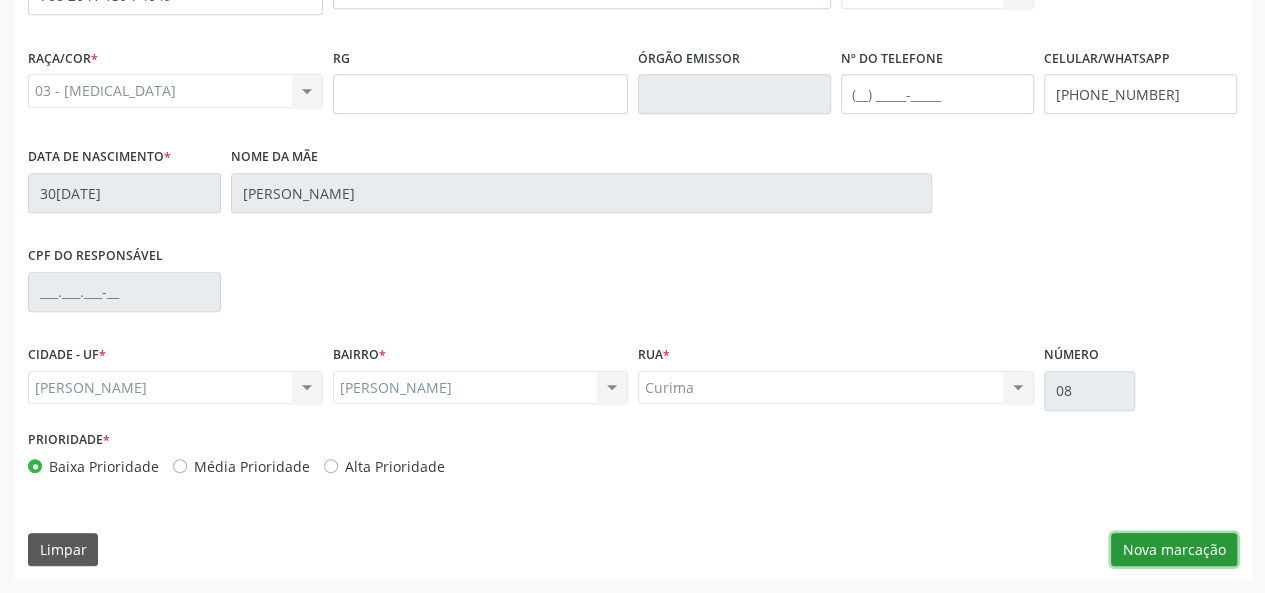click on "Nova marcação" at bounding box center (1174, 550) 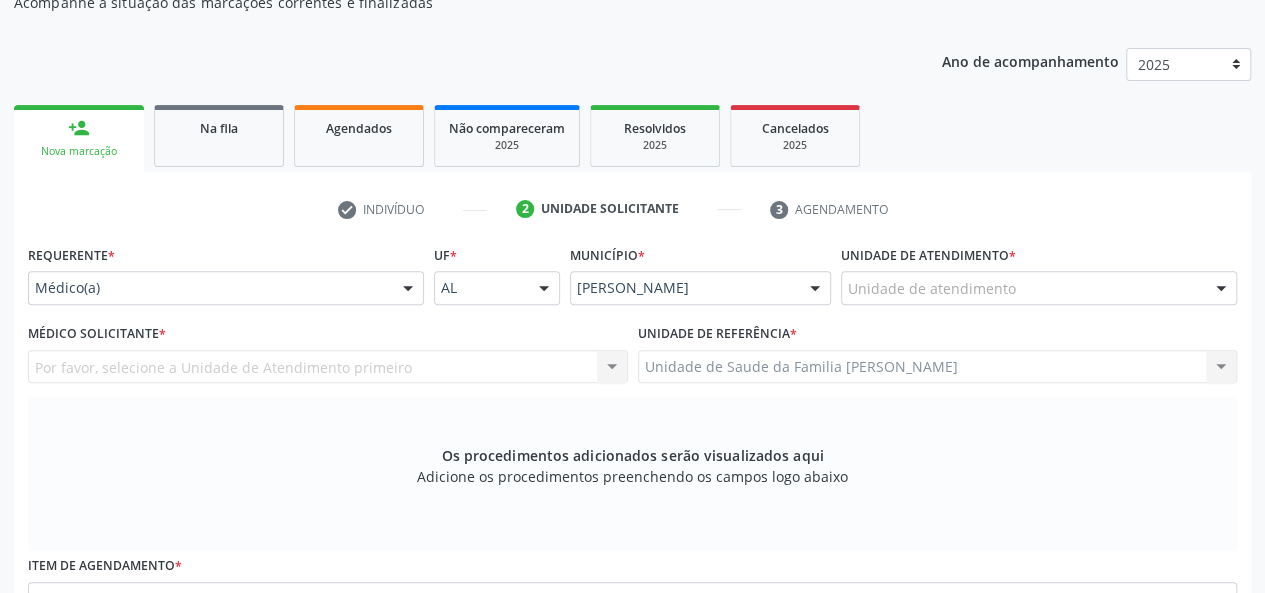 scroll, scrollTop: 218, scrollLeft: 0, axis: vertical 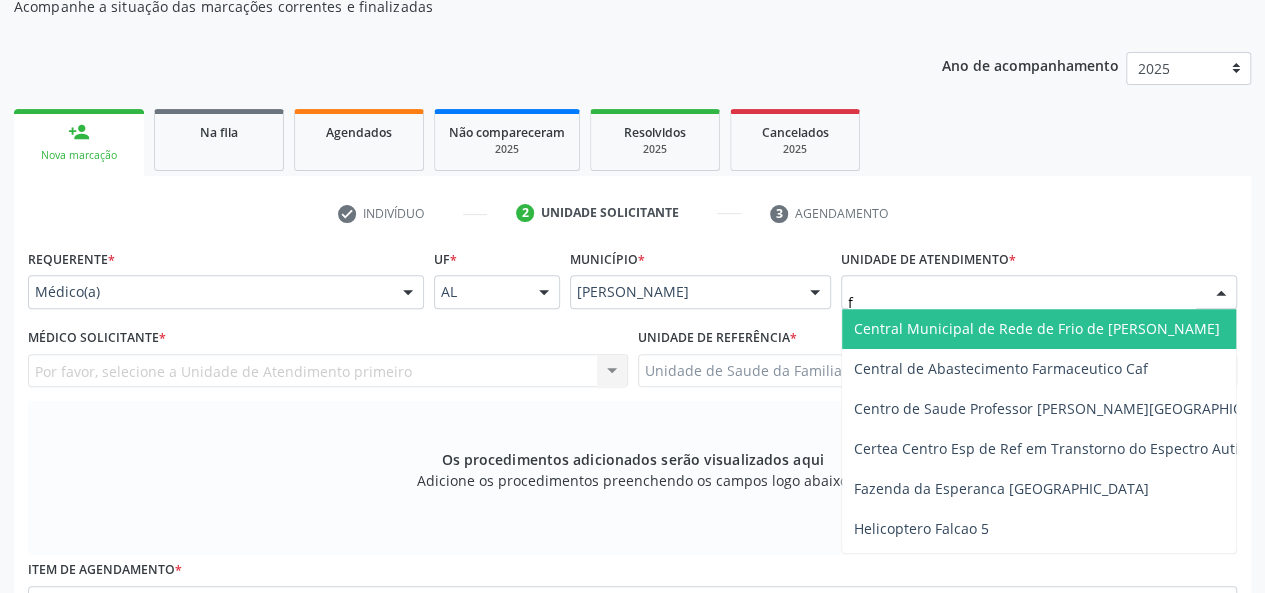 type on "fr" 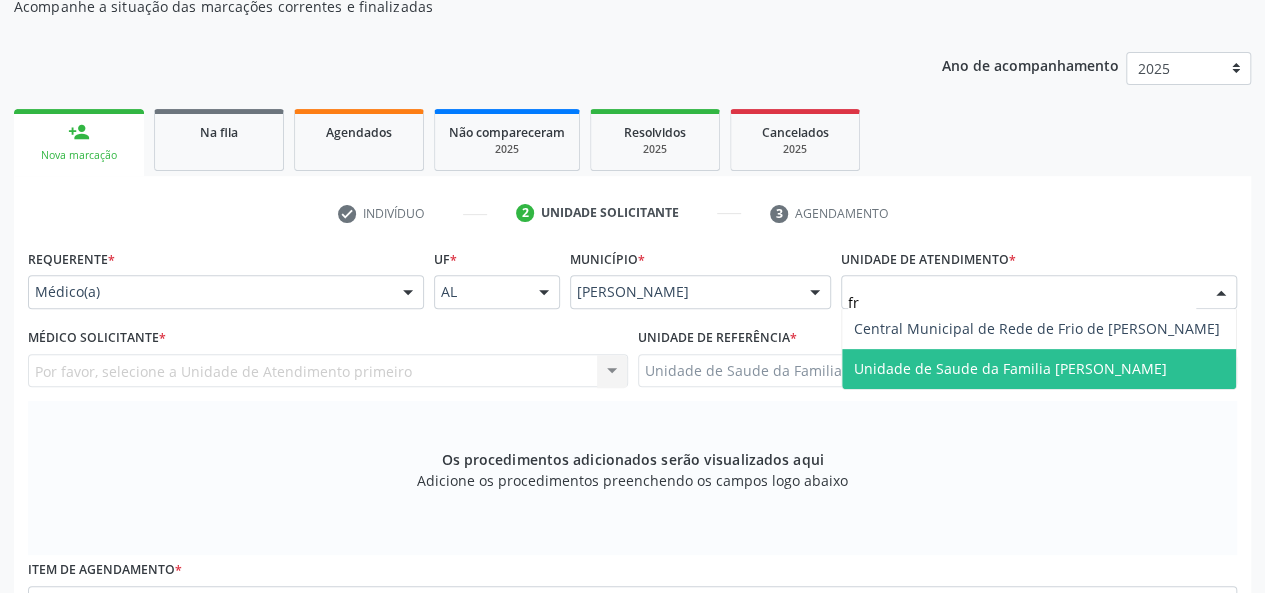 click on "Unidade de Saude da Familia [PERSON_NAME]" at bounding box center (1010, 368) 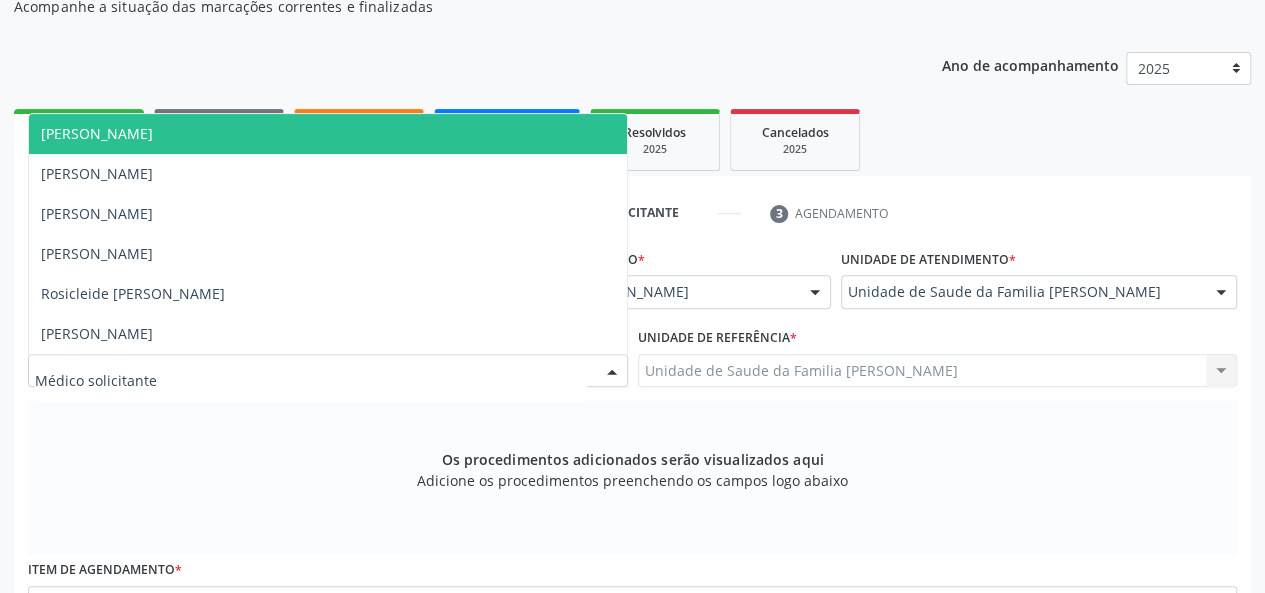 click on "Arthur Cunha de Mendonca Fragoso" at bounding box center (97, 133) 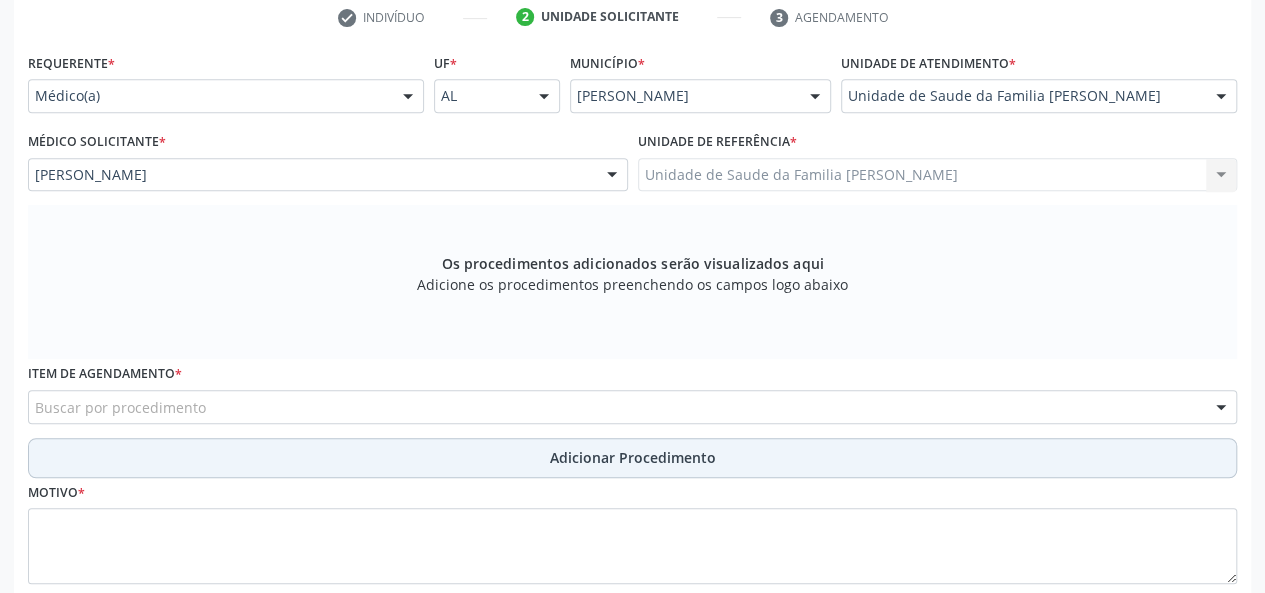 scroll, scrollTop: 418, scrollLeft: 0, axis: vertical 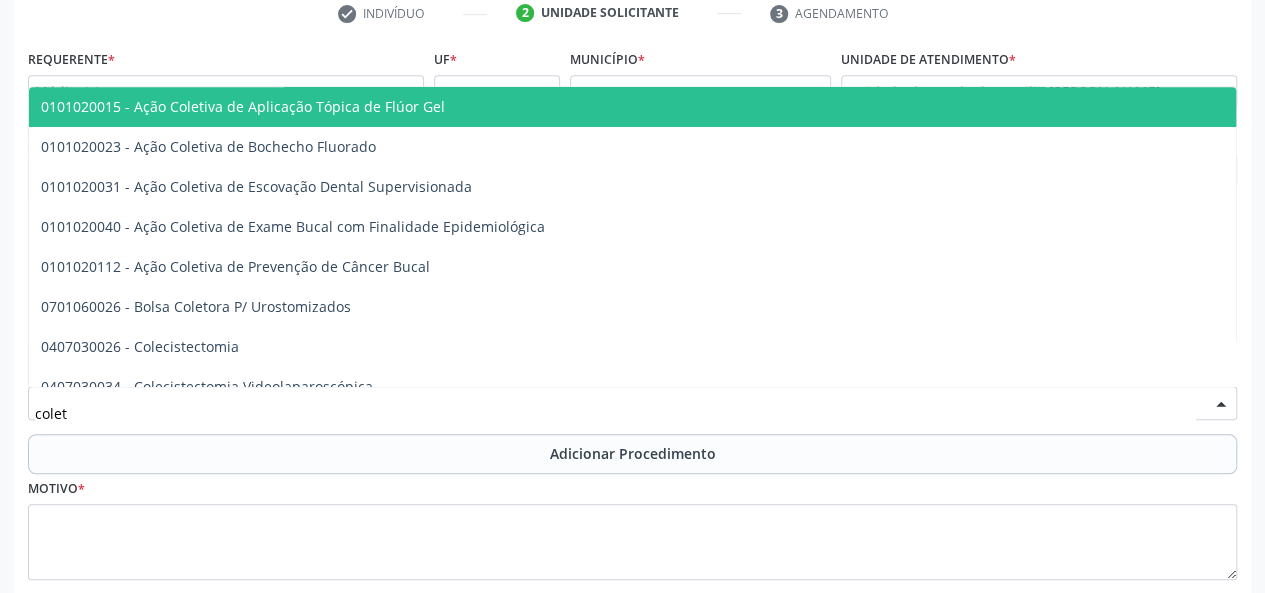 type on "coleta" 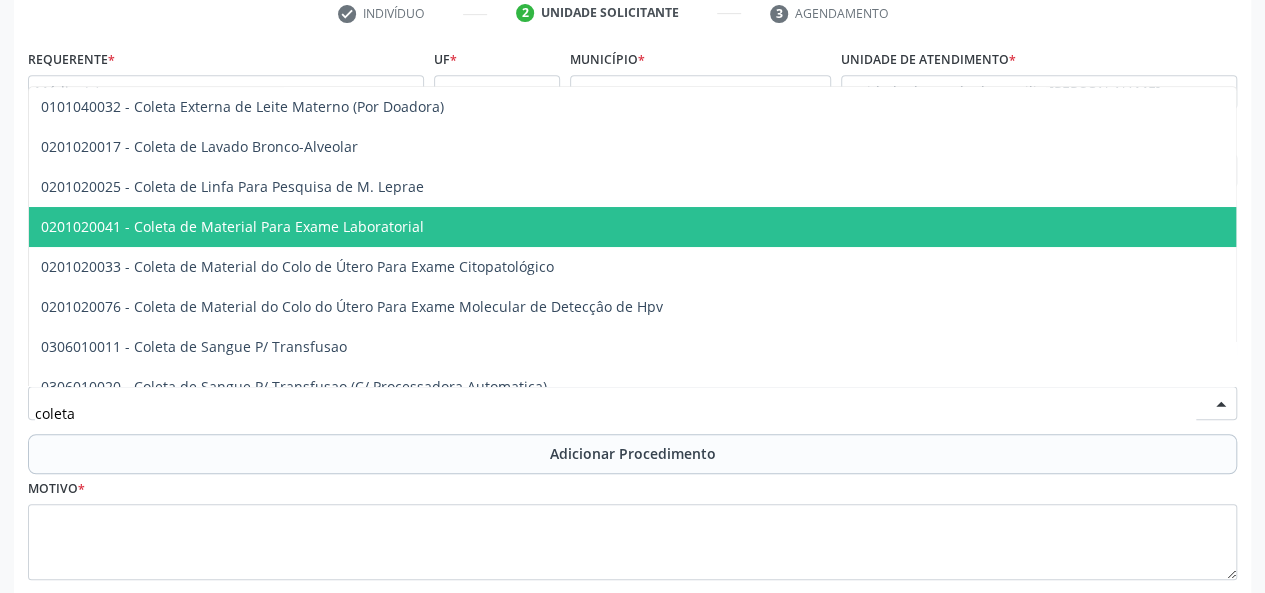 click on "0201020041 - Coleta de Material Para Exame Laboratorial" at bounding box center (232, 226) 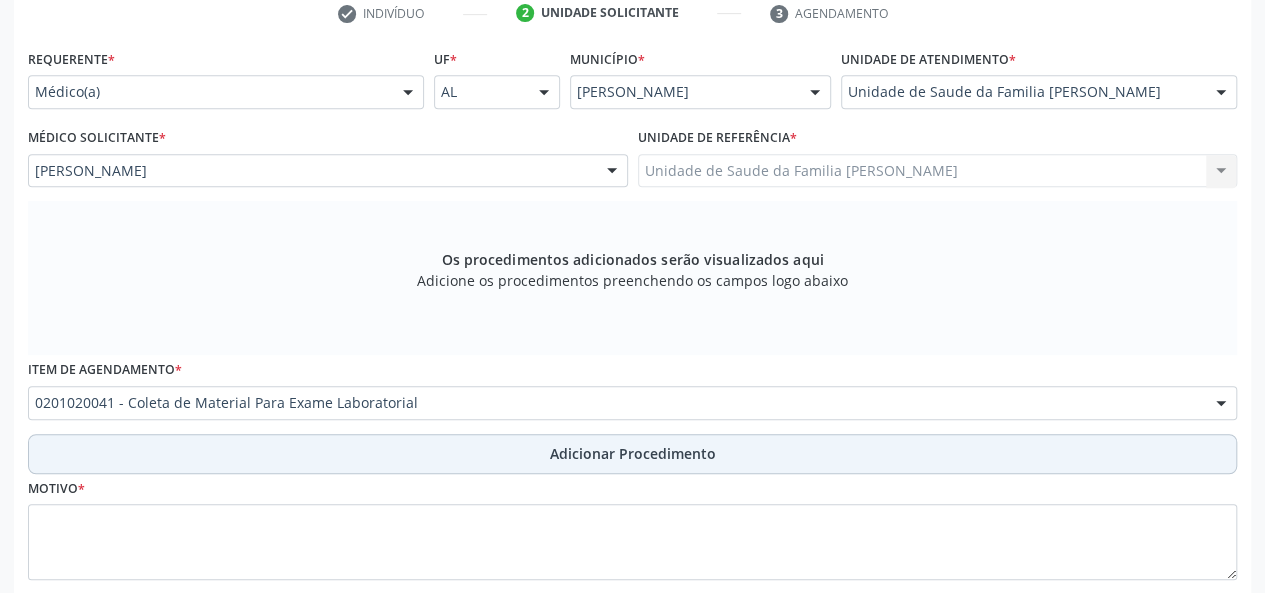 click on "Adicionar Procedimento" at bounding box center [632, 454] 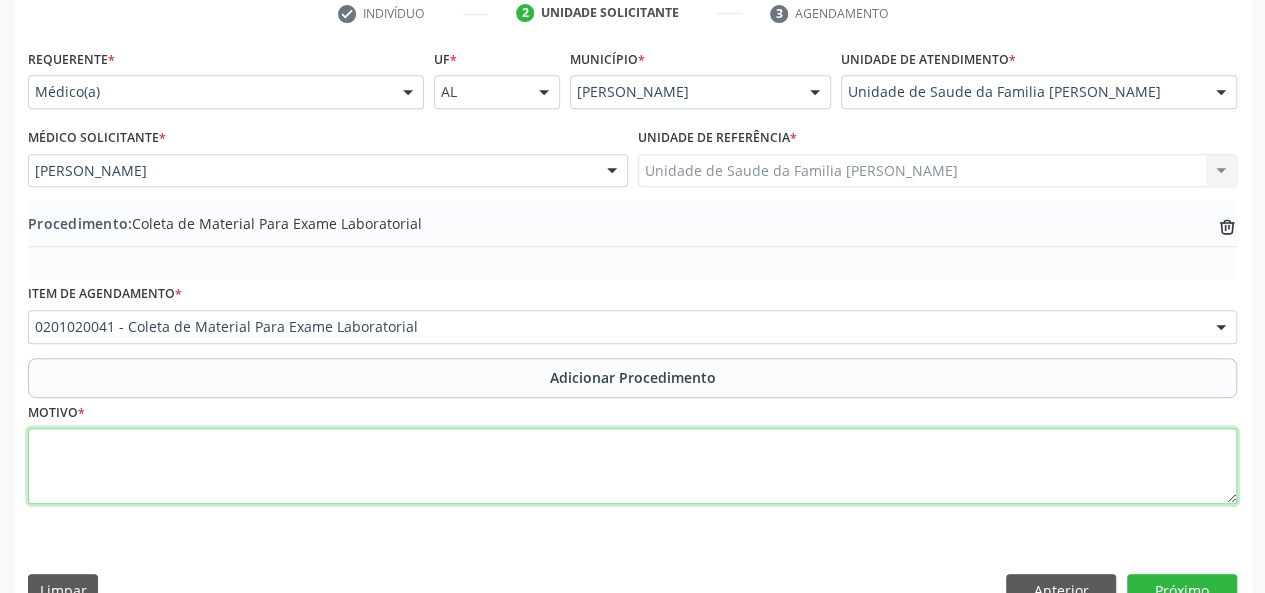 click at bounding box center (632, 466) 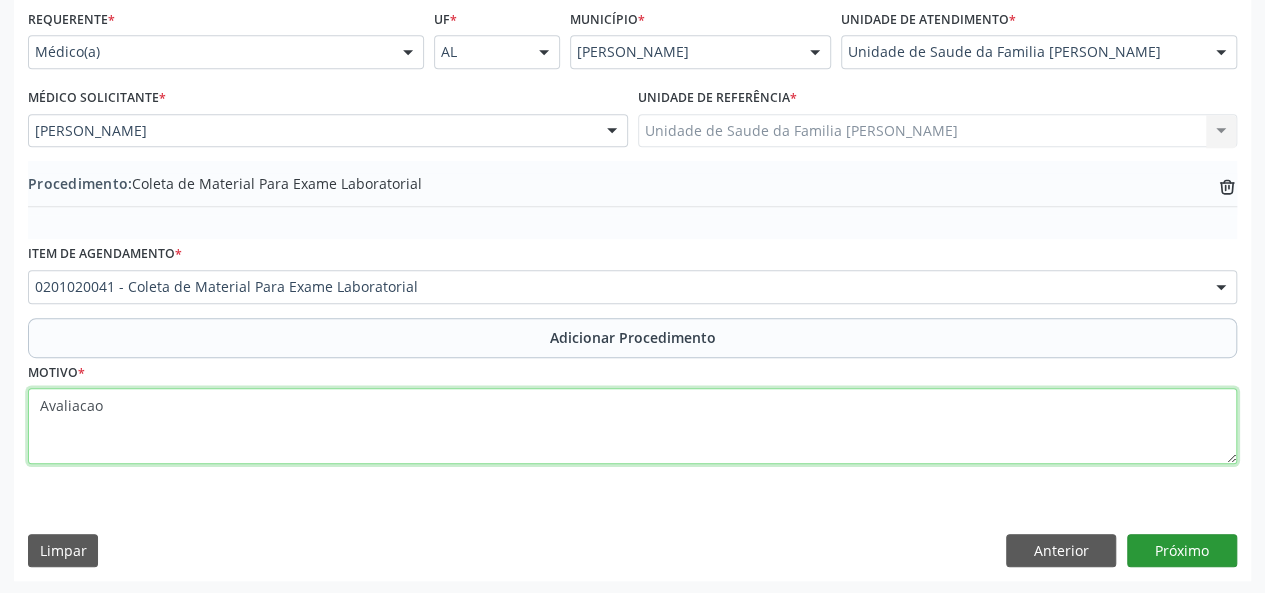 type on "Avaliacao" 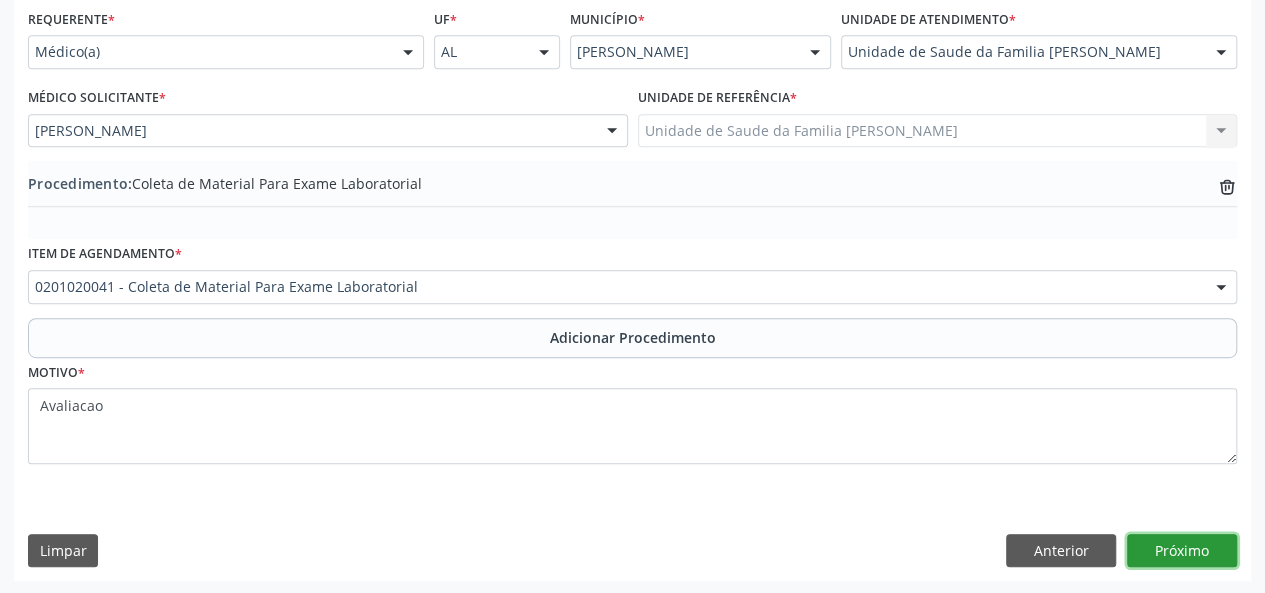 click on "Próximo" at bounding box center [1182, 551] 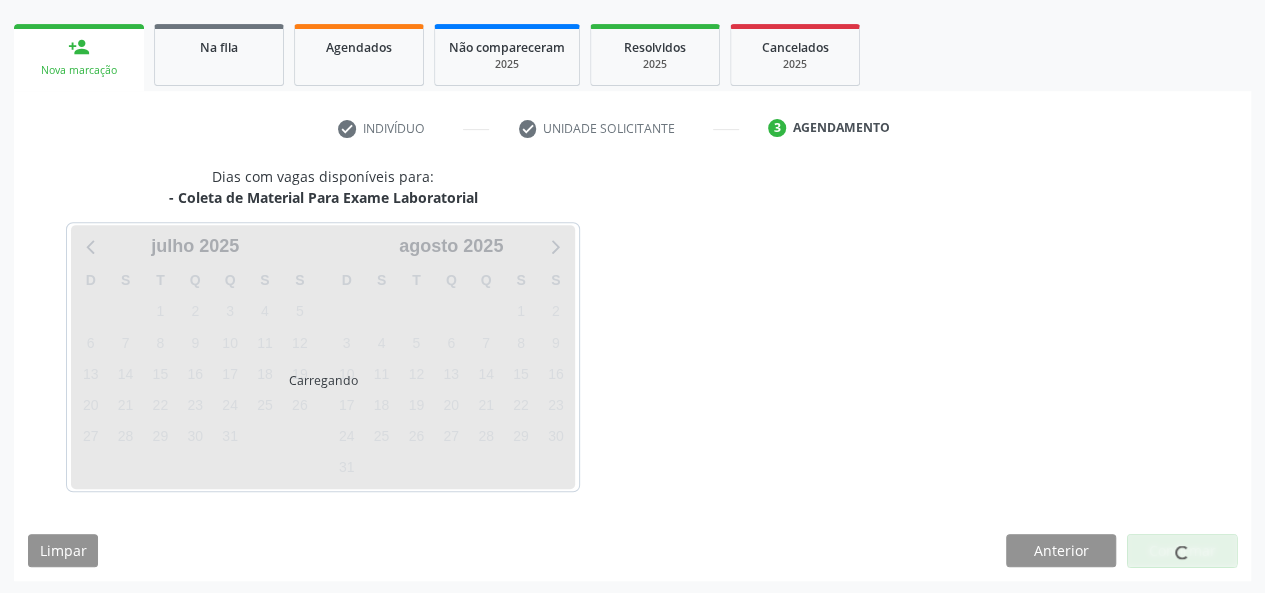 scroll, scrollTop: 362, scrollLeft: 0, axis: vertical 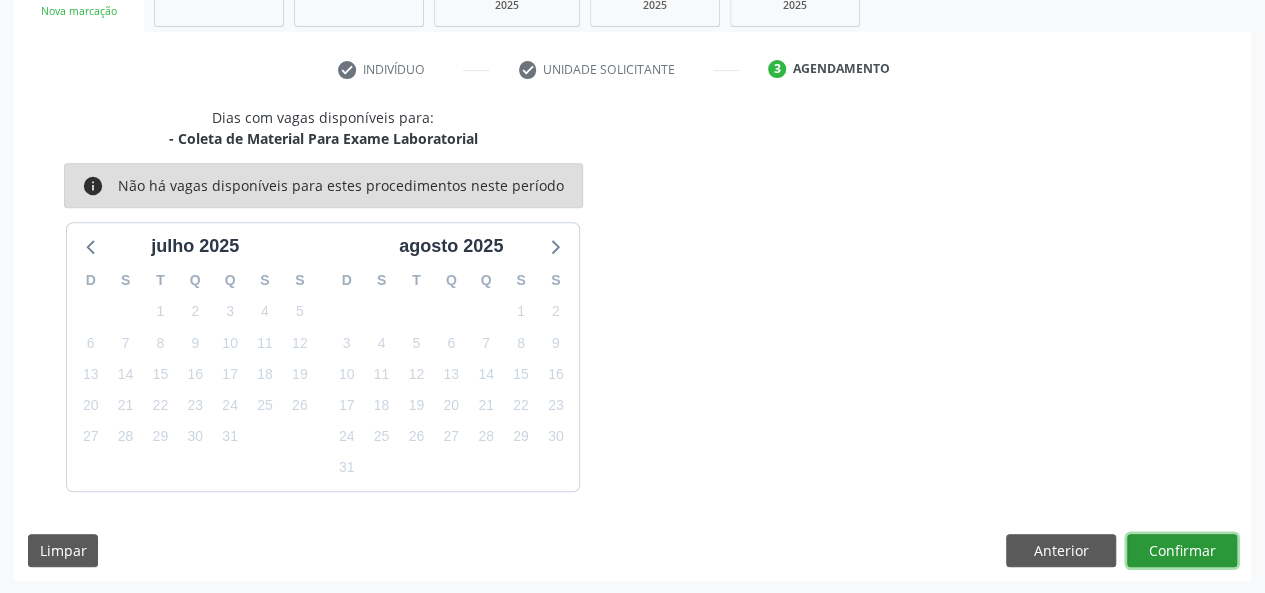 click on "Confirmar" at bounding box center (1182, 551) 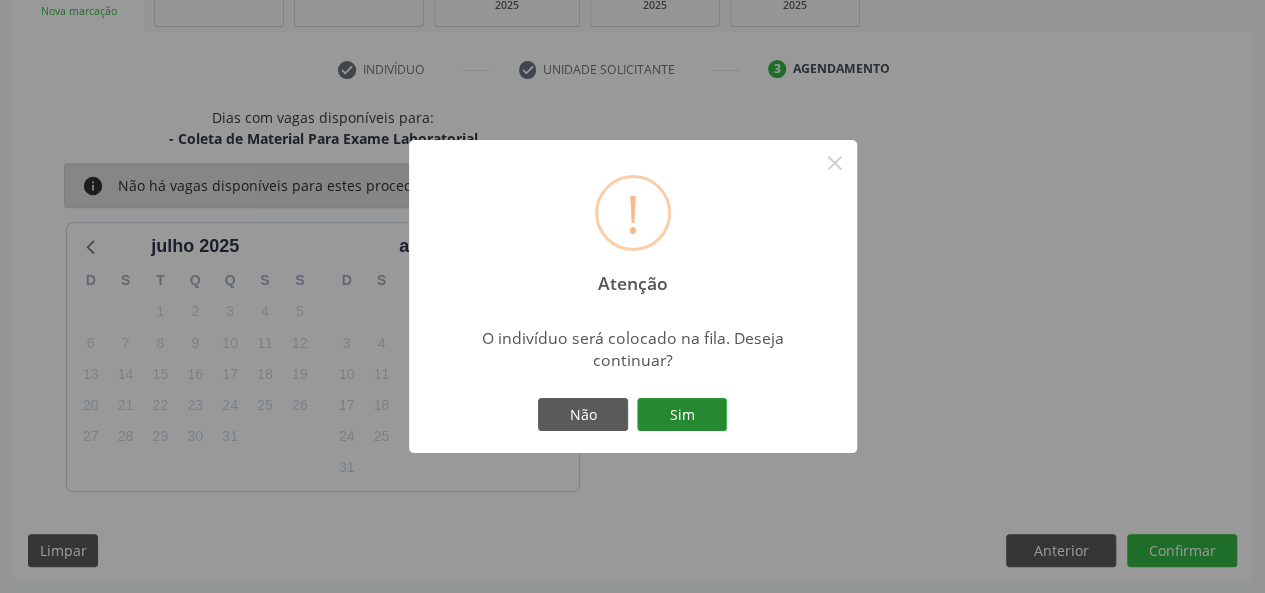 click on "Sim" at bounding box center [682, 415] 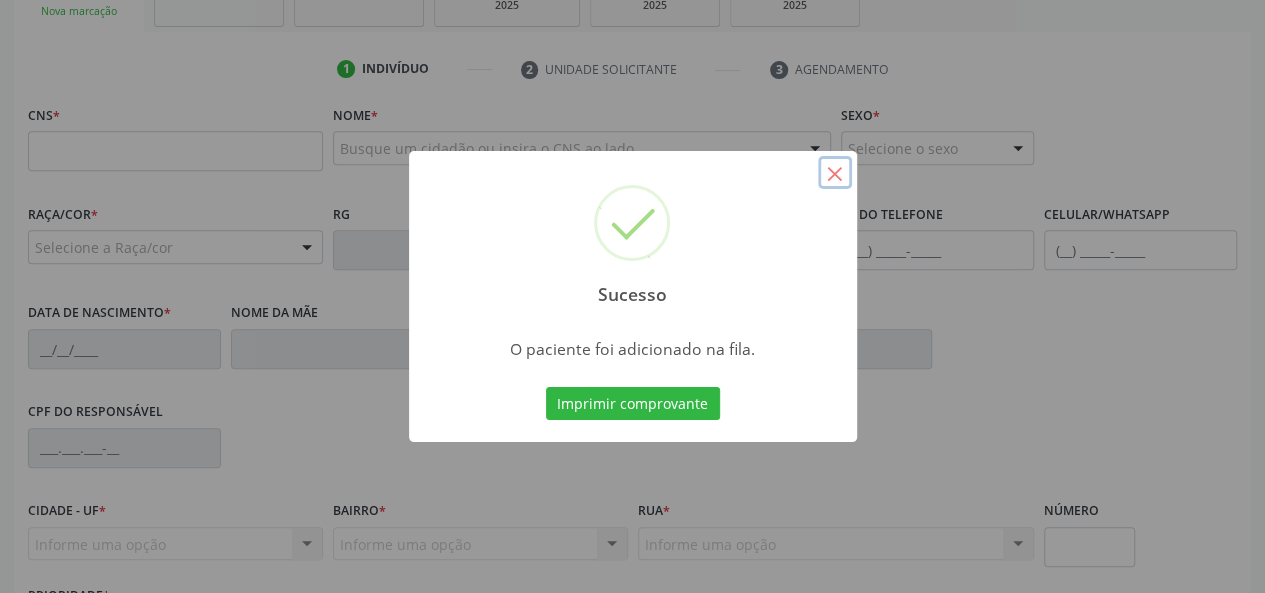 click on "×" at bounding box center (835, 173) 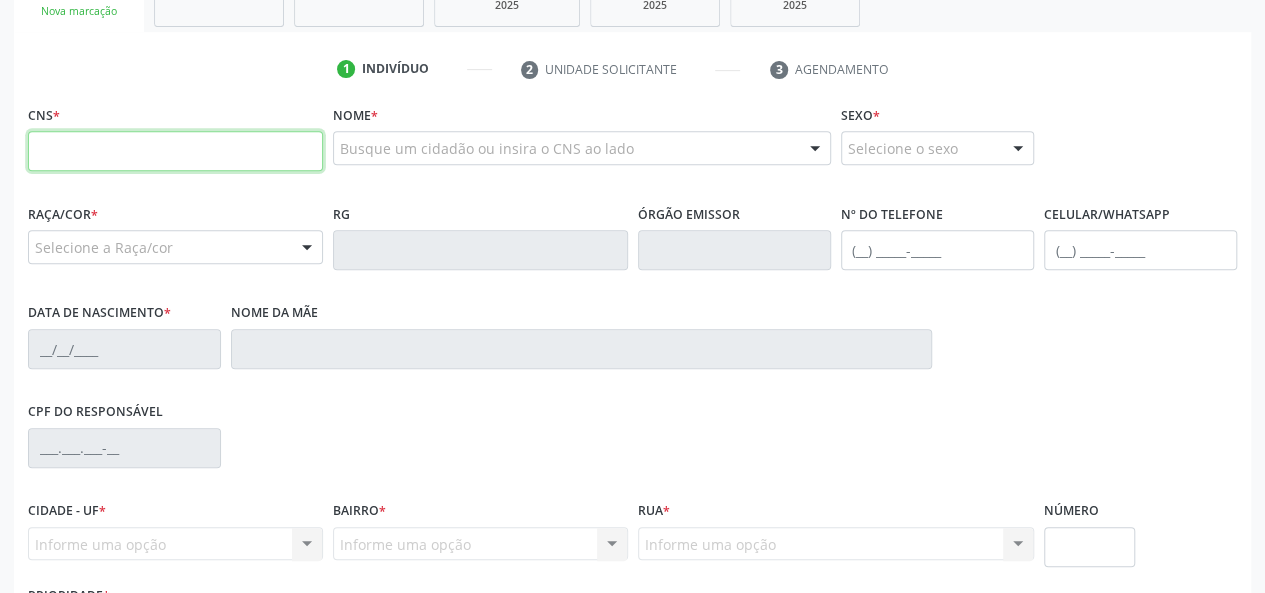 click at bounding box center (175, 151) 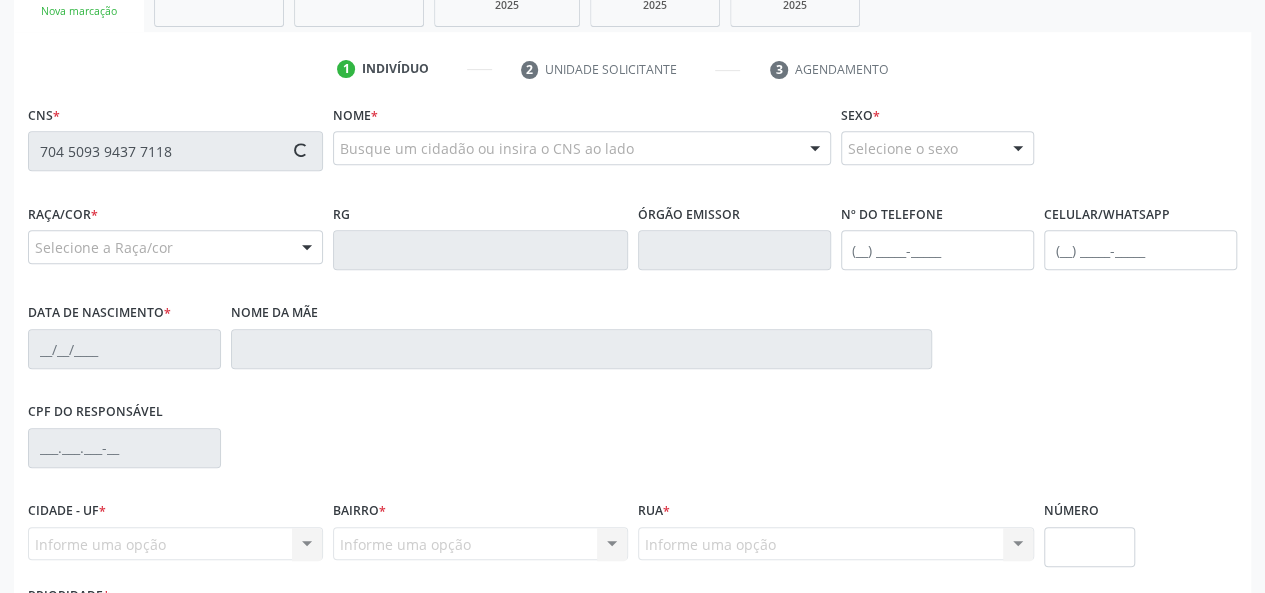 type on "704 5093 9437 7118" 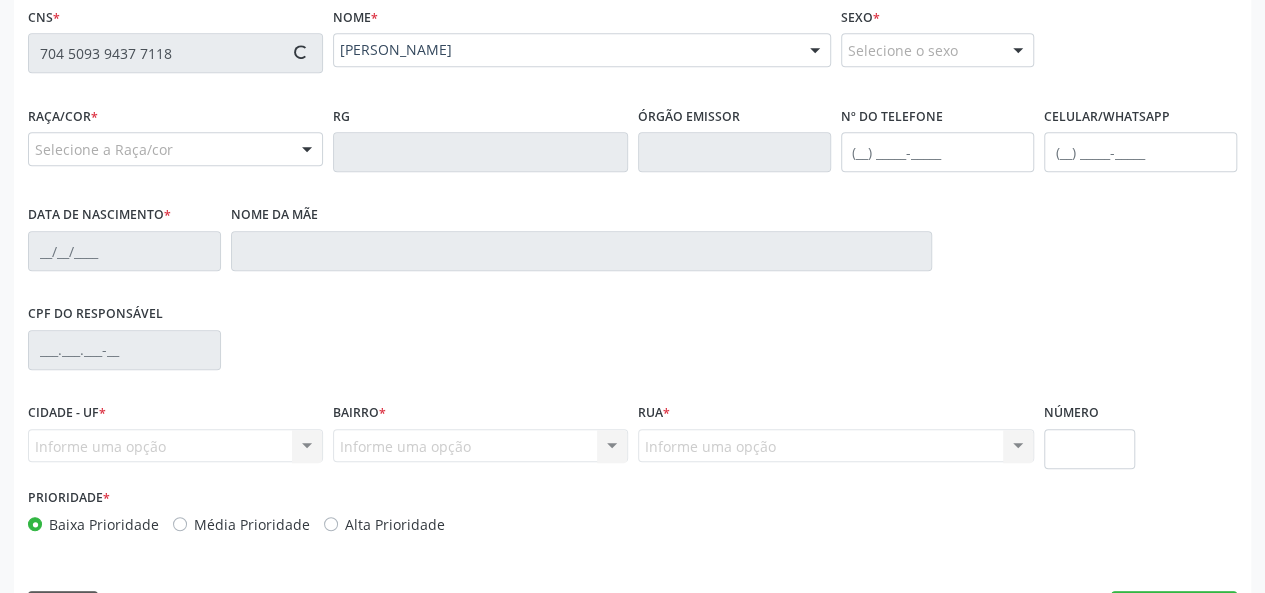 scroll, scrollTop: 518, scrollLeft: 0, axis: vertical 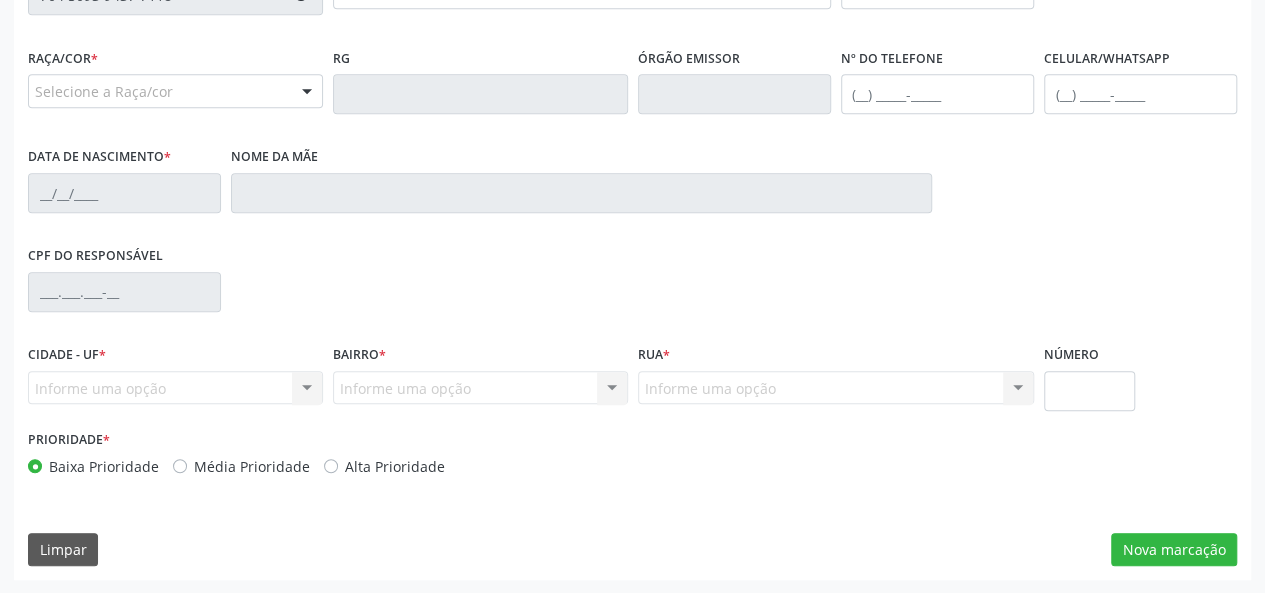 type on "(82) 99414-3874" 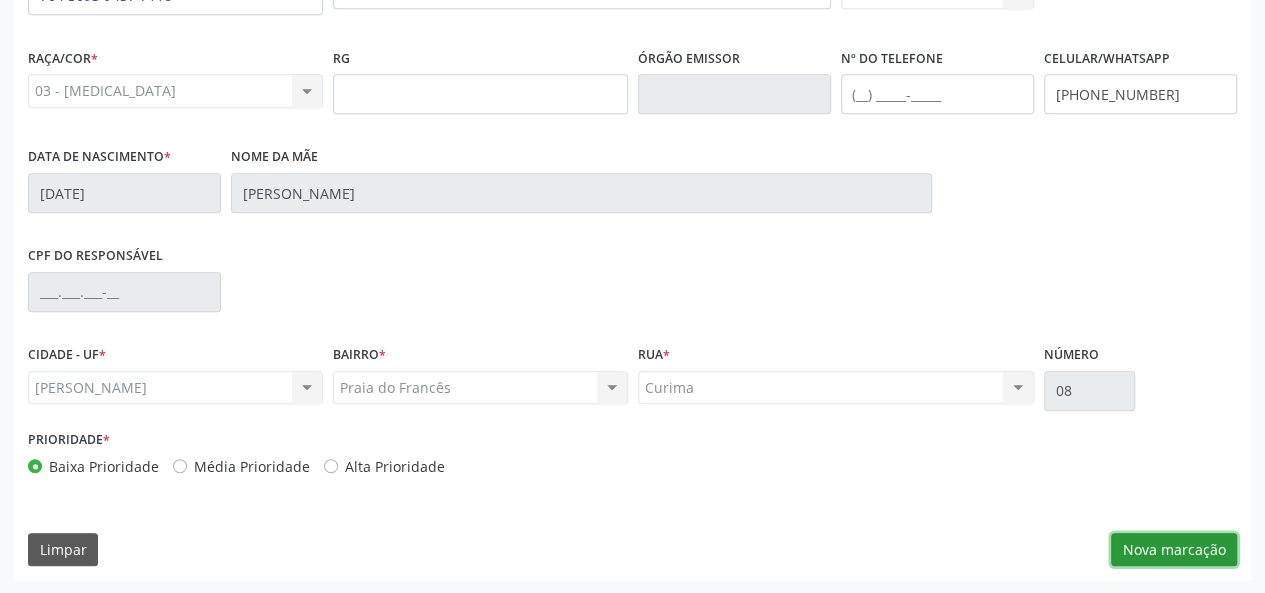click on "Nova marcação" at bounding box center (1174, 550) 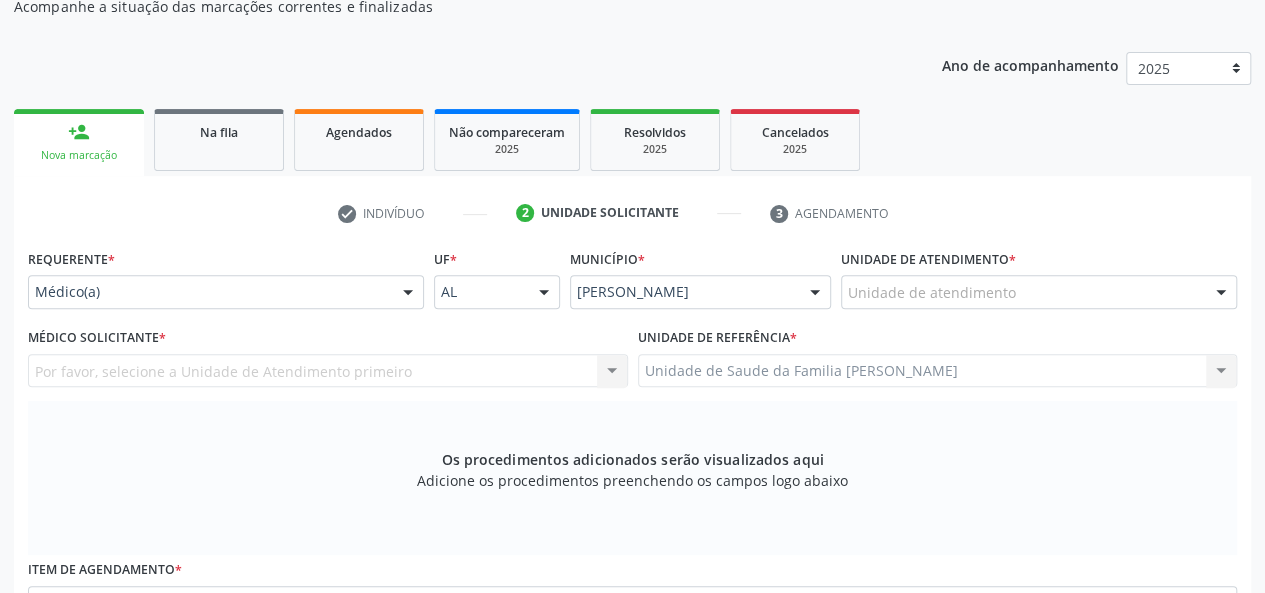 scroll, scrollTop: 218, scrollLeft: 0, axis: vertical 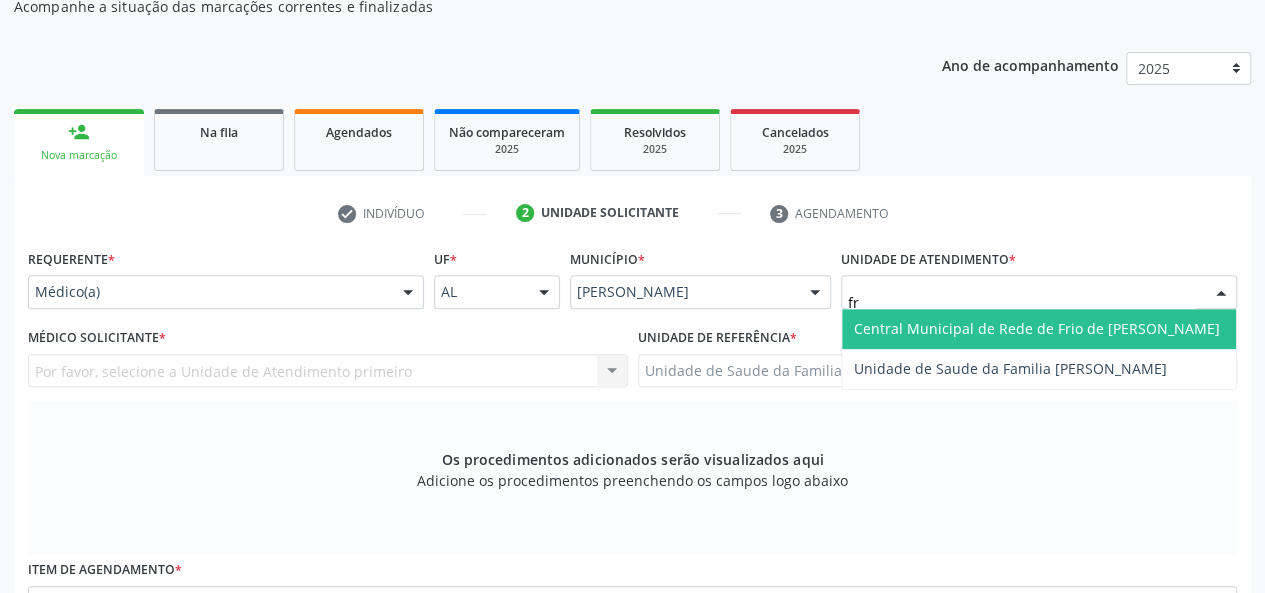 type on "fra" 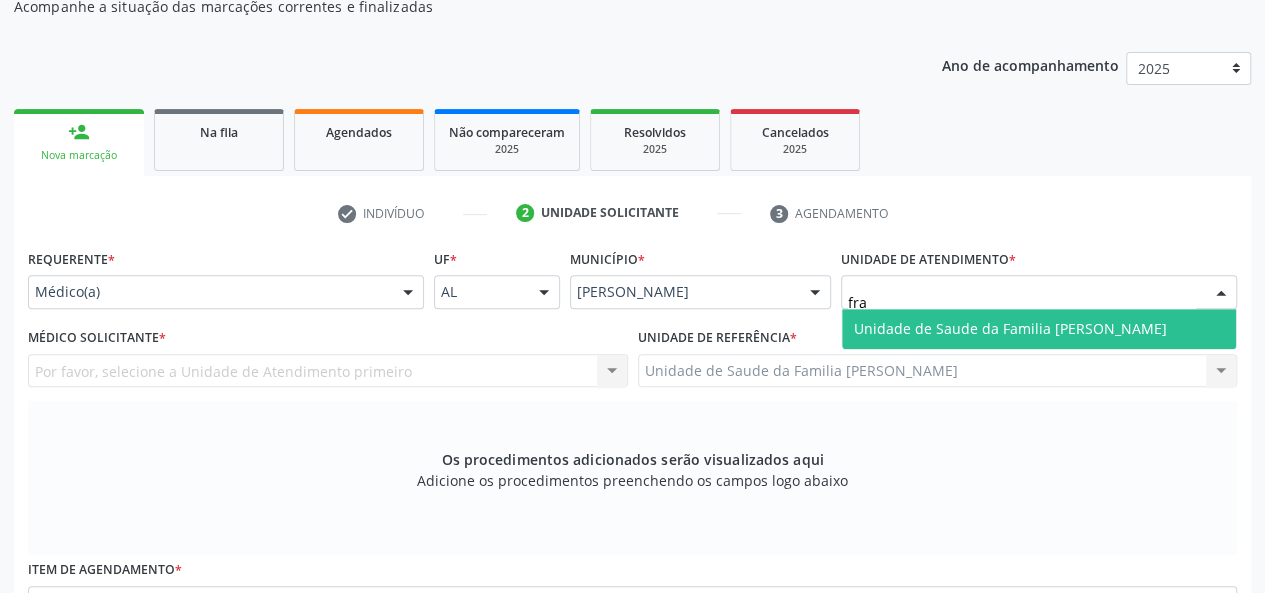 click on "Unidade de Saude da Familia [PERSON_NAME]" at bounding box center (1010, 328) 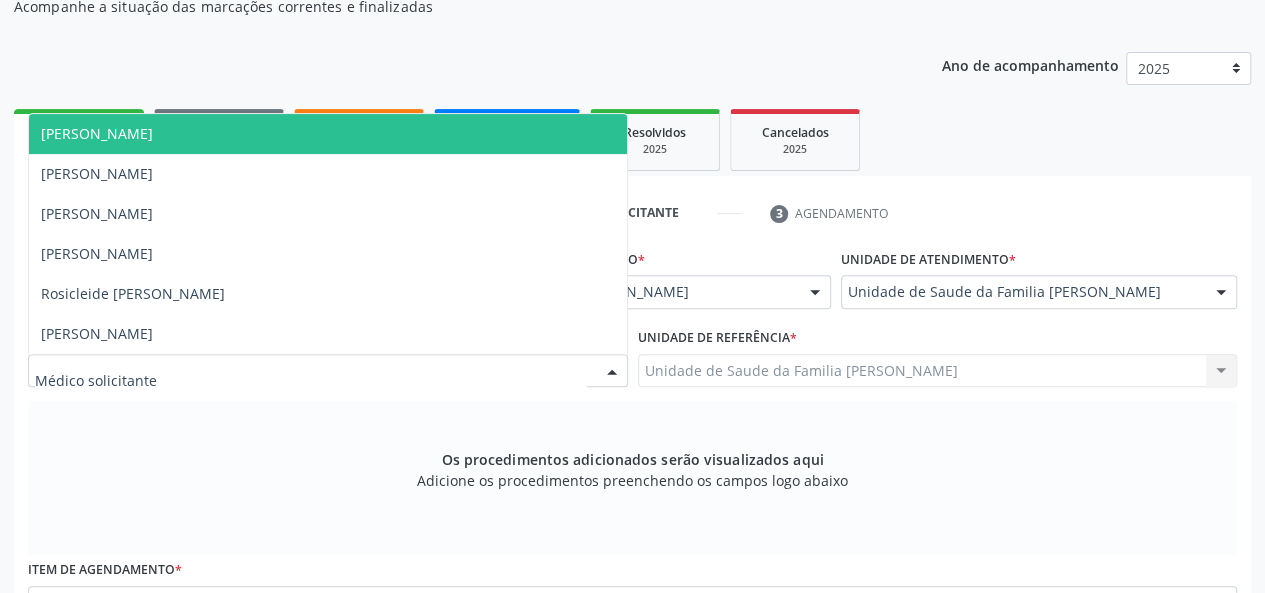 click at bounding box center (328, 371) 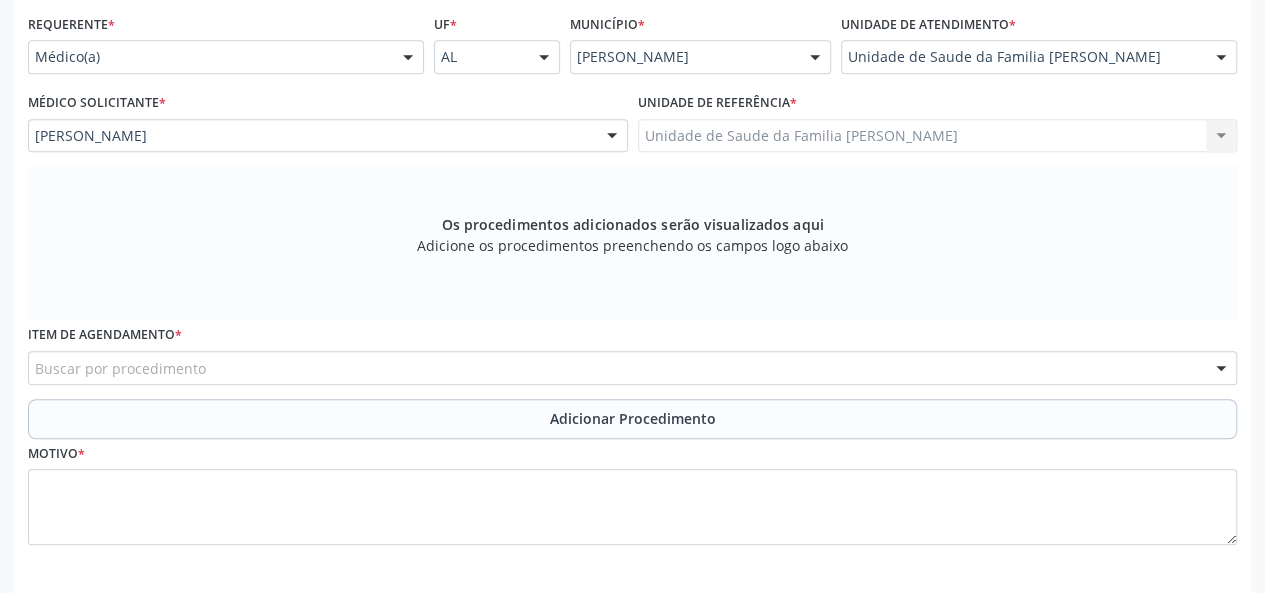 scroll, scrollTop: 518, scrollLeft: 0, axis: vertical 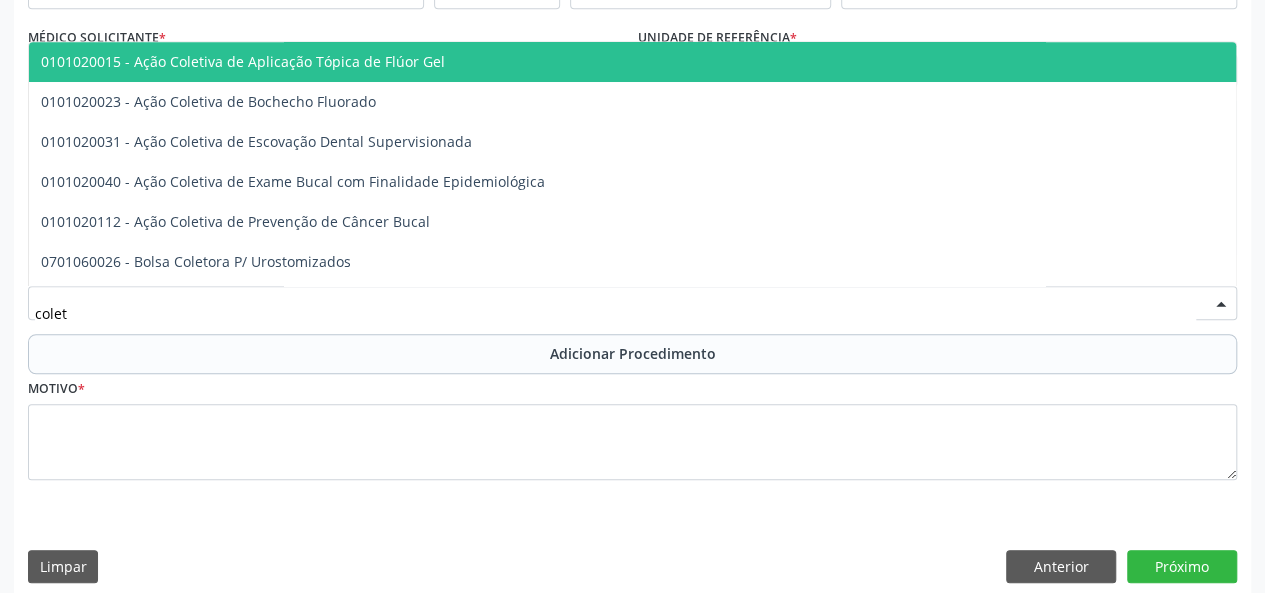 type on "coleta" 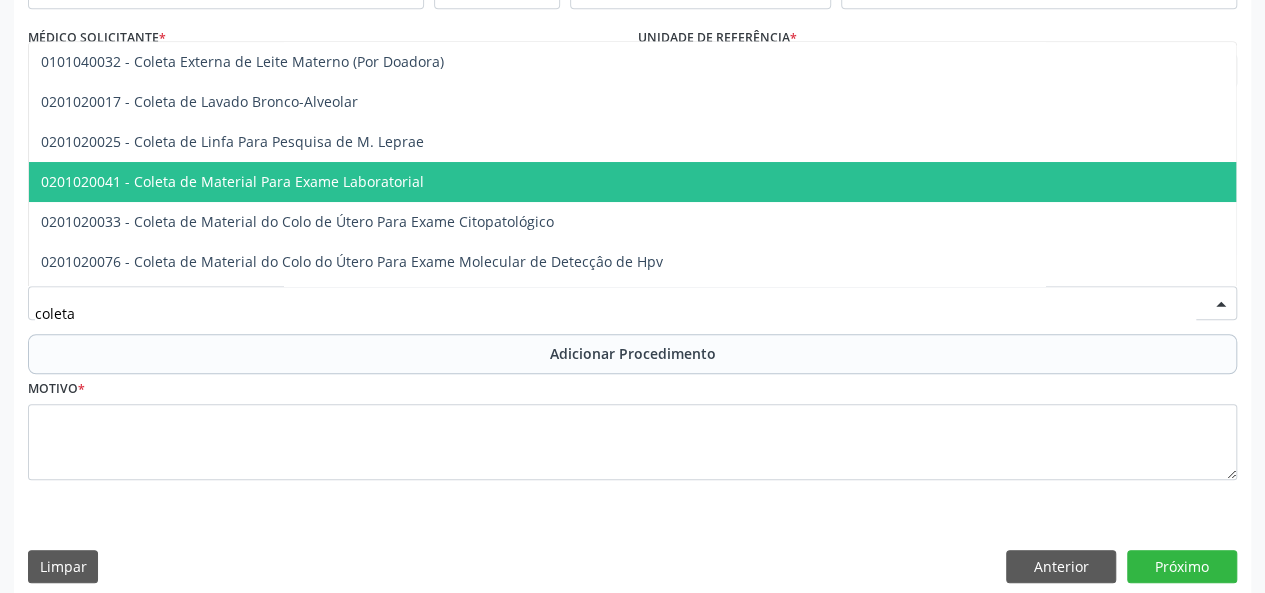 click on "0201020041 - Coleta de Material Para Exame Laboratorial" at bounding box center [232, 181] 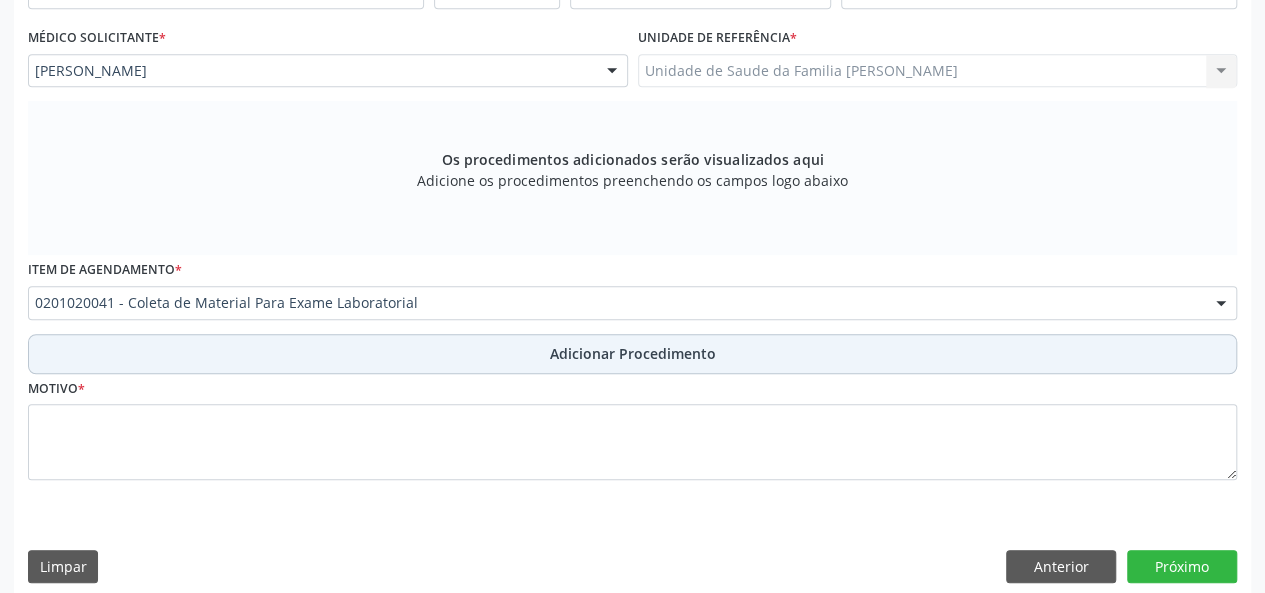 click on "Adicionar Procedimento" at bounding box center [633, 353] 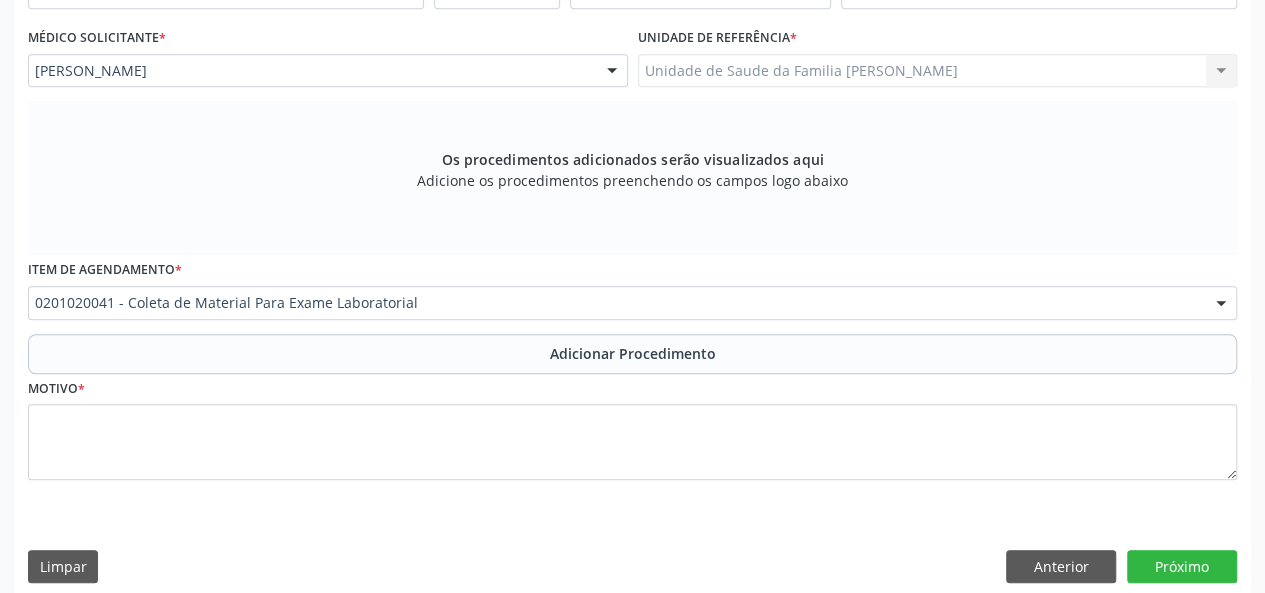 scroll, scrollTop: 458, scrollLeft: 0, axis: vertical 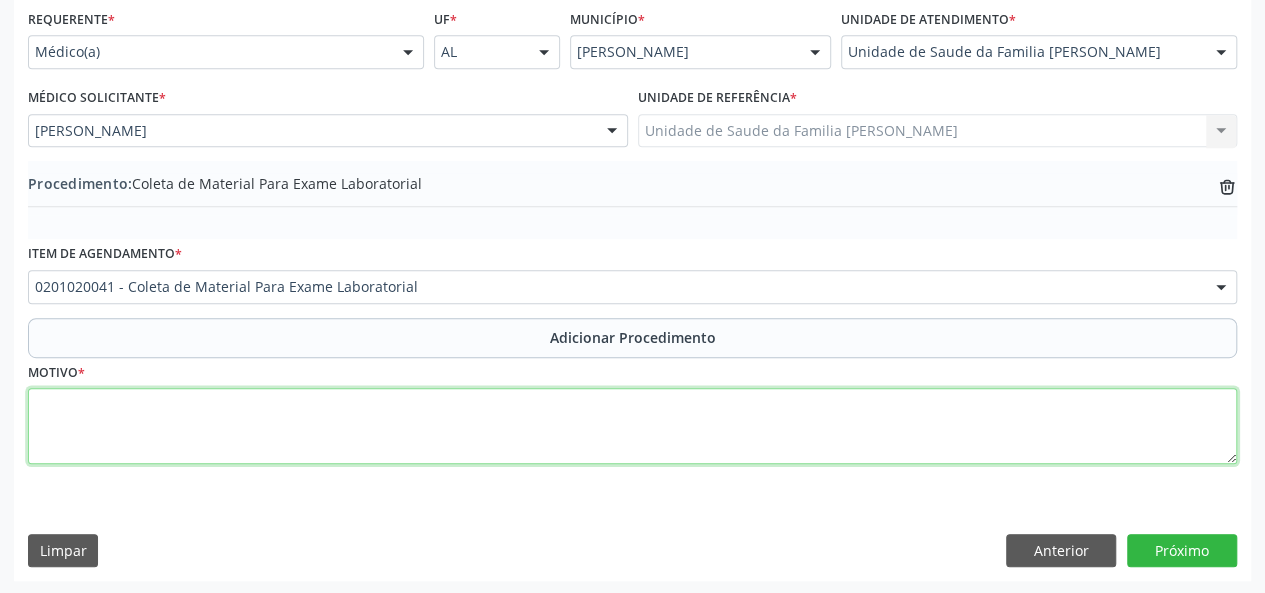 click at bounding box center (632, 426) 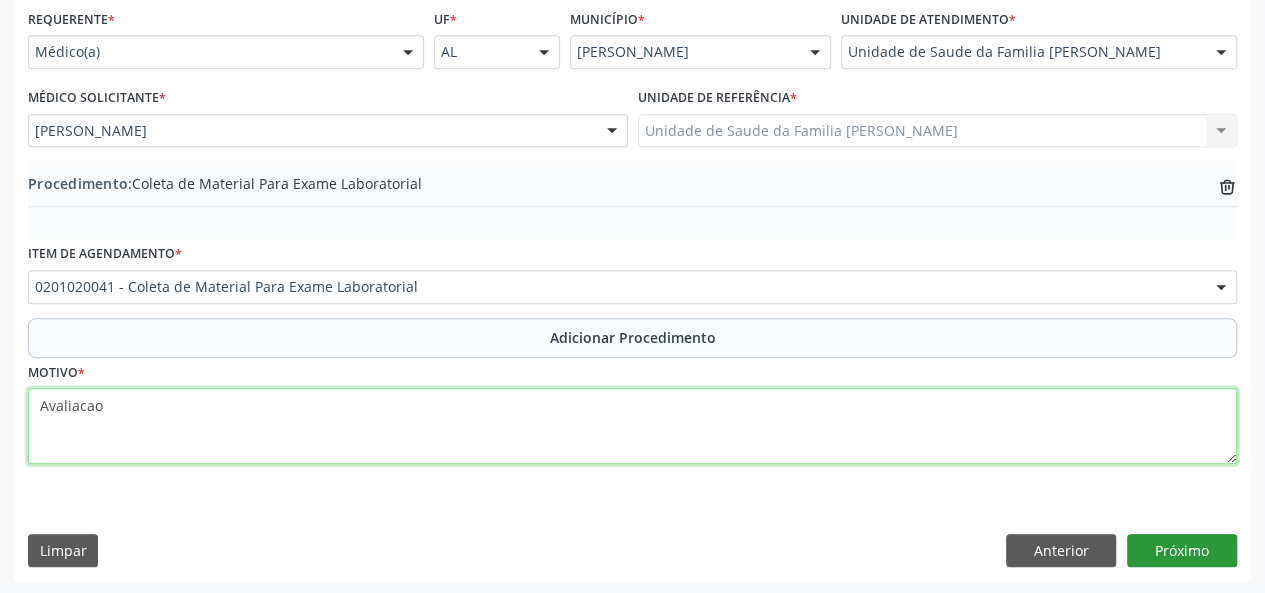 type on "Avaliacao" 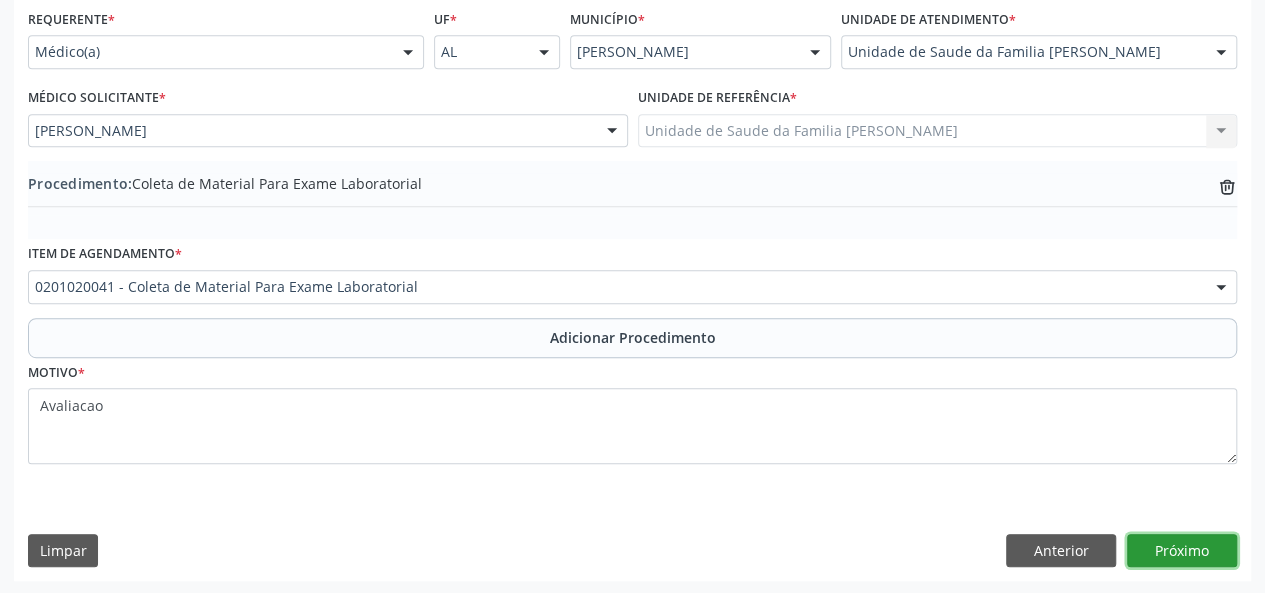 click on "Próximo" at bounding box center [1182, 551] 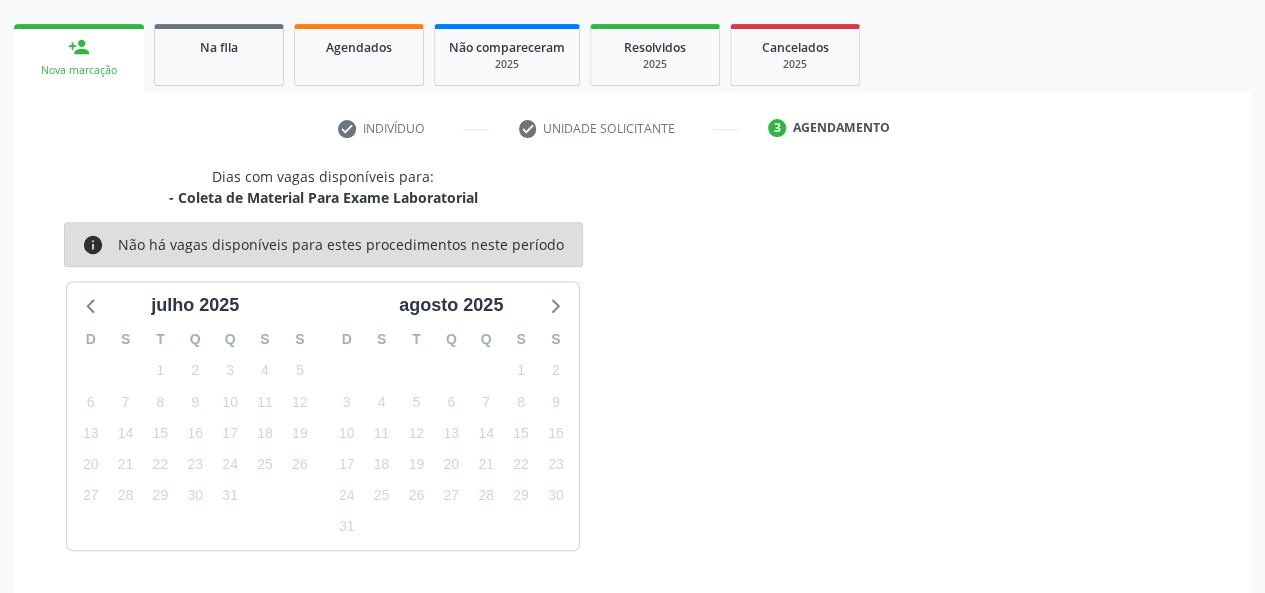 scroll, scrollTop: 362, scrollLeft: 0, axis: vertical 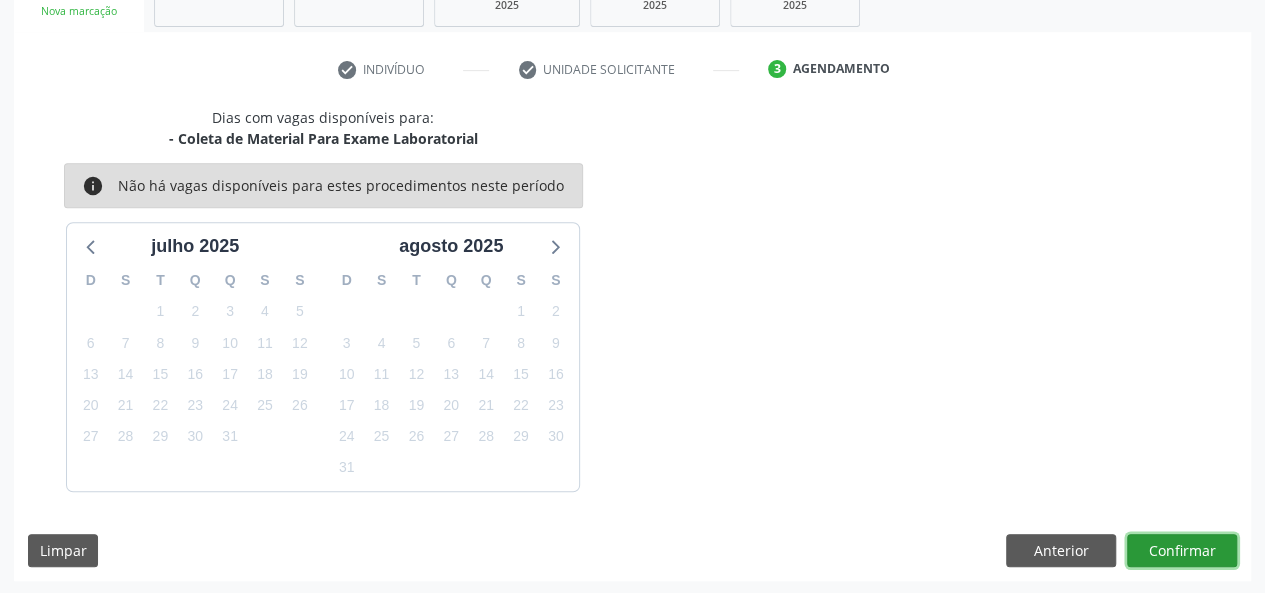 click on "Confirmar" at bounding box center (1182, 551) 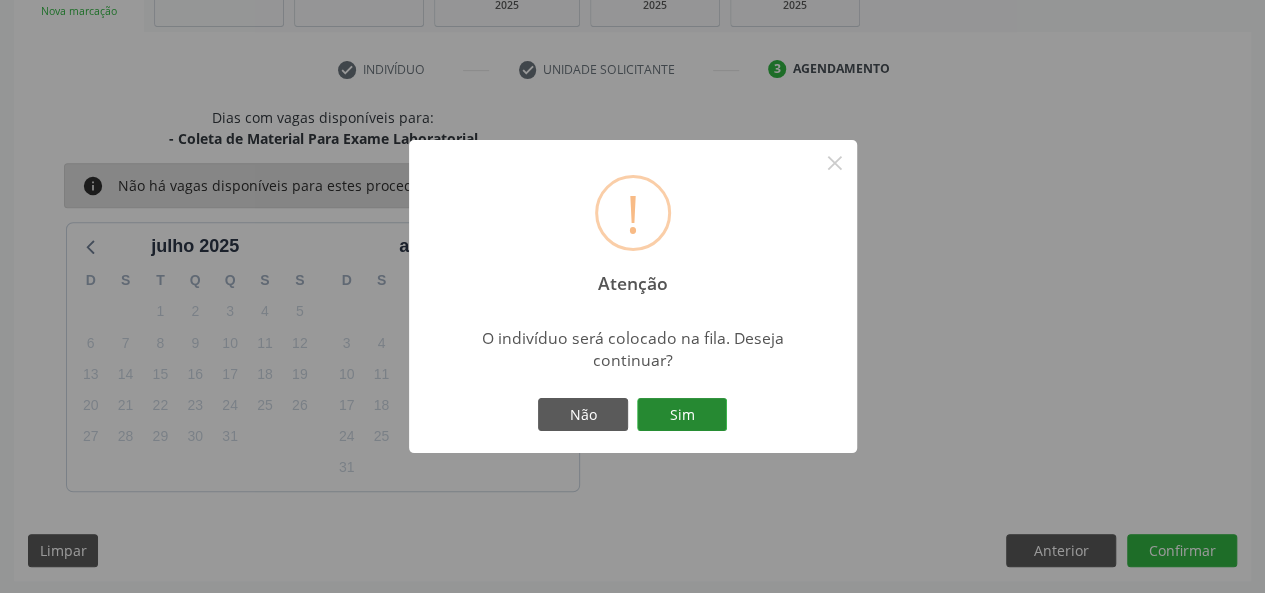 click on "Sim" at bounding box center (682, 415) 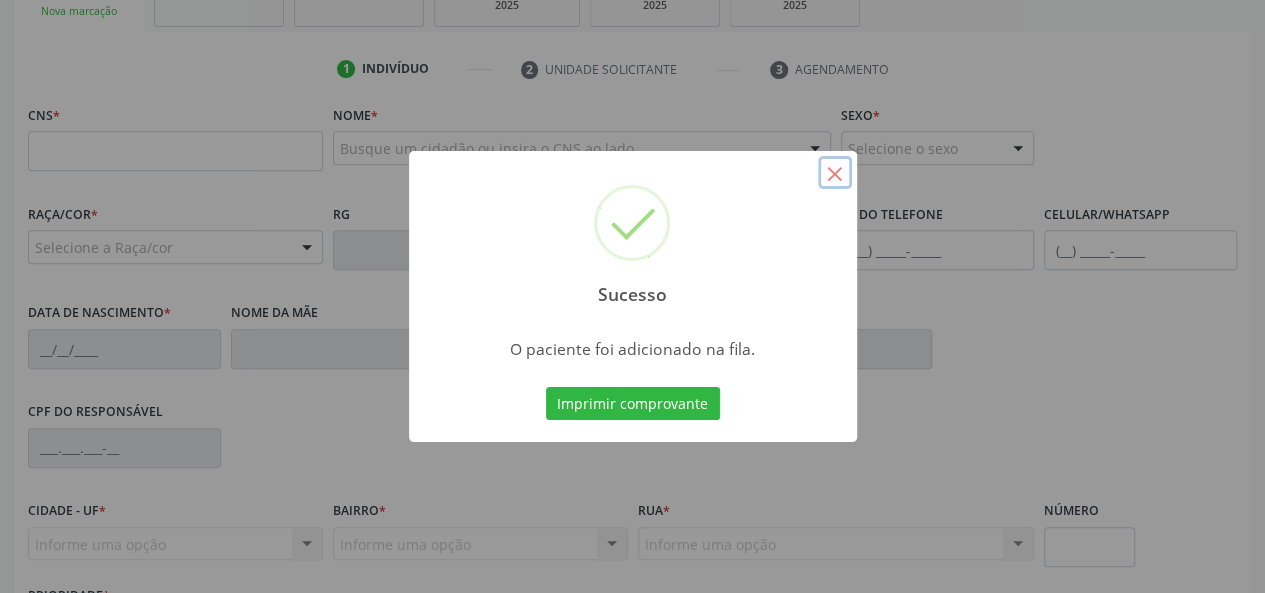 click on "×" at bounding box center (835, 173) 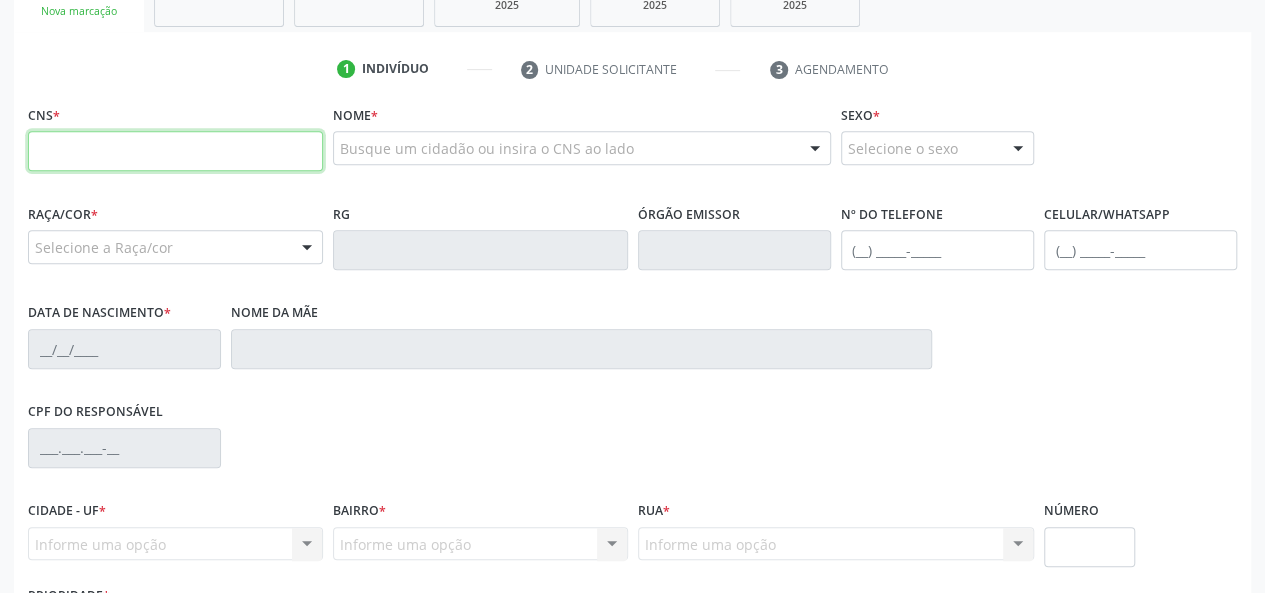click at bounding box center (175, 151) 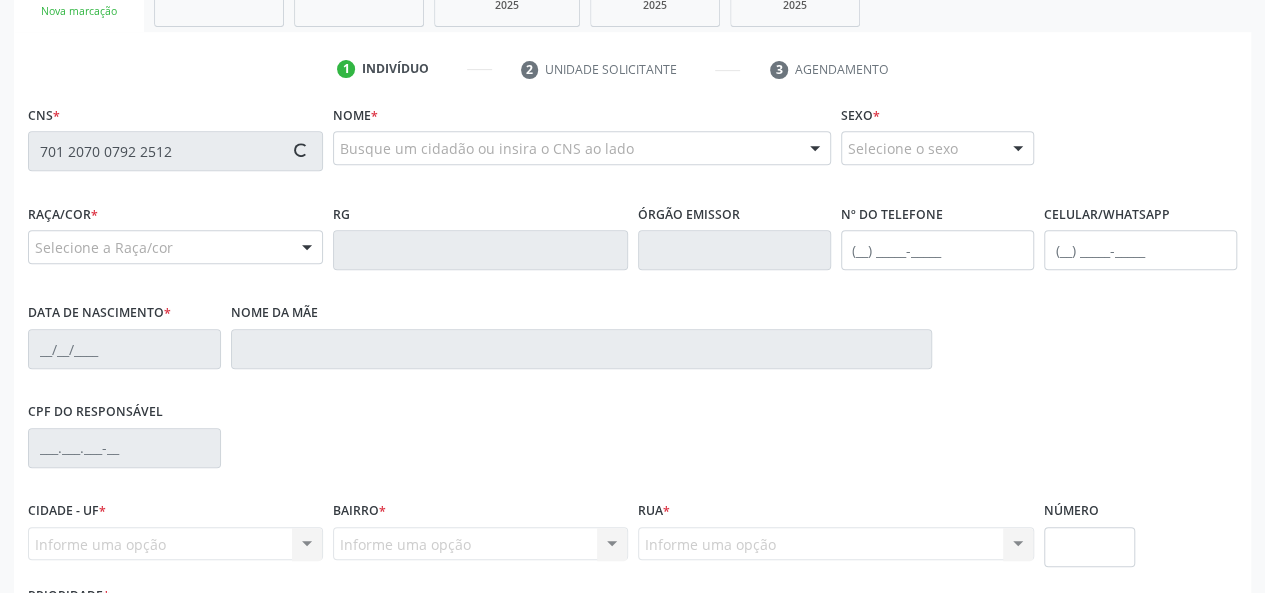 type on "701 2070 0792 2512" 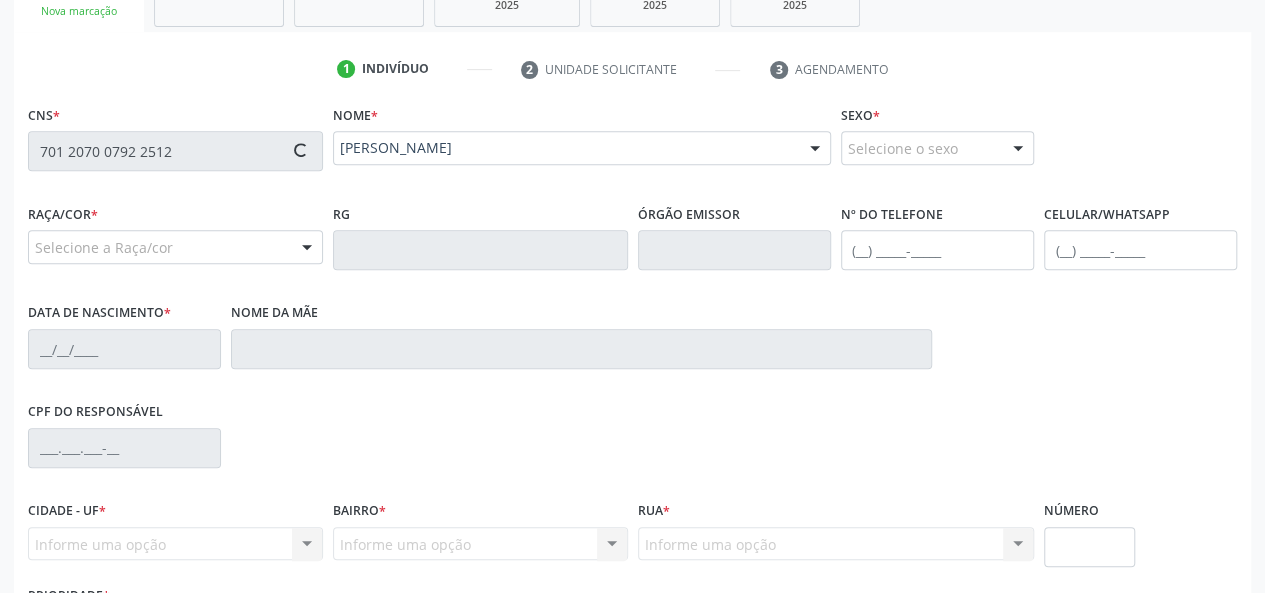 type on "(82) 99416-7272" 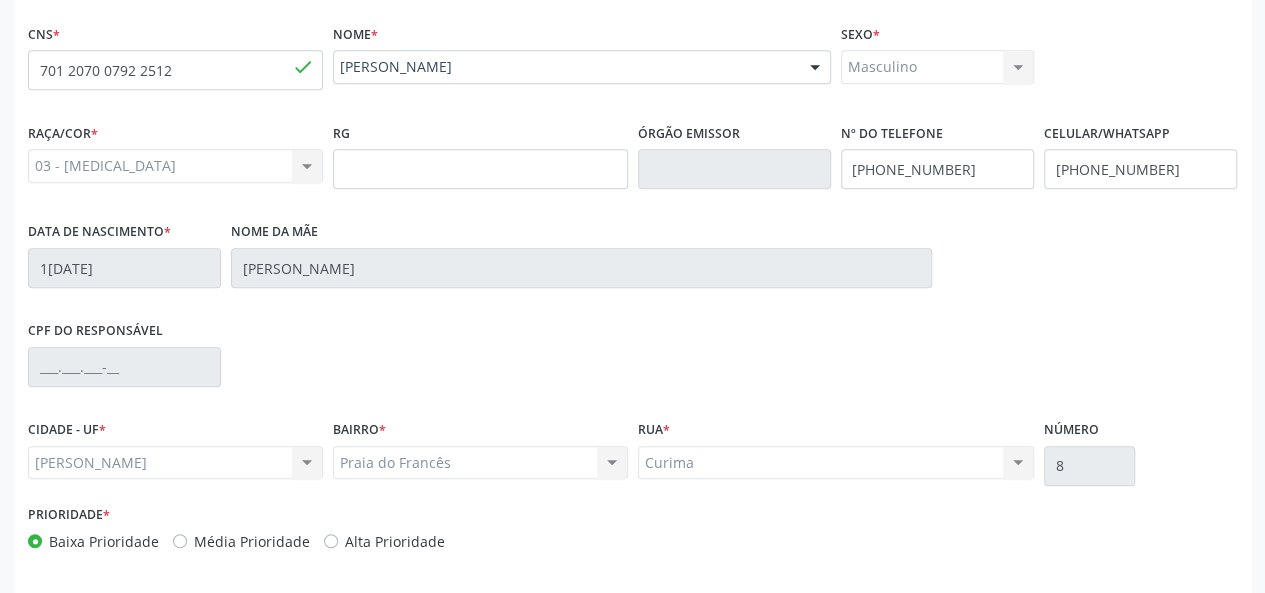 scroll, scrollTop: 518, scrollLeft: 0, axis: vertical 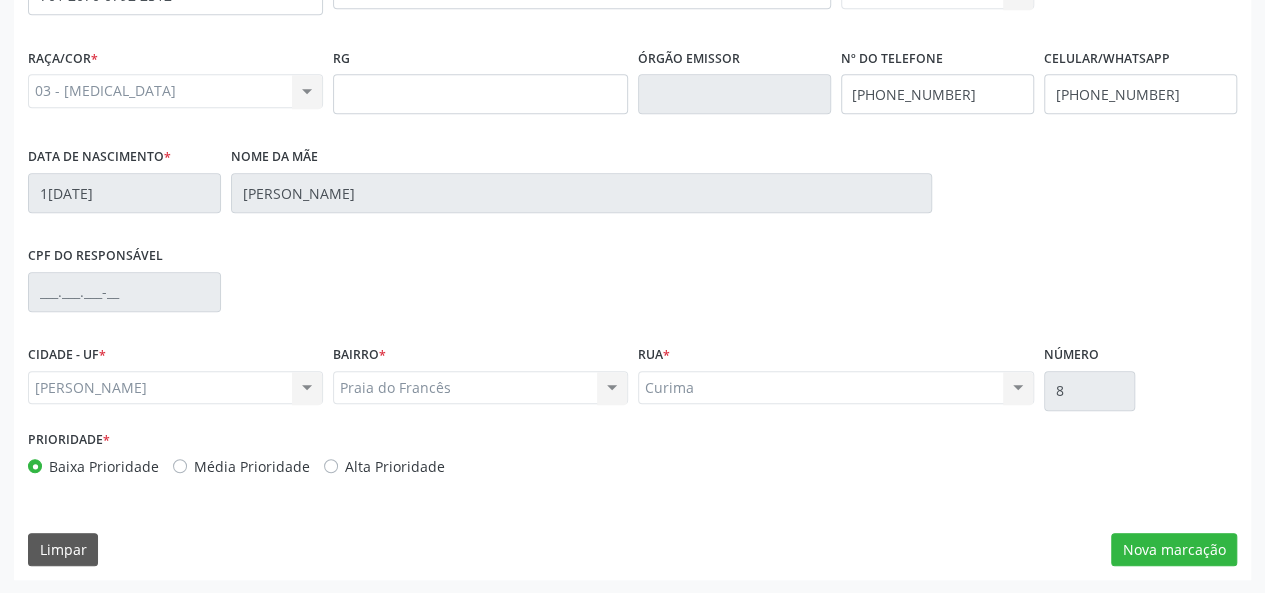 click on "CNS
*
701 2070 0792 2512       done
Nome
*
Lucas Lima Gueiros Holanda Costa
Lucas Lima Gueiros Holanda Costa
CNS:
701 2070 0792 2512
CPF:    --   Nascimento:
11/08/2009
Nenhum resultado encontrado para: "   "
Digite o nome ou CNS para buscar um indivíduo
Sexo
*
Masculino         Masculino   Feminino
Nenhum resultado encontrado para: "   "
Não há nenhuma opção para ser exibida.
Raça/cor
*
03 - Parda         01 - Branca   02 - Preta   04 - Amarela   03 - Parda   05 - Indígena
Nenhum resultado encontrado para: "   "
Não há nenhuma opção para ser exibida.
RG
Órgão emissor
Nº do Telefone
(82) 99416-7272
Celular/WhatsApp
(82) 98834-8509
*" at bounding box center (632, 262) 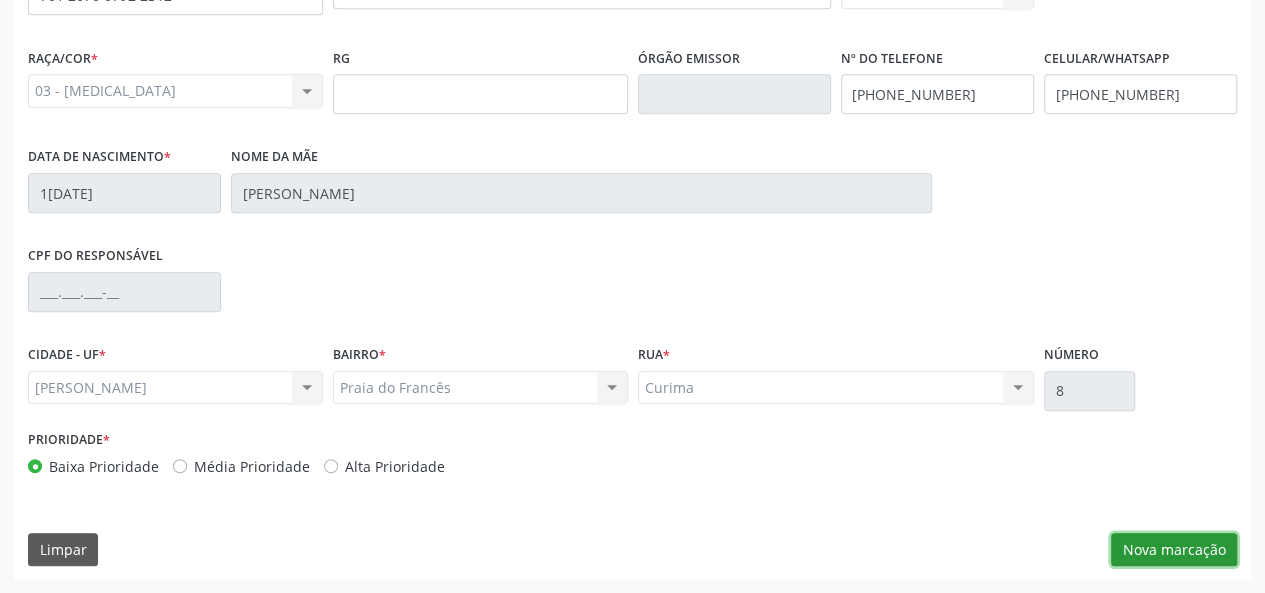 click on "Nova marcação" at bounding box center (1174, 550) 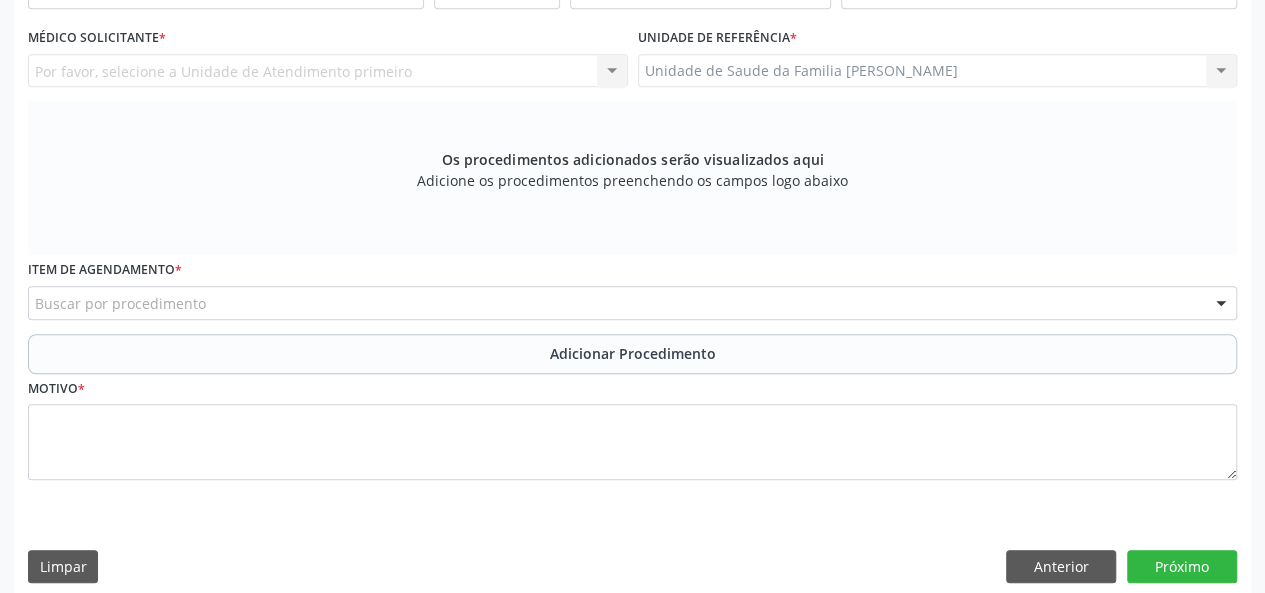 scroll, scrollTop: 418, scrollLeft: 0, axis: vertical 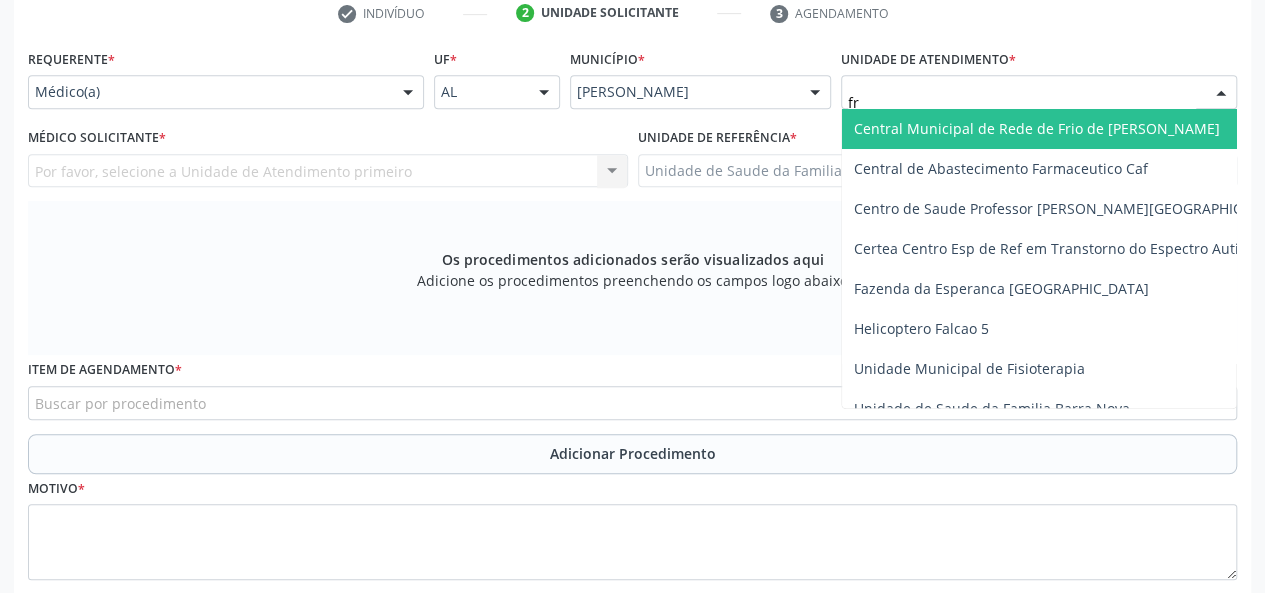 type on "fra" 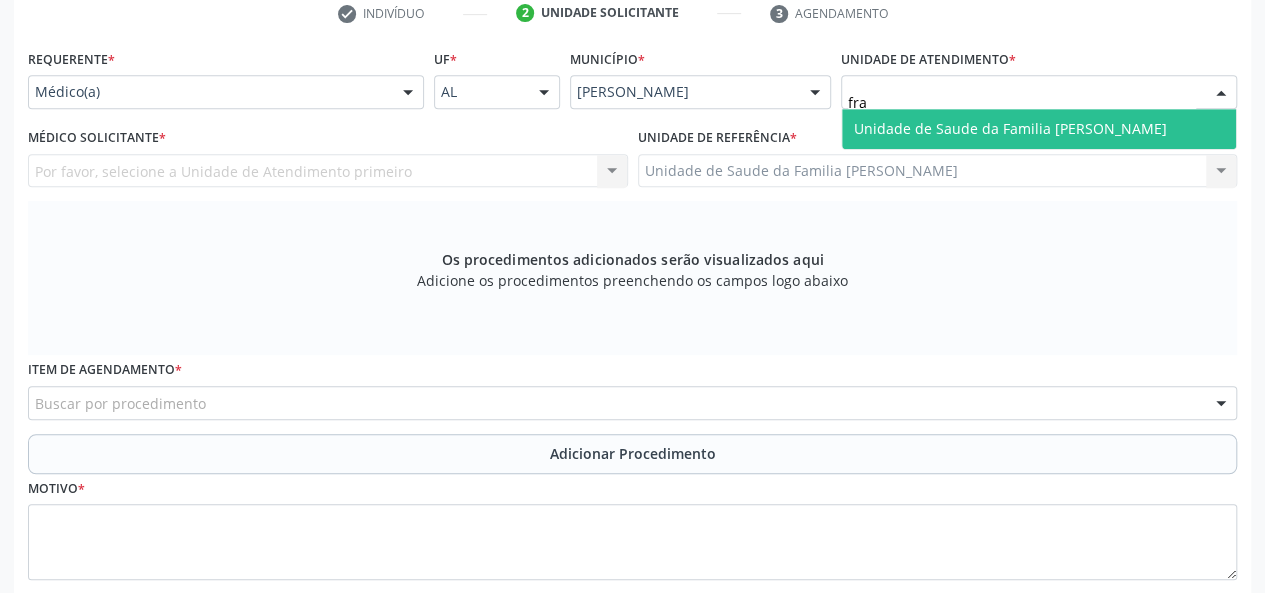 click on "Unidade de Saude da Familia [PERSON_NAME]" at bounding box center (1039, 129) 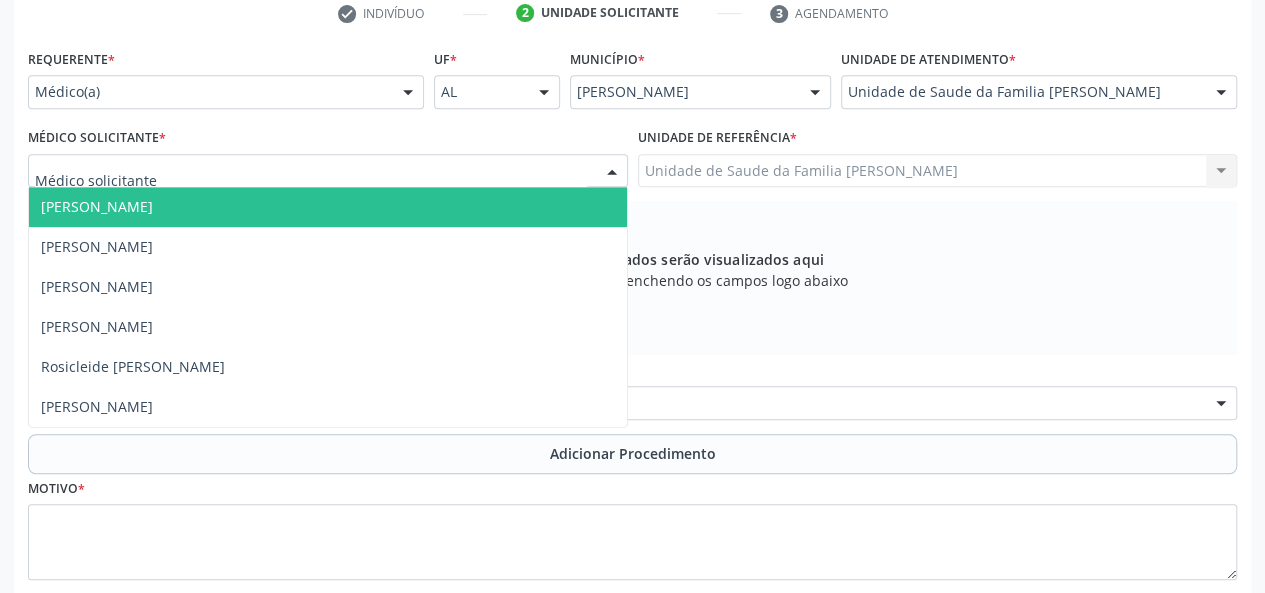 drag, startPoint x: 101, startPoint y: 204, endPoint x: 164, endPoint y: 219, distance: 64.7611 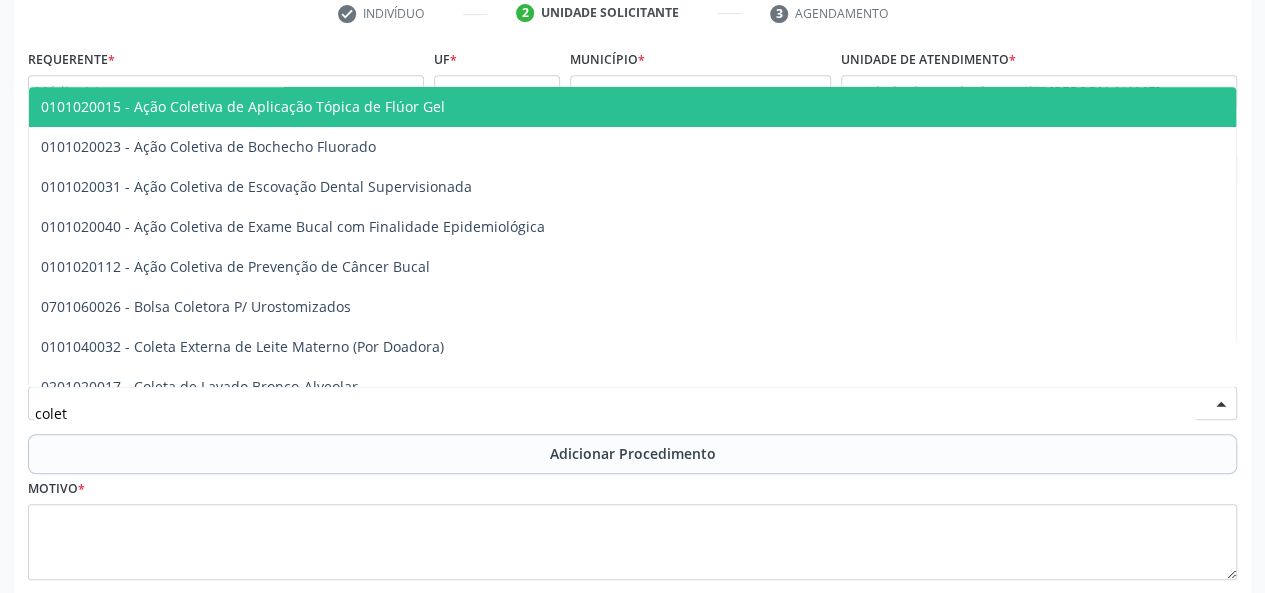 type on "coleta" 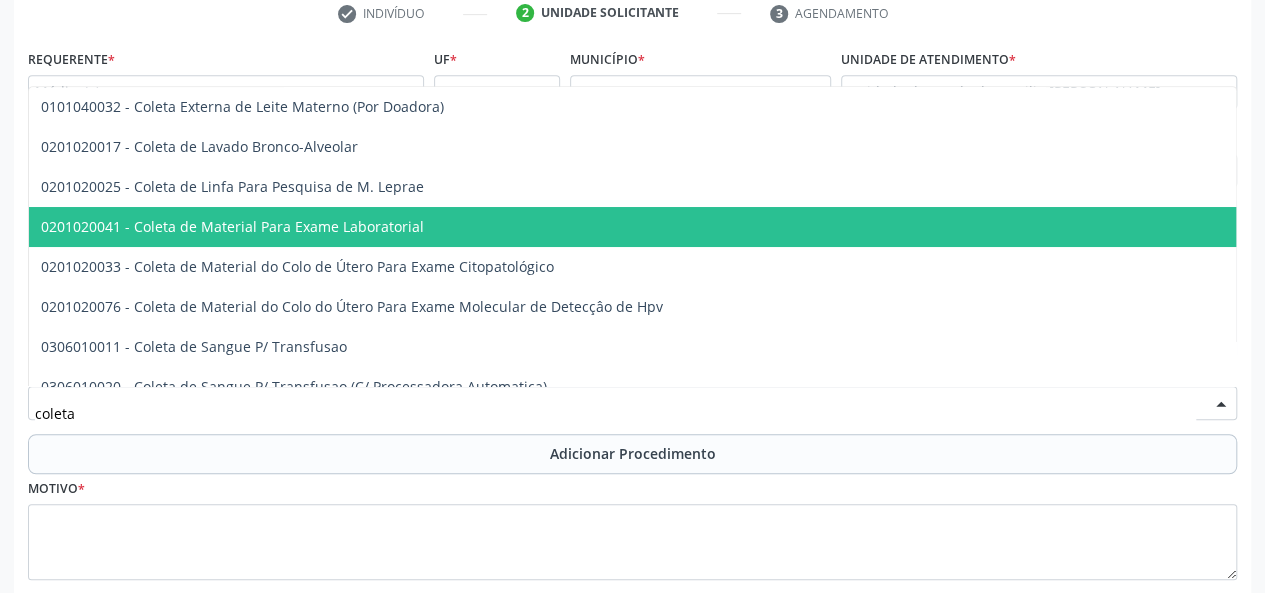 click on "0201020041 - Coleta de Material Para Exame Laboratorial" at bounding box center [232, 226] 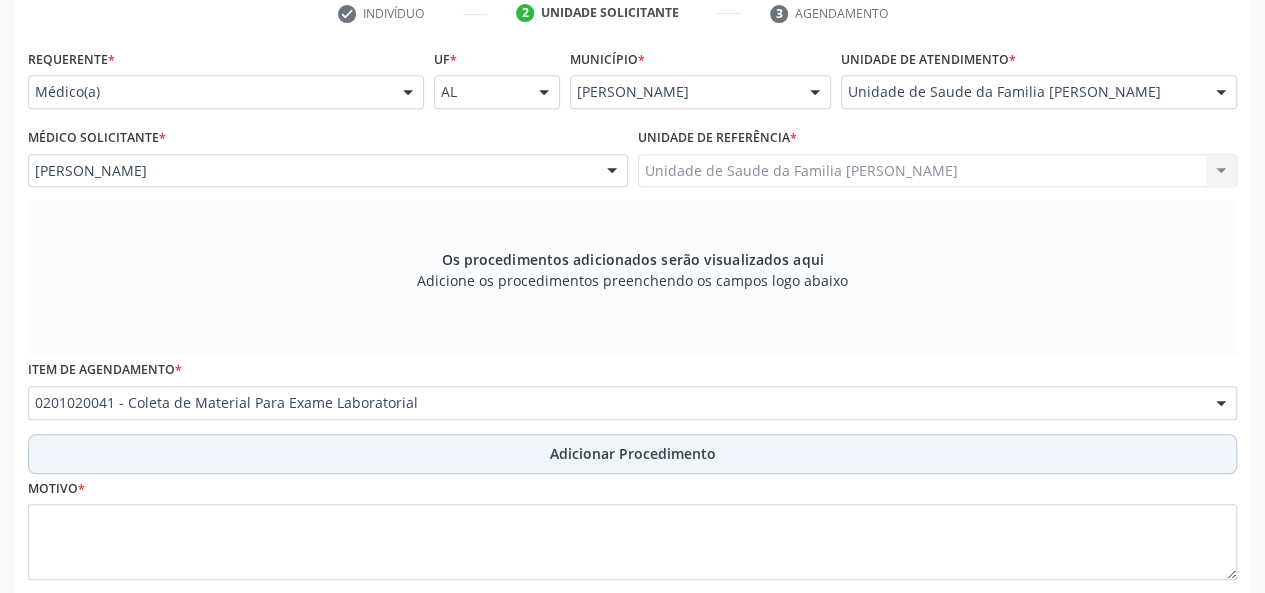 click on "Adicionar Procedimento" at bounding box center (632, 454) 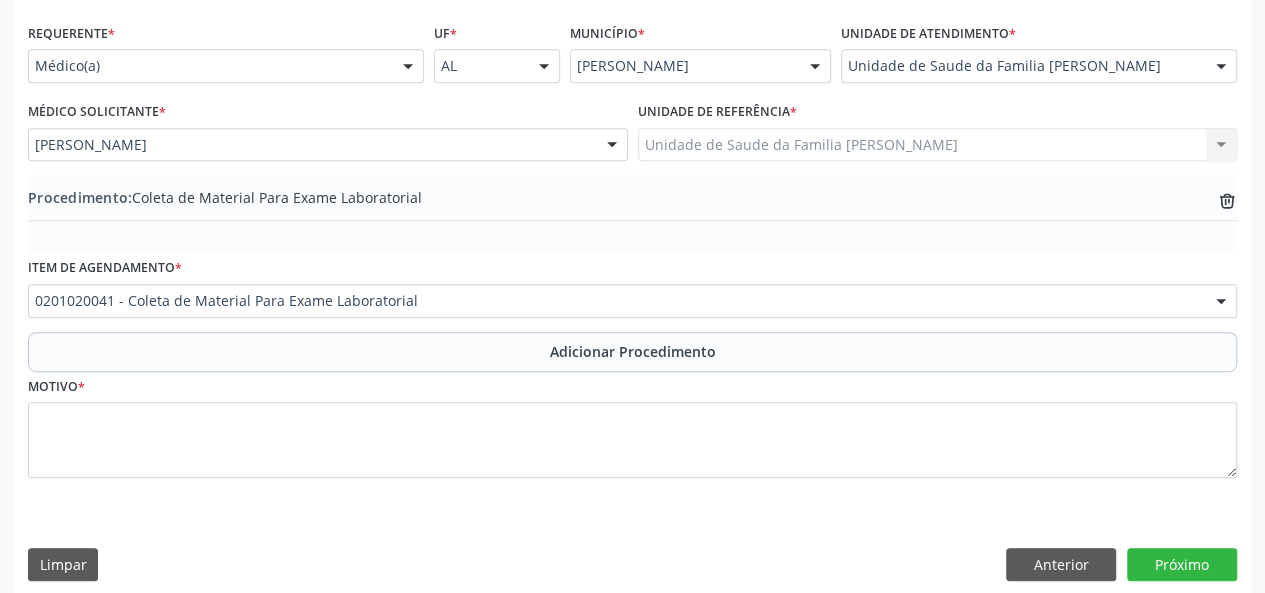 scroll, scrollTop: 458, scrollLeft: 0, axis: vertical 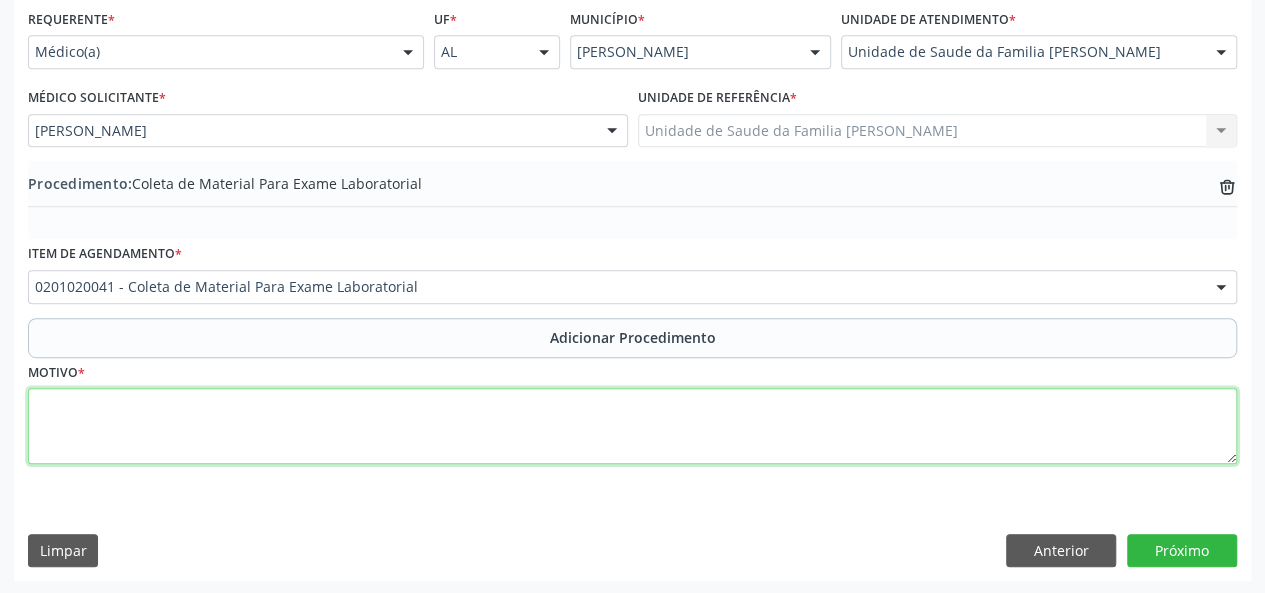 click at bounding box center [632, 426] 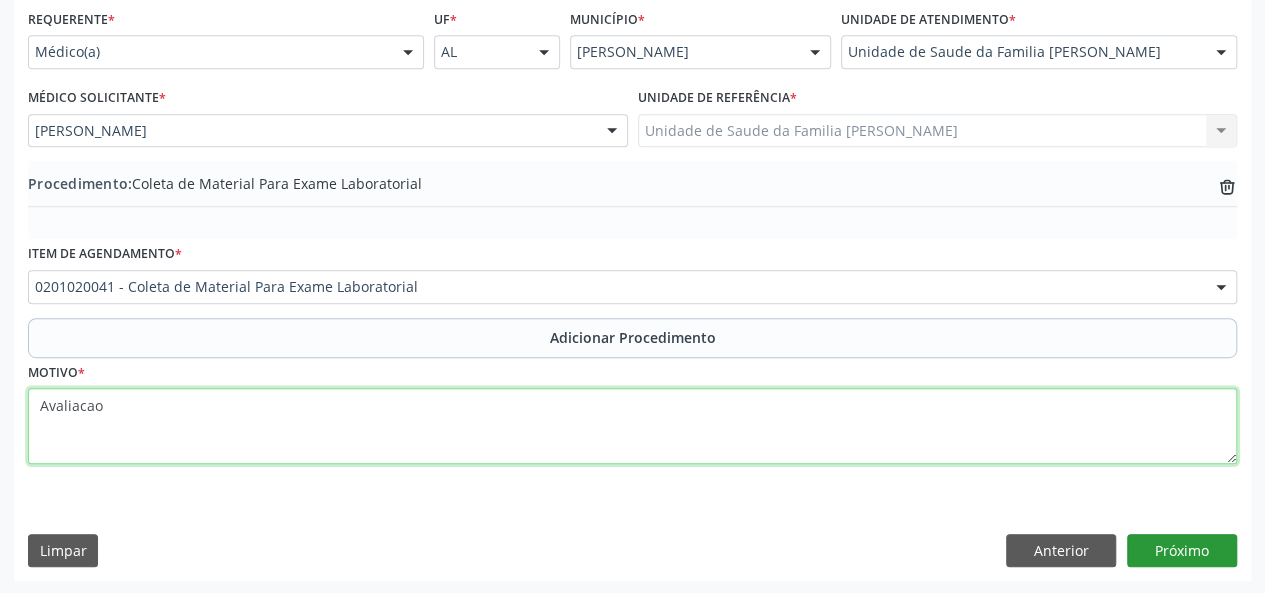 type on "Avaliacao" 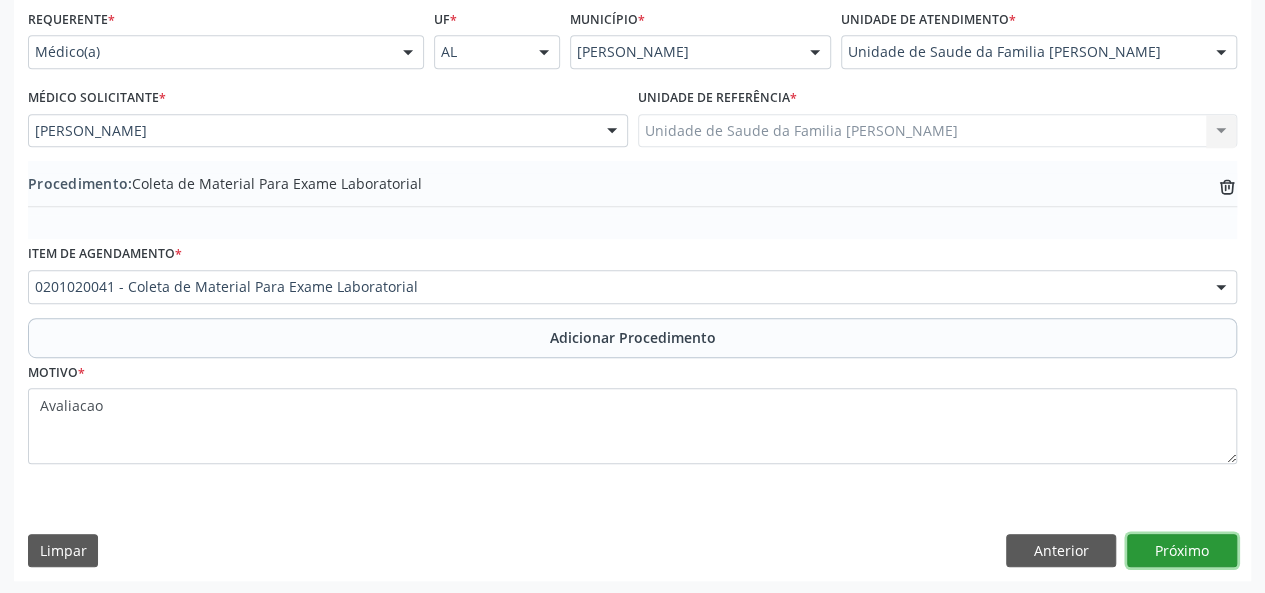 click on "Próximo" at bounding box center [1182, 551] 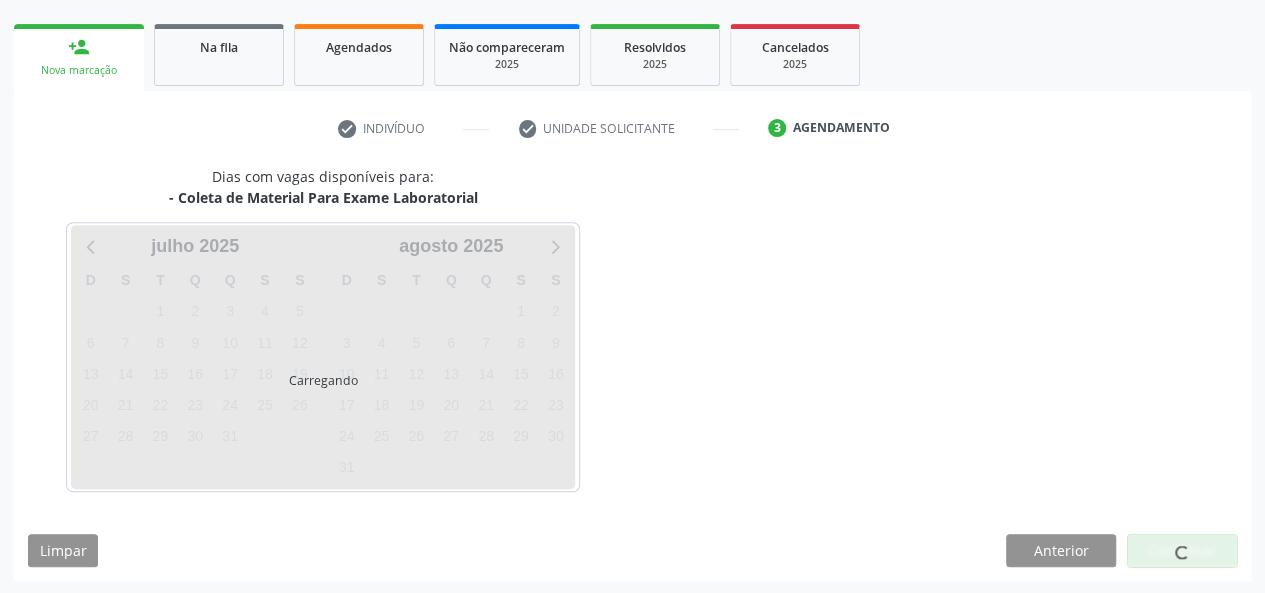 scroll, scrollTop: 362, scrollLeft: 0, axis: vertical 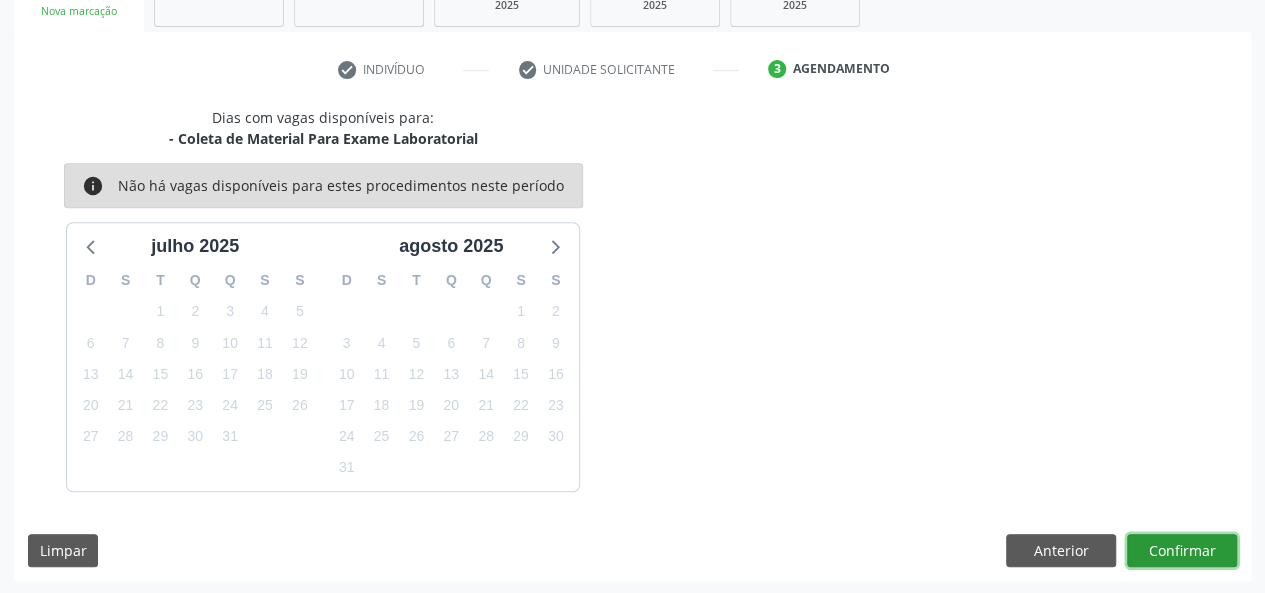 click on "Confirmar" at bounding box center [1182, 551] 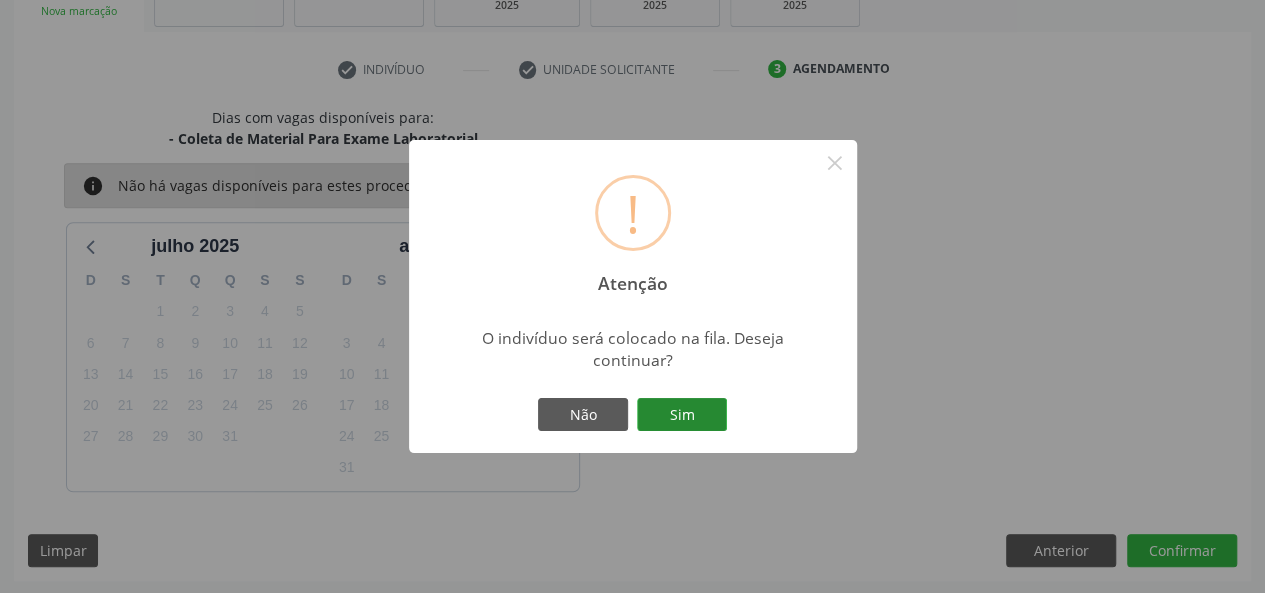 click on "Sim" at bounding box center [682, 415] 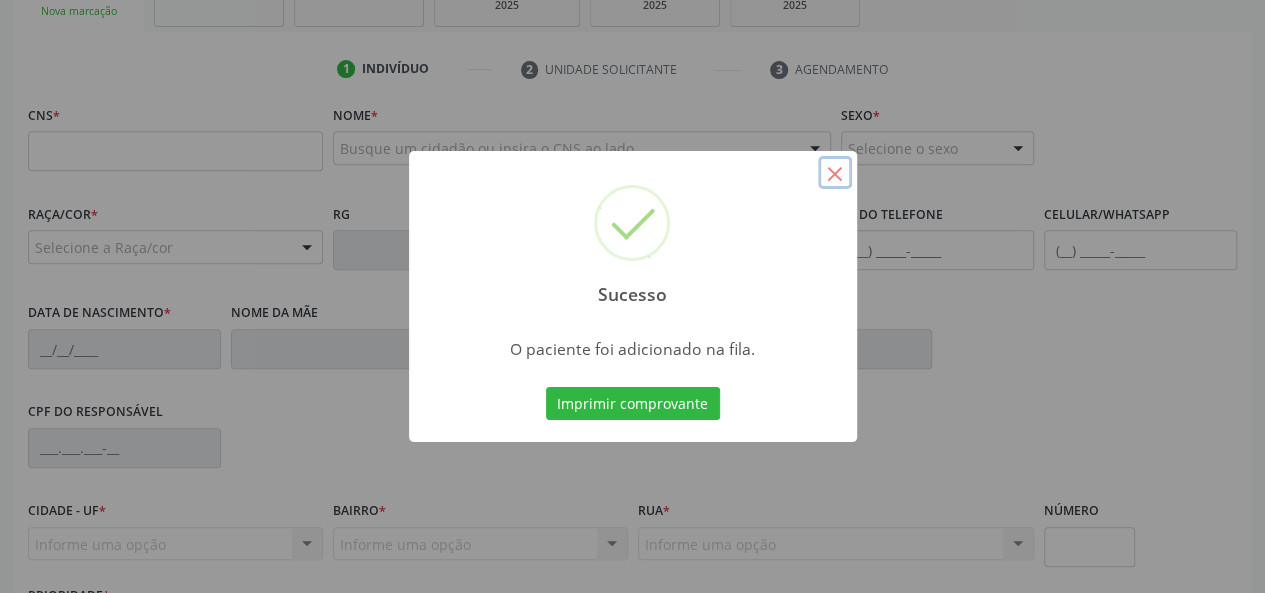 click on "×" at bounding box center (835, 173) 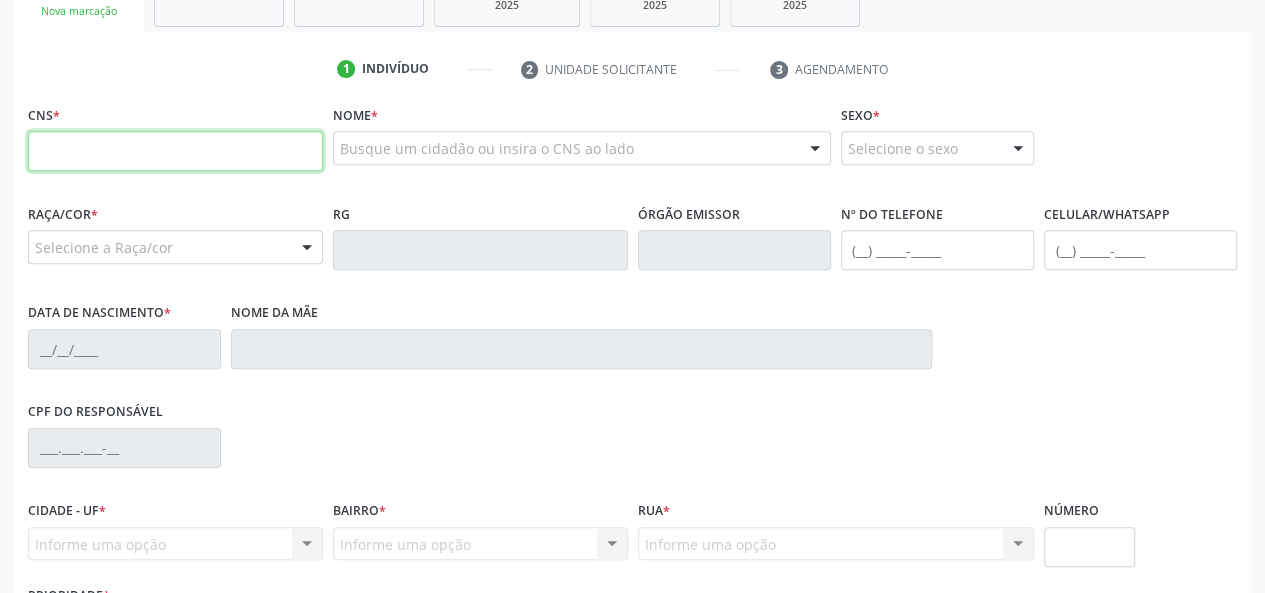 click at bounding box center (175, 151) 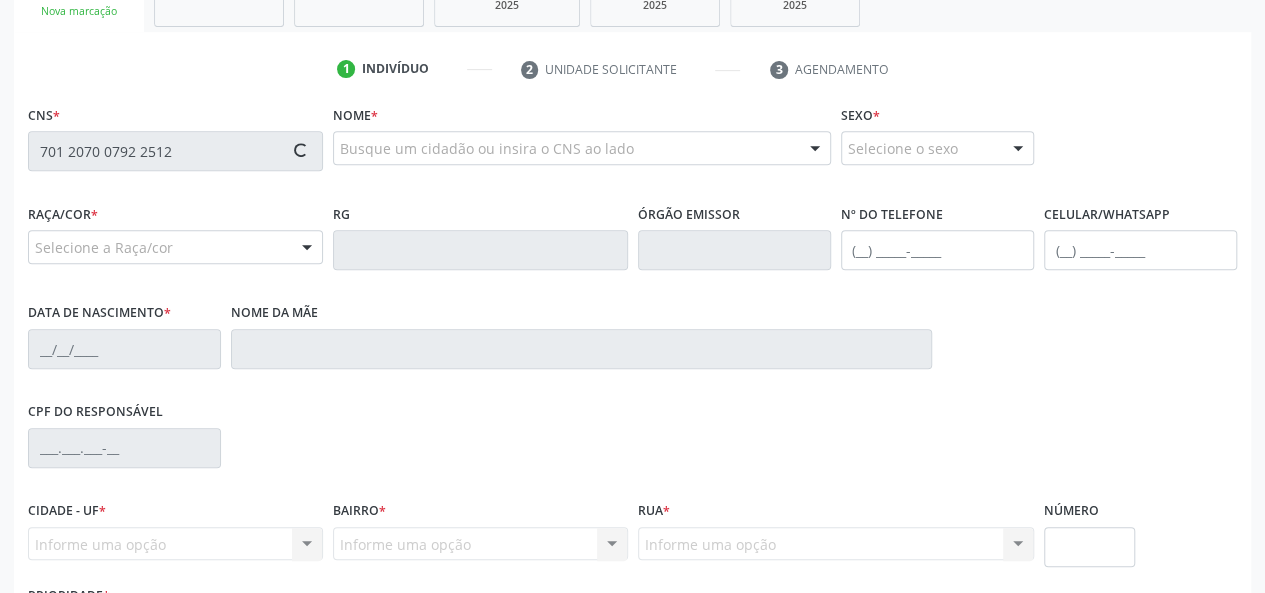 type on "701 2070 0792 2512" 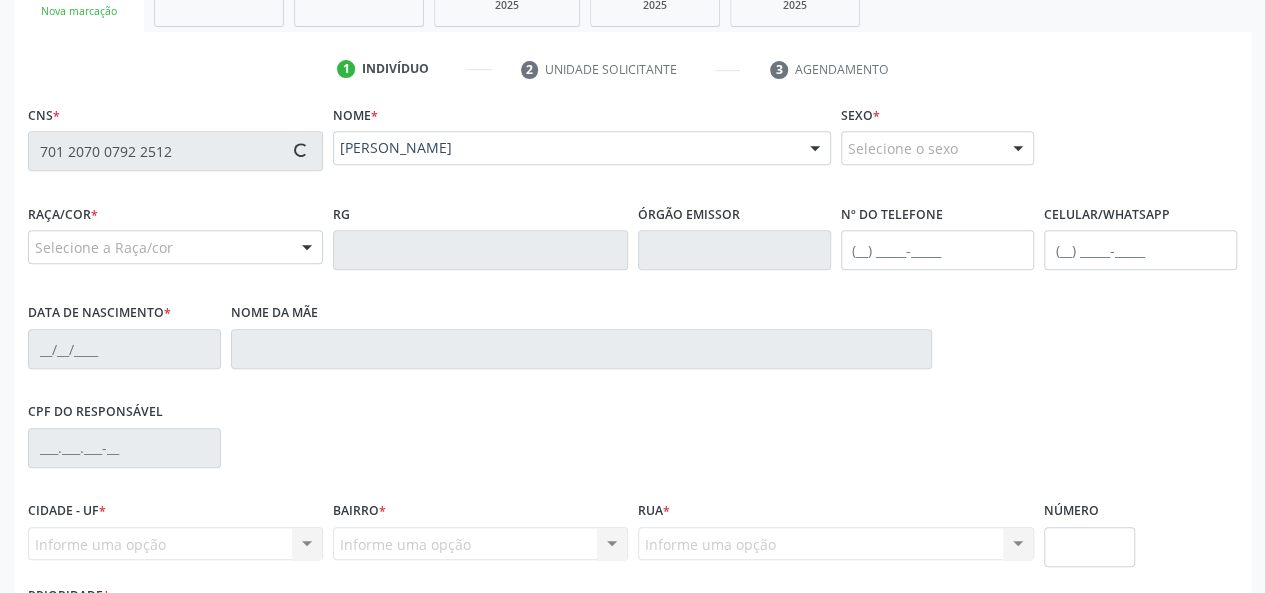 type on "(82) 99416-7272" 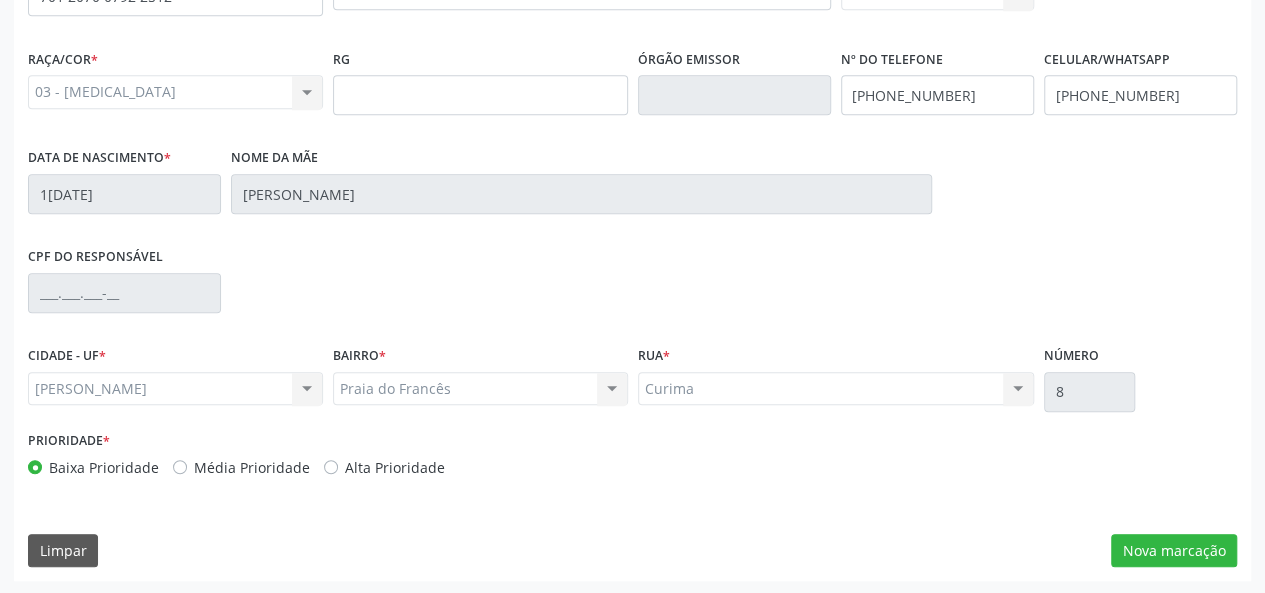 scroll, scrollTop: 518, scrollLeft: 0, axis: vertical 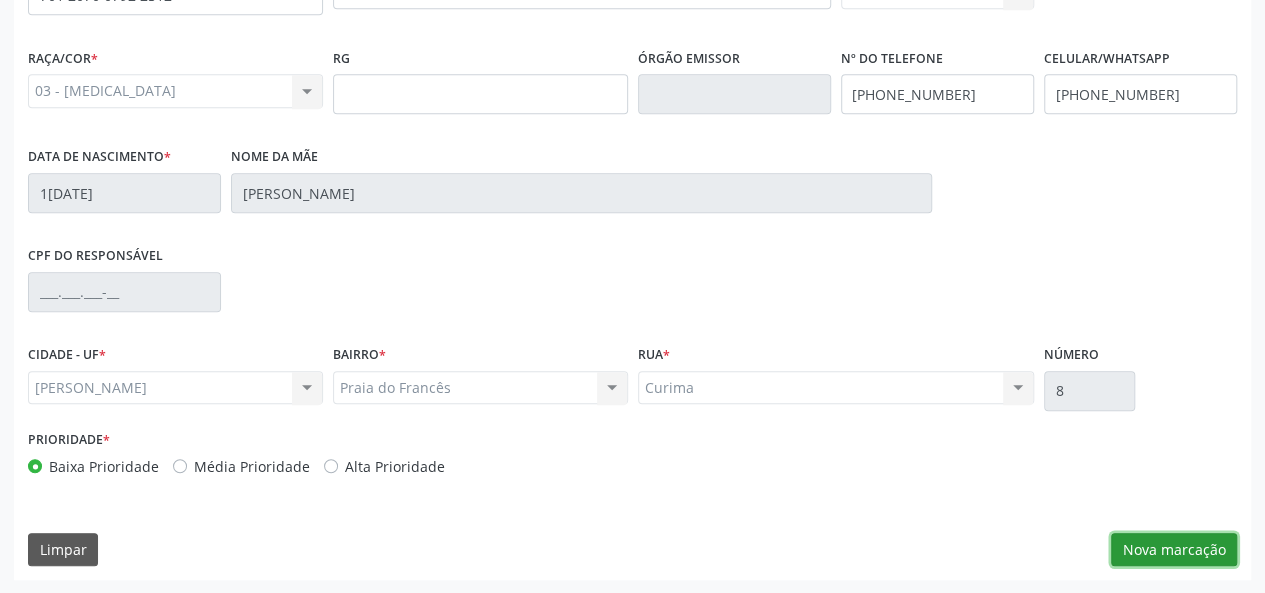click on "Nova marcação" at bounding box center [1174, 550] 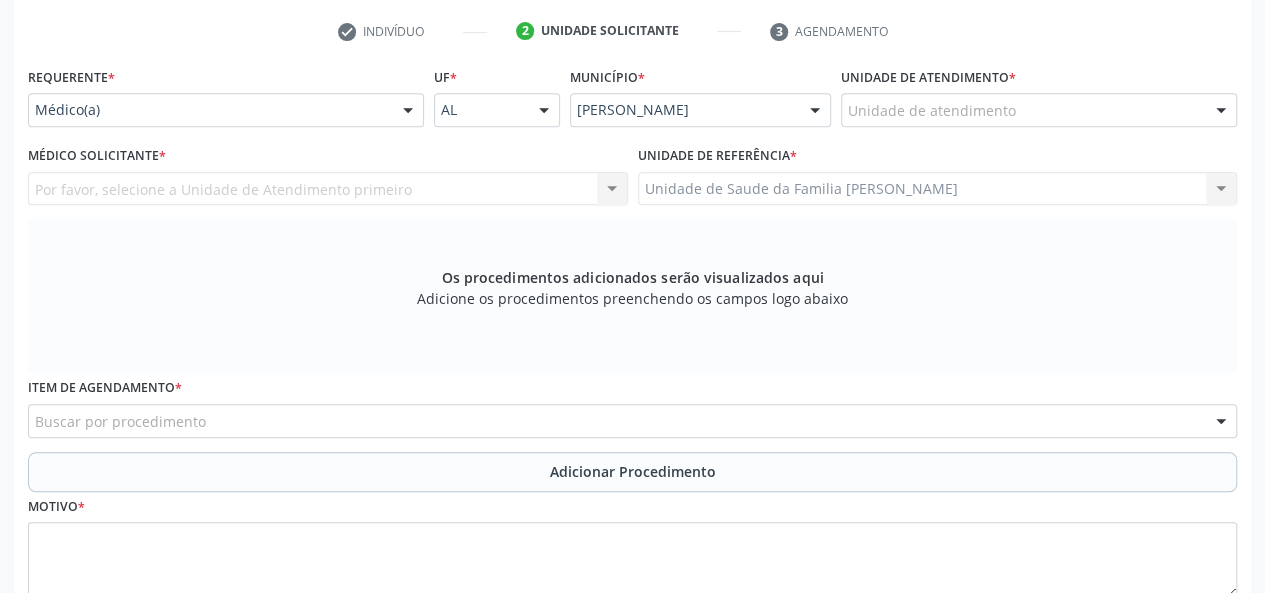 scroll, scrollTop: 318, scrollLeft: 0, axis: vertical 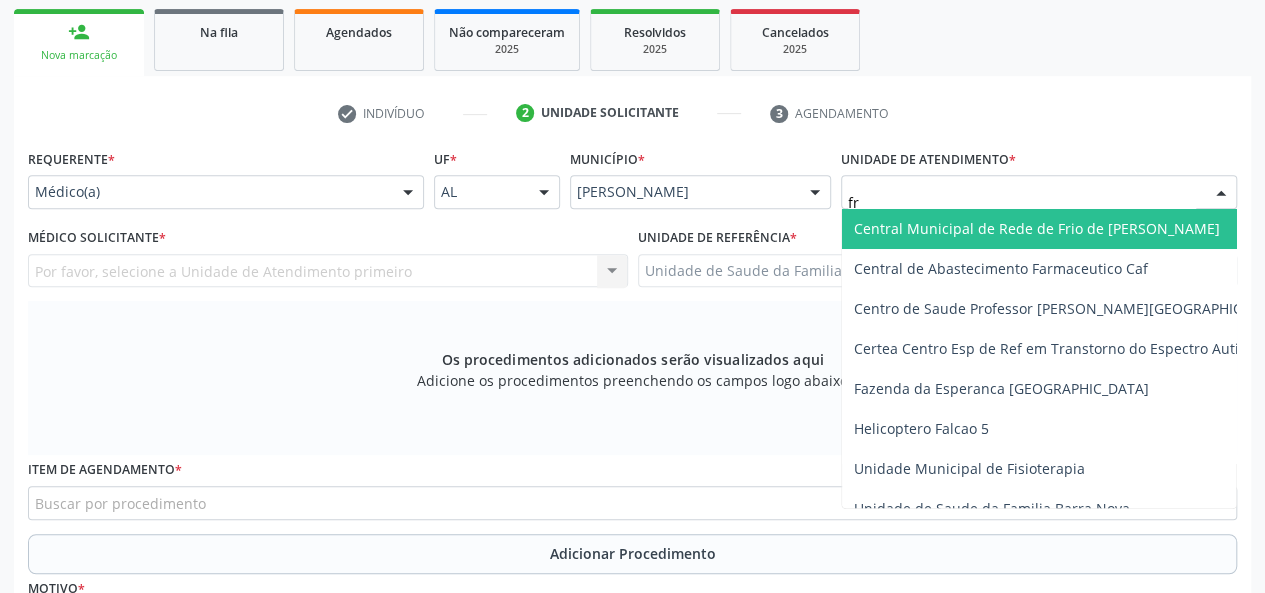 type on "fra" 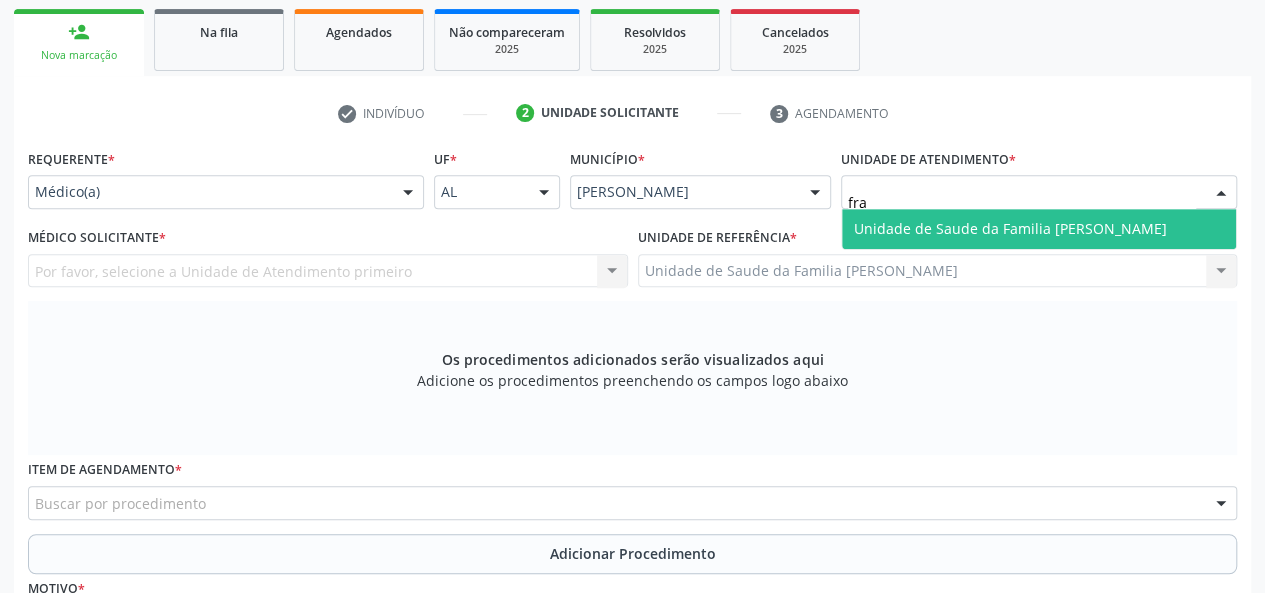 click on "Unidade de Saude da Familia [PERSON_NAME]" at bounding box center [1039, 229] 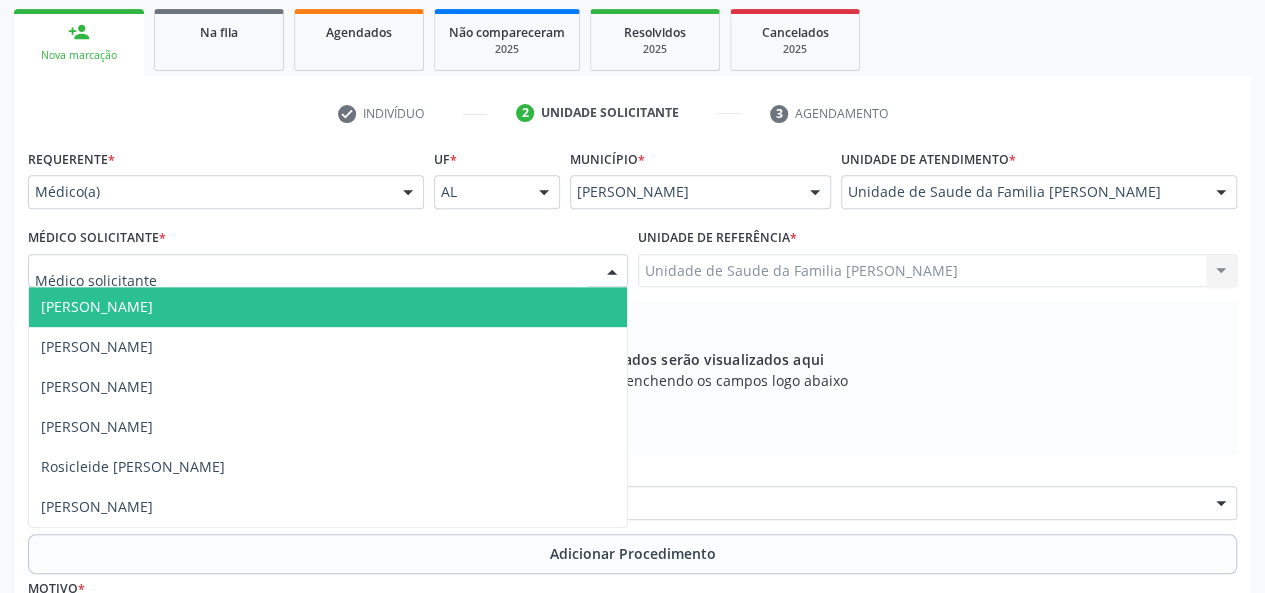 click on "Arthur Cunha de Mendonca Fragoso" at bounding box center [328, 307] 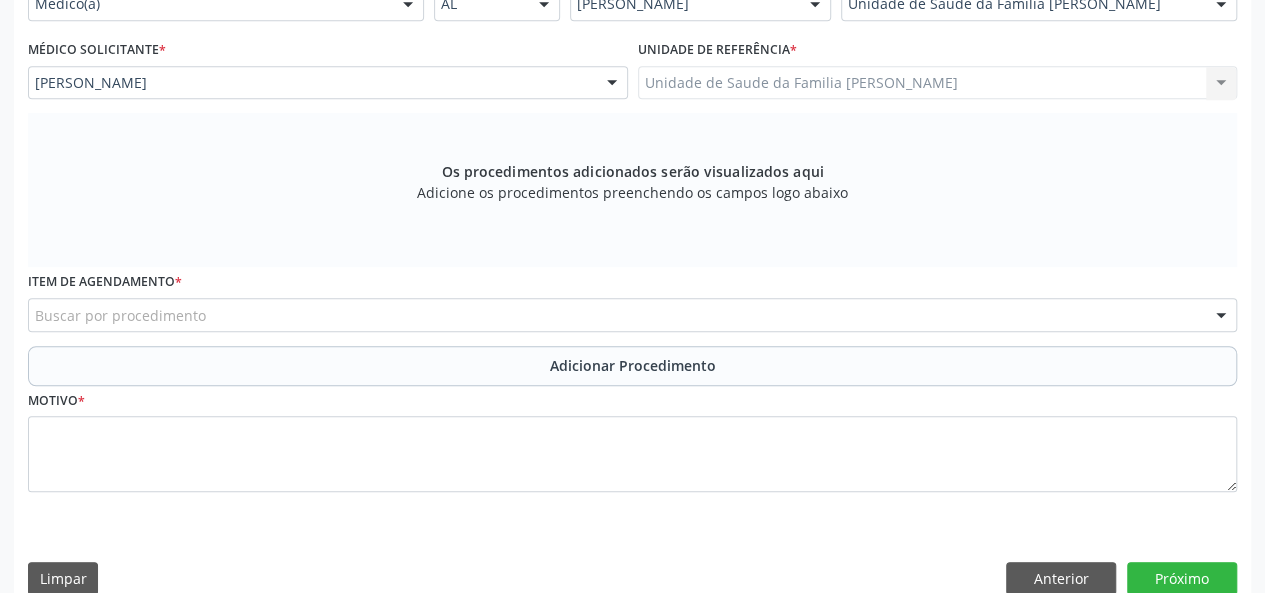 scroll, scrollTop: 518, scrollLeft: 0, axis: vertical 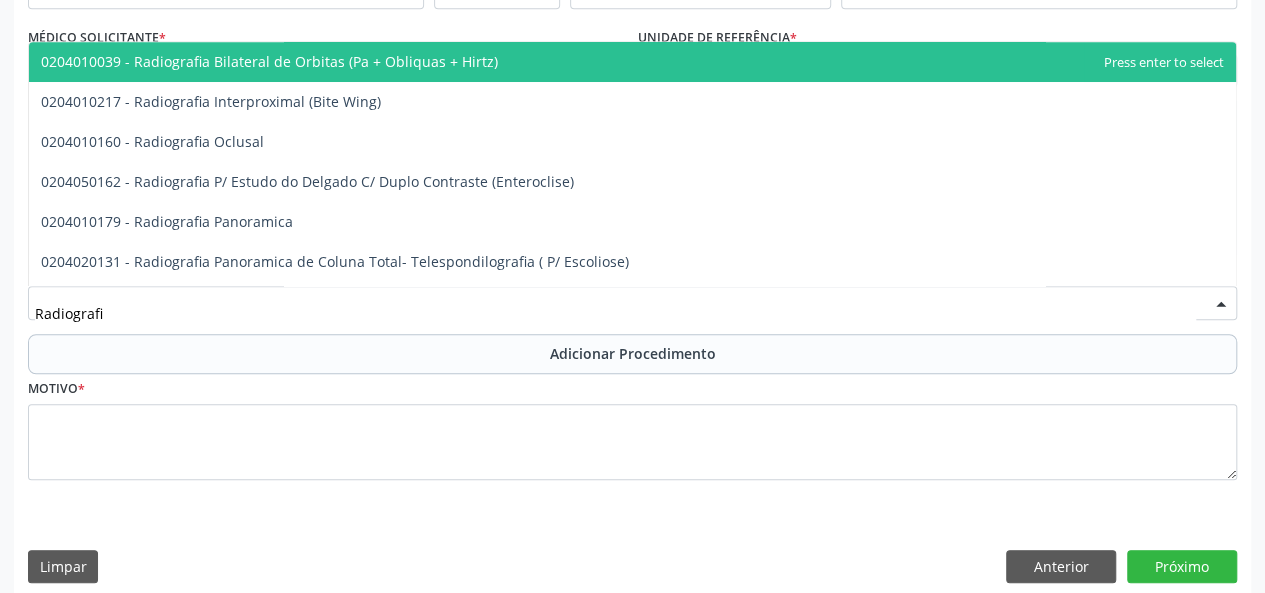 type on "Radiografia" 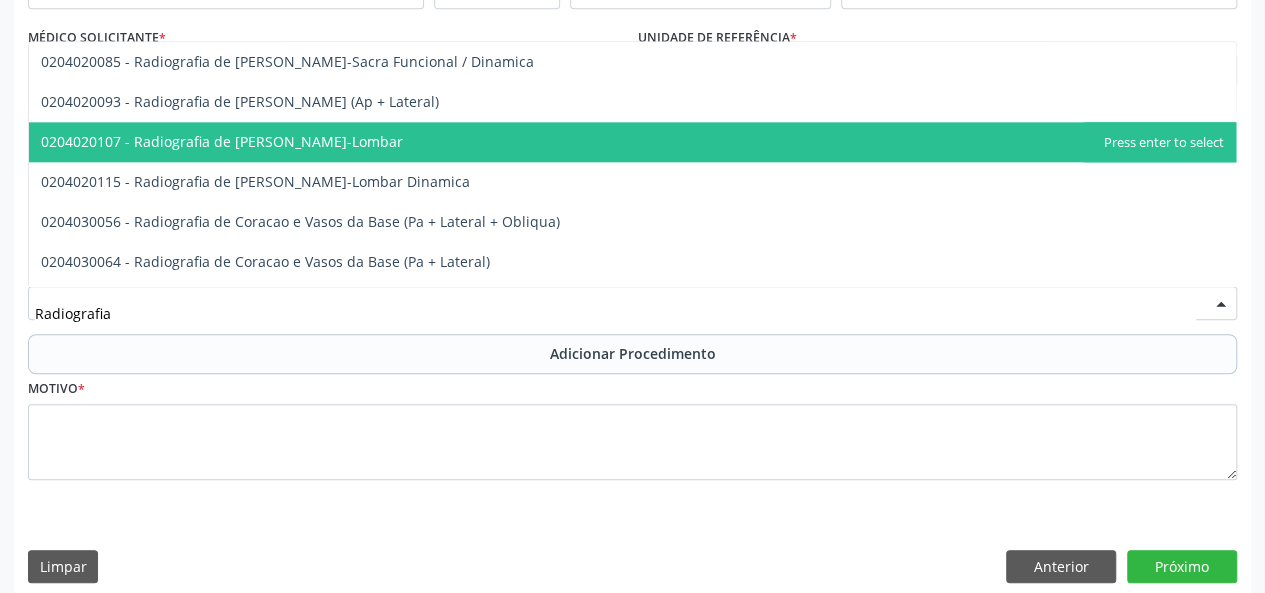 scroll, scrollTop: 1100, scrollLeft: 0, axis: vertical 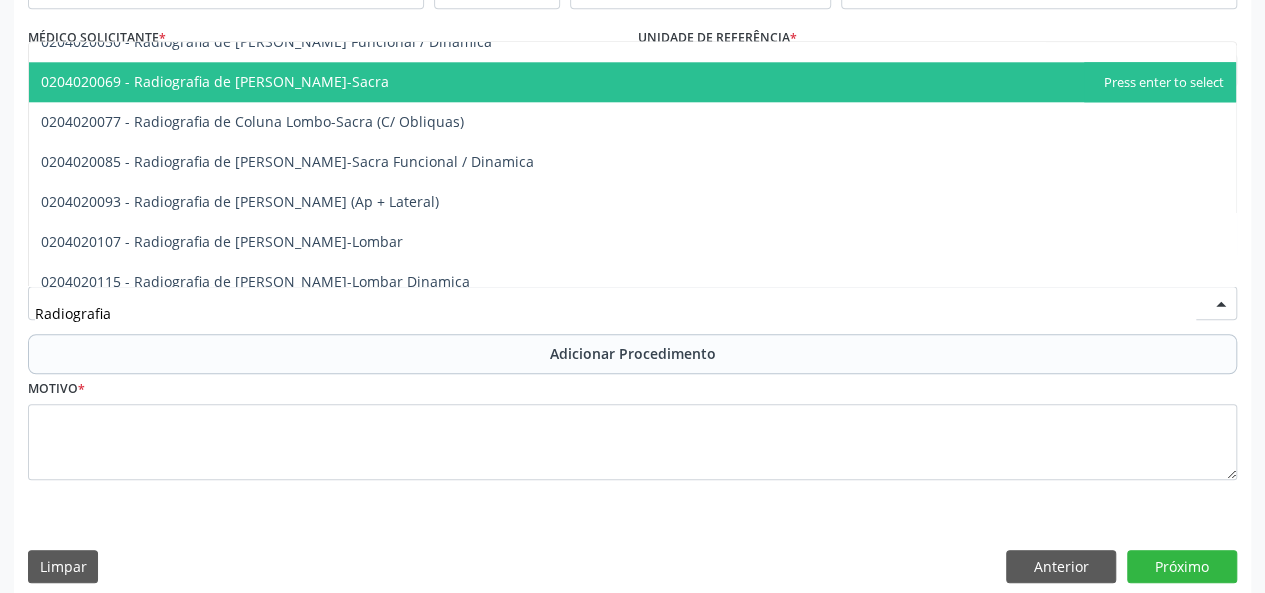 click on "0204020069 - Radiografia de [PERSON_NAME]-Sacra" at bounding box center [632, 82] 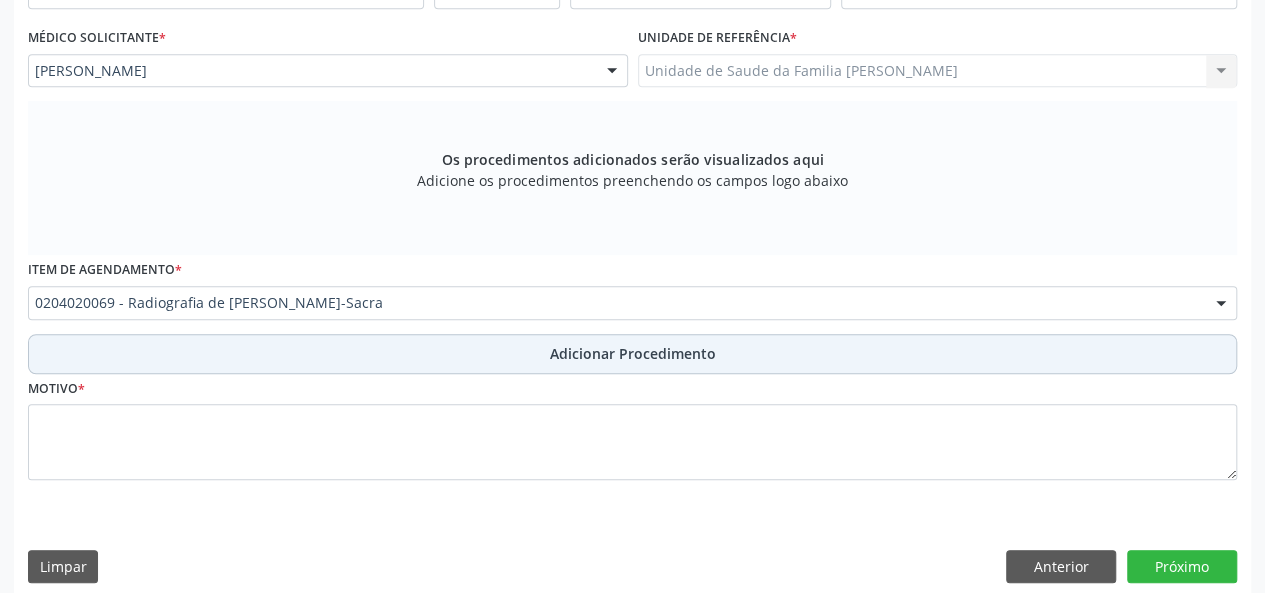 click on "Adicionar Procedimento" at bounding box center [633, 353] 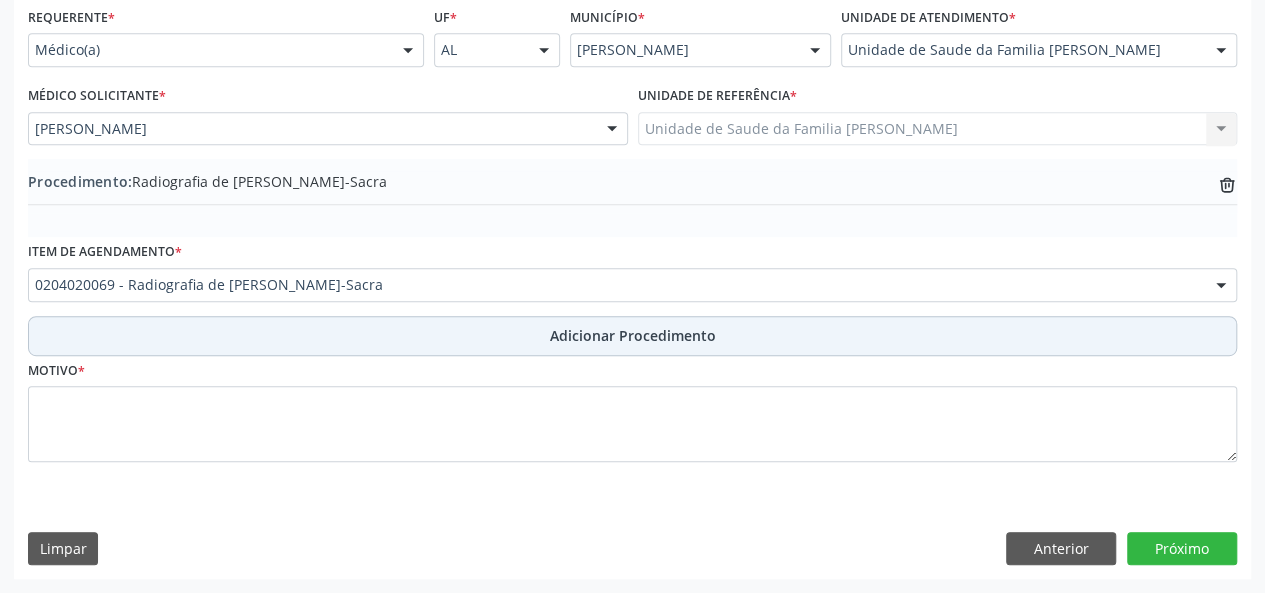 scroll, scrollTop: 458, scrollLeft: 0, axis: vertical 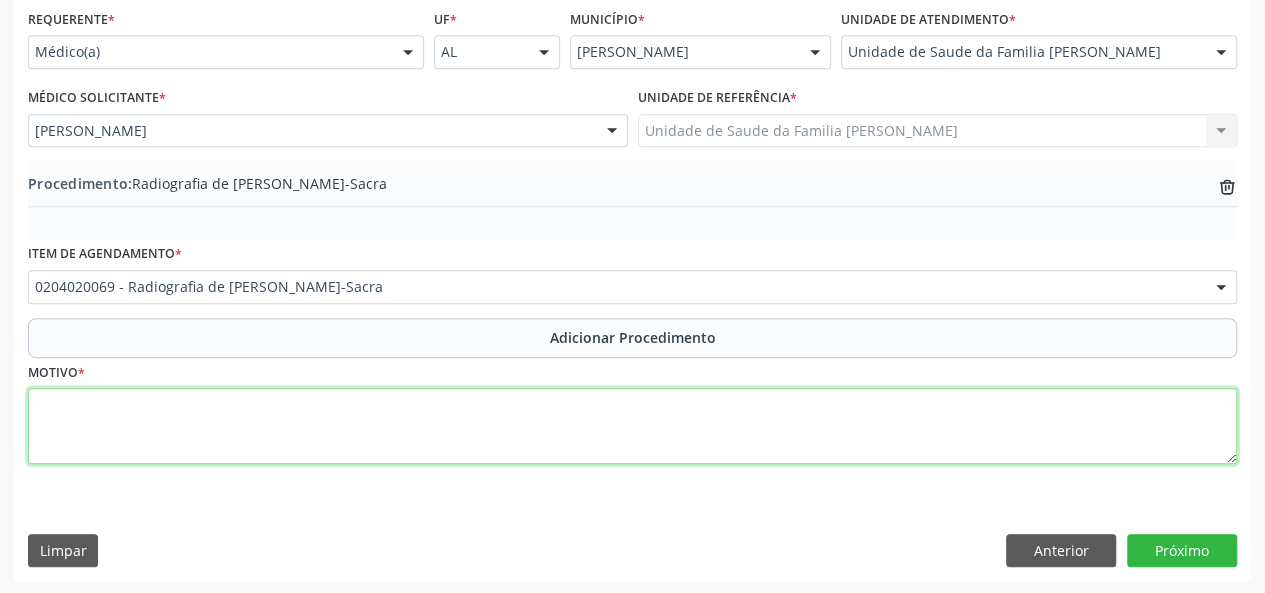 click at bounding box center (632, 426) 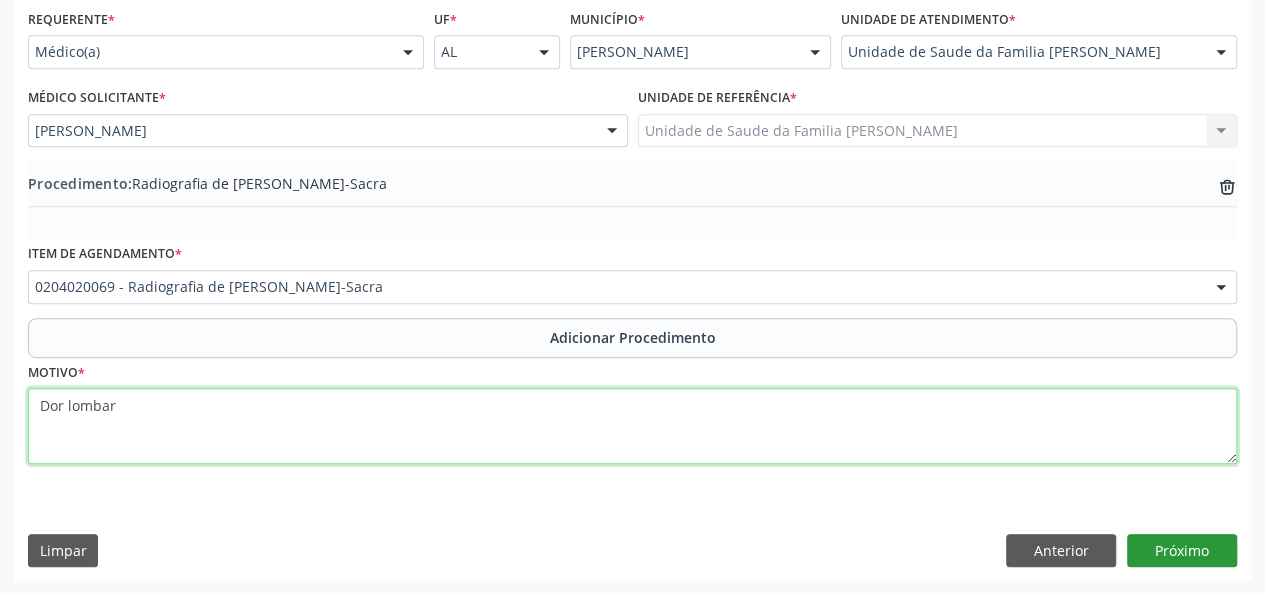 type on "Dor lombar" 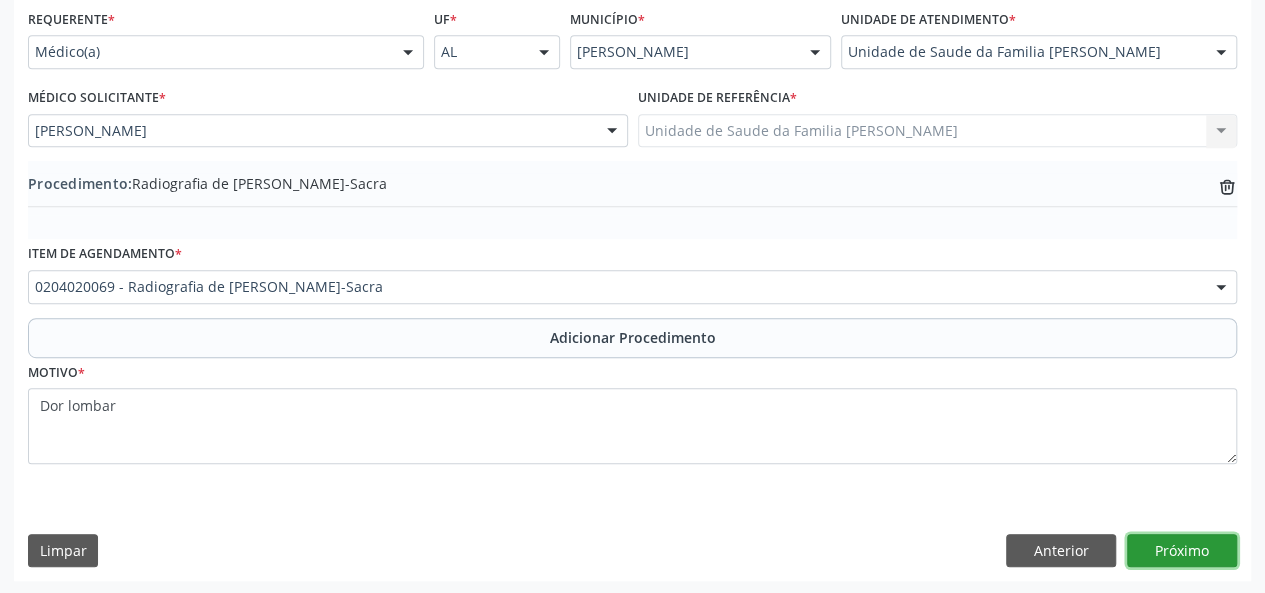 click on "Próximo" at bounding box center [1182, 551] 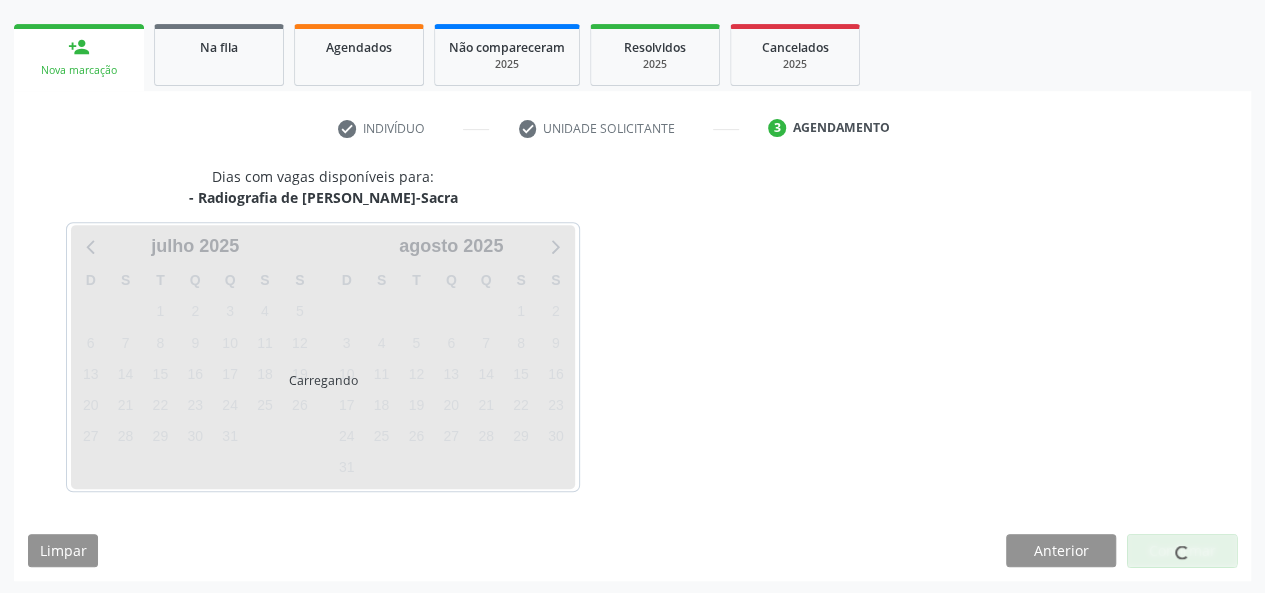 scroll, scrollTop: 362, scrollLeft: 0, axis: vertical 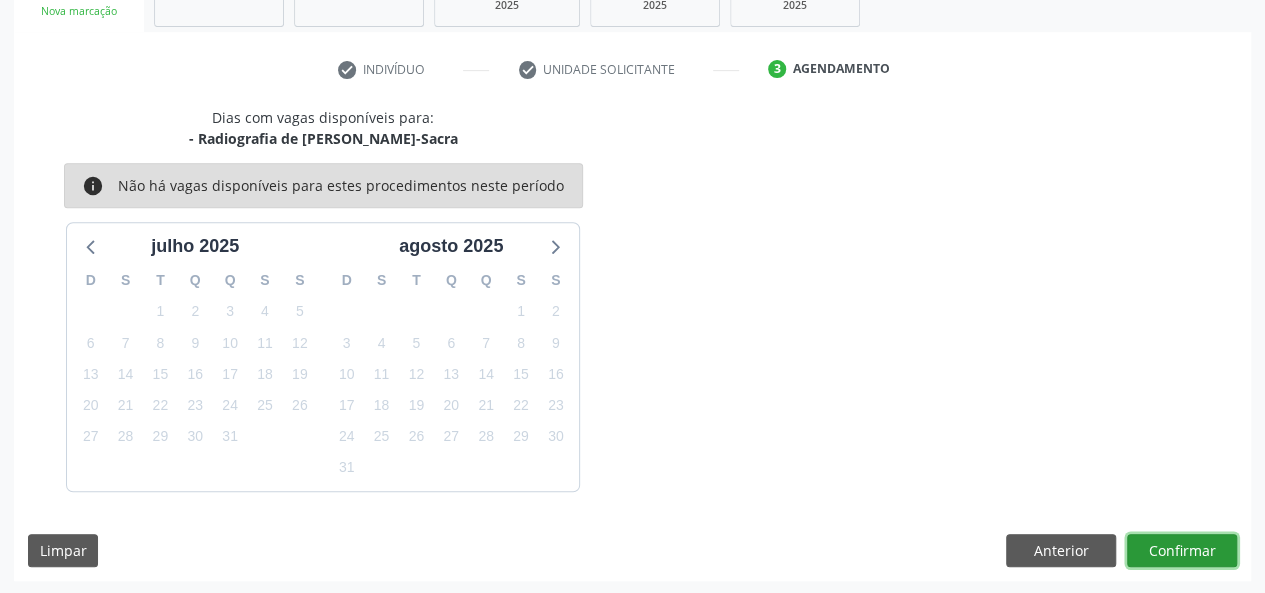 click on "Confirmar" at bounding box center [1182, 551] 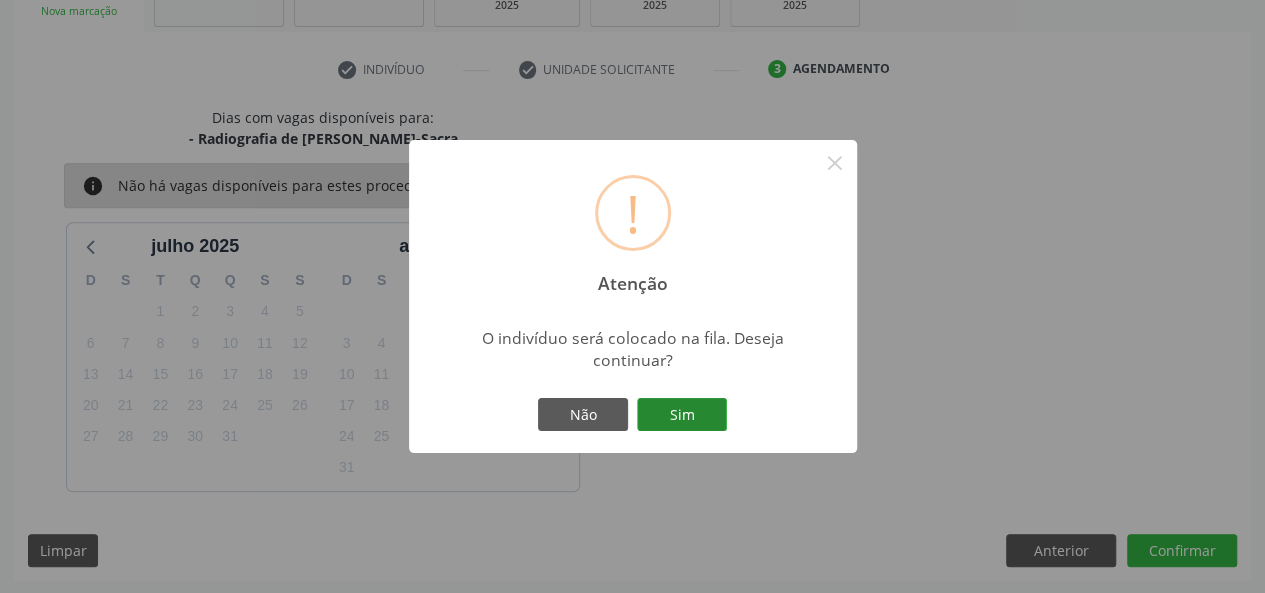 click on "Sim" at bounding box center [682, 415] 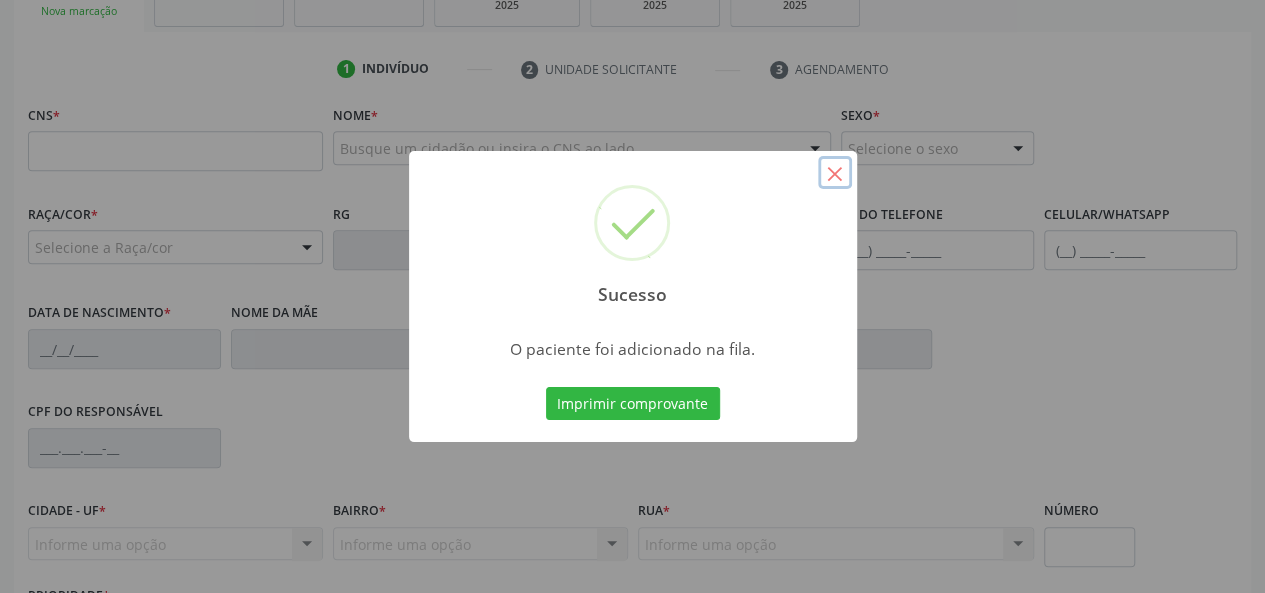 click on "×" at bounding box center [835, 173] 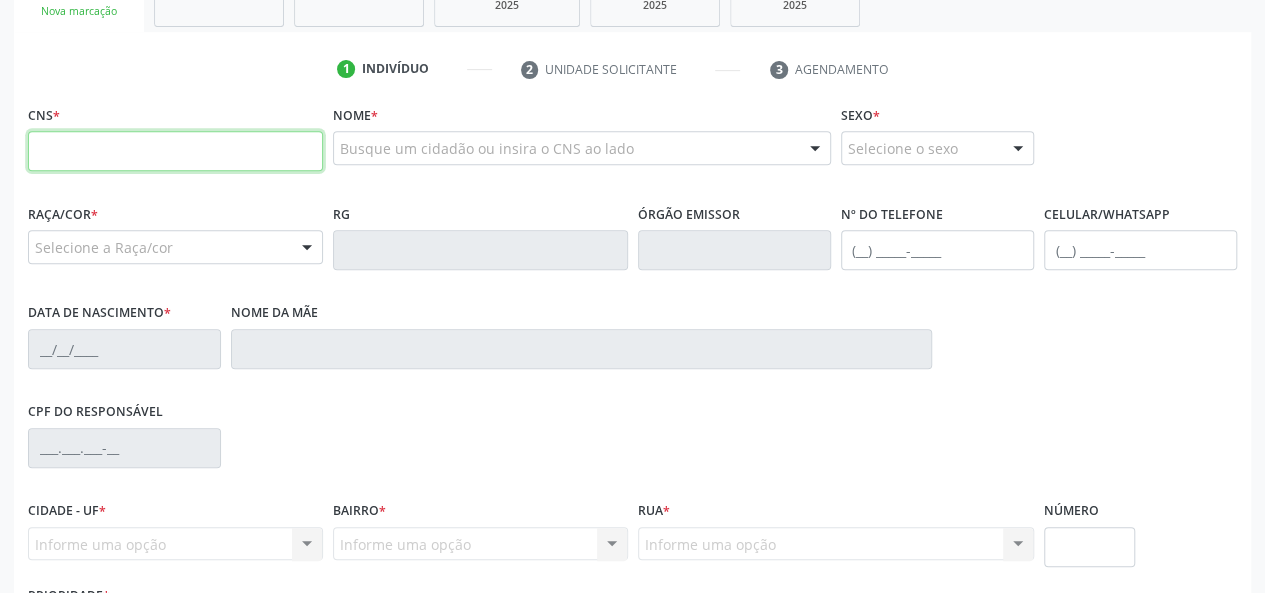 paste on "701 2070 0792 2512" 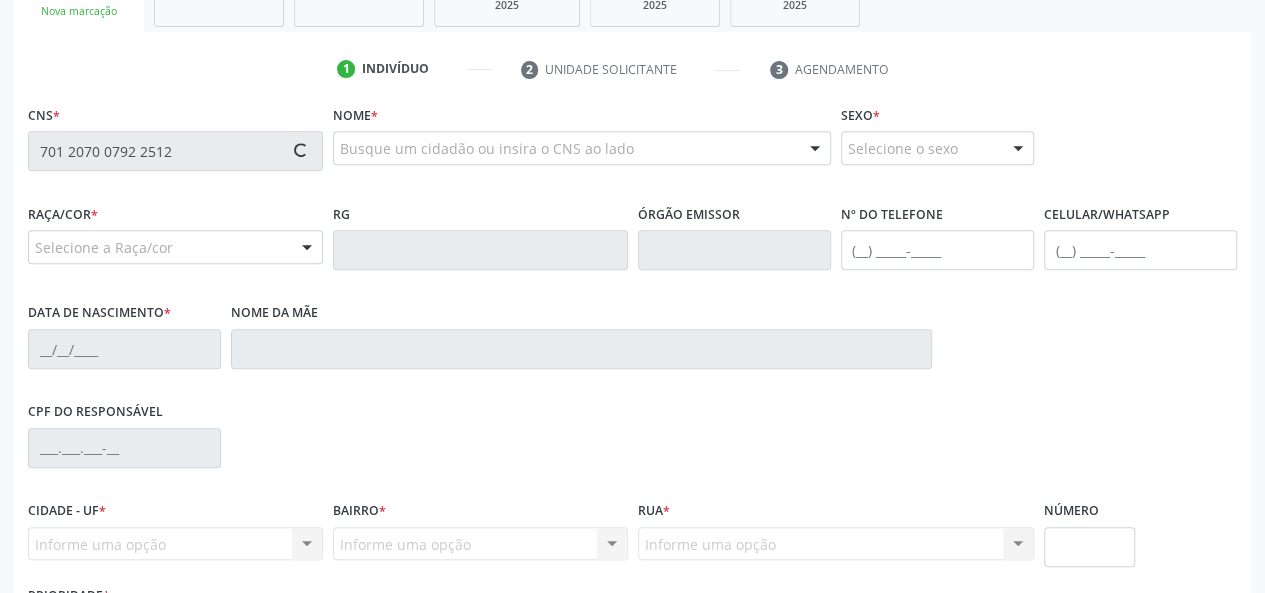 type on "701 2070 0792 2512" 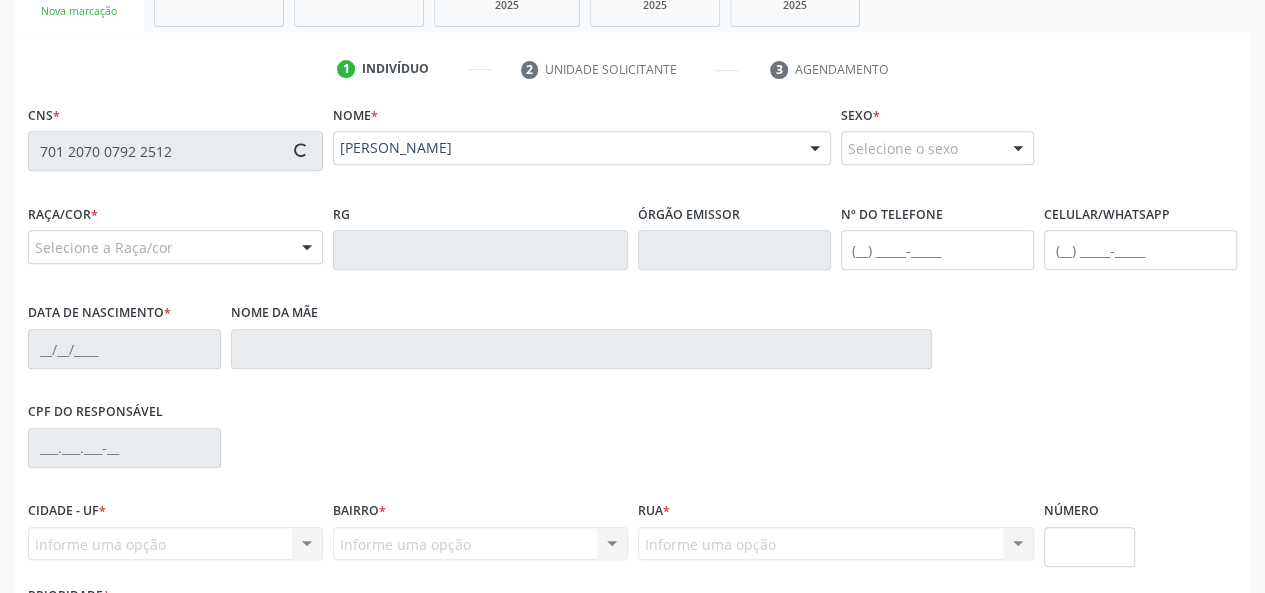 type on "[PHONE_NUMBER]" 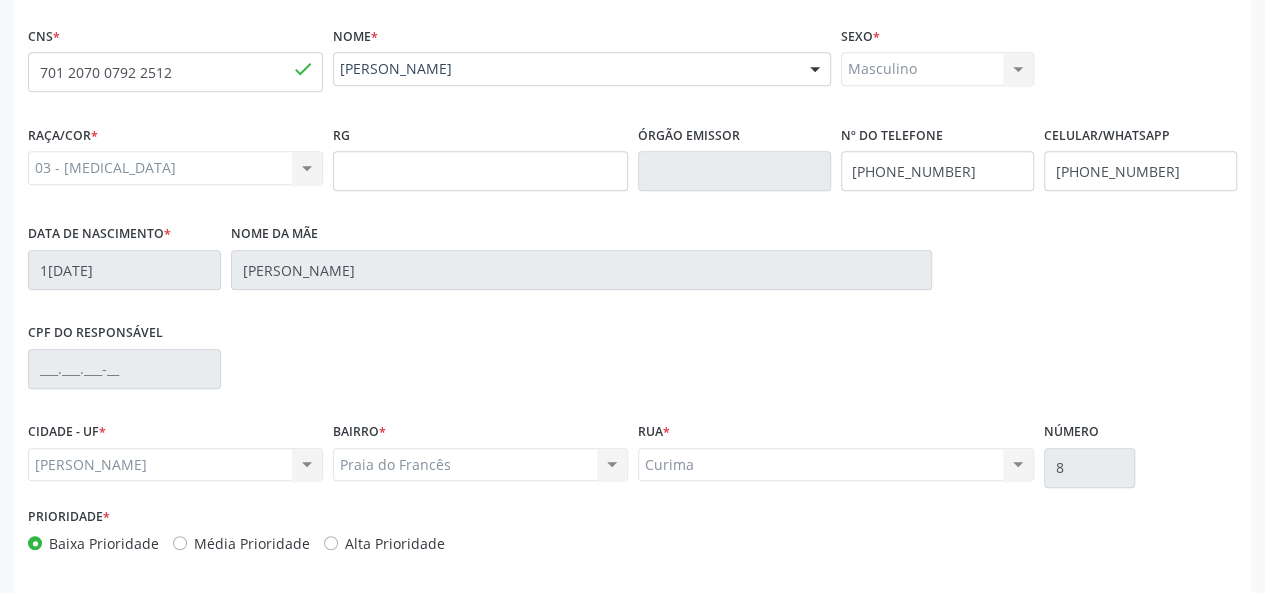 scroll, scrollTop: 518, scrollLeft: 0, axis: vertical 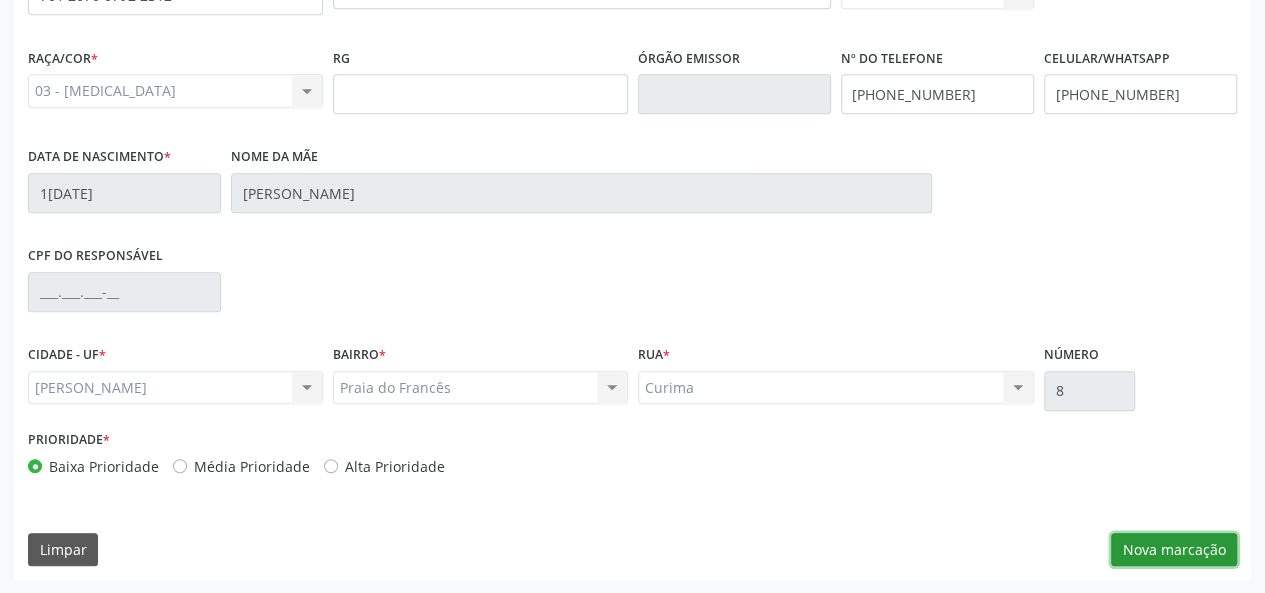 click on "Nova marcação" at bounding box center [1174, 550] 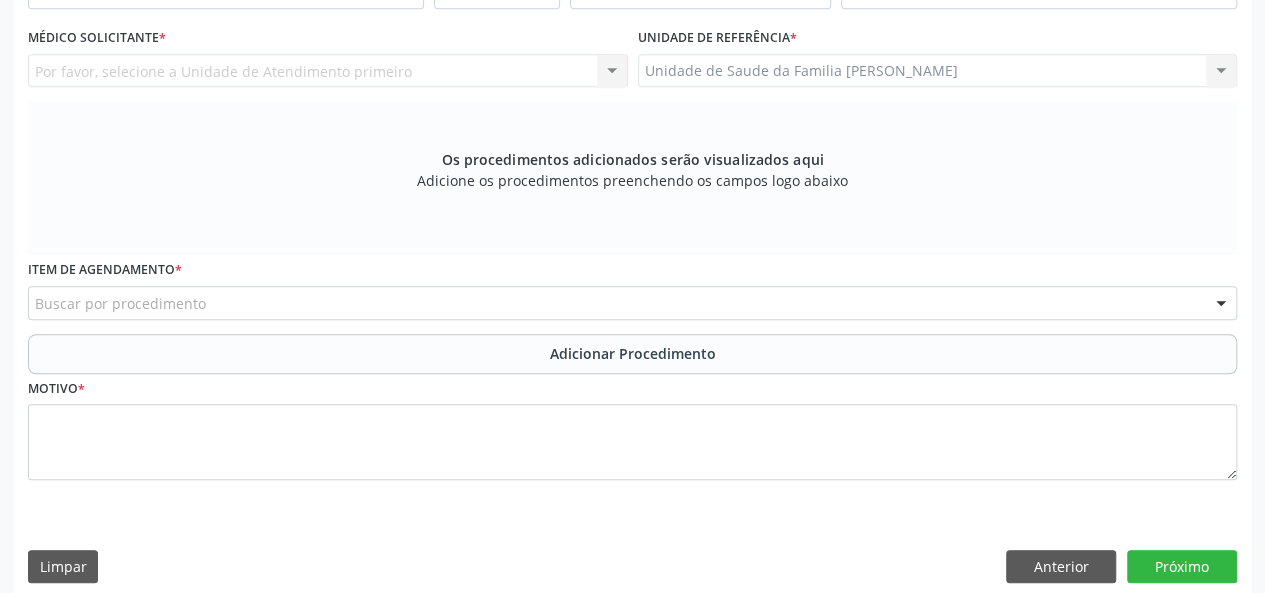 scroll, scrollTop: 318, scrollLeft: 0, axis: vertical 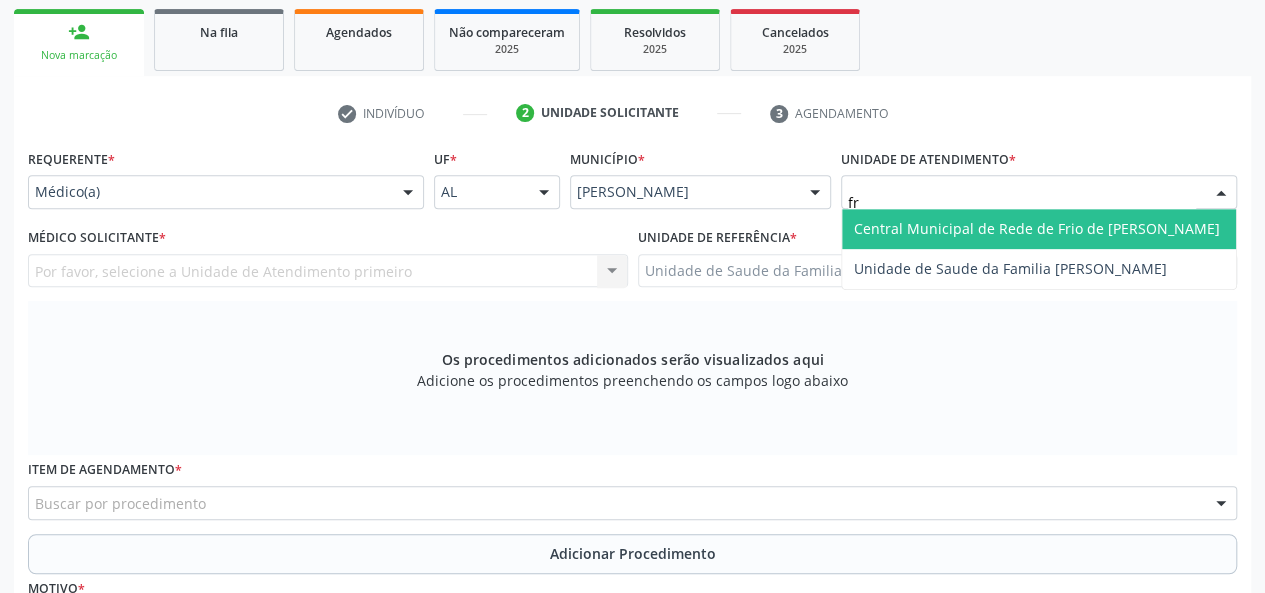 type on "fra" 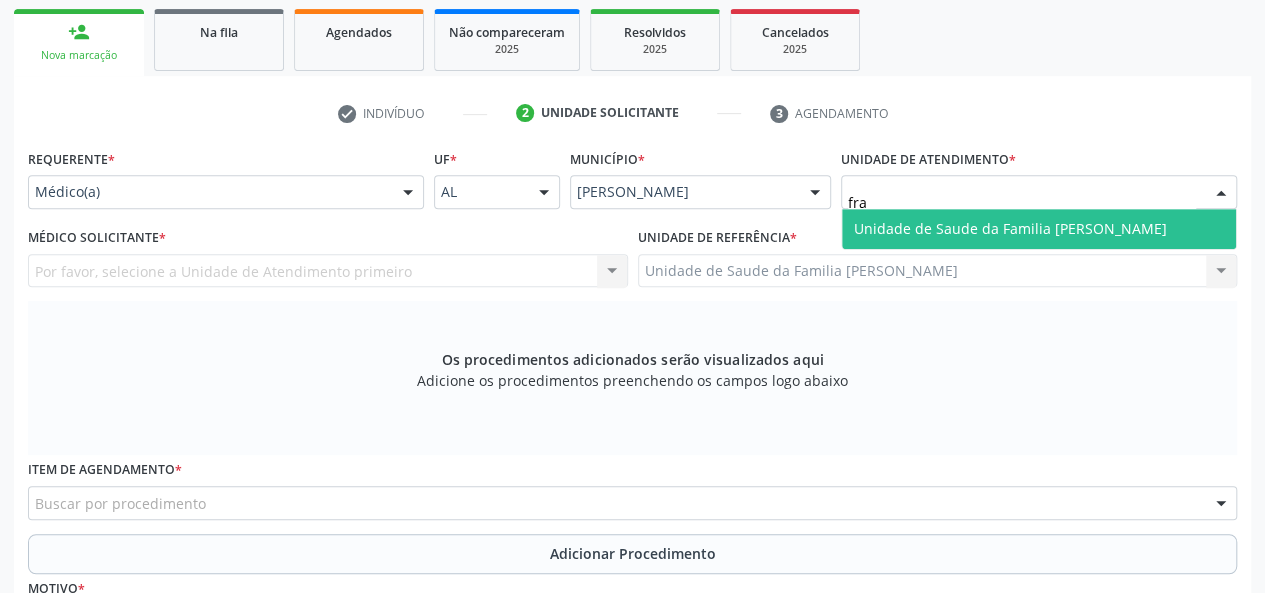 click on "Unidade de Saude da Familia [PERSON_NAME]" at bounding box center (1039, 229) 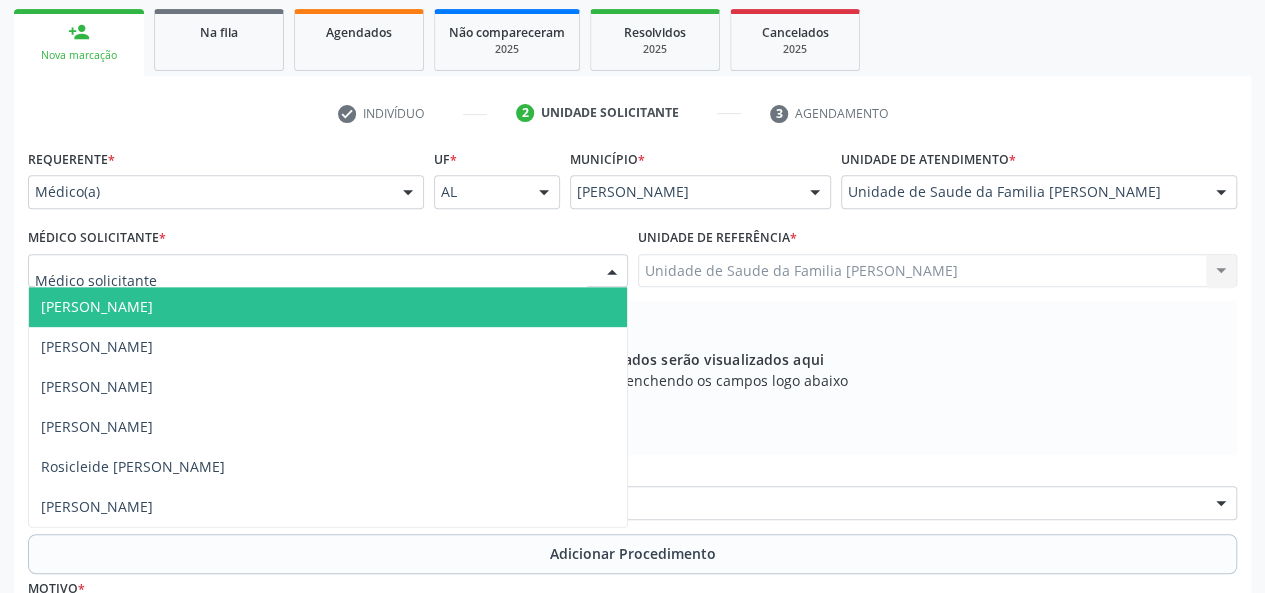 click on "[PERSON_NAME]" at bounding box center [97, 306] 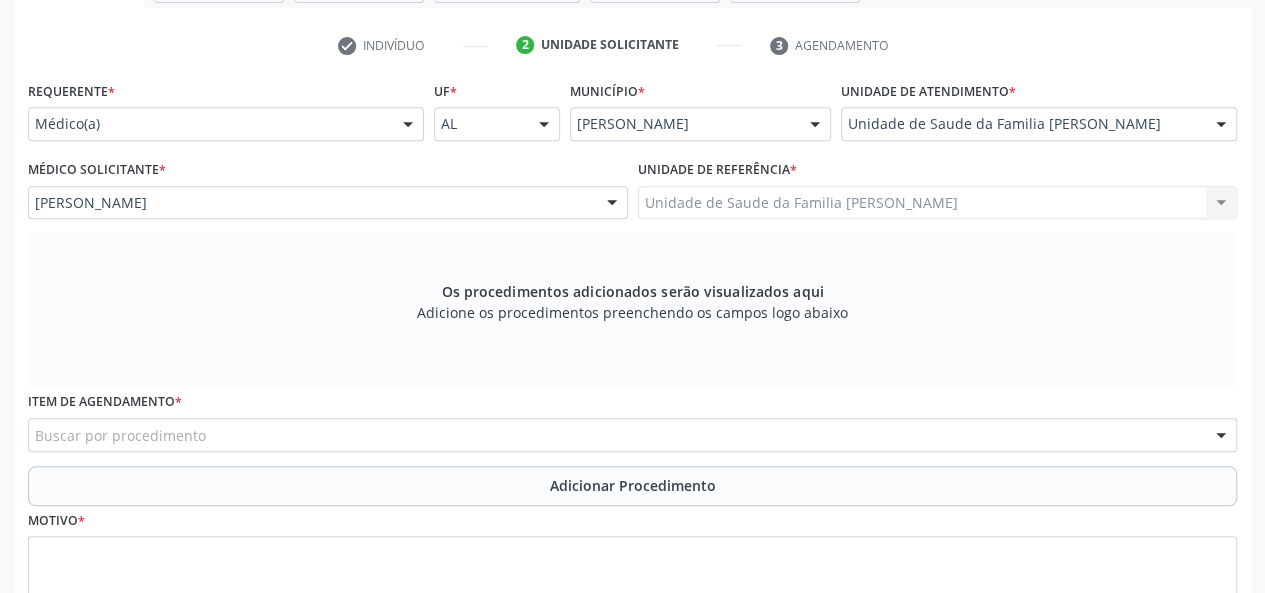 scroll, scrollTop: 418, scrollLeft: 0, axis: vertical 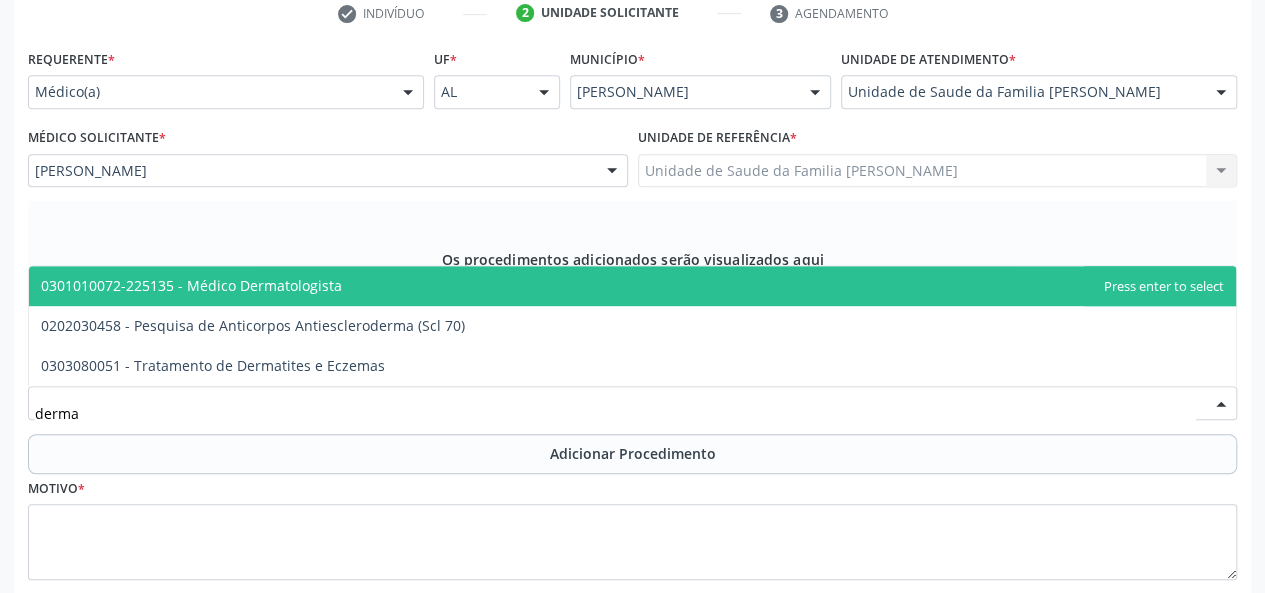 type on "dermat" 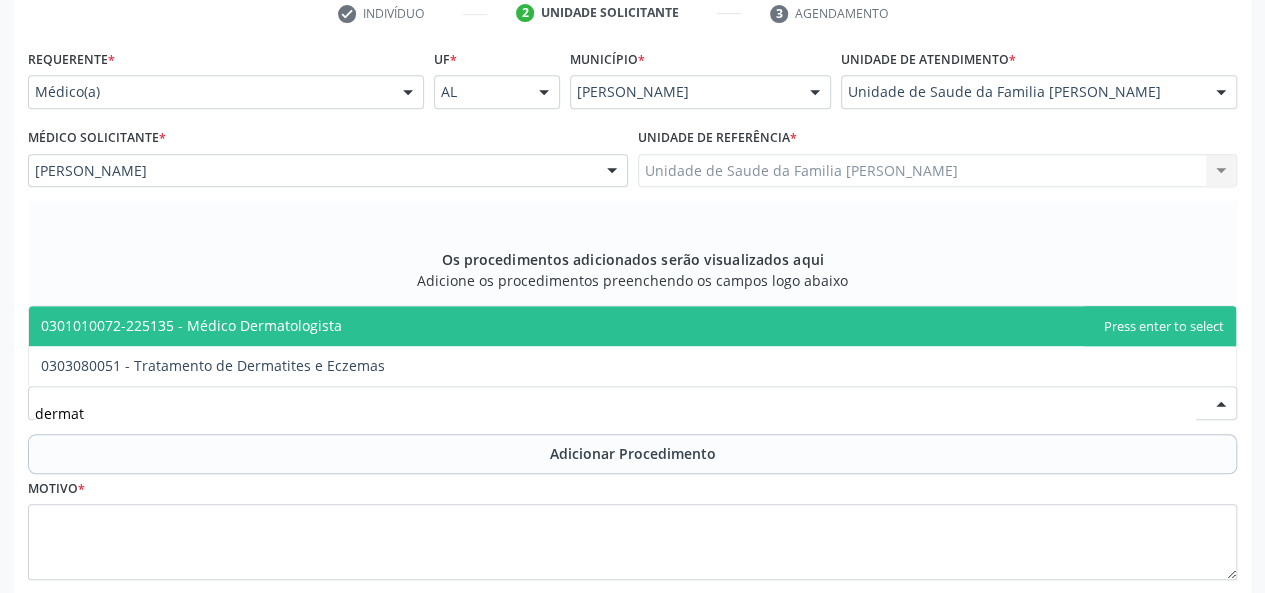 click on "0301010072-225135 - Médico Dermatologista" at bounding box center [191, 325] 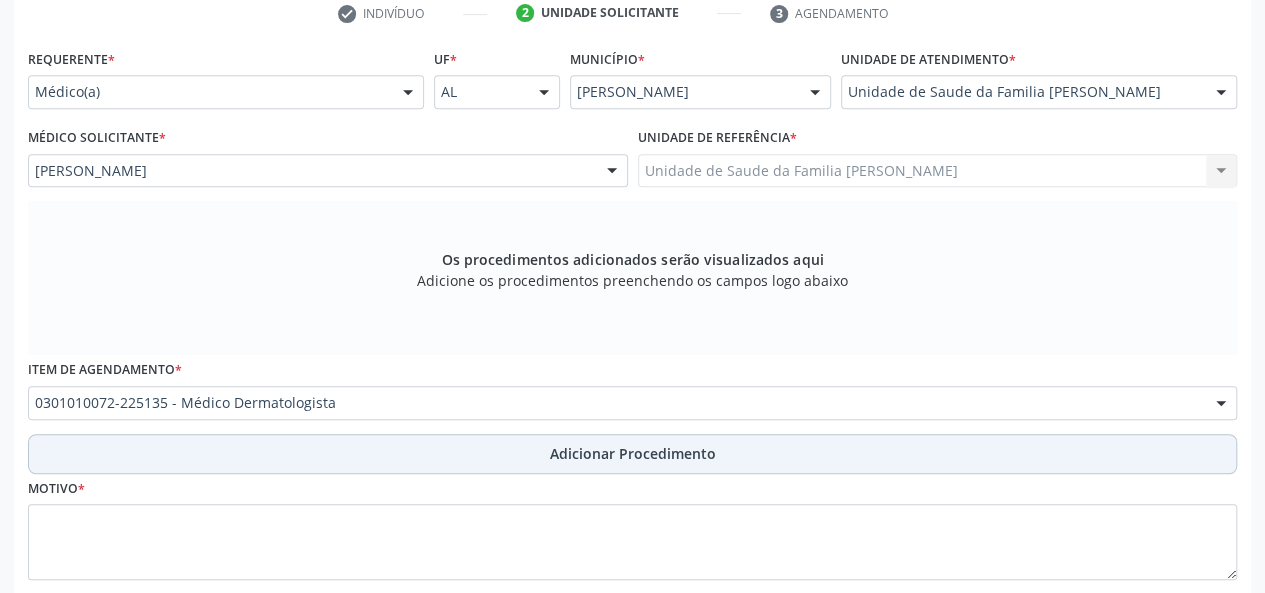 click on "Adicionar Procedimento" at bounding box center [633, 453] 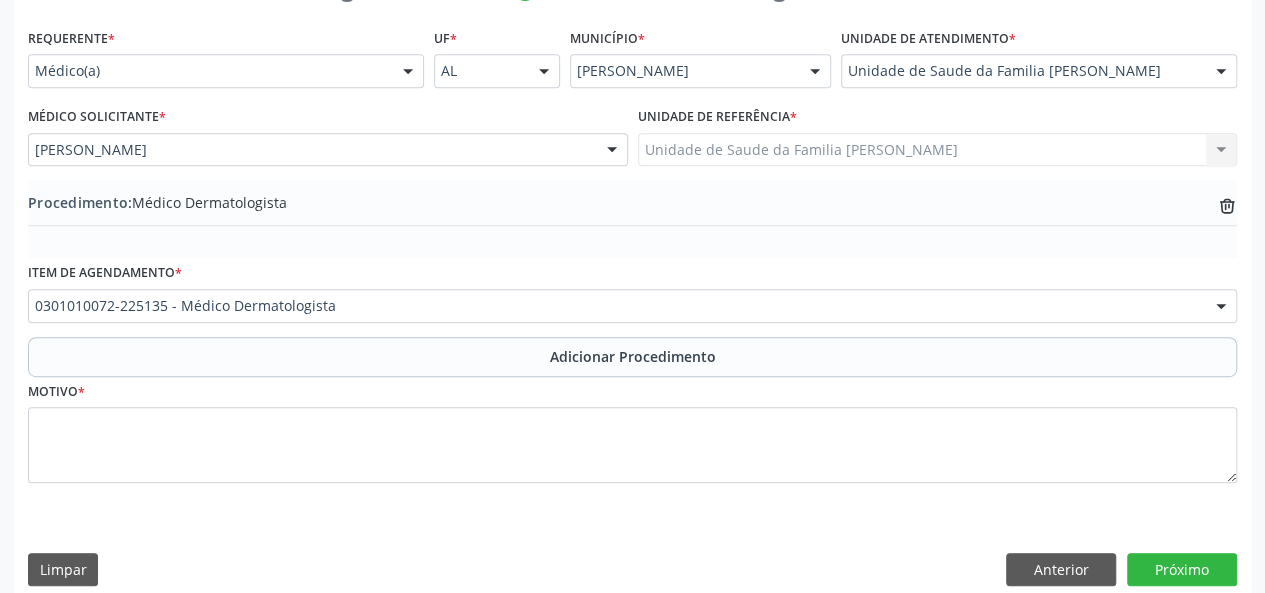 scroll, scrollTop: 458, scrollLeft: 0, axis: vertical 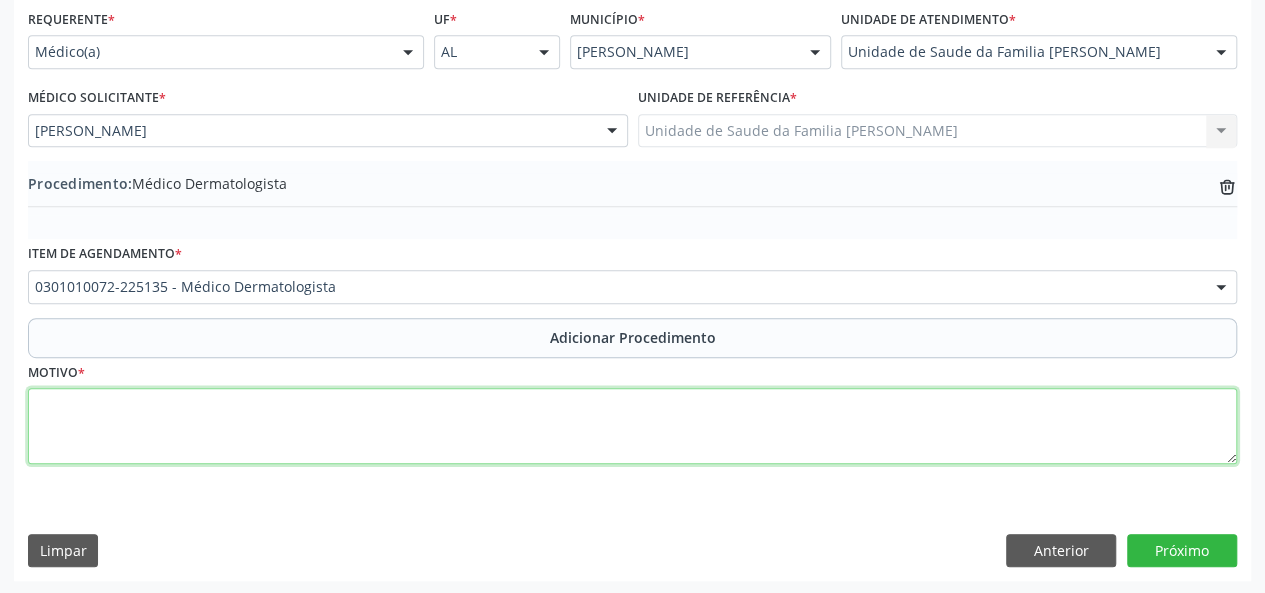 click at bounding box center (632, 426) 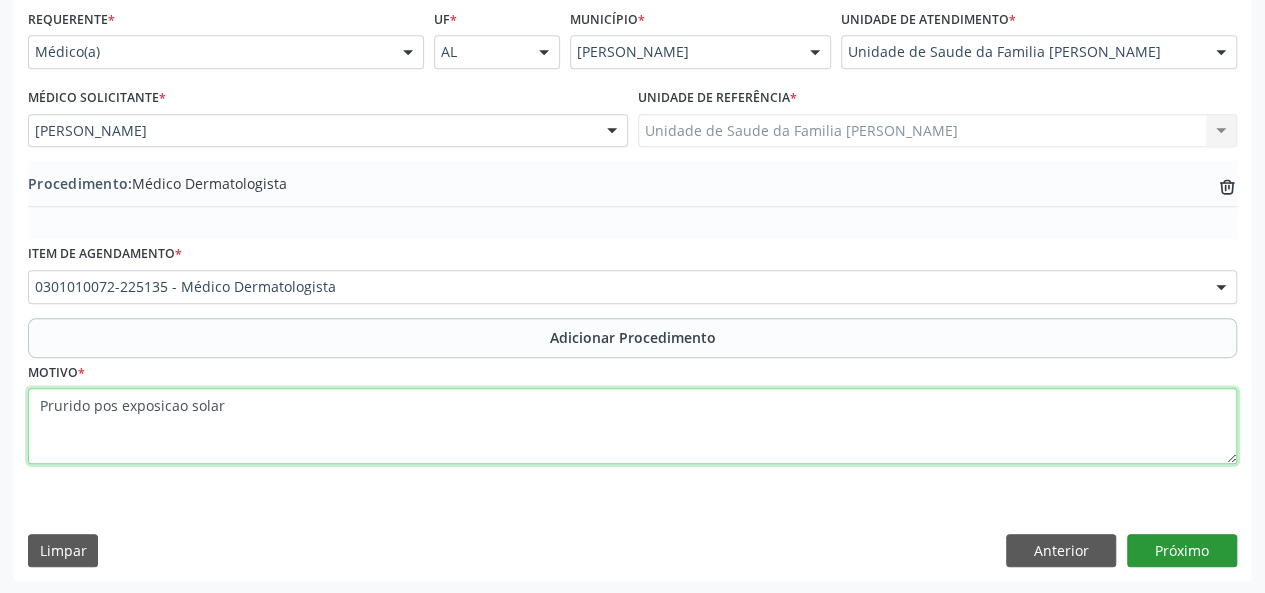 type on "Prurido pos exposicao solar" 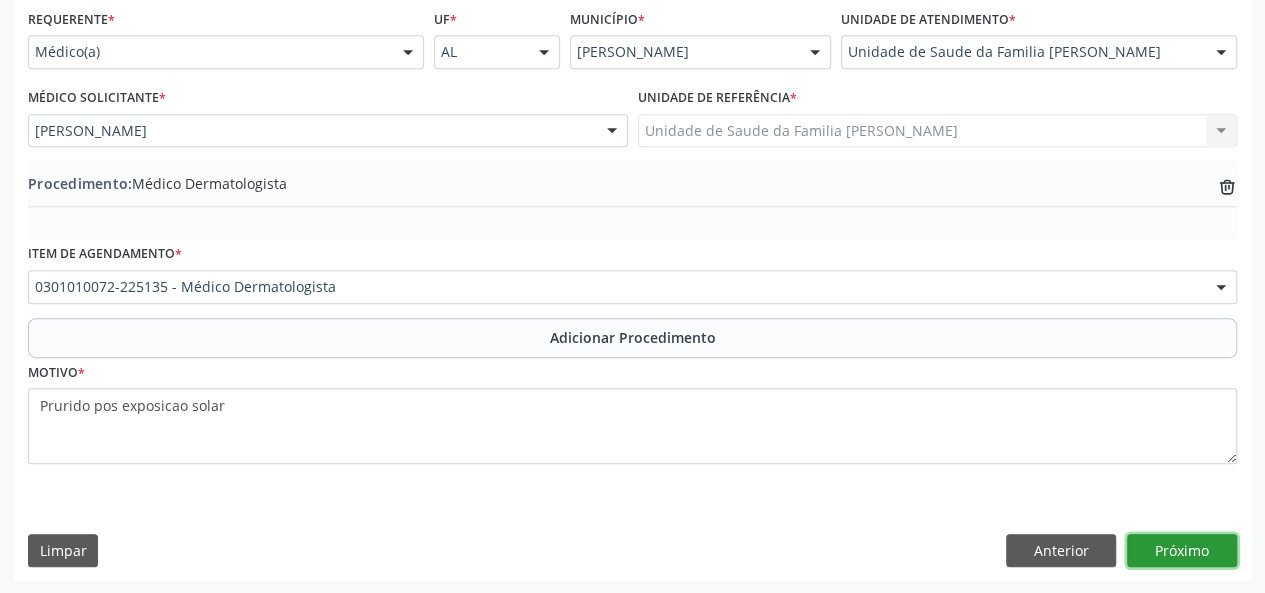 click on "Próximo" at bounding box center [1182, 551] 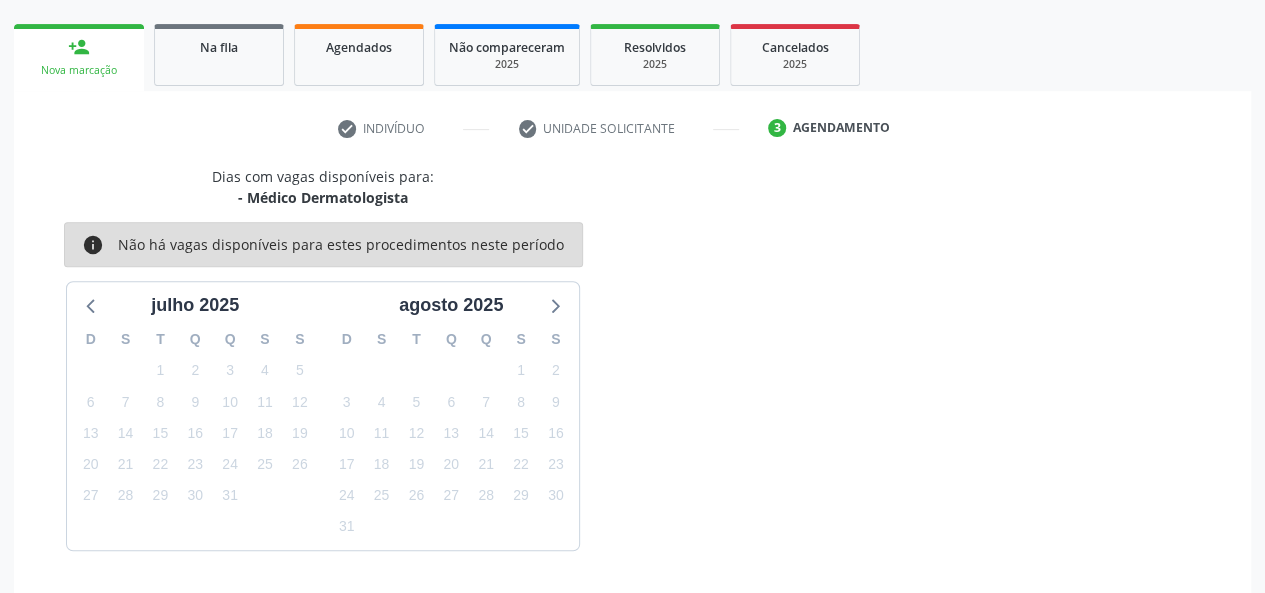 scroll, scrollTop: 362, scrollLeft: 0, axis: vertical 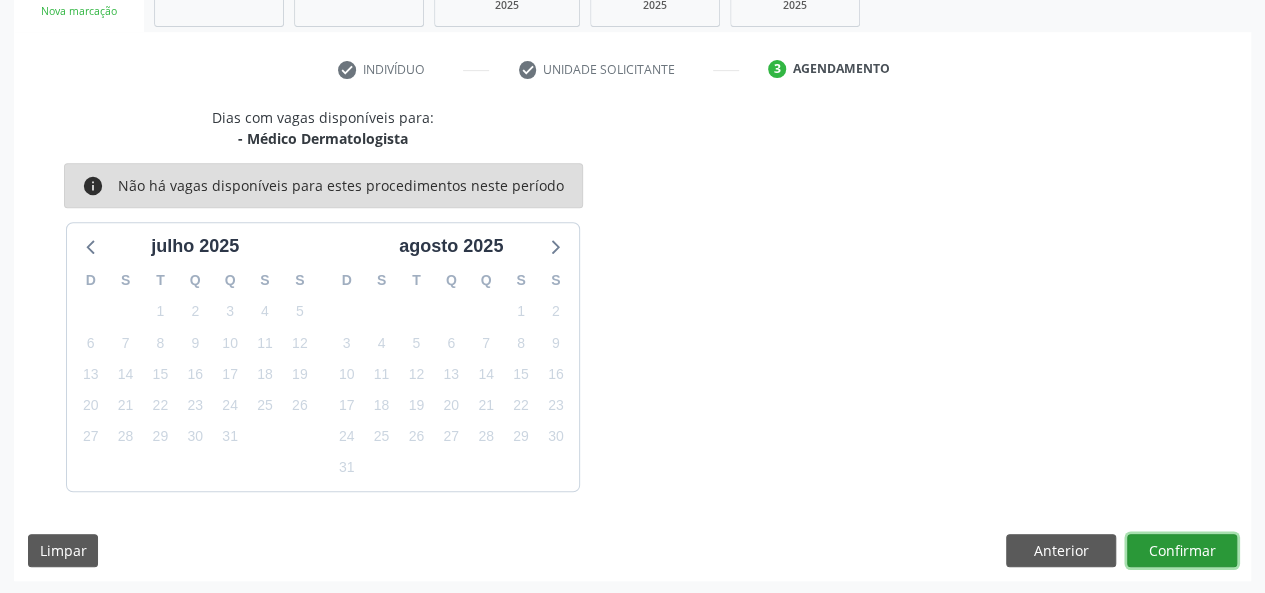 click on "Confirmar" at bounding box center (1182, 551) 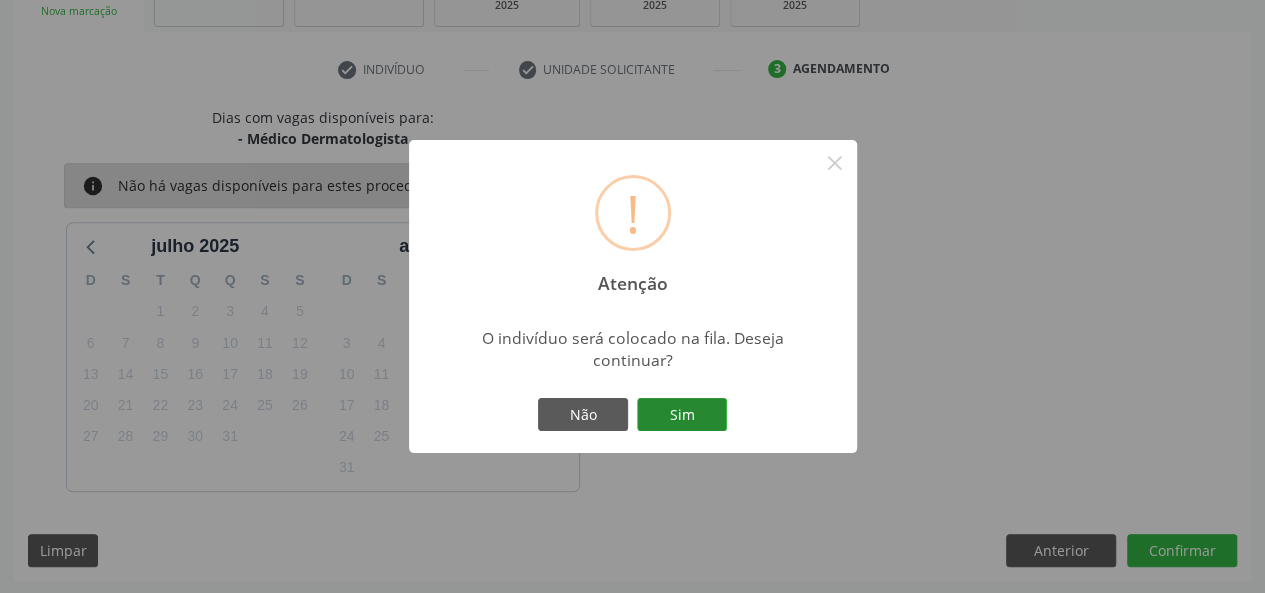 click on "Sim" at bounding box center [682, 415] 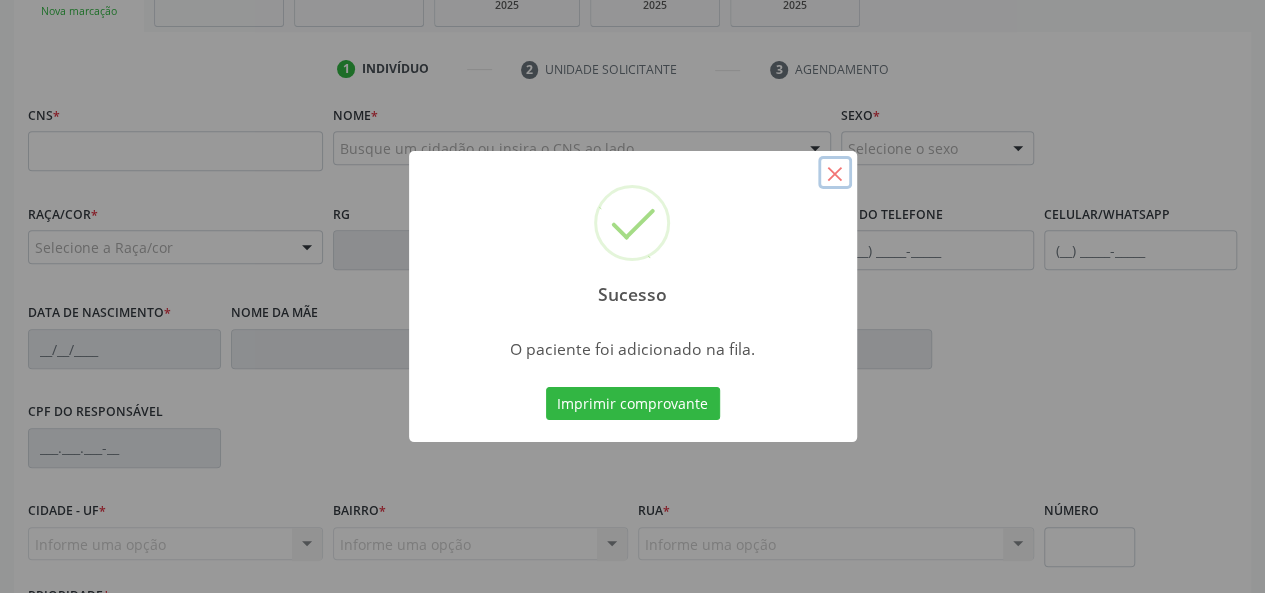 click on "×" at bounding box center (835, 173) 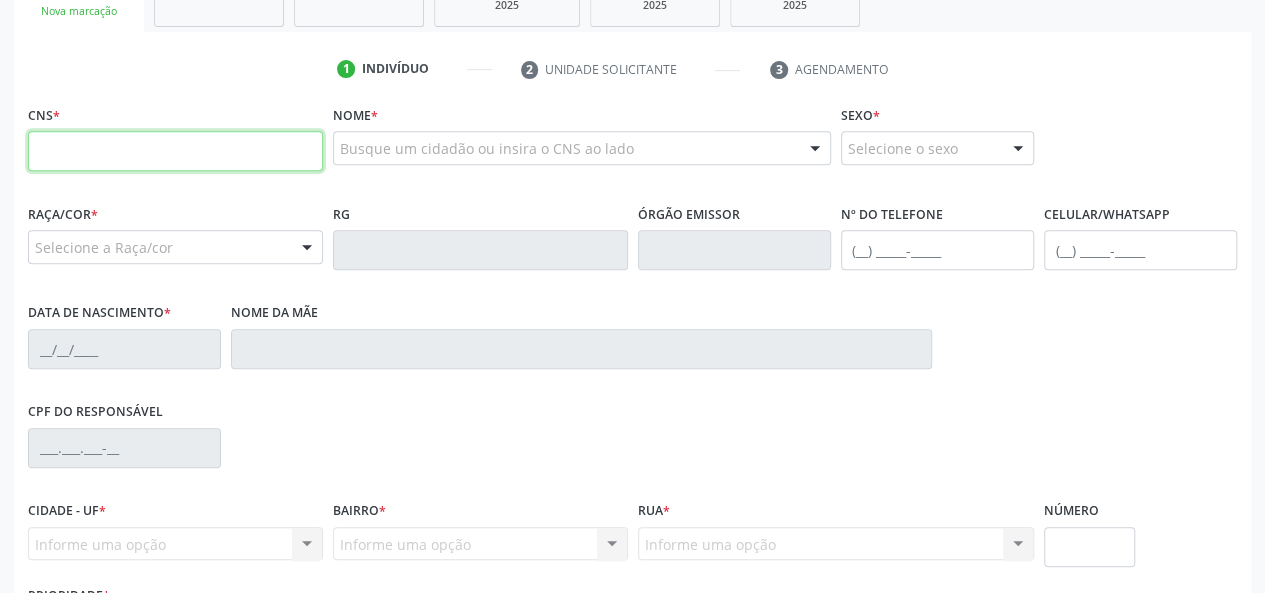 click at bounding box center (175, 151) 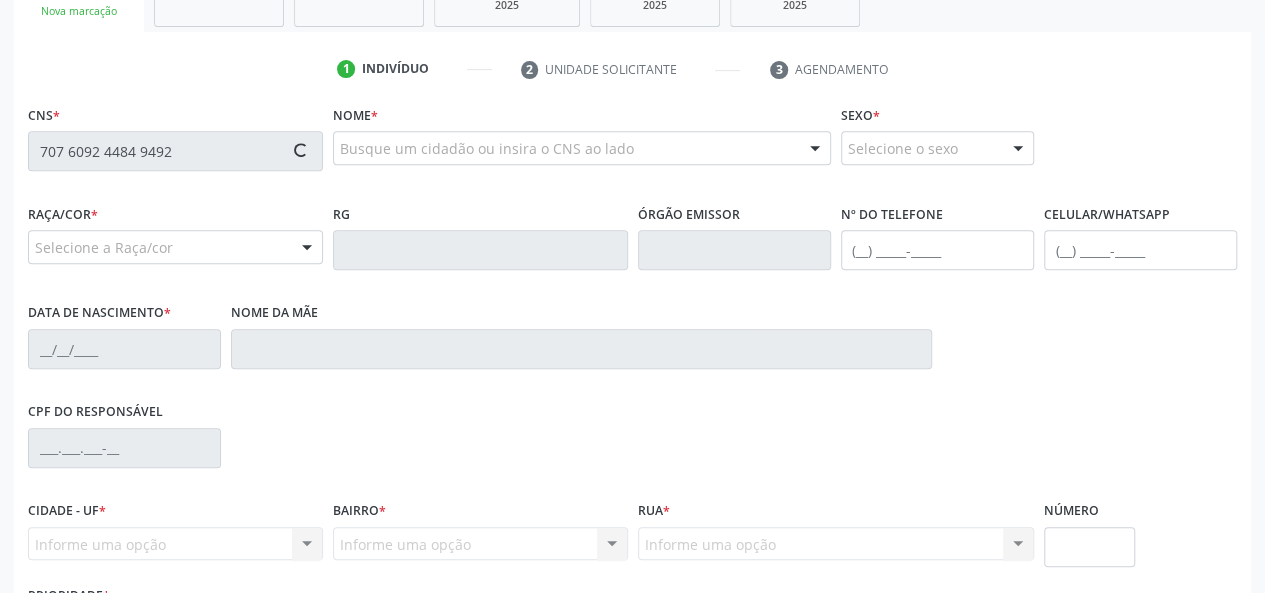 type on "707 6092 4484 9492" 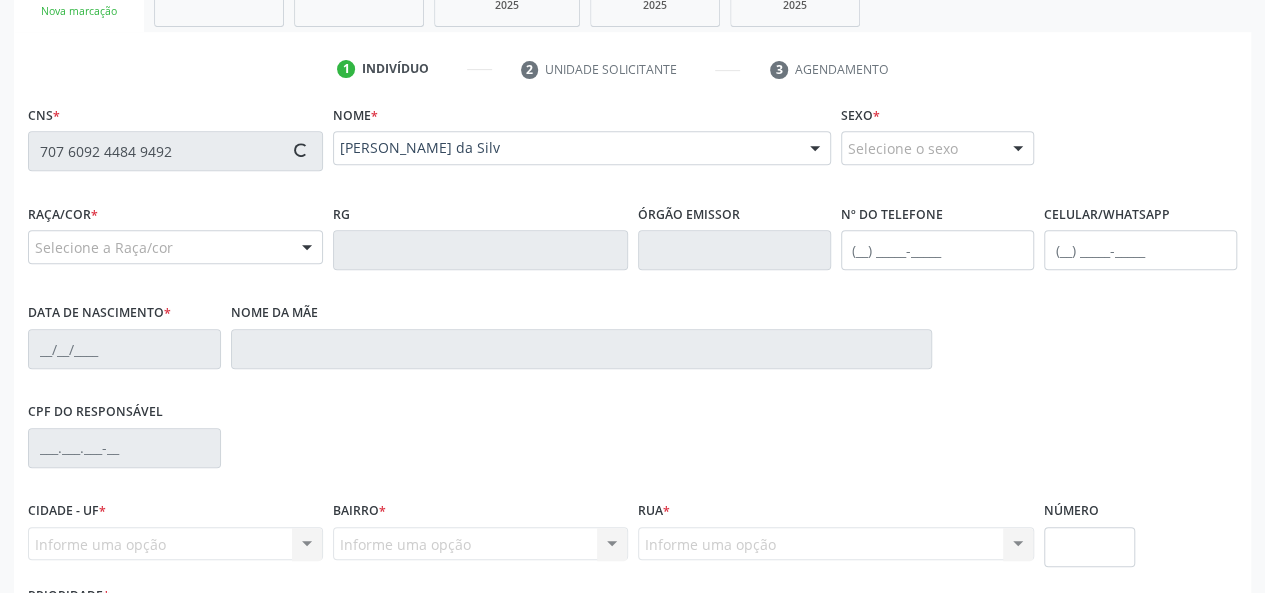 type on "[PHONE_NUMBER]" 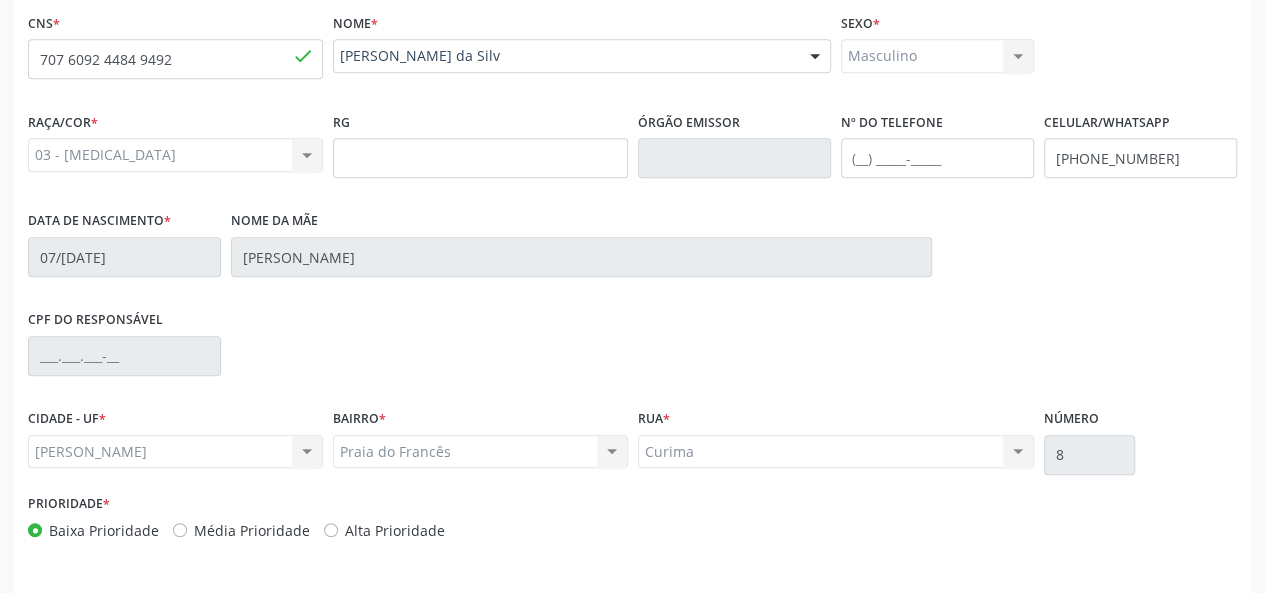 scroll, scrollTop: 518, scrollLeft: 0, axis: vertical 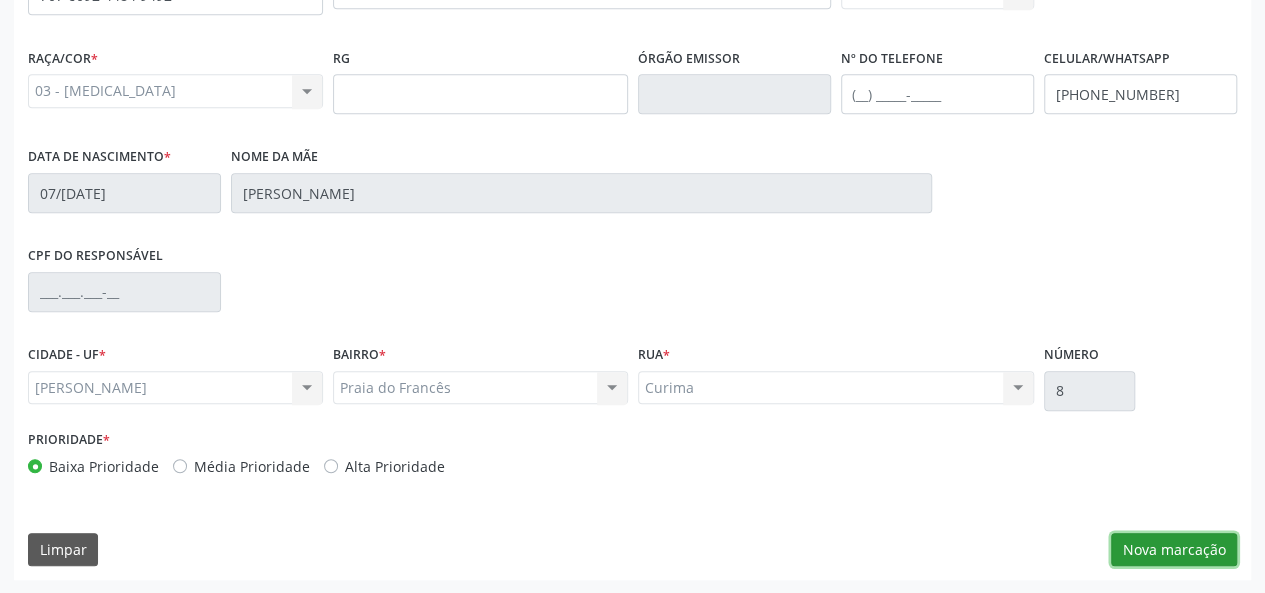click on "Nova marcação" at bounding box center [1174, 550] 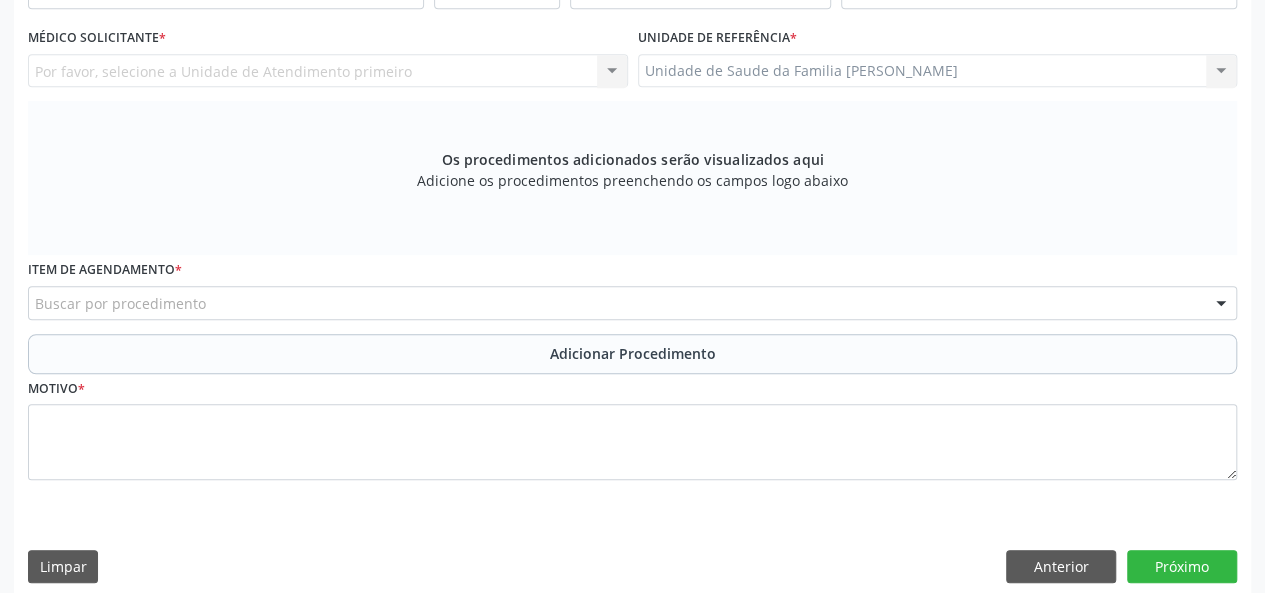 scroll, scrollTop: 218, scrollLeft: 0, axis: vertical 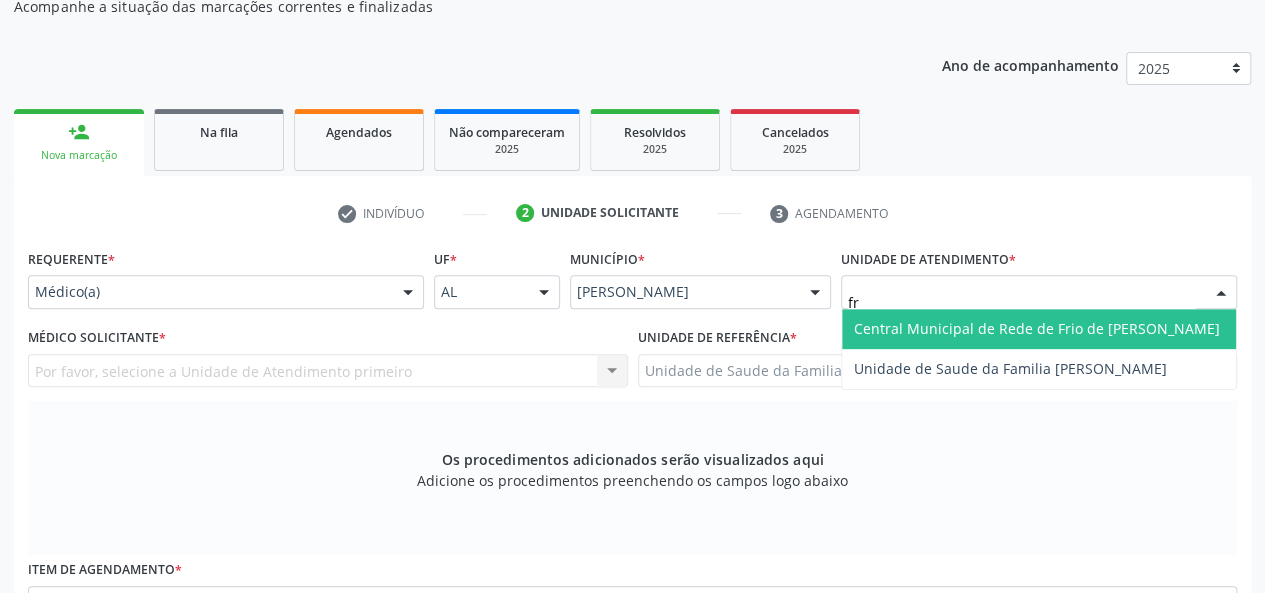 type on "fra" 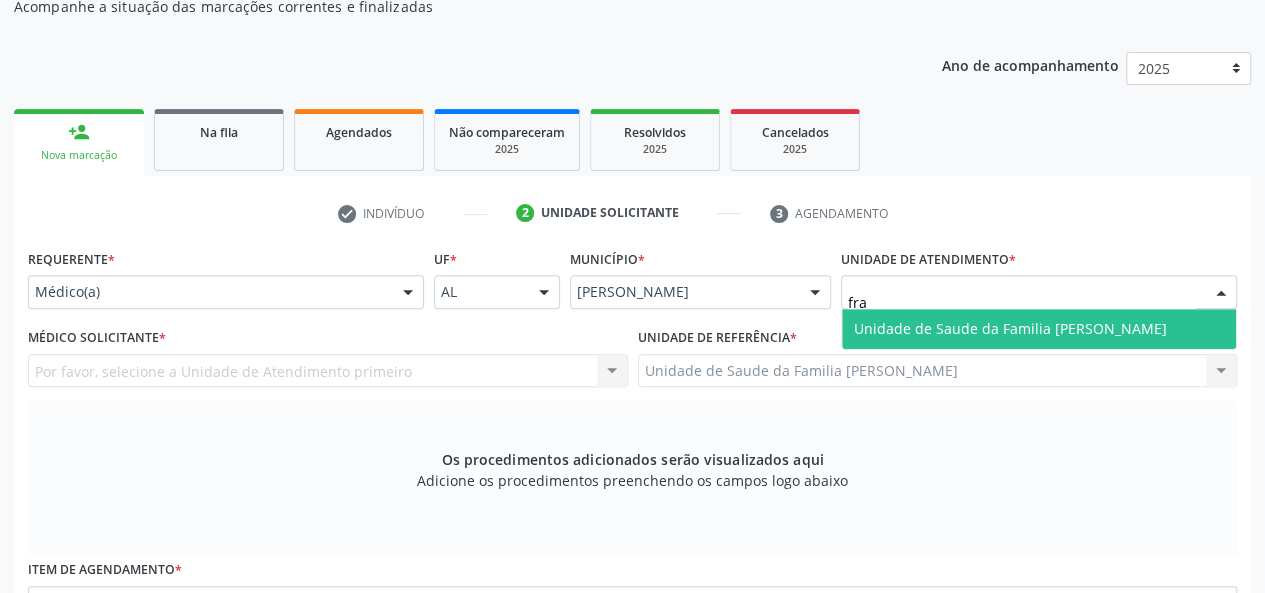click on "Unidade de Saude da Familia [PERSON_NAME]" at bounding box center (1010, 328) 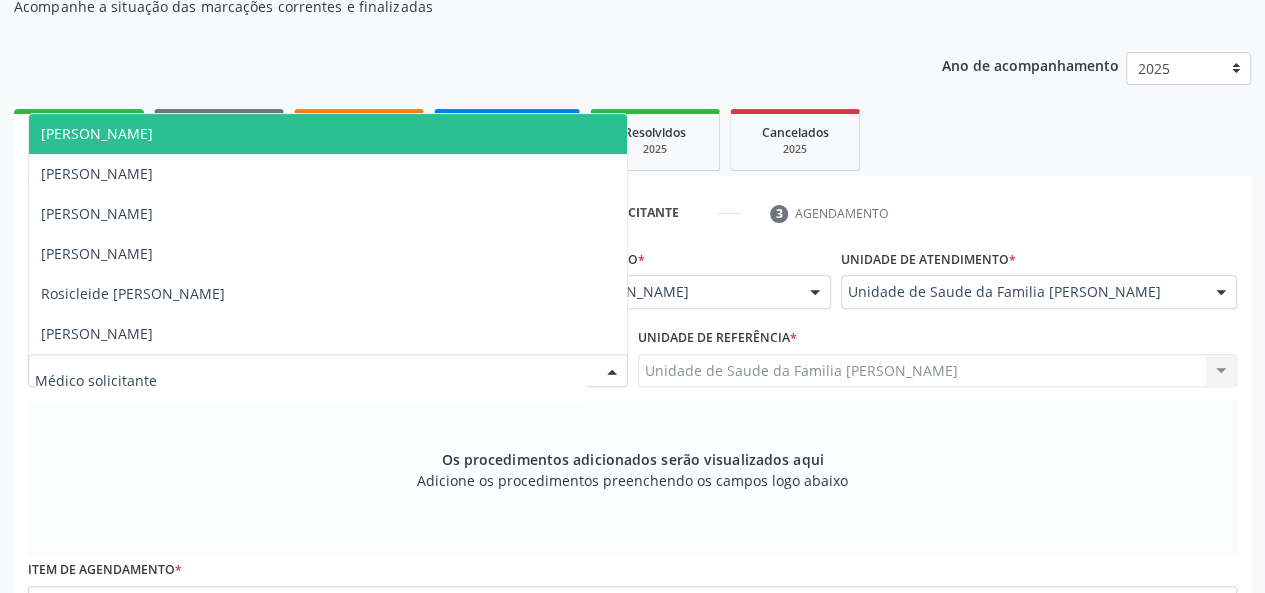 click on "[PERSON_NAME]" at bounding box center (97, 133) 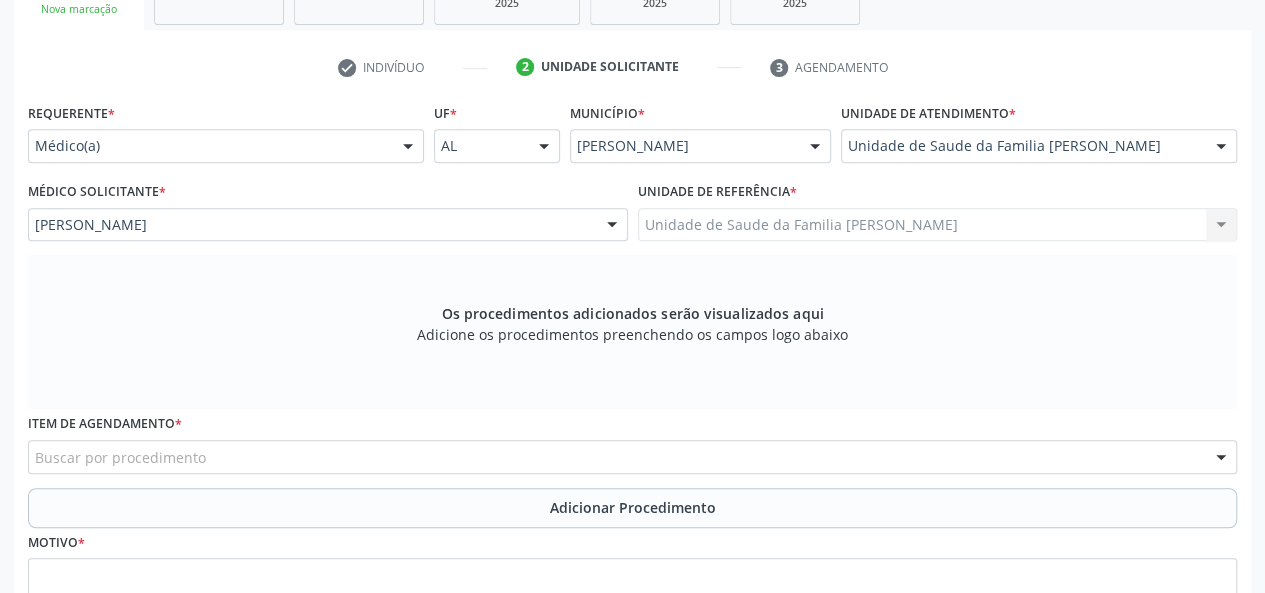 scroll, scrollTop: 518, scrollLeft: 0, axis: vertical 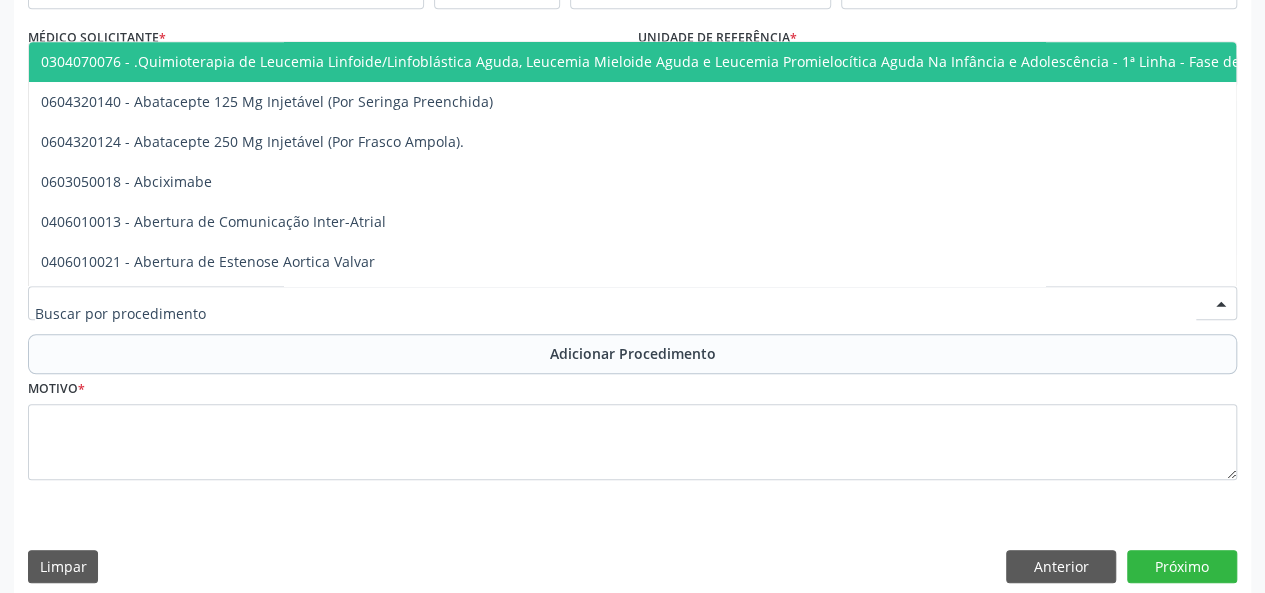 click at bounding box center [632, 303] 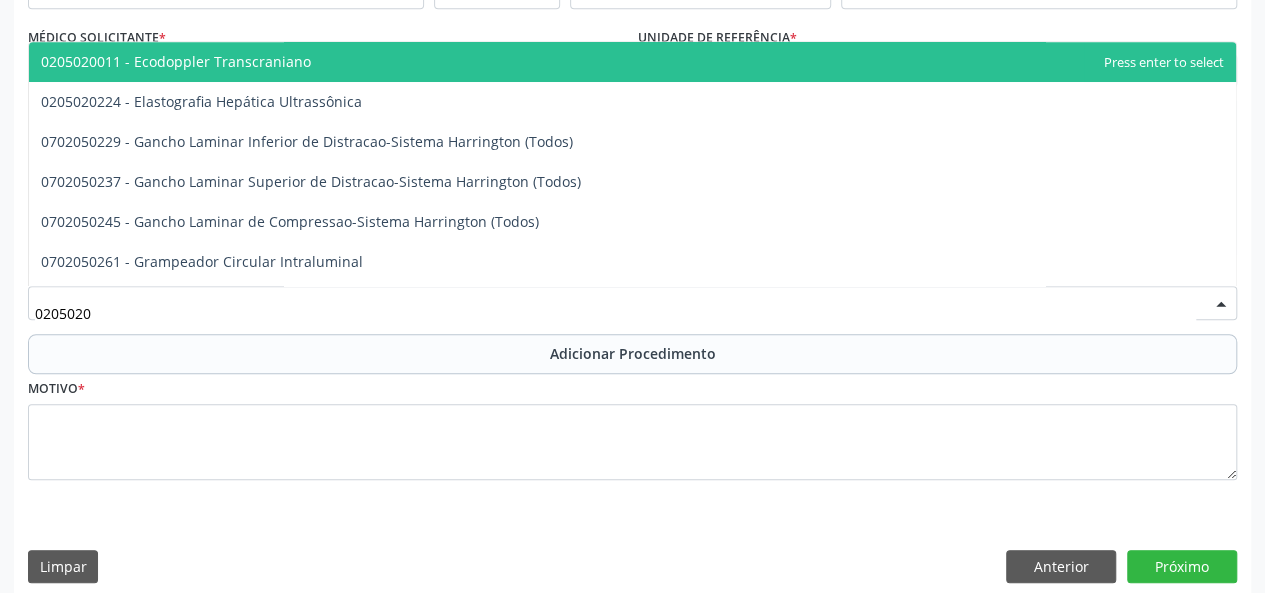 type on "02050200" 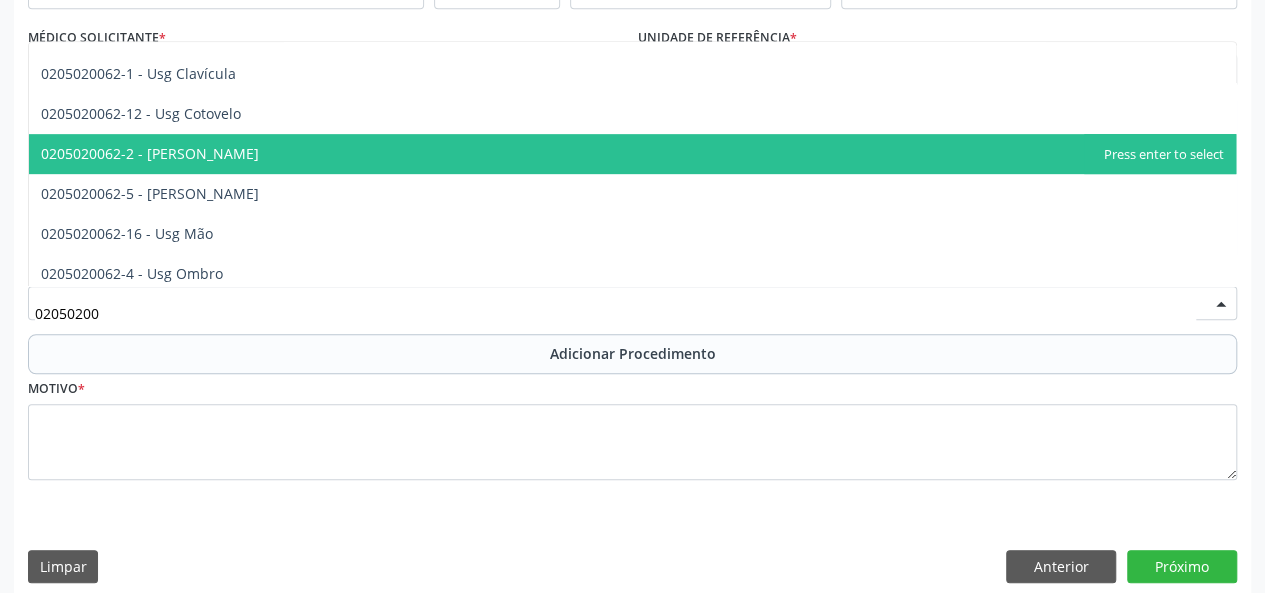 scroll, scrollTop: 500, scrollLeft: 0, axis: vertical 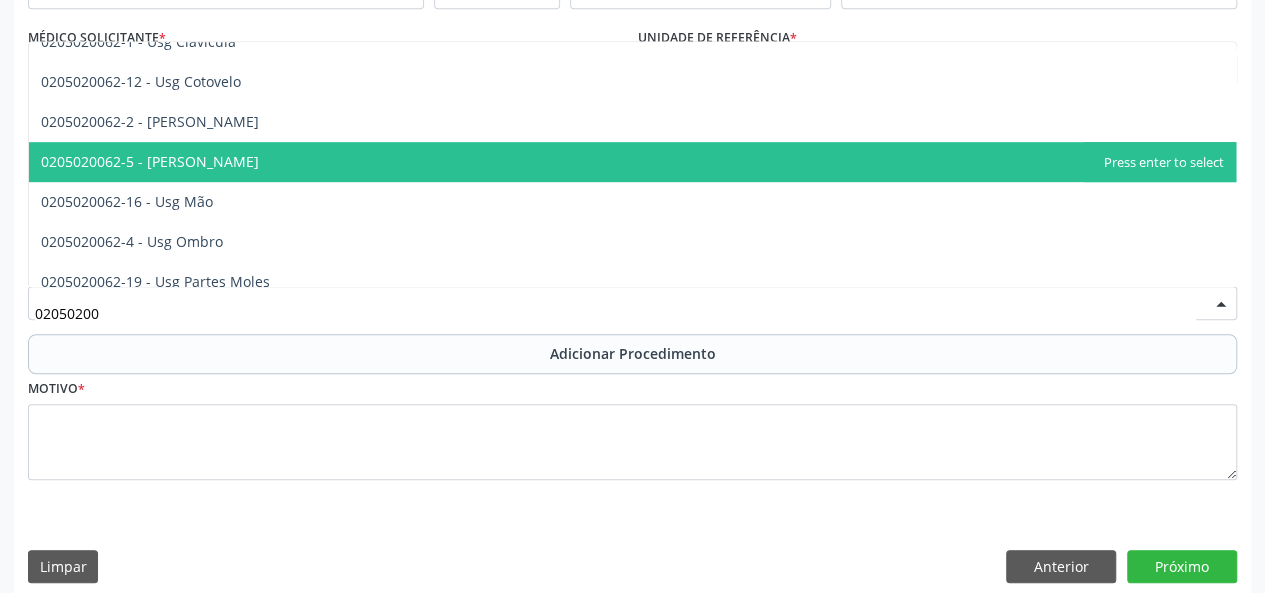 click on "0205020062-5 - [PERSON_NAME]" at bounding box center [632, 162] 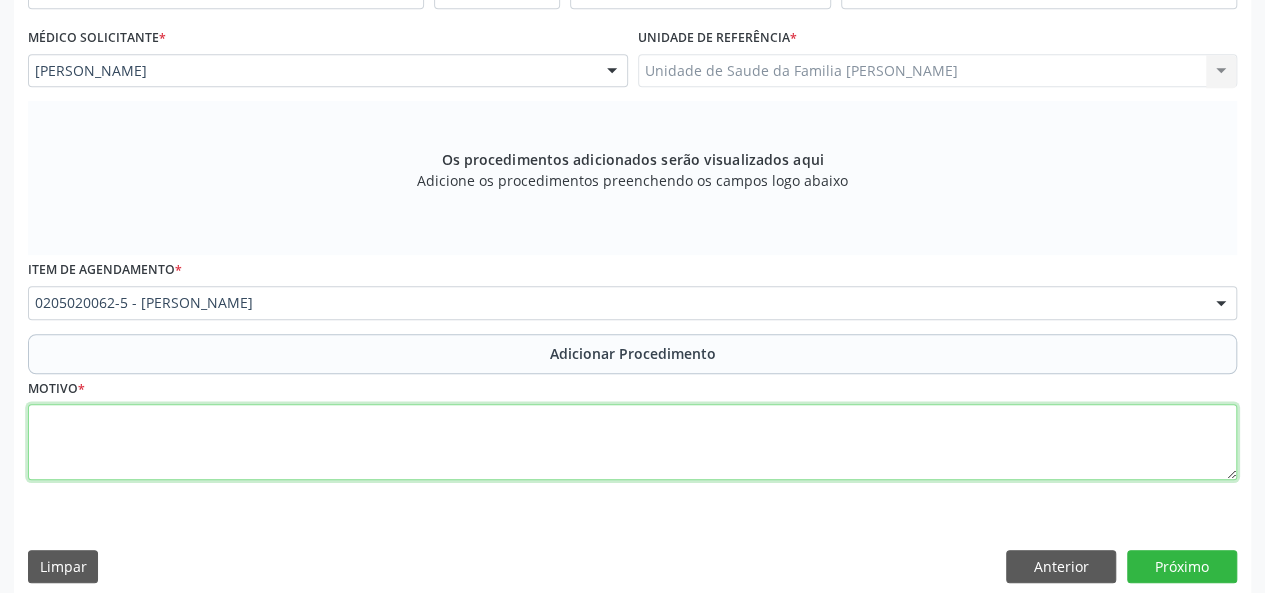 click at bounding box center (632, 442) 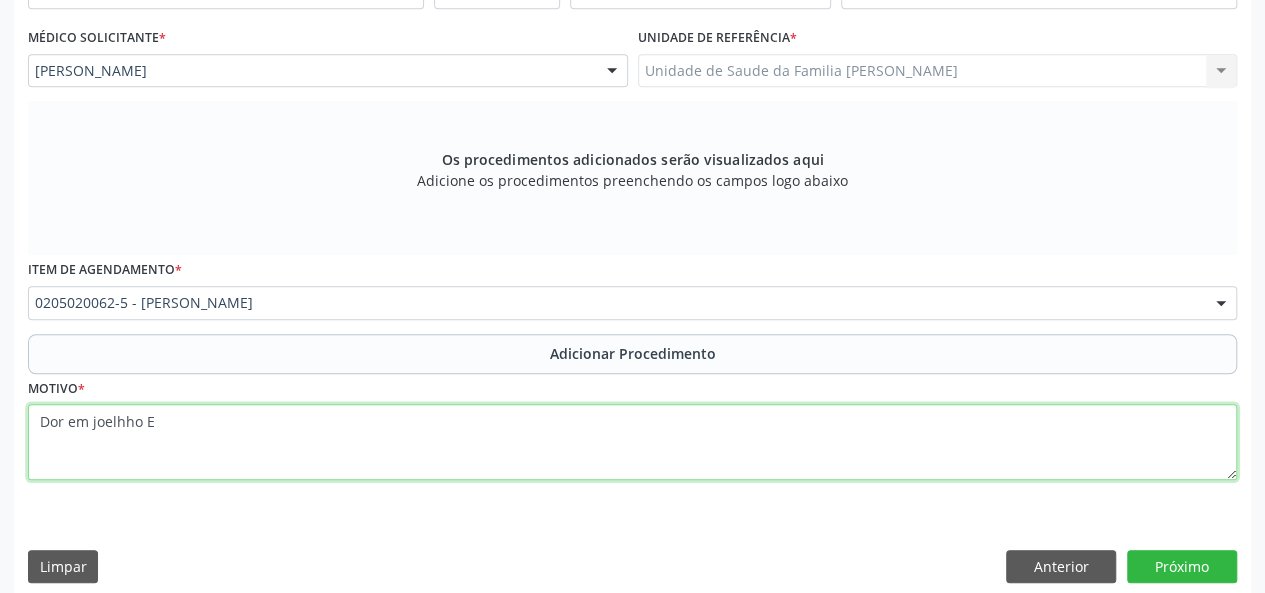 click on "Dor em joelhho E" at bounding box center [632, 442] 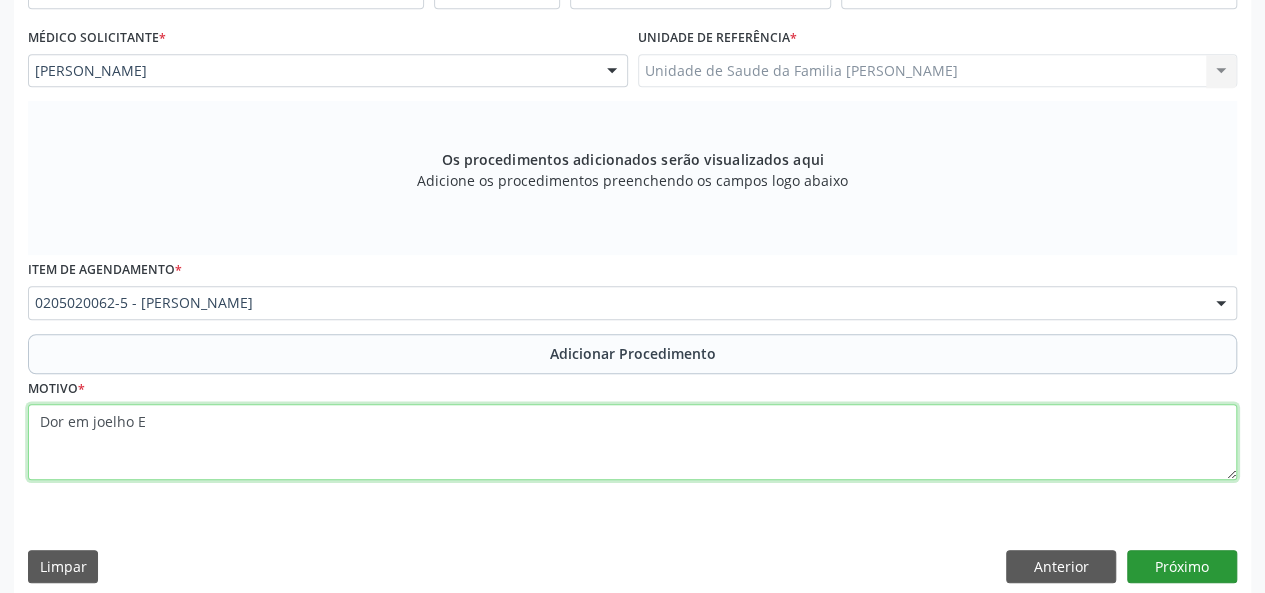 type on "Dor em joelho E" 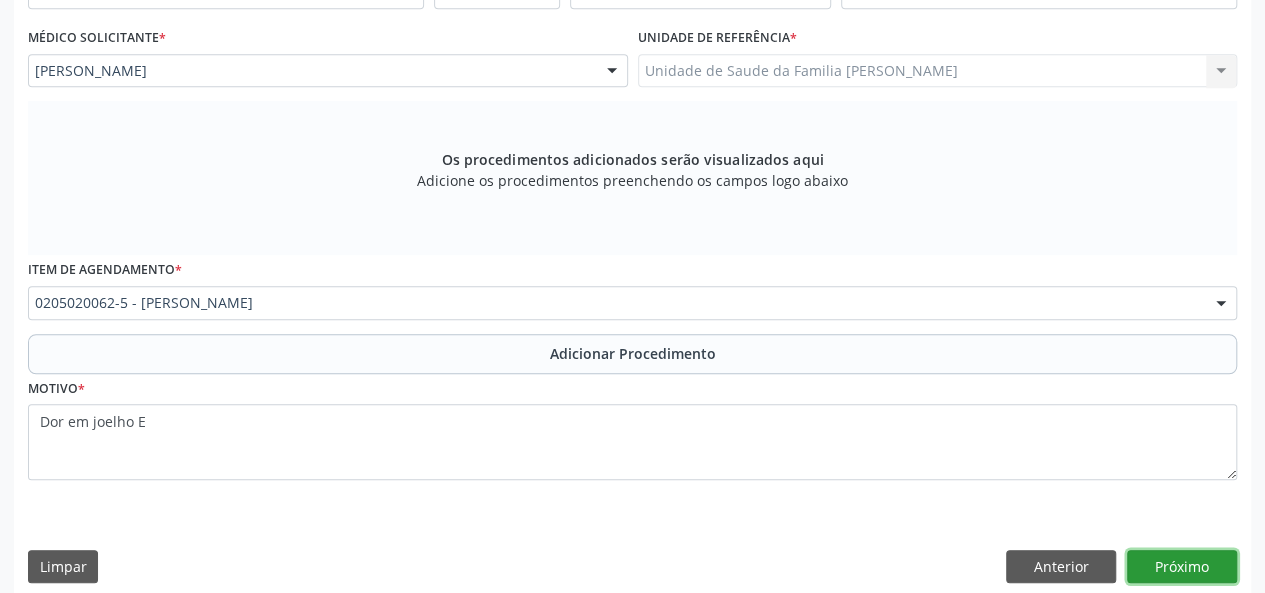 click on "Próximo" at bounding box center [1182, 567] 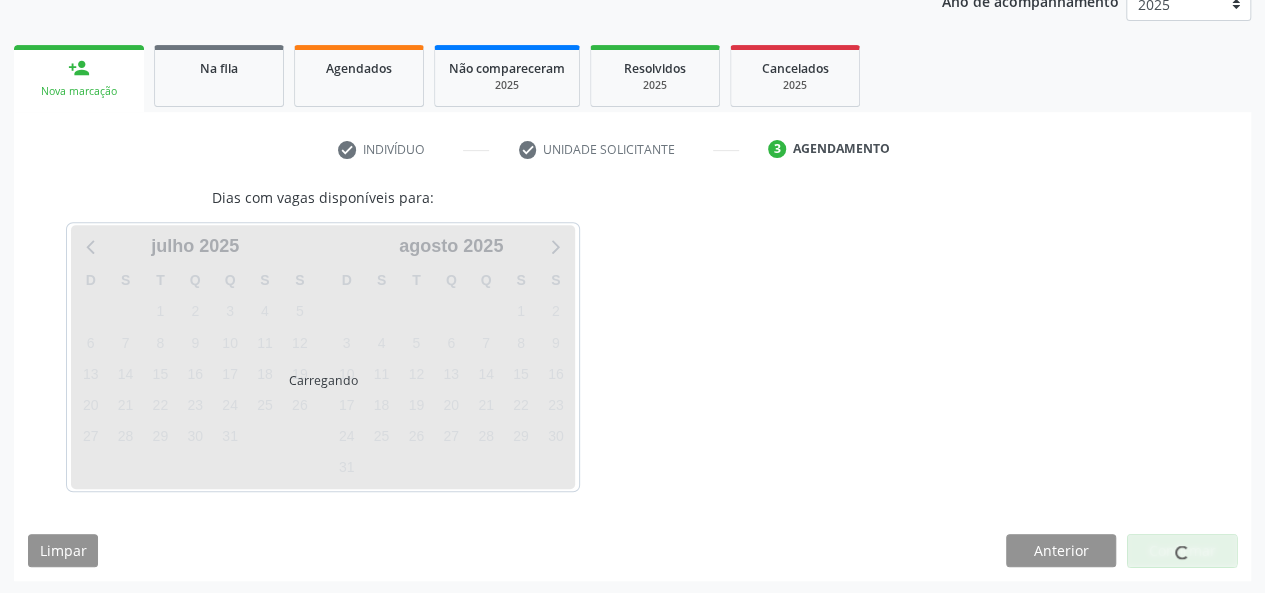 scroll, scrollTop: 340, scrollLeft: 0, axis: vertical 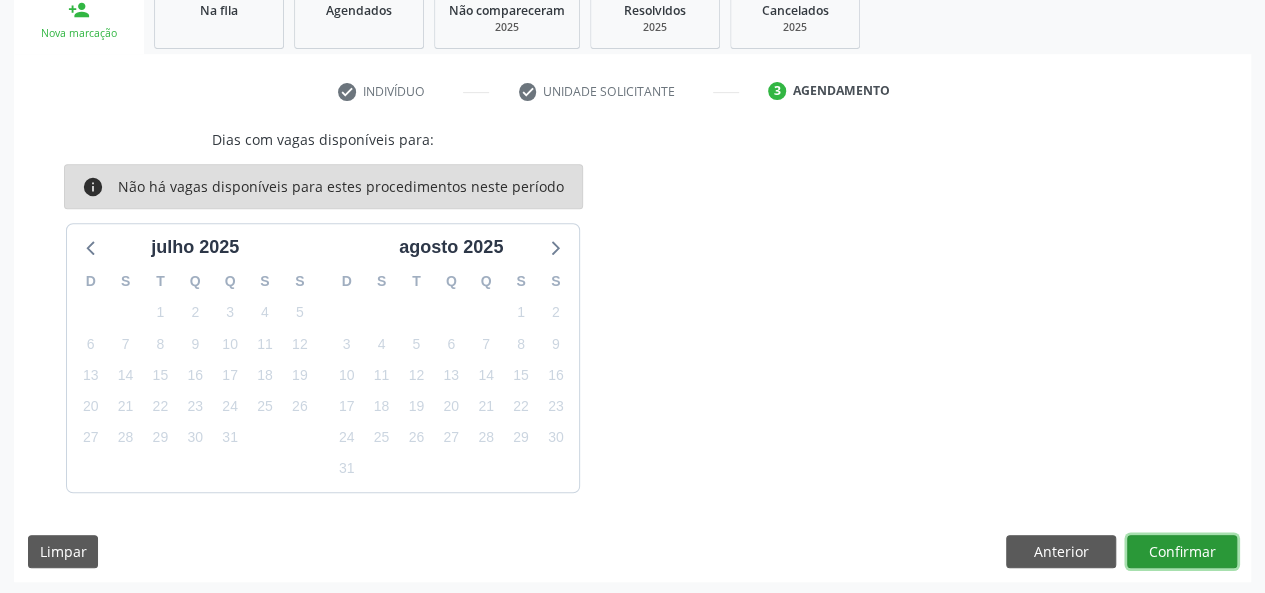 click on "Confirmar" at bounding box center [1182, 552] 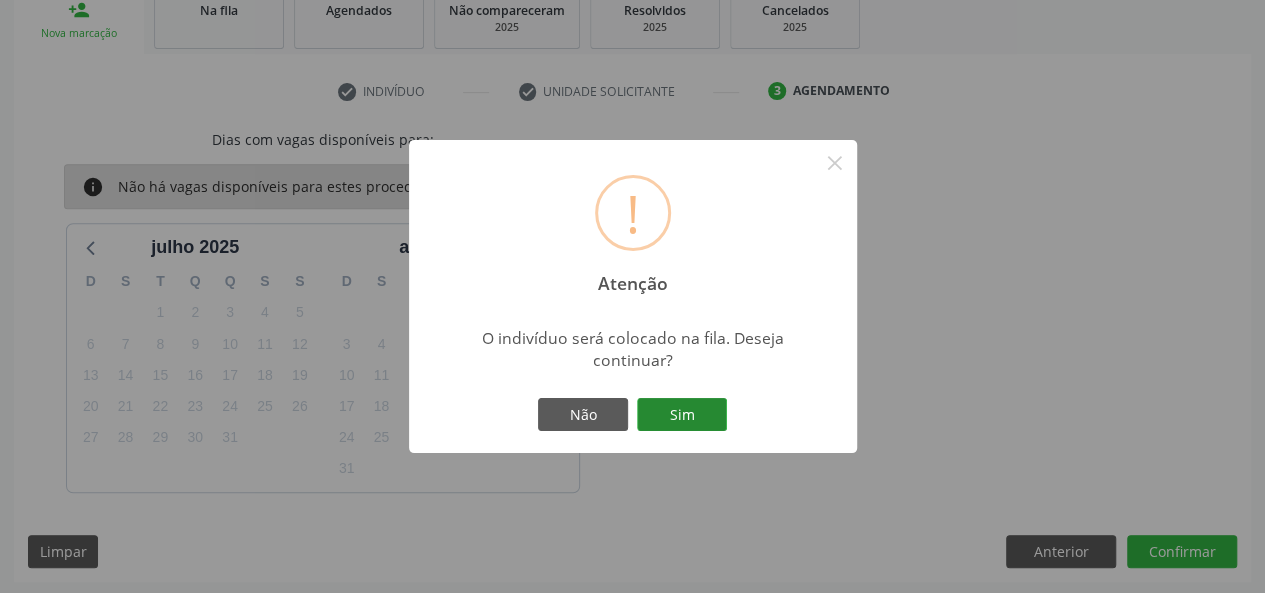 click on "Sim" at bounding box center (682, 415) 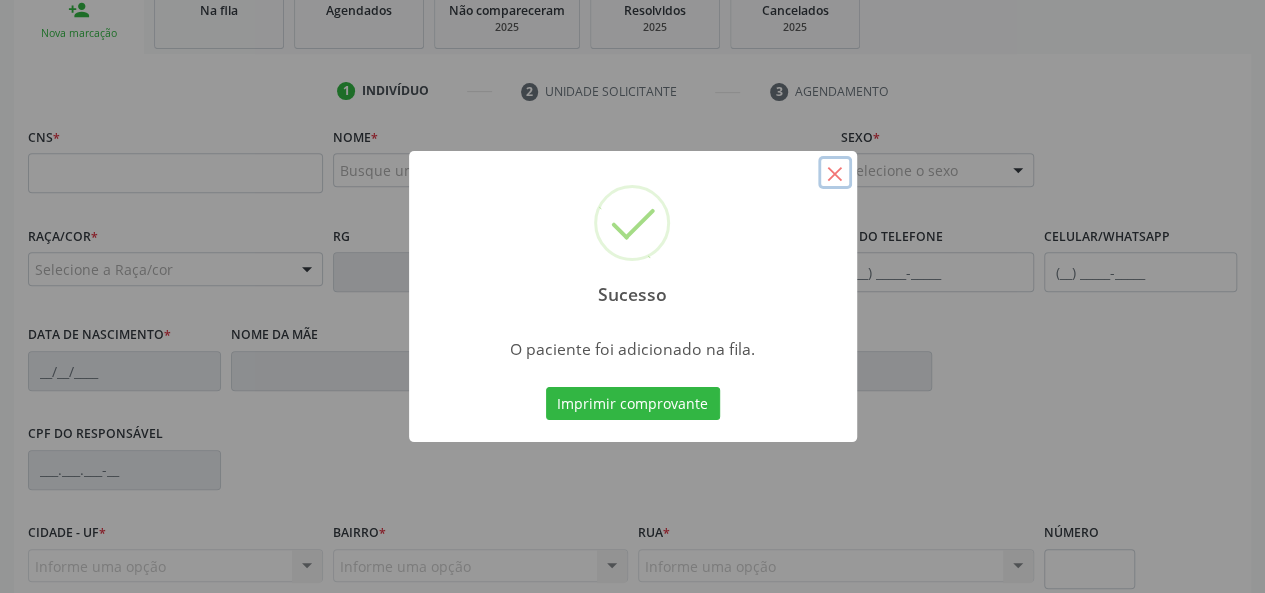 click on "×" at bounding box center [835, 173] 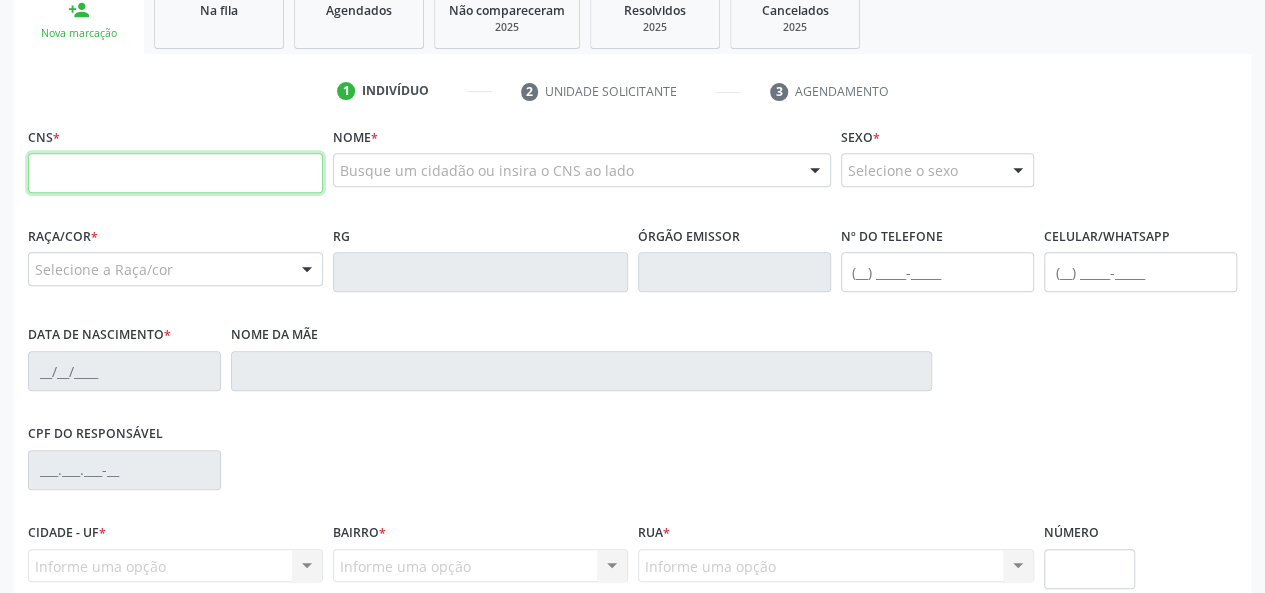 paste on "707 6092 4484 9492" 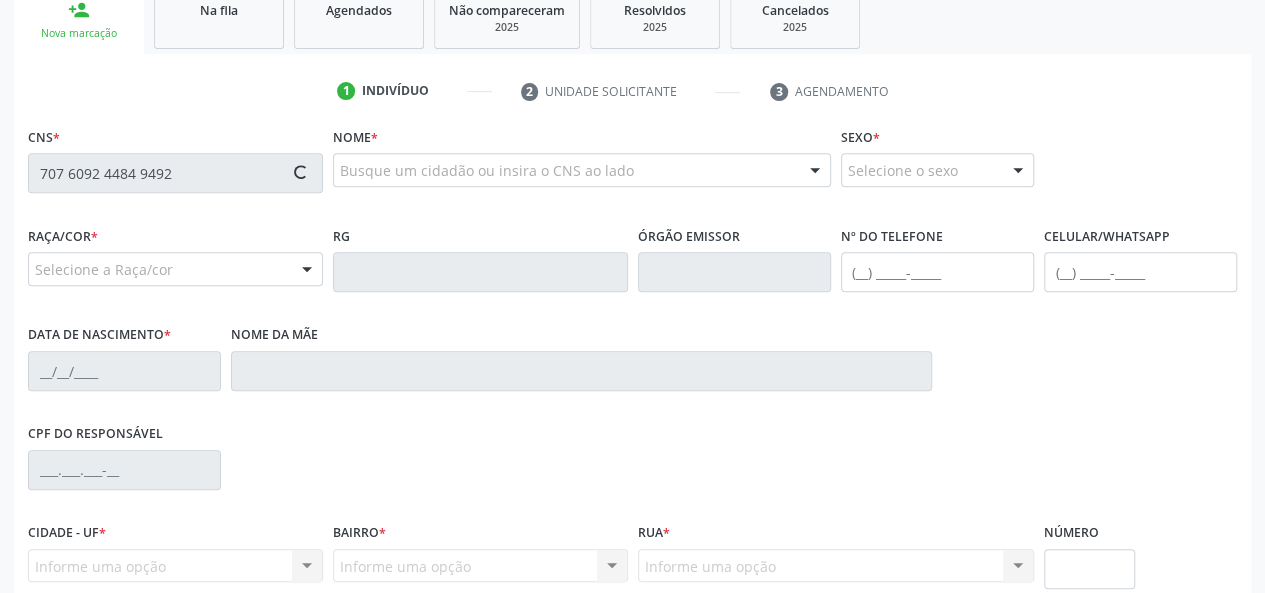 type on "707 6092 4484 9492" 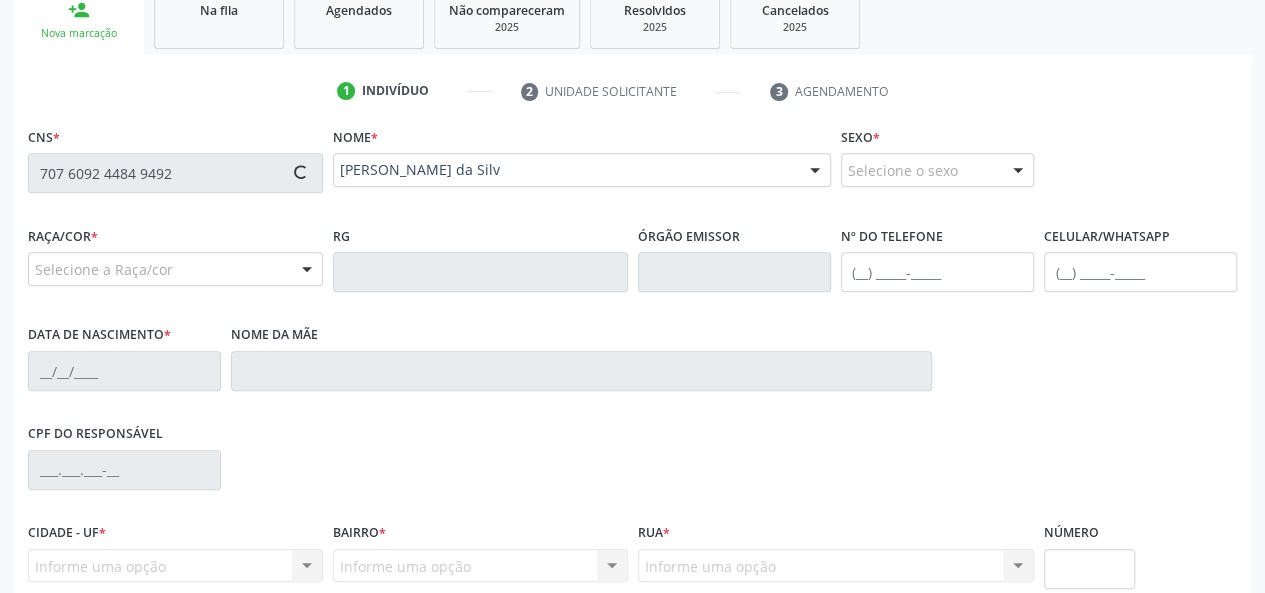 type on "(82) 99373-1534" 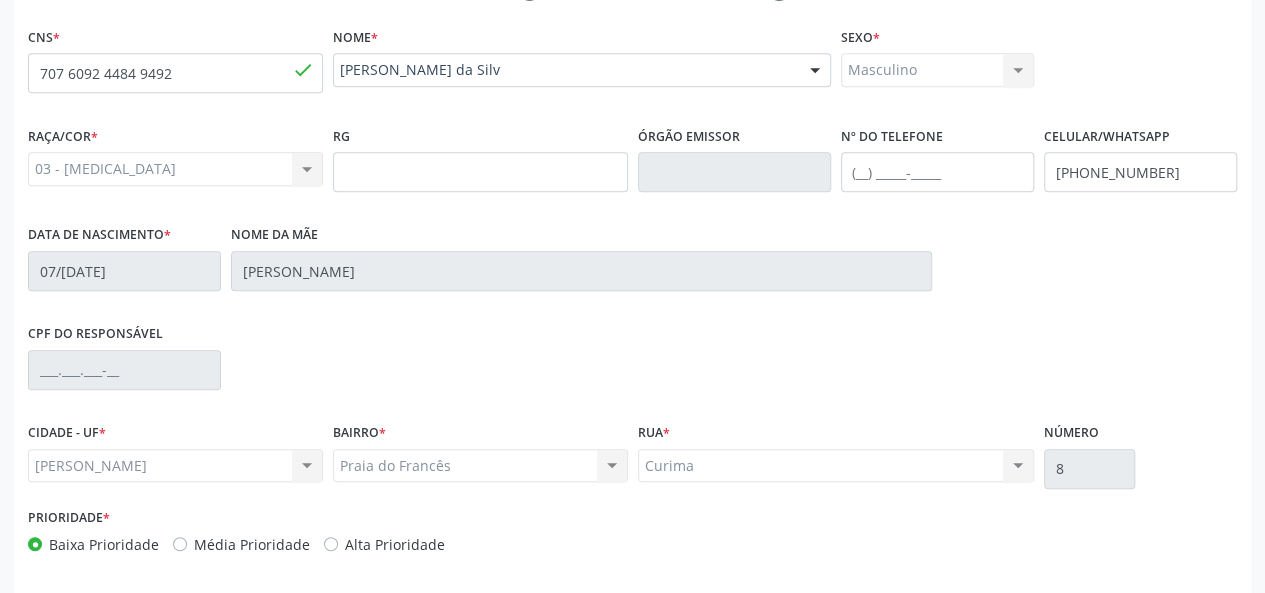 scroll, scrollTop: 518, scrollLeft: 0, axis: vertical 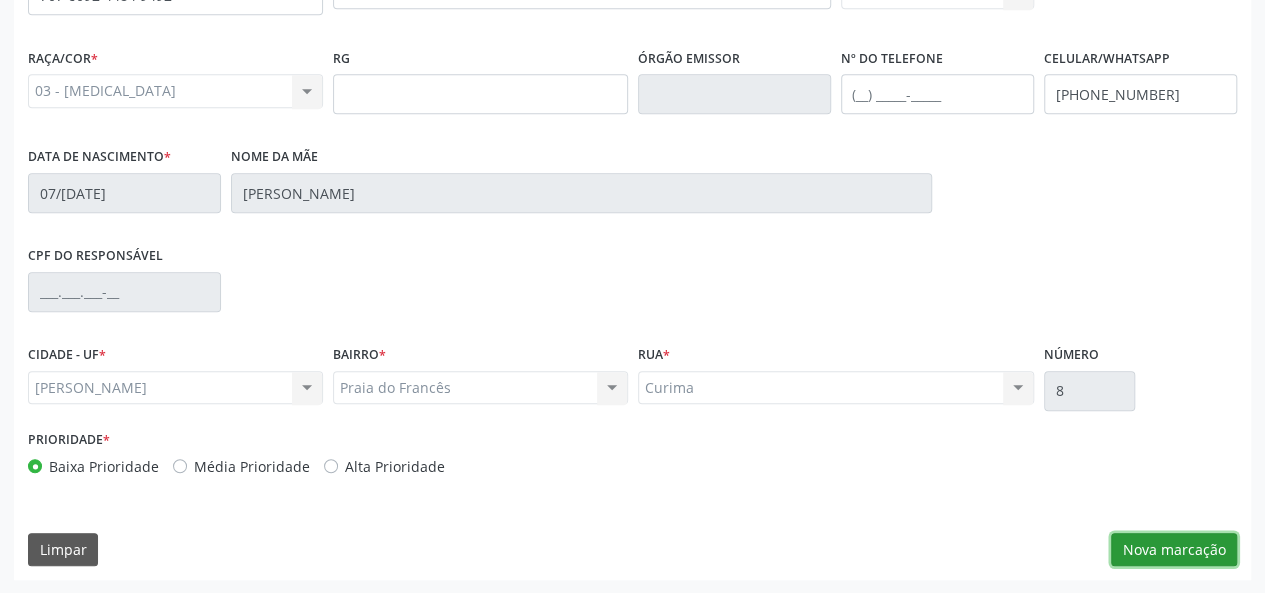 click on "Nova marcação" at bounding box center [1174, 550] 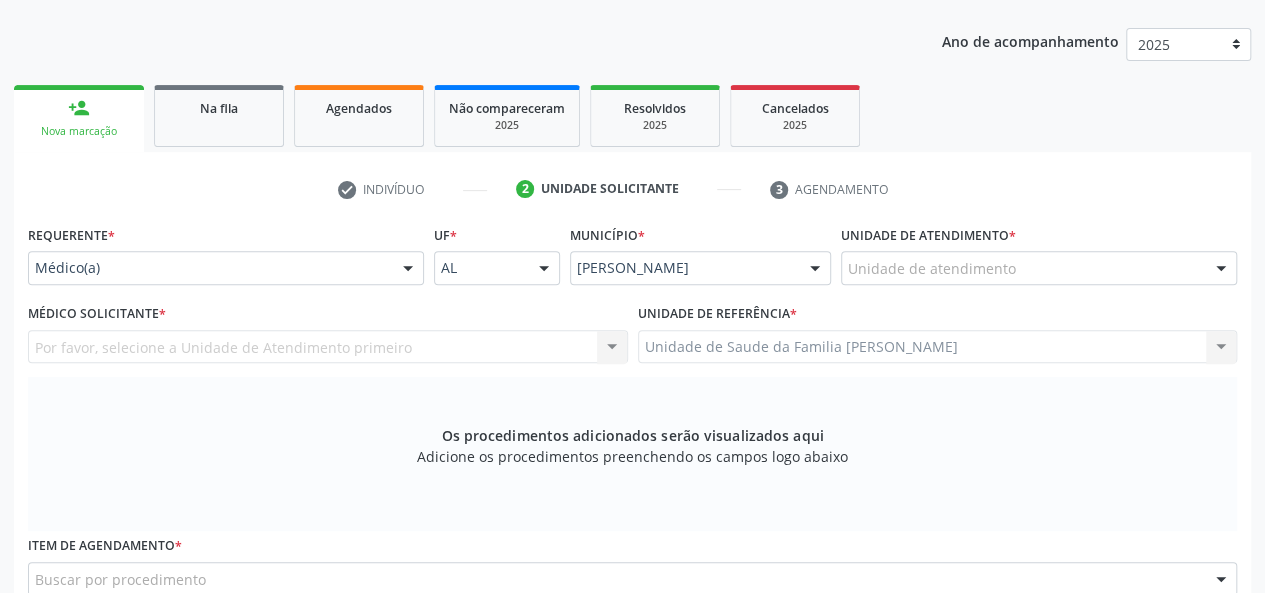 scroll, scrollTop: 218, scrollLeft: 0, axis: vertical 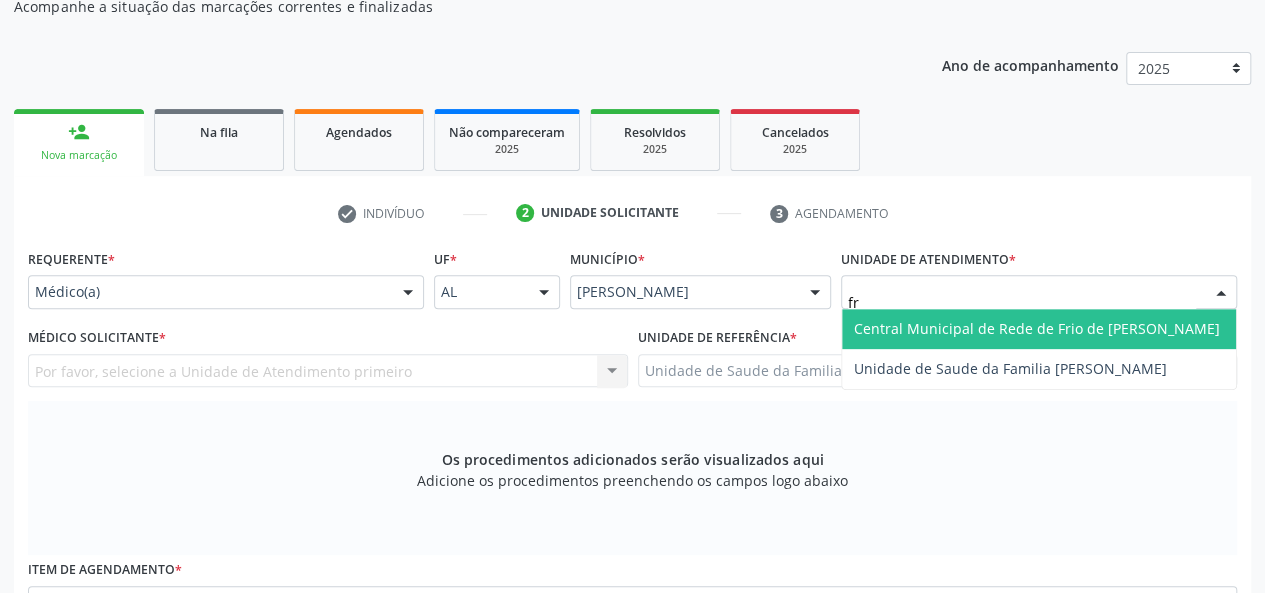 type on "fra" 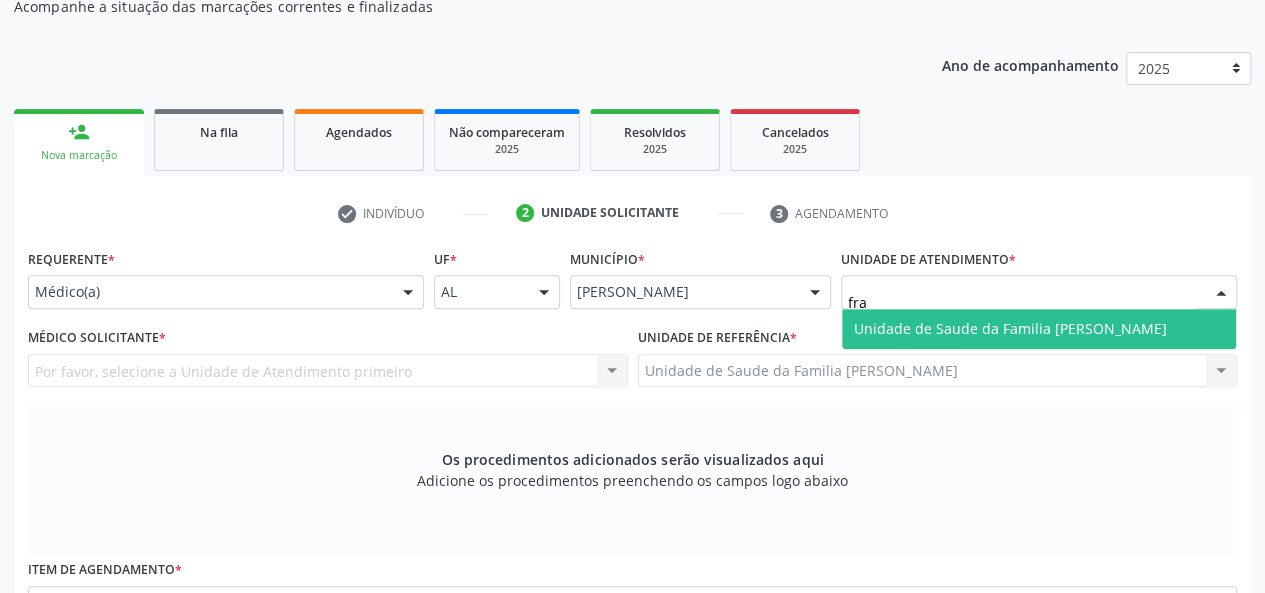 click on "Unidade de Saude da Familia [PERSON_NAME]" at bounding box center [1010, 328] 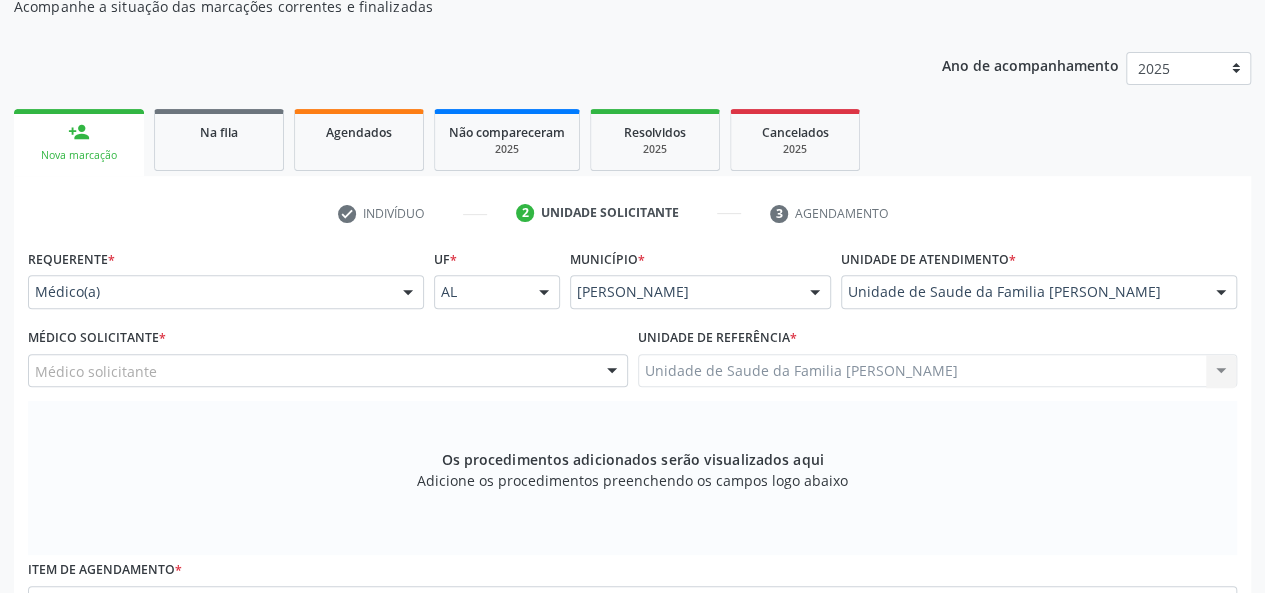 click on "person_add
Nova marcação
Na fila   Agendados   Não compareceram
2025
Resolvidos
2025
Cancelados
2025" at bounding box center [632, 140] 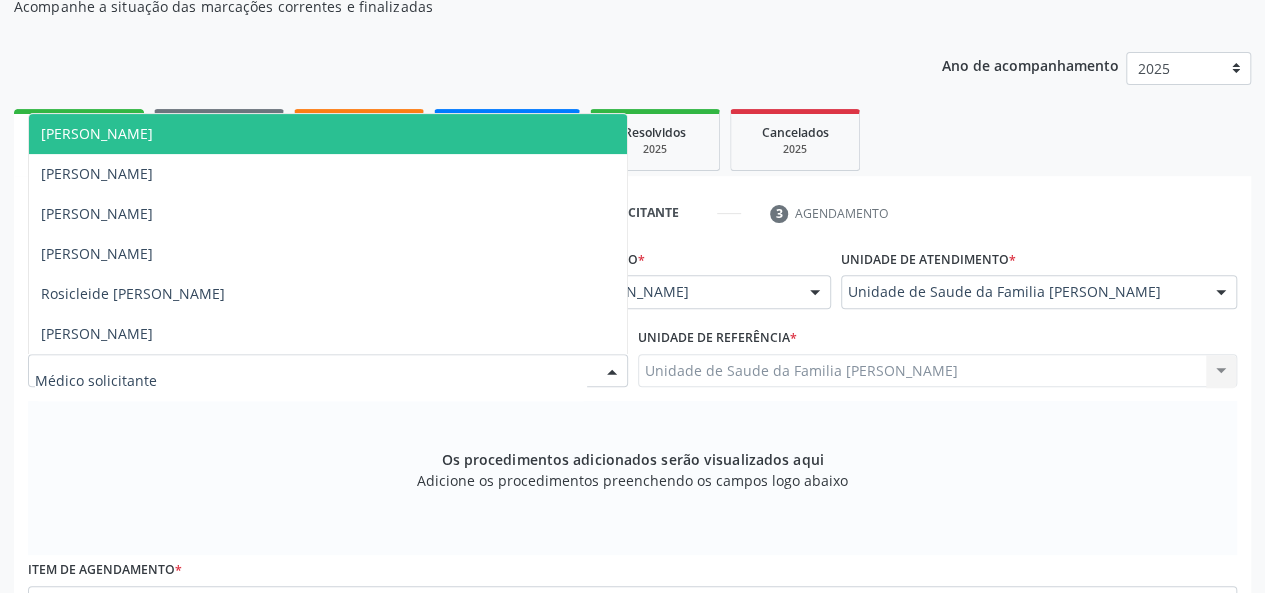 click on "Arthur Cunha de Mendonca Fragoso" at bounding box center [328, 134] 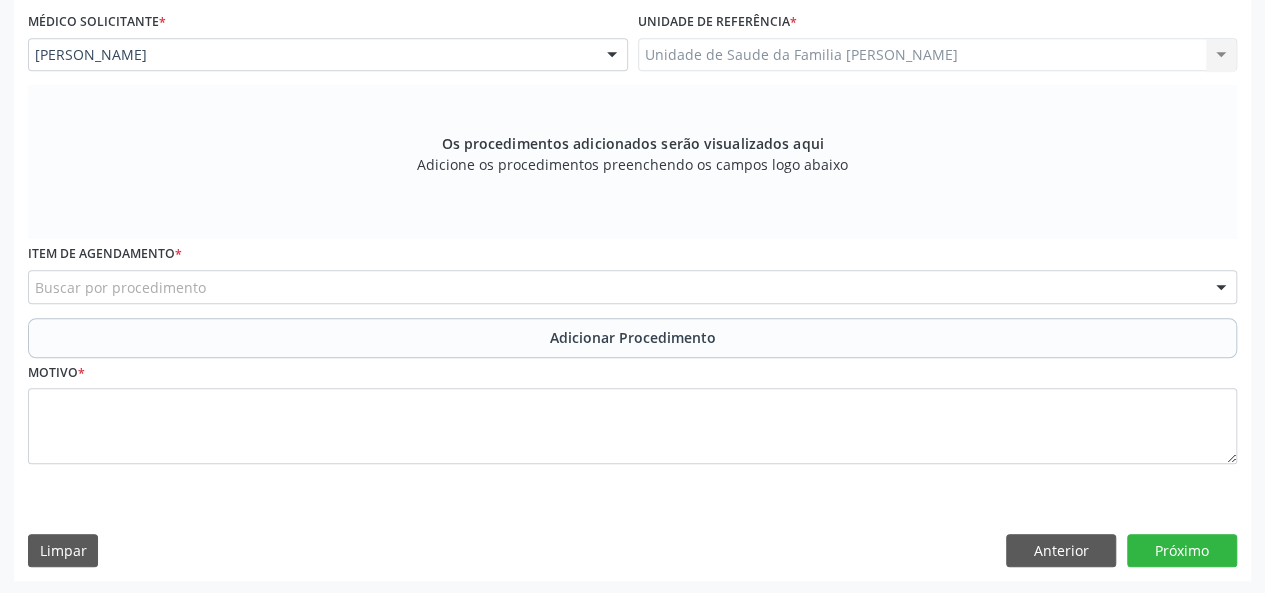 scroll, scrollTop: 534, scrollLeft: 0, axis: vertical 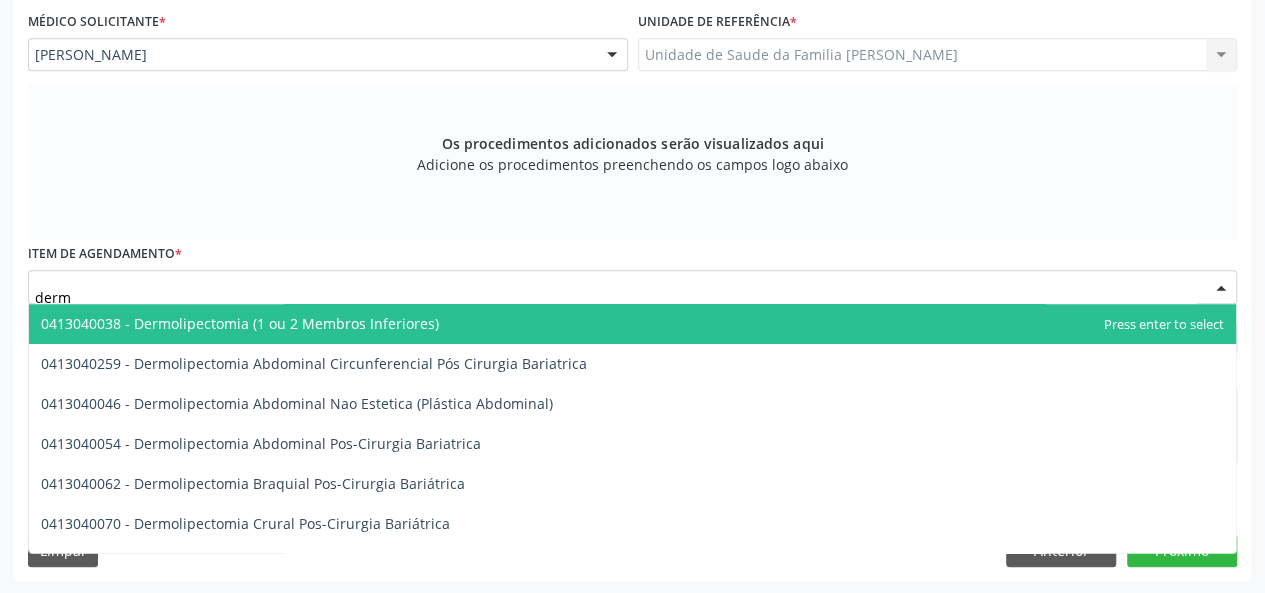 type on "derma" 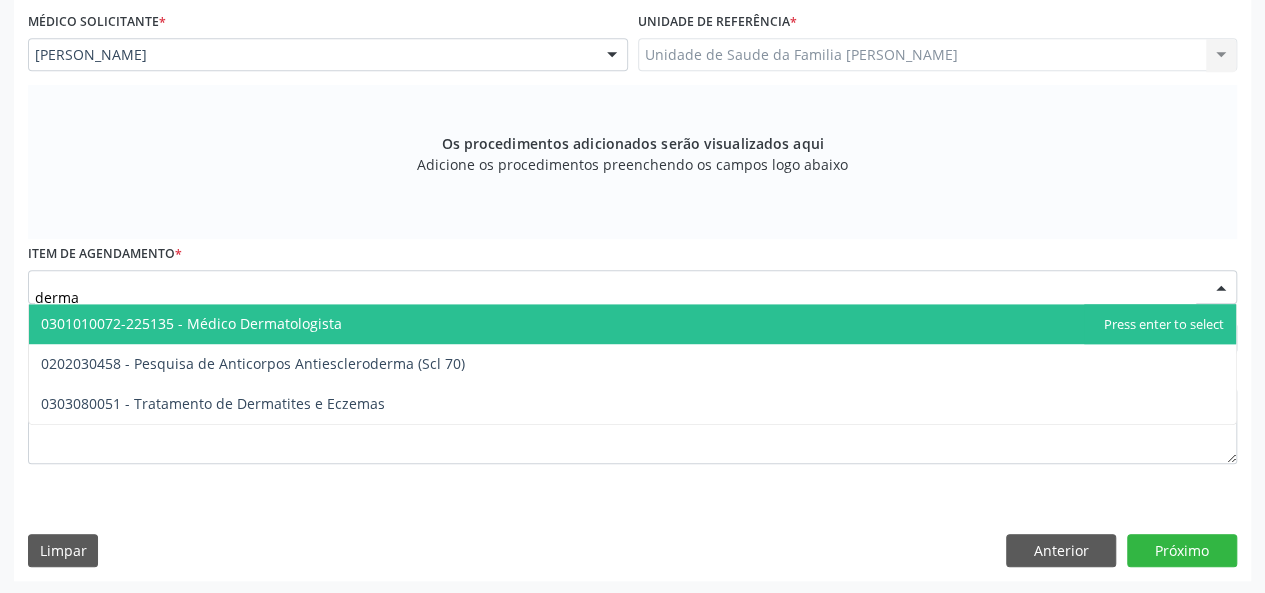 click on "0301010072-225135 - Médico Dermatologista" at bounding box center (191, 323) 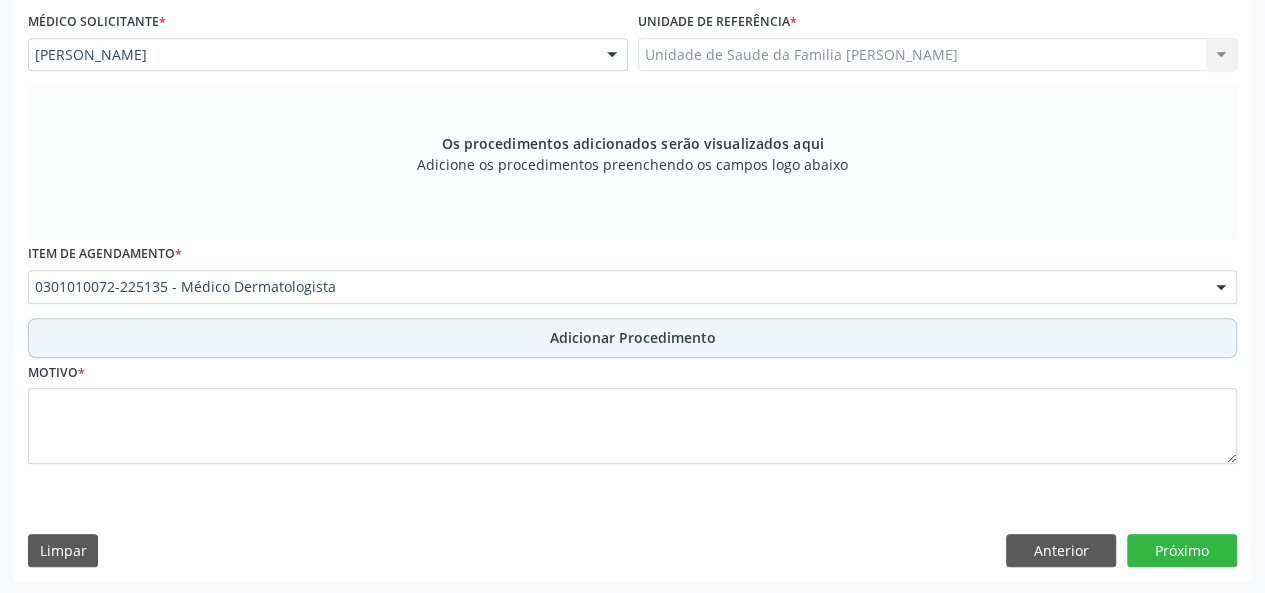 click on "Adicionar Procedimento" at bounding box center [633, 337] 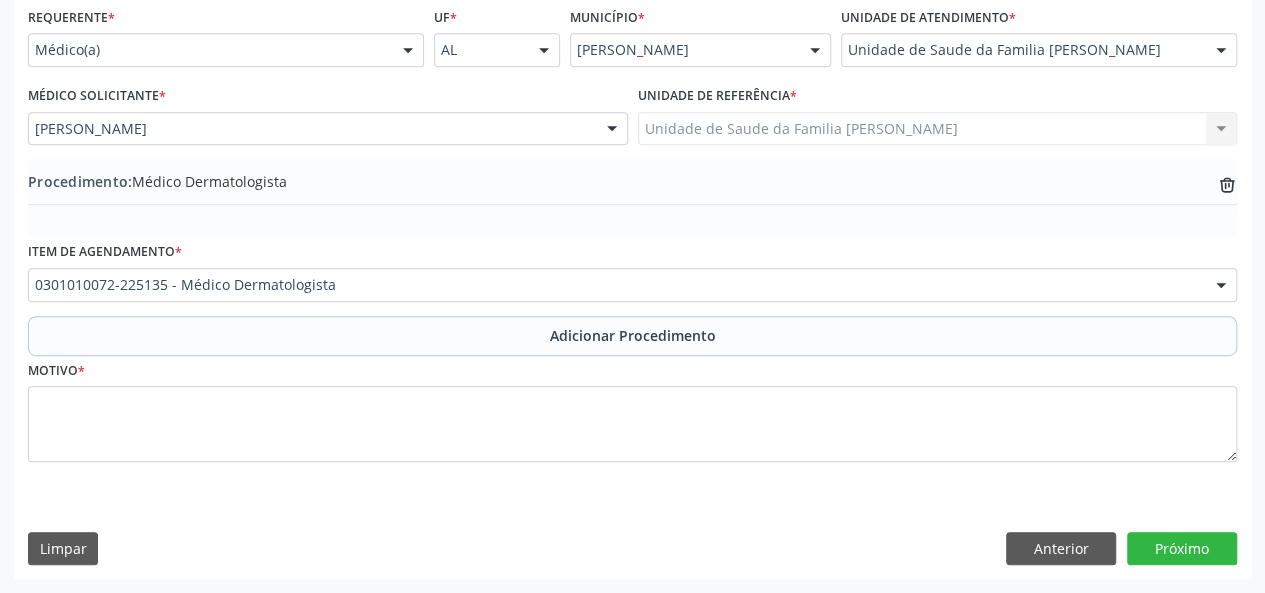 scroll, scrollTop: 458, scrollLeft: 0, axis: vertical 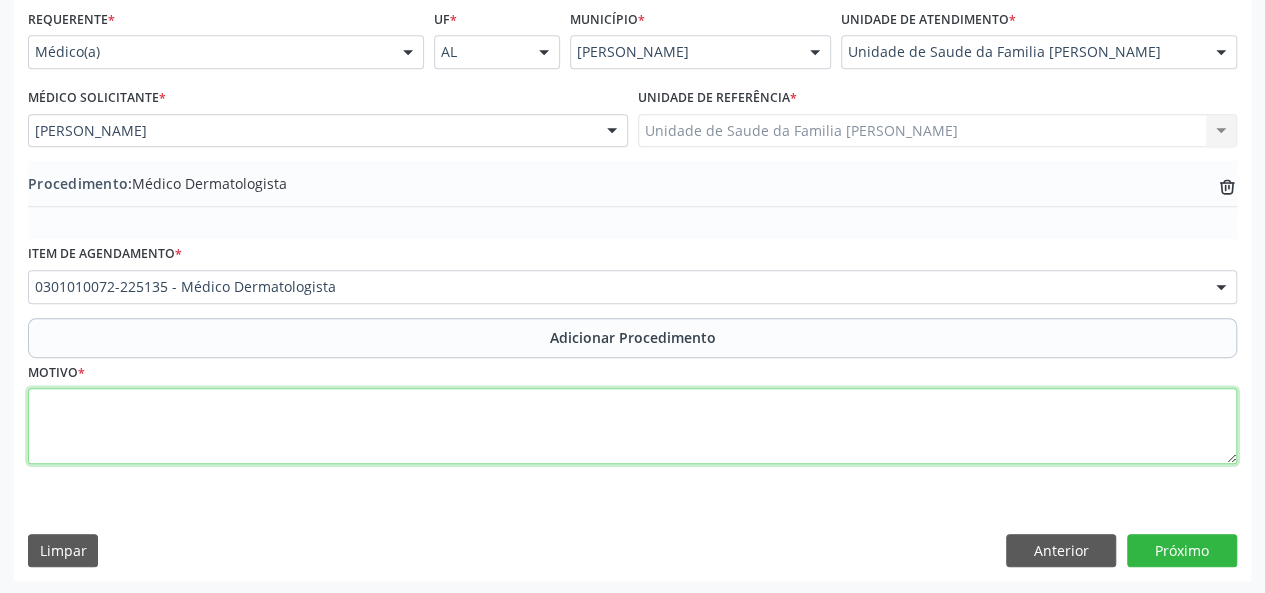 click at bounding box center (632, 426) 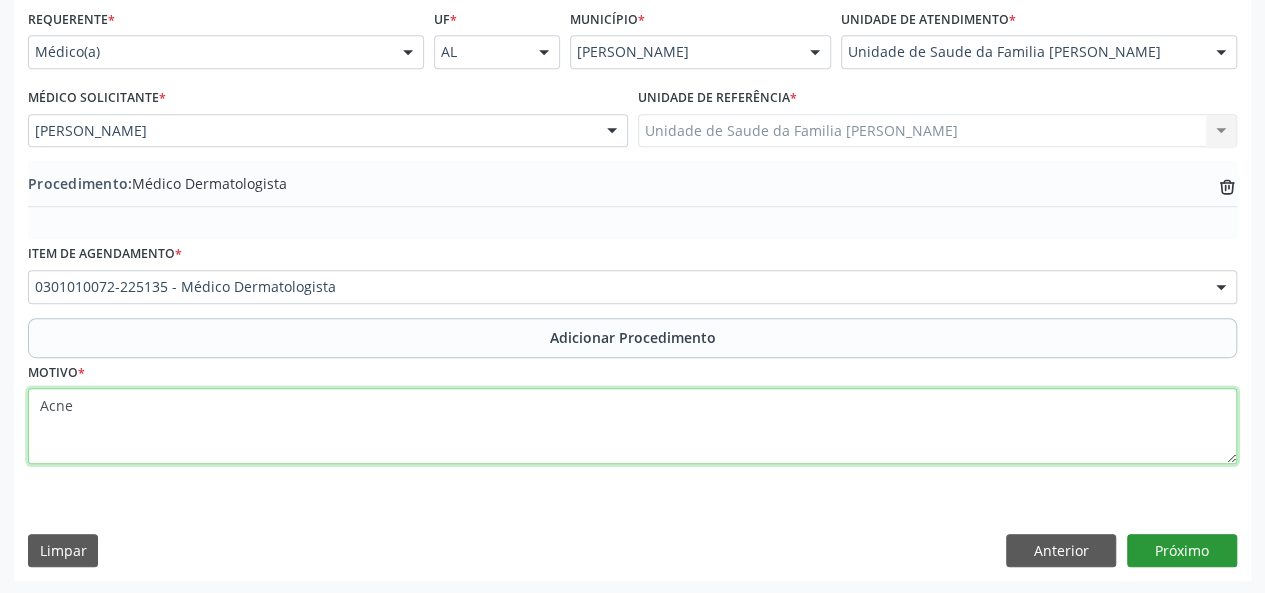 type on "Acne" 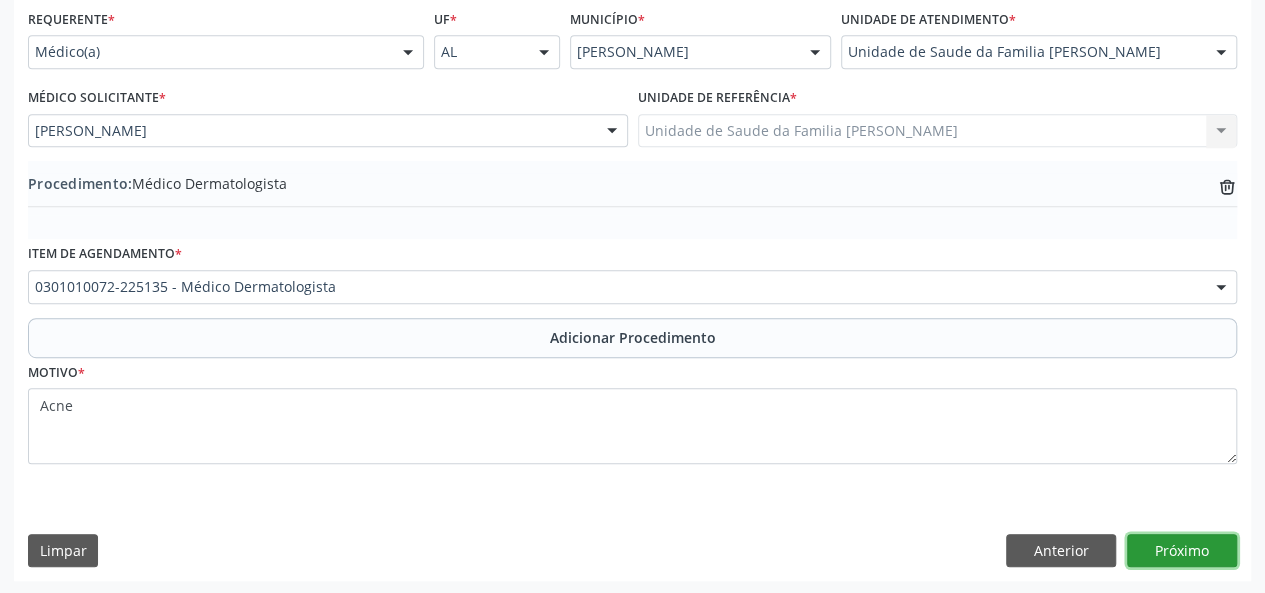 click on "Próximo" at bounding box center [1182, 551] 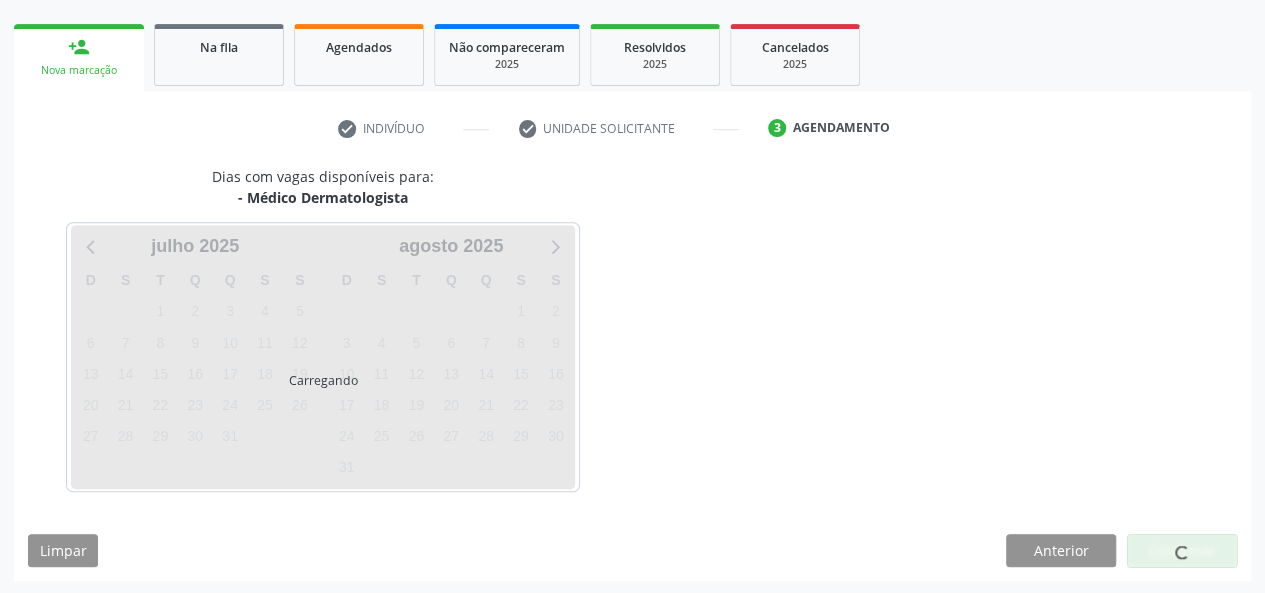 scroll, scrollTop: 362, scrollLeft: 0, axis: vertical 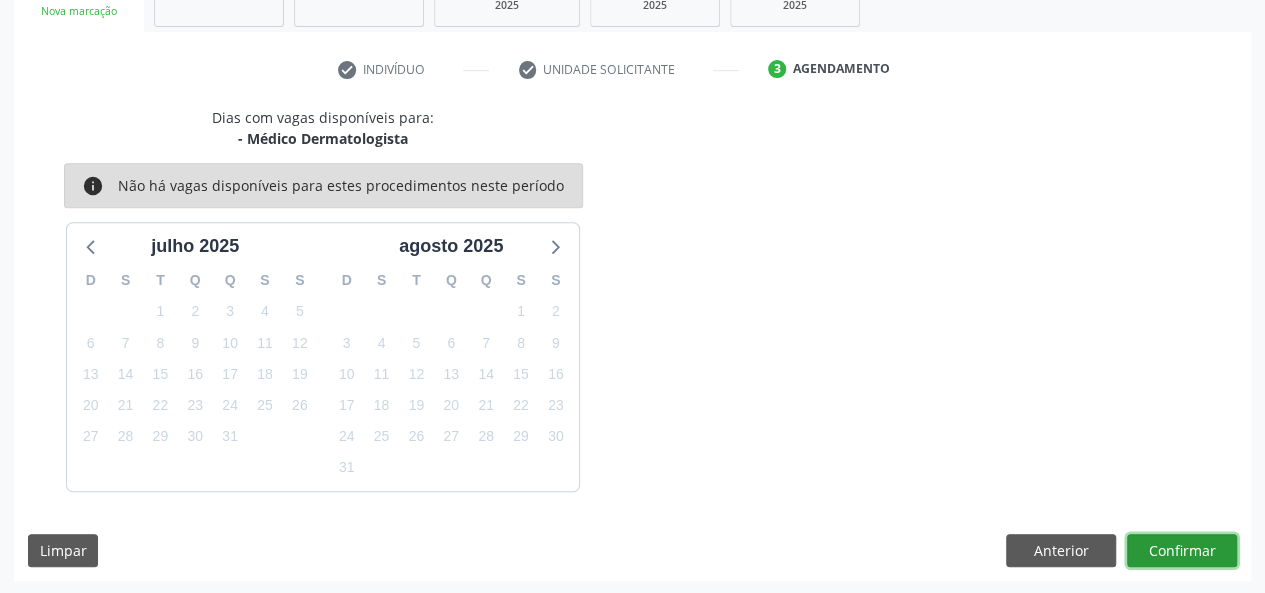 click on "Confirmar" at bounding box center [1182, 551] 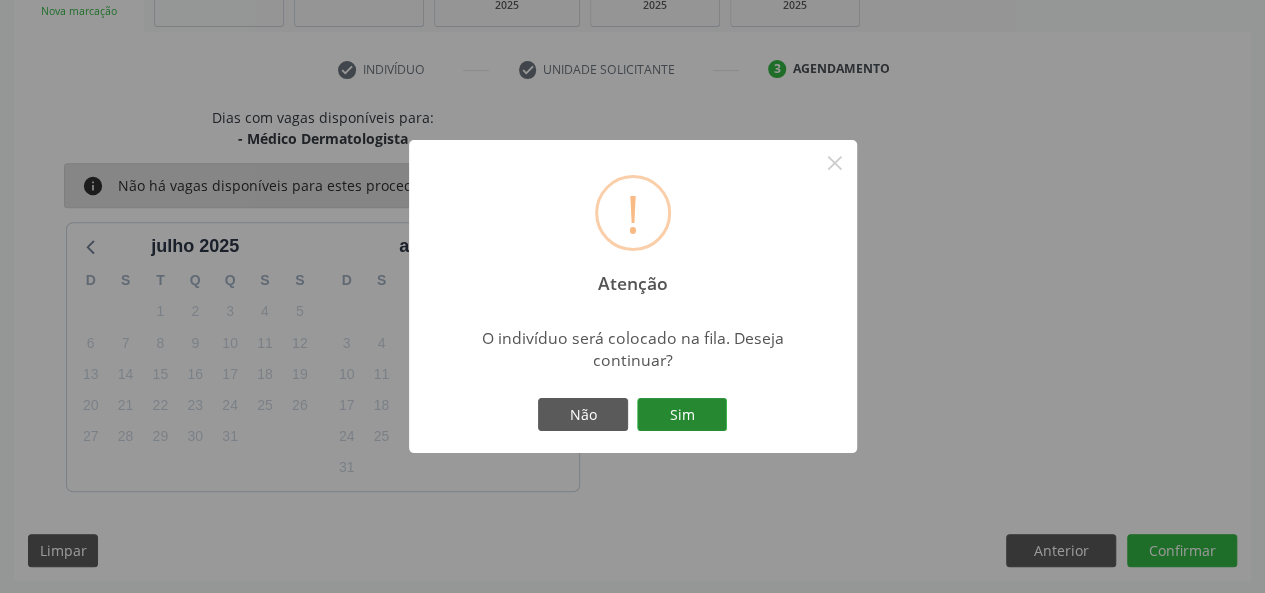 click on "Sim" at bounding box center [682, 415] 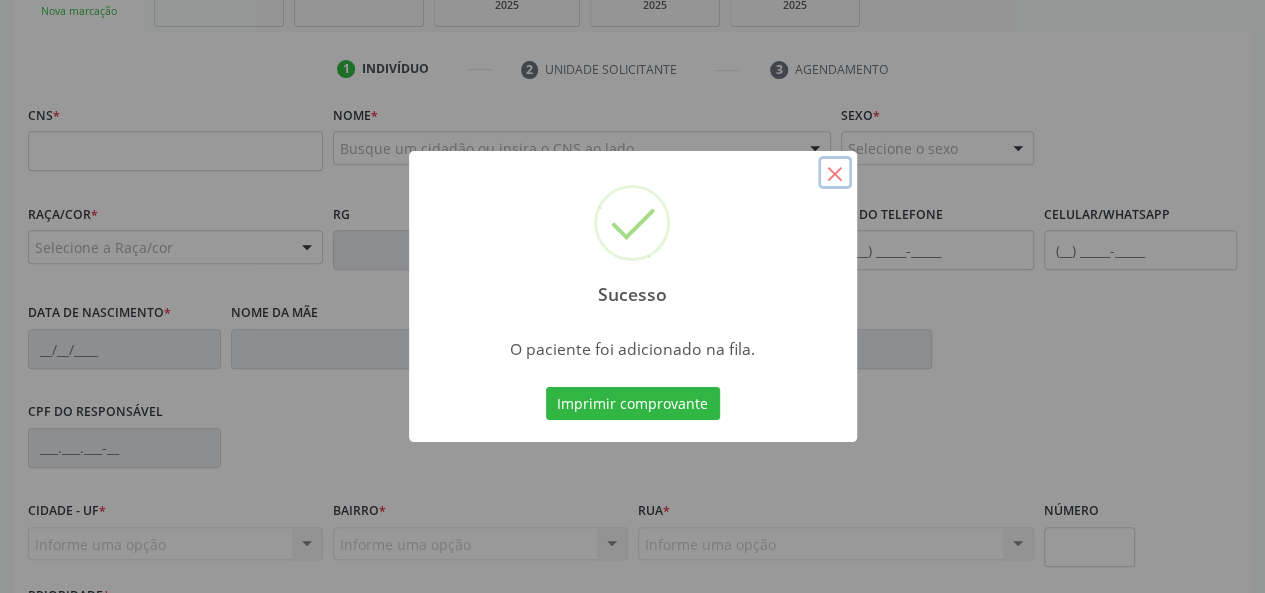 click on "×" at bounding box center (835, 173) 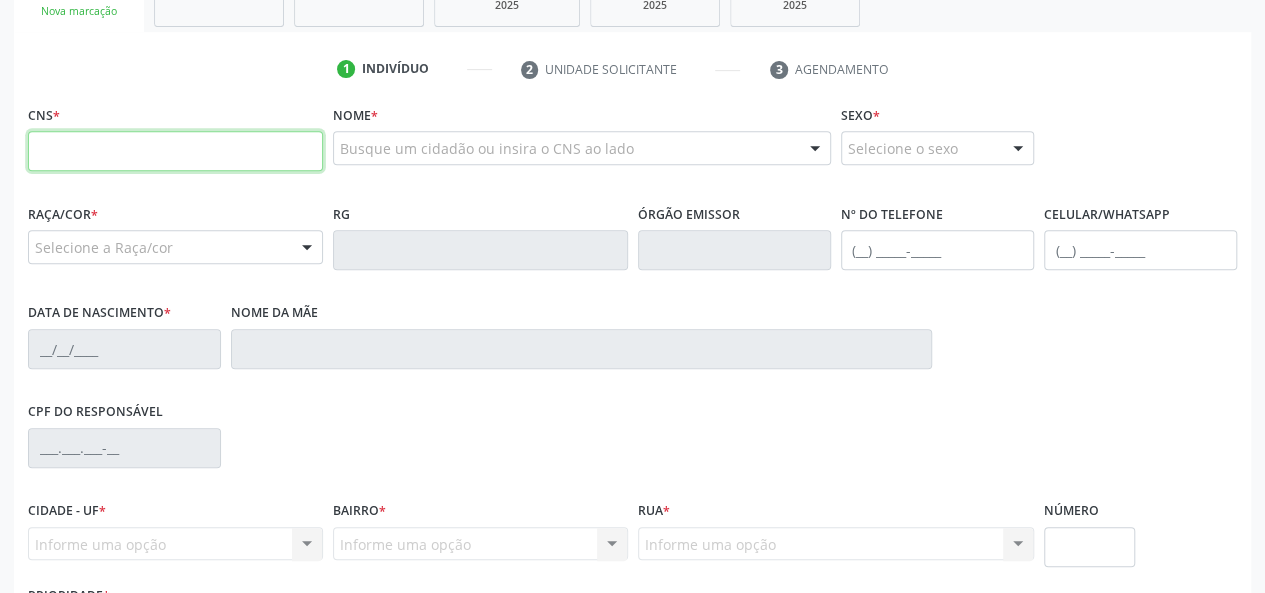 paste on "707 6092 4484 9492" 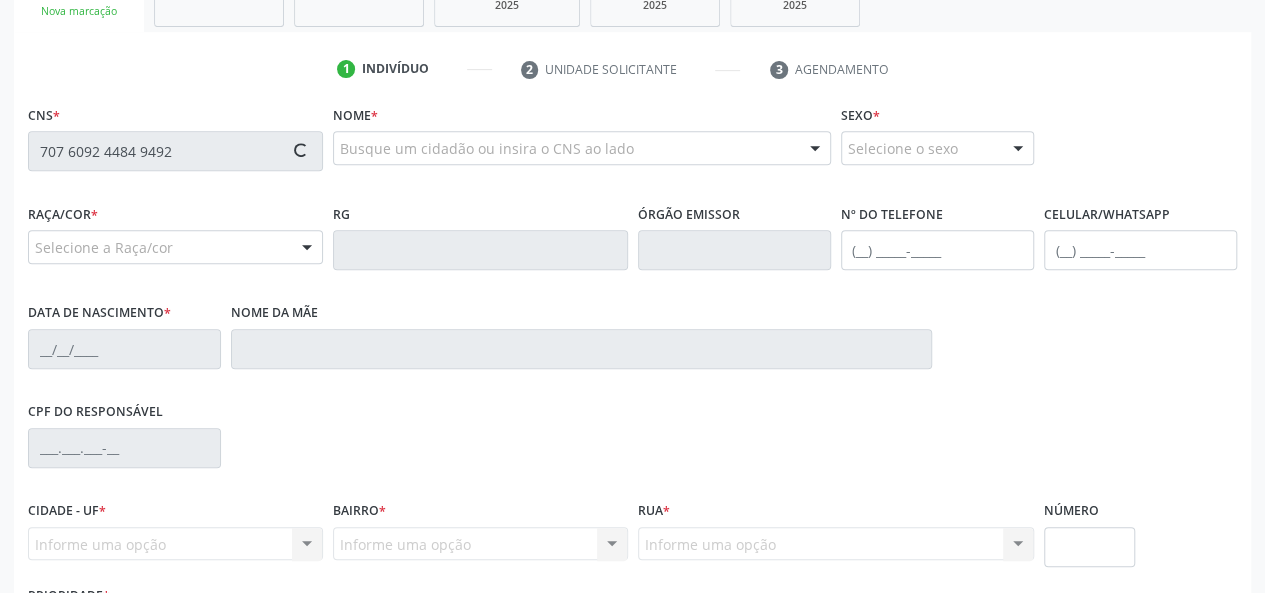 type on "707 6092 4484 9492" 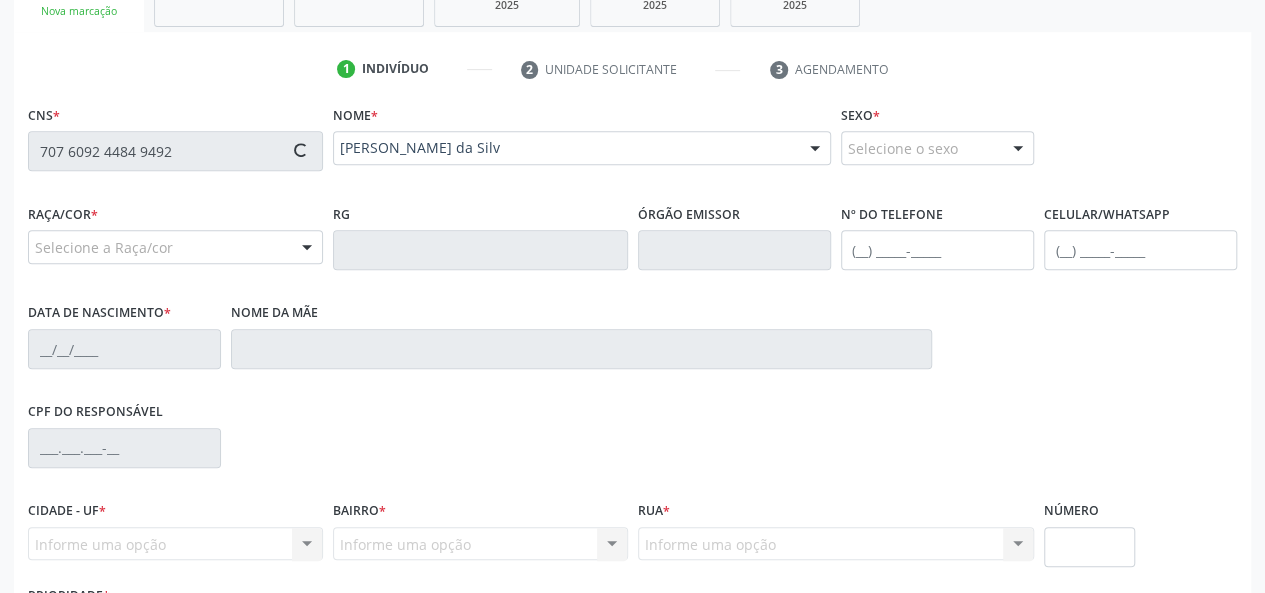 type on "(82) 99373-1534" 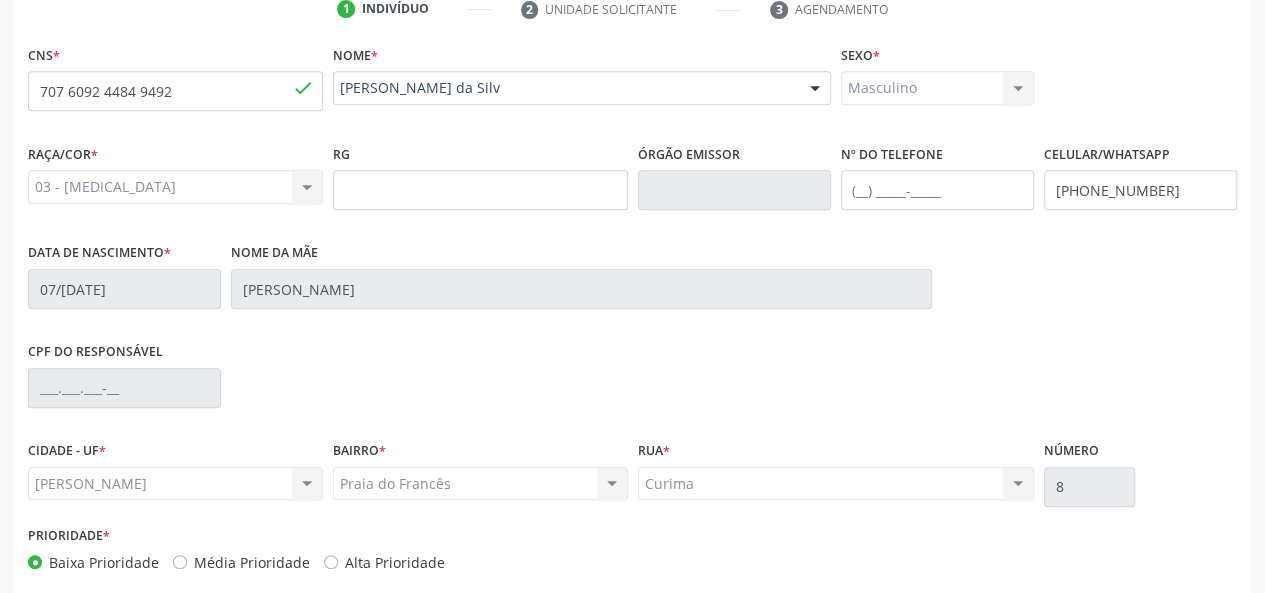 scroll, scrollTop: 518, scrollLeft: 0, axis: vertical 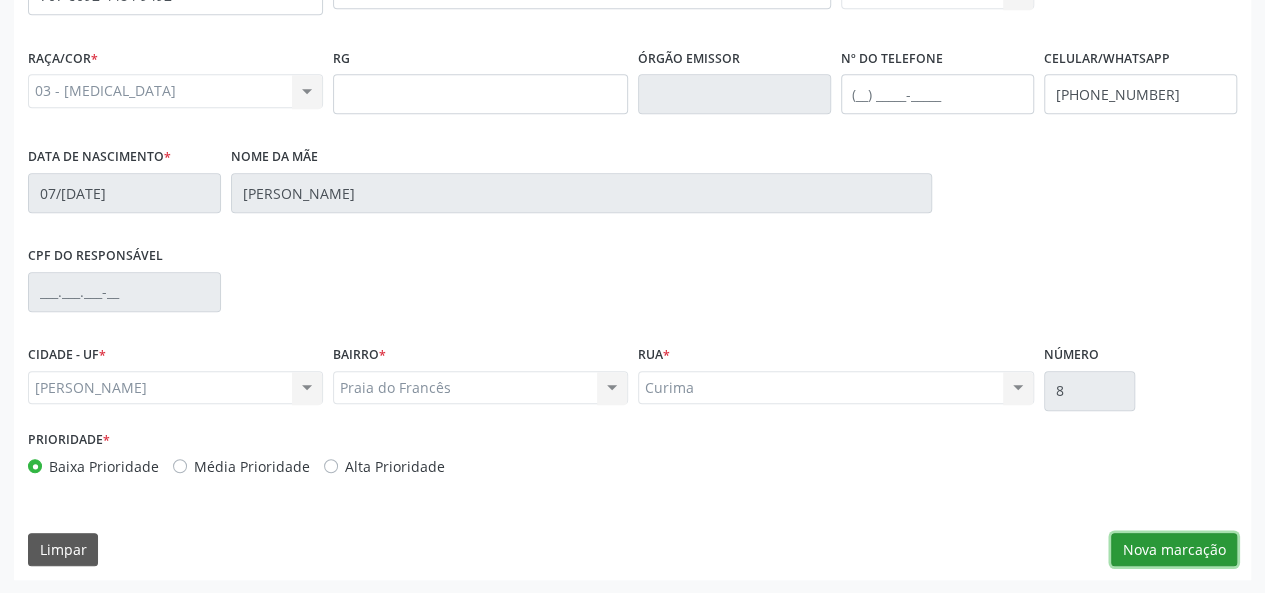 click on "Nova marcação" at bounding box center [1174, 550] 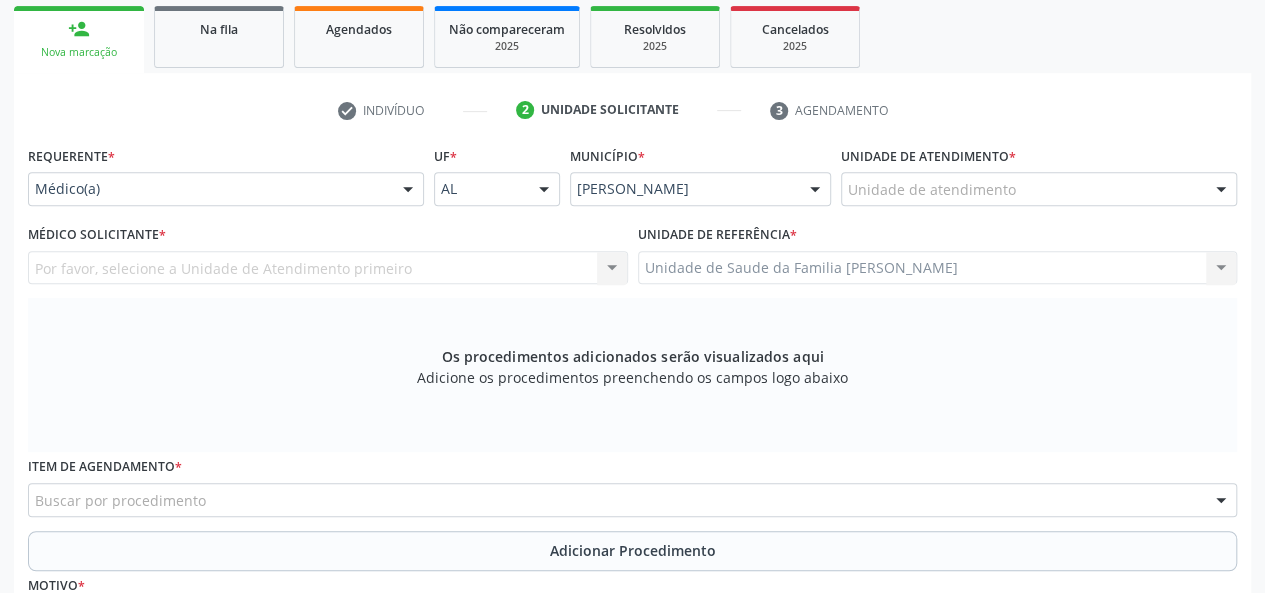 scroll, scrollTop: 318, scrollLeft: 0, axis: vertical 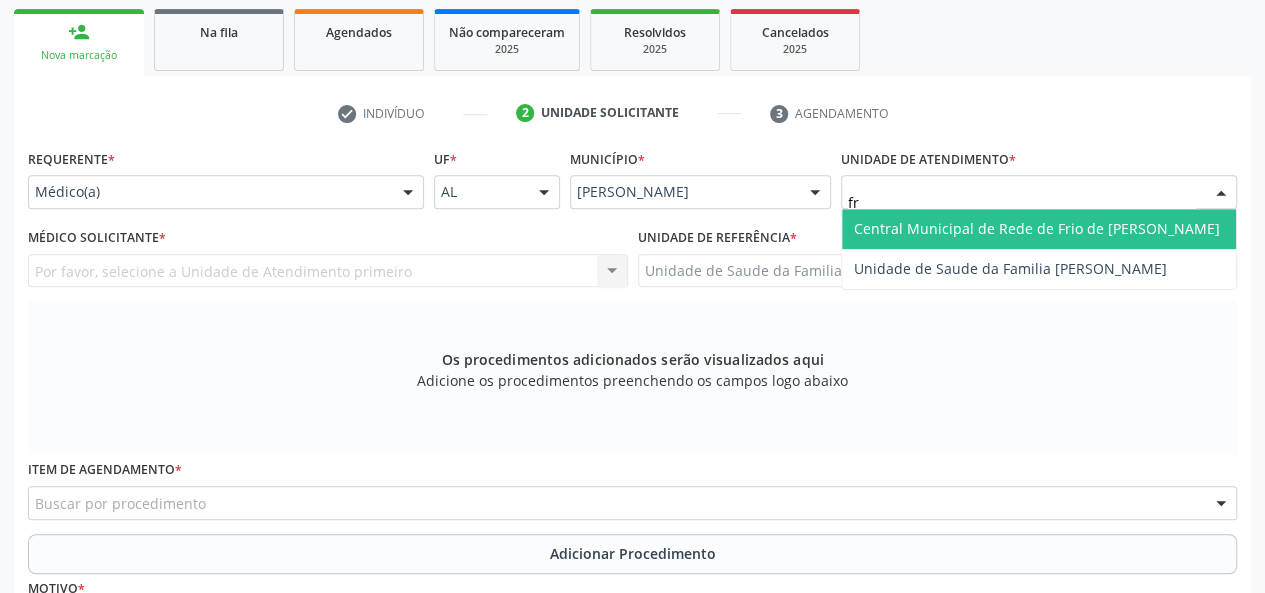 type on "fra" 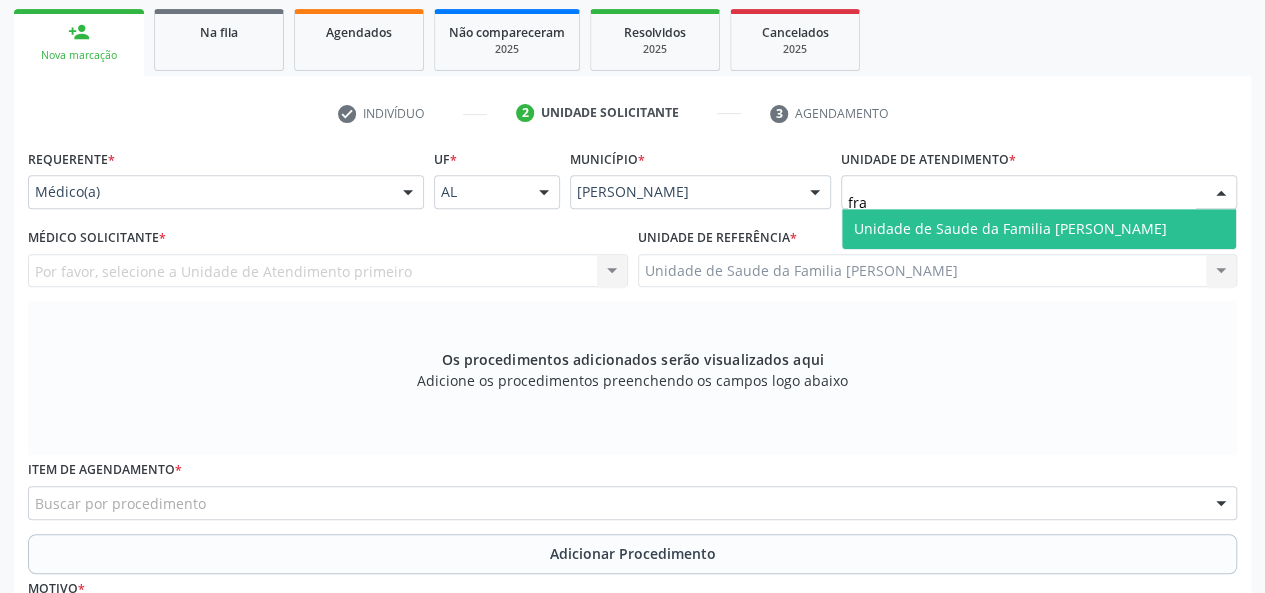 click on "Unidade de Saude da Familia [PERSON_NAME]" at bounding box center (1010, 228) 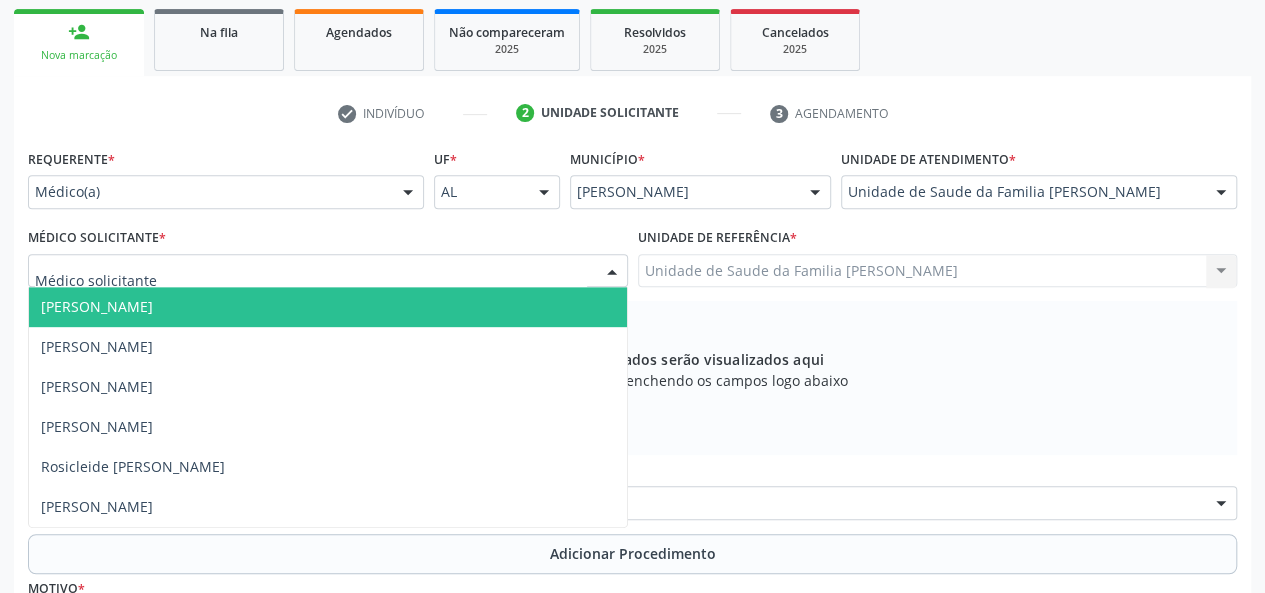 click on "Arthur Cunha de Mendonca Fragoso" at bounding box center (97, 306) 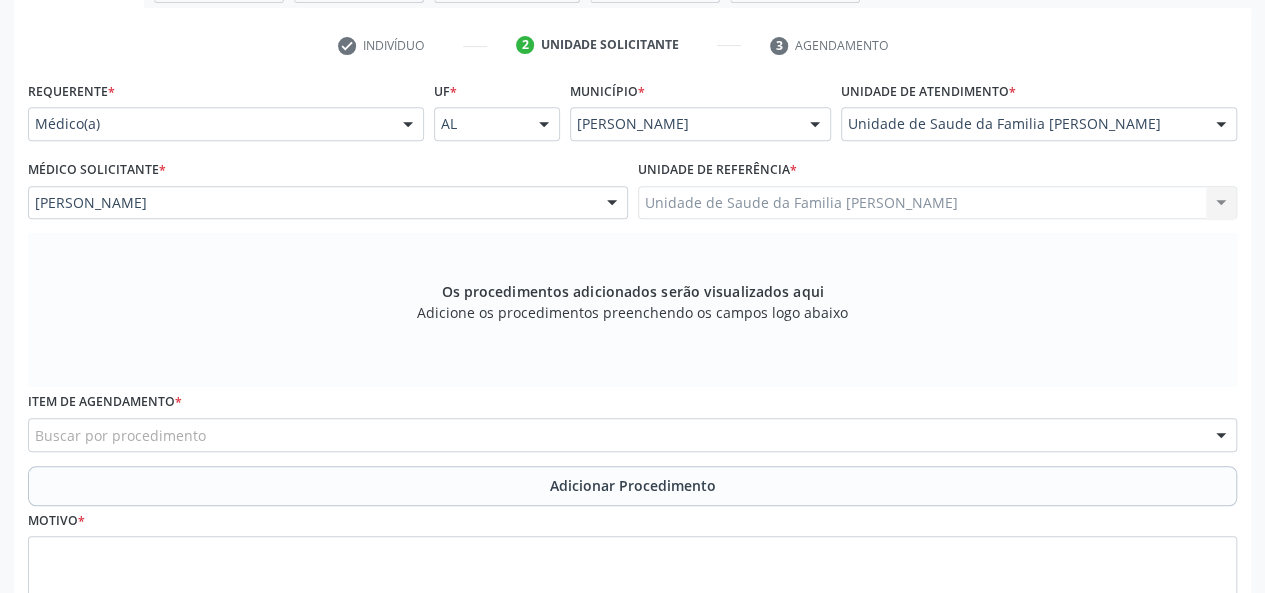 scroll, scrollTop: 418, scrollLeft: 0, axis: vertical 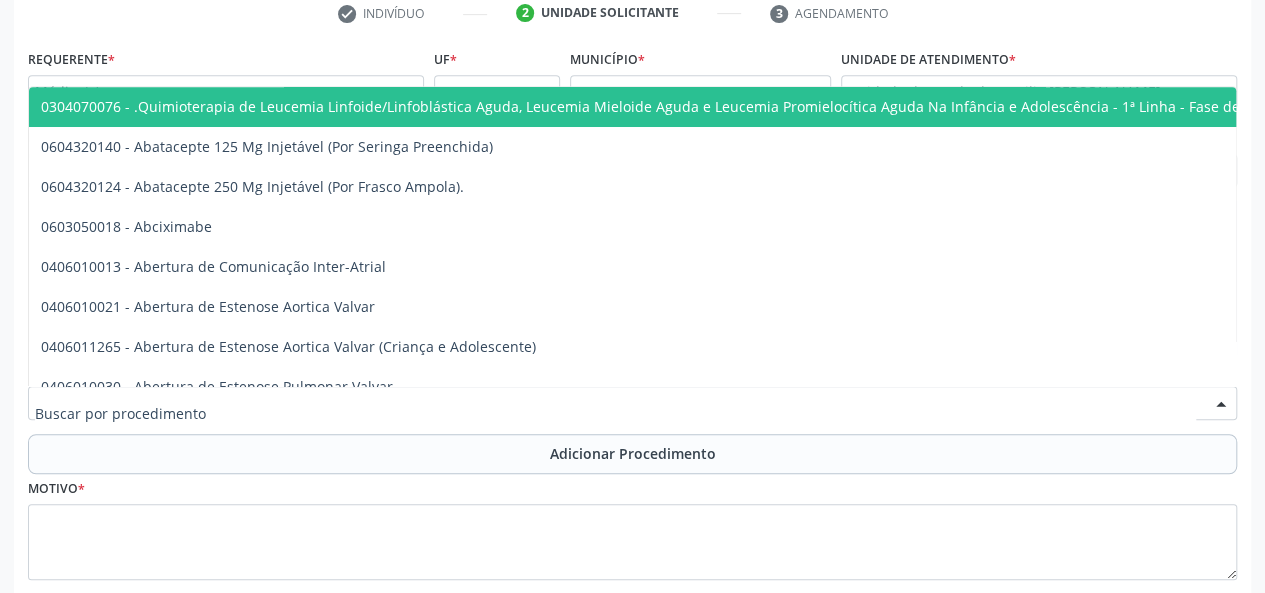 click at bounding box center (615, 413) 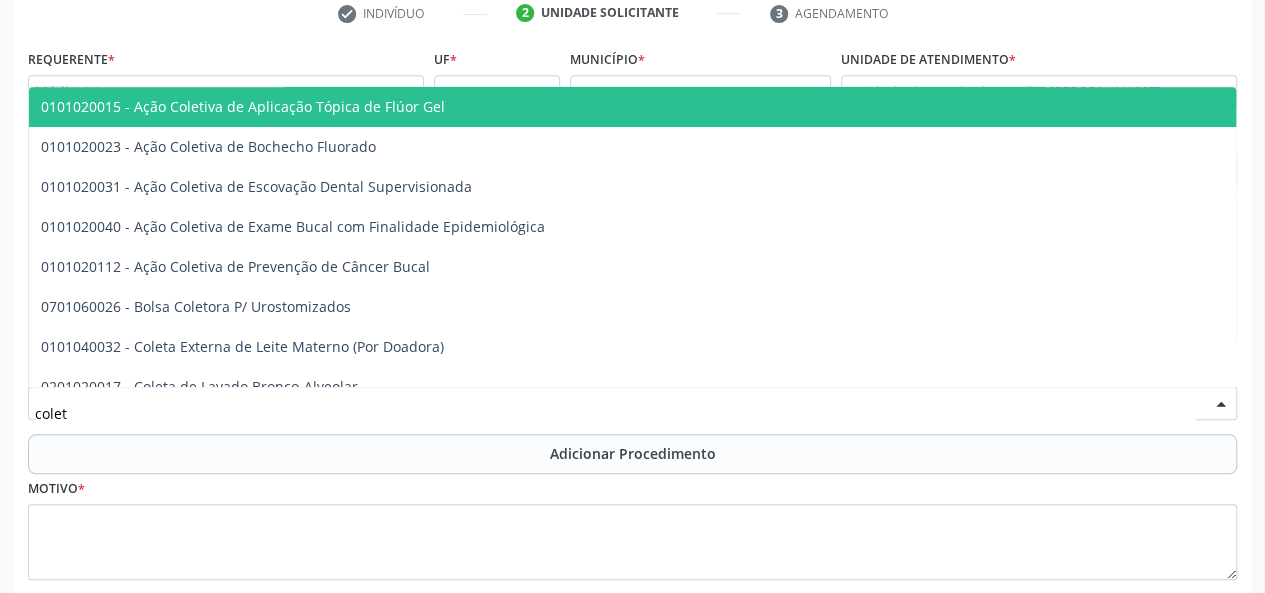 type on "coleta" 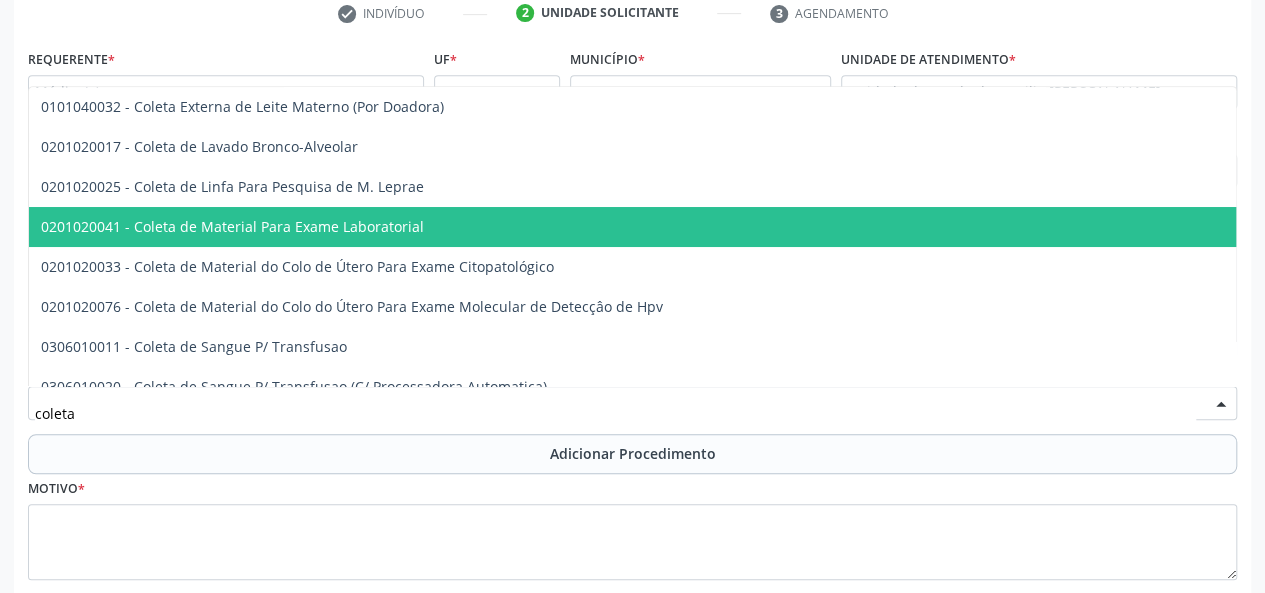 click on "0201020041 - Coleta de Material Para Exame Laboratorial" at bounding box center [750, 227] 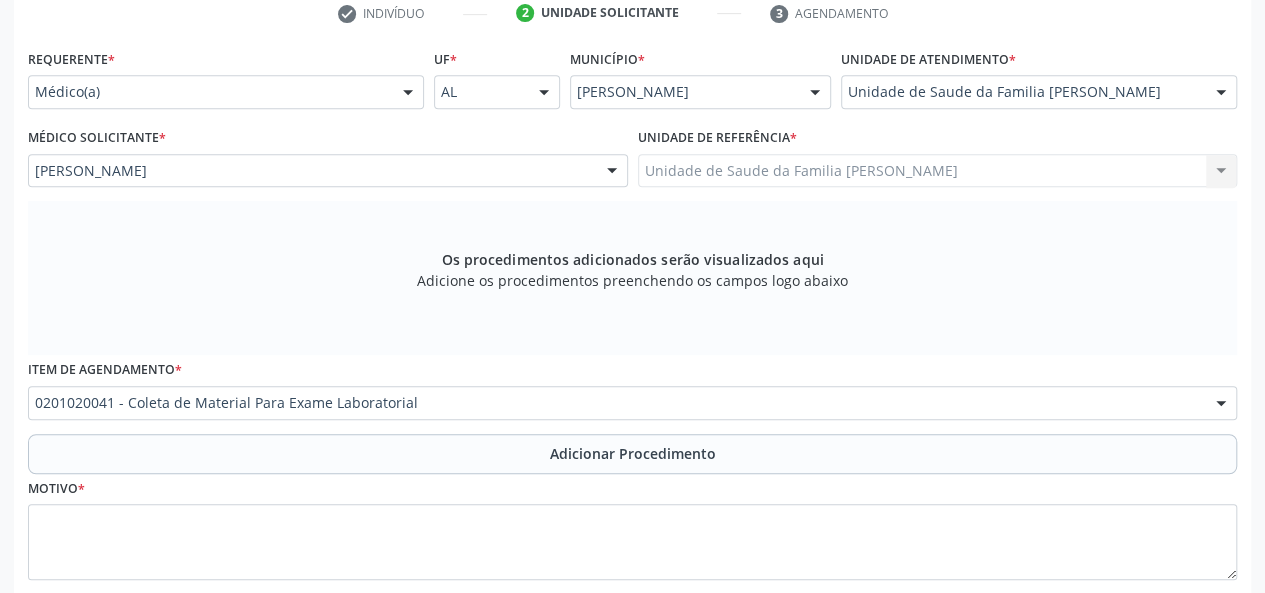 click on "Adicionar Procedimento" at bounding box center (633, 453) 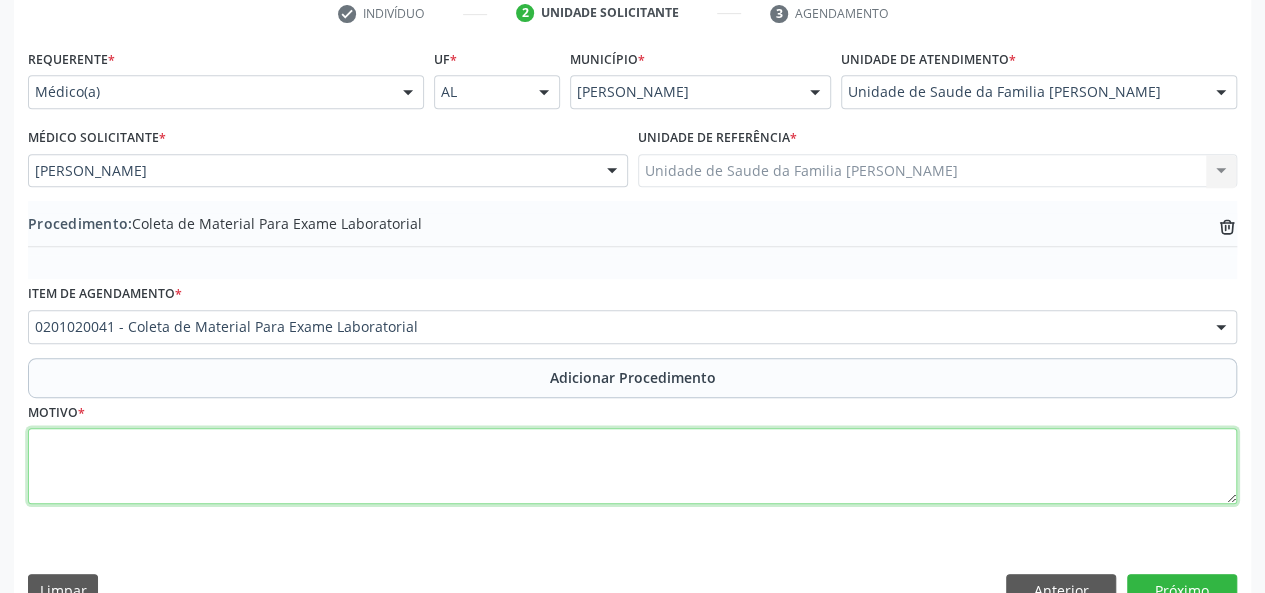 click at bounding box center [632, 466] 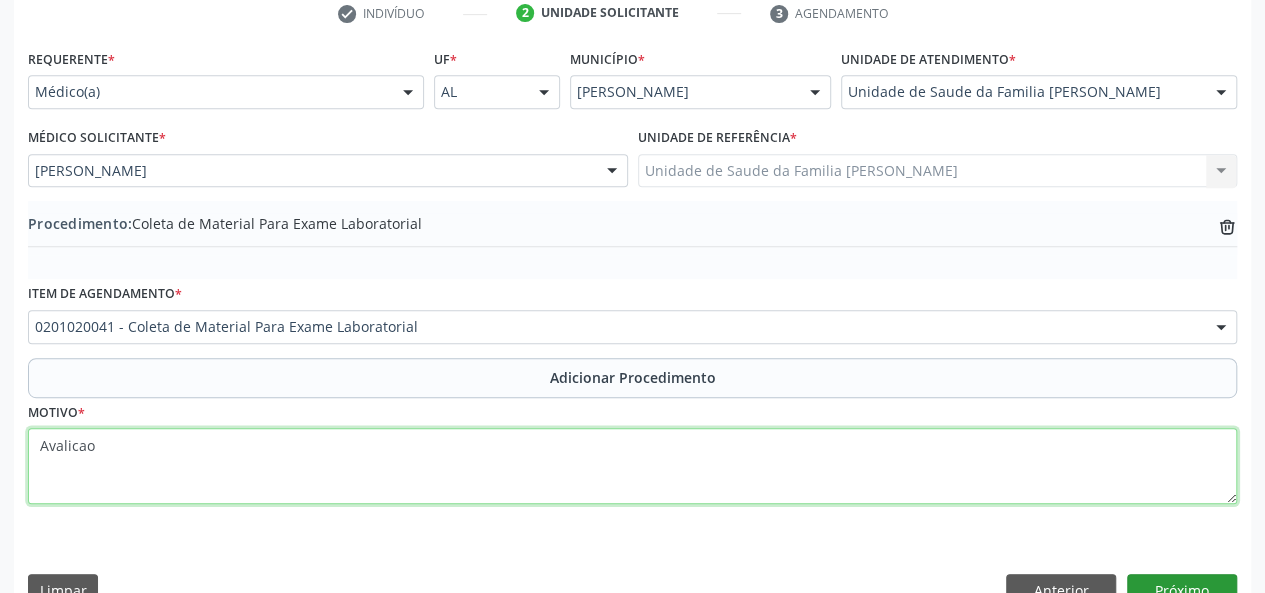 type on "Avalicao" 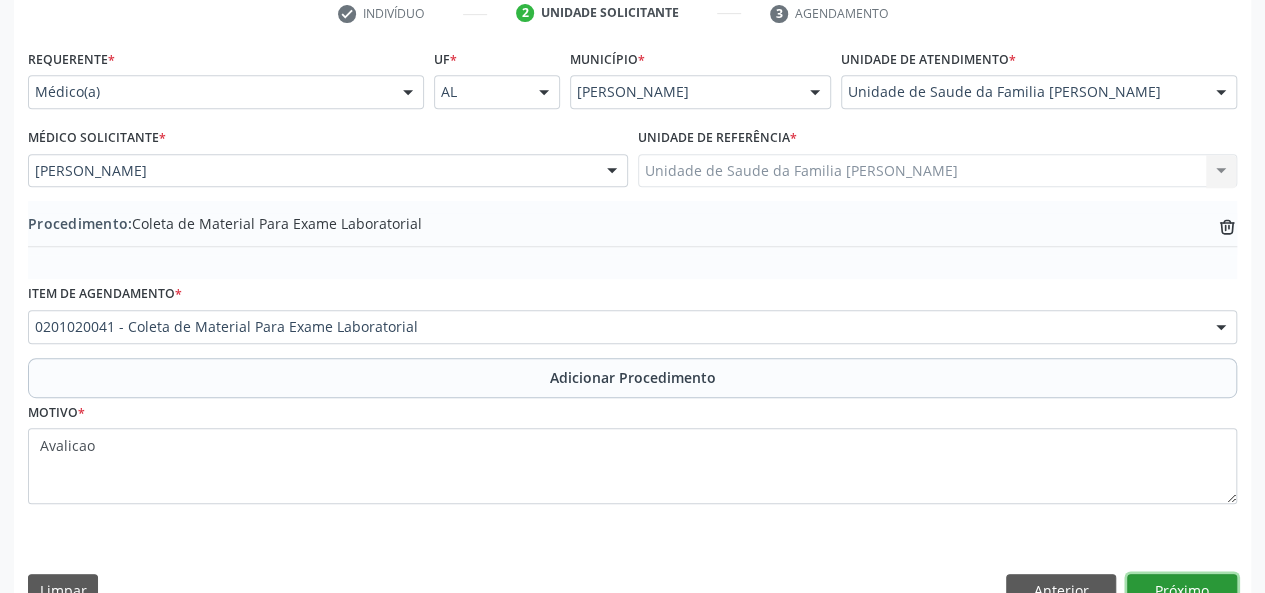 click on "Próximo" at bounding box center (1182, 591) 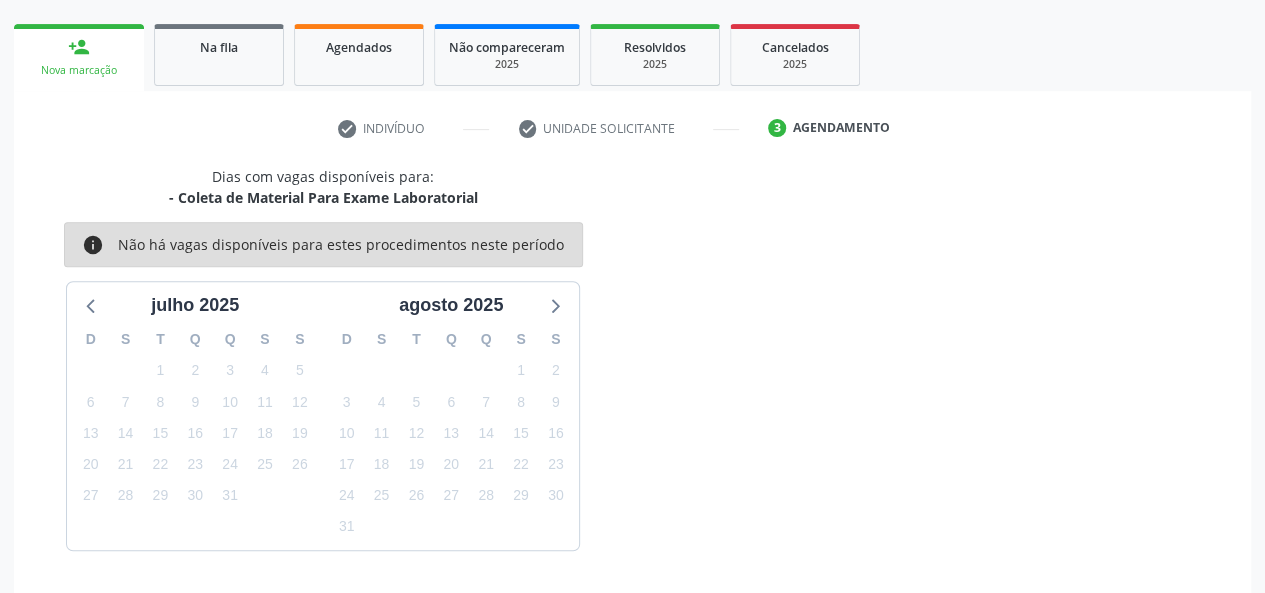 scroll, scrollTop: 362, scrollLeft: 0, axis: vertical 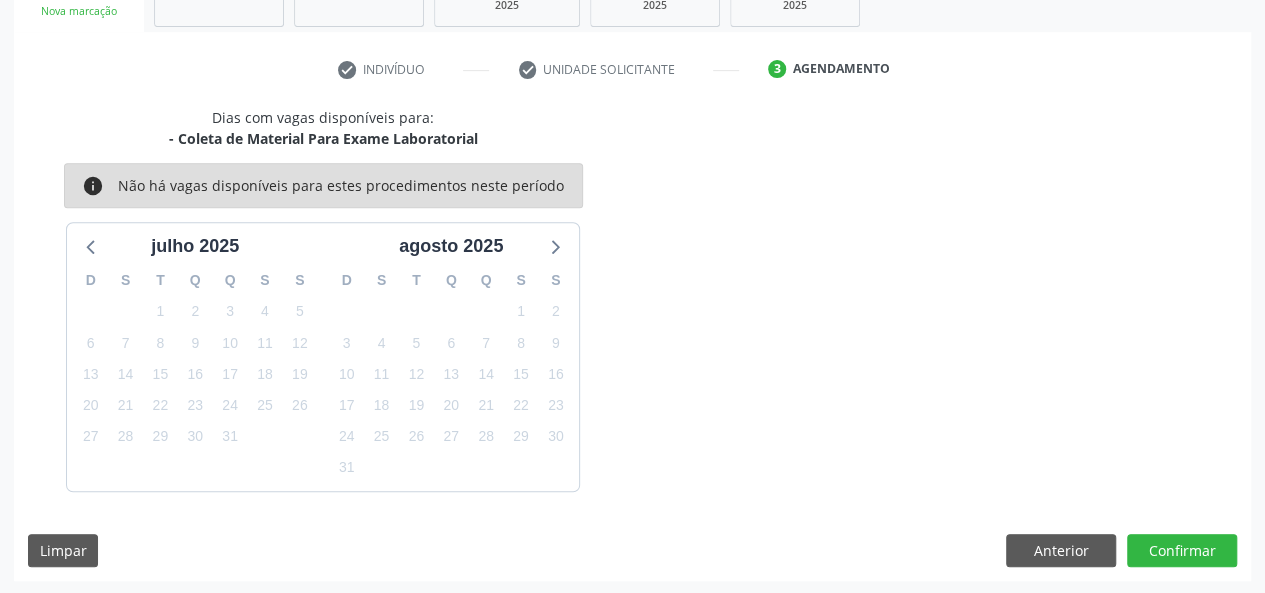 click on "Dias com vagas disponíveis para:
- Coleta de Material Para Exame Laboratorial
info
Não há vagas disponíveis para estes procedimentos neste período
julho 2025 D S T Q Q S S 29 30 1 2 3 4 5 6 7 8 9 10 11 12 13 14 15 16 17 18 19 20 21 22 23 24 25 26 27 28 29 30 31 1 2 3 4 5 6 7 8 9 agosto 2025 D S T Q Q S S 27 28 29 30 31 1 2 3 4 5 6 7 8 9 10 11 12 13 14 15 16 17 18 19 20 21 22 23 24 25 26 27 28 29 30 31 1 2 3 4 5 6
Limpar
Anterior
Confirmar" at bounding box center (632, 344) 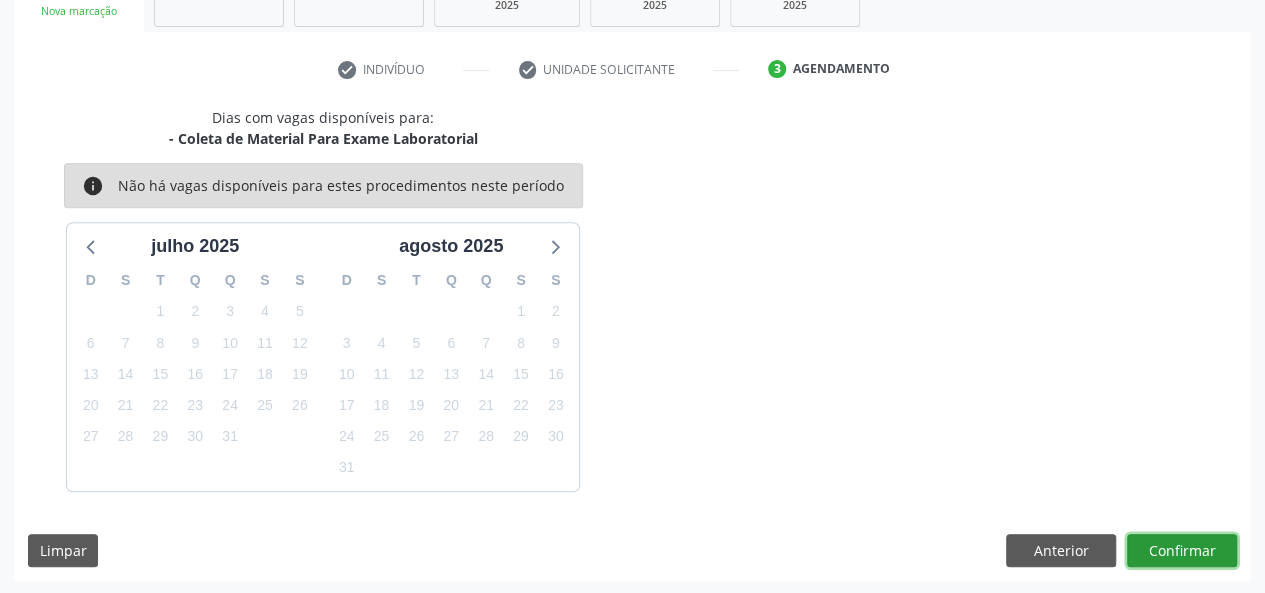 click on "Confirmar" at bounding box center (1182, 551) 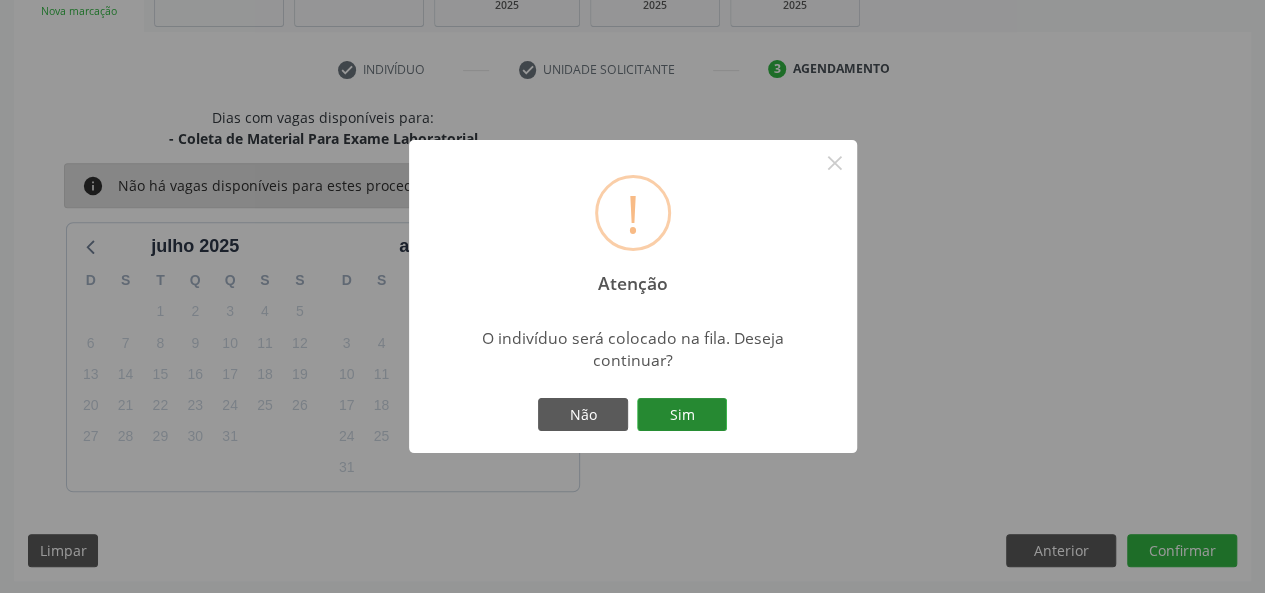 click on "Sim" at bounding box center (682, 415) 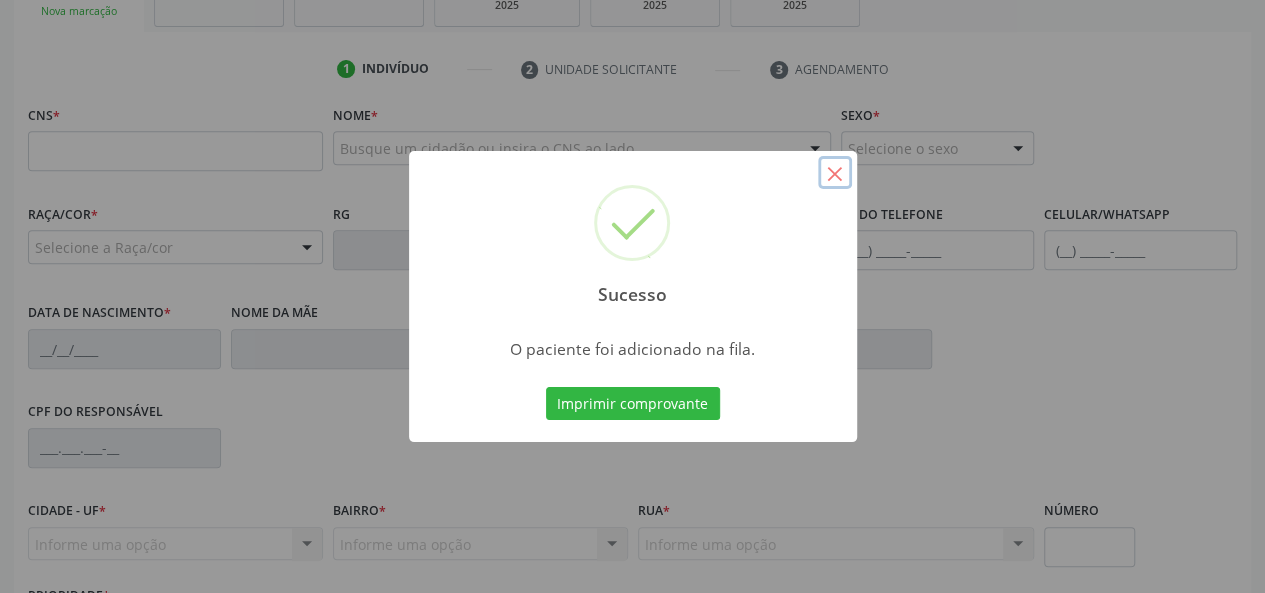 click on "×" at bounding box center (835, 173) 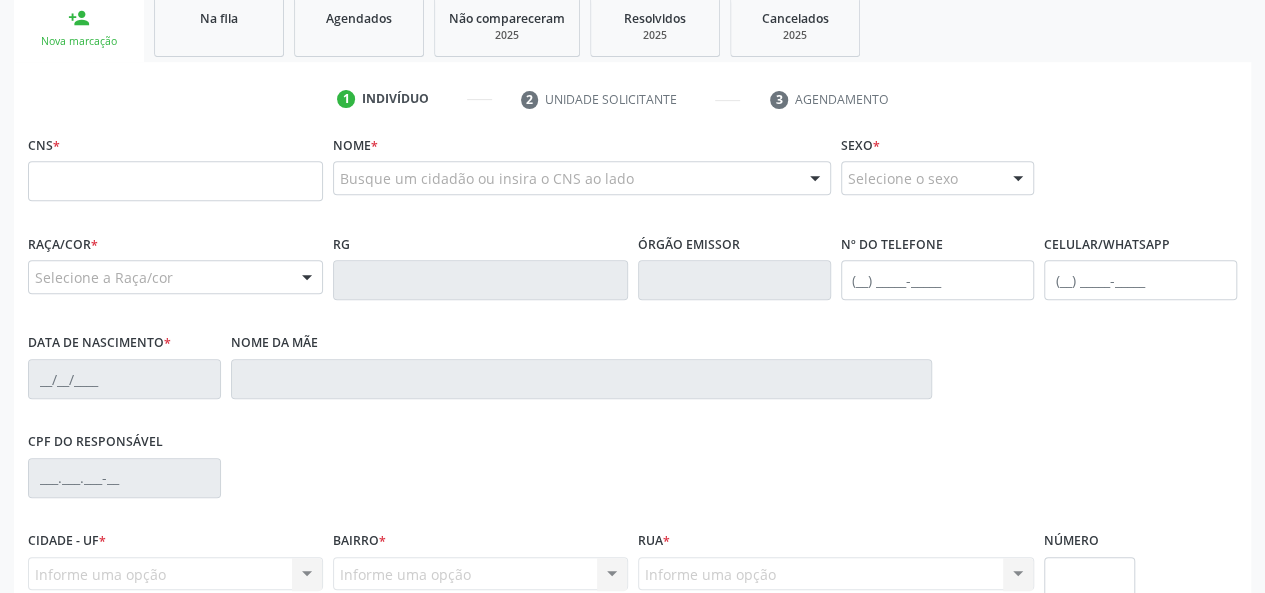 scroll, scrollTop: 362, scrollLeft: 0, axis: vertical 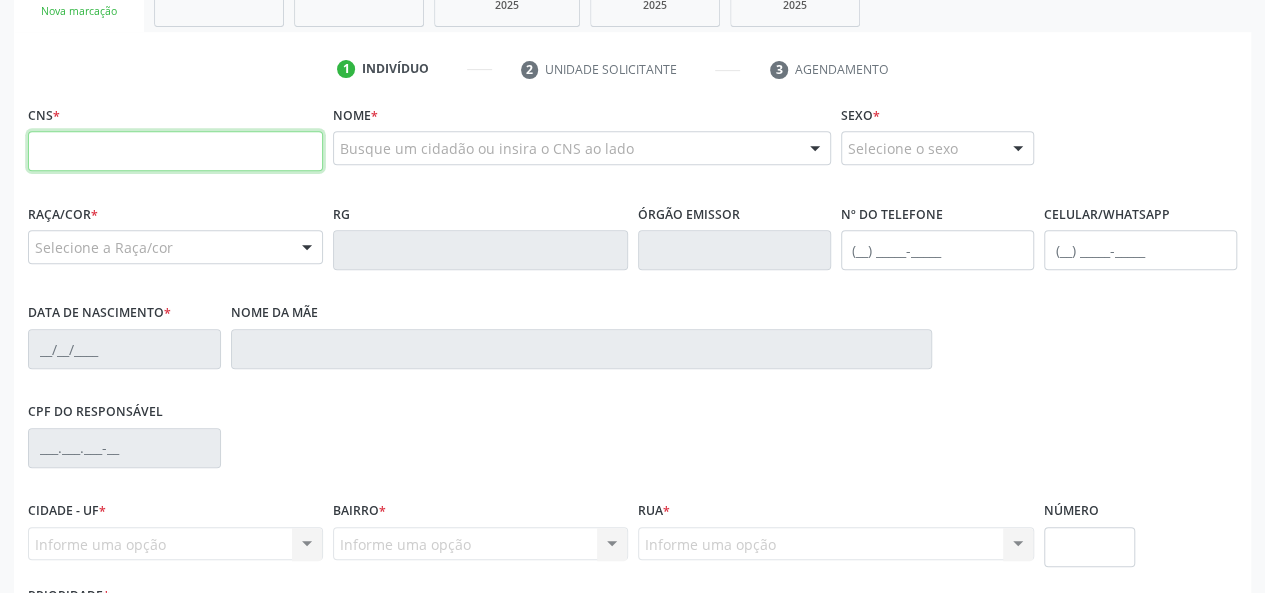 click at bounding box center (175, 151) 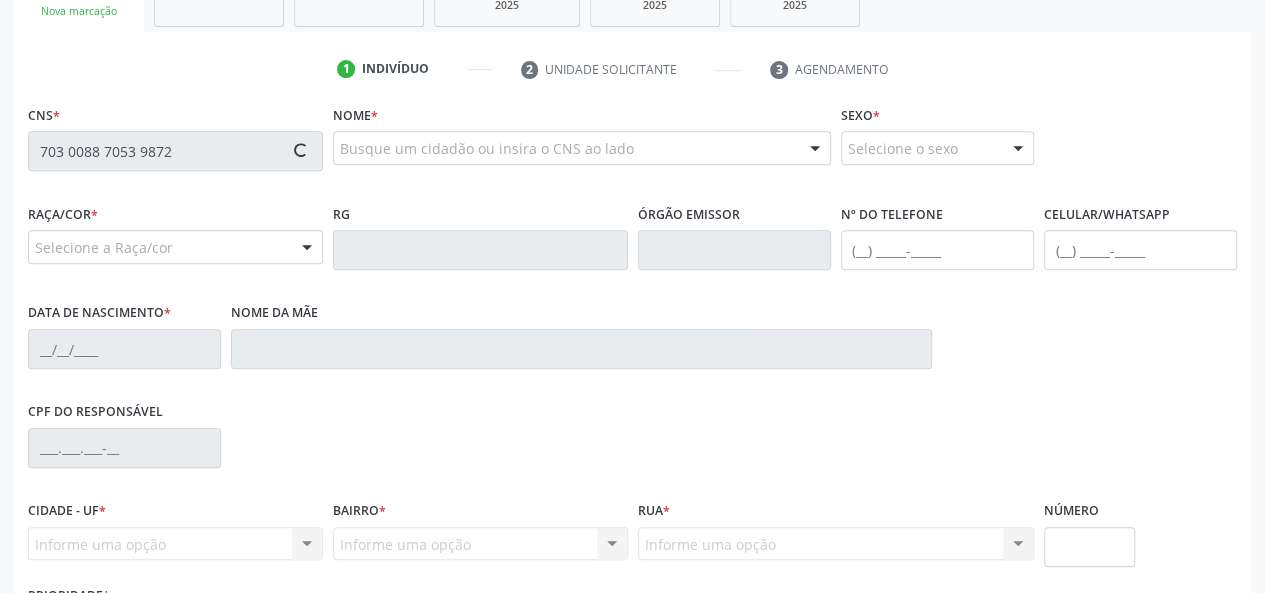 type on "703 0088 7053 9872" 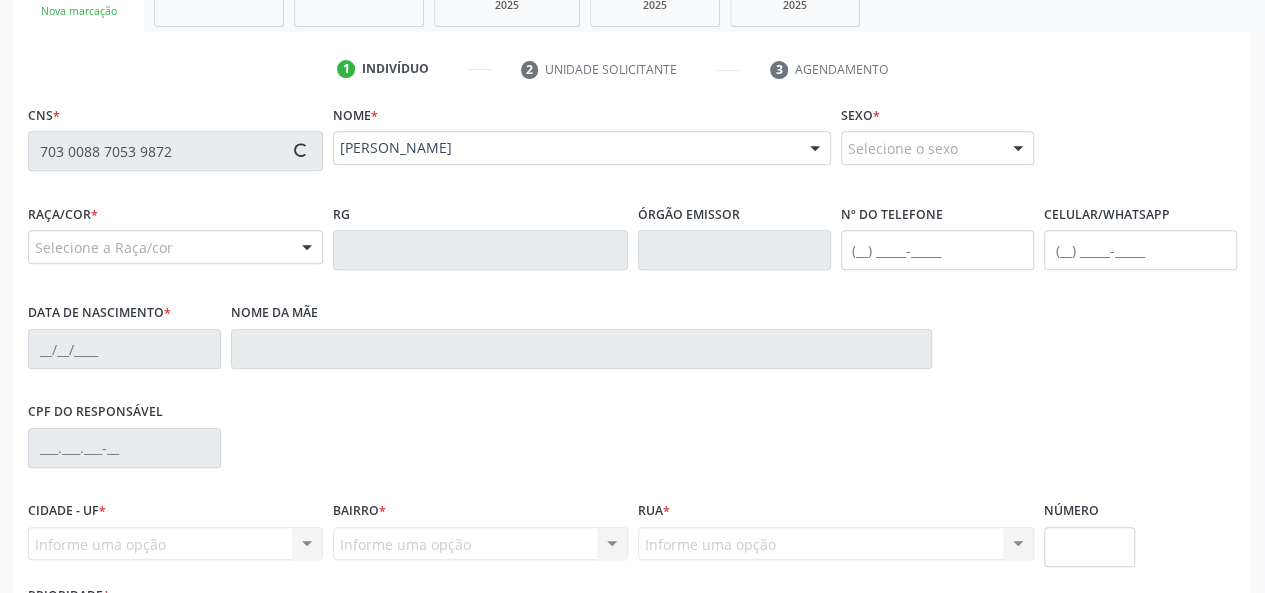 type on "(82) 99416-7272" 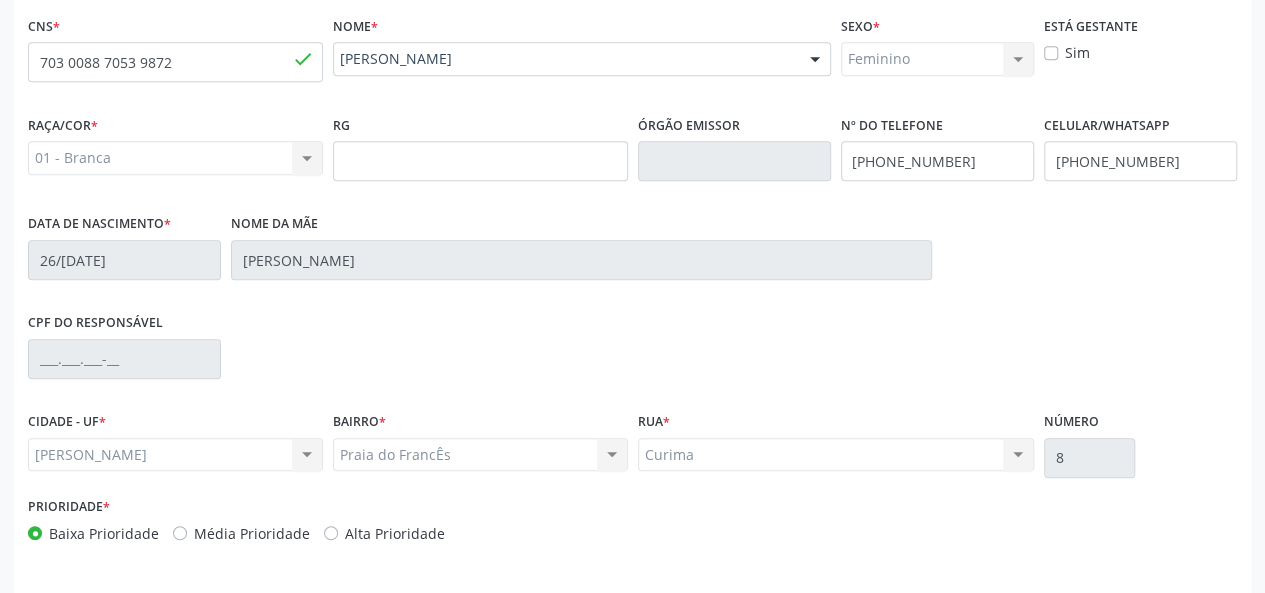 scroll, scrollTop: 518, scrollLeft: 0, axis: vertical 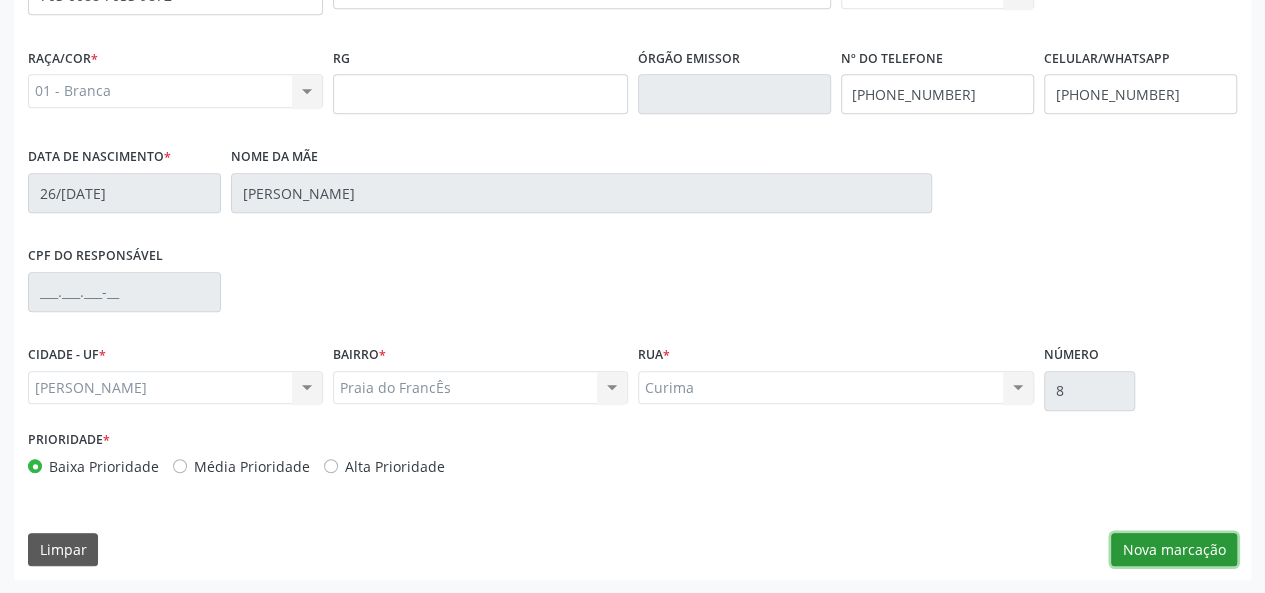 click on "Nova marcação" at bounding box center [1174, 550] 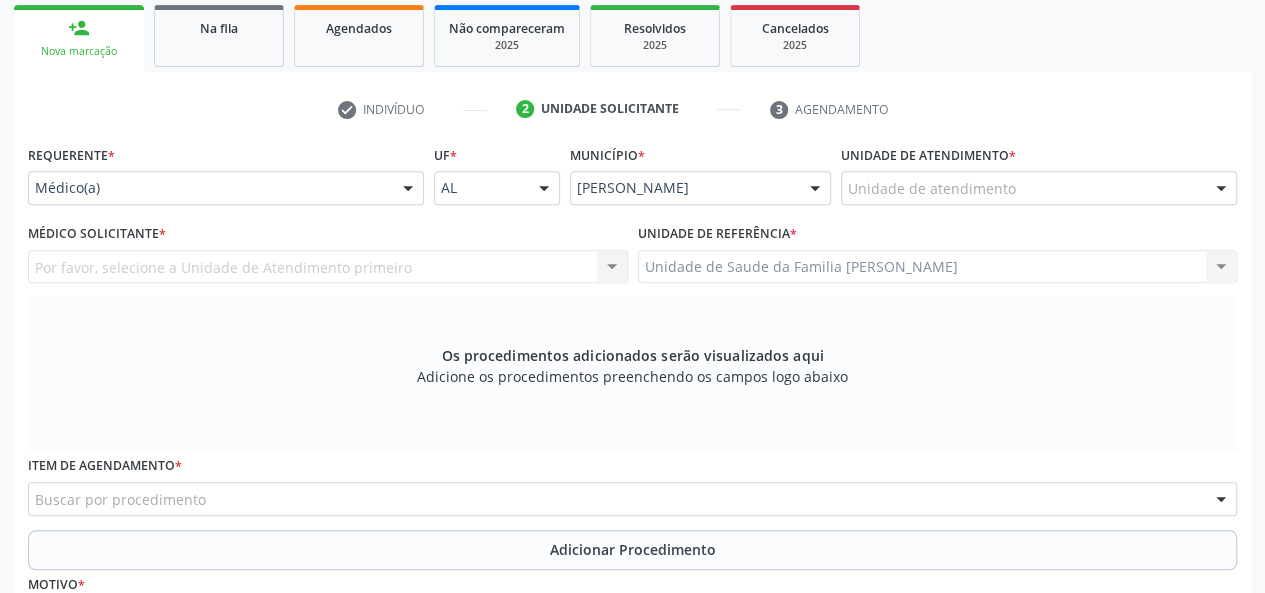 scroll, scrollTop: 318, scrollLeft: 0, axis: vertical 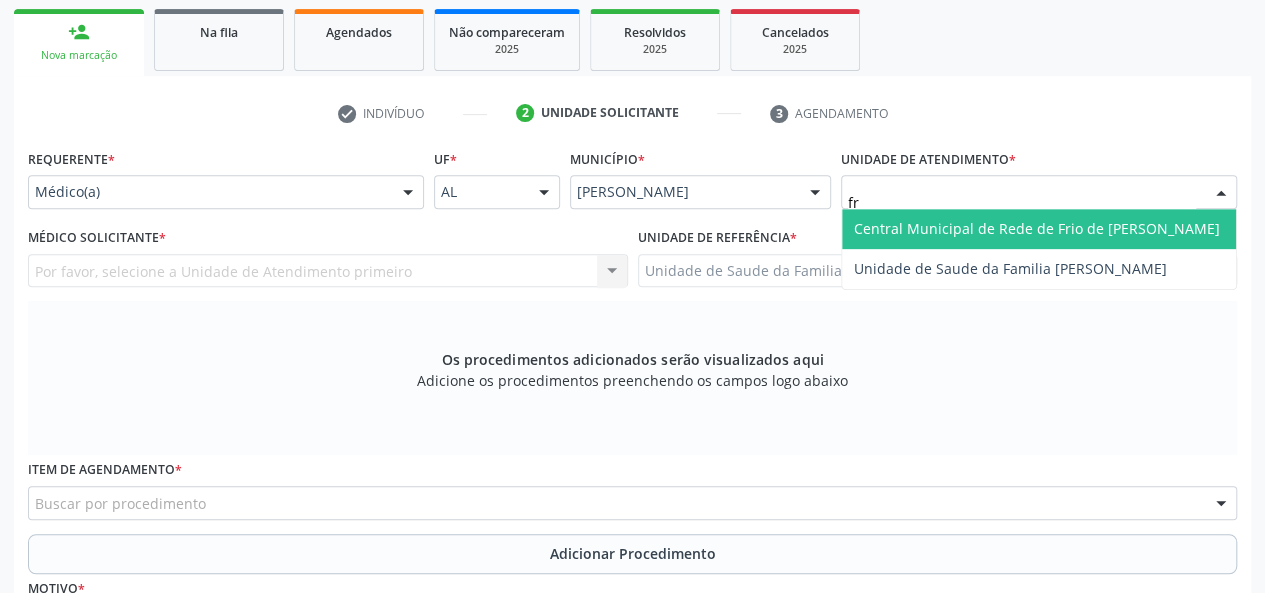 type on "fra" 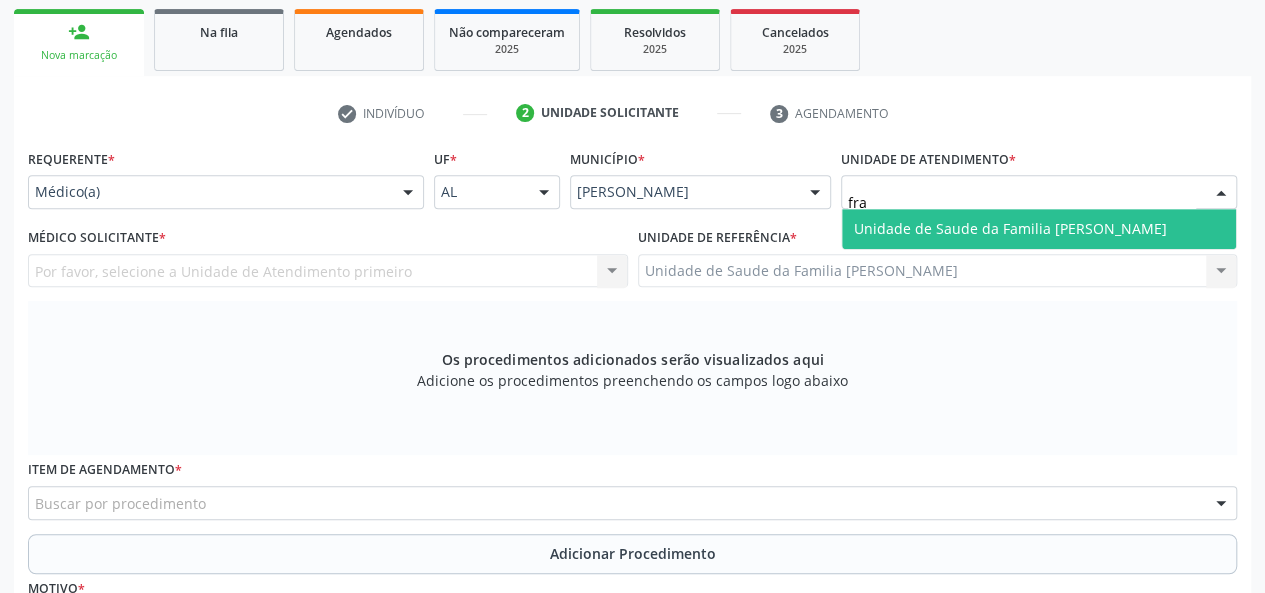 click on "Unidade de Saude da Familia [PERSON_NAME]" at bounding box center [1010, 228] 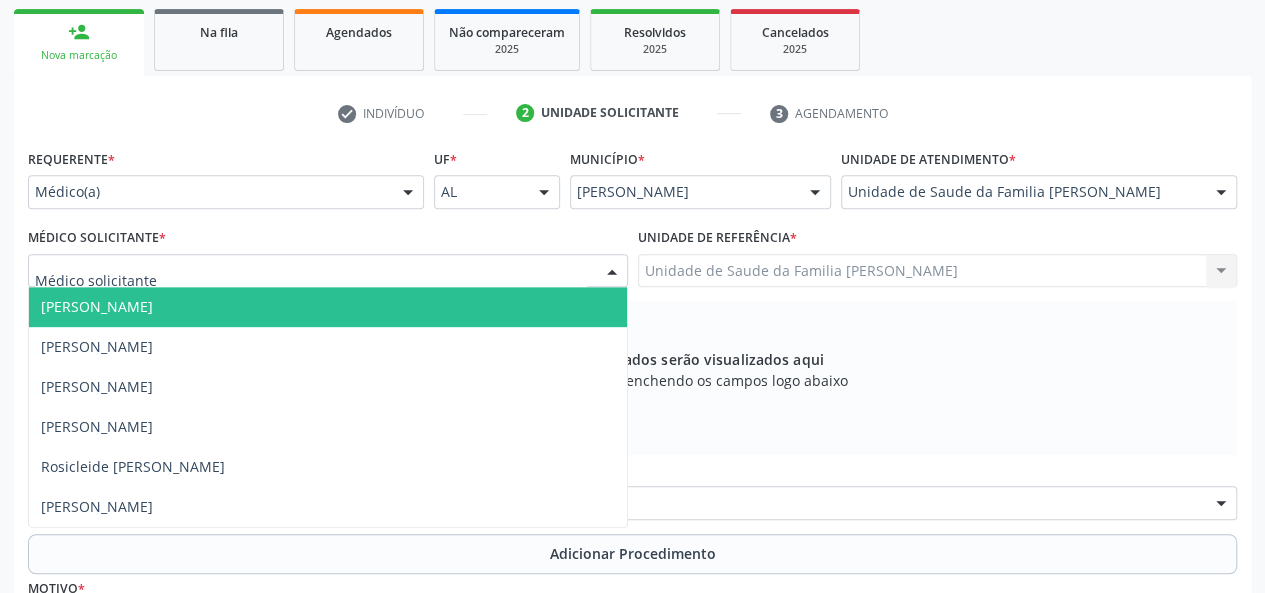 click on "Arthur Cunha de Mendonca Fragoso" at bounding box center (97, 306) 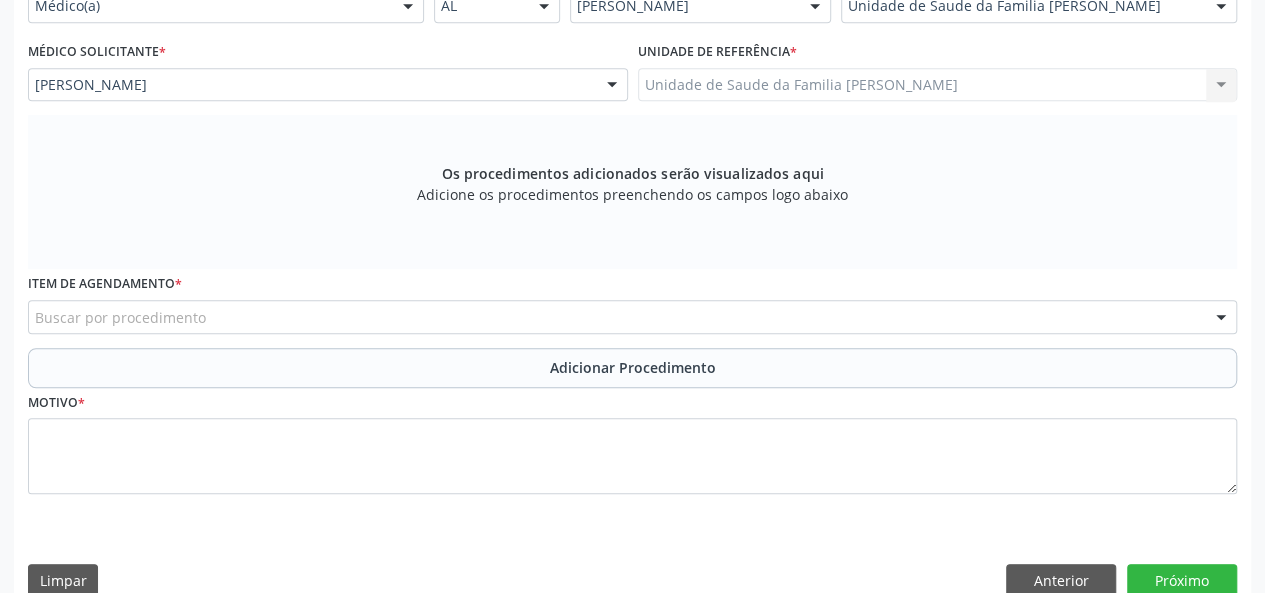 scroll, scrollTop: 518, scrollLeft: 0, axis: vertical 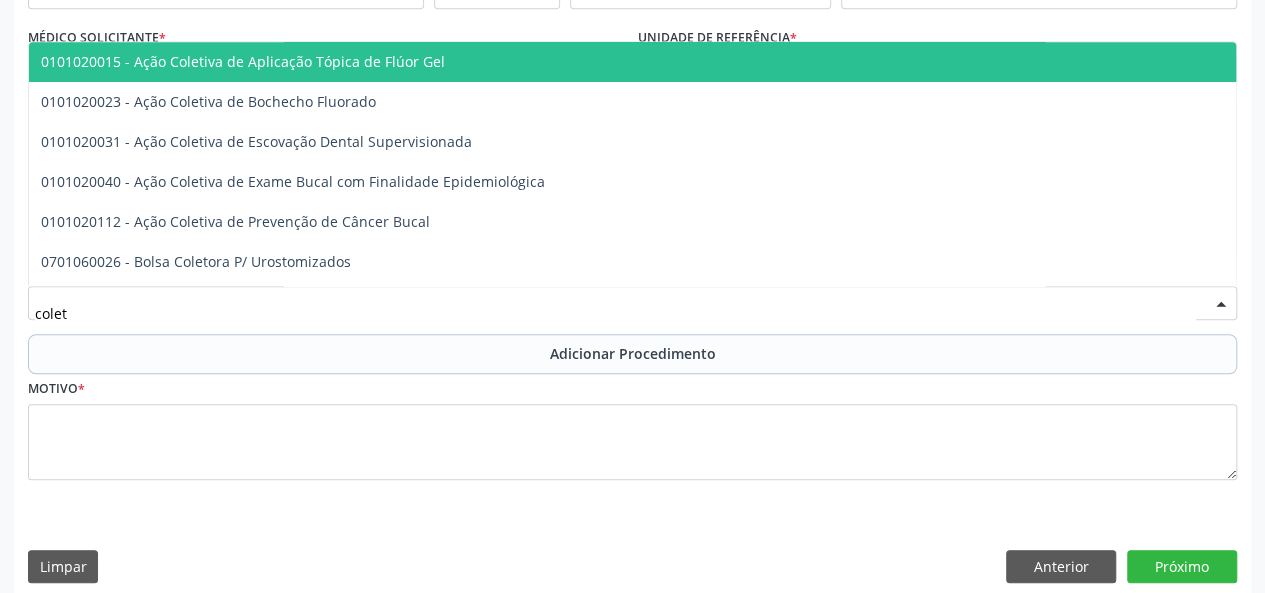 type on "coleta" 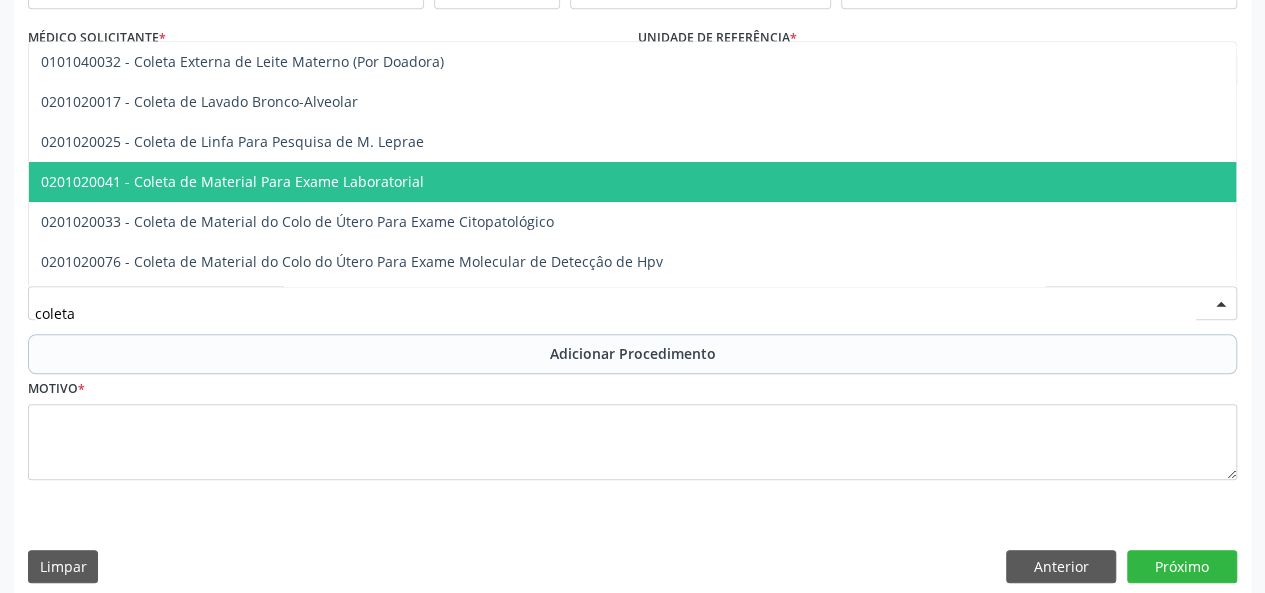 drag, startPoint x: 278, startPoint y: 156, endPoint x: 285, endPoint y: 175, distance: 20.248457 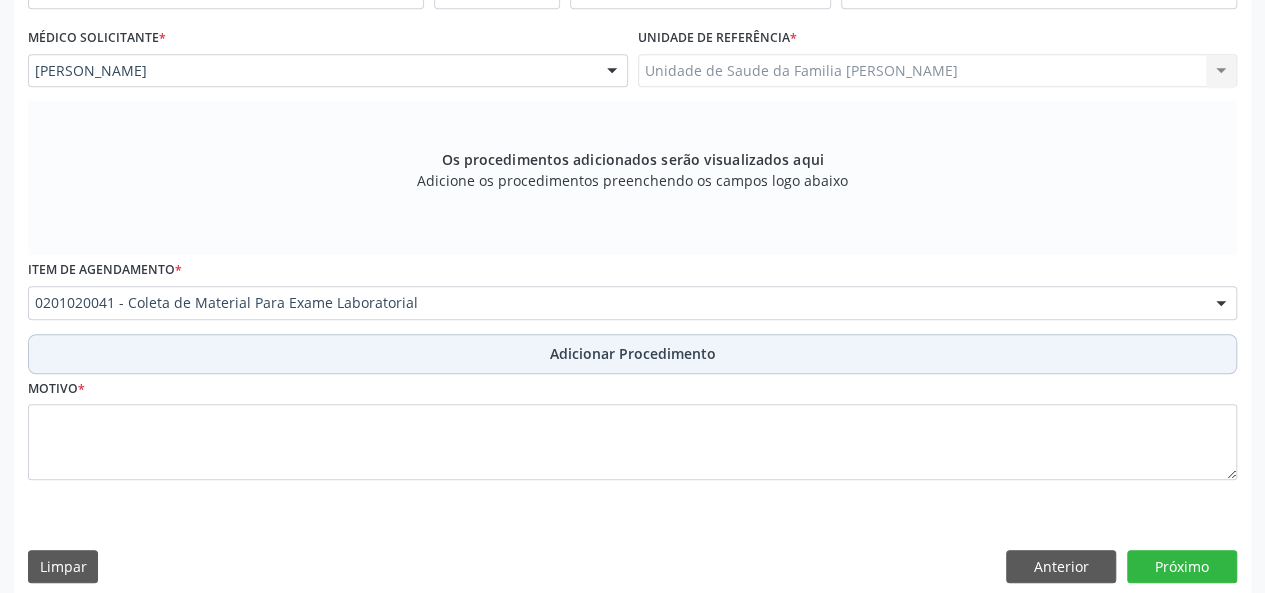 click on "Adicionar Procedimento" at bounding box center [633, 353] 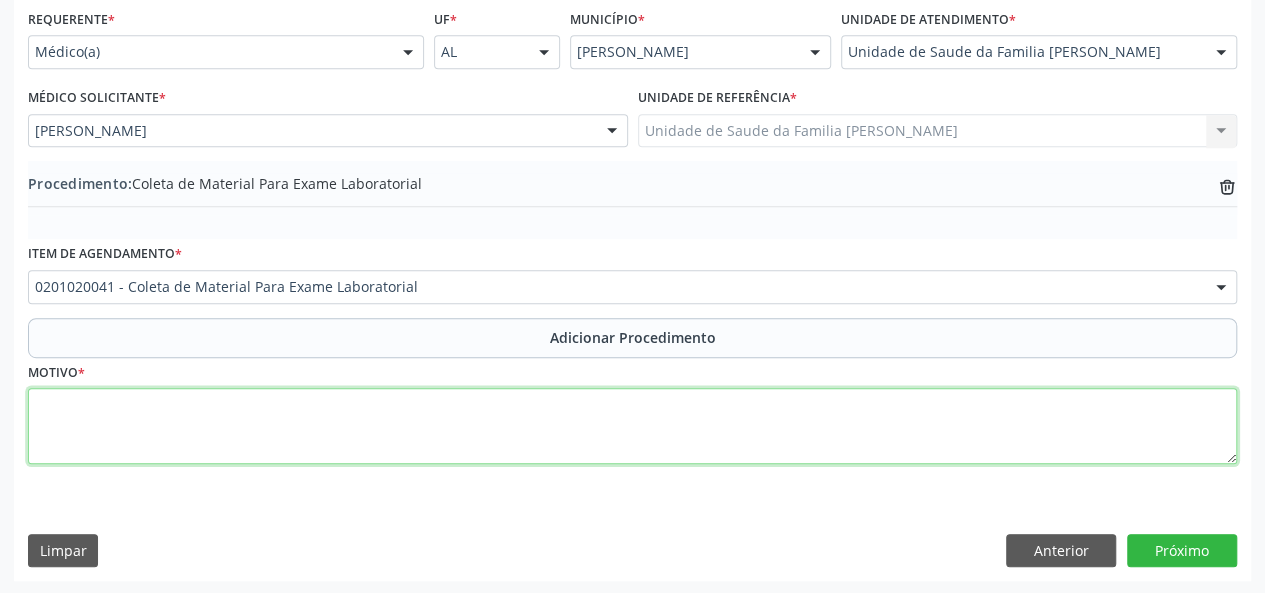 click at bounding box center [632, 426] 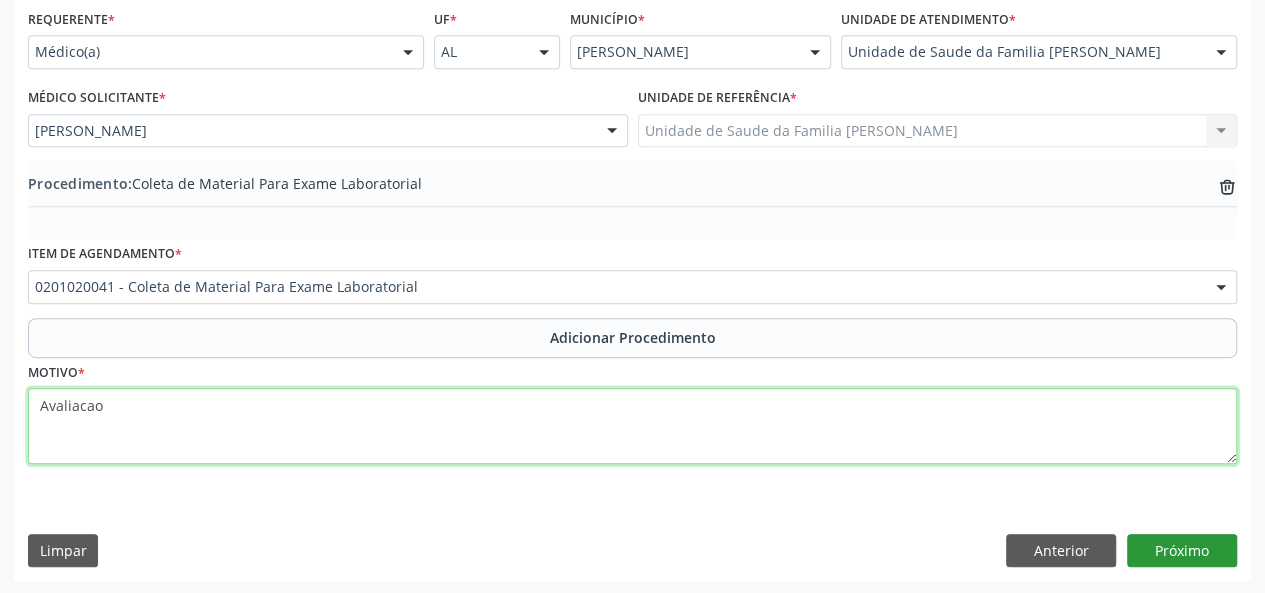 type on "Avaliacao" 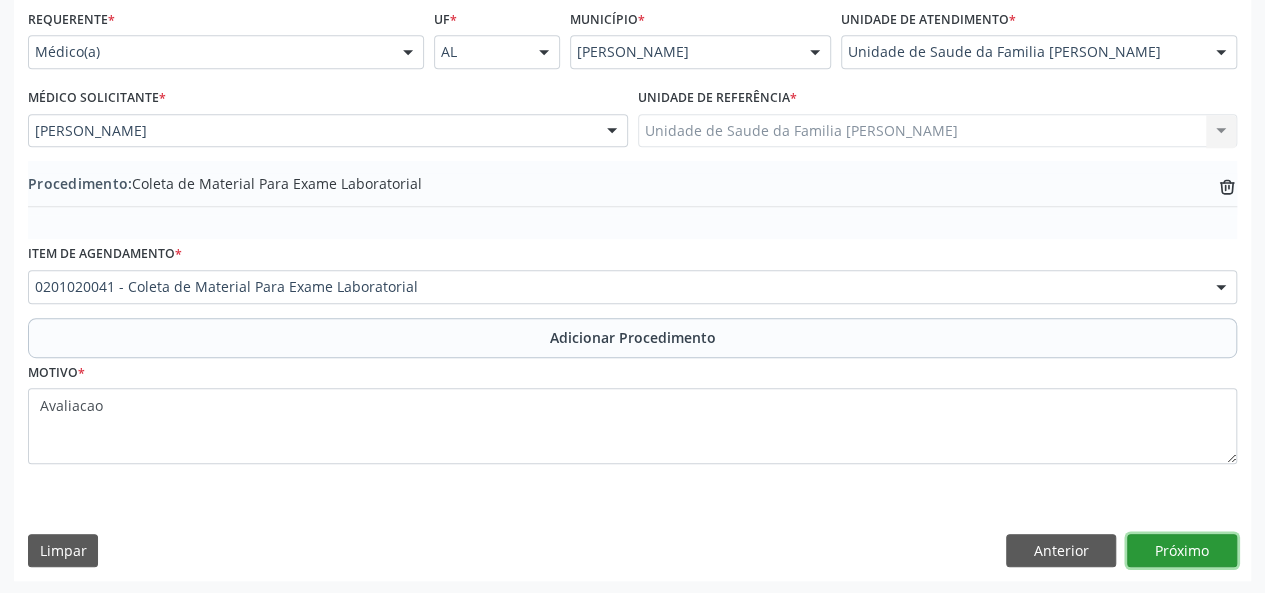click on "Próximo" at bounding box center (1182, 551) 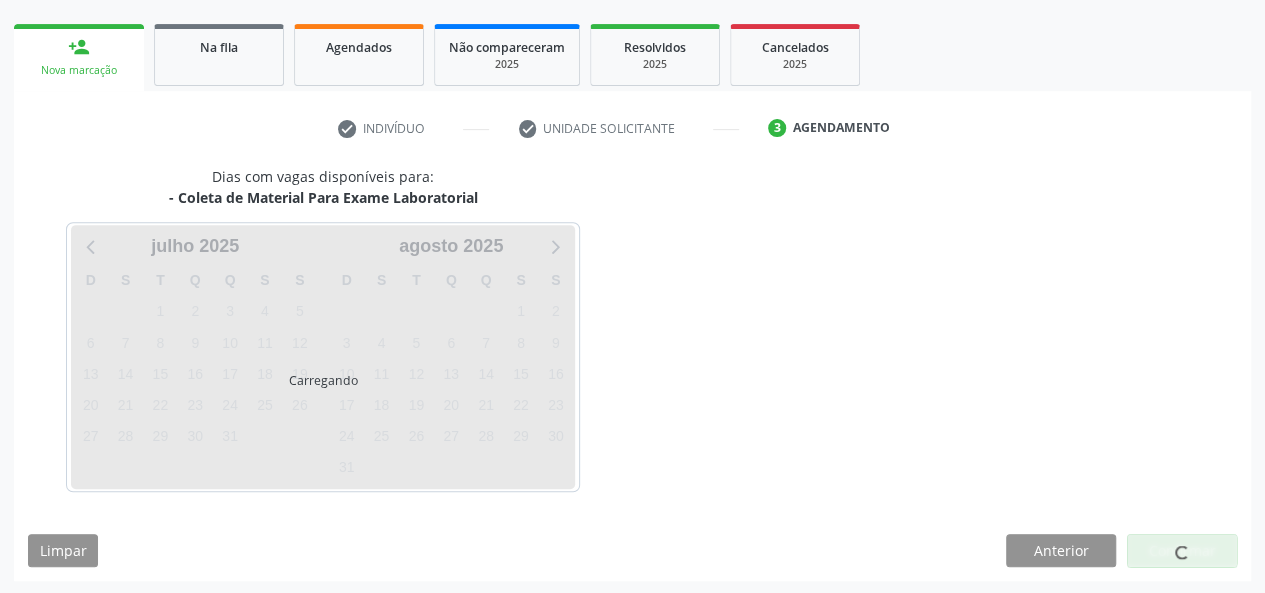 scroll, scrollTop: 362, scrollLeft: 0, axis: vertical 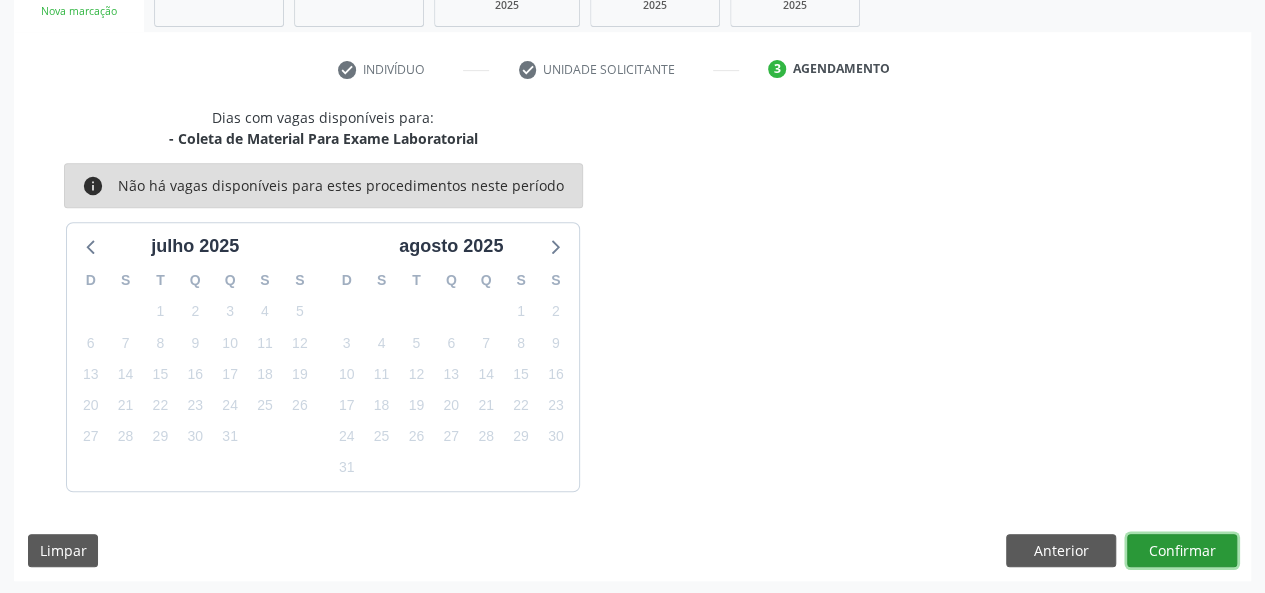 click on "Confirmar" at bounding box center (1182, 551) 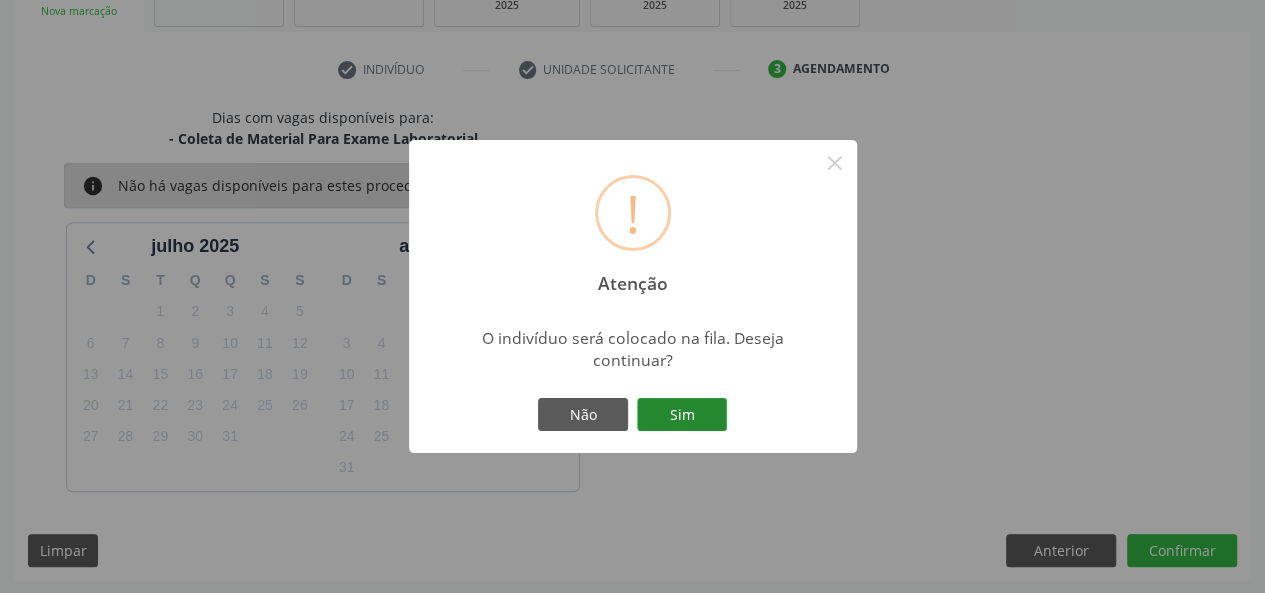 click on "Sim" at bounding box center (682, 415) 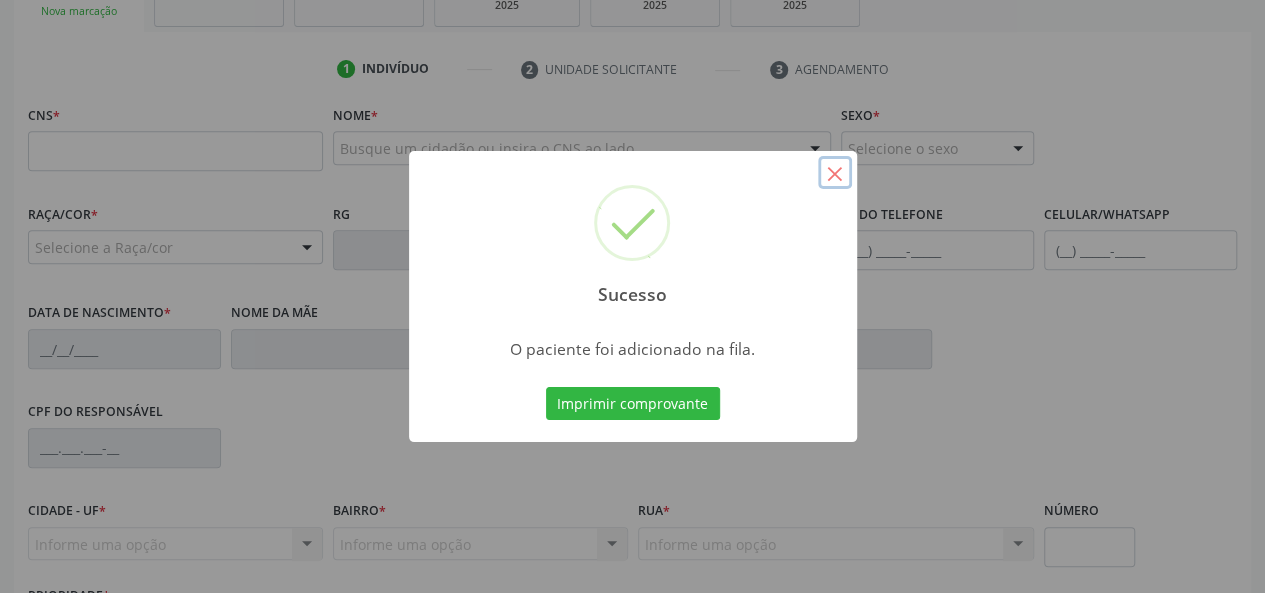 click on "×" at bounding box center [835, 173] 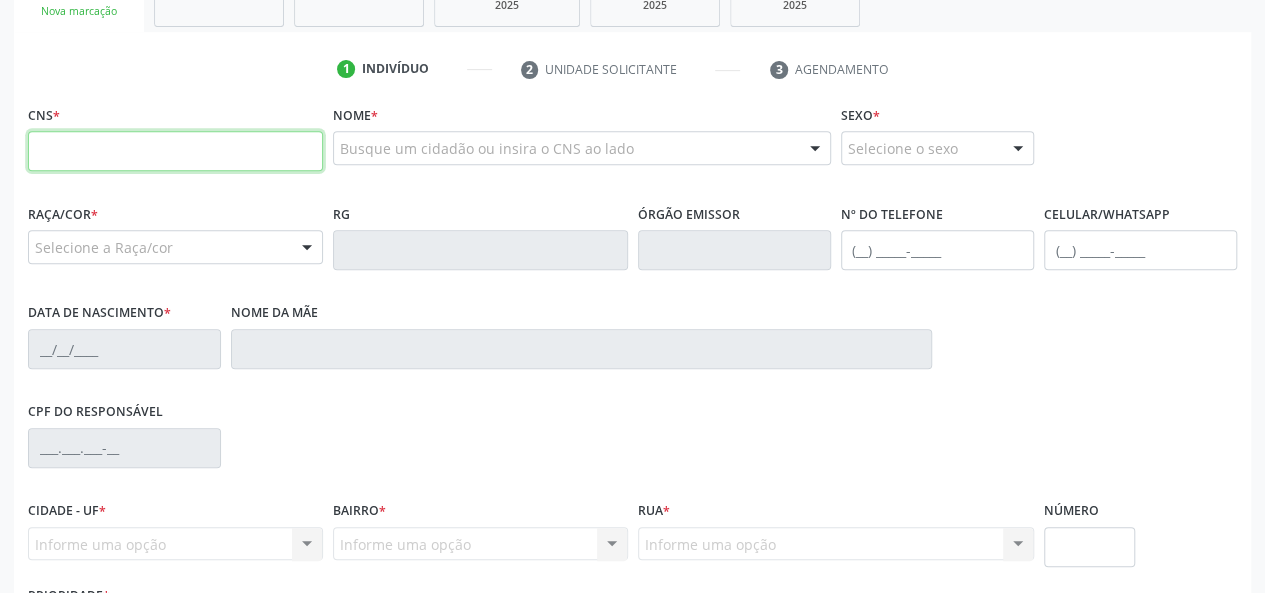 click at bounding box center (175, 151) 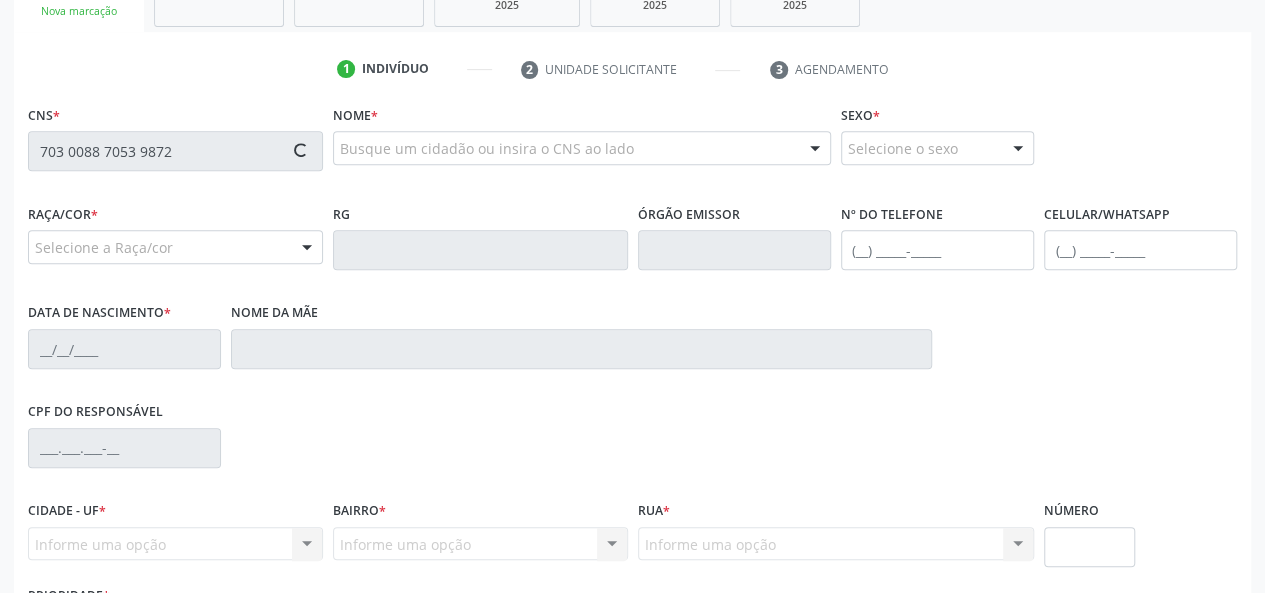 type on "703 0088 7053 9872" 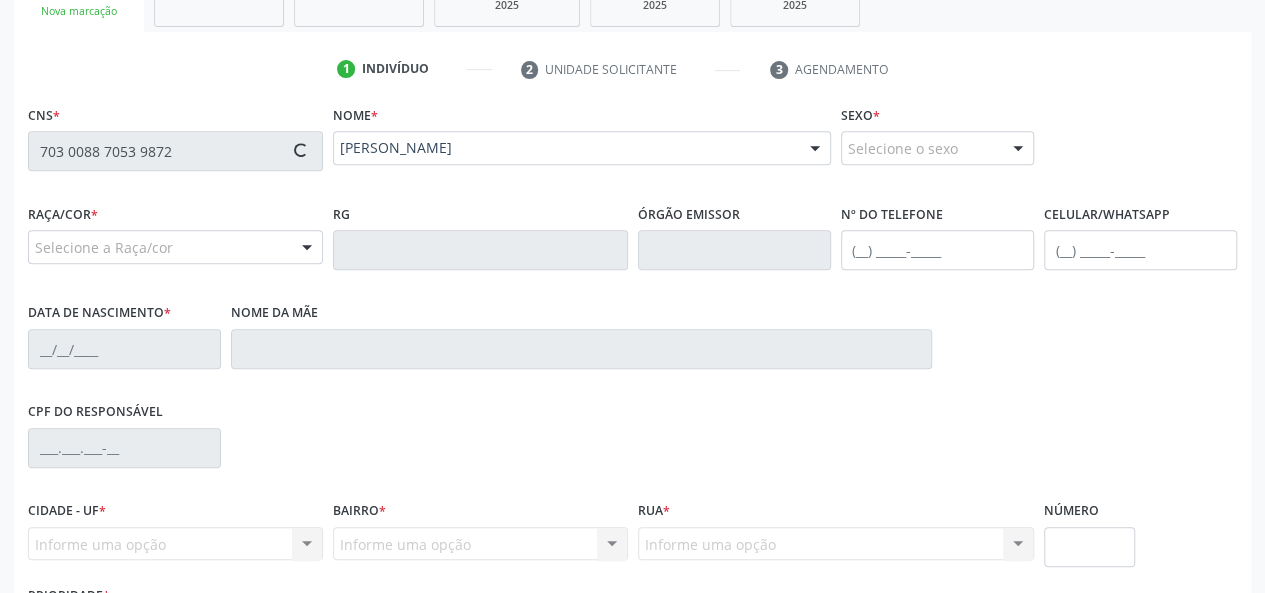 type on "(82) 99416-7272" 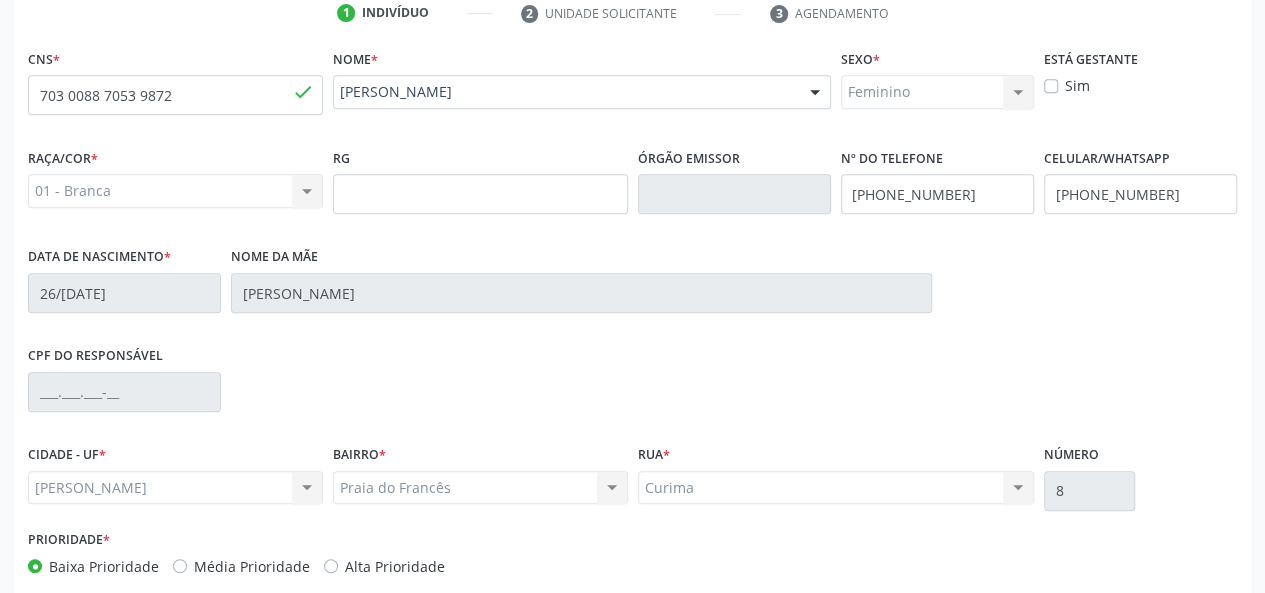 scroll, scrollTop: 518, scrollLeft: 0, axis: vertical 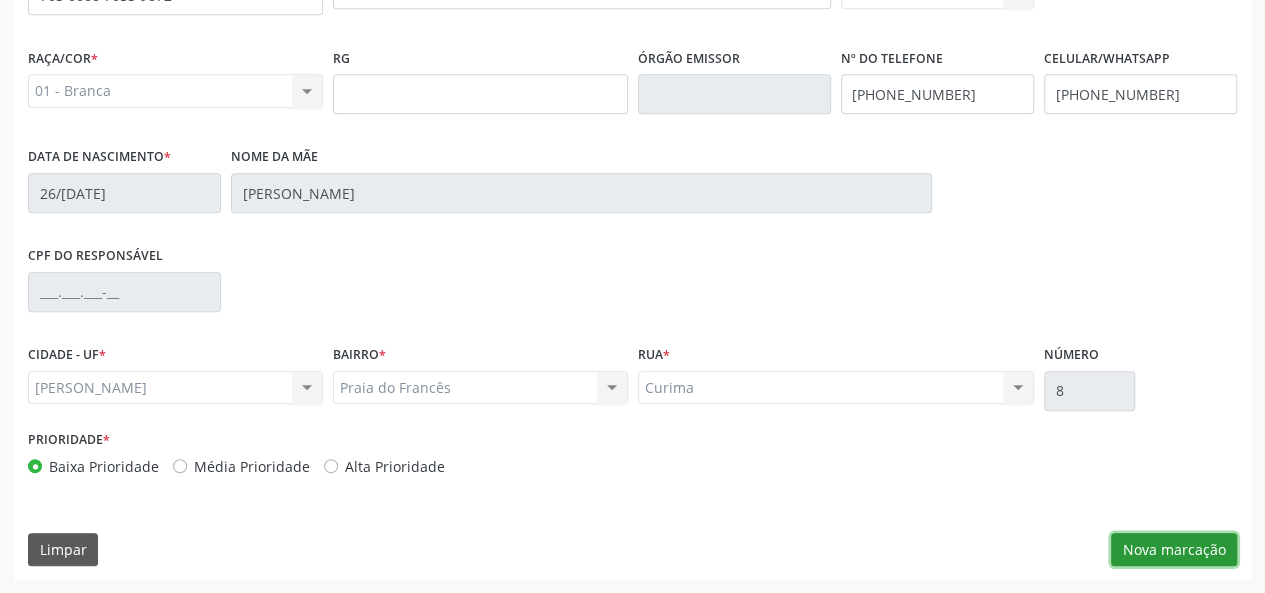 click on "Nova marcação" at bounding box center (1174, 550) 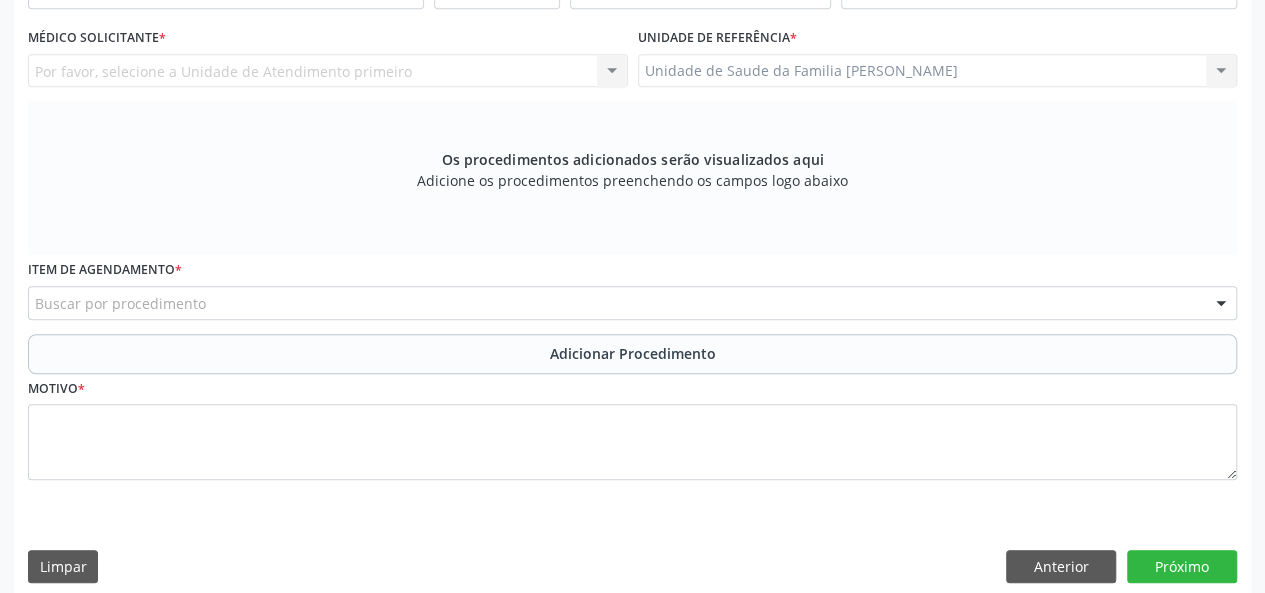scroll, scrollTop: 318, scrollLeft: 0, axis: vertical 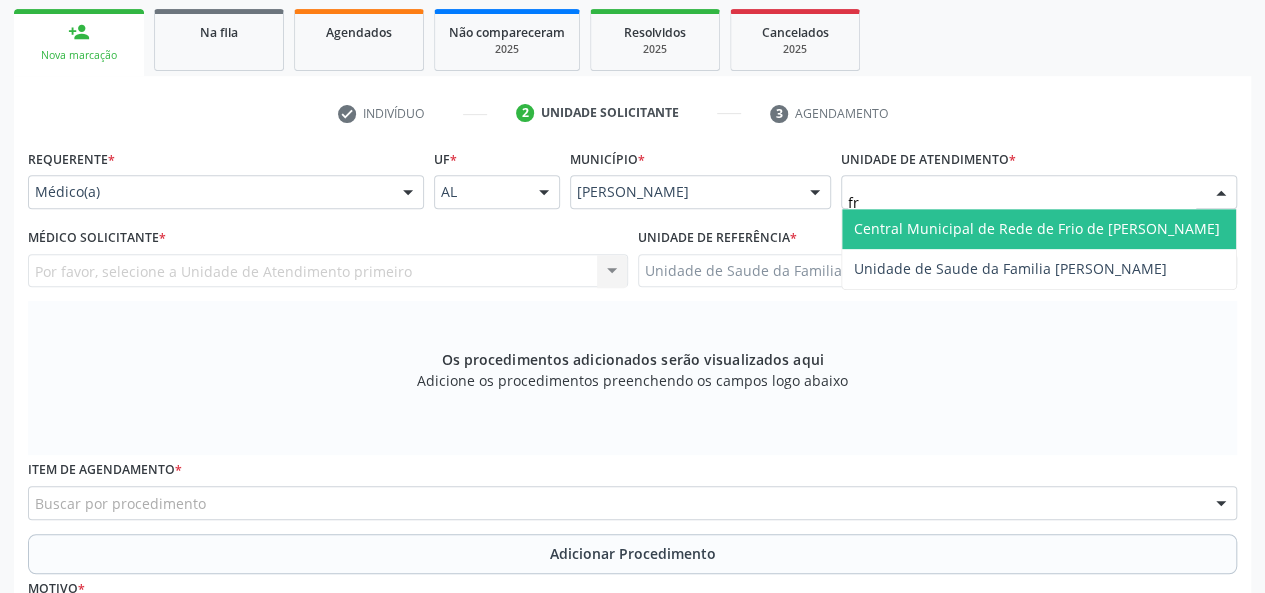 type on "fra" 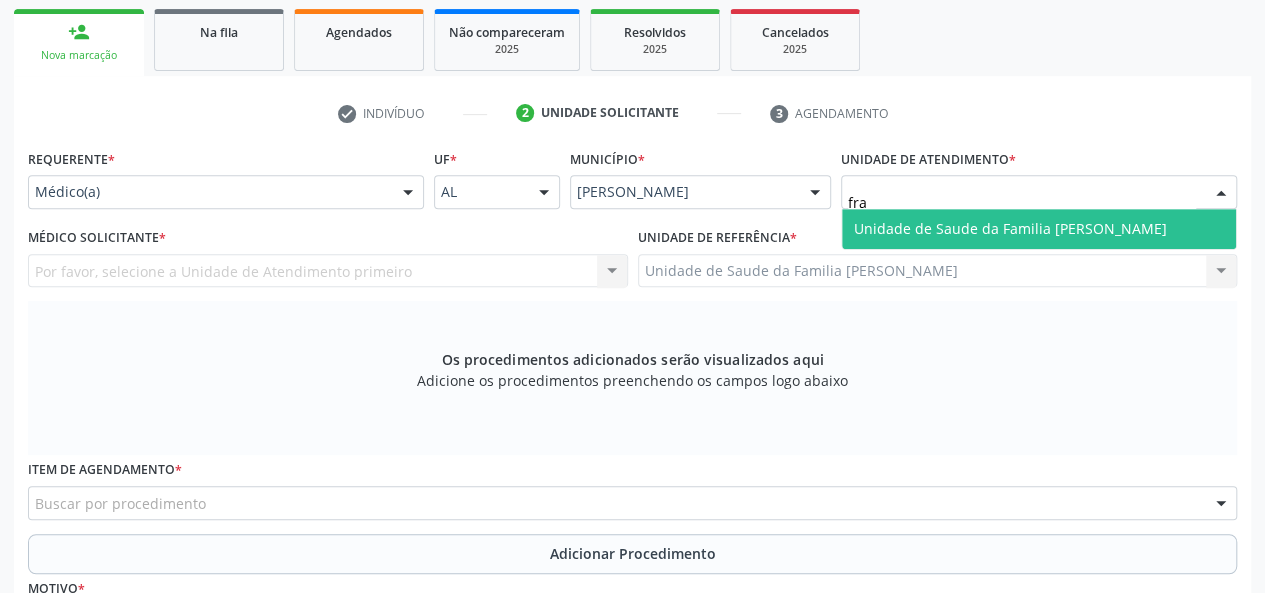click on "Unidade de Saude da Familia [PERSON_NAME]" at bounding box center (1039, 229) 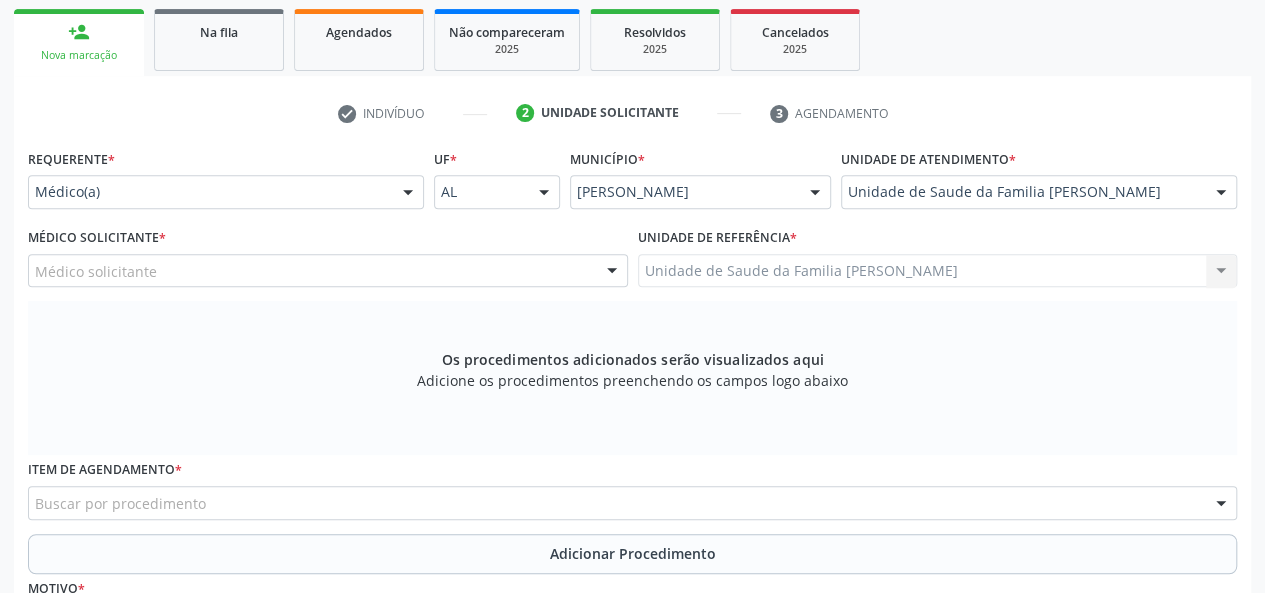click on "Médico solicitante" at bounding box center [328, 271] 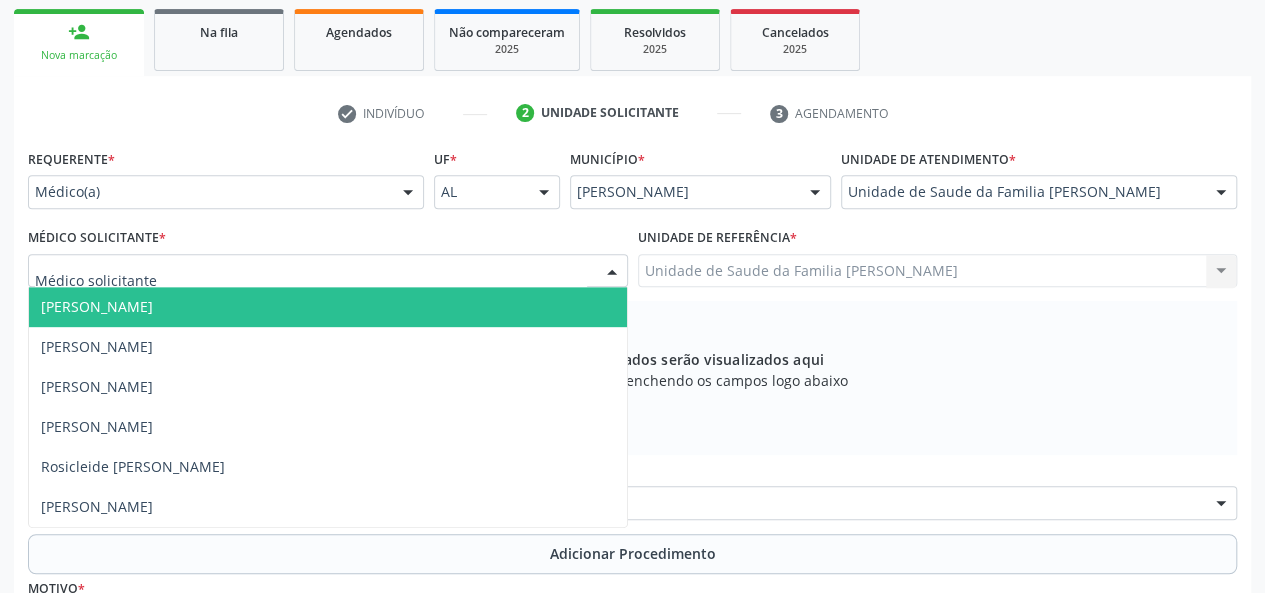 click on "Arthur Cunha de Mendonca Fragoso" at bounding box center [328, 307] 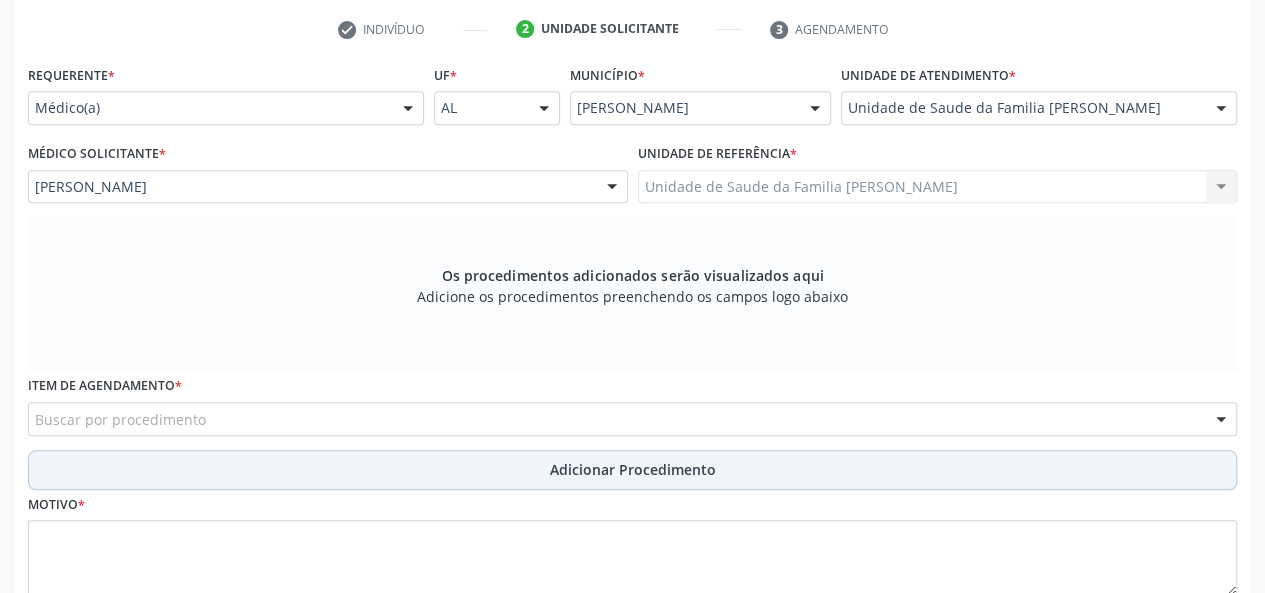 scroll, scrollTop: 518, scrollLeft: 0, axis: vertical 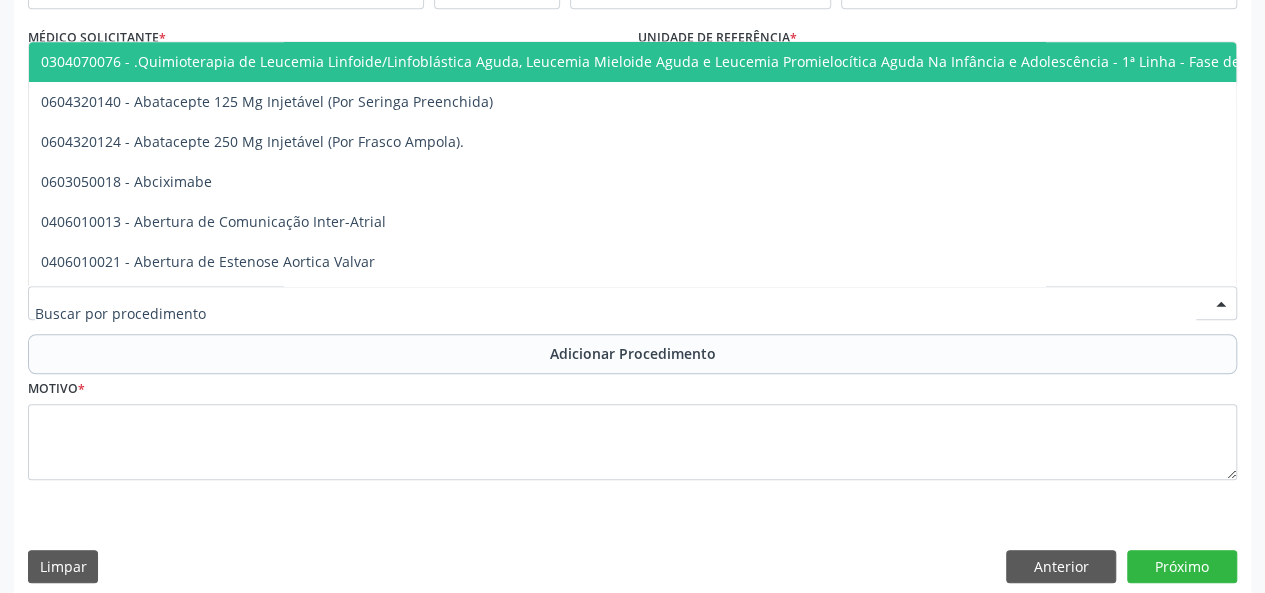 click at bounding box center (632, 303) 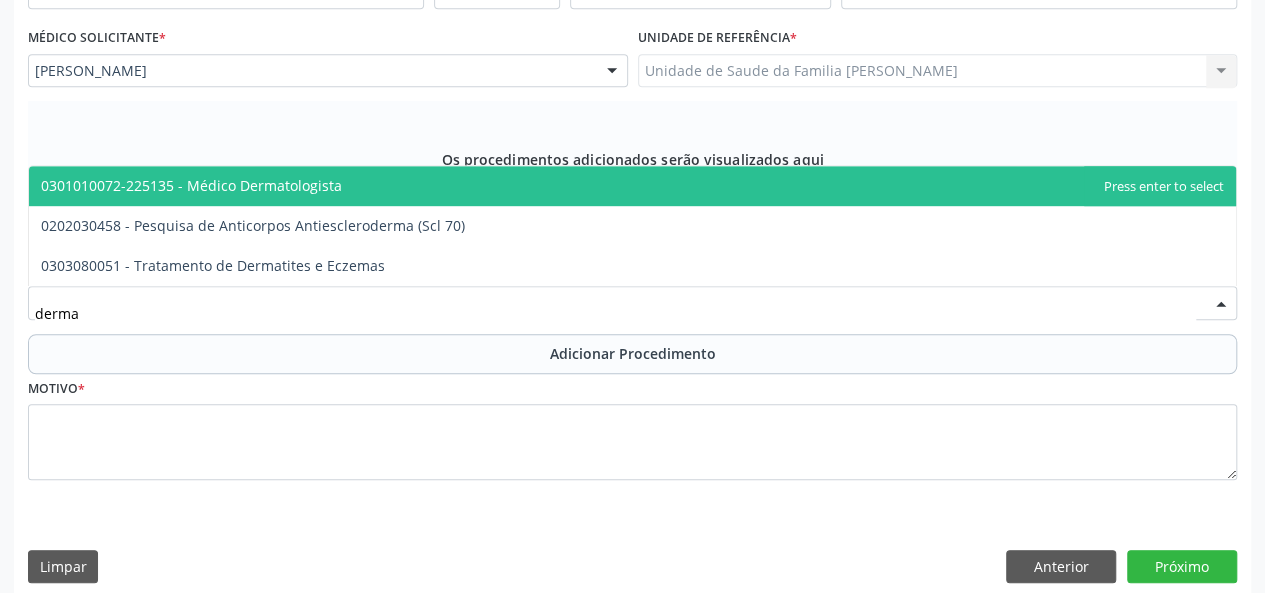 type on "dermat" 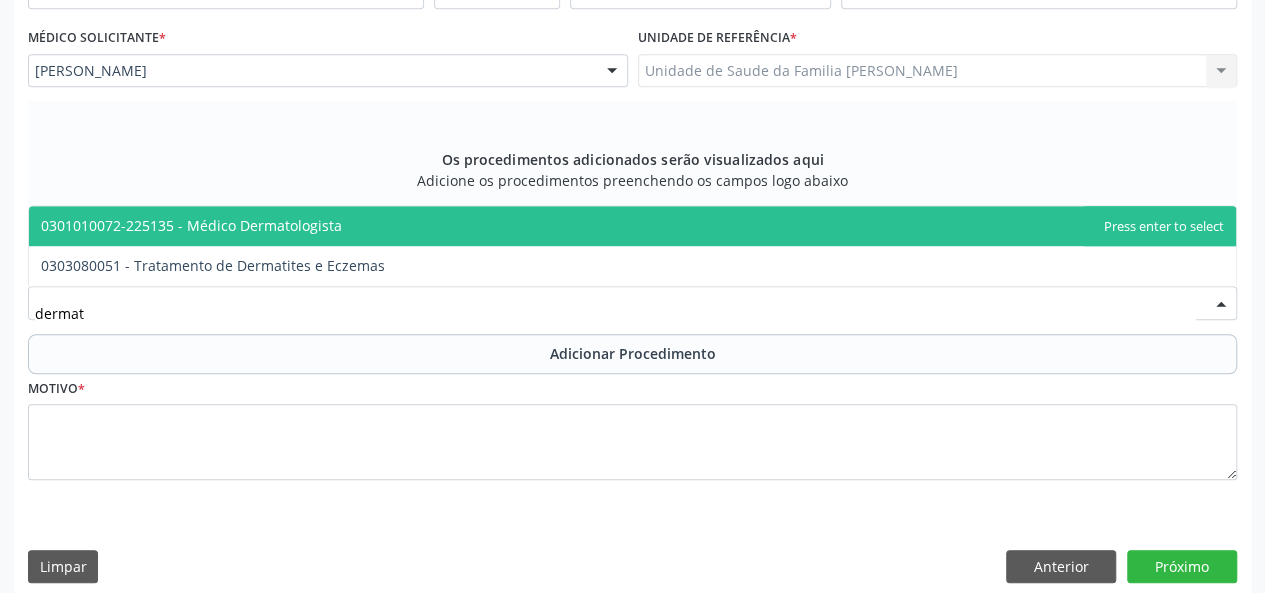 click on "0301010072-225135 - Médico Dermatologista" at bounding box center (191, 225) 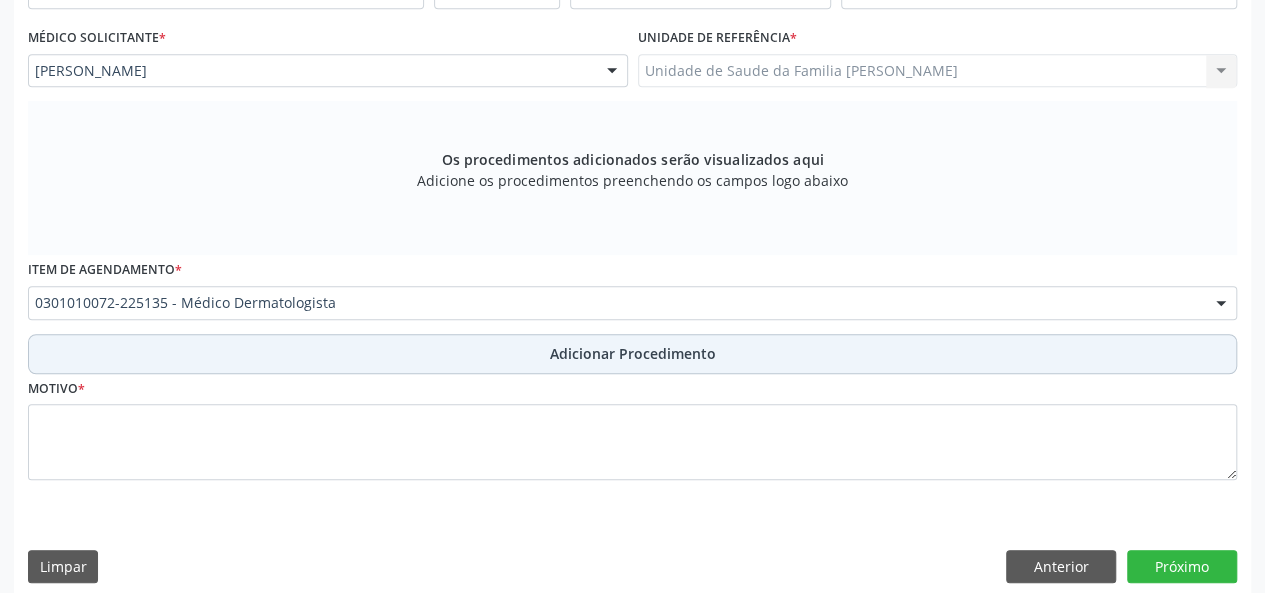 click on "Adicionar Procedimento" at bounding box center (633, 353) 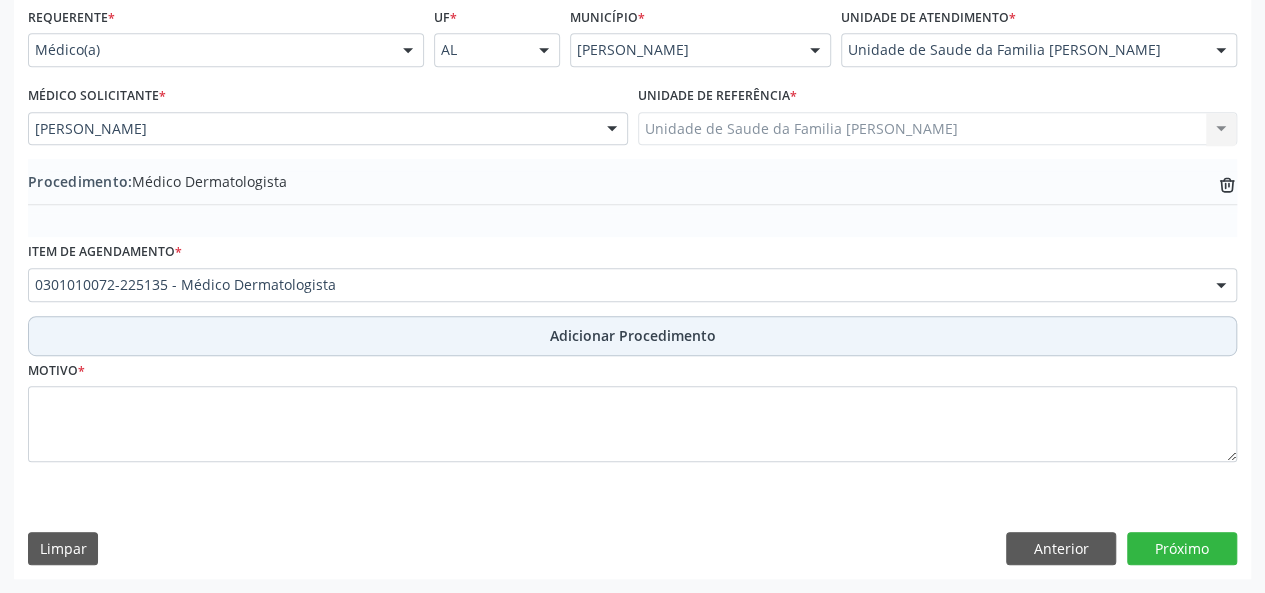 scroll, scrollTop: 458, scrollLeft: 0, axis: vertical 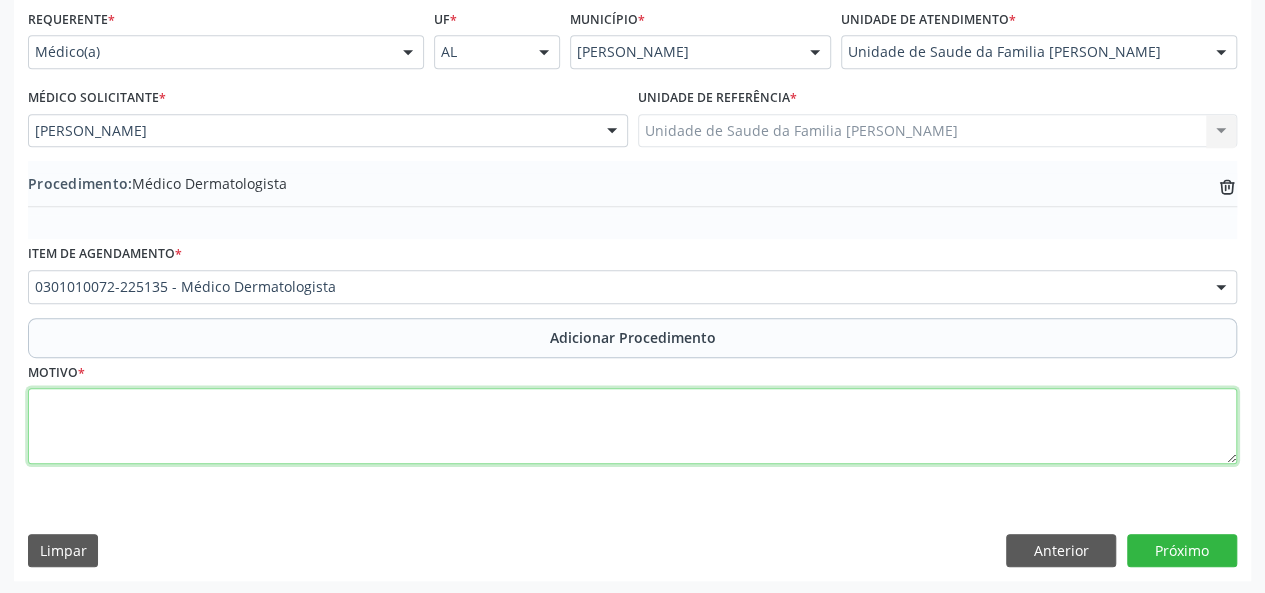 click at bounding box center (632, 426) 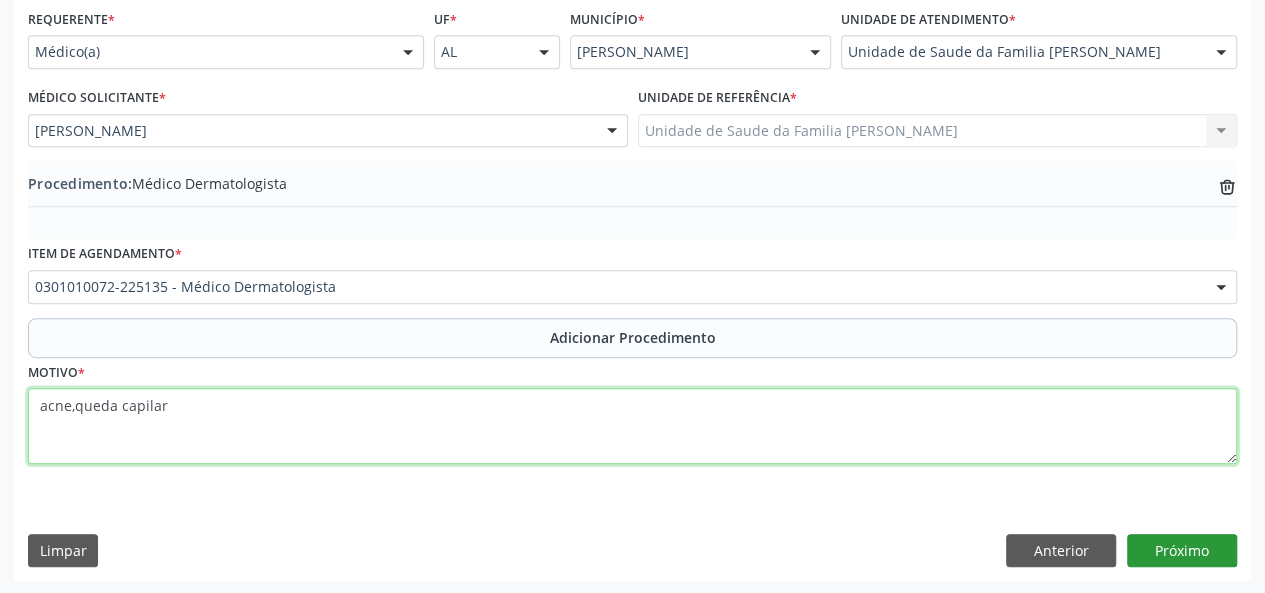 type on "acne,queda capilar" 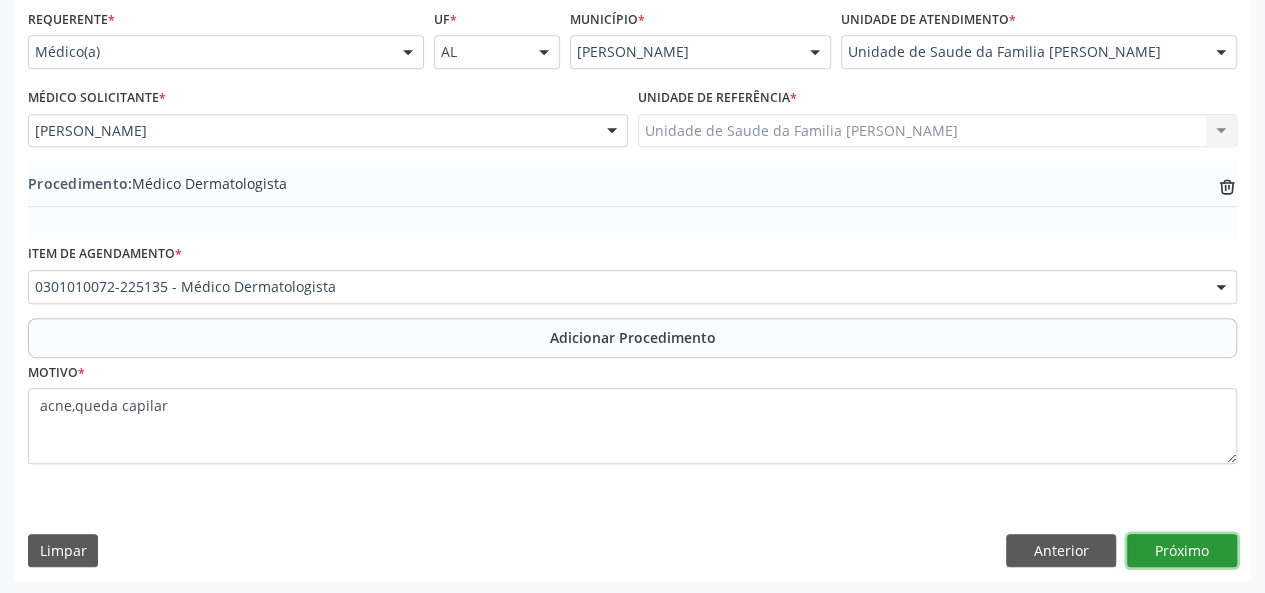 click on "Próximo" at bounding box center (1182, 551) 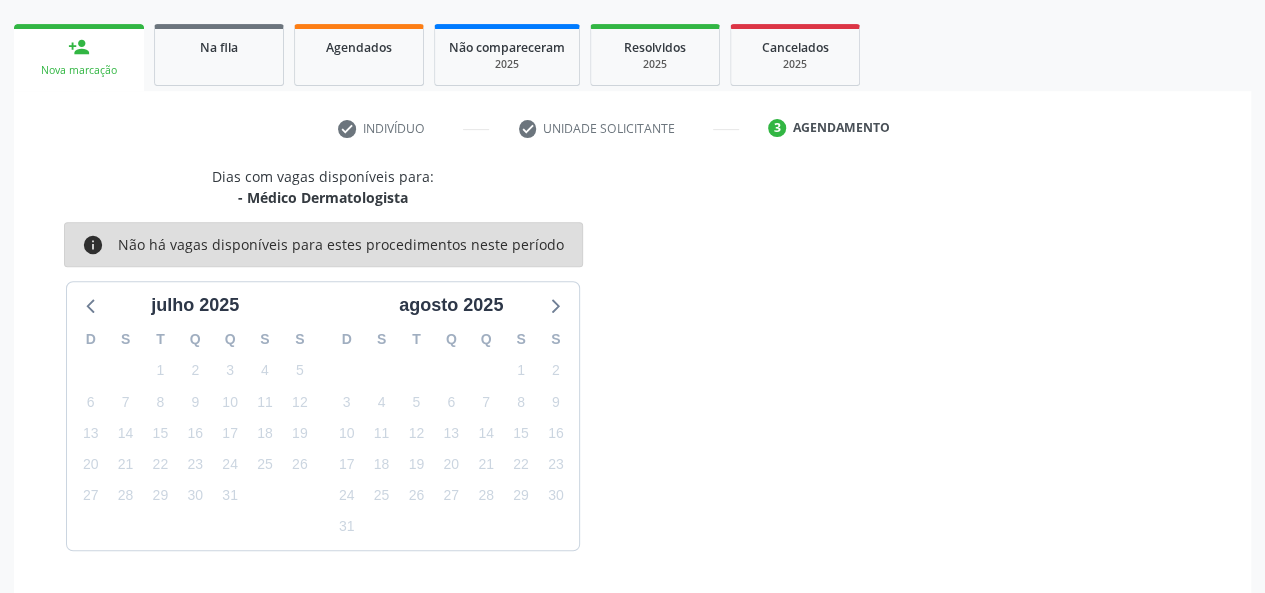 scroll, scrollTop: 362, scrollLeft: 0, axis: vertical 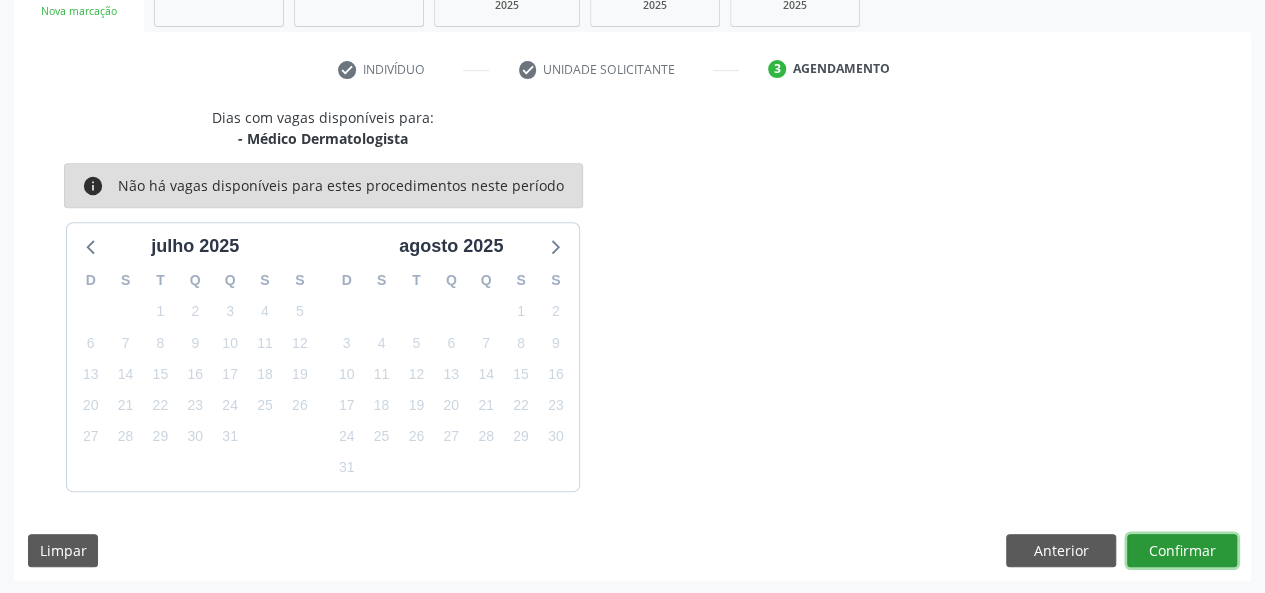 click on "Confirmar" at bounding box center (1182, 551) 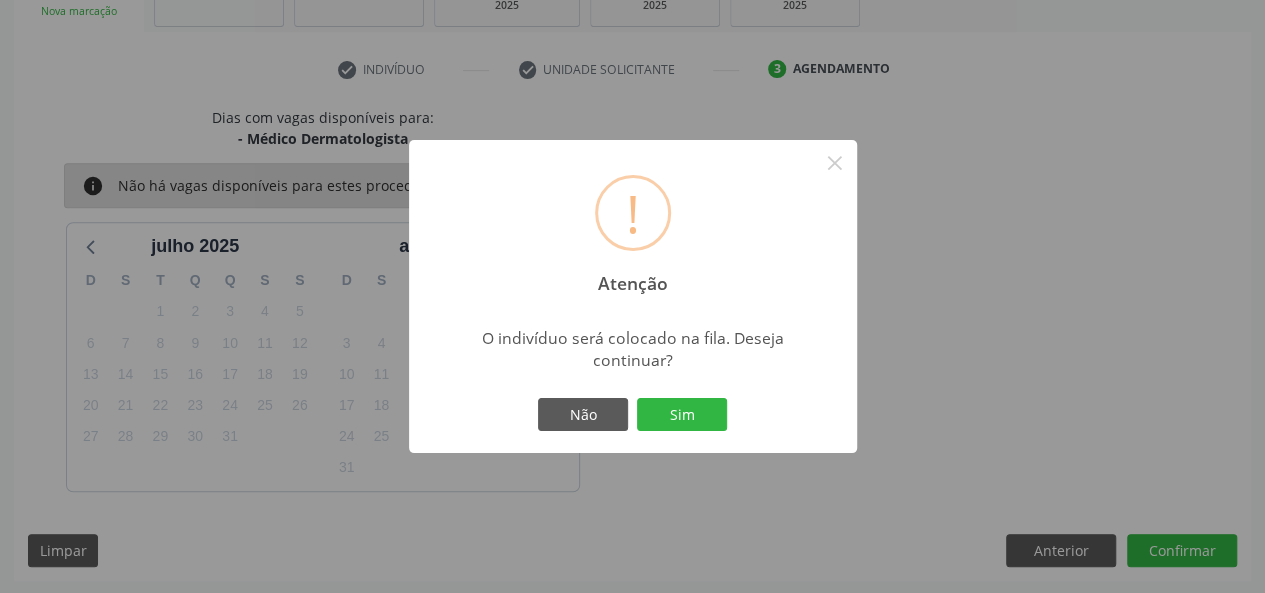click on "! Atenção × O indivíduo será colocado na fila. Deseja continuar? Não Sim" at bounding box center [633, 297] 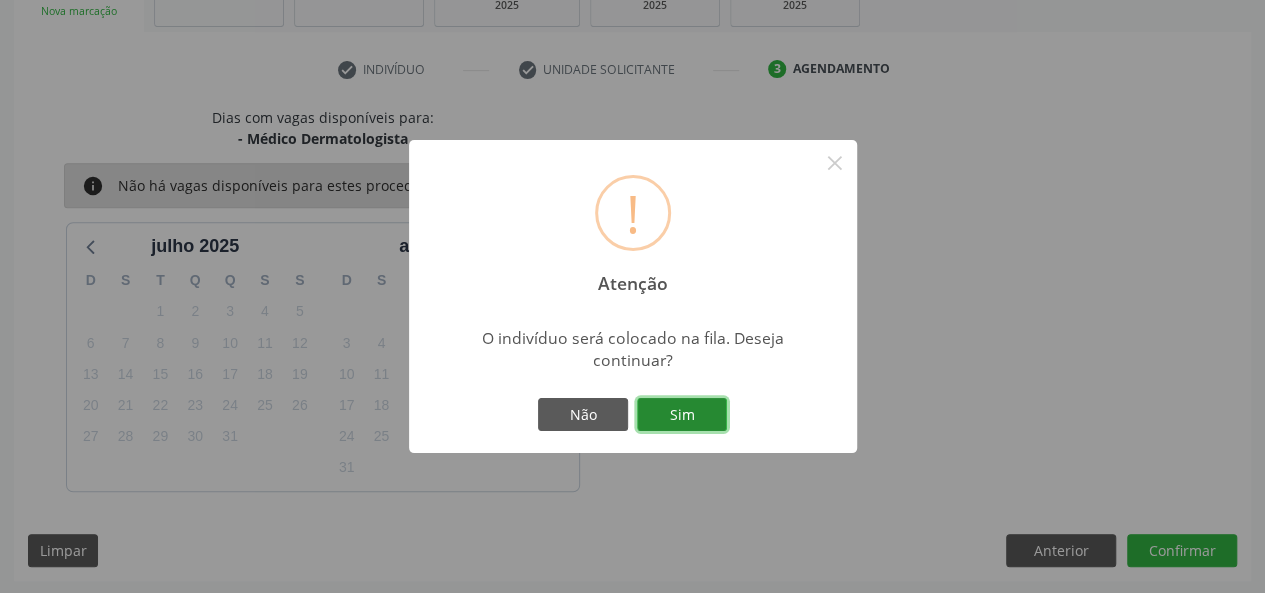 click on "Sim" at bounding box center (682, 415) 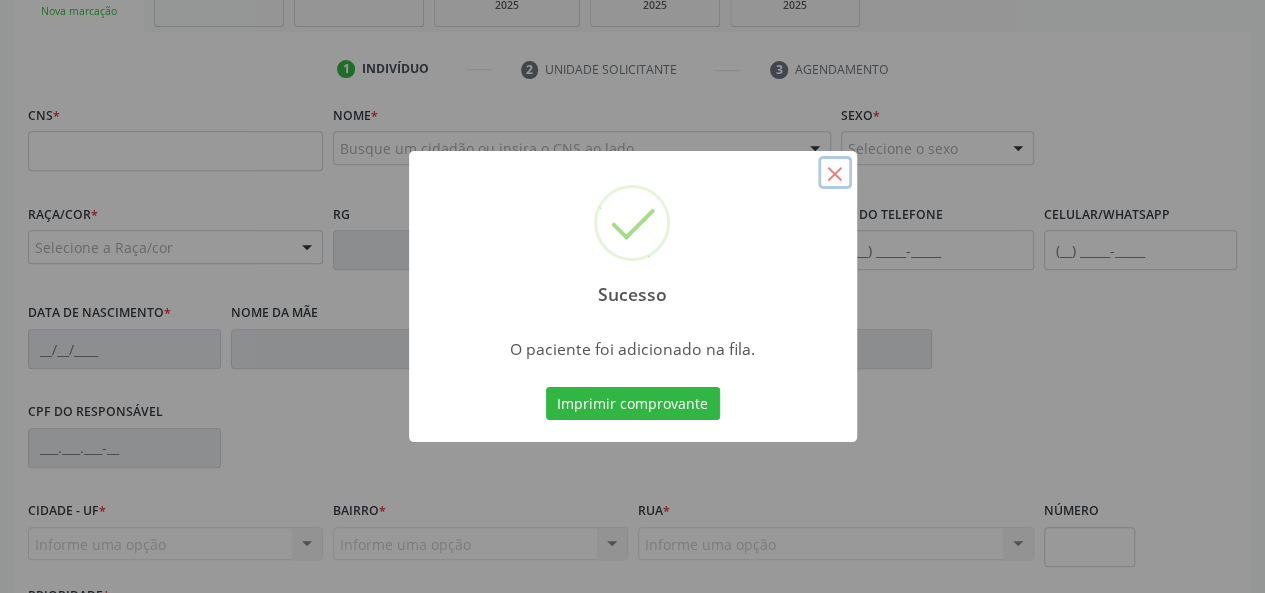 click on "×" at bounding box center [835, 173] 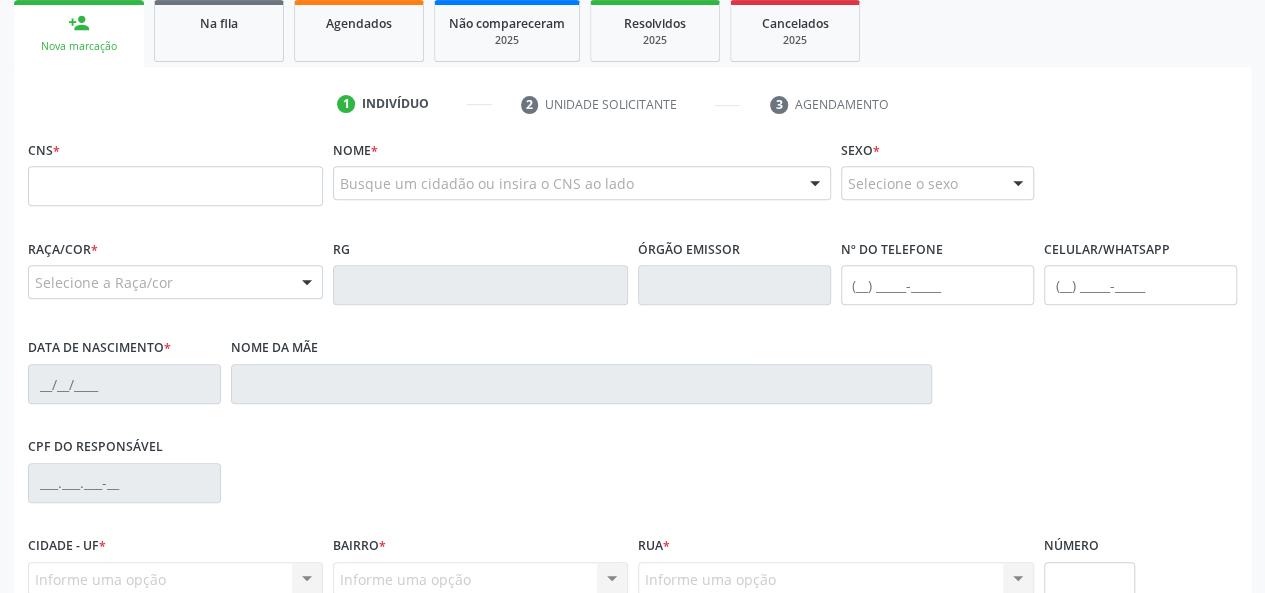 scroll, scrollTop: 118, scrollLeft: 0, axis: vertical 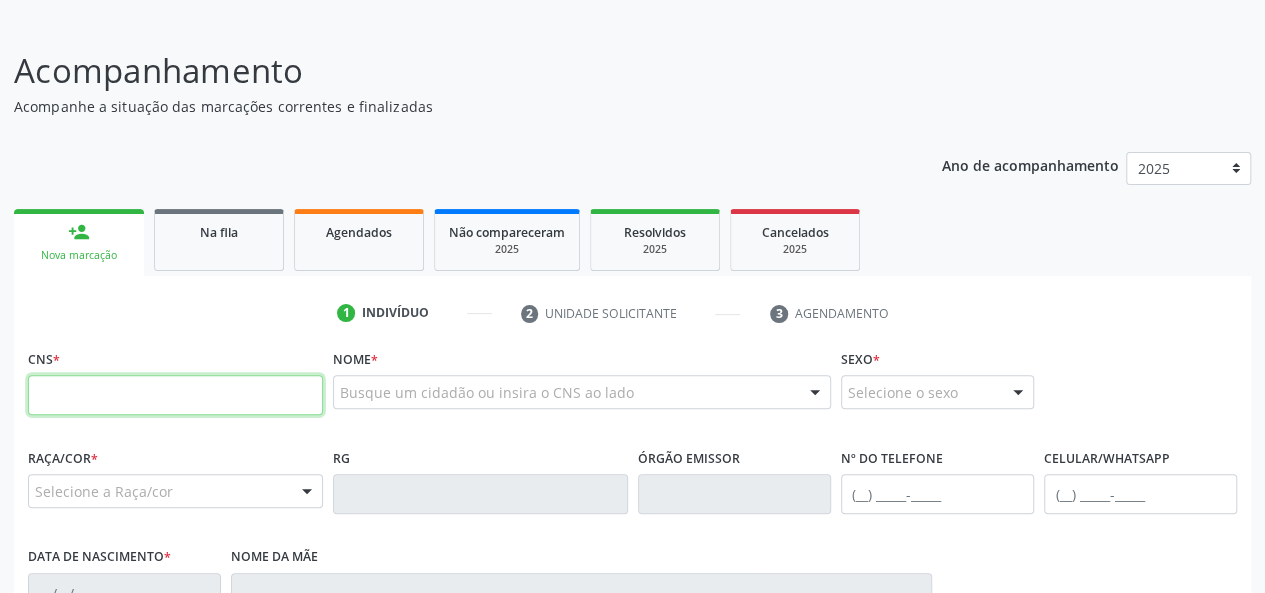 paste on "706 5053 7533 1399" 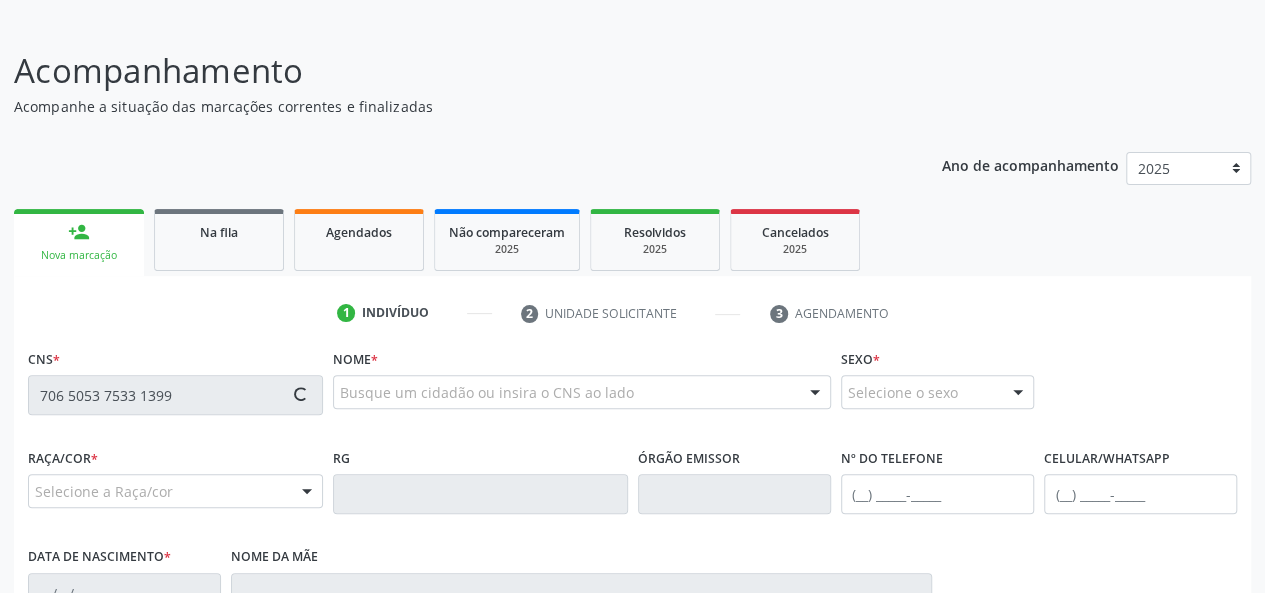 type on "706 5053 7533 1399" 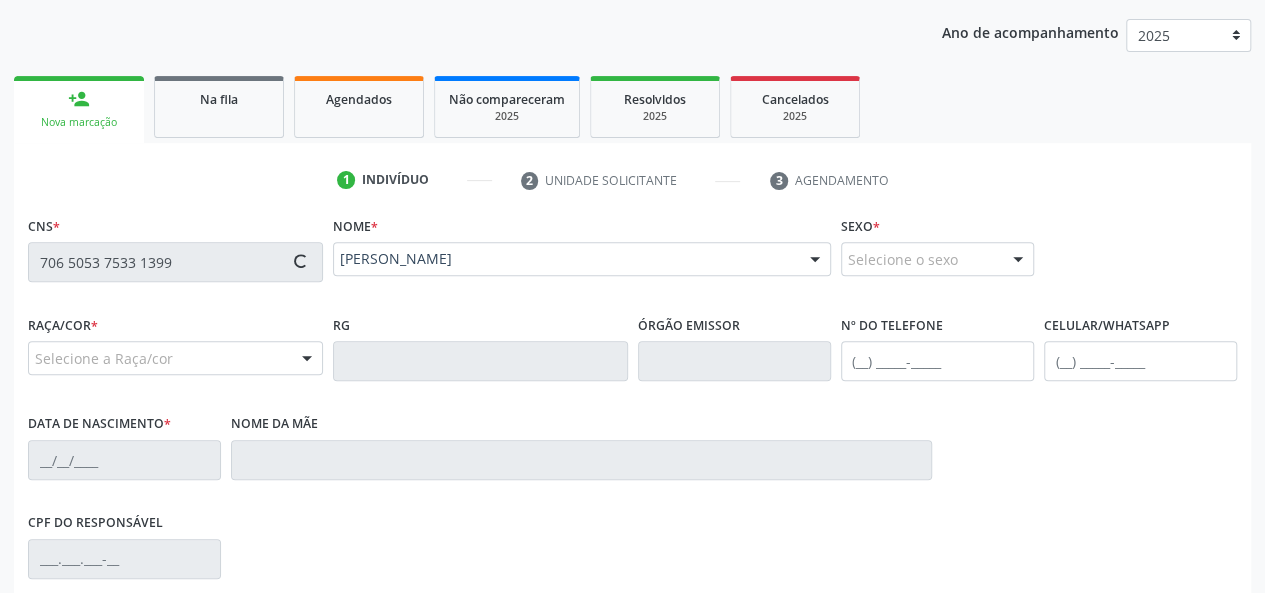 scroll, scrollTop: 518, scrollLeft: 0, axis: vertical 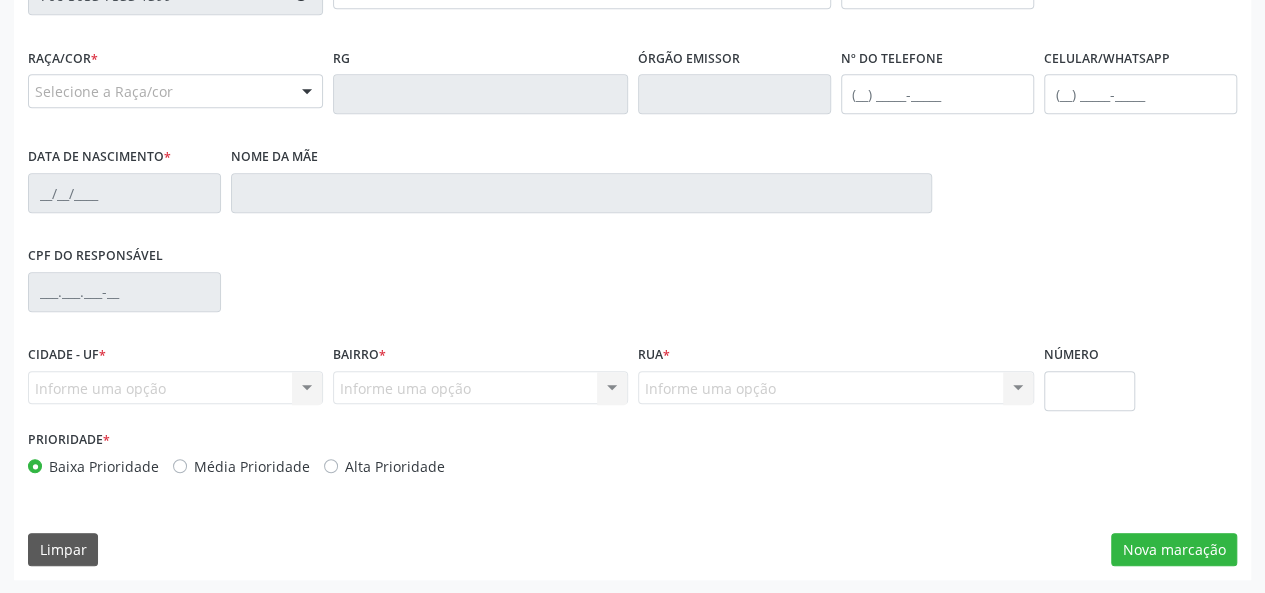 type on "(79) 99977-5689" 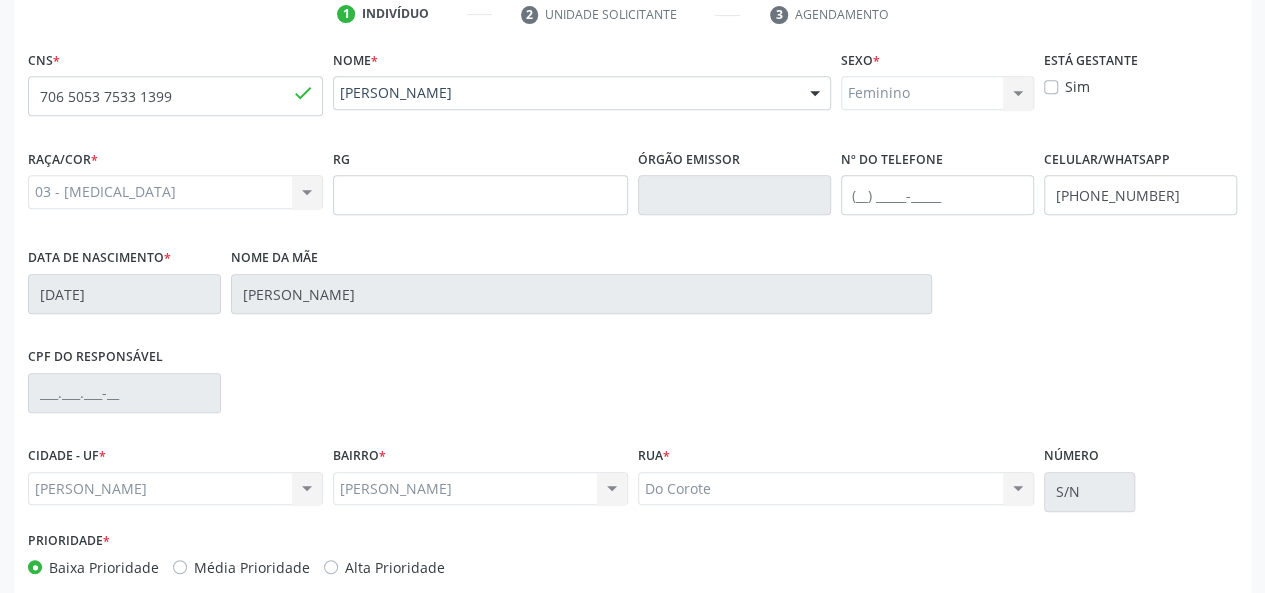 scroll, scrollTop: 318, scrollLeft: 0, axis: vertical 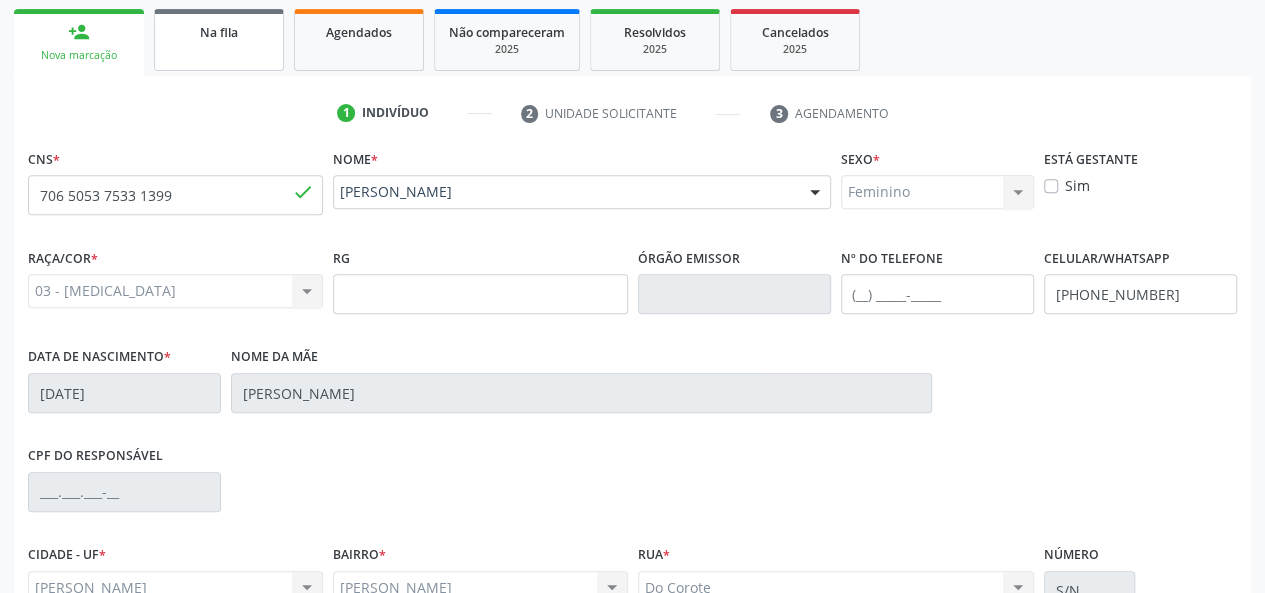 click on "Na fila" at bounding box center [219, 40] 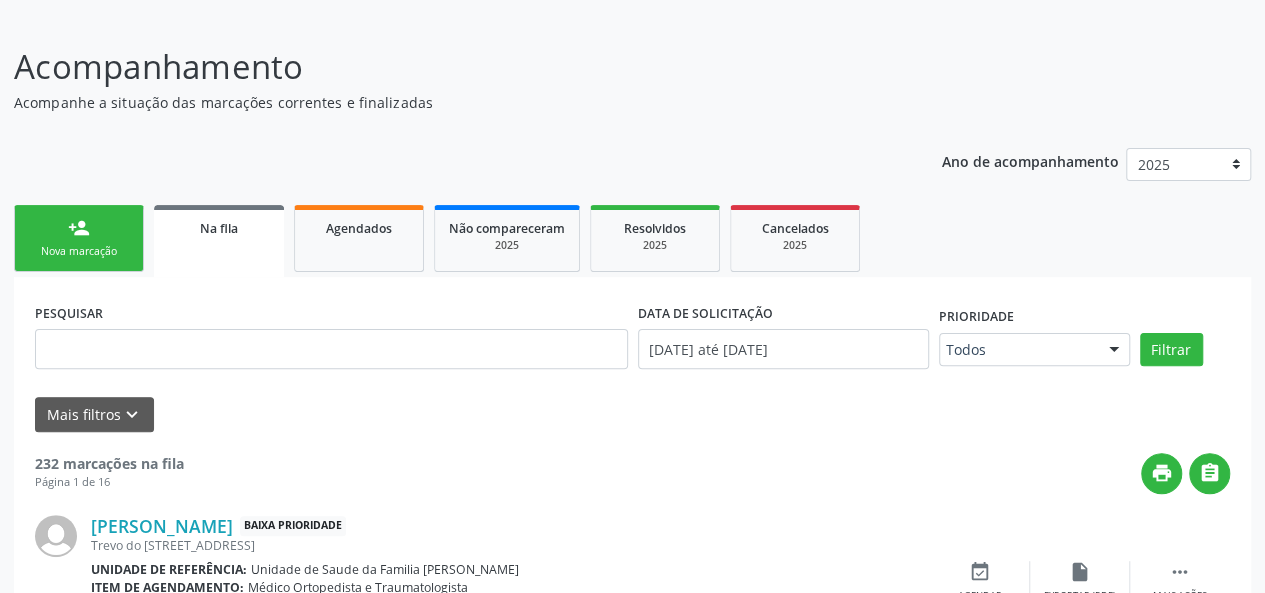 scroll, scrollTop: 318, scrollLeft: 0, axis: vertical 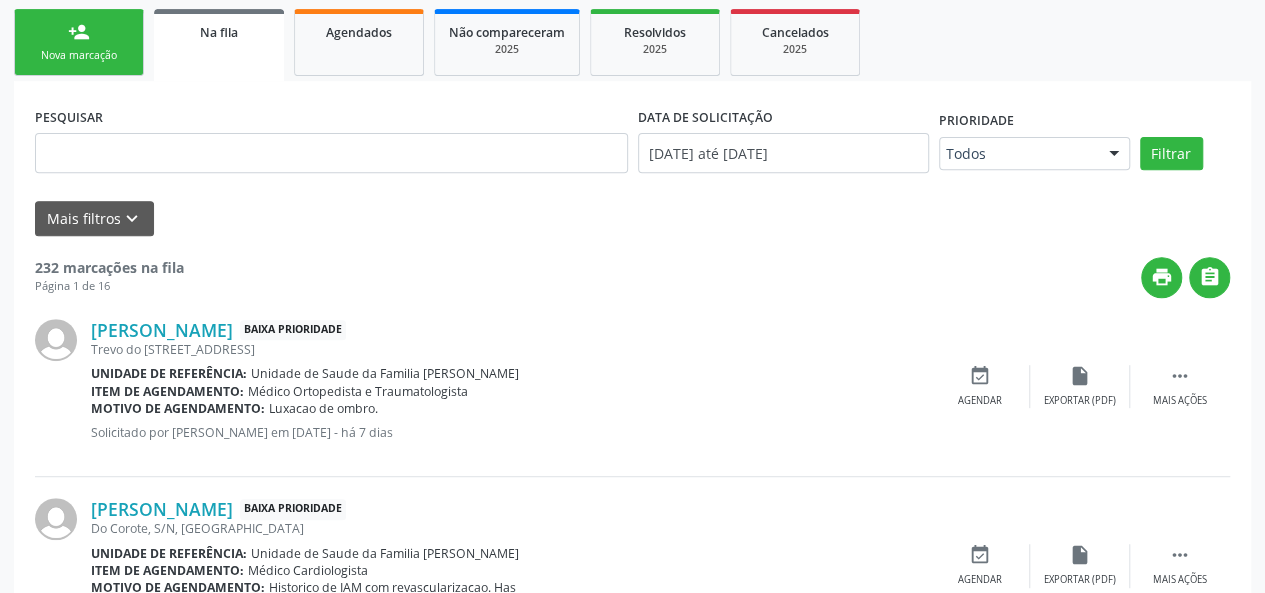 click on "Trevo do Frances, 18, Praia do Francês" at bounding box center (510, 349) 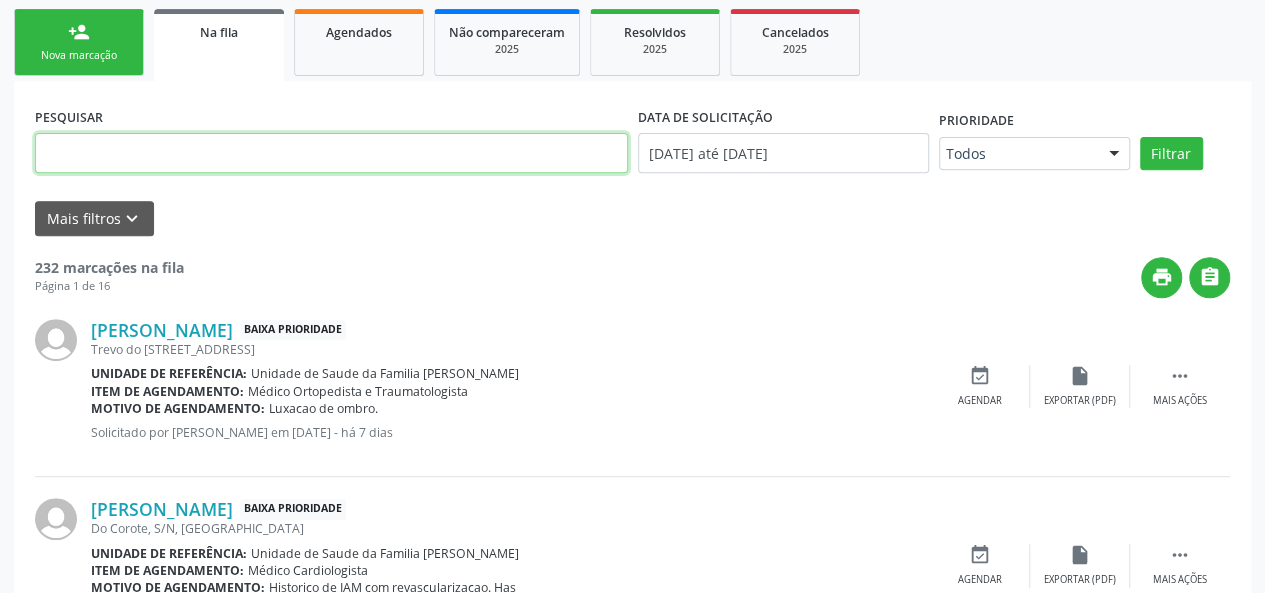 click at bounding box center [331, 153] 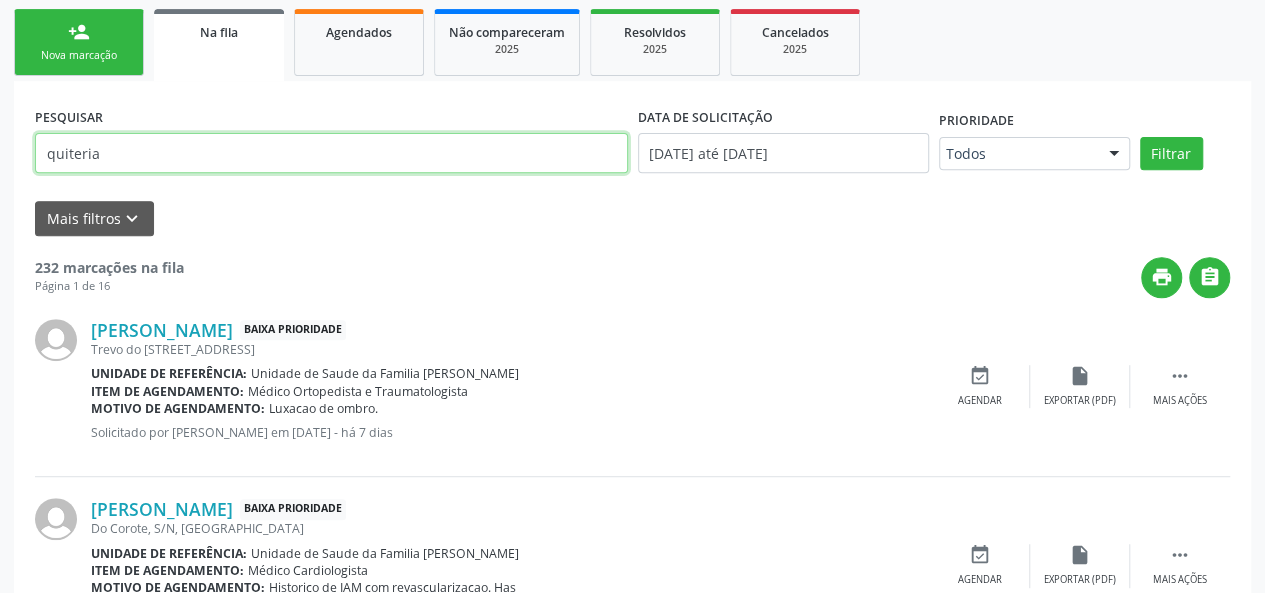 type on "quiteria" 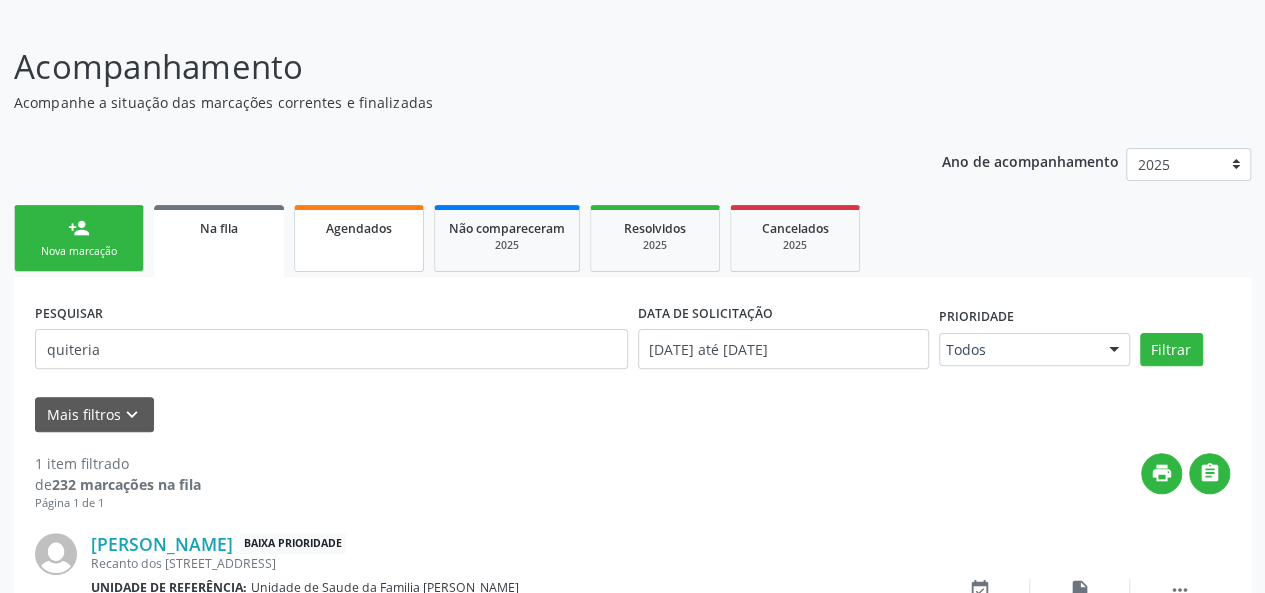 scroll, scrollTop: 252, scrollLeft: 0, axis: vertical 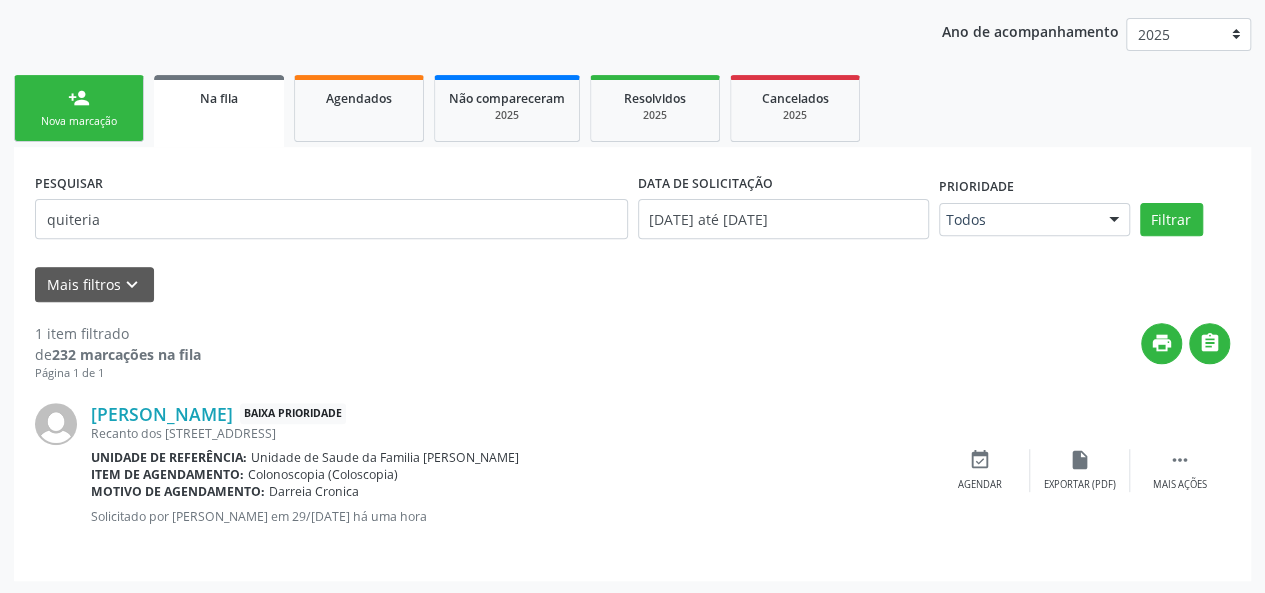 click on "person_add
Nova marcação" at bounding box center [79, 108] 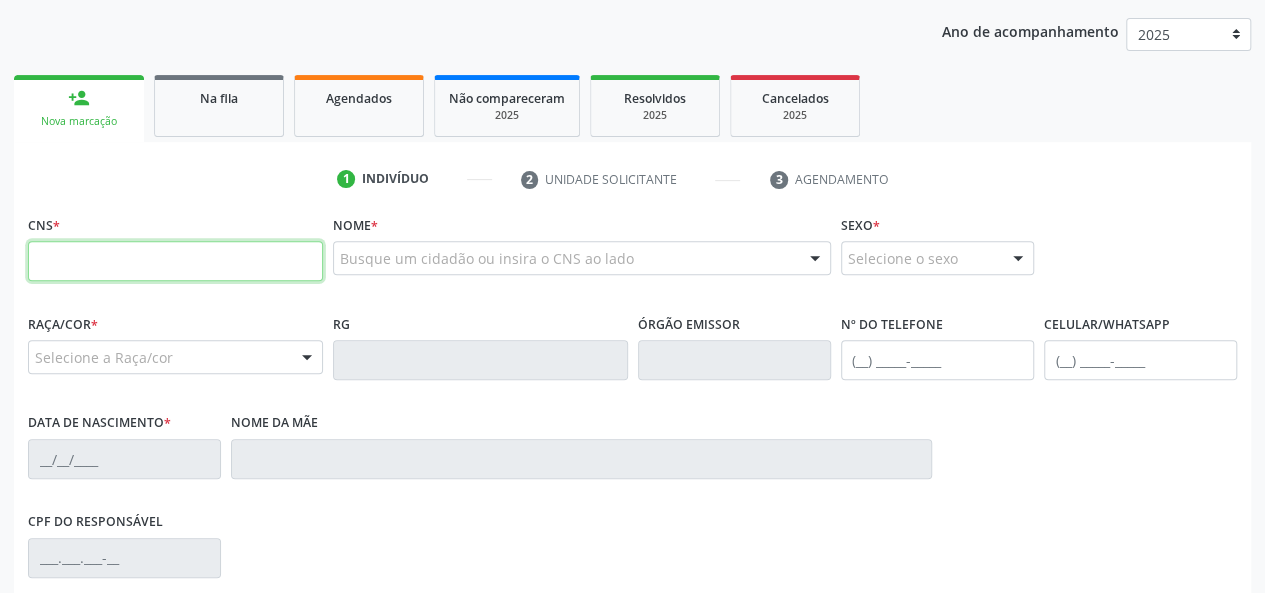 click at bounding box center (175, 261) 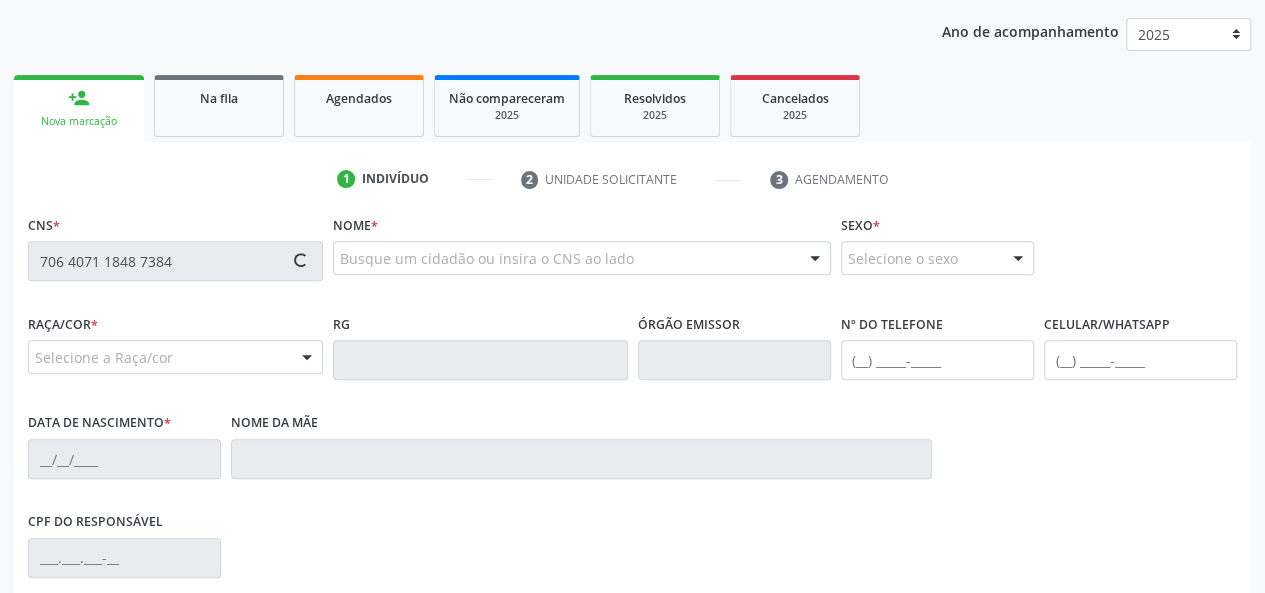 type on "706 4071 1848 7384" 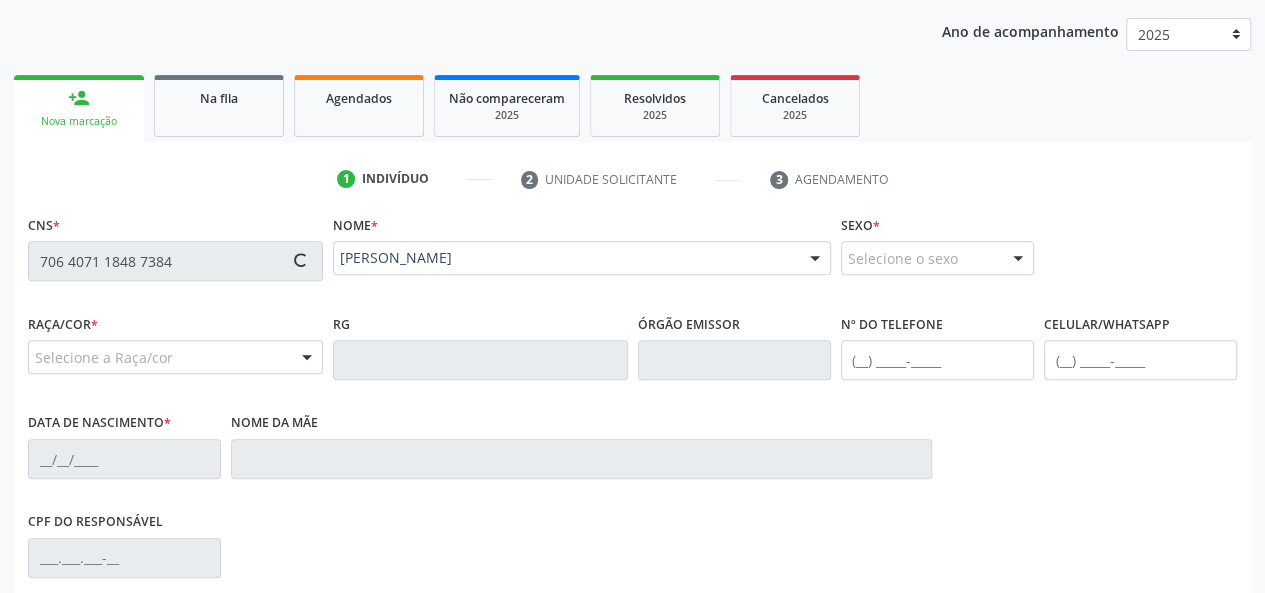 type on "(69) 3541-5164" 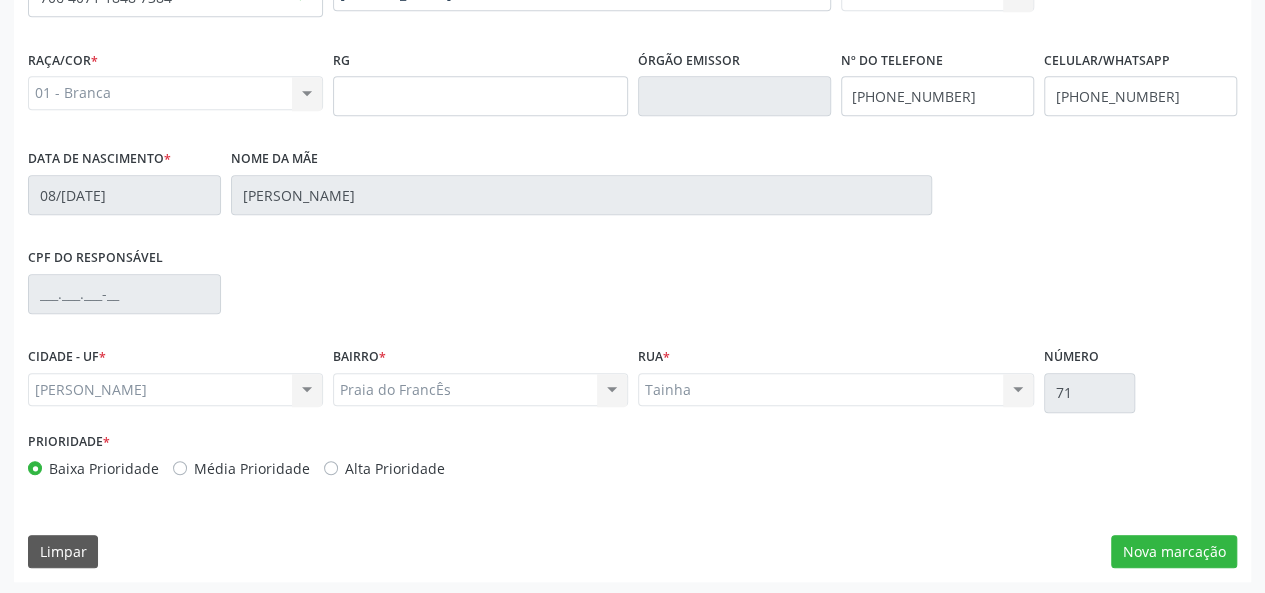 scroll, scrollTop: 518, scrollLeft: 0, axis: vertical 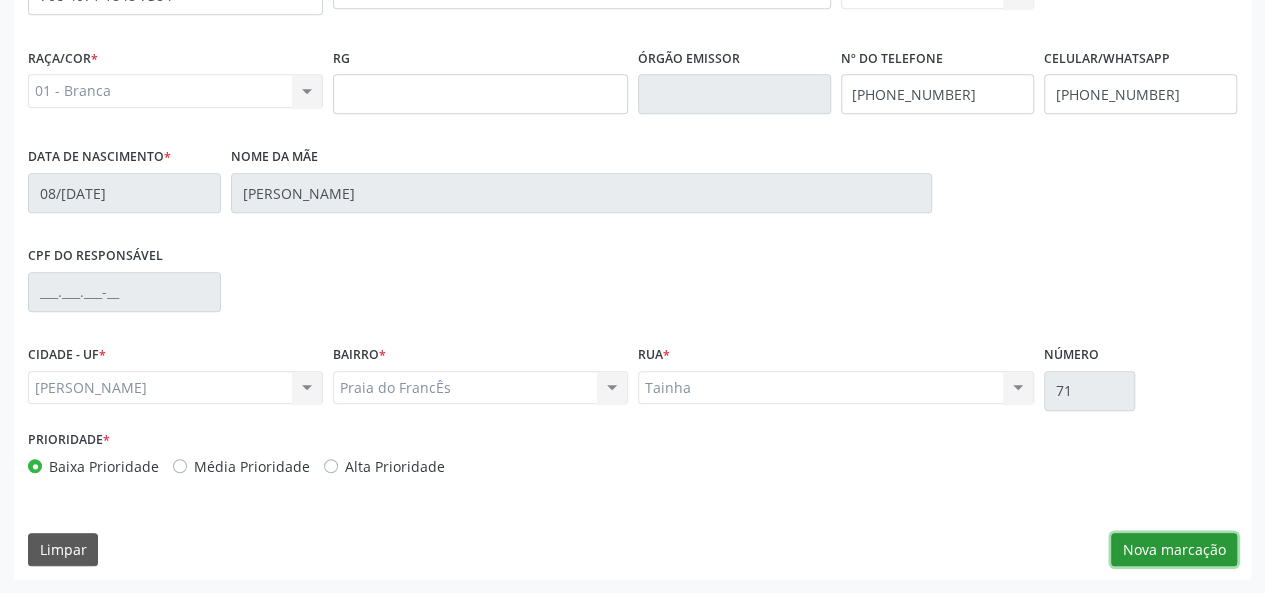 click on "Nova marcação" at bounding box center (1174, 550) 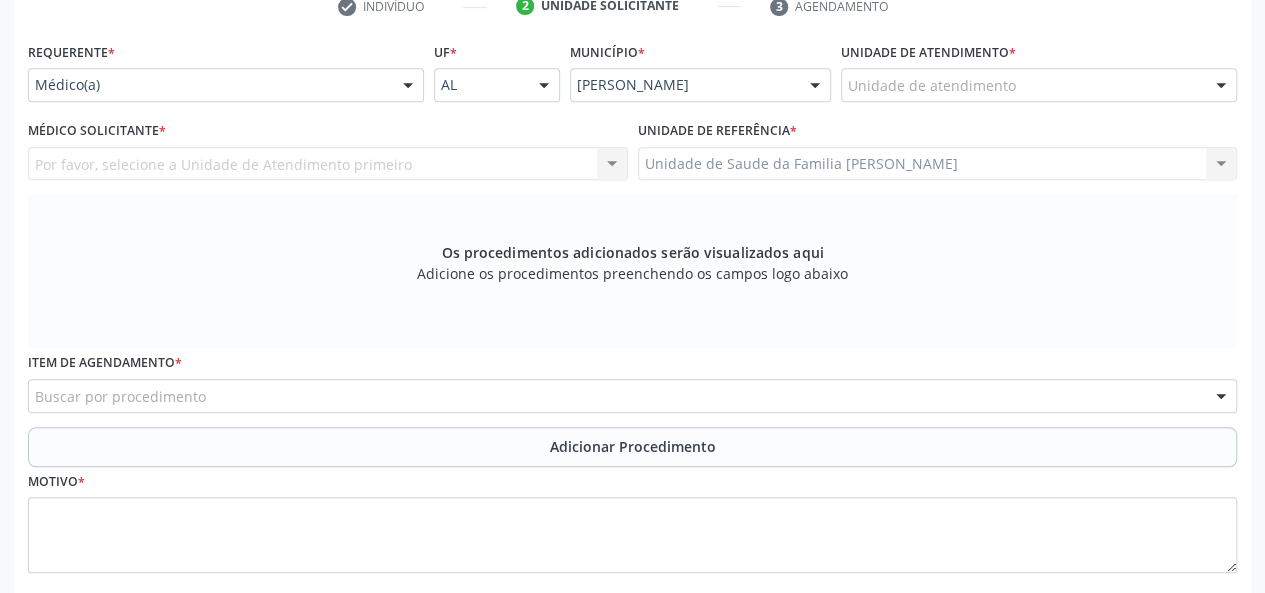 scroll, scrollTop: 218, scrollLeft: 0, axis: vertical 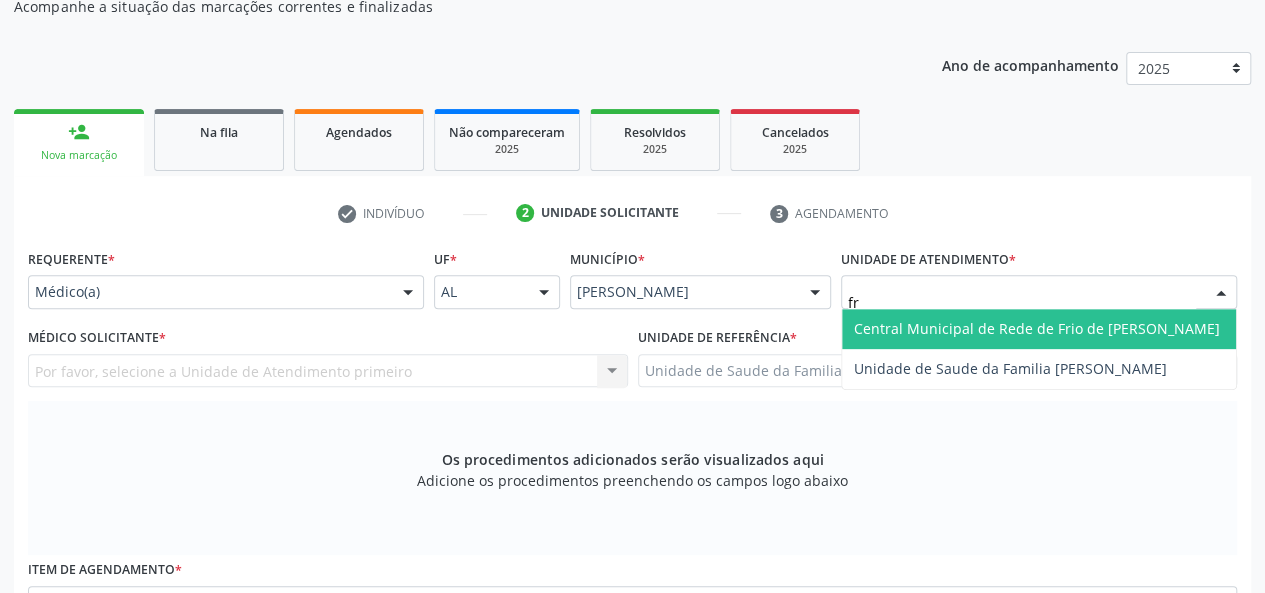 type on "fra" 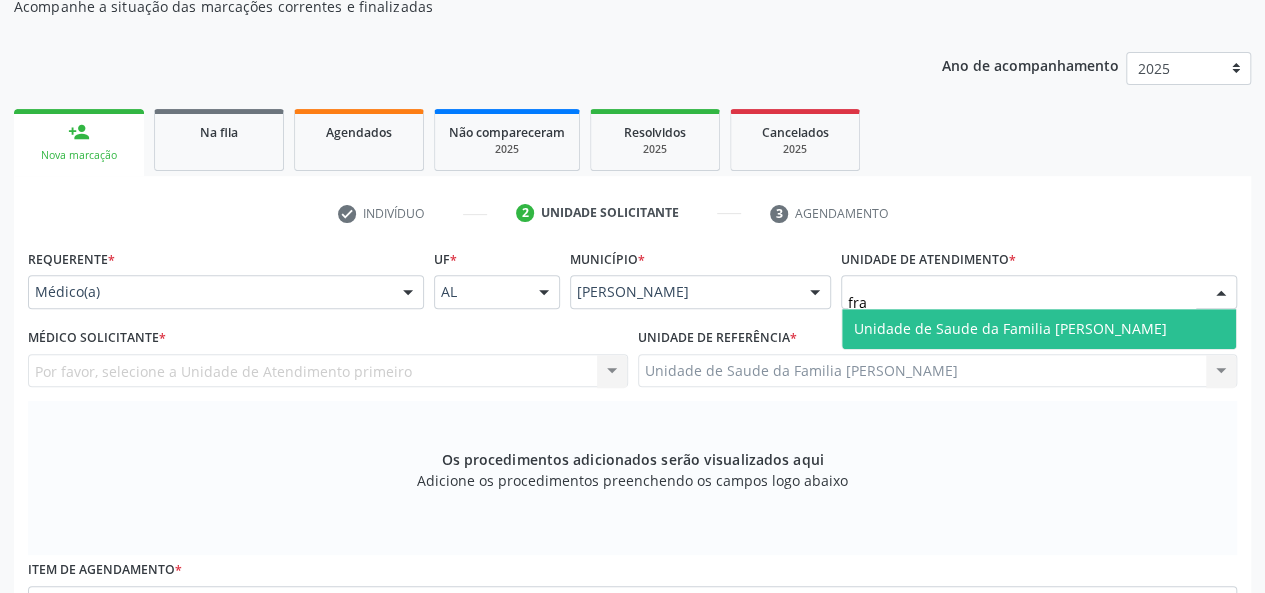 click on "Unidade de Saude da Familia [PERSON_NAME]" at bounding box center [1010, 328] 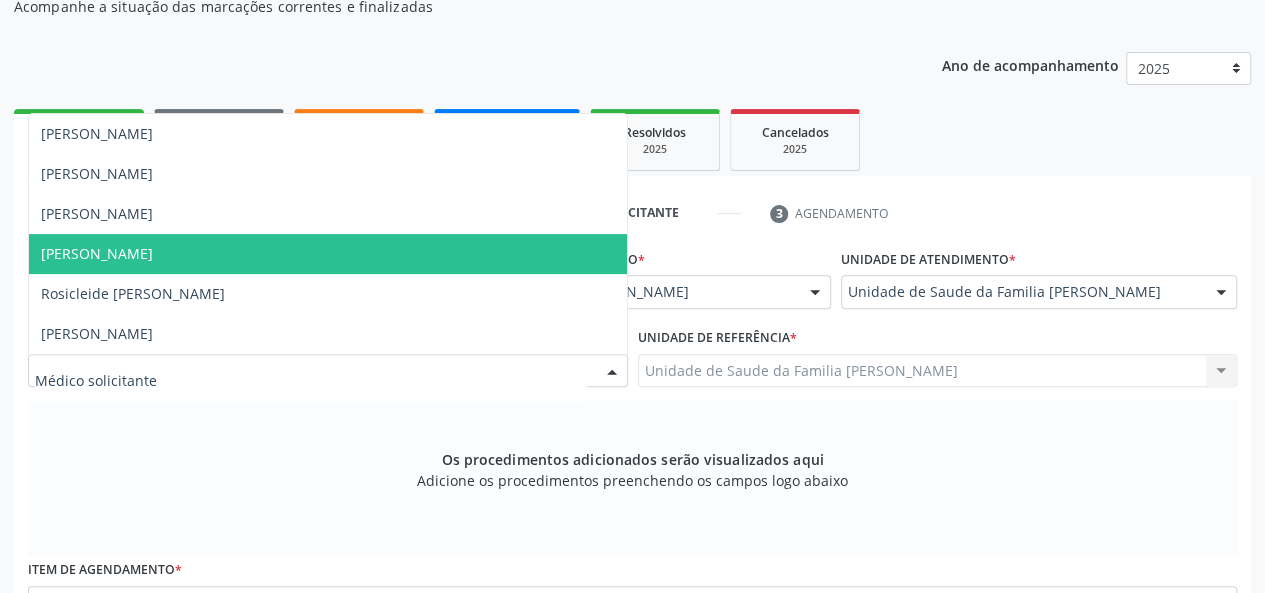 click on "Niedja Maria de Oliveira Costa Medeiros Netto" at bounding box center (97, 253) 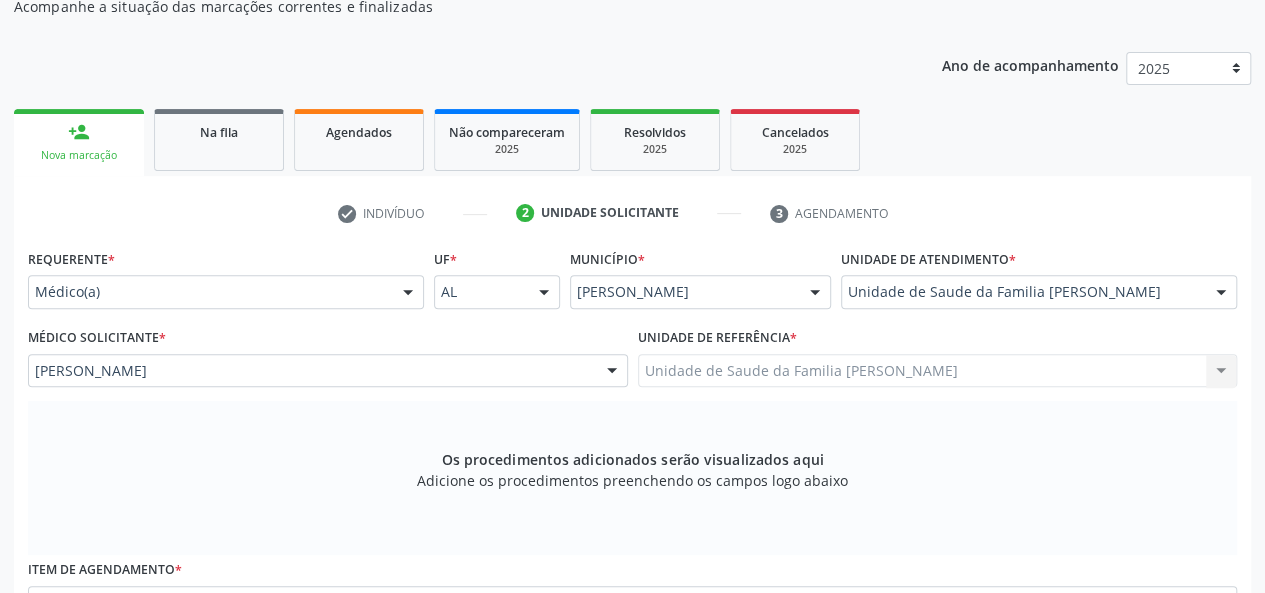 click at bounding box center (408, 293) 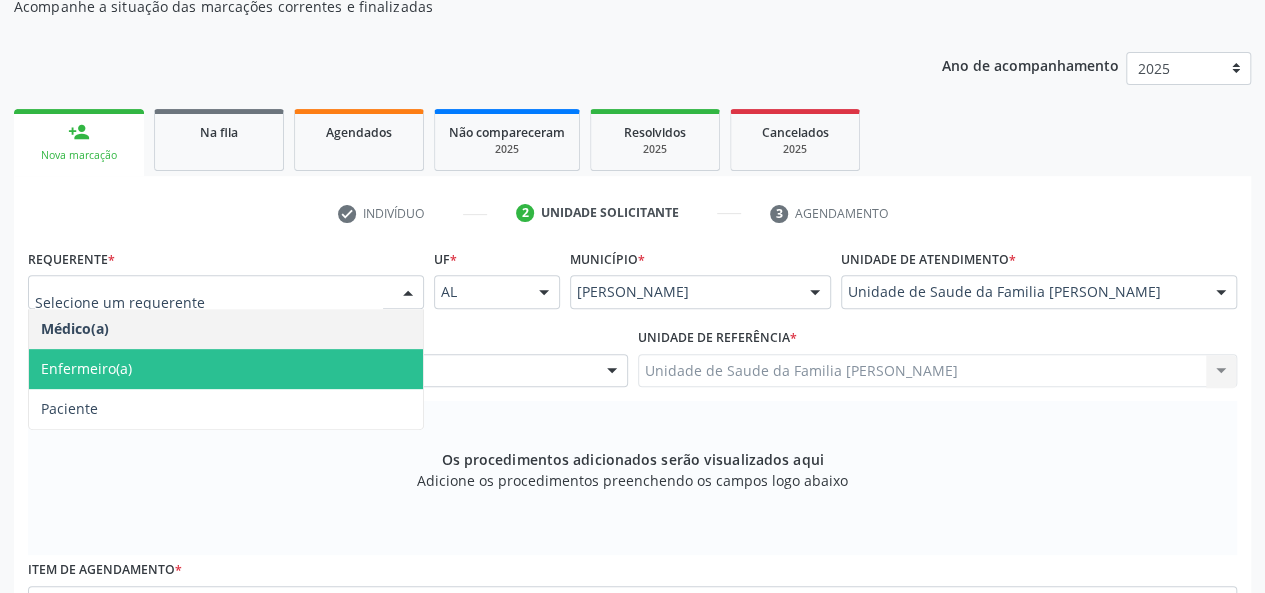 click on "Enfermeiro(a)" at bounding box center (86, 368) 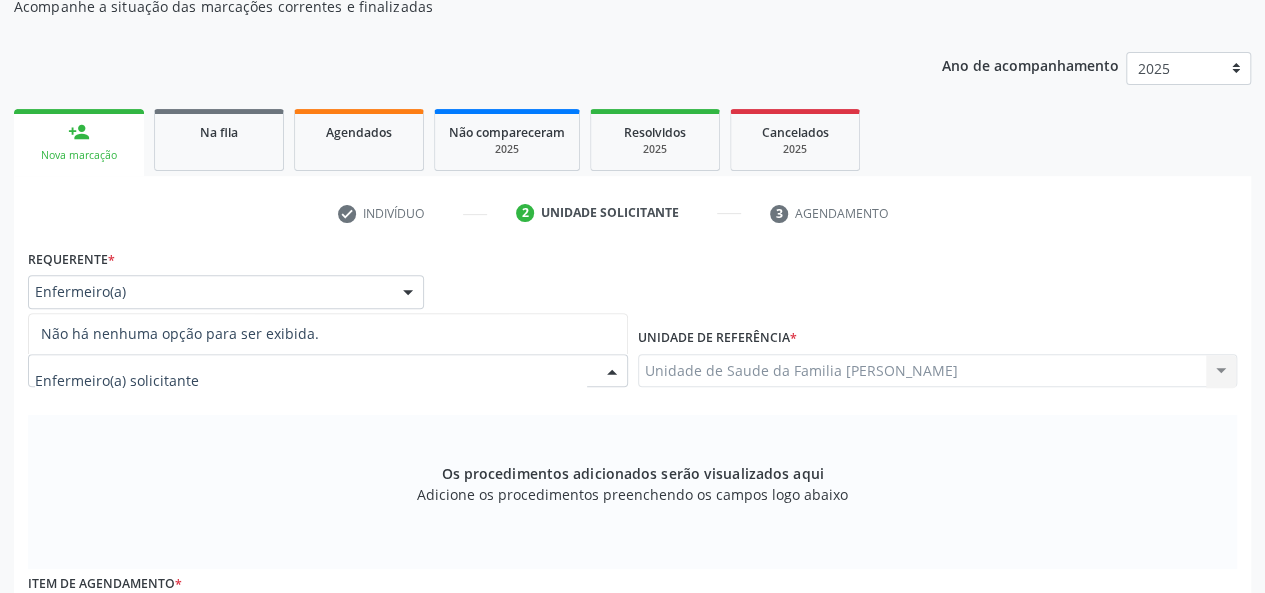 click at bounding box center (311, 381) 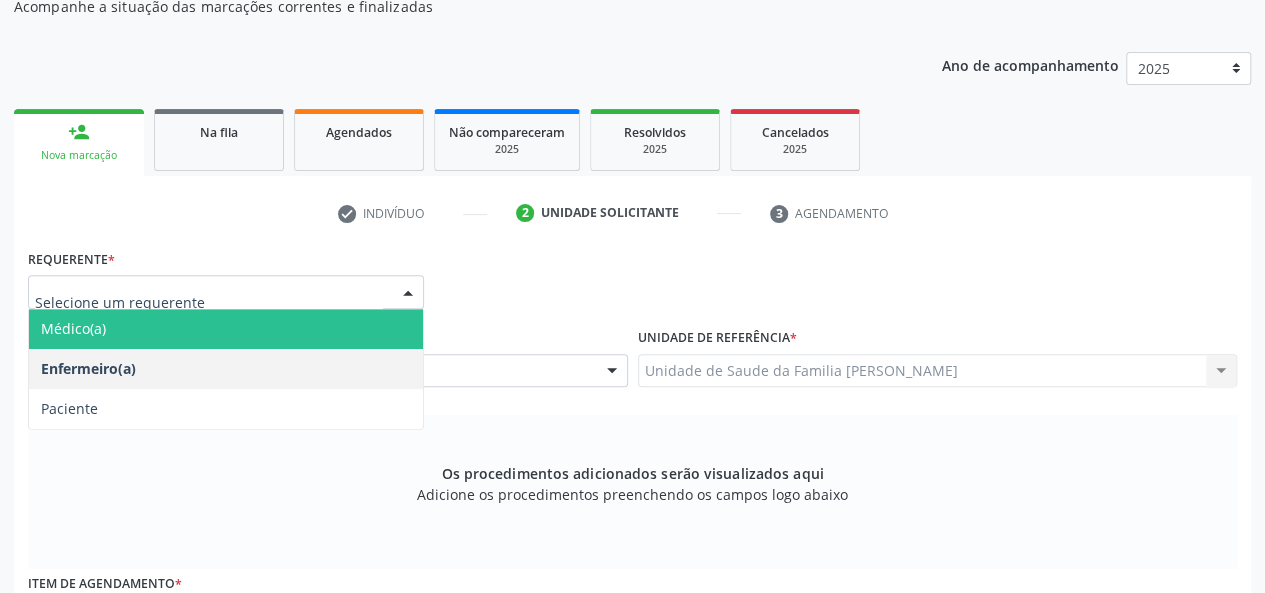 click on "Médico(a)" at bounding box center (226, 329) 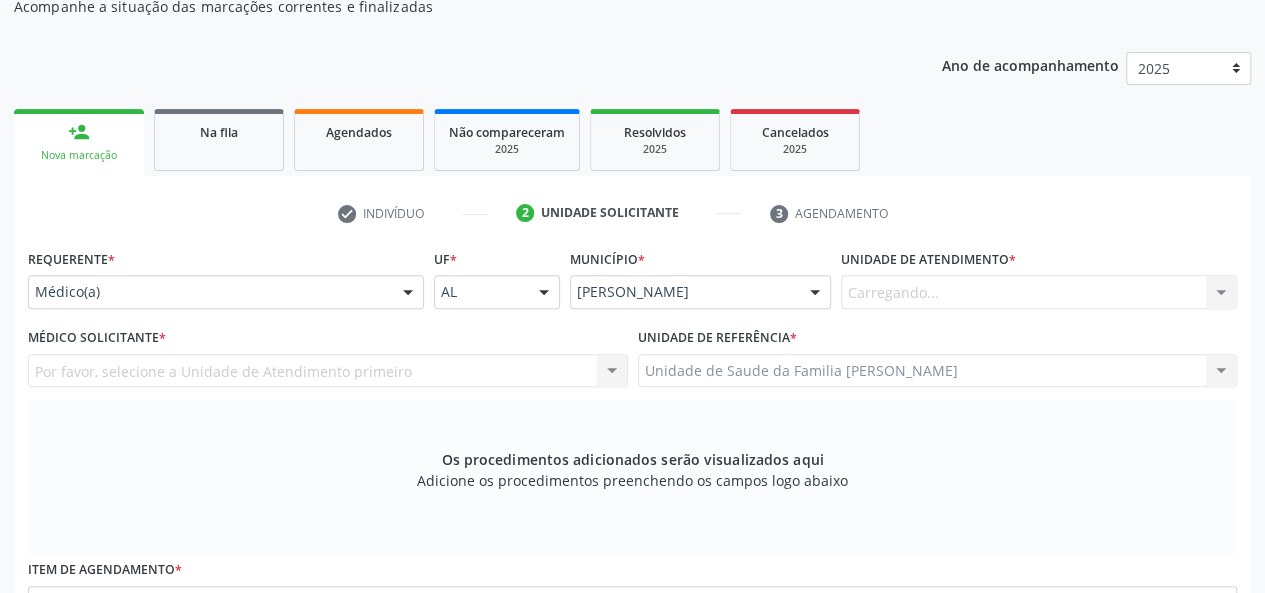click on "Por favor, selecione a Unidade de Atendimento primeiro
Arthur Cunha de Mendonca Fragoso   Maria Jose da Silva Santos   Maria Quiteria Lima Pereira   Niedja Maria de Oliveira Costa Medeiros Netto   Rosicleide Melquiades dos Santos   Teresa Correia da Silva
Nenhum resultado encontrado para: "   "
Não há nenhuma opção para ser exibida." at bounding box center (328, 371) 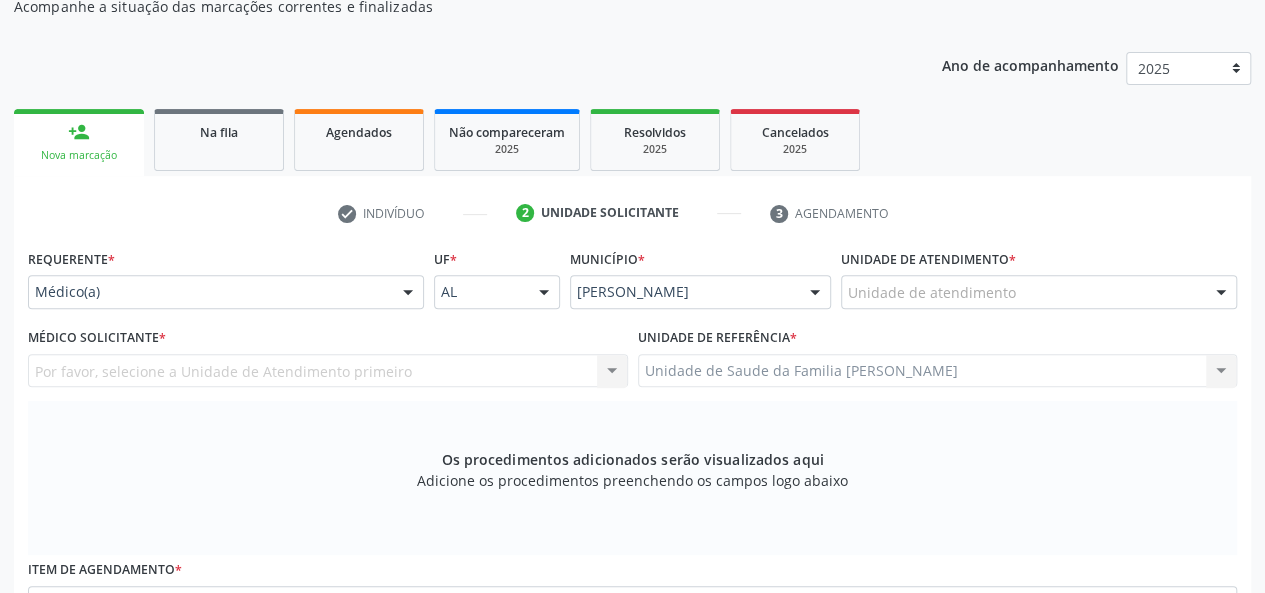click on "Por favor, selecione a Unidade de Atendimento primeiro
Arthur Cunha de Mendonca Fragoso   Maria Jose da Silva Santos   Maria Quiteria Lima Pereira   Niedja Maria de Oliveira Costa Medeiros Netto   Rosicleide Melquiades dos Santos   Teresa Correia da Silva
Nenhum resultado encontrado para: "   "
Não há nenhuma opção para ser exibida." at bounding box center (328, 371) 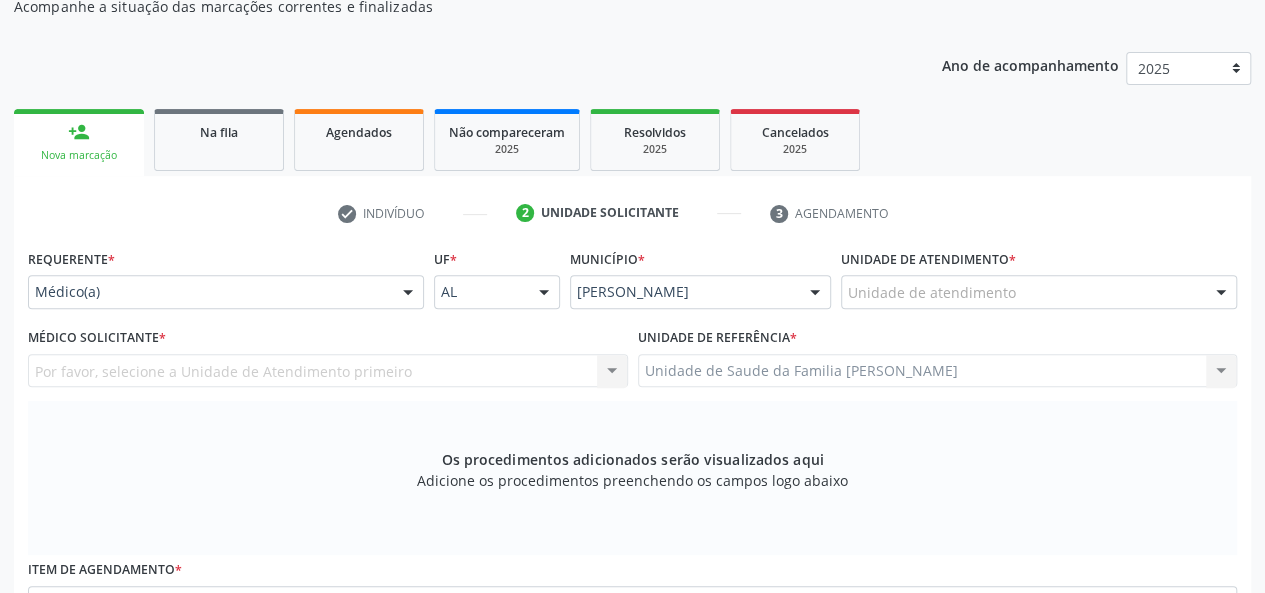 click on "Por favor, selecione a Unidade de Atendimento primeiro
Arthur Cunha de Mendonca Fragoso   Maria Jose da Silva Santos   Maria Quiteria Lima Pereira   Niedja Maria de Oliveira Costa Medeiros Netto   Rosicleide Melquiades dos Santos   Teresa Correia da Silva
Nenhum resultado encontrado para: "   "
Não há nenhuma opção para ser exibida." at bounding box center (328, 371) 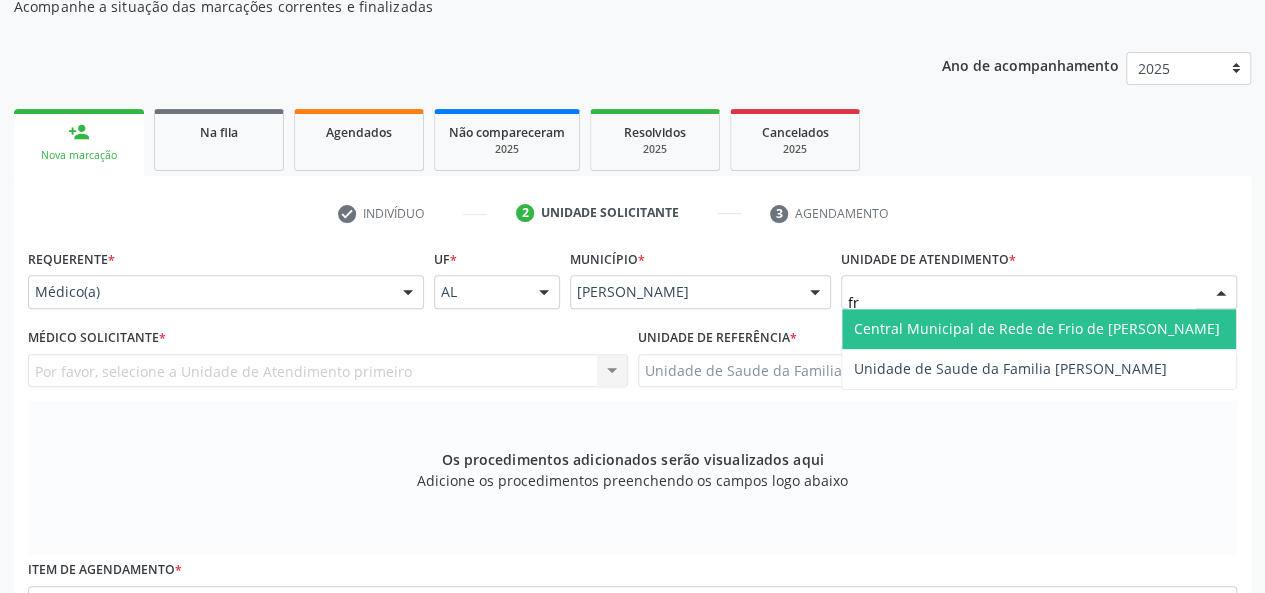 type on "fra" 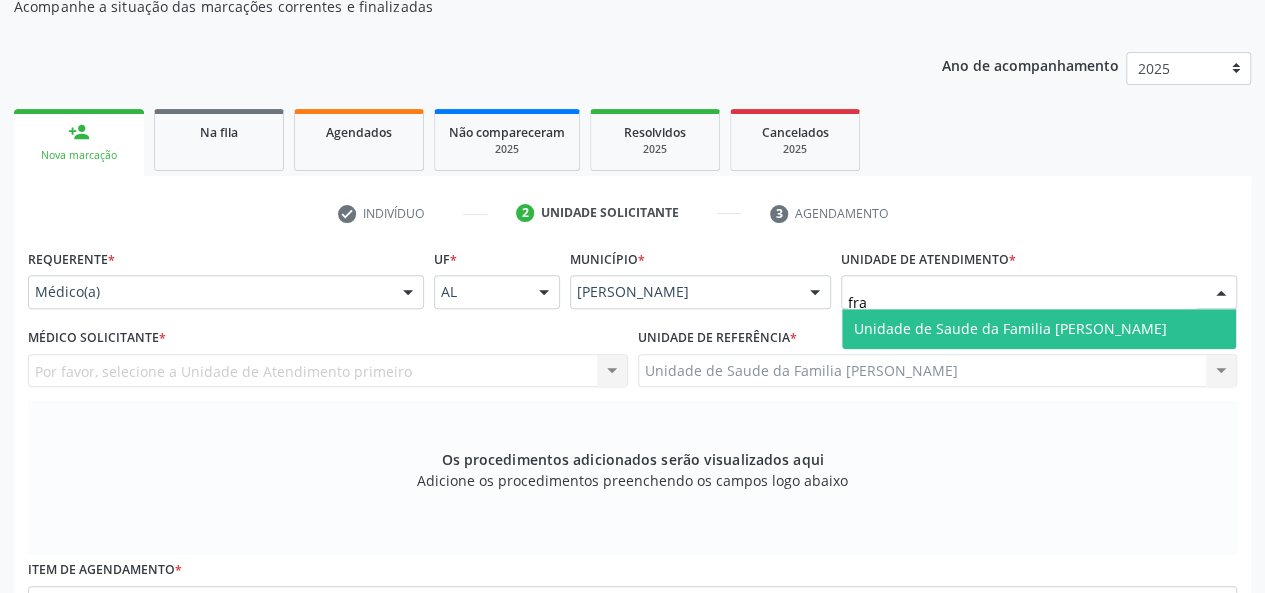 click on "Unidade de Saude da Familia [PERSON_NAME]" at bounding box center (1010, 328) 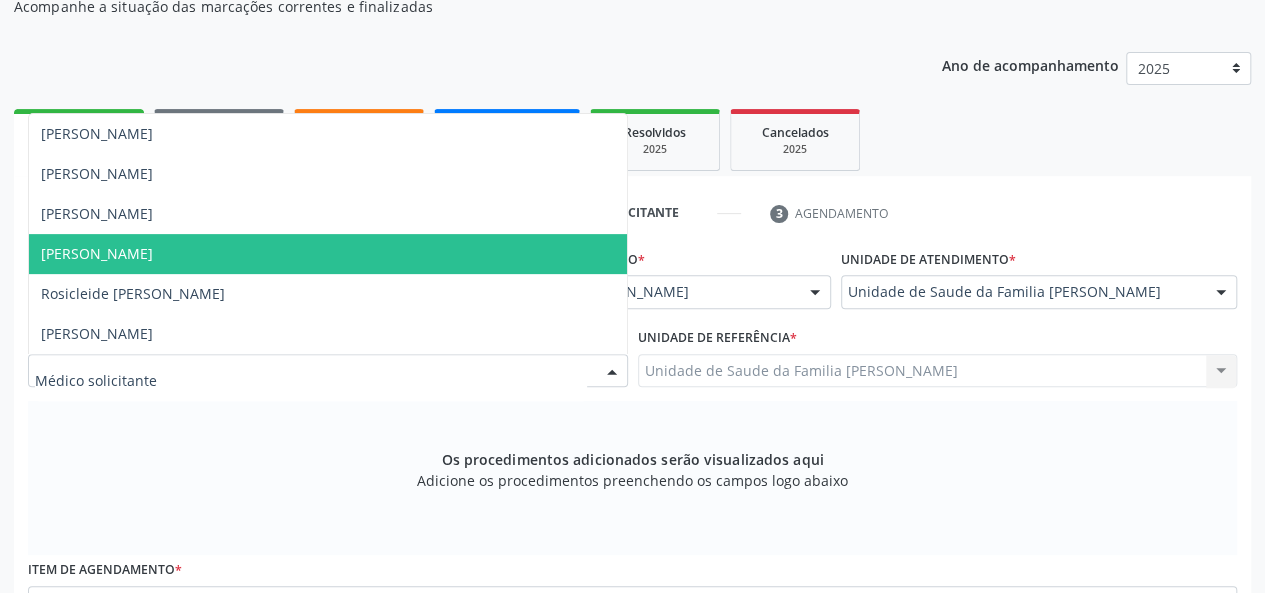 click on "Niedja Maria de Oliveira Costa Medeiros Netto" at bounding box center [328, 254] 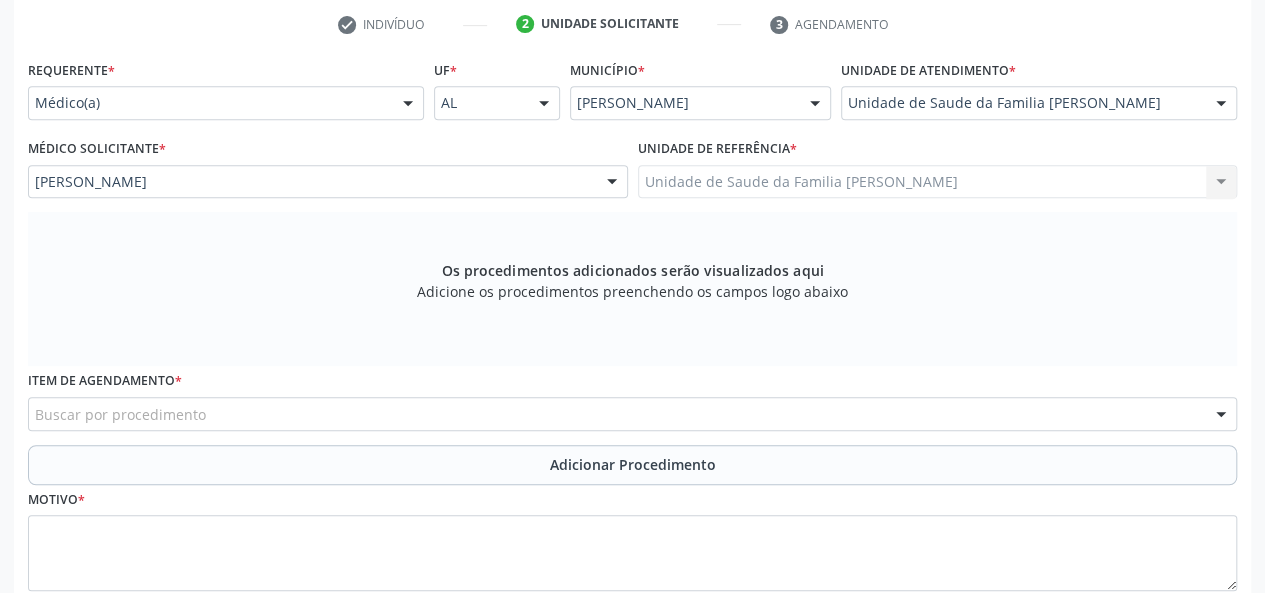 scroll, scrollTop: 534, scrollLeft: 0, axis: vertical 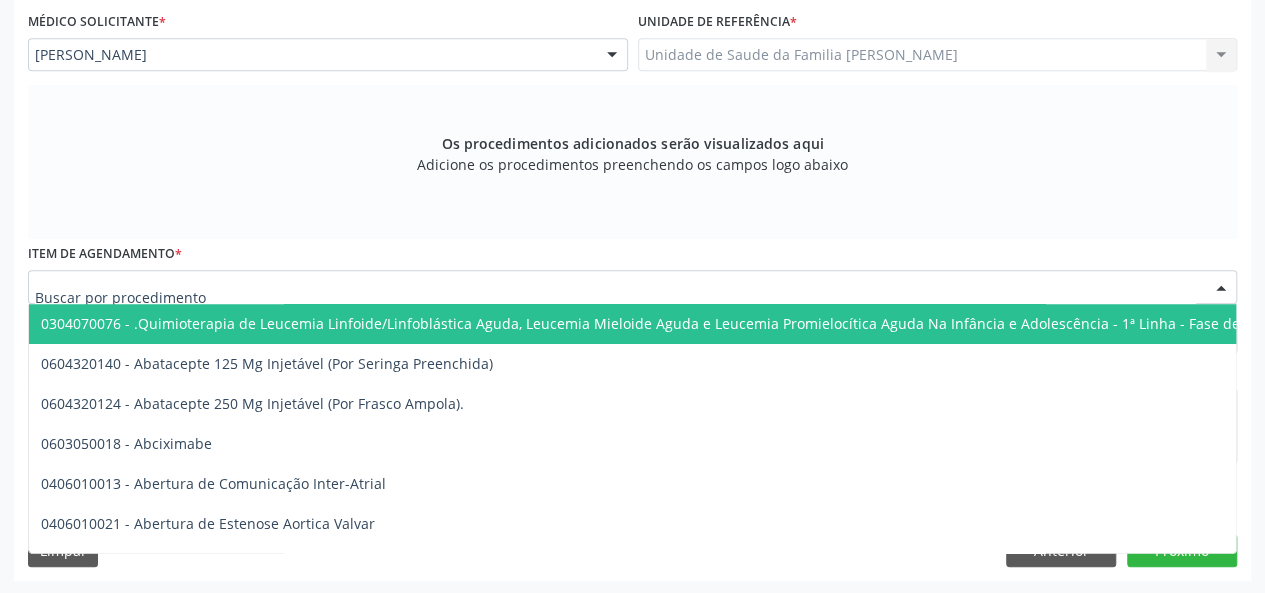 click at bounding box center (632, 287) 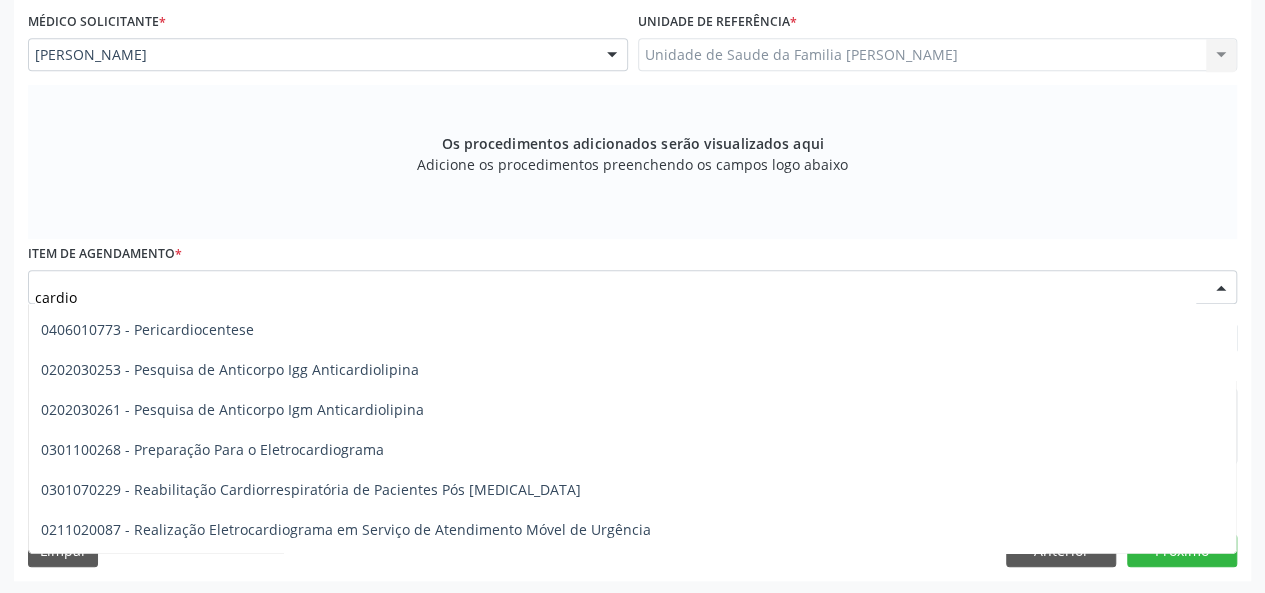 scroll, scrollTop: 1200, scrollLeft: 0, axis: vertical 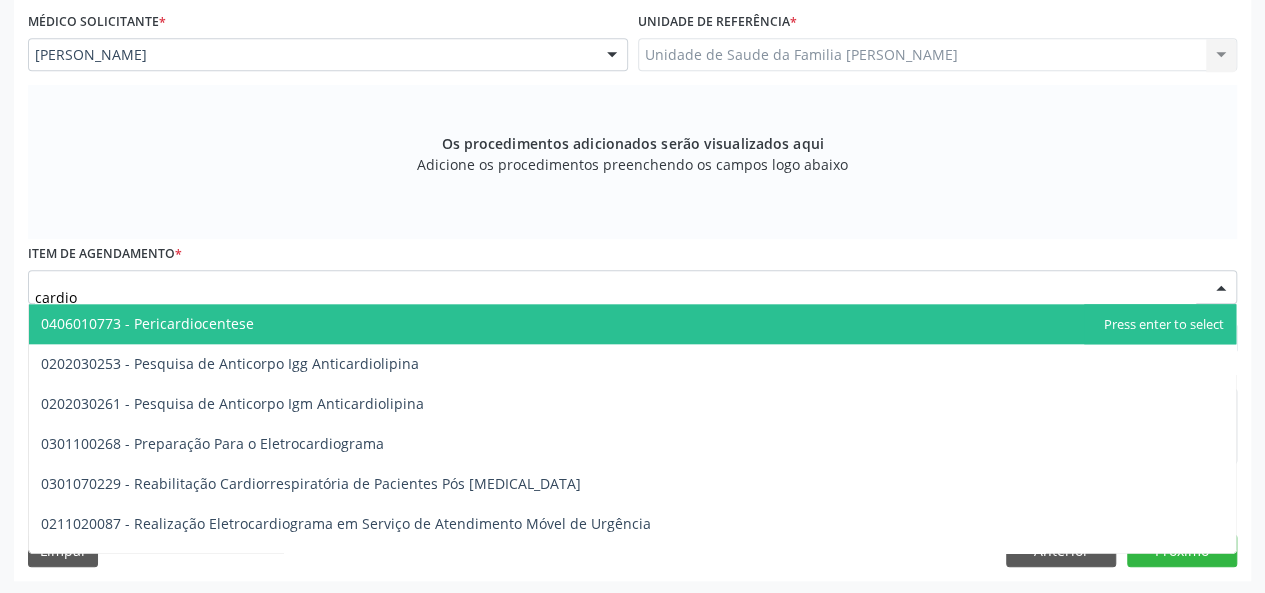 click on "cardio" at bounding box center (615, 297) 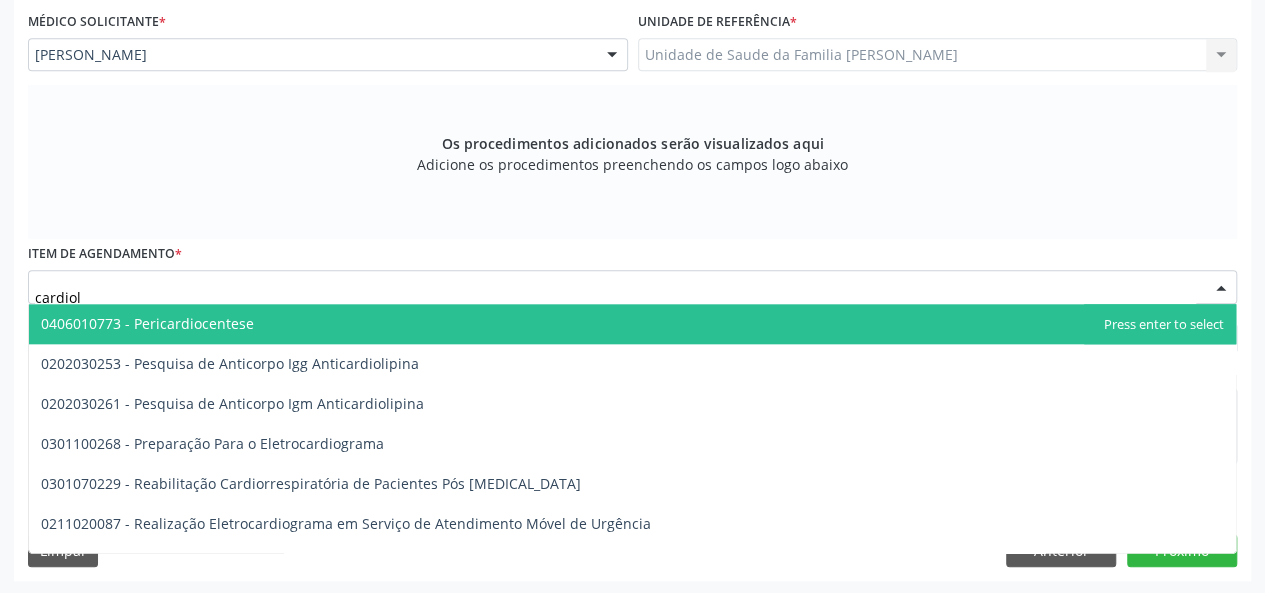 scroll, scrollTop: 0, scrollLeft: 0, axis: both 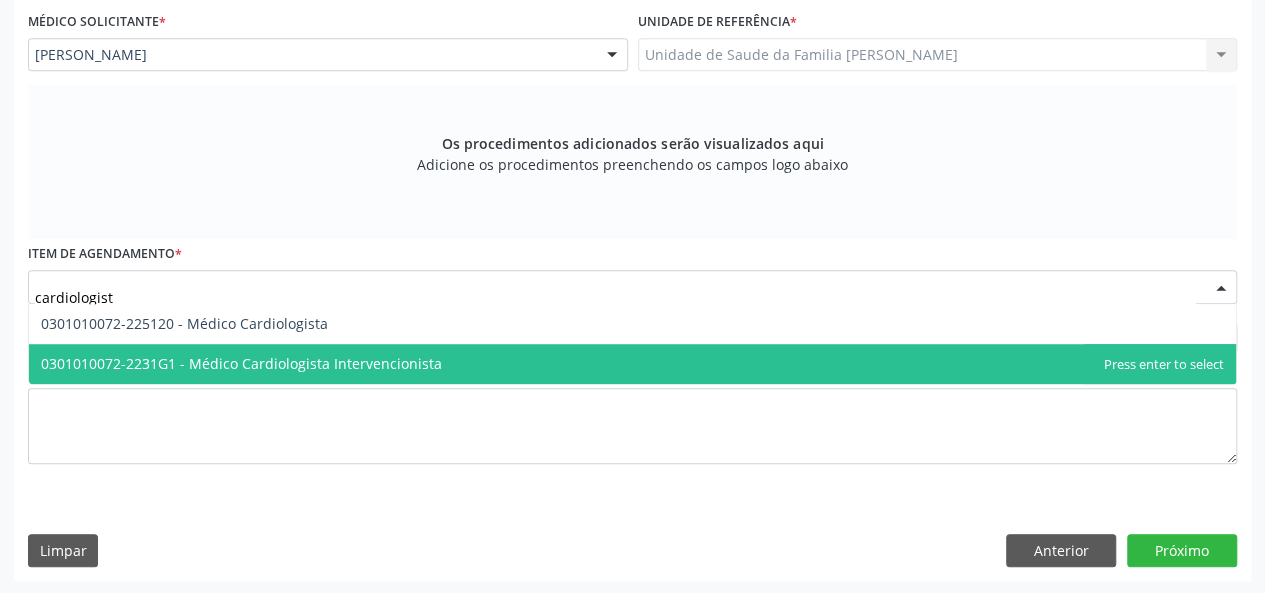 type on "cardiologista" 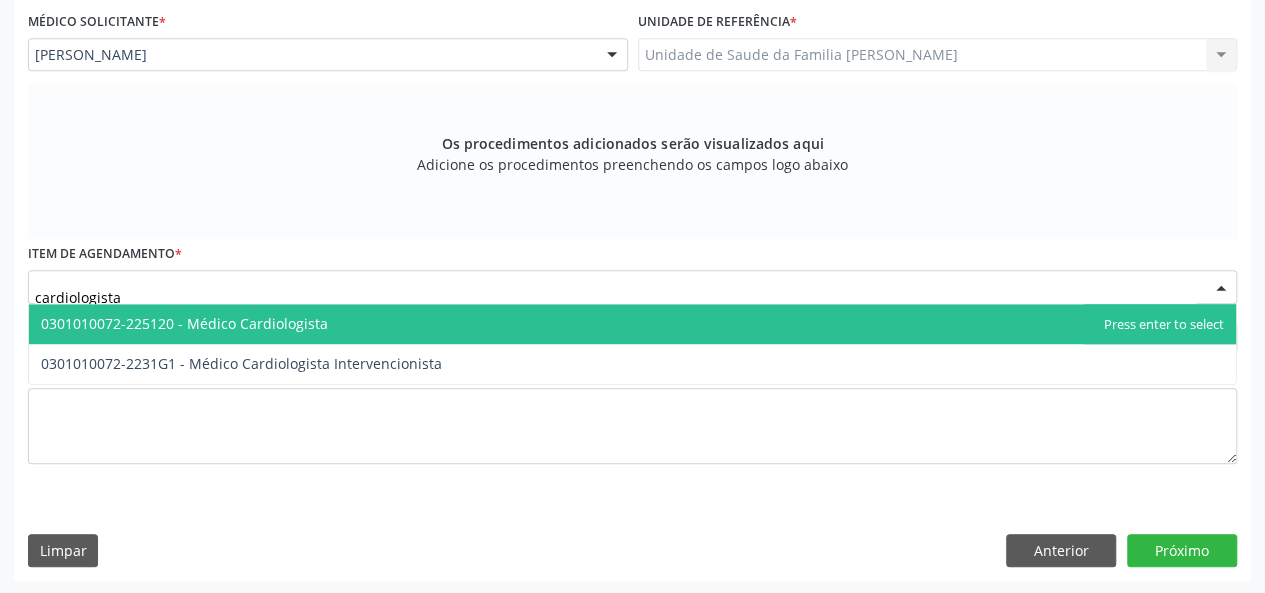 click on "0301010072-225120 - Médico Cardiologista" at bounding box center [184, 323] 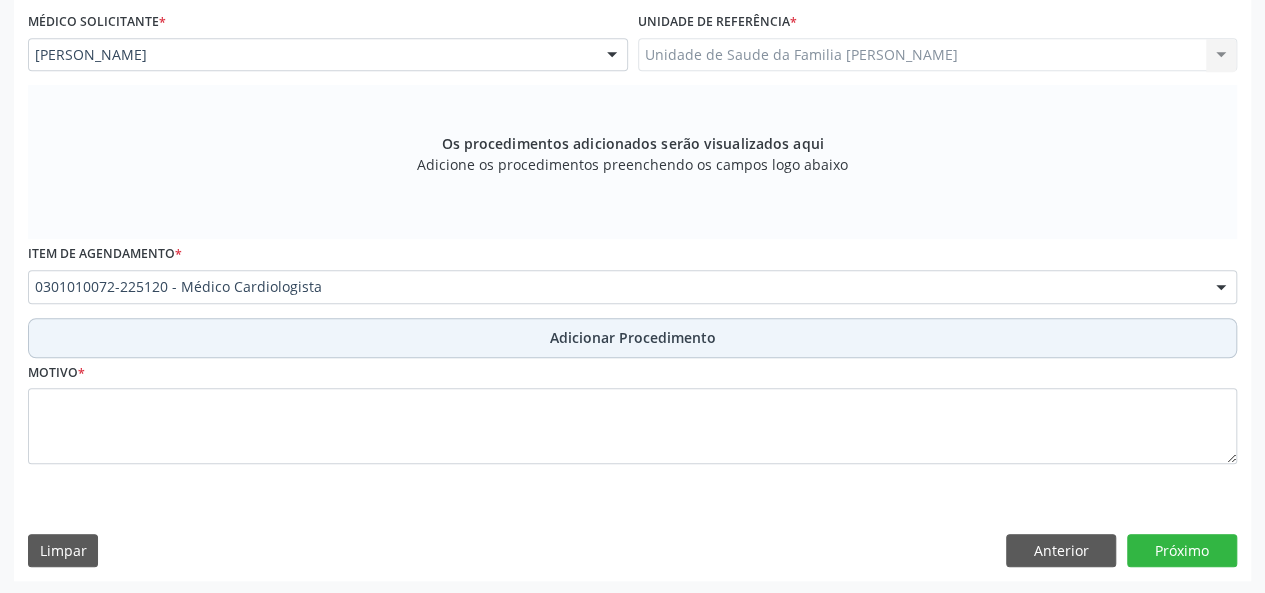 click on "Adicionar Procedimento" at bounding box center [633, 337] 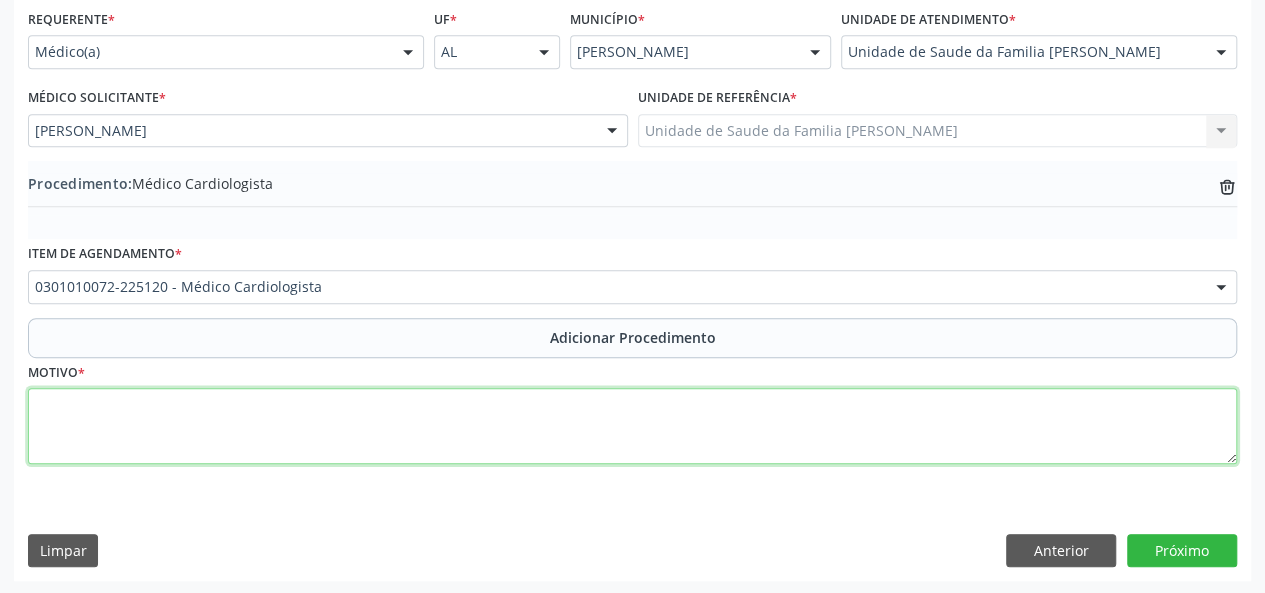 click at bounding box center (632, 426) 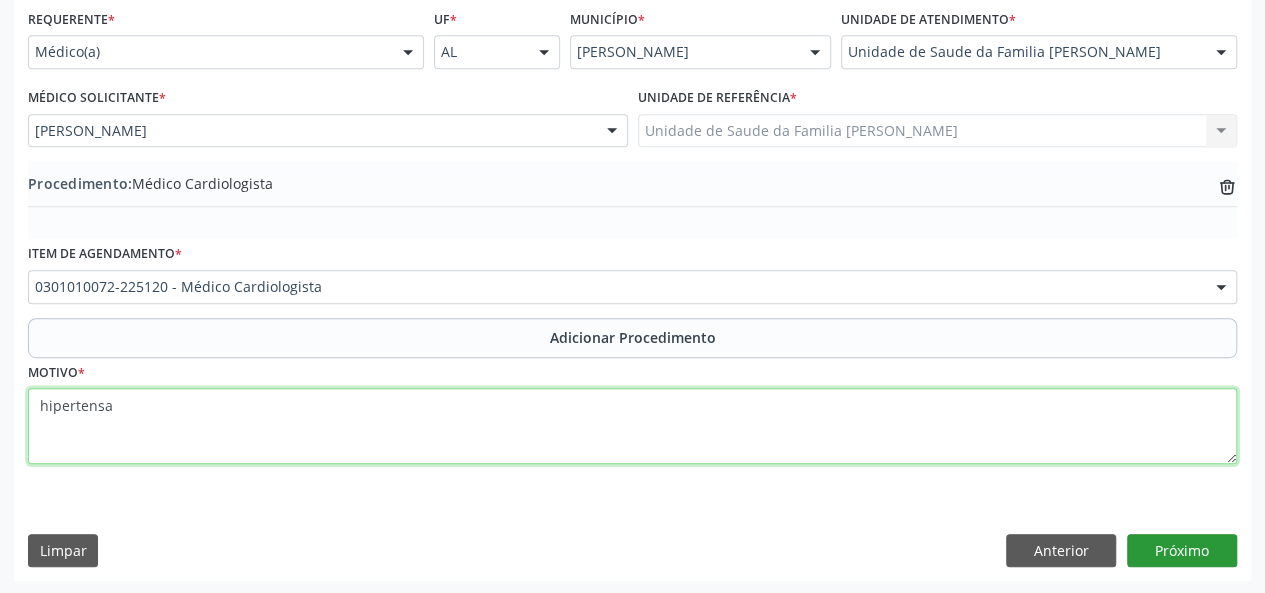 type on "hipertensa" 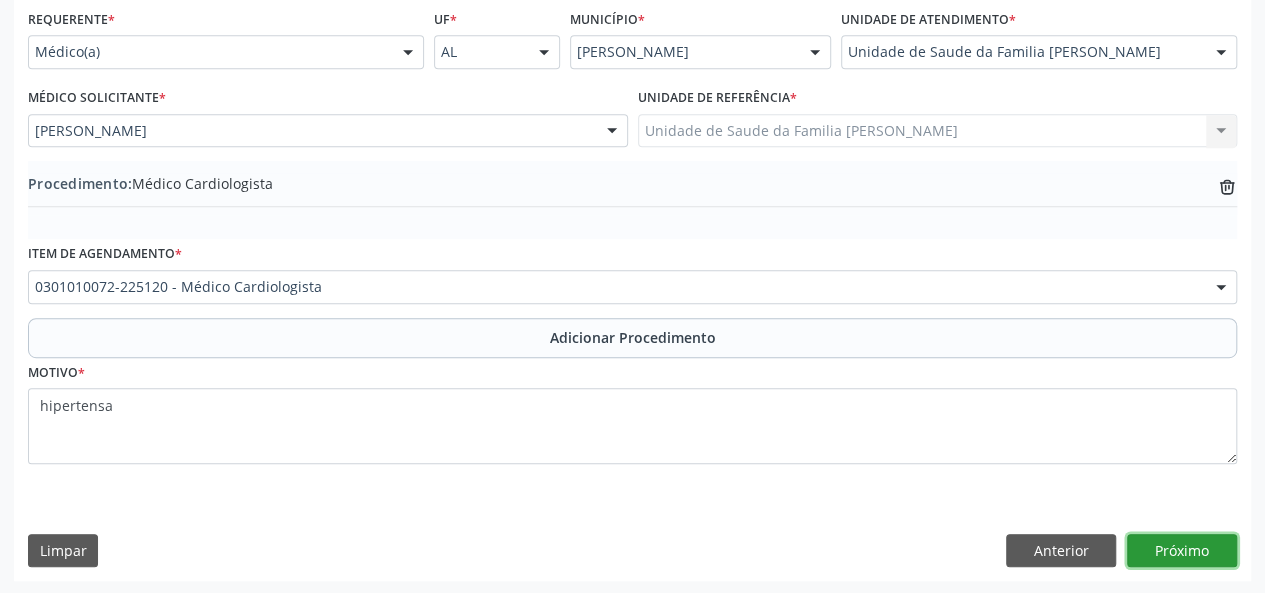 click on "Próximo" at bounding box center [1182, 551] 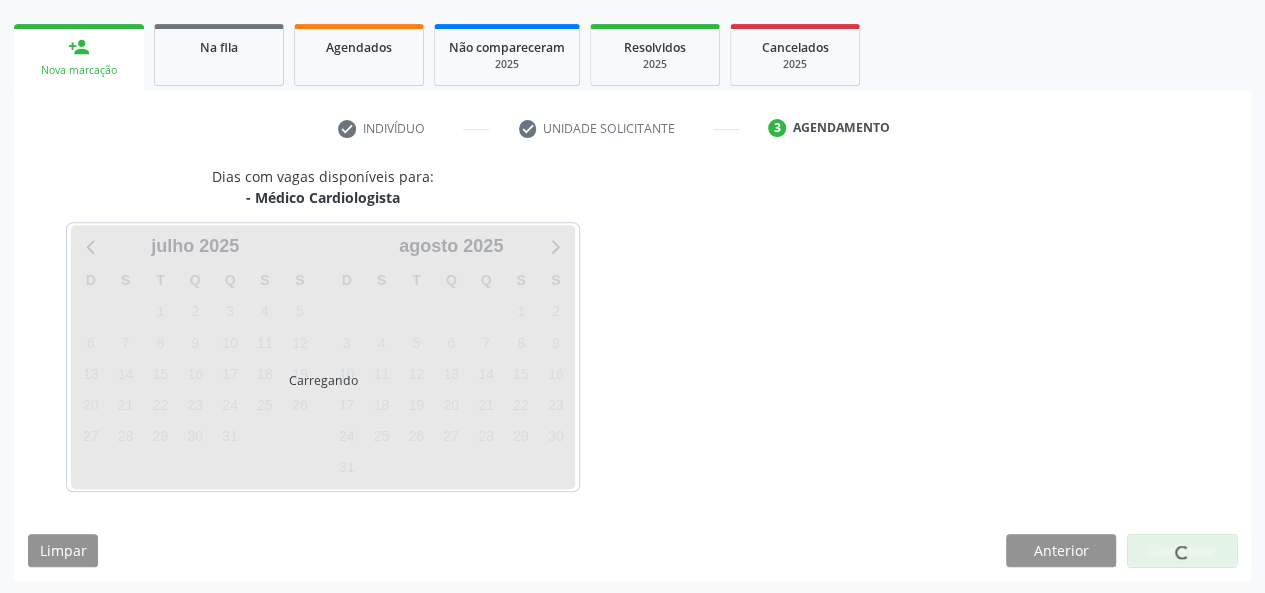 scroll, scrollTop: 362, scrollLeft: 0, axis: vertical 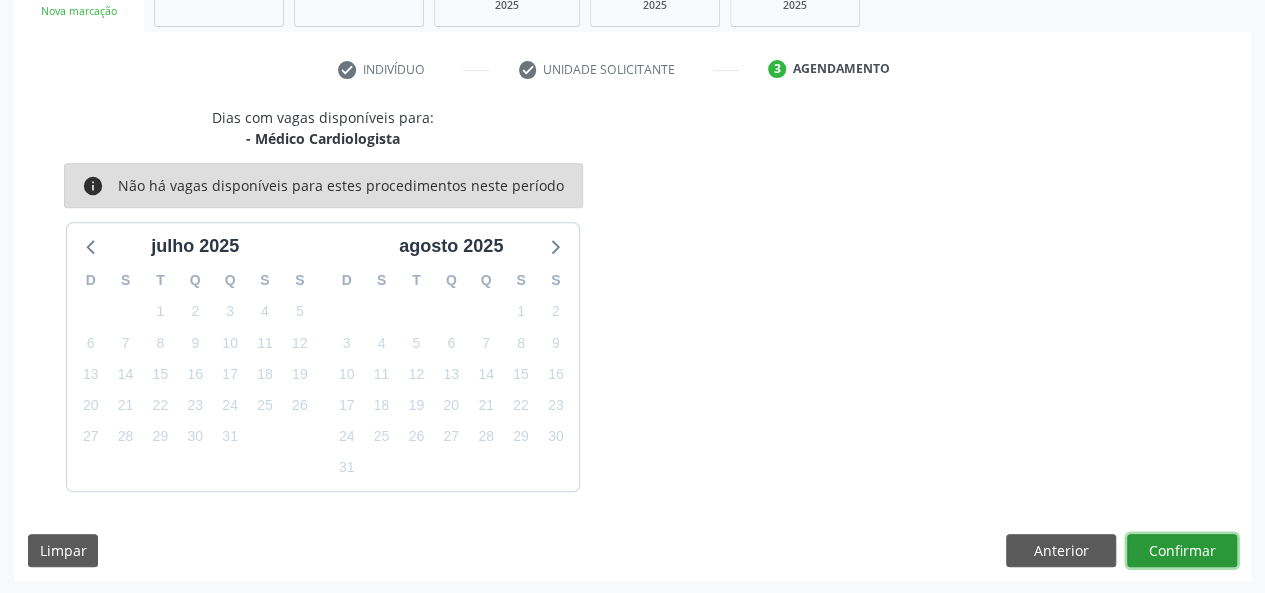 click on "Confirmar" at bounding box center [1182, 551] 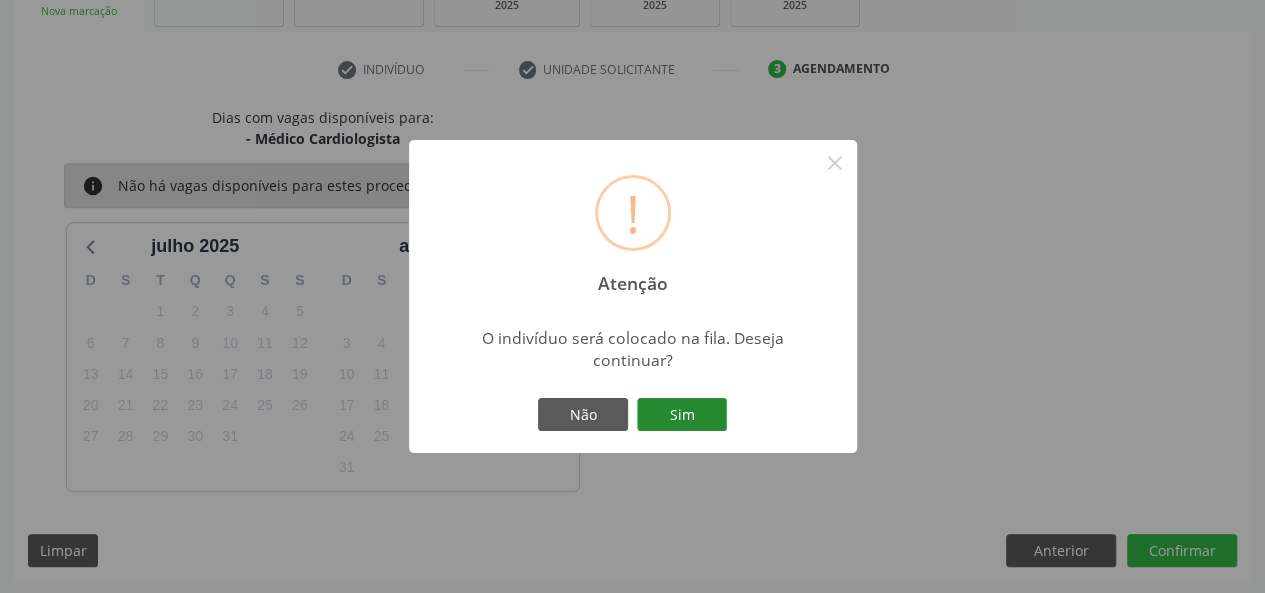 click on "Sim" at bounding box center (682, 415) 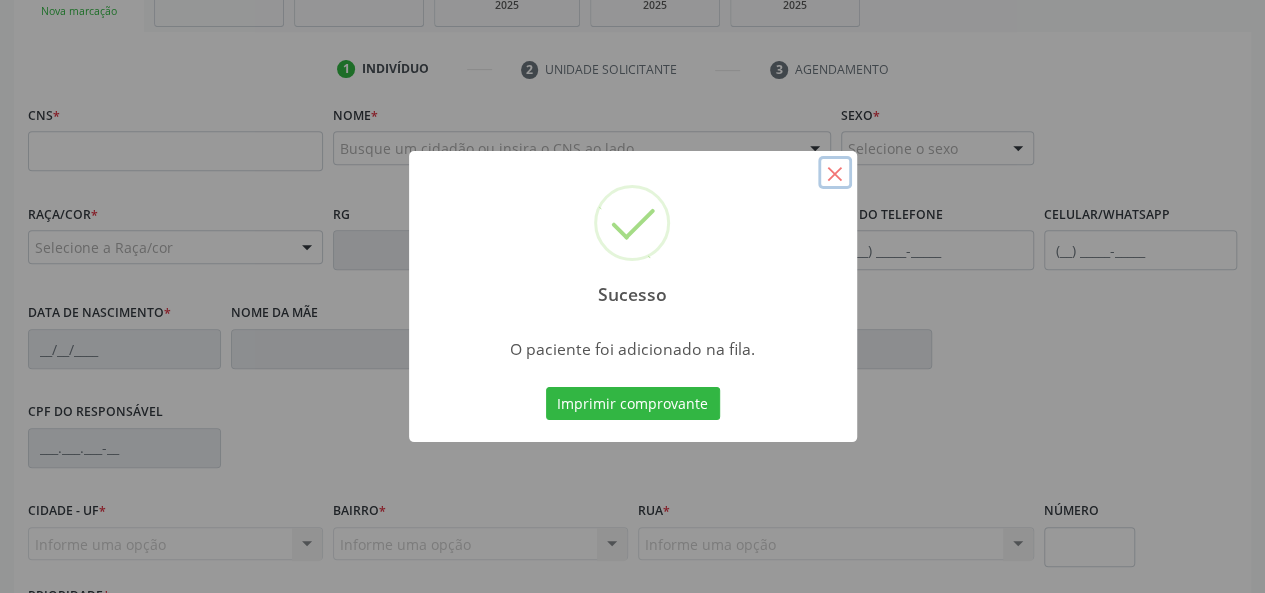 click on "×" at bounding box center [835, 173] 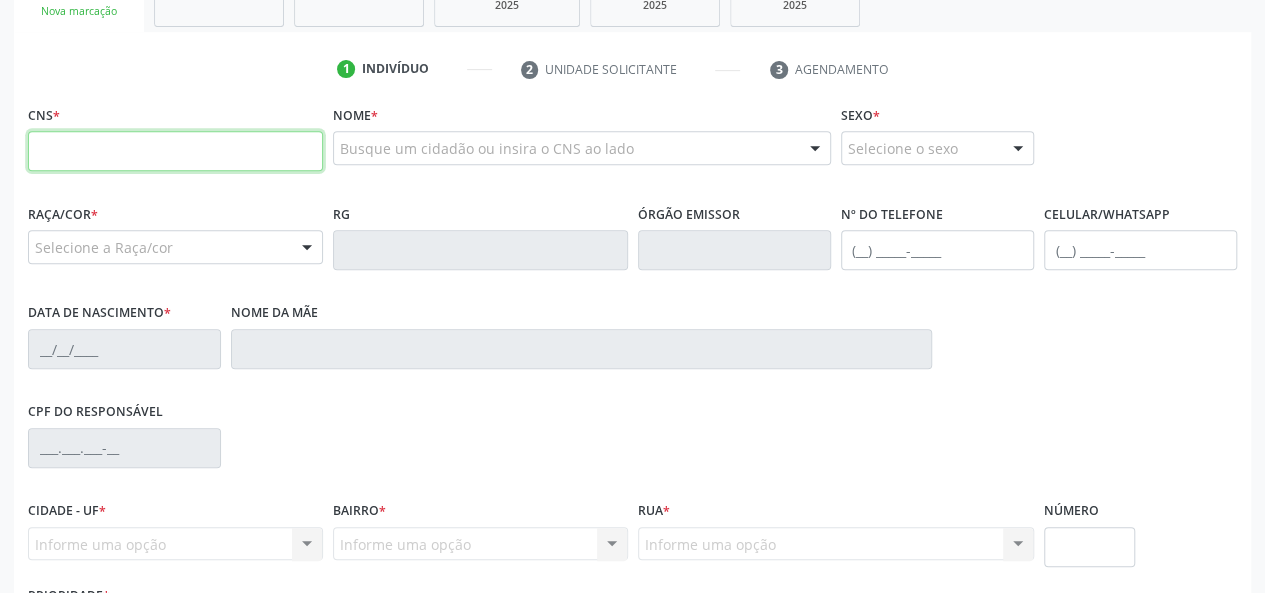 paste on "706 4071 1848 7384" 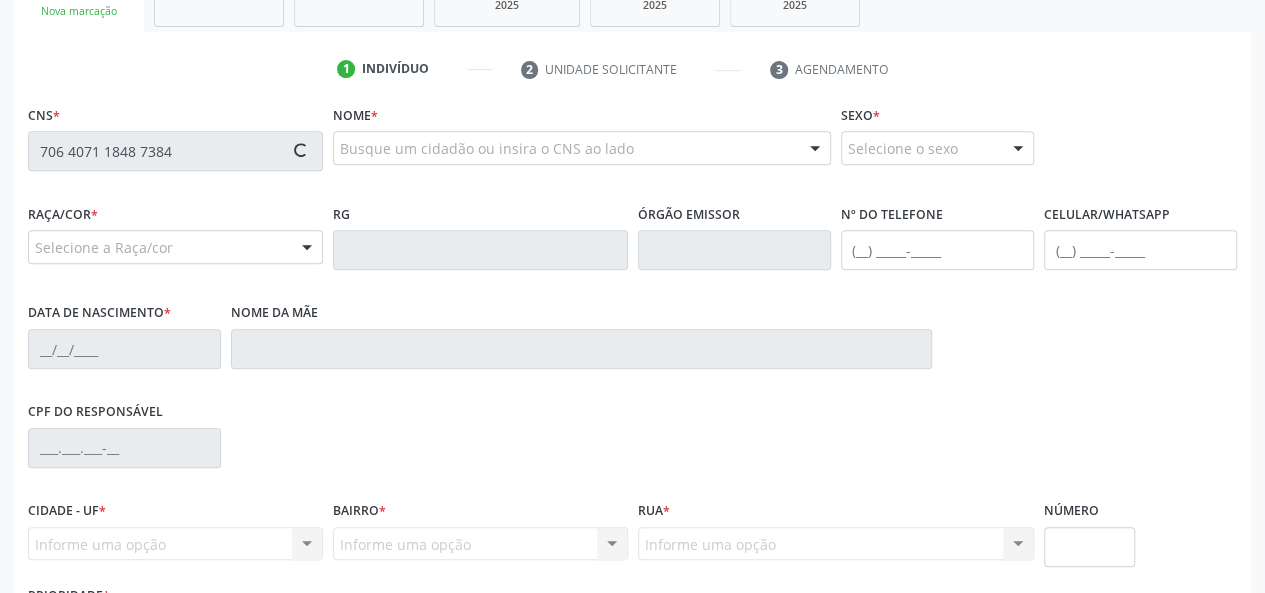 type on "706 4071 1848 7384" 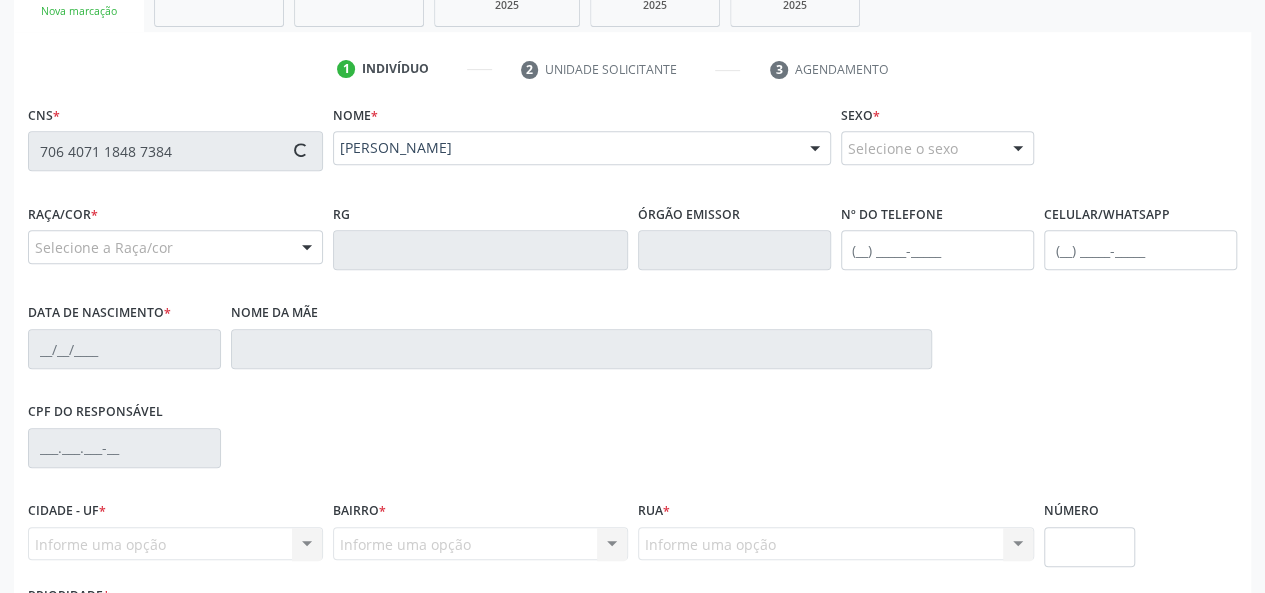 type on "(69) 3541-5164" 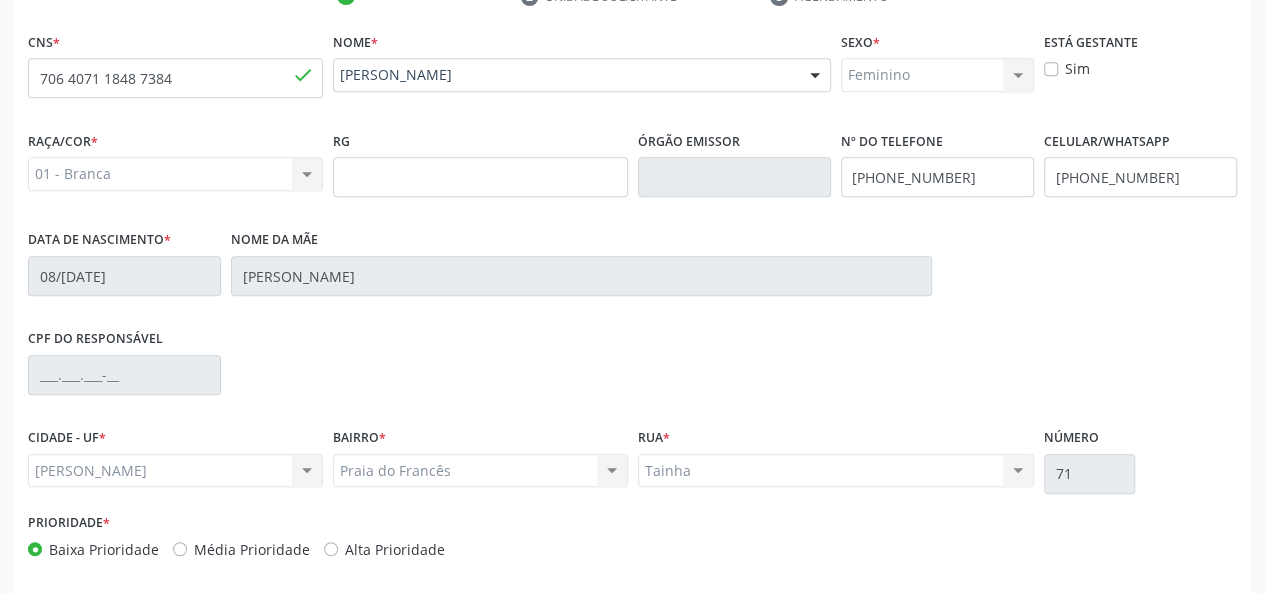 scroll, scrollTop: 518, scrollLeft: 0, axis: vertical 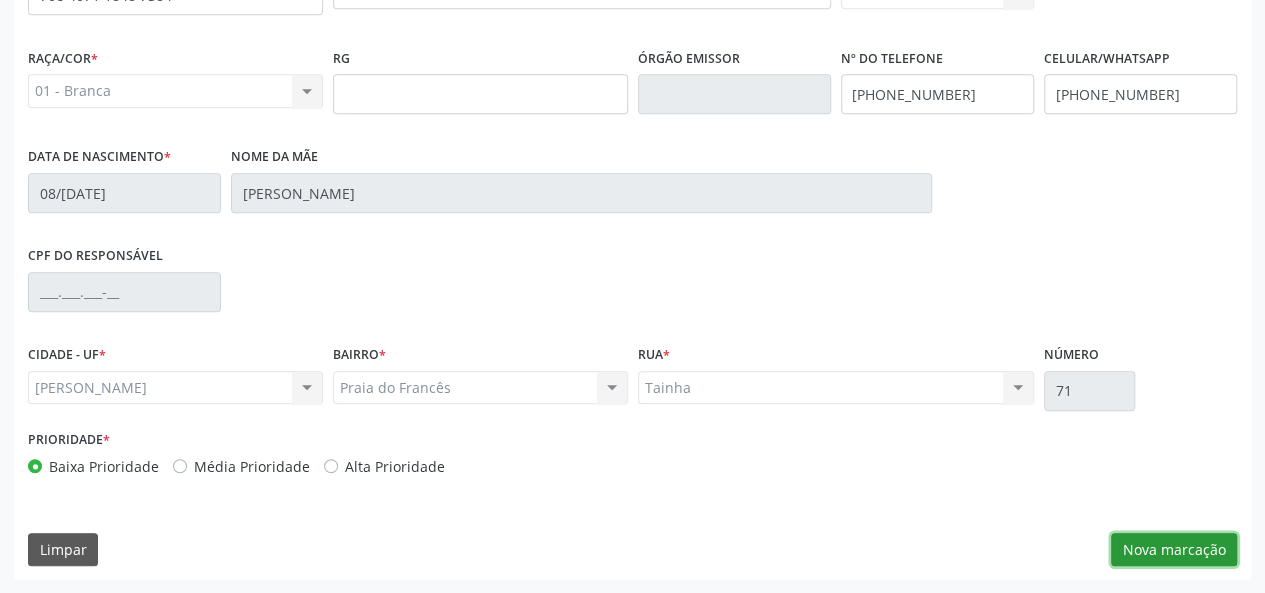 click on "Nova marcação" at bounding box center [1174, 550] 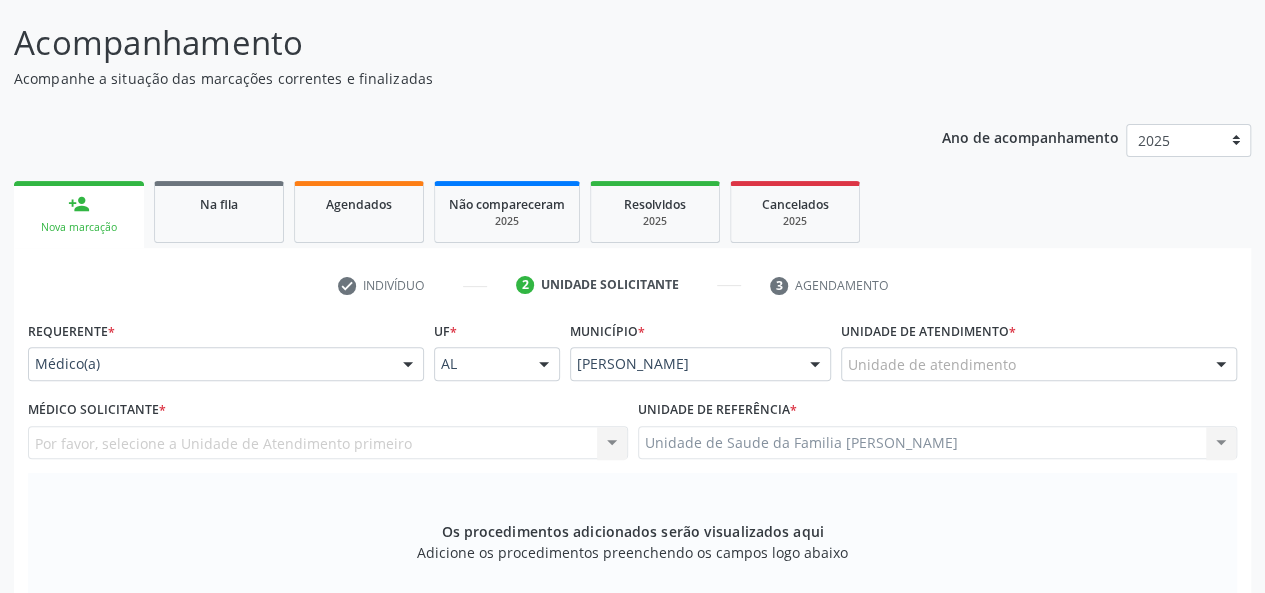 scroll, scrollTop: 118, scrollLeft: 0, axis: vertical 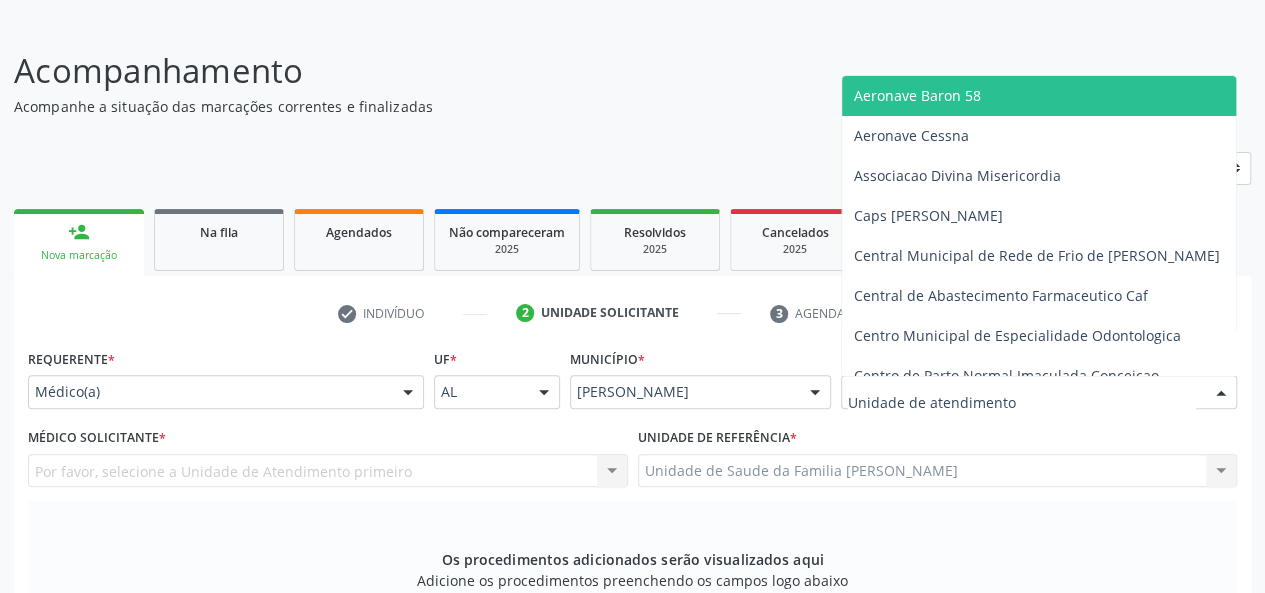 click at bounding box center (1022, 402) 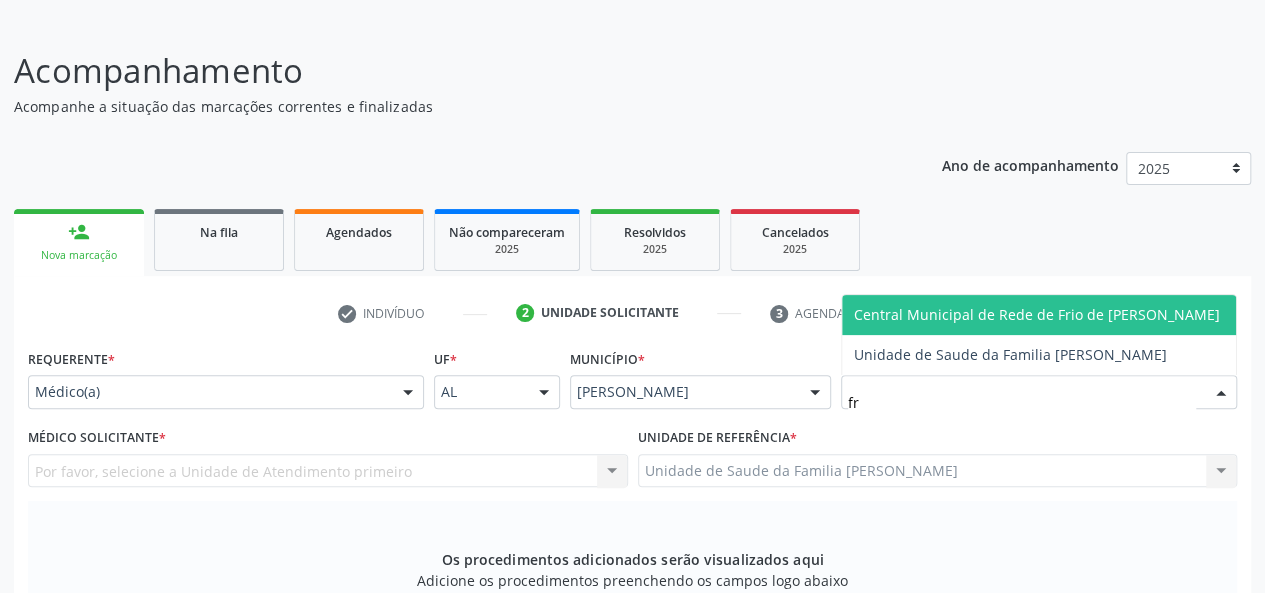 type on "fra" 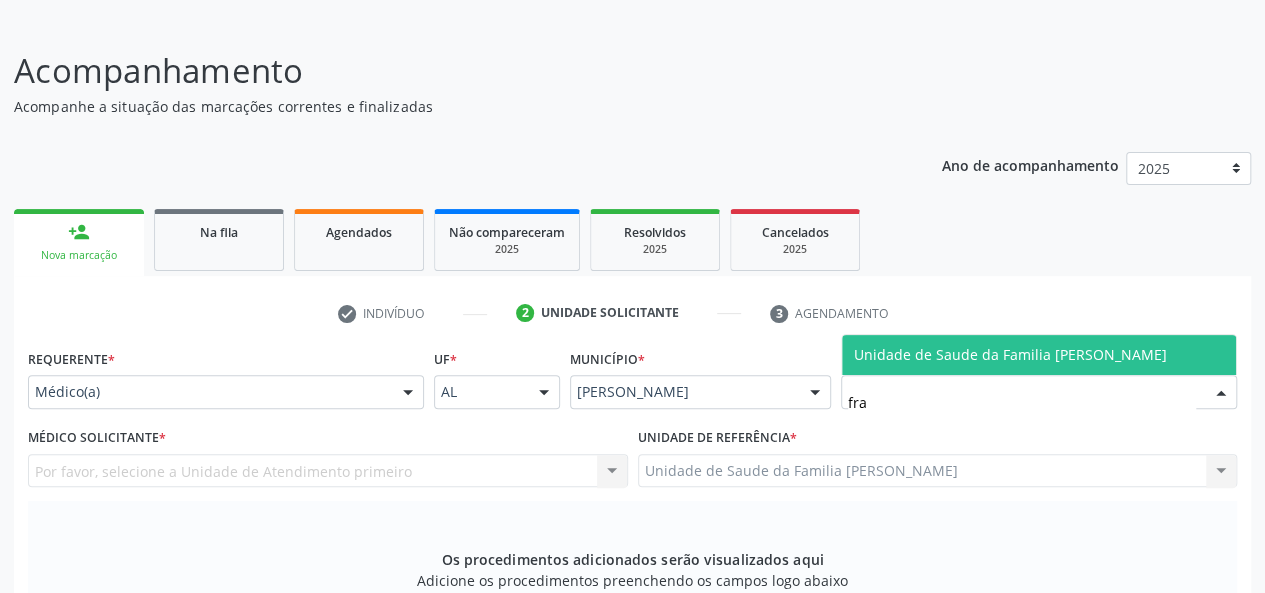 click on "Unidade de Saude da Familia [PERSON_NAME]" at bounding box center [1010, 354] 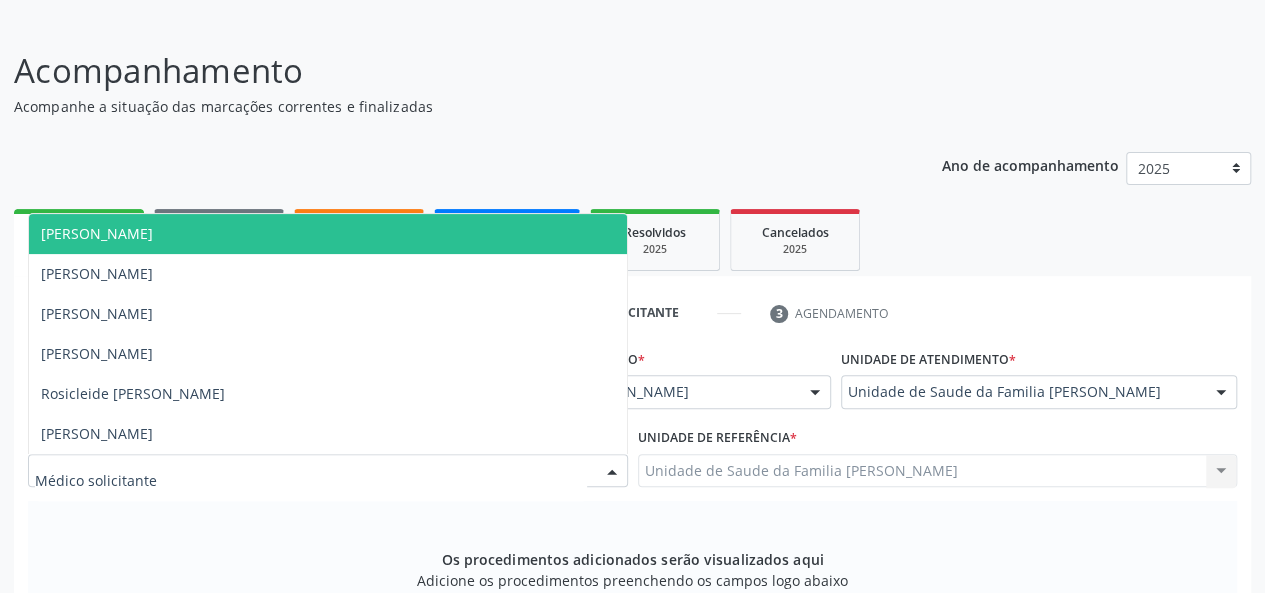 click on "Arthur Cunha de Mendonca Fragoso" at bounding box center [328, 234] 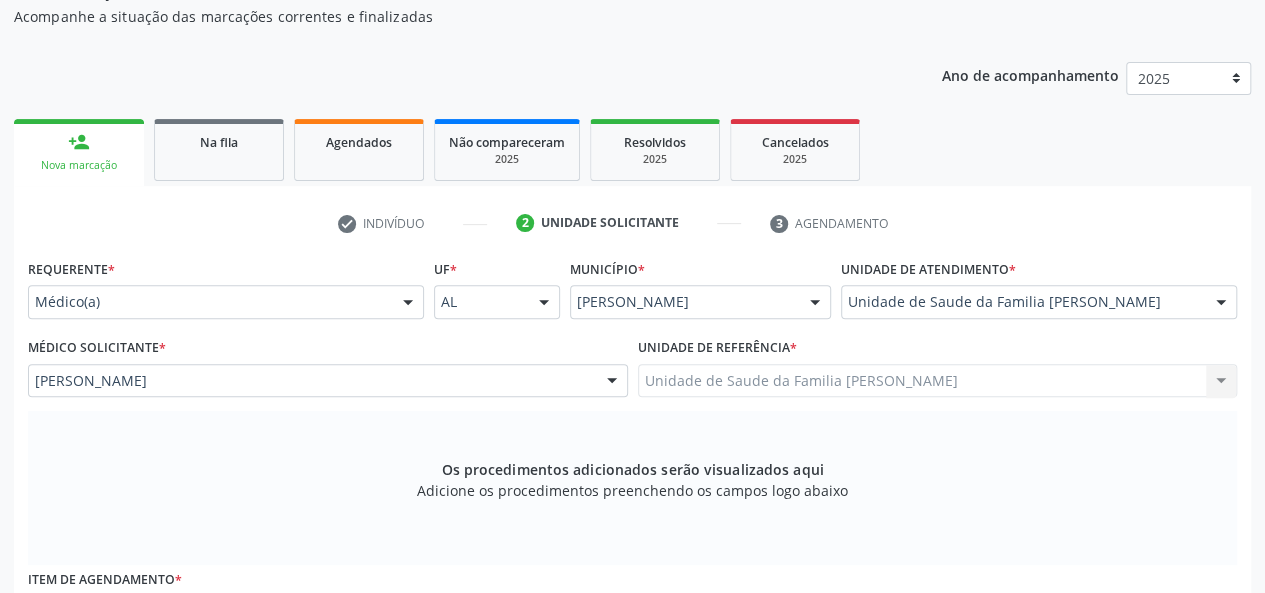 scroll, scrollTop: 418, scrollLeft: 0, axis: vertical 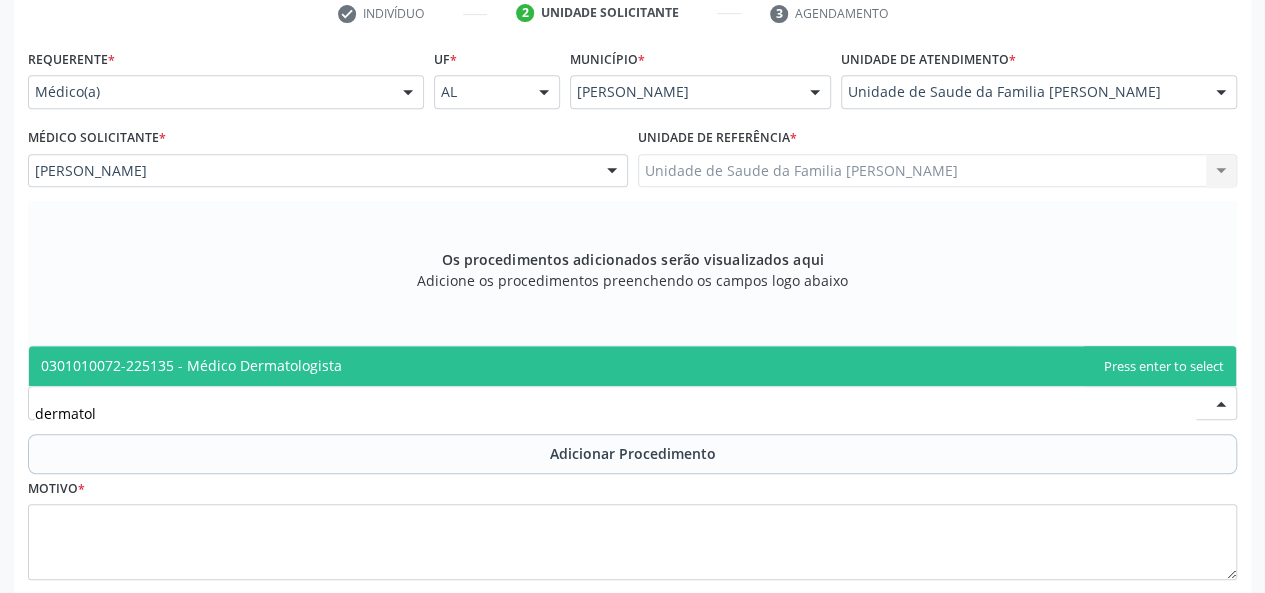 type on "dermatolo" 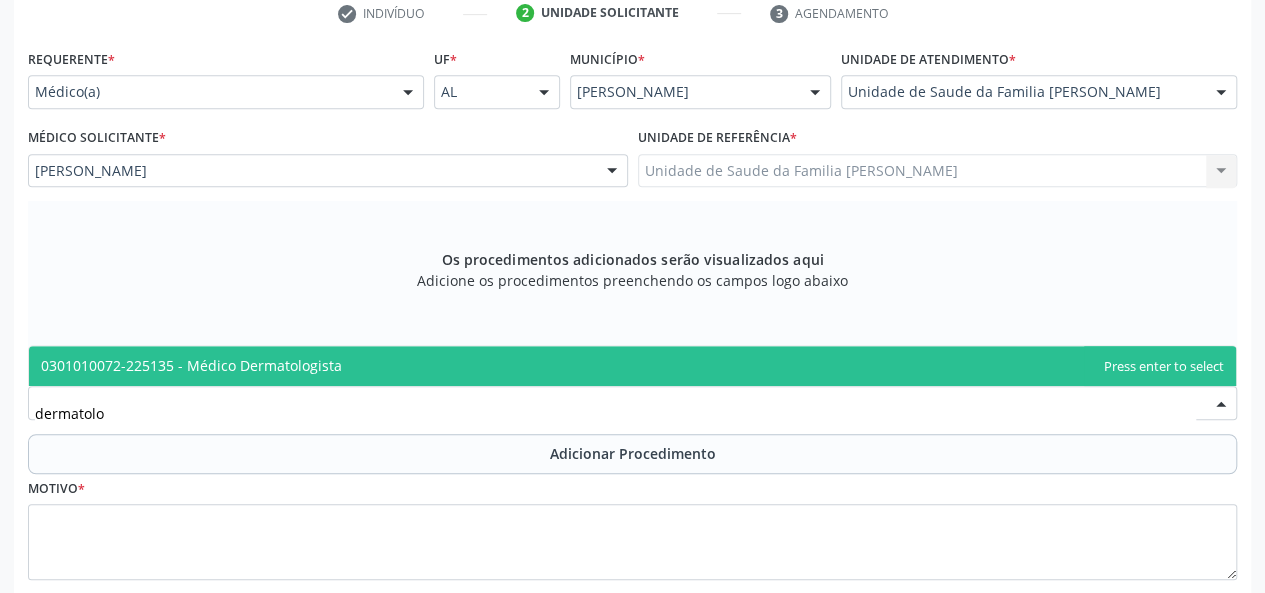 click on "0301010072-225135 - Médico Dermatologista" at bounding box center (191, 365) 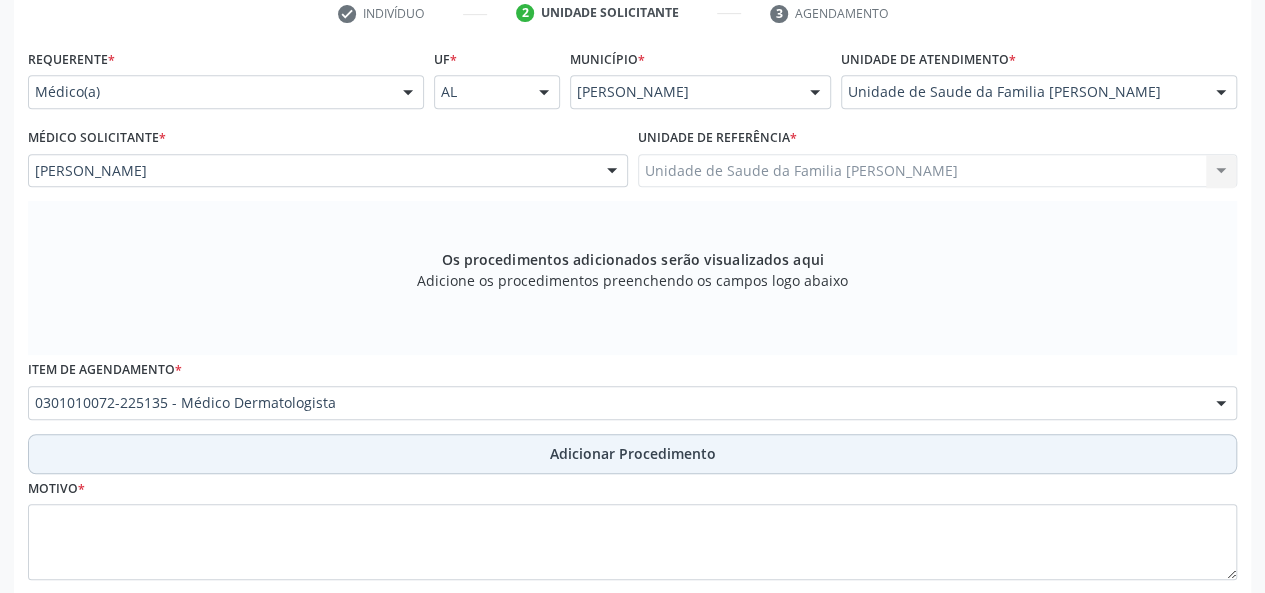 click on "Adicionar Procedimento" at bounding box center (633, 453) 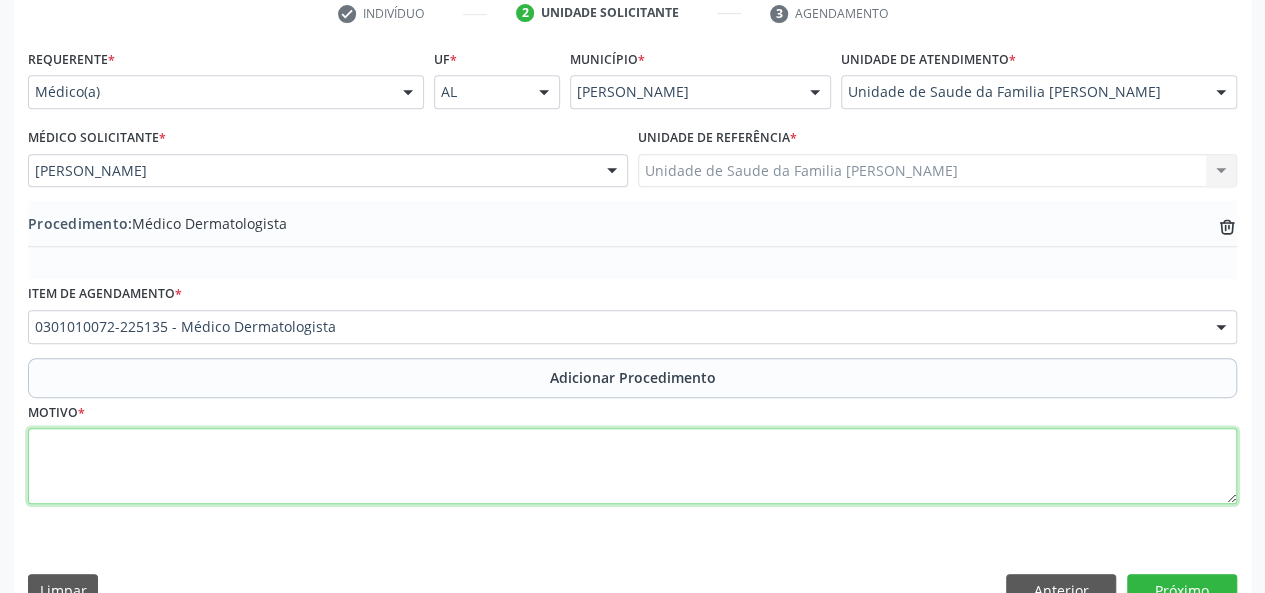 click at bounding box center (632, 466) 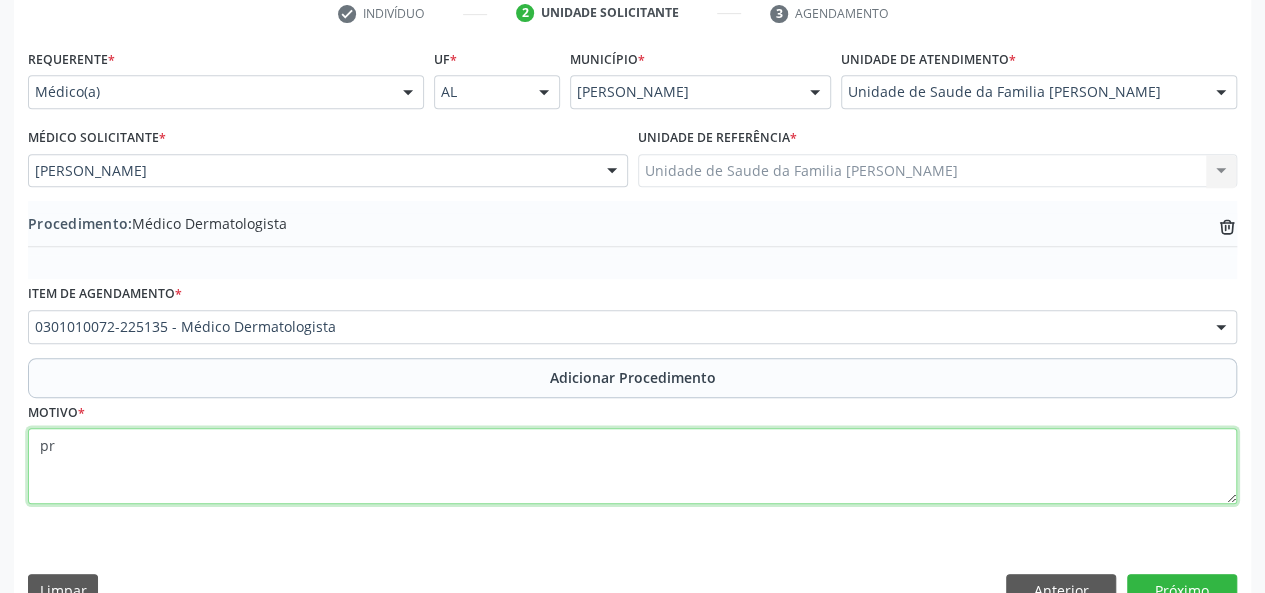 type on "p" 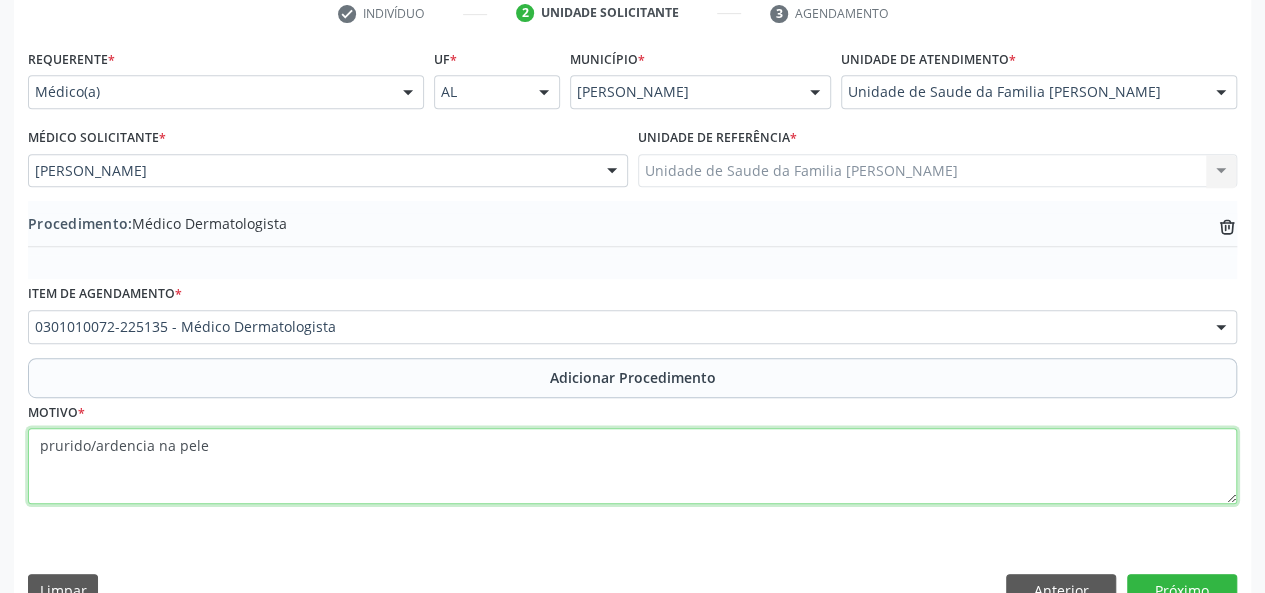 click on "prurido/ardencia na pele" at bounding box center [632, 466] 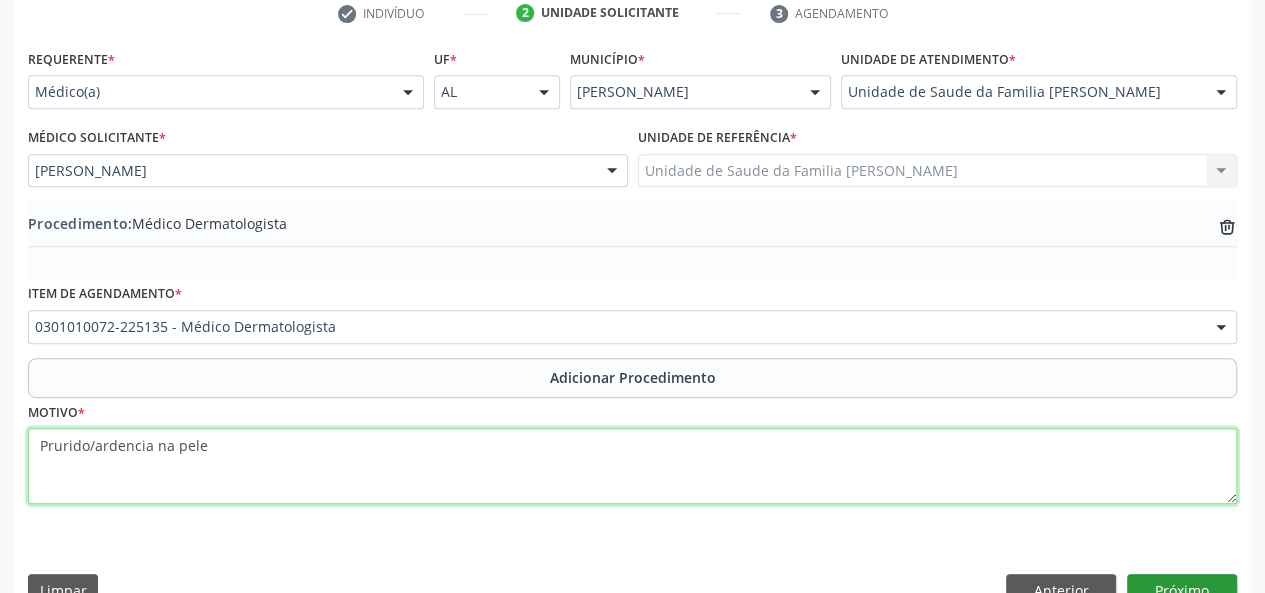 type on "Prurido/ardencia na pele" 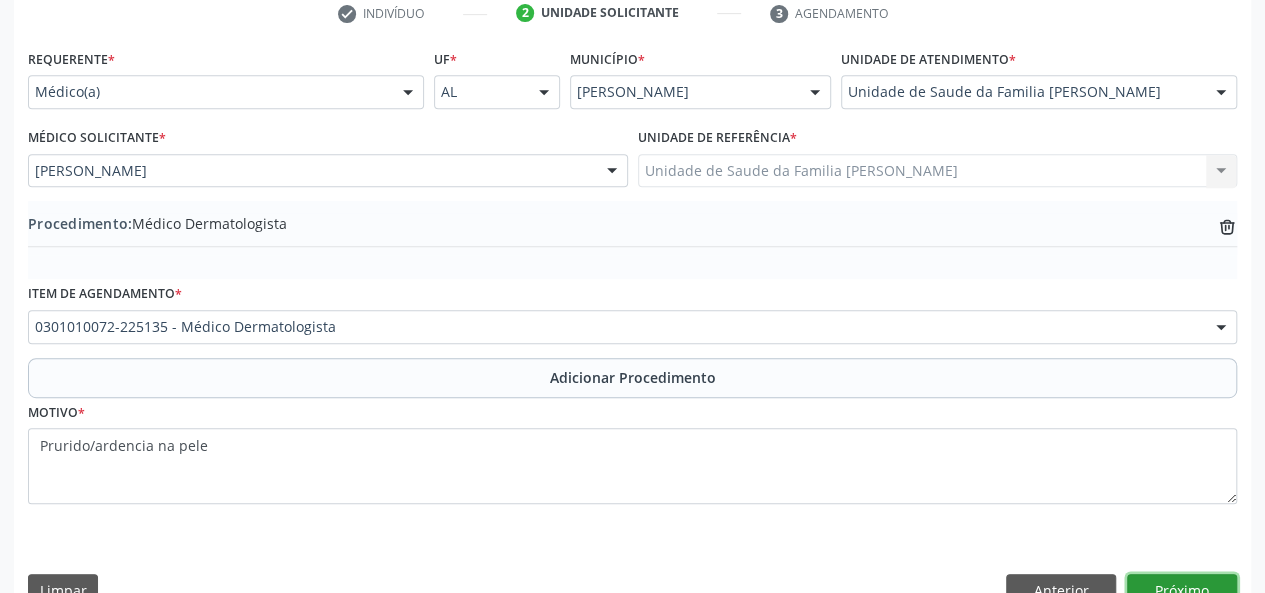 click on "Próximo" at bounding box center [1182, 591] 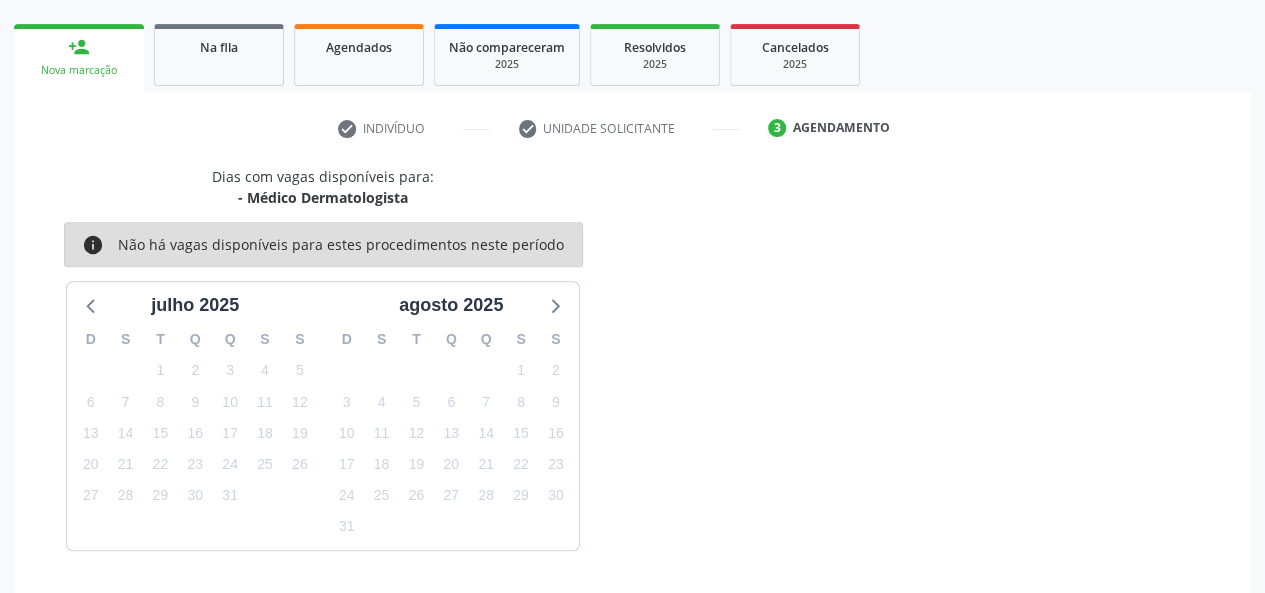 scroll, scrollTop: 362, scrollLeft: 0, axis: vertical 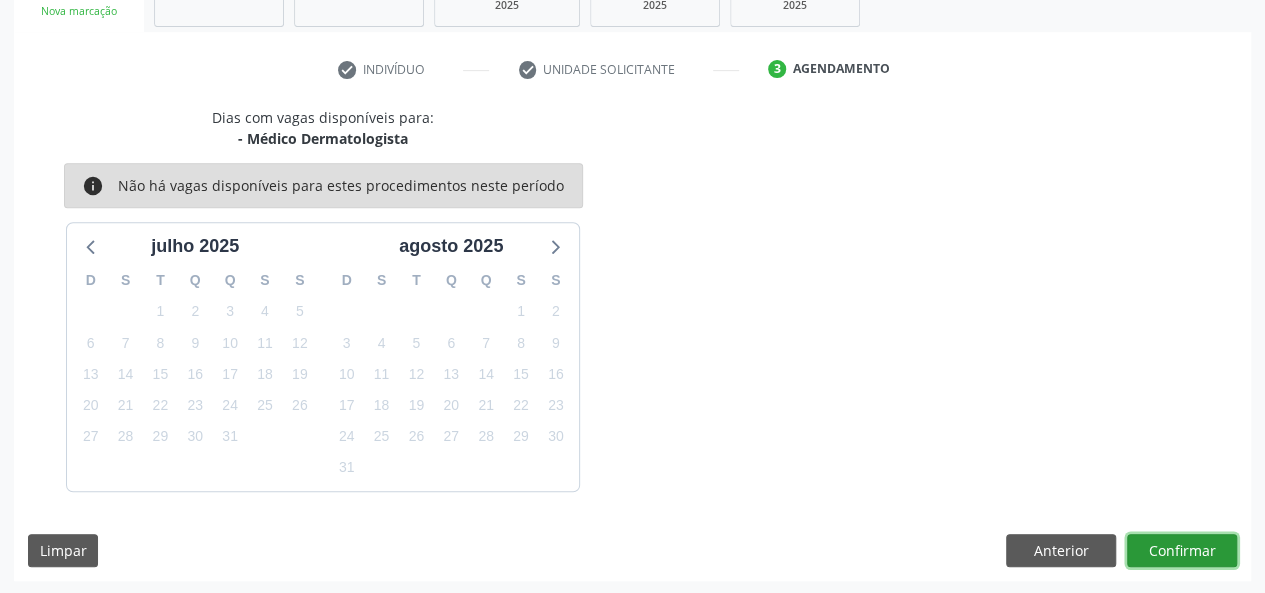 click on "Confirmar" at bounding box center (1182, 551) 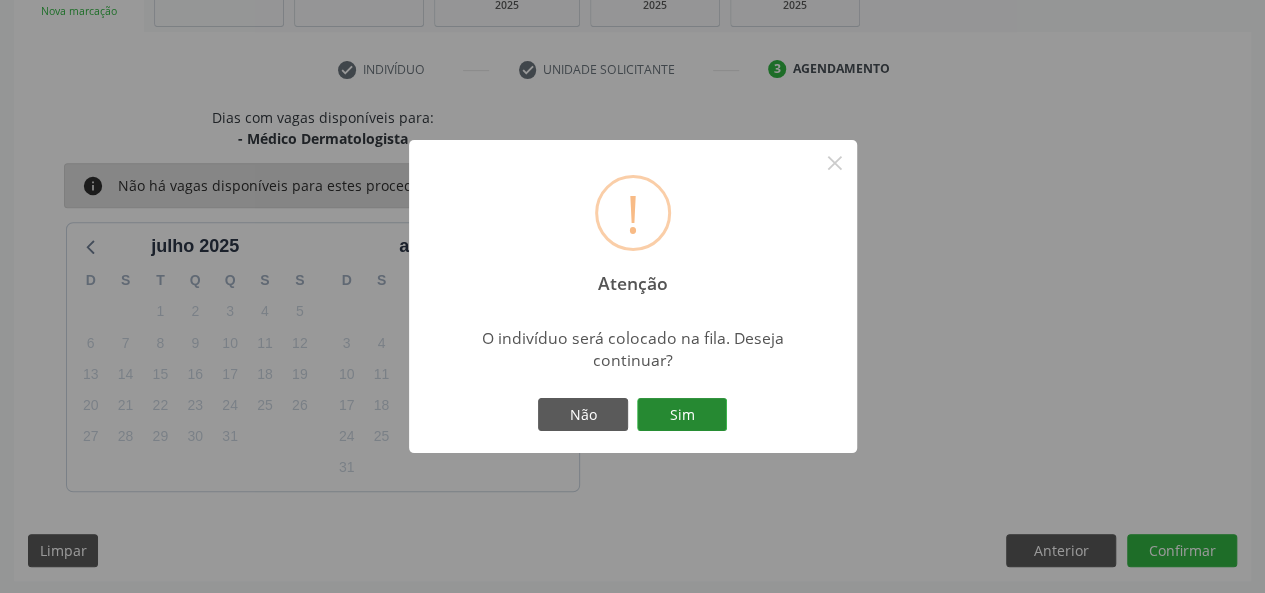 click on "Sim" at bounding box center (682, 415) 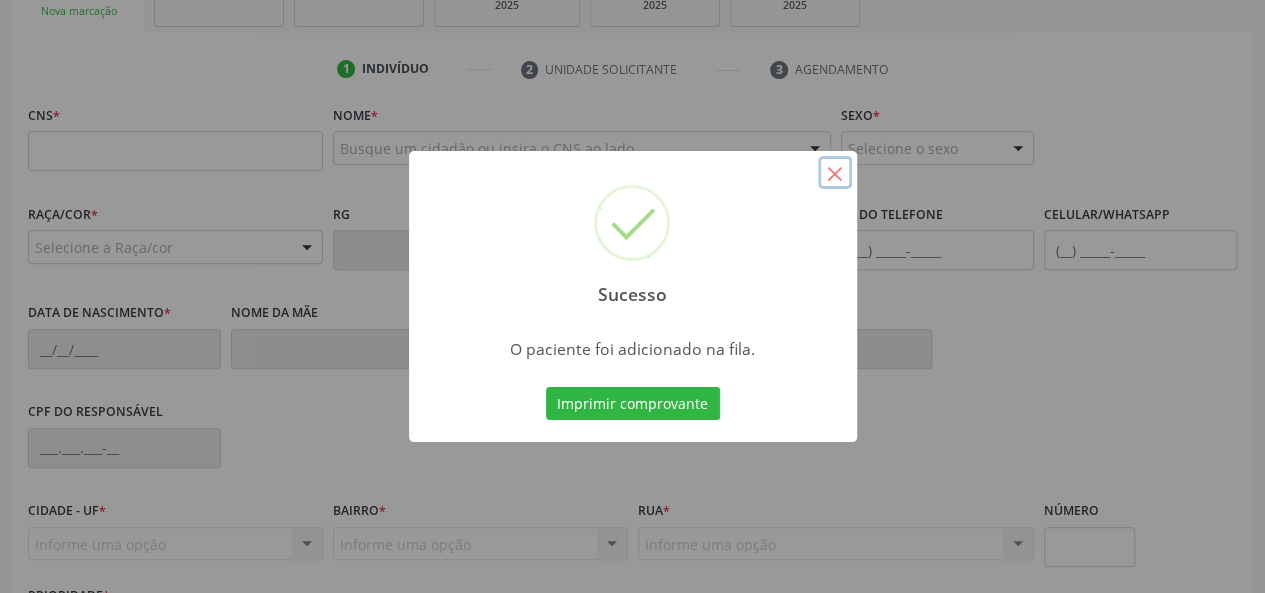 click on "×" at bounding box center [835, 173] 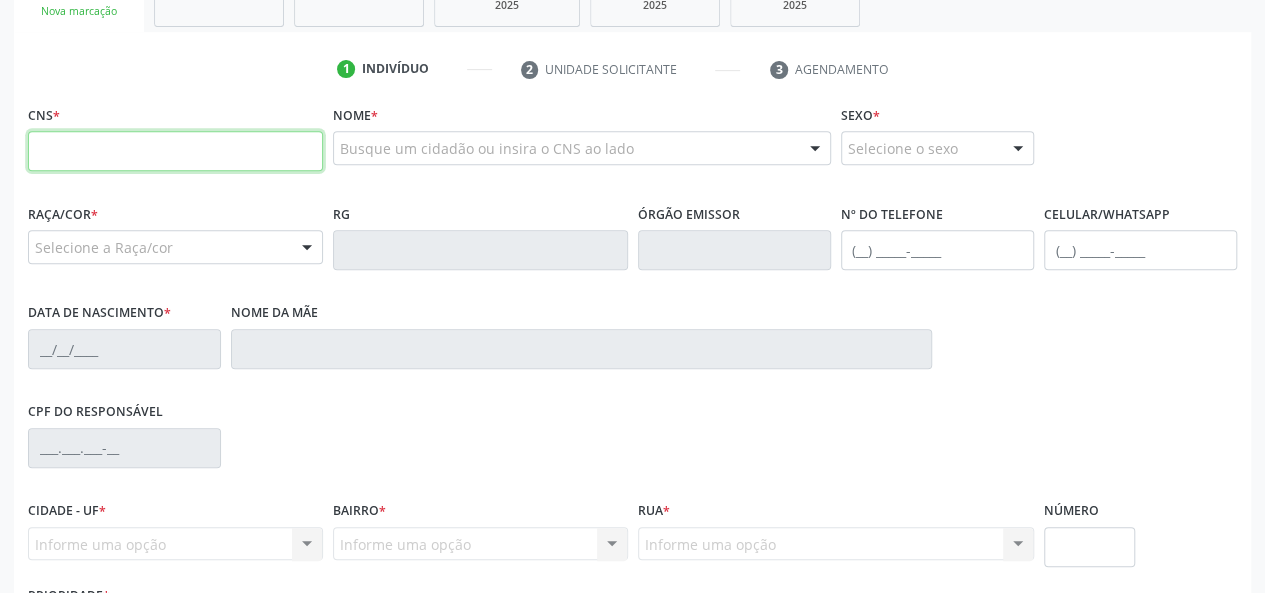 click at bounding box center (175, 151) 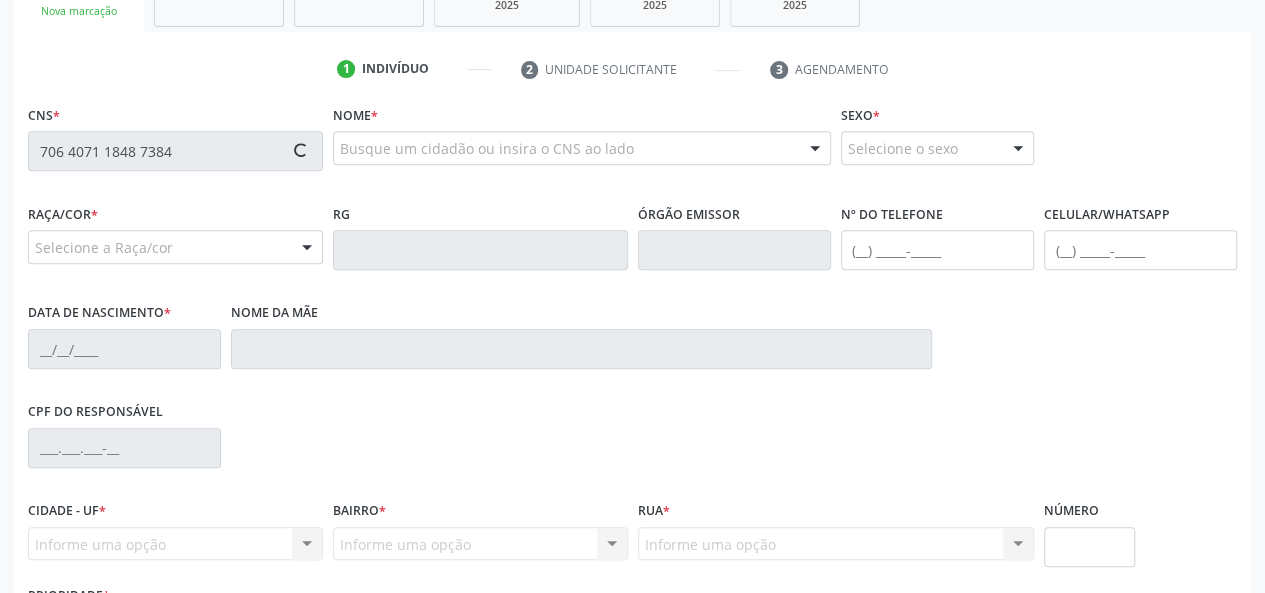 type on "706 4071 1848 7384" 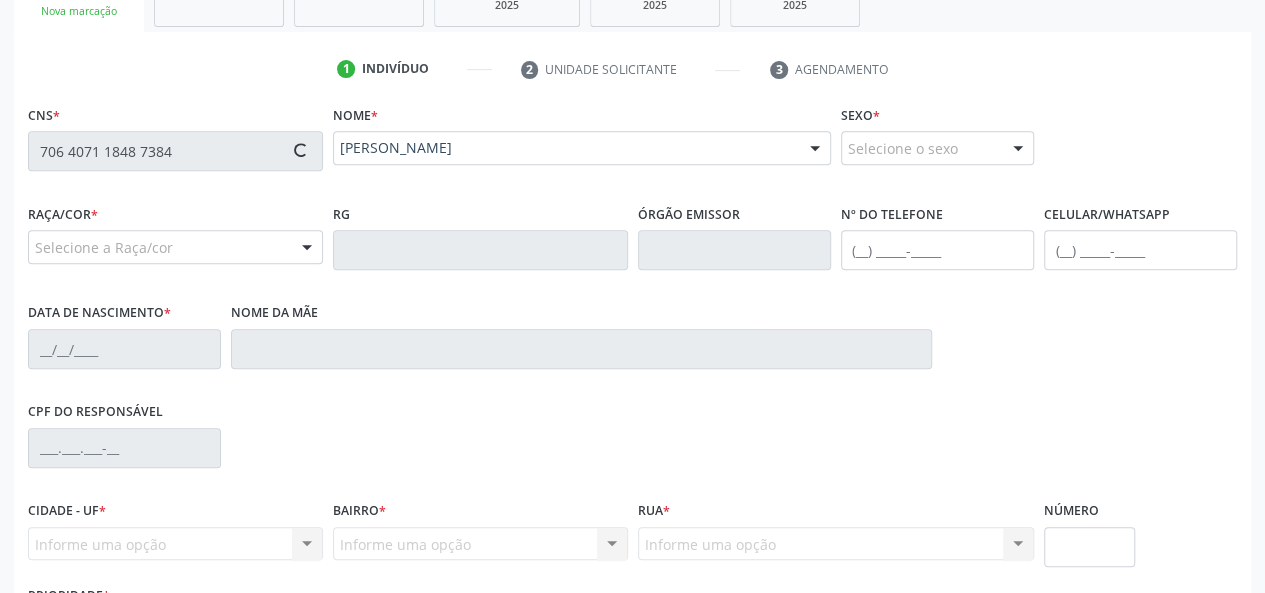 type on "(69) 3541-5164" 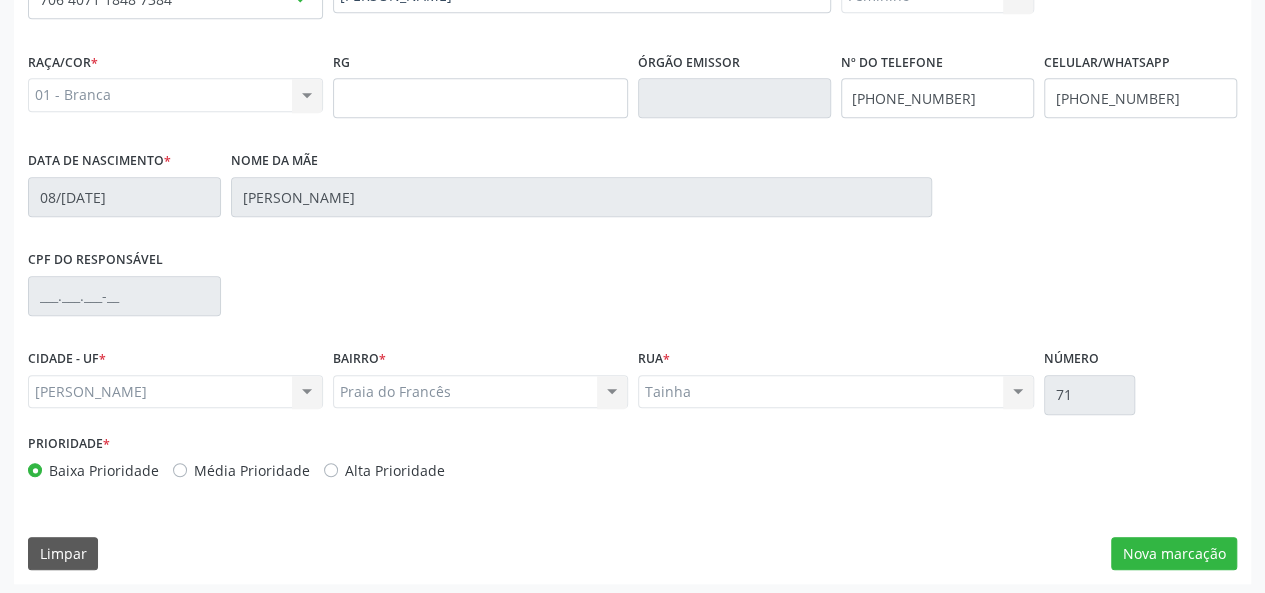 scroll, scrollTop: 518, scrollLeft: 0, axis: vertical 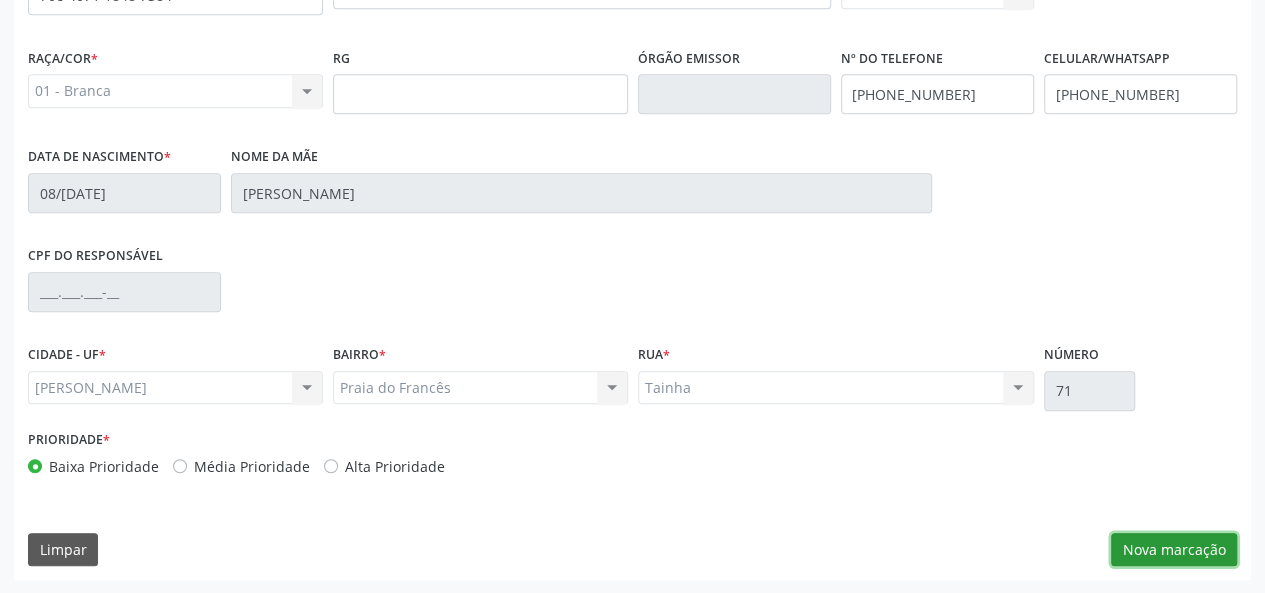 click on "Nova marcação" at bounding box center (1174, 550) 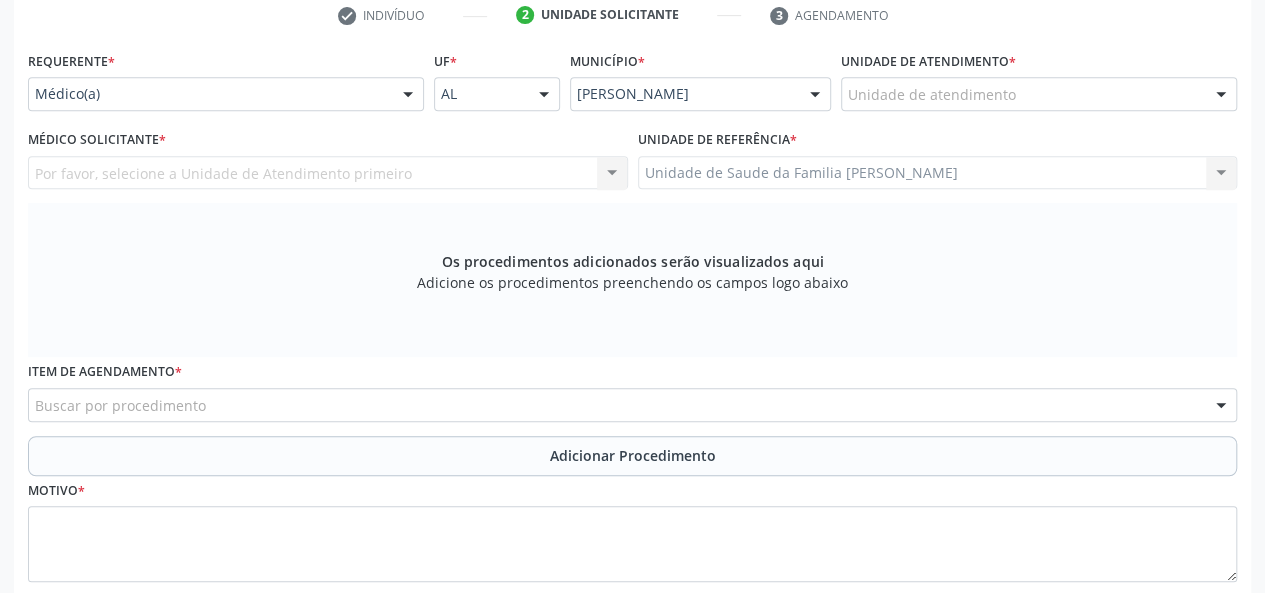 scroll, scrollTop: 318, scrollLeft: 0, axis: vertical 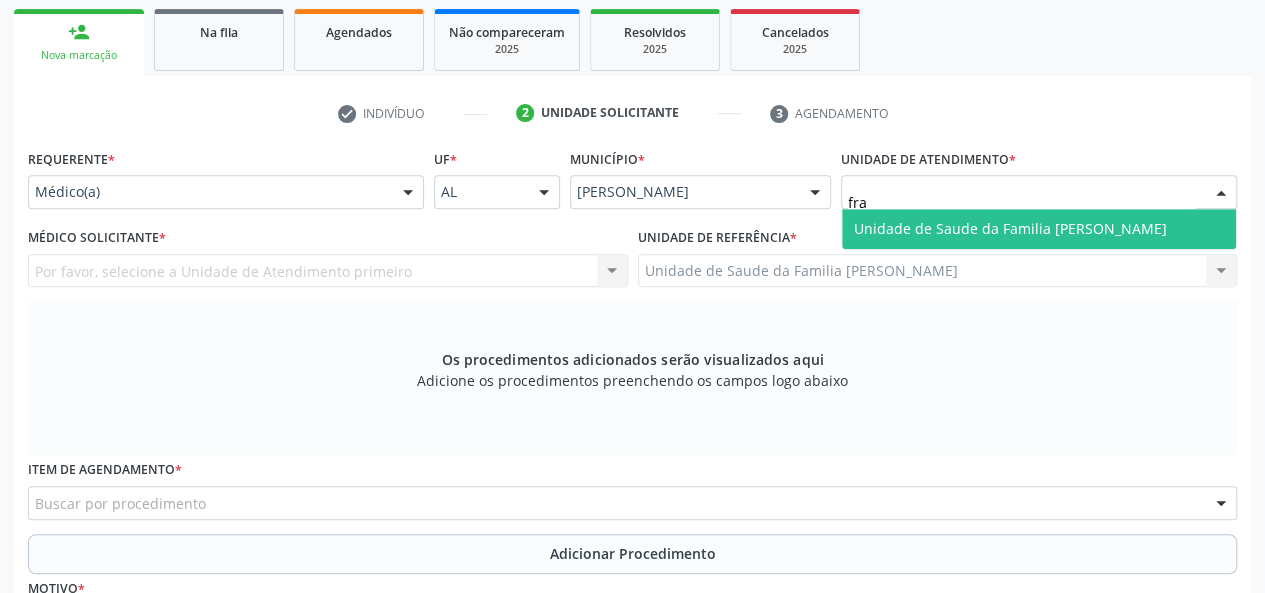 click on "Unidade de Saude da Familia [PERSON_NAME]" at bounding box center [1039, 229] 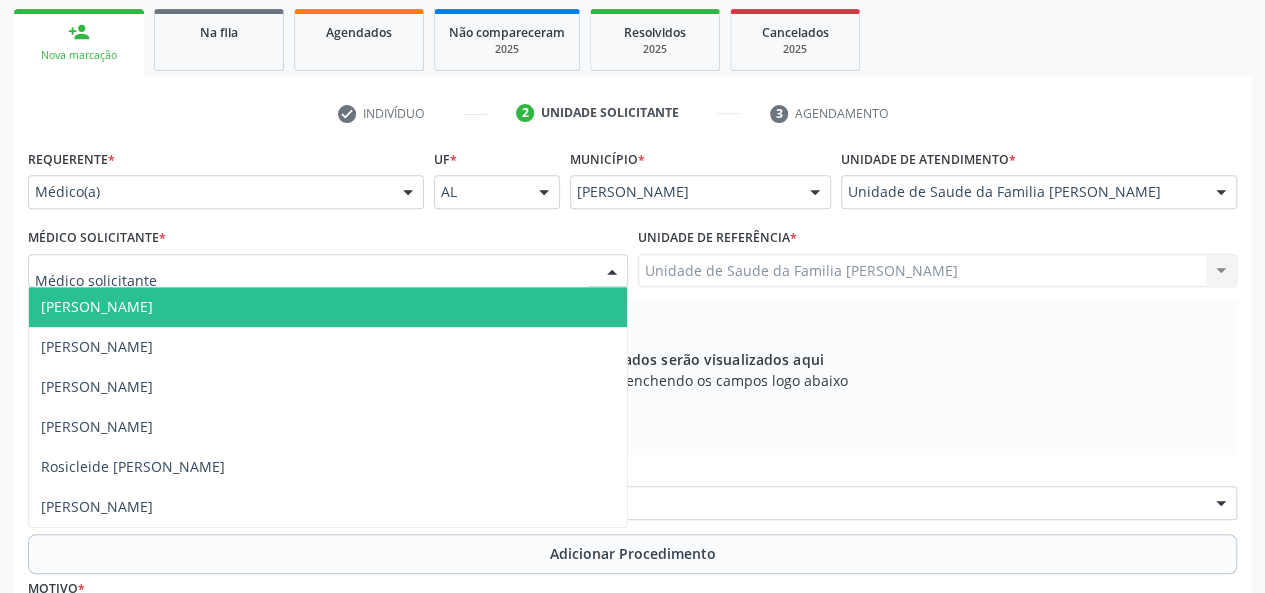 drag, startPoint x: 94, startPoint y: 297, endPoint x: 165, endPoint y: 255, distance: 82.492424 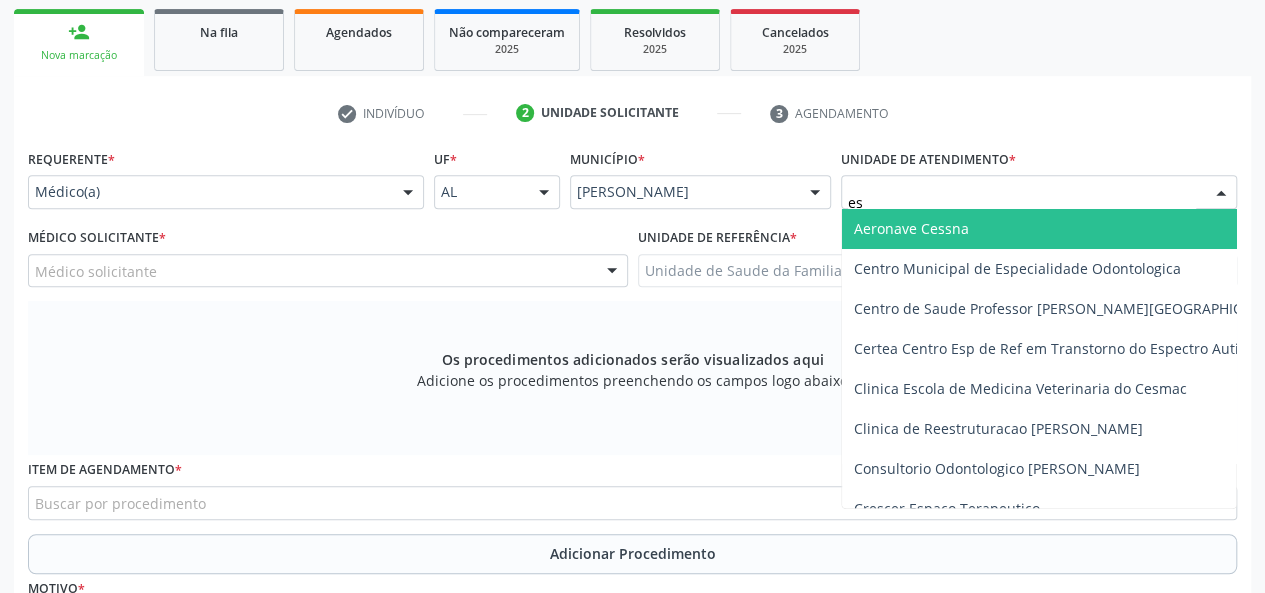 type on "est" 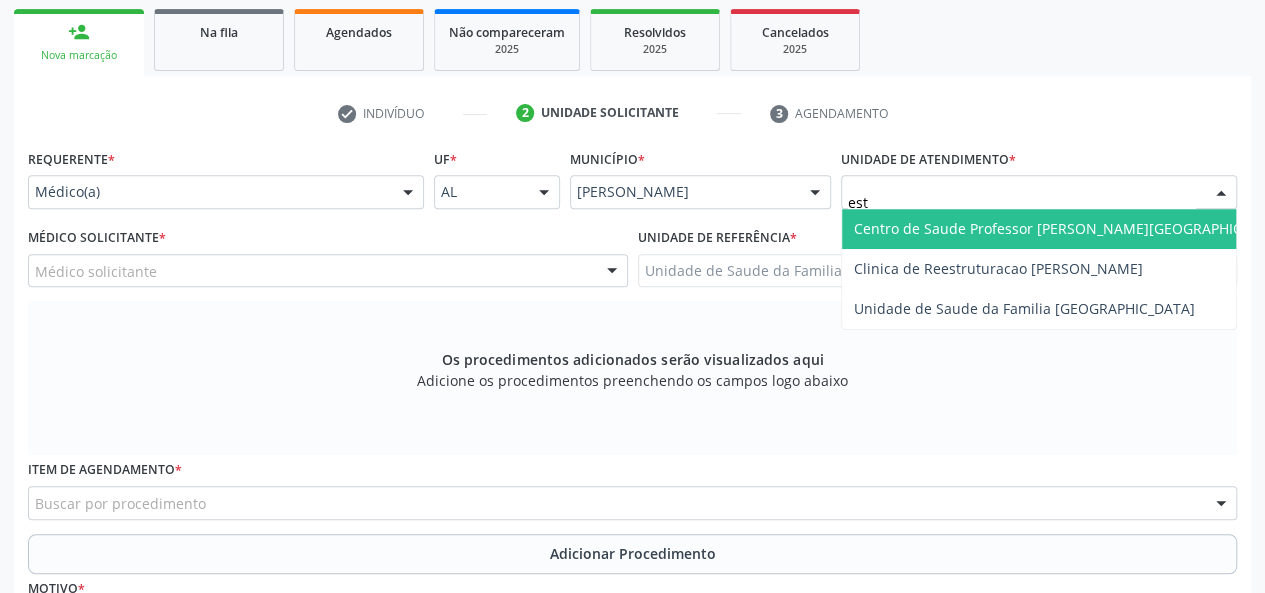 click on "Centro de Saude Professor [PERSON_NAME][GEOGRAPHIC_DATA]" at bounding box center (1071, 228) 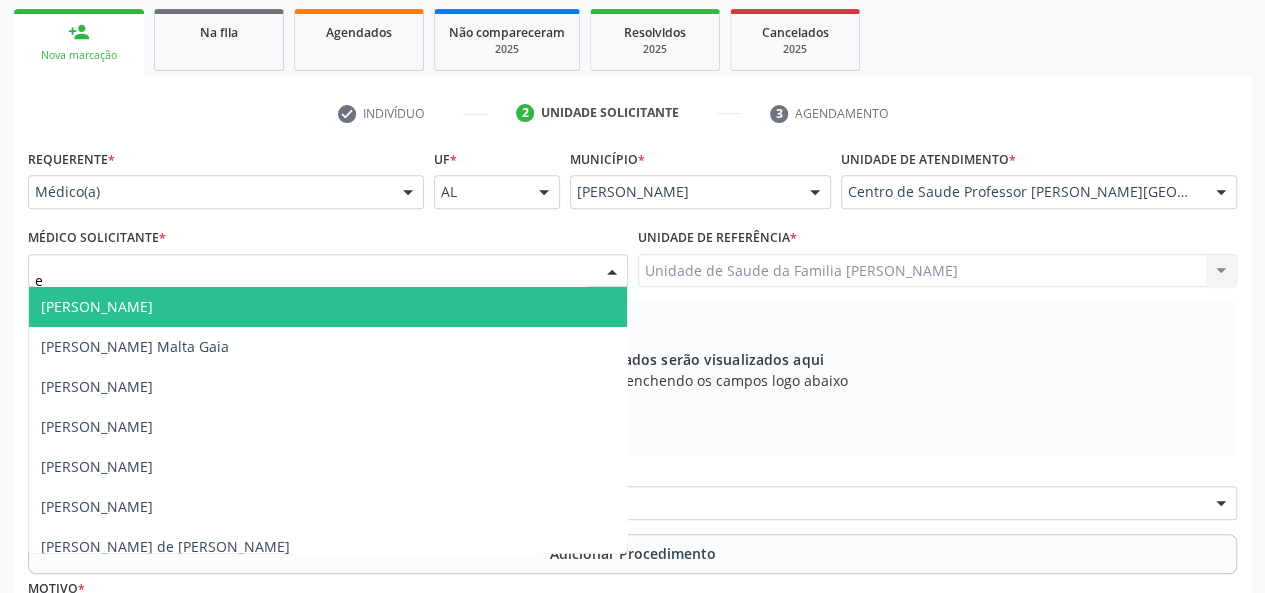 type on "ed" 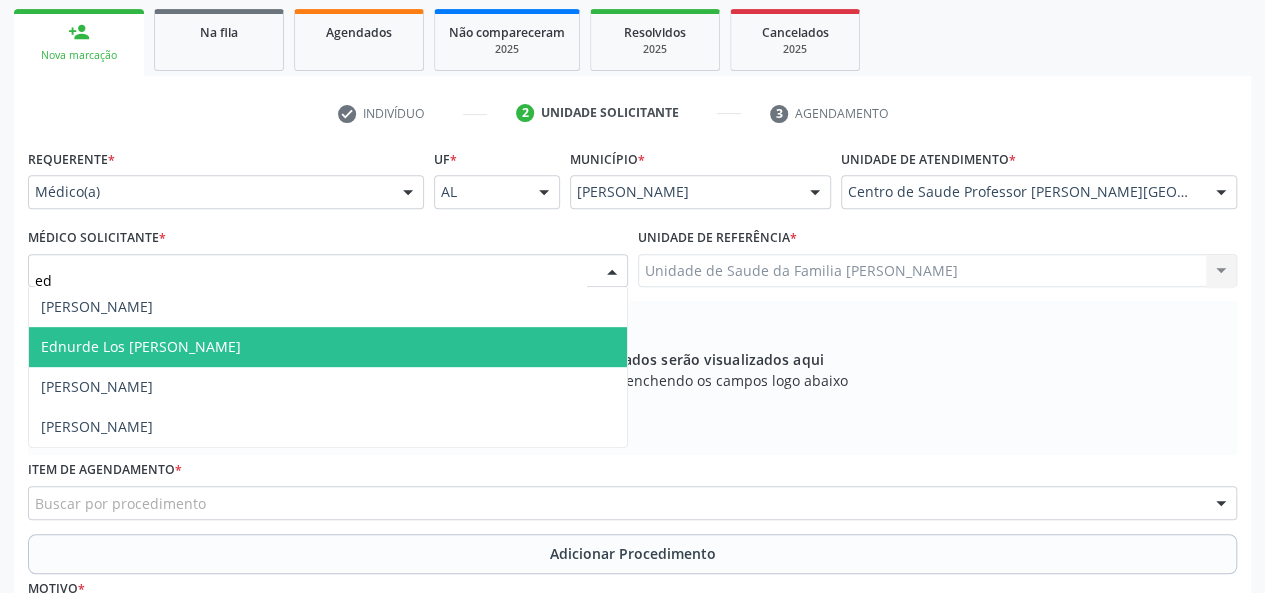 click on "Ednurde Los Menezes Lopes" at bounding box center (328, 347) 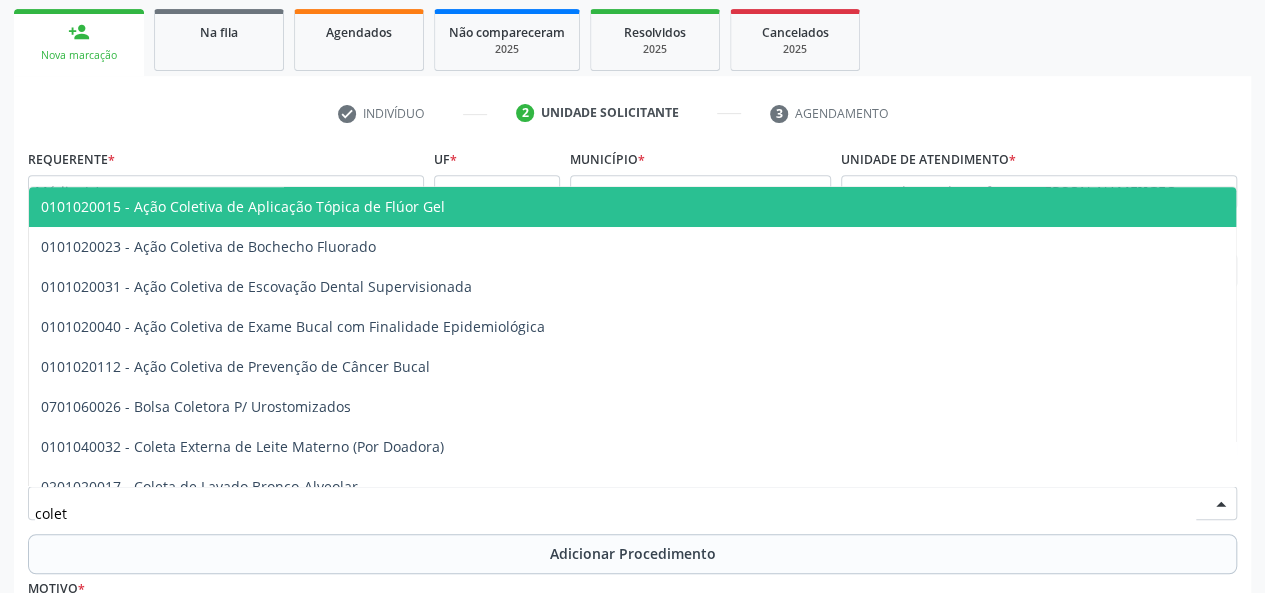 type on "coleta" 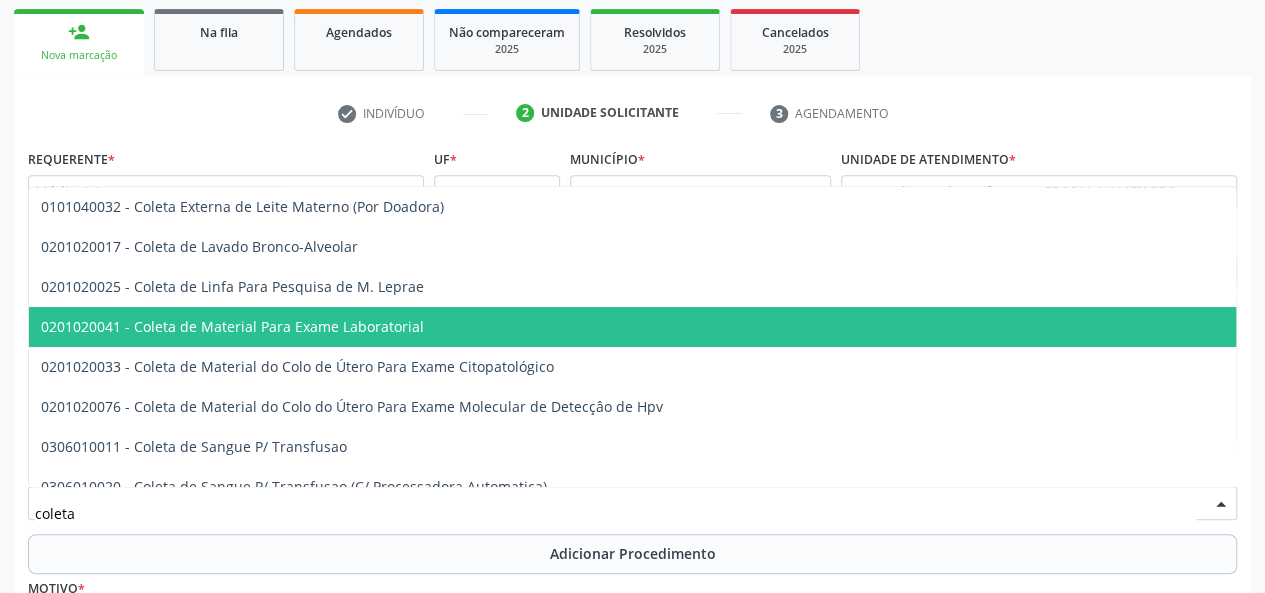 click on "0201020041 - Coleta de Material Para Exame Laboratorial" at bounding box center [750, 327] 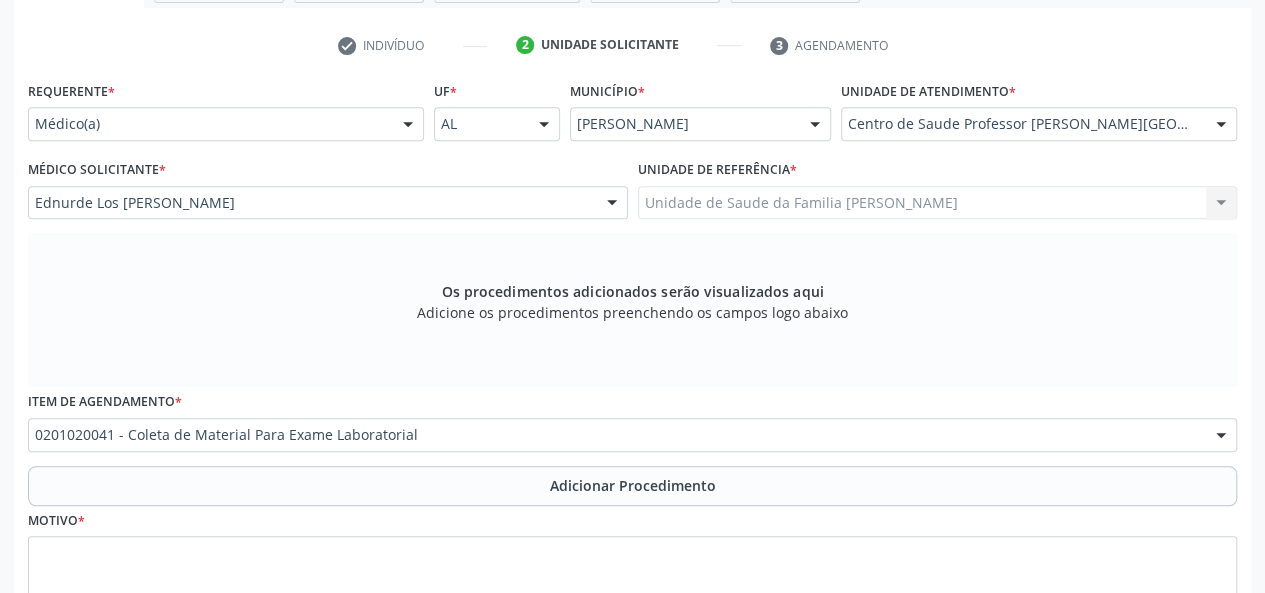 scroll, scrollTop: 418, scrollLeft: 0, axis: vertical 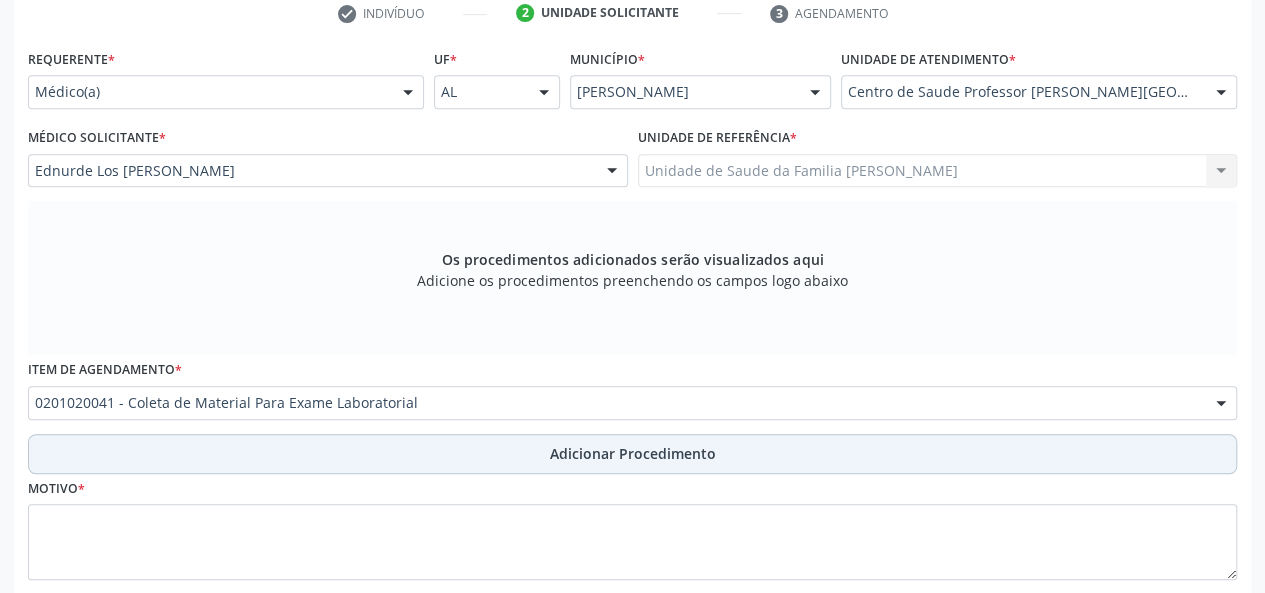 click on "Adicionar Procedimento" at bounding box center (633, 453) 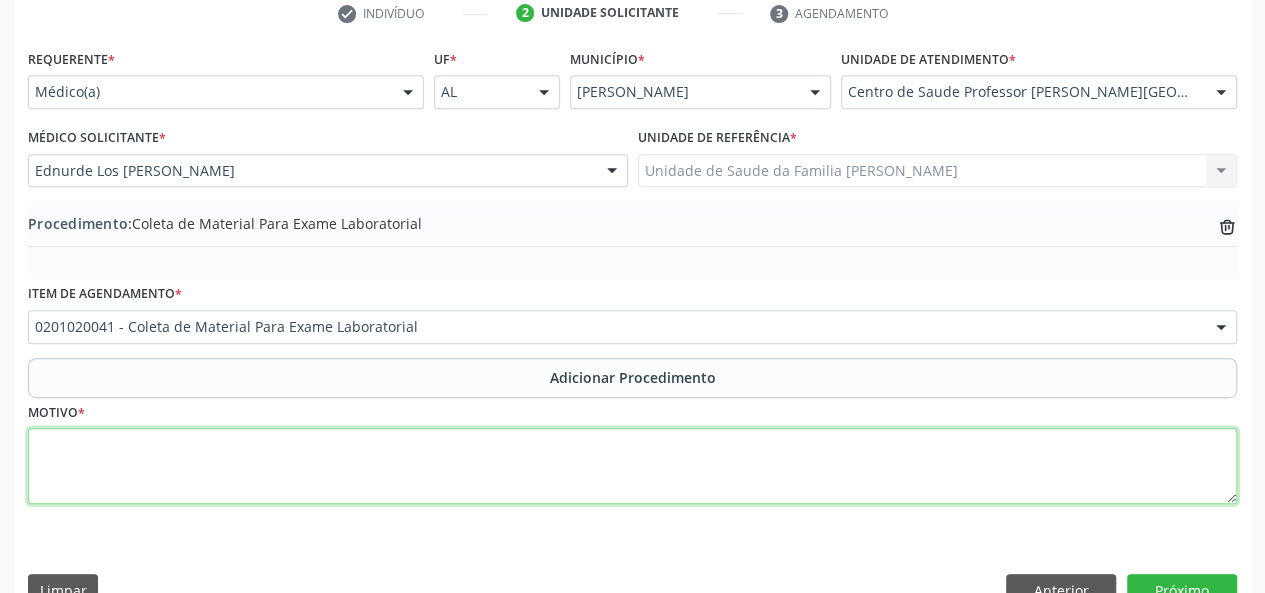 click at bounding box center (632, 466) 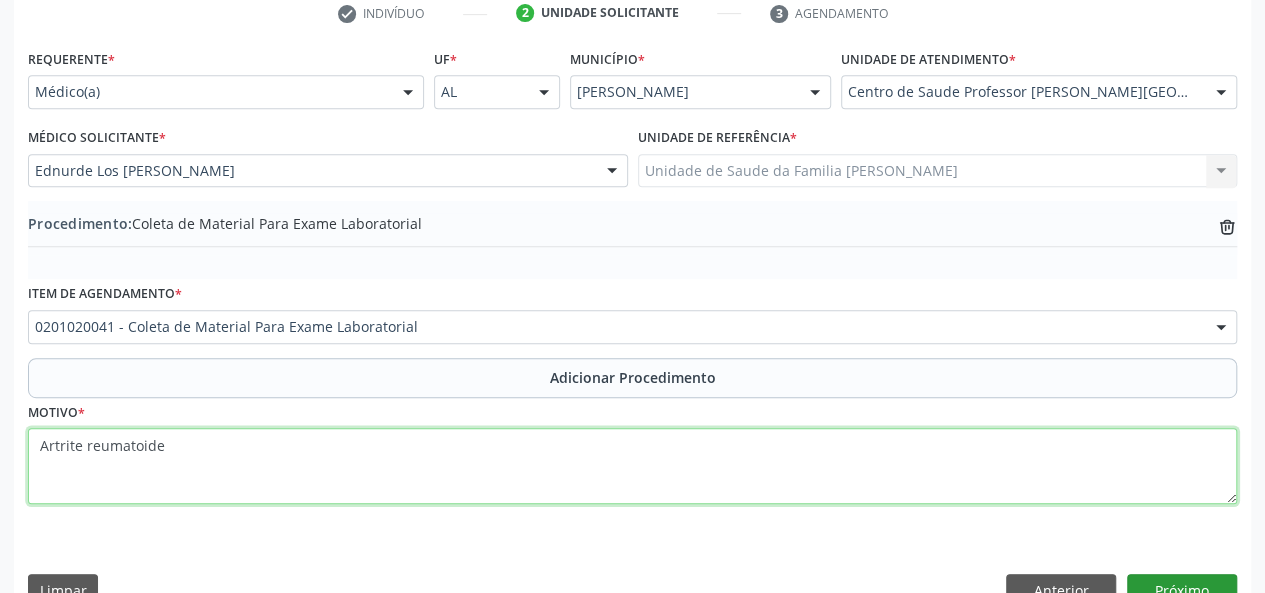 type on "Artrite reumatoide" 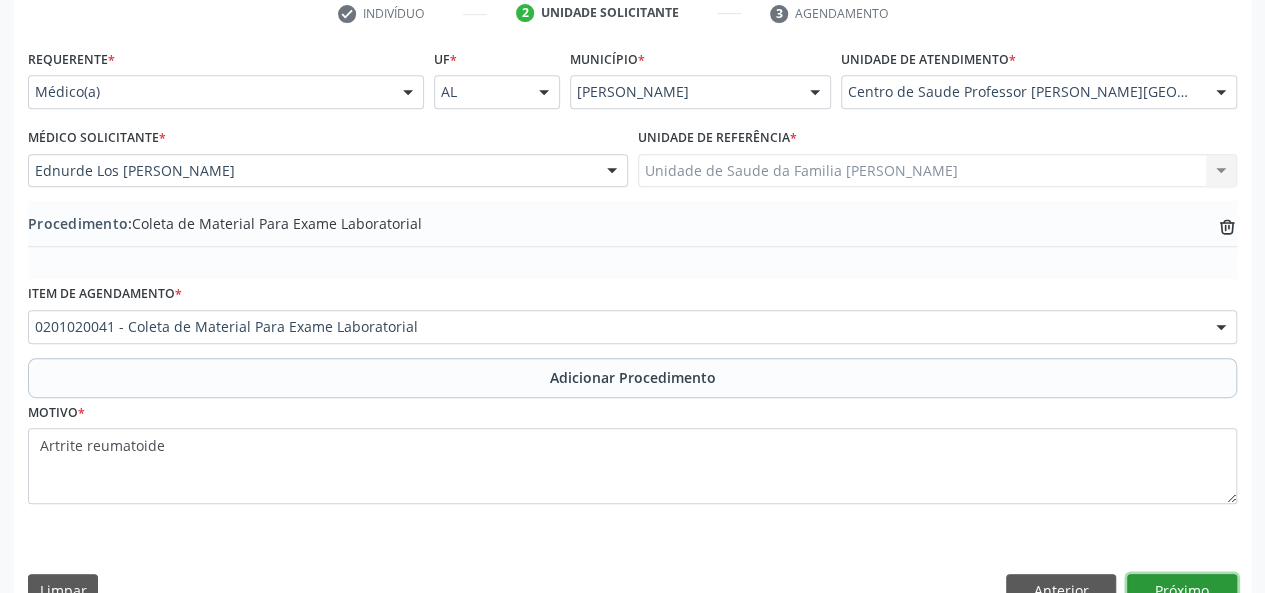 click on "Próximo" at bounding box center [1182, 591] 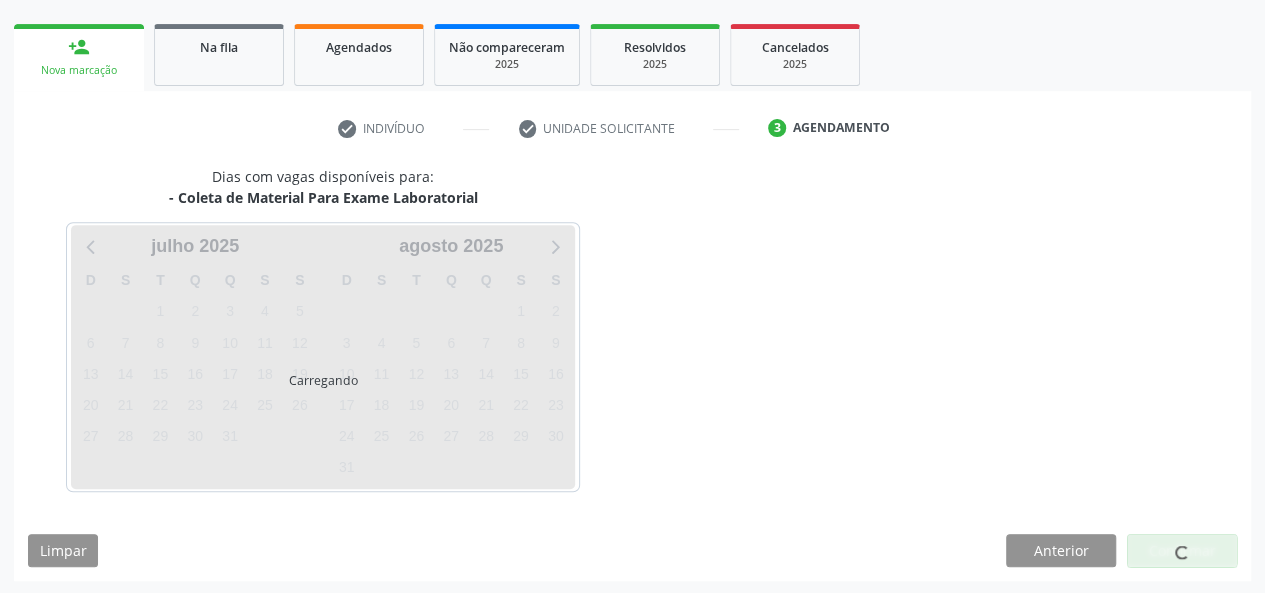 scroll, scrollTop: 362, scrollLeft: 0, axis: vertical 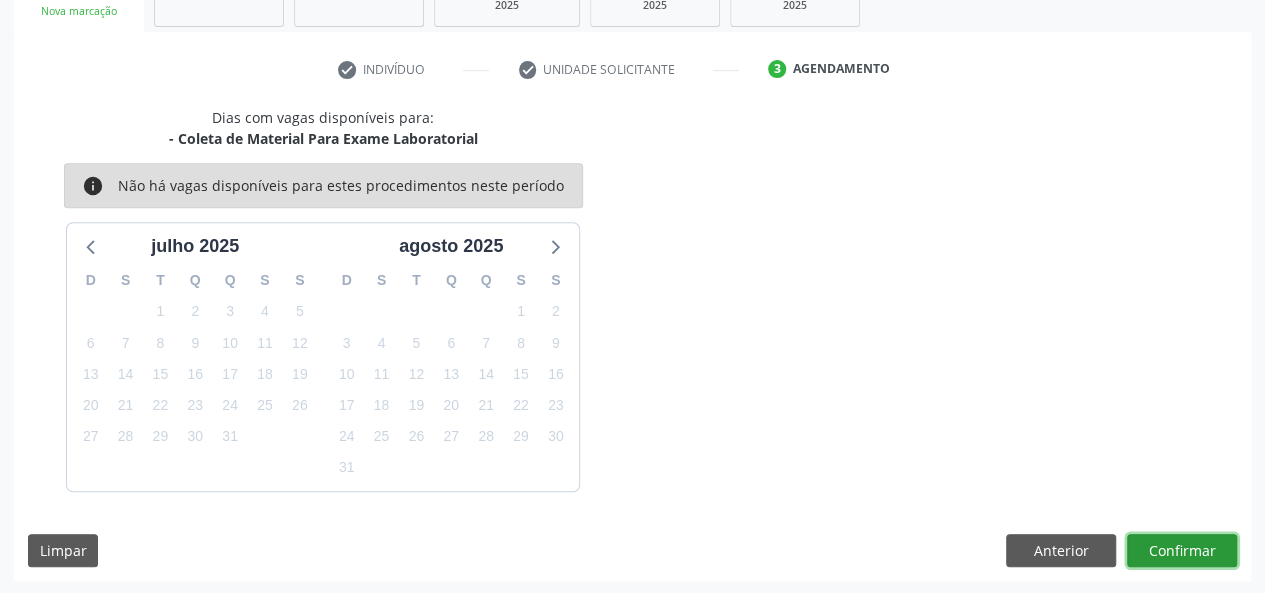click on "Confirmar" at bounding box center (1182, 551) 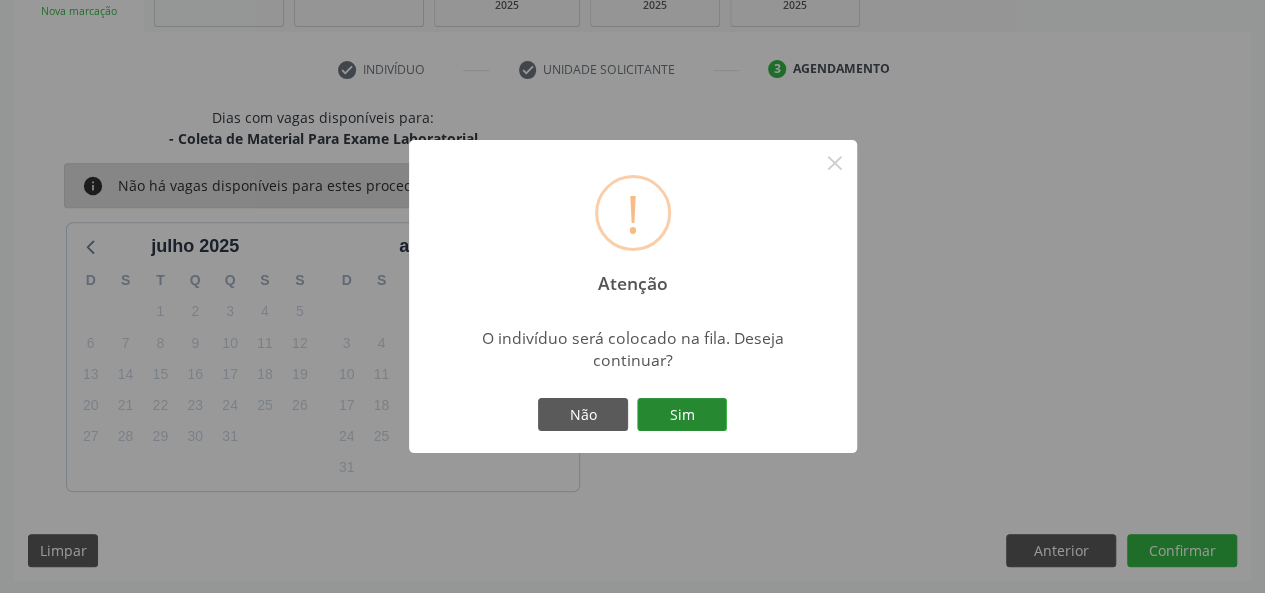 click on "Sim" at bounding box center (682, 415) 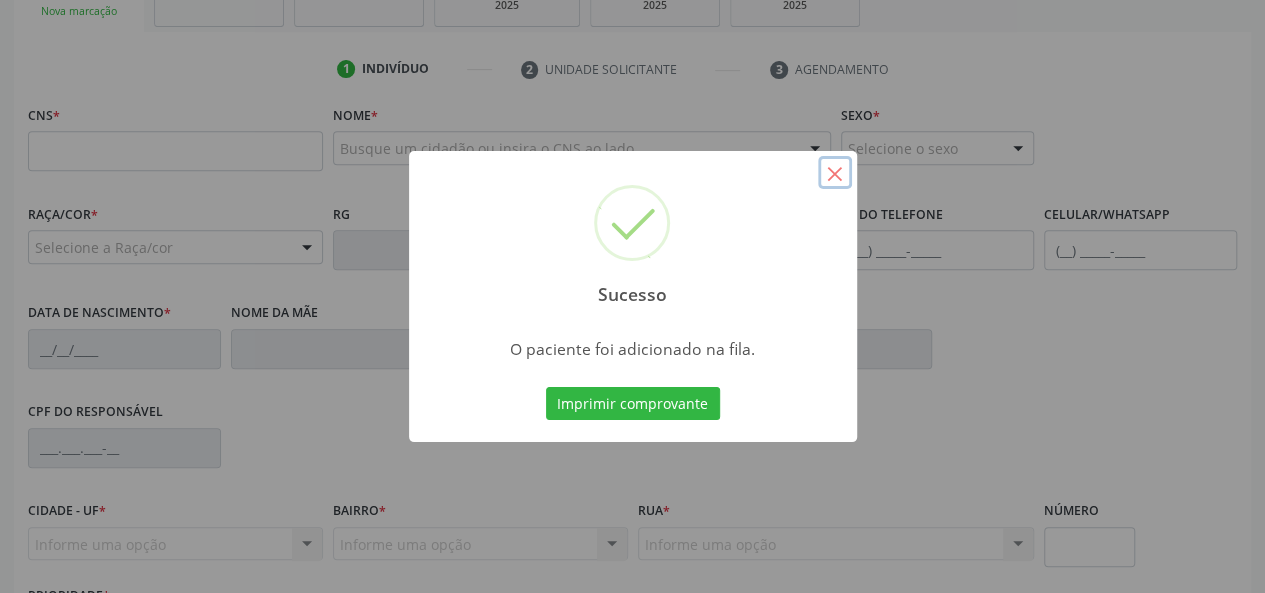 click on "×" at bounding box center [835, 173] 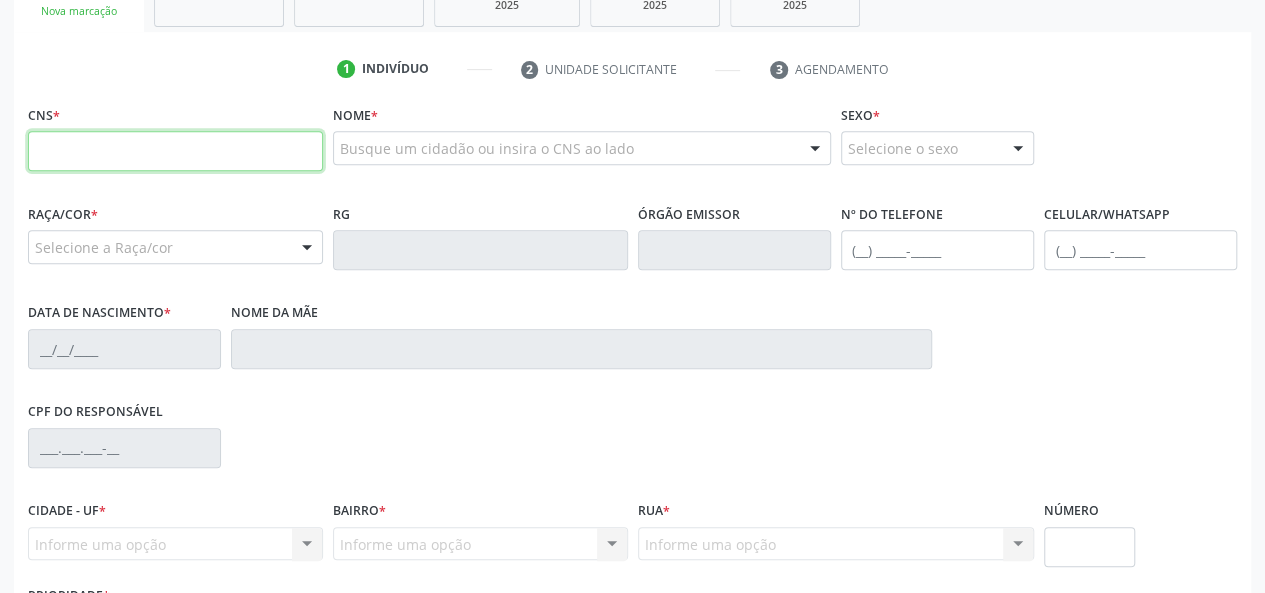 click at bounding box center [175, 151] 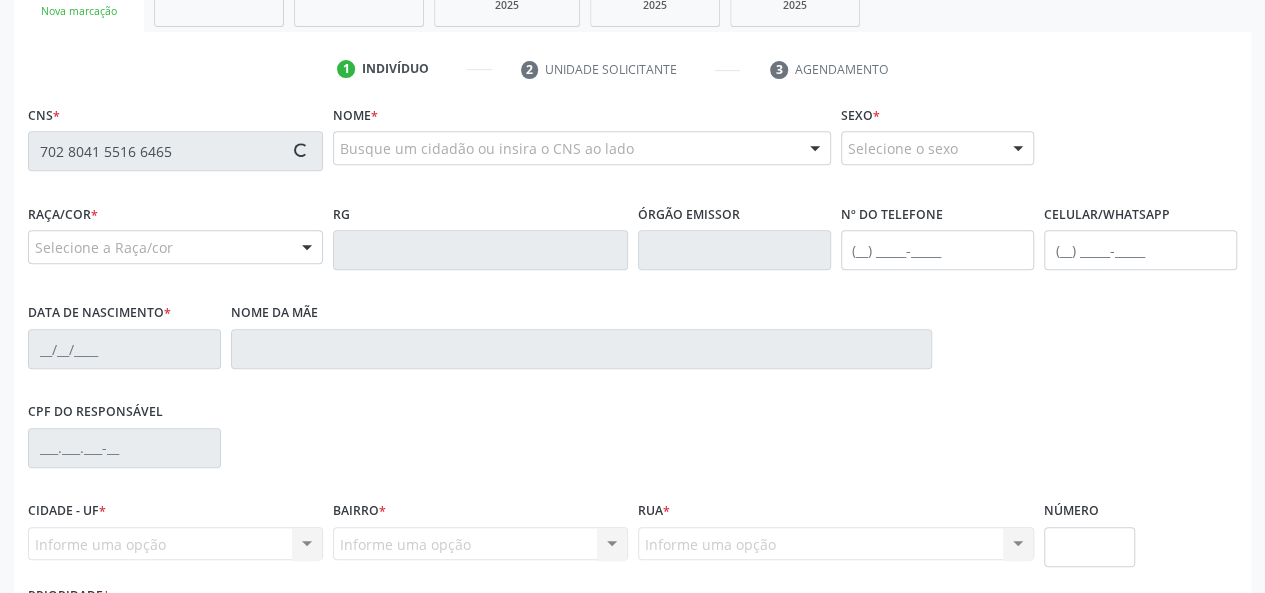 type on "702 8041 5516 6465" 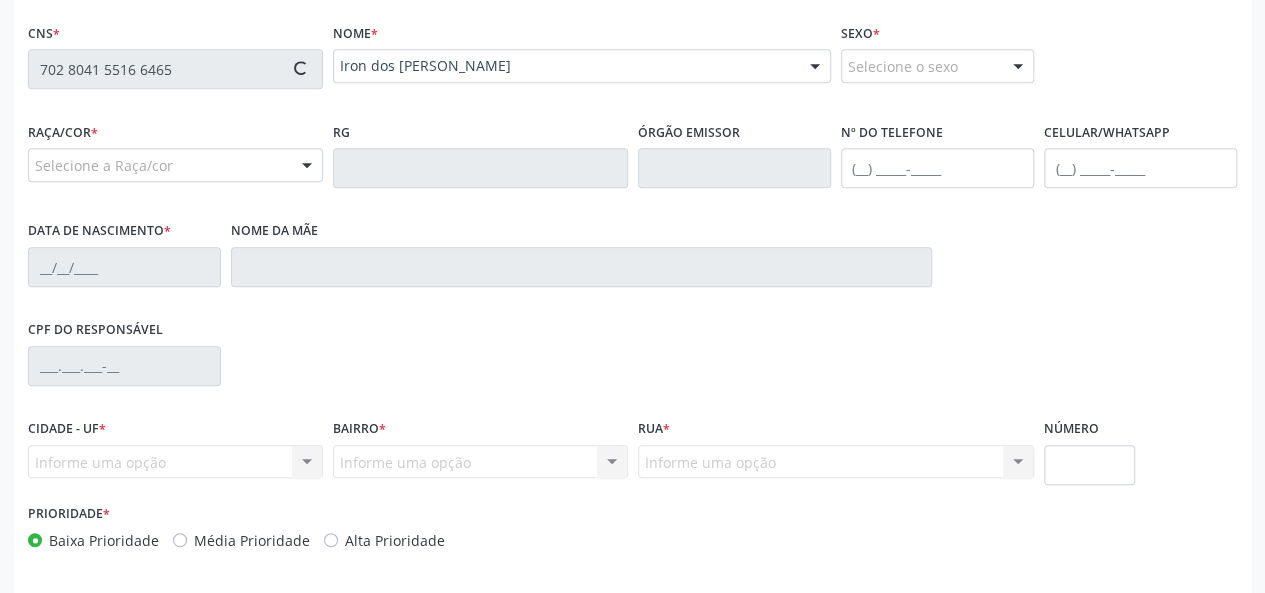 scroll, scrollTop: 518, scrollLeft: 0, axis: vertical 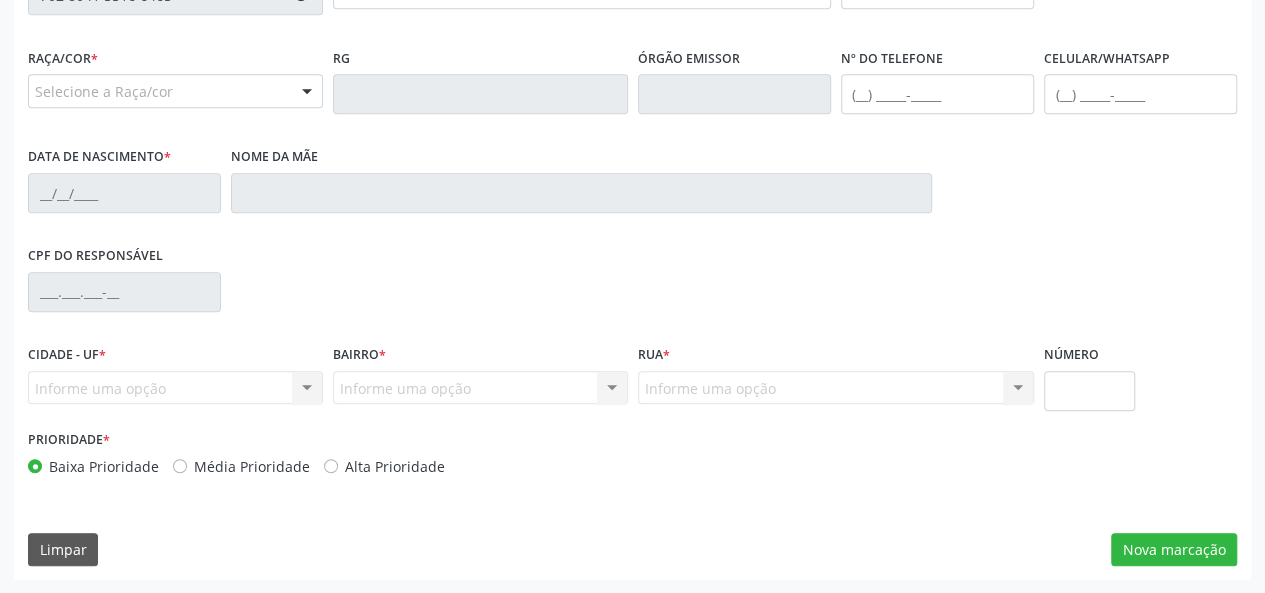 type on "(82) 99607-0156" 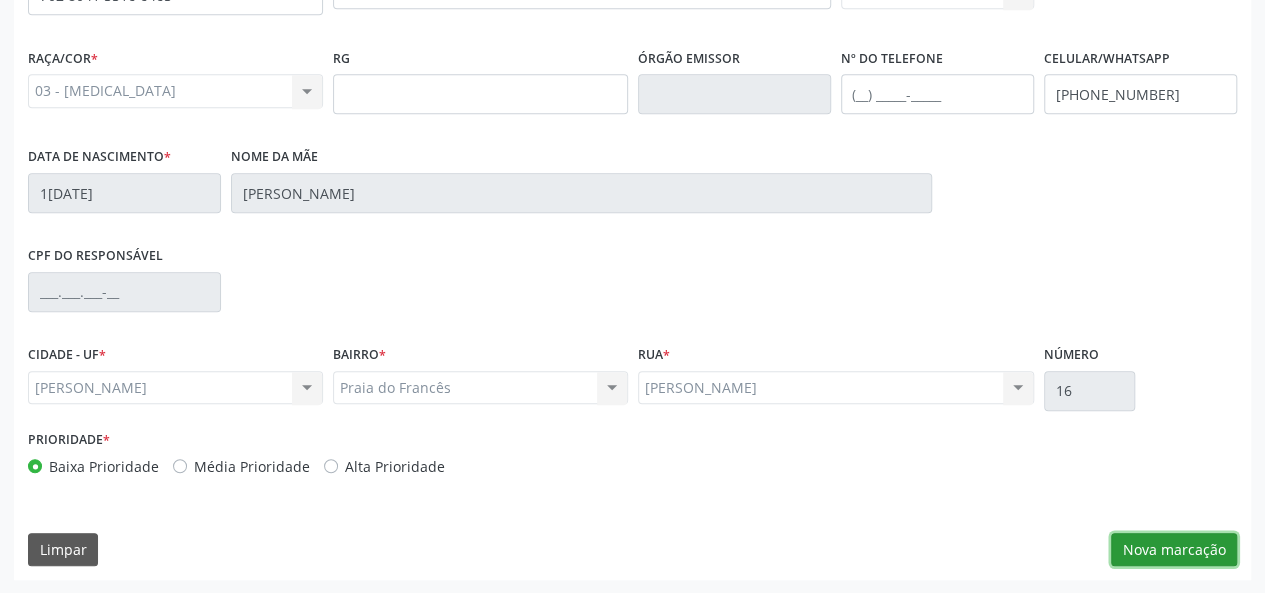 click on "Nova marcação" at bounding box center [1174, 550] 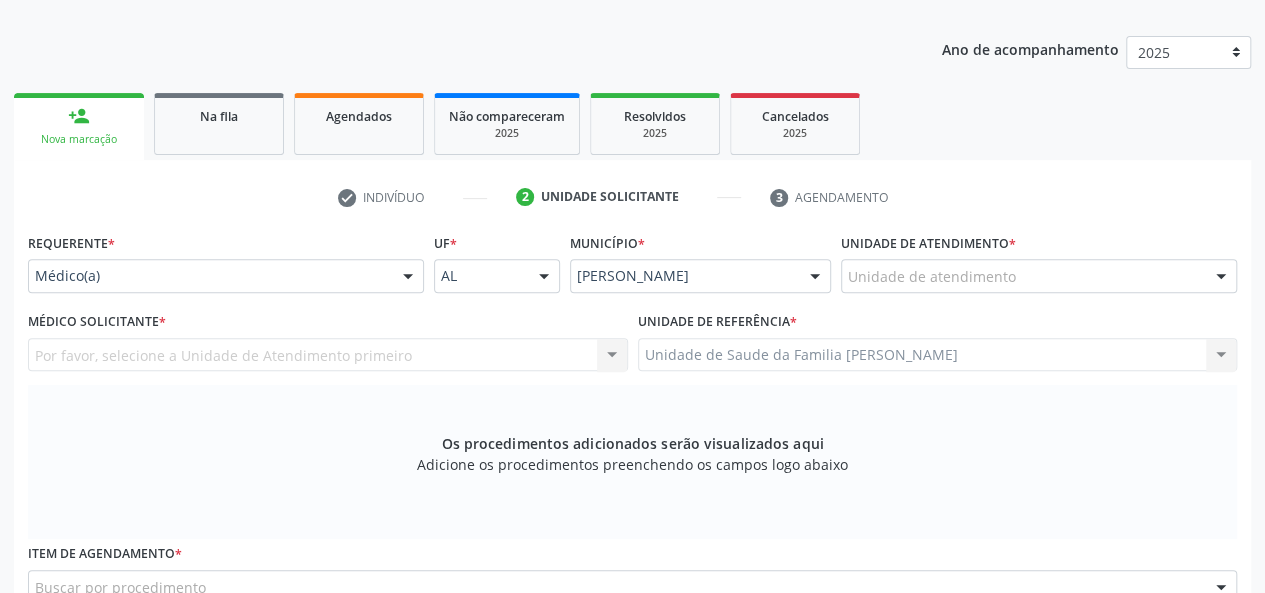 scroll, scrollTop: 218, scrollLeft: 0, axis: vertical 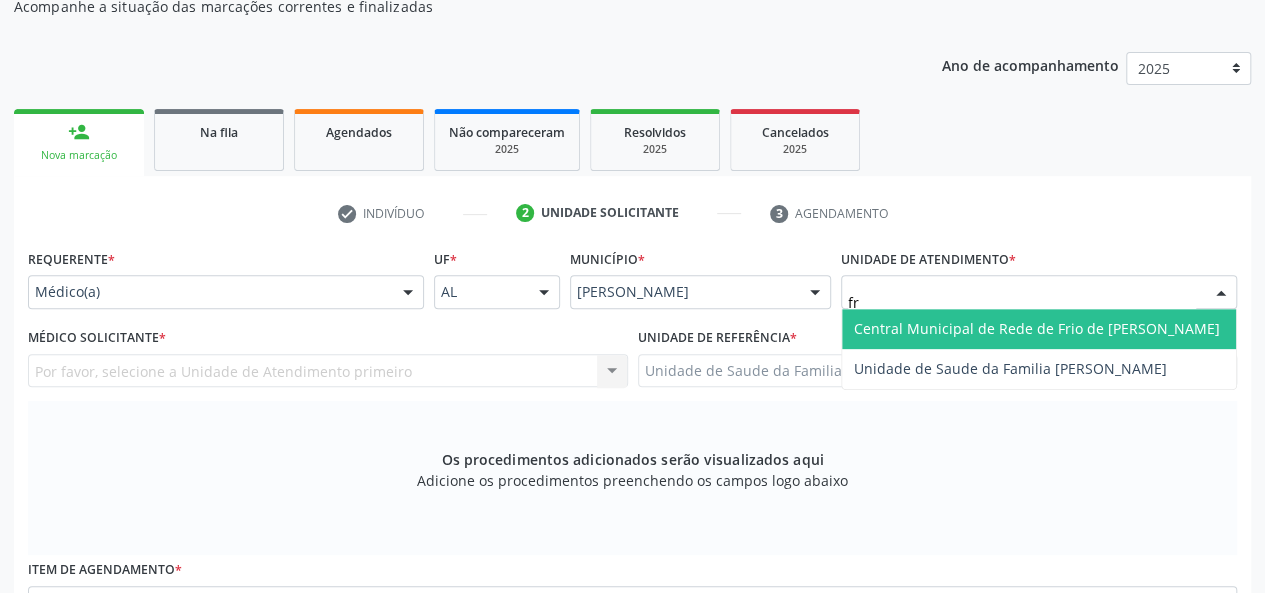 click on "Central Municipal de Rede de Frio de [PERSON_NAME]" at bounding box center [1037, 328] 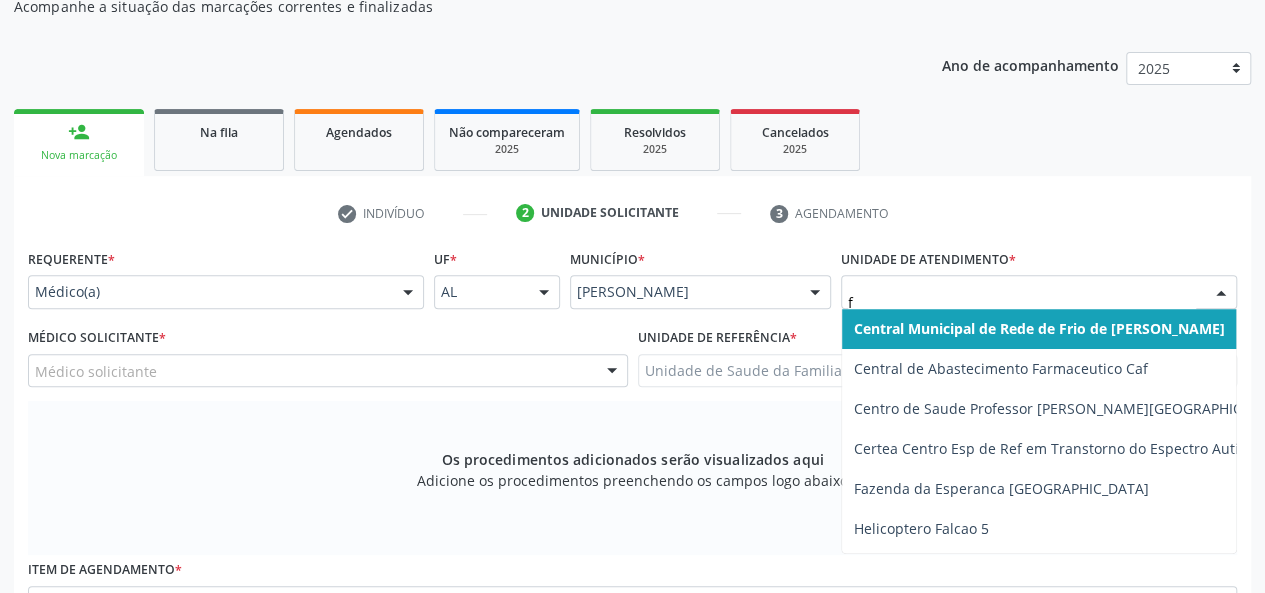 type on "fr" 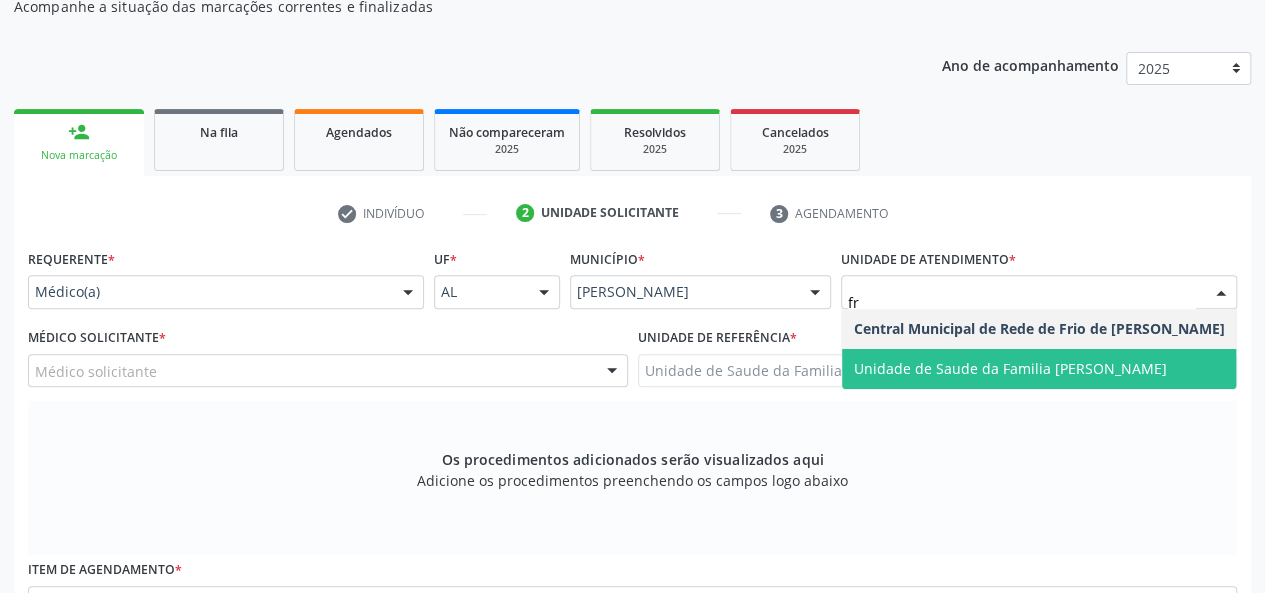 click on "Unidade de Saude da Familia [PERSON_NAME]" at bounding box center [1010, 368] 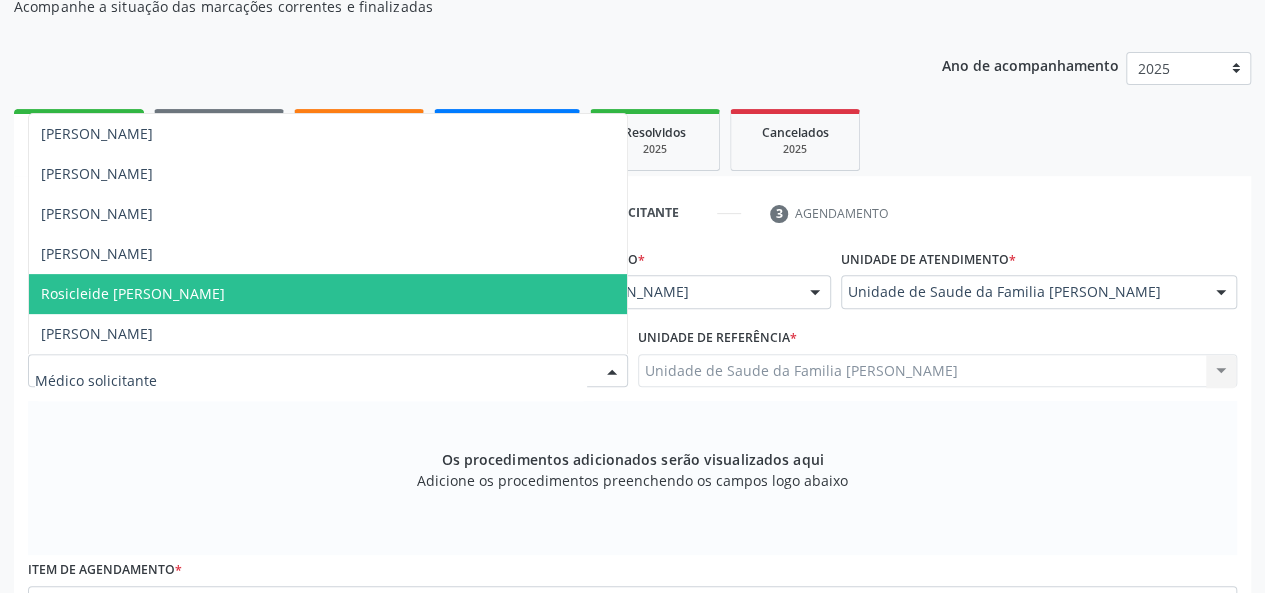 click on "Rosicleide Melquiades dos Santos" at bounding box center [328, 294] 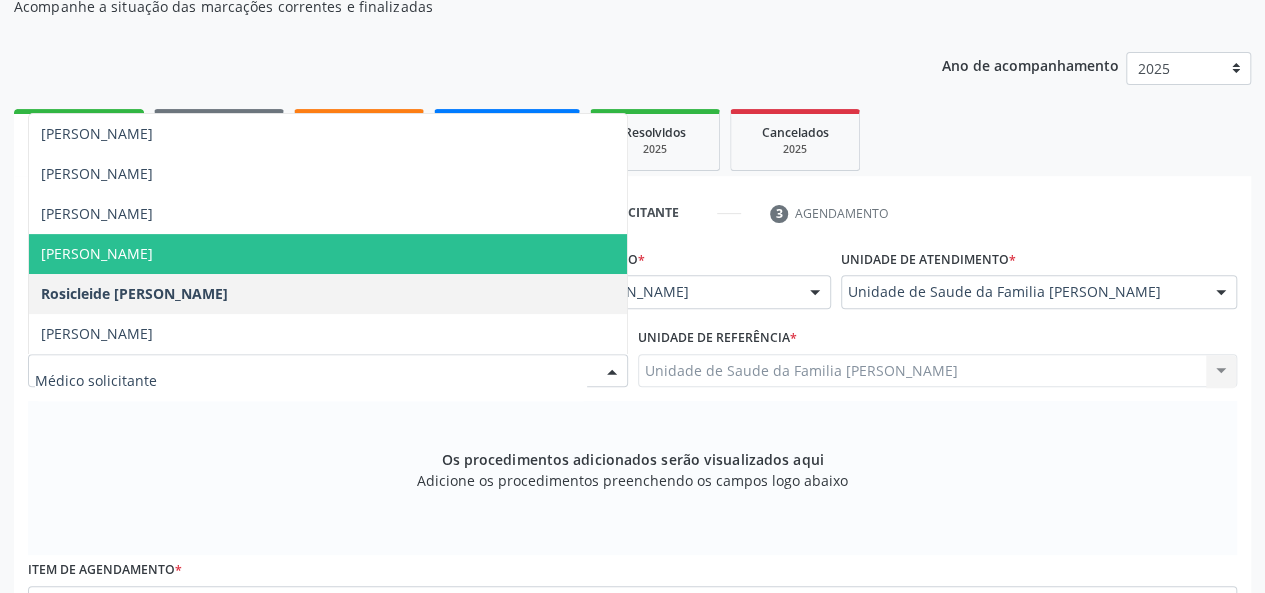 click on "Niedja Maria de Oliveira Costa Medeiros Netto" at bounding box center (328, 254) 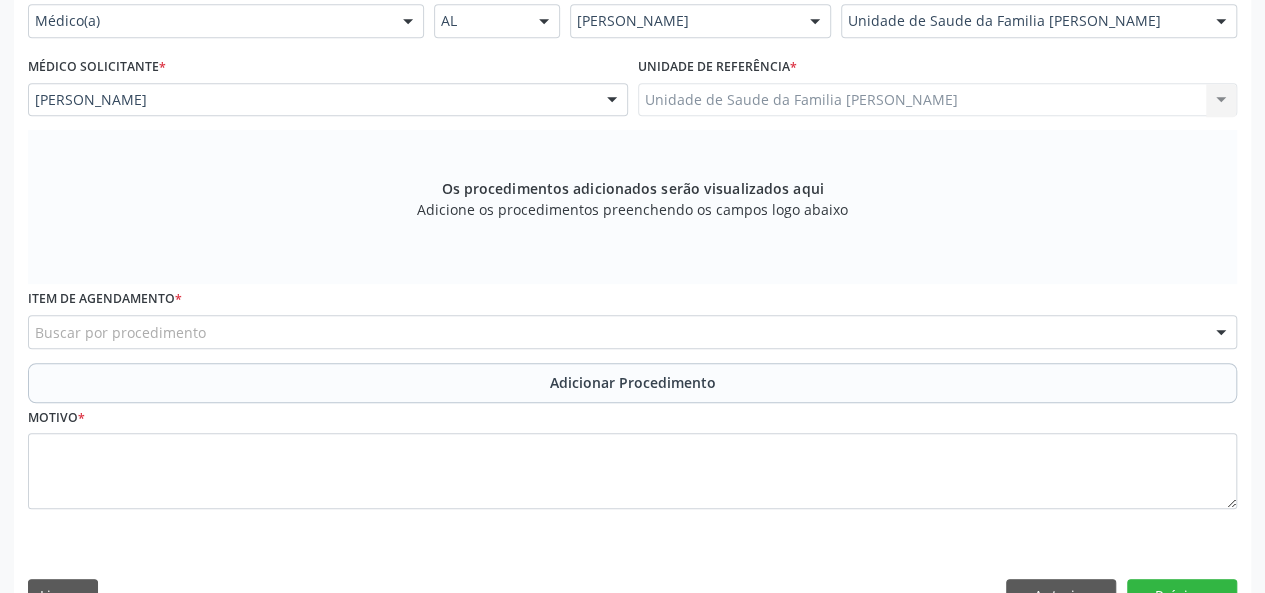 scroll, scrollTop: 518, scrollLeft: 0, axis: vertical 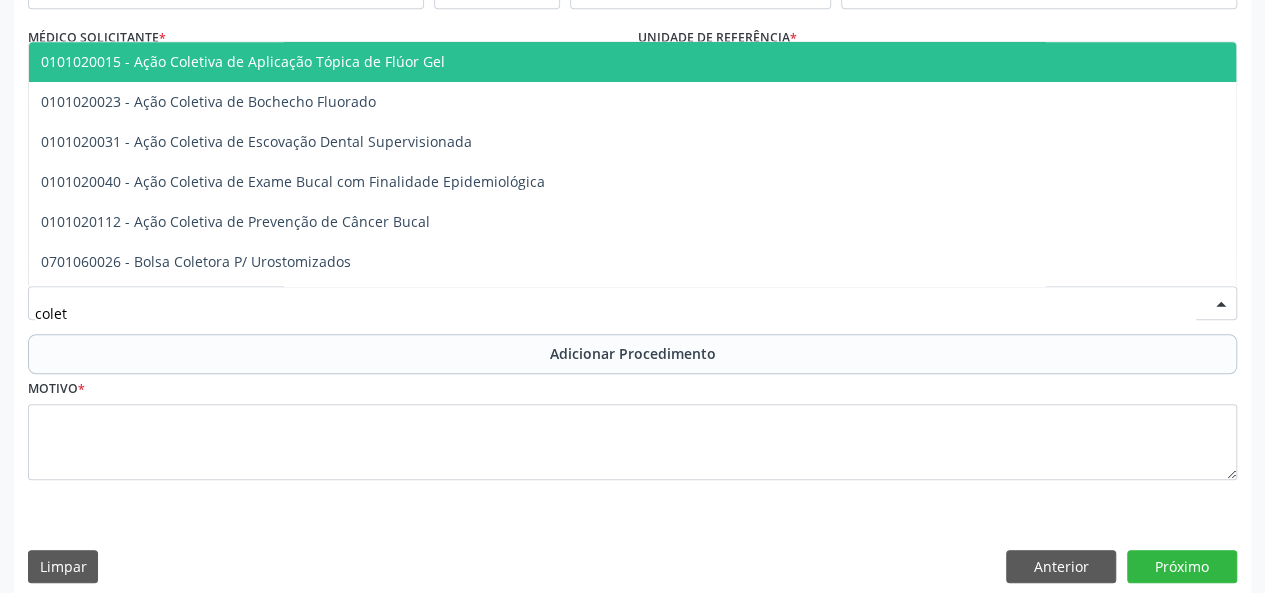 type on "coleta" 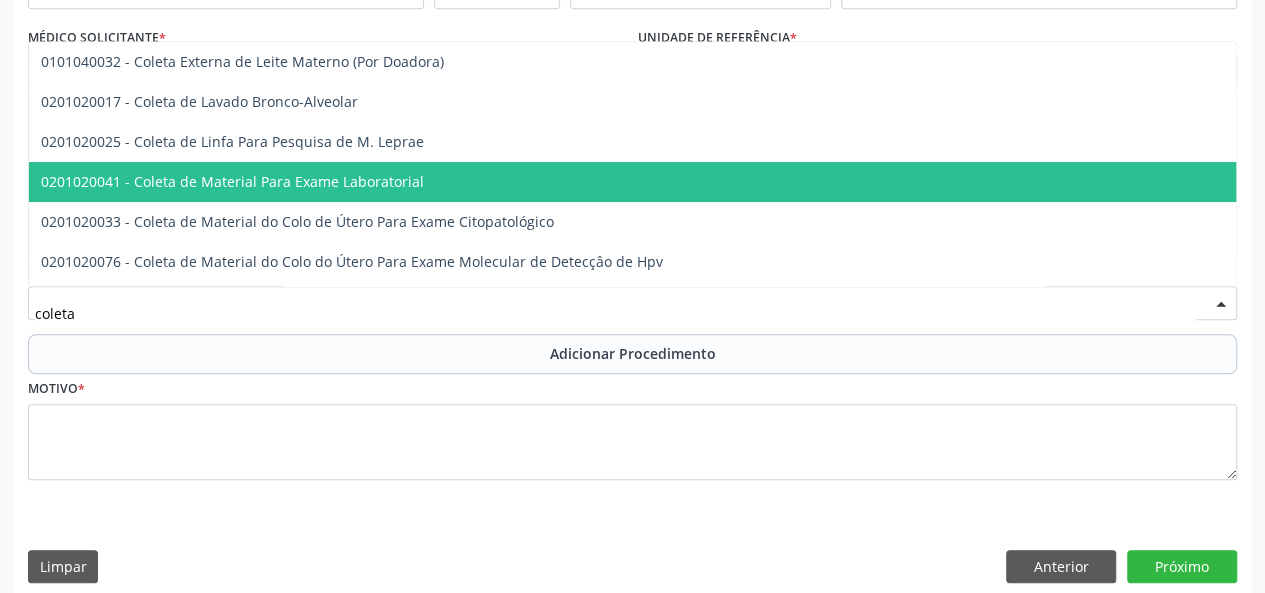 click on "0201020041 - Coleta de Material Para Exame Laboratorial" at bounding box center [232, 181] 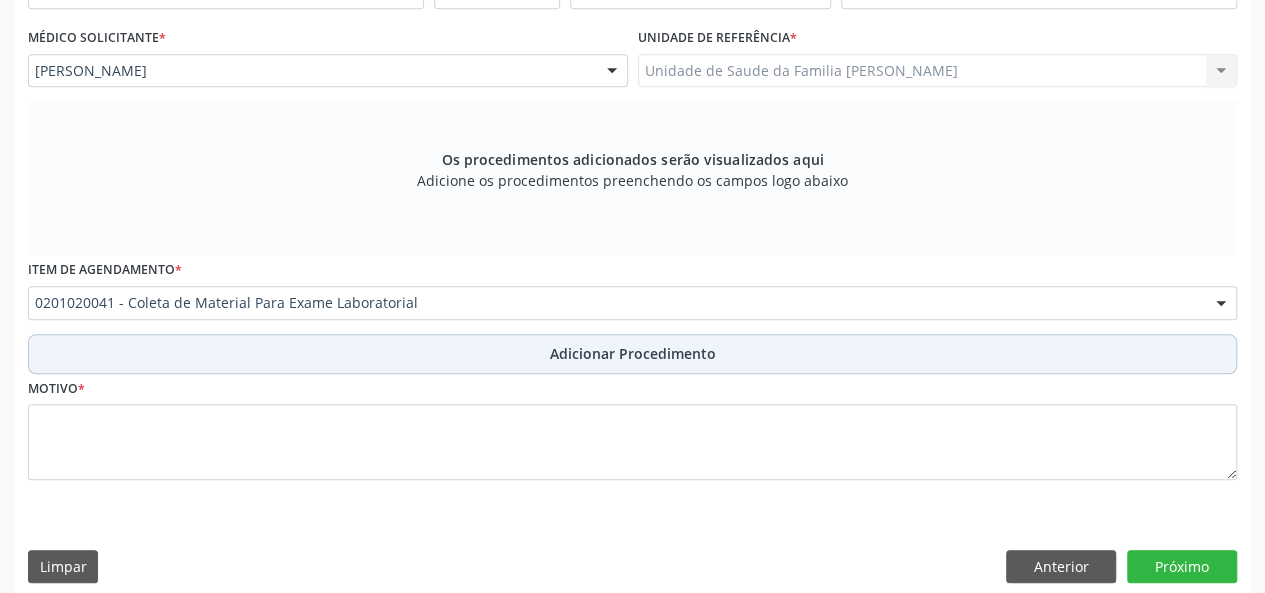 click on "Adicionar Procedimento" at bounding box center [633, 353] 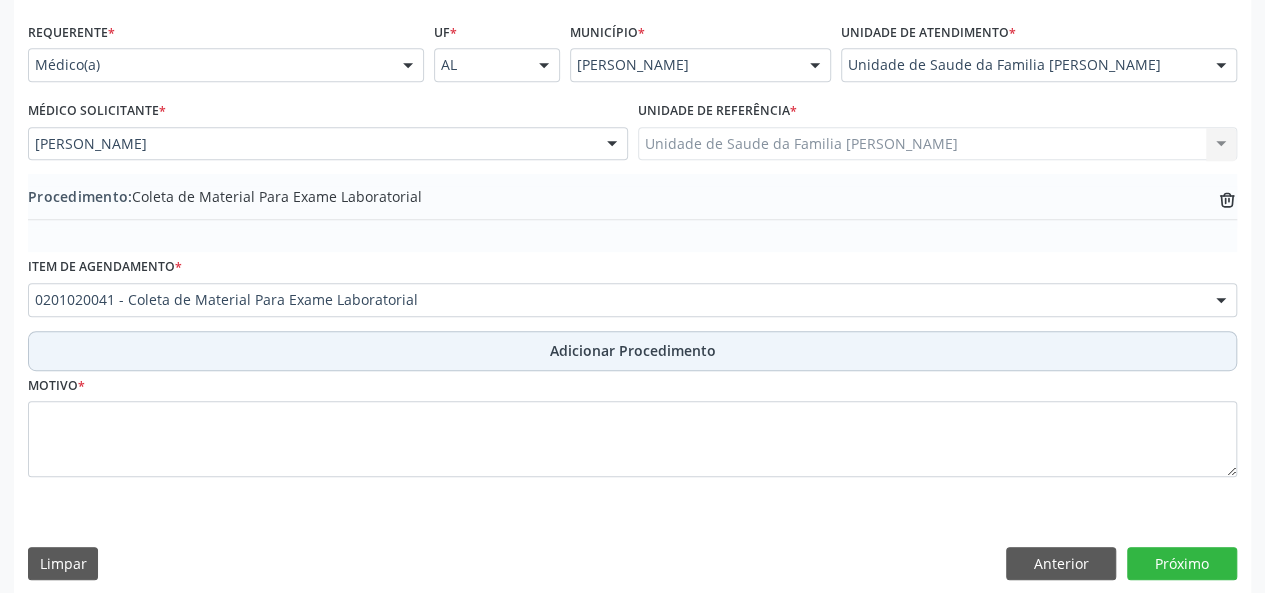 scroll, scrollTop: 458, scrollLeft: 0, axis: vertical 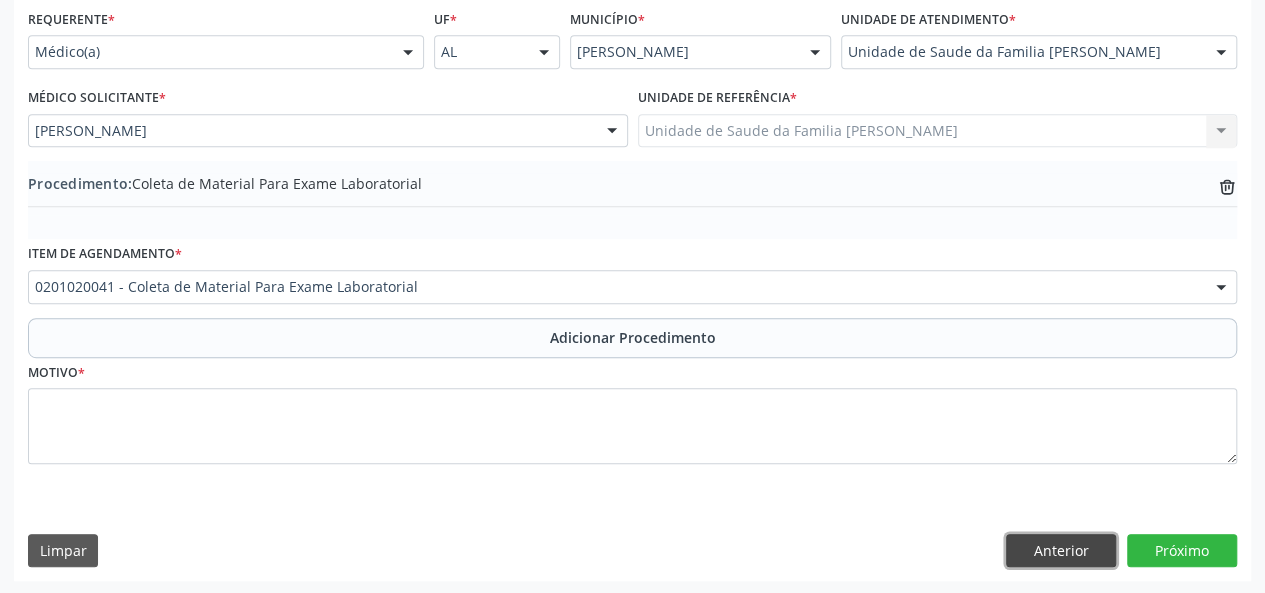 click on "Anterior" at bounding box center (1061, 551) 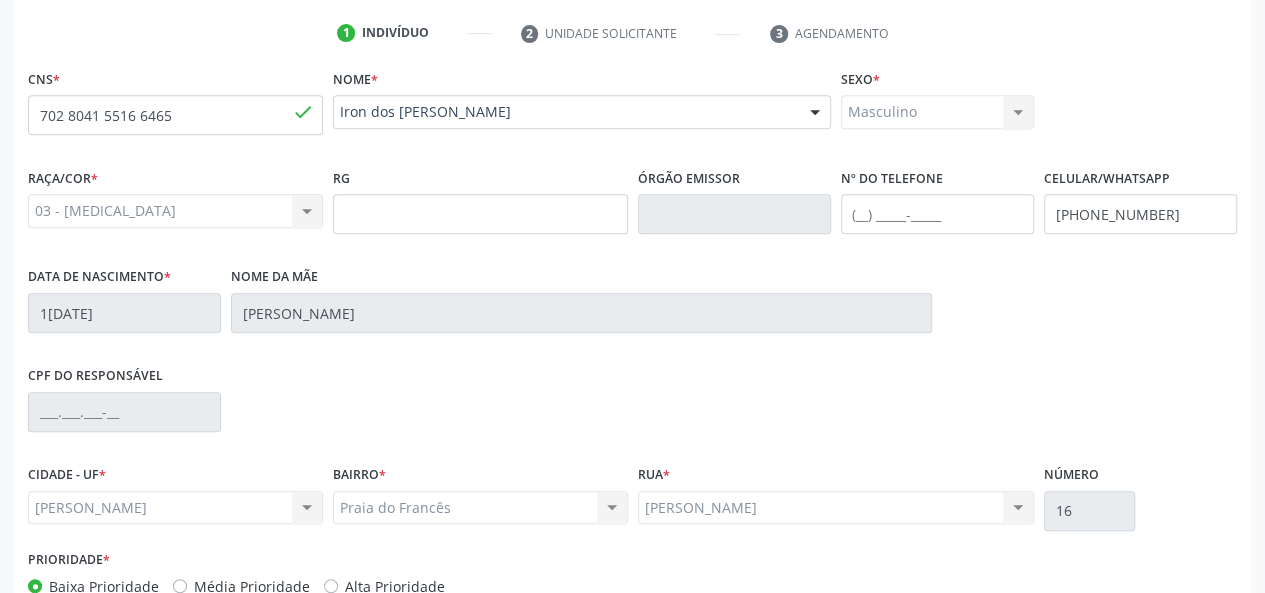 scroll, scrollTop: 518, scrollLeft: 0, axis: vertical 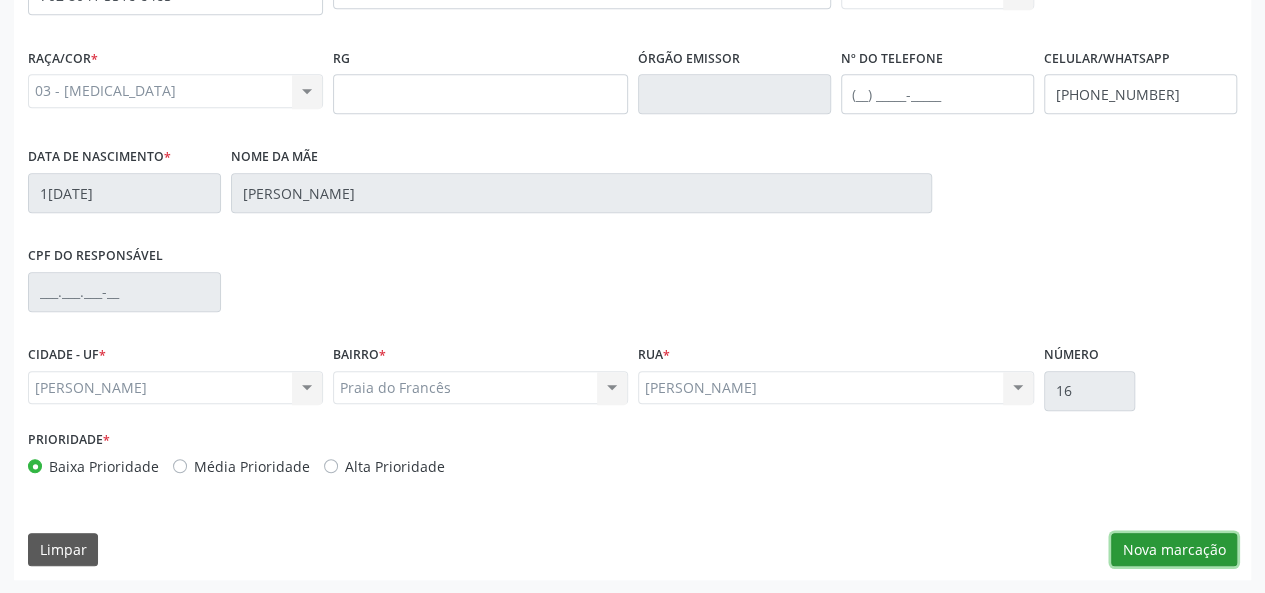 click on "Nova marcação" at bounding box center [1174, 550] 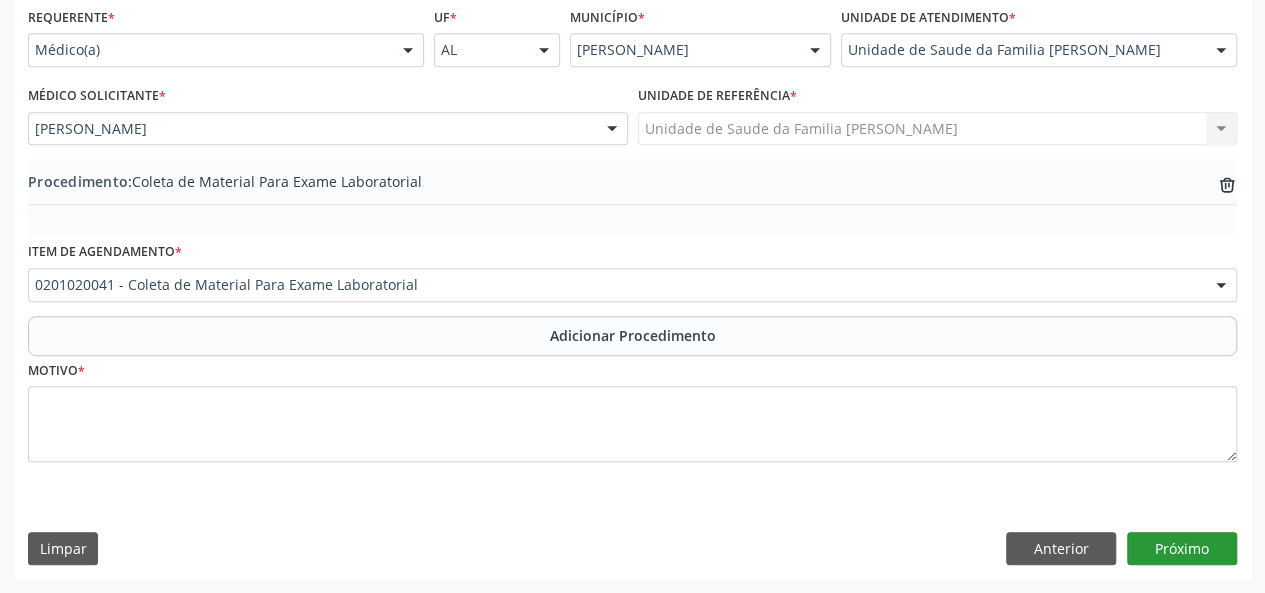 scroll, scrollTop: 458, scrollLeft: 0, axis: vertical 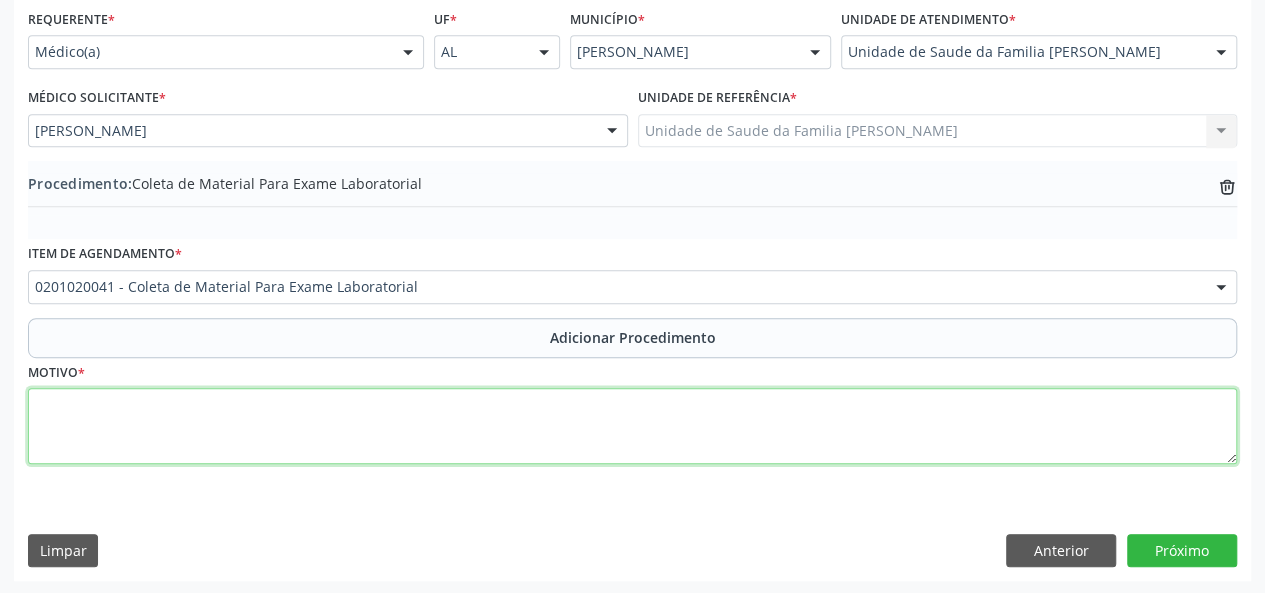 click at bounding box center [632, 426] 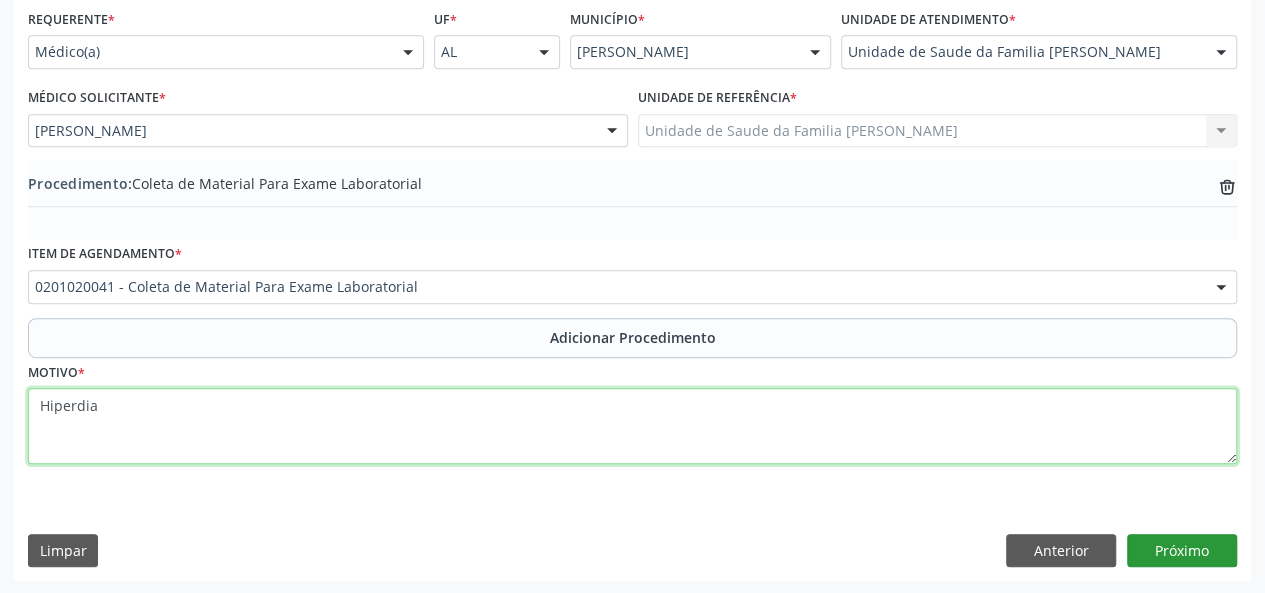 type on "Hiperdia" 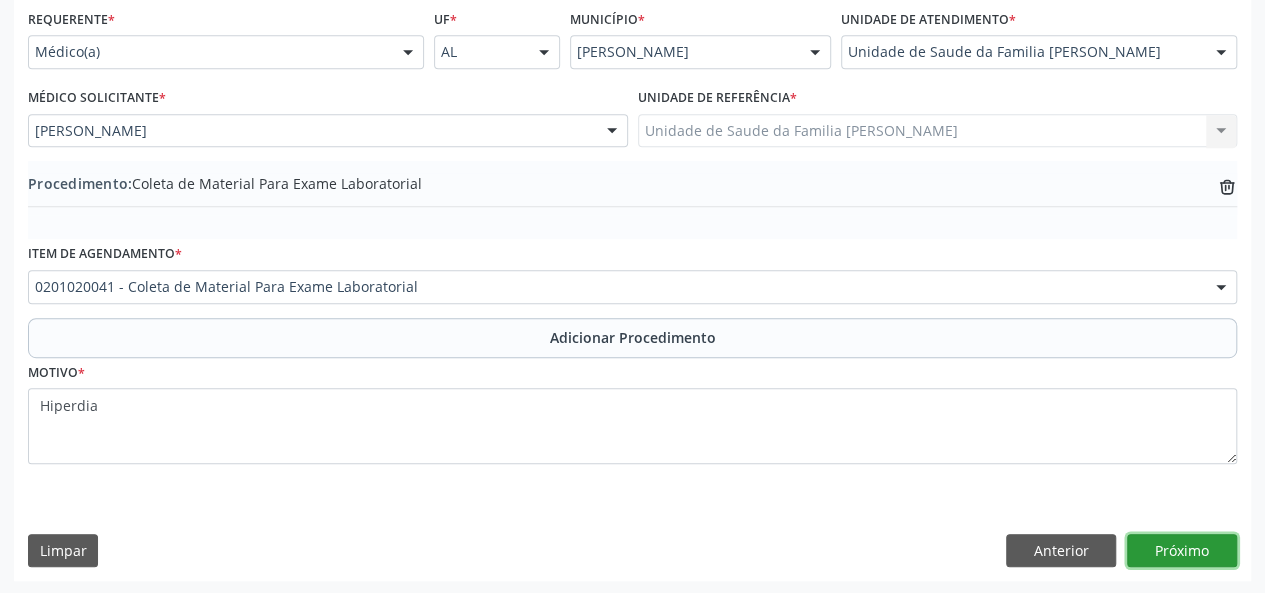 click on "Próximo" at bounding box center (1182, 551) 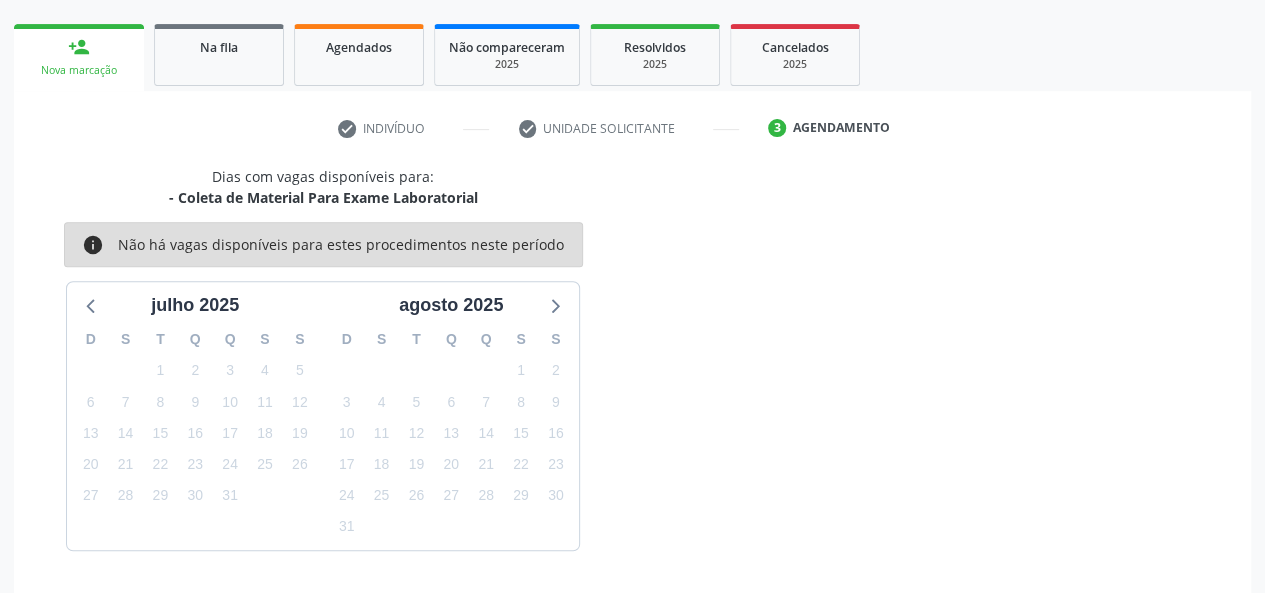 scroll, scrollTop: 362, scrollLeft: 0, axis: vertical 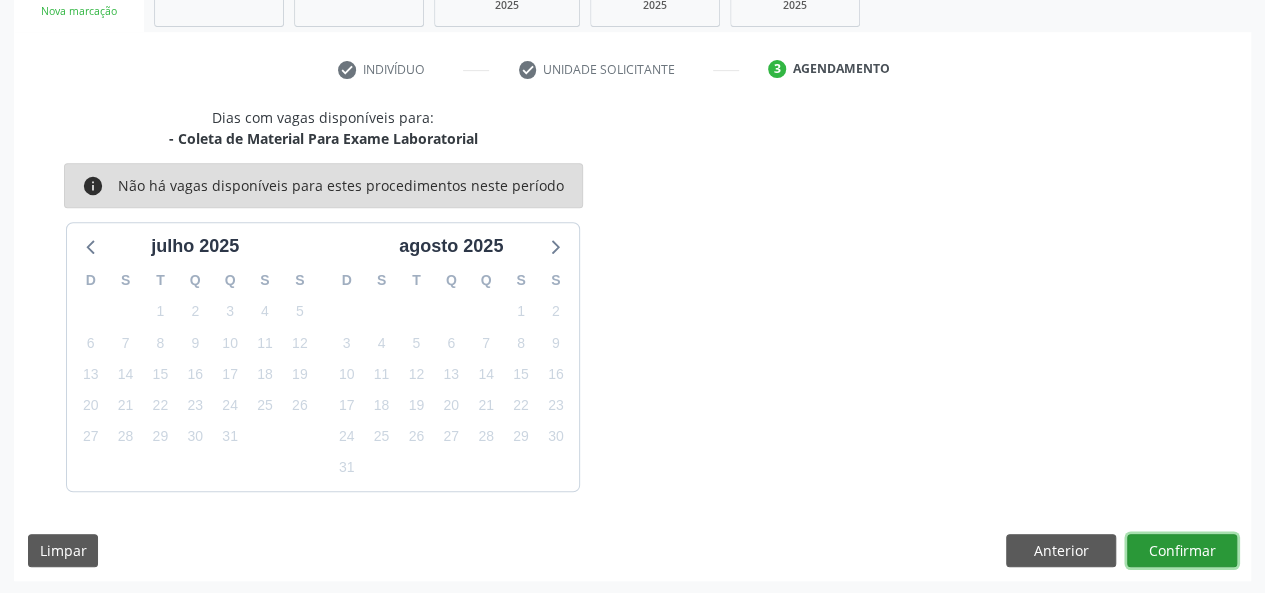 click on "Confirmar" at bounding box center (1182, 551) 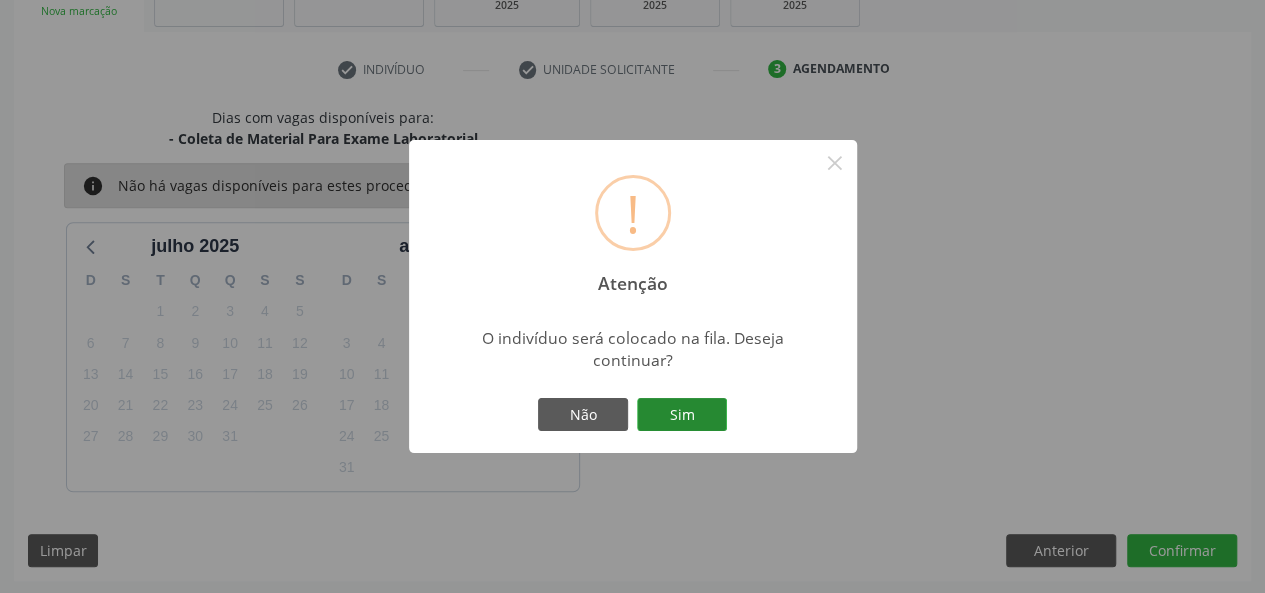 click on "Sim" at bounding box center (682, 415) 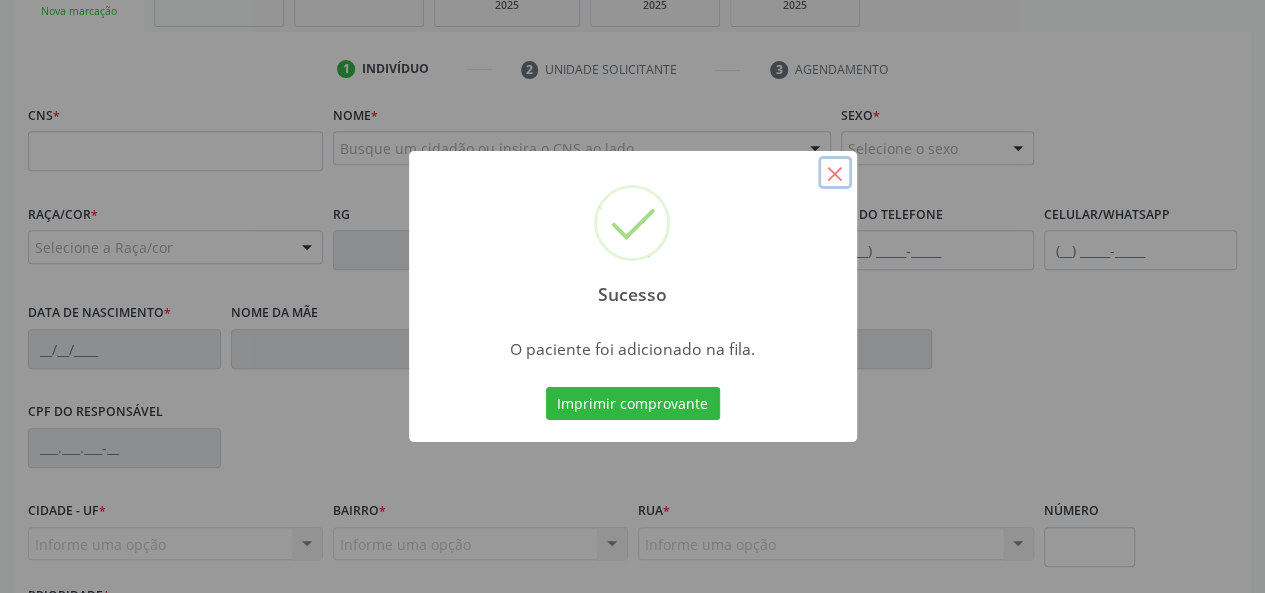 click on "×" at bounding box center (835, 173) 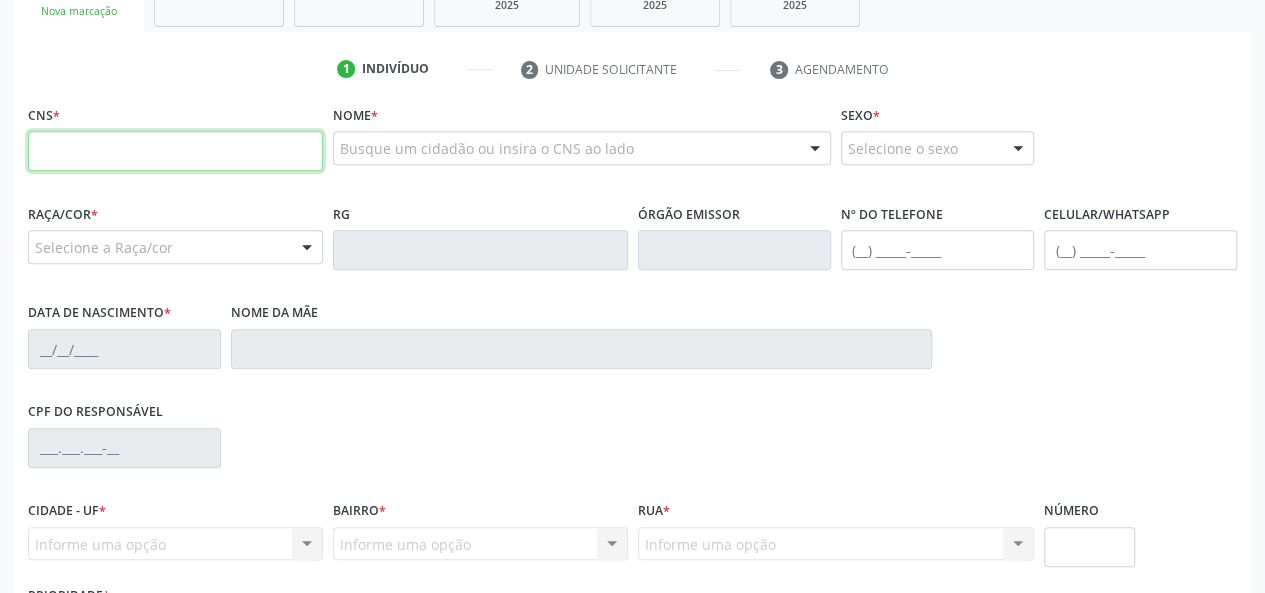 click at bounding box center [175, 151] 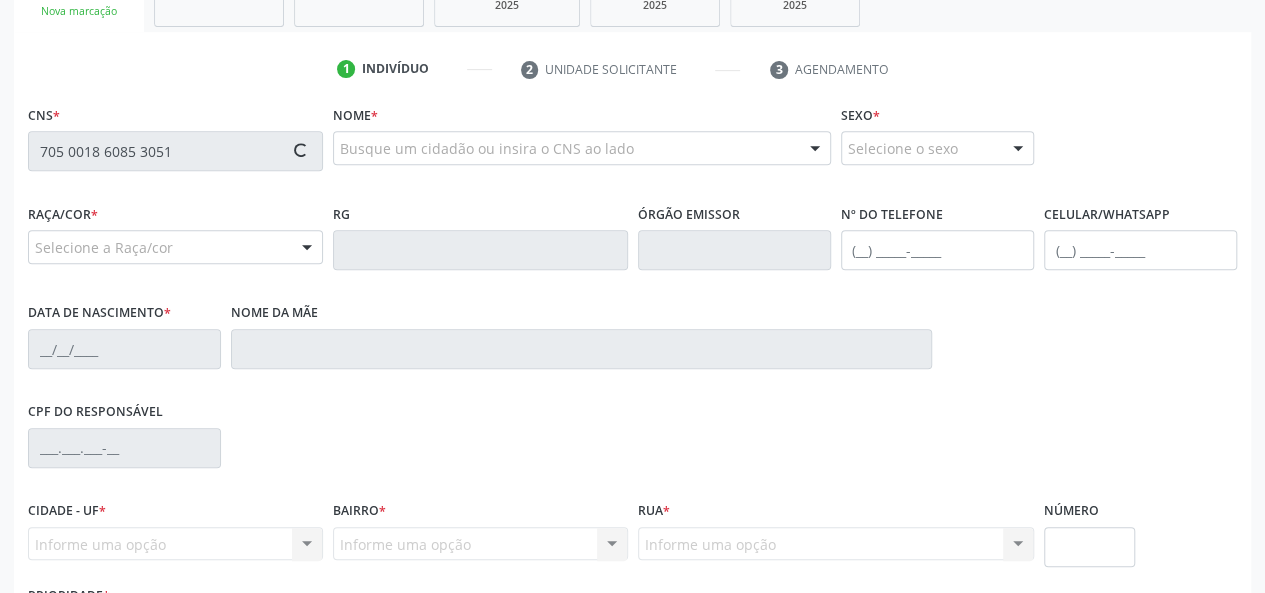 type on "705 0018 6085 3051" 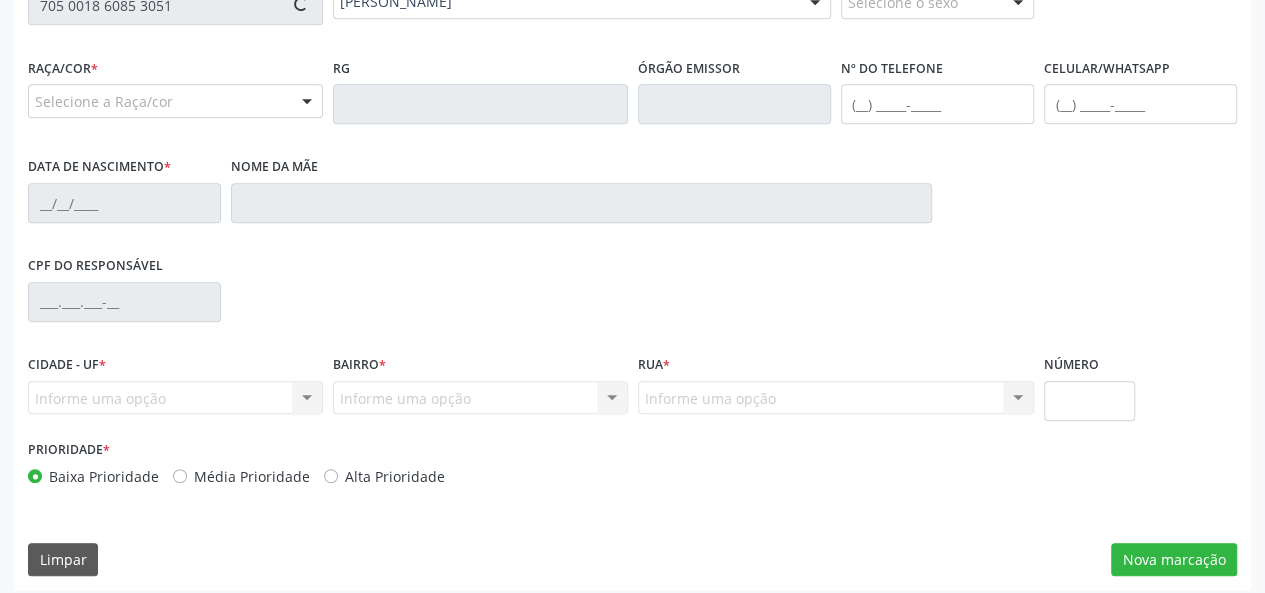 scroll, scrollTop: 518, scrollLeft: 0, axis: vertical 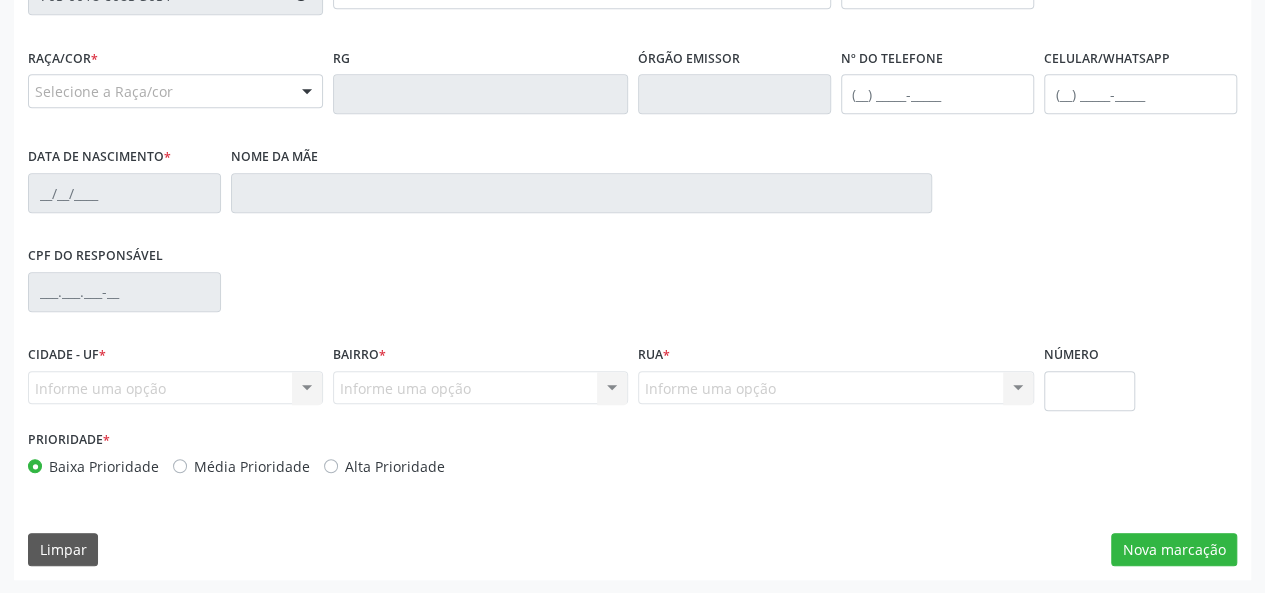 type on "(82) 99121-4684" 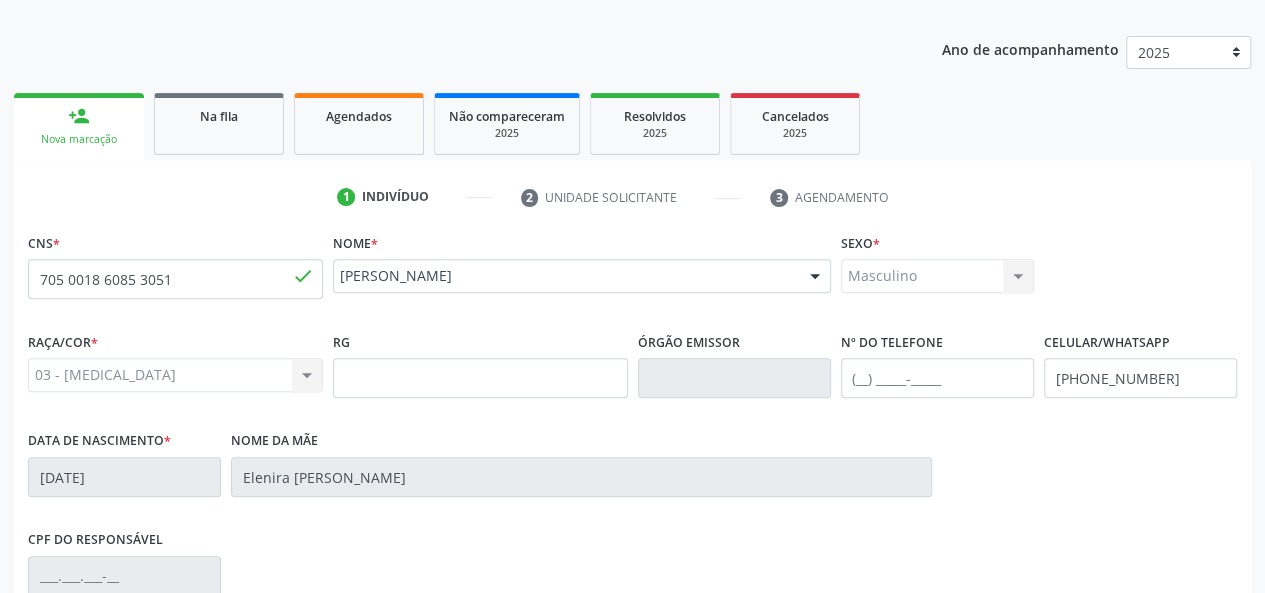 scroll, scrollTop: 218, scrollLeft: 0, axis: vertical 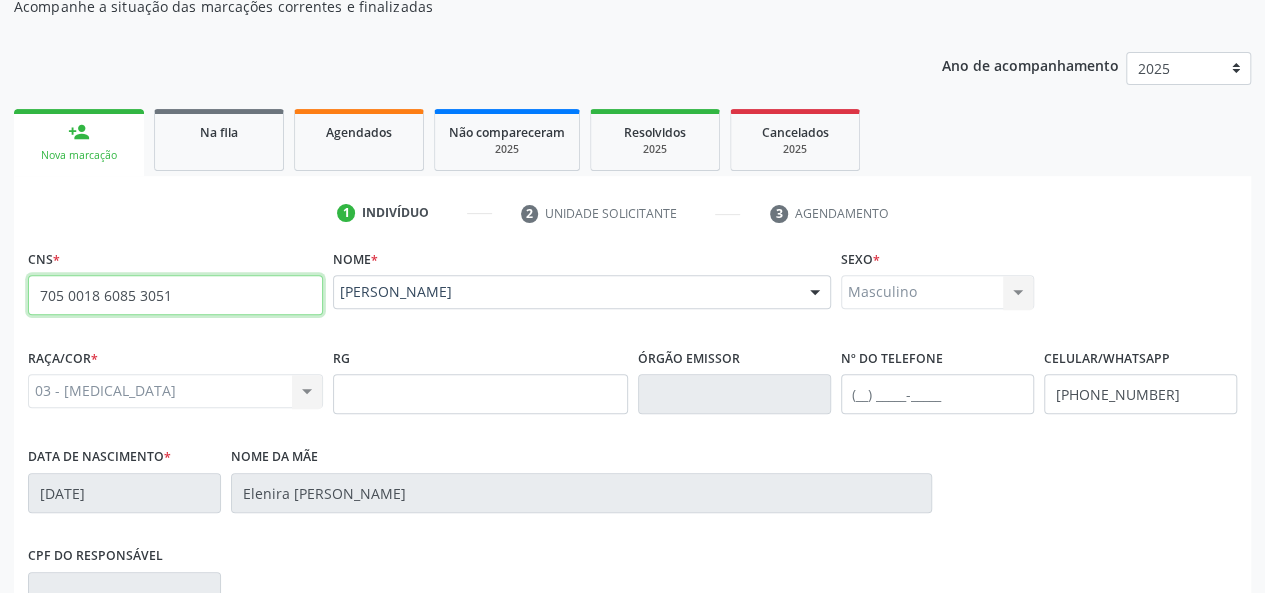 click on "705 0018 6085 3051" at bounding box center (175, 295) 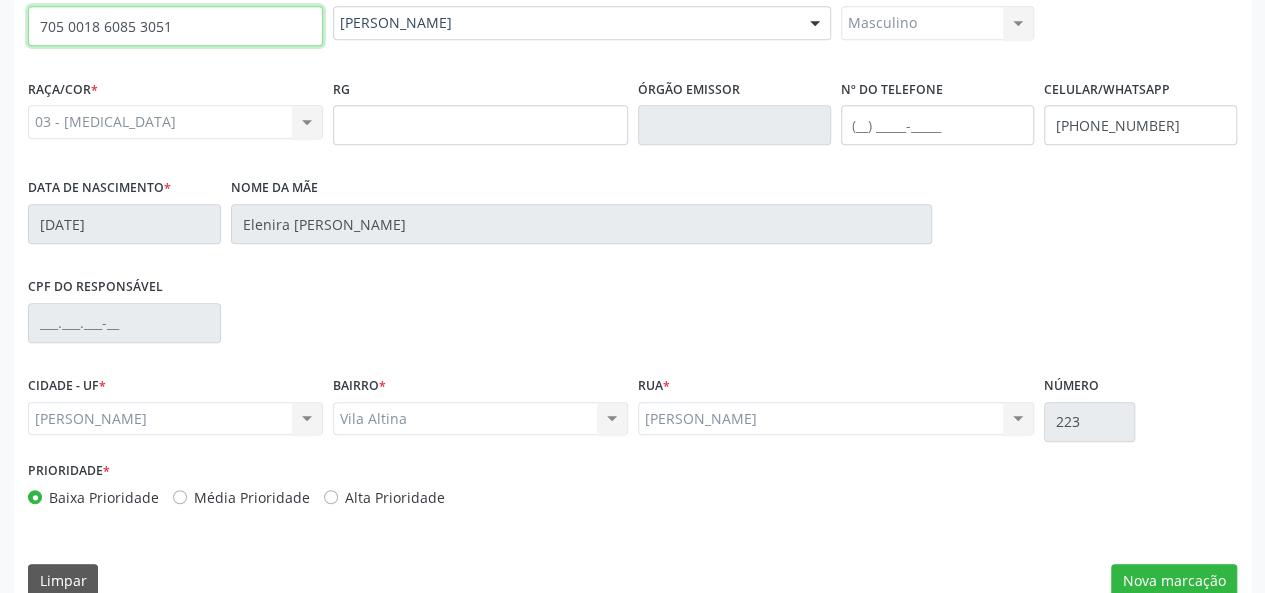 scroll, scrollTop: 518, scrollLeft: 0, axis: vertical 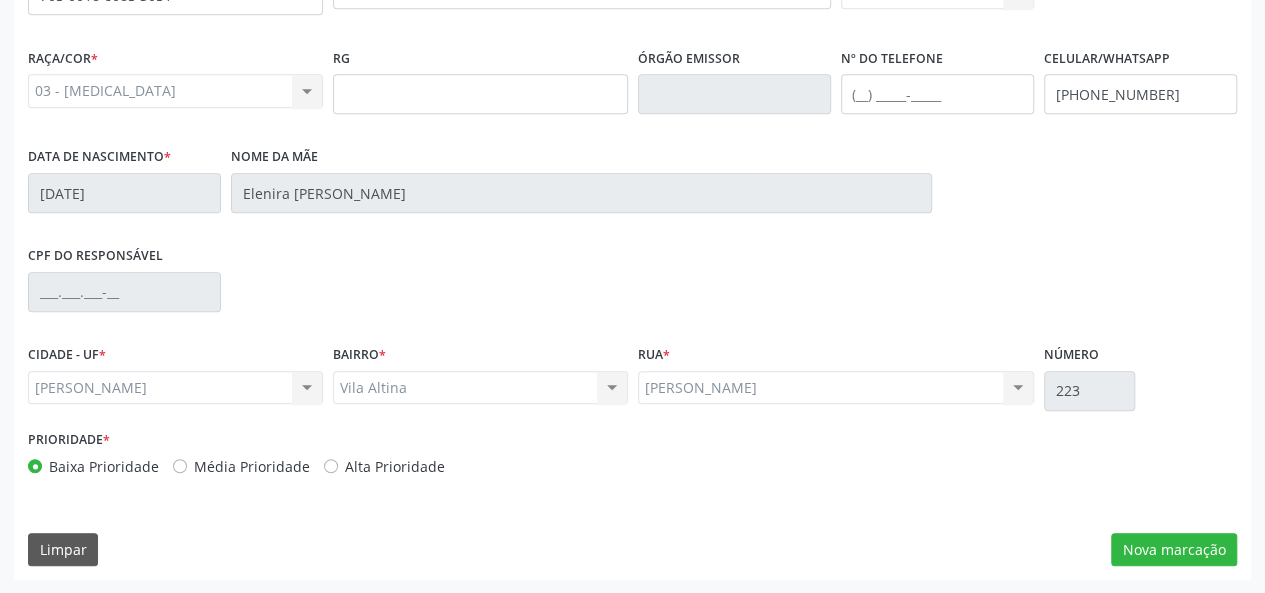 click on "Charles         Charles
Nenhum resultado encontrado para: "   "
Não há nenhuma opção para ser exibida." at bounding box center [836, 388] 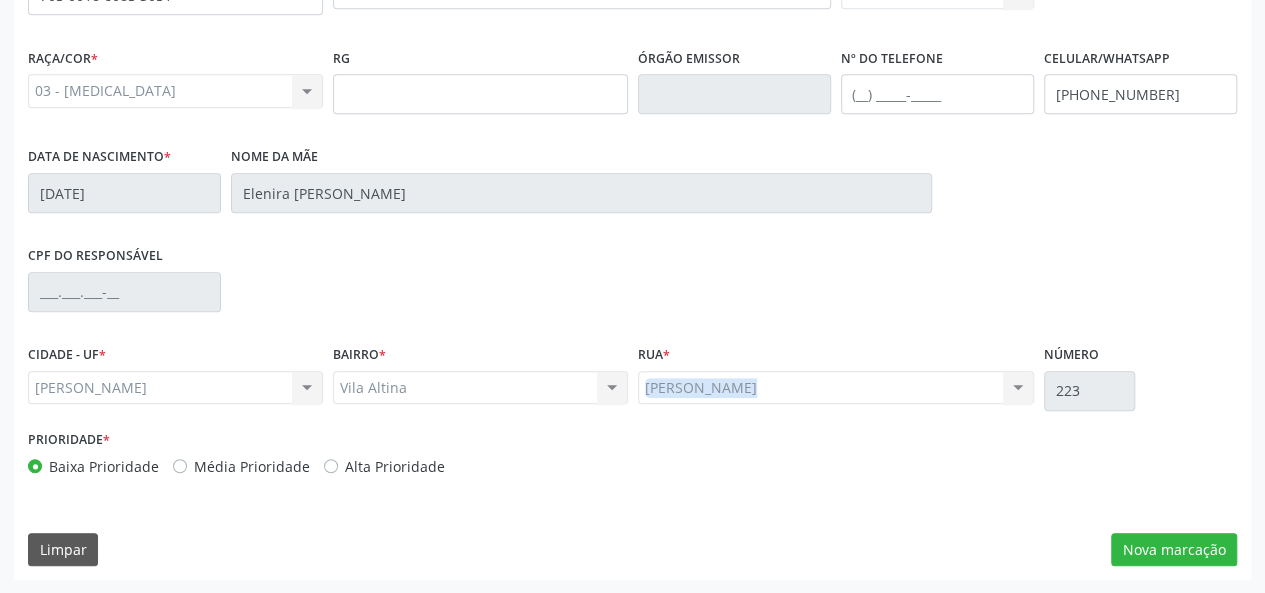 click on "Charles         Charles
Nenhum resultado encontrado para: "   "
Não há nenhuma opção para ser exibida." at bounding box center (836, 388) 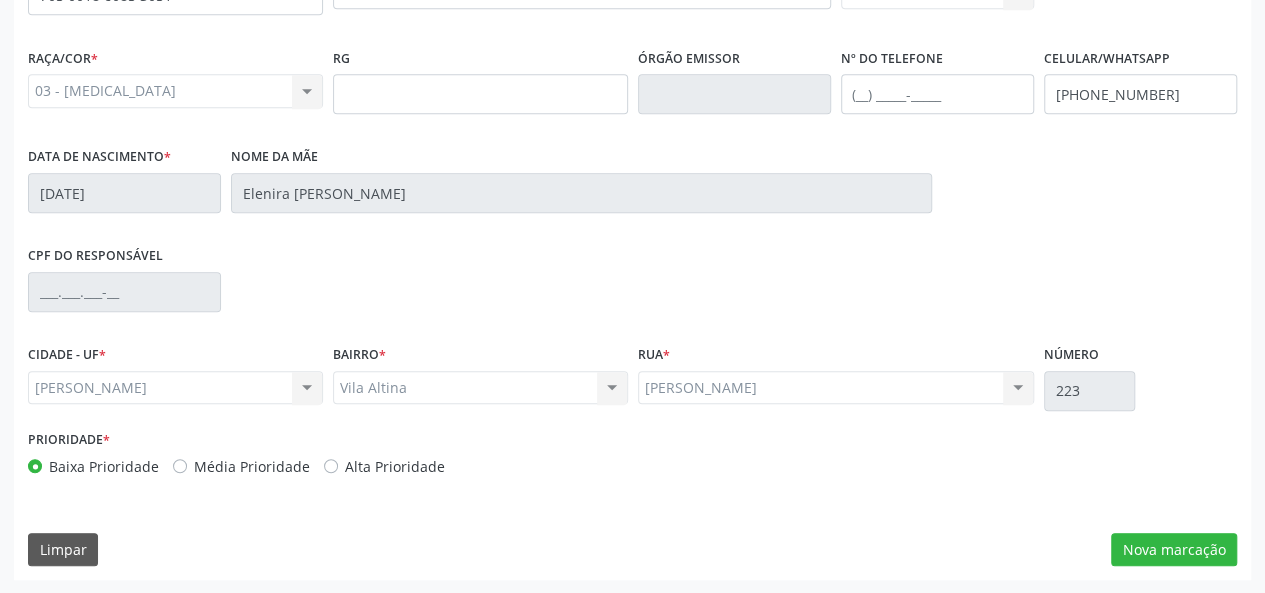 click on "Vila Altina         Vila Altina
Nenhum resultado encontrado para: "   "
Não há nenhuma opção para ser exibida." at bounding box center (480, 388) 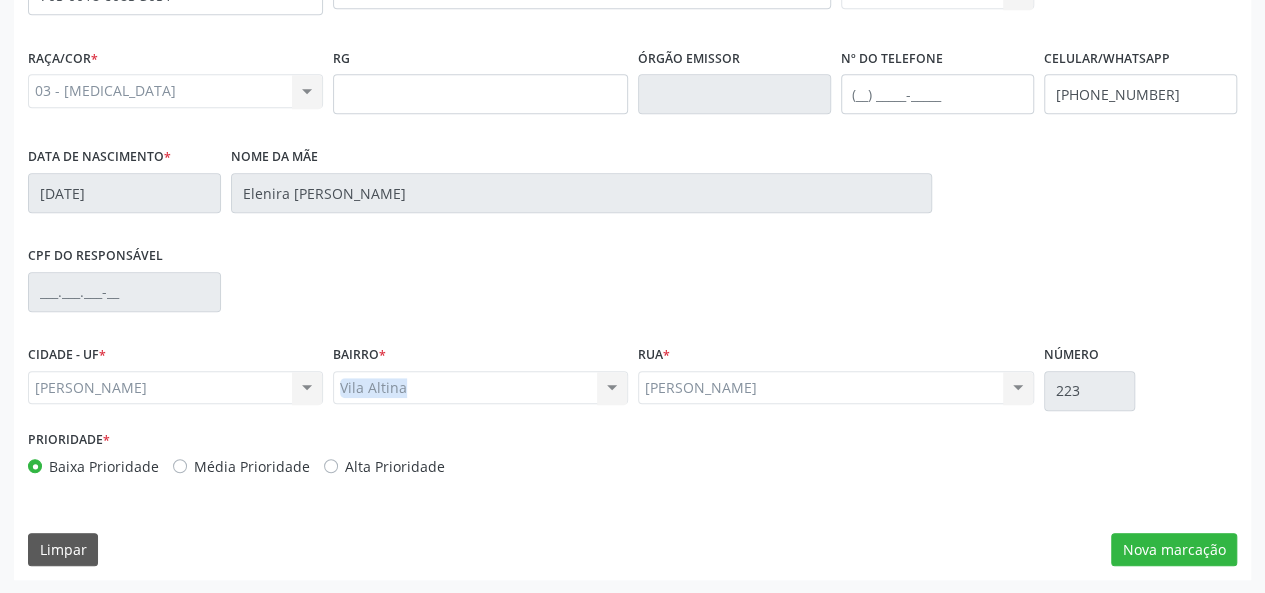 click on "Vila Altina         Vila Altina
Nenhum resultado encontrado para: "   "
Não há nenhuma opção para ser exibida." at bounding box center [480, 388] 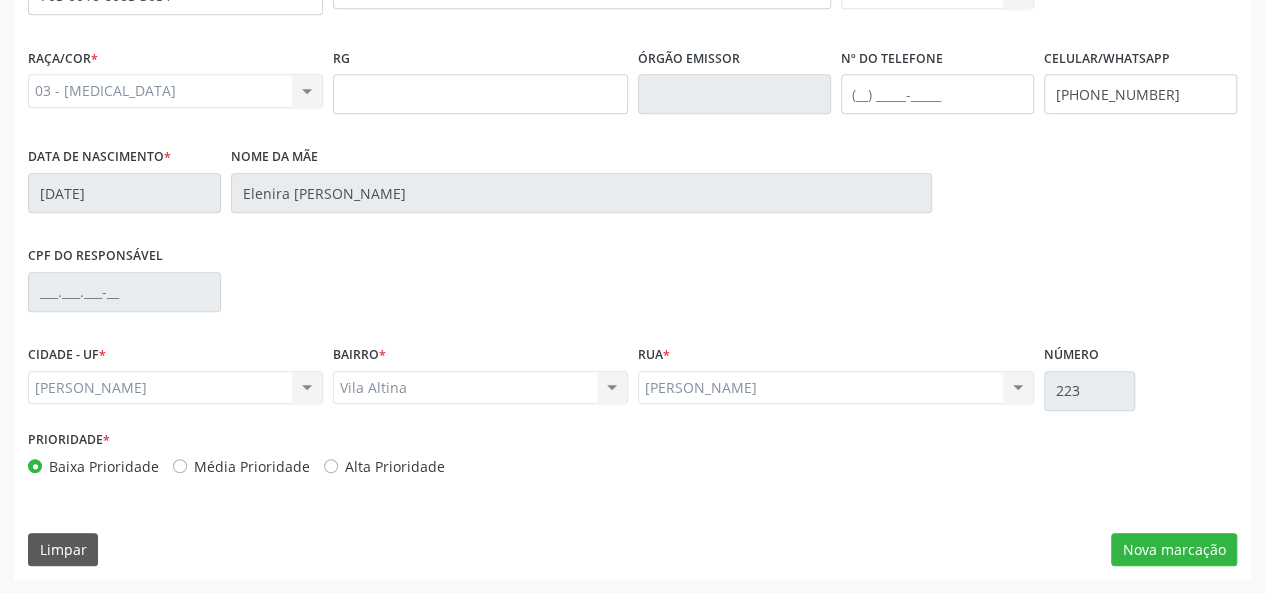 click on "Marechal Deodoro         Marechal Deodoro
Nenhum resultado encontrado para: "   "
Não há nenhuma opção para ser exibida." at bounding box center (175, 388) 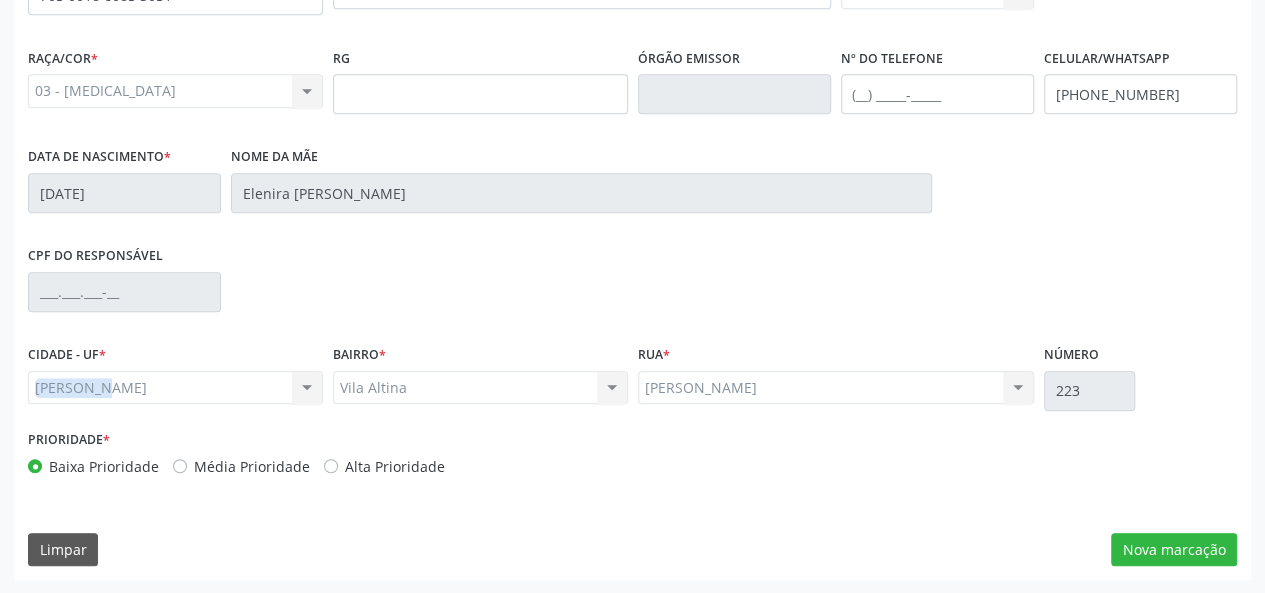 click on "Marechal Deodoro         Marechal Deodoro
Nenhum resultado encontrado para: "   "
Não há nenhuma opção para ser exibida." at bounding box center [175, 388] 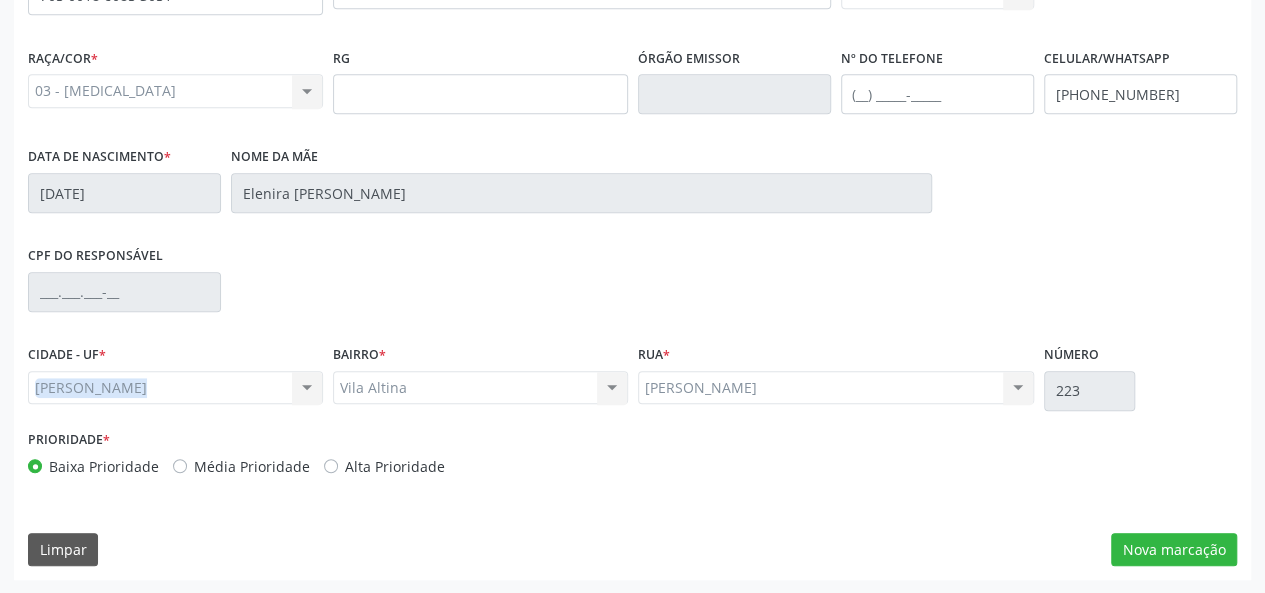 click on "Marechal Deodoro         Marechal Deodoro
Nenhum resultado encontrado para: "   "
Não há nenhuma opção para ser exibida." at bounding box center (175, 388) 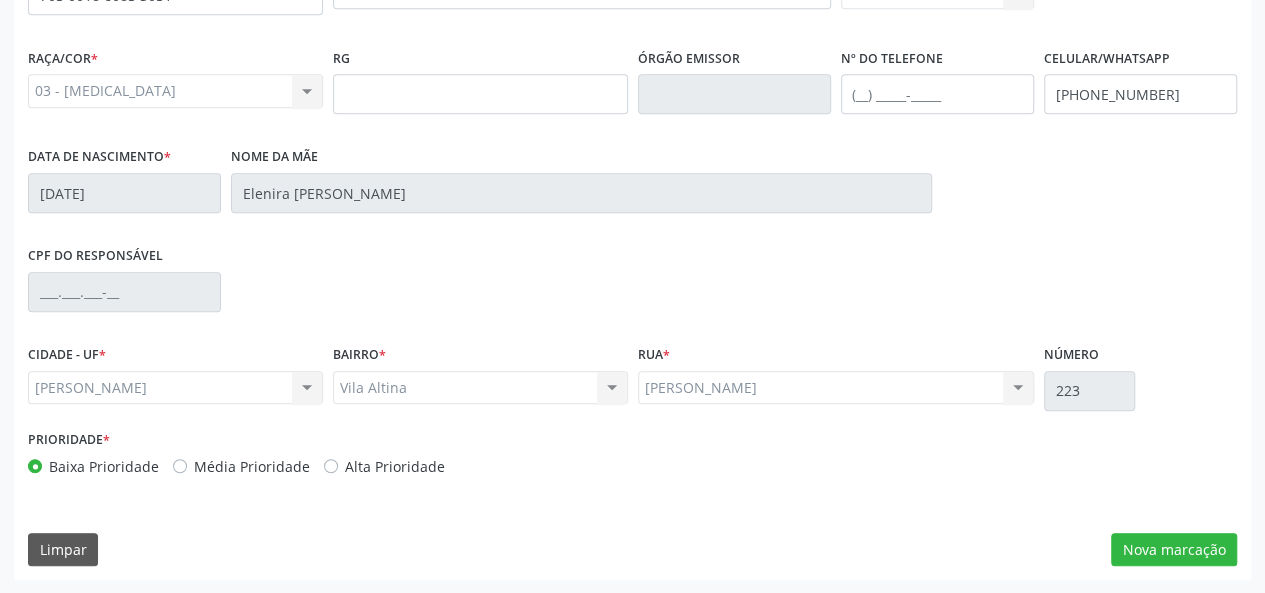 click on "Charles         Charles
Nenhum resultado encontrado para: "   "
Não há nenhuma opção para ser exibida." at bounding box center [836, 388] 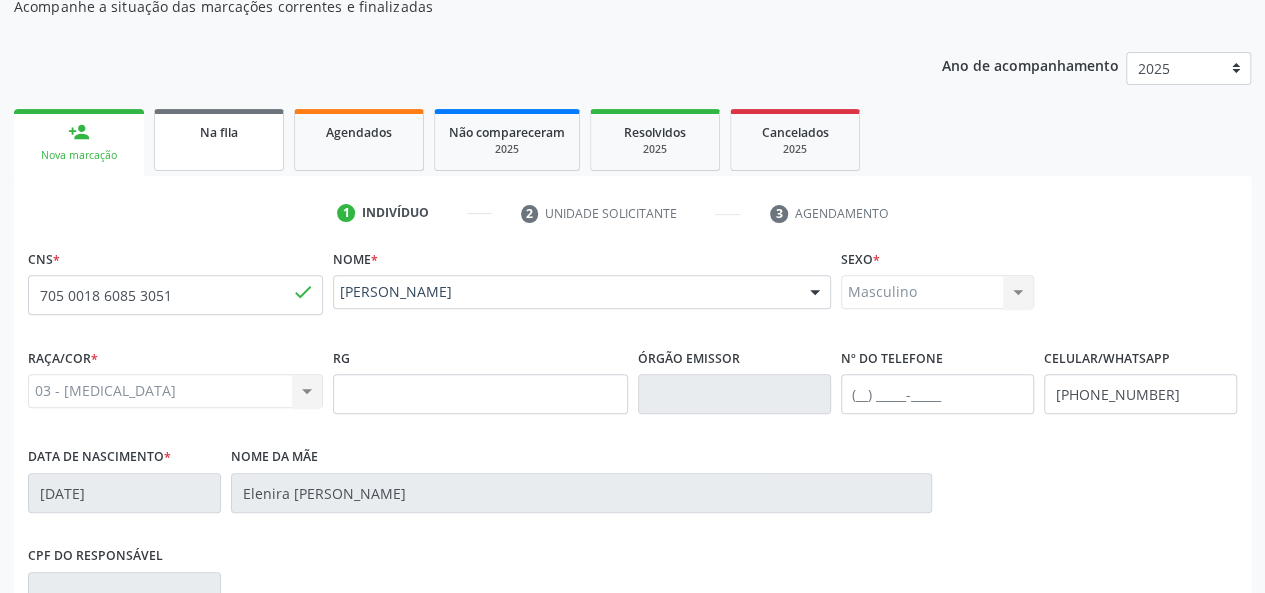 click on "Na fila" at bounding box center (219, 131) 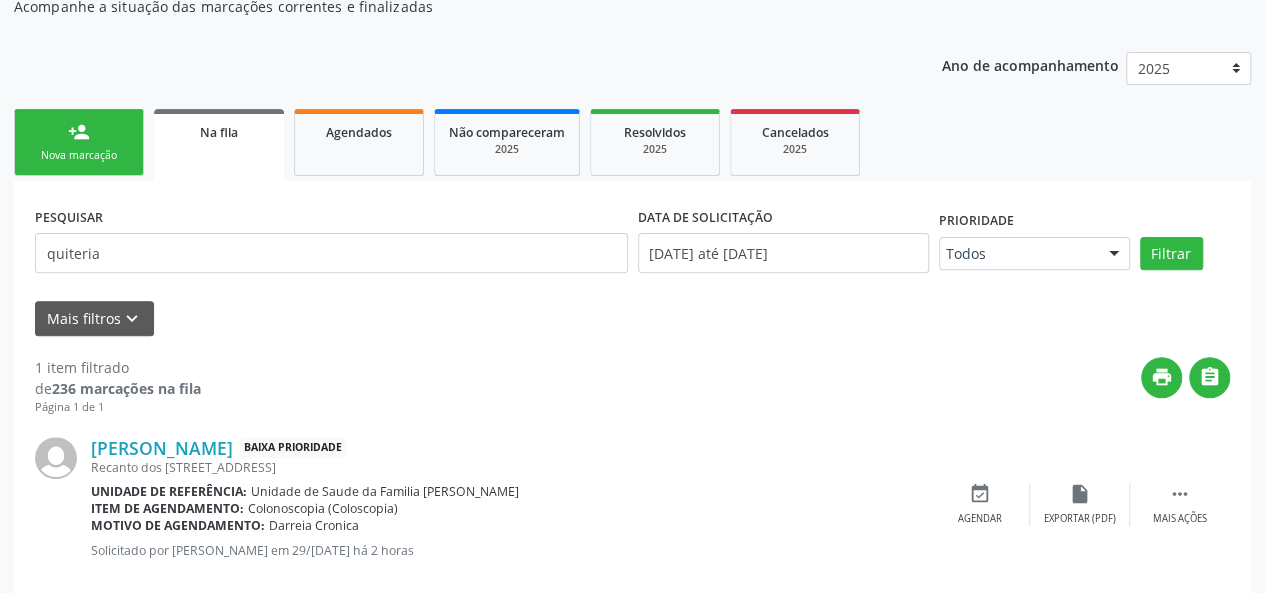 scroll, scrollTop: 252, scrollLeft: 0, axis: vertical 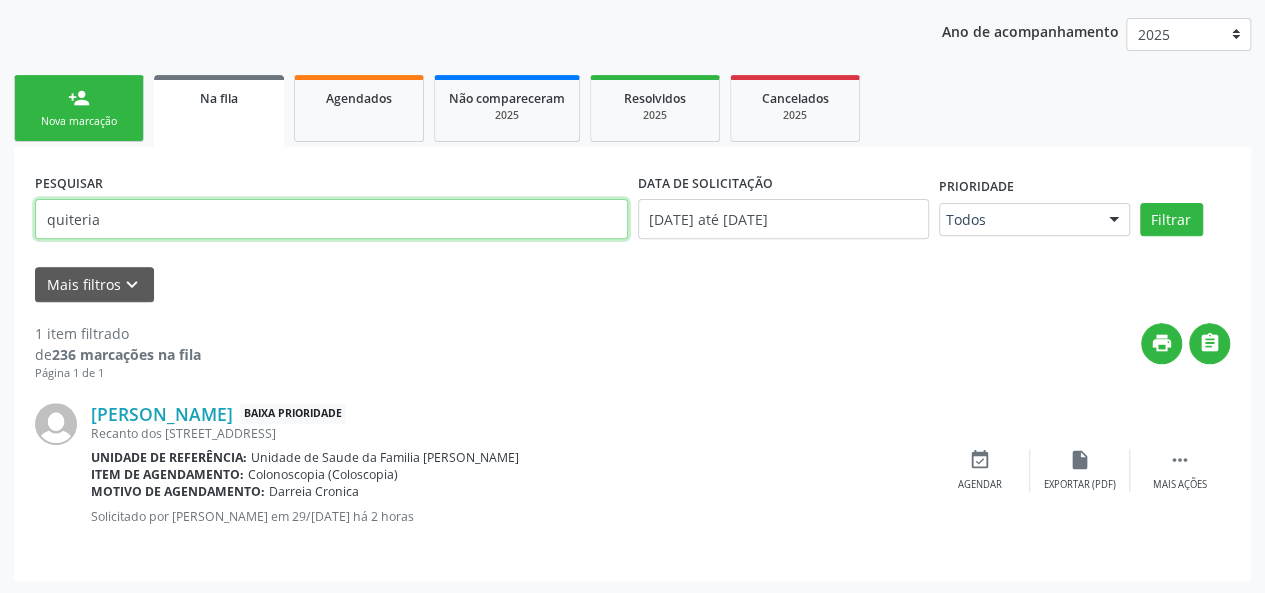 drag, startPoint x: 194, startPoint y: 215, endPoint x: 0, endPoint y: 243, distance: 196.01021 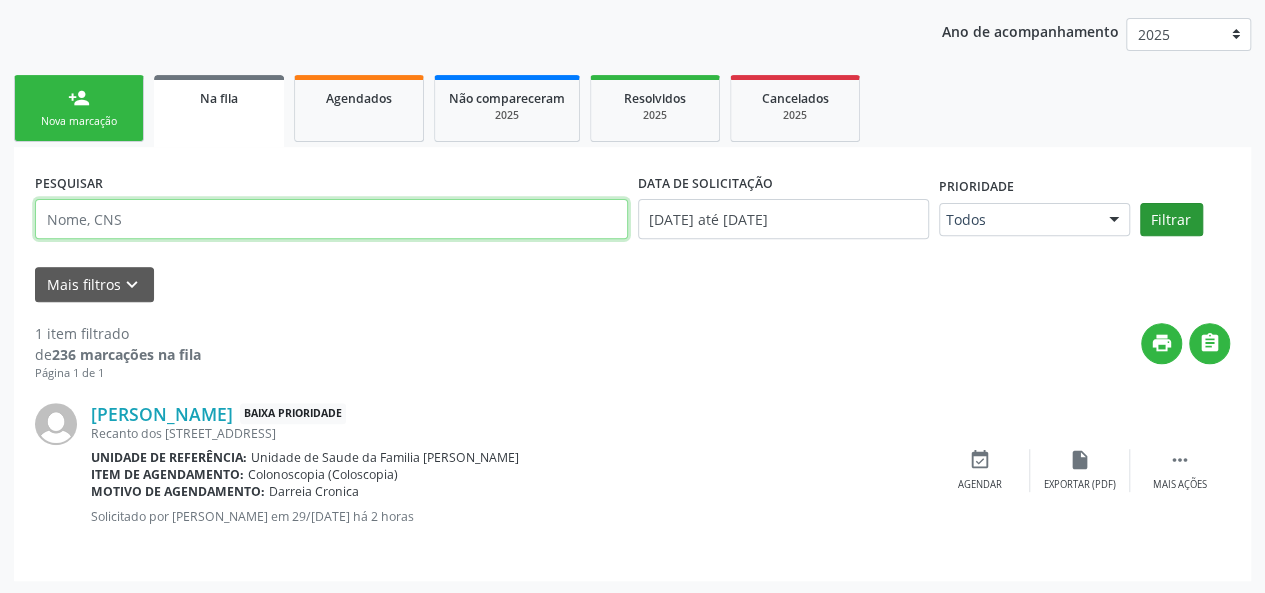 type 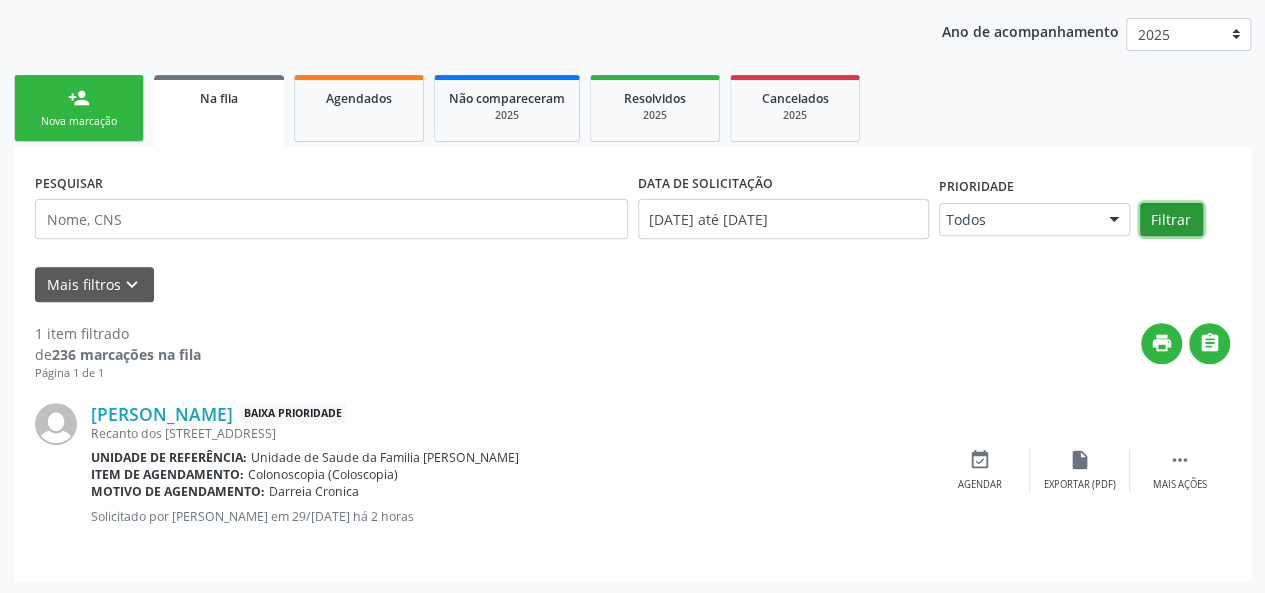 click on "Filtrar" at bounding box center (1171, 220) 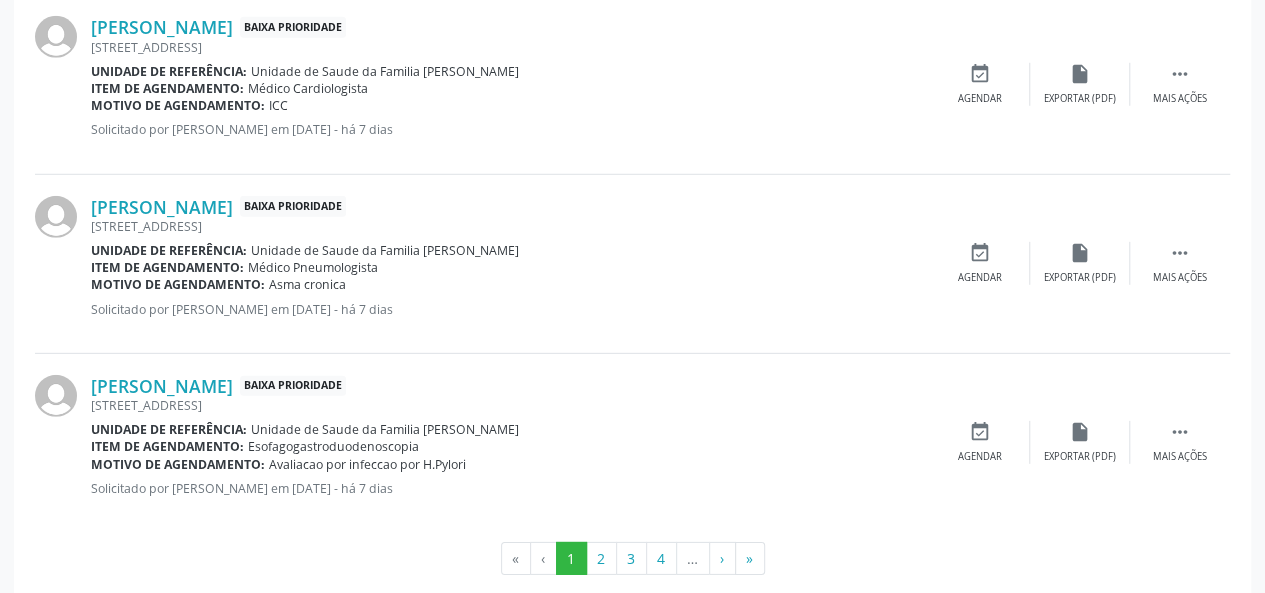 scroll, scrollTop: 2829, scrollLeft: 0, axis: vertical 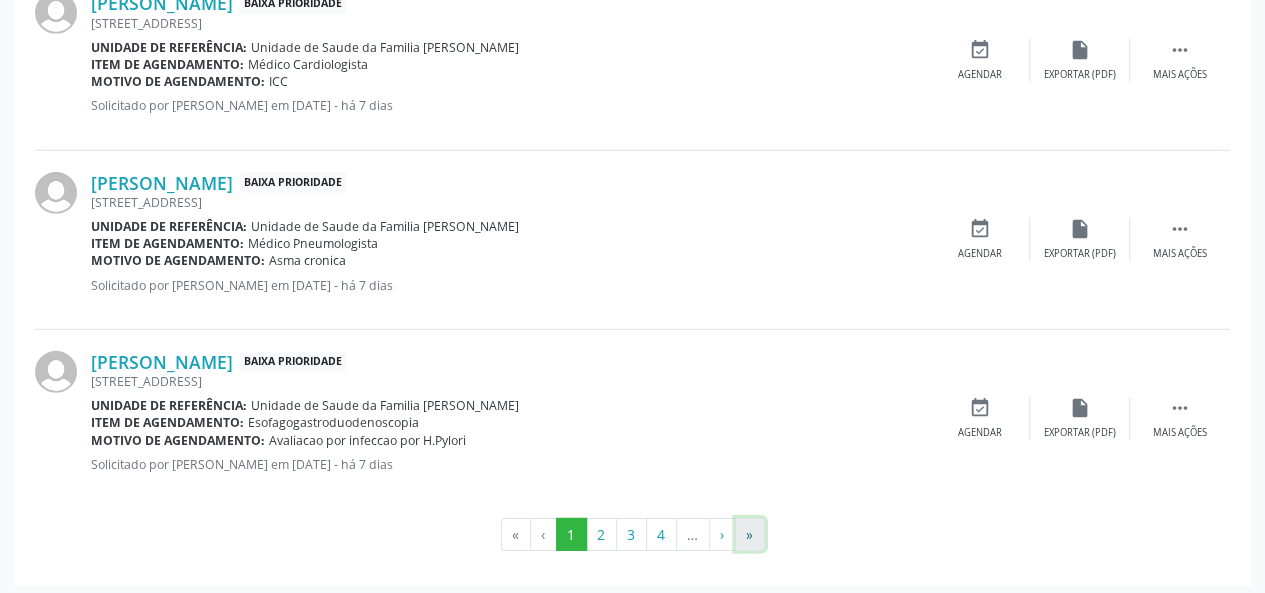 click on "»" at bounding box center [750, 535] 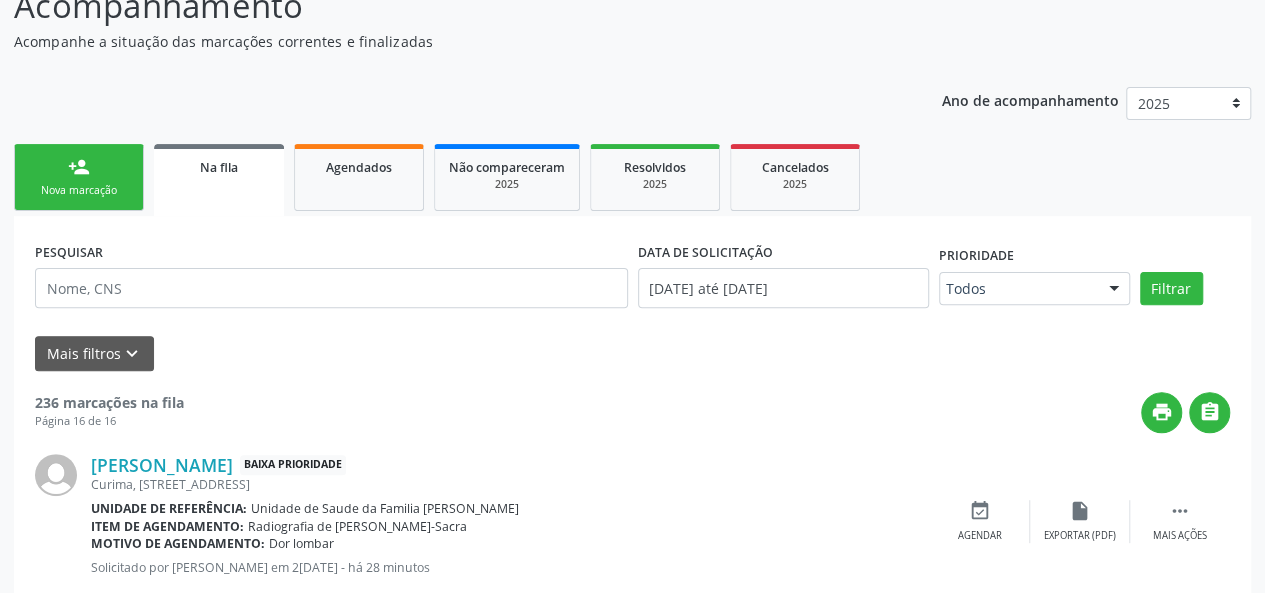 scroll, scrollTop: 179, scrollLeft: 0, axis: vertical 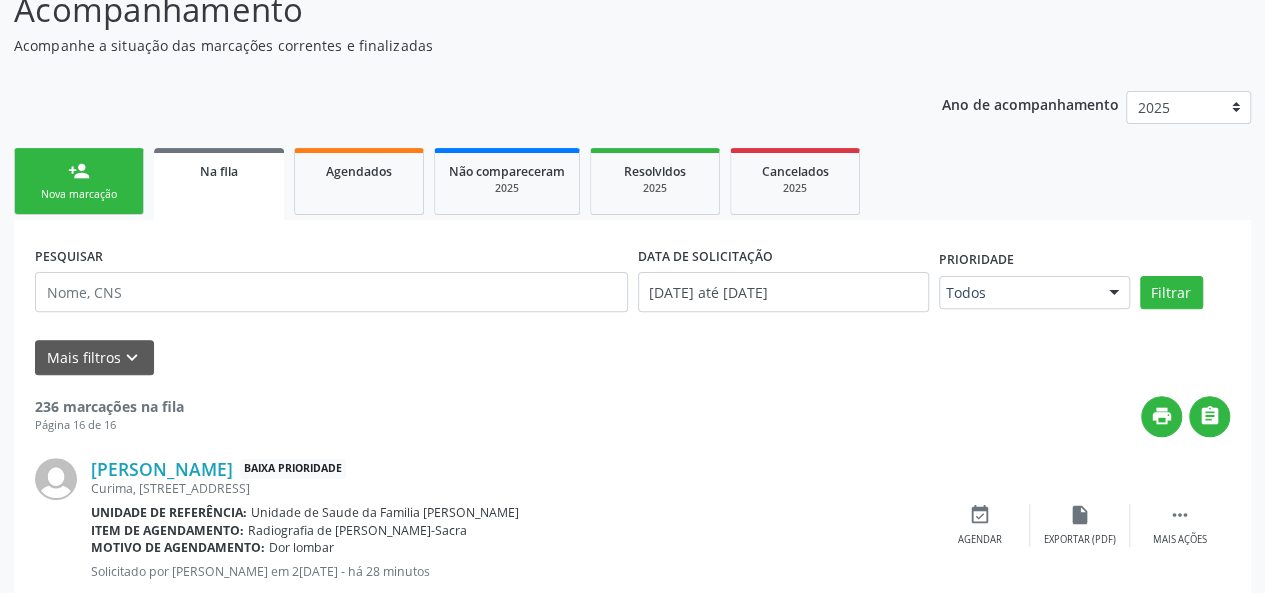 click on "Nova marcação" at bounding box center (79, 194) 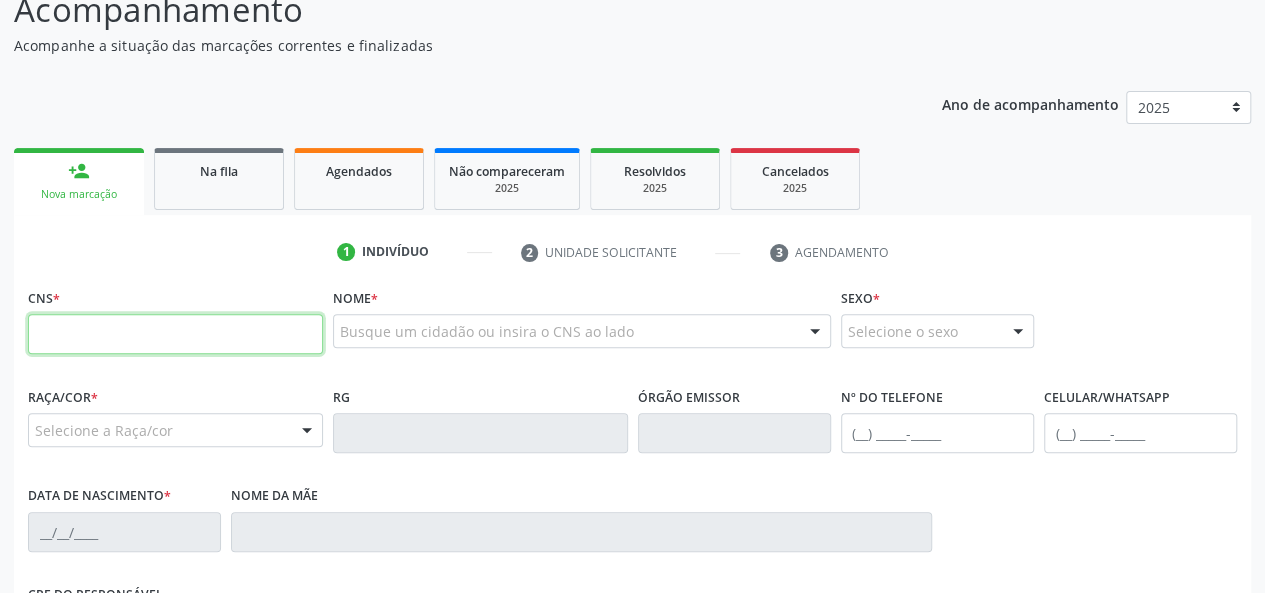 click at bounding box center (175, 334) 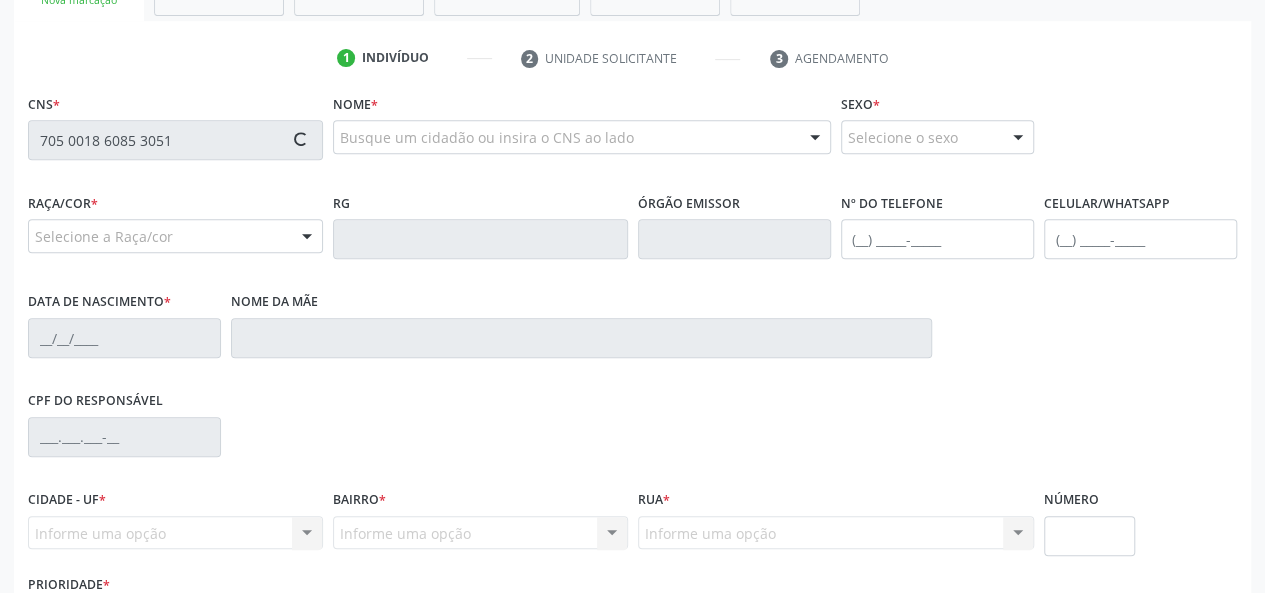 scroll, scrollTop: 379, scrollLeft: 0, axis: vertical 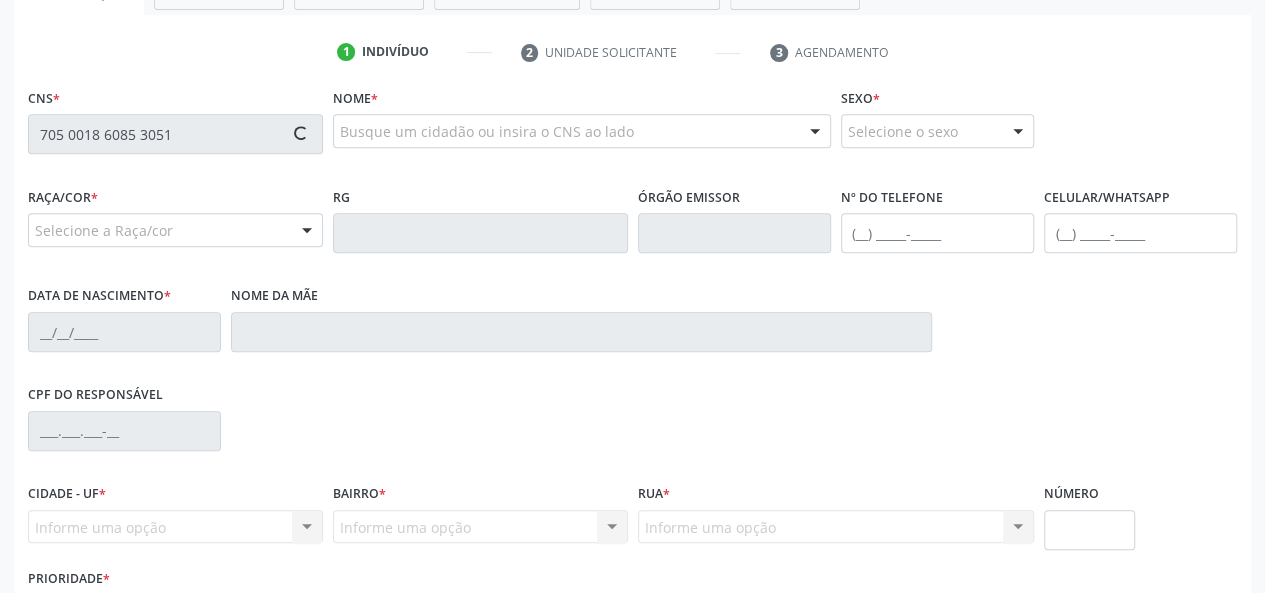 type on "705 0018 6085 3051" 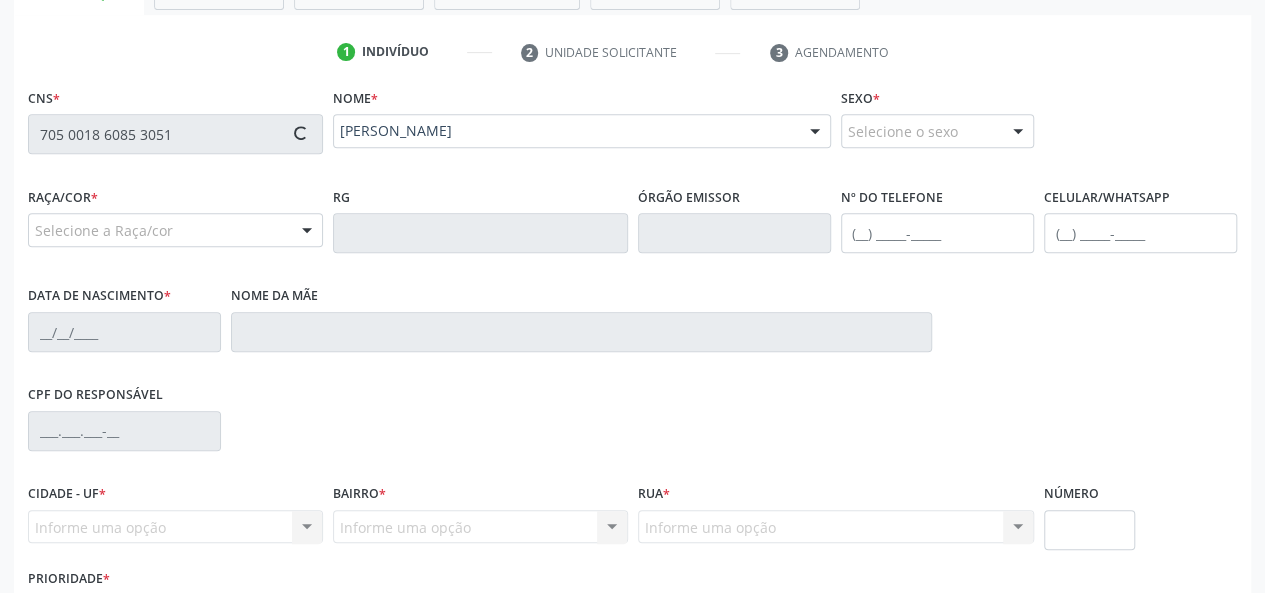 type on "(82) 99121-4684" 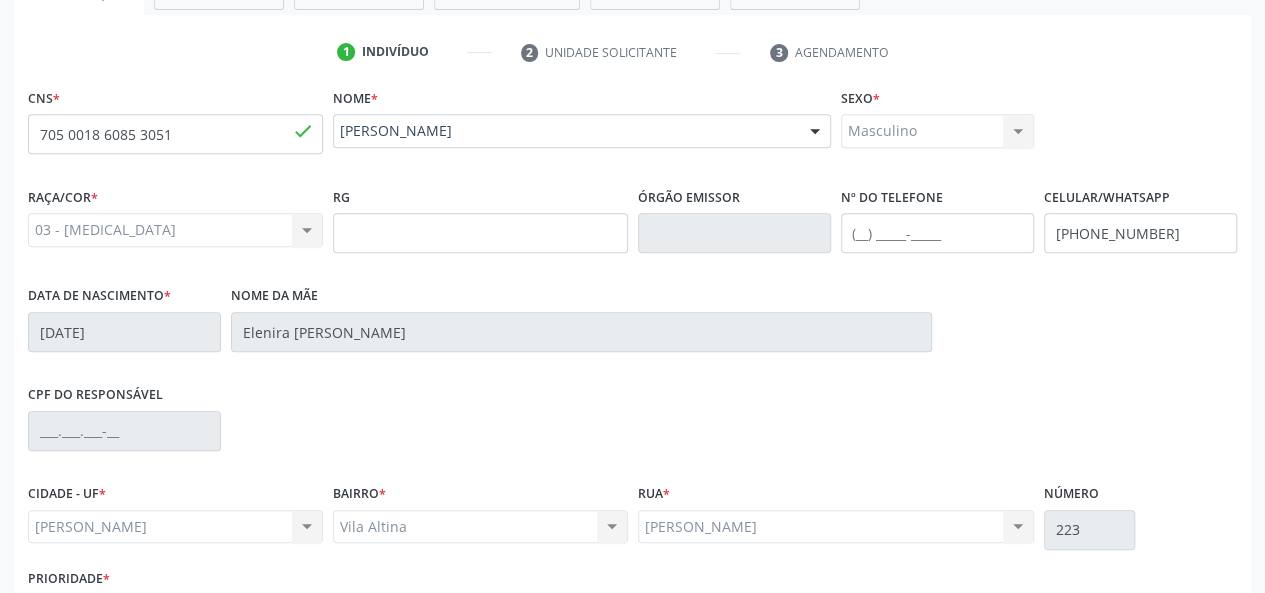 click on "Vila Altina         Vila Altina
Nenhum resultado encontrado para: "   "
Não há nenhuma opção para ser exibida." at bounding box center [480, 527] 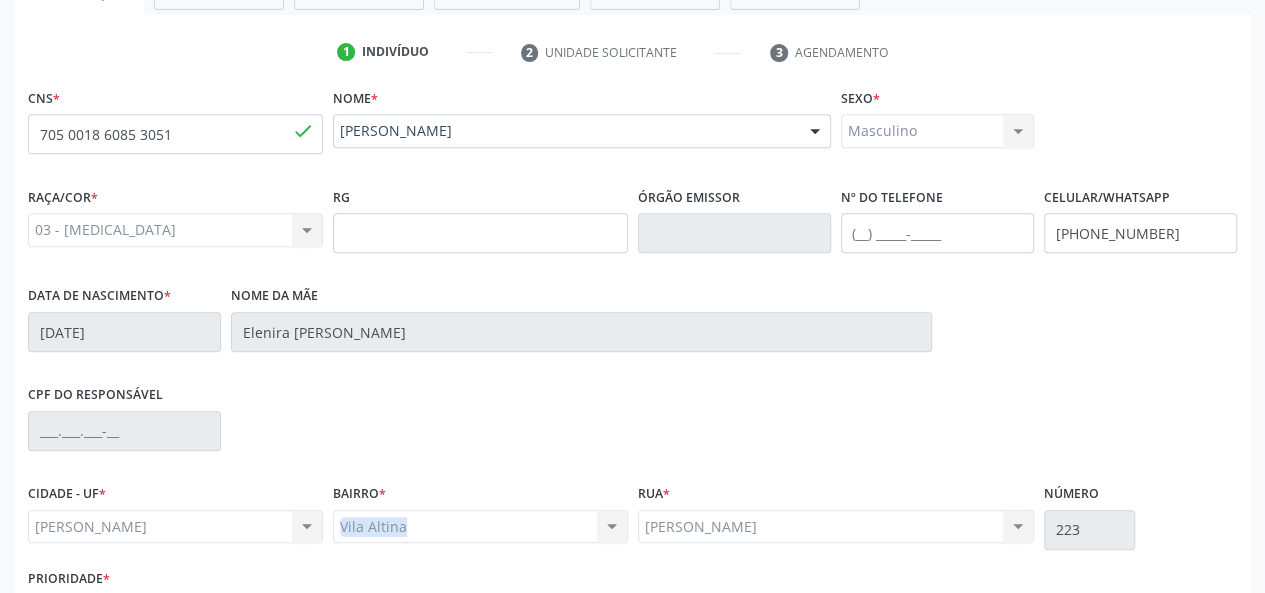 click on "Vila Altina         Vila Altina
Nenhum resultado encontrado para: "   "
Não há nenhuma opção para ser exibida." at bounding box center [480, 527] 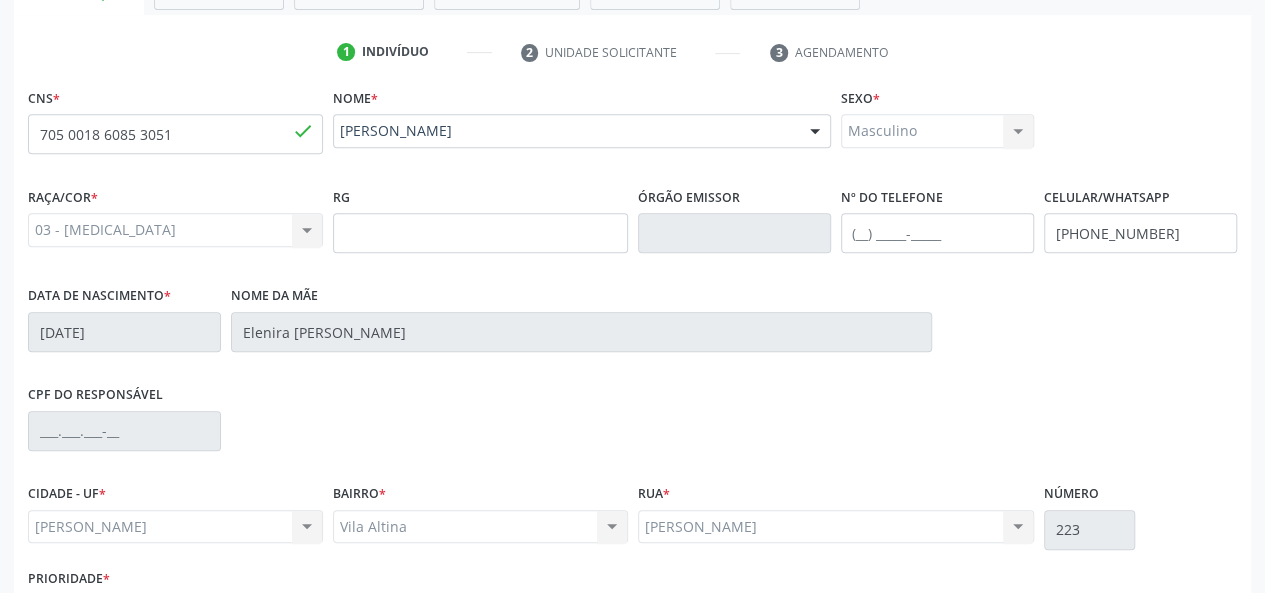 click on "Vila Altina         Vila Altina
Nenhum resultado encontrado para: "   "
Não há nenhuma opção para ser exibida." at bounding box center (480, 527) 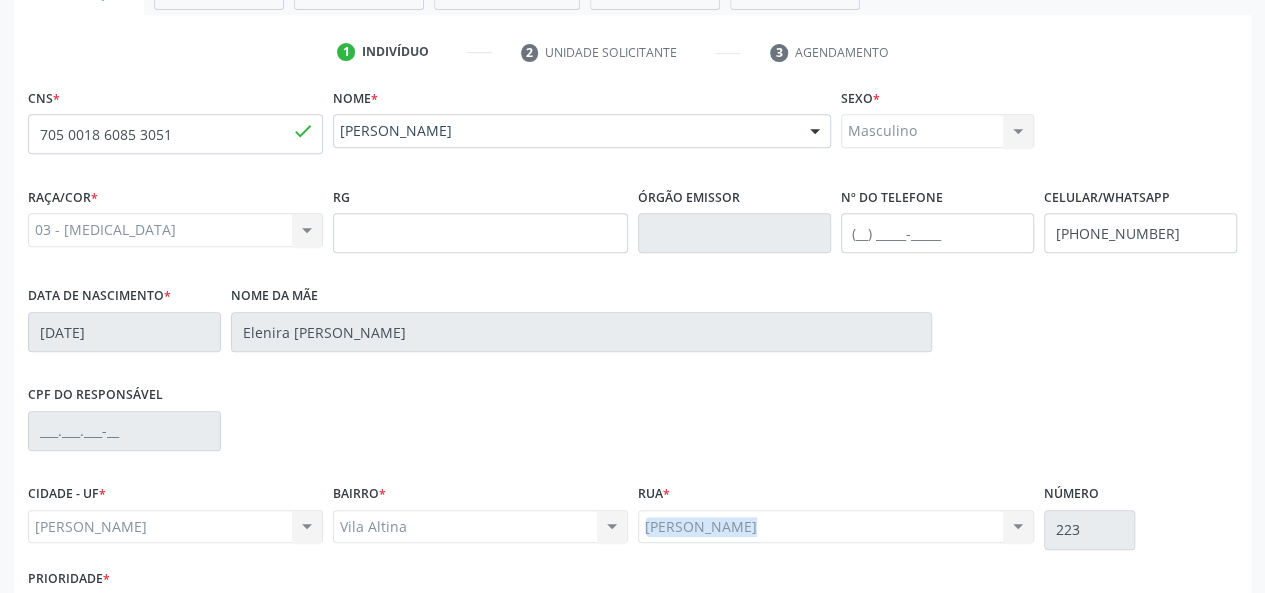 click on "Charles         Charles
Nenhum resultado encontrado para: "   "
Não há nenhuma opção para ser exibida." at bounding box center [836, 527] 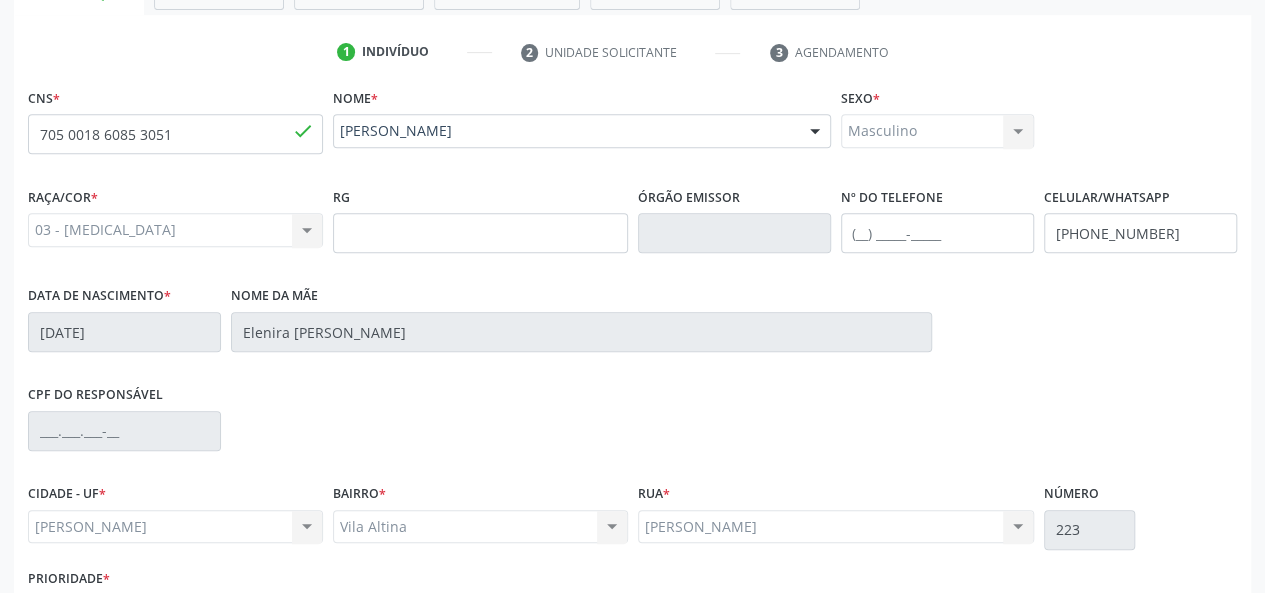 drag, startPoint x: 708, startPoint y: 537, endPoint x: 703, endPoint y: 526, distance: 12.083046 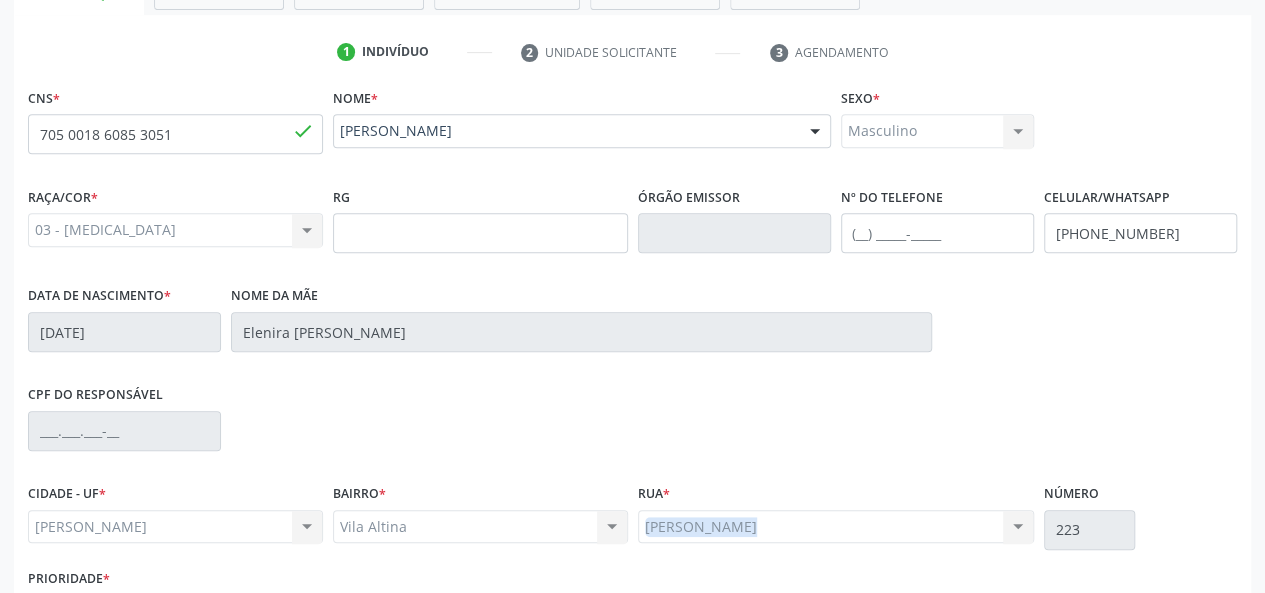 click on "Charles         Charles
Nenhum resultado encontrado para: "   "
Não há nenhuma opção para ser exibida." at bounding box center (836, 527) 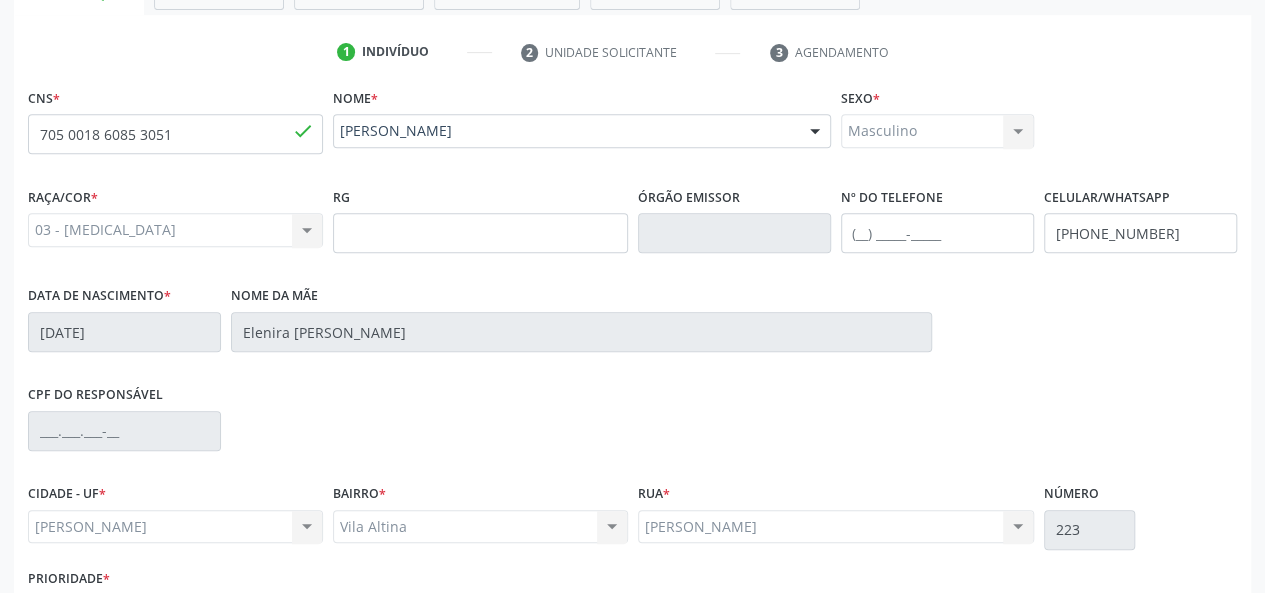 click on "Charles         Charles
Nenhum resultado encontrado para: "   "
Não há nenhuma opção para ser exibida." at bounding box center [836, 527] 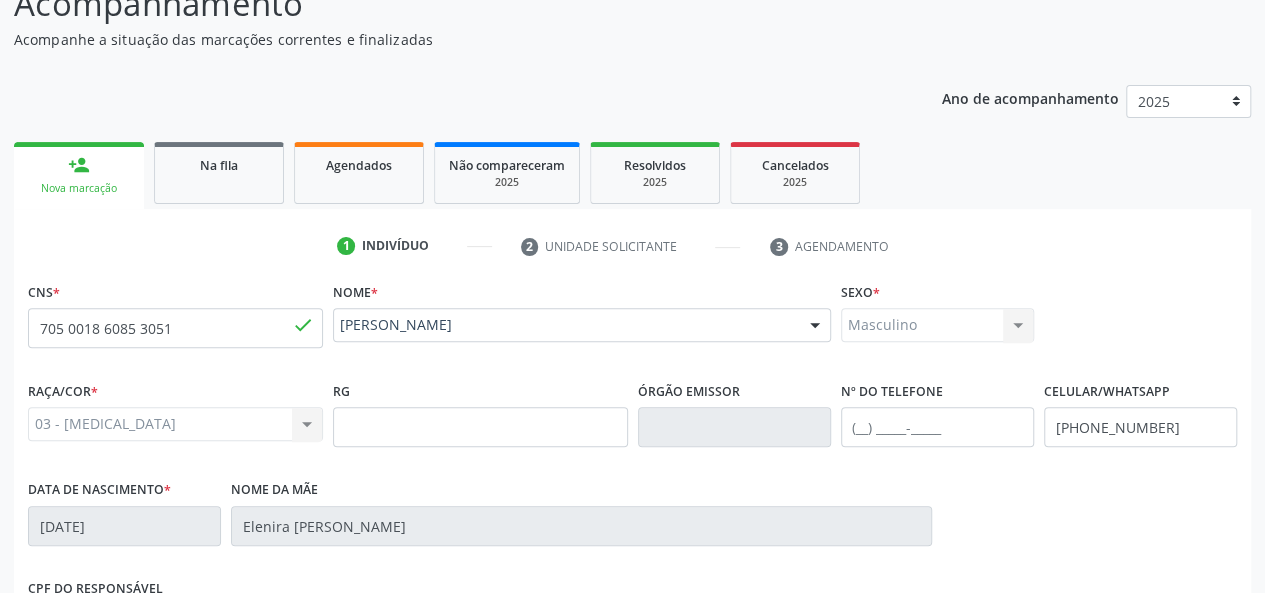 scroll, scrollTop: 179, scrollLeft: 0, axis: vertical 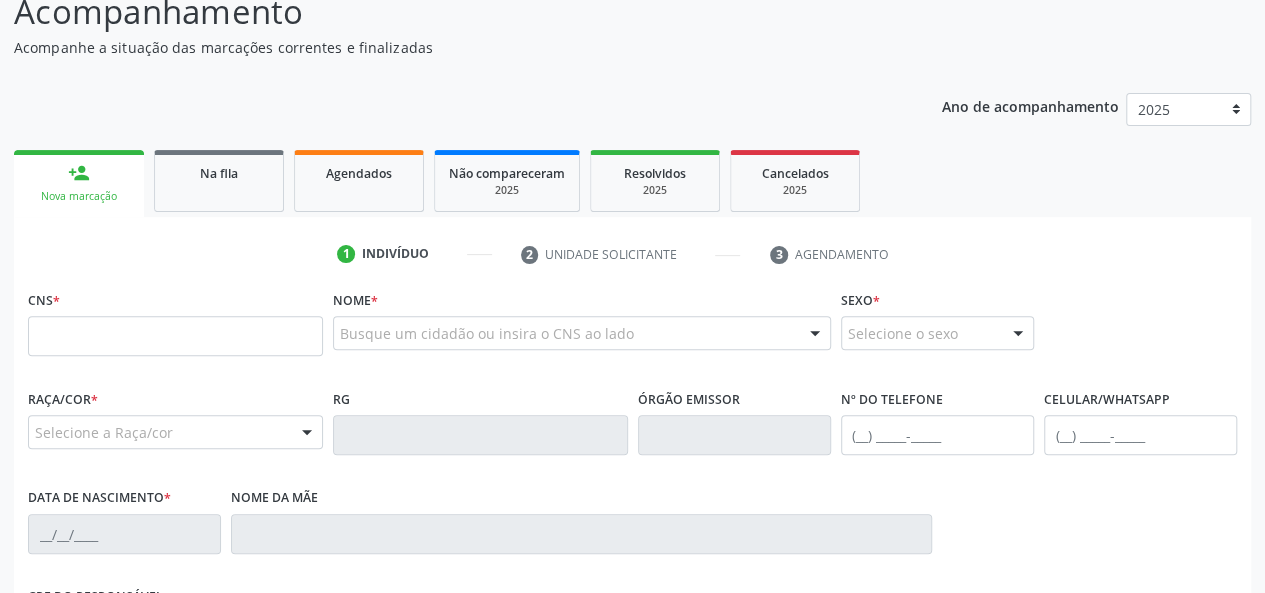 click at bounding box center [175, 336] 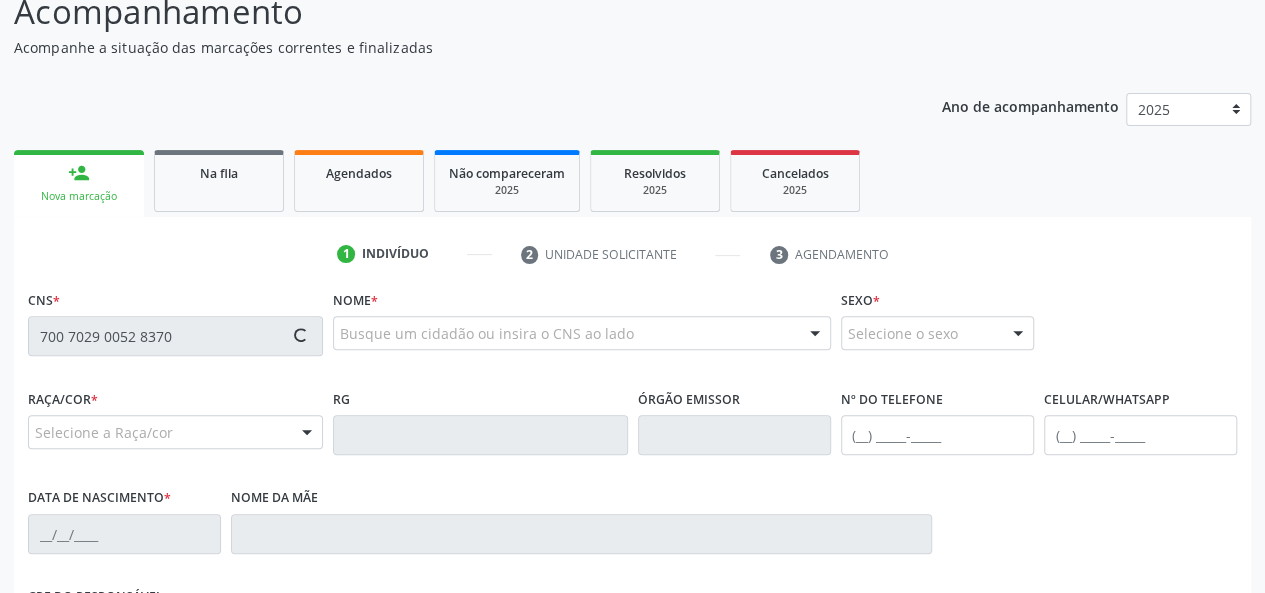 type on "700 7029 0052 8370" 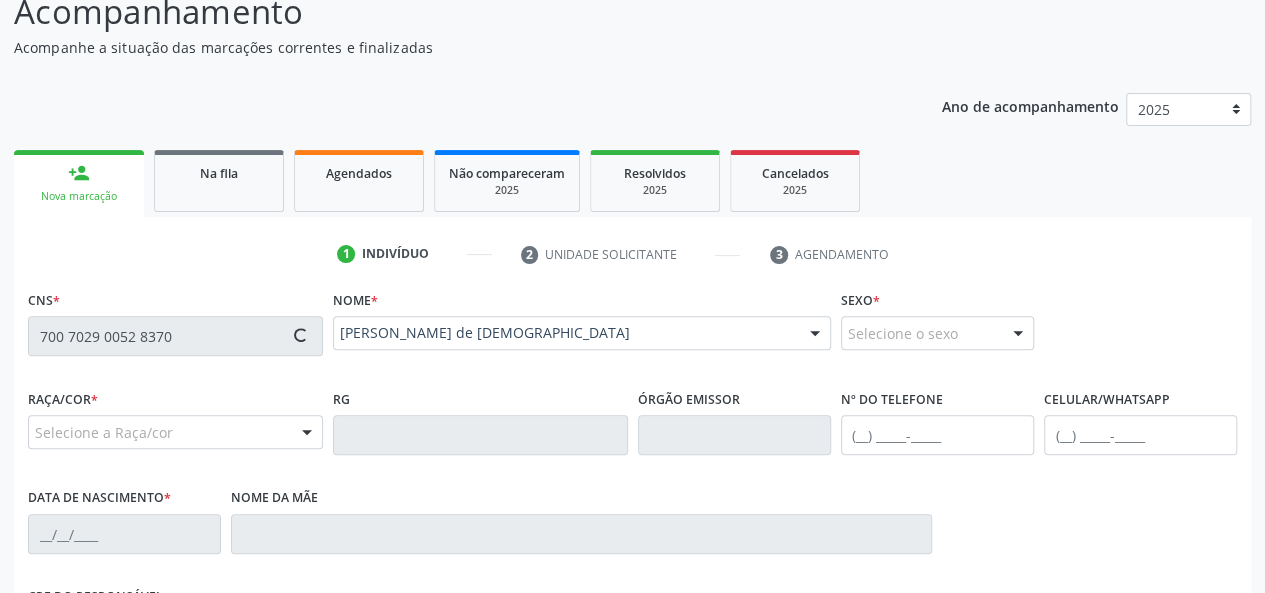 type on "[PHONE_NUMBER]" 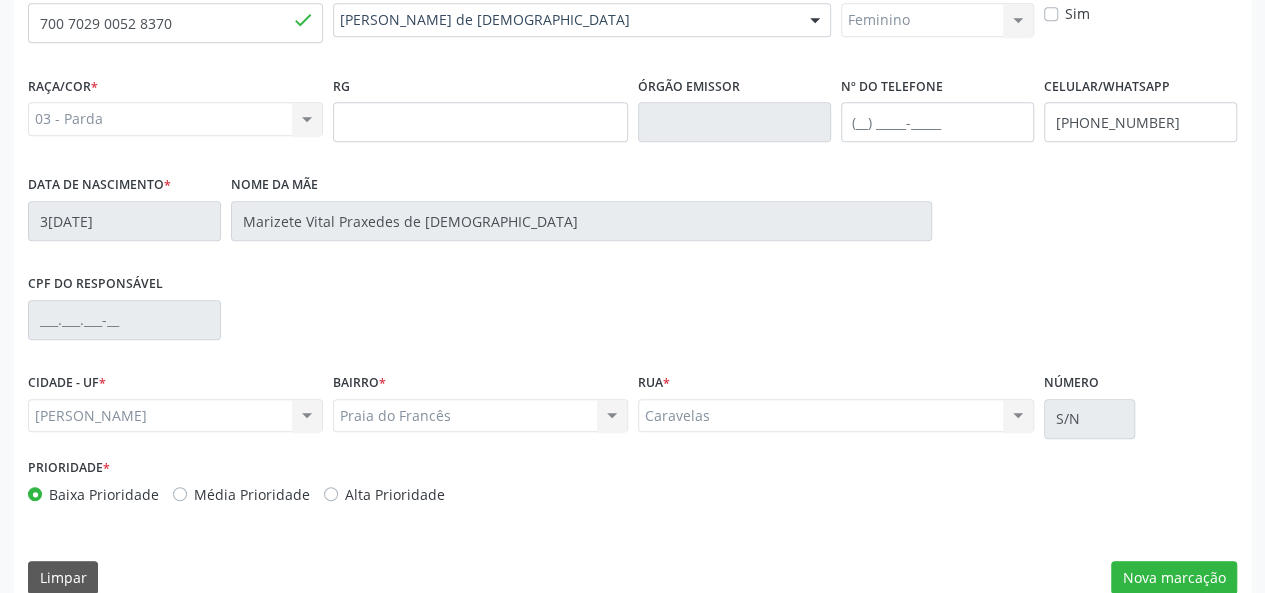 scroll, scrollTop: 518, scrollLeft: 0, axis: vertical 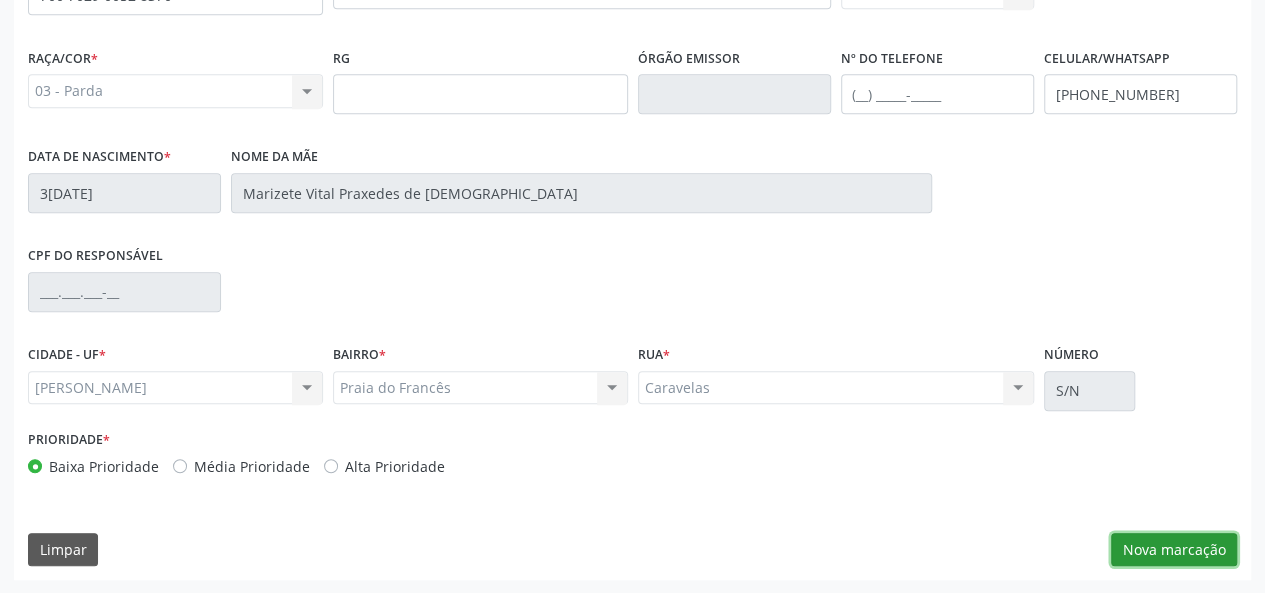 click on "Nova marcação" at bounding box center [1174, 550] 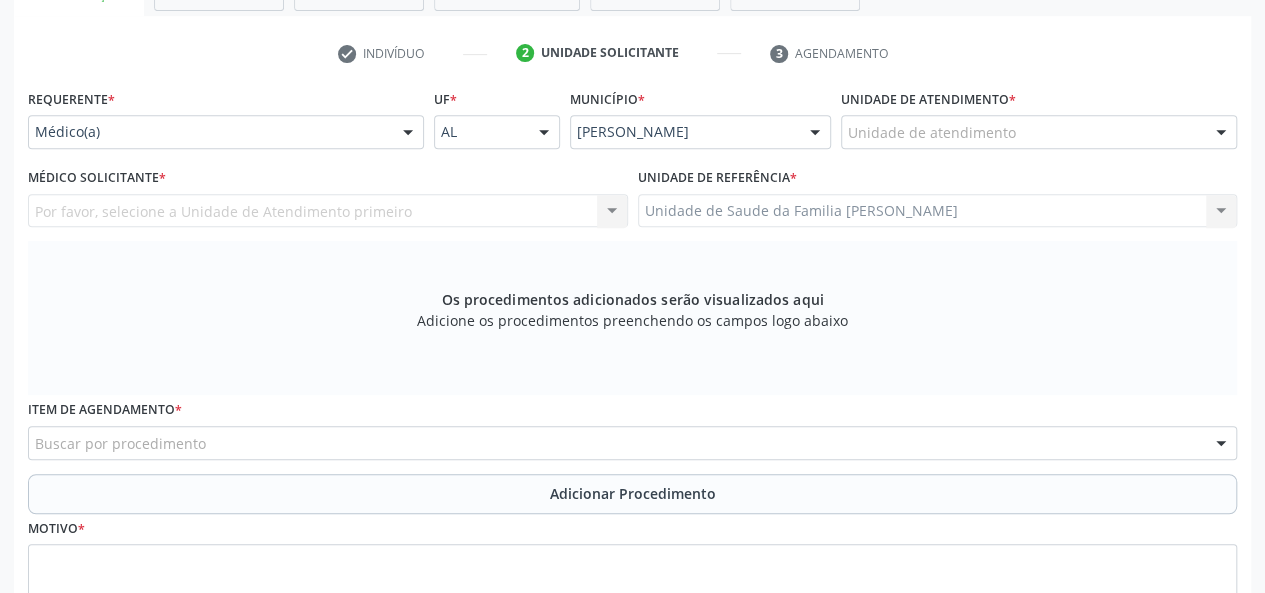 scroll, scrollTop: 218, scrollLeft: 0, axis: vertical 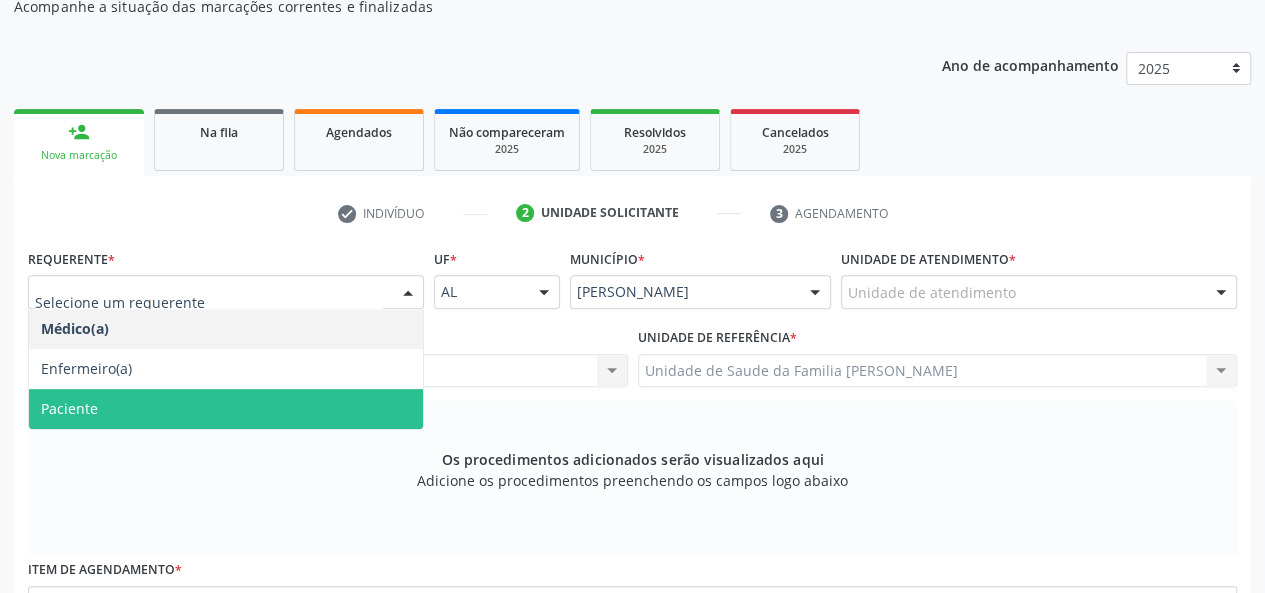 click on "Paciente" at bounding box center (226, 409) 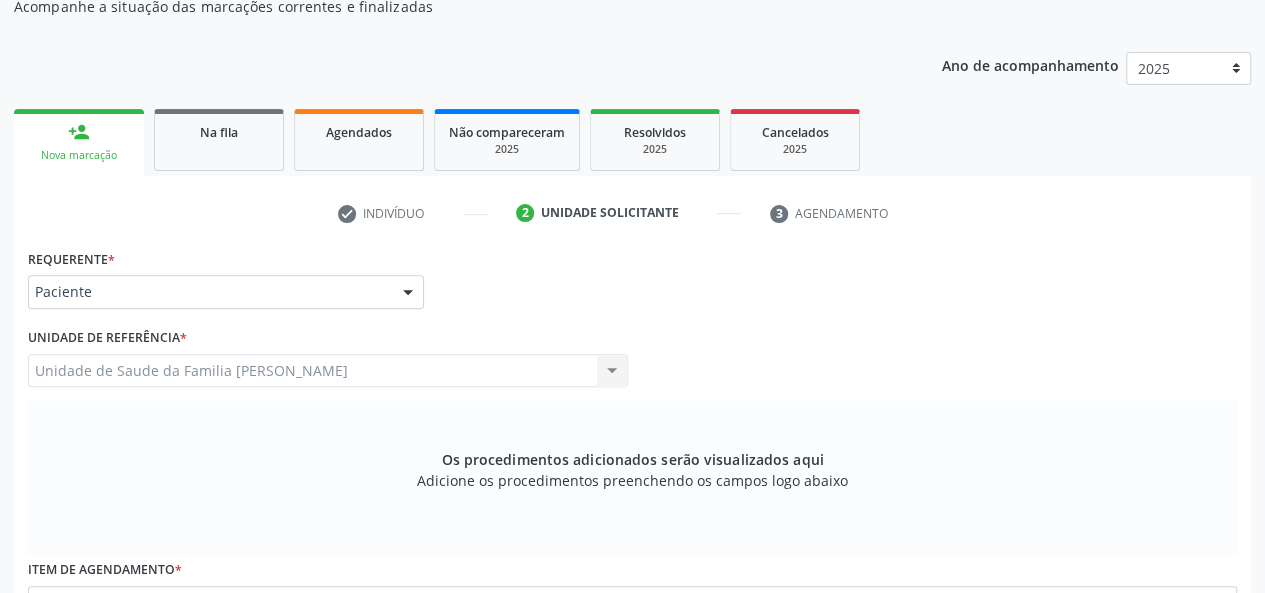 scroll, scrollTop: 518, scrollLeft: 0, axis: vertical 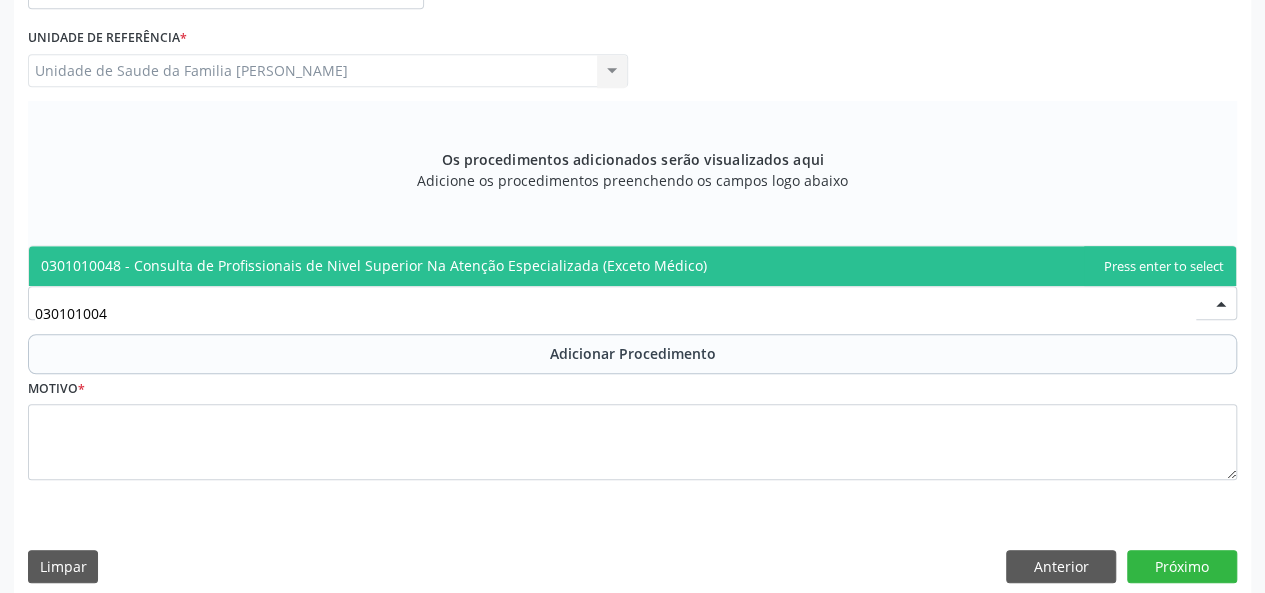 type on "0301010048" 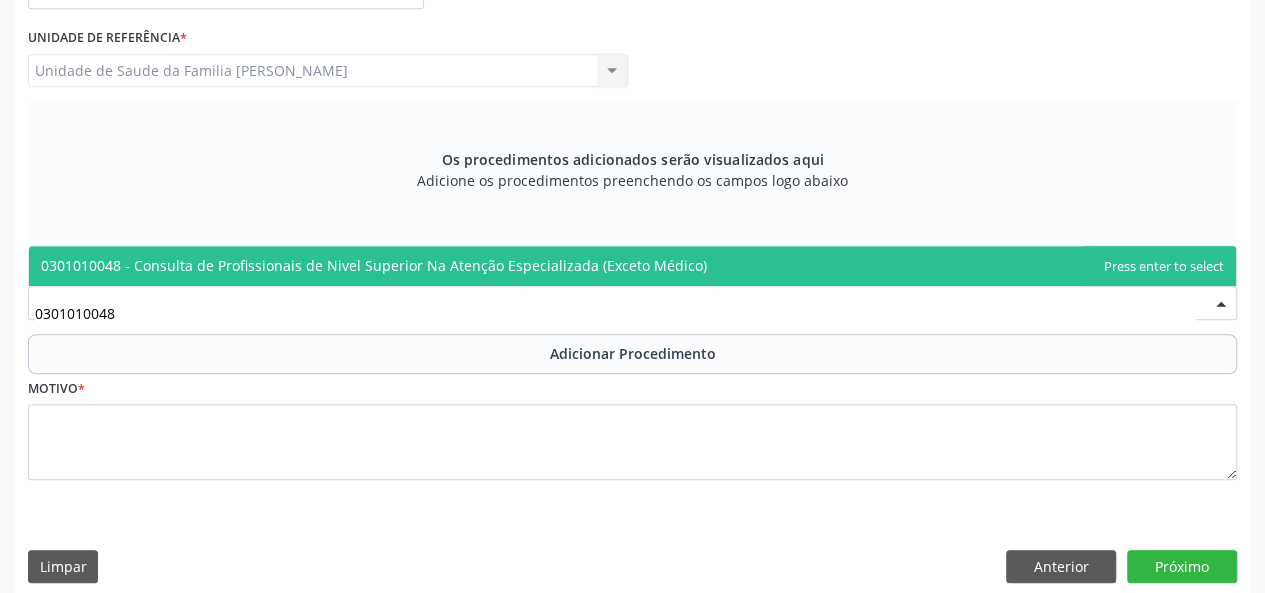 click on "0301010048 - Consulta de Profissionais de Nivel Superior Na Atenção Especializada (Exceto Médico)" at bounding box center [632, 266] 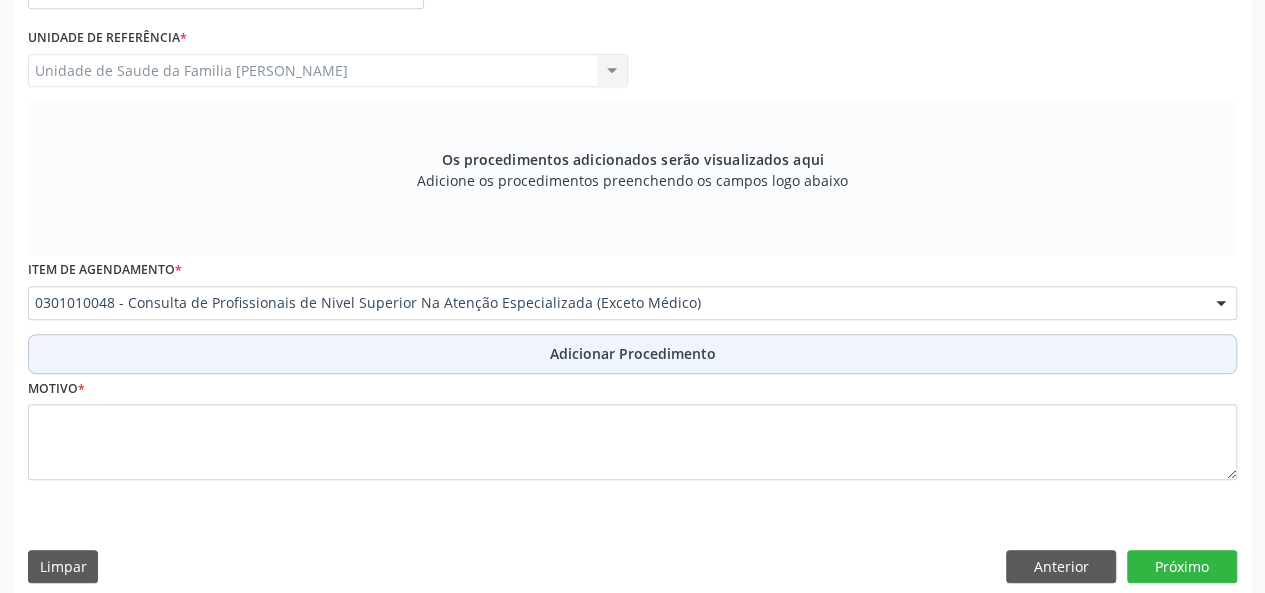 click on "Adicionar Procedimento" at bounding box center (633, 353) 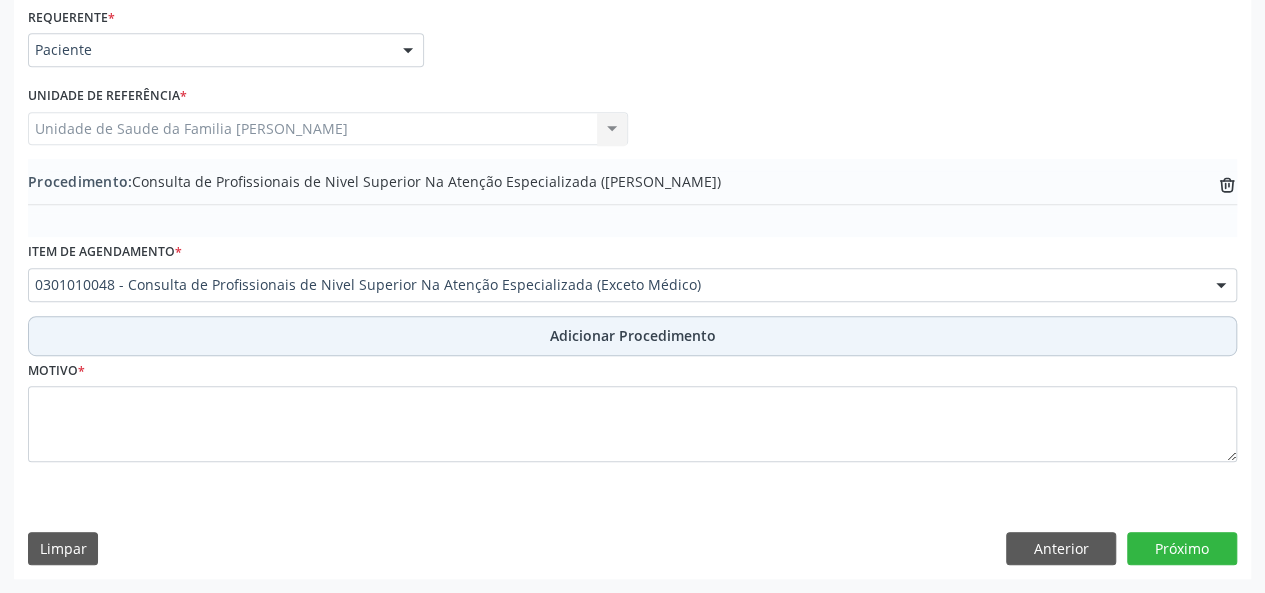 scroll, scrollTop: 458, scrollLeft: 0, axis: vertical 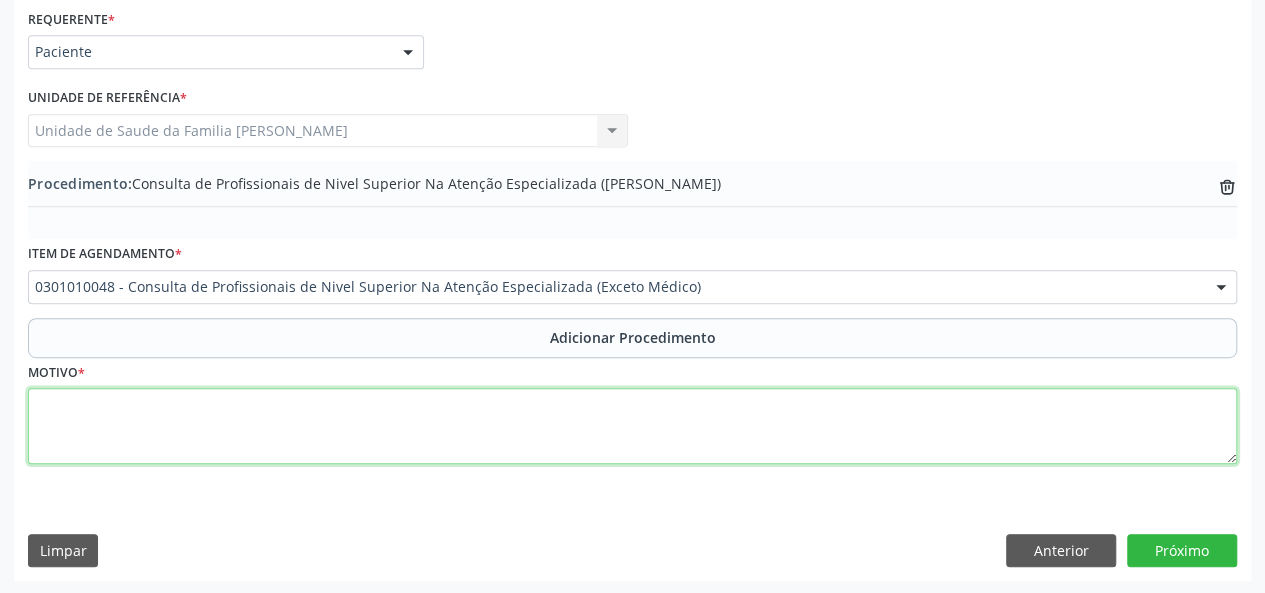 click at bounding box center [632, 426] 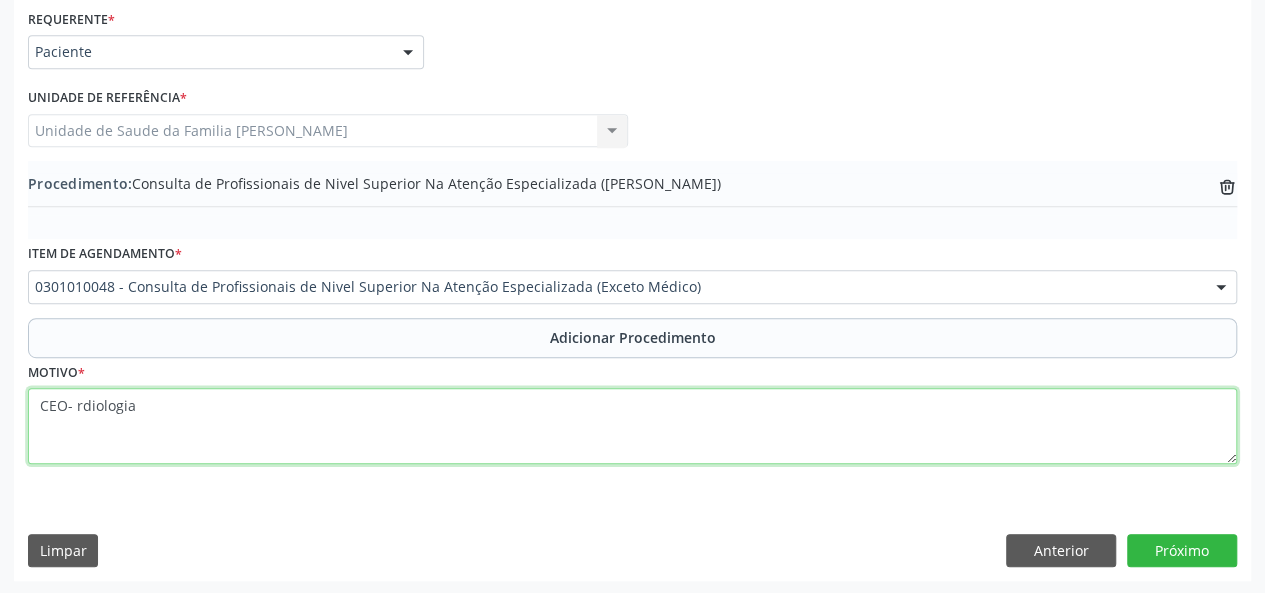 click on "CEO- rdiologia" at bounding box center (632, 426) 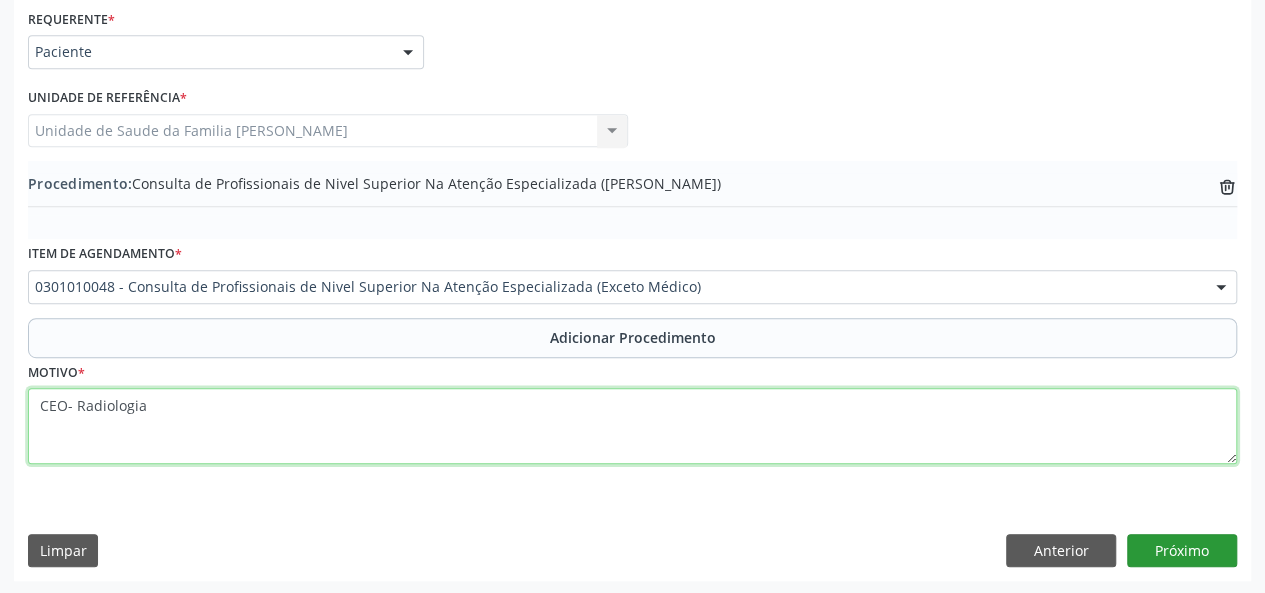 type on "CEO- Radiologia" 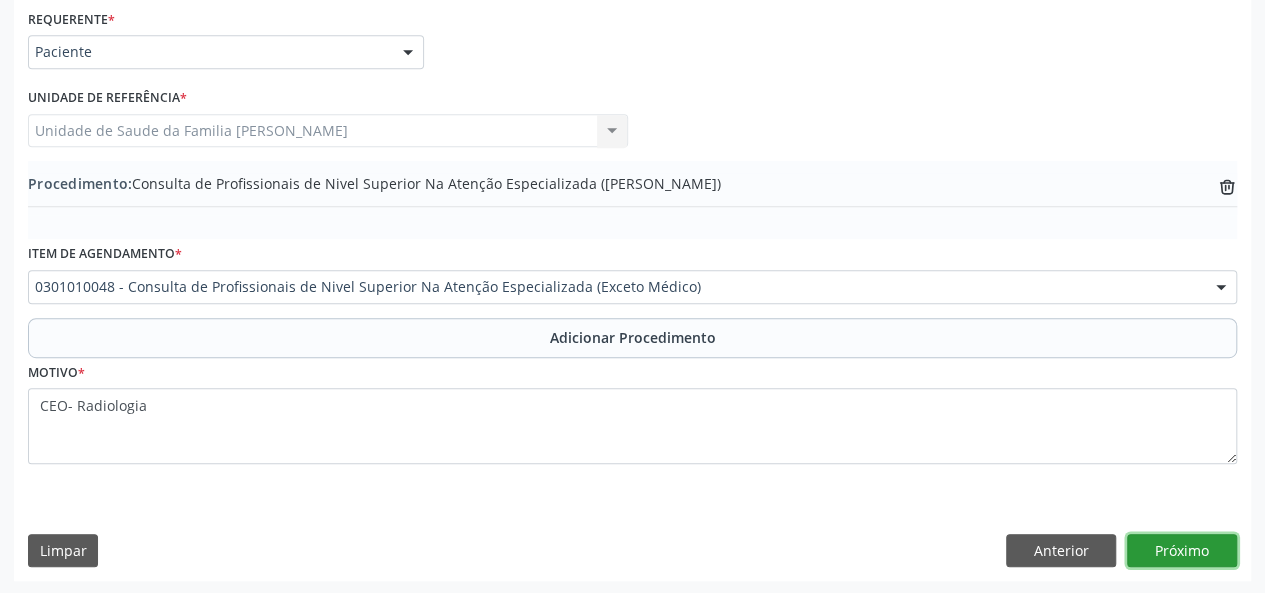 click on "Próximo" at bounding box center [1182, 551] 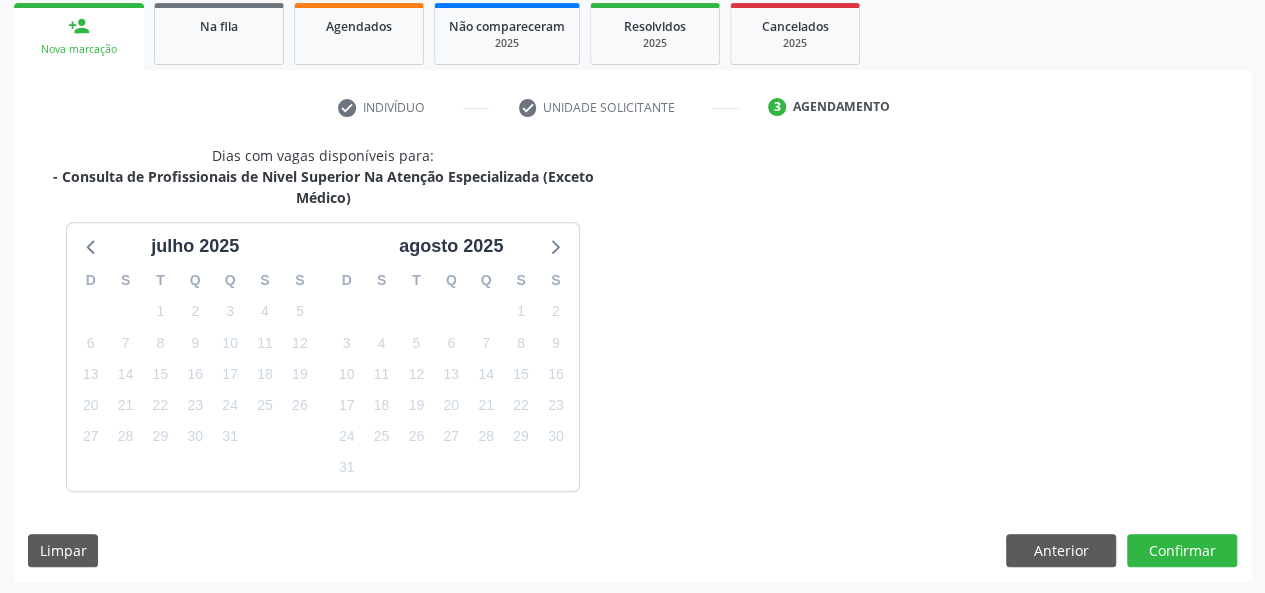 scroll, scrollTop: 382, scrollLeft: 0, axis: vertical 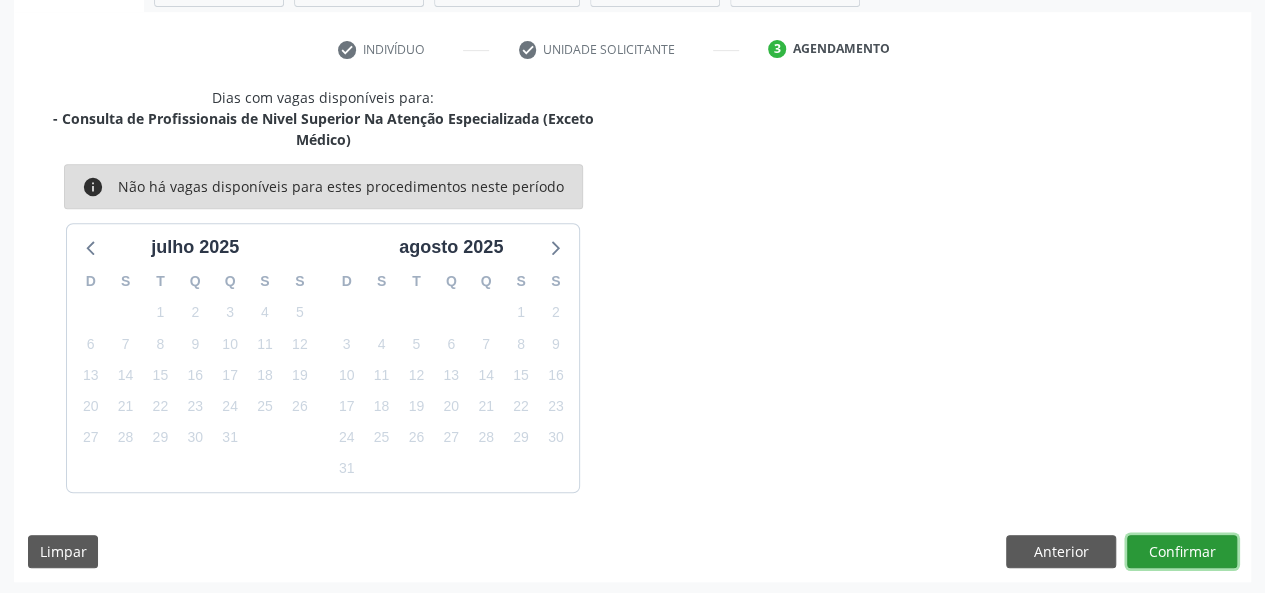 click on "Confirmar" at bounding box center [1182, 552] 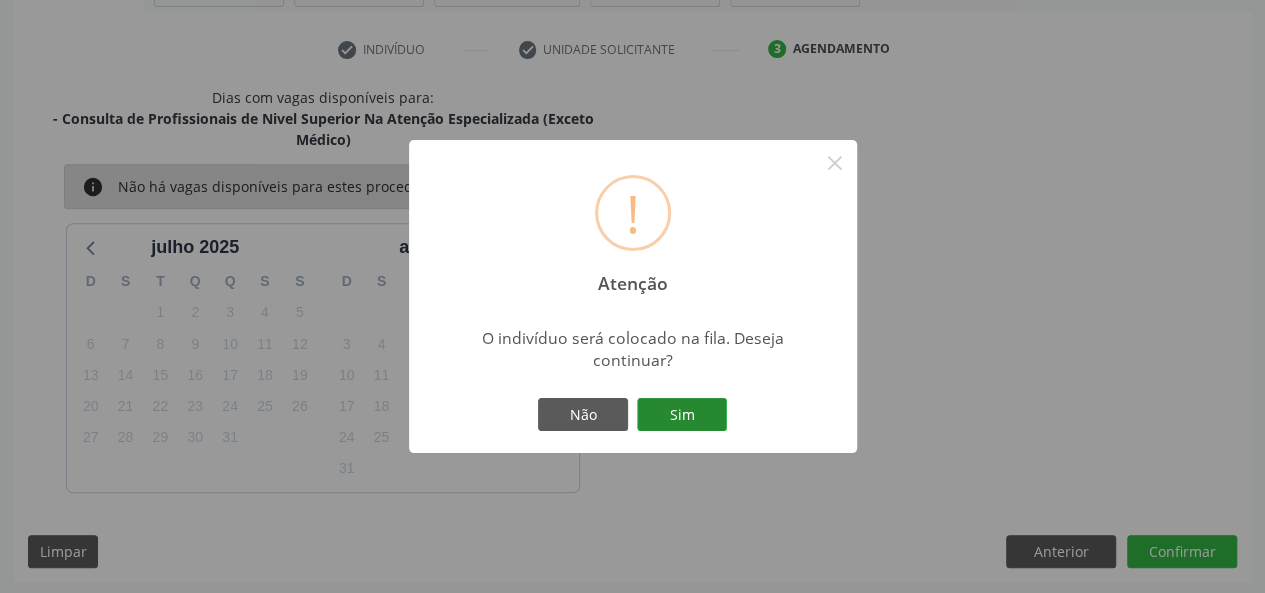 click on "Sim" at bounding box center [682, 415] 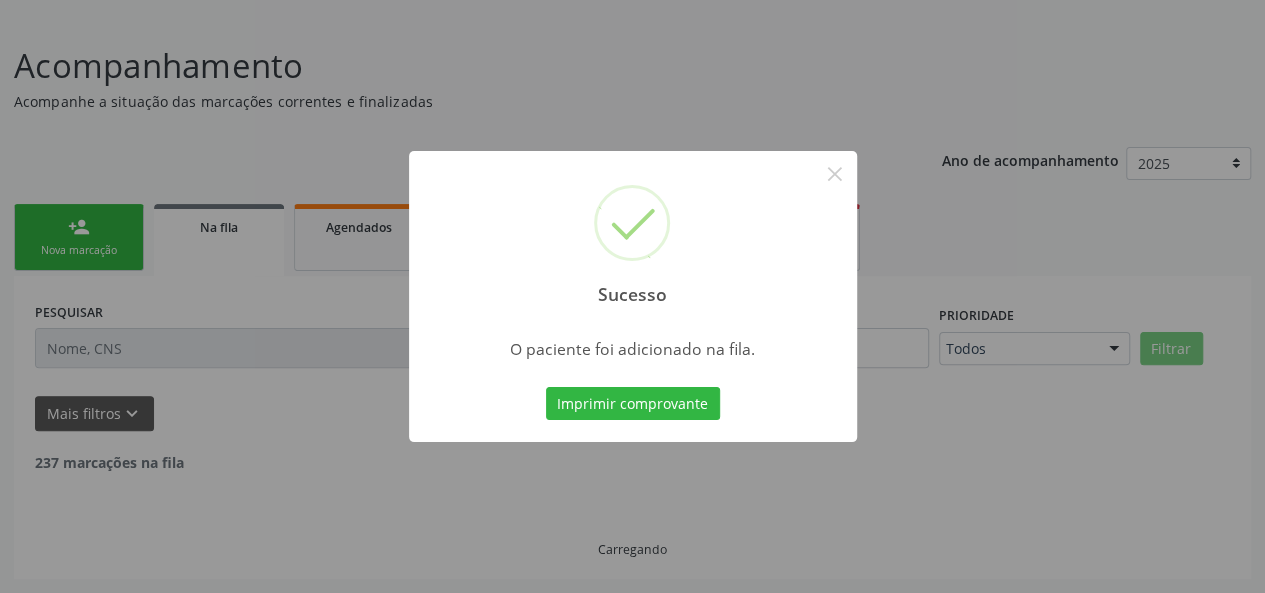 scroll, scrollTop: 100, scrollLeft: 0, axis: vertical 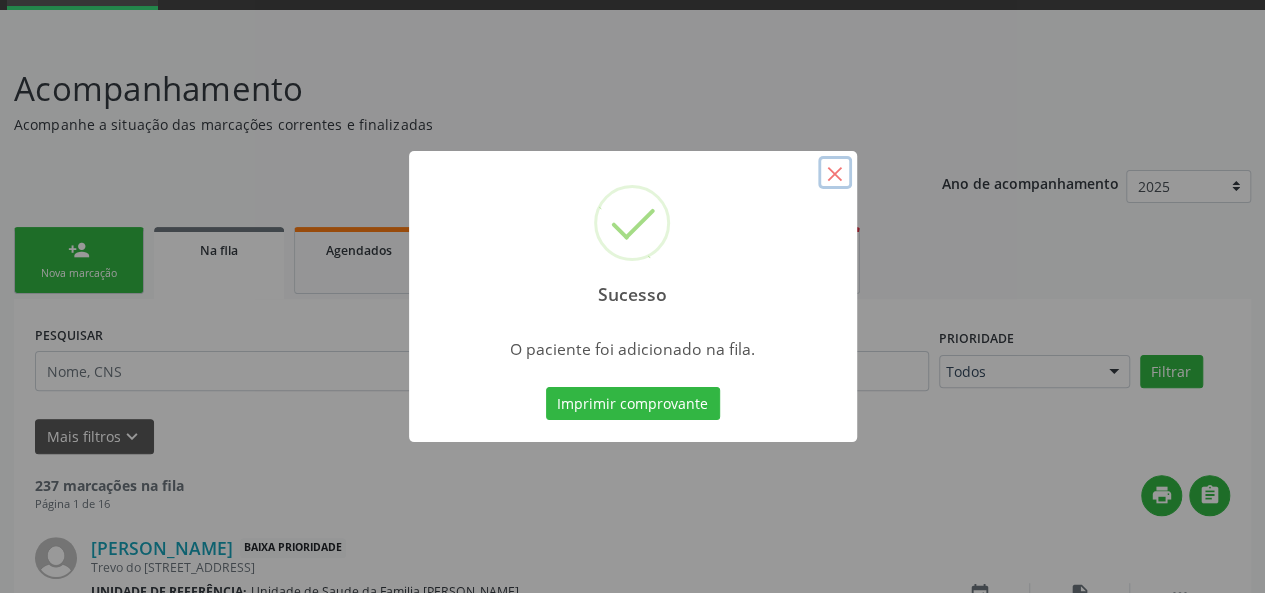 click on "×" at bounding box center [835, 173] 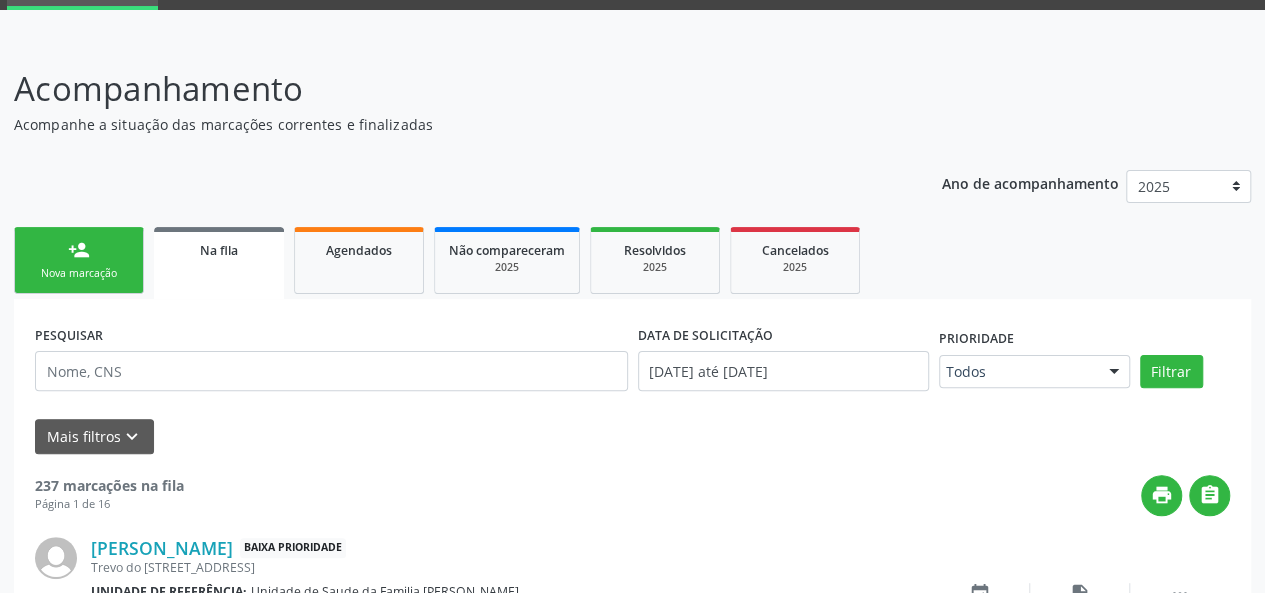 click on "person_add
Nova marcação" at bounding box center (79, 260) 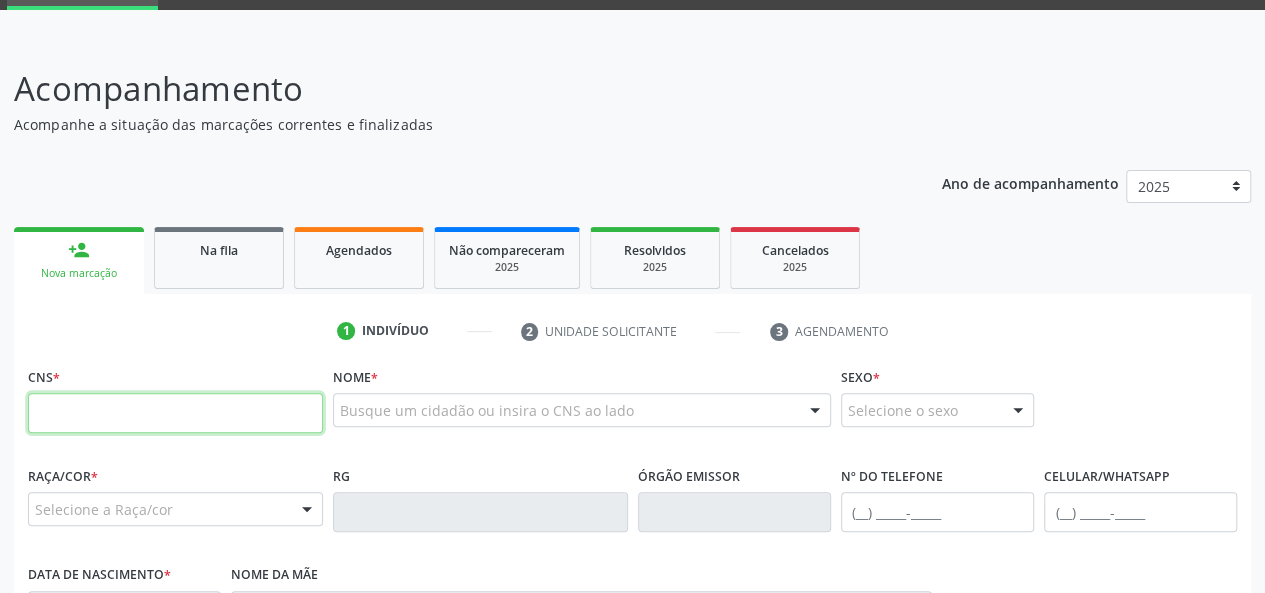 click at bounding box center (175, 413) 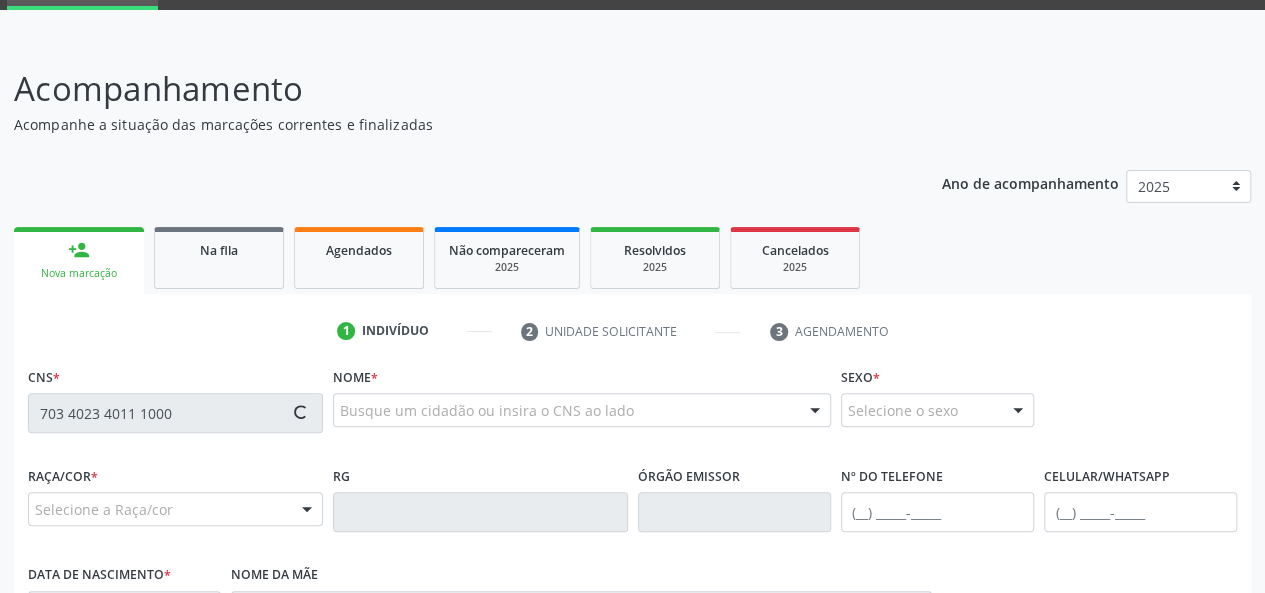 type on "703 4023 4011 1000" 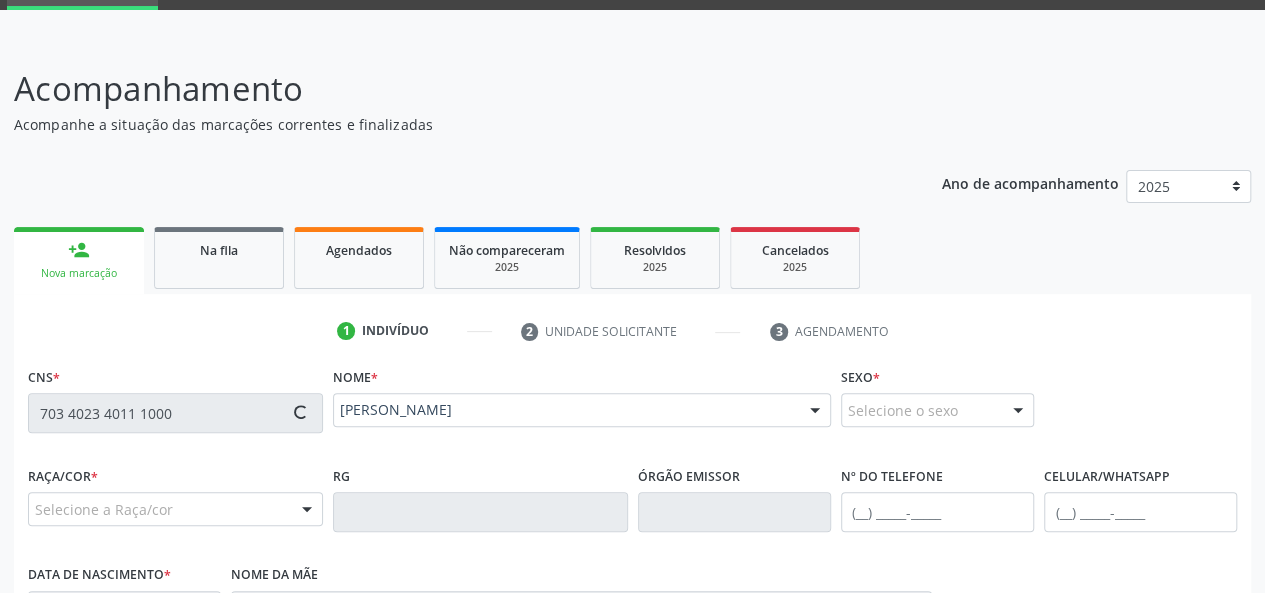 type on "(82) 99318-7272" 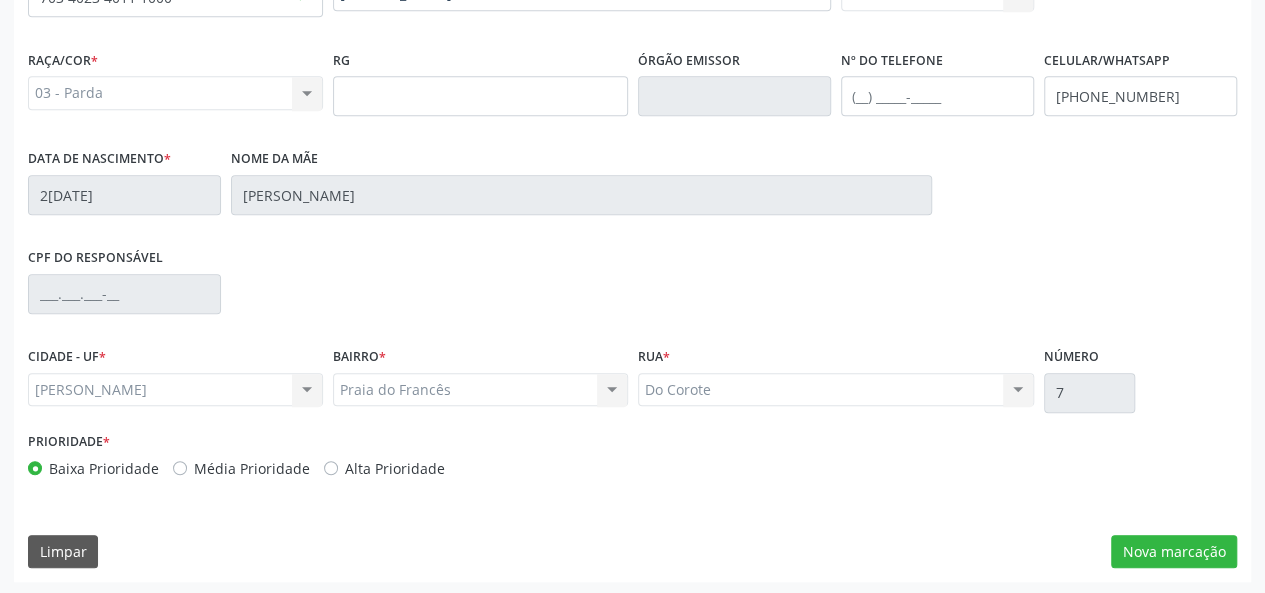 scroll, scrollTop: 518, scrollLeft: 0, axis: vertical 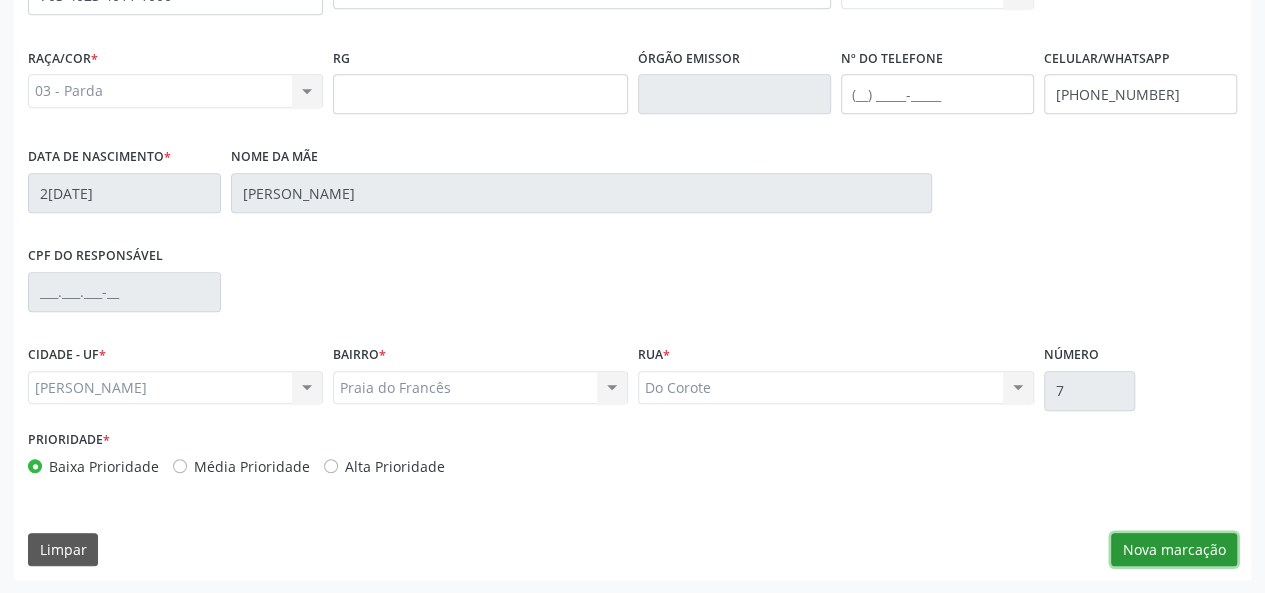 click on "Nova marcação" at bounding box center [1174, 550] 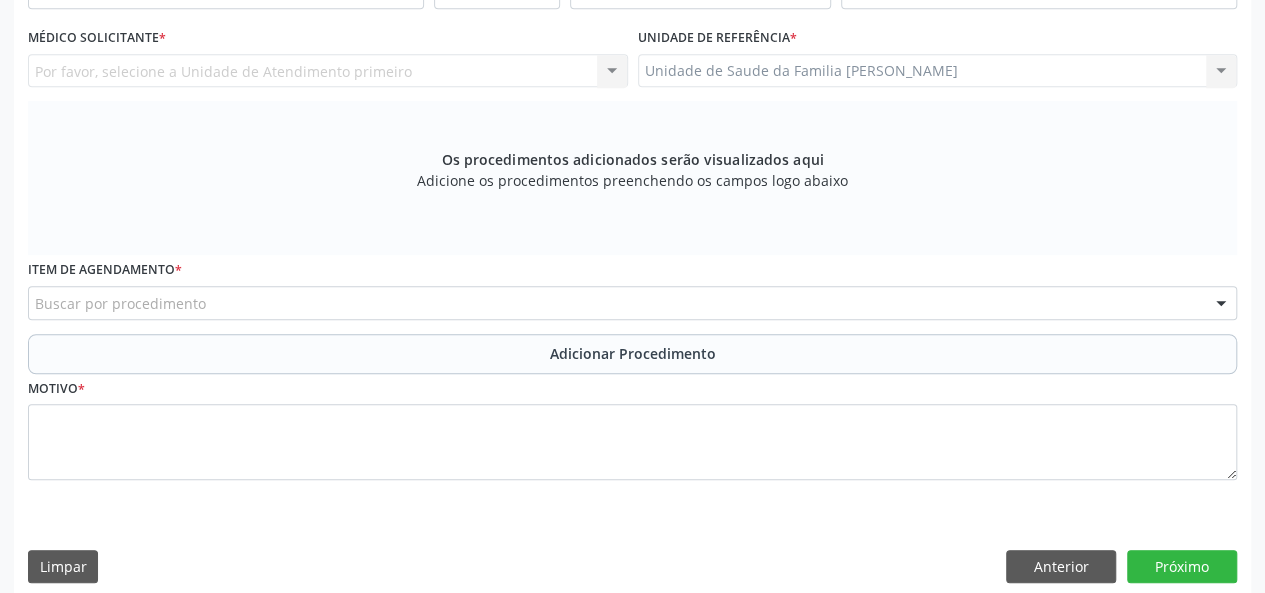 scroll, scrollTop: 218, scrollLeft: 0, axis: vertical 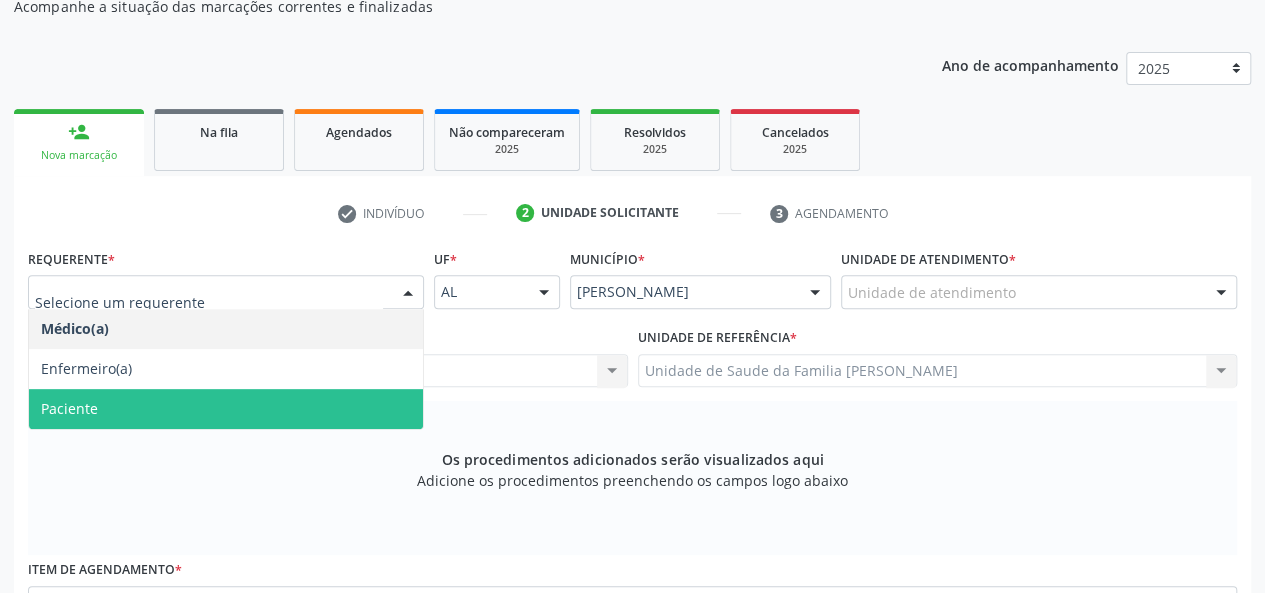 click on "Paciente" at bounding box center (226, 409) 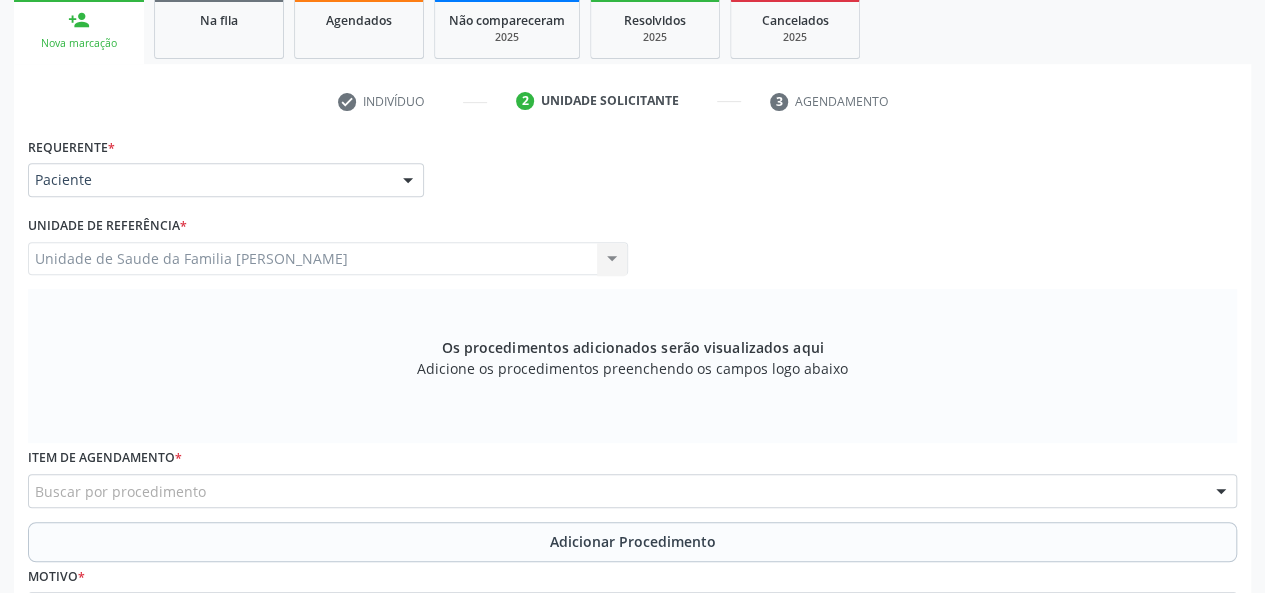 scroll, scrollTop: 518, scrollLeft: 0, axis: vertical 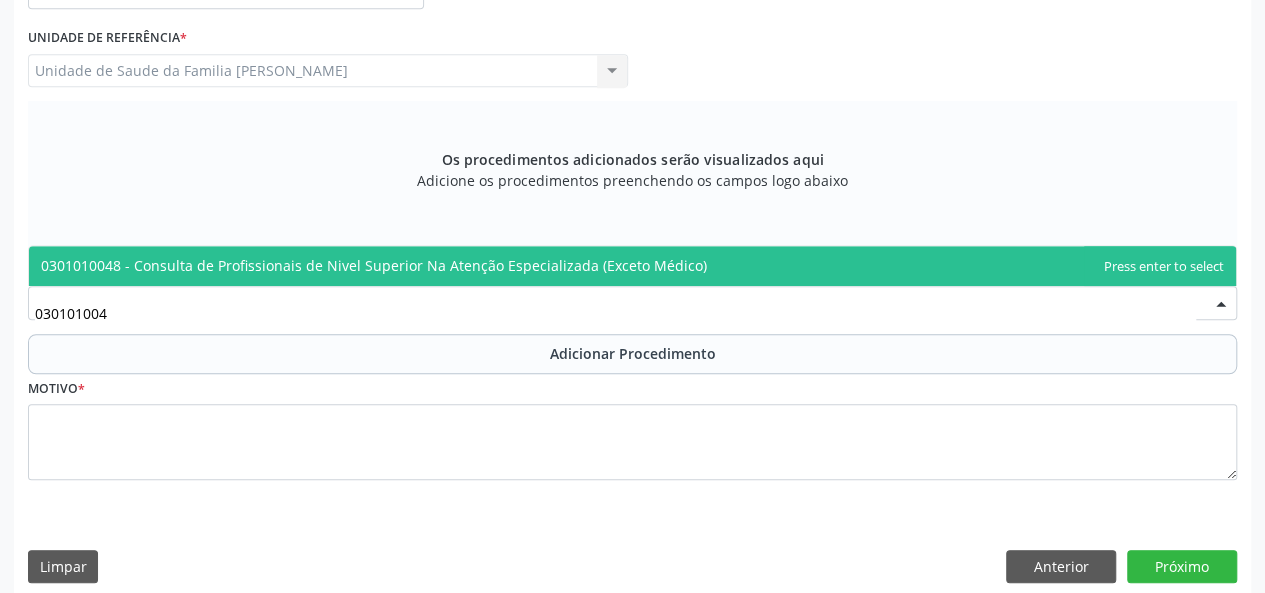 type on "0301010048" 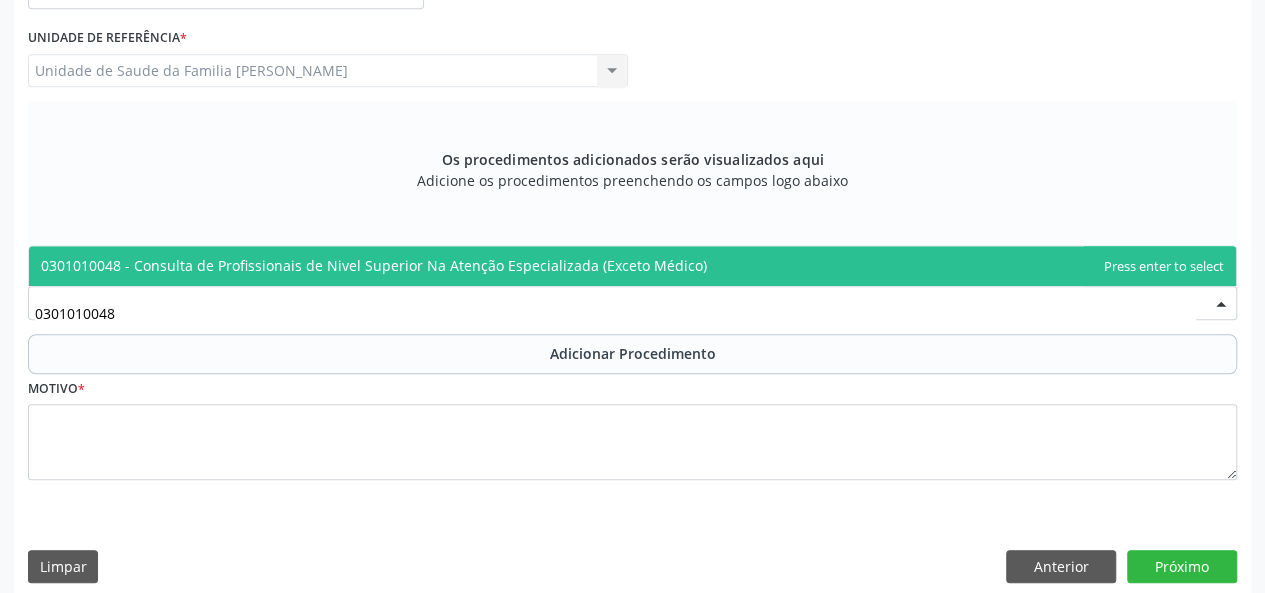 click on "0301010048 - Consulta de Profissionais de Nivel Superior Na Atenção Especializada (Exceto Médico)" at bounding box center [374, 265] 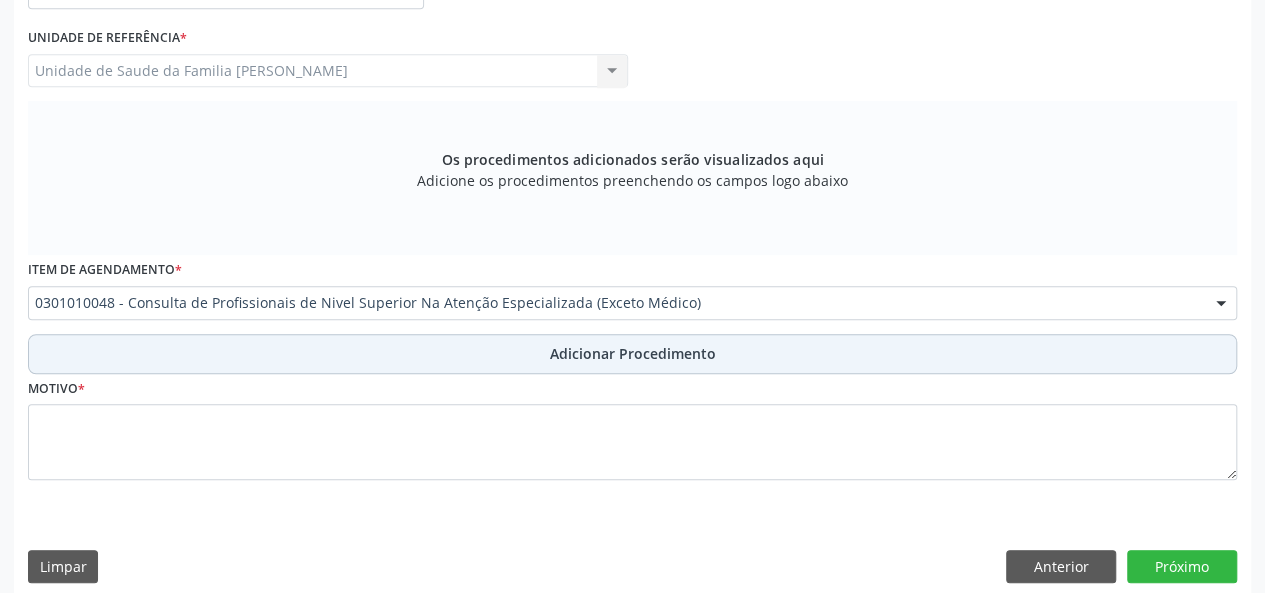 click on "Adicionar Procedimento" at bounding box center [633, 353] 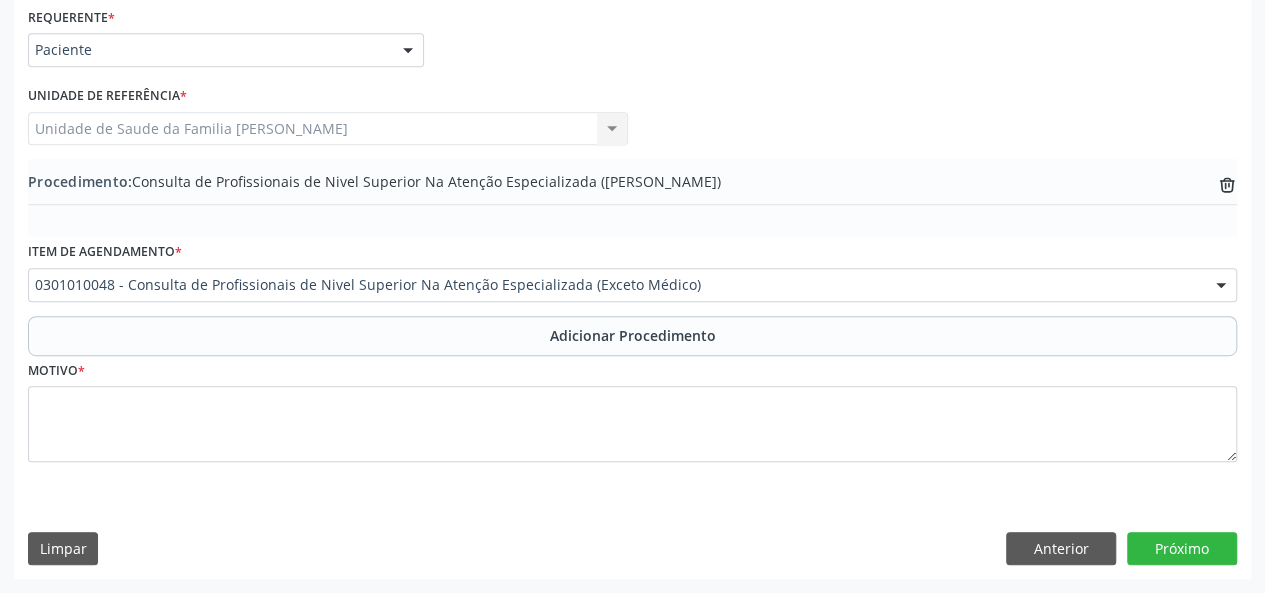 scroll, scrollTop: 458, scrollLeft: 0, axis: vertical 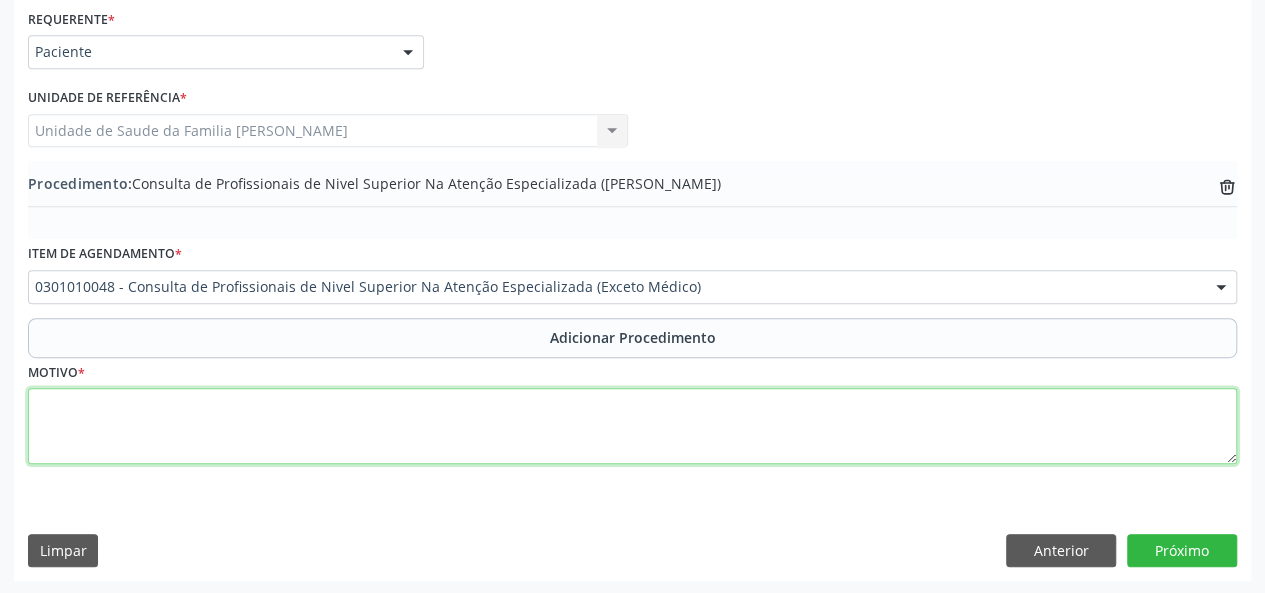 click at bounding box center [632, 426] 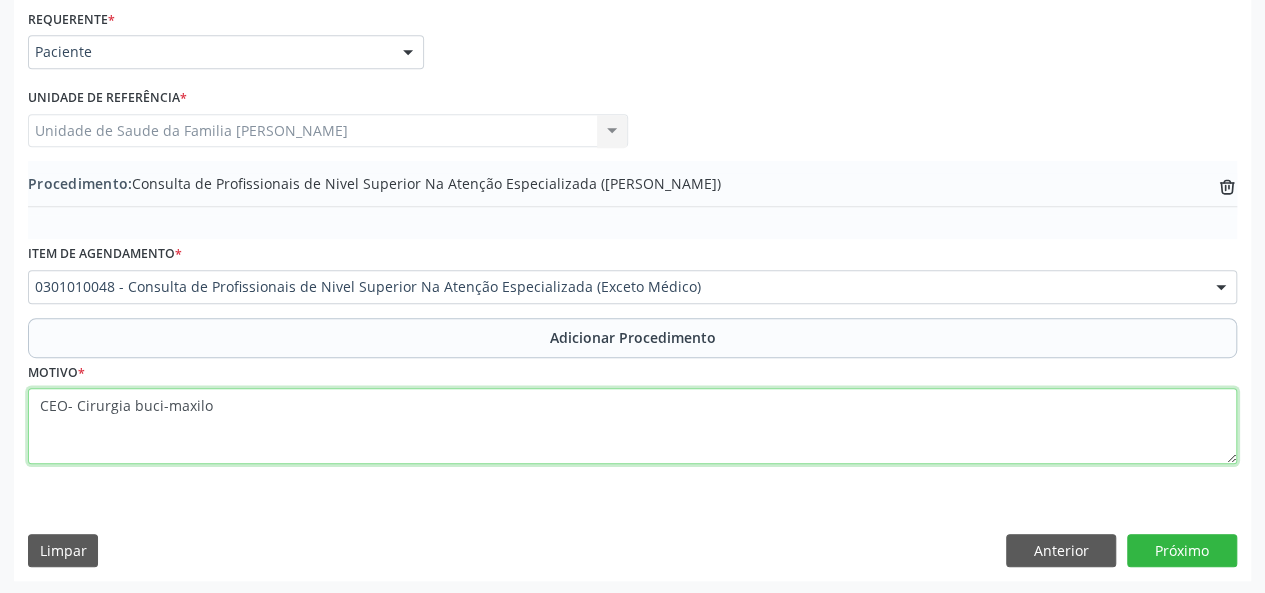 click on "CEO- Cirurgia buci-maxilo" at bounding box center [632, 426] 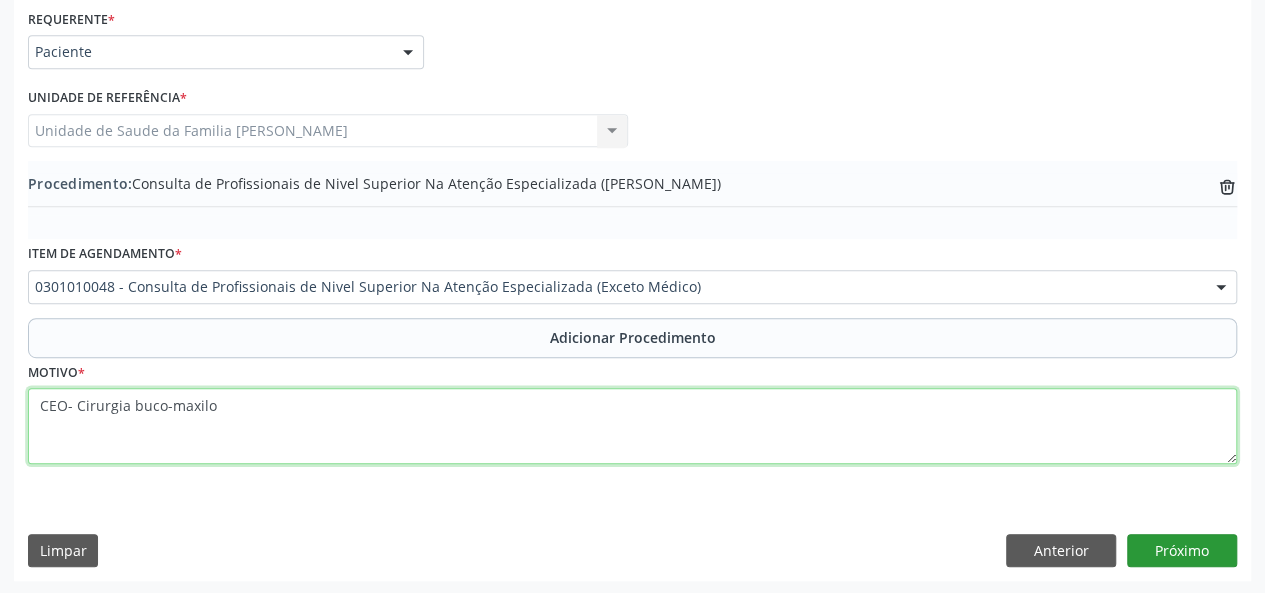 type on "CEO- Cirurgia buco-maxilo" 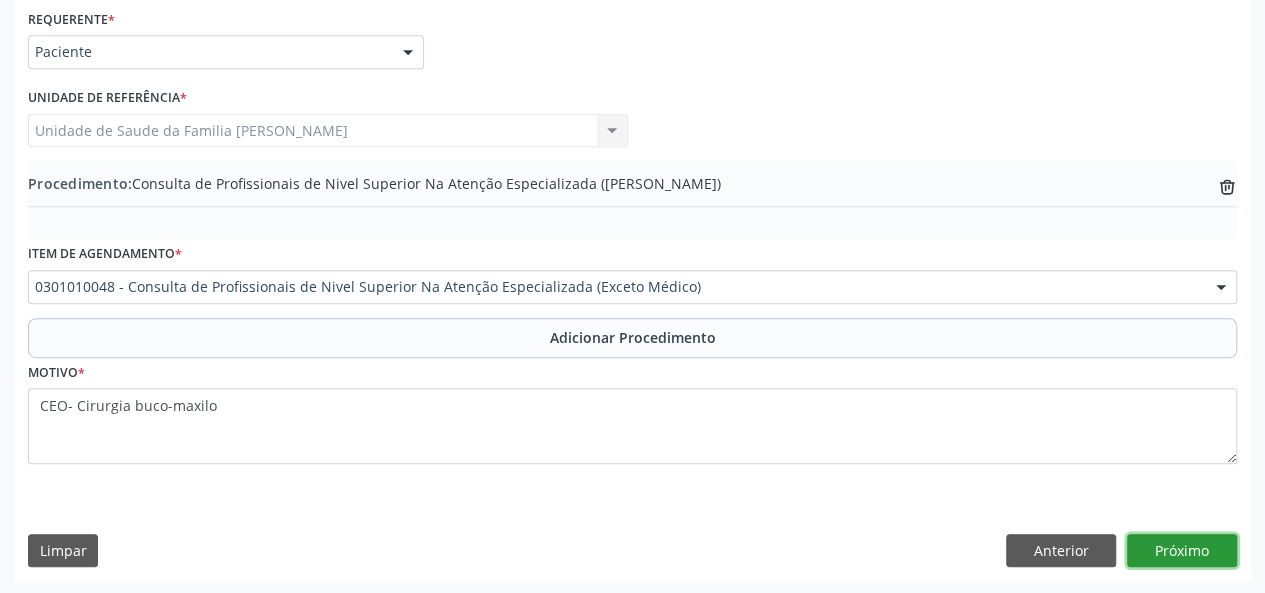 click on "Próximo" at bounding box center (1182, 551) 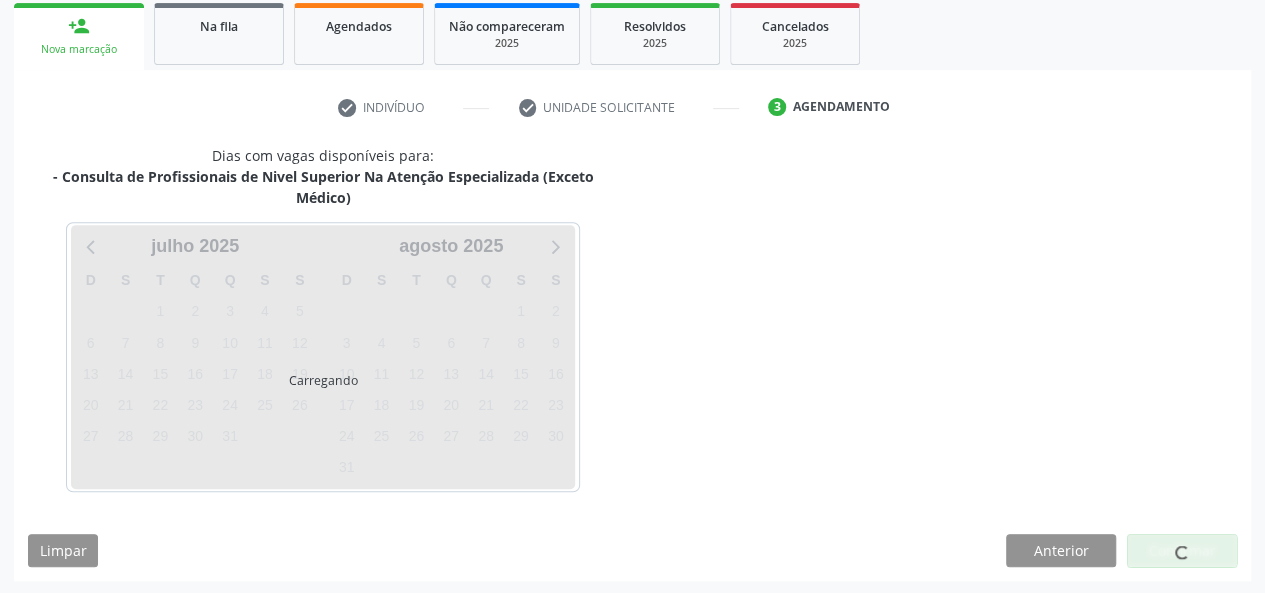 scroll, scrollTop: 382, scrollLeft: 0, axis: vertical 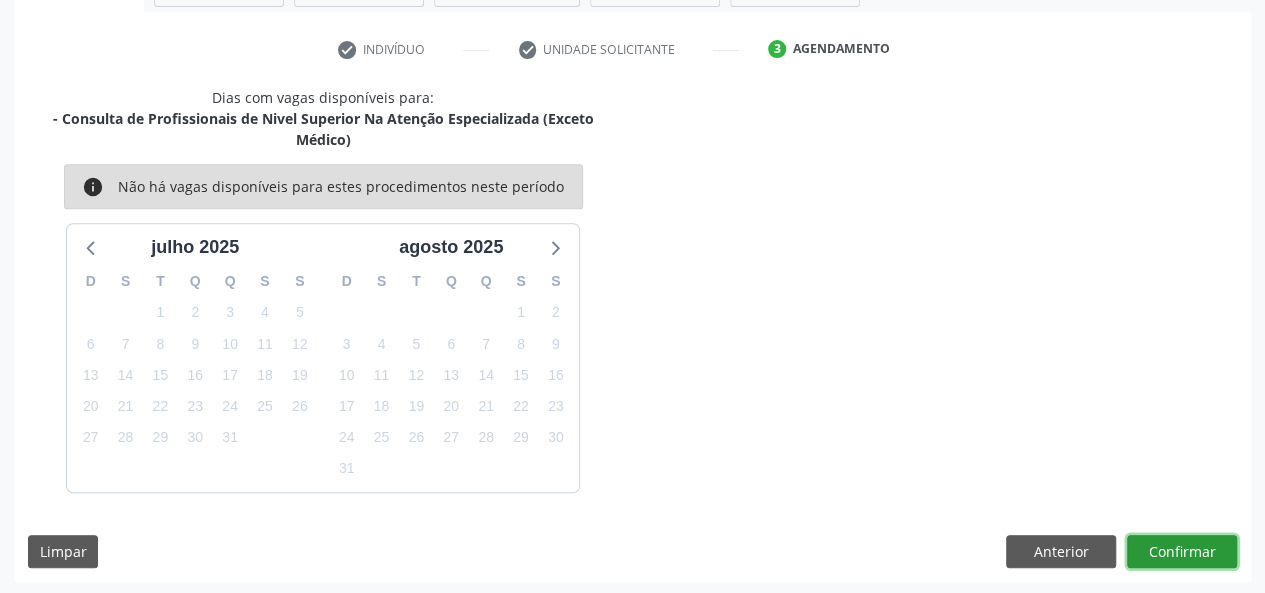 click on "Confirmar" at bounding box center (1182, 552) 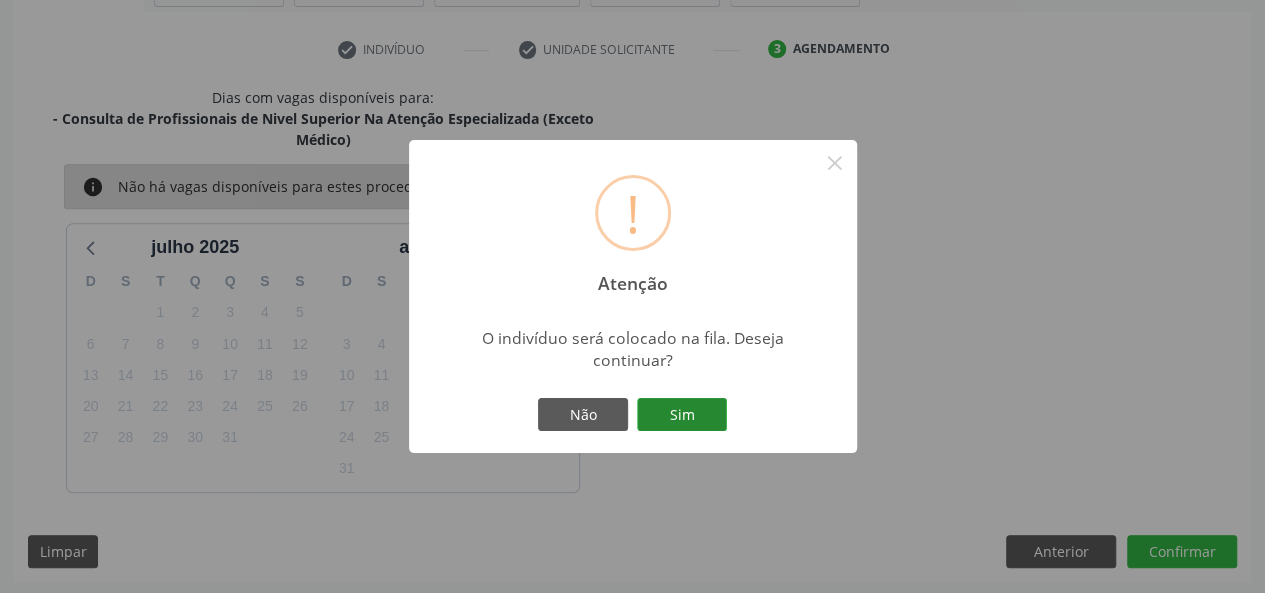 click on "Sim" at bounding box center (682, 415) 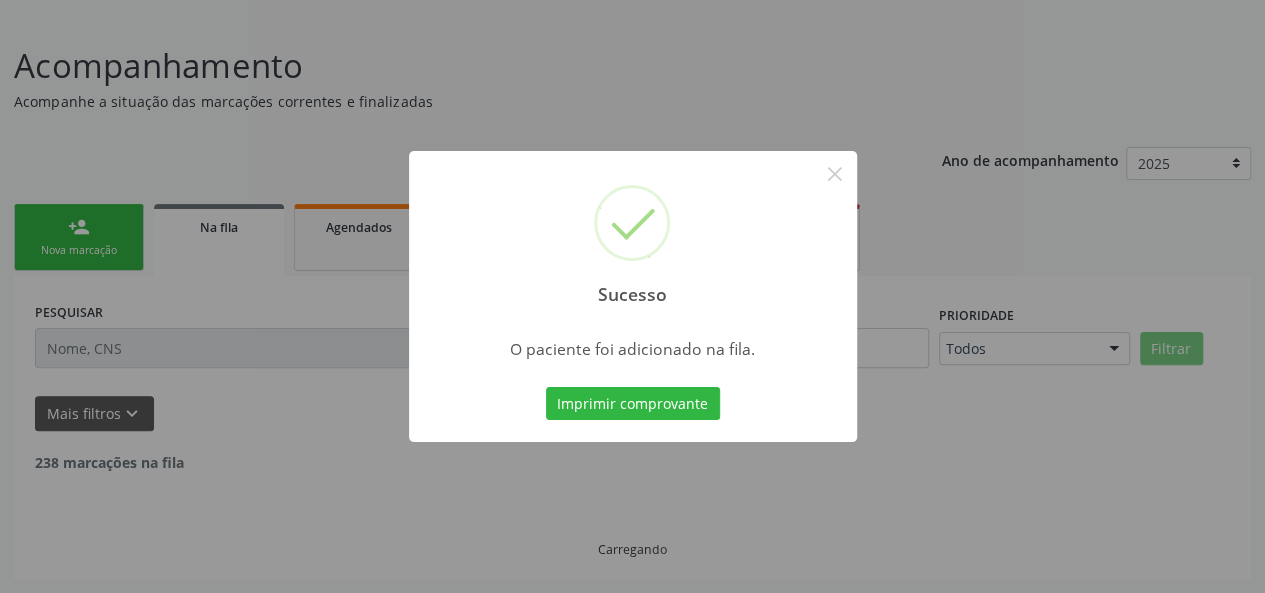 scroll, scrollTop: 100, scrollLeft: 0, axis: vertical 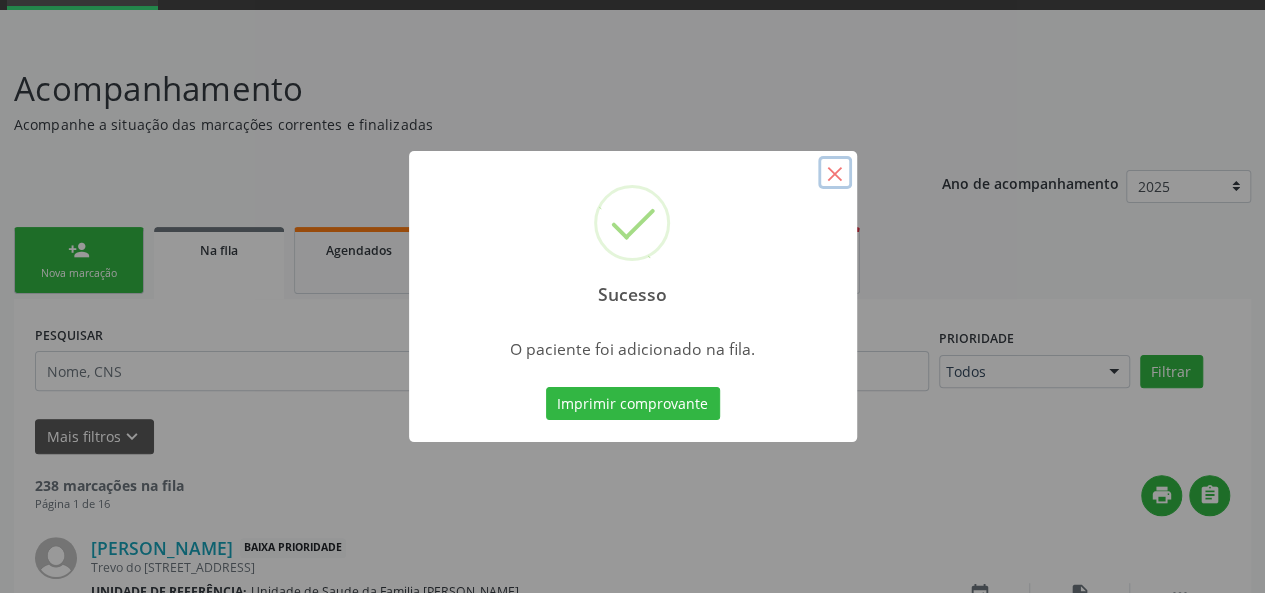 click on "×" at bounding box center [835, 173] 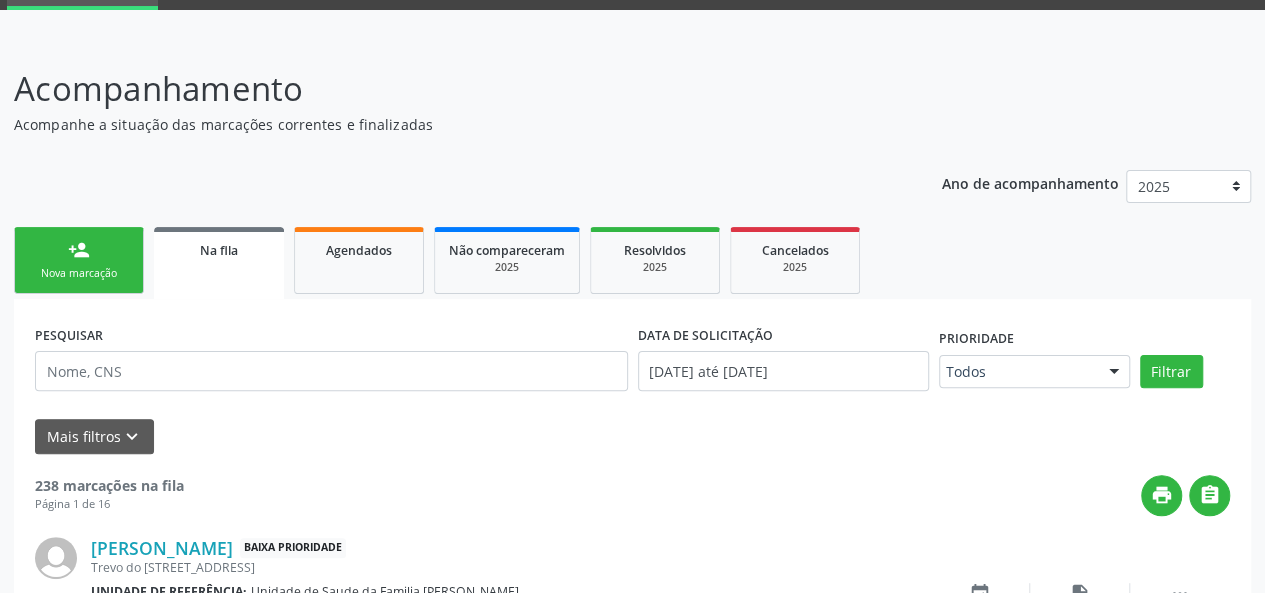 click on "person_add
Nova marcação" at bounding box center [79, 260] 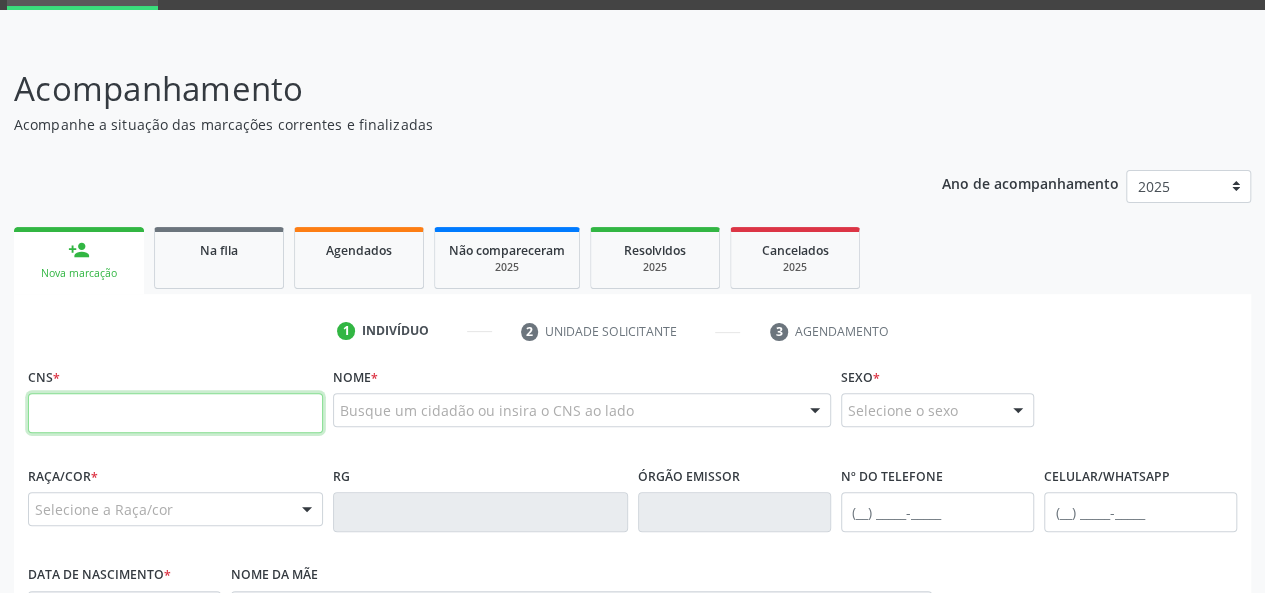 paste on "704 8040 7509 9741" 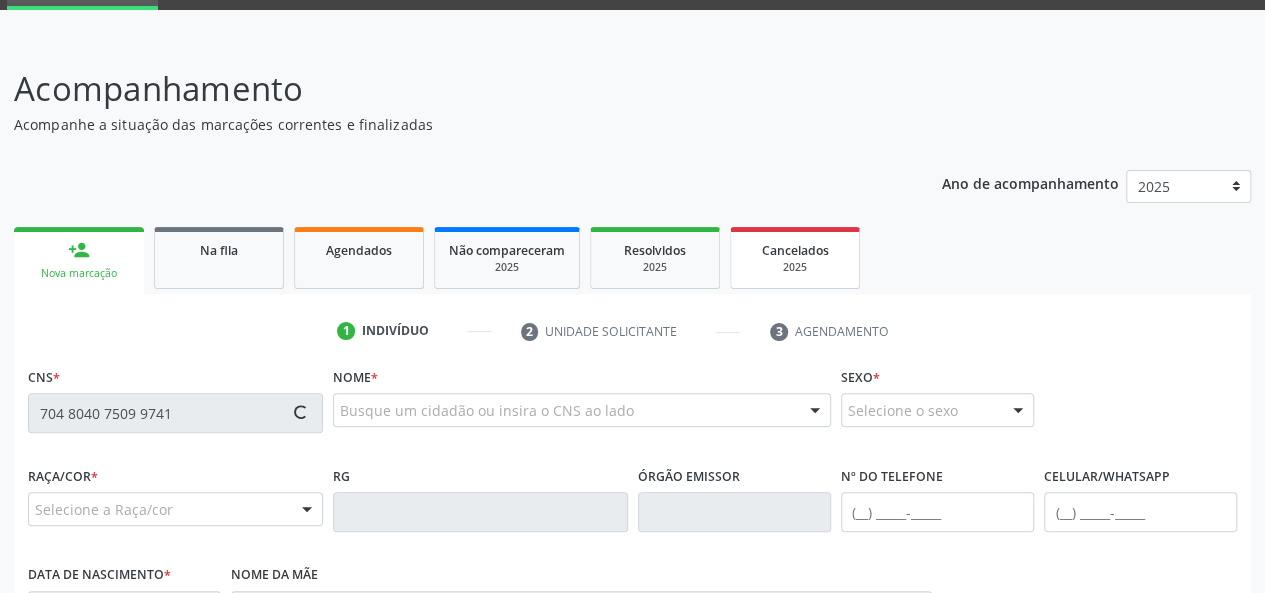 type on "704 8040 7509 9741" 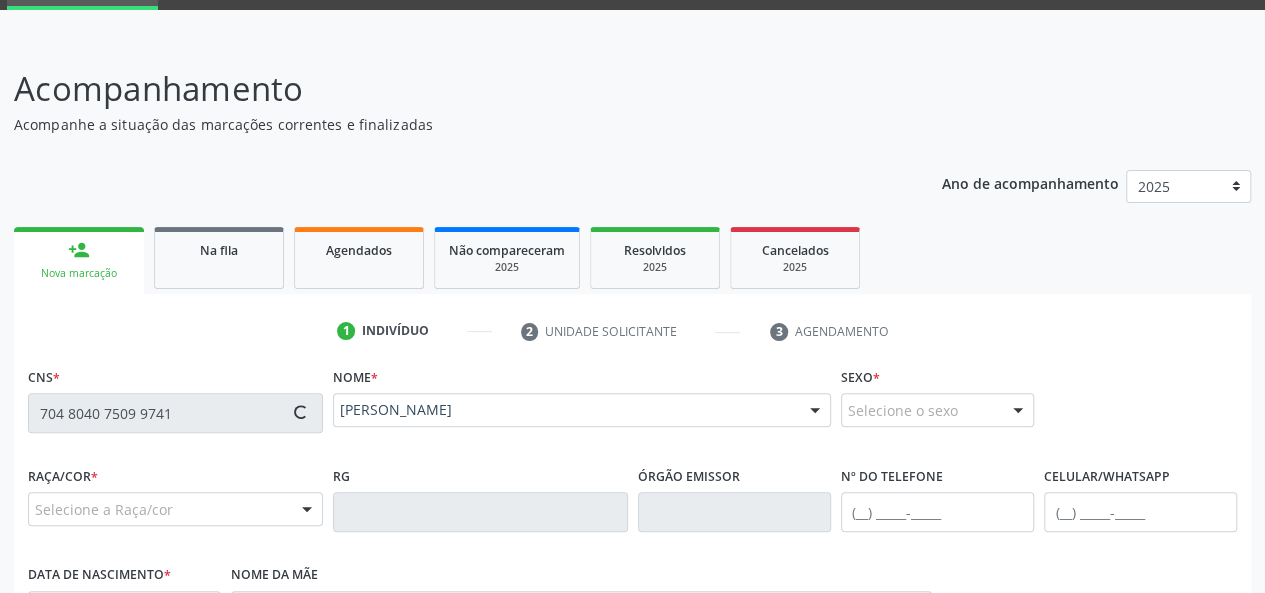 type on "(82) 99968-0796" 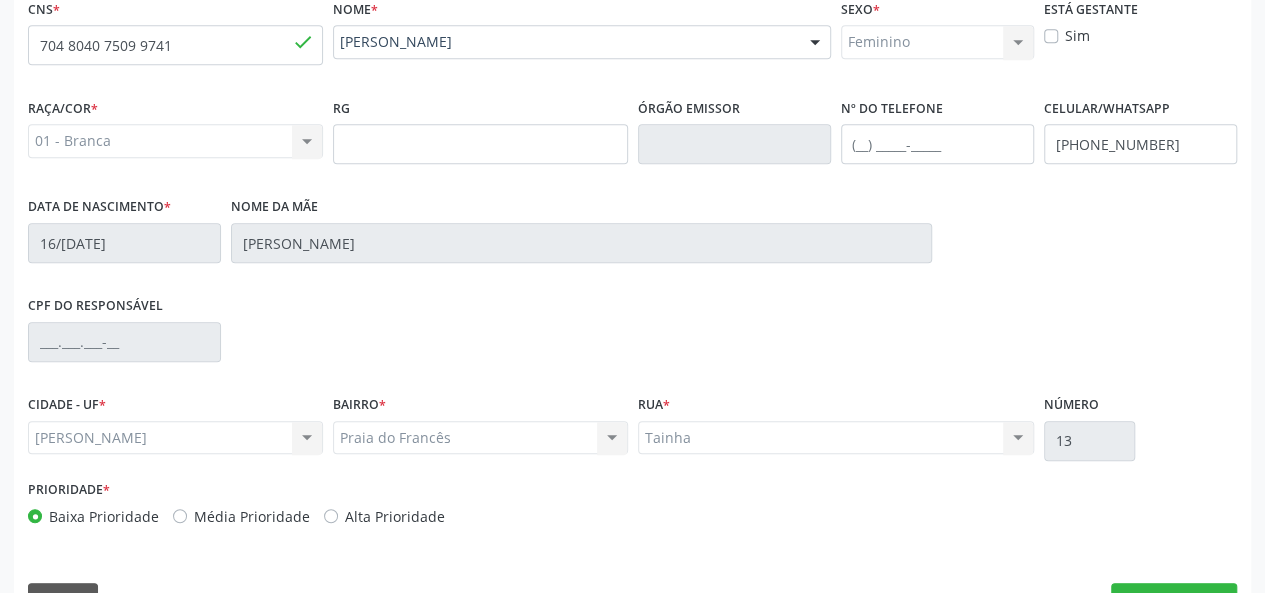 scroll, scrollTop: 518, scrollLeft: 0, axis: vertical 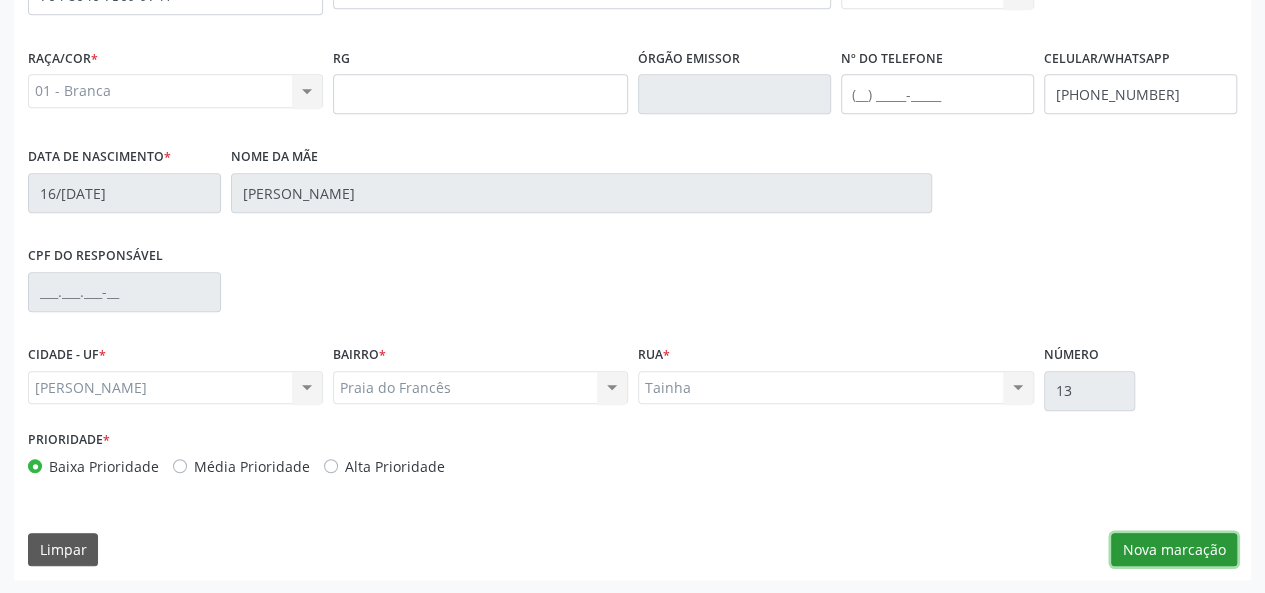 click on "Nova marcação" at bounding box center [1174, 550] 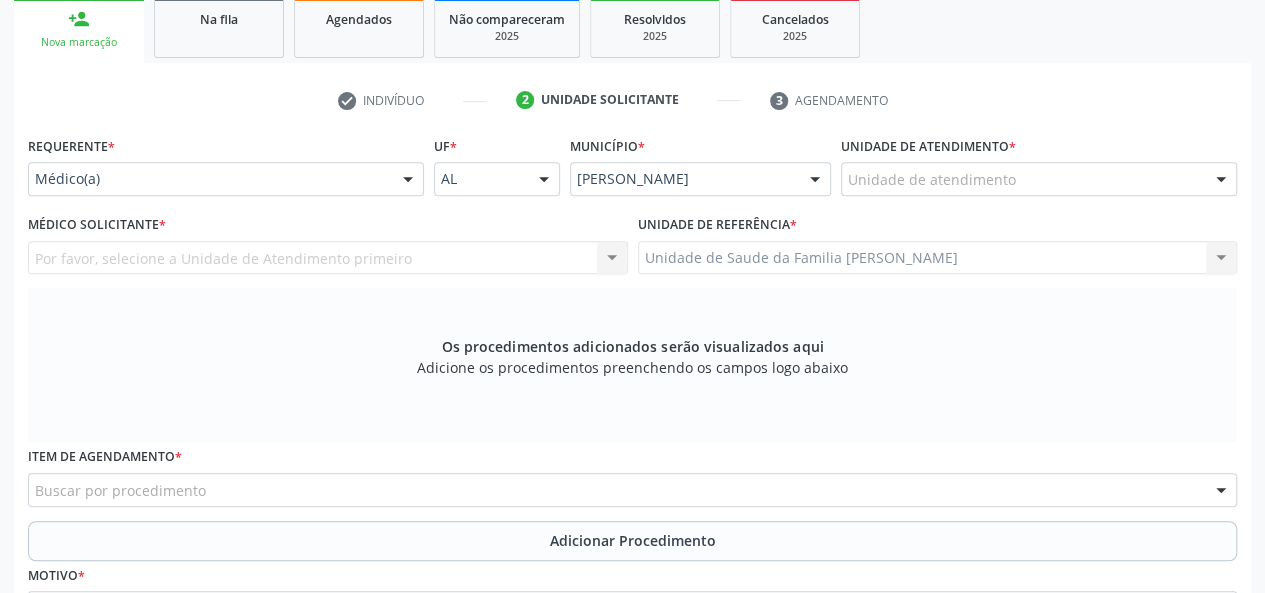scroll, scrollTop: 318, scrollLeft: 0, axis: vertical 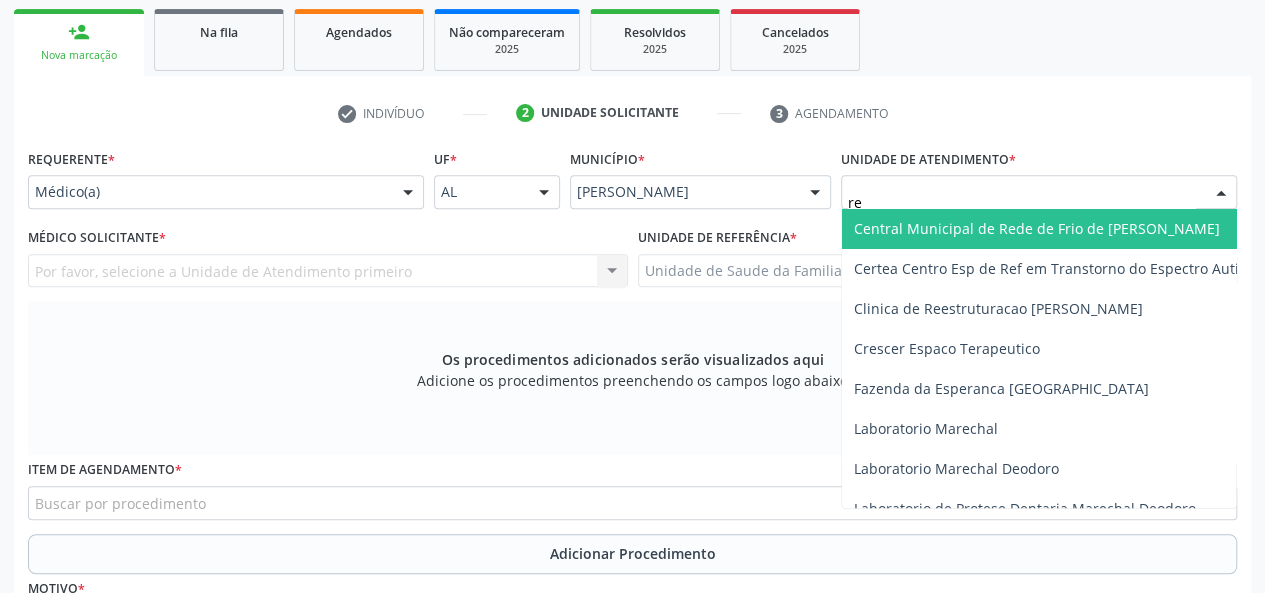 type on "r" 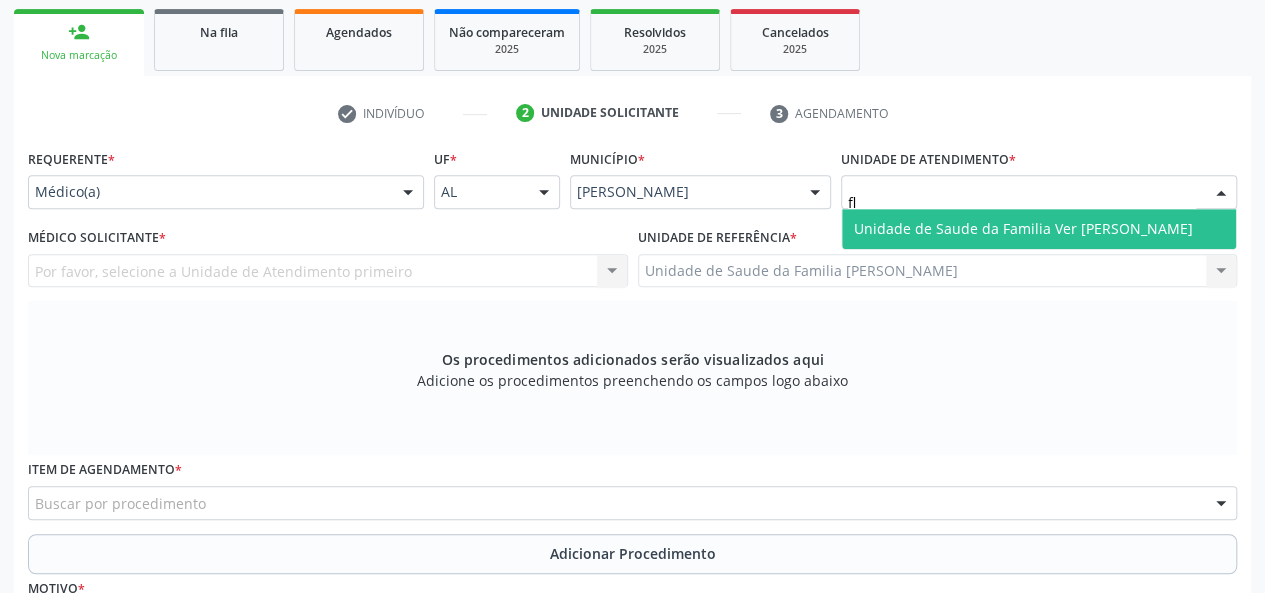 click on "Unidade de Saude da Familia Ver [PERSON_NAME]" at bounding box center (1023, 228) 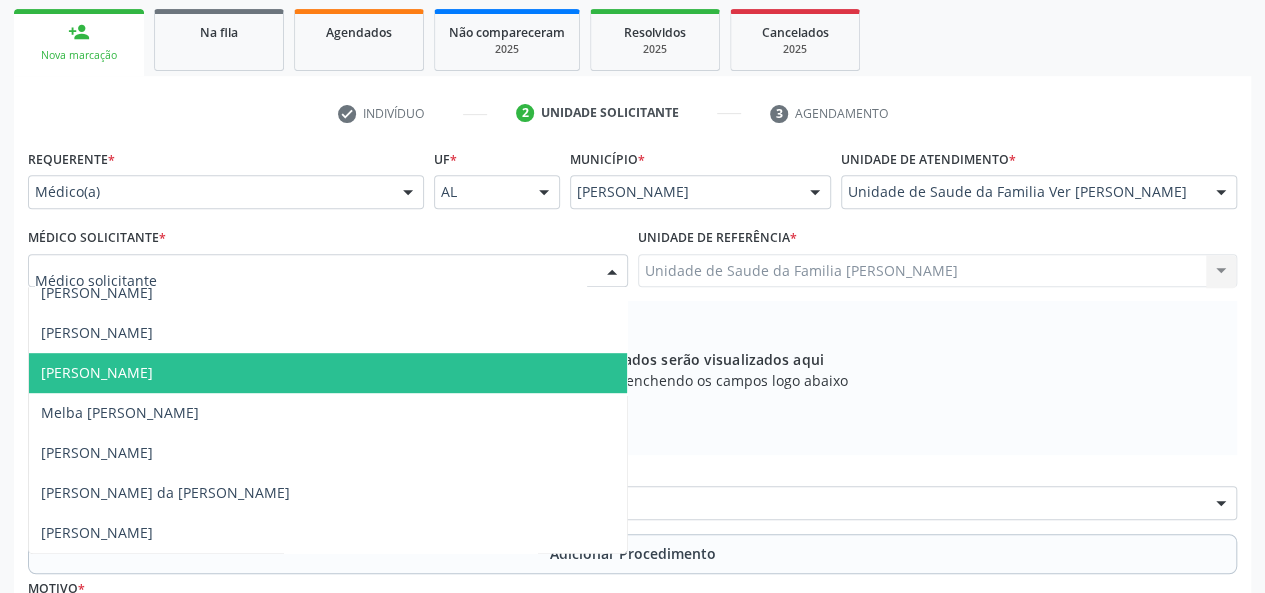 scroll, scrollTop: 454, scrollLeft: 0, axis: vertical 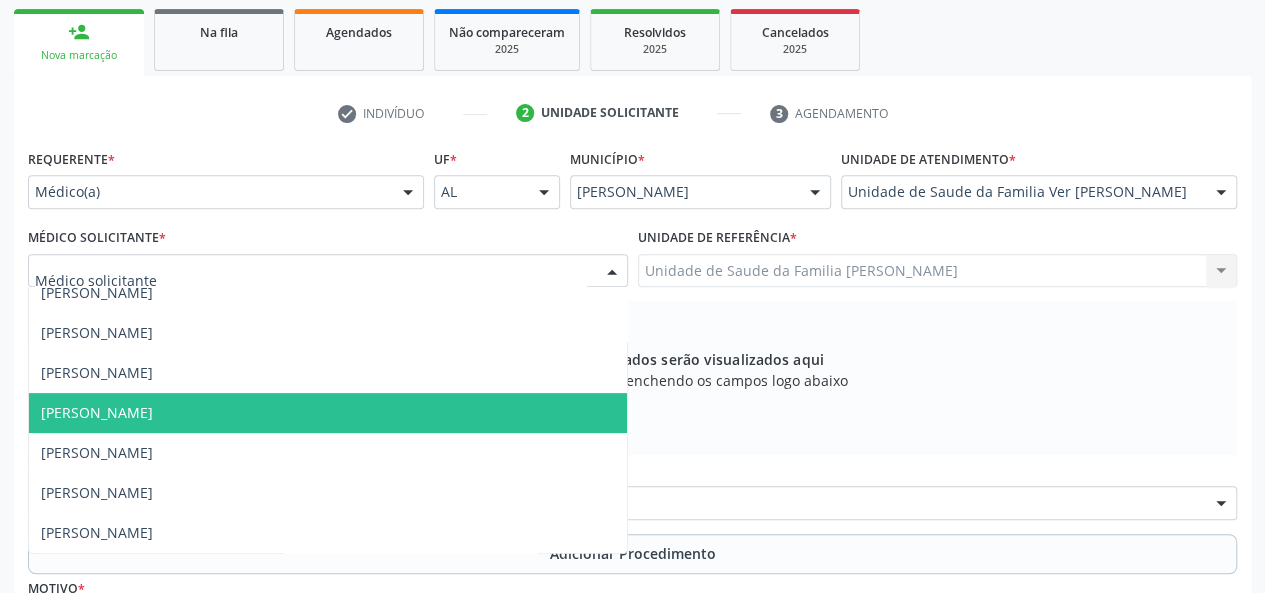 click on "Unidade de Saude da Familia Ver [PERSON_NAME]" at bounding box center [1039, 192] 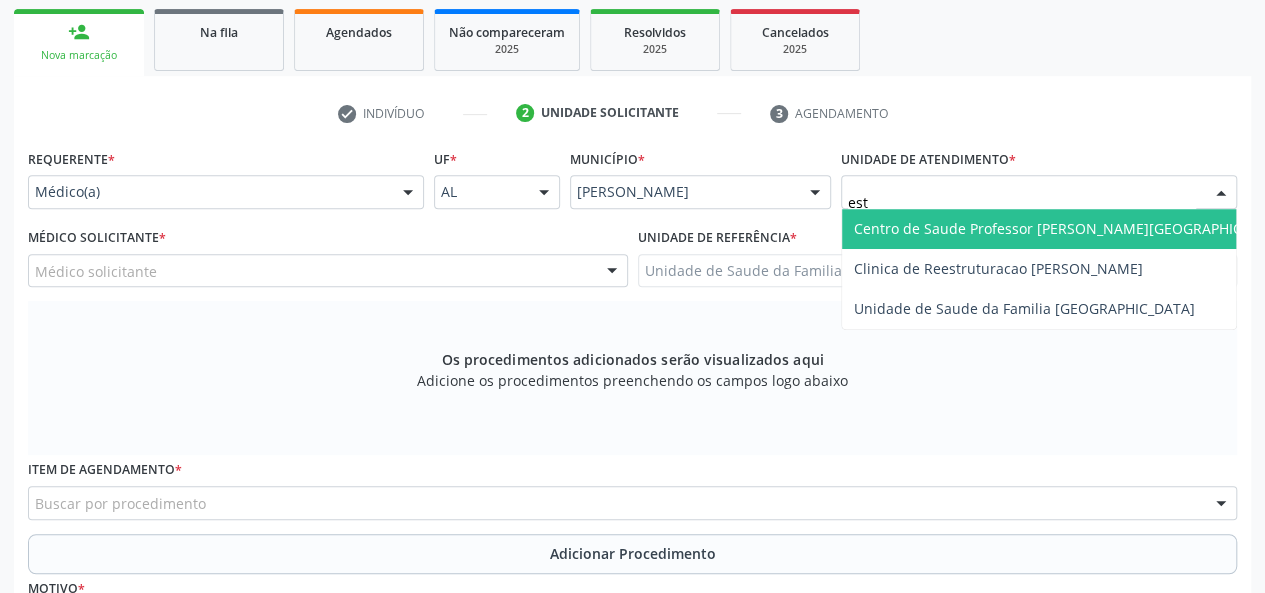type on "esta" 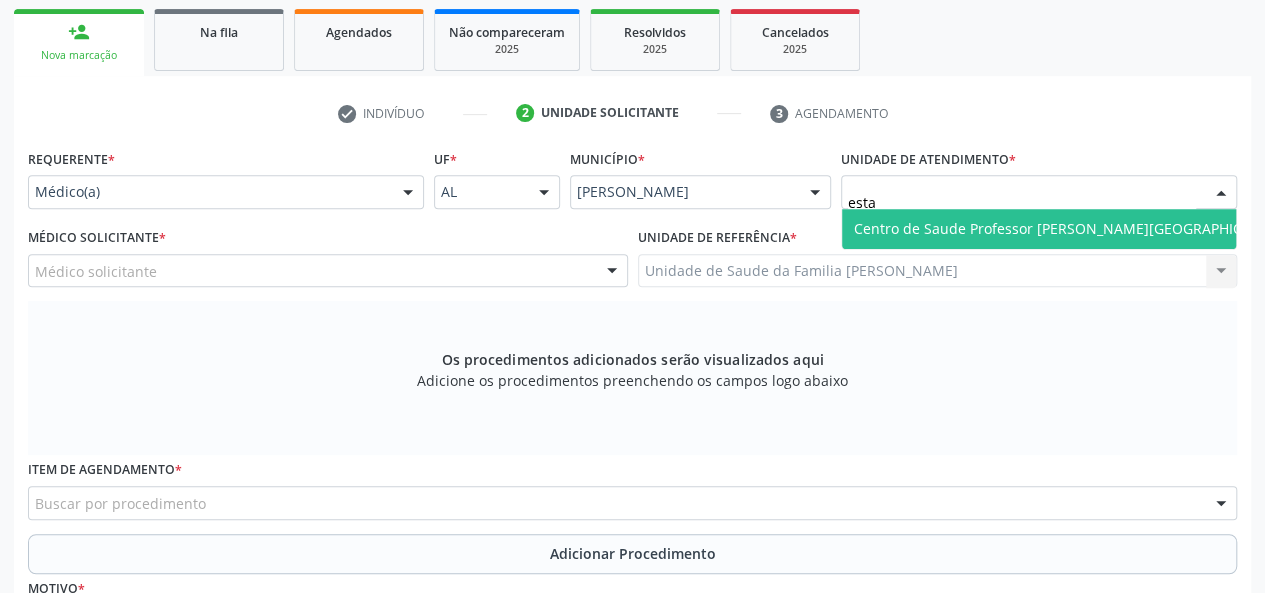 click on "Centro de Saude Professor [PERSON_NAME][GEOGRAPHIC_DATA]" at bounding box center (1071, 228) 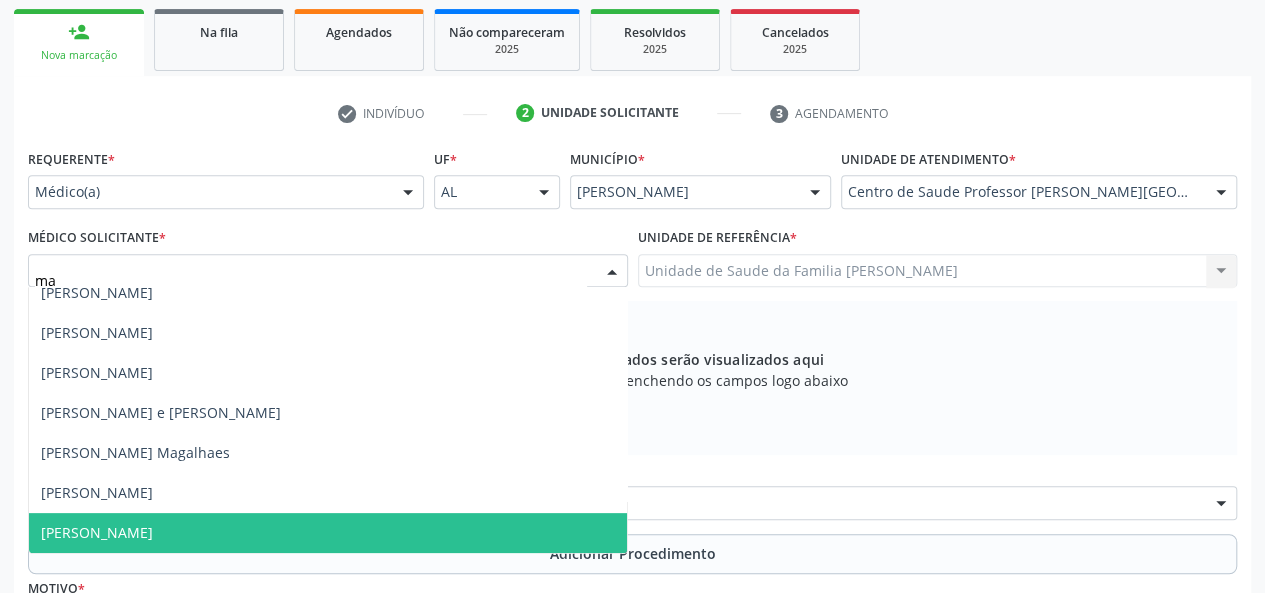 scroll, scrollTop: 294, scrollLeft: 0, axis: vertical 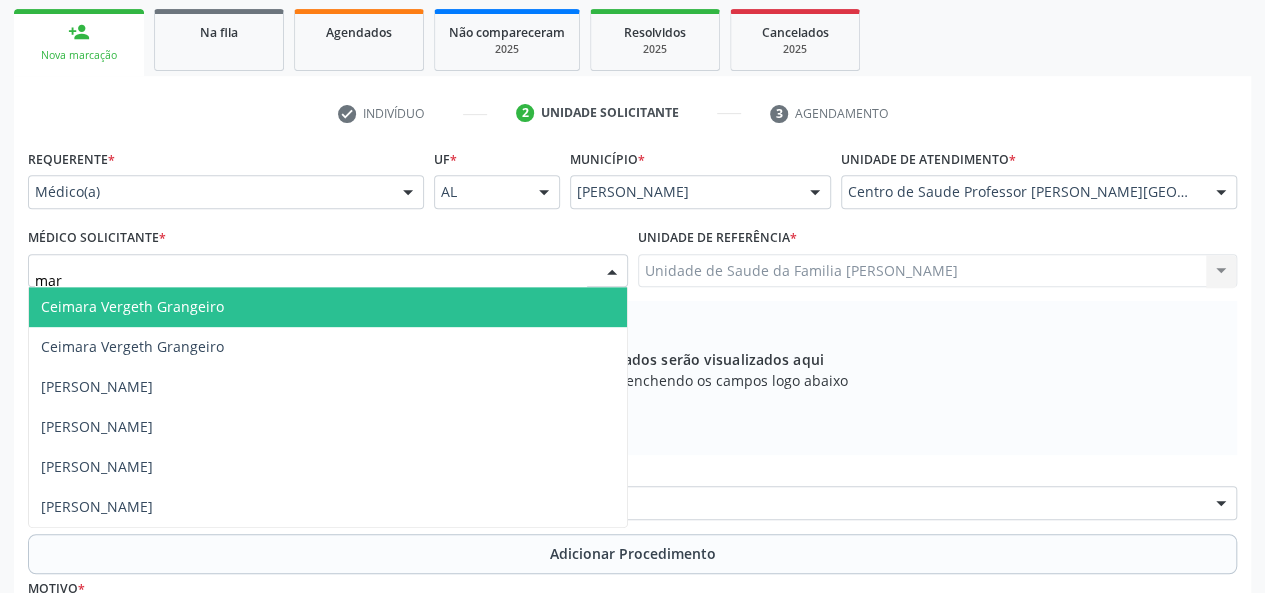 drag, startPoint x: 118, startPoint y: 286, endPoint x: 0, endPoint y: 279, distance: 118.20744 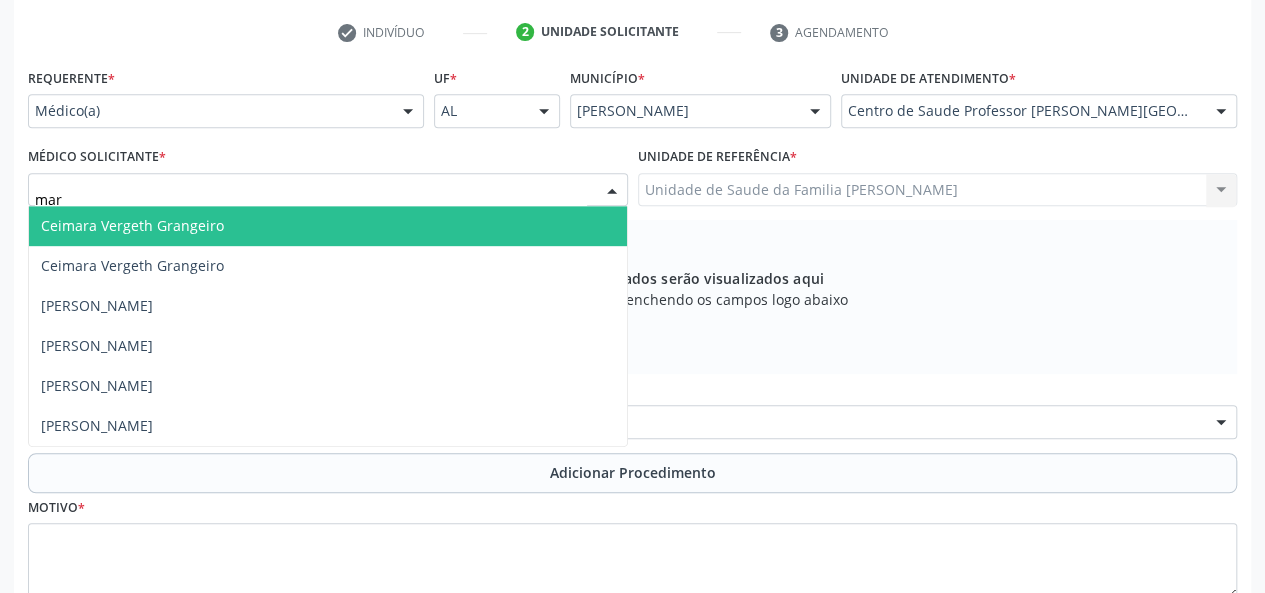 scroll, scrollTop: 400, scrollLeft: 0, axis: vertical 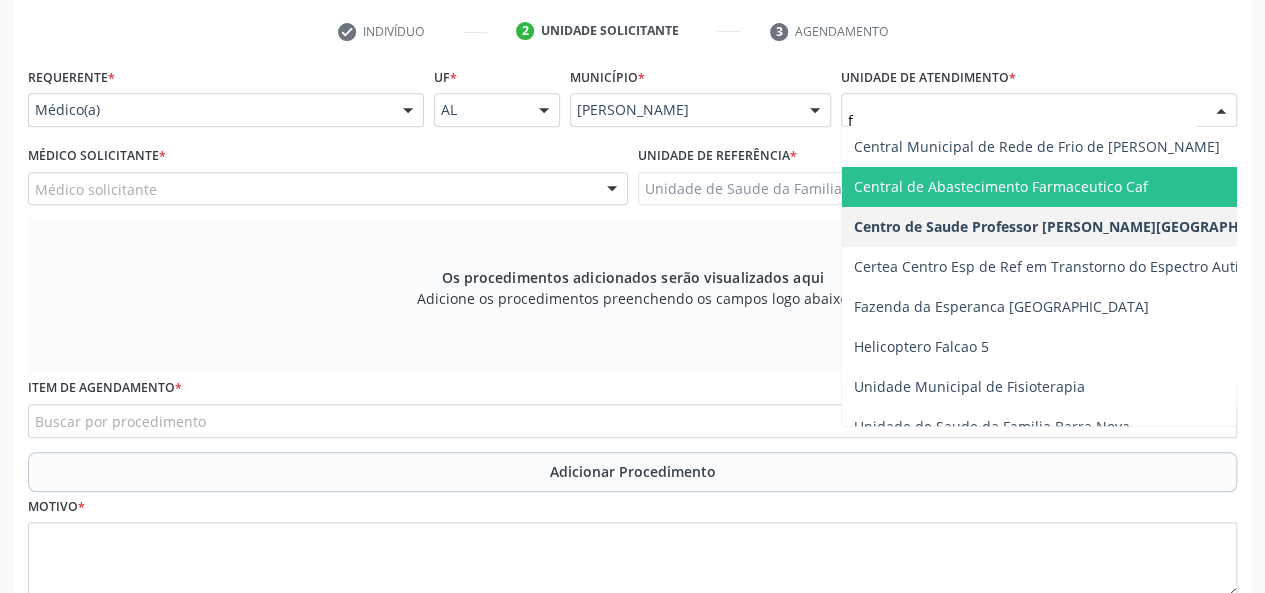 type on "fl" 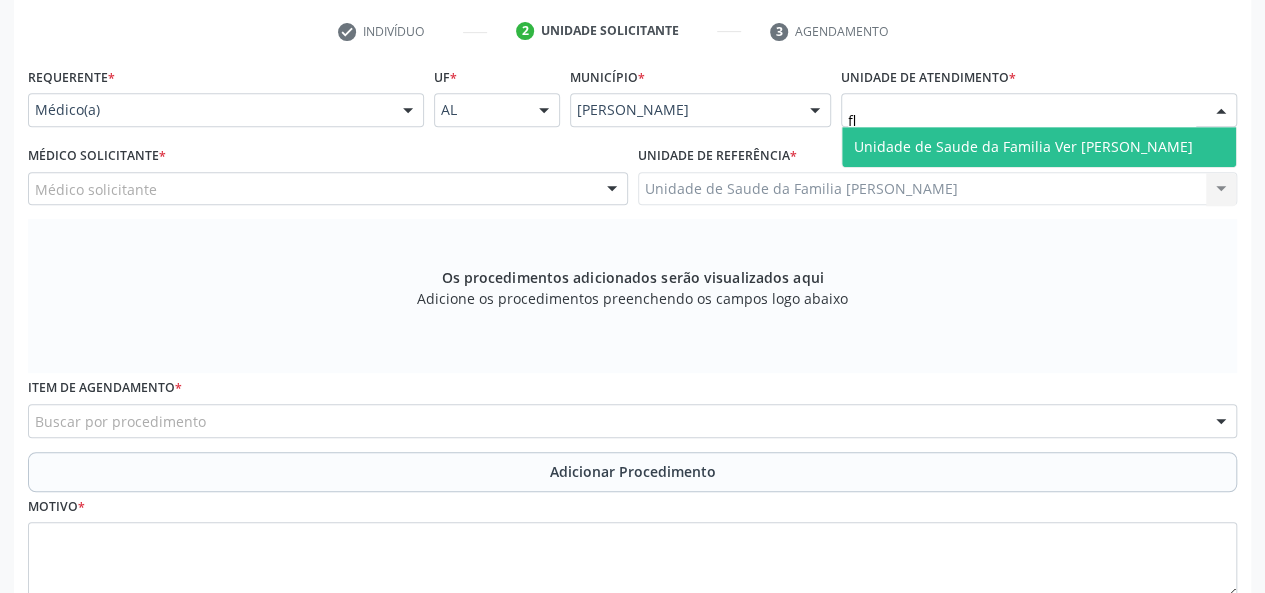 click on "Unidade de Saude da Familia Ver [PERSON_NAME]" at bounding box center (1039, 147) 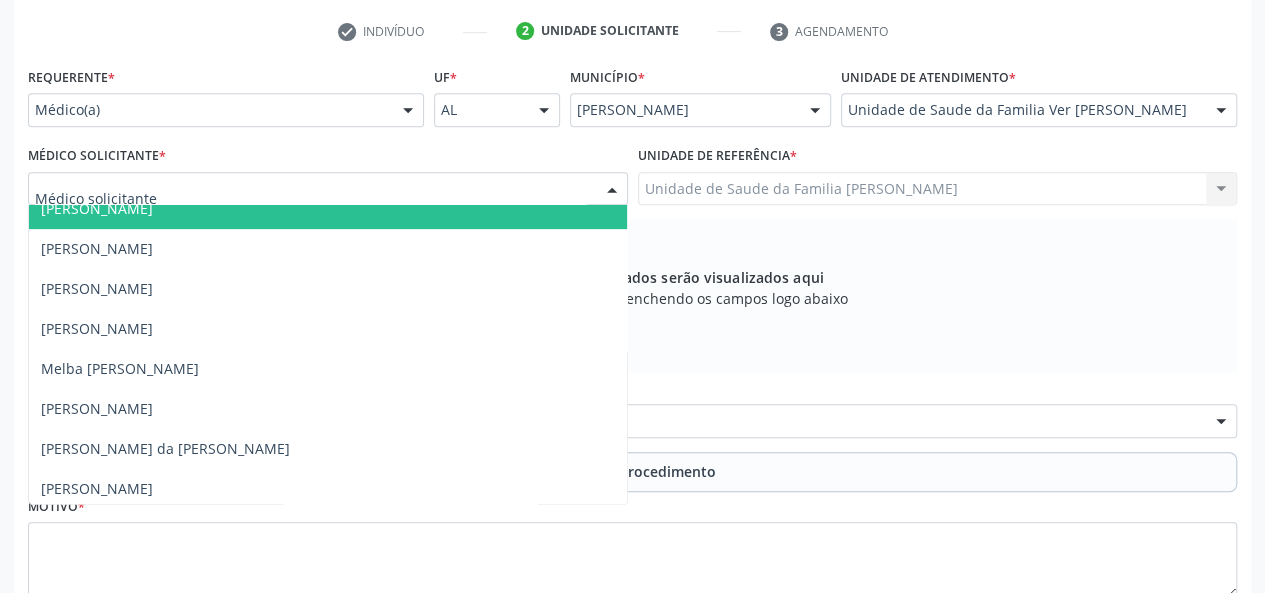 scroll, scrollTop: 620, scrollLeft: 0, axis: vertical 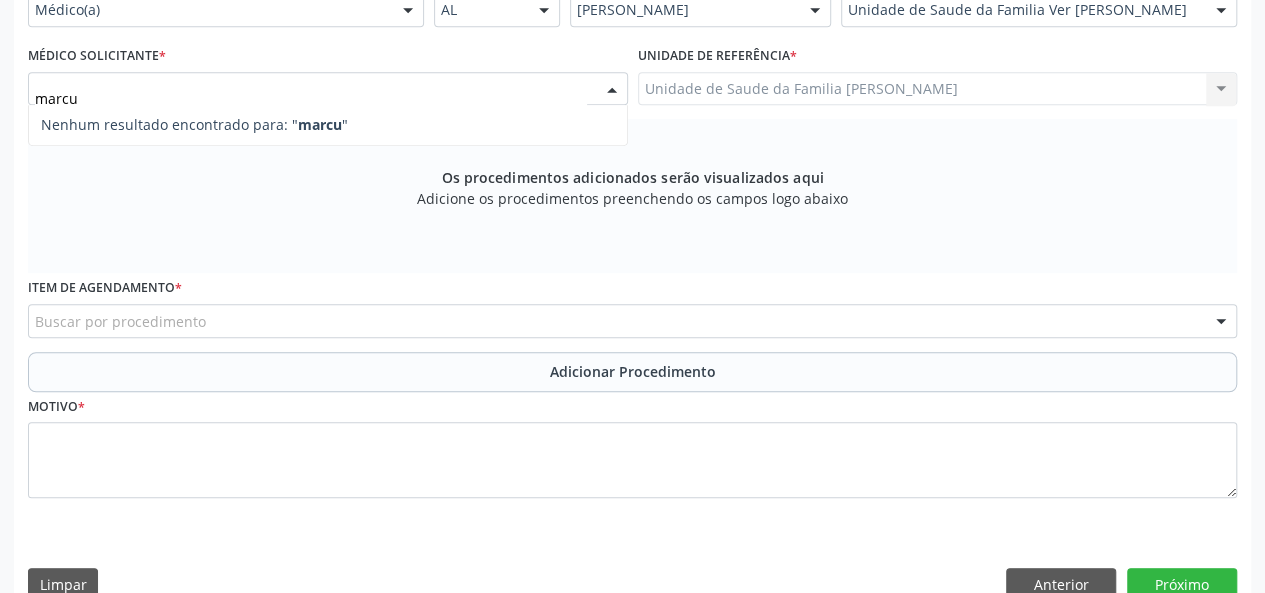 type on "marcus" 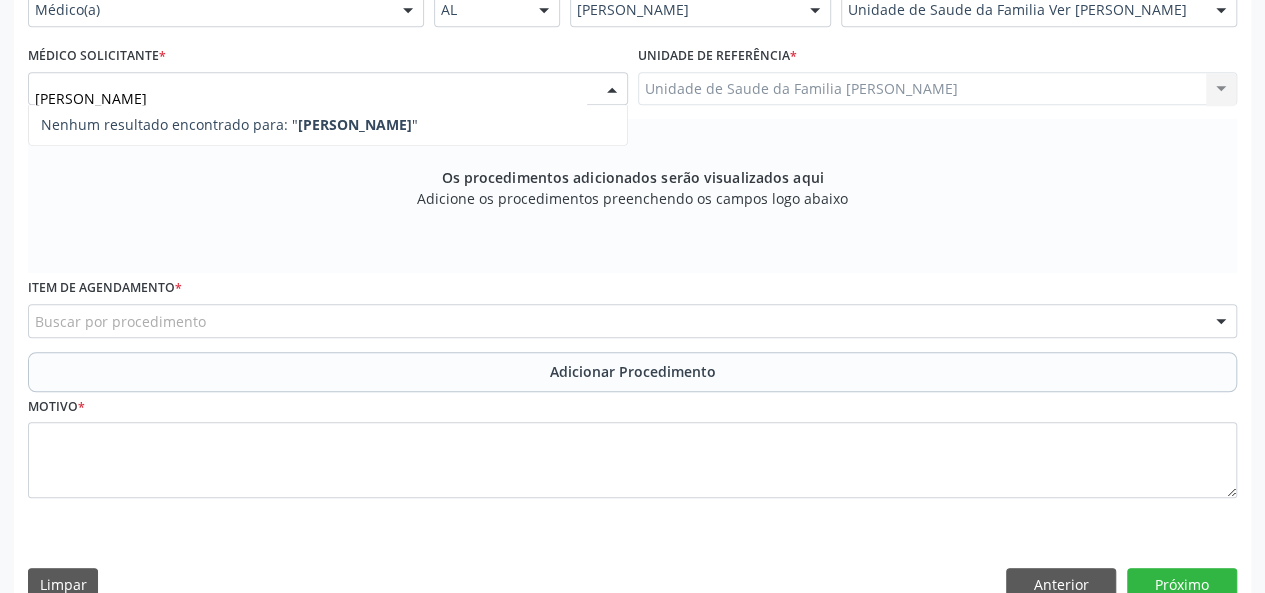 scroll, scrollTop: 499, scrollLeft: 0, axis: vertical 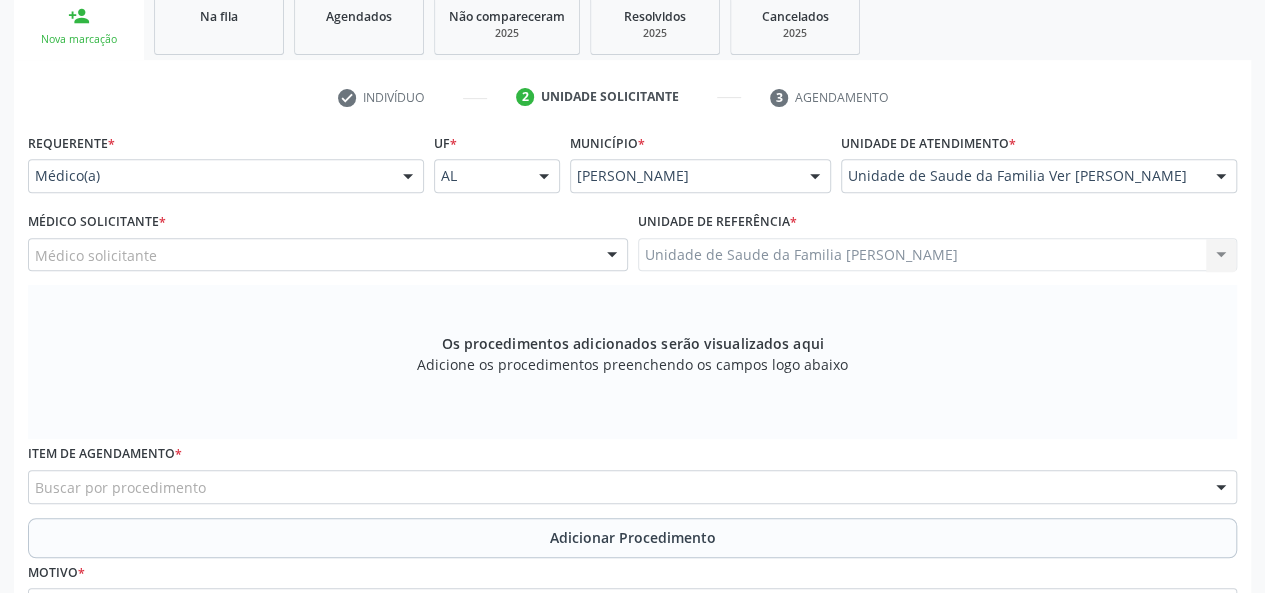 click on "Requerente
*
Médico(a)         Médico(a)   Enfermeiro(a)   Paciente
Nenhum resultado encontrado para: "   "
Não há nenhuma opção para ser exibida." at bounding box center [226, 160] 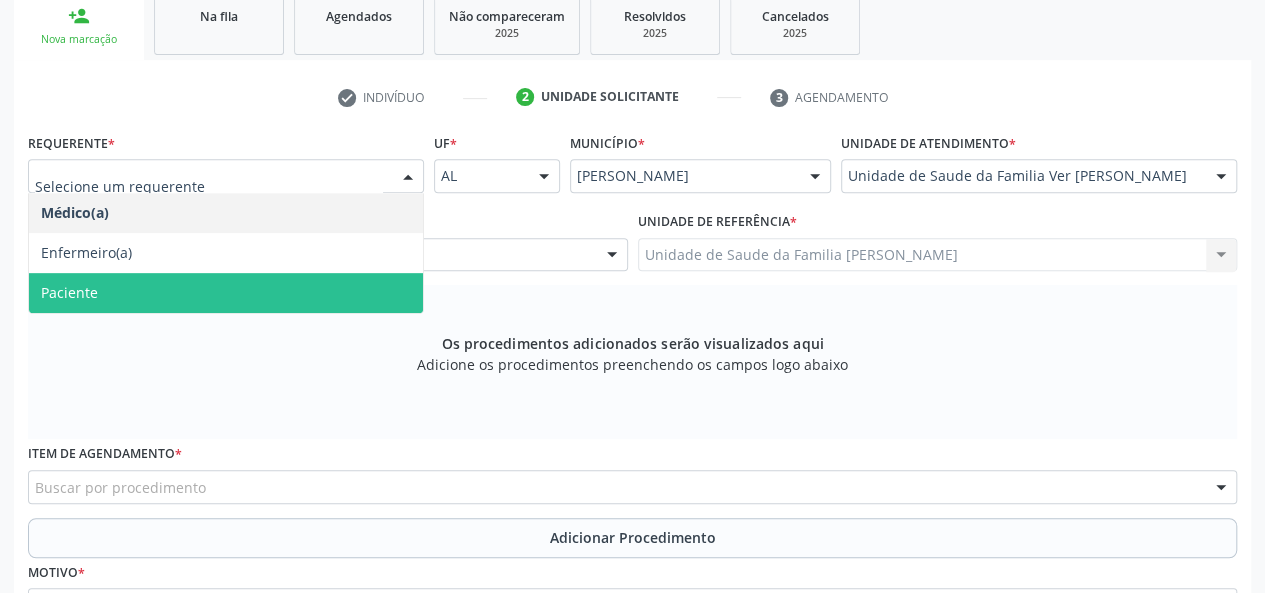 click on "Paciente" at bounding box center (226, 293) 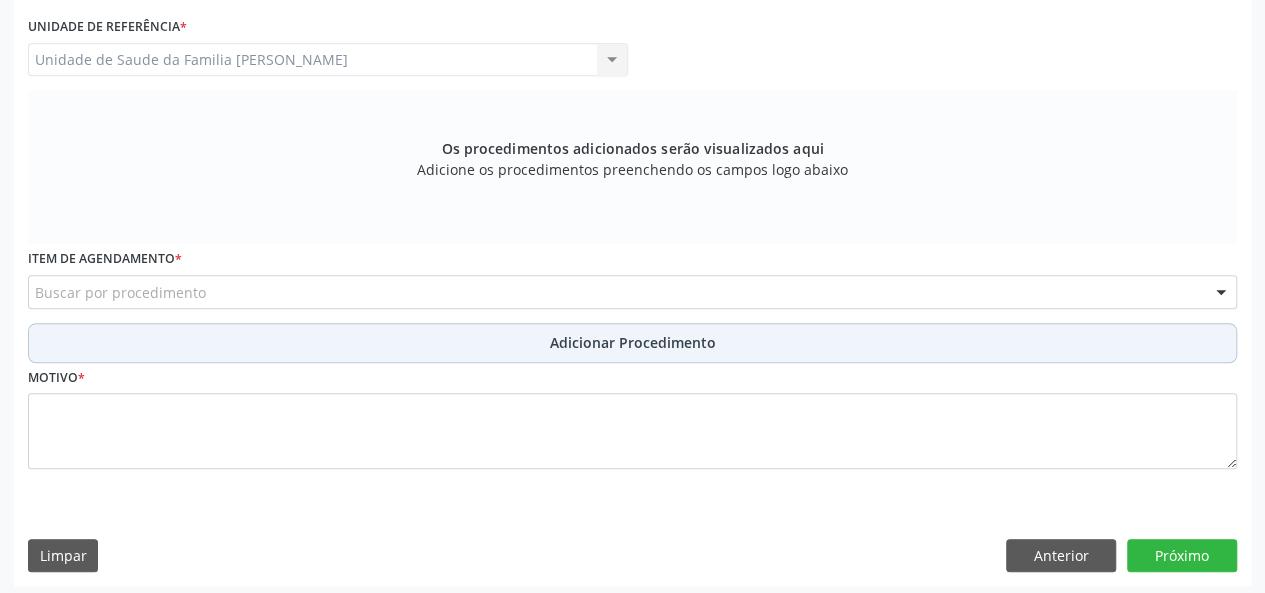 scroll, scrollTop: 534, scrollLeft: 0, axis: vertical 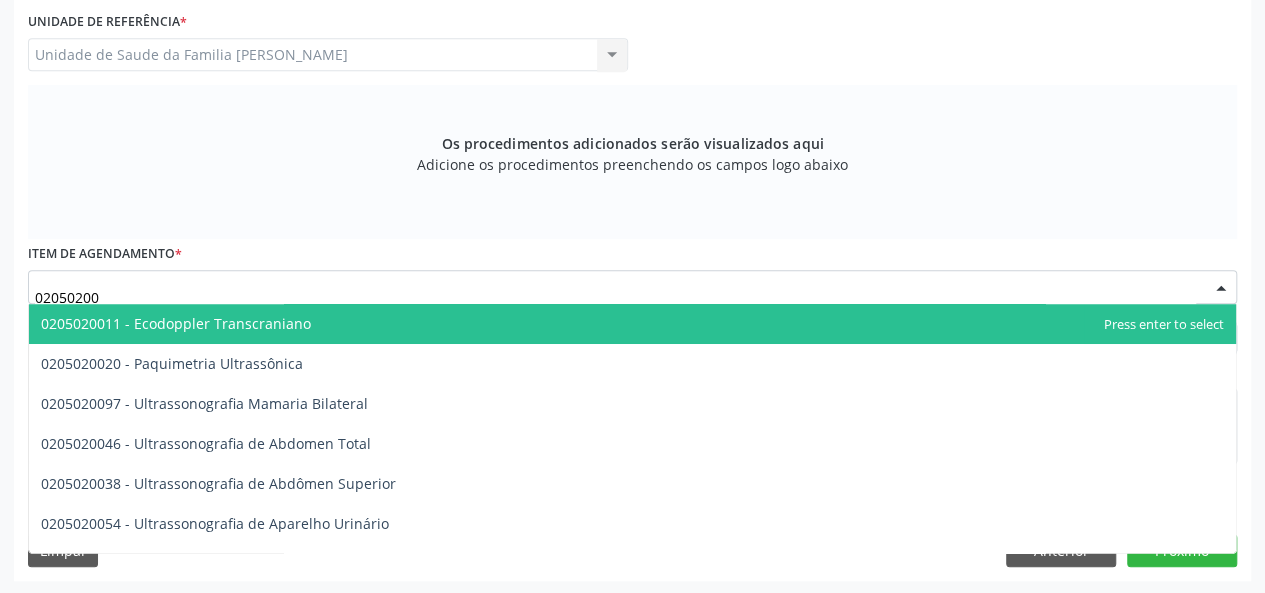 type on "020502005" 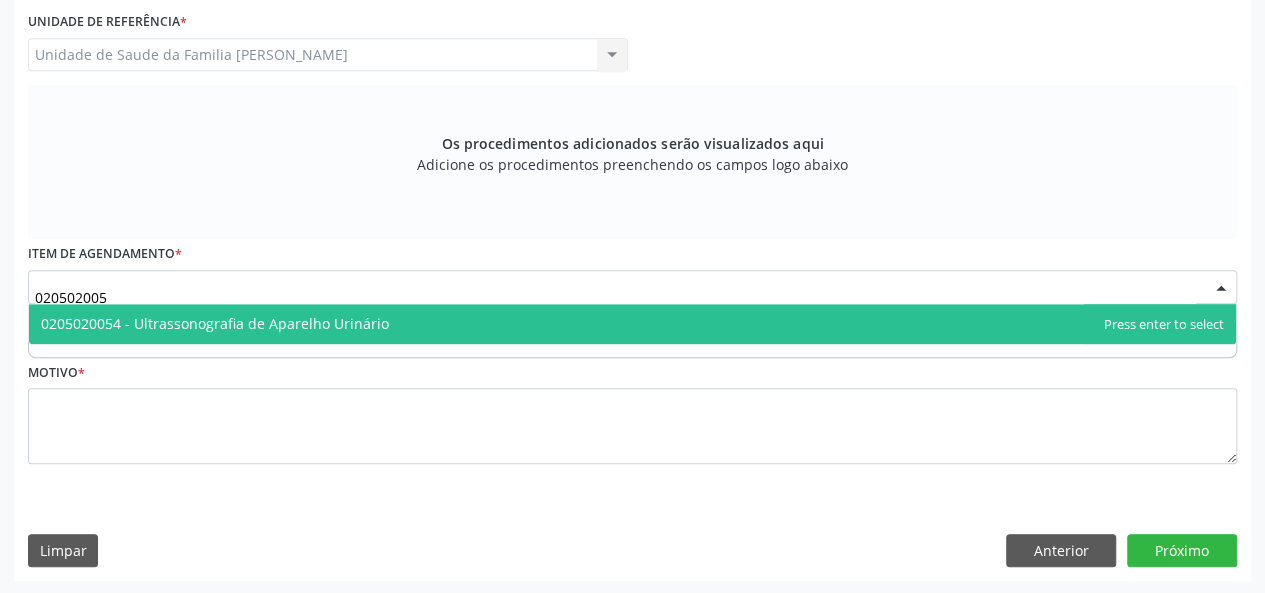 click on "0205020054 - Ultrassonografia de Aparelho Urinário" at bounding box center (215, 323) 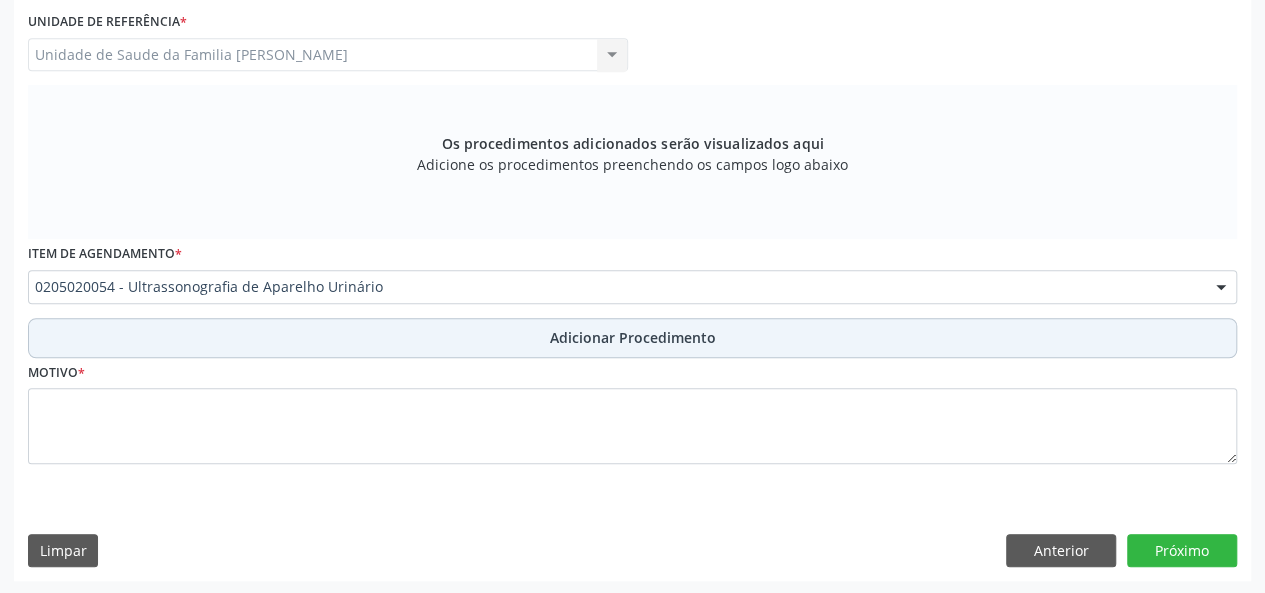 click on "Adicionar Procedimento" at bounding box center (633, 337) 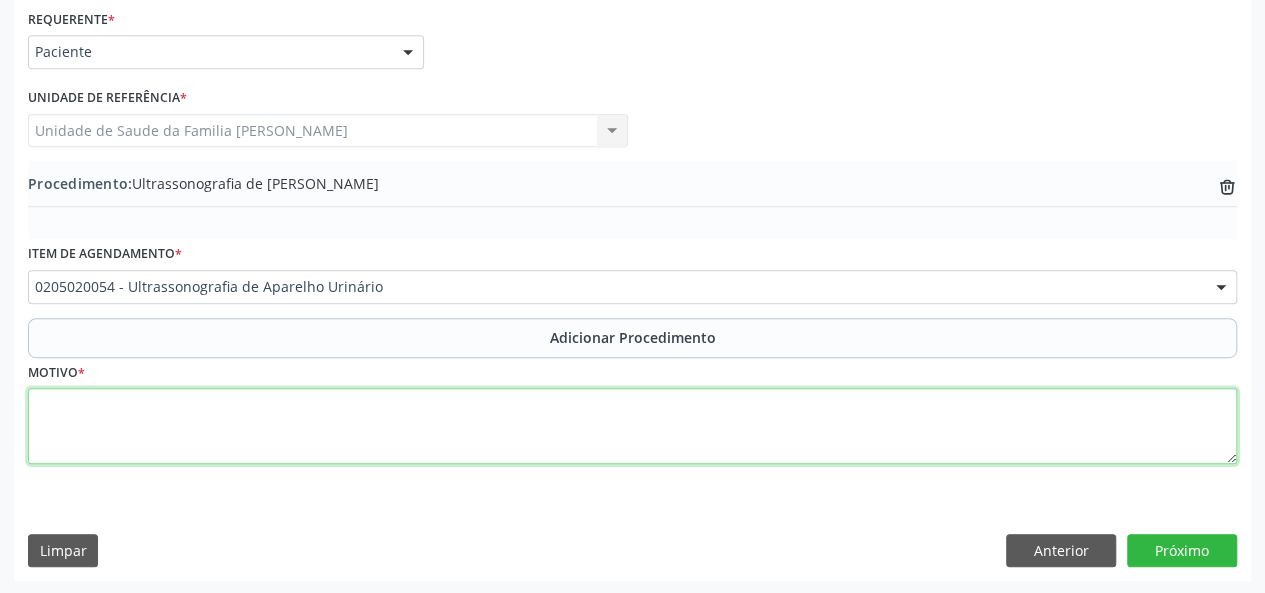 click at bounding box center [632, 426] 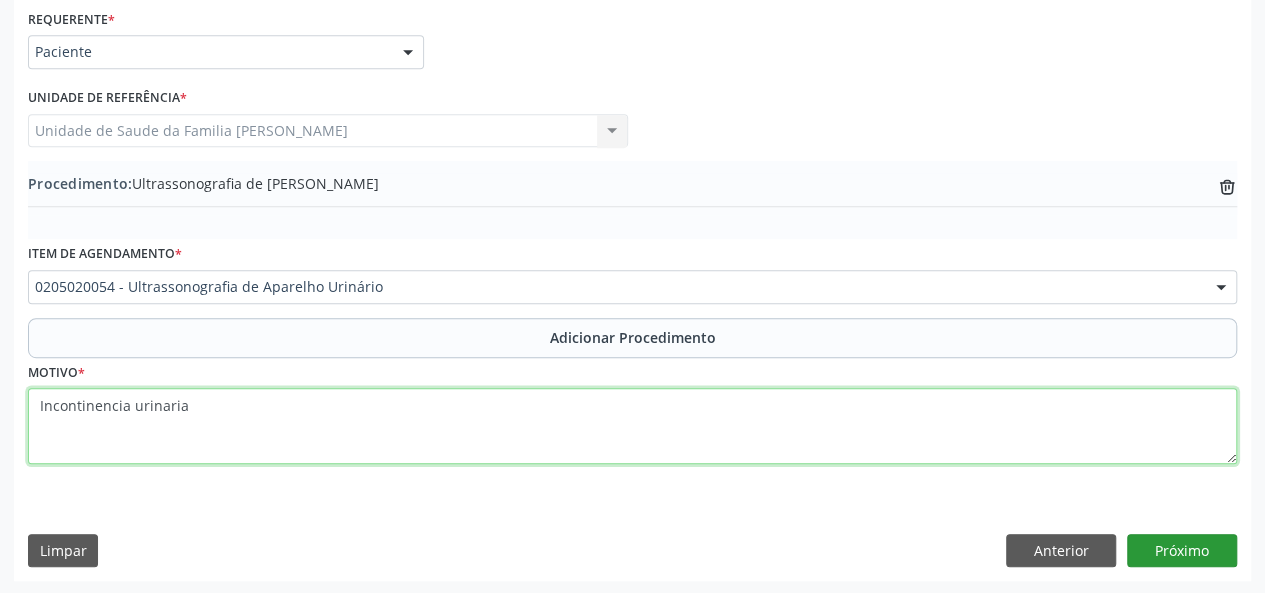 type on "Incontinencia urinaria" 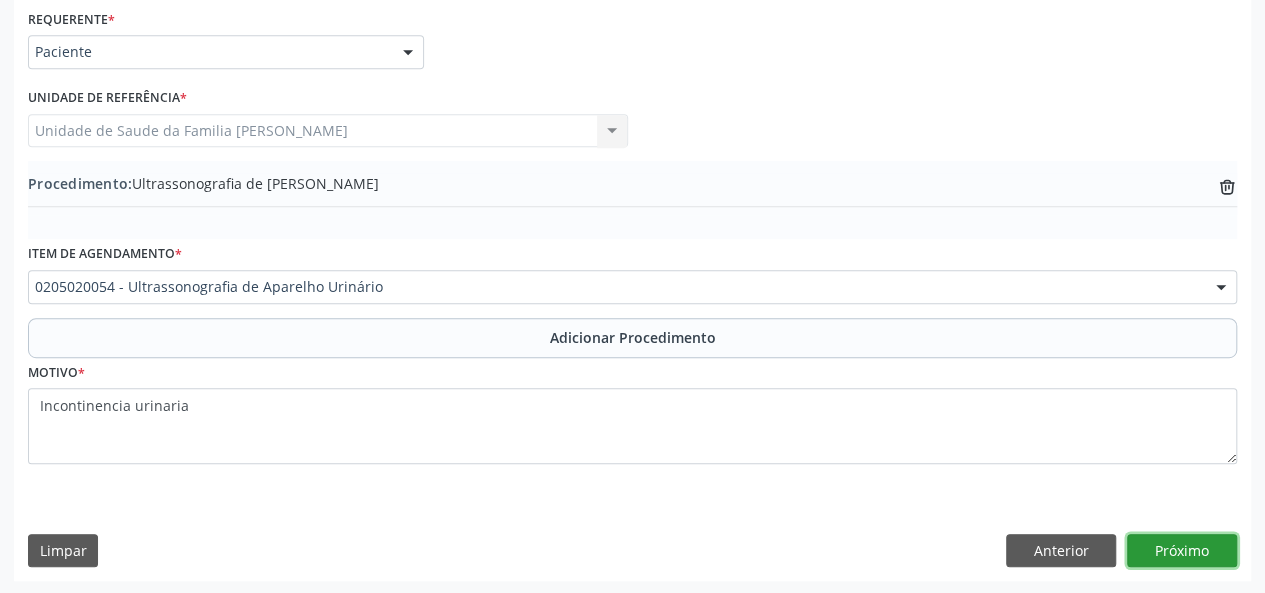 click on "Próximo" at bounding box center [1182, 551] 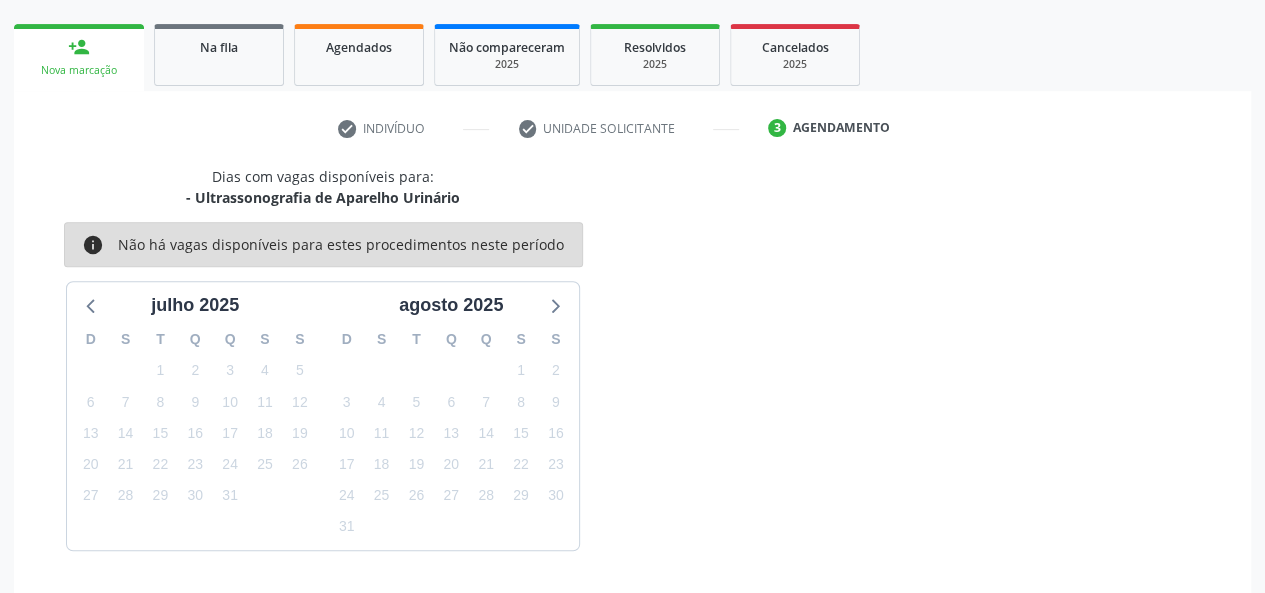 scroll, scrollTop: 362, scrollLeft: 0, axis: vertical 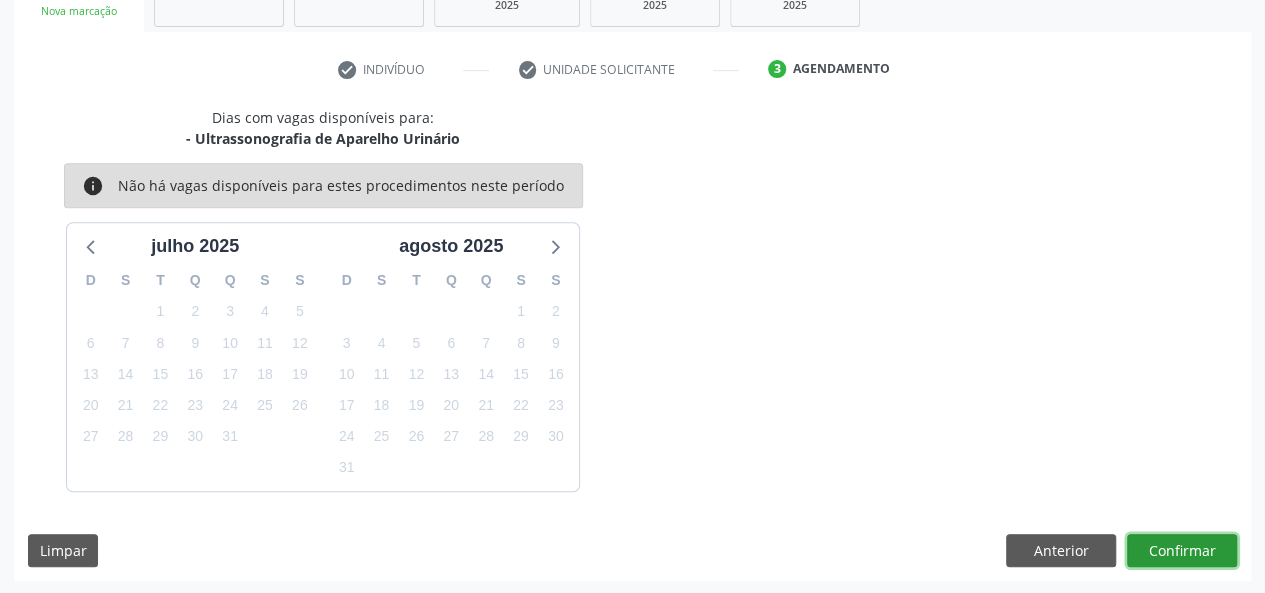 click on "Confirmar" at bounding box center (1182, 551) 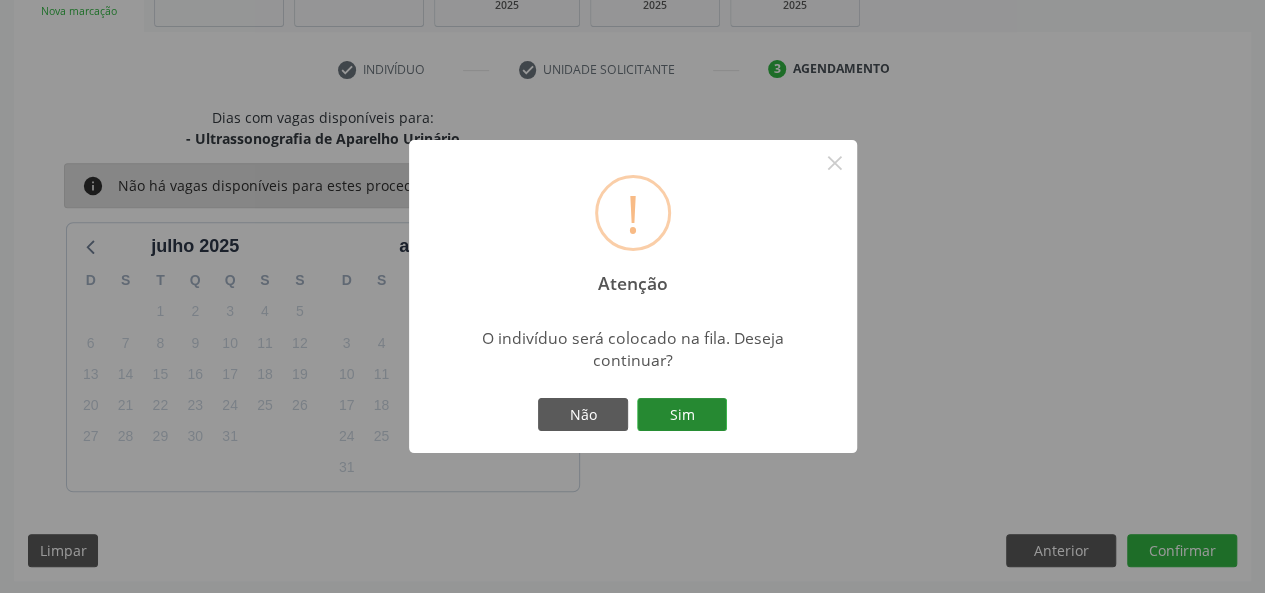click on "Sim" at bounding box center (682, 415) 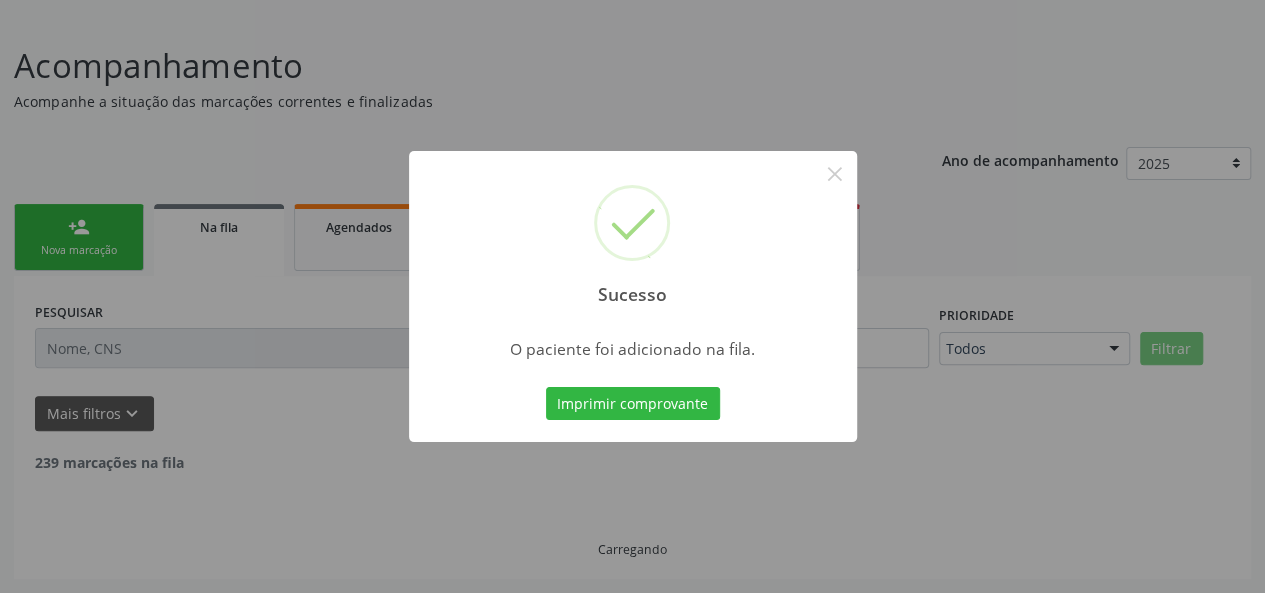 scroll, scrollTop: 100, scrollLeft: 0, axis: vertical 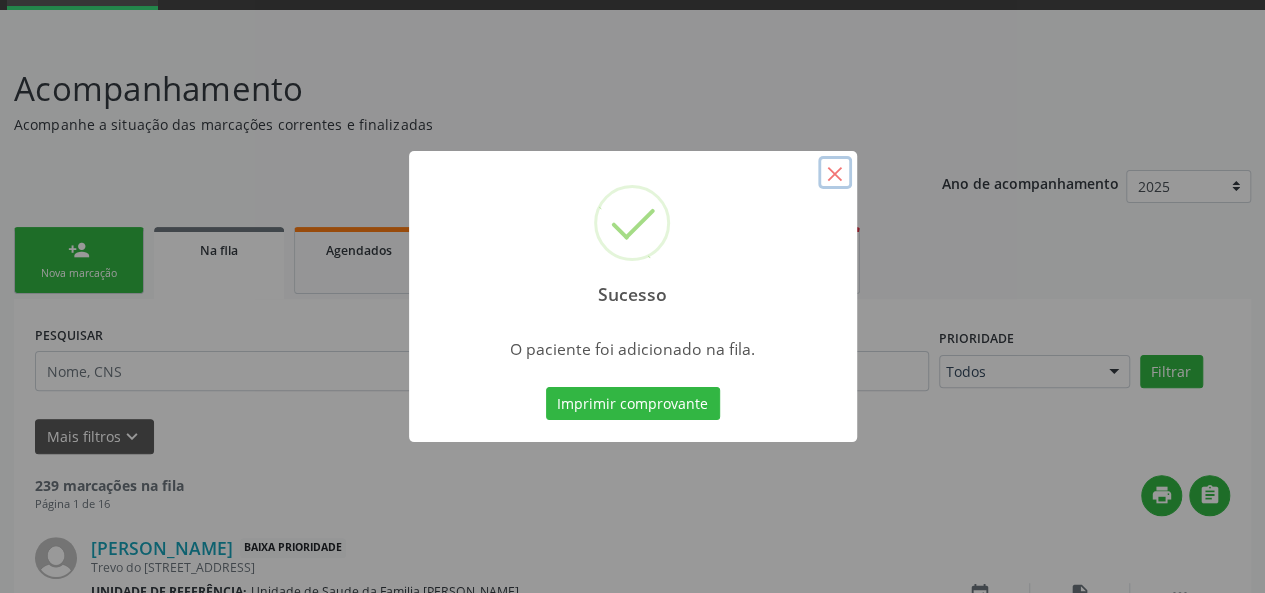 click on "×" at bounding box center [835, 173] 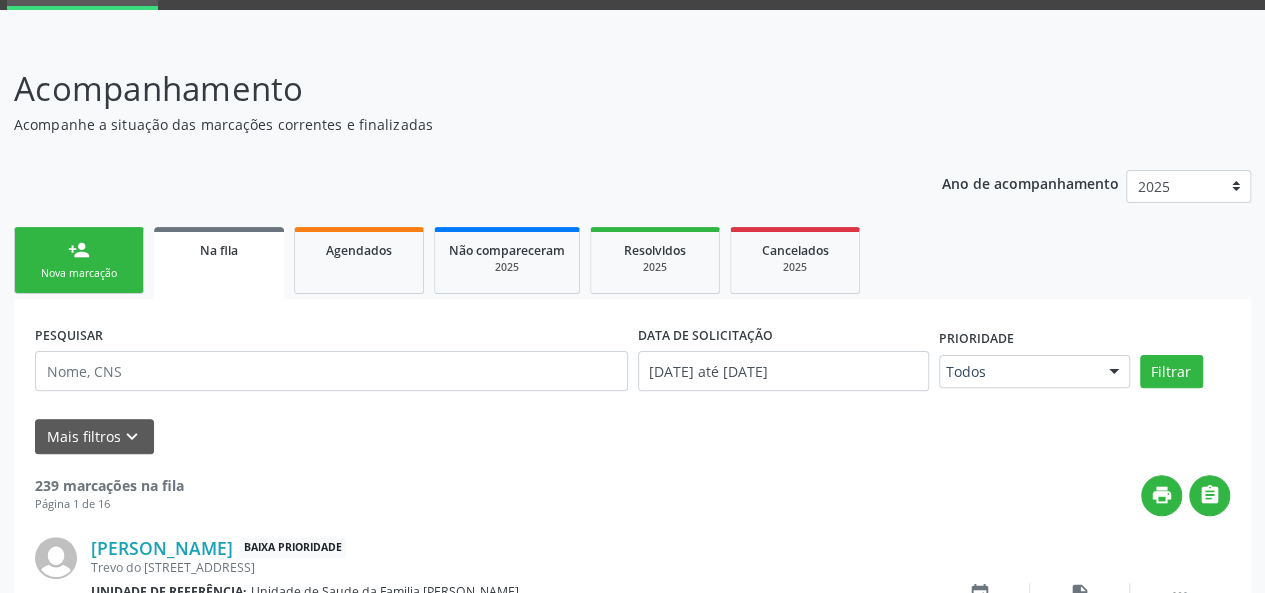 click on "person_add" at bounding box center [79, 250] 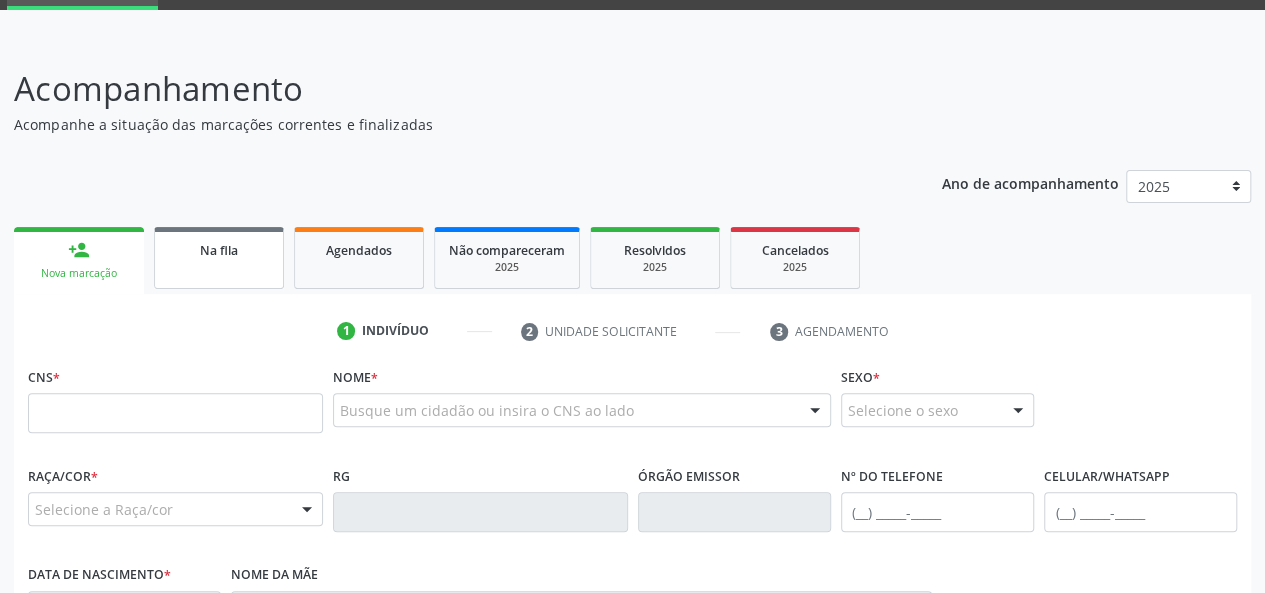 click on "Na fila" at bounding box center [219, 258] 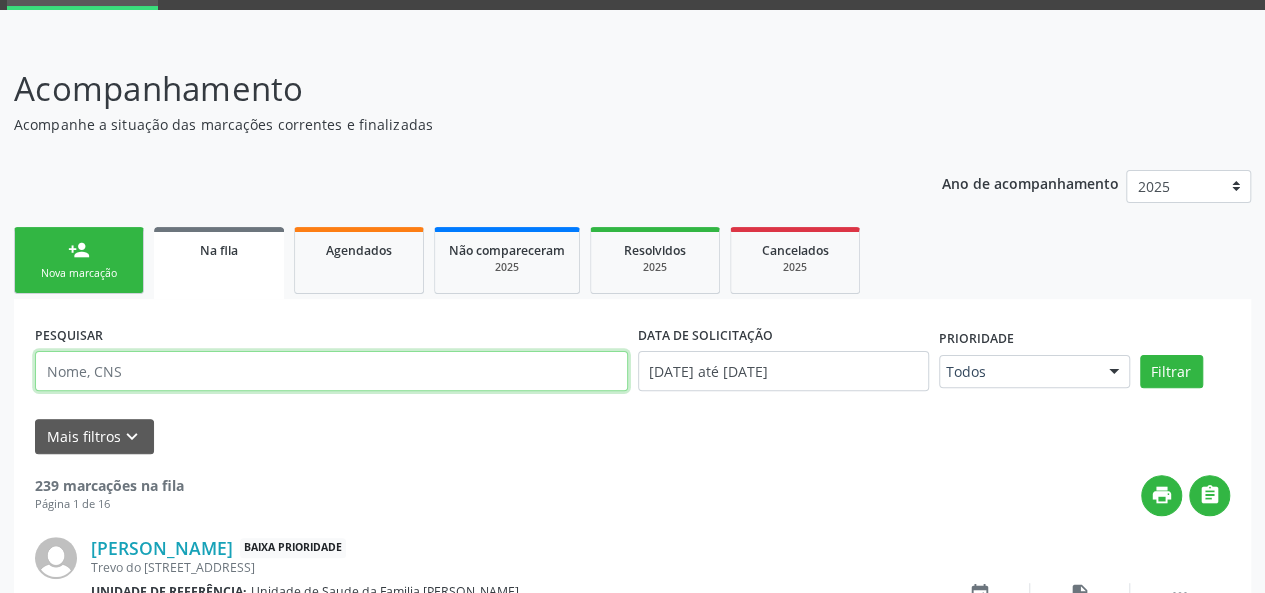 paste on "704804075099741" 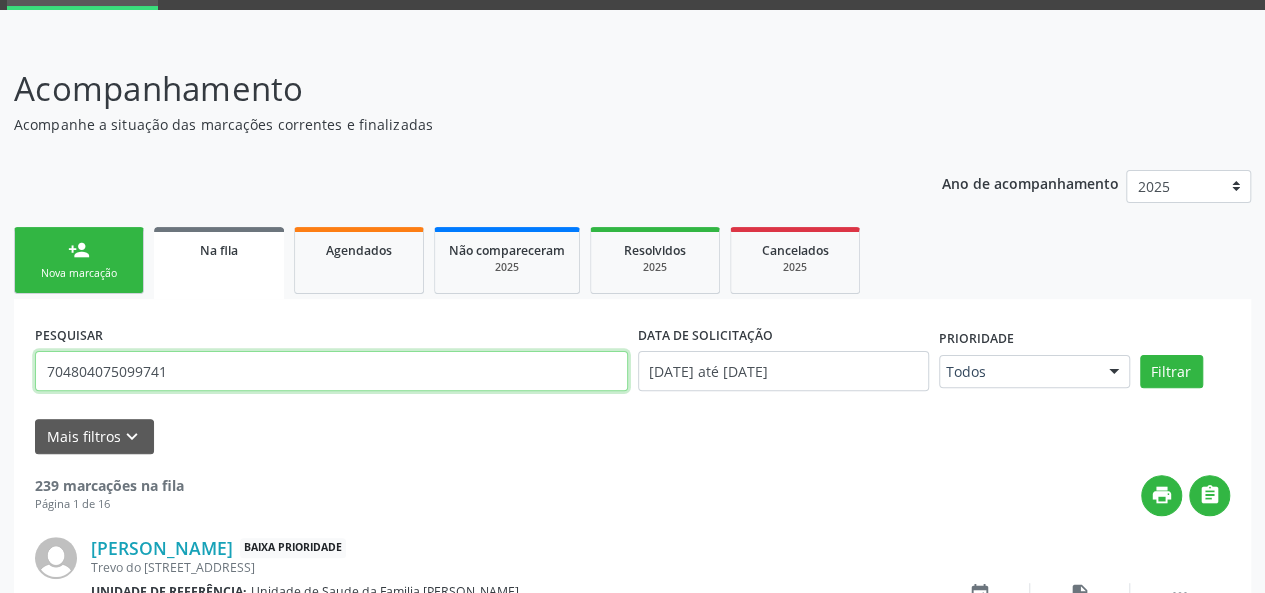 type on "704804075099741" 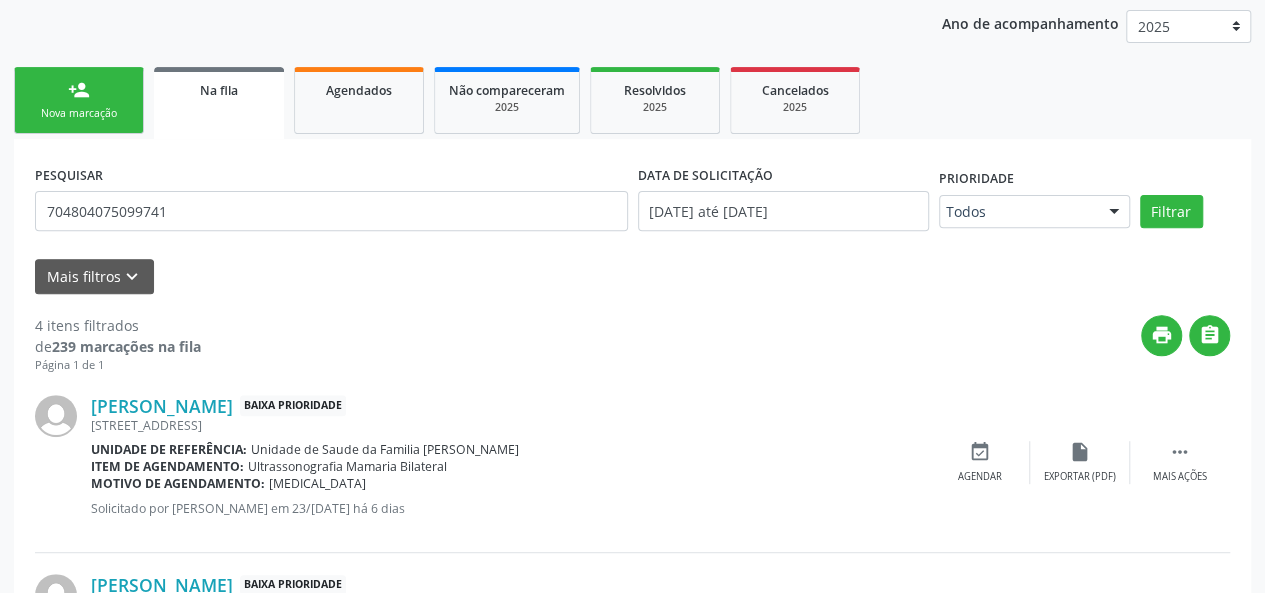 scroll, scrollTop: 6, scrollLeft: 0, axis: vertical 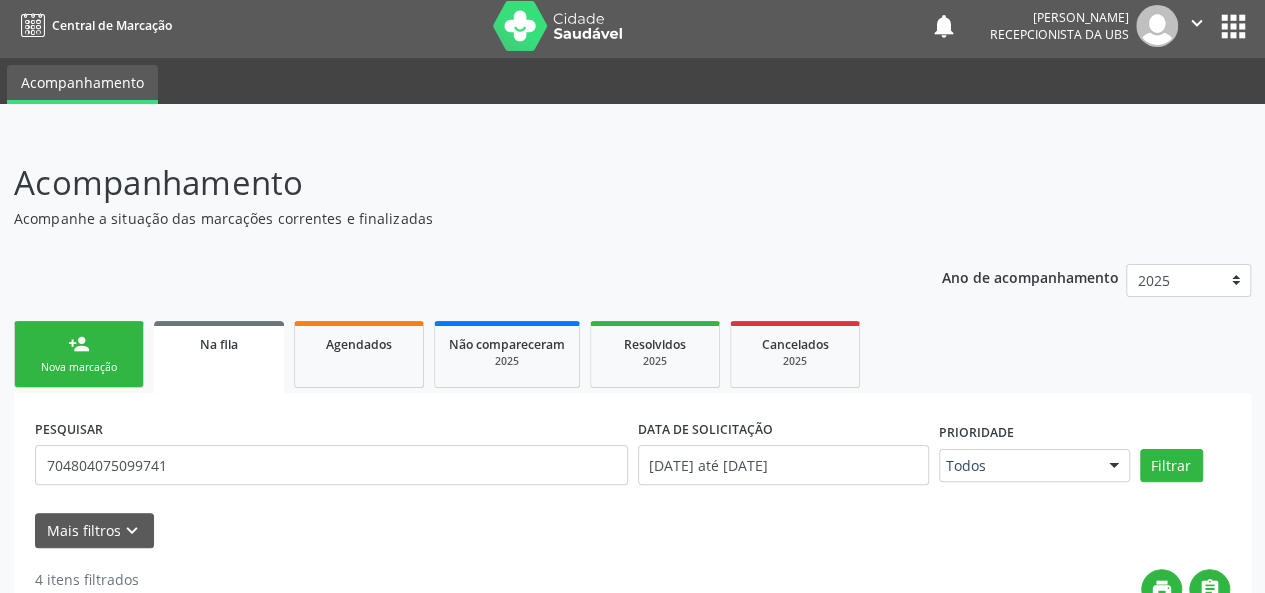 click on "person_add
Nova marcação" at bounding box center (79, 354) 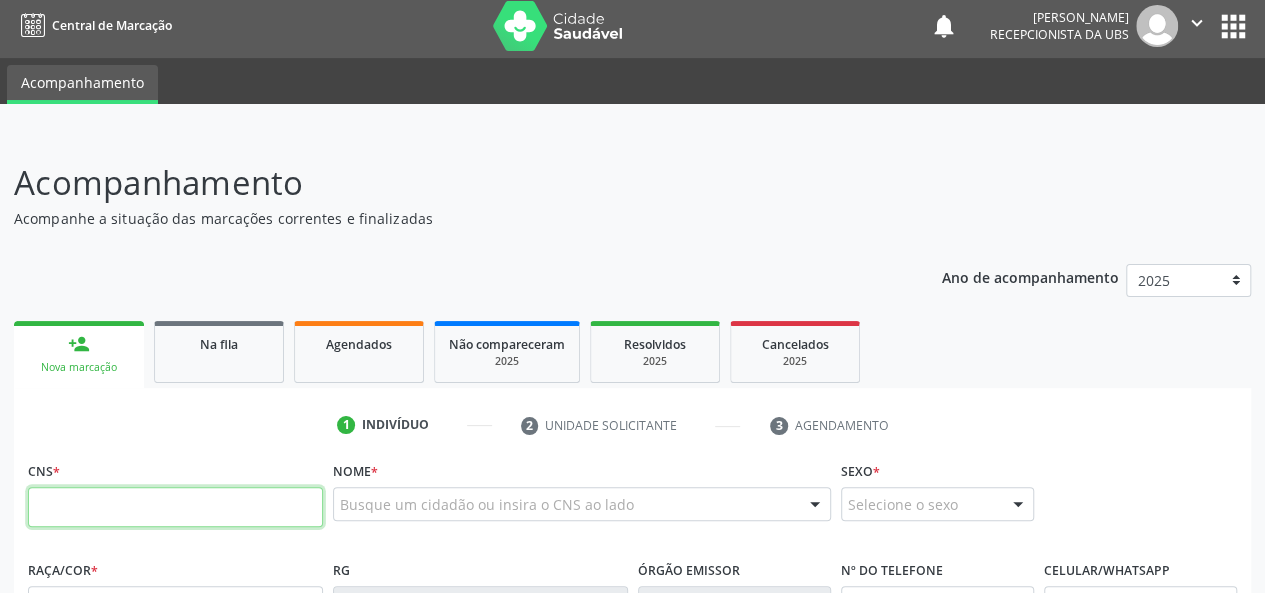 paste on "704 8040 7509 9741" 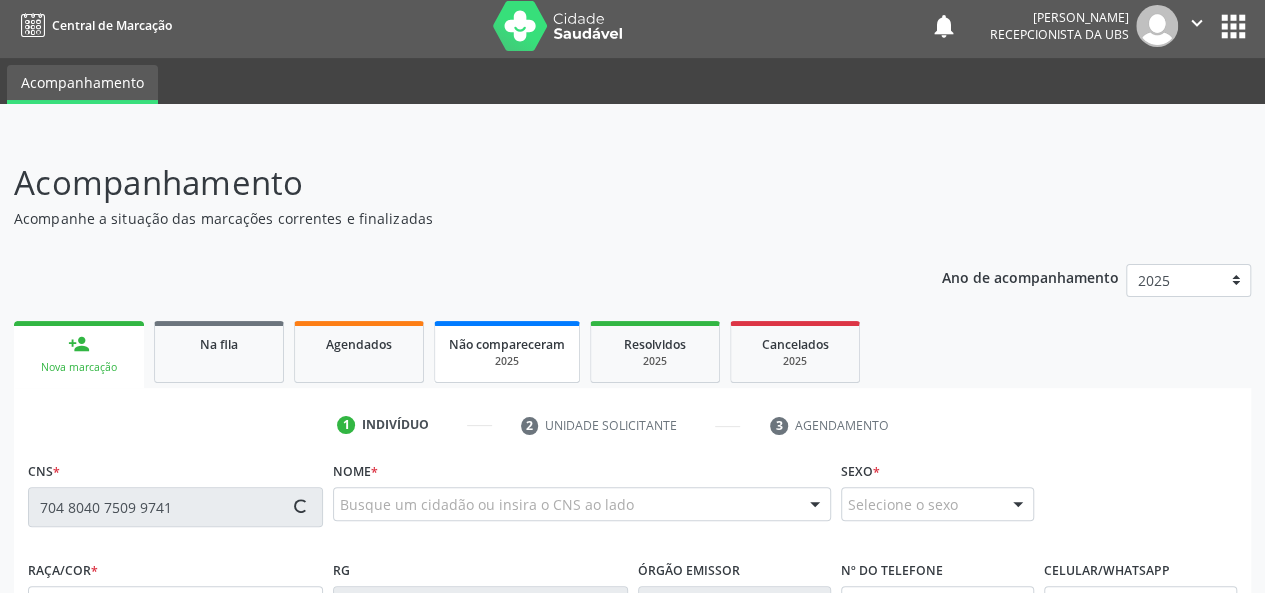 type on "704 8040 7509 9741" 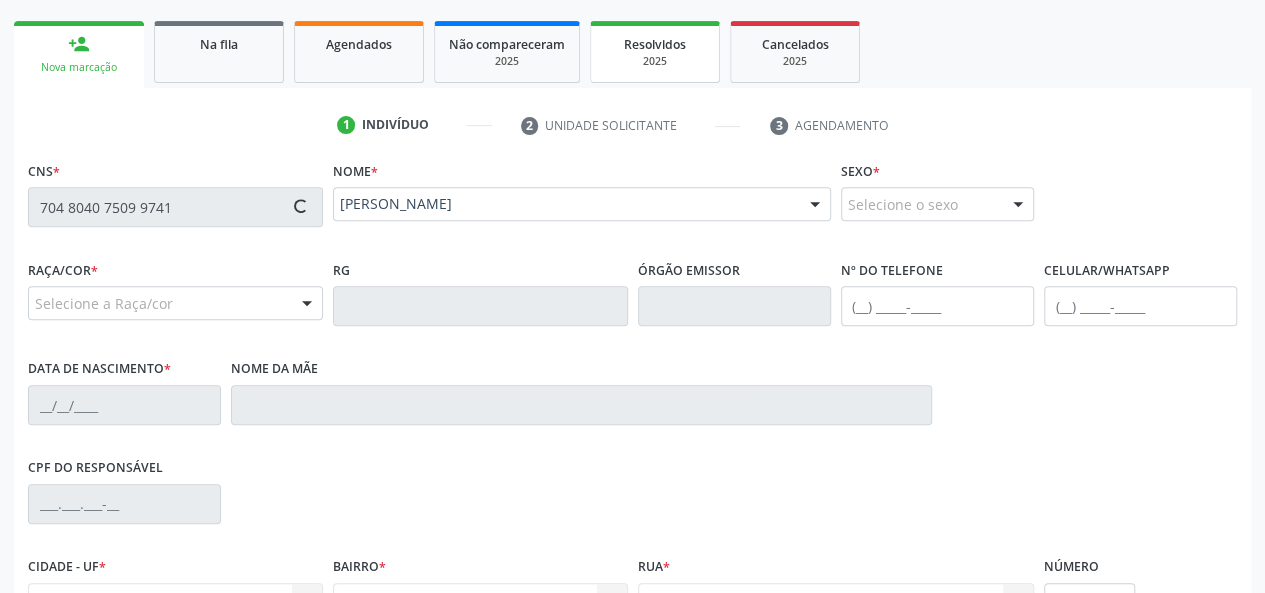 type on "(82) 99968-0796" 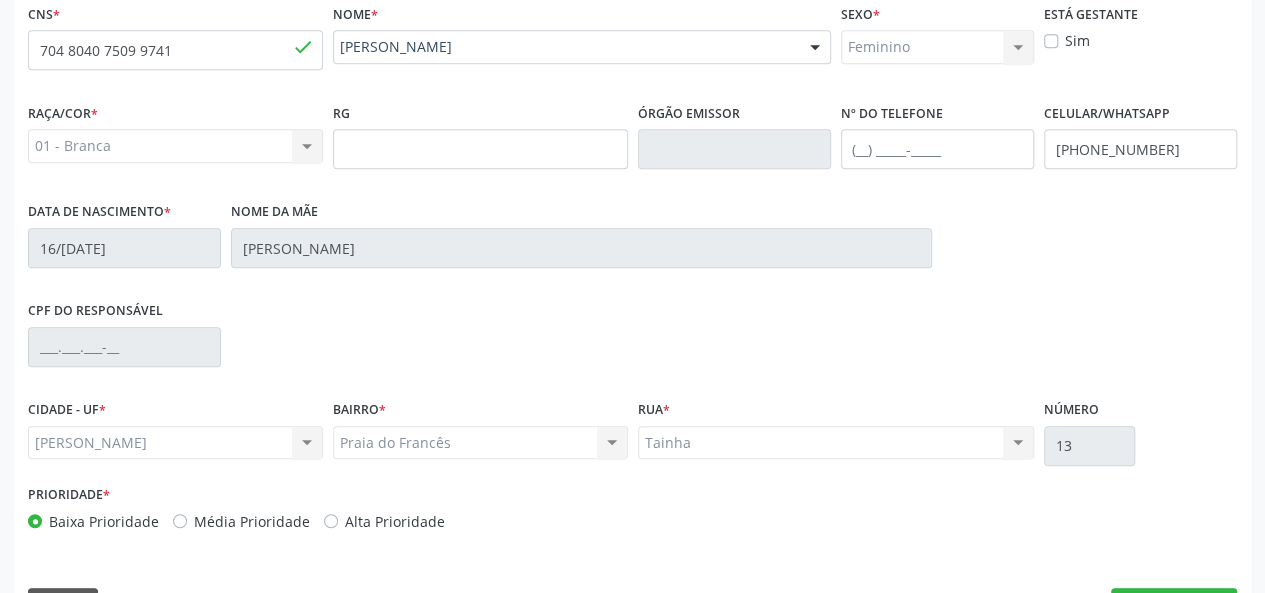 scroll, scrollTop: 518, scrollLeft: 0, axis: vertical 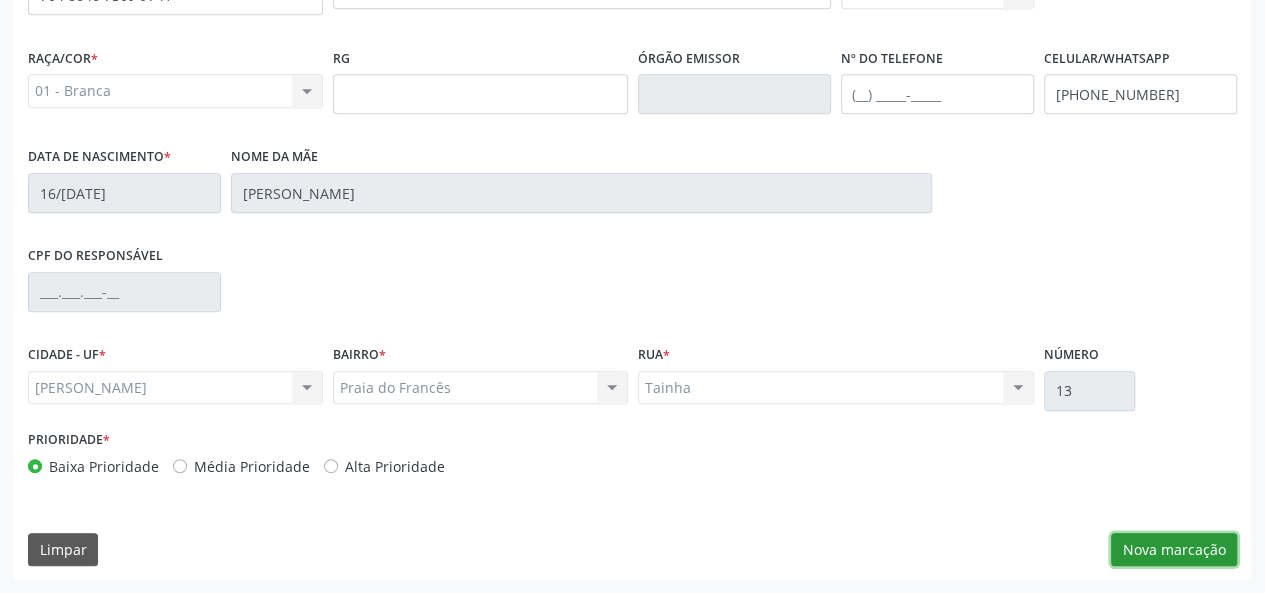 click on "Nova marcação" at bounding box center [1174, 550] 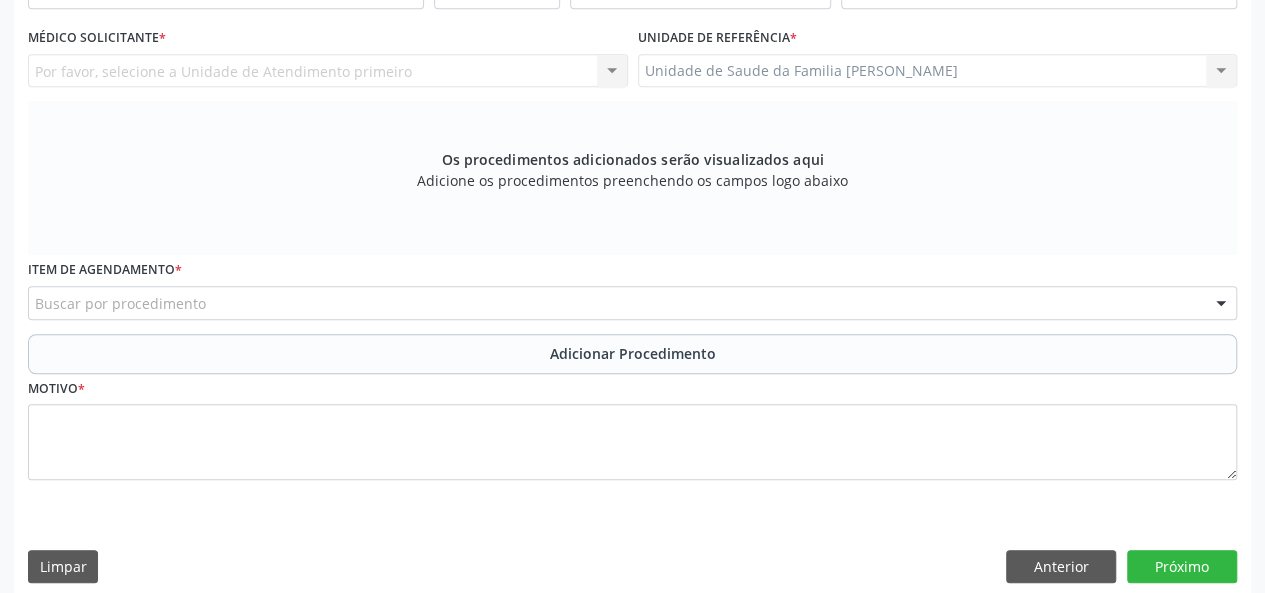scroll, scrollTop: 218, scrollLeft: 0, axis: vertical 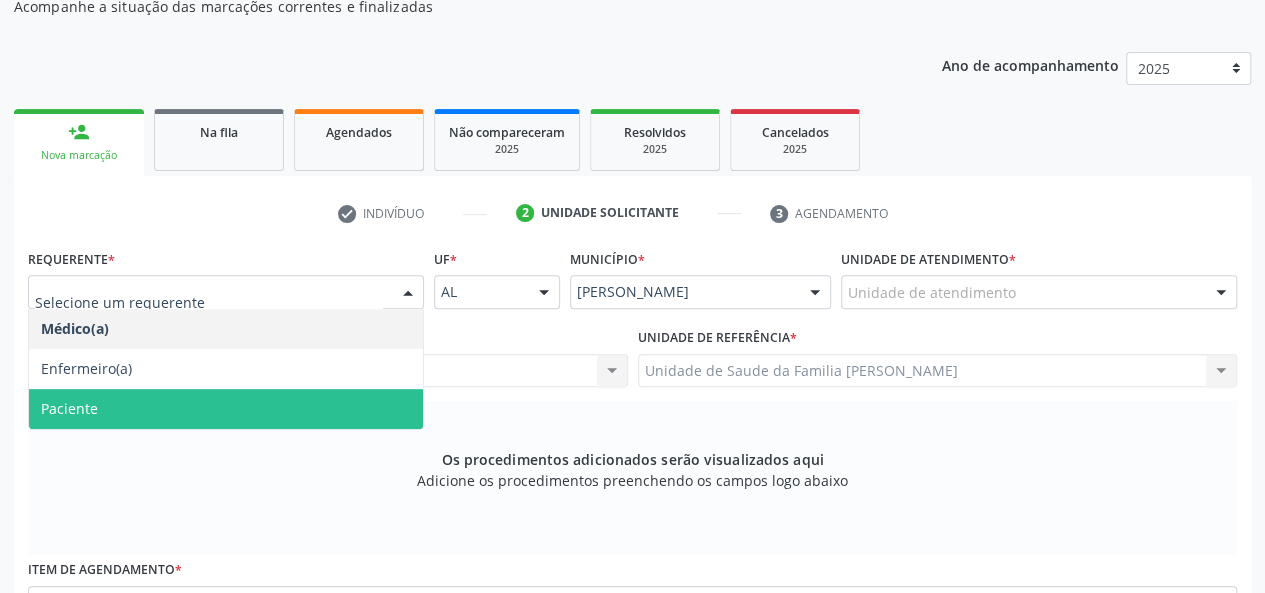 click on "Paciente" at bounding box center (226, 409) 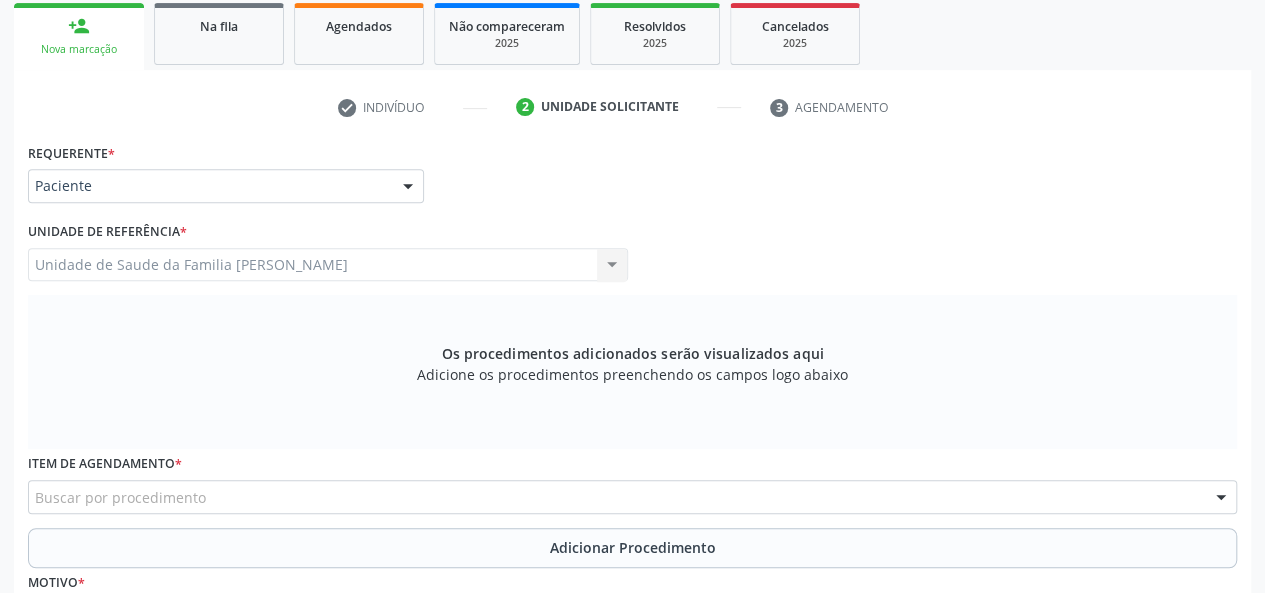 scroll, scrollTop: 418, scrollLeft: 0, axis: vertical 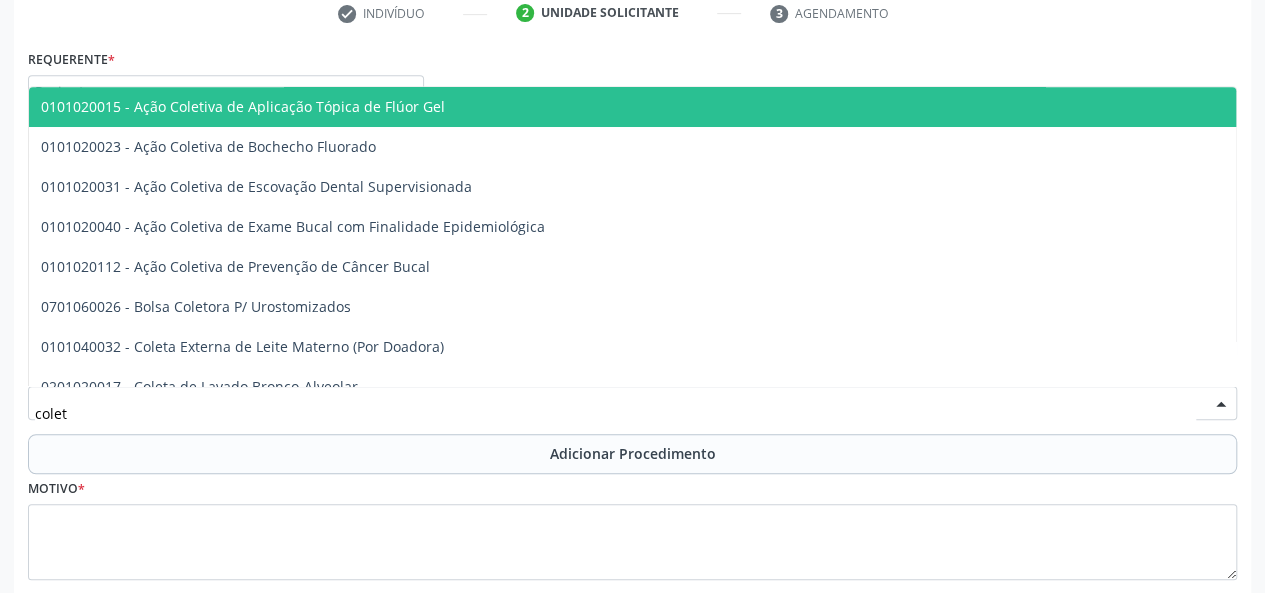 type on "coleta" 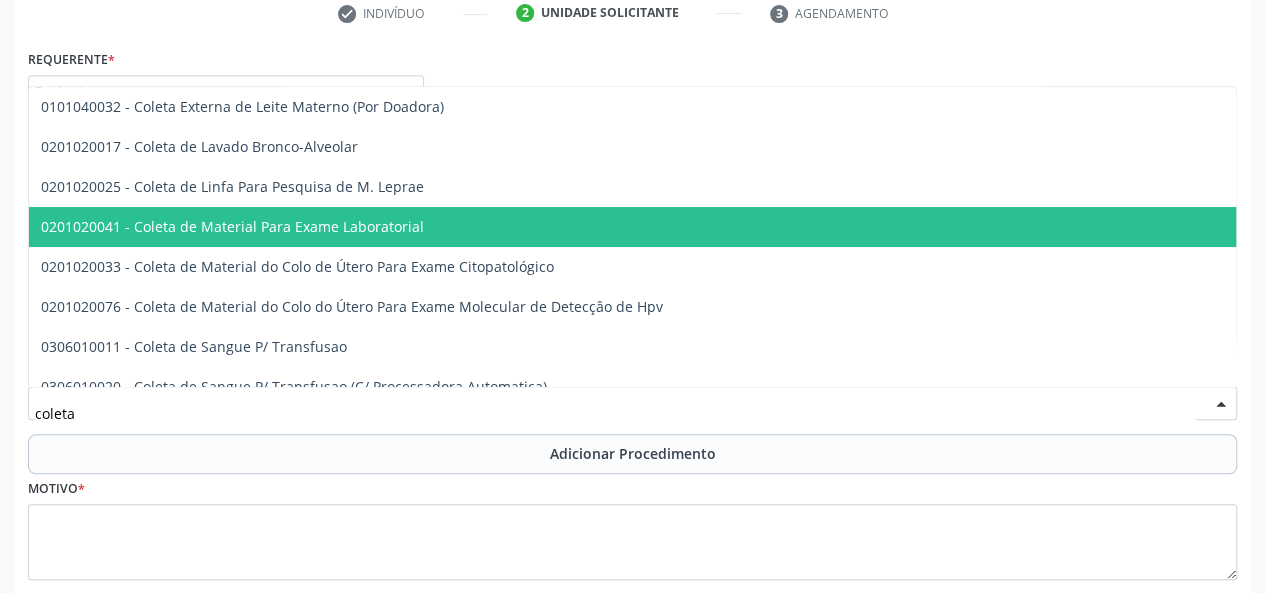 click on "0201020041 - Coleta de Material Para Exame Laboratorial" at bounding box center (232, 226) 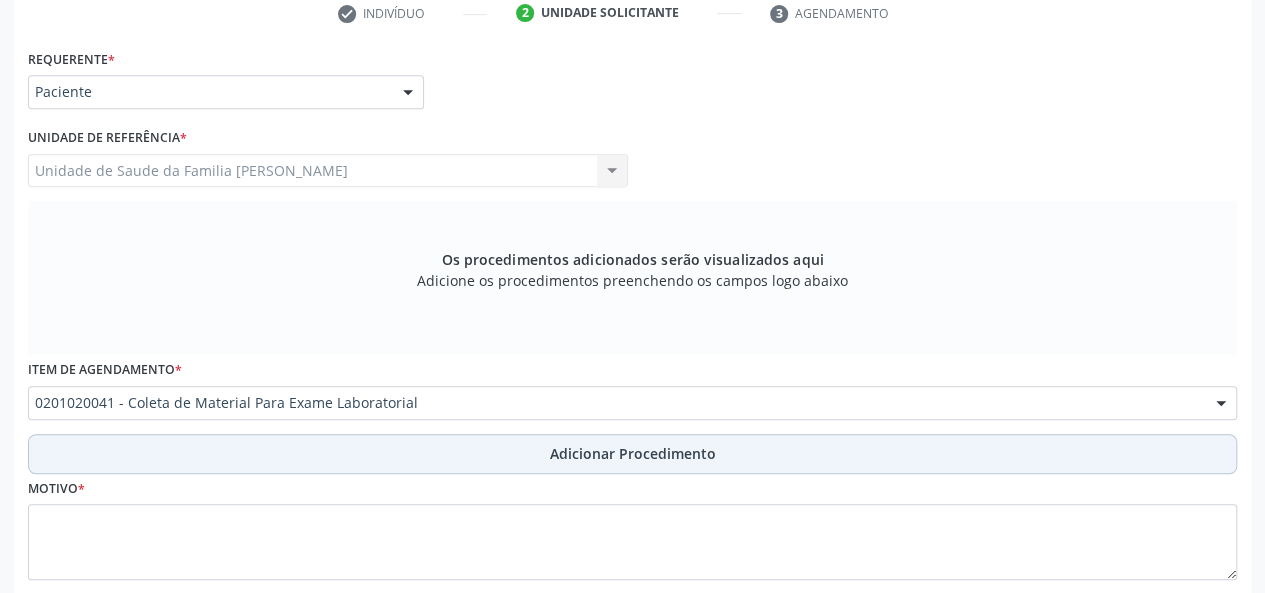 click on "Adicionar Procedimento" at bounding box center [633, 453] 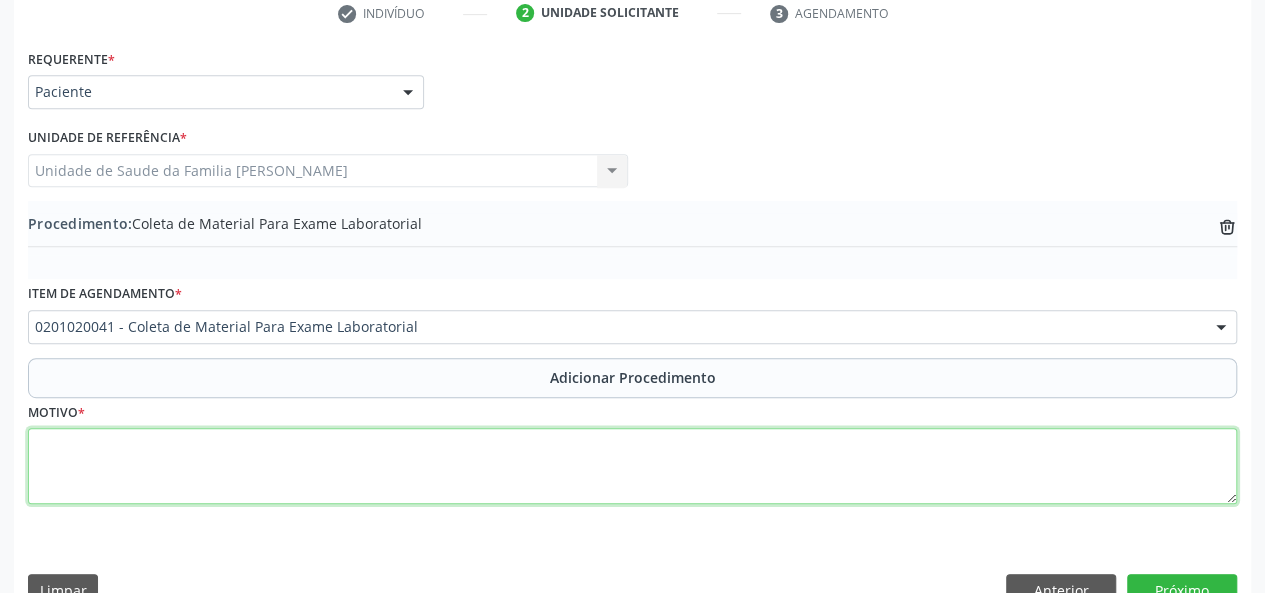click at bounding box center (632, 466) 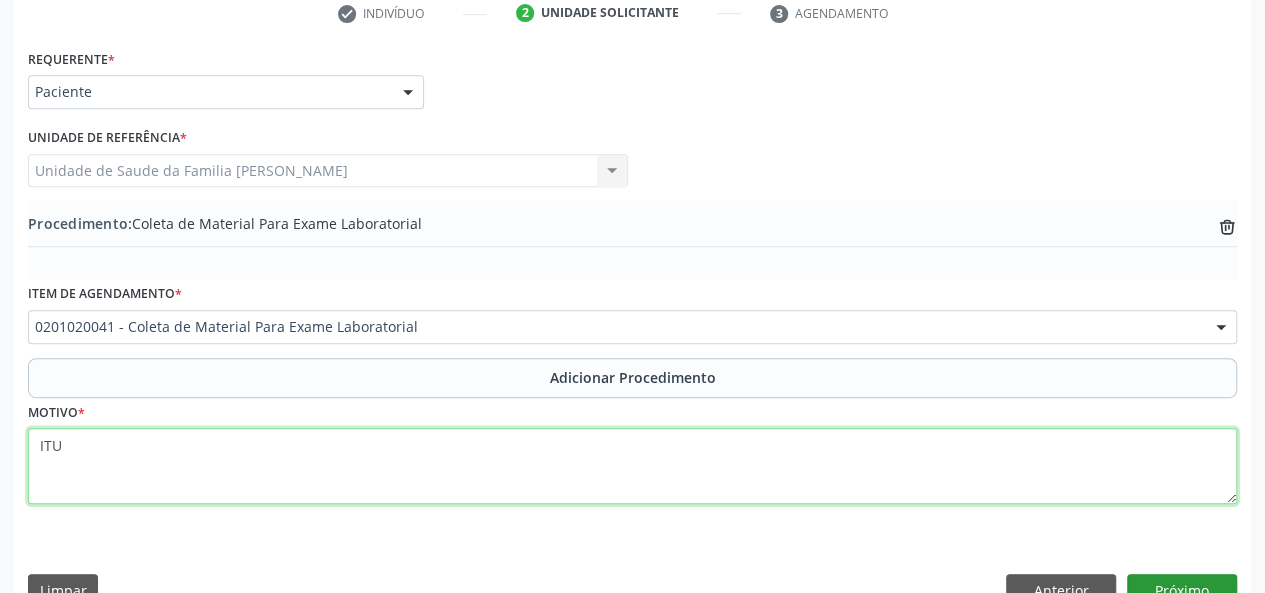 type on "ITU" 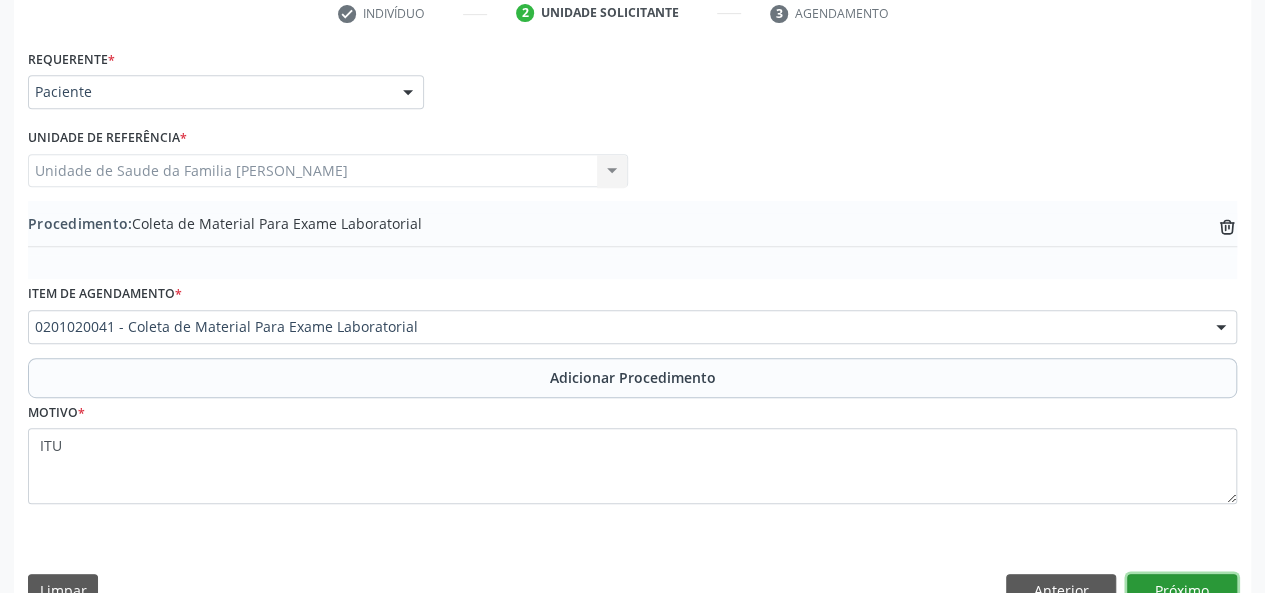 click on "Próximo" at bounding box center [1182, 591] 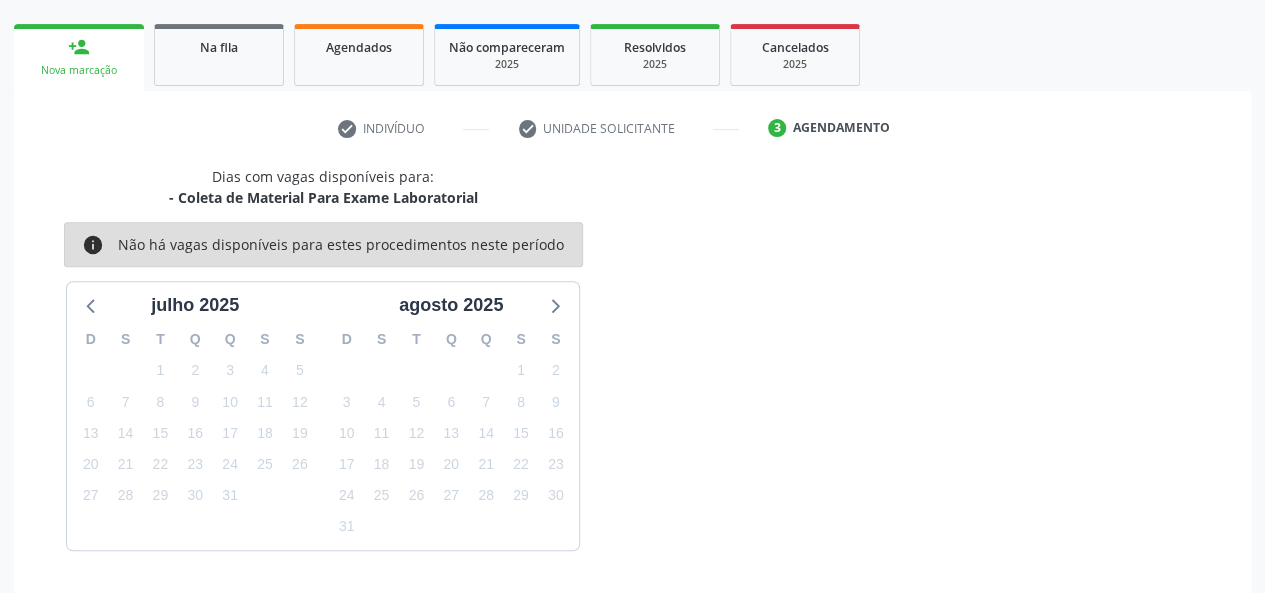 scroll, scrollTop: 362, scrollLeft: 0, axis: vertical 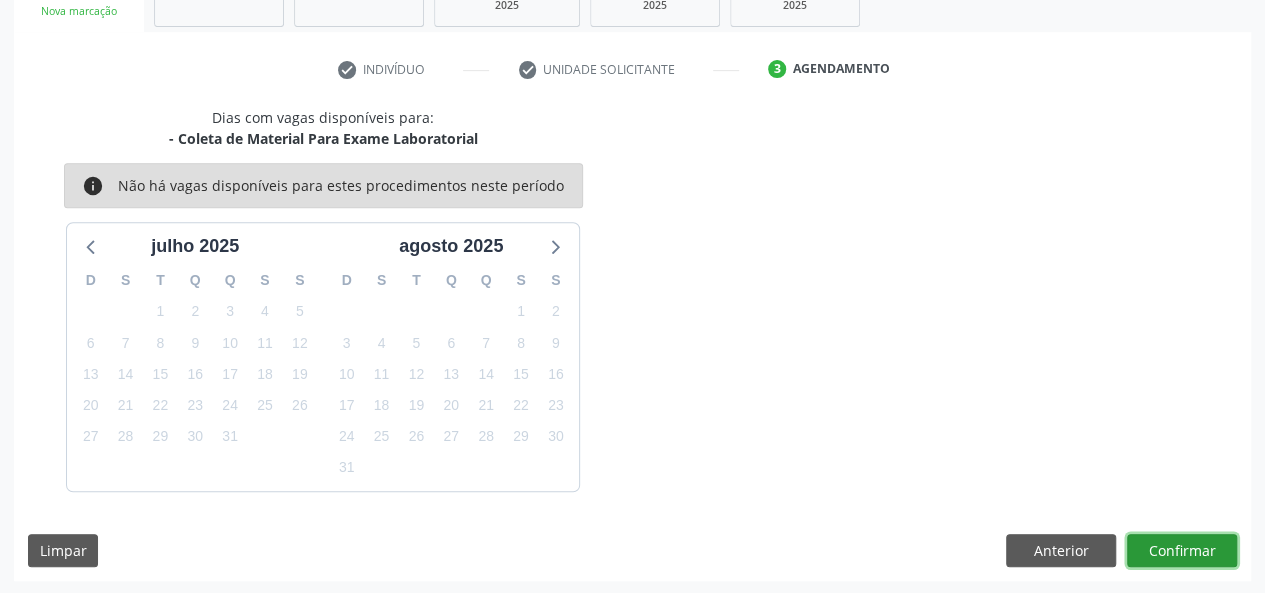 click on "Confirmar" at bounding box center [1182, 551] 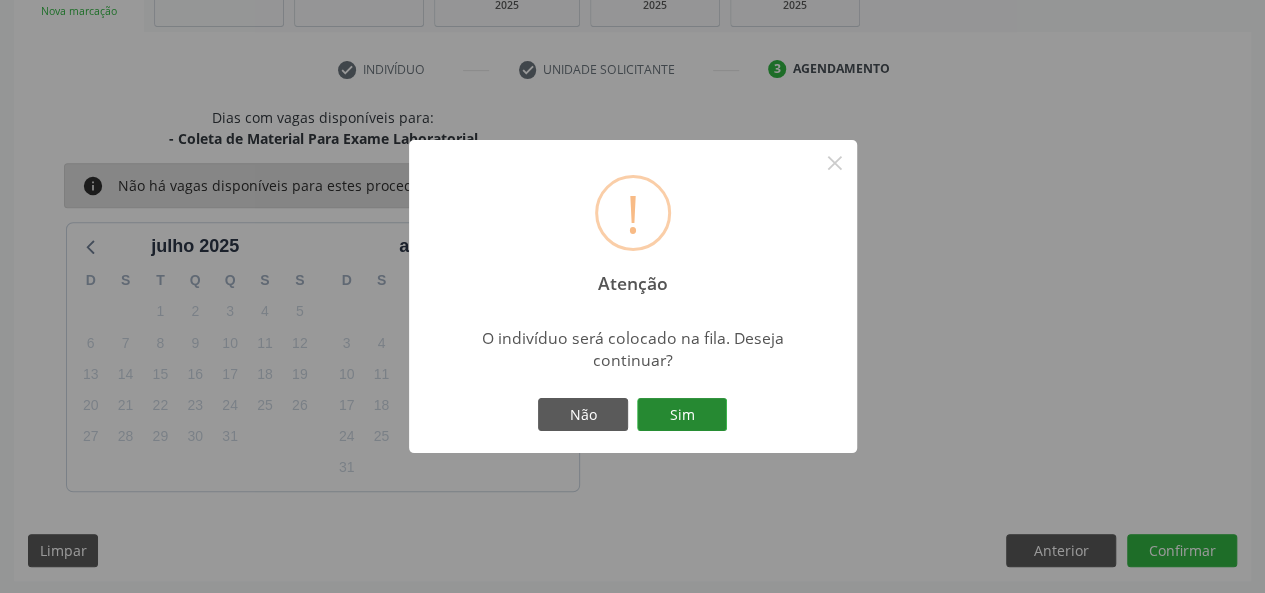 click on "Sim" at bounding box center [682, 415] 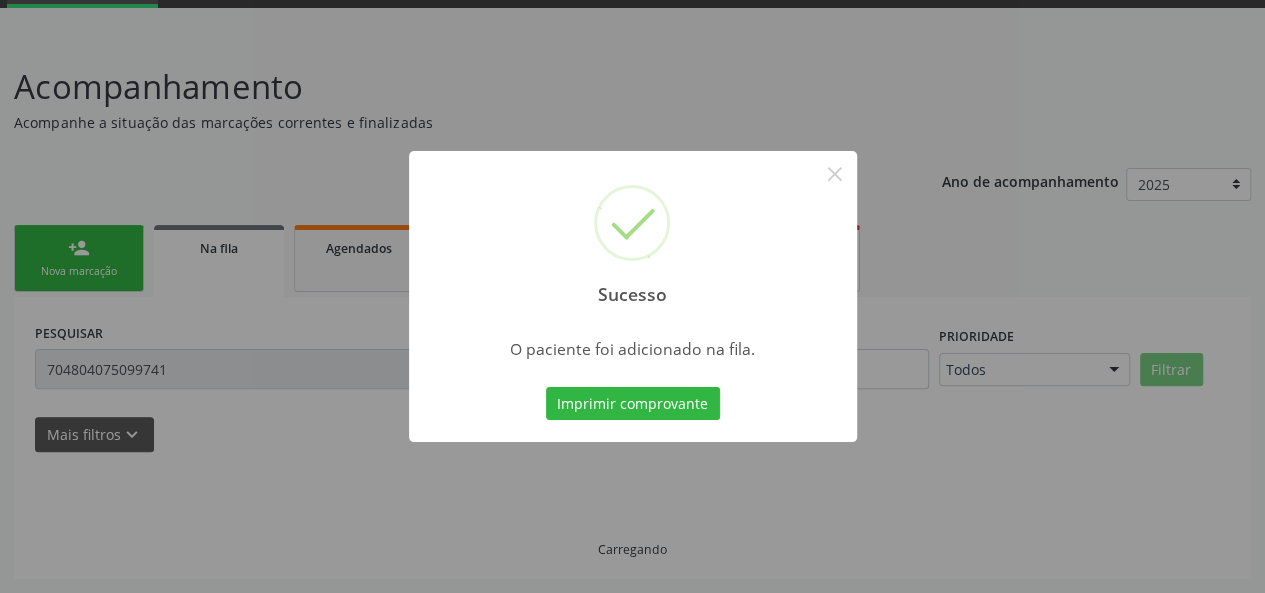 scroll, scrollTop: 100, scrollLeft: 0, axis: vertical 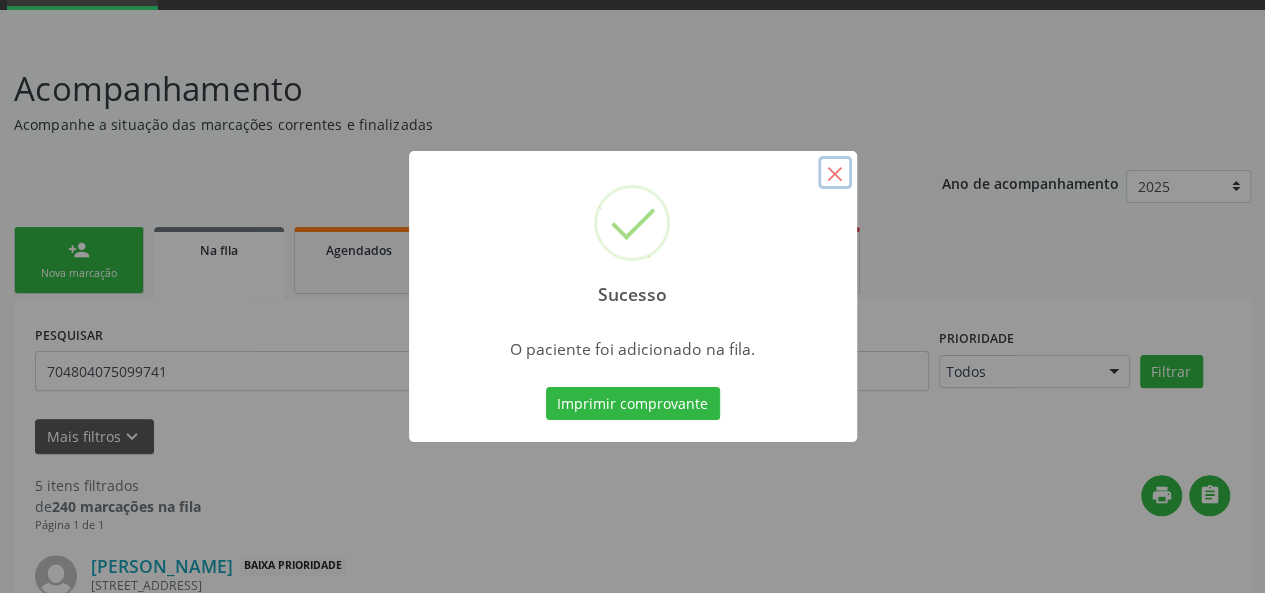 click on "×" at bounding box center (835, 173) 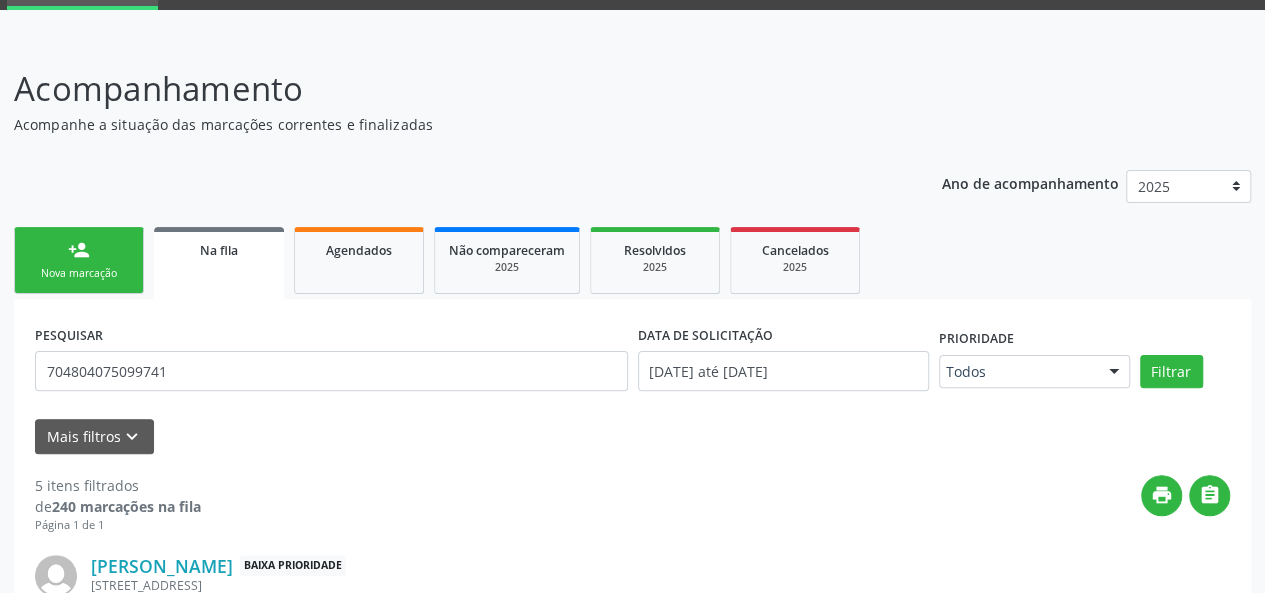click on "Nova marcação" at bounding box center [79, 273] 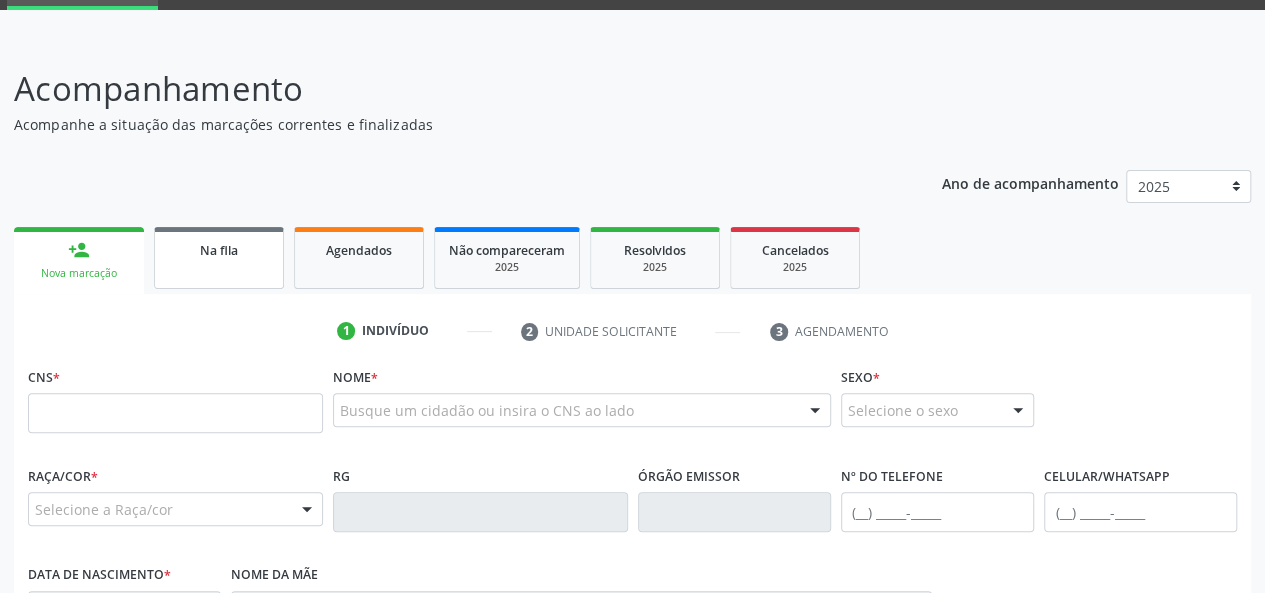 click on "Na fila" at bounding box center [219, 250] 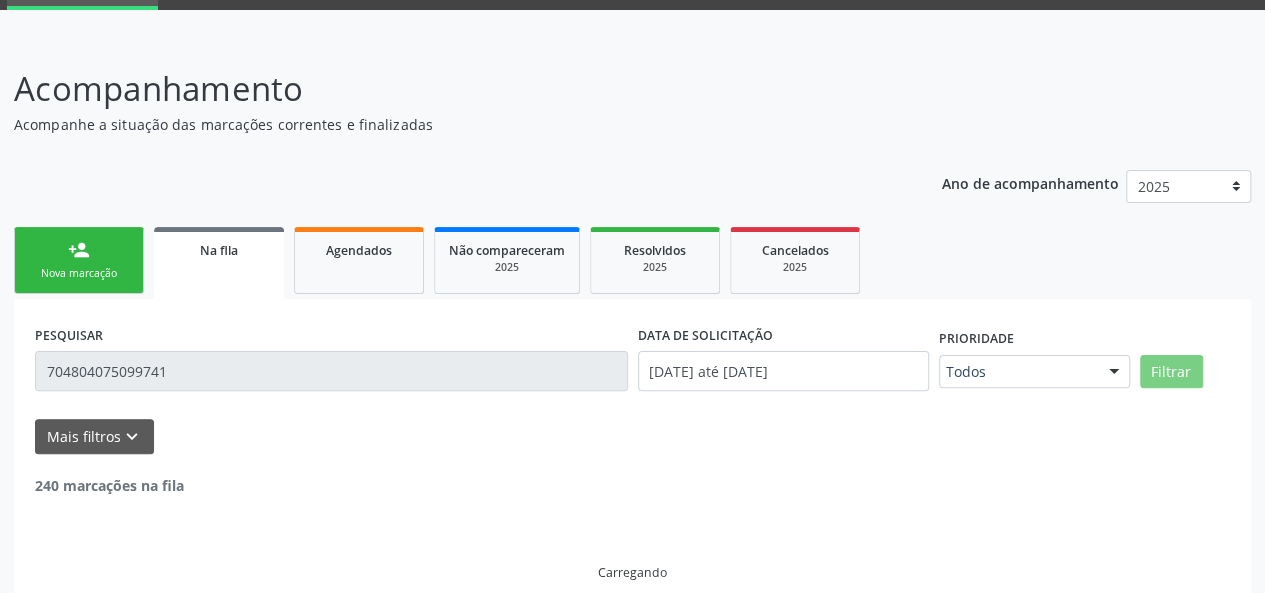 click on "Acompanhamento
Acompanhe a situação das marcações correntes e finalizadas
Relatórios
Ano de acompanhamento
2025
person_add
Nova marcação
Na fila   Agendados   Não compareceram
2025
Resolvidos
2025
Cancelados
2025
PESQUISAR
704804075099741
DATA DE SOLICITAÇÃO
01/01/2025 até 29/07/2025
Prioridade
Todos         Todos   Baixa Prioridade   Média Prioridade   Alta Prioridade
Nenhum resultado encontrado para: "   "
Não há nenhuma opção para ser exibida.
Filtrar
Grupo/Subgrupo
Selecione um grupo ou subgrupo
Todos os grupos e subgrupos
01 - Ações de promoção e prevenção em saúde
01.01 - Ações coletivas/individuais em saúde
01.02 - Vigilância em saúde" at bounding box center [632, 327] 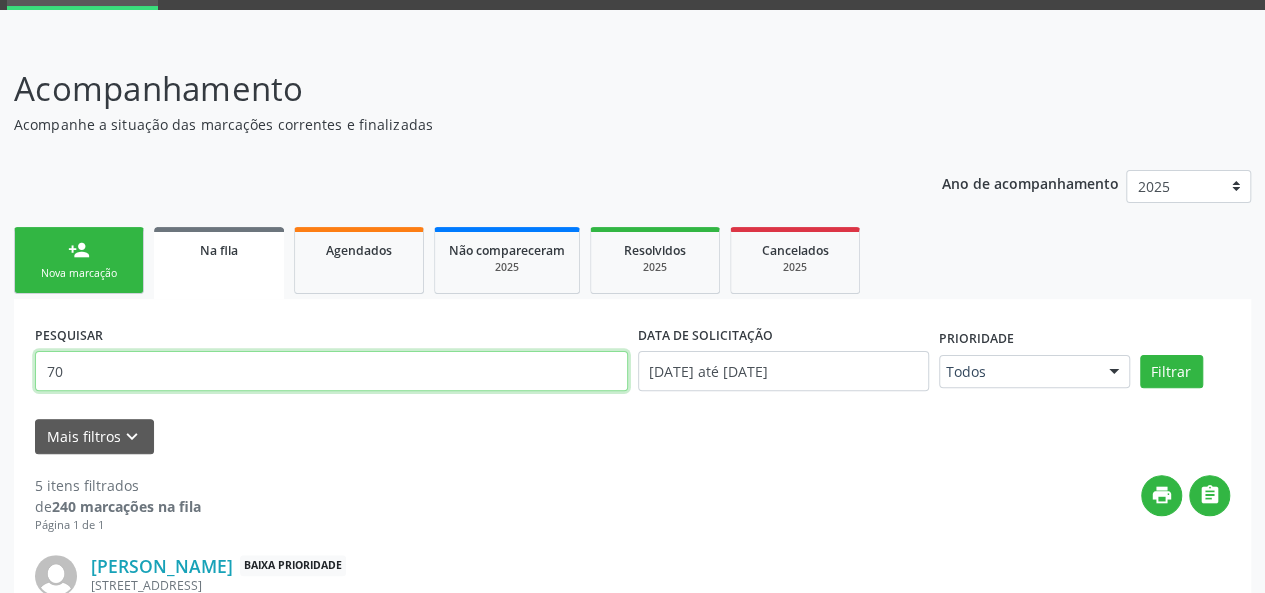 type on "7" 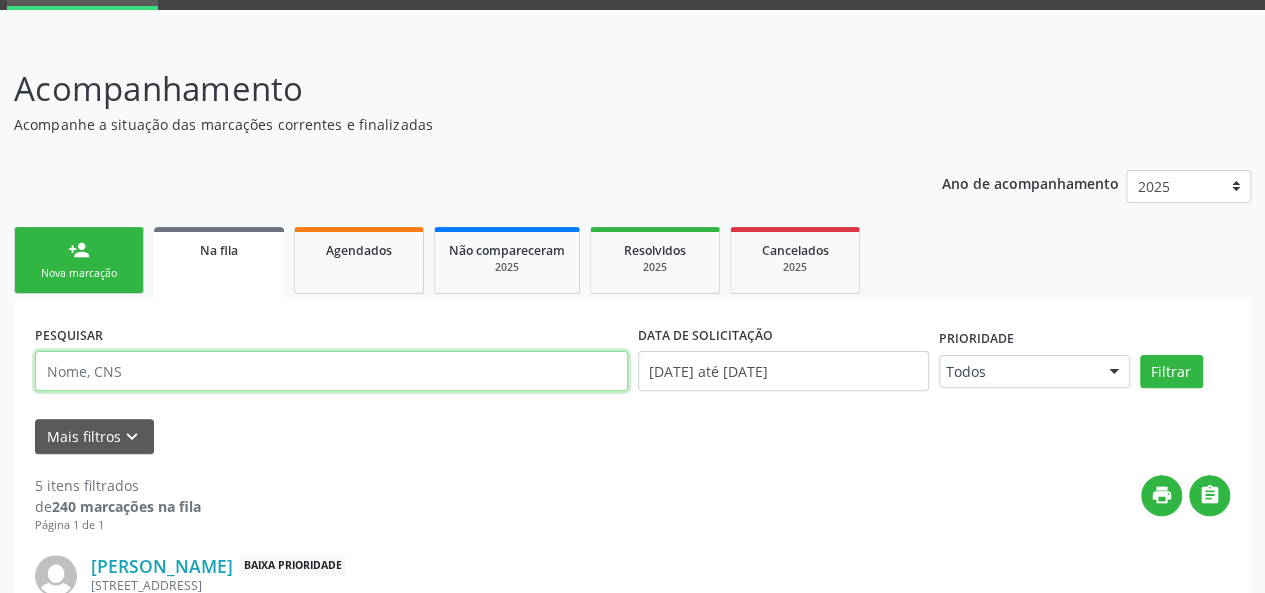 type 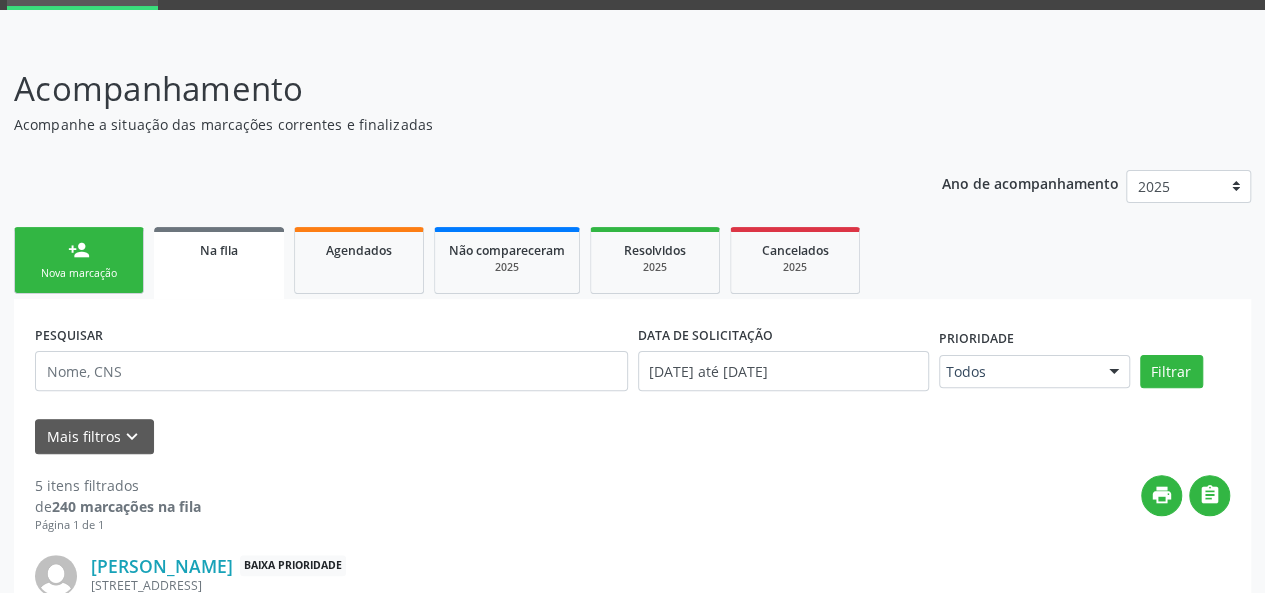 click on "person_add
Nova marcação" at bounding box center (79, 260) 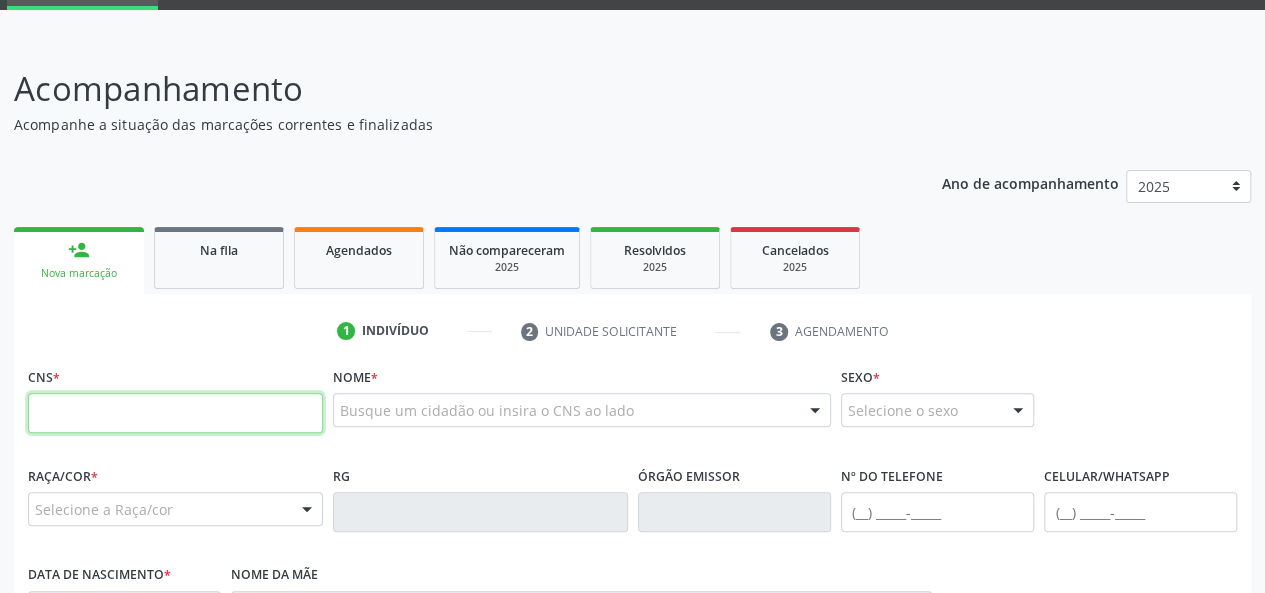paste on "704 2082 2655 6983" 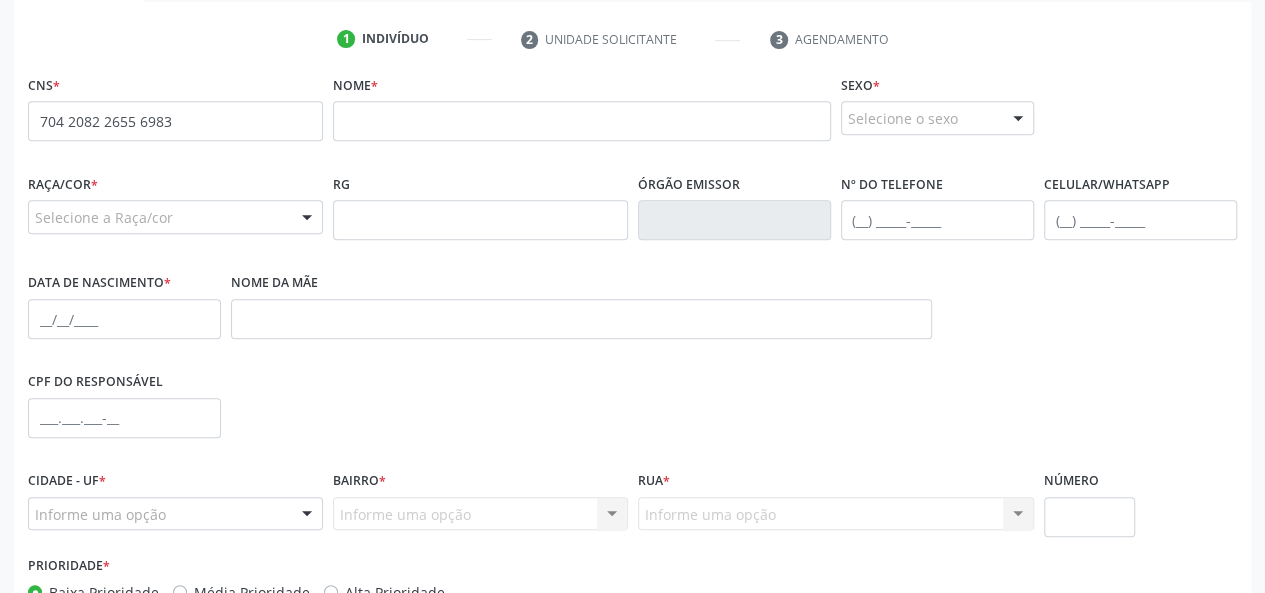 scroll, scrollTop: 400, scrollLeft: 0, axis: vertical 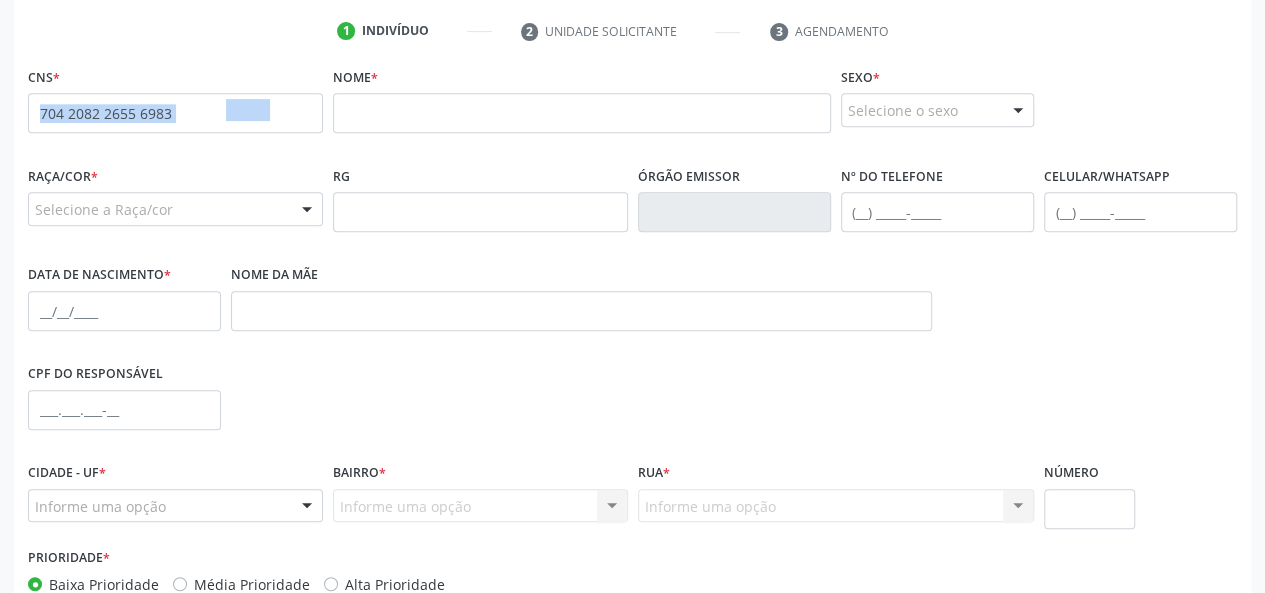 drag, startPoint x: 216, startPoint y: 122, endPoint x: 0, endPoint y: 125, distance: 216.02083 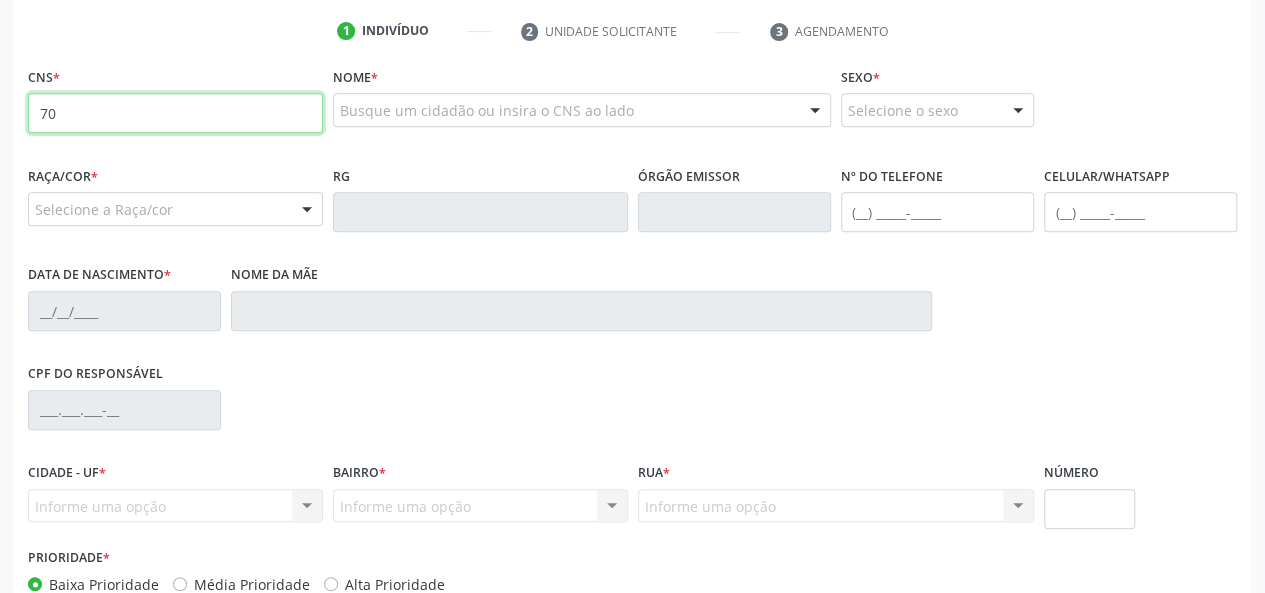 type on "7" 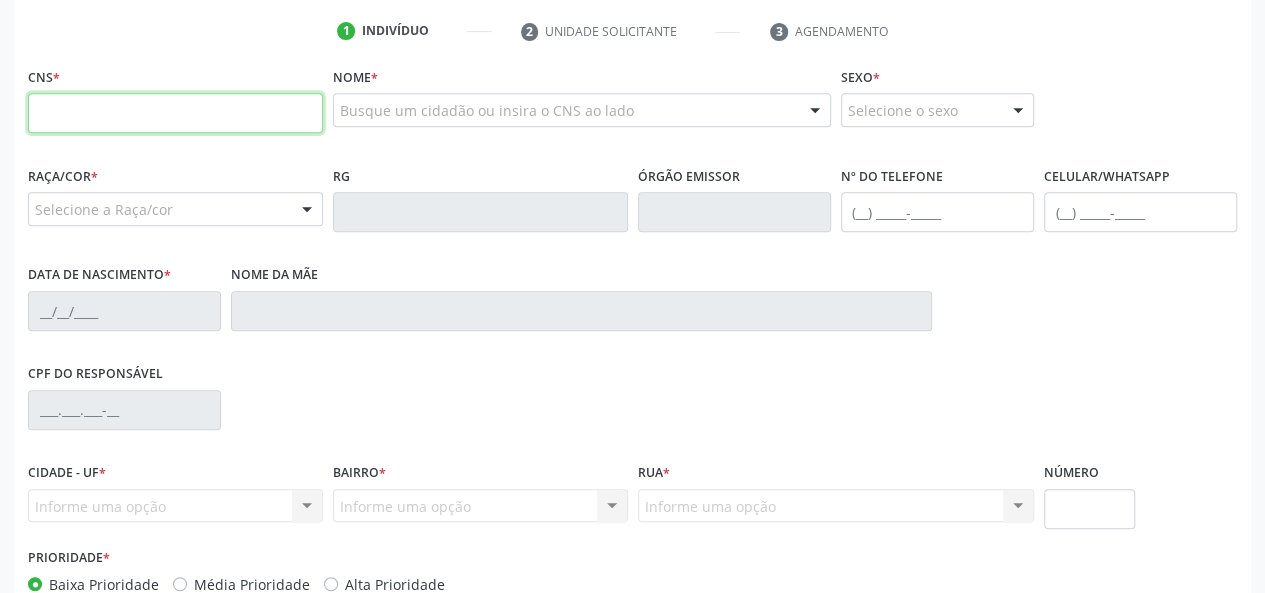 paste on "898 0051 7040 9941" 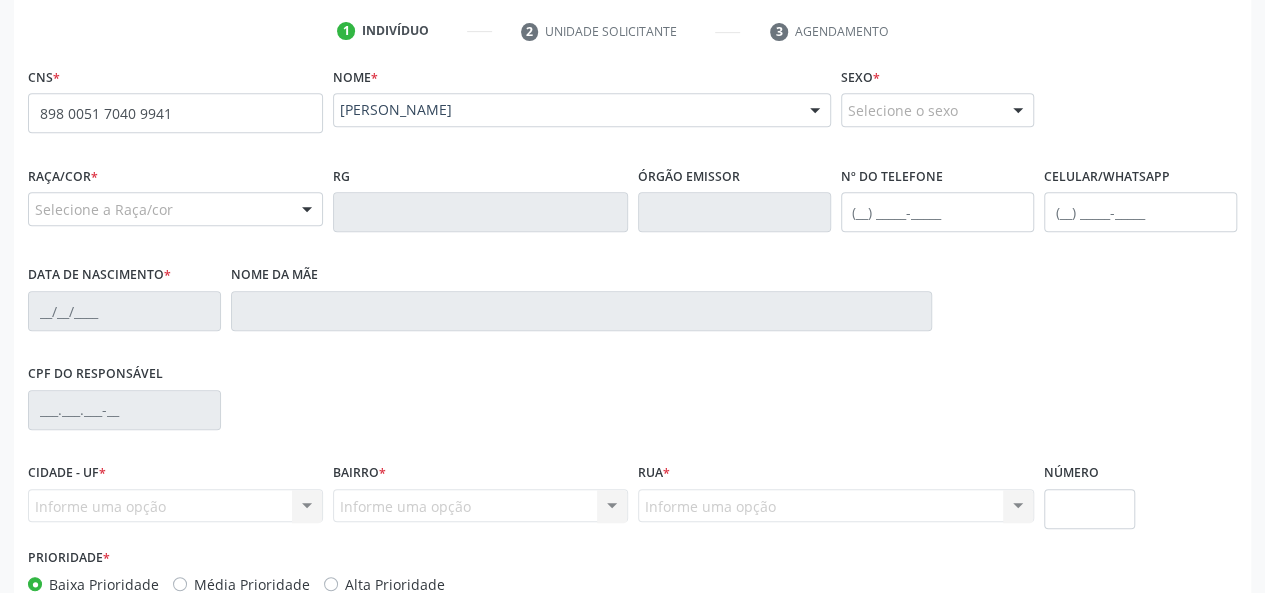 type on "898 0051 7040 9941" 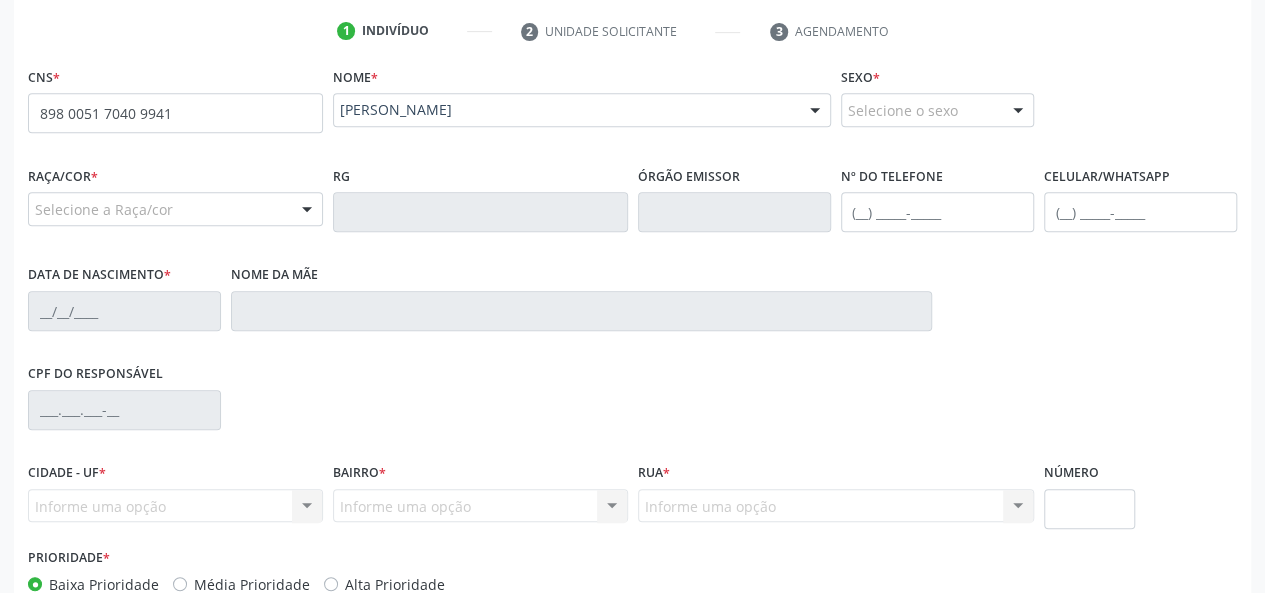 type 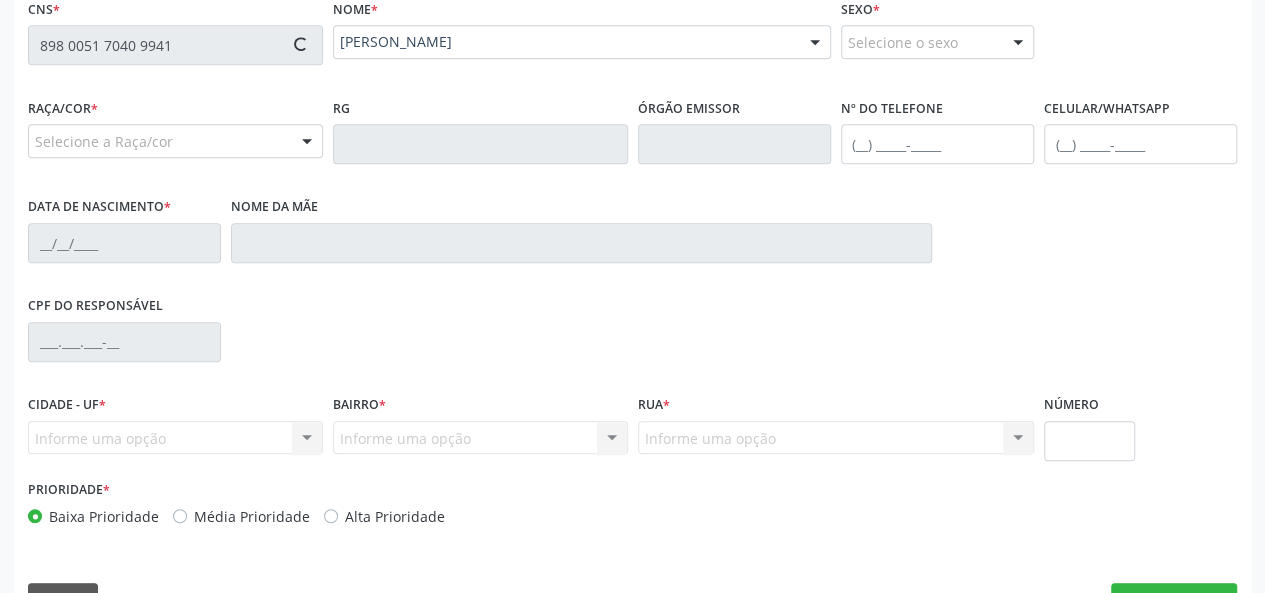scroll, scrollTop: 518, scrollLeft: 0, axis: vertical 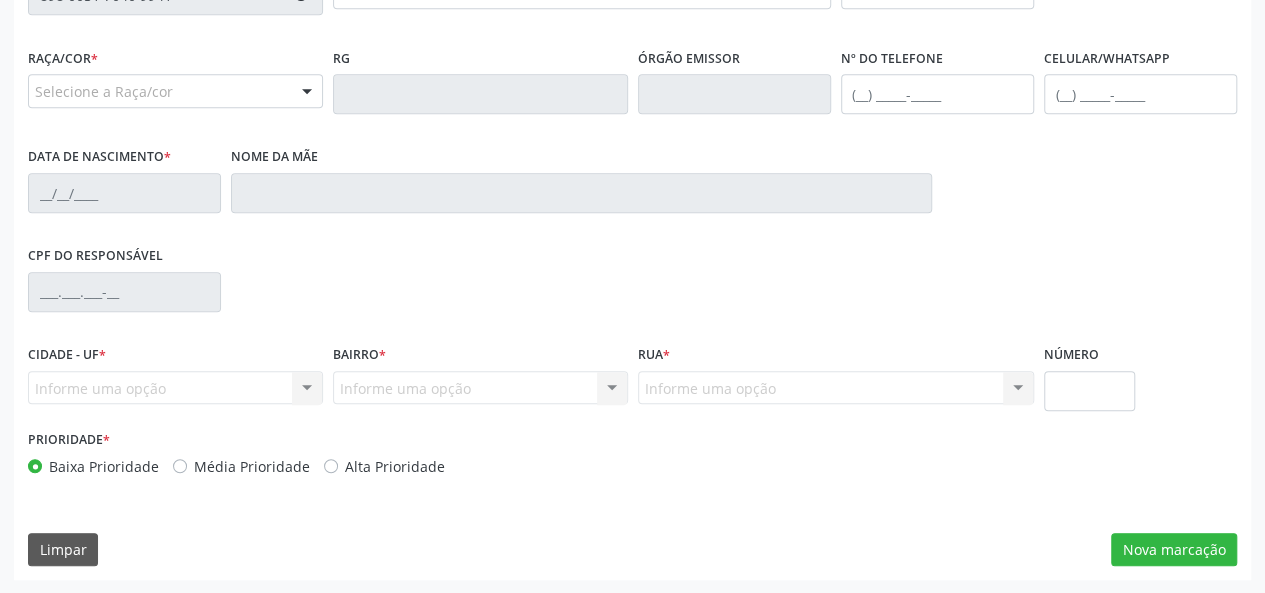 type on "(82) 99336-5892" 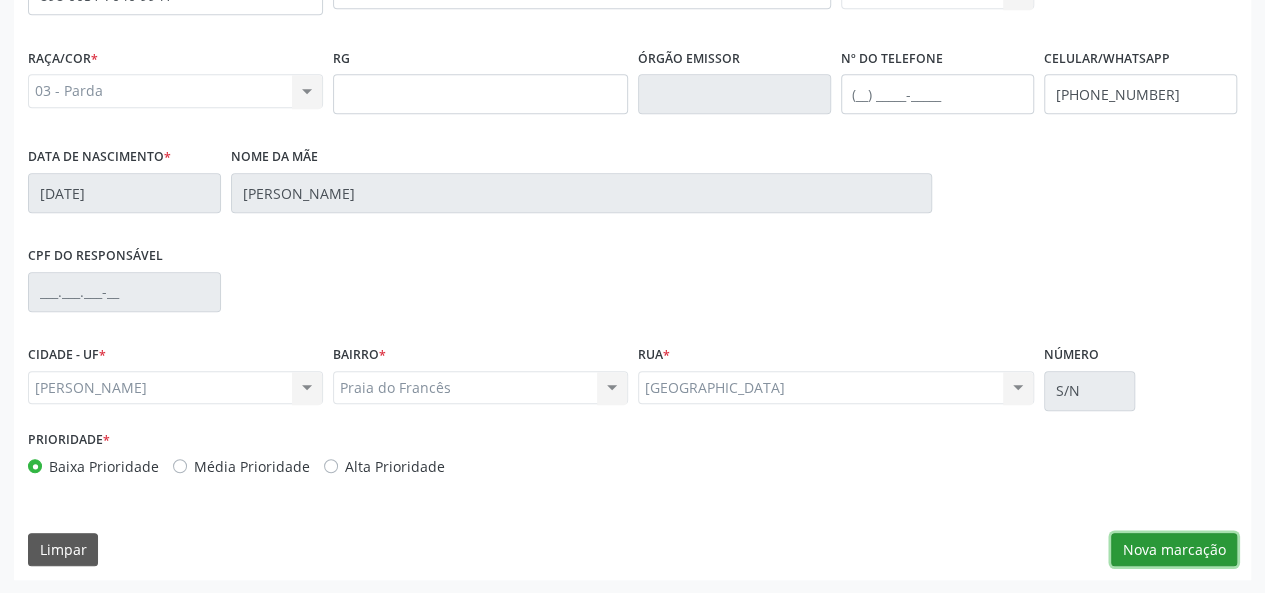 click on "Nova marcação" at bounding box center [1174, 550] 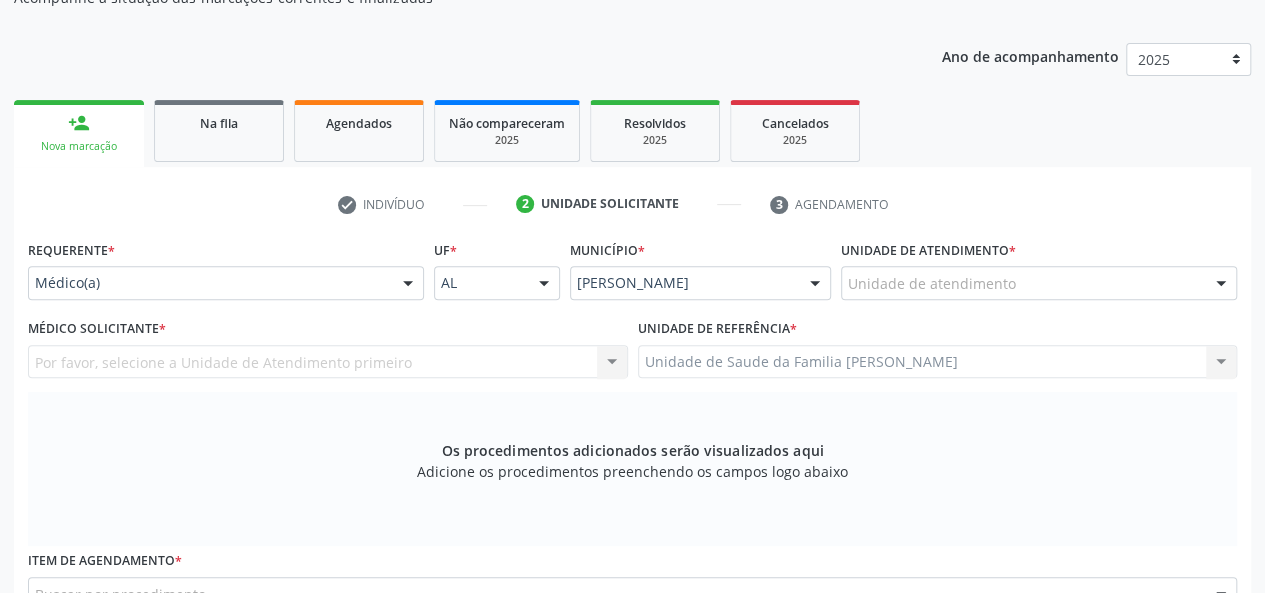 scroll, scrollTop: 218, scrollLeft: 0, axis: vertical 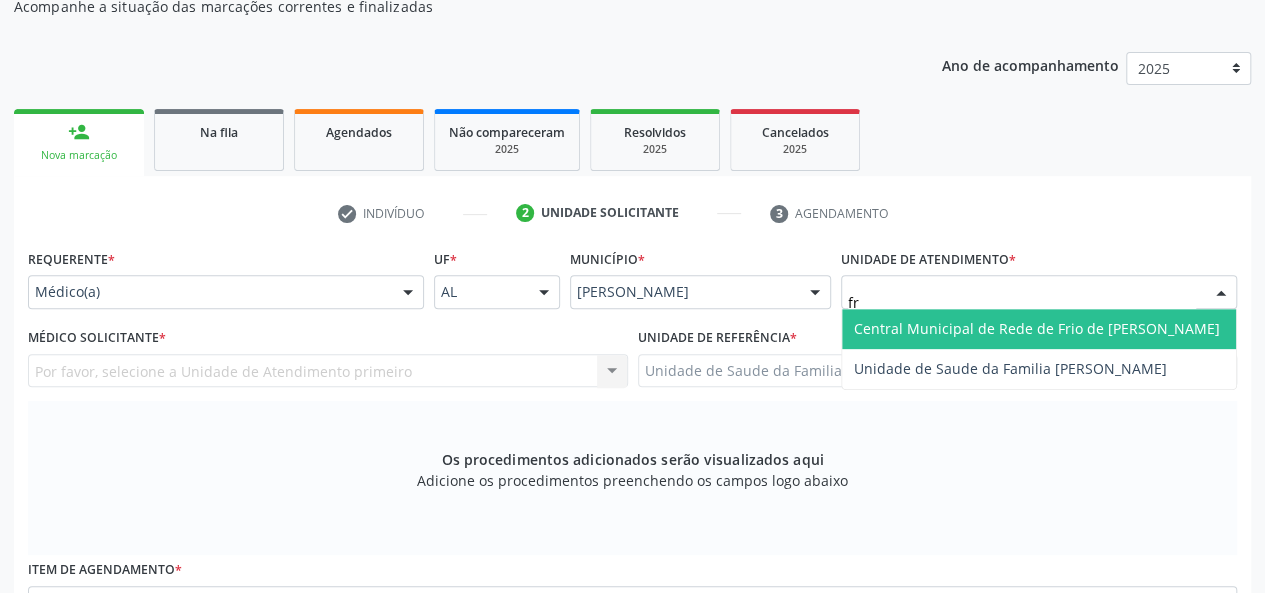 type on "fra" 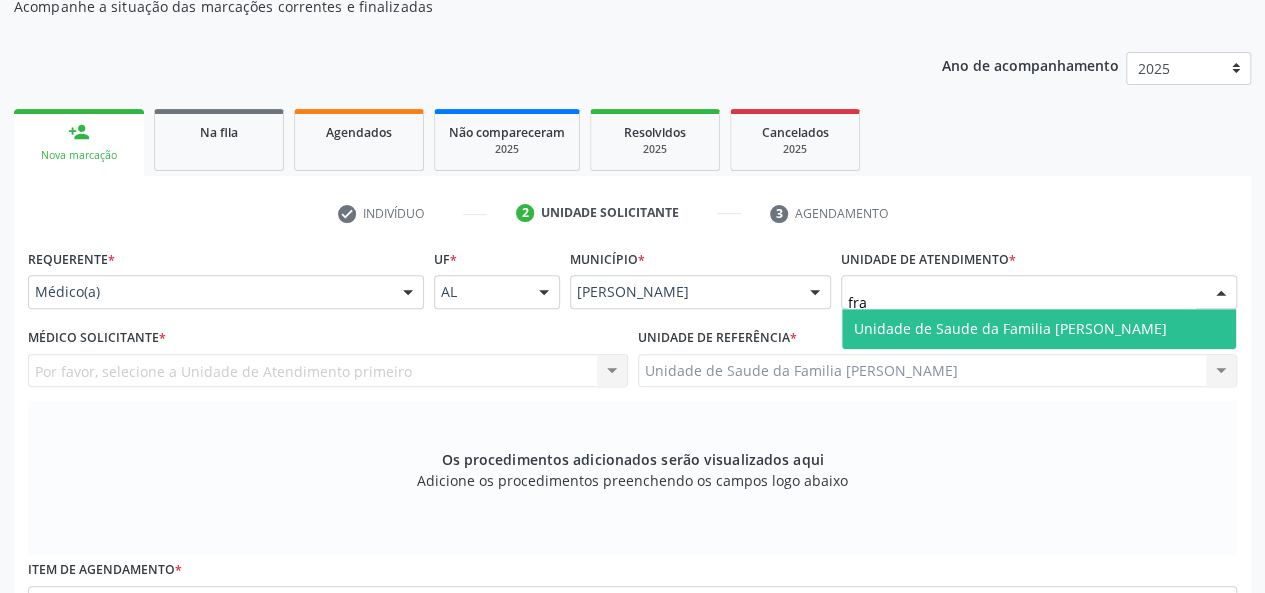 click on "Unidade de Saude da Familia [PERSON_NAME]" at bounding box center [1039, 329] 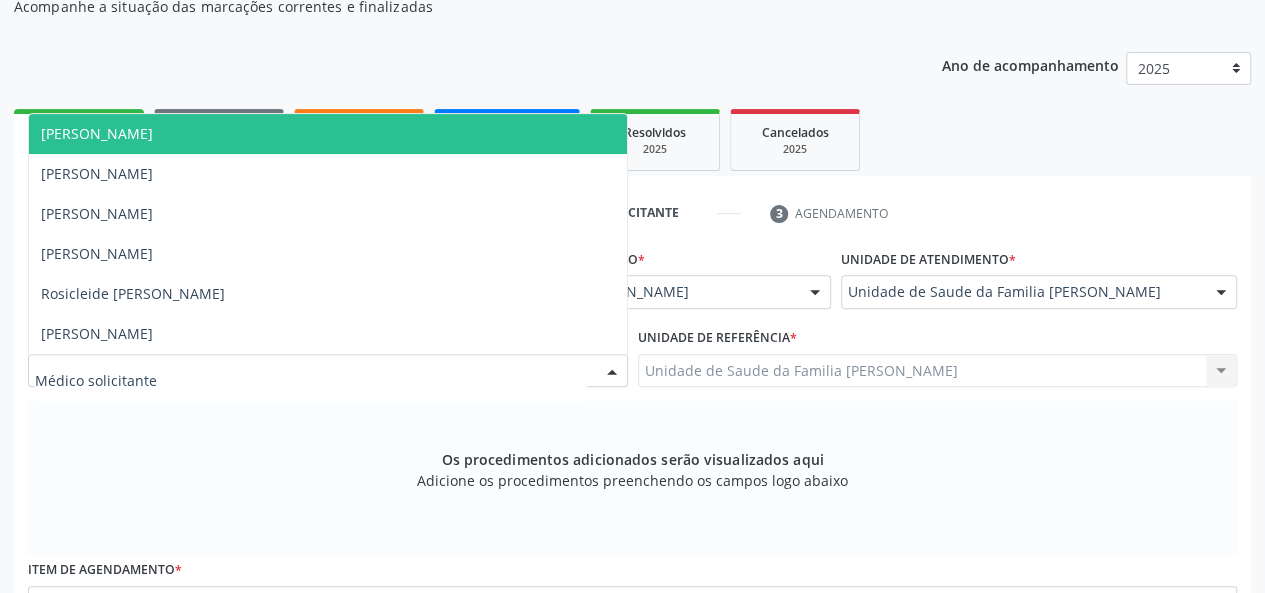 click at bounding box center (328, 371) 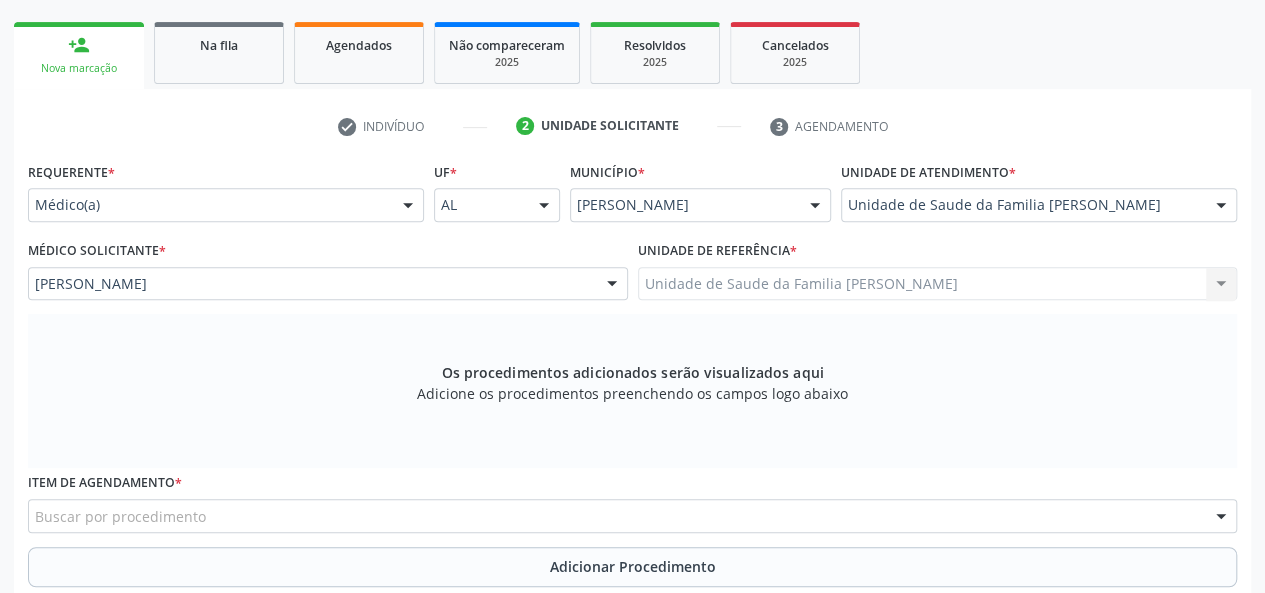 scroll, scrollTop: 418, scrollLeft: 0, axis: vertical 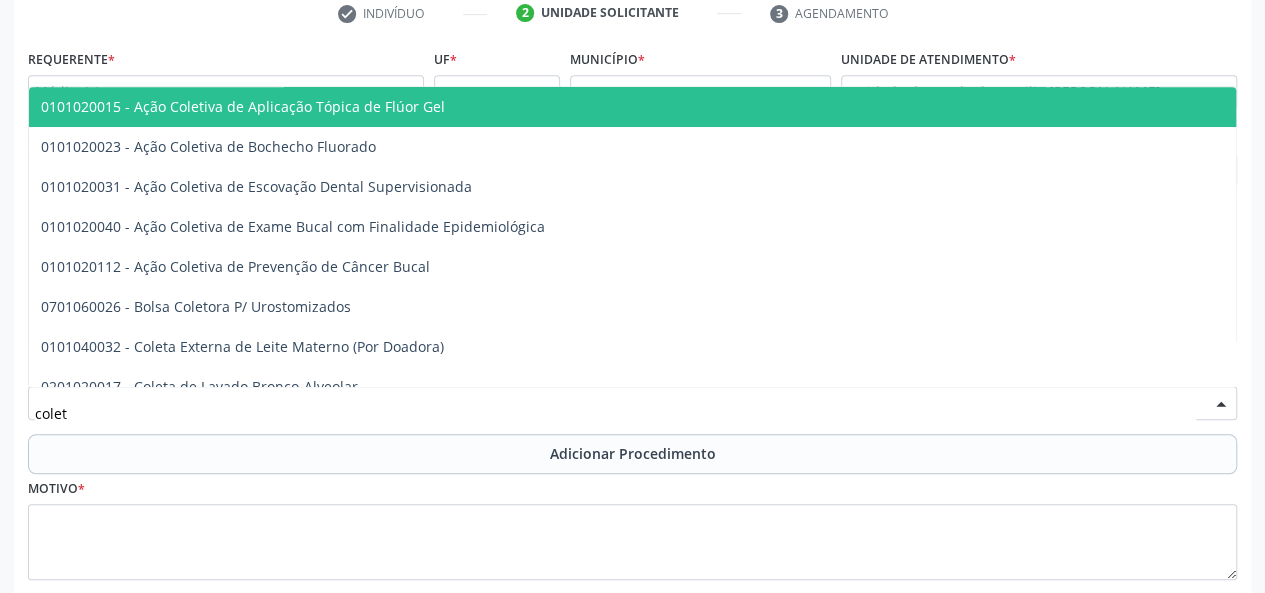 type on "coleta" 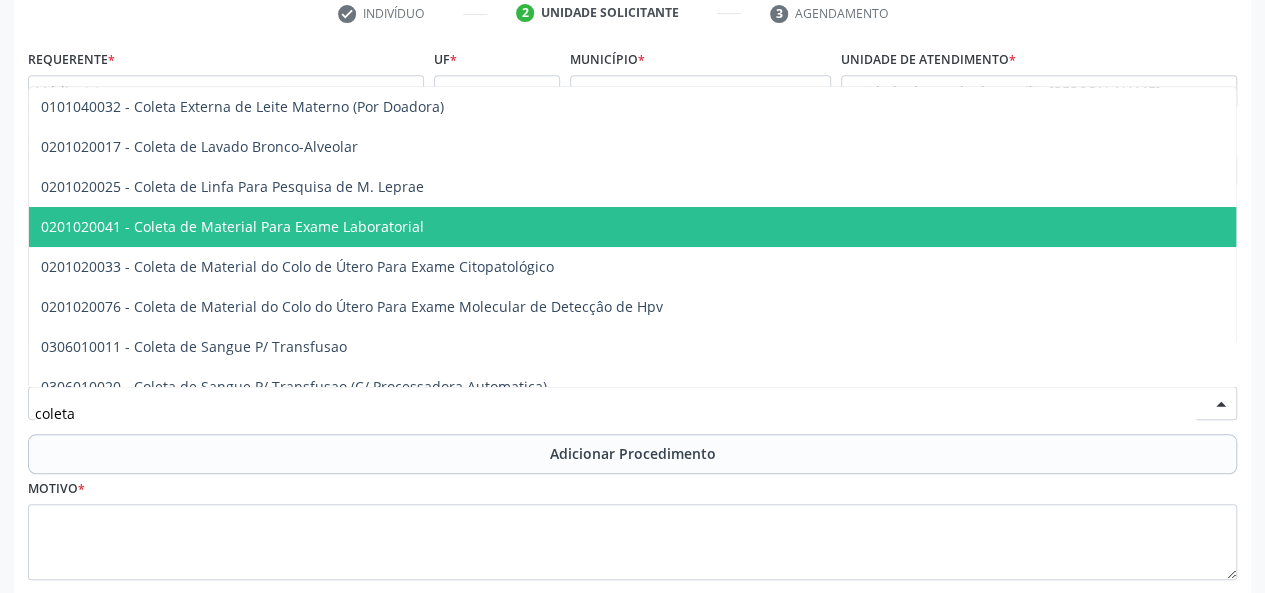 click on "0201020041 - Coleta de Material Para Exame Laboratorial" at bounding box center [232, 226] 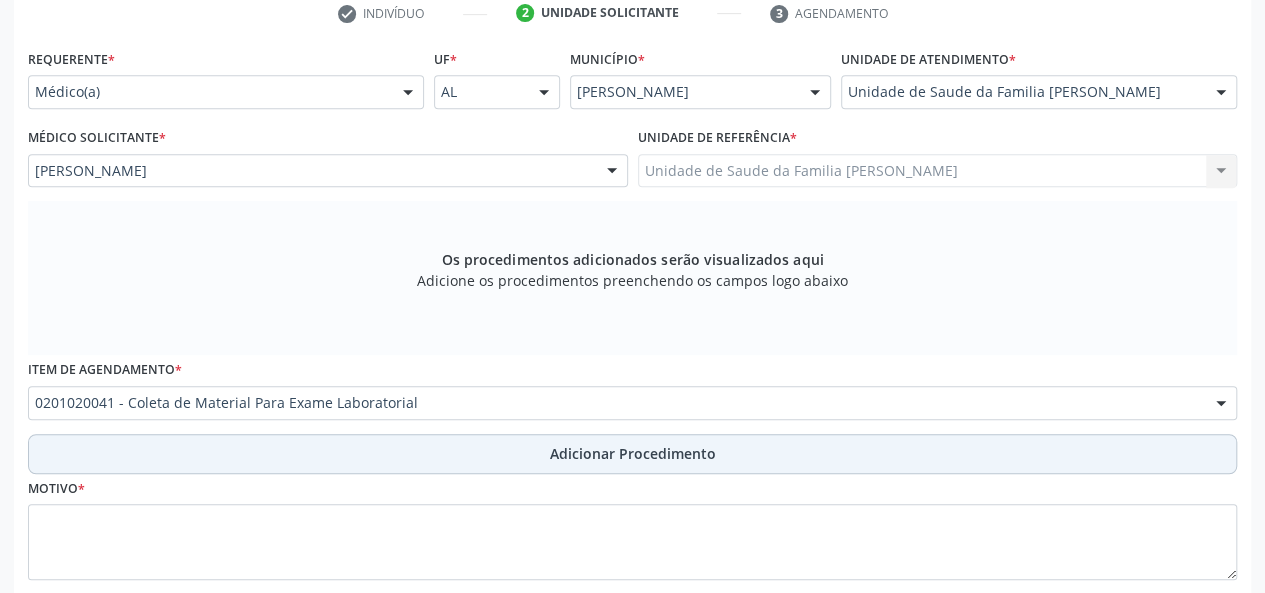 click on "Adicionar Procedimento" at bounding box center (633, 453) 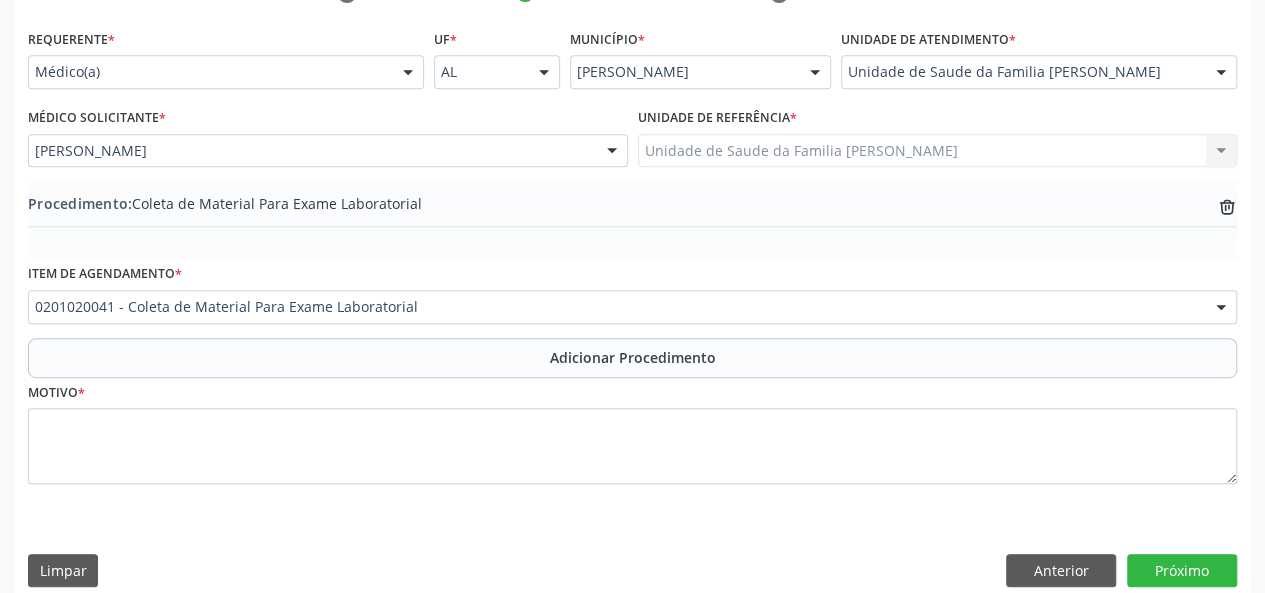 scroll, scrollTop: 458, scrollLeft: 0, axis: vertical 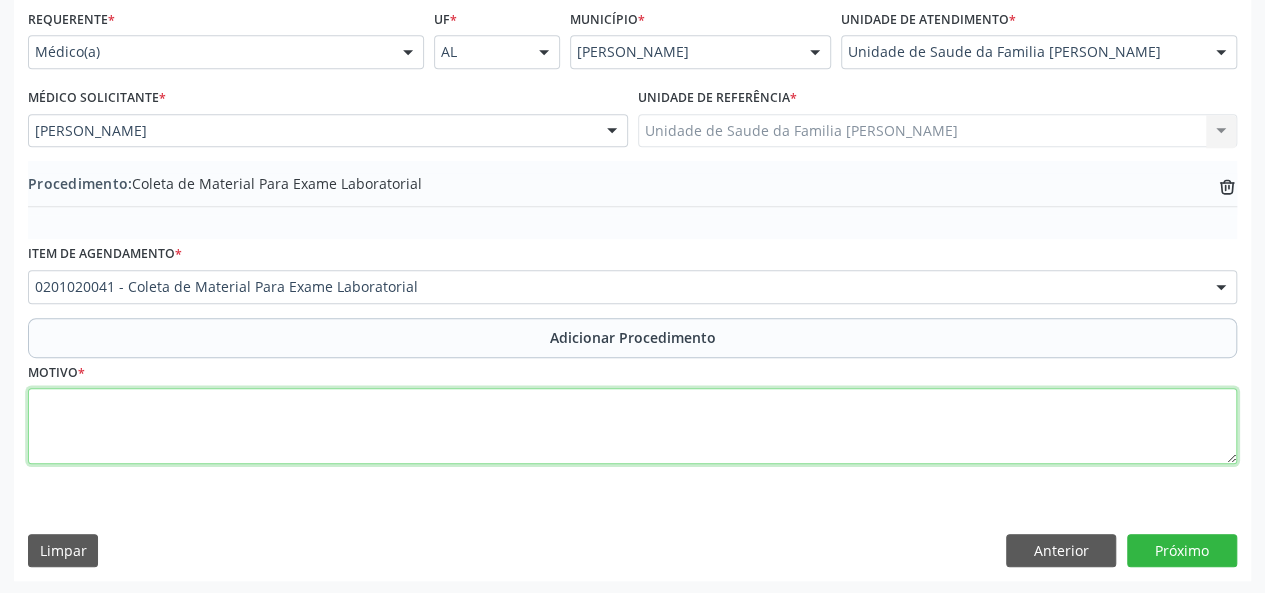 click at bounding box center (632, 426) 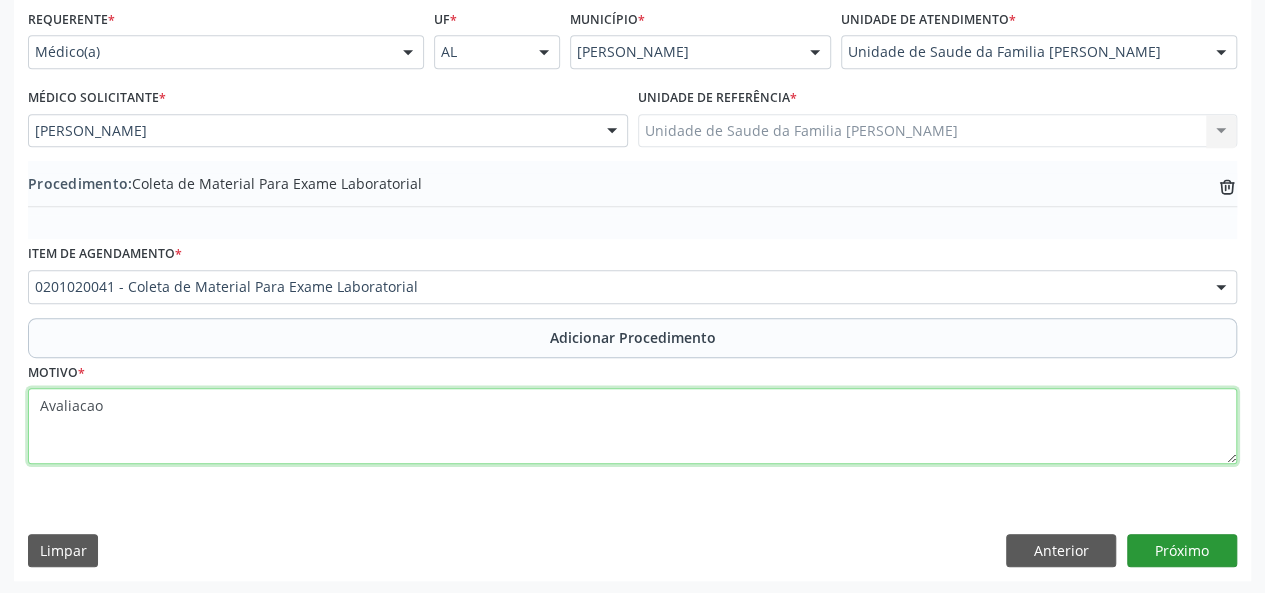 type on "Avaliacao" 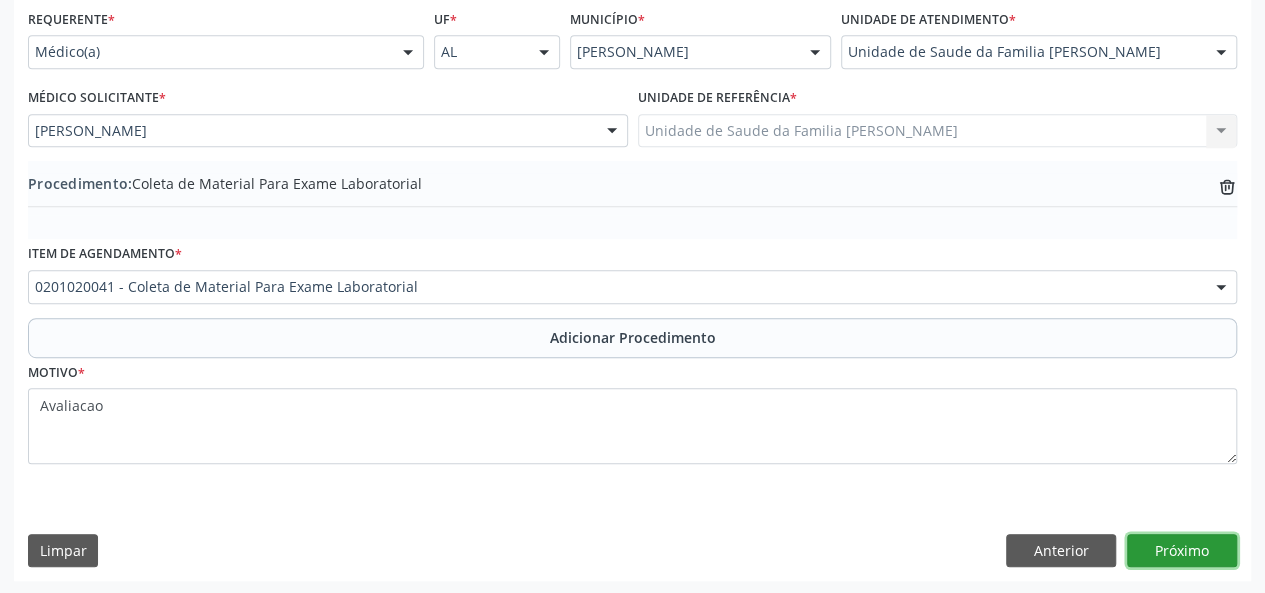 click on "Próximo" at bounding box center [1182, 551] 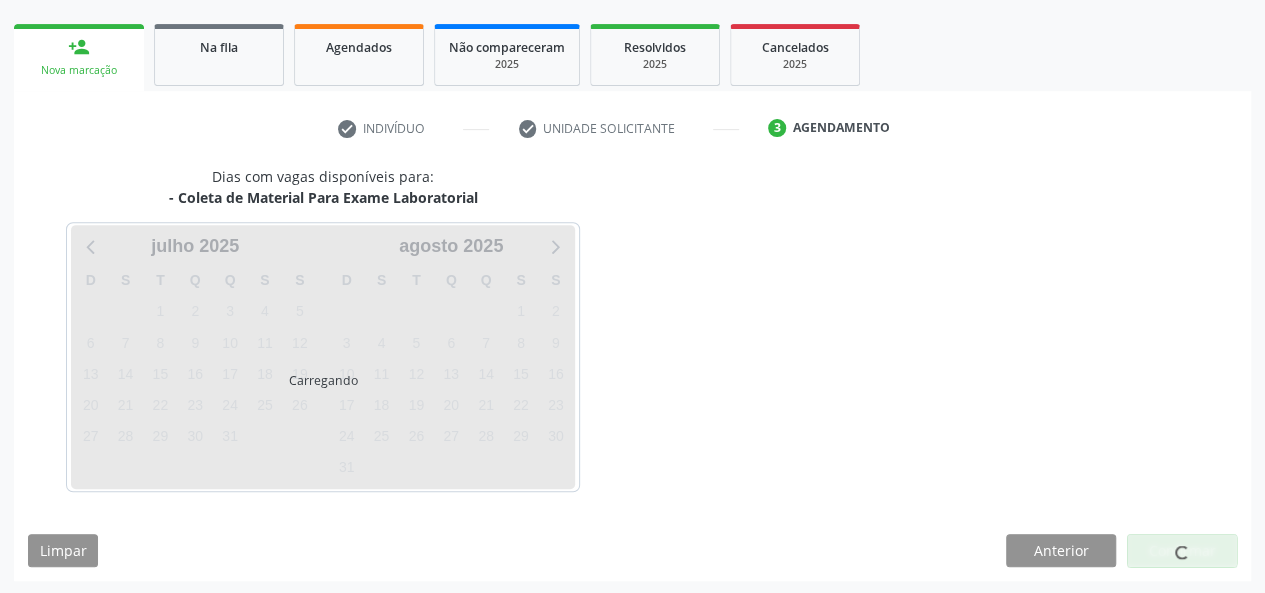 scroll, scrollTop: 362, scrollLeft: 0, axis: vertical 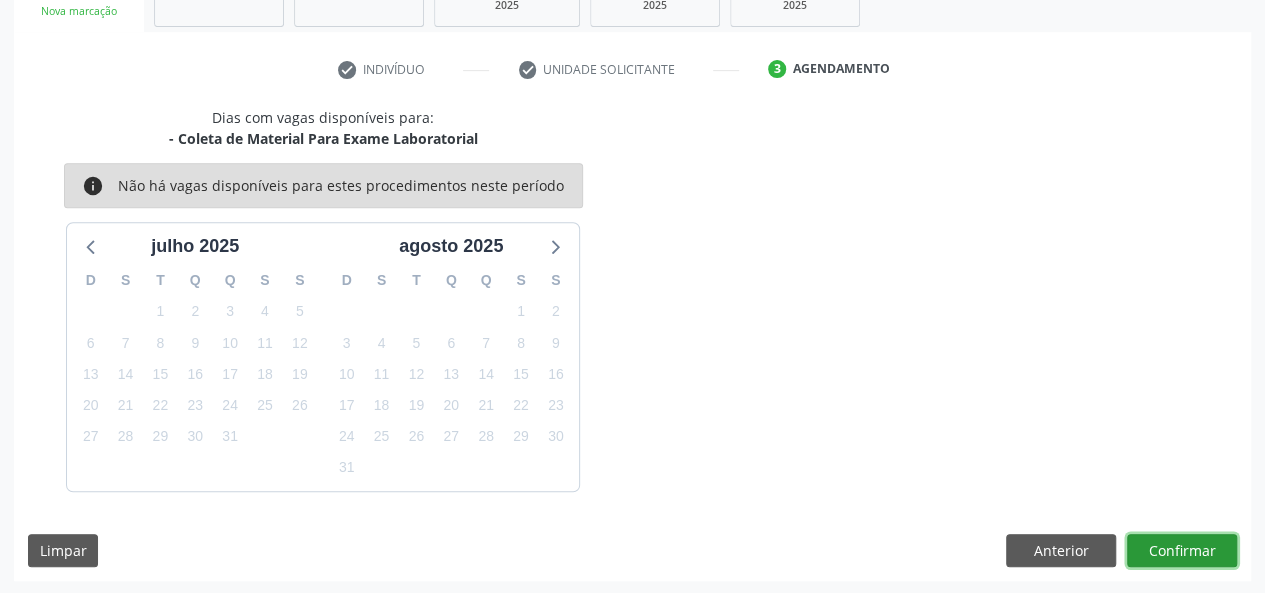click on "Confirmar" at bounding box center (1182, 551) 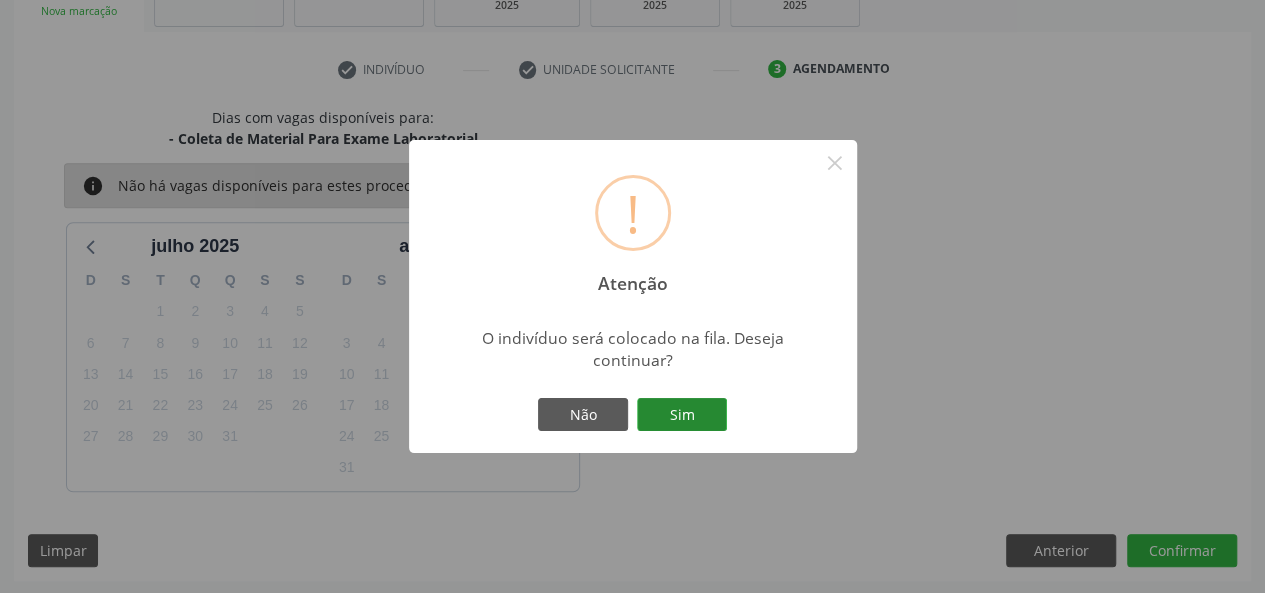click on "Sim" at bounding box center (682, 415) 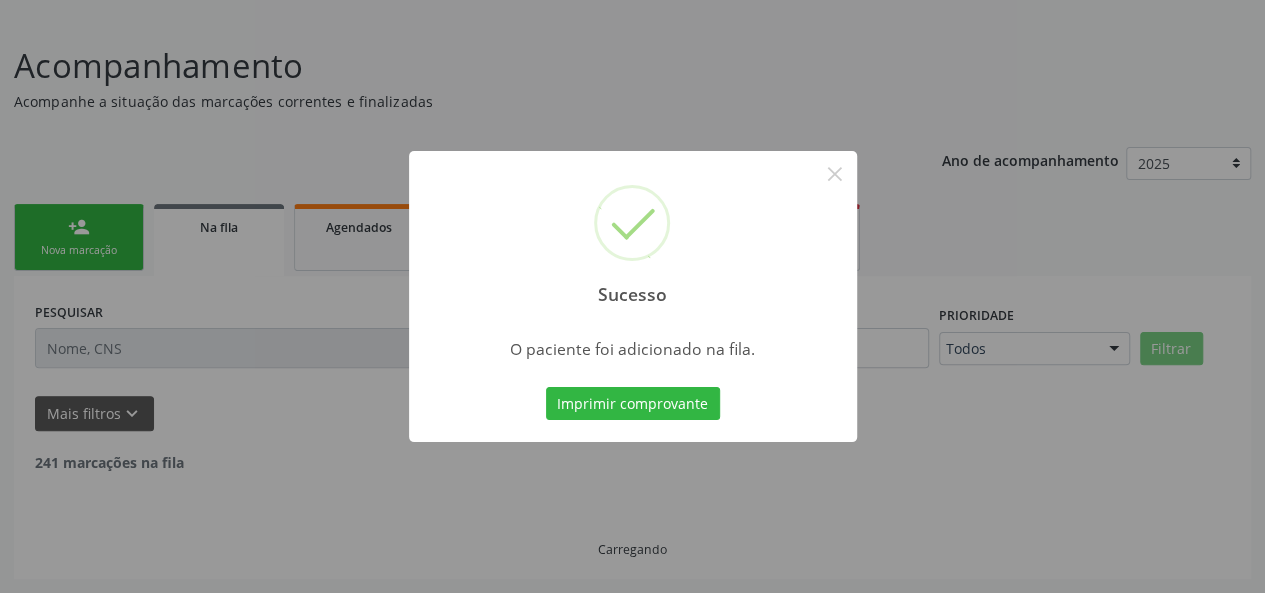 scroll, scrollTop: 100, scrollLeft: 0, axis: vertical 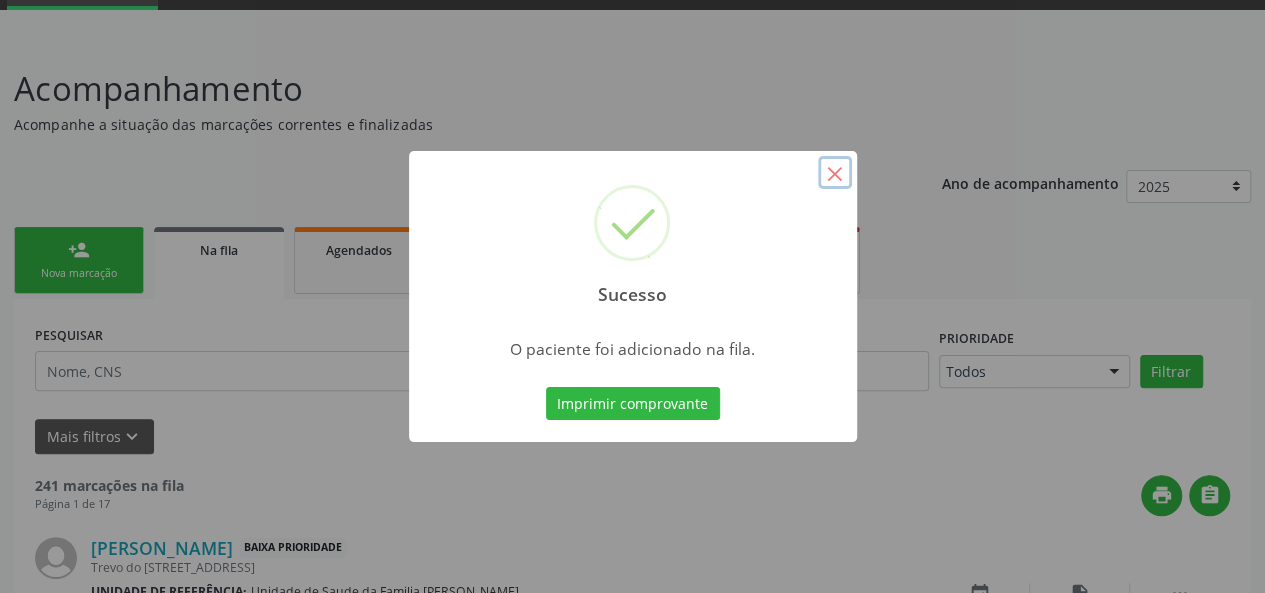 click on "×" at bounding box center [835, 173] 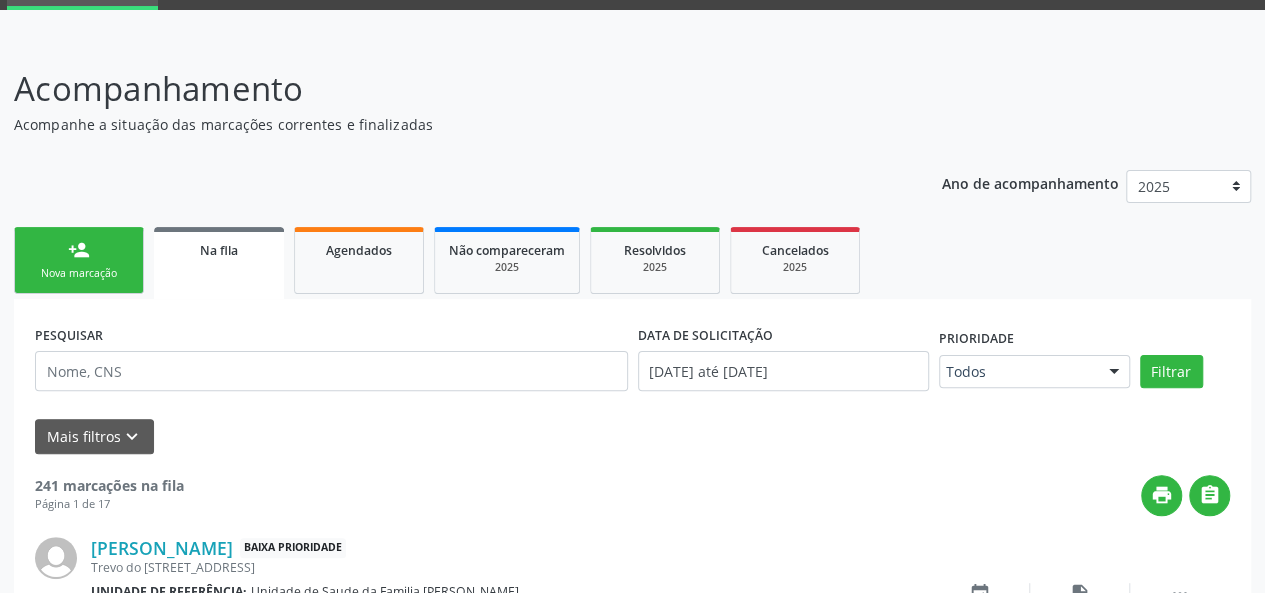 click on "Nova marcação" at bounding box center [79, 273] 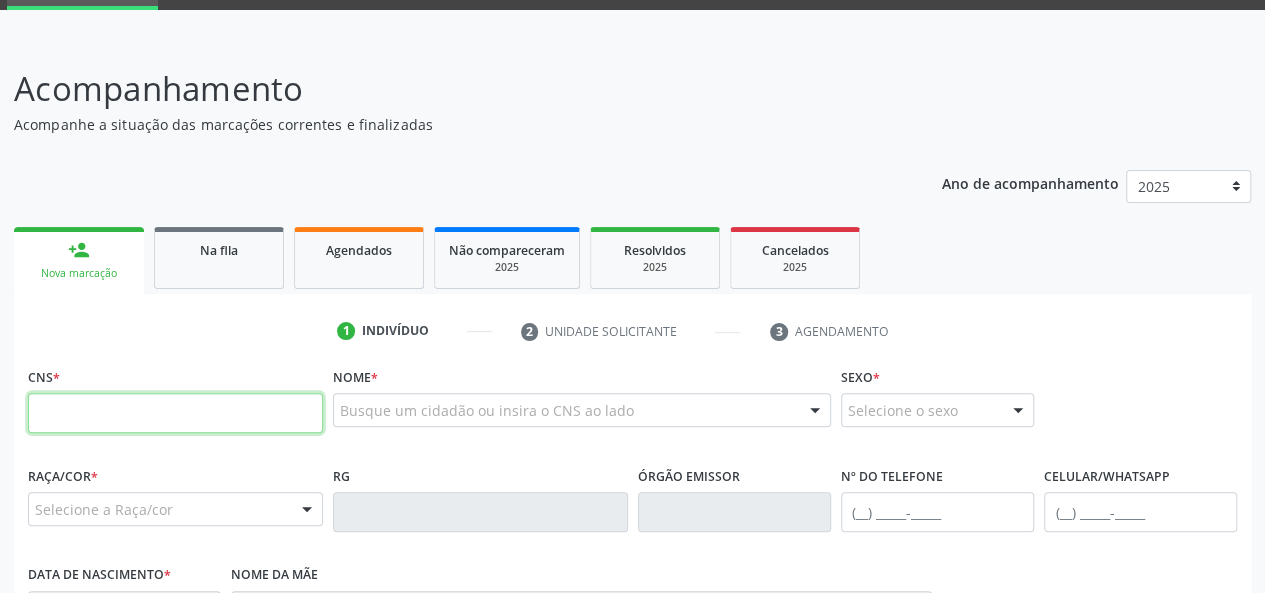paste on "898 0051 7040 9941" 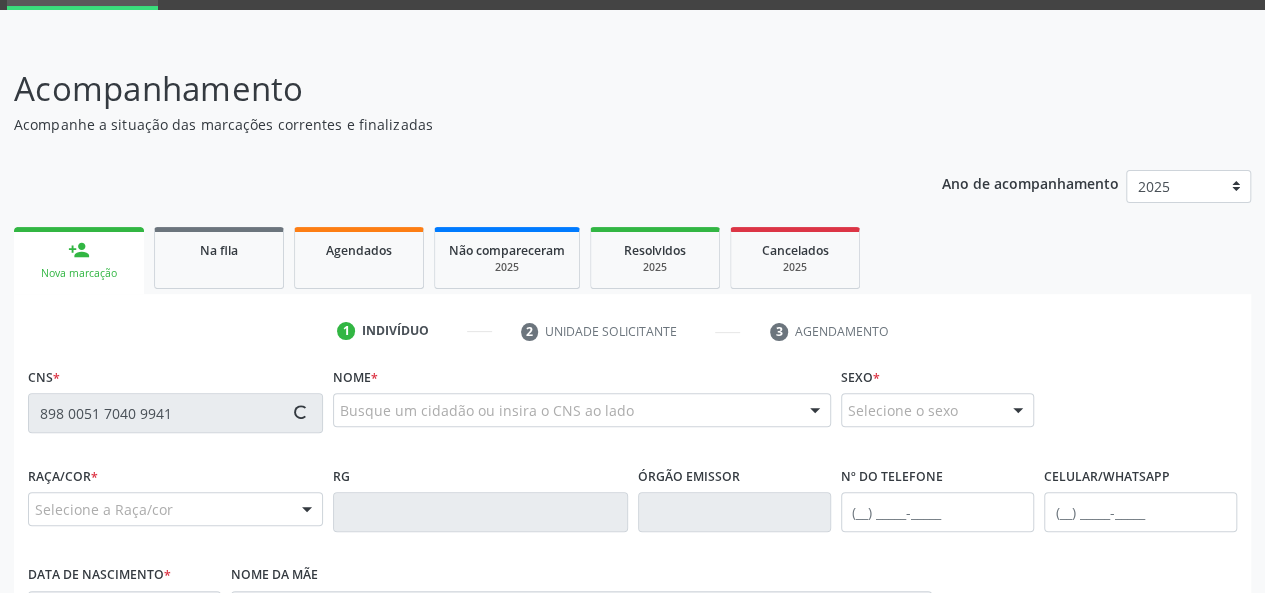 type on "898 0051 7040 9941" 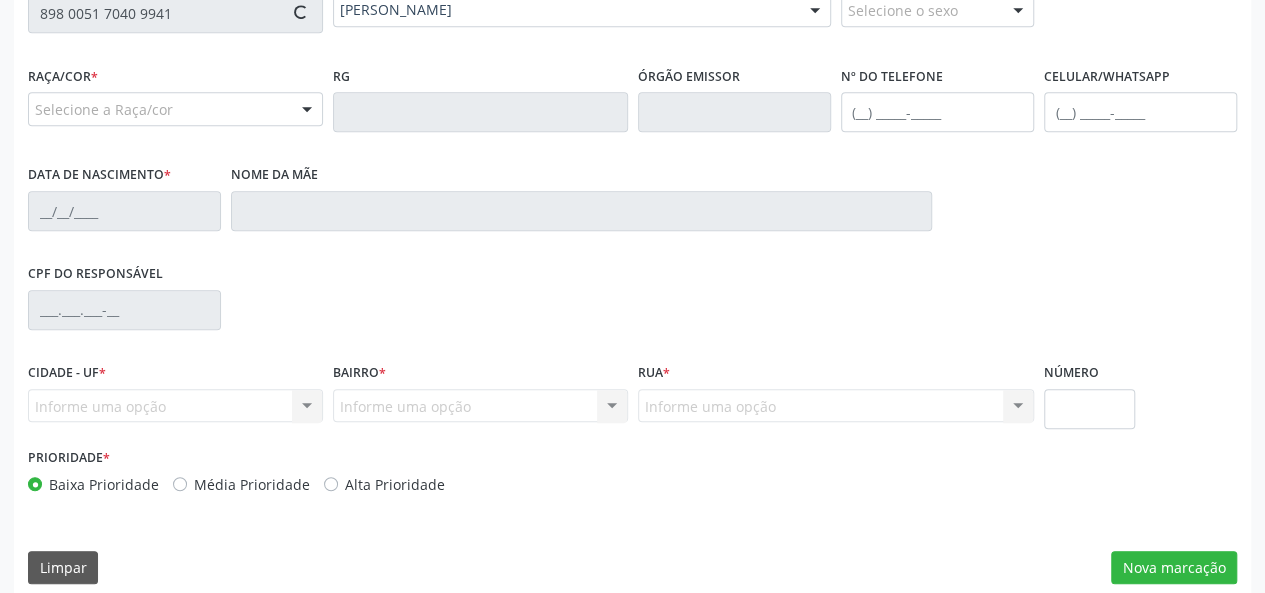 type on "(82) 99336-5892" 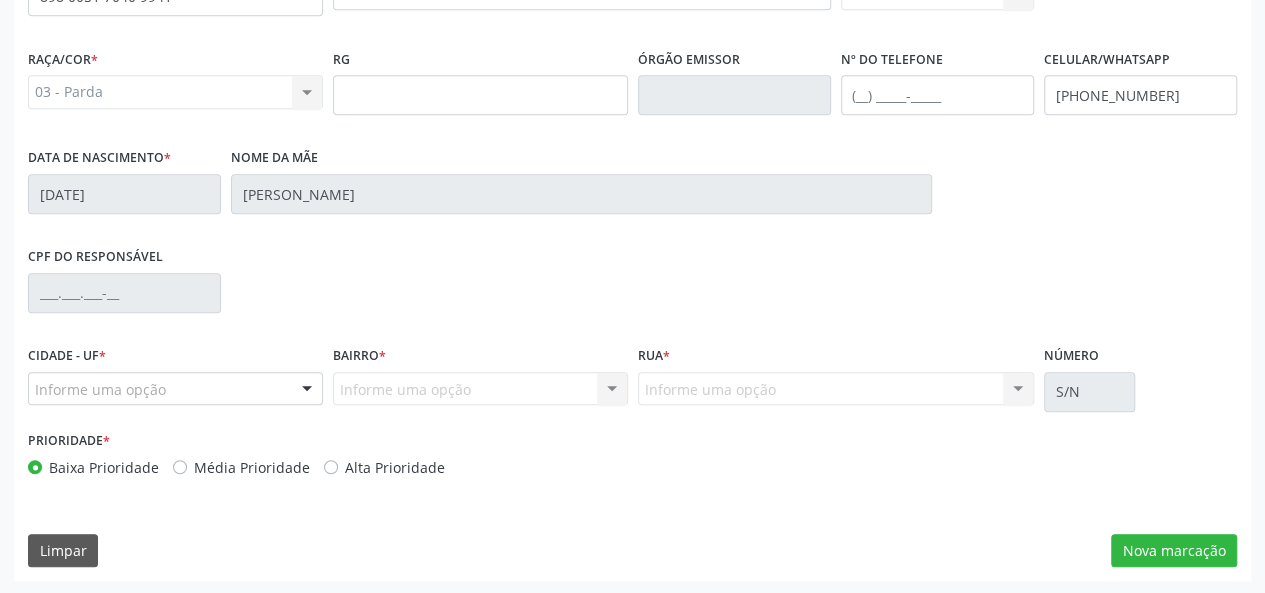 scroll, scrollTop: 518, scrollLeft: 0, axis: vertical 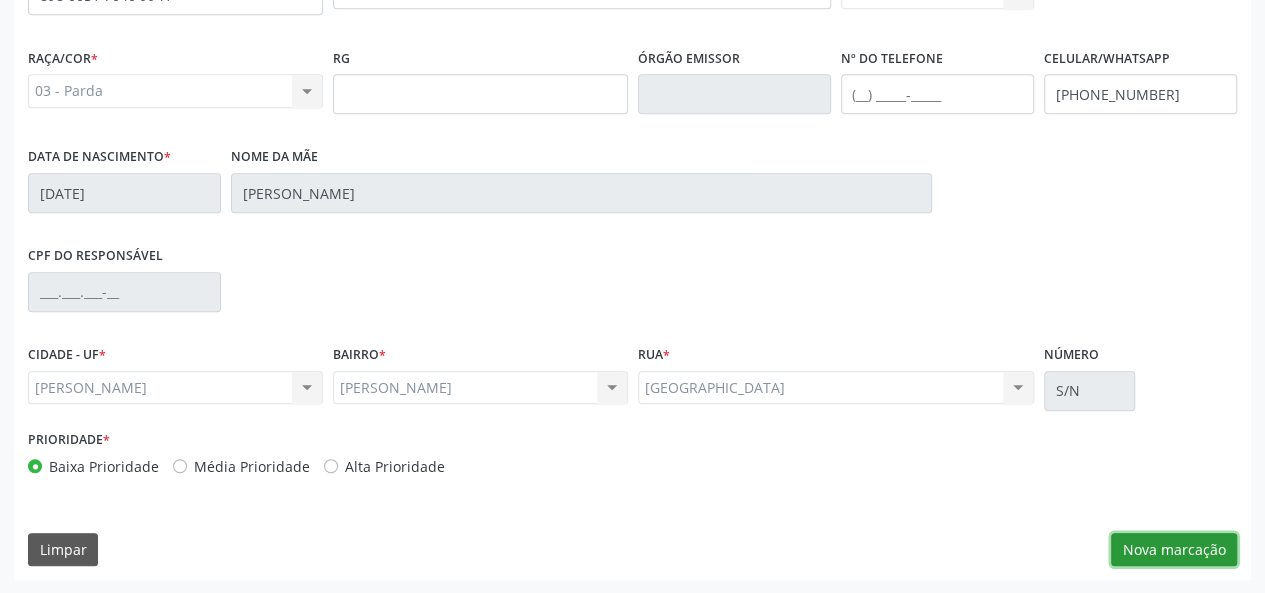 click on "Nova marcação" at bounding box center (1174, 550) 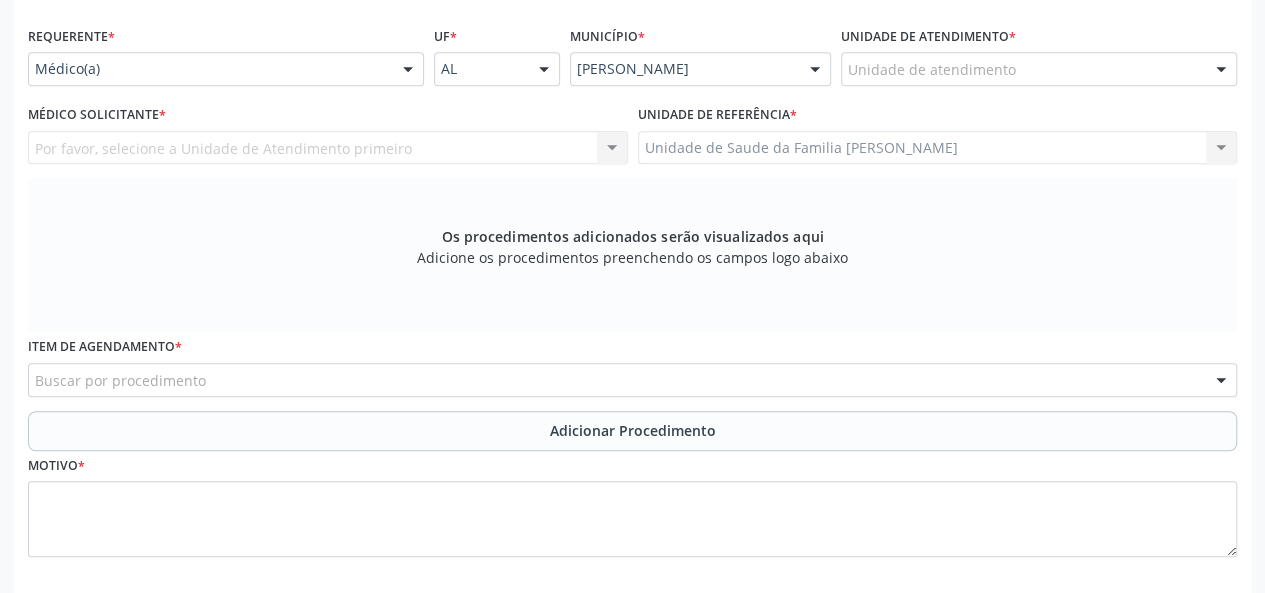 scroll, scrollTop: 318, scrollLeft: 0, axis: vertical 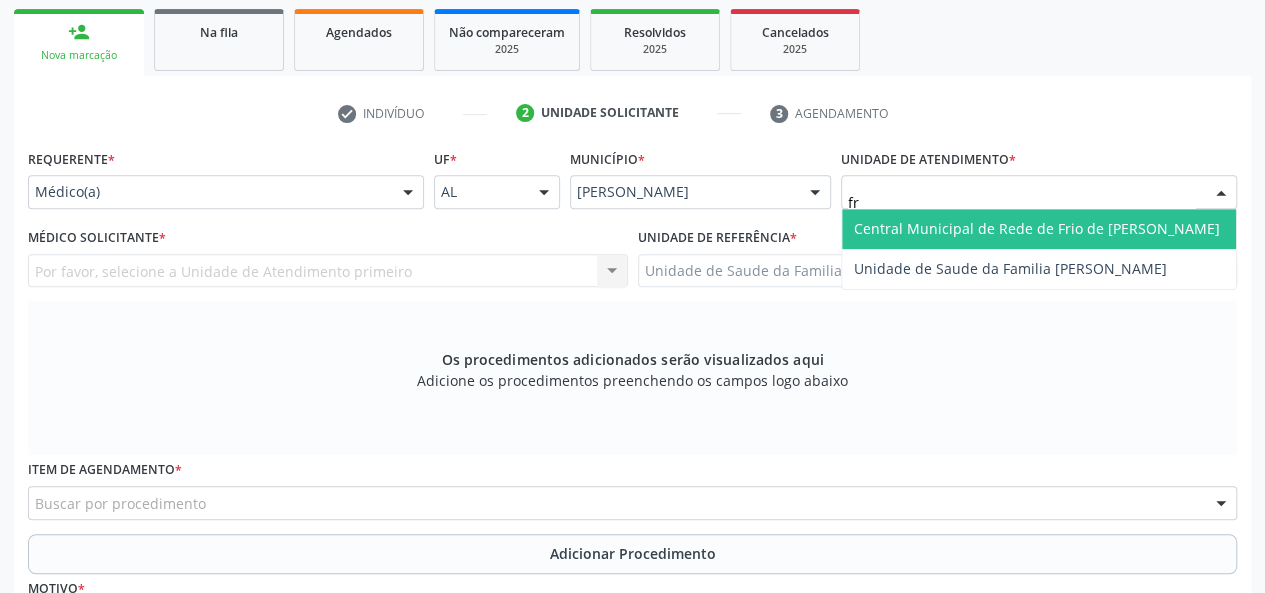 type on "fra" 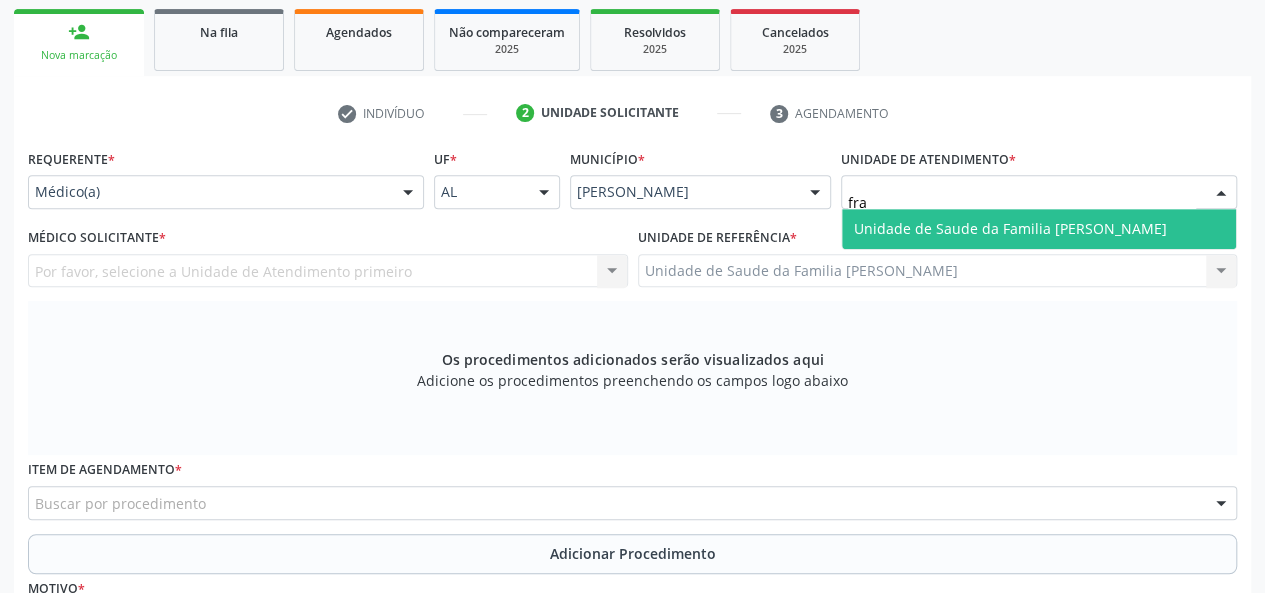 click on "Unidade de Saude da Familia [PERSON_NAME]" at bounding box center (1039, 229) 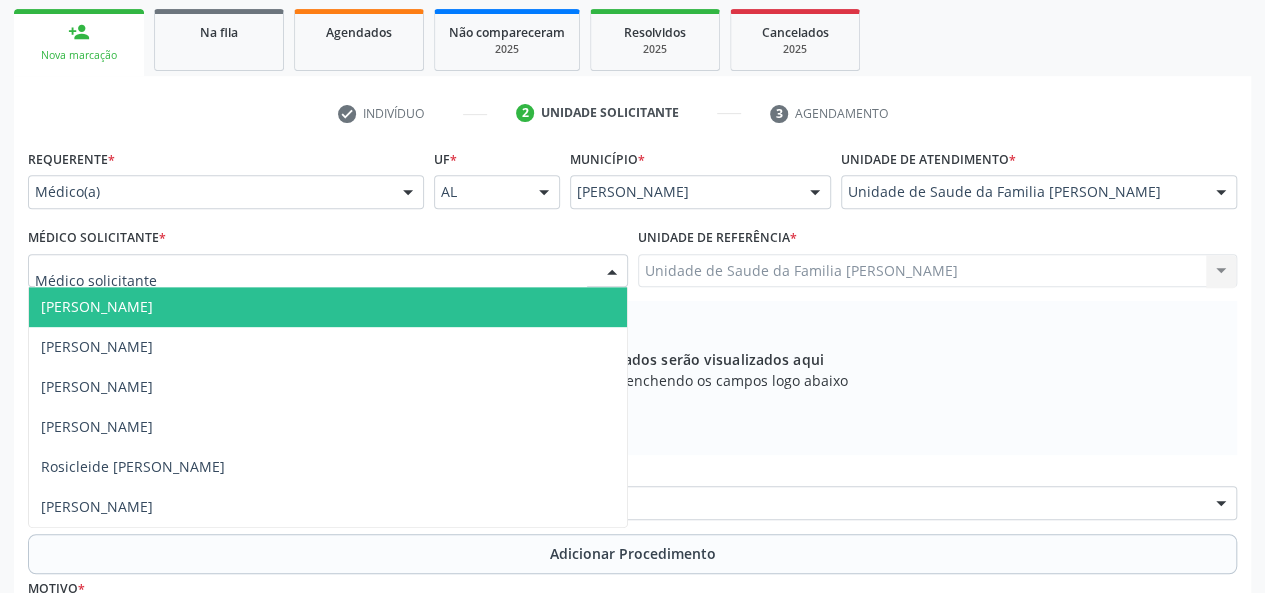 click on "Arthur Cunha de Mendonca Fragoso" at bounding box center (97, 306) 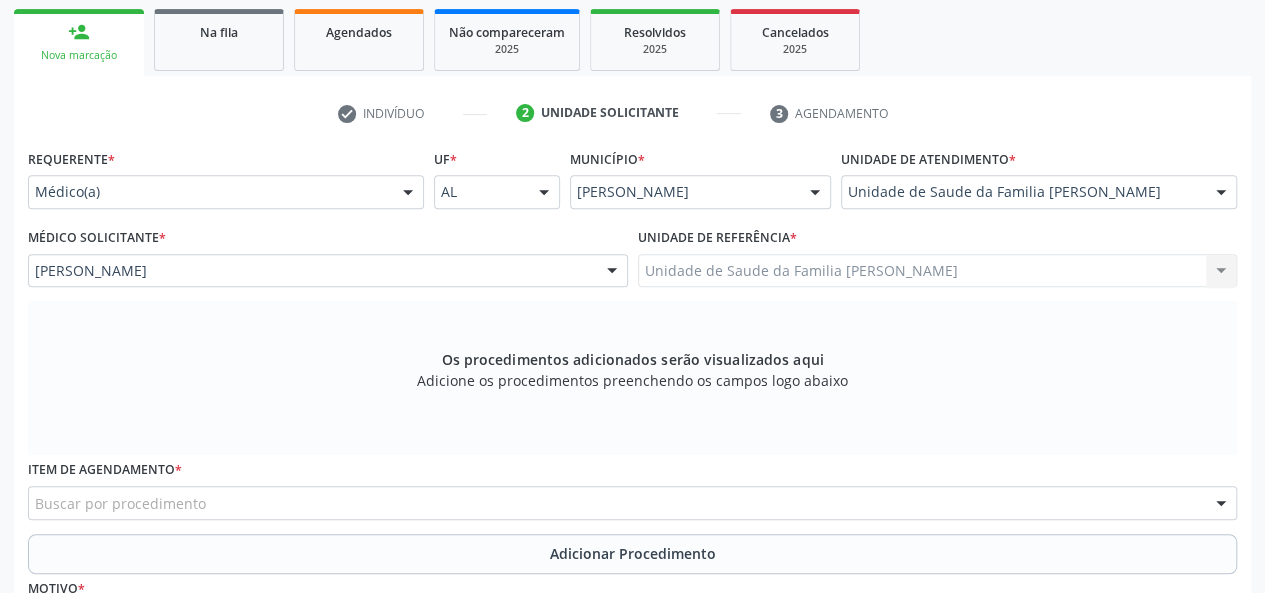 scroll, scrollTop: 518, scrollLeft: 0, axis: vertical 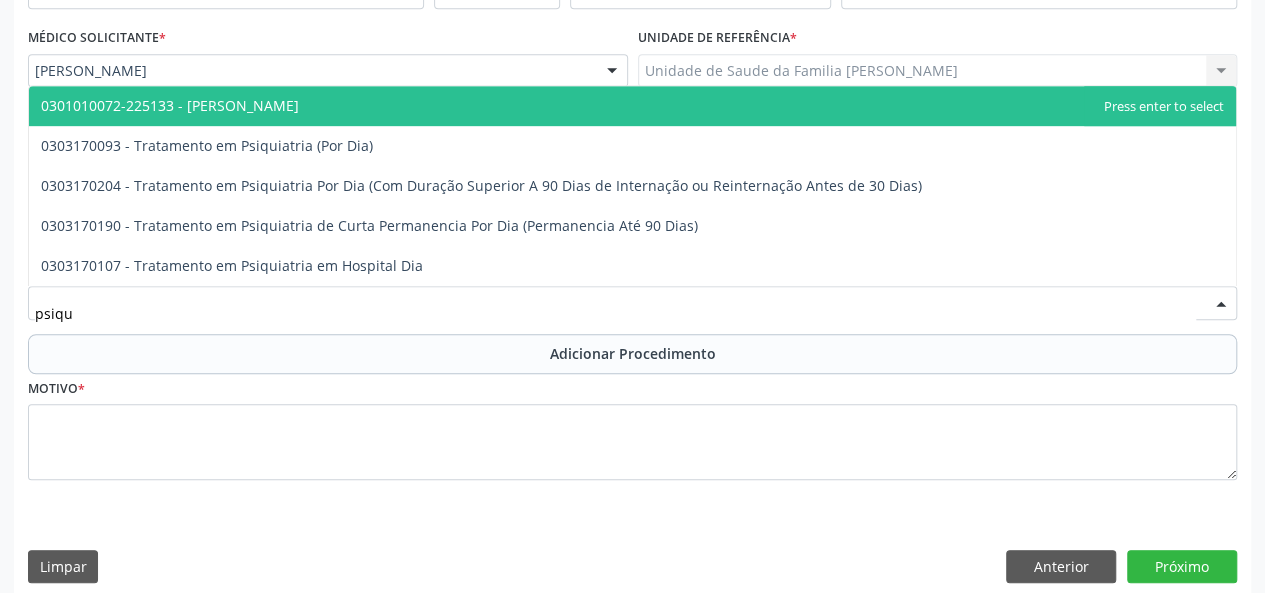type on "psiqui" 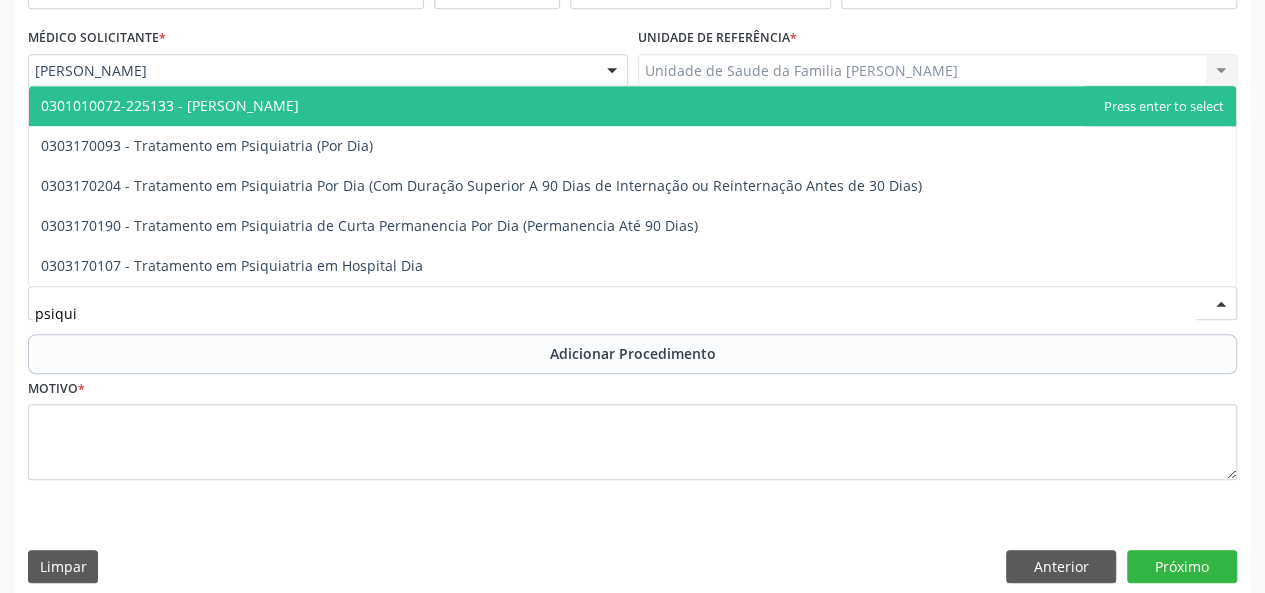 click on "0301010072-225133 - Médico Psiquiatra" at bounding box center [170, 105] 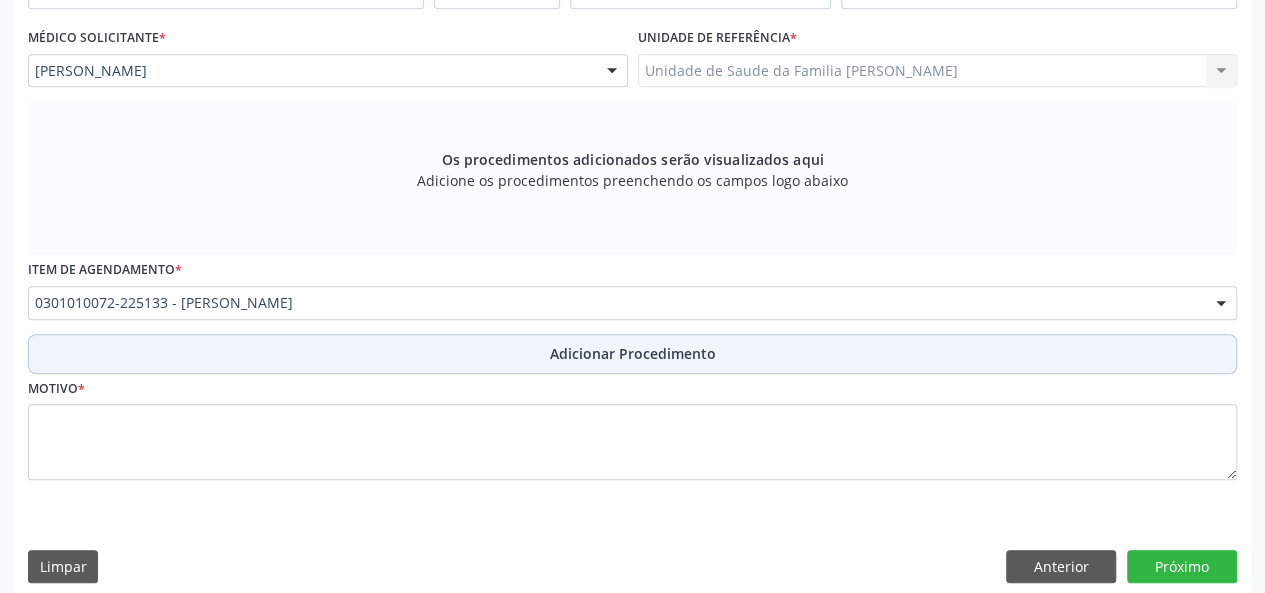 click on "Adicionar Procedimento" at bounding box center (633, 353) 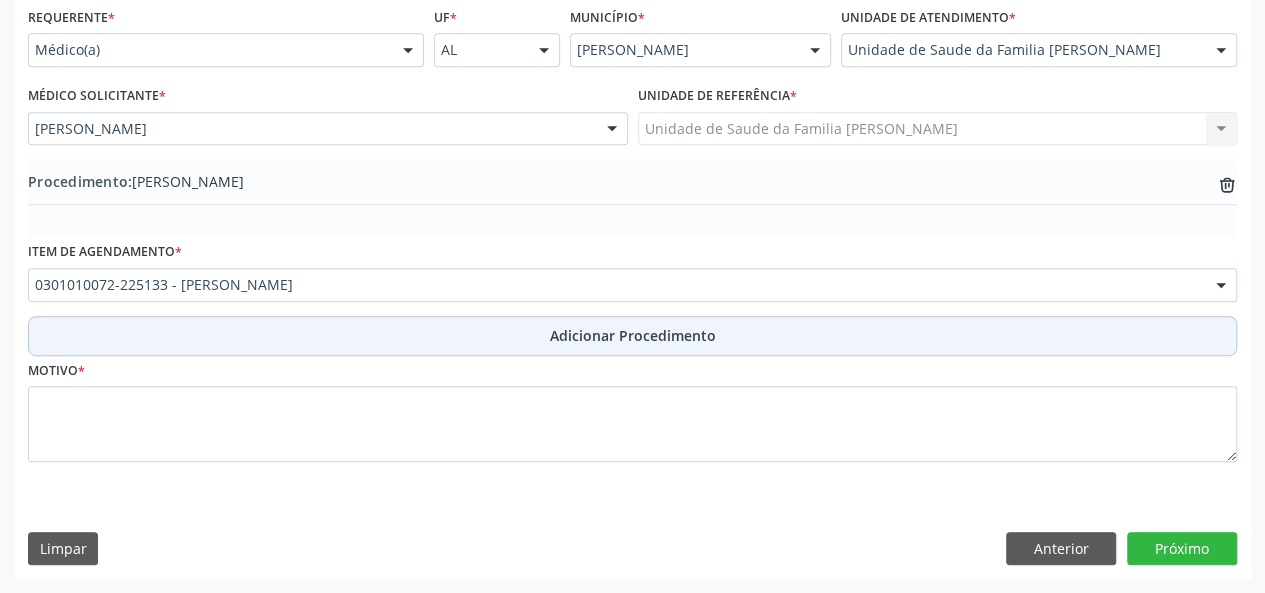 scroll, scrollTop: 458, scrollLeft: 0, axis: vertical 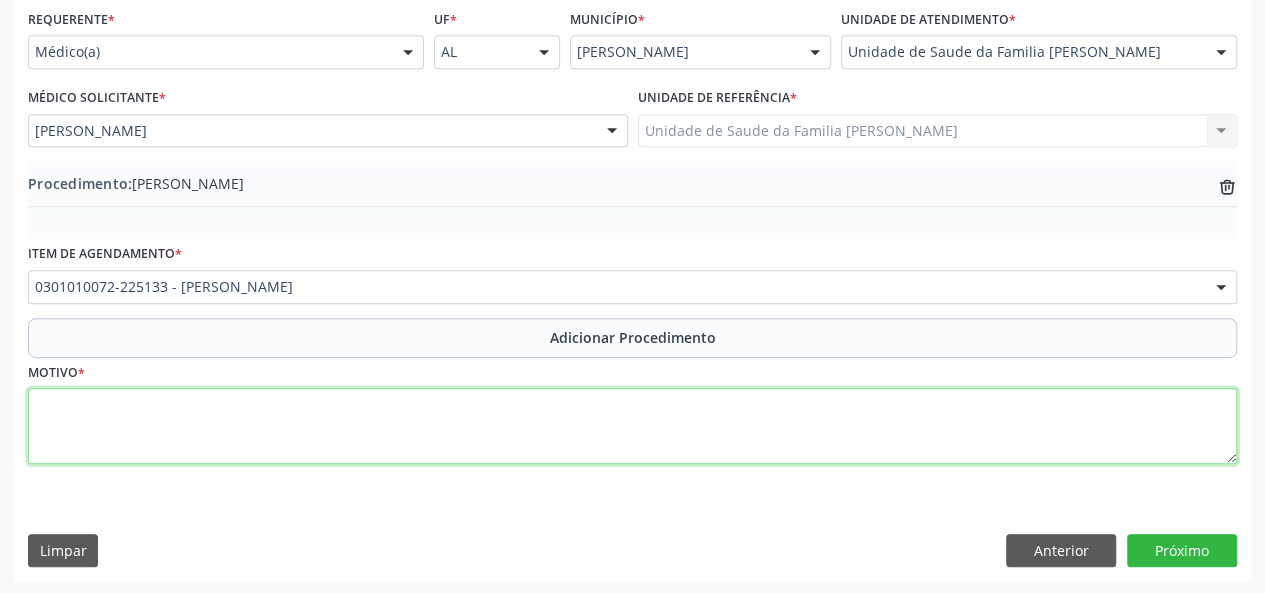 click at bounding box center [632, 426] 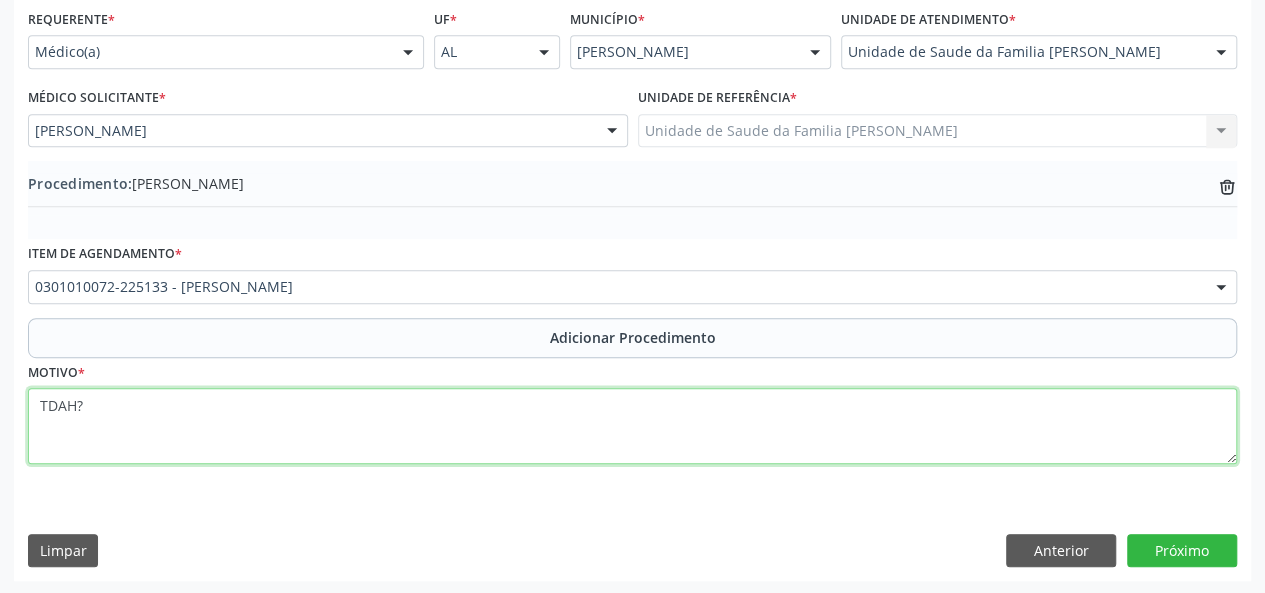 click on "TDAH?" at bounding box center [632, 426] 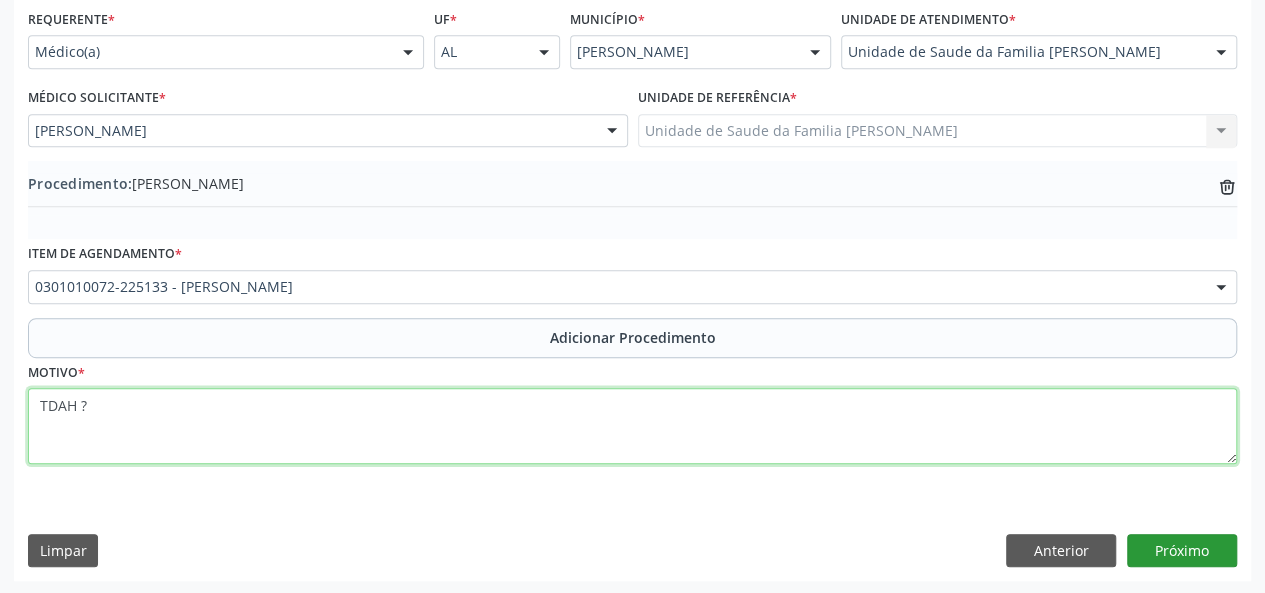 type on "TDAH ?" 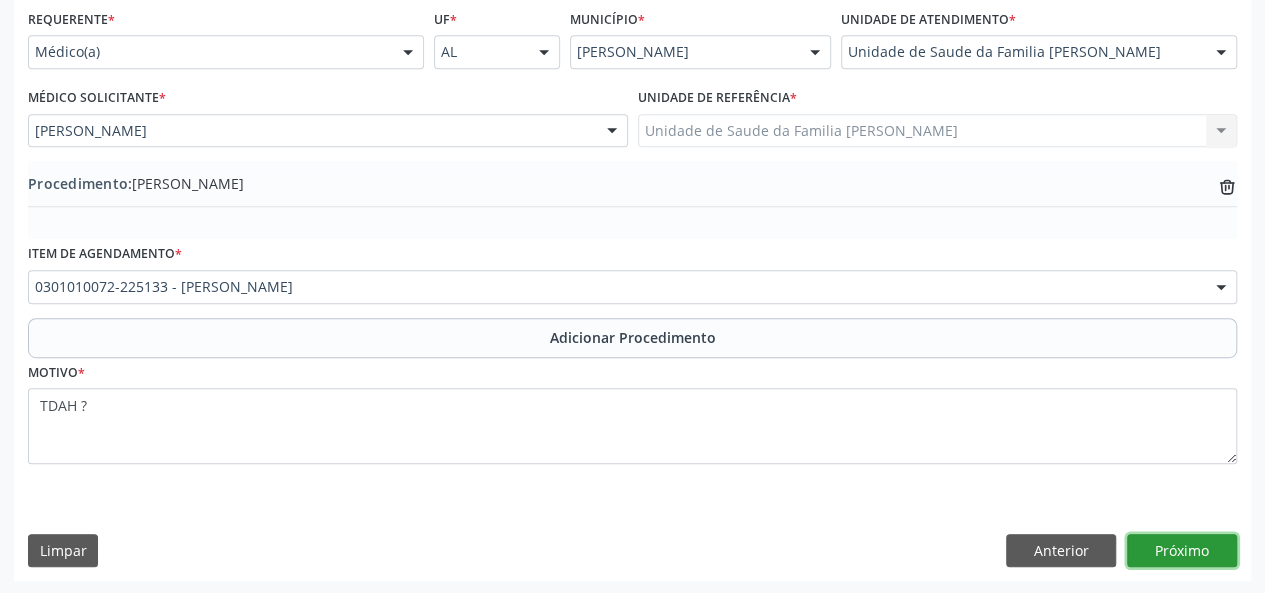 click on "Próximo" at bounding box center [1182, 551] 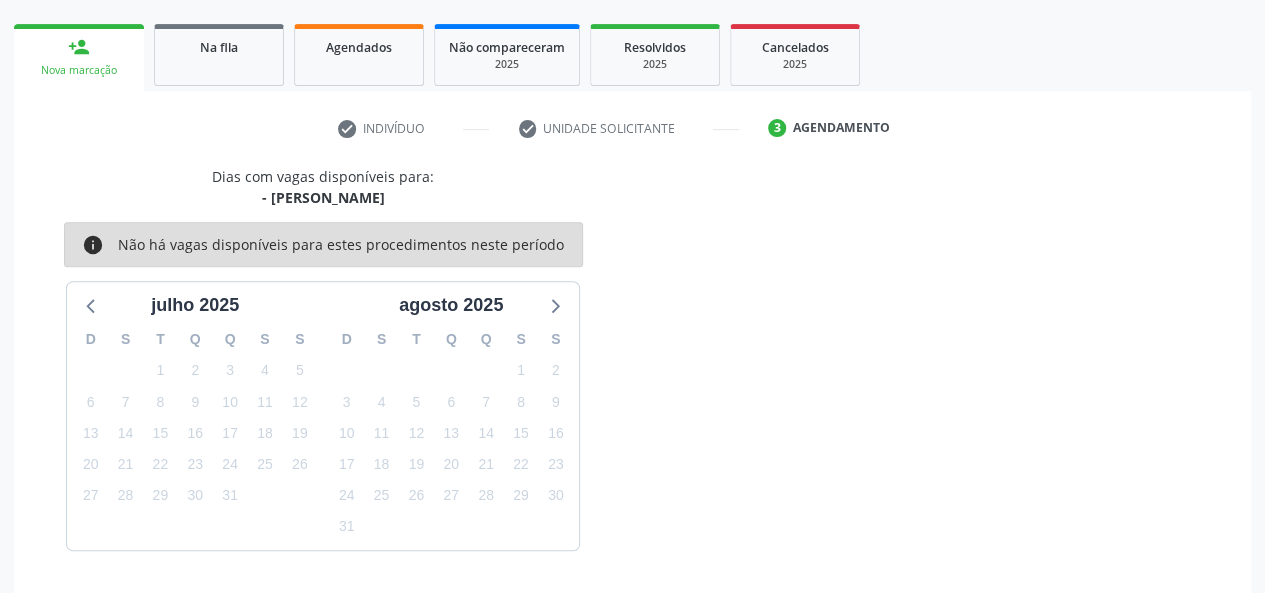 scroll, scrollTop: 362, scrollLeft: 0, axis: vertical 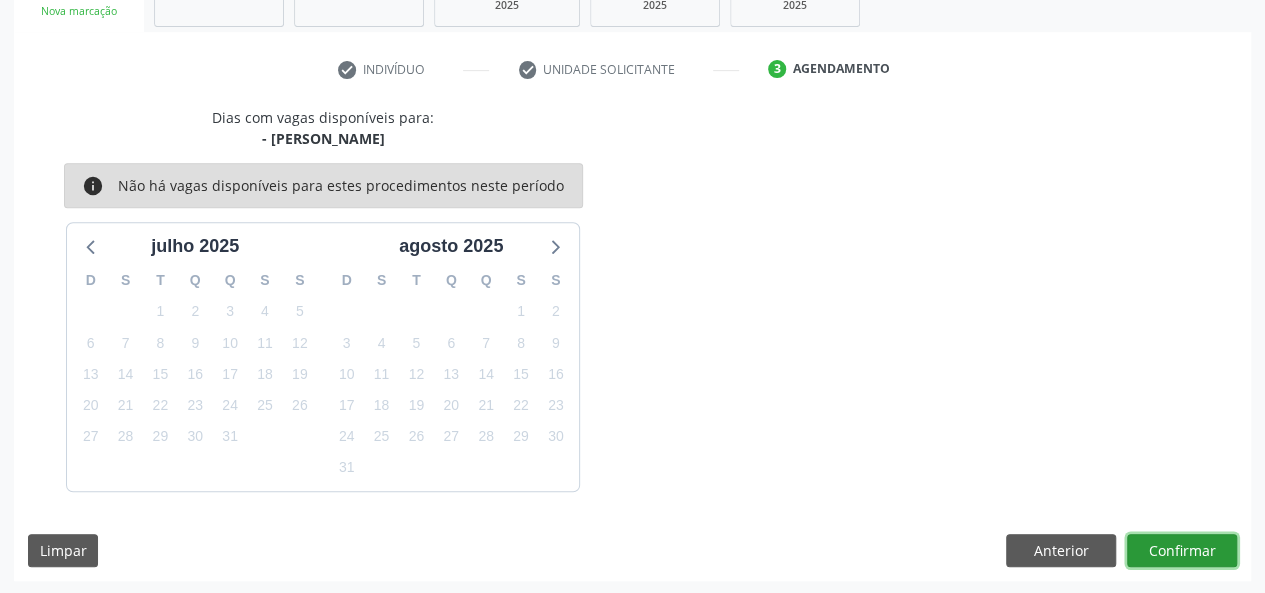 click on "Confirmar" at bounding box center [1182, 551] 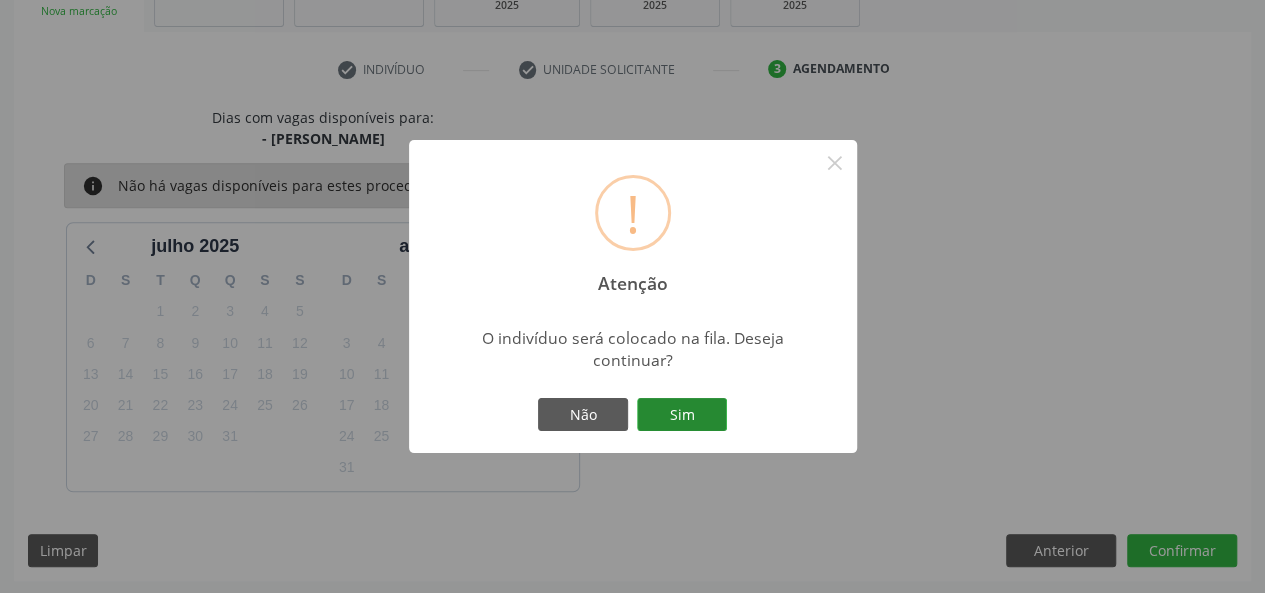 click on "Sim" at bounding box center (682, 415) 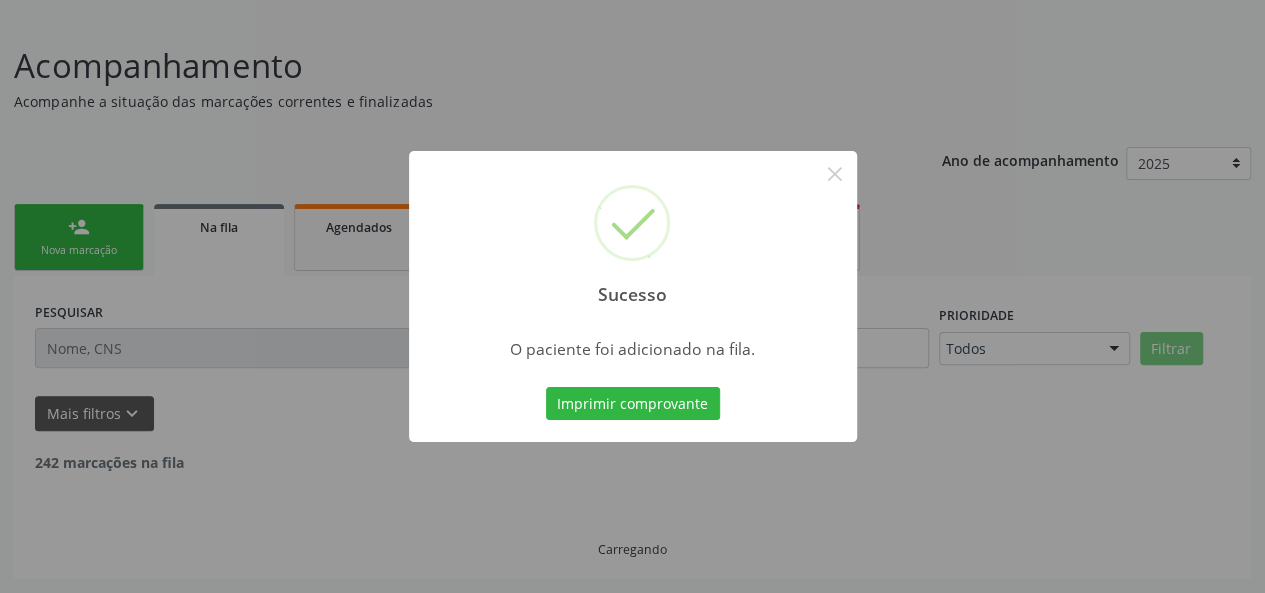 scroll, scrollTop: 100, scrollLeft: 0, axis: vertical 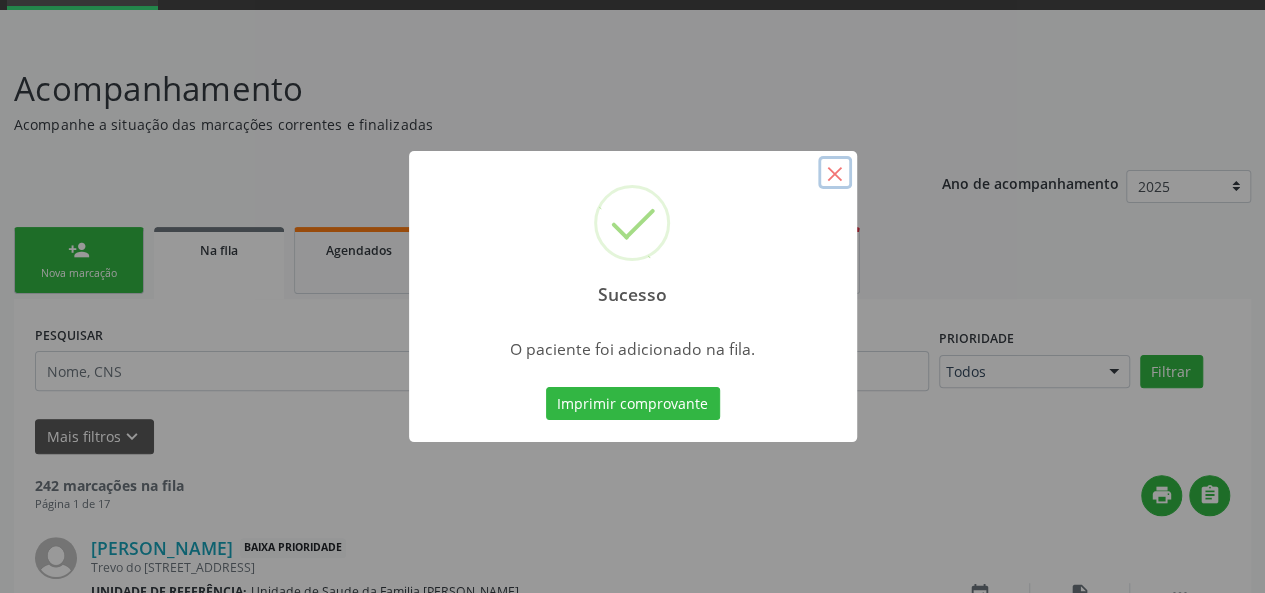 click on "×" at bounding box center [835, 173] 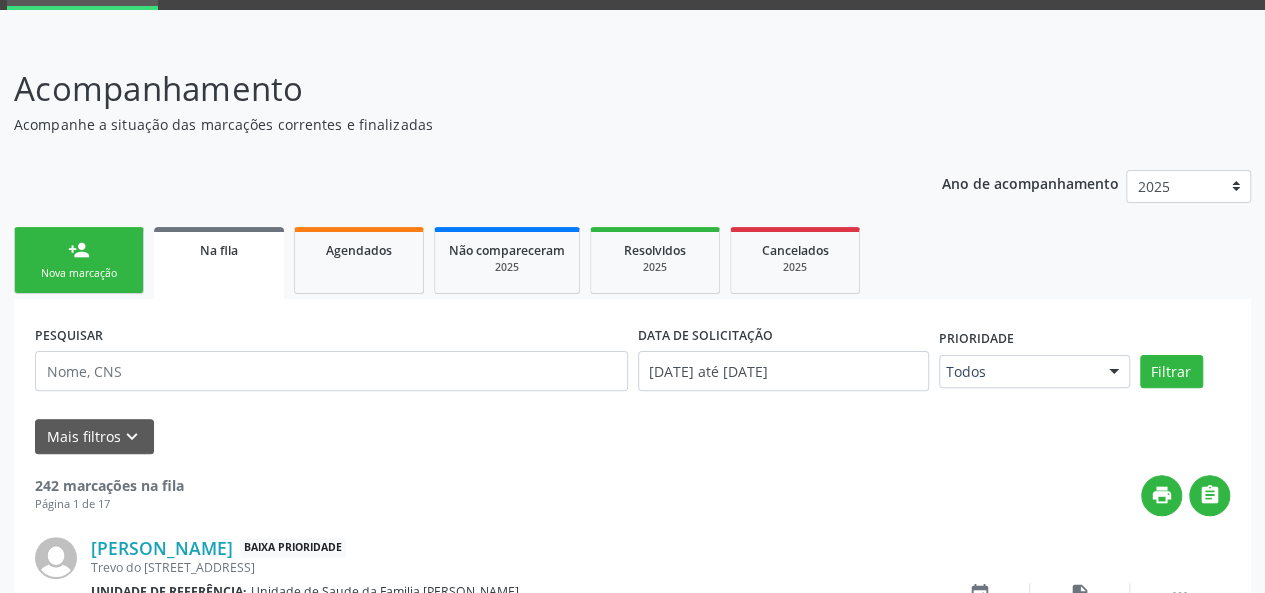 click on "person_add
Nova marcação" at bounding box center (79, 260) 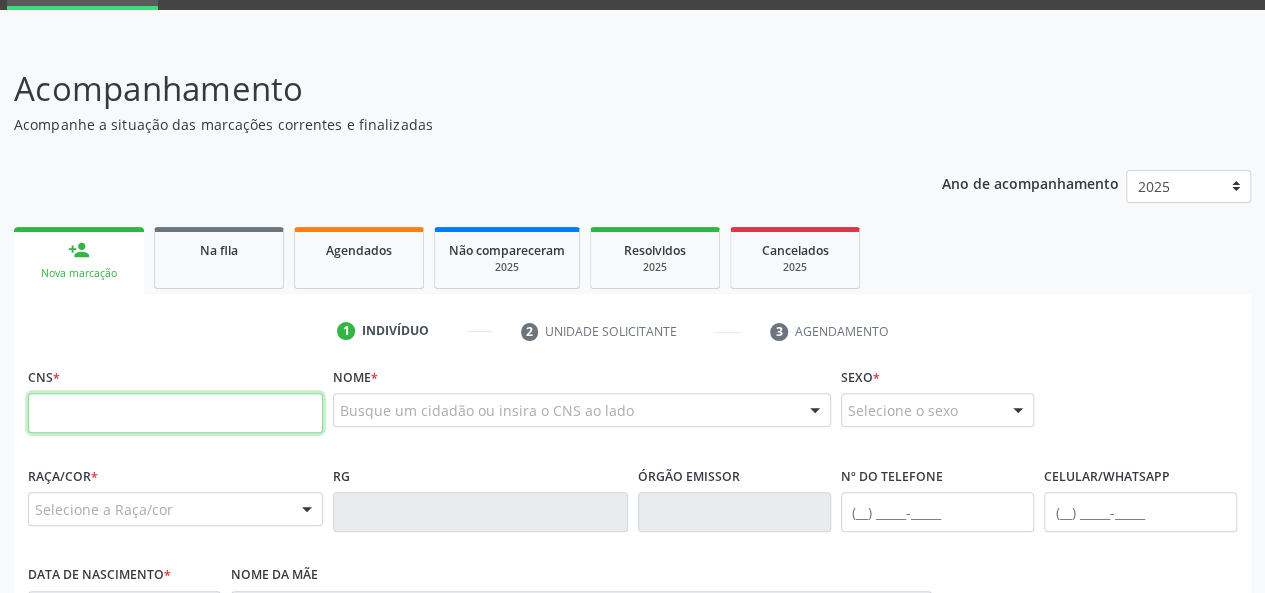 paste on "700 6029 2252 3860" 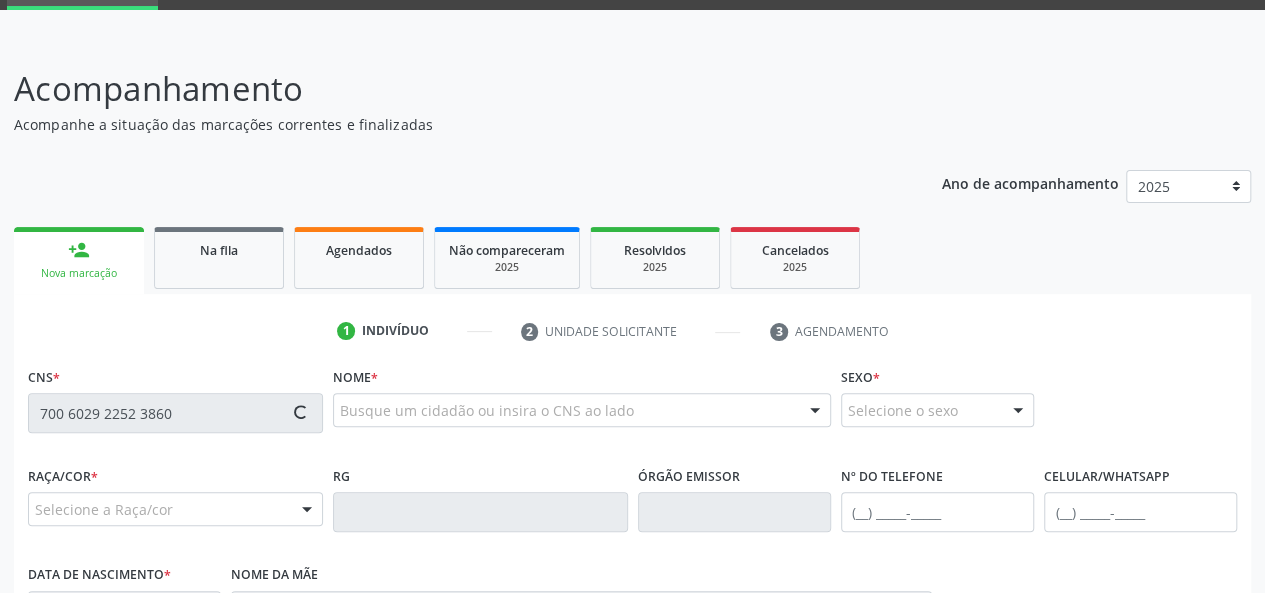 type on "700 6029 2252 3860" 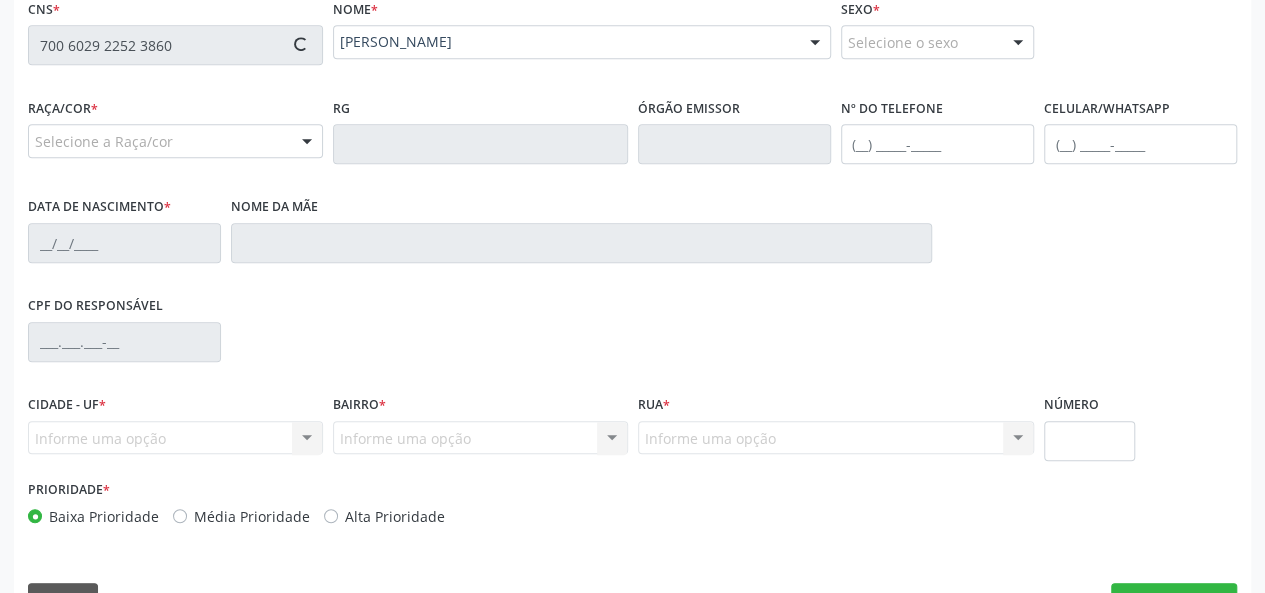 scroll, scrollTop: 500, scrollLeft: 0, axis: vertical 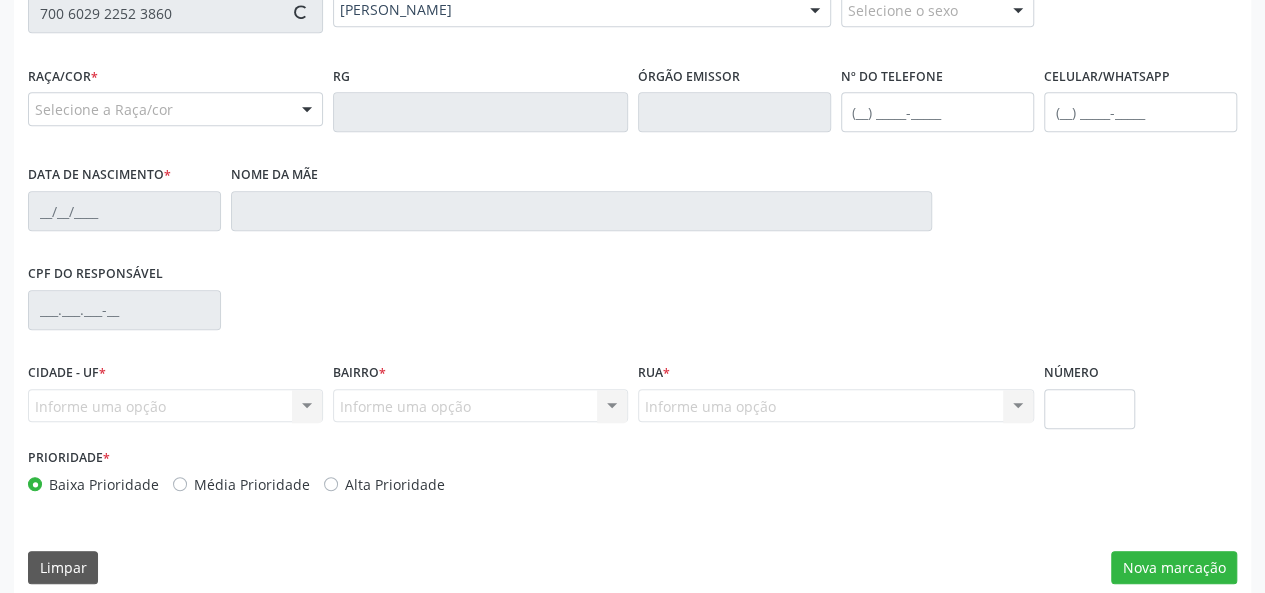 type on "(82) 99183-4888" 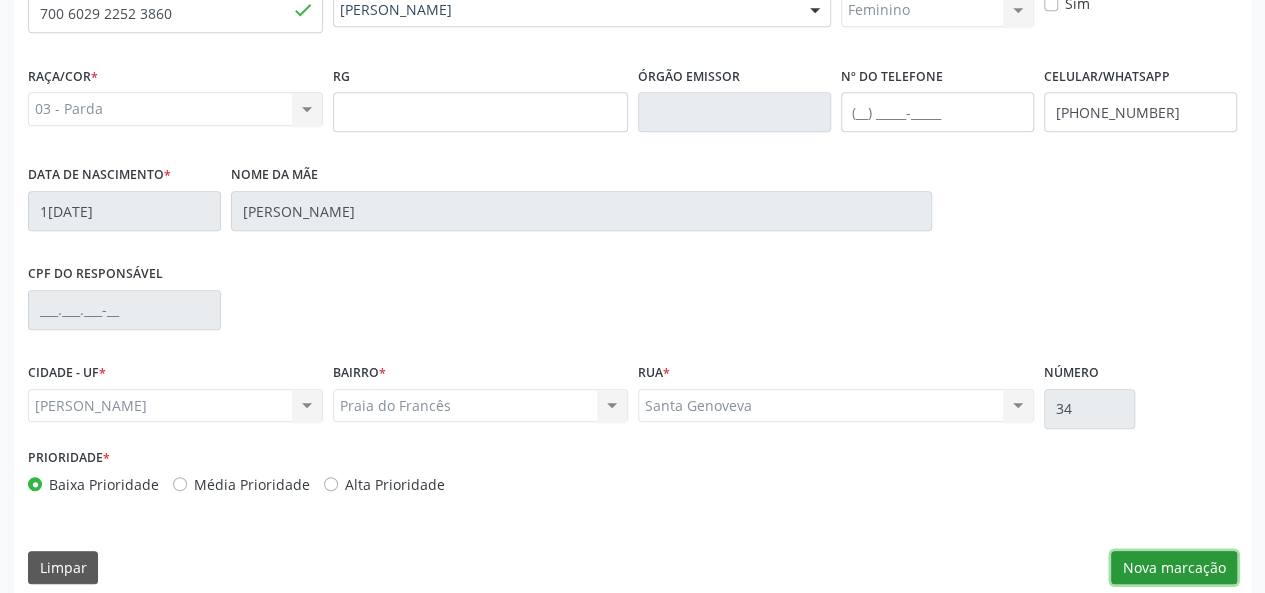 click on "Nova marcação" at bounding box center (1174, 568) 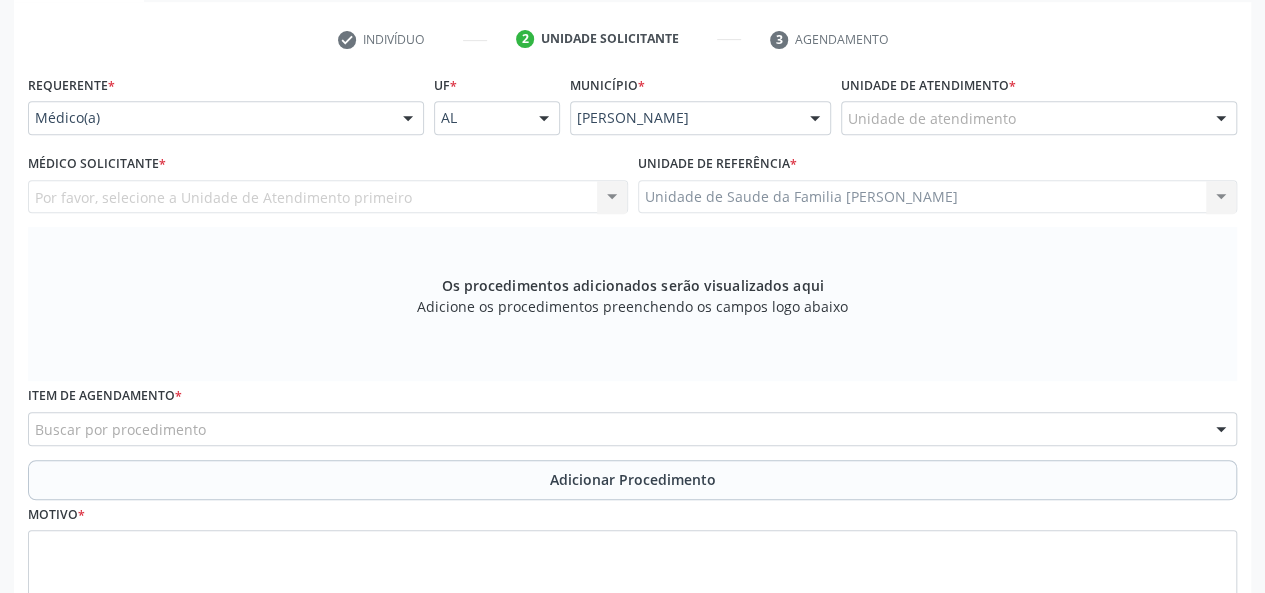 scroll, scrollTop: 200, scrollLeft: 0, axis: vertical 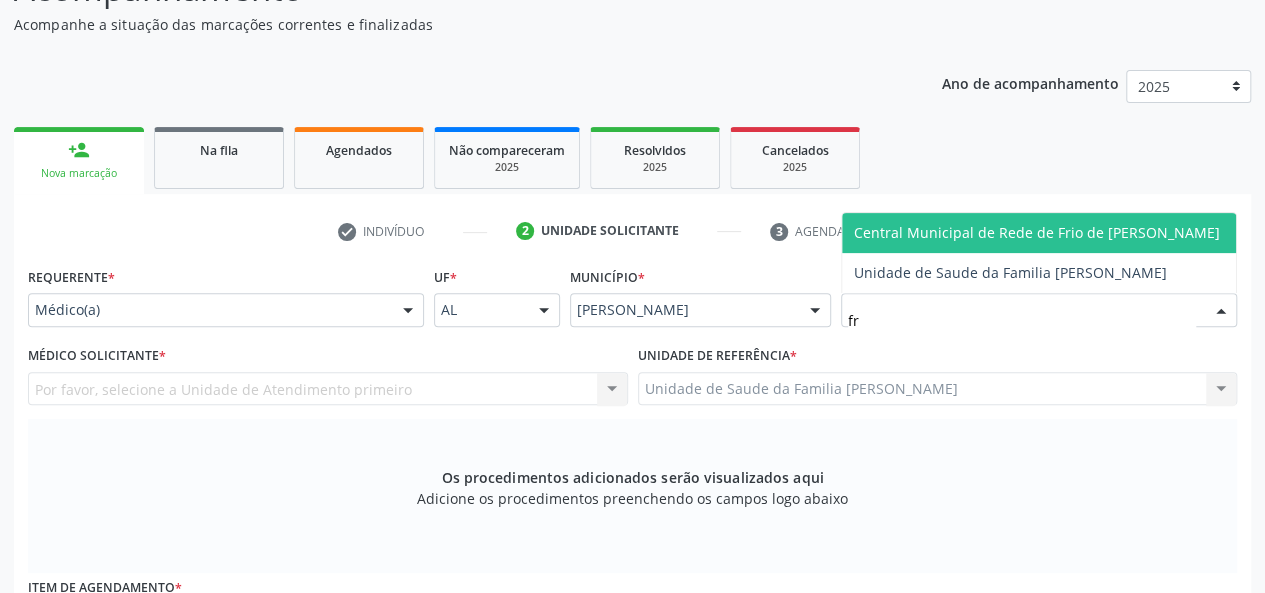 type on "fr" 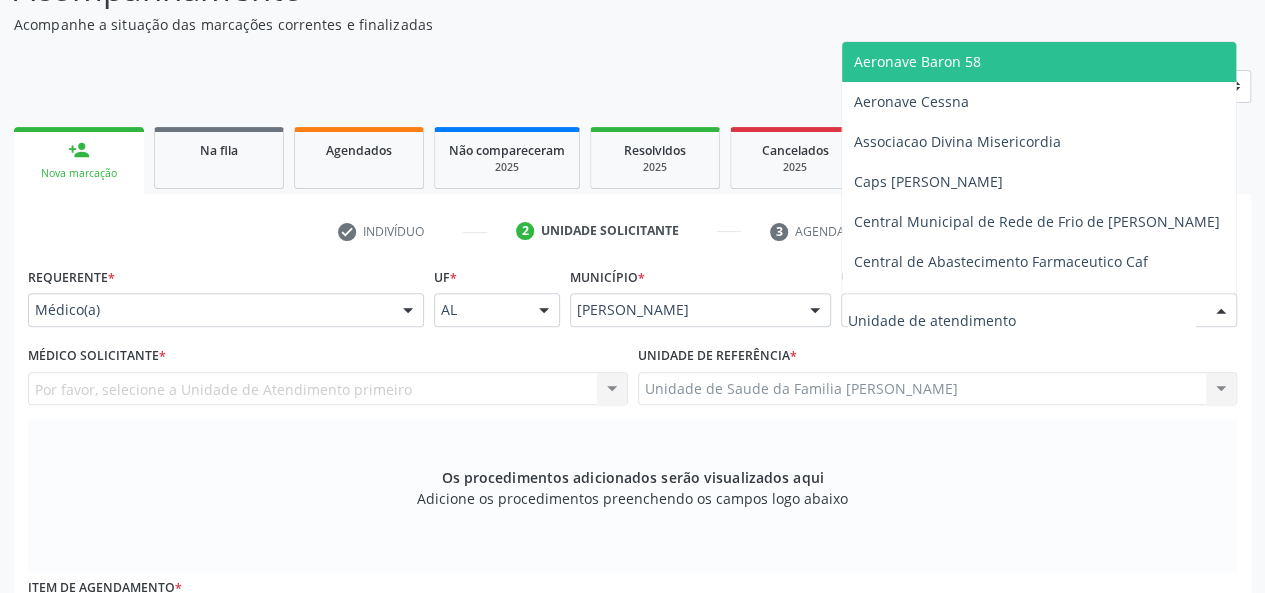 click at bounding box center (1039, 310) 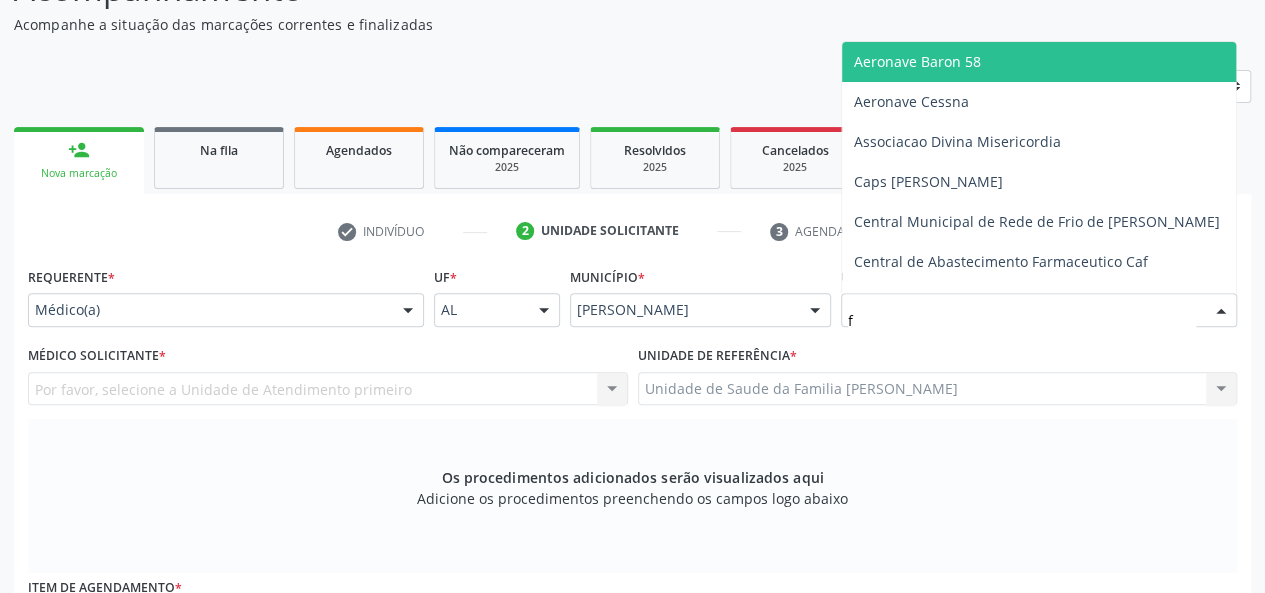 type on "fr" 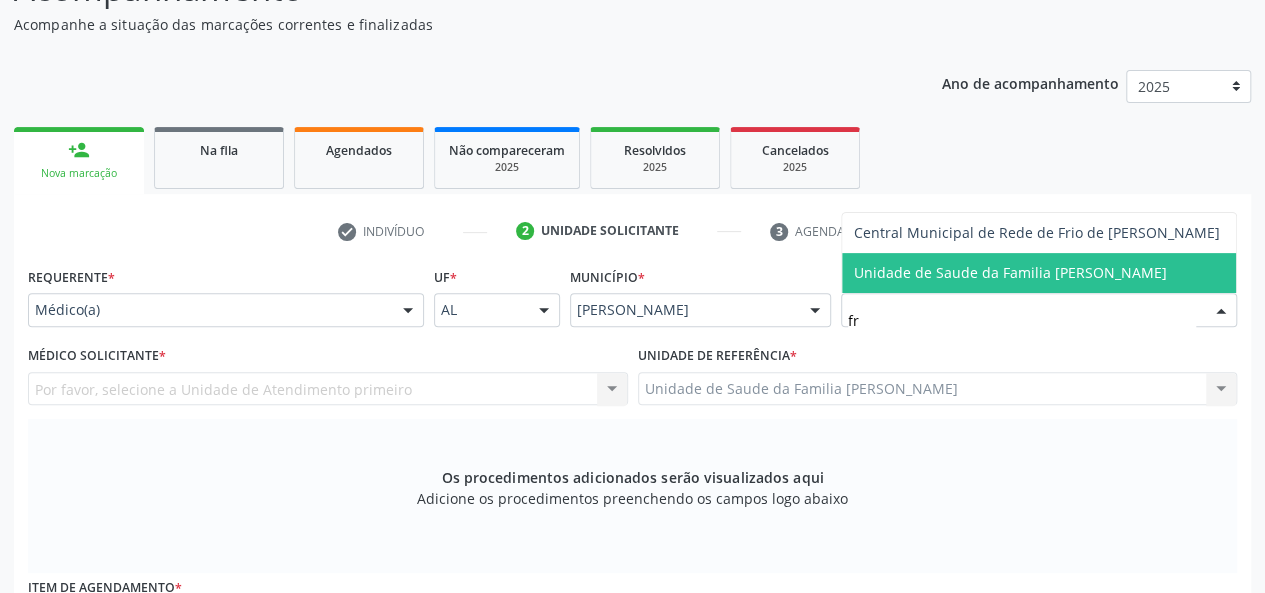 click on "Unidade de Saude da Familia [PERSON_NAME]" at bounding box center [1039, 273] 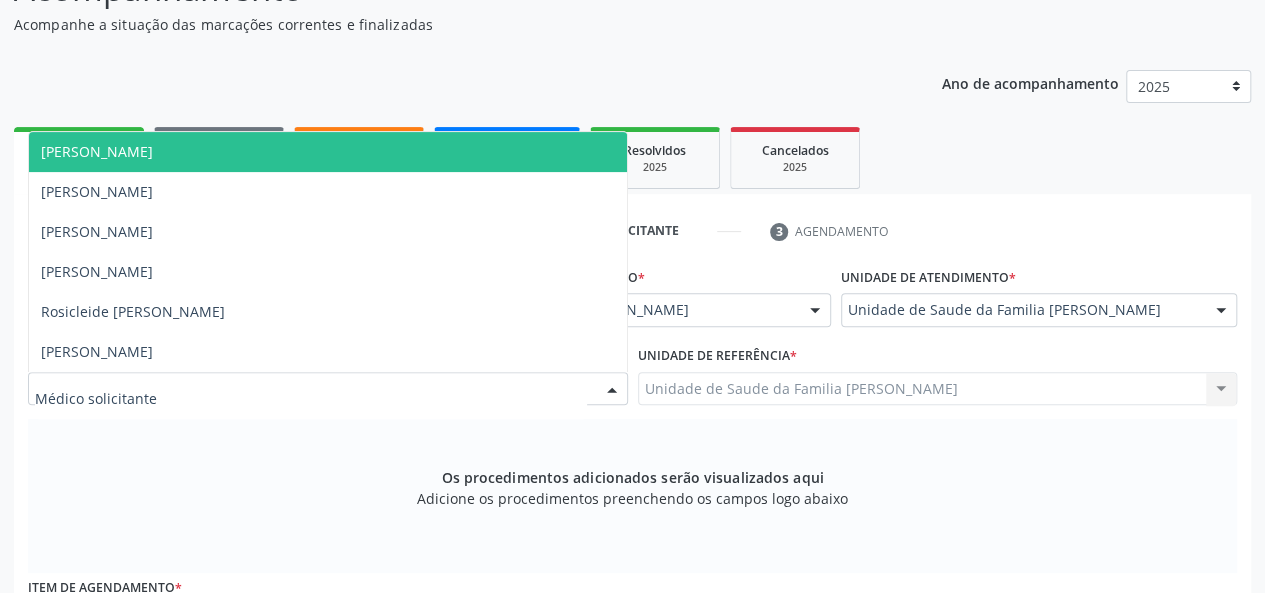 click on "Arthur Cunha de Mendonca Fragoso" at bounding box center (97, 151) 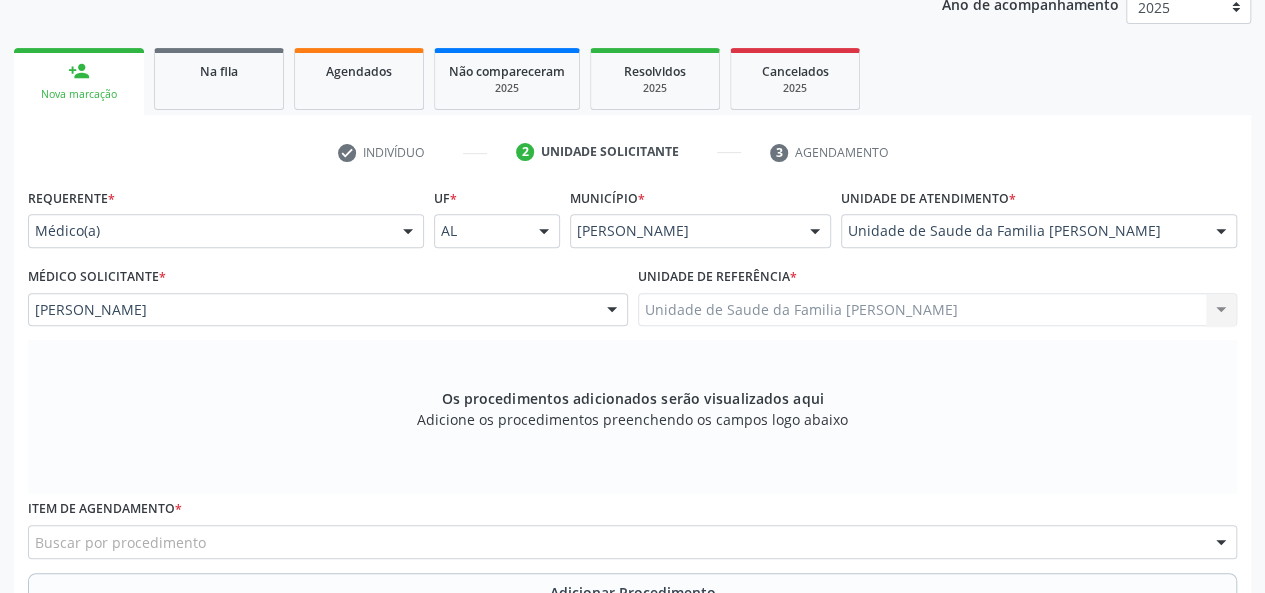 scroll, scrollTop: 400, scrollLeft: 0, axis: vertical 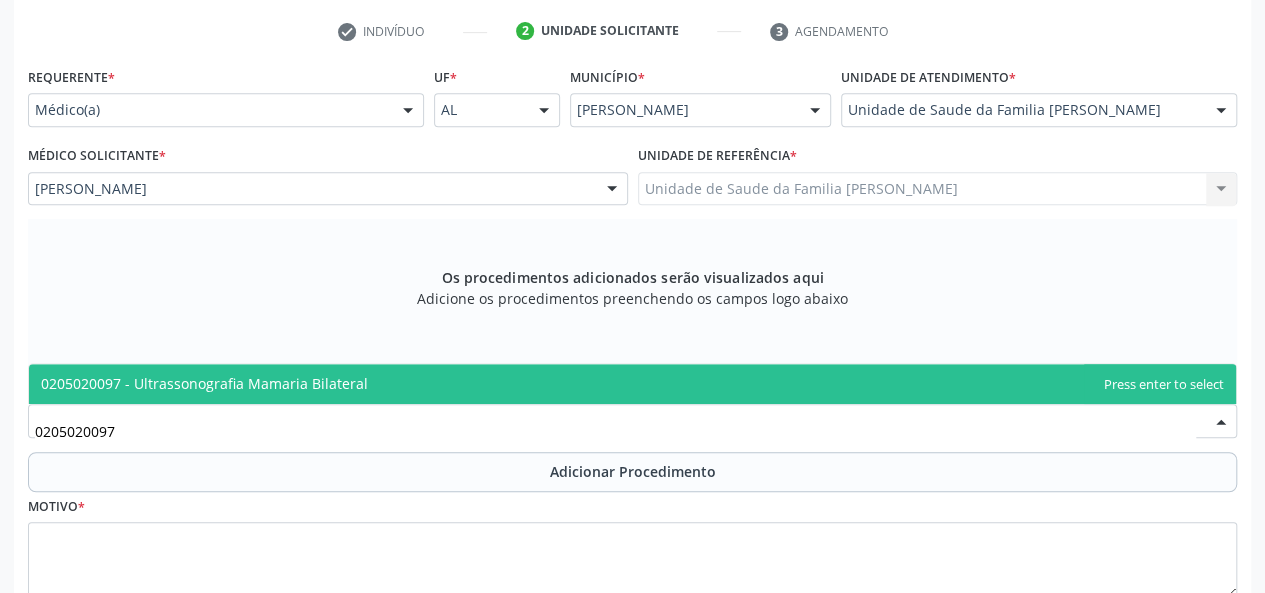 click on "0205020097 - Ultrassonografia Mamaria Bilateral" at bounding box center (632, 384) 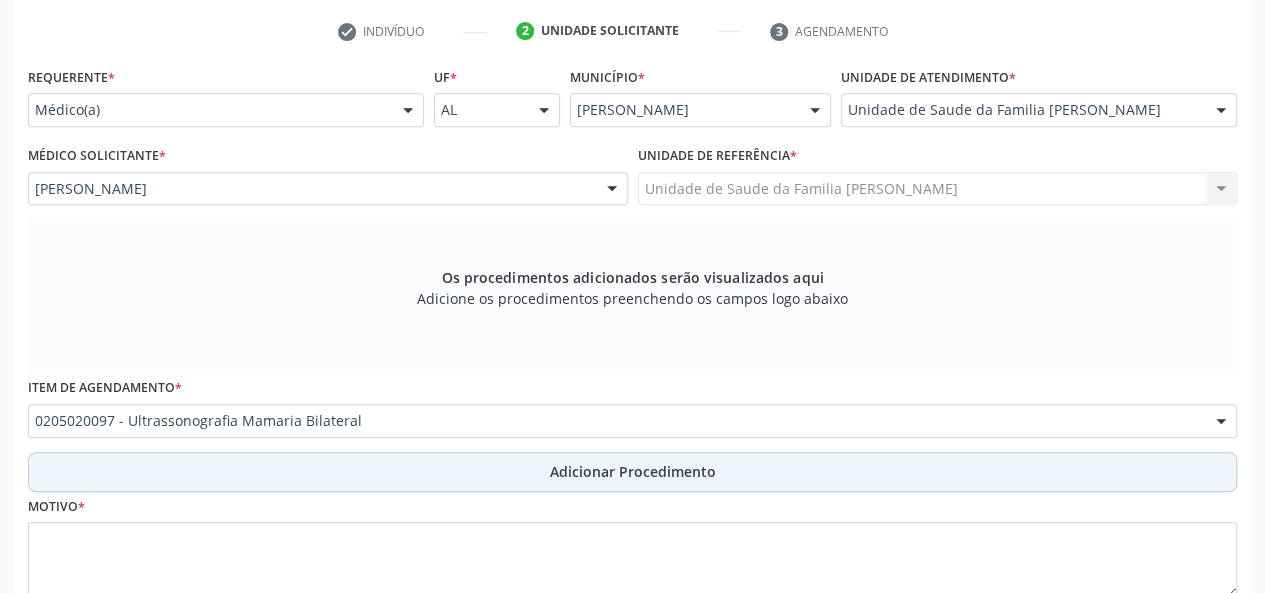 click on "Adicionar Procedimento" at bounding box center (633, 471) 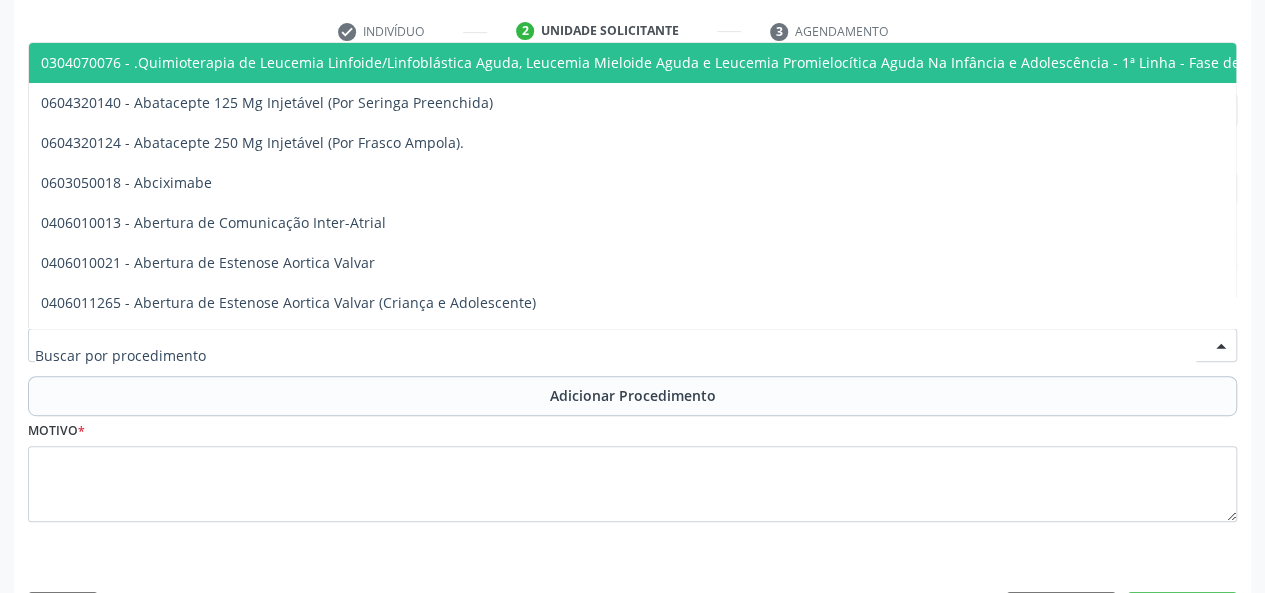 drag, startPoint x: 393, startPoint y: 345, endPoint x: 56, endPoint y: 355, distance: 337.14835 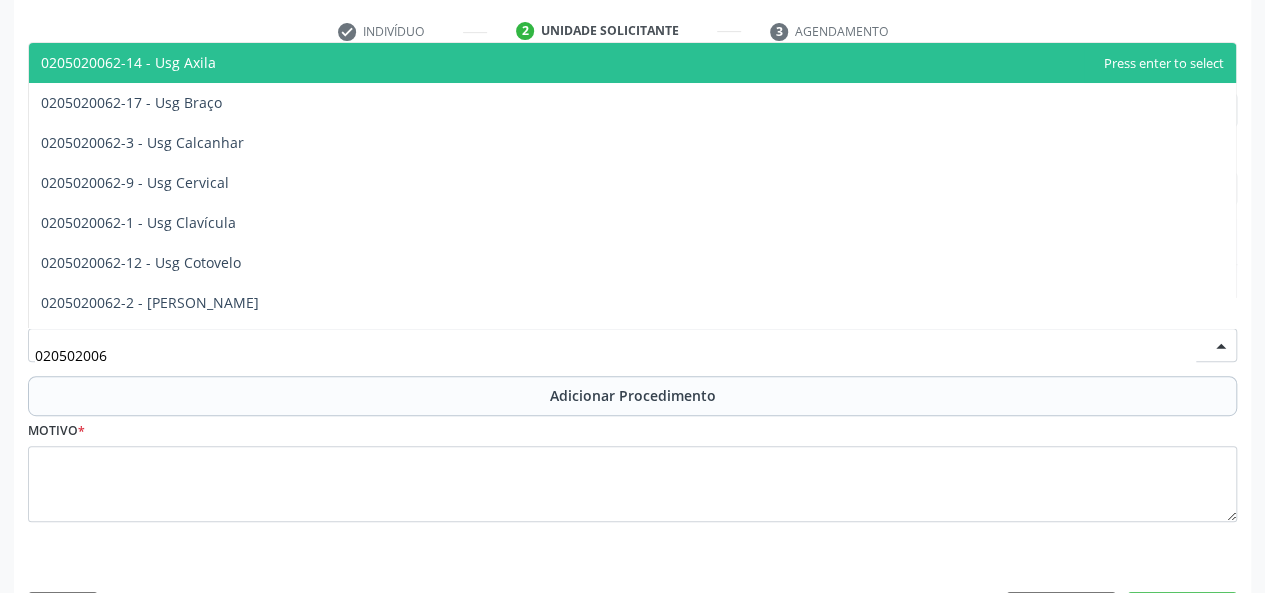 type on "0205020062" 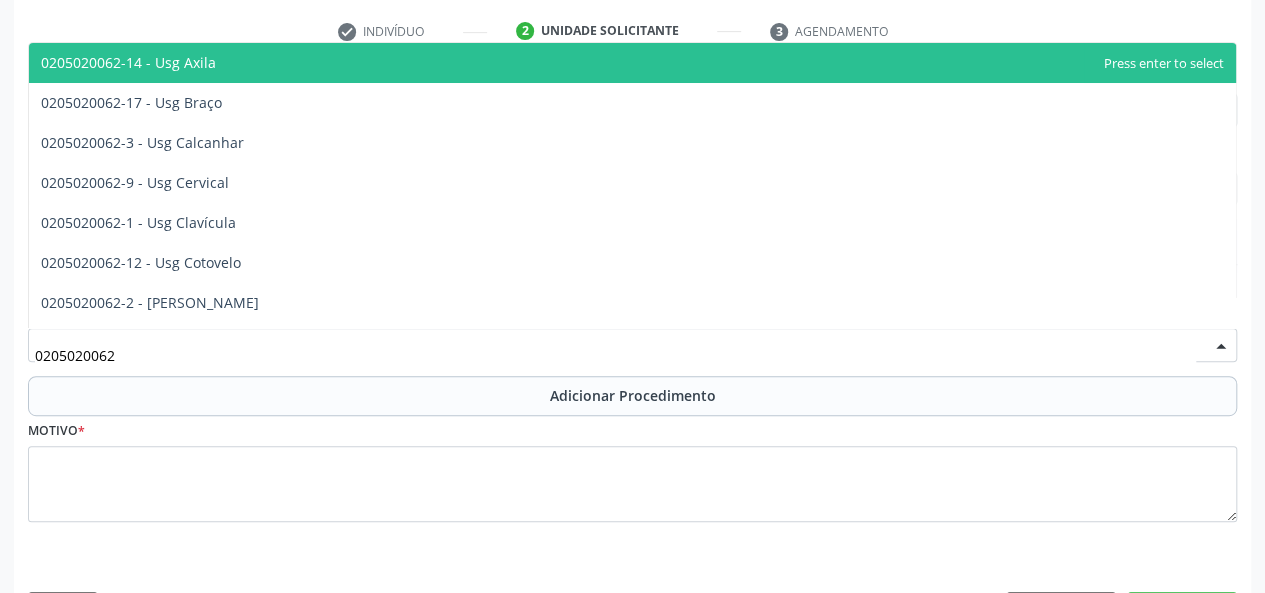 click on "0205020062-14 - Usg Axila" at bounding box center (128, 62) 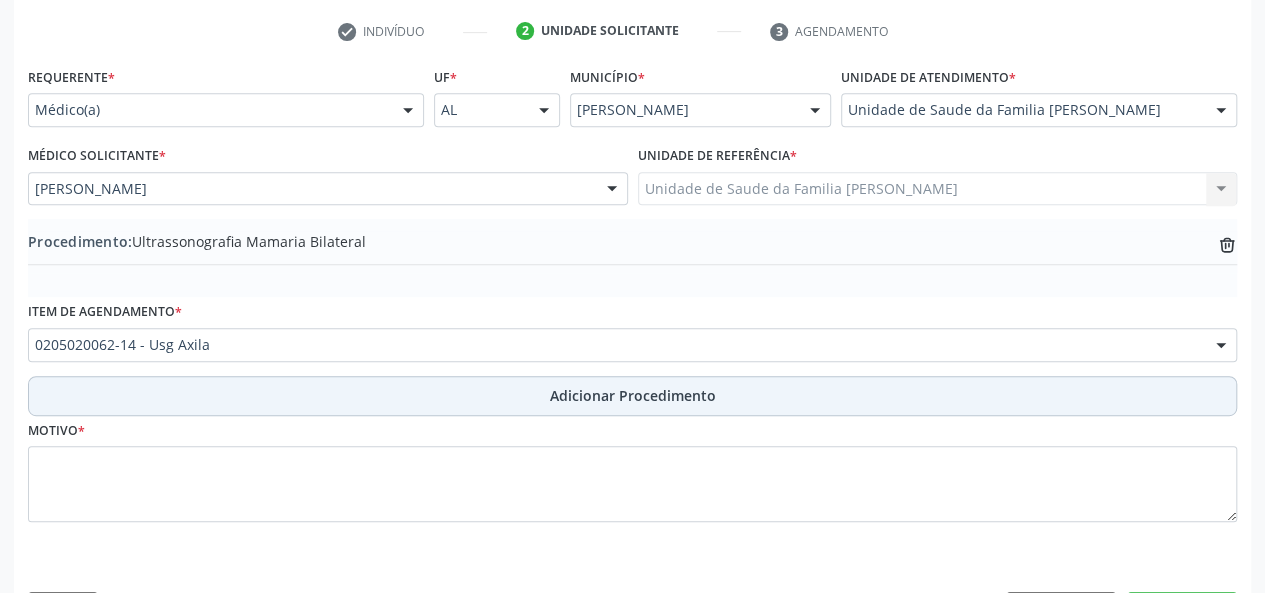 click on "Adicionar Procedimento" at bounding box center (633, 395) 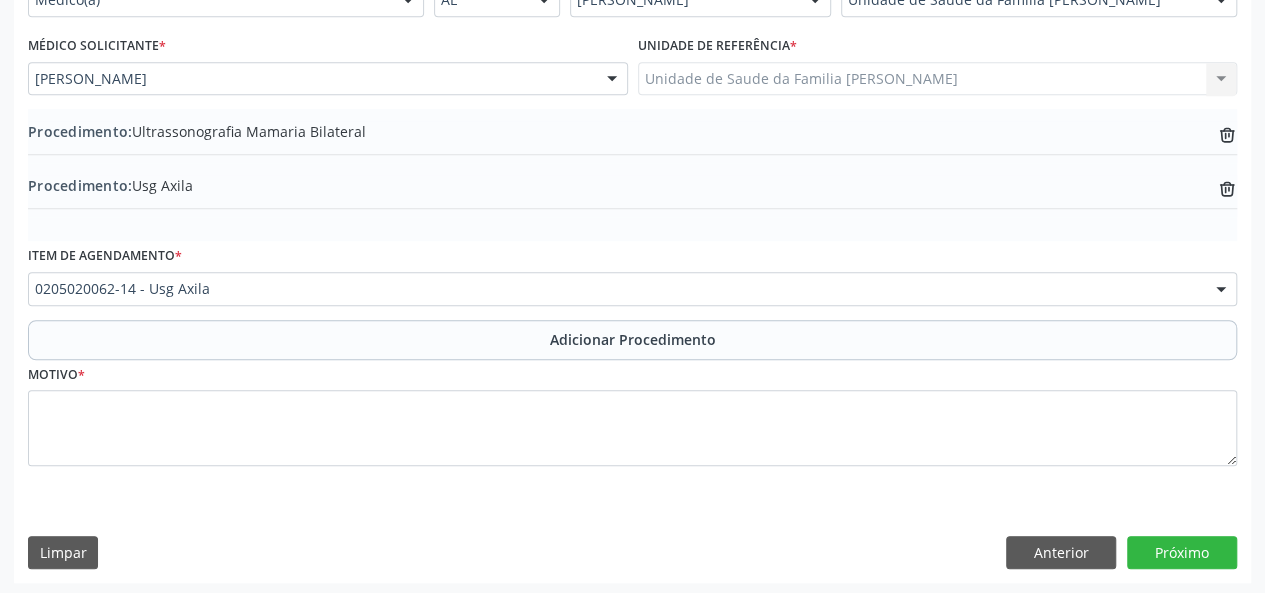 scroll, scrollTop: 512, scrollLeft: 0, axis: vertical 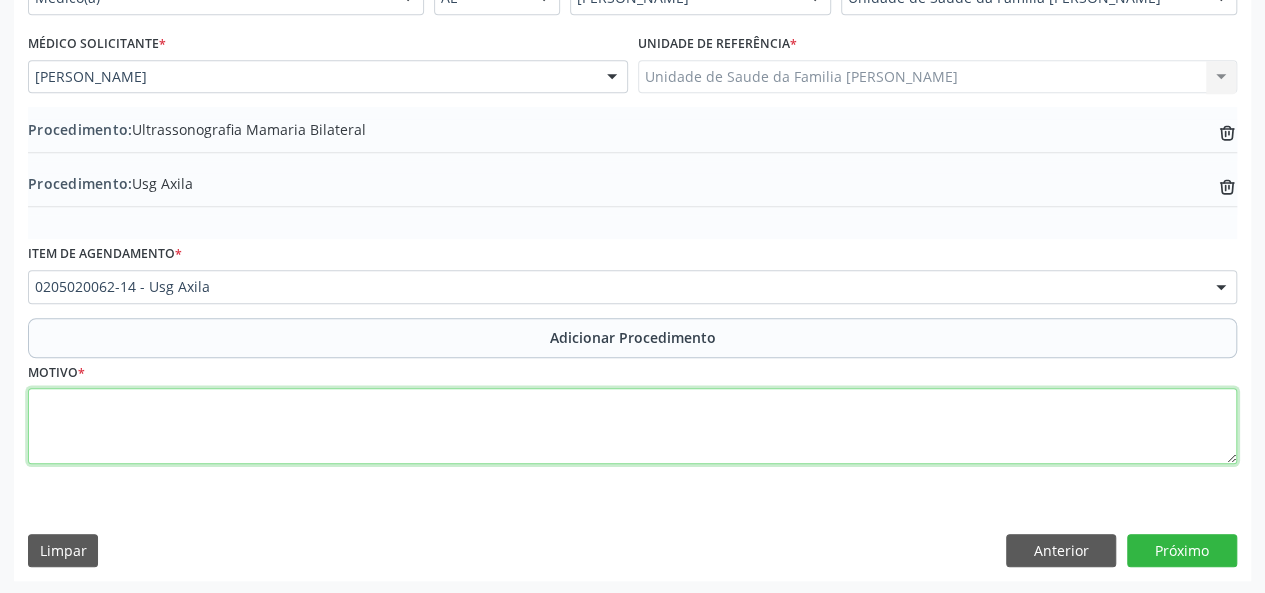 click at bounding box center (632, 426) 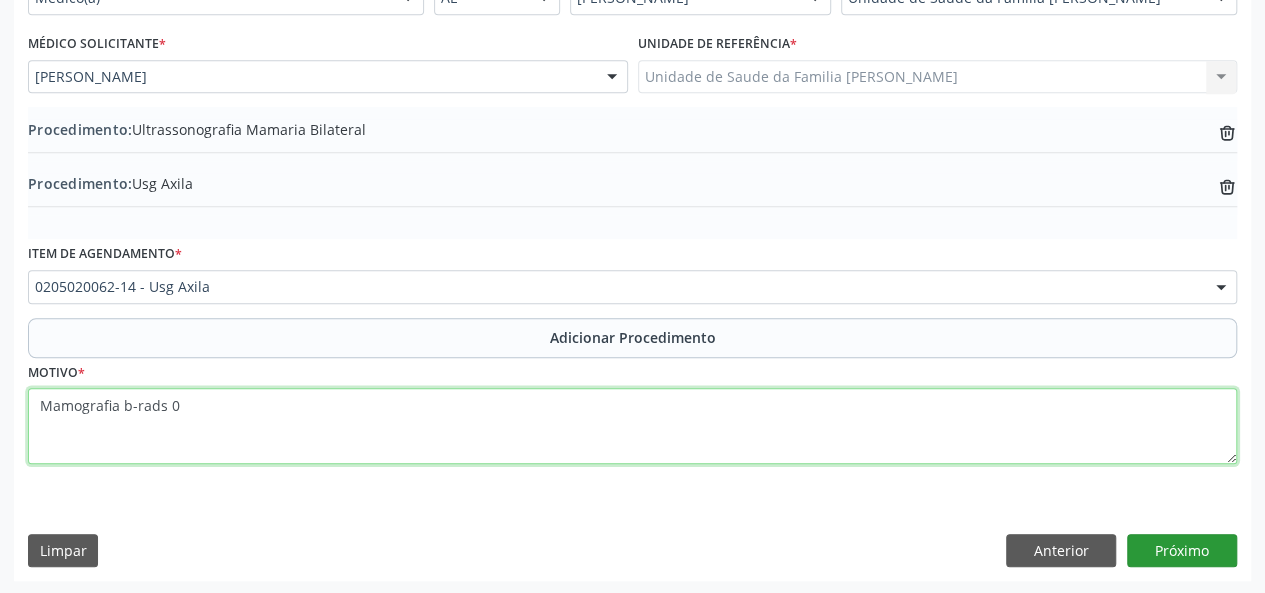 type on "Mamografia b-rads 0" 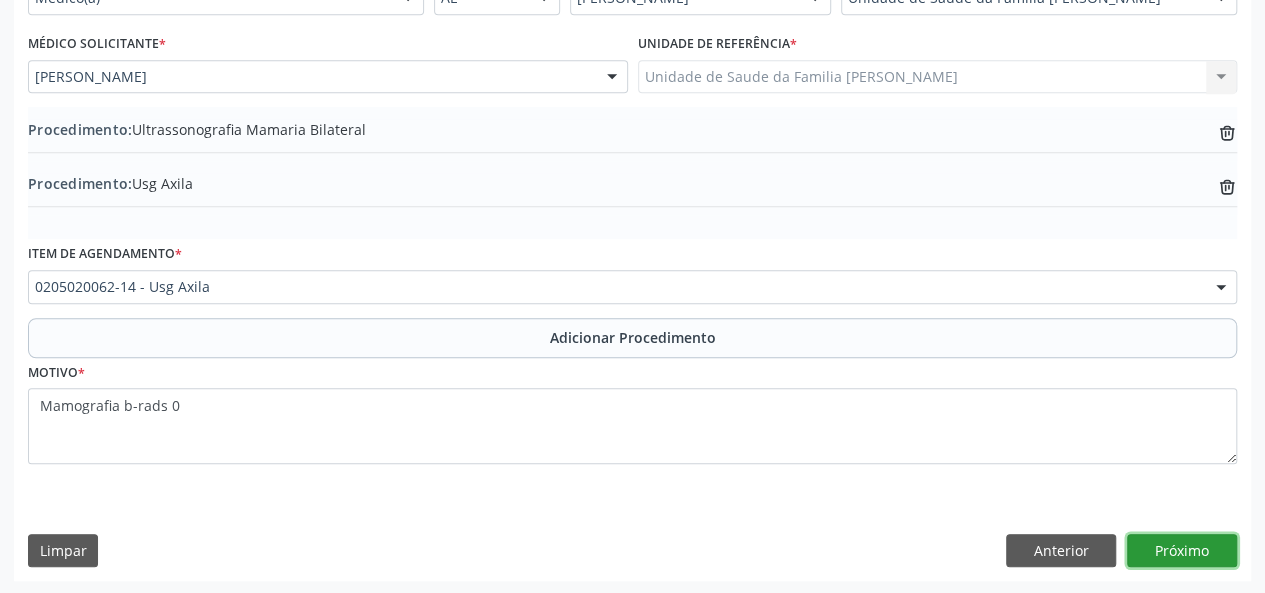 click on "Próximo" at bounding box center [1182, 551] 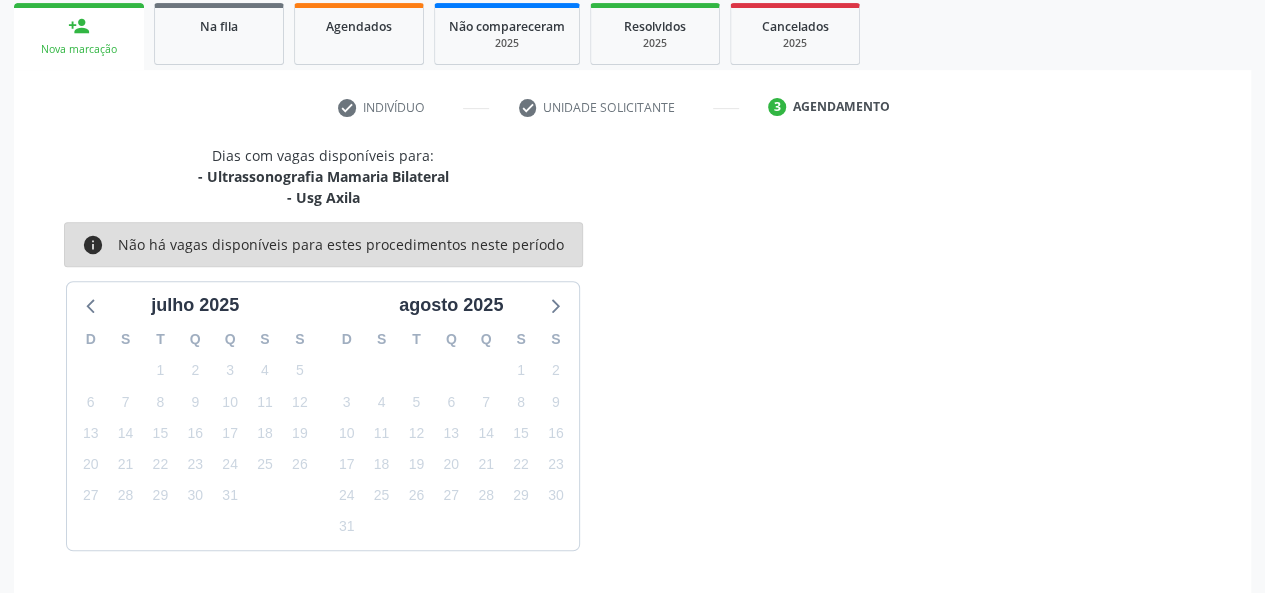 scroll, scrollTop: 382, scrollLeft: 0, axis: vertical 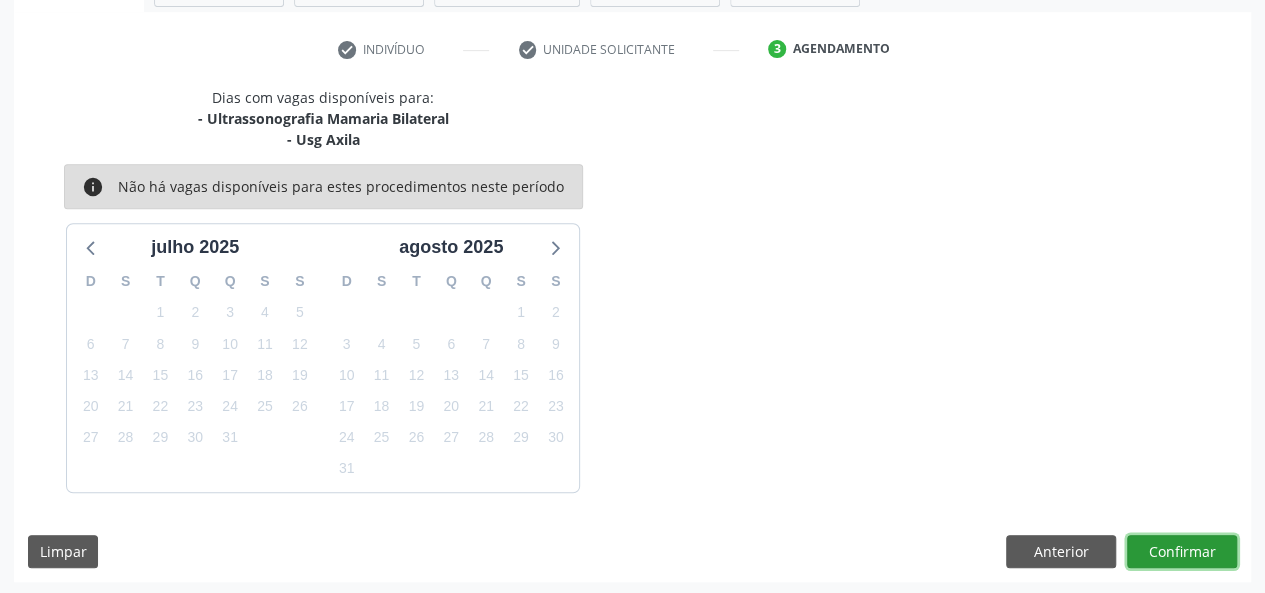 click on "Confirmar" at bounding box center [1182, 552] 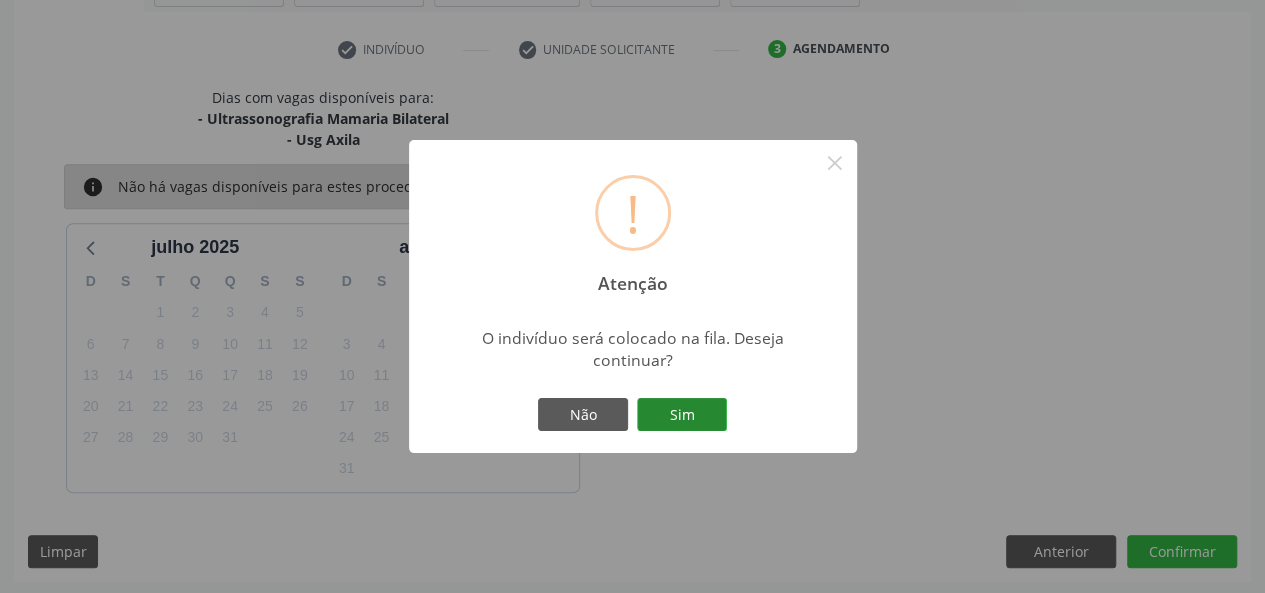 click on "Sim" at bounding box center [682, 415] 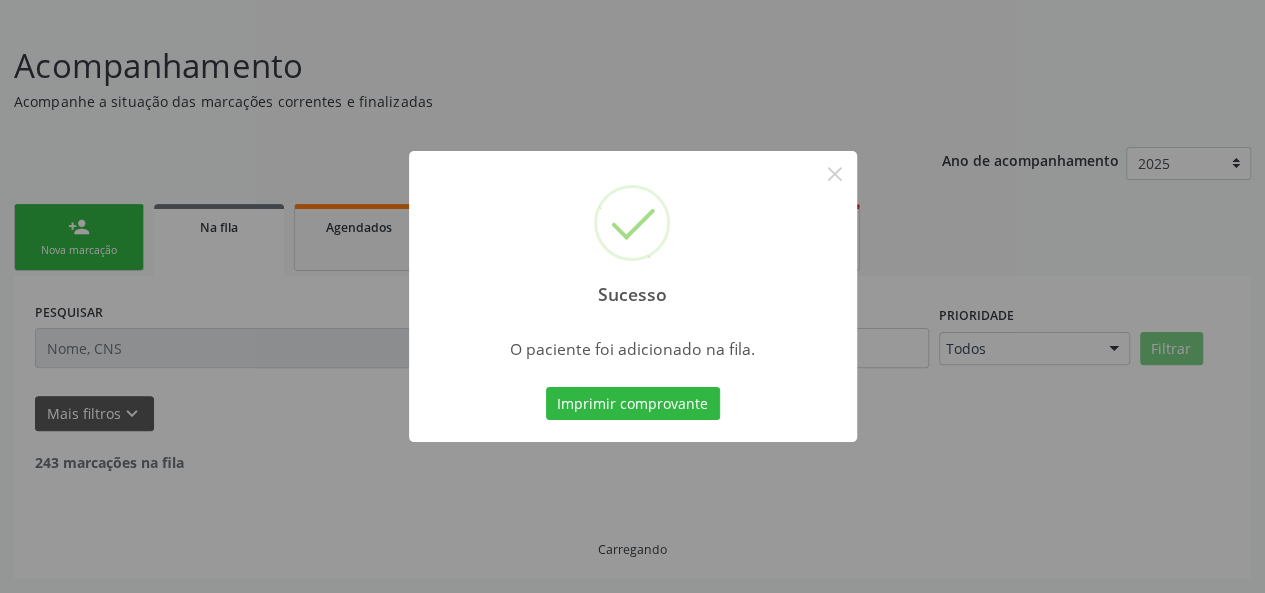 scroll, scrollTop: 100, scrollLeft: 0, axis: vertical 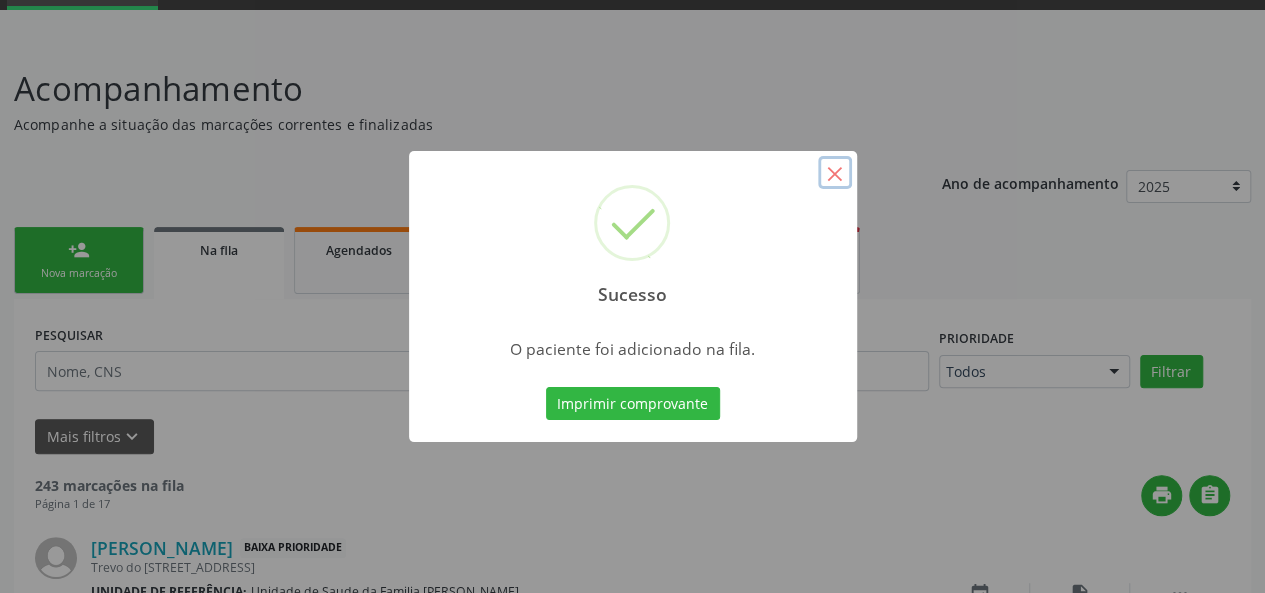 click on "×" at bounding box center [835, 173] 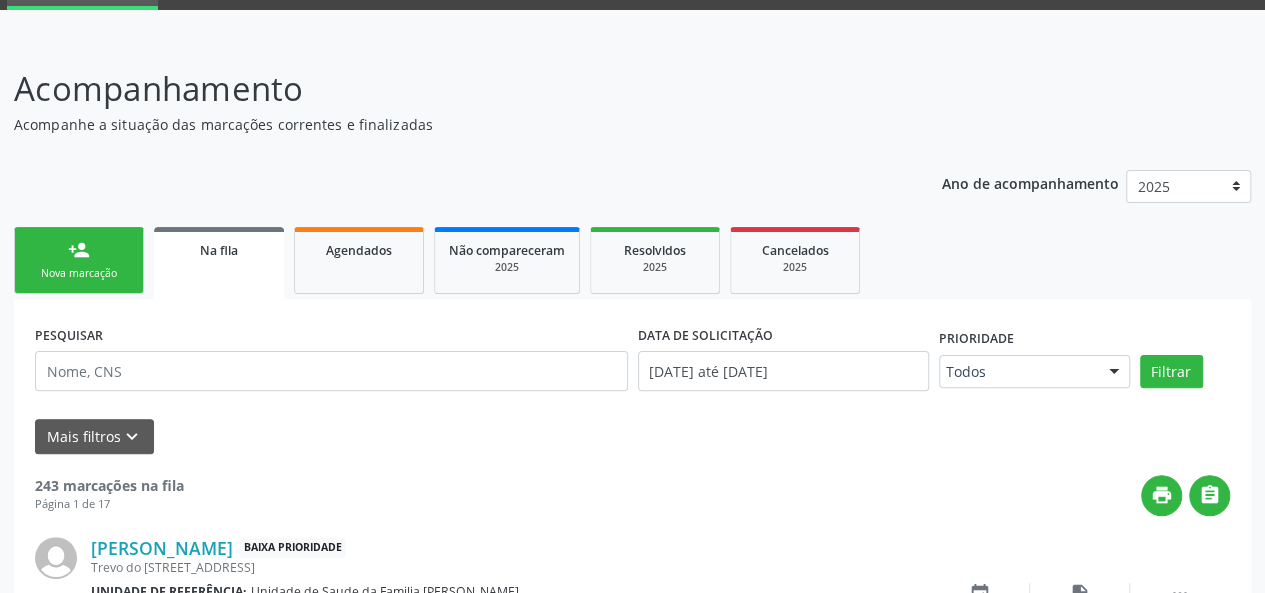 click on "person_add
Nova marcação" at bounding box center [79, 260] 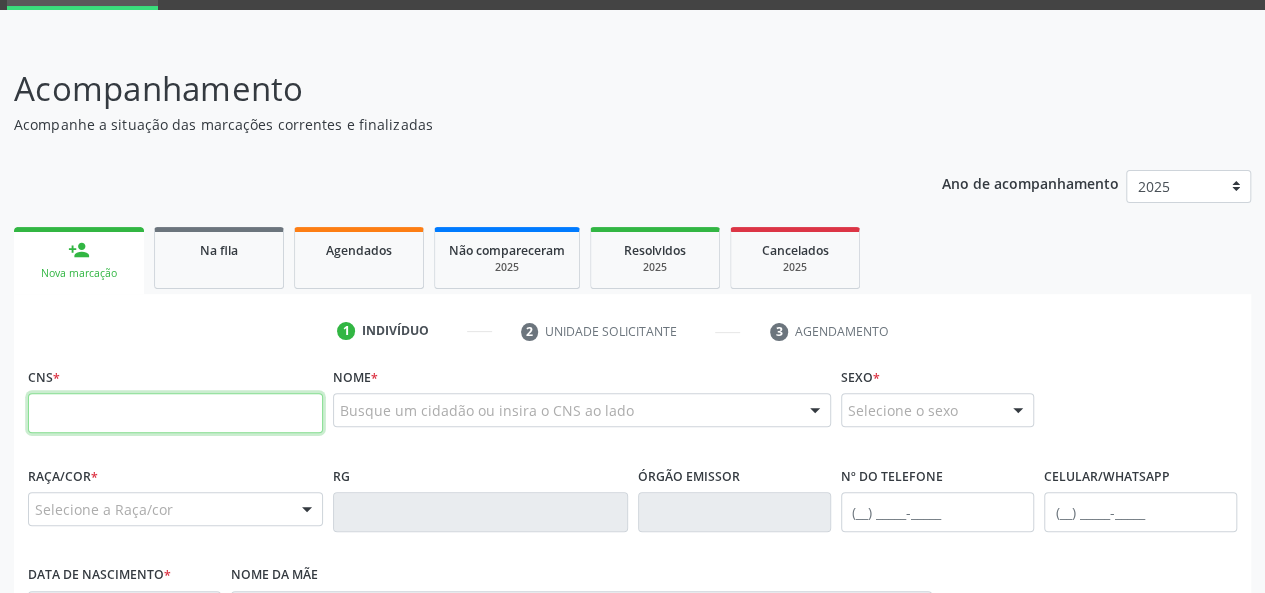 paste on "700 6029 2252 3860" 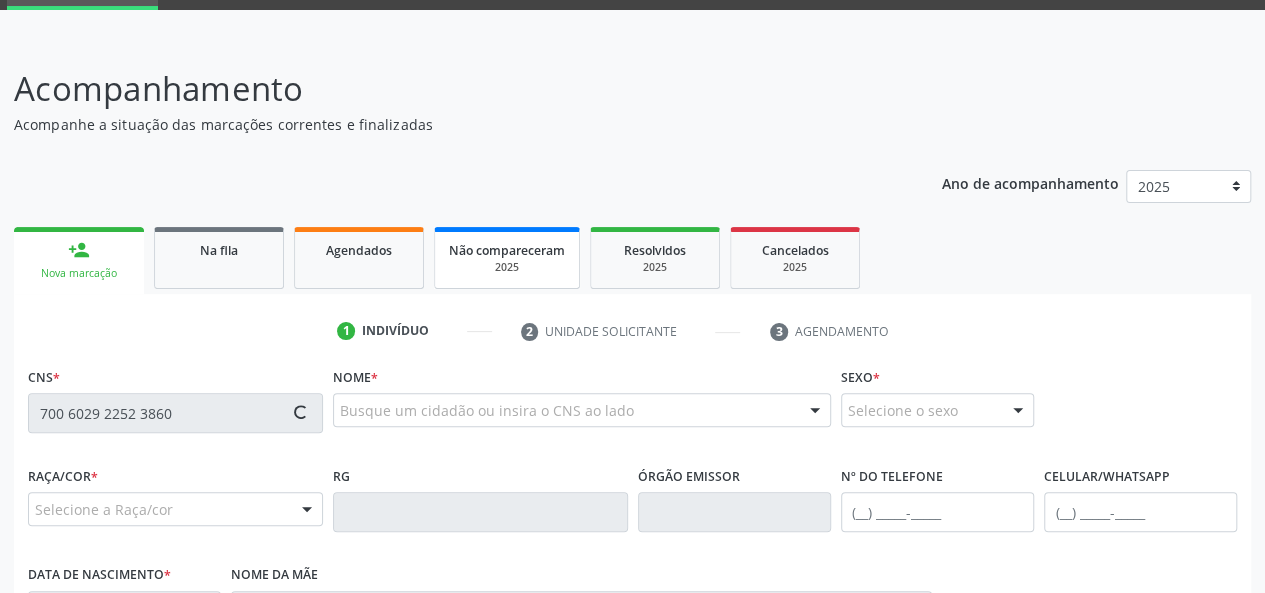 type on "700 6029 2252 3860" 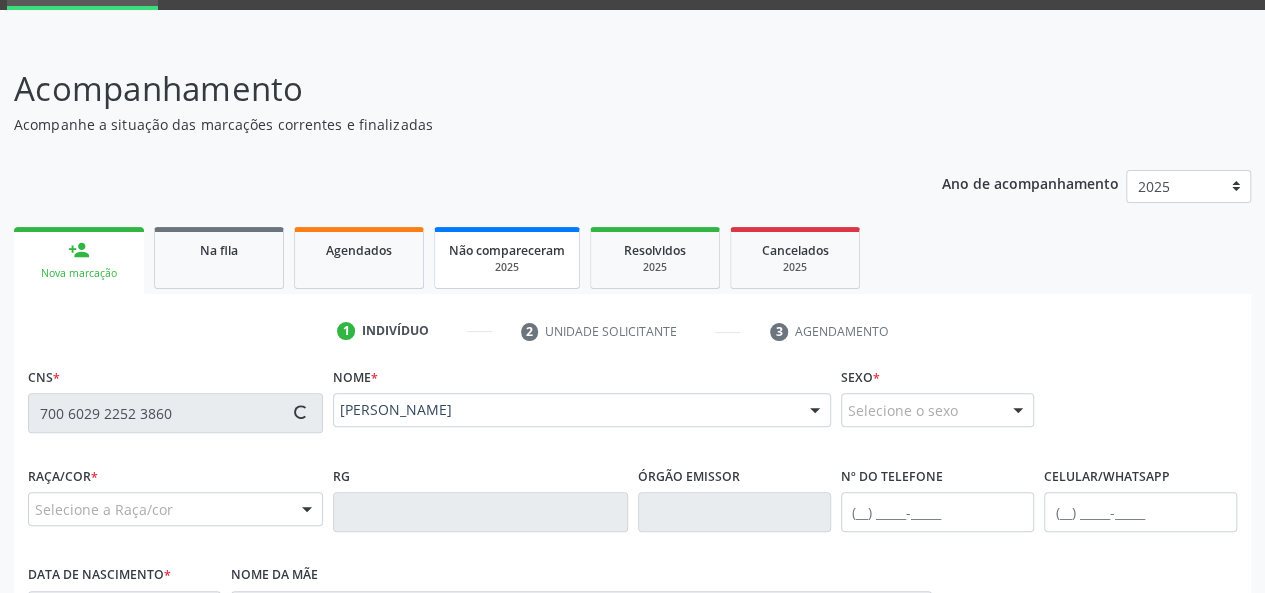 type on "(82) 99183-4888" 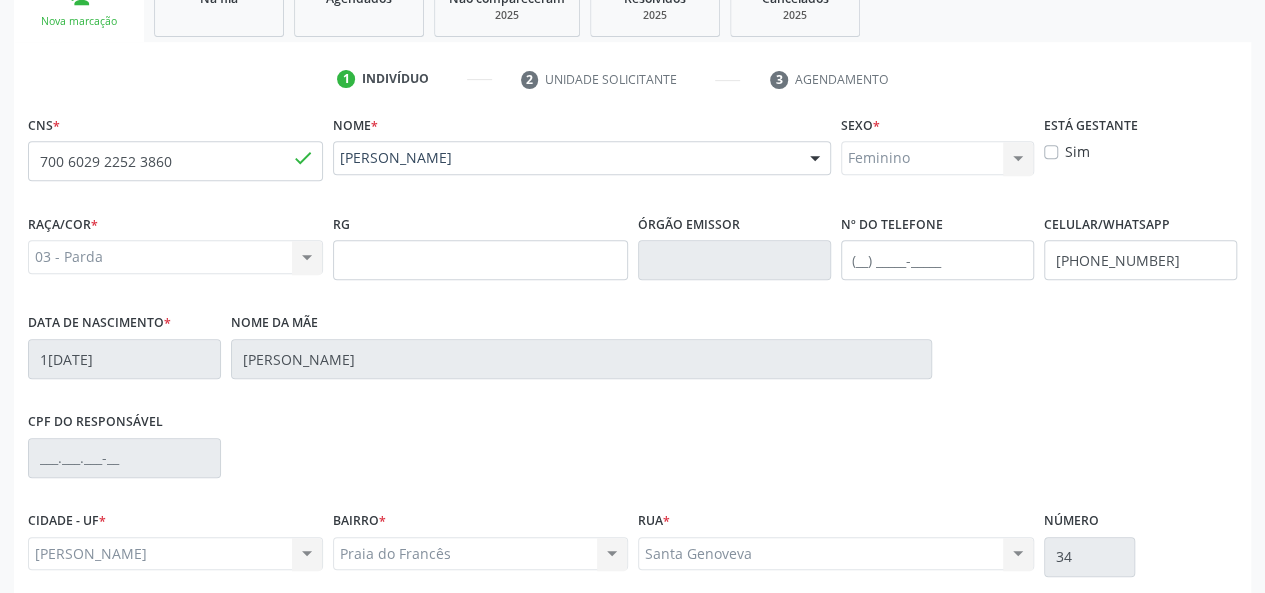 scroll, scrollTop: 518, scrollLeft: 0, axis: vertical 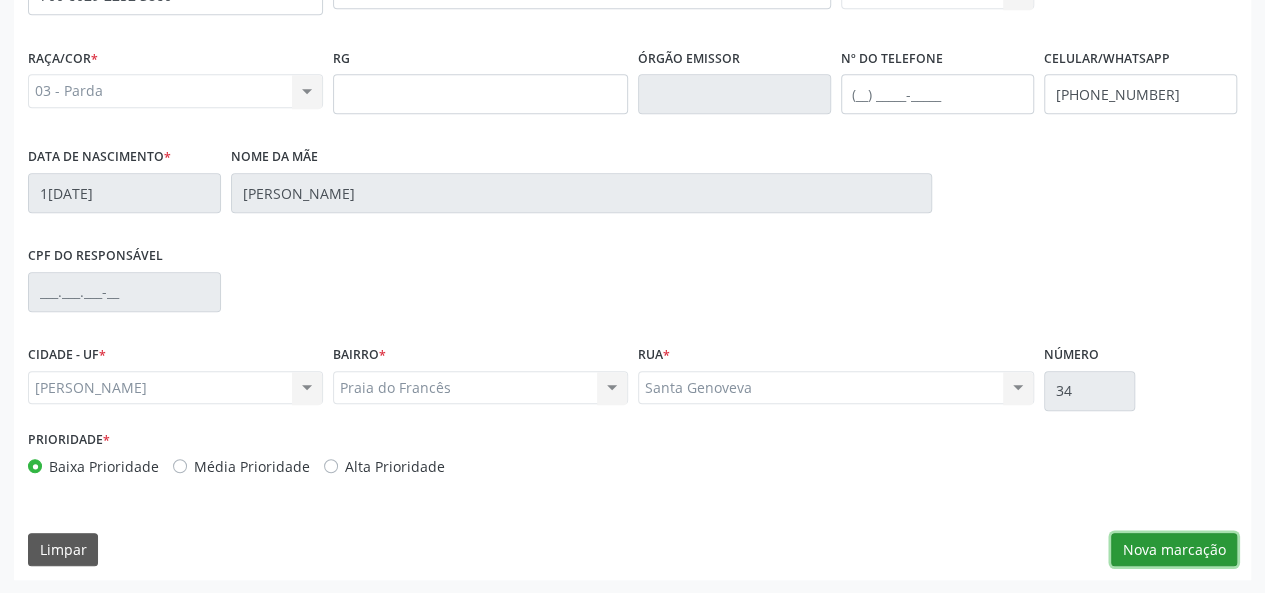 click on "Nova marcação" at bounding box center [1174, 550] 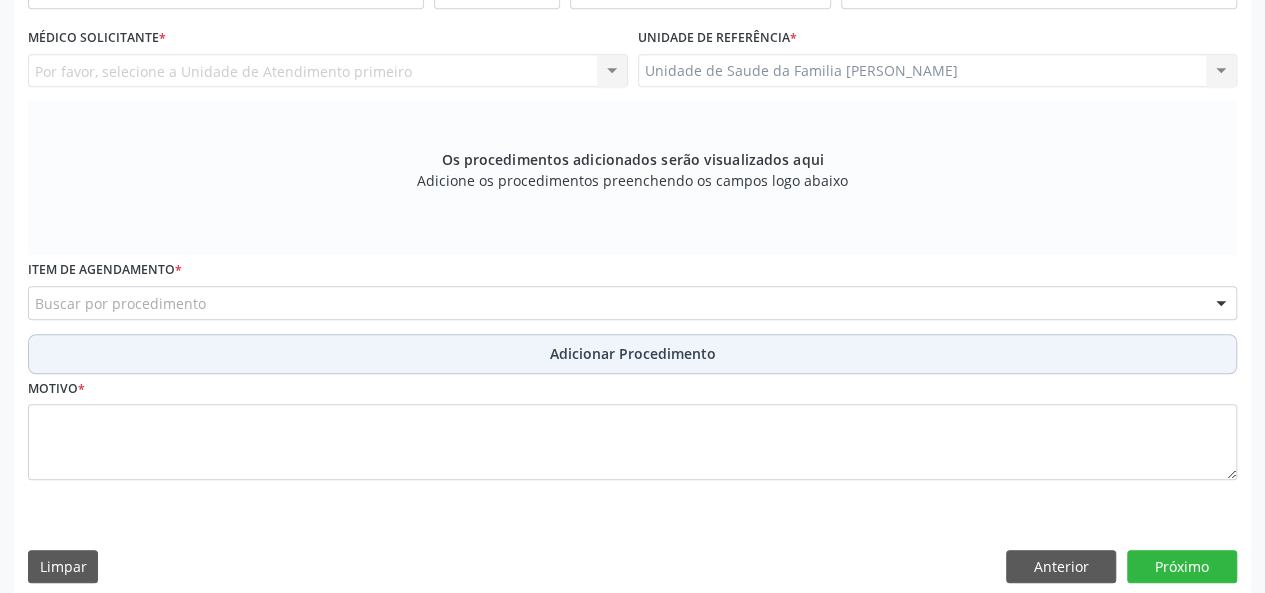 scroll, scrollTop: 218, scrollLeft: 0, axis: vertical 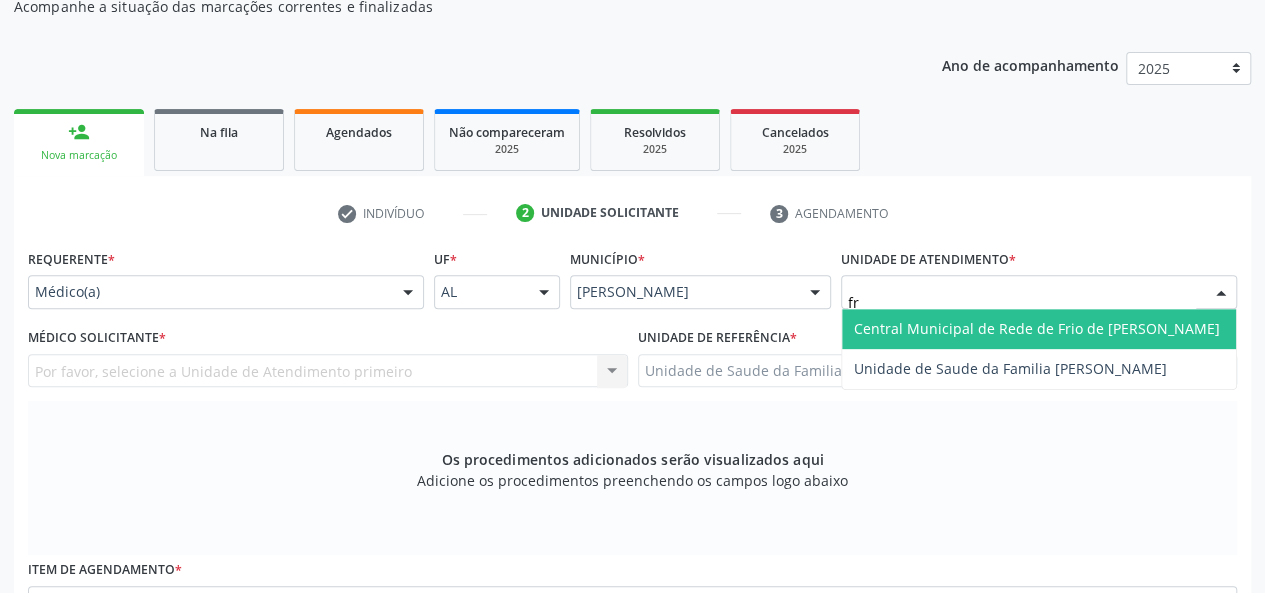 type on "fra" 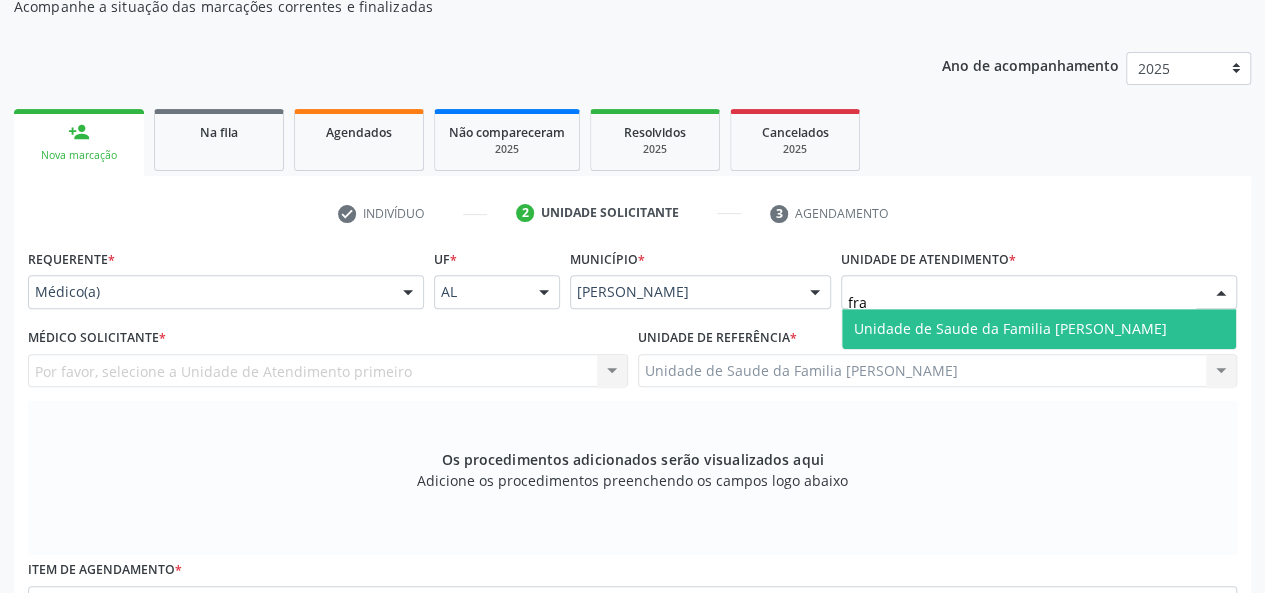 click on "Unidade de Saude da Familia [PERSON_NAME]" at bounding box center [1010, 328] 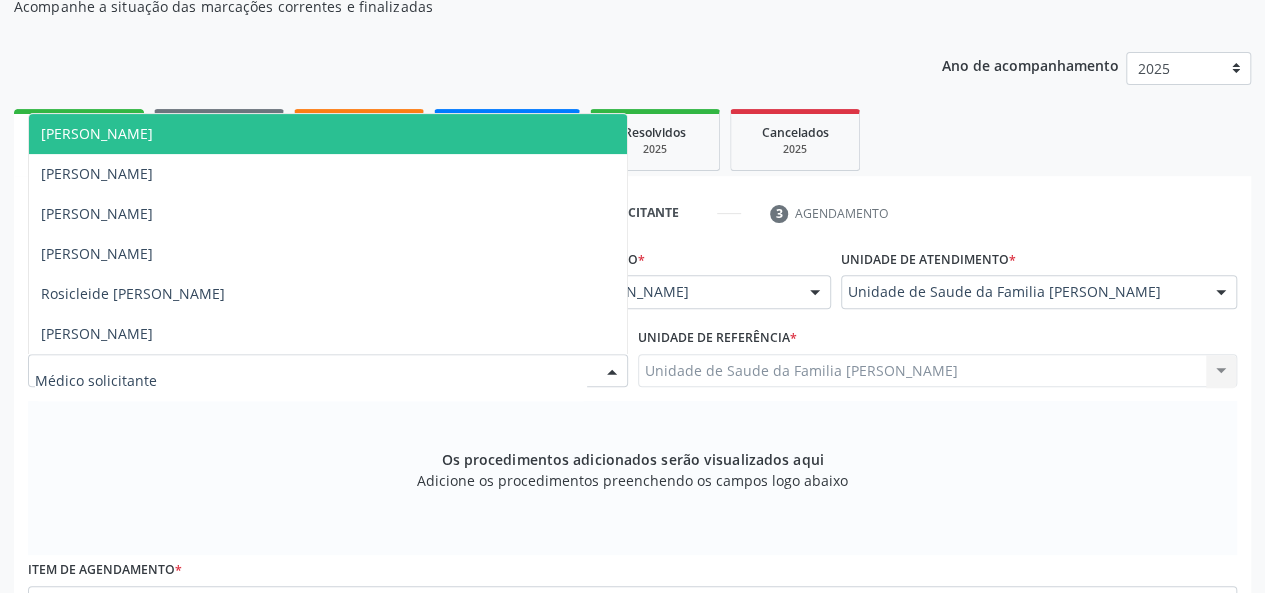click on "Arthur Cunha de Mendonca Fragoso" at bounding box center [328, 134] 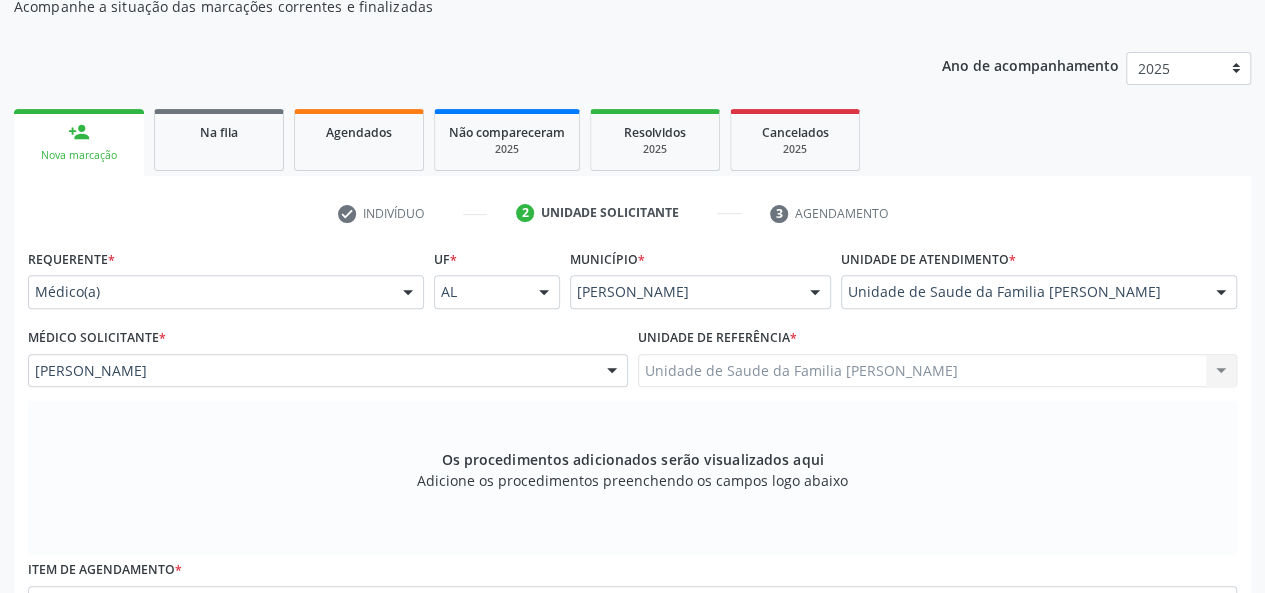 scroll, scrollTop: 418, scrollLeft: 0, axis: vertical 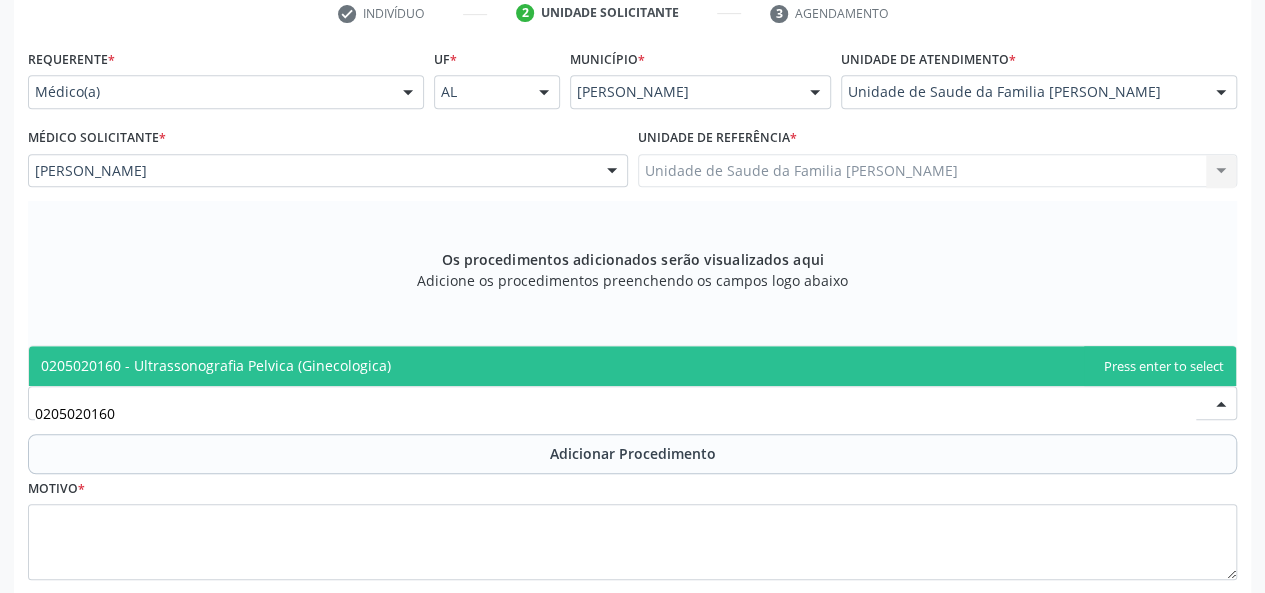 click on "0205020160 - Ultrassonografia Pelvica (Ginecologica)" at bounding box center [216, 365] 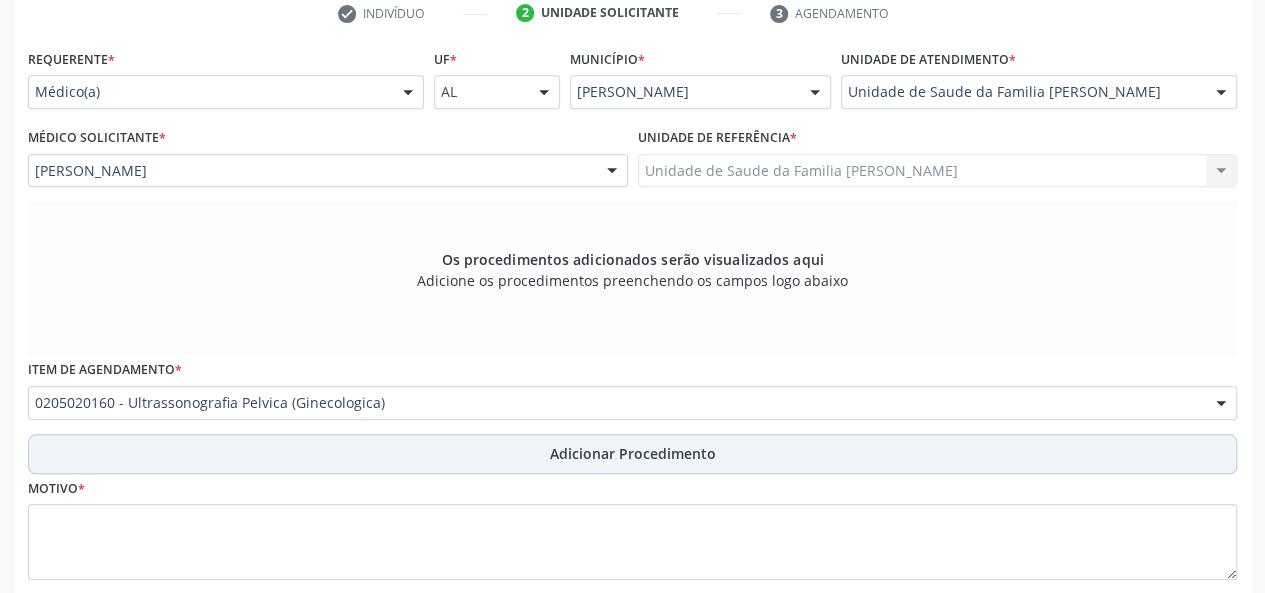click on "Adicionar Procedimento" at bounding box center [633, 453] 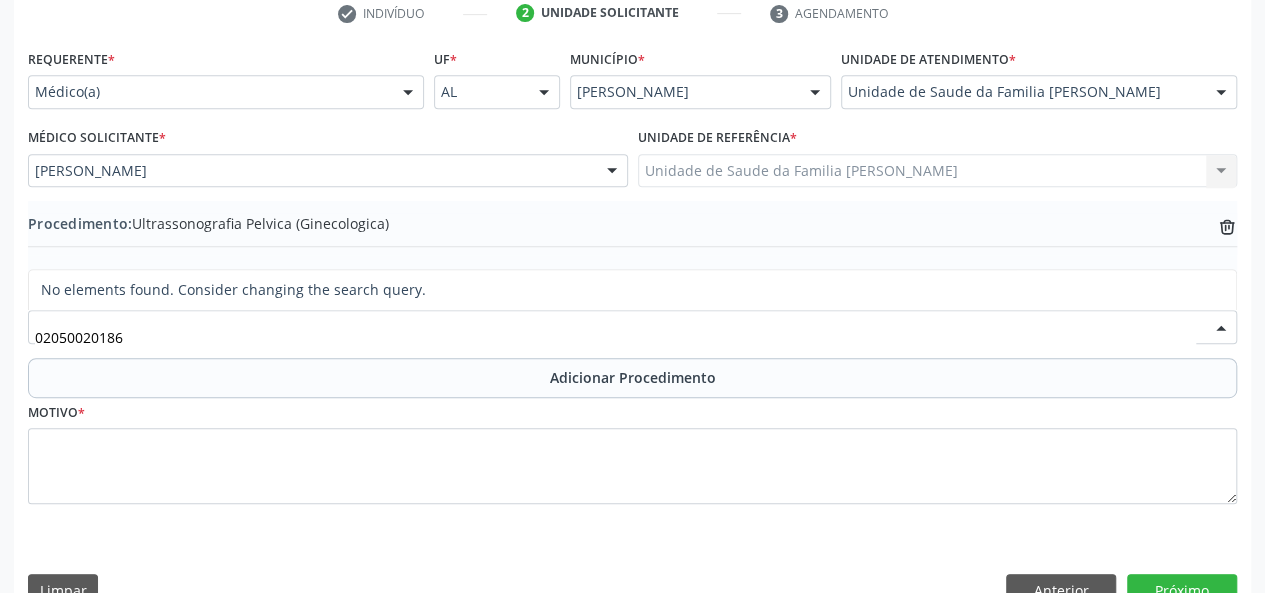 click on "02050020186" at bounding box center (615, 337) 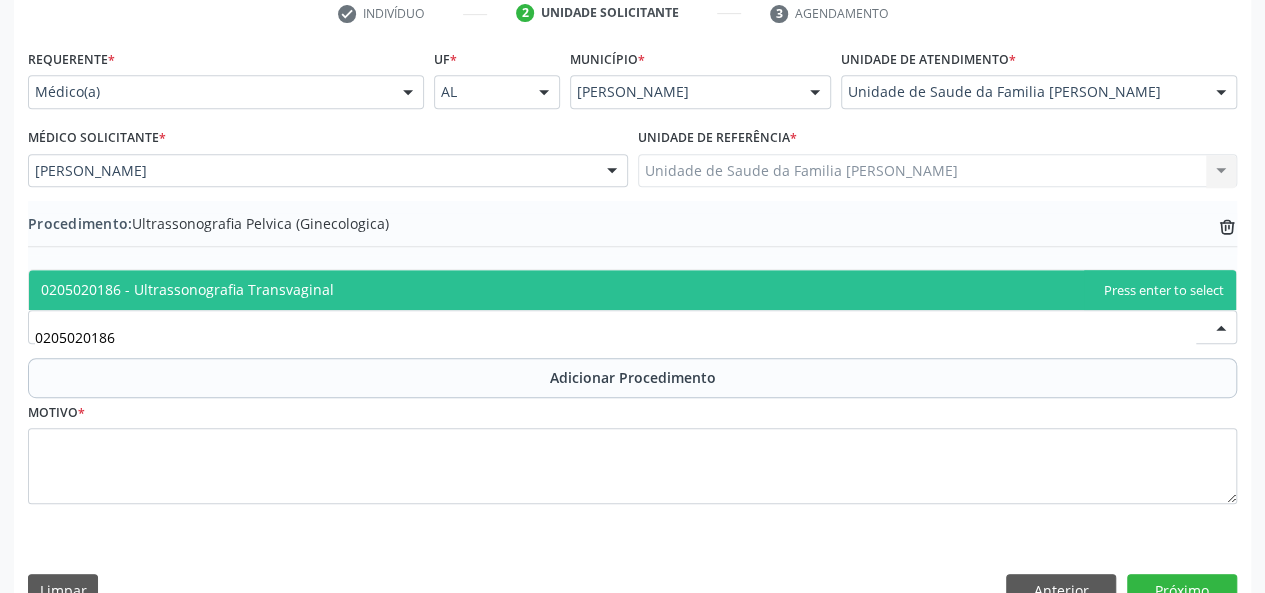 click on "0205020186 - Ultrassonografia Transvaginal" at bounding box center [187, 289] 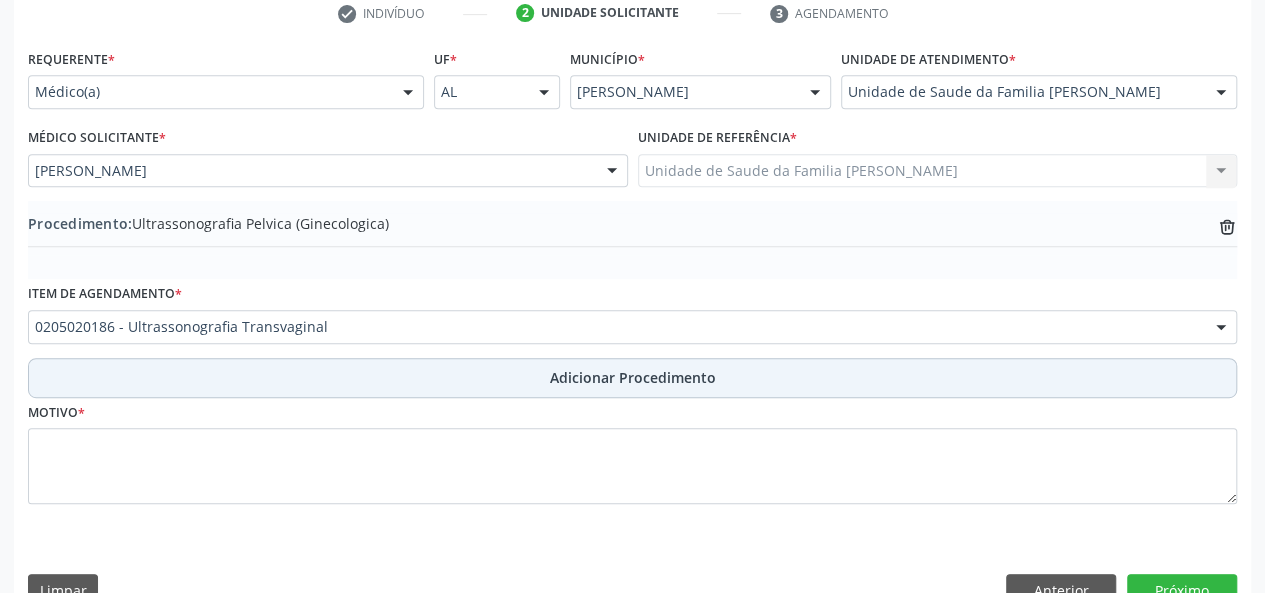 click on "Adicionar Procedimento" at bounding box center [633, 377] 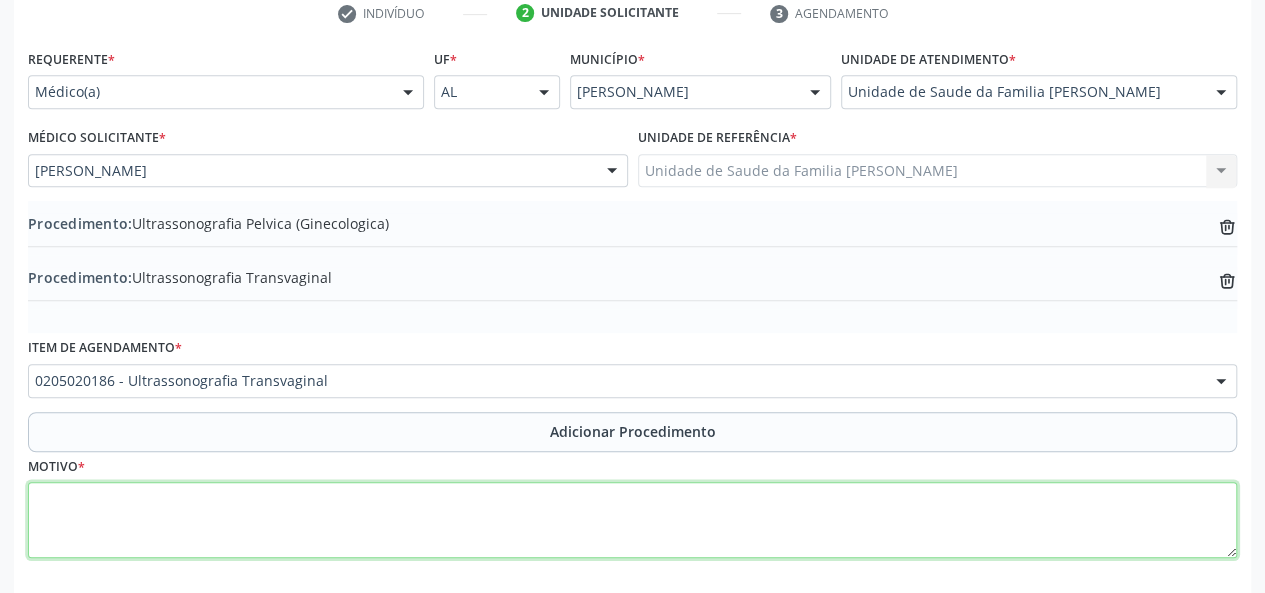 click at bounding box center (632, 520) 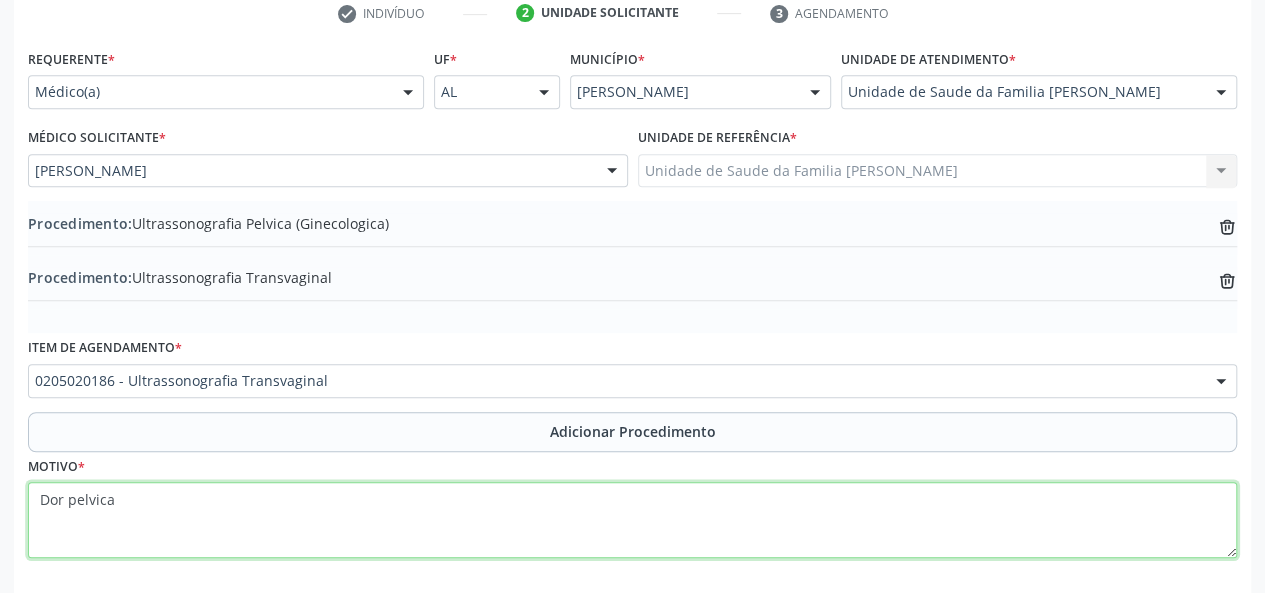 scroll, scrollTop: 512, scrollLeft: 0, axis: vertical 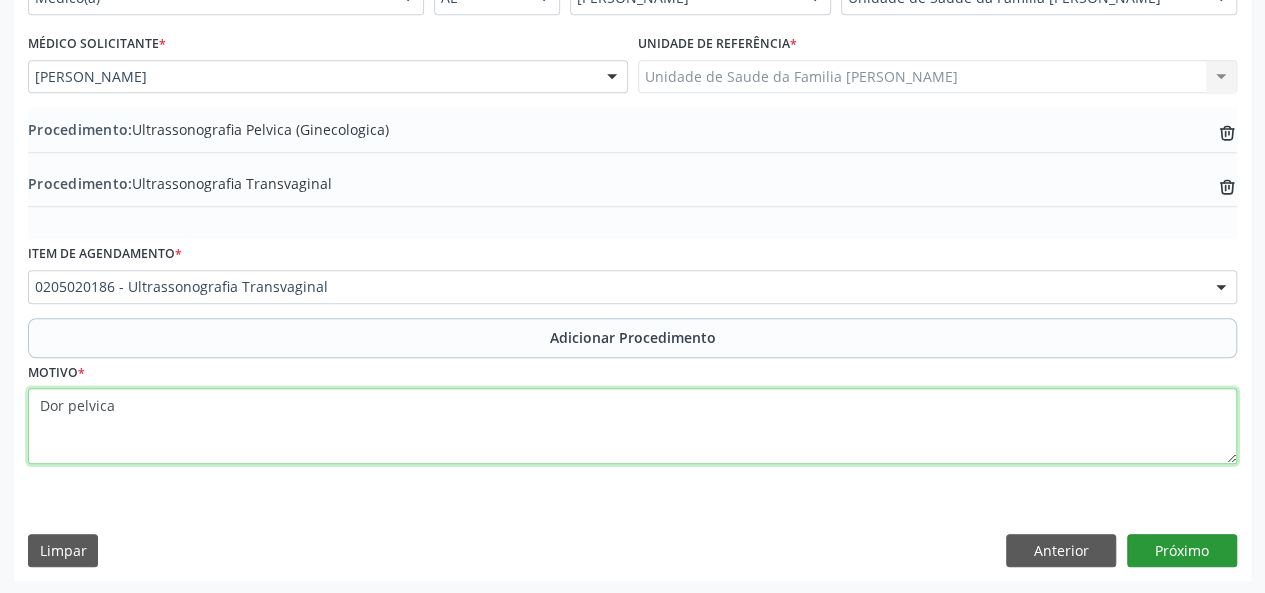 type on "Dor pelvica" 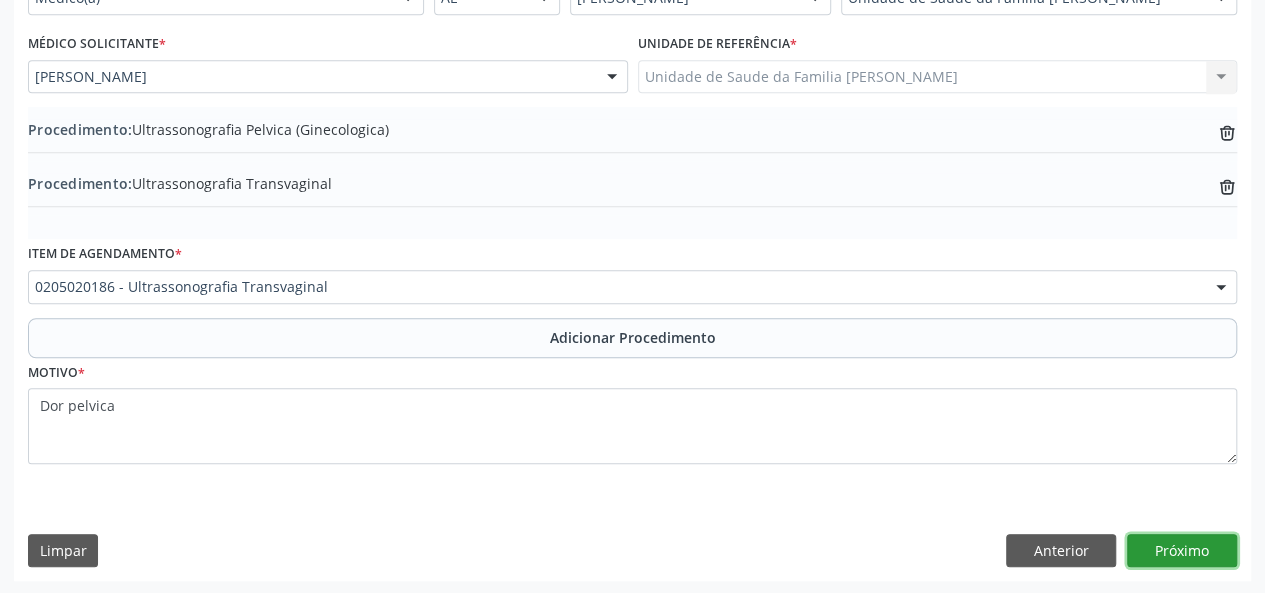 click on "Próximo" at bounding box center [1182, 551] 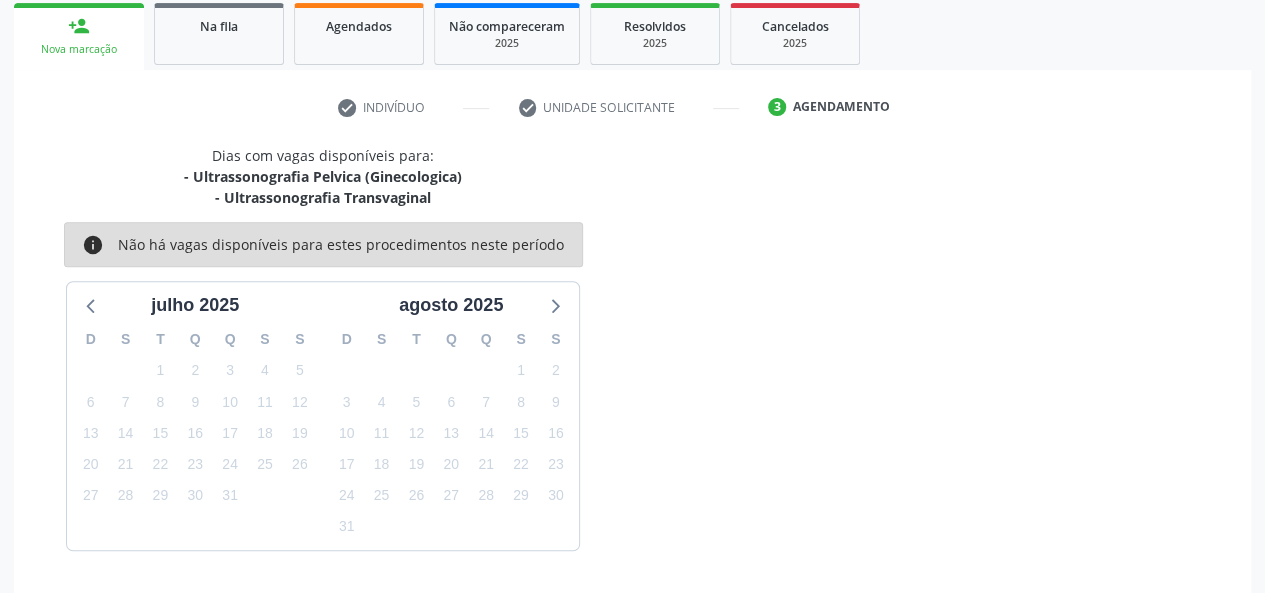 scroll, scrollTop: 382, scrollLeft: 0, axis: vertical 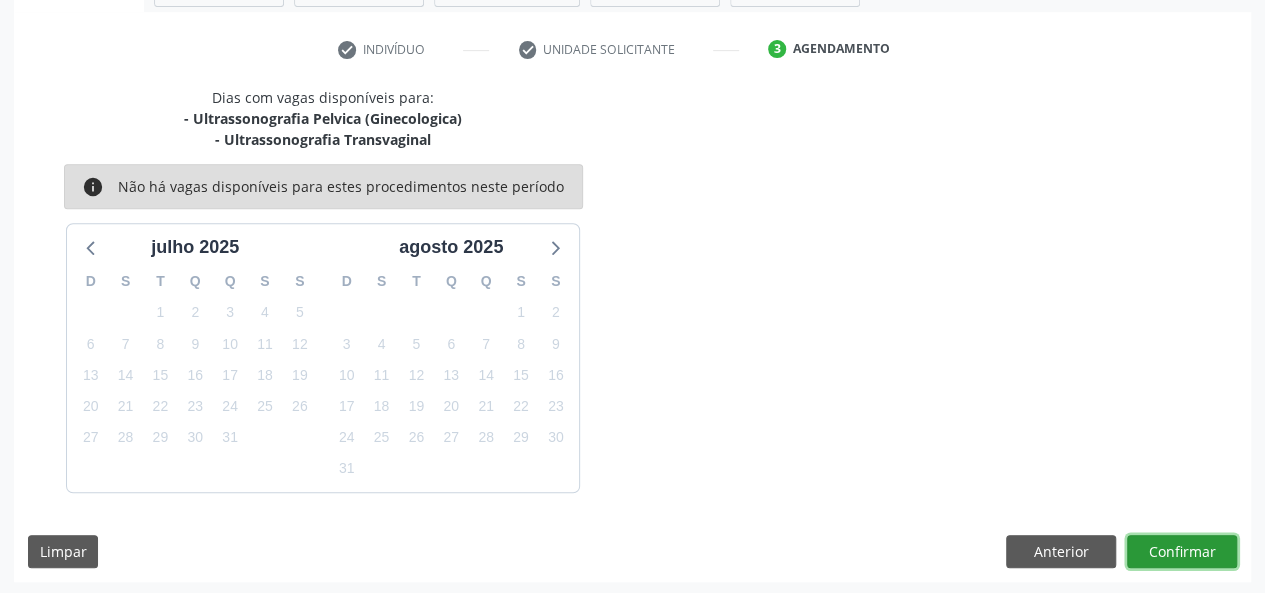 click on "Confirmar" at bounding box center [1182, 552] 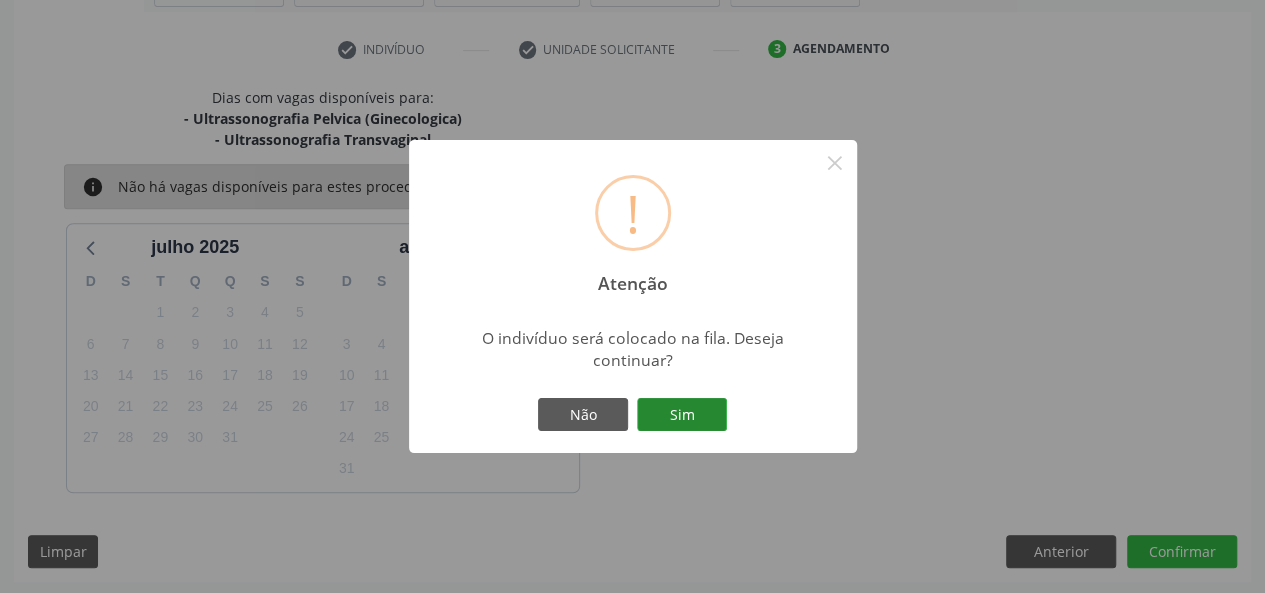click on "Sim" at bounding box center [682, 415] 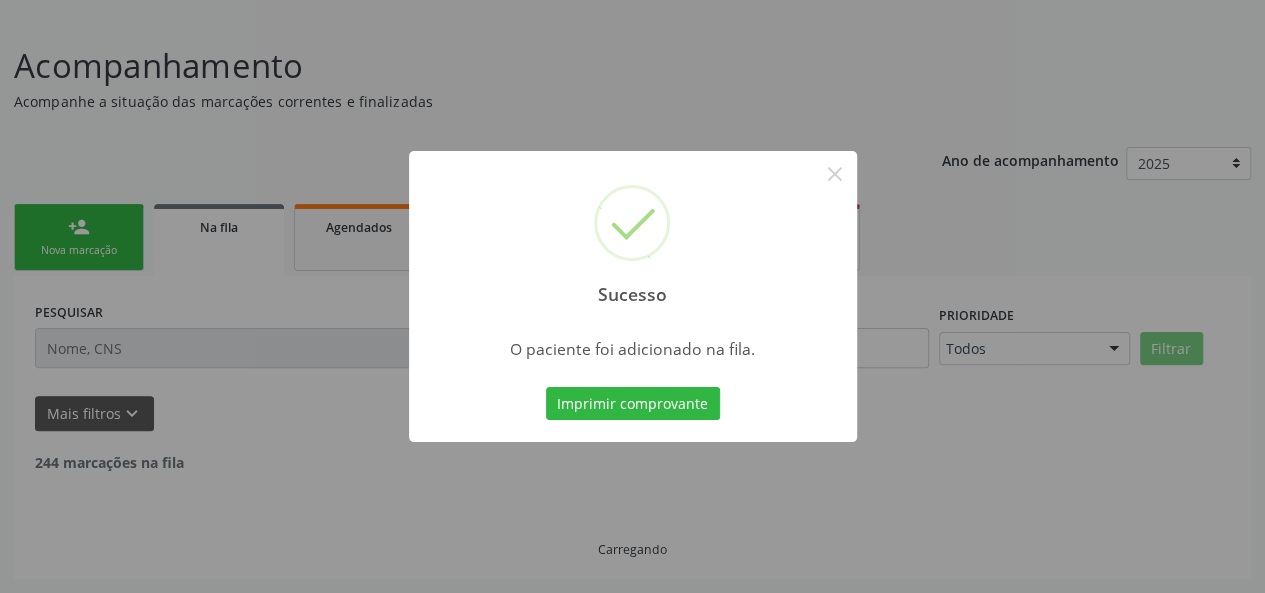 scroll, scrollTop: 100, scrollLeft: 0, axis: vertical 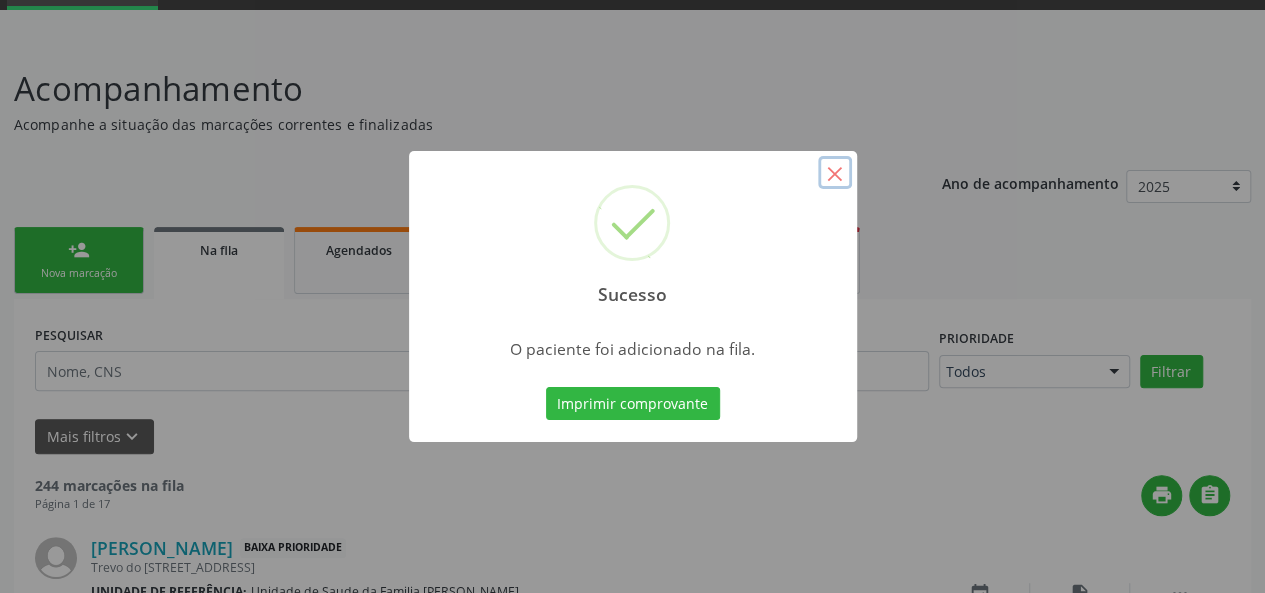 click on "×" at bounding box center [835, 173] 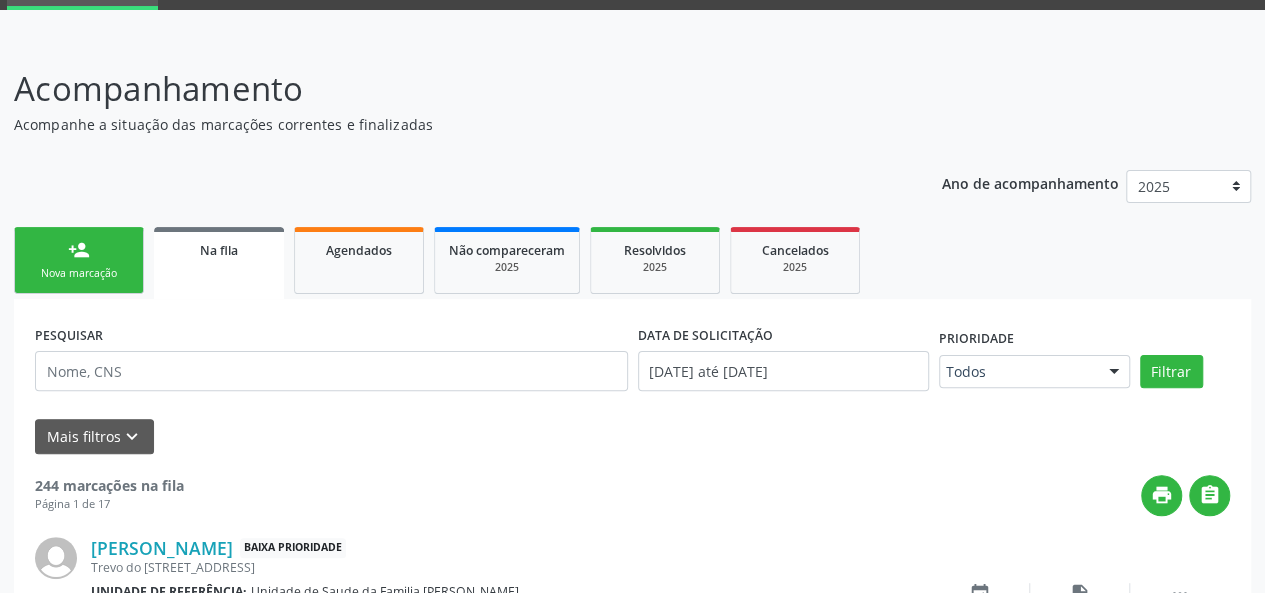 click on "person_add
Nova marcação" at bounding box center [79, 260] 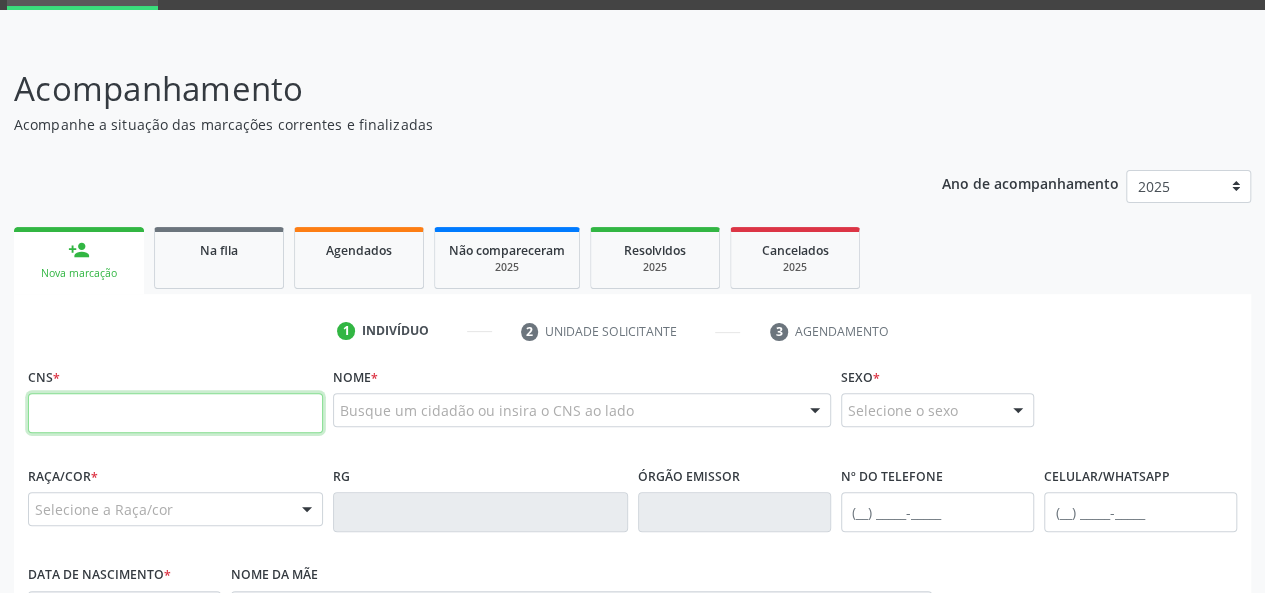 paste on "700 6029 2252 3860" 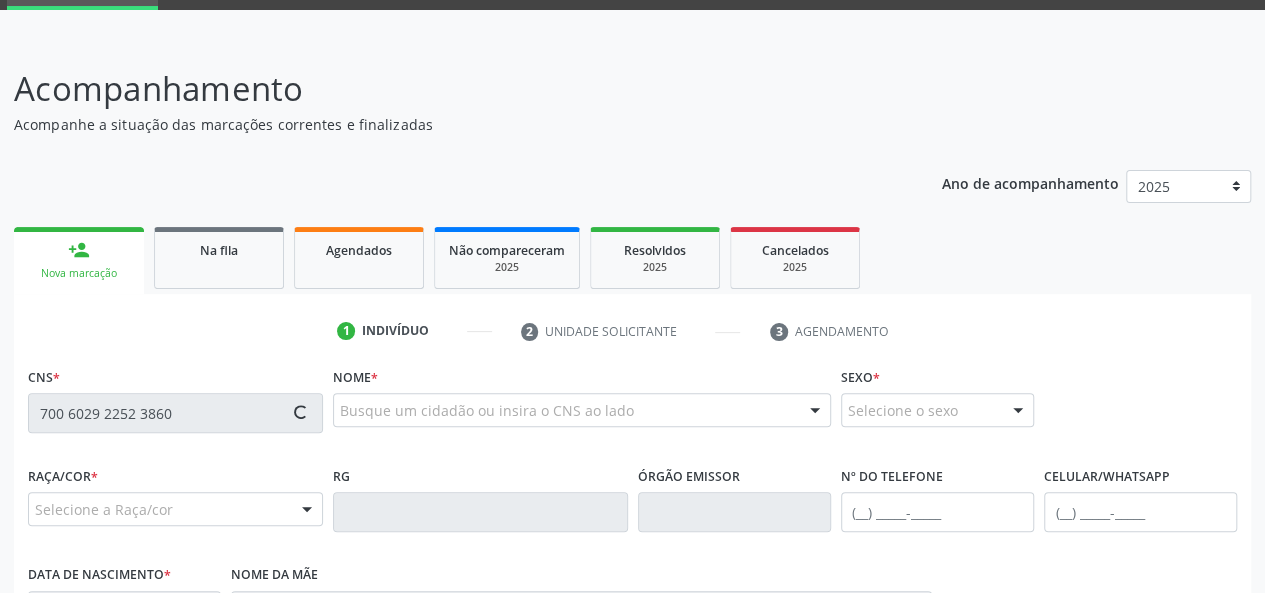 type on "700 6029 2252 3860" 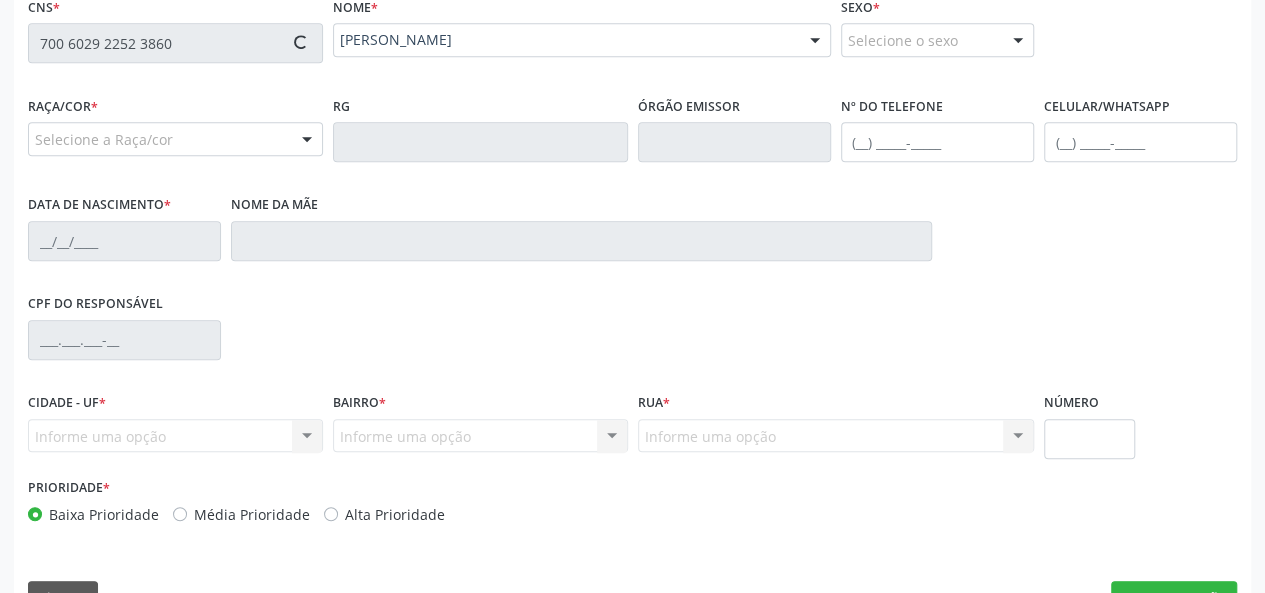 scroll, scrollTop: 518, scrollLeft: 0, axis: vertical 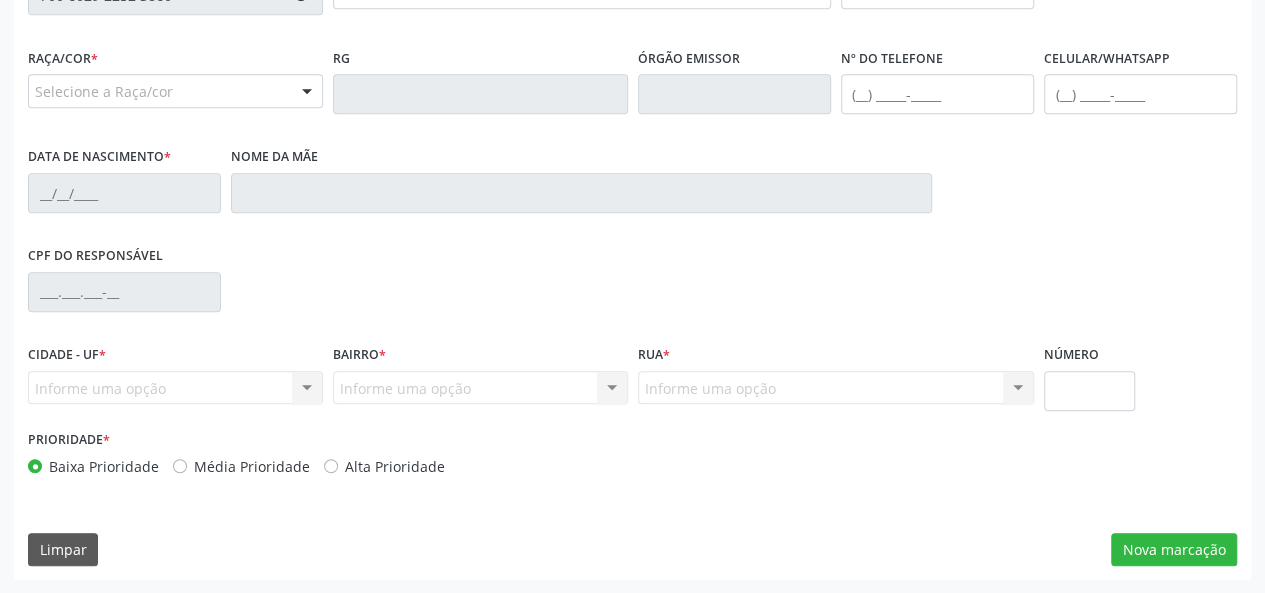 type on "(82) 99183-4888" 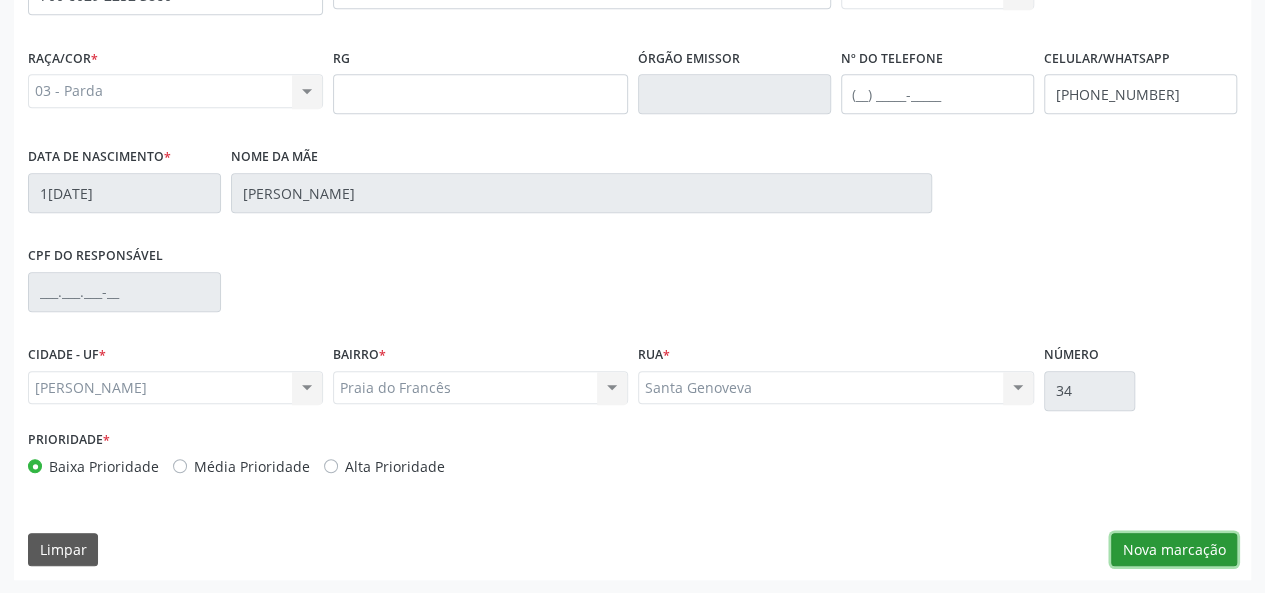 click on "Nova marcação" at bounding box center (1174, 550) 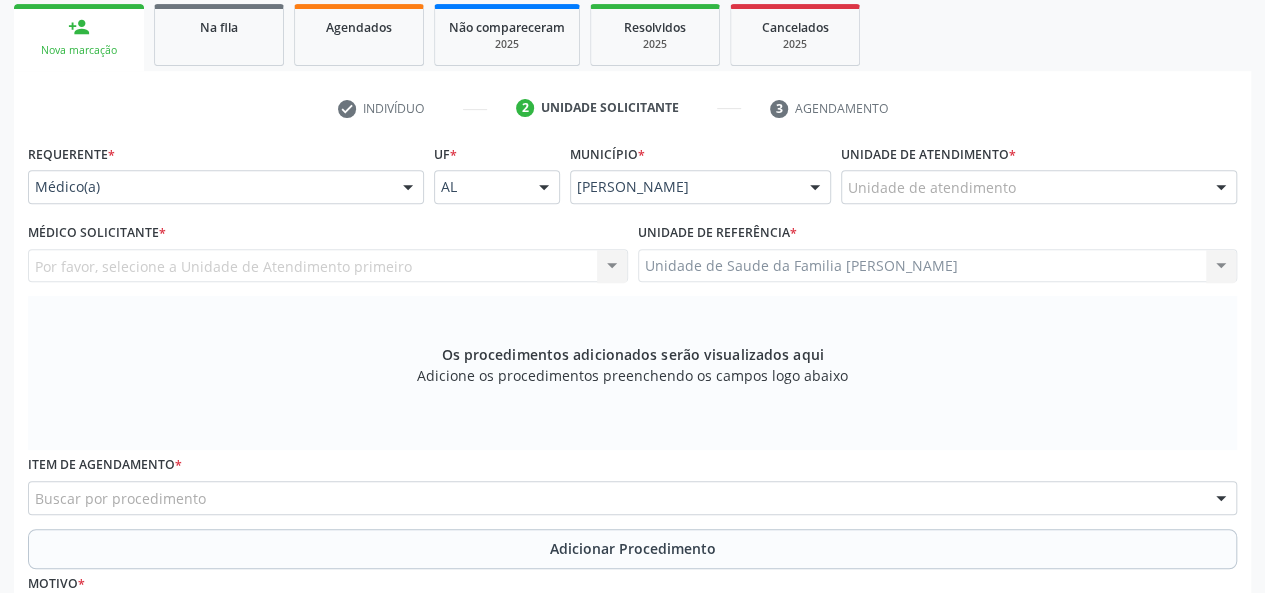 scroll, scrollTop: 318, scrollLeft: 0, axis: vertical 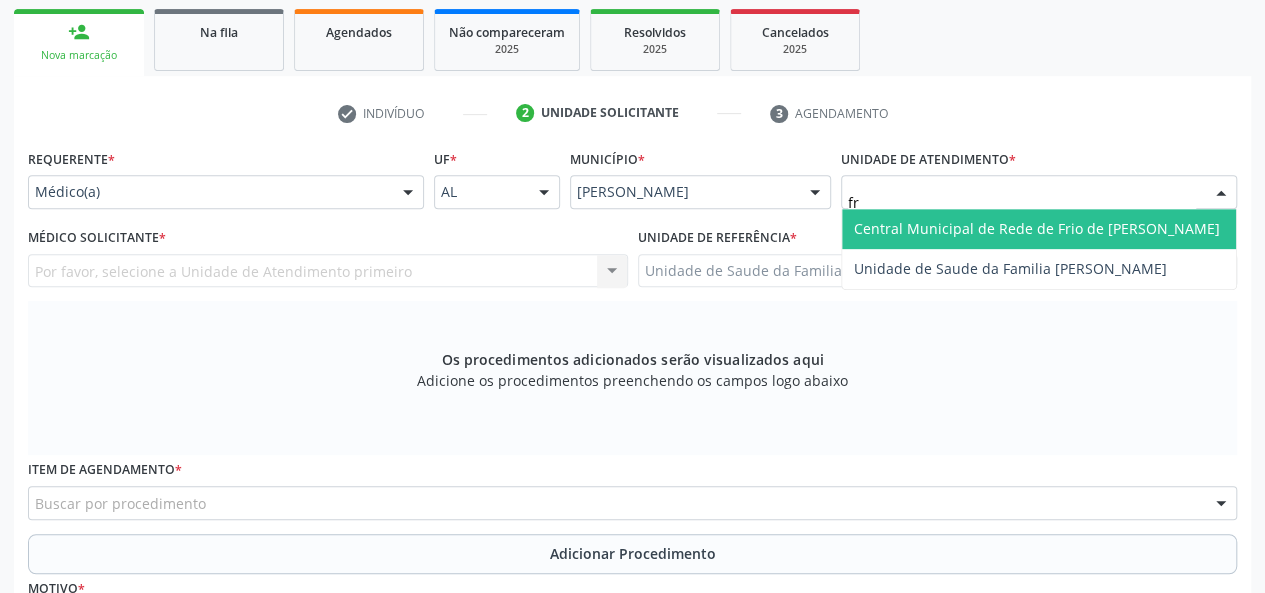 type on "fra" 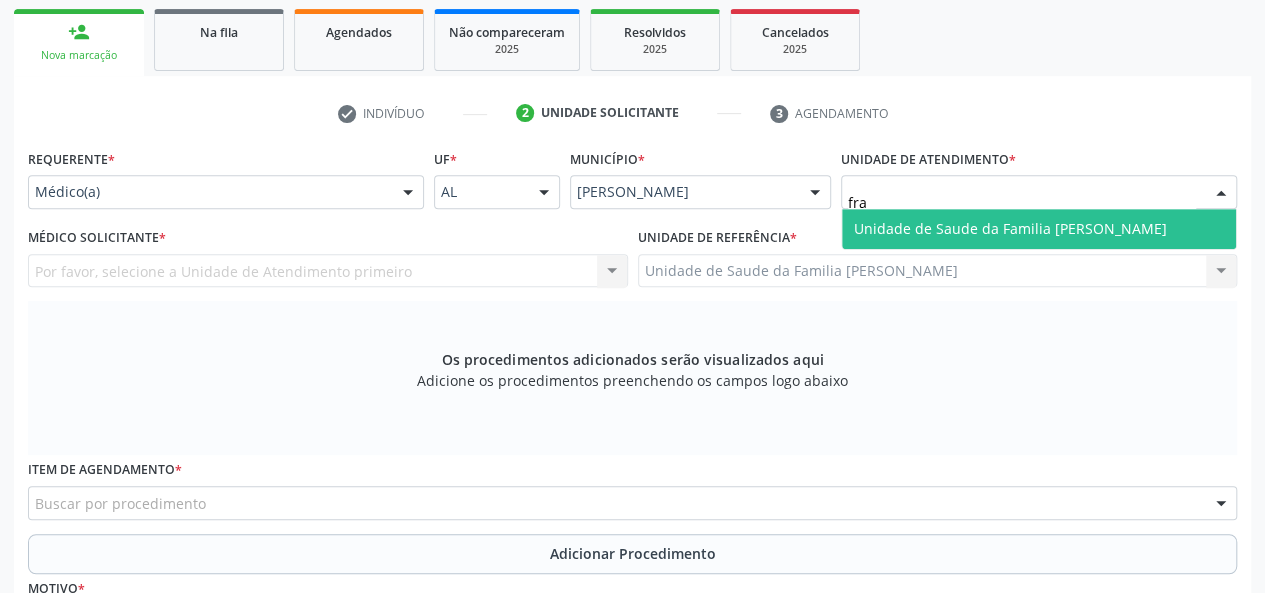 click on "Unidade de Saude da Familia [PERSON_NAME]" at bounding box center [1010, 228] 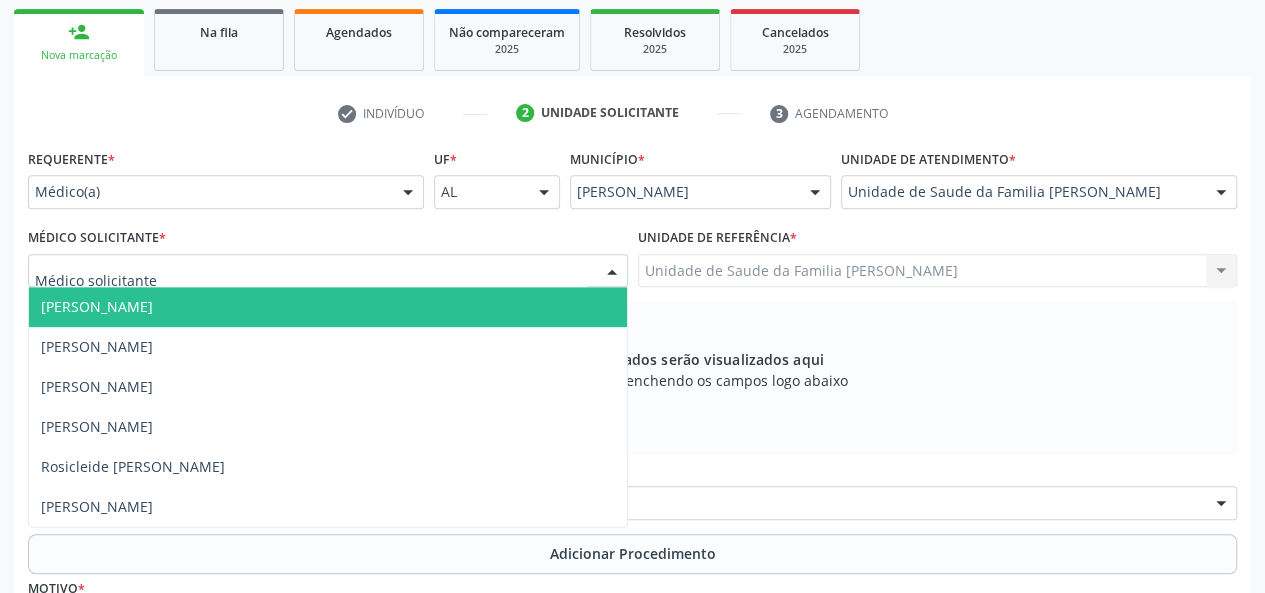 click on "Arthur Cunha de Mendonca Fragoso" at bounding box center [97, 306] 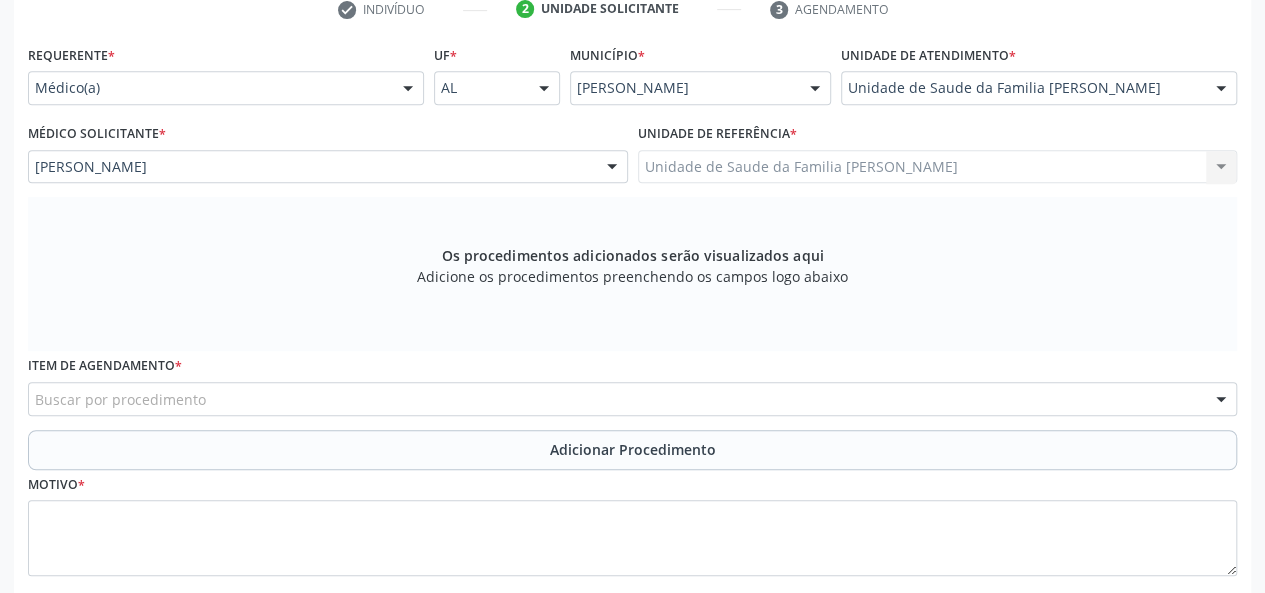 scroll, scrollTop: 518, scrollLeft: 0, axis: vertical 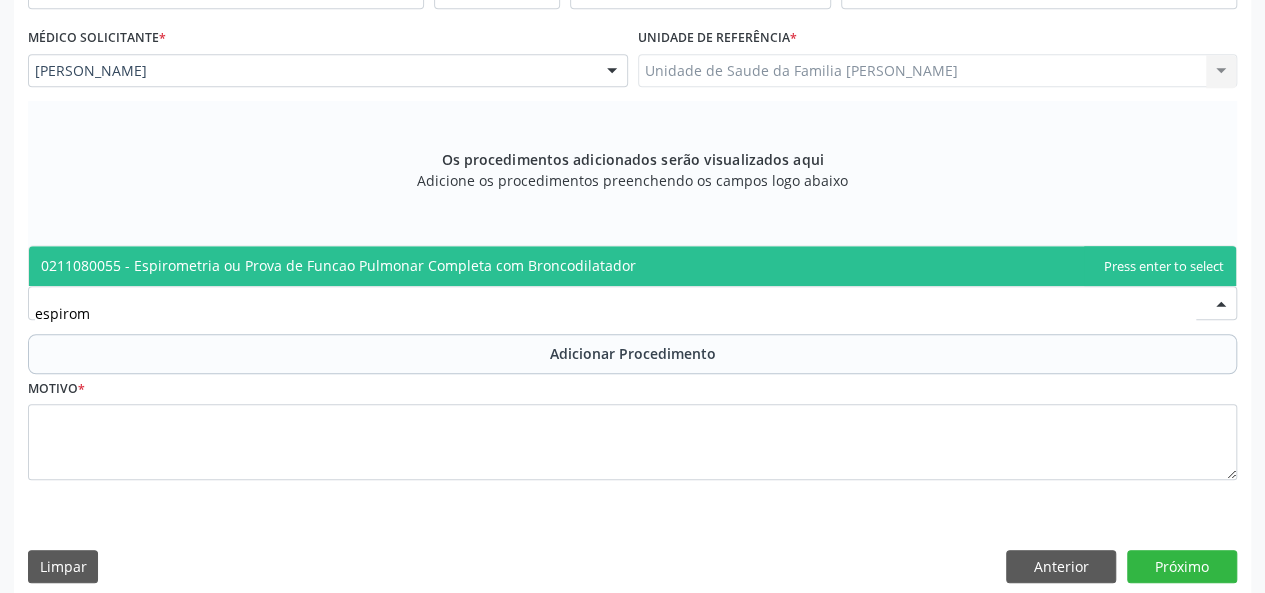 type on "espirome" 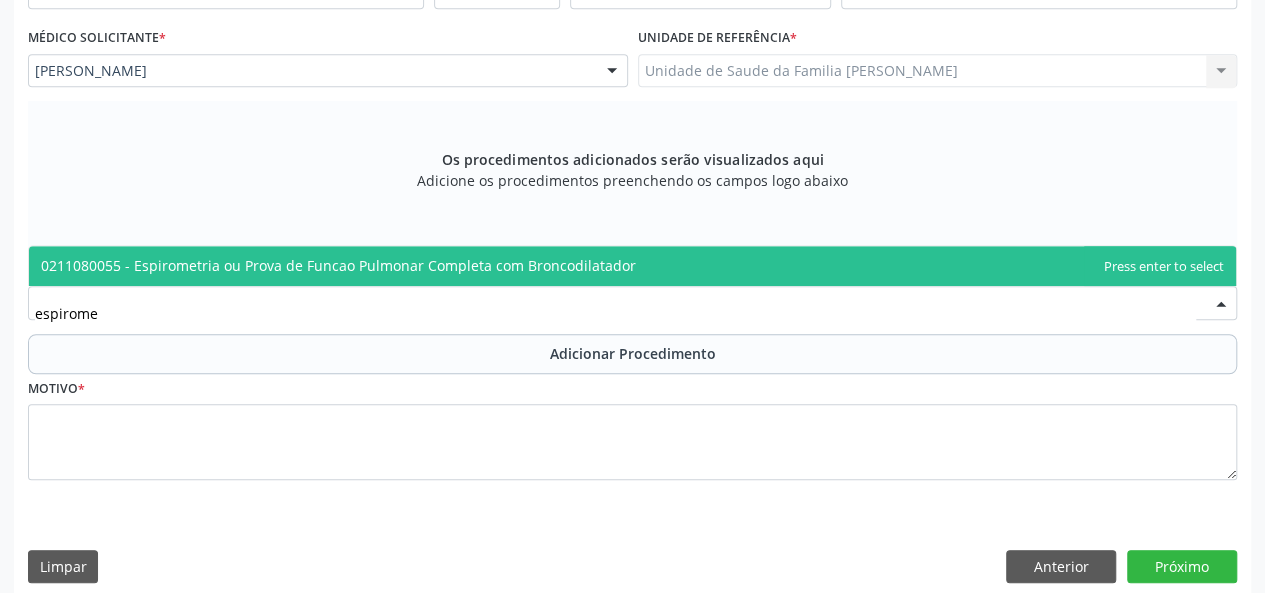 click on "0211080055 - Espirometria ou Prova de Funcao Pulmonar Completa com Broncodilatador" at bounding box center [338, 265] 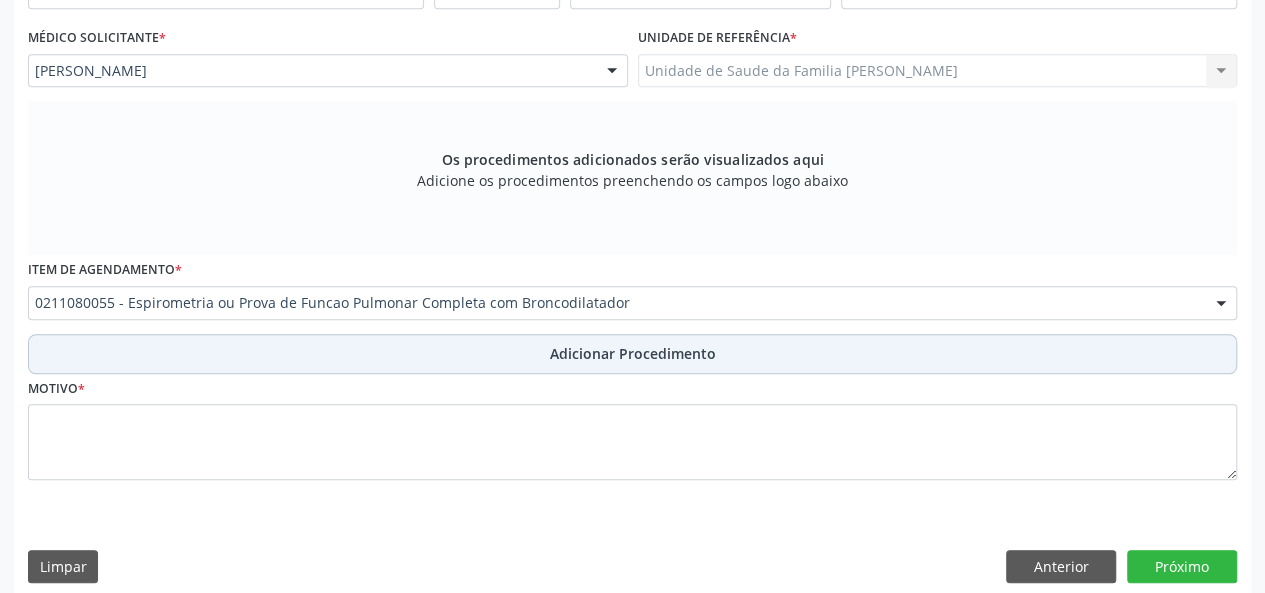 click on "Adicionar Procedimento" at bounding box center [632, 354] 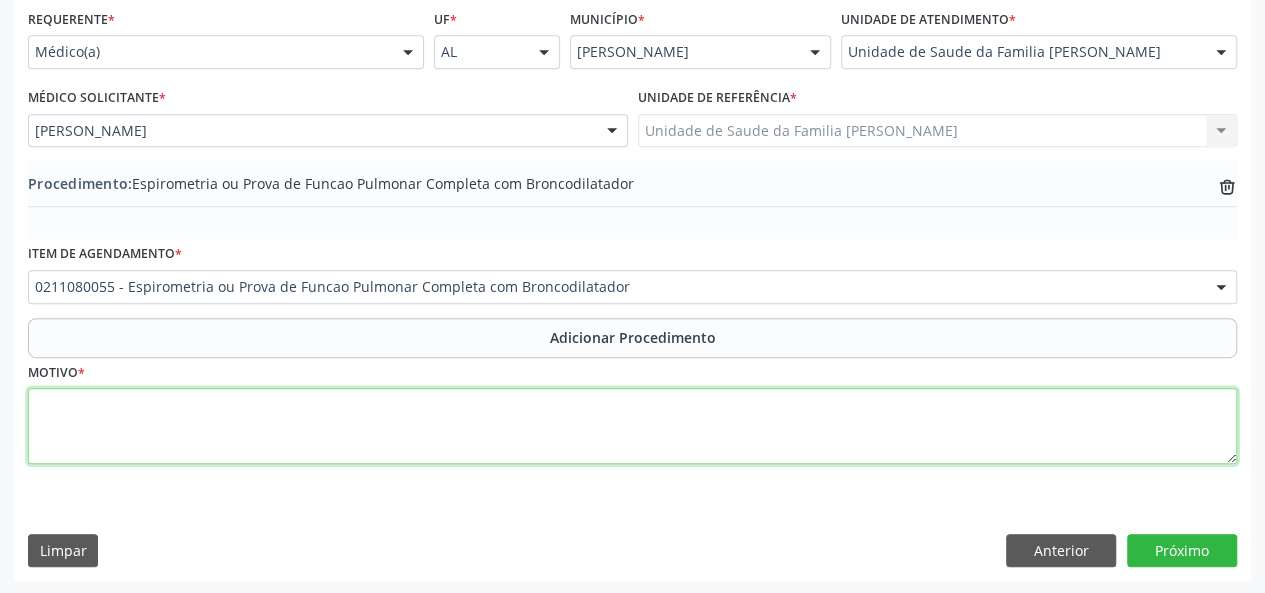 click at bounding box center (632, 426) 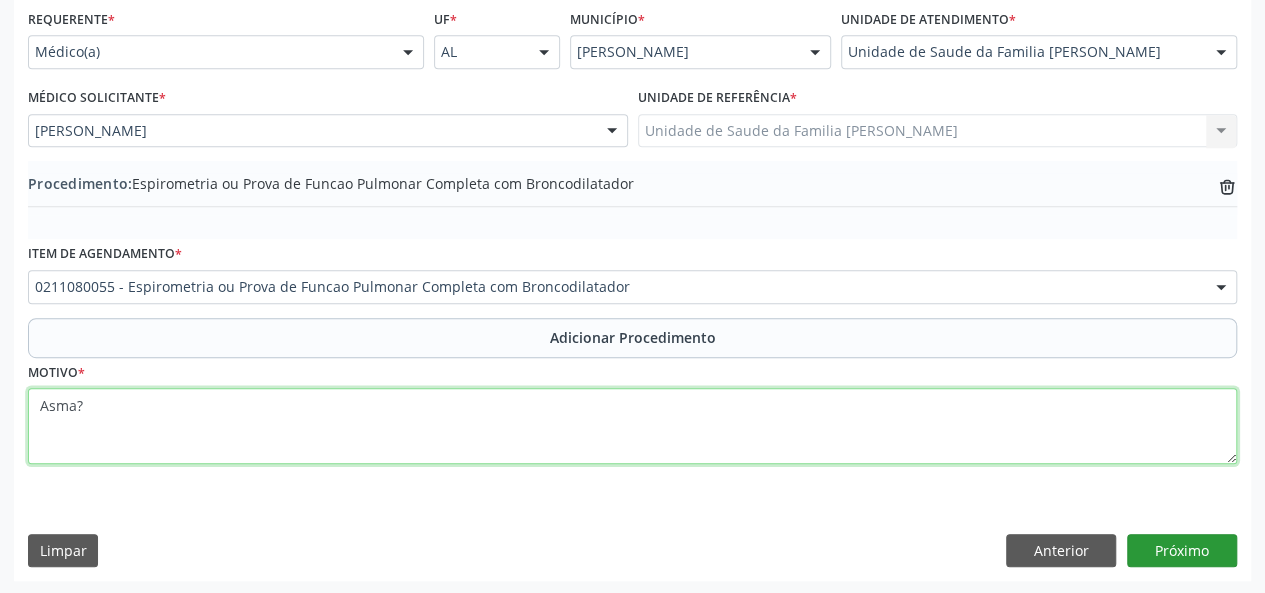 type on "Asma?" 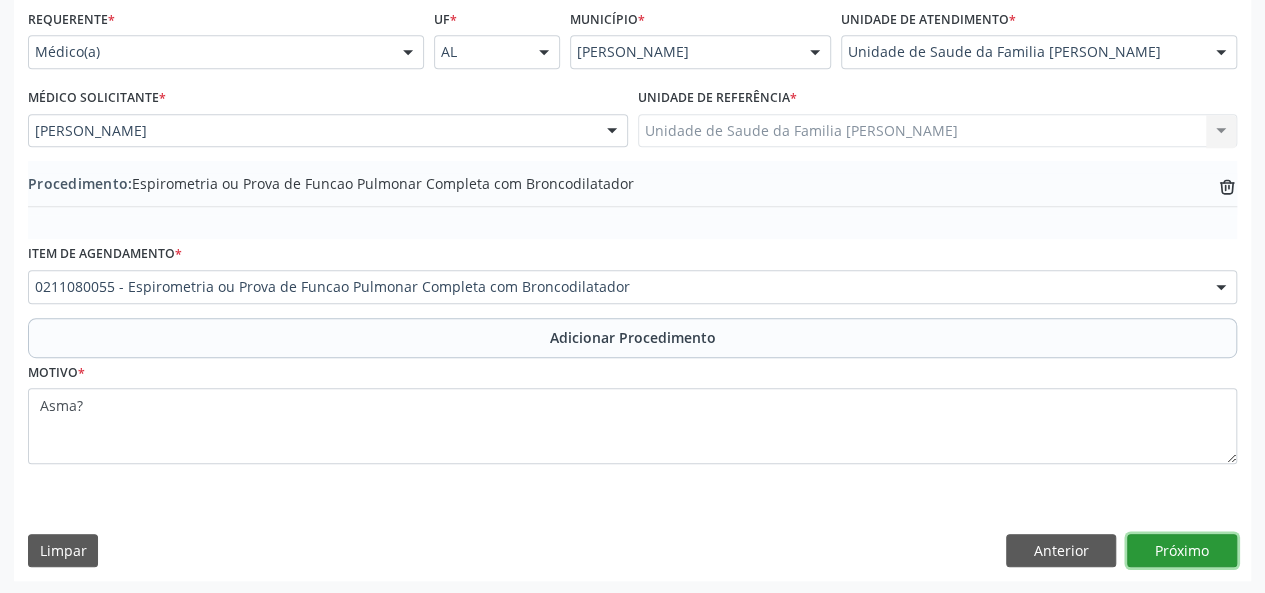 click on "Próximo" at bounding box center [1182, 551] 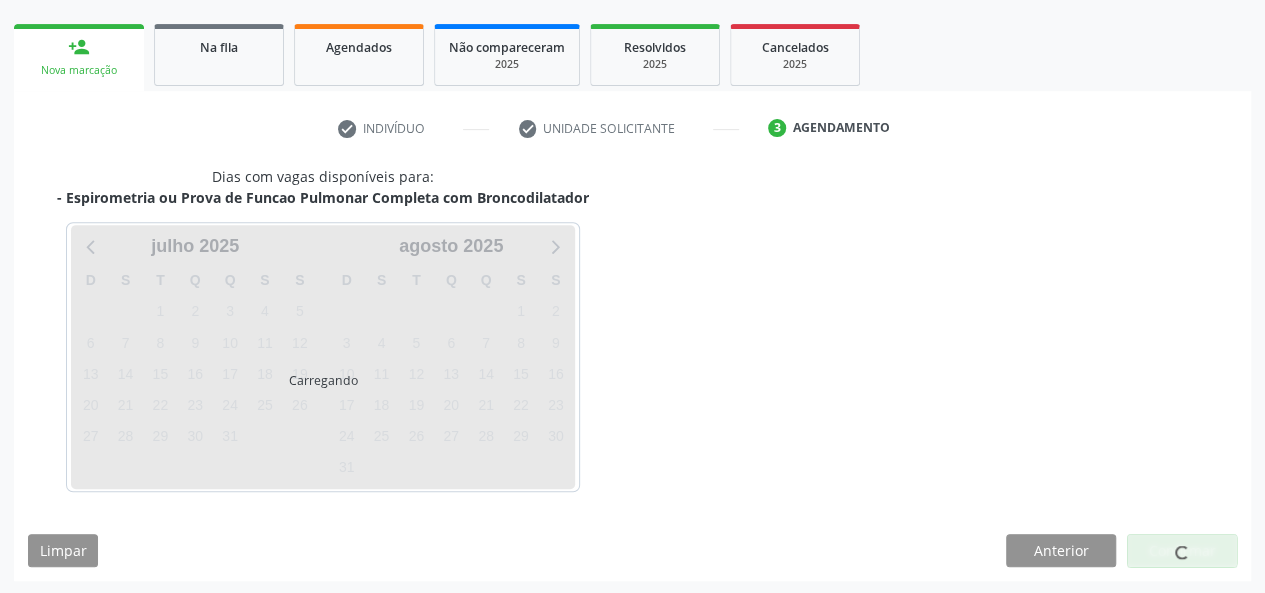 scroll, scrollTop: 362, scrollLeft: 0, axis: vertical 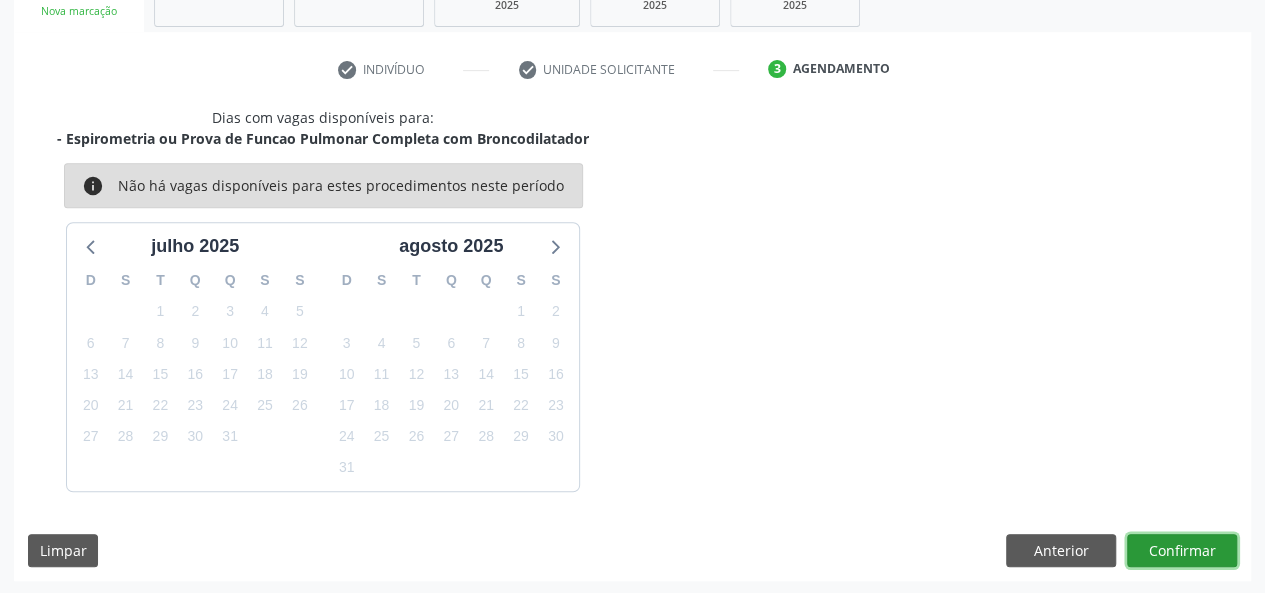 click on "Confirmar" at bounding box center [1182, 551] 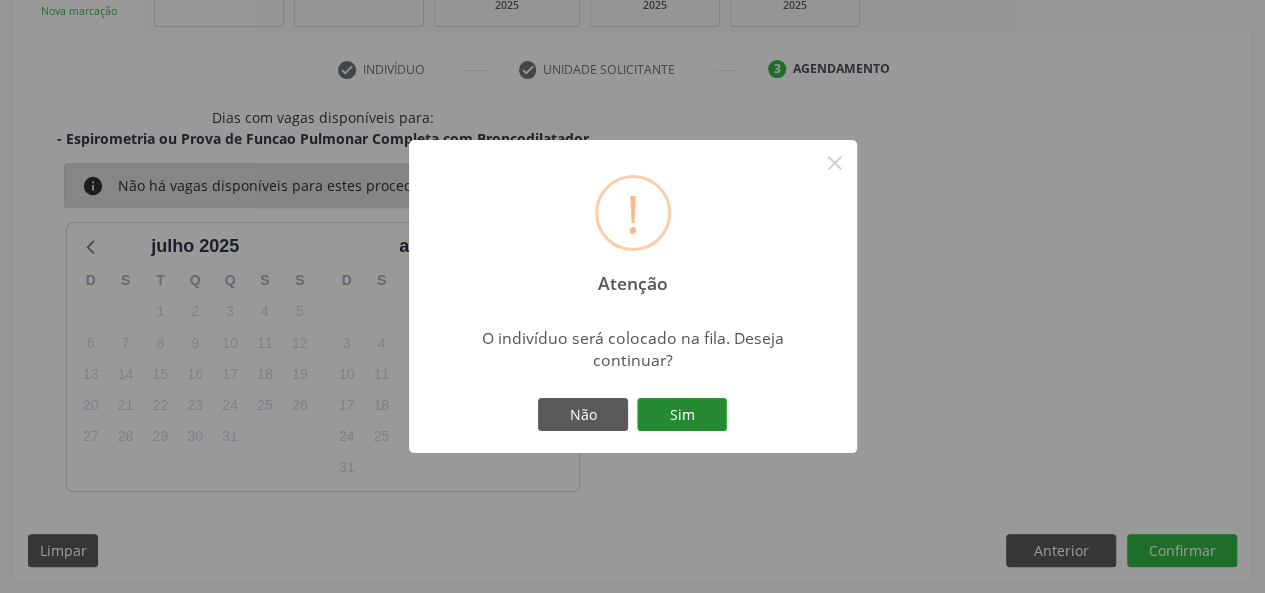 click on "Sim" at bounding box center [682, 415] 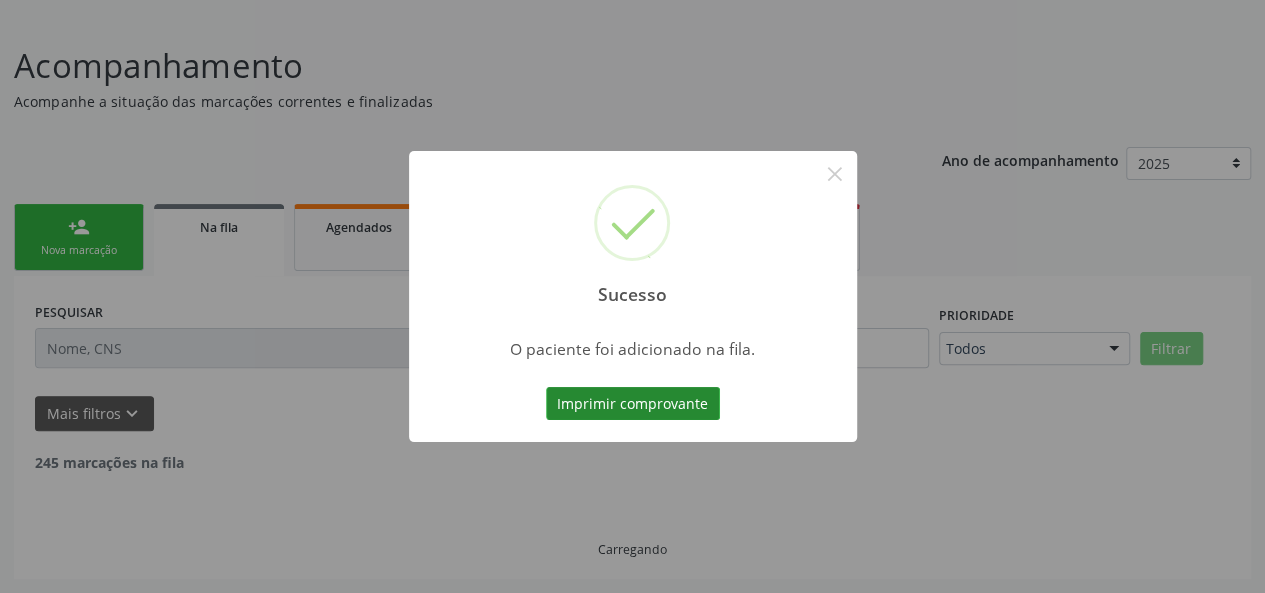 scroll, scrollTop: 100, scrollLeft: 0, axis: vertical 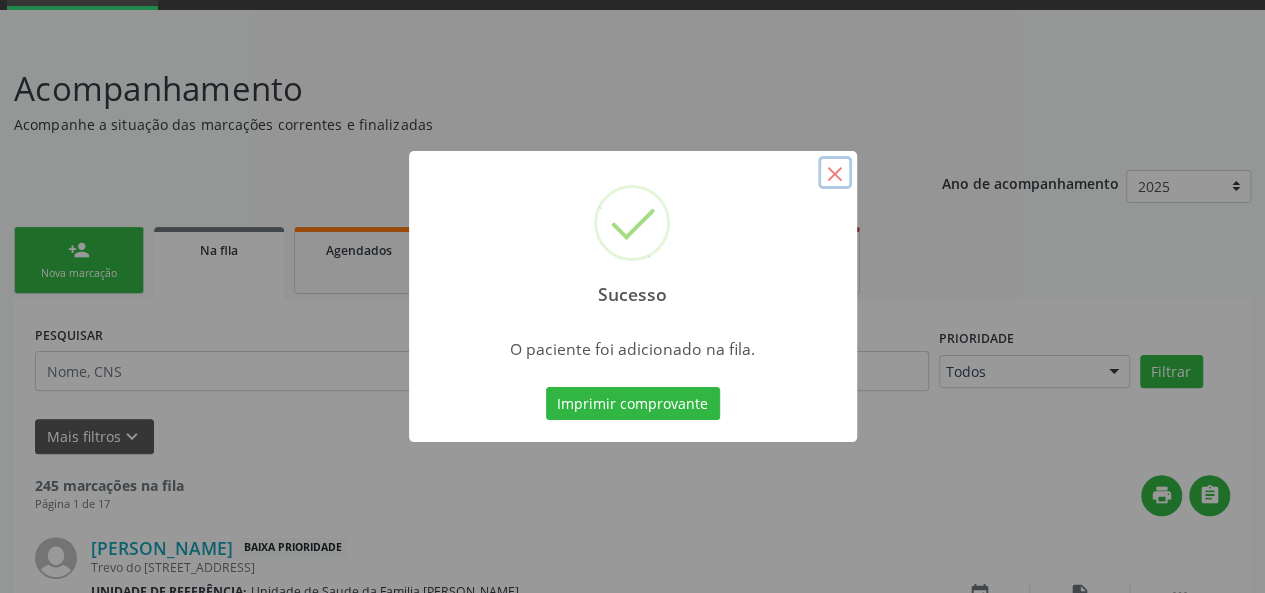 click on "×" at bounding box center (835, 173) 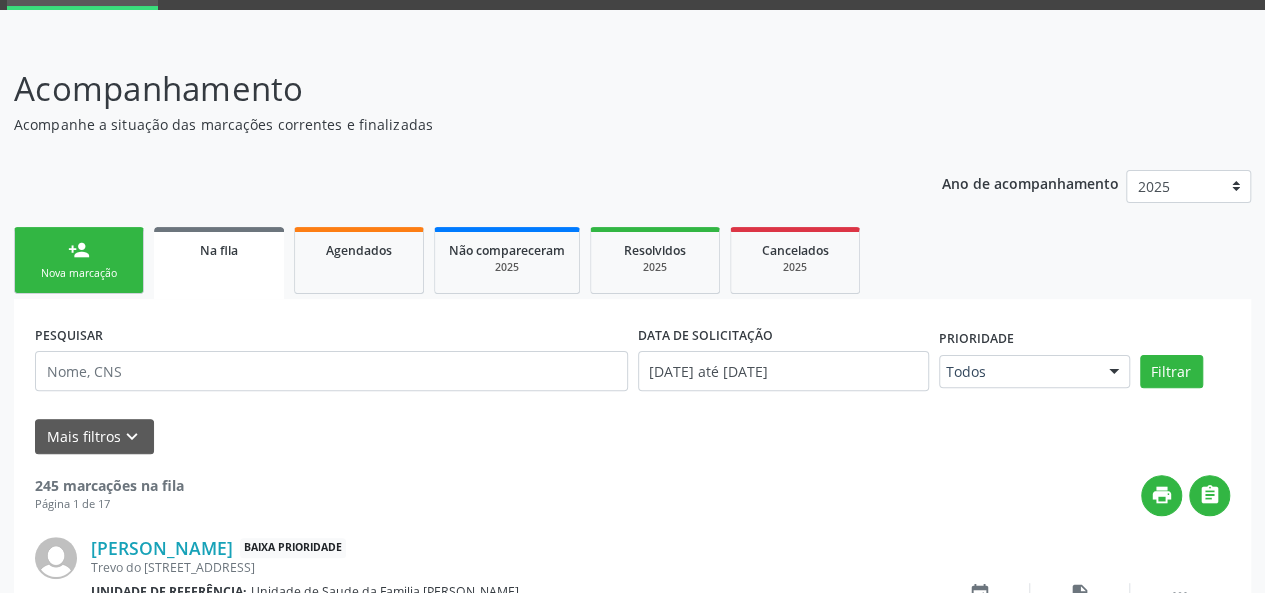 click on "person_add
Nova marcação" at bounding box center (79, 260) 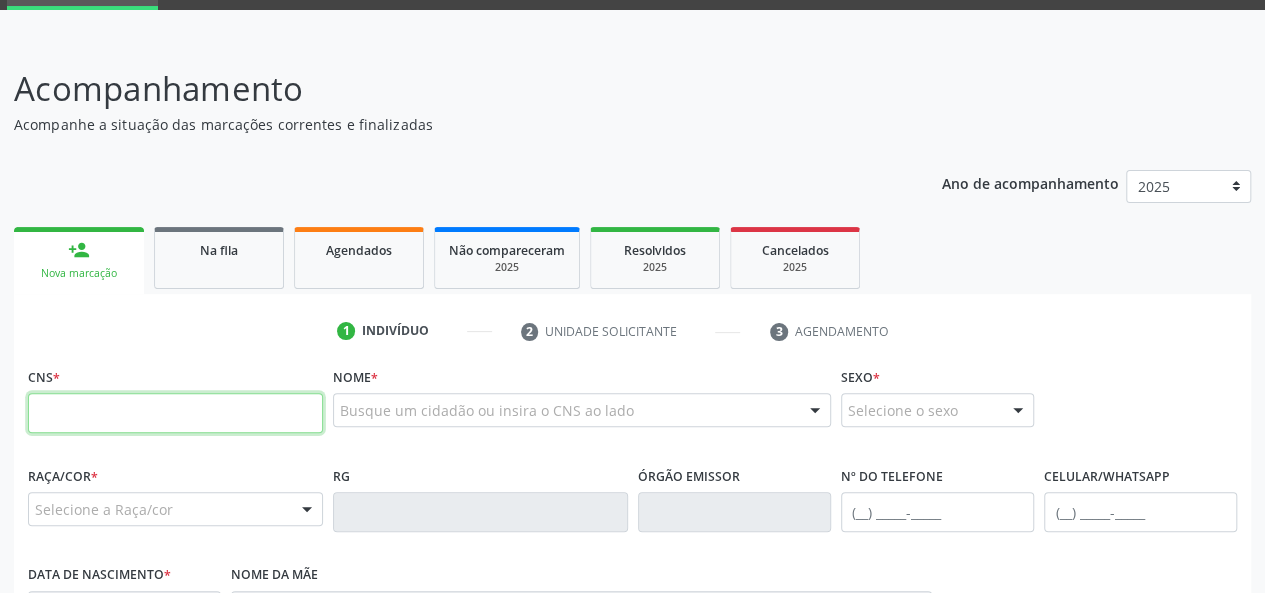 click at bounding box center (175, 413) 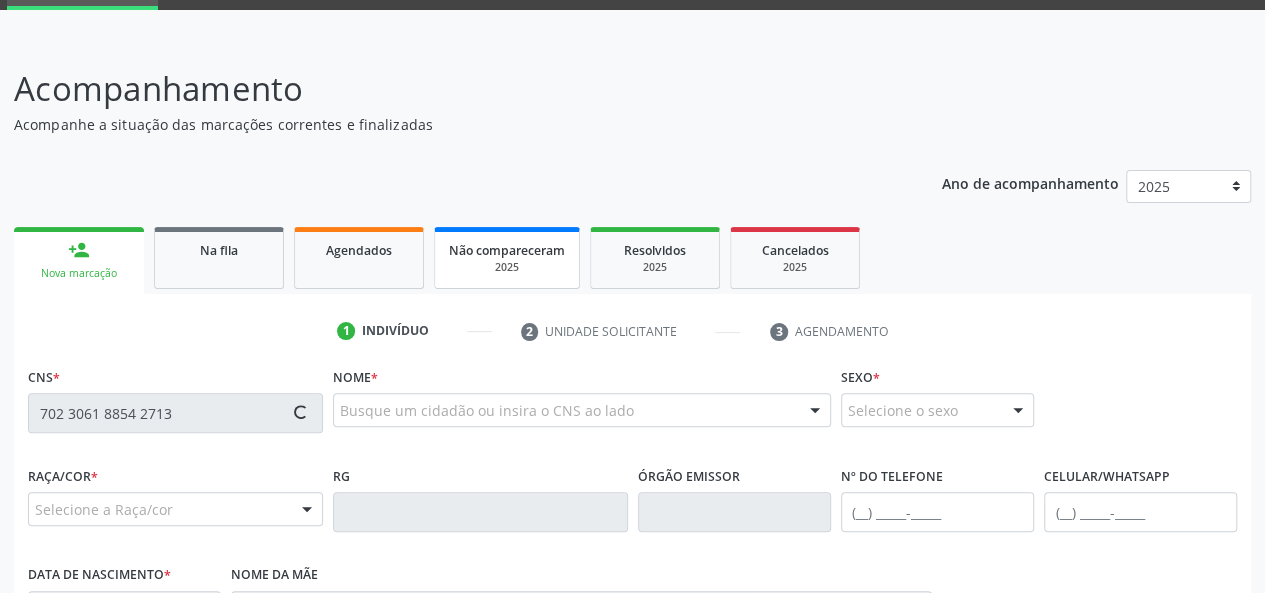 scroll, scrollTop: 200, scrollLeft: 0, axis: vertical 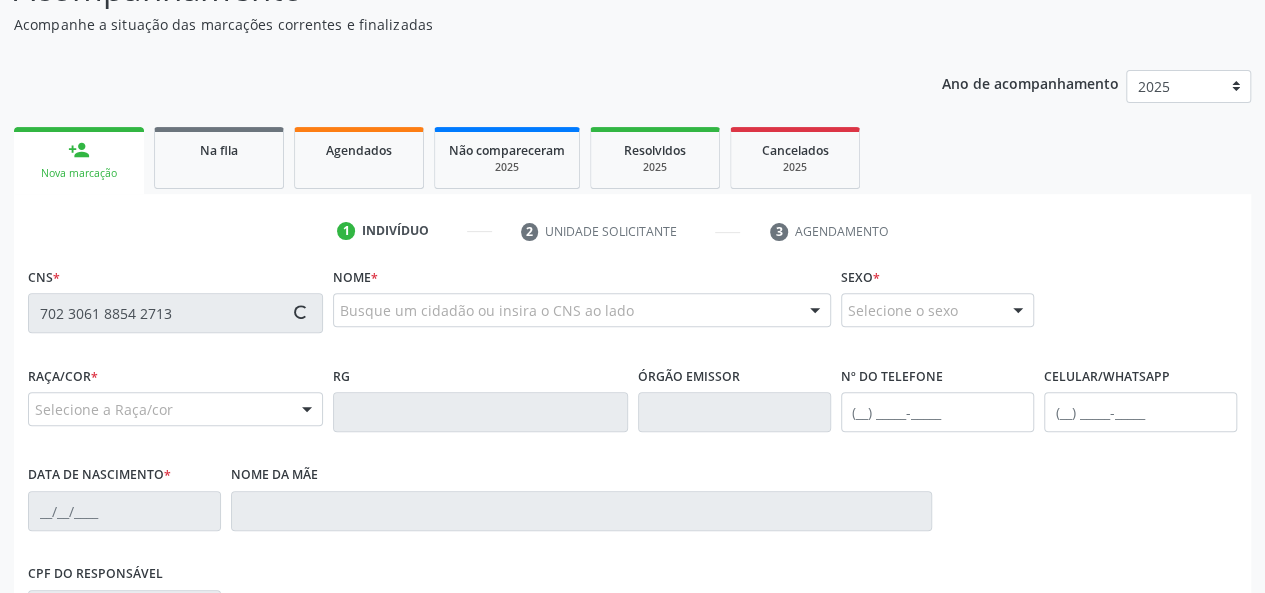 type on "702 3061 8854 2713" 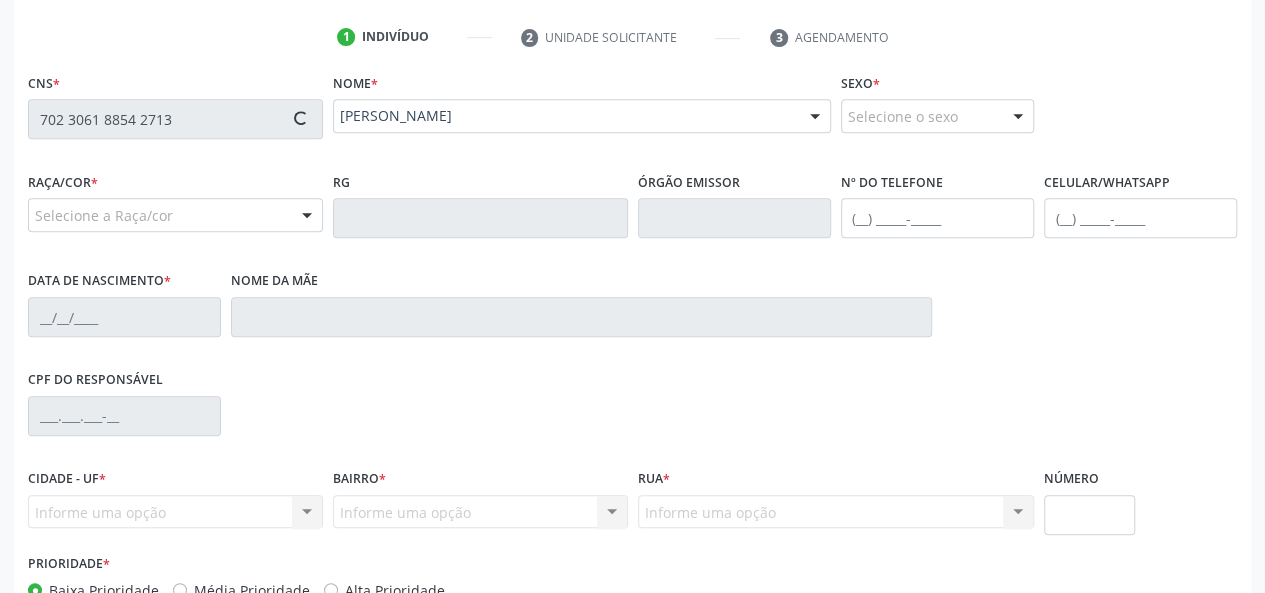 scroll, scrollTop: 400, scrollLeft: 0, axis: vertical 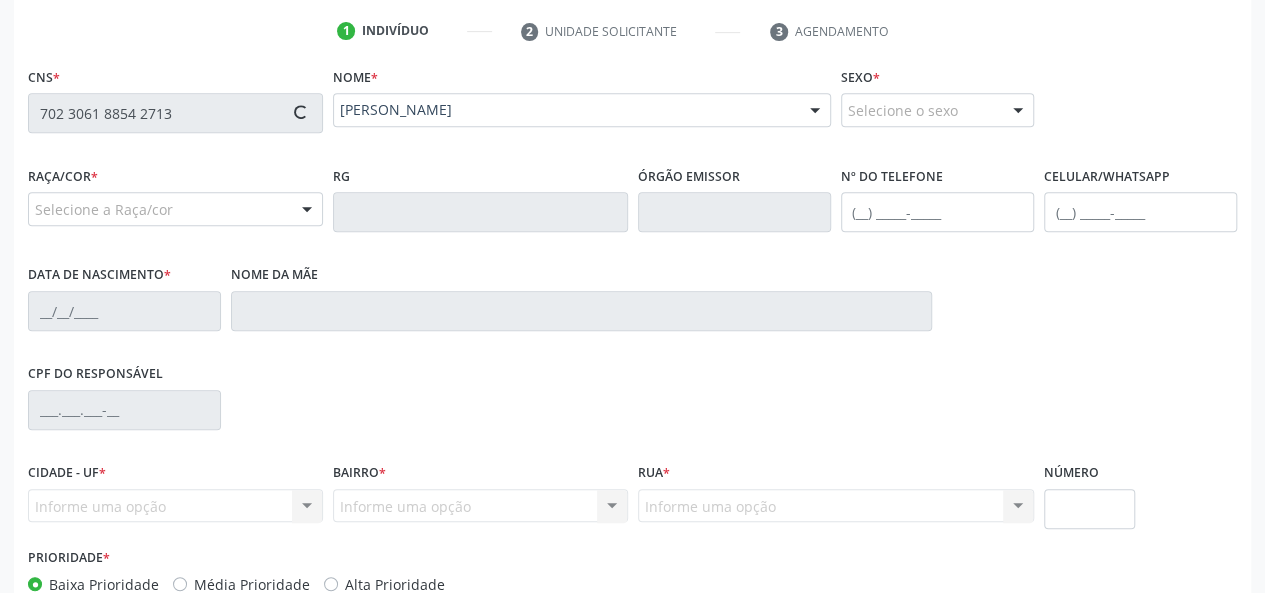 type on "(82) 99688-2996" 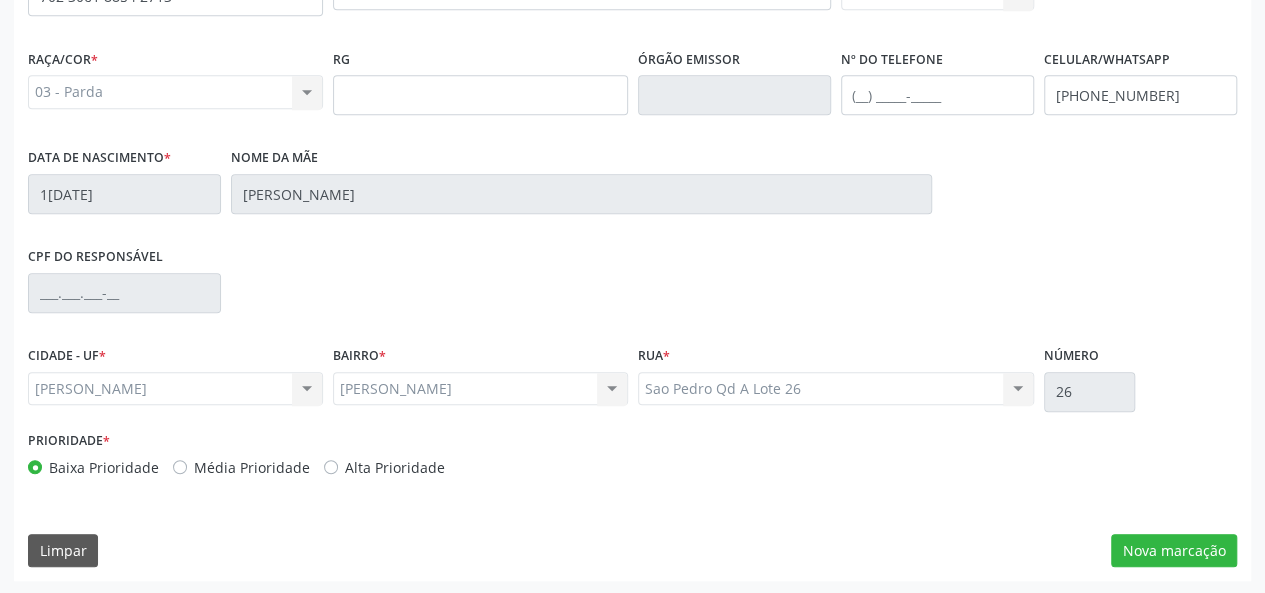scroll, scrollTop: 518, scrollLeft: 0, axis: vertical 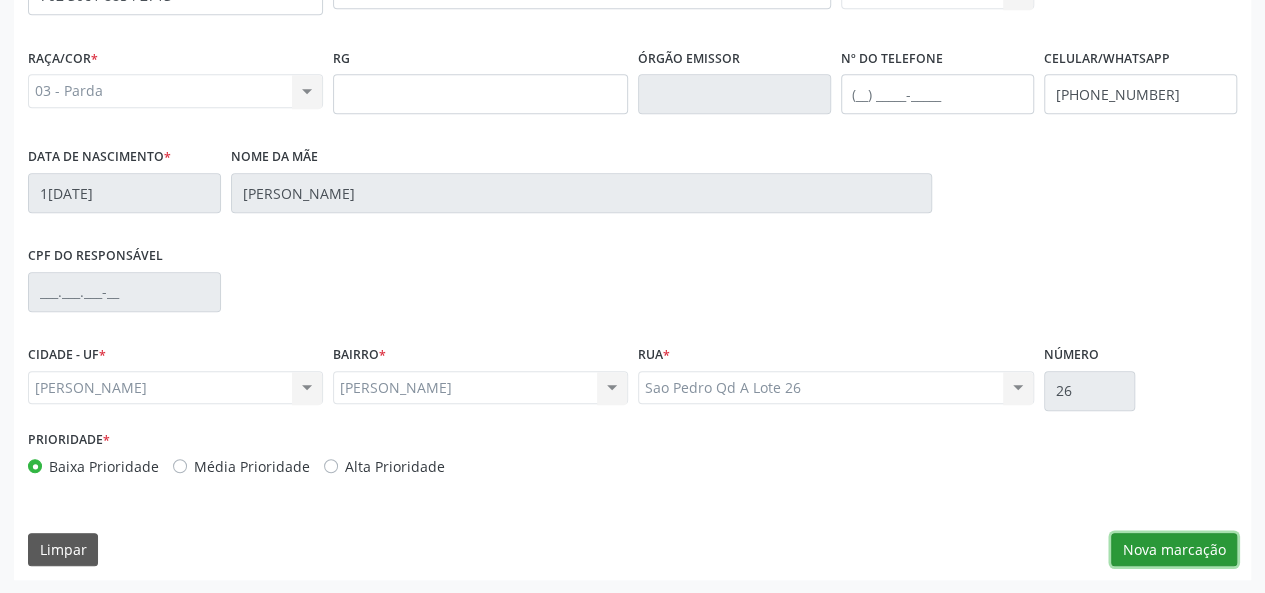 click on "Nova marcação" at bounding box center (1174, 550) 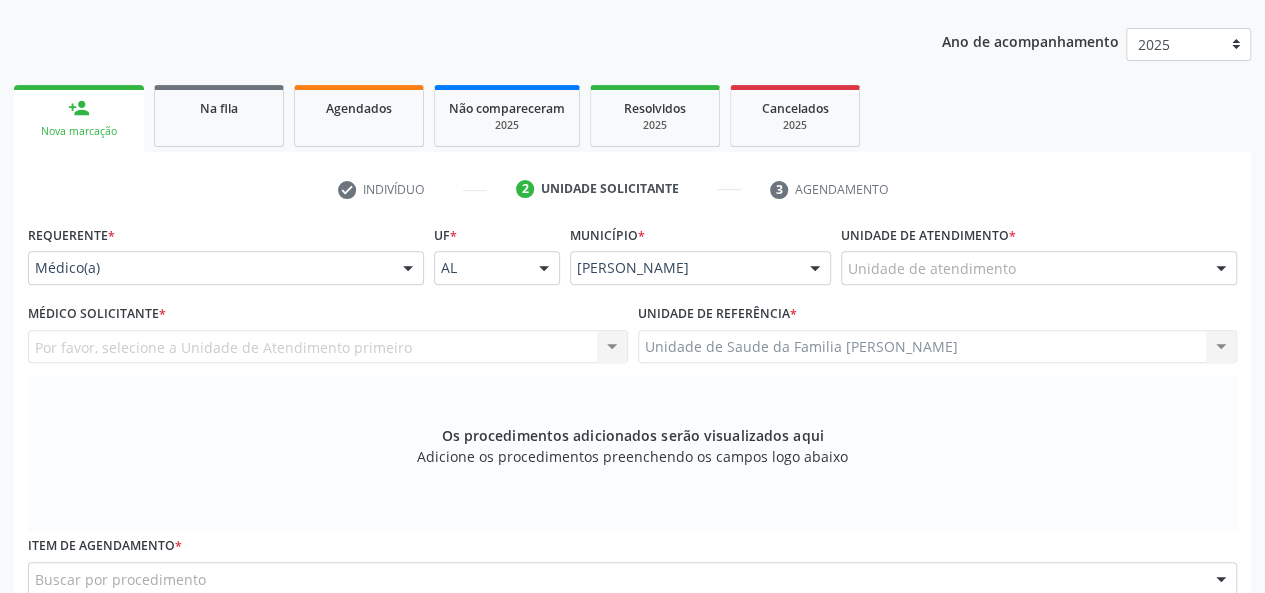 scroll, scrollTop: 118, scrollLeft: 0, axis: vertical 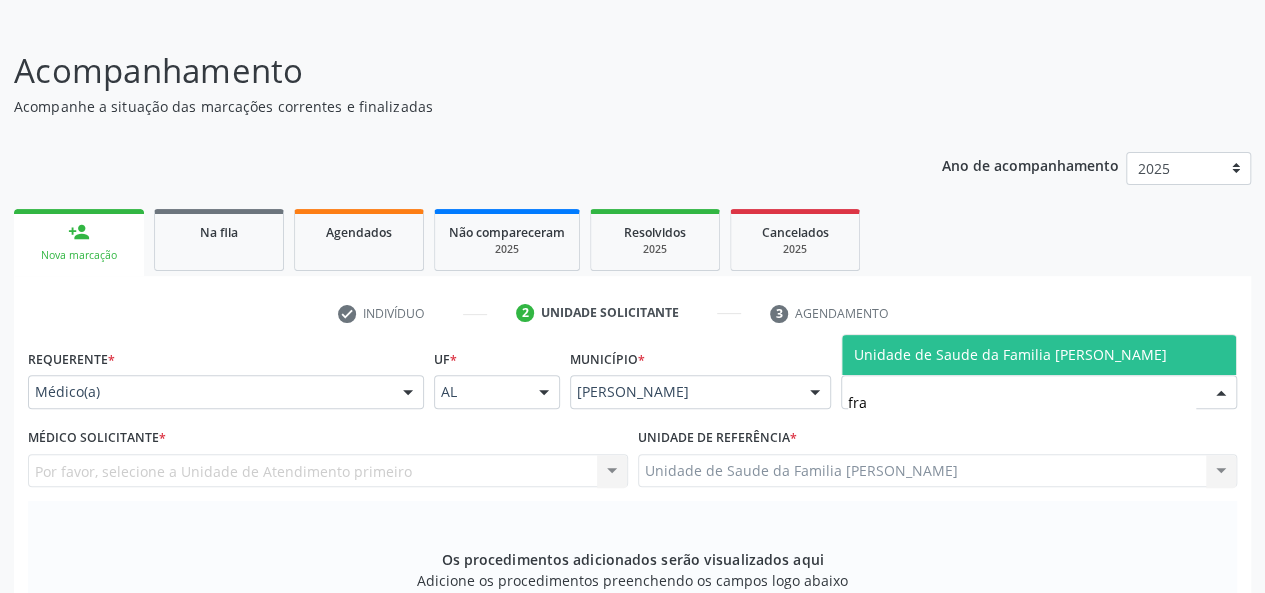 type on "fra" 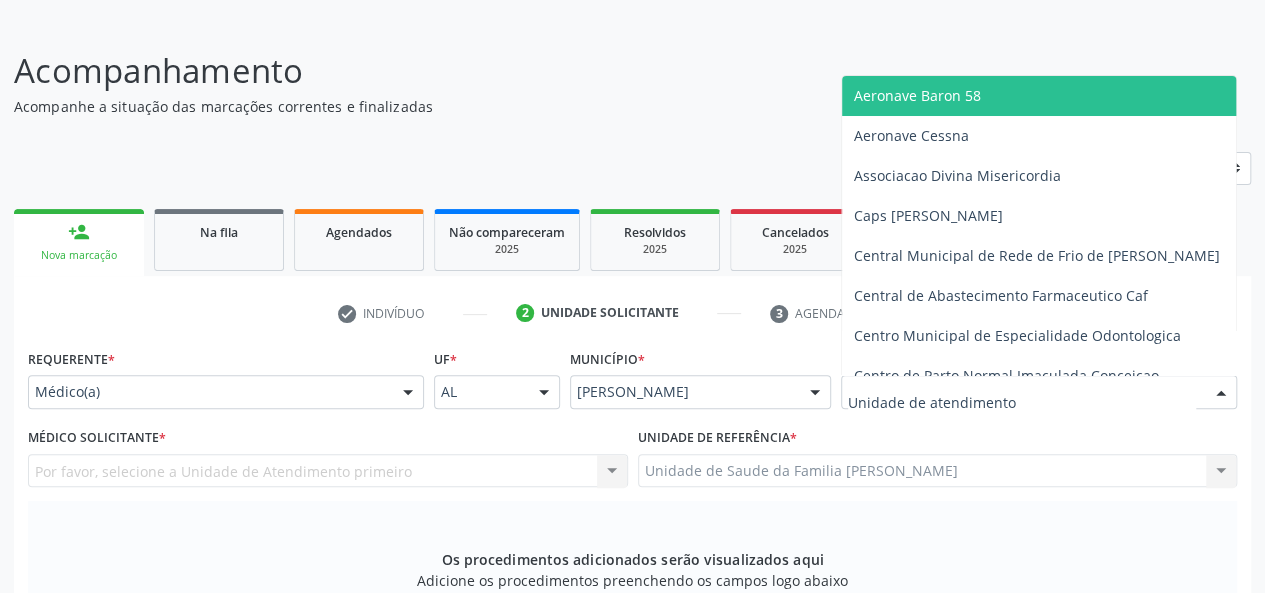 click at bounding box center [1039, 392] 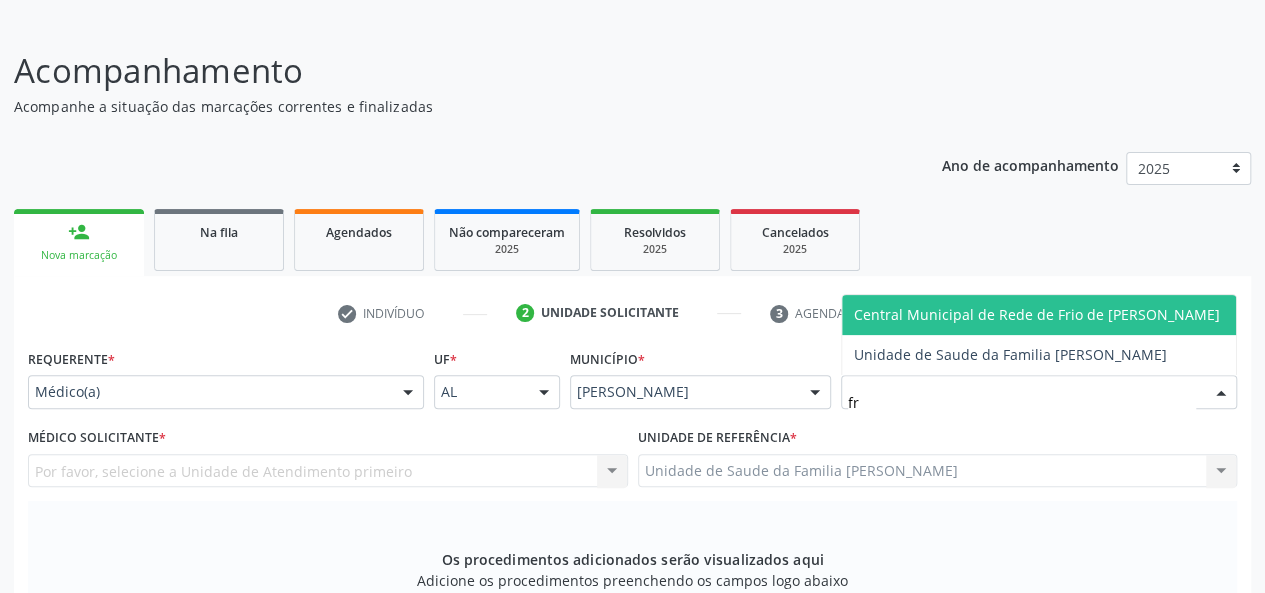 type on "fra" 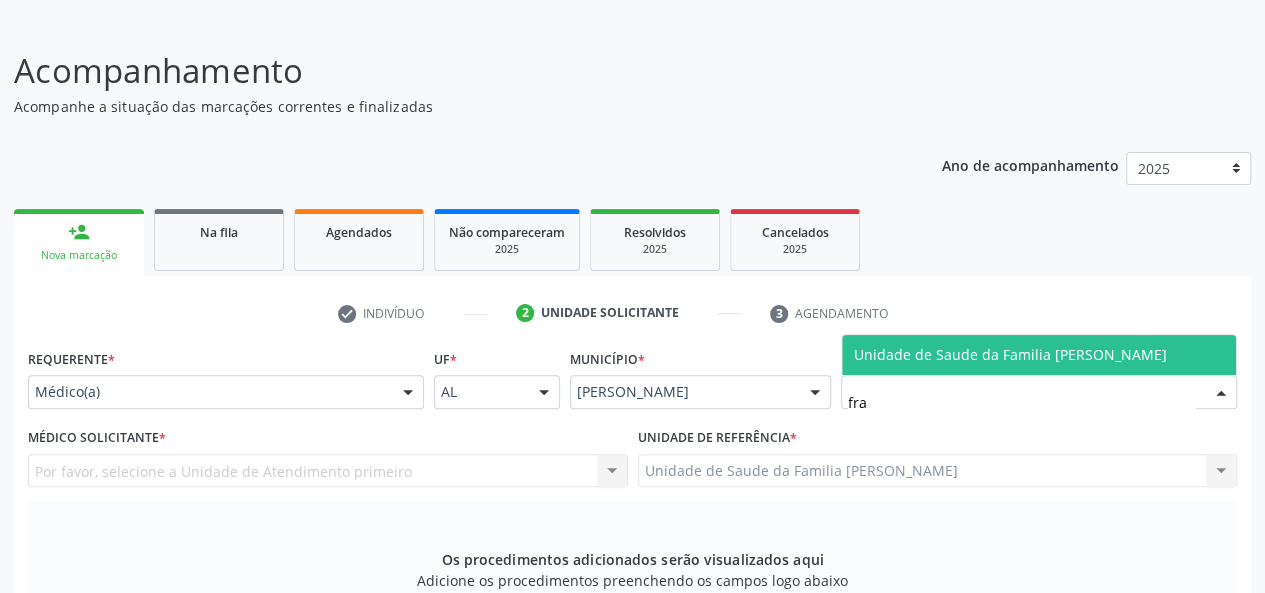click on "Unidade de Saude da Familia [PERSON_NAME]" at bounding box center (1010, 354) 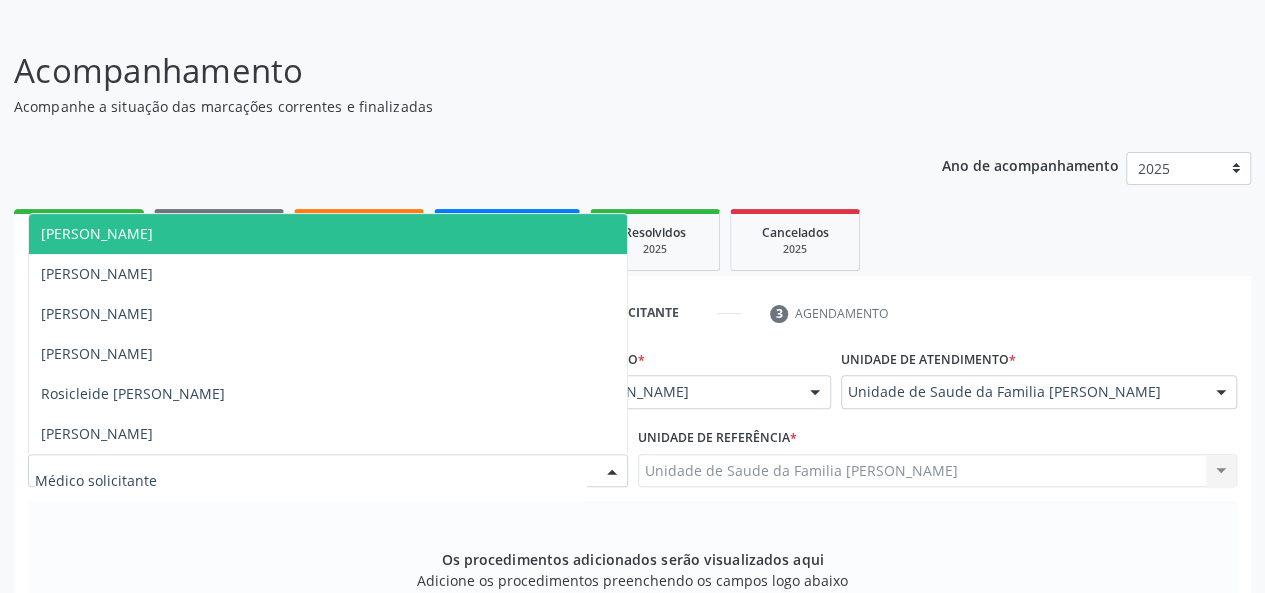 click on "Arthur Cunha de Mendonca Fragoso" at bounding box center (97, 233) 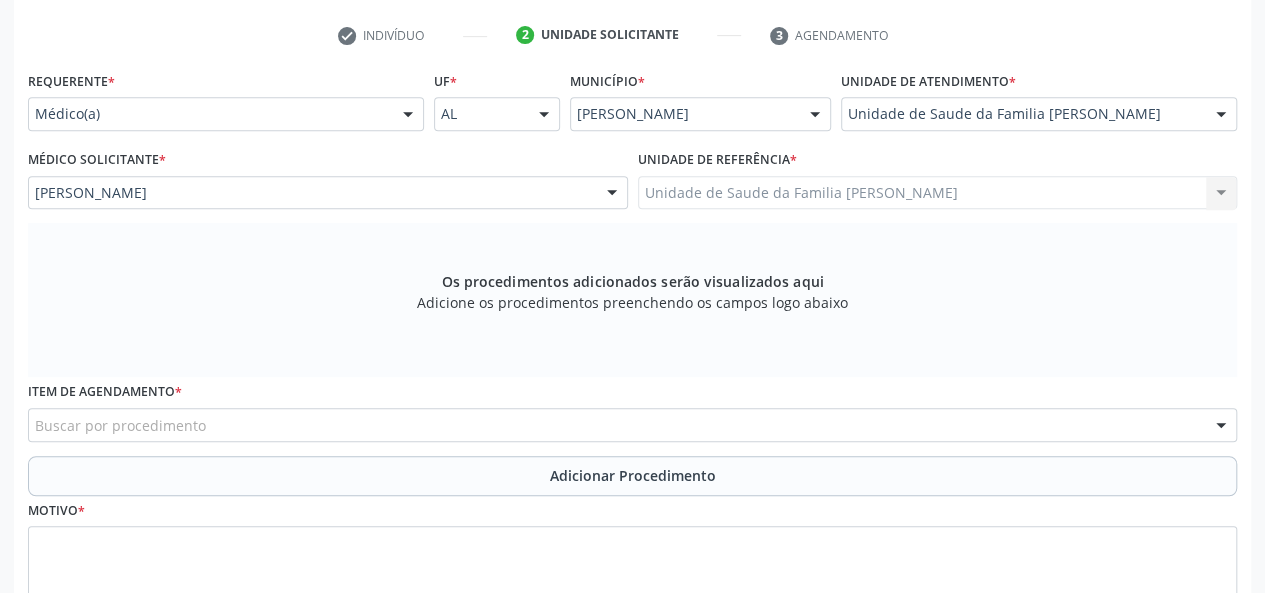 scroll, scrollTop: 418, scrollLeft: 0, axis: vertical 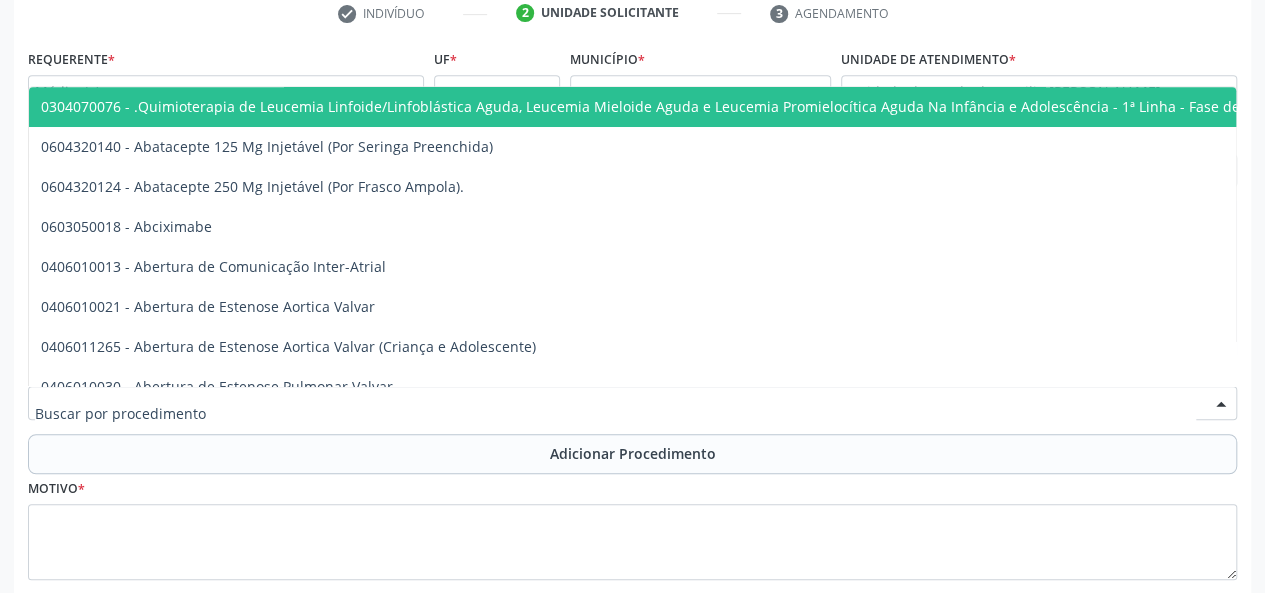 click at bounding box center (632, 403) 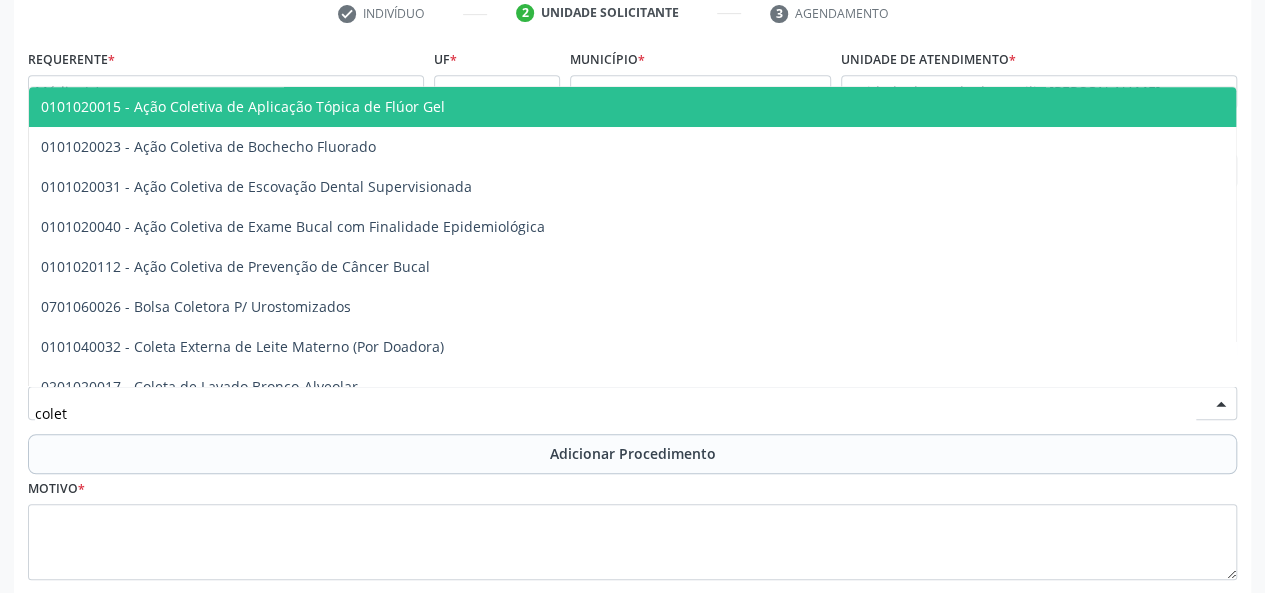 type on "coleta" 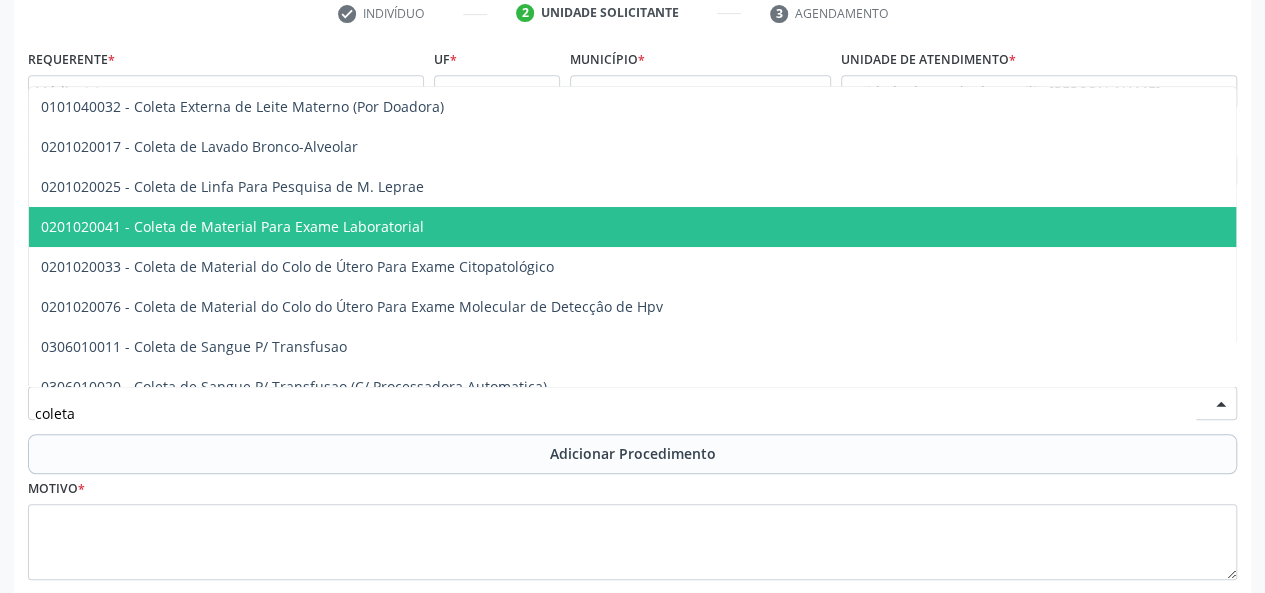 click on "0201020041 - Coleta de Material Para Exame Laboratorial" at bounding box center (750, 227) 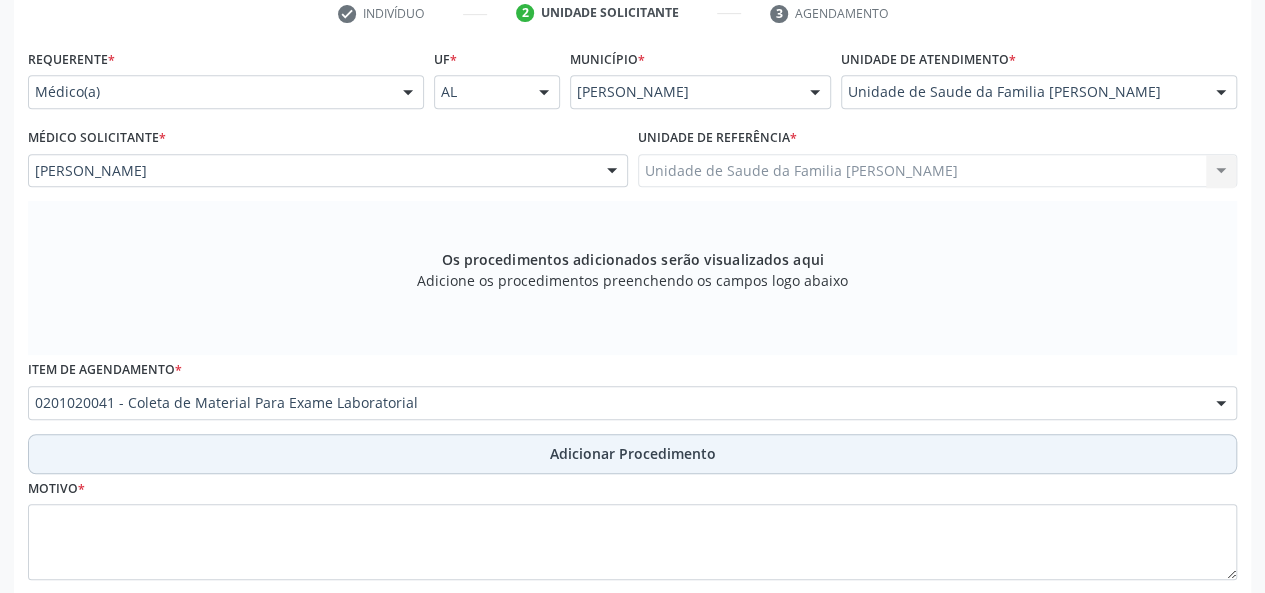 click on "Adicionar Procedimento" at bounding box center (632, 454) 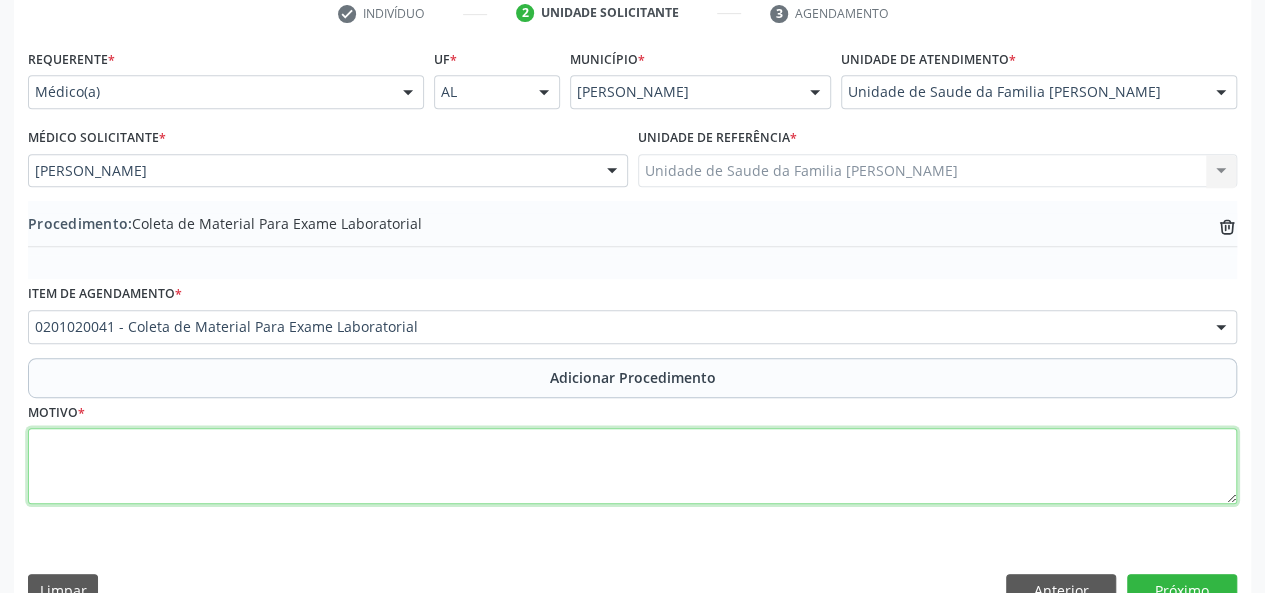 click at bounding box center [632, 466] 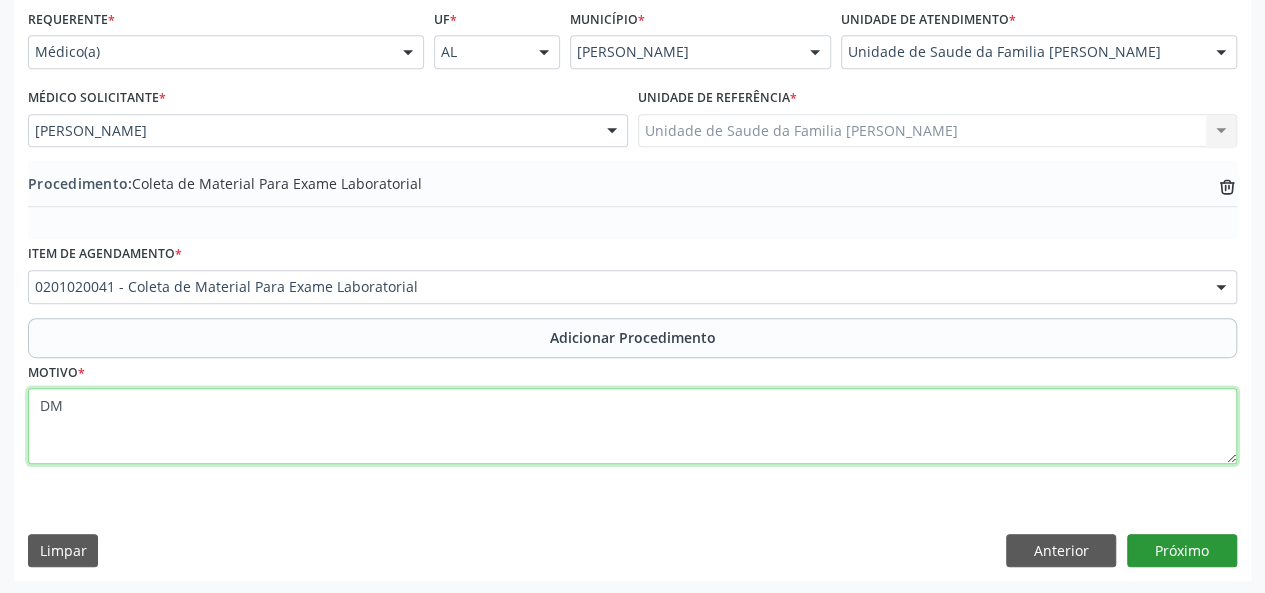 type on "DM" 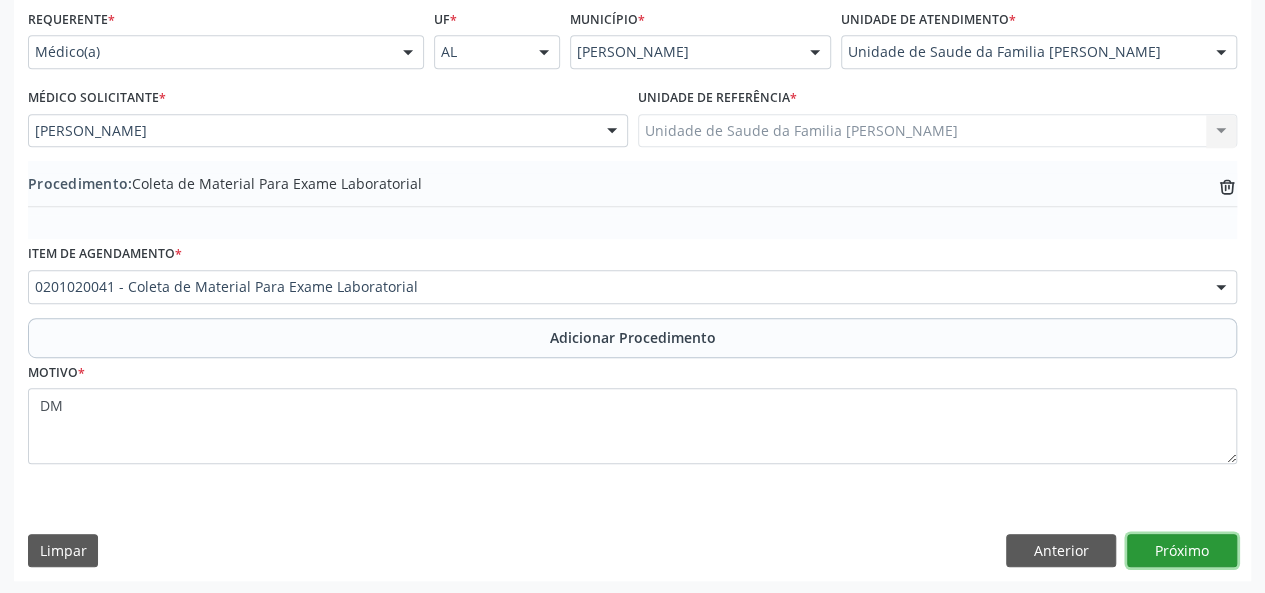 click on "Próximo" at bounding box center (1182, 551) 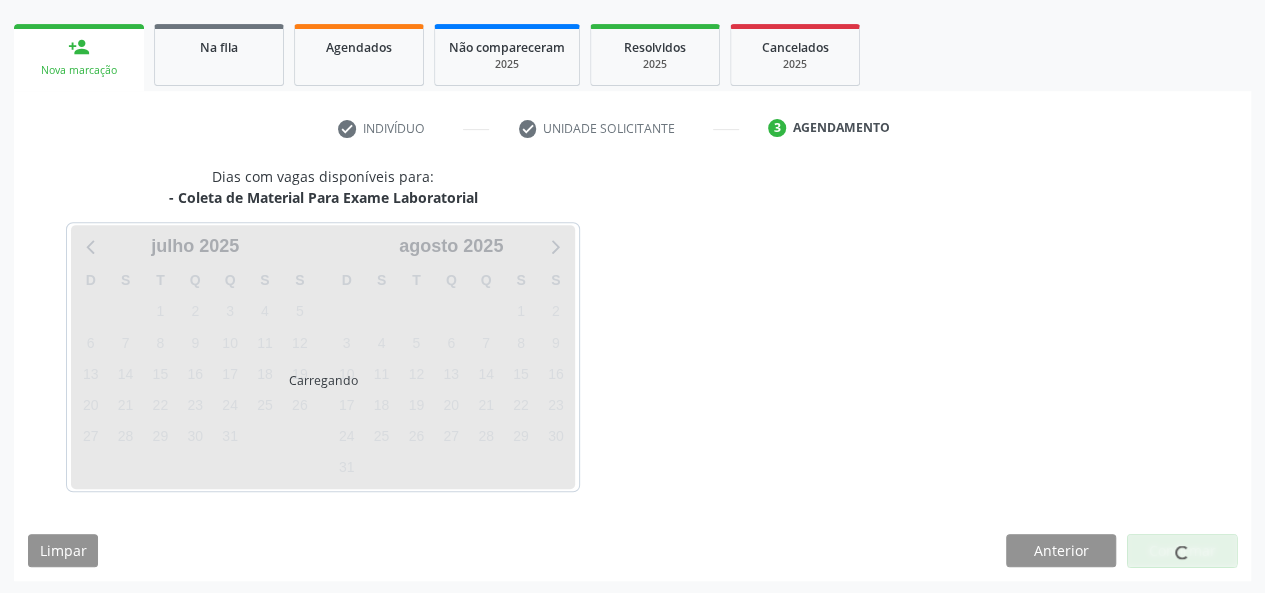scroll, scrollTop: 362, scrollLeft: 0, axis: vertical 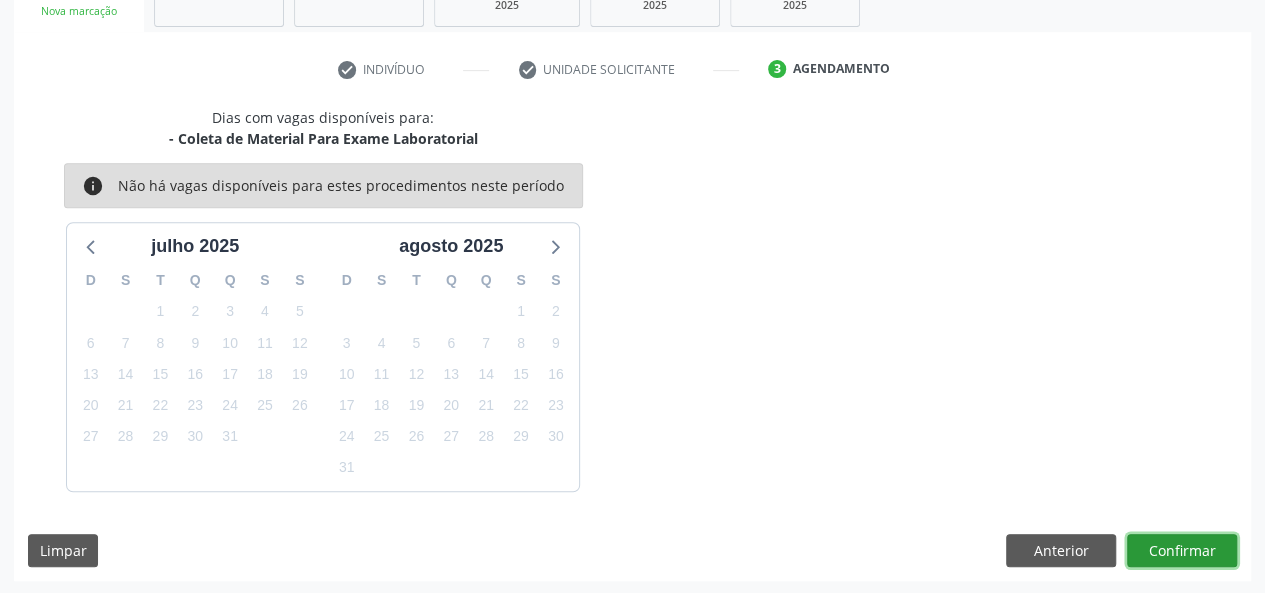 click on "Confirmar" at bounding box center (1182, 551) 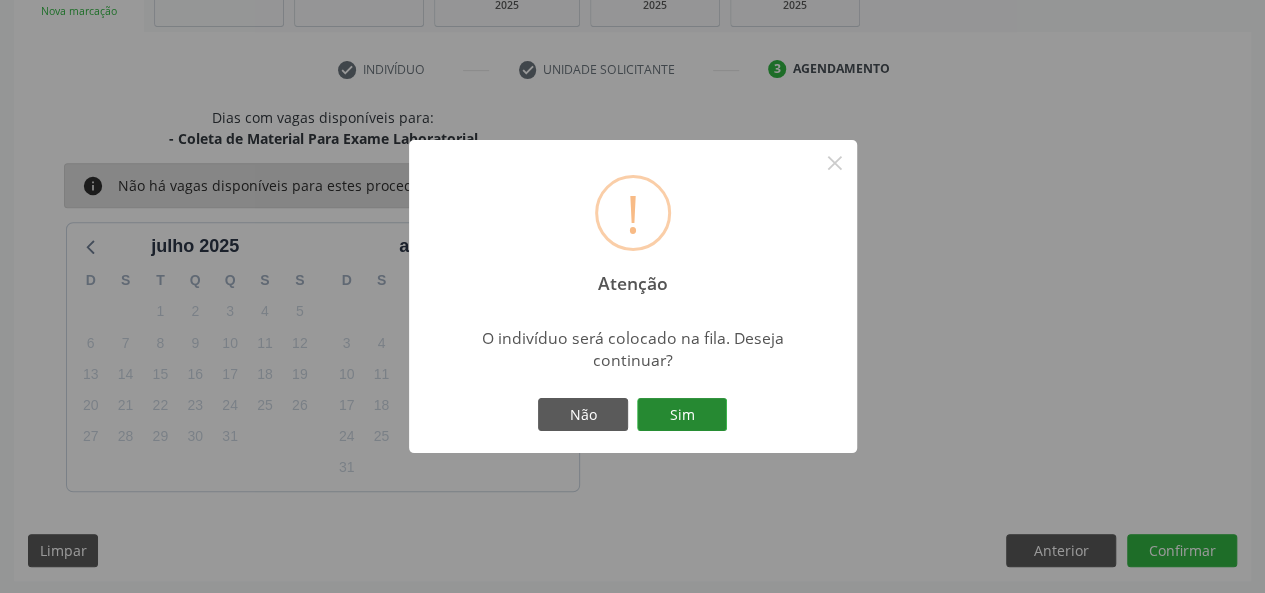 click on "Sim" at bounding box center [682, 415] 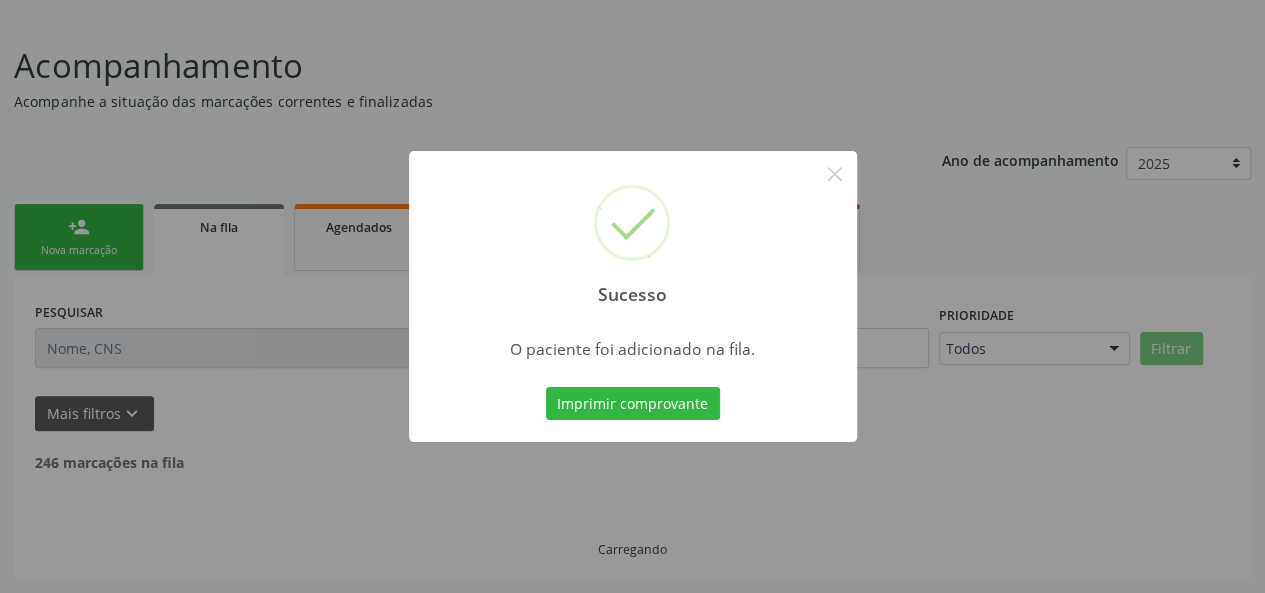 scroll, scrollTop: 100, scrollLeft: 0, axis: vertical 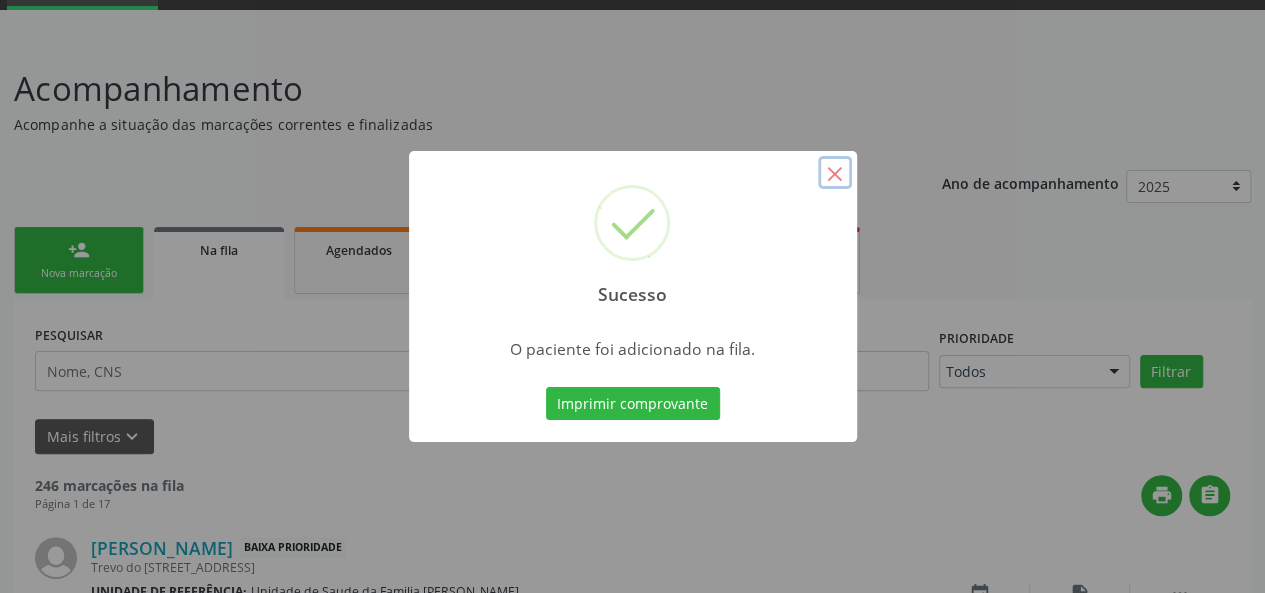 click on "×" at bounding box center (835, 173) 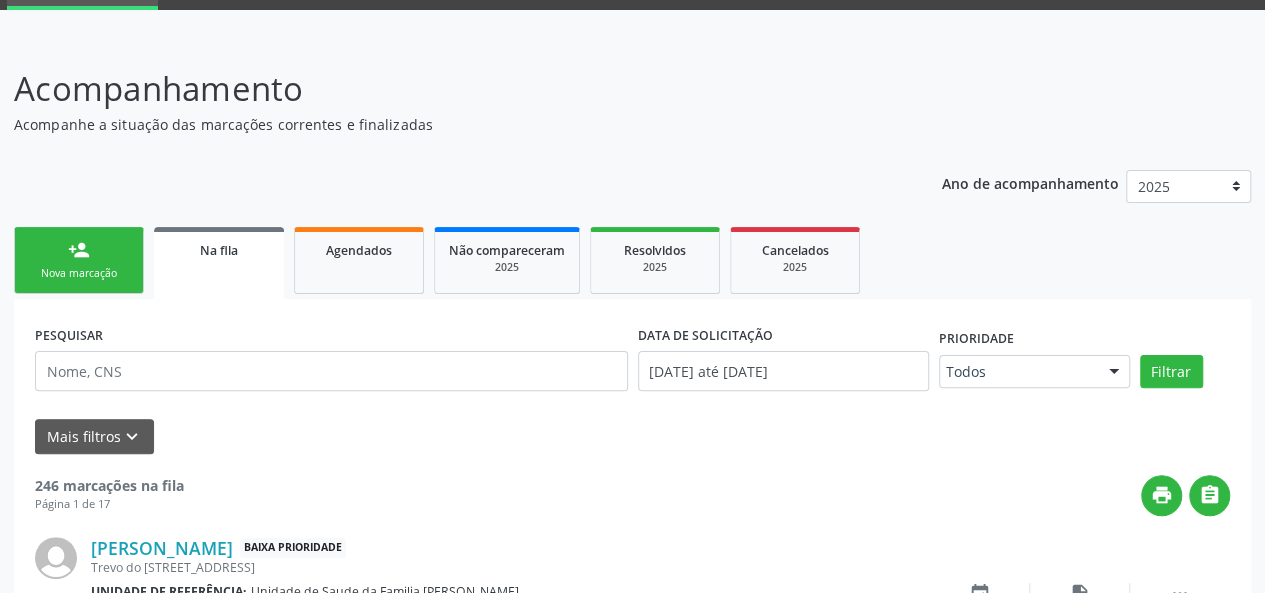 click on "person_add" at bounding box center [79, 250] 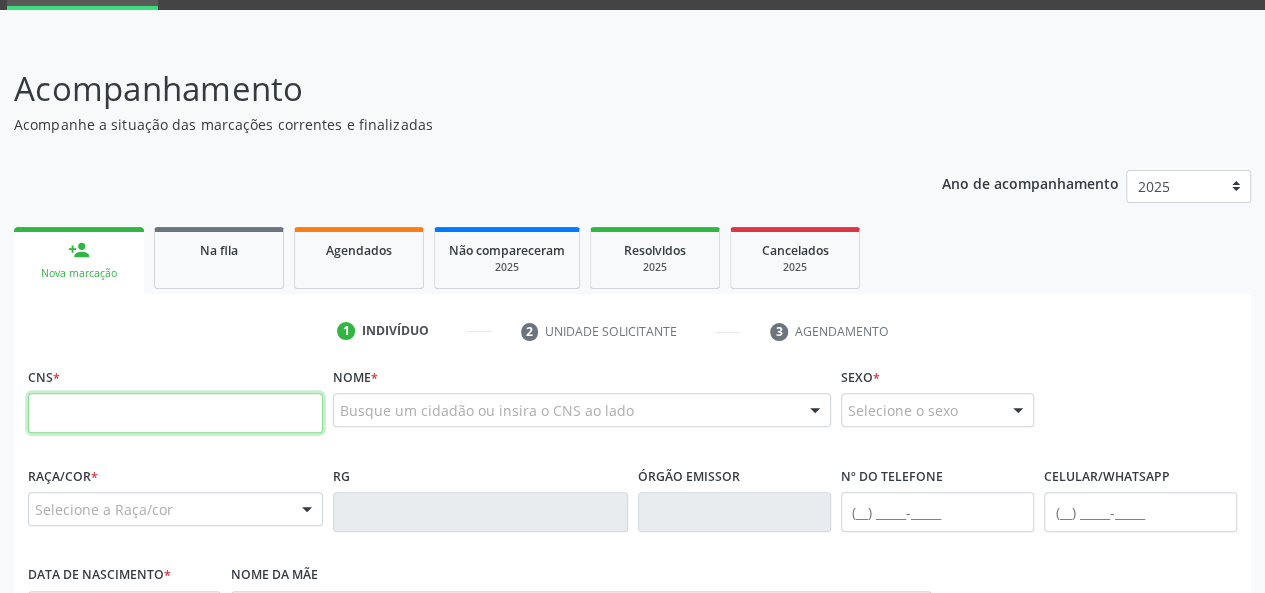 click at bounding box center (175, 413) 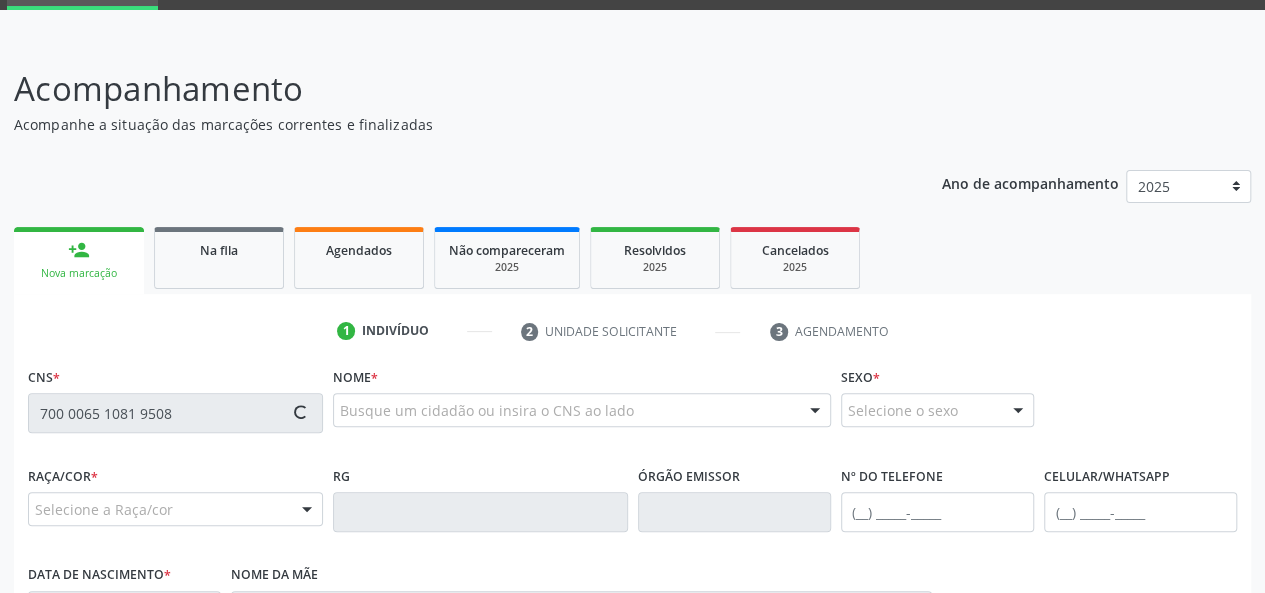 type on "700 0065 1081 9508" 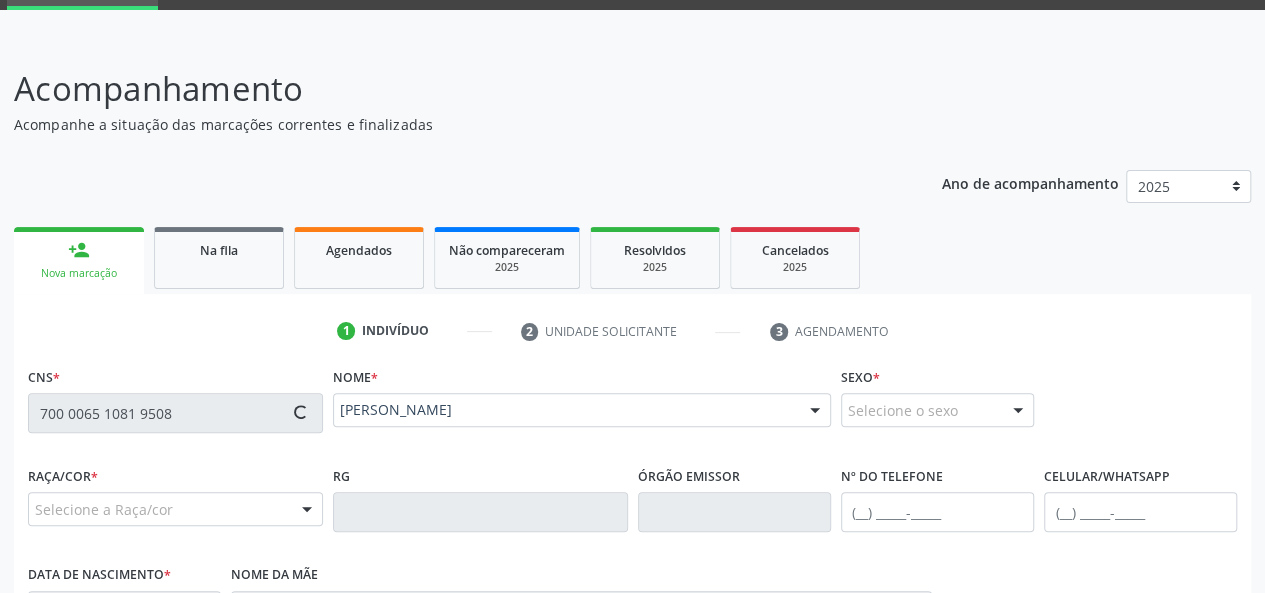 scroll, scrollTop: 518, scrollLeft: 0, axis: vertical 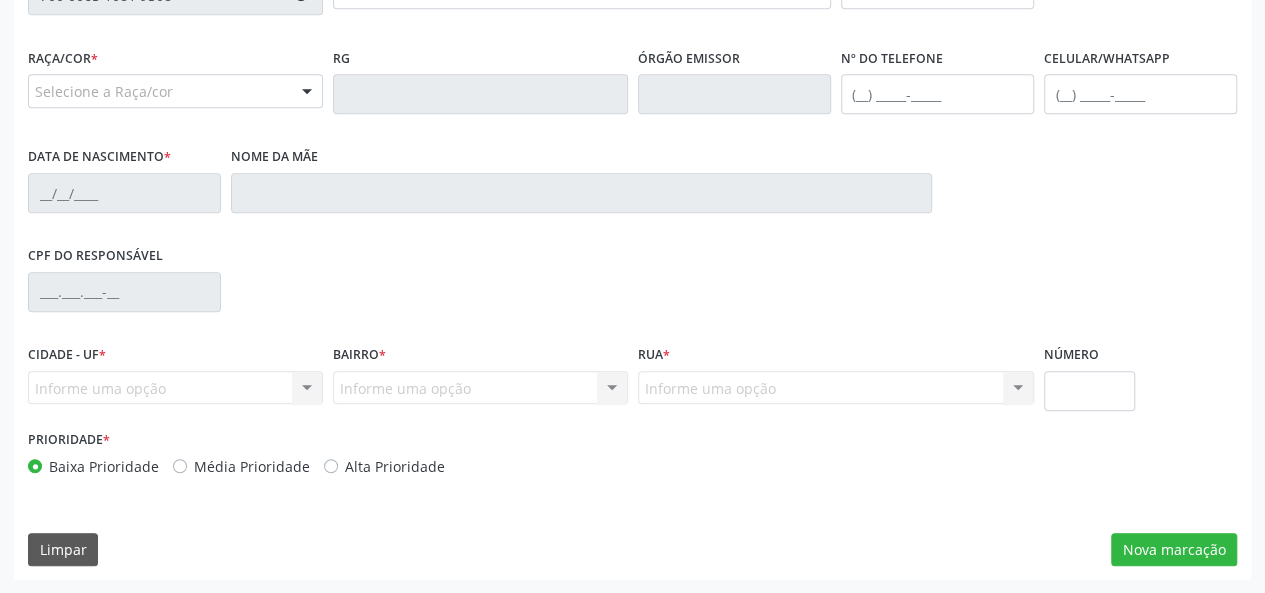 type on "(82) 99688-2996" 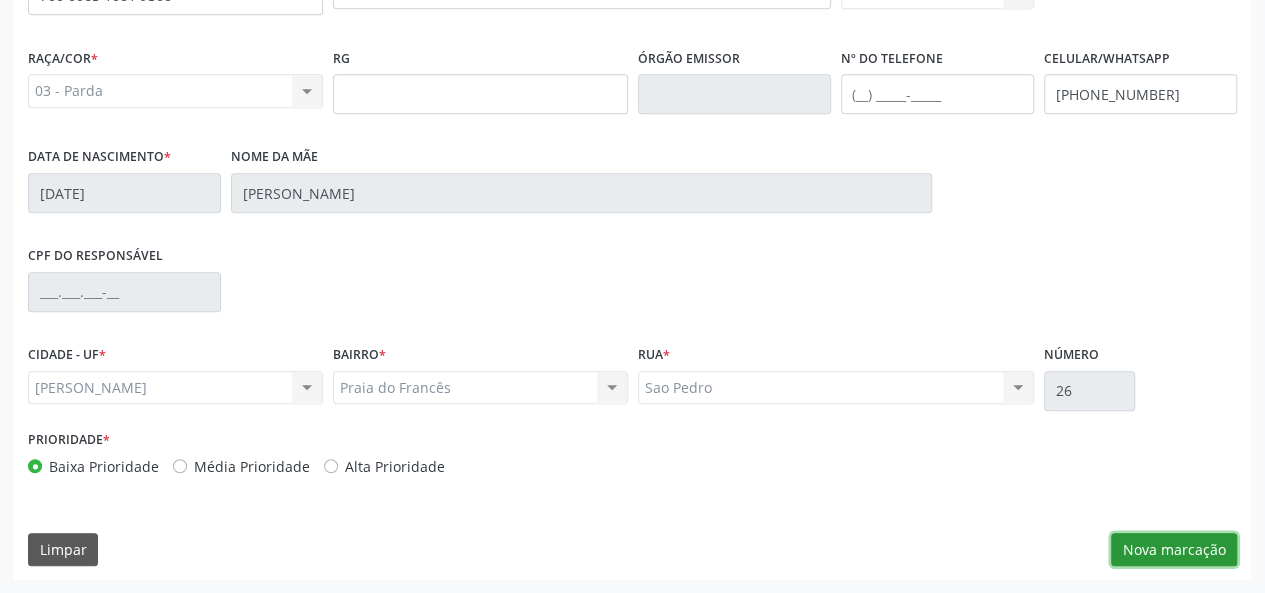 click on "Nova marcação" at bounding box center [1174, 550] 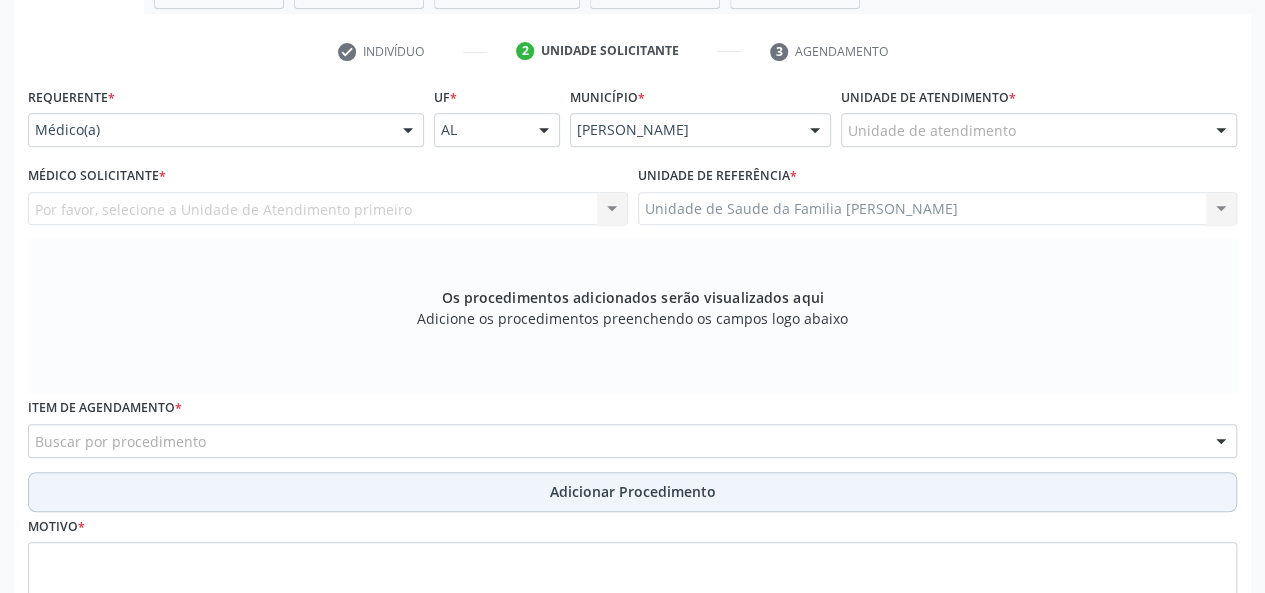 scroll, scrollTop: 218, scrollLeft: 0, axis: vertical 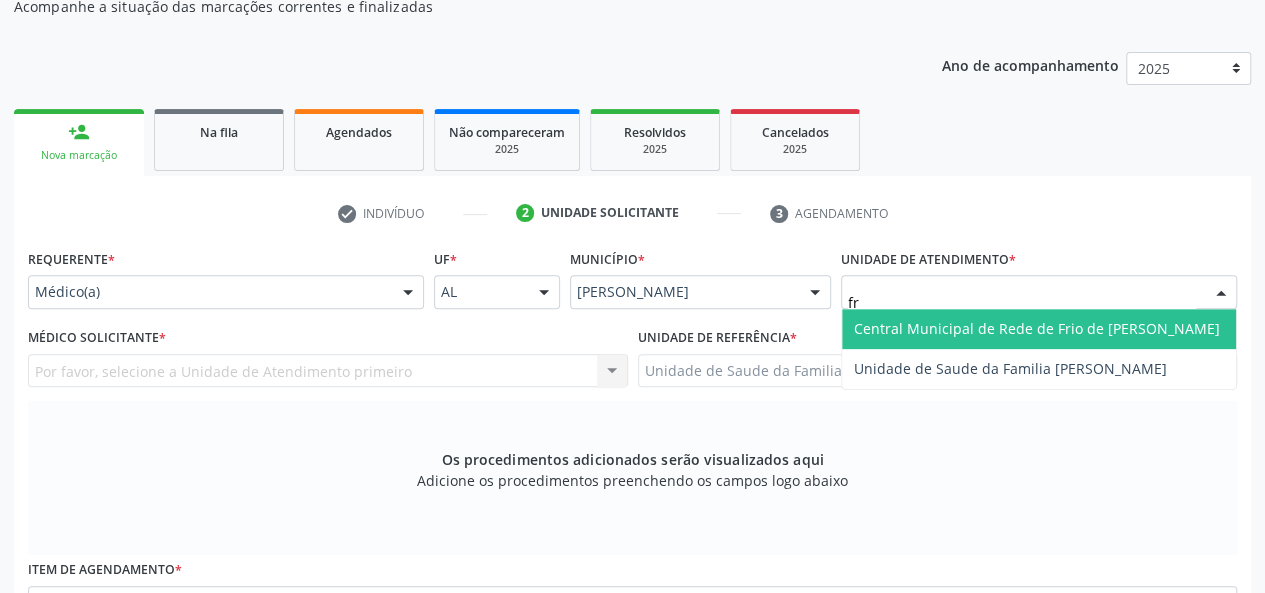 type on "fra" 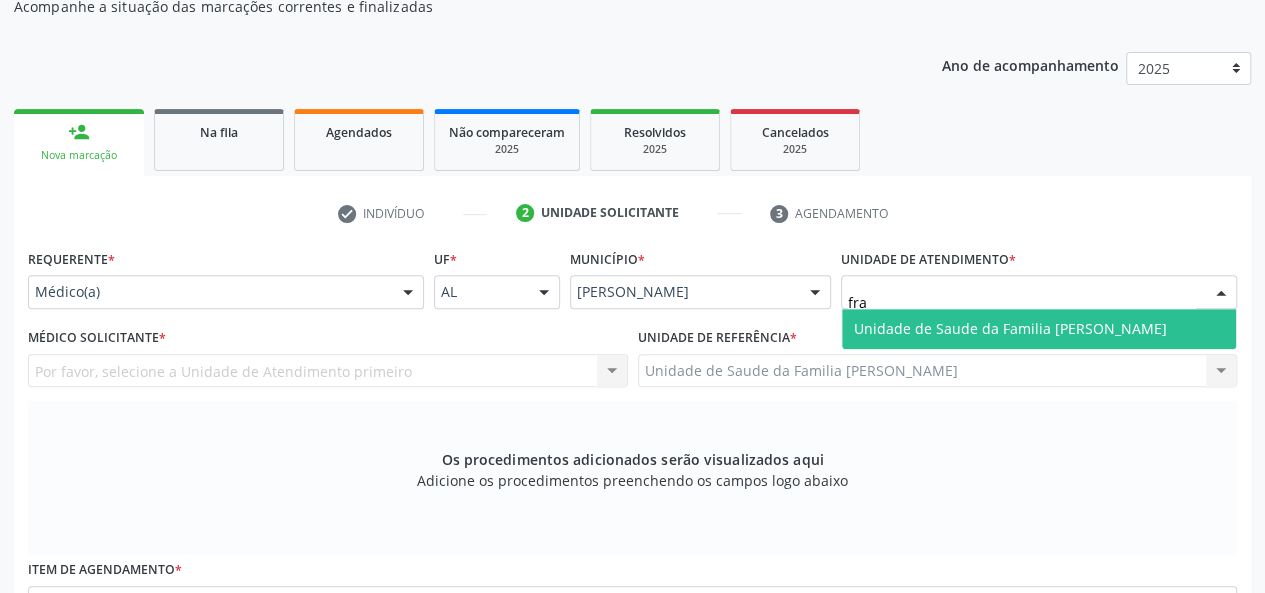 click on "Unidade de Saude da Familia [PERSON_NAME]" at bounding box center (1010, 328) 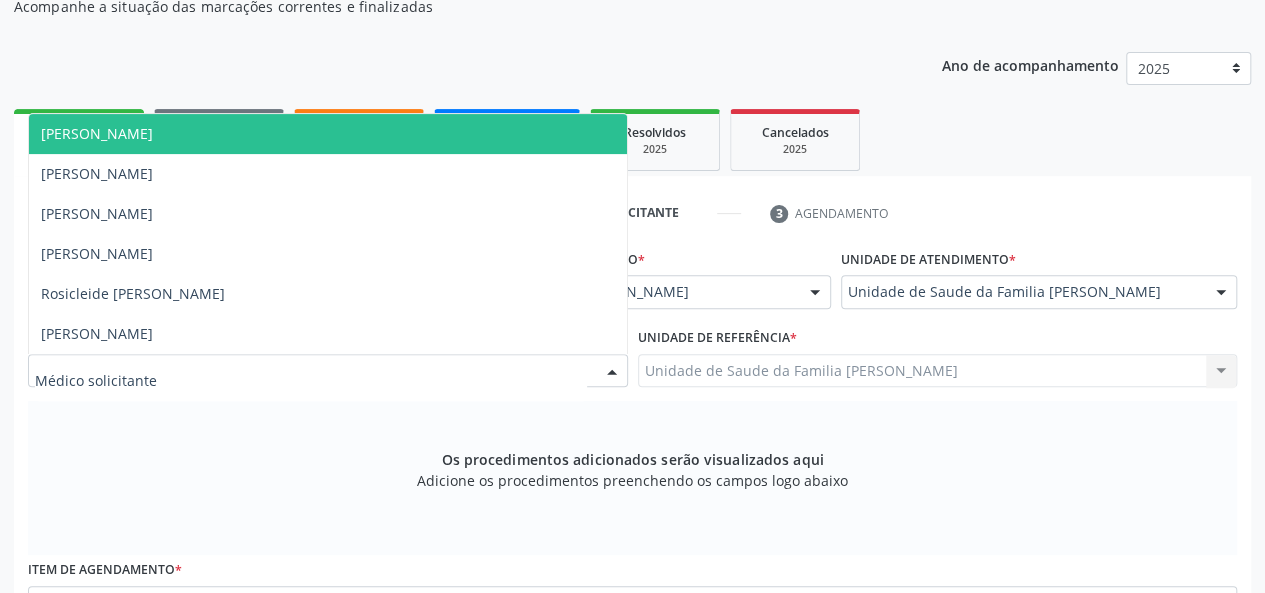 click on "Arthur Cunha de Mendonca Fragoso" at bounding box center [97, 133] 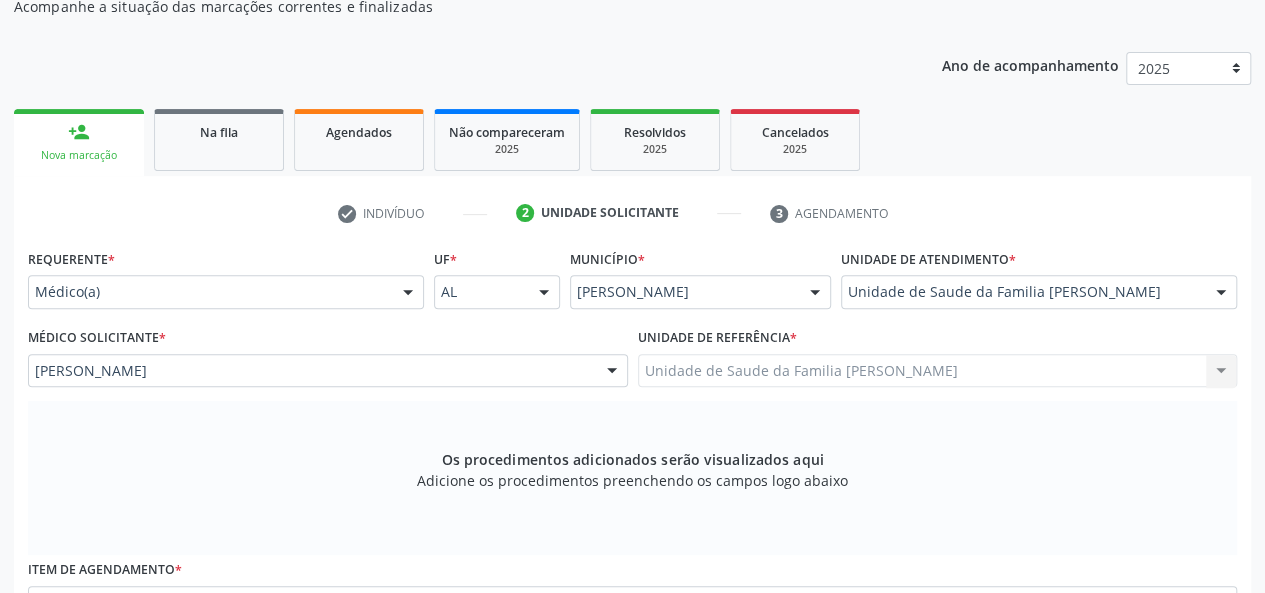 scroll, scrollTop: 518, scrollLeft: 0, axis: vertical 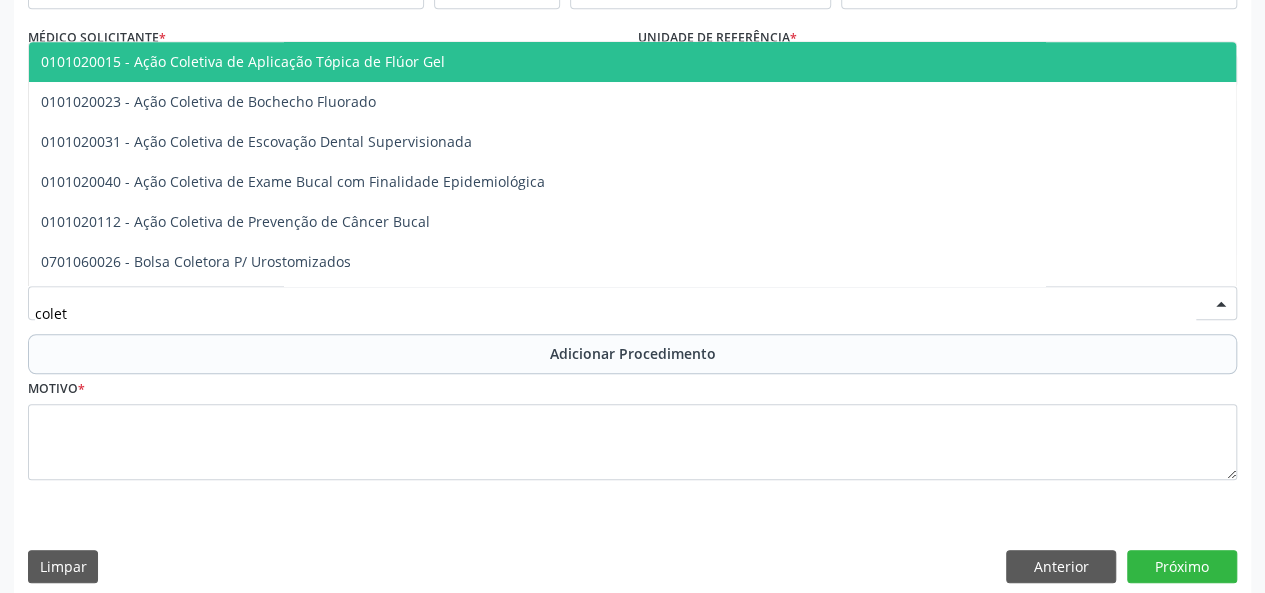 type on "coleta" 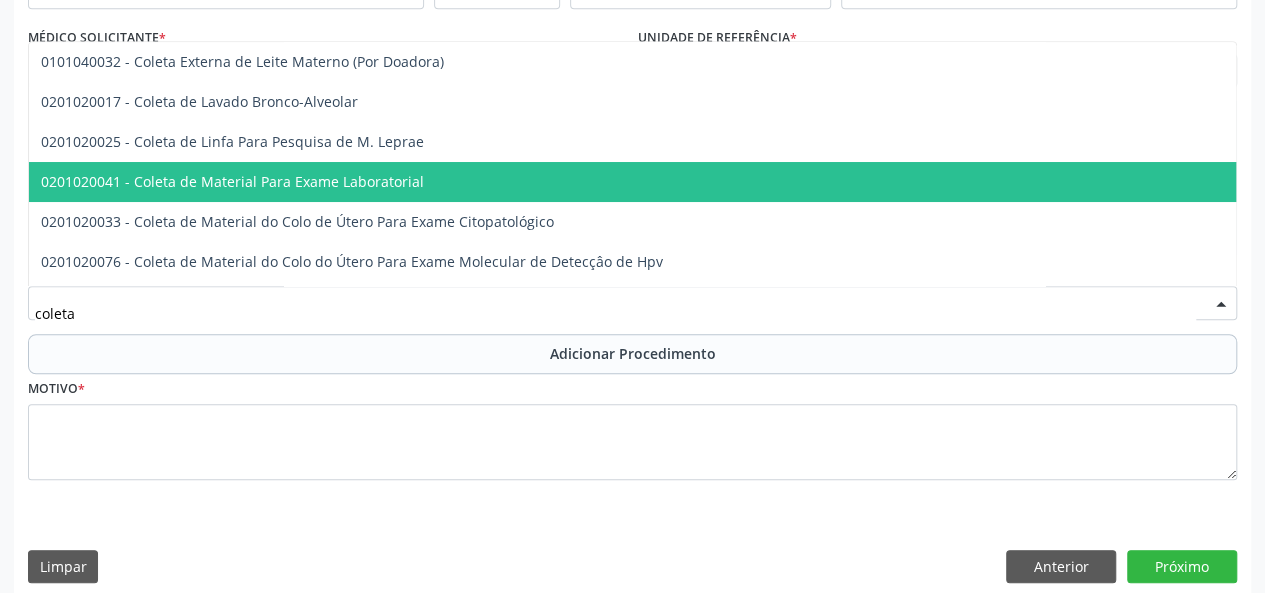 click on "0201020041 - Coleta de Material Para Exame Laboratorial" at bounding box center [750, 182] 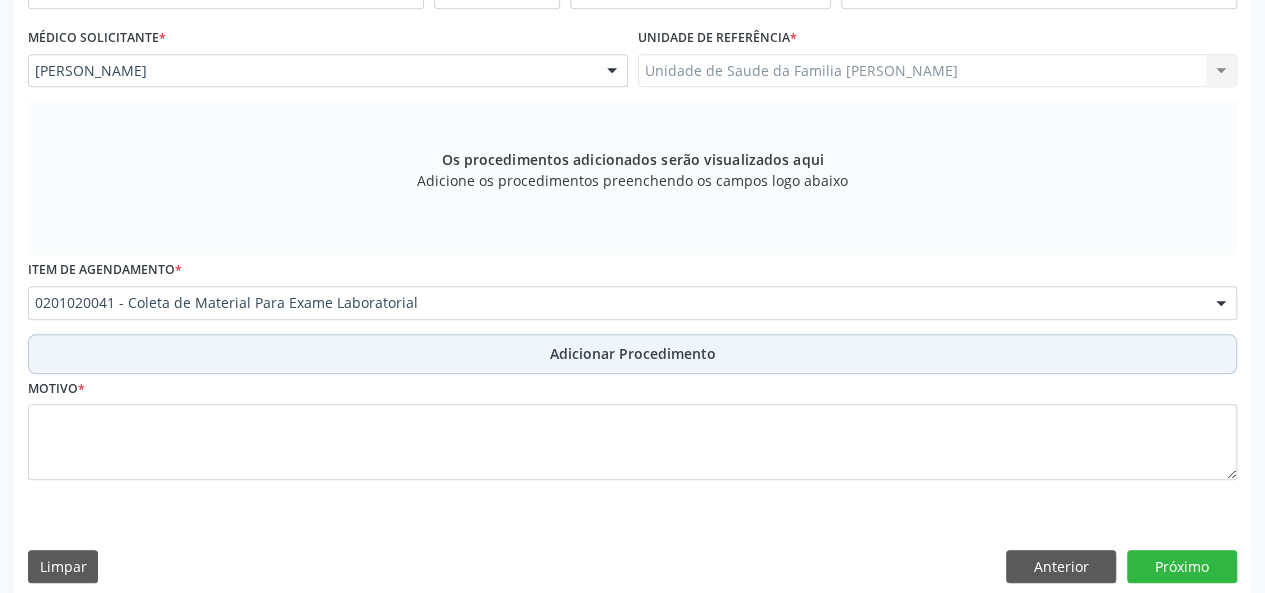 click on "Adicionar Procedimento" at bounding box center [633, 353] 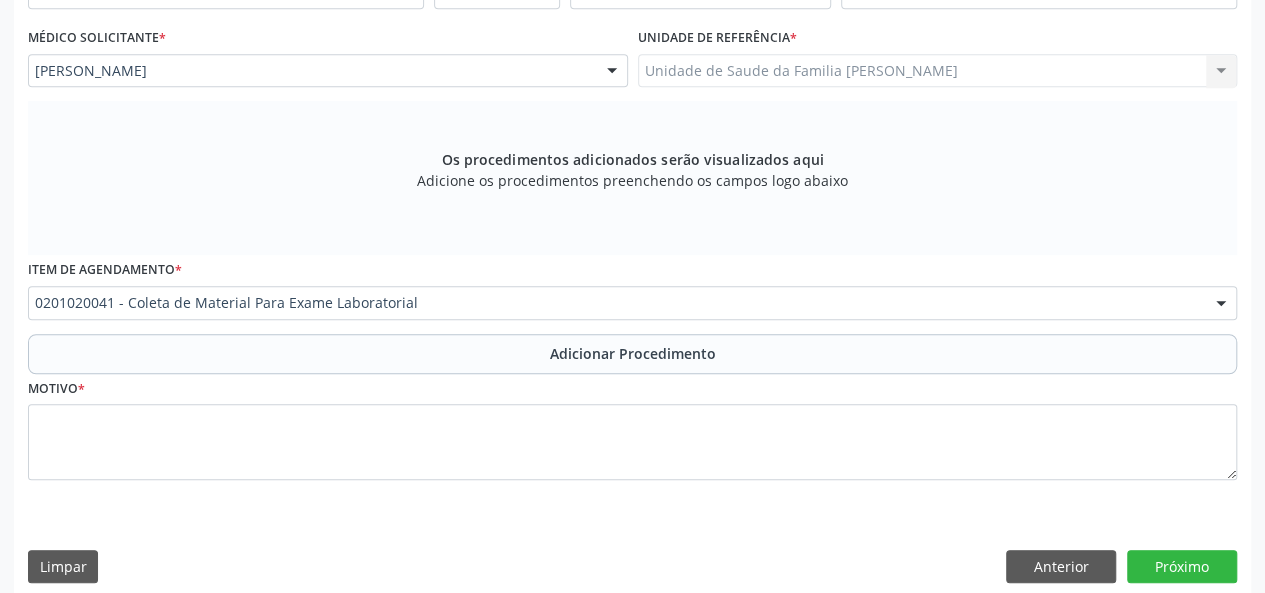 scroll, scrollTop: 458, scrollLeft: 0, axis: vertical 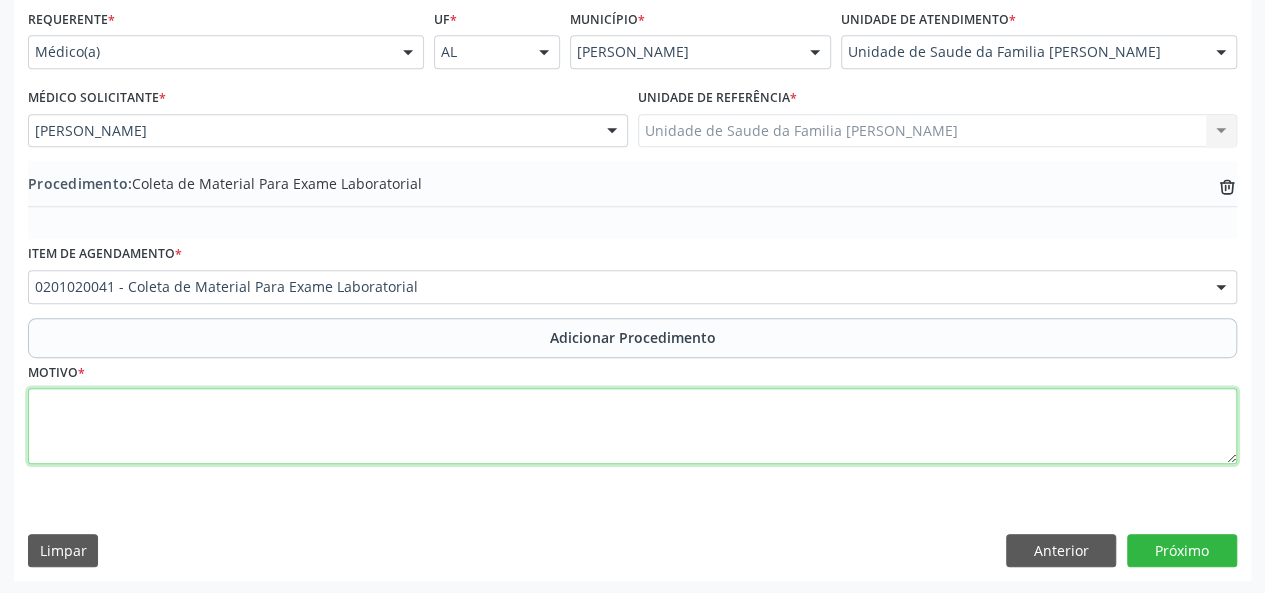click at bounding box center (632, 426) 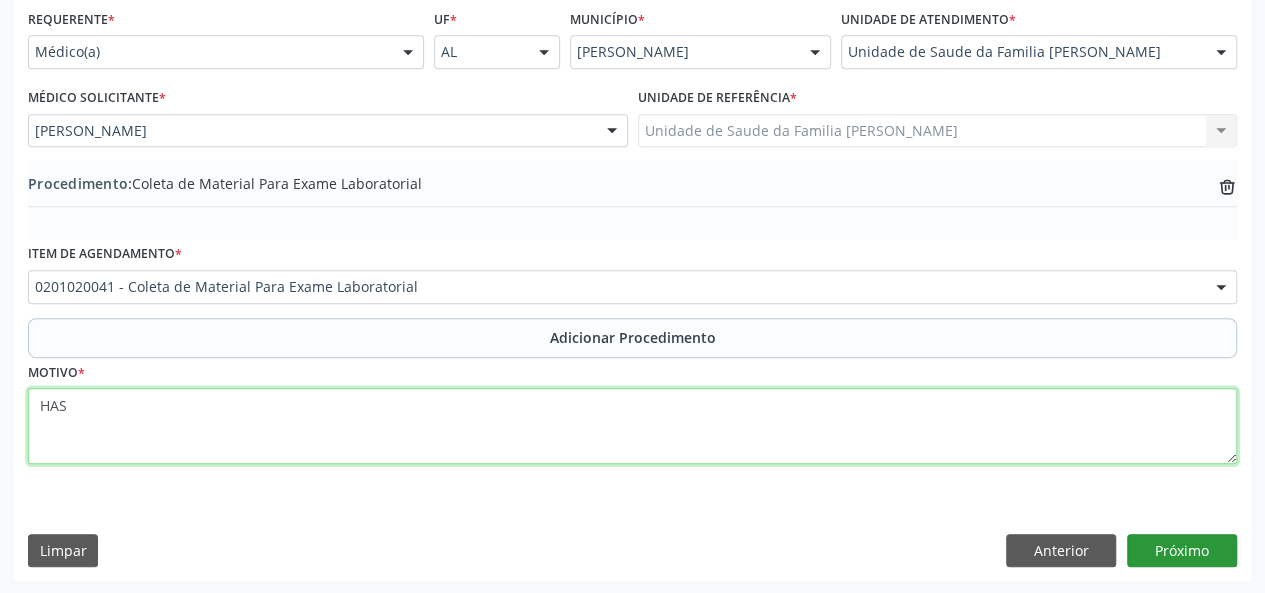 type on "HAS" 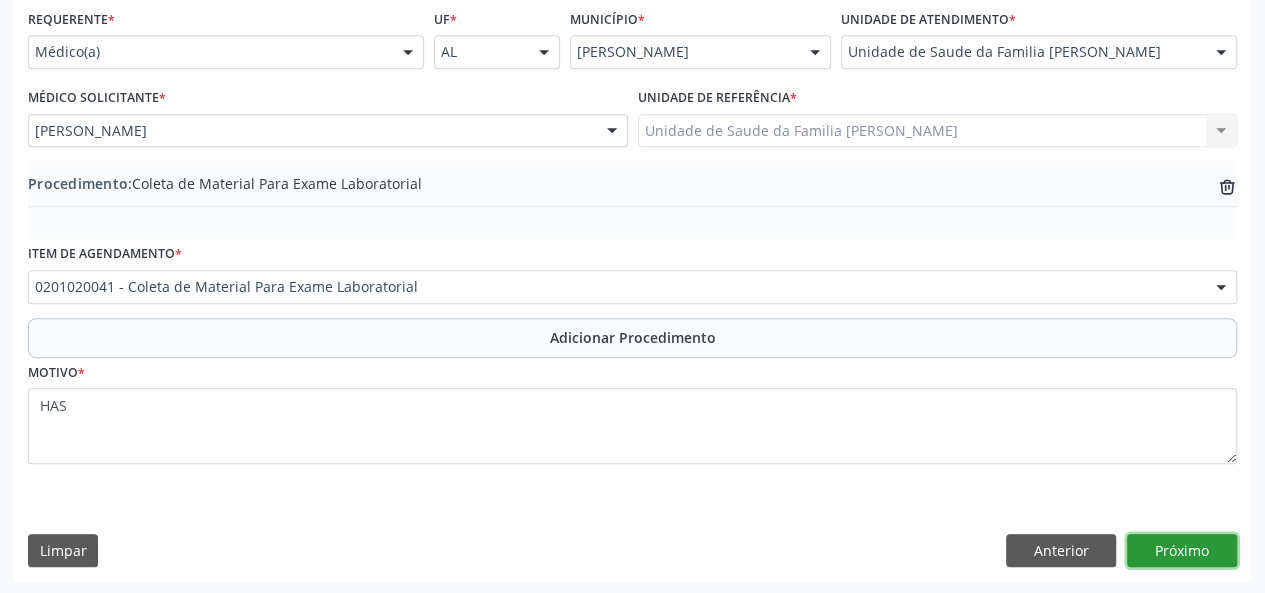 click on "Próximo" at bounding box center (1182, 551) 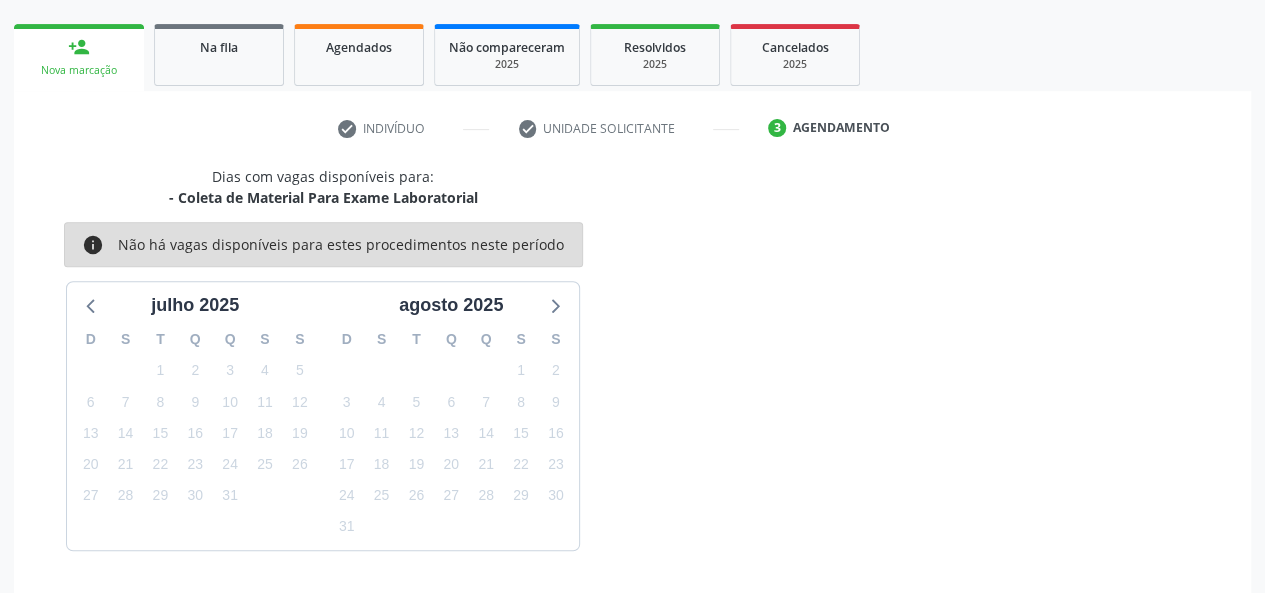 scroll, scrollTop: 362, scrollLeft: 0, axis: vertical 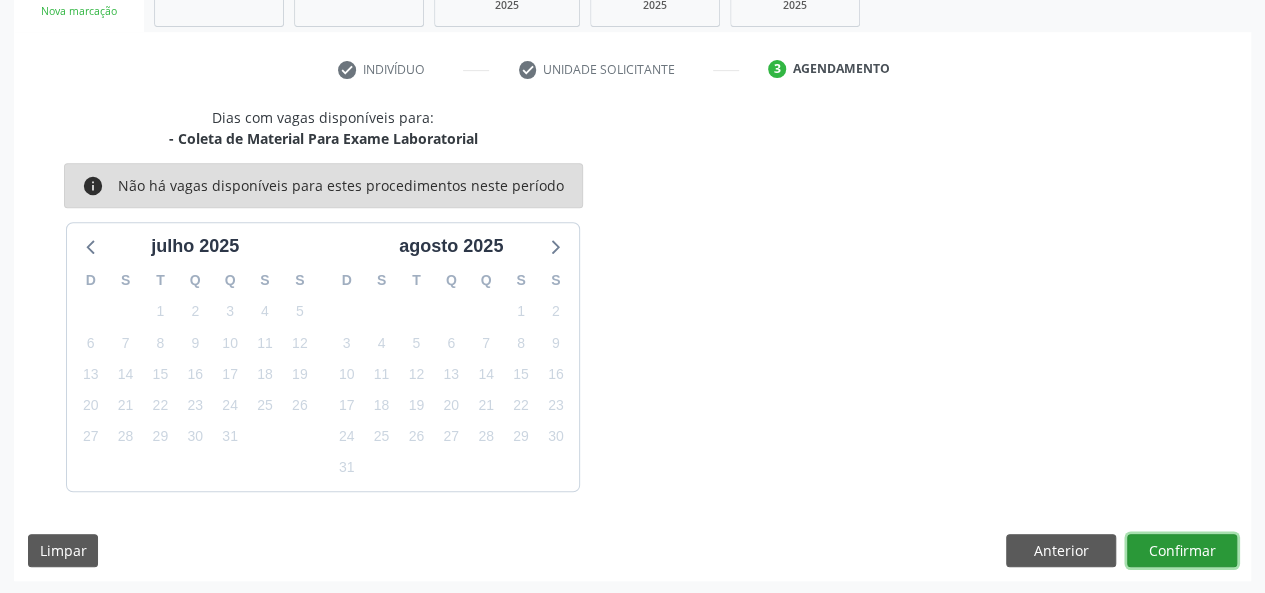 click on "Confirmar" at bounding box center [1182, 551] 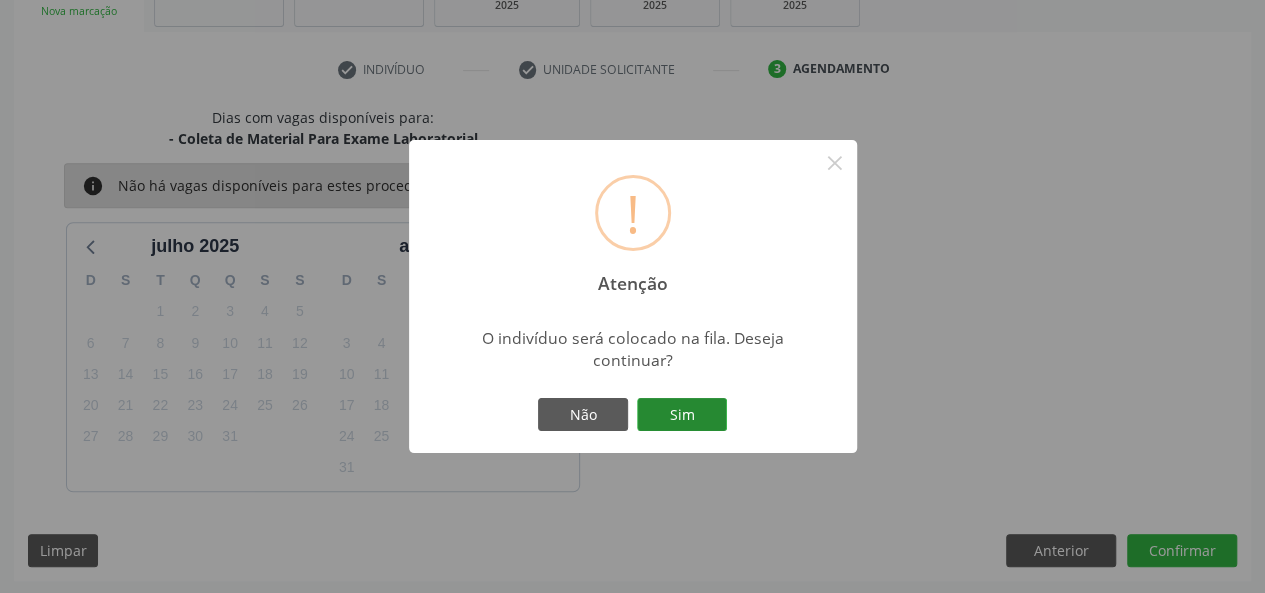 click on "Sim" at bounding box center (682, 415) 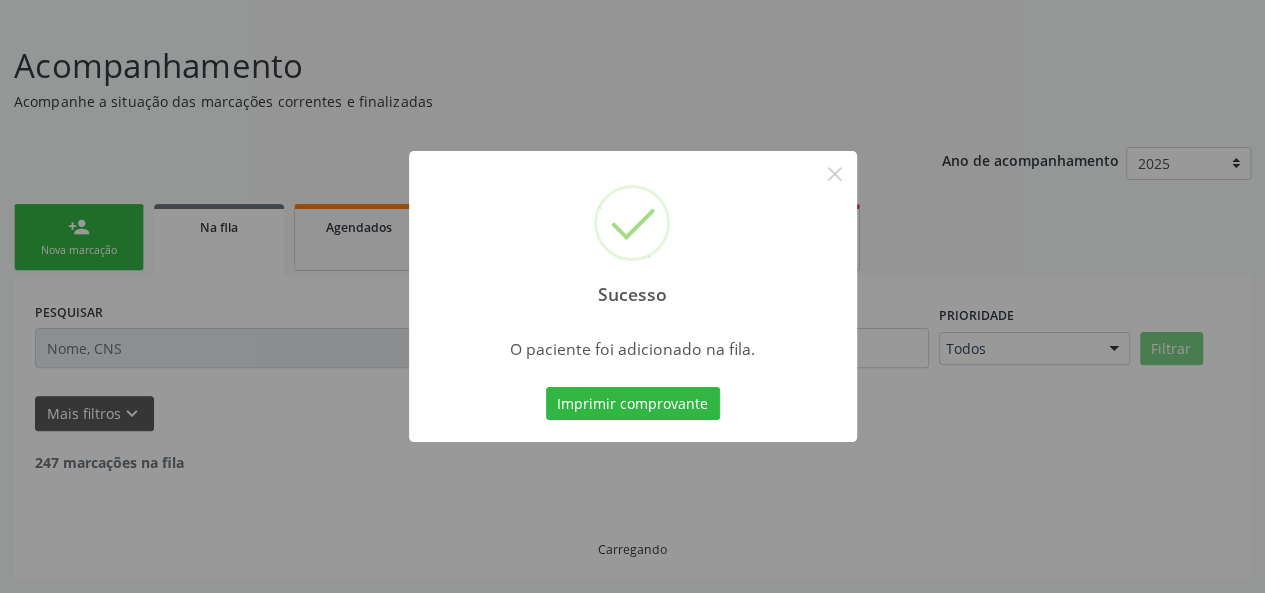 scroll, scrollTop: 100, scrollLeft: 0, axis: vertical 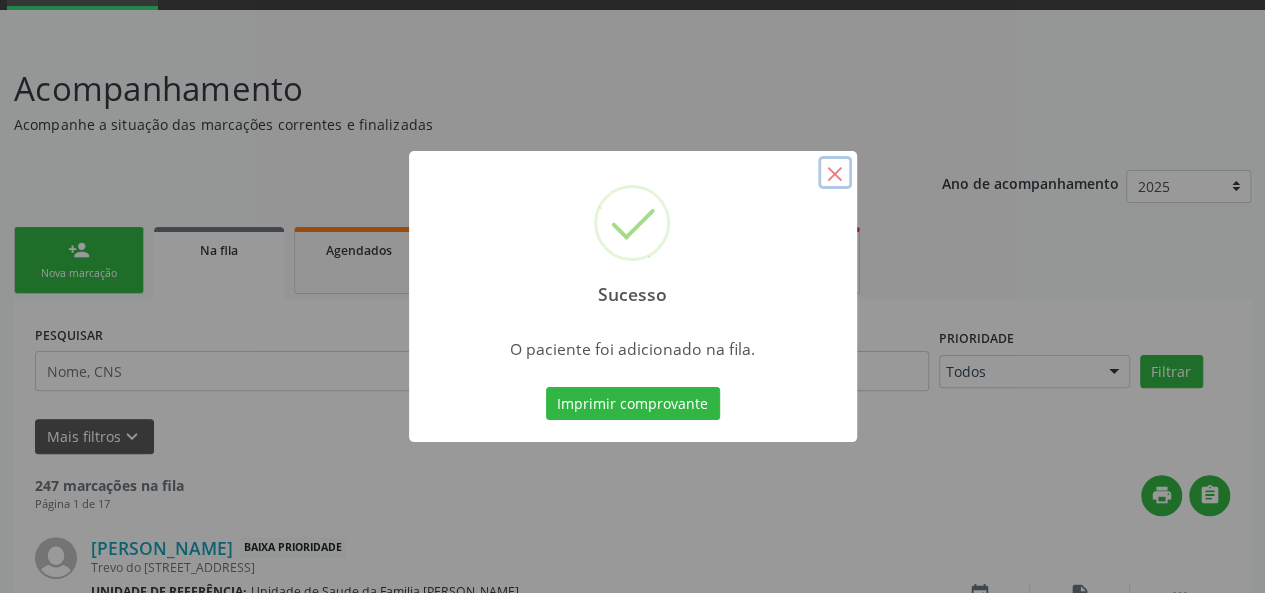 click on "×" at bounding box center (835, 173) 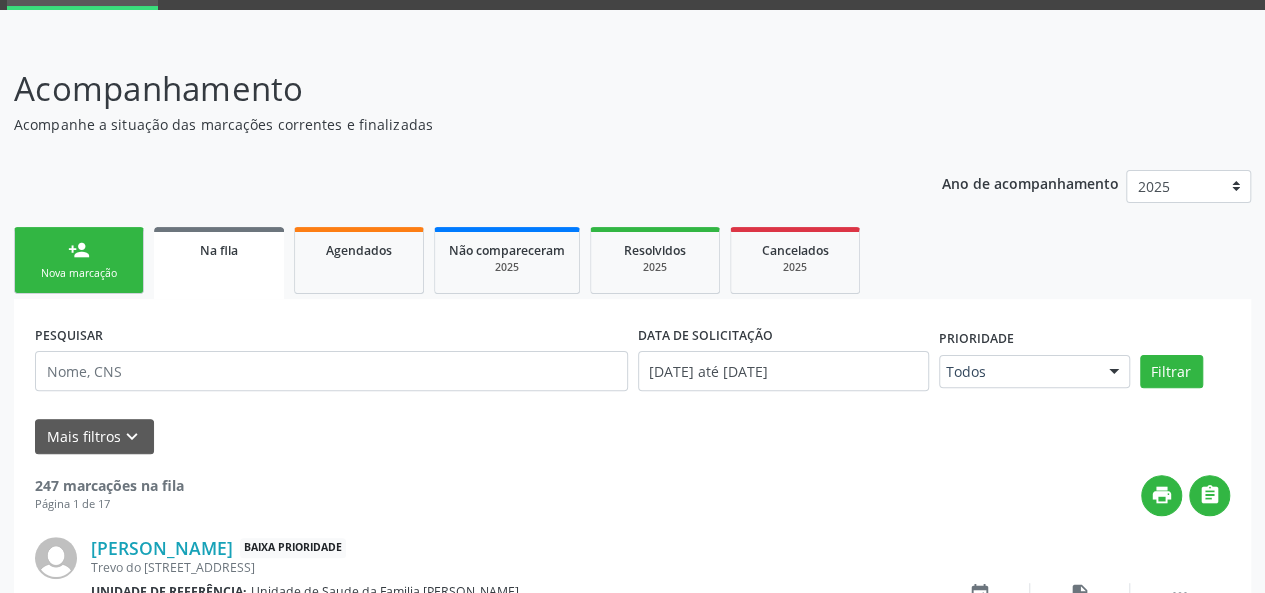 click on "person_add" at bounding box center (79, 250) 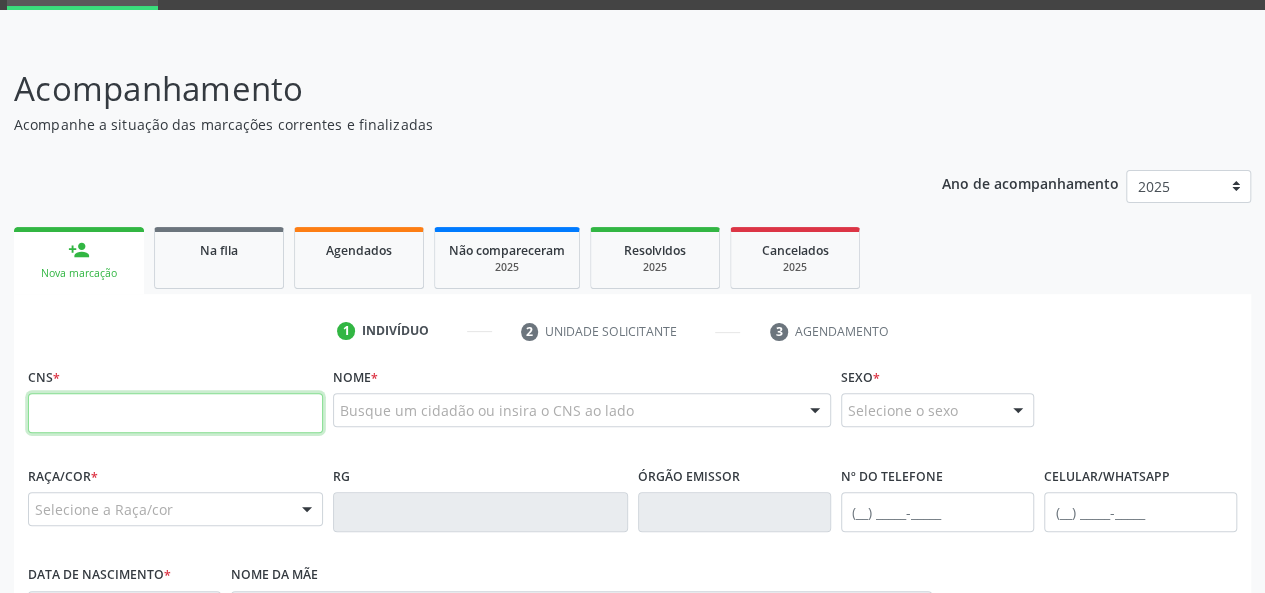 click at bounding box center [175, 413] 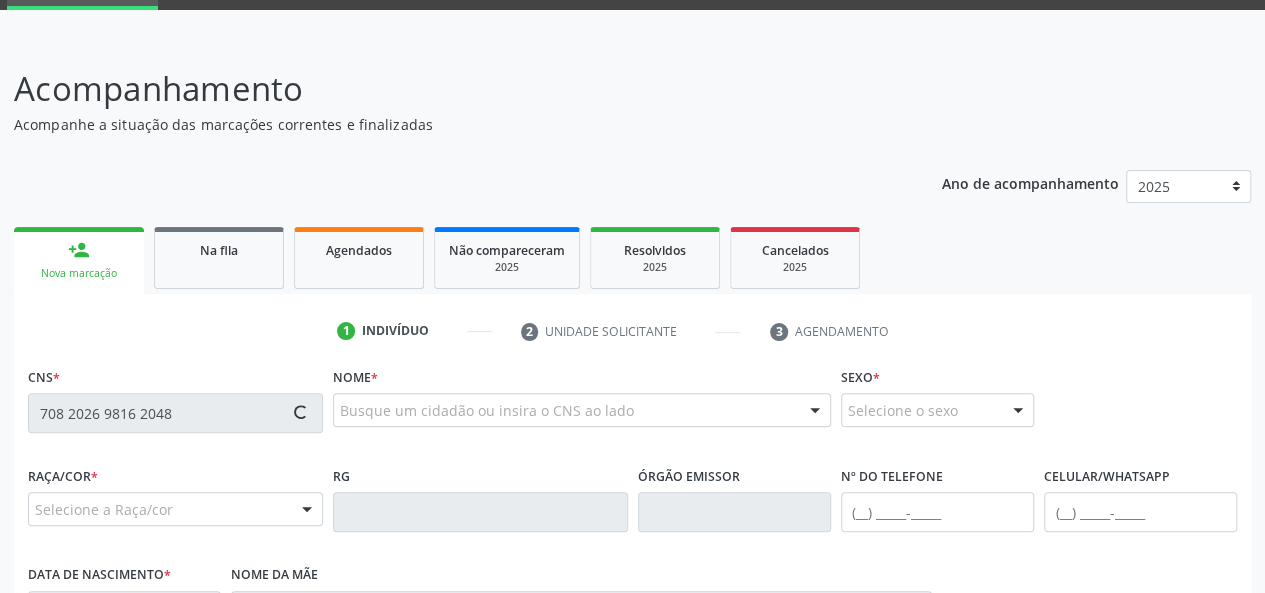 type on "708 2026 9816 2048" 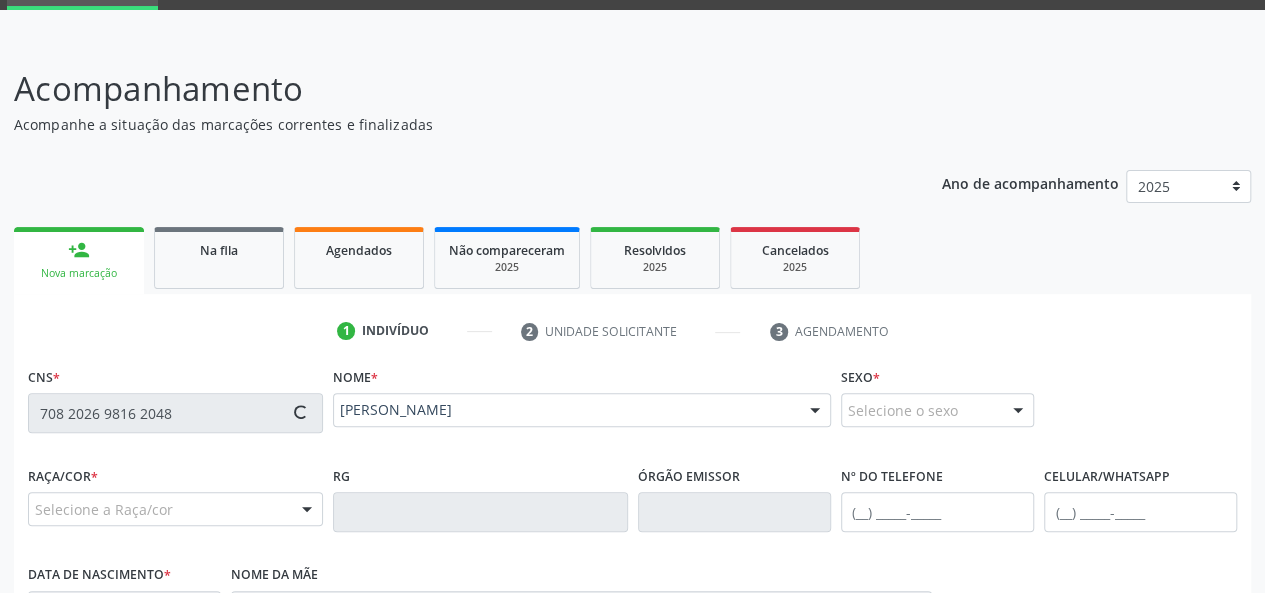 scroll, scrollTop: 500, scrollLeft: 0, axis: vertical 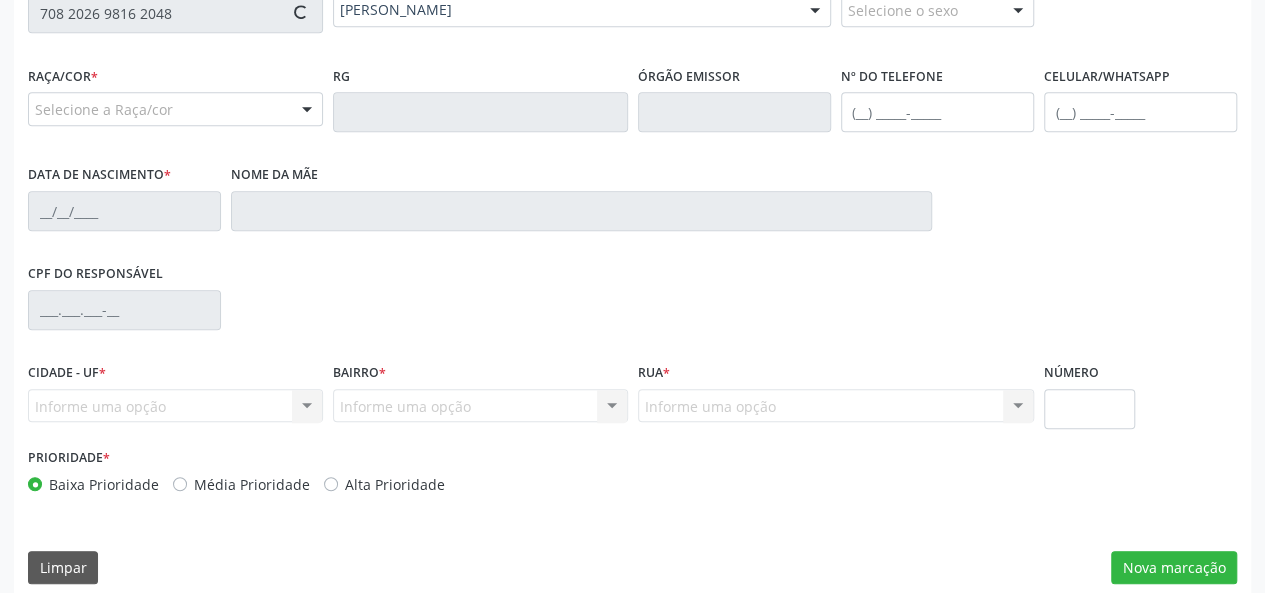 type on "(79) 99629-6283" 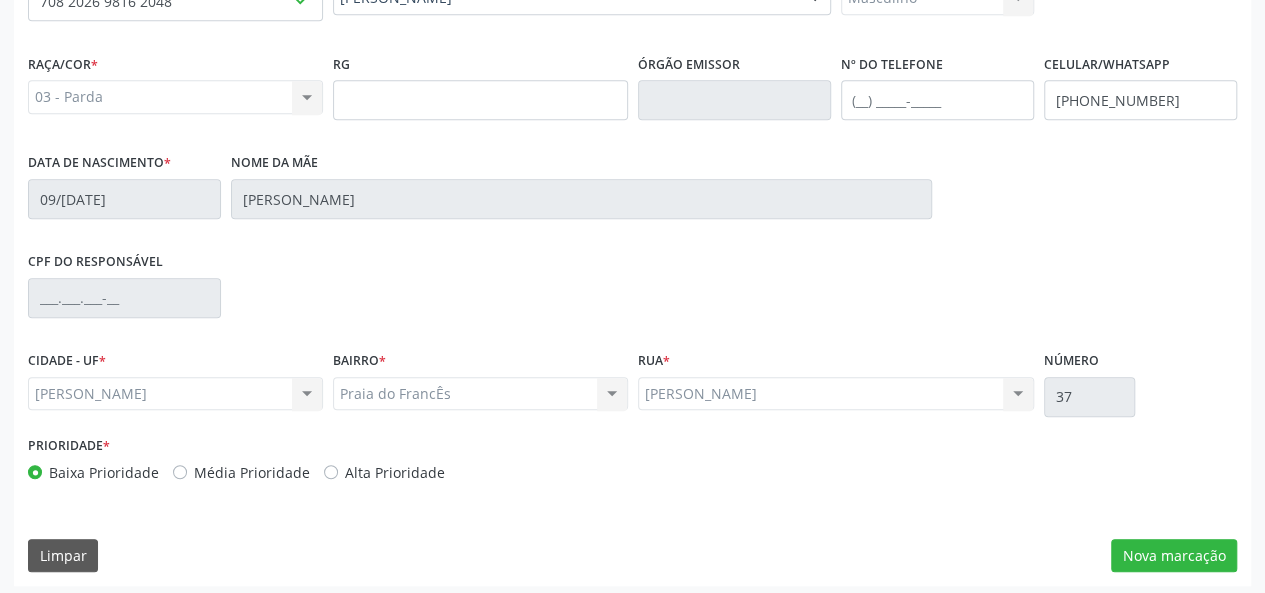 scroll, scrollTop: 518, scrollLeft: 0, axis: vertical 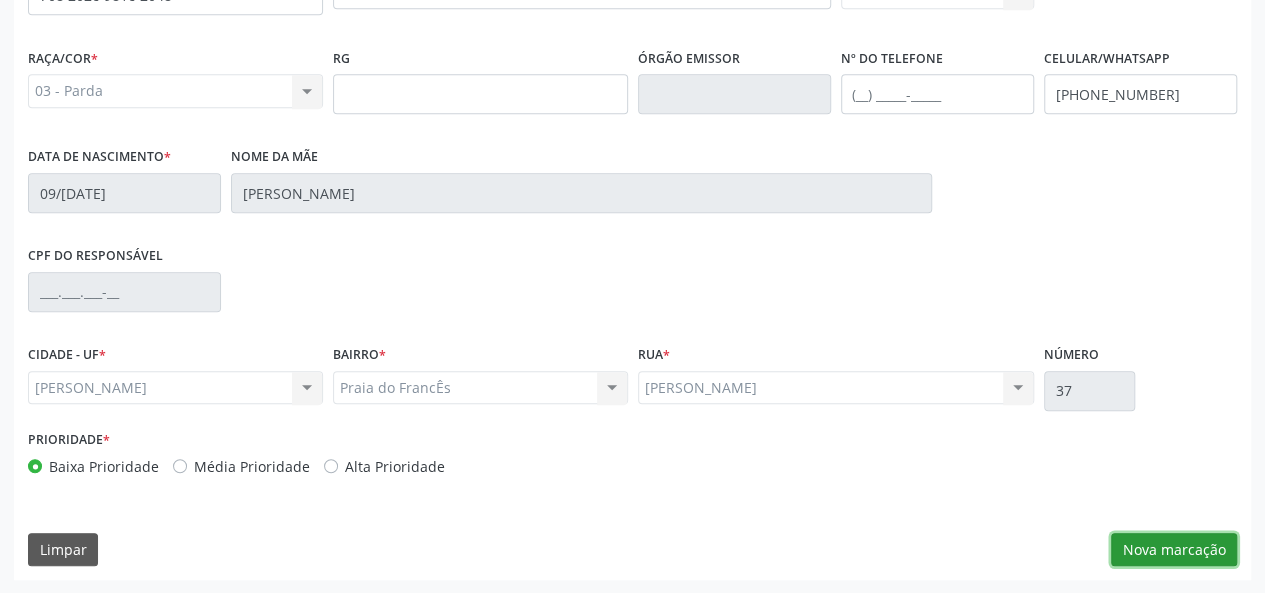 click on "Nova marcação" at bounding box center (1174, 550) 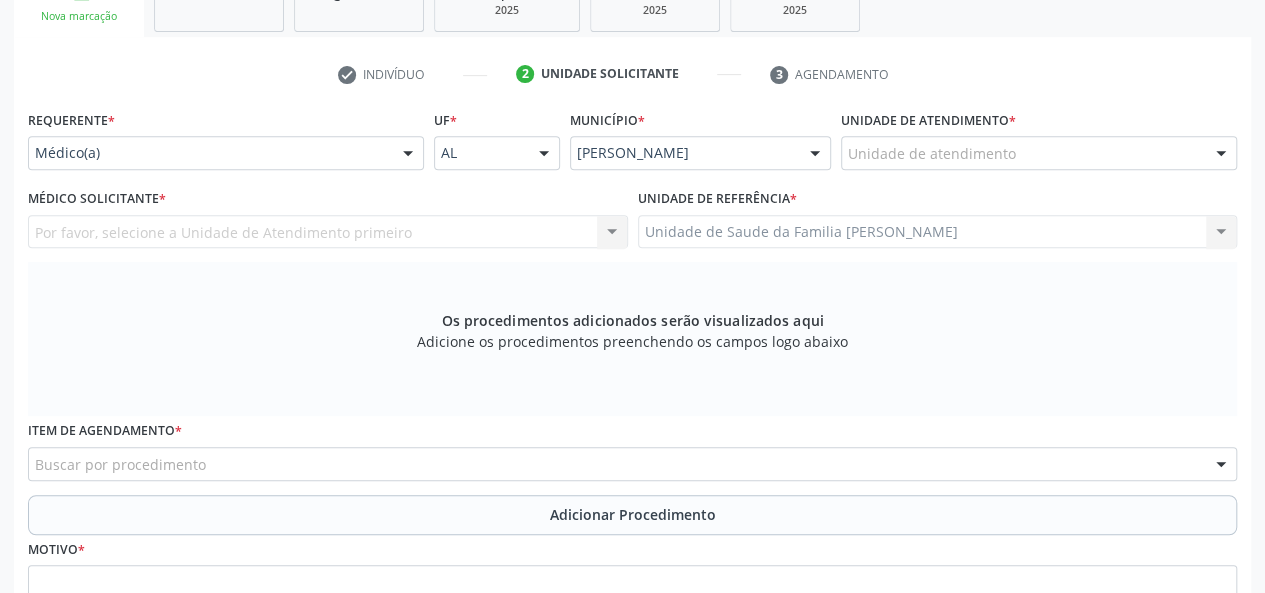 scroll, scrollTop: 218, scrollLeft: 0, axis: vertical 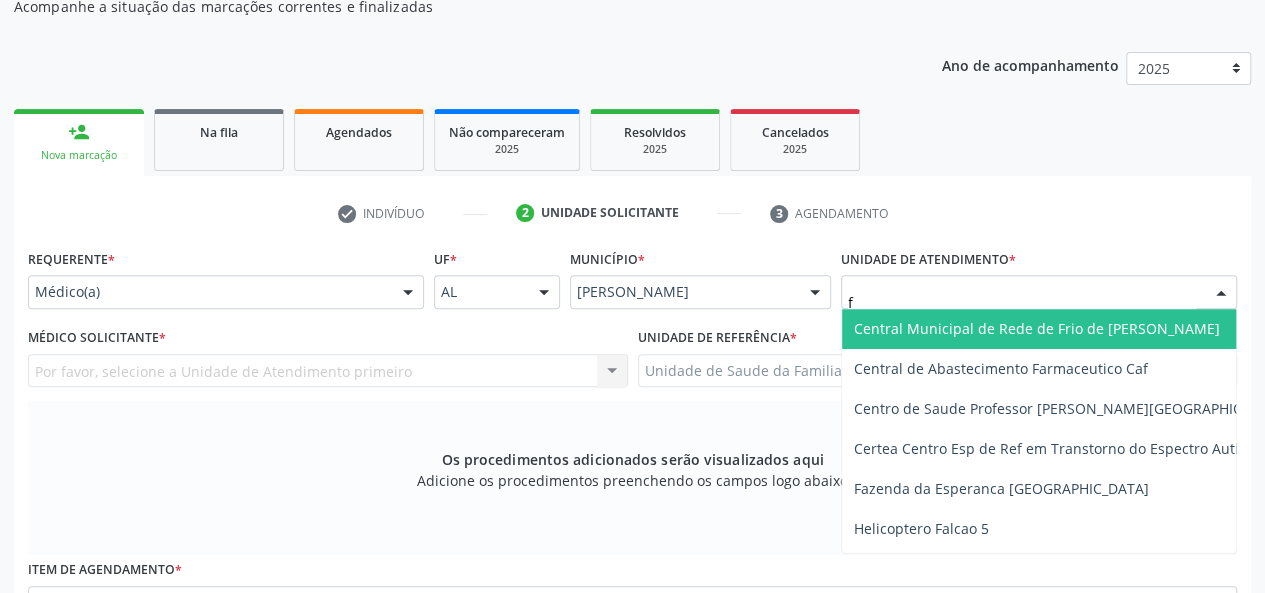 type on "fl" 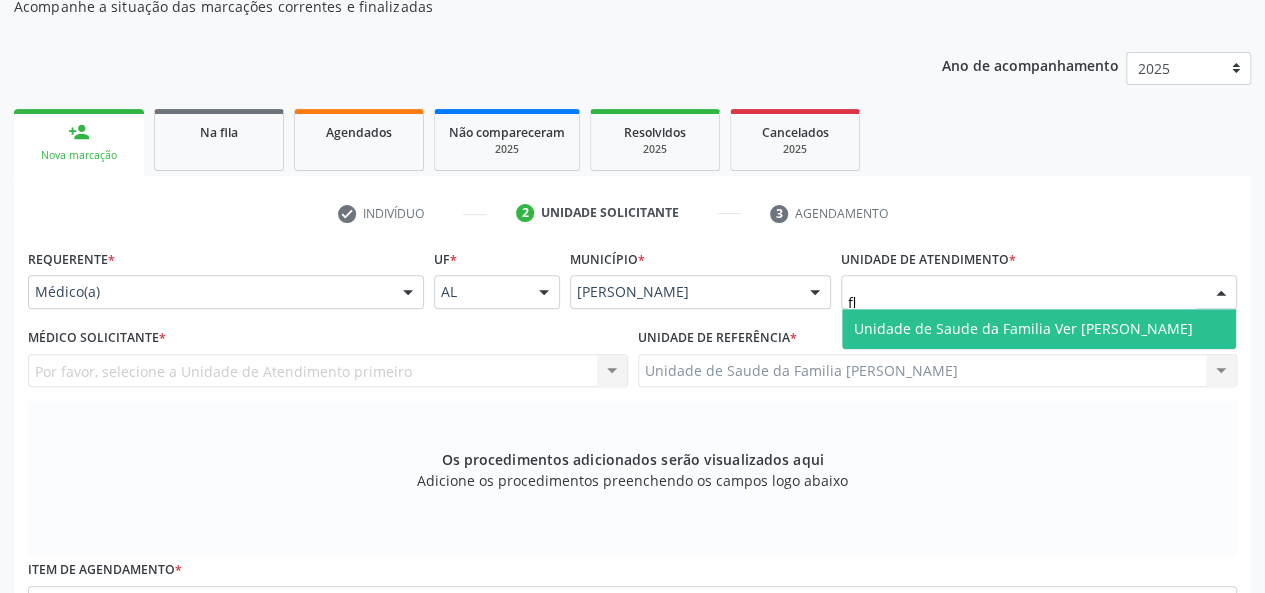 click on "Unidade de Saude da Familia Ver [PERSON_NAME]" at bounding box center (1023, 328) 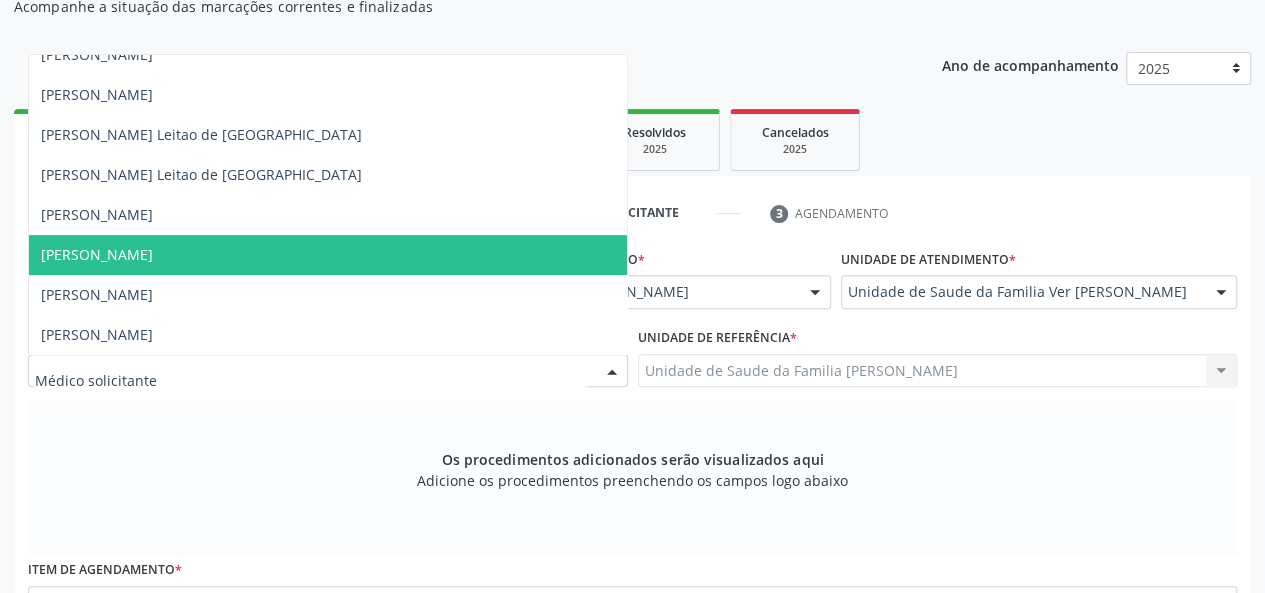 scroll, scrollTop: 620, scrollLeft: 0, axis: vertical 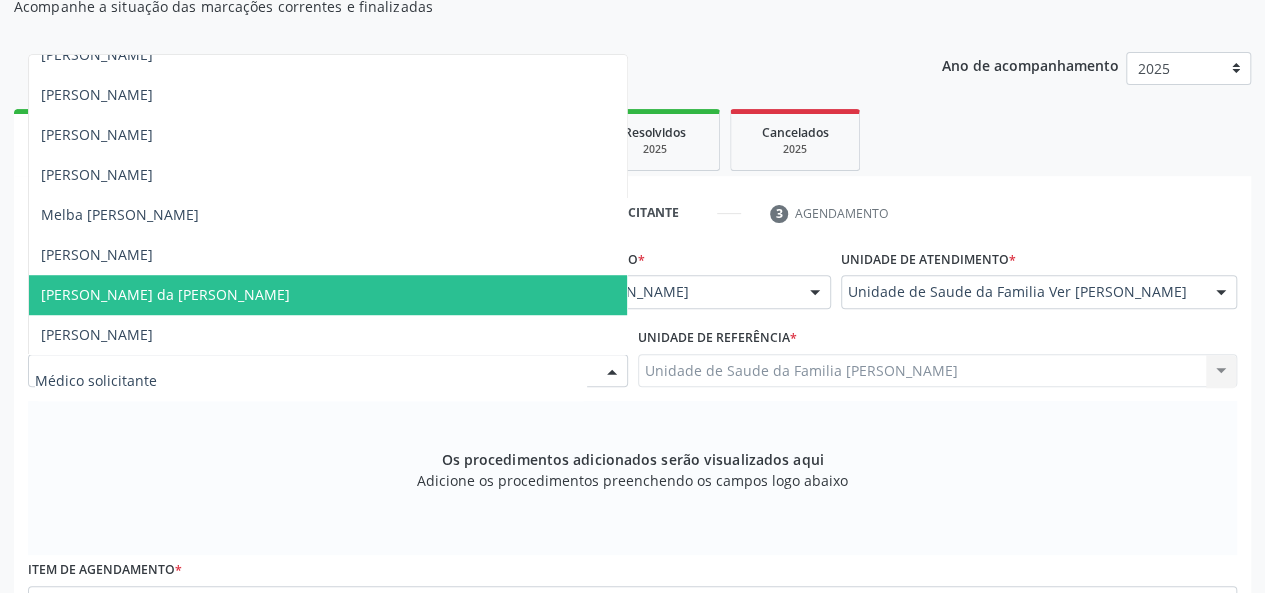 click on "Vanessa da Graca Tenorio" at bounding box center [165, 294] 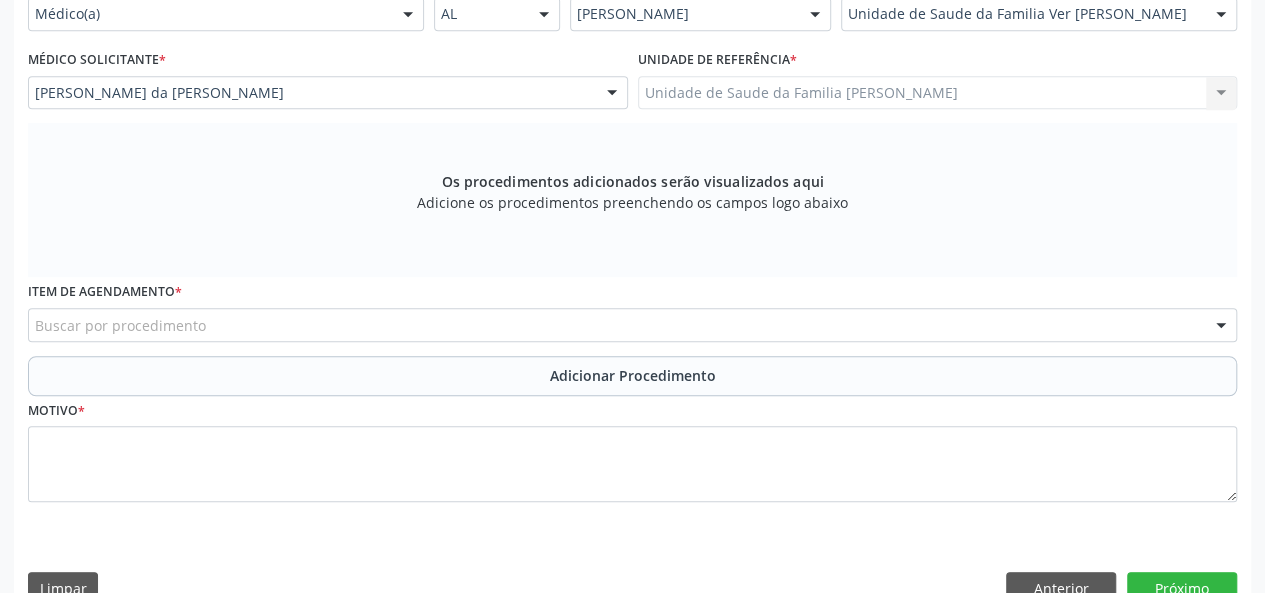 scroll, scrollTop: 534, scrollLeft: 0, axis: vertical 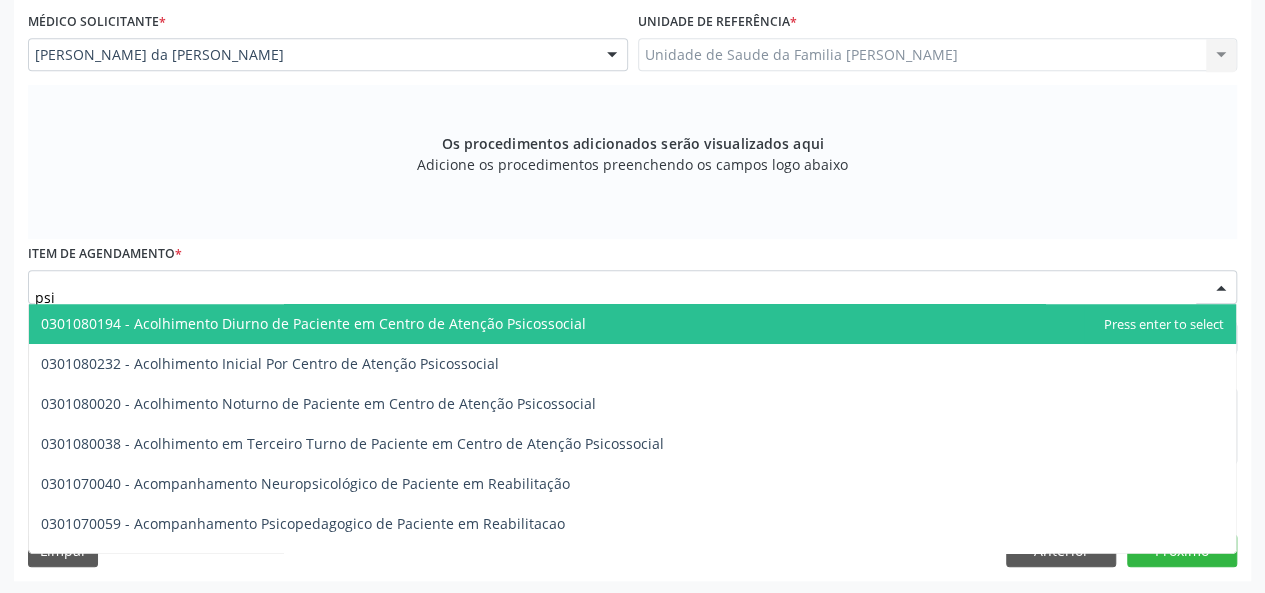 type on "psiq" 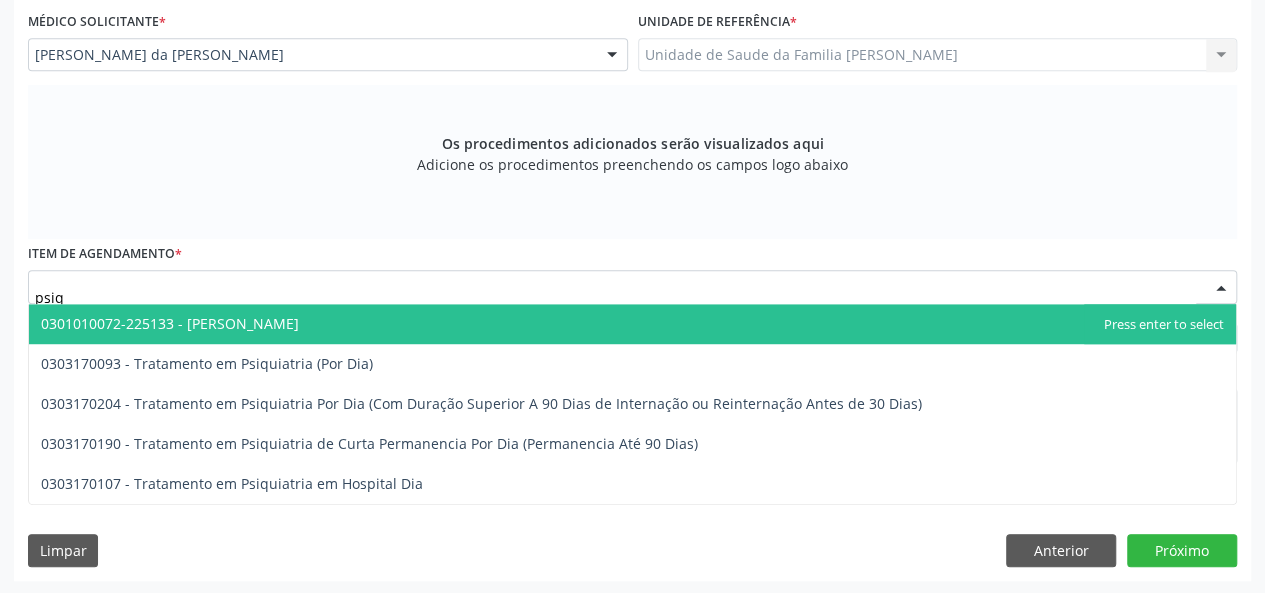click on "0301010072-225133 - Médico Psiquiatra" at bounding box center (632, 324) 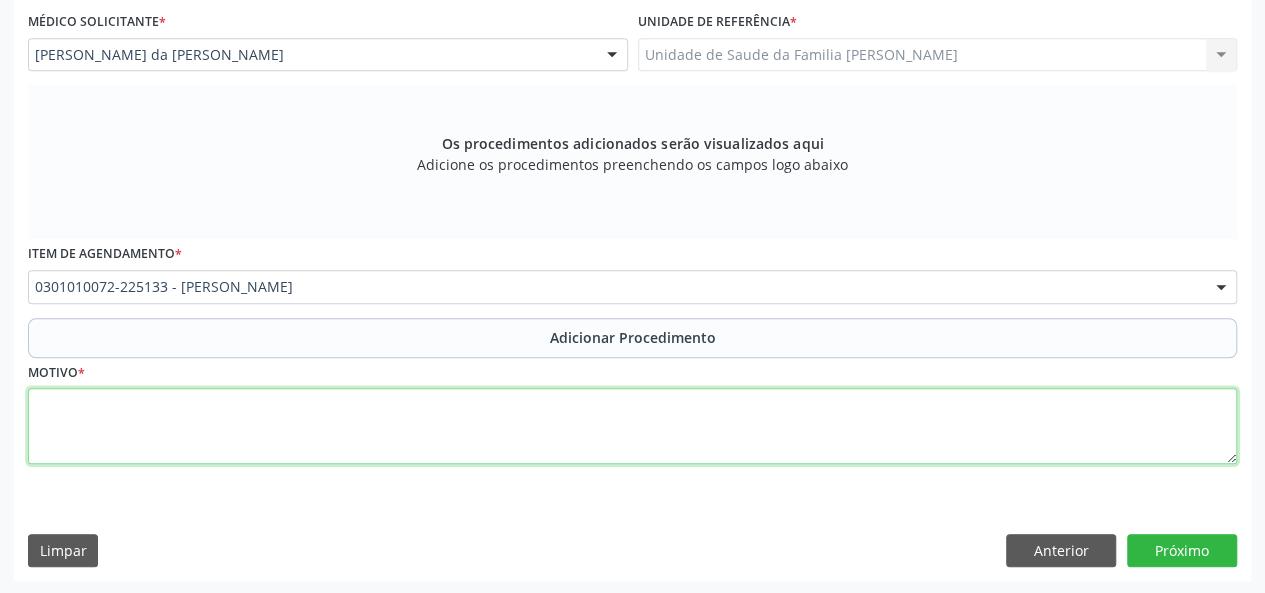 click at bounding box center (632, 426) 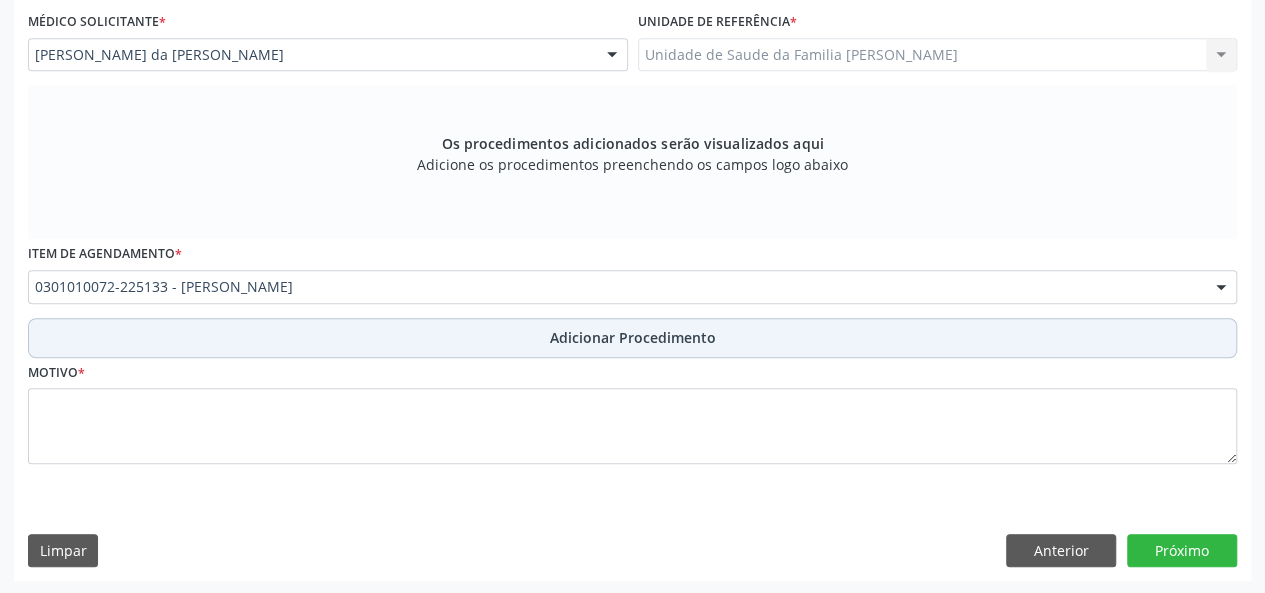 click on "Adicionar Procedimento" at bounding box center [633, 337] 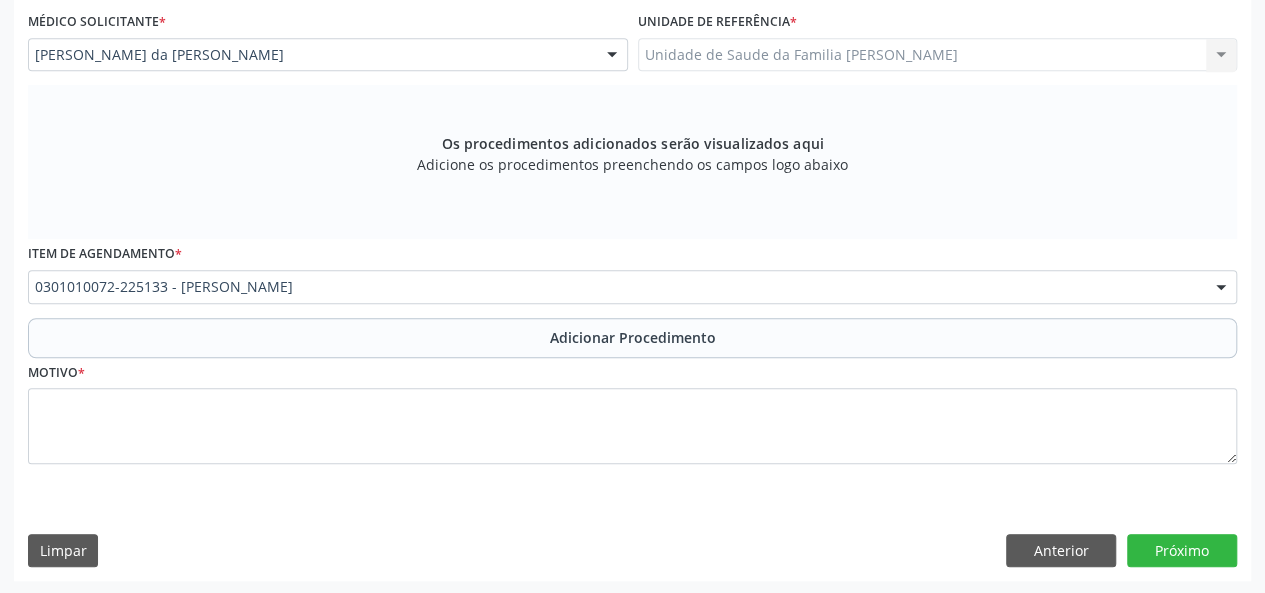 scroll, scrollTop: 458, scrollLeft: 0, axis: vertical 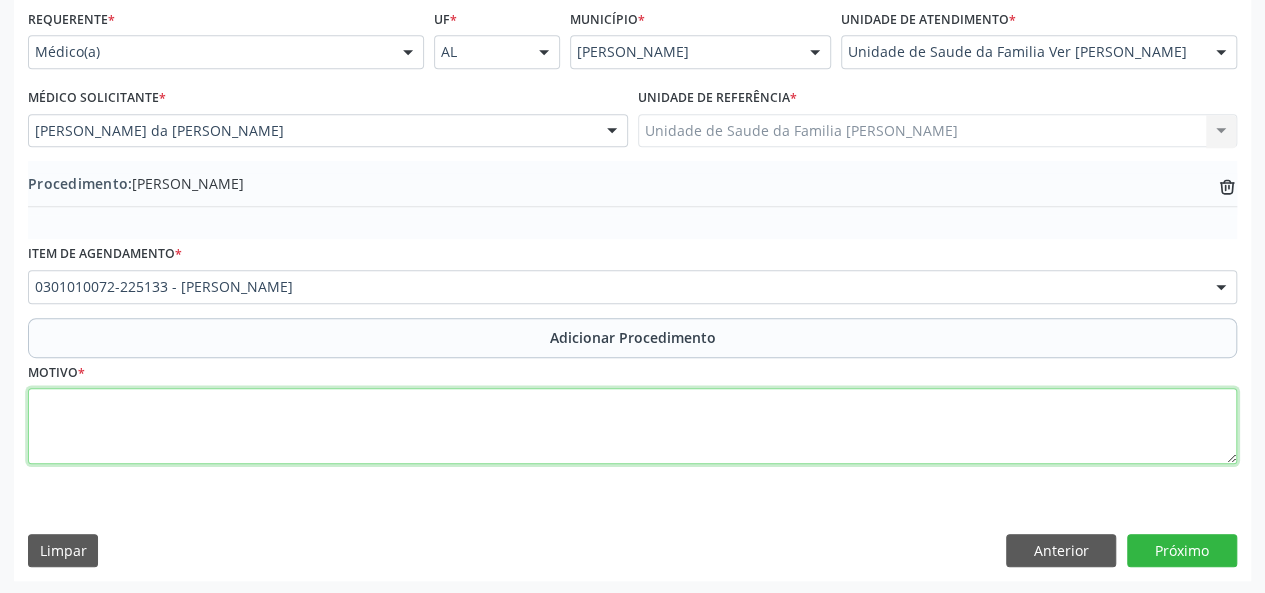 click at bounding box center [632, 426] 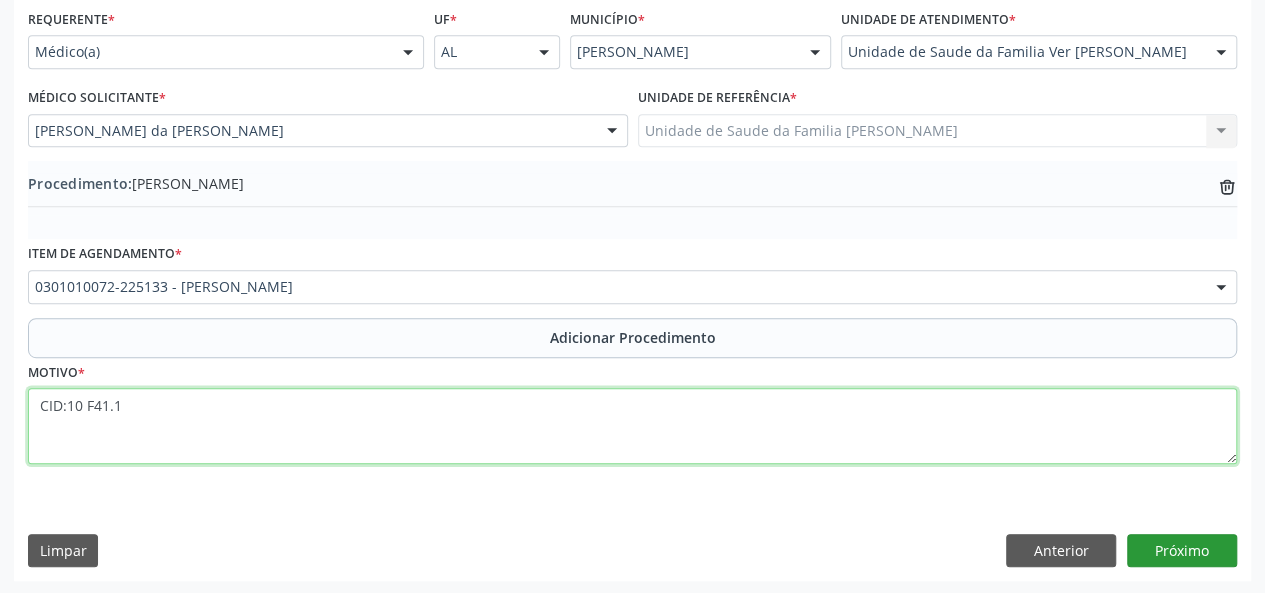 type on "CID:10 F41.1" 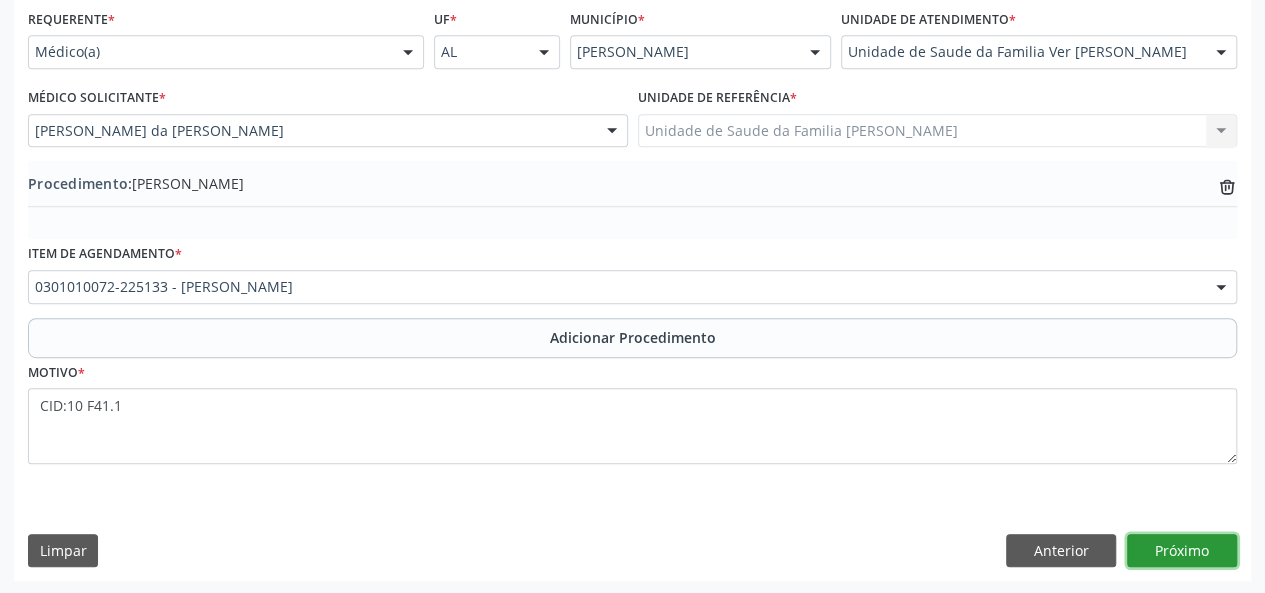click on "Próximo" at bounding box center [1182, 551] 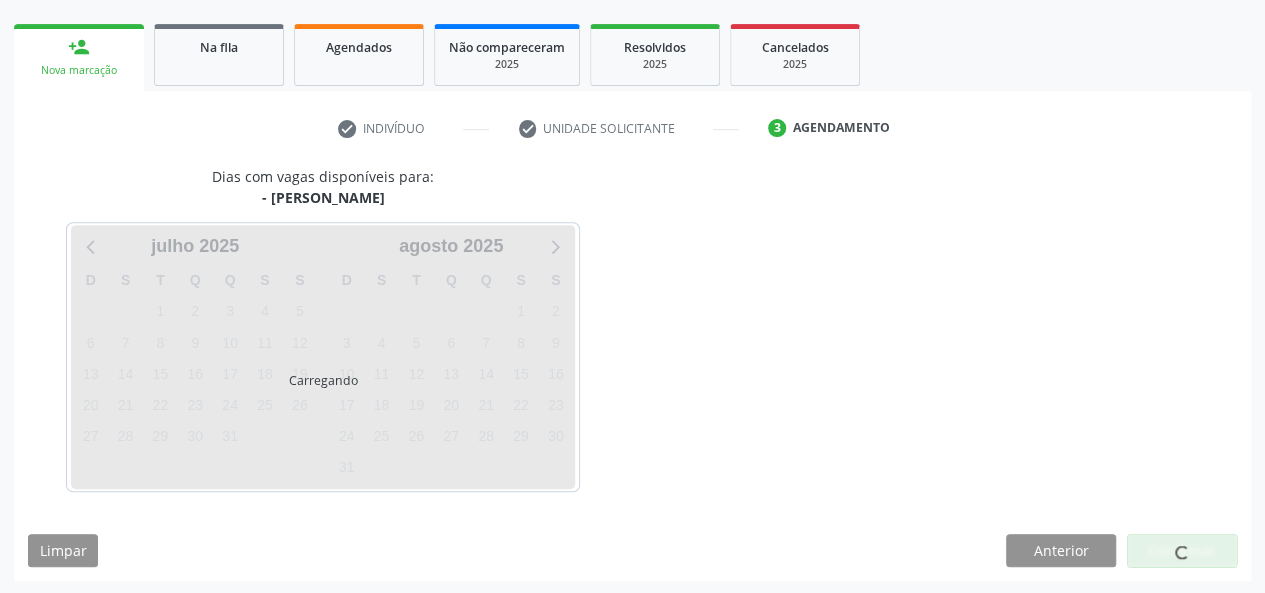 scroll, scrollTop: 362, scrollLeft: 0, axis: vertical 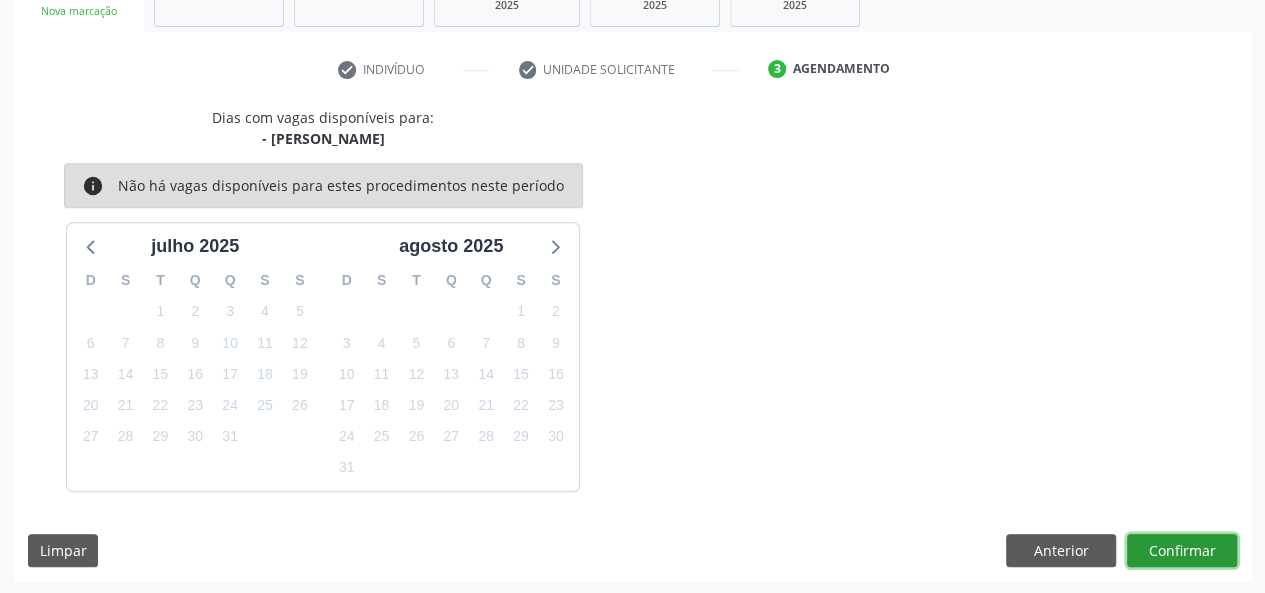 click on "Confirmar" at bounding box center [1182, 551] 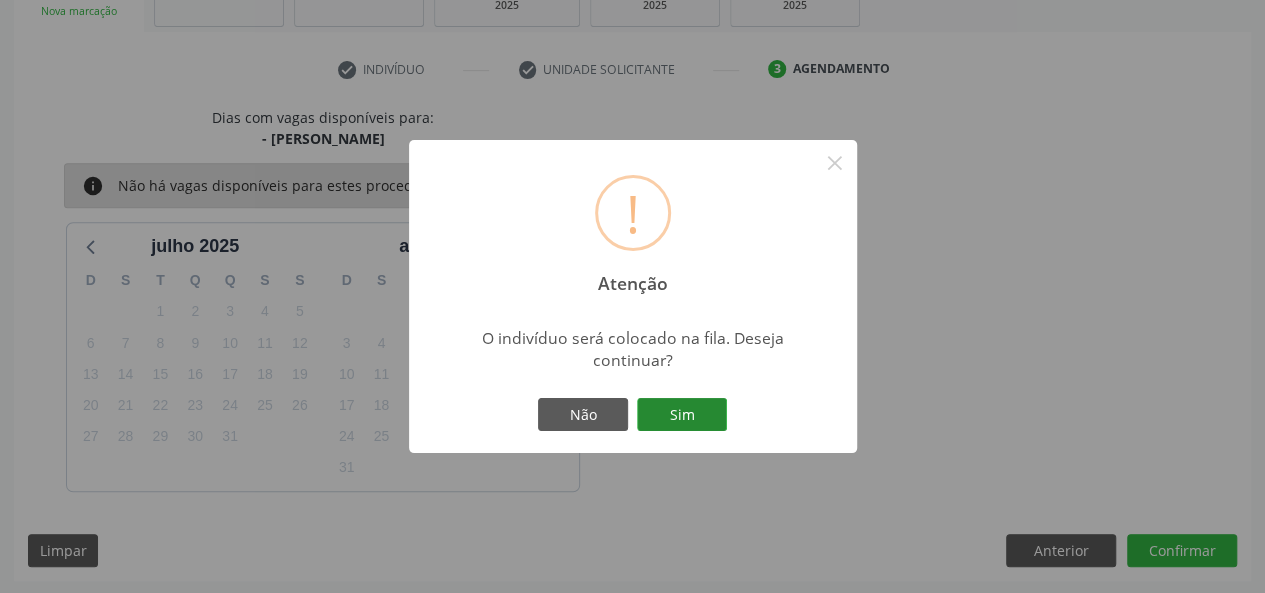 click on "Sim" at bounding box center [682, 415] 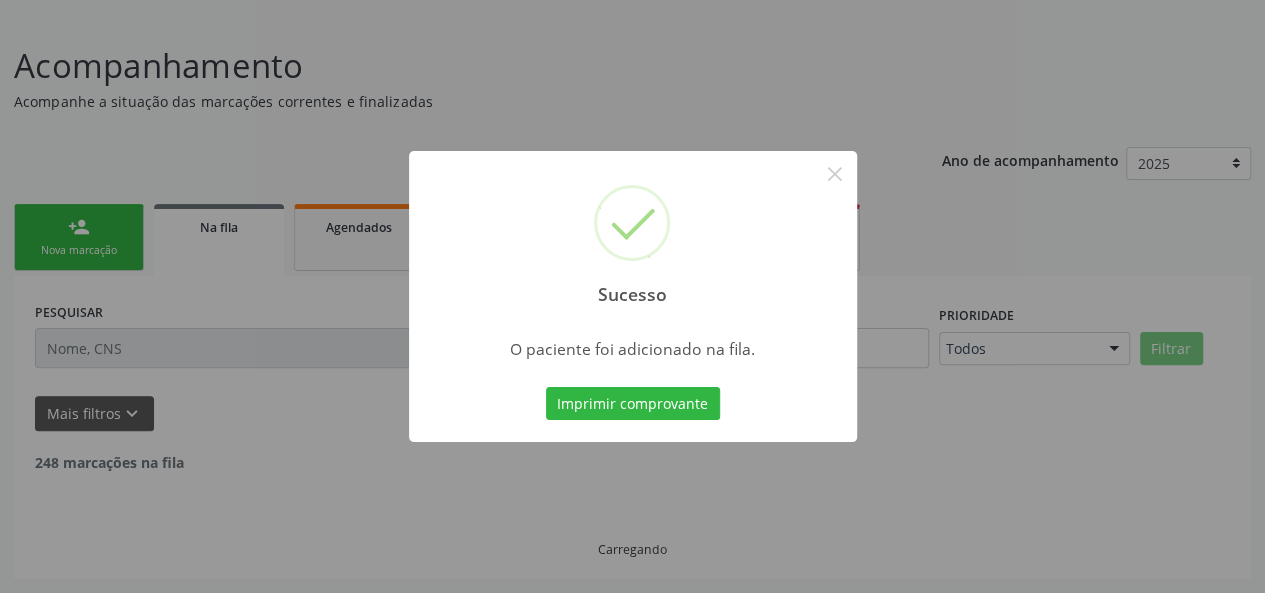 scroll, scrollTop: 100, scrollLeft: 0, axis: vertical 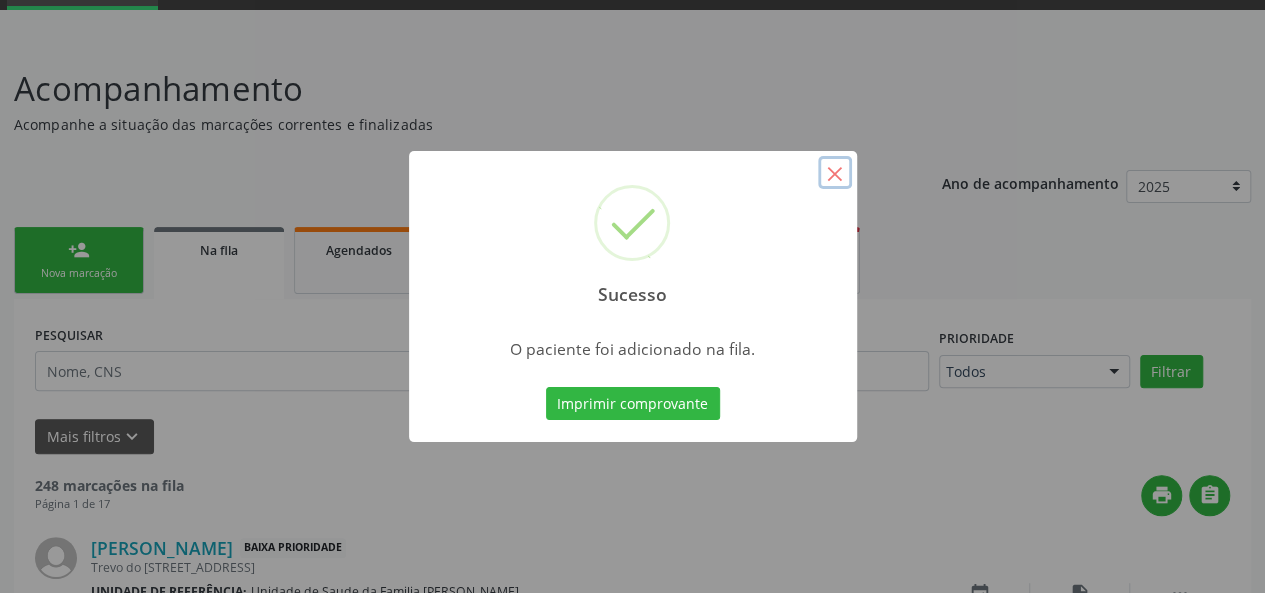 click on "×" at bounding box center (835, 173) 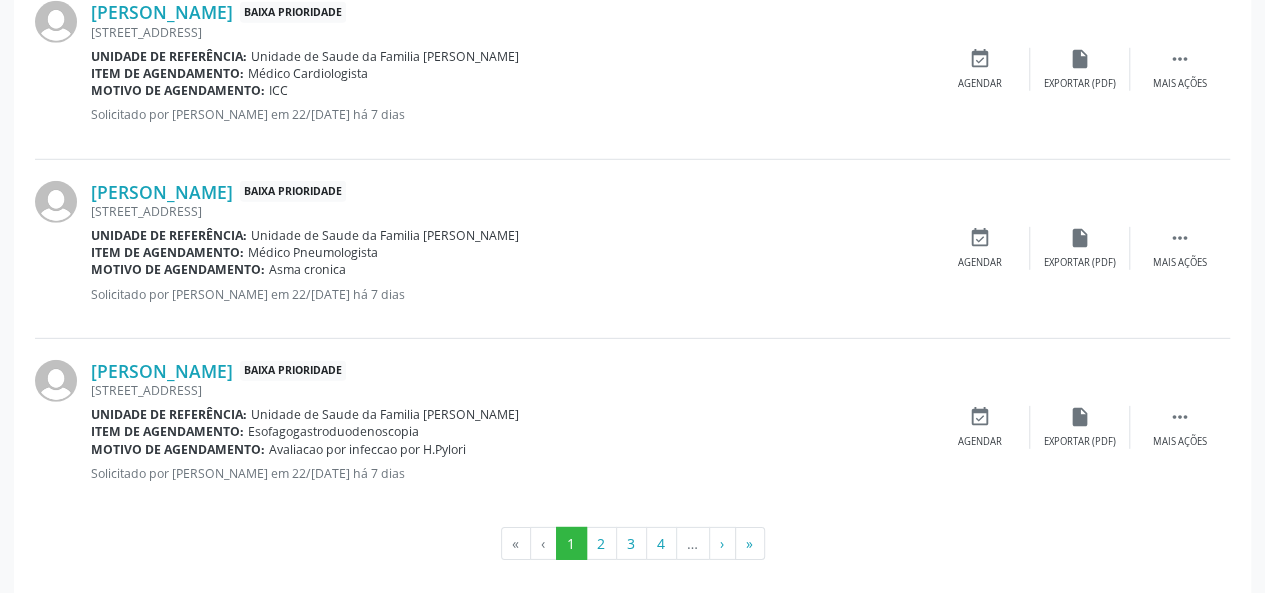 scroll, scrollTop: 2829, scrollLeft: 0, axis: vertical 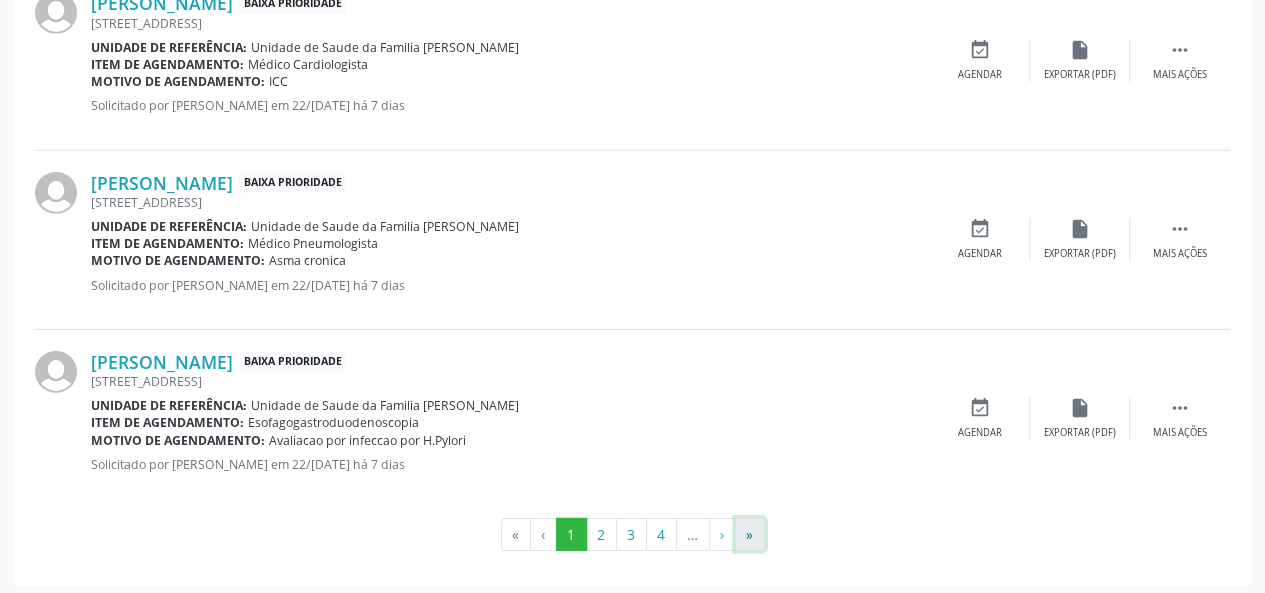click on "»" at bounding box center [750, 535] 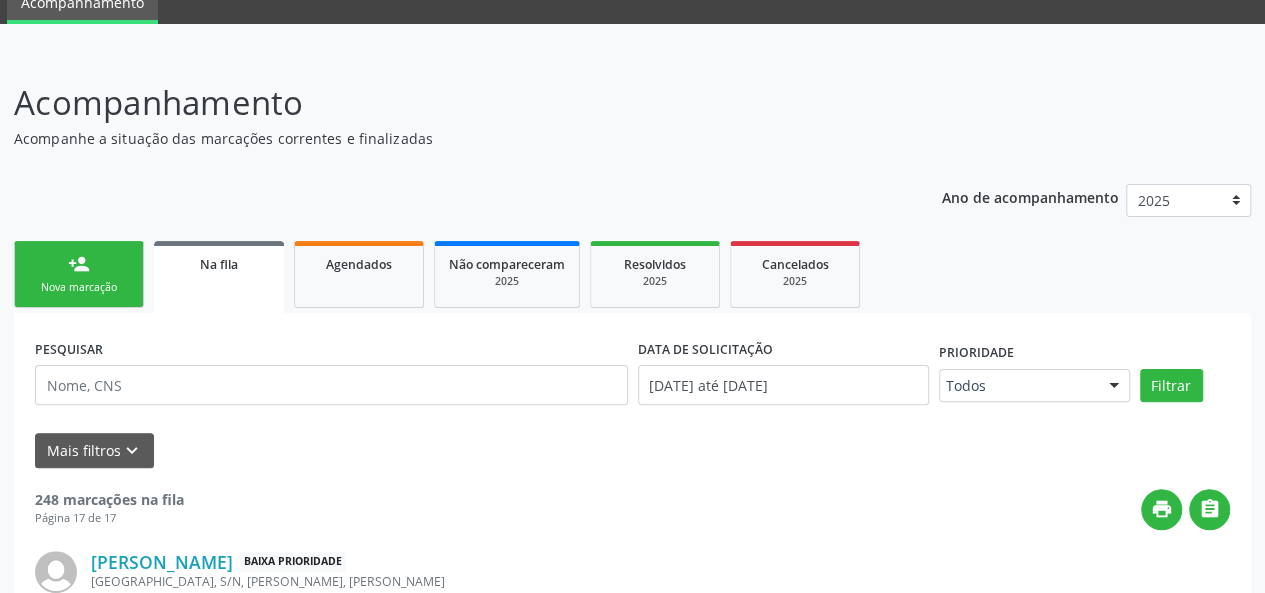 scroll, scrollTop: 0, scrollLeft: 0, axis: both 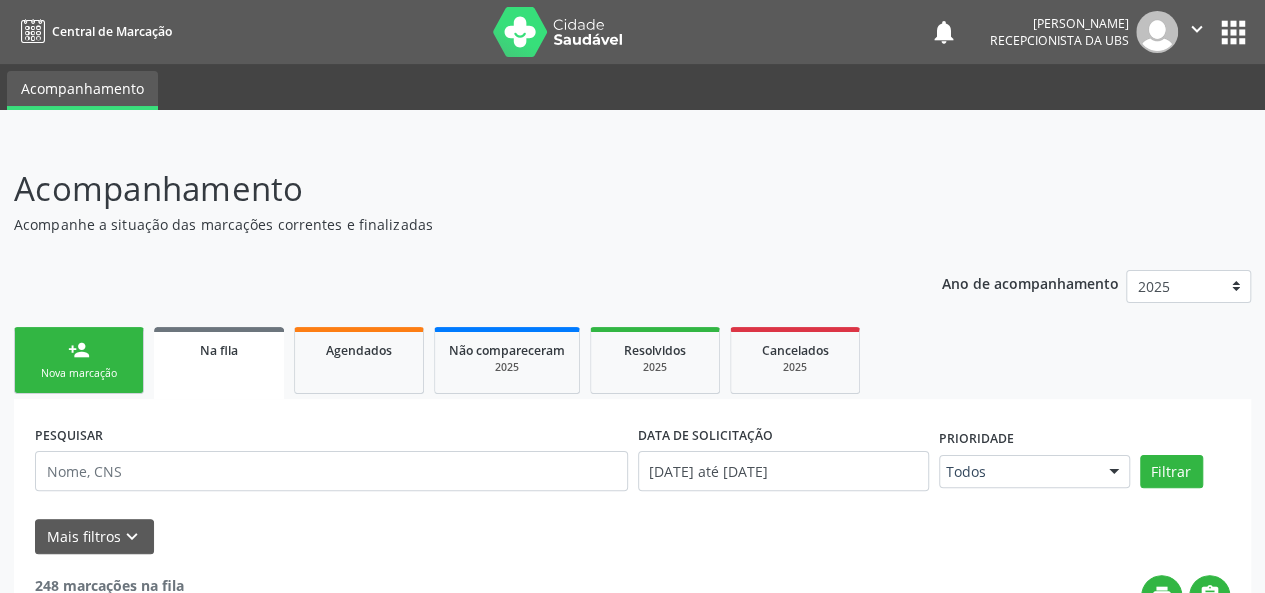click on "Nova marcação" at bounding box center (79, 373) 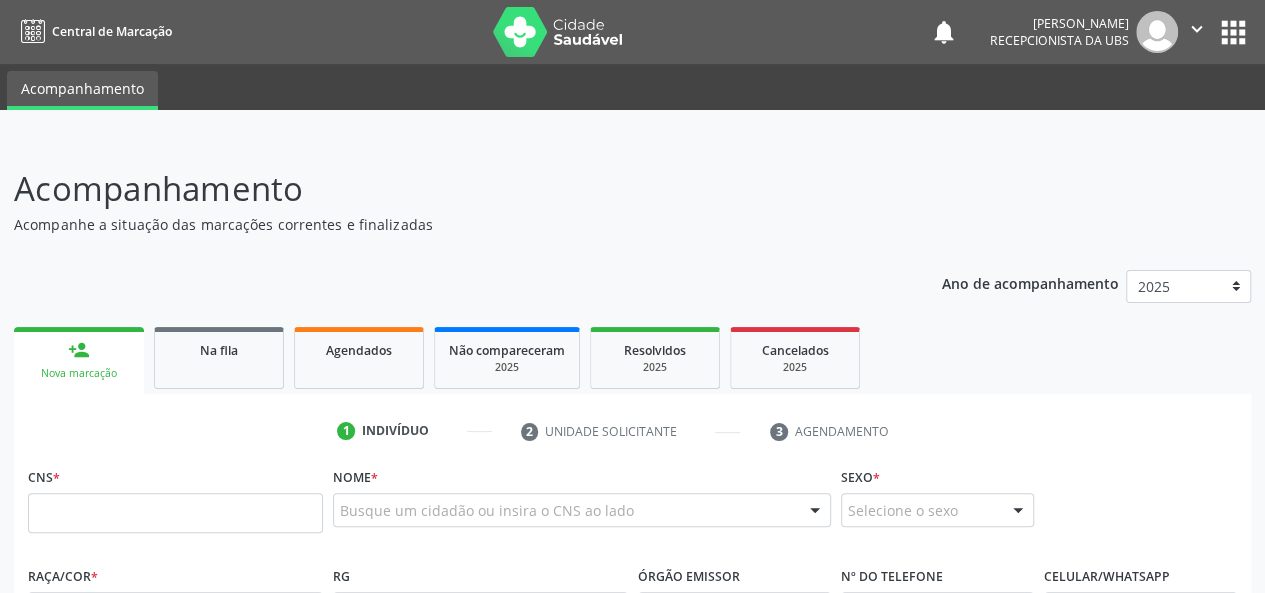 click on "person_add
Nova marcação" at bounding box center [79, 360] 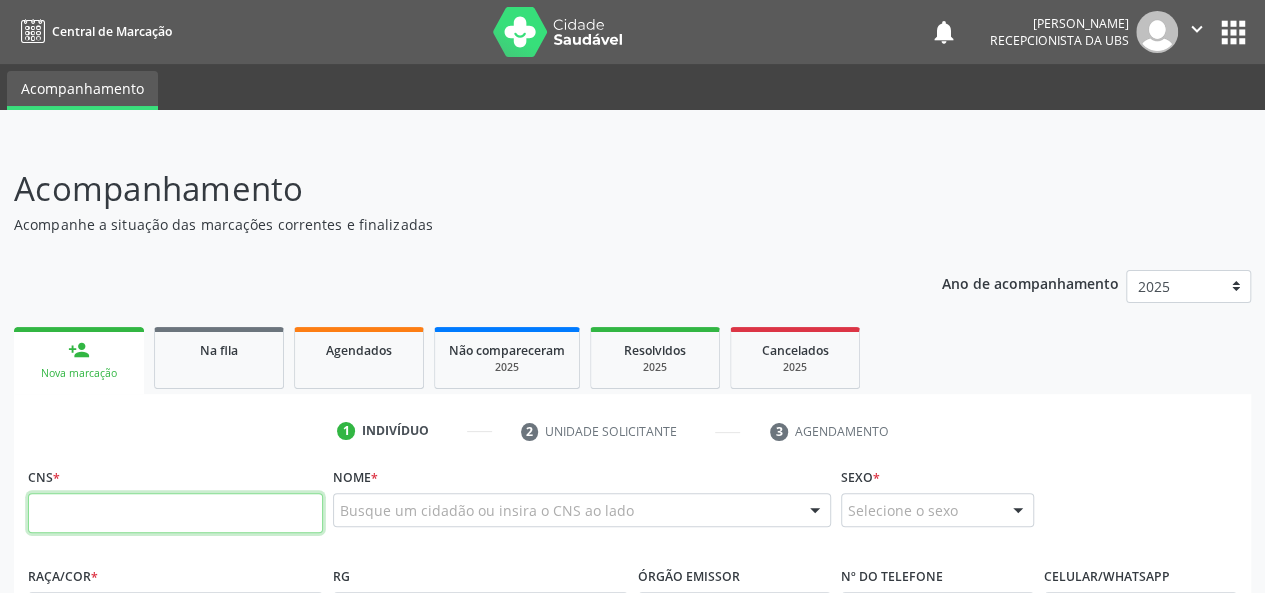 click at bounding box center (175, 513) 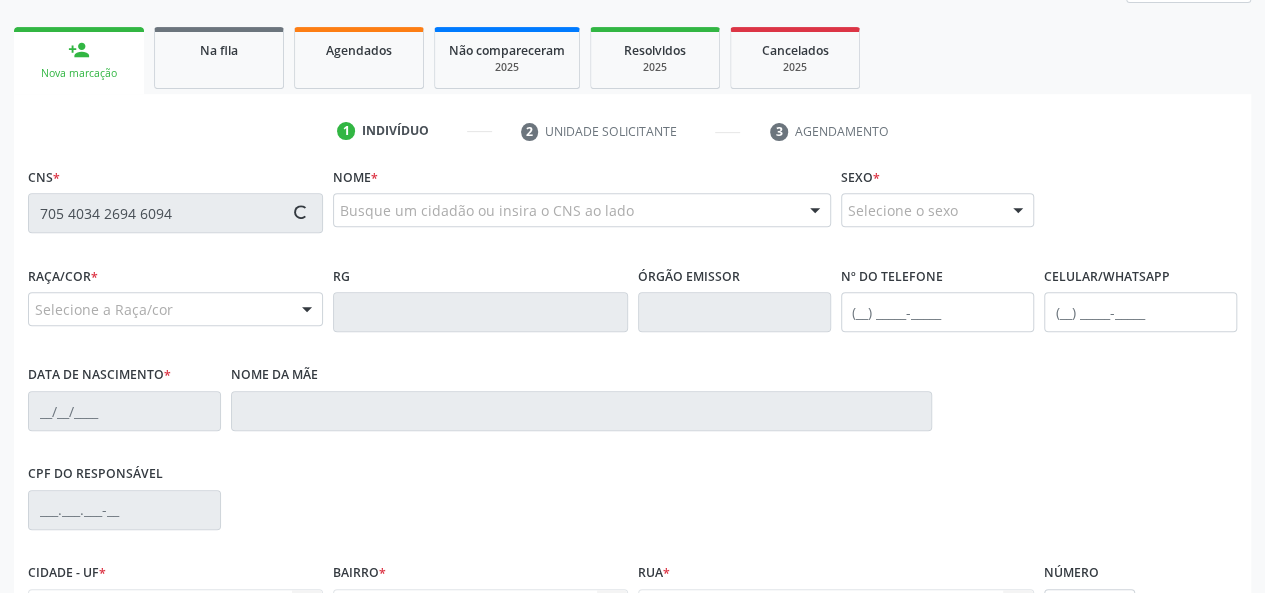 scroll, scrollTop: 400, scrollLeft: 0, axis: vertical 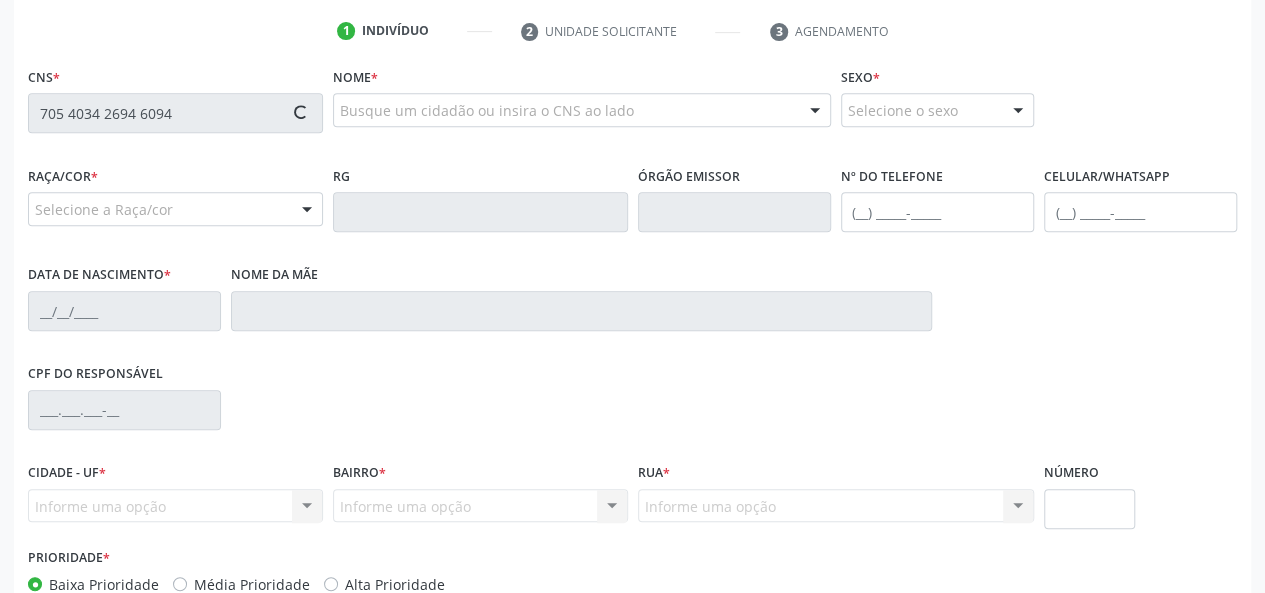 type on "705 4034 2694 6094" 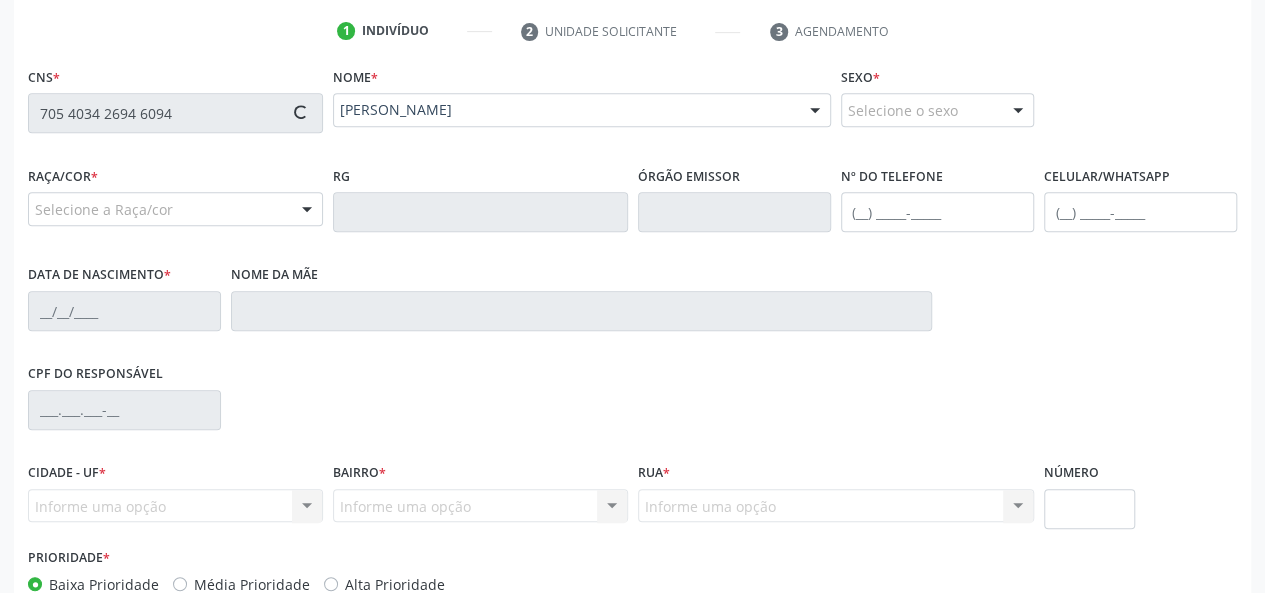 type on "(82) 99943-7832" 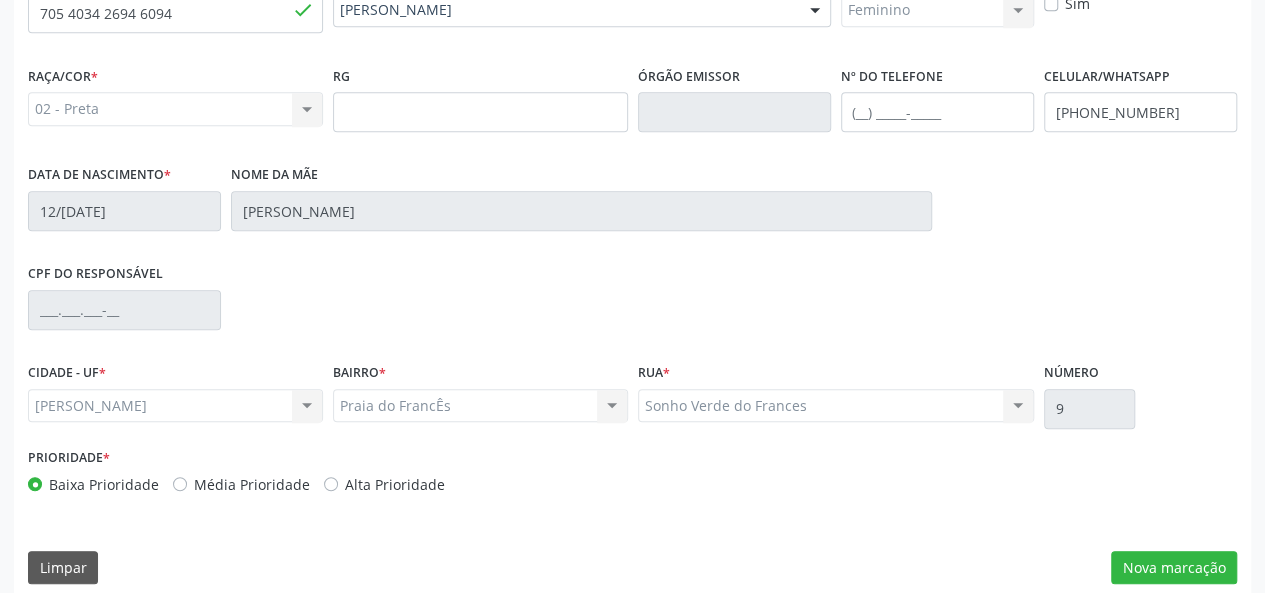 scroll, scrollTop: 518, scrollLeft: 0, axis: vertical 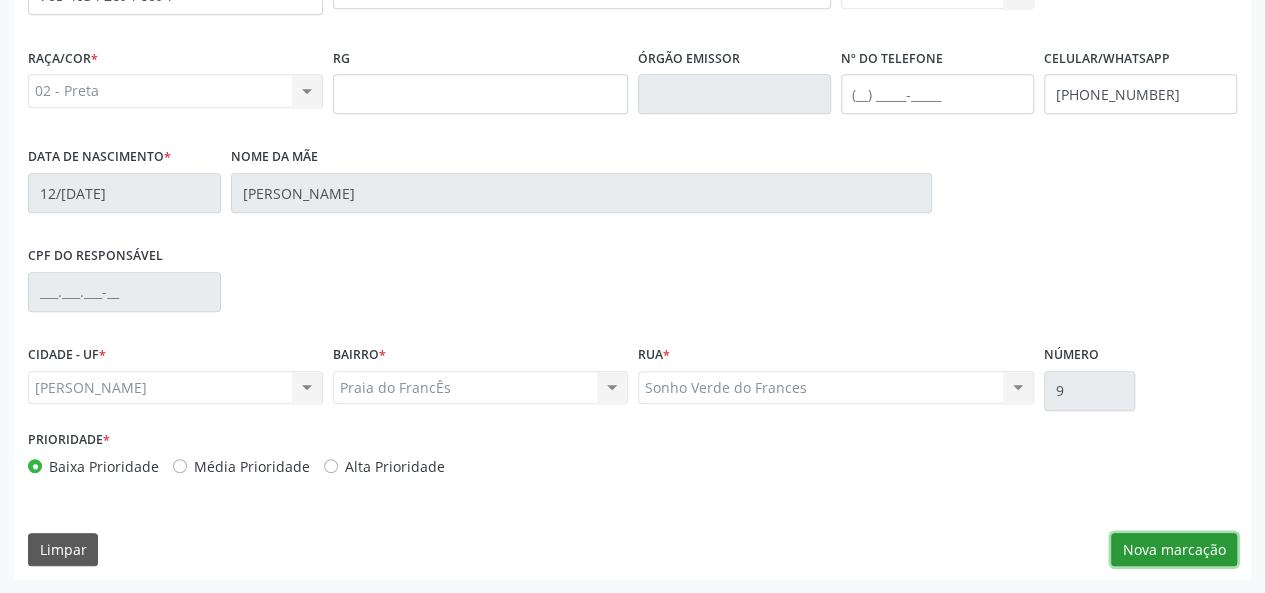 click on "Nova marcação" at bounding box center (1174, 550) 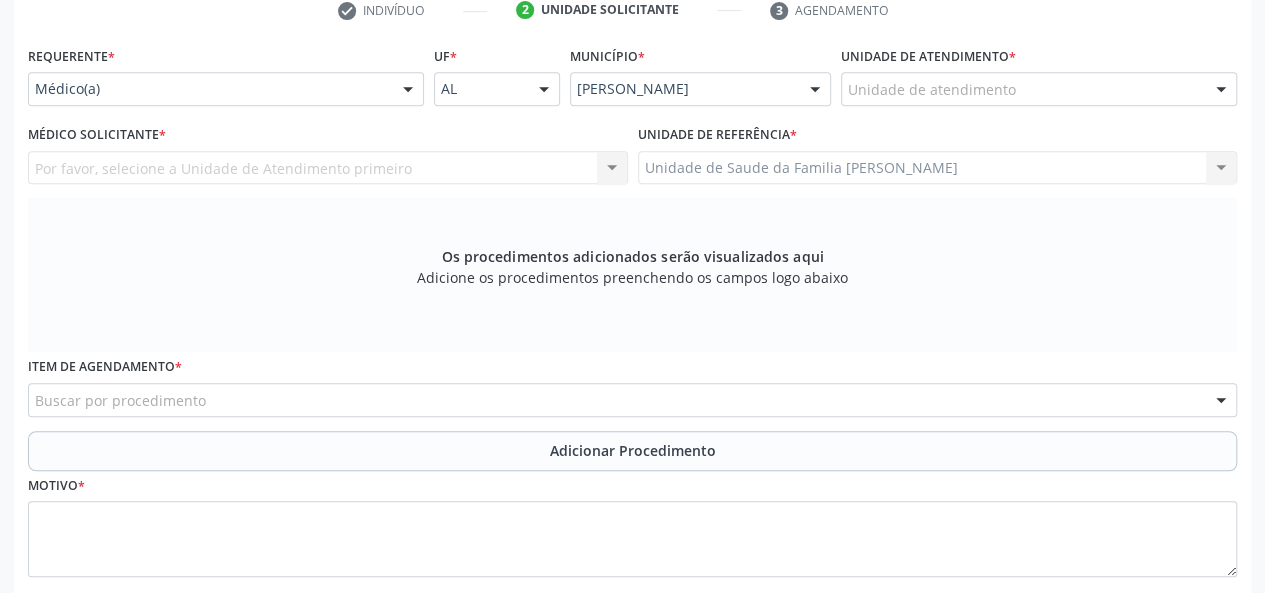 scroll, scrollTop: 218, scrollLeft: 0, axis: vertical 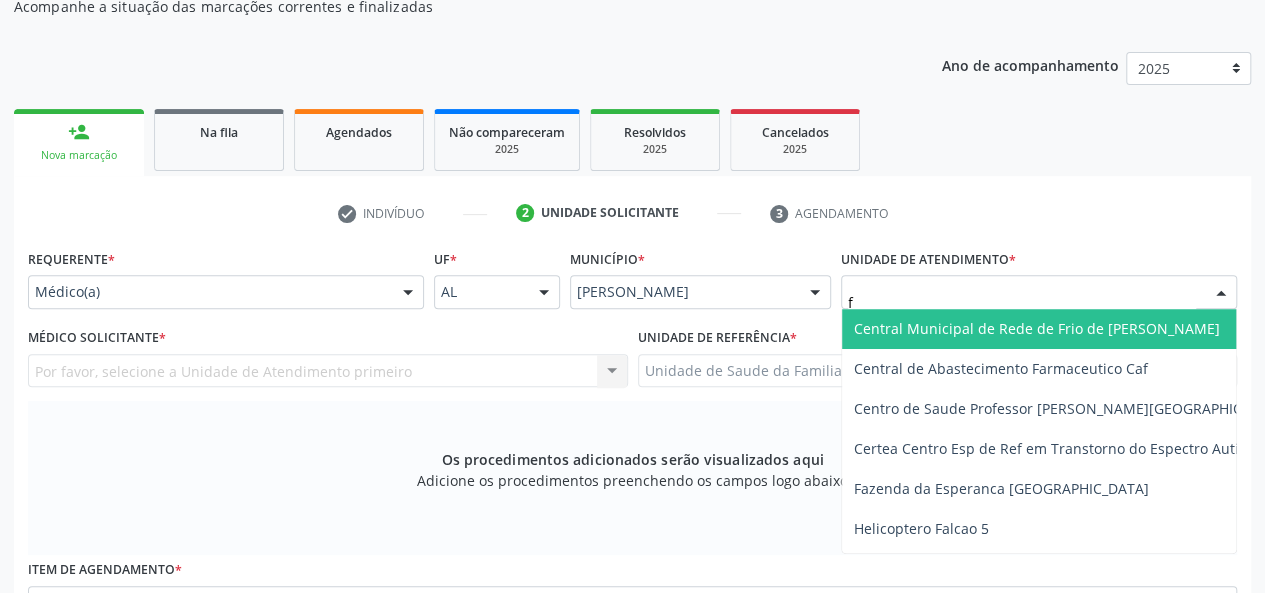 type on "fl" 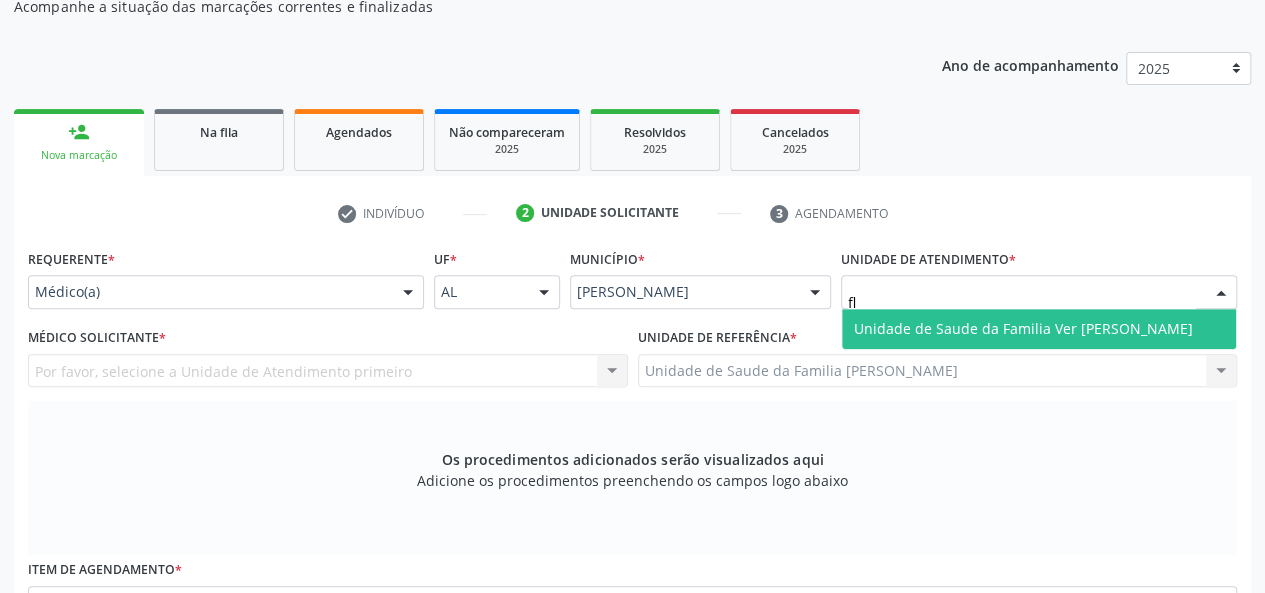 click on "Unidade de Saude da Familia Ver [PERSON_NAME]" at bounding box center [1023, 328] 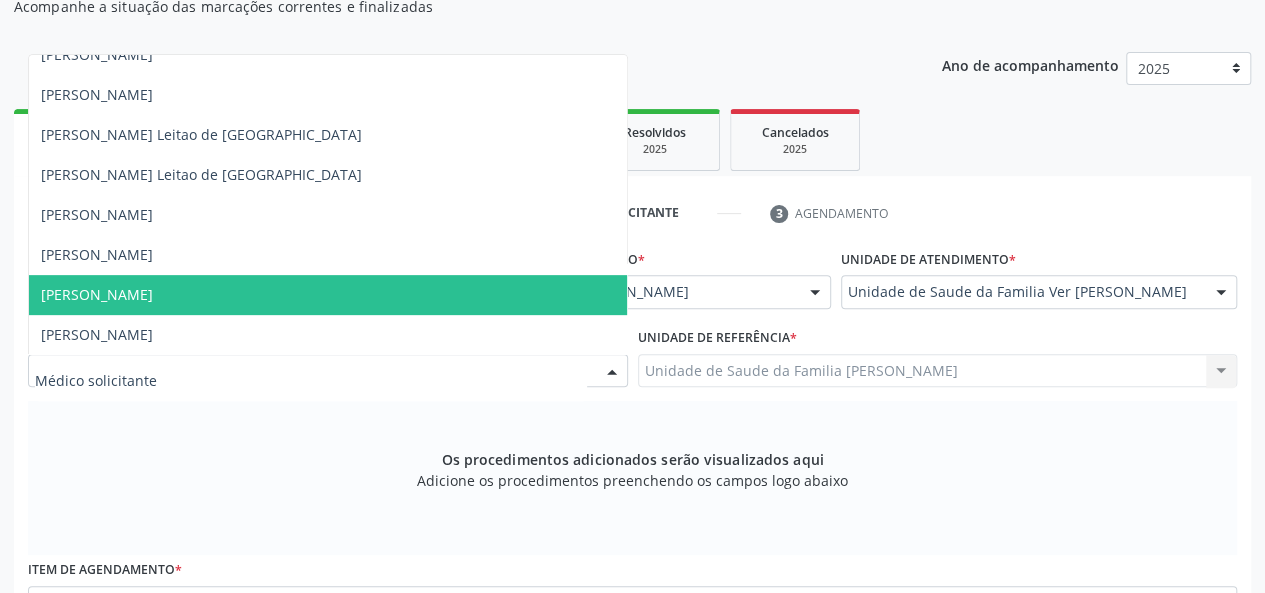 scroll, scrollTop: 620, scrollLeft: 0, axis: vertical 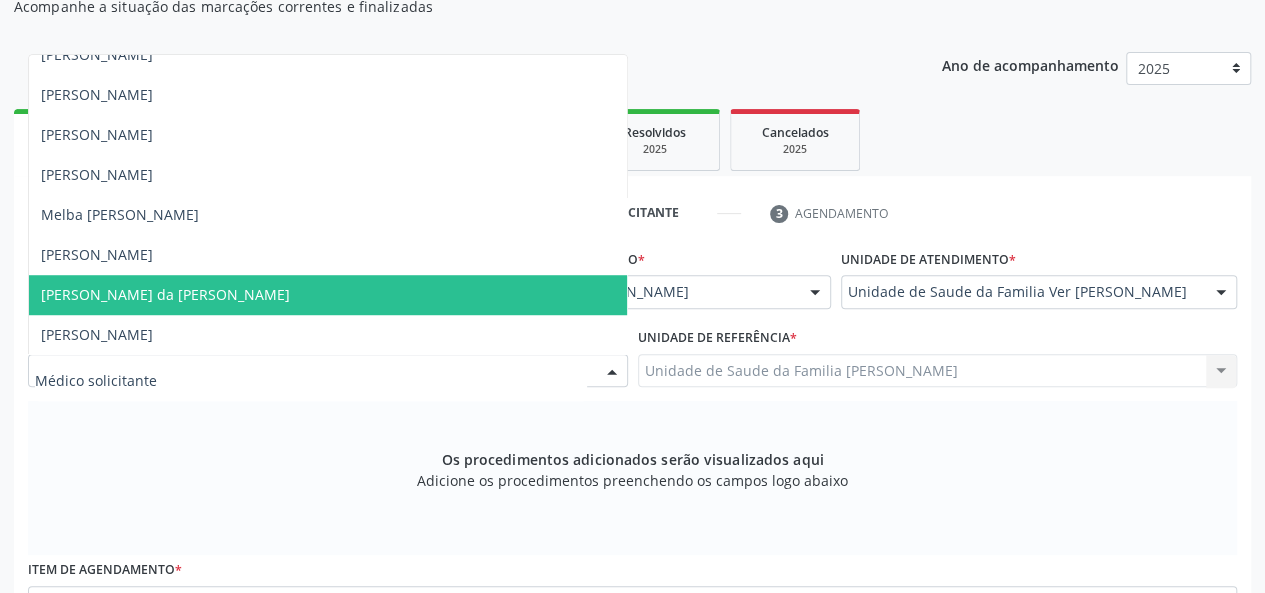 click on "Vanessa da Graca Tenorio" at bounding box center [165, 294] 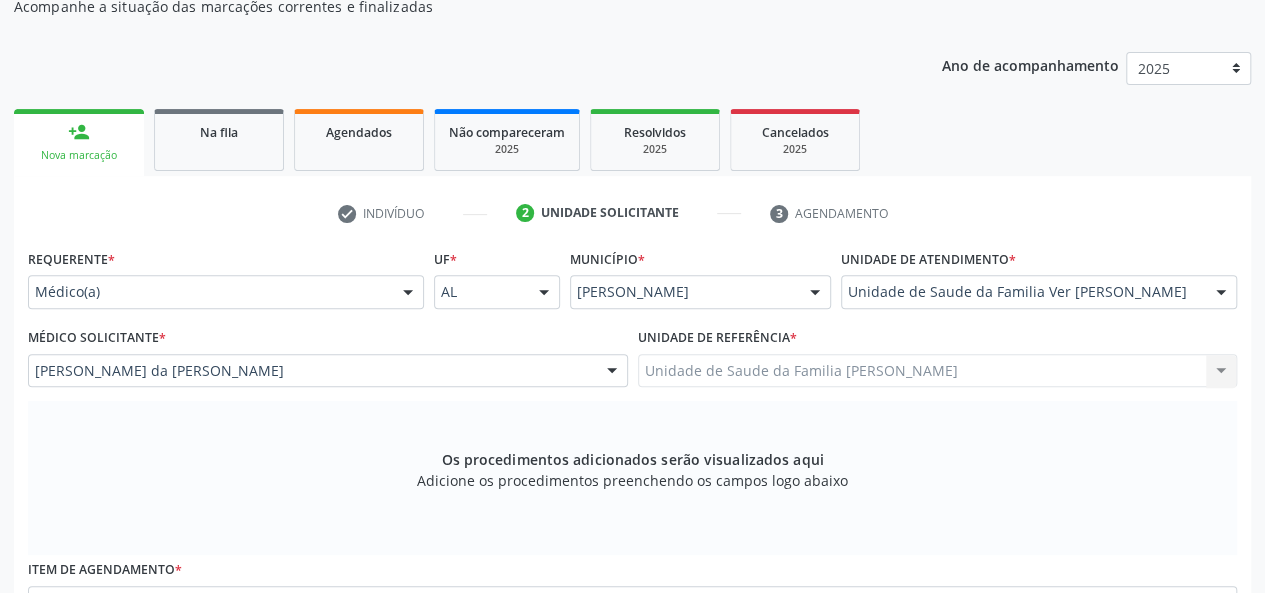 scroll, scrollTop: 534, scrollLeft: 0, axis: vertical 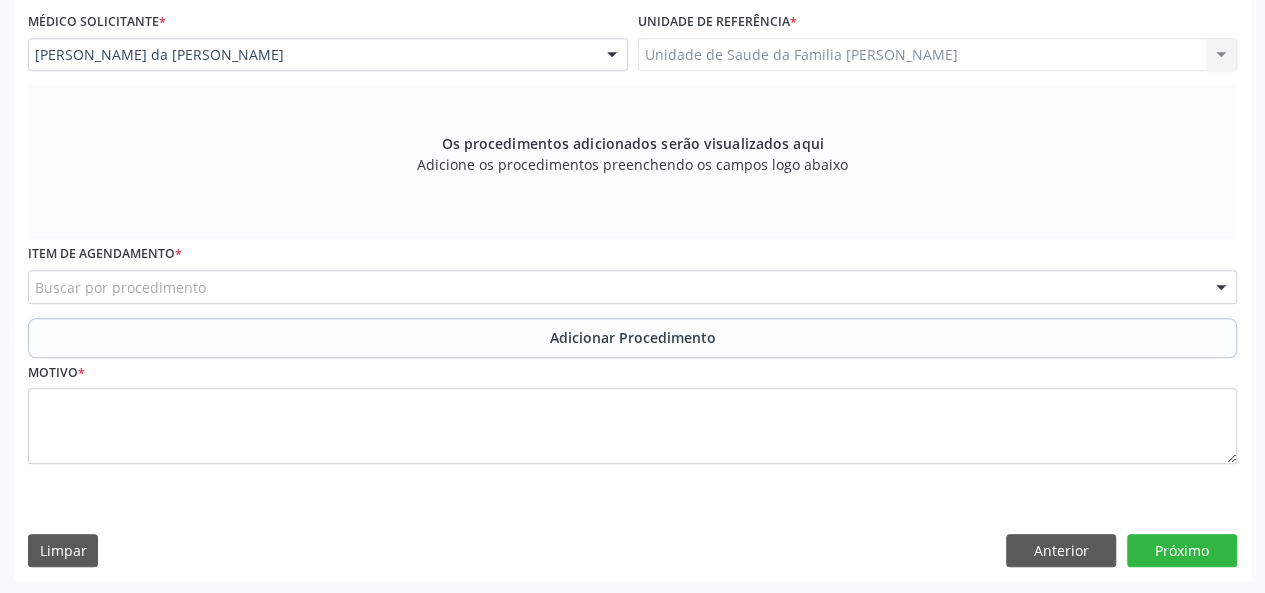 click on "Buscar por procedimento" at bounding box center (632, 287) 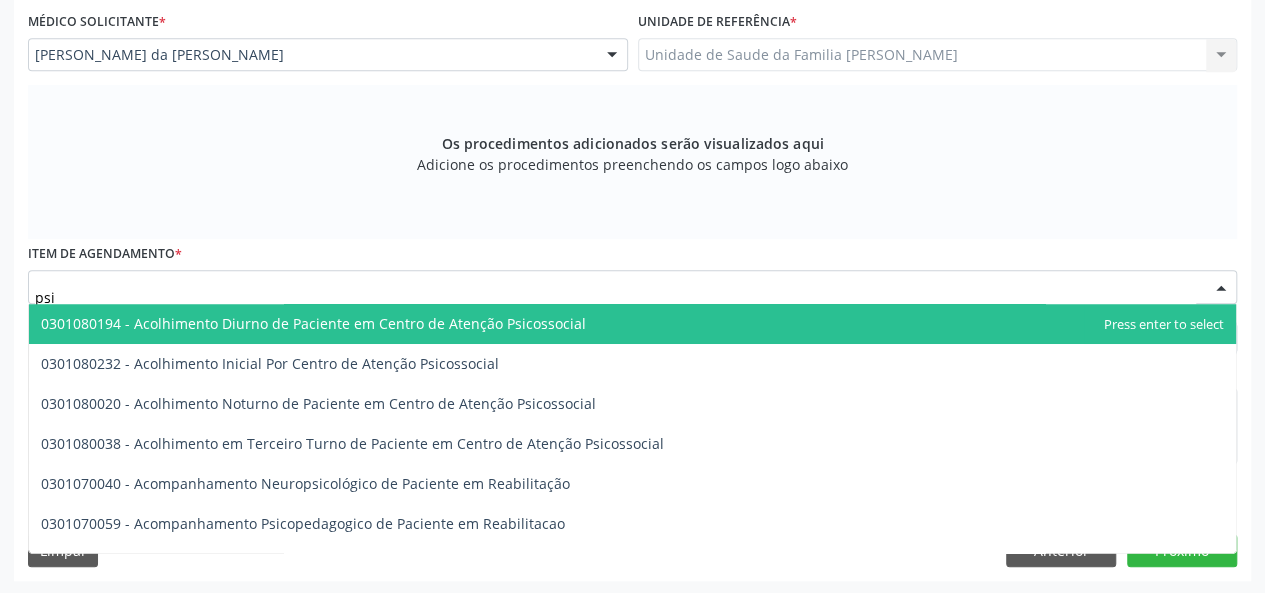 type on "psiq" 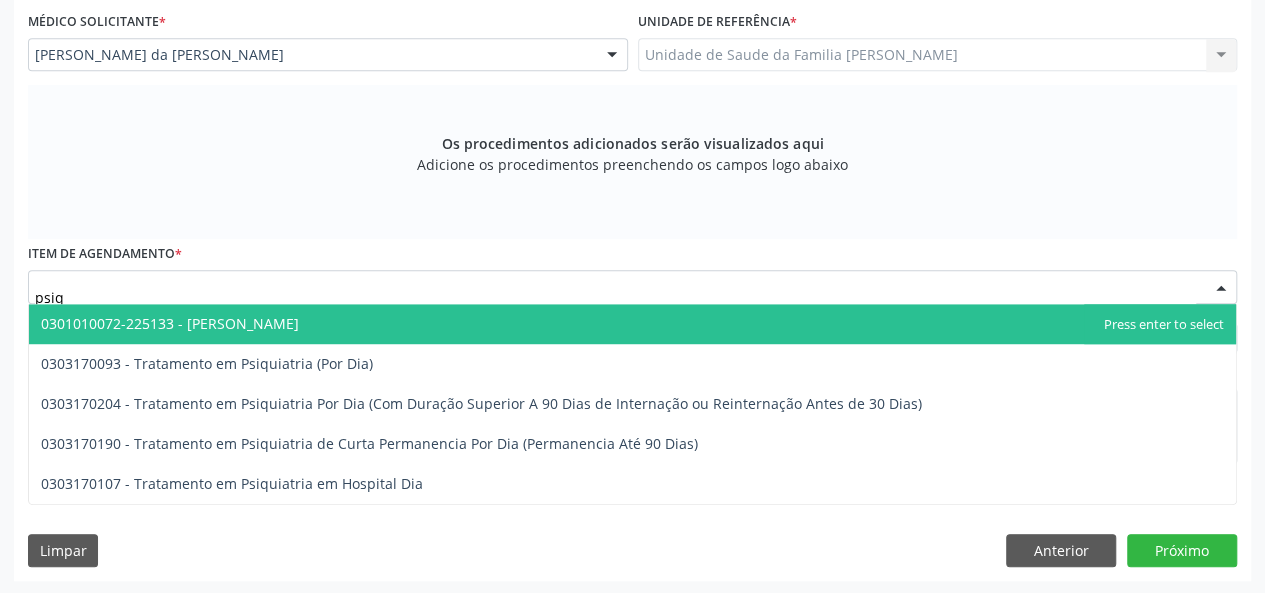 click on "0301010072-225133 - Médico Psiquiatra" at bounding box center [632, 324] 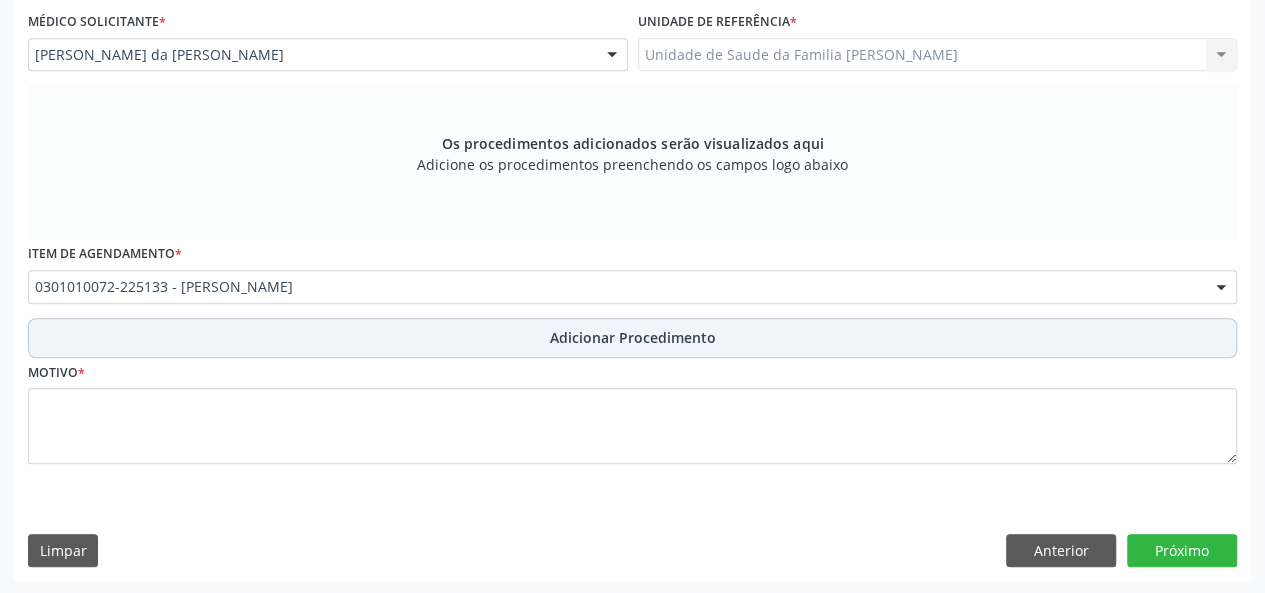 click on "Adicionar Procedimento" at bounding box center [633, 337] 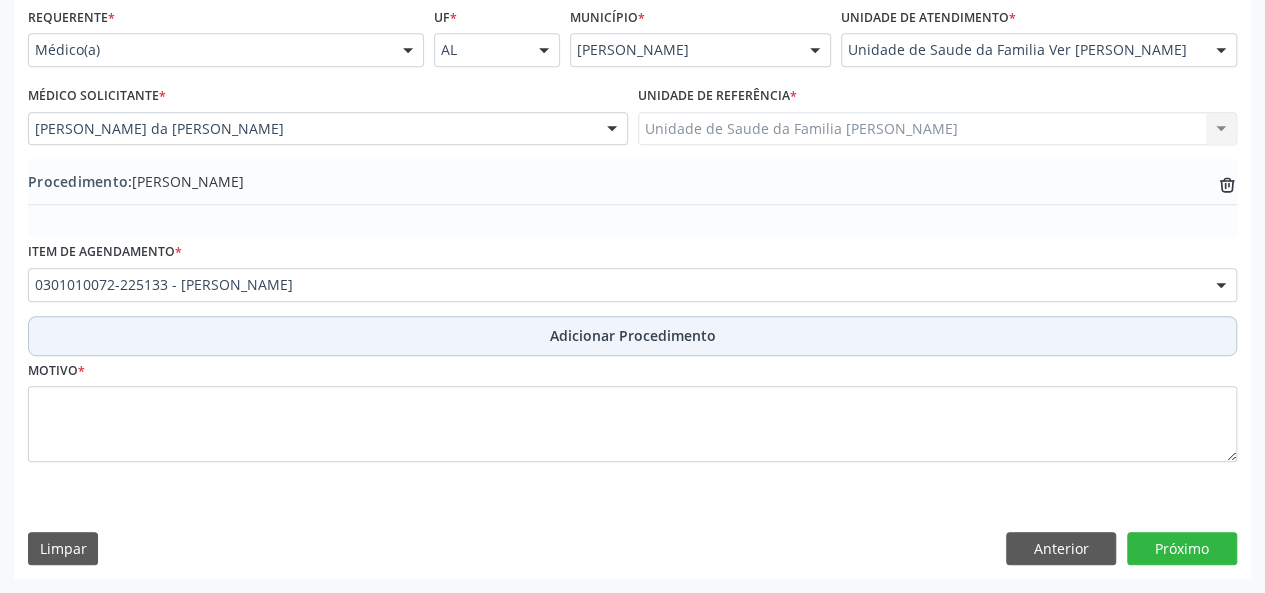 scroll, scrollTop: 458, scrollLeft: 0, axis: vertical 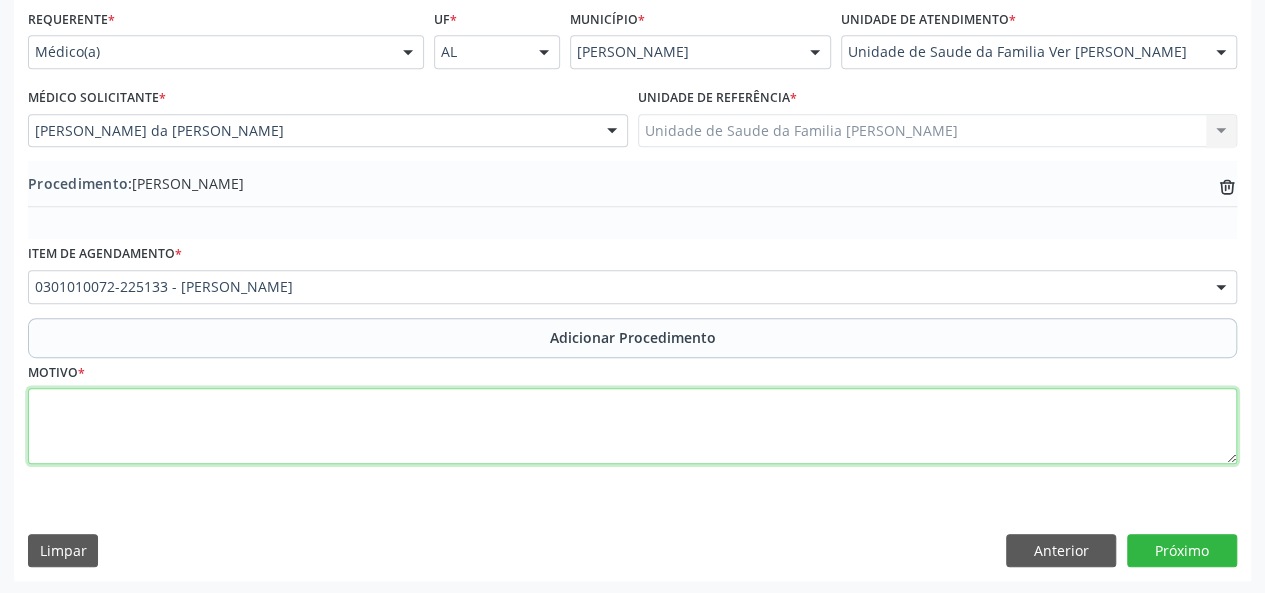 click at bounding box center [632, 426] 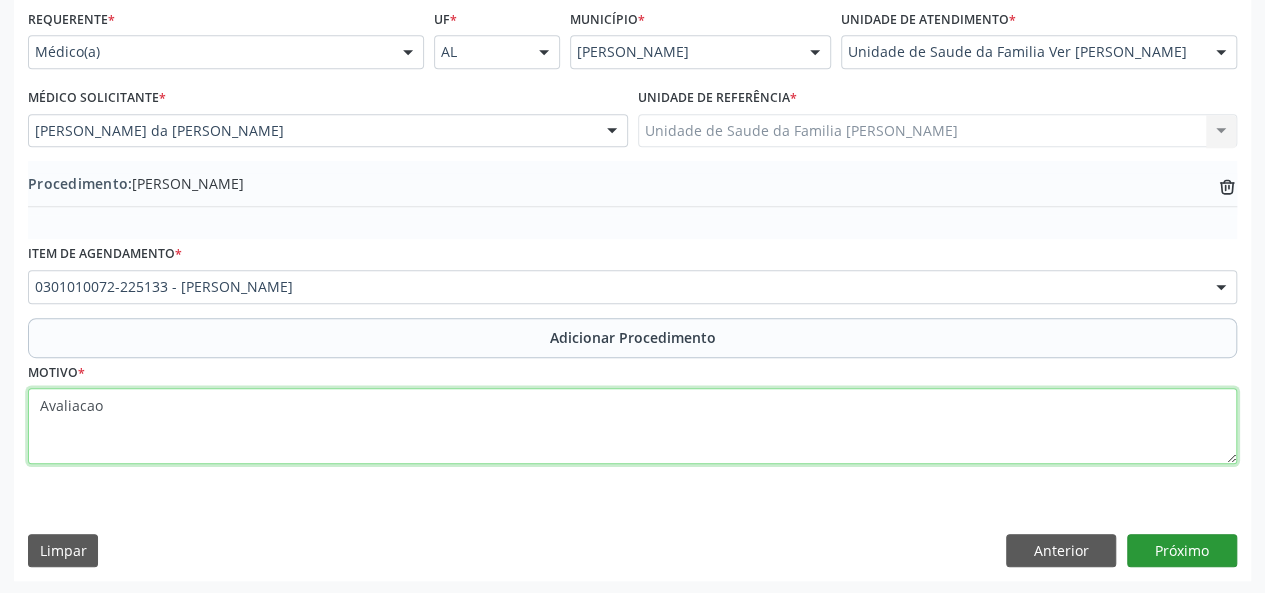 type on "Avaliacao" 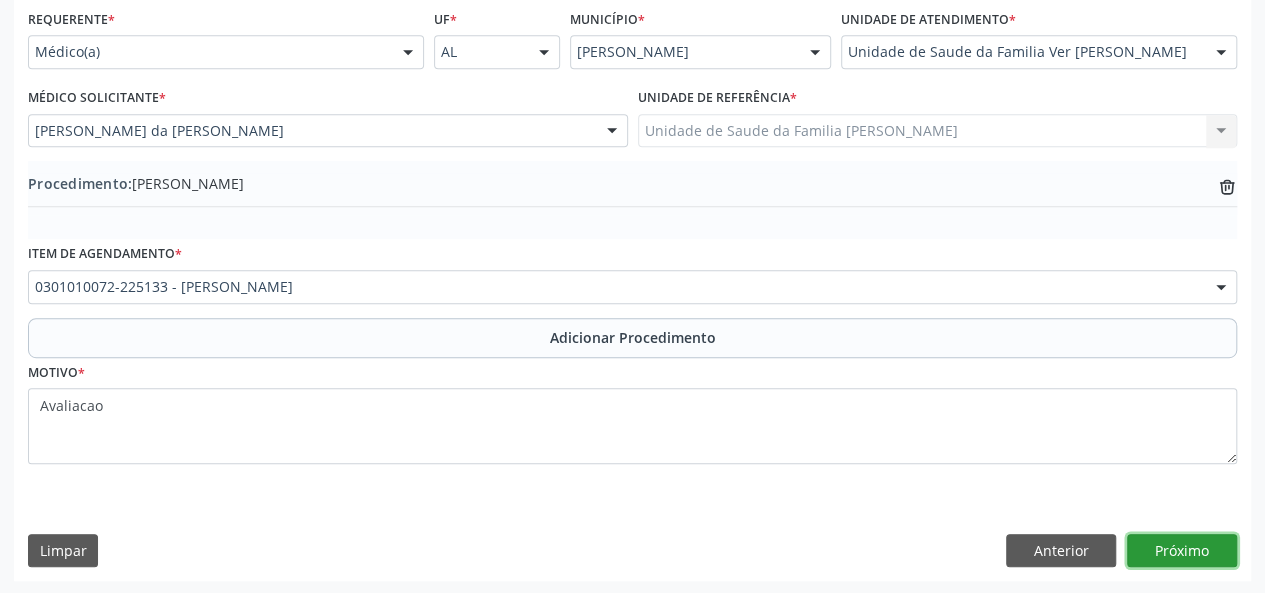 click on "Próximo" at bounding box center [1182, 551] 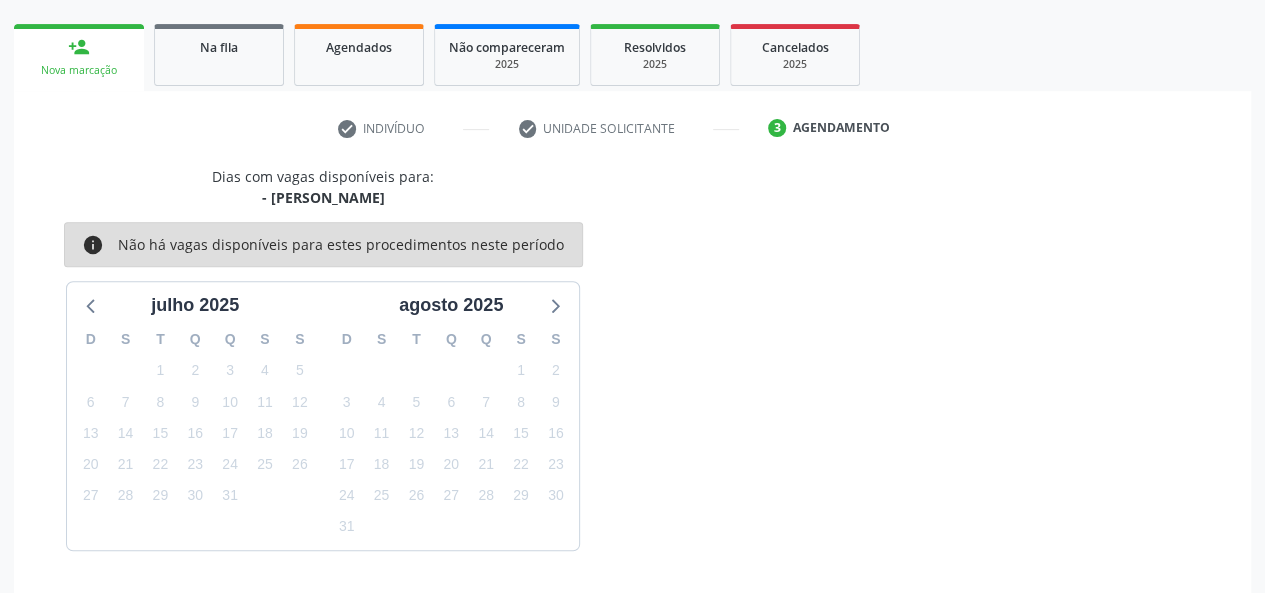 scroll, scrollTop: 362, scrollLeft: 0, axis: vertical 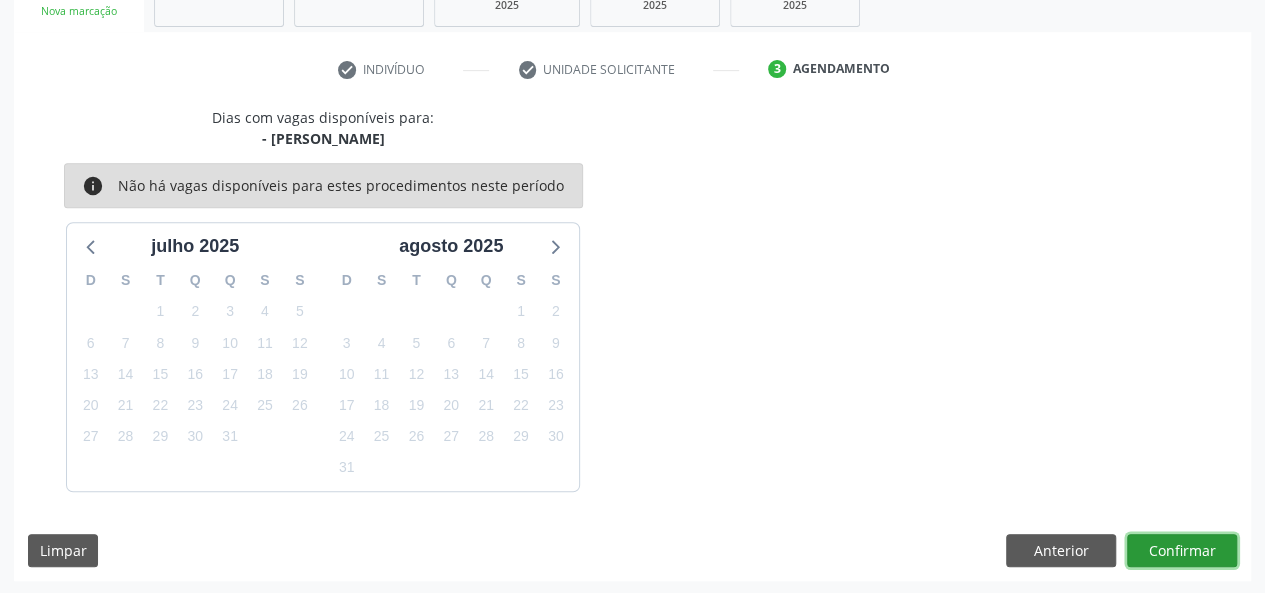 click on "Confirmar" at bounding box center (1182, 551) 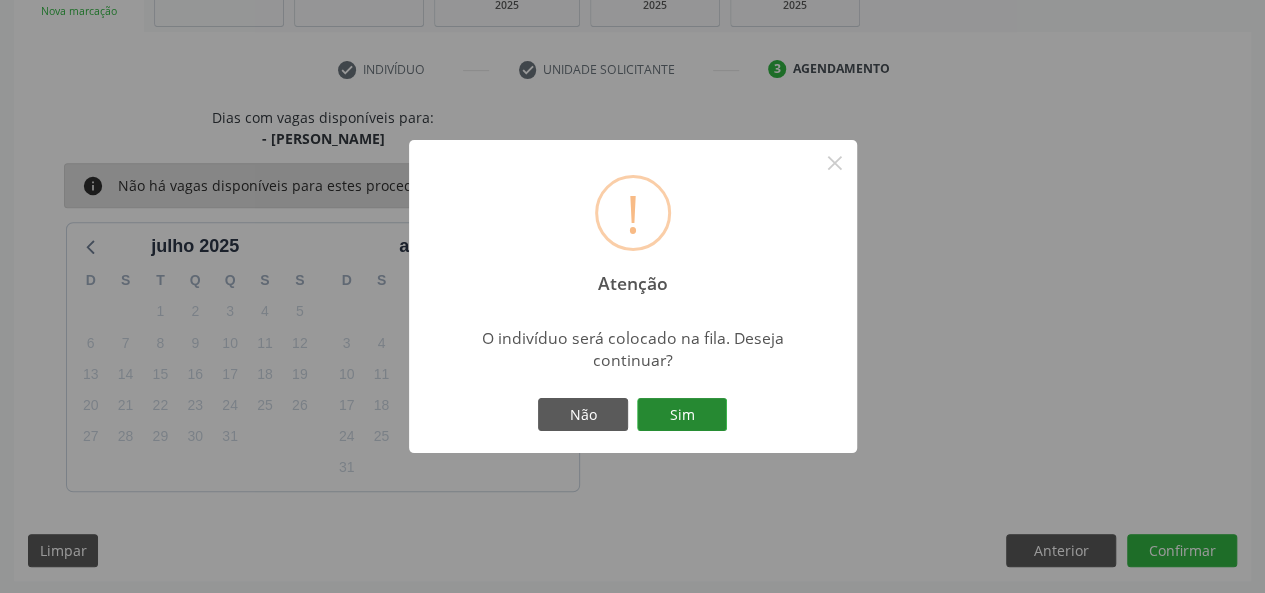 click on "Sim" at bounding box center [682, 415] 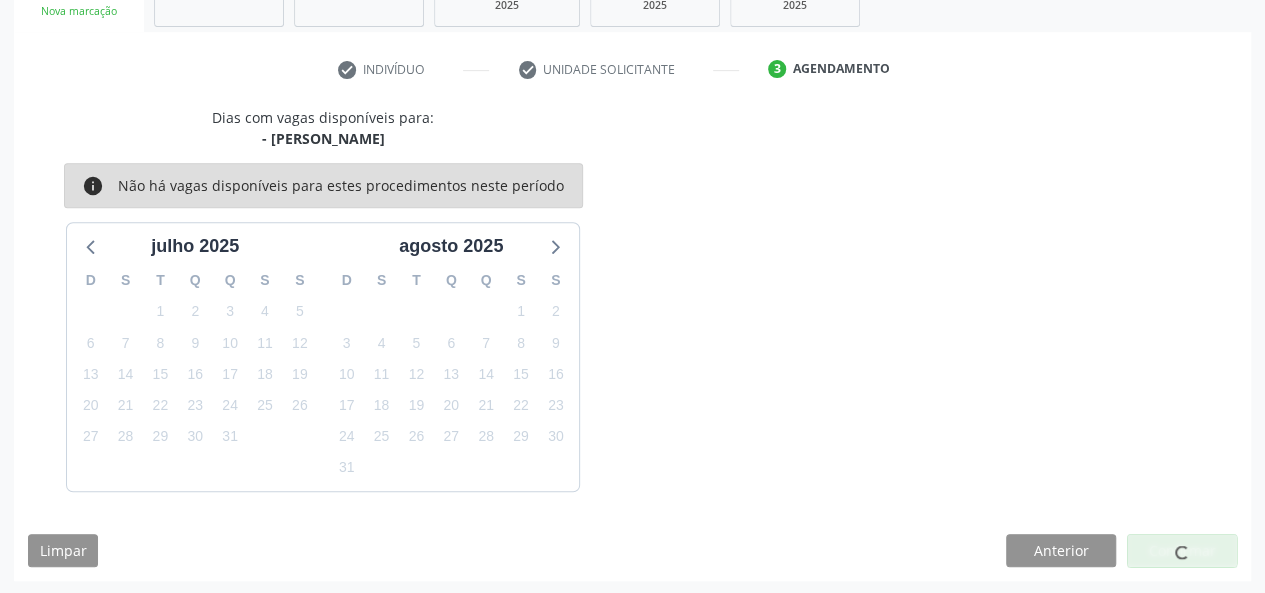 scroll, scrollTop: 100, scrollLeft: 0, axis: vertical 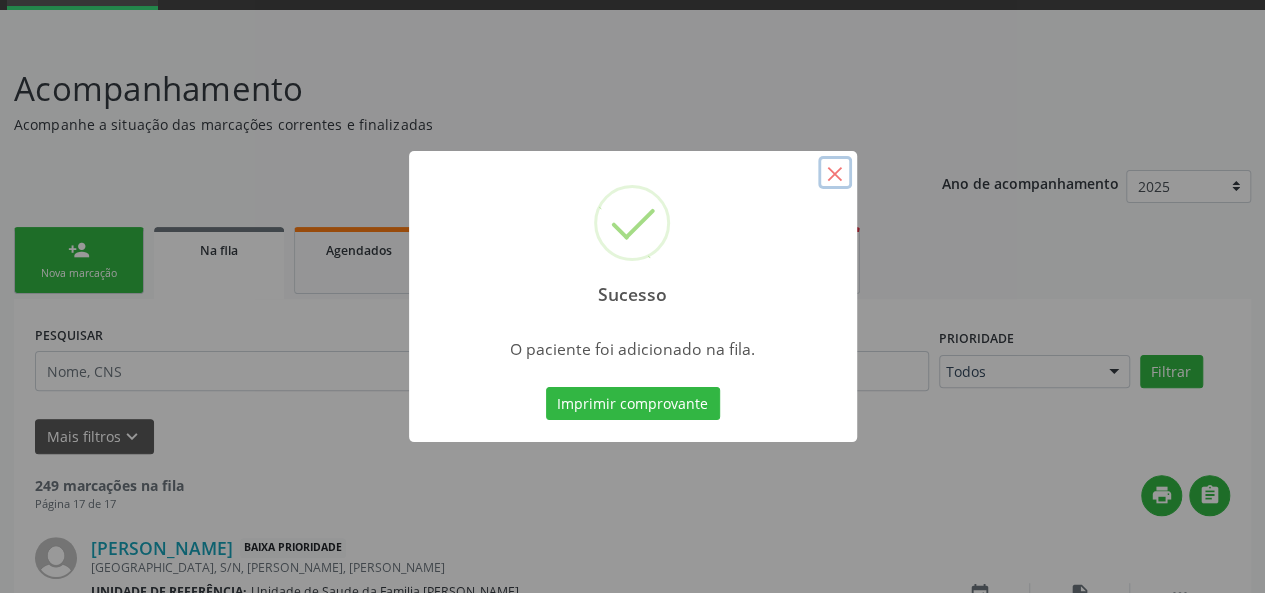 click on "×" at bounding box center [835, 173] 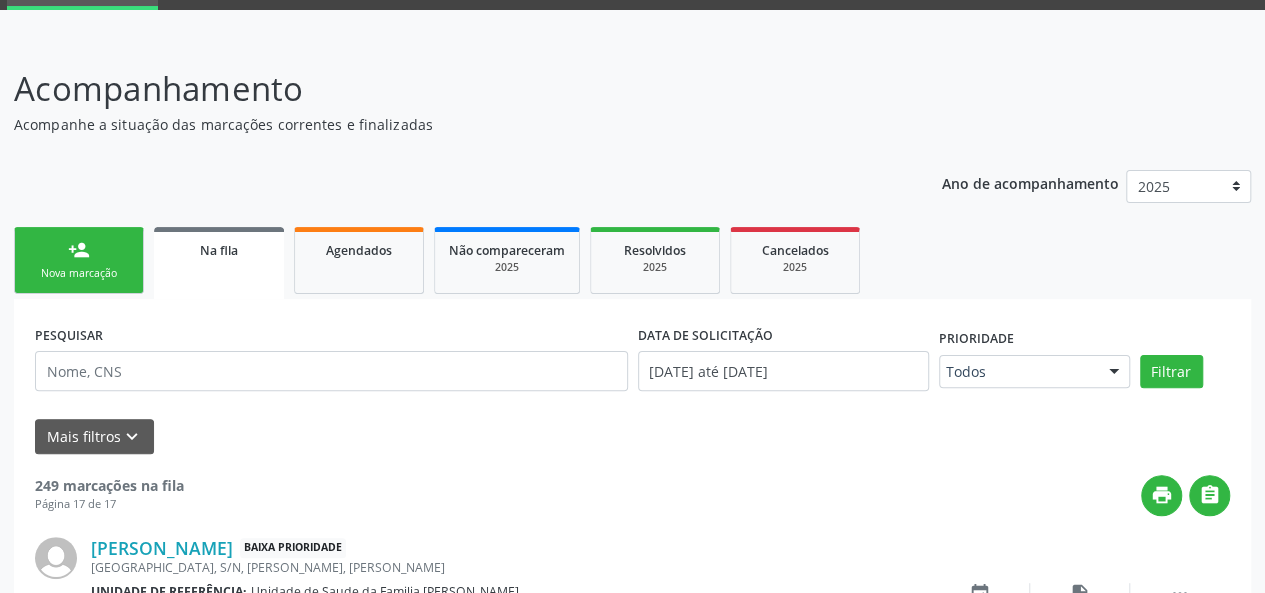 click on "Nova marcação" at bounding box center (79, 273) 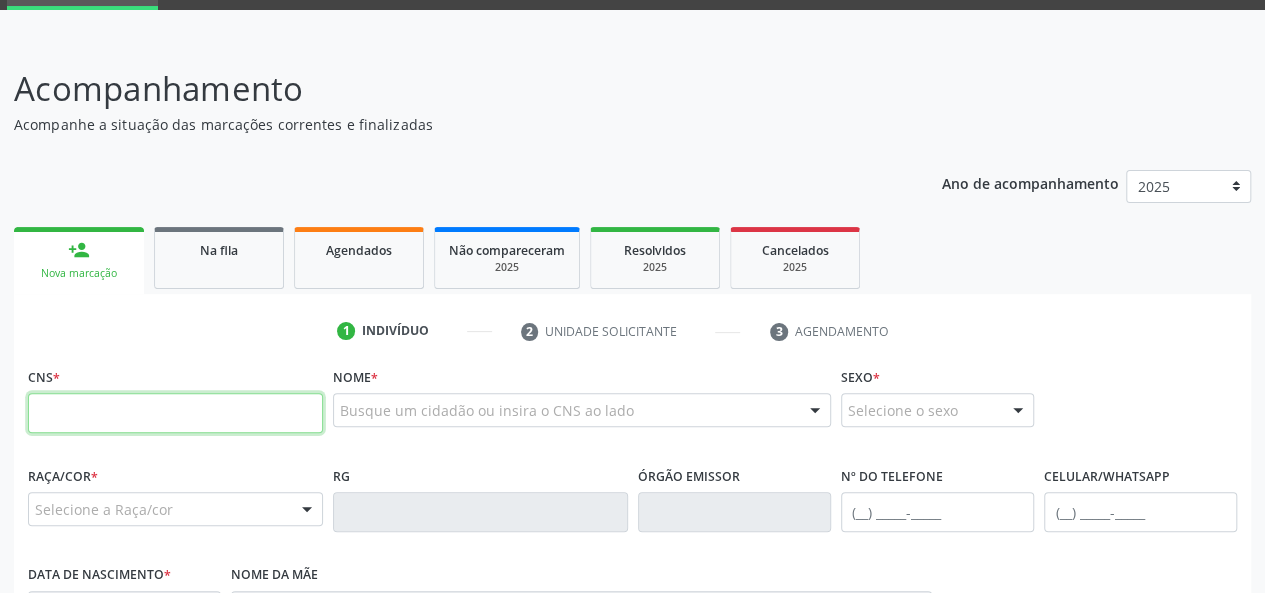 click at bounding box center [175, 413] 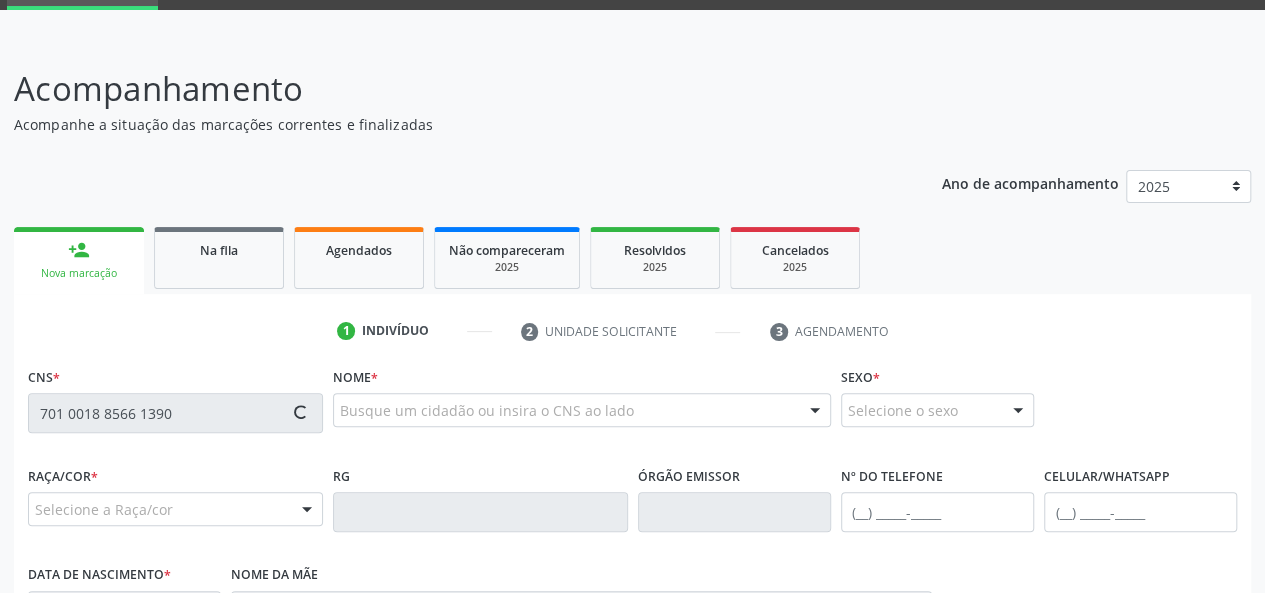 type on "701 0018 8566 1390" 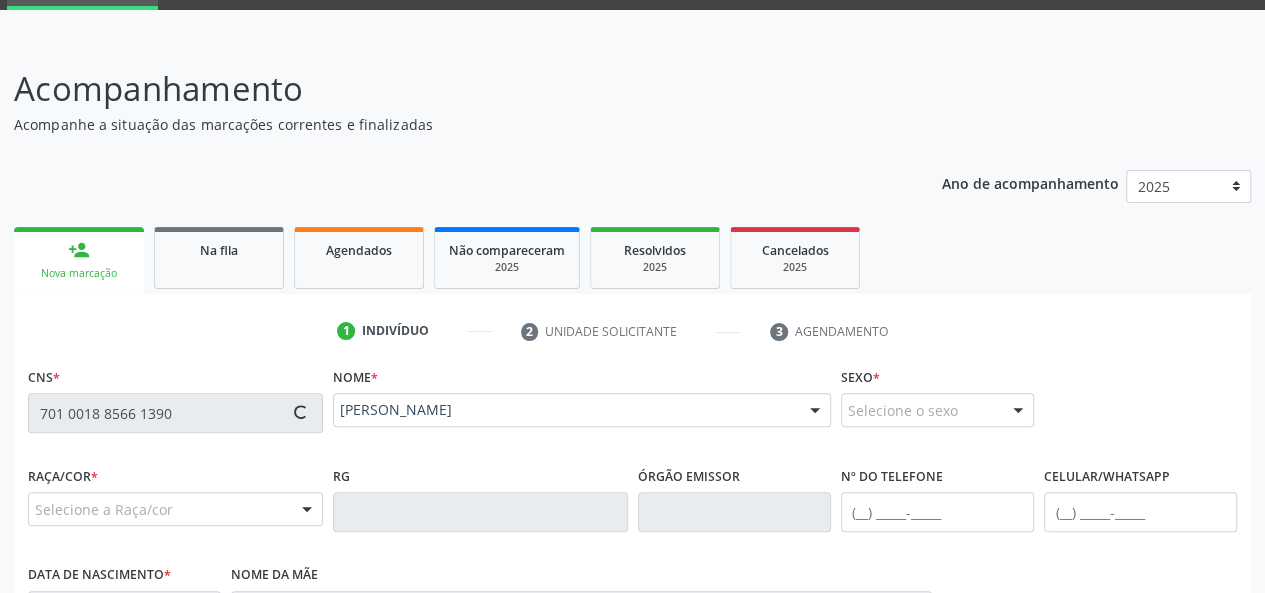 type on "(82) 98891-0734" 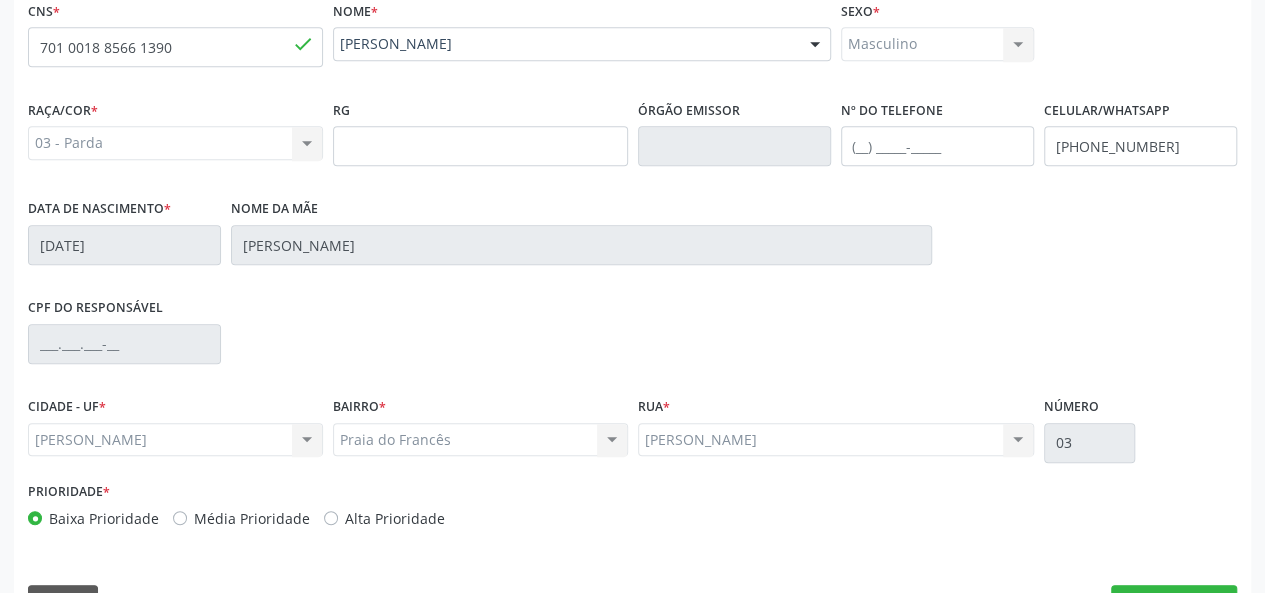 scroll, scrollTop: 518, scrollLeft: 0, axis: vertical 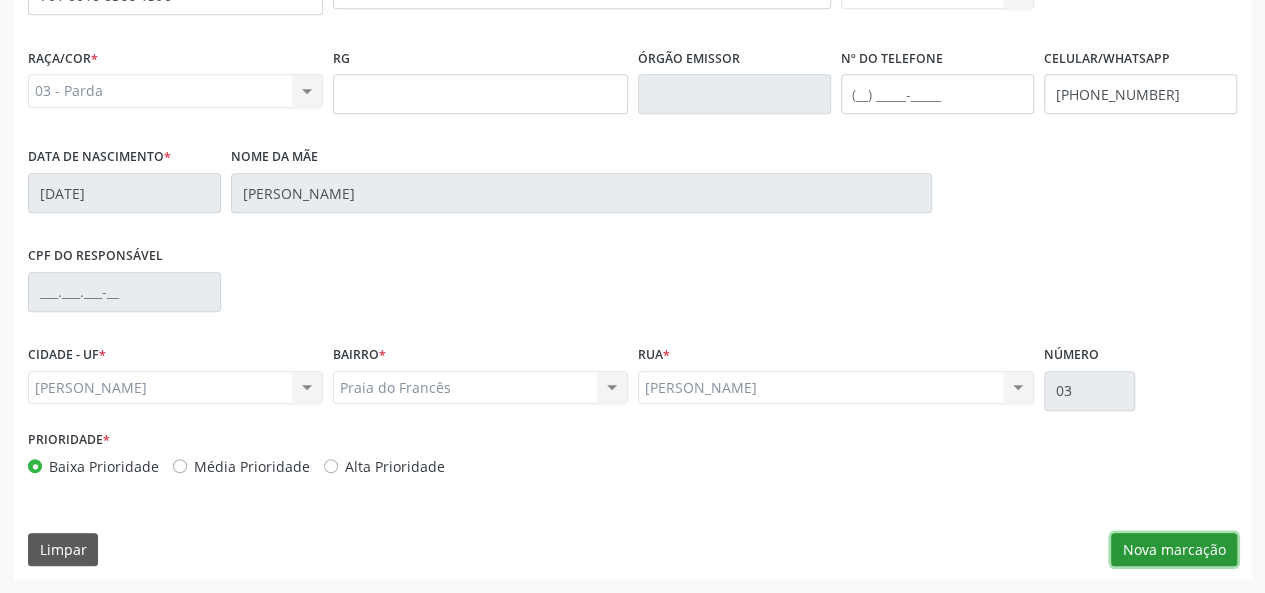 click on "Nova marcação" at bounding box center [1174, 550] 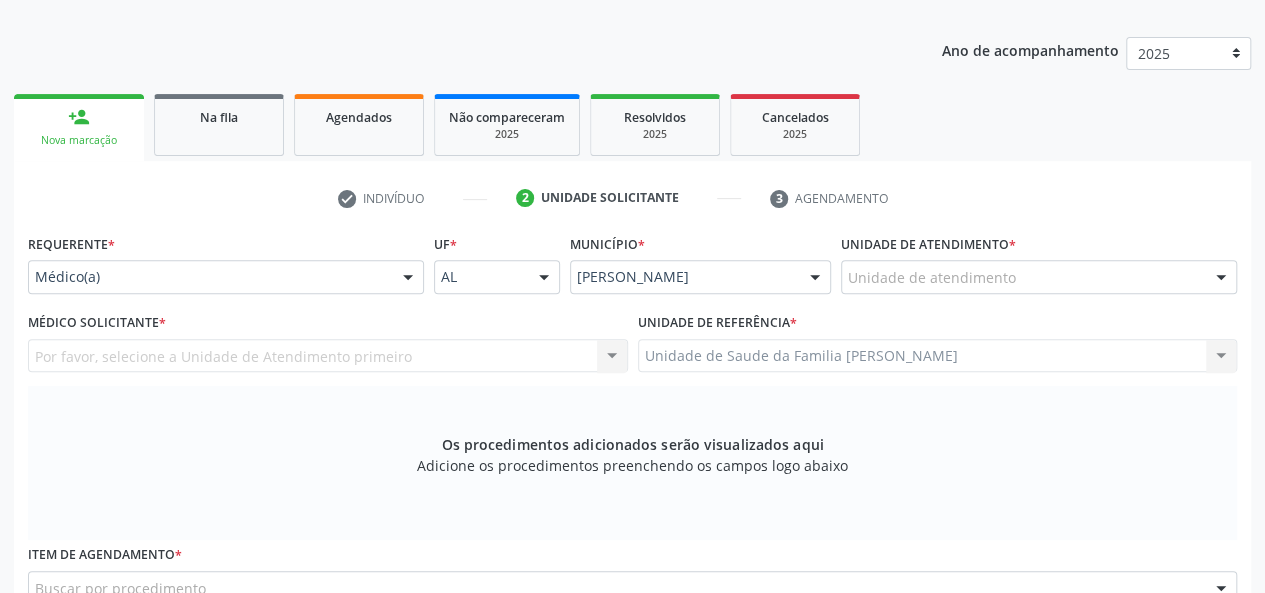 scroll, scrollTop: 218, scrollLeft: 0, axis: vertical 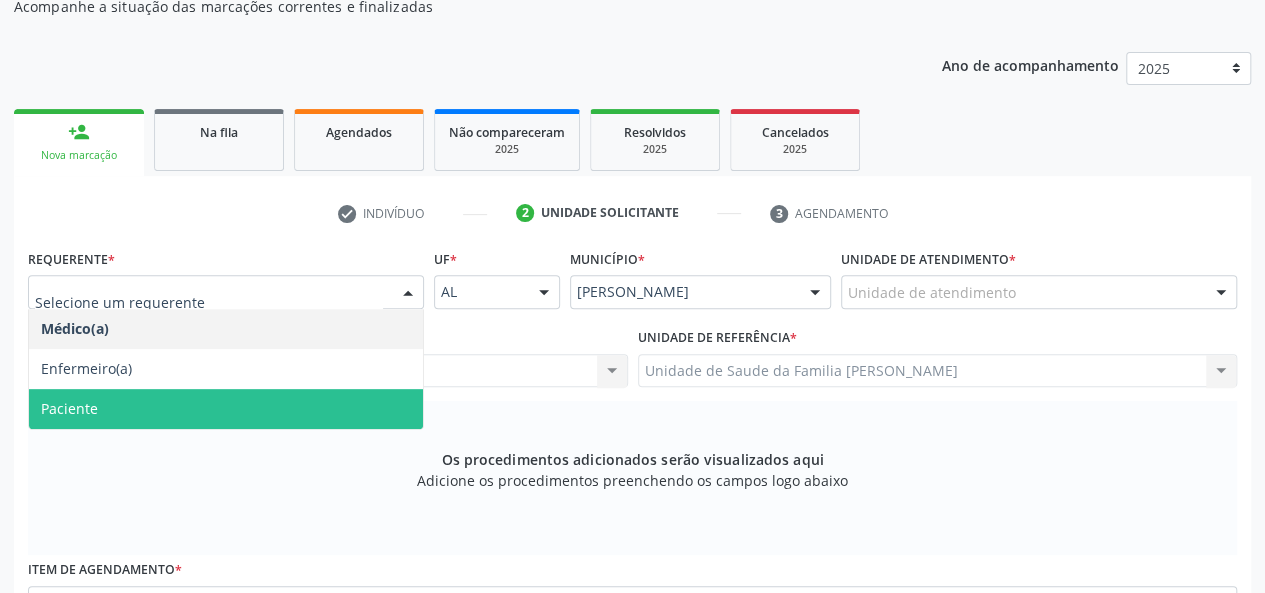 click on "Paciente" at bounding box center (69, 408) 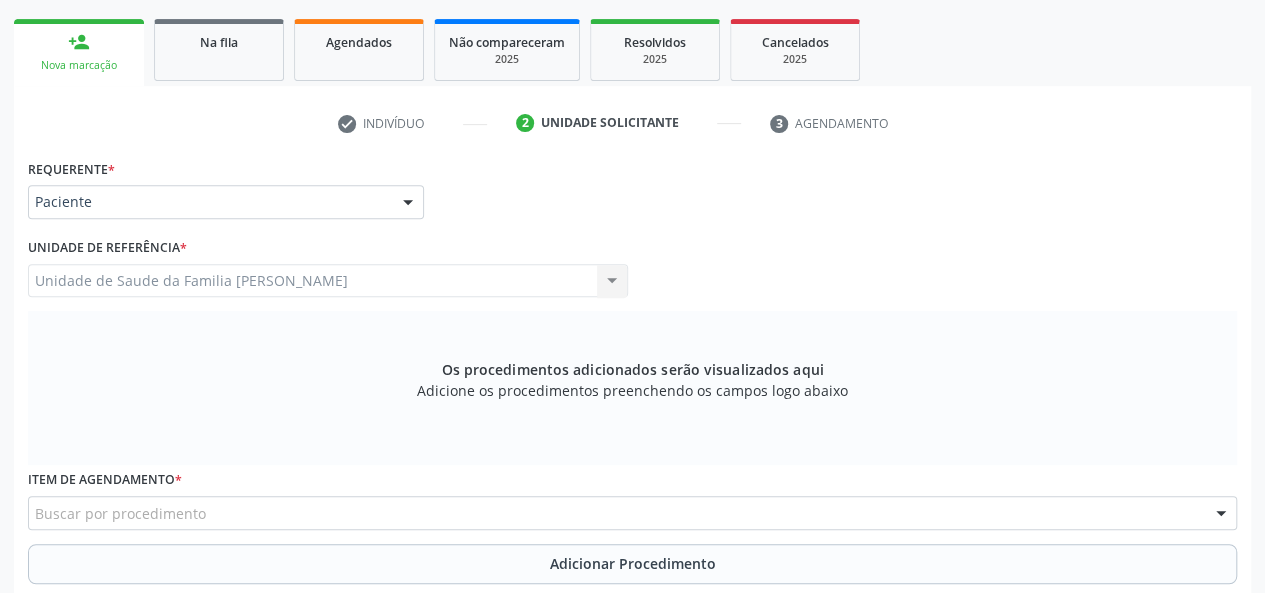 scroll, scrollTop: 518, scrollLeft: 0, axis: vertical 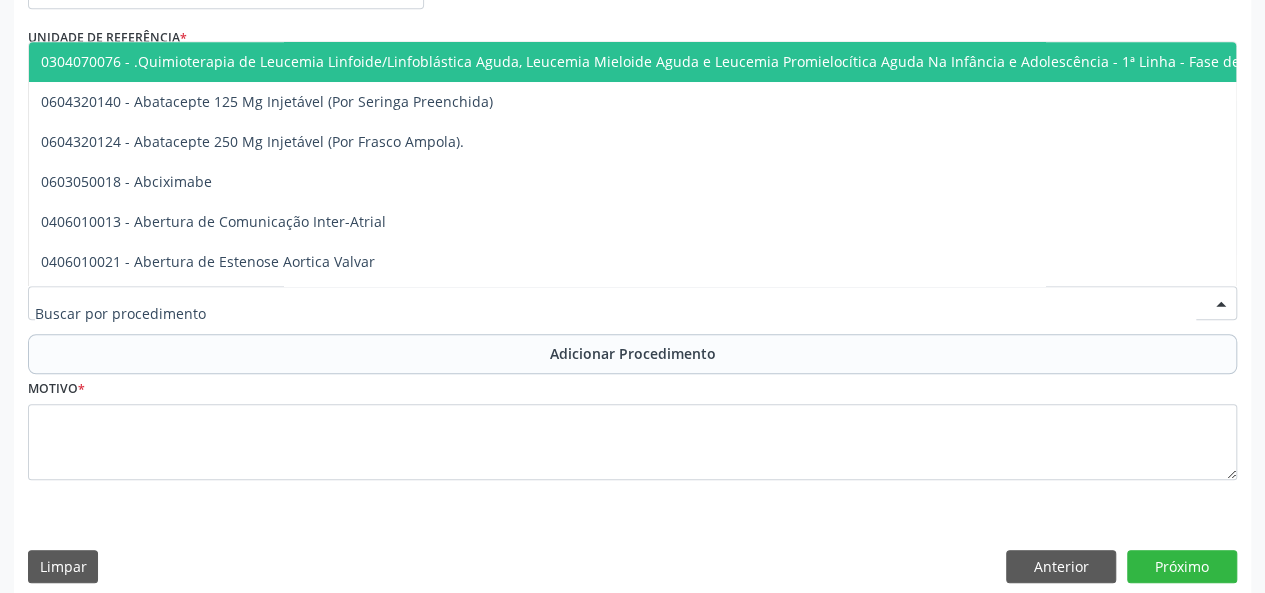 click at bounding box center (632, 303) 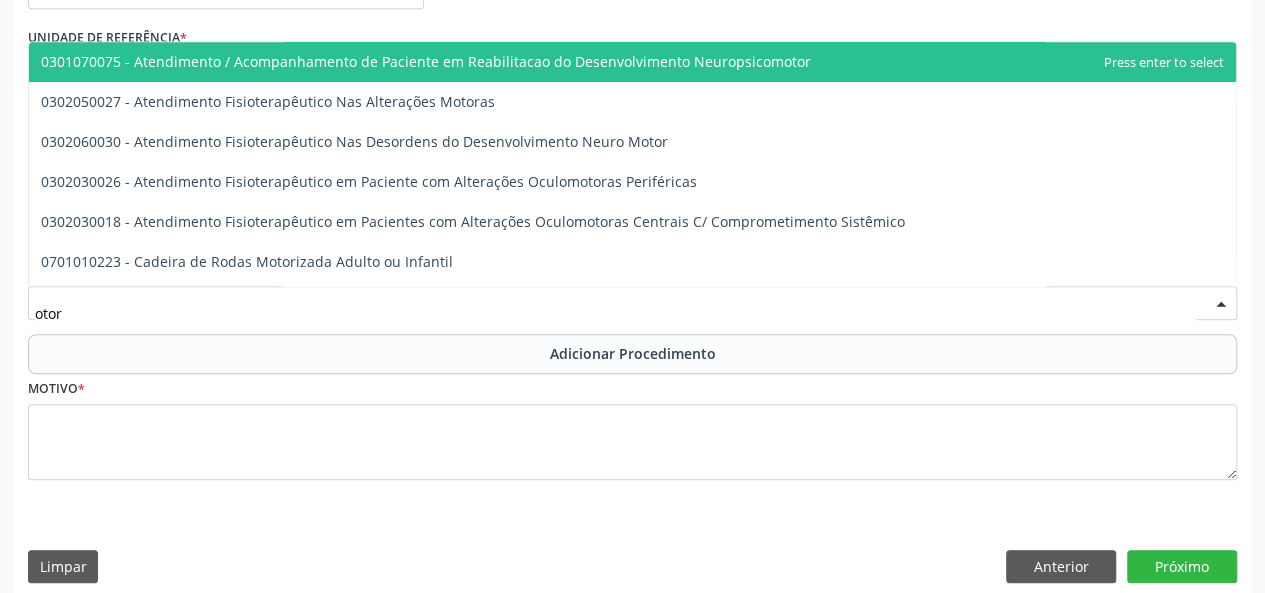 type on "otorr" 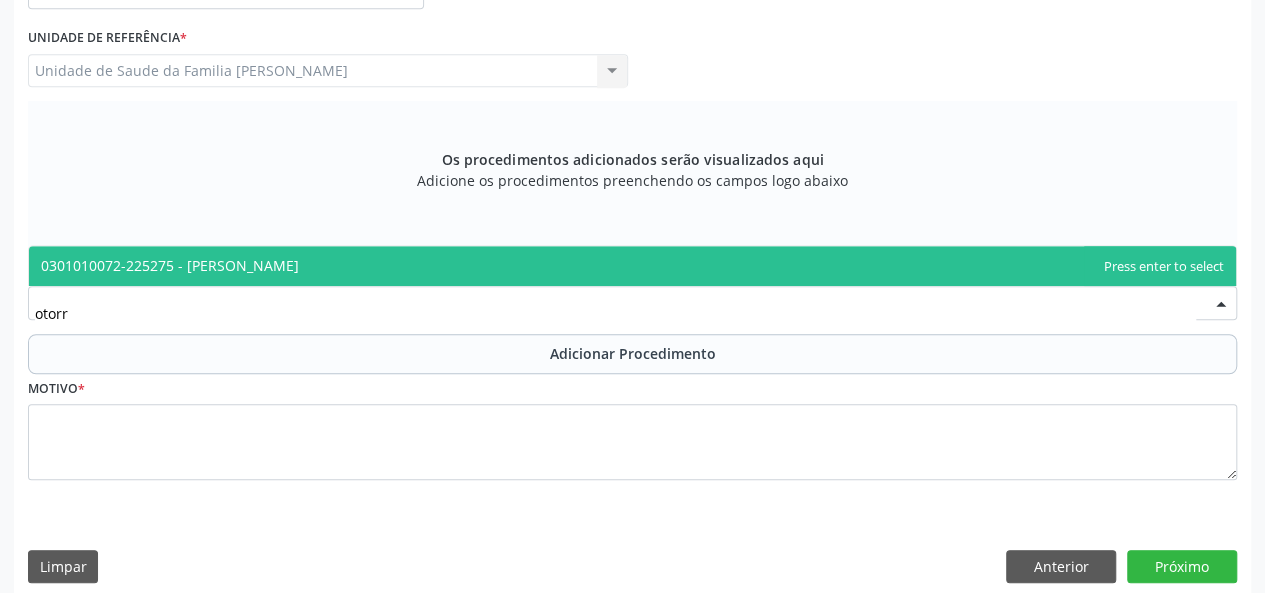 click on "0301010072-225275 - Médico Otorrinolaringologista" at bounding box center [632, 266] 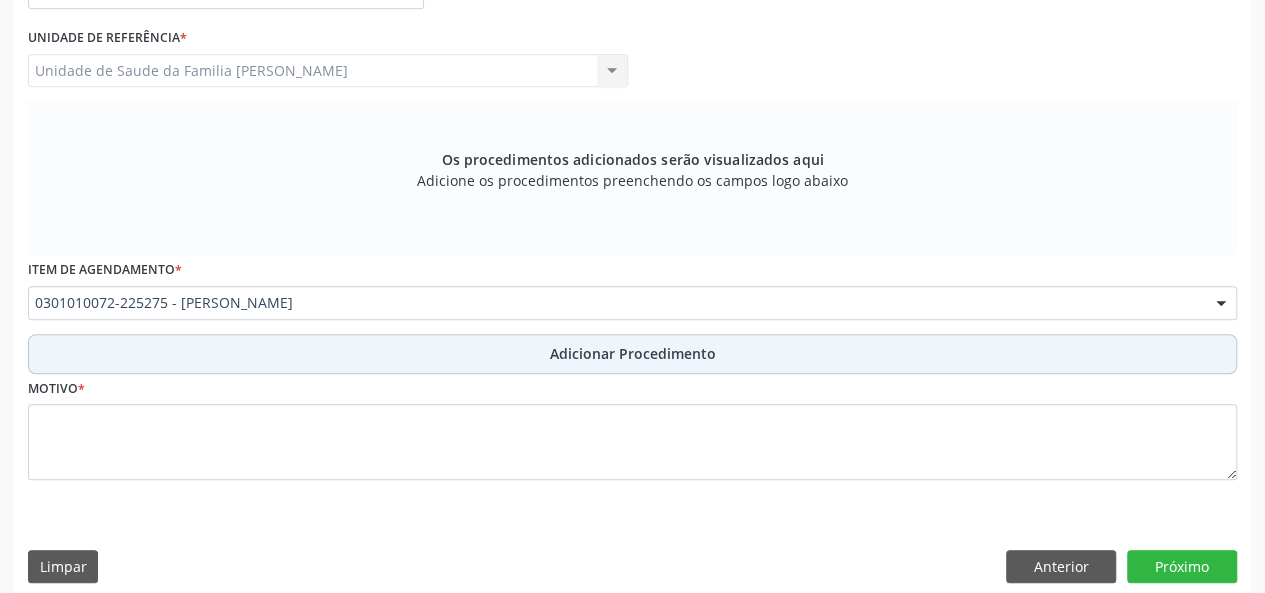 click on "Adicionar Procedimento" at bounding box center (633, 353) 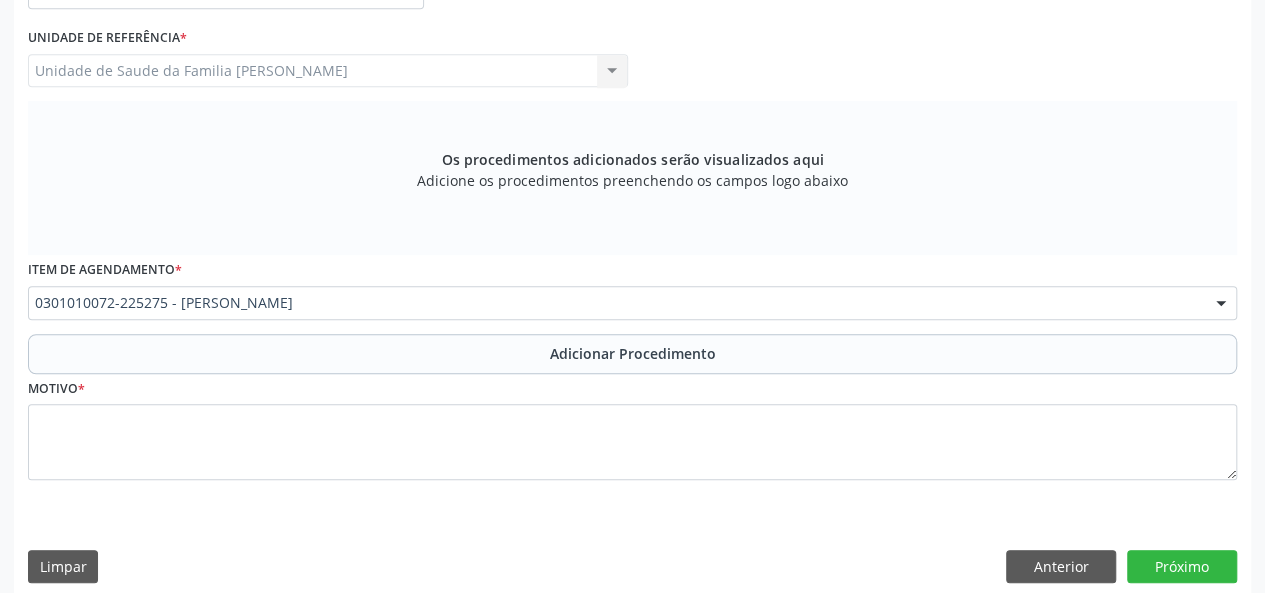 scroll, scrollTop: 458, scrollLeft: 0, axis: vertical 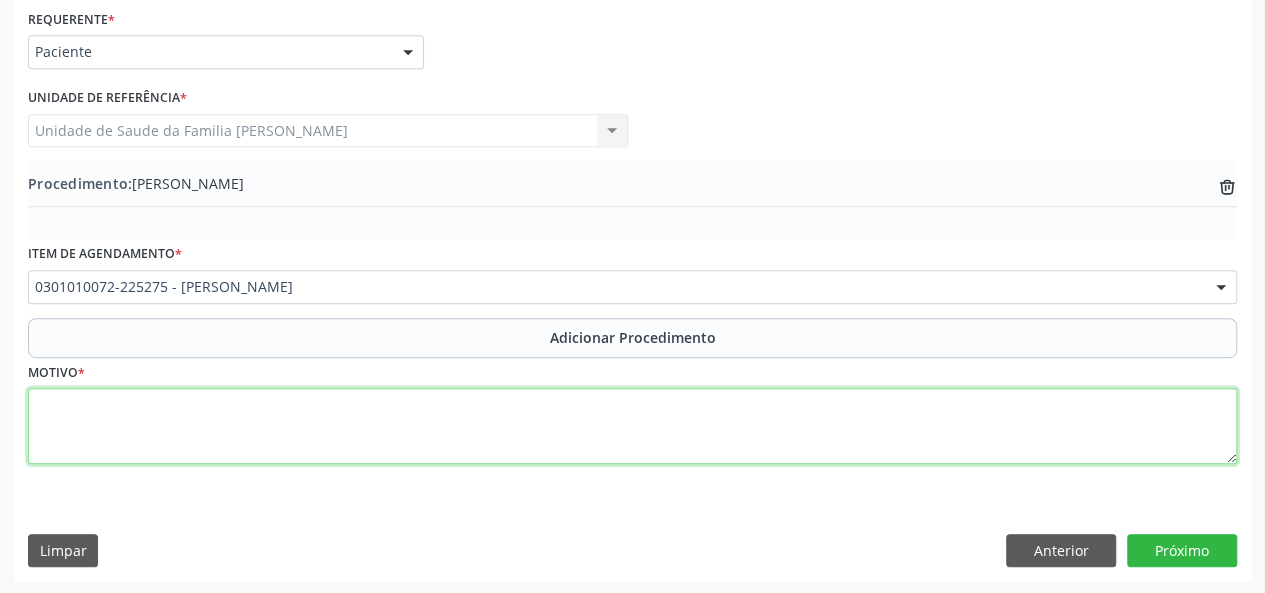 click at bounding box center [632, 426] 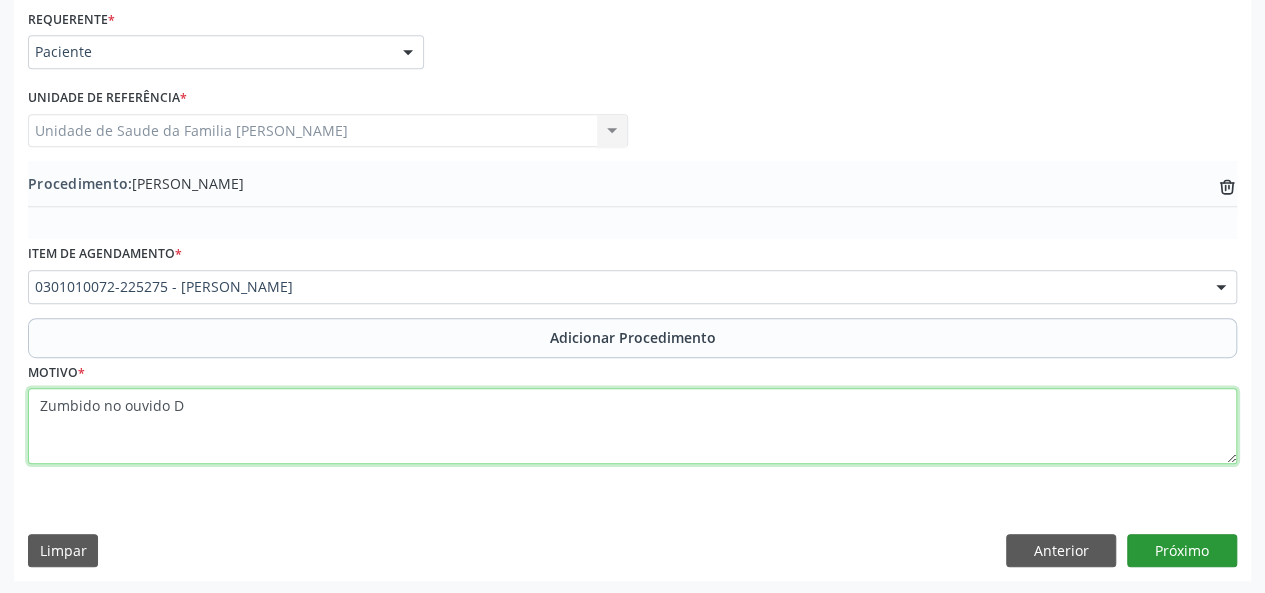 type on "Zumbido no ouvido D" 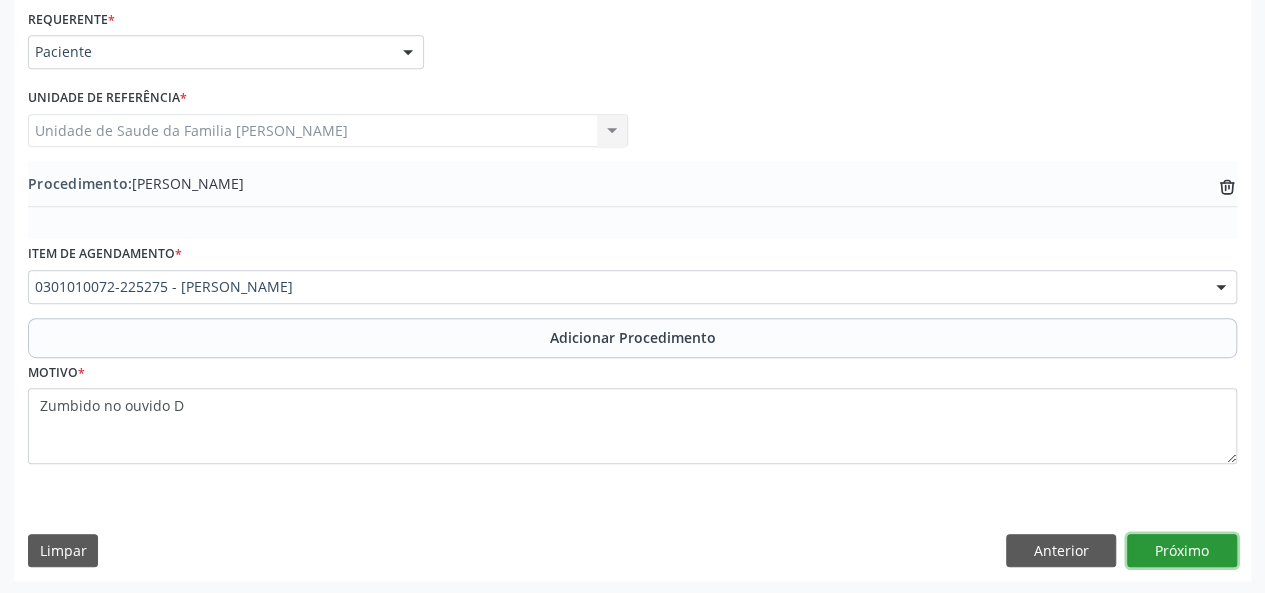 click on "Próximo" at bounding box center (1182, 551) 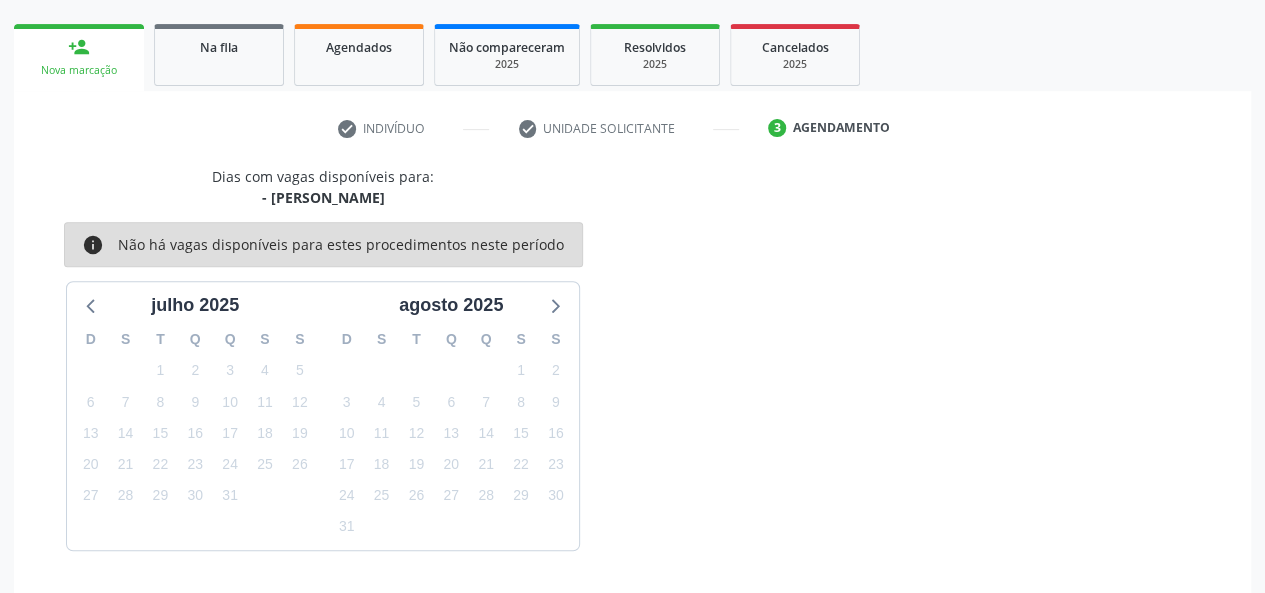 scroll, scrollTop: 362, scrollLeft: 0, axis: vertical 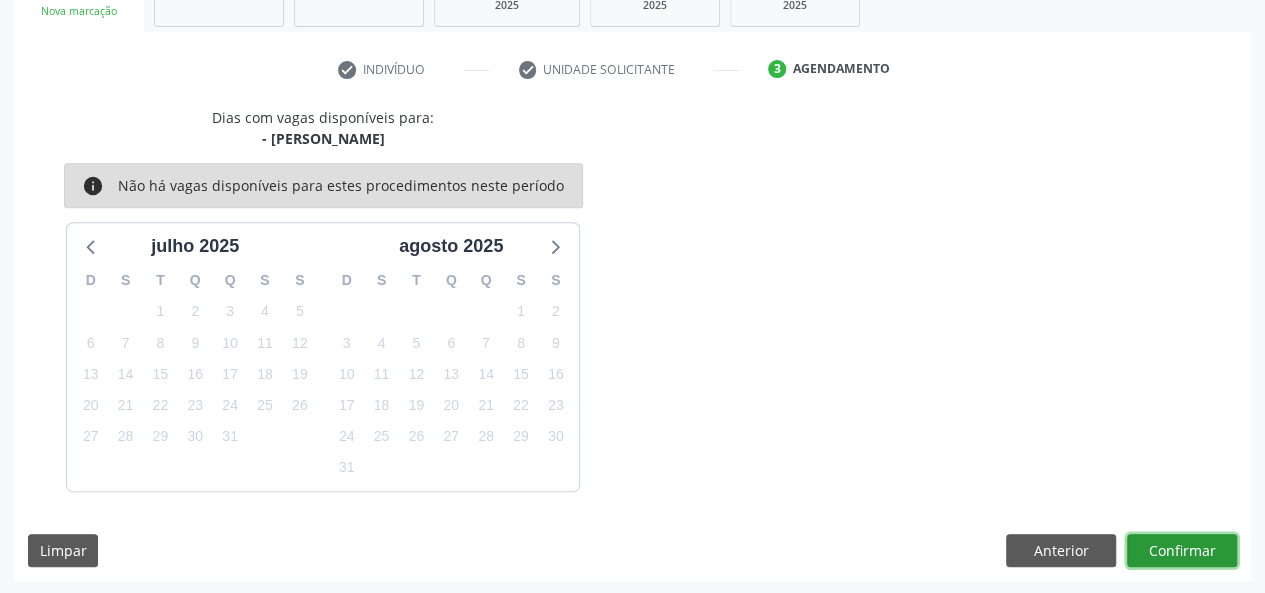 click on "Confirmar" at bounding box center [1182, 551] 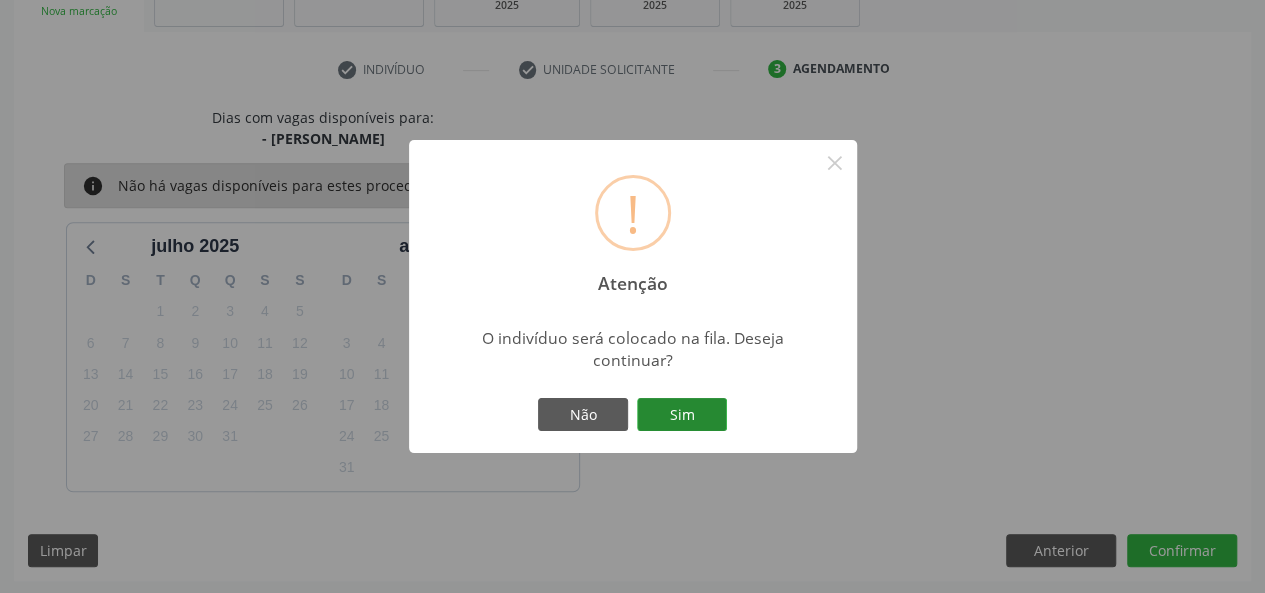 click on "Sim" at bounding box center (682, 415) 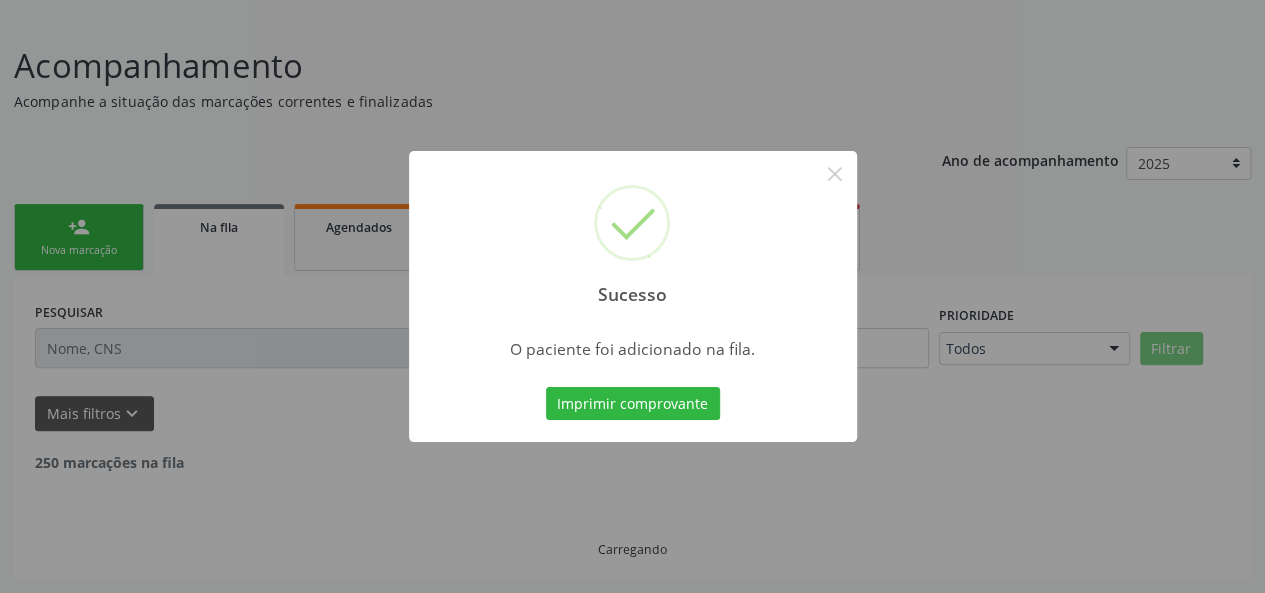 scroll, scrollTop: 100, scrollLeft: 0, axis: vertical 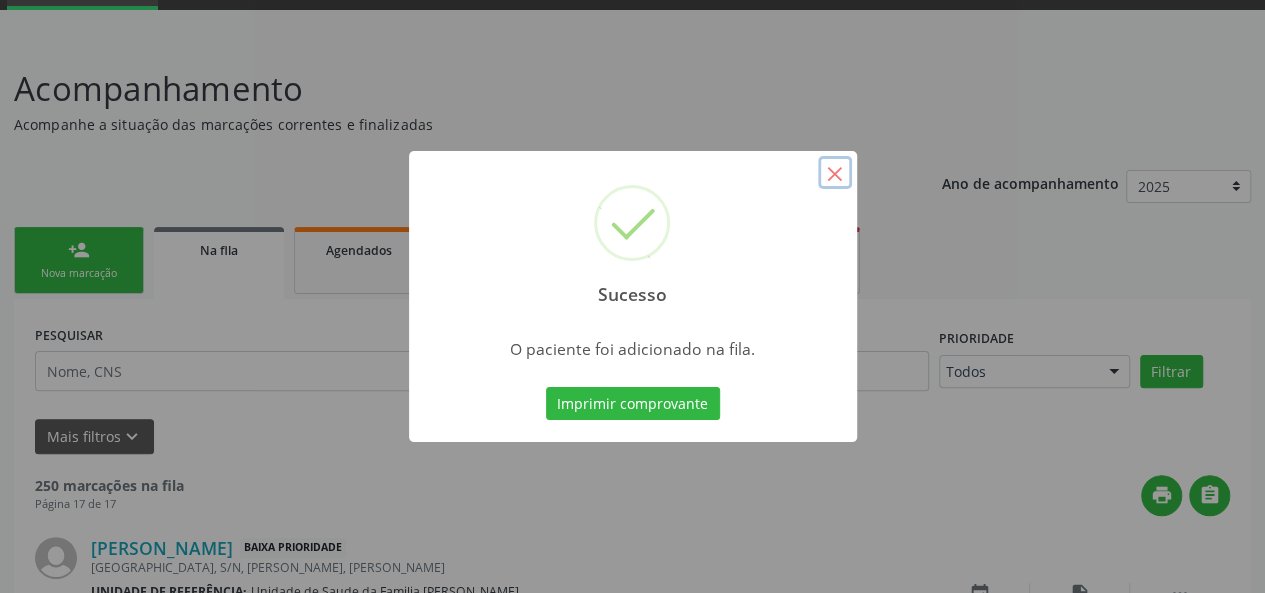 click on "×" at bounding box center [835, 173] 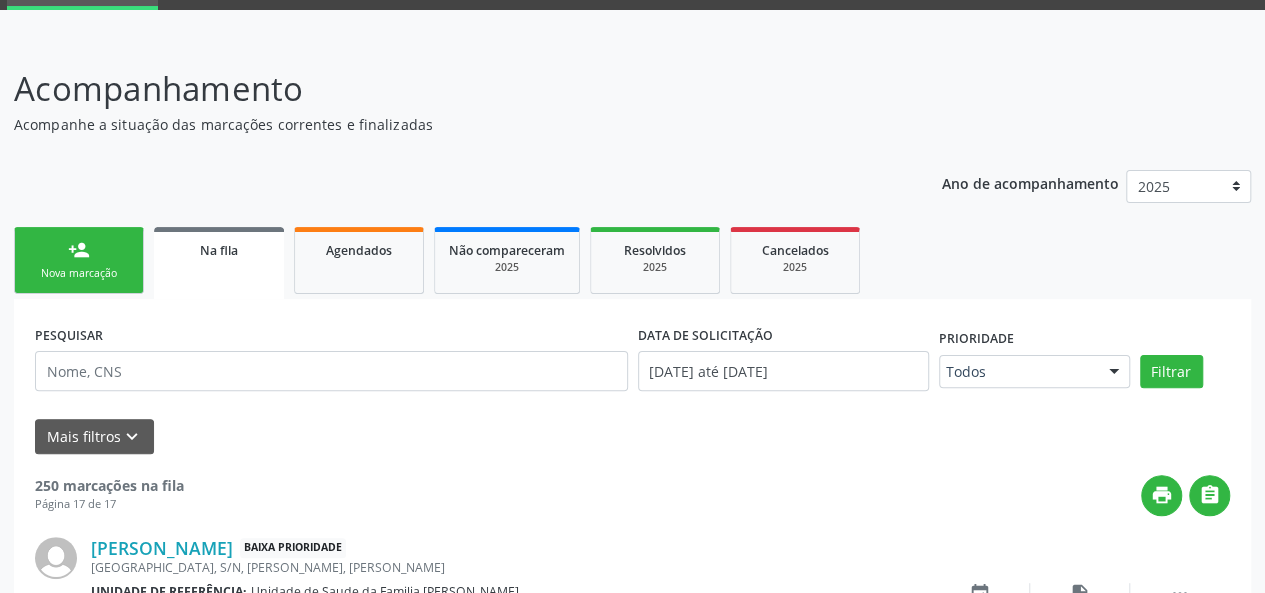 click on "person_add" at bounding box center (79, 250) 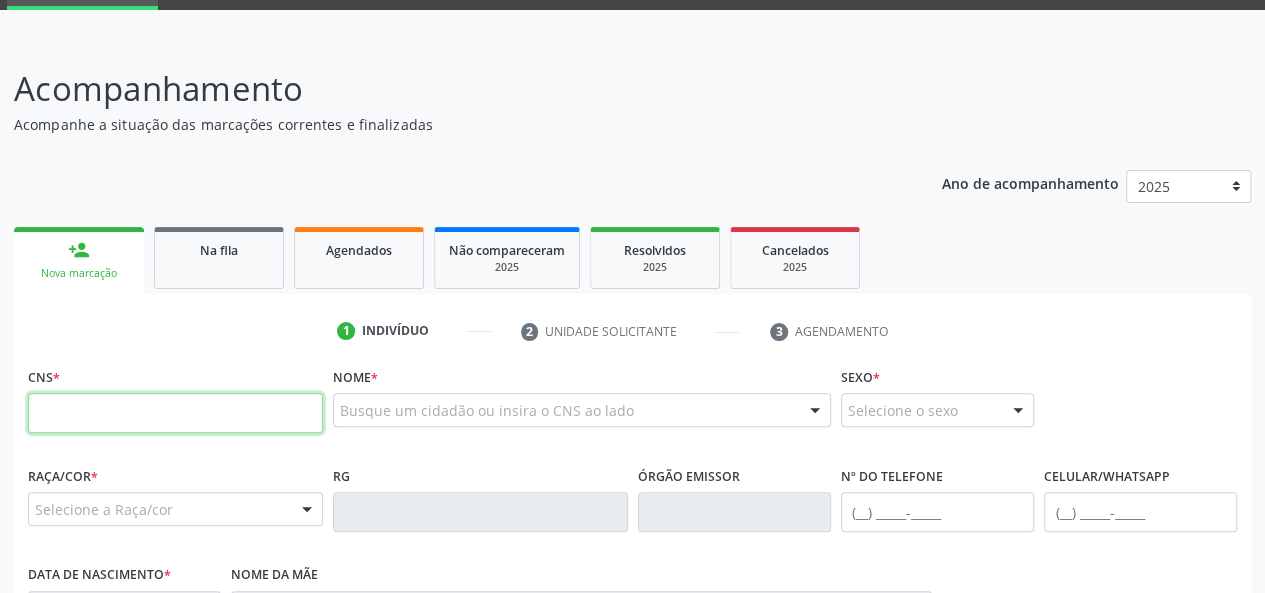 paste on "701 0018 8566 1390" 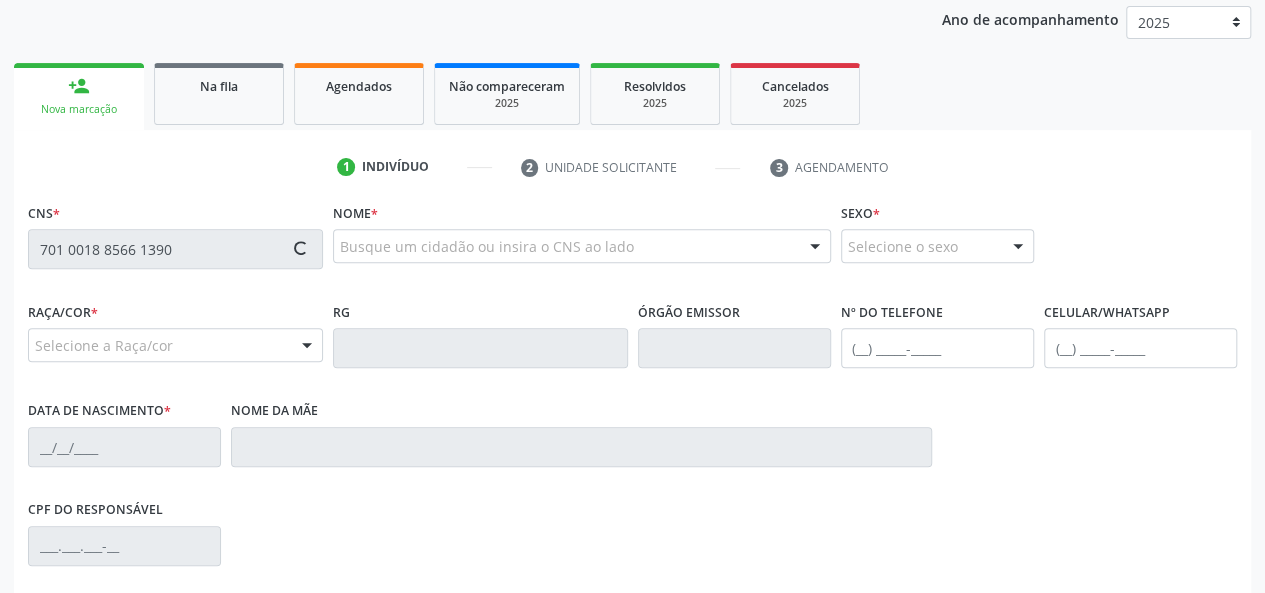 type on "701 0018 8566 1390" 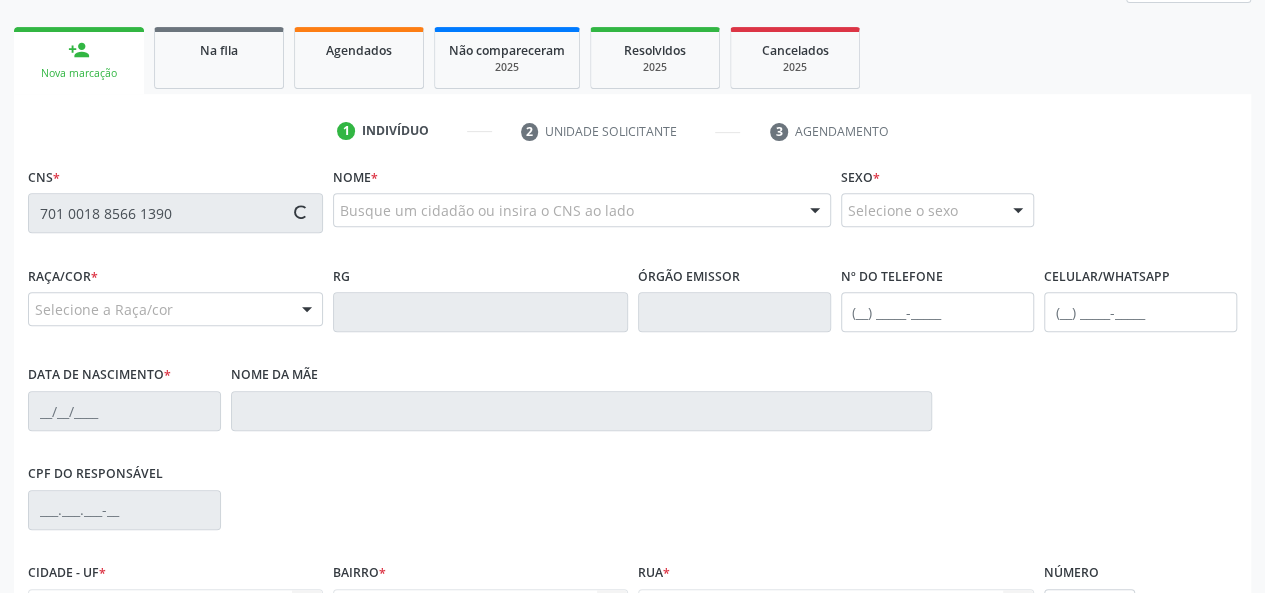 scroll, scrollTop: 300, scrollLeft: 0, axis: vertical 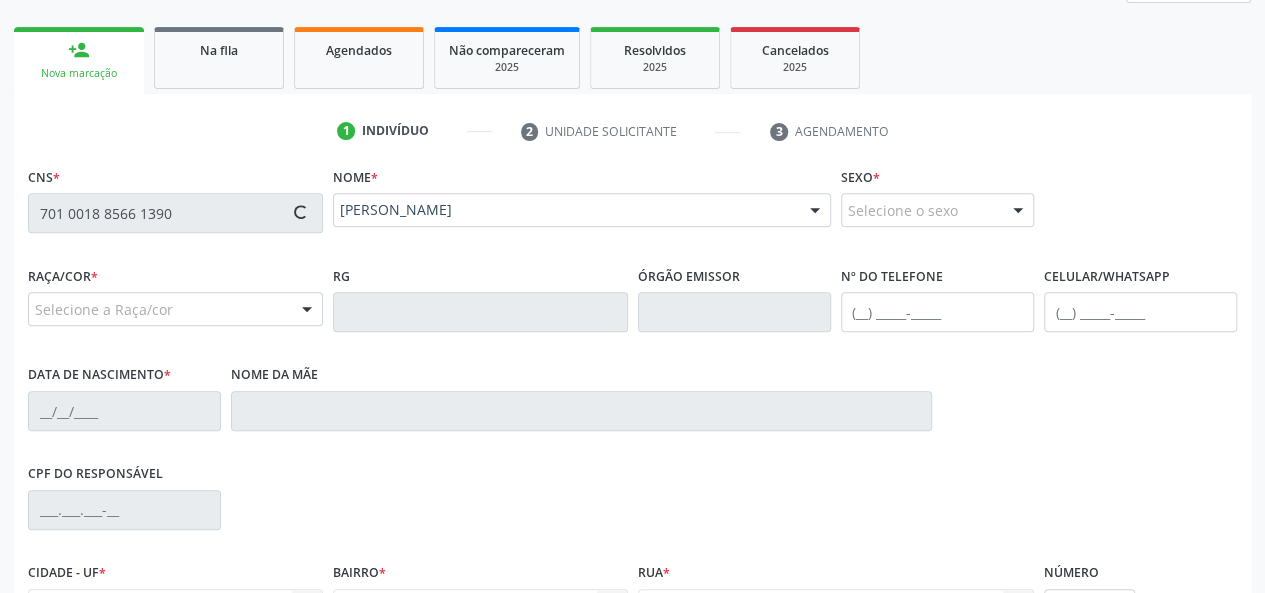type on "(82) 98891-0734" 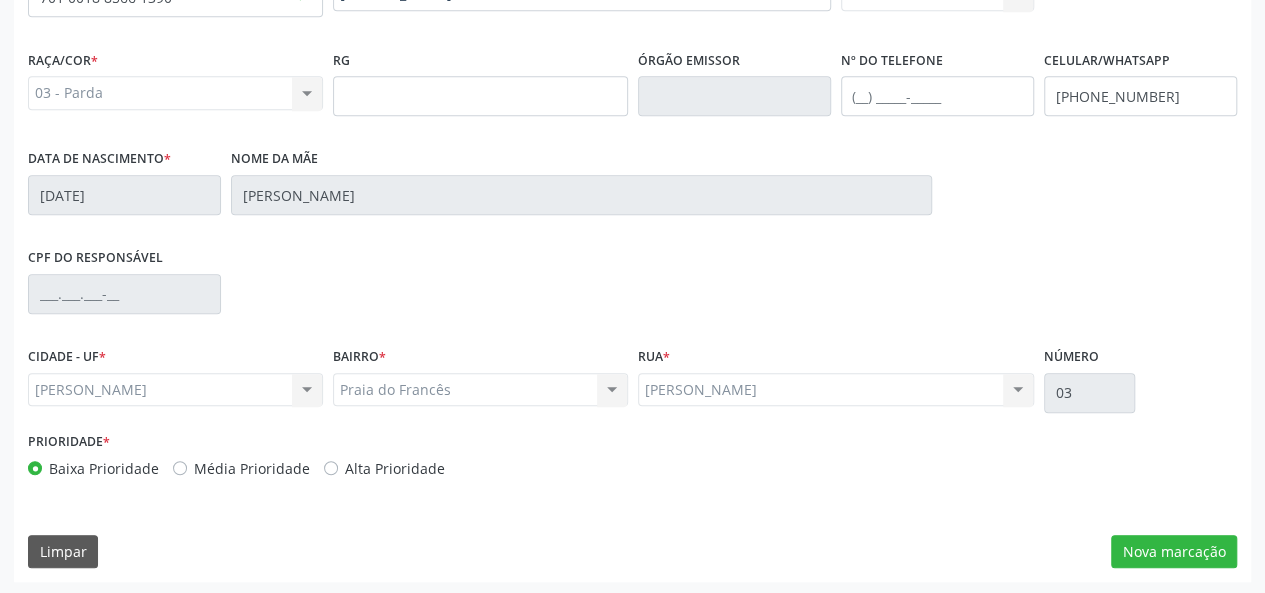 scroll, scrollTop: 518, scrollLeft: 0, axis: vertical 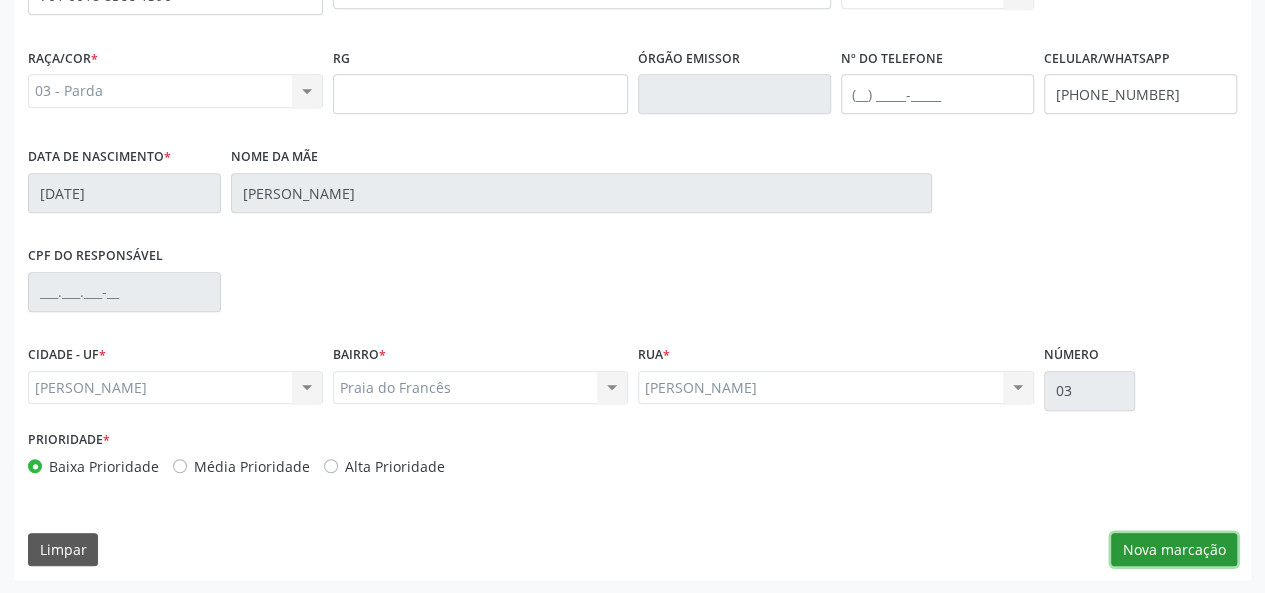 click on "Nova marcação" at bounding box center (1174, 550) 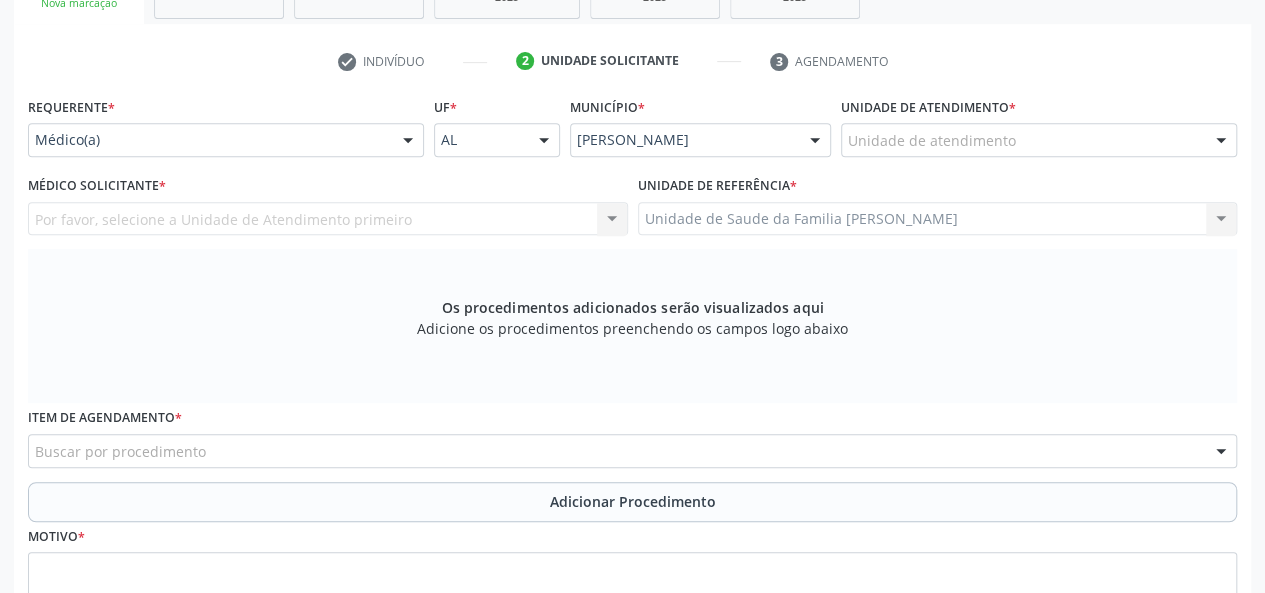scroll, scrollTop: 218, scrollLeft: 0, axis: vertical 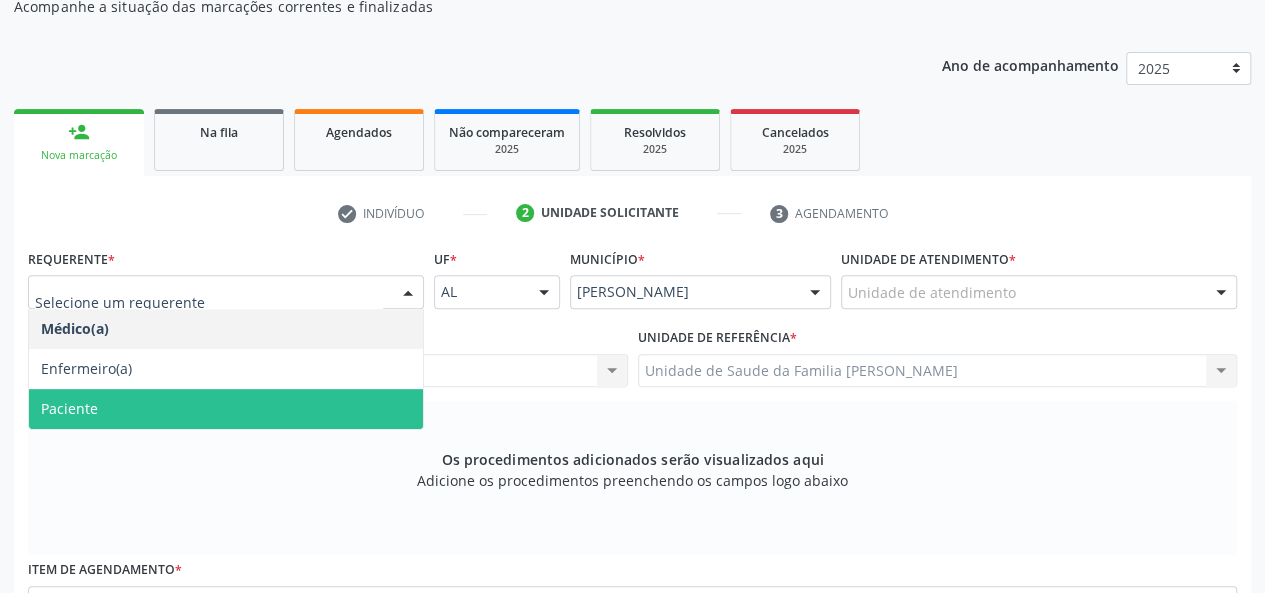 click on "Paciente" at bounding box center (226, 409) 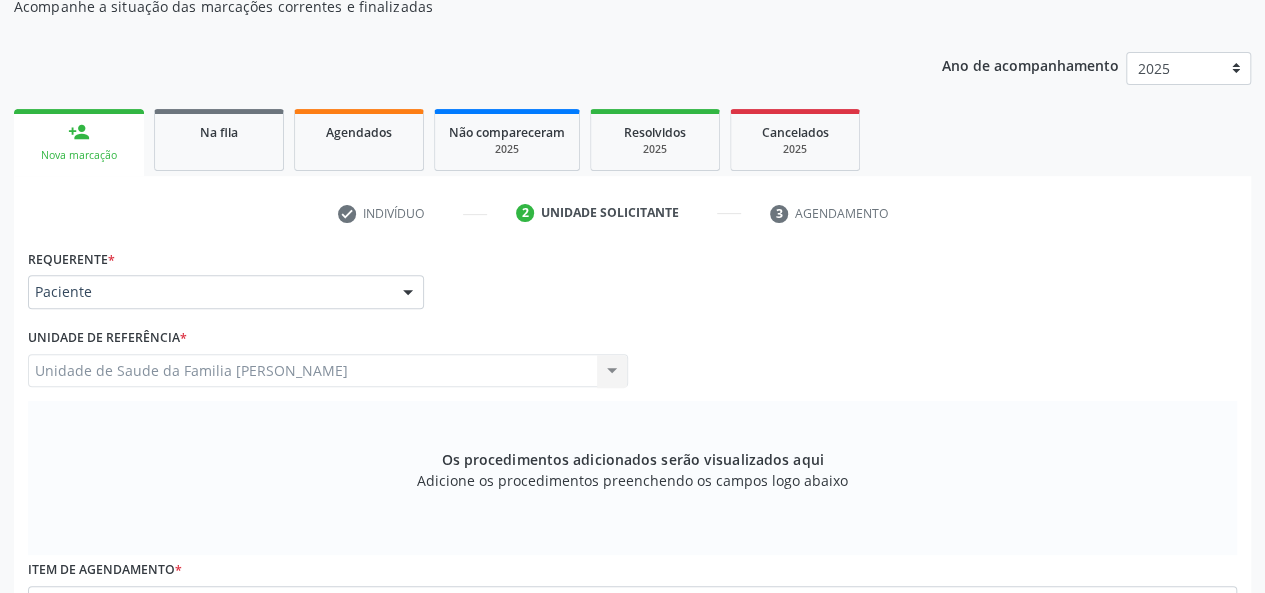 scroll, scrollTop: 518, scrollLeft: 0, axis: vertical 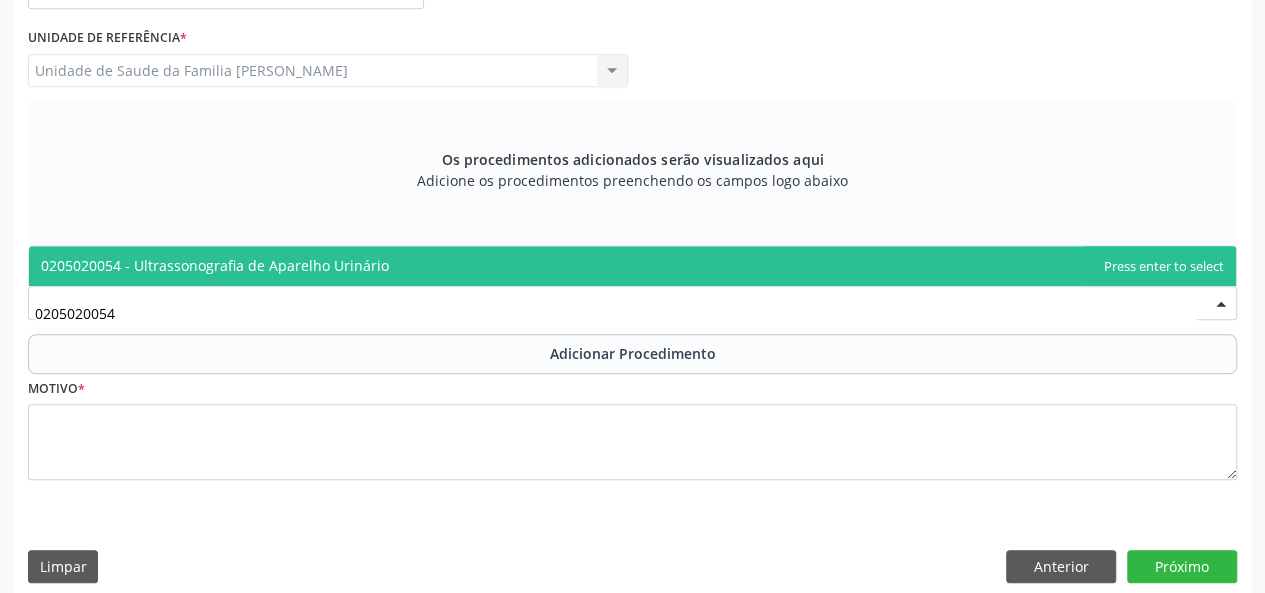 click on "0205020054 - Ultrassonografia de Aparelho Urinário" at bounding box center [632, 266] 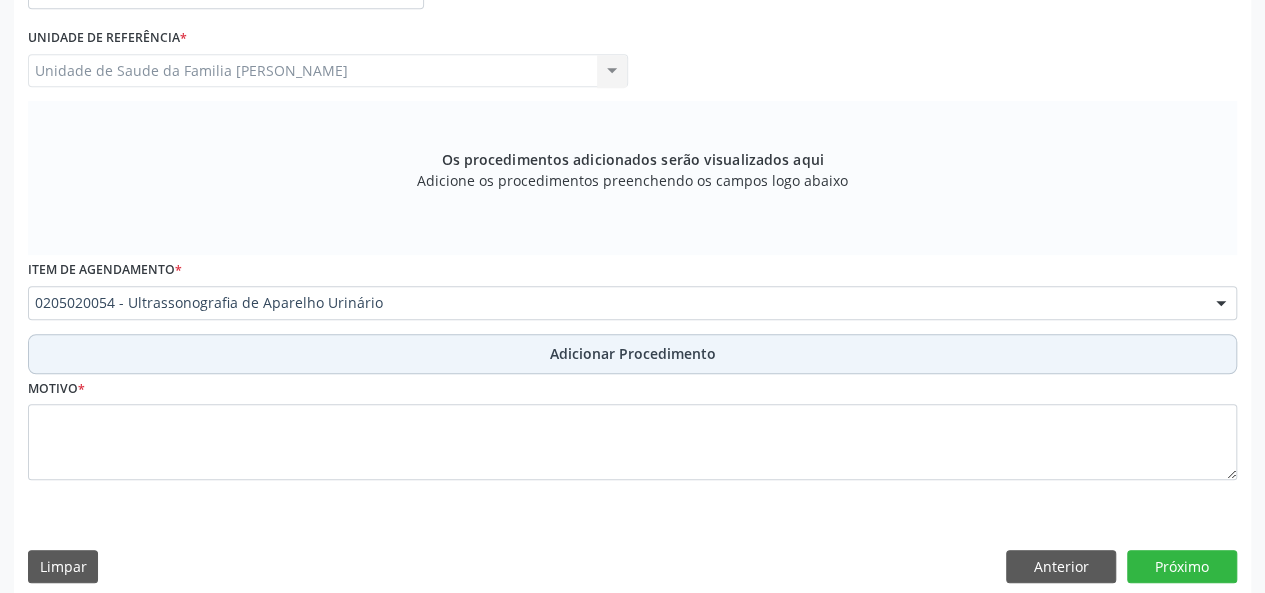 click on "Adicionar Procedimento" at bounding box center [633, 353] 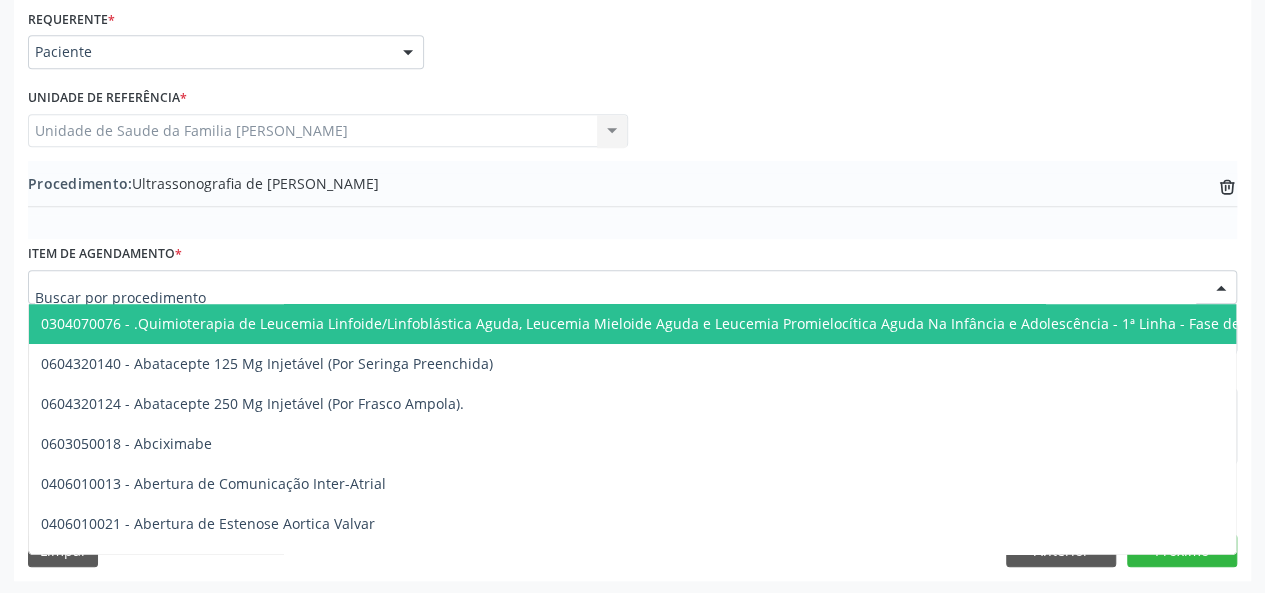 click at bounding box center [615, 297] 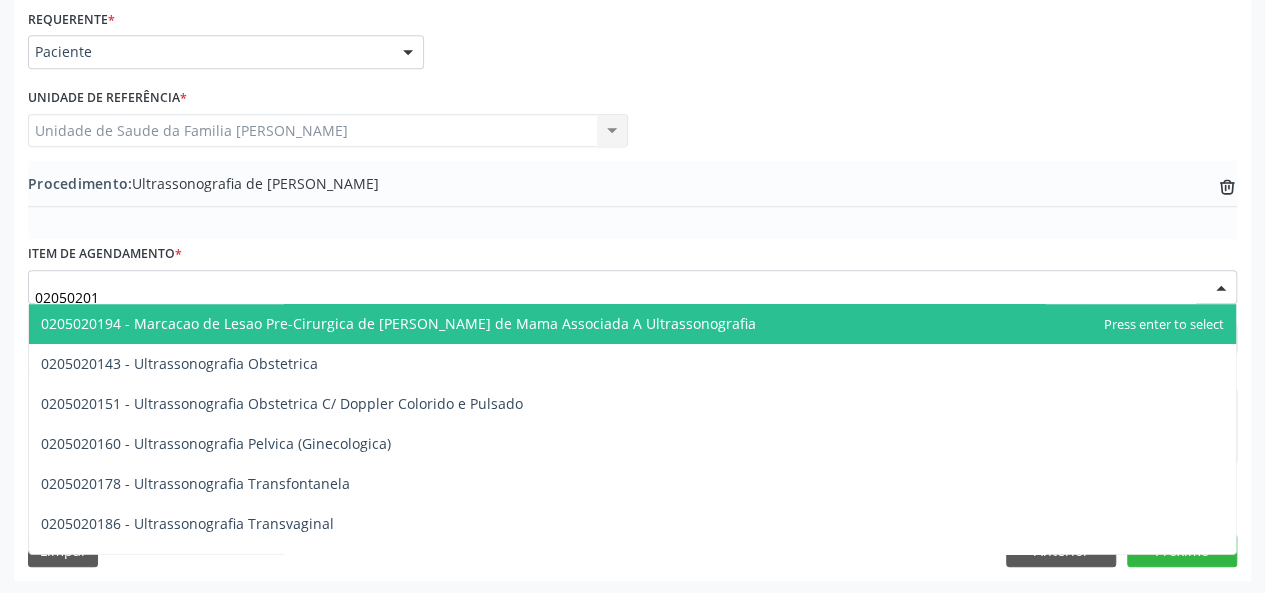 type on "020502010" 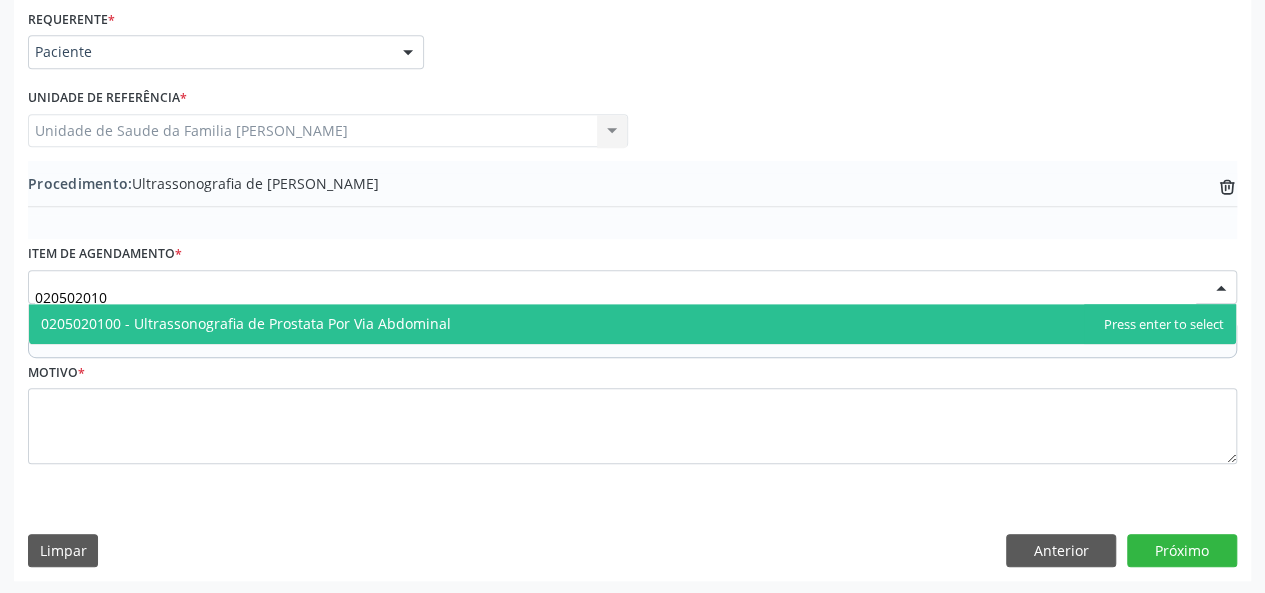 click on "0205020100 - Ultrassonografia de Prostata Por Via Abdominal" at bounding box center (246, 323) 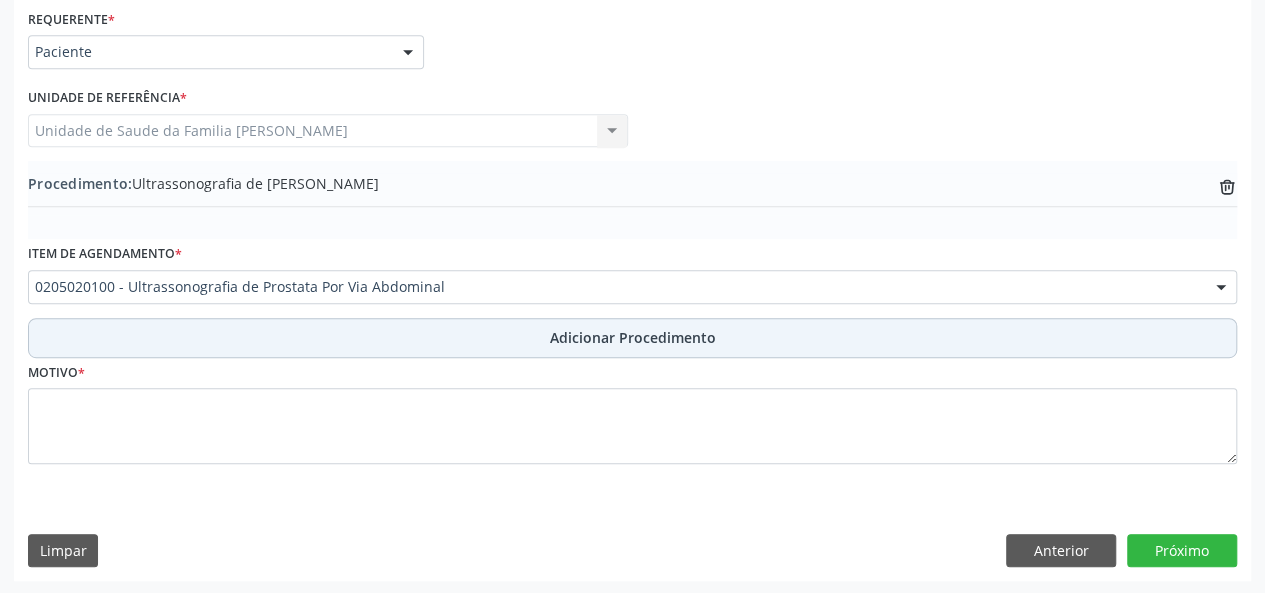 click on "Adicionar Procedimento" at bounding box center [633, 337] 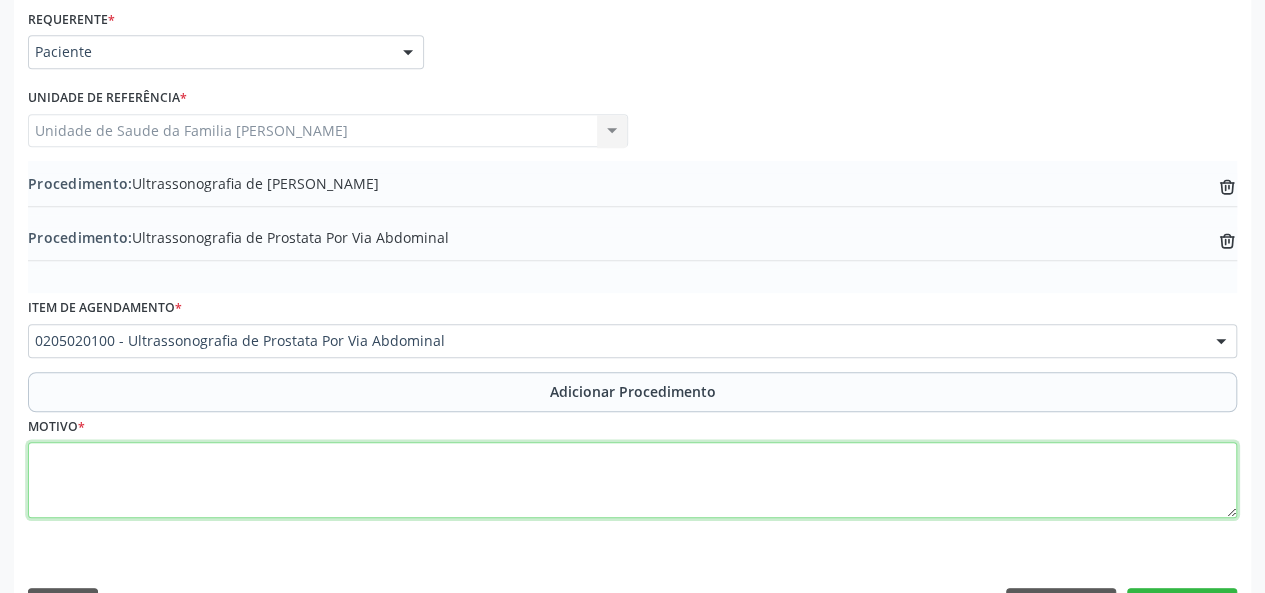click at bounding box center (632, 480) 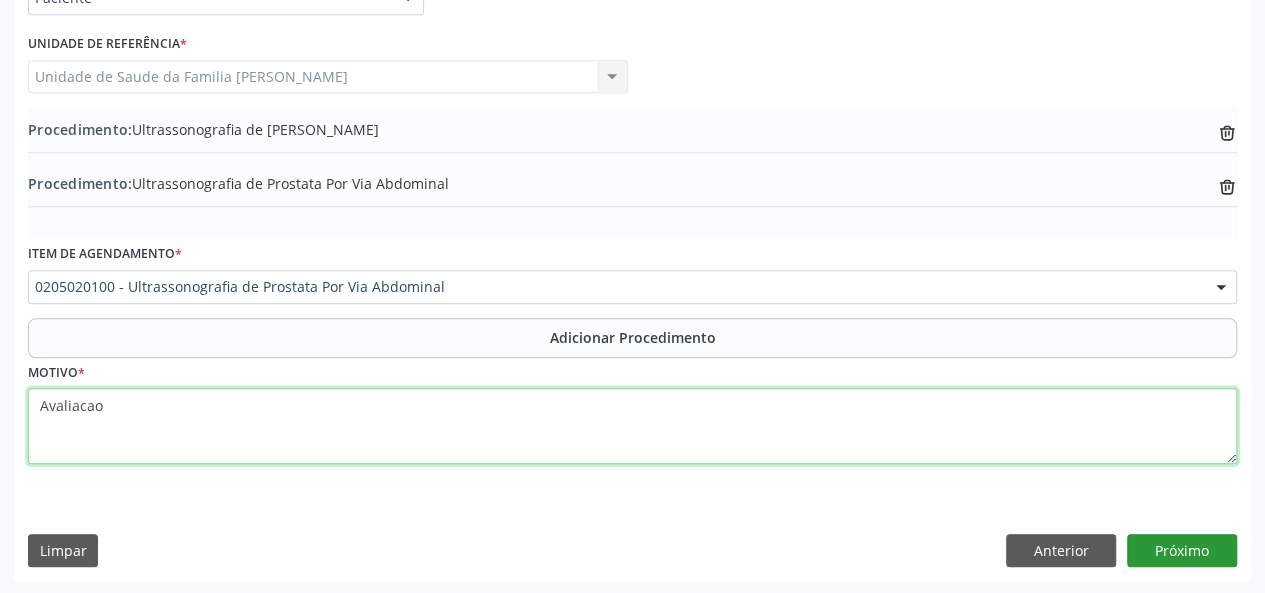 type on "Avaliacao" 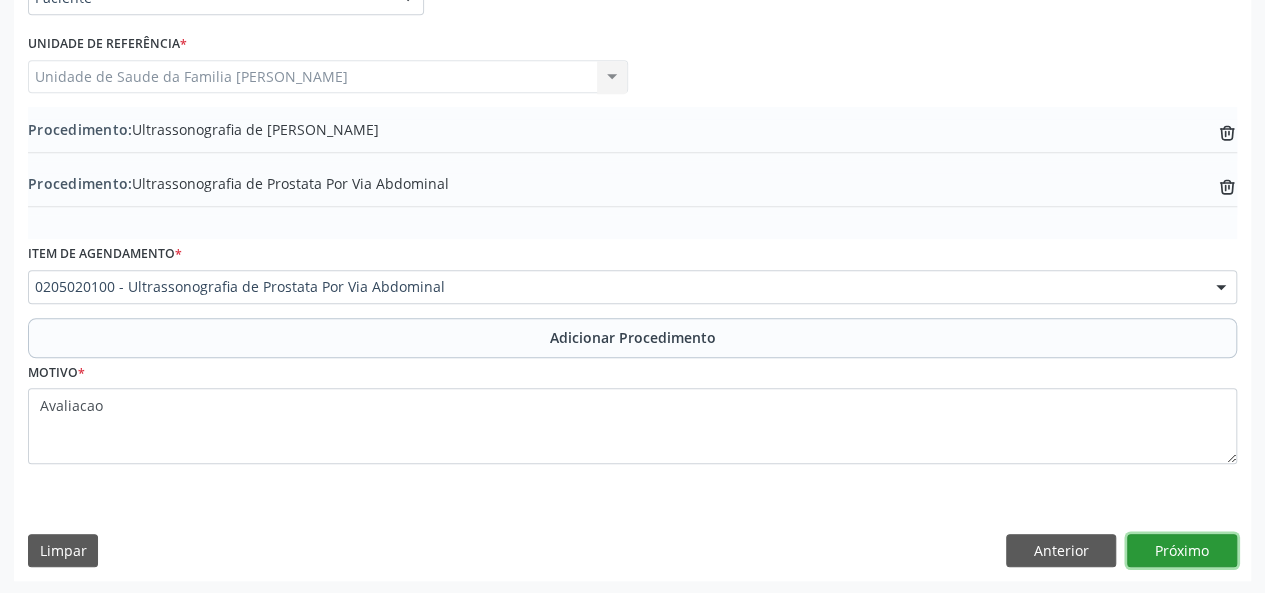 click on "Próximo" at bounding box center [1182, 551] 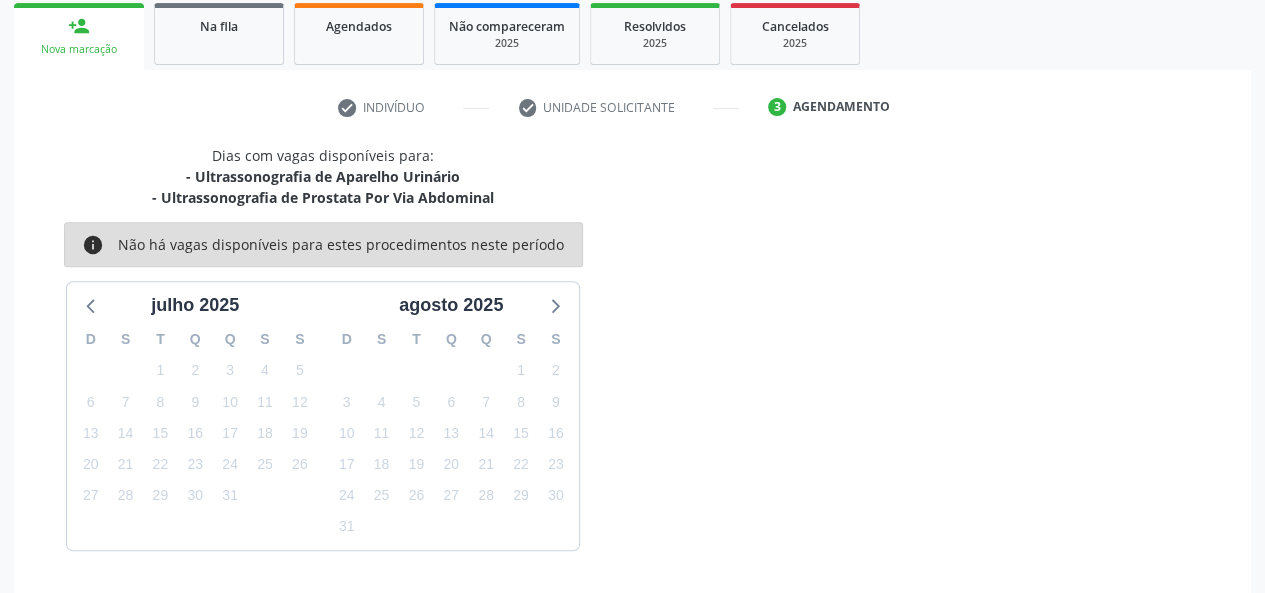 scroll, scrollTop: 382, scrollLeft: 0, axis: vertical 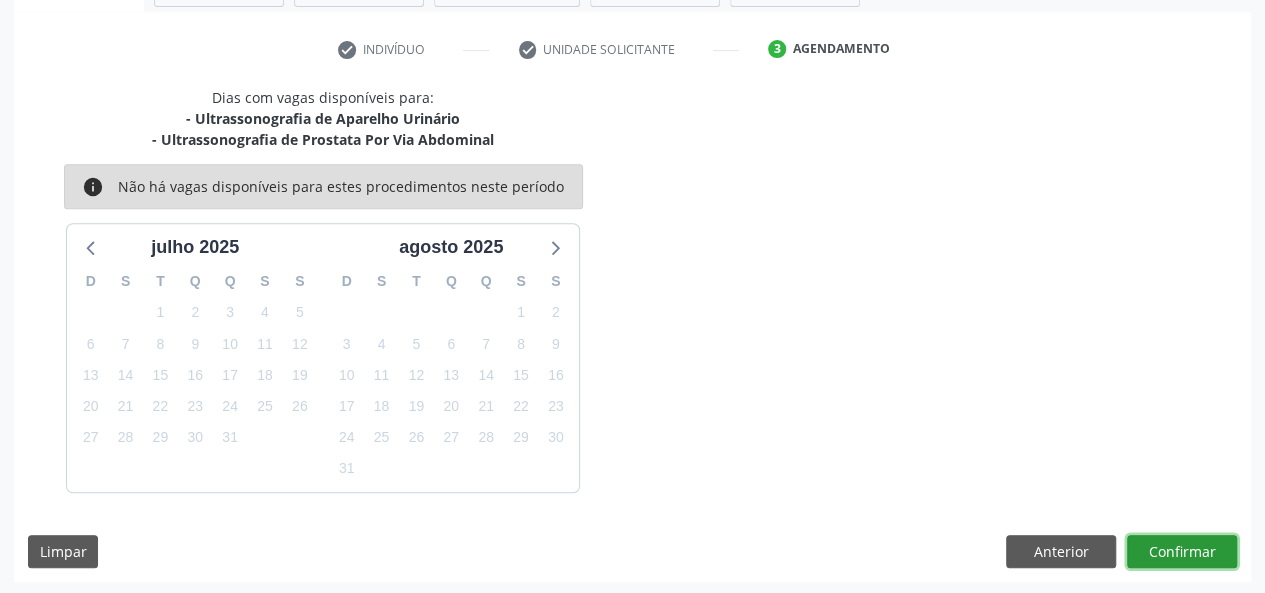 click on "Confirmar" at bounding box center [1182, 552] 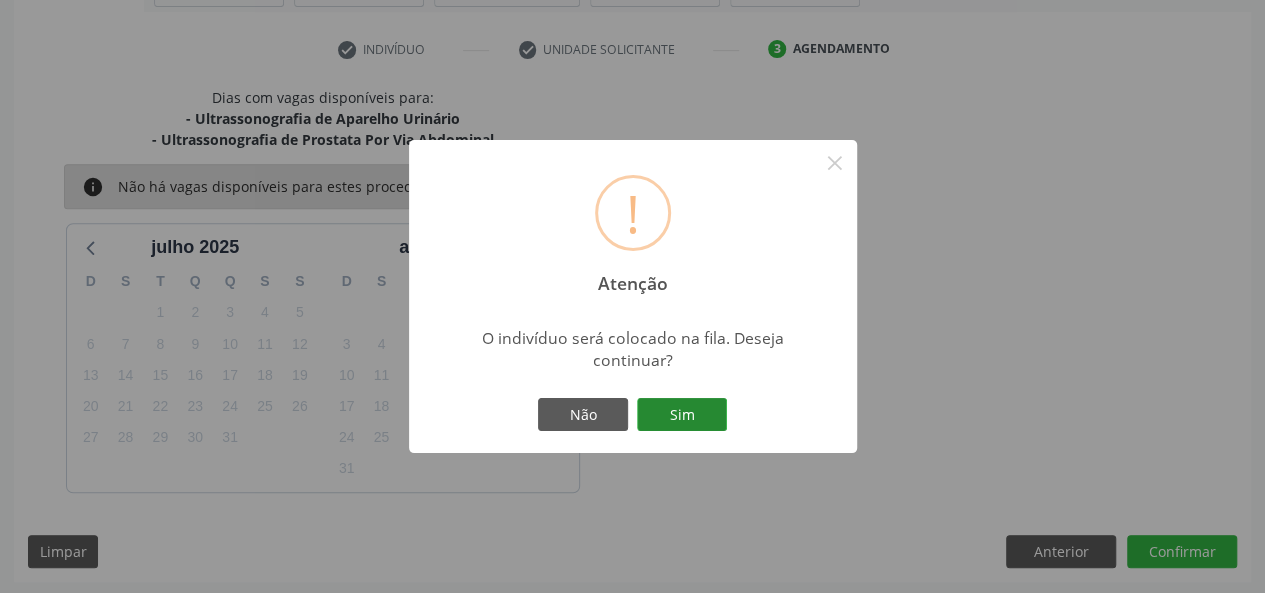 click on "Sim" at bounding box center [682, 415] 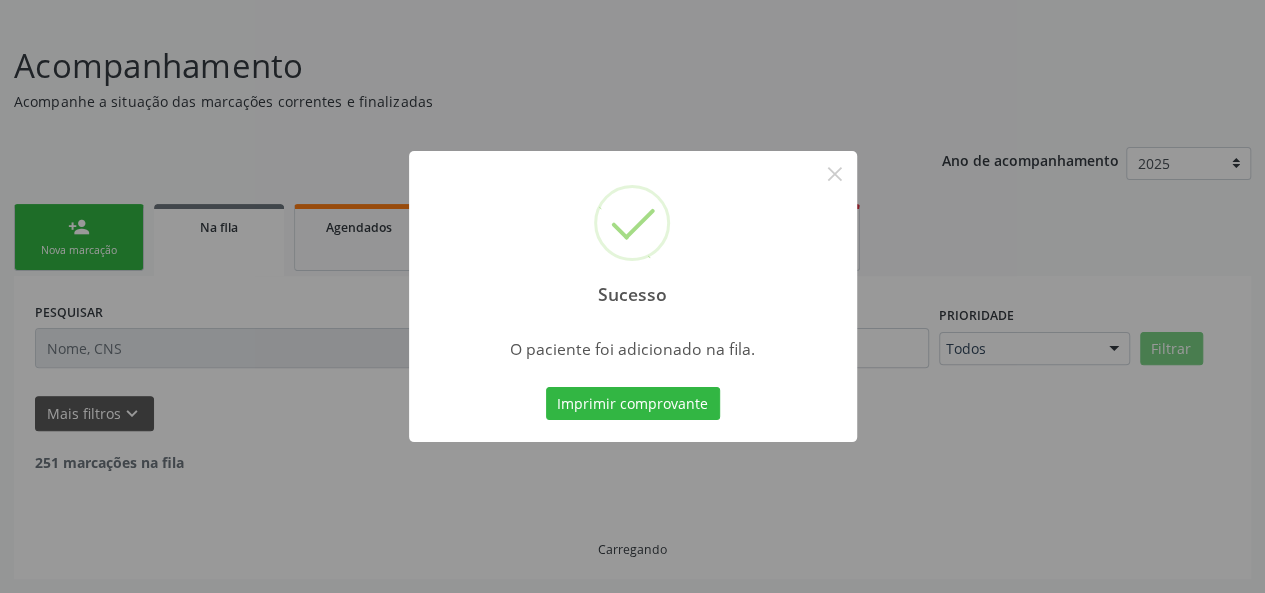 scroll, scrollTop: 100, scrollLeft: 0, axis: vertical 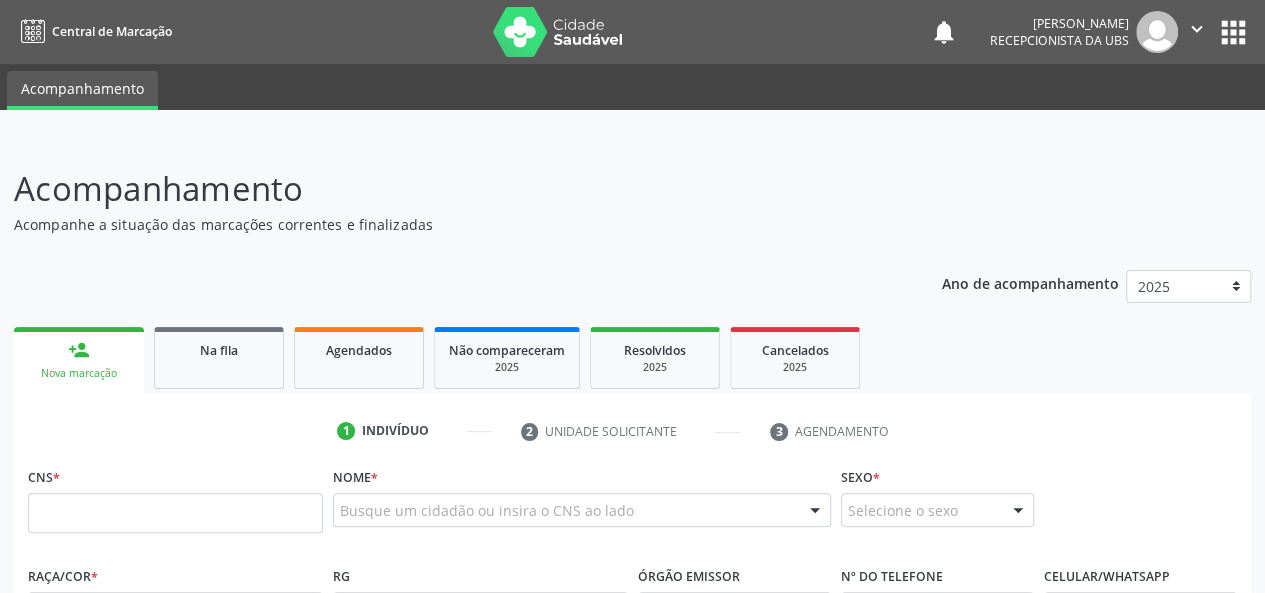 click on "" at bounding box center (1197, 29) 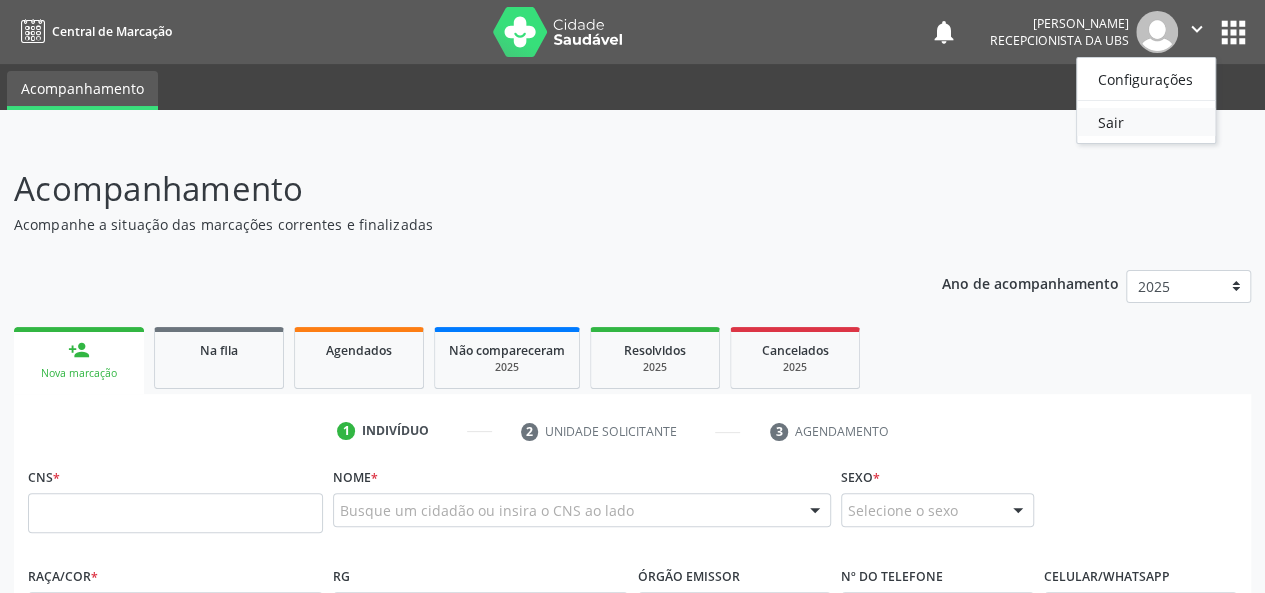 click on "Sair" at bounding box center [1146, 122] 